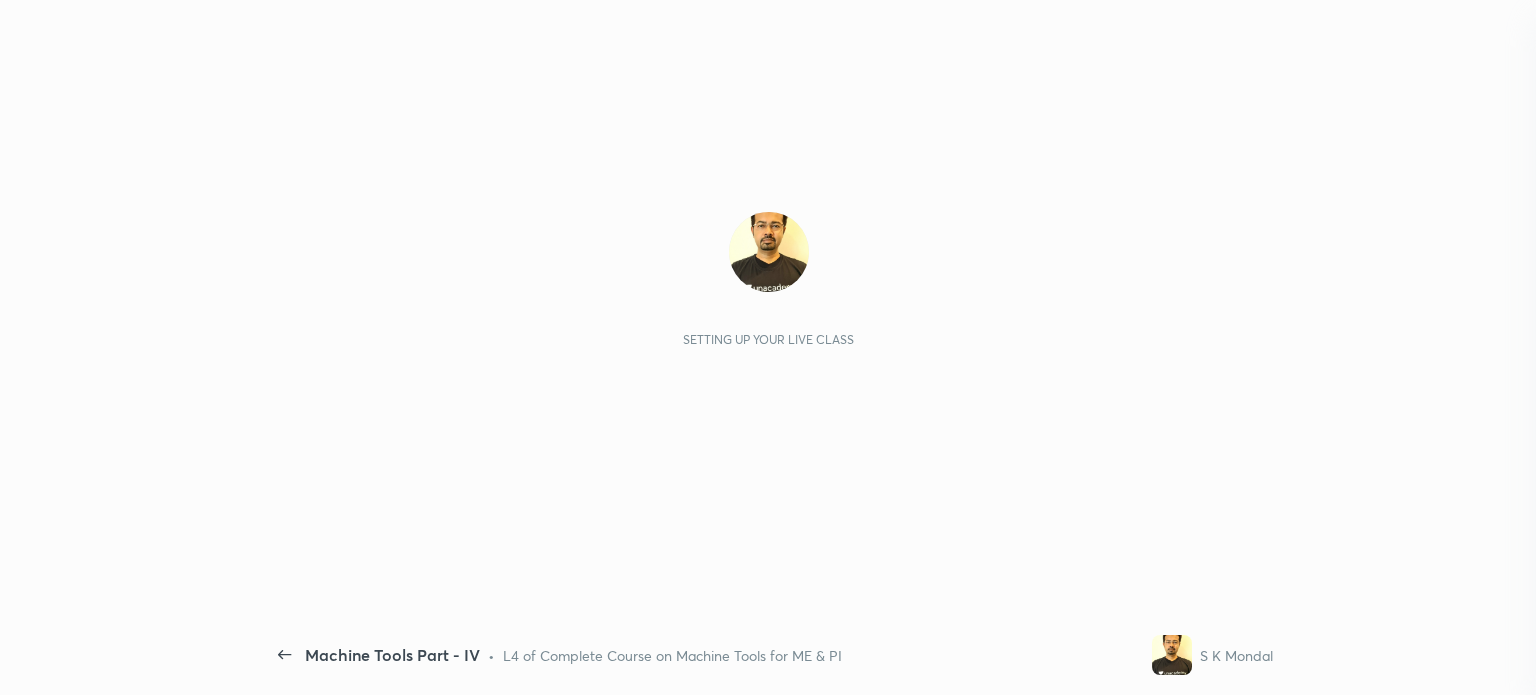 scroll, scrollTop: 0, scrollLeft: 0, axis: both 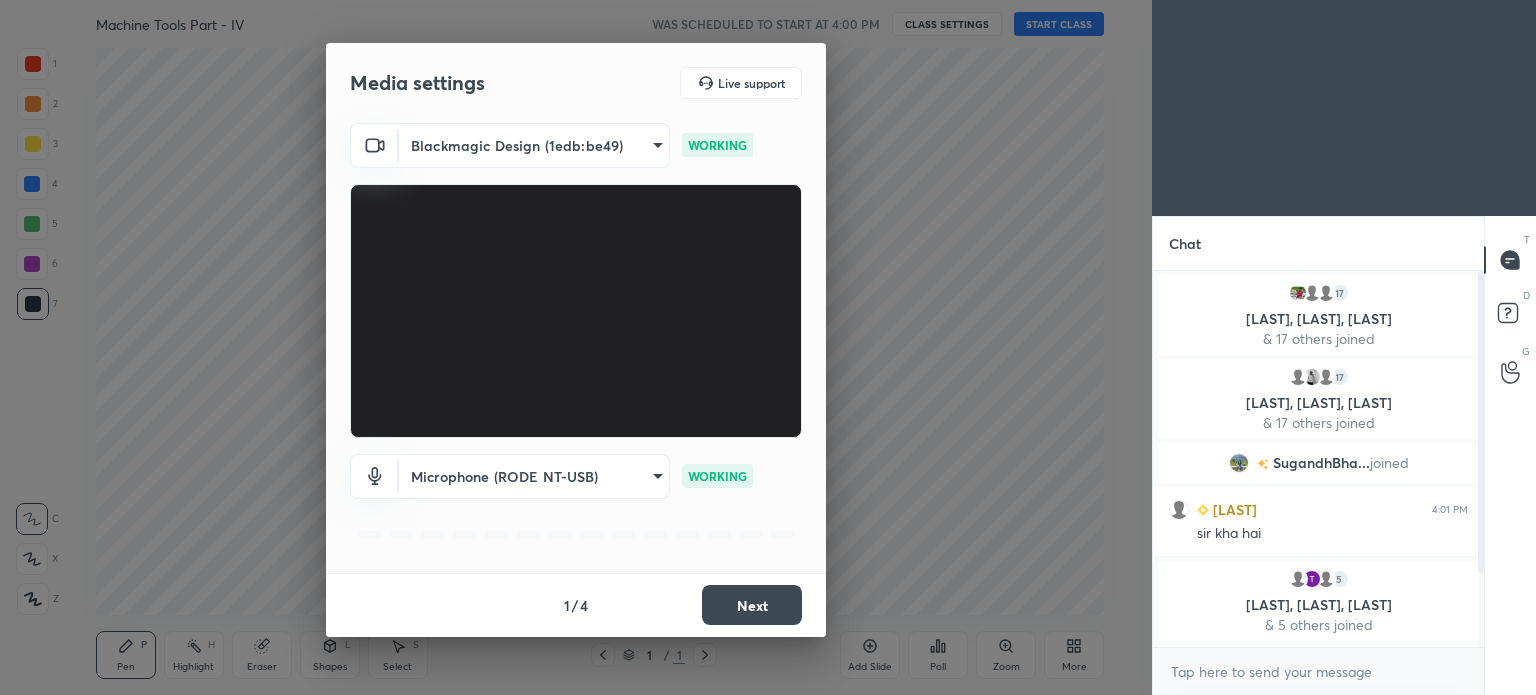 click on "Next" at bounding box center (752, 605) 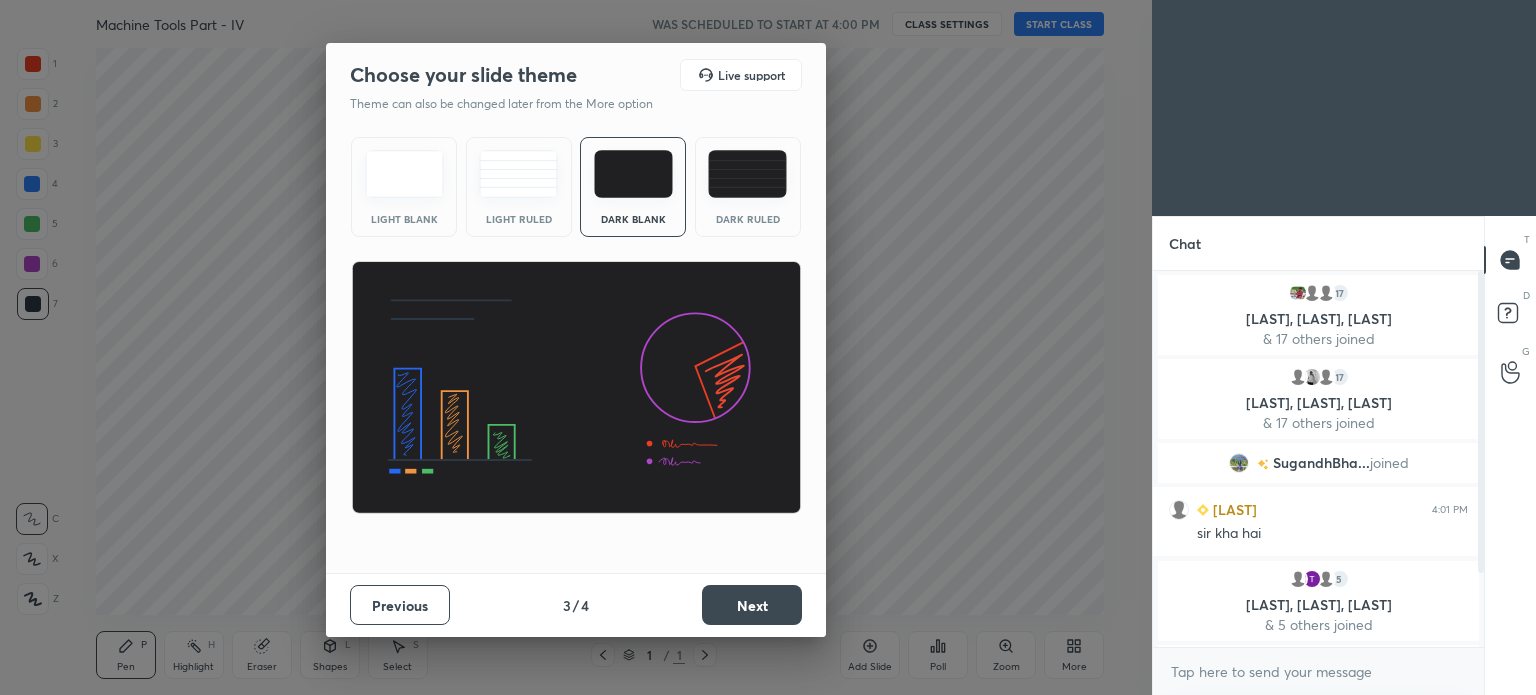 click on "Next" at bounding box center [752, 605] 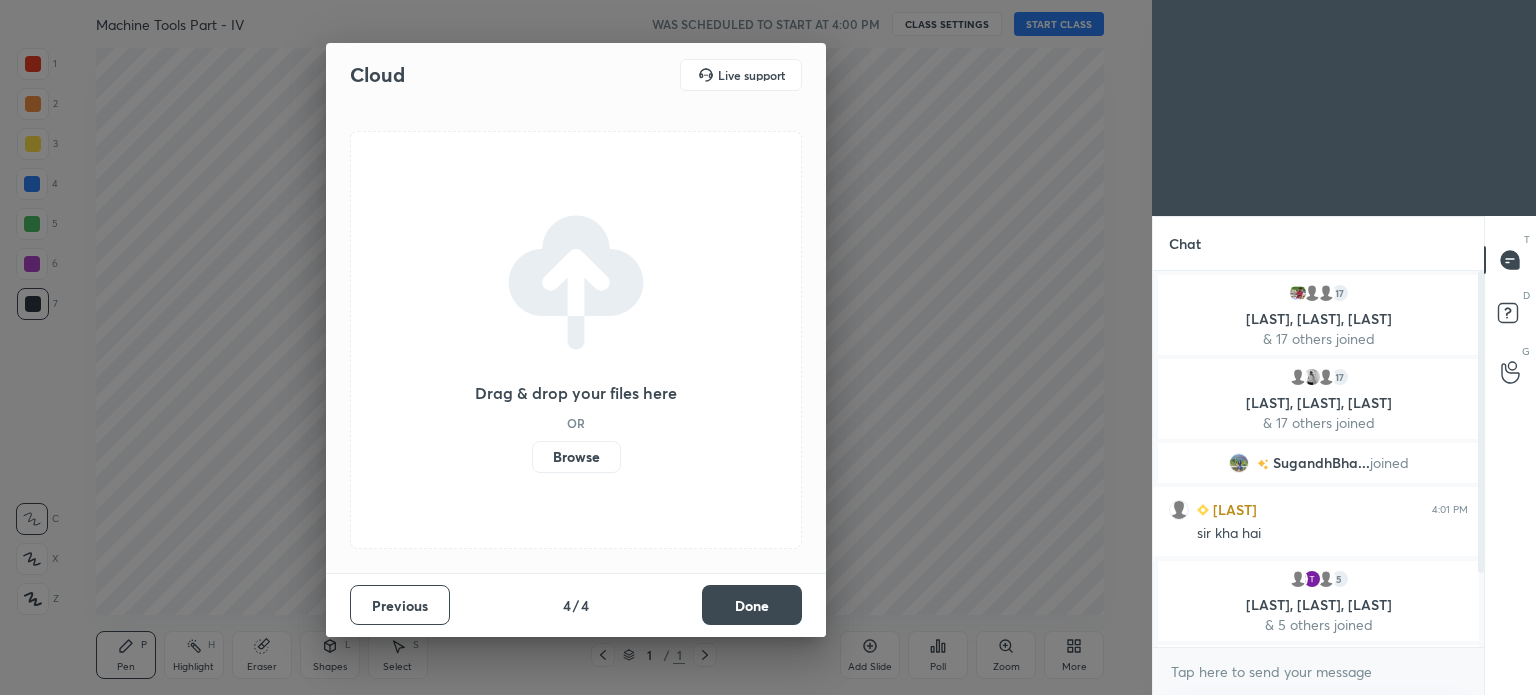 click on "Done" at bounding box center [752, 605] 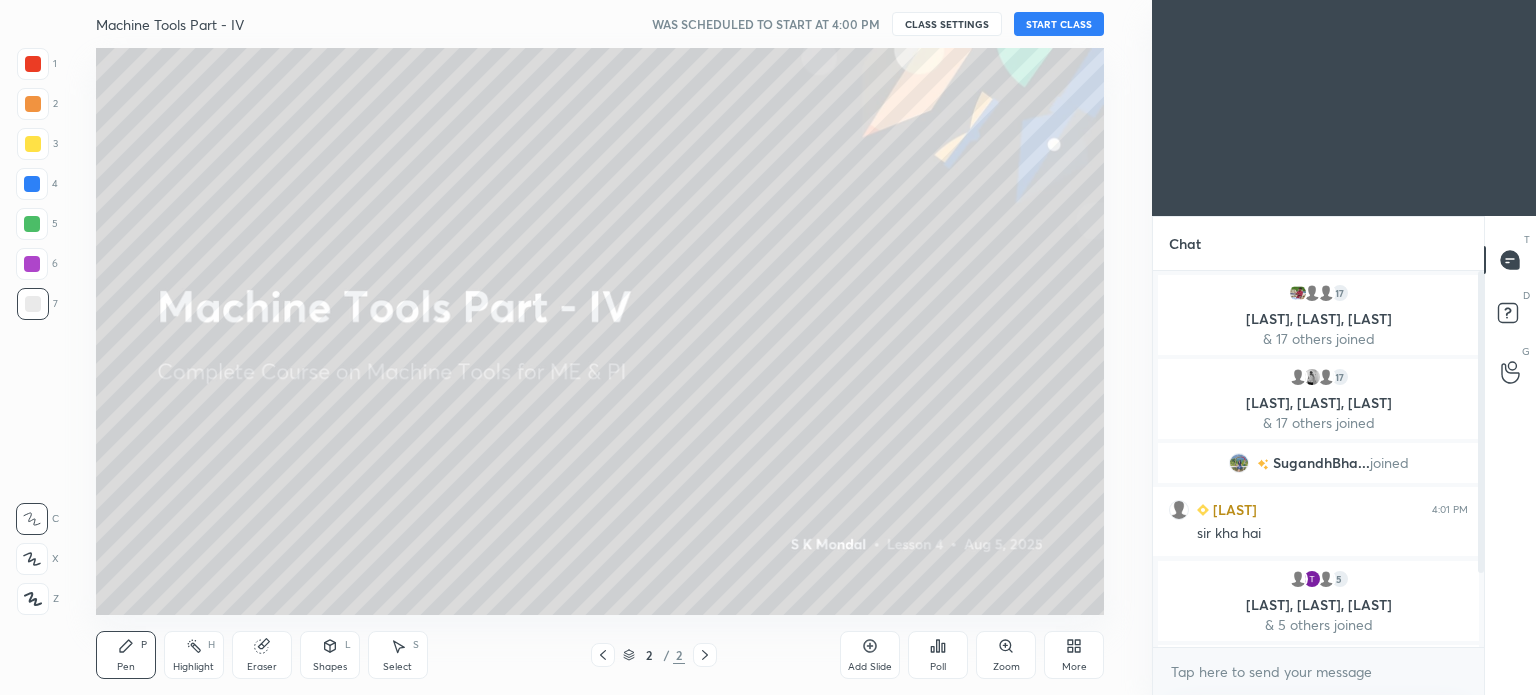 click on "START CLASS" at bounding box center [1059, 24] 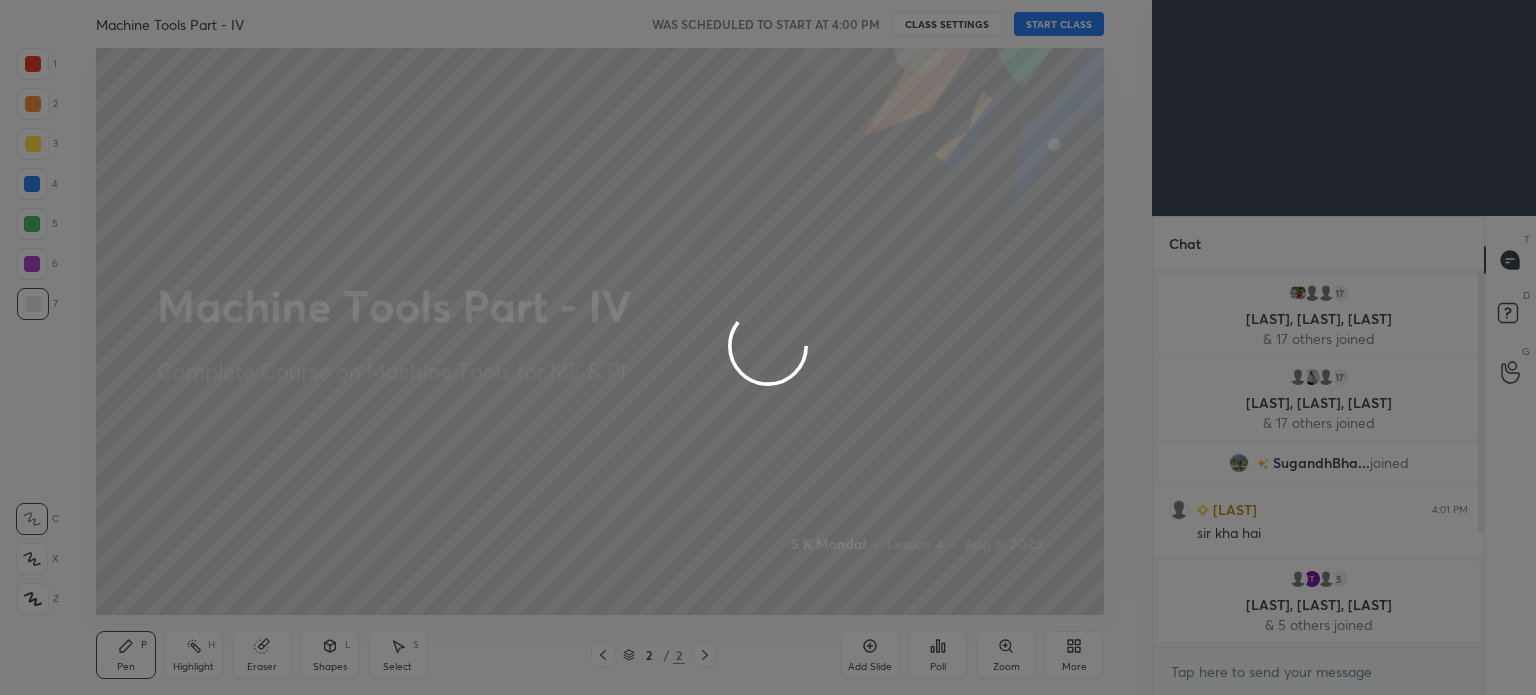 type on "x" 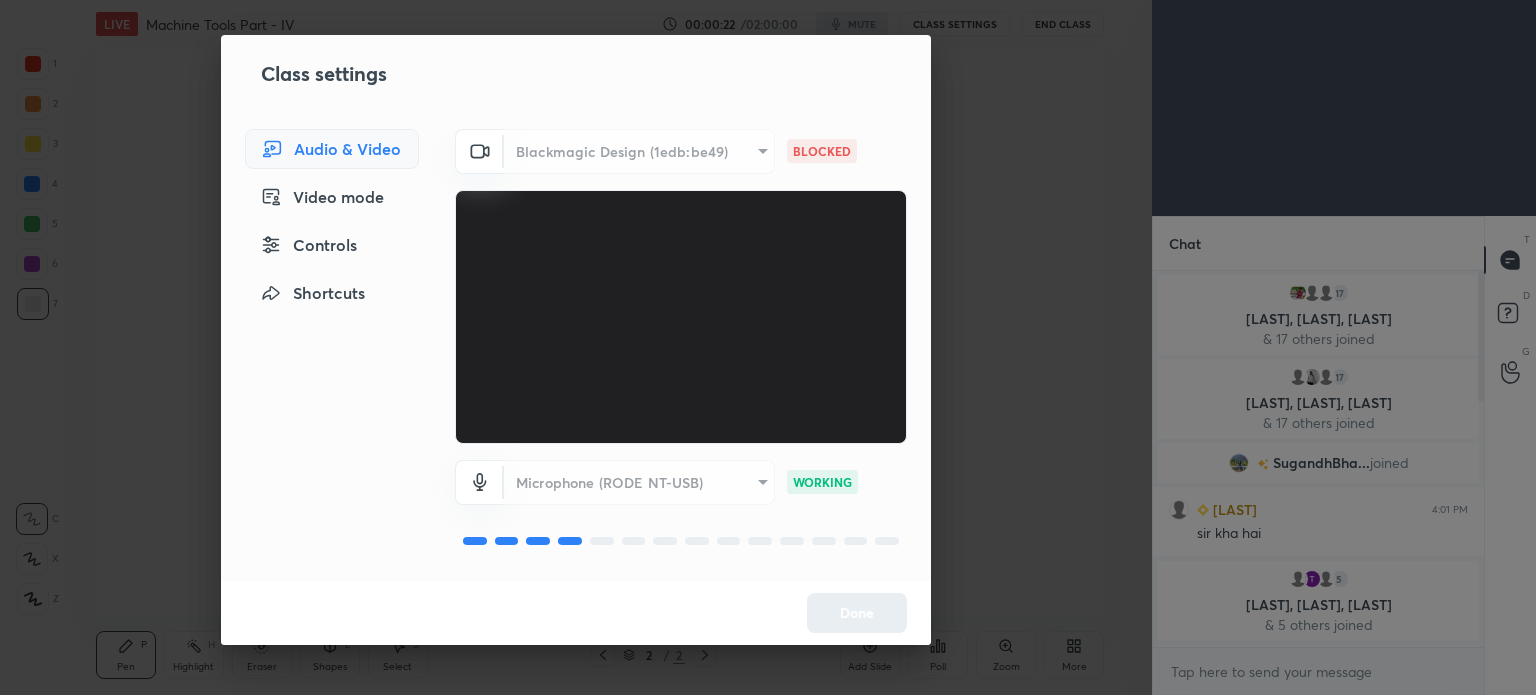 scroll, scrollTop: 1, scrollLeft: 0, axis: vertical 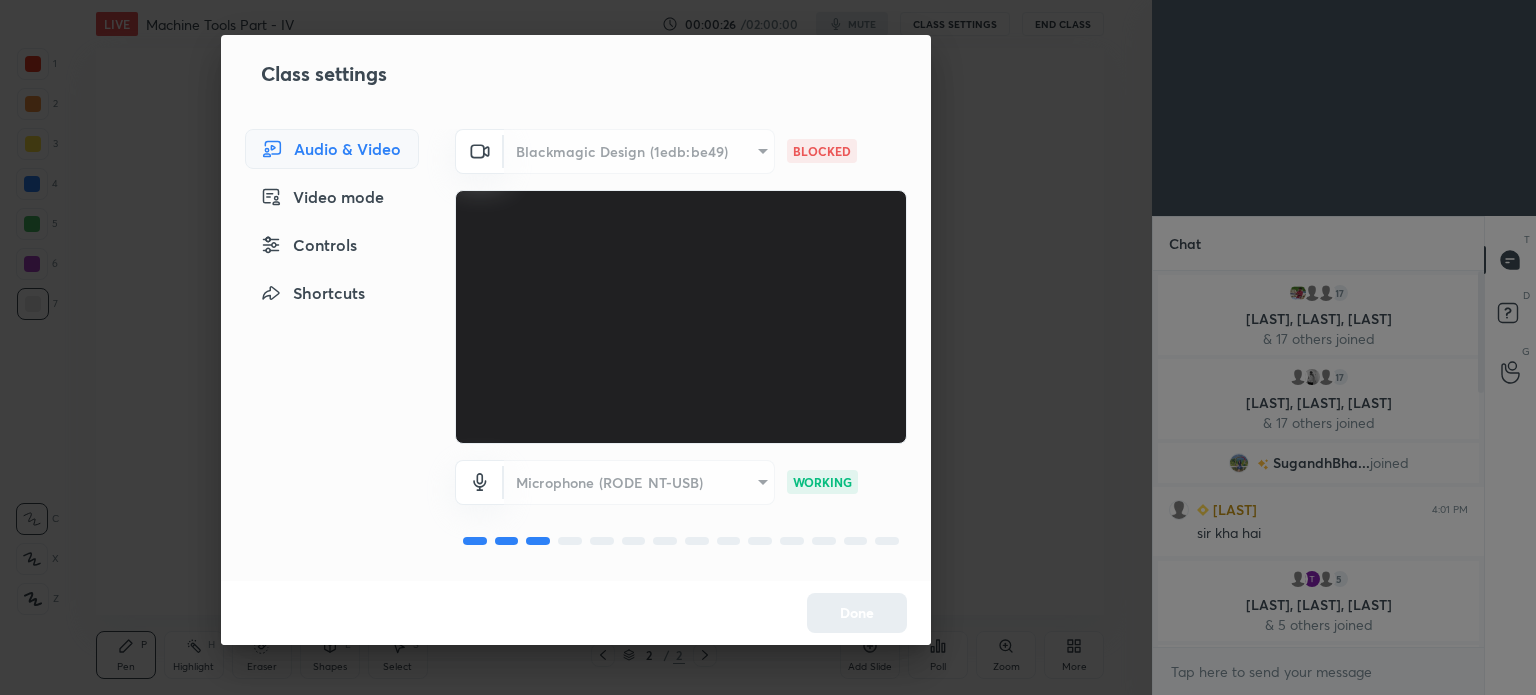 click on "Class settings Audio & Video Video mode Controls Shortcuts Blackmagic Design (1edb:be49) d83ffd266255d09f4f30669eef5809a425ccf60d7286e2163eab31e3d176f997 BLOCKED Microphone (RODE NT-USB) f188a3a6a88ad87c7c07716c79905d9b0bc423b5d22019360e7c336d627437ae WORKING Done" at bounding box center [576, 347] 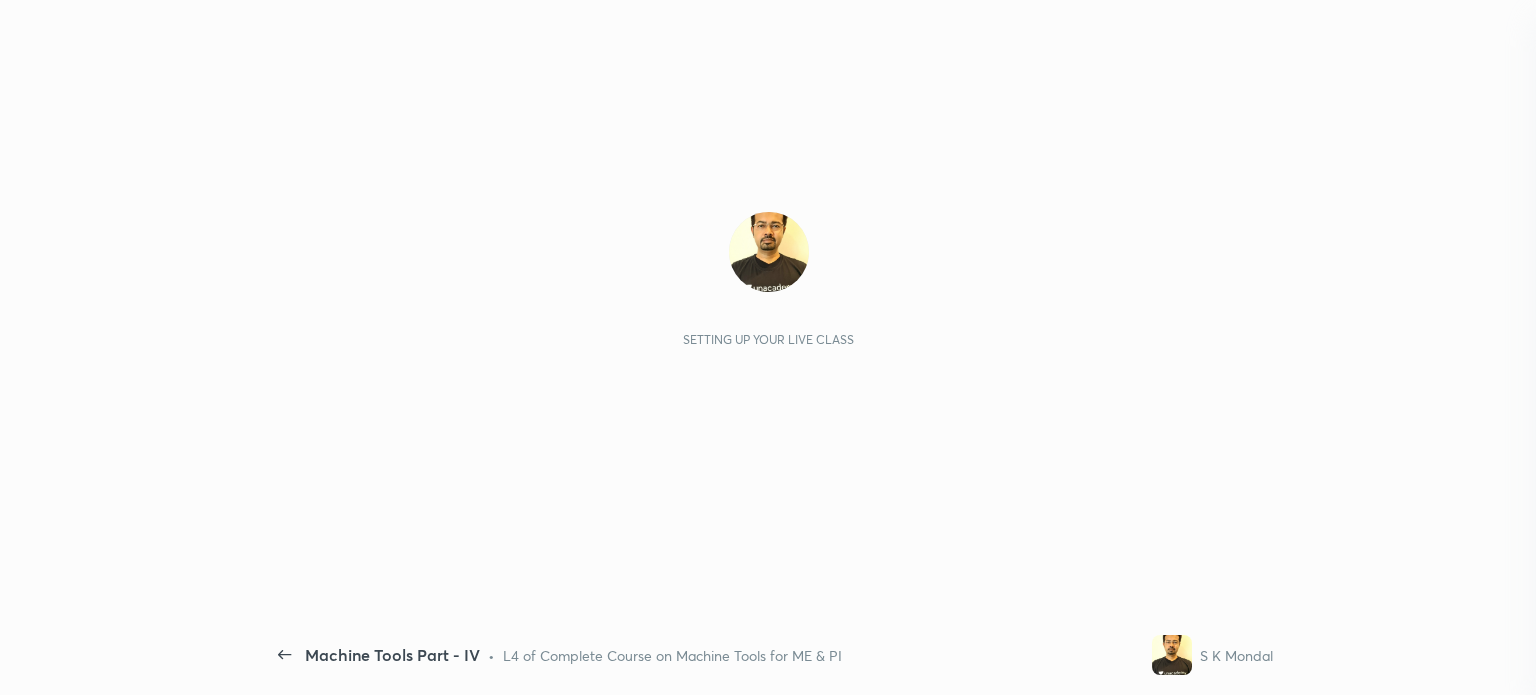 scroll, scrollTop: 0, scrollLeft: 0, axis: both 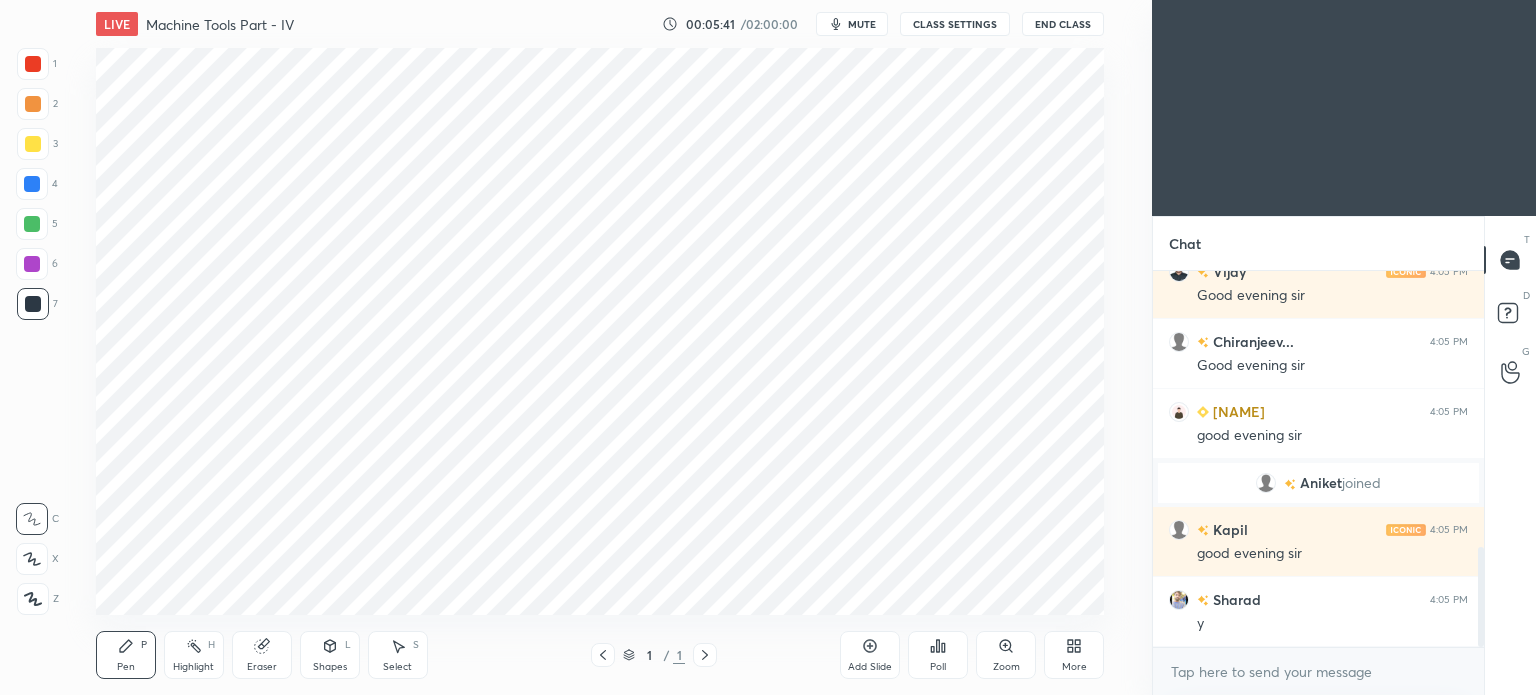 click 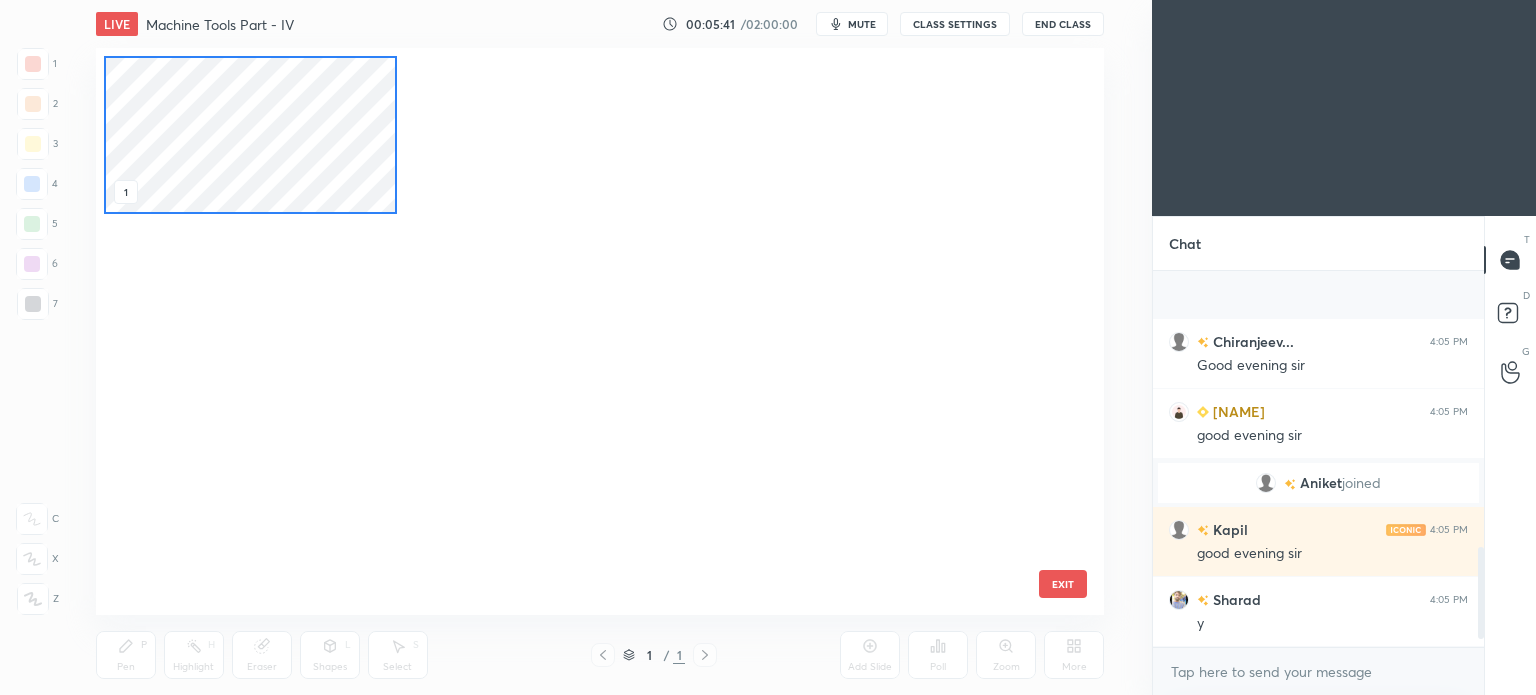 scroll, scrollTop: 1154, scrollLeft: 0, axis: vertical 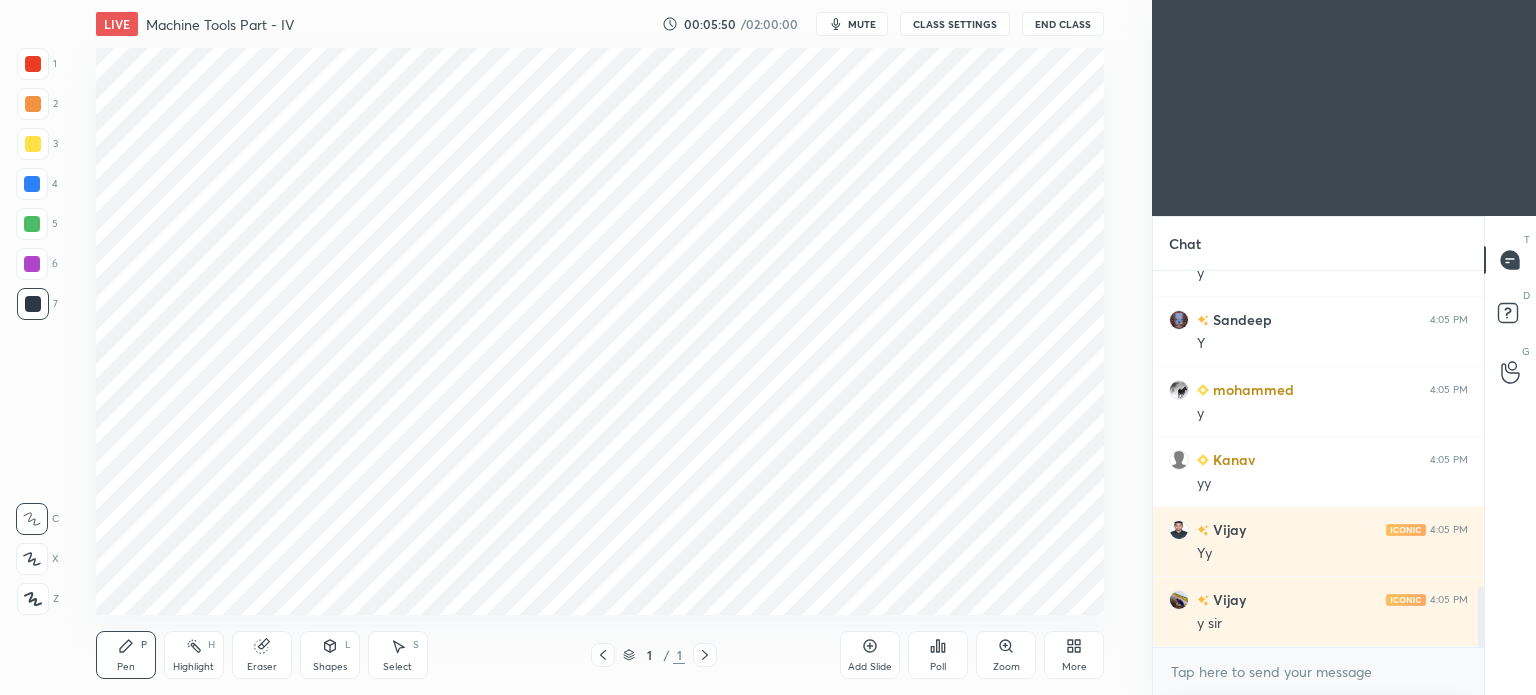 click on "More" at bounding box center (1074, 655) 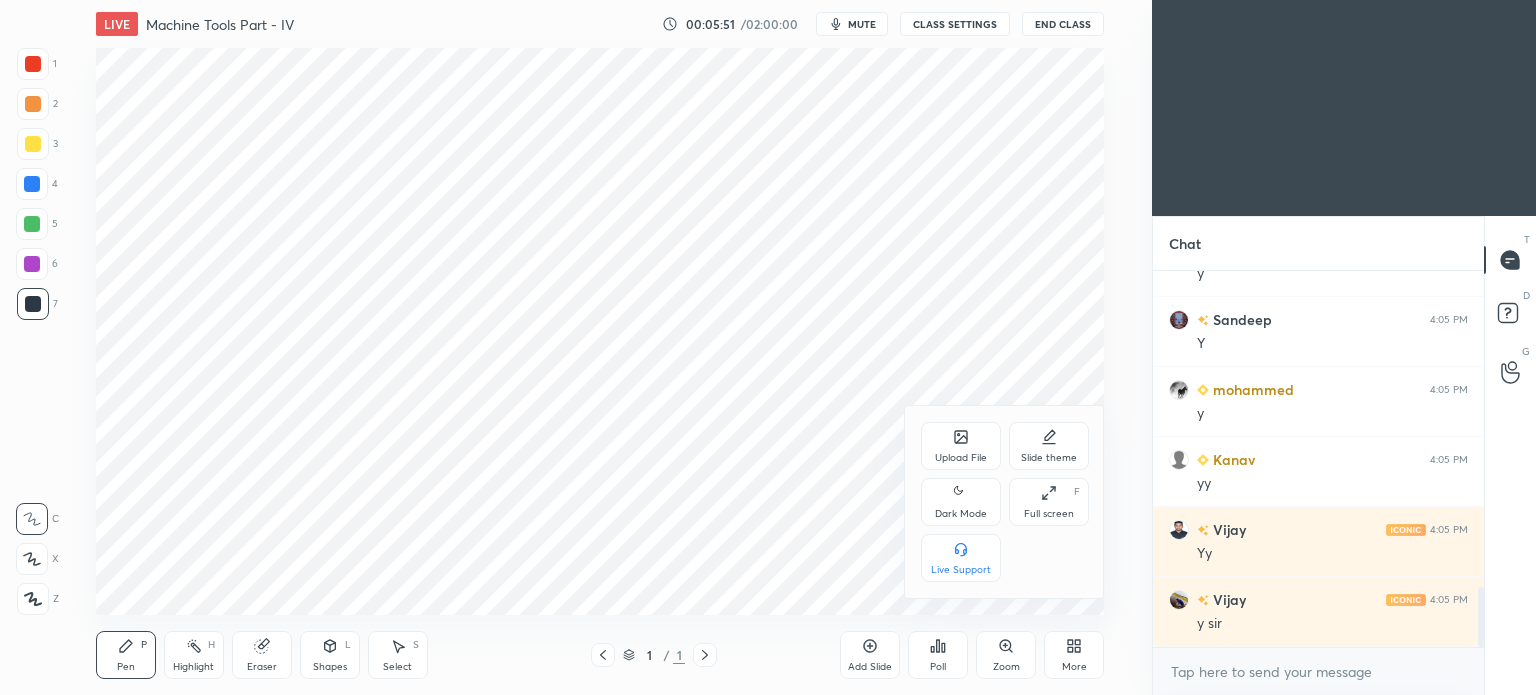 click on "Upload File" at bounding box center (961, 446) 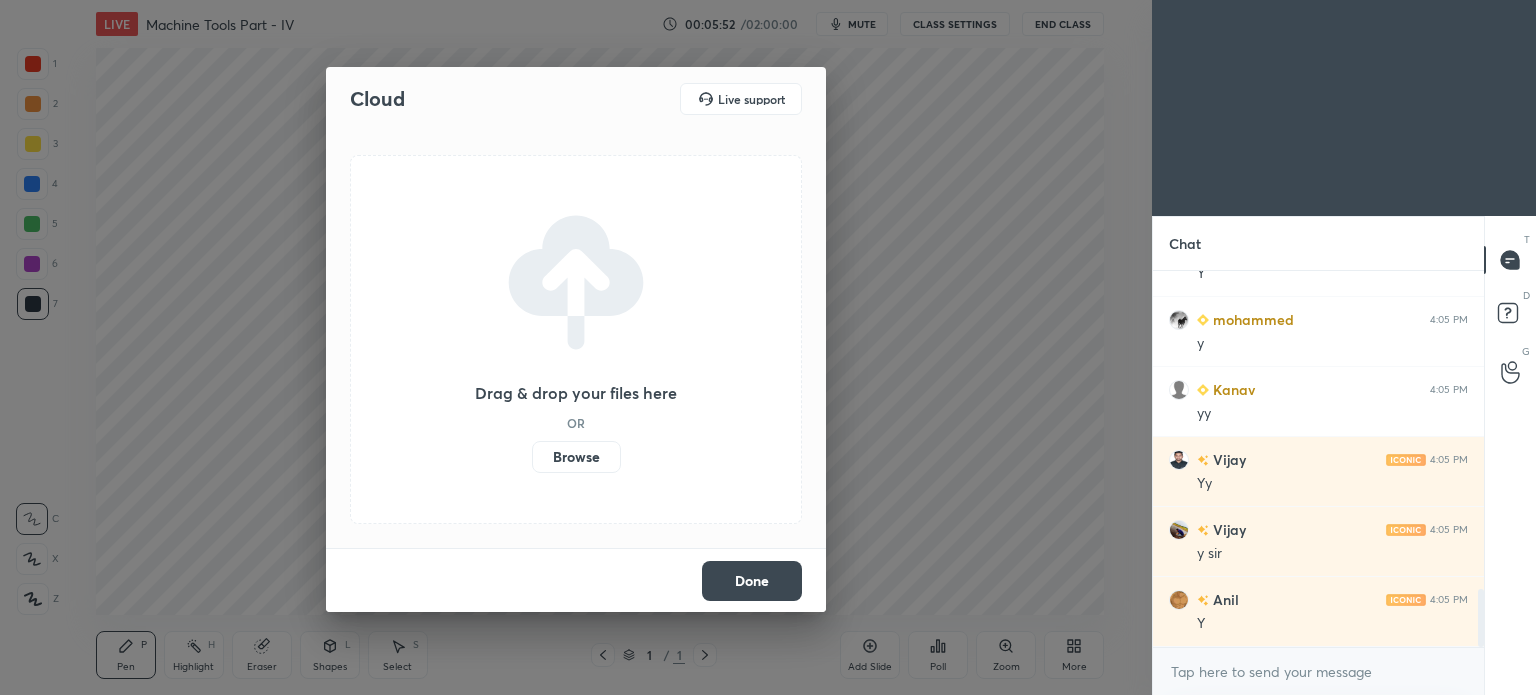 scroll 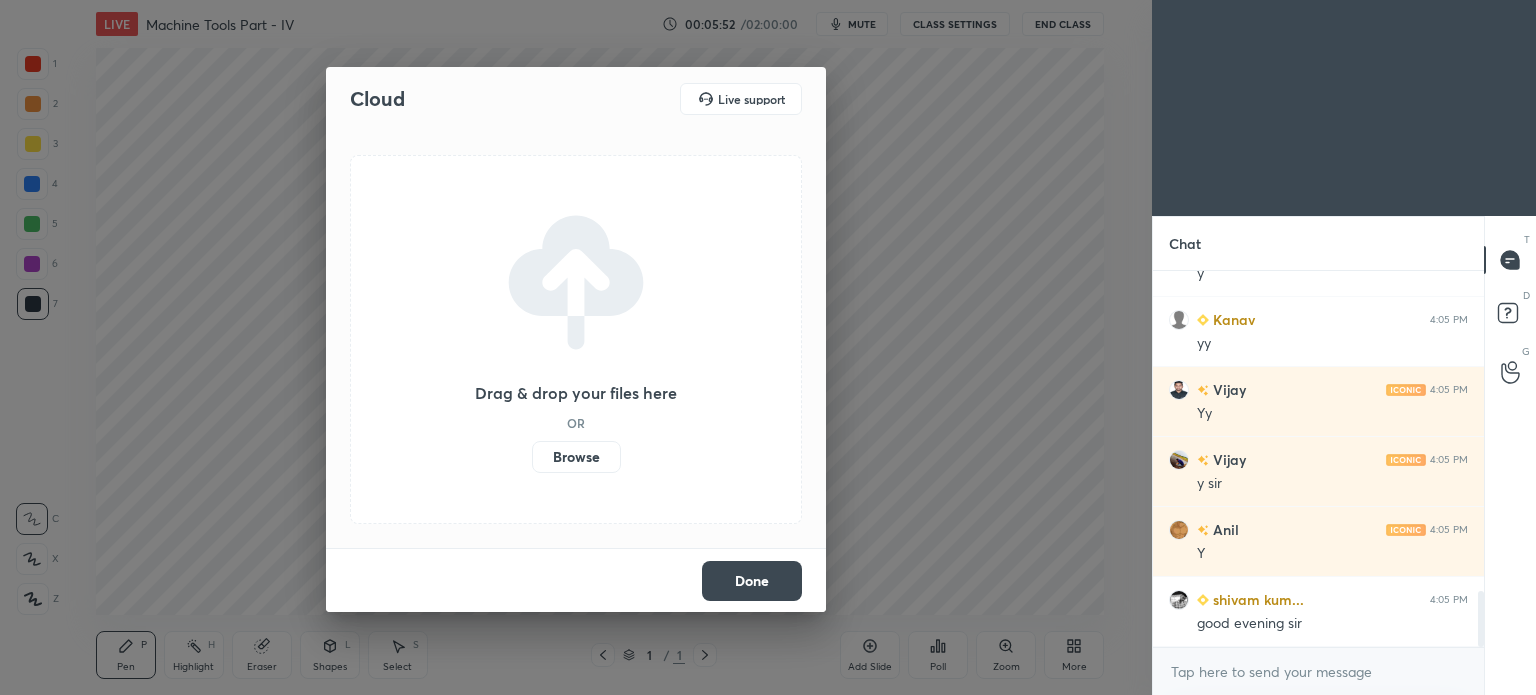 click on "Browse" at bounding box center [576, 457] 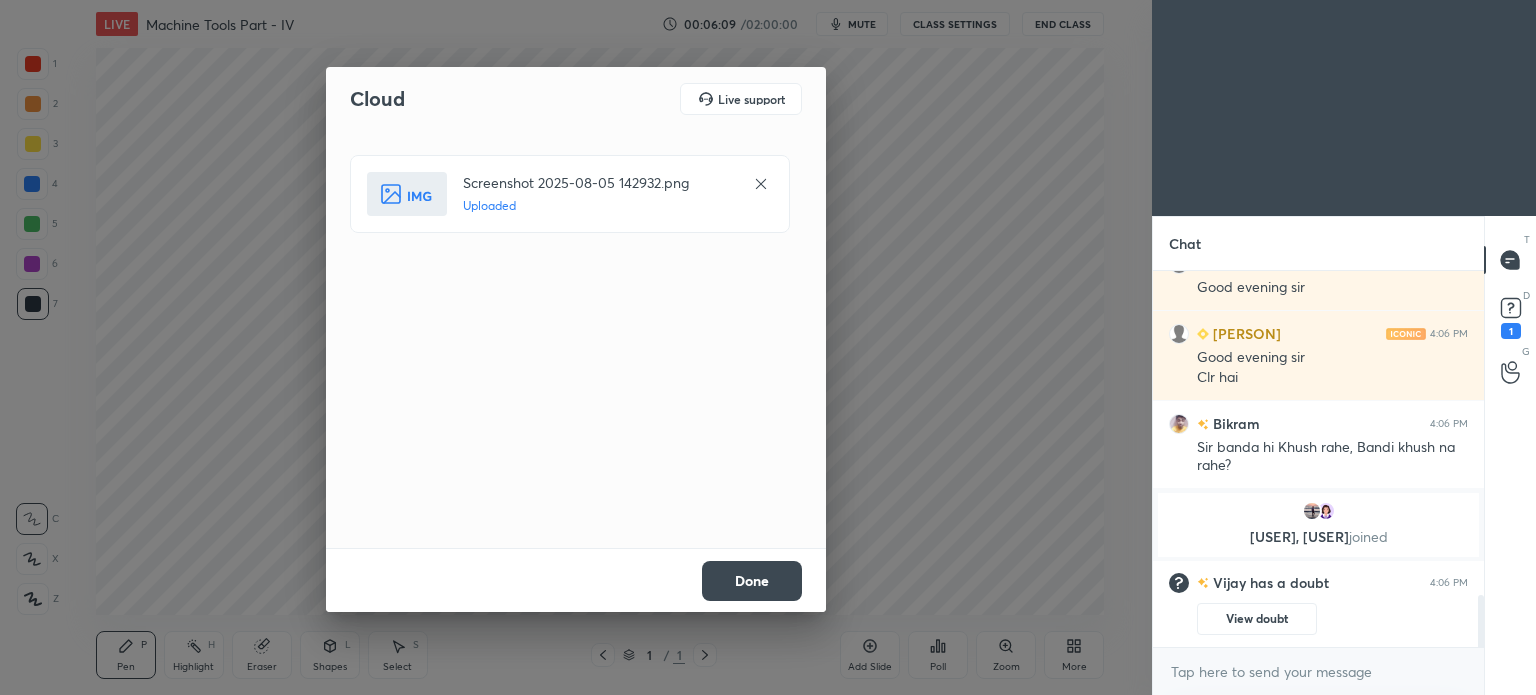 click on "Done" at bounding box center [752, 581] 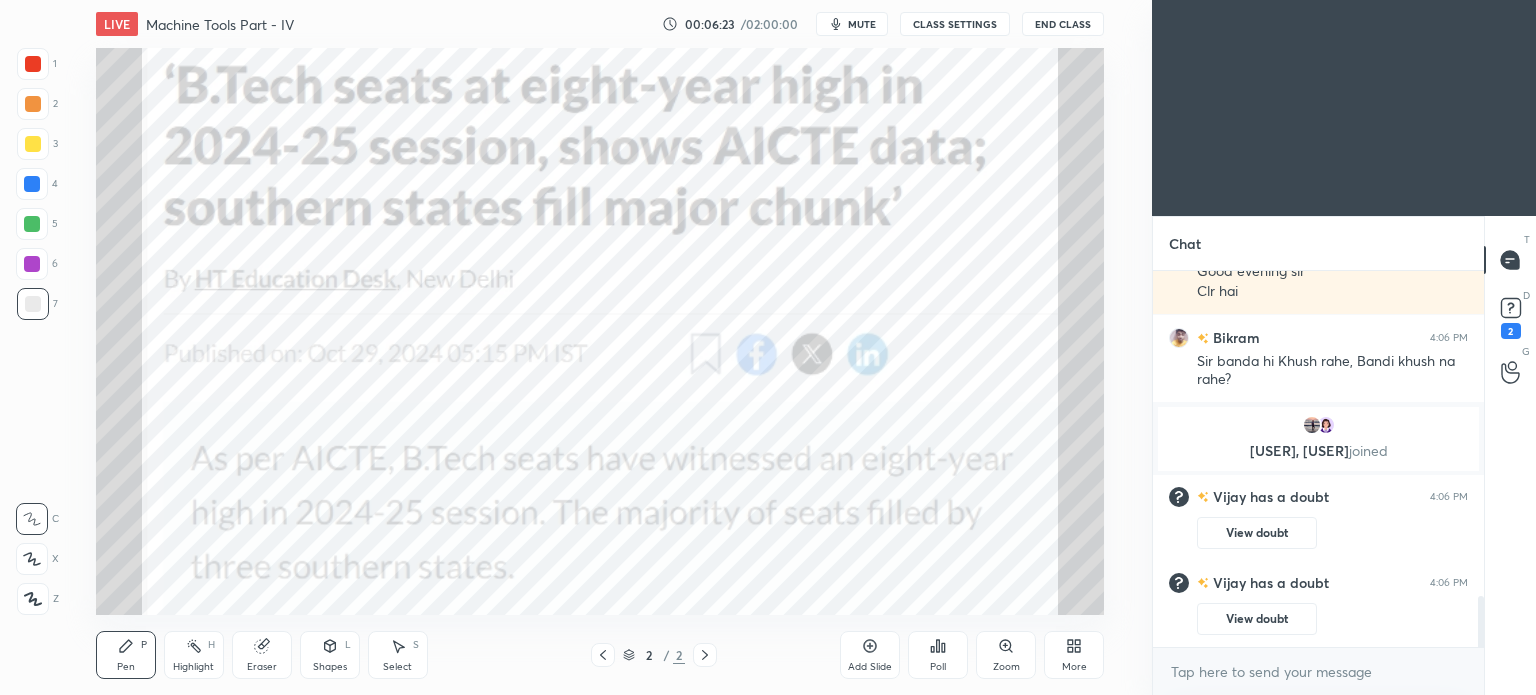 click 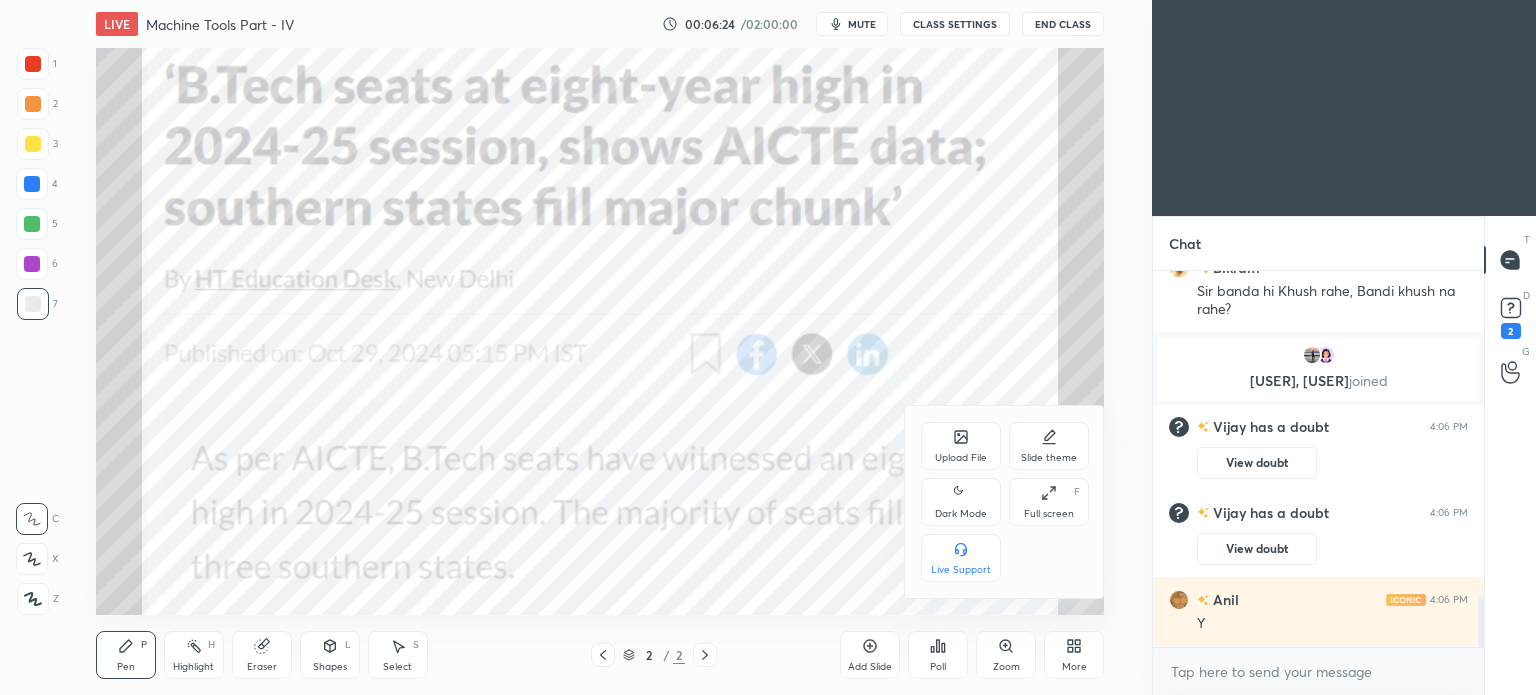 click on "Upload File" at bounding box center (961, 458) 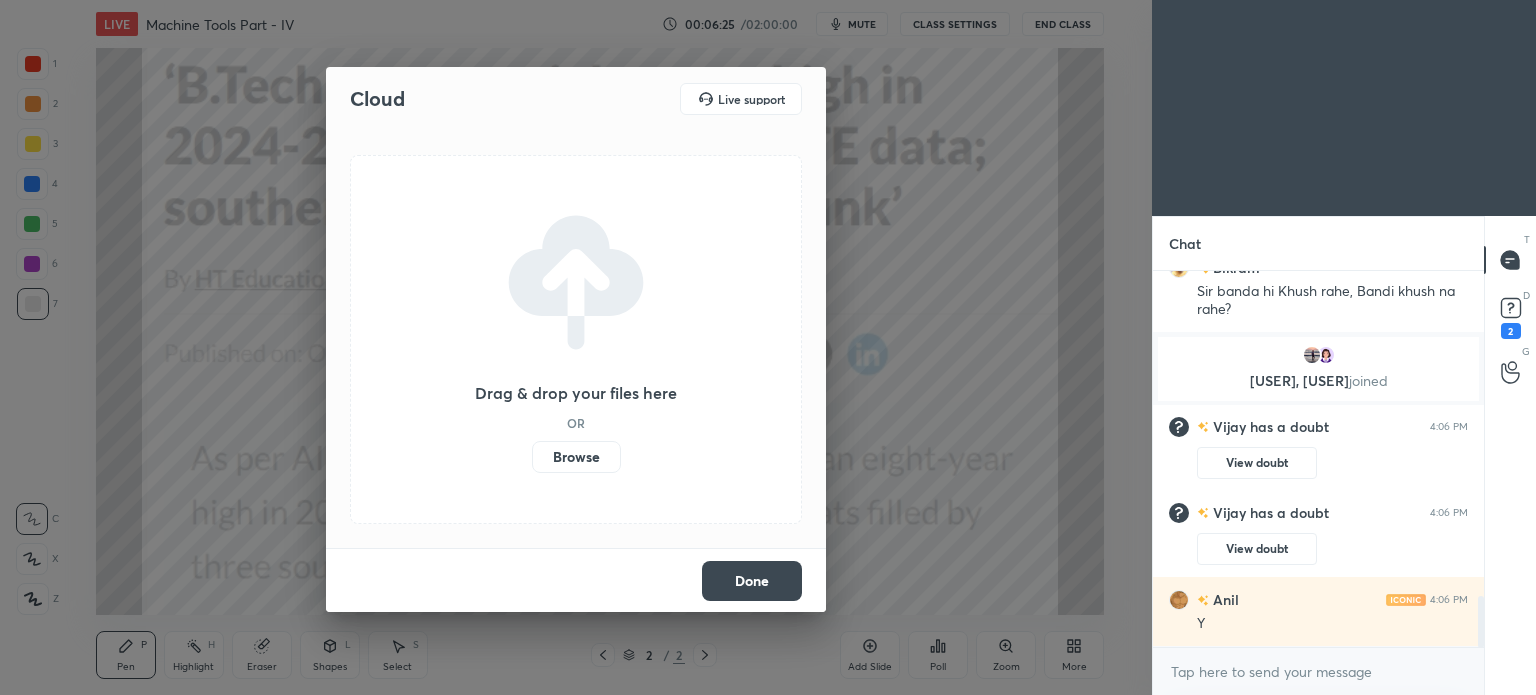click on "Browse" at bounding box center (576, 457) 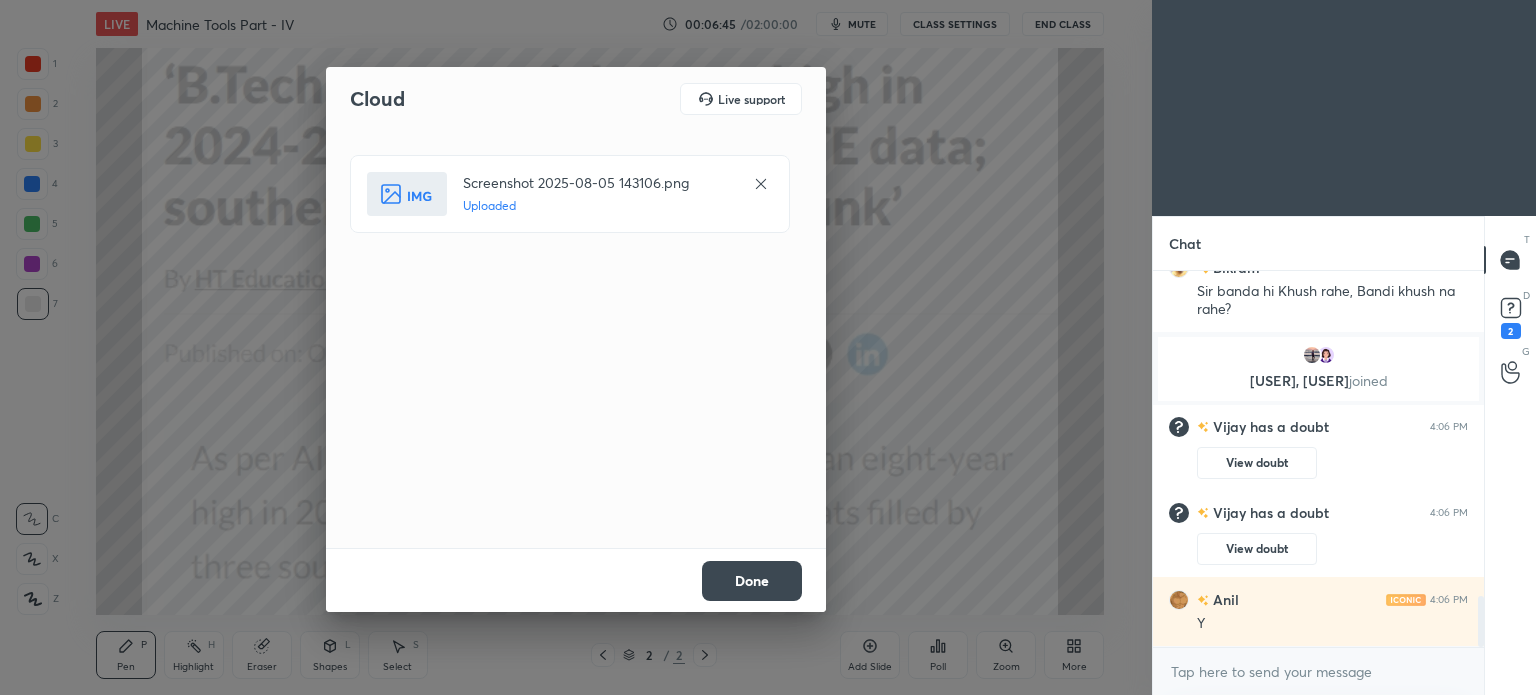click on "Done" at bounding box center (752, 581) 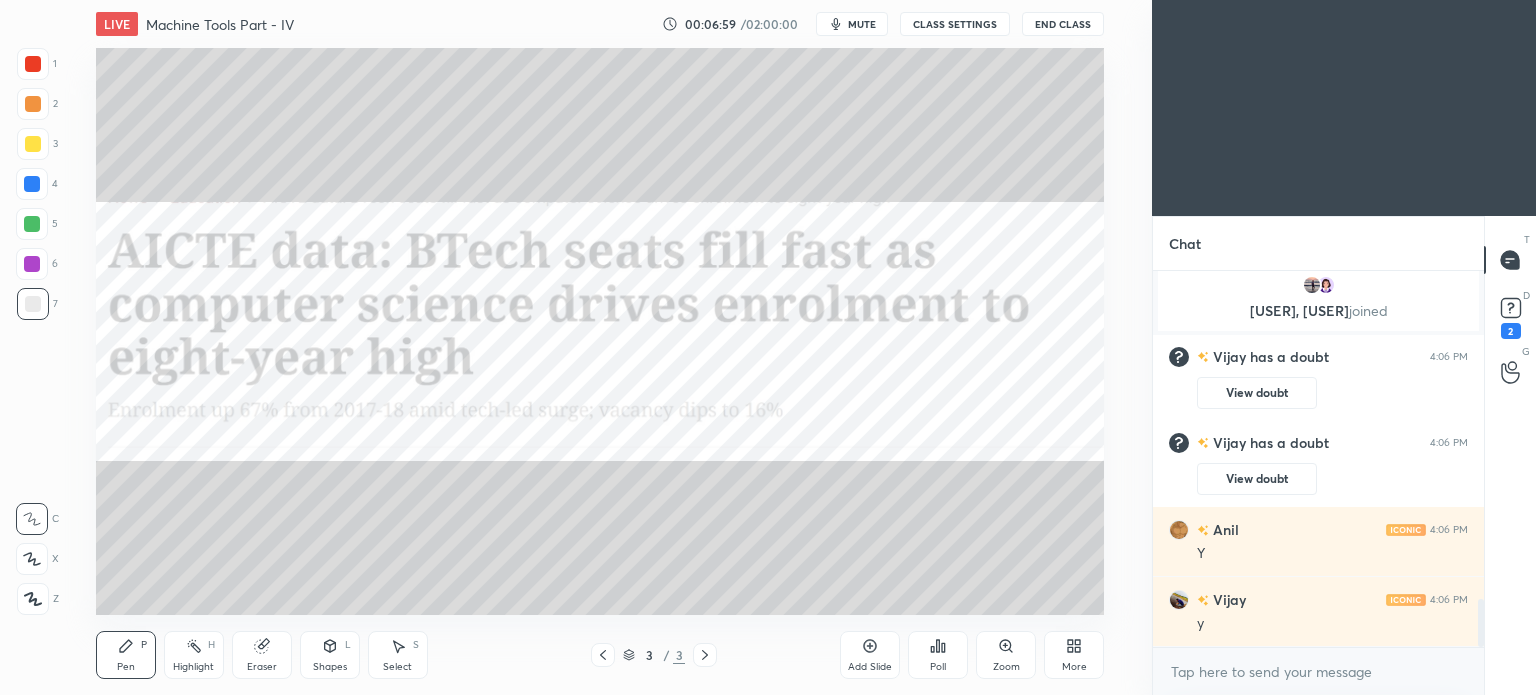 scroll, scrollTop: 2634, scrollLeft: 0, axis: vertical 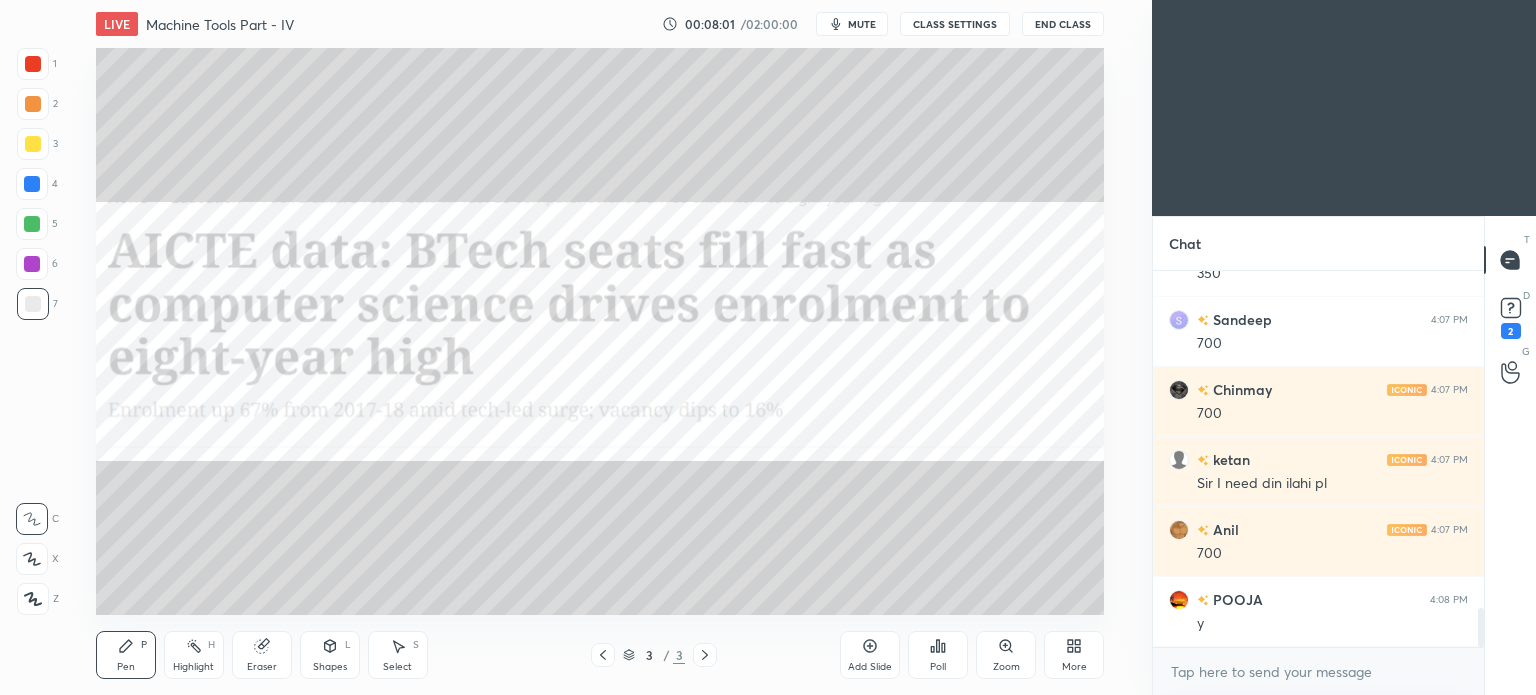 click at bounding box center (33, 104) 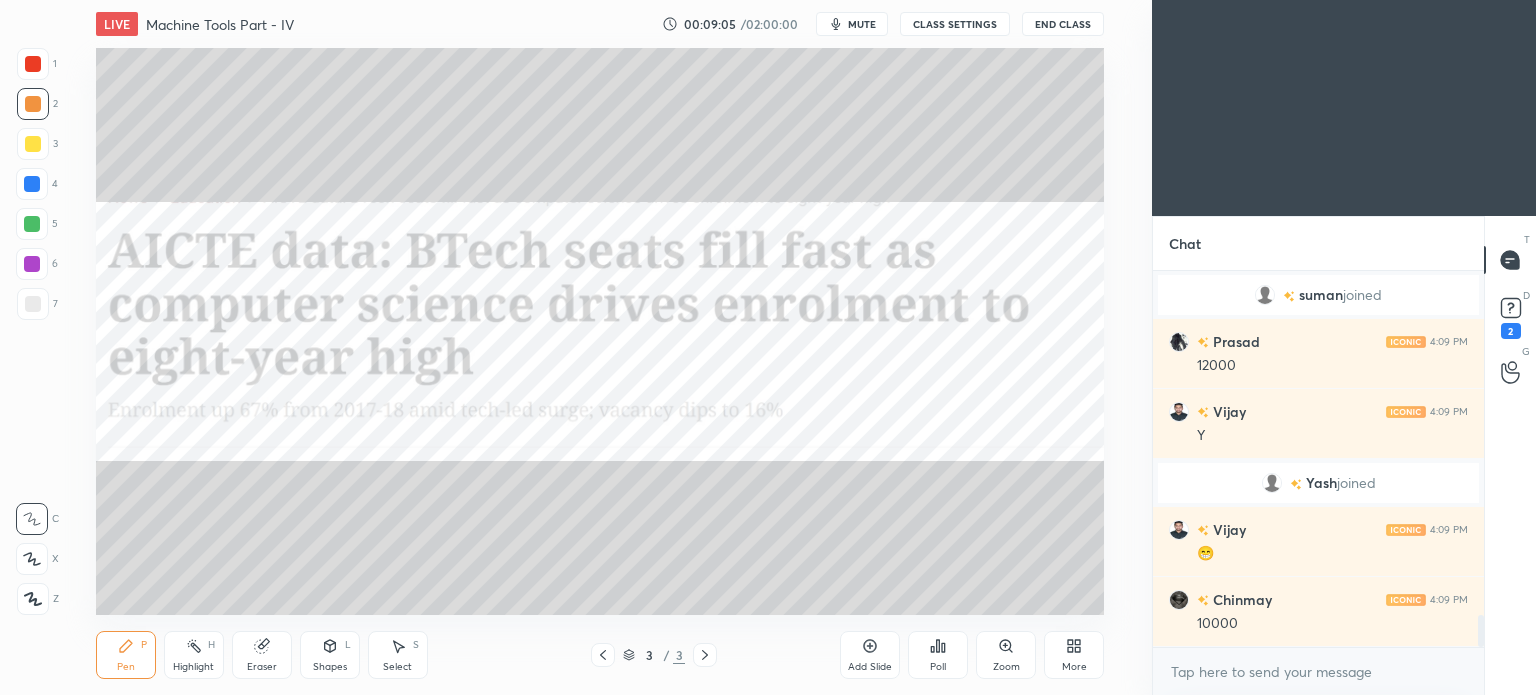 scroll, scrollTop: 4126, scrollLeft: 0, axis: vertical 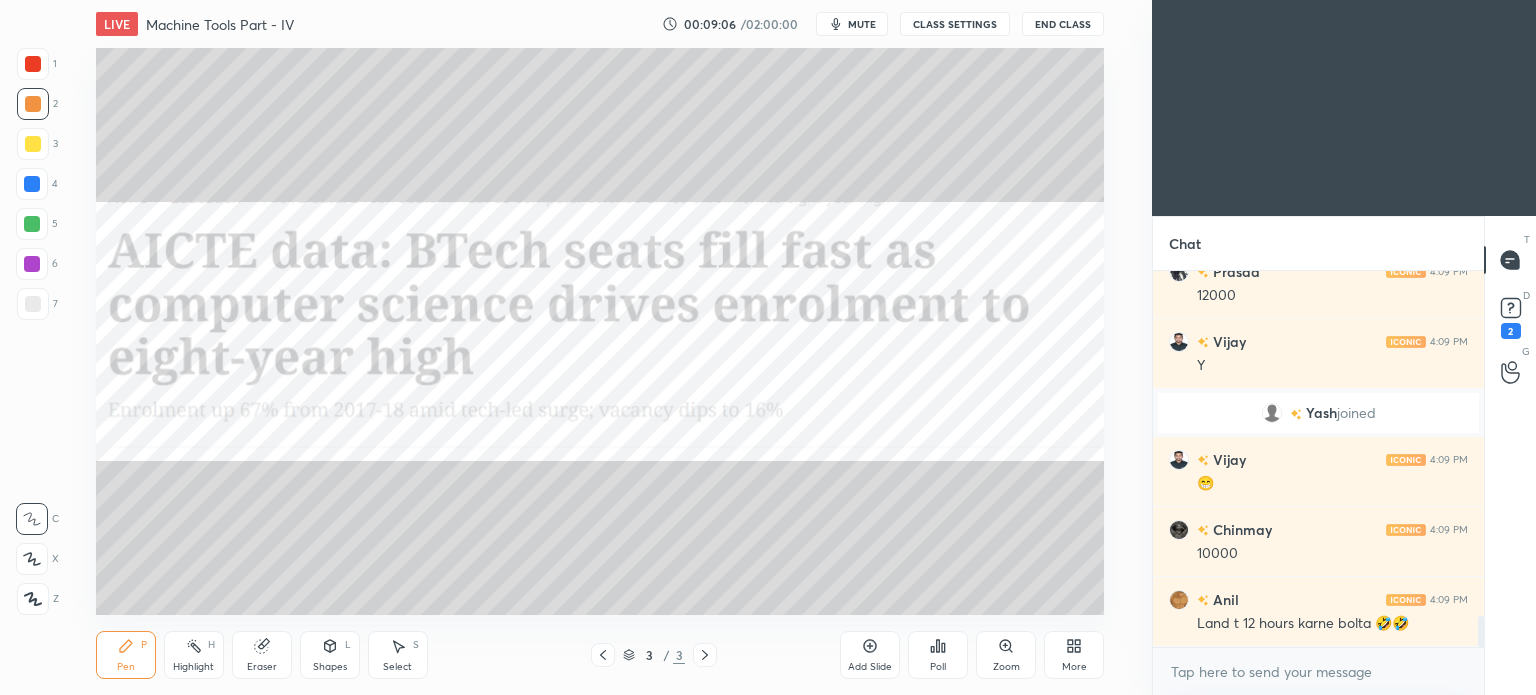 click on "Select" at bounding box center (397, 667) 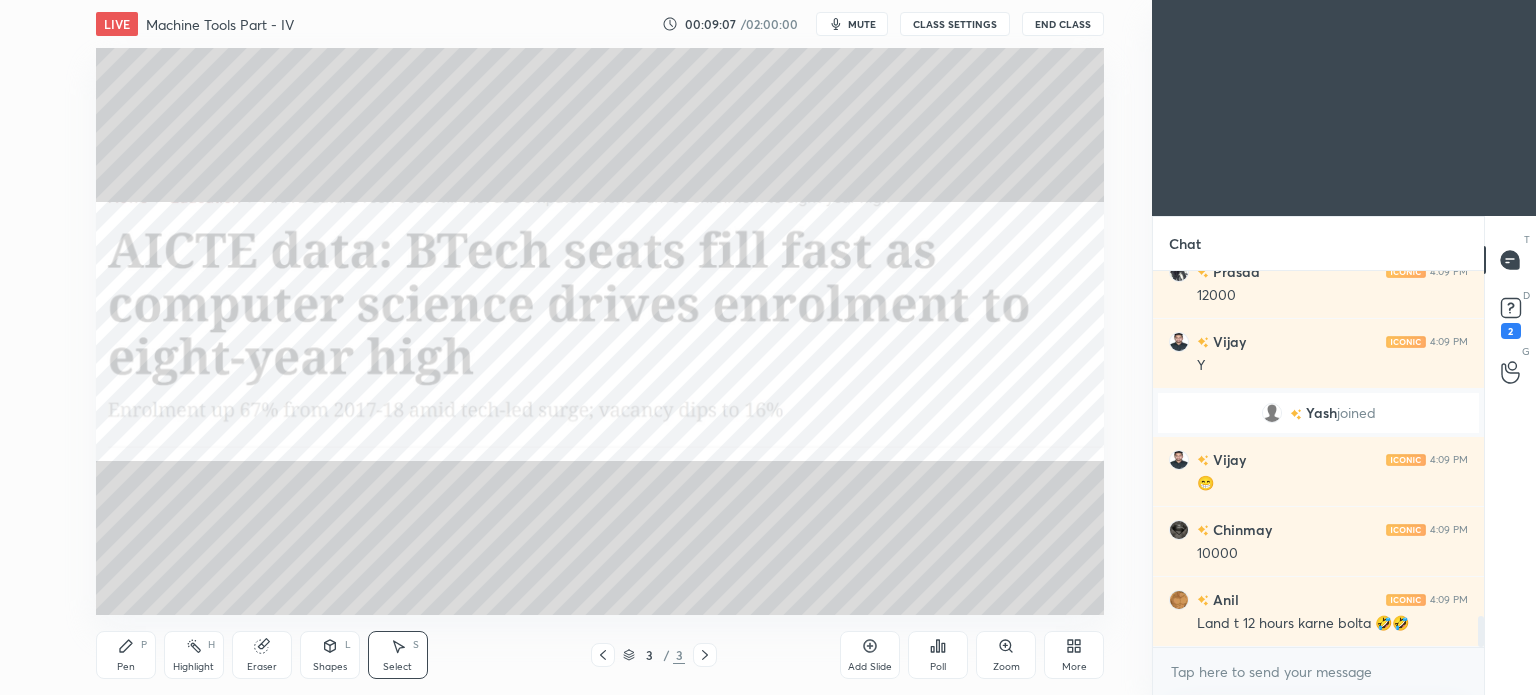 scroll, scrollTop: 4196, scrollLeft: 0, axis: vertical 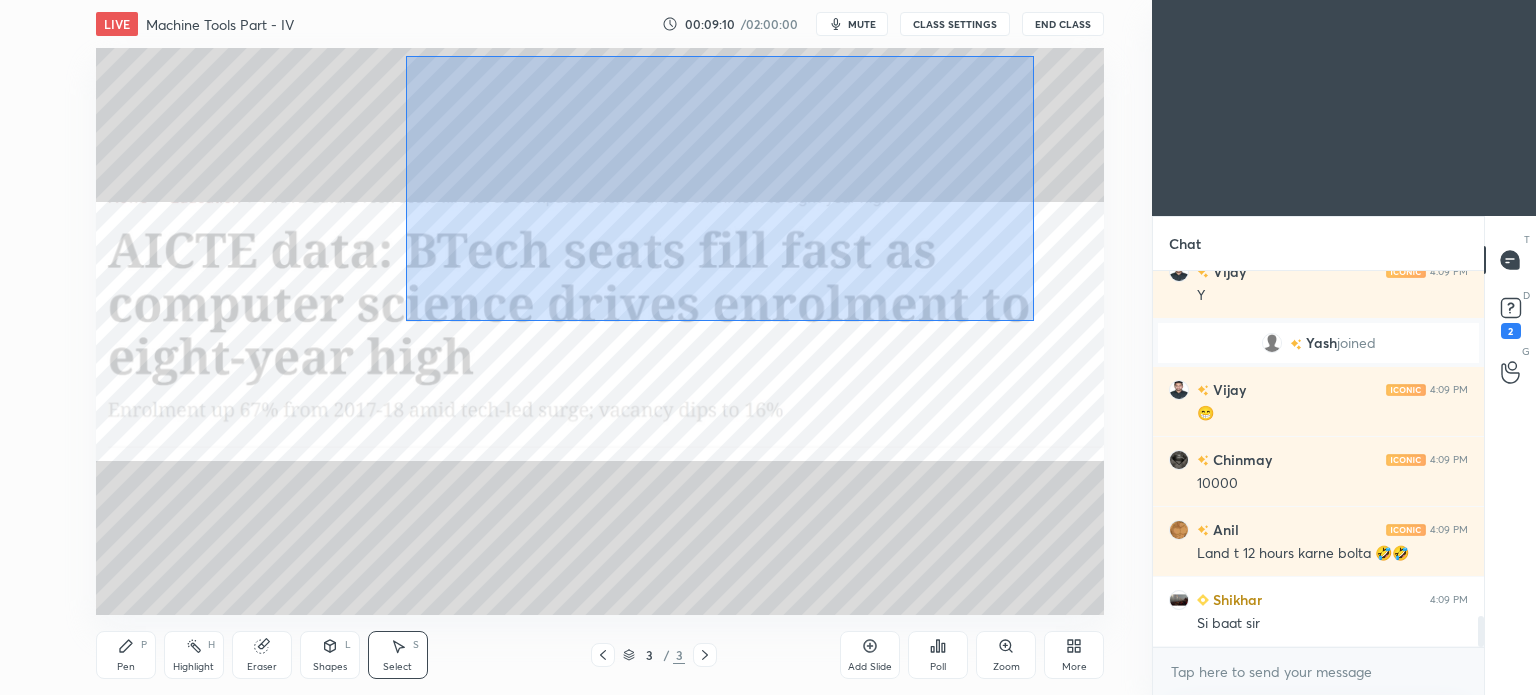 drag, startPoint x: 405, startPoint y: 55, endPoint x: 1036, endPoint y: 321, distance: 684.77515 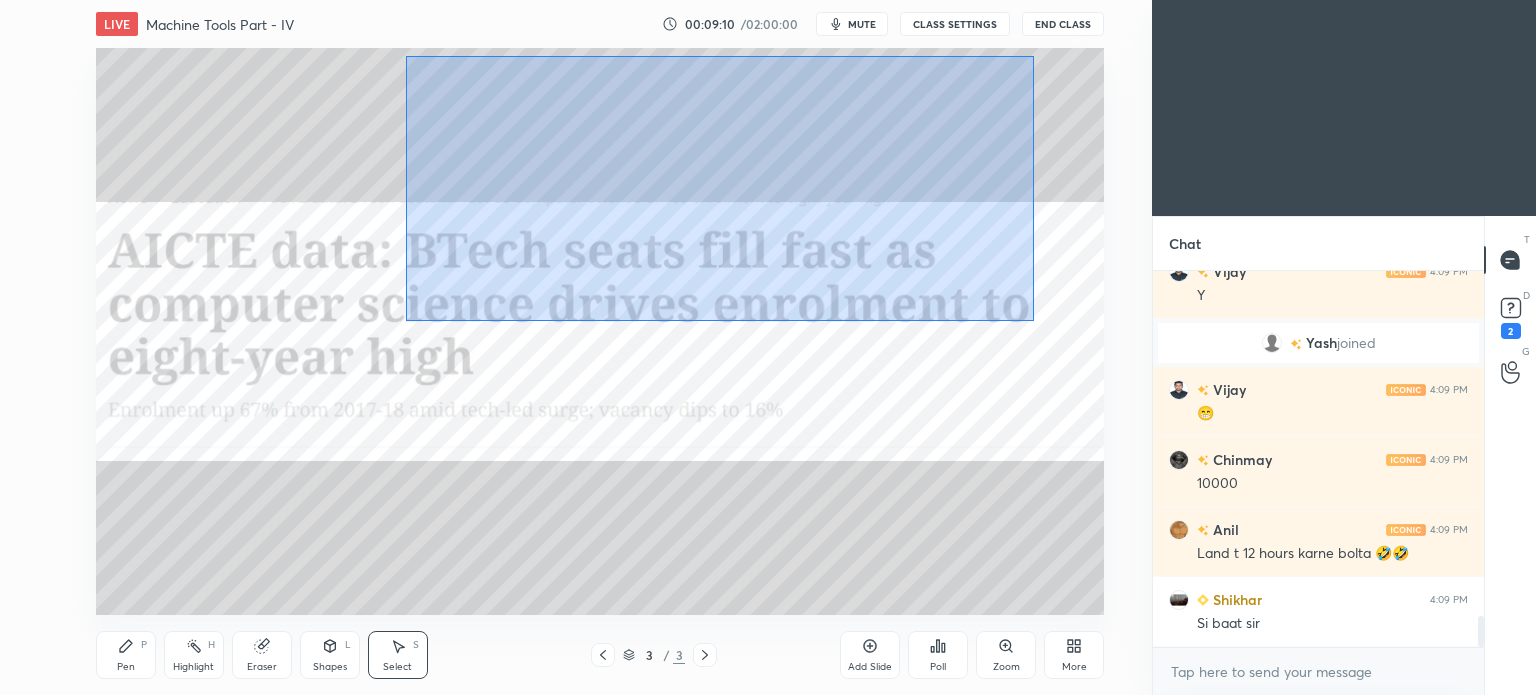 click on "0 ° Undo Copy Duplicate Duplicate to new slide Delete" at bounding box center (600, 331) 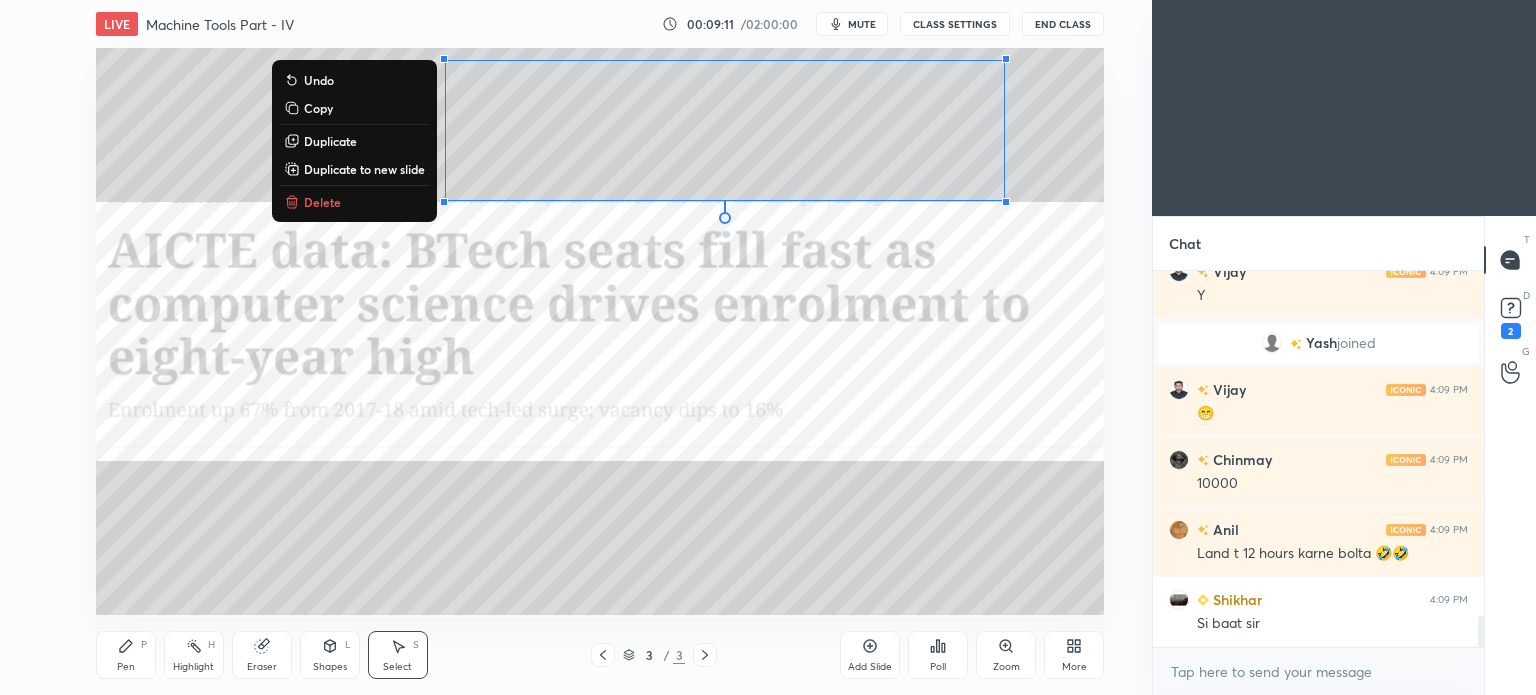 click on "Delete" at bounding box center [322, 202] 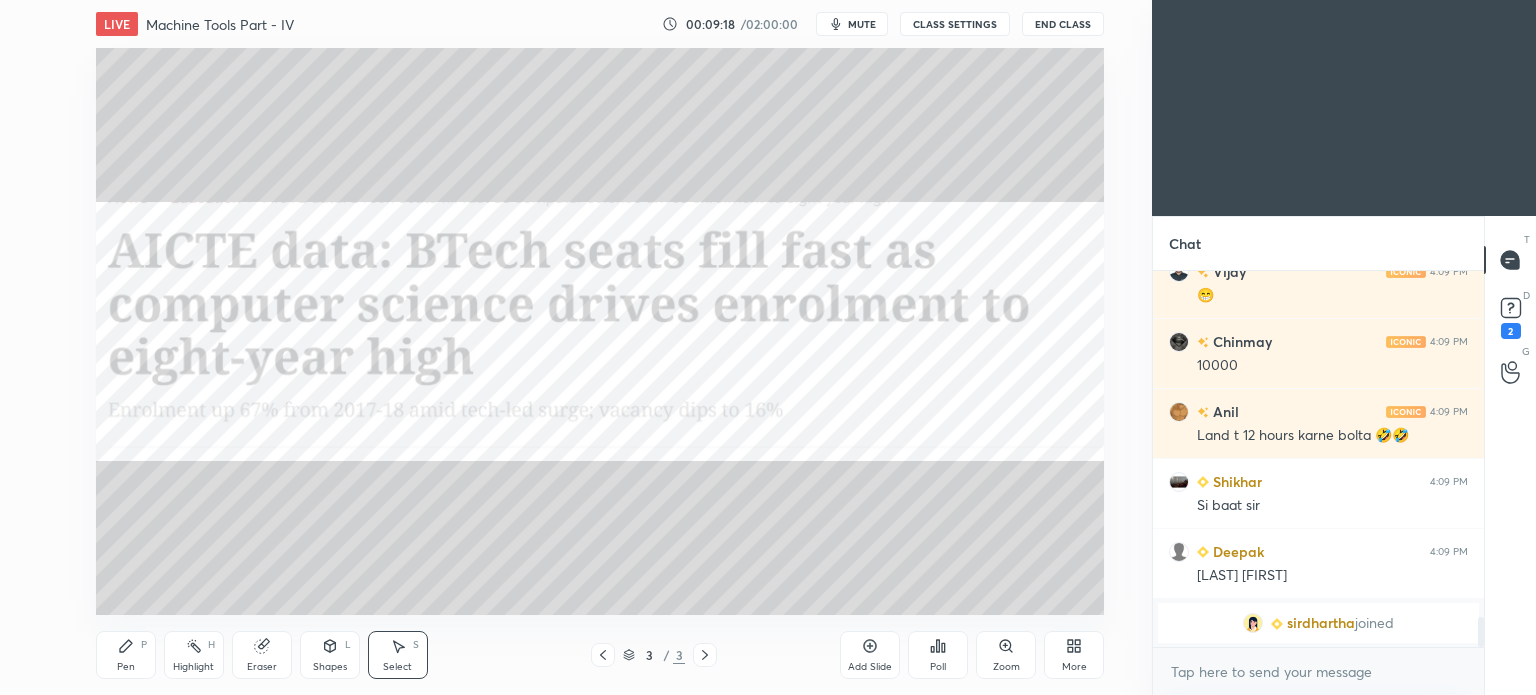scroll, scrollTop: 4338, scrollLeft: 0, axis: vertical 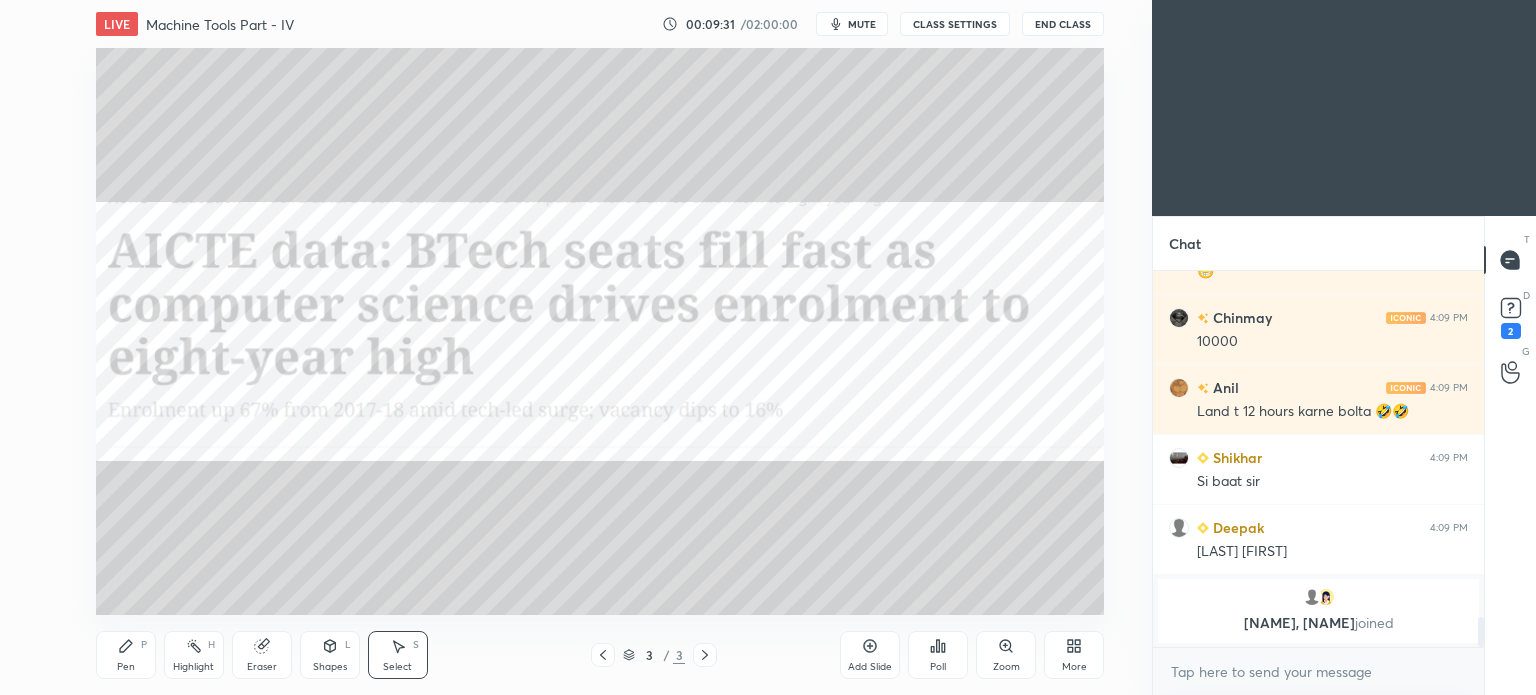 click on "Pen P" at bounding box center [126, 655] 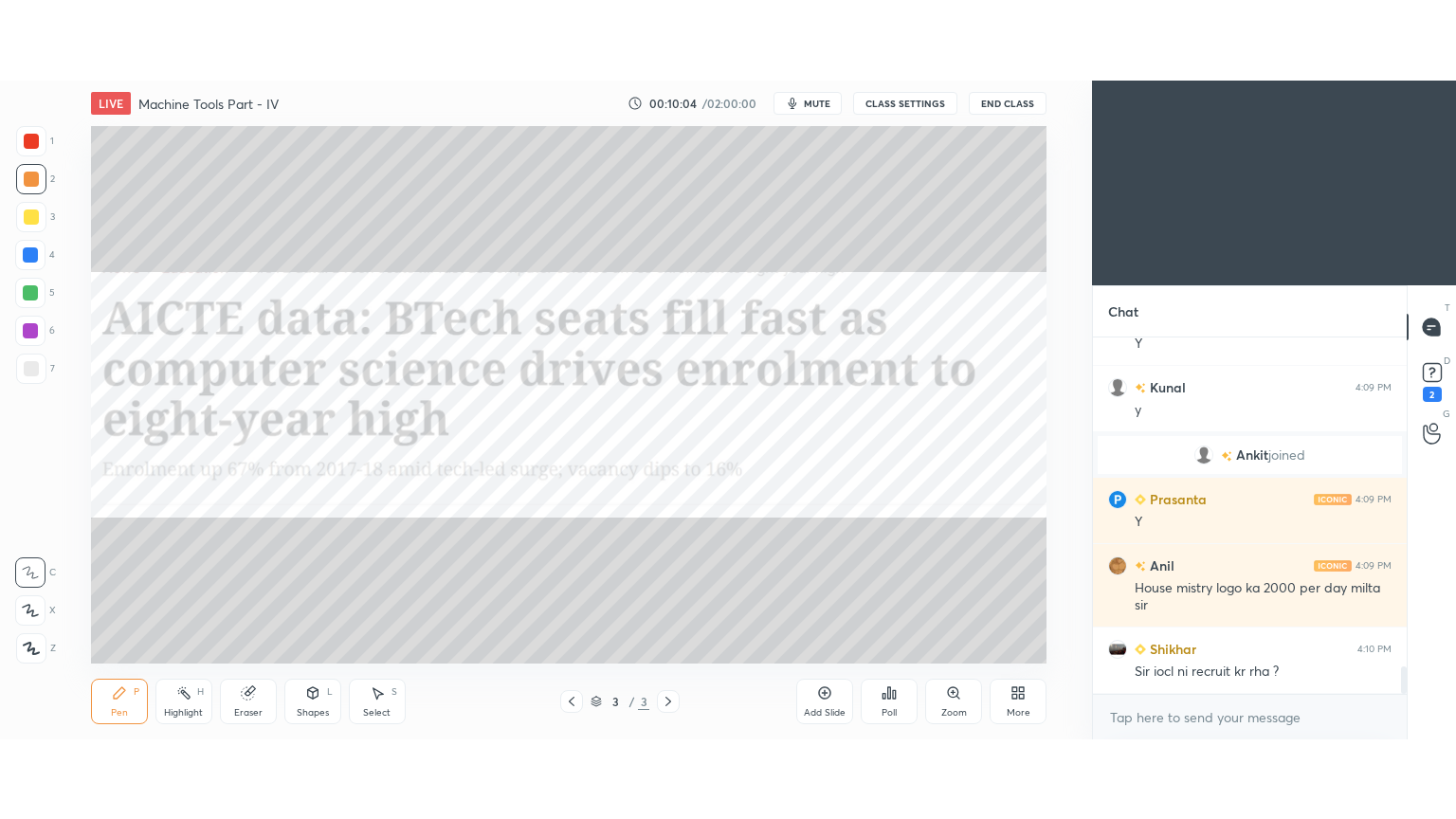 scroll, scrollTop: 4385, scrollLeft: 0, axis: vertical 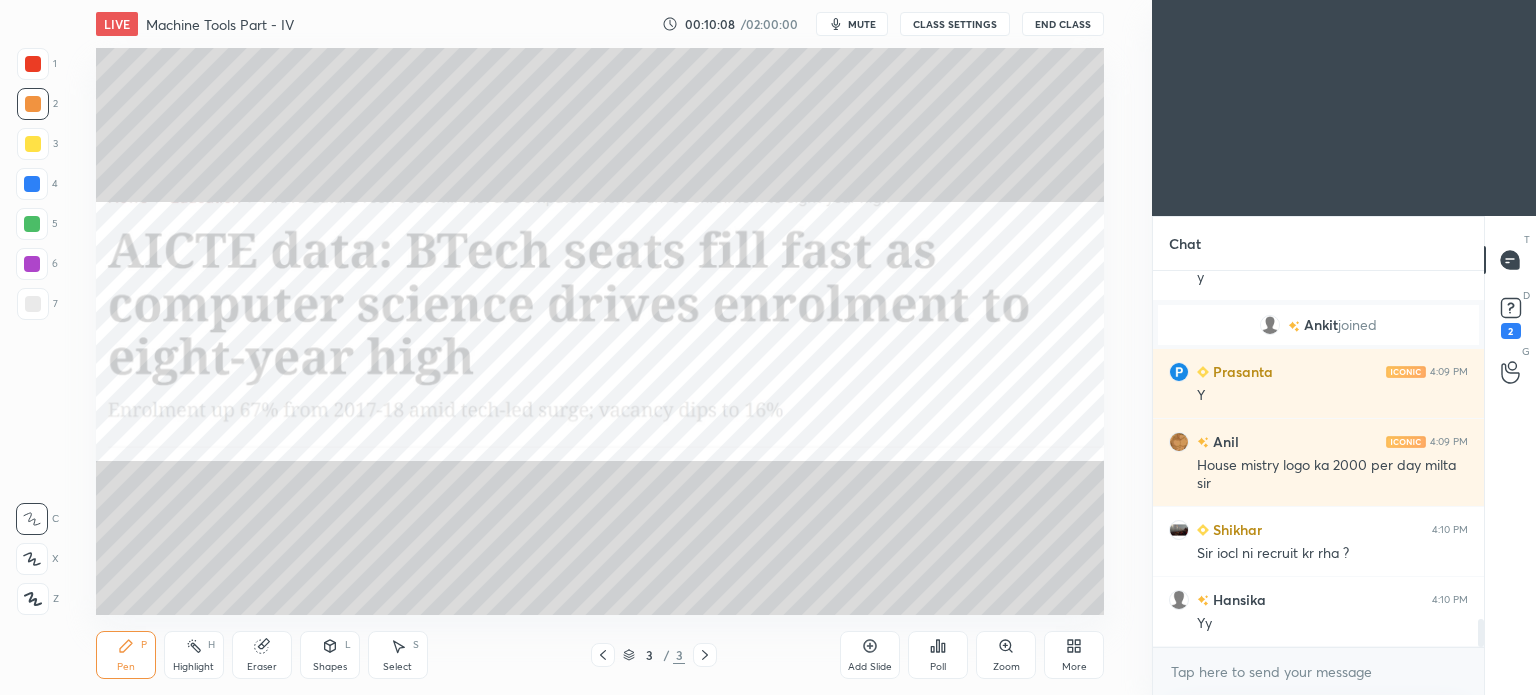 click on "S" at bounding box center [416, 645] 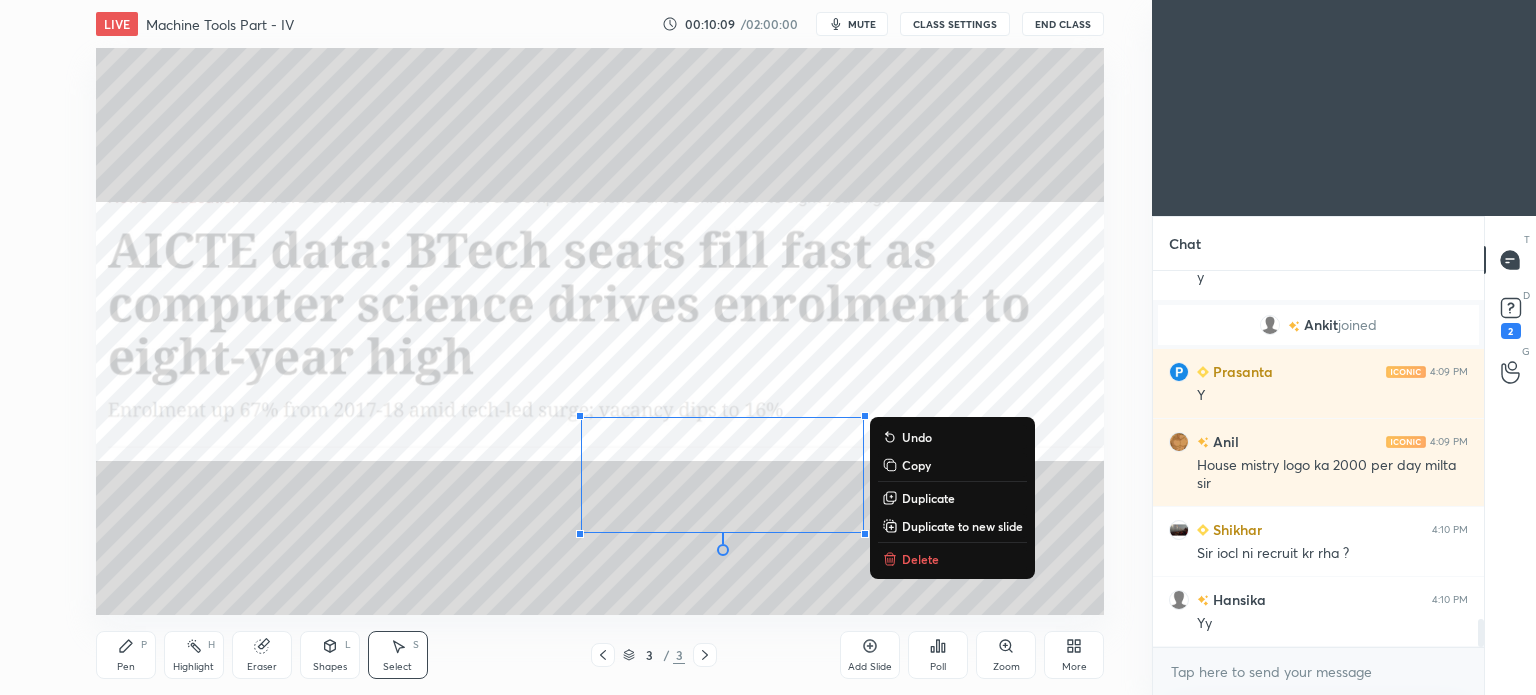 drag, startPoint x: 480, startPoint y: 407, endPoint x: 996, endPoint y: 638, distance: 565.3468 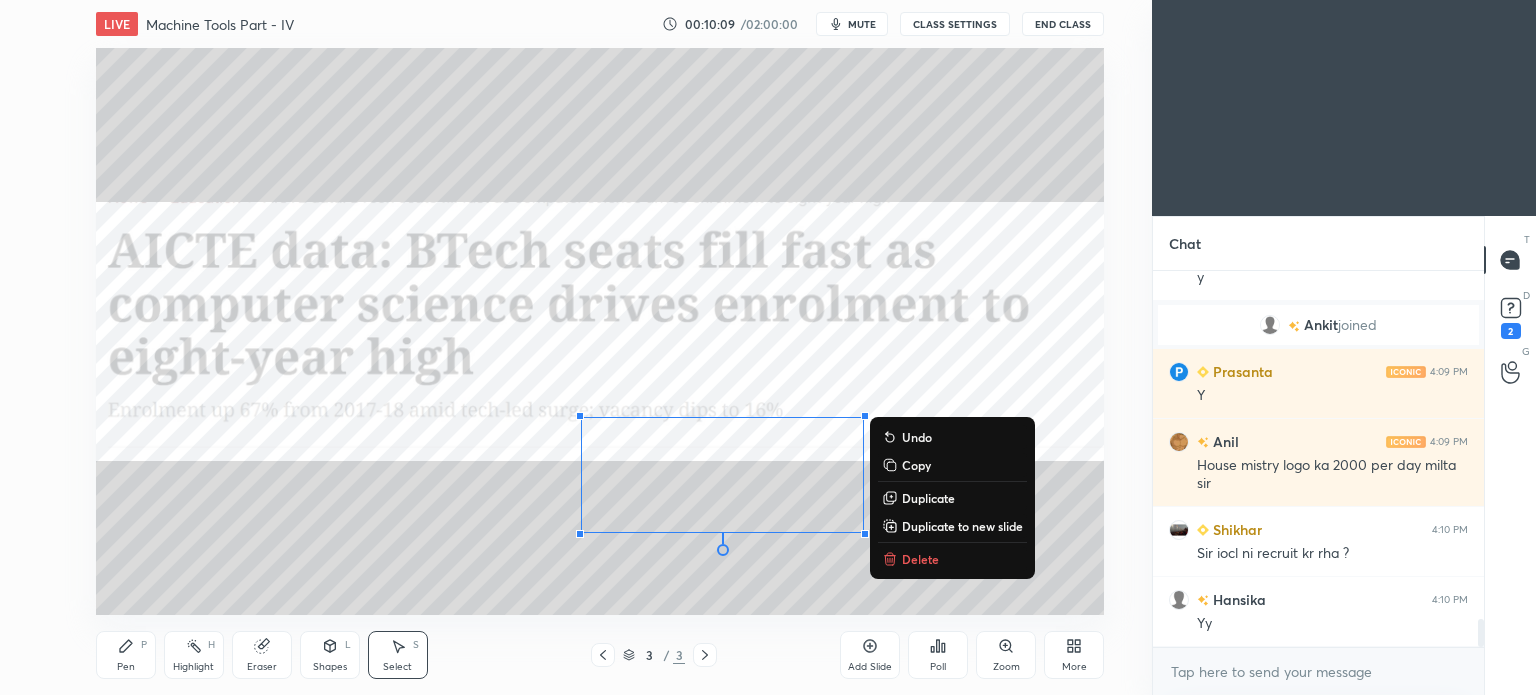 click on "LIVE Machine Tools Part - IV 00:10:09 /  02:00:00 mute CLASS SETTINGS End Class 0 ° Undo Copy Duplicate Duplicate to new slide Delete Setting up your live class Poll for   secs No correct answer Start poll Back Machine Tools Part - IV • L4 of Complete Course on Machine Tools for ME & PI S K Mondal Pen P Highlight H Eraser Shapes L Select S 3 / 3 Add Slide Poll Zoom More" at bounding box center [600, 347] 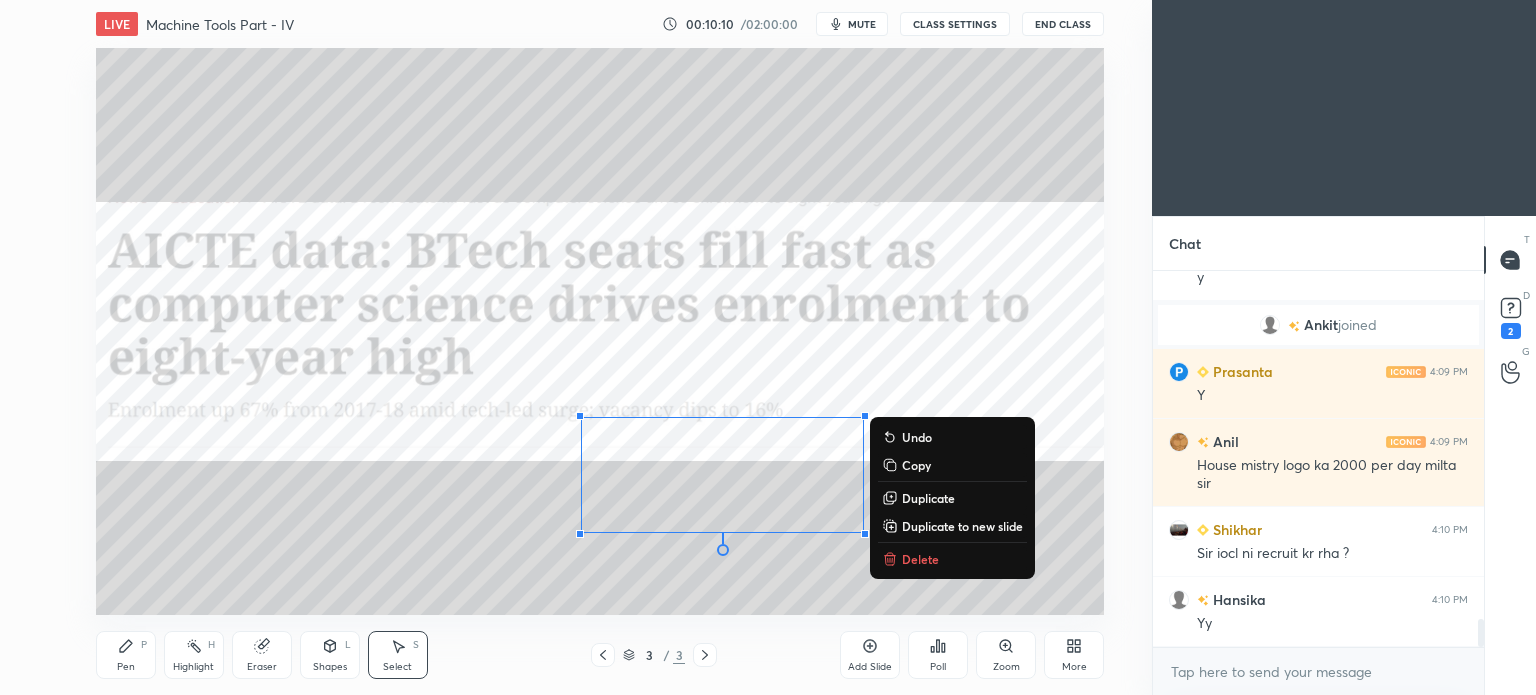 click on "Delete" at bounding box center (952, 559) 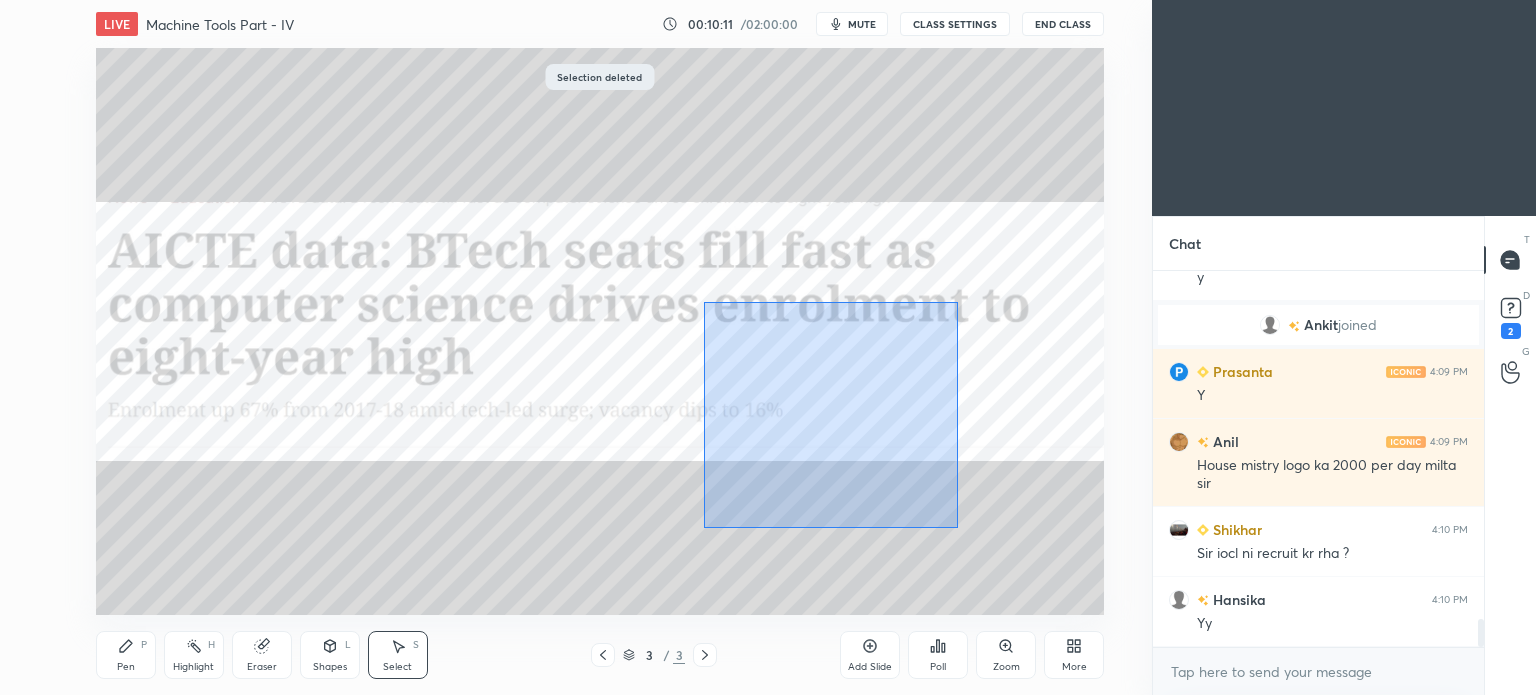 drag, startPoint x: 708, startPoint y: 306, endPoint x: 962, endPoint y: 531, distance: 339.32434 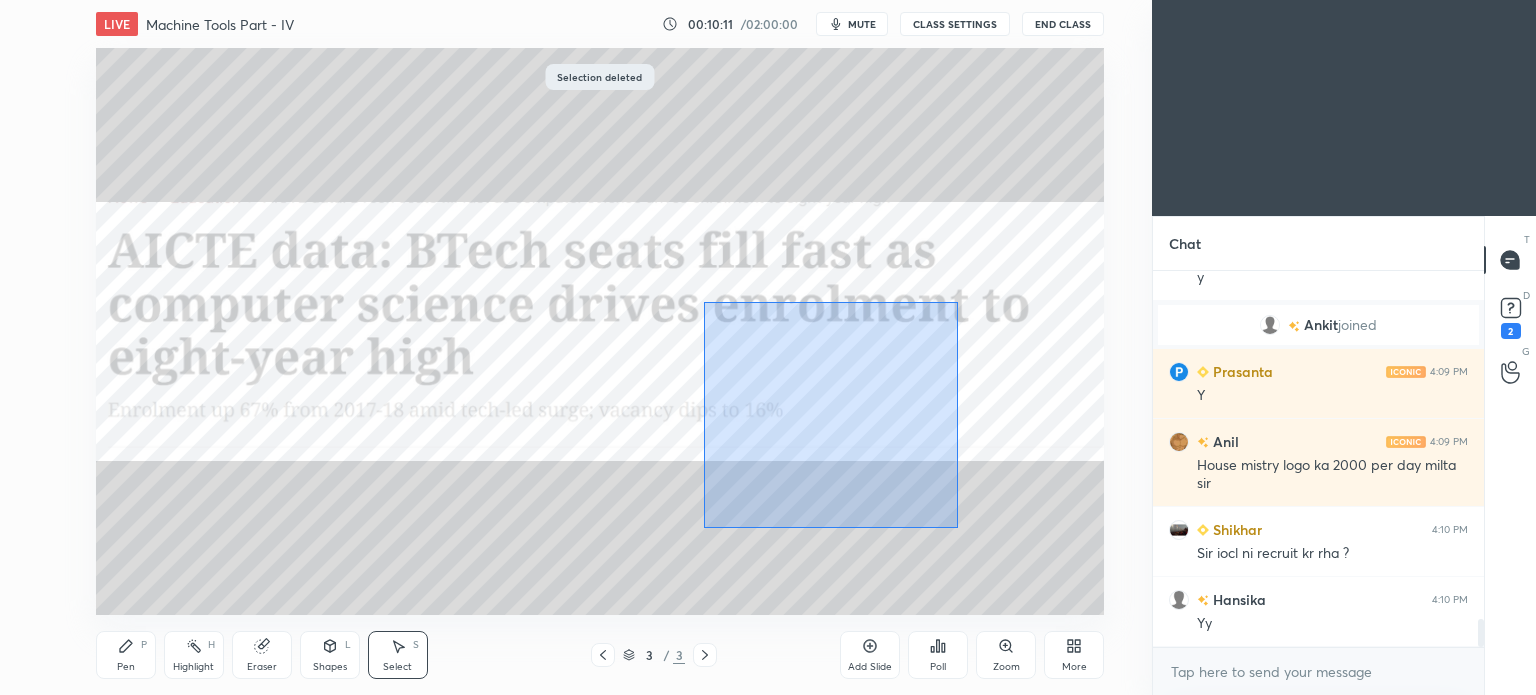 click on "0 ° Undo Copy Duplicate Duplicate to new slide Delete" at bounding box center [600, 331] 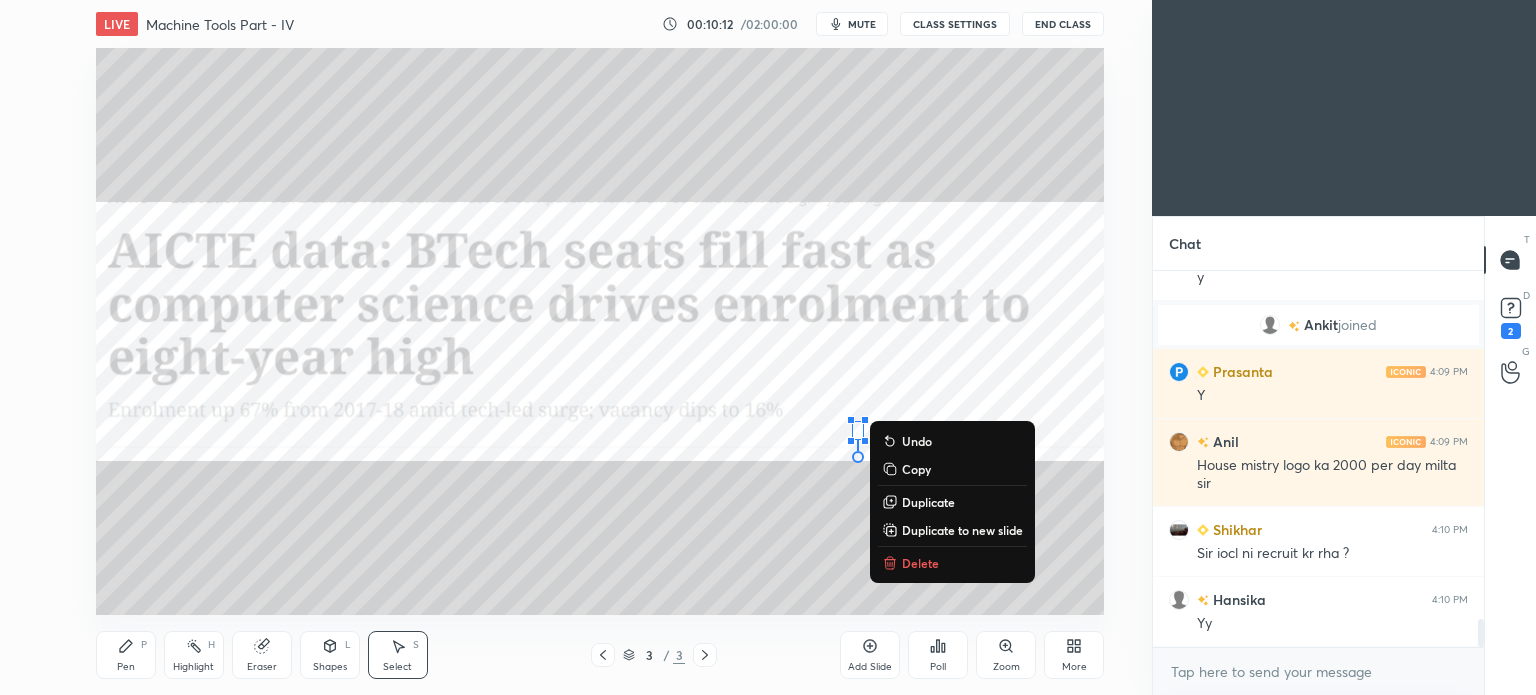 click on "Delete" at bounding box center (952, 563) 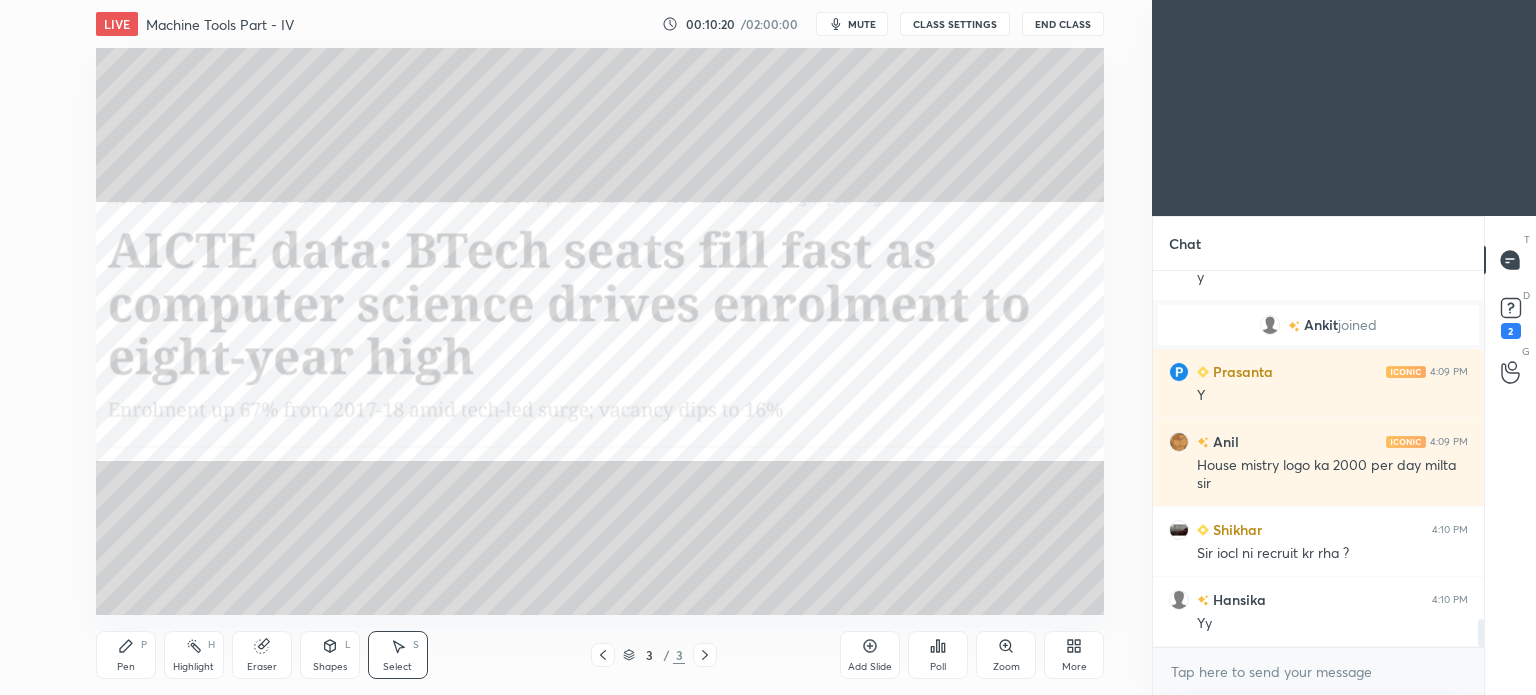 click 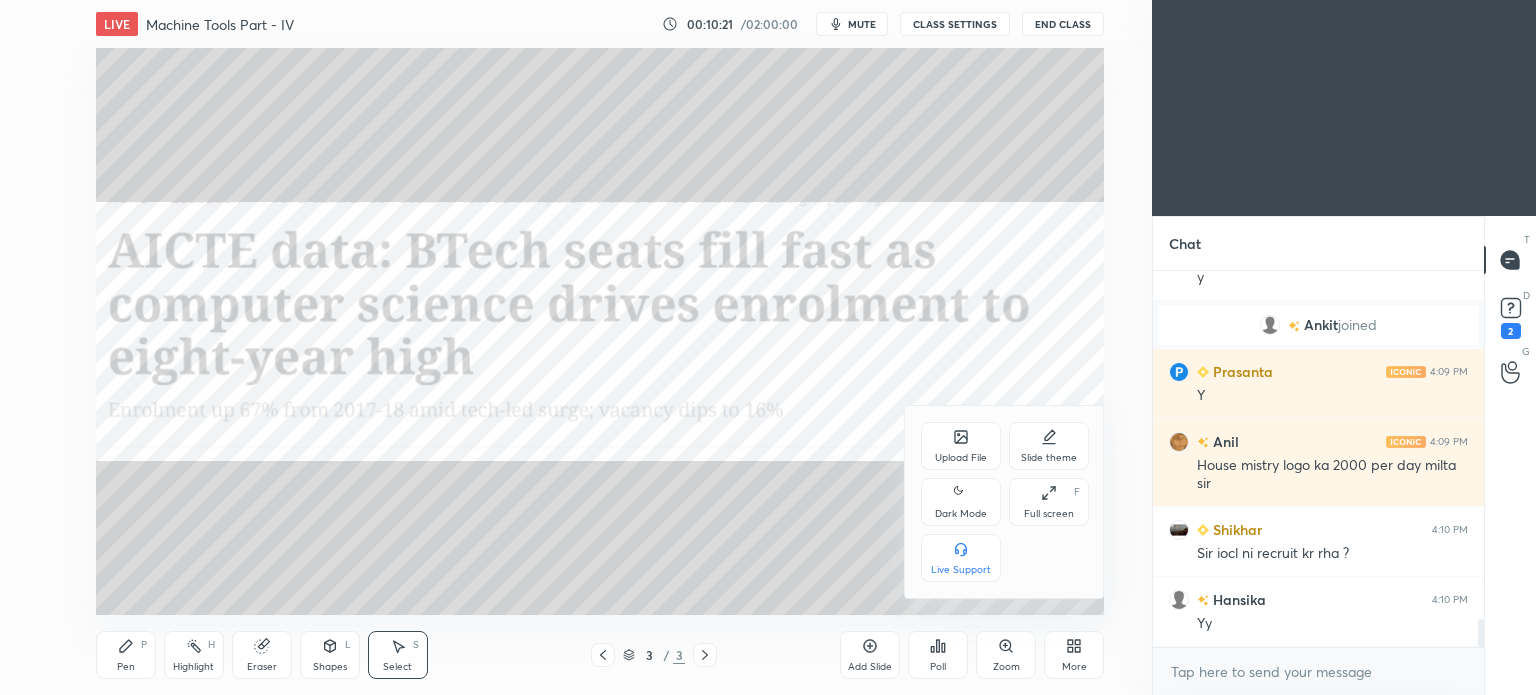 click 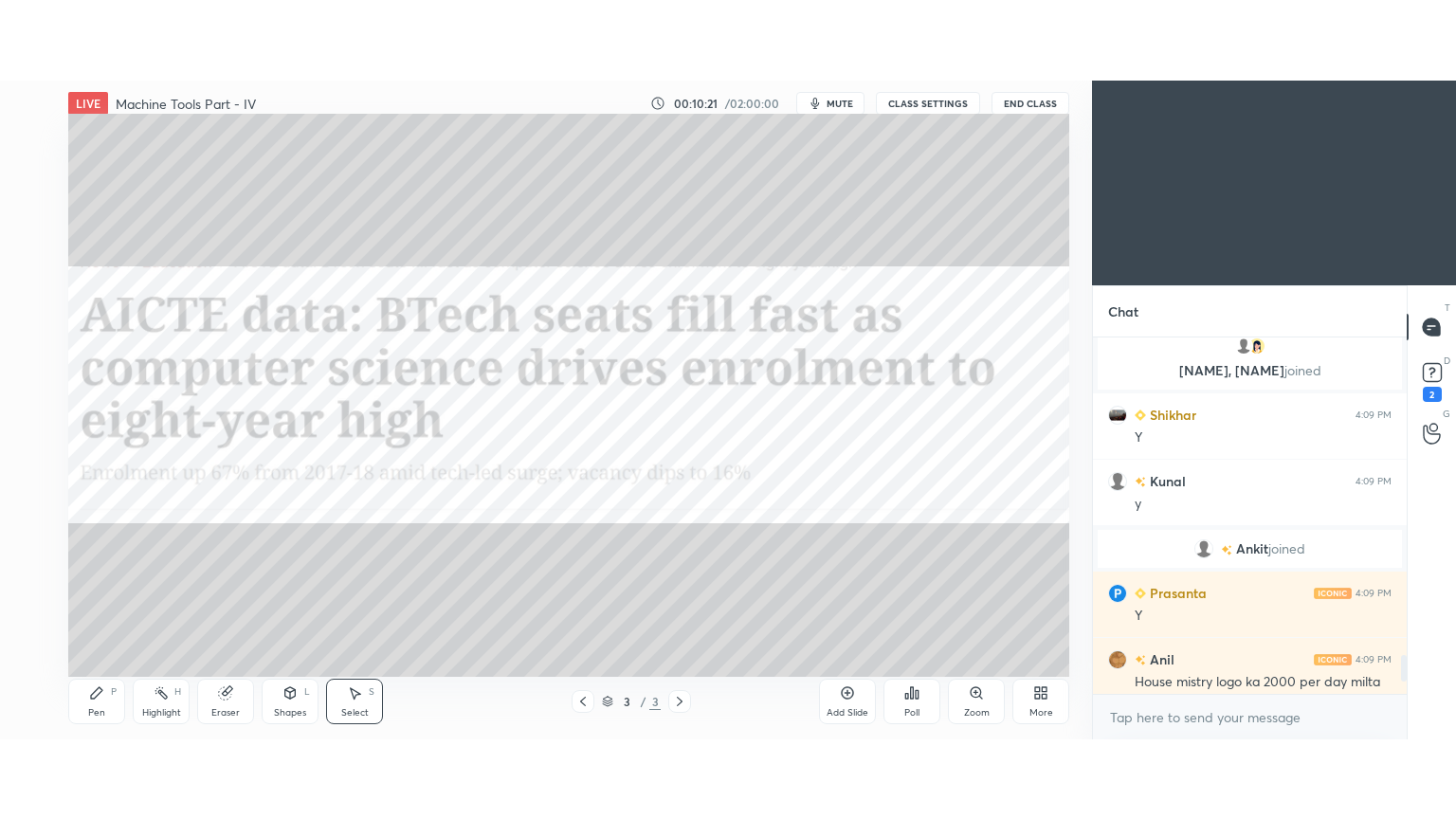 scroll, scrollTop: 94094, scrollLeft: 93776, axis: both 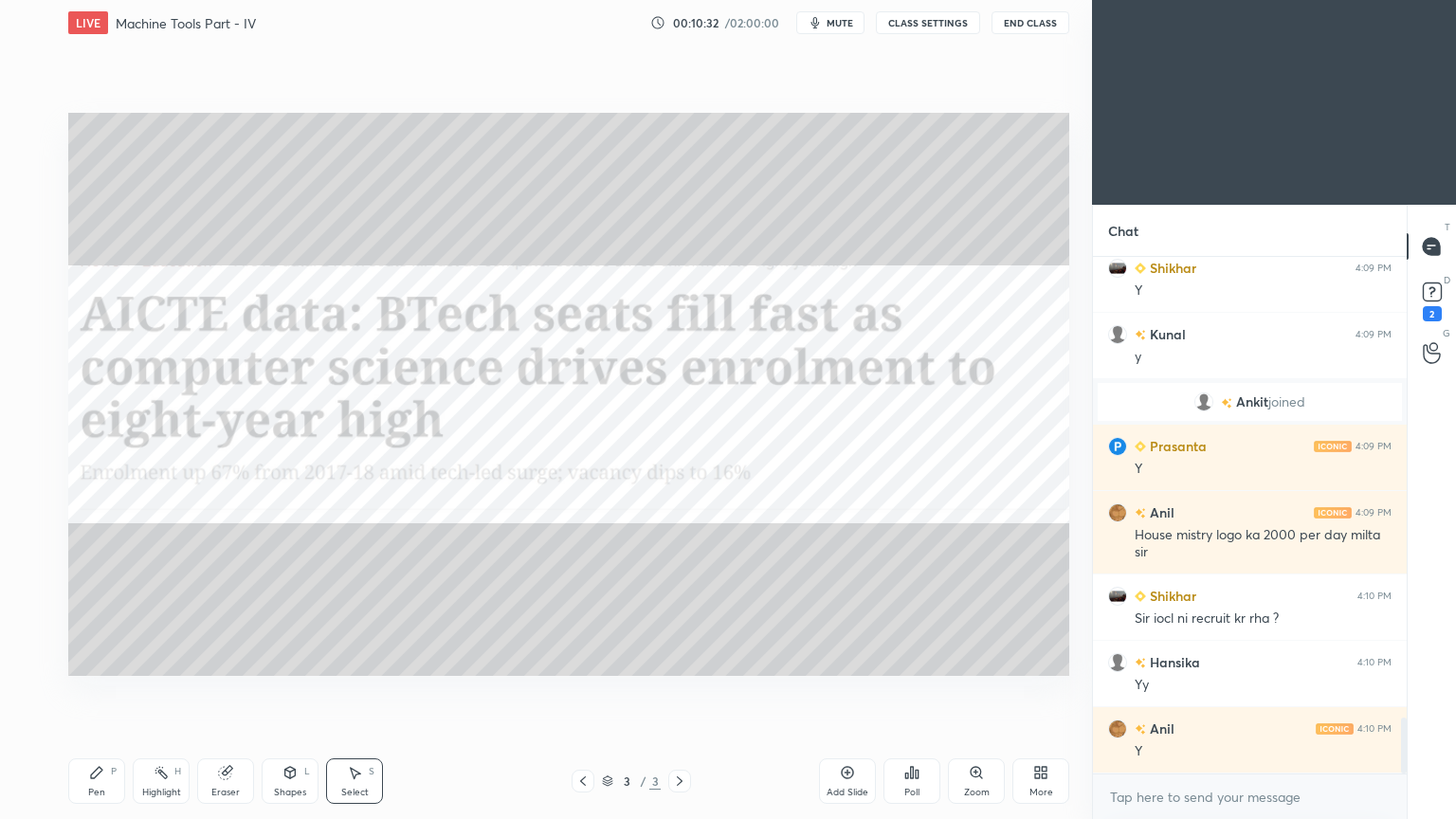 click at bounding box center [680, 781] 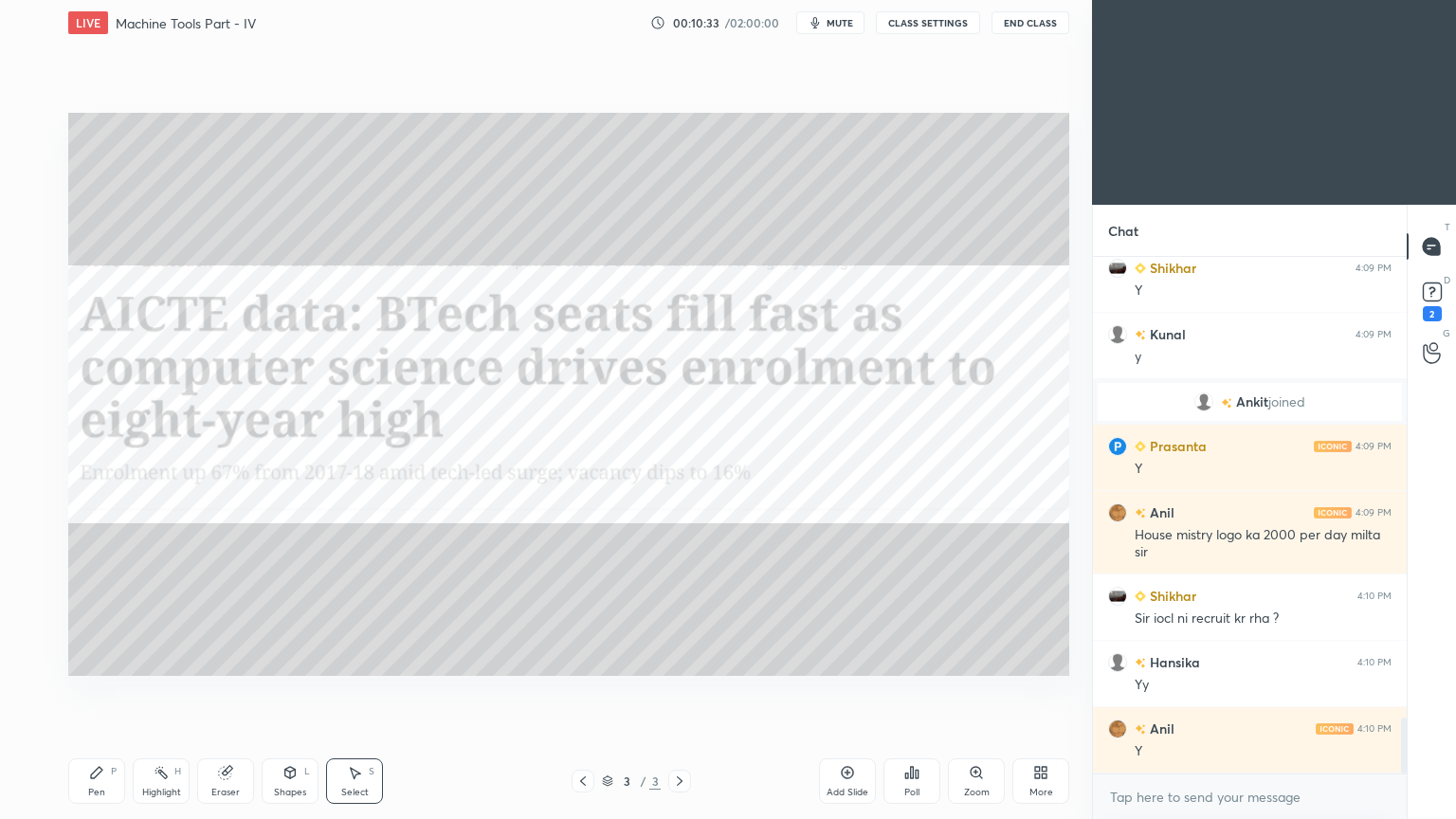 click 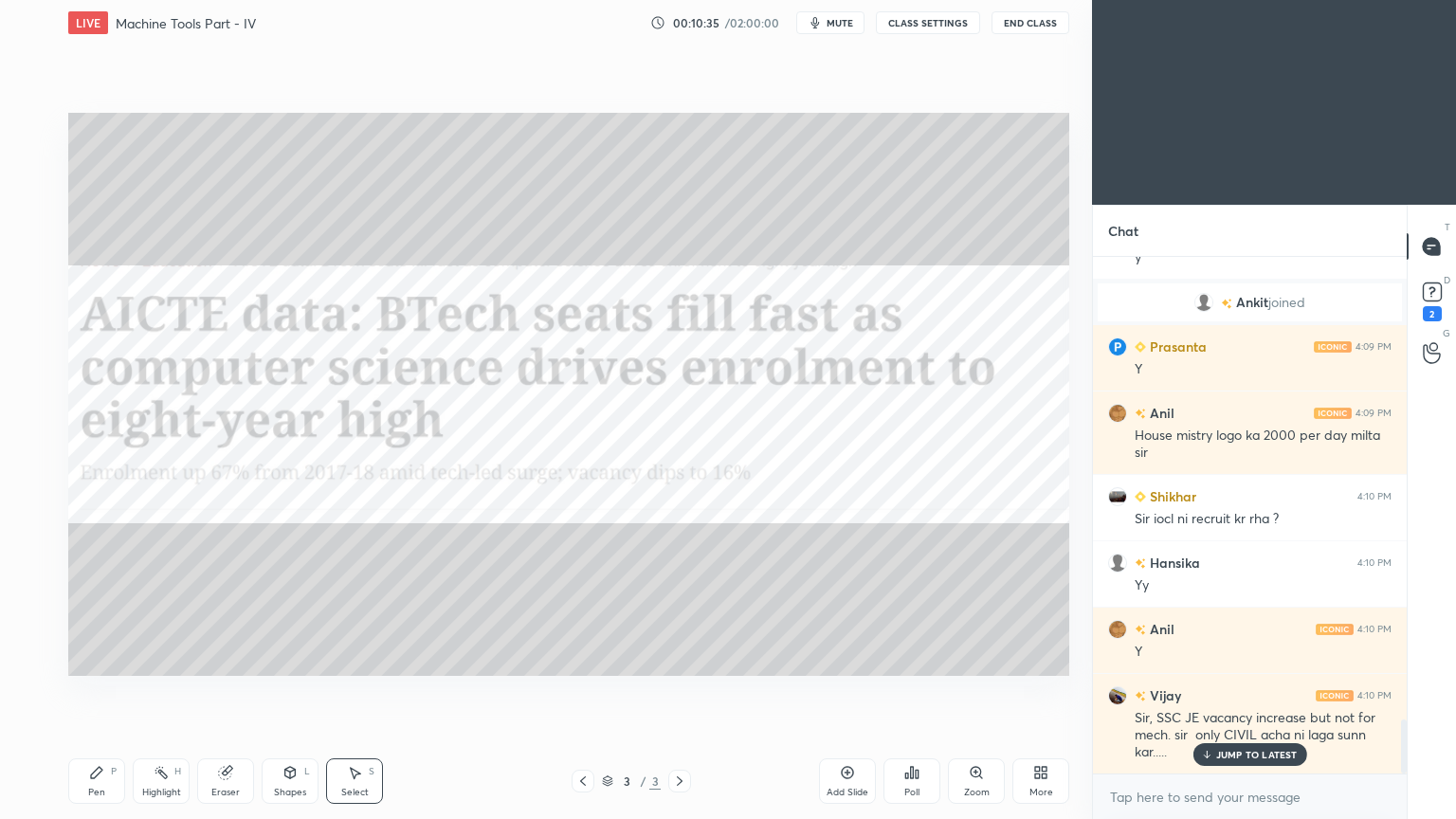 scroll, scrollTop: 4474, scrollLeft: 0, axis: vertical 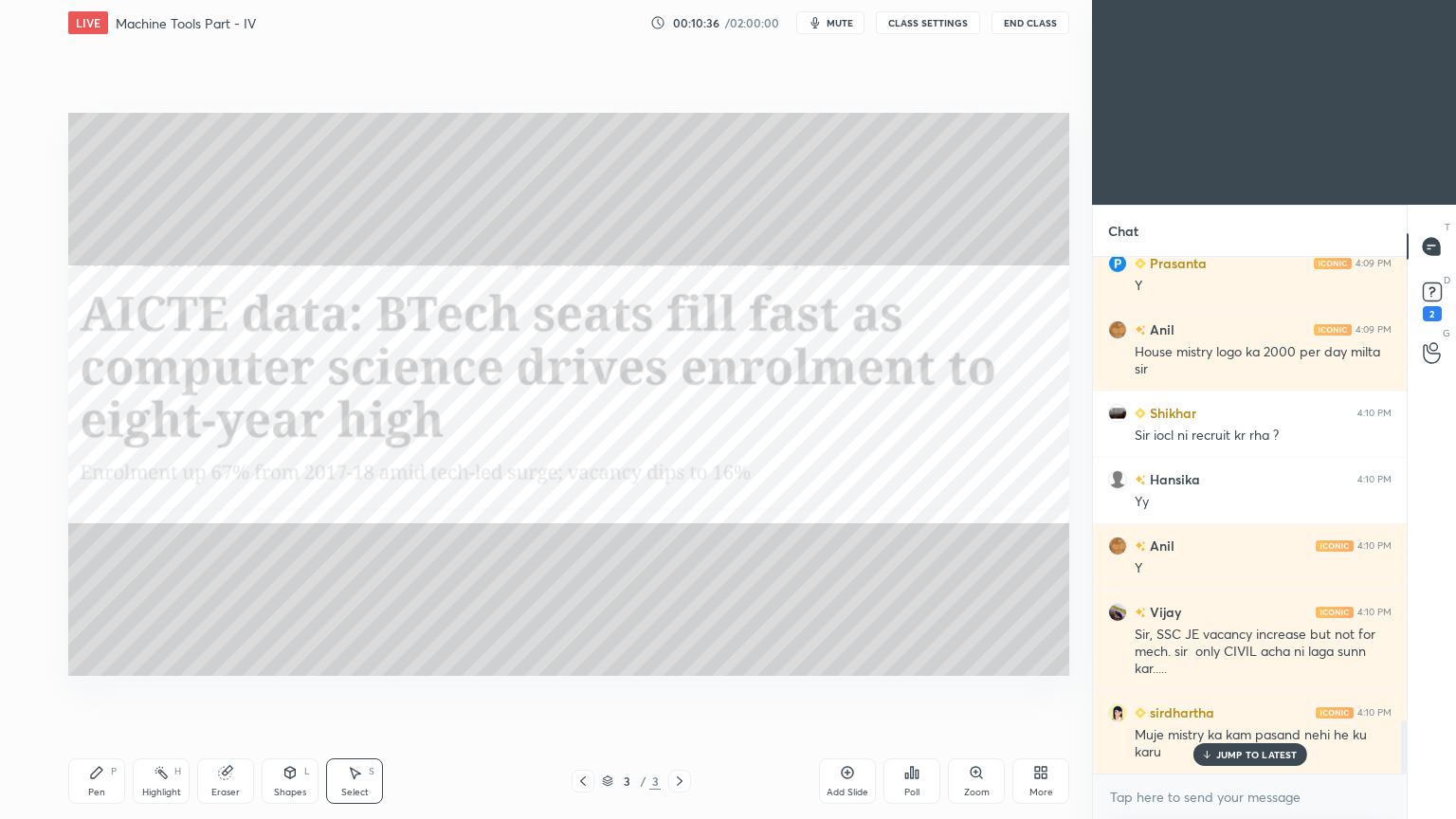 drag, startPoint x: 1255, startPoint y: 750, endPoint x: 628, endPoint y: 694, distance: 629.4958 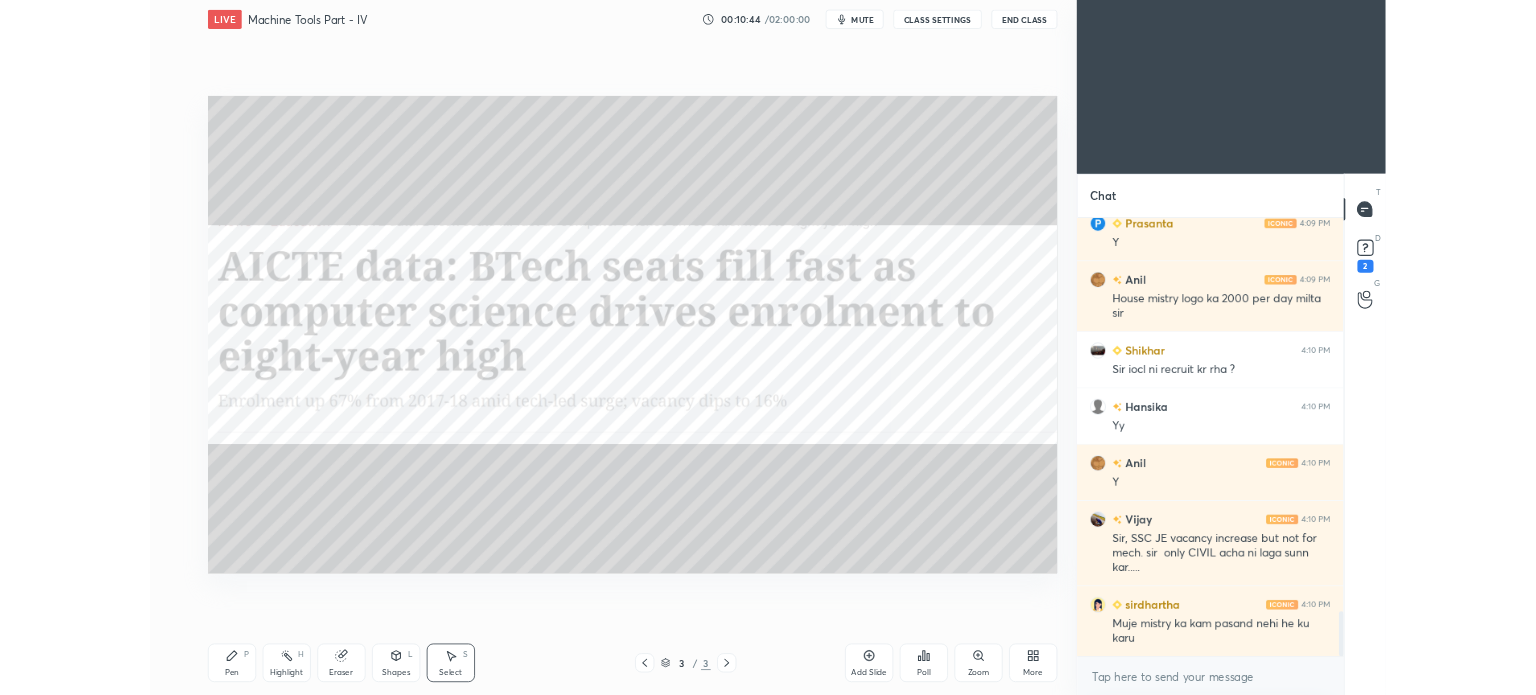 scroll, scrollTop: 4768, scrollLeft: 0, axis: vertical 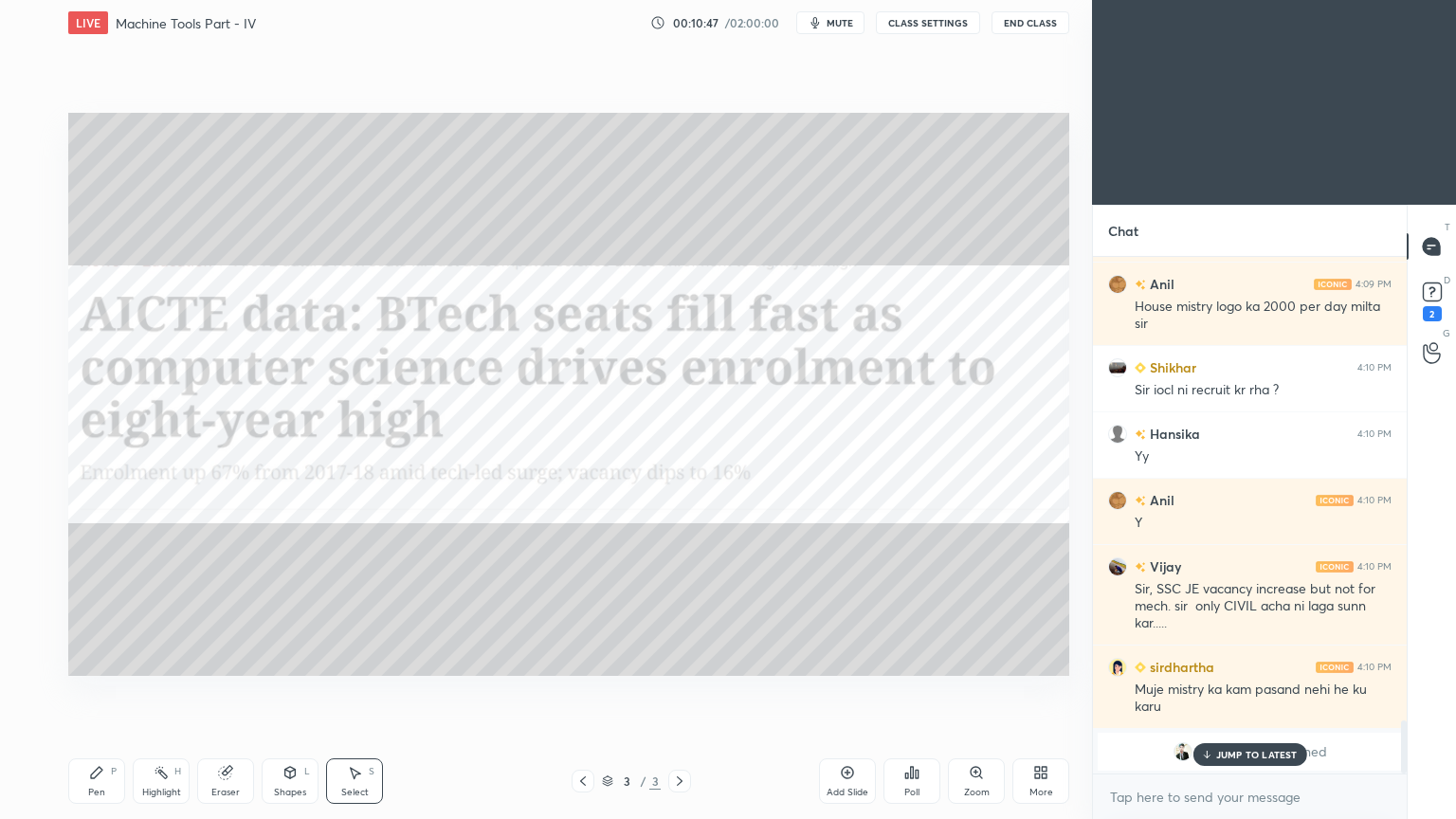 click on "JUMP TO LATEST" at bounding box center [1257, 755] 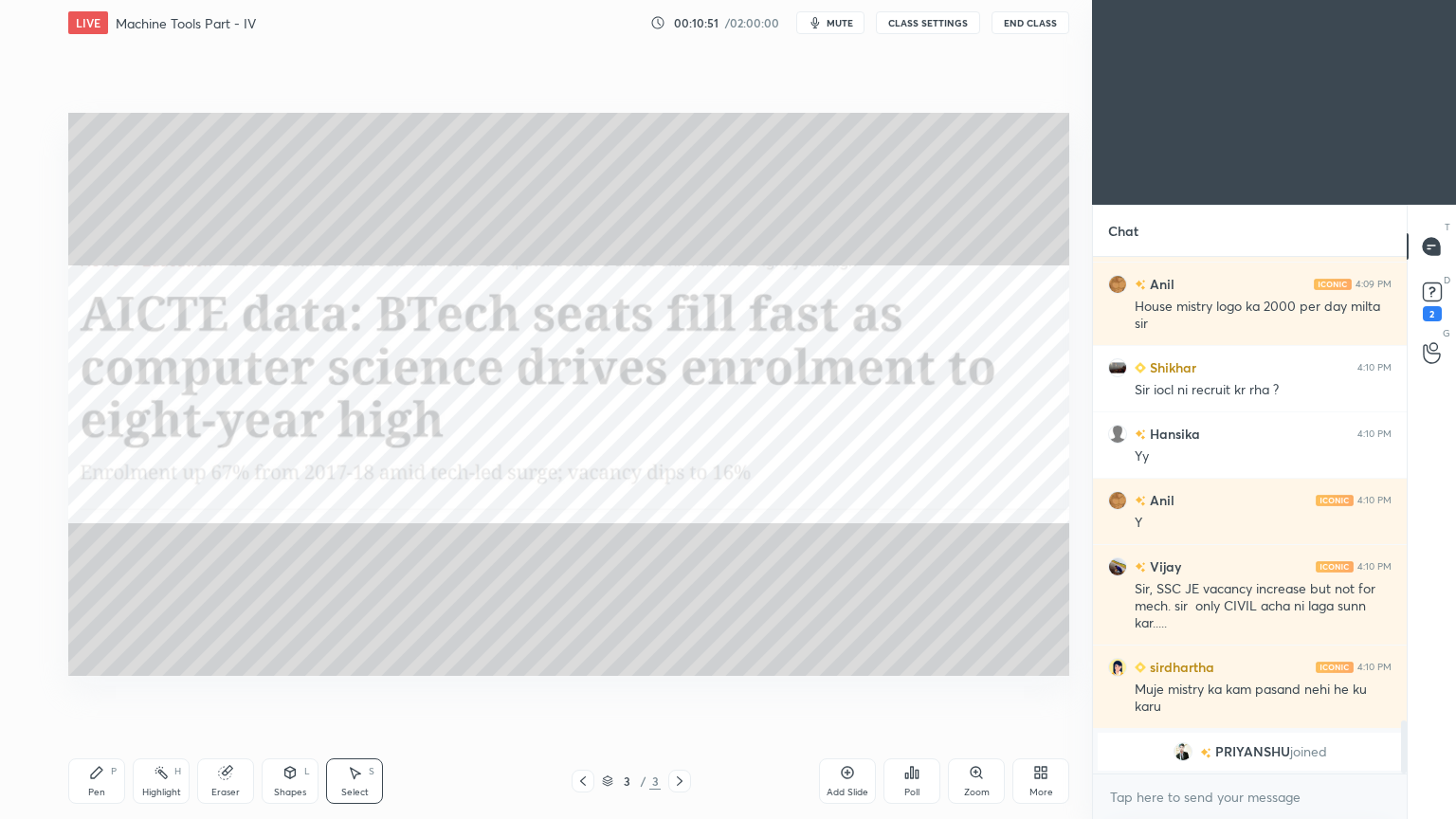 click at bounding box center [583, 781] 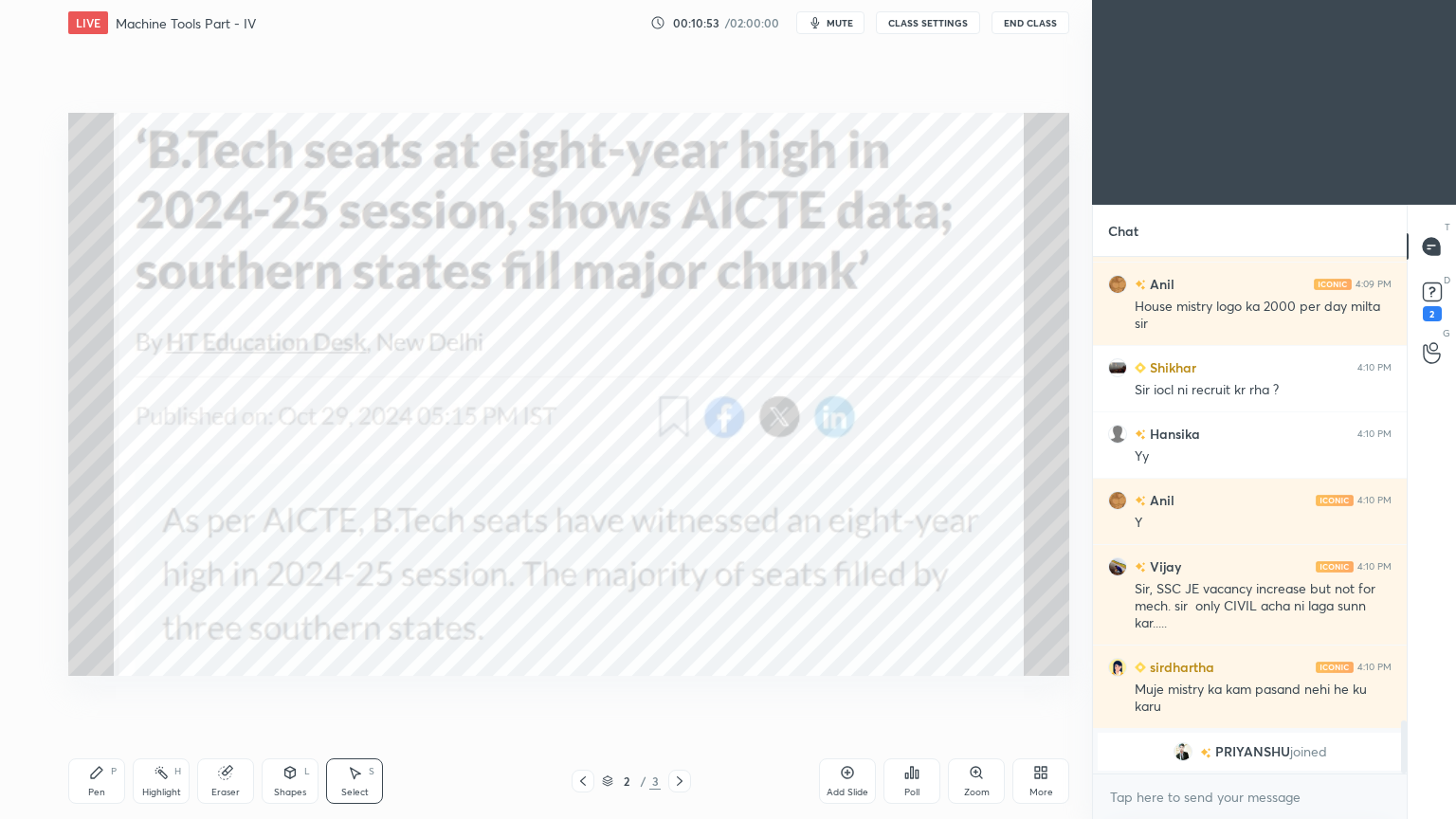 click at bounding box center (680, 781) 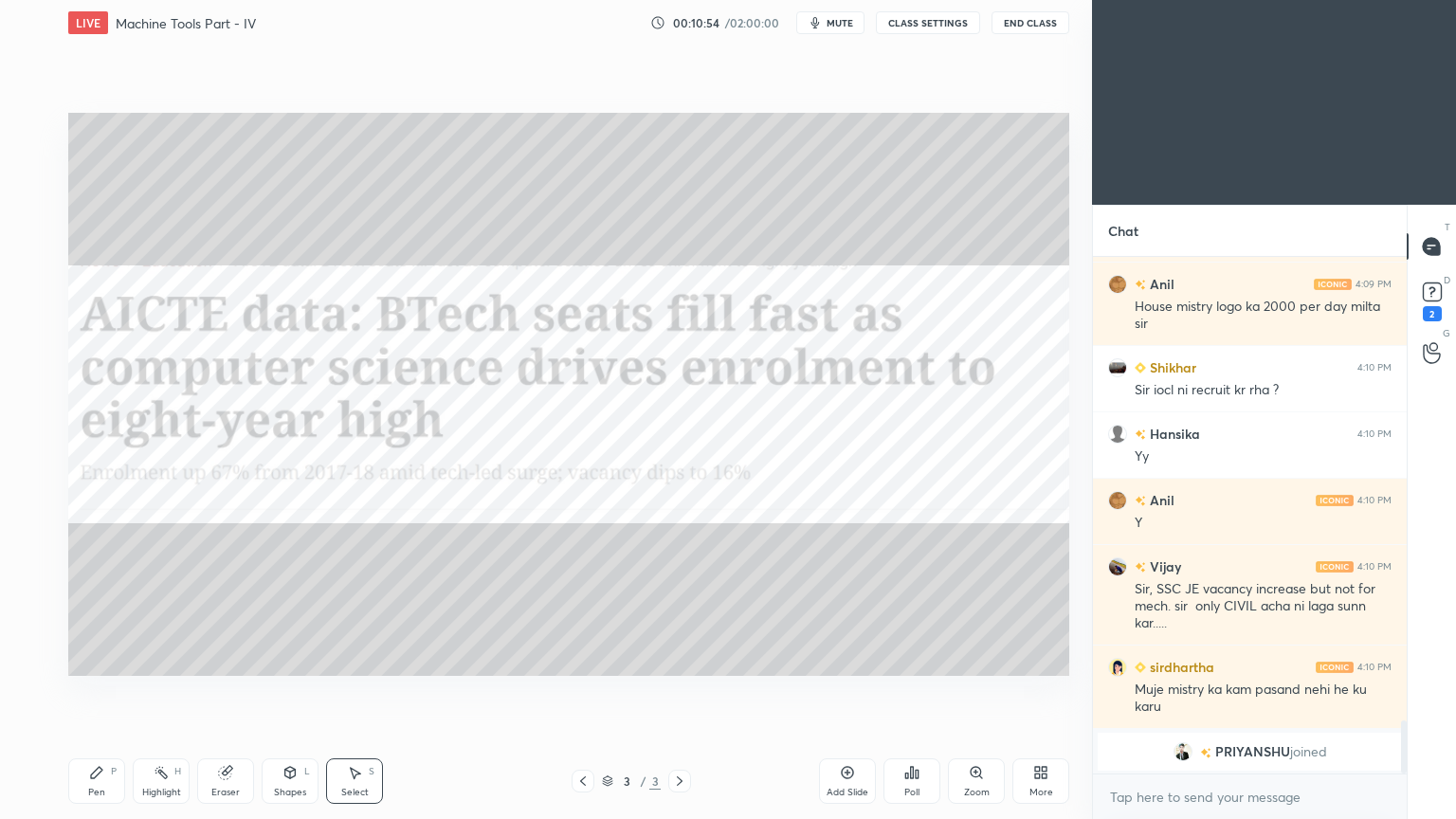 click at bounding box center [680, 781] 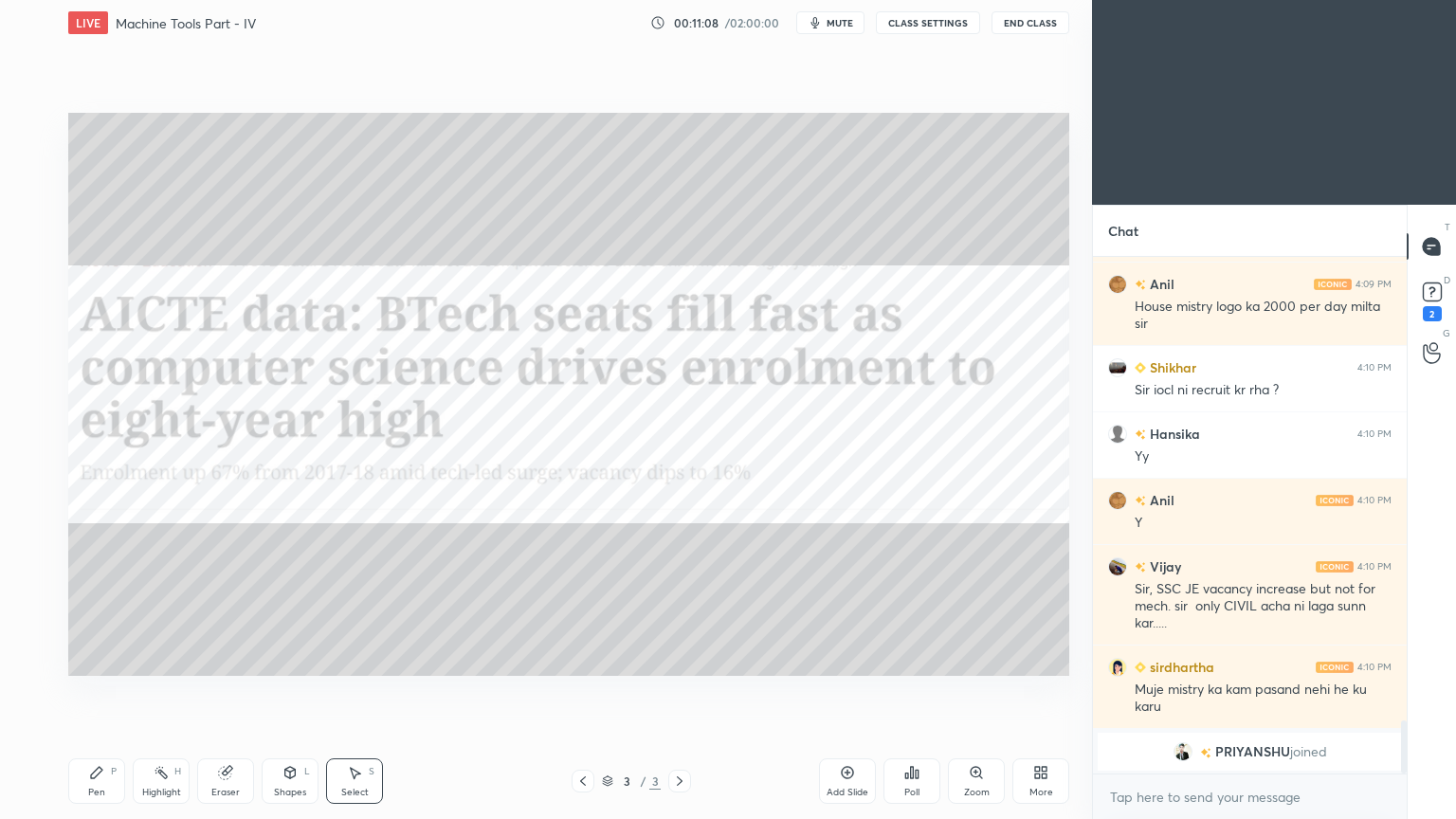 click on "More" at bounding box center [1041, 781] 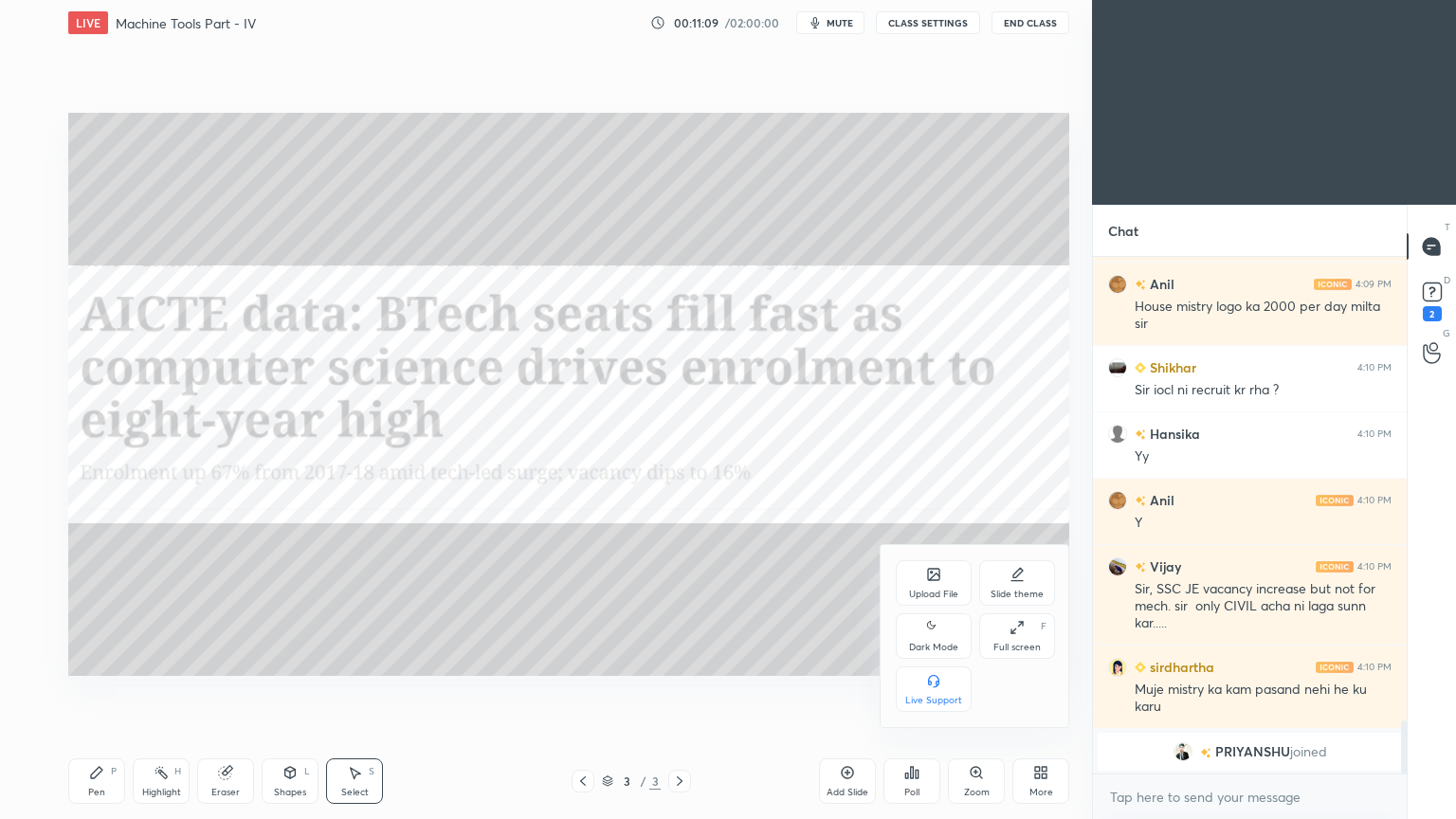 click on "Upload File" at bounding box center [934, 583] 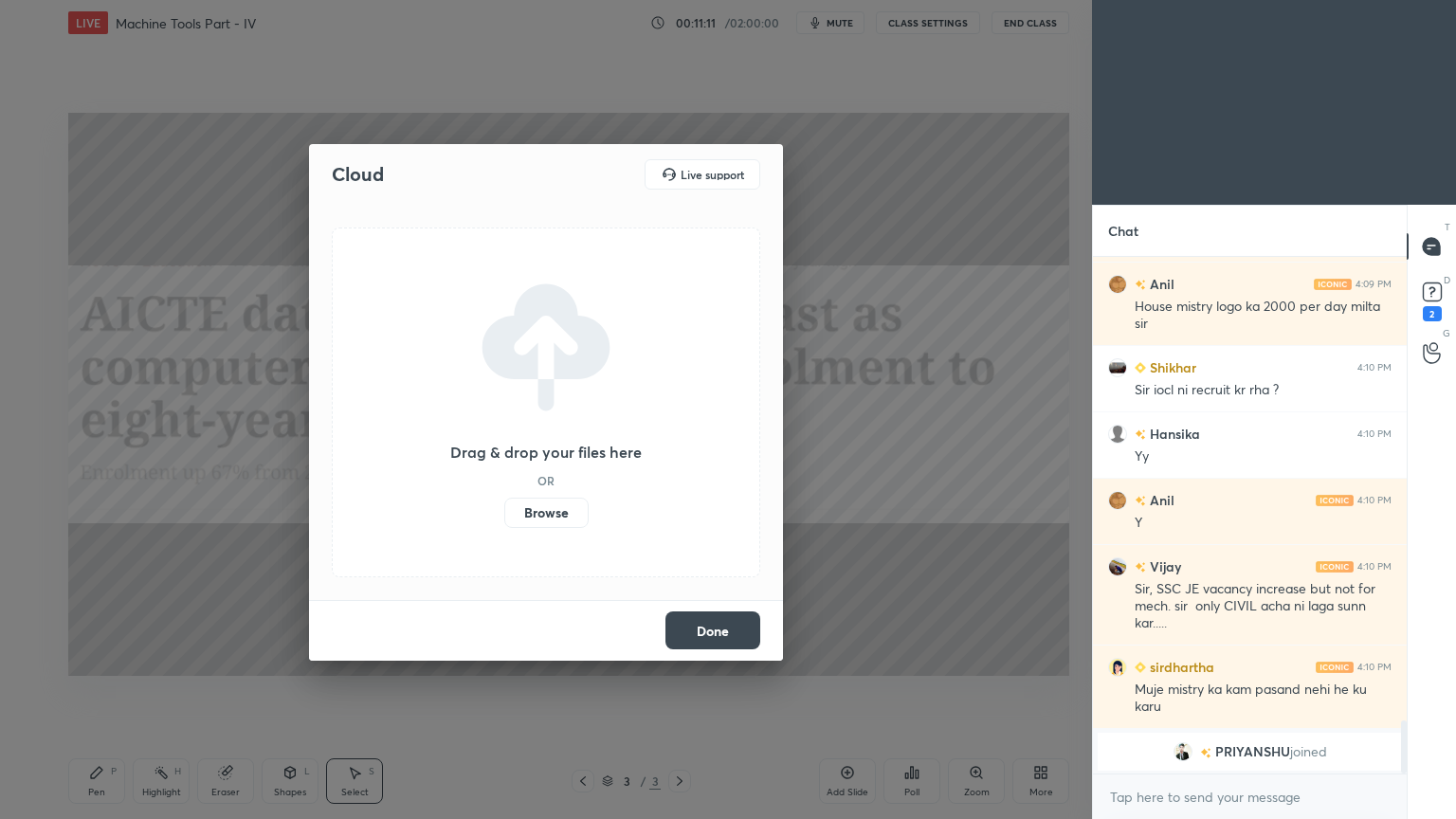 click on "Browse" at bounding box center [546, 513] 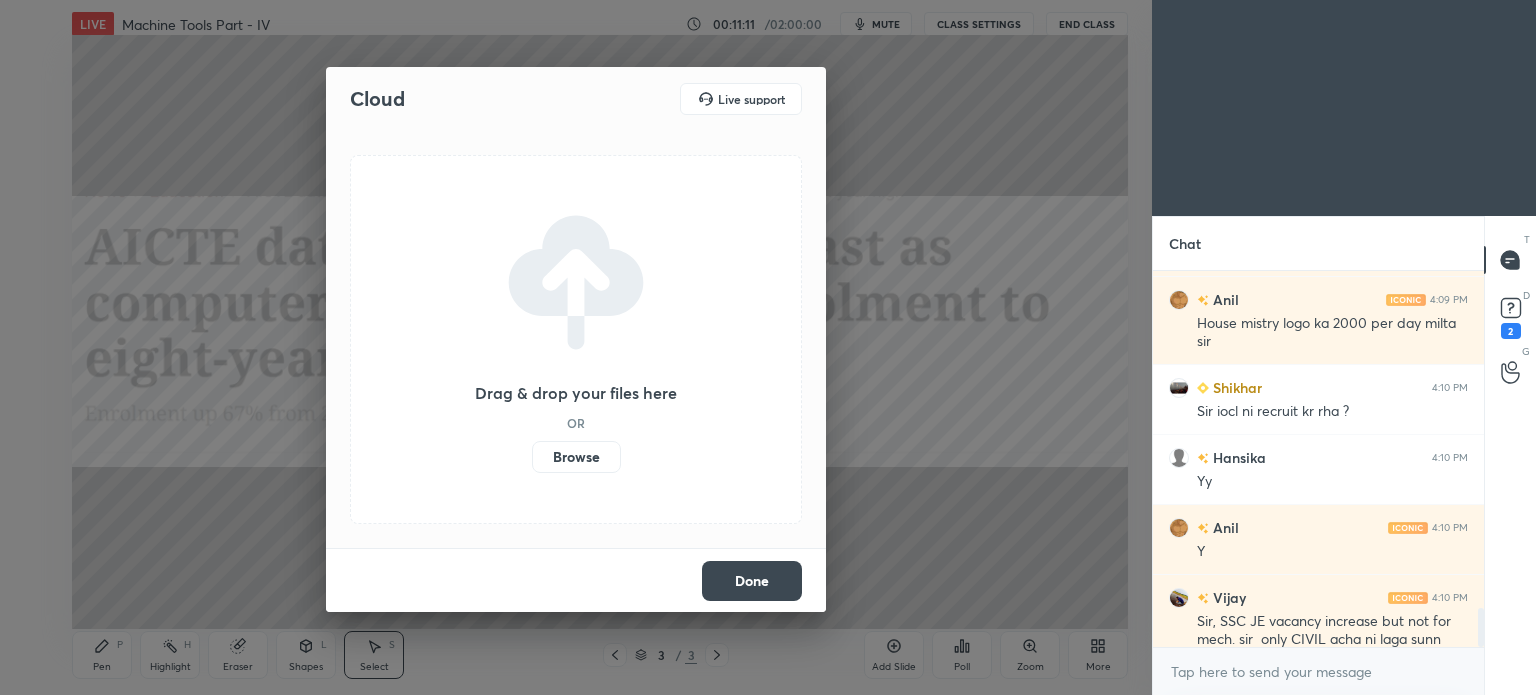 scroll, scrollTop: 567, scrollLeft: 1072, axis: both 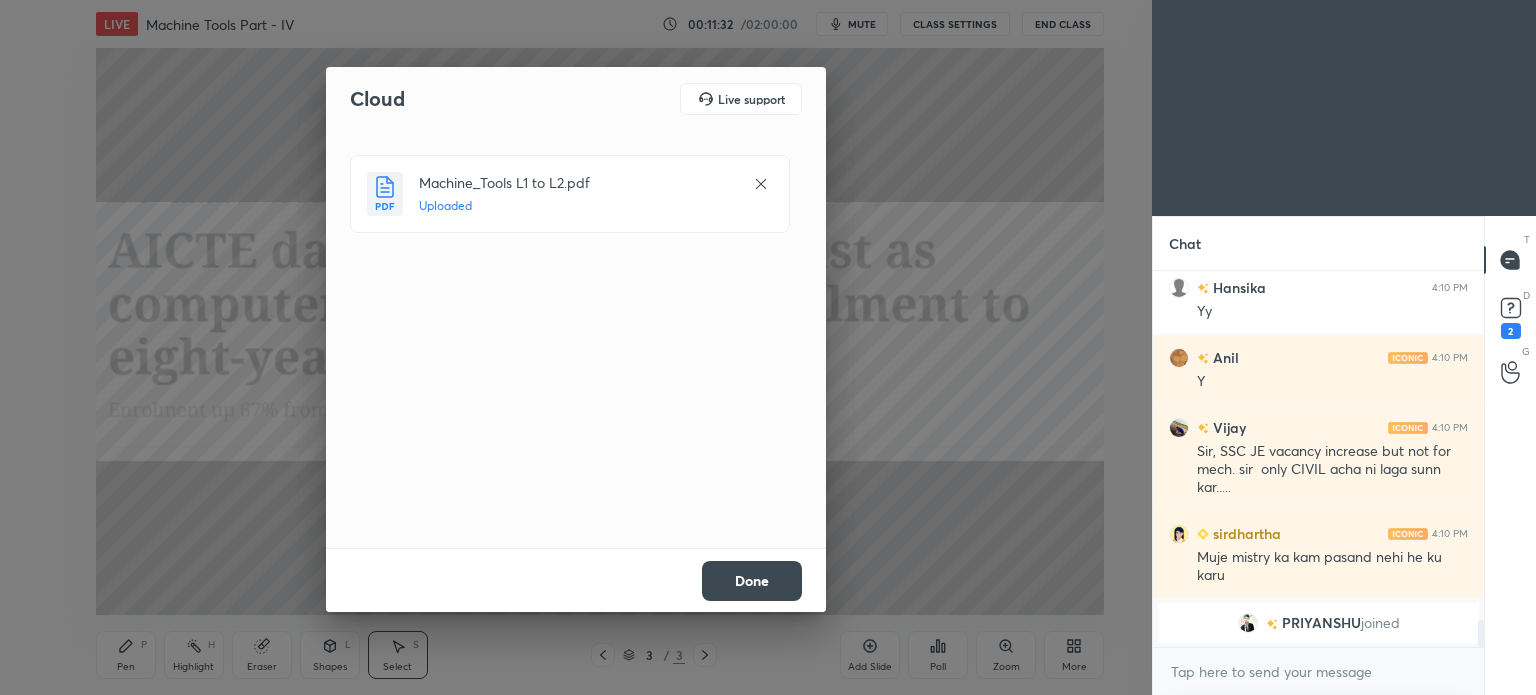 click on "Done" at bounding box center [752, 581] 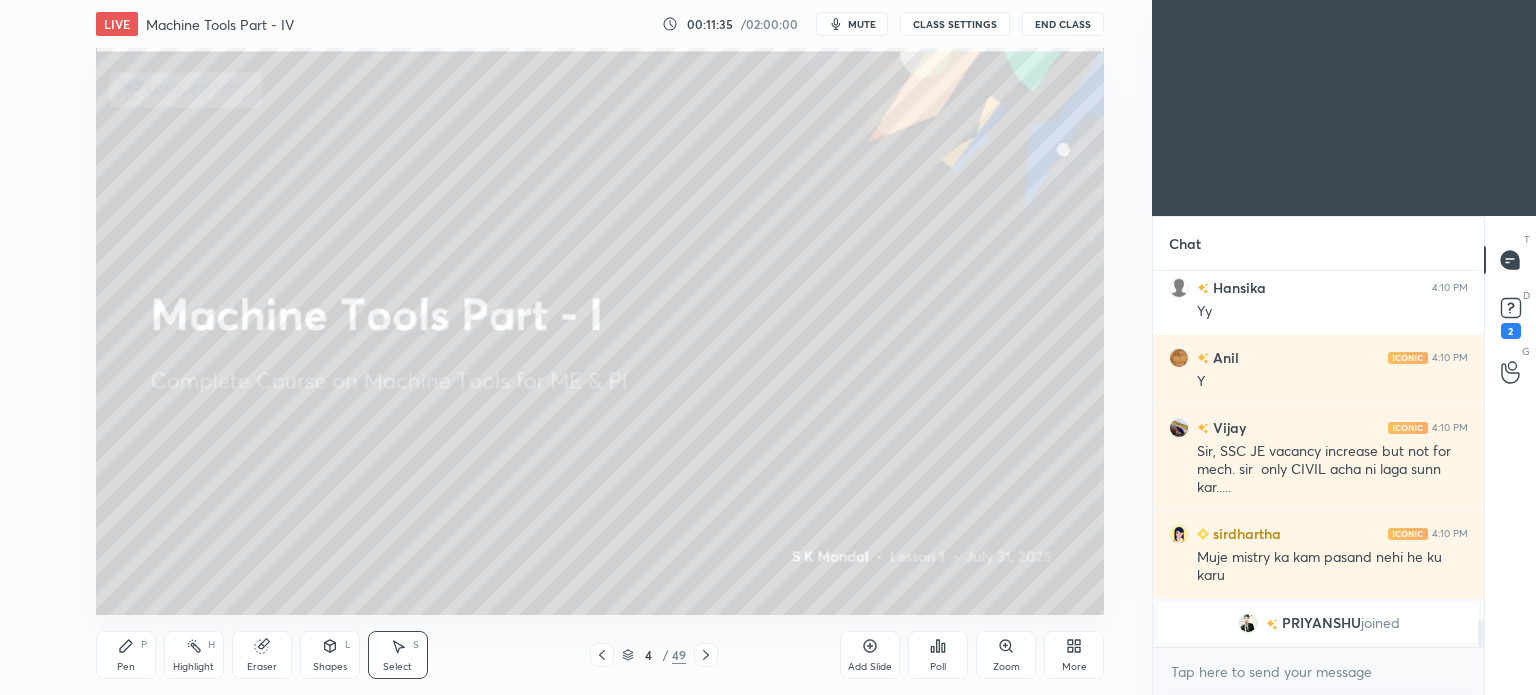 scroll, scrollTop: 4962, scrollLeft: 0, axis: vertical 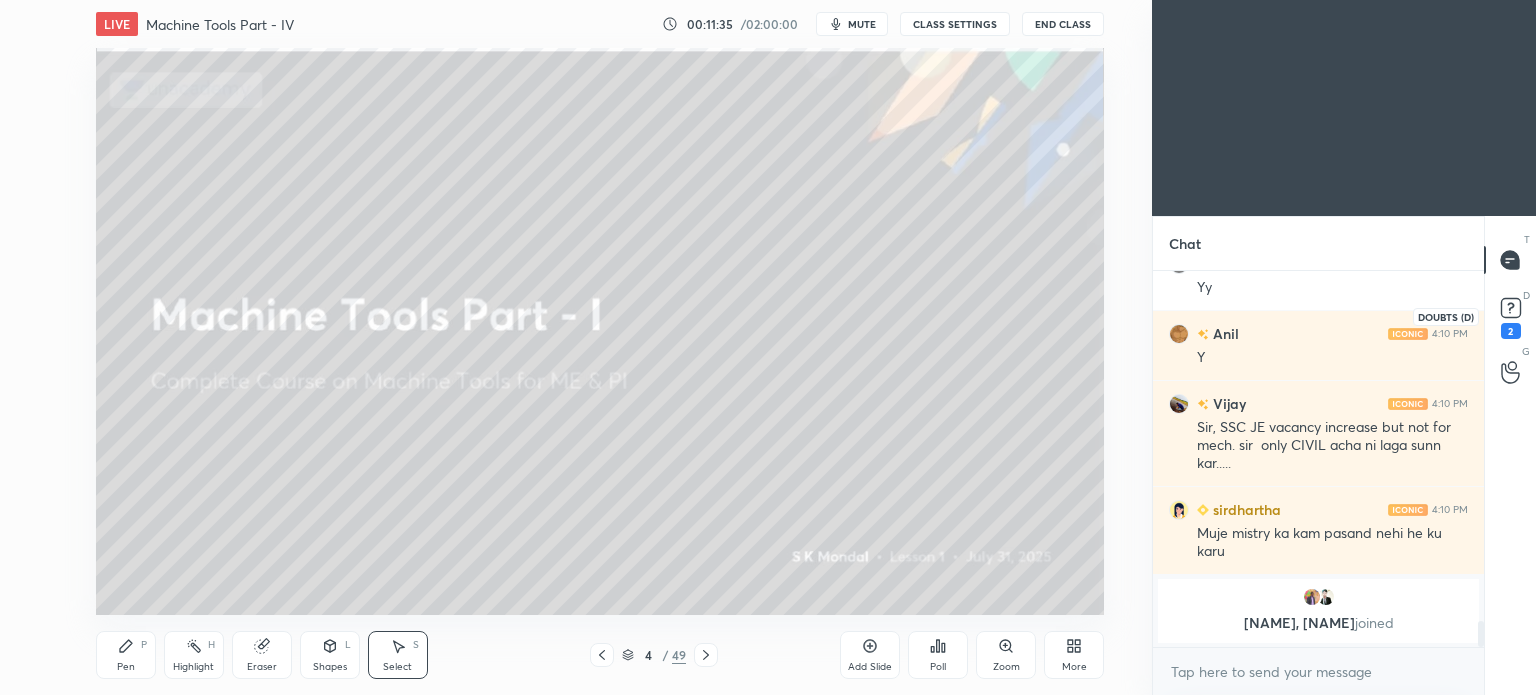 click 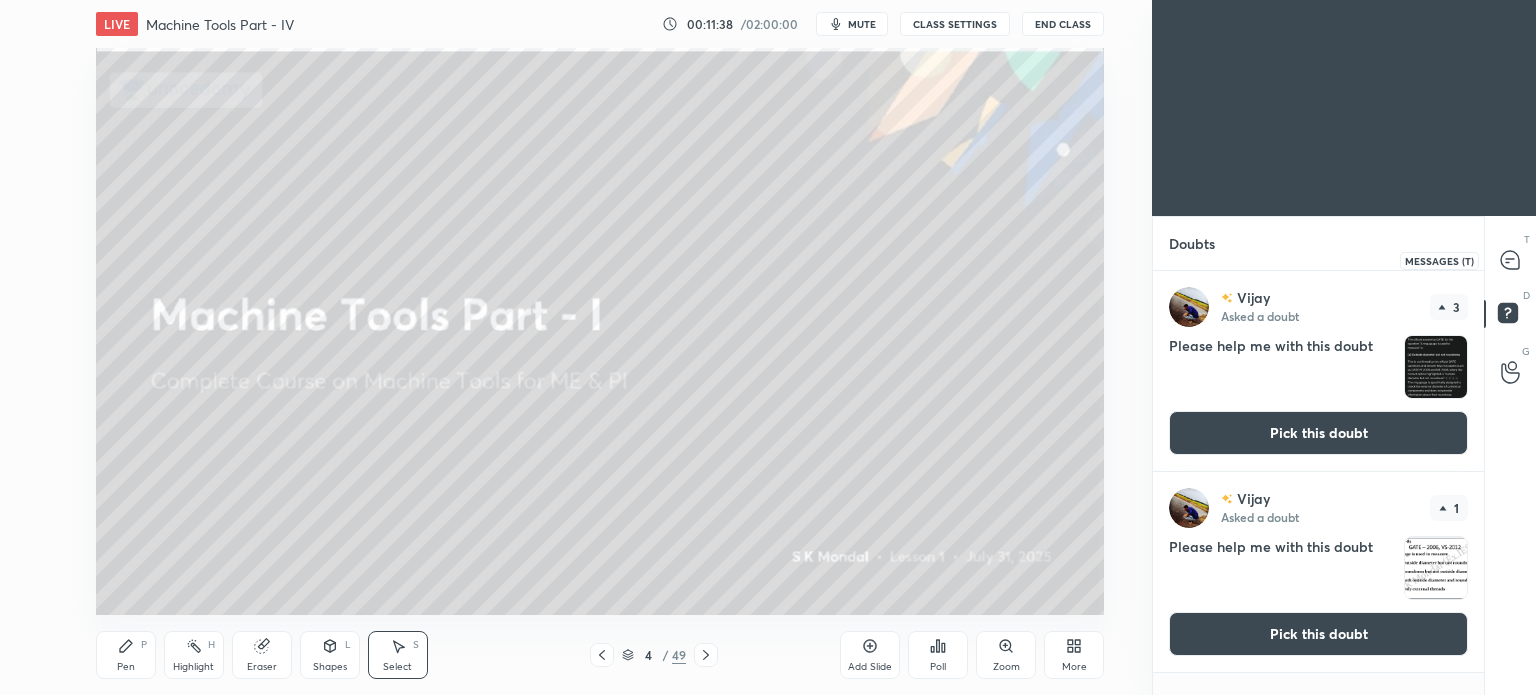 click 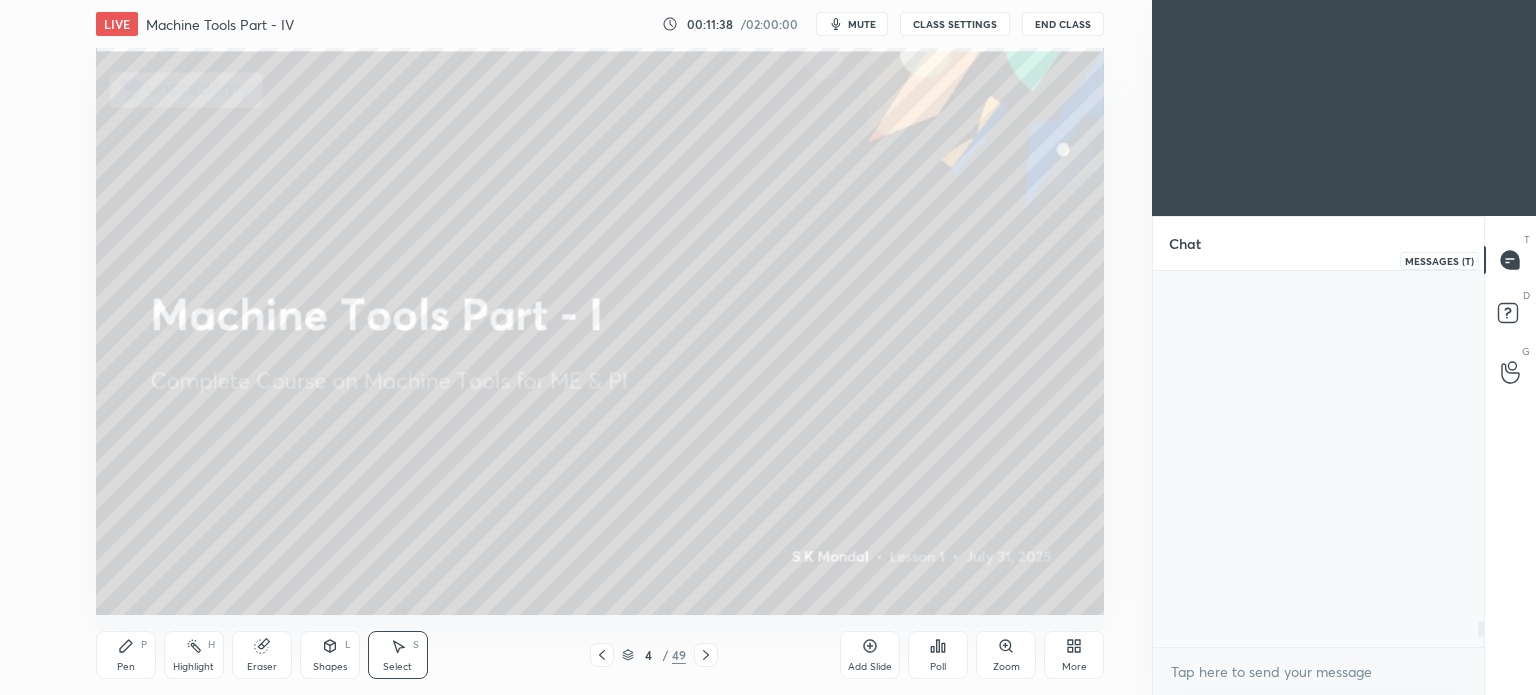 scroll, scrollTop: 5012, scrollLeft: 0, axis: vertical 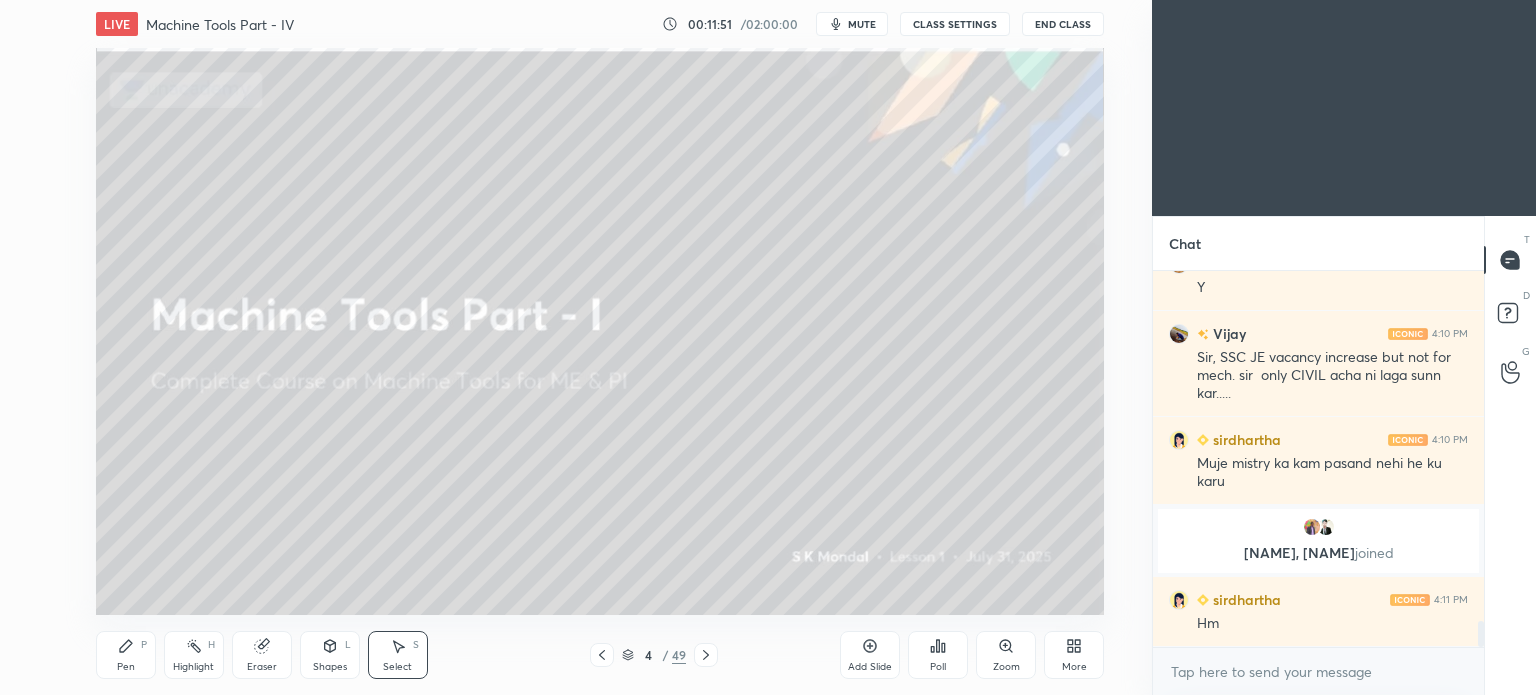 click 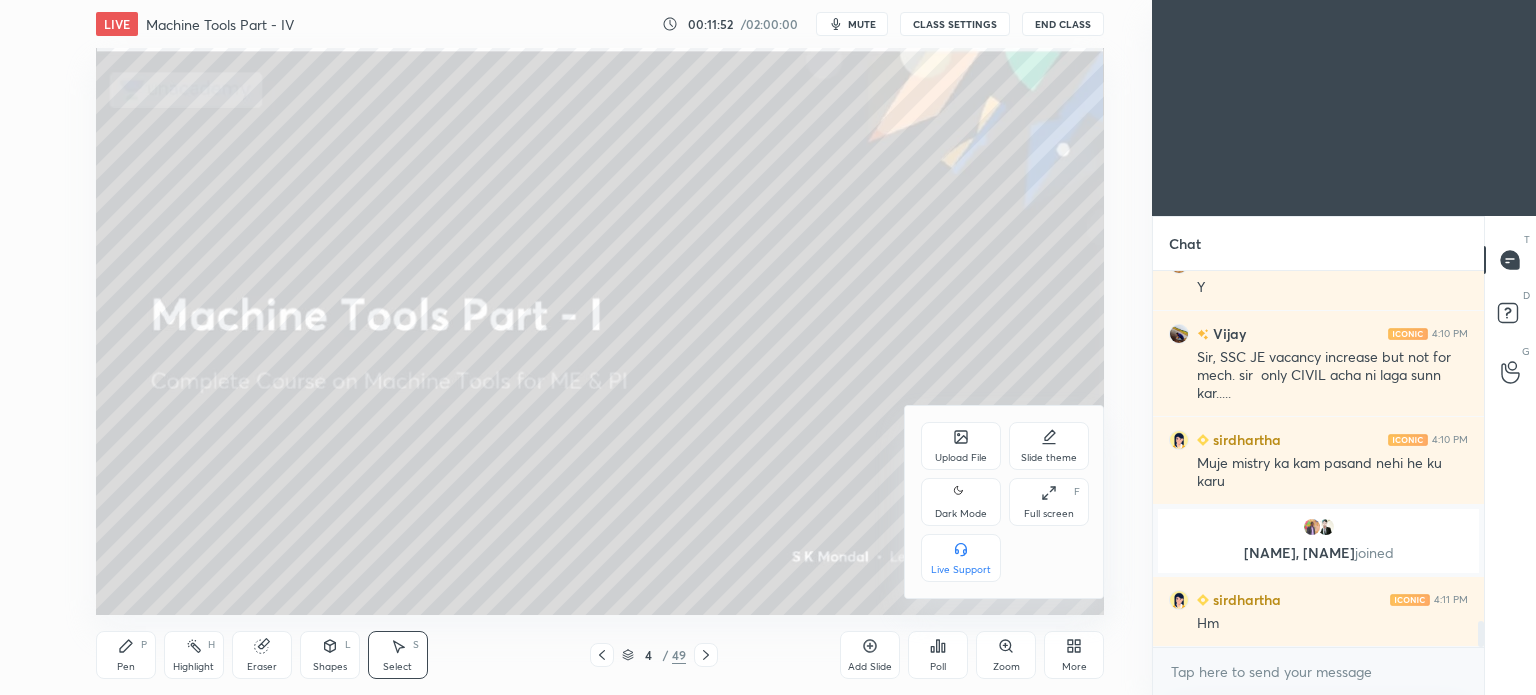 click on "Full screen F" at bounding box center (1049, 502) 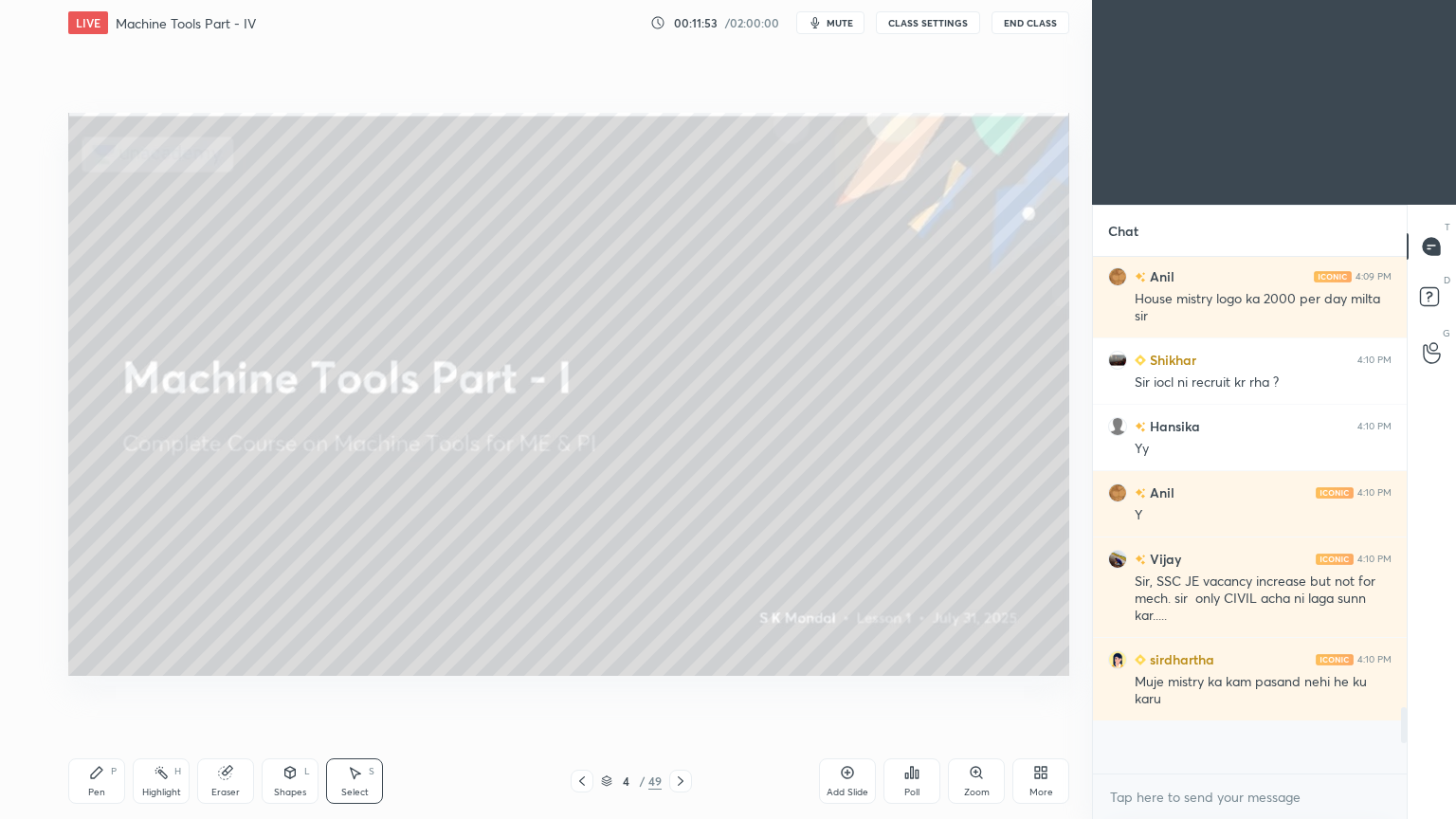 scroll, scrollTop: 94094, scrollLeft: 93776, axis: both 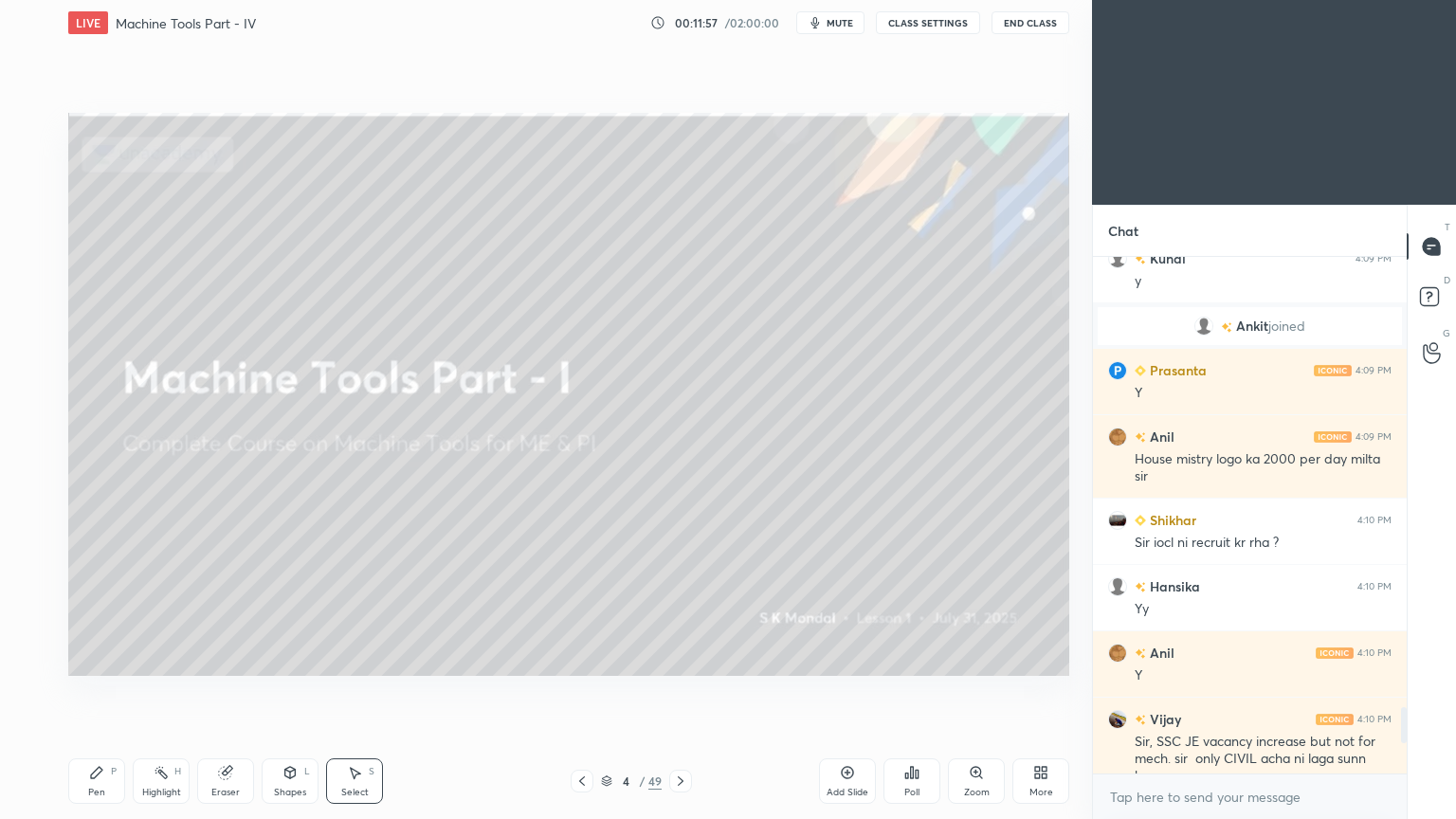 click 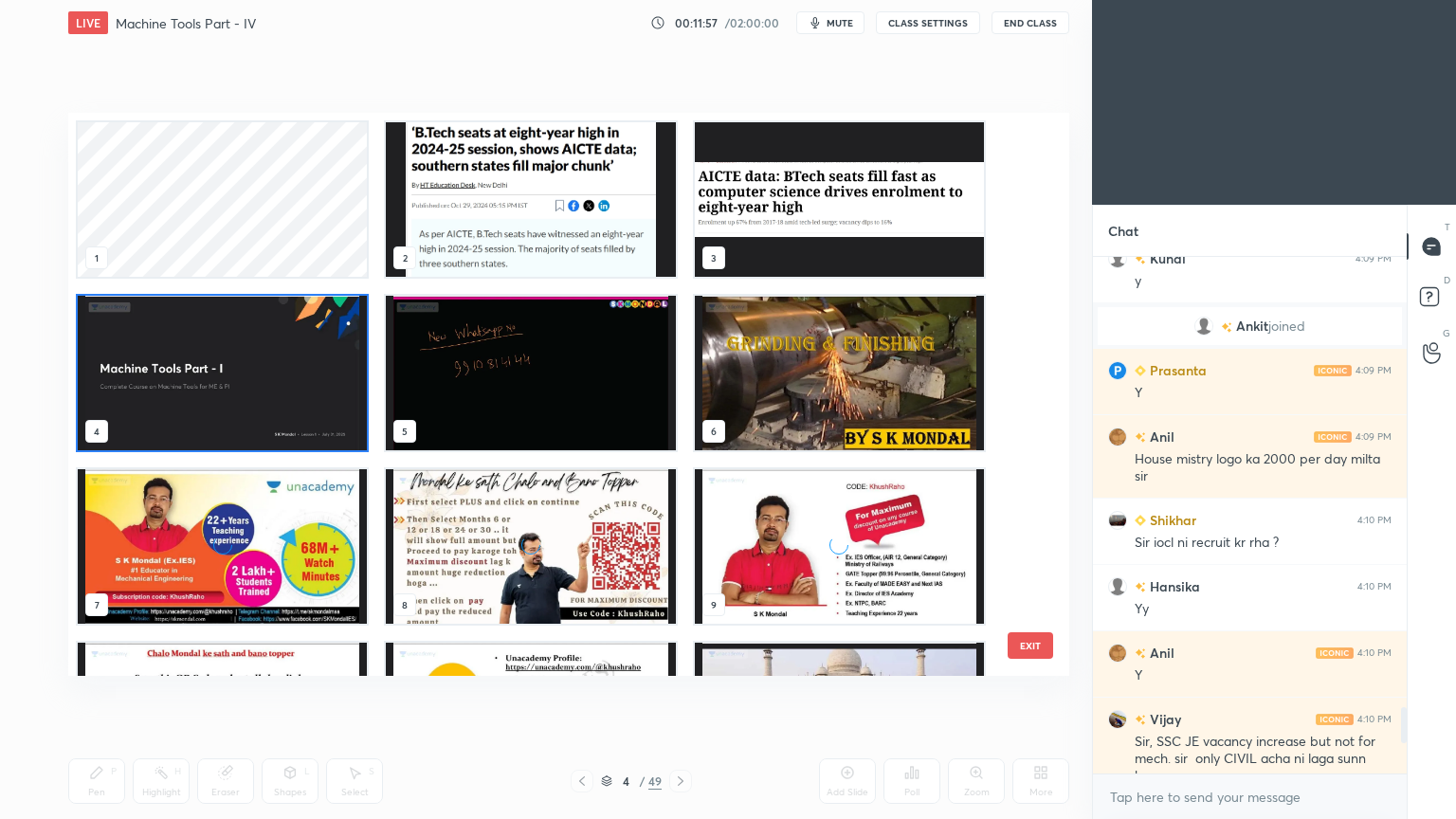 scroll, scrollTop: 6, scrollLeft: 9, axis: both 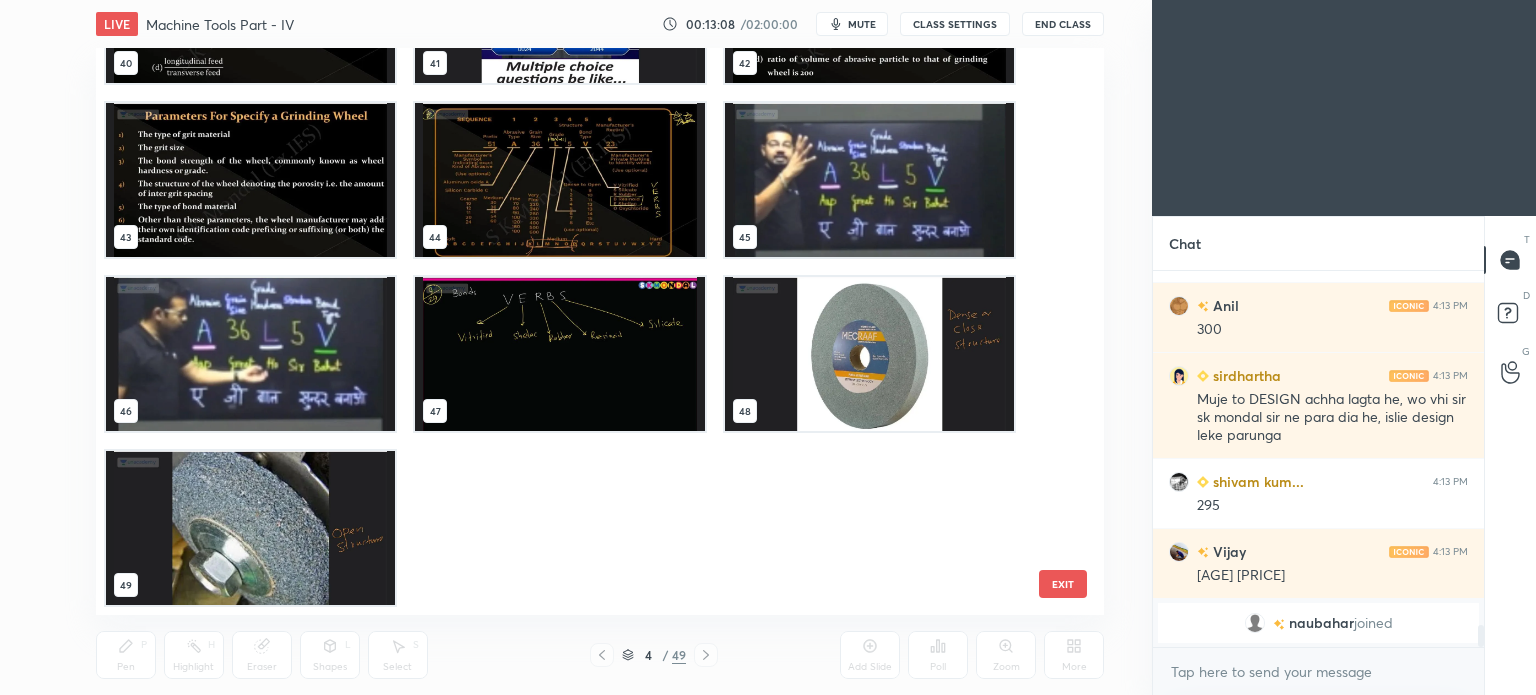 click at bounding box center [250, 528] 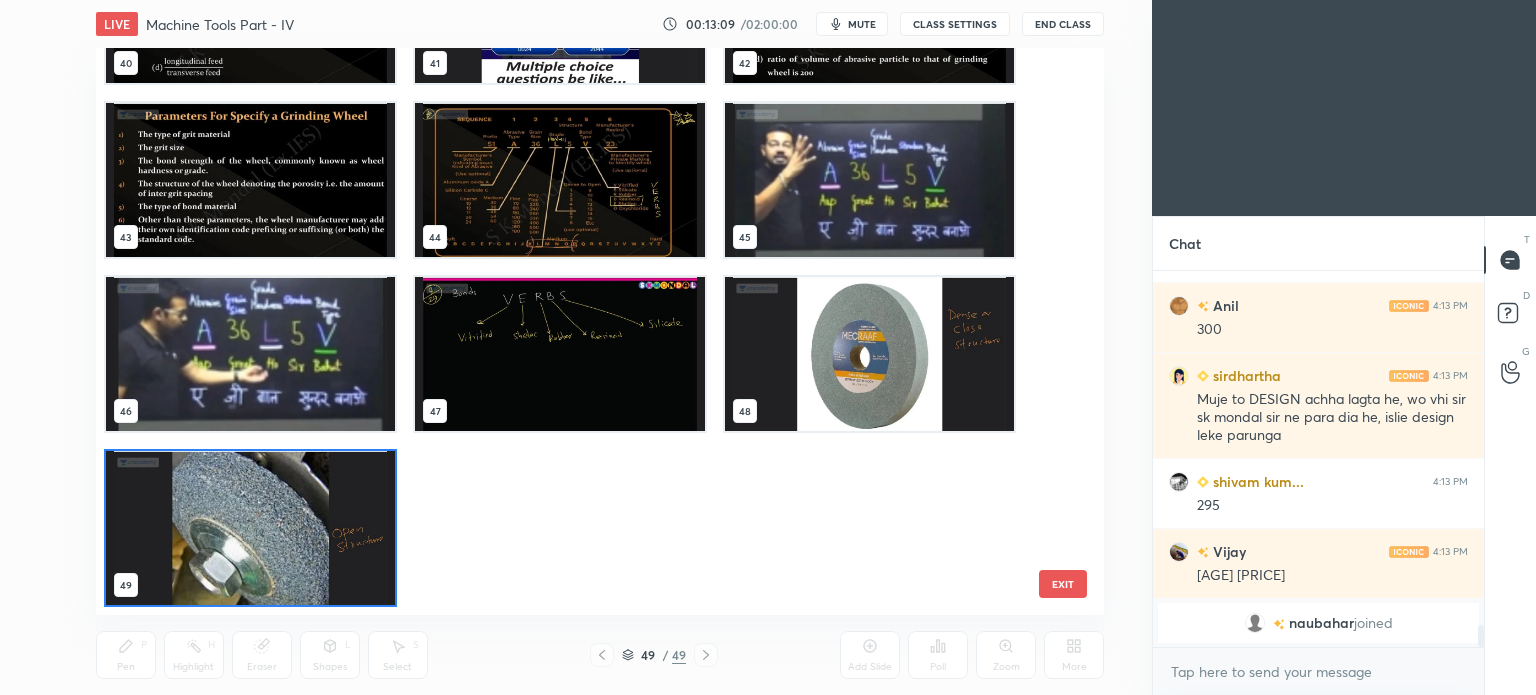 click at bounding box center [250, 528] 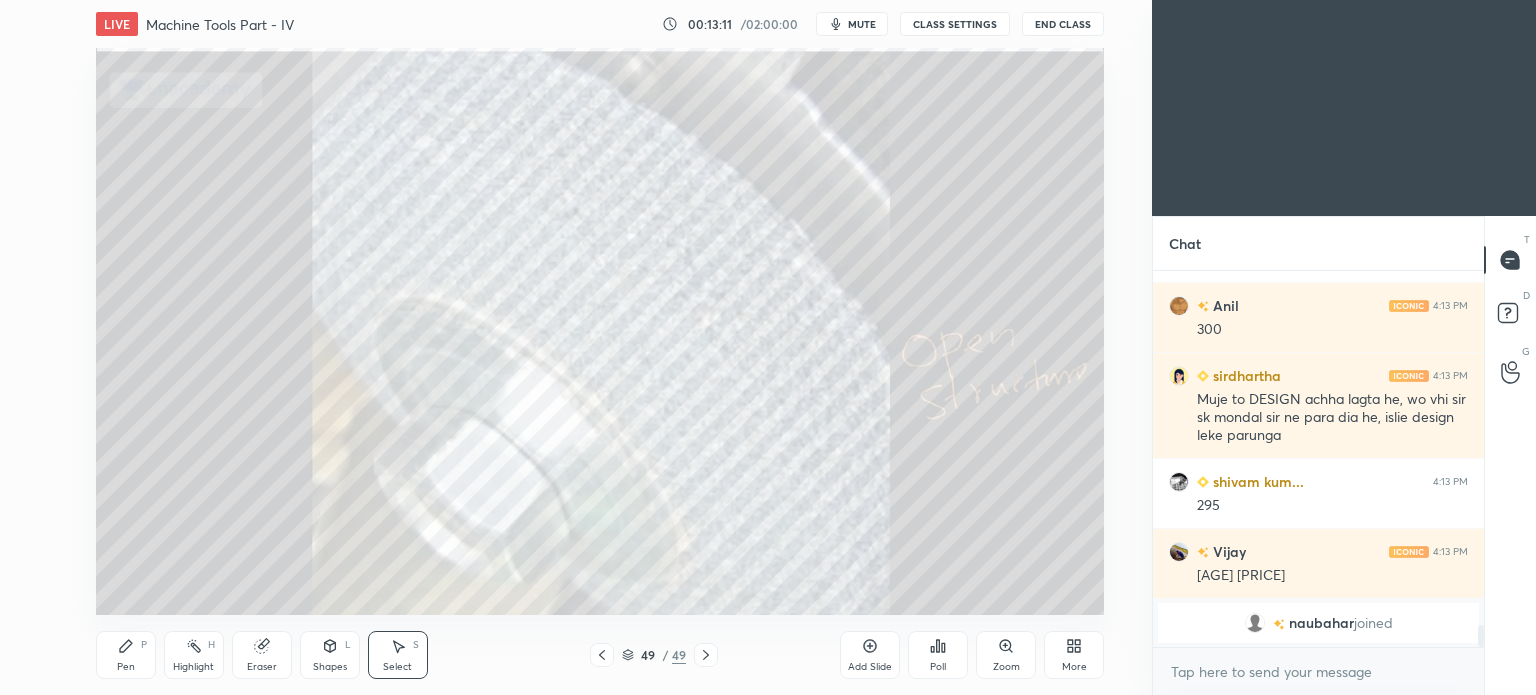 click 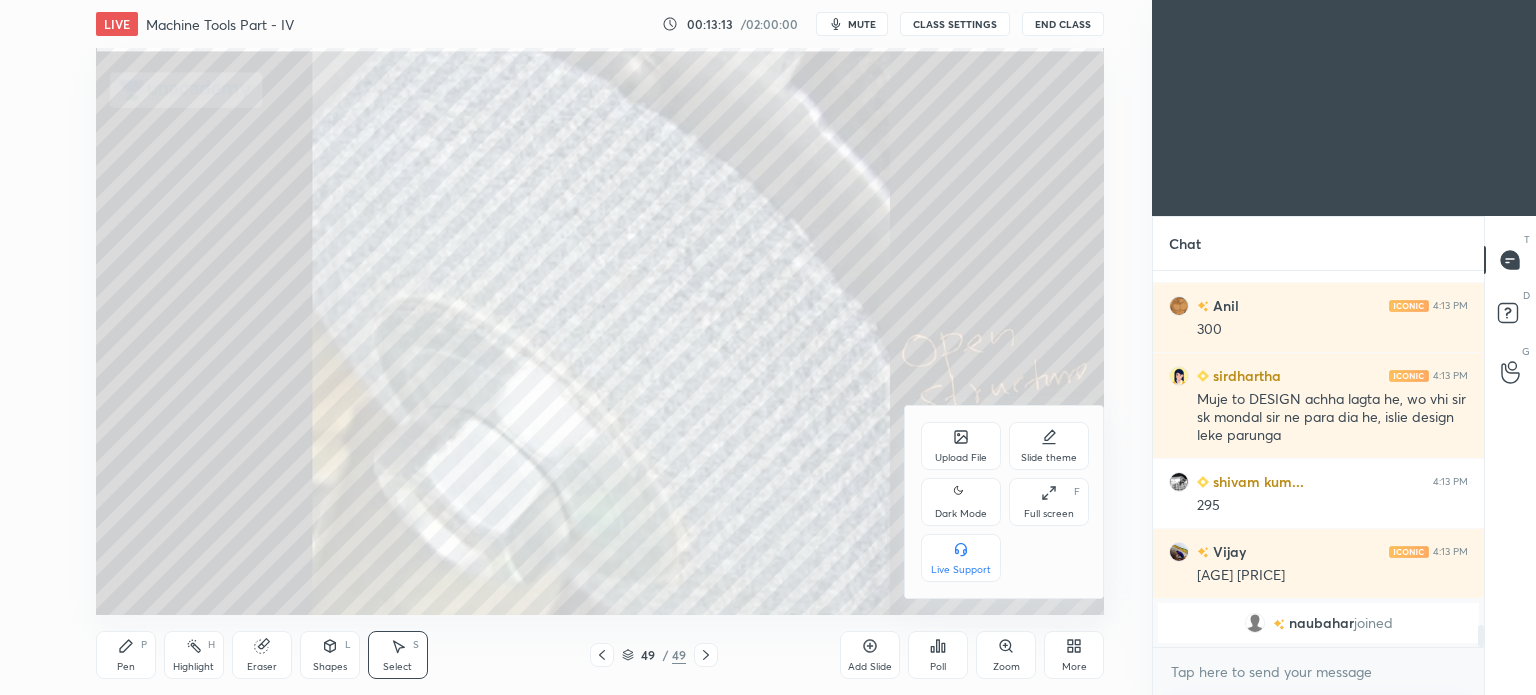 click on "Upload File" at bounding box center [961, 458] 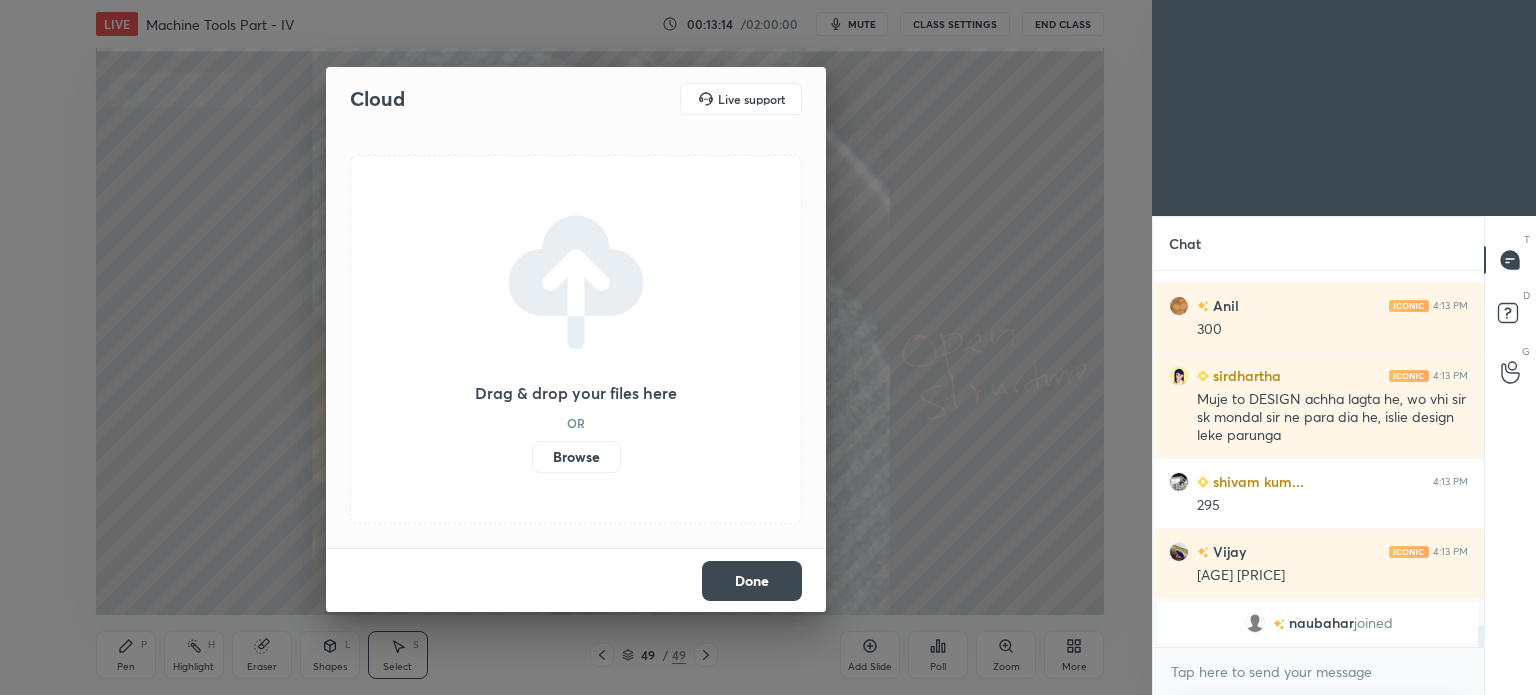 click on "Browse" at bounding box center [576, 457] 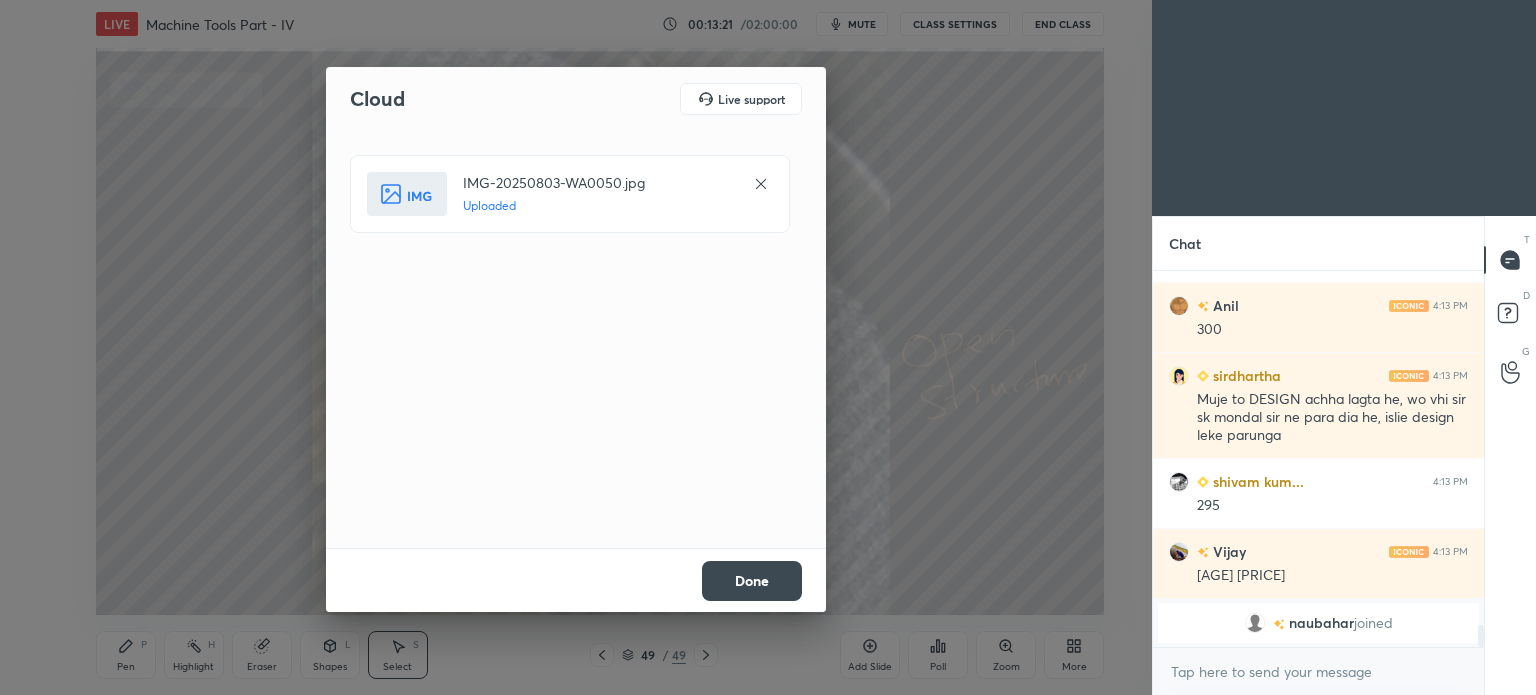 click on "Done" at bounding box center [752, 581] 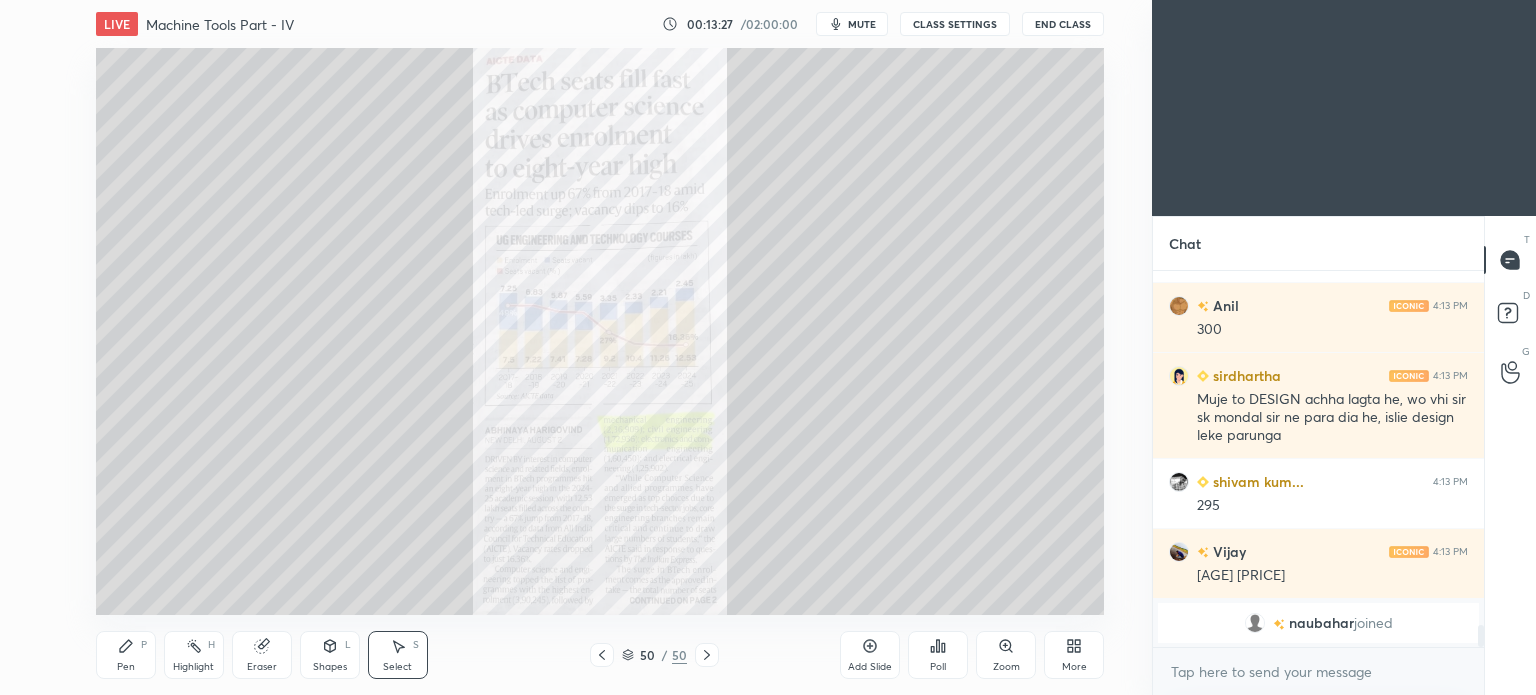 click 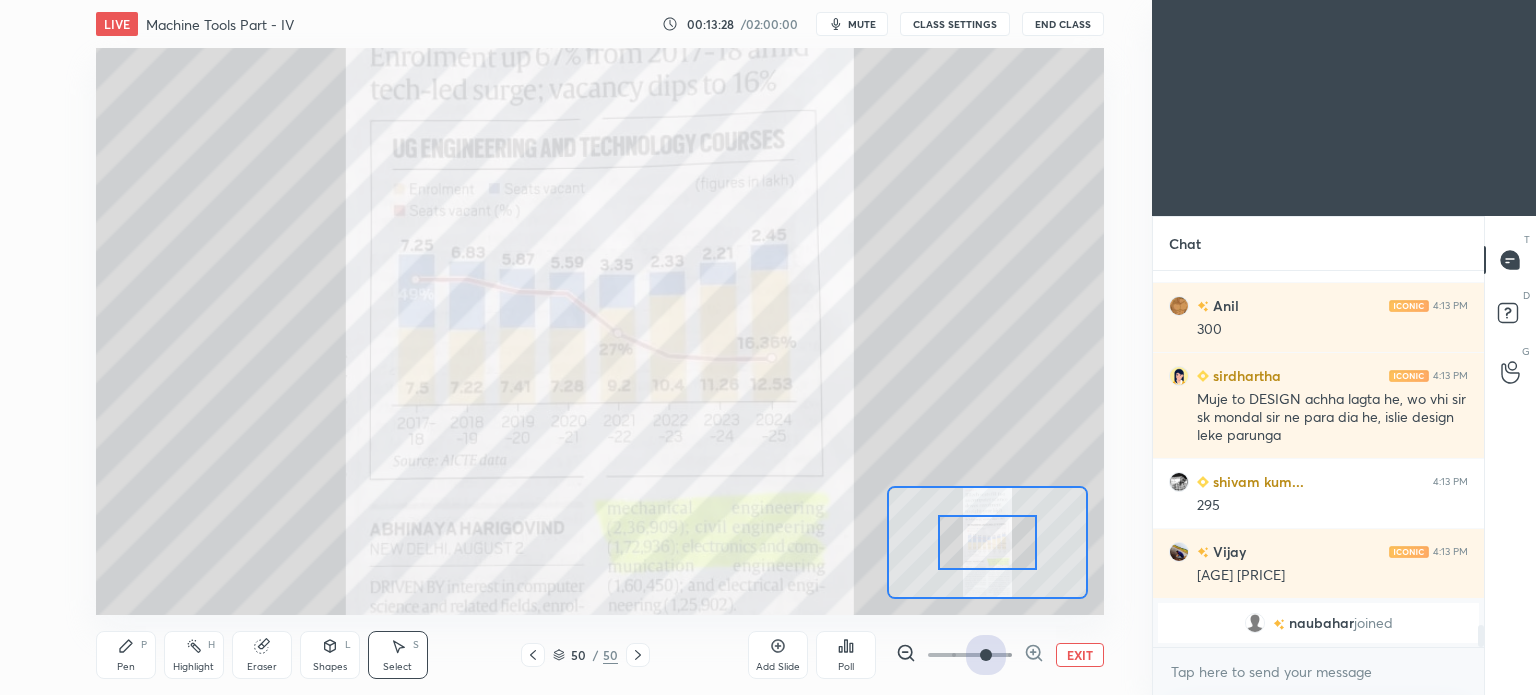 click at bounding box center [970, 655] 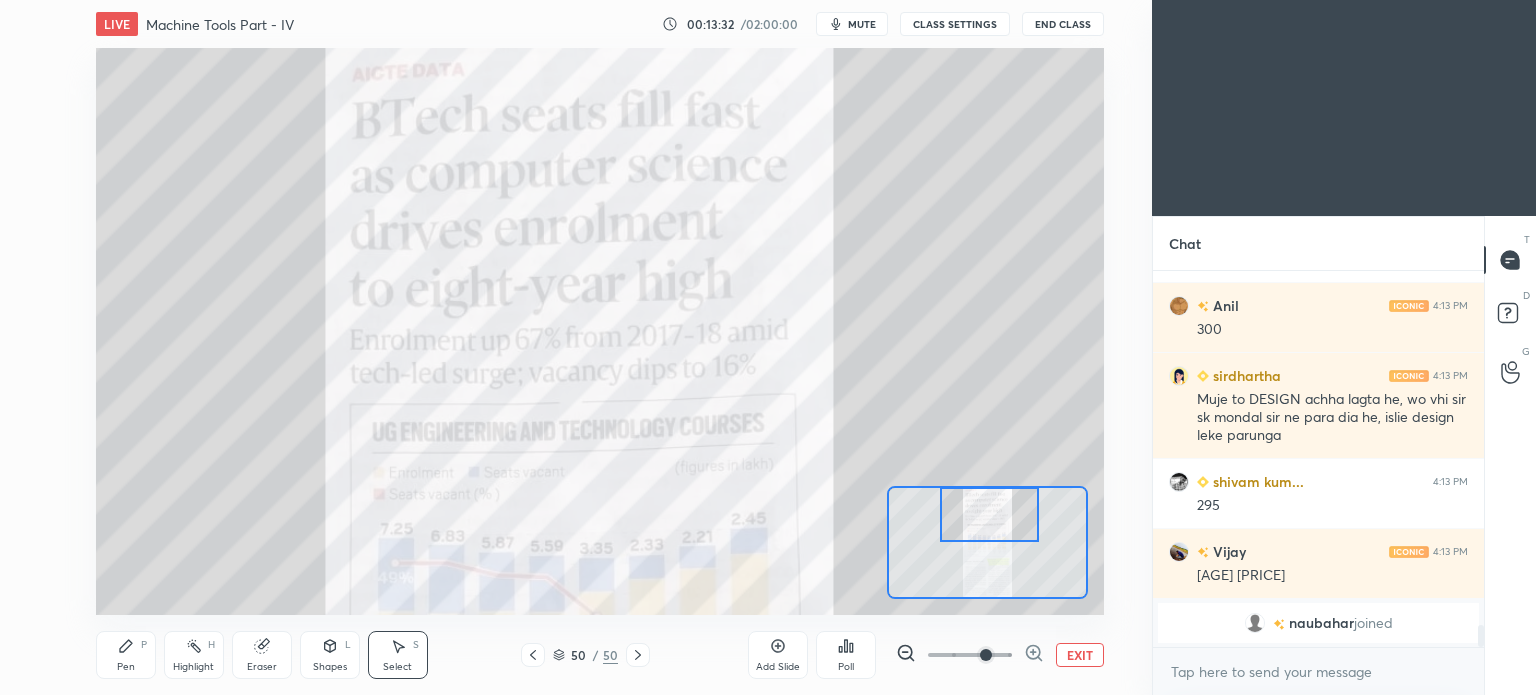 drag, startPoint x: 992, startPoint y: 526, endPoint x: 994, endPoint y: 466, distance: 60.033325 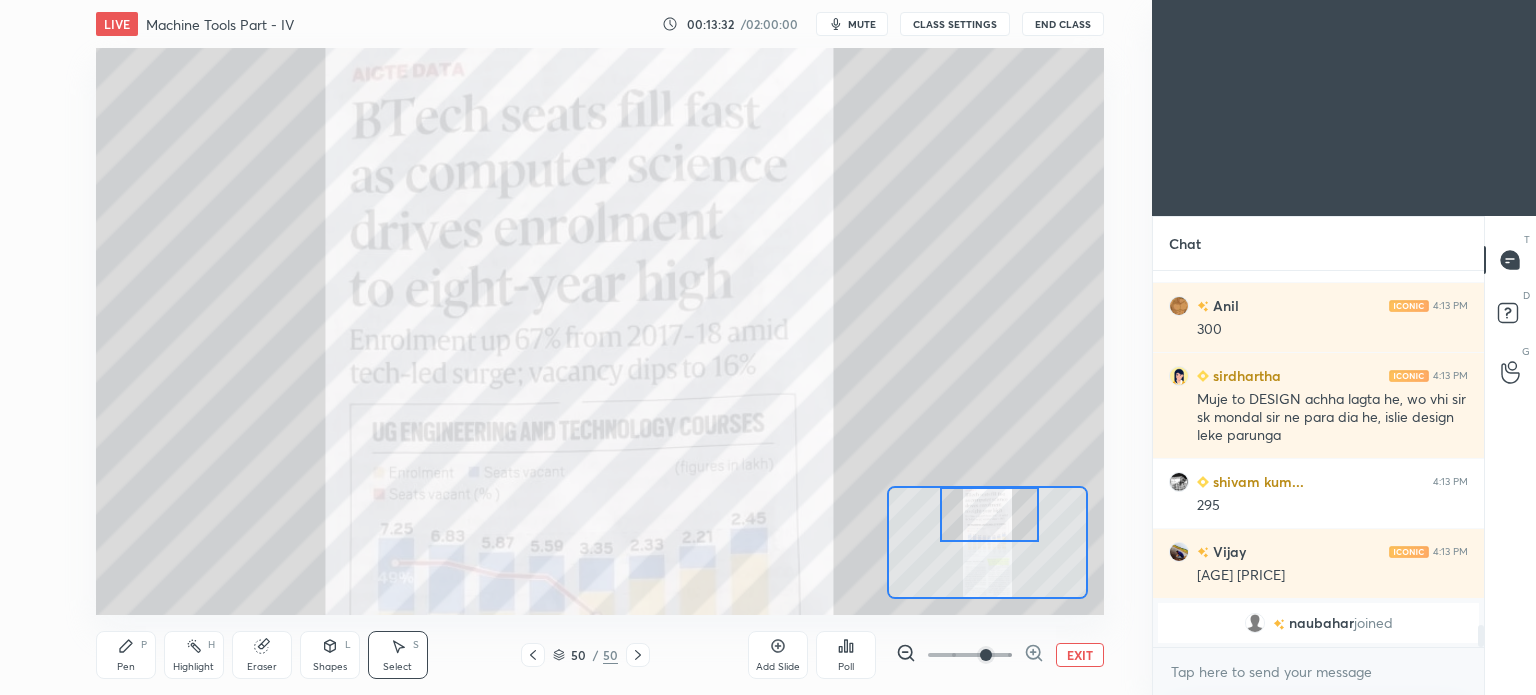 click on "0 ° Undo Copy Duplicate Duplicate to new slide Delete Setting up your live class Poll for   secs No correct answer Start poll" at bounding box center [600, 331] 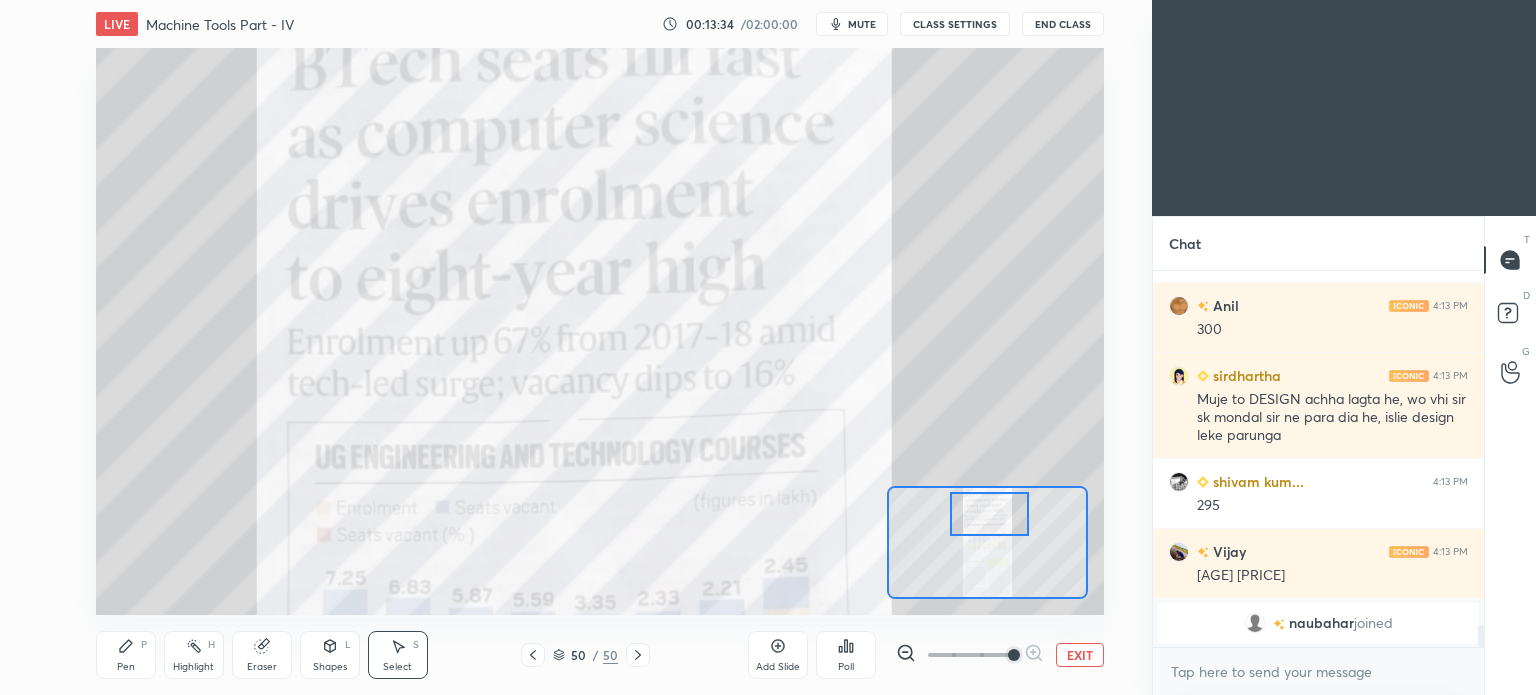 drag, startPoint x: 992, startPoint y: 649, endPoint x: 1012, endPoint y: 653, distance: 20.396078 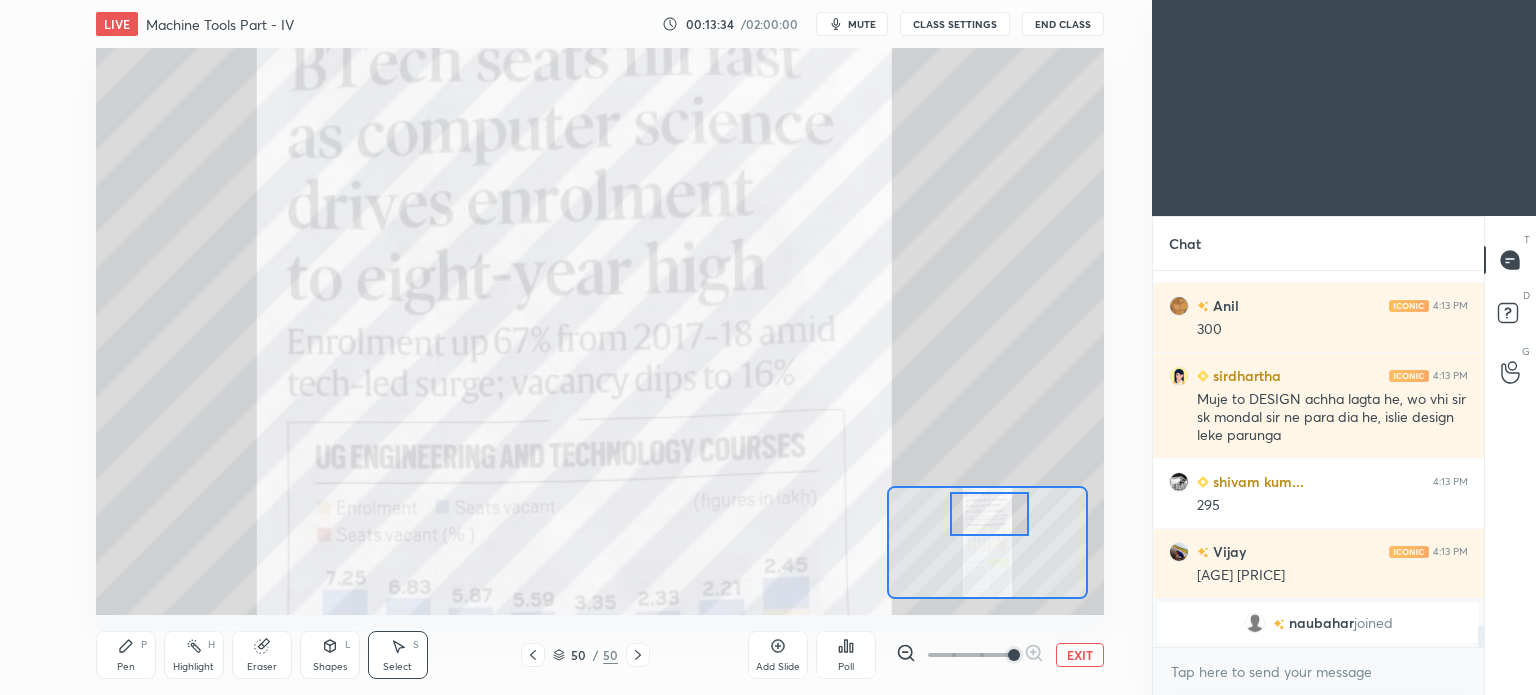 click at bounding box center [1014, 655] 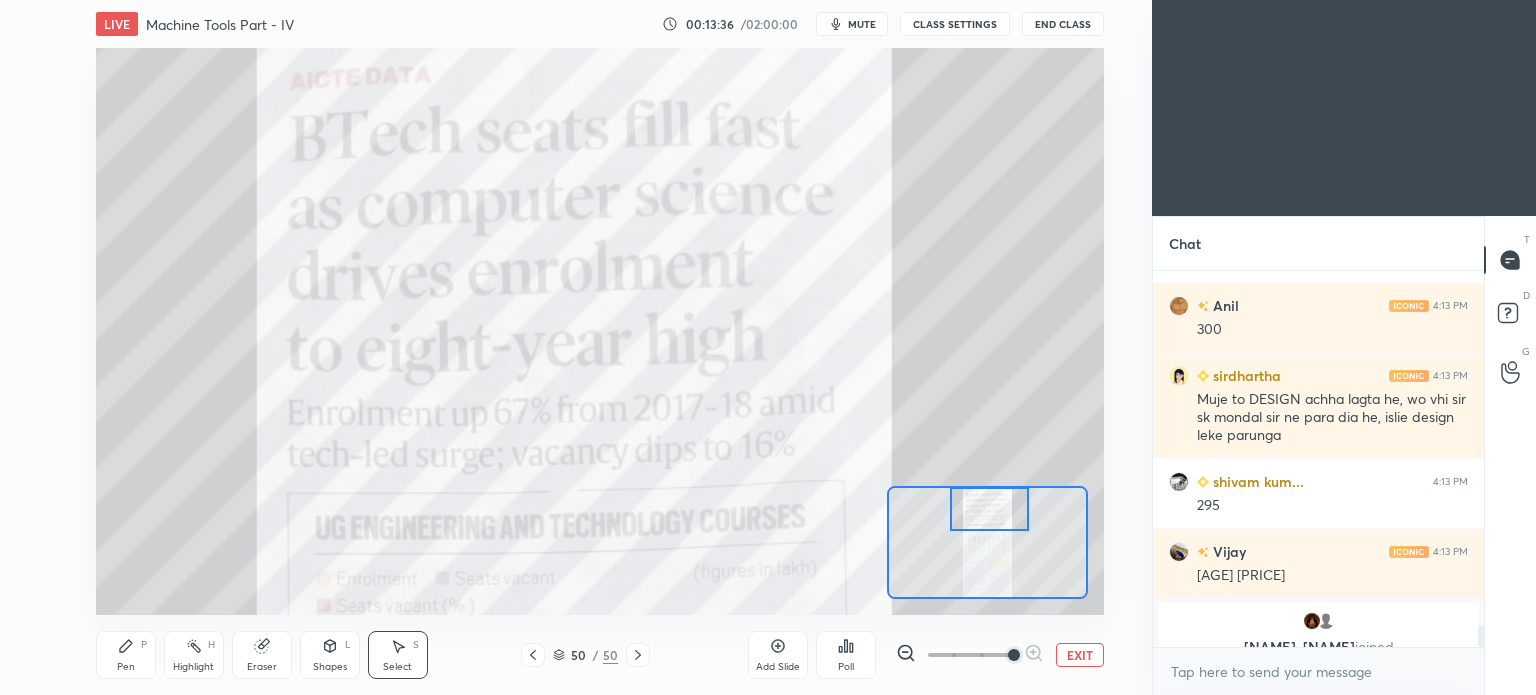 scroll, scrollTop: 6096, scrollLeft: 0, axis: vertical 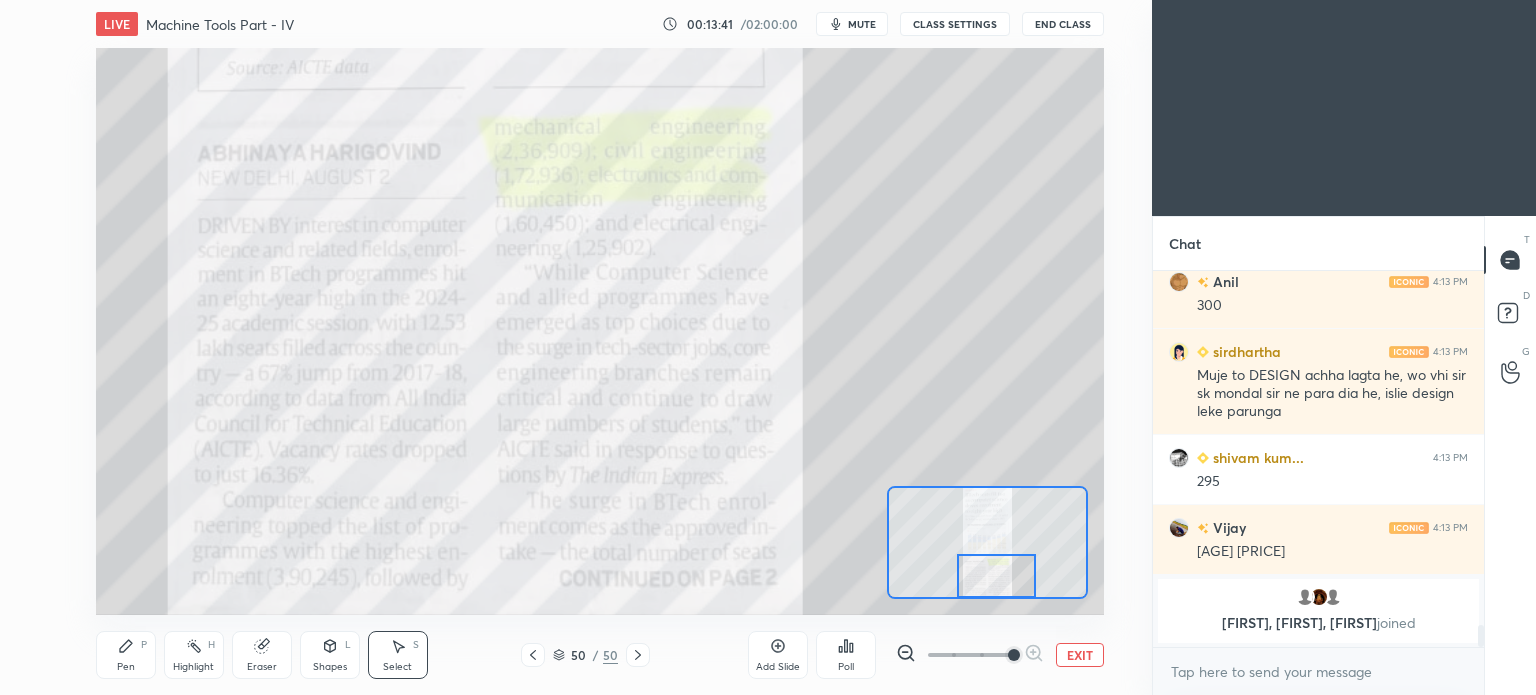 drag, startPoint x: 996, startPoint y: 511, endPoint x: 1003, endPoint y: 581, distance: 70.34913 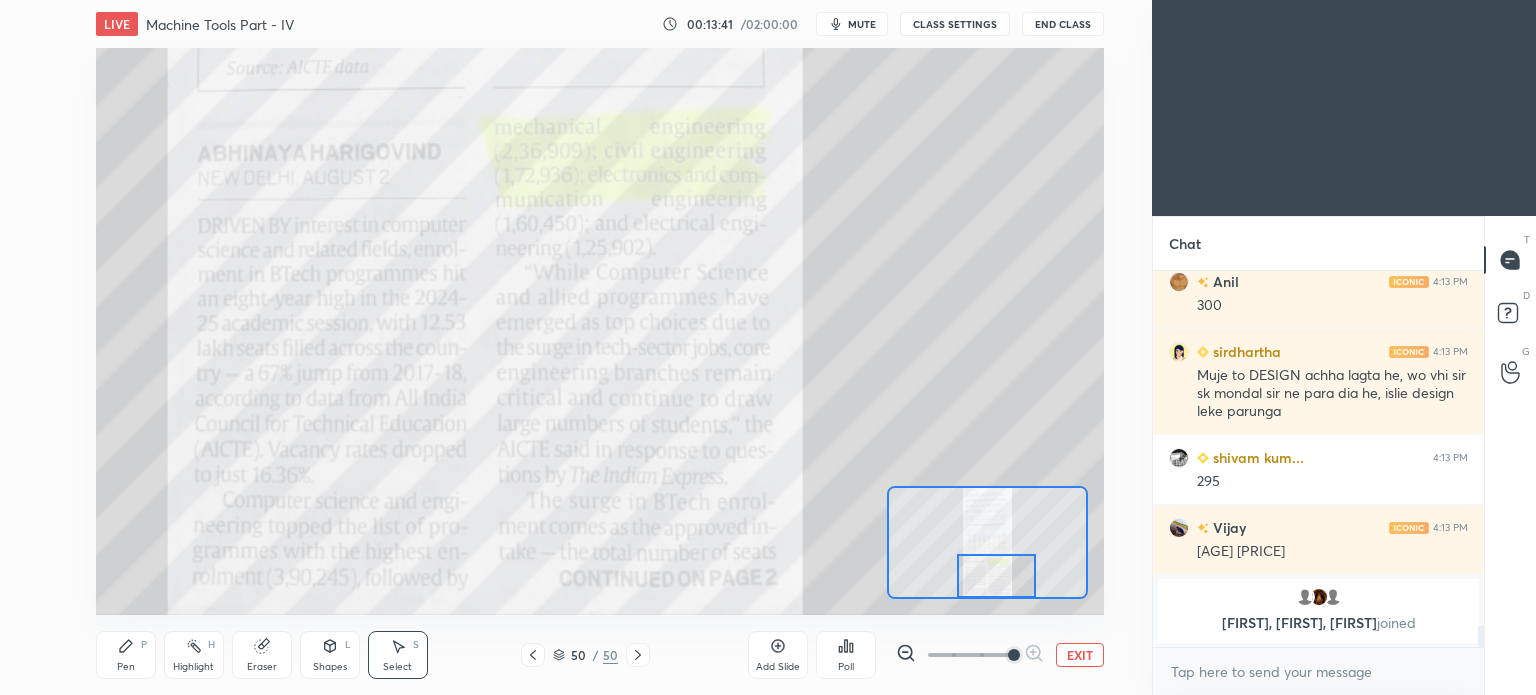 click at bounding box center (996, 576) 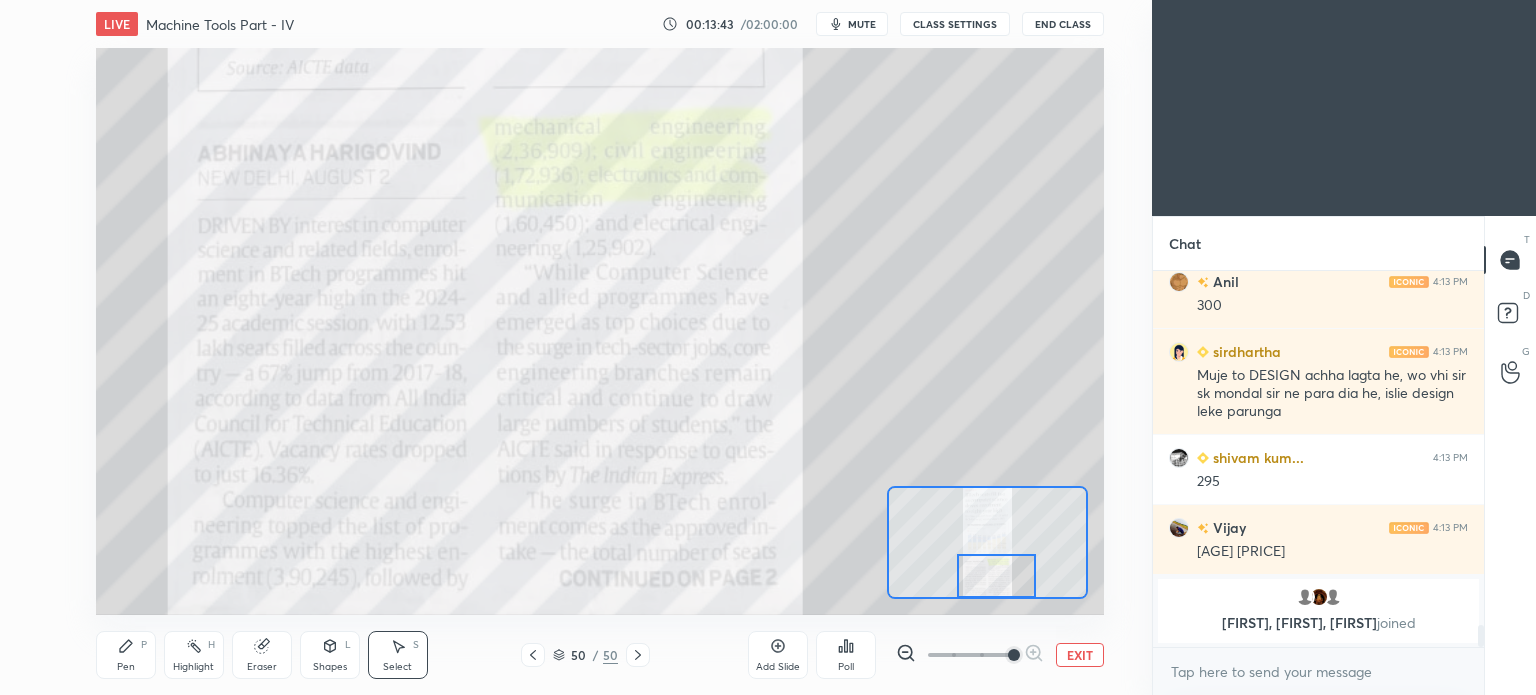scroll, scrollTop: 5606, scrollLeft: 0, axis: vertical 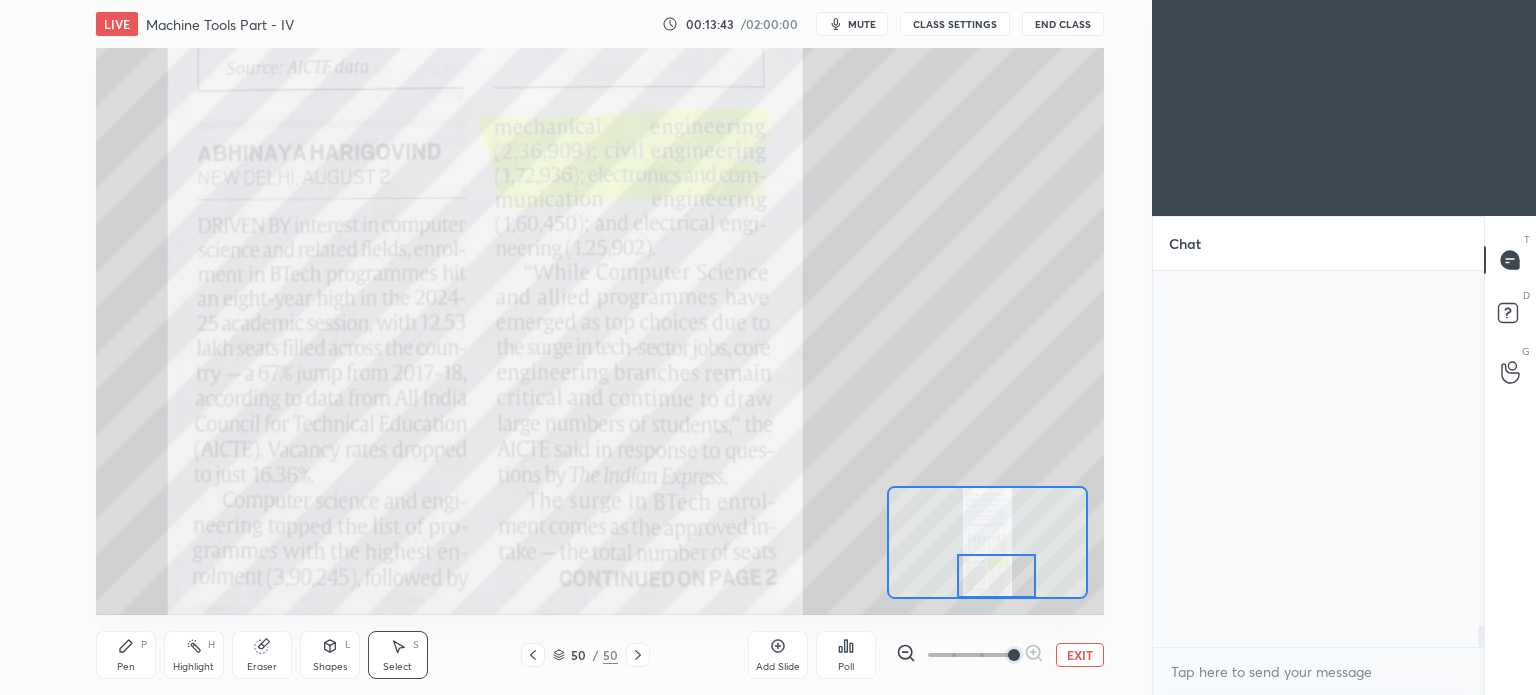 click on "Pen" at bounding box center [126, 667] 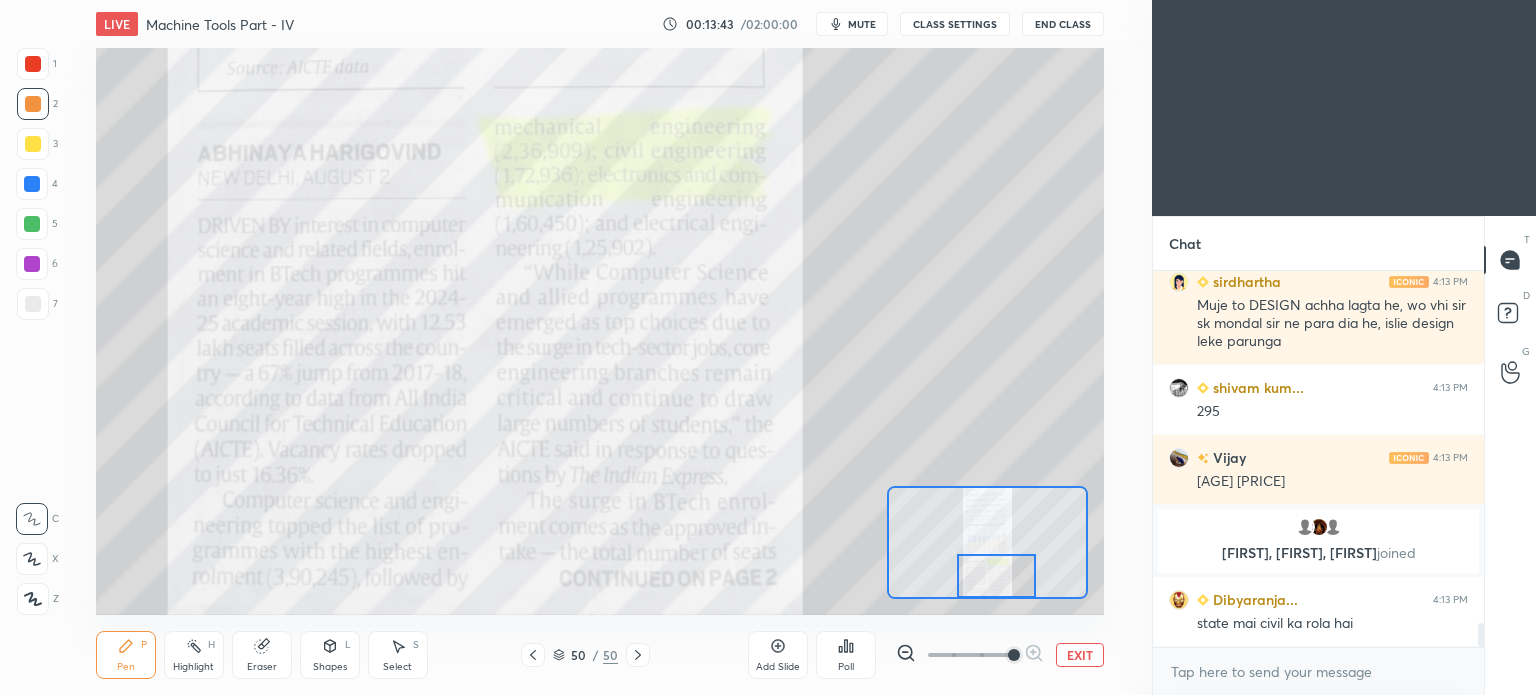 click on "Pen P" at bounding box center (126, 655) 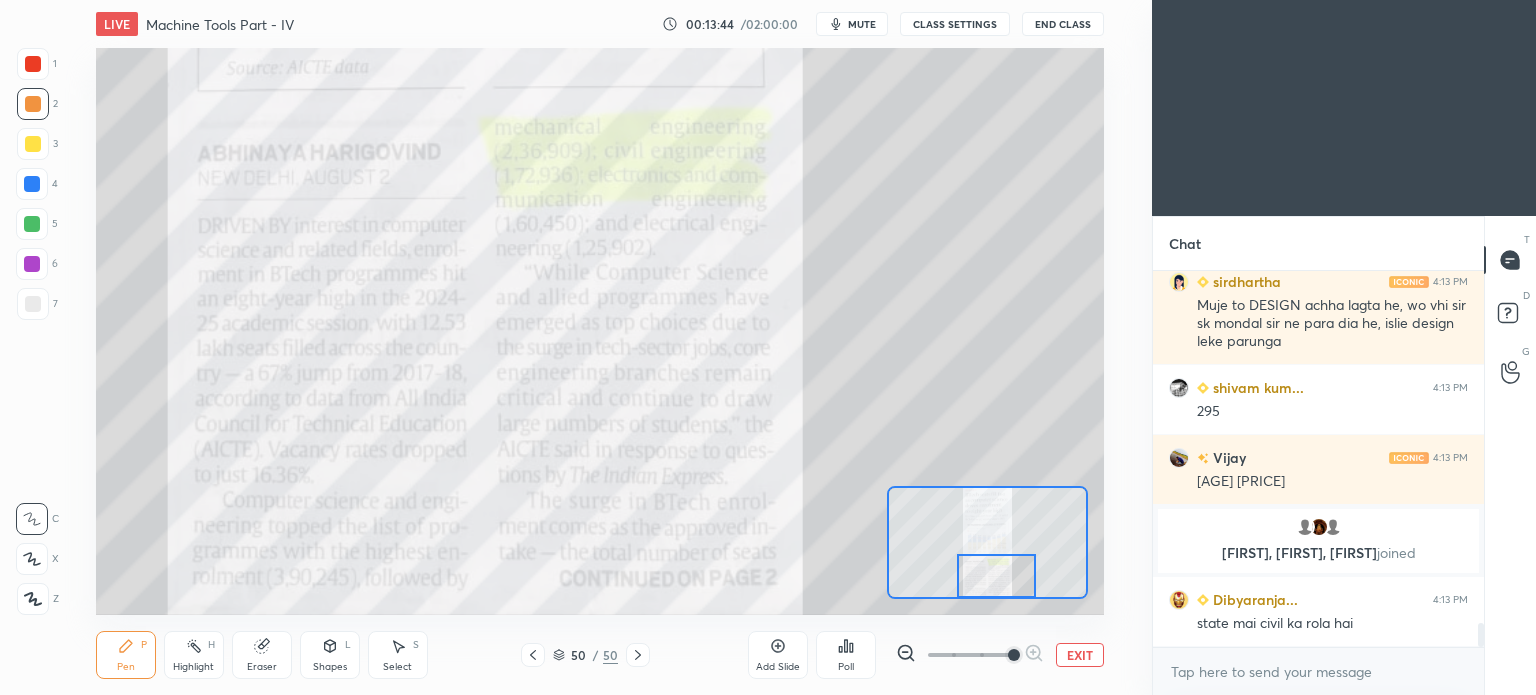 click at bounding box center (33, 64) 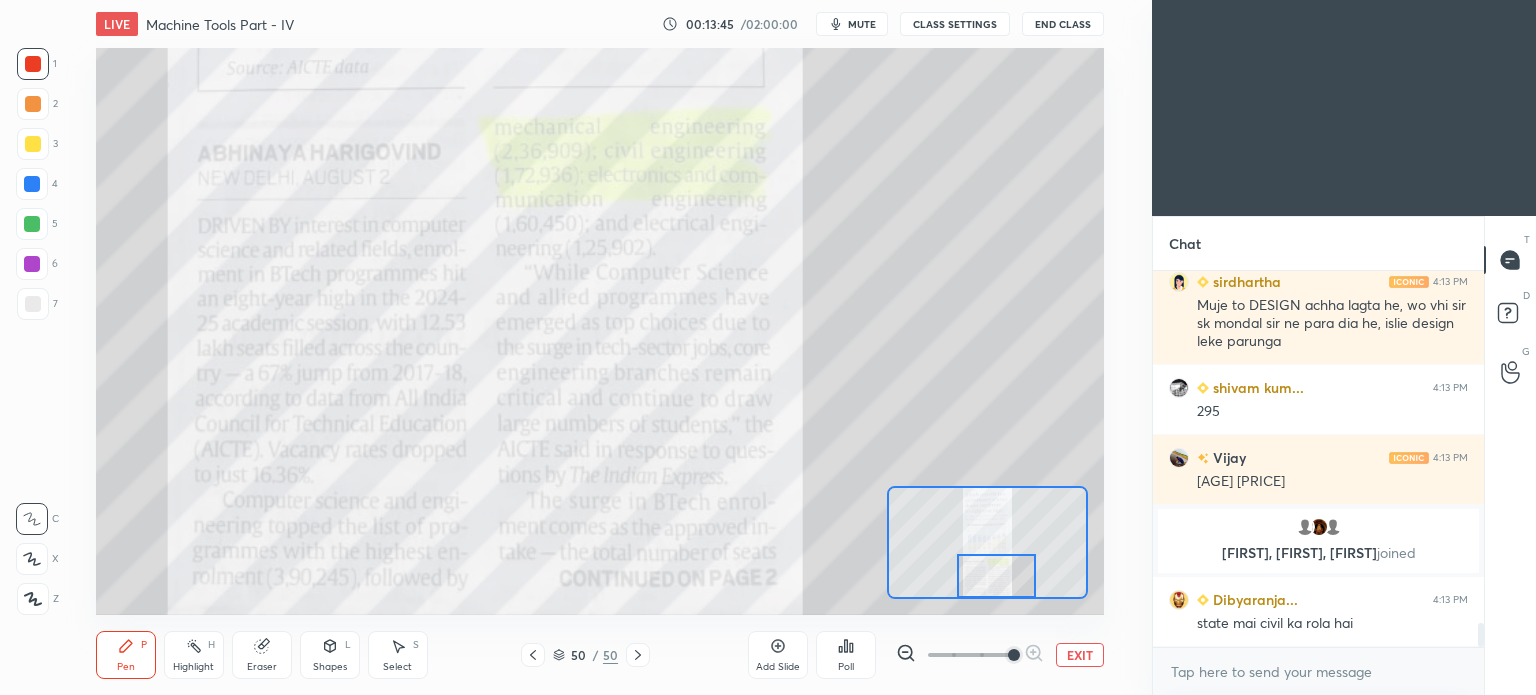 click on "Pen P" at bounding box center (126, 655) 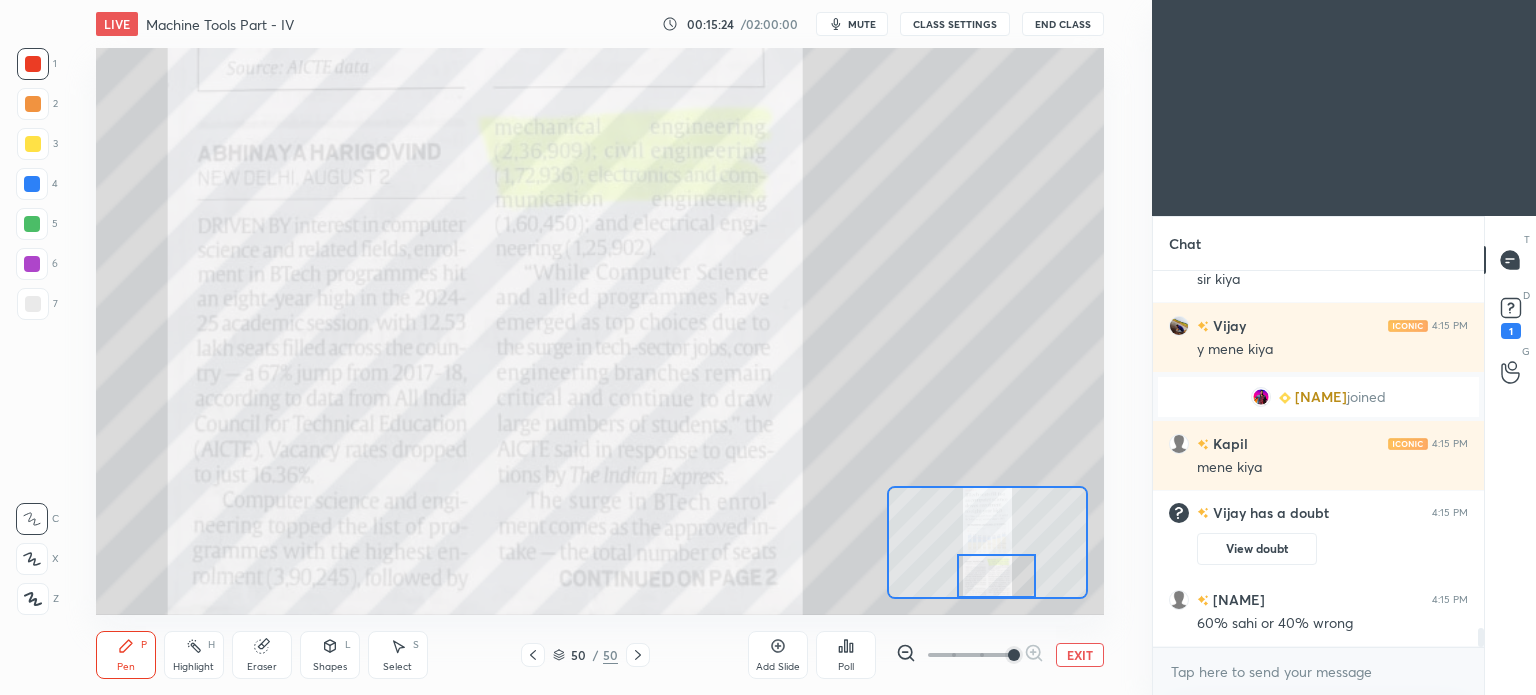 scroll, scrollTop: 6908, scrollLeft: 0, axis: vertical 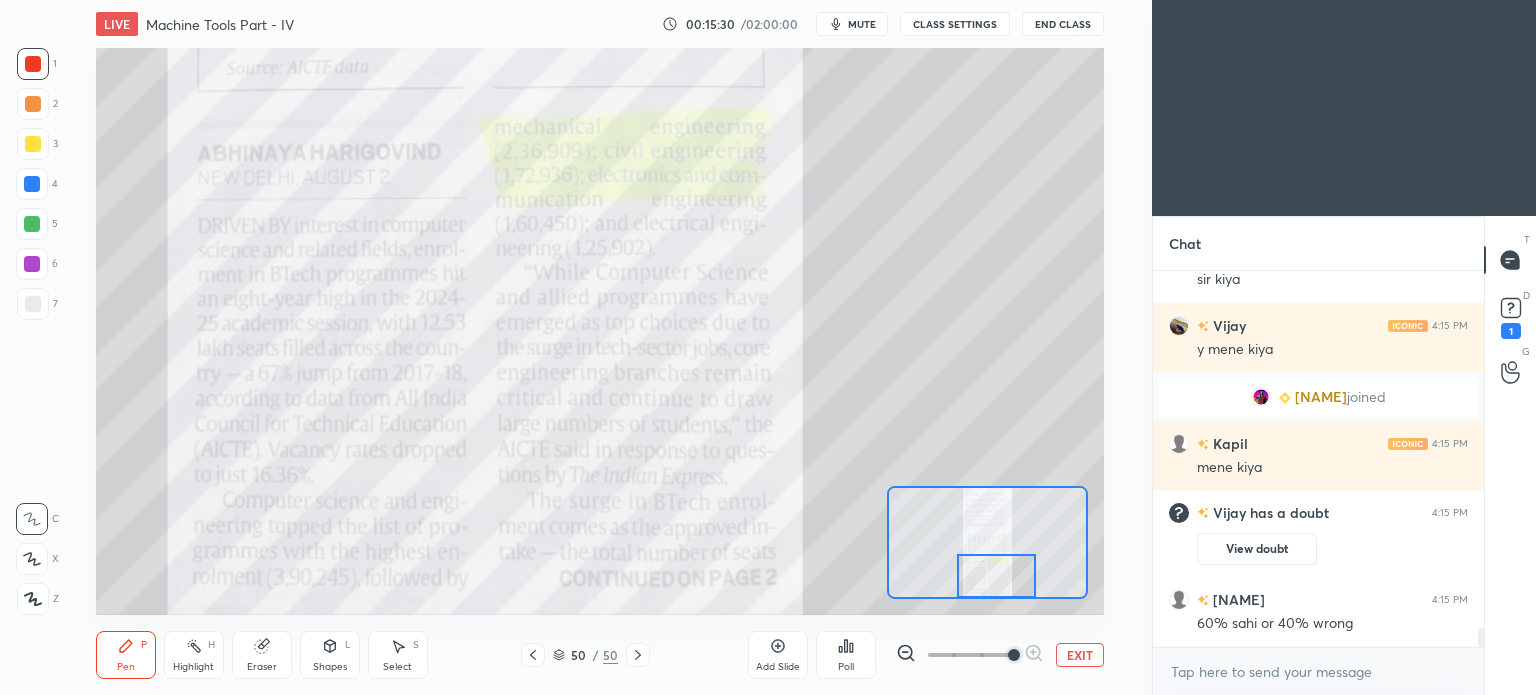 click on "Pen P" at bounding box center [126, 655] 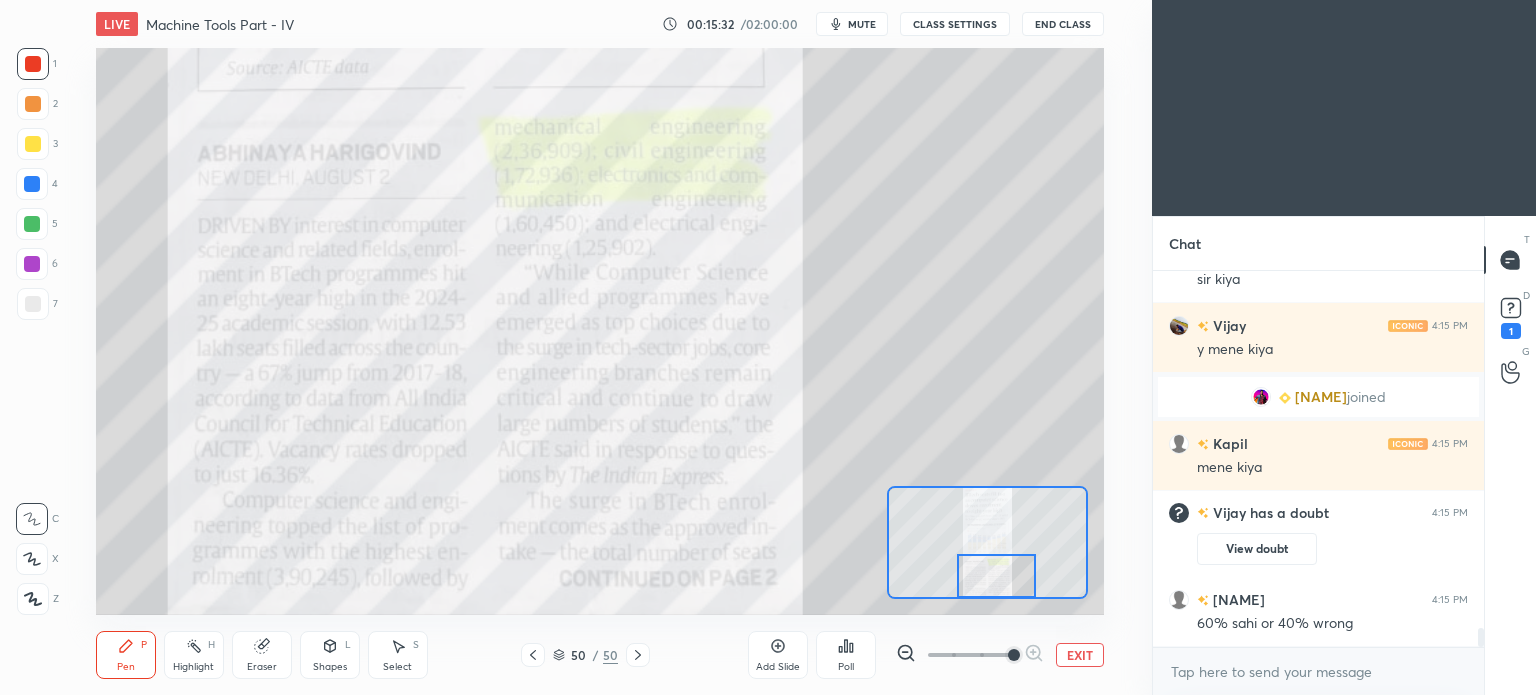 scroll, scrollTop: 6996, scrollLeft: 0, axis: vertical 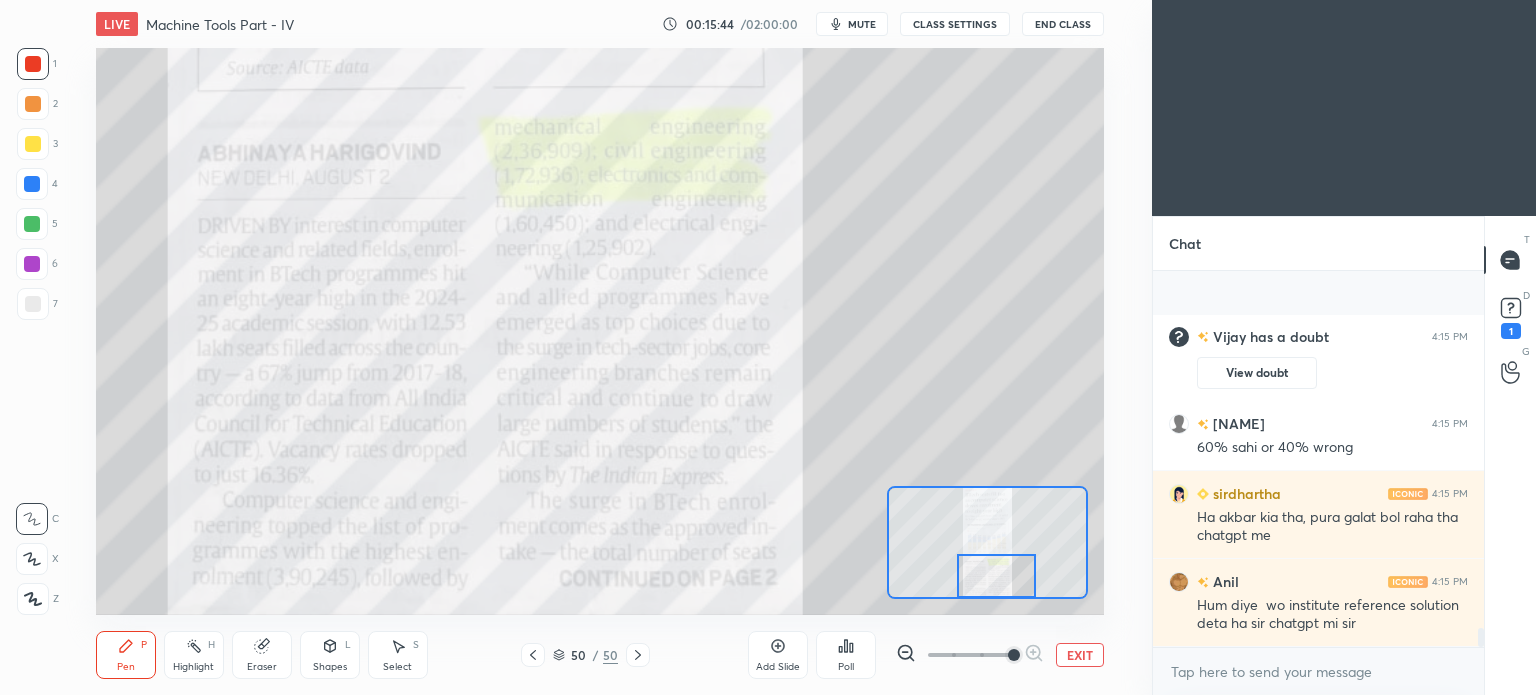click on "Select S" at bounding box center (398, 655) 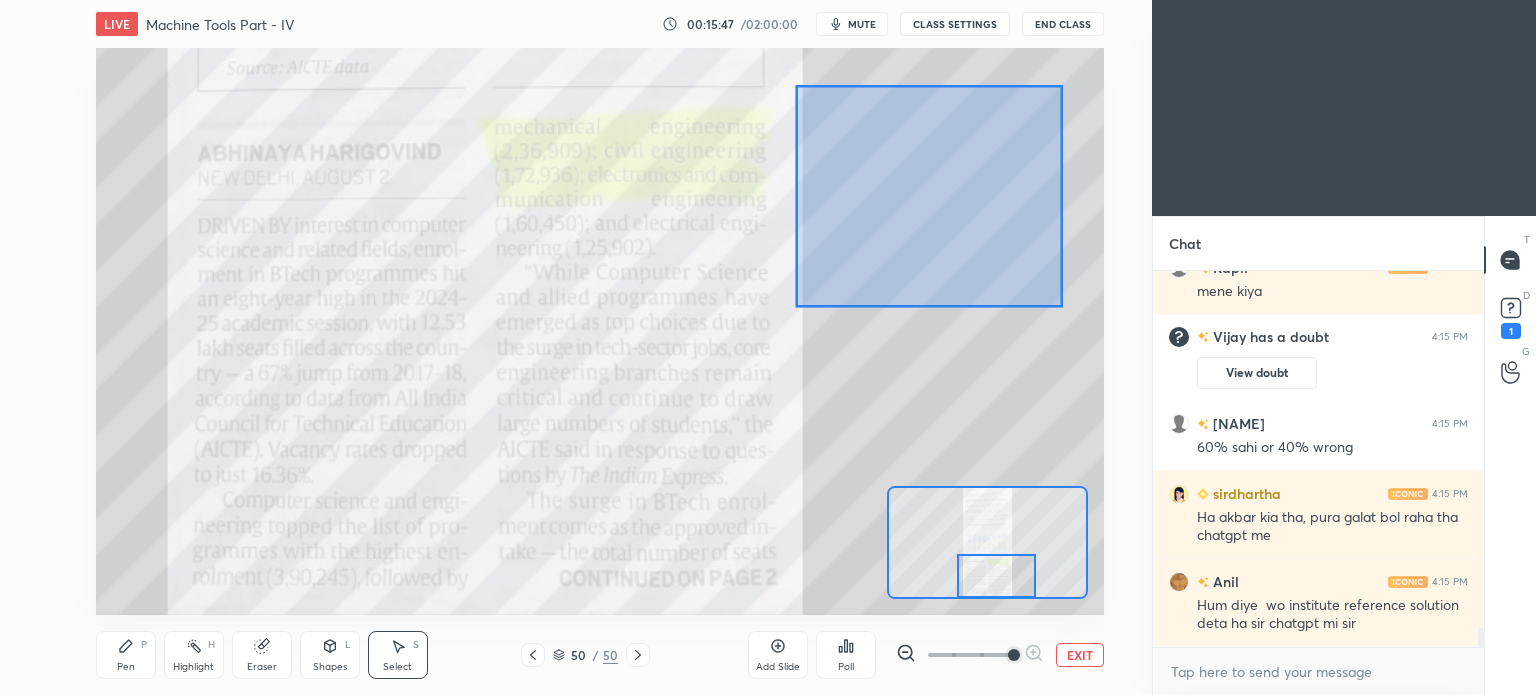 scroll, scrollTop: 7134, scrollLeft: 0, axis: vertical 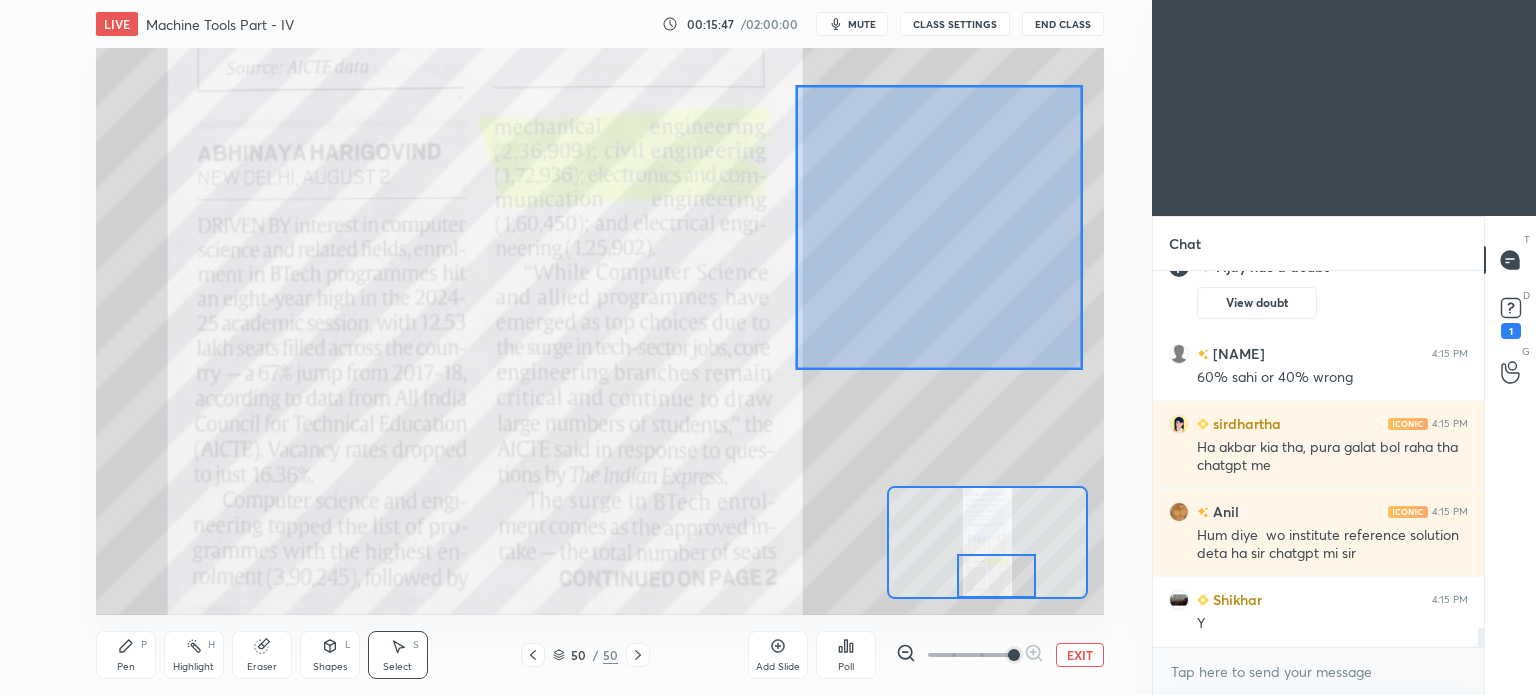 drag, startPoint x: 804, startPoint y: 91, endPoint x: 1084, endPoint y: 369, distance: 394.5681 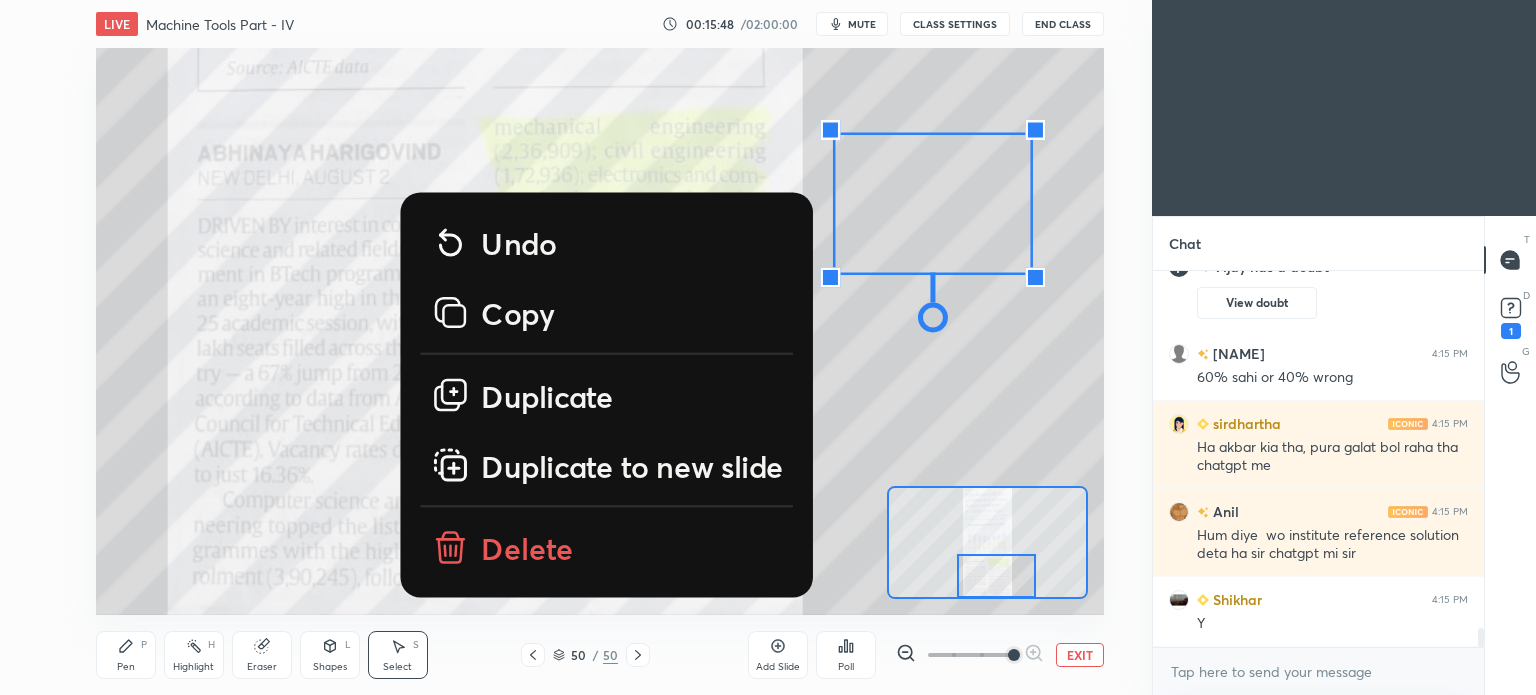 scroll, scrollTop: 7344, scrollLeft: 0, axis: vertical 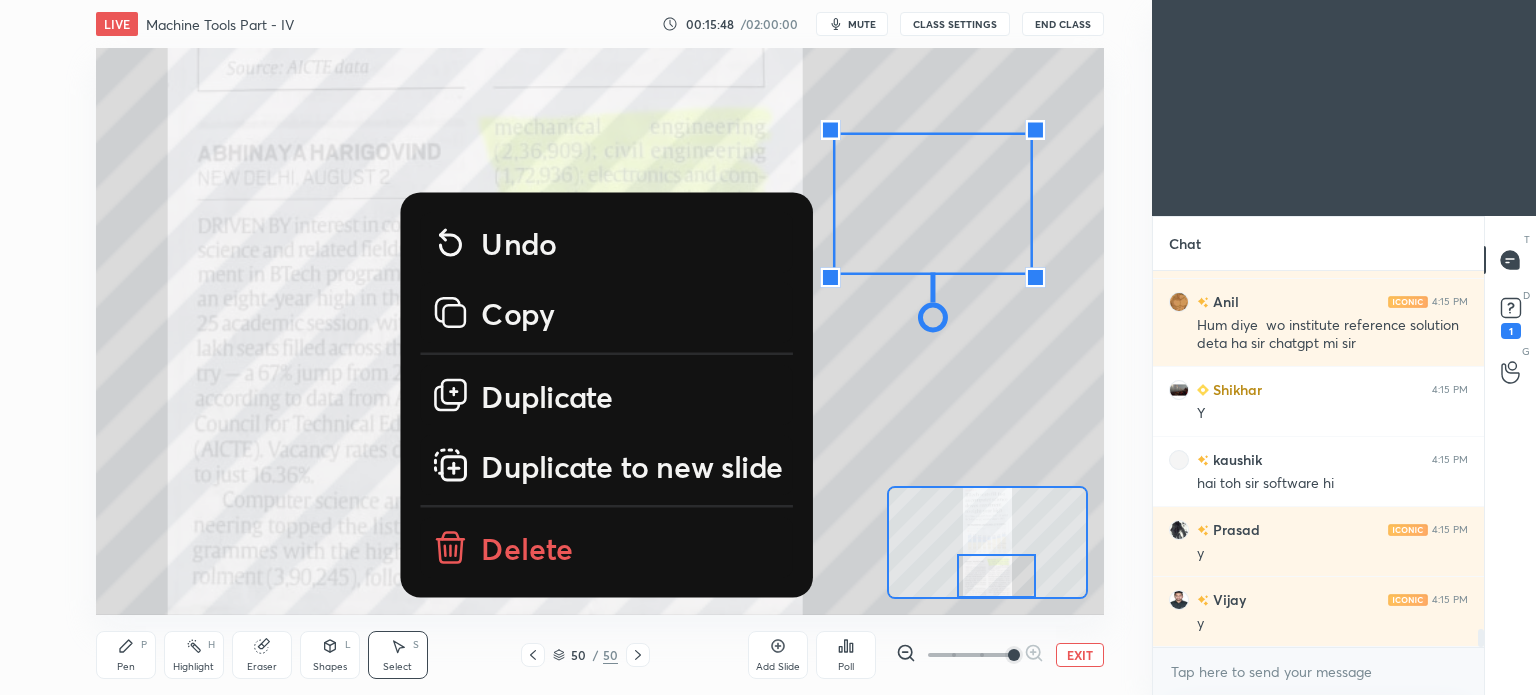 click on "Delete" at bounding box center [527, 549] 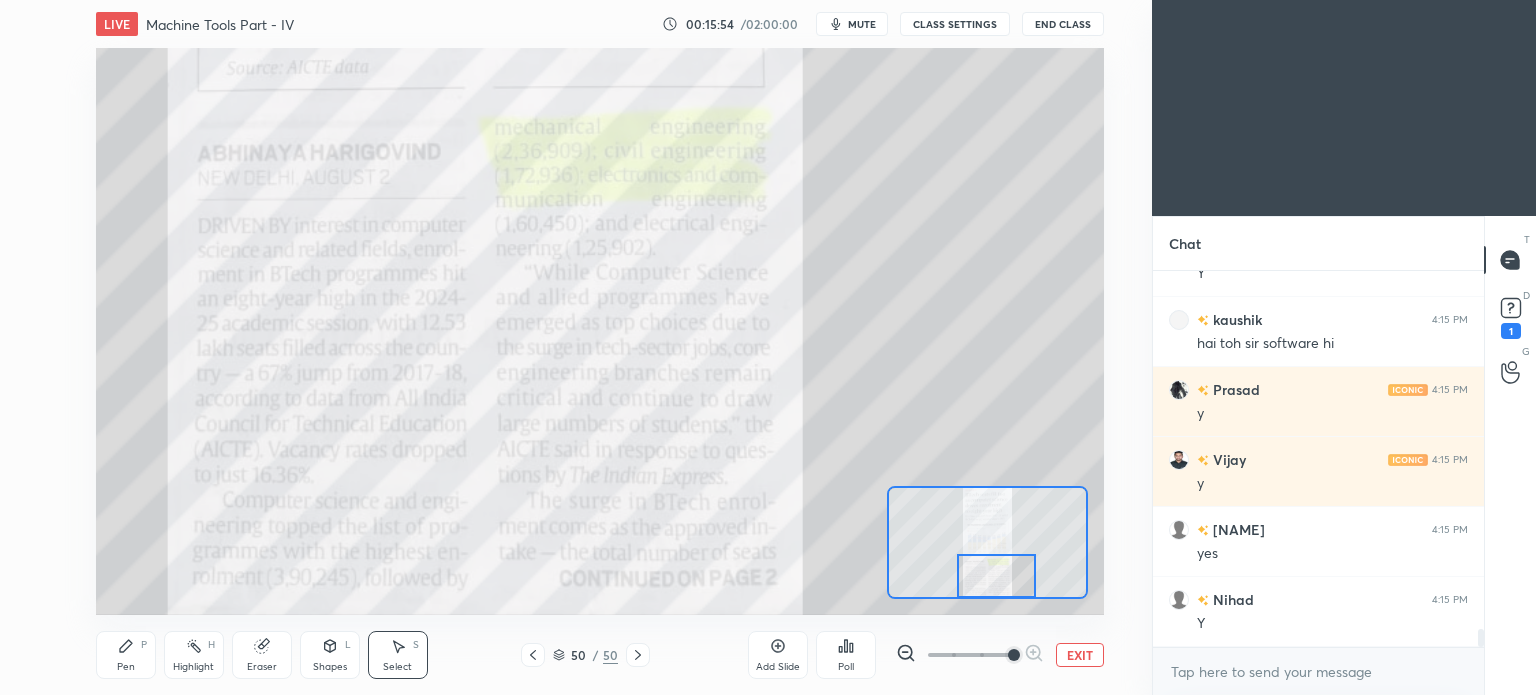 scroll, scrollTop: 7554, scrollLeft: 0, axis: vertical 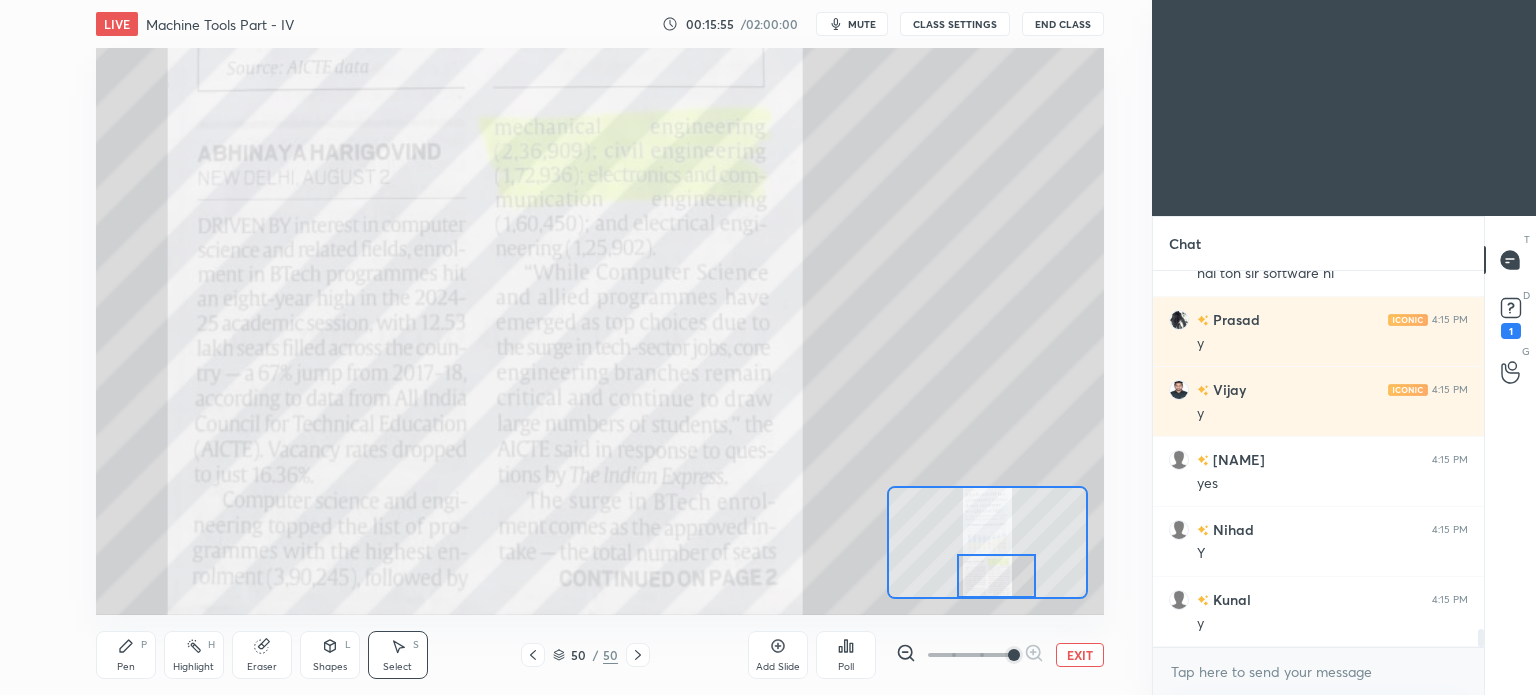 click on "Pen P" at bounding box center [126, 655] 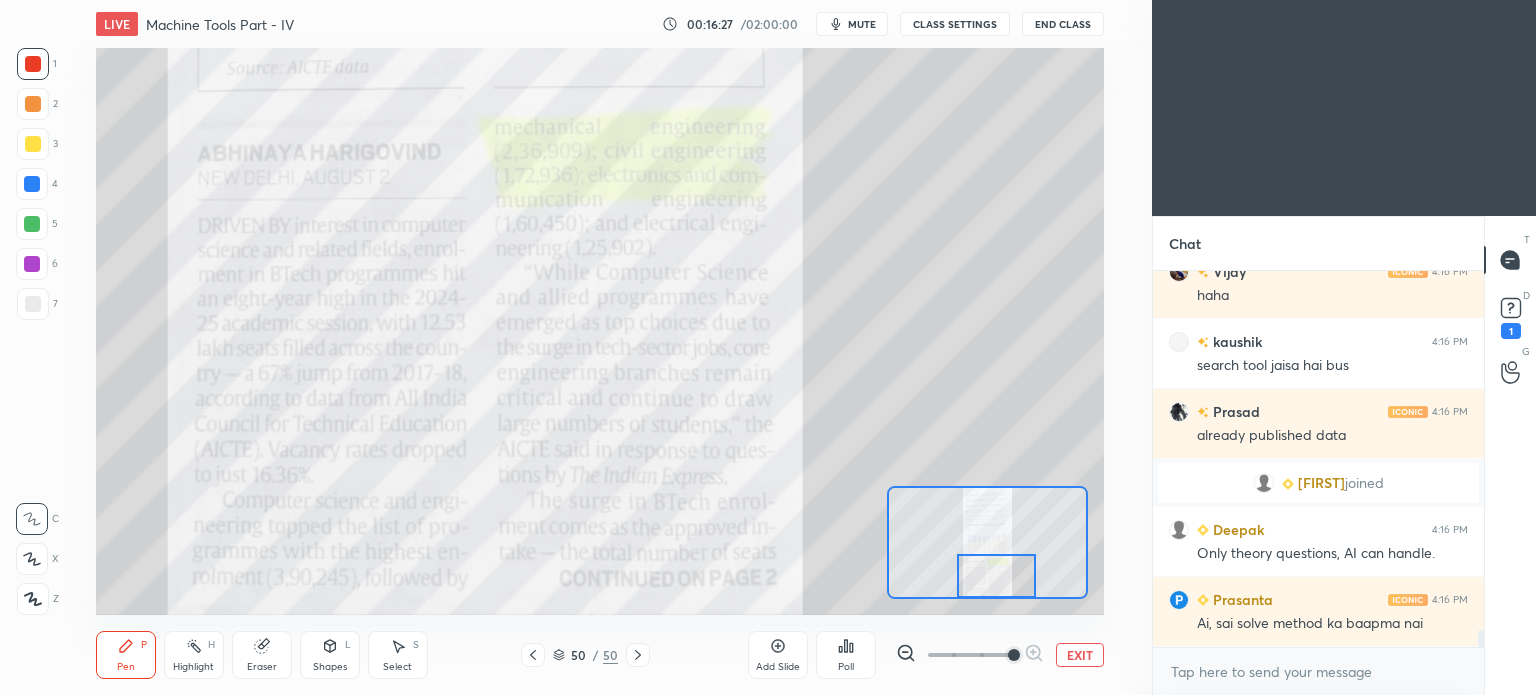 scroll, scrollTop: 7940, scrollLeft: 0, axis: vertical 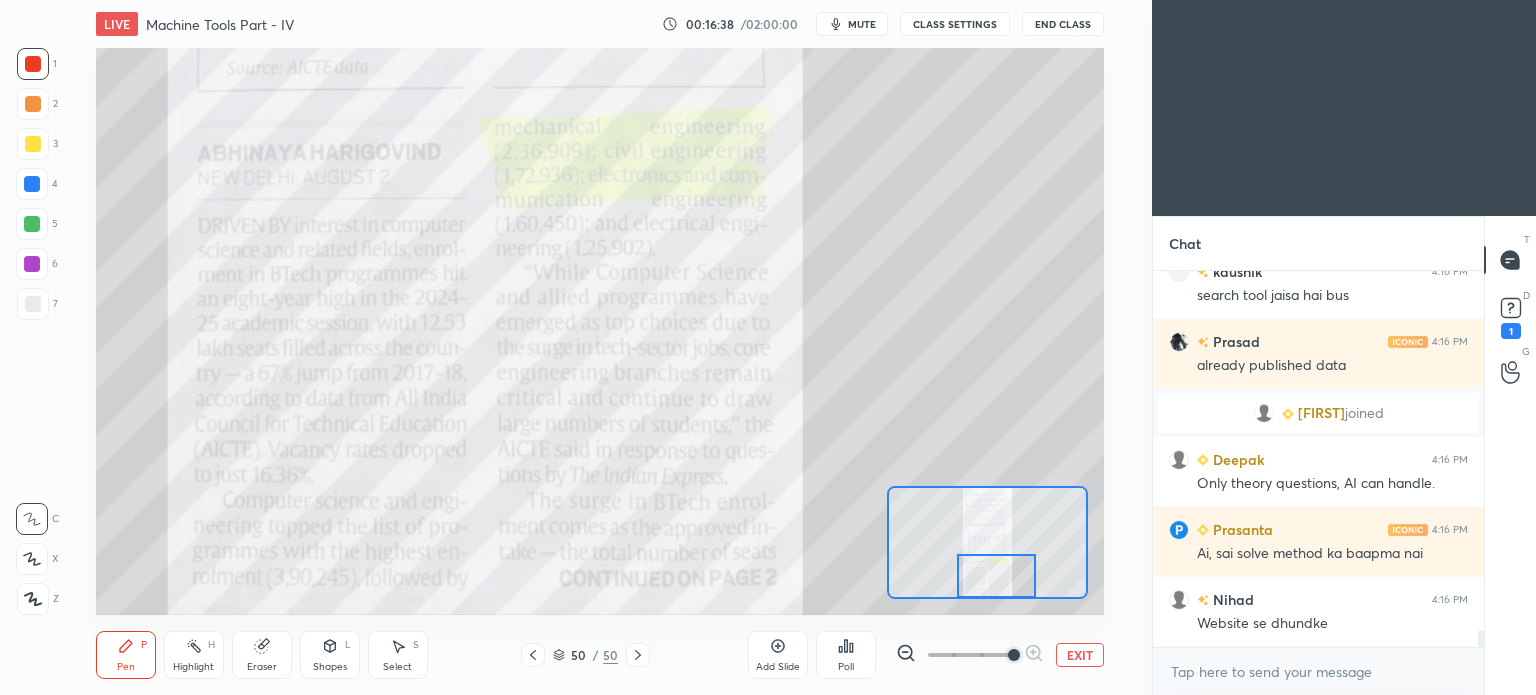 click 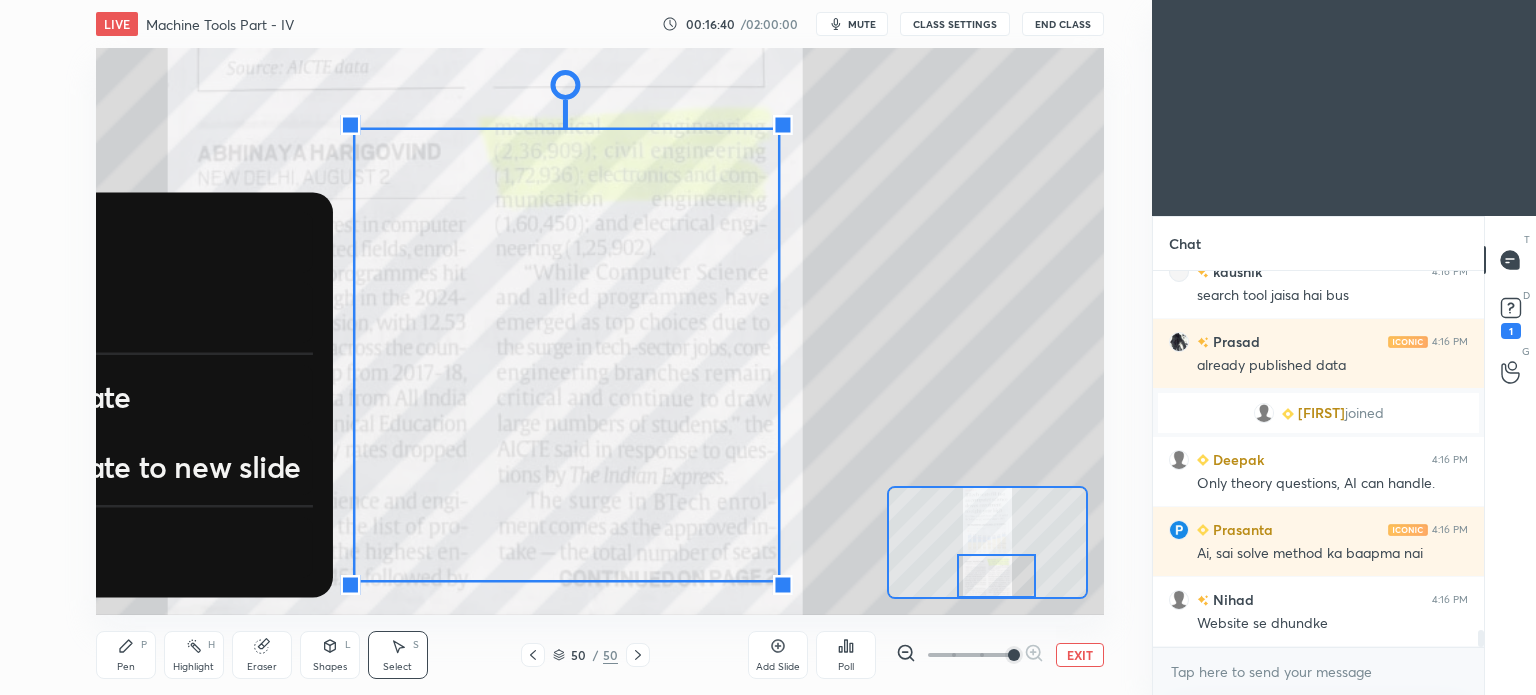 click on "0 ° Undo Copy Duplicate Duplicate to new slide Delete Setting up your live class Poll for   secs No correct answer Start poll" at bounding box center (600, 331) 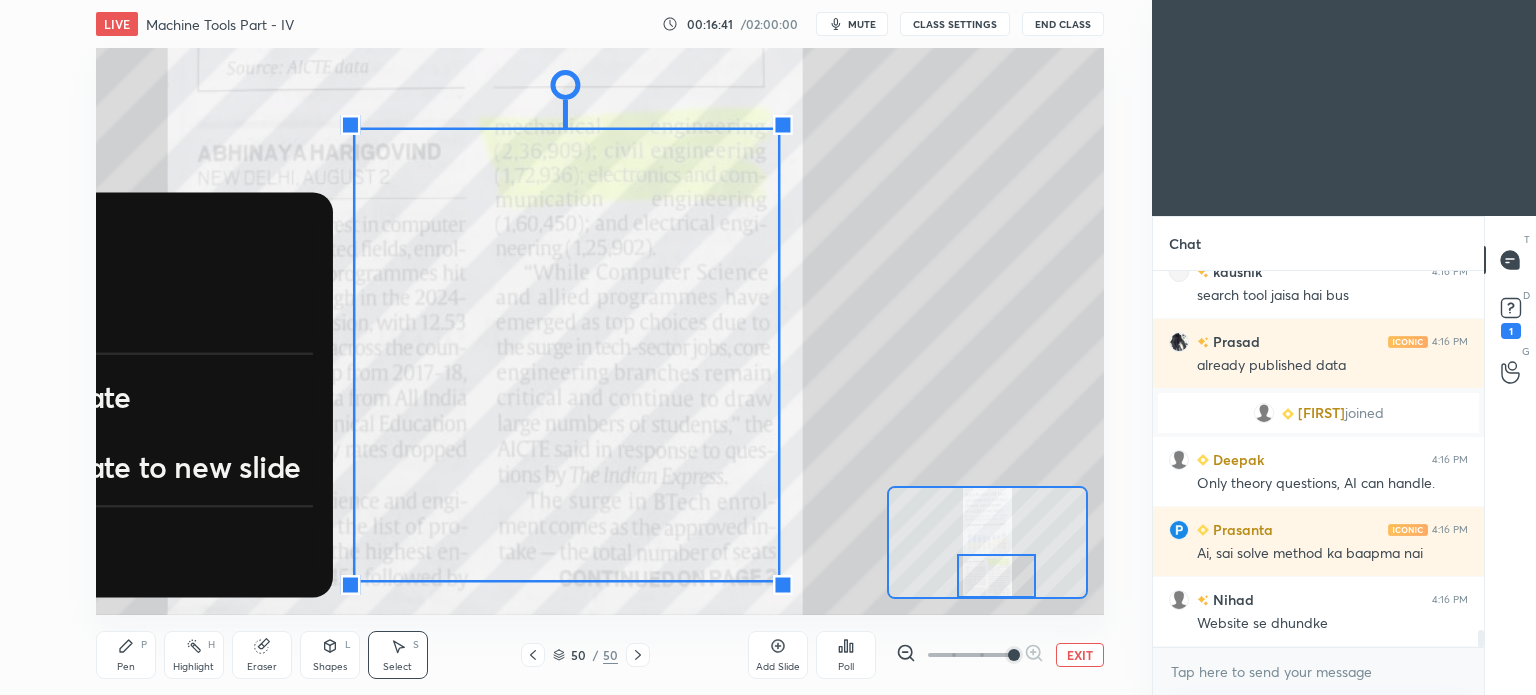 scroll, scrollTop: 7988, scrollLeft: 0, axis: vertical 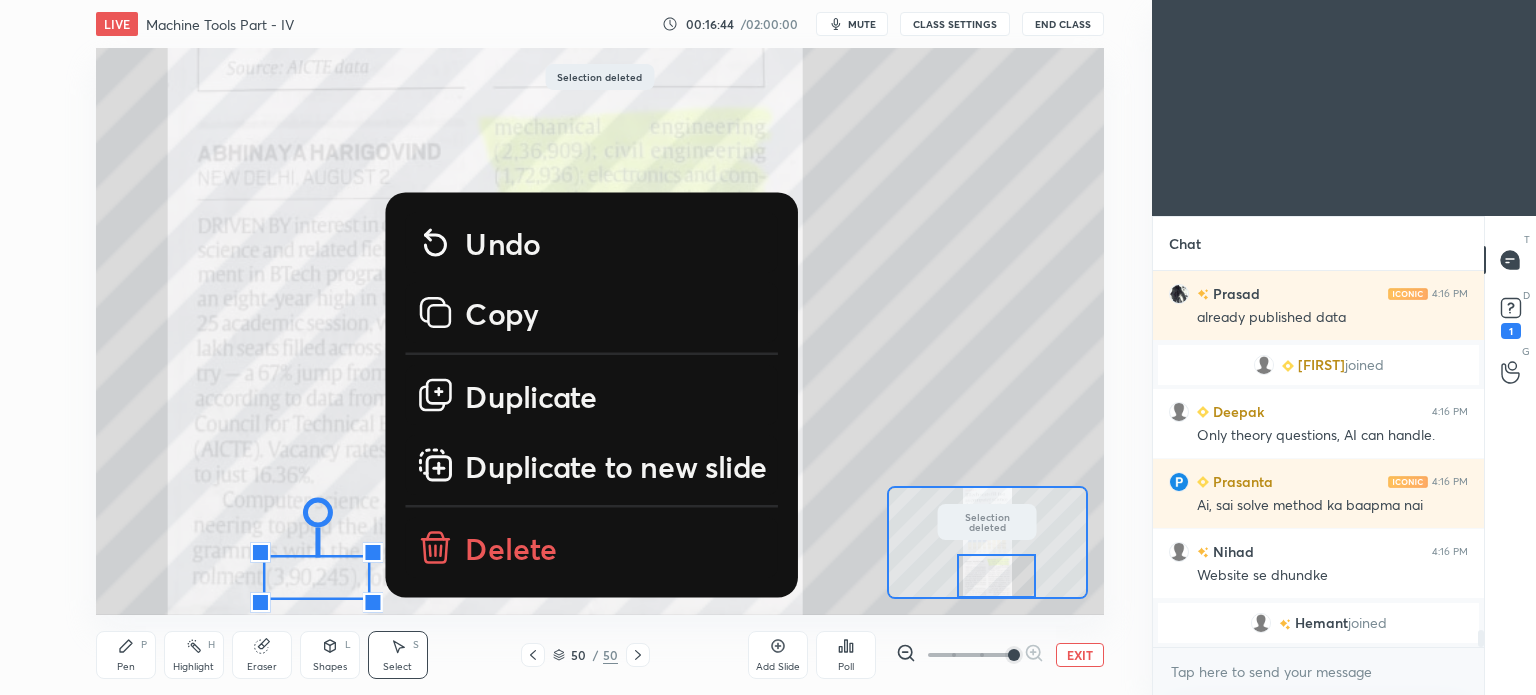 drag, startPoint x: 216, startPoint y: 408, endPoint x: 419, endPoint y: 648, distance: 314.339 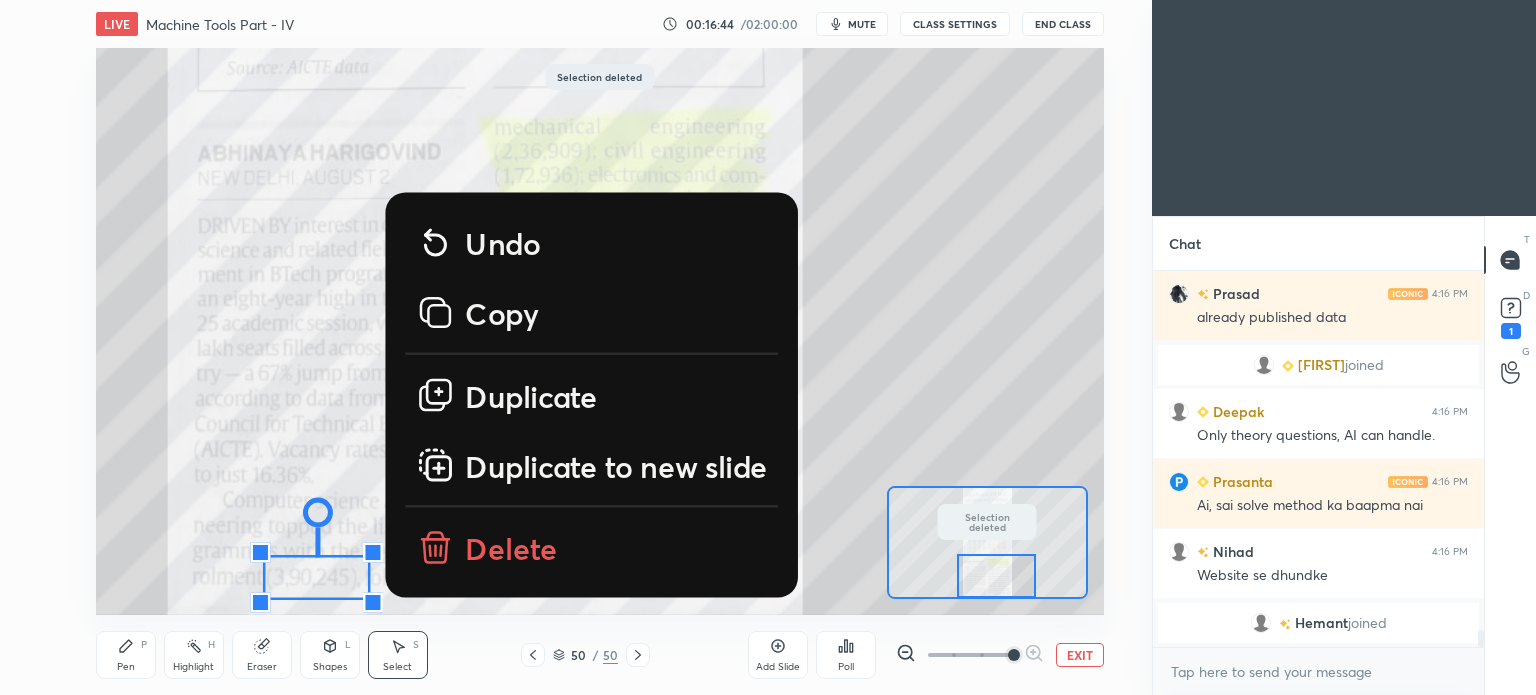 click on "LIVE Machine Tools Part - IV 00:16:44 /  02:00:00 mute CLASS SETTINGS End Class 0 ° Undo Copy Duplicate Duplicate to new slide Delete Selection deleted Setting up your live class Selection deleted Poll for   secs No correct answer Start poll Back Machine Tools Part - IV • L4 of Complete Course on Machine Tools for ME & PI S K Mondal Pen P Highlight H Eraser Shapes L Select S 50 / 50 Add Slide Poll EXIT" at bounding box center [600, 347] 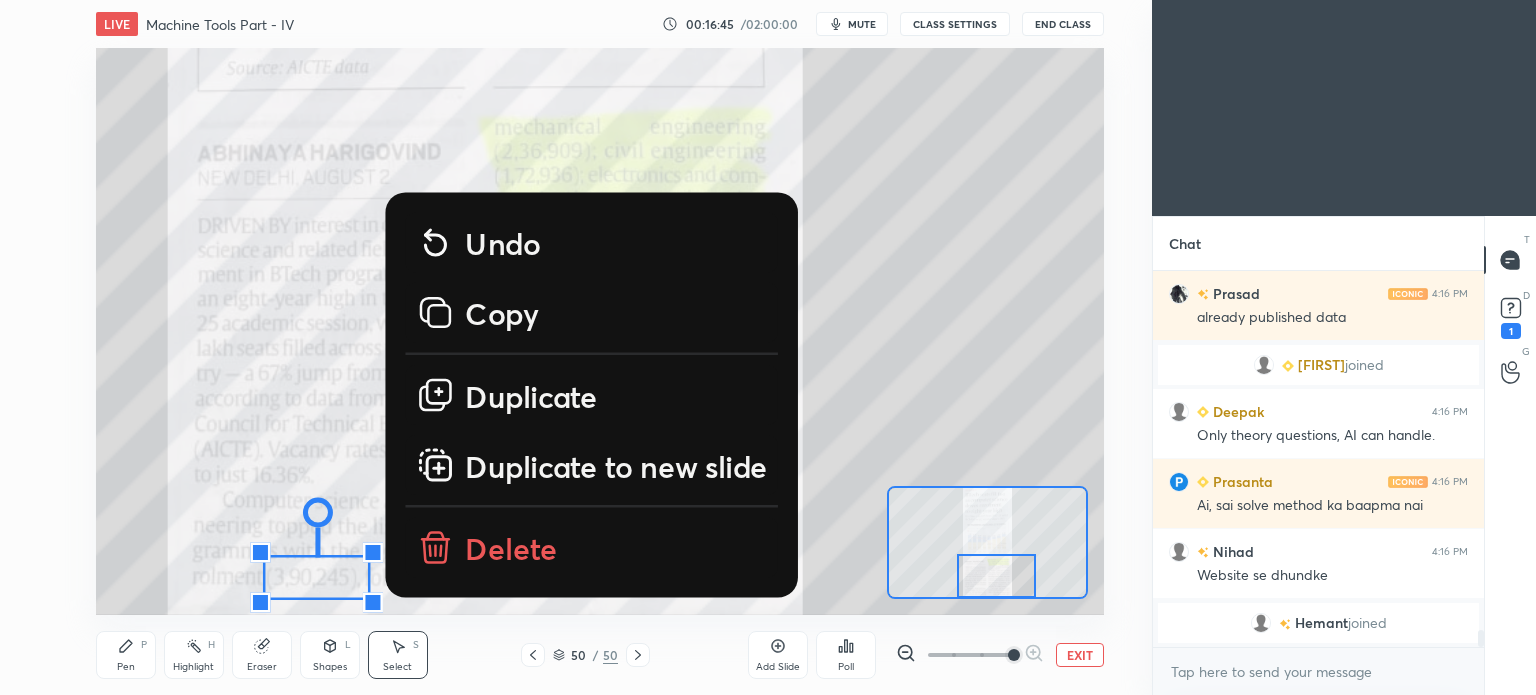 click on "Delete" at bounding box center (511, 549) 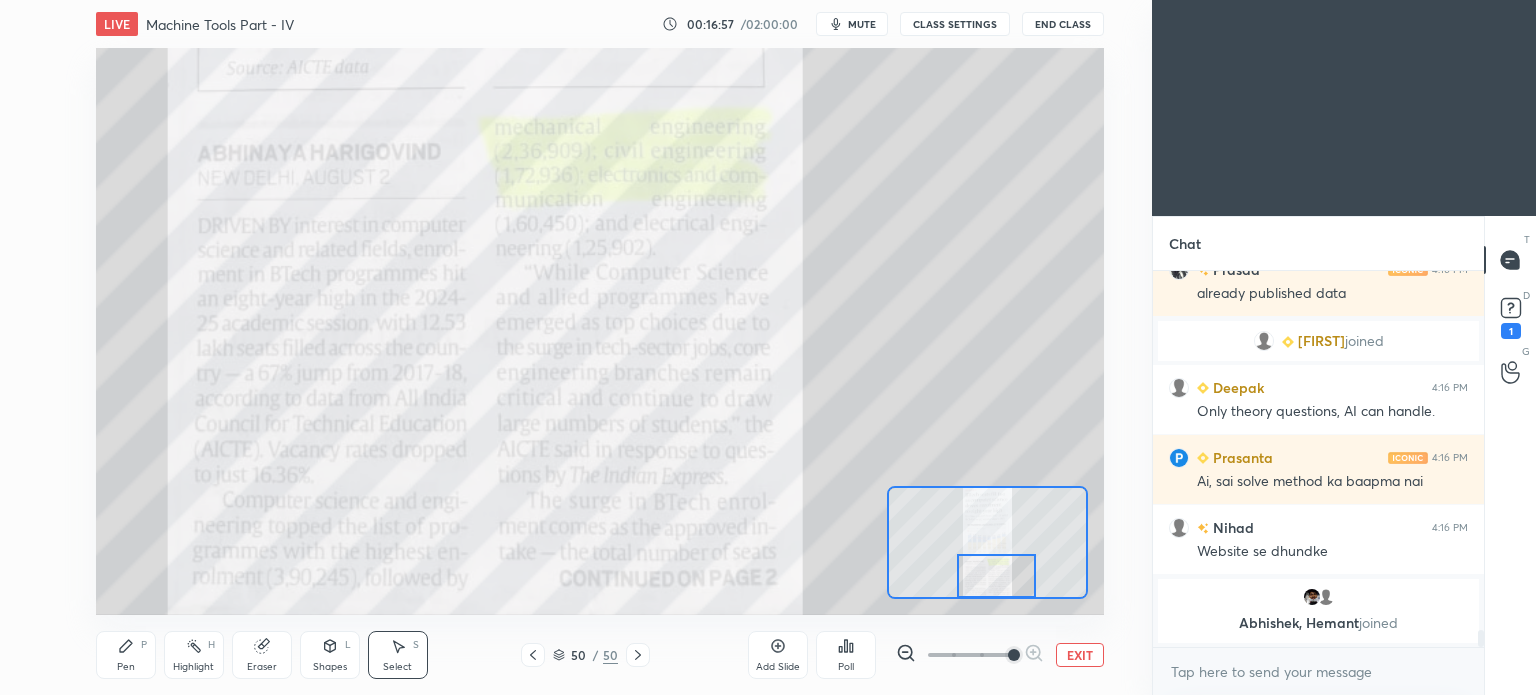scroll, scrollTop: 8026, scrollLeft: 0, axis: vertical 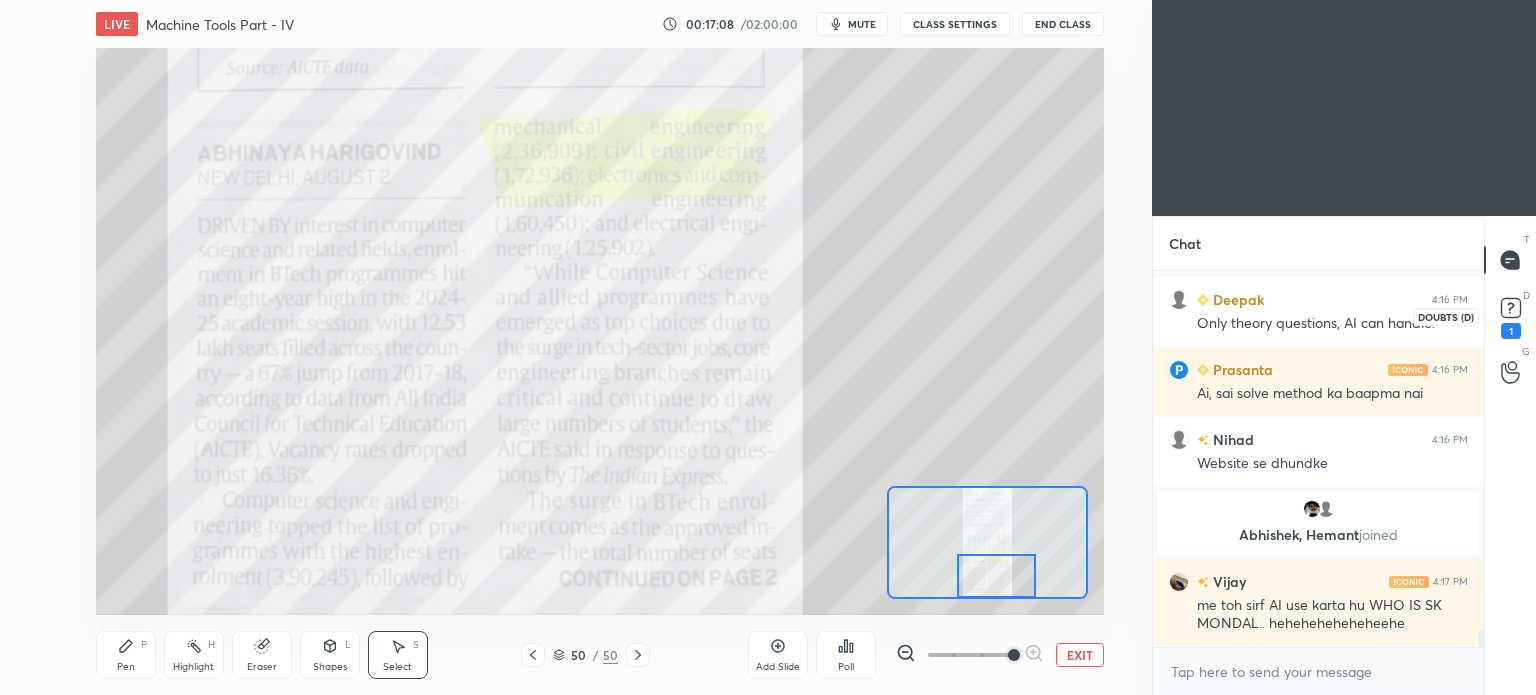 click 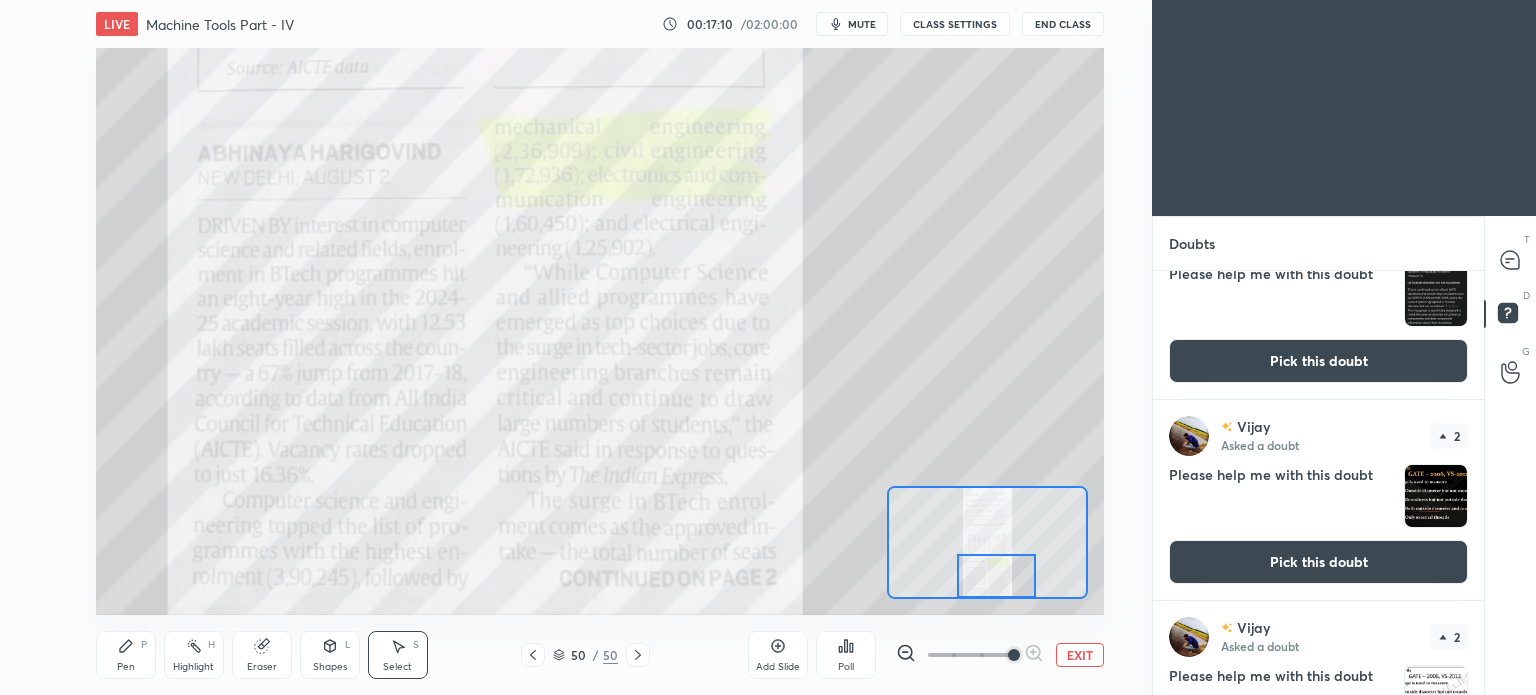 scroll, scrollTop: 0, scrollLeft: 0, axis: both 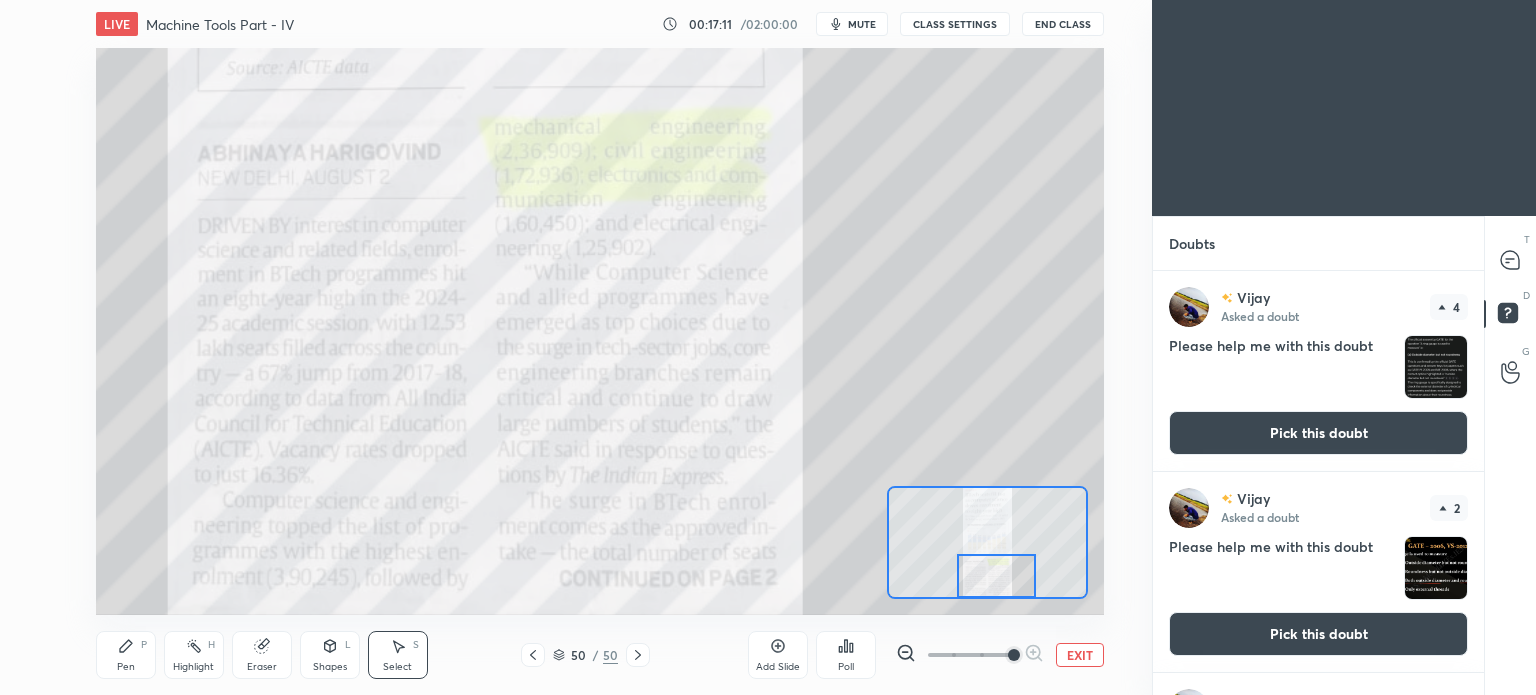click on "Pick this doubt" at bounding box center (1318, 433) 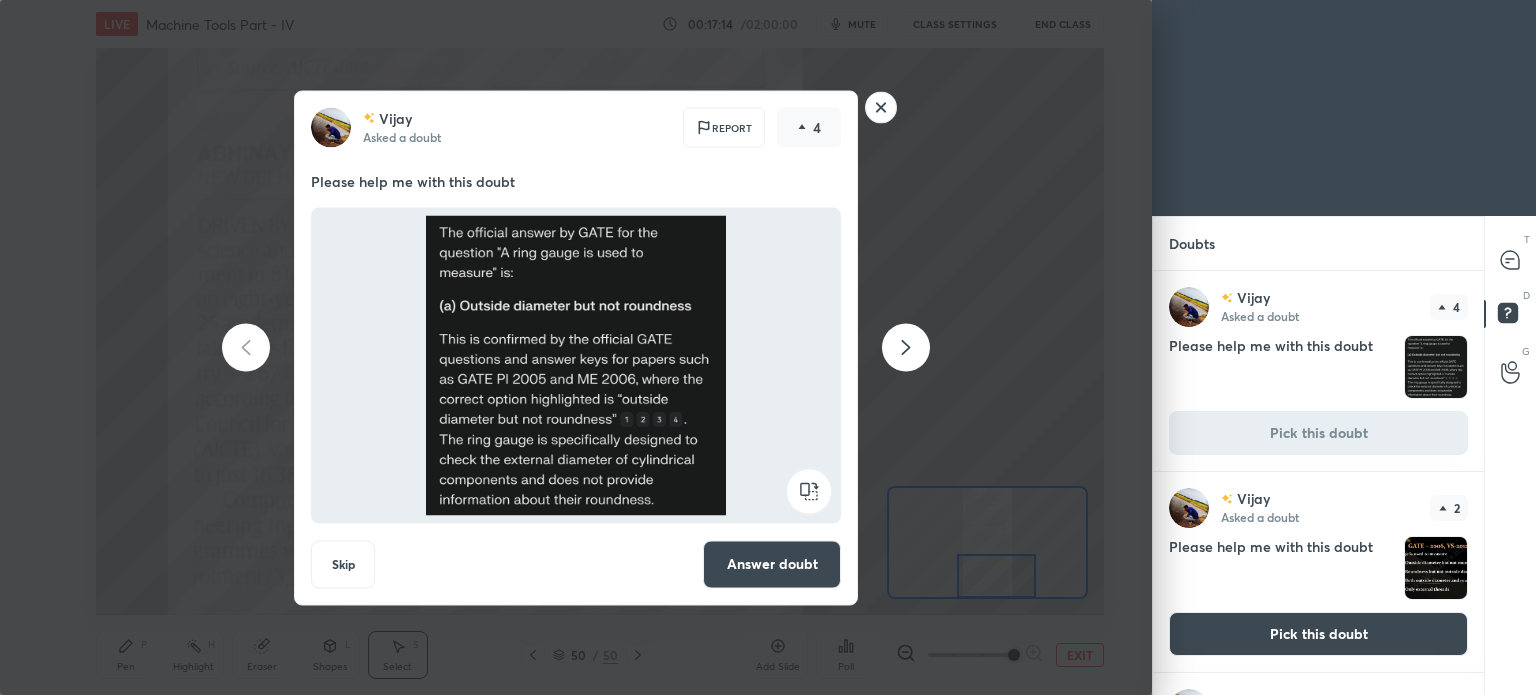click on "Answer doubt" at bounding box center (772, 564) 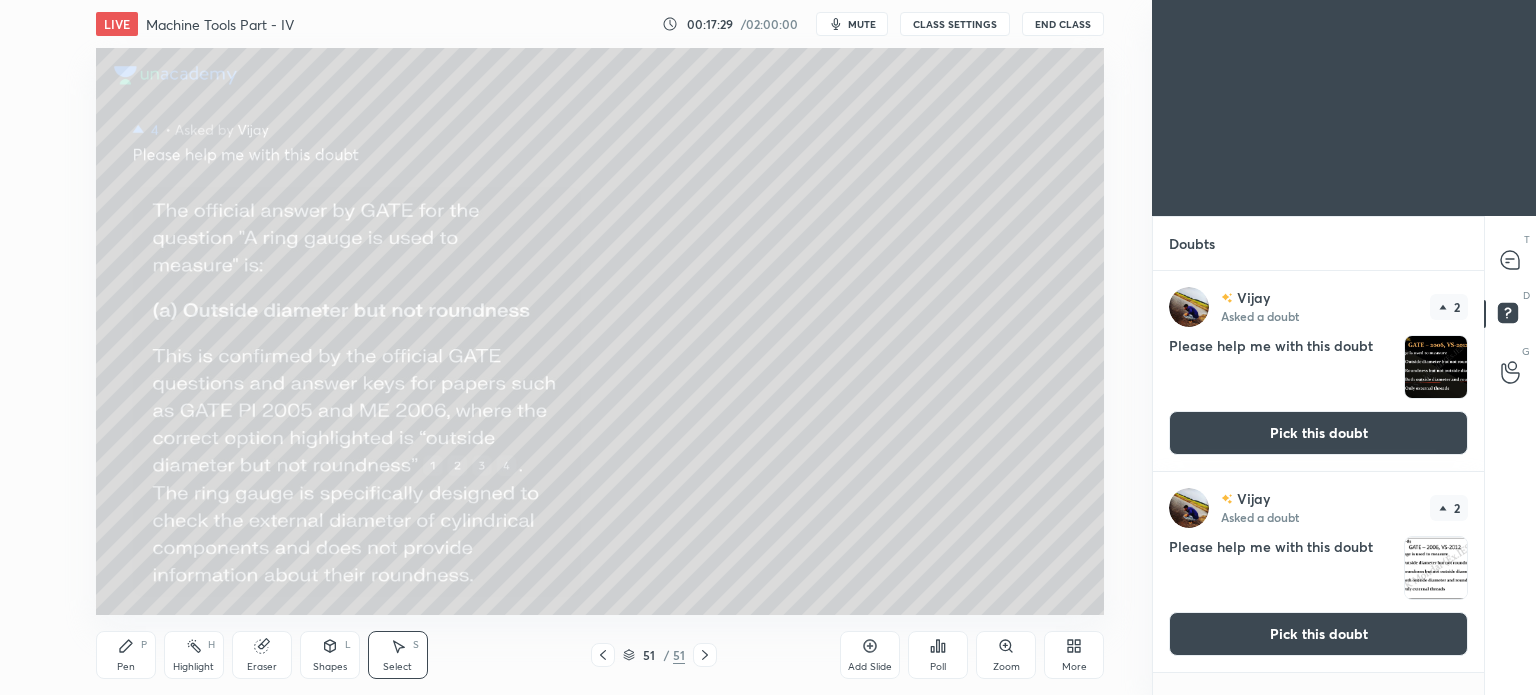 click on "Pick this doubt" at bounding box center (1318, 433) 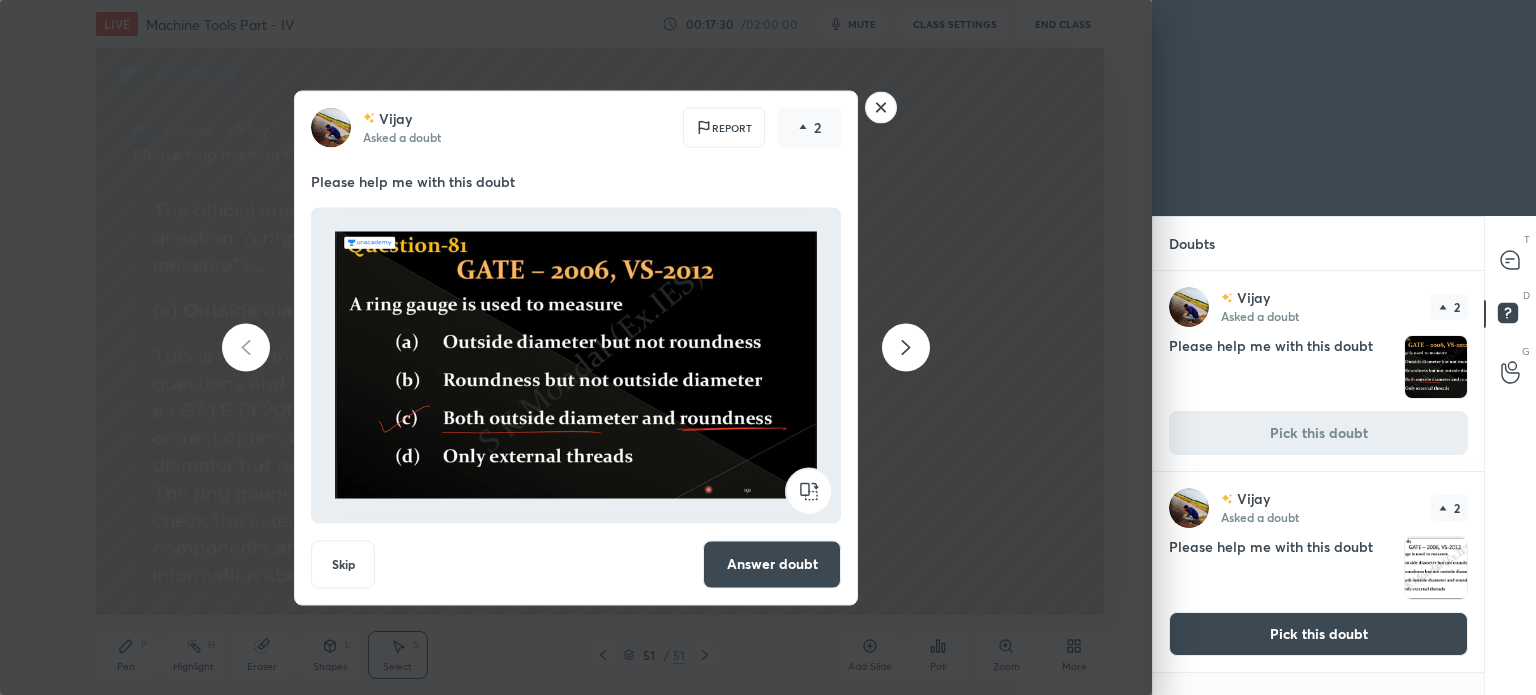 click on "Answer doubt" at bounding box center [772, 564] 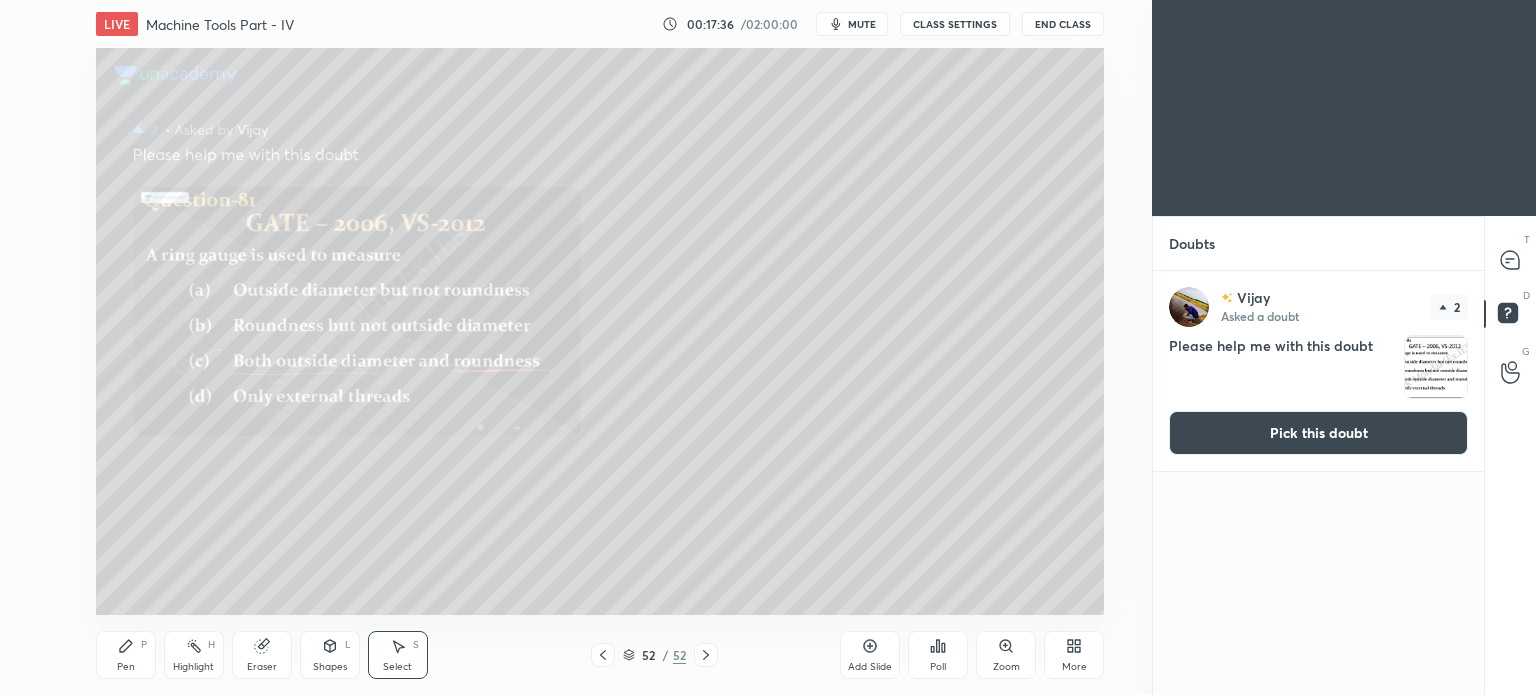 click on "Pick this doubt" at bounding box center (1318, 433) 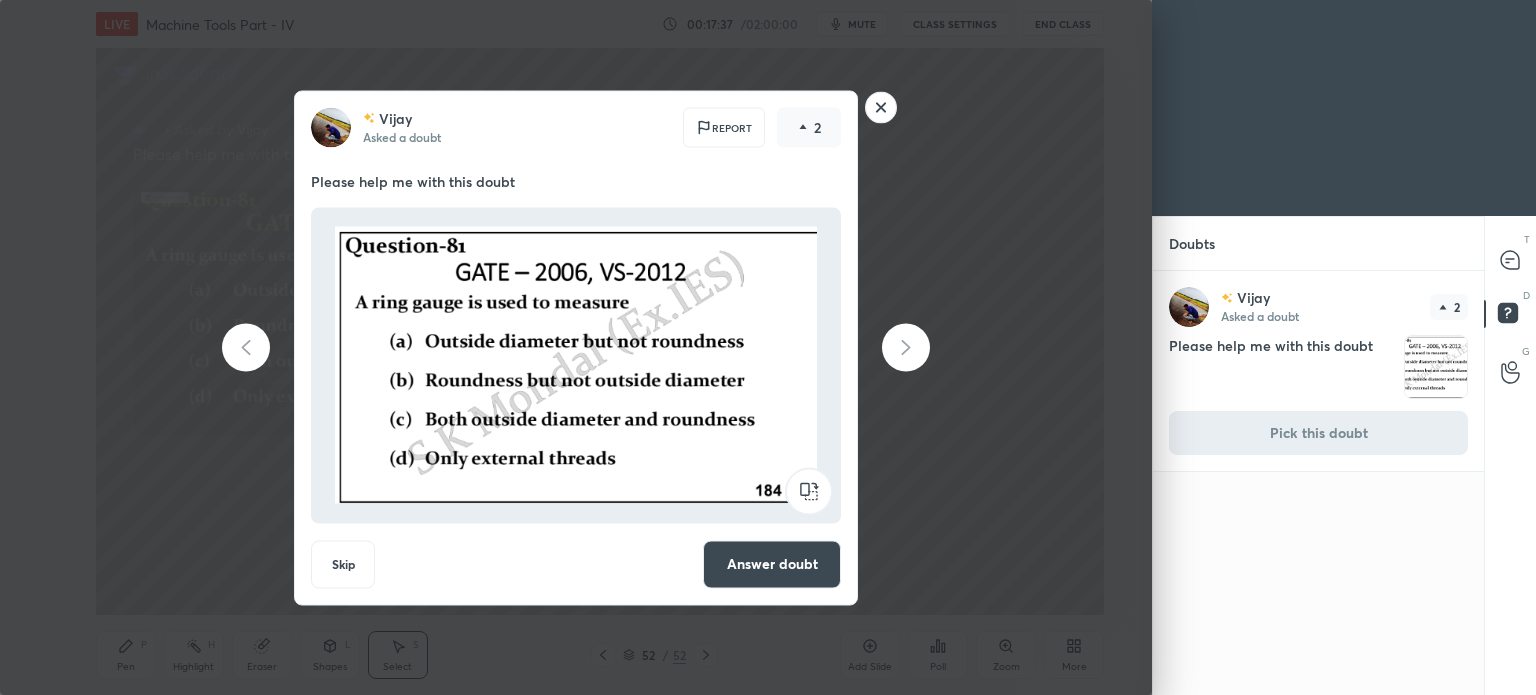 click on "Answer doubt" at bounding box center (772, 564) 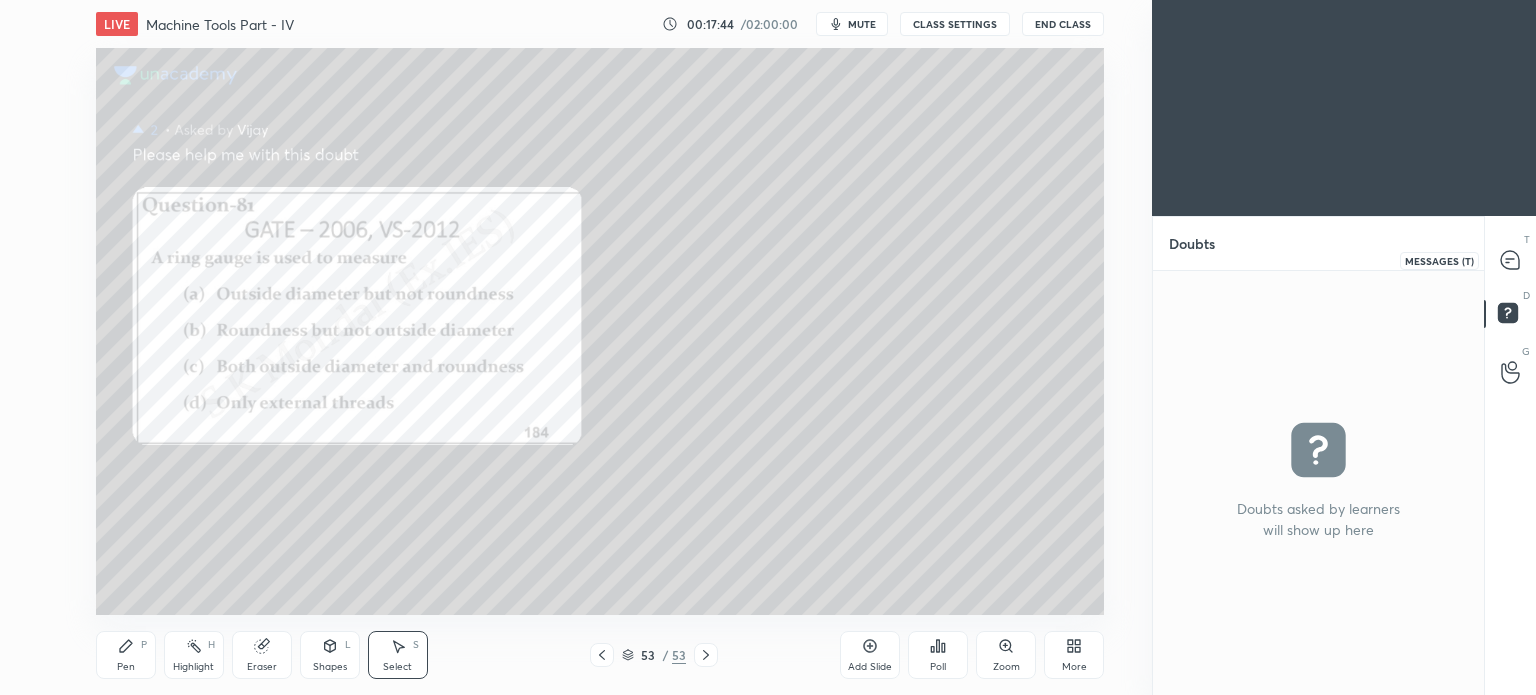 click 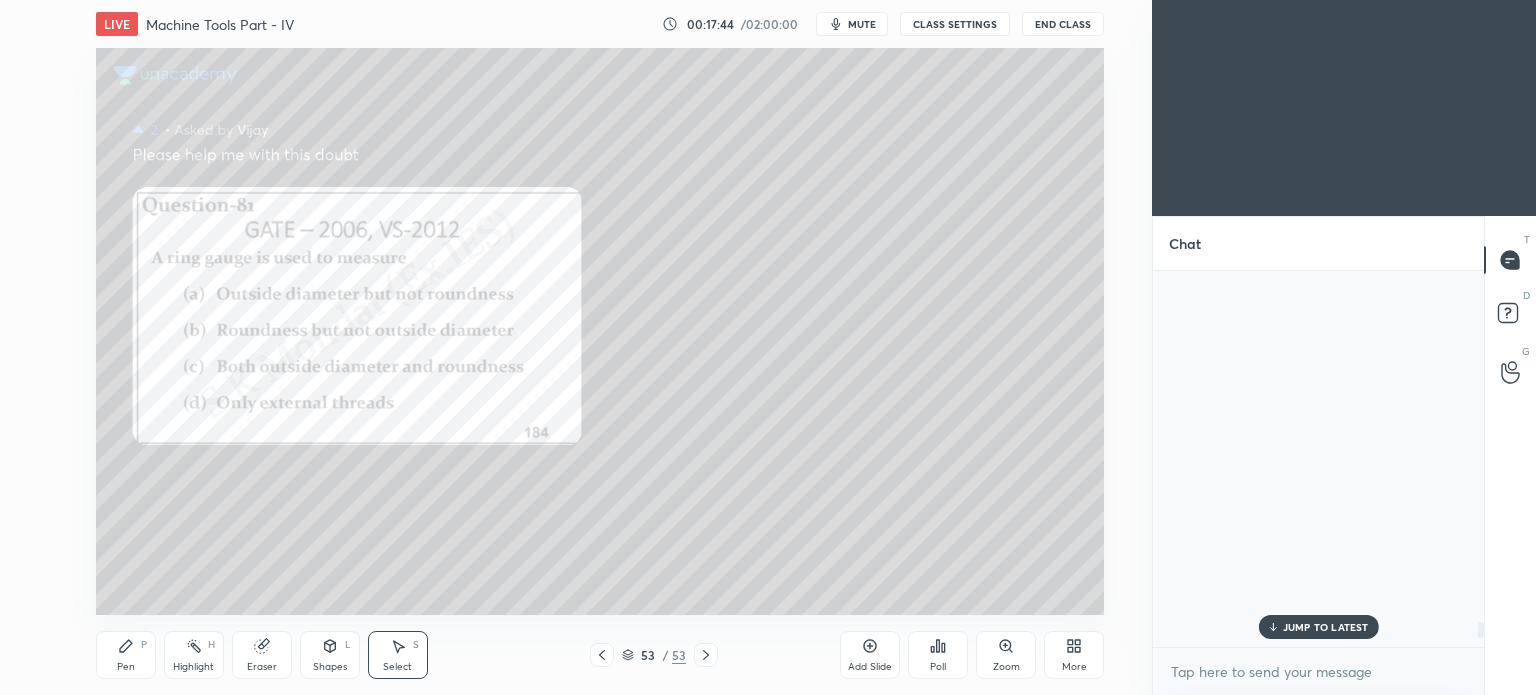 scroll, scrollTop: 8518, scrollLeft: 0, axis: vertical 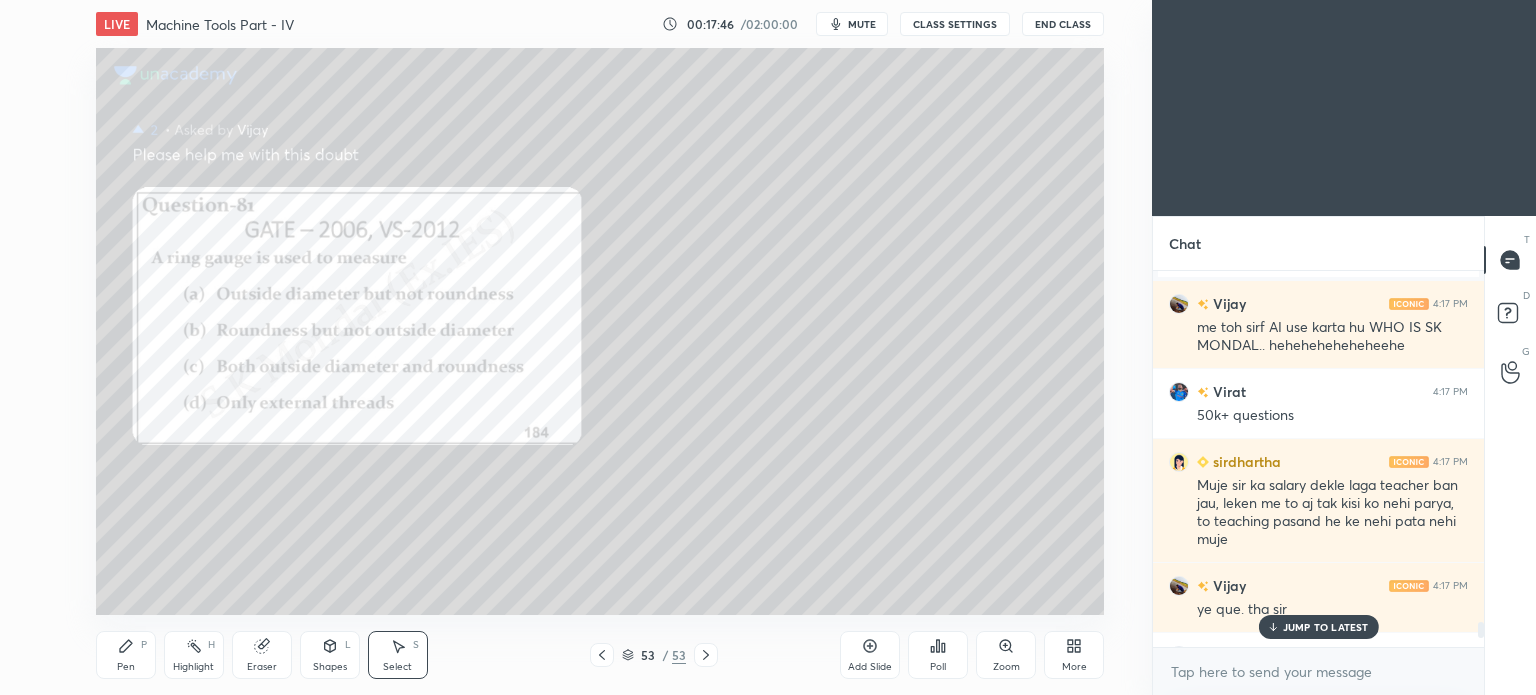 click on "JUMP TO LATEST" at bounding box center [1326, 627] 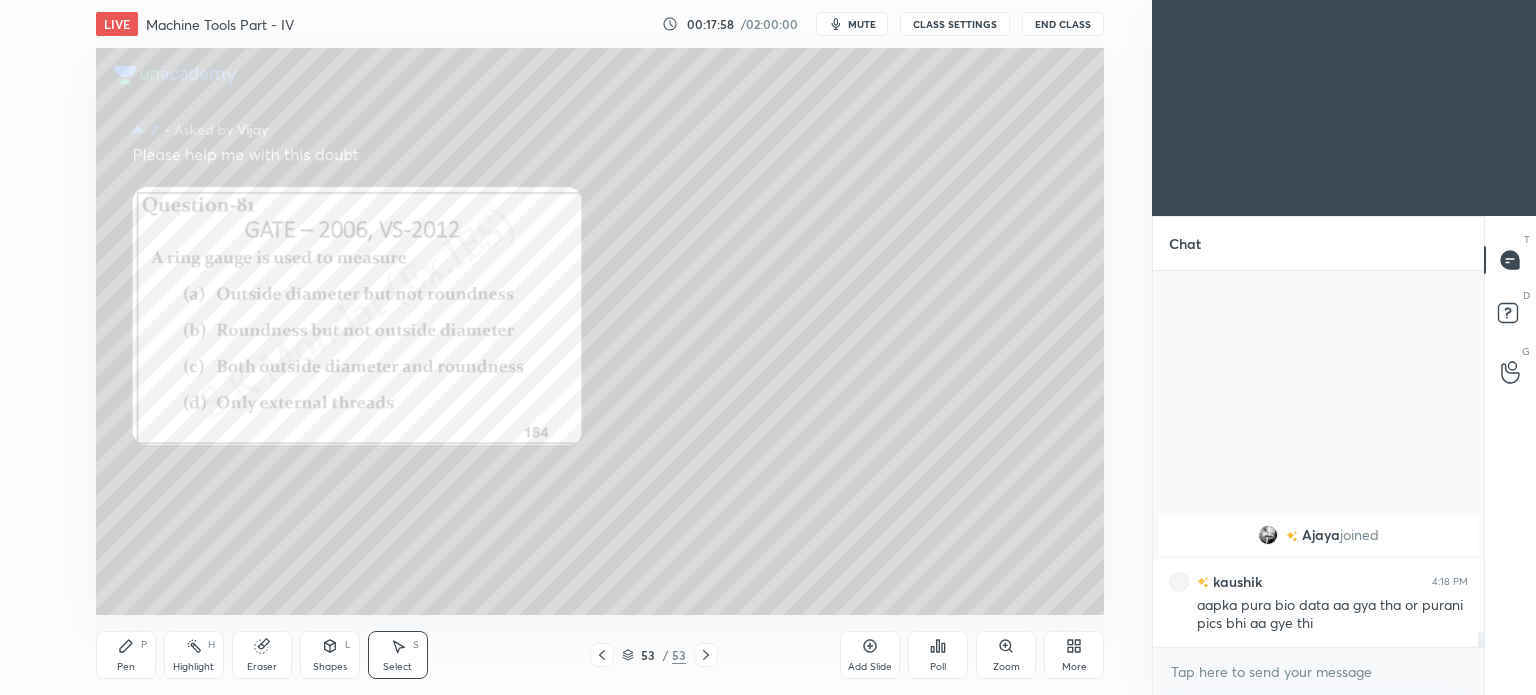 scroll, scrollTop: 8248, scrollLeft: 0, axis: vertical 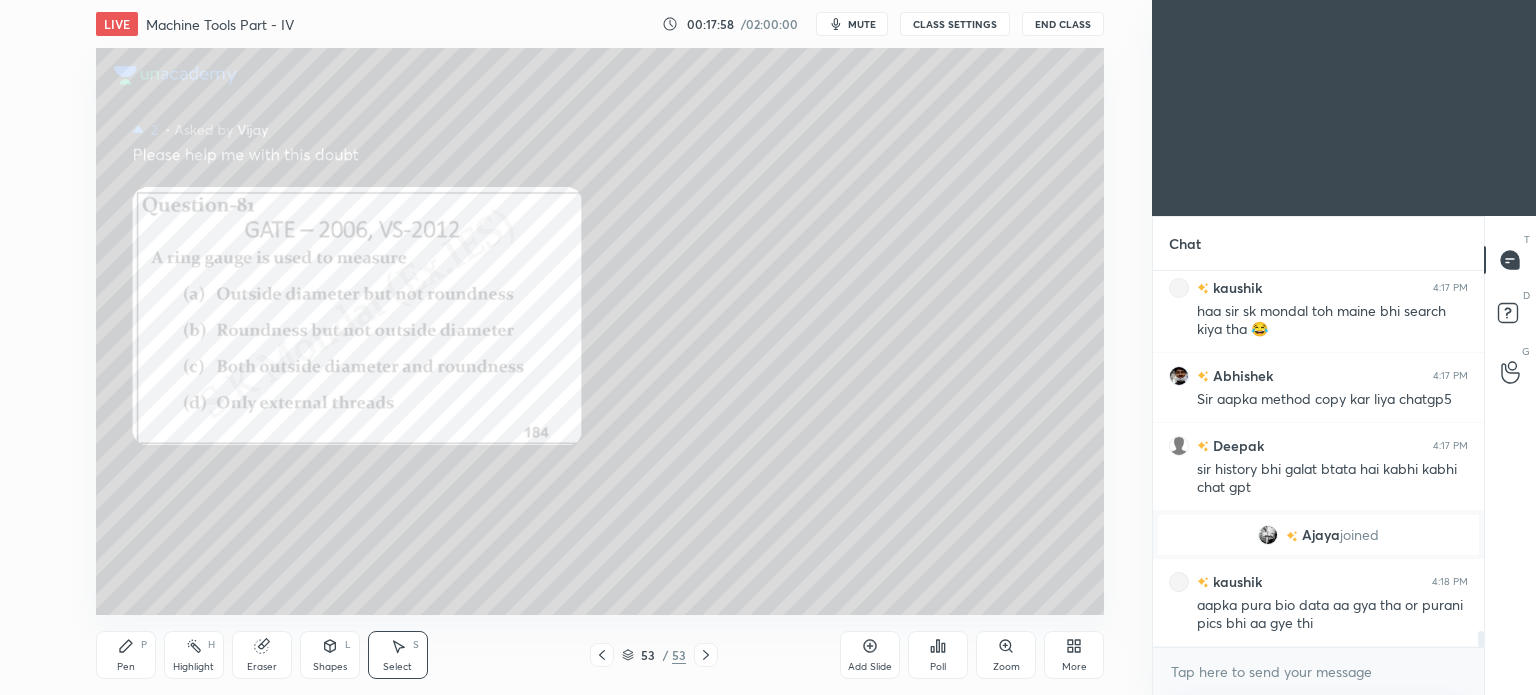 click 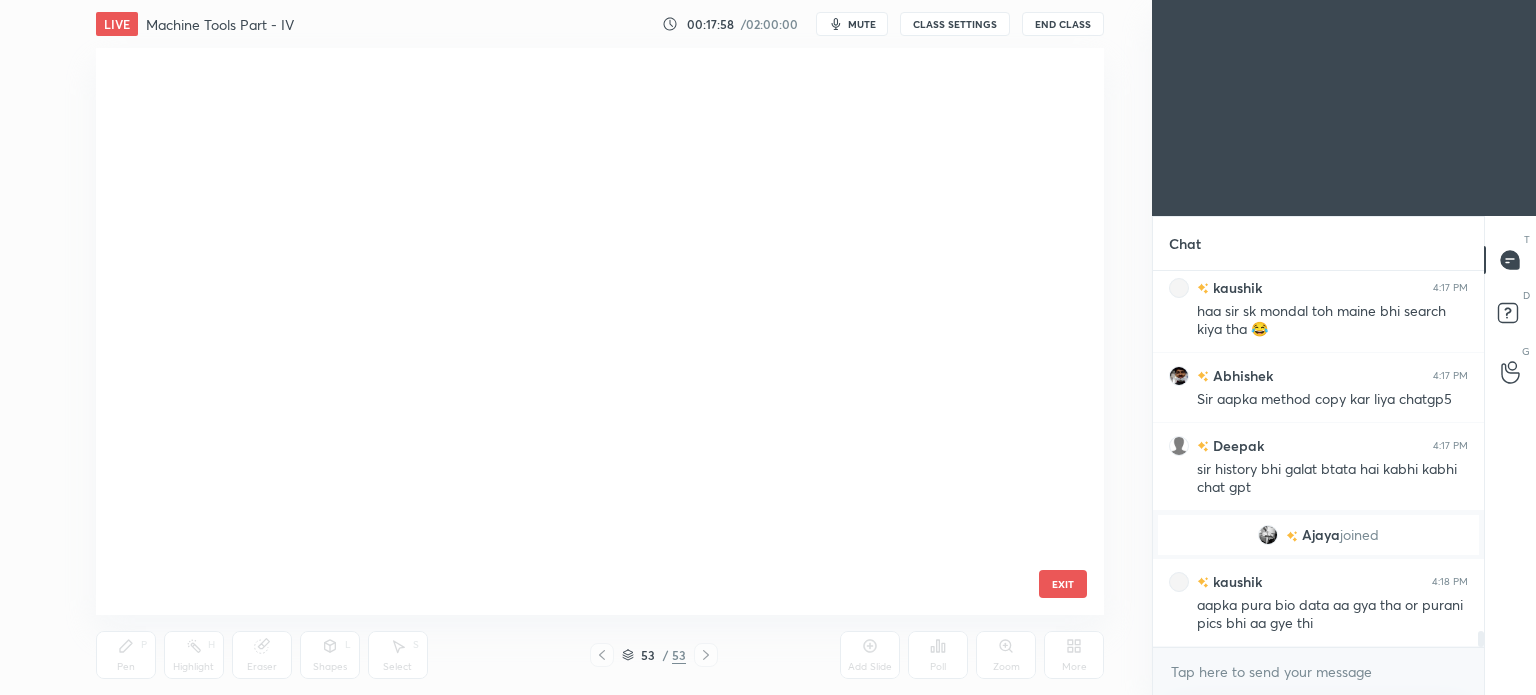 scroll, scrollTop: 2564, scrollLeft: 0, axis: vertical 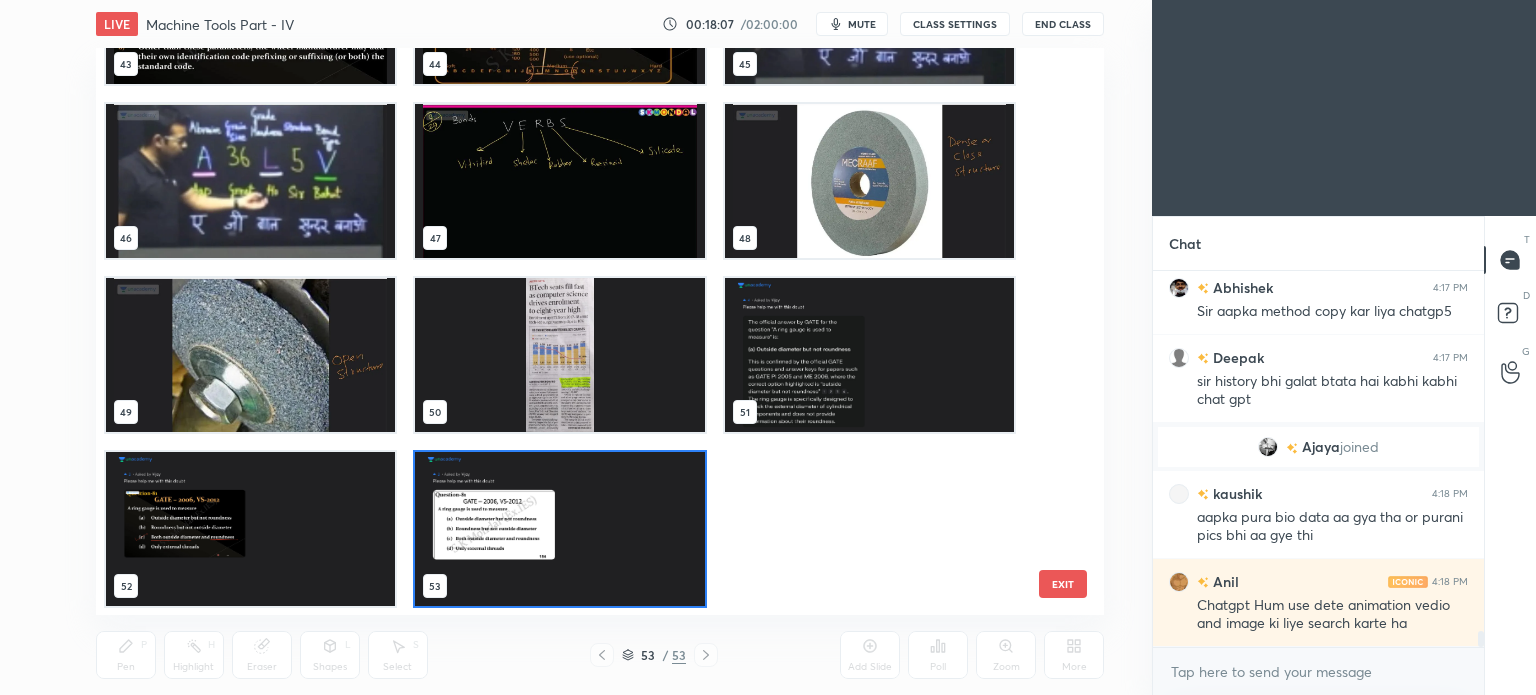 click at bounding box center [559, 355] 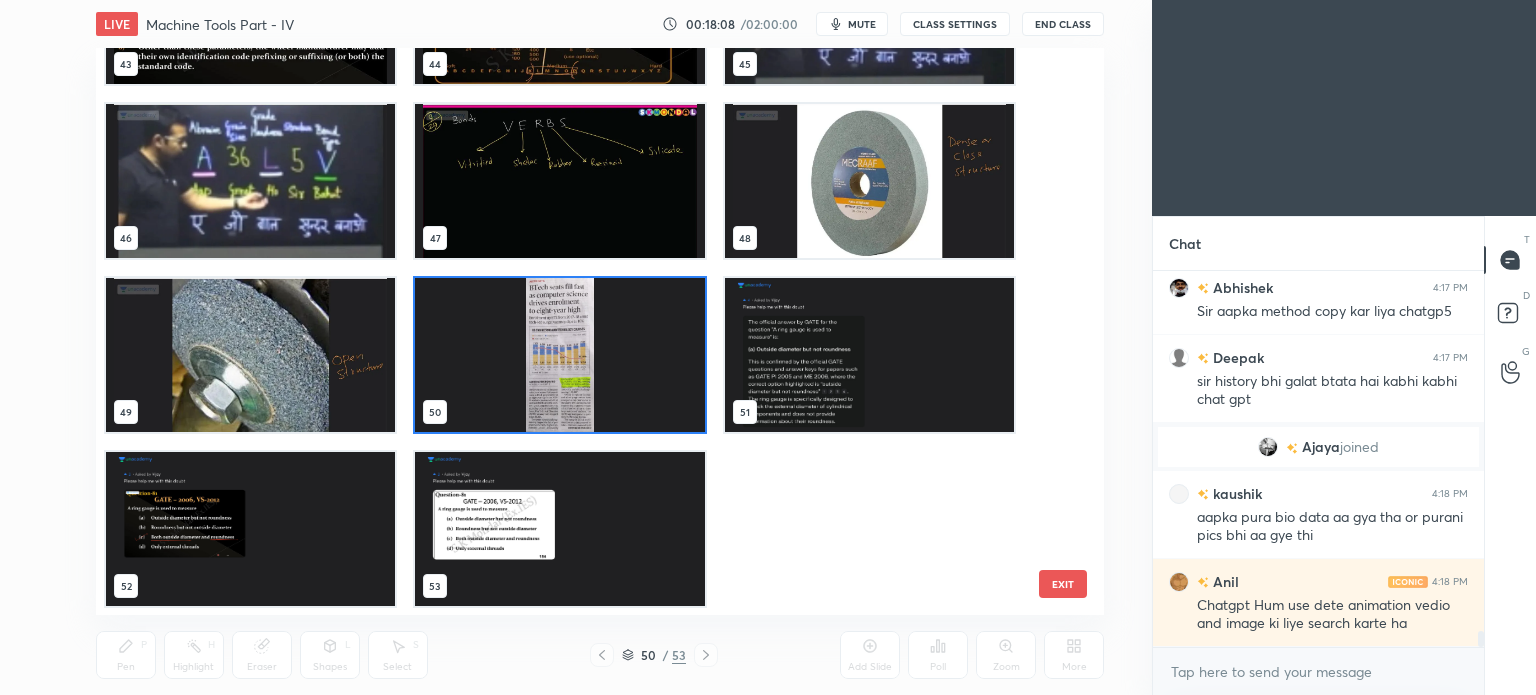 click at bounding box center [559, 355] 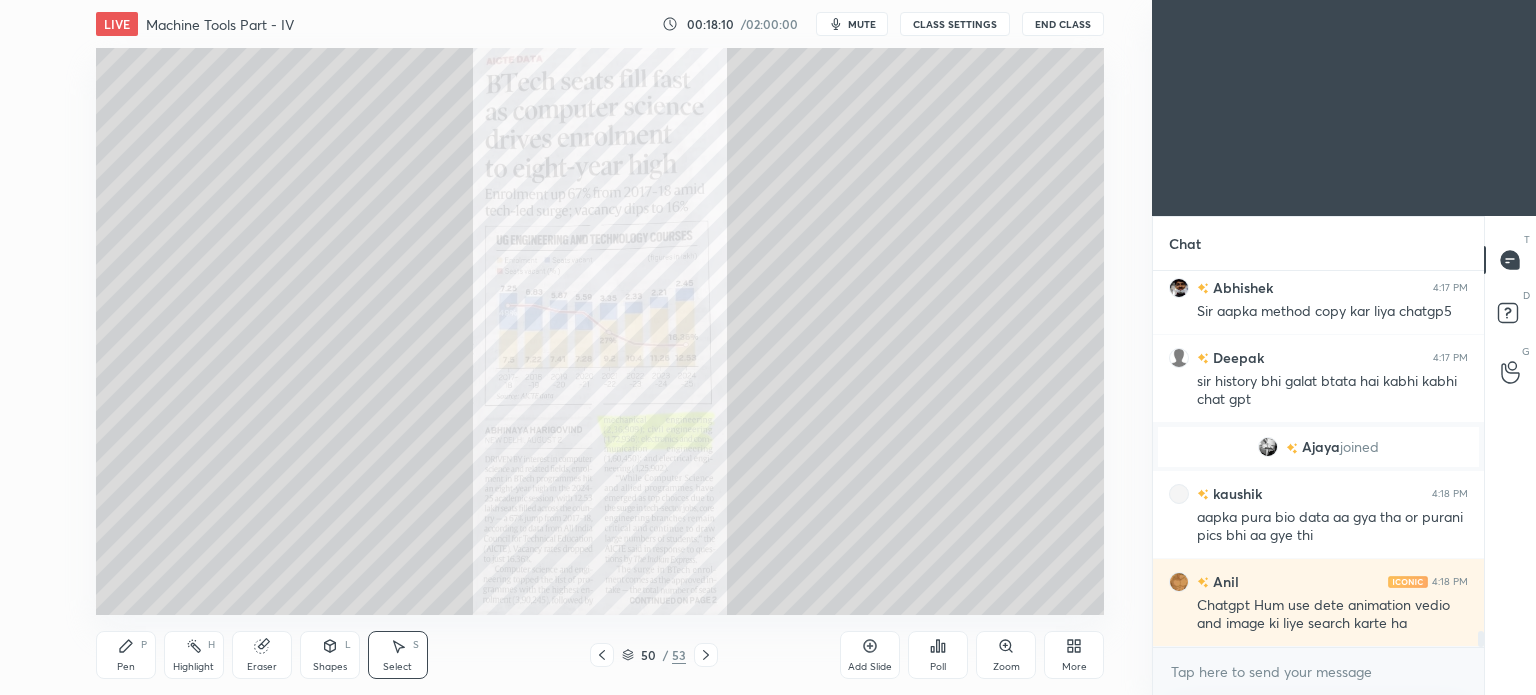 click 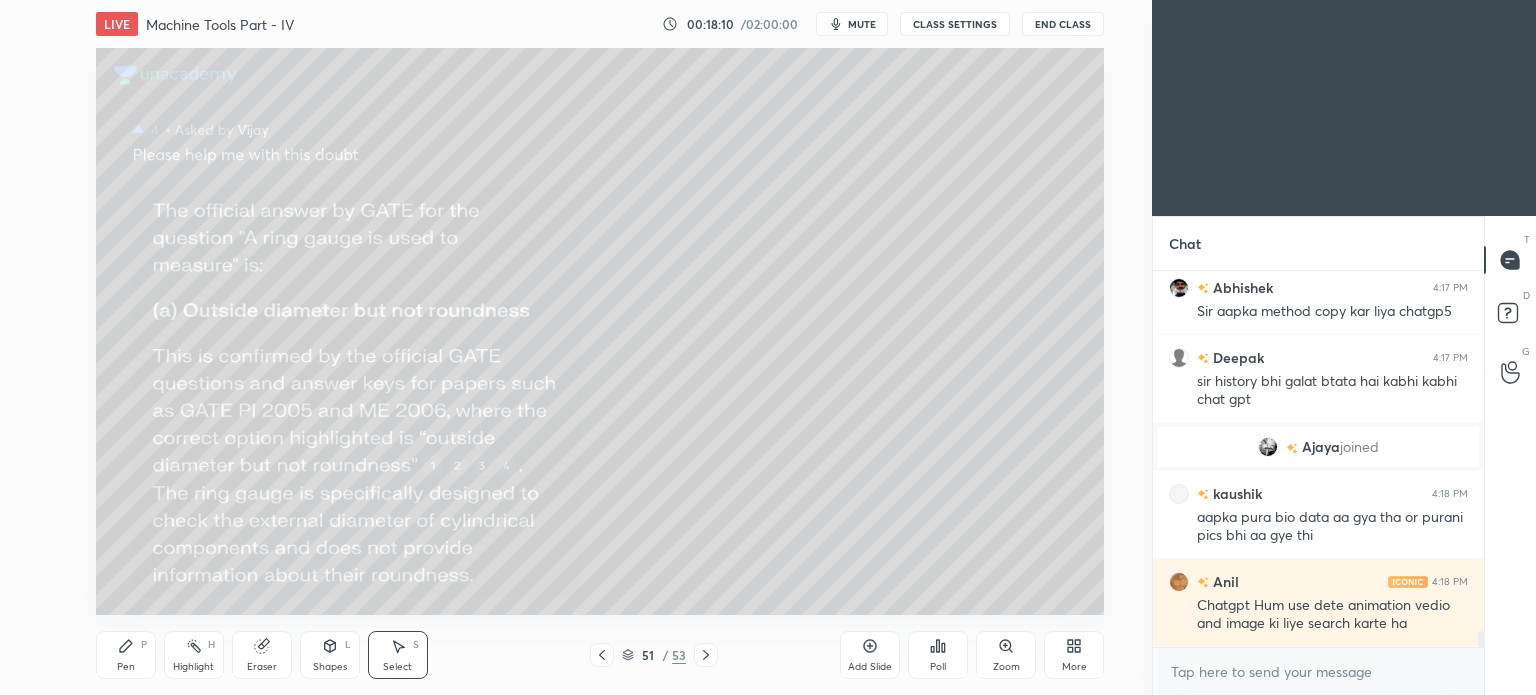 click 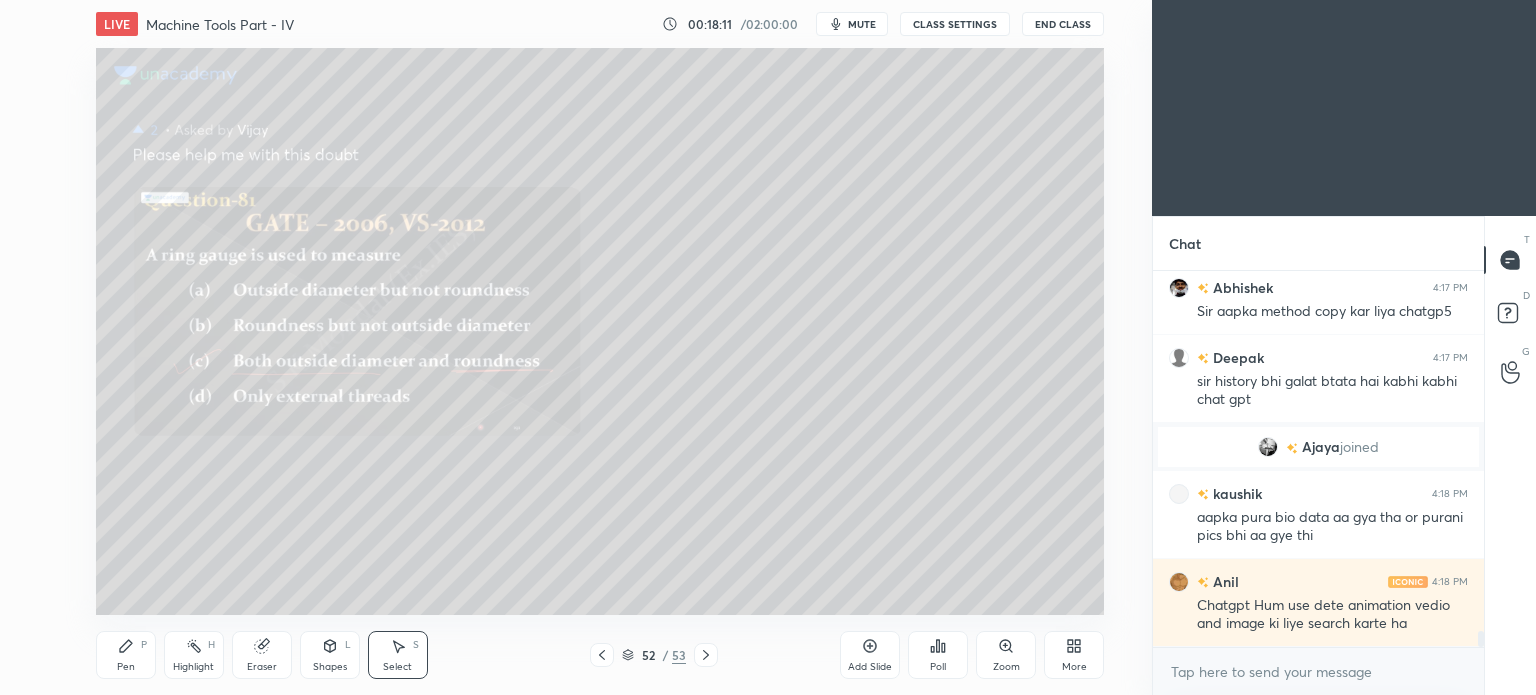 click 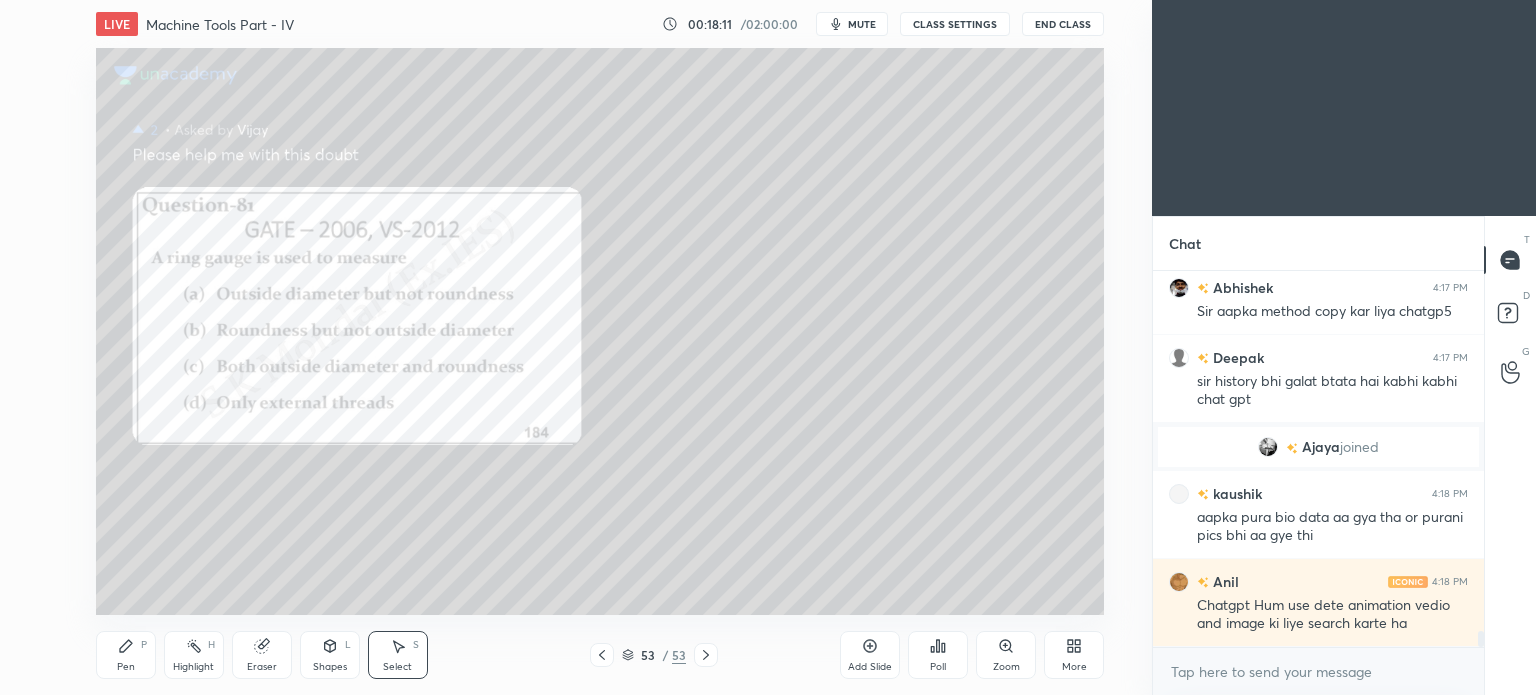 click 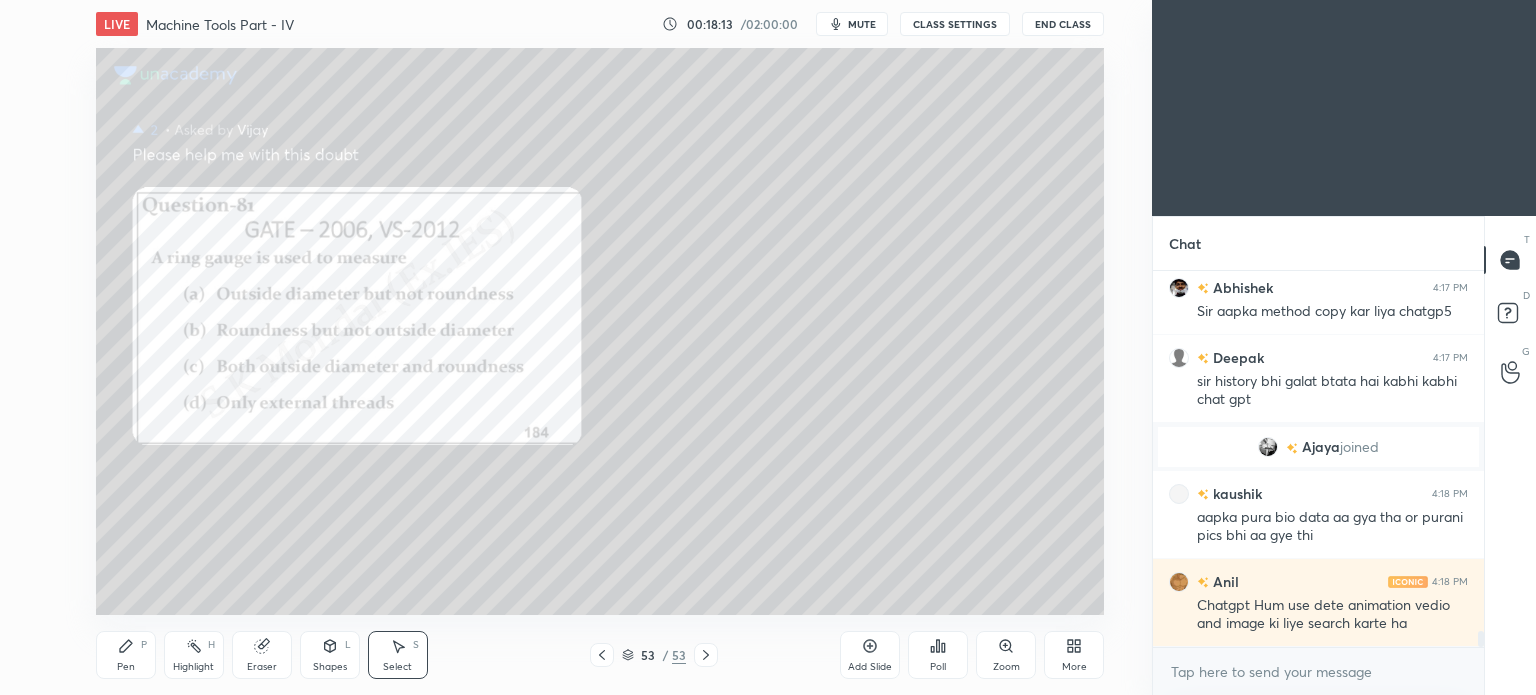 click on "More" at bounding box center [1074, 655] 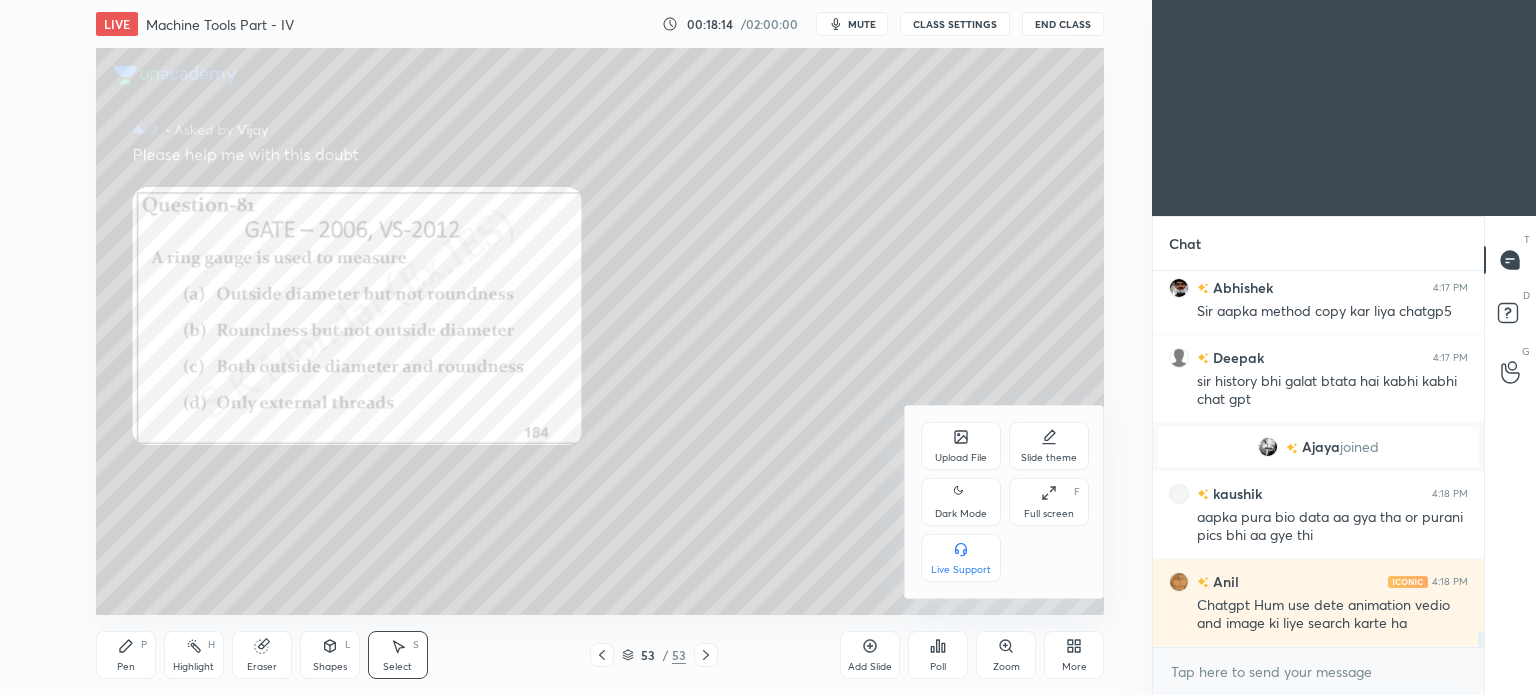 click on "Upload File" at bounding box center [961, 458] 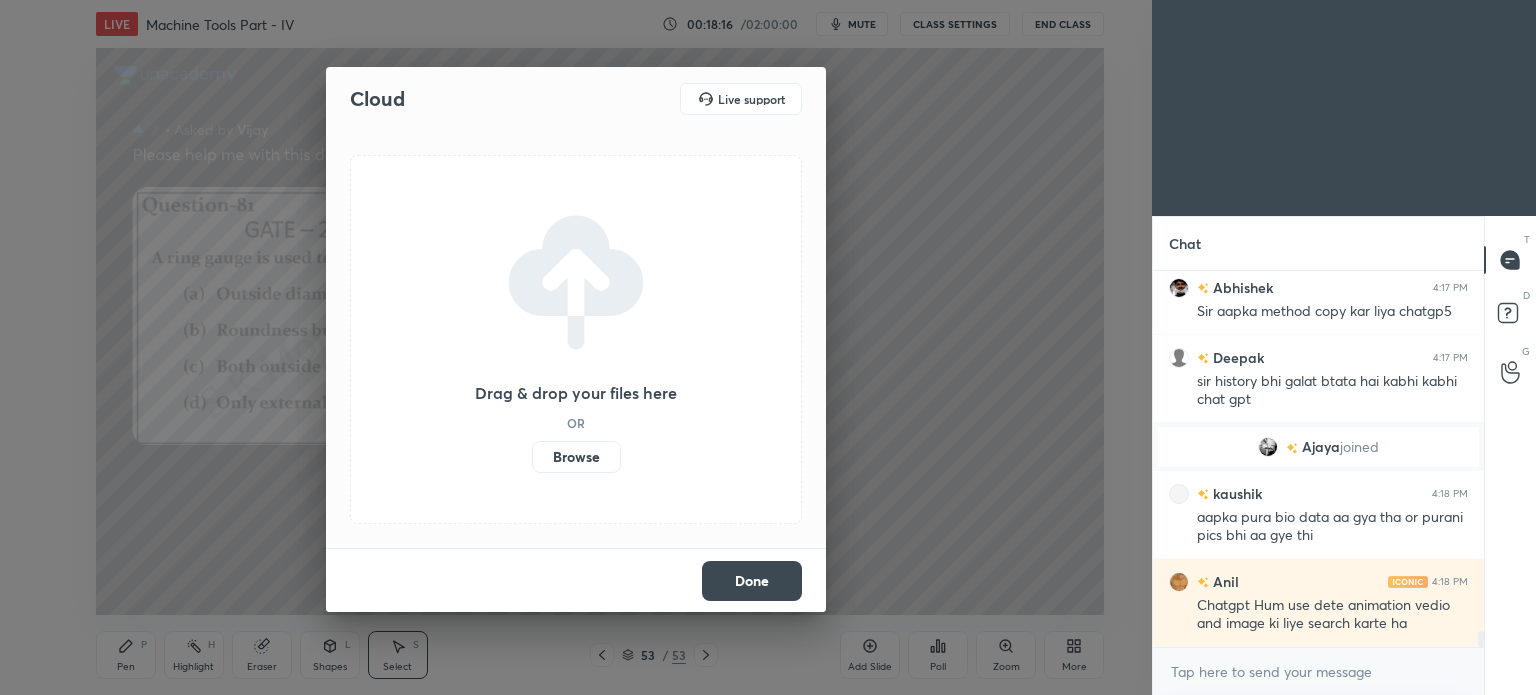 click on "Browse" at bounding box center [576, 457] 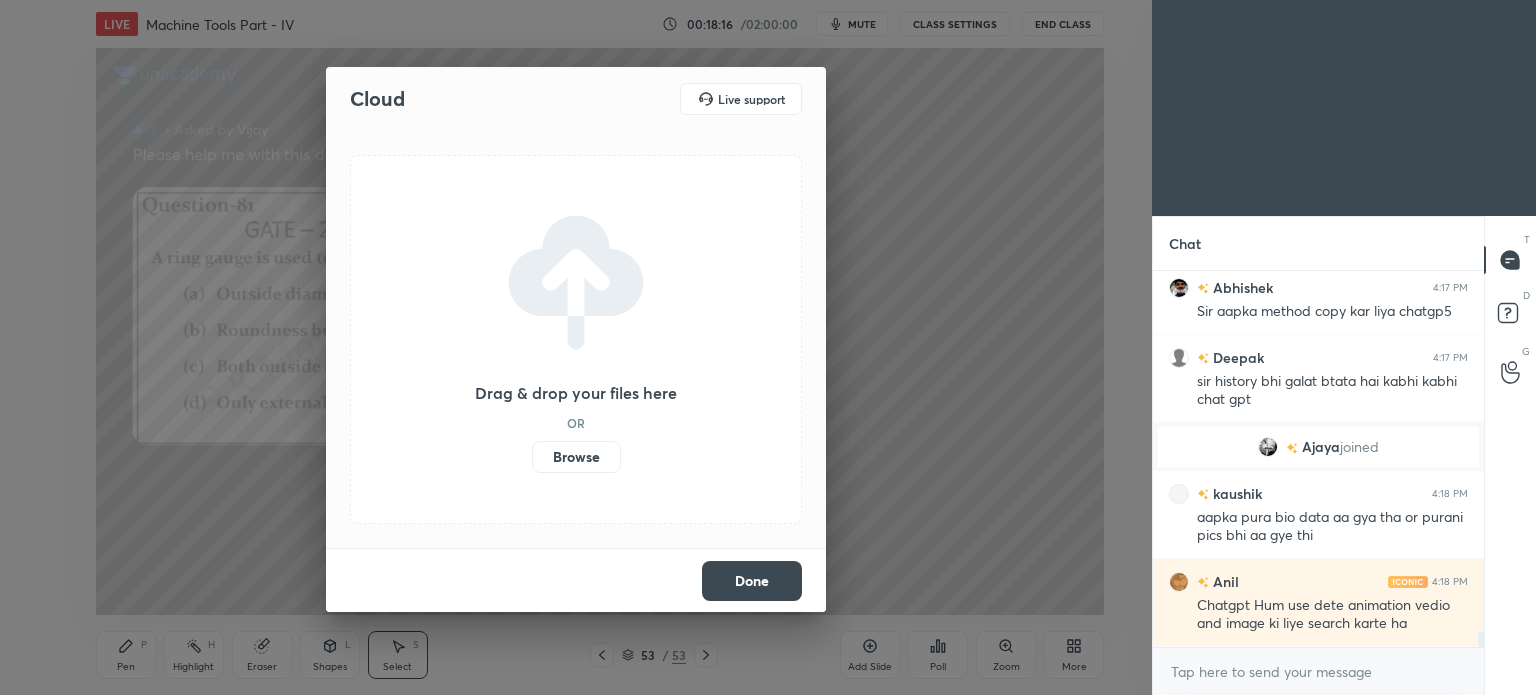 click on "Browse" at bounding box center (532, 457) 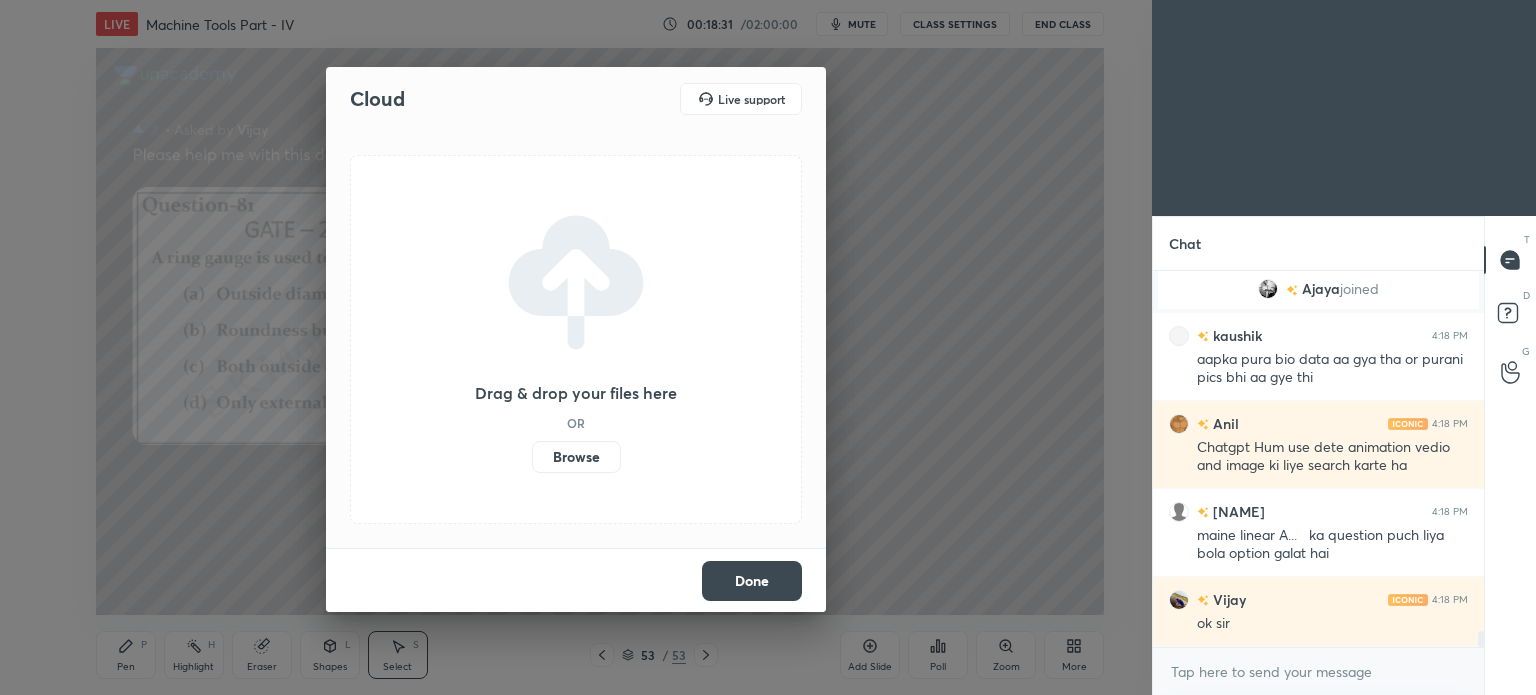 scroll, scrollTop: 8542, scrollLeft: 0, axis: vertical 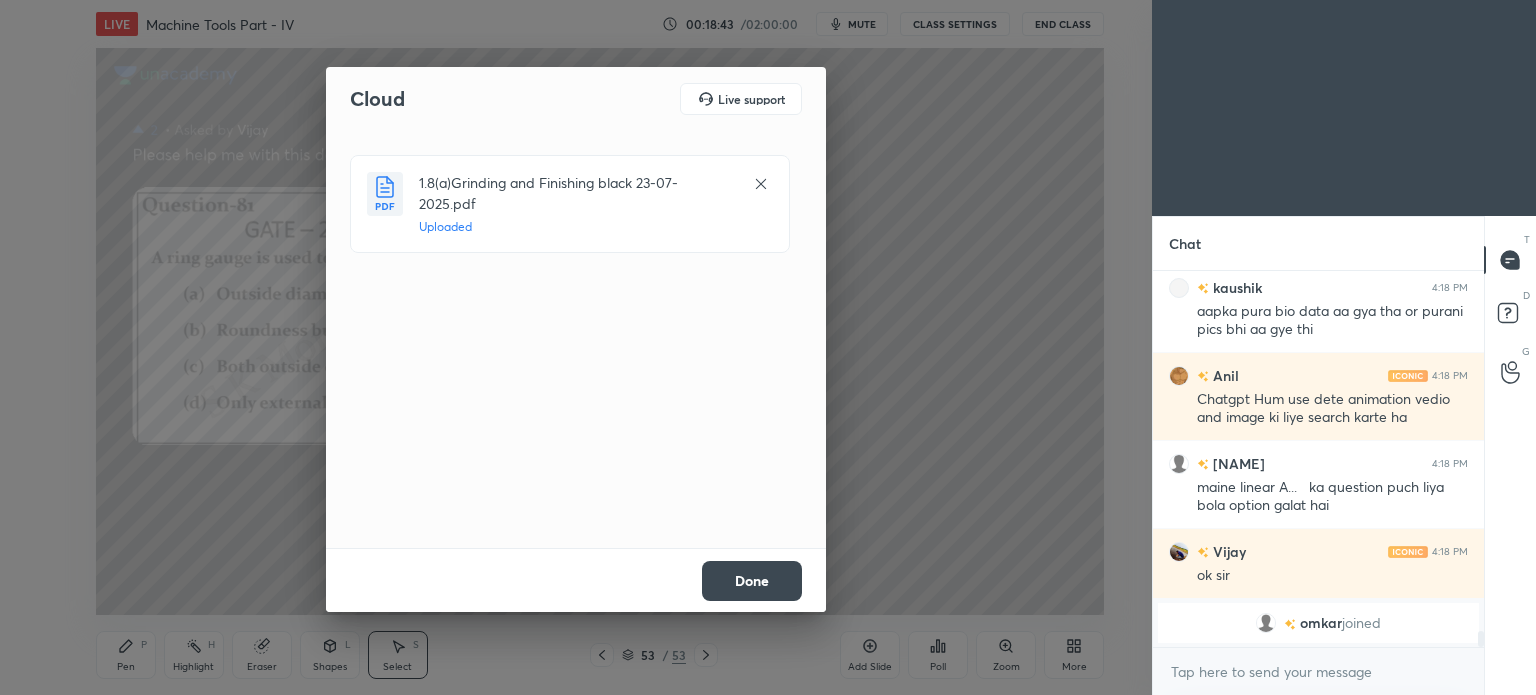 click on "Done" at bounding box center [752, 581] 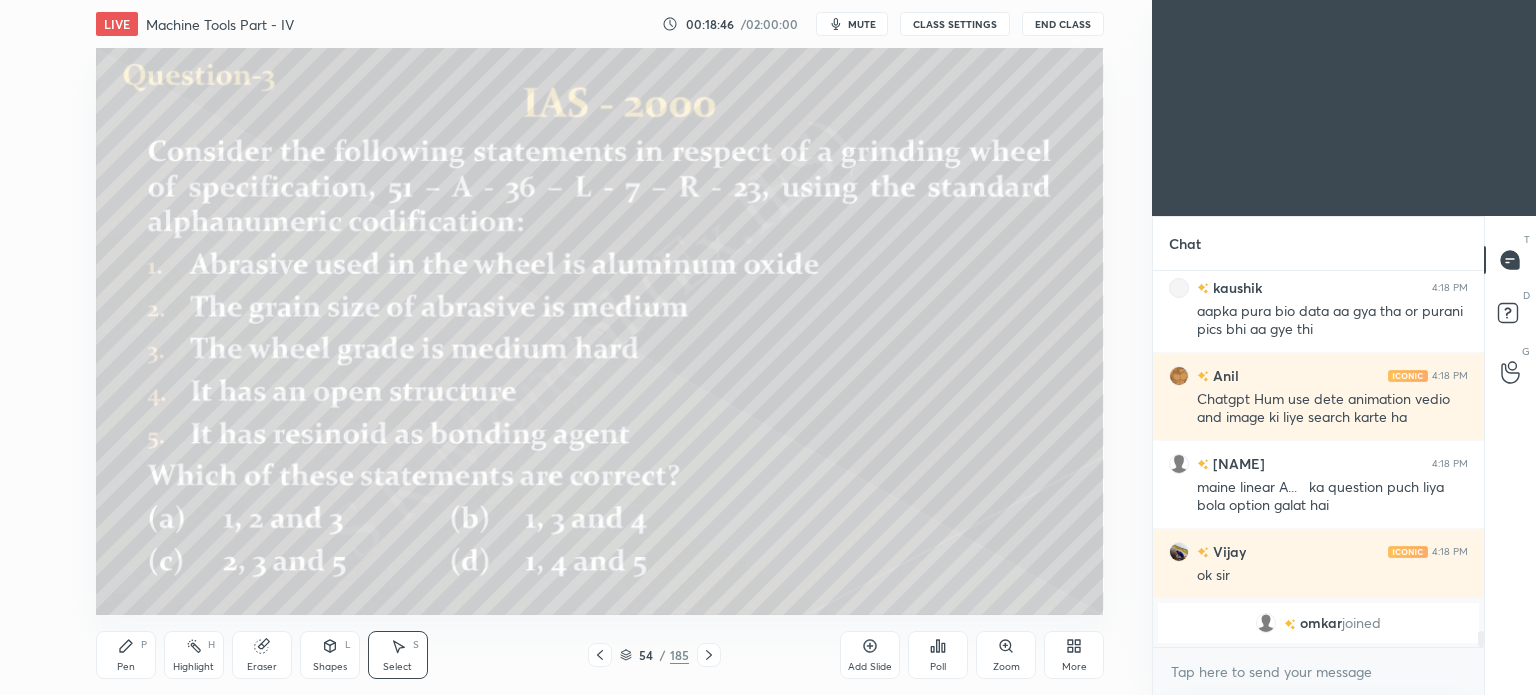 click 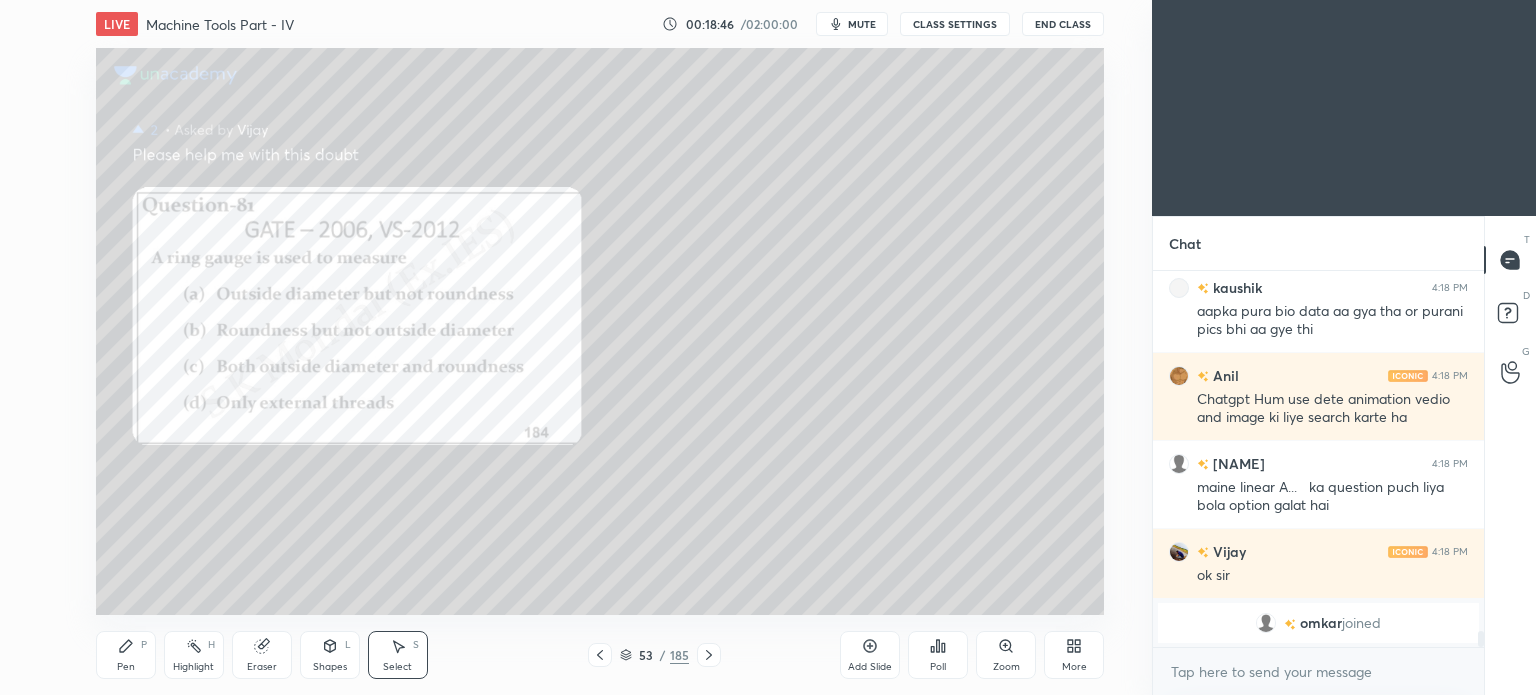 click 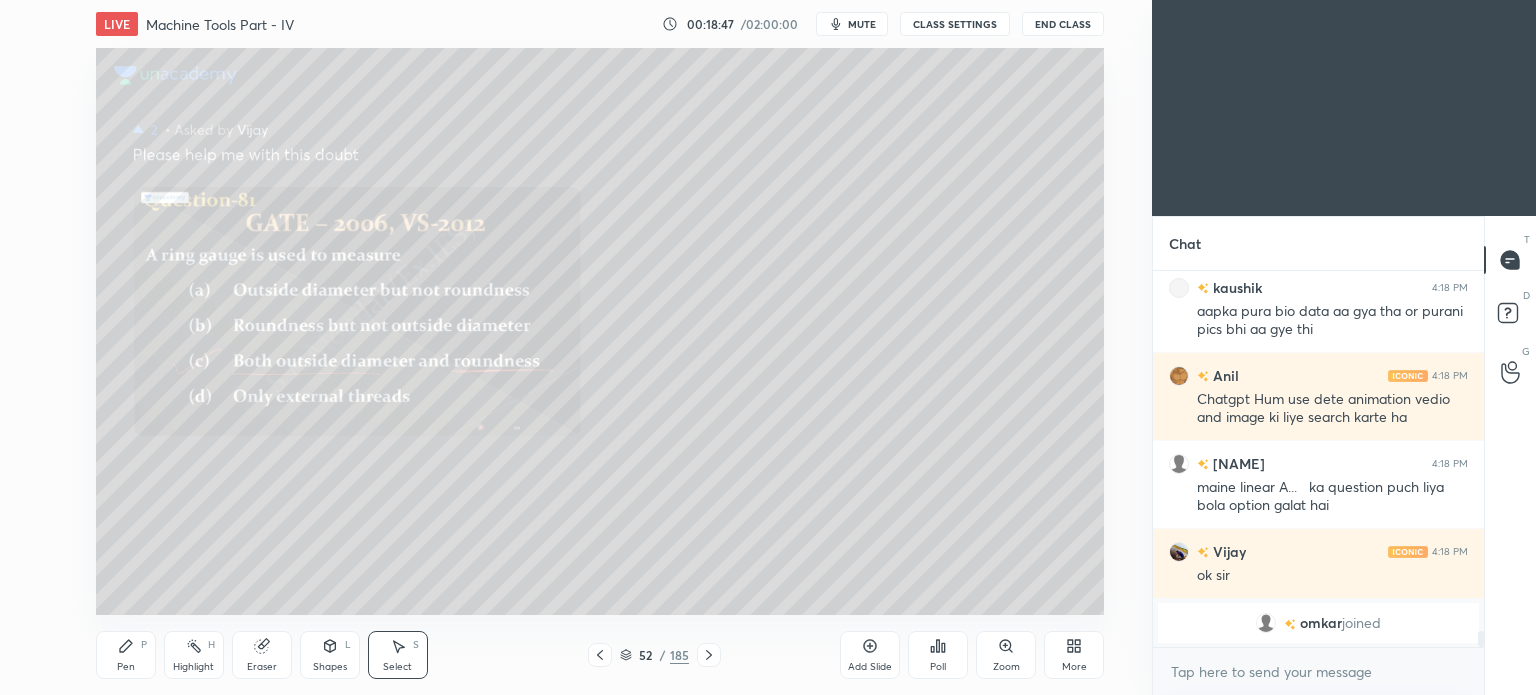 click 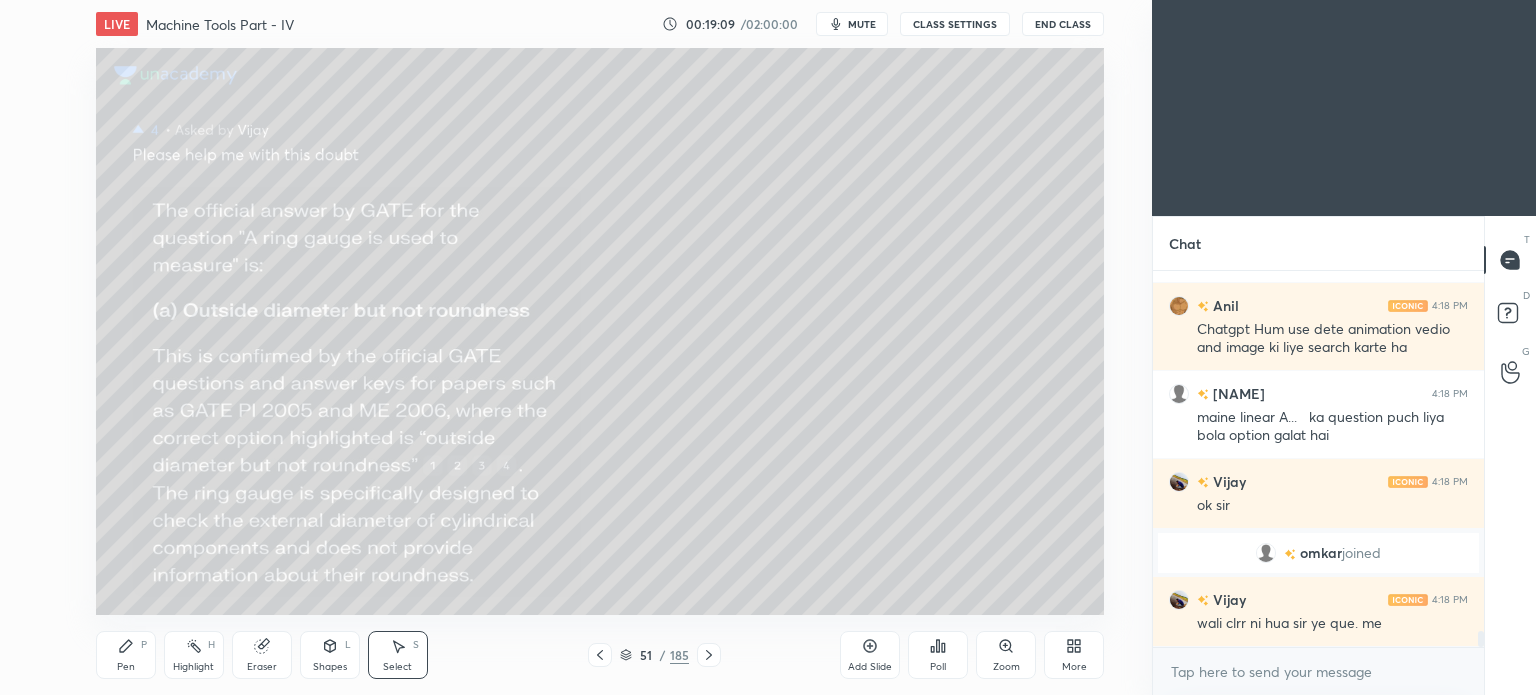 scroll, scrollTop: 8642, scrollLeft: 0, axis: vertical 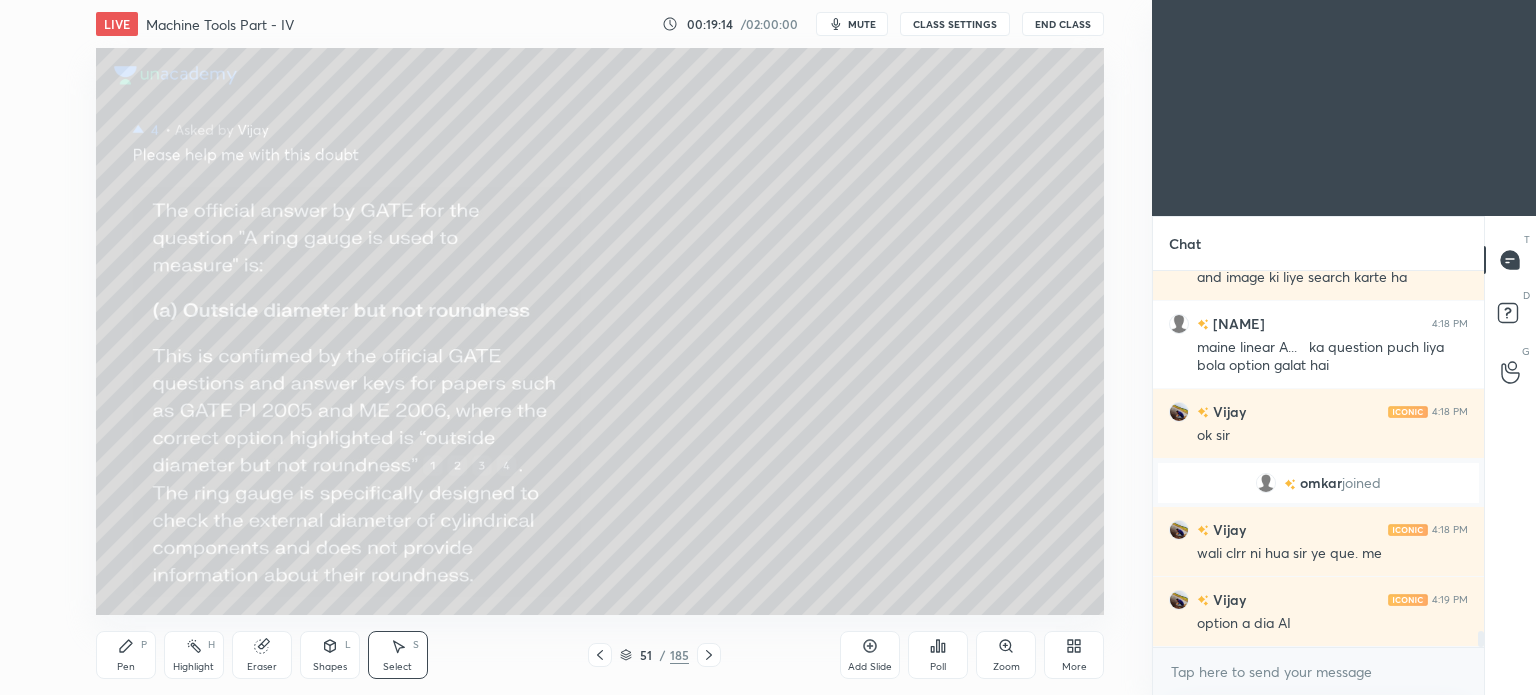 click at bounding box center (709, 655) 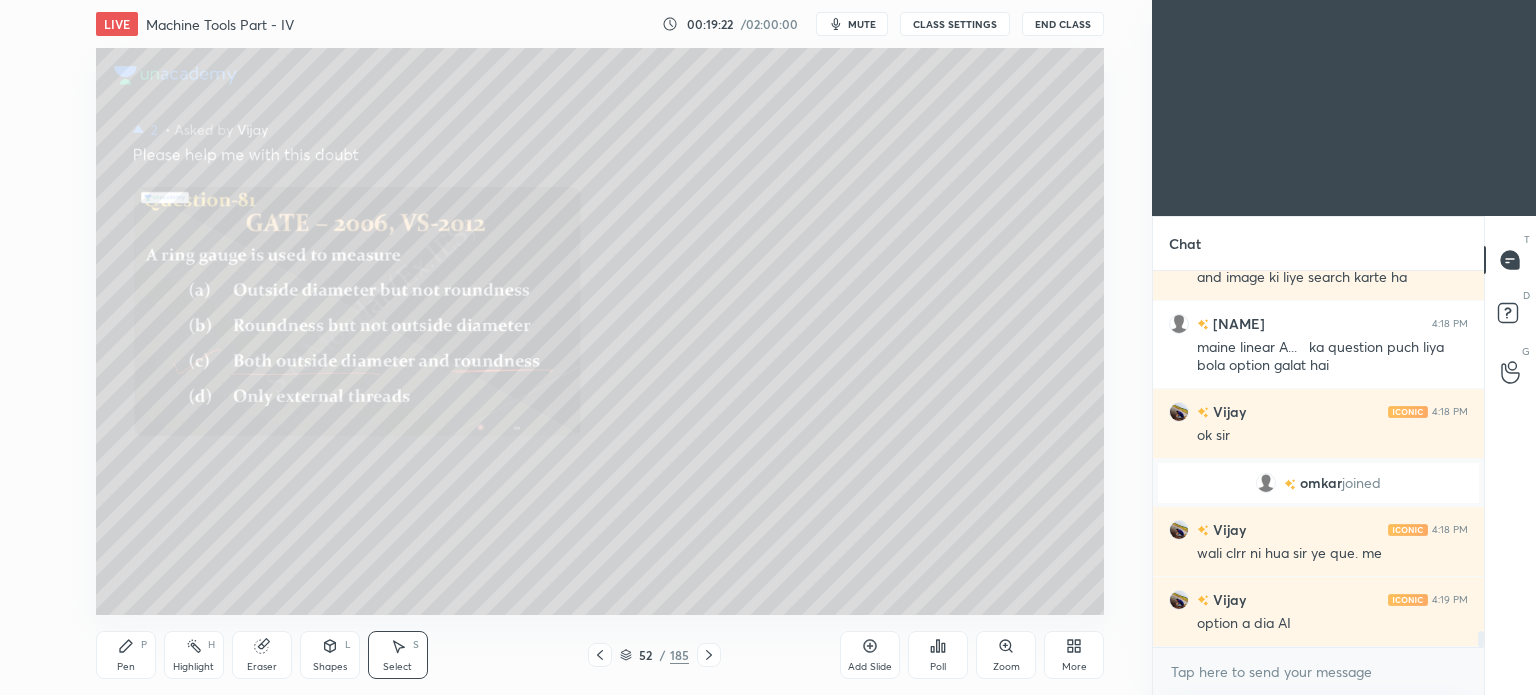 click at bounding box center [709, 655] 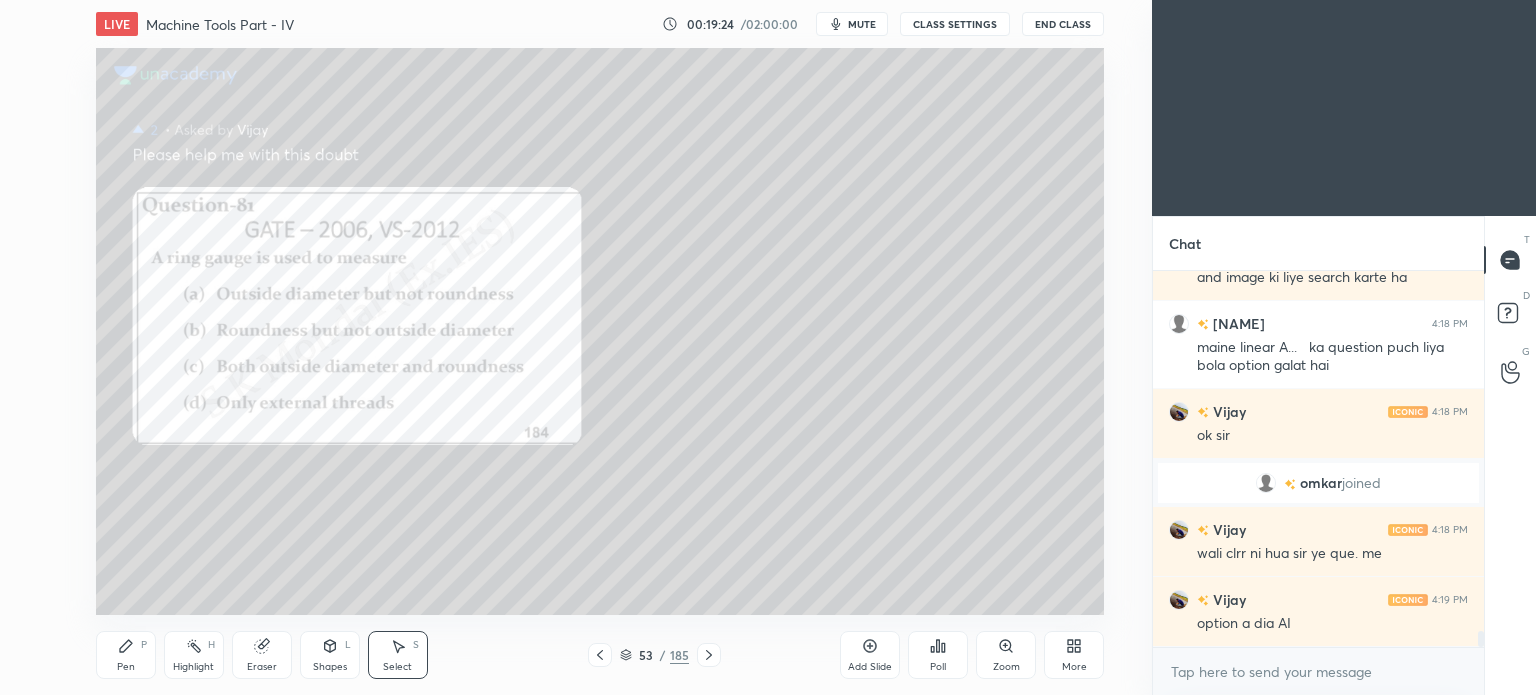 click 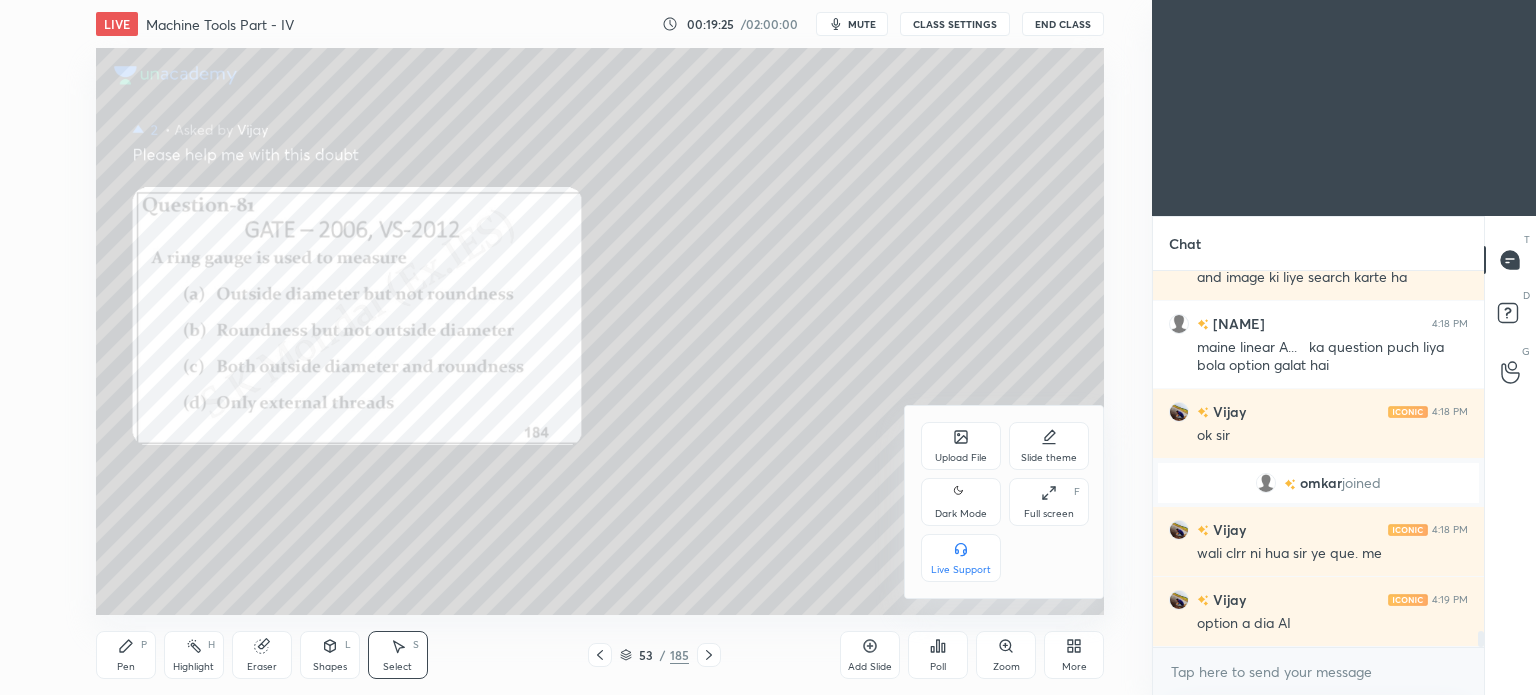 click on "Upload File" at bounding box center [961, 446] 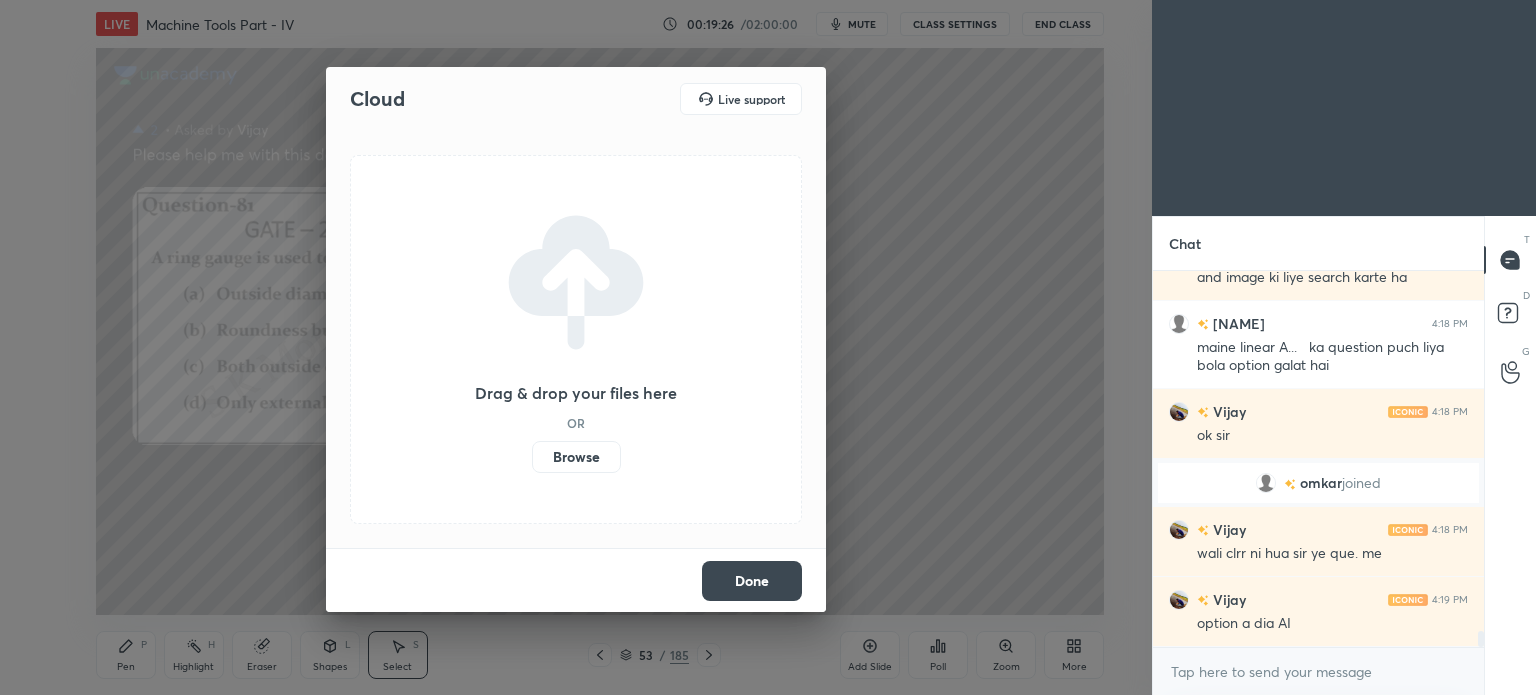 click on "Browse" at bounding box center [576, 457] 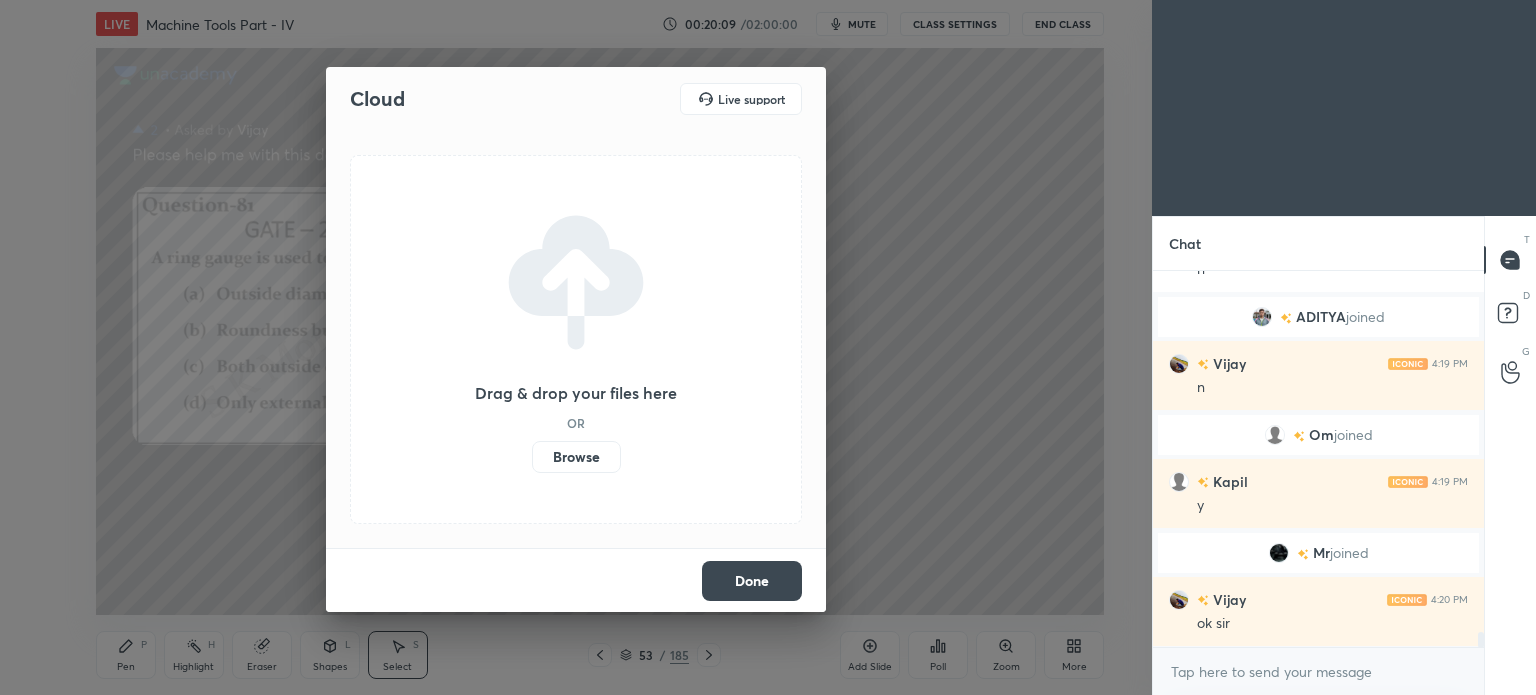 scroll, scrollTop: 9062, scrollLeft: 0, axis: vertical 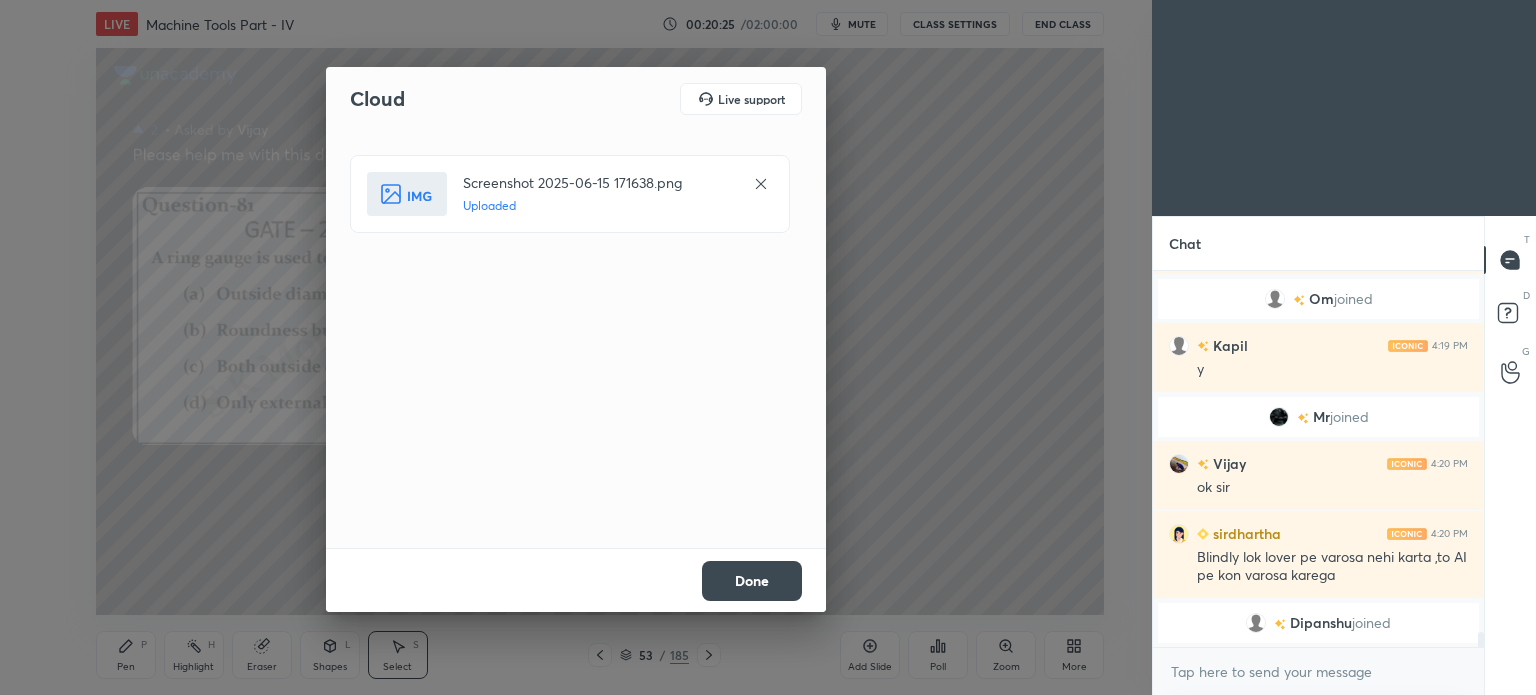 click on "Done" at bounding box center (752, 581) 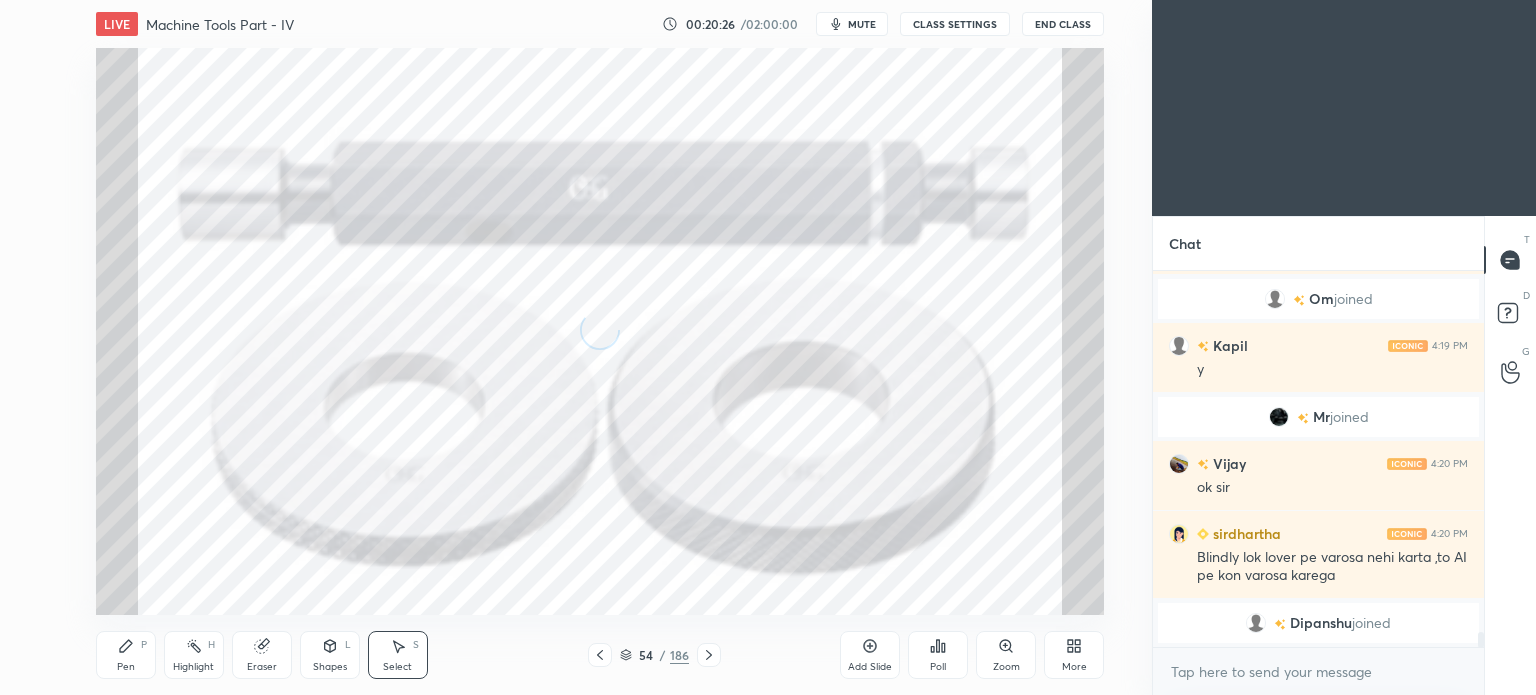 scroll, scrollTop: 9064, scrollLeft: 0, axis: vertical 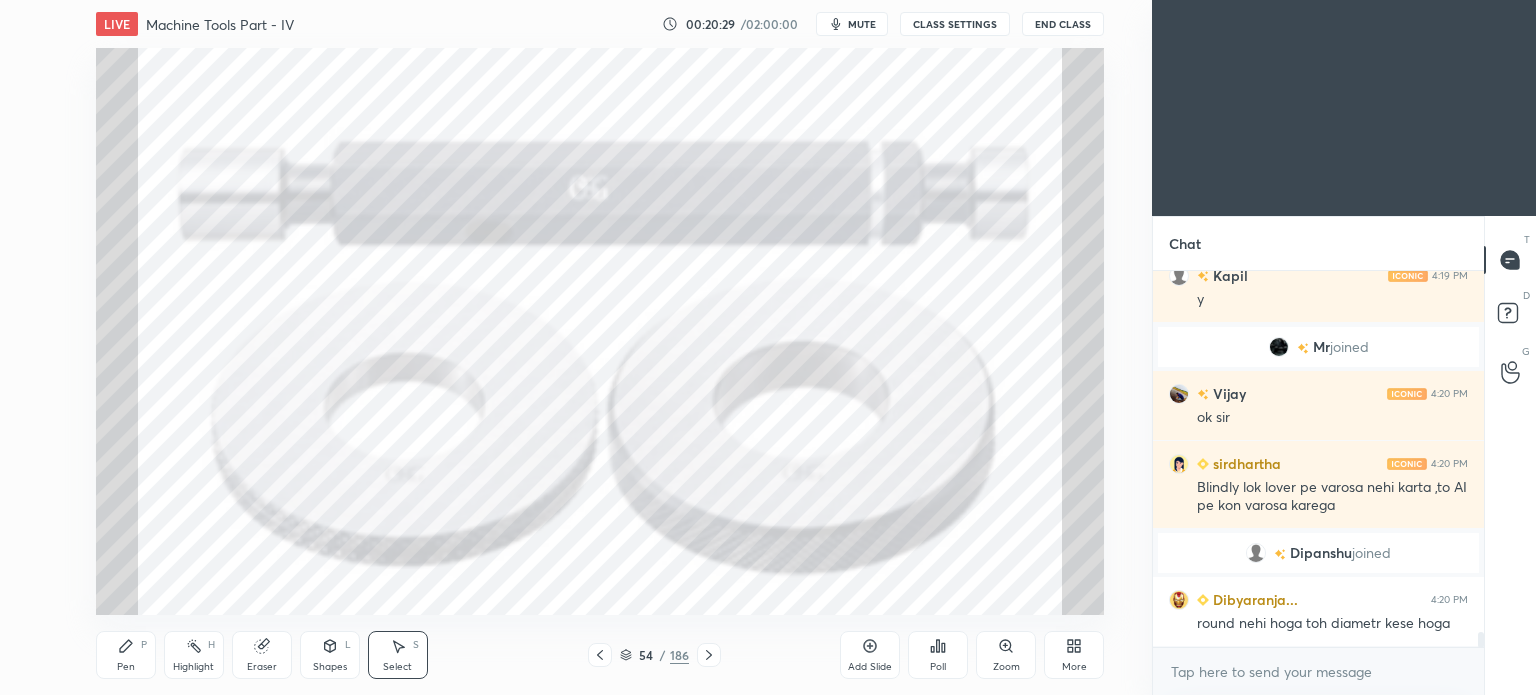 click on "Pen P" at bounding box center [126, 655] 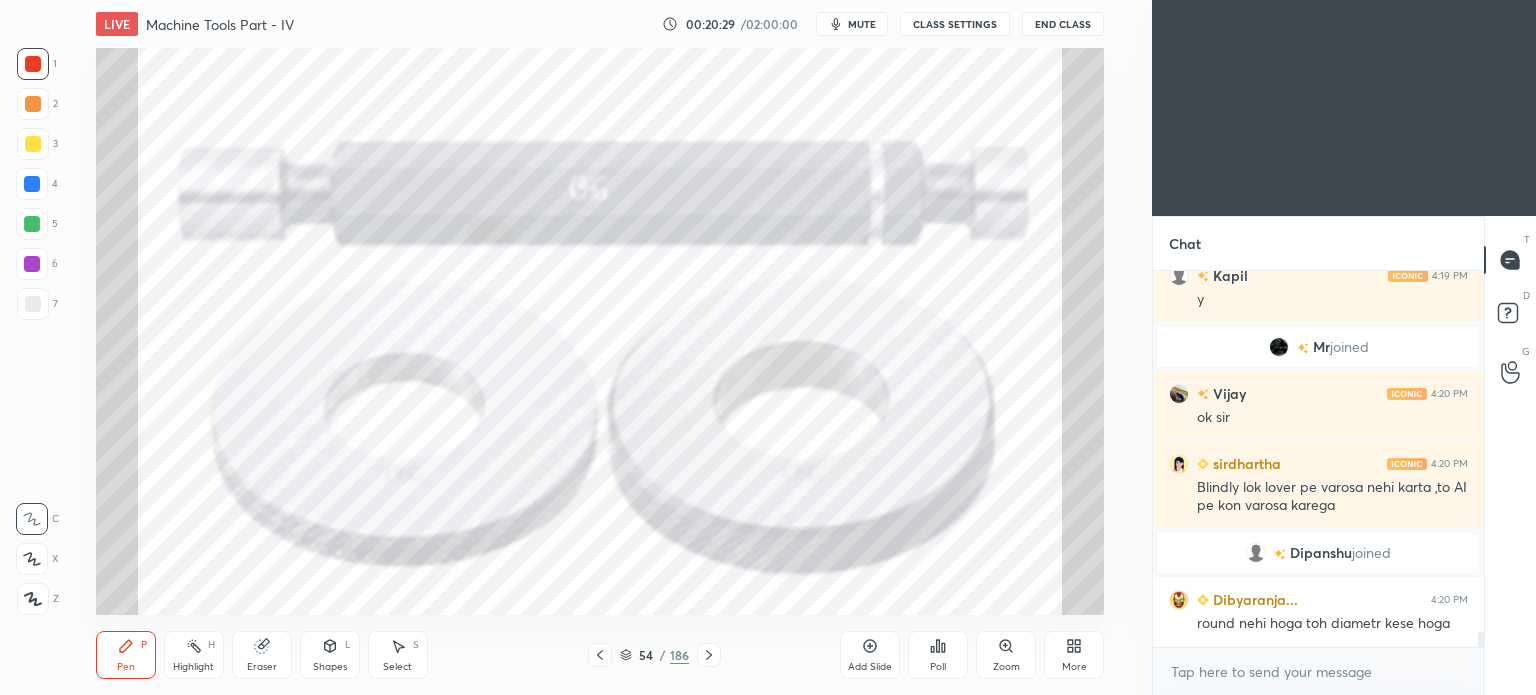 click on "Pen P" at bounding box center (126, 655) 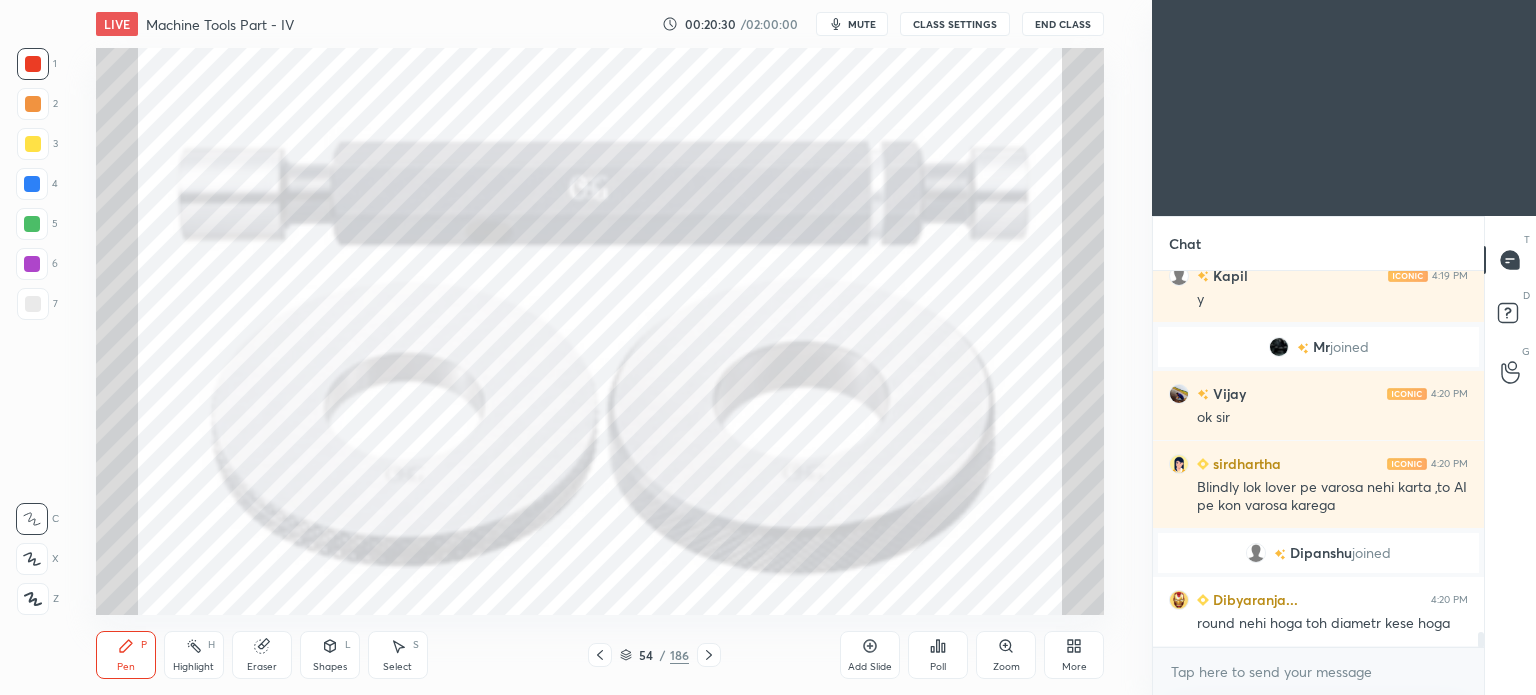 click at bounding box center (33, 64) 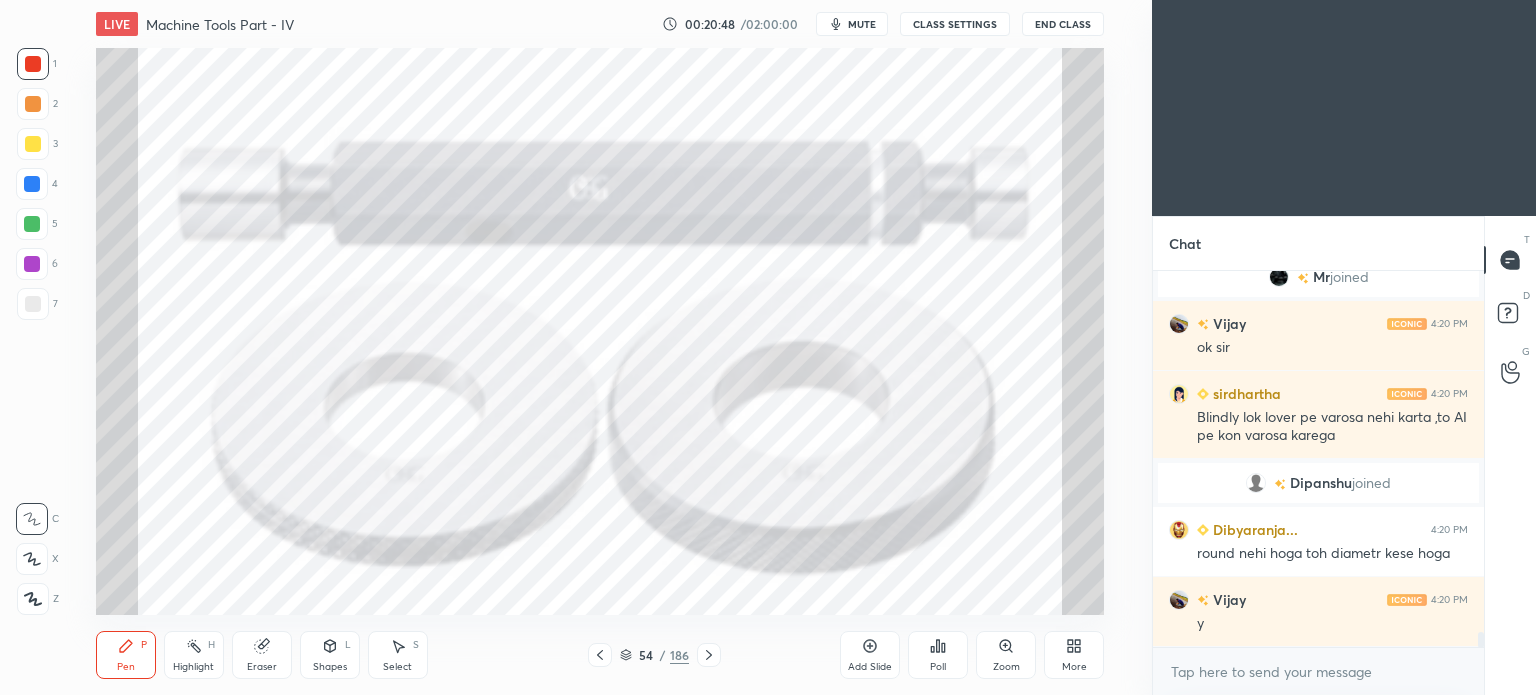 scroll, scrollTop: 9182, scrollLeft: 0, axis: vertical 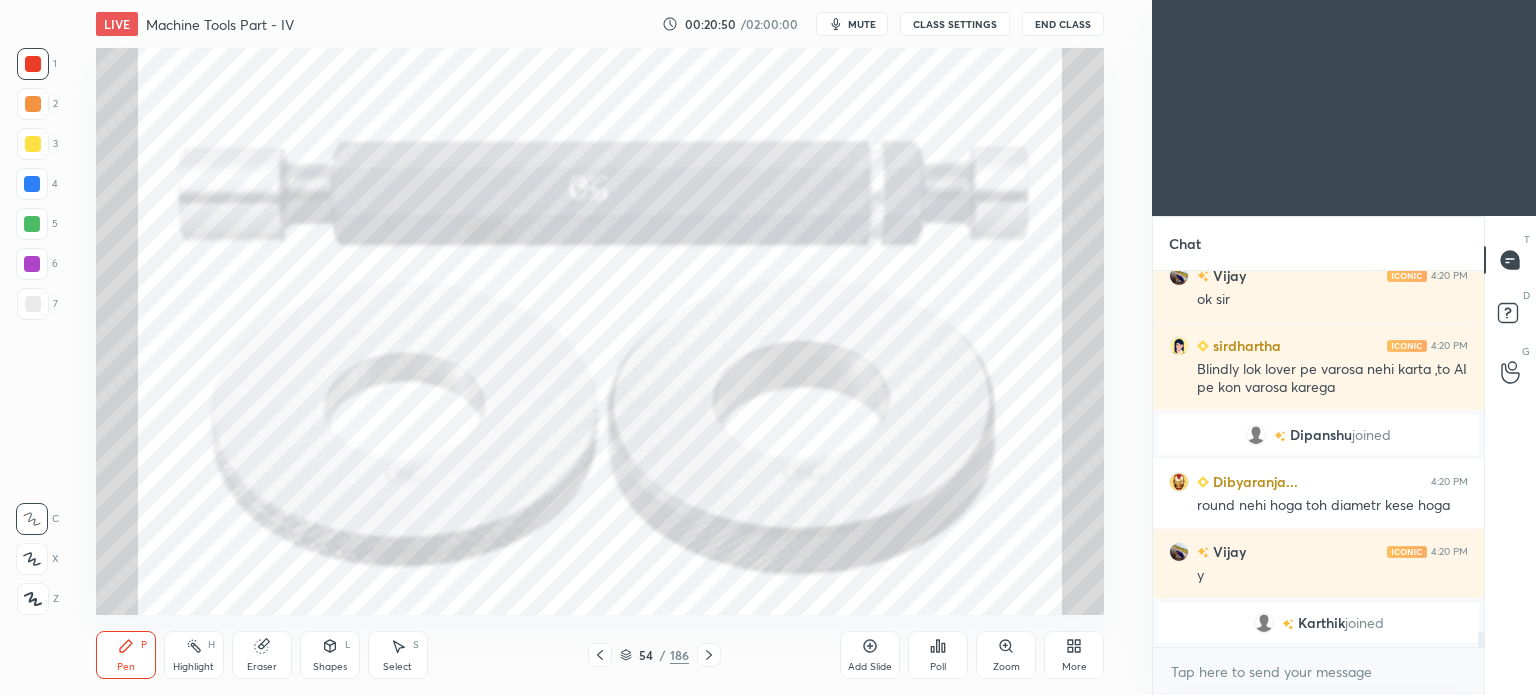 click on "Select S" at bounding box center (398, 655) 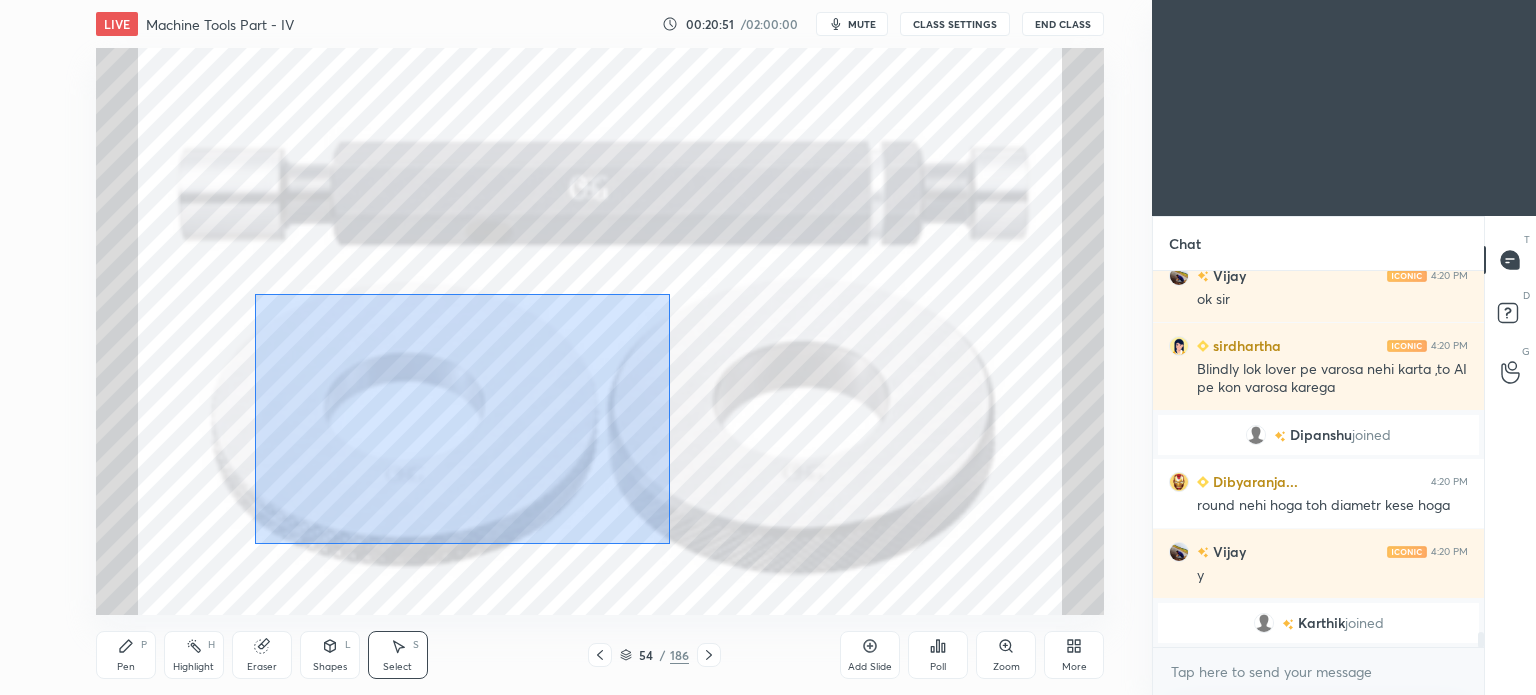 drag, startPoint x: 255, startPoint y: 294, endPoint x: 670, endPoint y: 543, distance: 483.969 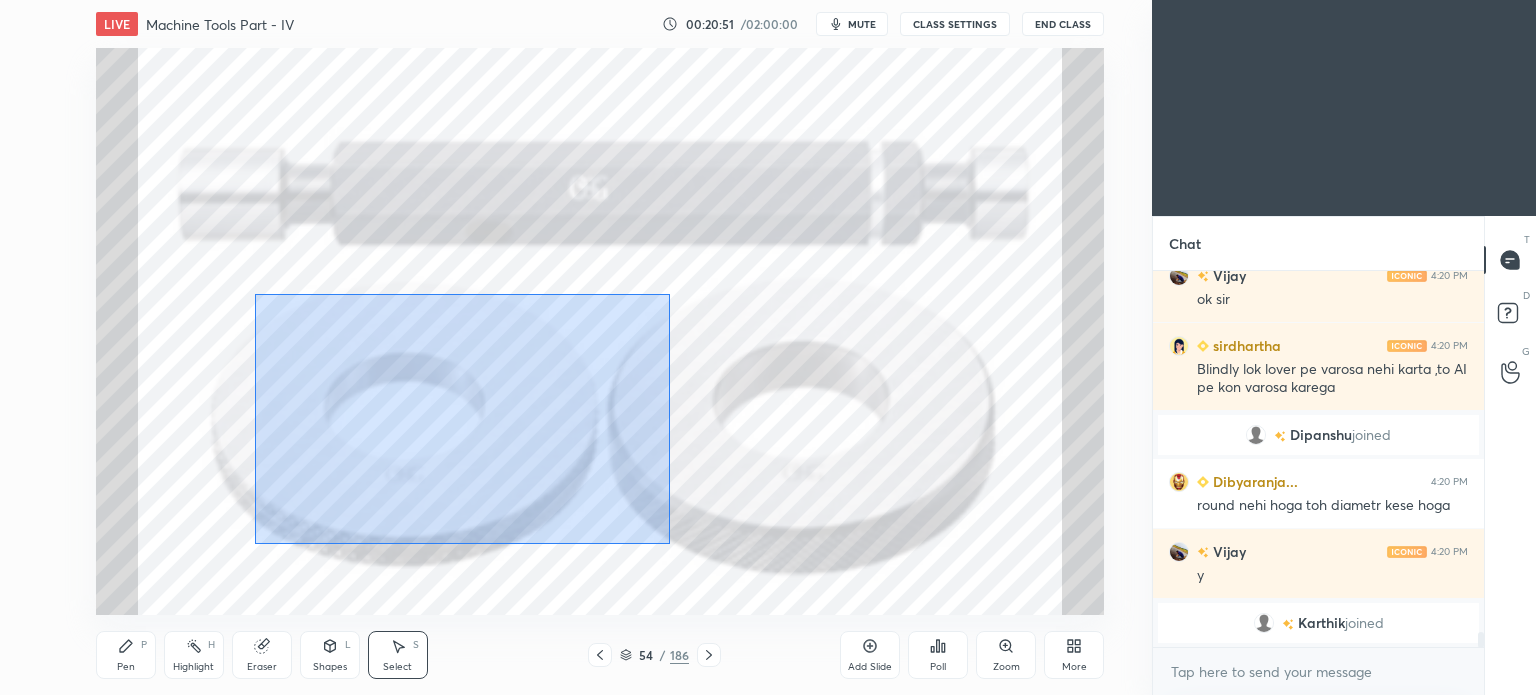 click on "0 ° Undo Copy Duplicate Duplicate to new slide Delete" at bounding box center (600, 331) 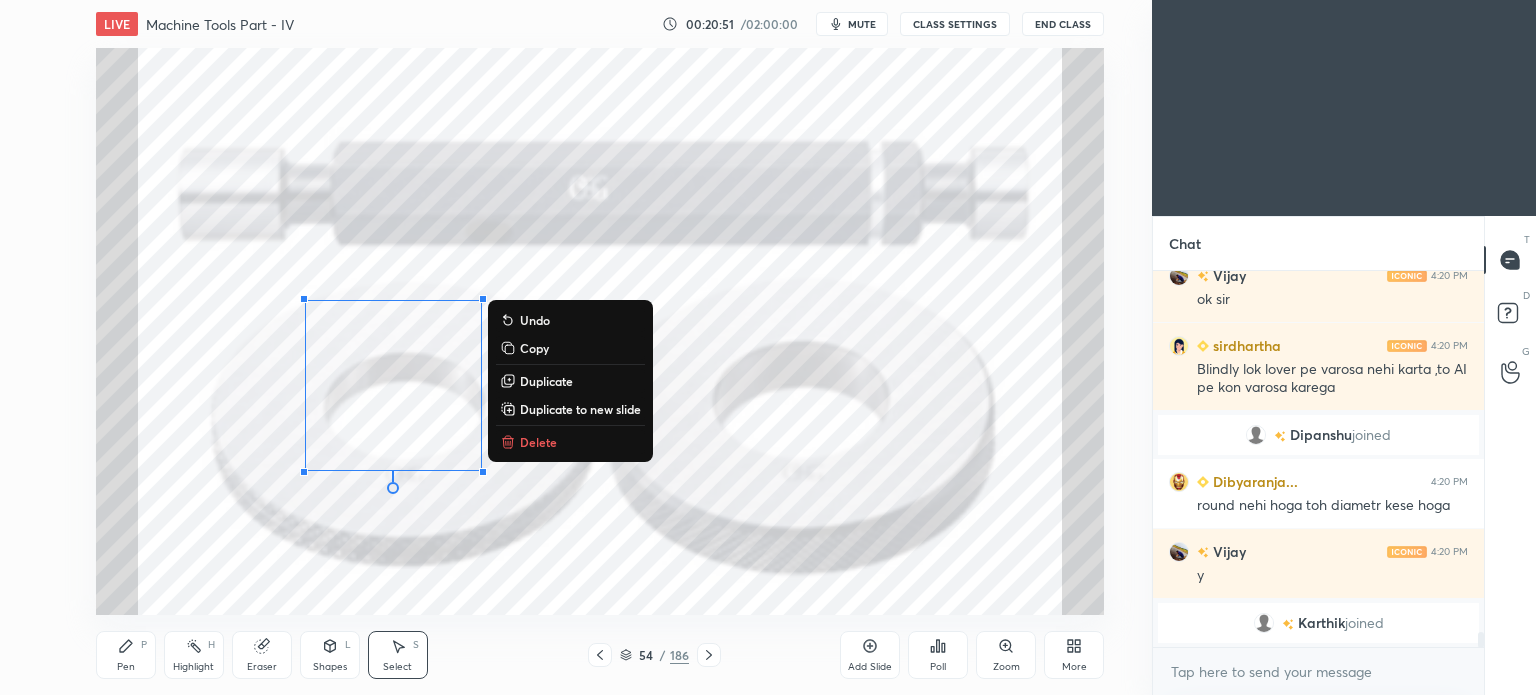 click on "Delete" at bounding box center (538, 442) 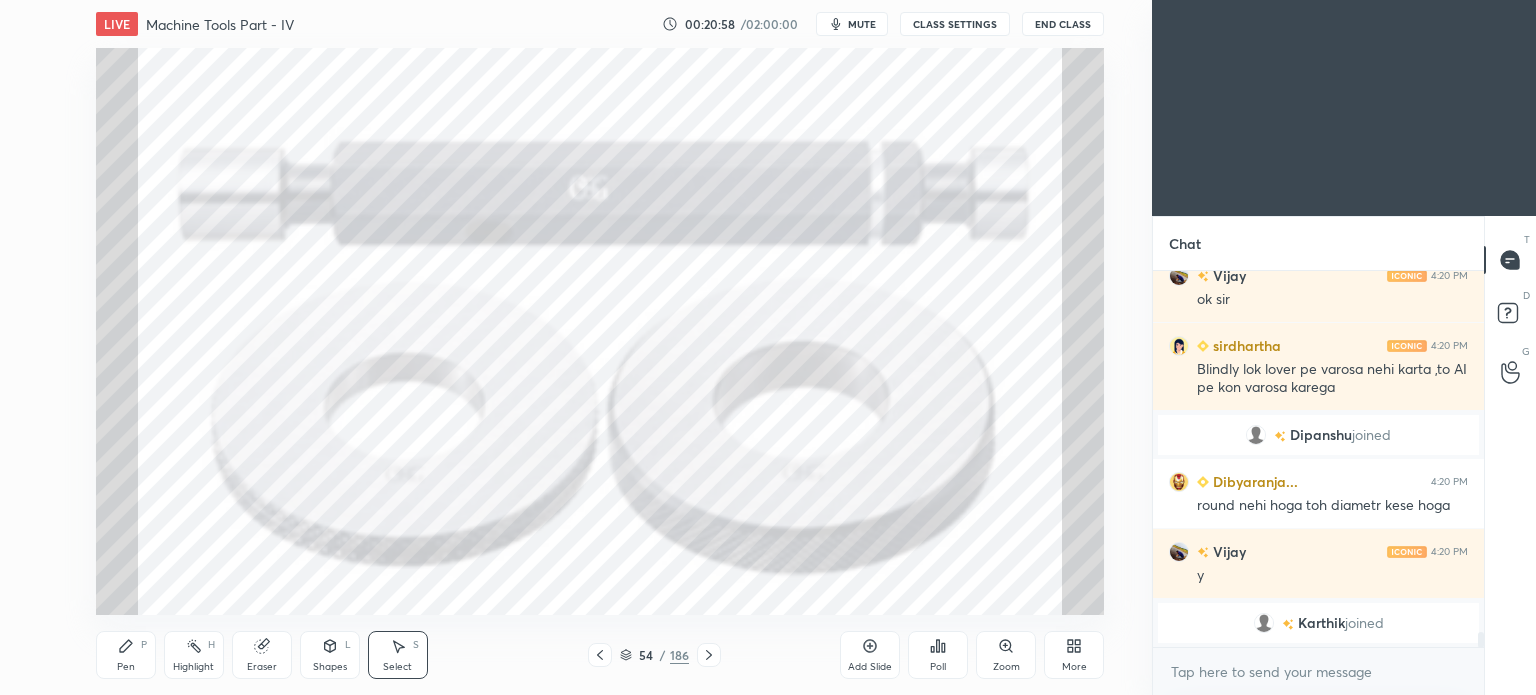 click 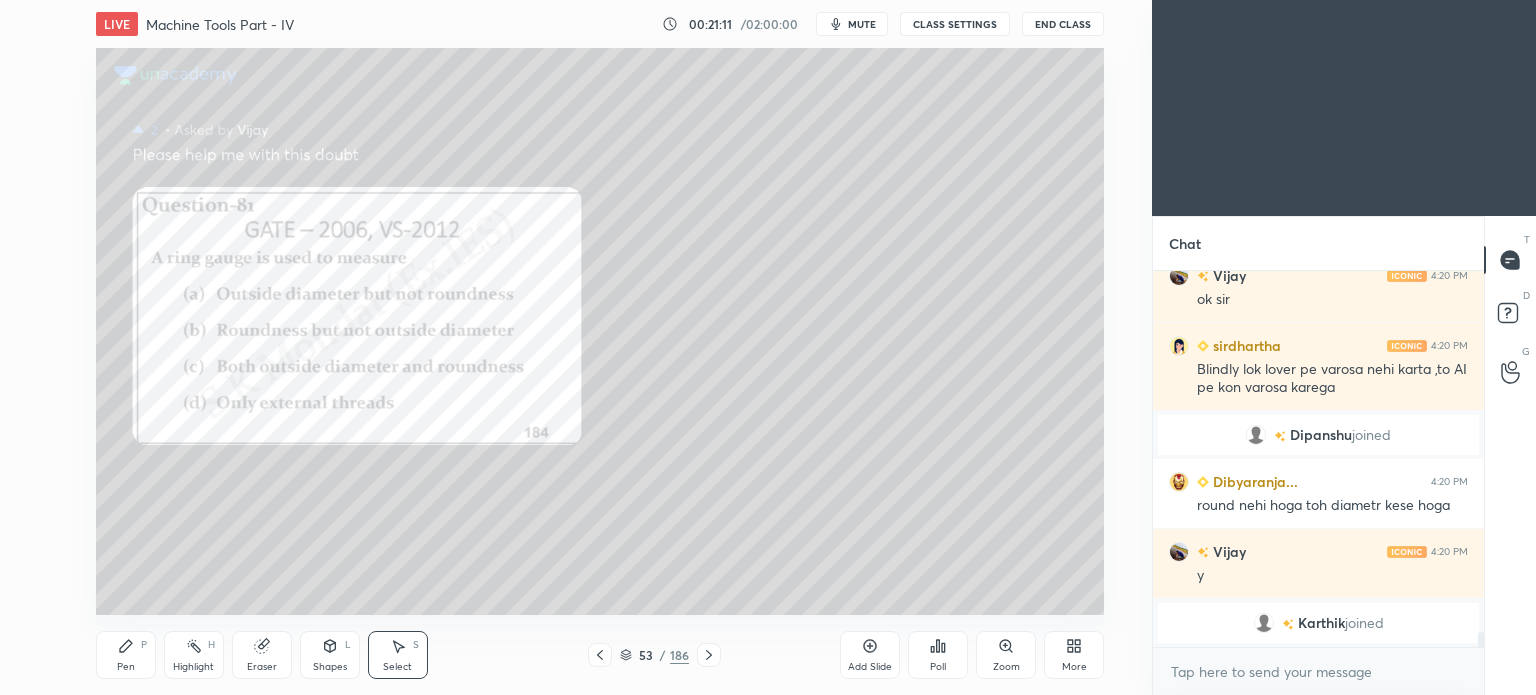 click 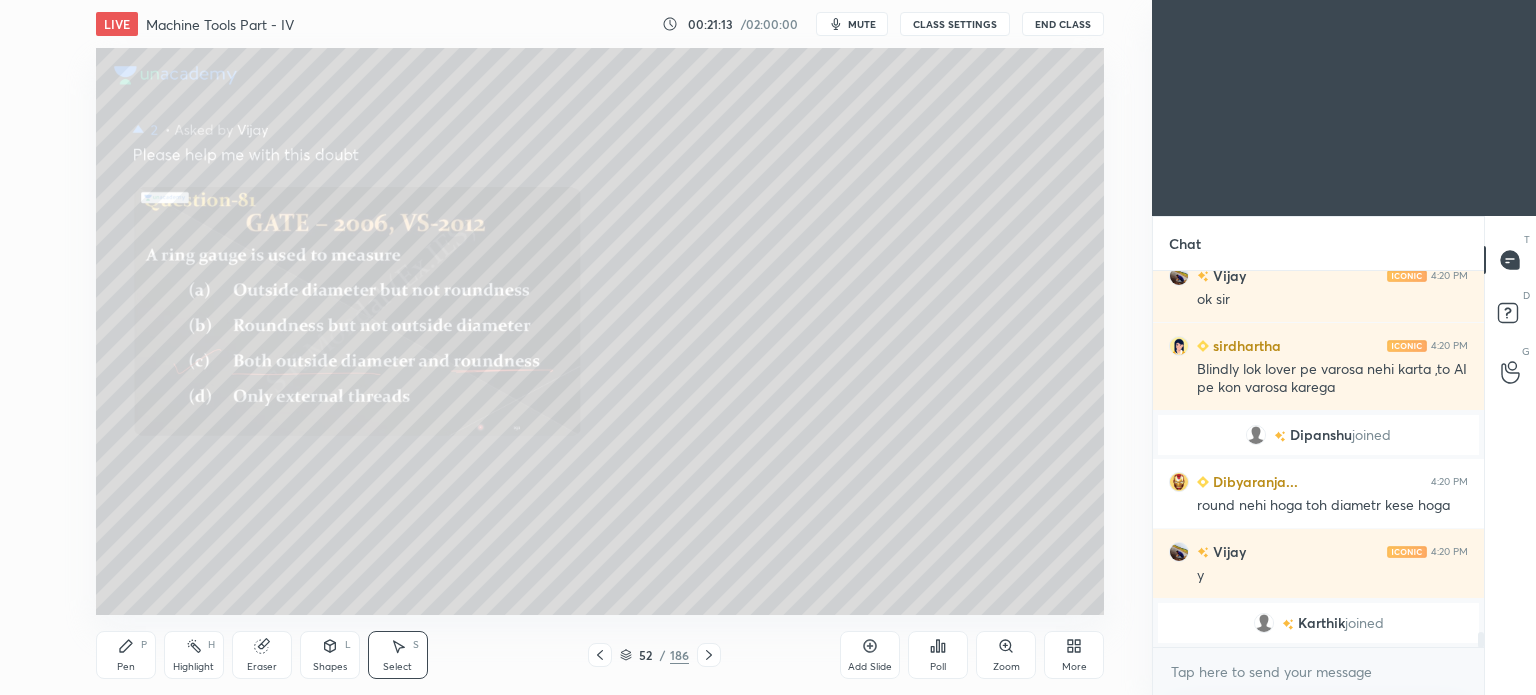 scroll, scrollTop: 9120, scrollLeft: 0, axis: vertical 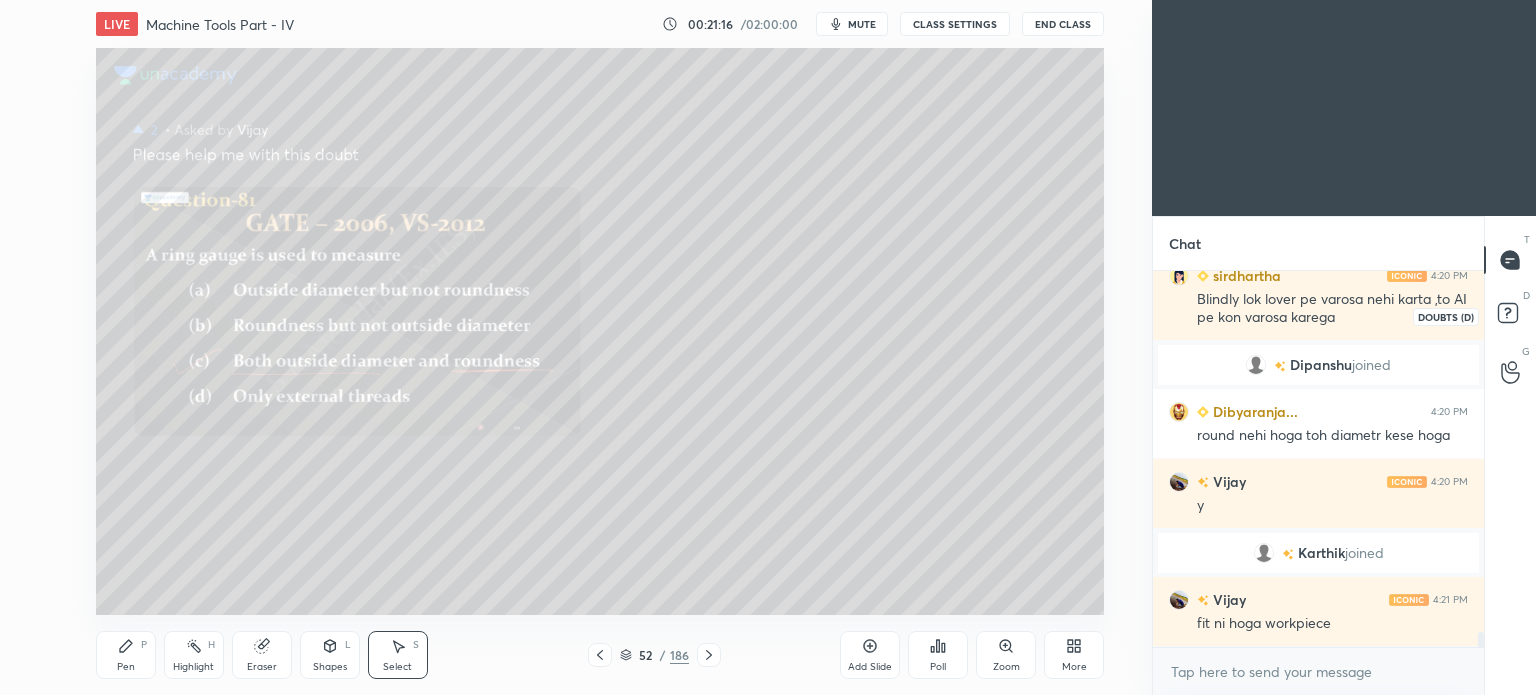 click 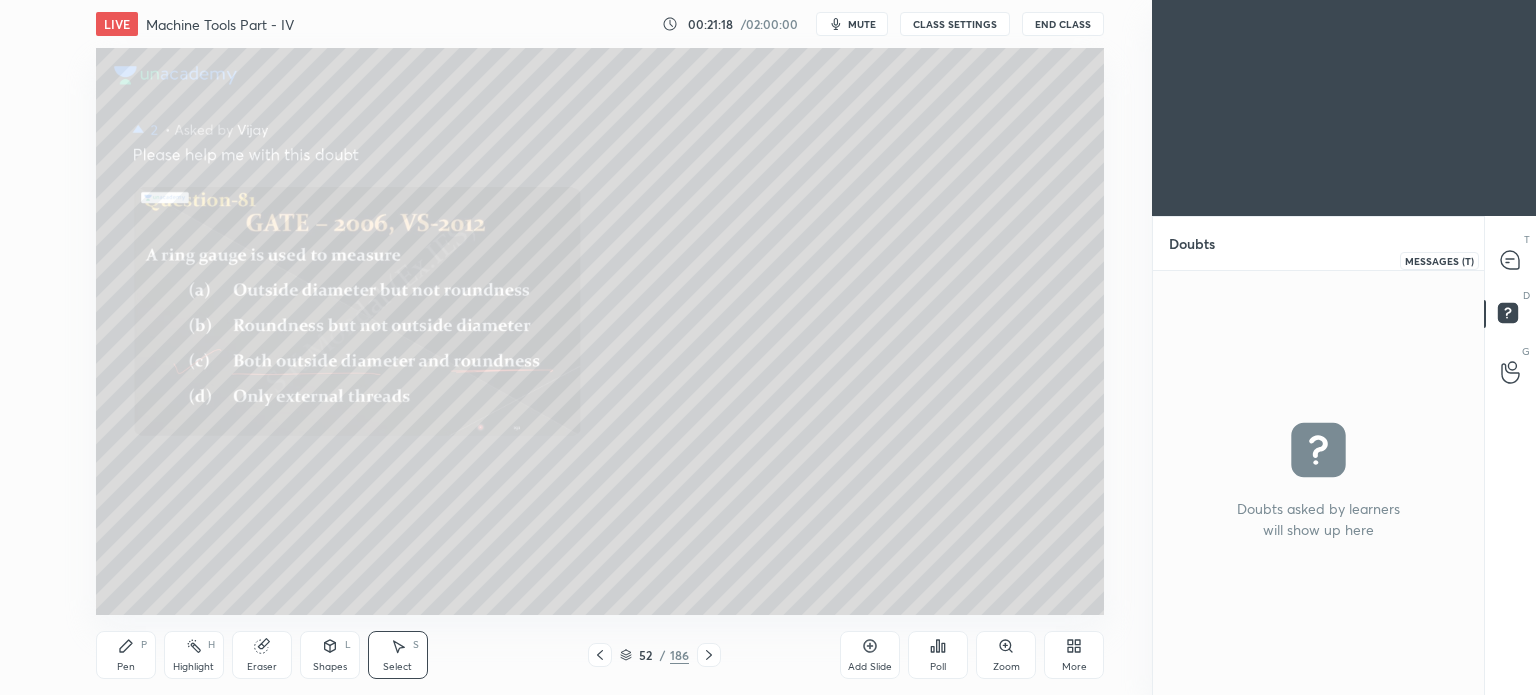 click at bounding box center (1511, 260) 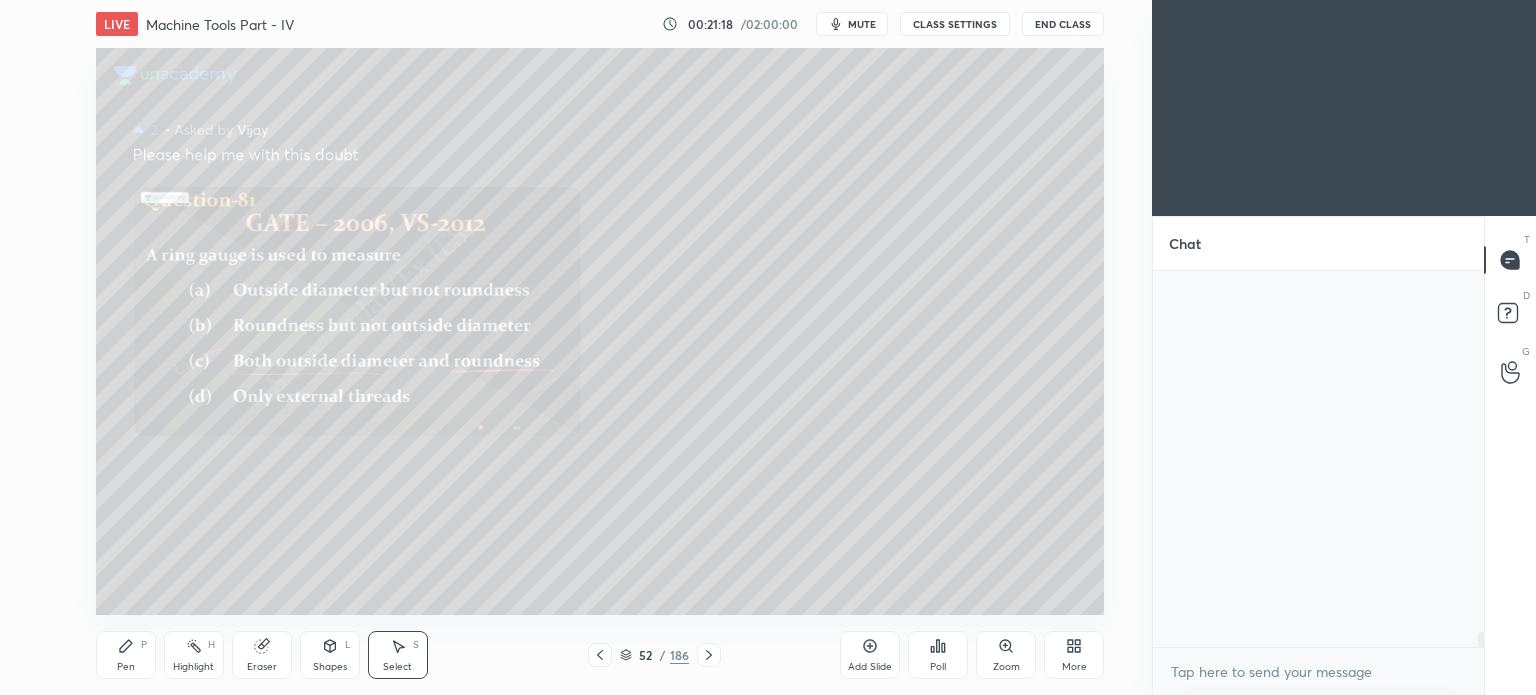 scroll, scrollTop: 9532, scrollLeft: 0, axis: vertical 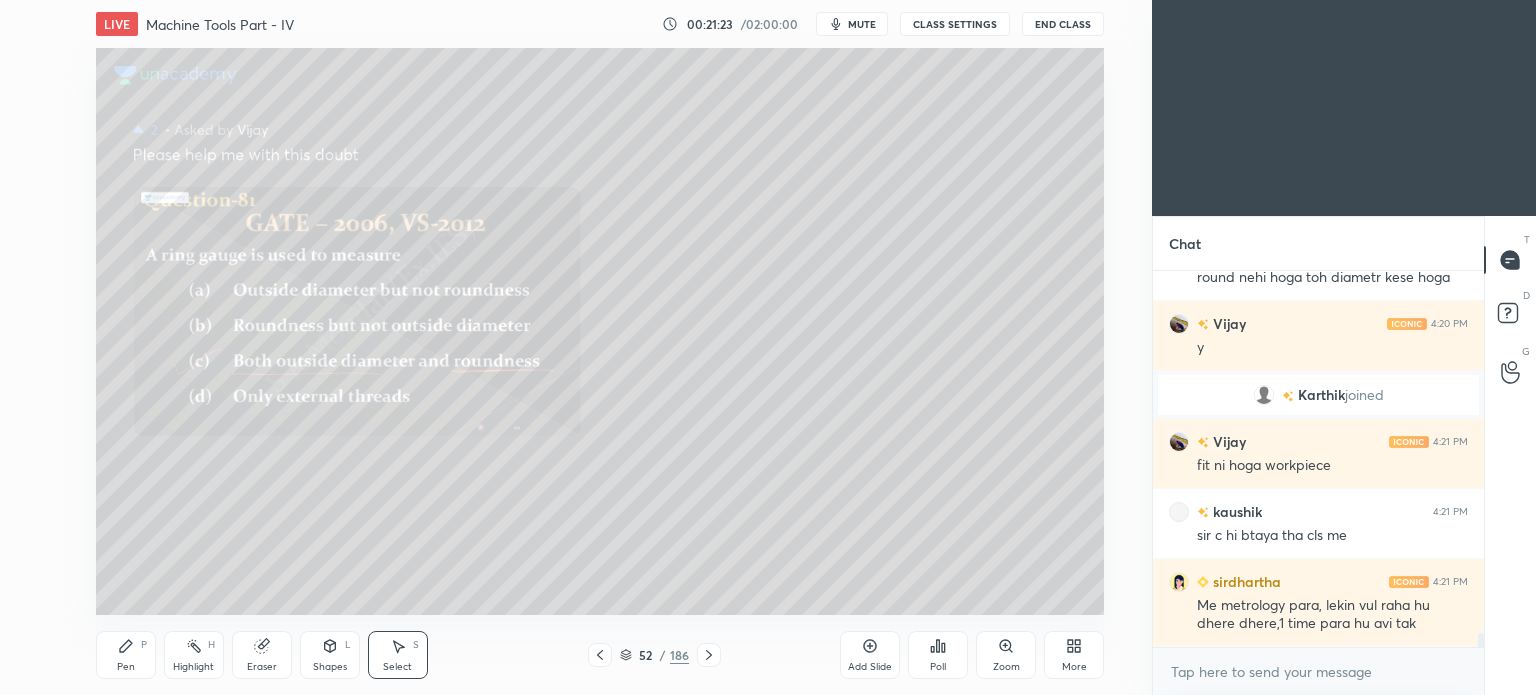 click 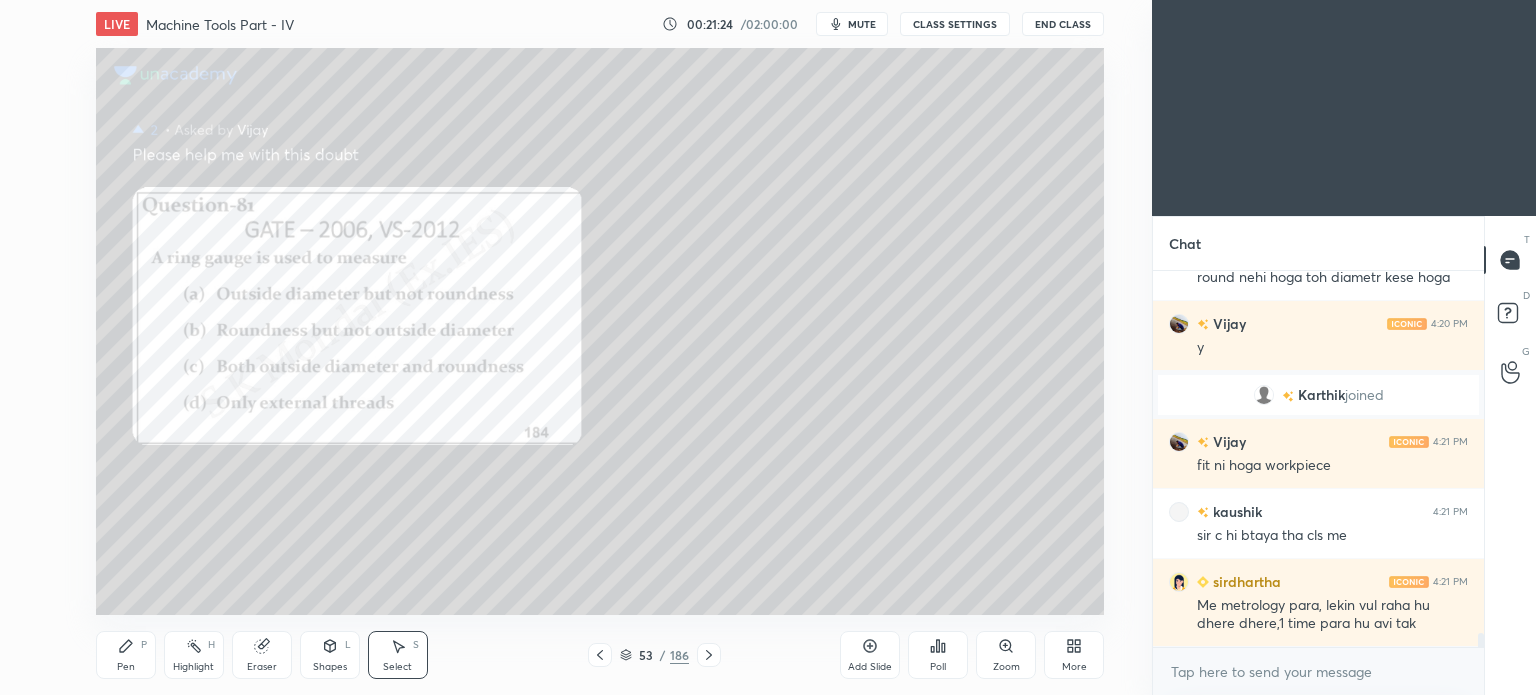 click 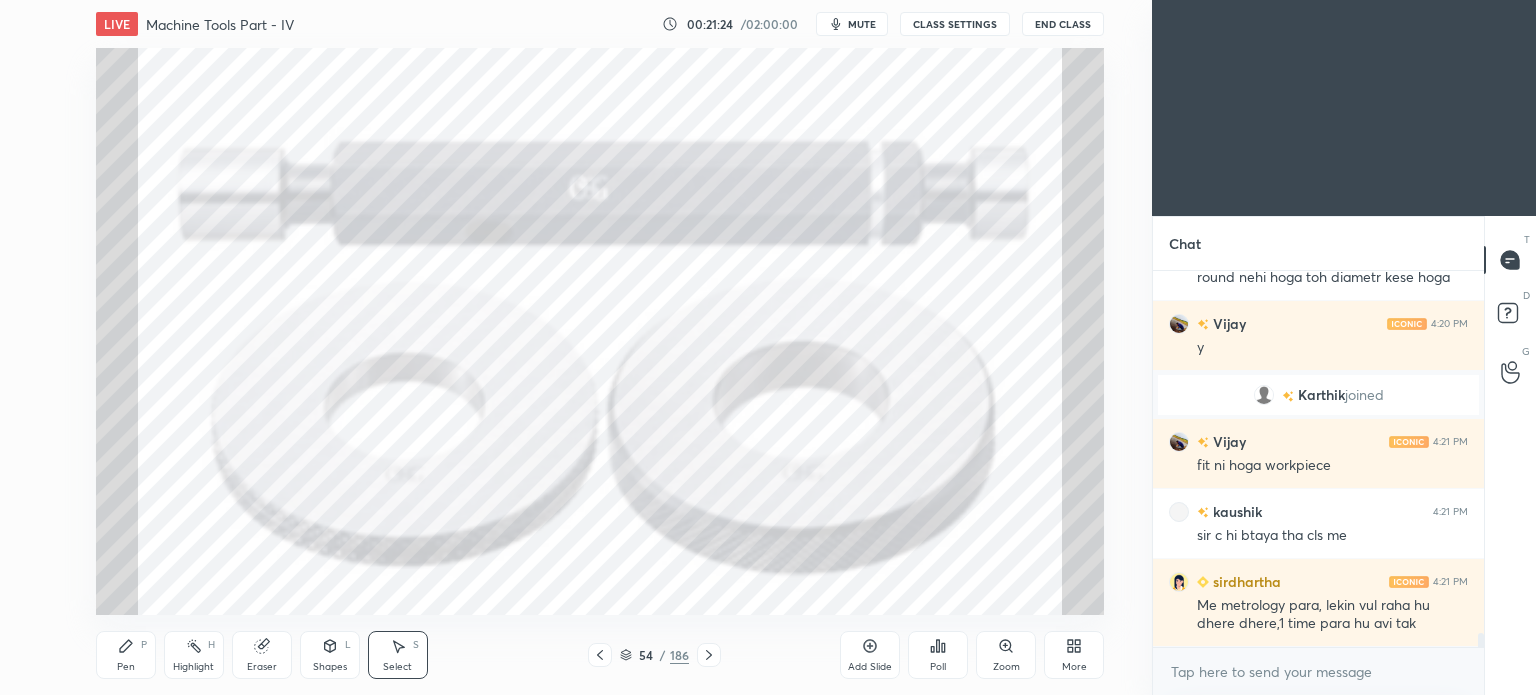 click 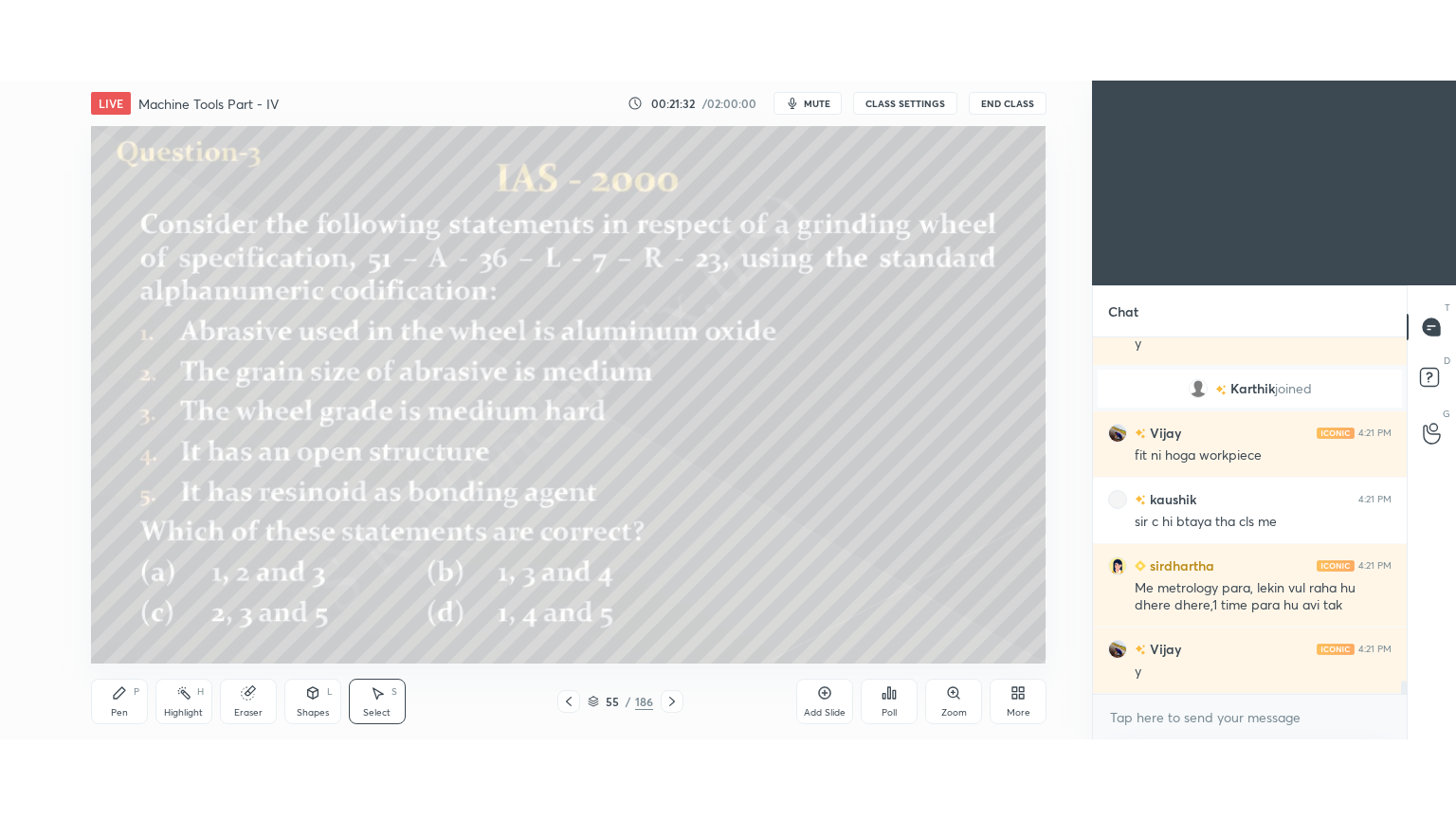 scroll, scrollTop: 9271, scrollLeft: 0, axis: vertical 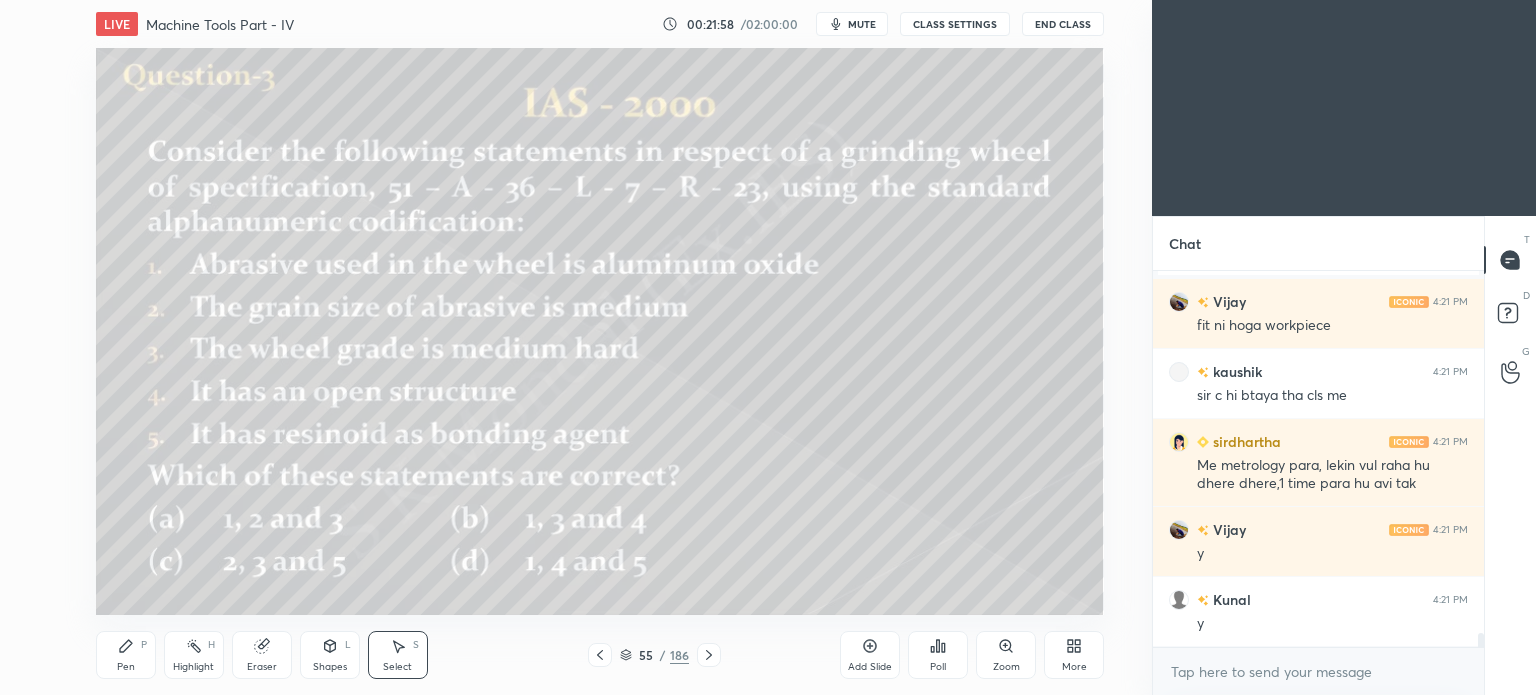 click on "More" at bounding box center [1074, 655] 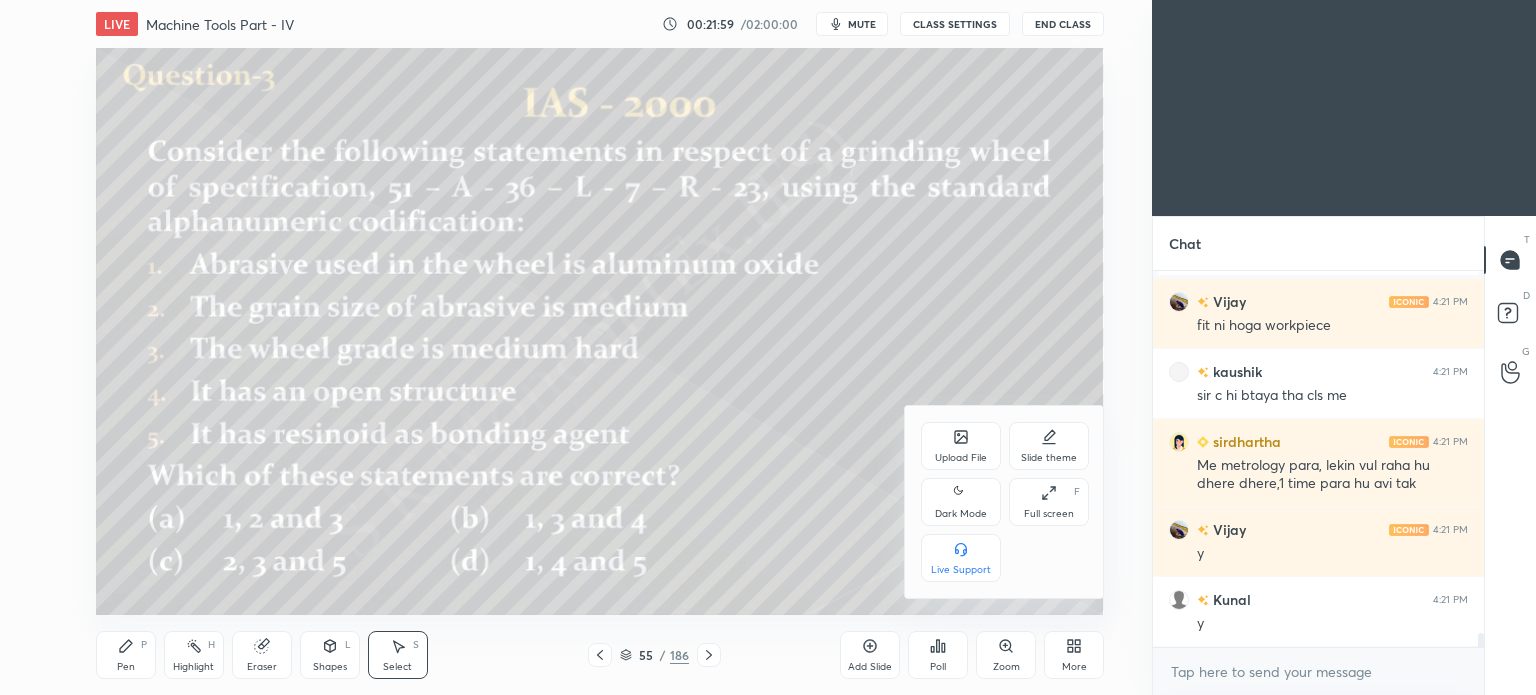 click 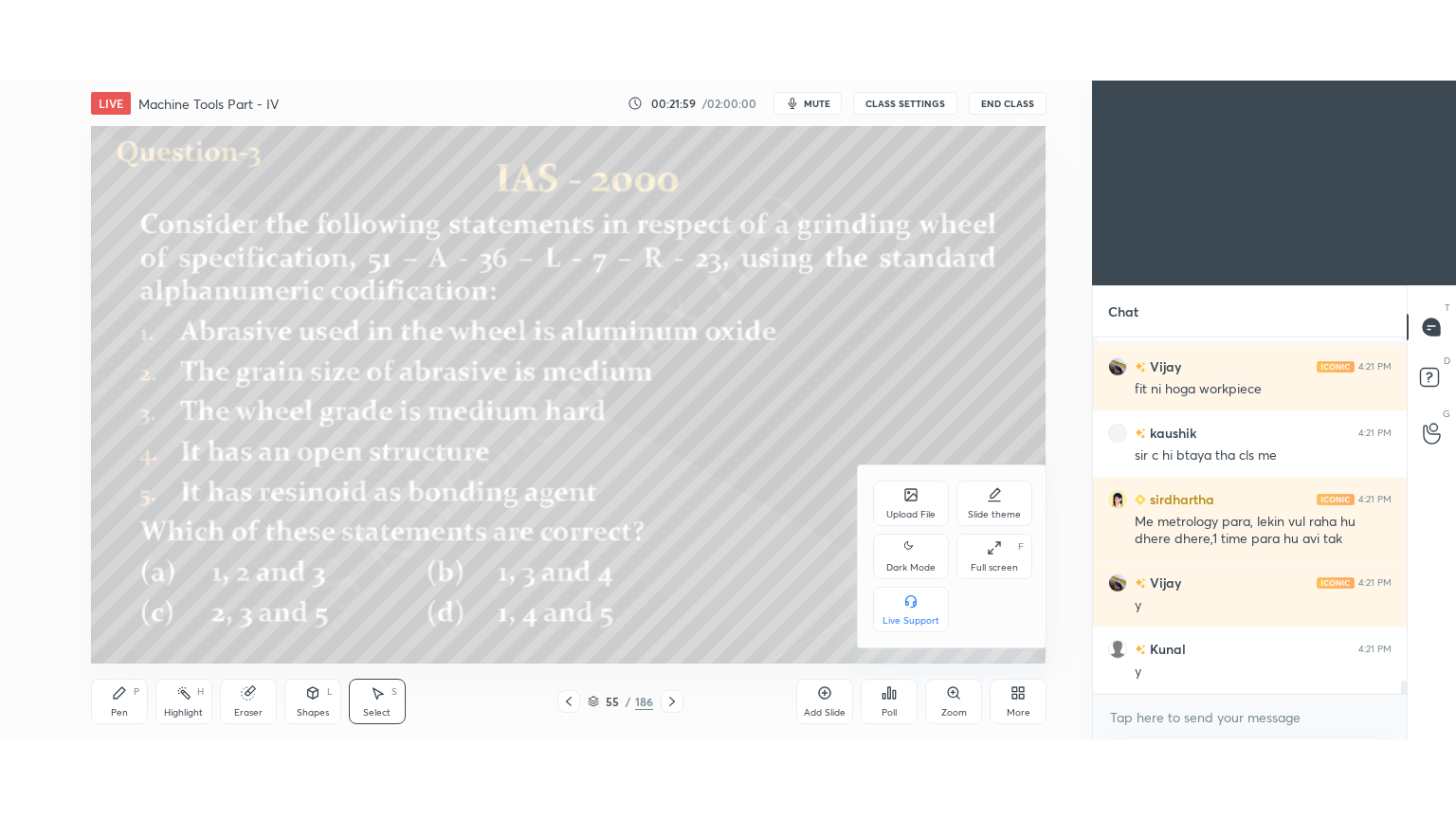 scroll, scrollTop: 94094, scrollLeft: 93776, axis: both 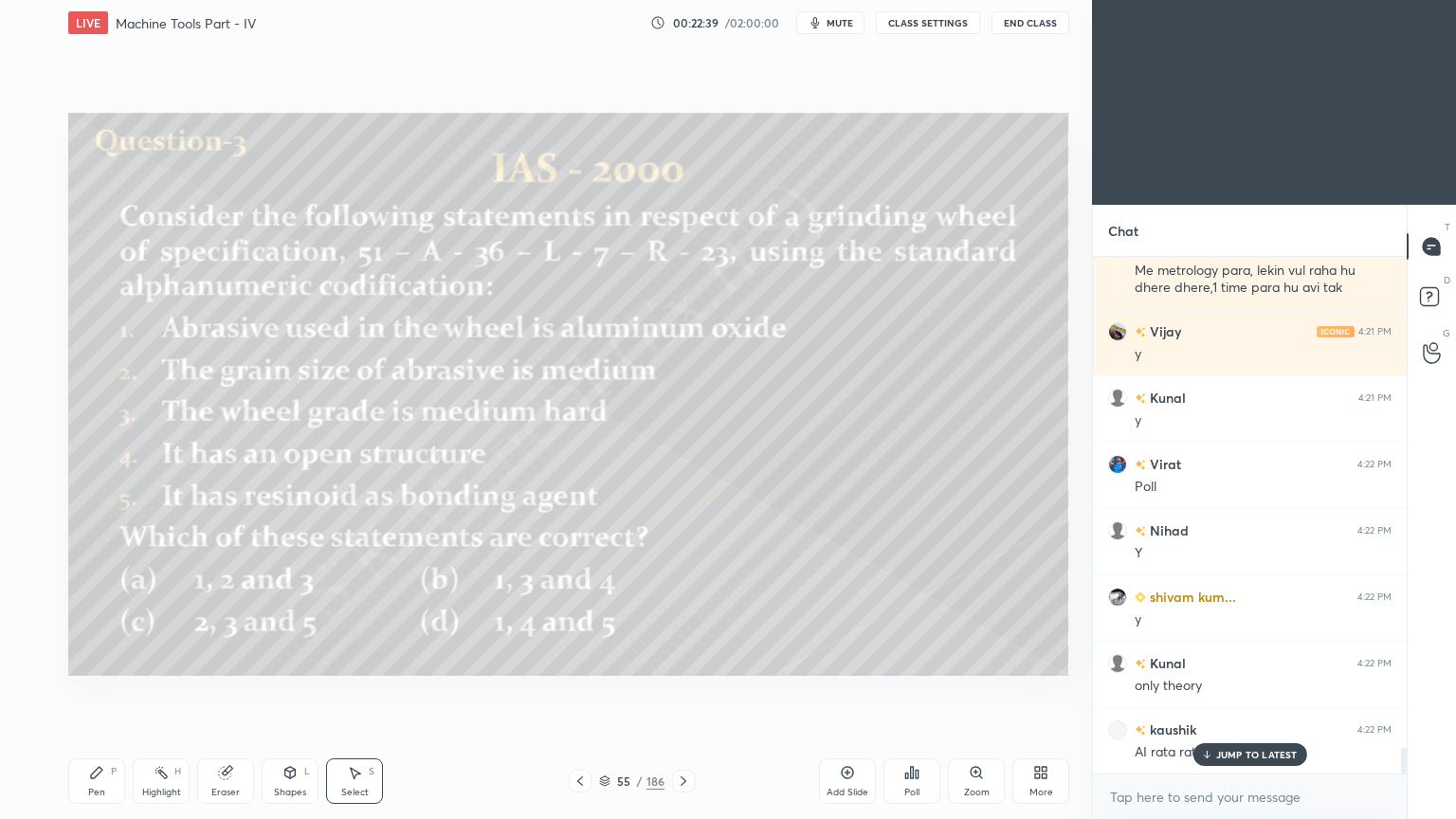 drag, startPoint x: 1227, startPoint y: 755, endPoint x: 776, endPoint y: 719, distance: 452.43453 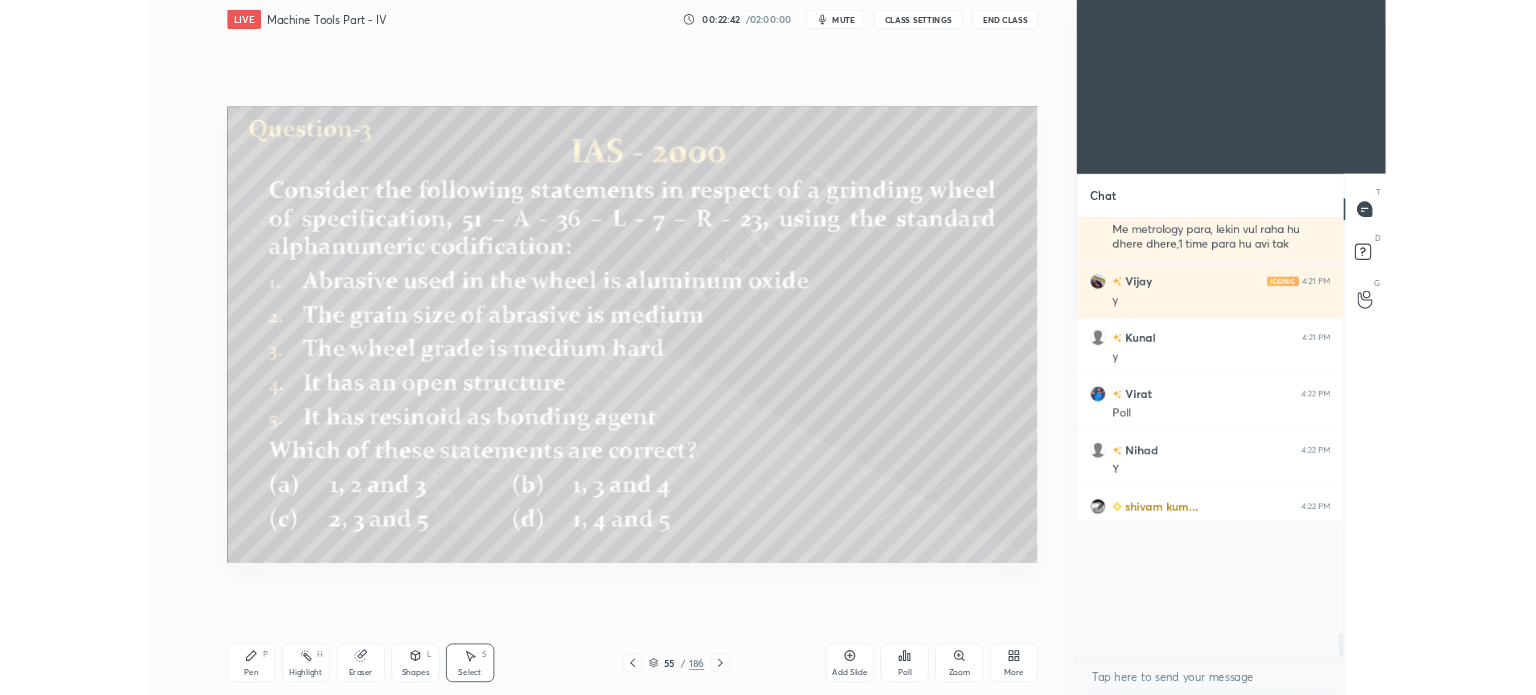 scroll, scrollTop: 567, scrollLeft: 1072, axis: both 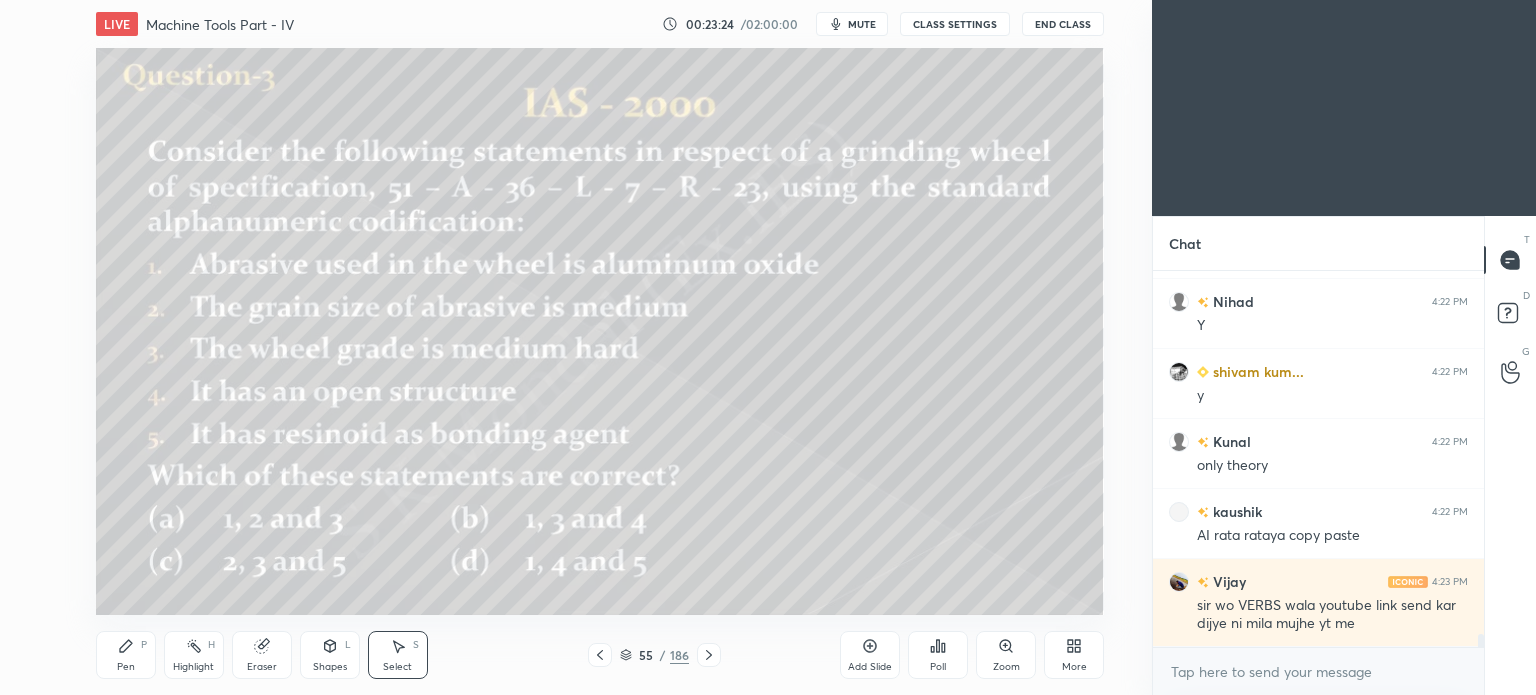 click 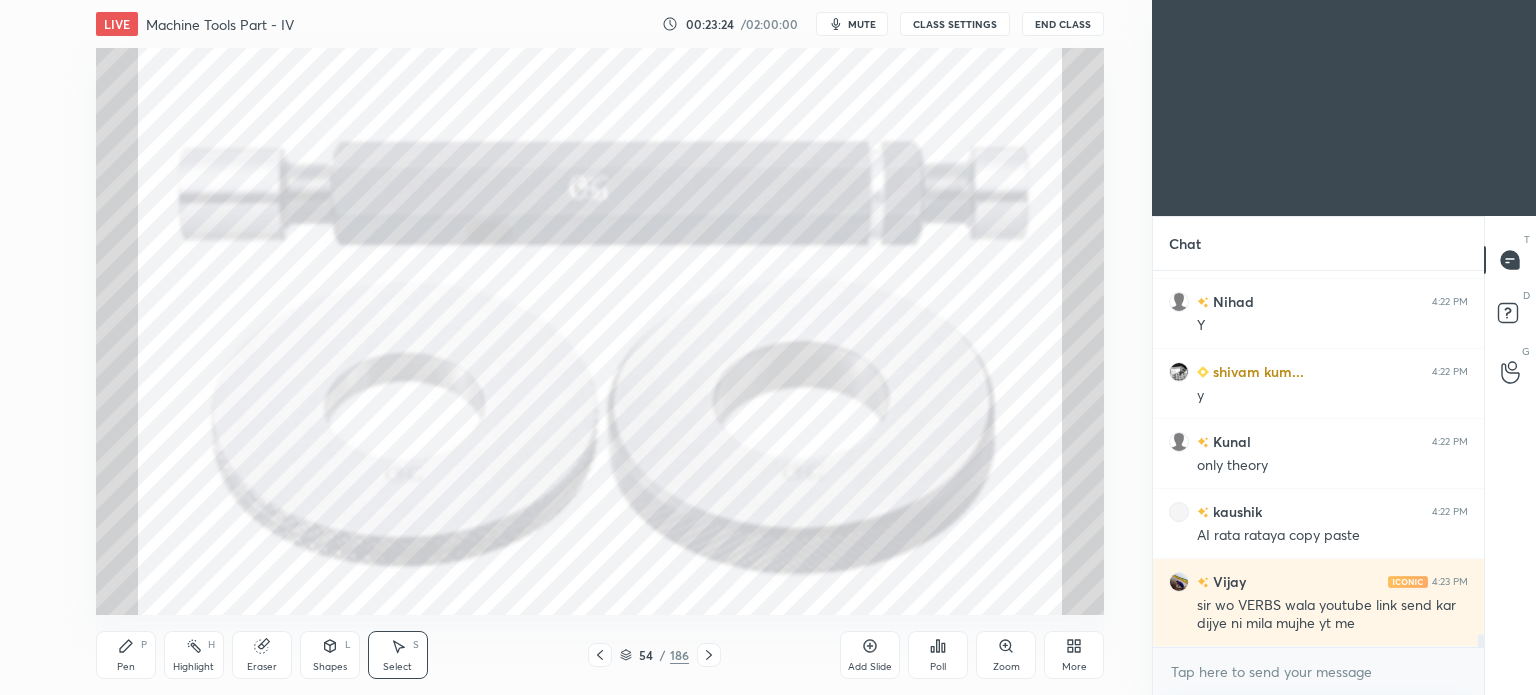 click 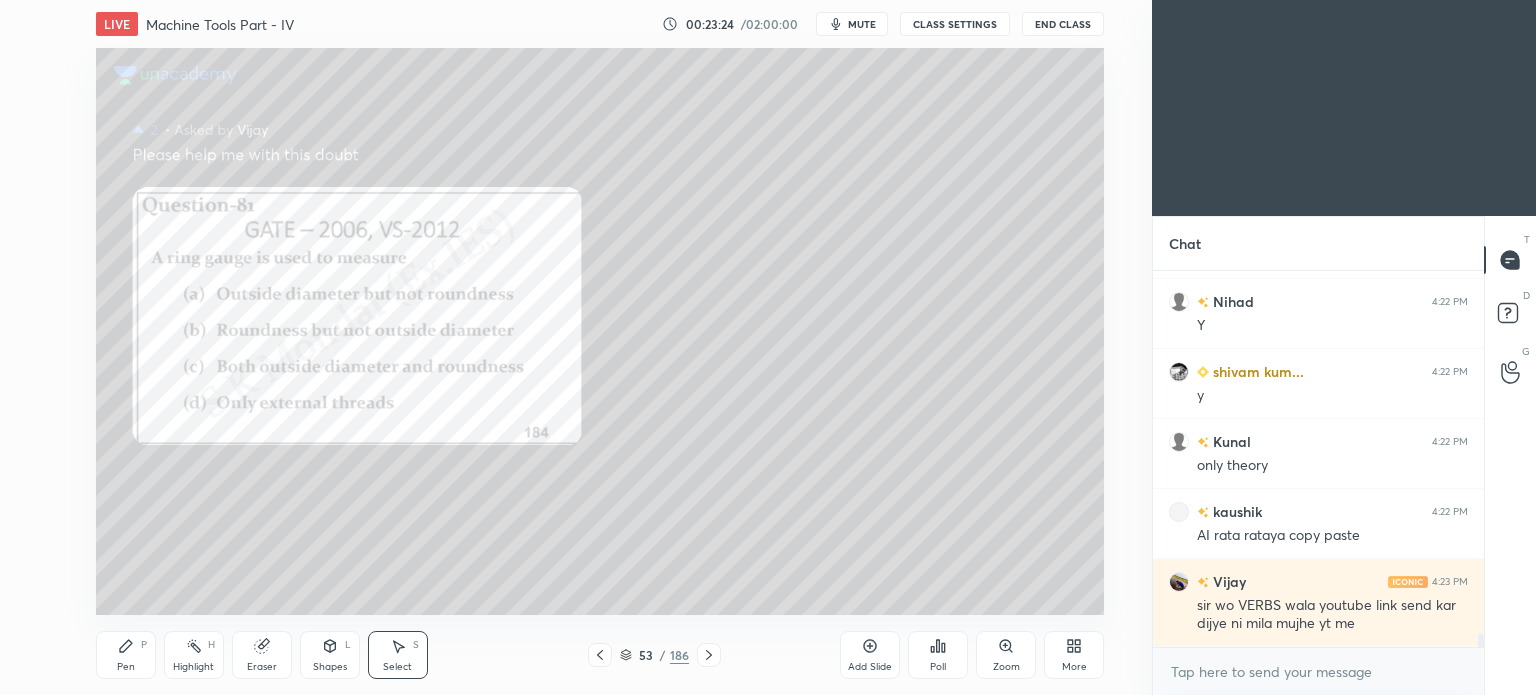 click 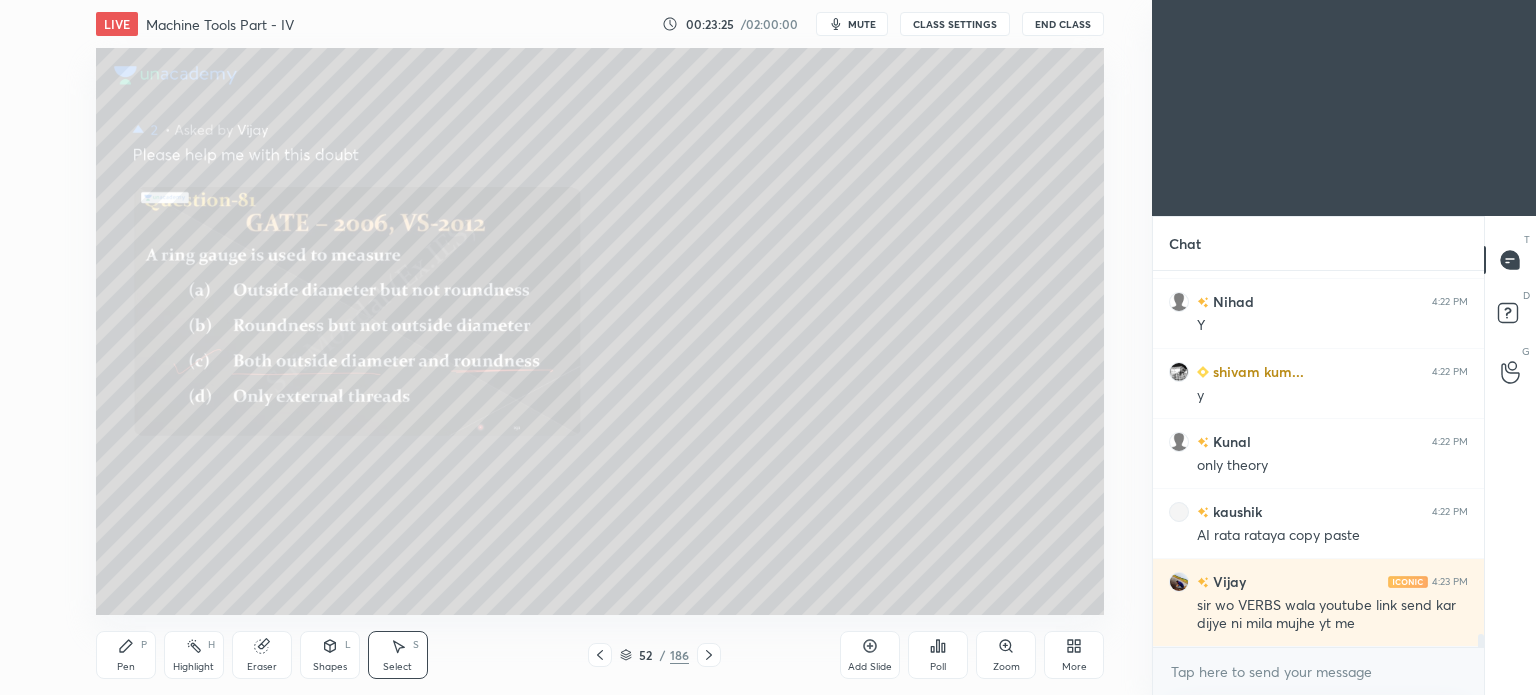 click 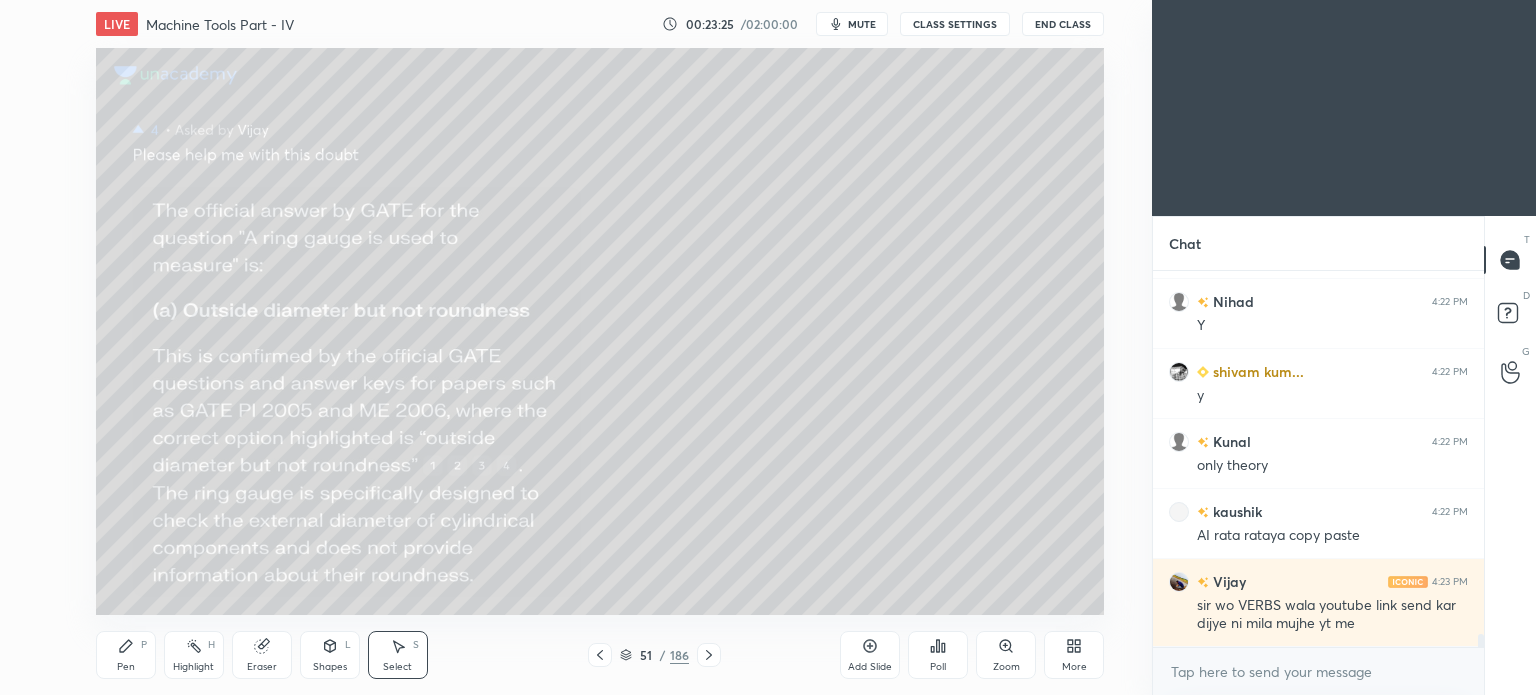 click 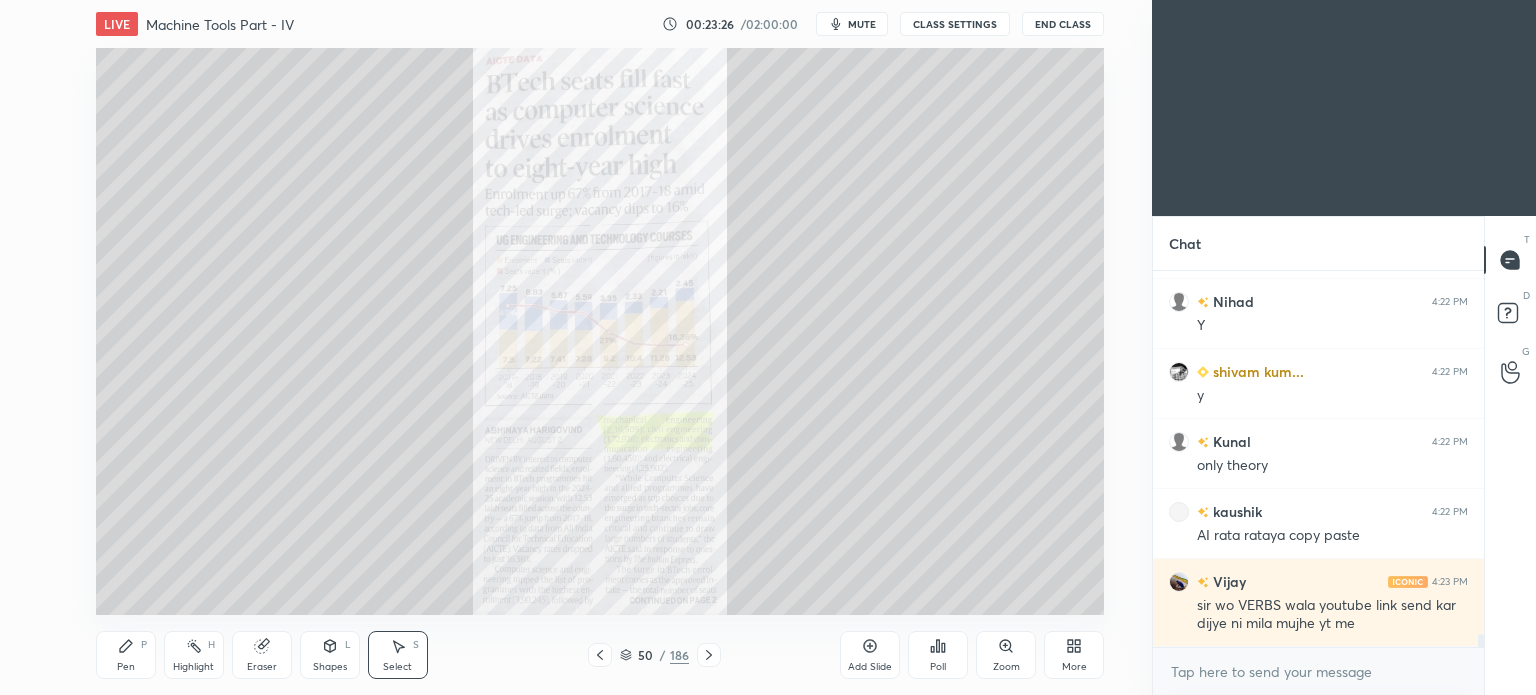 click 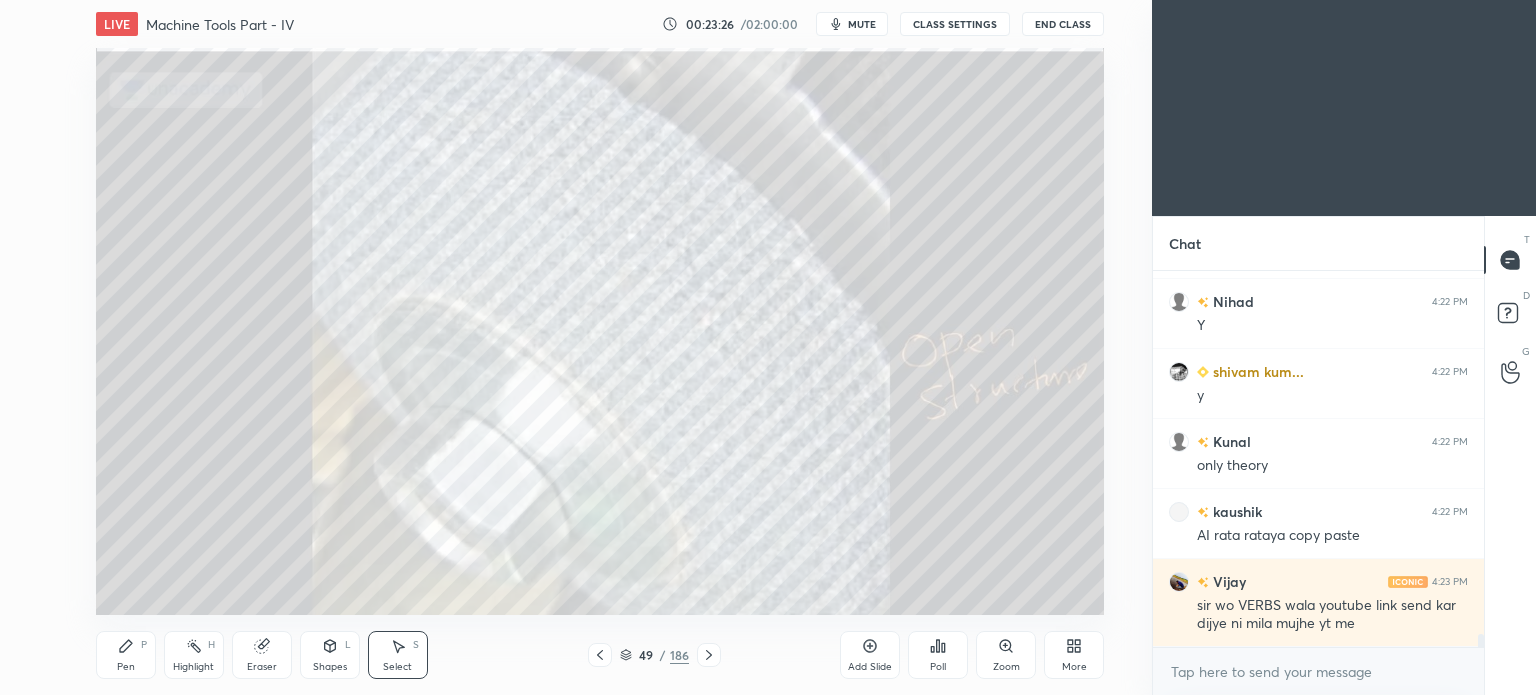 click 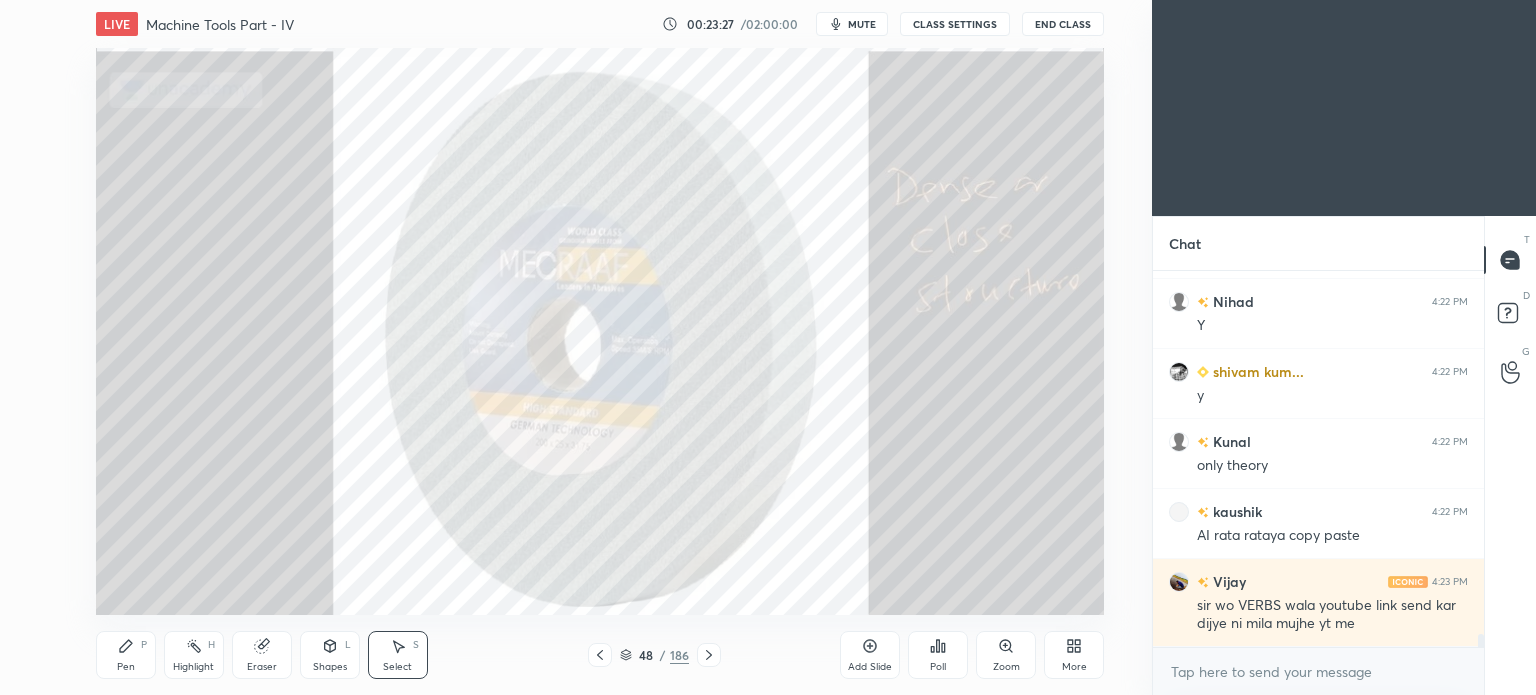 click 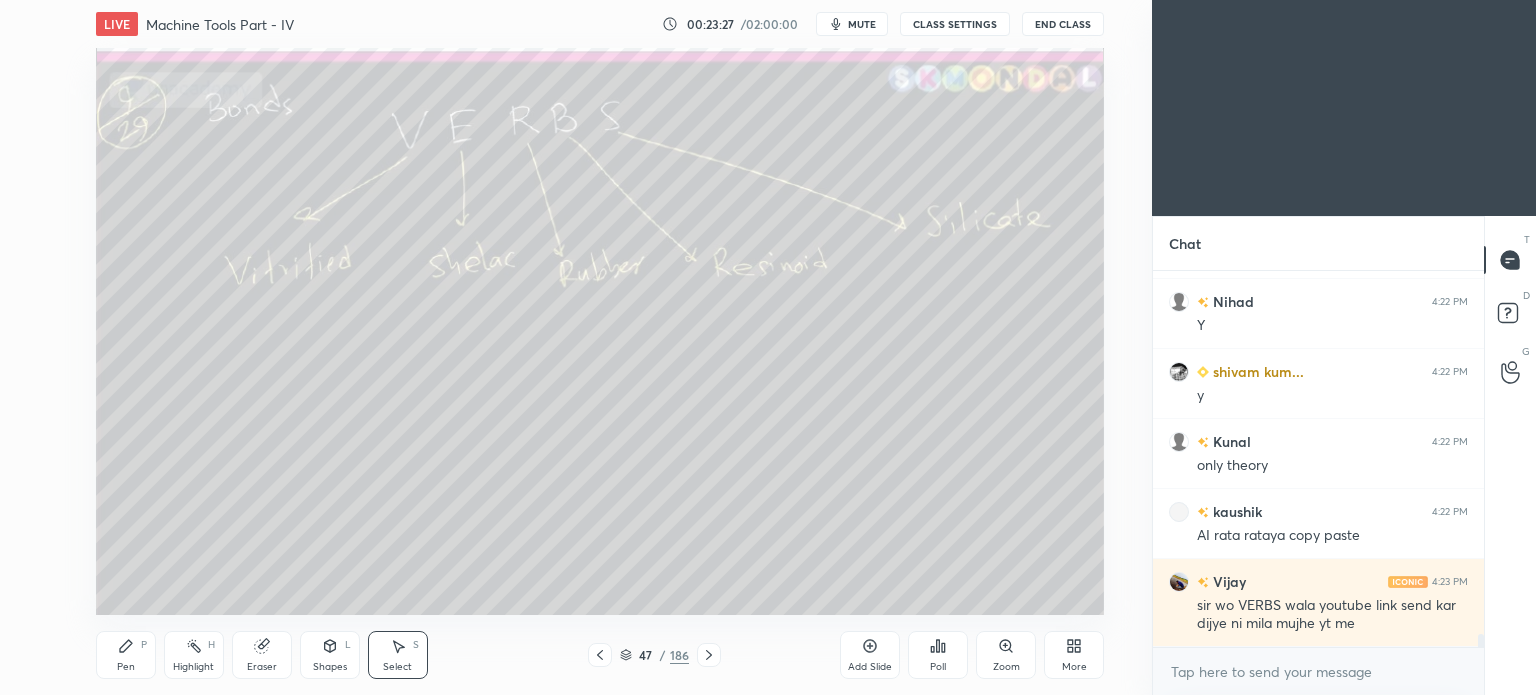 click 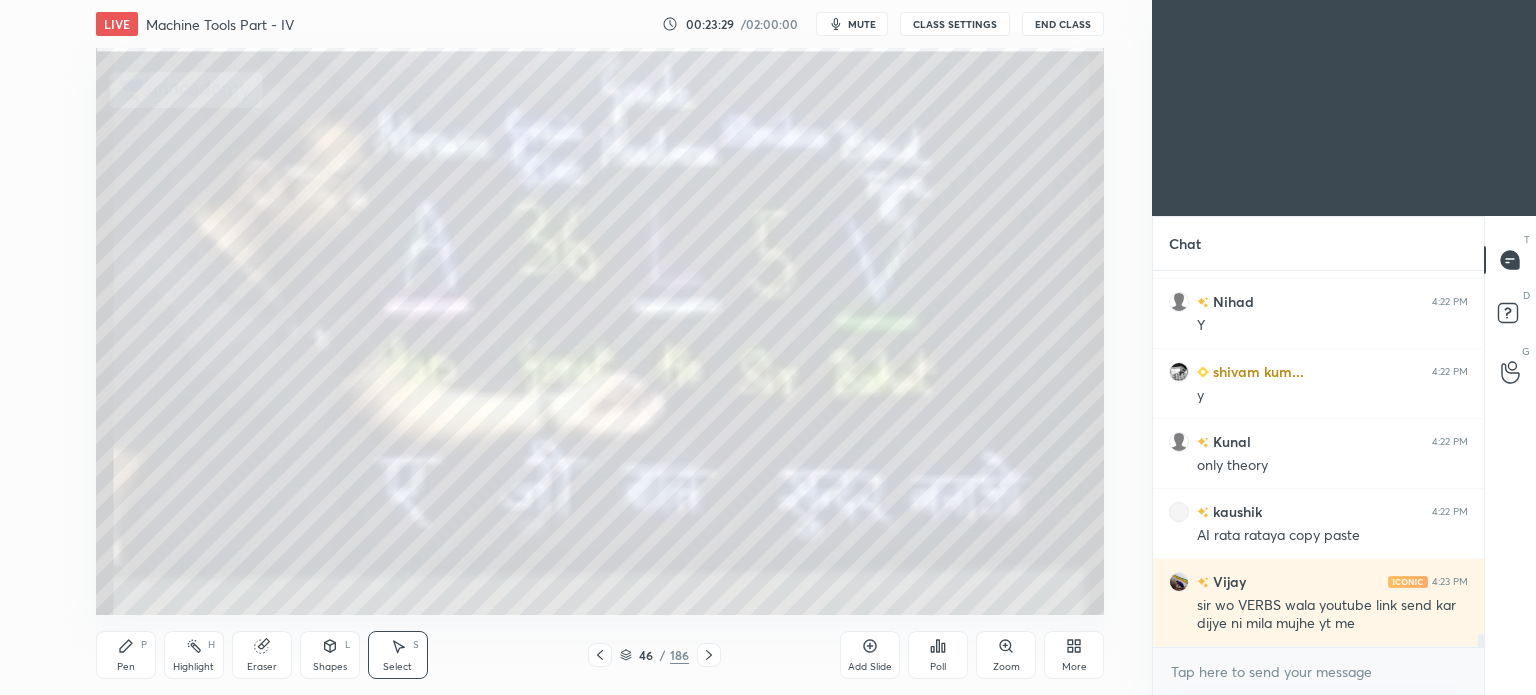 click 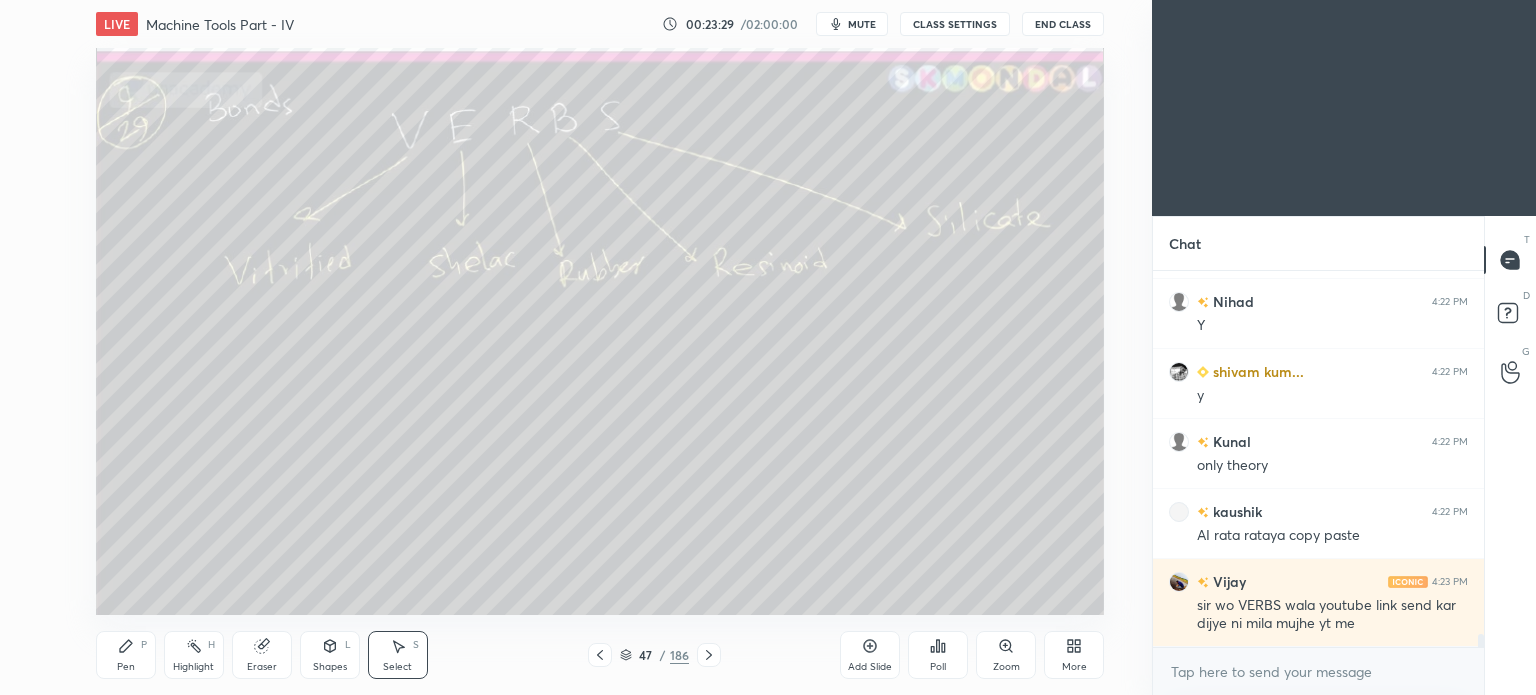 click 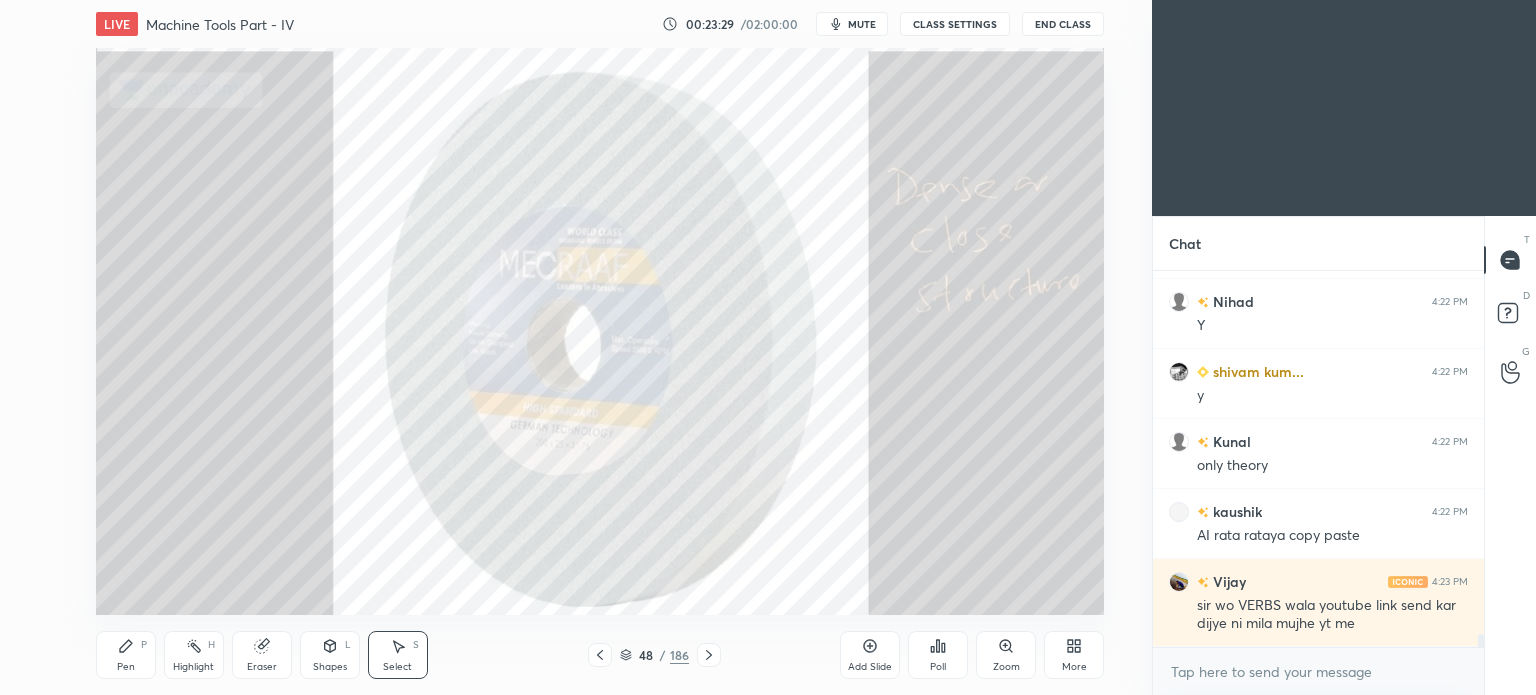 click 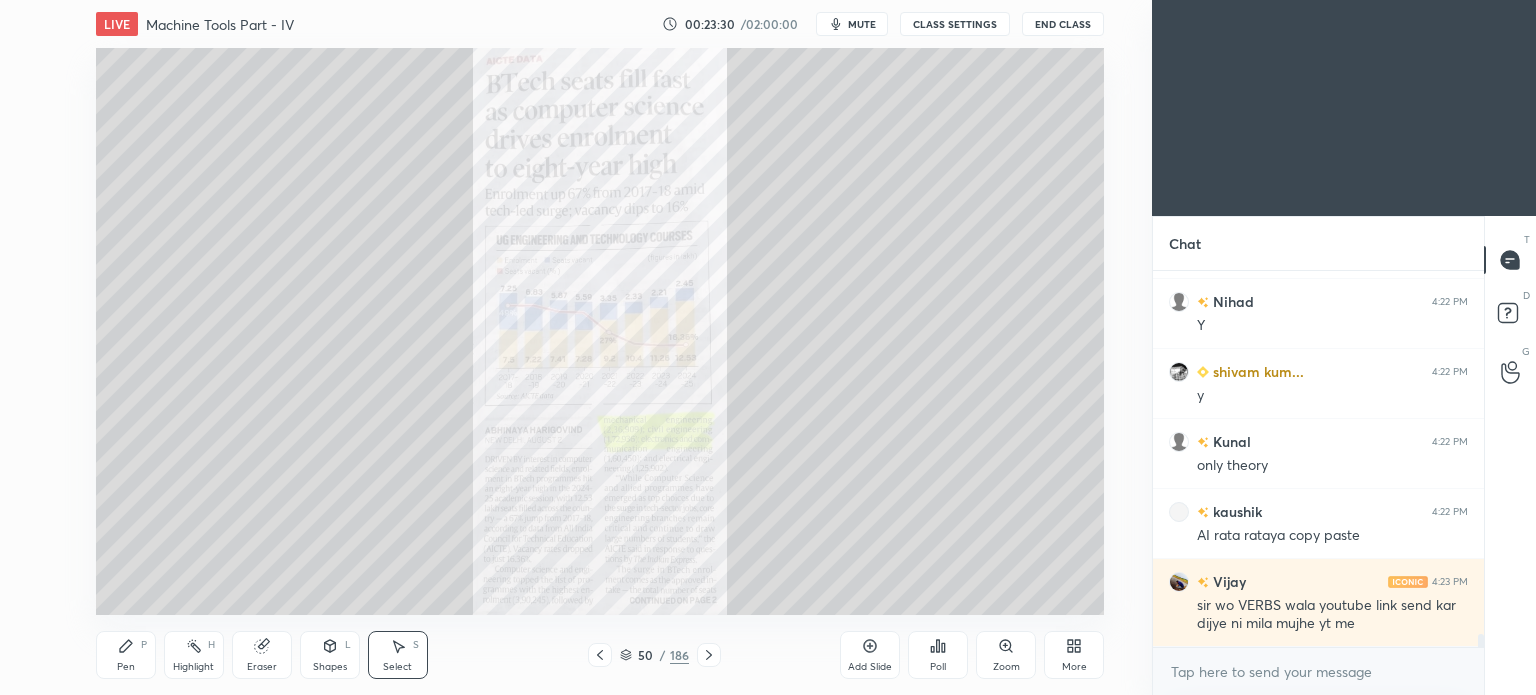 click 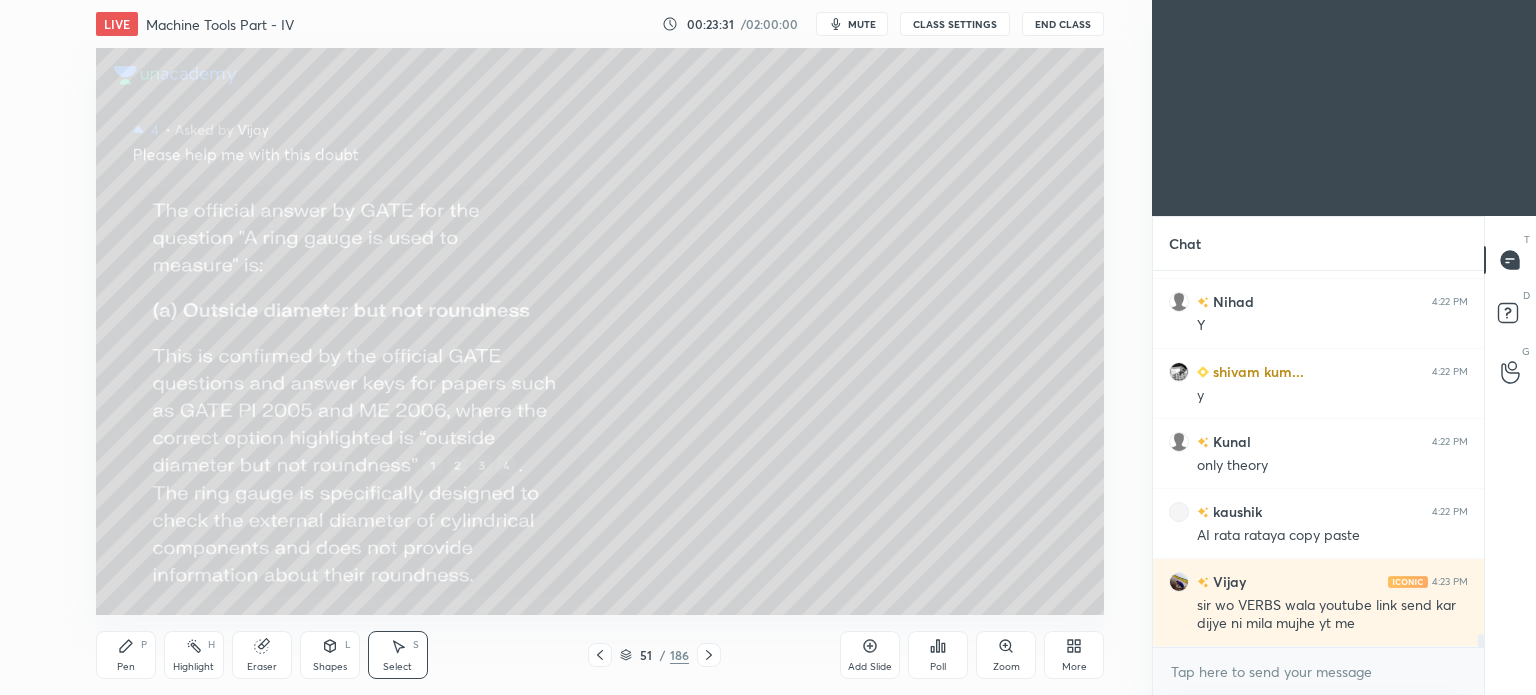 click 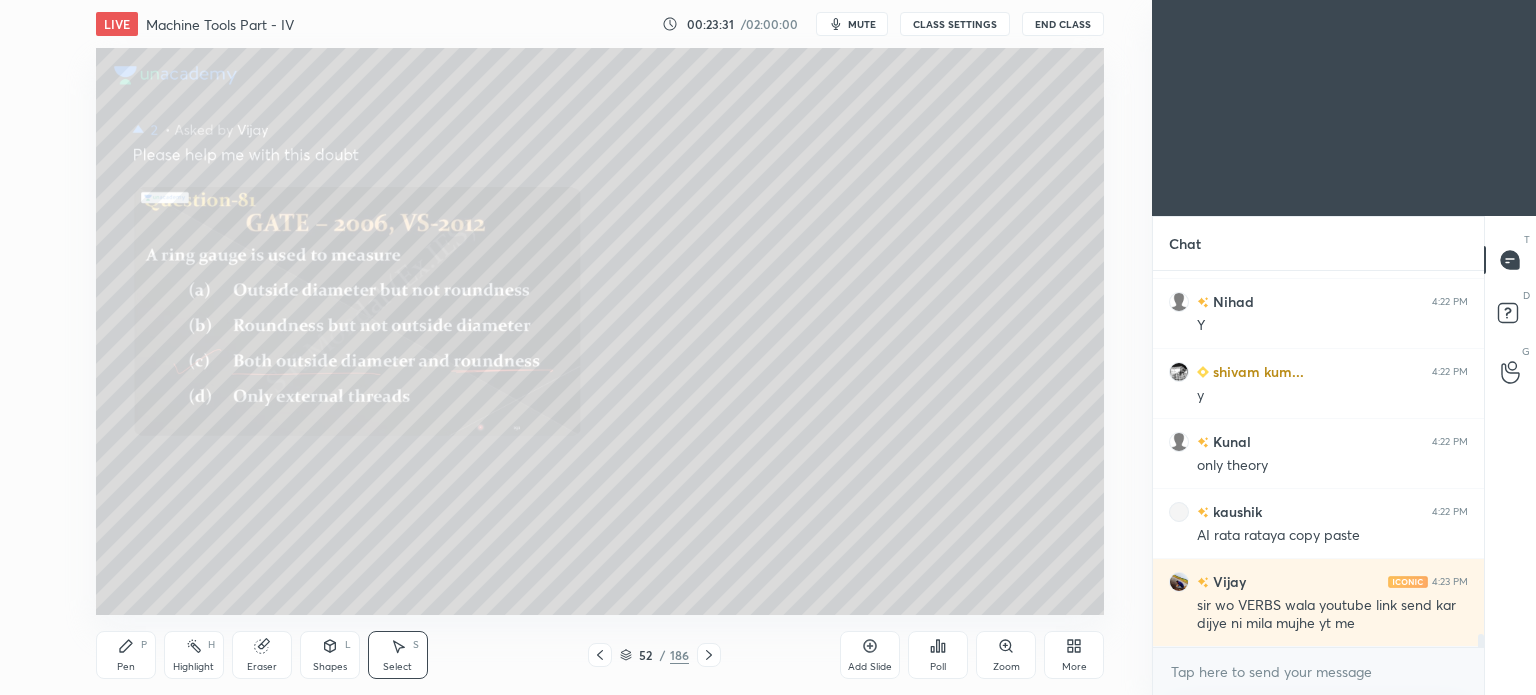 click at bounding box center [709, 655] 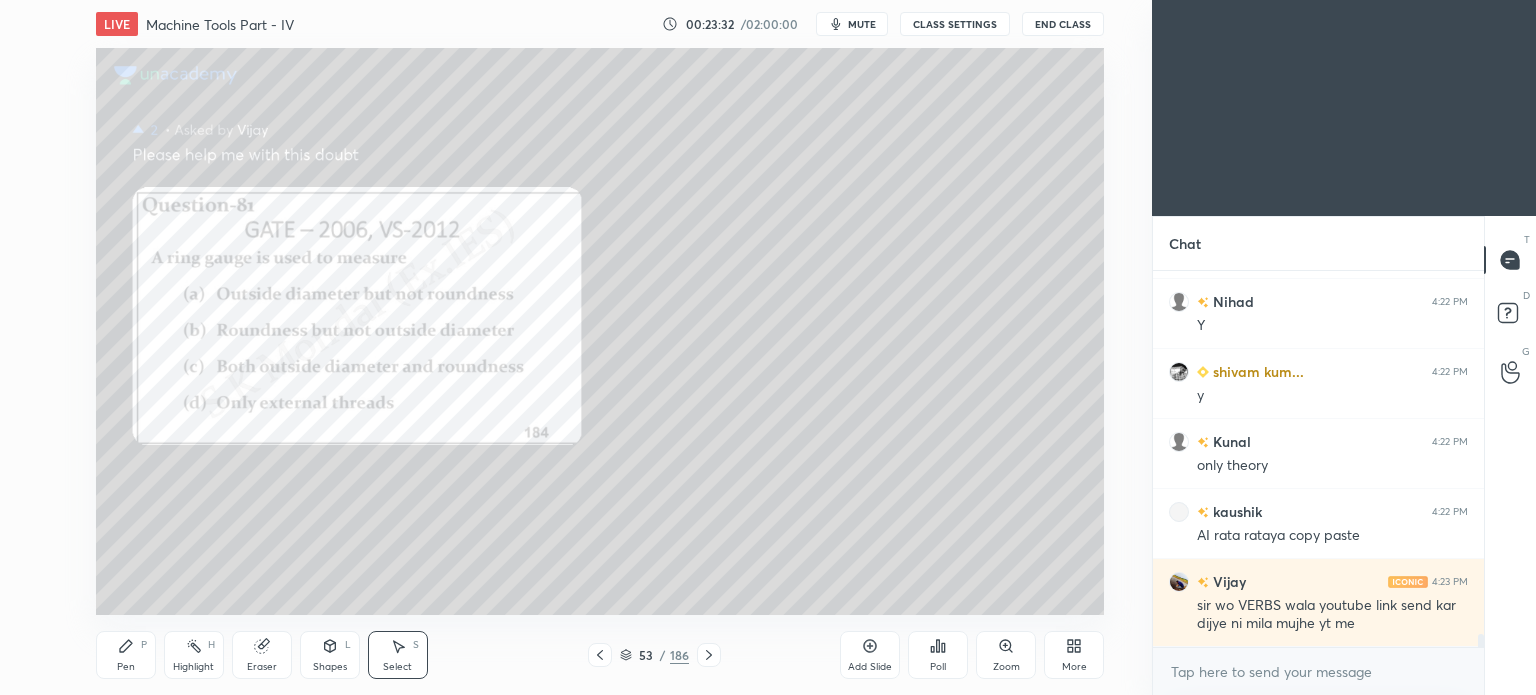 click at bounding box center (709, 655) 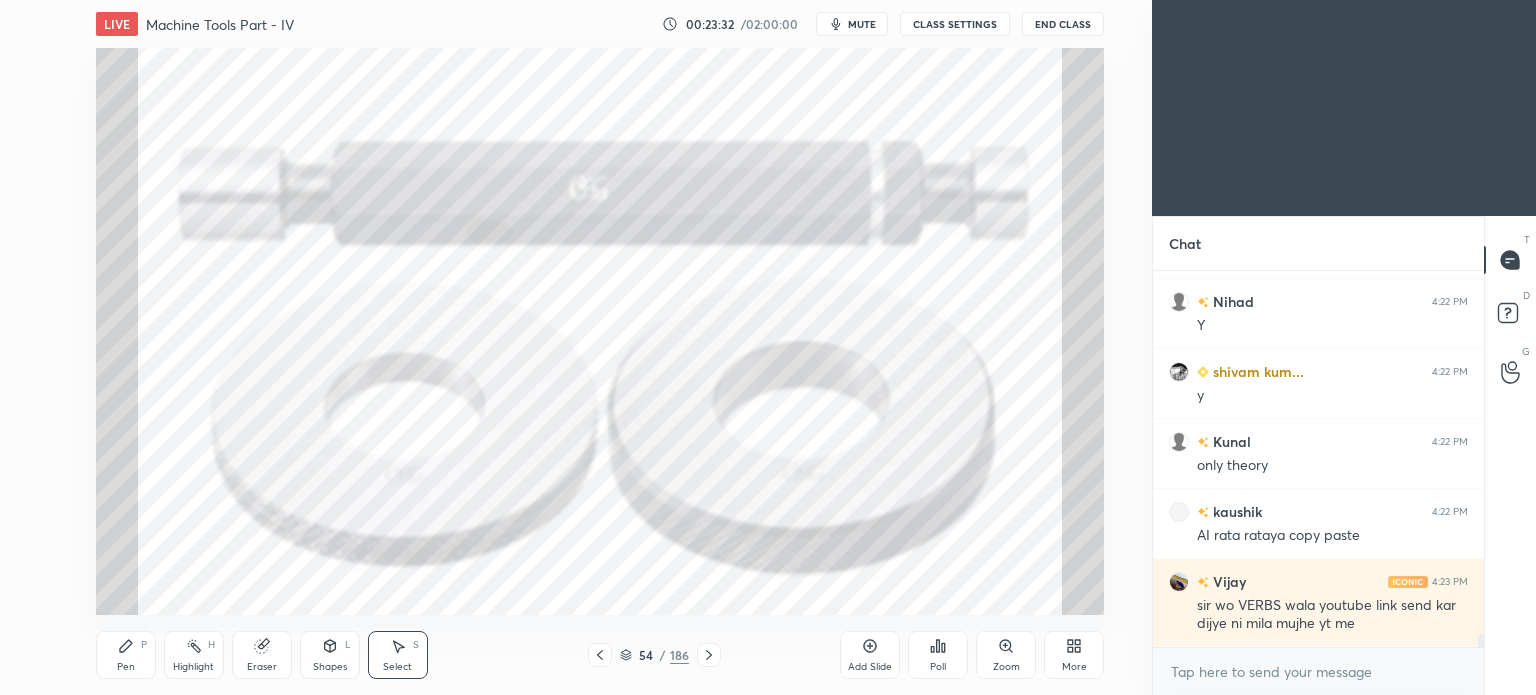 click at bounding box center (709, 655) 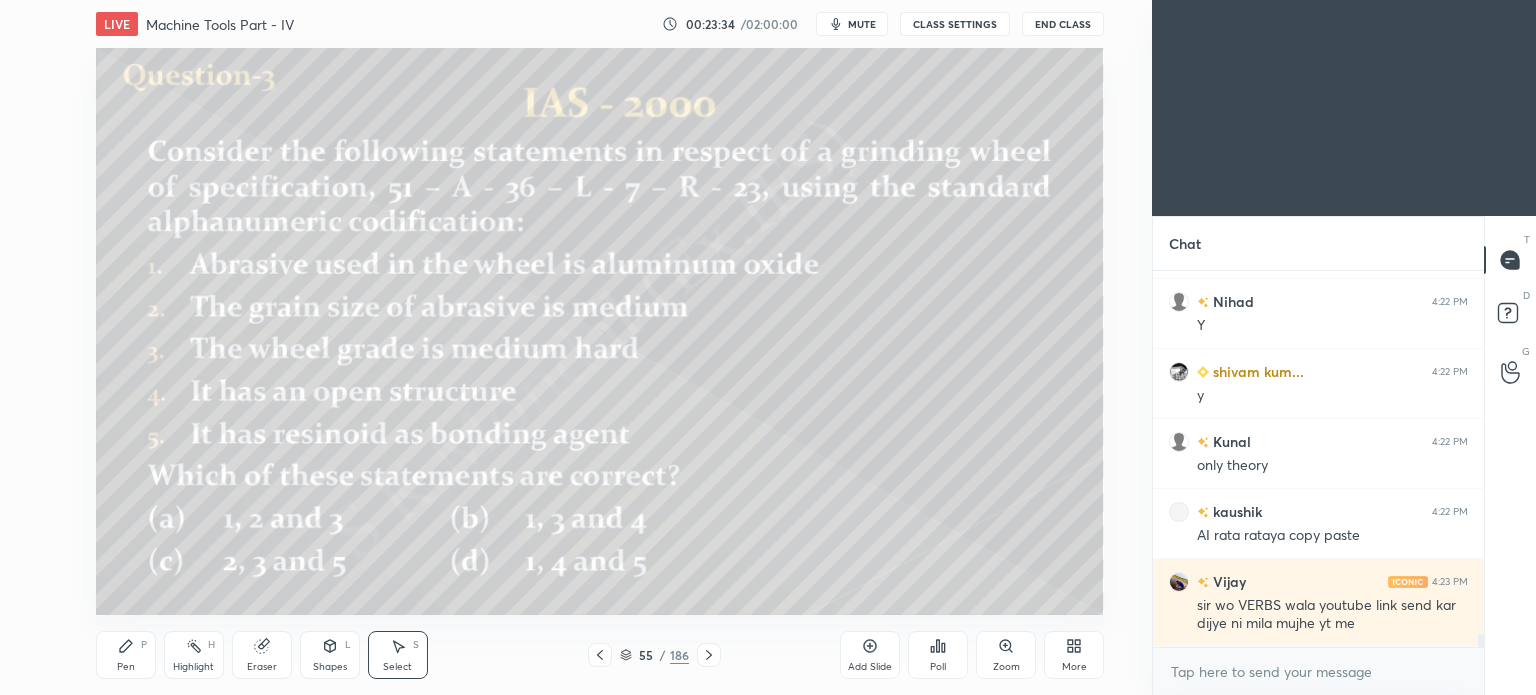 click at bounding box center (600, 655) 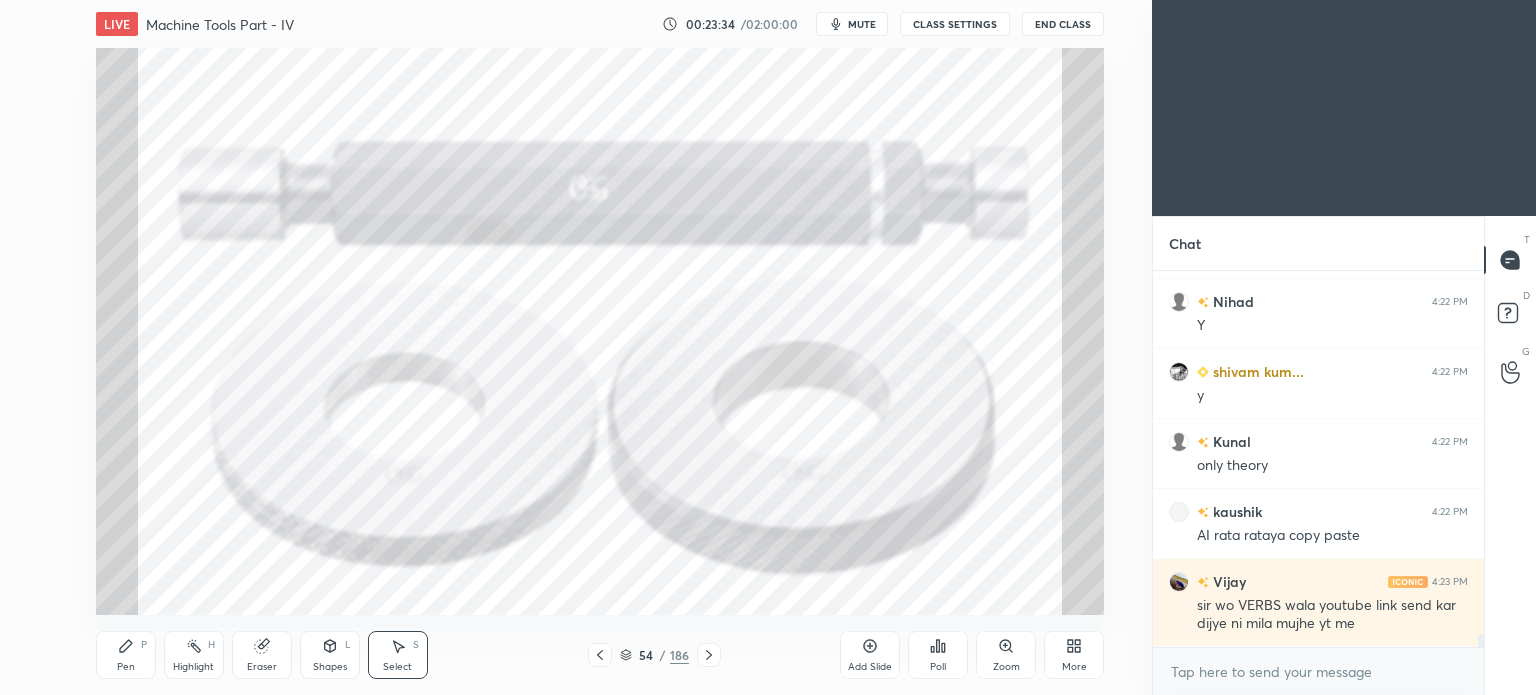 click 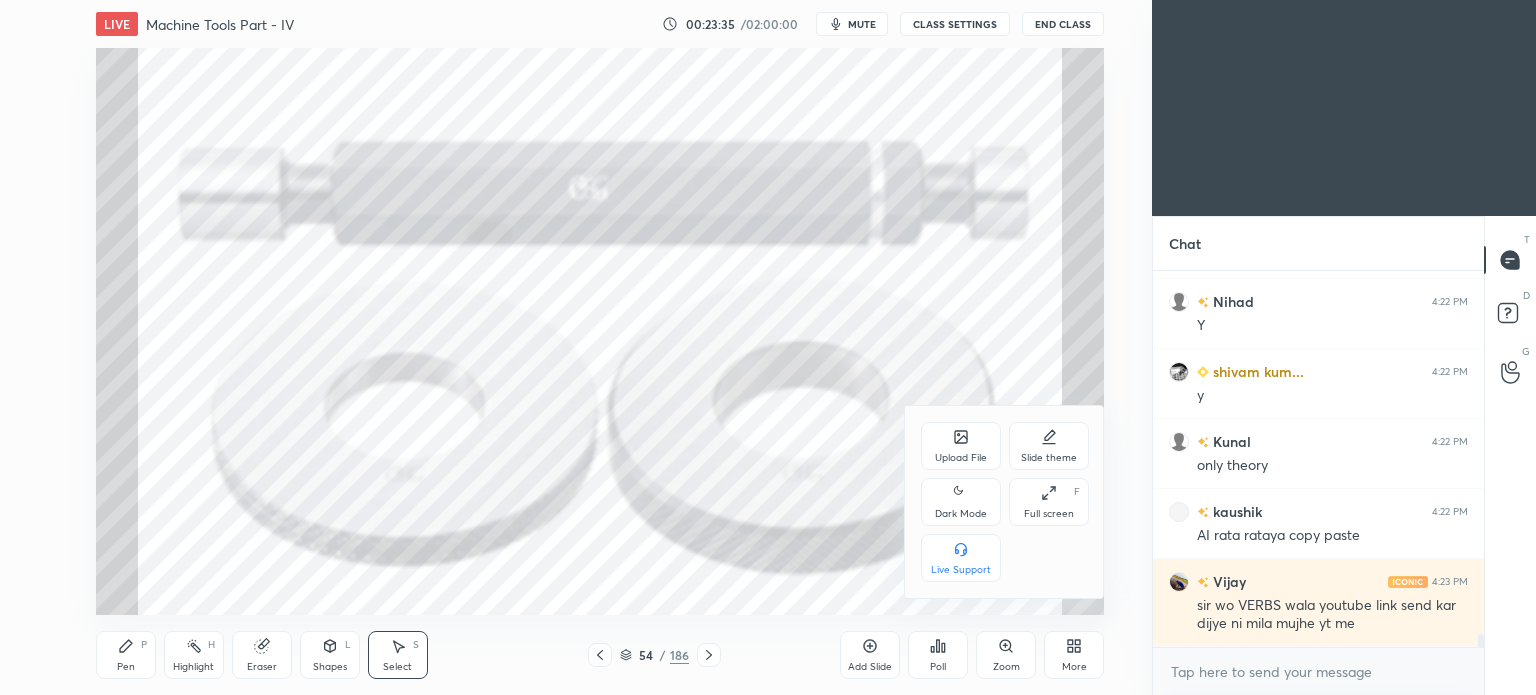 click on "Upload File" at bounding box center (961, 446) 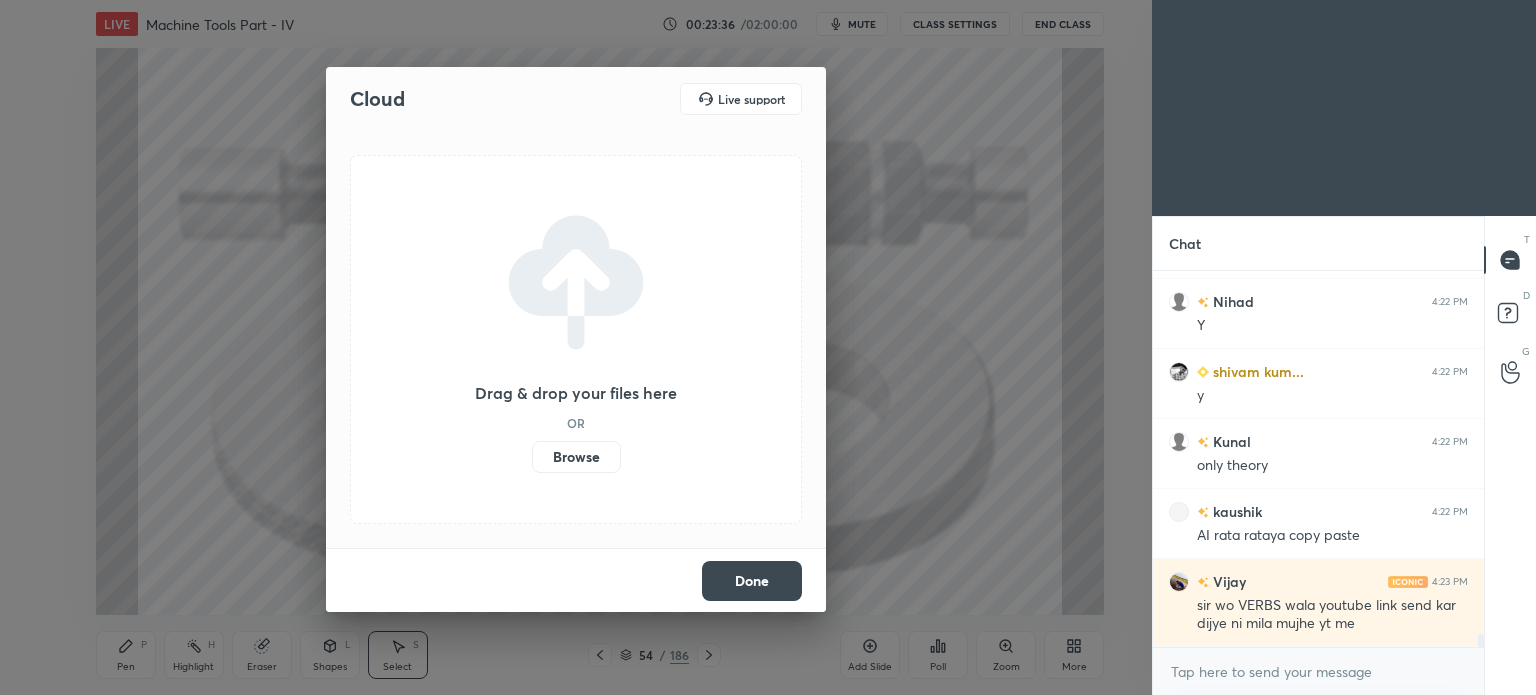 click on "Browse" at bounding box center [576, 457] 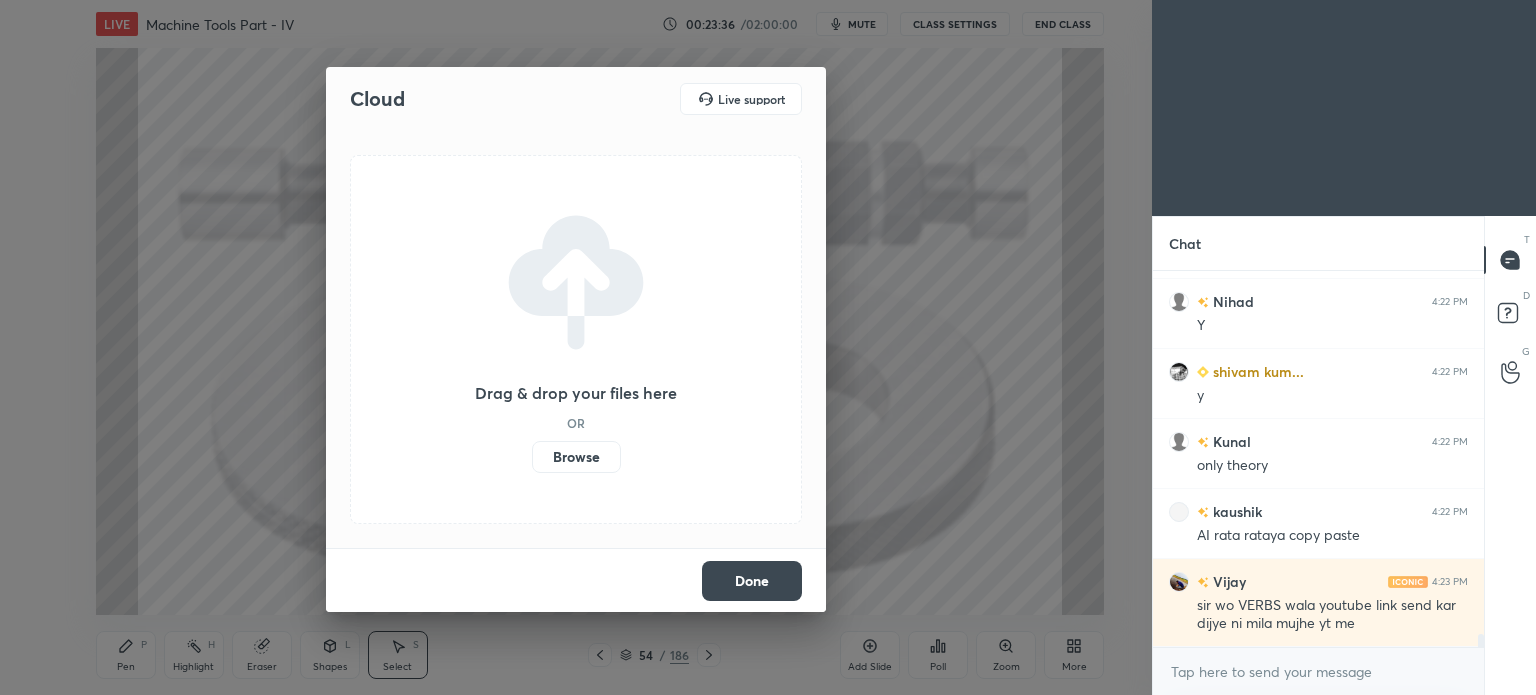 click on "Browse" at bounding box center [532, 457] 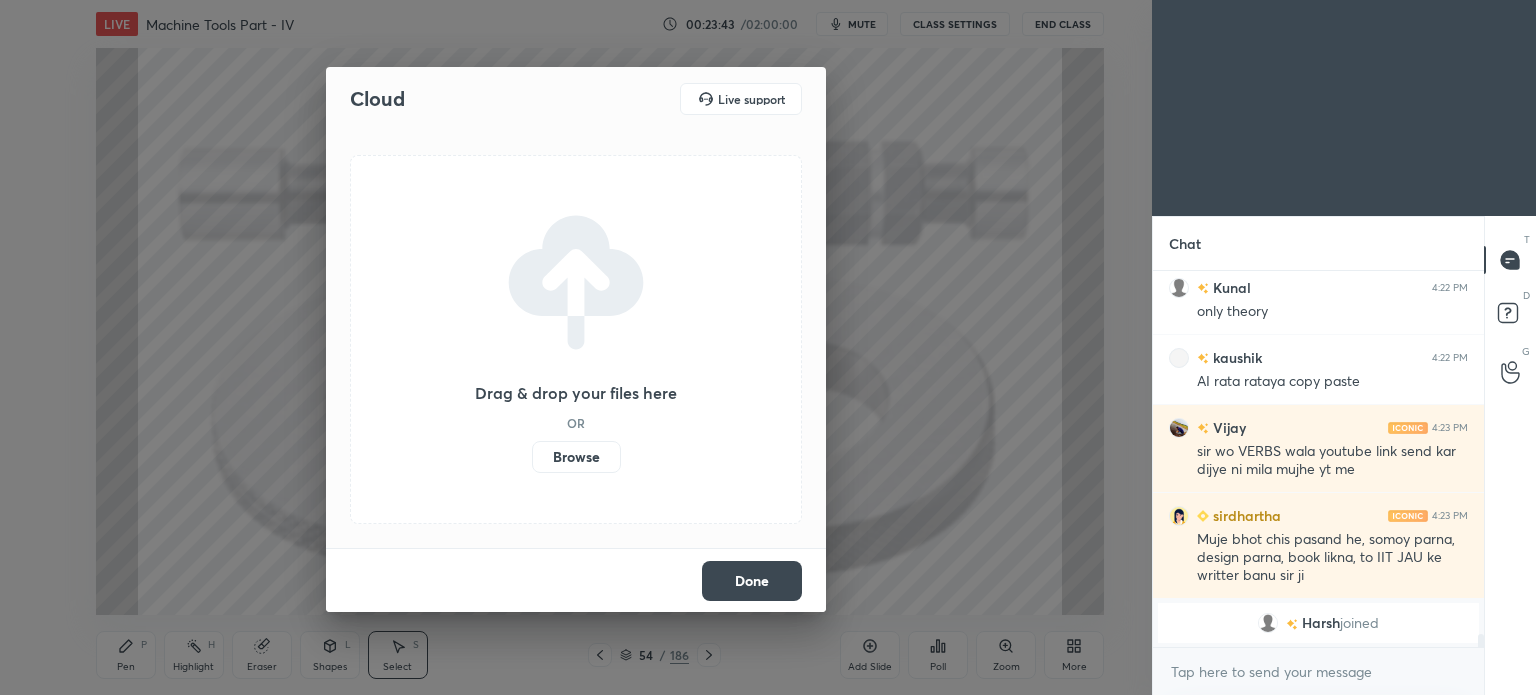 scroll, scrollTop: 9890, scrollLeft: 0, axis: vertical 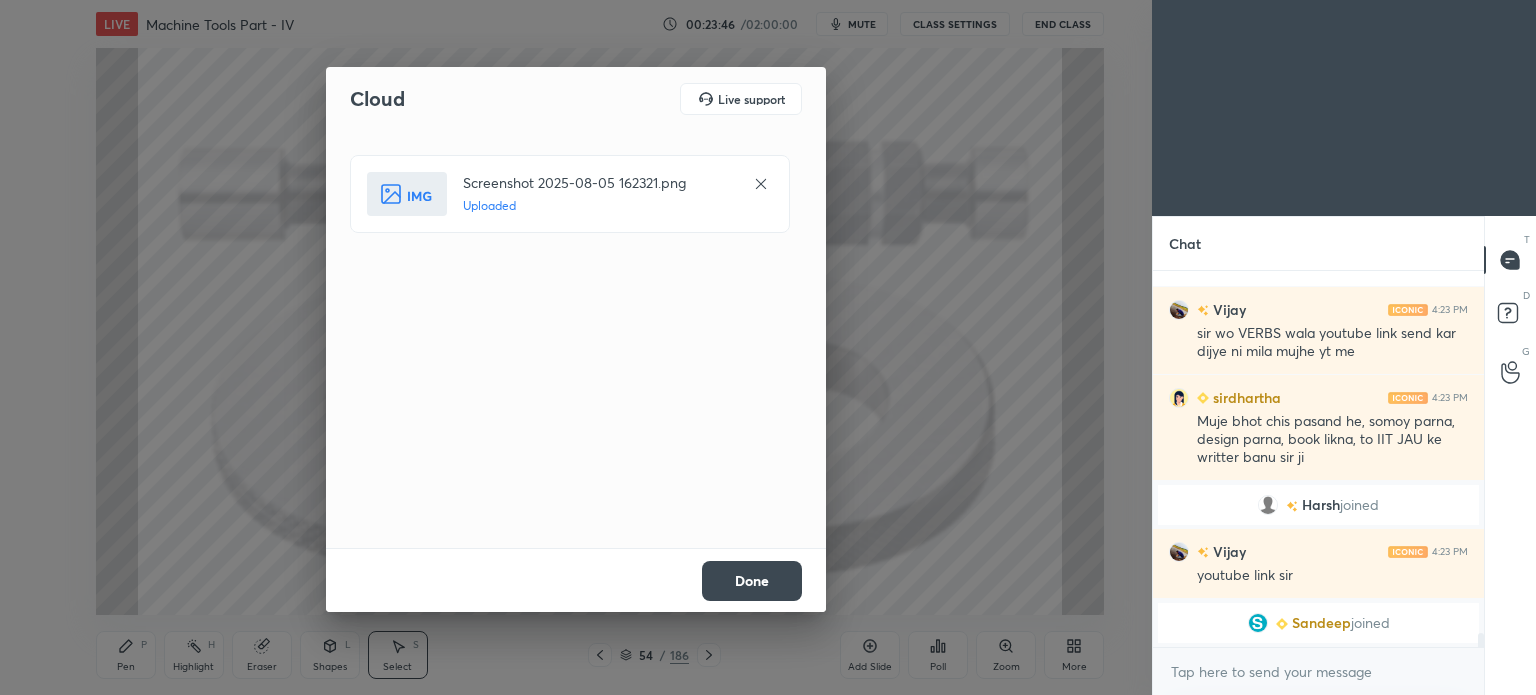click on "Done" at bounding box center [752, 581] 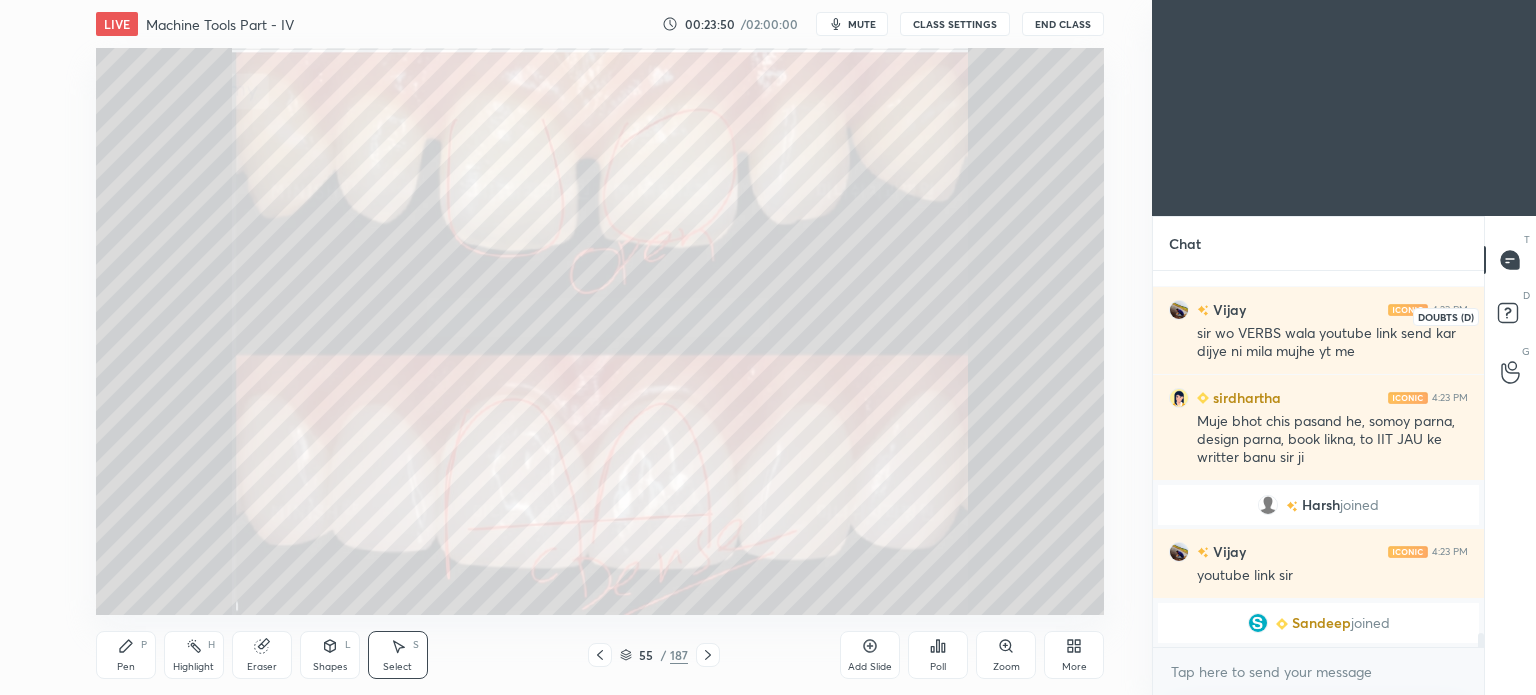 click 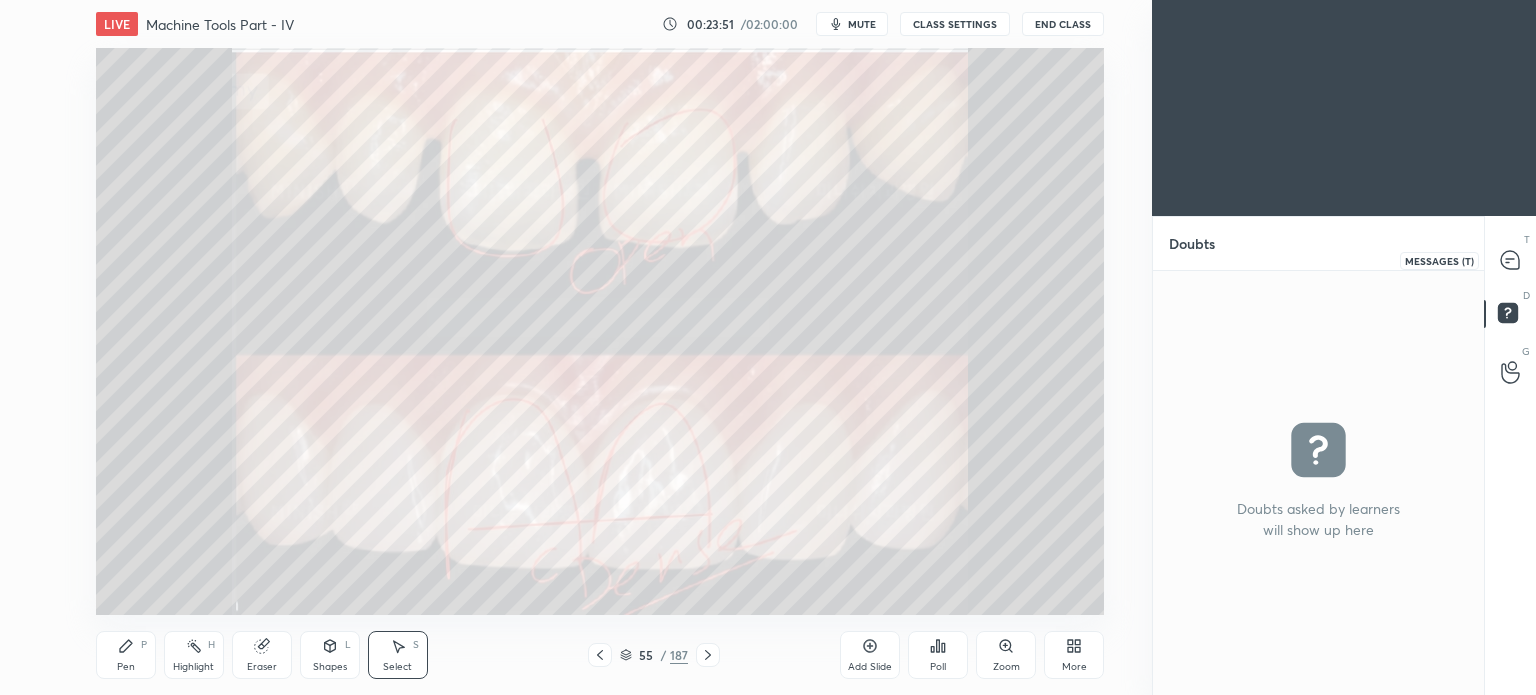 click 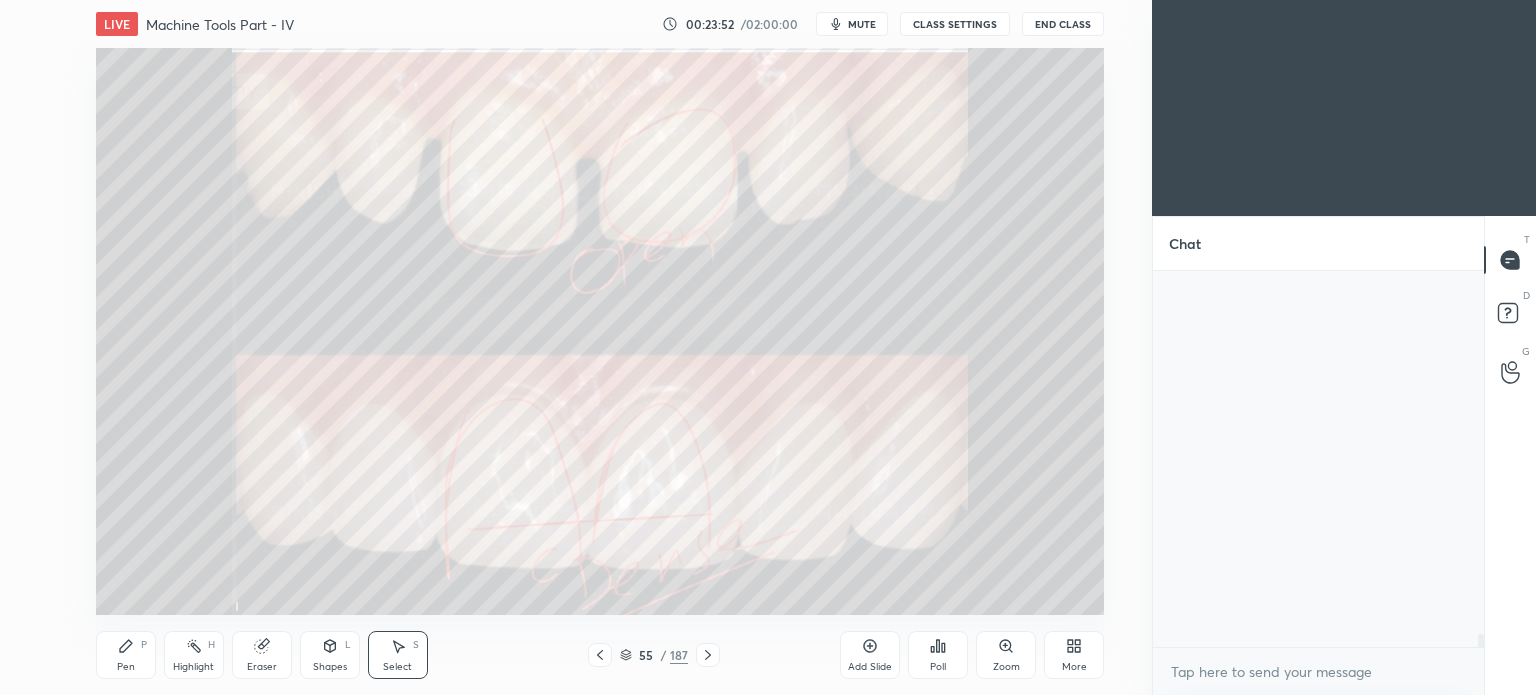 scroll, scrollTop: 10086, scrollLeft: 0, axis: vertical 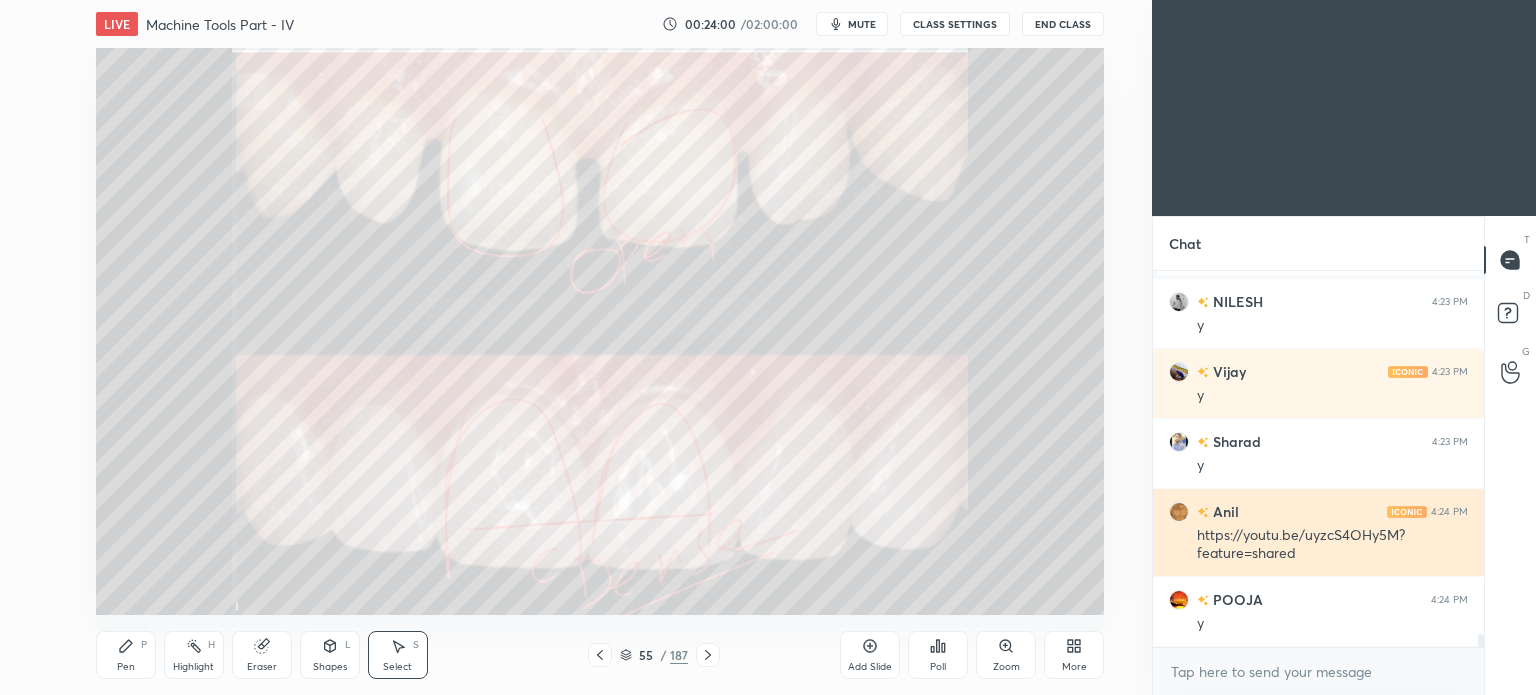 click on "https://youtu.be/uyzcS4OHy5M?feature=shared" at bounding box center [1332, 545] 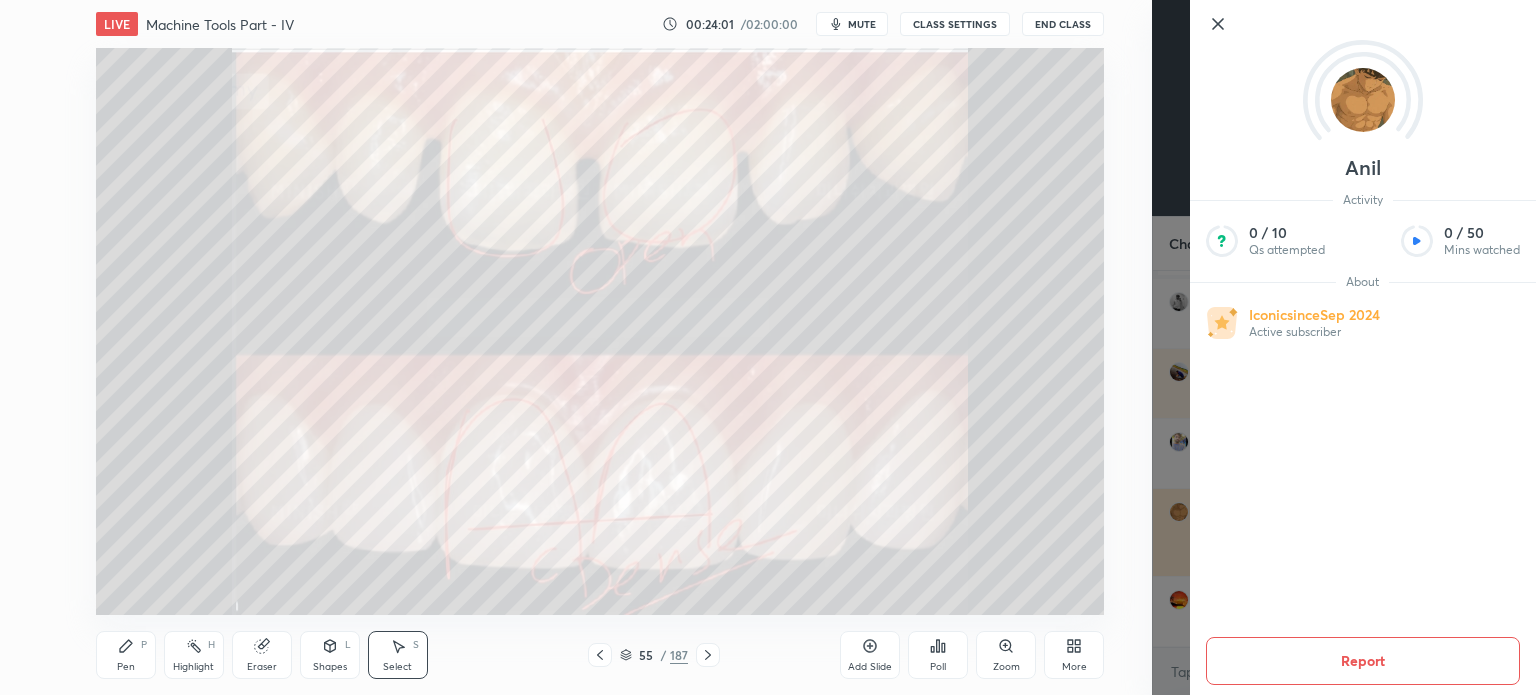 scroll, scrollTop: 10524, scrollLeft: 0, axis: vertical 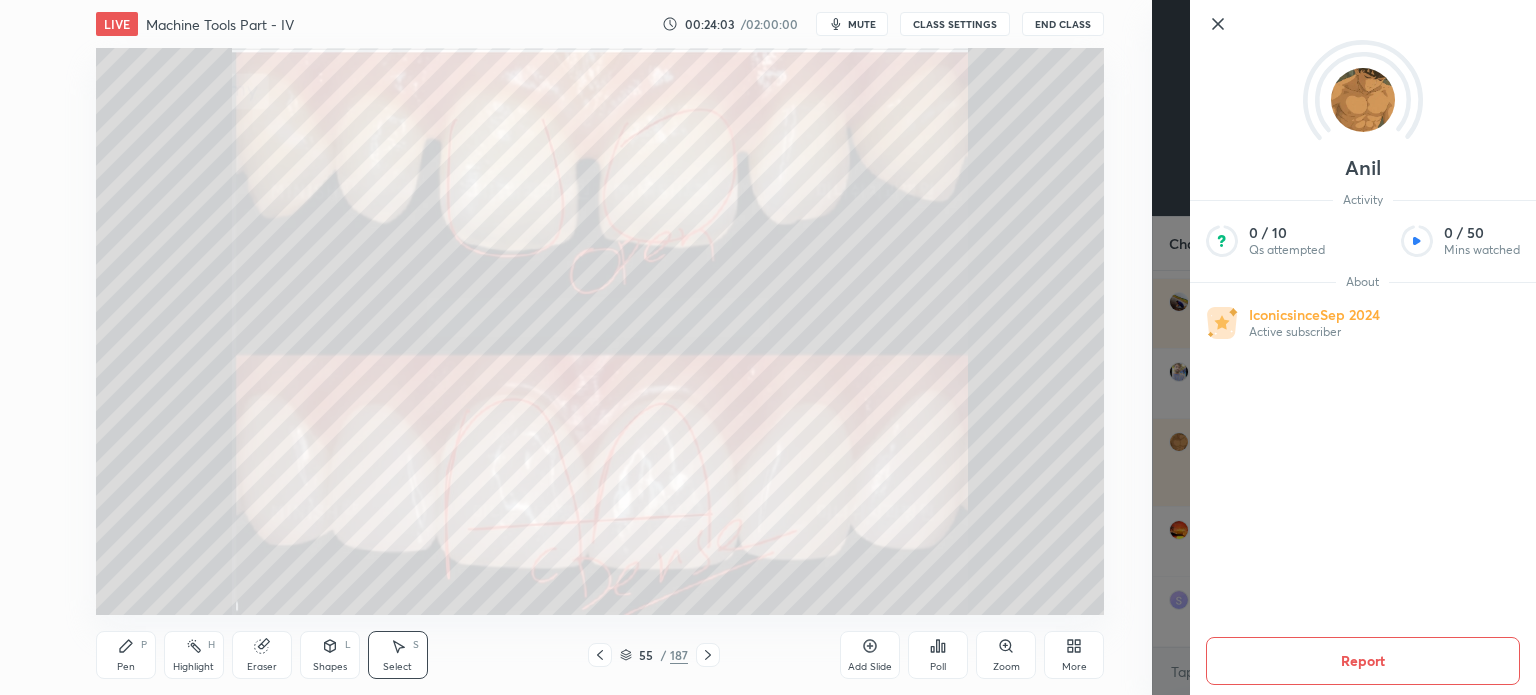 click 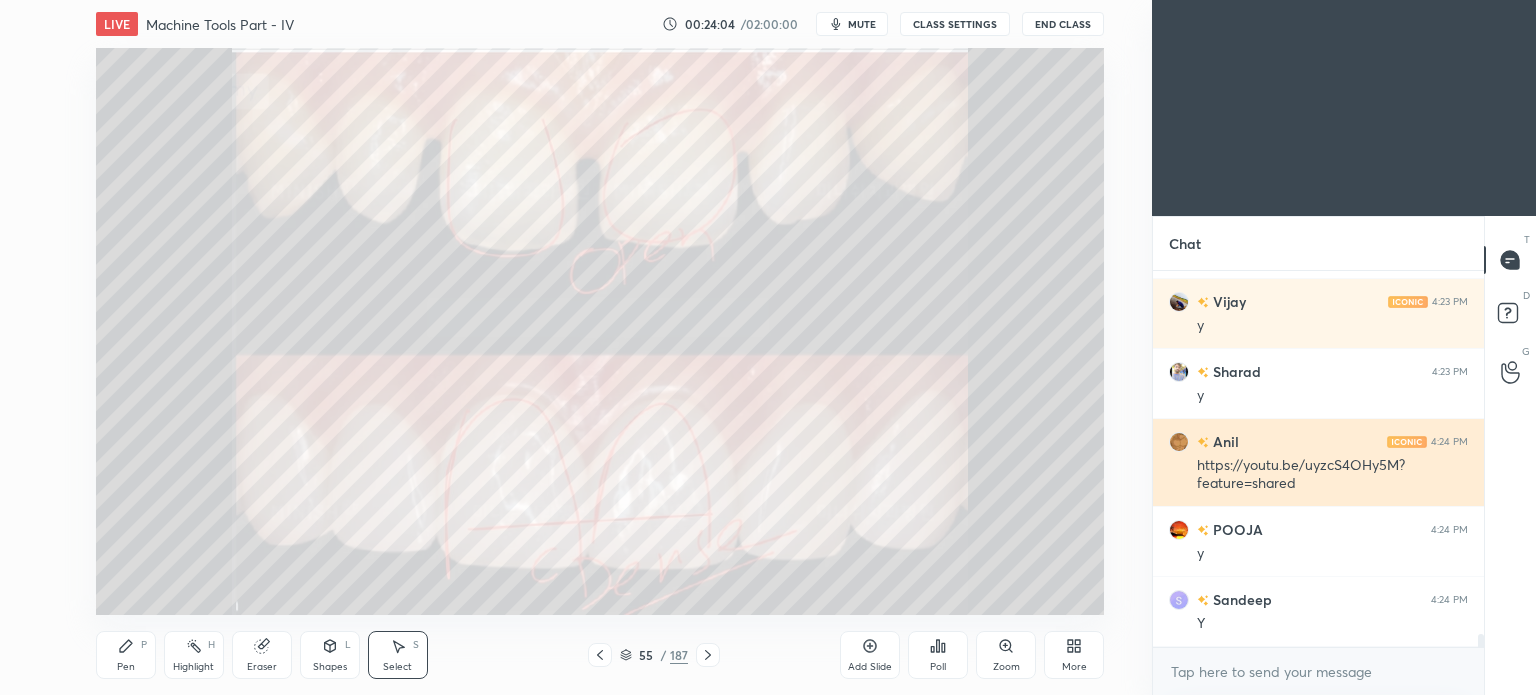 scroll, scrollTop: 10594, scrollLeft: 0, axis: vertical 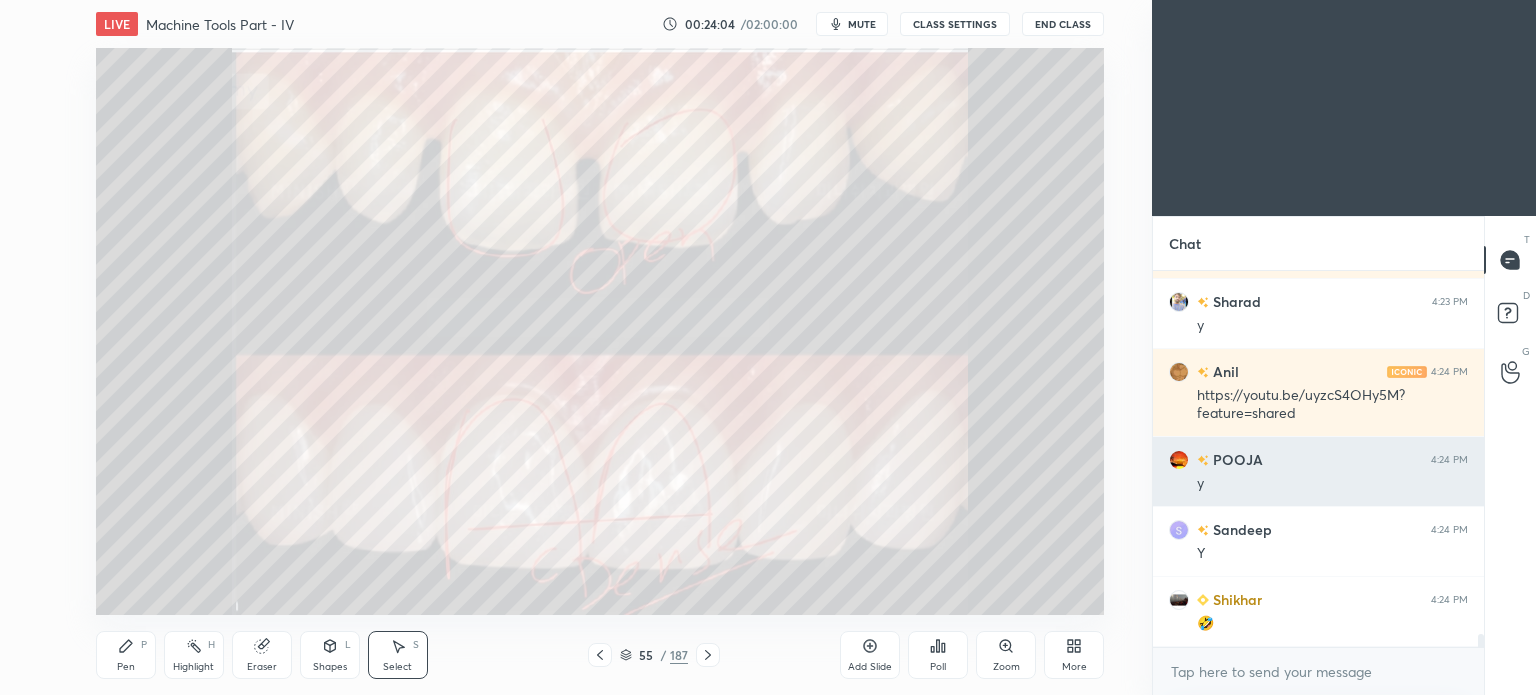 click on "y" at bounding box center (1332, 484) 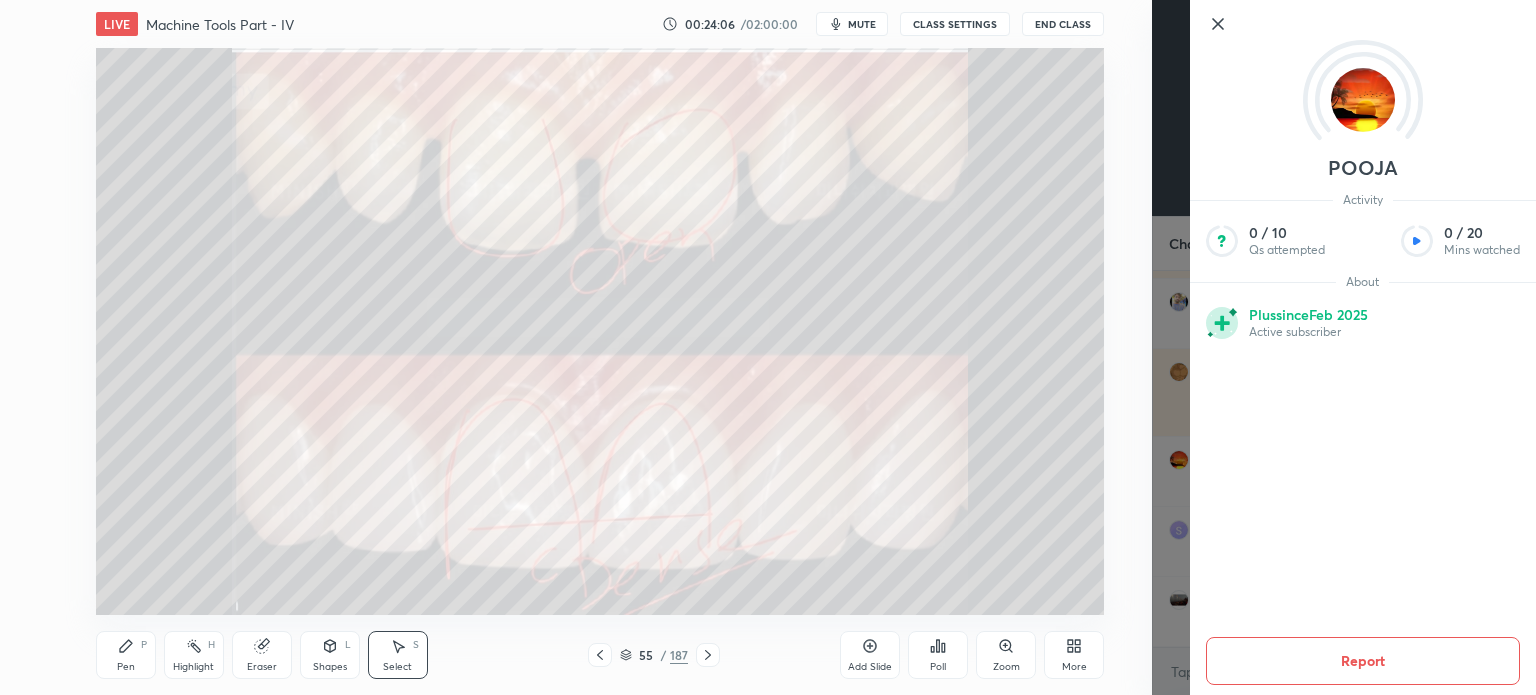 scroll, scrollTop: 10664, scrollLeft: 0, axis: vertical 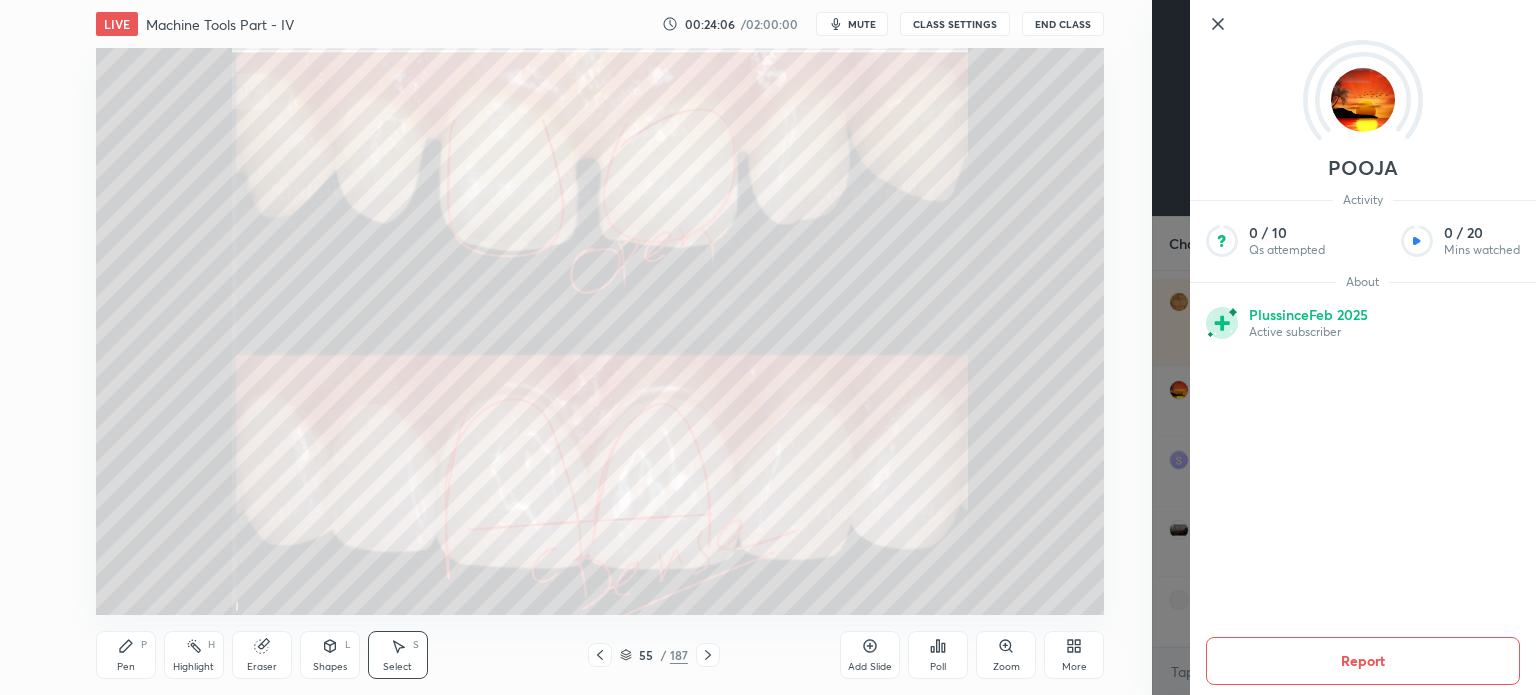 click 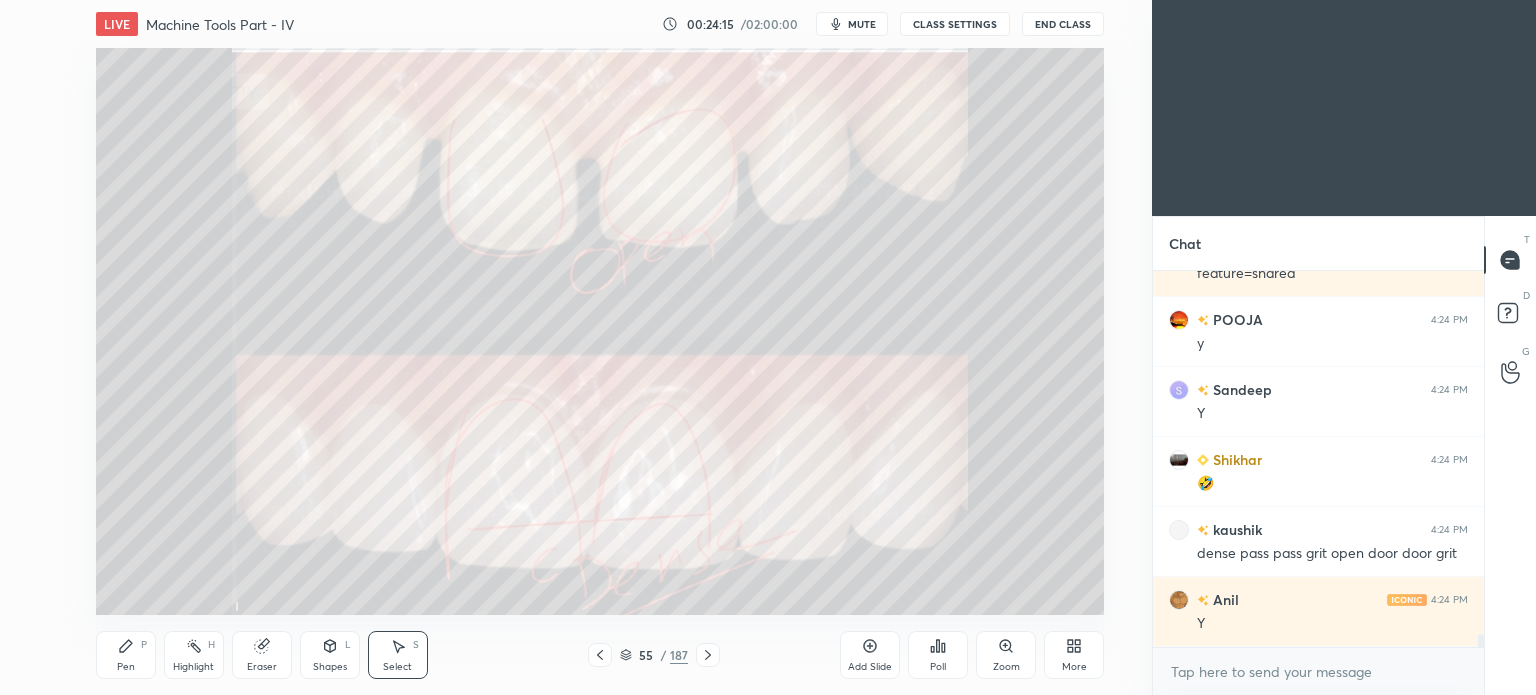 scroll, scrollTop: 10804, scrollLeft: 0, axis: vertical 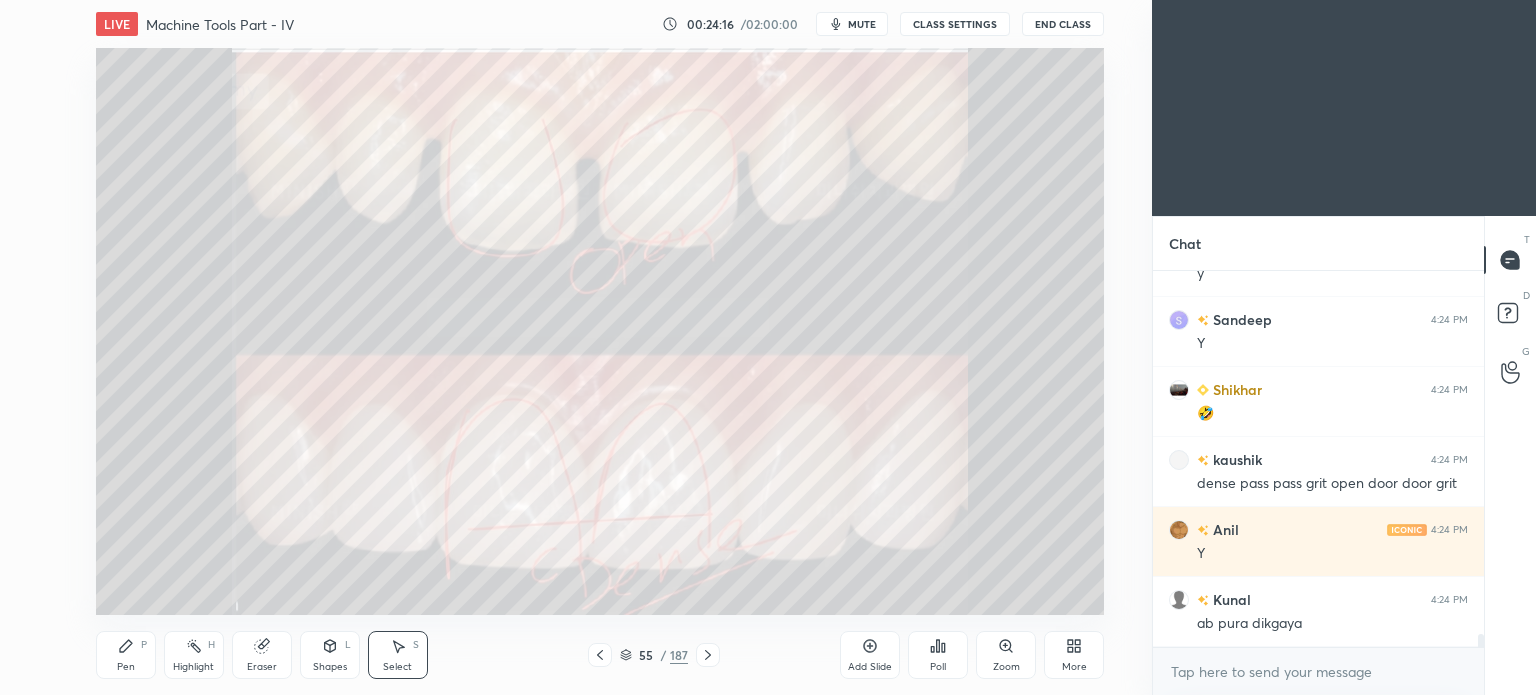 click 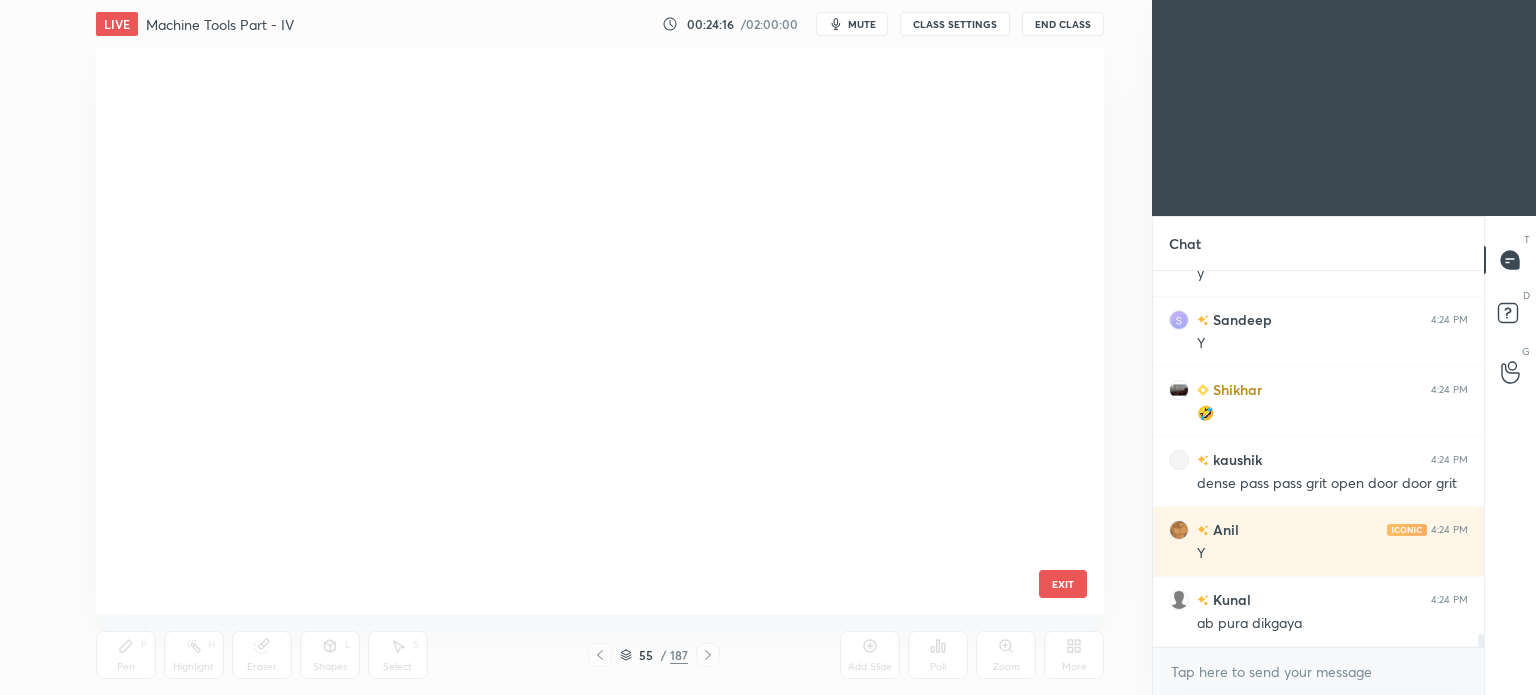 scroll, scrollTop: 2739, scrollLeft: 0, axis: vertical 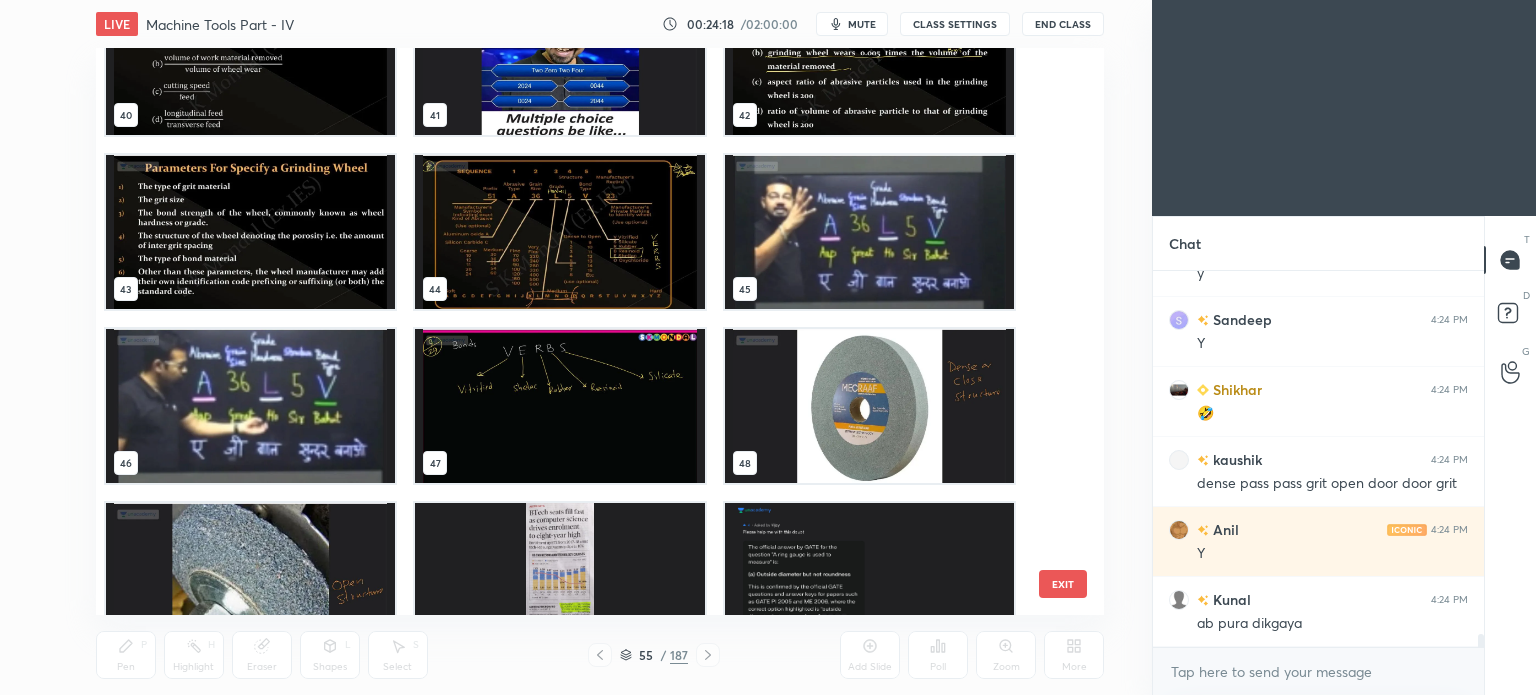 click at bounding box center [559, 232] 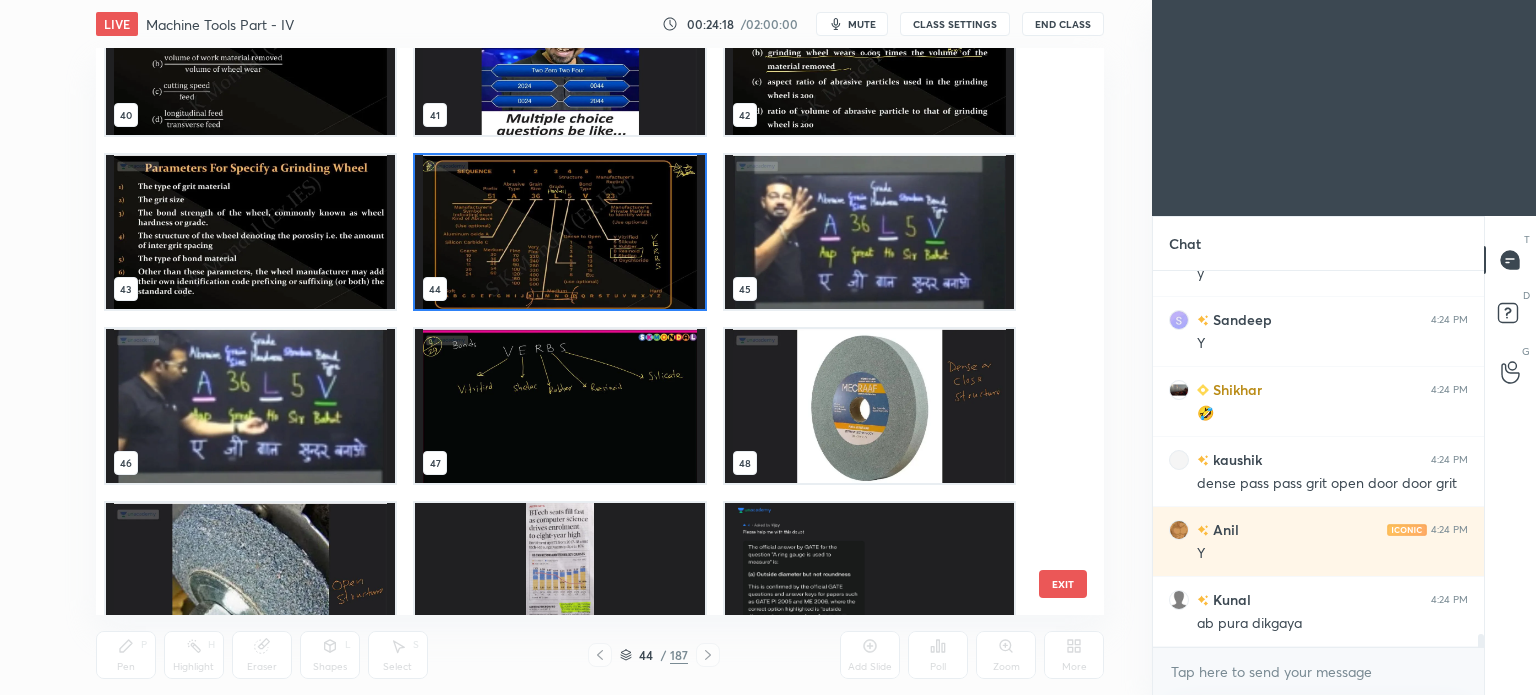 click at bounding box center [559, 232] 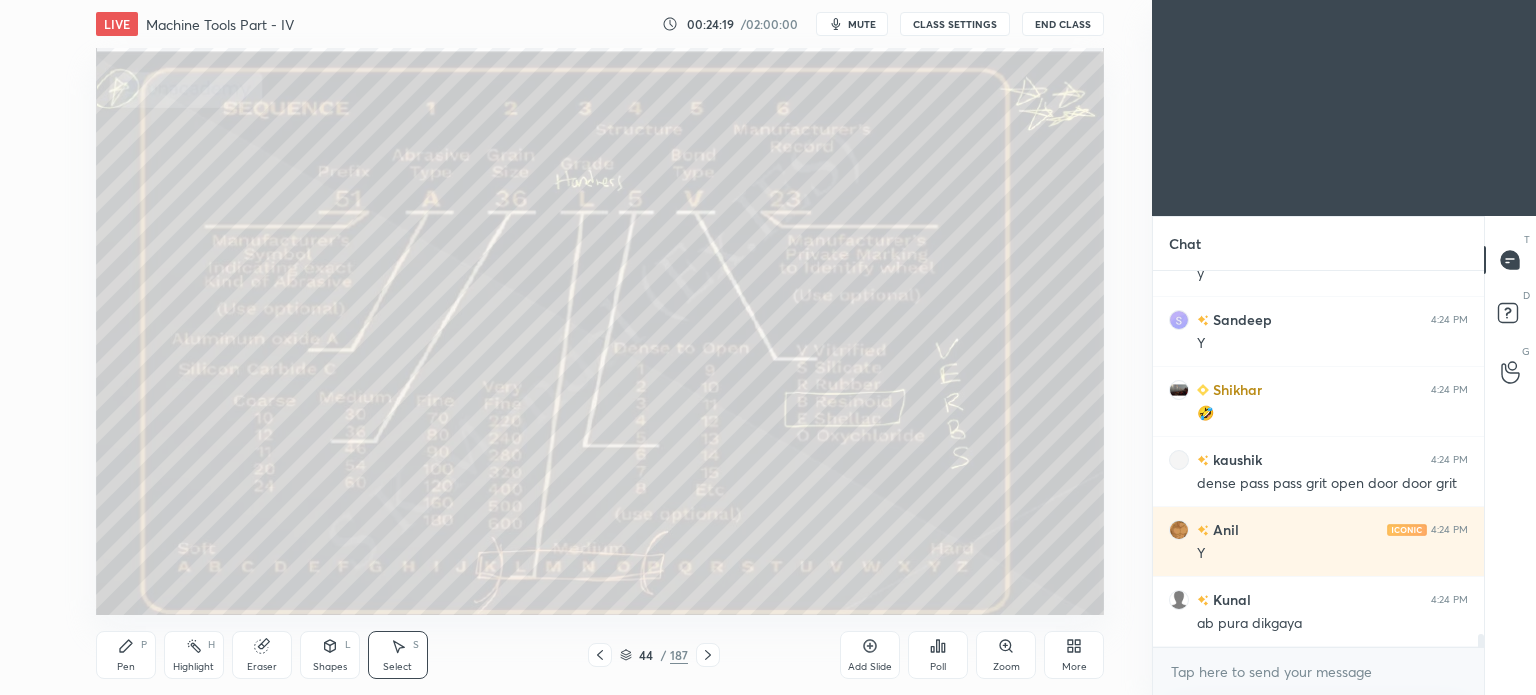 scroll, scrollTop: 10874, scrollLeft: 0, axis: vertical 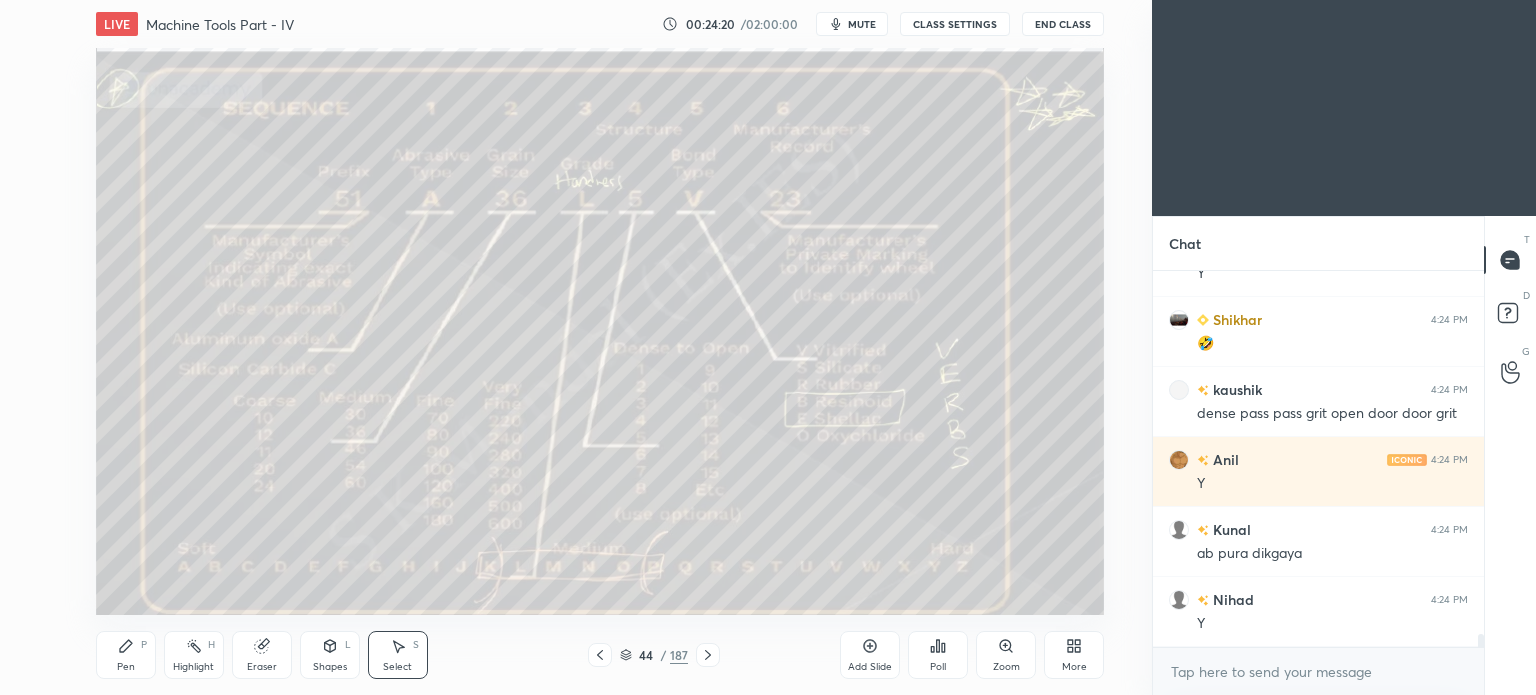 click on "Highlight H" at bounding box center [194, 655] 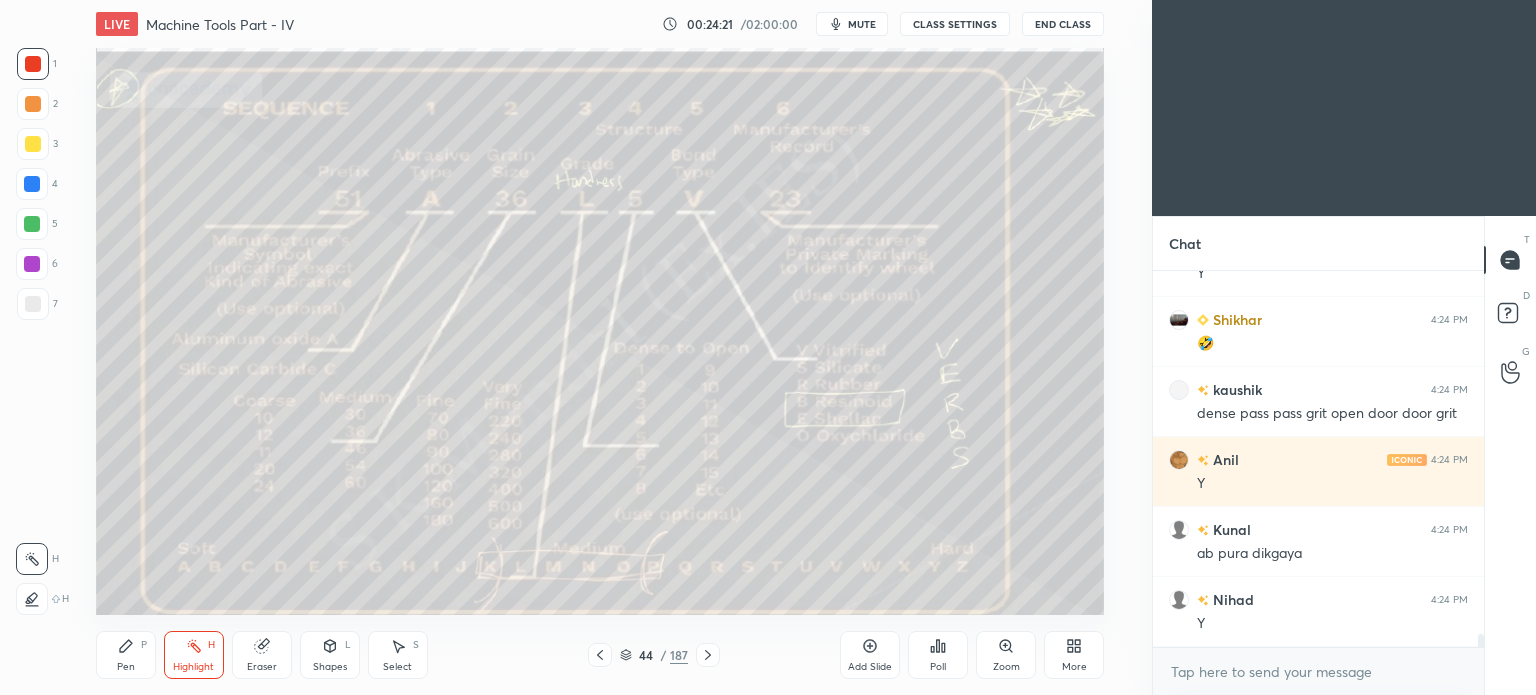 click on "Highlight H" at bounding box center (194, 655) 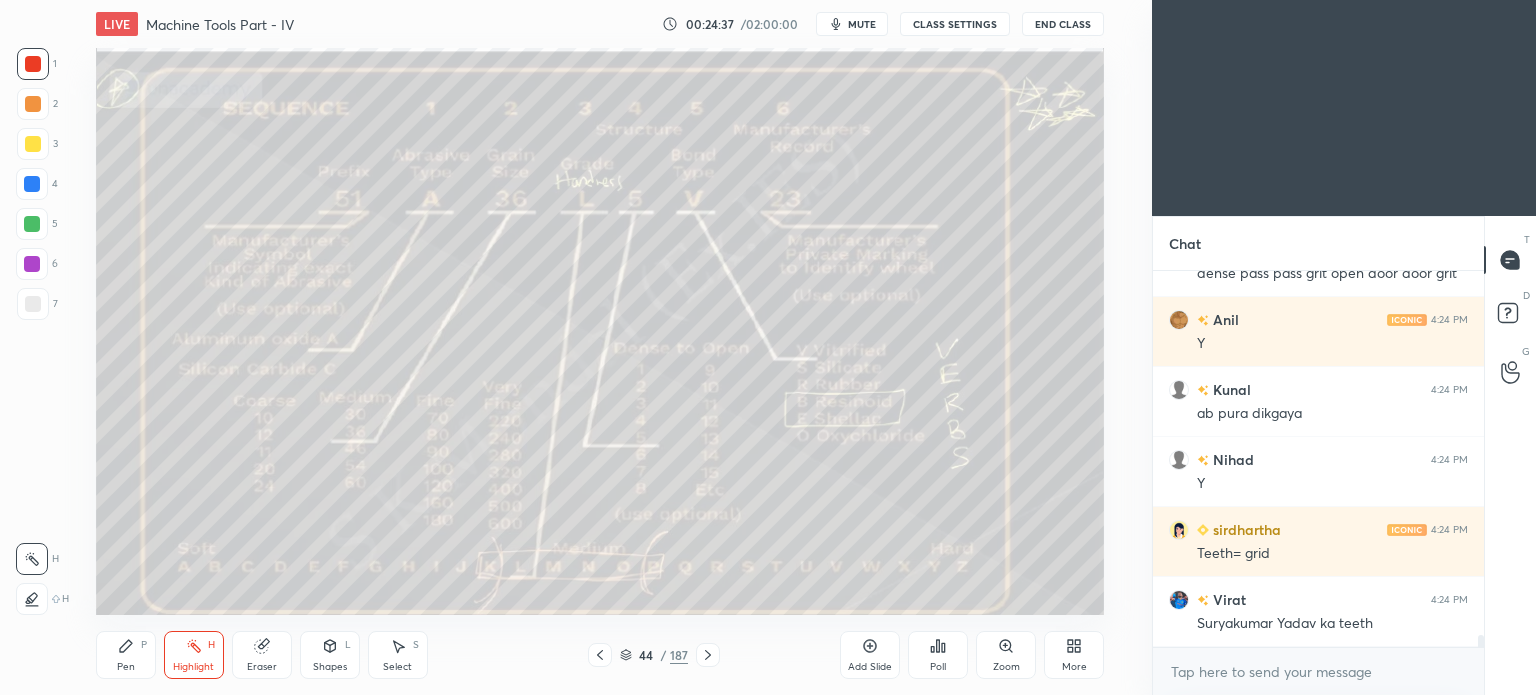 scroll, scrollTop: 11102, scrollLeft: 0, axis: vertical 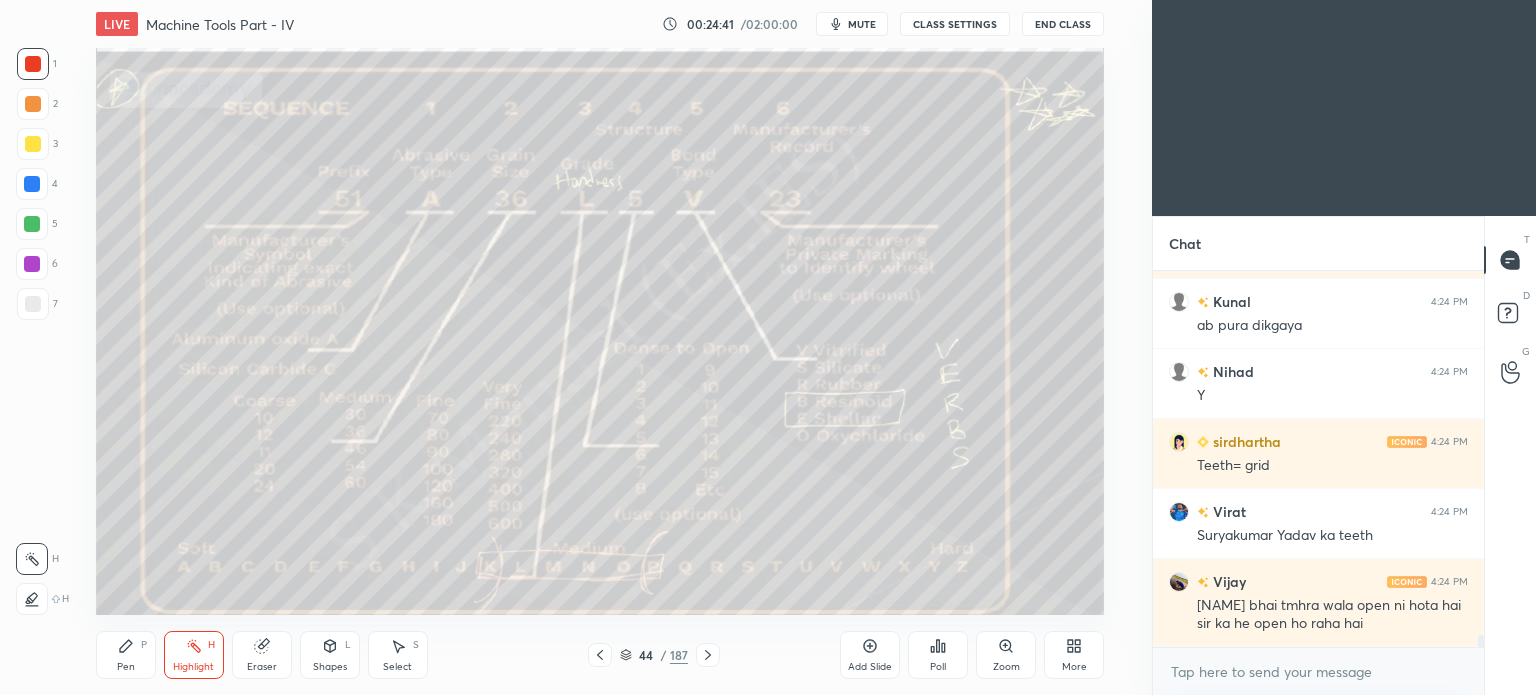 click 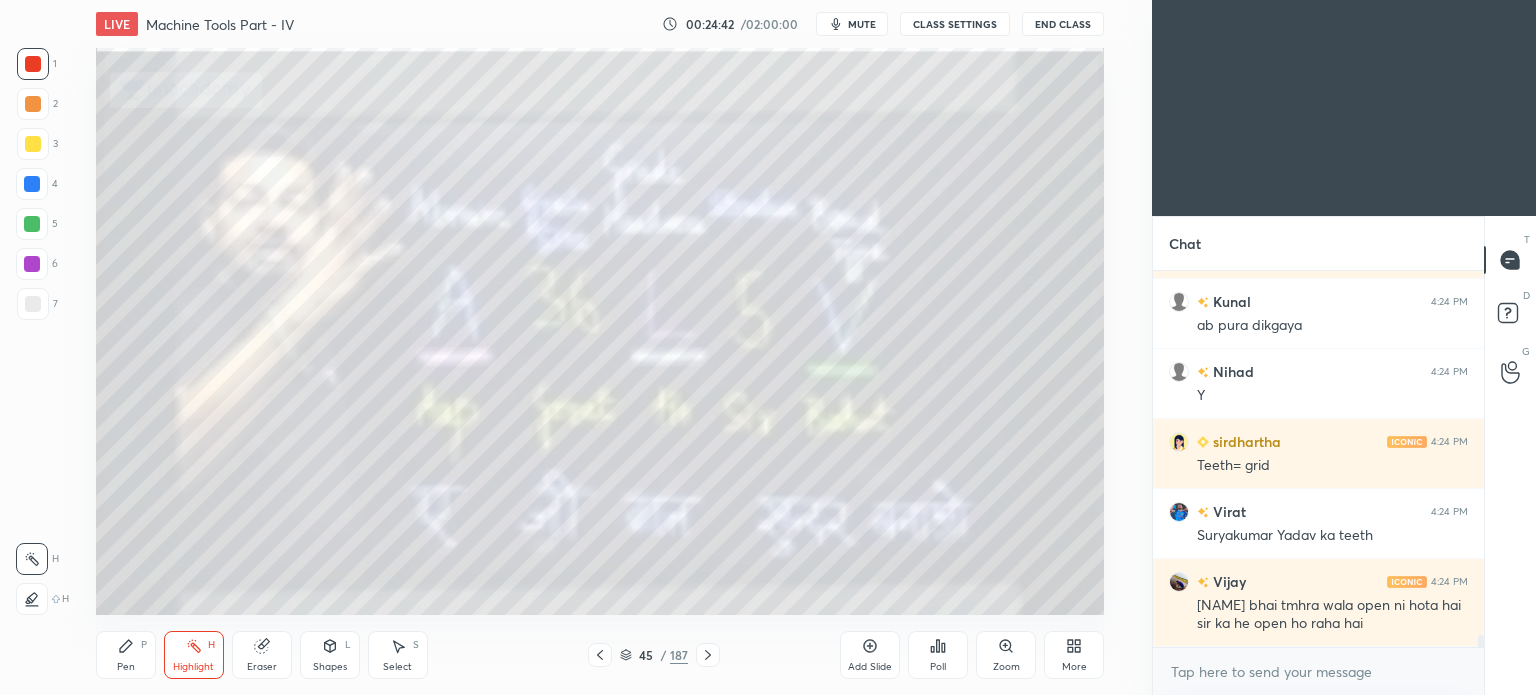 click 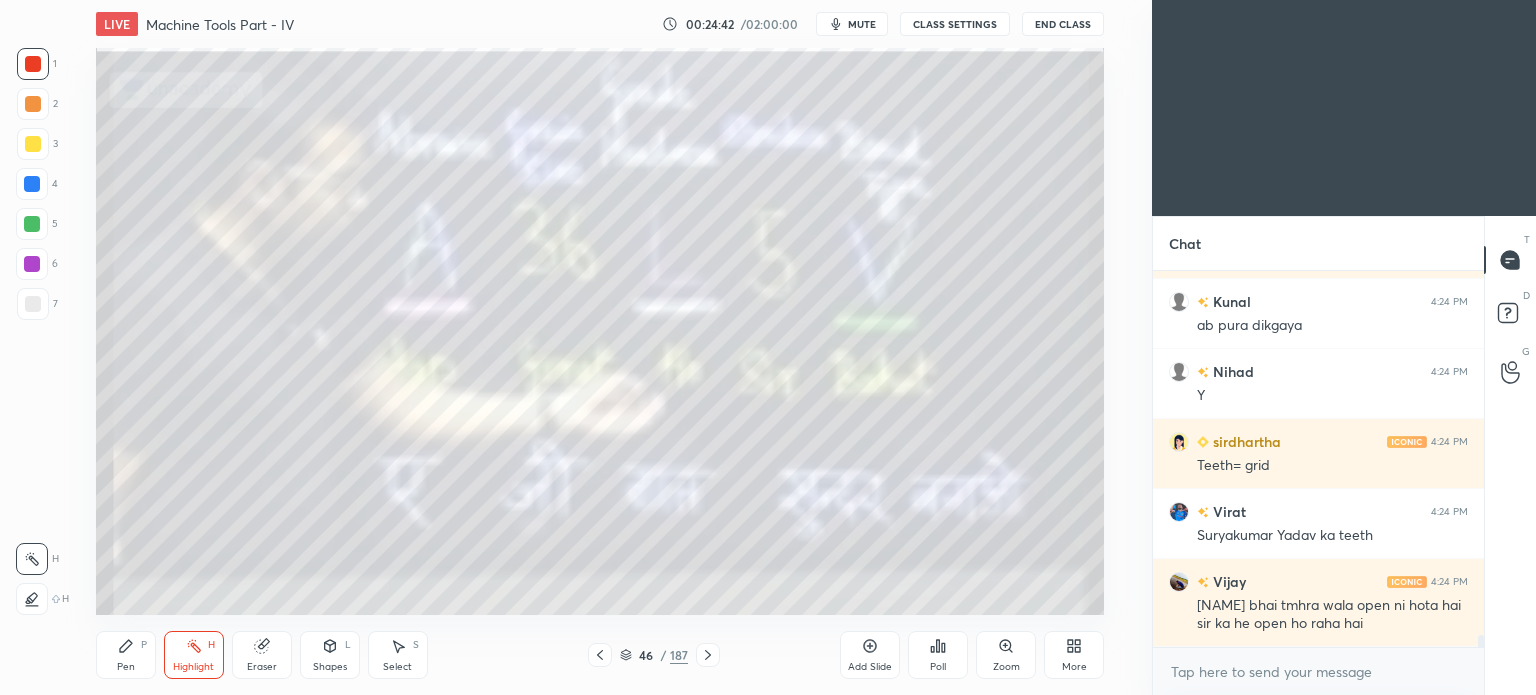 click 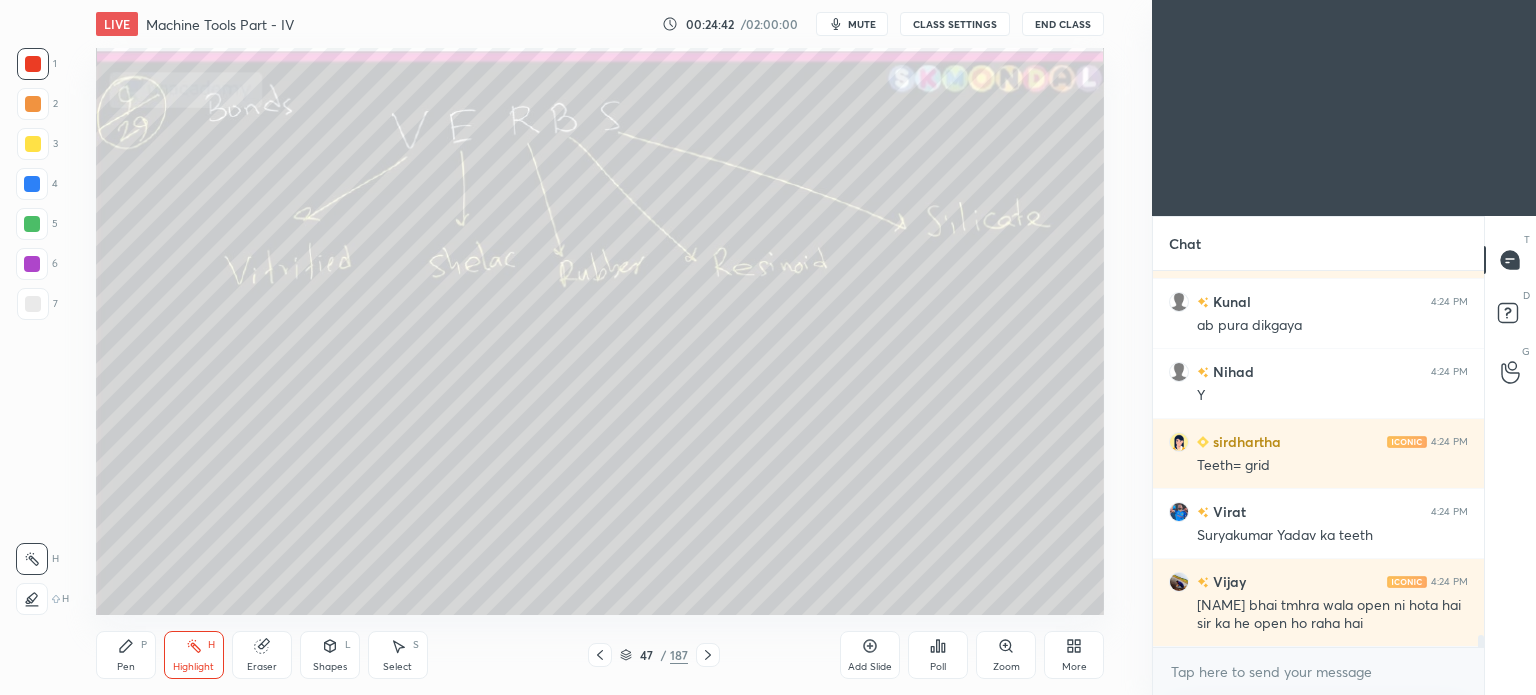 click 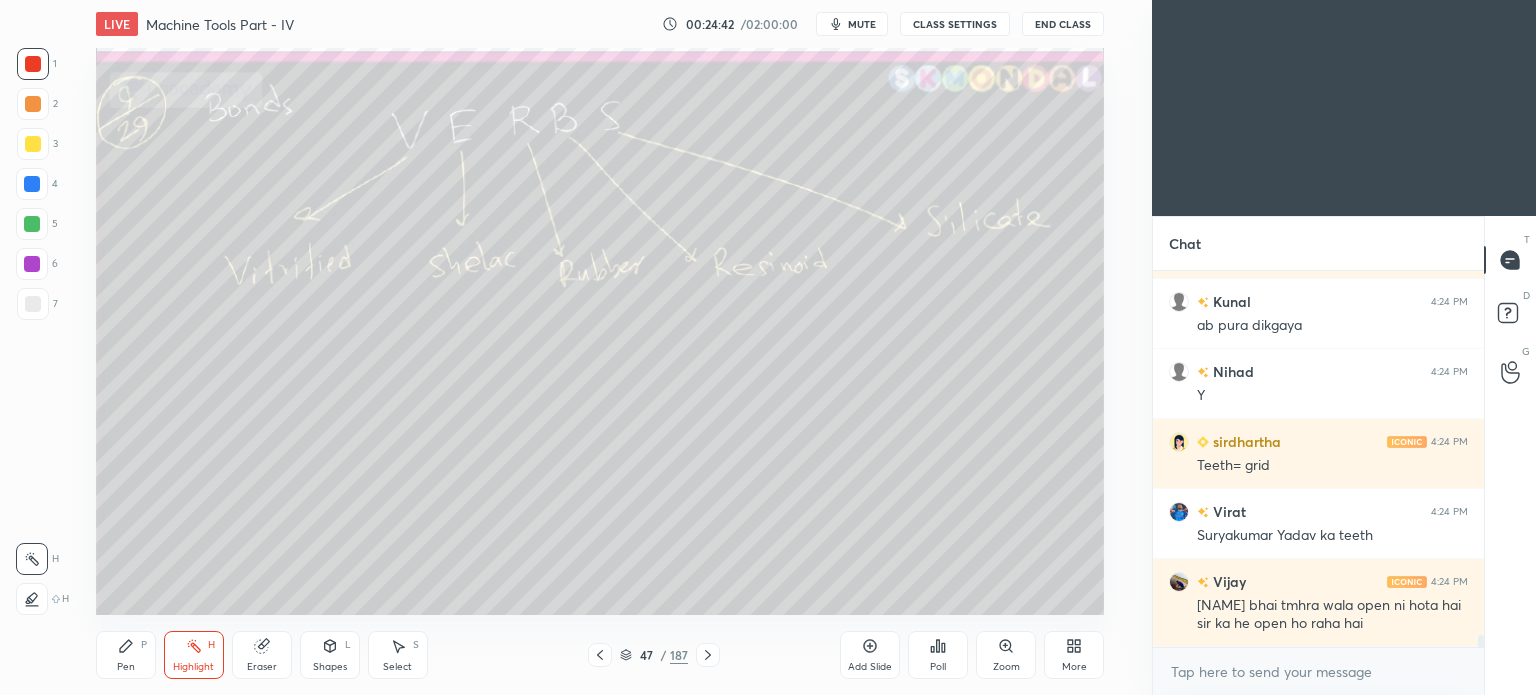 click 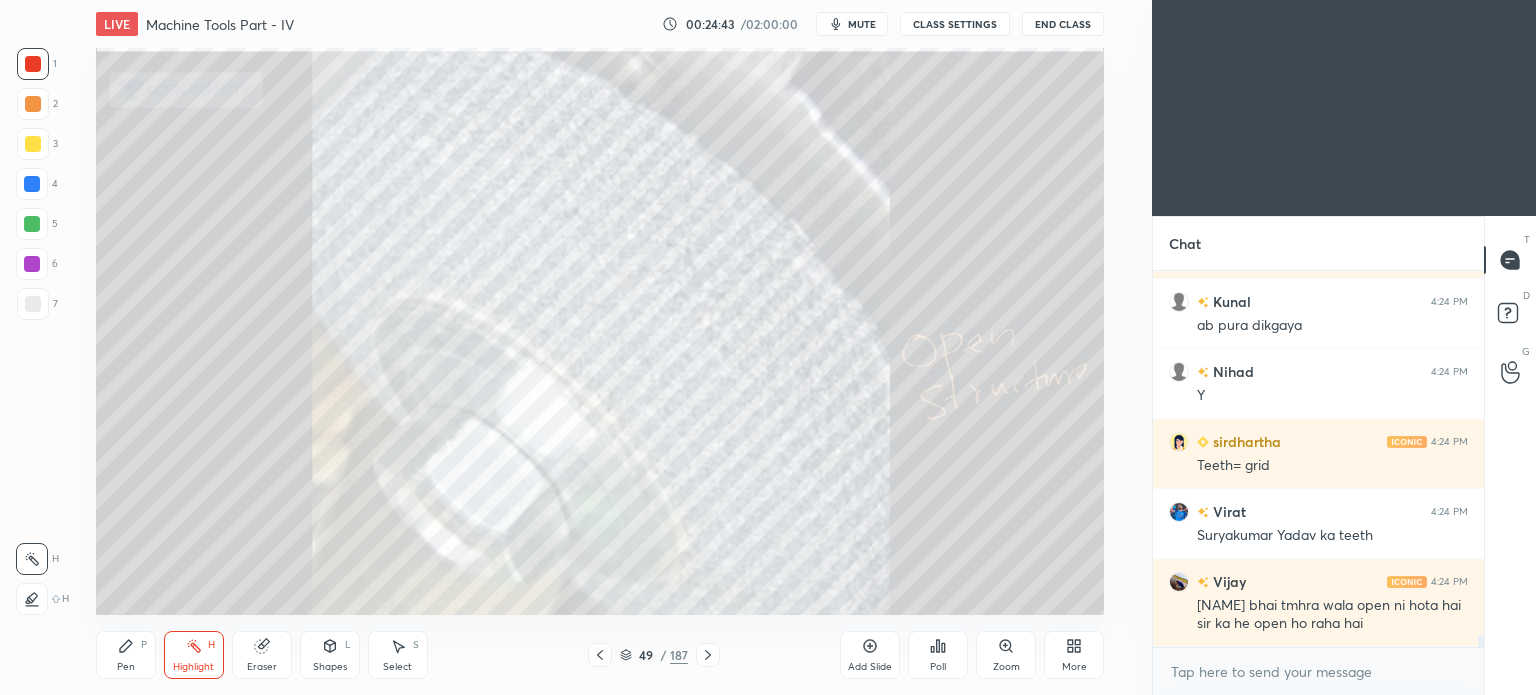 click 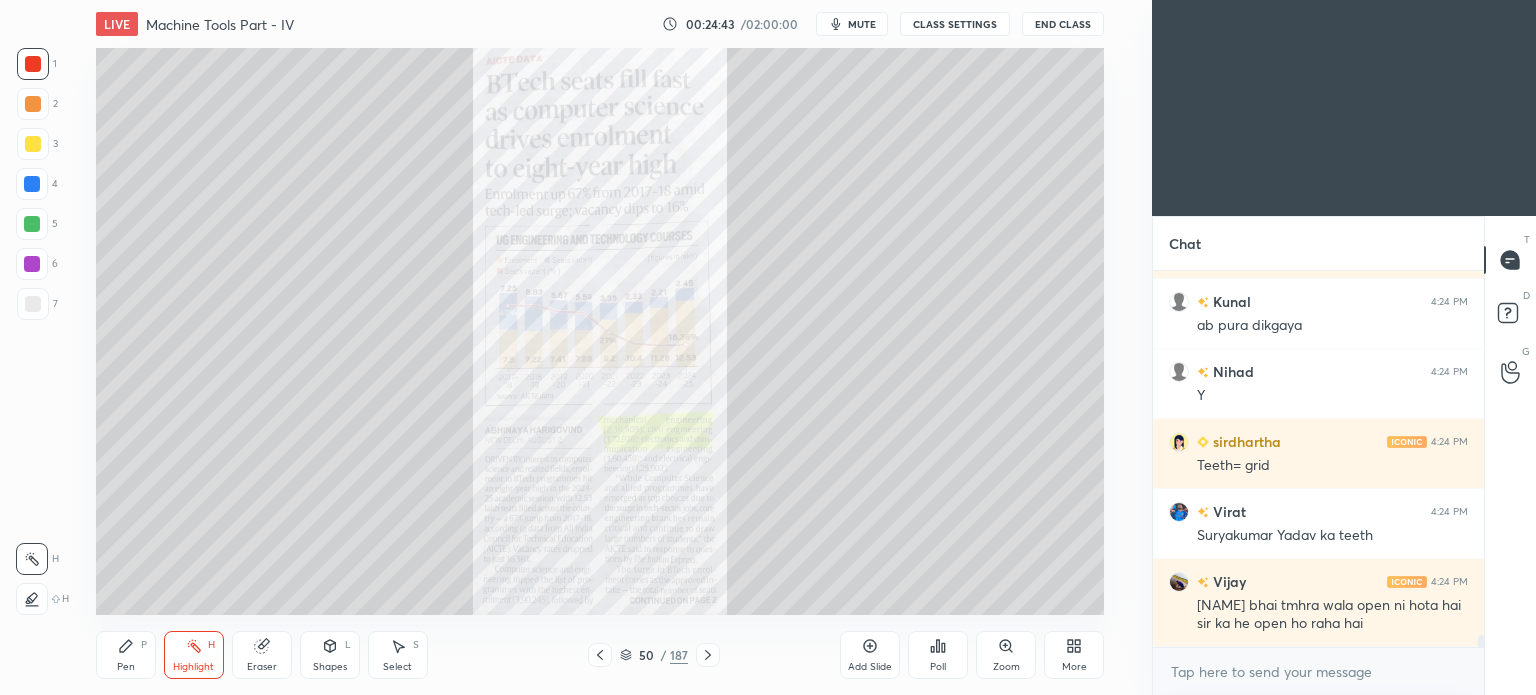 click 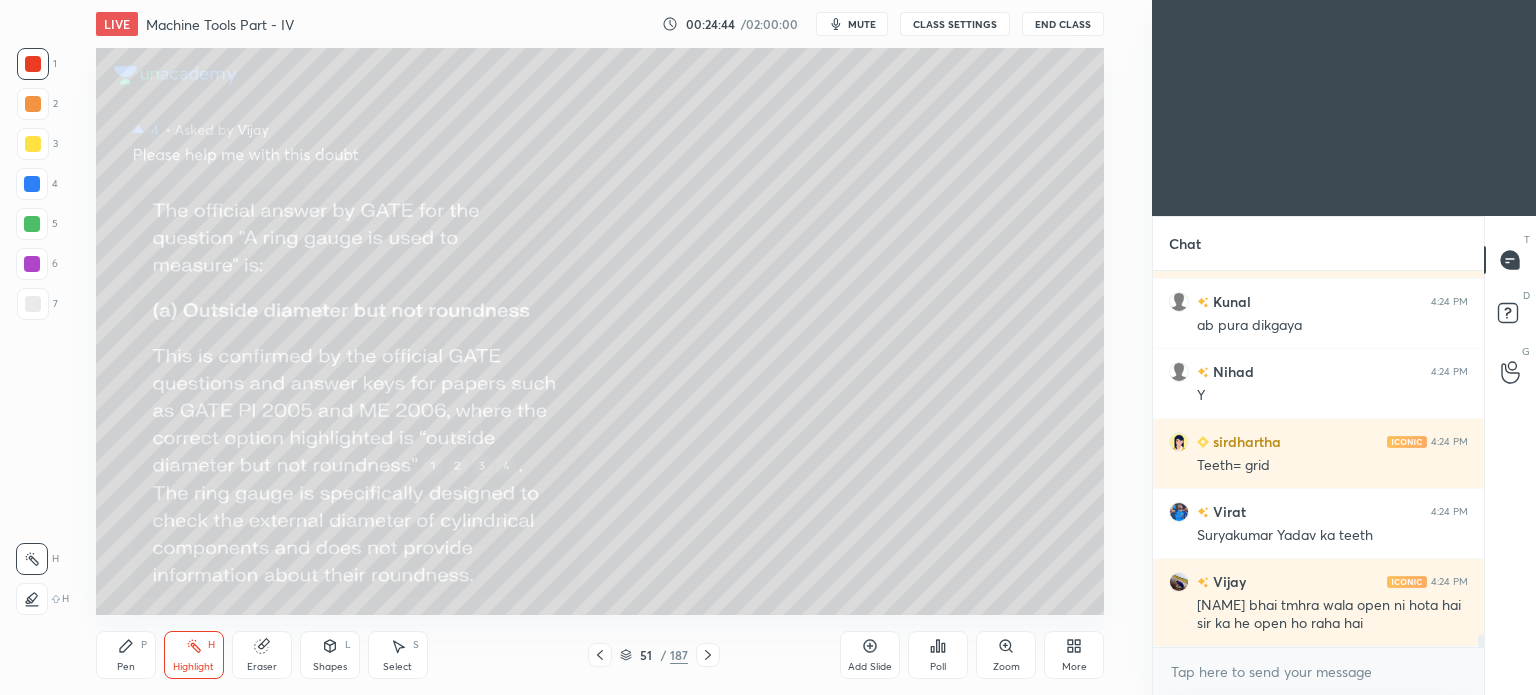 click 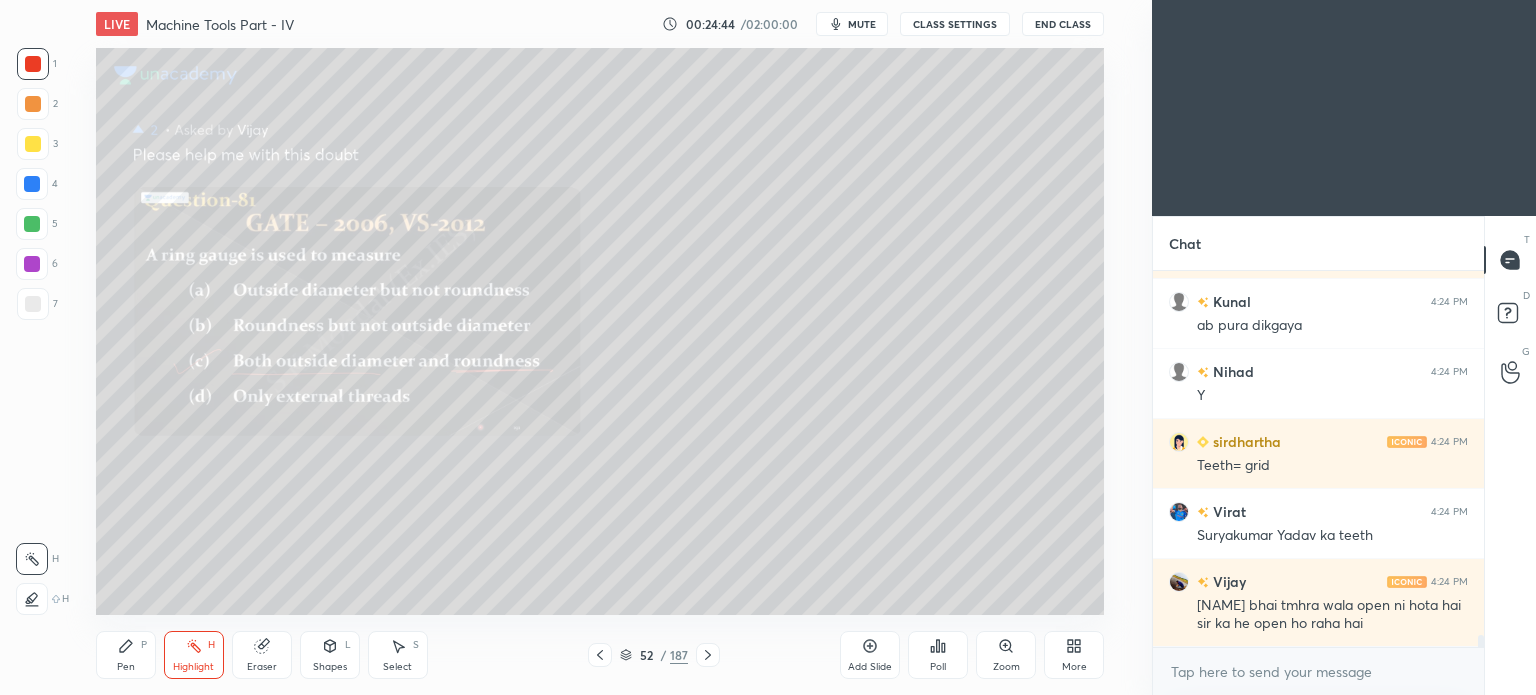 click 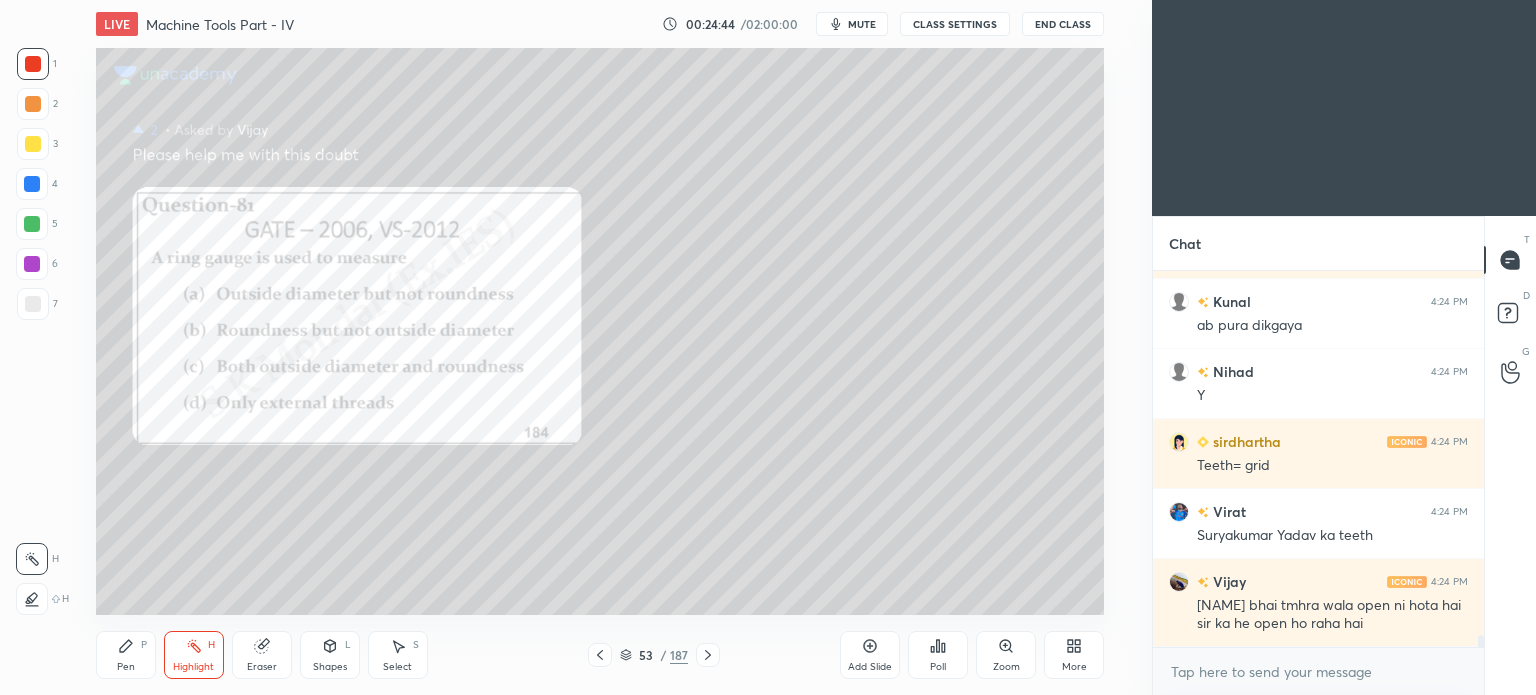 click 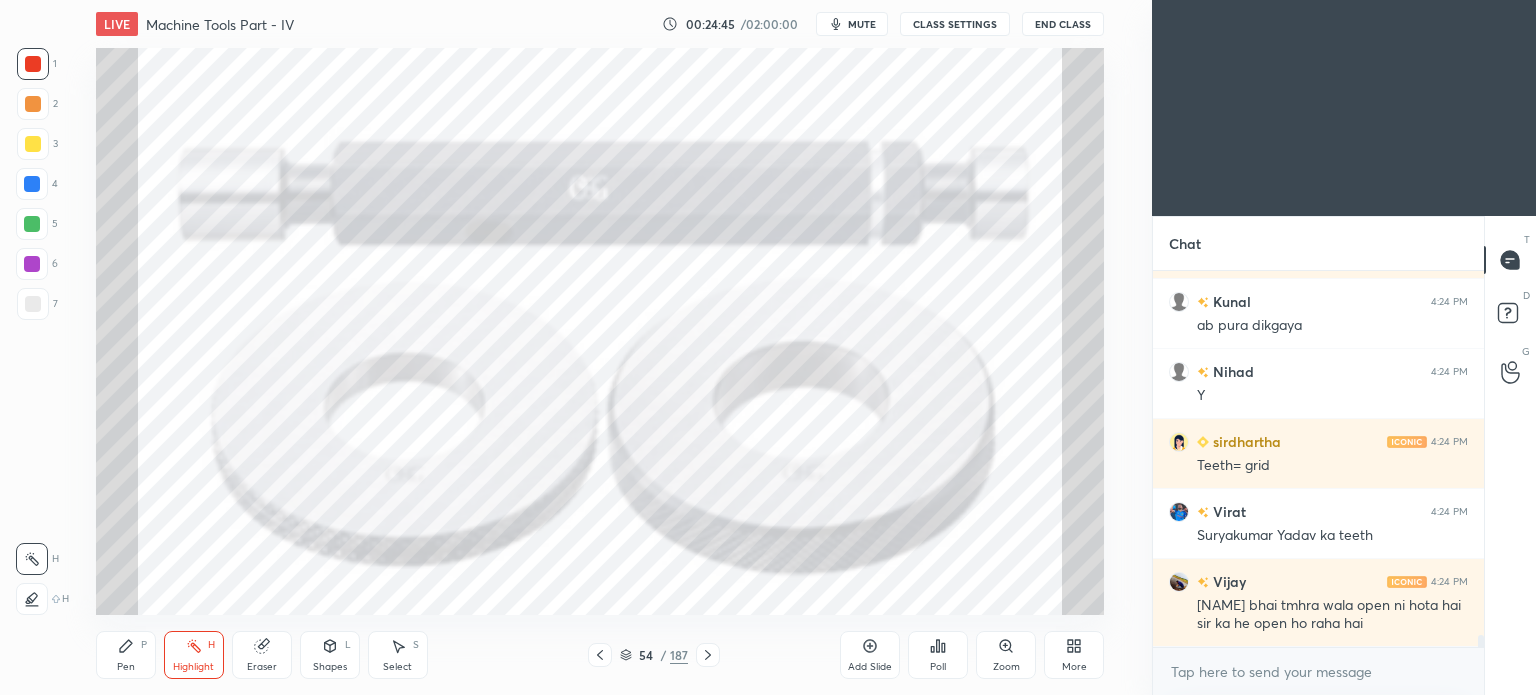 click 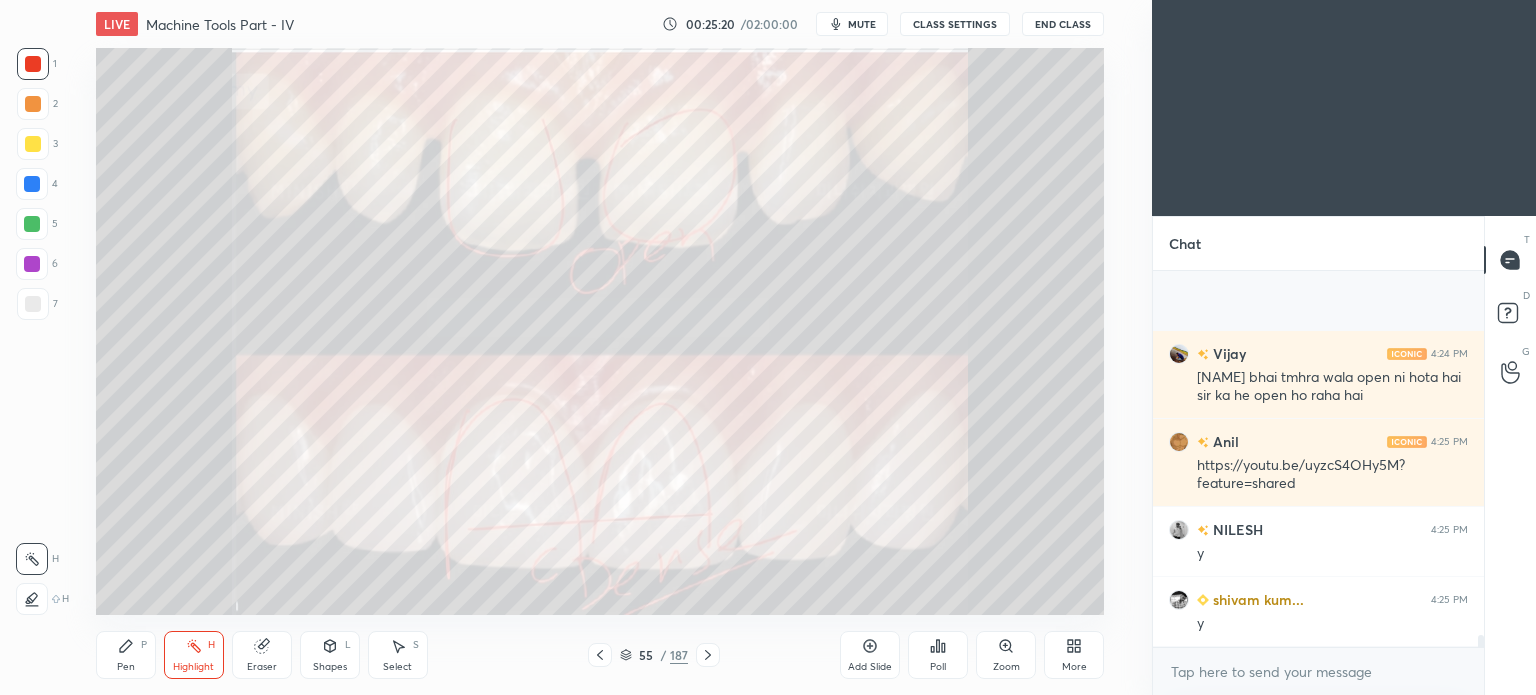 scroll, scrollTop: 11540, scrollLeft: 0, axis: vertical 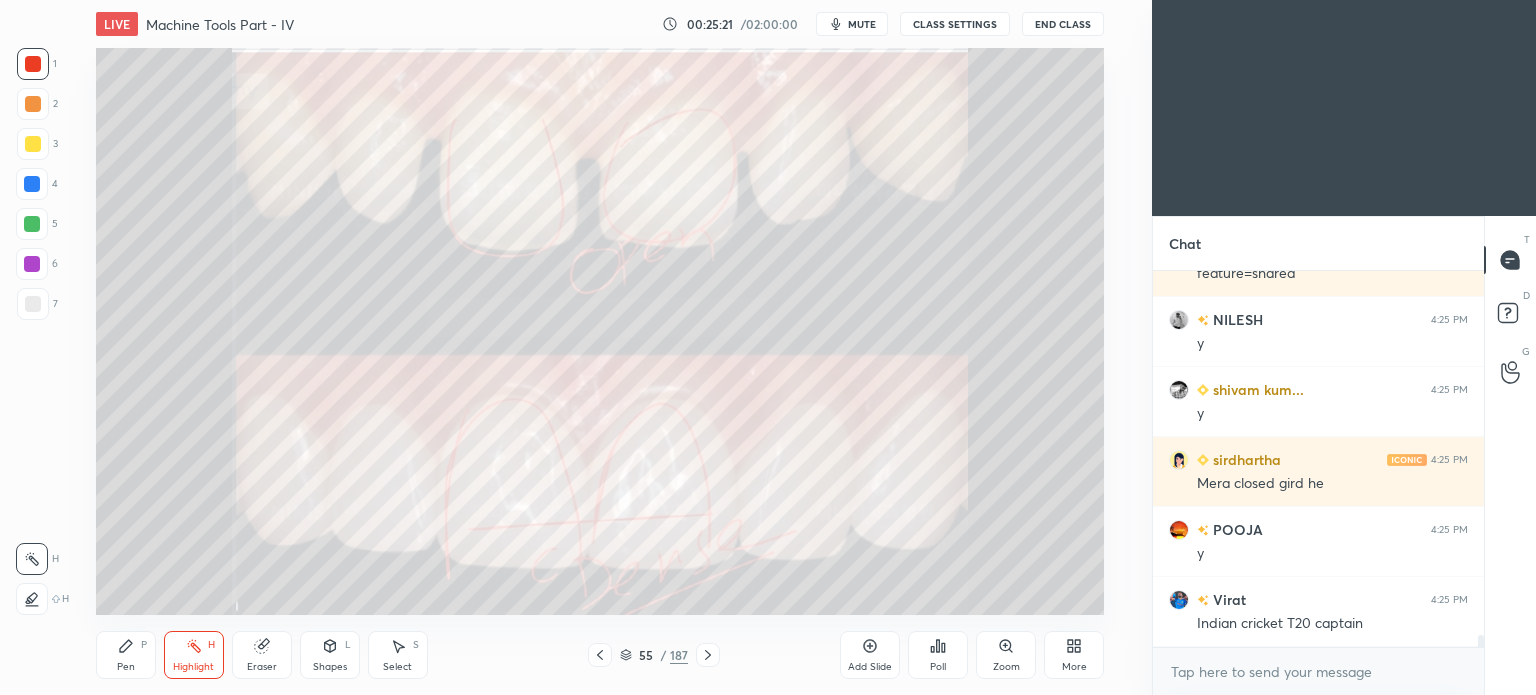 click 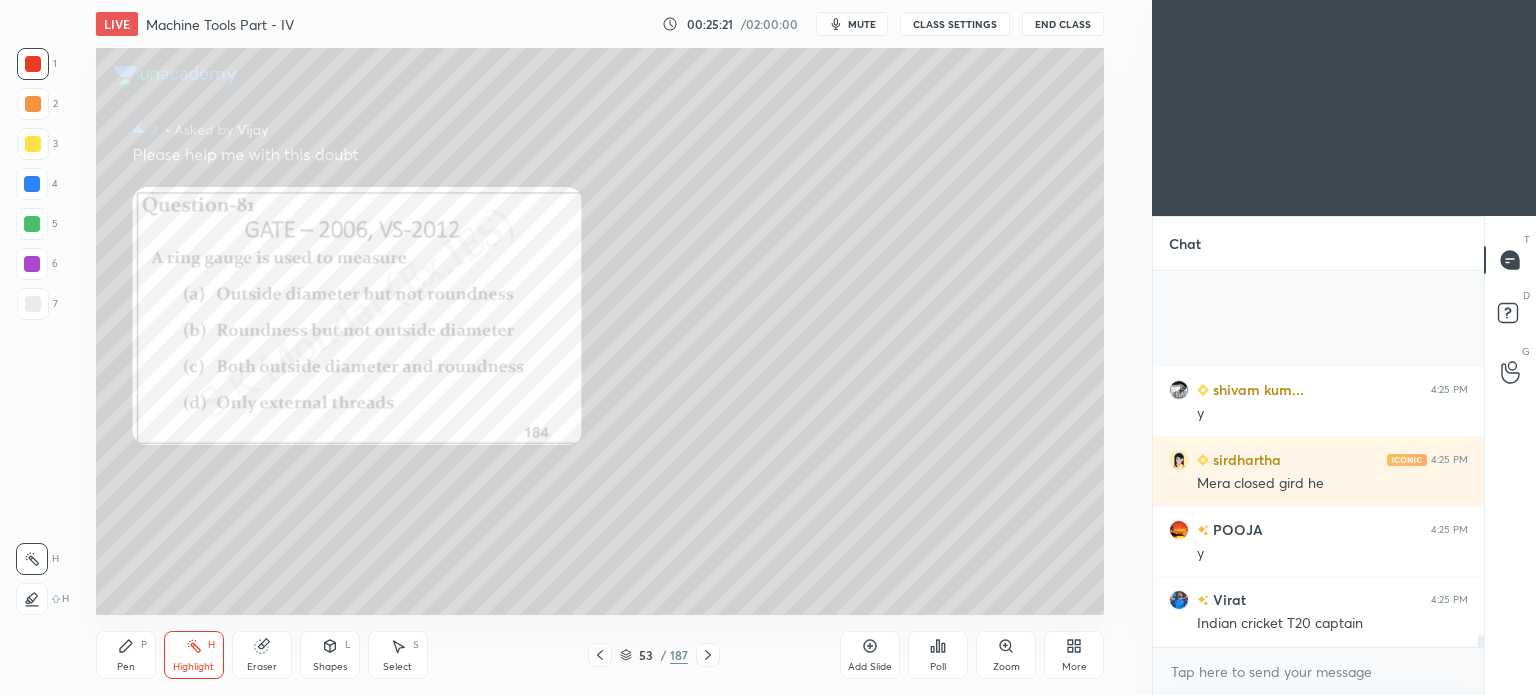 scroll, scrollTop: 11750, scrollLeft: 0, axis: vertical 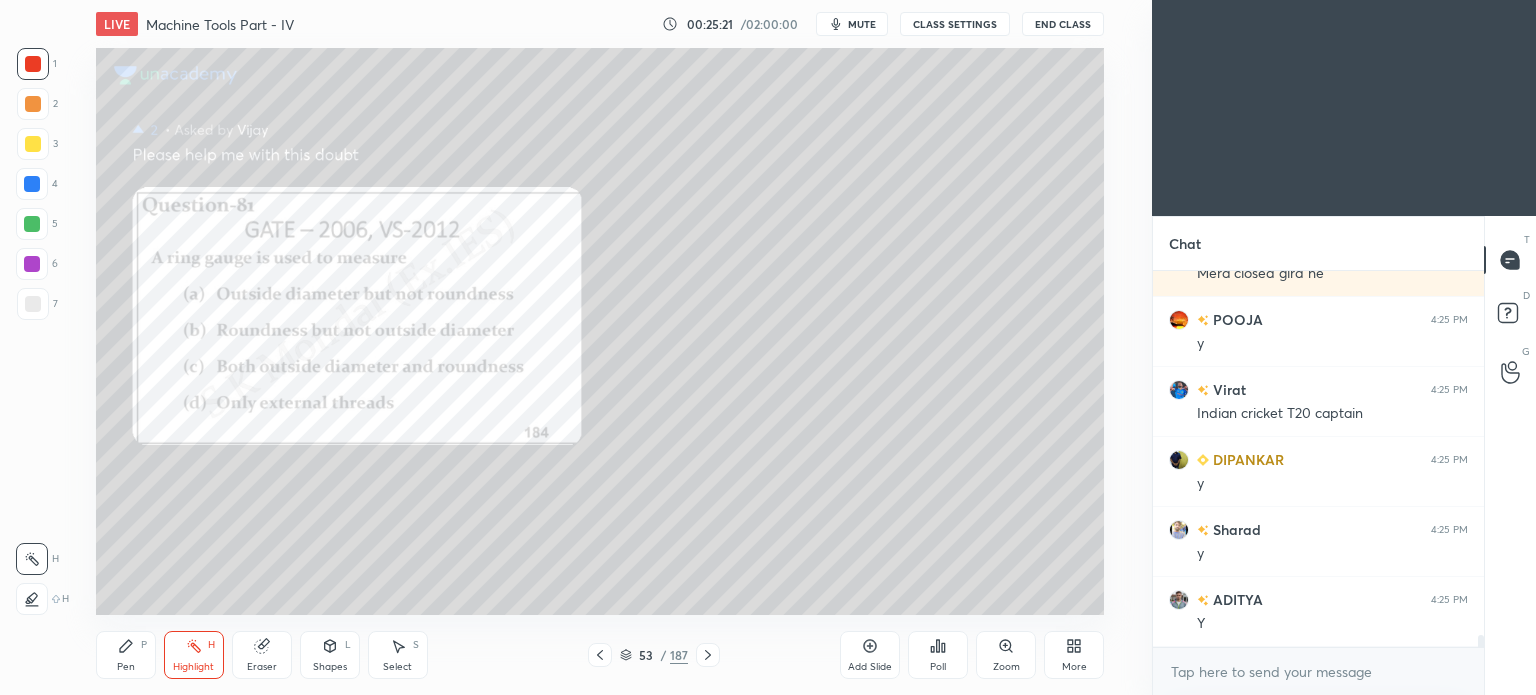click 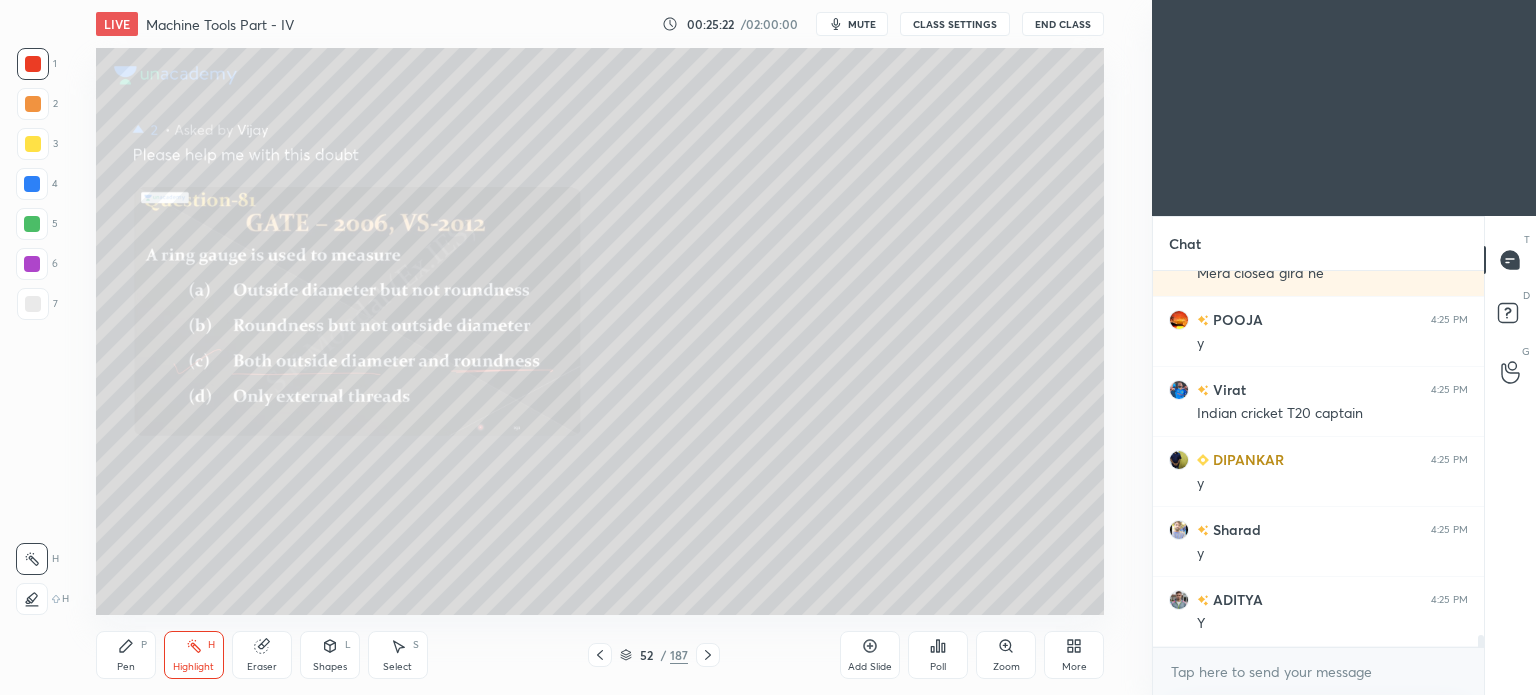click 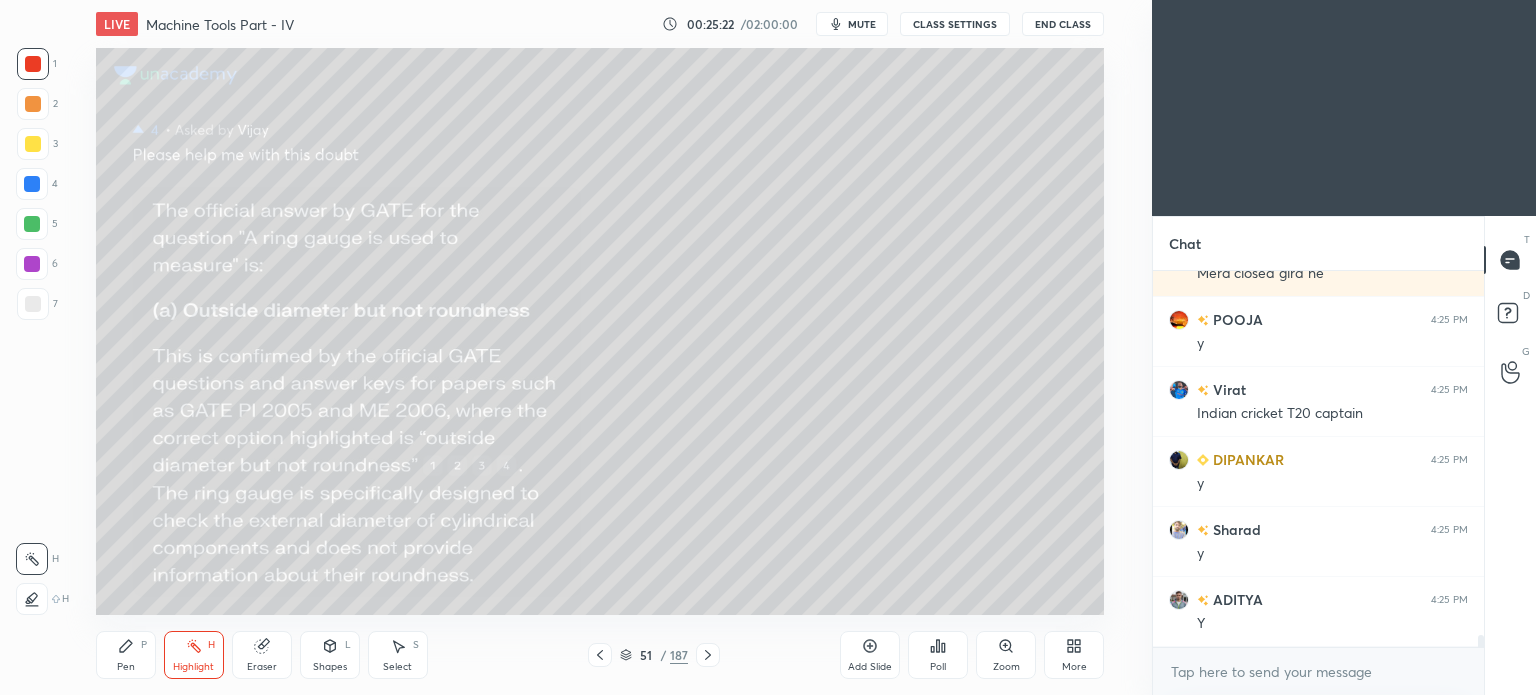 click 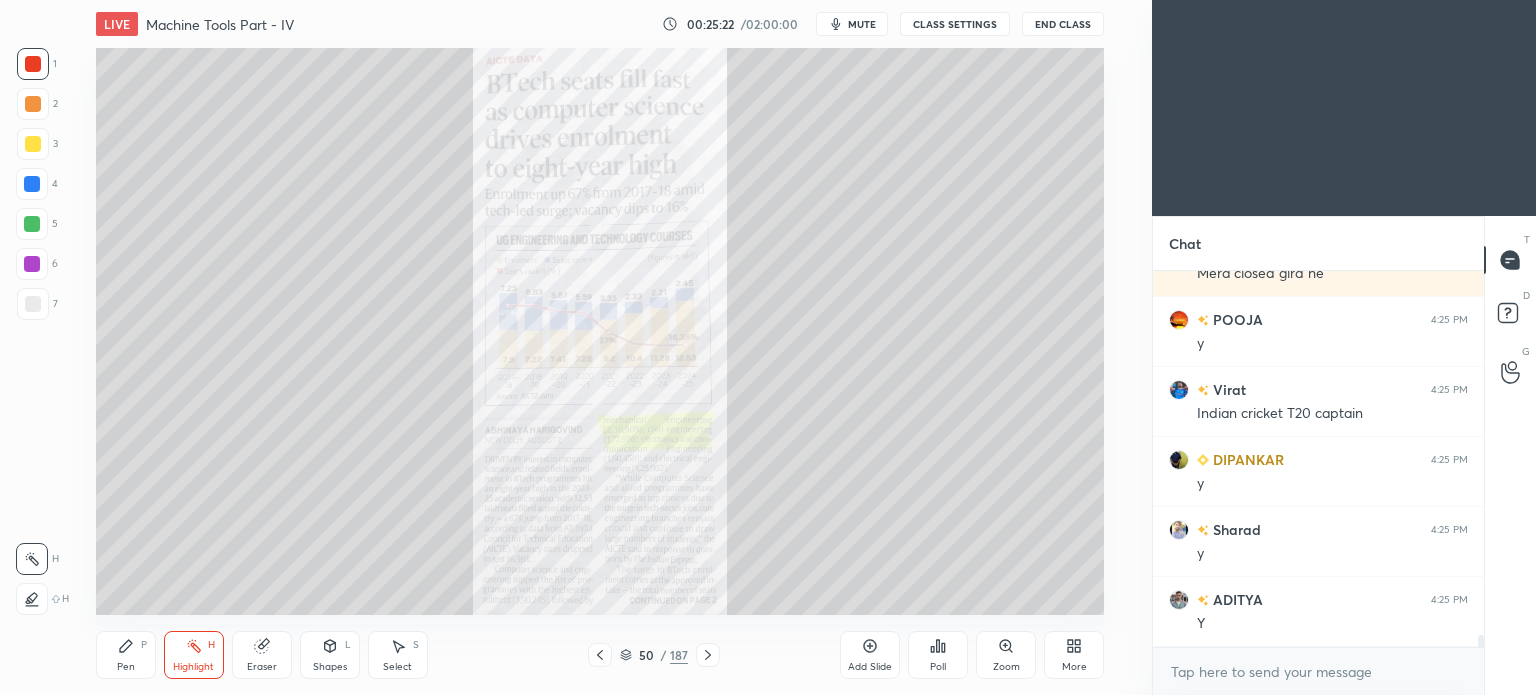 click 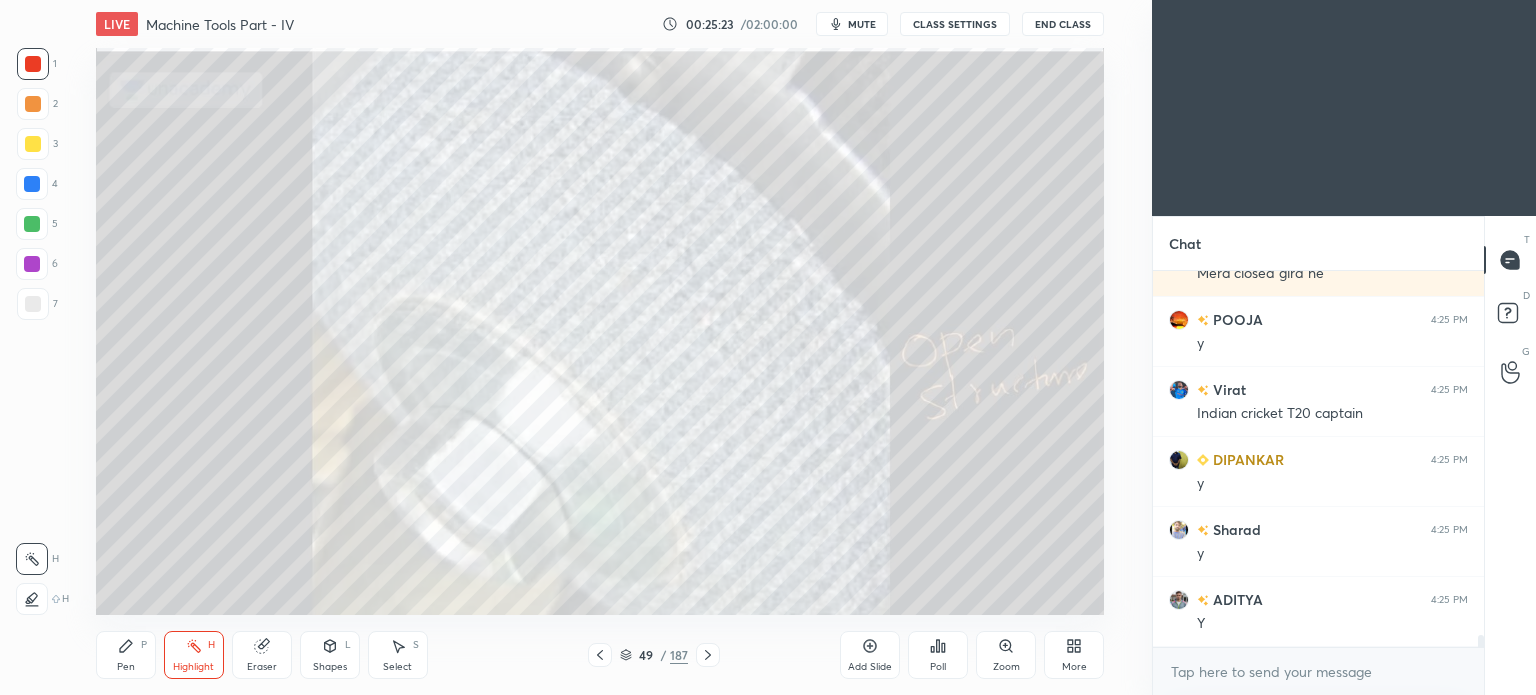 click 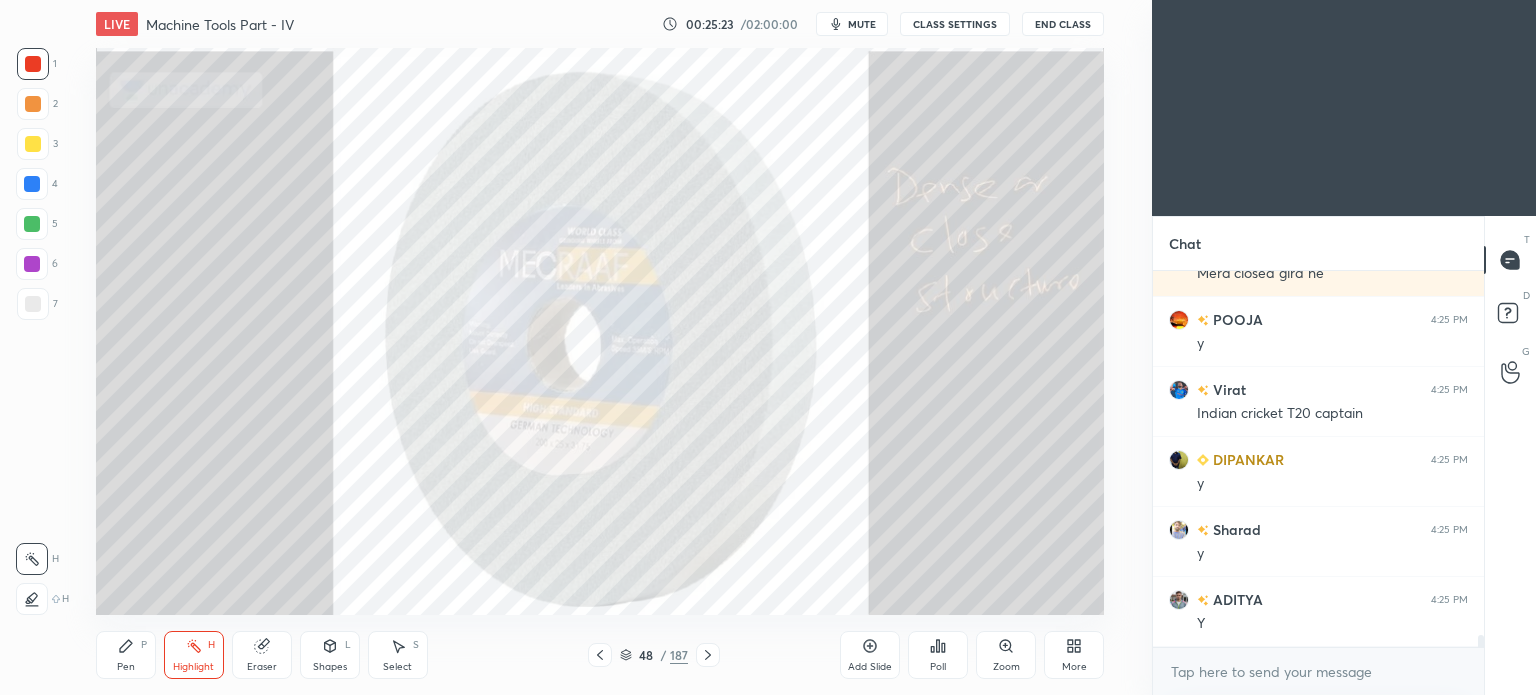 click 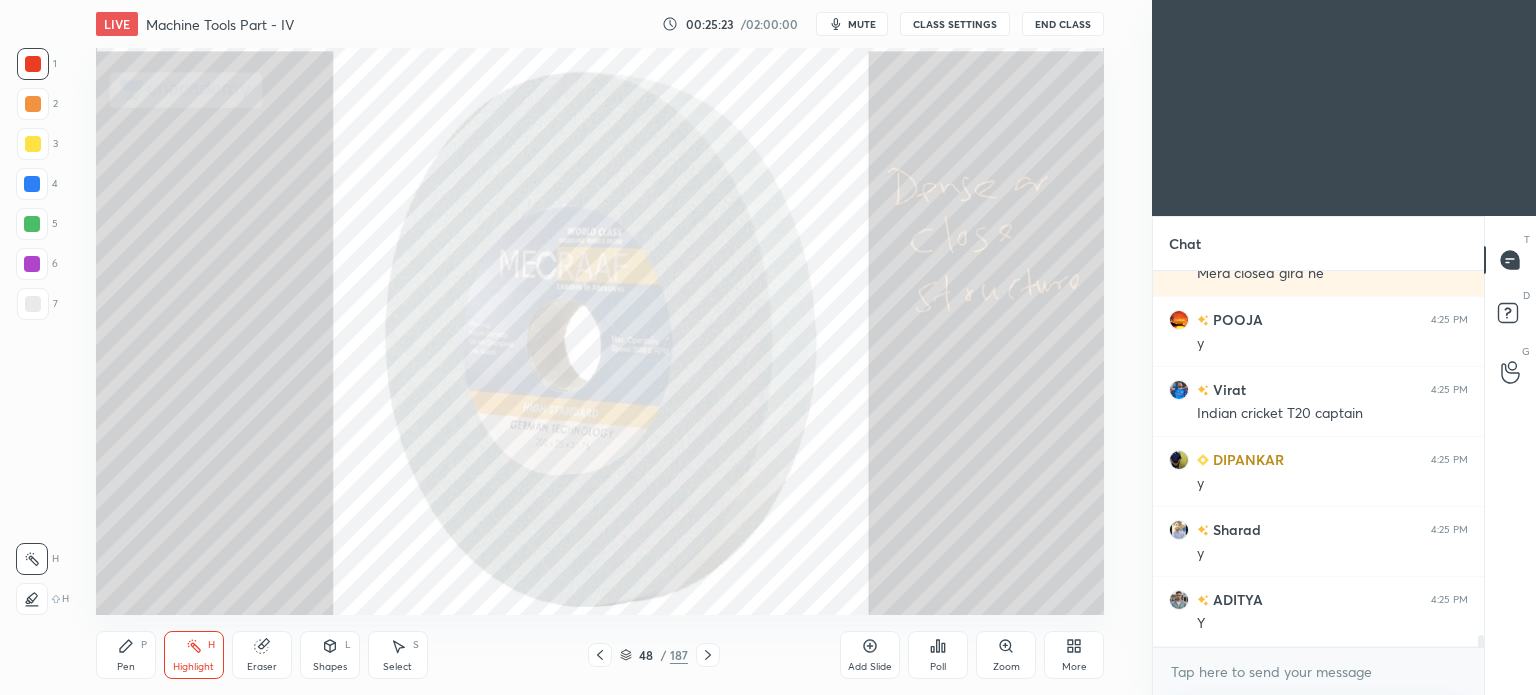 scroll, scrollTop: 11820, scrollLeft: 0, axis: vertical 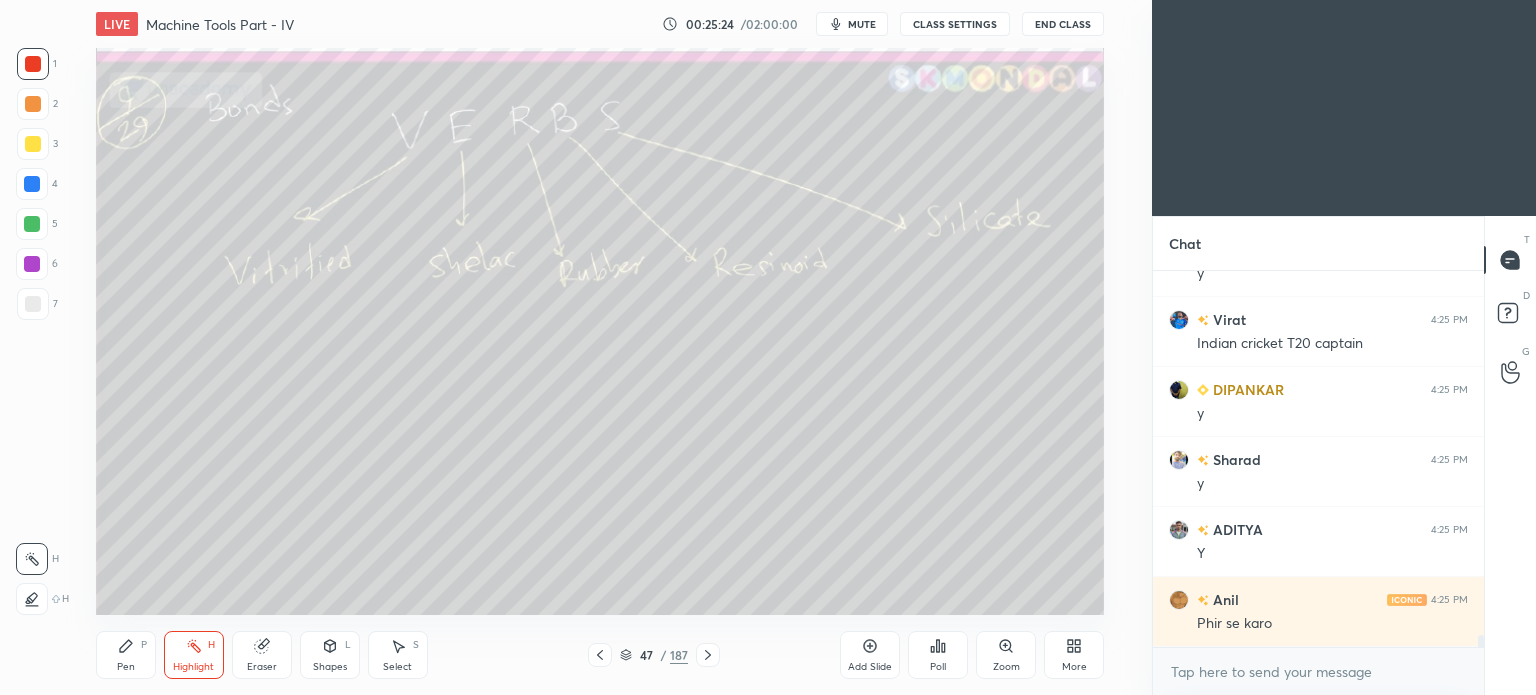click 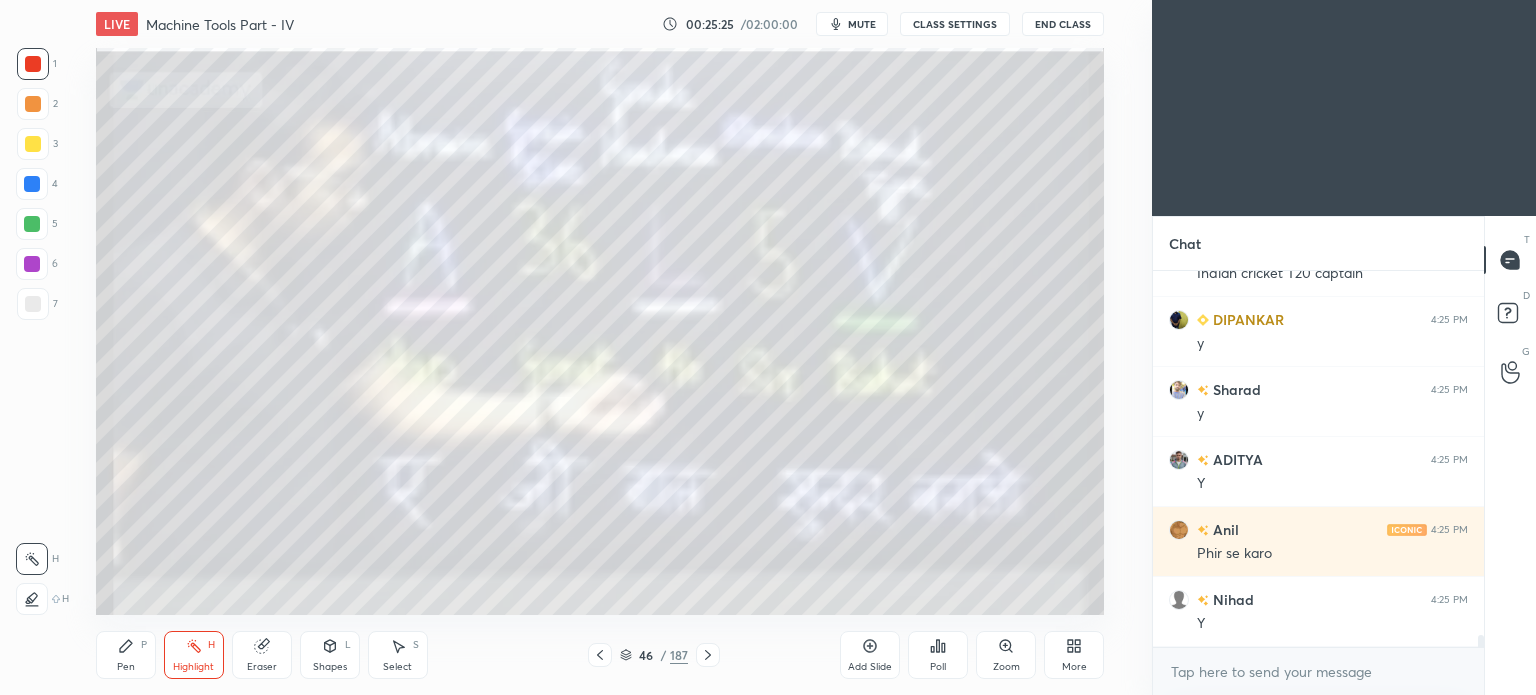 scroll, scrollTop: 11960, scrollLeft: 0, axis: vertical 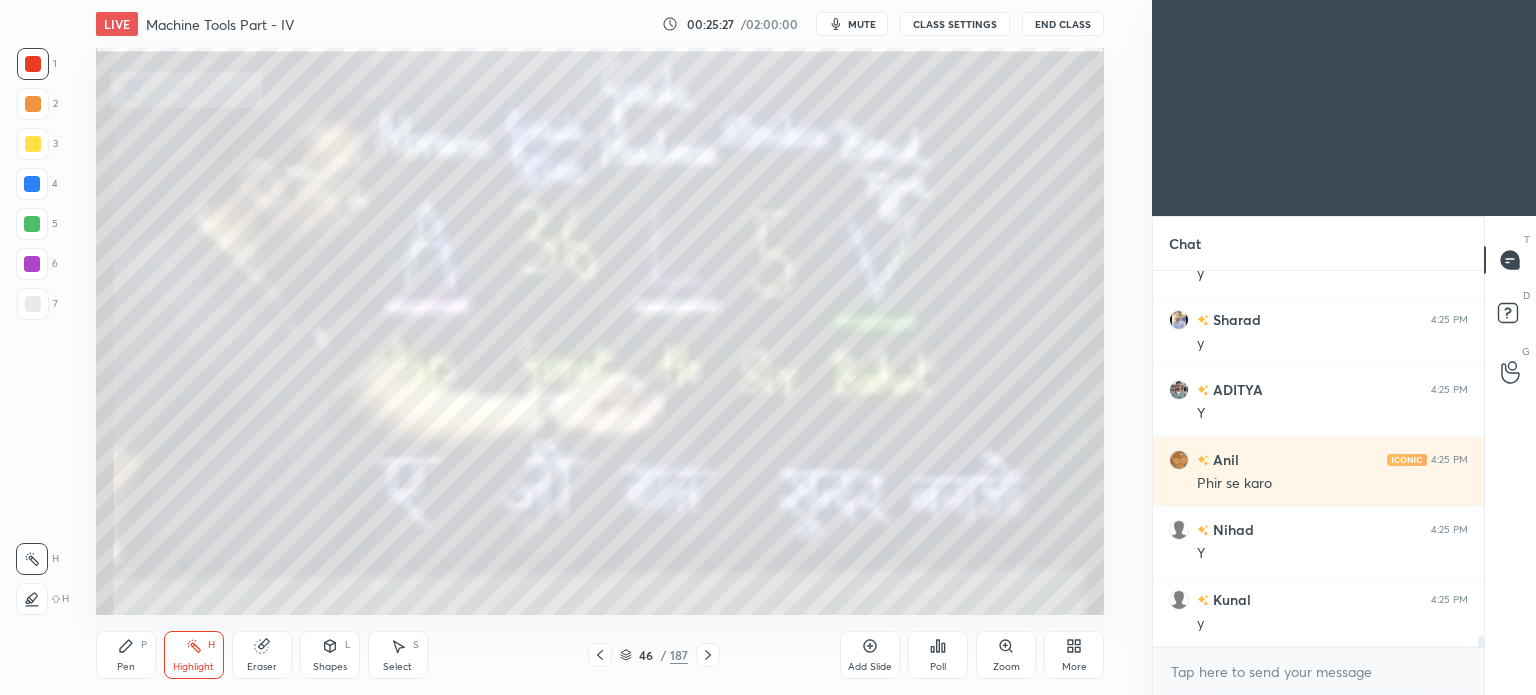 click 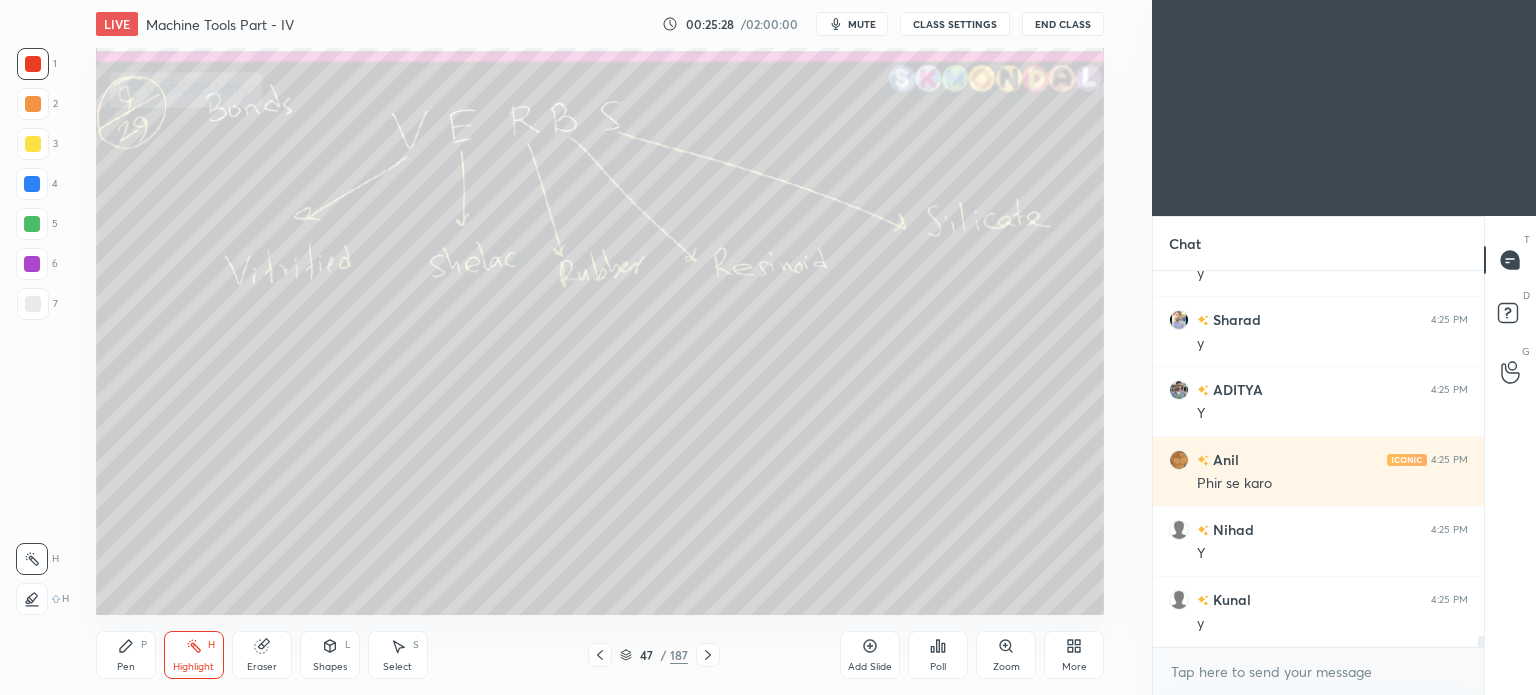 click 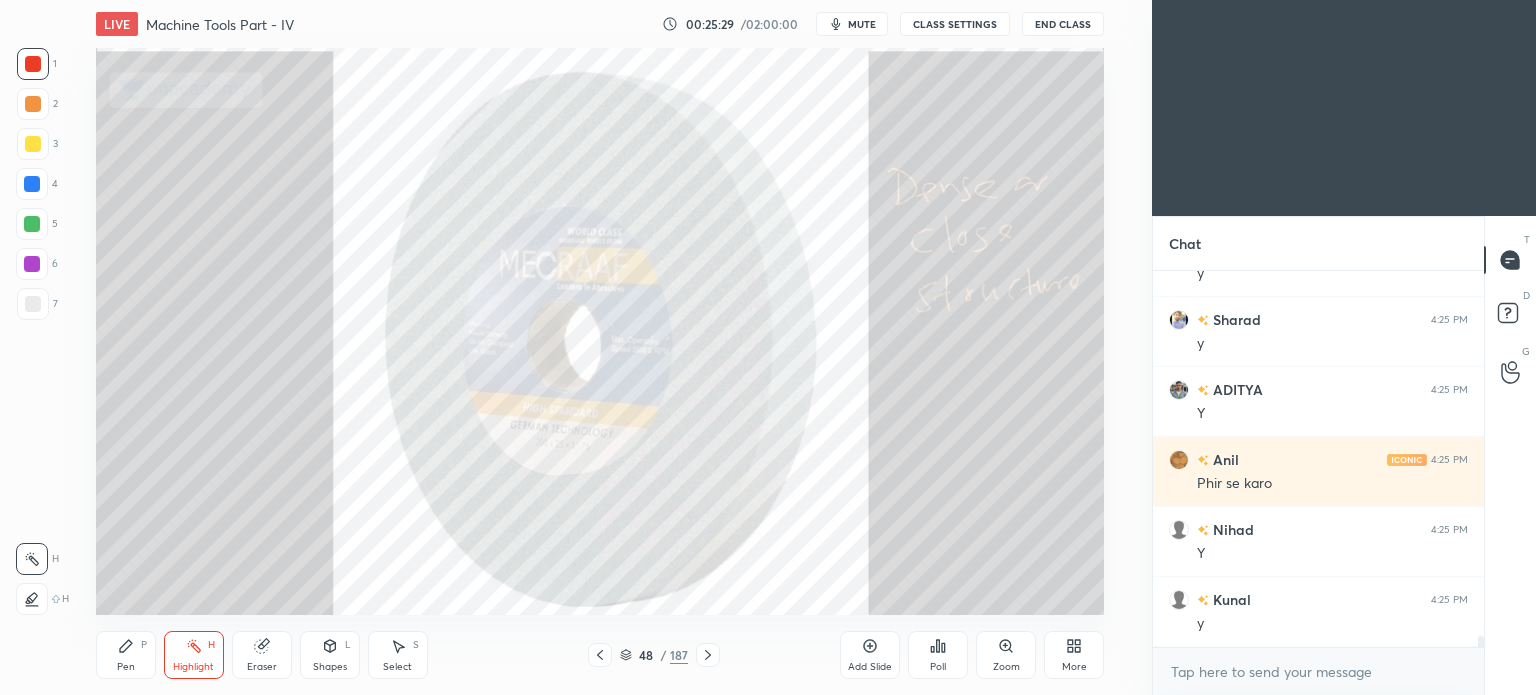 click 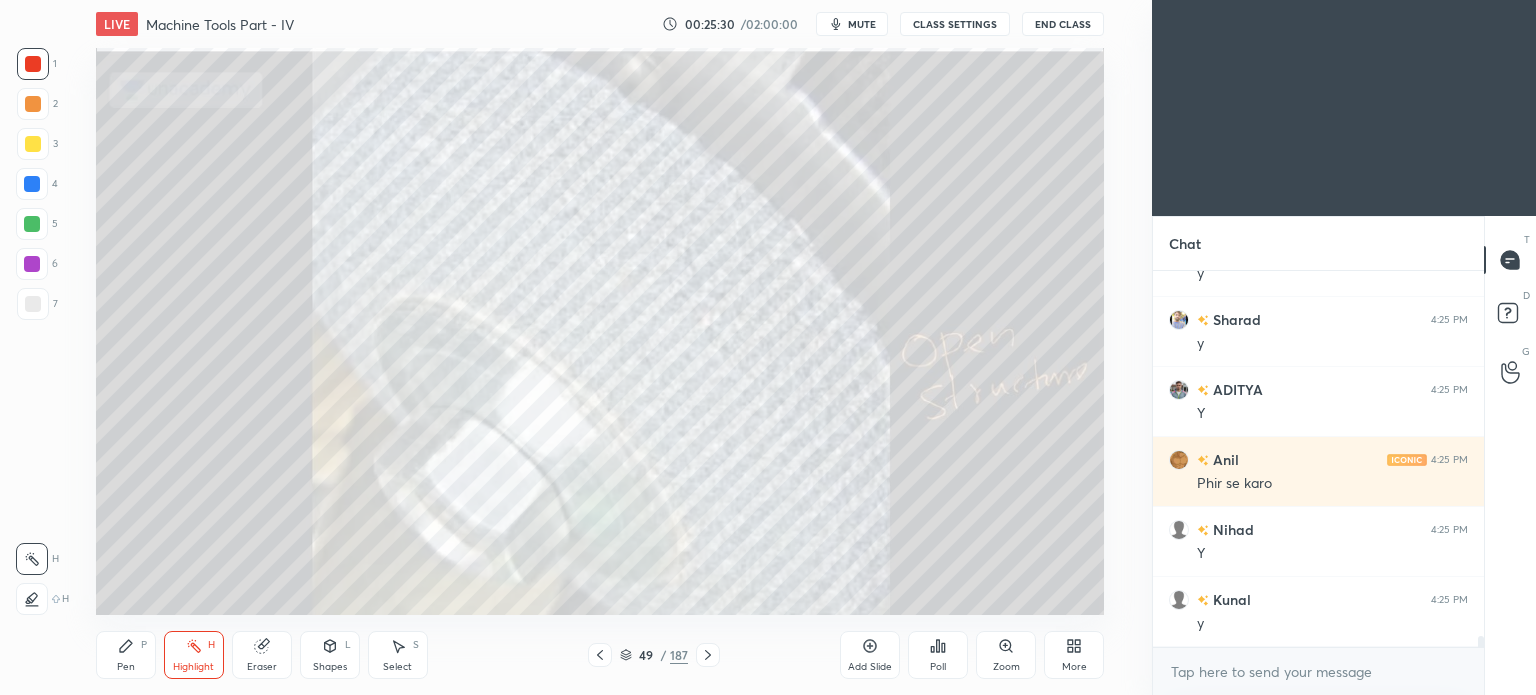 click 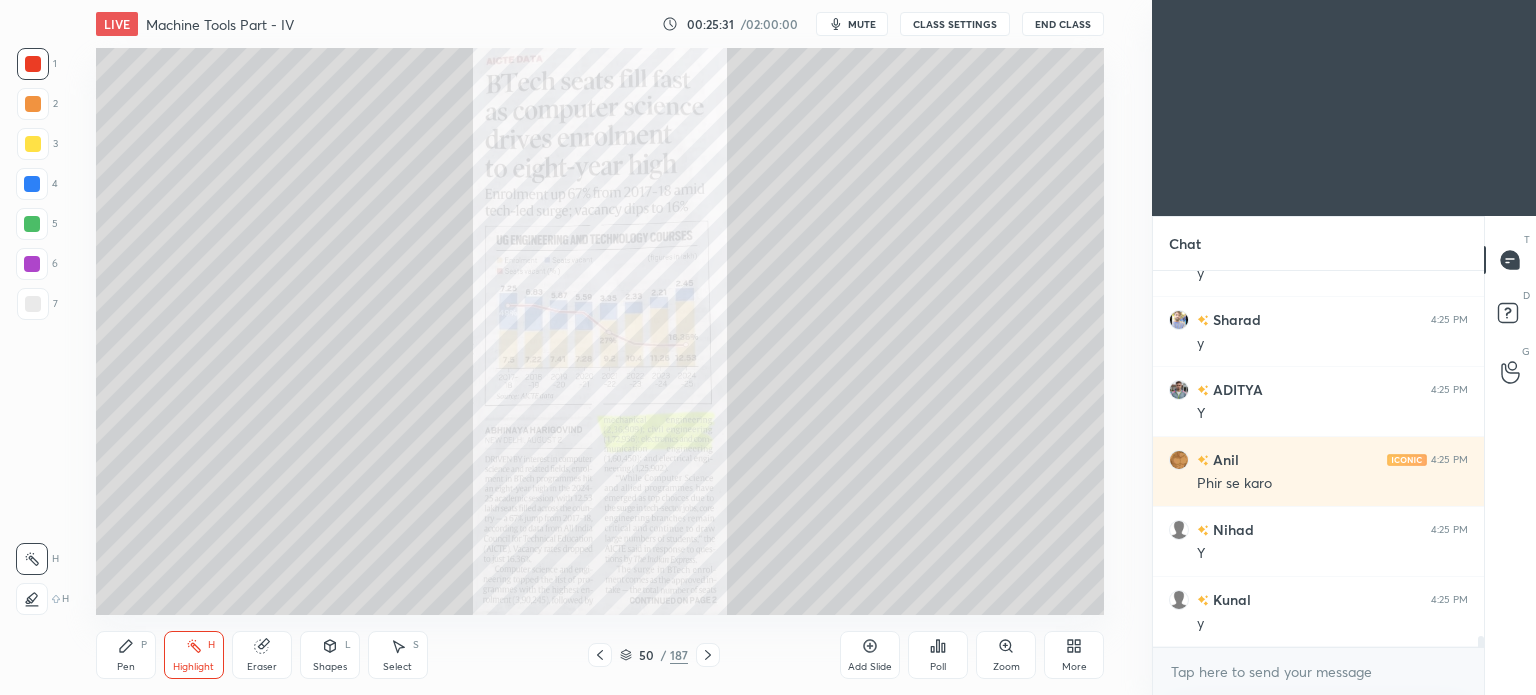 click 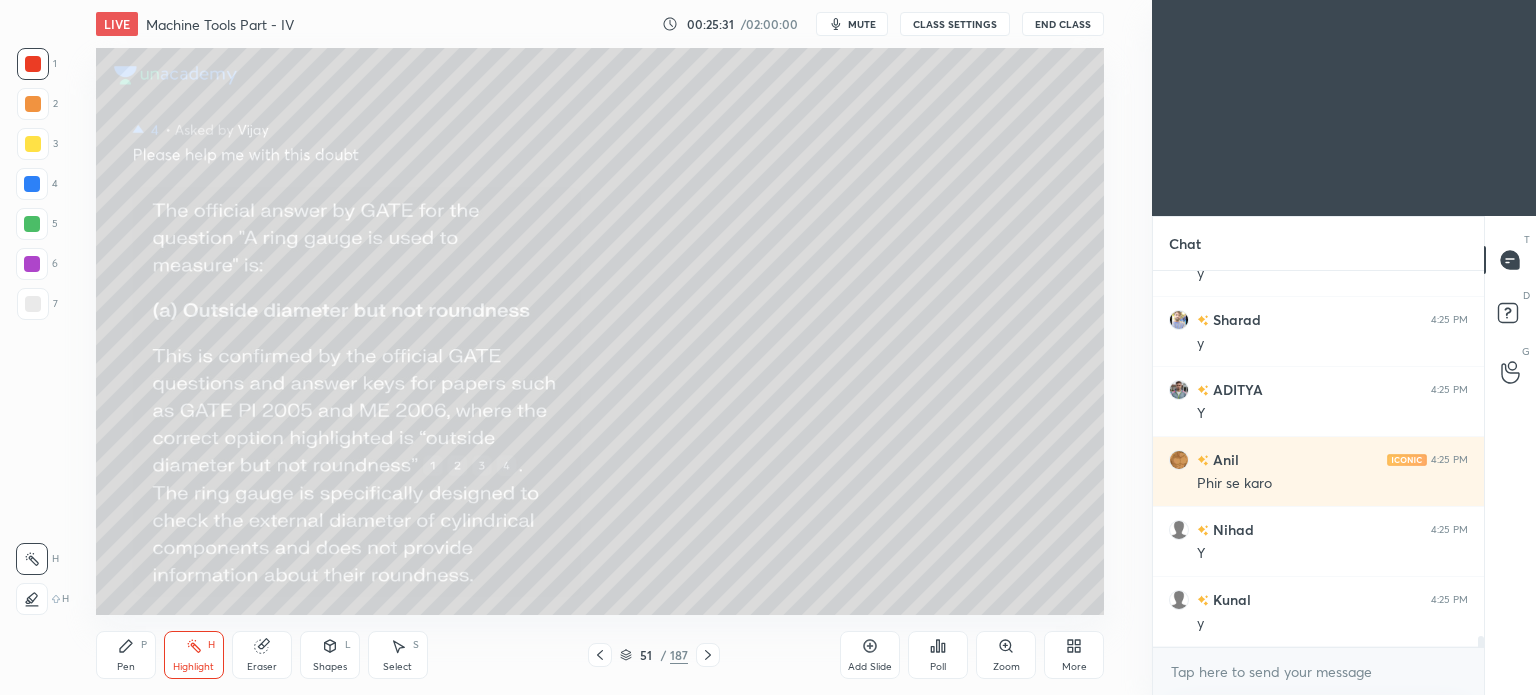click 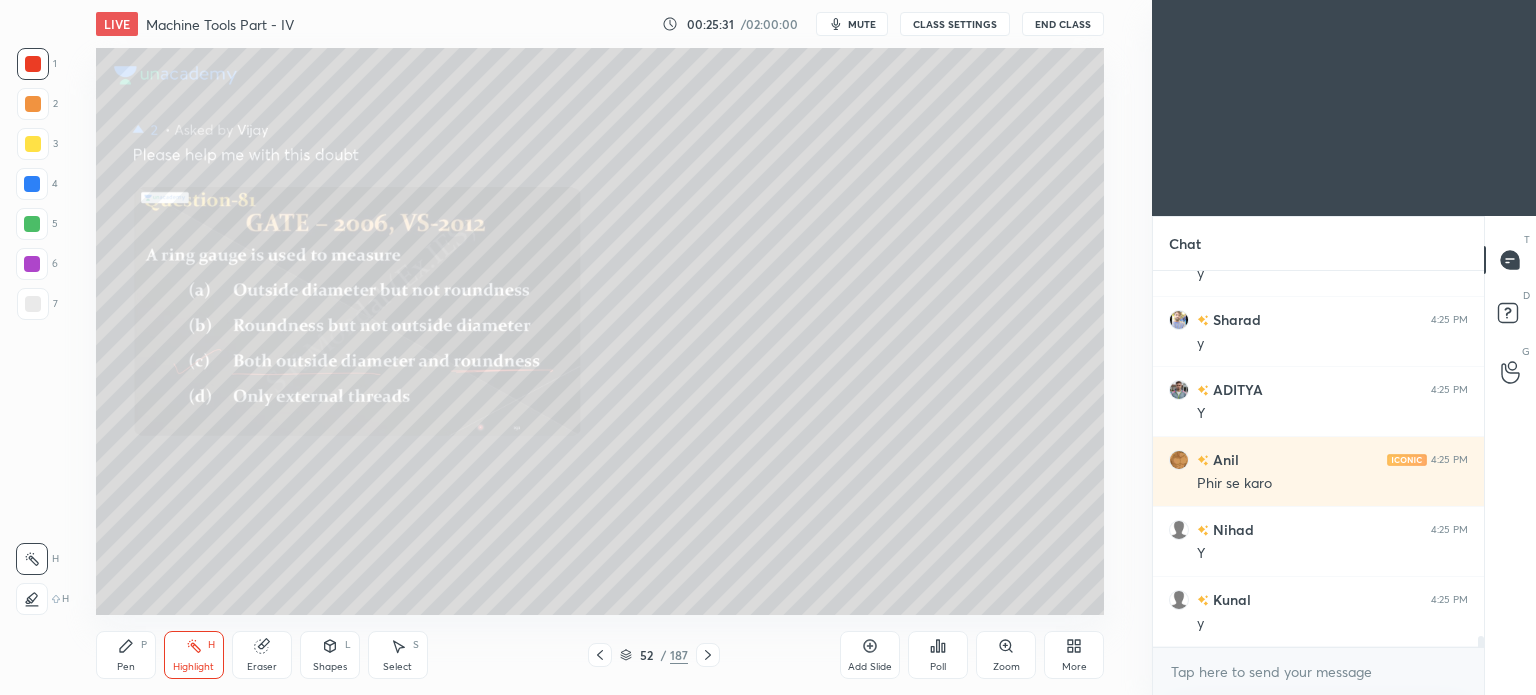 click 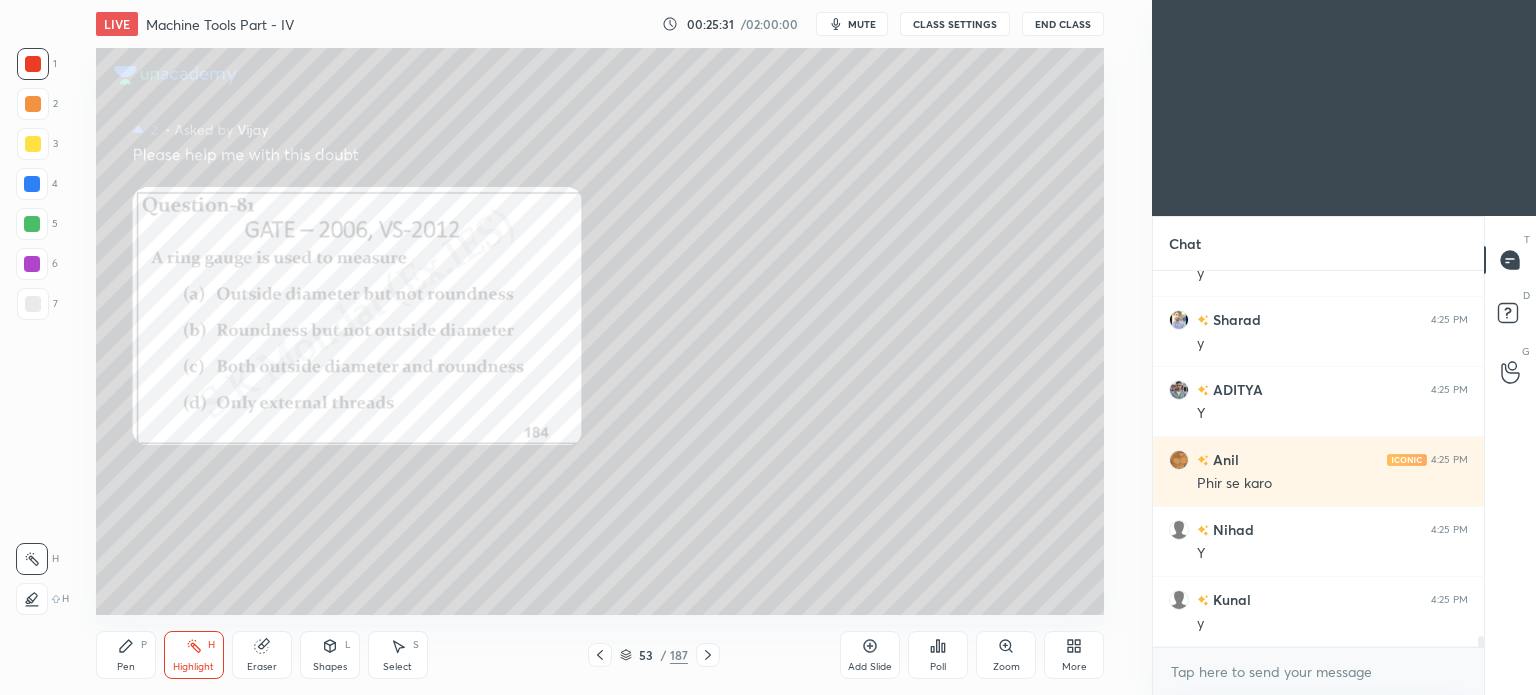 click 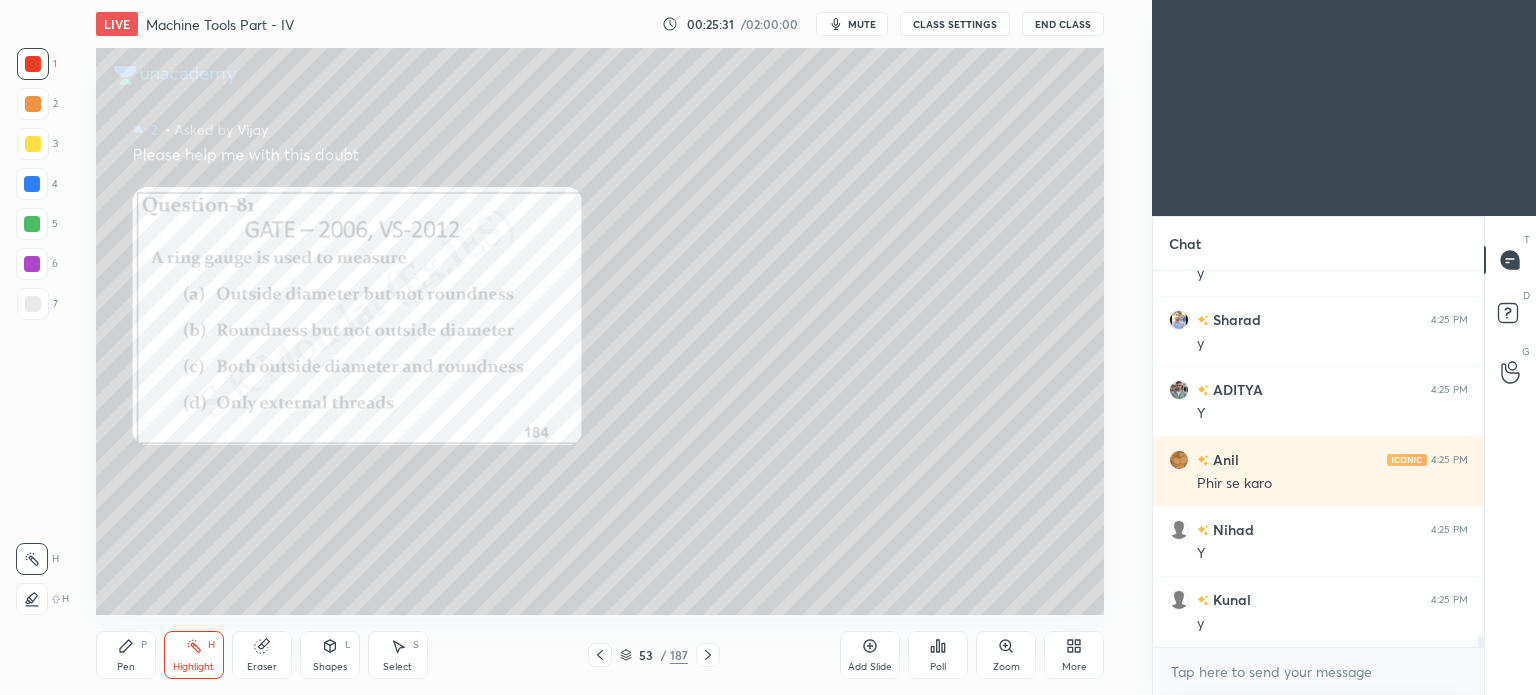 click 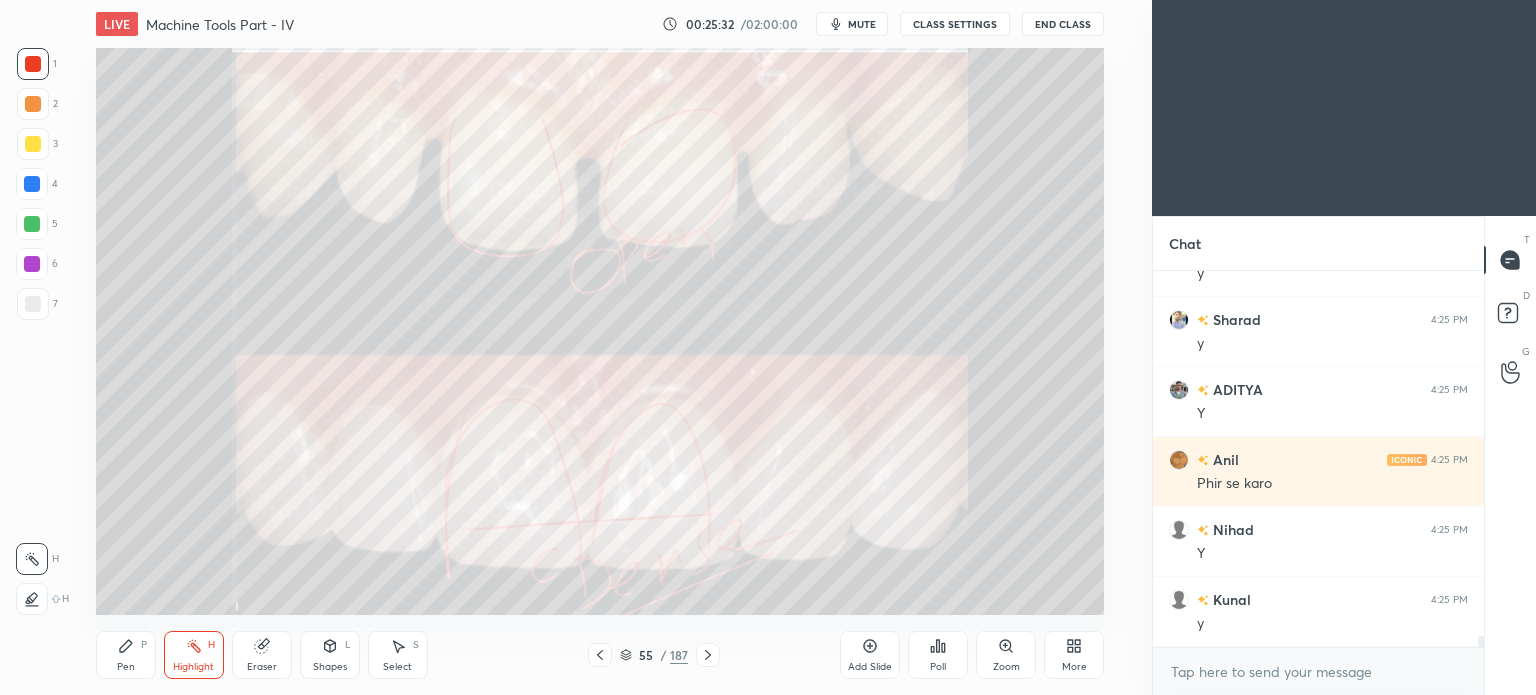 click 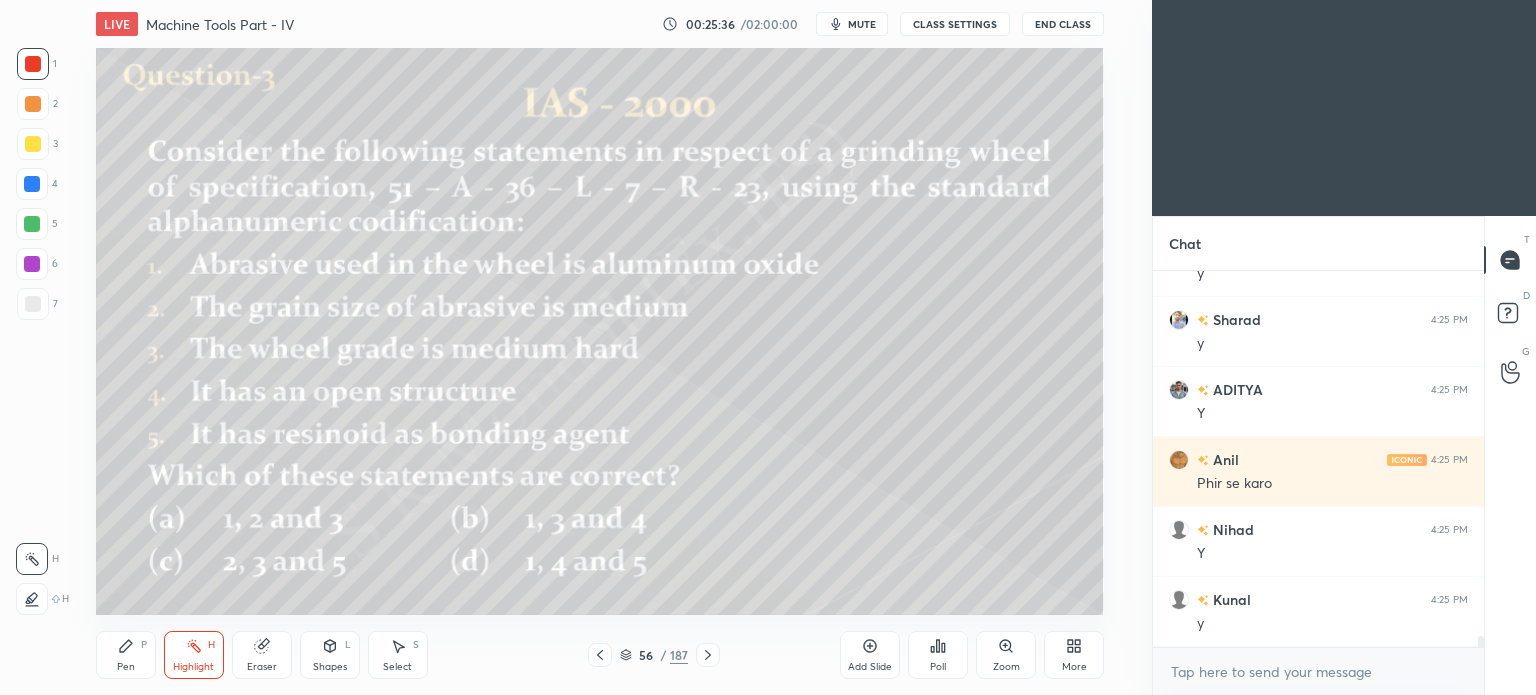 scroll, scrollTop: 12030, scrollLeft: 0, axis: vertical 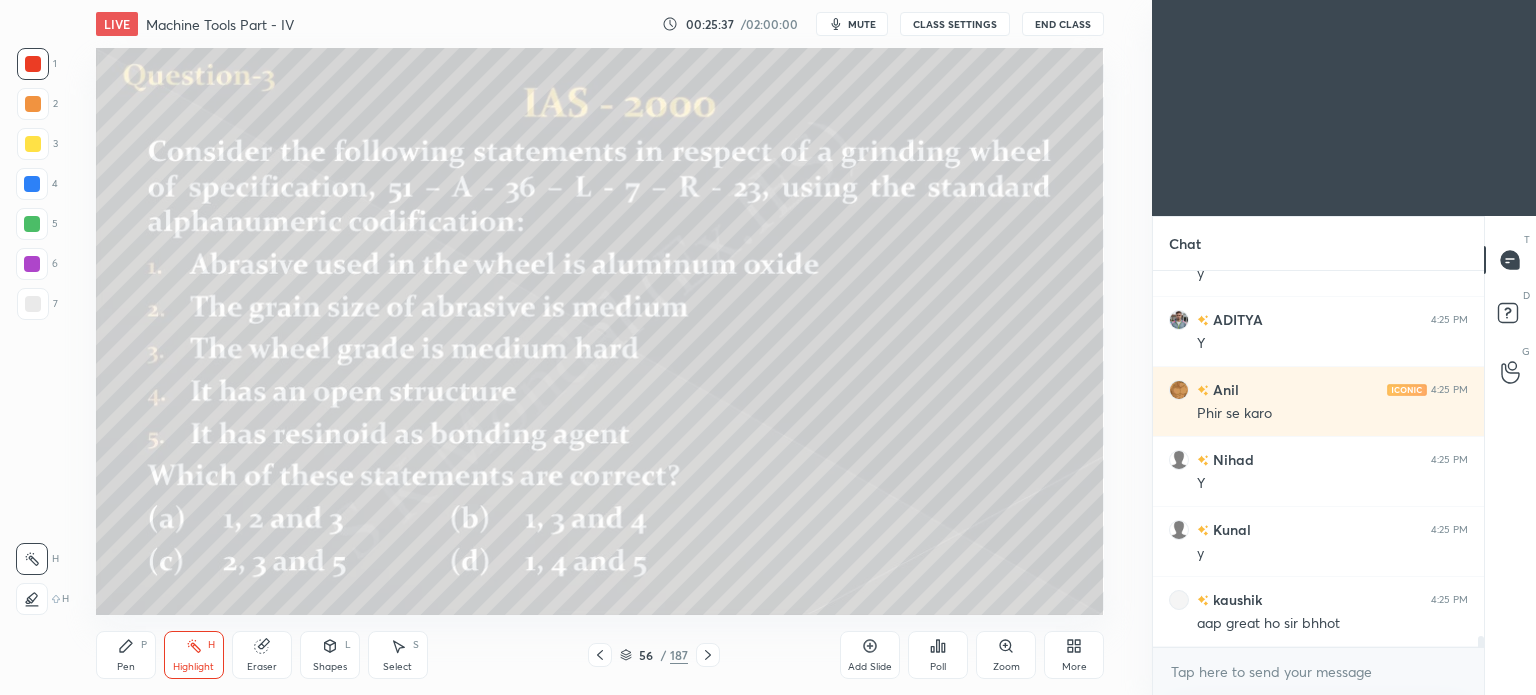 click on "Poll" at bounding box center [938, 667] 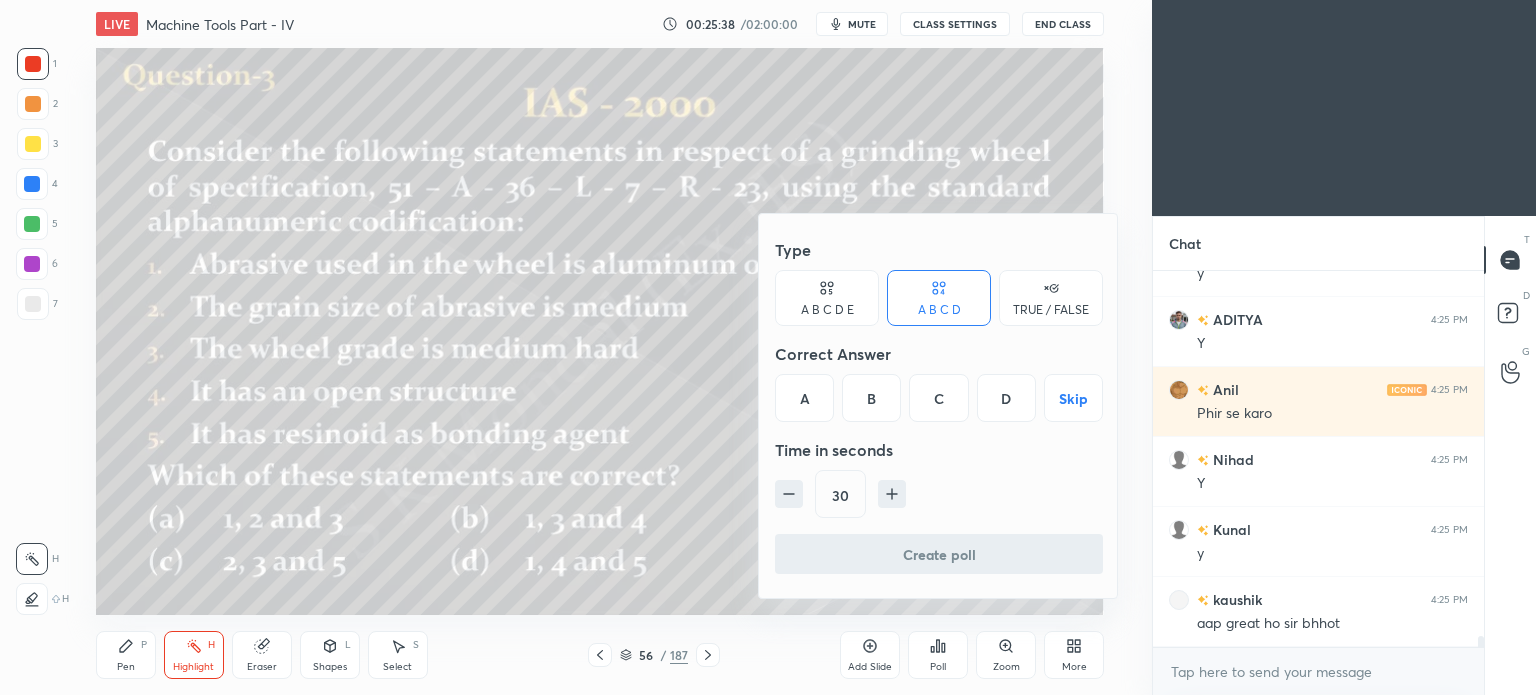 click on "A" at bounding box center (804, 398) 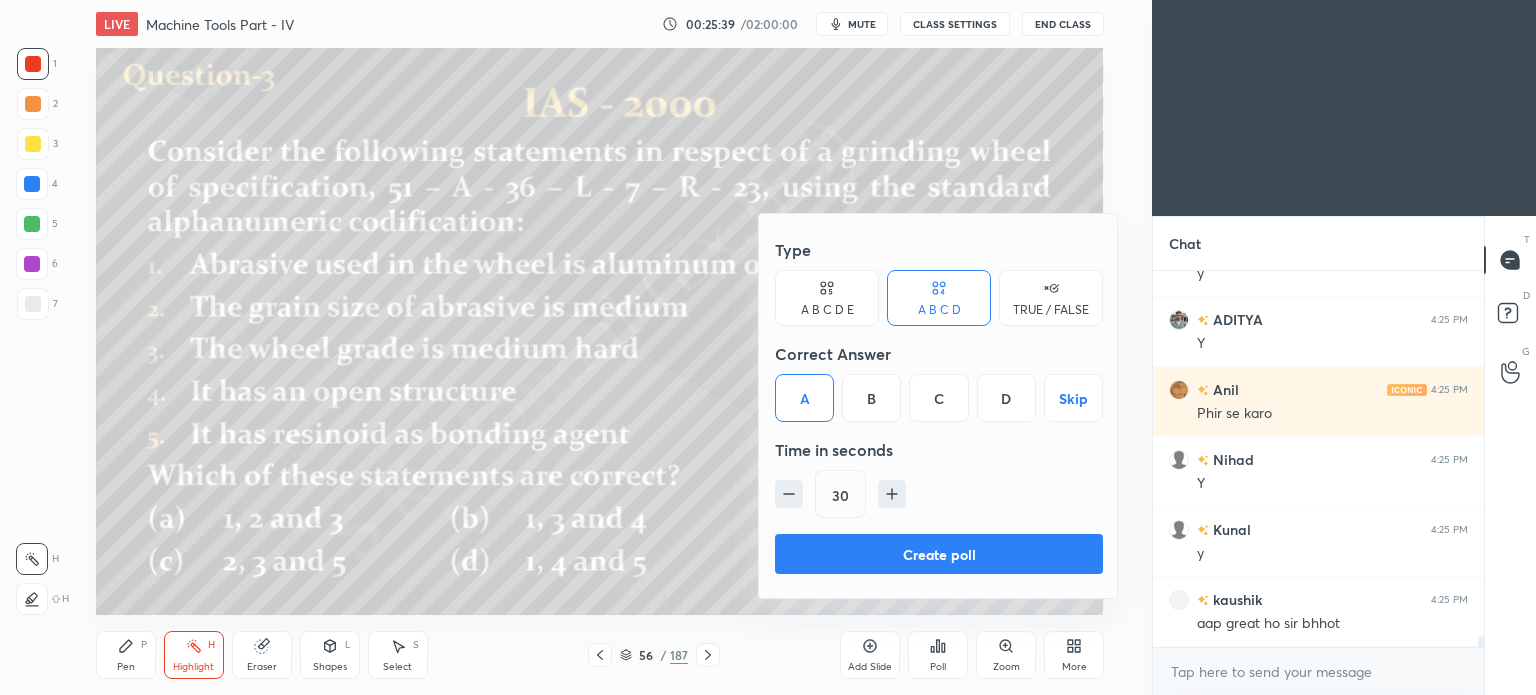 click on "Create poll" at bounding box center [939, 554] 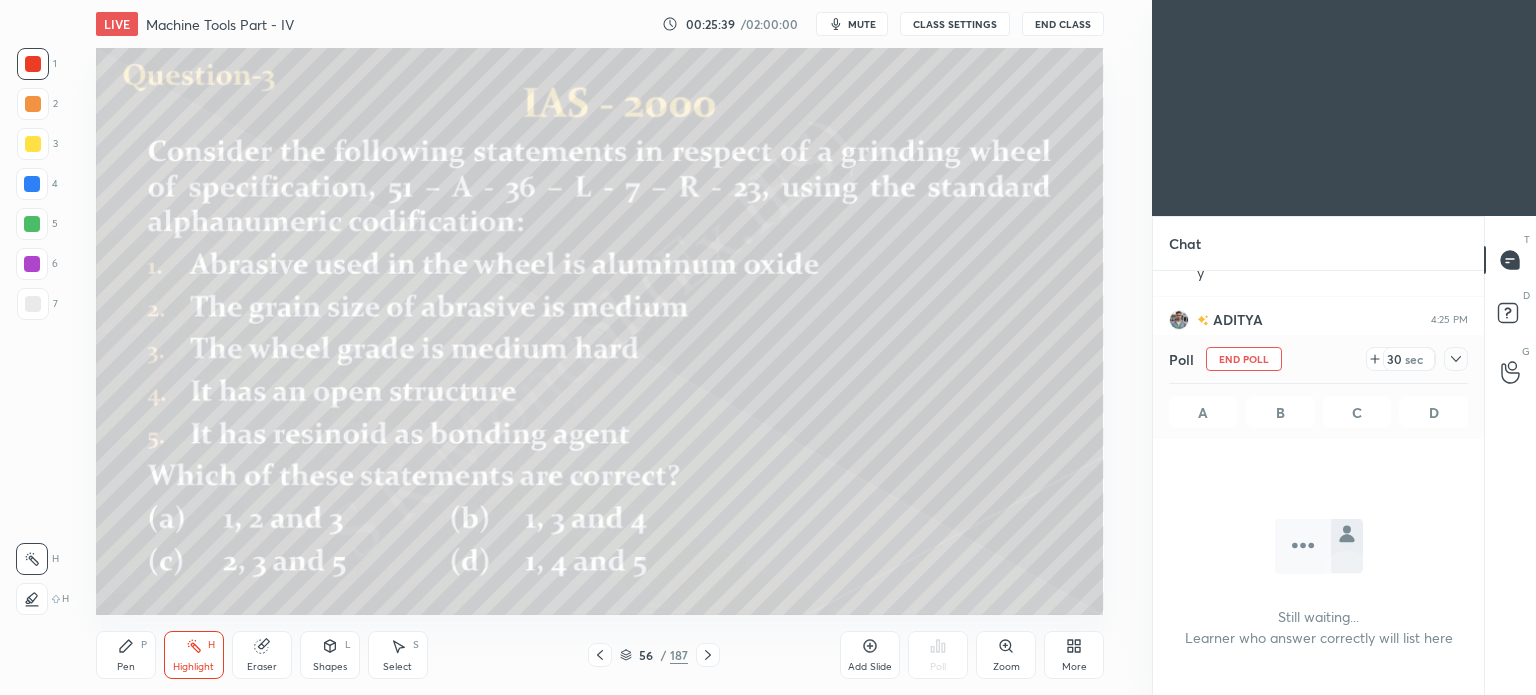scroll, scrollTop: 276, scrollLeft: 325, axis: both 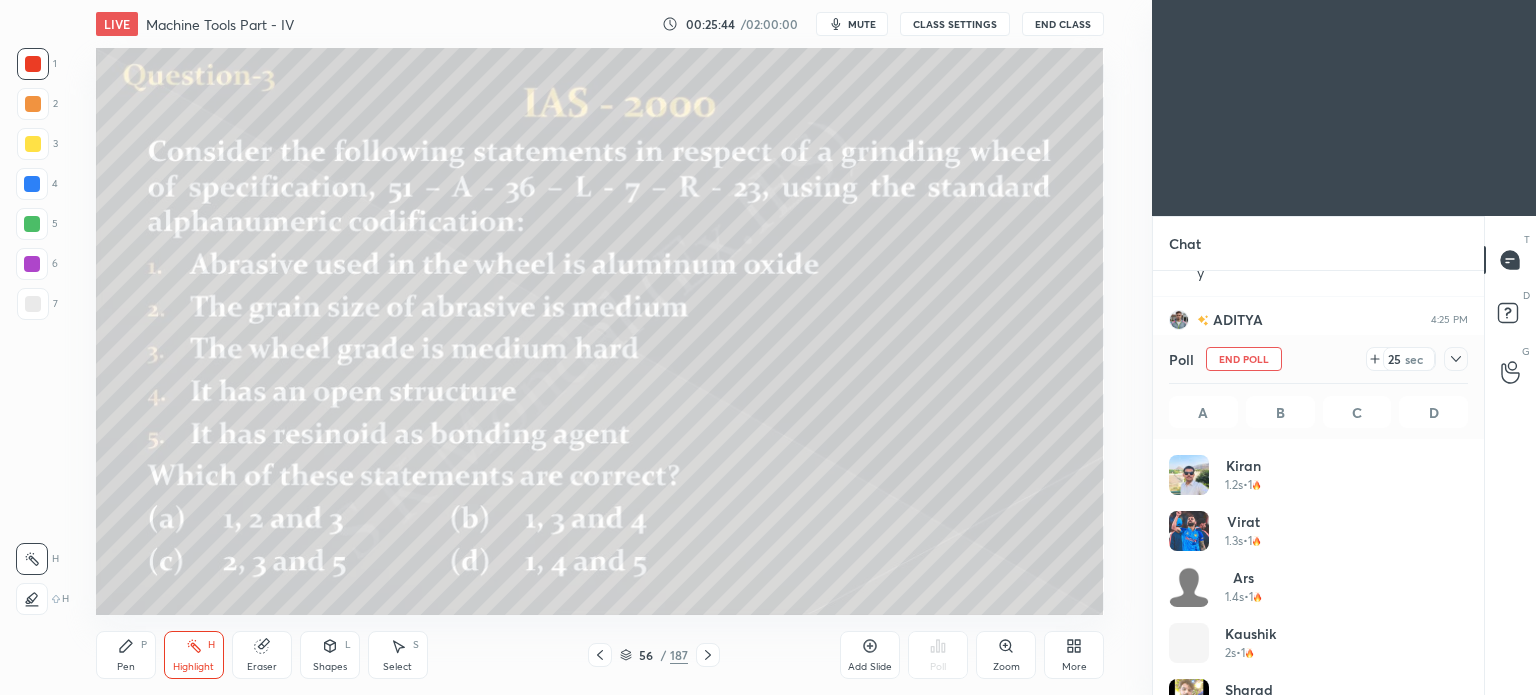 click on "Highlight H" at bounding box center [194, 655] 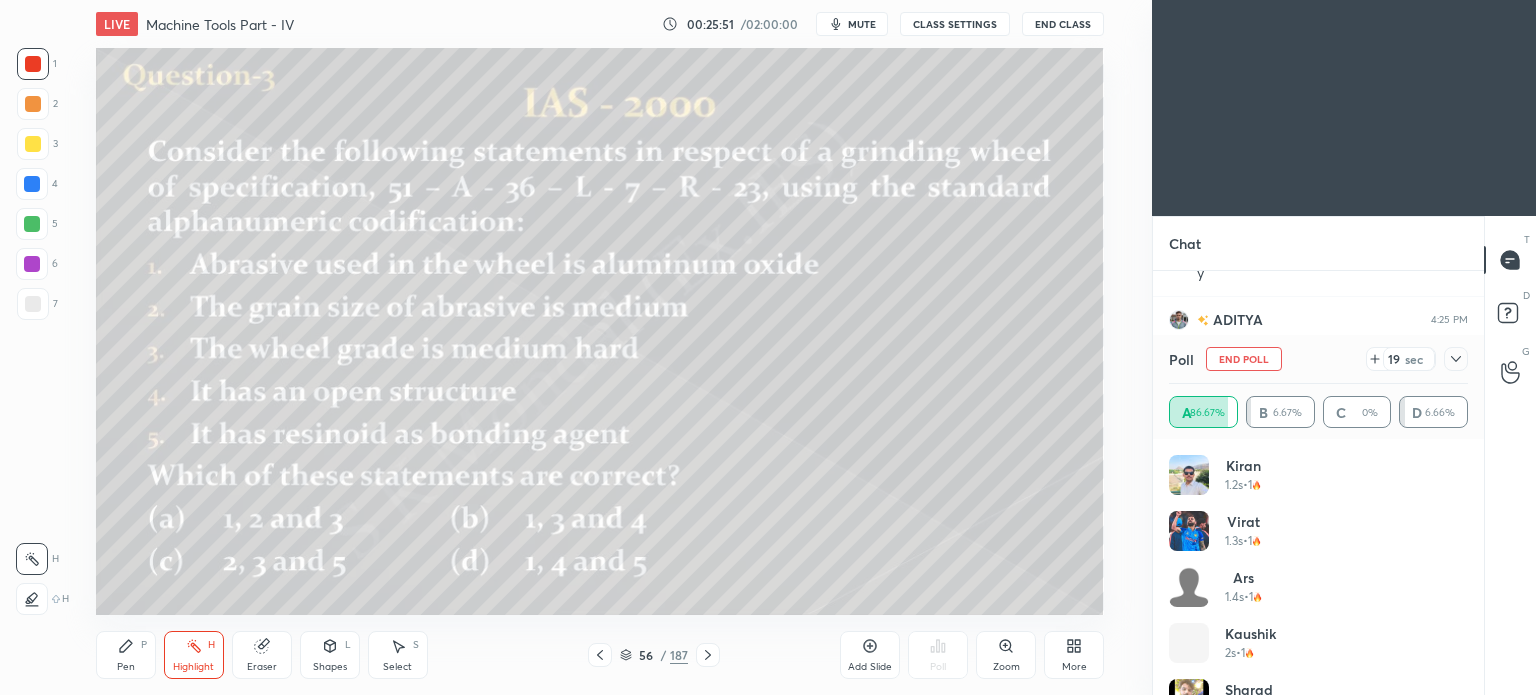 click on "Pen P" at bounding box center (126, 655) 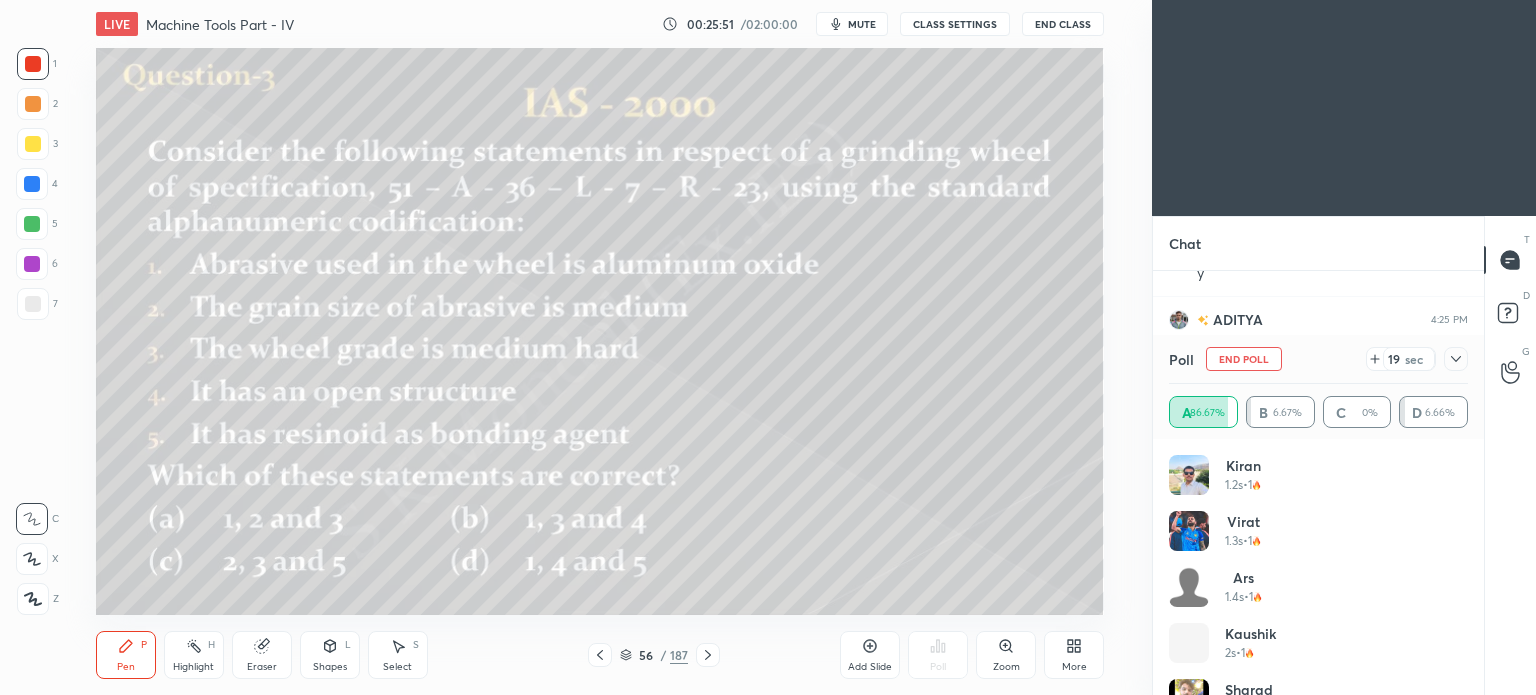click on "Pen P" at bounding box center (126, 655) 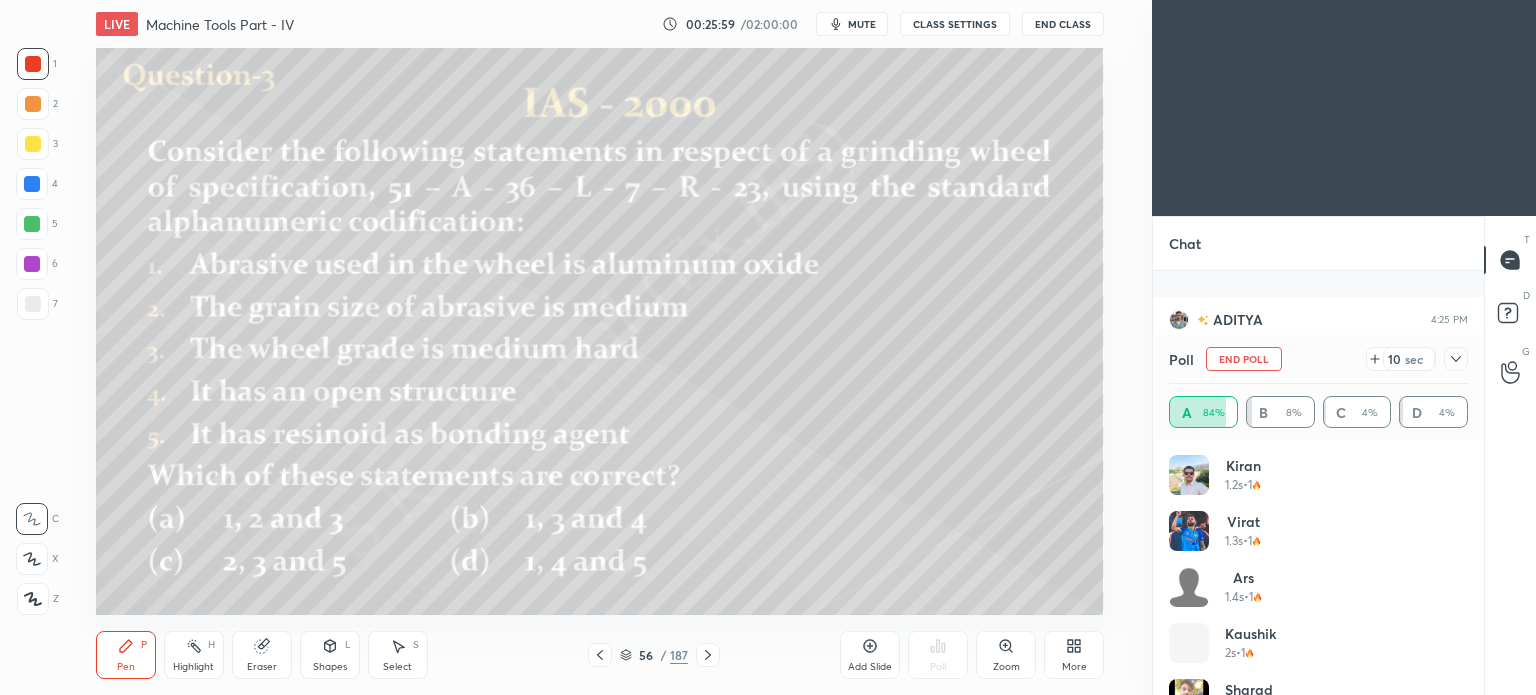 scroll, scrollTop: 12182, scrollLeft: 0, axis: vertical 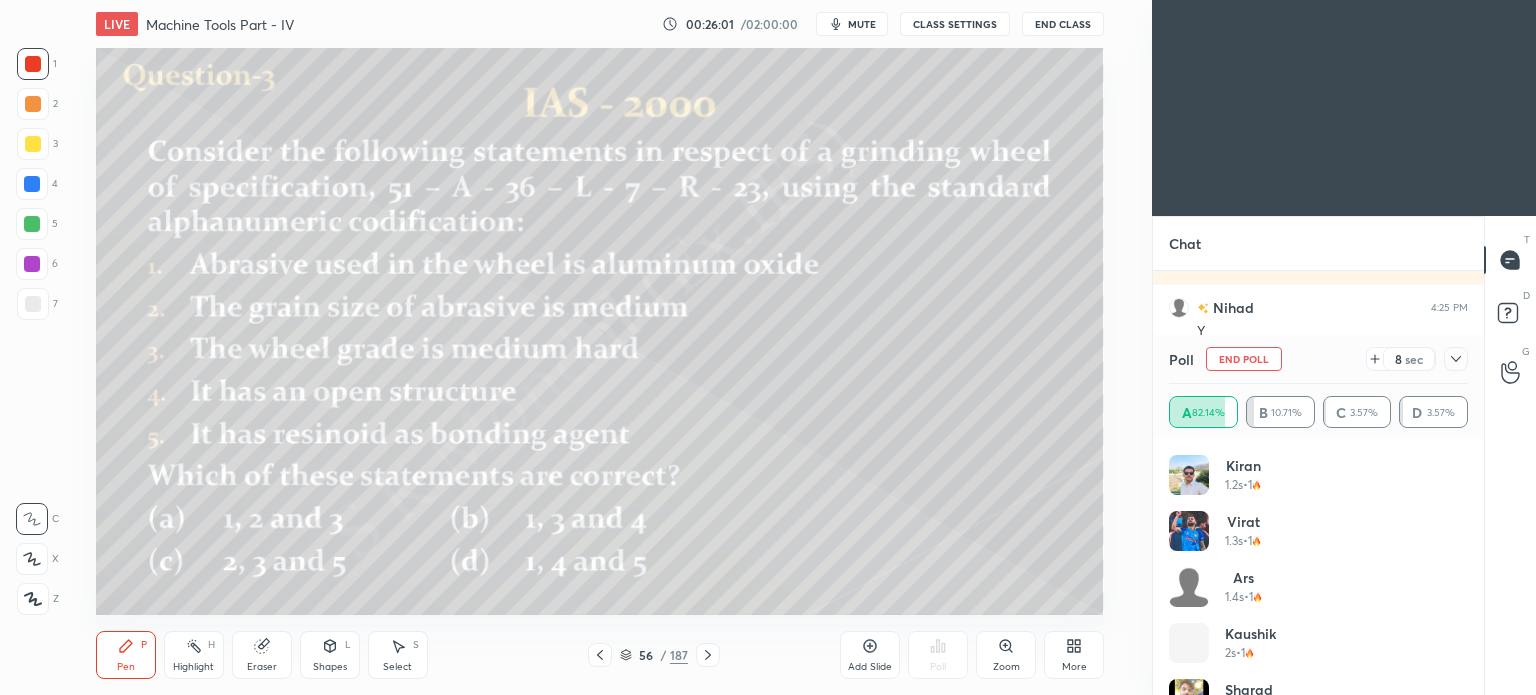 click 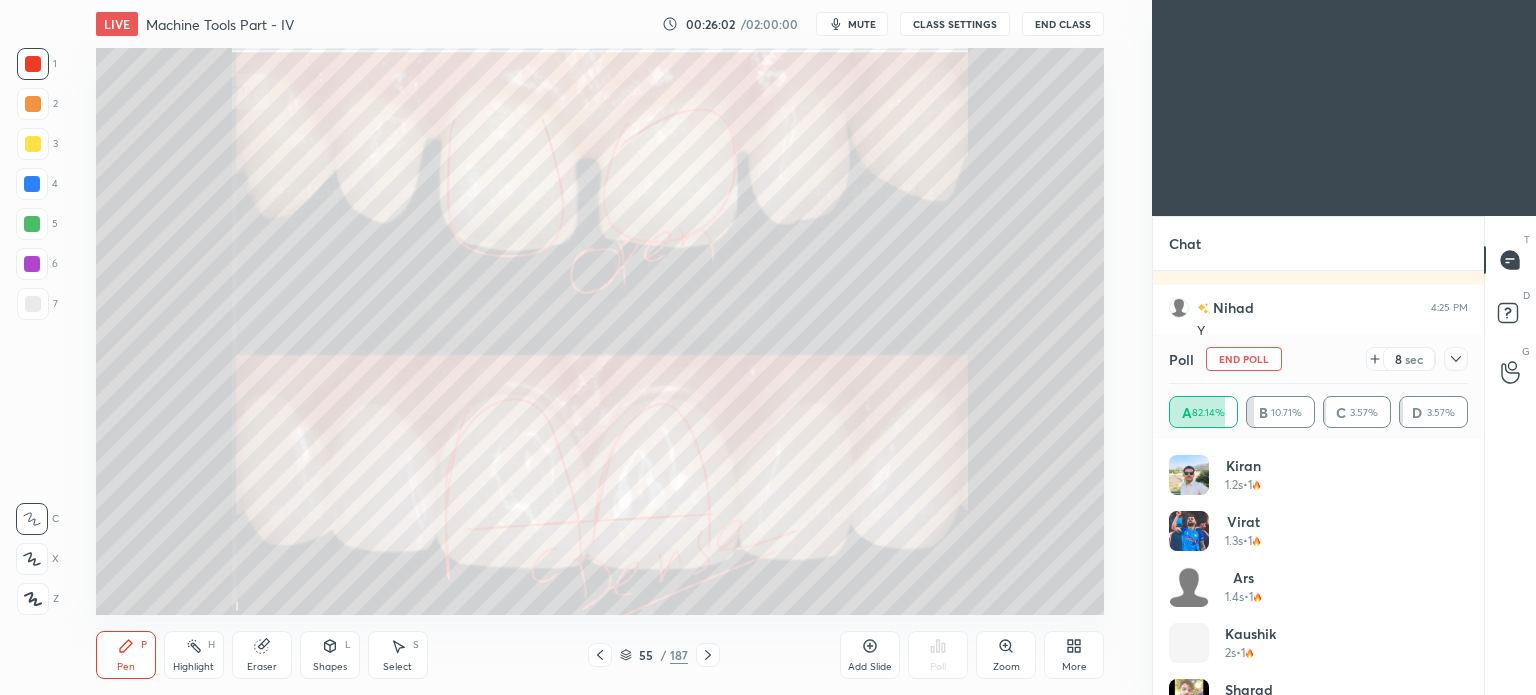 click 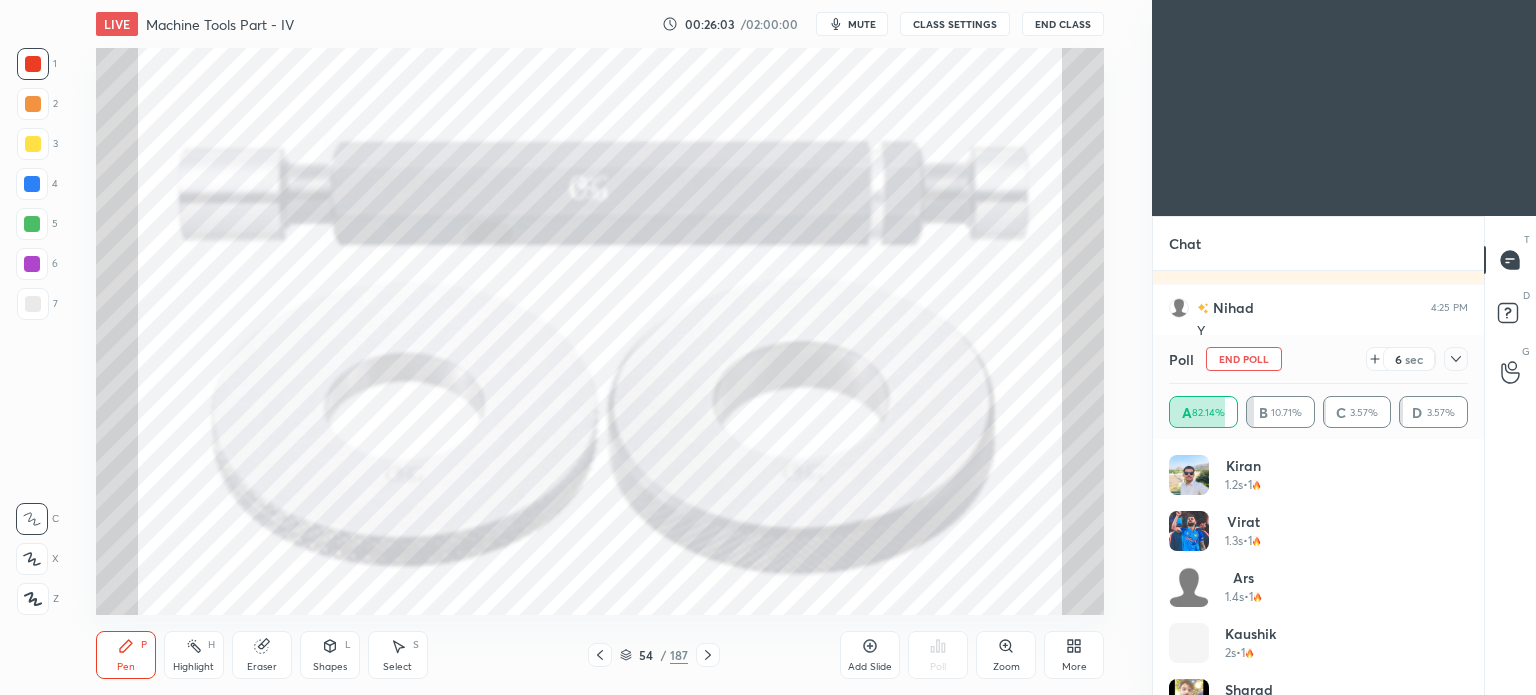 click 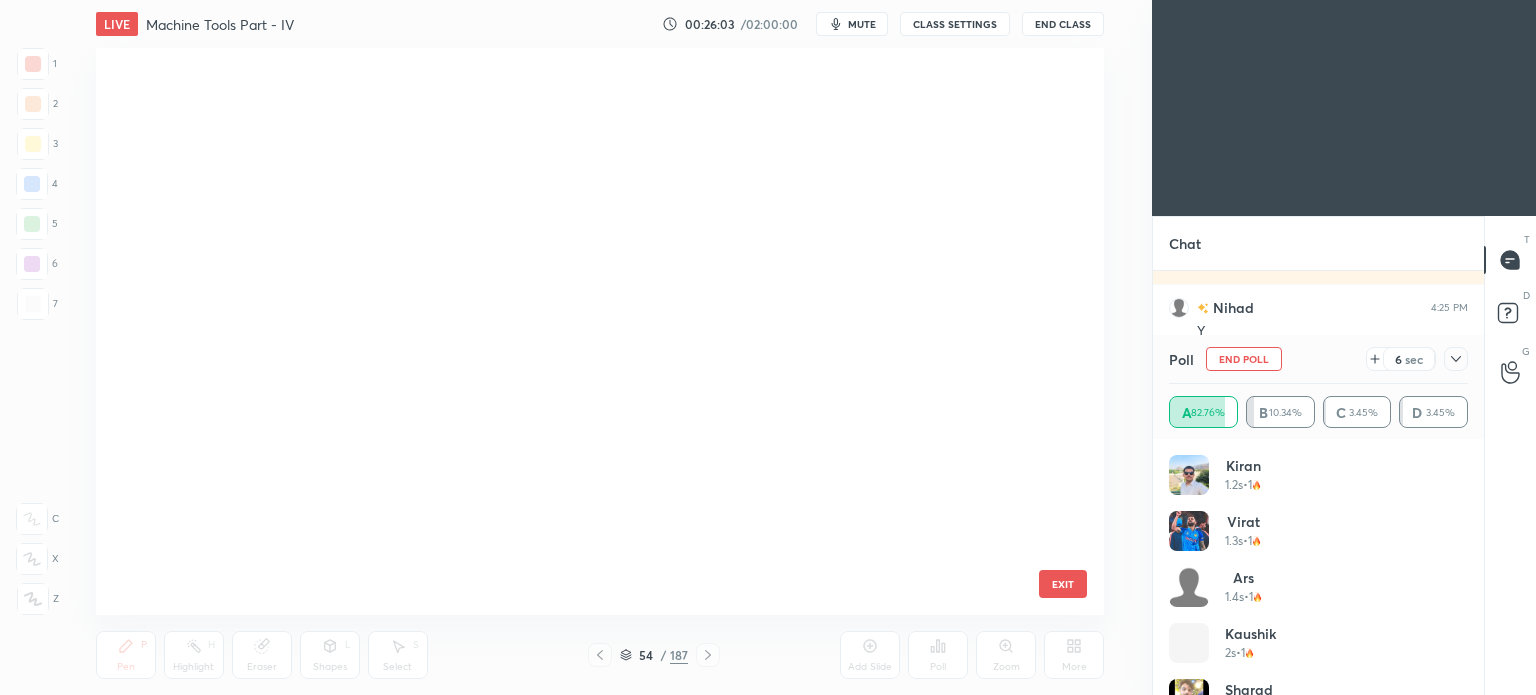 scroll, scrollTop: 2564, scrollLeft: 0, axis: vertical 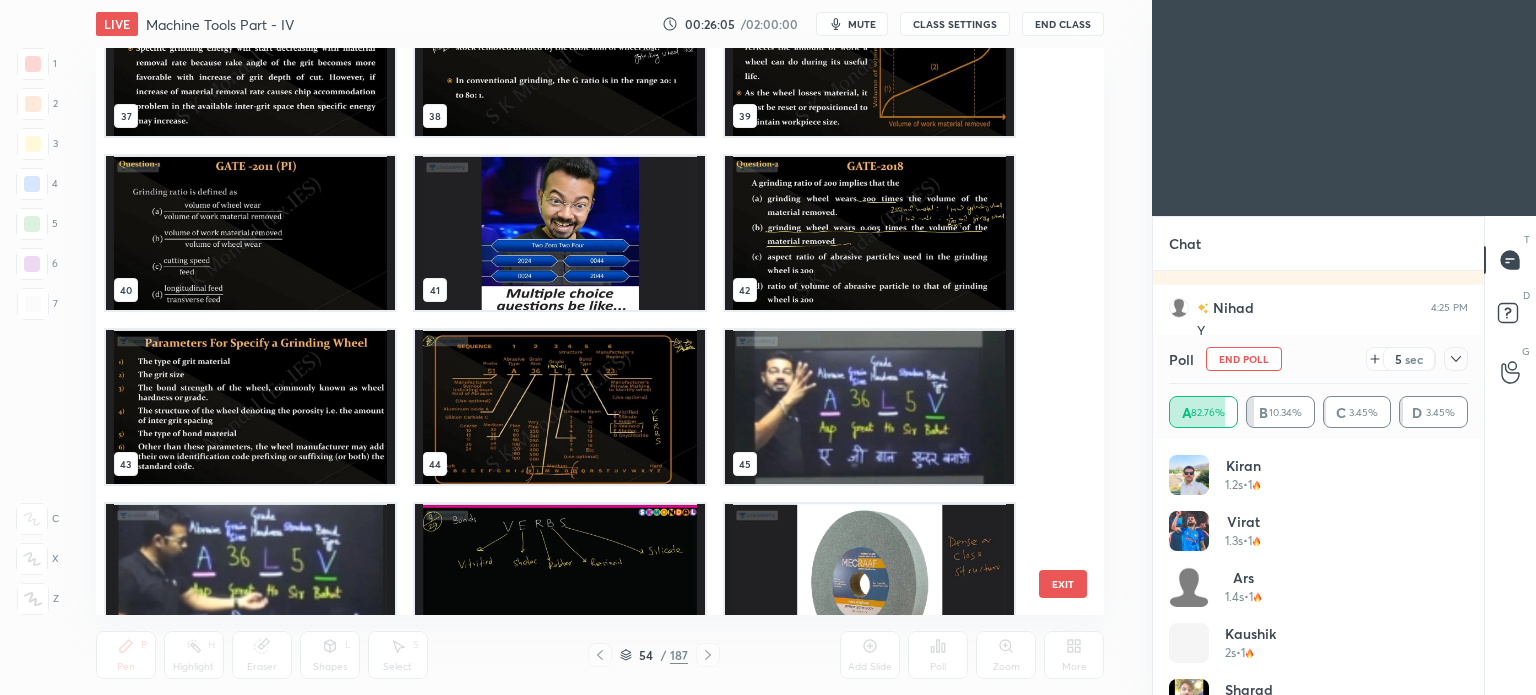 click at bounding box center [559, 407] 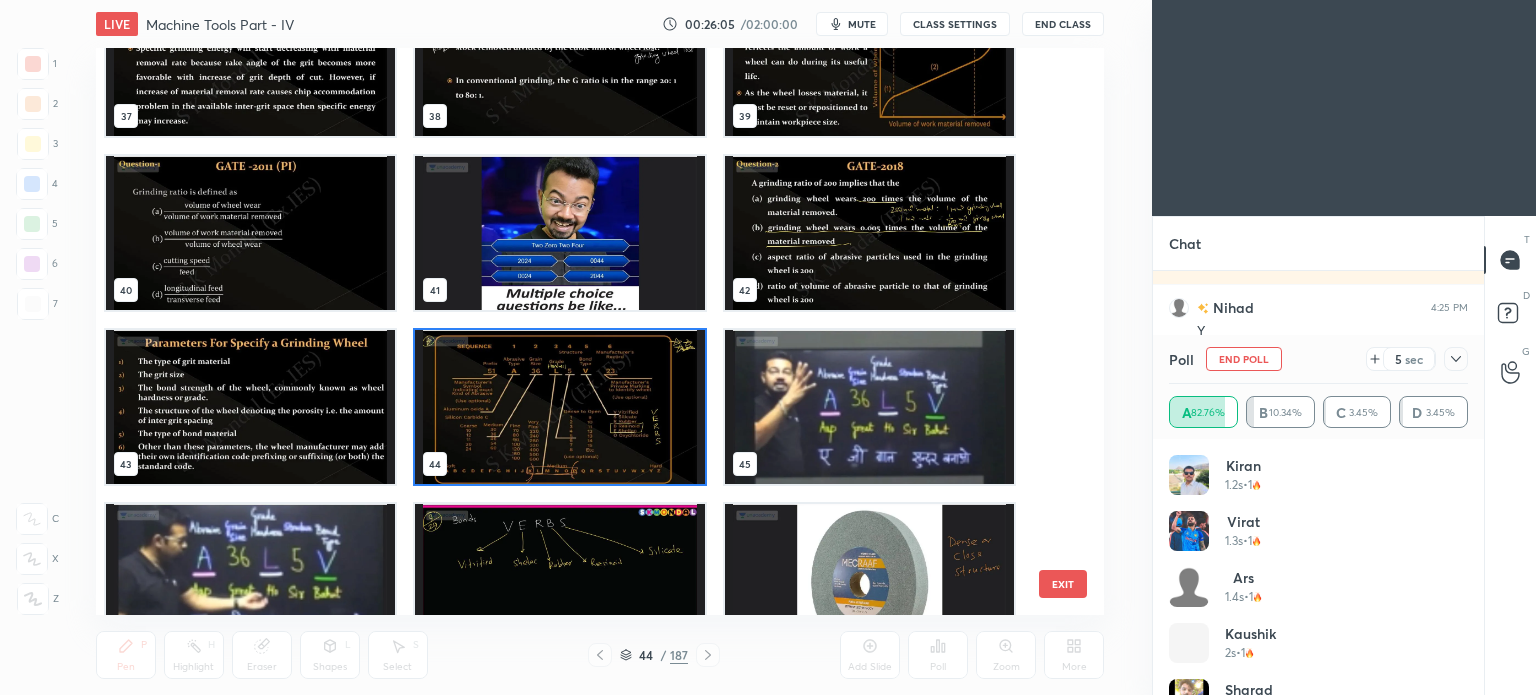 click at bounding box center [559, 407] 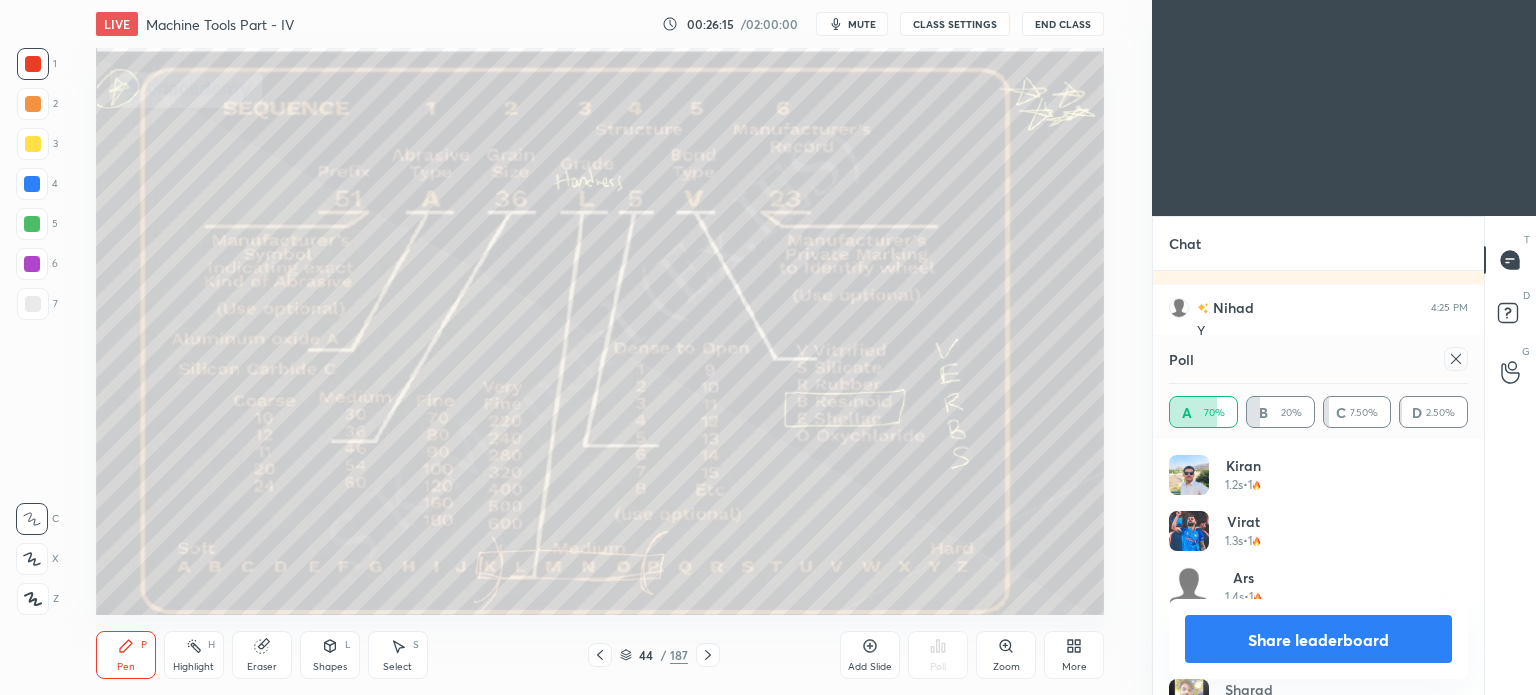scroll, scrollTop: 12206, scrollLeft: 0, axis: vertical 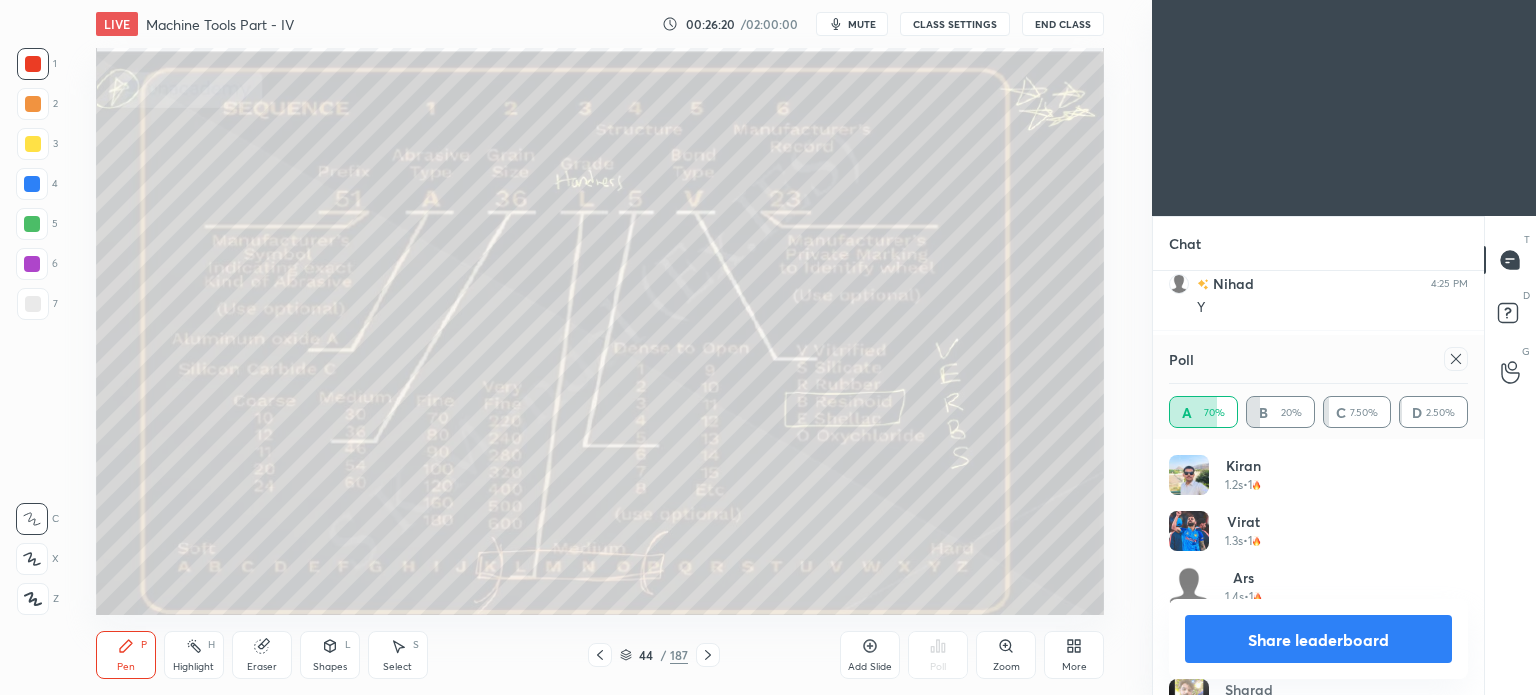 drag, startPoint x: 410, startPoint y: 652, endPoint x: 409, endPoint y: 632, distance: 20.024984 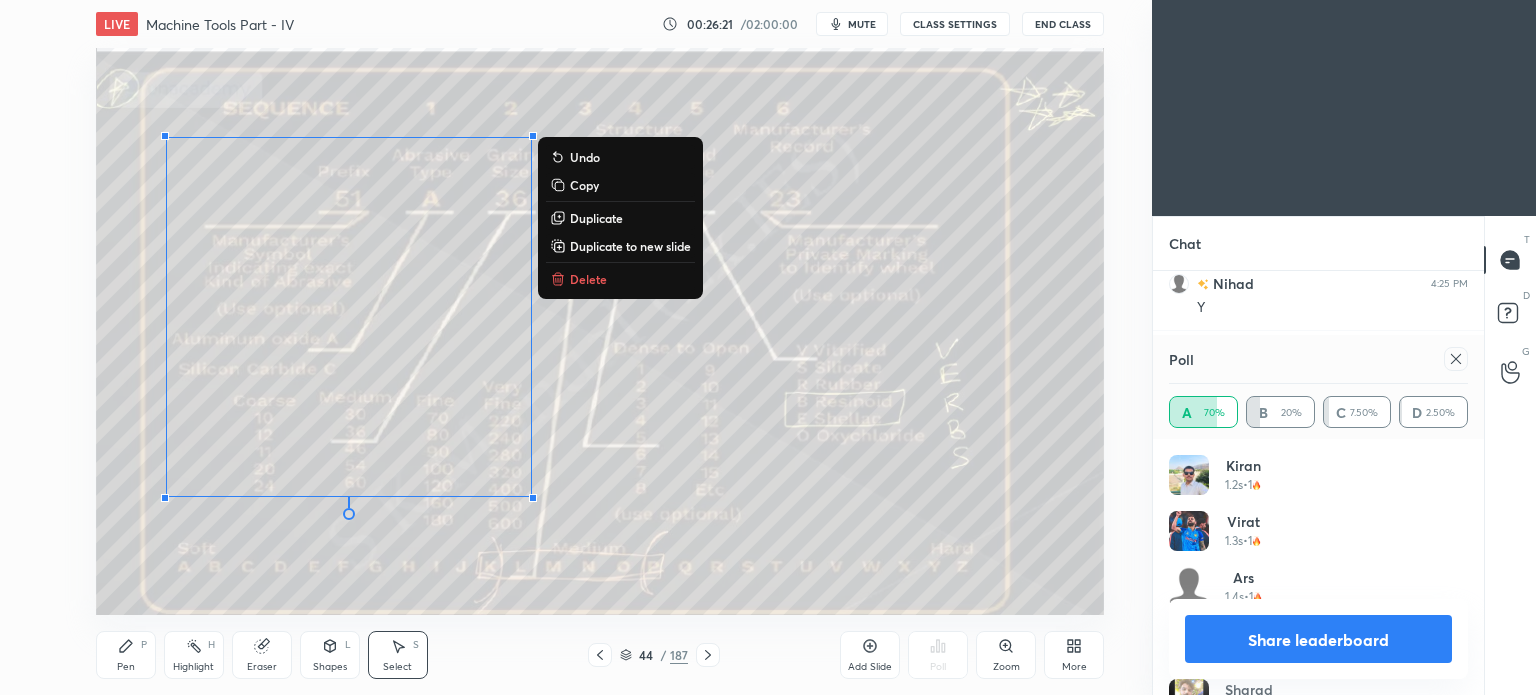 drag, startPoint x: 340, startPoint y: 145, endPoint x: 876, endPoint y: 674, distance: 753.08496 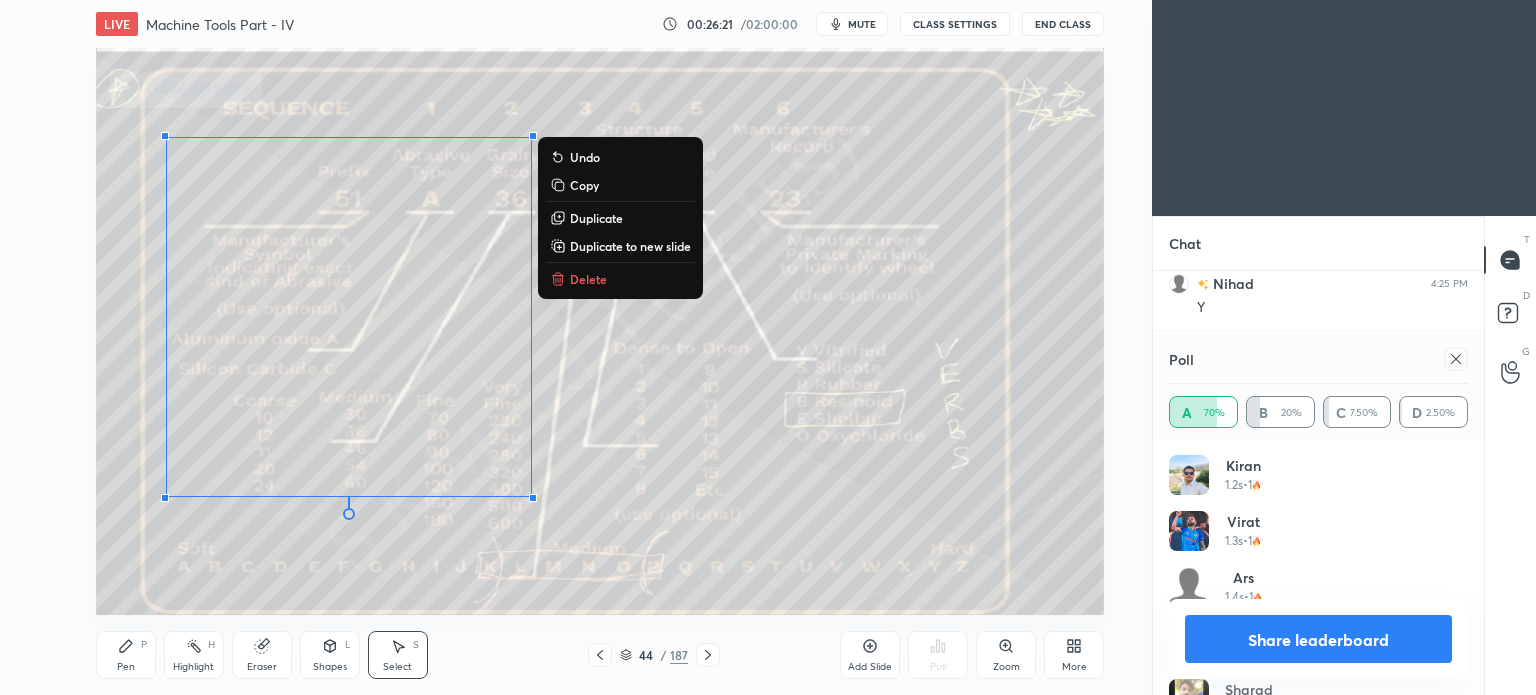click on "LIVE Machine Tools Part - IV 00:26:21 /  02:00:00 mute CLASS SETTINGS End Class 0 ° Undo Copy Duplicate Duplicate to new slide Delete Setting up your live class Poll for   secs No correct answer Start poll Back Machine Tools Part - IV • L4 of Complete Course on Machine Tools for ME & PI S K Mondal Pen P Highlight H Eraser Shapes L Select S 44 / 187 Add Slide Poll Zoom More" at bounding box center (600, 347) 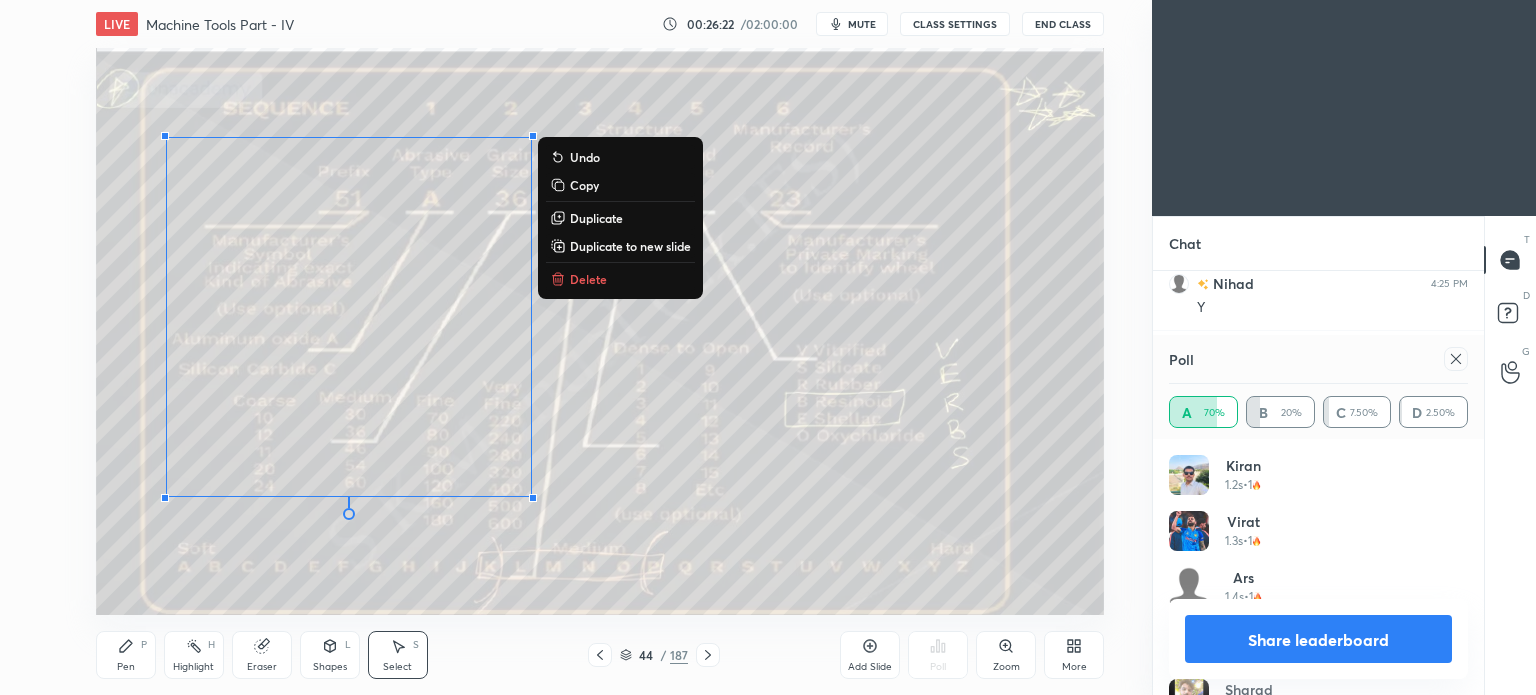 click on "Delete" at bounding box center [588, 279] 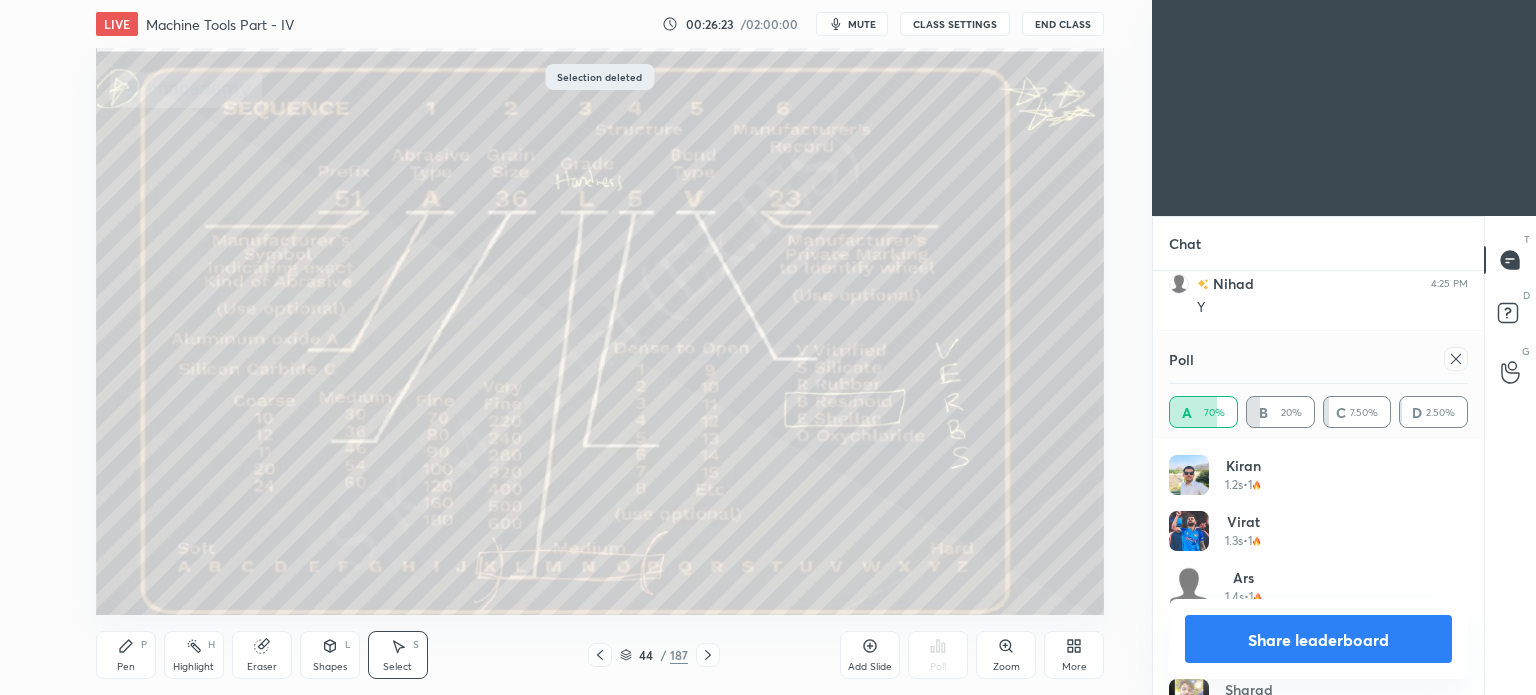 click on "Share leaderboard" at bounding box center (1318, 639) 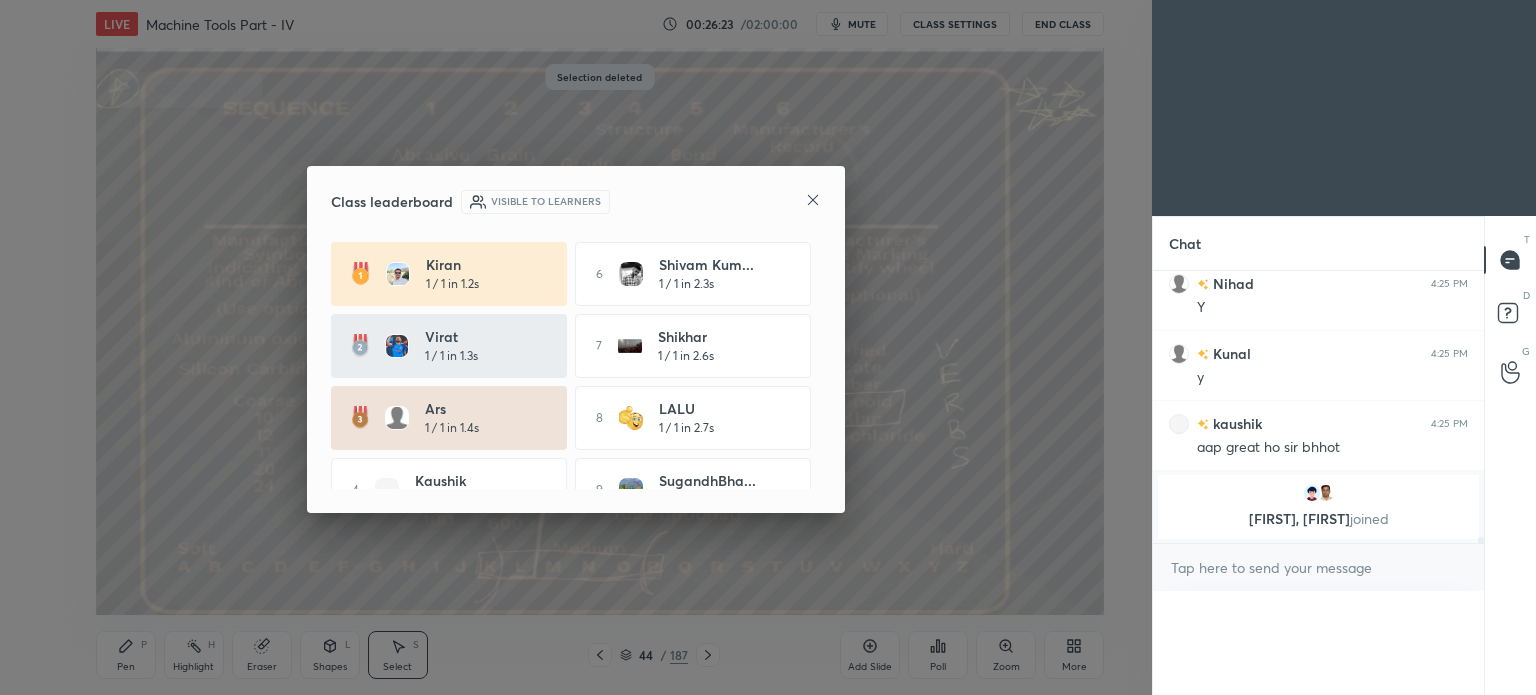 scroll, scrollTop: 308, scrollLeft: 325, axis: both 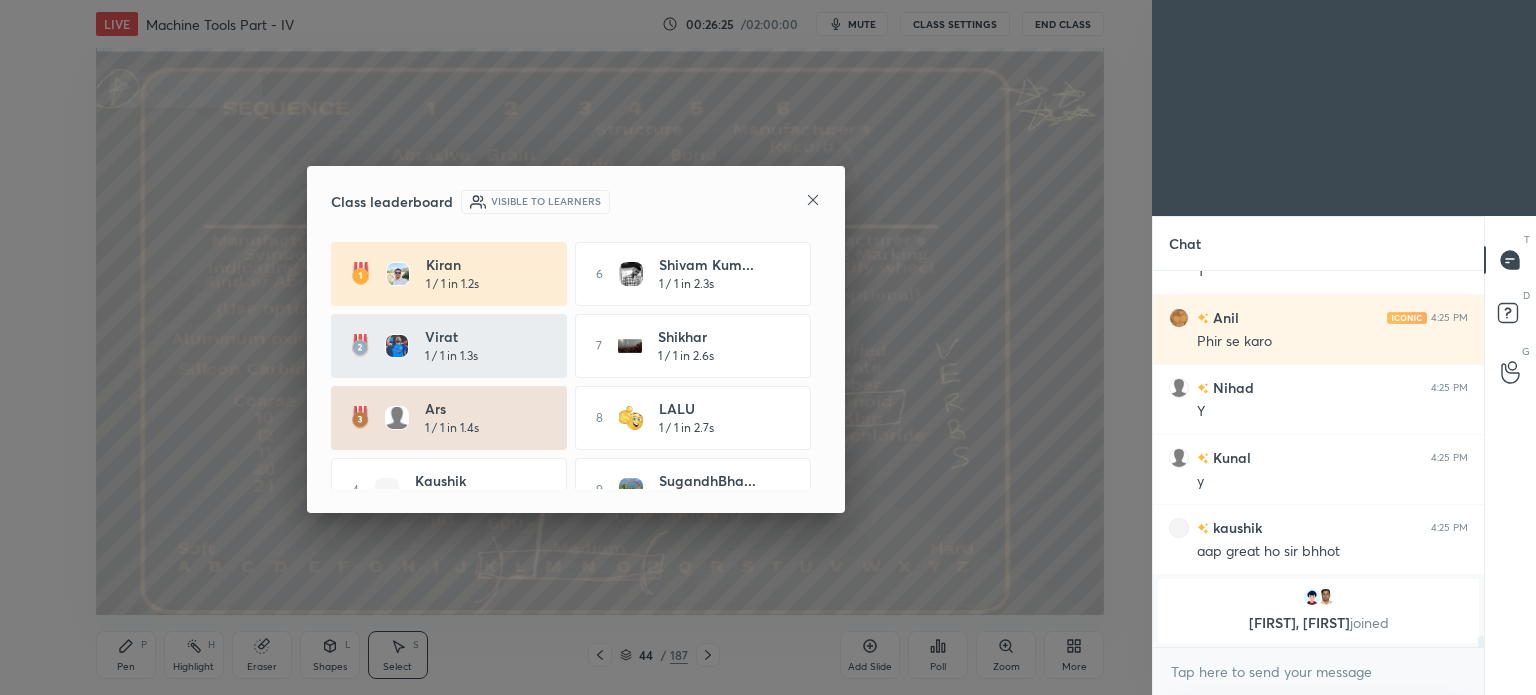 click 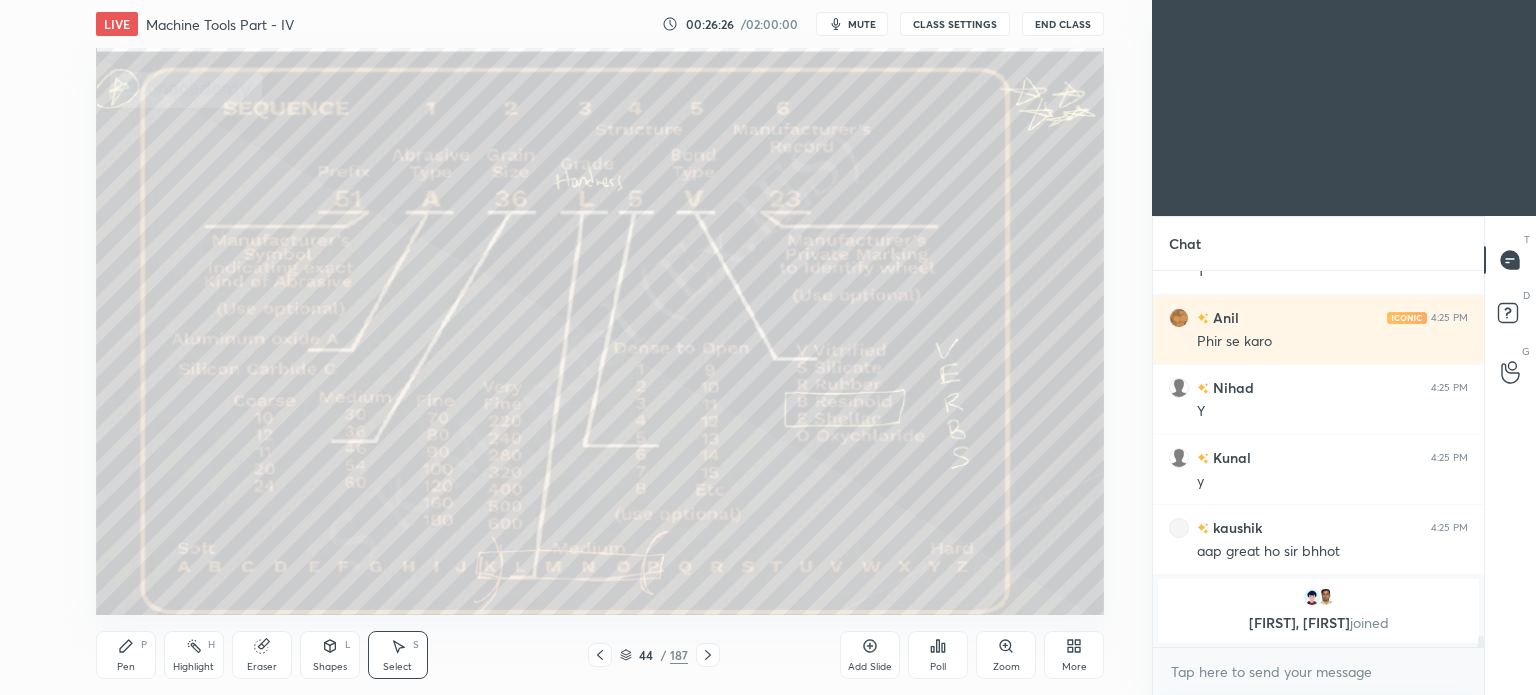 click 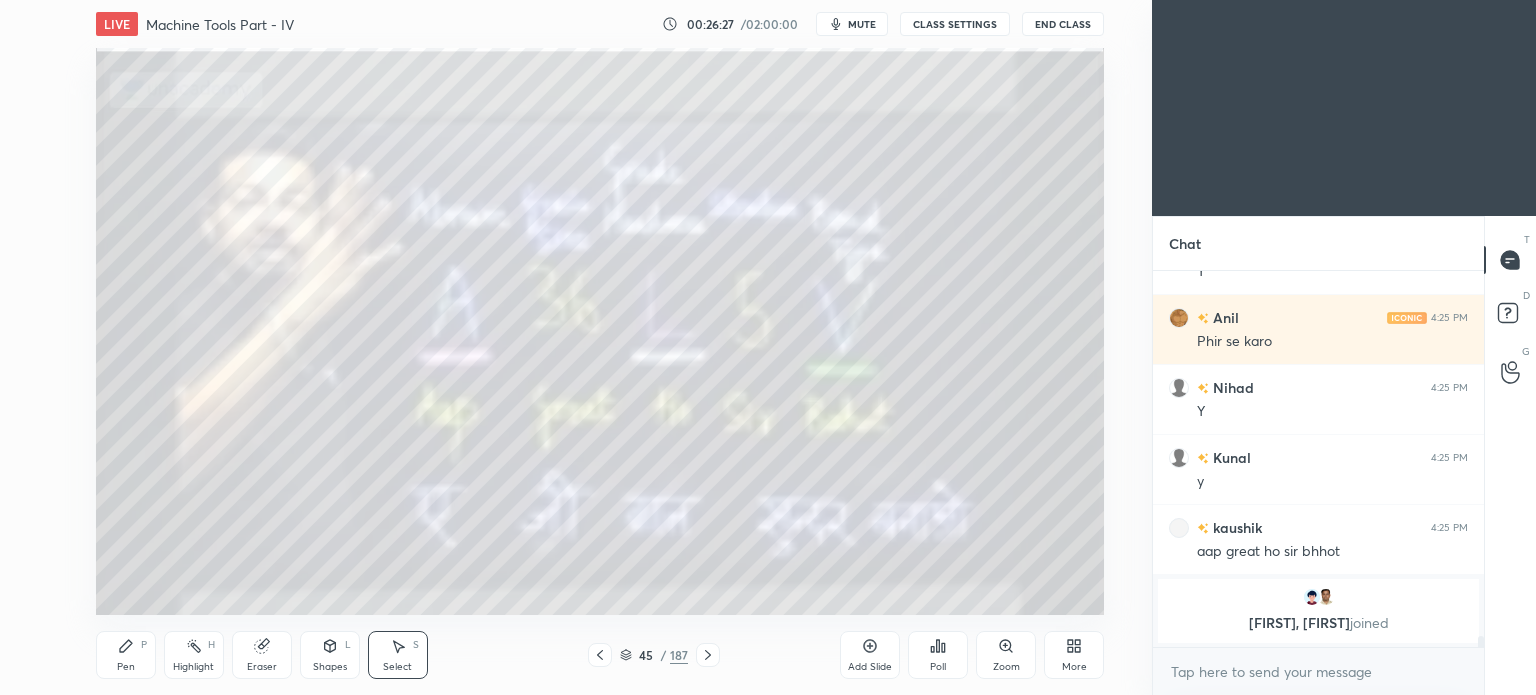click on "45 / 187" at bounding box center [654, 655] 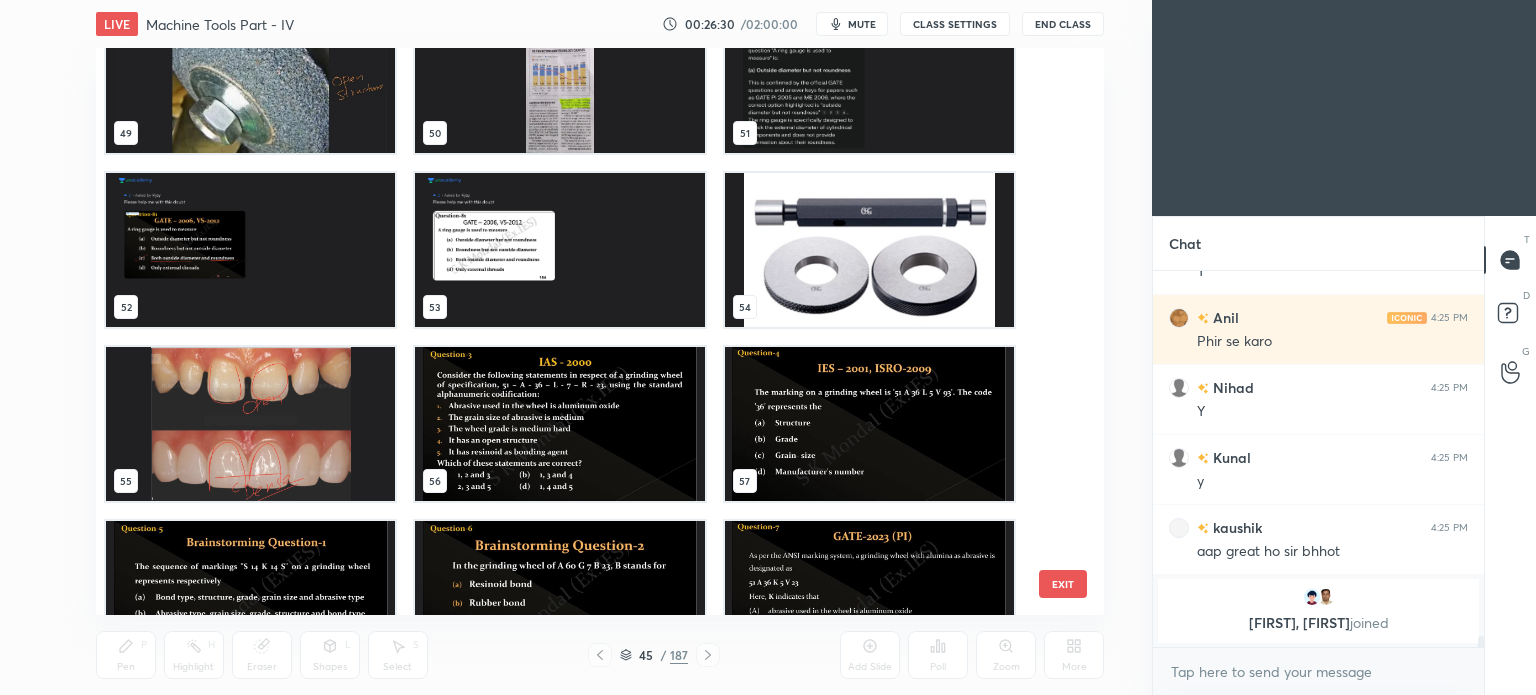 click at bounding box center [559, 424] 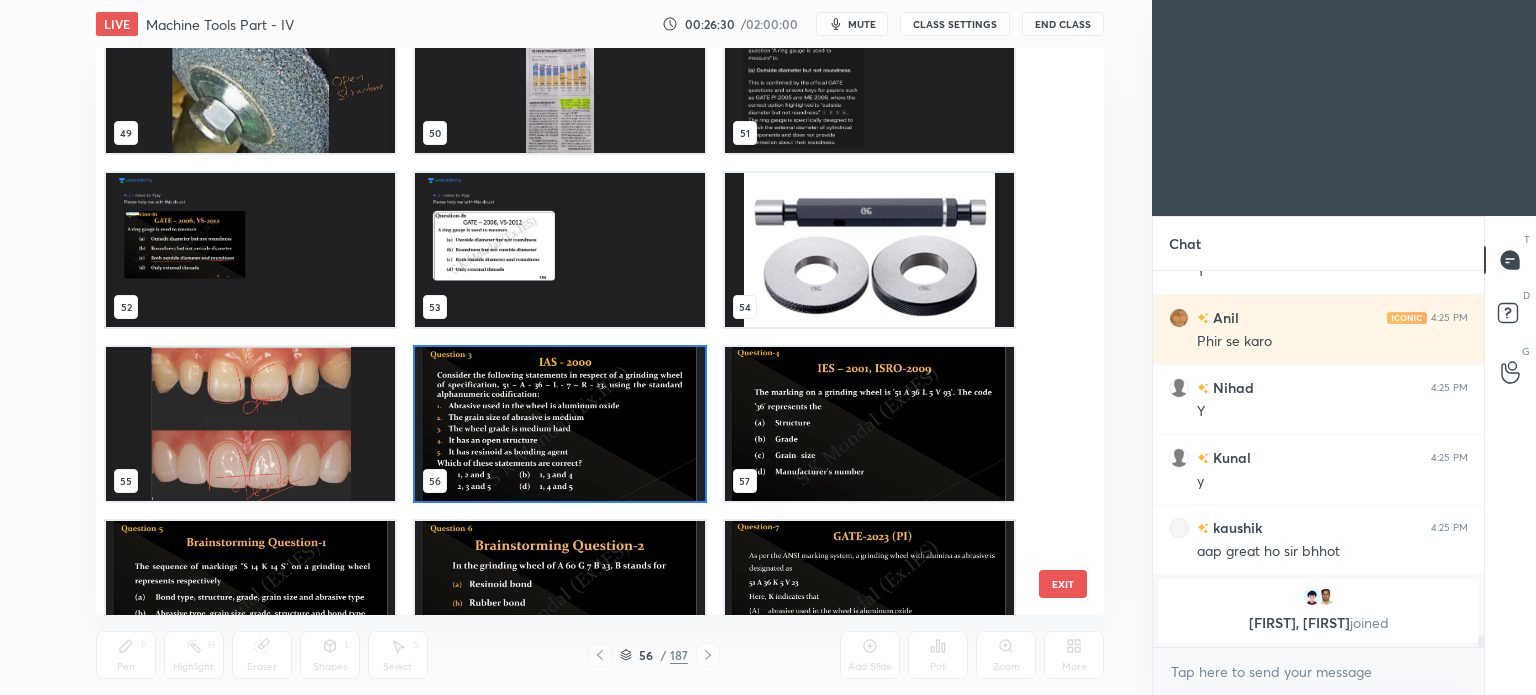 click at bounding box center (559, 424) 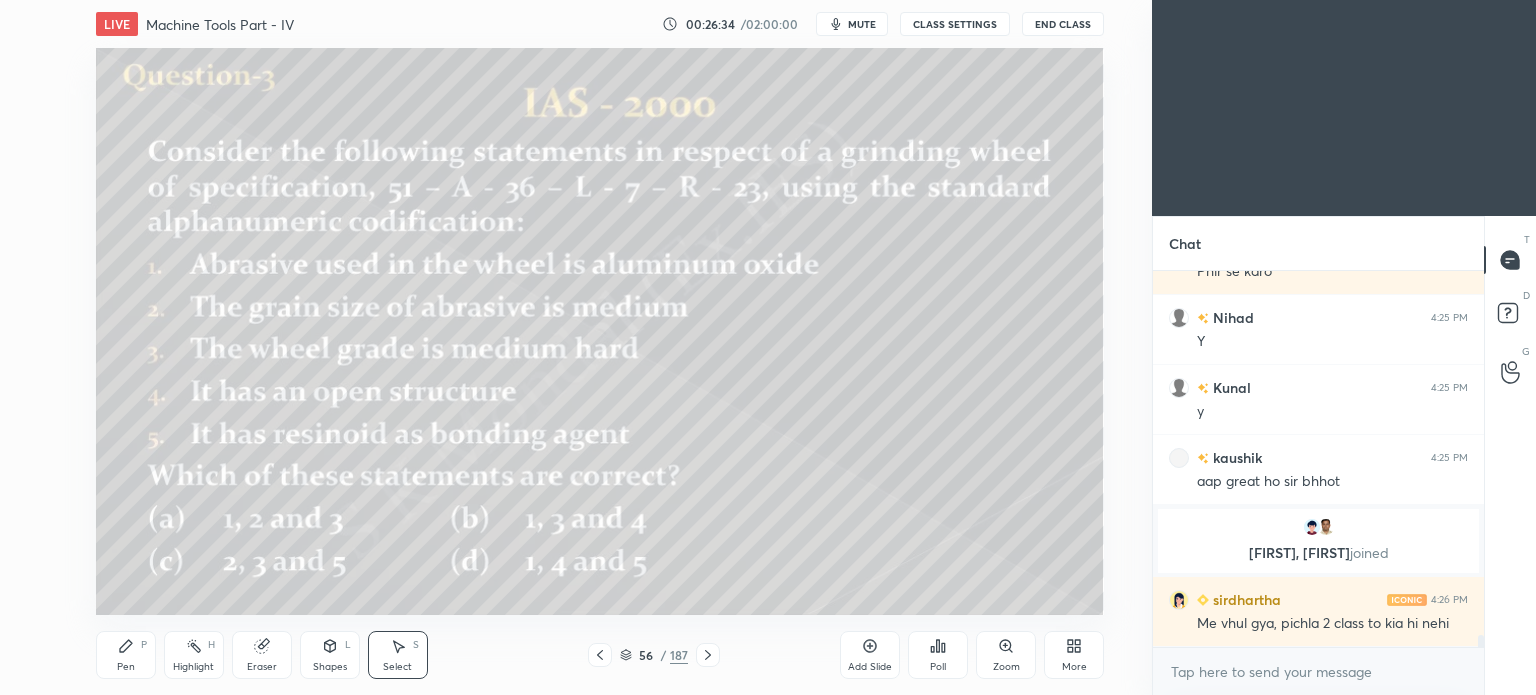 click on "Pen" at bounding box center [126, 667] 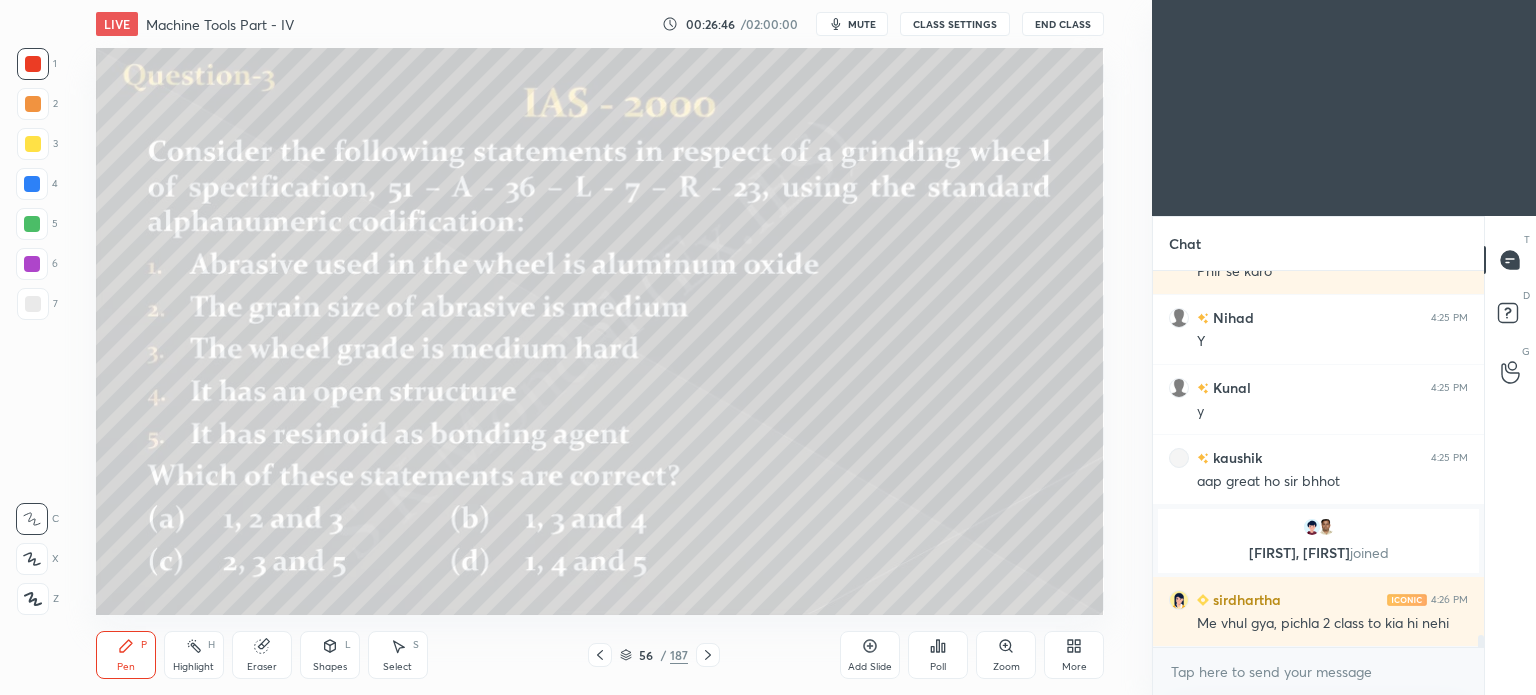 scroll, scrollTop: 11472, scrollLeft: 0, axis: vertical 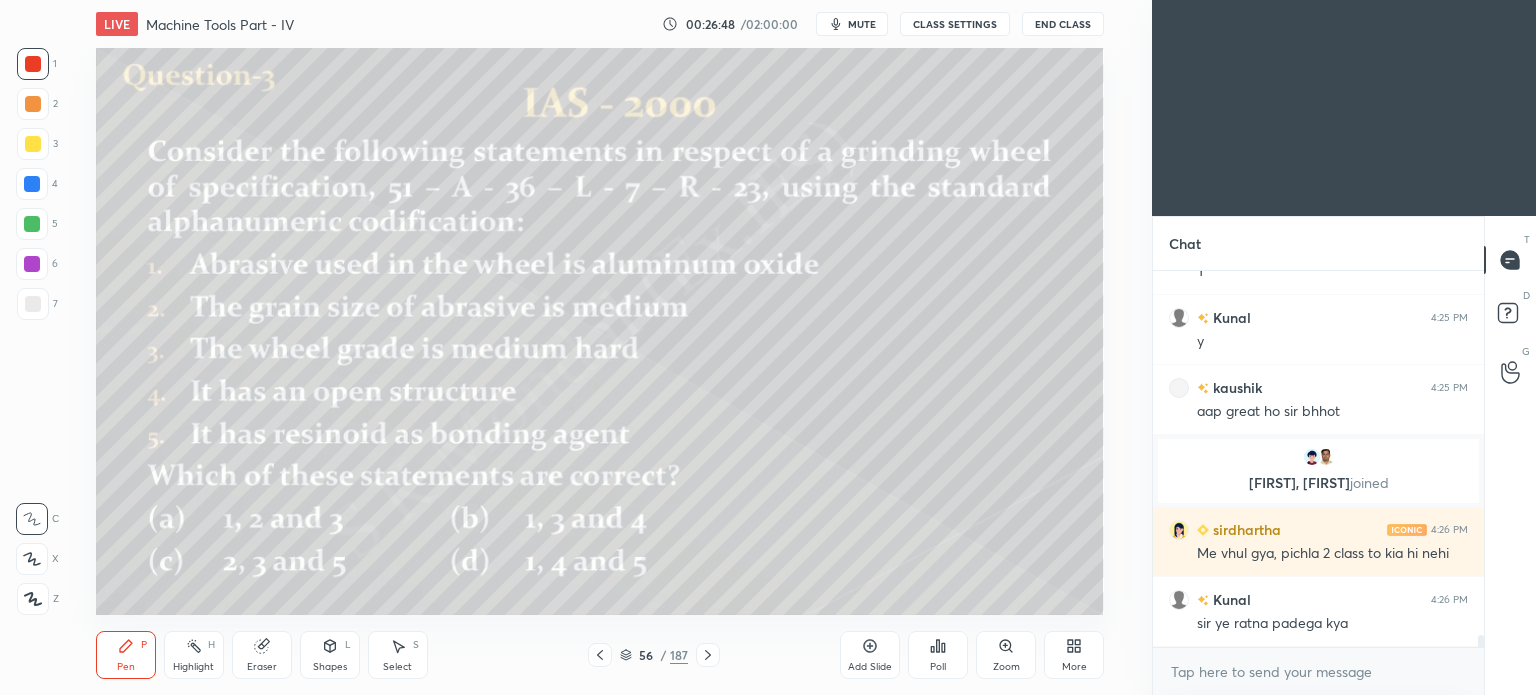 click on "56 / 187" at bounding box center (654, 655) 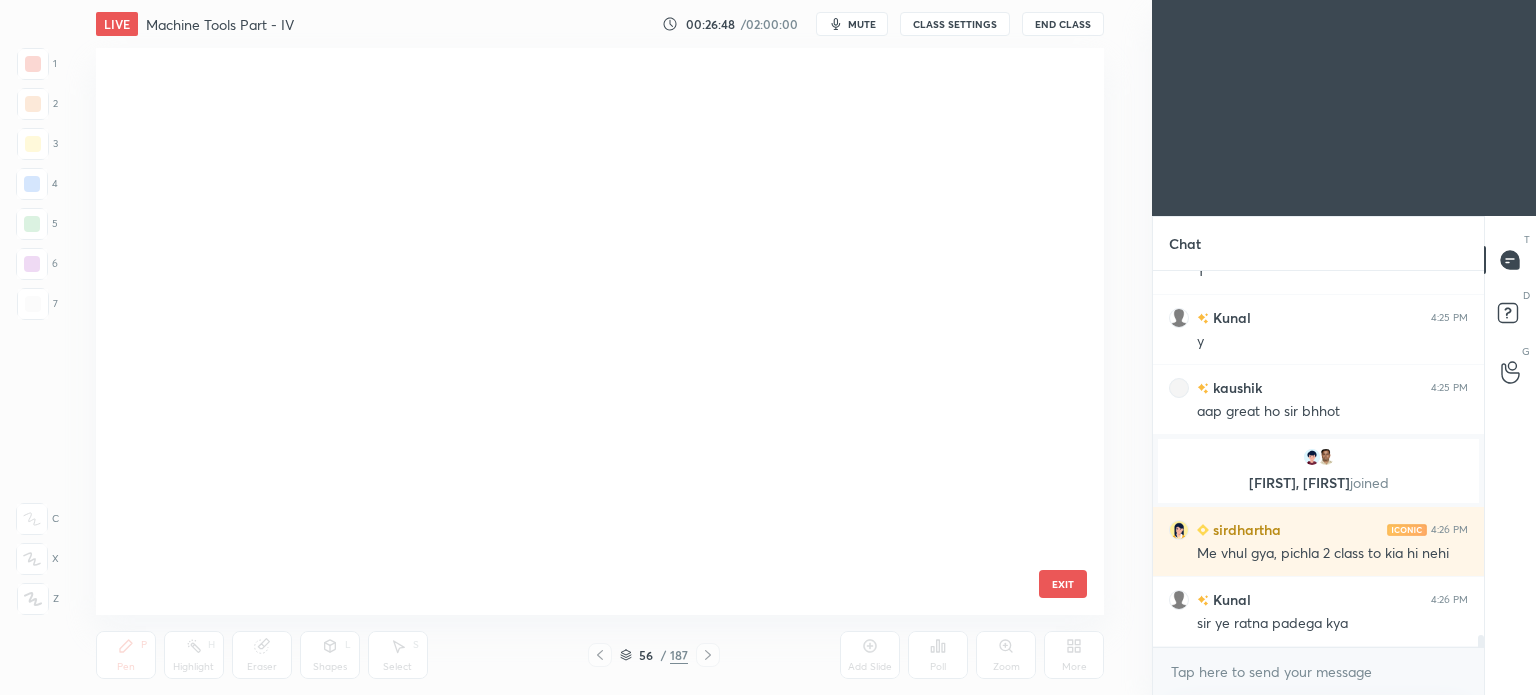 scroll, scrollTop: 2739, scrollLeft: 0, axis: vertical 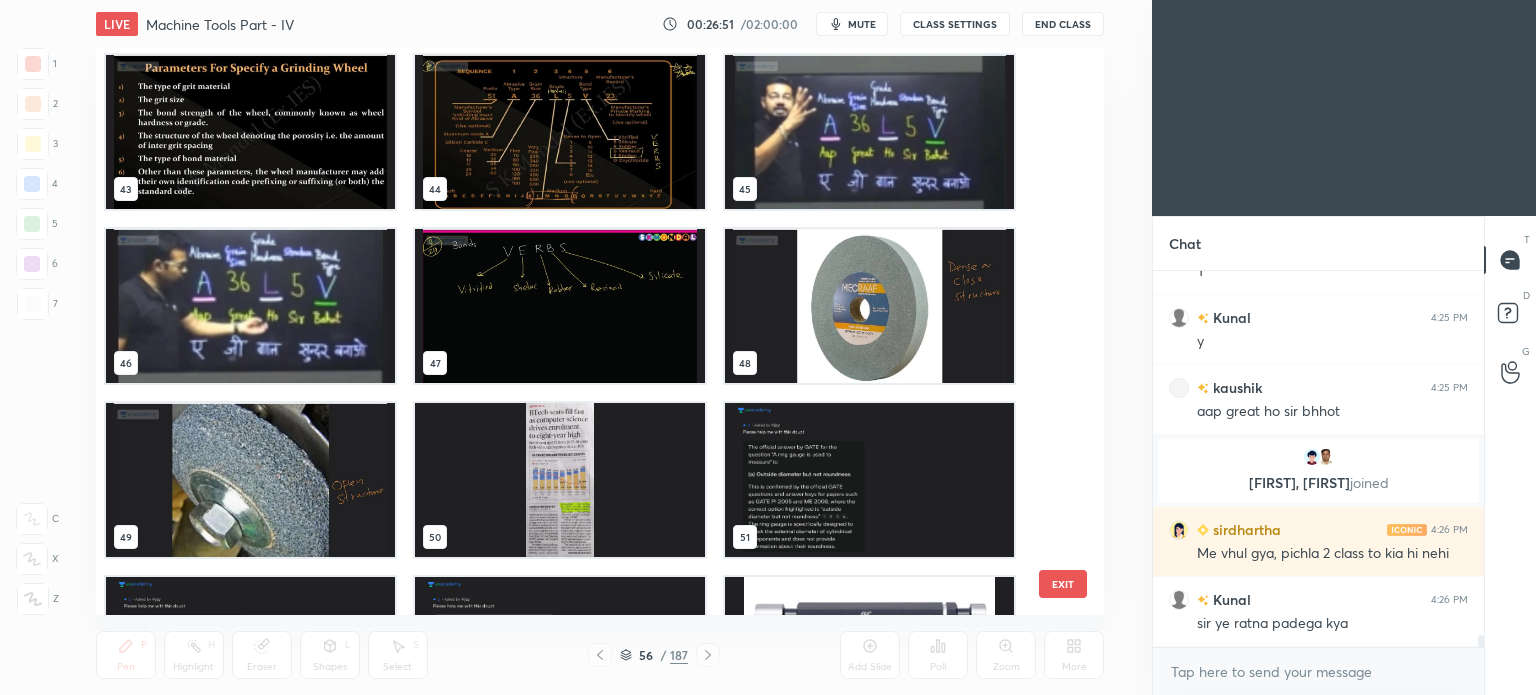 click at bounding box center [559, 132] 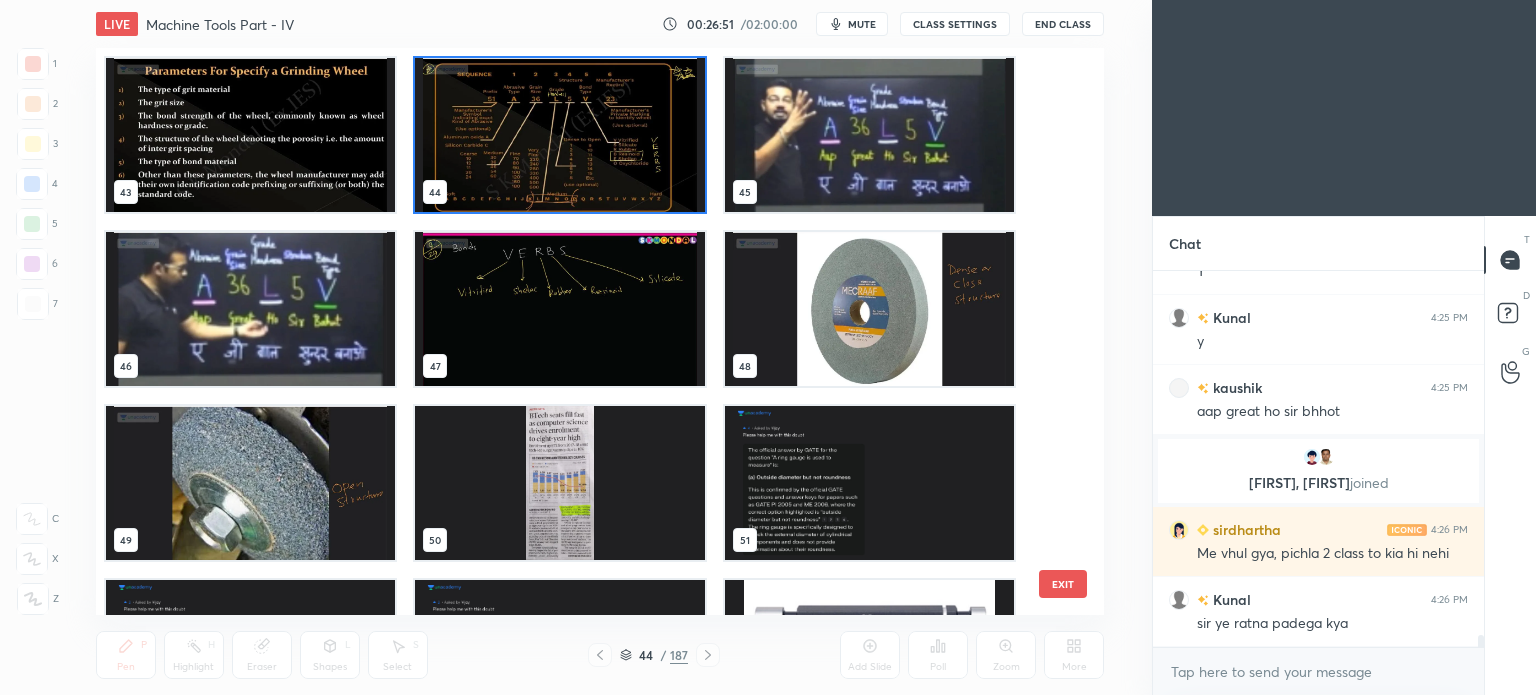 click at bounding box center [559, 135] 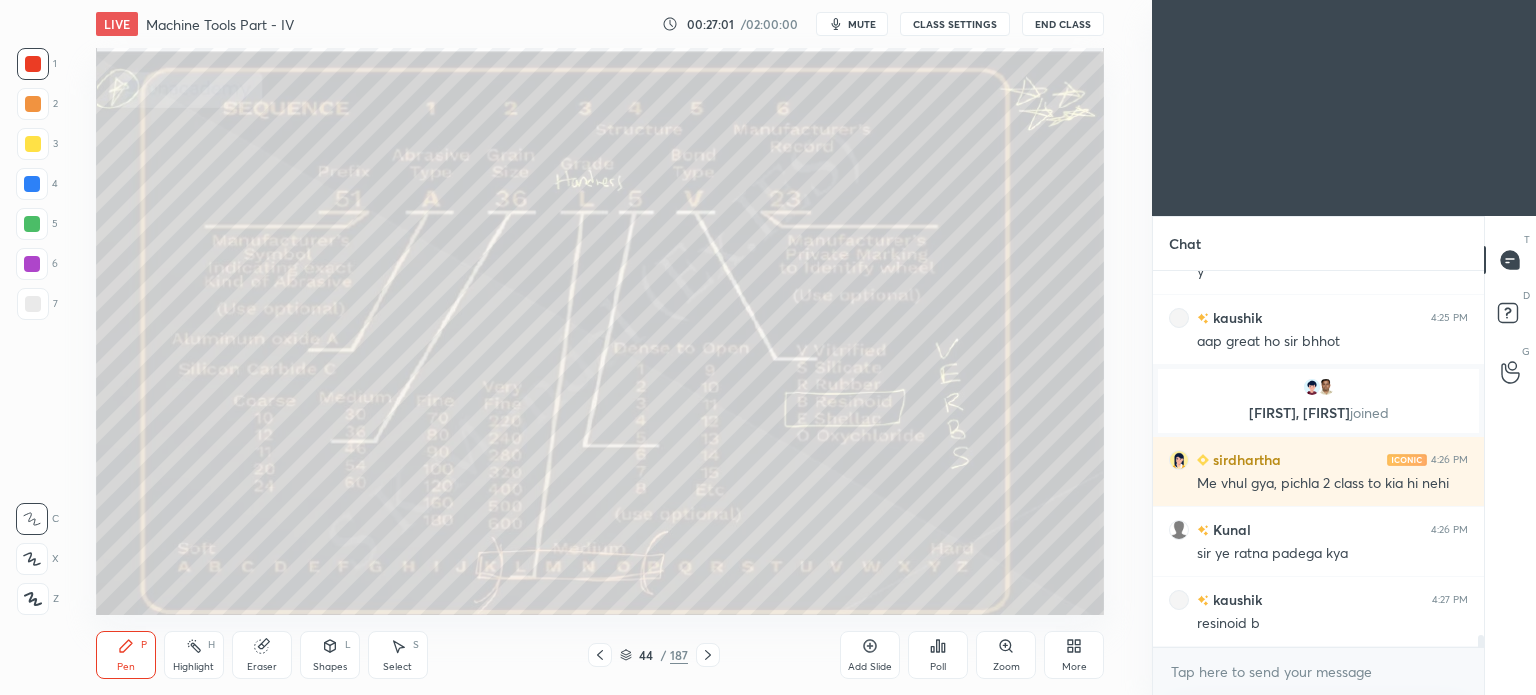 drag, startPoint x: 395, startPoint y: 652, endPoint x: 421, endPoint y: 619, distance: 42.0119 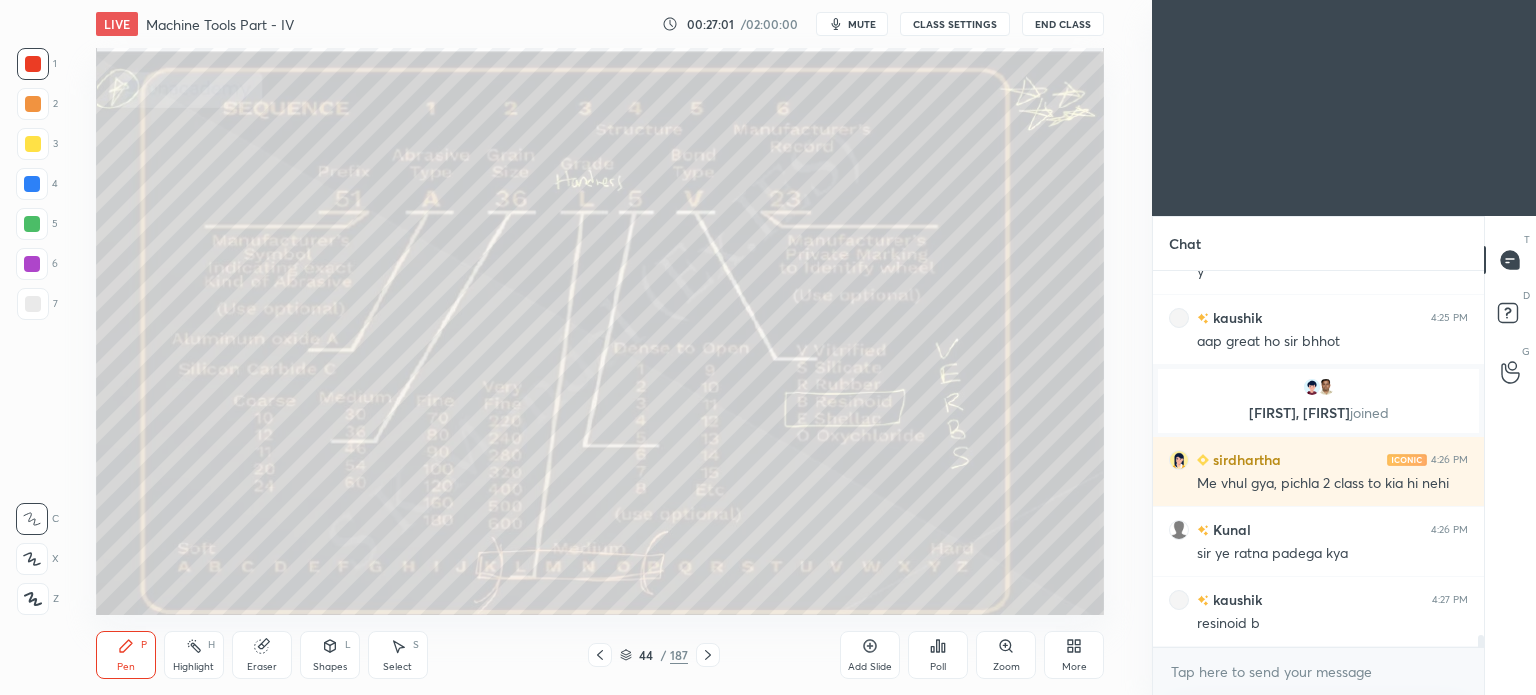click 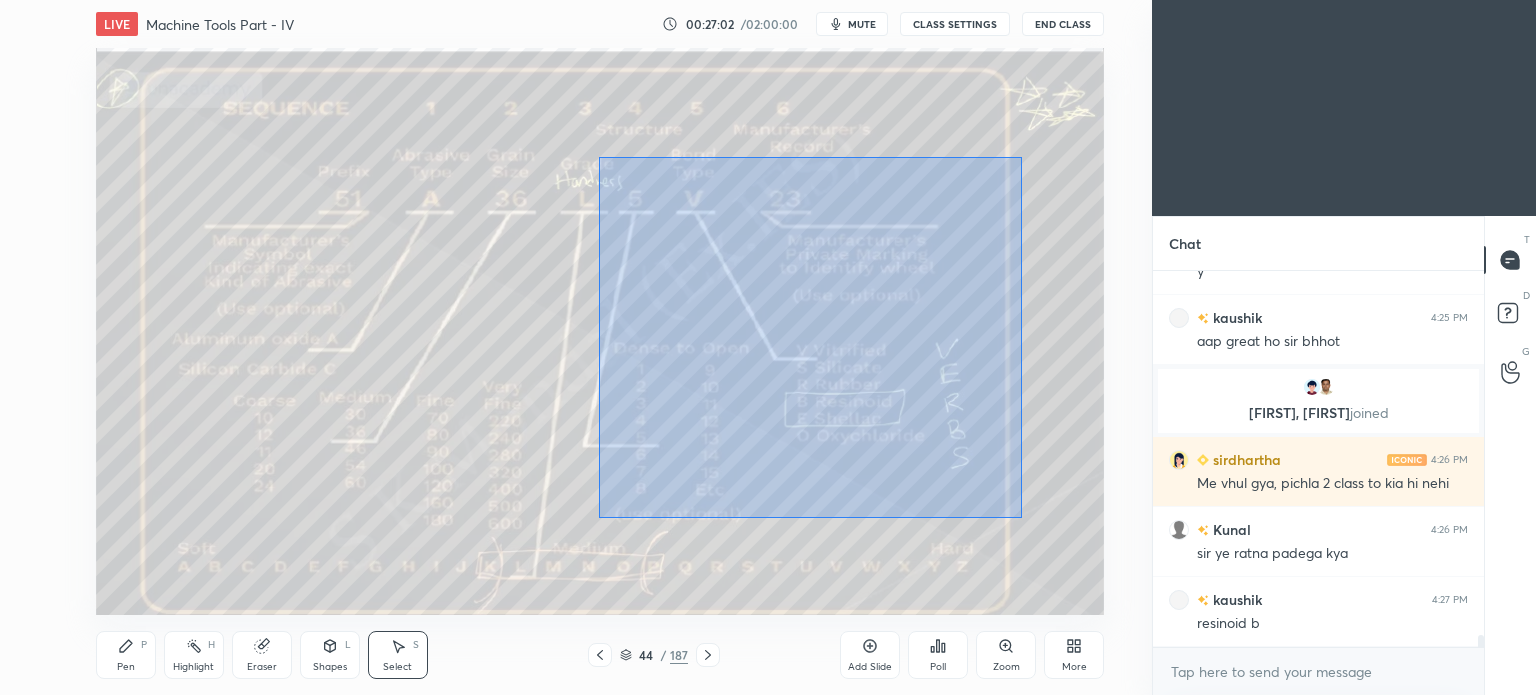 drag, startPoint x: 607, startPoint y: 165, endPoint x: 1021, endPoint y: 518, distance: 544.0634 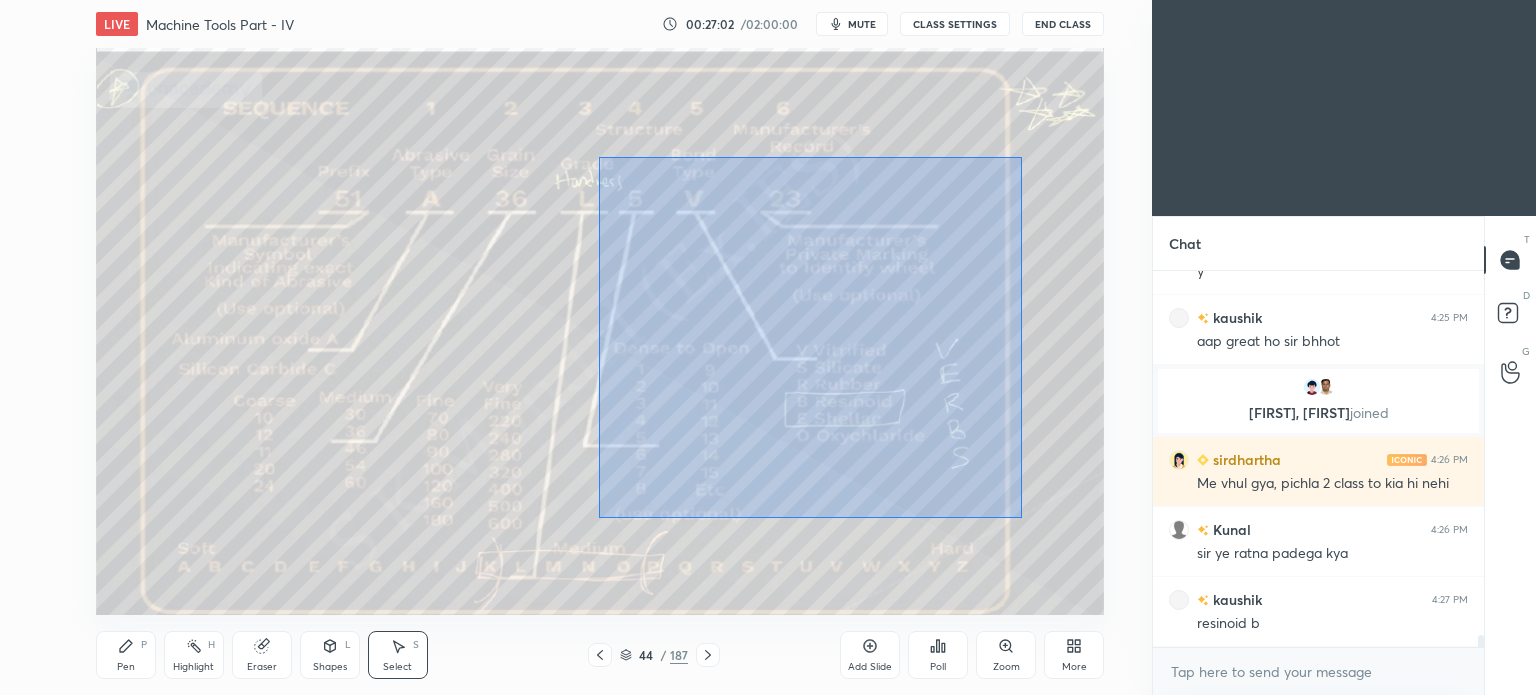 click on "0 ° Undo Copy Duplicate Duplicate to new slide Delete" at bounding box center [600, 331] 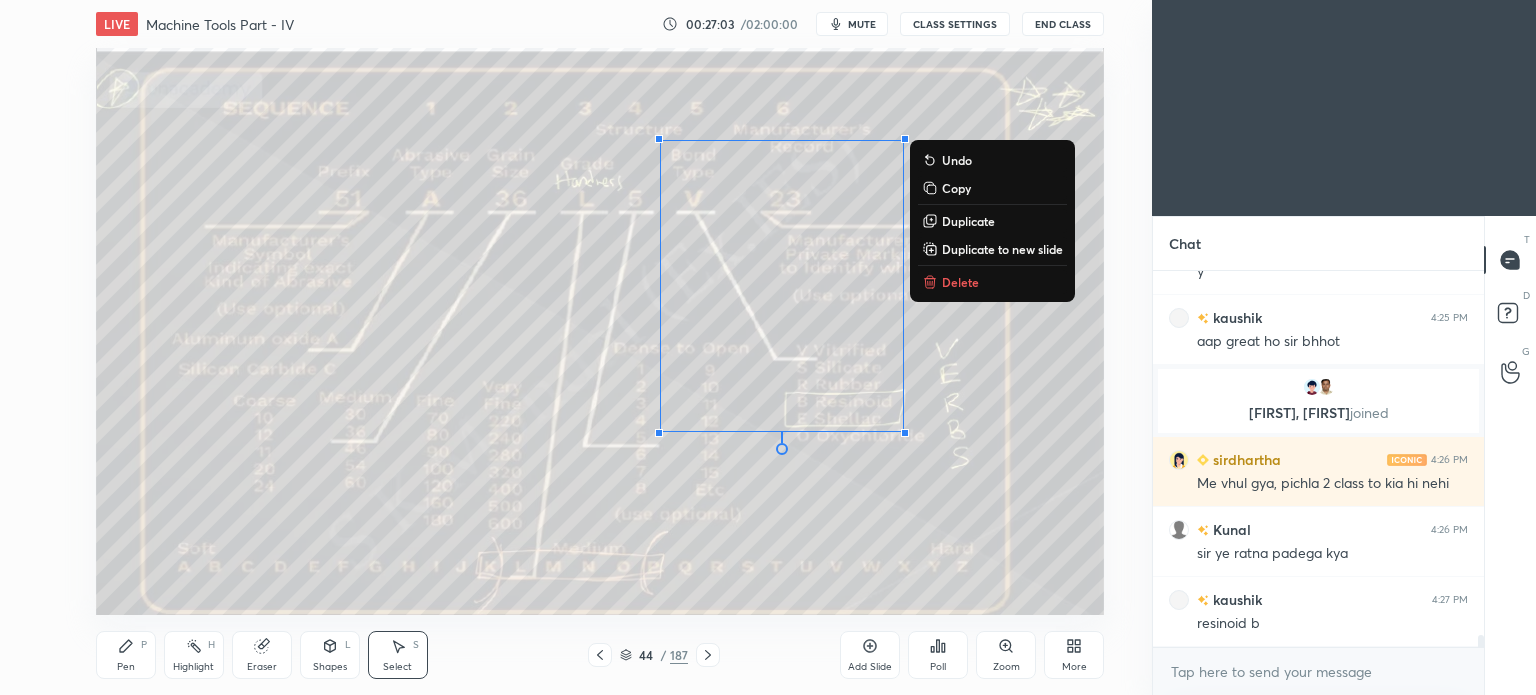 scroll, scrollTop: 11612, scrollLeft: 0, axis: vertical 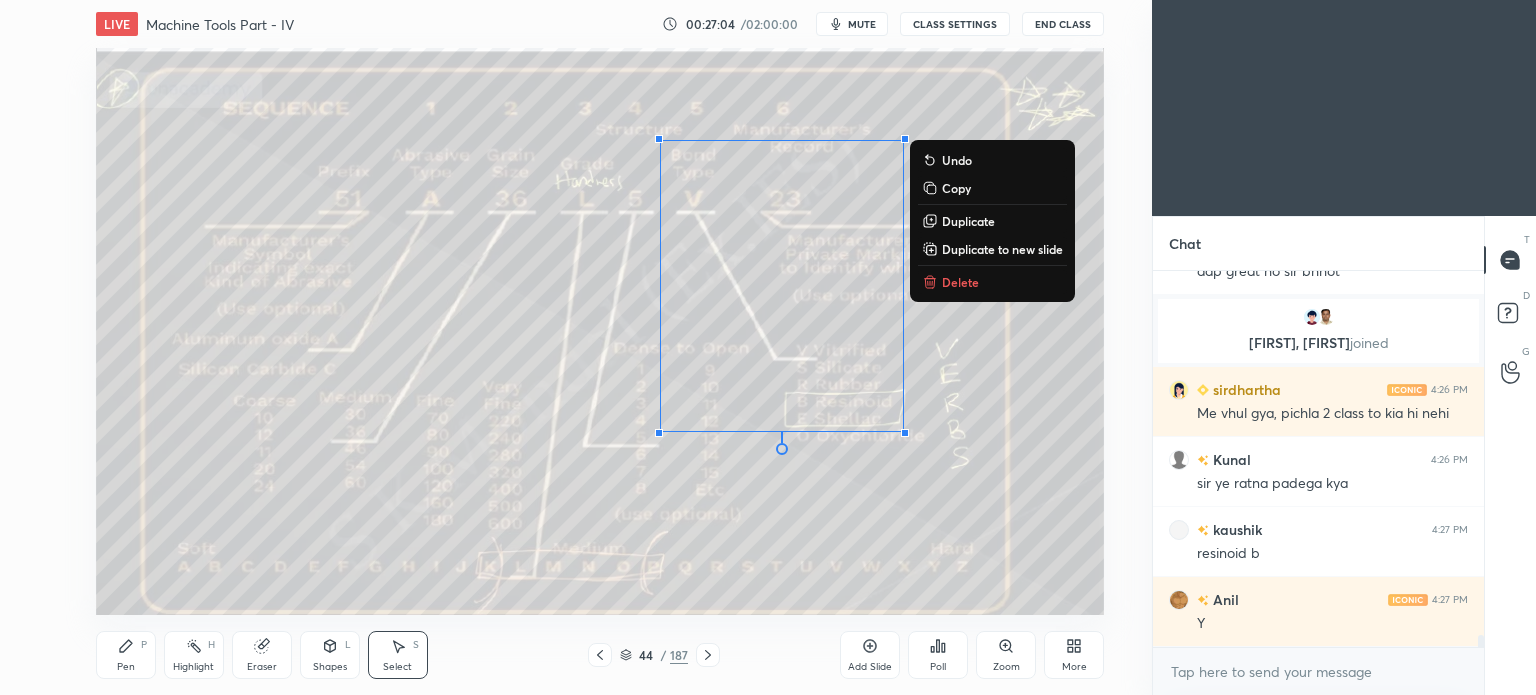 click on "Delete" at bounding box center (960, 282) 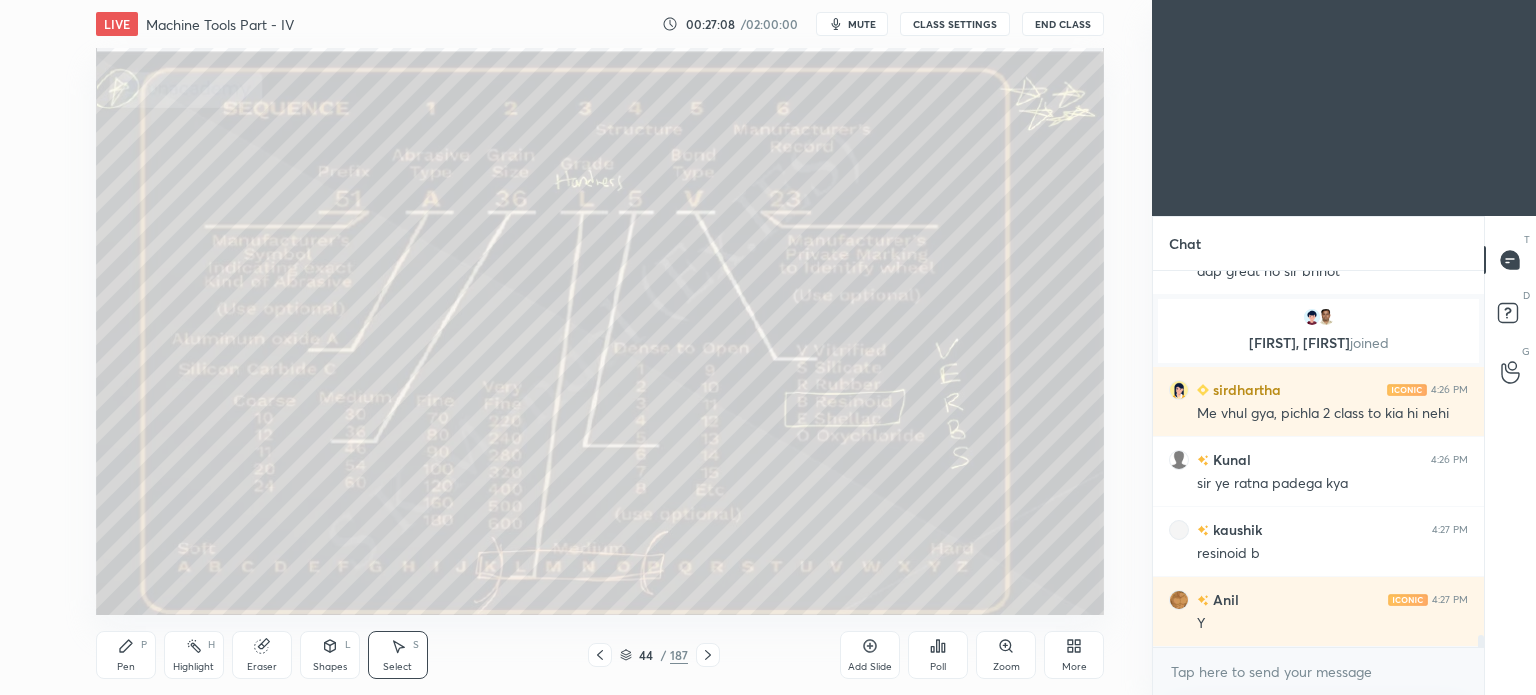 click 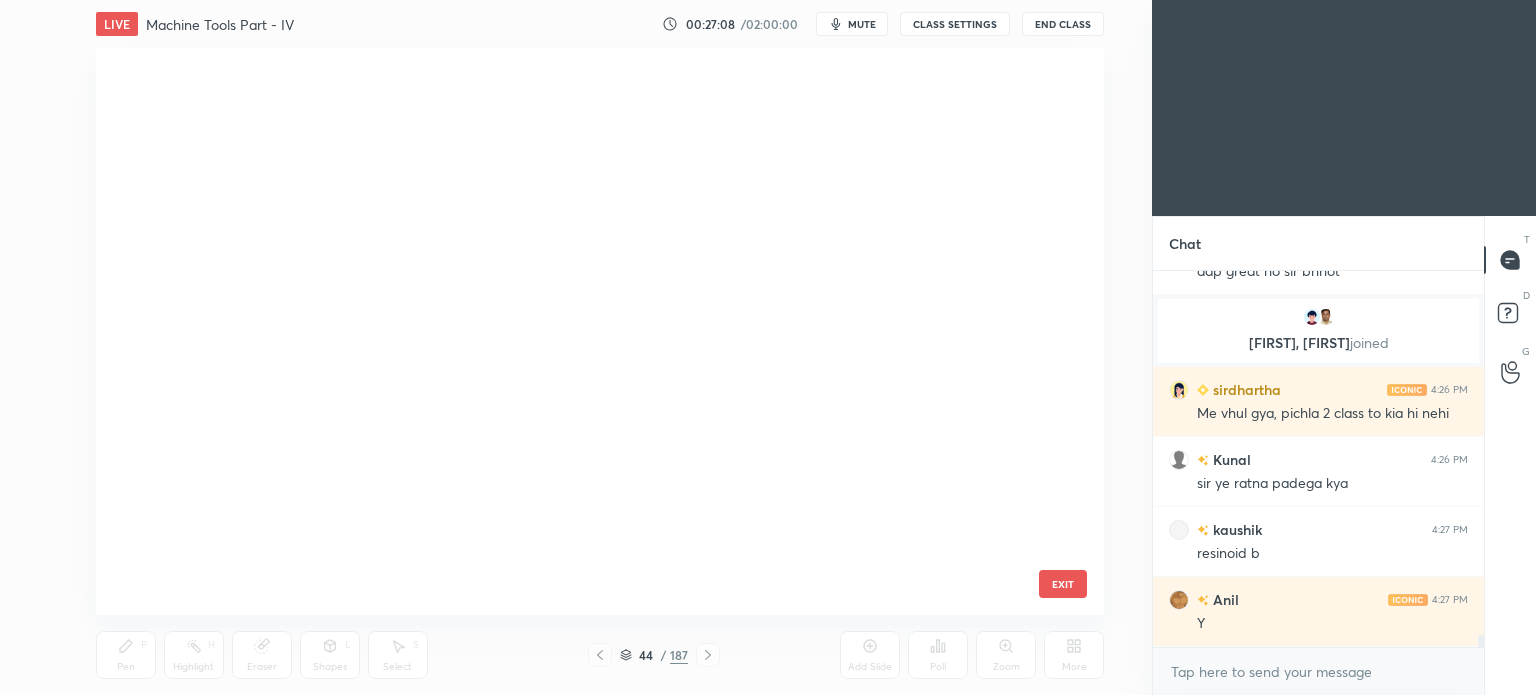 scroll, scrollTop: 2043, scrollLeft: 0, axis: vertical 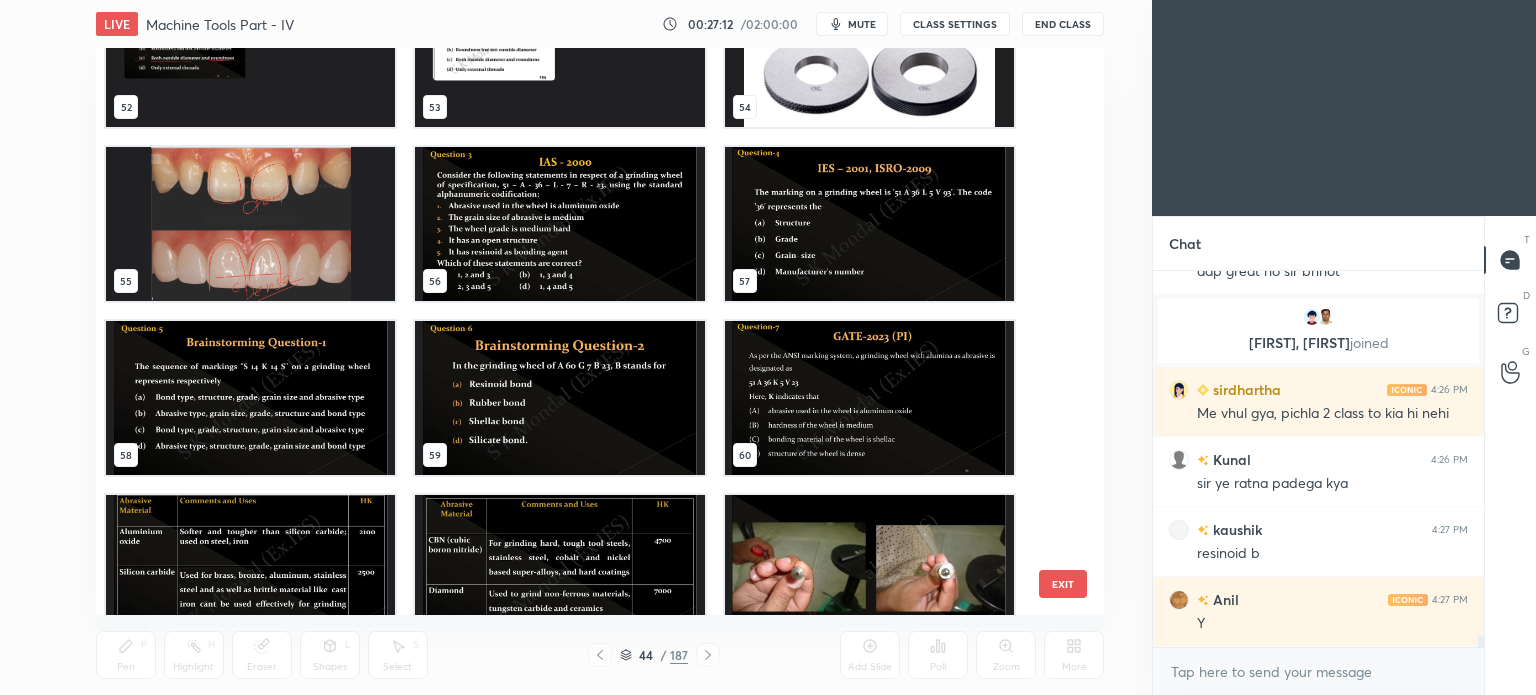 click at bounding box center (559, 224) 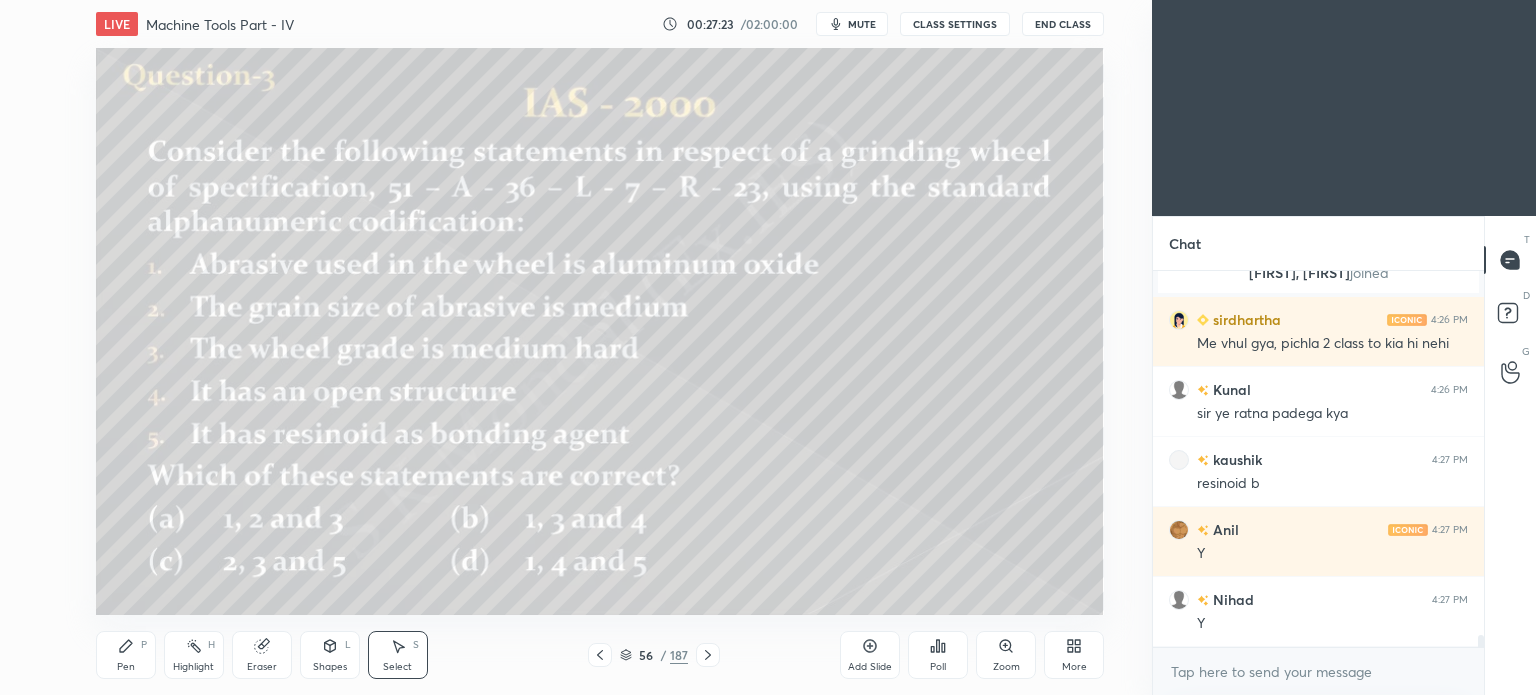 click 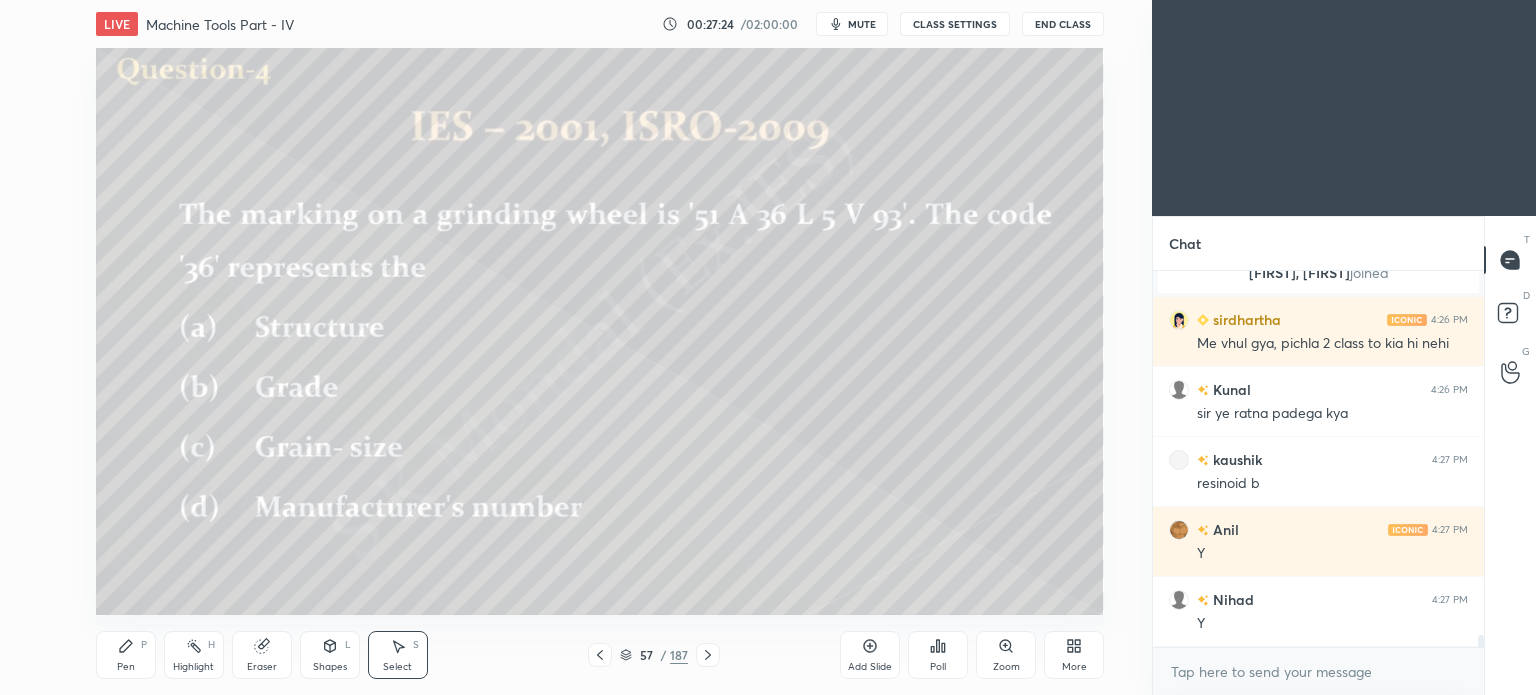 scroll, scrollTop: 11752, scrollLeft: 0, axis: vertical 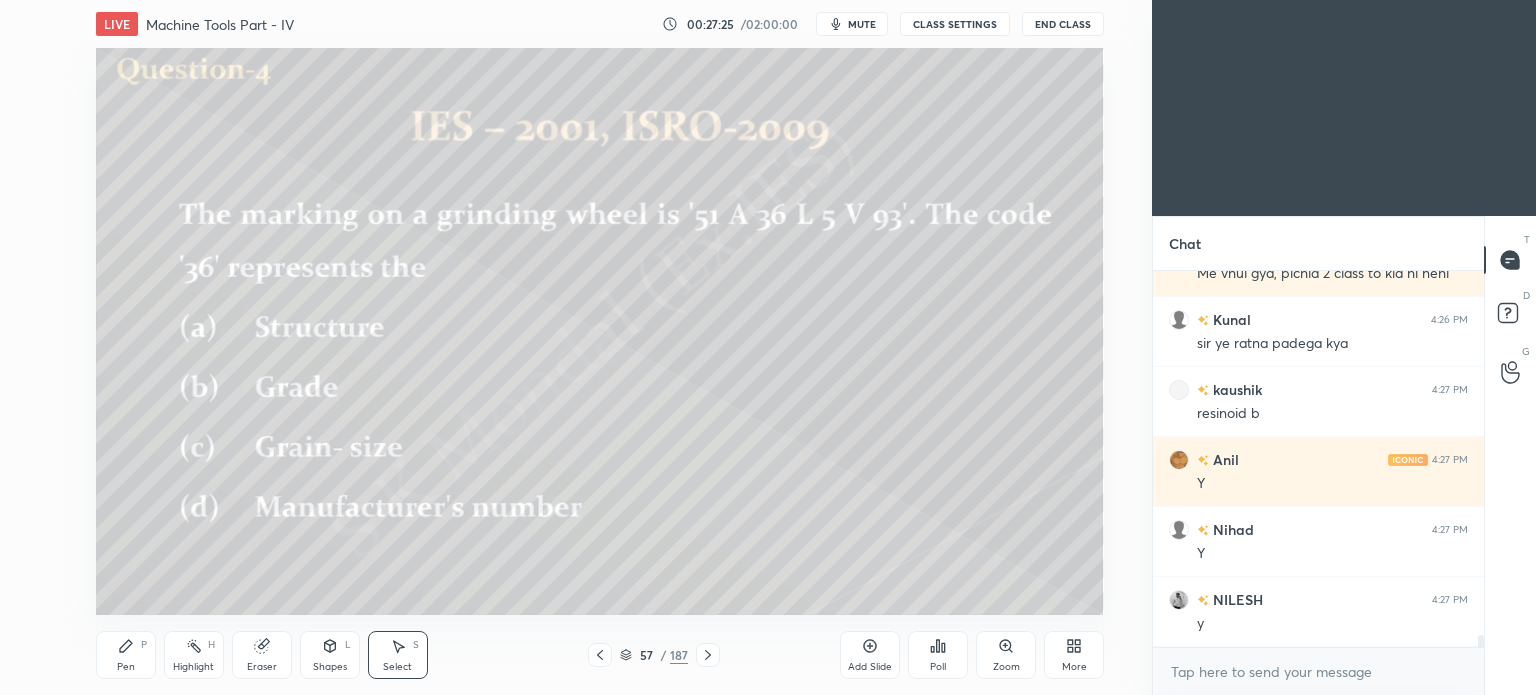 click on "Poll" at bounding box center (938, 655) 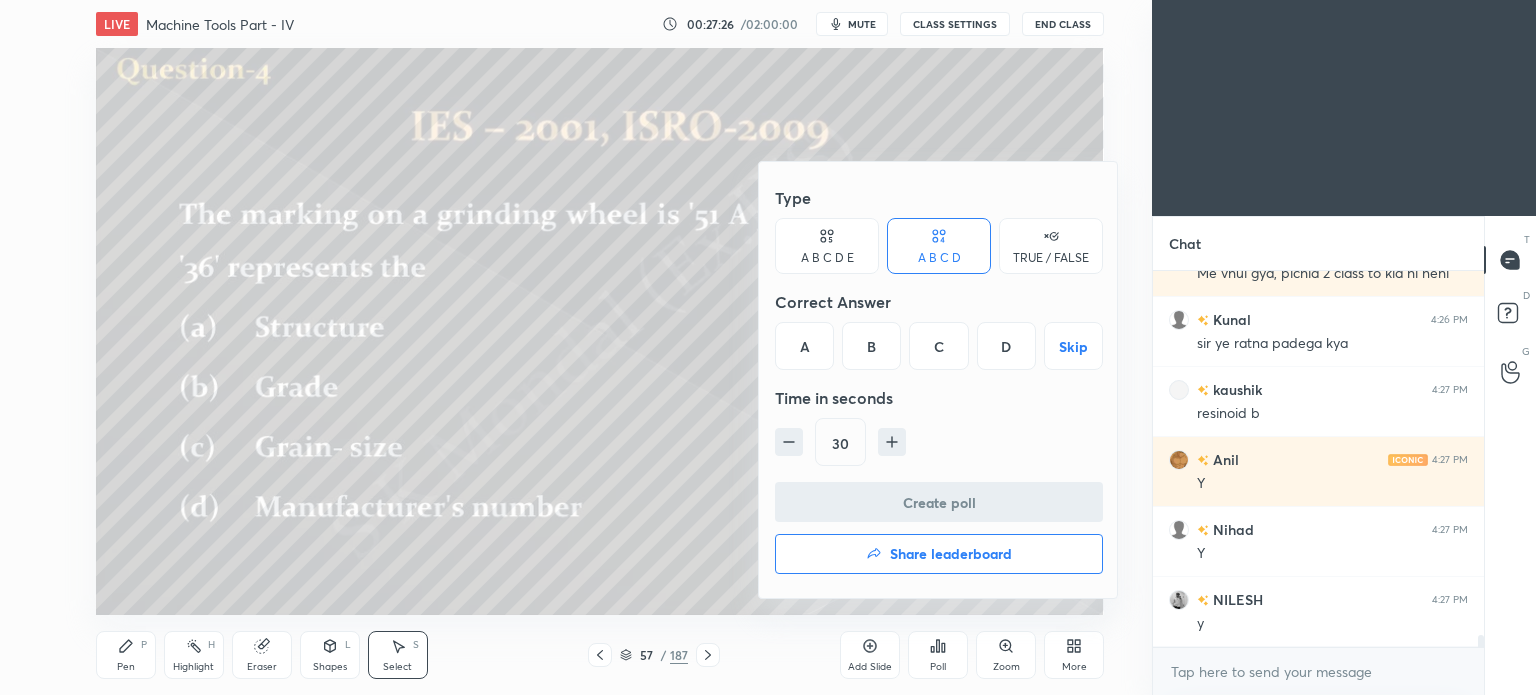 click on "C" at bounding box center [938, 346] 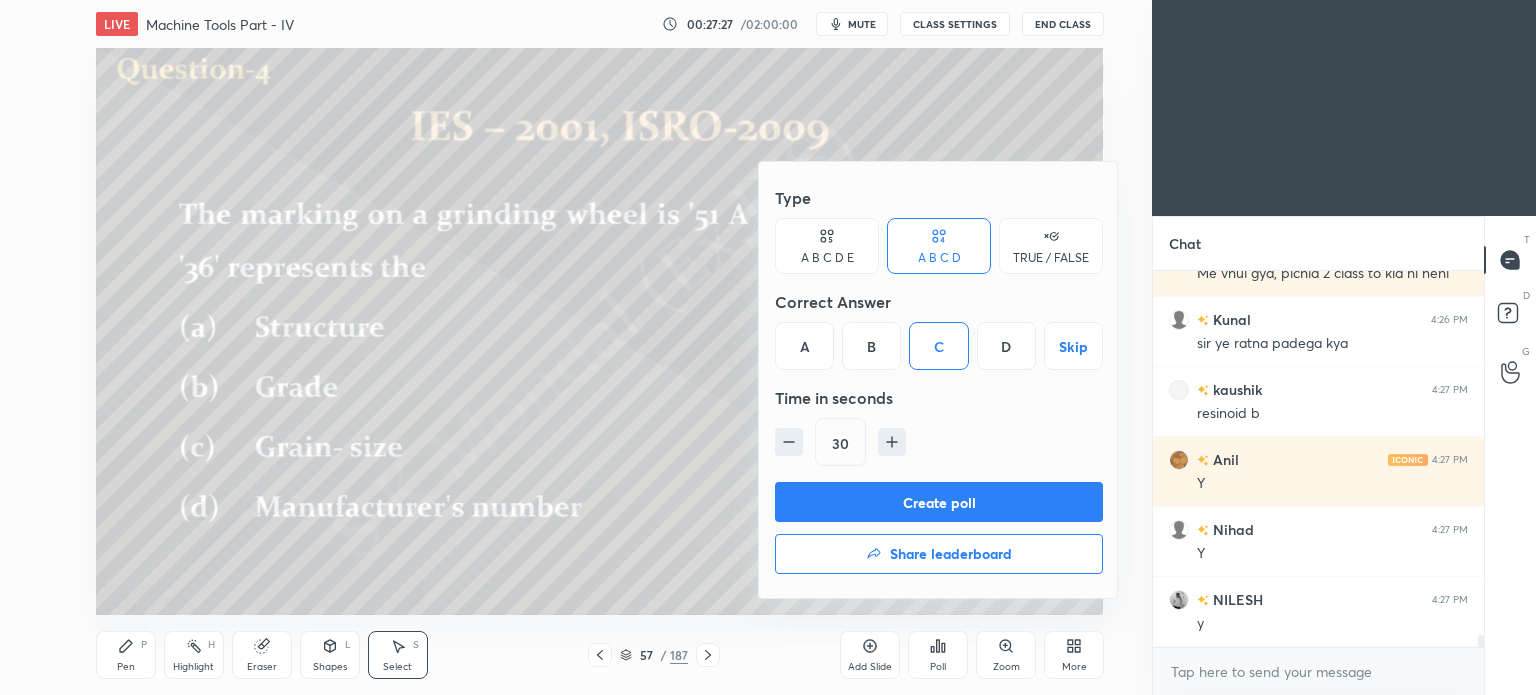 click on "Create poll" at bounding box center (939, 502) 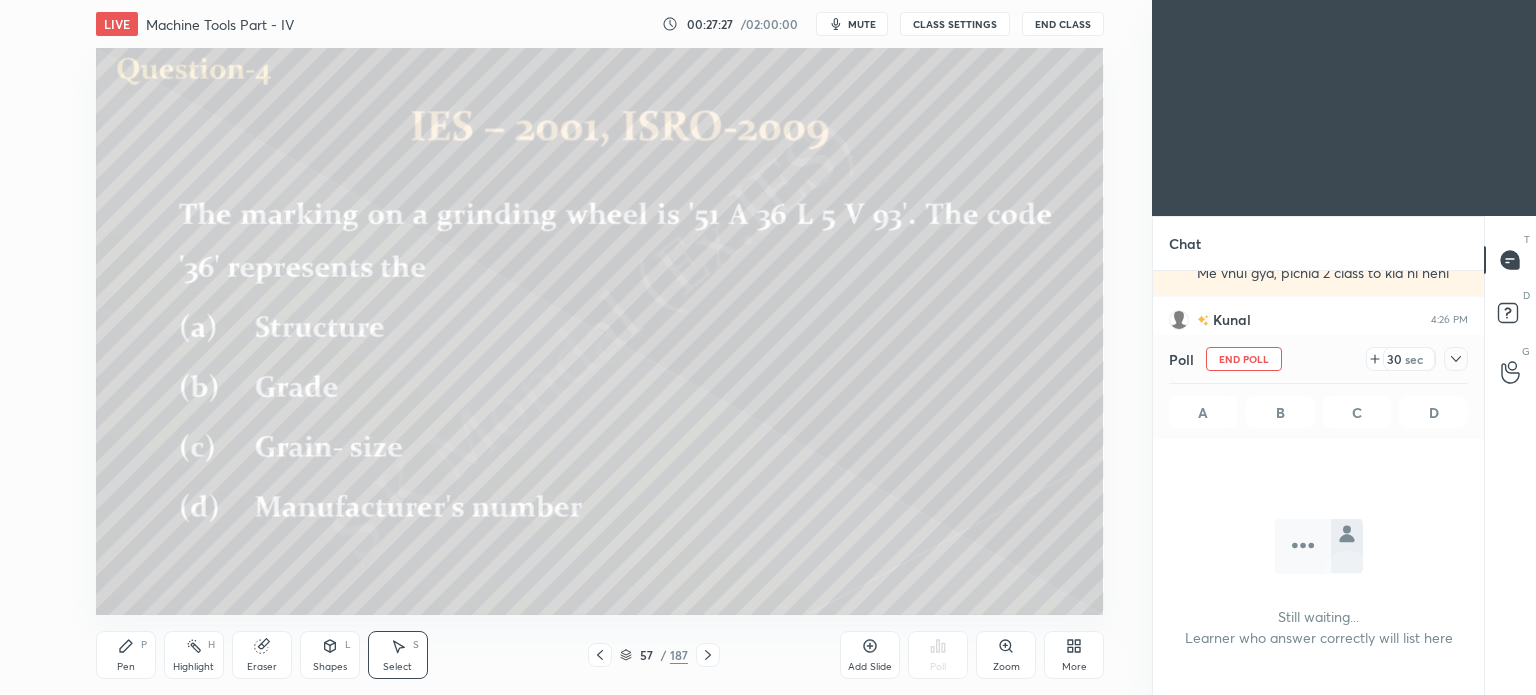 scroll, scrollTop: 268, scrollLeft: 325, axis: both 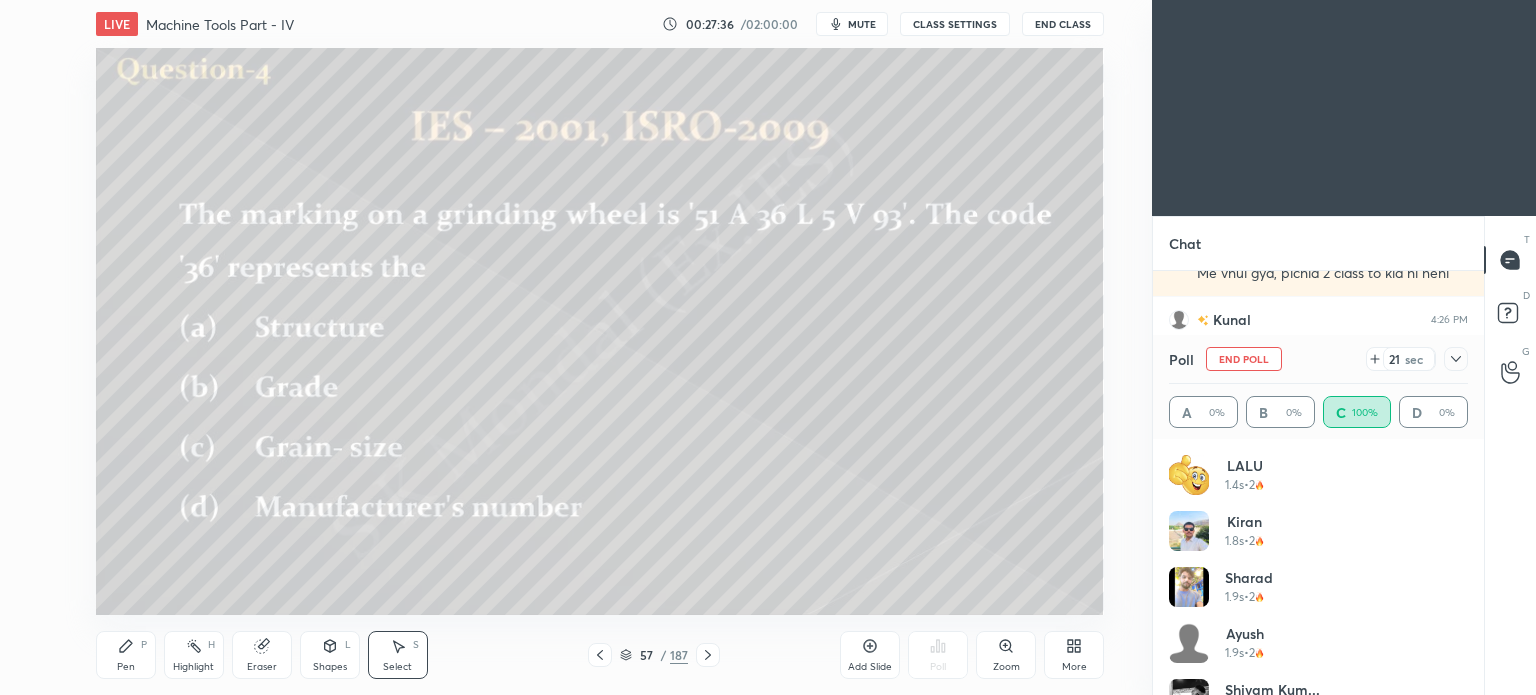 click on "Pen P" at bounding box center (126, 655) 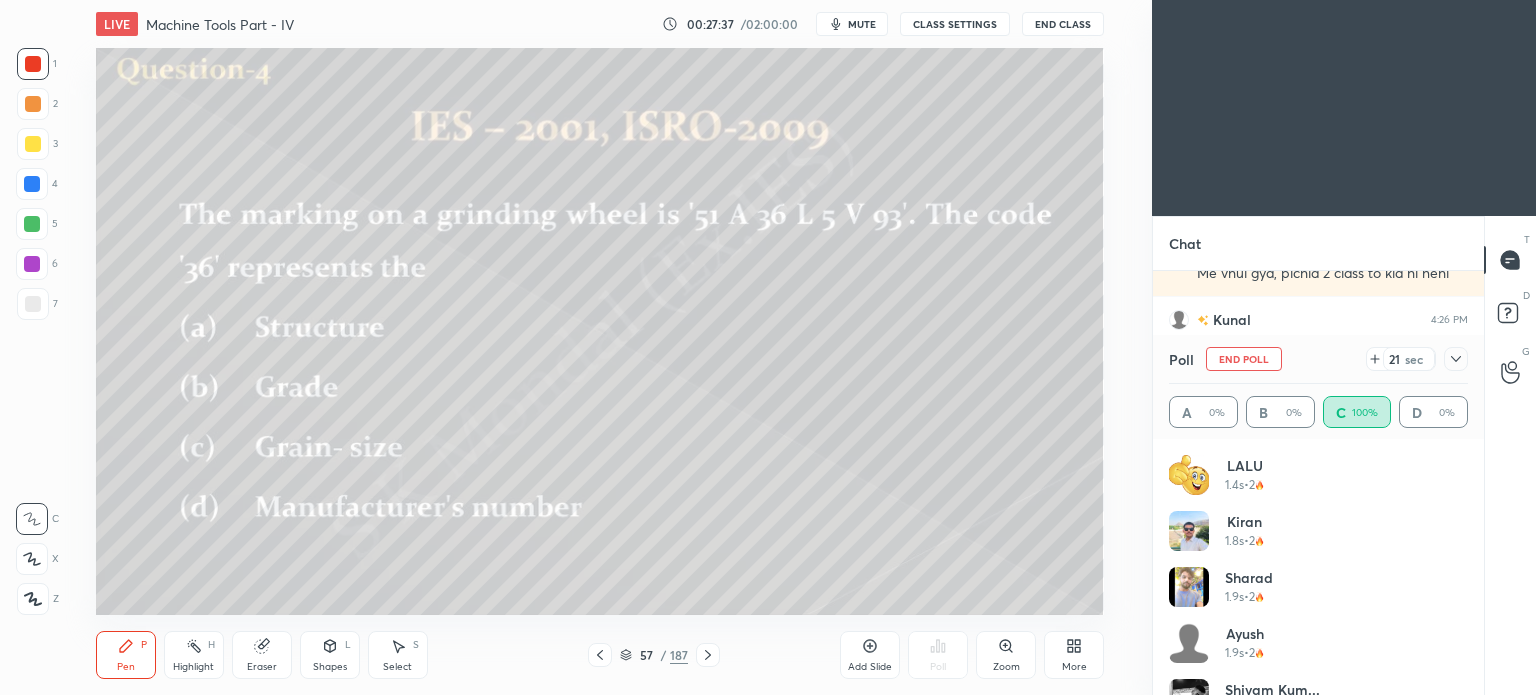 click on "Pen P Highlight H Eraser Shapes L Select S 57 / 187 Add Slide Poll Zoom More" at bounding box center (600, 655) 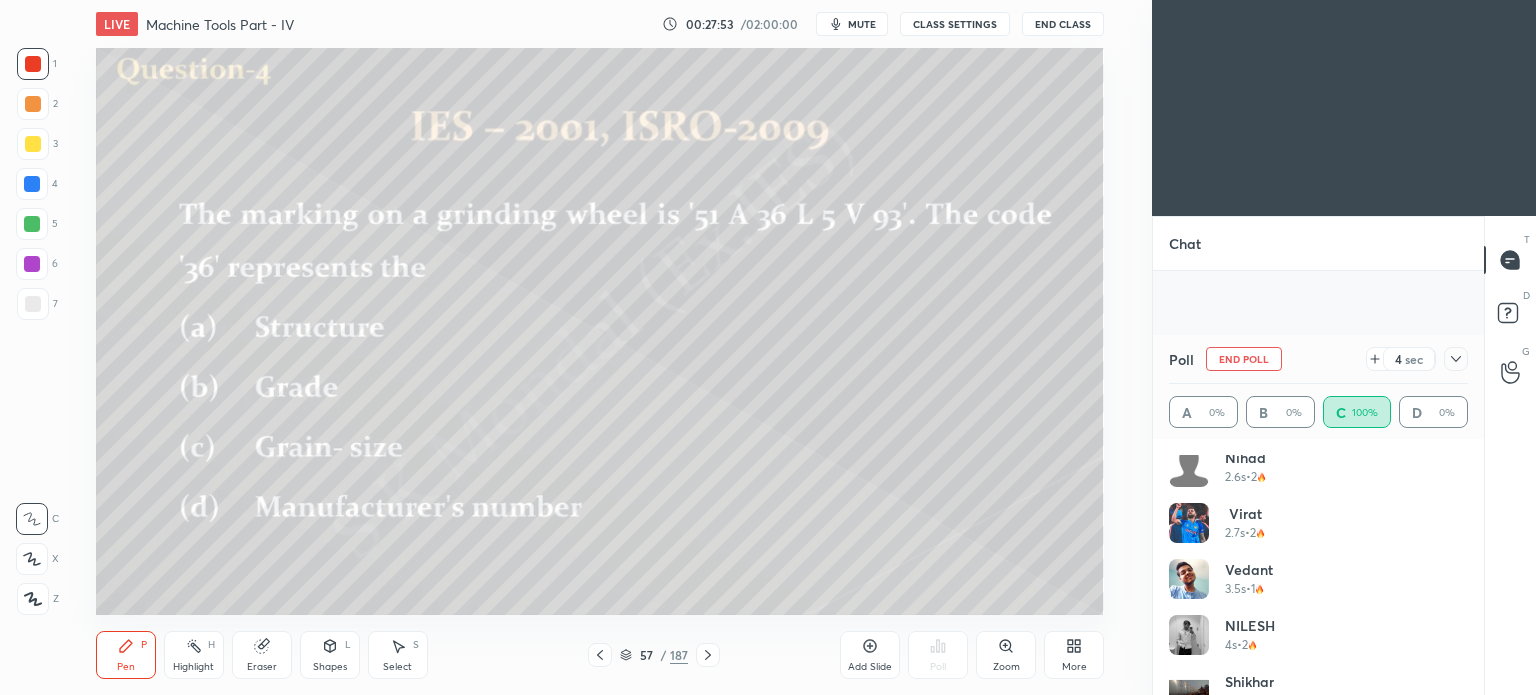 scroll, scrollTop: 500, scrollLeft: 0, axis: vertical 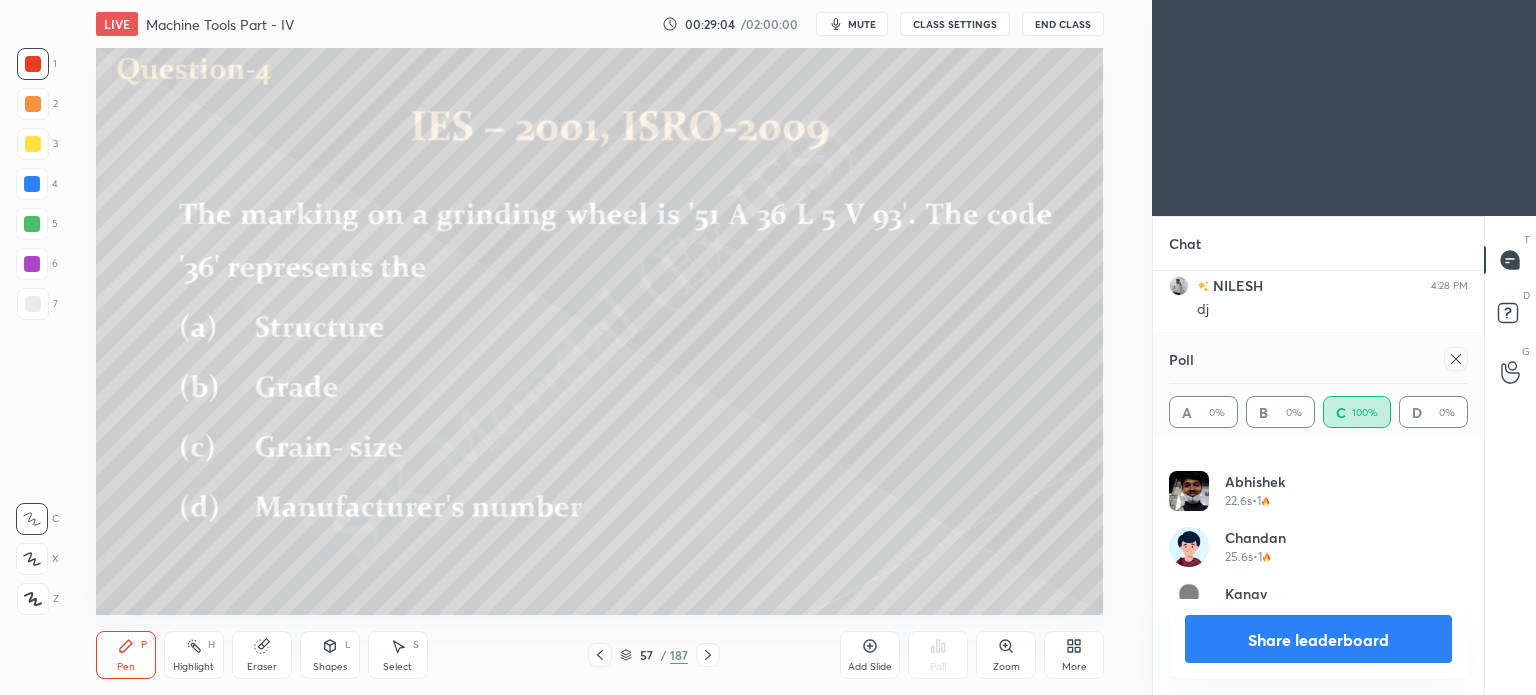 click on "Share leaderboard" at bounding box center [1318, 639] 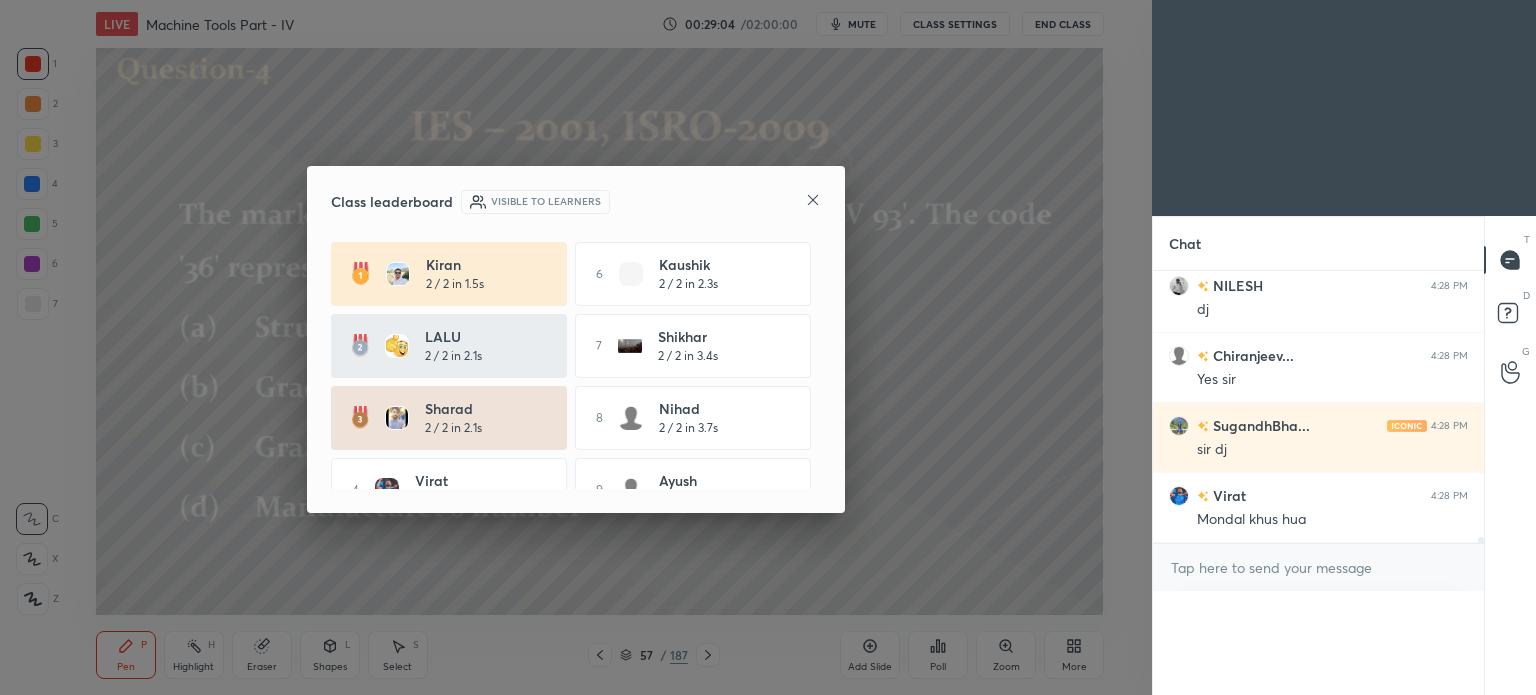scroll, scrollTop: 0, scrollLeft: 0, axis: both 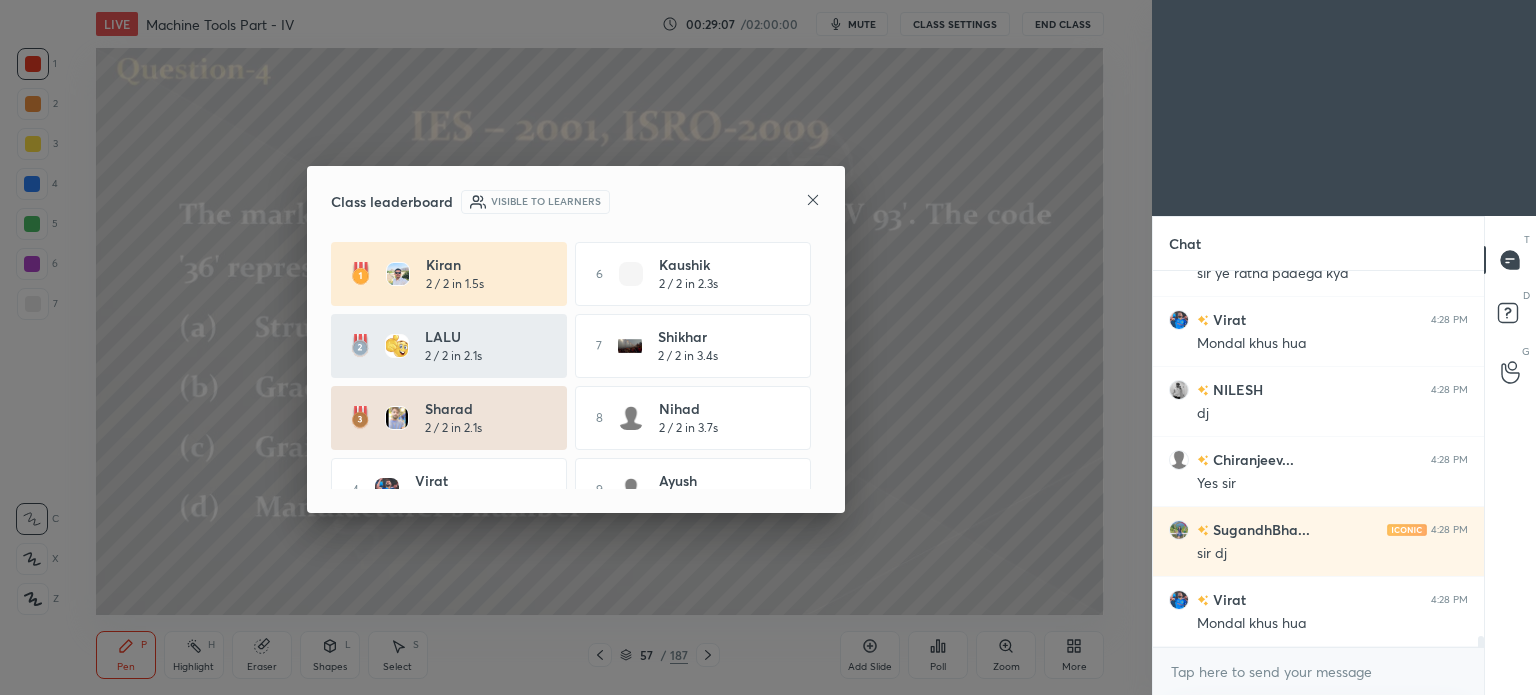click 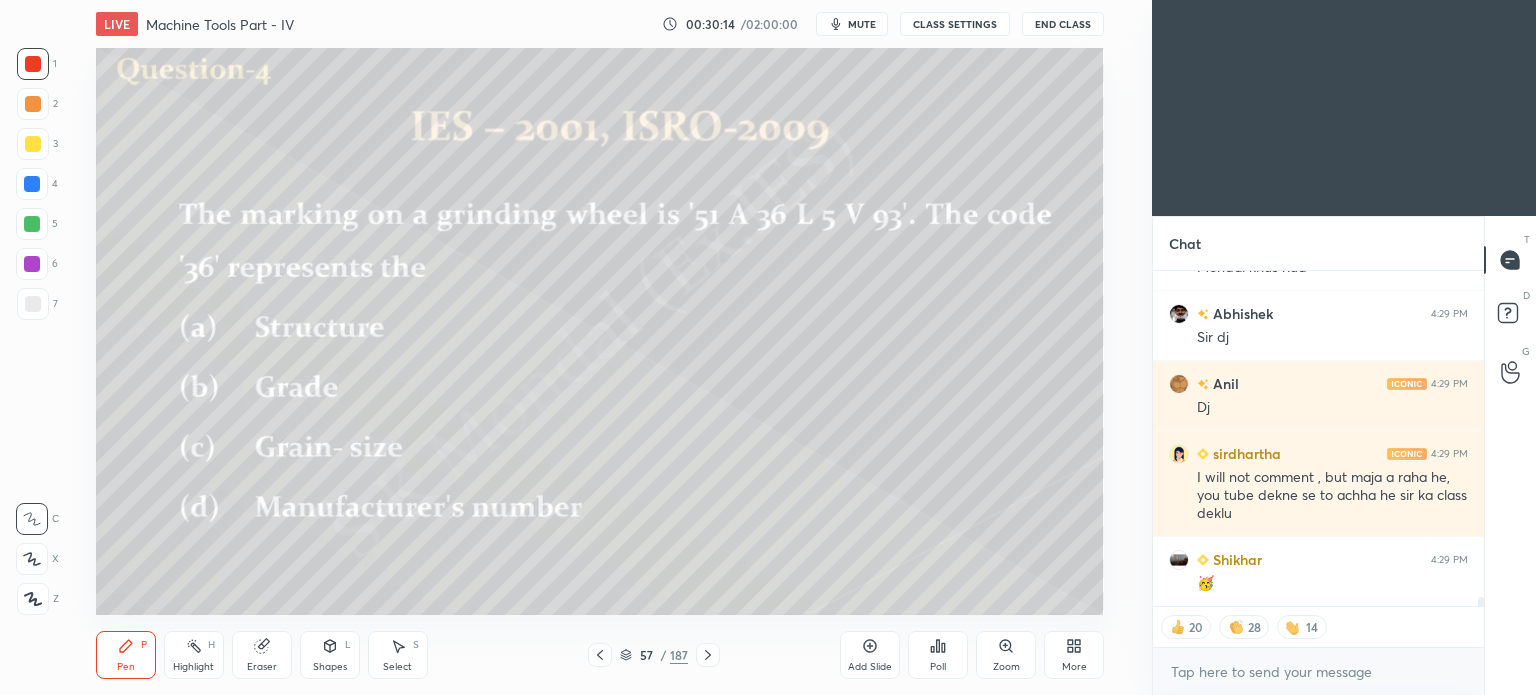 scroll, scrollTop: 12668, scrollLeft: 0, axis: vertical 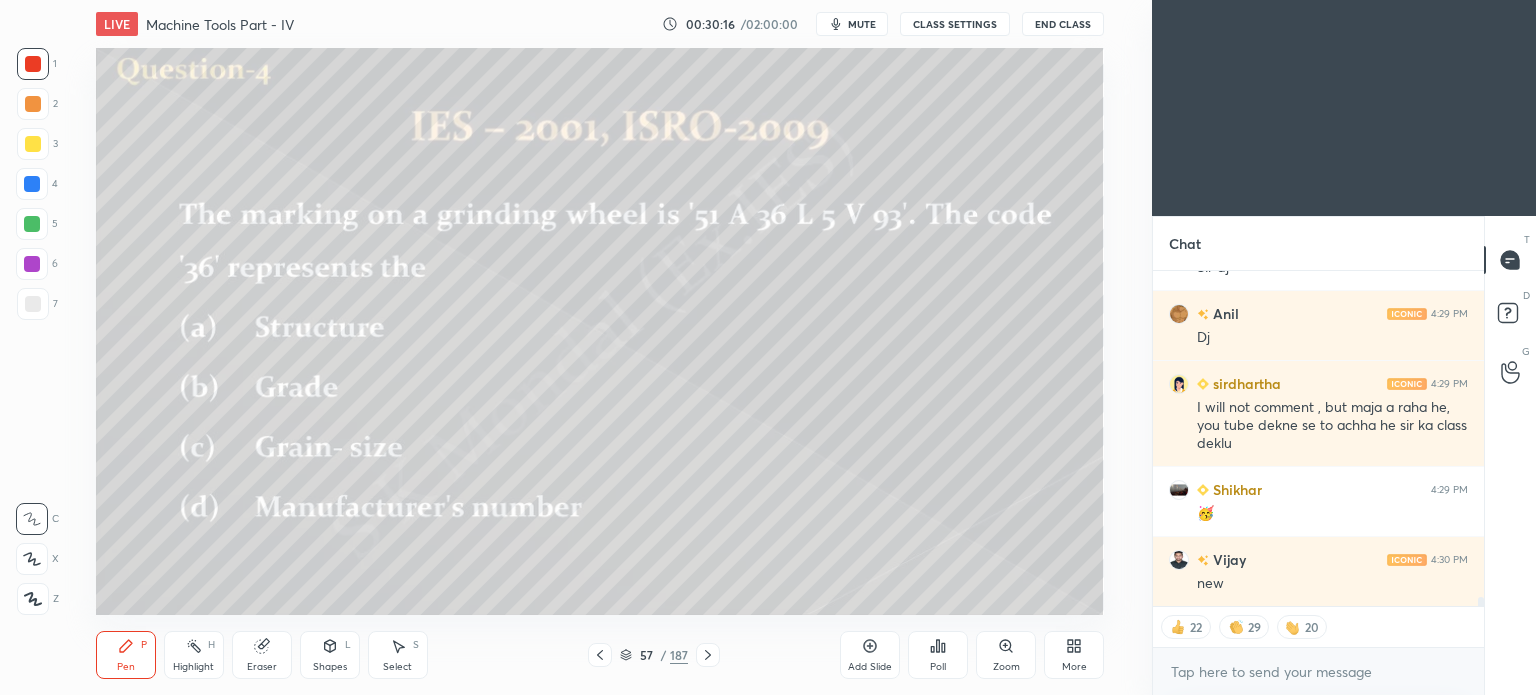 click 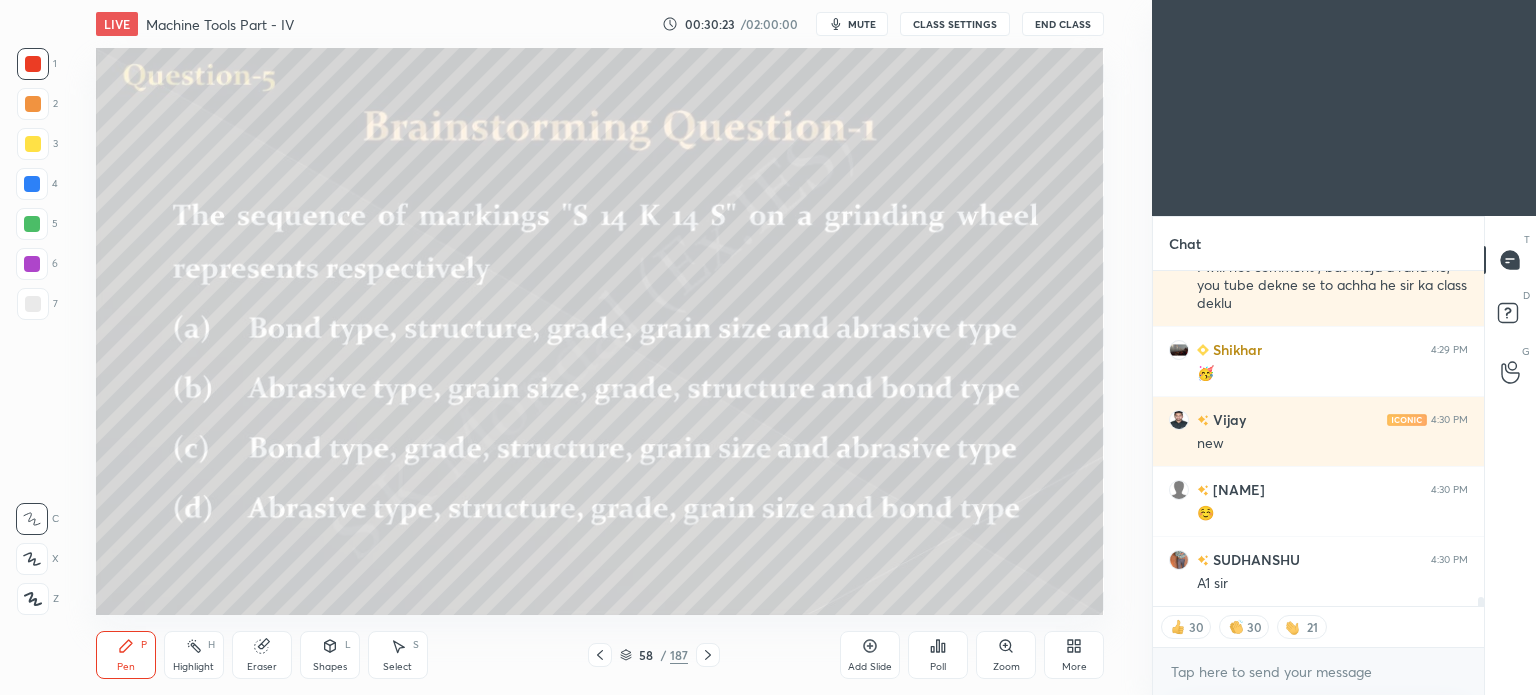 scroll, scrollTop: 12878, scrollLeft: 0, axis: vertical 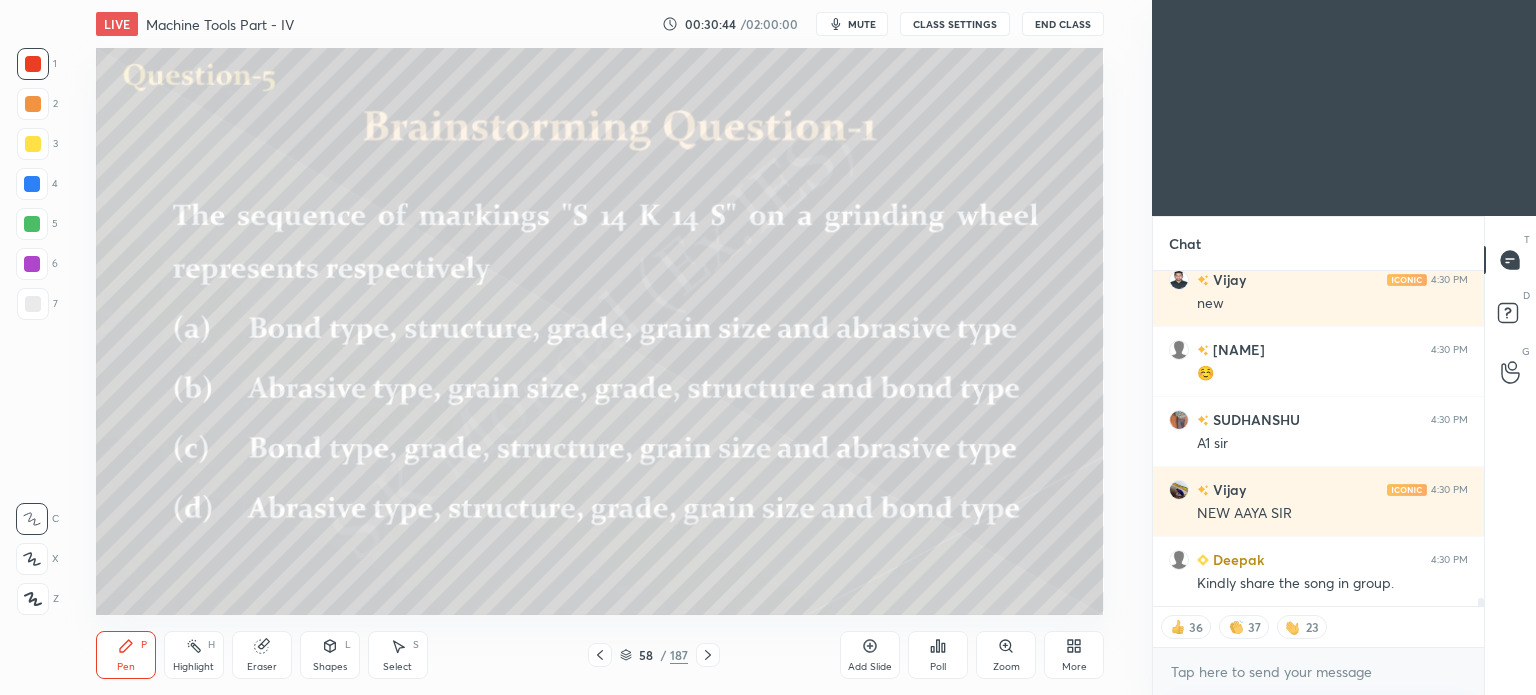 click on "Poll" at bounding box center (938, 655) 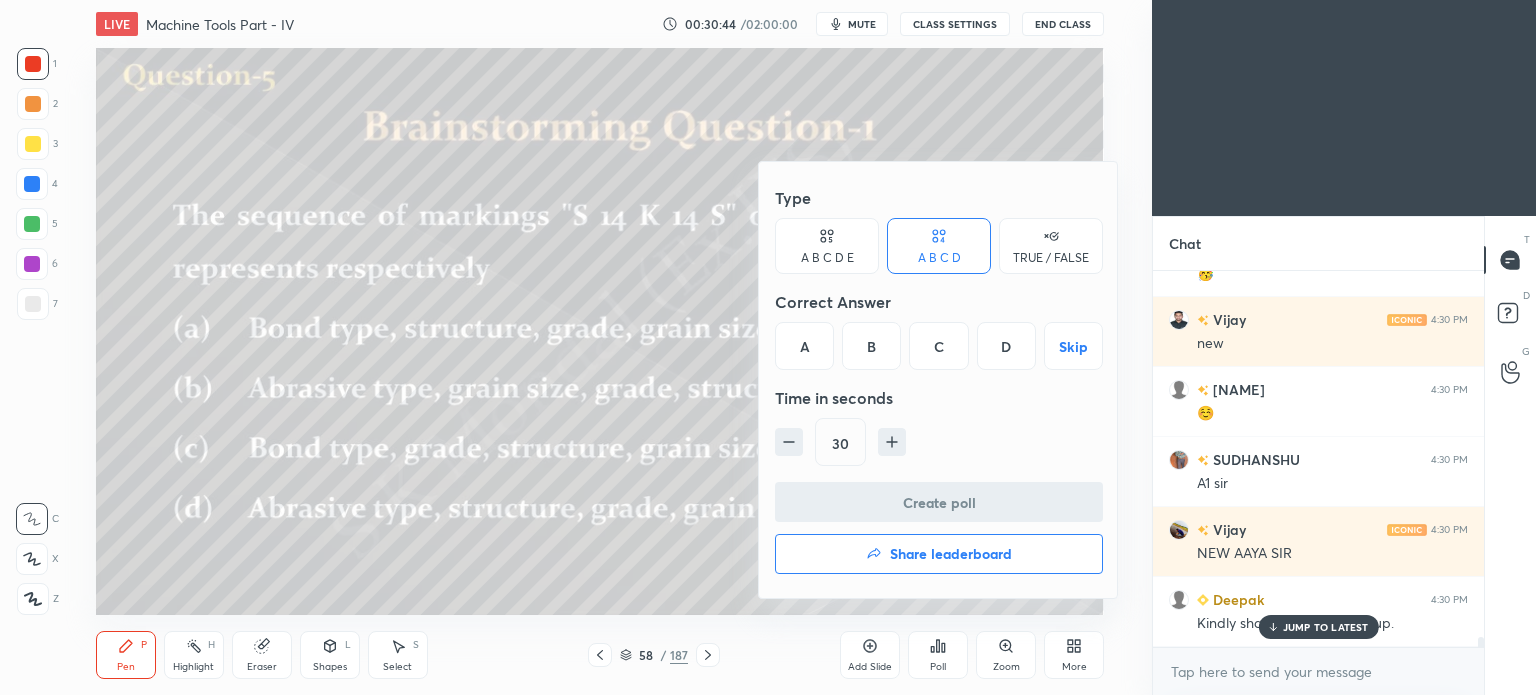 scroll, scrollTop: 12908, scrollLeft: 0, axis: vertical 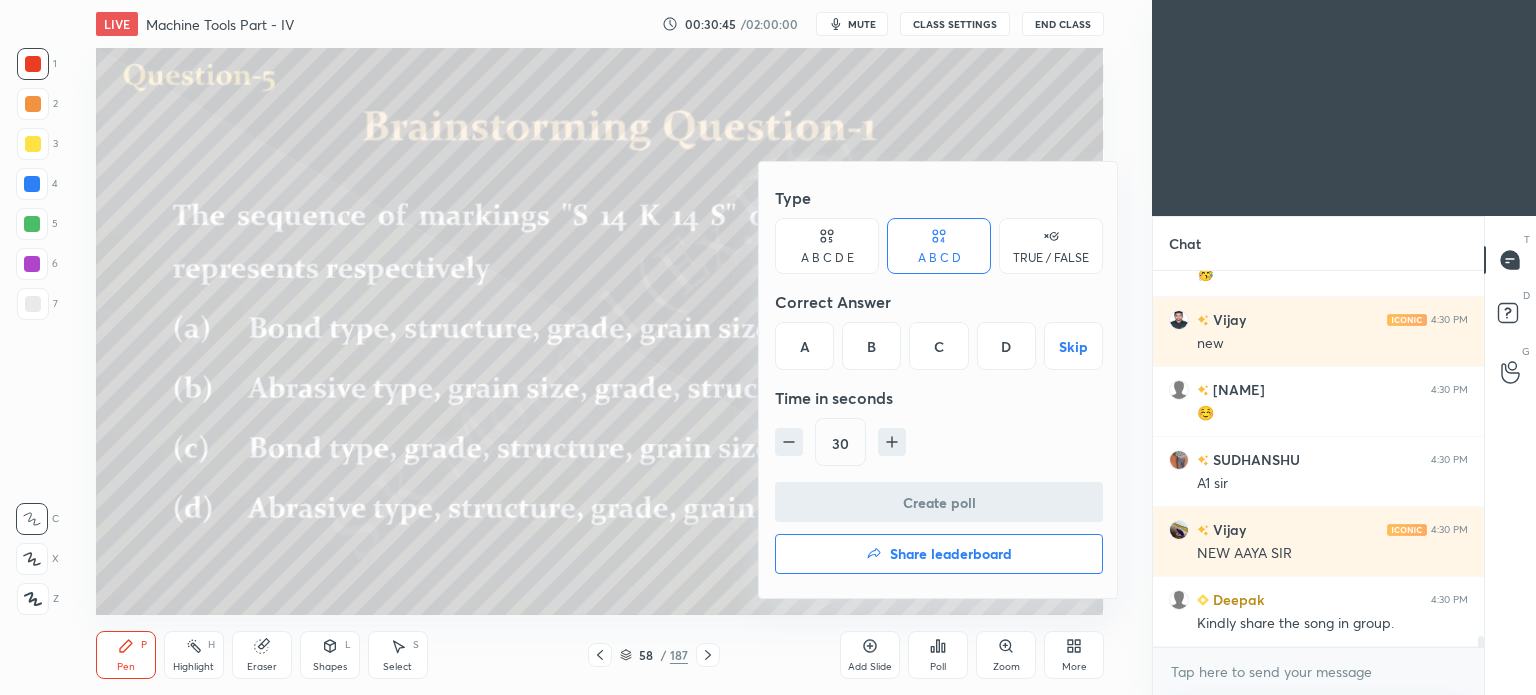 click on "B" at bounding box center (871, 346) 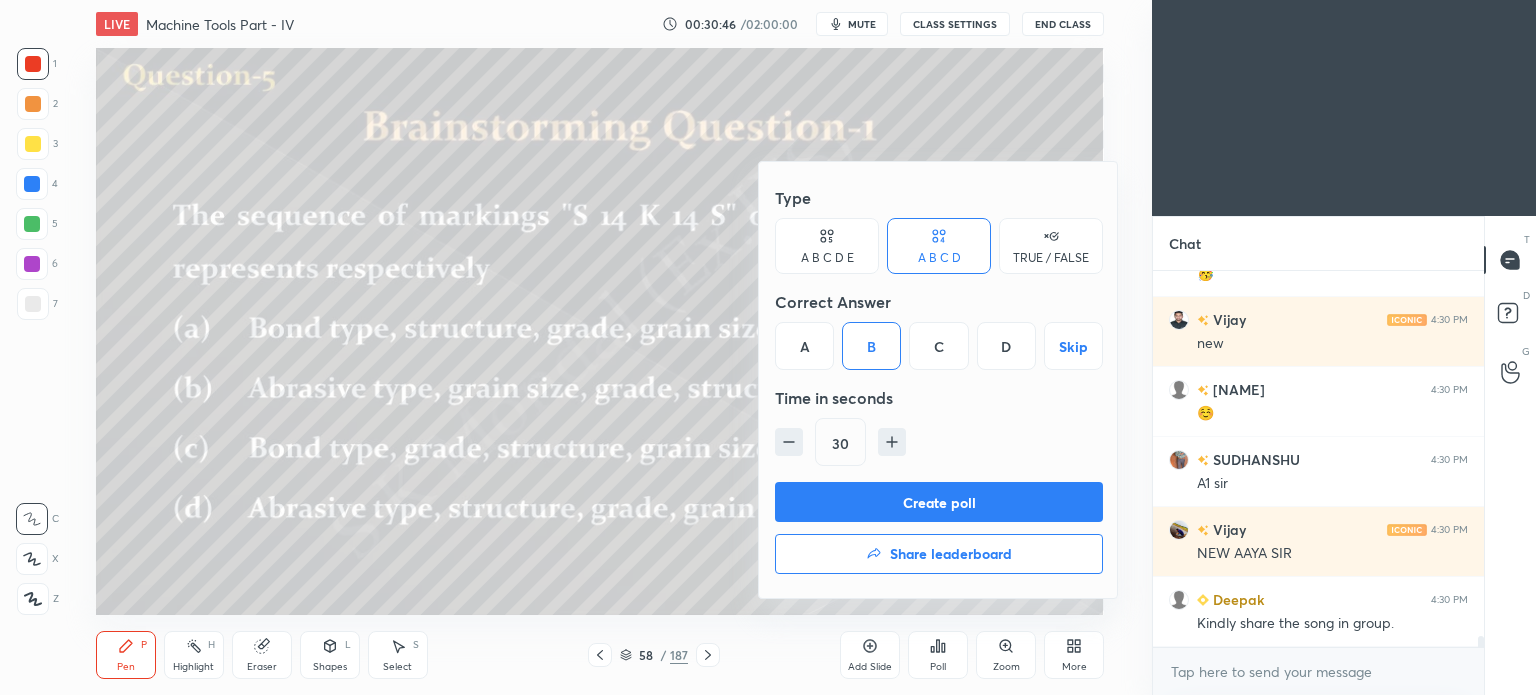 drag, startPoint x: 926, startPoint y: 495, endPoint x: 957, endPoint y: 478, distance: 35.35534 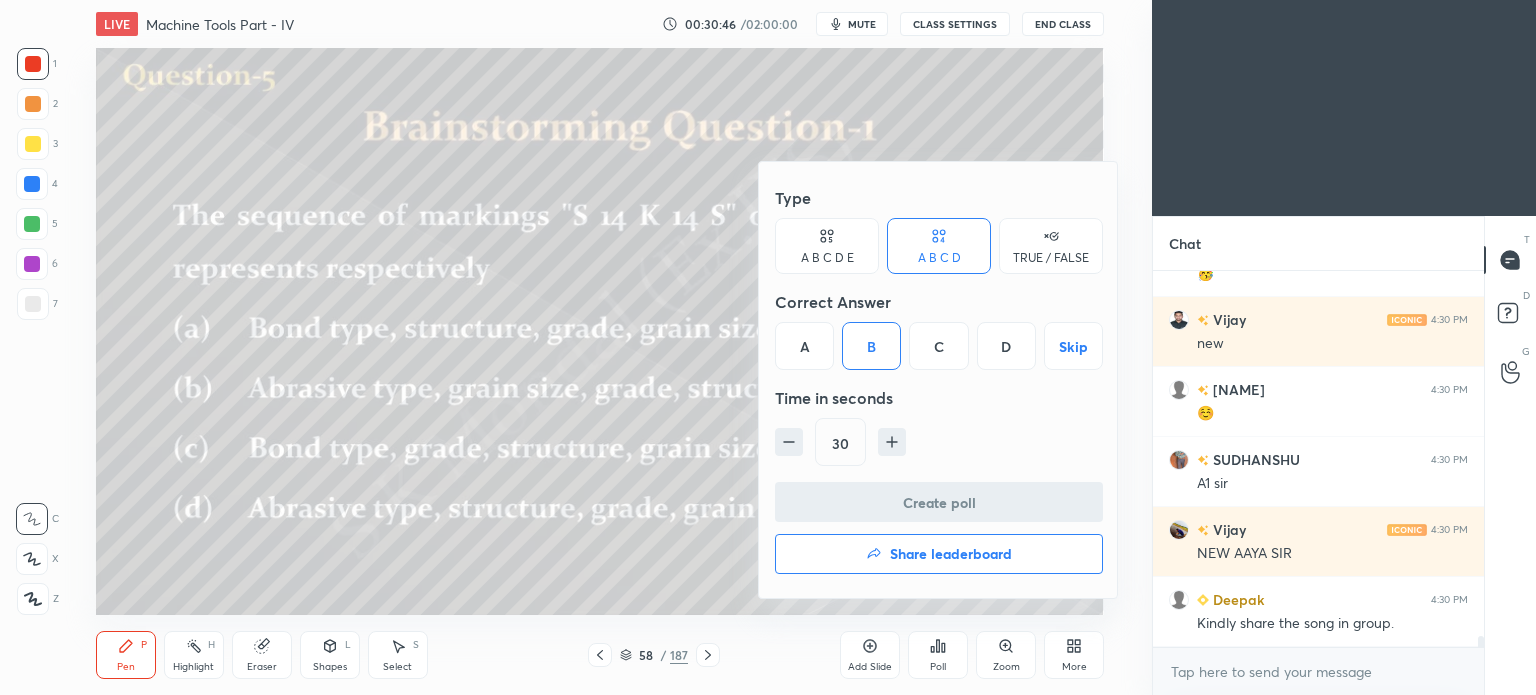 scroll, scrollTop: 328, scrollLeft: 325, axis: both 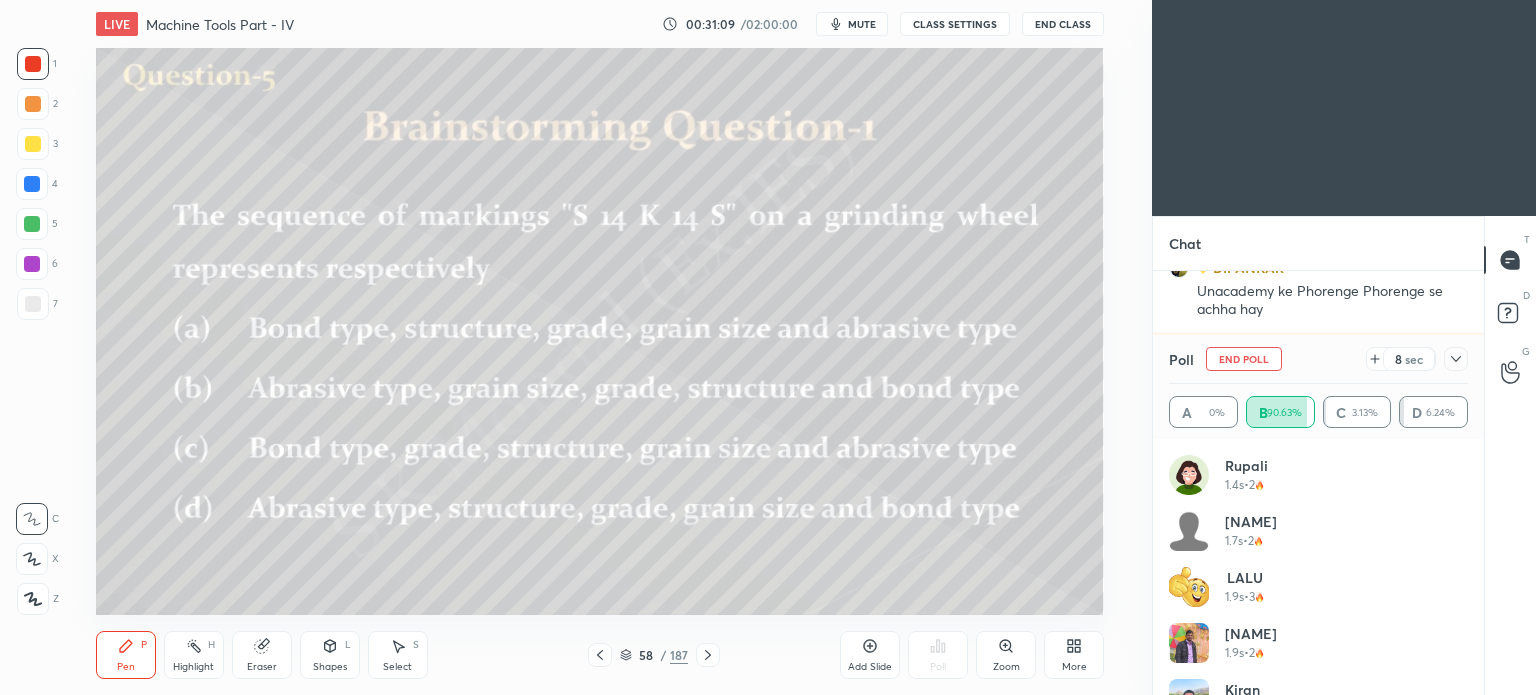 click on "Pen P" at bounding box center (126, 655) 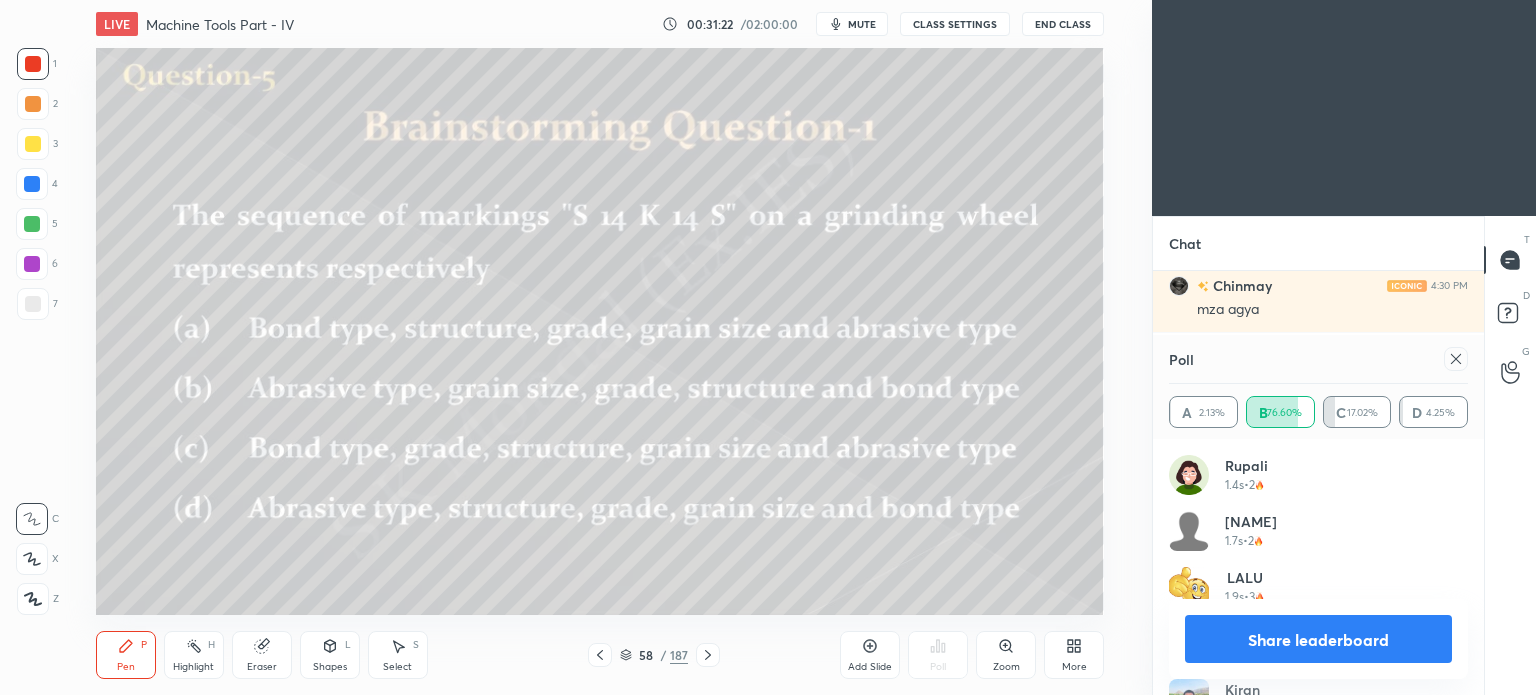 click on "Select S" at bounding box center (398, 655) 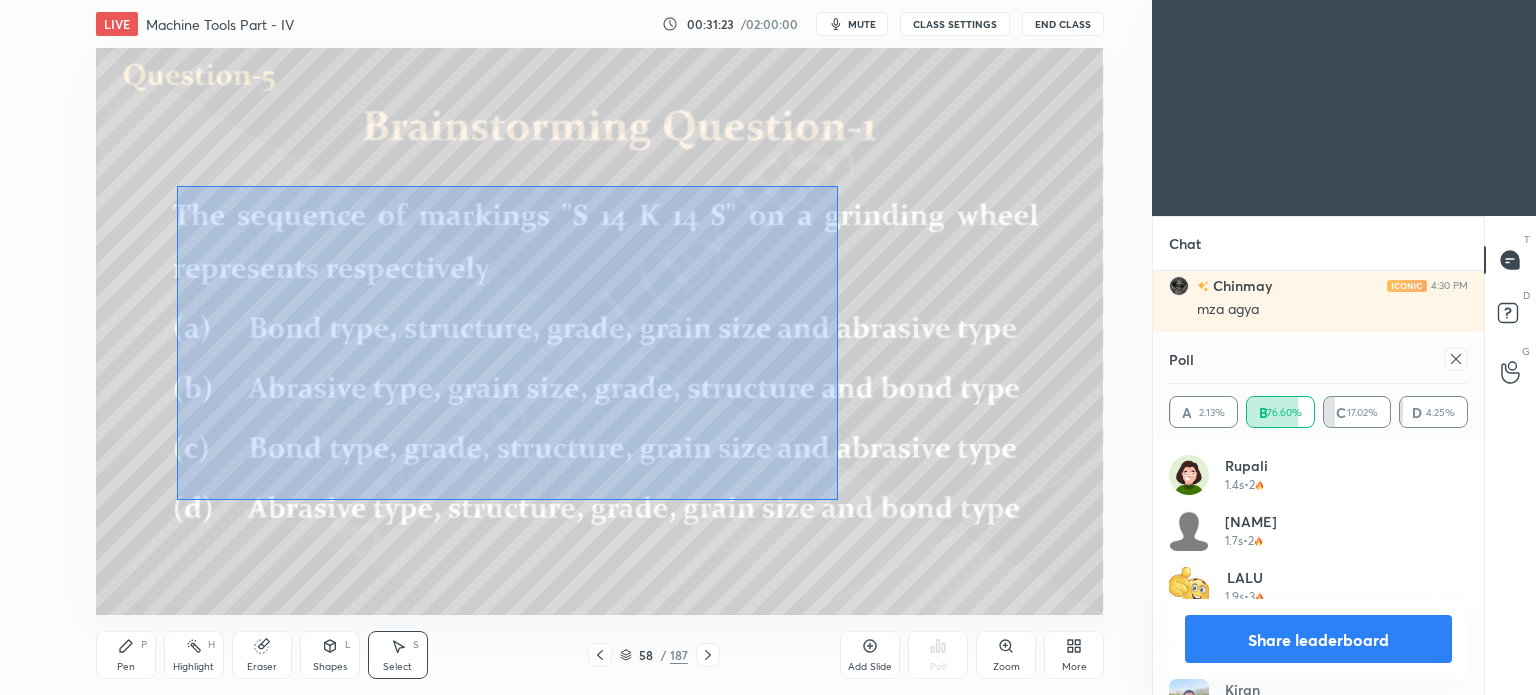 drag, startPoint x: 188, startPoint y: 194, endPoint x: 837, endPoint y: 500, distance: 717.5214 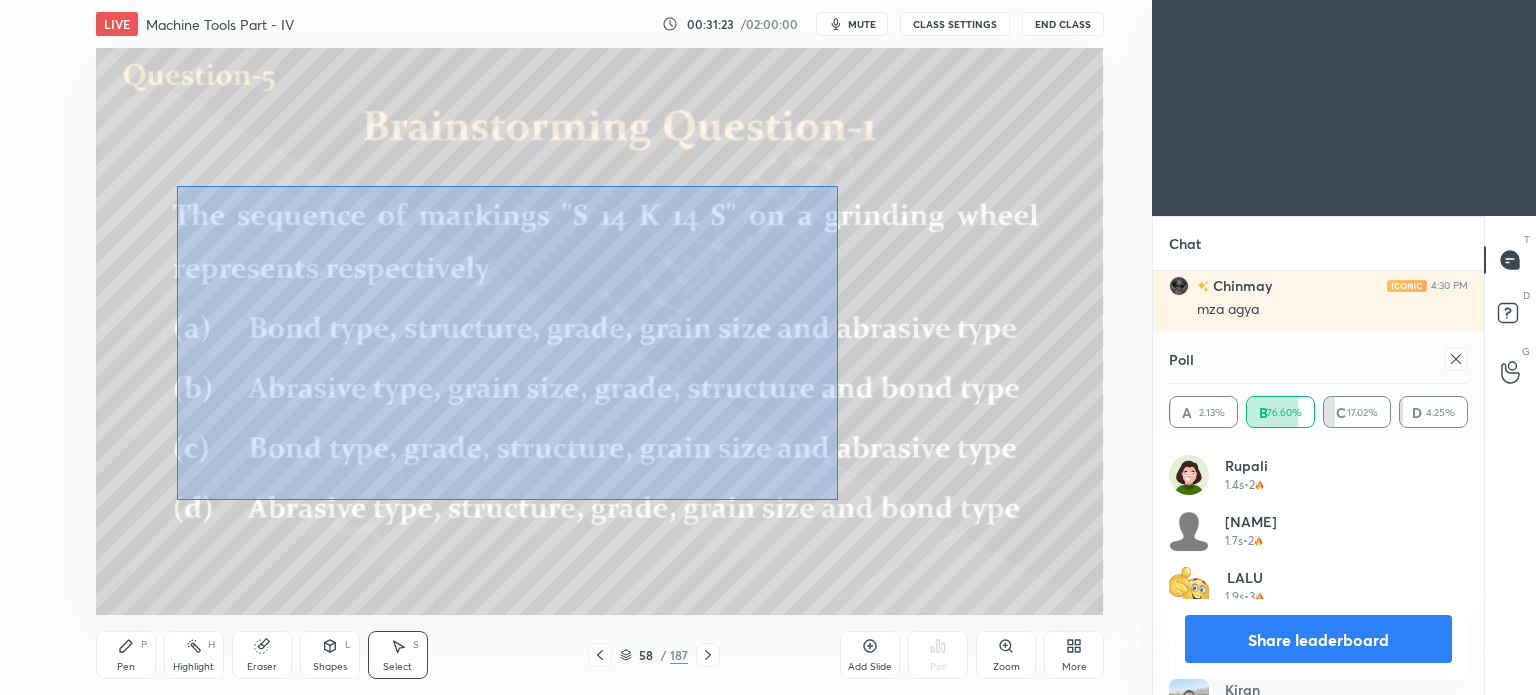 click on "0 ° Undo Copy Duplicate Duplicate to new slide Delete" at bounding box center (600, 331) 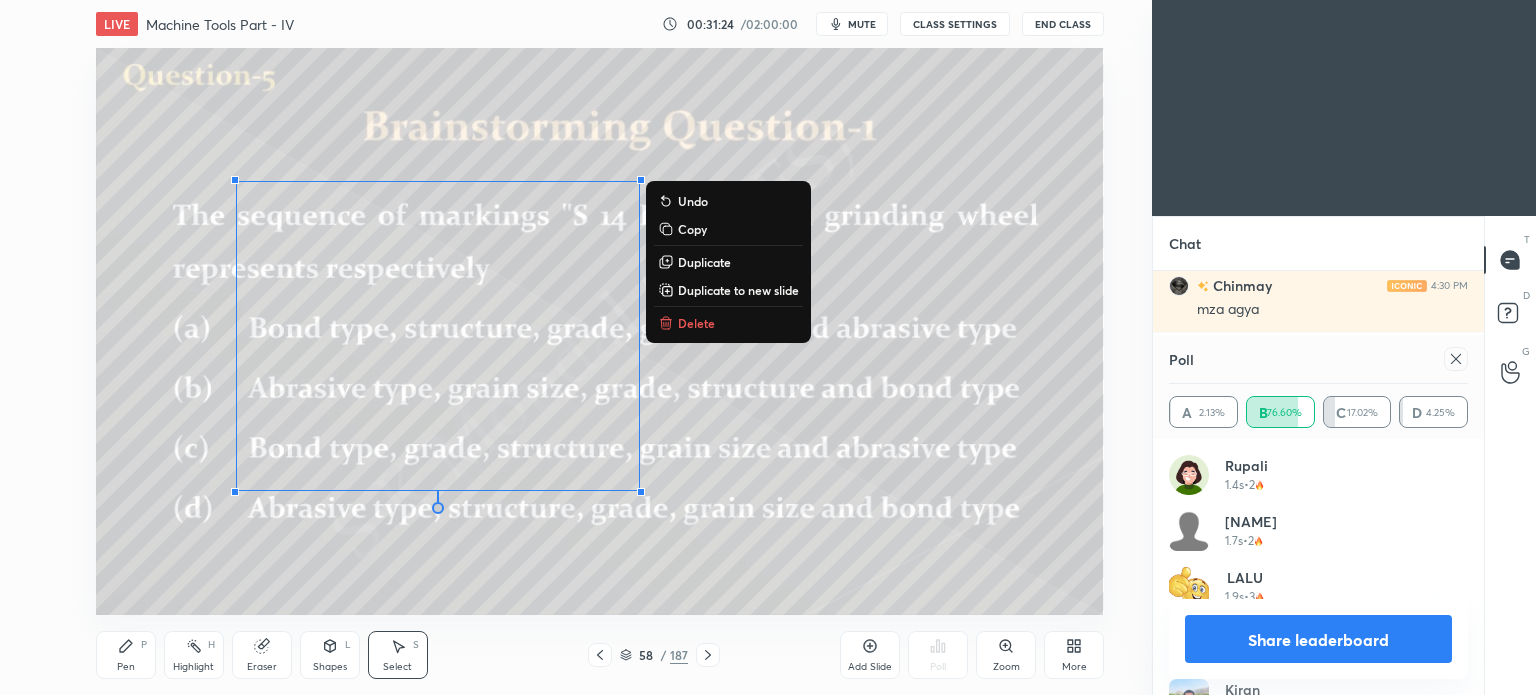 click on "Delete" at bounding box center [696, 323] 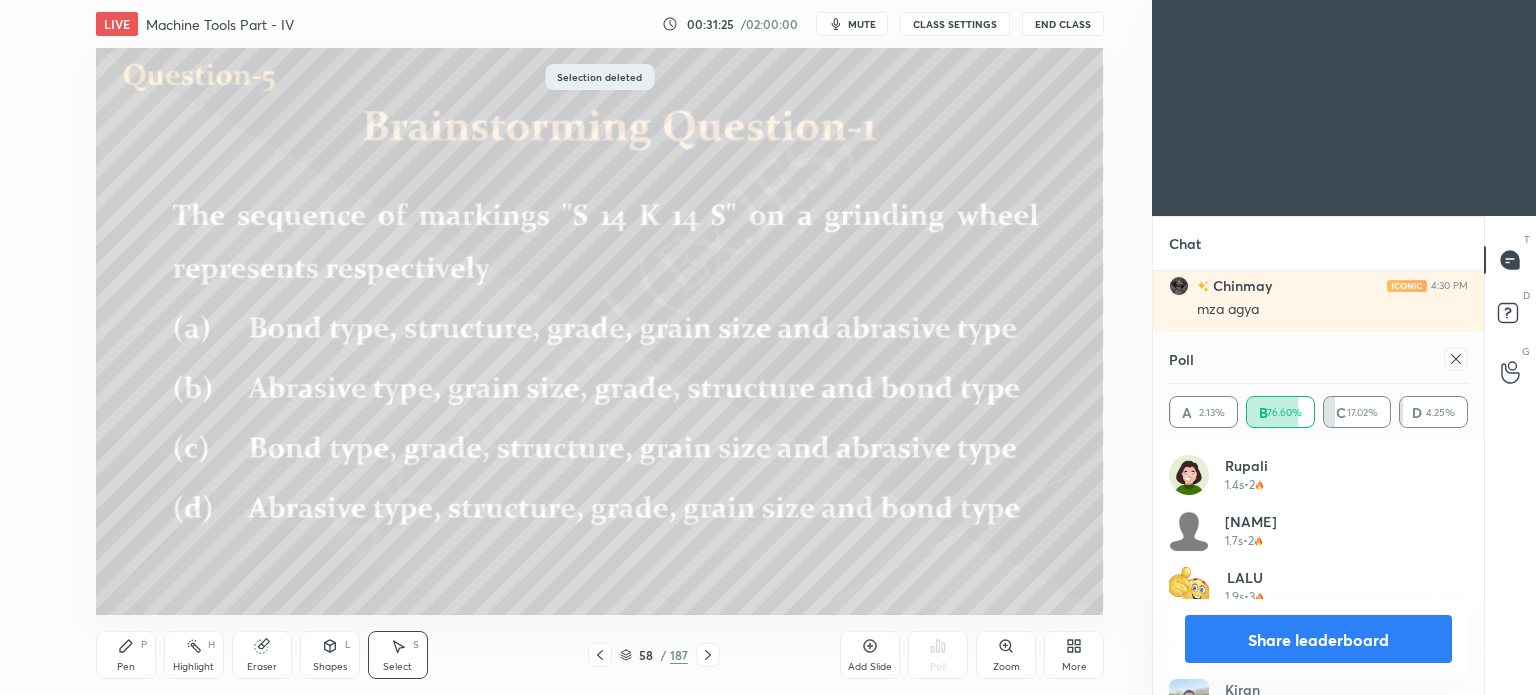 click on "Pen P" at bounding box center [126, 655] 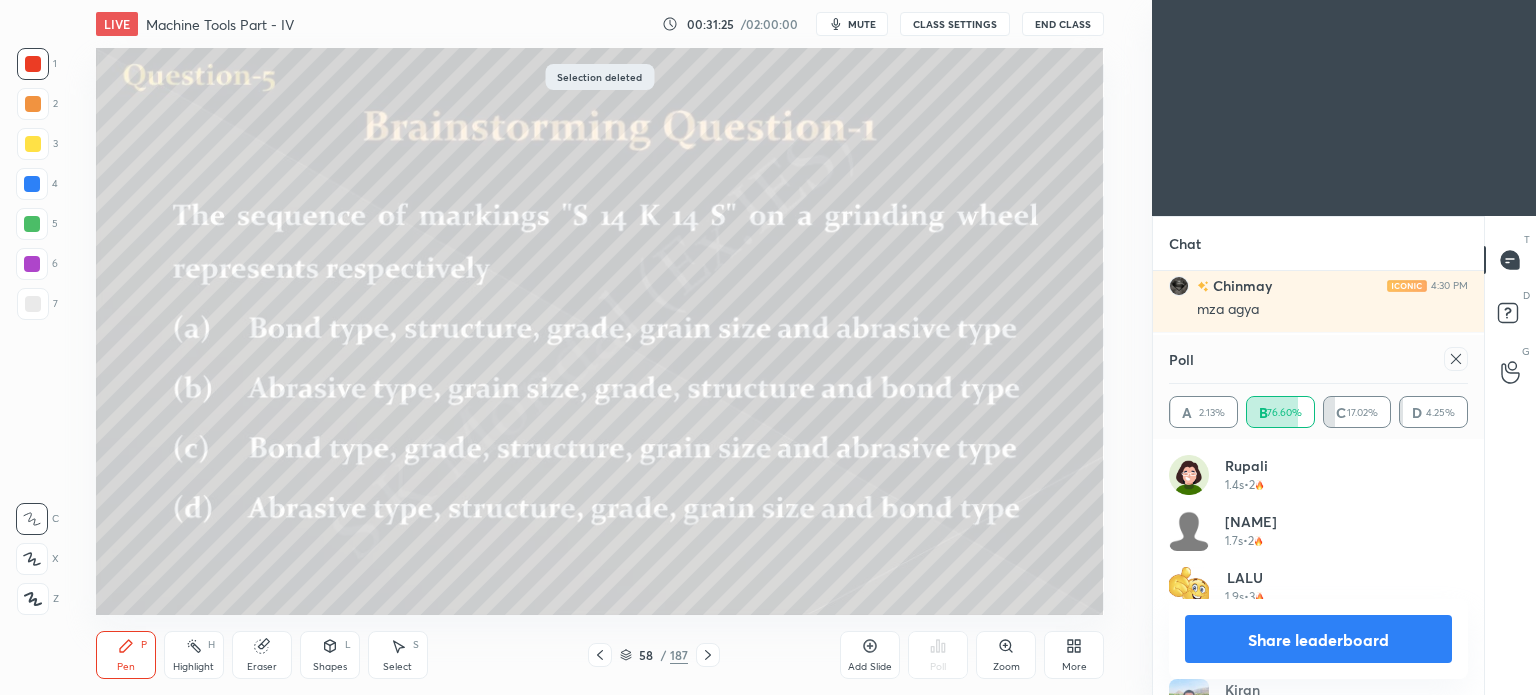 click on "Pen" at bounding box center (126, 667) 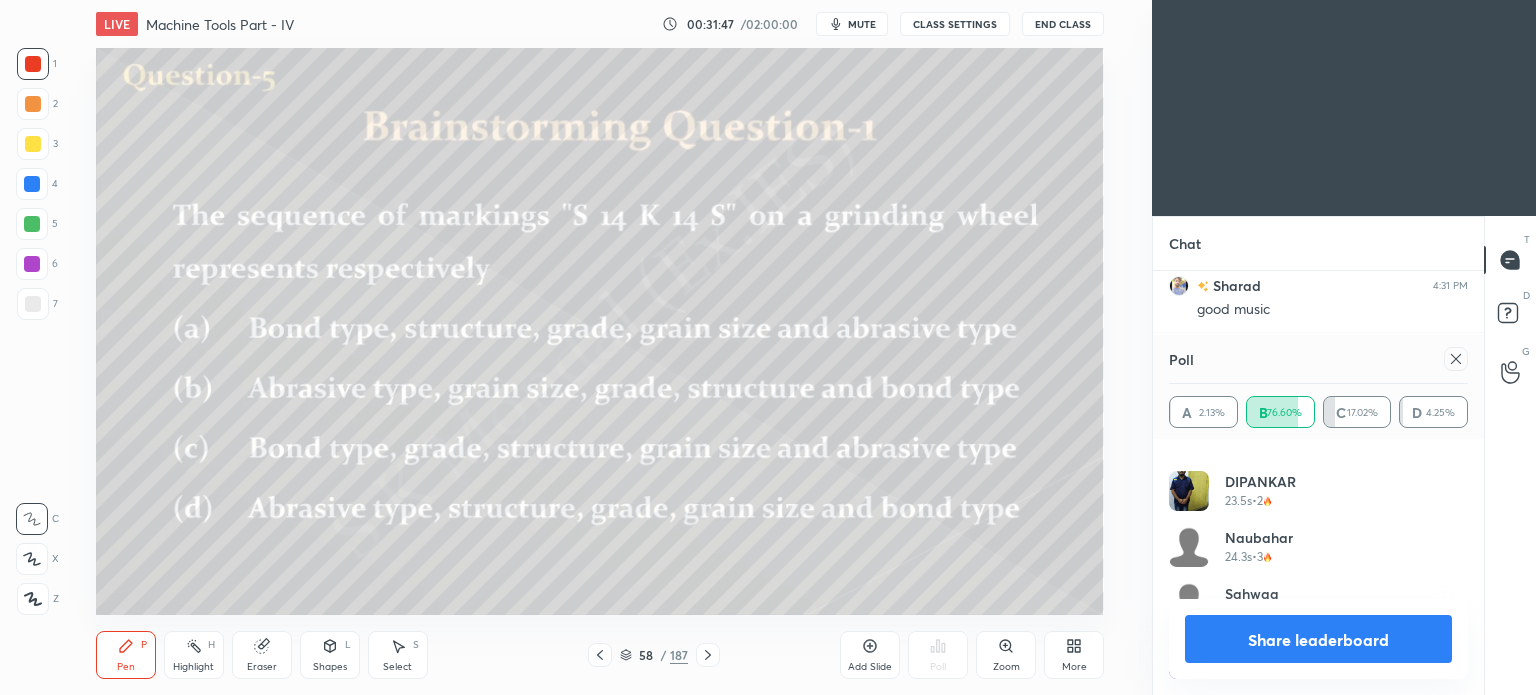 click on "Share leaderboard" at bounding box center [1318, 639] 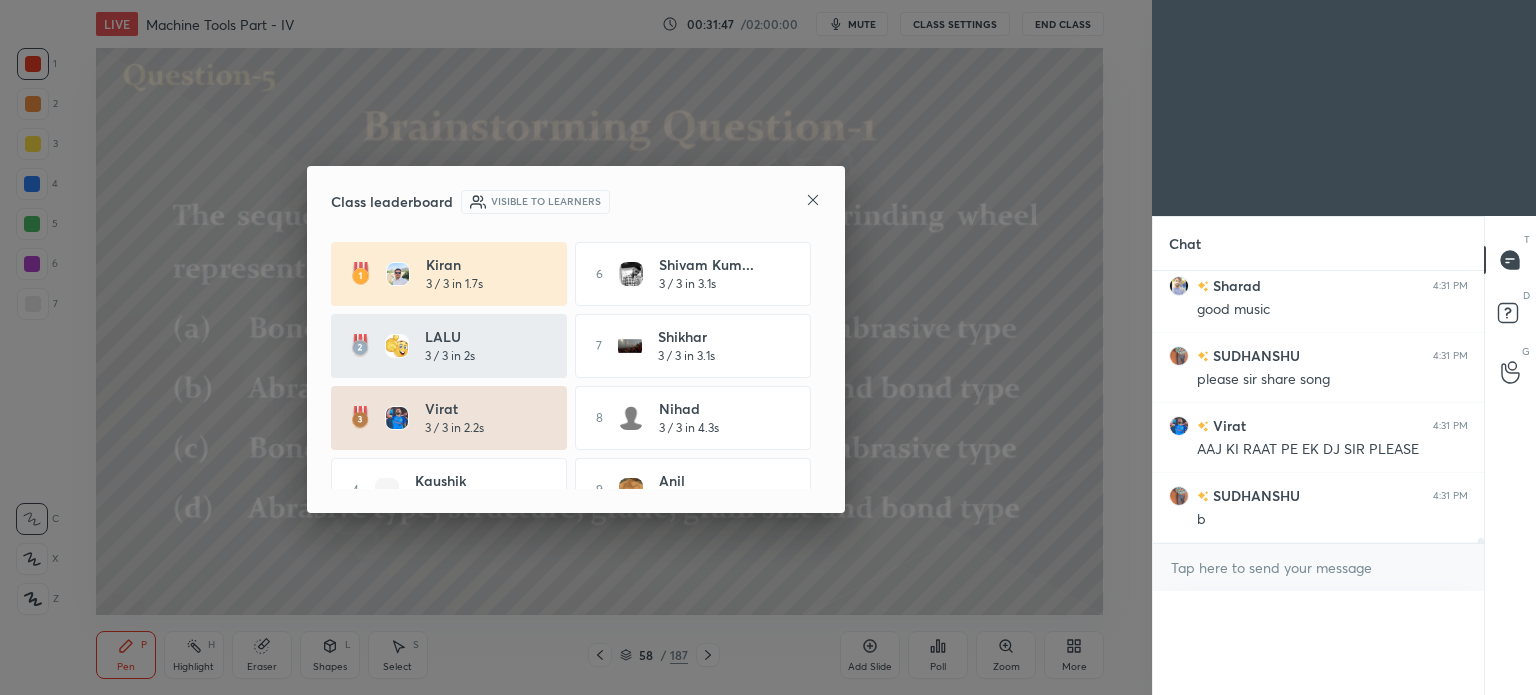 scroll, scrollTop: 0, scrollLeft: 6, axis: horizontal 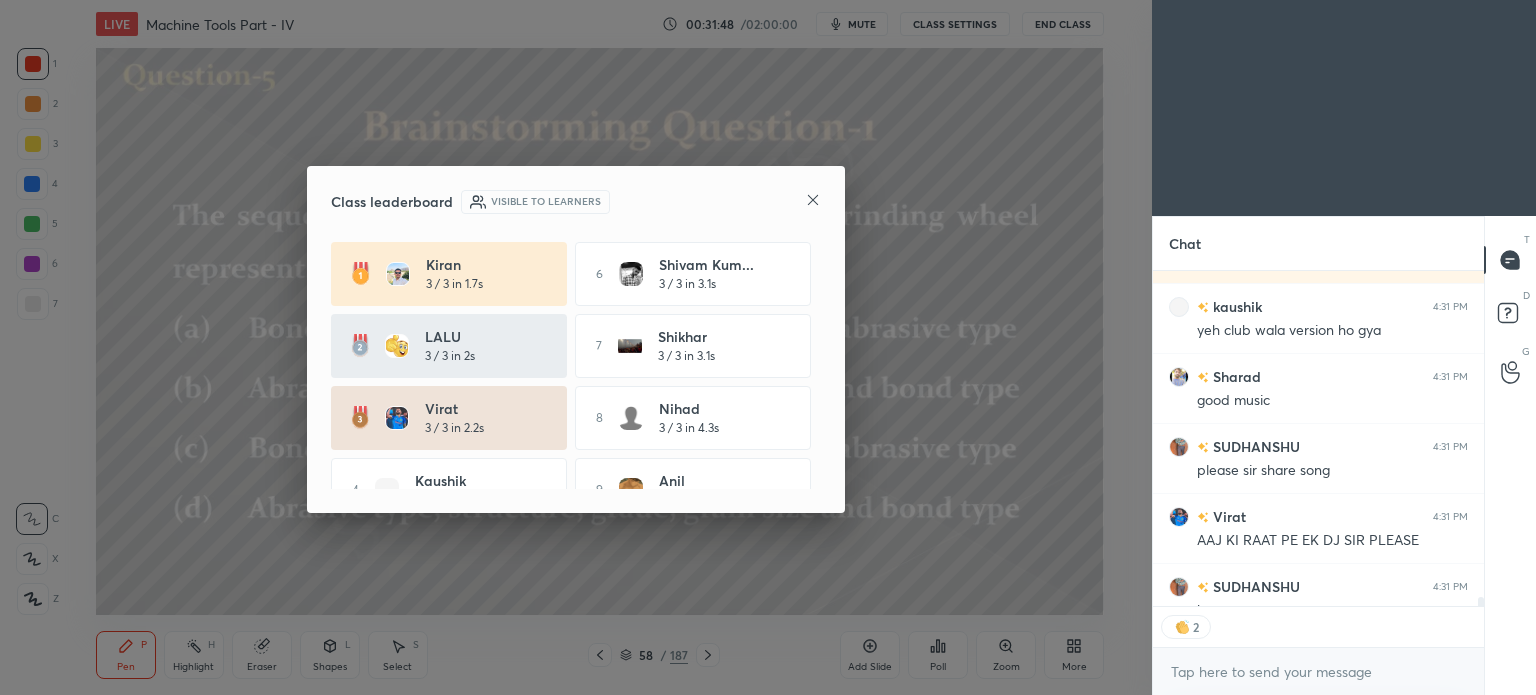 click 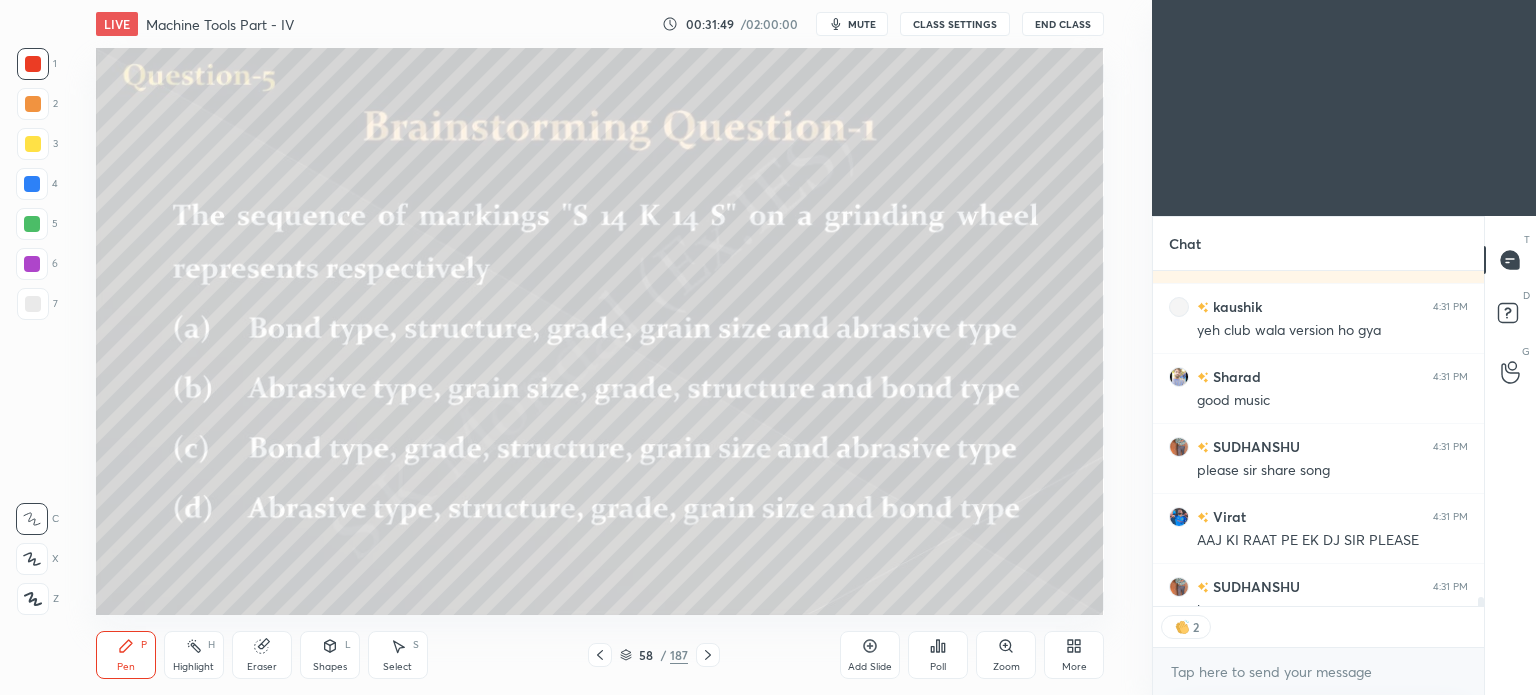click 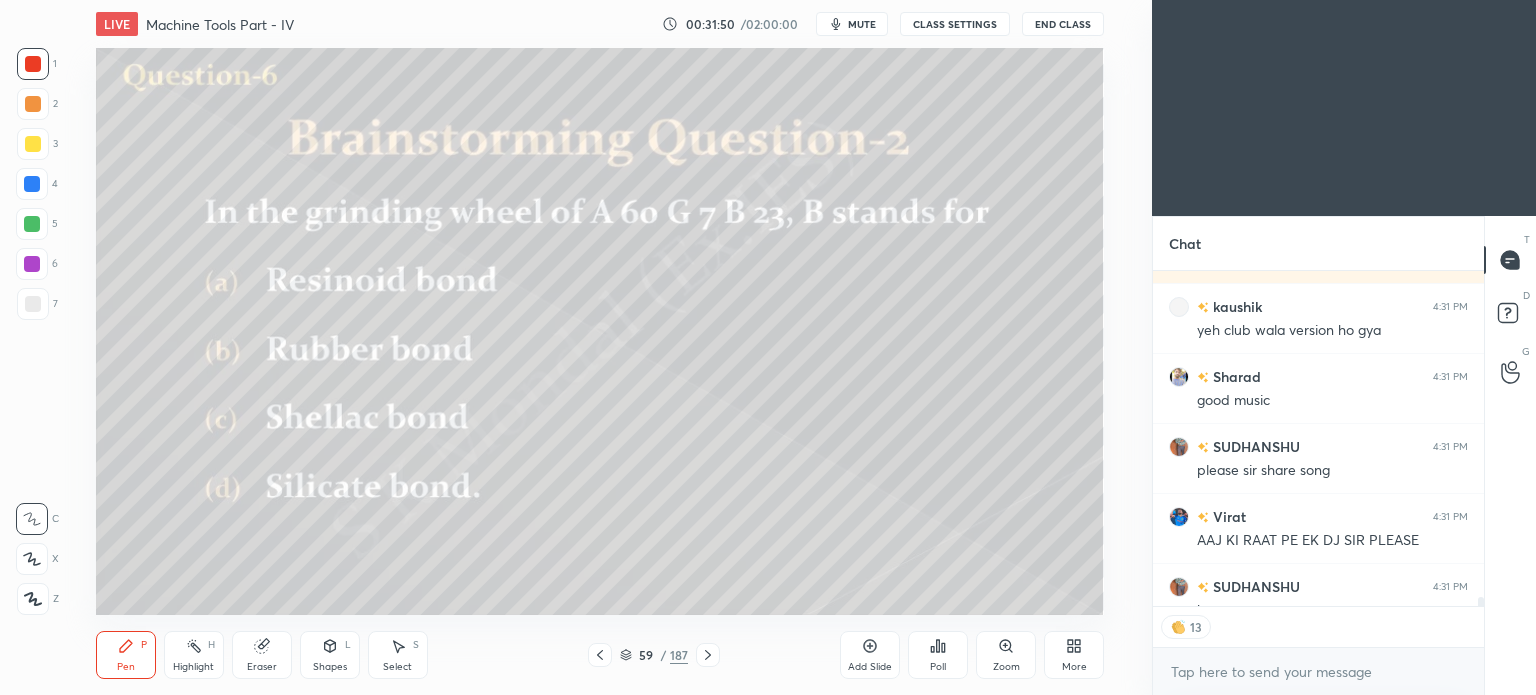 click on "Poll" at bounding box center (938, 667) 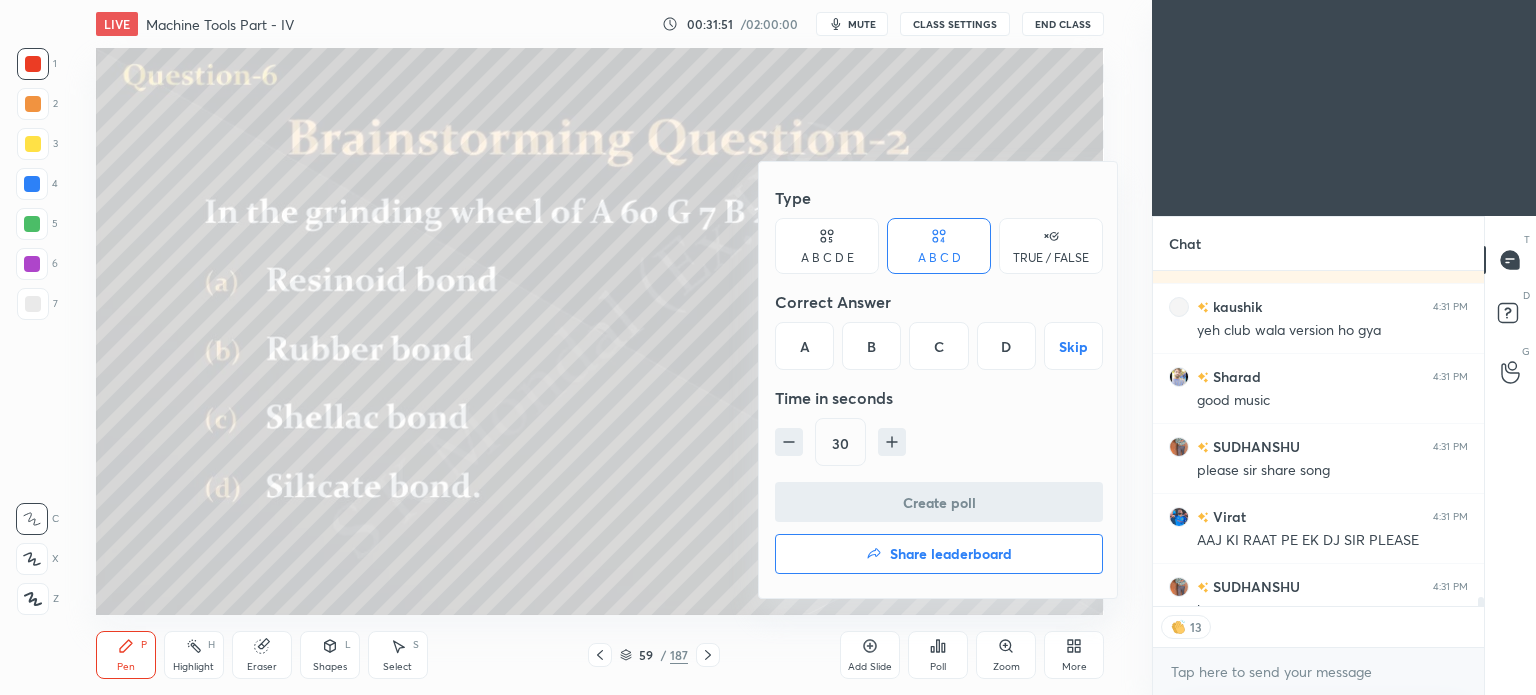 click on "A" at bounding box center (804, 346) 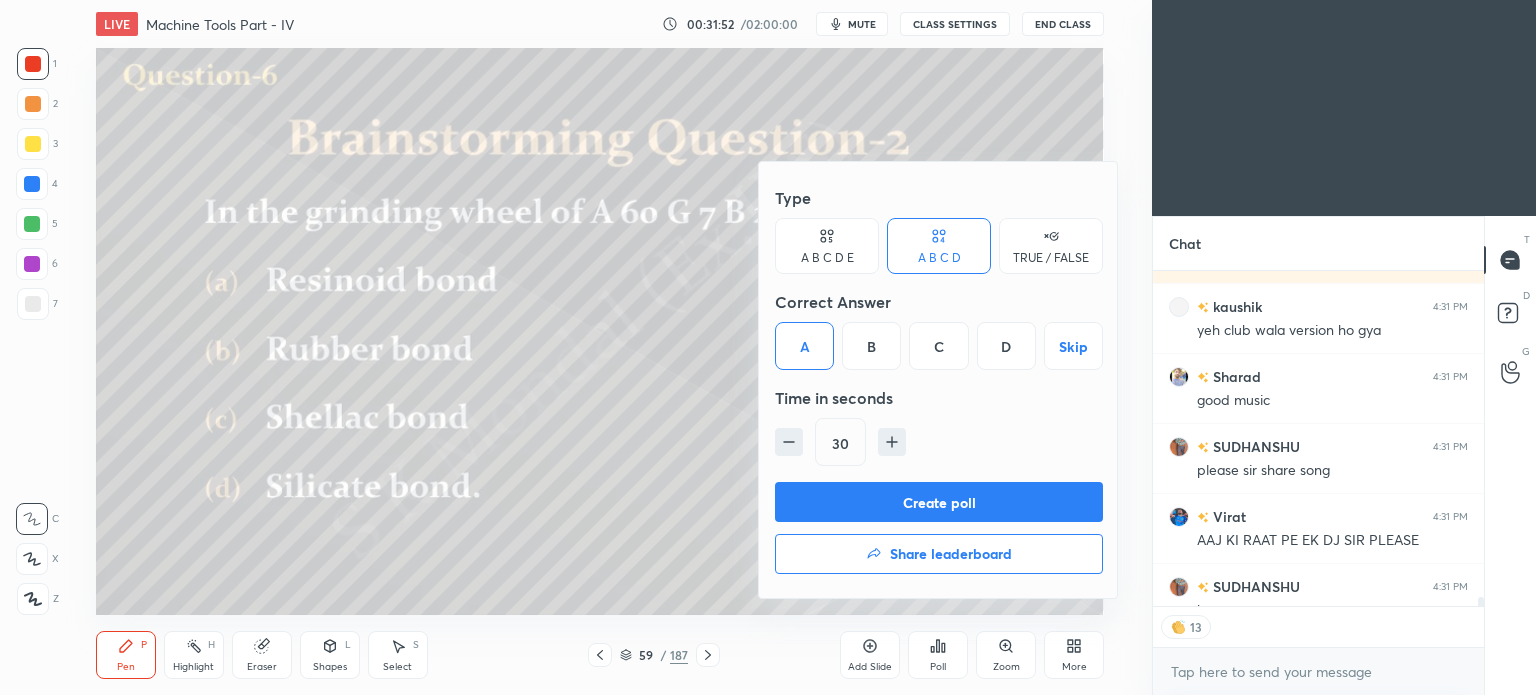 click on "Create poll" at bounding box center [939, 502] 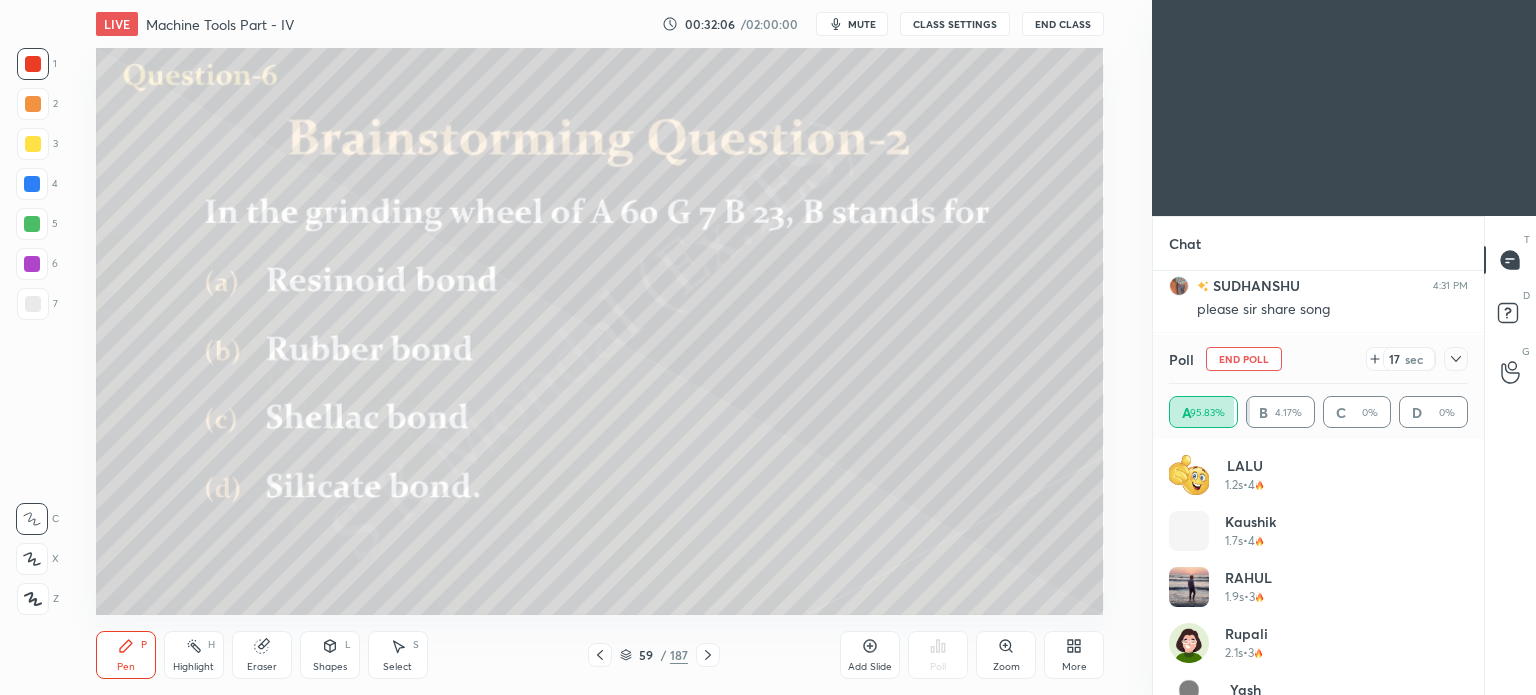 click on "Pen P" at bounding box center (126, 655) 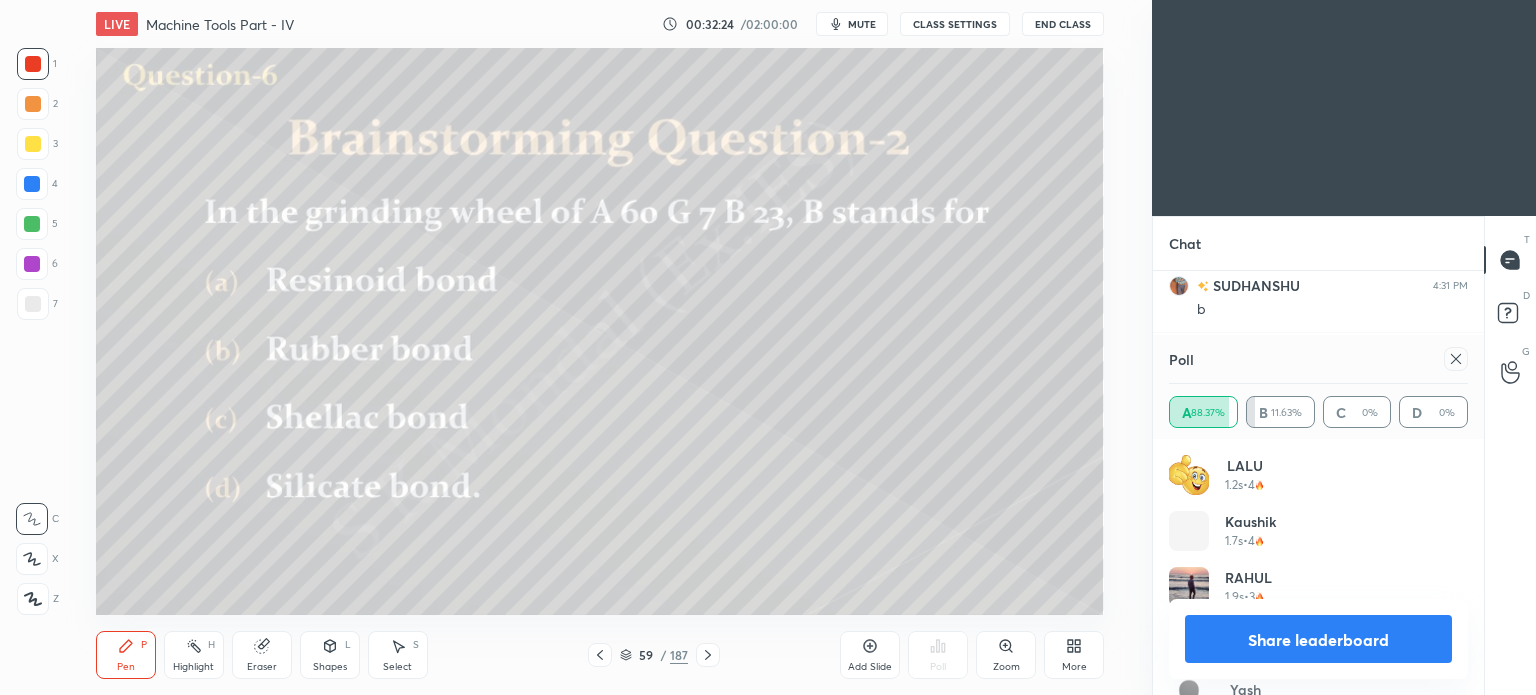 click 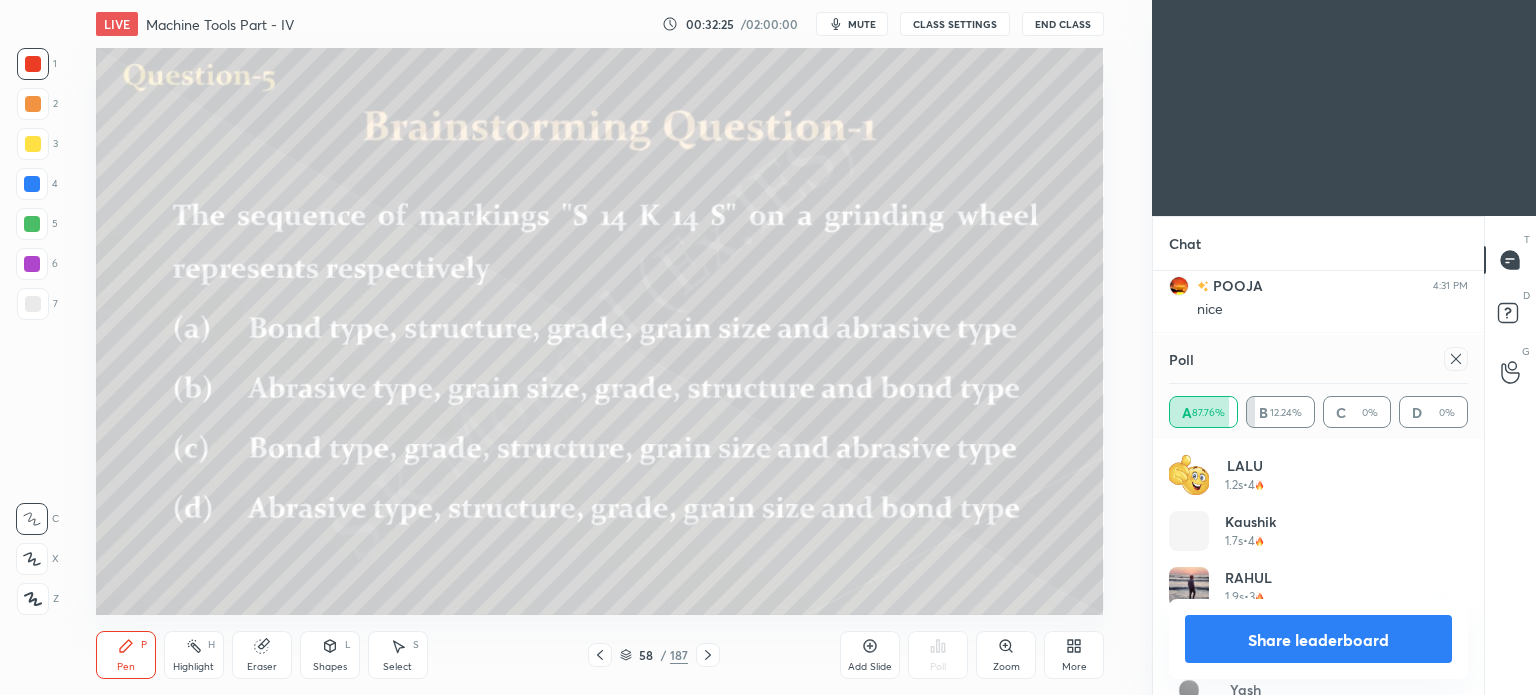 click on "58 / 187" at bounding box center [654, 655] 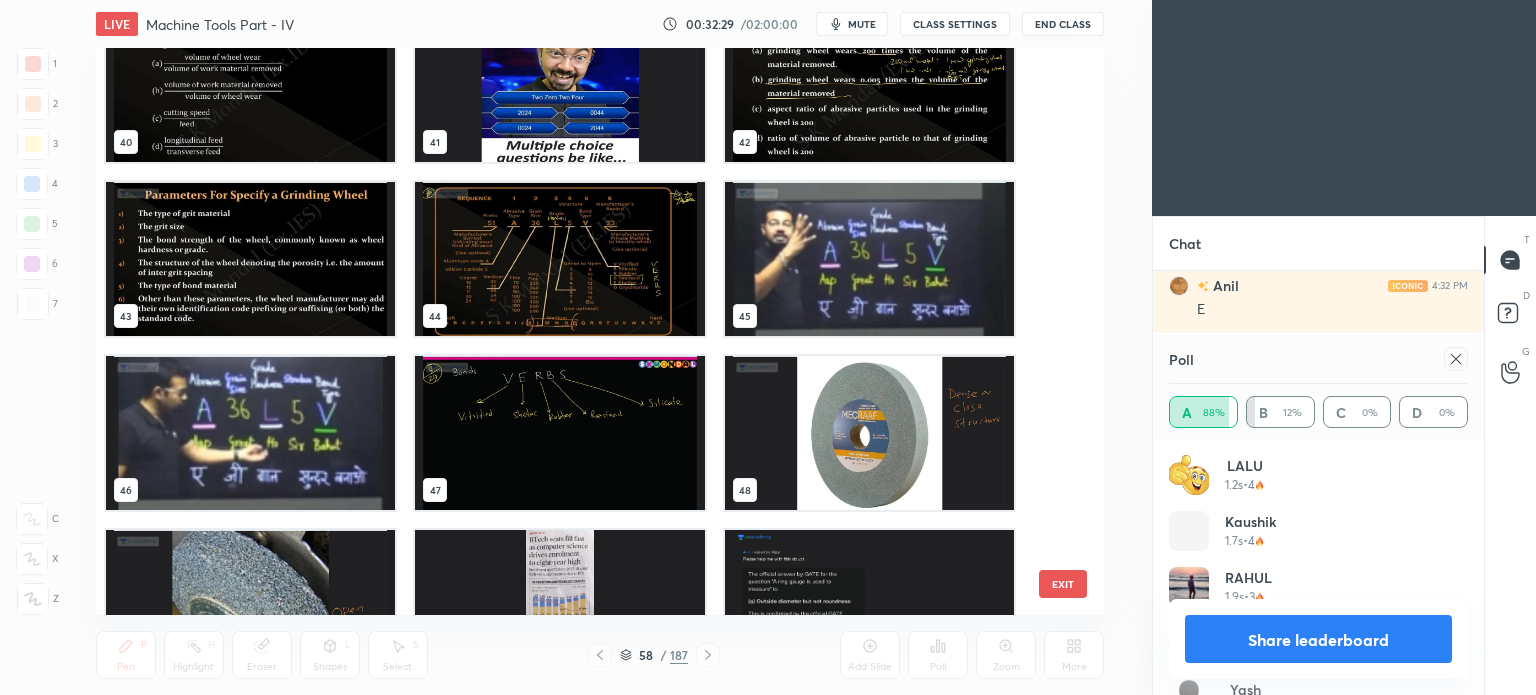 click at bounding box center (559, 259) 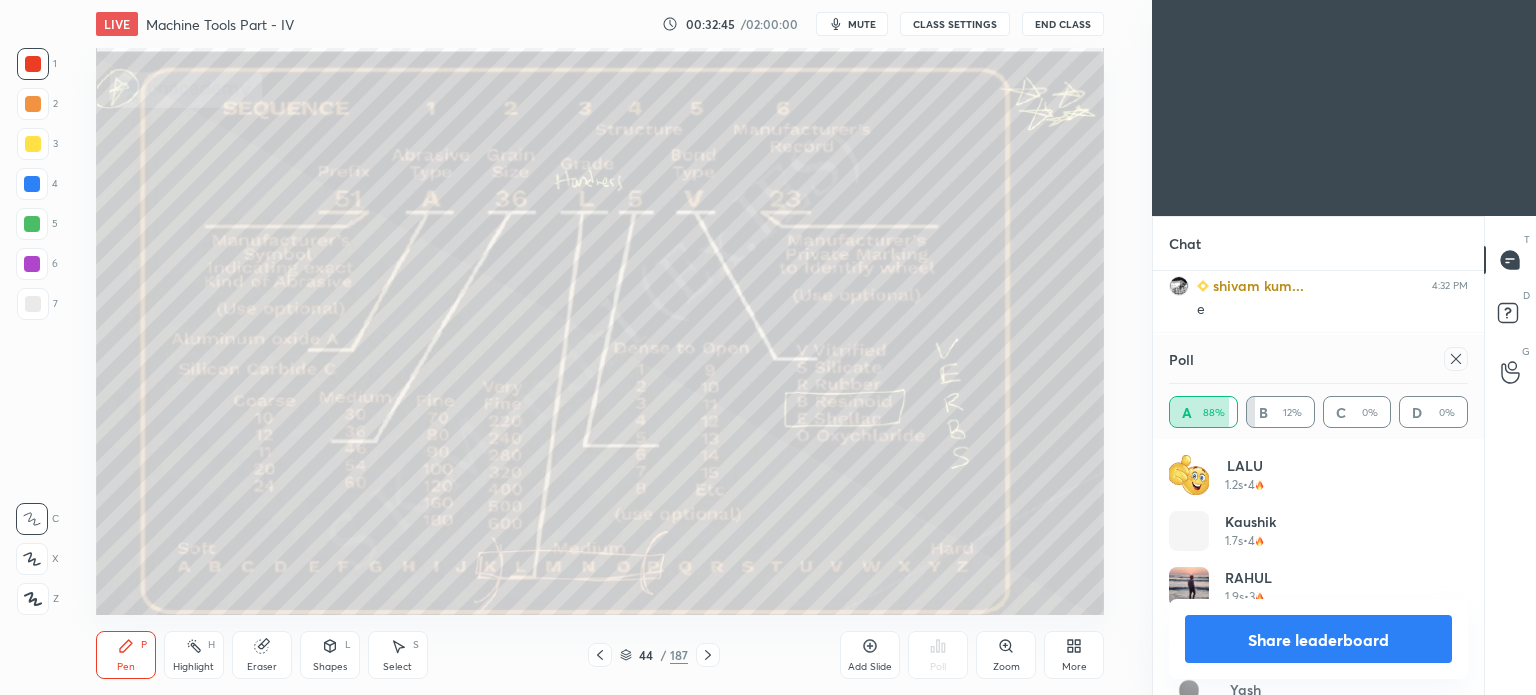 click on "Share leaderboard" at bounding box center (1318, 639) 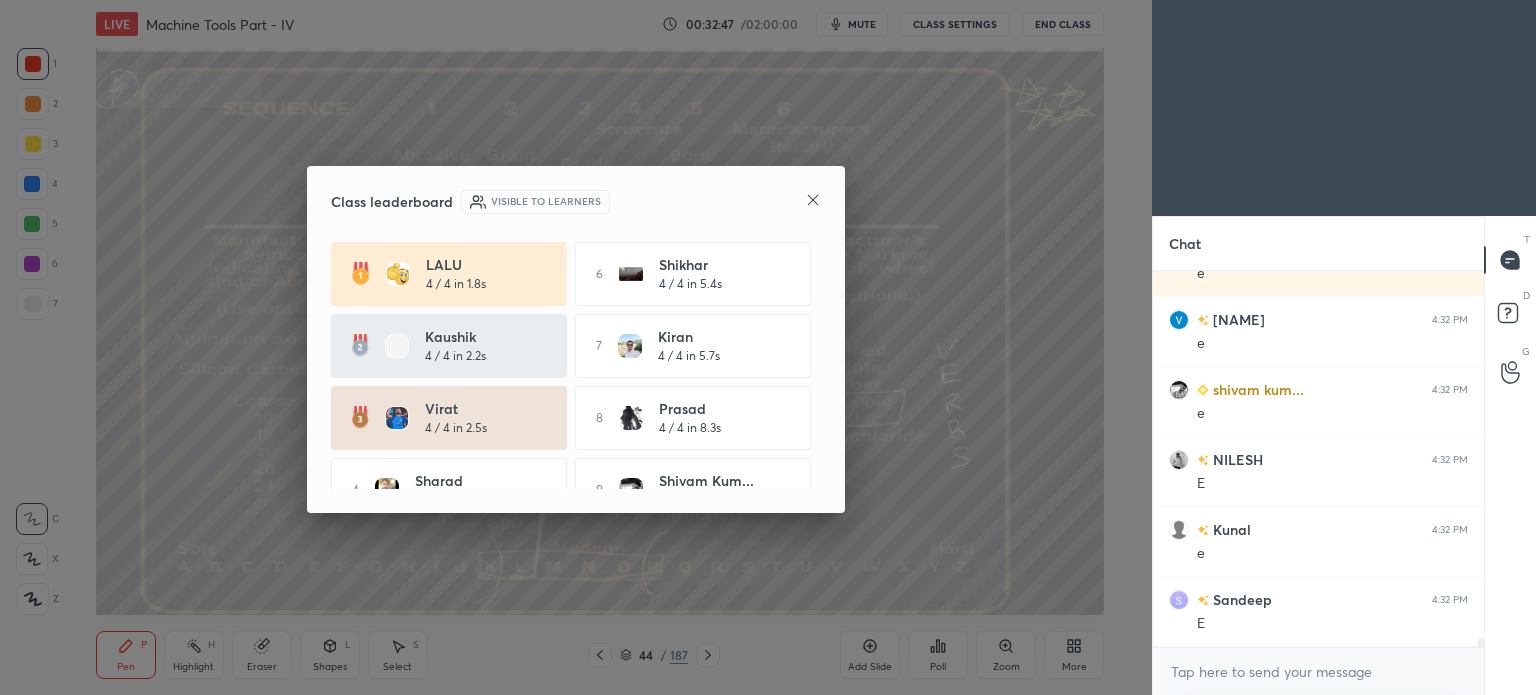 click on "Class leaderboard Visible to learners LALU 4 / 4 in 1.8s 6 Shikhar 4 / 4 in 5.4s kaushik 4 / 4 in 2.2s 7 Kiran 4 / 4 in 5.7s Virat 4 / 4 in 2.5s 8 Prasad 4 / 4 in 8.3s 4 Sharad 4 / 4 in 2.7s 9 shivam kum... 4 / 4 in 8.6s 5 Nihad 4 / 4 in 4.6s 10 Anil 4 / 4 in 9.9s" at bounding box center [576, 340] 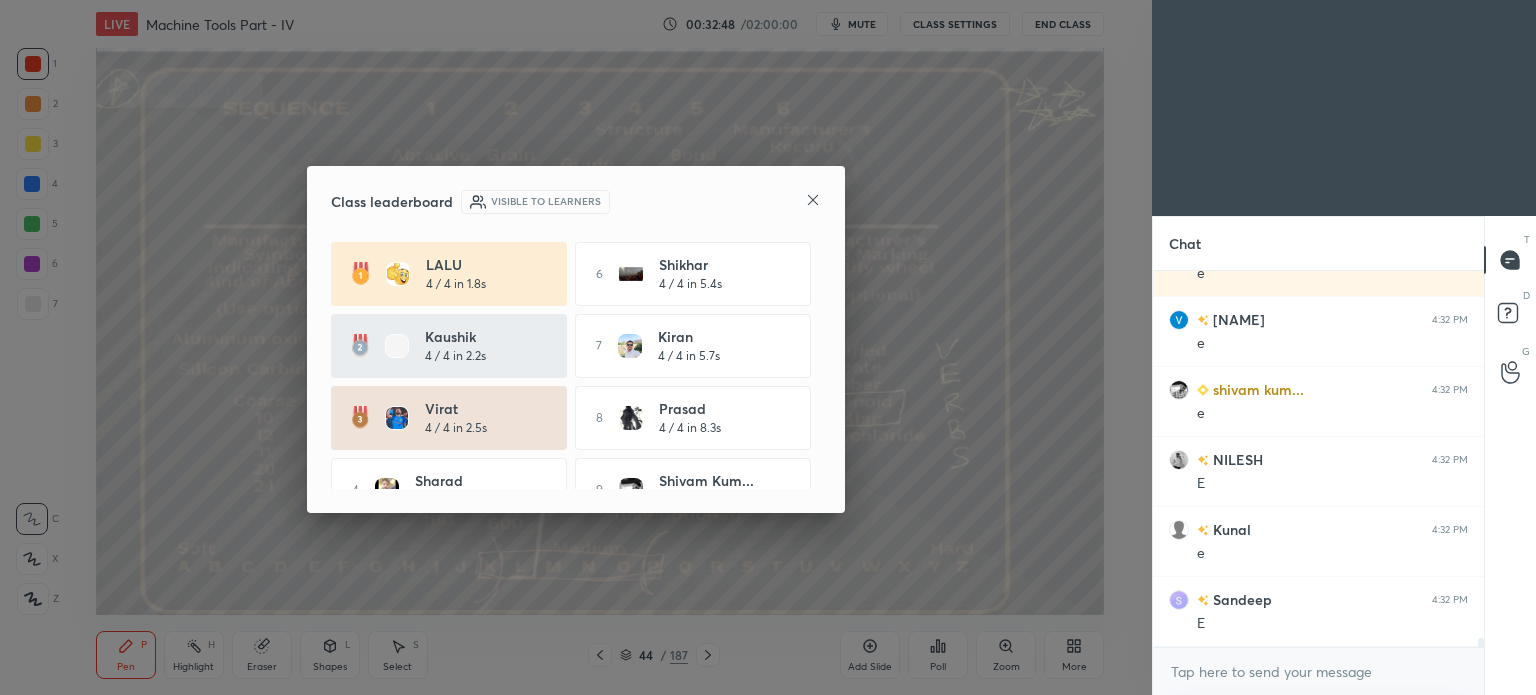 click 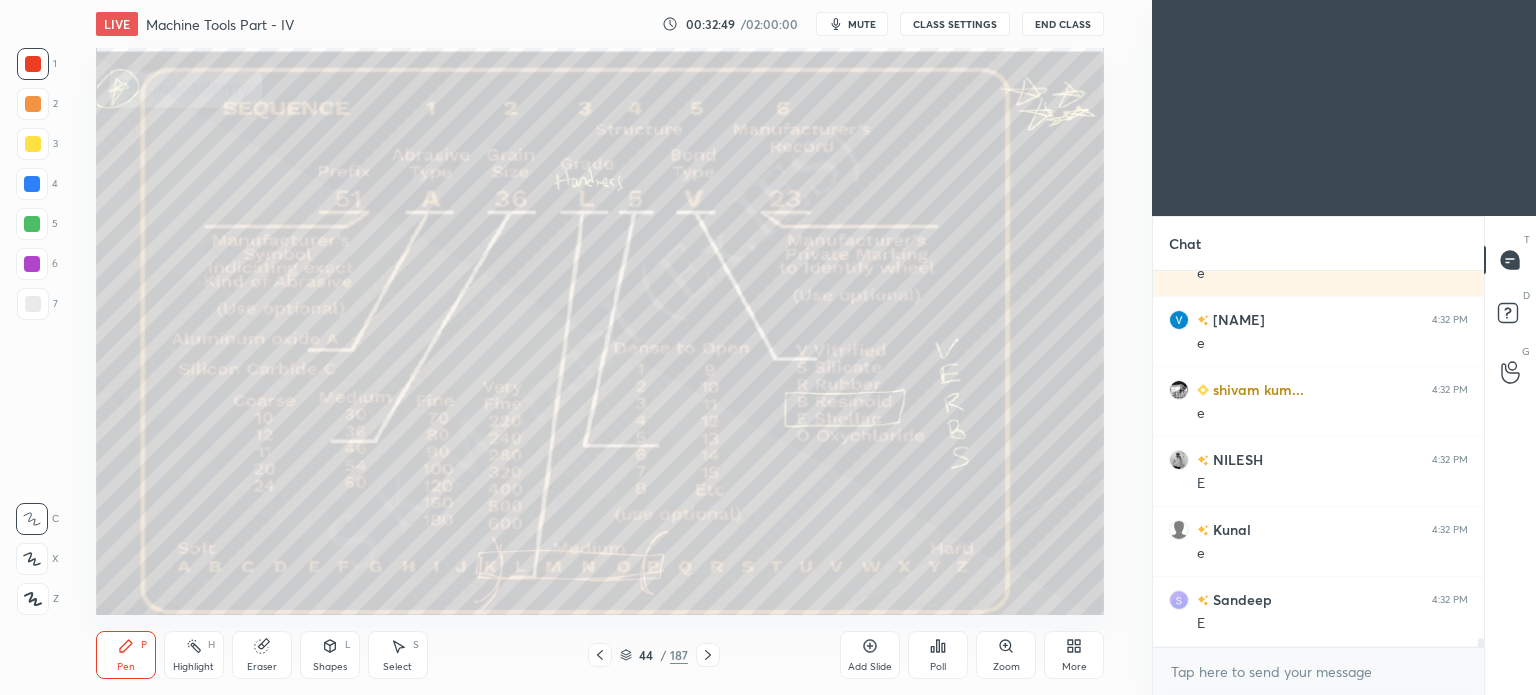 click on "44 / 187" at bounding box center [654, 655] 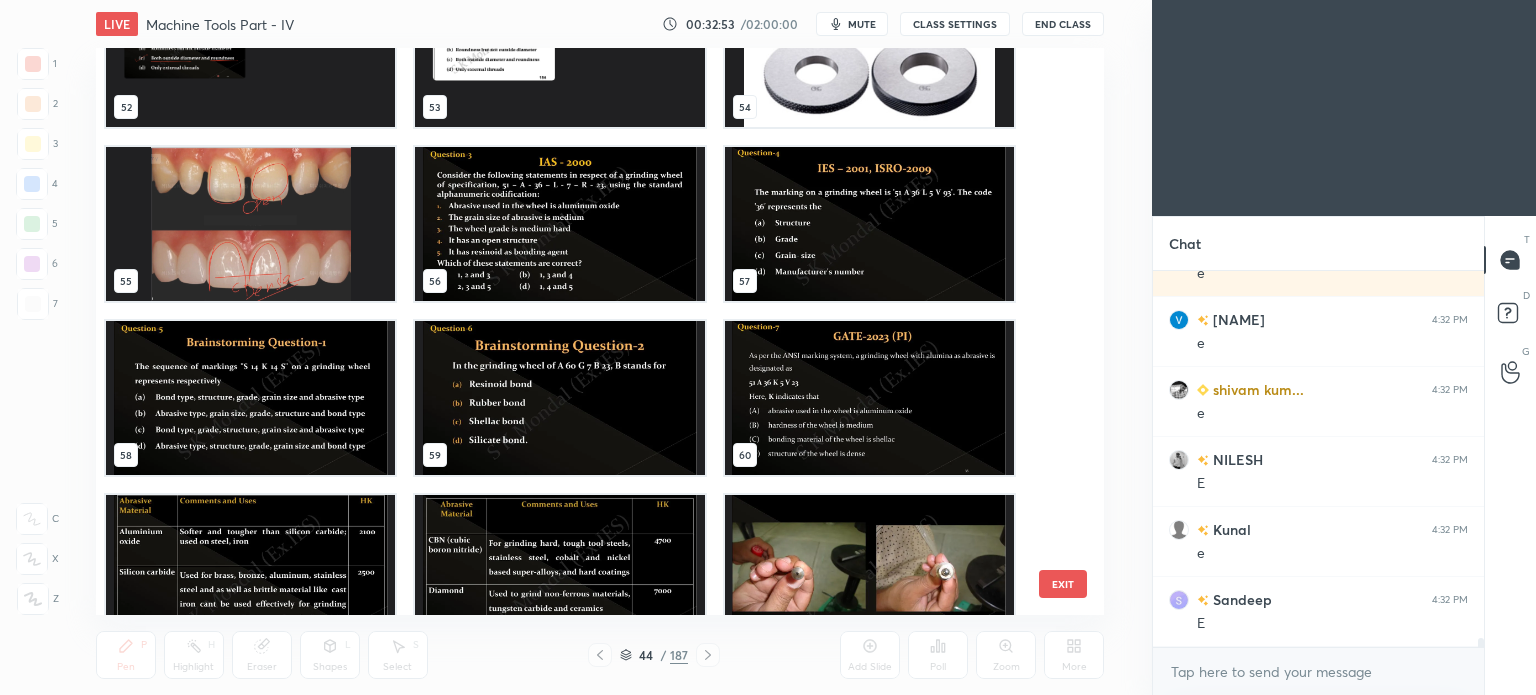 click at bounding box center [868, 398] 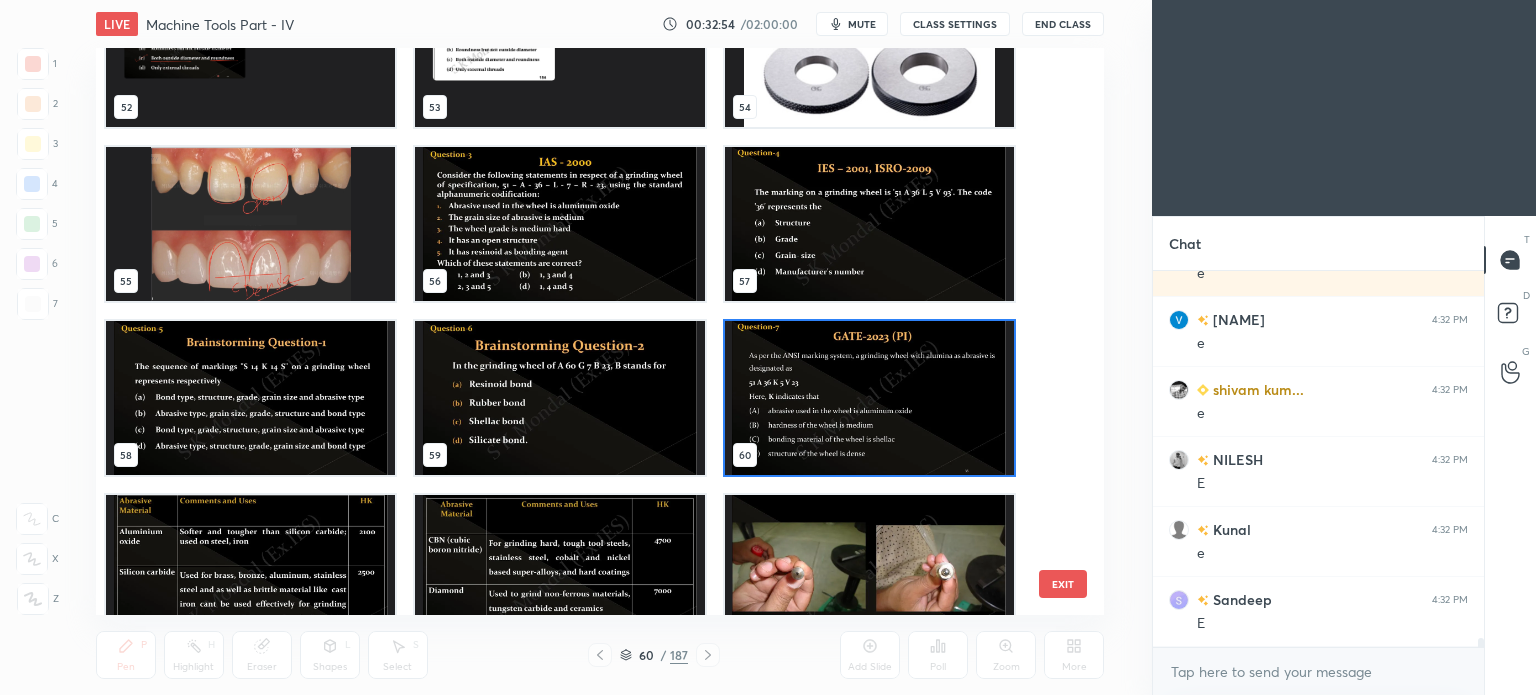 click at bounding box center [868, 398] 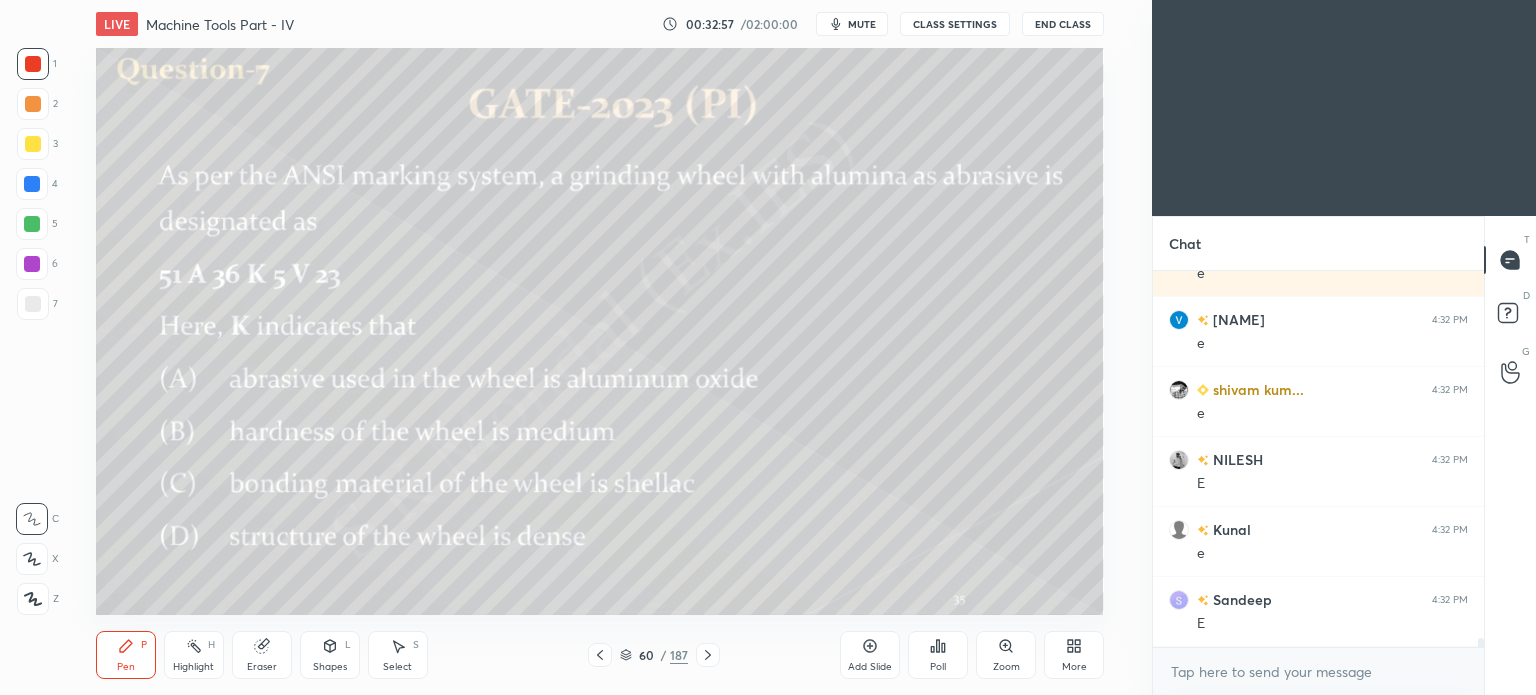 click 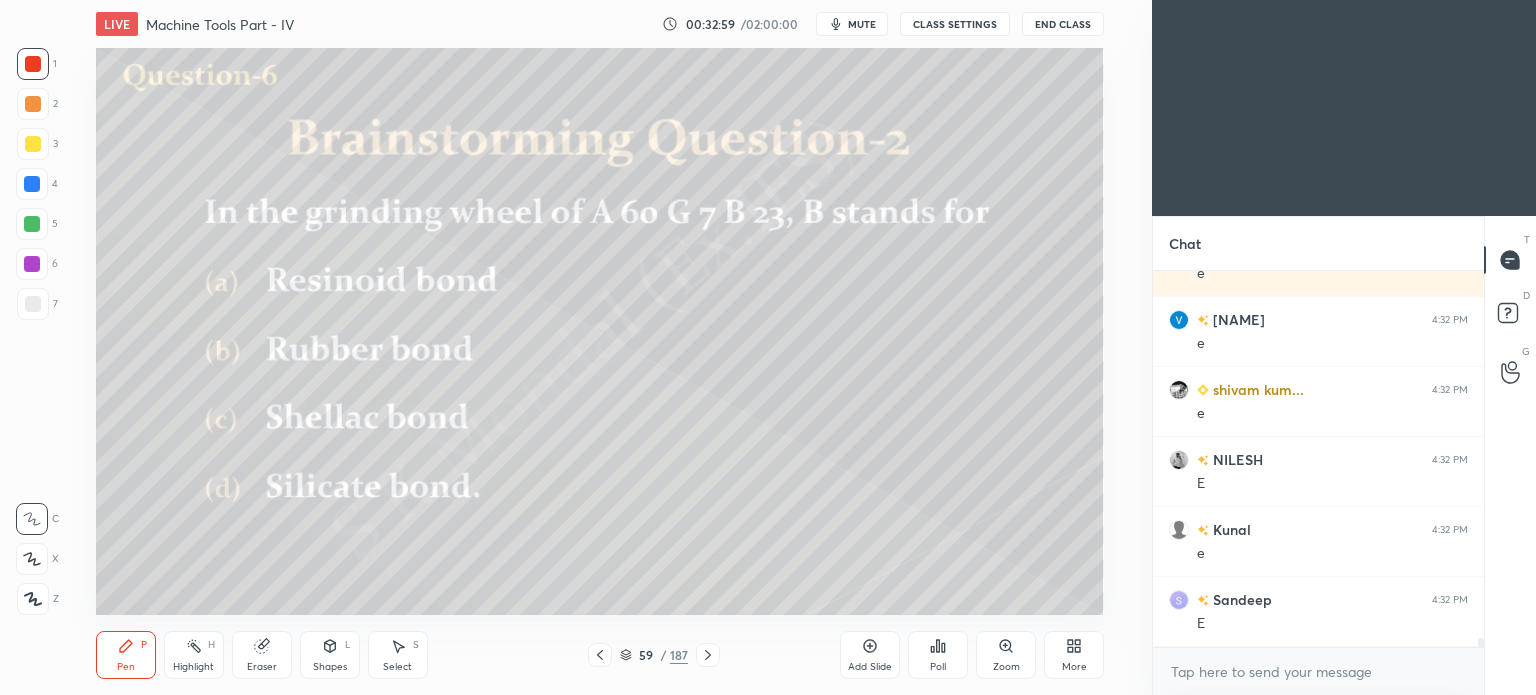 click on "S" at bounding box center [416, 645] 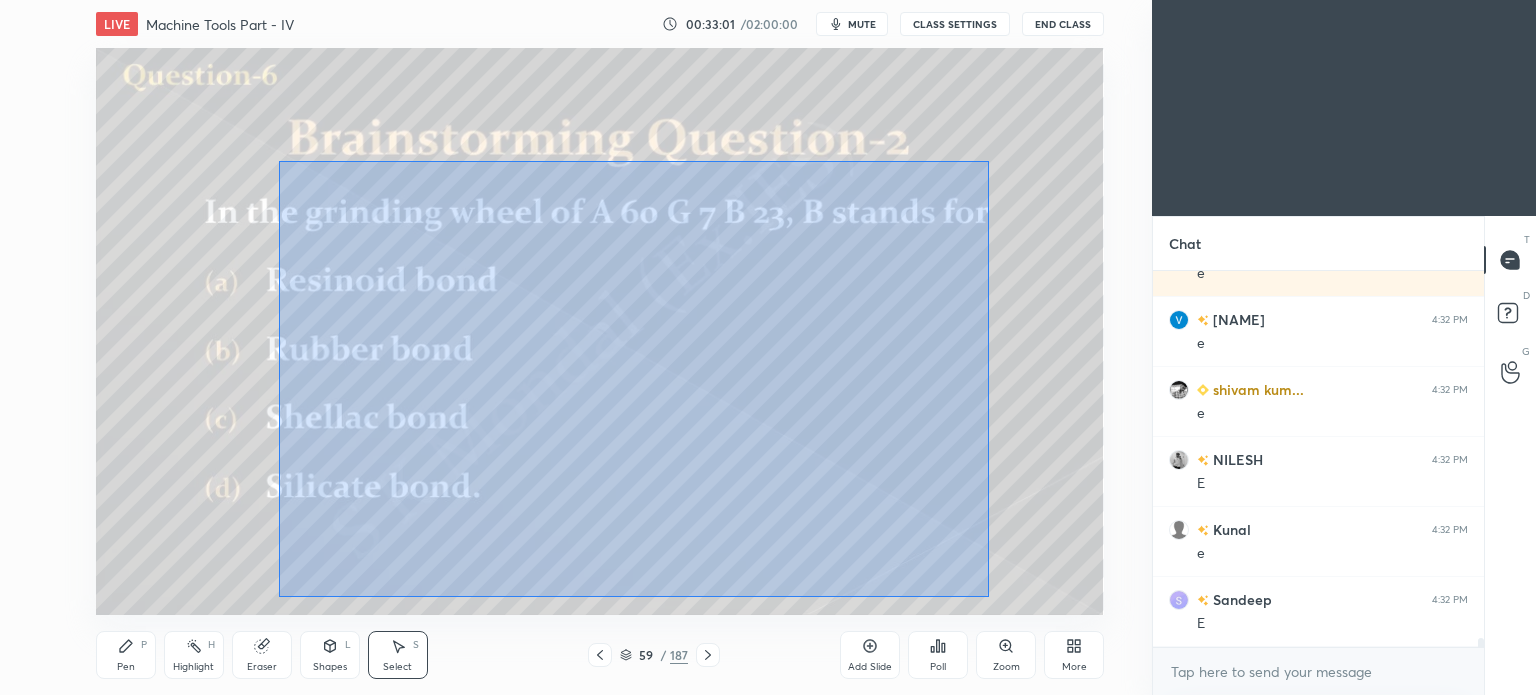 drag, startPoint x: 279, startPoint y: 160, endPoint x: 988, endPoint y: 597, distance: 832.8565 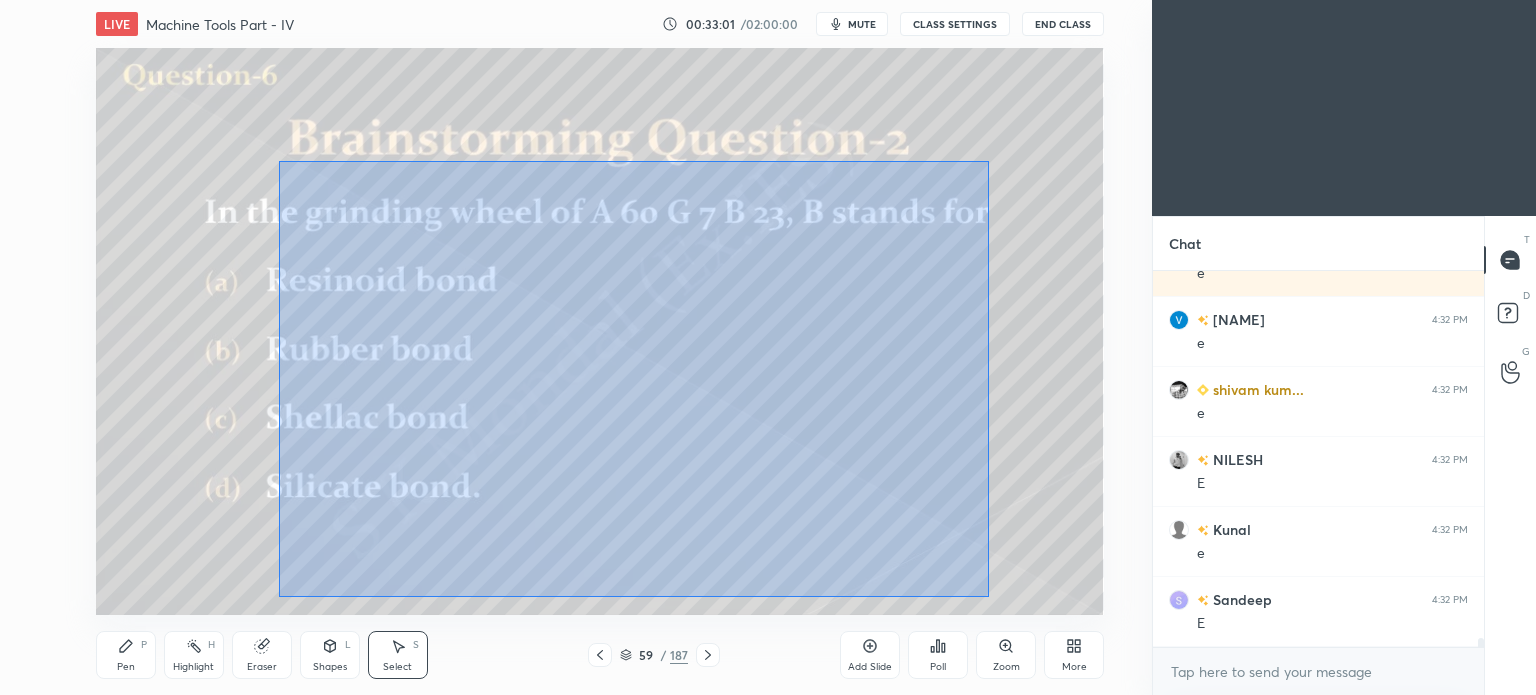 click on "0 ° Undo Copy Duplicate Duplicate to new slide Delete" at bounding box center (600, 331) 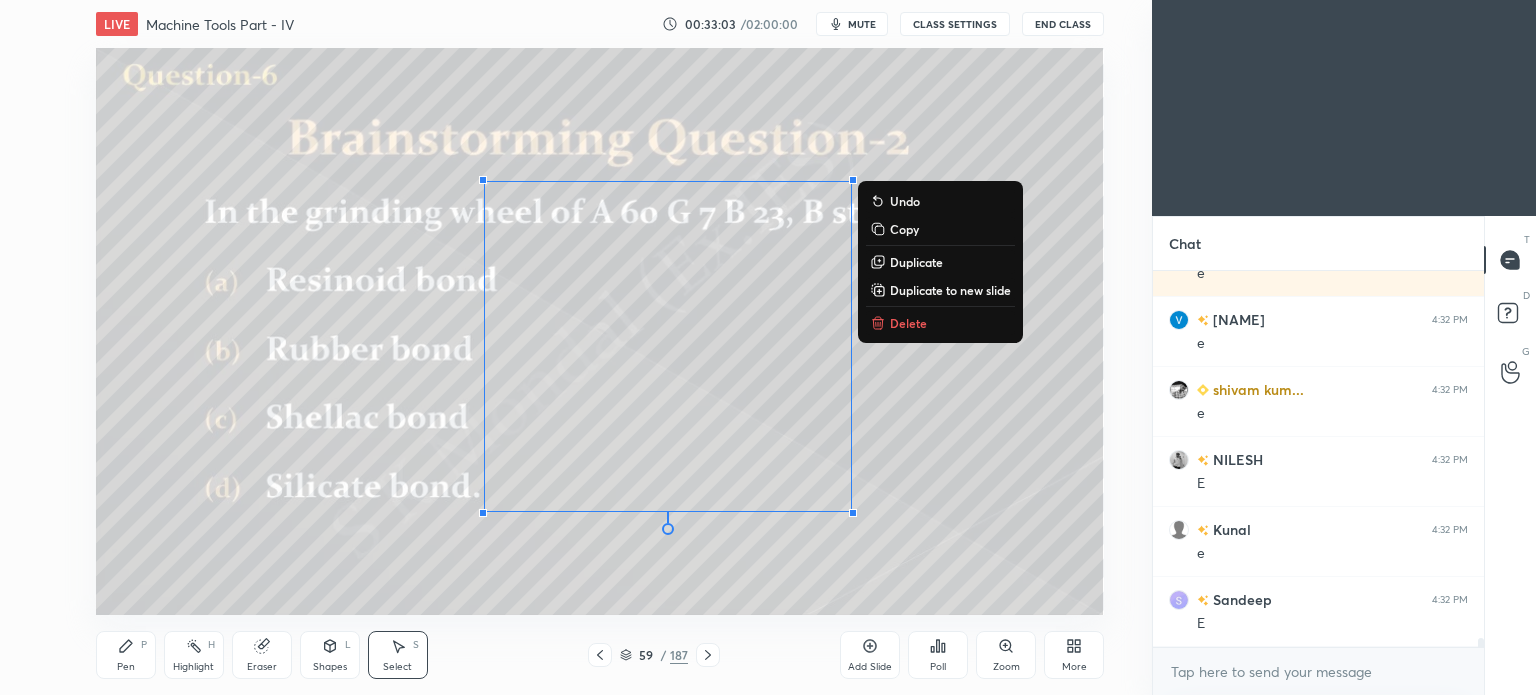 click on "0 ° Undo Copy Duplicate Duplicate to new slide Delete" at bounding box center (600, 331) 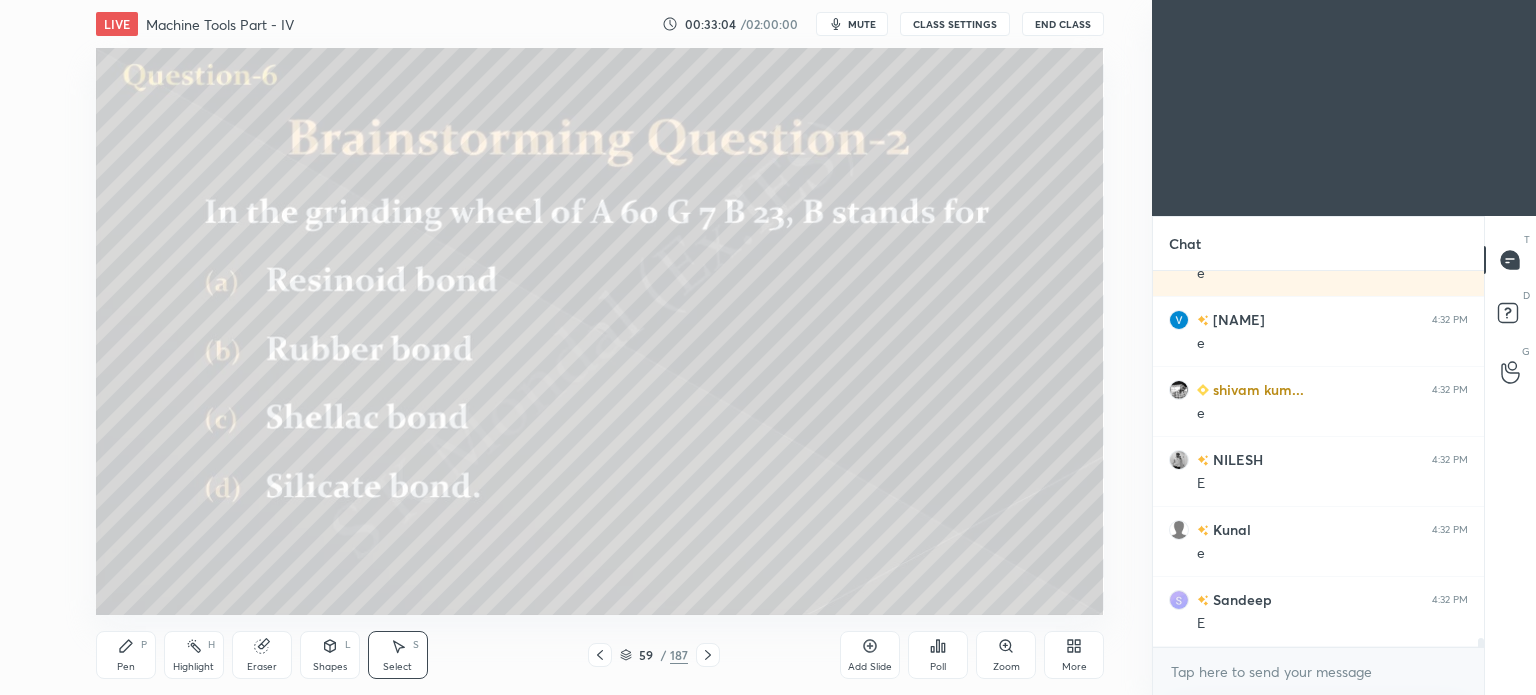 click 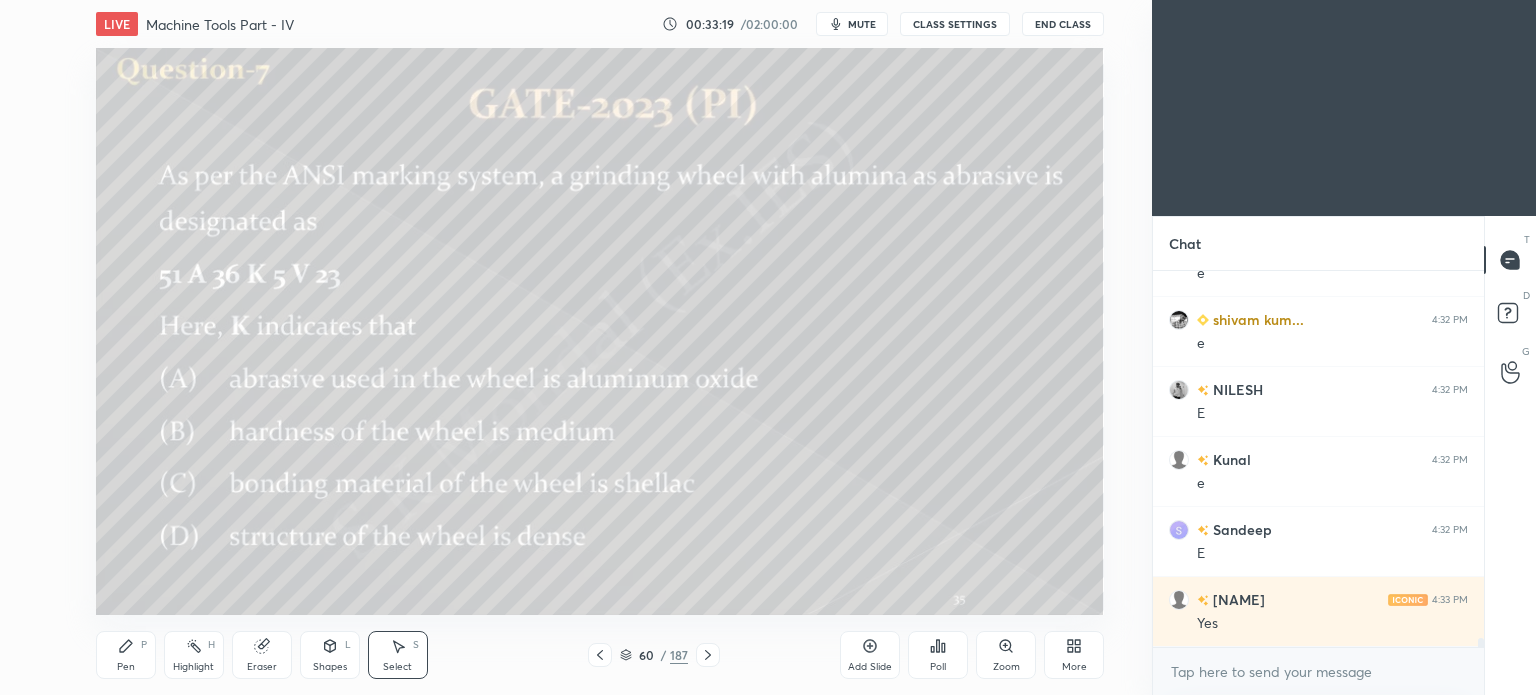 click on "Poll" at bounding box center [938, 655] 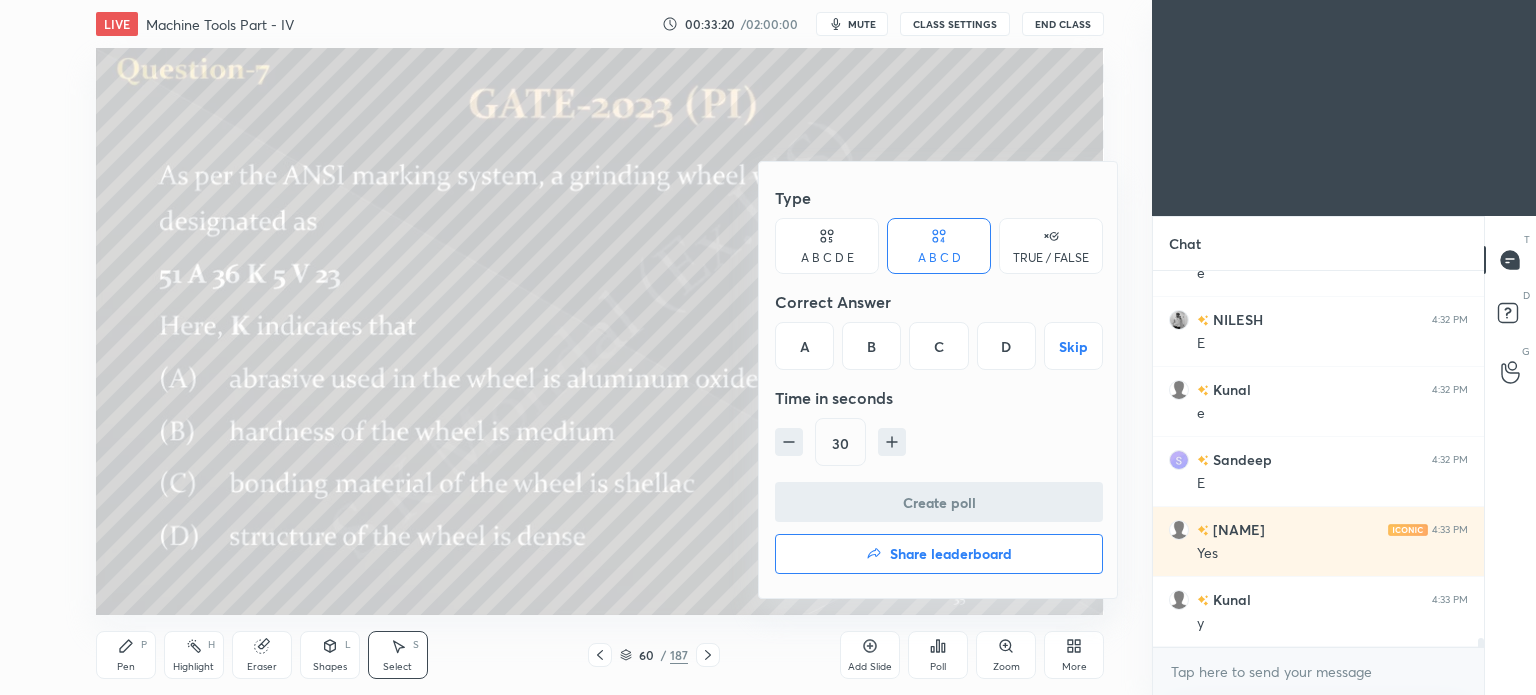 click on "B" at bounding box center [871, 346] 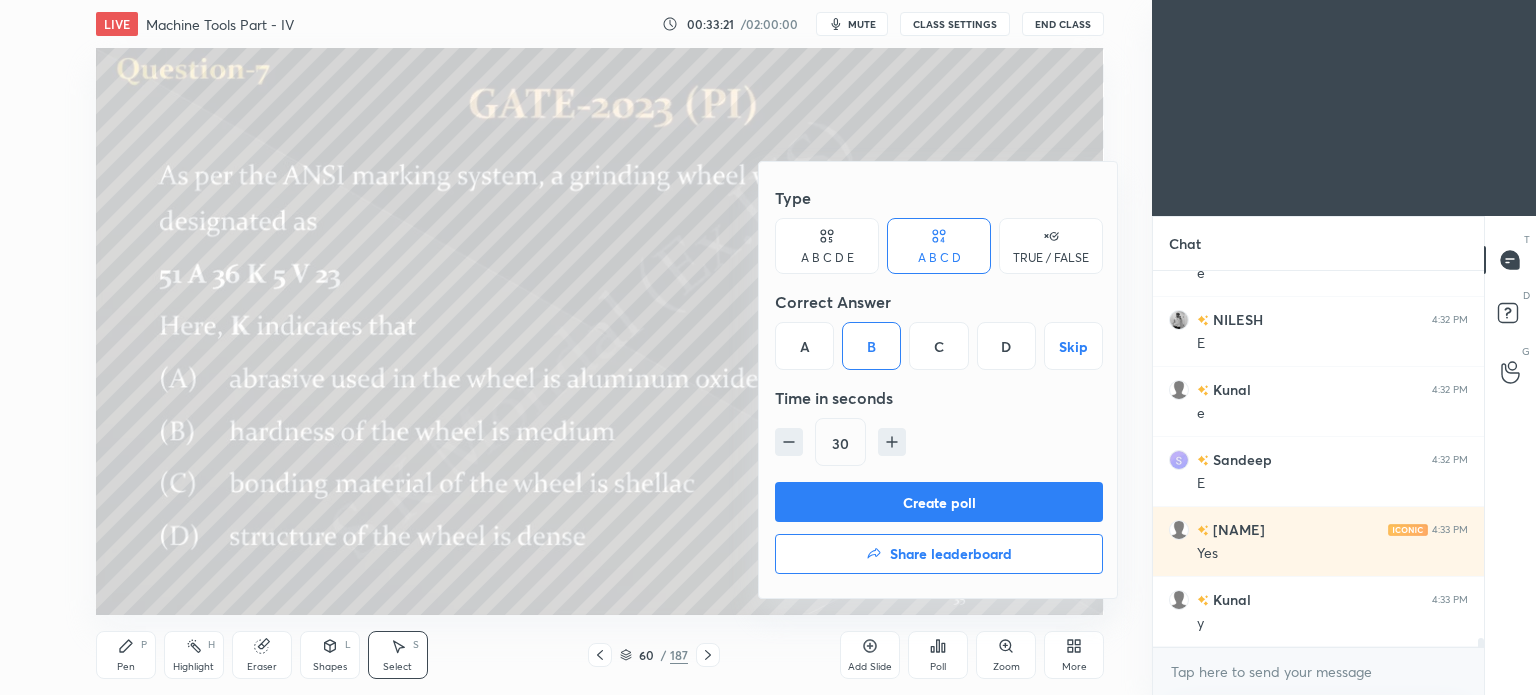 click on "Create poll" at bounding box center [939, 502] 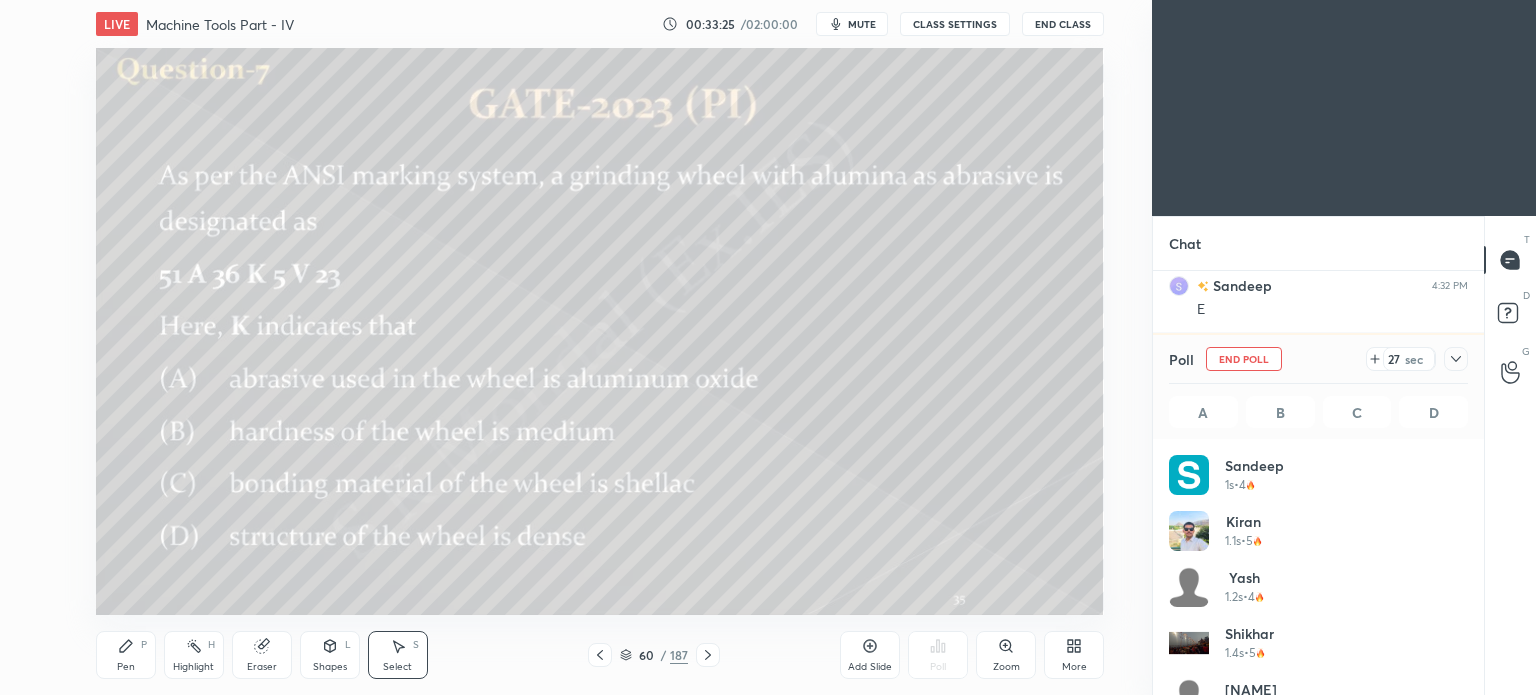 click on "Pen P" at bounding box center (126, 655) 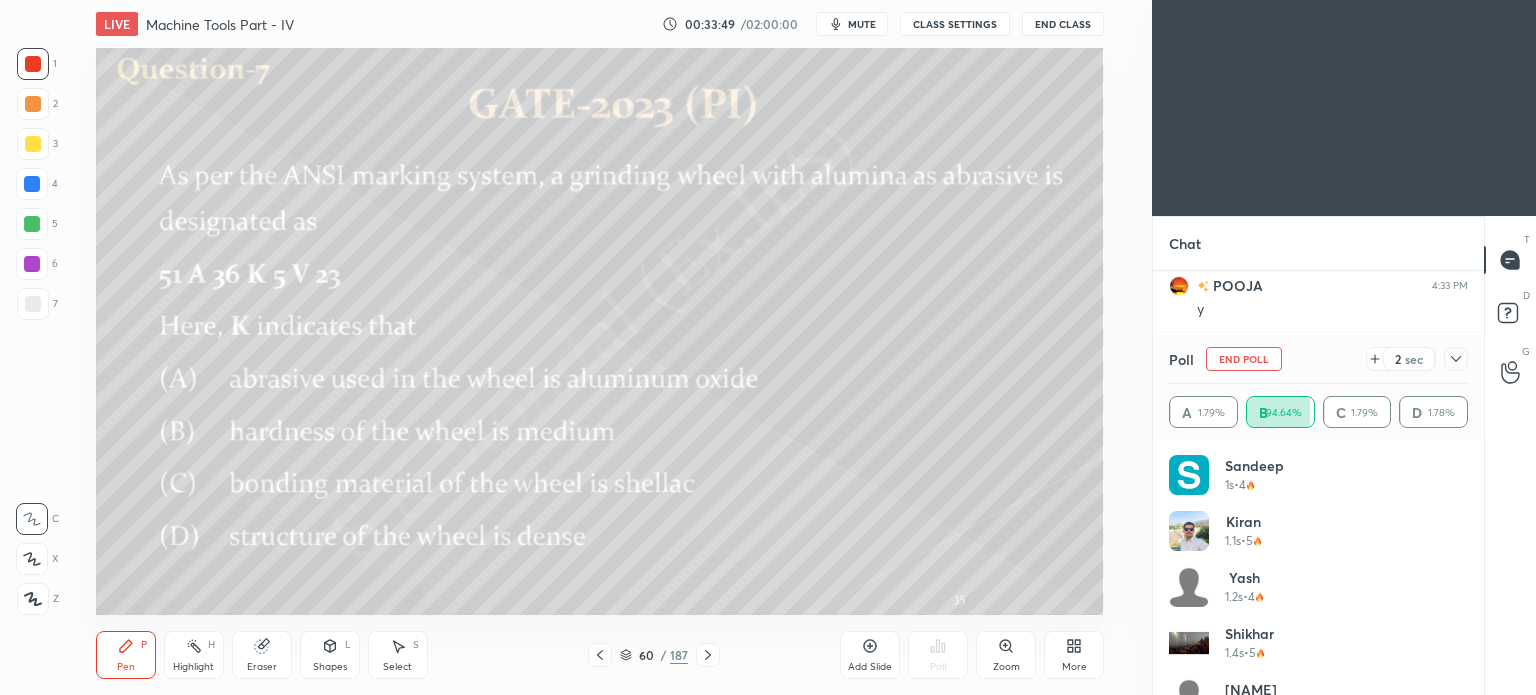 scroll, scrollTop: 15410, scrollLeft: 0, axis: vertical 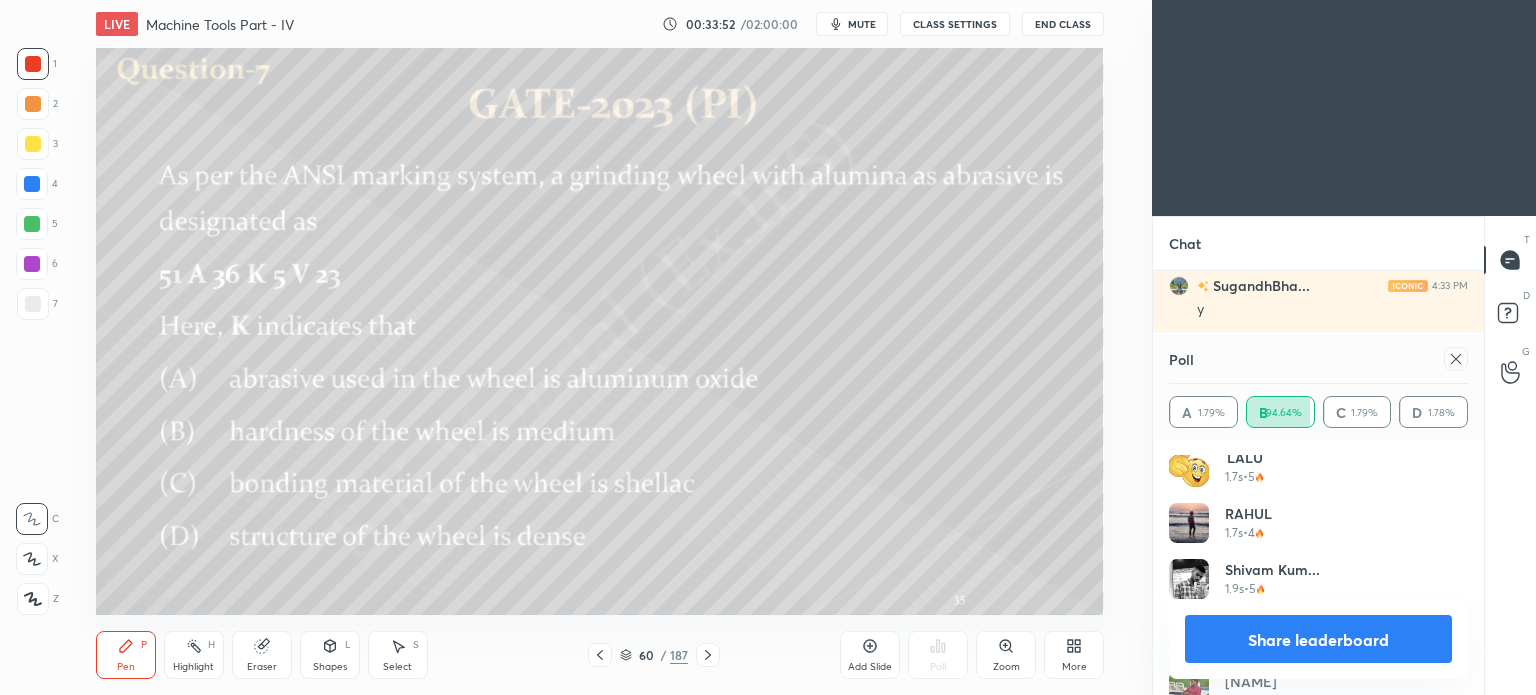 click on "Share leaderboard" at bounding box center [1318, 639] 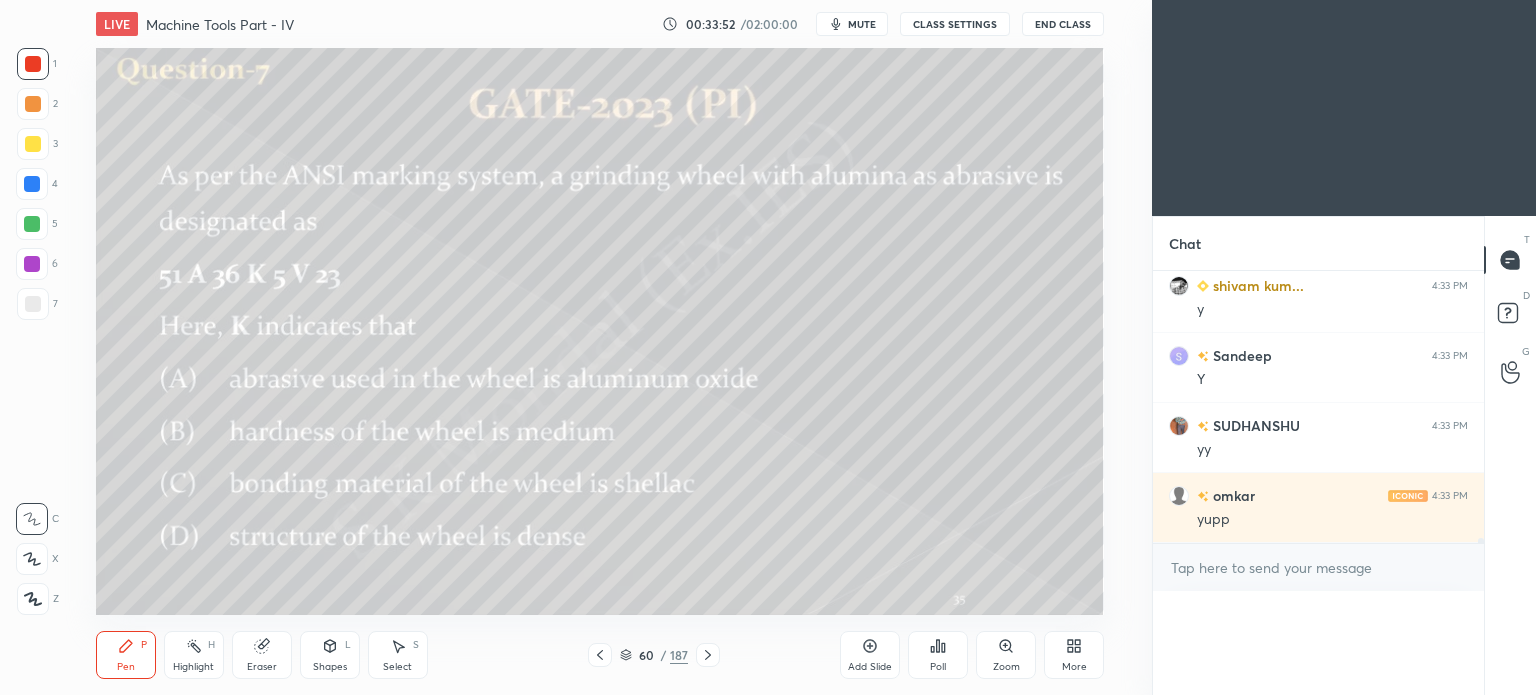 scroll, scrollTop: 176, scrollLeft: 293, axis: both 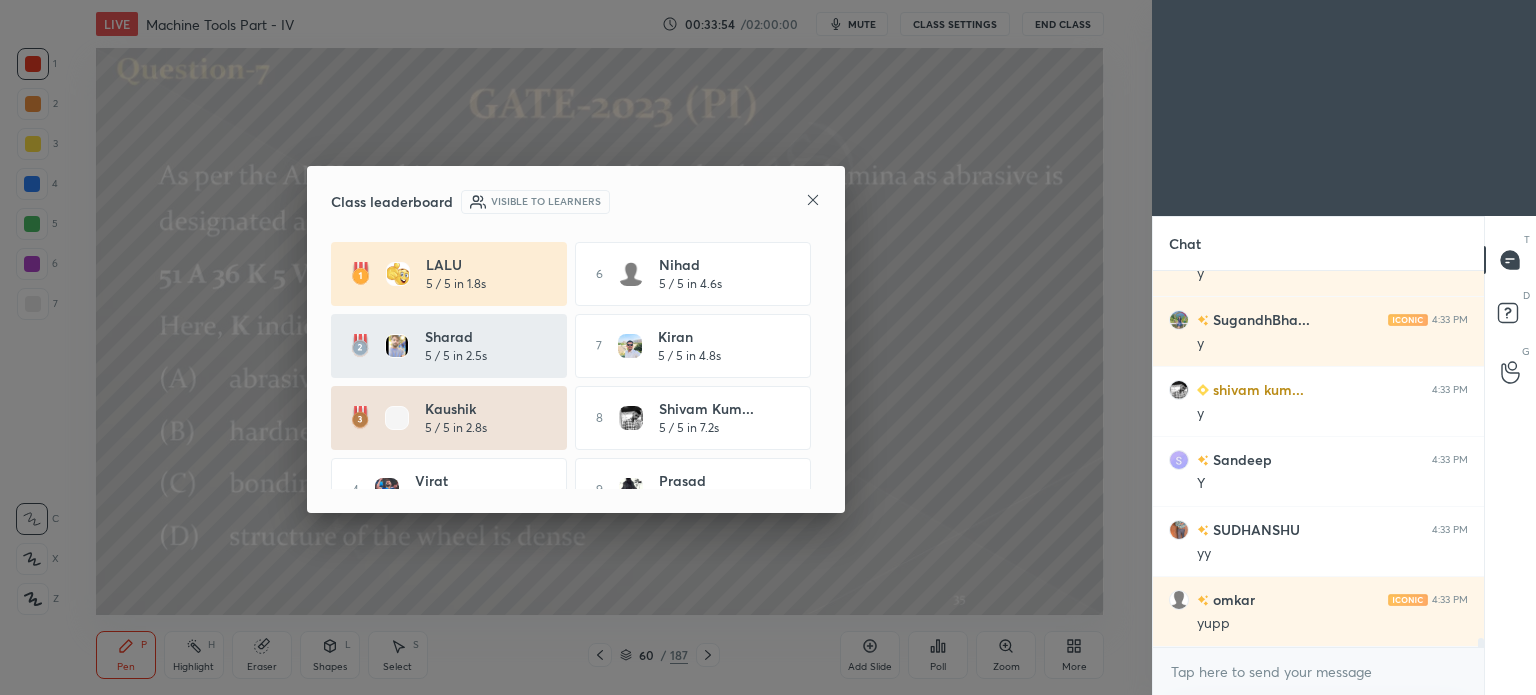 click 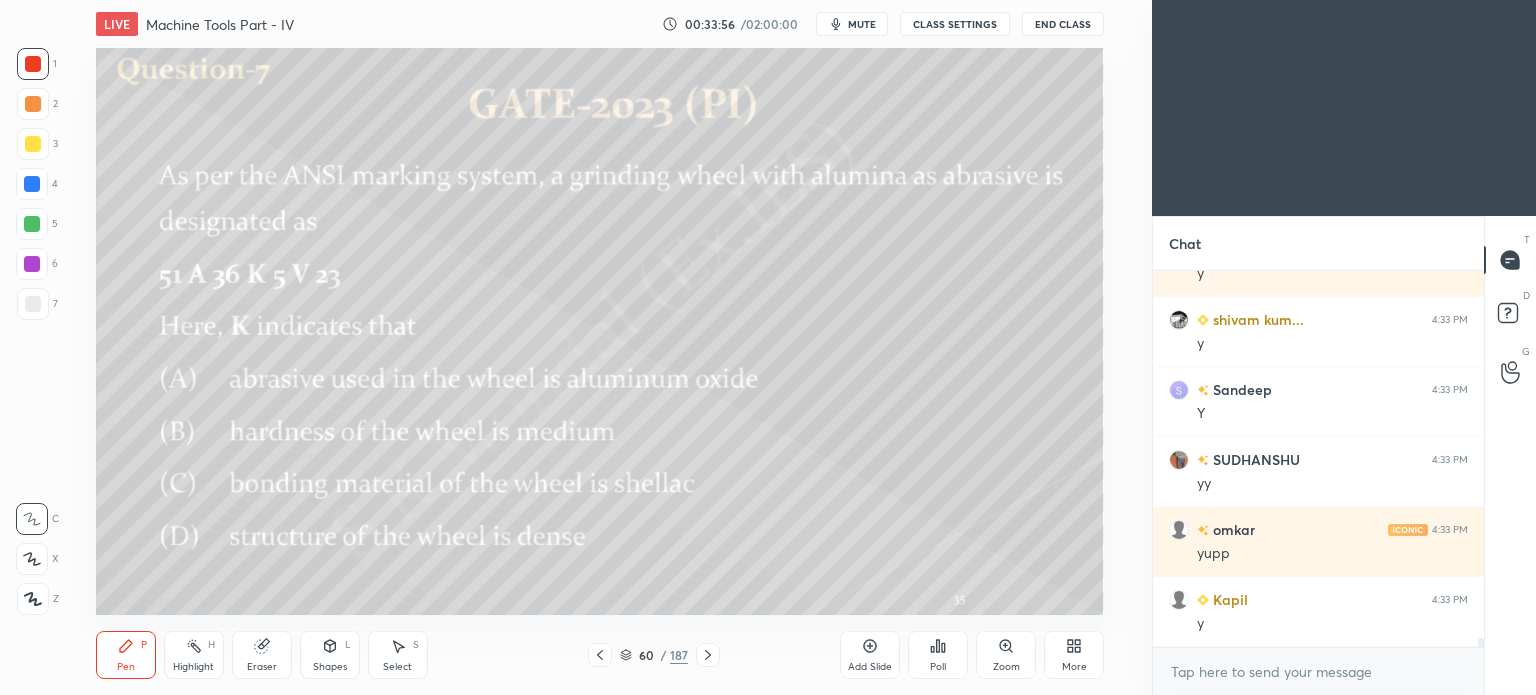 click 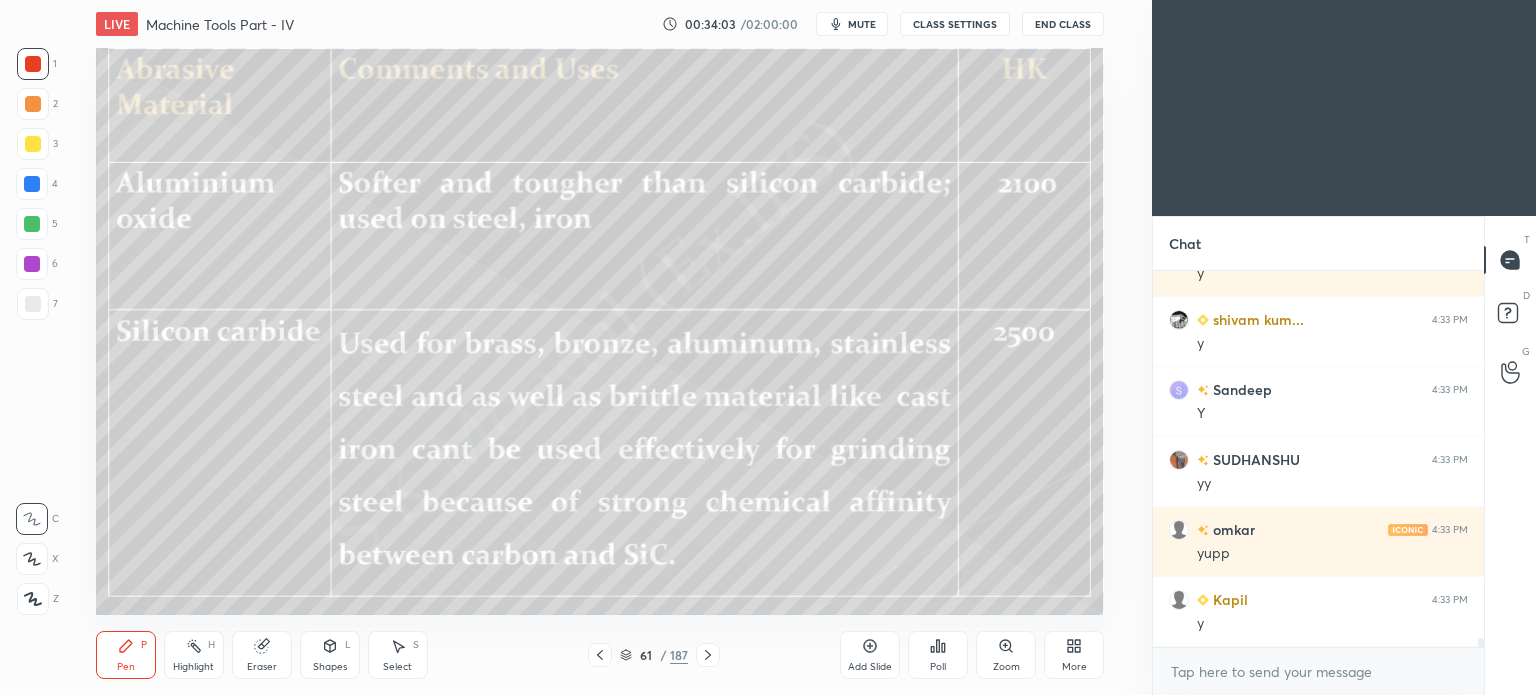 click on "Highlight H" at bounding box center [194, 655] 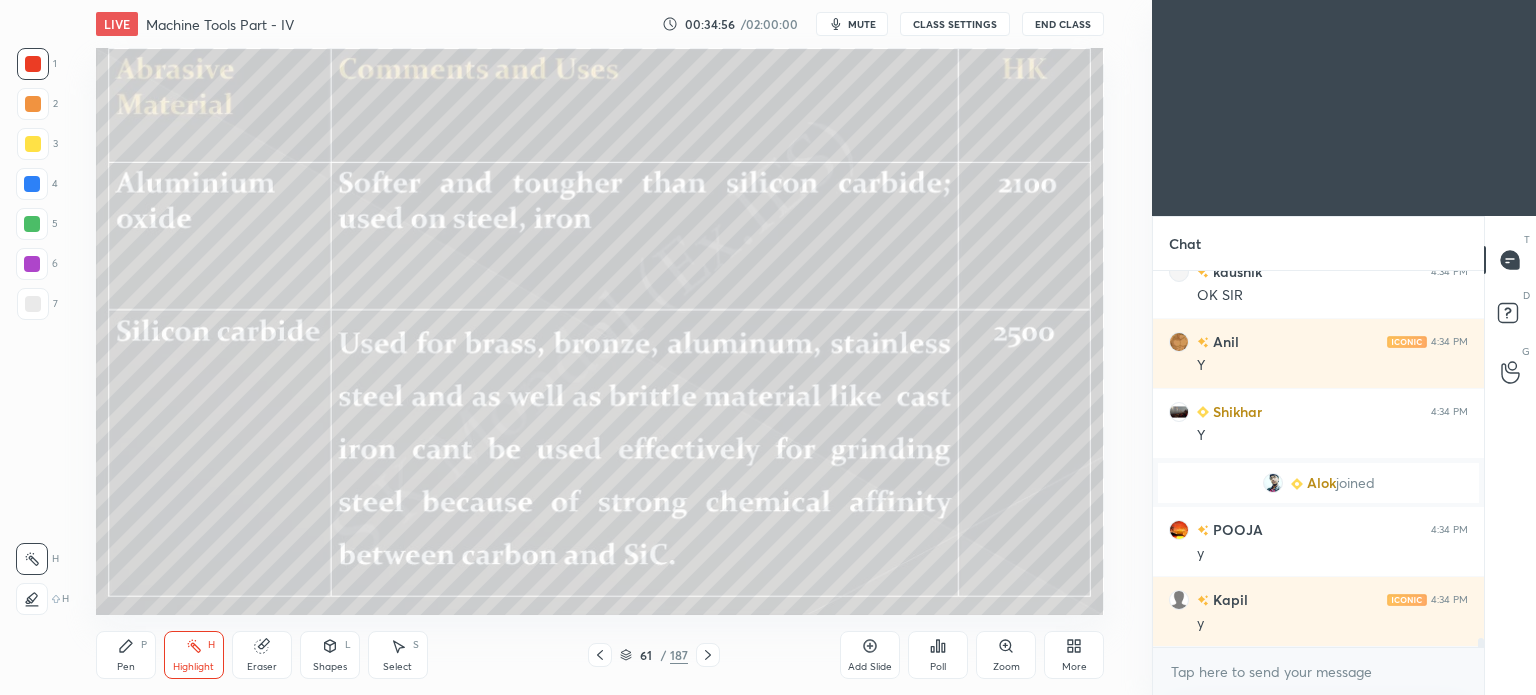 scroll, scrollTop: 15022, scrollLeft: 0, axis: vertical 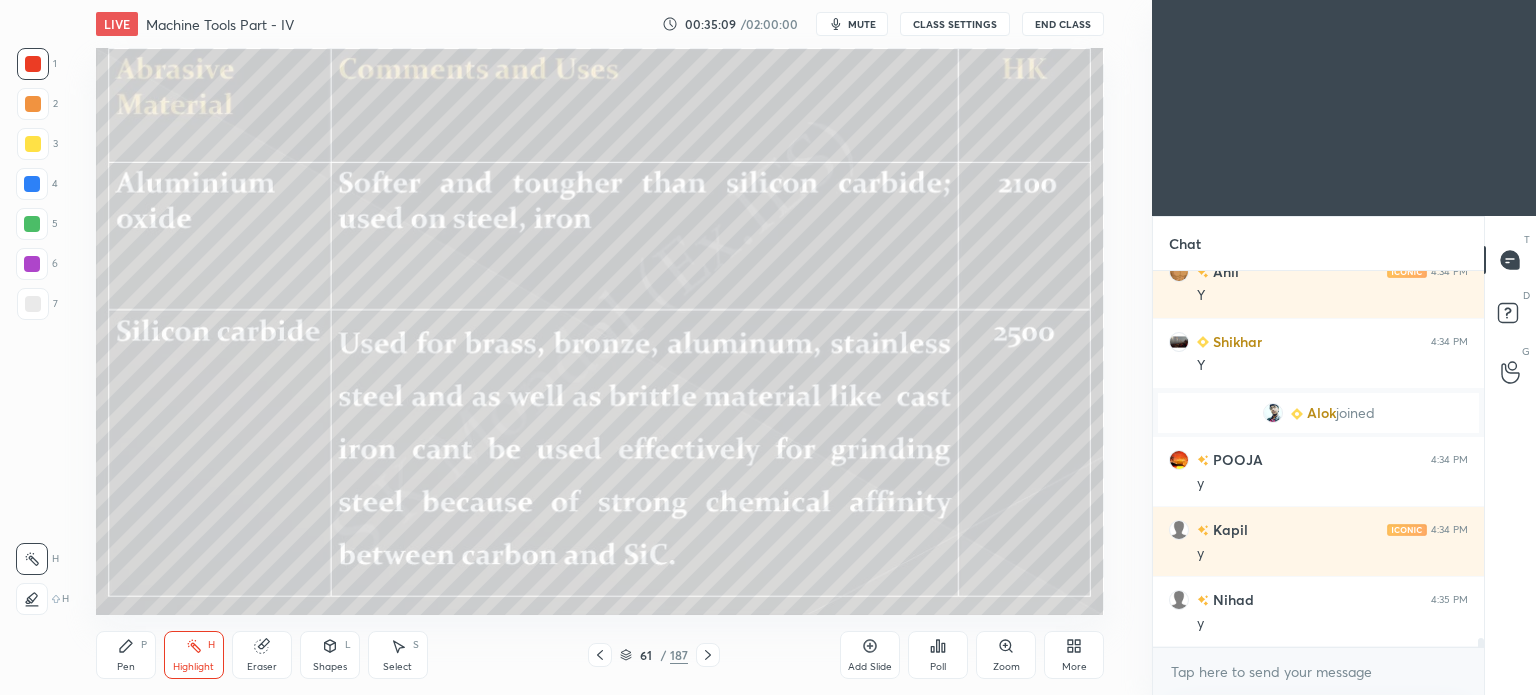 click on "Pen P Highlight H Eraser Shapes L Select S 61 / 187 Add Slide Poll Zoom More" at bounding box center (600, 655) 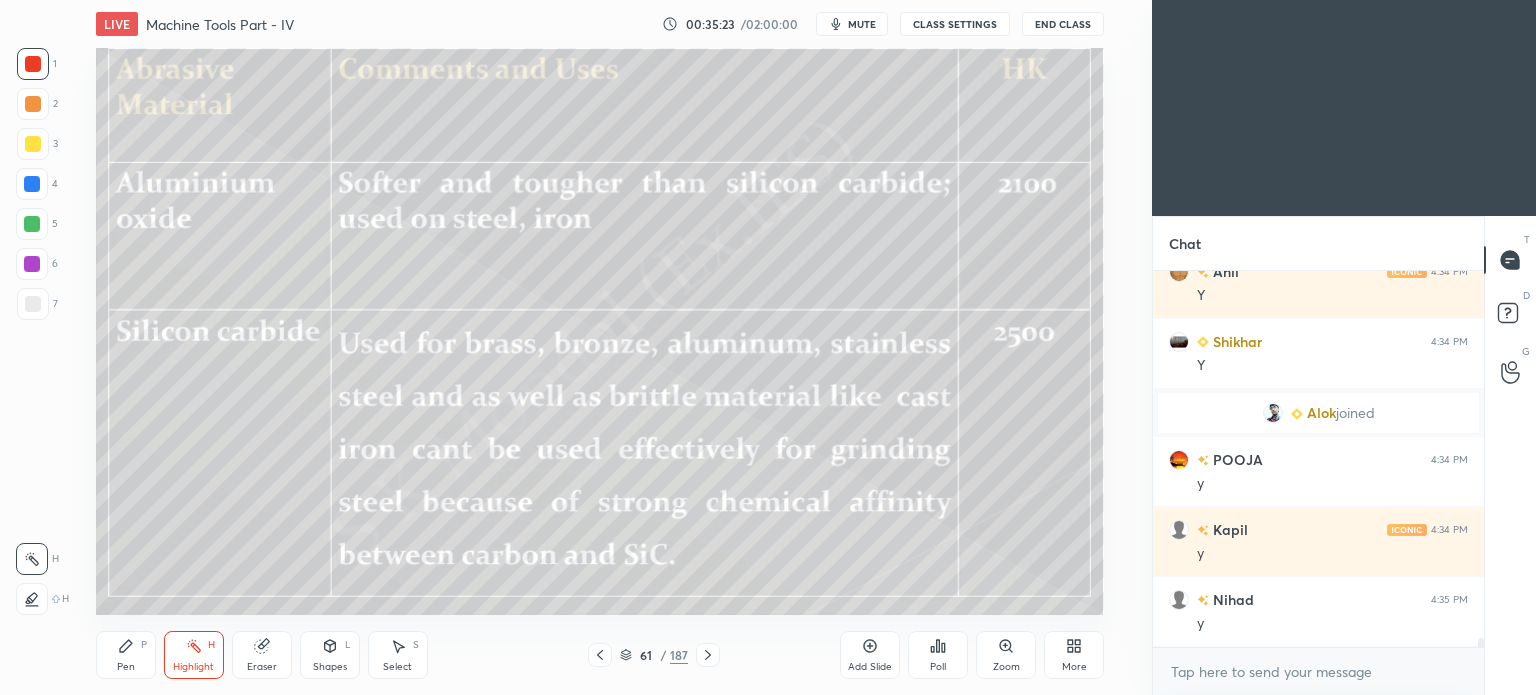 click 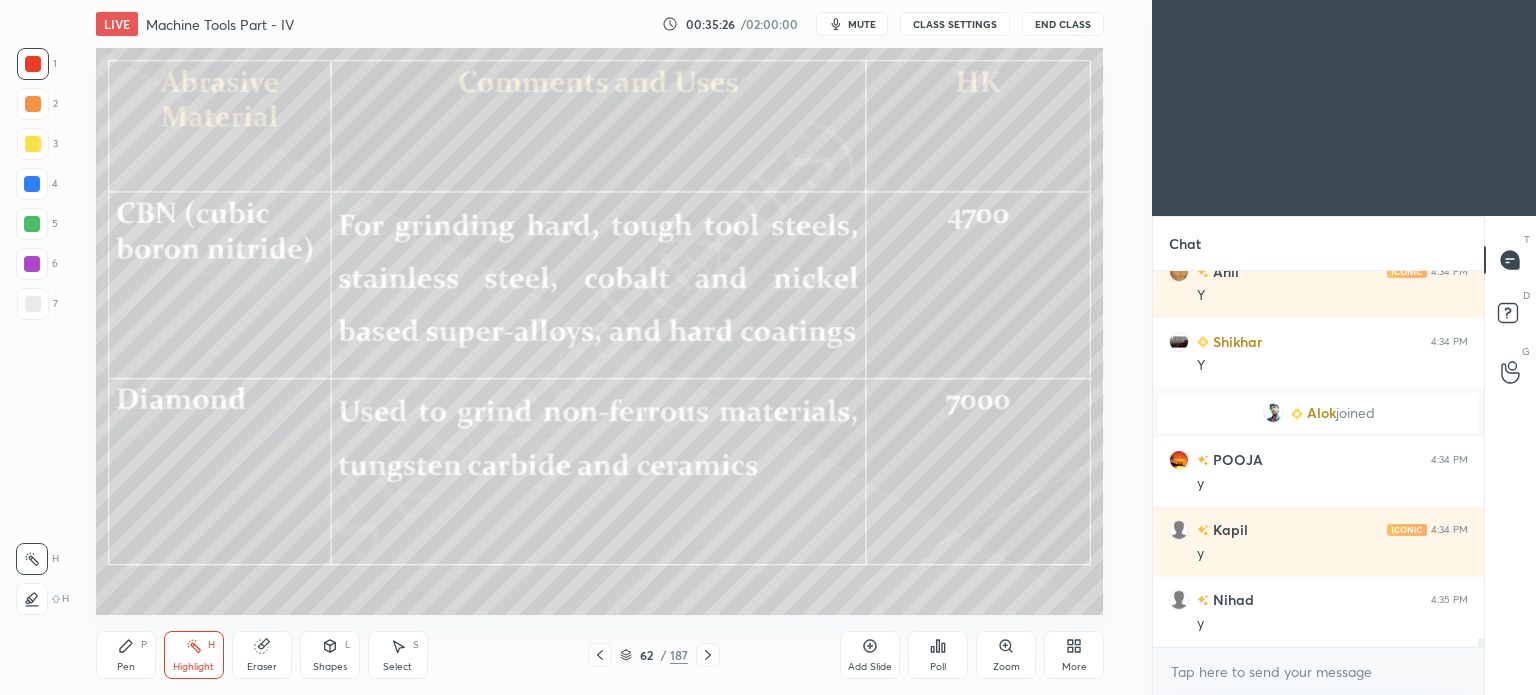 scroll, scrollTop: 15092, scrollLeft: 0, axis: vertical 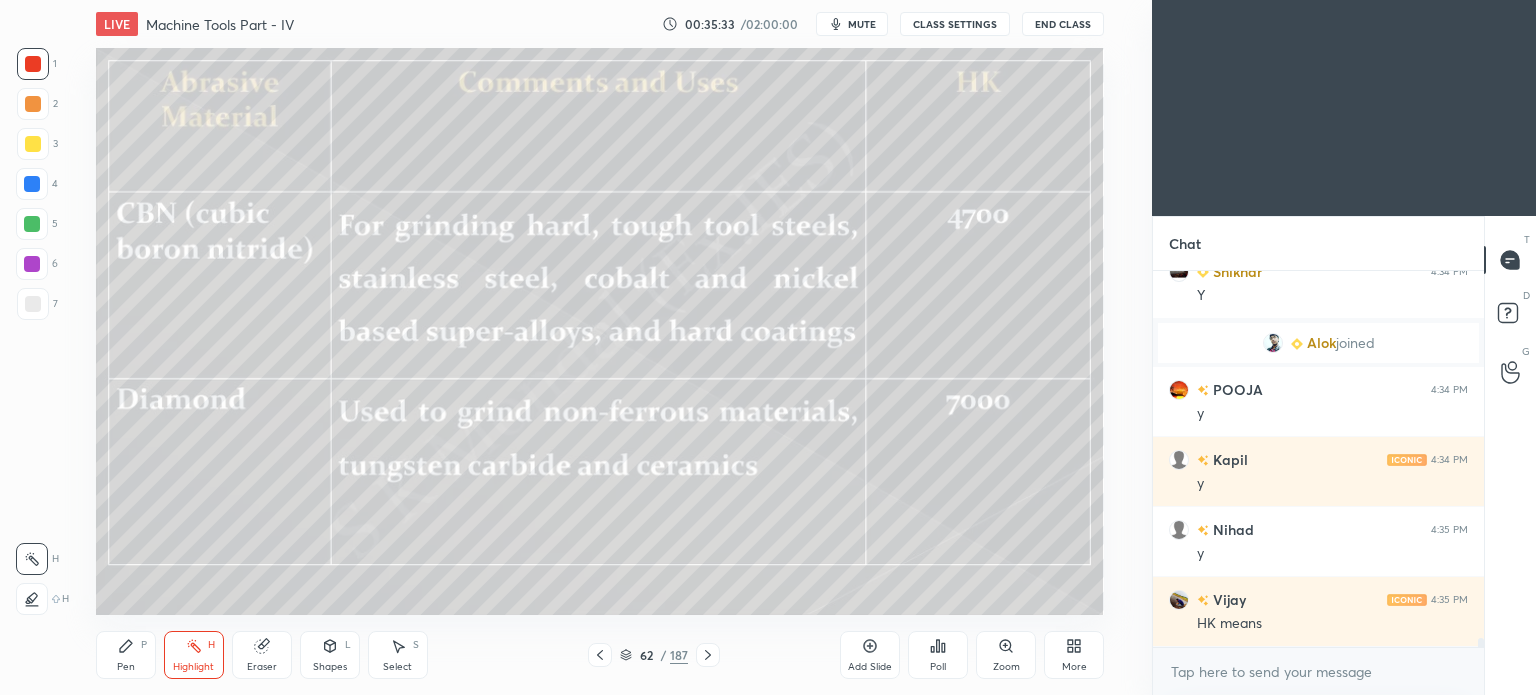 click 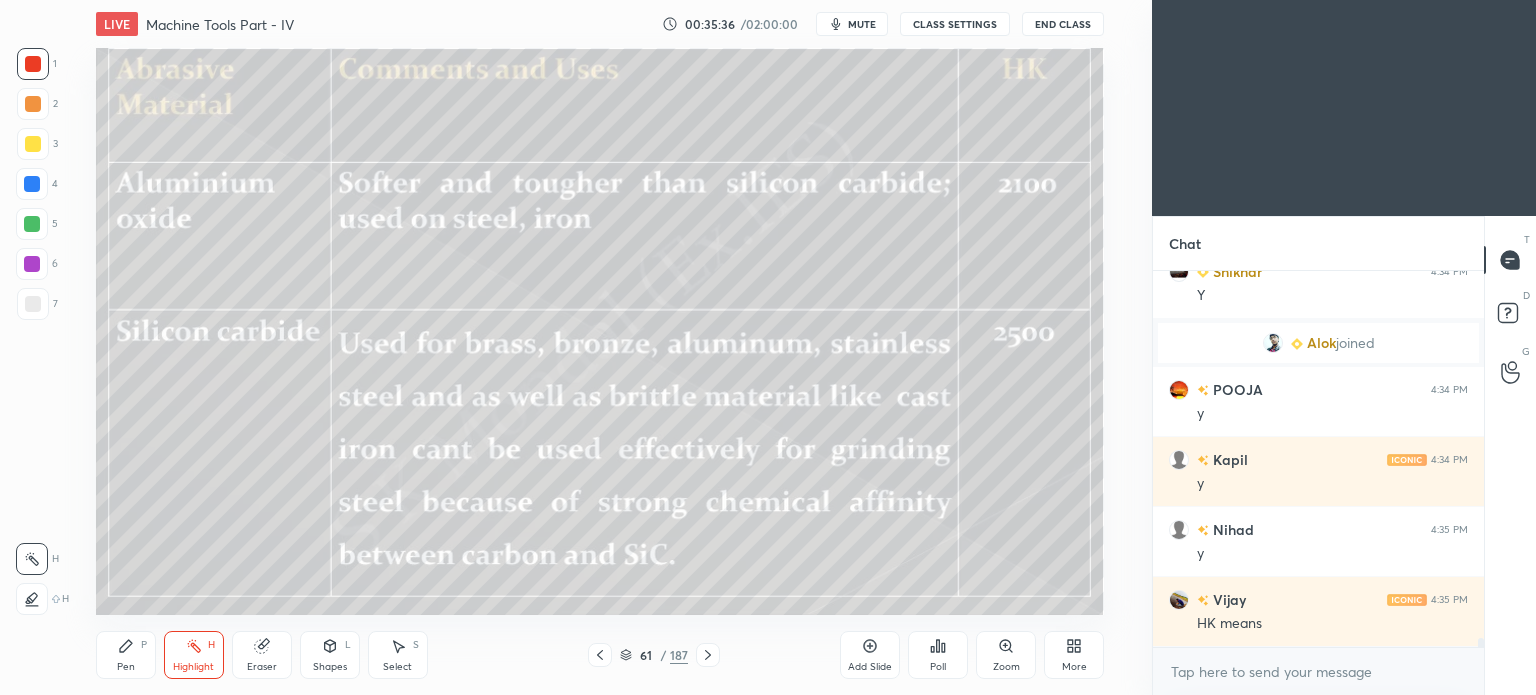 click on "Pen P" at bounding box center [126, 655] 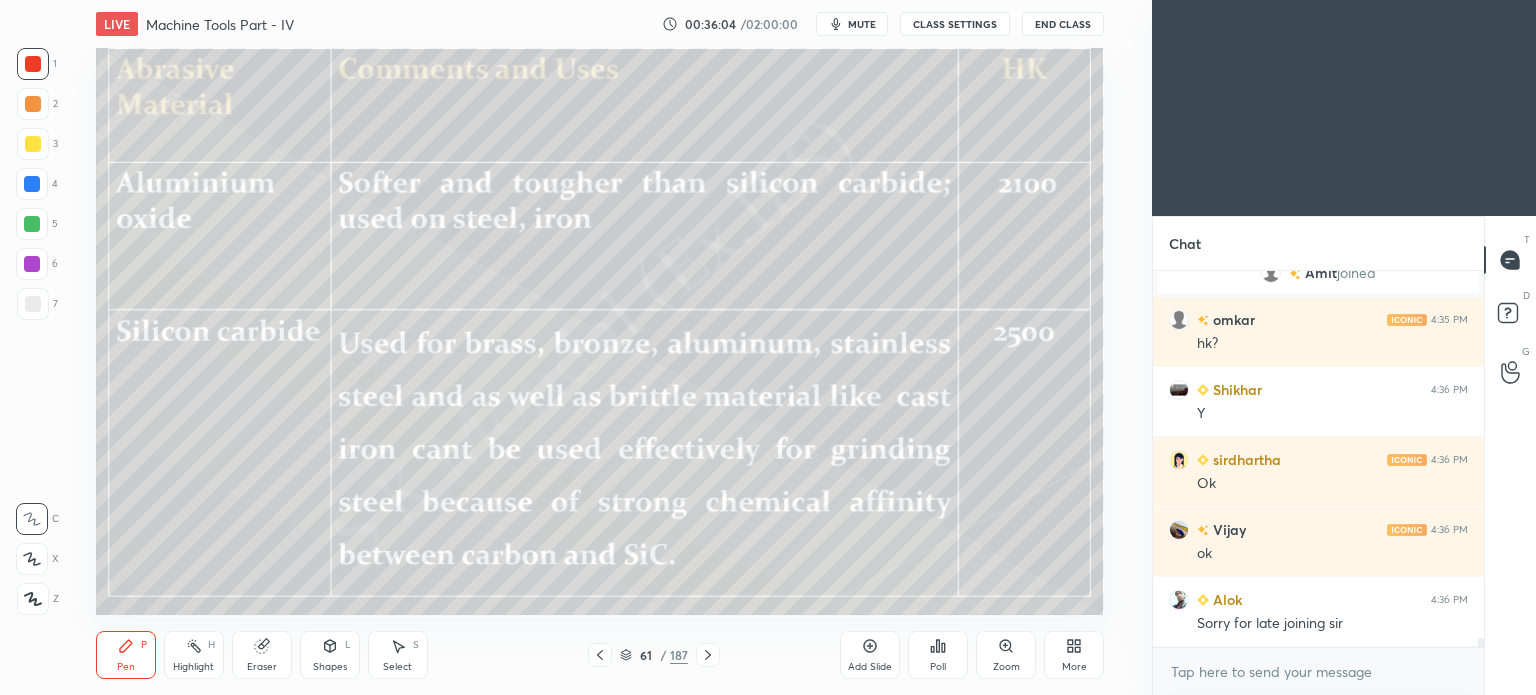 scroll, scrollTop: 15530, scrollLeft: 0, axis: vertical 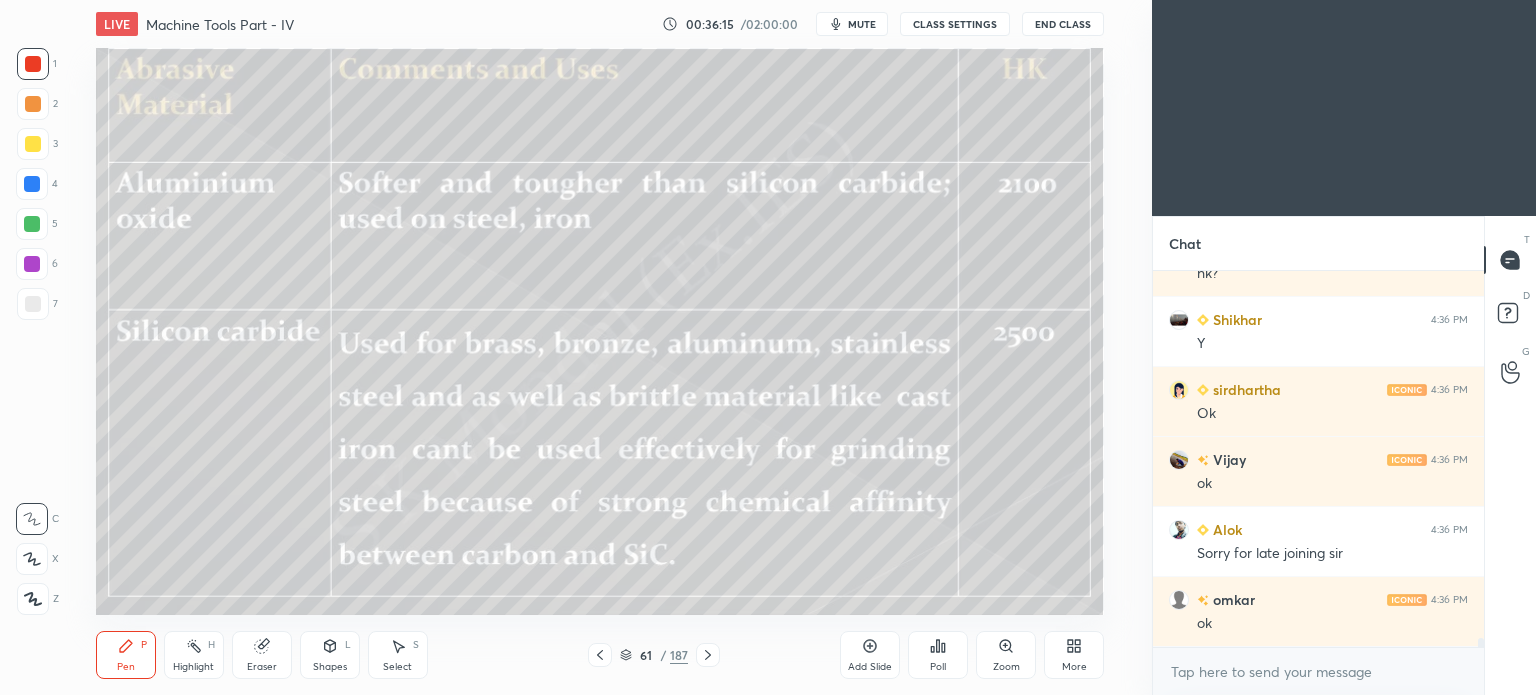 click on "Highlight" at bounding box center (193, 667) 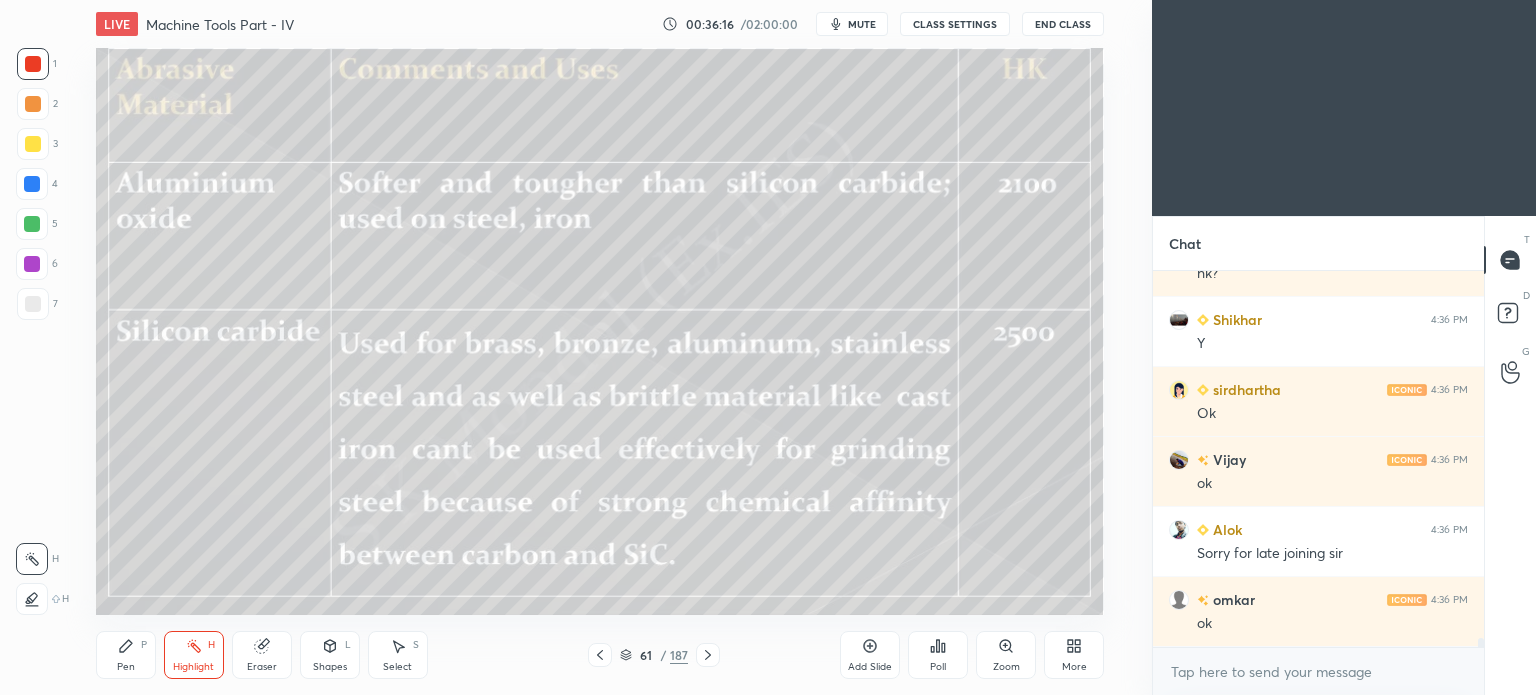 scroll, scrollTop: 15600, scrollLeft: 0, axis: vertical 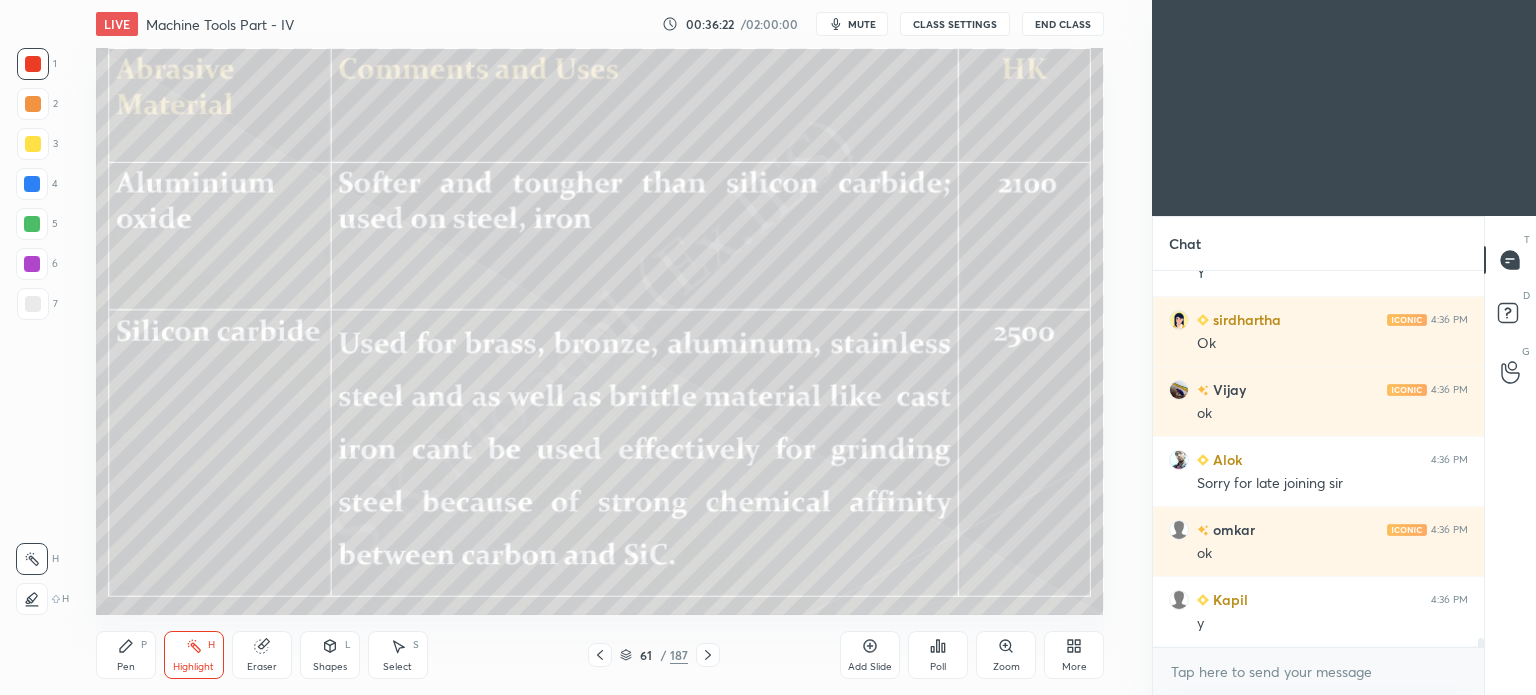 click 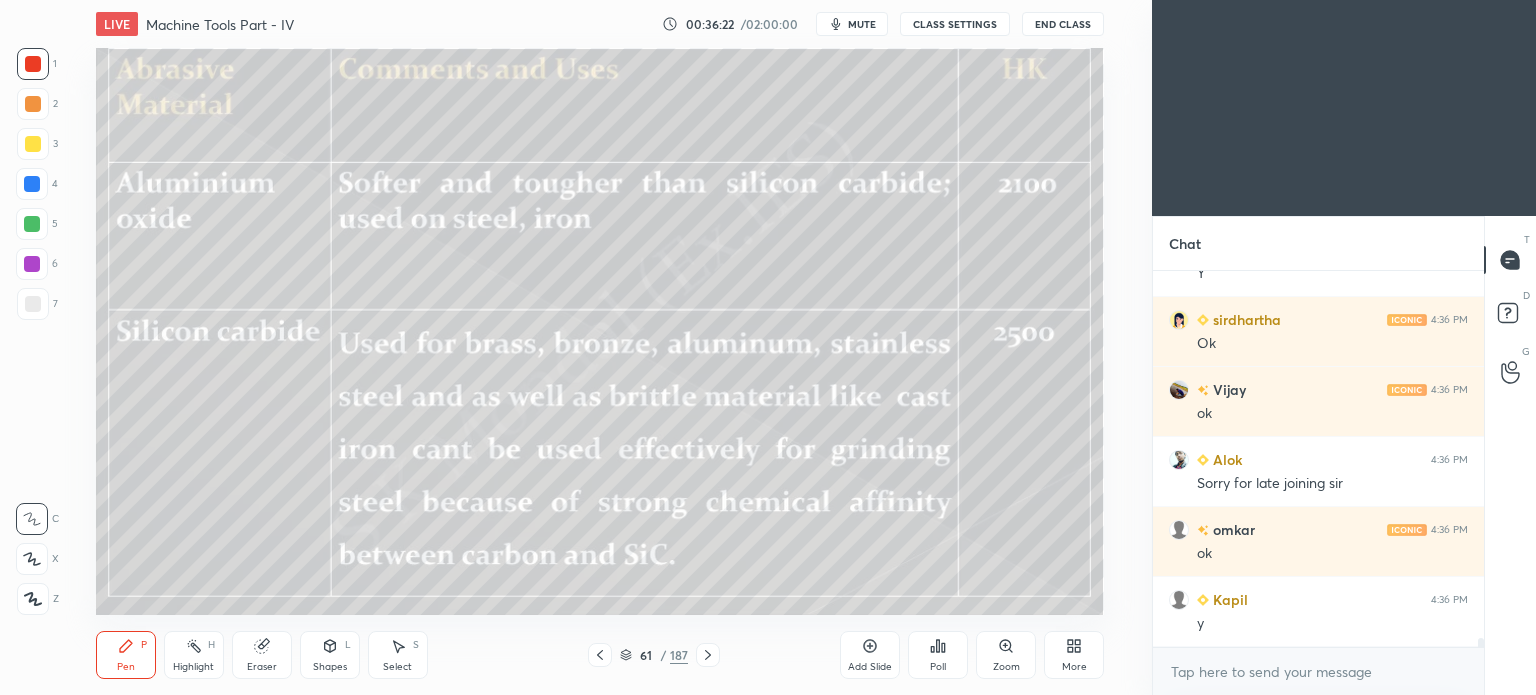 click on "Pen P" at bounding box center [126, 655] 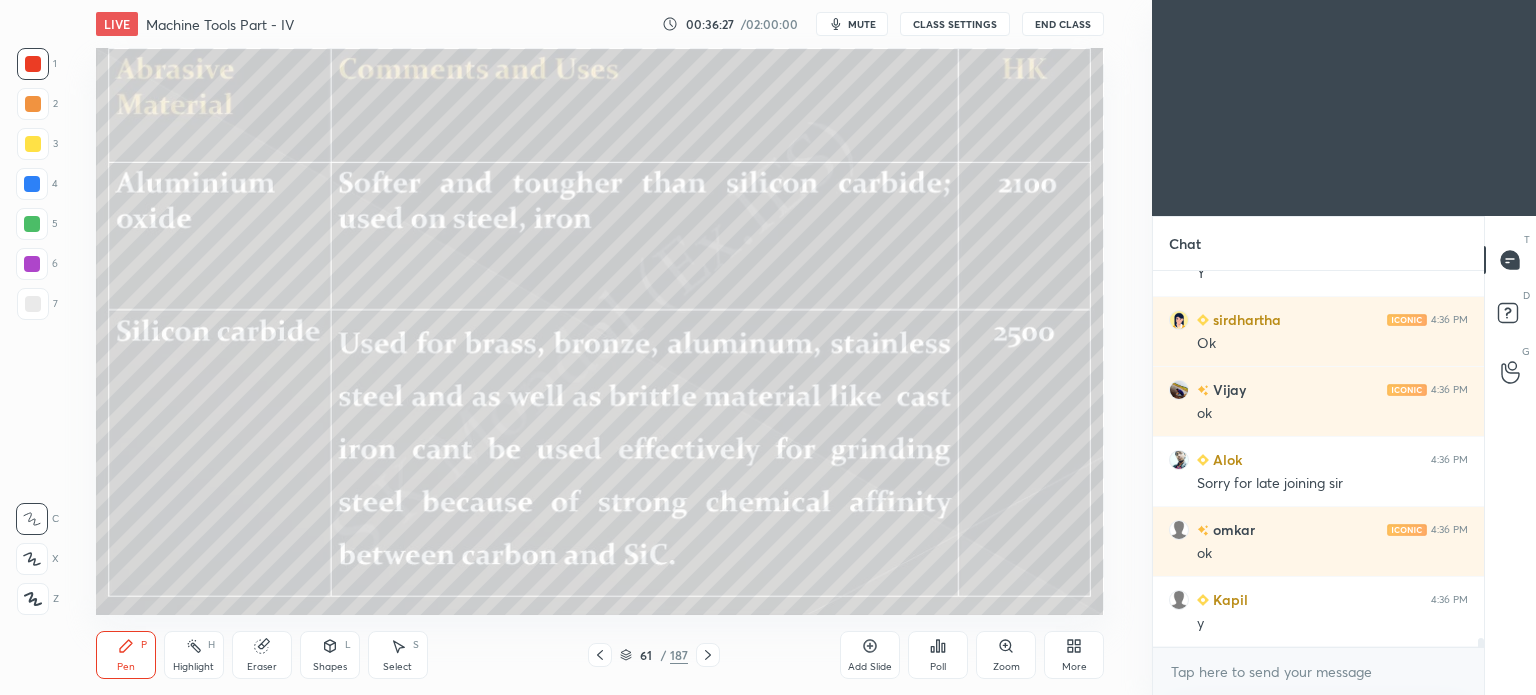 click at bounding box center (32, 184) 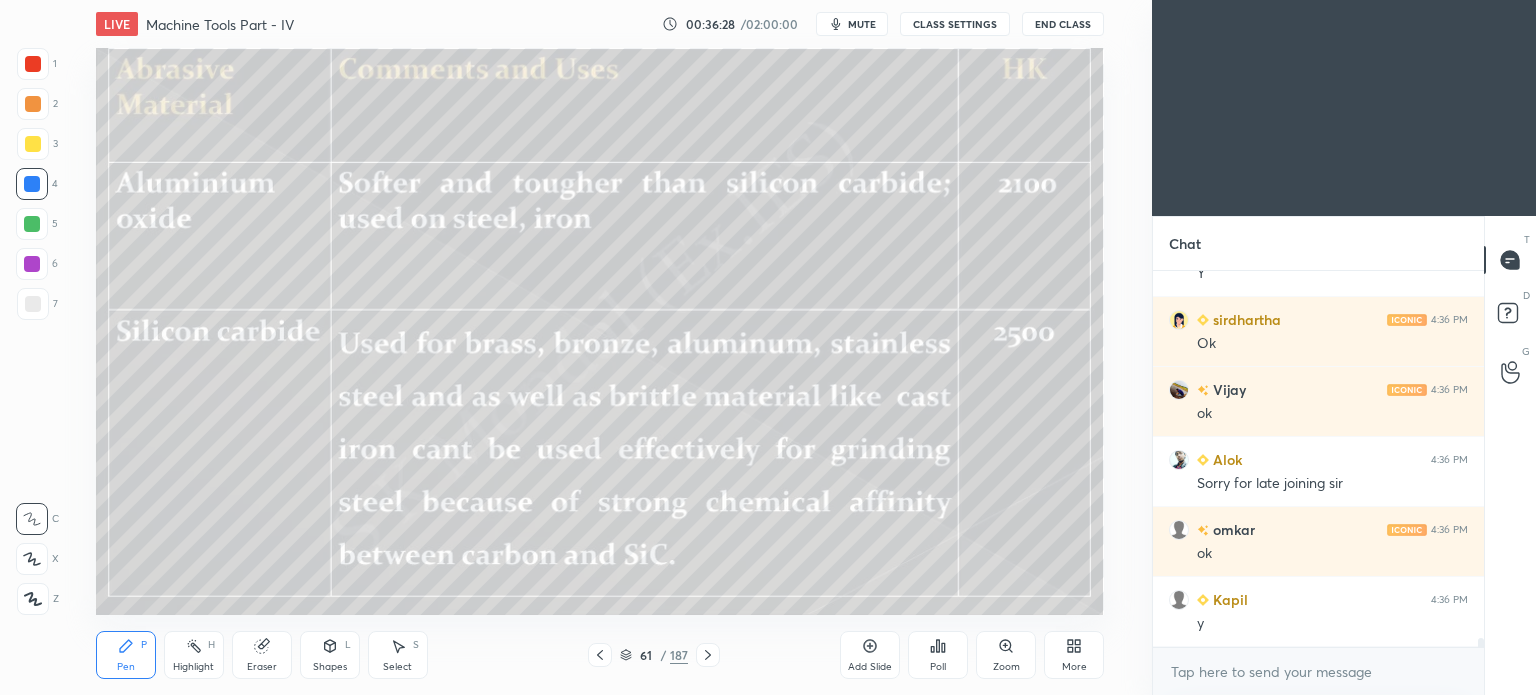 click at bounding box center (32, 184) 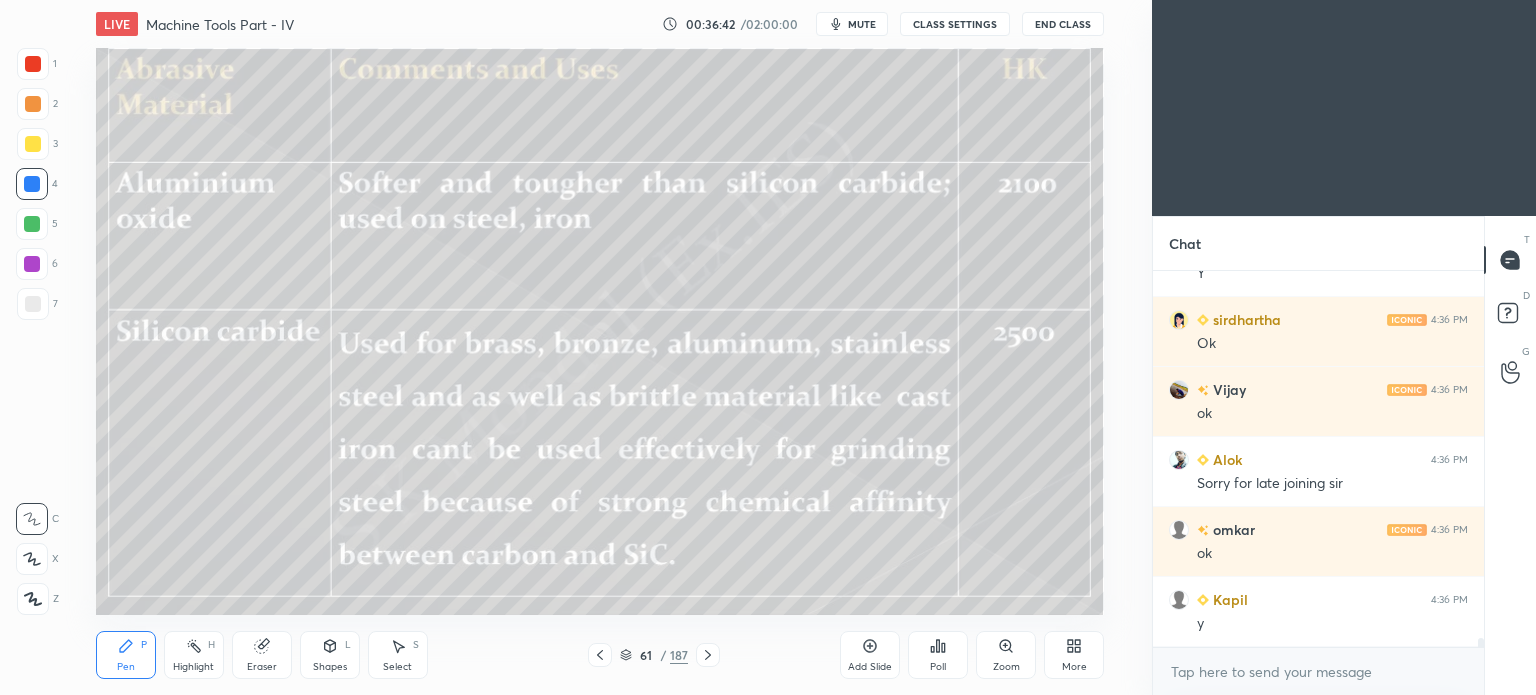 click on "Highlight H" at bounding box center [194, 655] 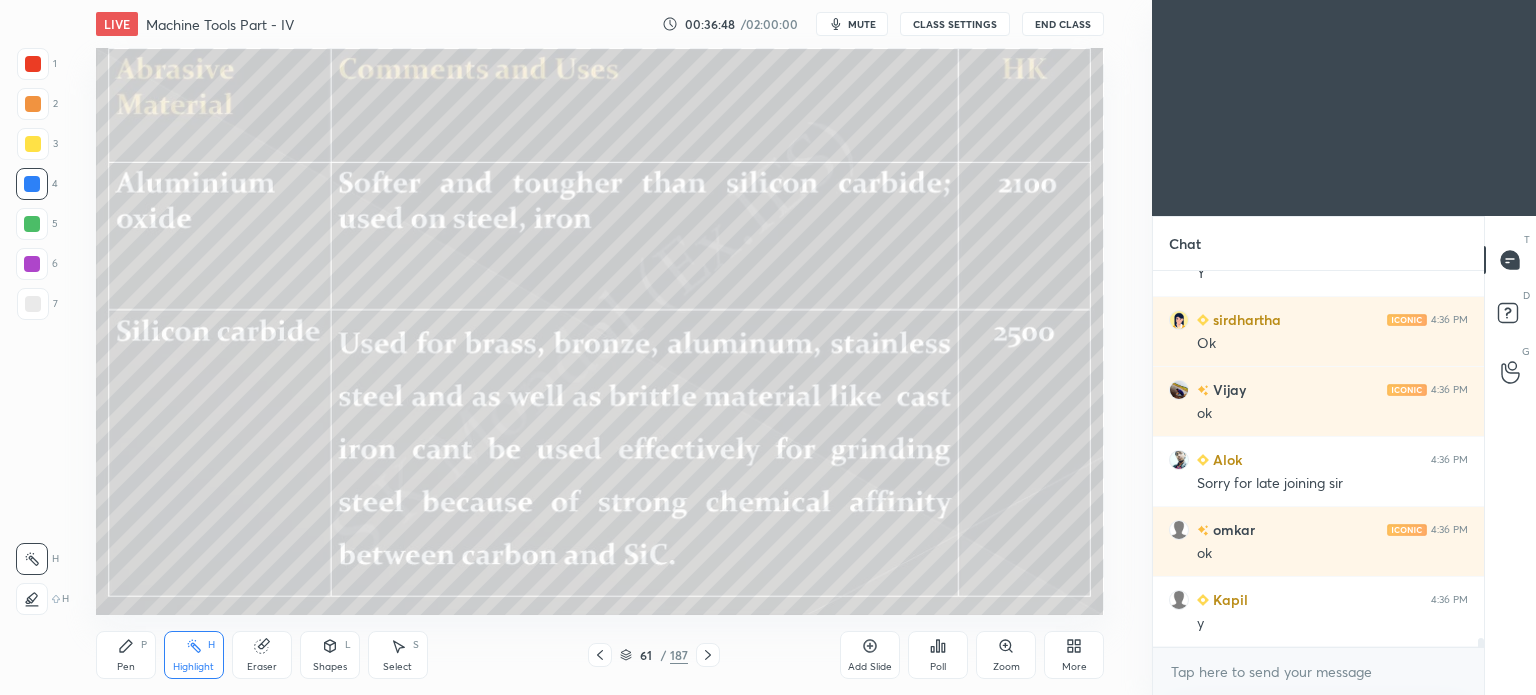 click on "Pen" at bounding box center [126, 667] 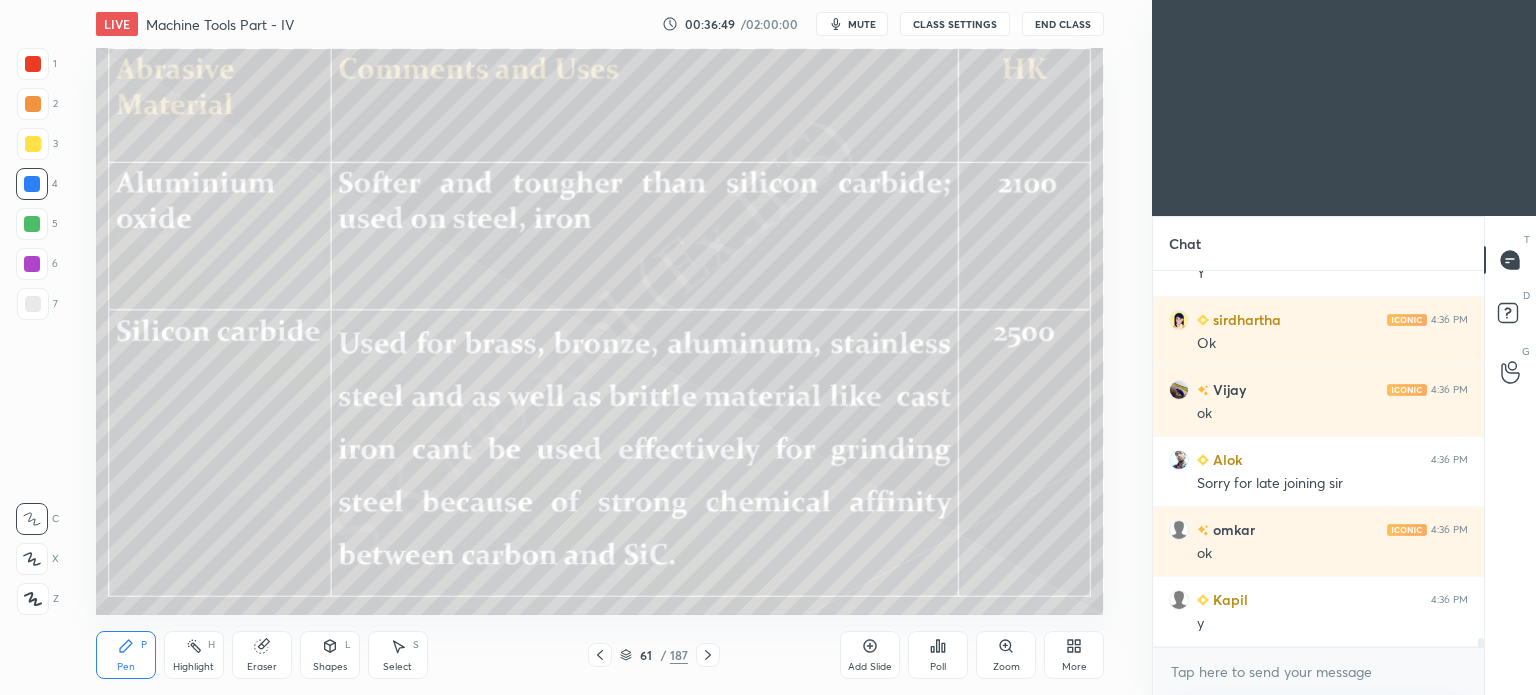 click on "Pen" at bounding box center (126, 667) 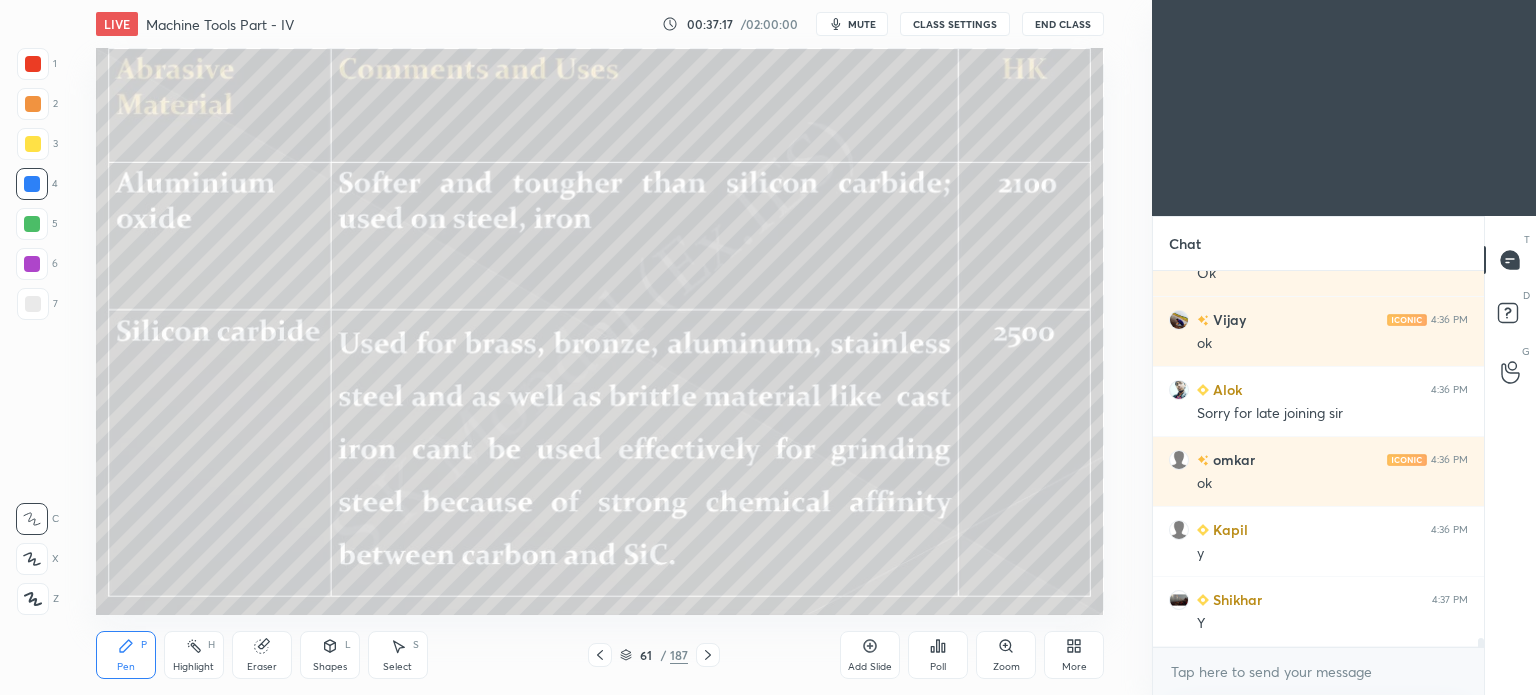 scroll, scrollTop: 15740, scrollLeft: 0, axis: vertical 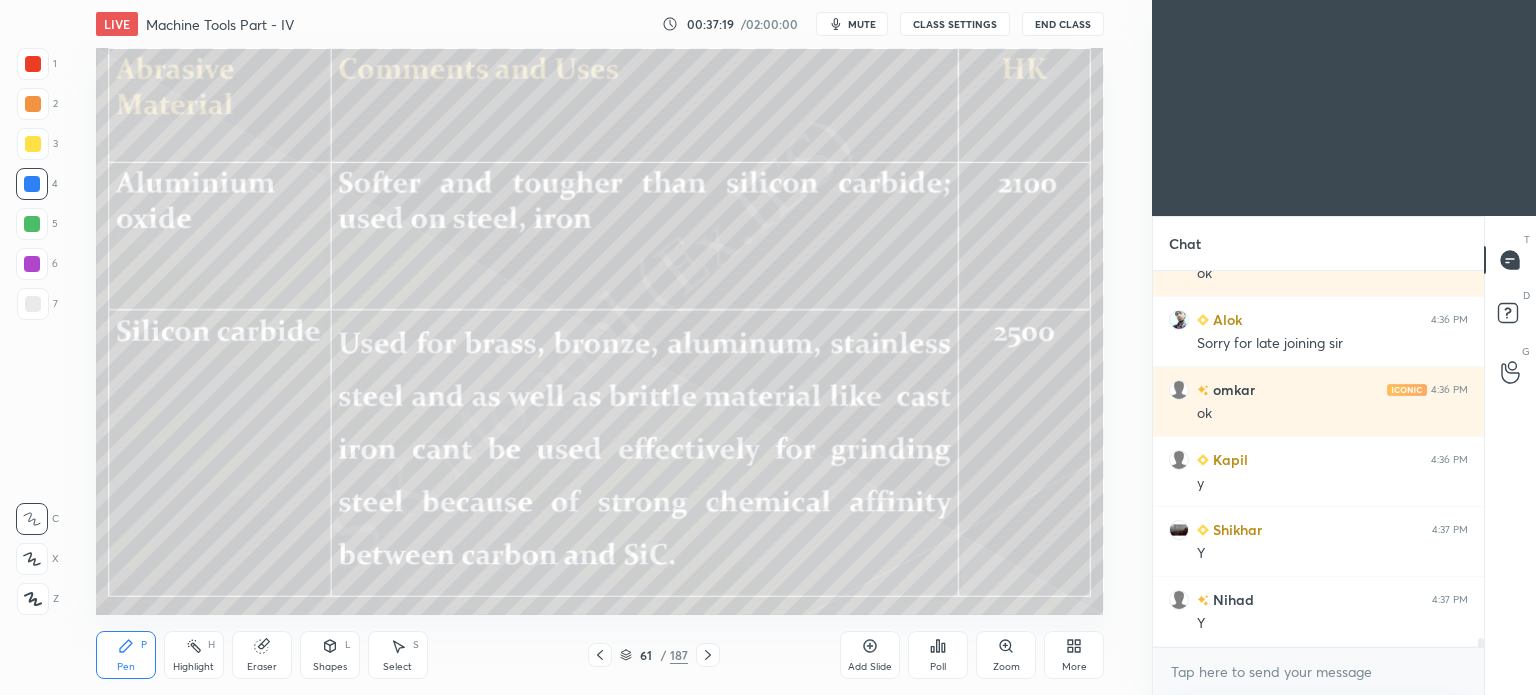 click on "Select S" at bounding box center [398, 655] 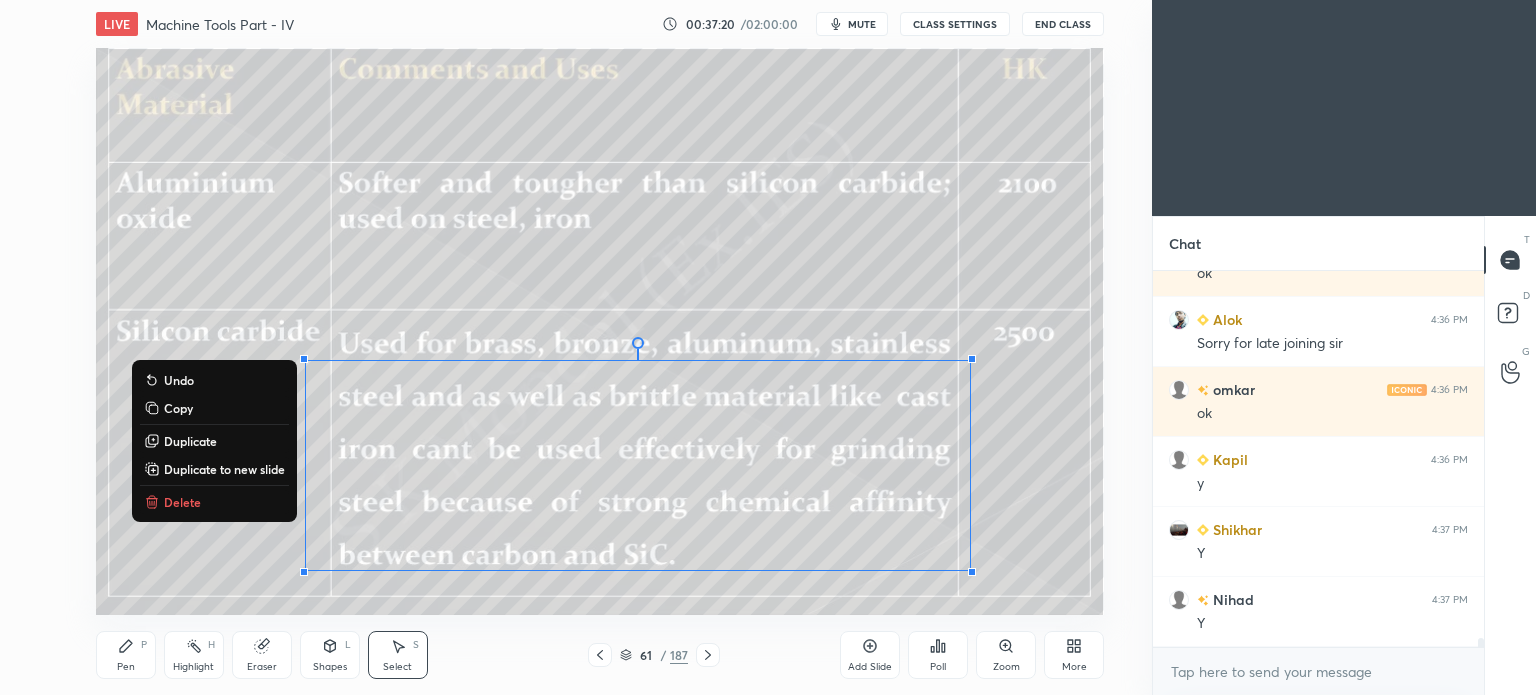 drag, startPoint x: 260, startPoint y: 340, endPoint x: 1143, endPoint y: 661, distance: 939.5371 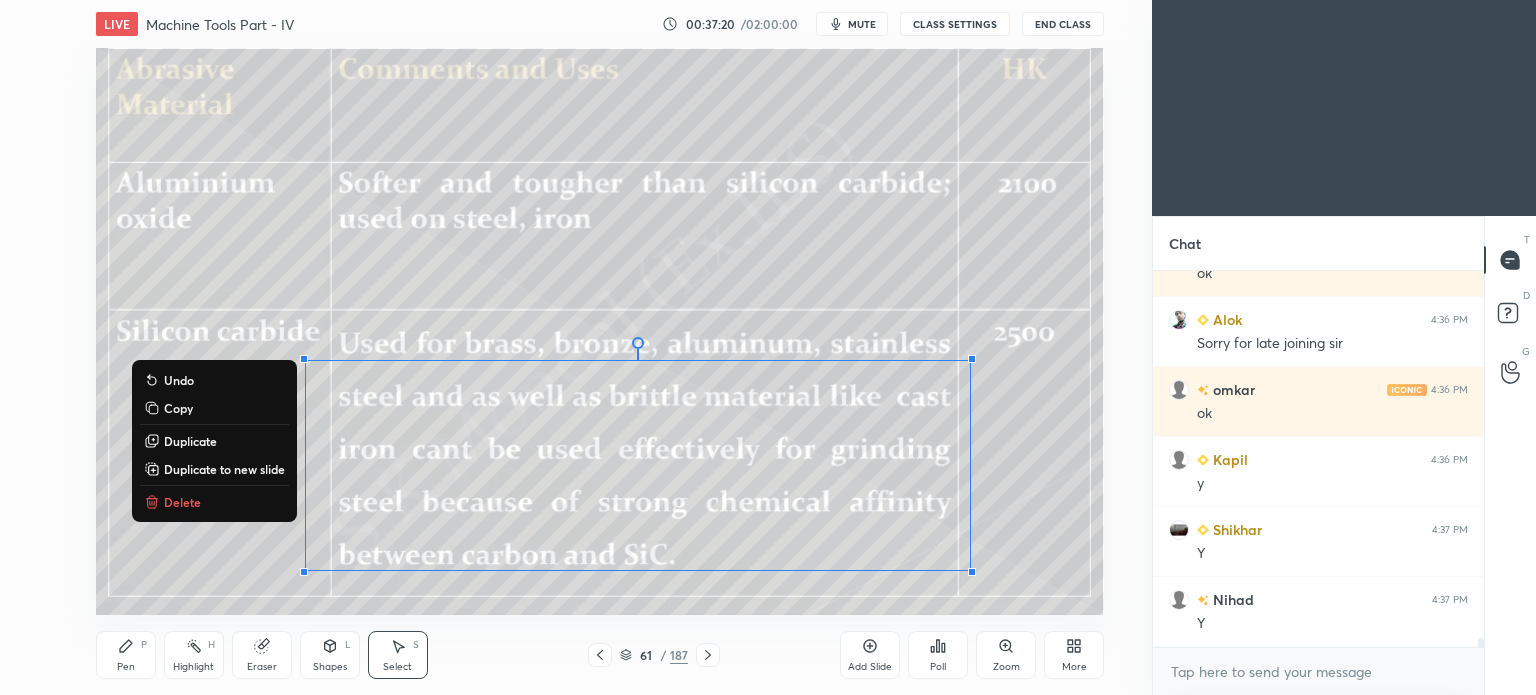 click on "1 2 3 4 5 6 7 C X Z C X Z E E Erase all   H H LIVE Machine Tools Part - IV 00:37:20 /  02:00:00 mute CLASS SETTINGS End Class 0 ° Undo Copy Duplicate Duplicate to new slide Delete Setting up your live class Poll for   secs No correct answer Start poll Back Machine Tools Part - IV • L4 of Complete Course on Machine Tools for ME & PI S K Mondal Pen P Highlight H Eraser Shapes L Select S 61 / 187 Add Slide Poll Zoom More" at bounding box center [576, 347] 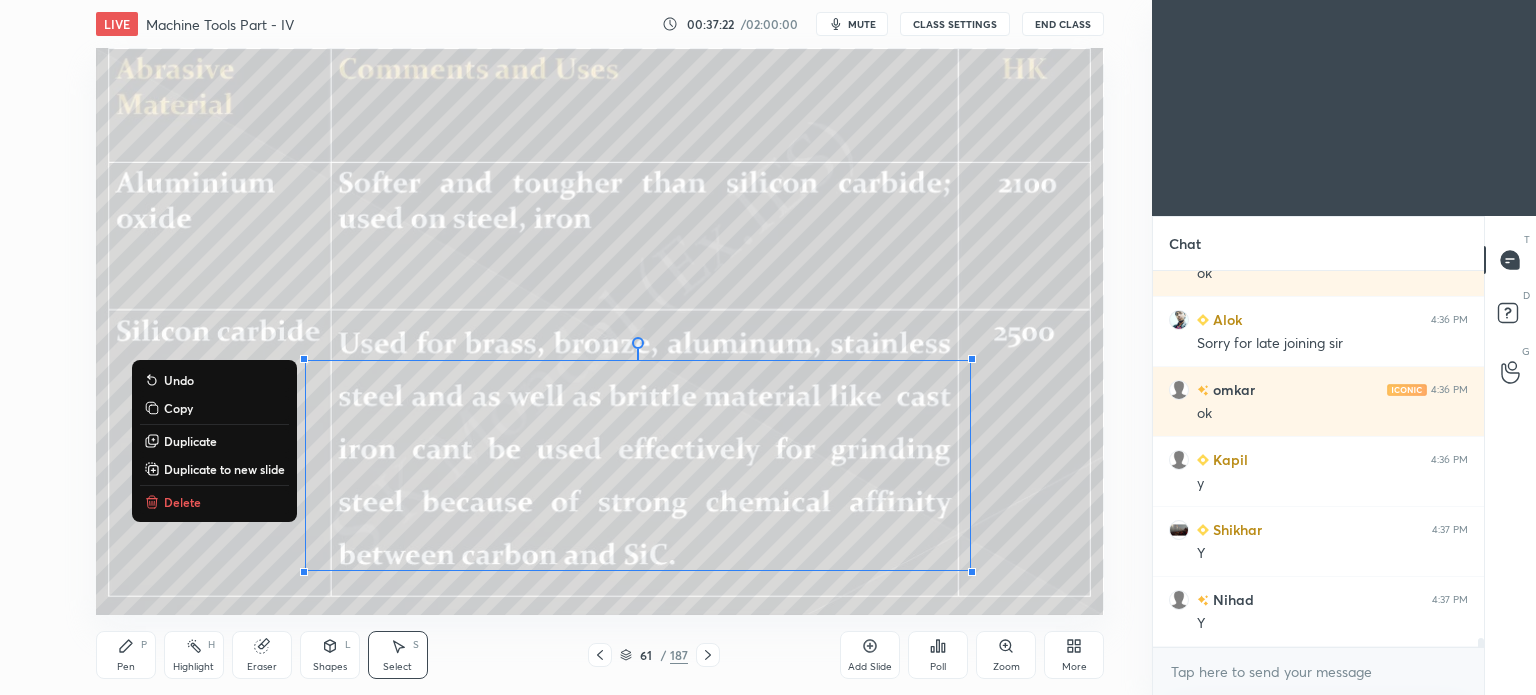 drag, startPoint x: 176, startPoint y: 495, endPoint x: 166, endPoint y: 501, distance: 11.661903 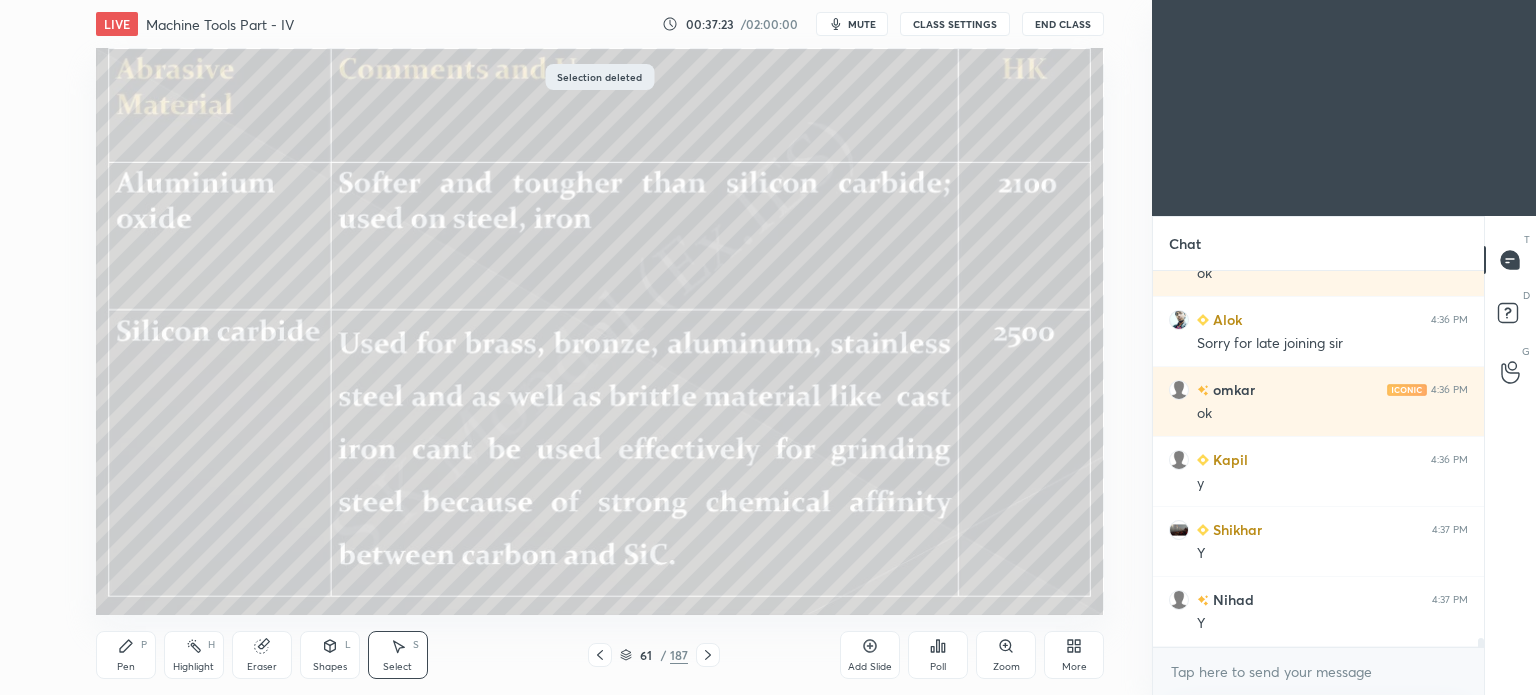 click on "Pen" at bounding box center (126, 667) 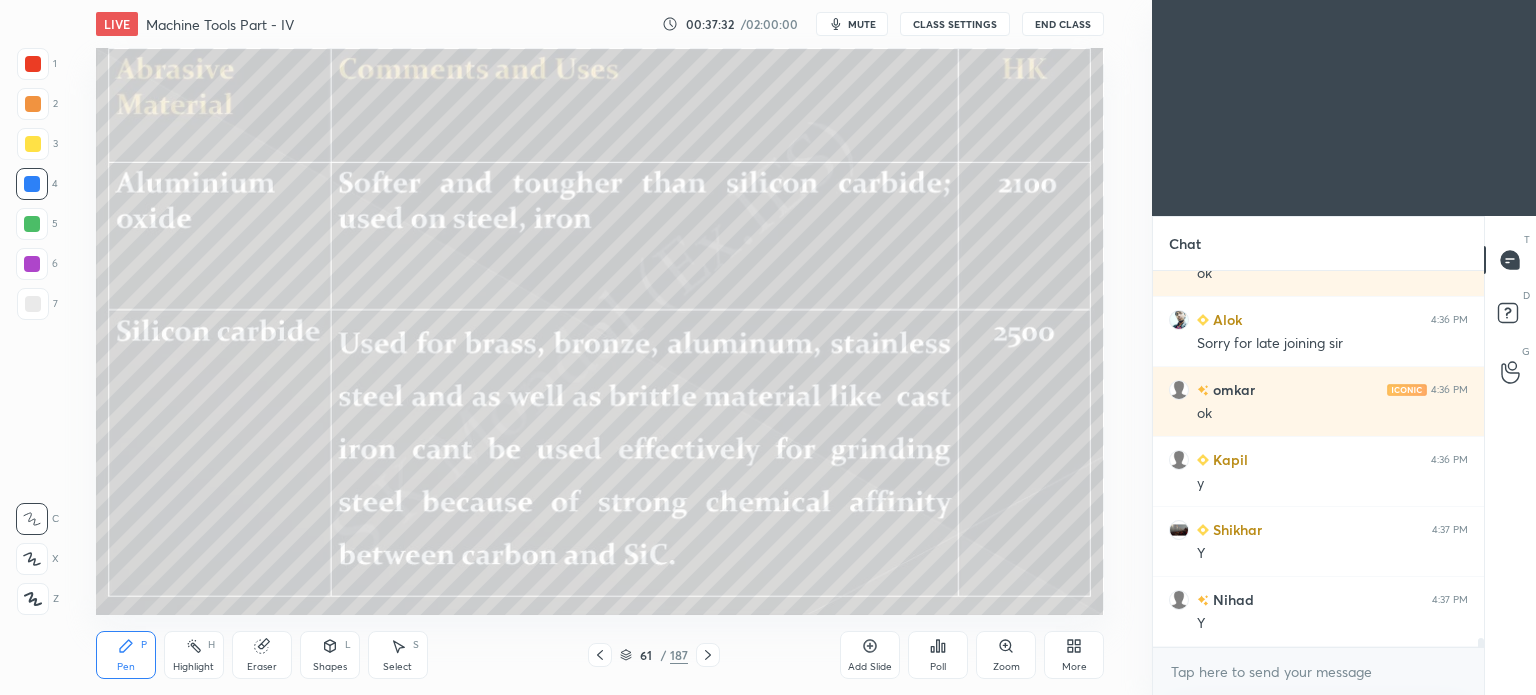 click on "Eraser" at bounding box center (262, 655) 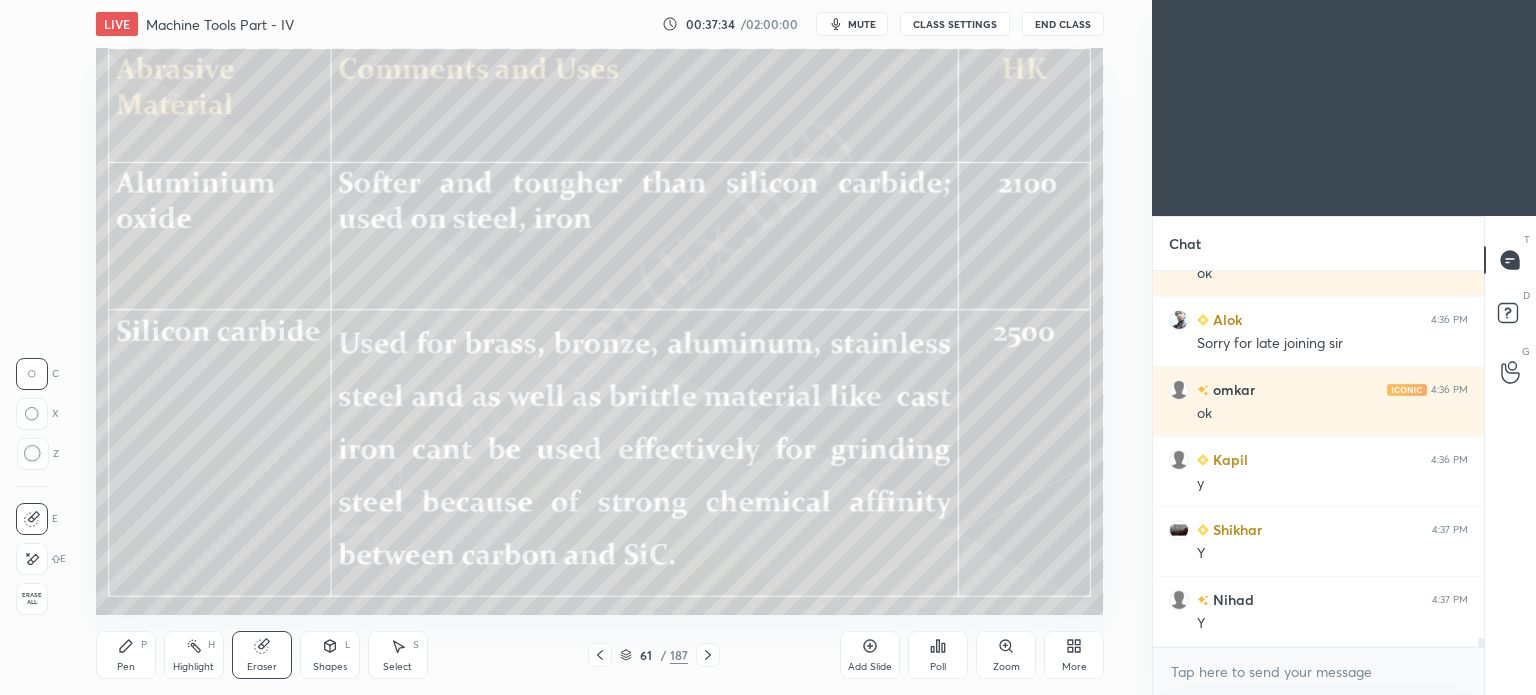 click on "Pen P" at bounding box center (126, 655) 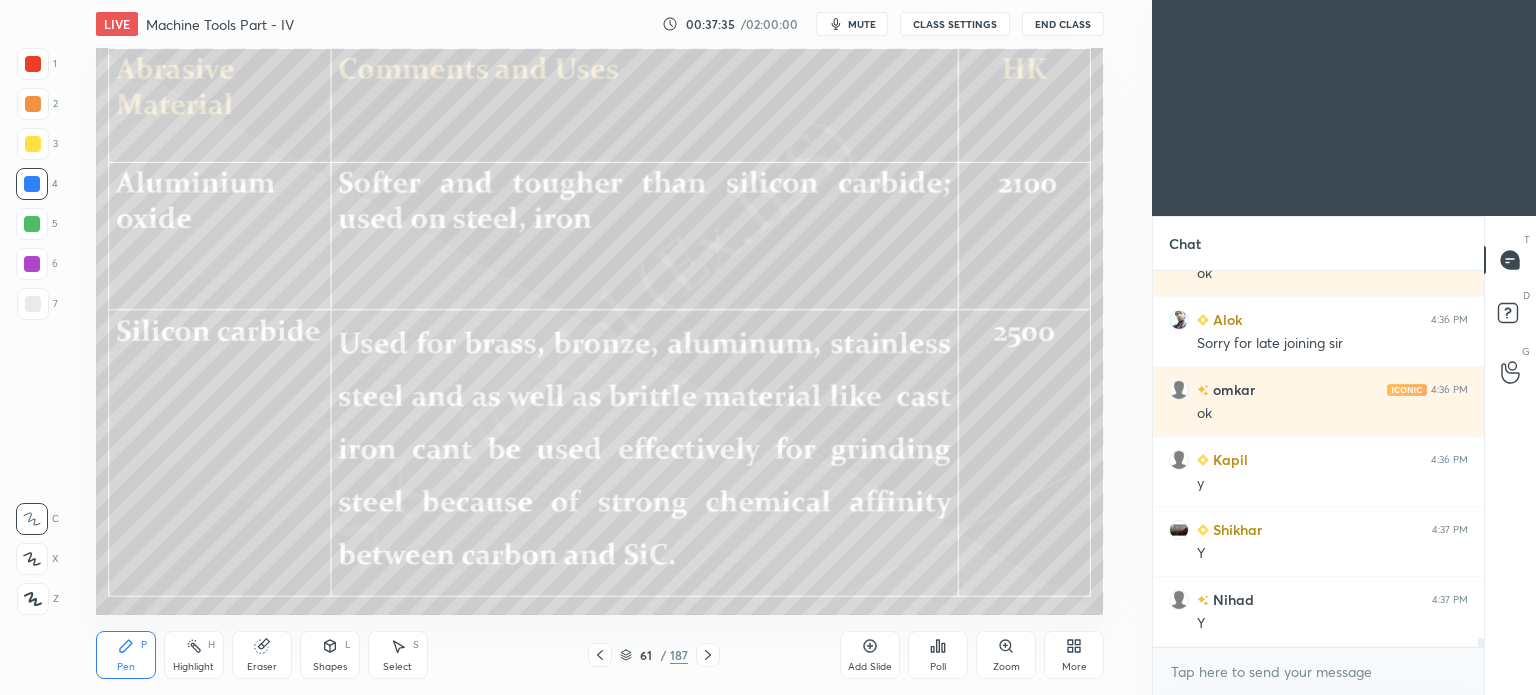 click on "Pen P" at bounding box center [126, 655] 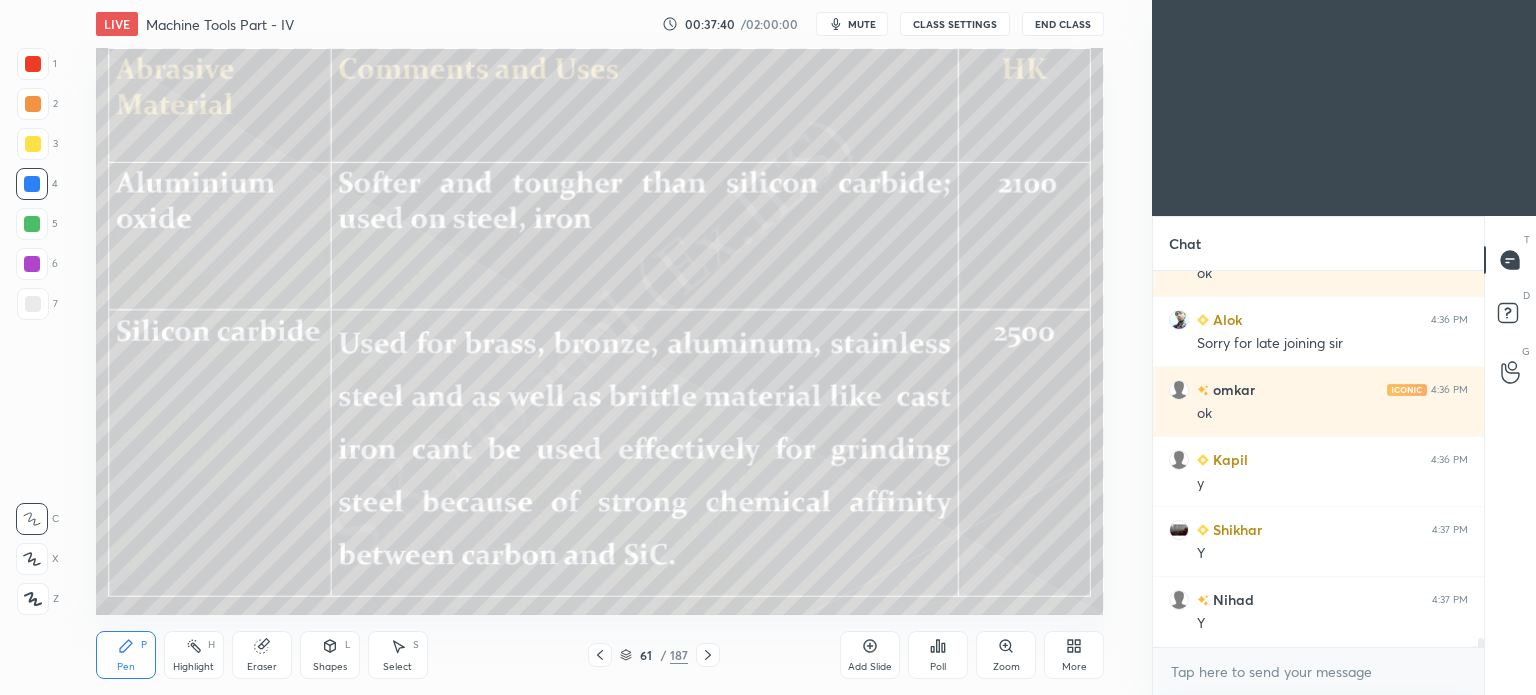 click on "Eraser" at bounding box center (262, 655) 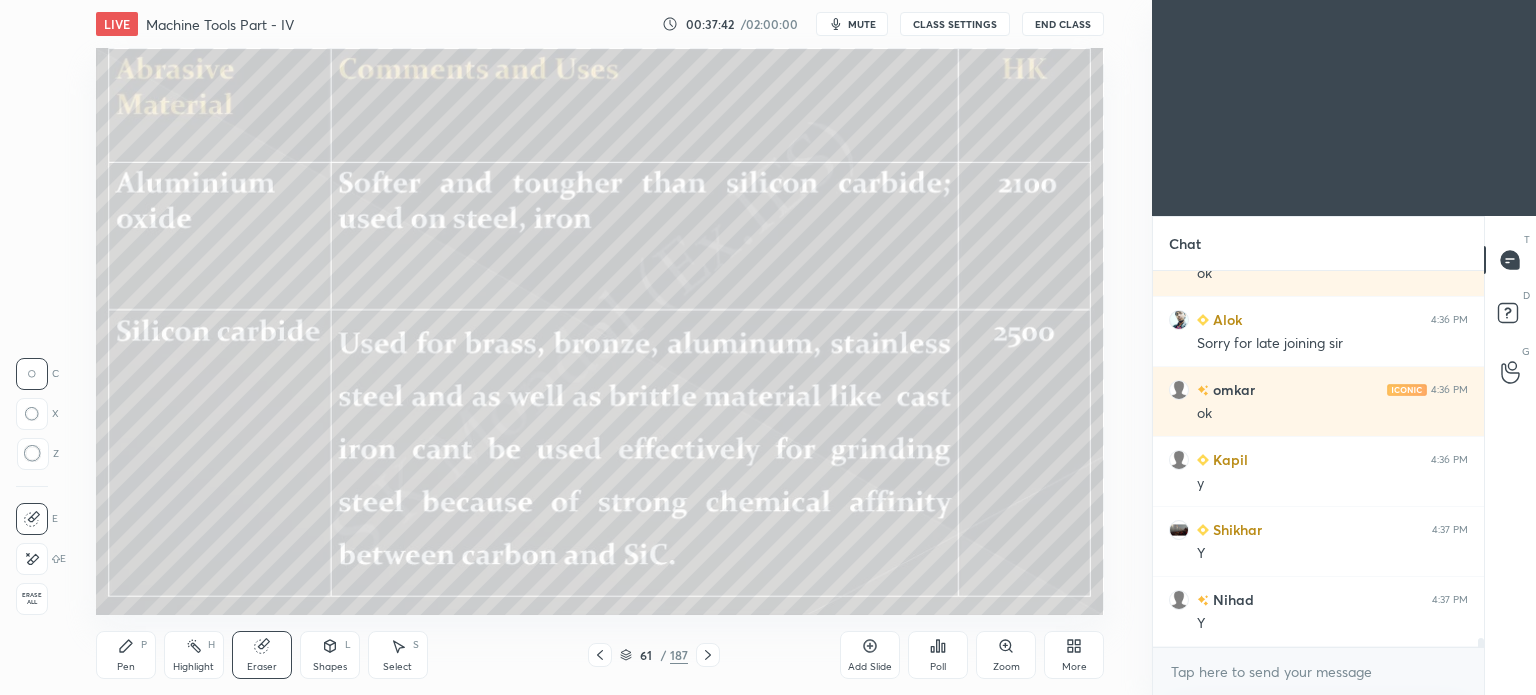 click on "Pen" at bounding box center (126, 667) 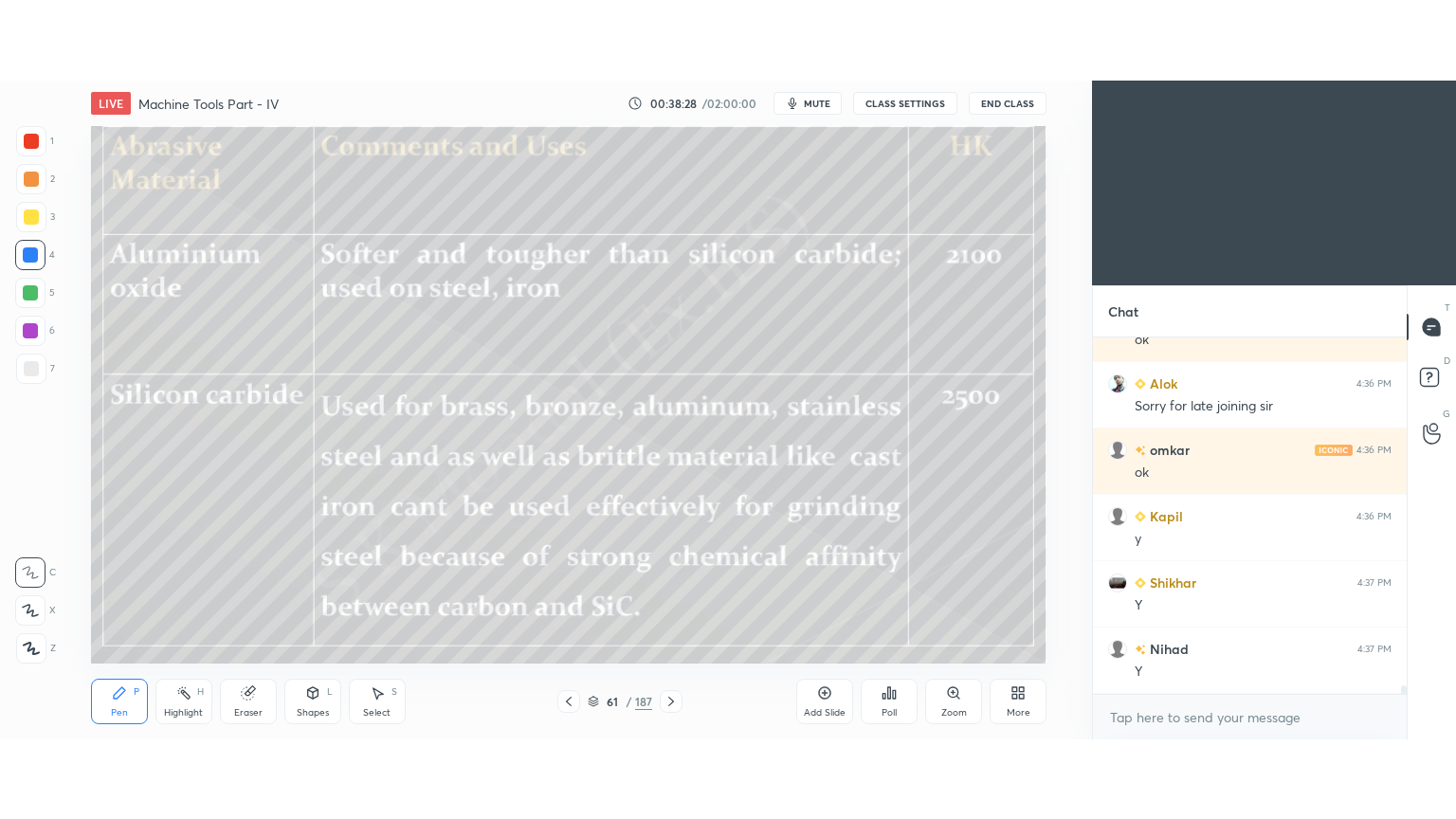 scroll, scrollTop: 14987, scrollLeft: 0, axis: vertical 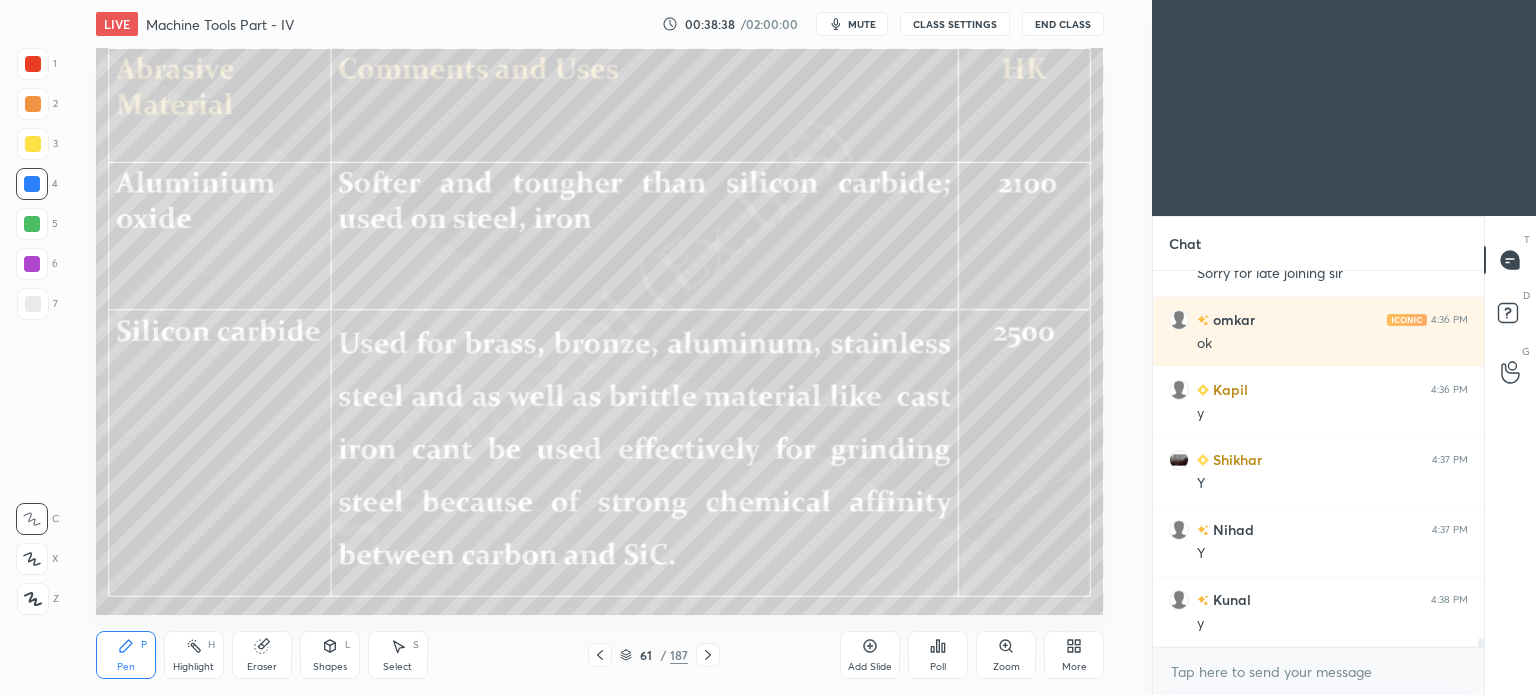 click on "Highlight" at bounding box center [193, 667] 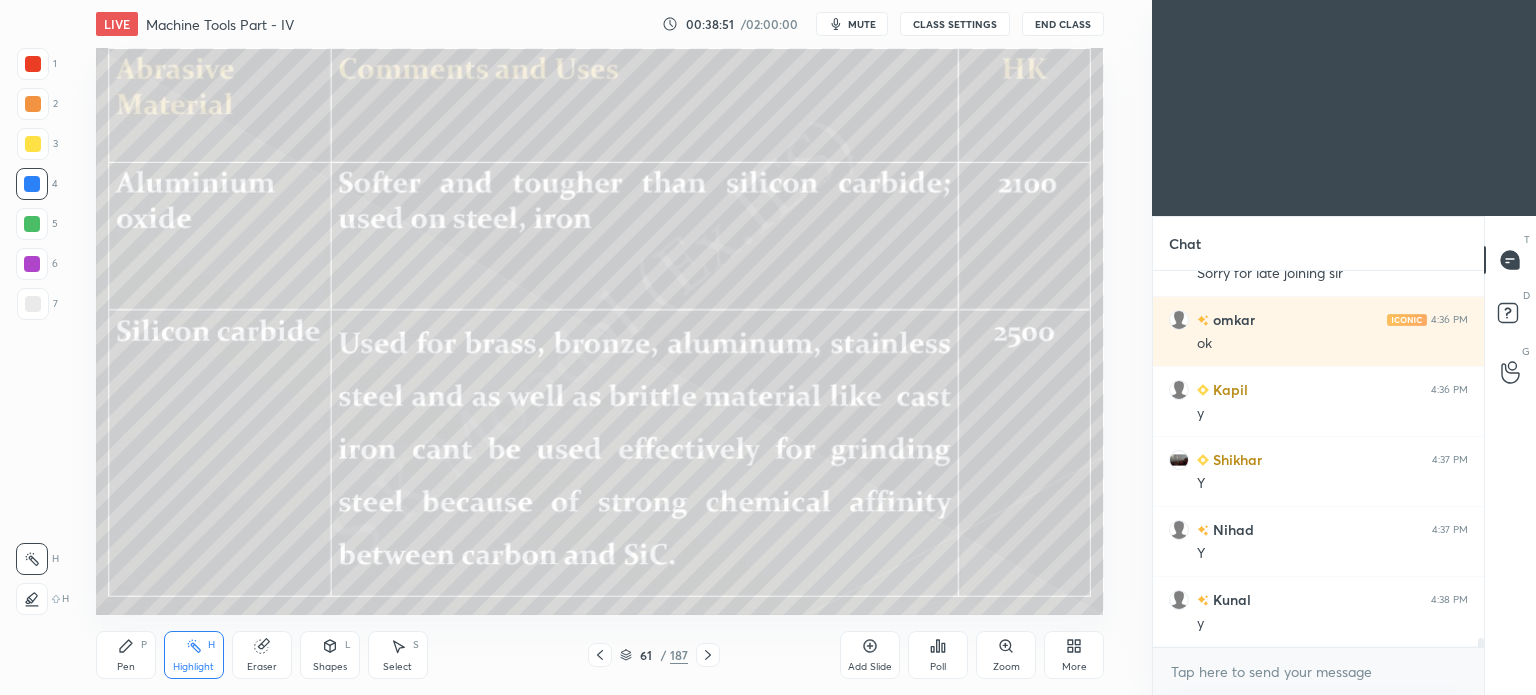 click 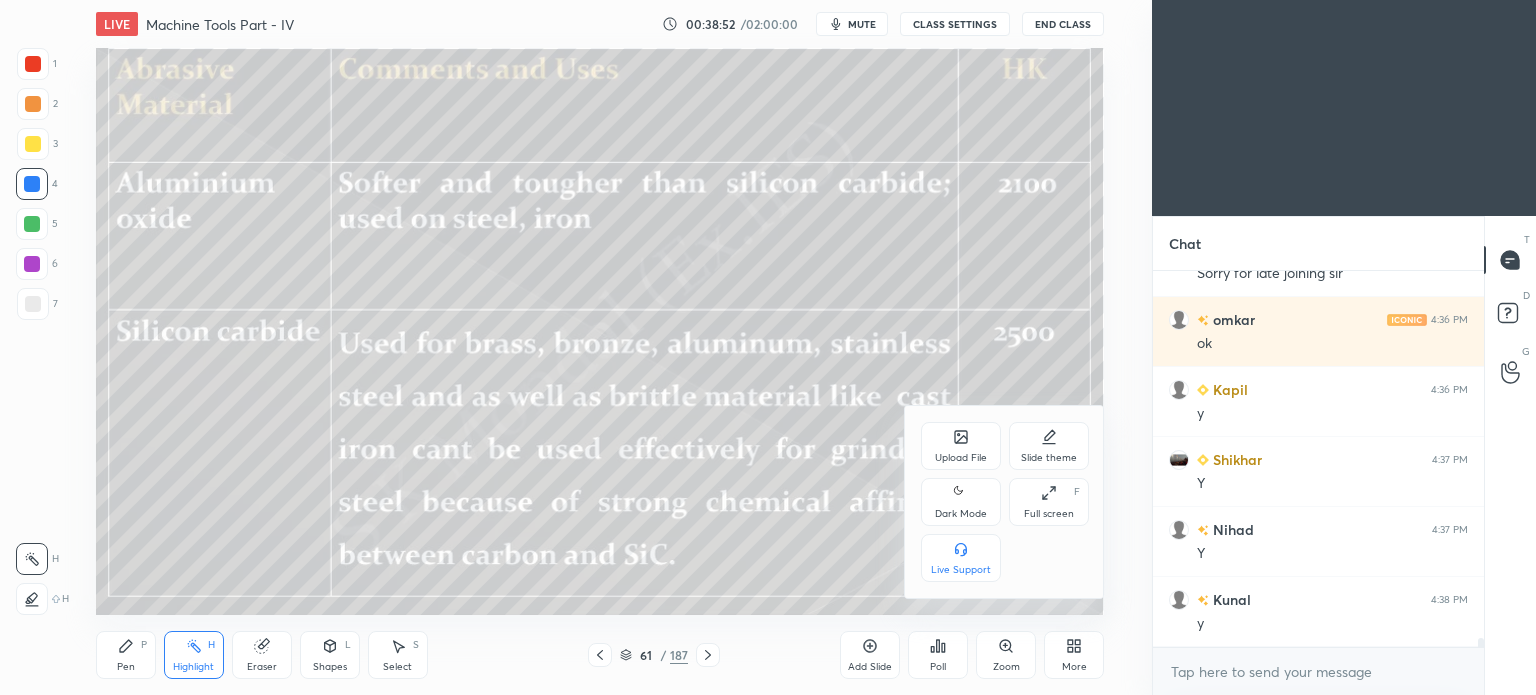 click on "Full screen F" at bounding box center (1049, 502) 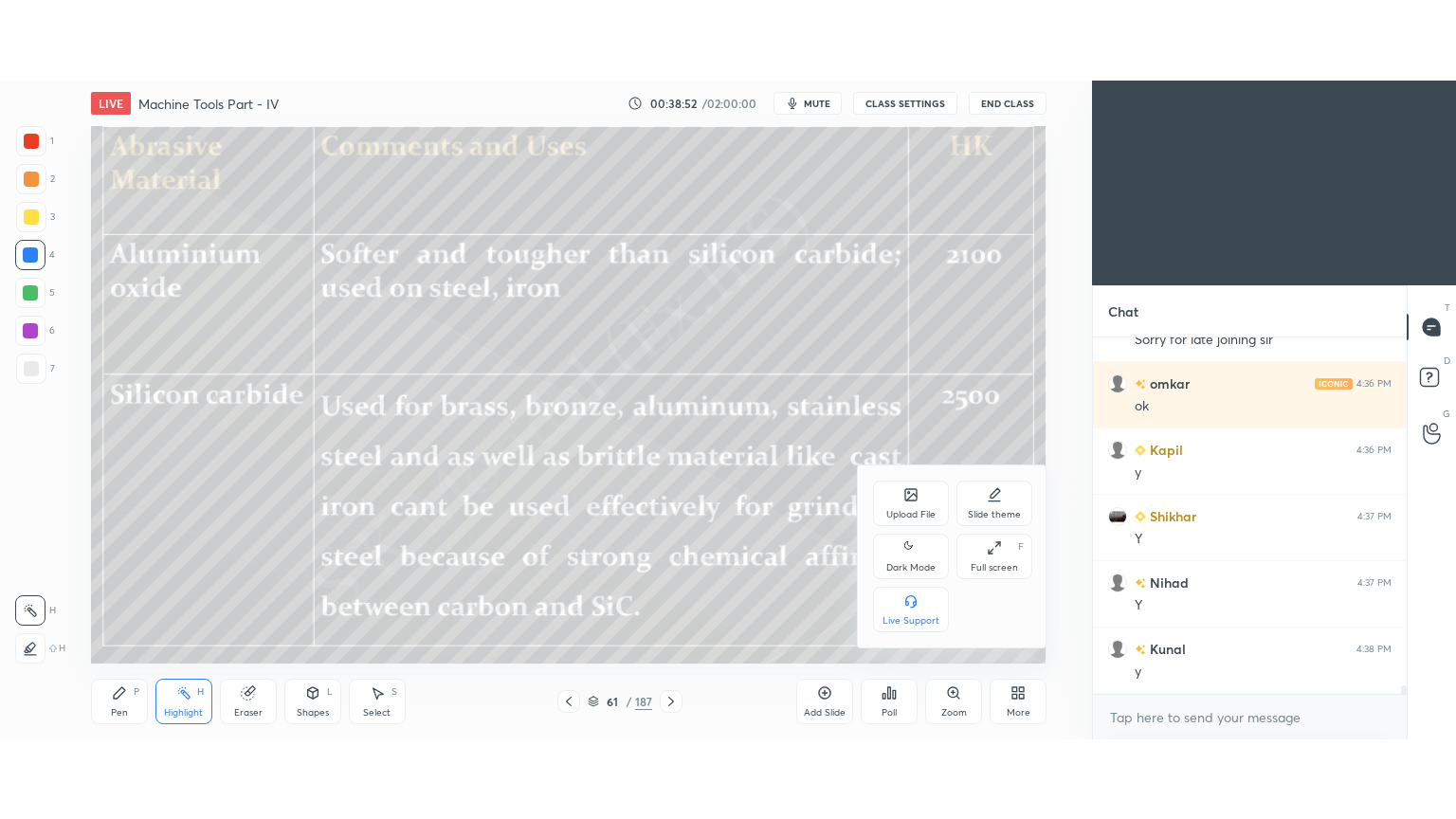 scroll, scrollTop: 94094, scrollLeft: 93776, axis: both 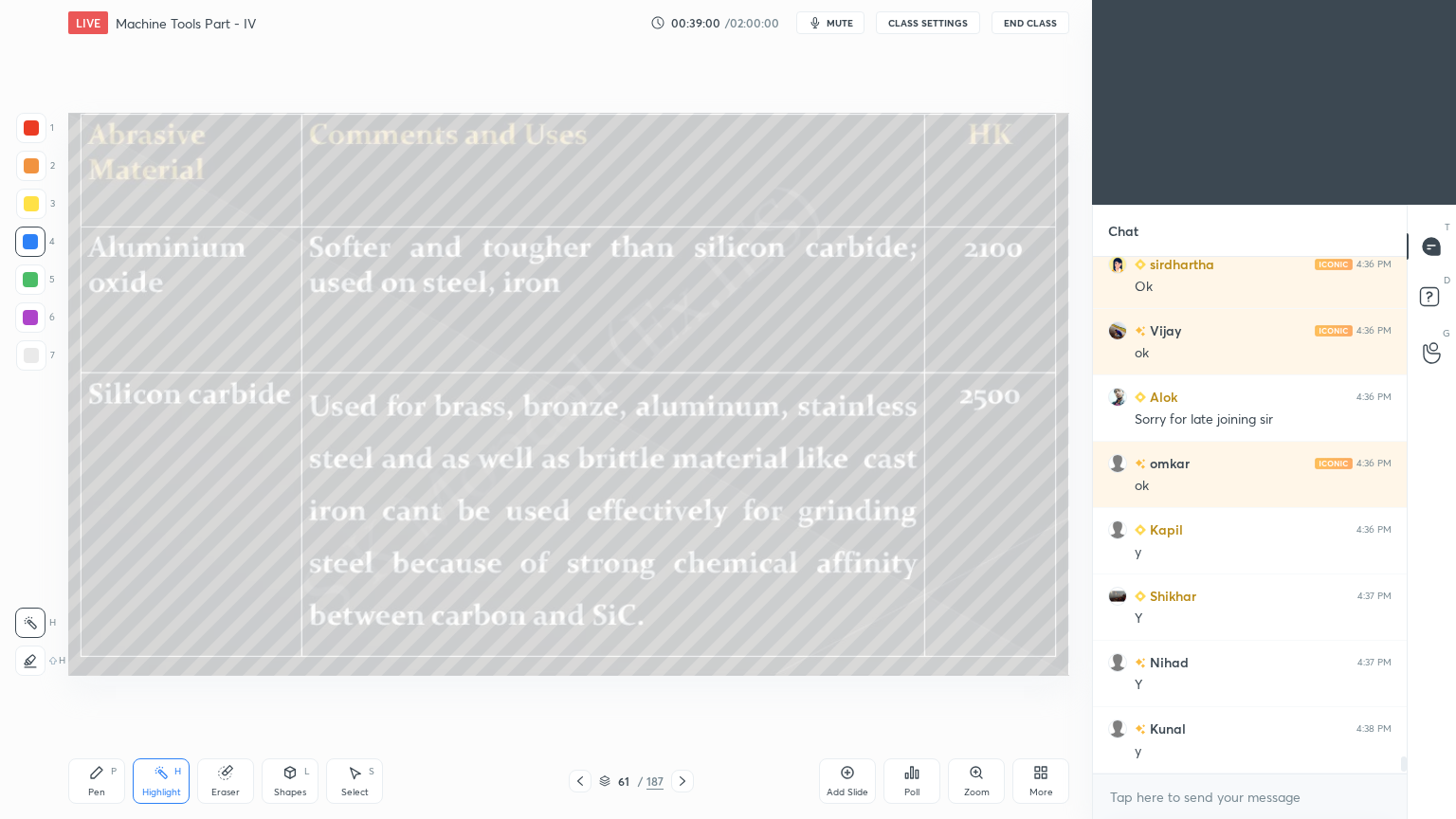 click 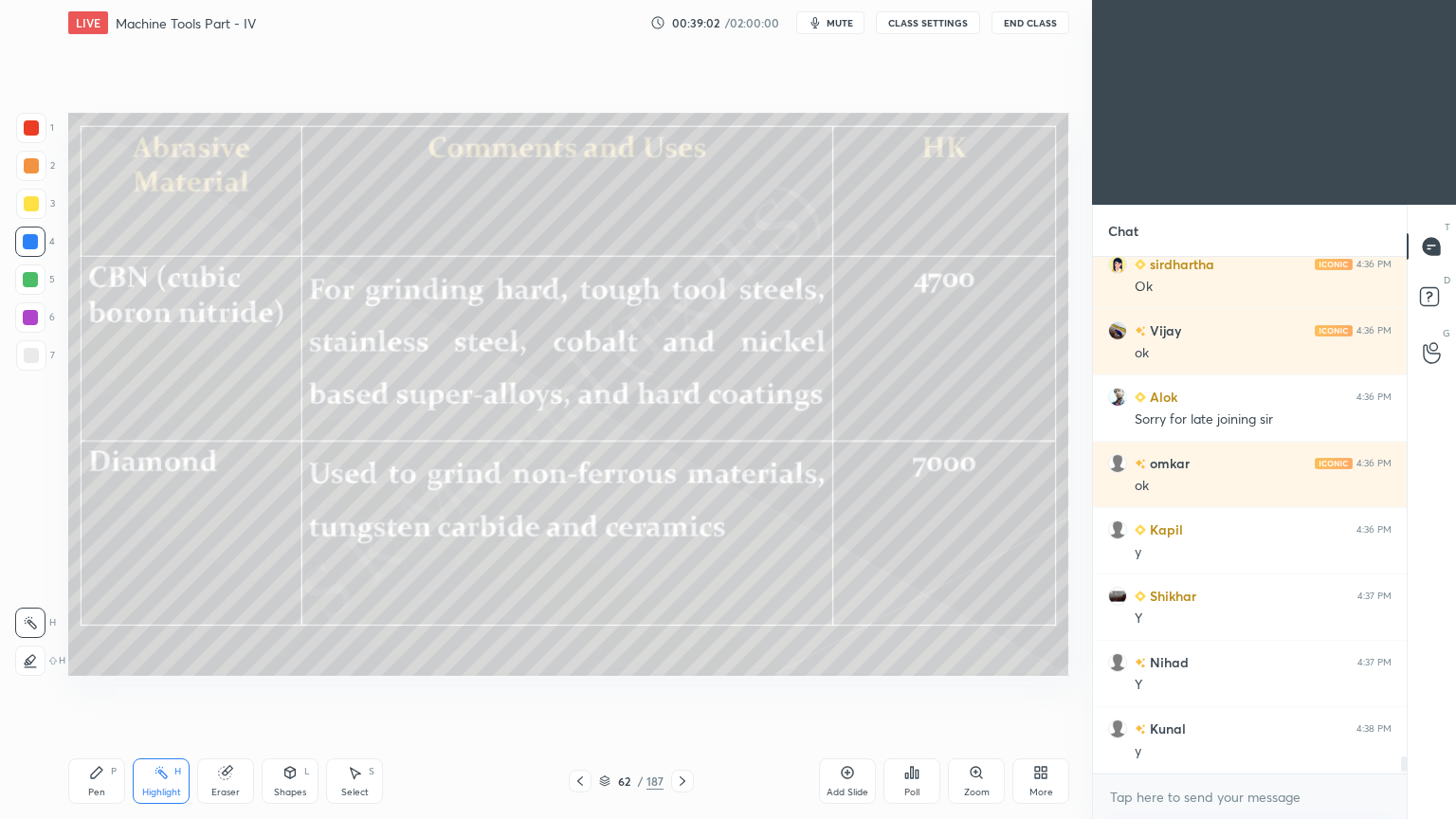 click on "Pen P" at bounding box center [97, 781] 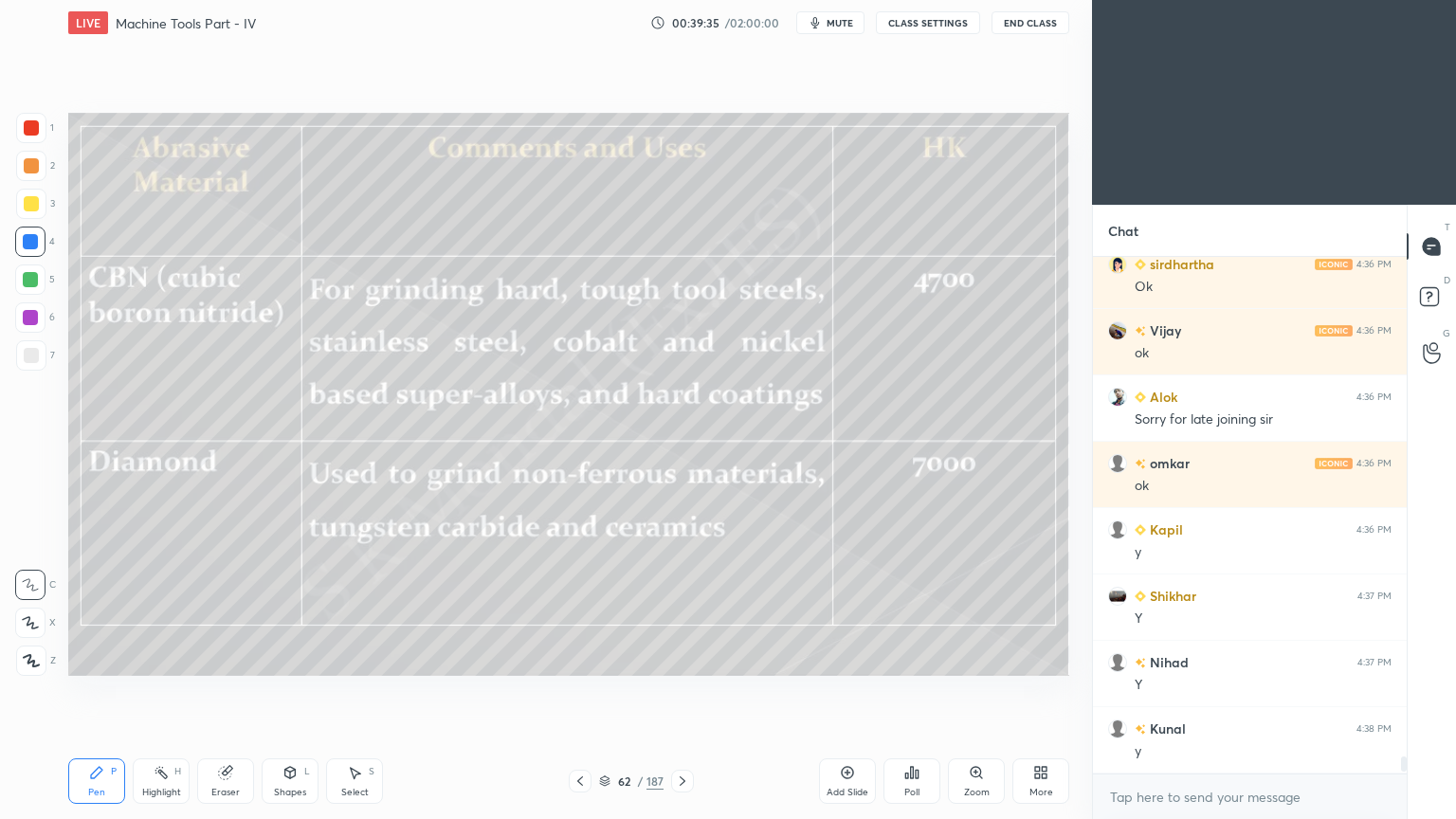 click on "Highlight" at bounding box center (161, 792) 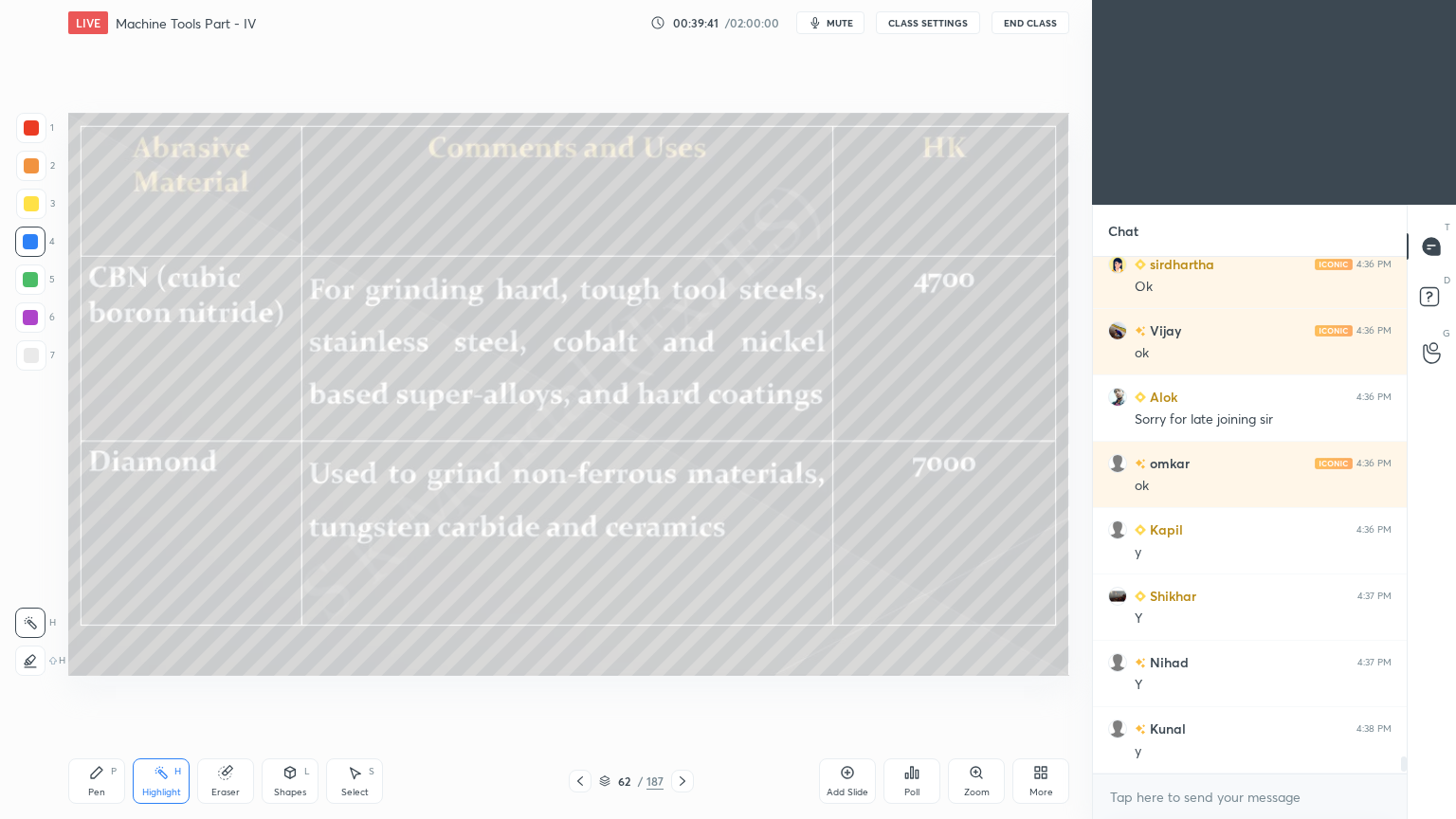 click on "Highlight" at bounding box center [161, 792] 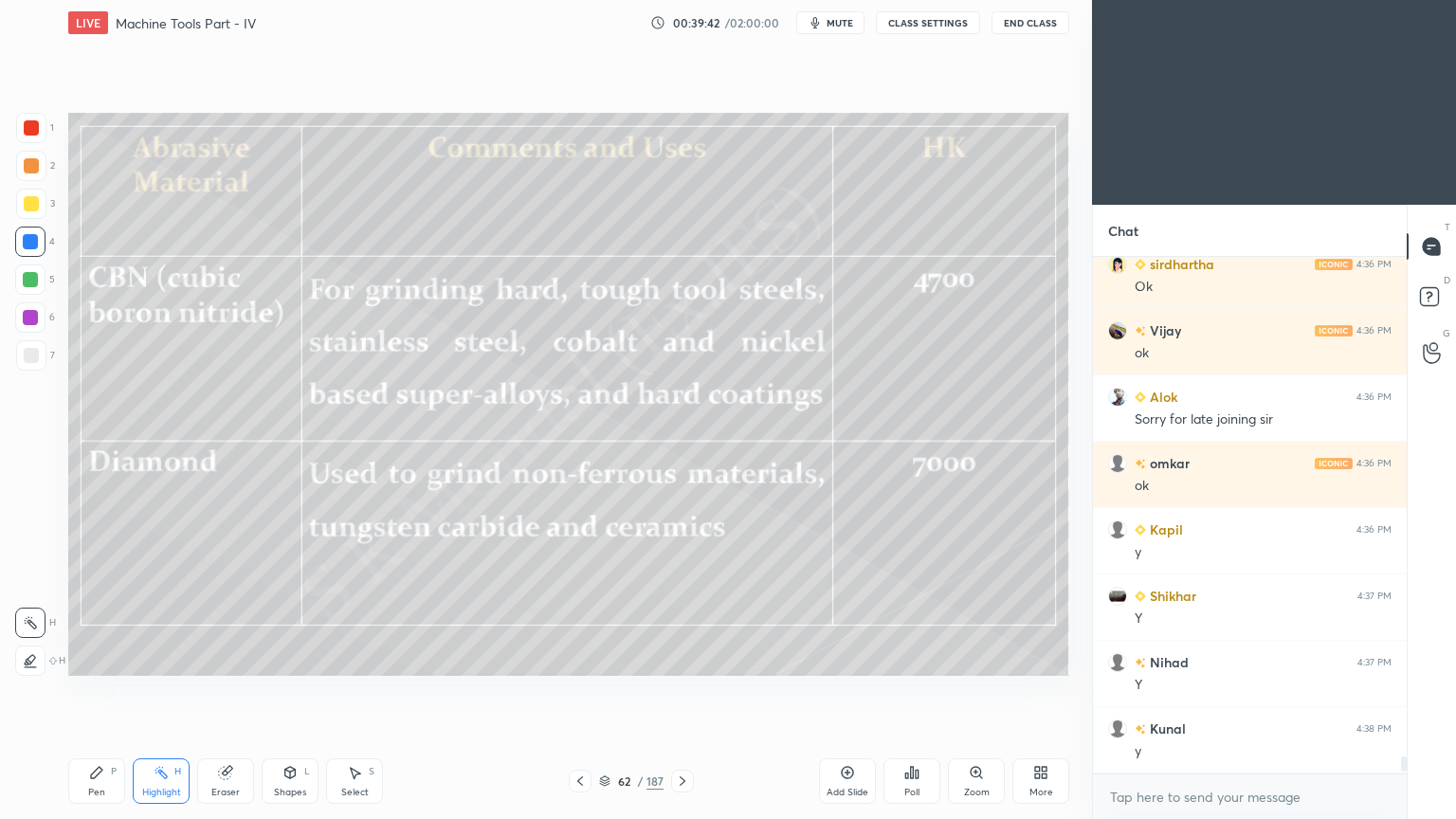 click 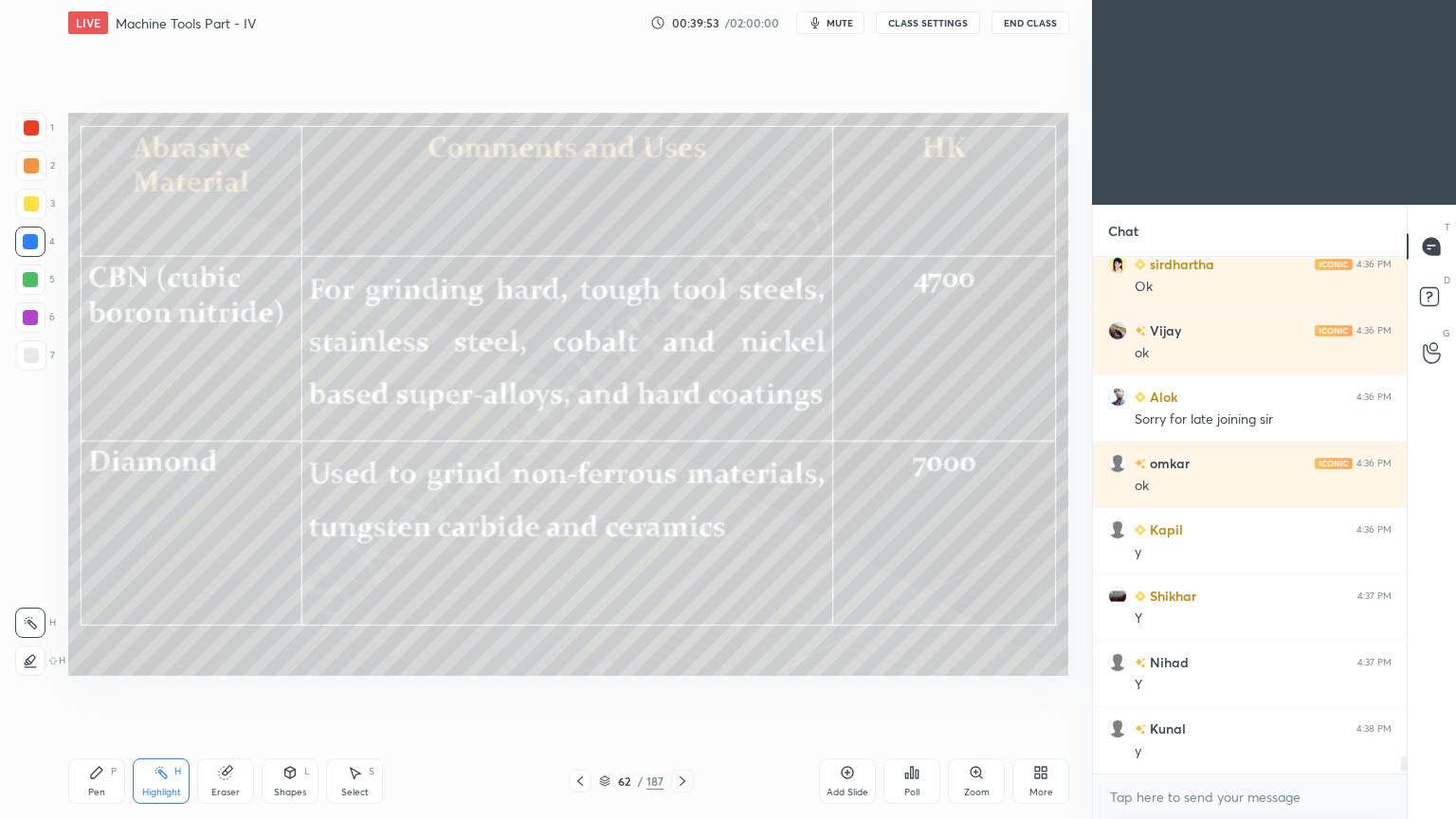 click on "Pen P" at bounding box center (97, 781) 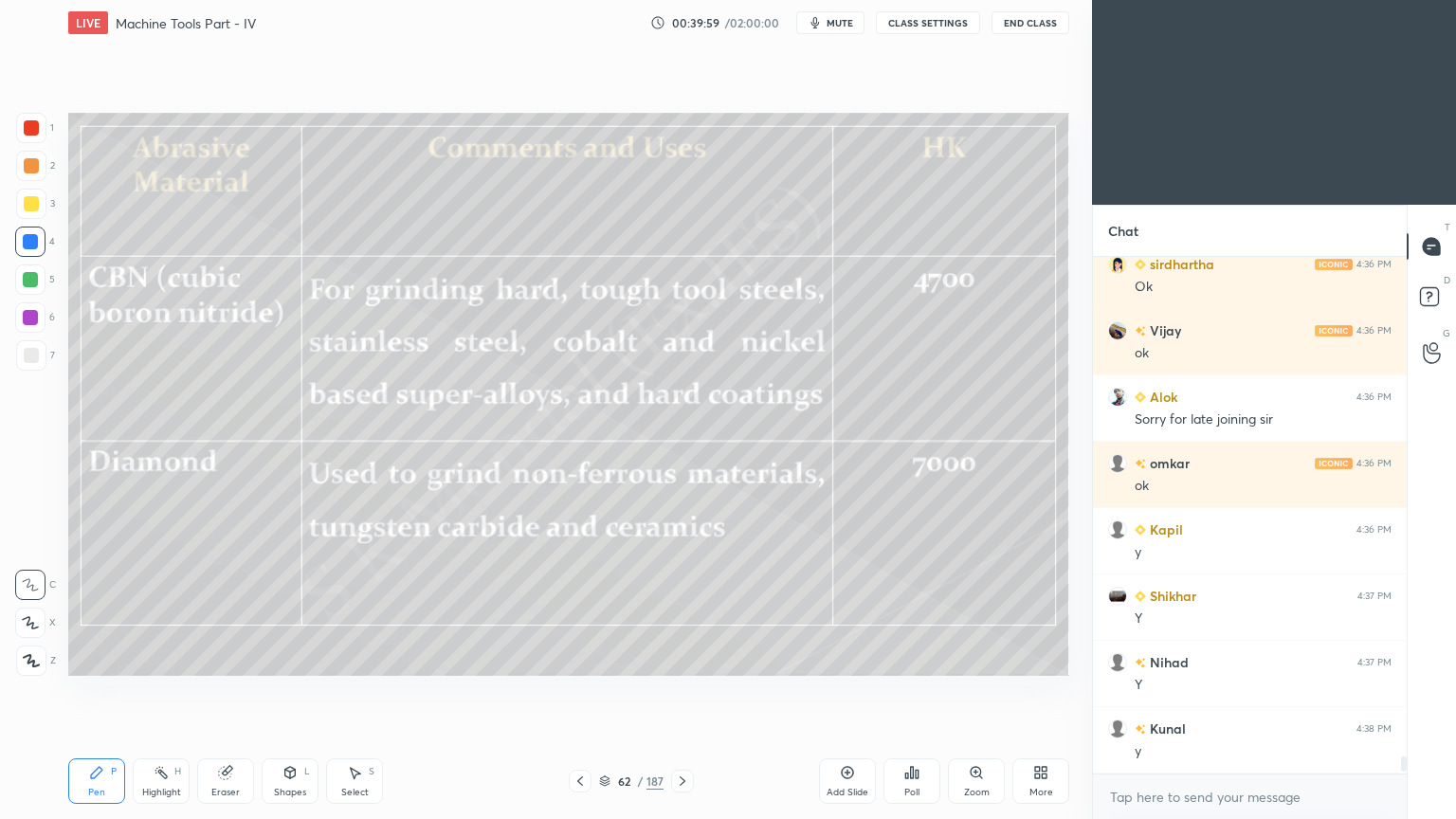 click on "Pen P" at bounding box center [97, 781] 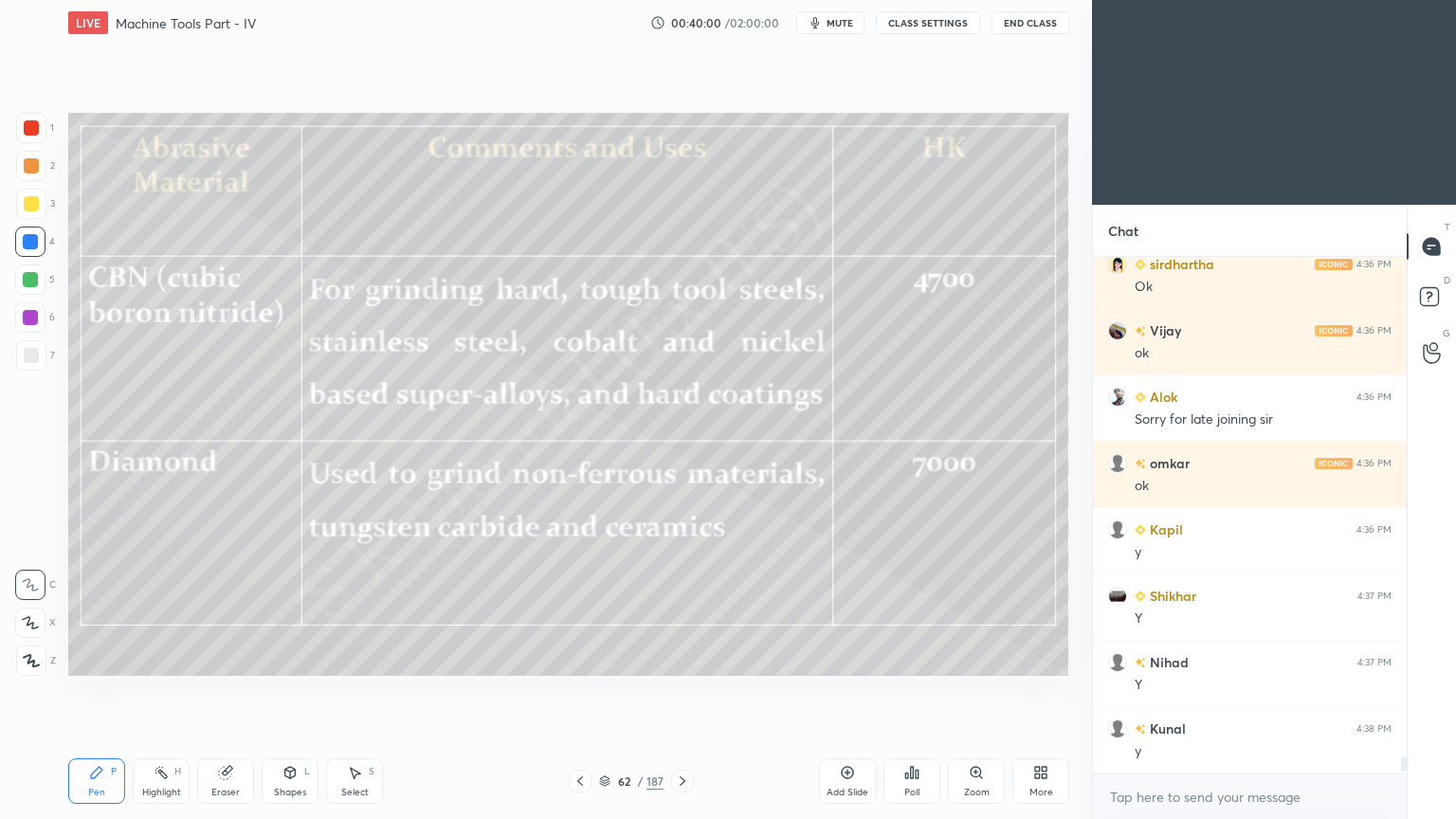 scroll, scrollTop: 14893, scrollLeft: 0, axis: vertical 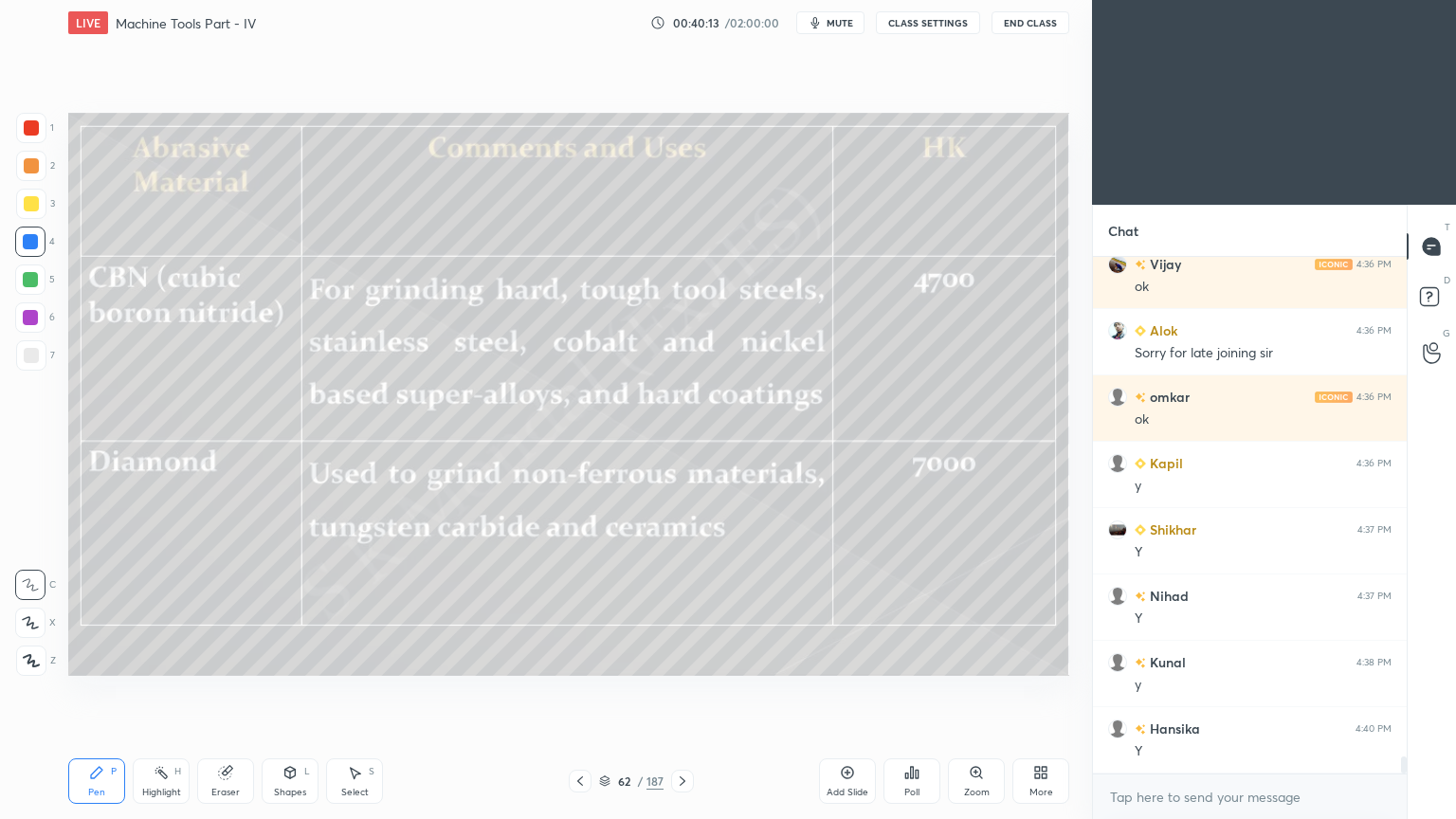 drag, startPoint x: 836, startPoint y: 9, endPoint x: 827, endPoint y: 8, distance: 9.055385 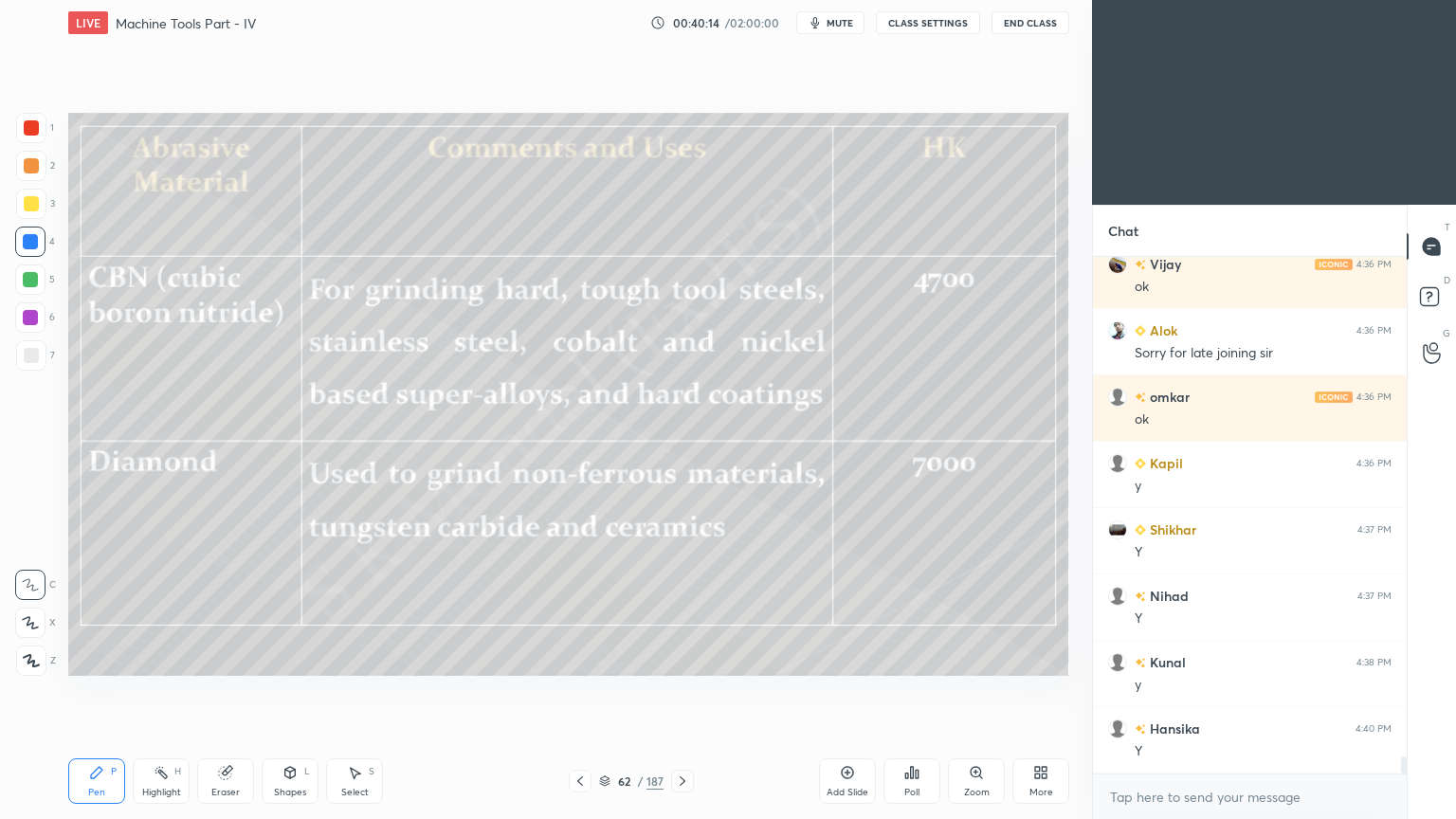 click on "mute" at bounding box center [840, 23] 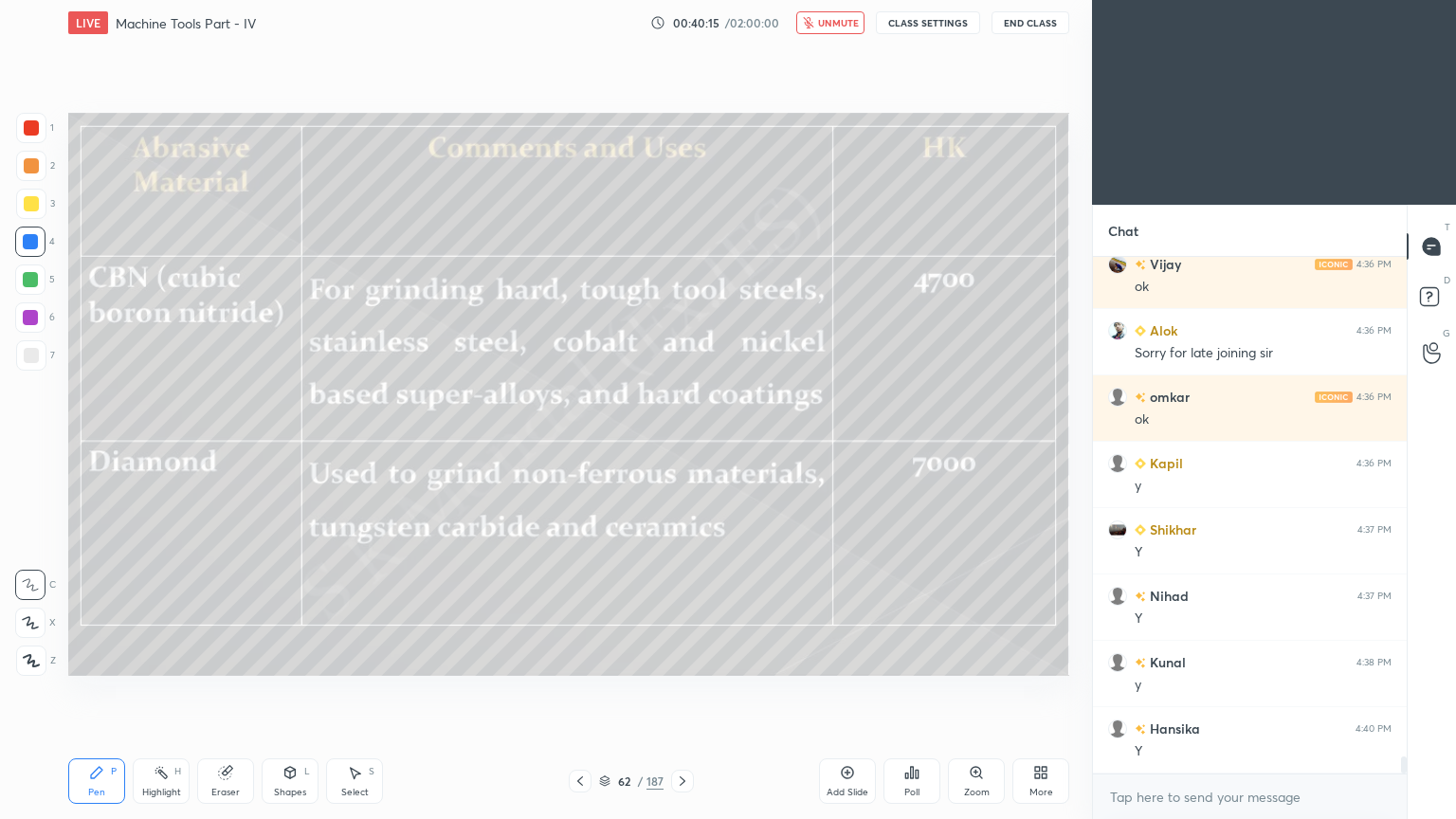 click on "unmute" at bounding box center [838, 23] 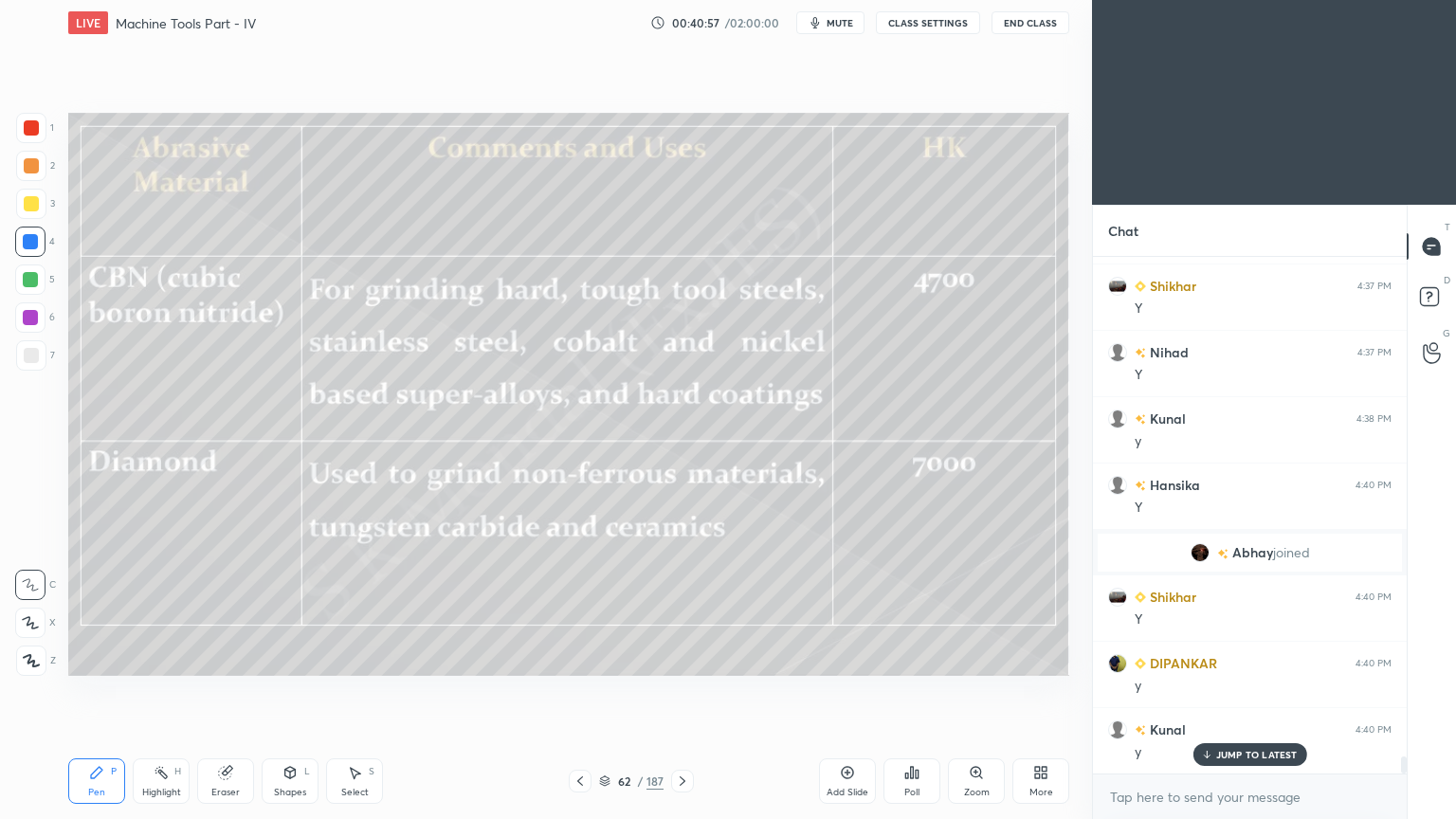 scroll, scrollTop: 14995, scrollLeft: 0, axis: vertical 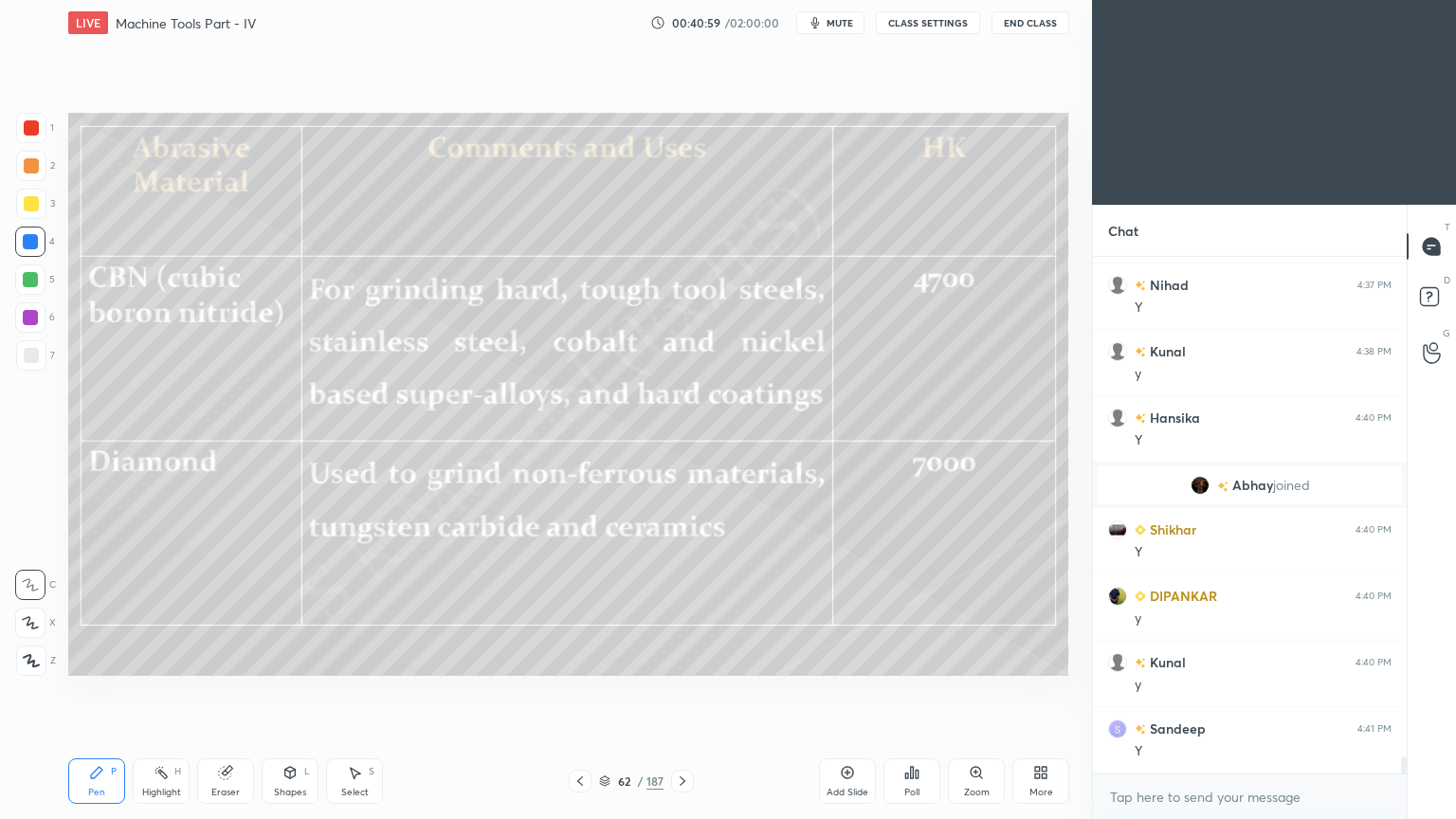 click on "Highlight" at bounding box center [161, 792] 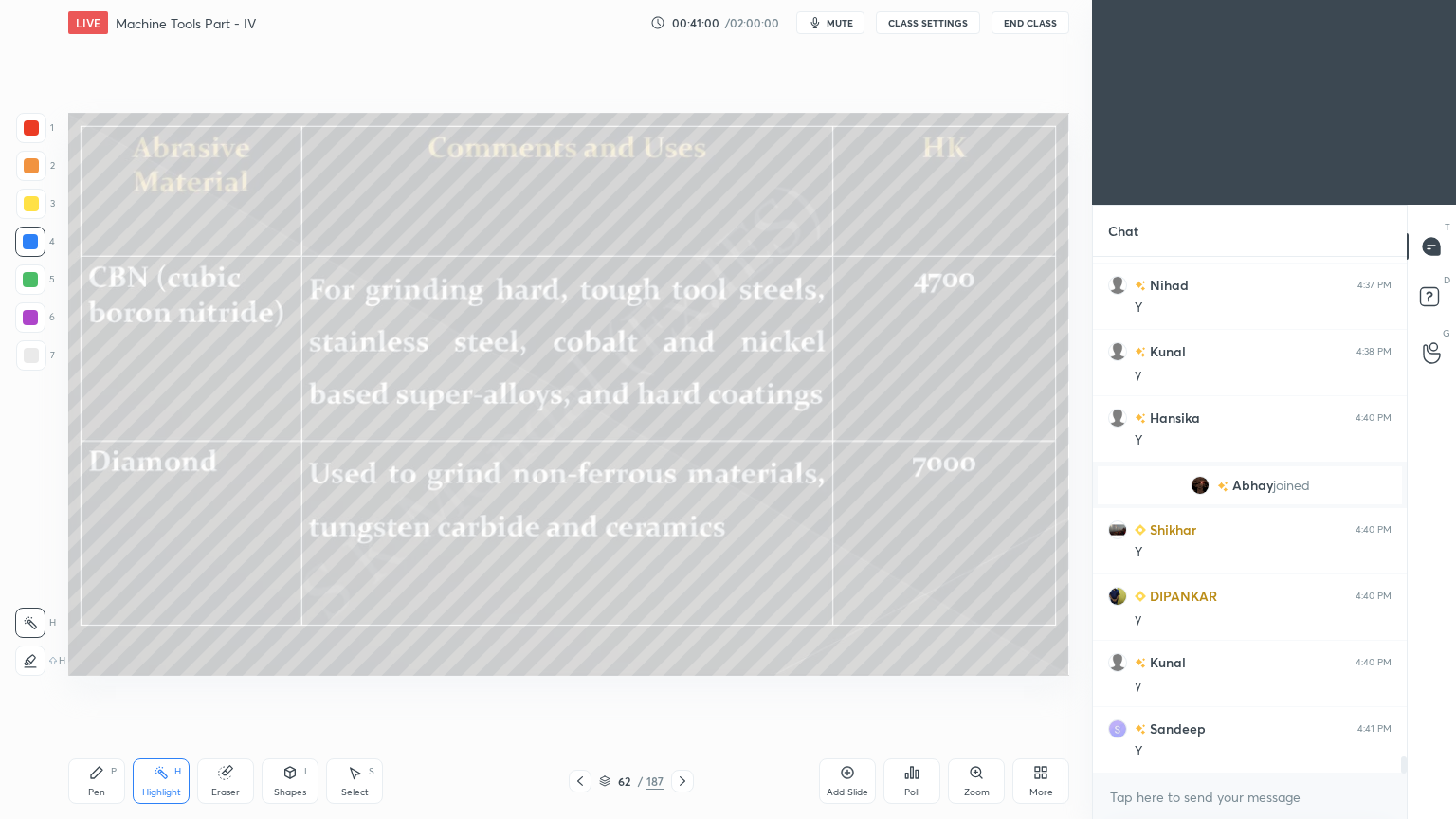 click on "Highlight H" at bounding box center [161, 781] 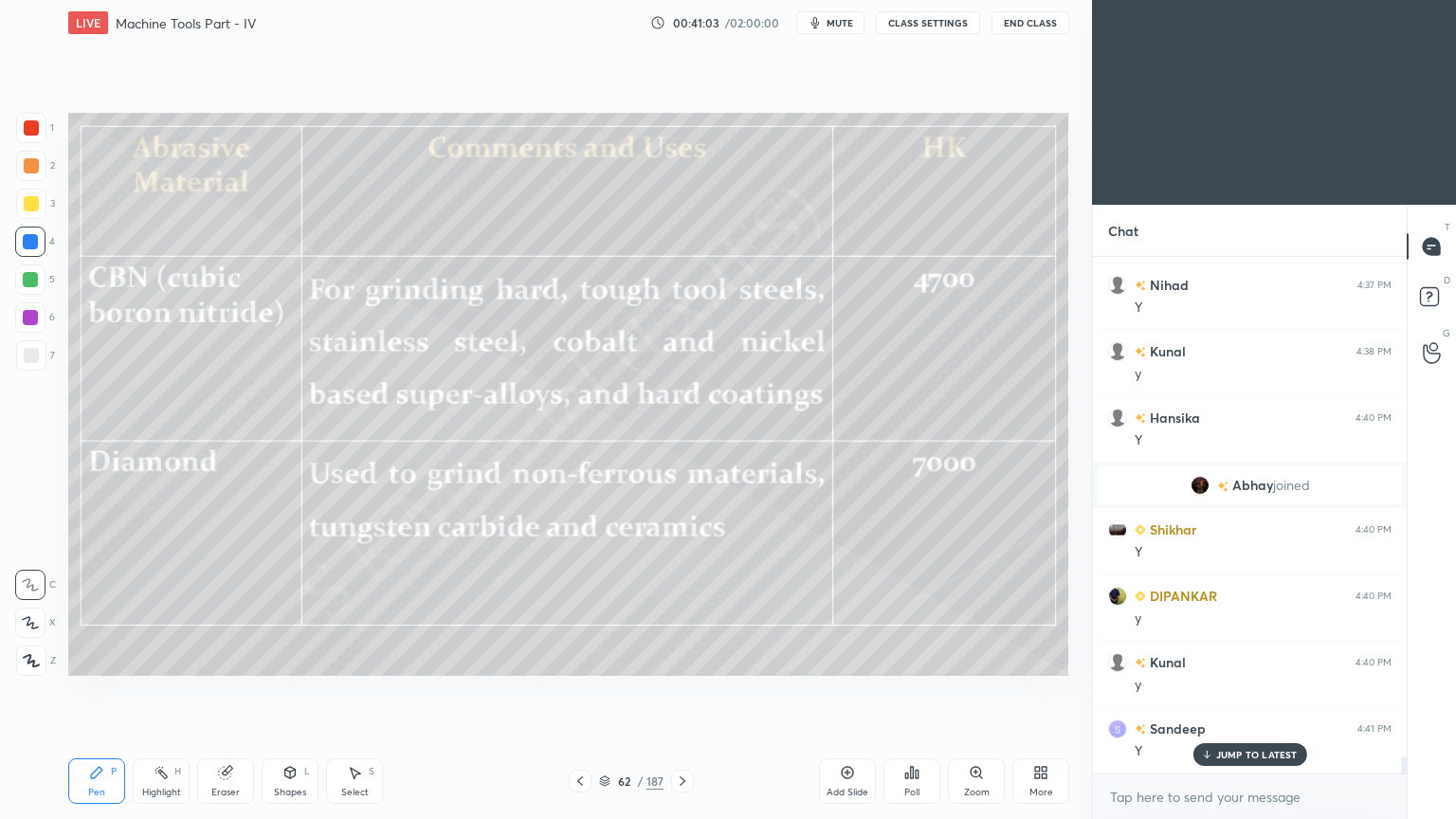 scroll, scrollTop: 15060, scrollLeft: 0, axis: vertical 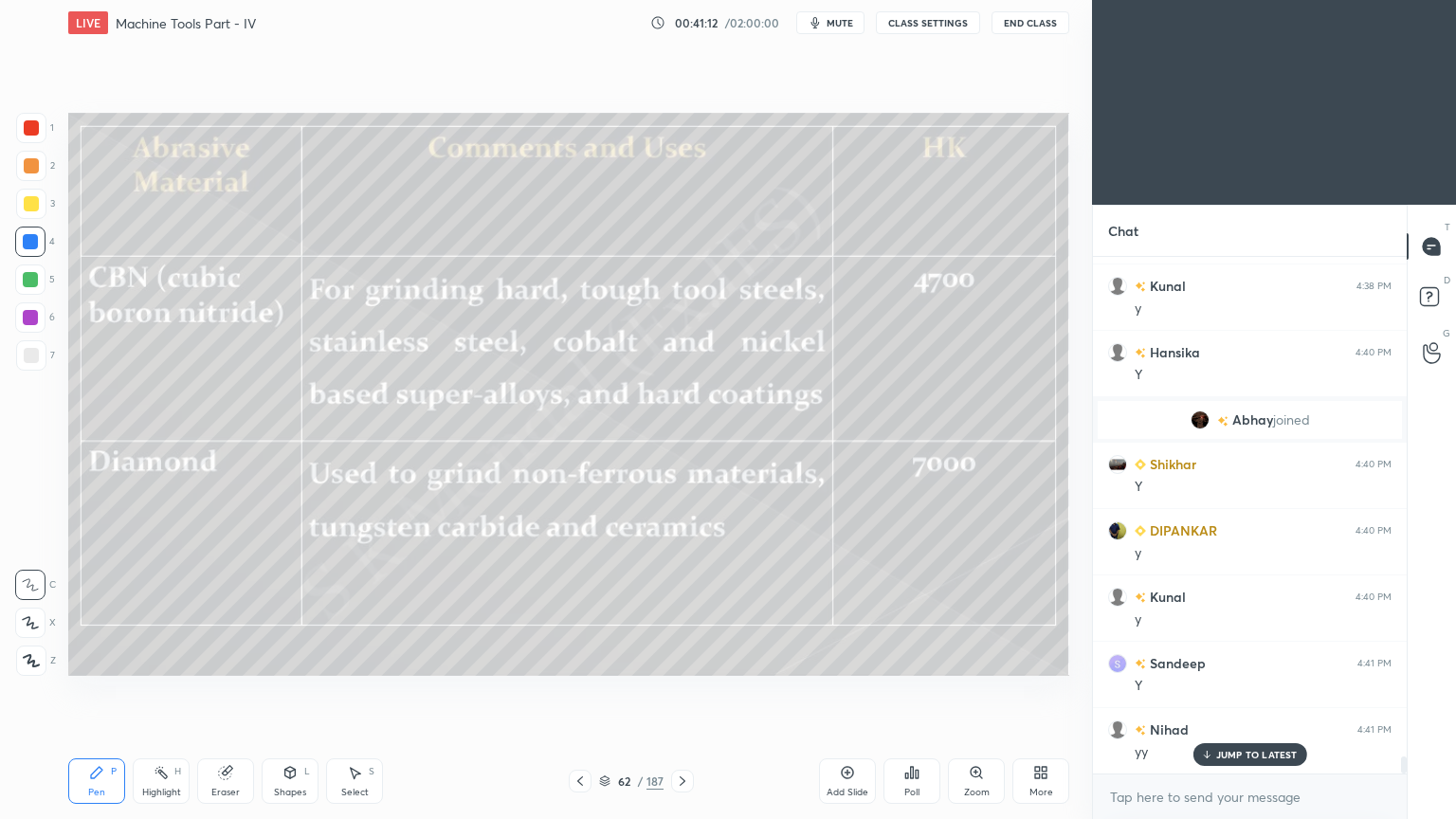 click on "P" at bounding box center (114, 772) 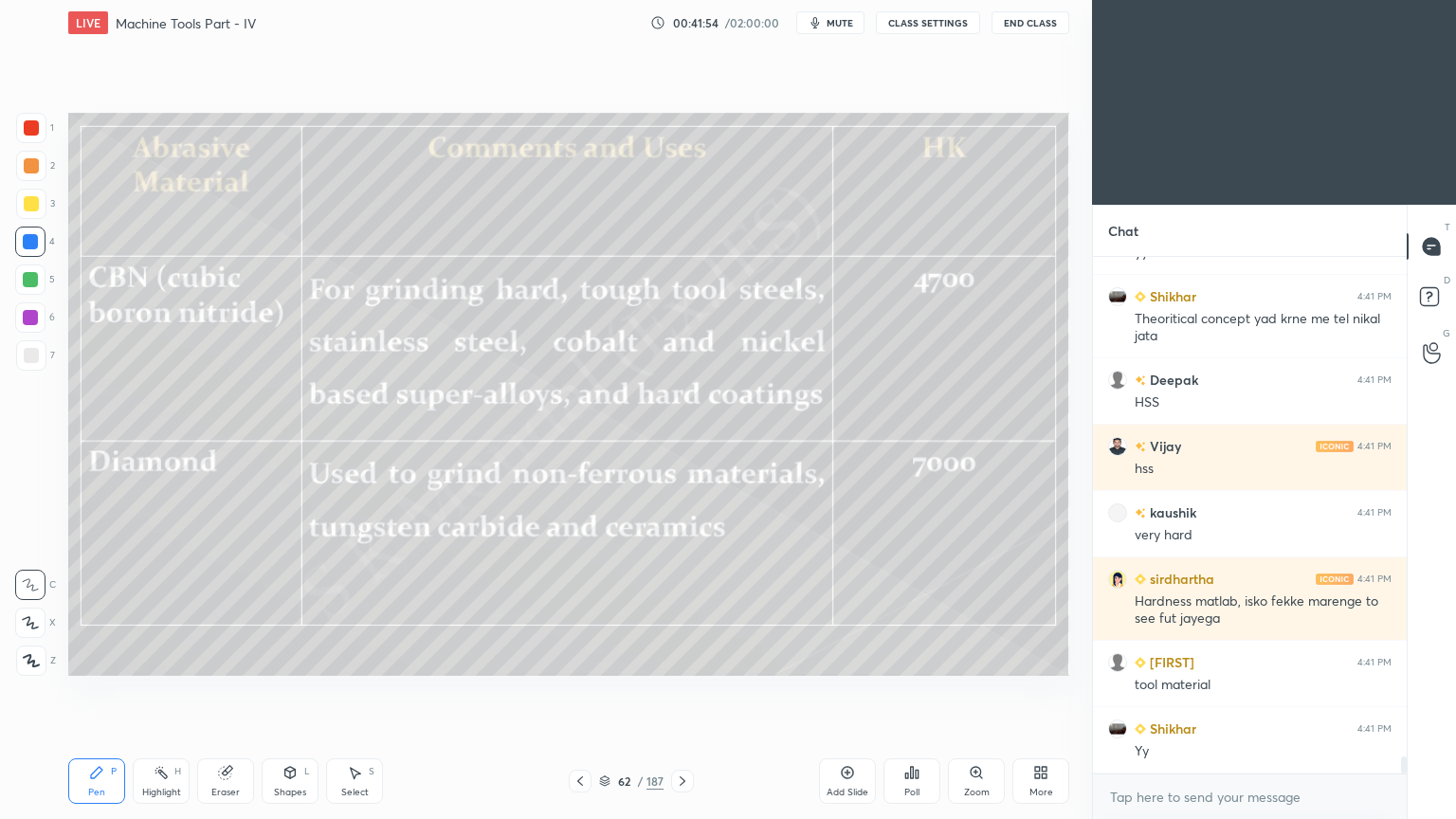 scroll, scrollTop: 15625, scrollLeft: 0, axis: vertical 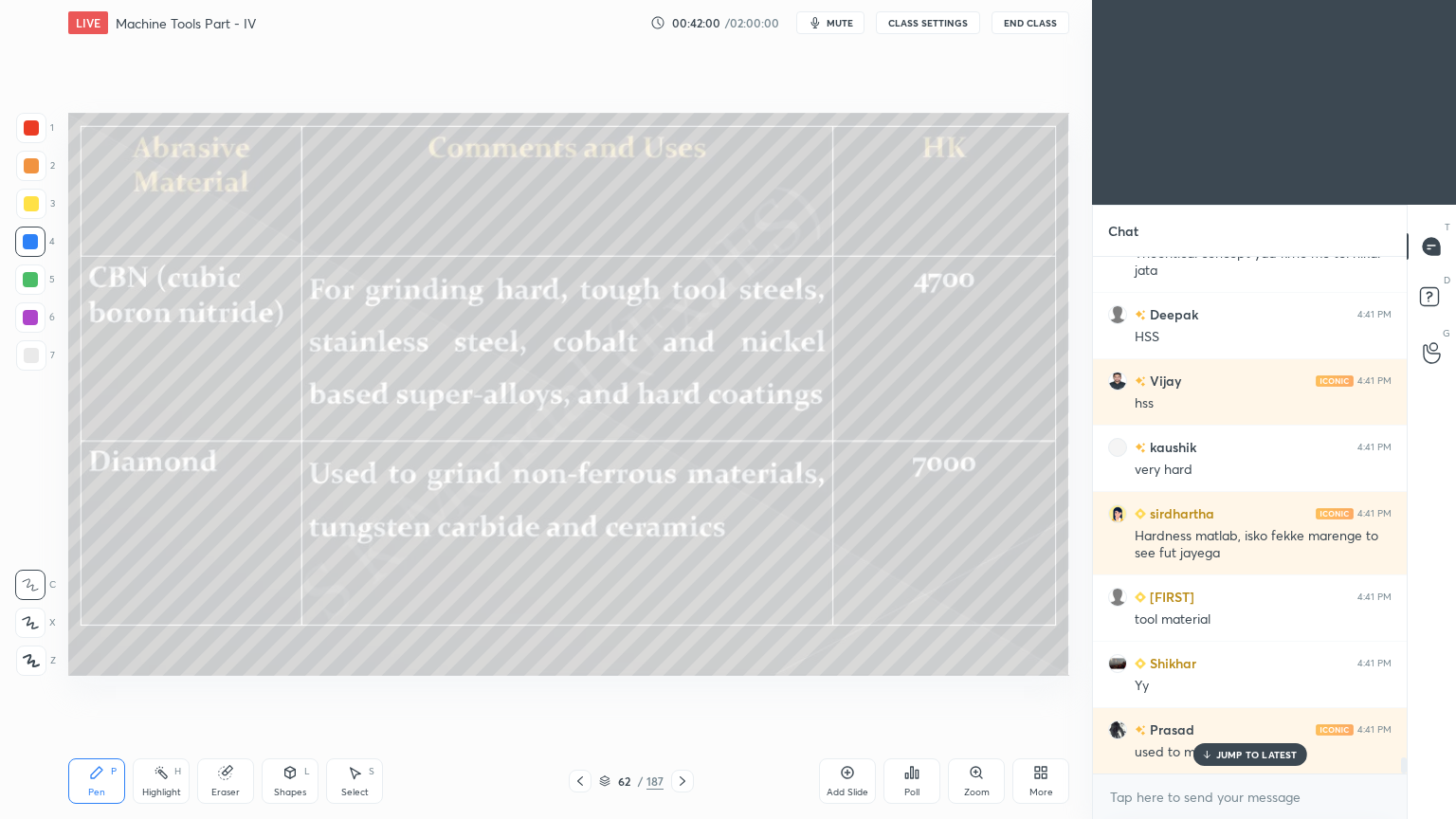 drag, startPoint x: 1202, startPoint y: 748, endPoint x: 916, endPoint y: 679, distance: 294.2057 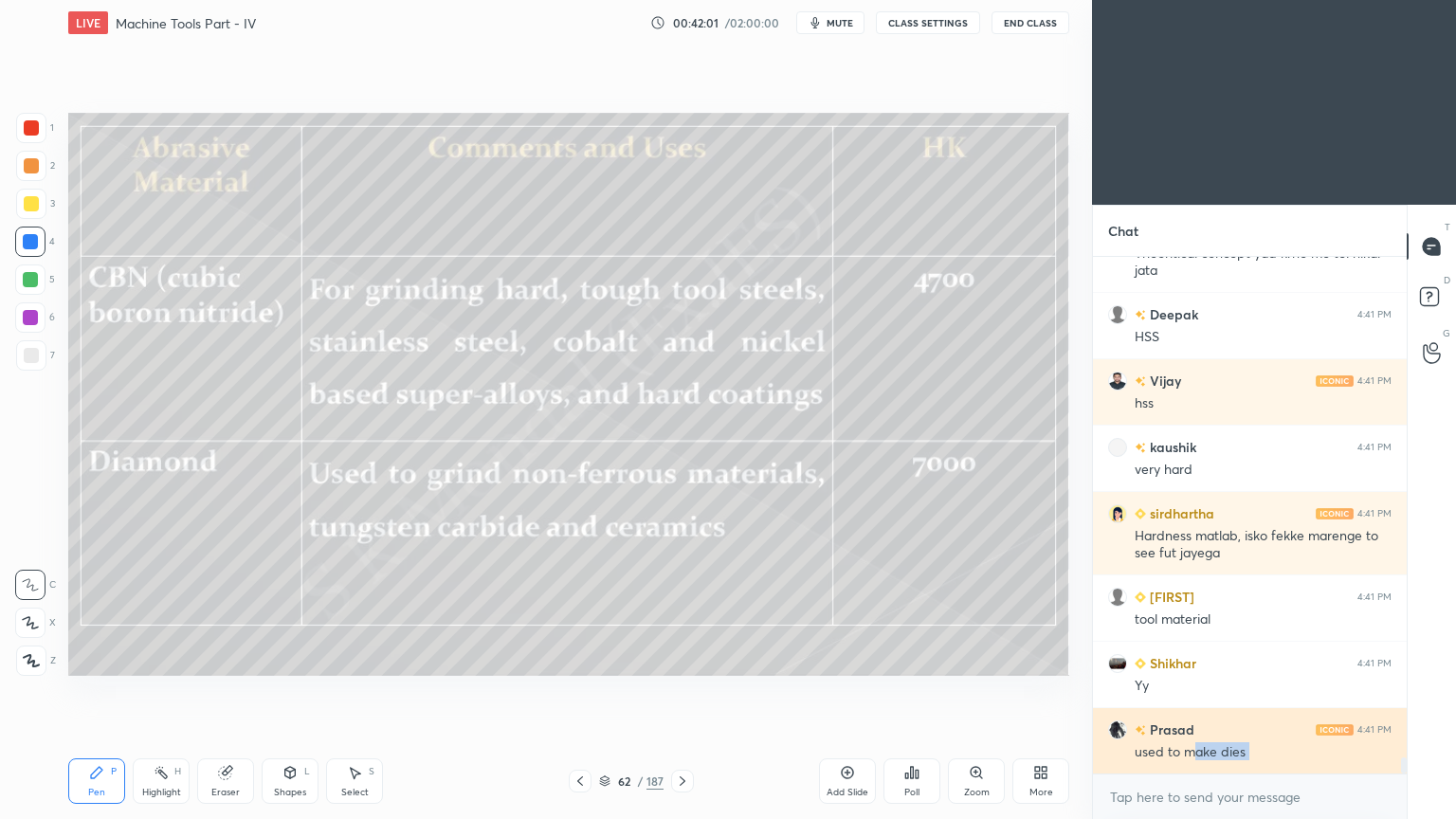 scroll, scrollTop: 15693, scrollLeft: 0, axis: vertical 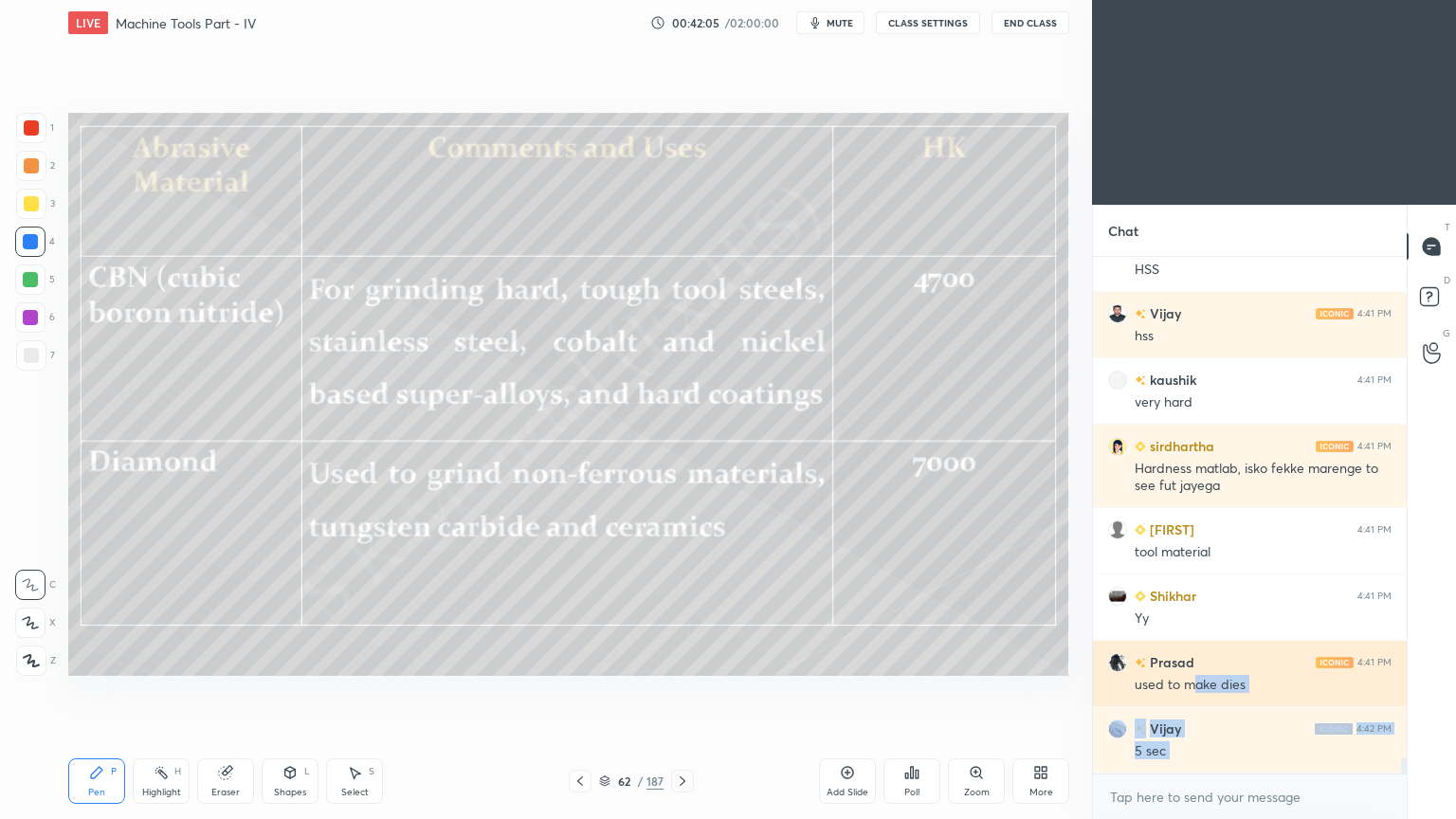 click on "used to make dies" at bounding box center [1263, 685] 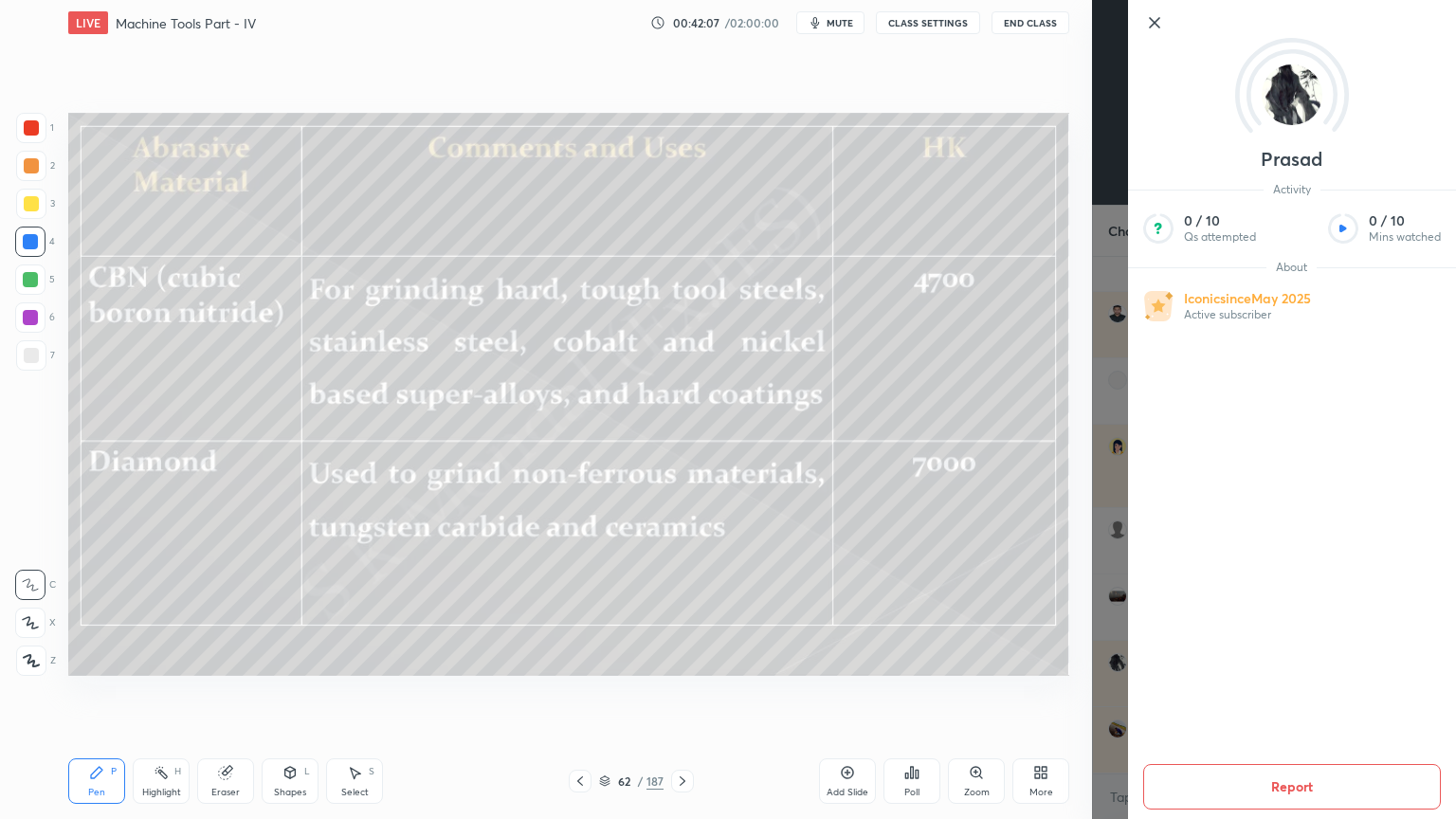 drag, startPoint x: 1154, startPoint y: 23, endPoint x: 1142, endPoint y: 53, distance: 32.310989 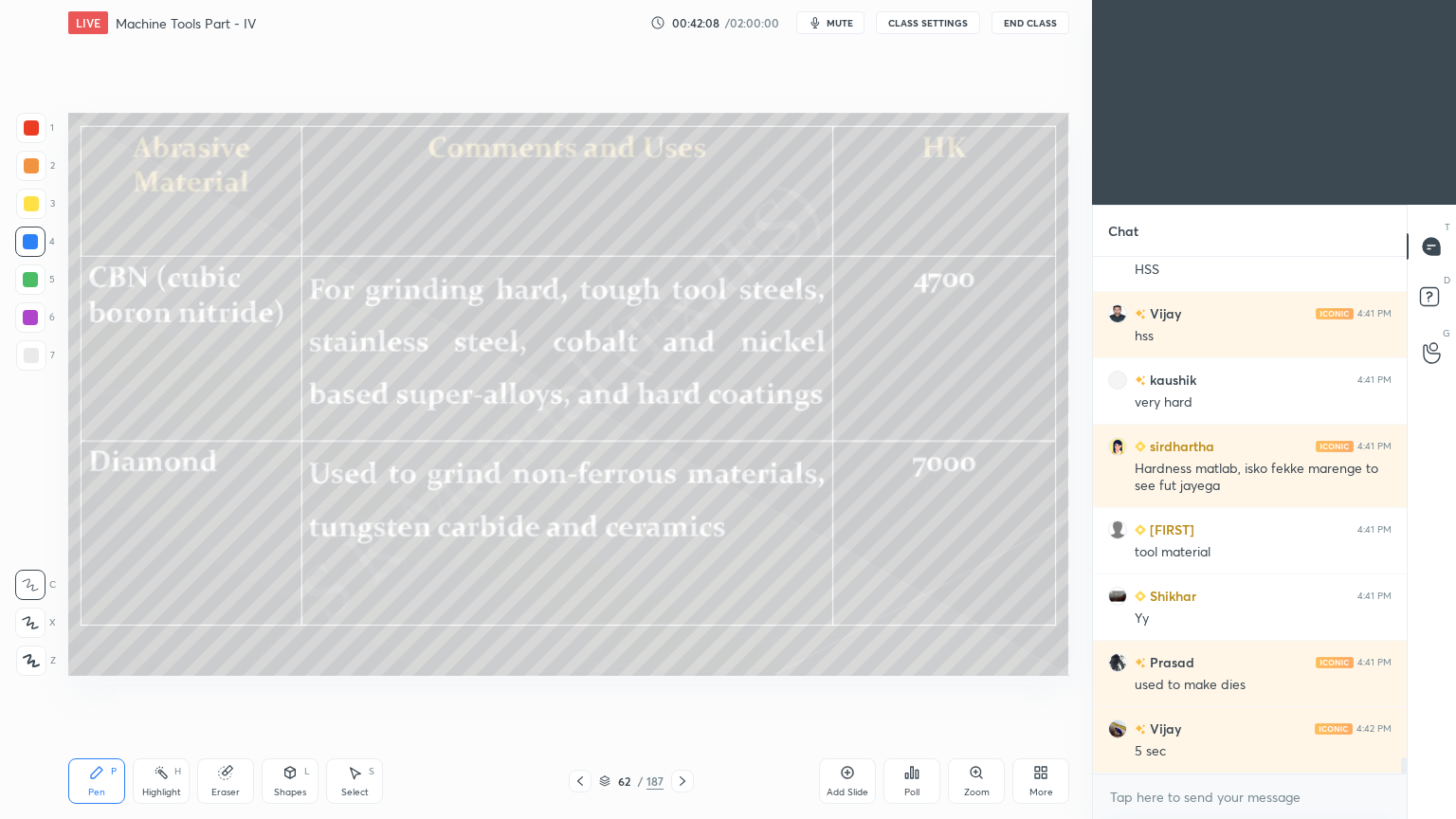 scroll, scrollTop: 15758, scrollLeft: 0, axis: vertical 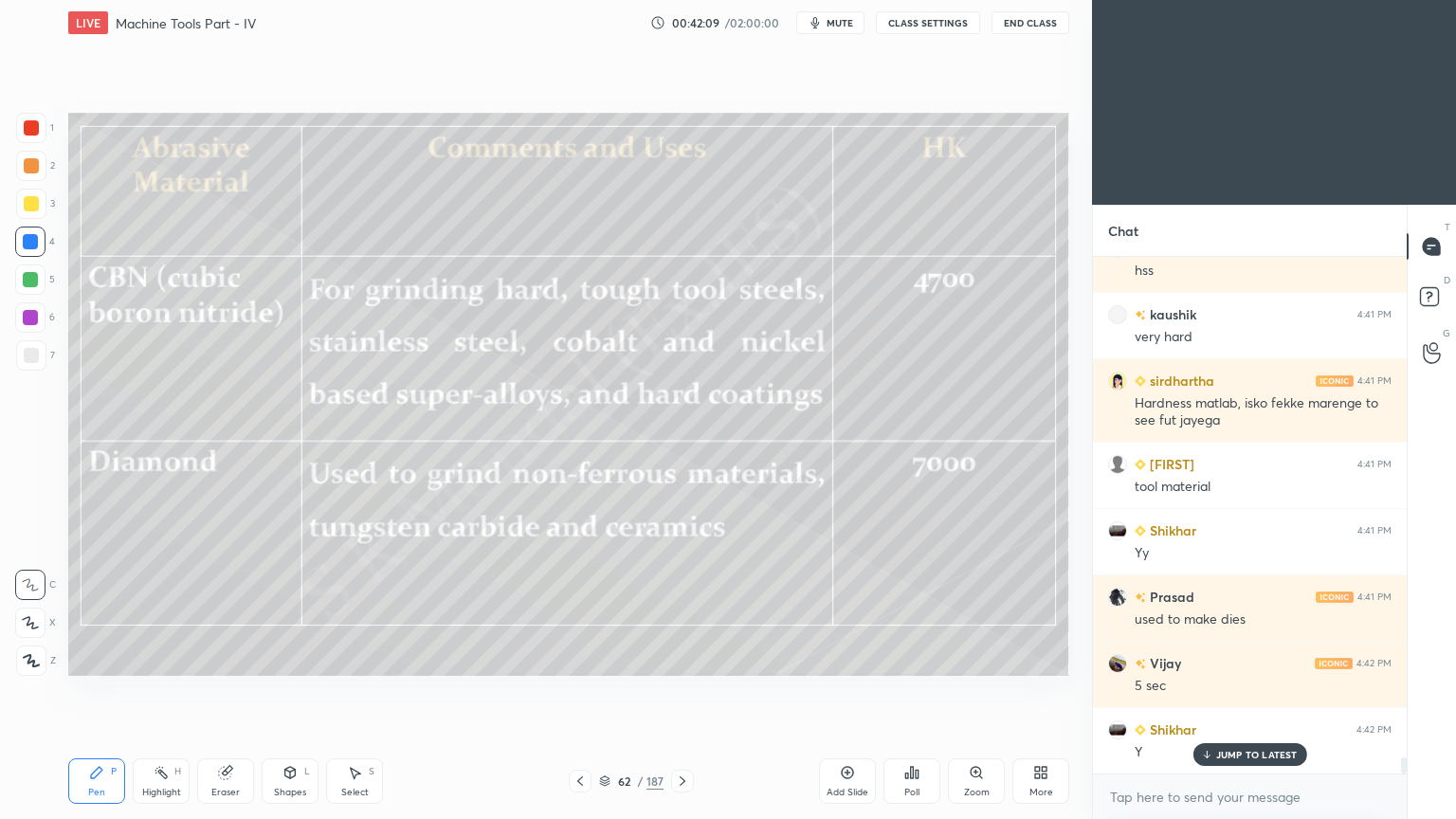 click on "Highlight" at bounding box center (161, 792) 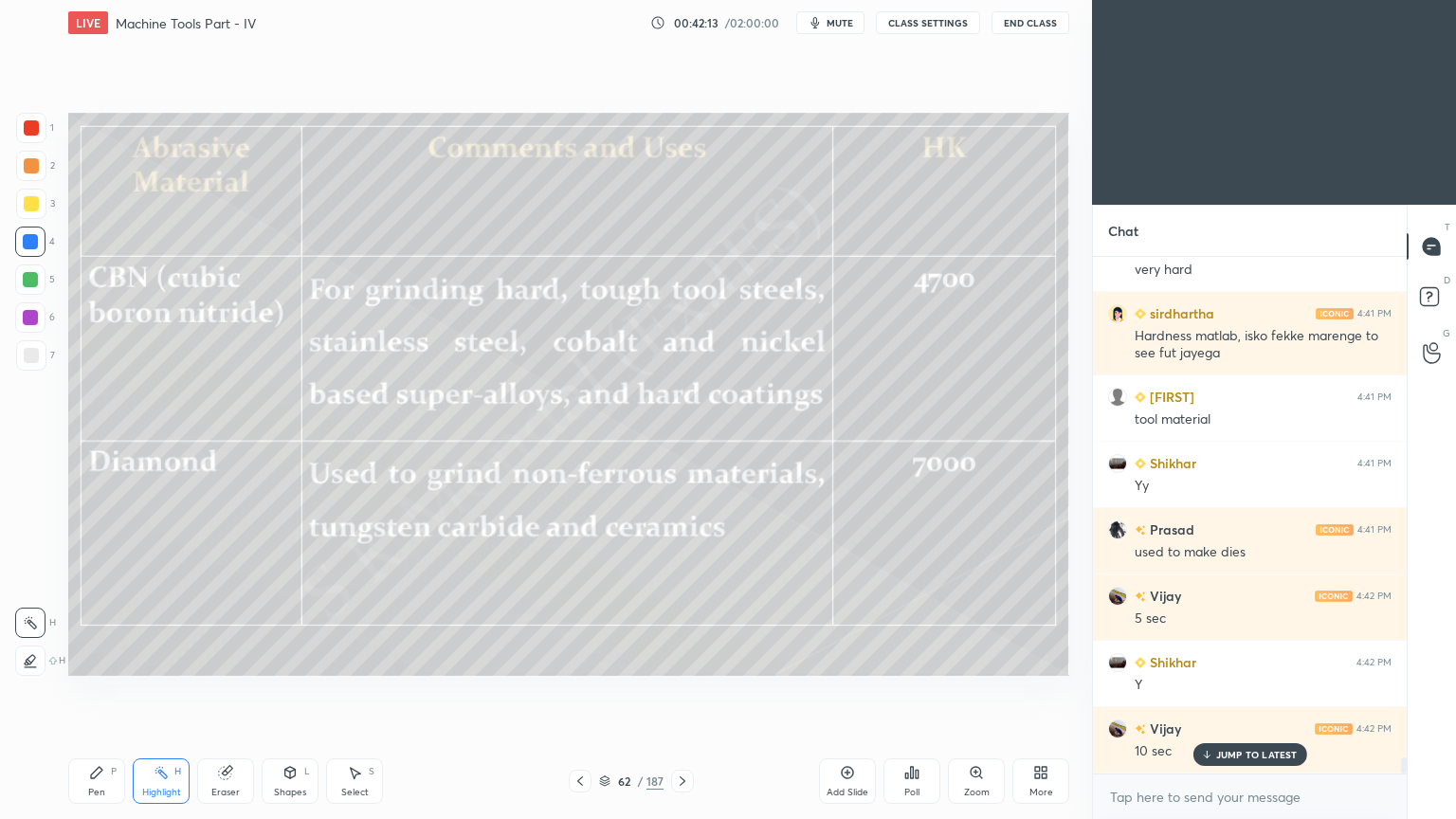 scroll, scrollTop: 15891, scrollLeft: 0, axis: vertical 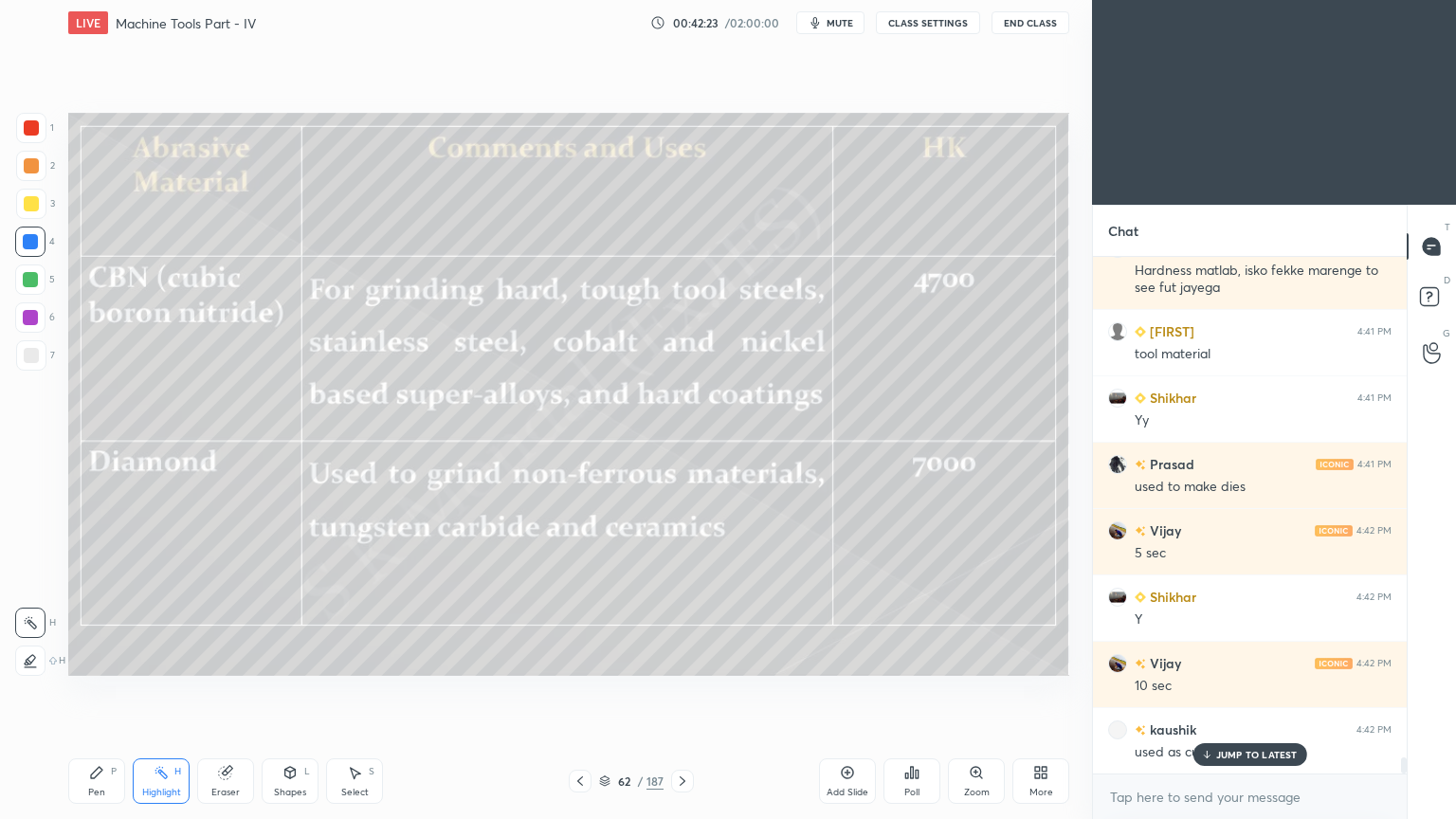 drag, startPoint x: 1210, startPoint y: 749, endPoint x: 511, endPoint y: 702, distance: 700.5783 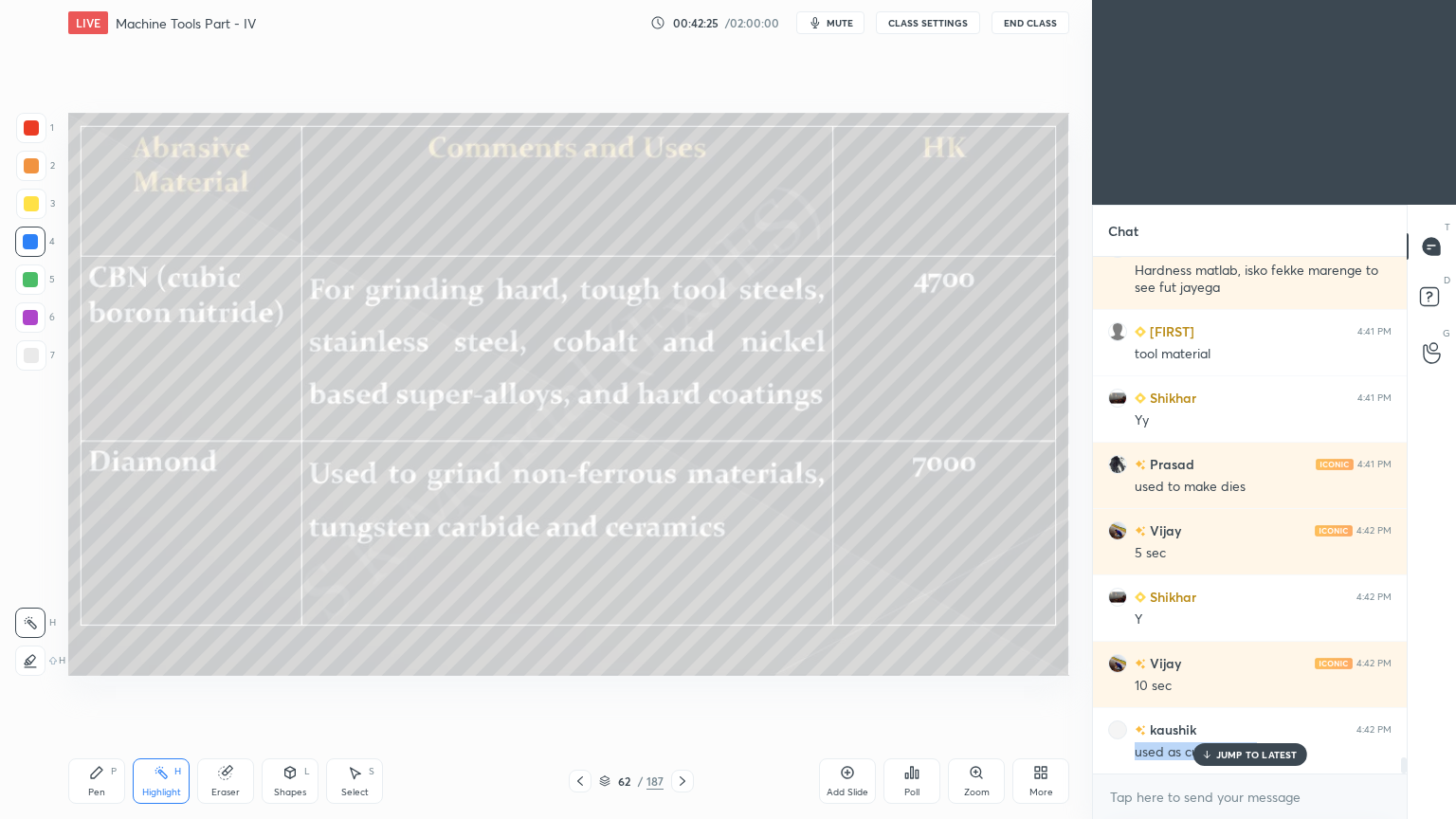 click on "Highlight H" at bounding box center [161, 781] 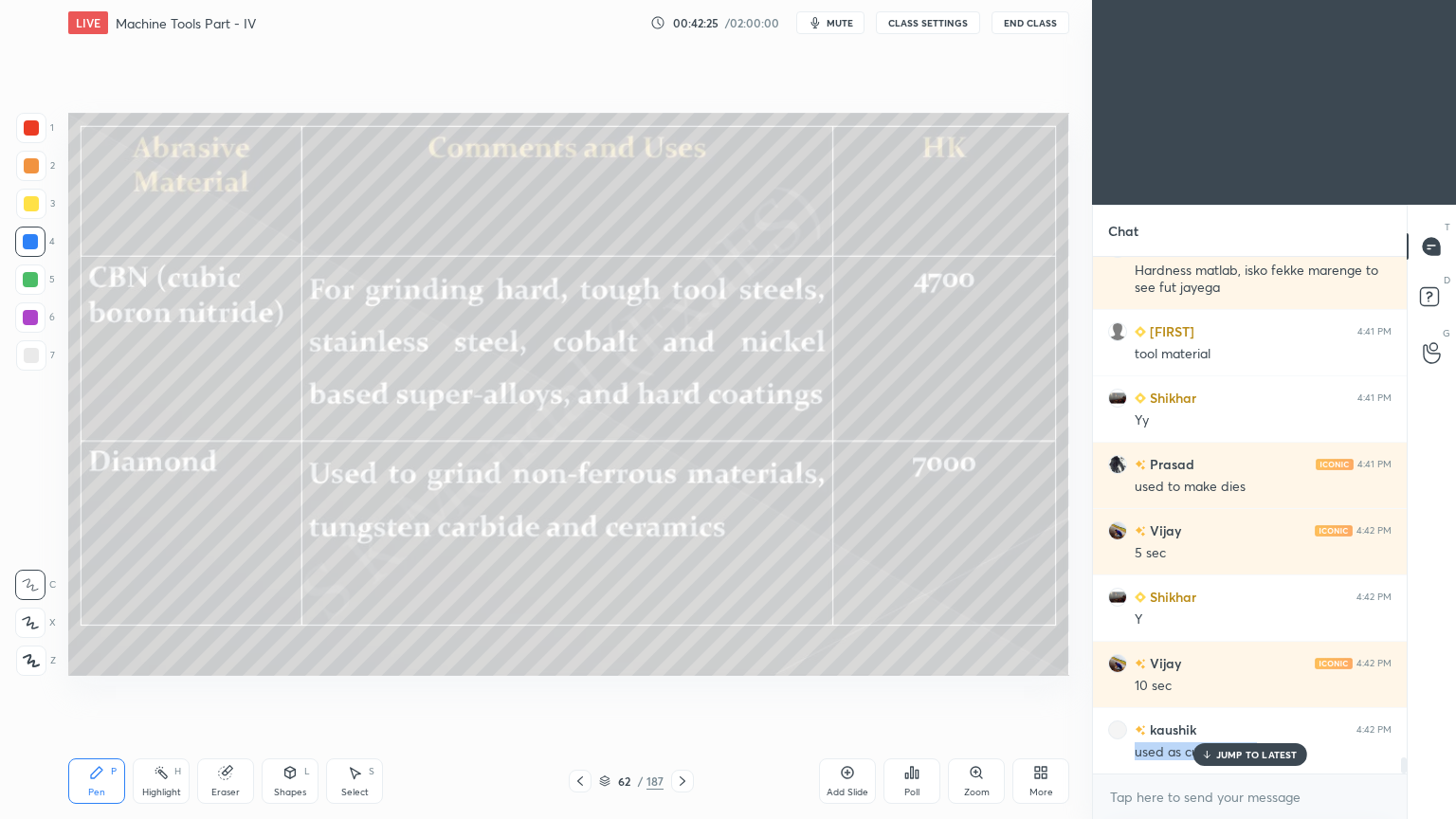 click on "Pen P" at bounding box center (97, 781) 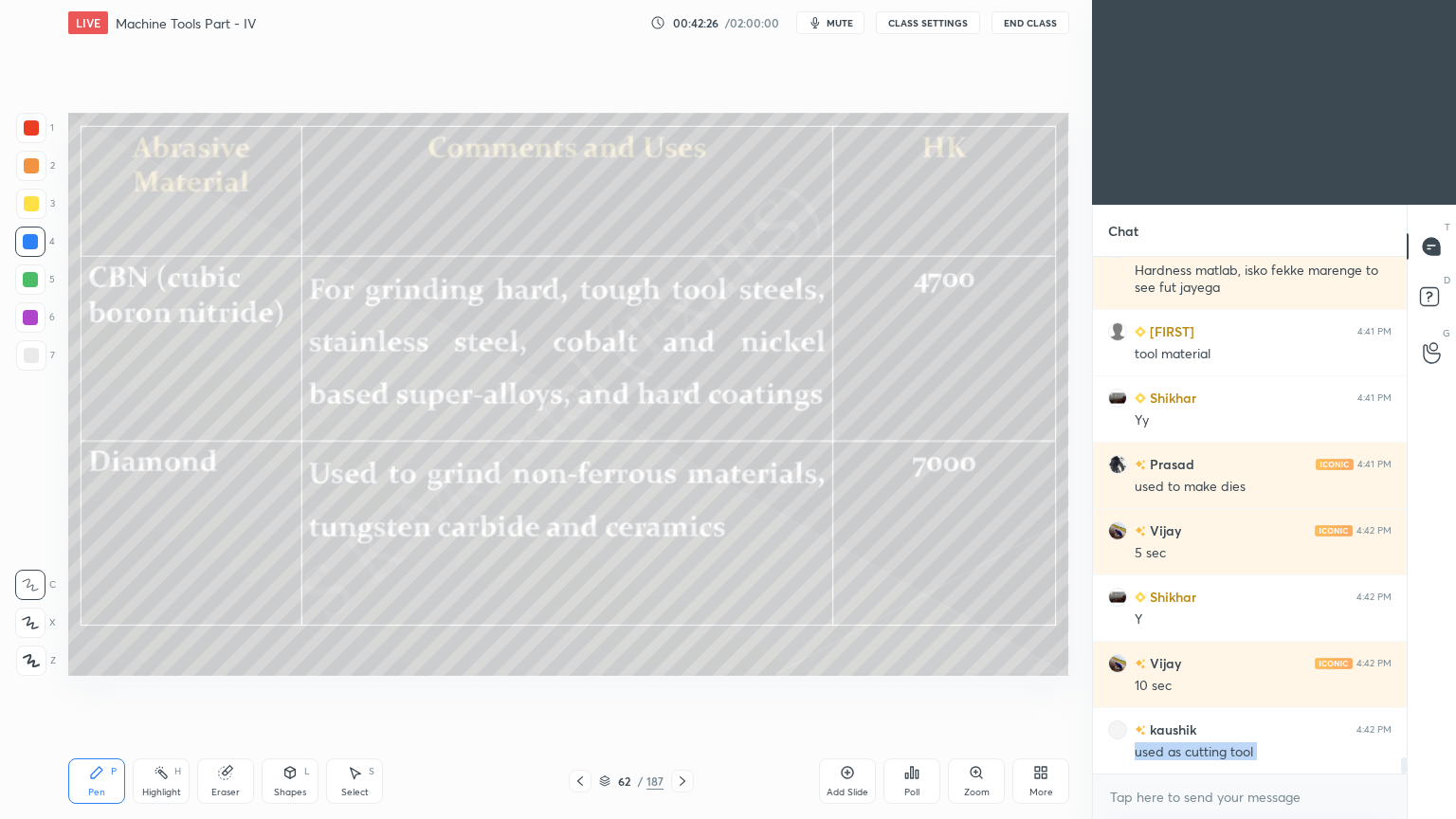 scroll, scrollTop: 15958, scrollLeft: 0, axis: vertical 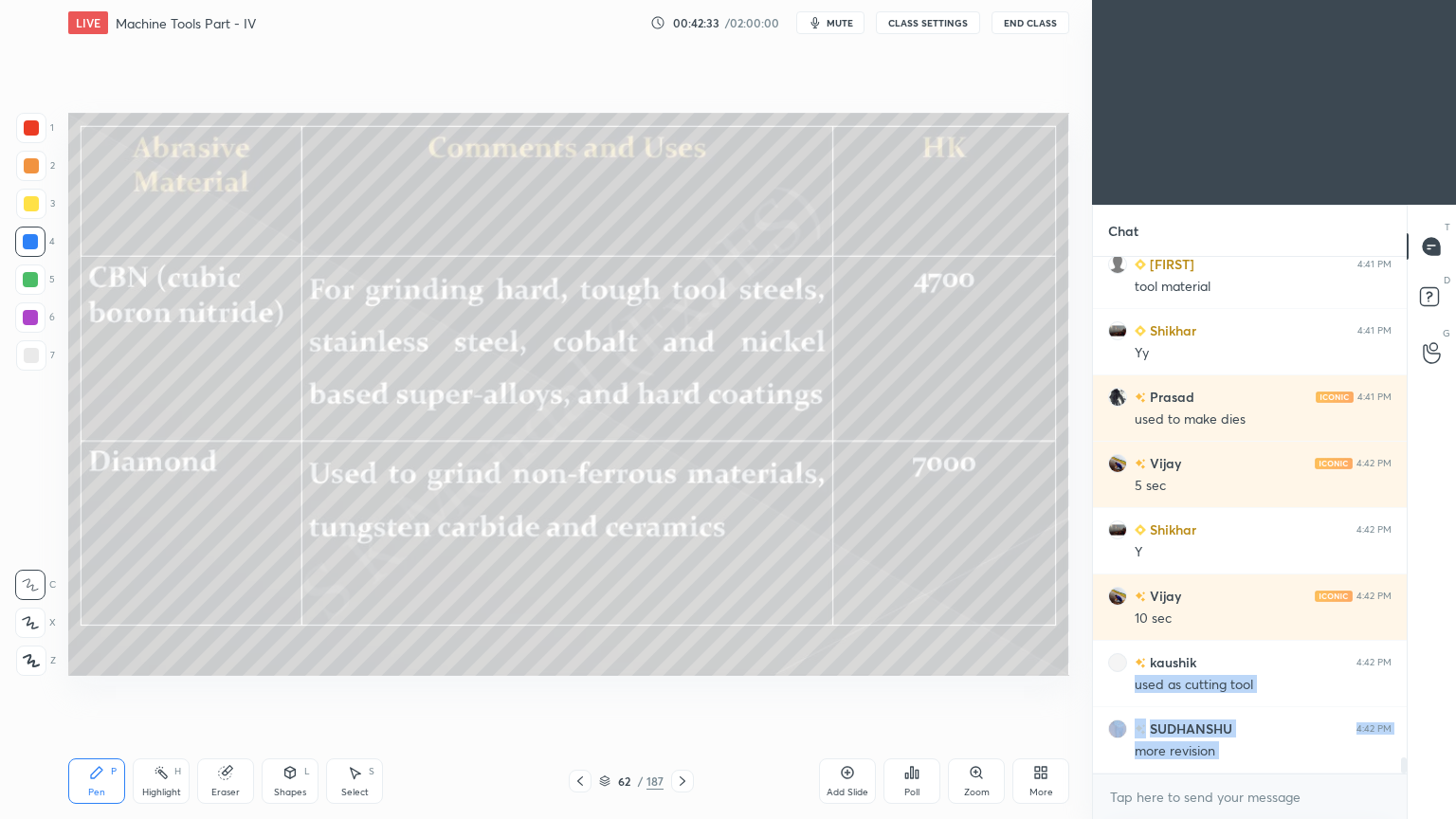 click on "62 / 187" at bounding box center (631, 781) 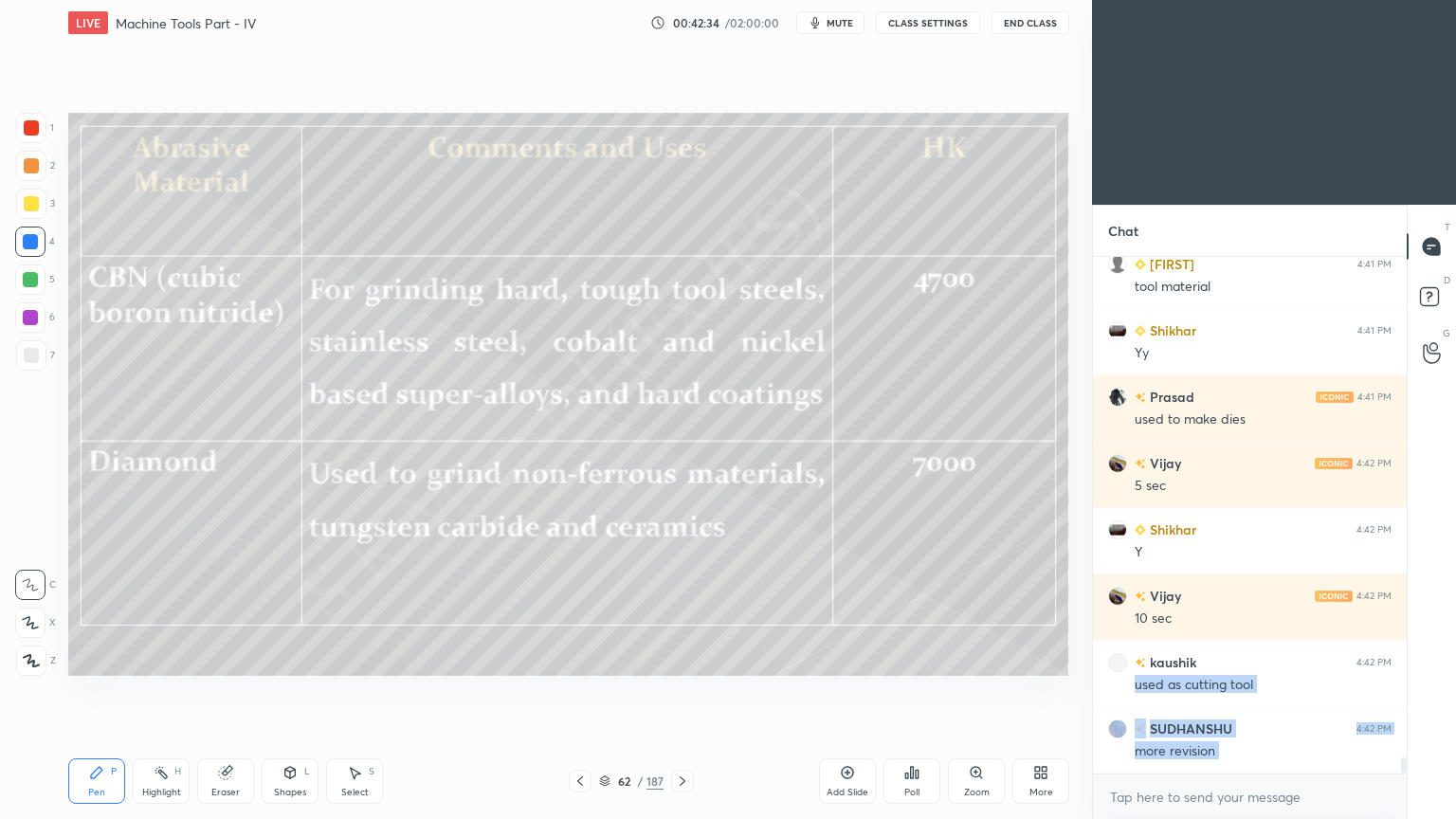 click 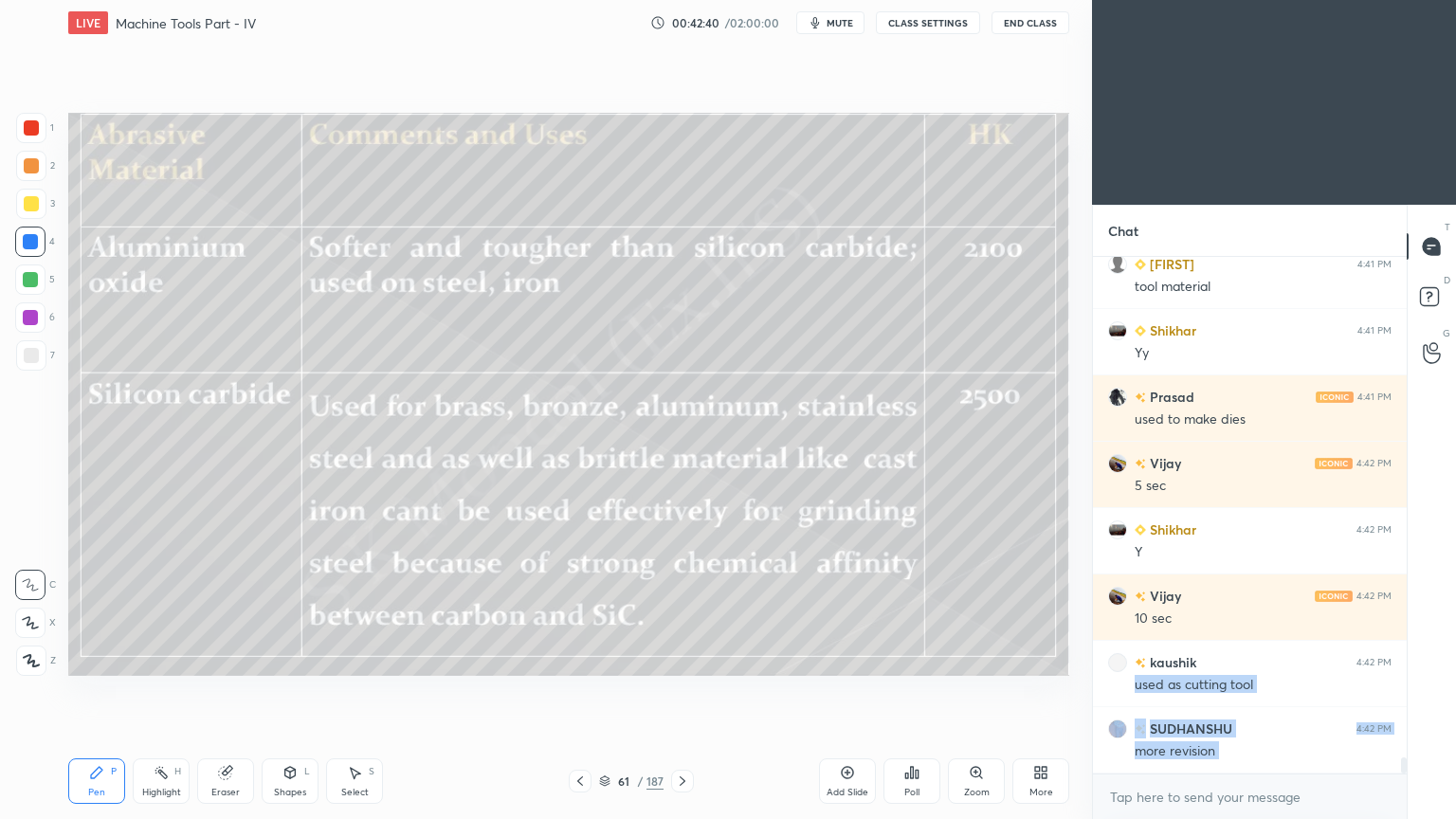 click 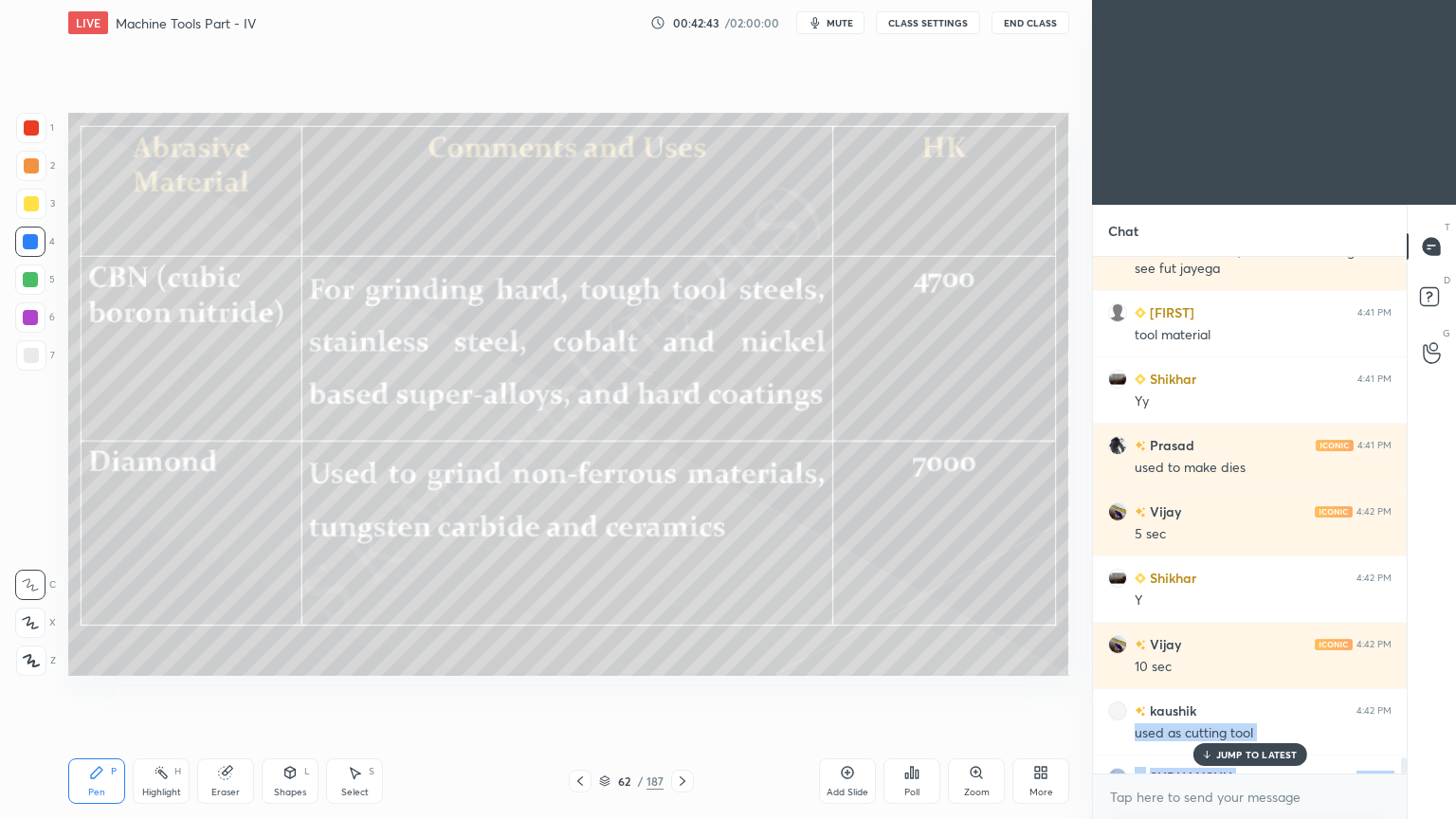 scroll, scrollTop: 15863, scrollLeft: 0, axis: vertical 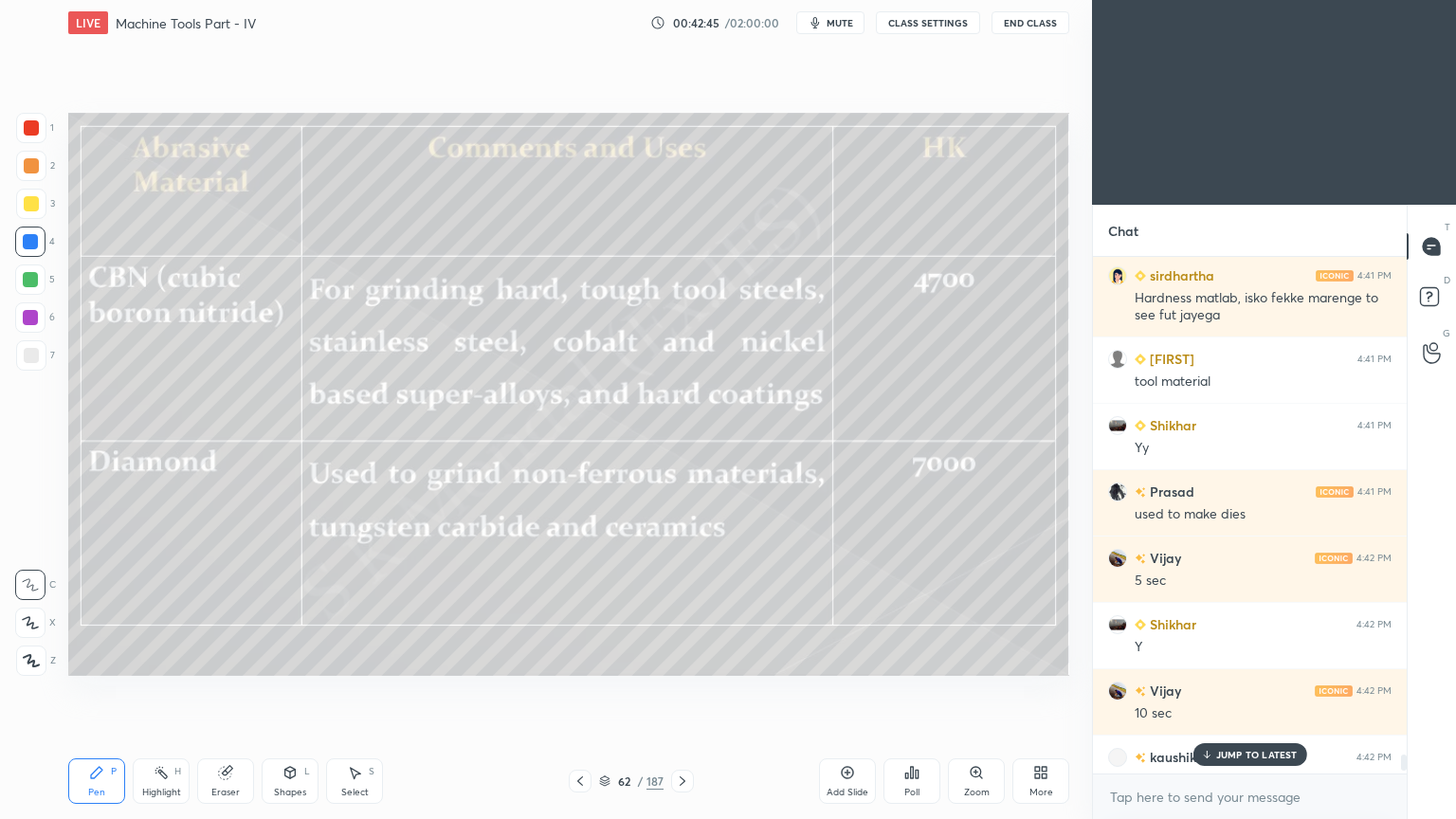 click on "JUMP TO LATEST" at bounding box center (1257, 755) 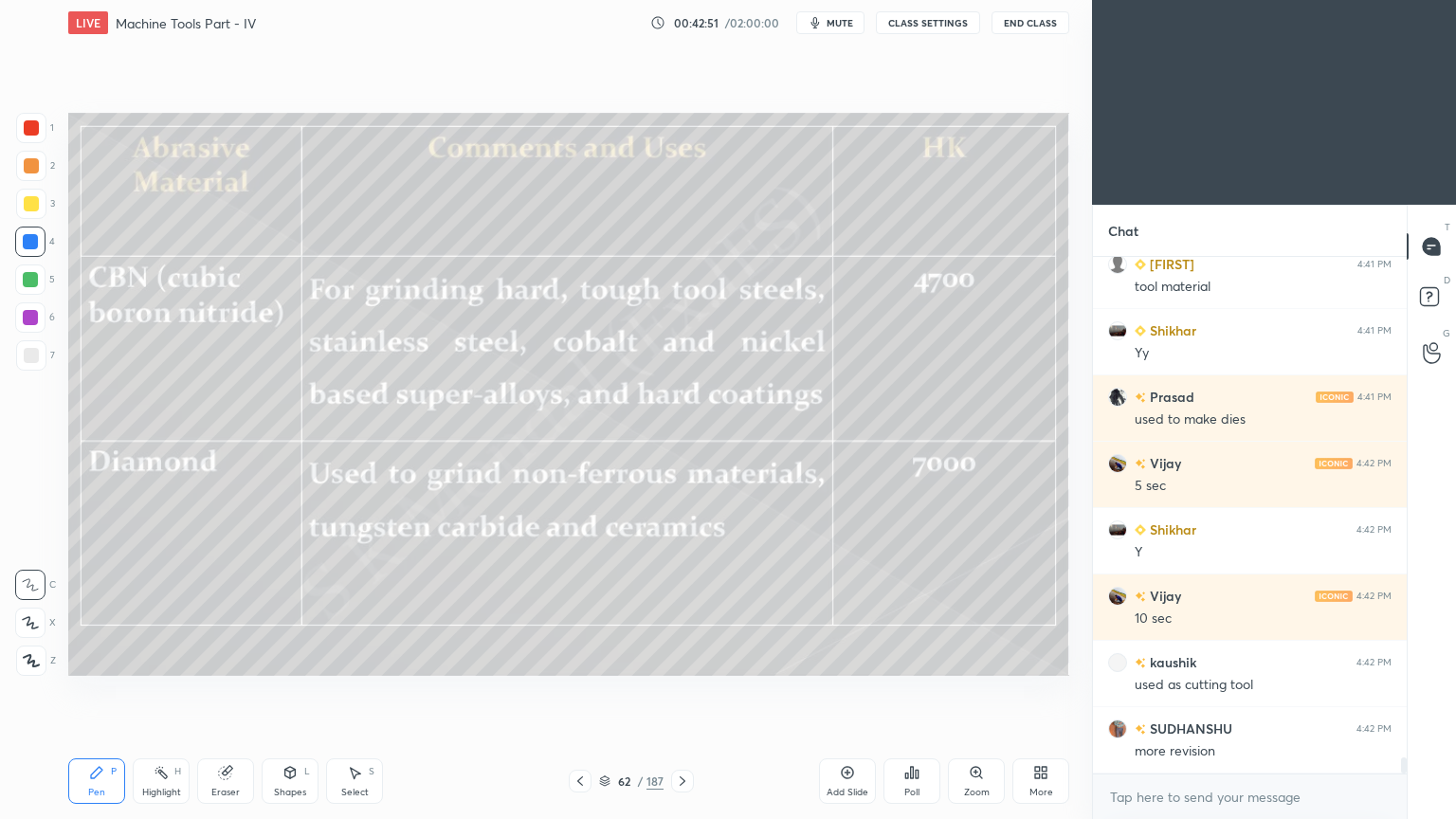 click on "Pen P Highlight H Eraser Shapes L Select S 62 / 187 Add Slide Poll Zoom More" at bounding box center [569, 781] 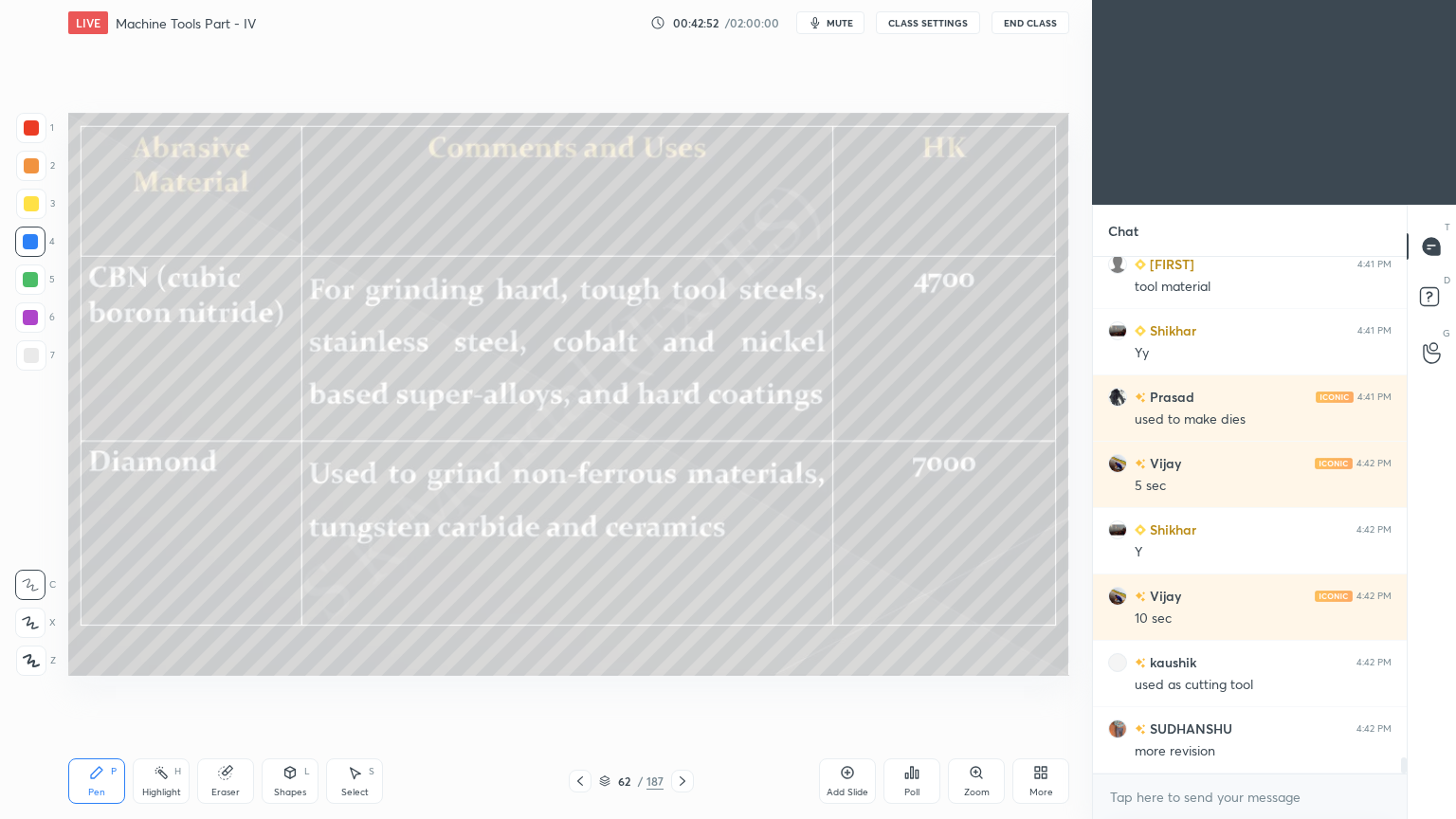 click on "Pen P" at bounding box center (97, 781) 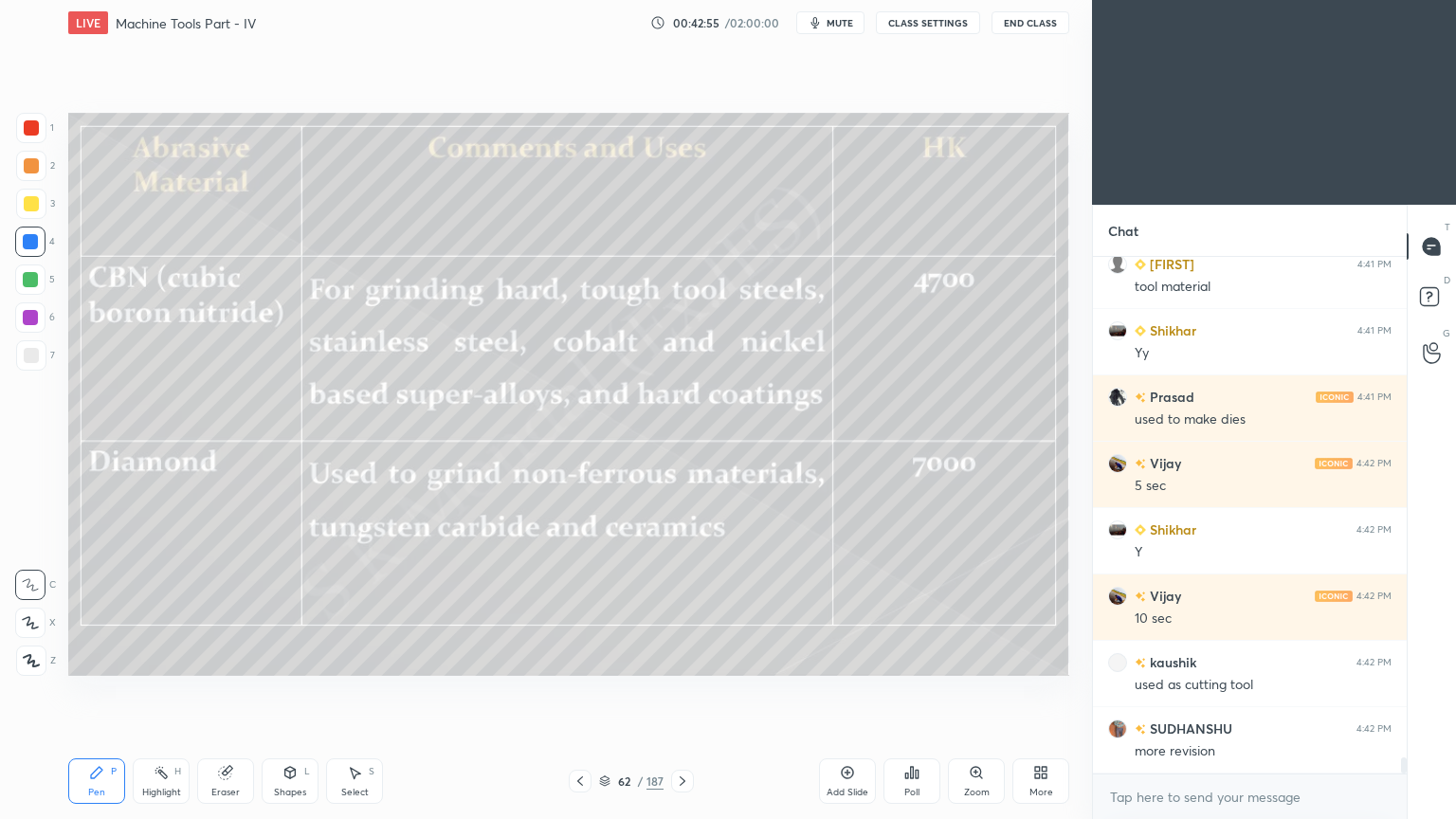 click 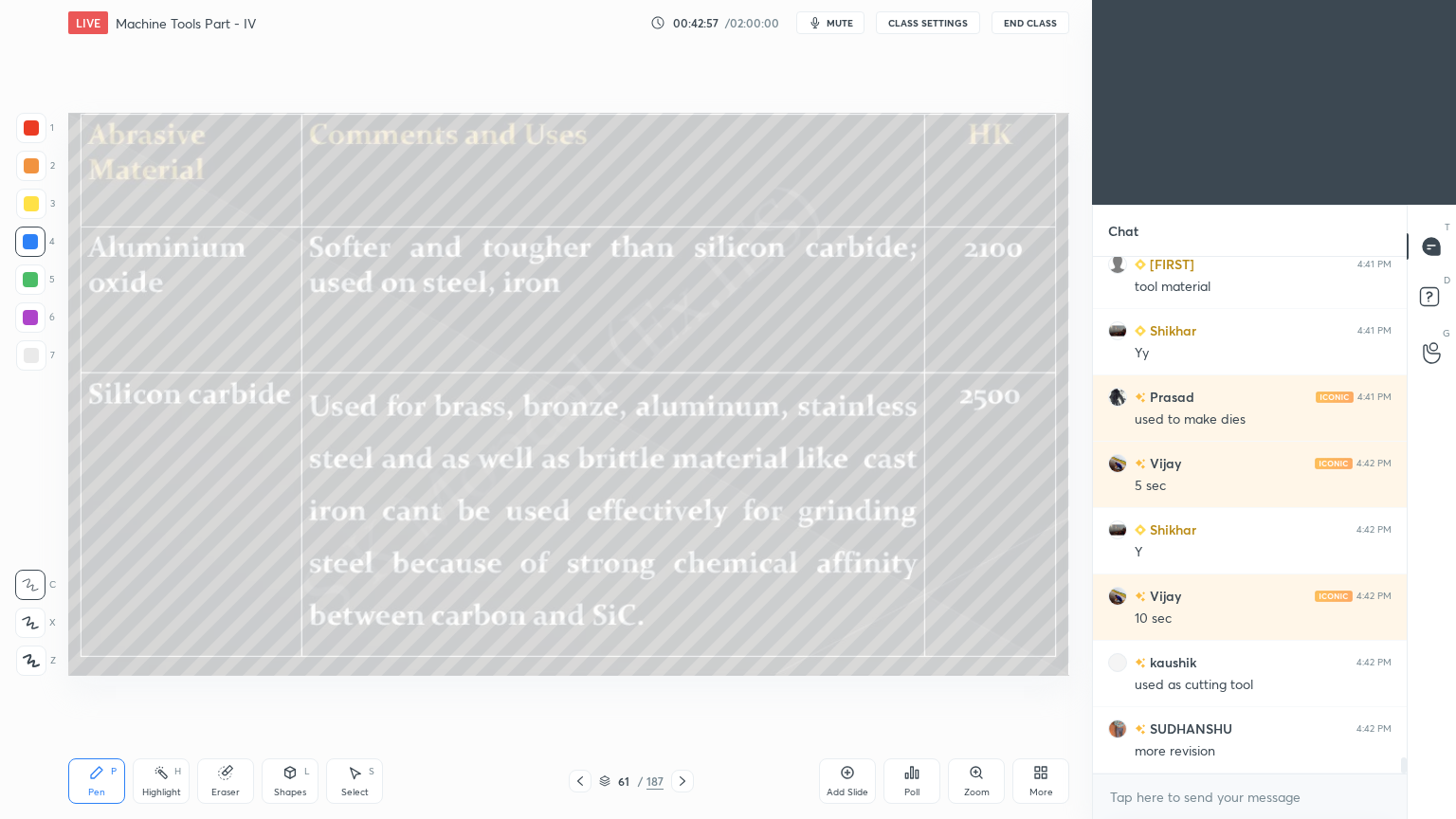 scroll, scrollTop: 16042, scrollLeft: 0, axis: vertical 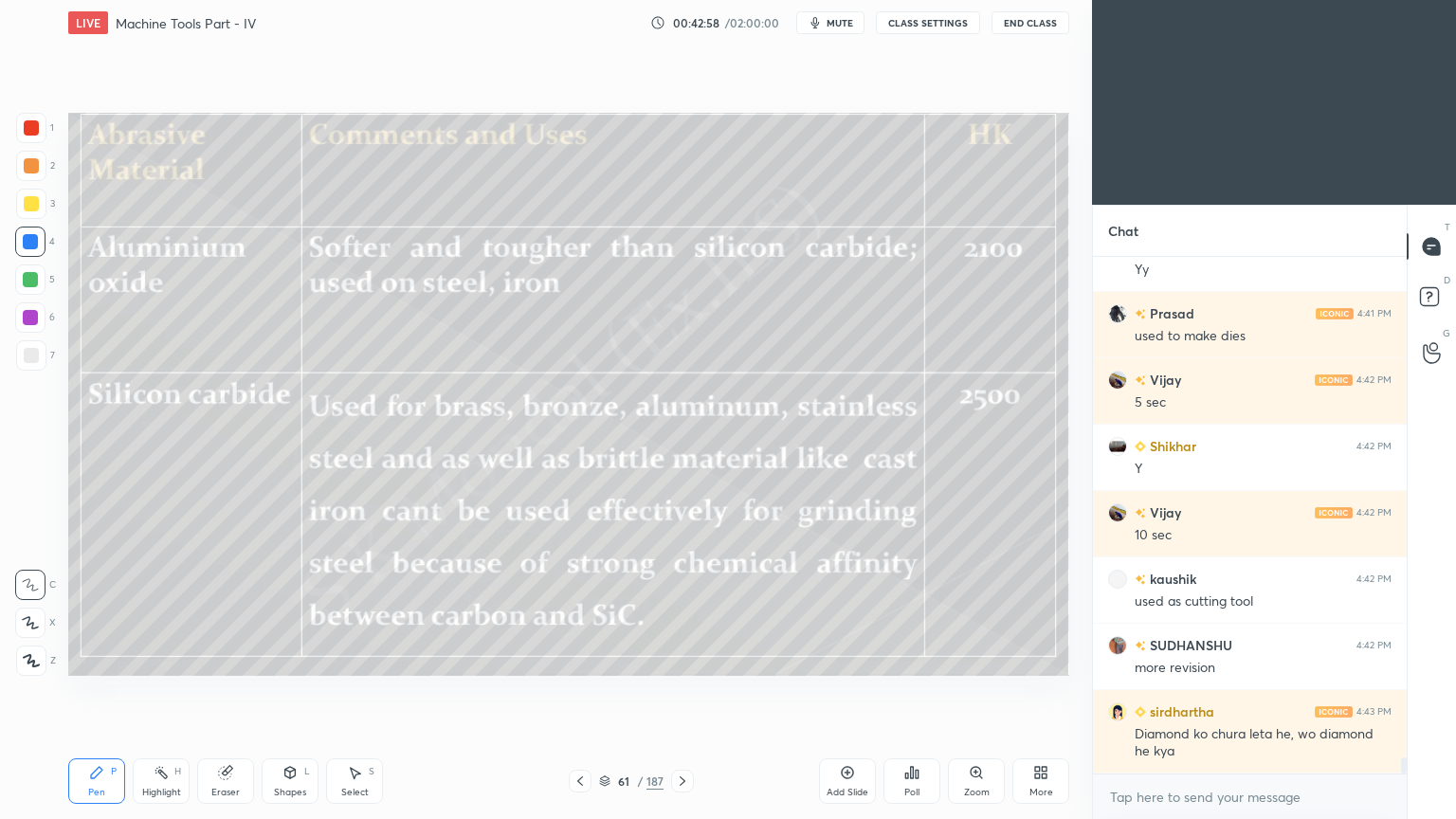 click at bounding box center (682, 781) 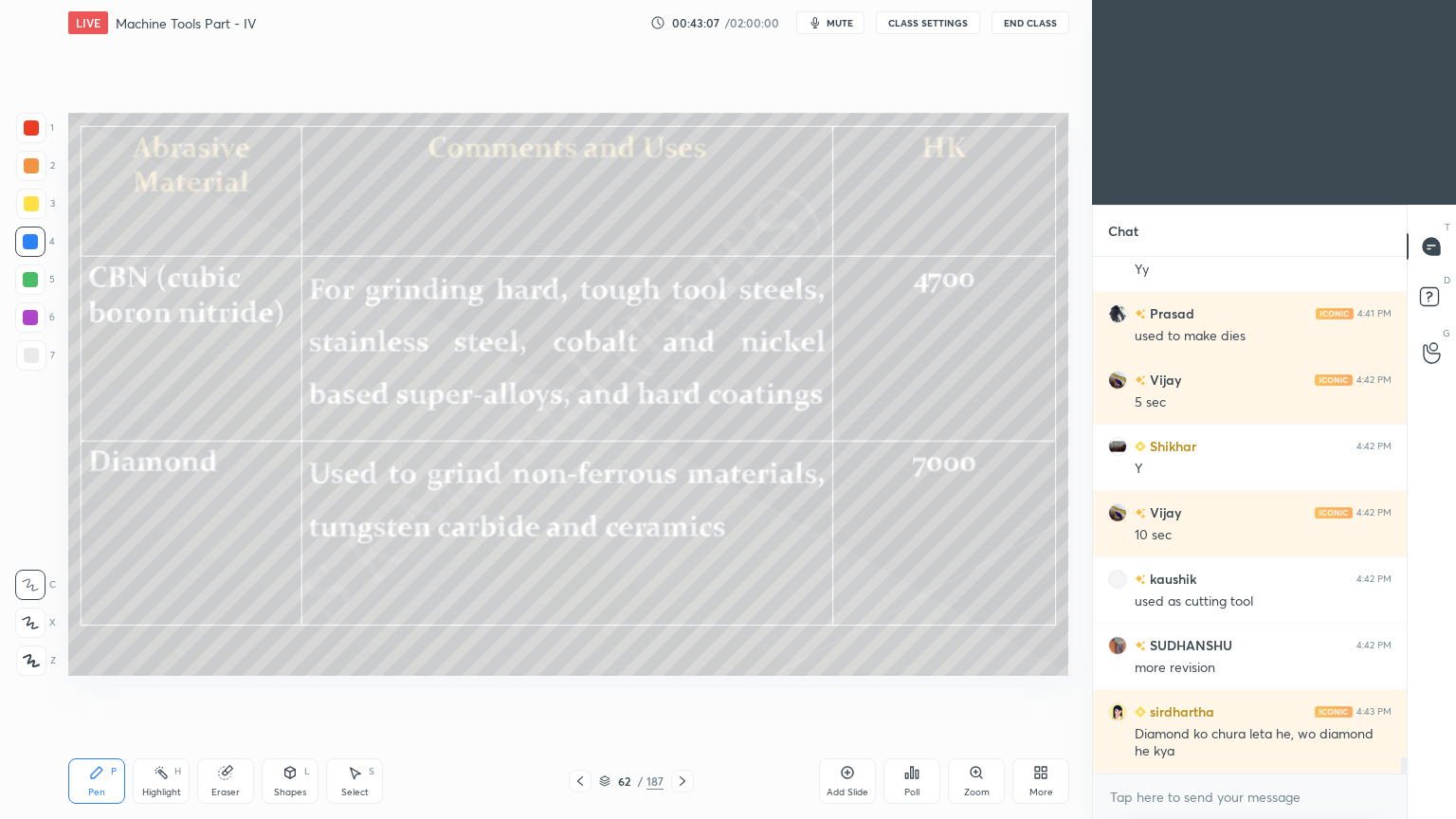 click on "Select S" at bounding box center [355, 781] 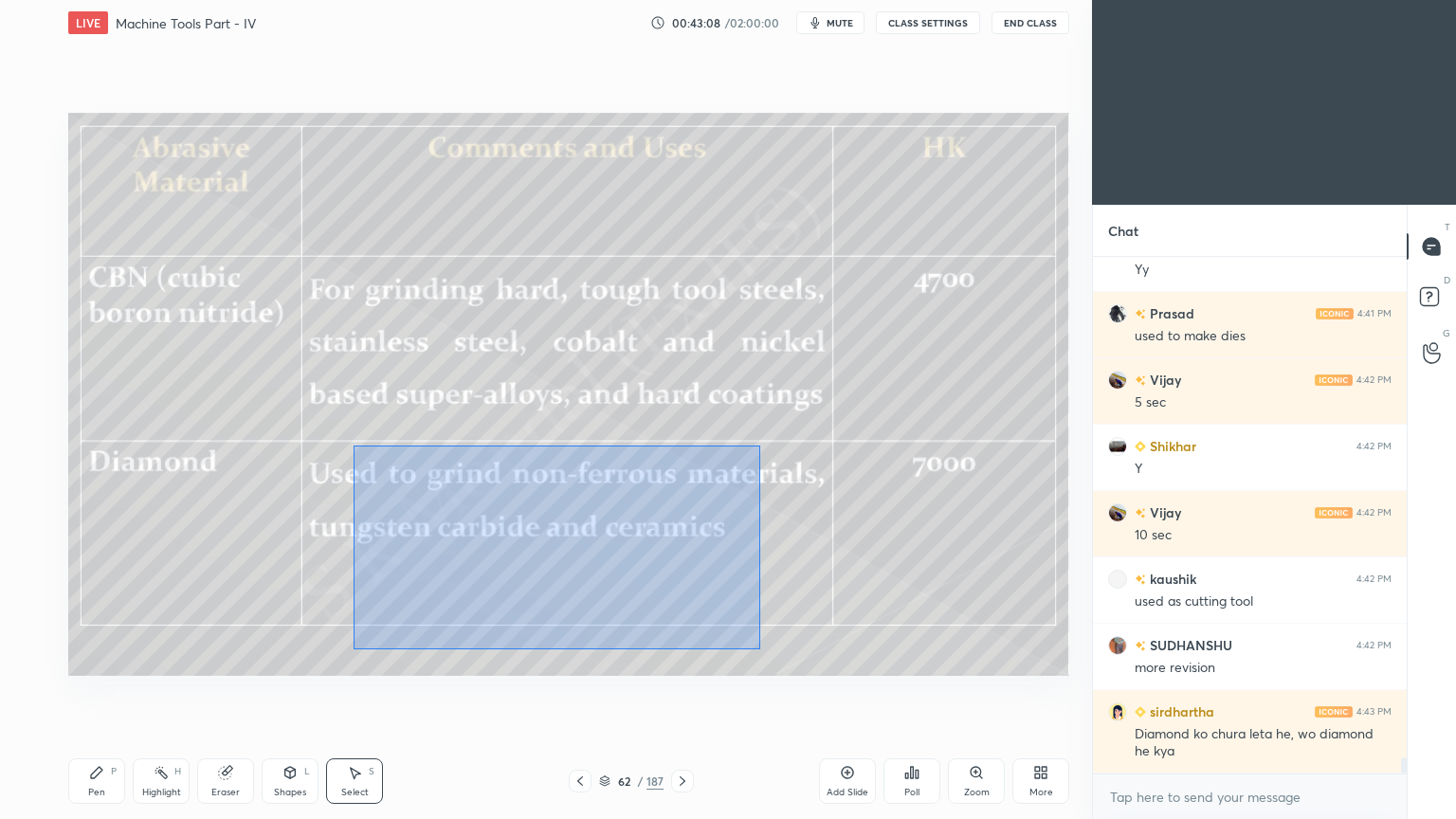 drag, startPoint x: 353, startPoint y: 445, endPoint x: 759, endPoint y: 648, distance: 453.9218 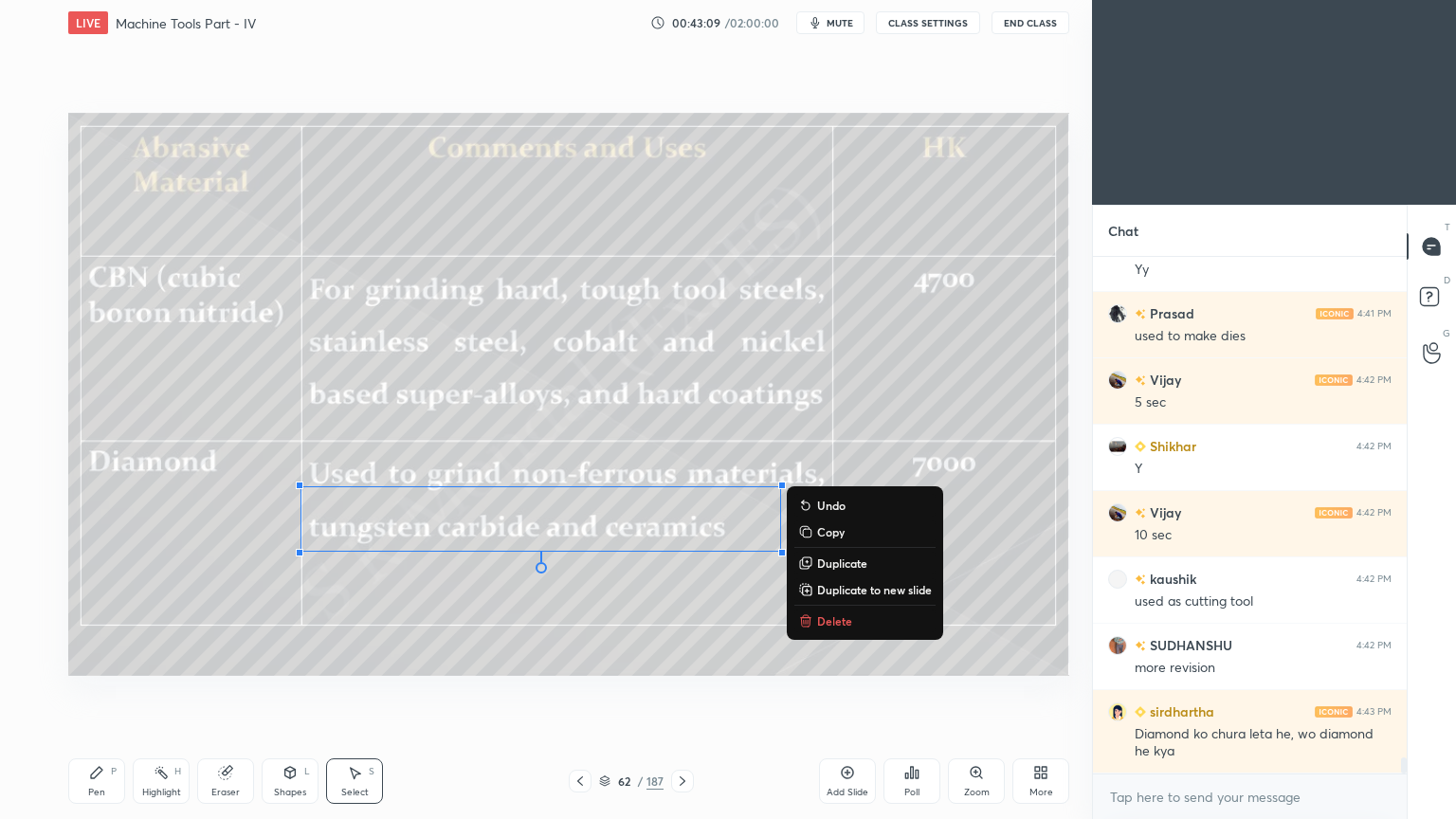 click 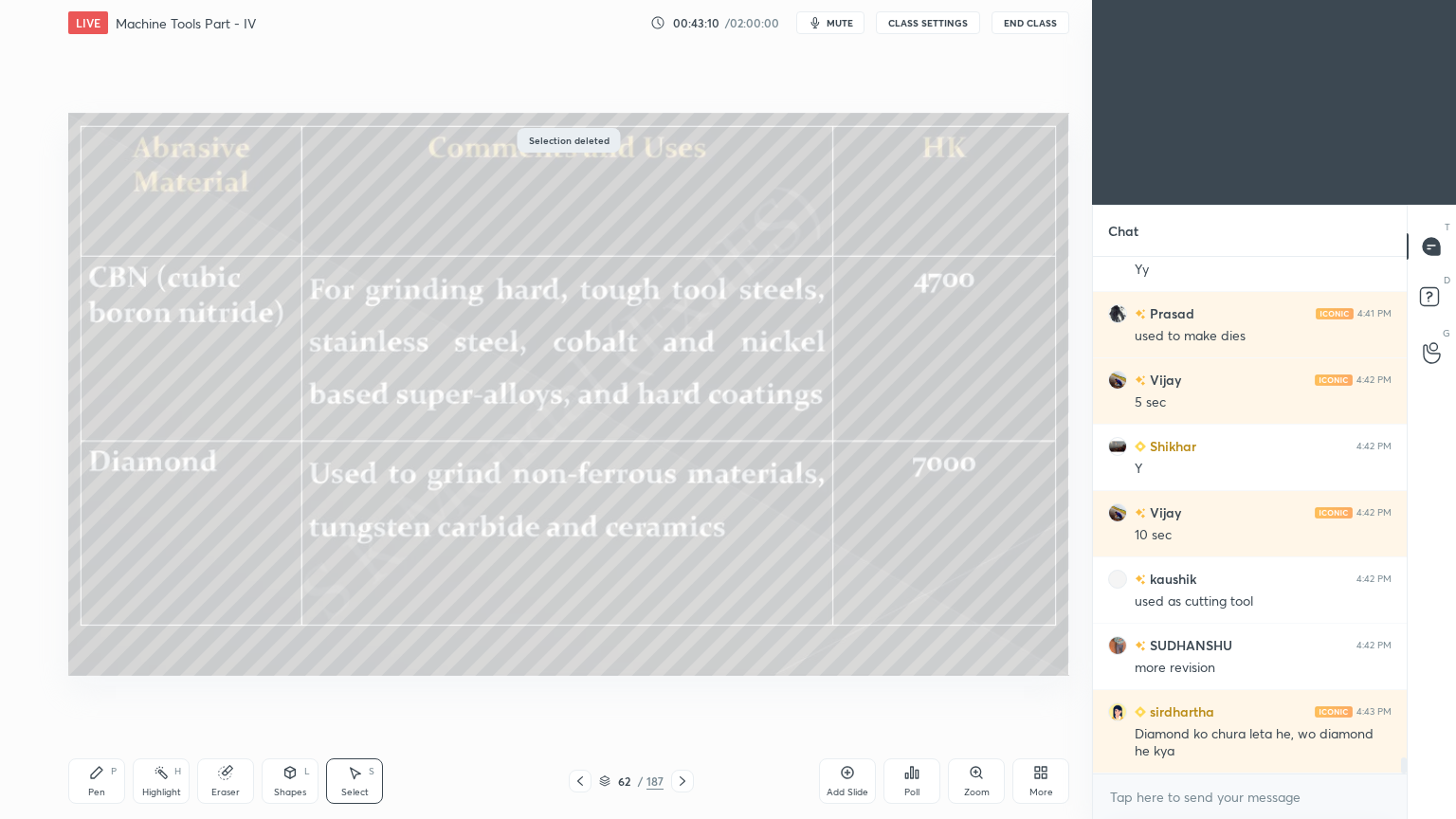 click on "Pen P" at bounding box center [97, 781] 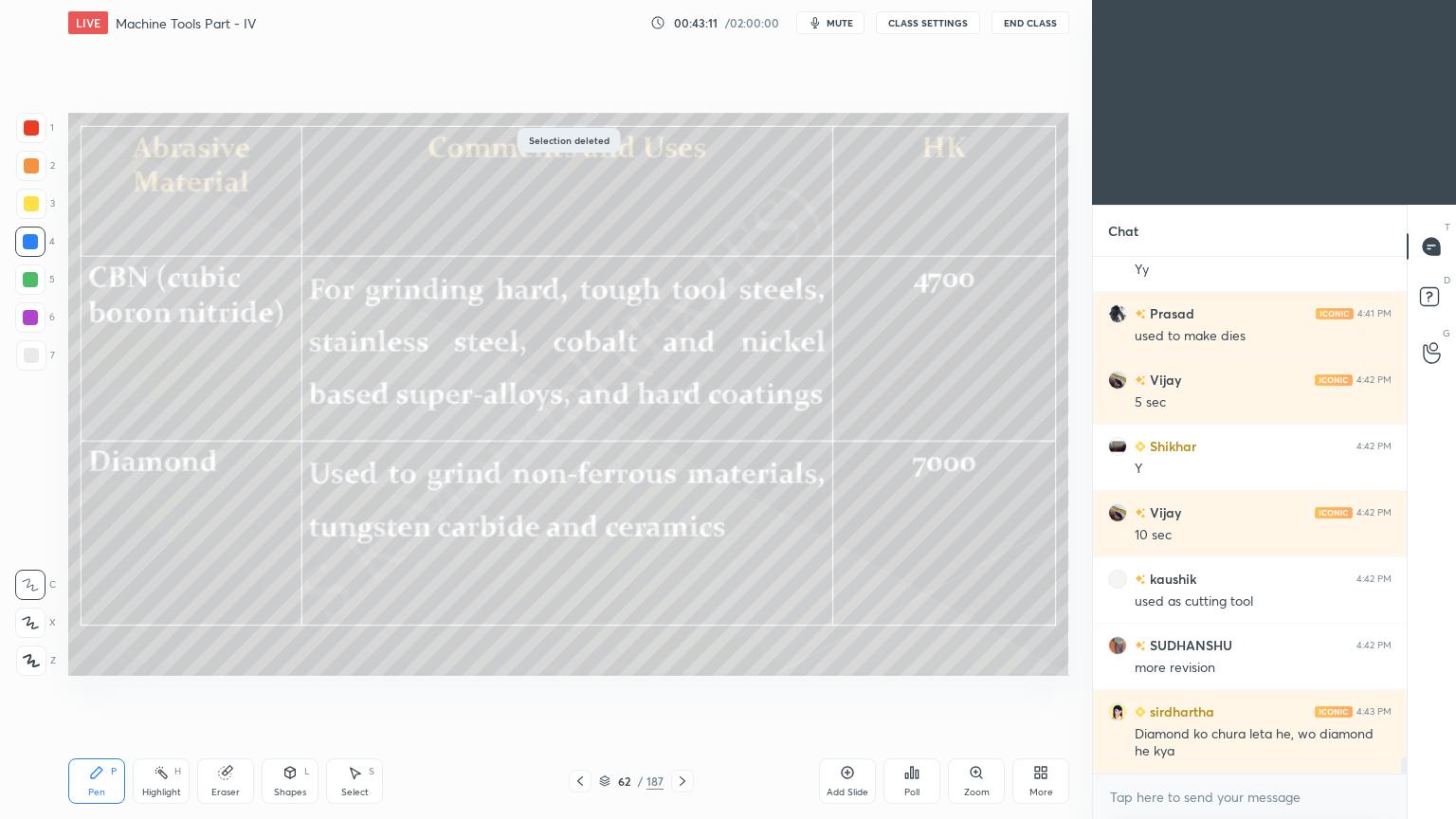 click on "Pen" at bounding box center (97, 792) 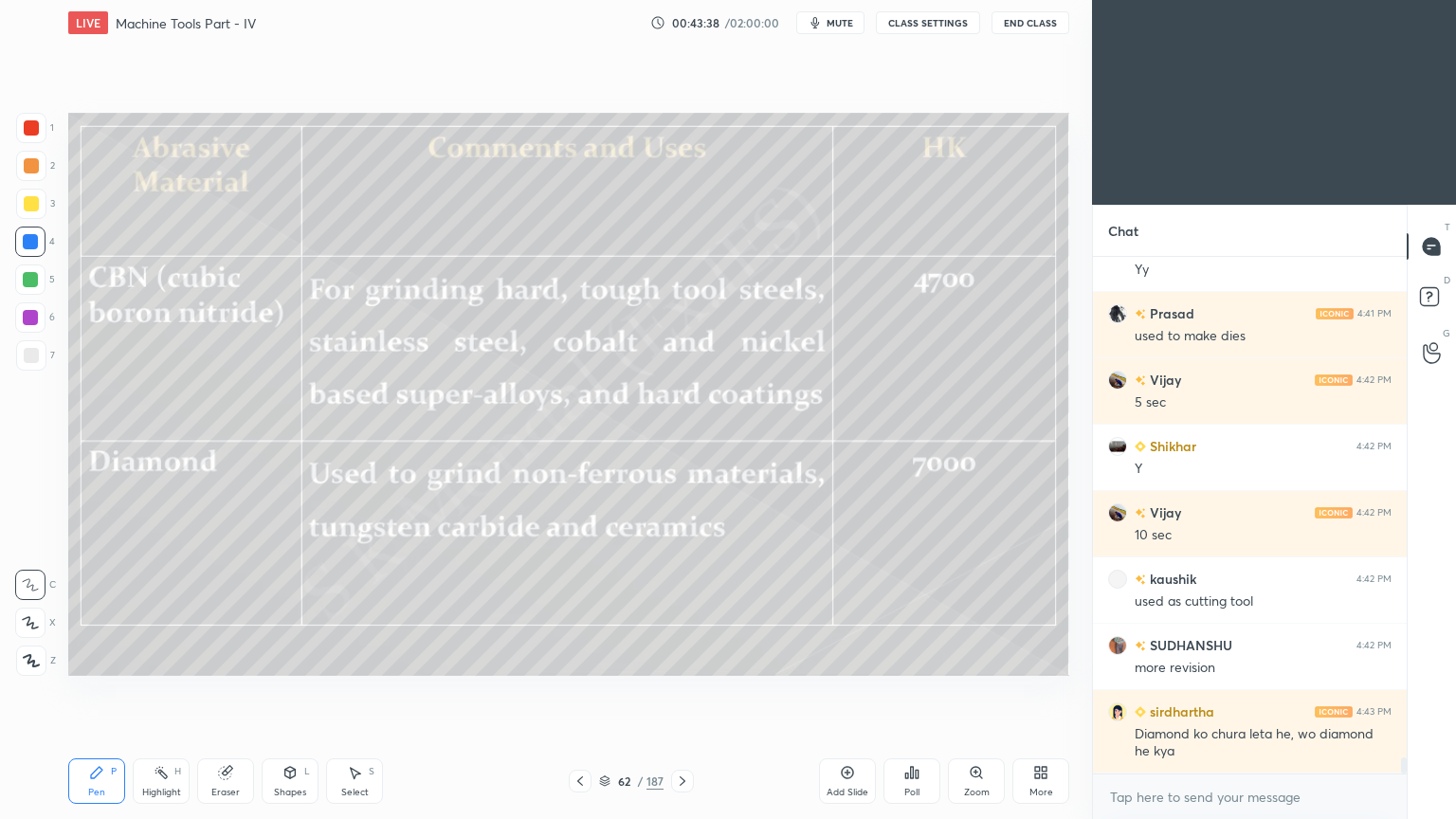 click 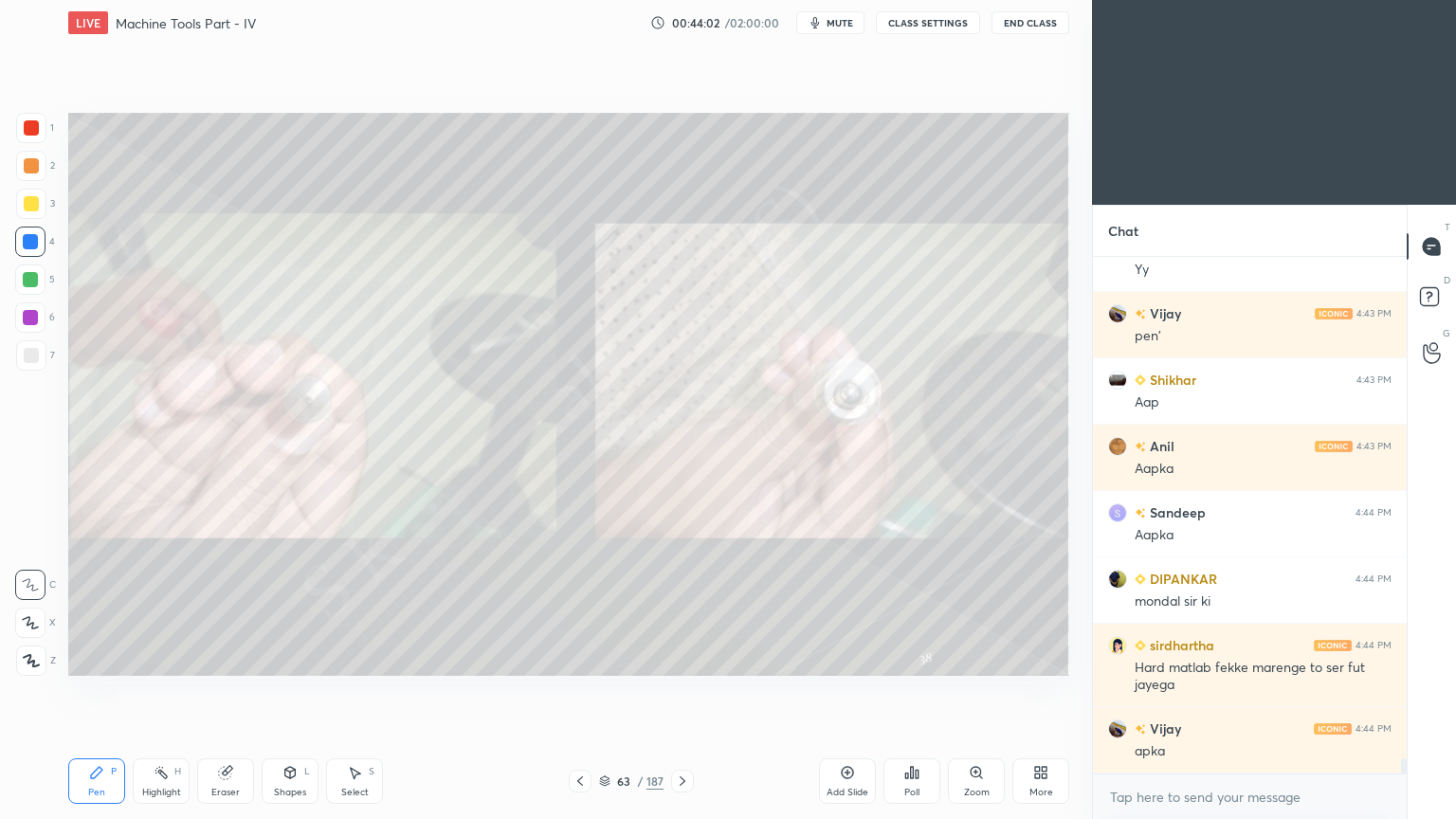 scroll, scrollTop: 16721, scrollLeft: 0, axis: vertical 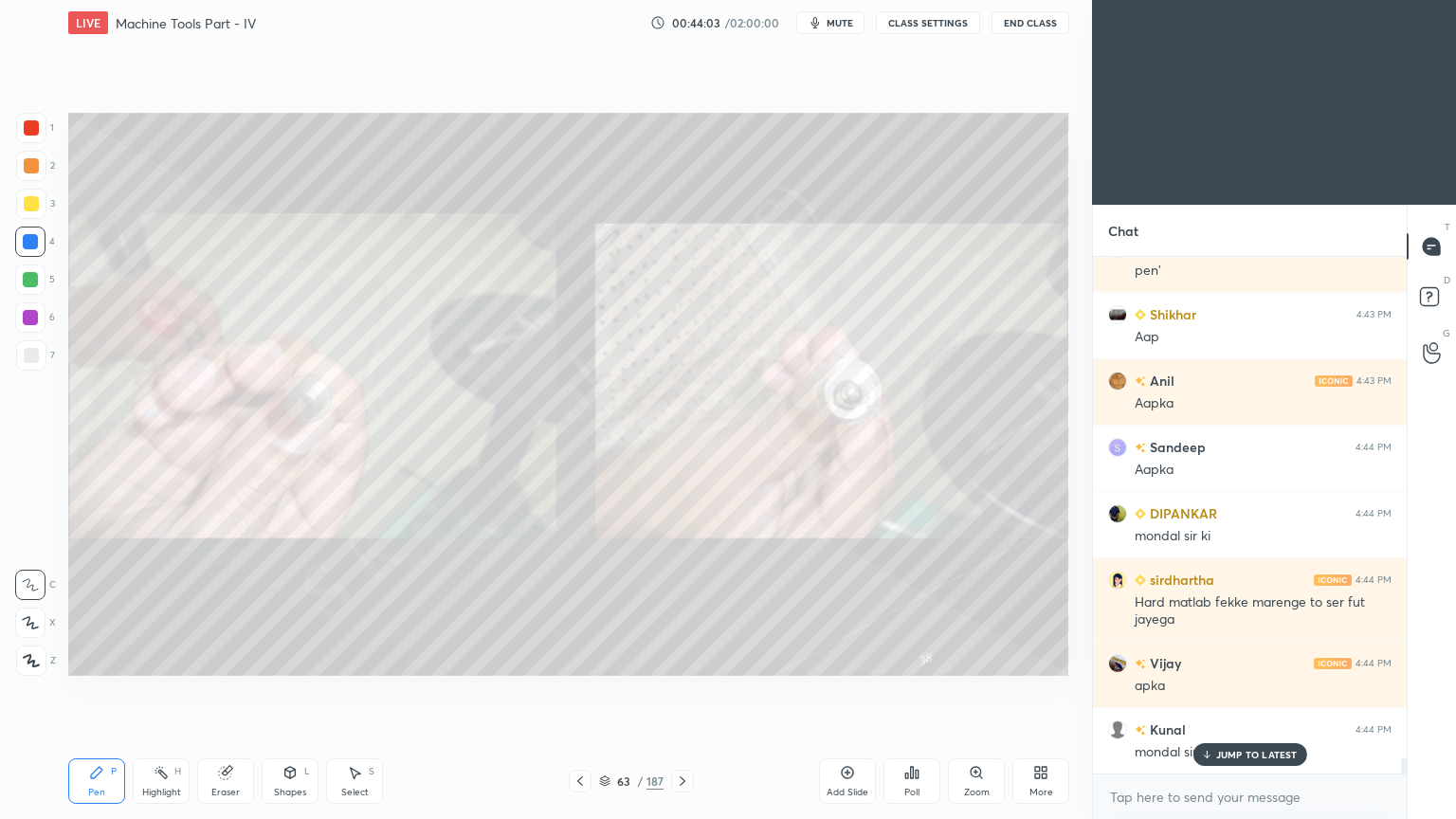 click on "Highlight" at bounding box center [161, 792] 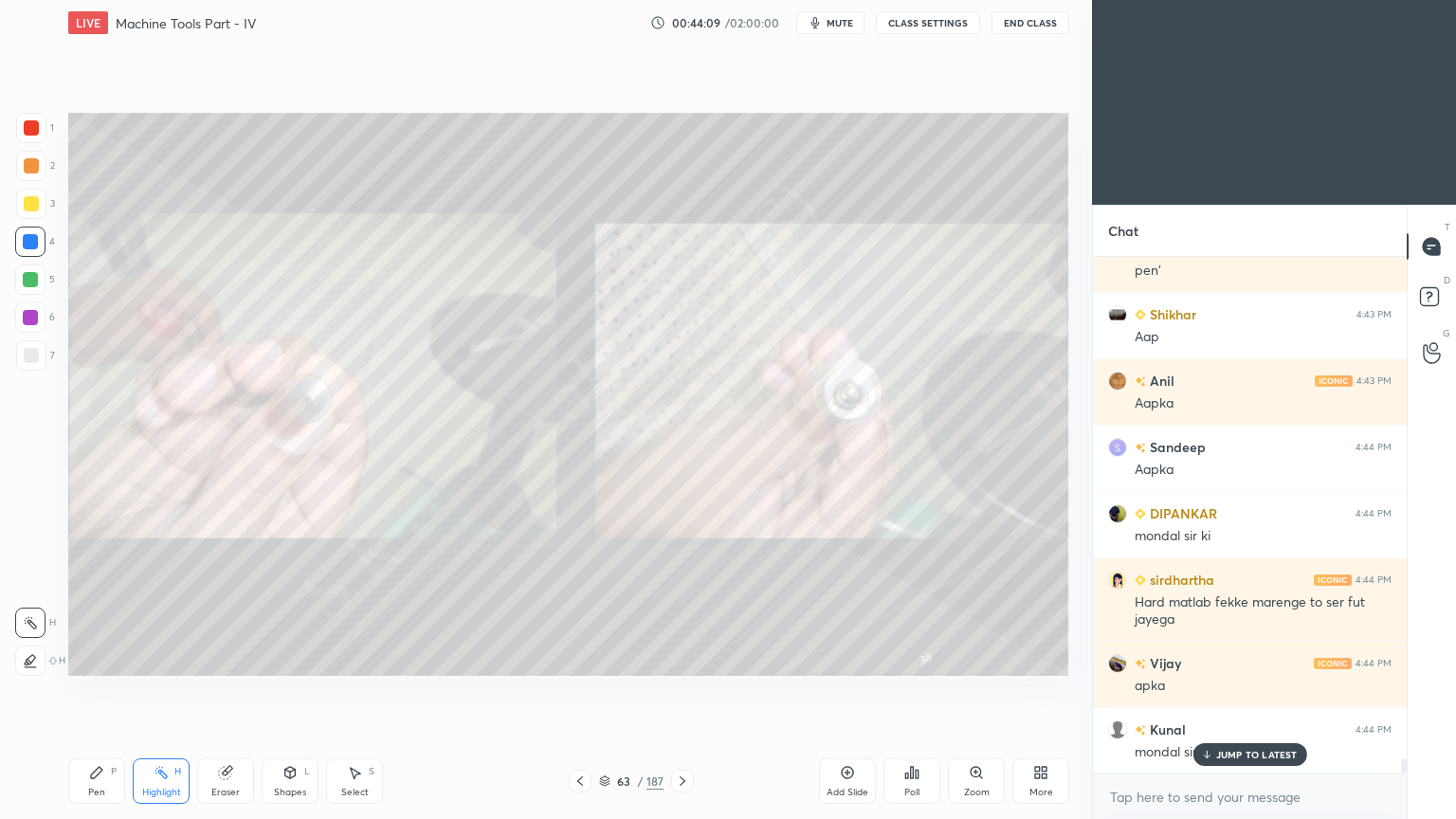 click on "JUMP TO LATEST" at bounding box center (1257, 755) 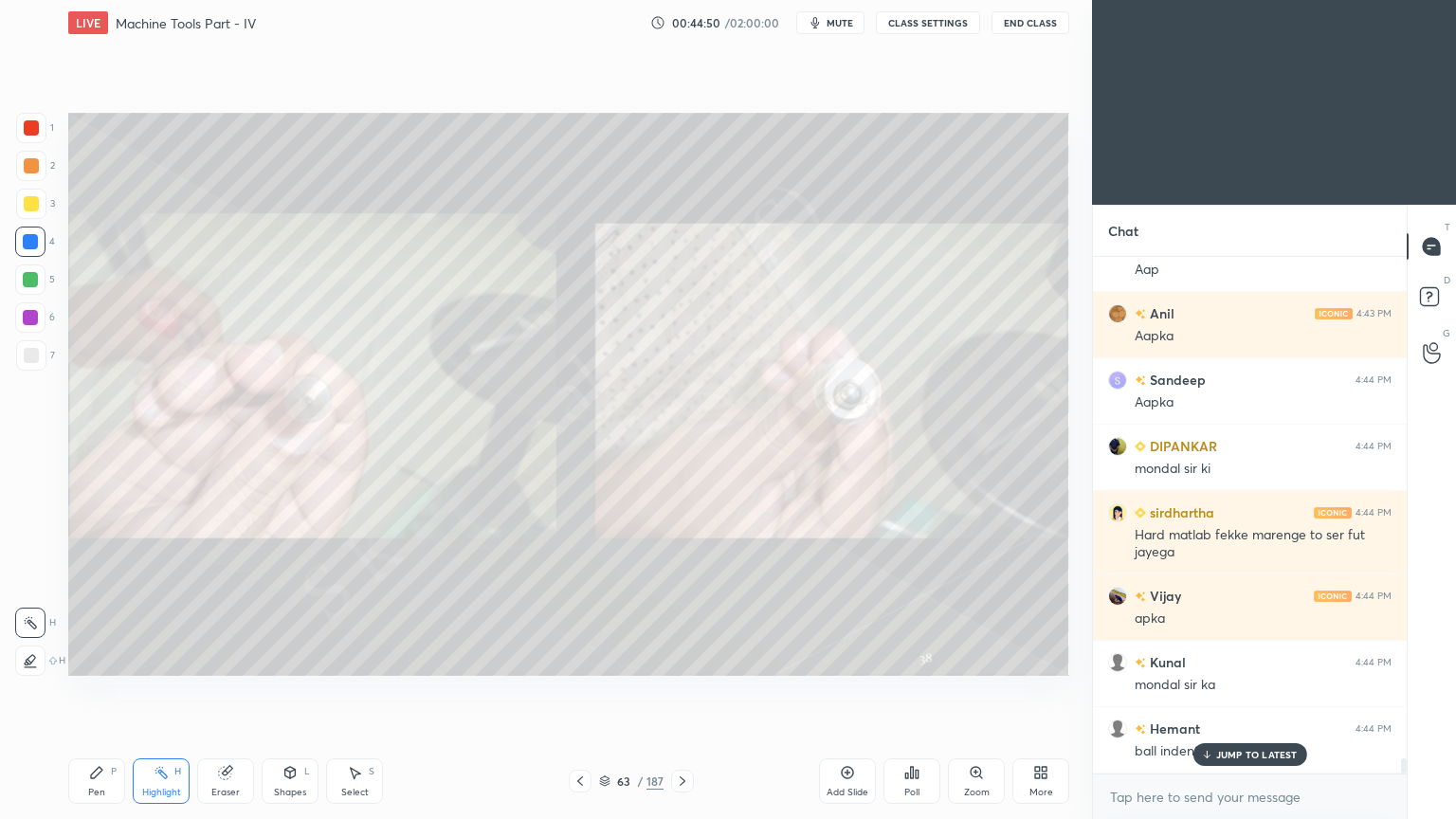 scroll, scrollTop: 16854, scrollLeft: 0, axis: vertical 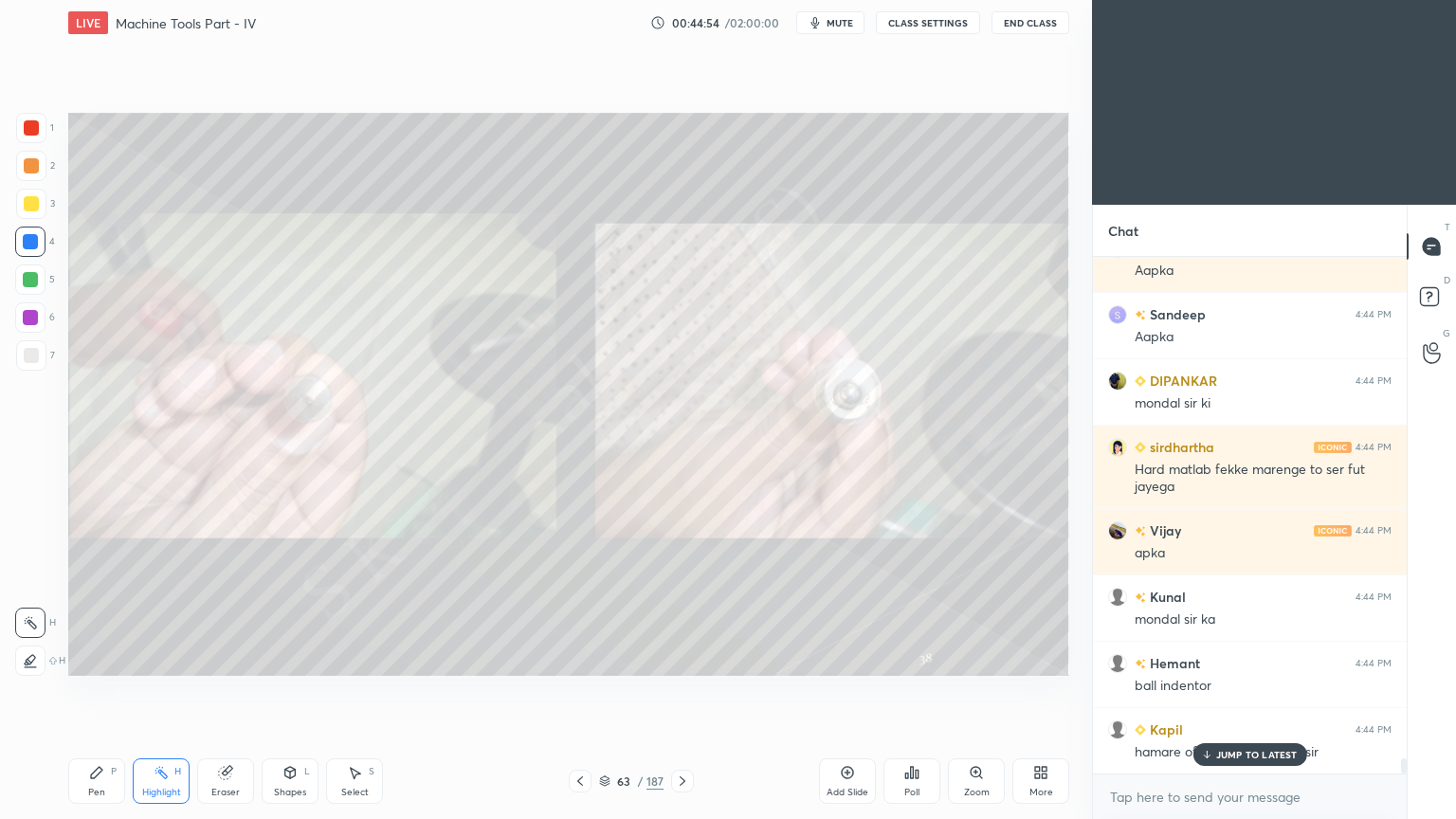 click on "JUMP TO LATEST" at bounding box center (1257, 755) 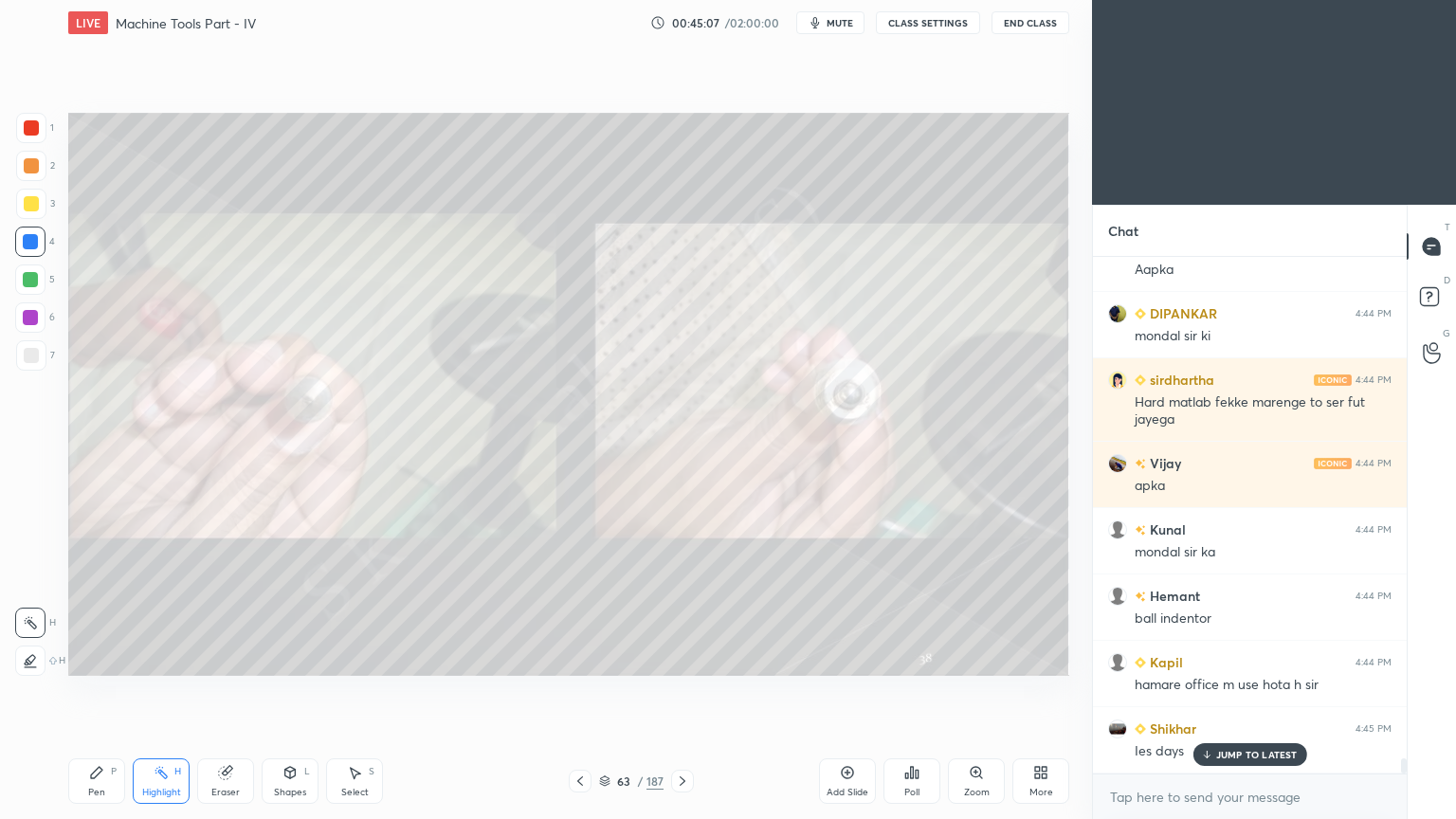 scroll, scrollTop: 16987, scrollLeft: 0, axis: vertical 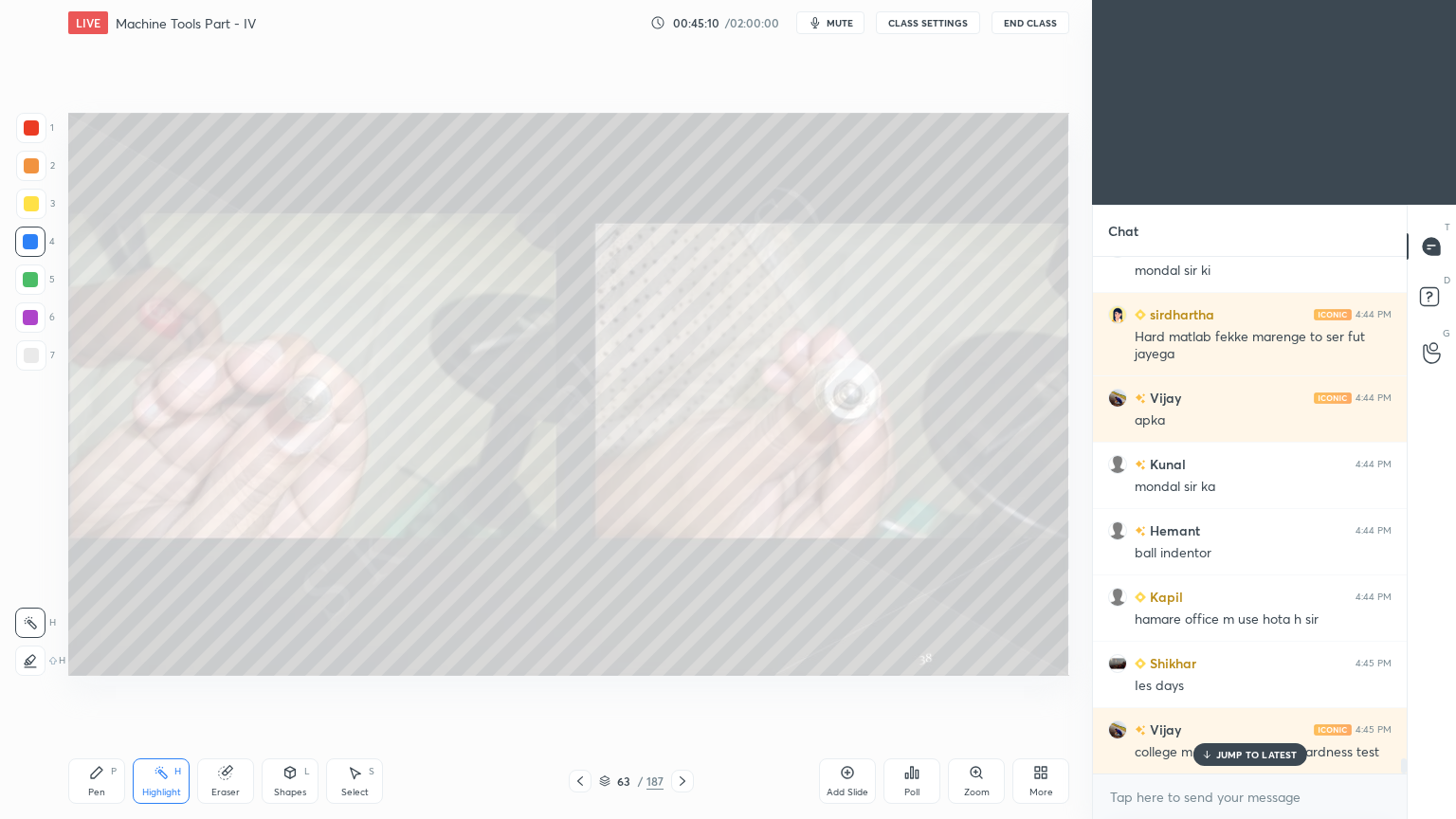 click on "JUMP TO LATEST" at bounding box center [1257, 755] 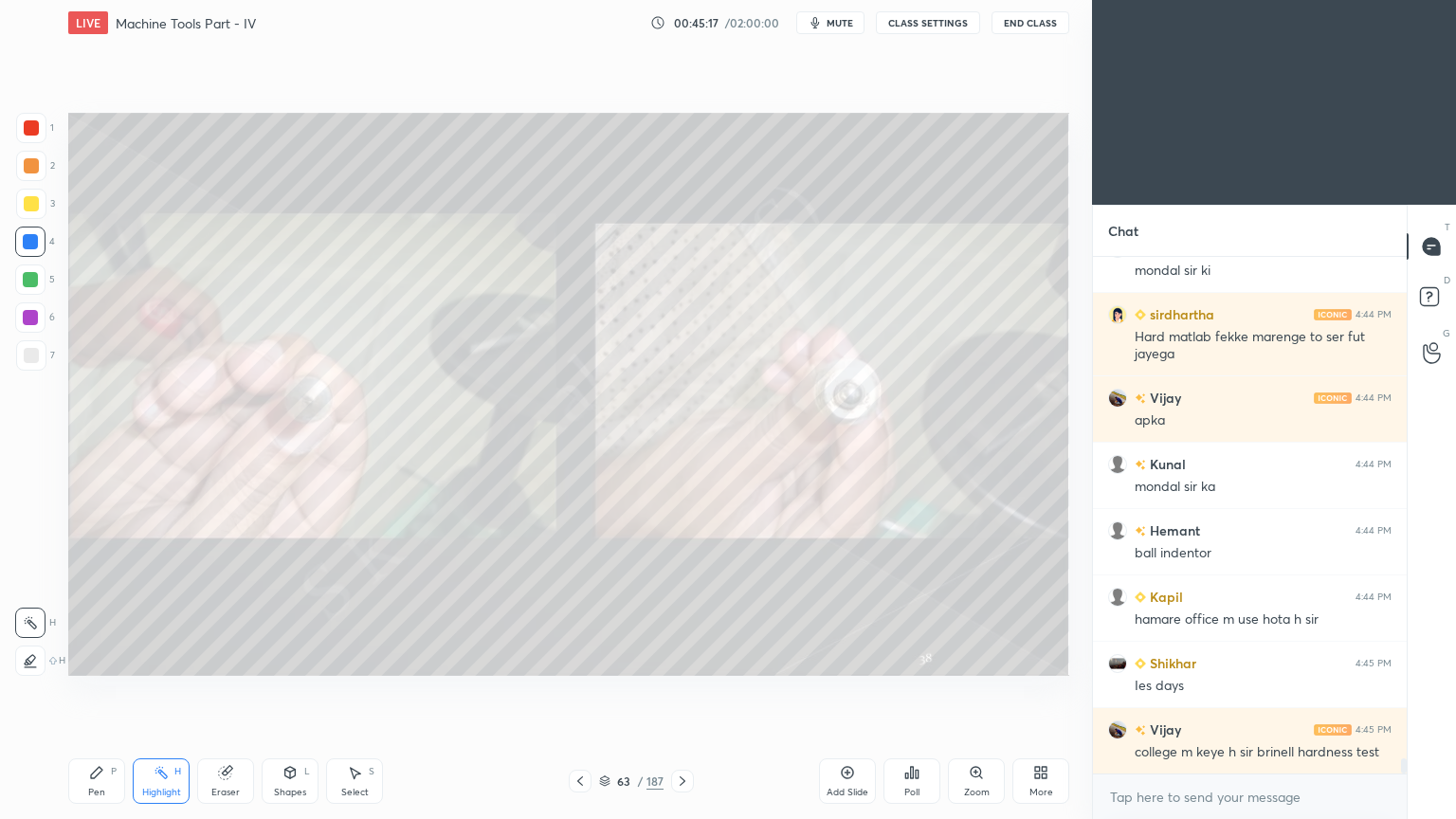 scroll, scrollTop: 17054, scrollLeft: 0, axis: vertical 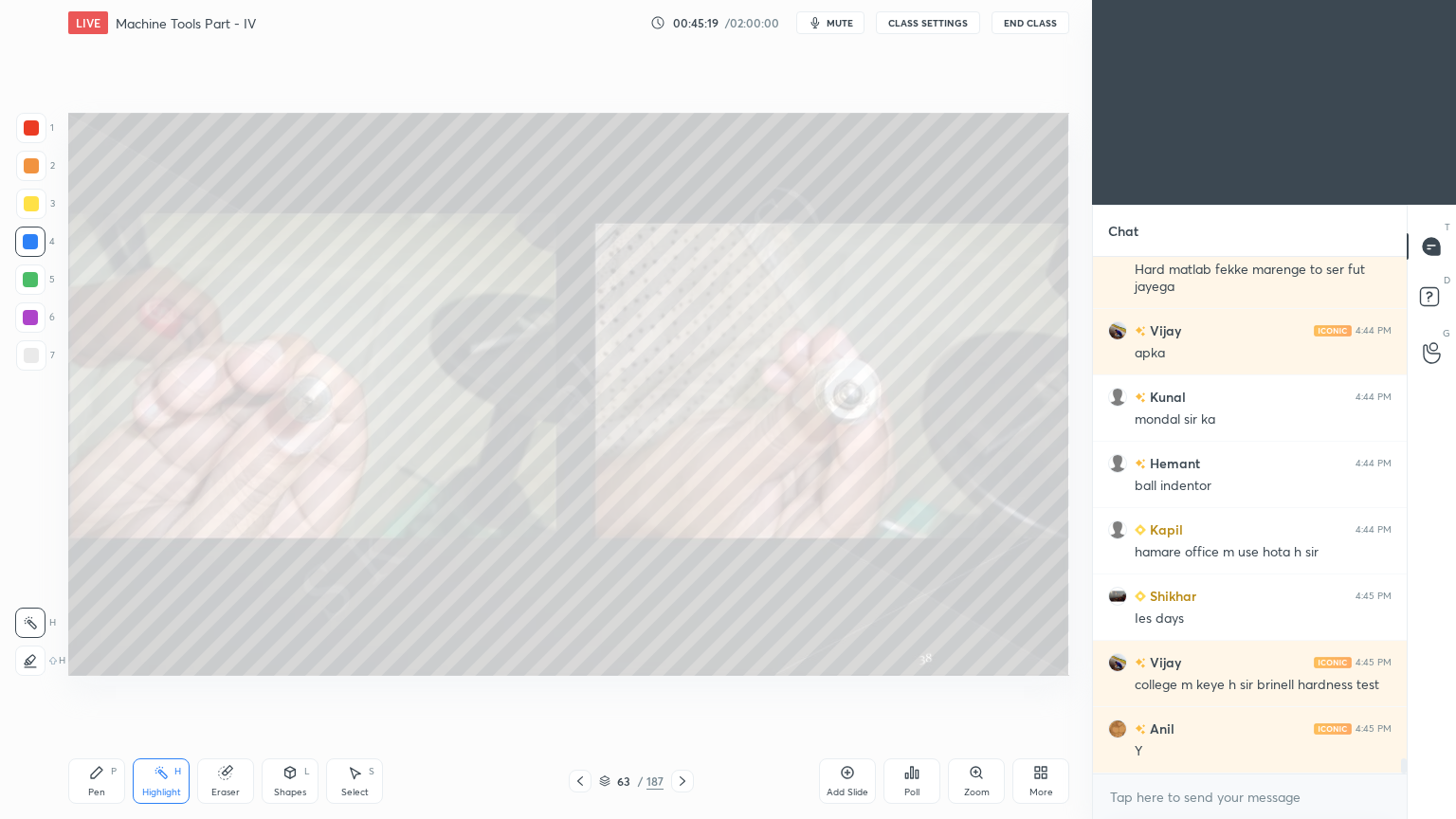 click 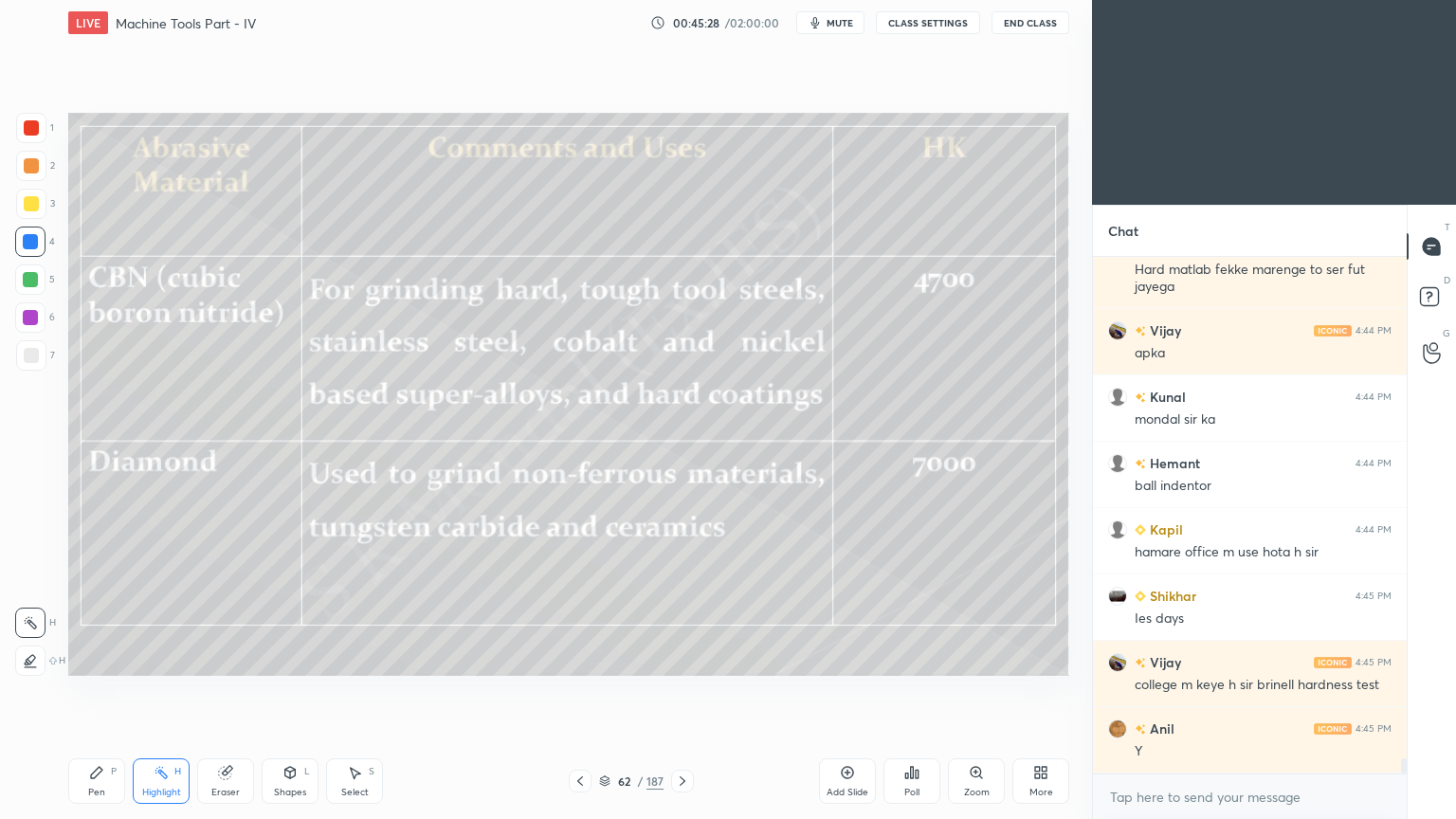 click 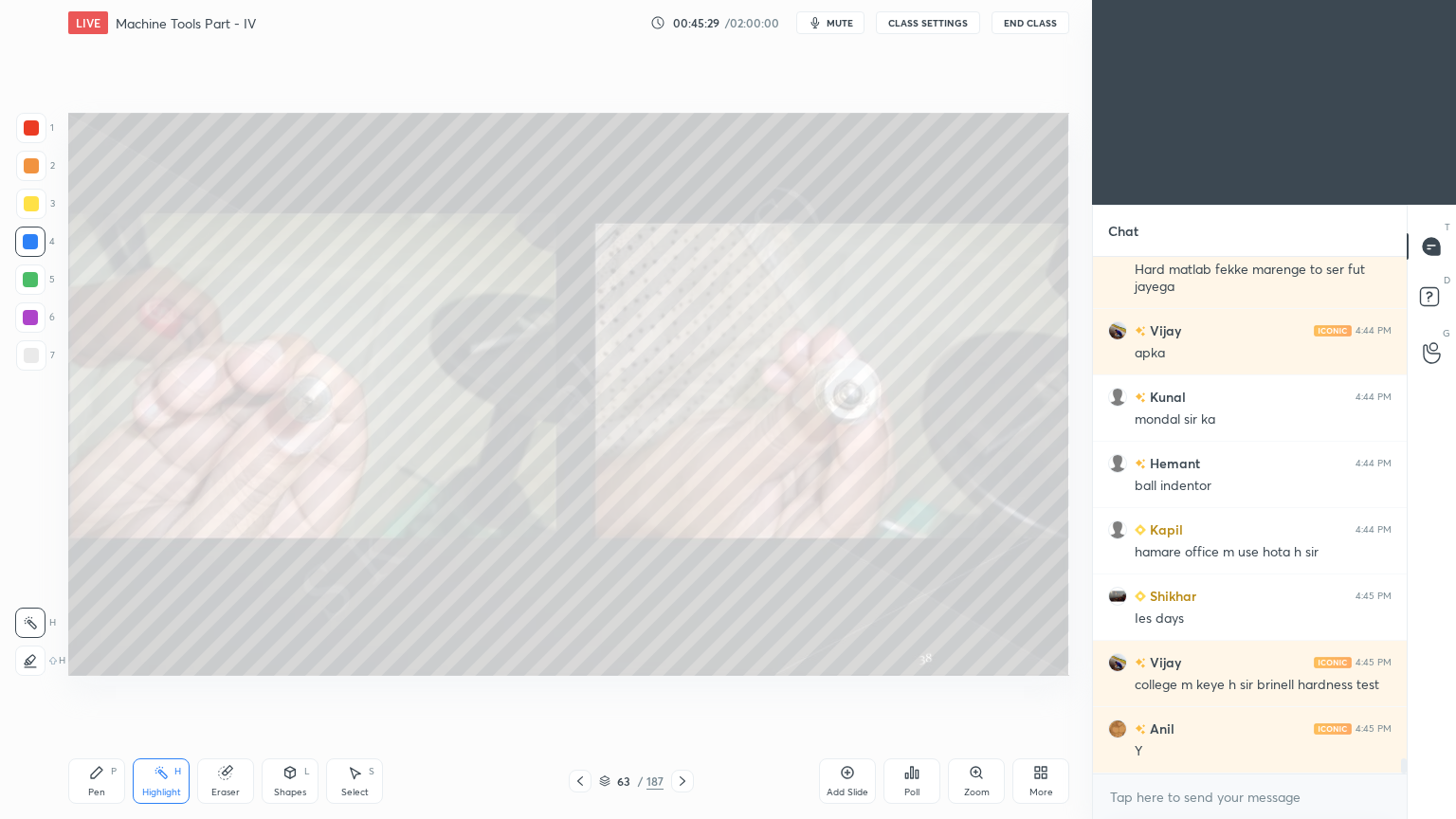 click 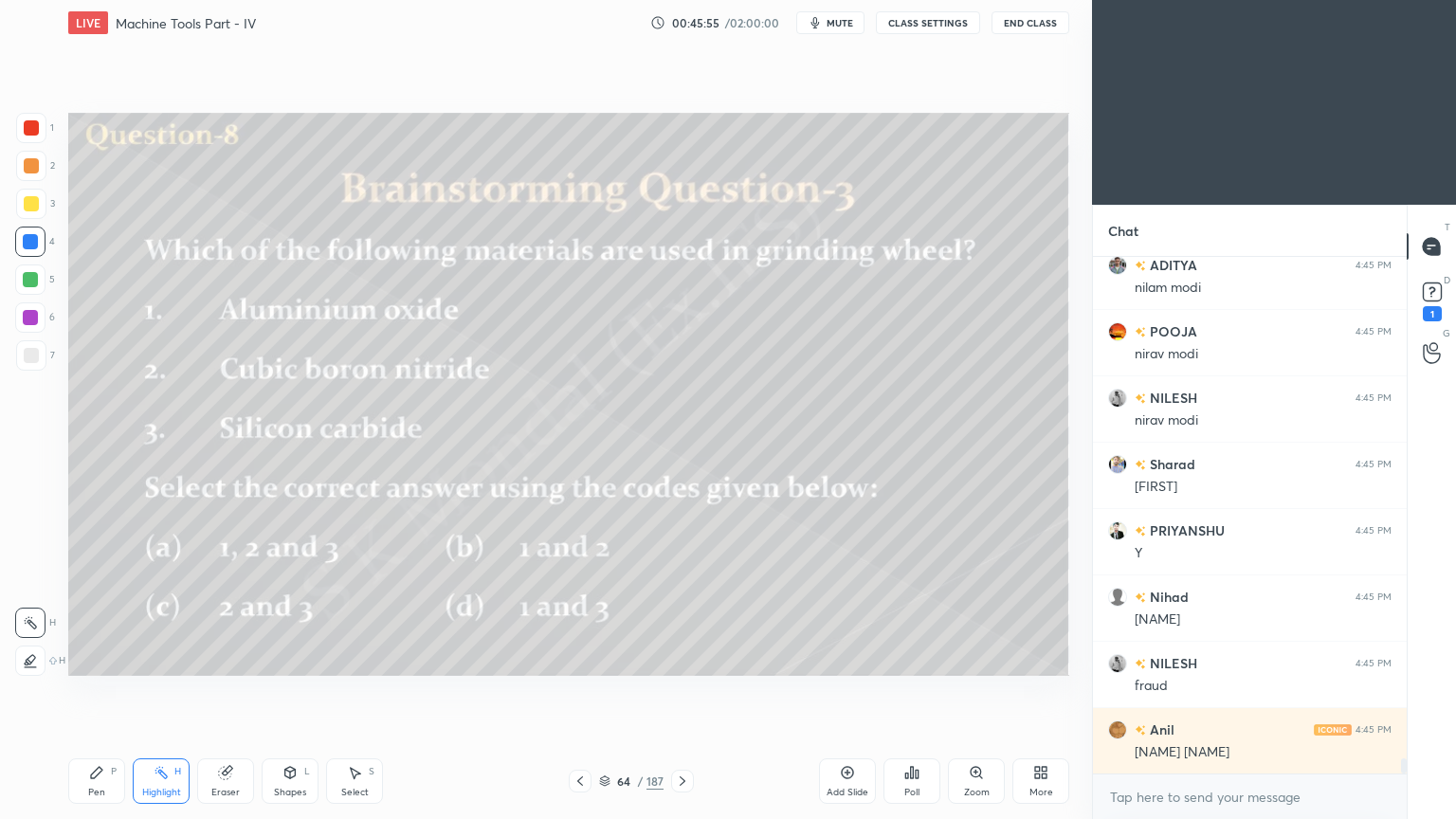 scroll, scrollTop: 17391, scrollLeft: 0, axis: vertical 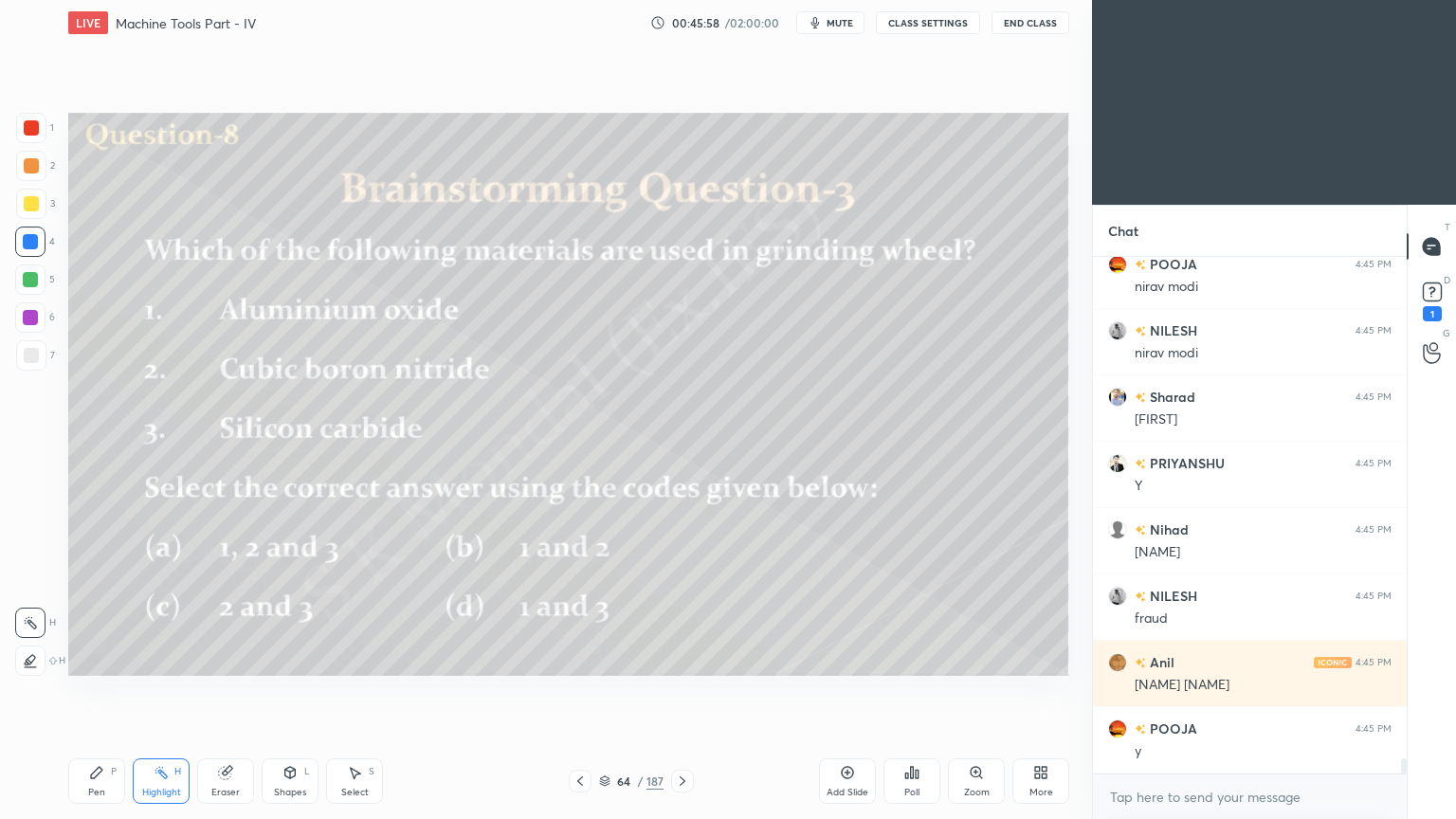 click on "mute" at bounding box center [840, 23] 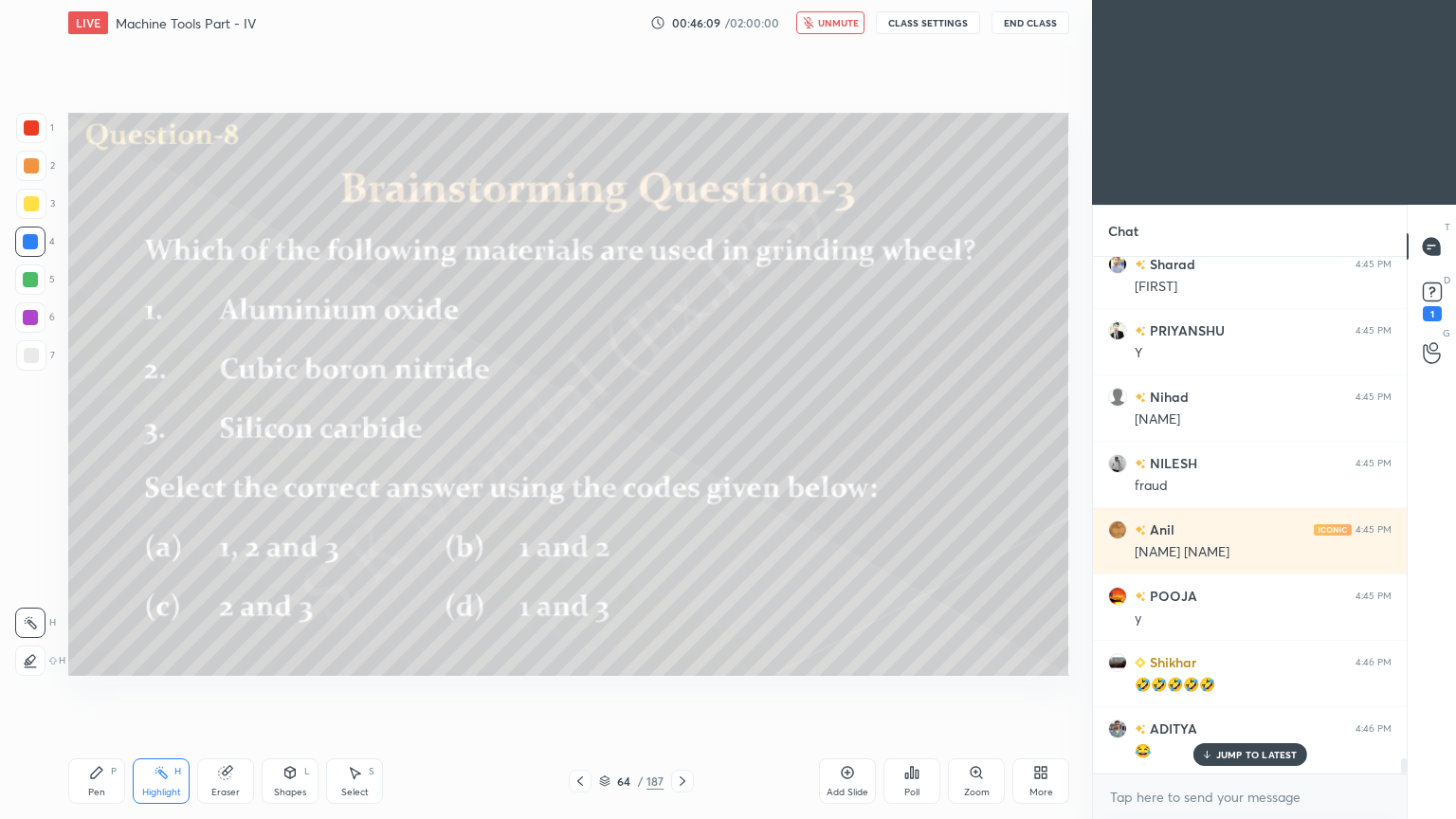scroll, scrollTop: 17590, scrollLeft: 0, axis: vertical 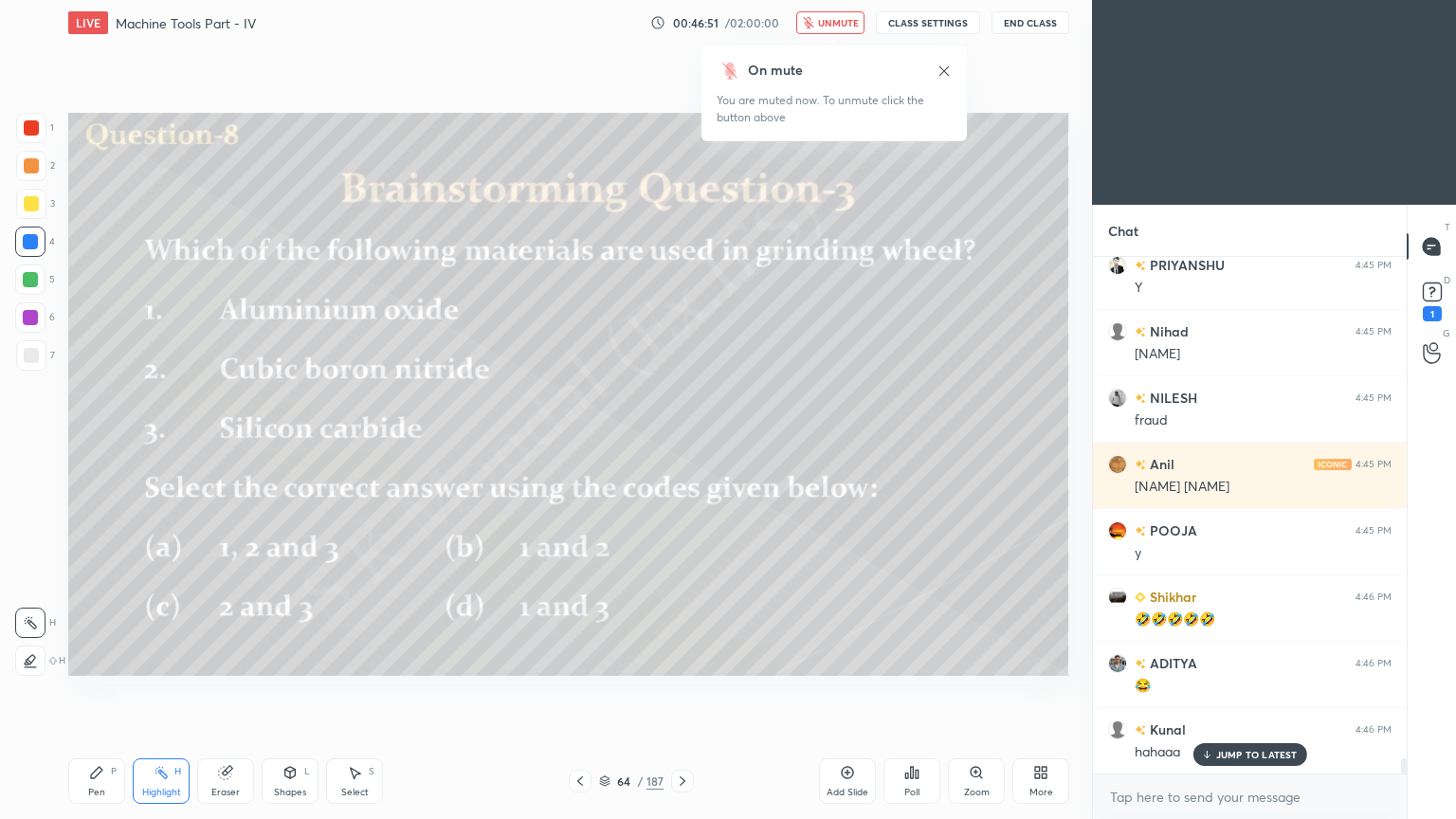 click on "unmute" at bounding box center (838, 23) 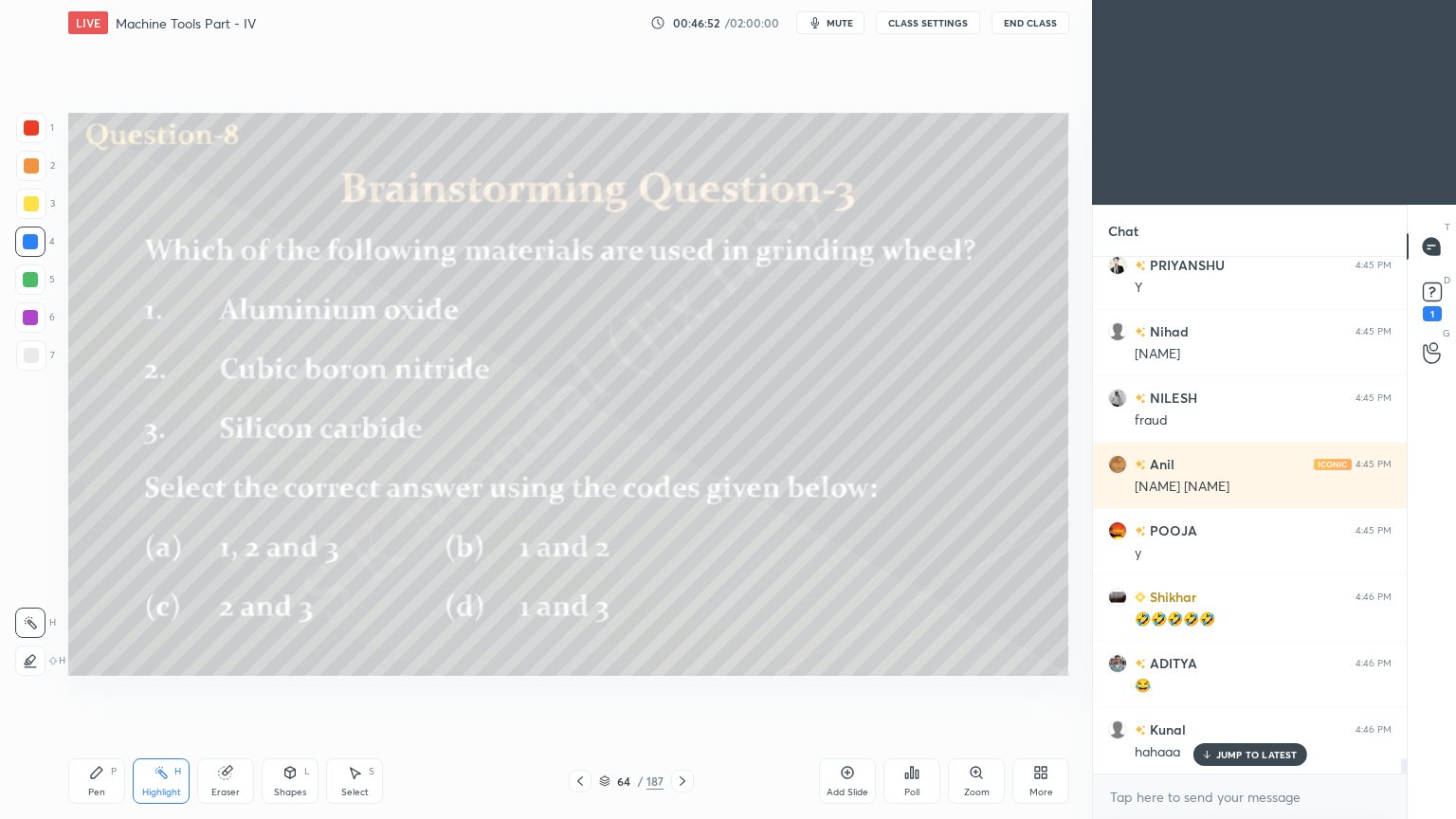 click on "JUMP TO LATEST" at bounding box center (1257, 755) 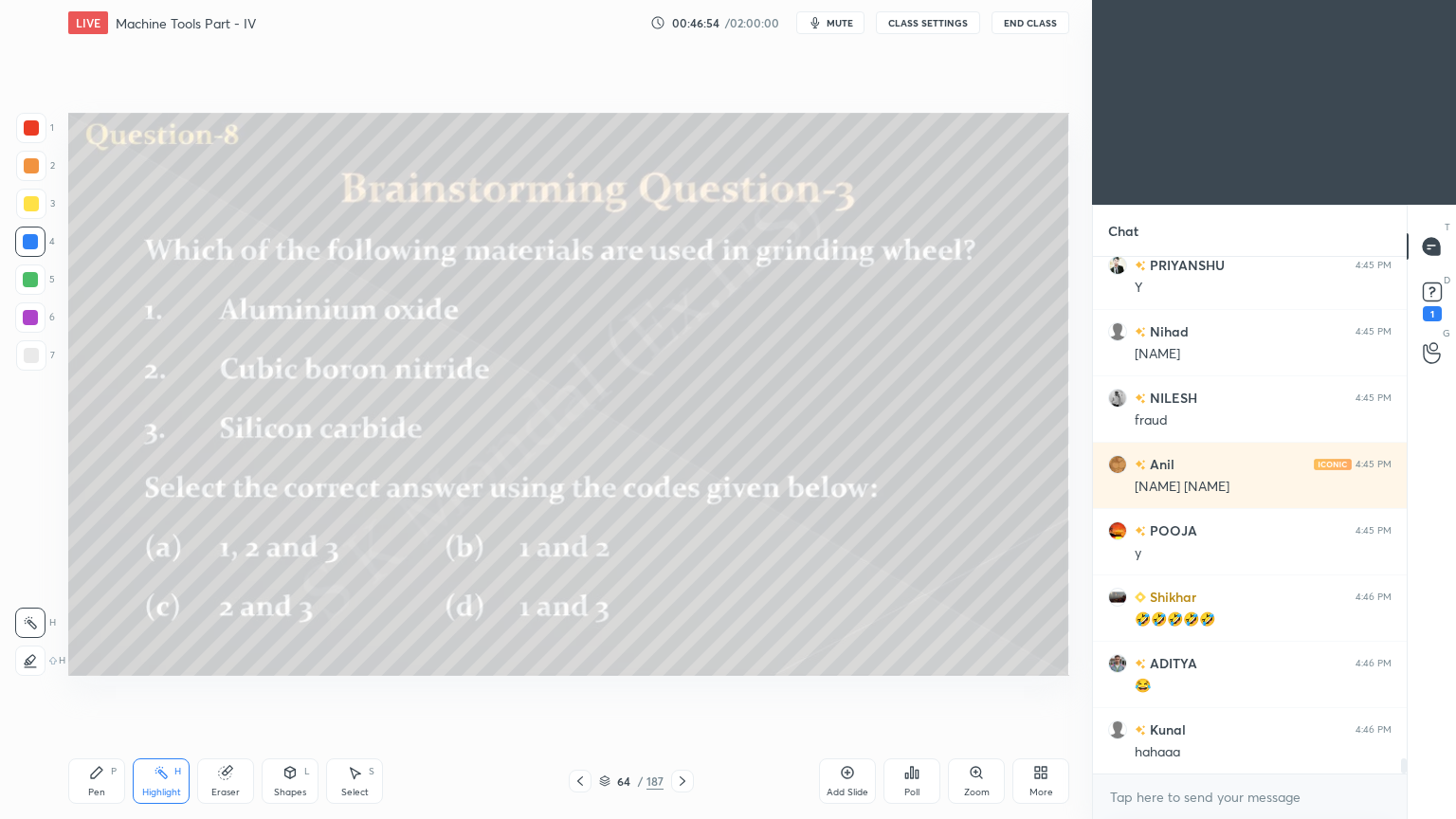 click on "Highlight H" at bounding box center [161, 781] 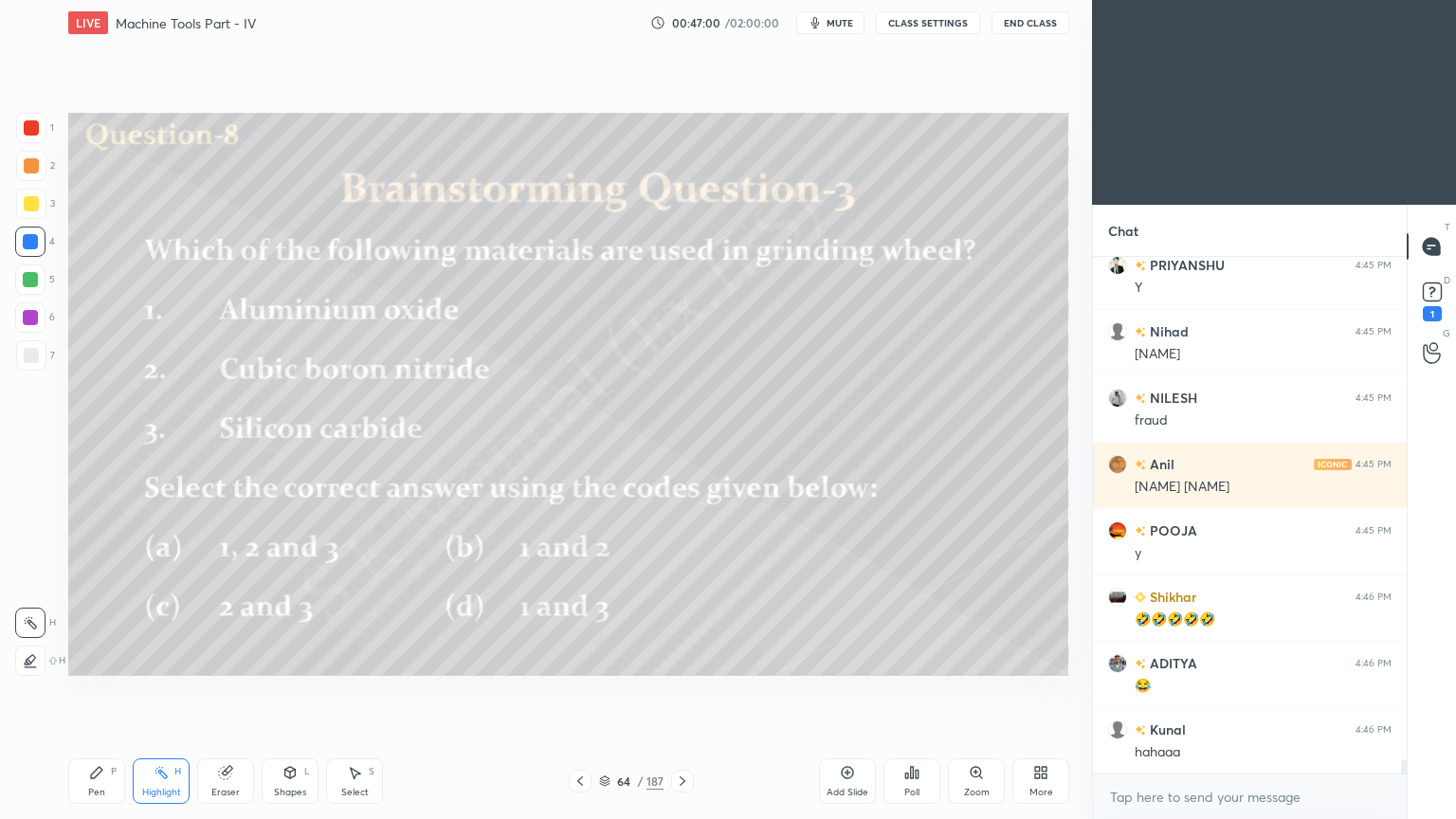 scroll, scrollTop: 17657, scrollLeft: 0, axis: vertical 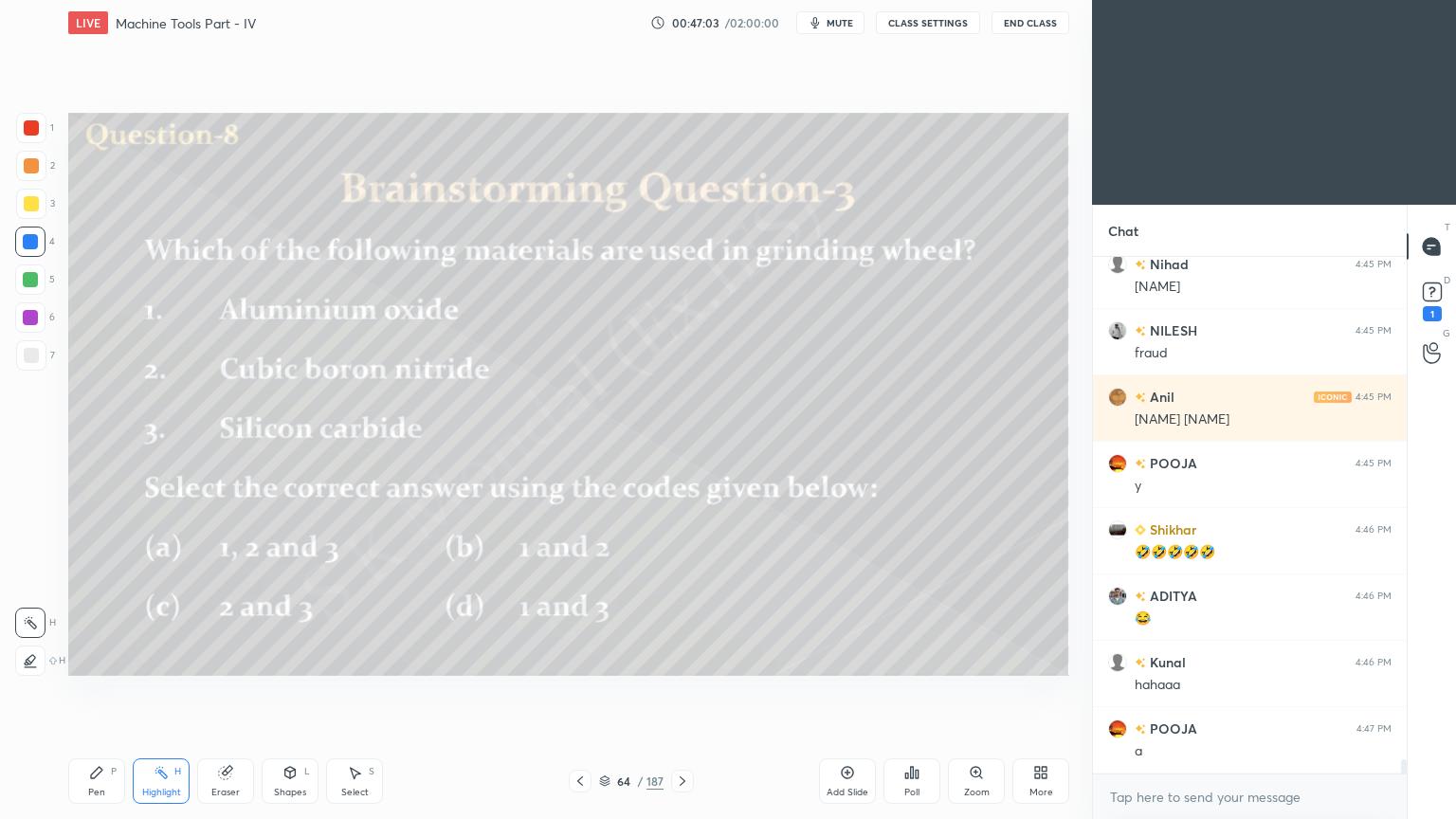 click on "Poll" at bounding box center [912, 792] 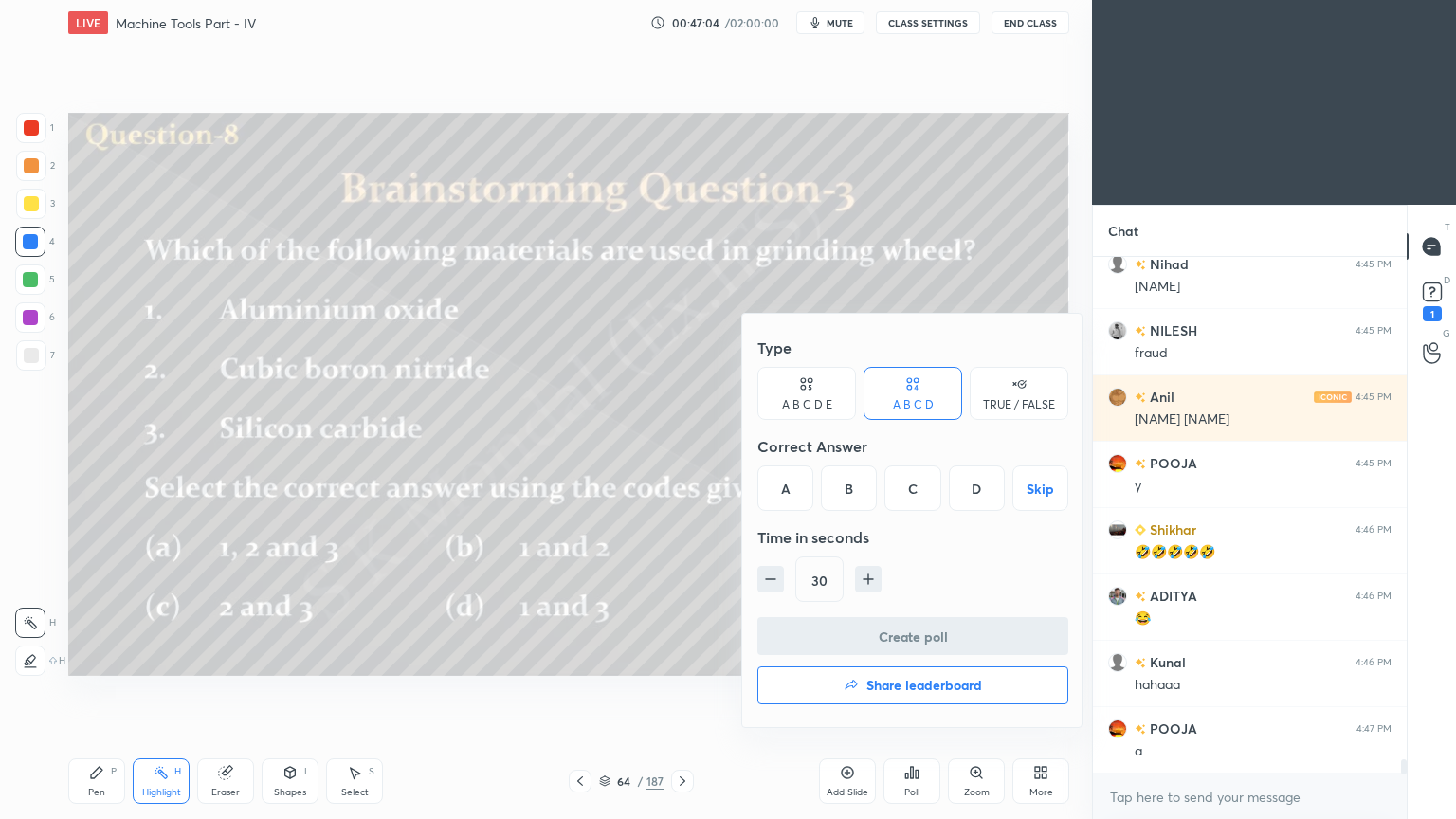 drag, startPoint x: 781, startPoint y: 484, endPoint x: 810, endPoint y: 556, distance: 77.62087 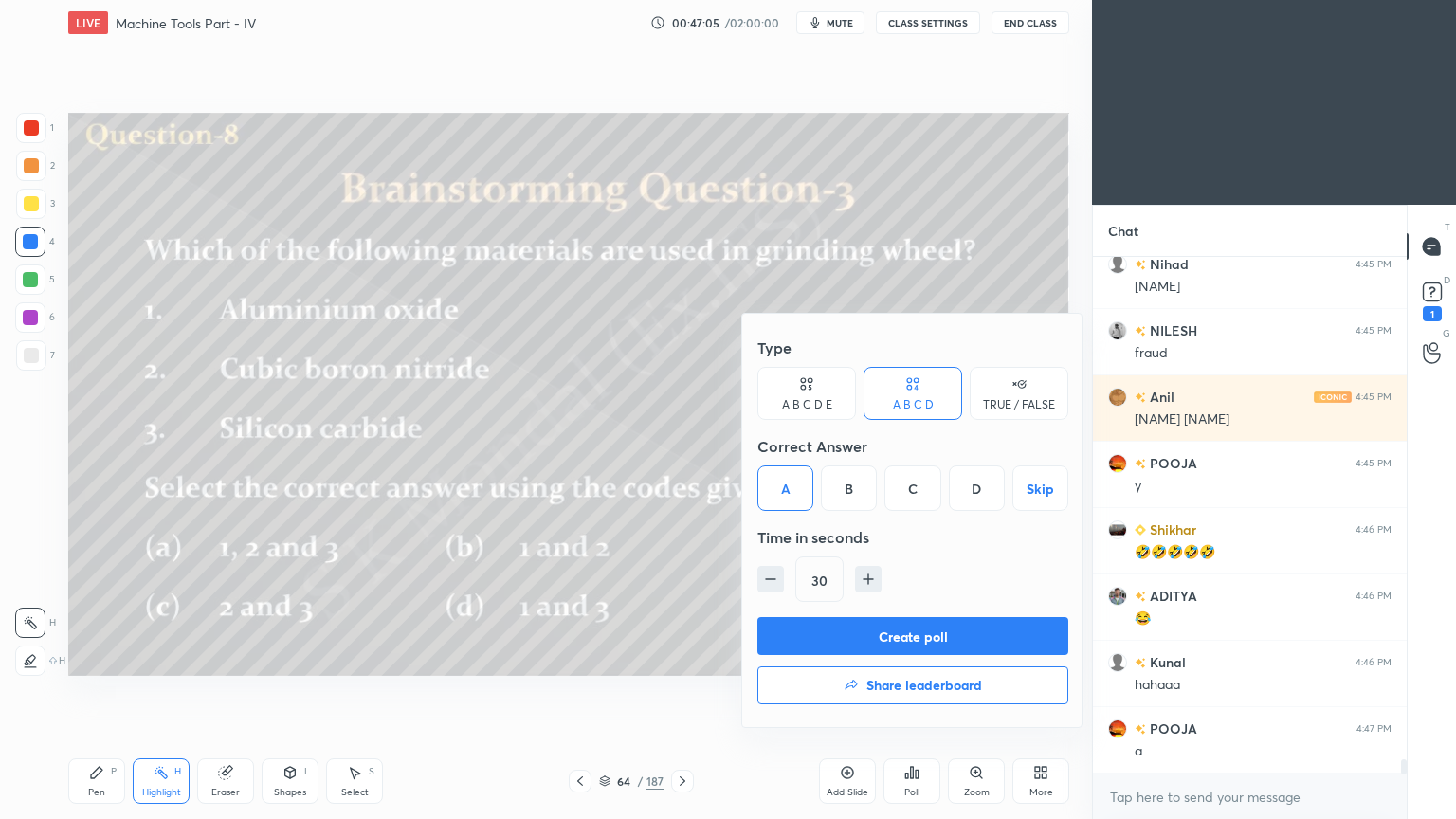 click on "Create poll" at bounding box center [913, 636] 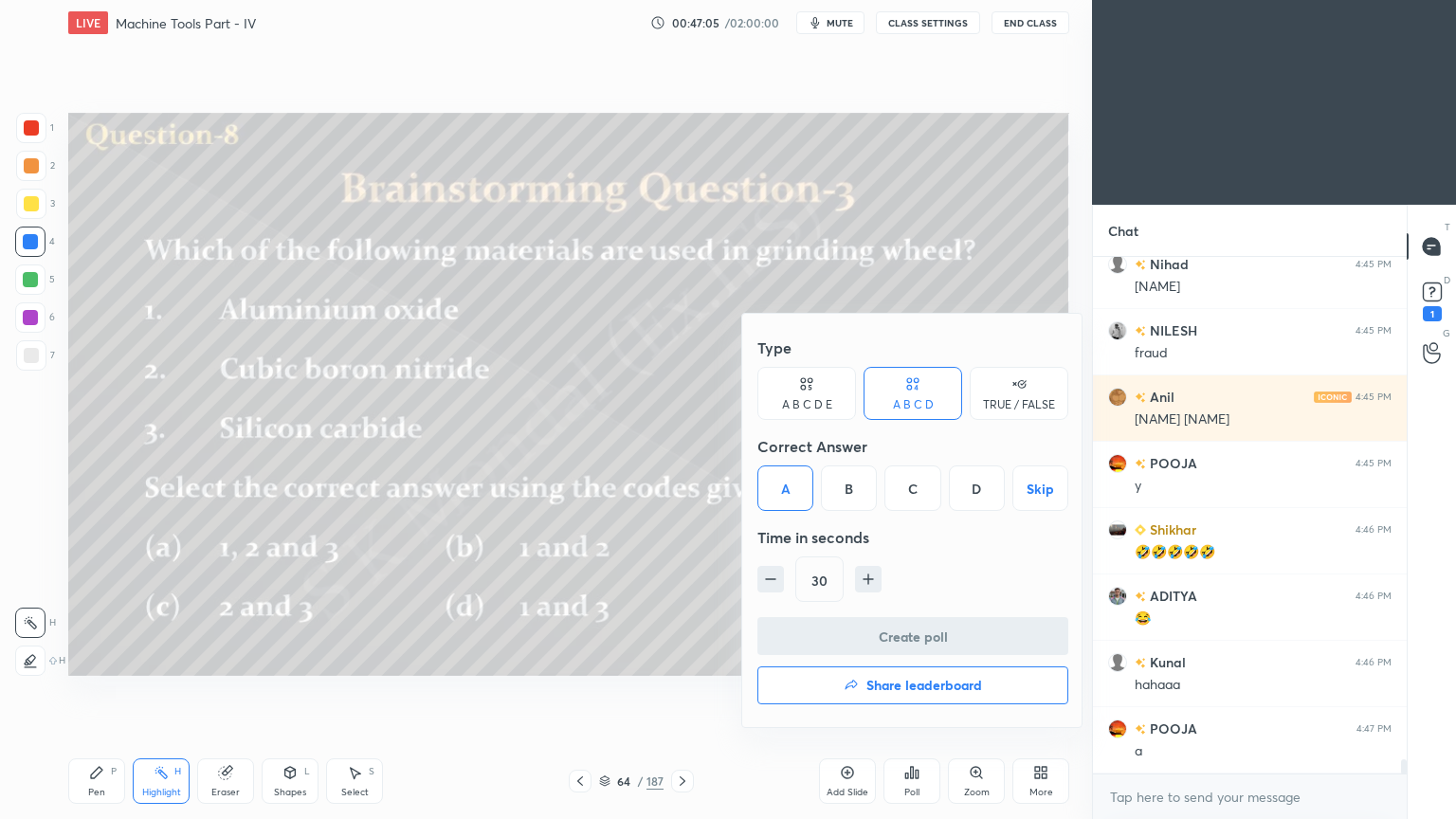 scroll, scrollTop: 471, scrollLeft: 308, axis: both 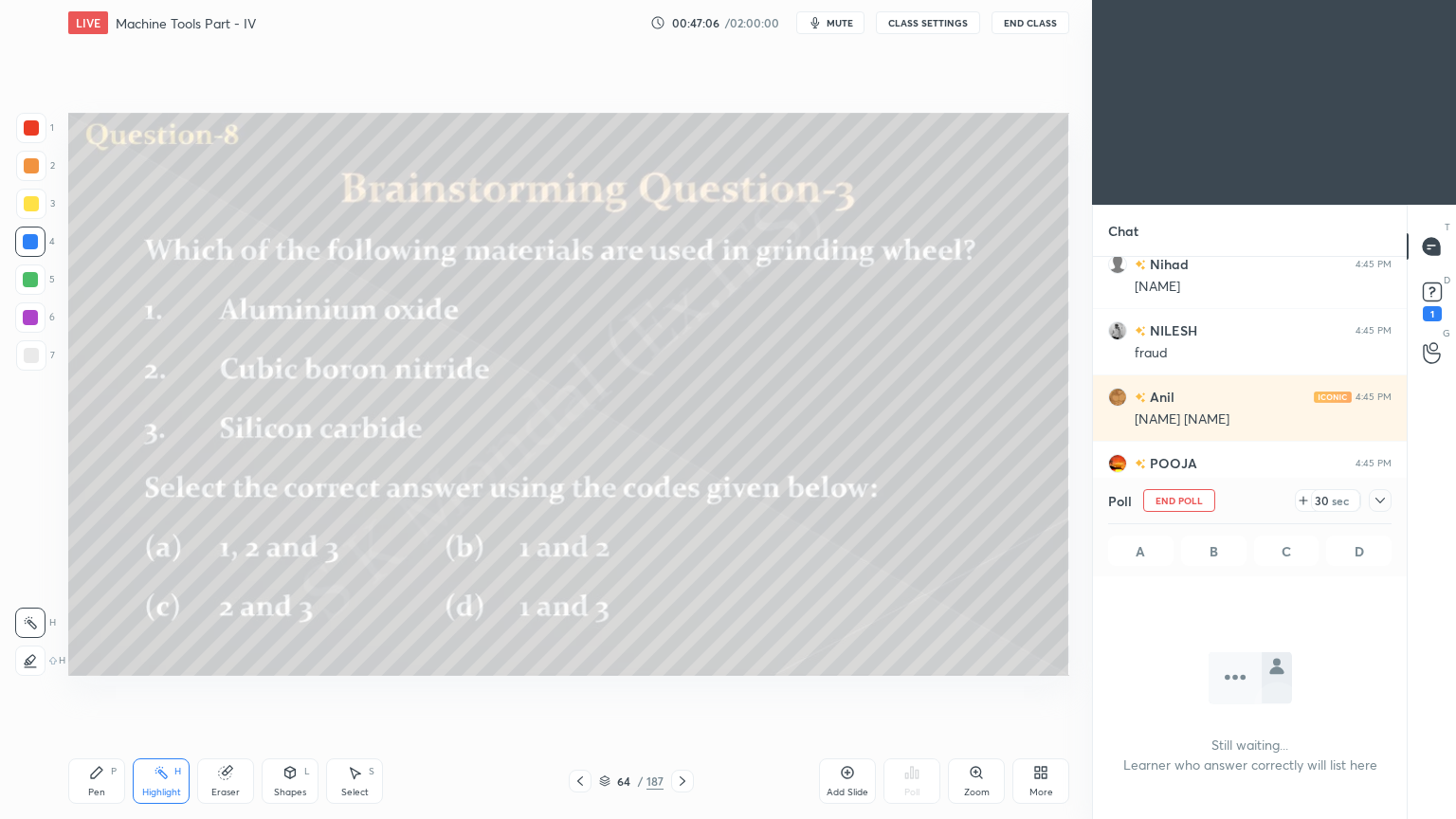 click 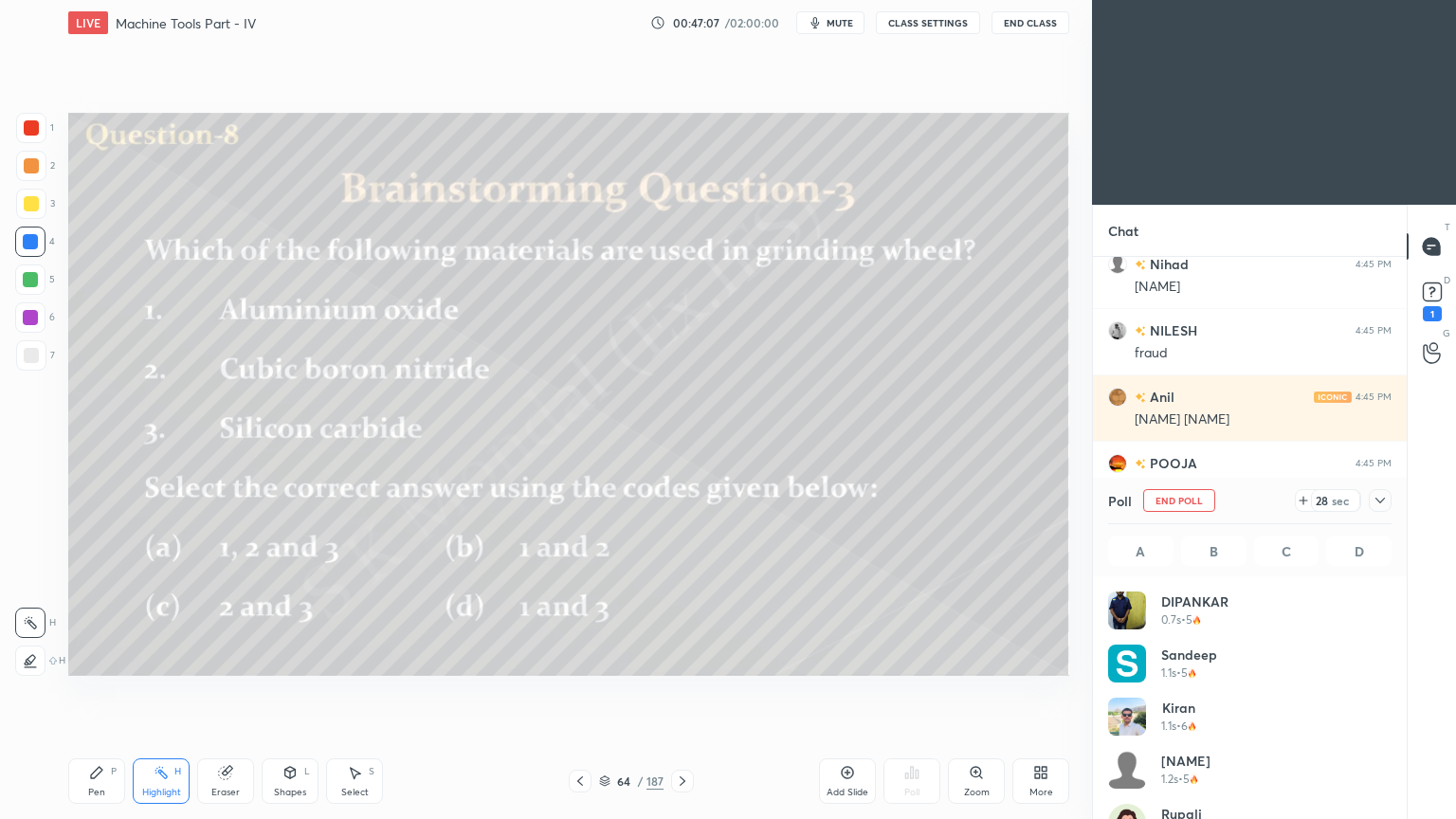 scroll, scrollTop: 6, scrollLeft: 6, axis: both 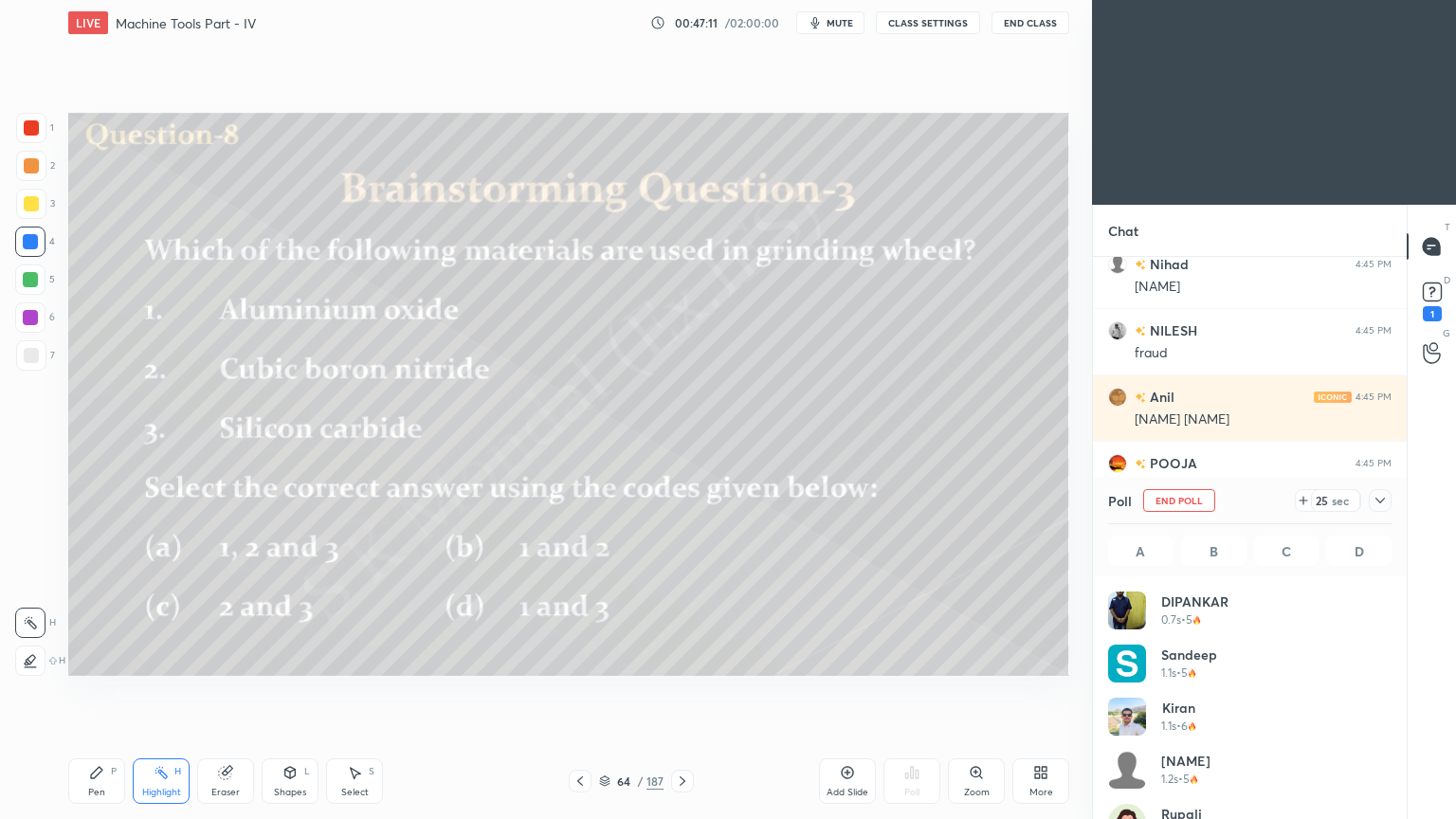click on "Pen P" at bounding box center [97, 781] 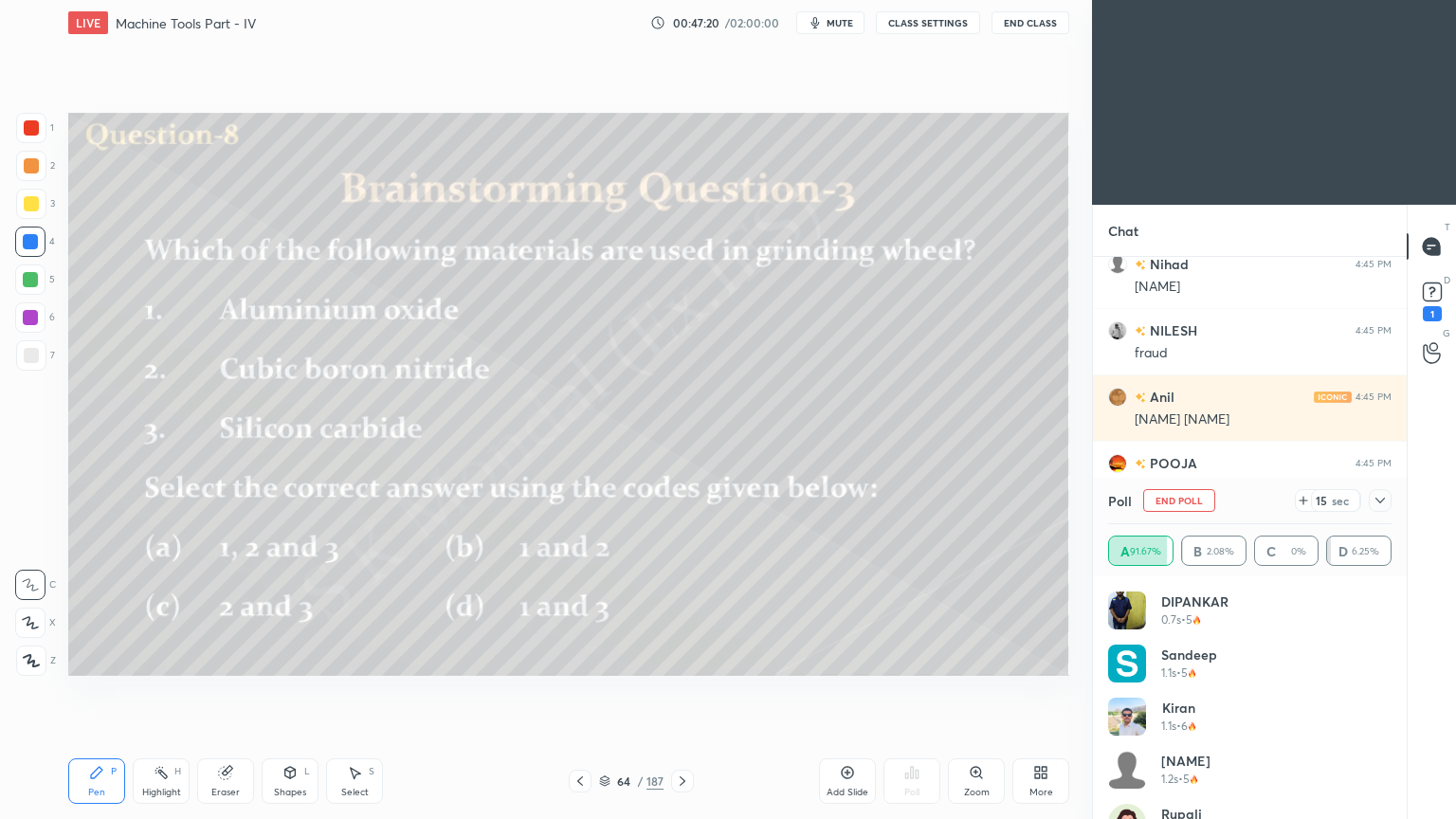 click at bounding box center (682, 781) 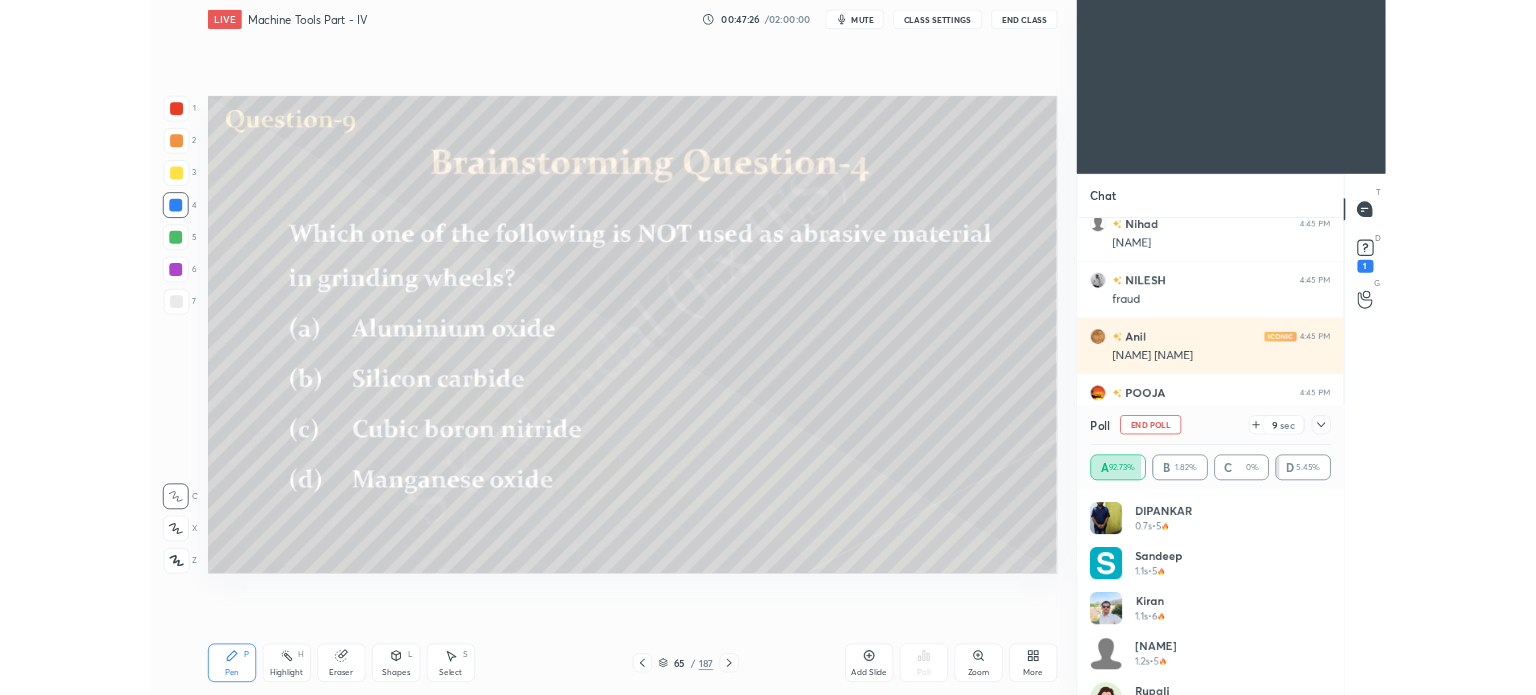 scroll, scrollTop: 567, scrollLeft: 1072, axis: both 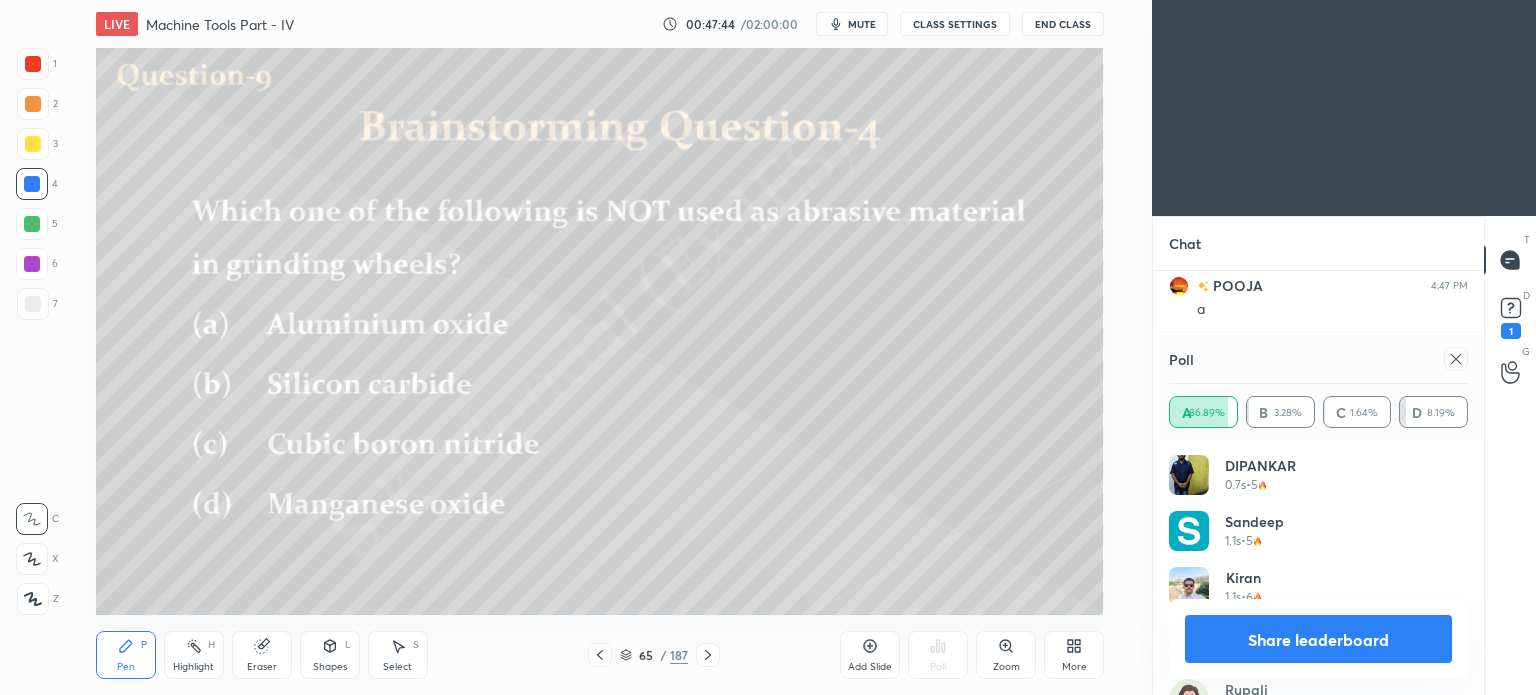 drag, startPoint x: 1292, startPoint y: 643, endPoint x: 1110, endPoint y: 560, distance: 200.0325 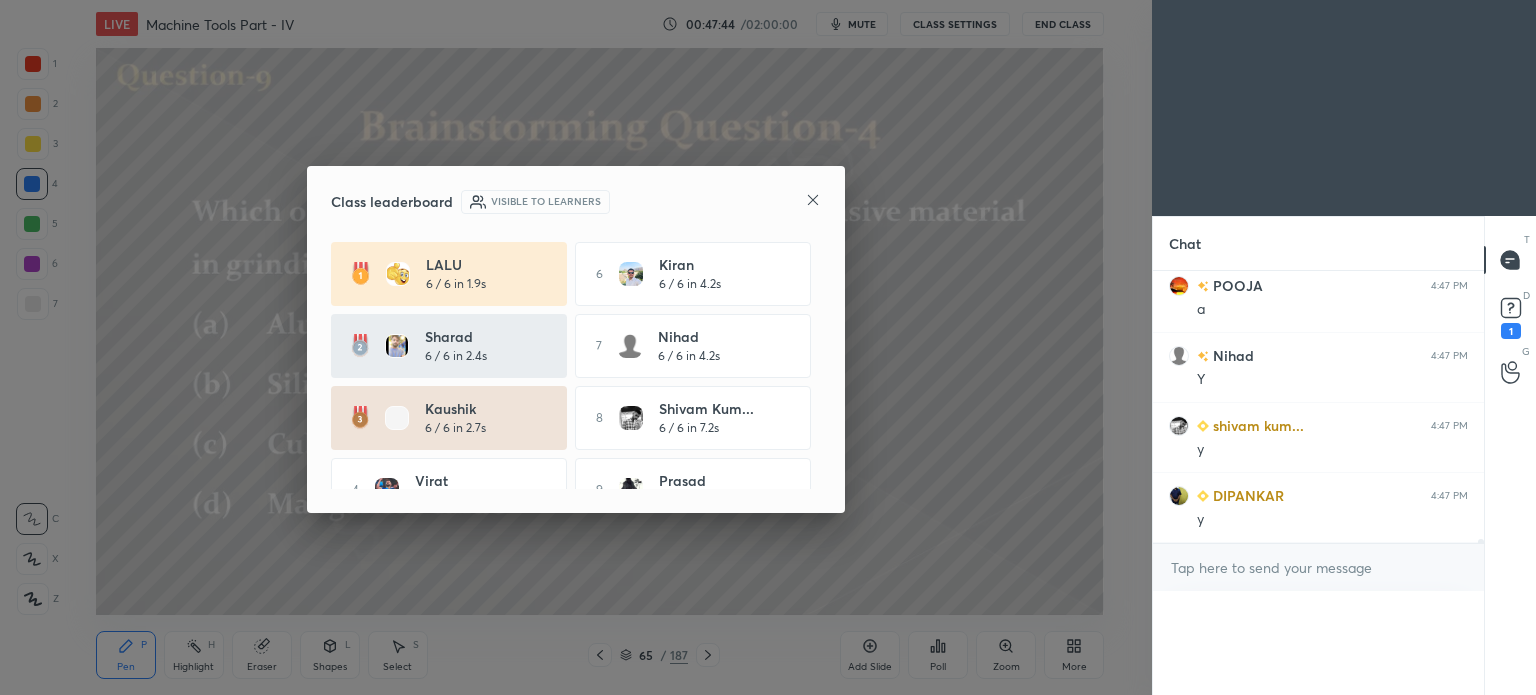 scroll, scrollTop: 0, scrollLeft: 6, axis: horizontal 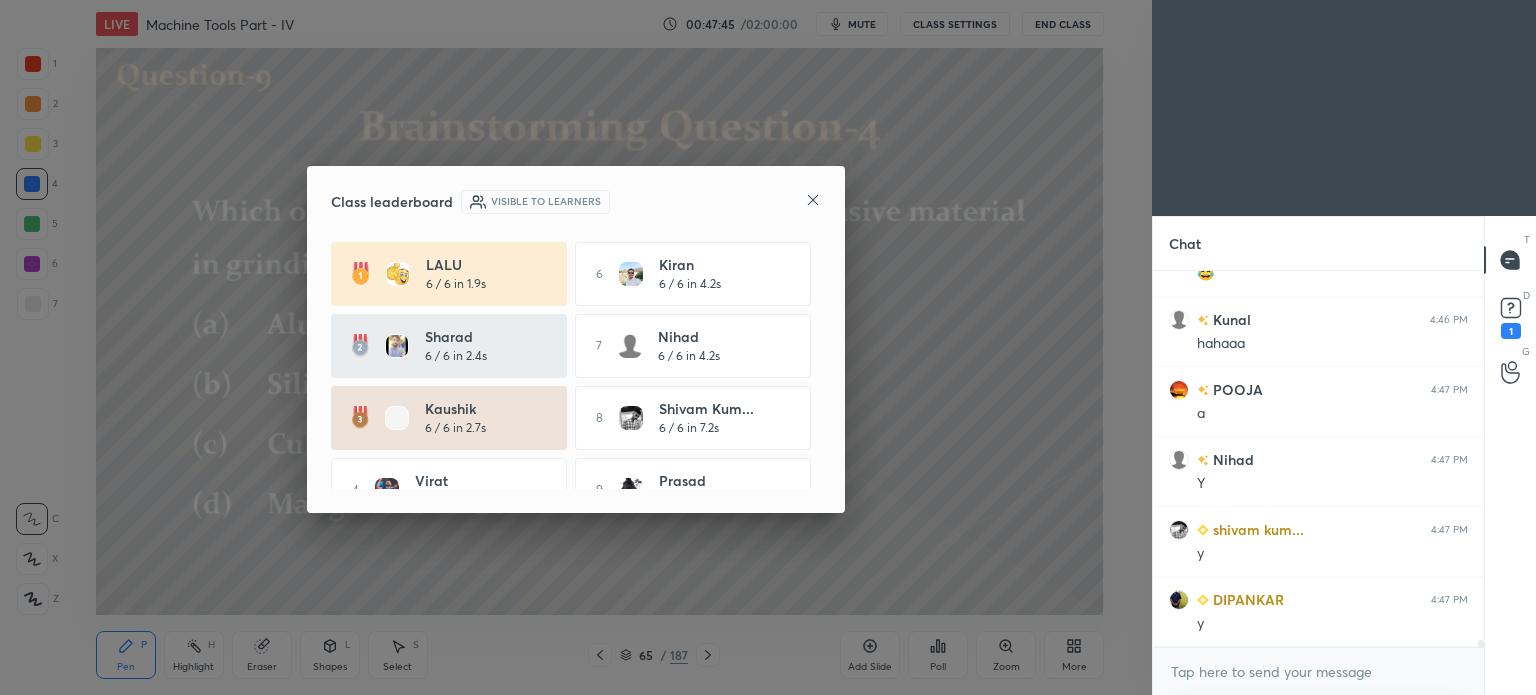 click on "Class leaderboard Visible to learners LALU 6 / 6 in 1.9s 6 Kiran 6 / 6 in 4.2s Sharad 6 / 6 in 2.4s 7 Nihad 6 / 6 in 4.2s kaushik 6 / 6 in 2.7s 8 shivam kum... 6 / 6 in 7.2s 4 Virat 6 / 6 in 4s 9 Prasad 6 / 6 in 7.9s 5 Shikhar 6 / 6 in 4.1s 10 NILESH 6 / 6 in 8s" at bounding box center [576, 340] 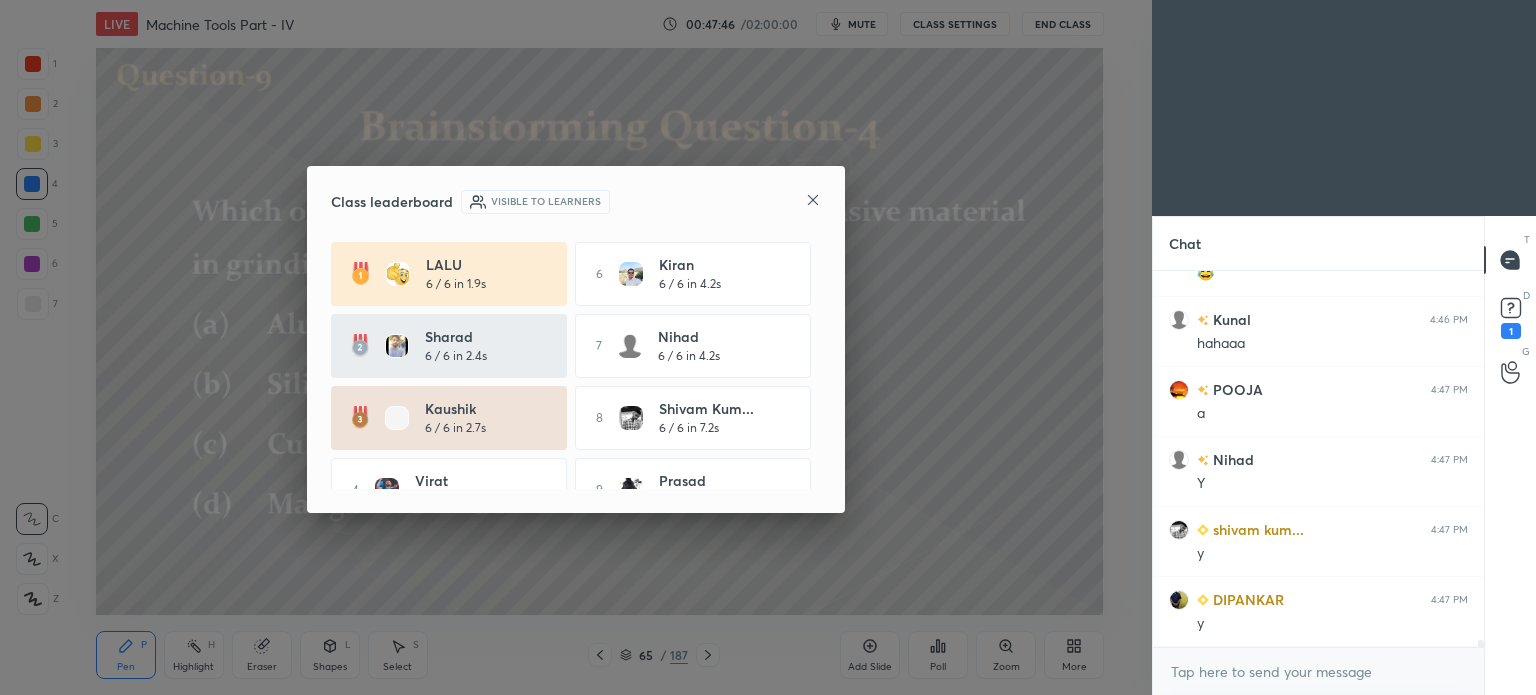 click 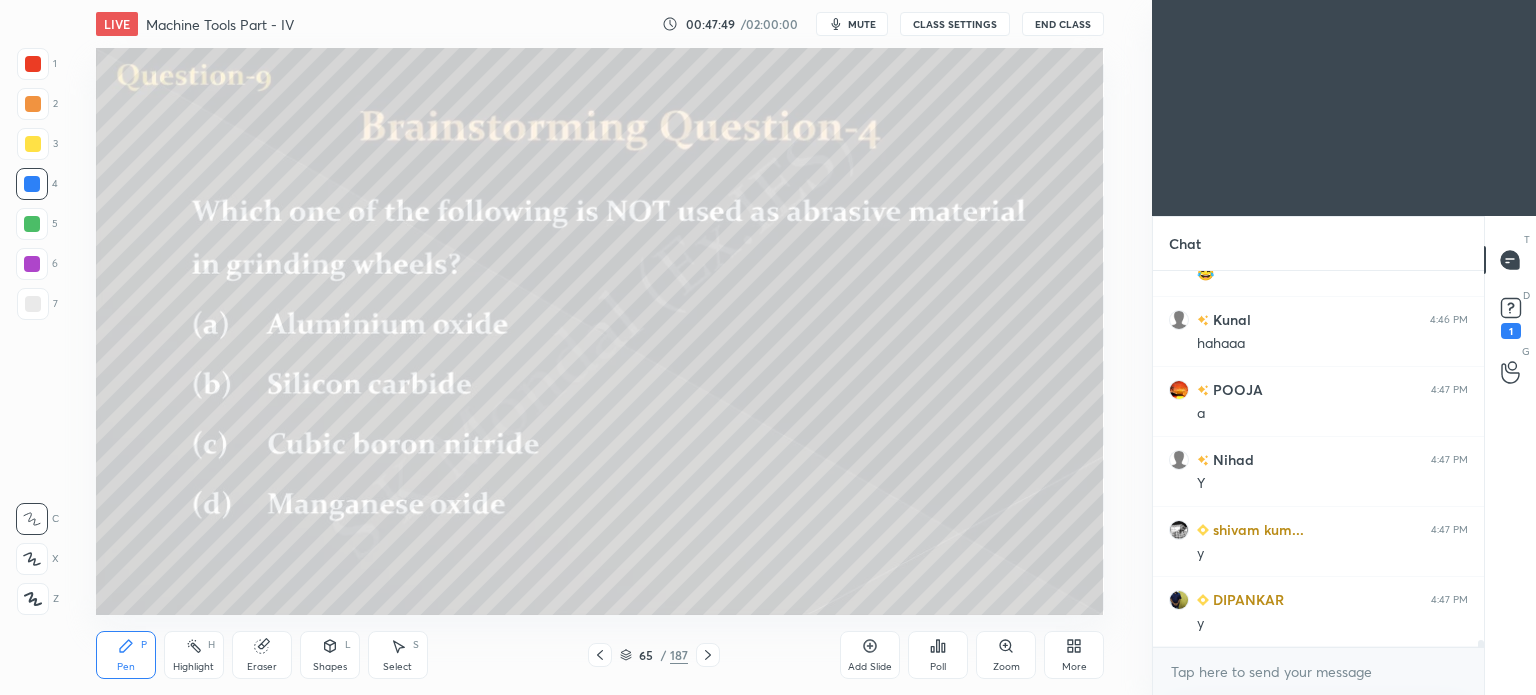 click on "Poll" at bounding box center (938, 655) 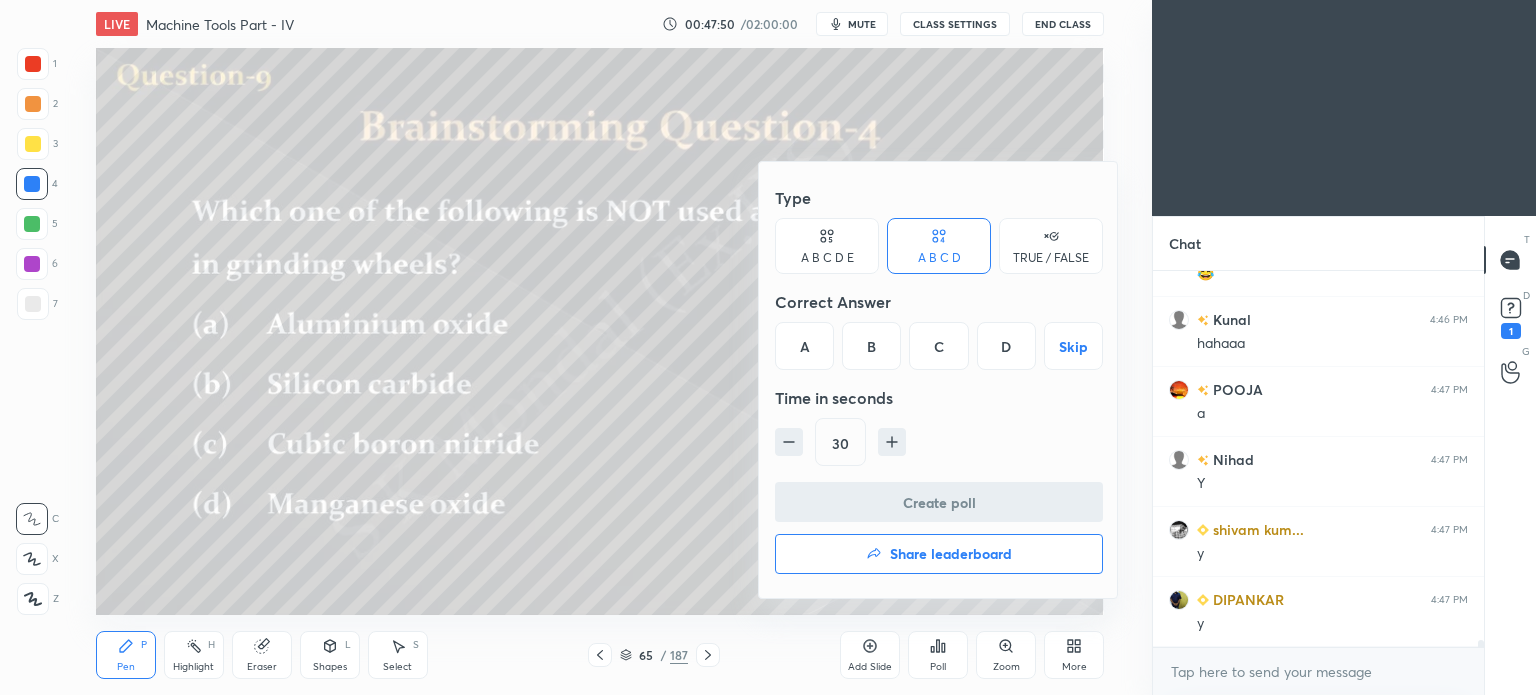 click on "D" at bounding box center [1006, 346] 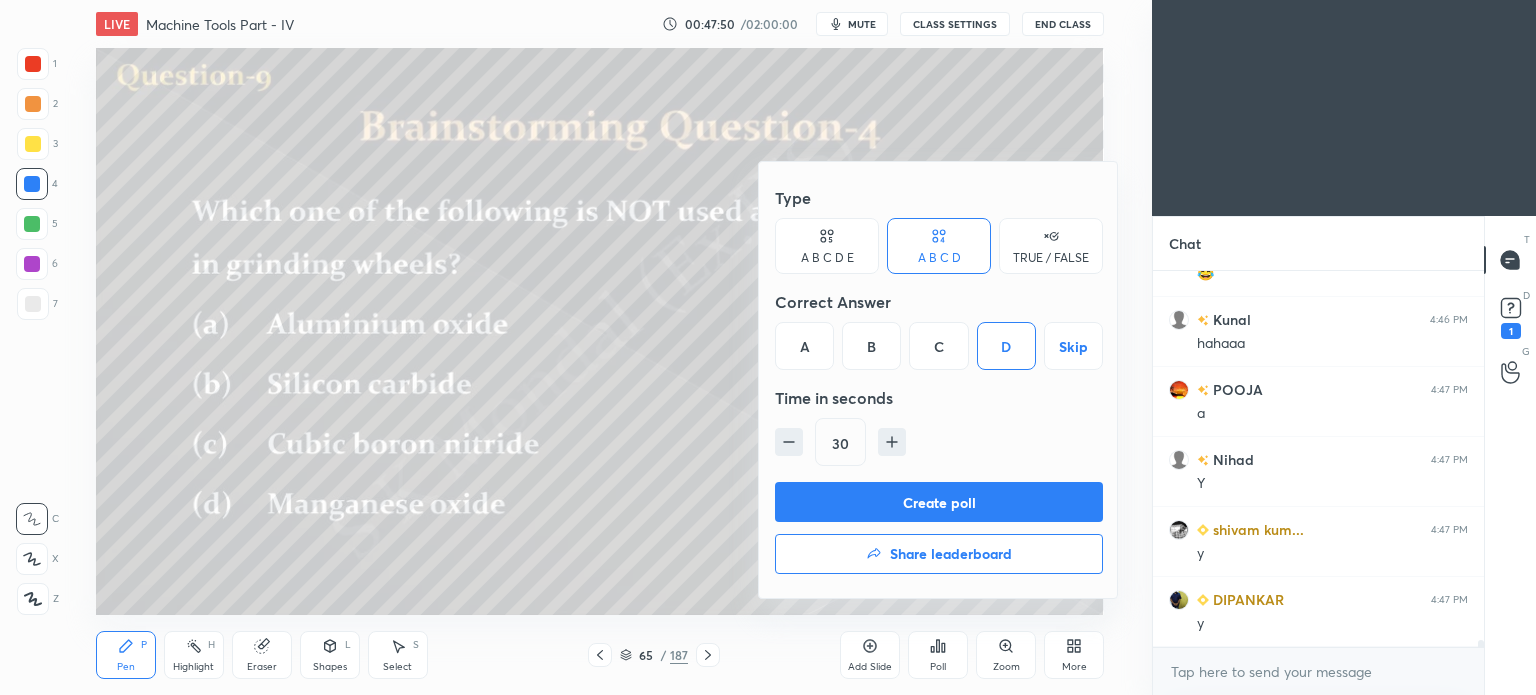 click on "Create poll" at bounding box center [939, 502] 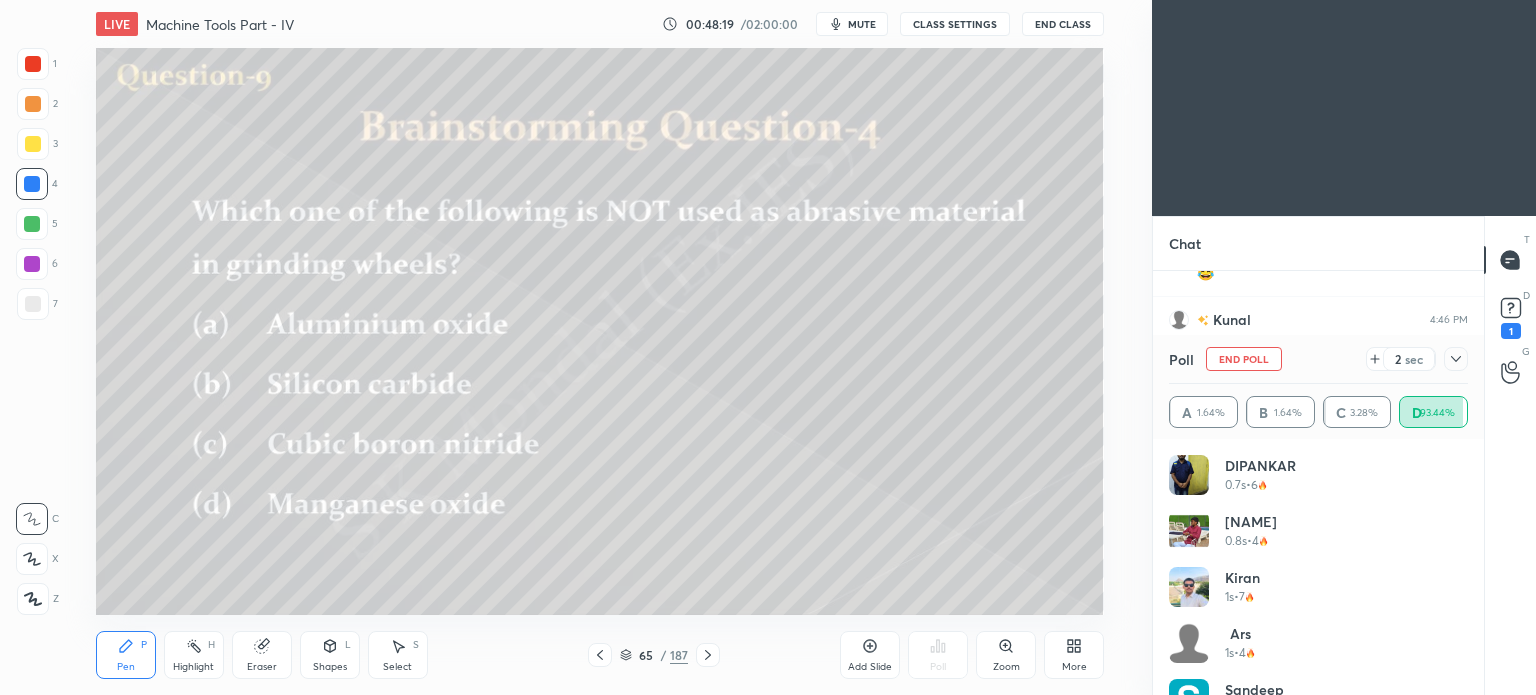 click on "mute" at bounding box center [862, 24] 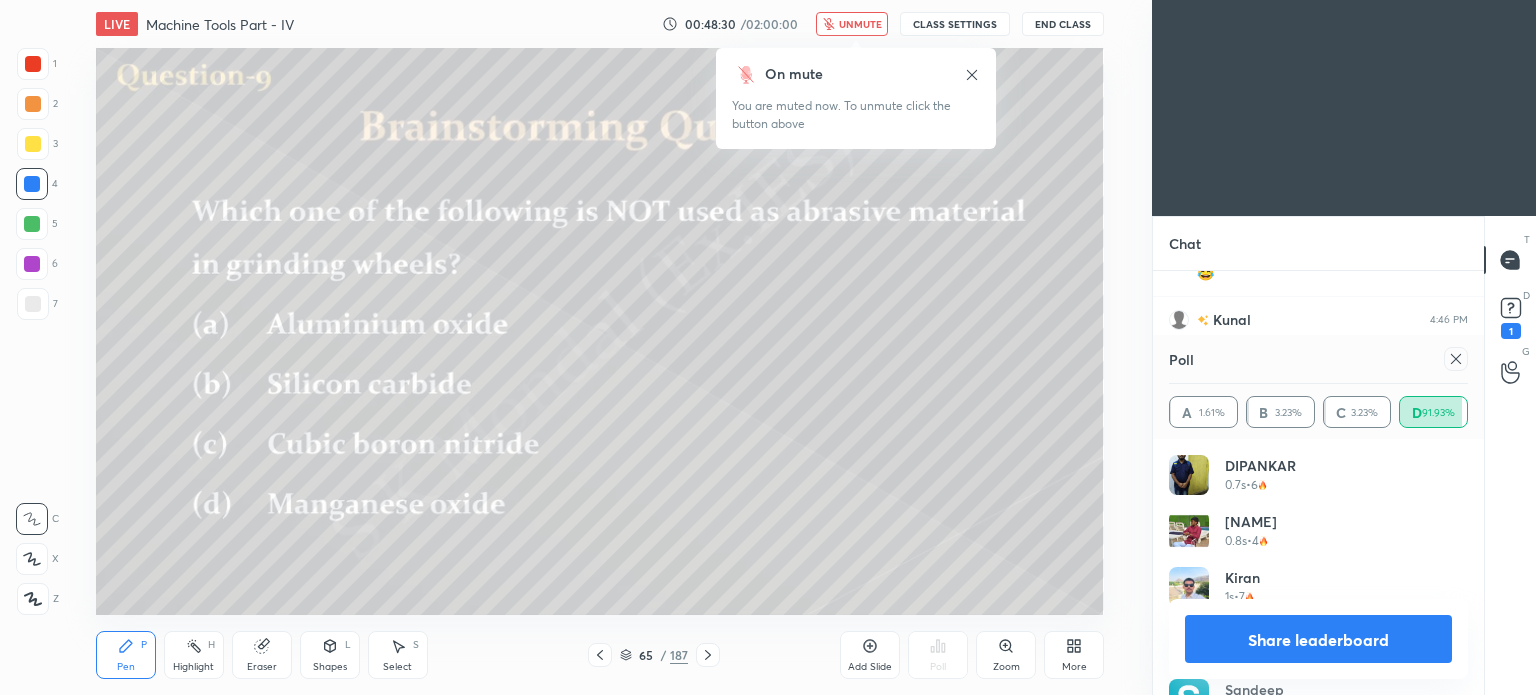 click on "unmute" at bounding box center [860, 24] 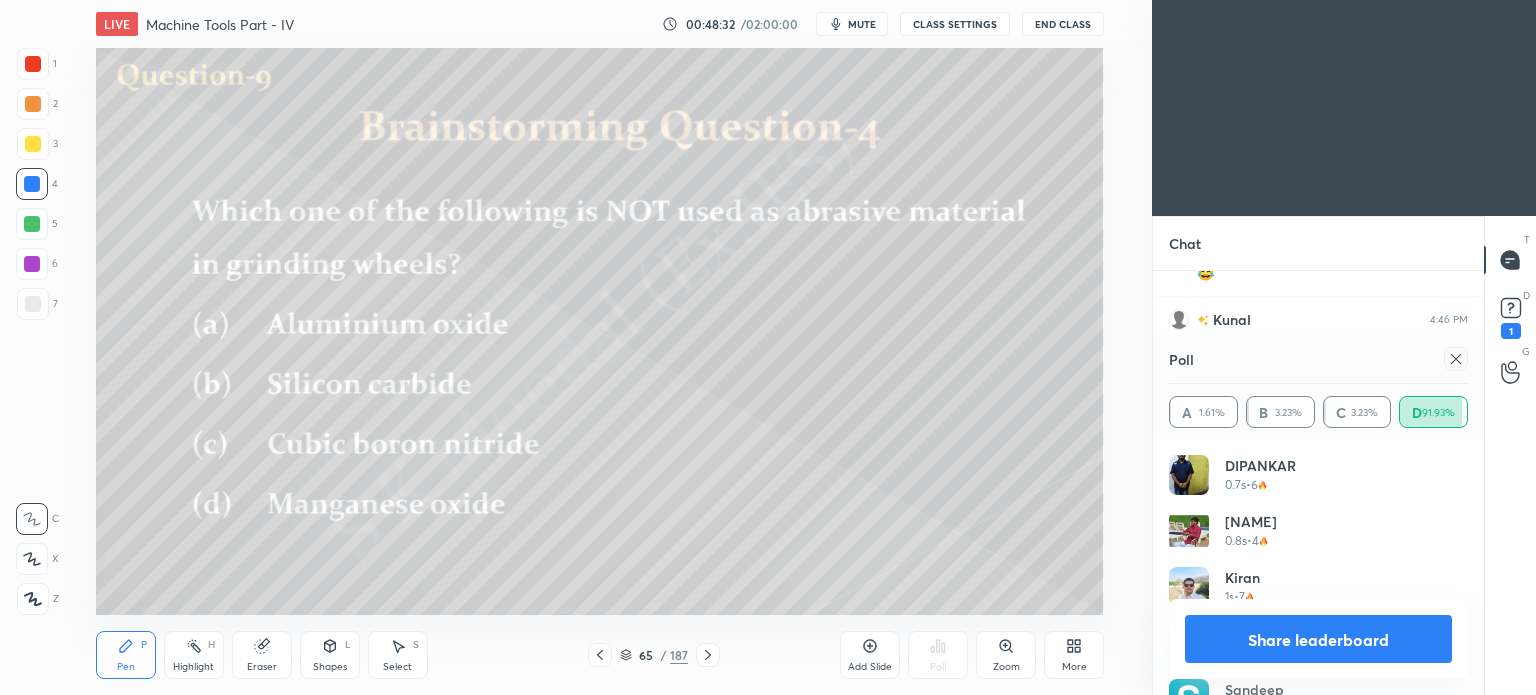 click on "Share leaderboard" at bounding box center [1318, 639] 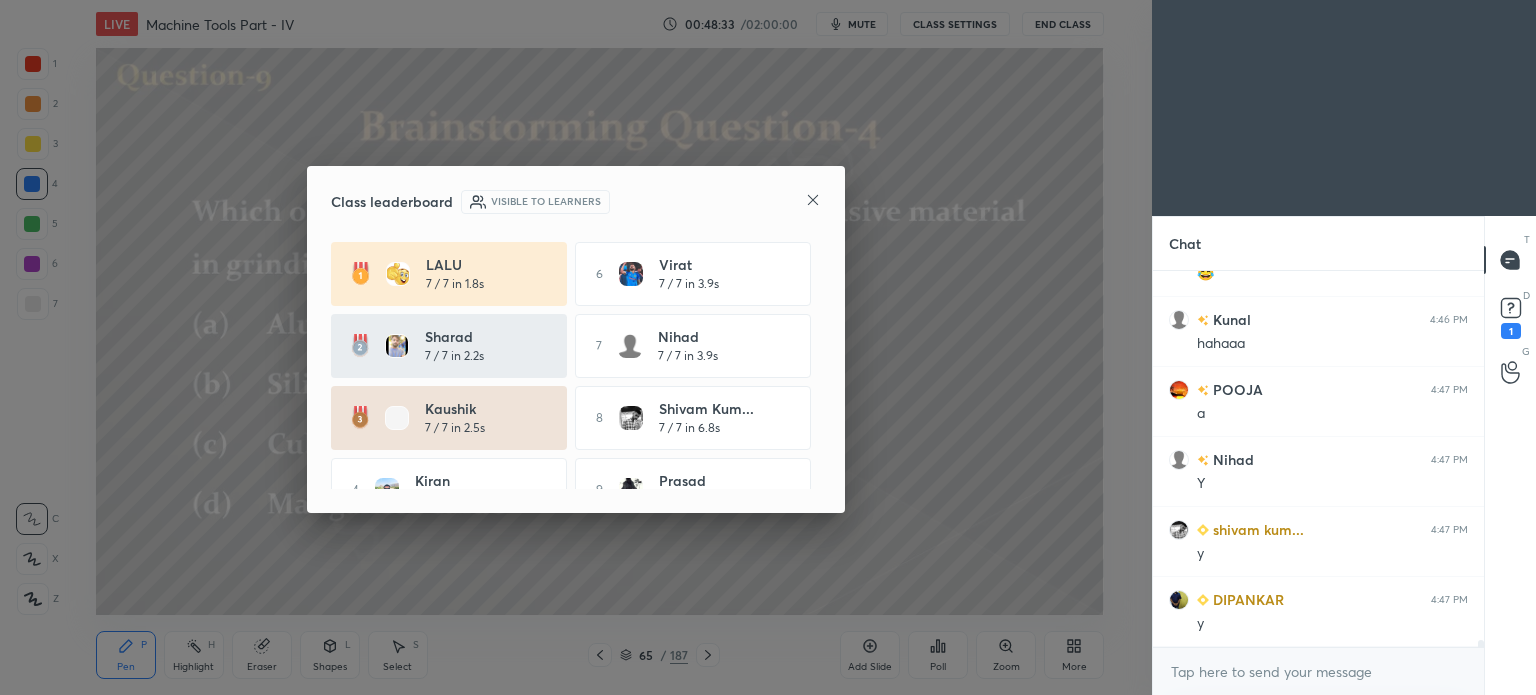 click on "Class leaderboard Visible to learners LALU 7 / 7 in 1.8s 6 Virat 7 / 7 in 3.9s Sharad 7 / 7 in 2.2s 7 Nihad 7 / 7 in 3.9s kaushik 7 / 7 in 2.5s 8 shivam kum... 7 / 7 in 6.8s 4 Kiran 7 / 7 in 3.7s 9 Prasad 7 / 7 in 7s 5 Shikhar 7 / 7 in 3.7s 10 NILESH 7 / 7 in 7.5s" at bounding box center (576, 340) 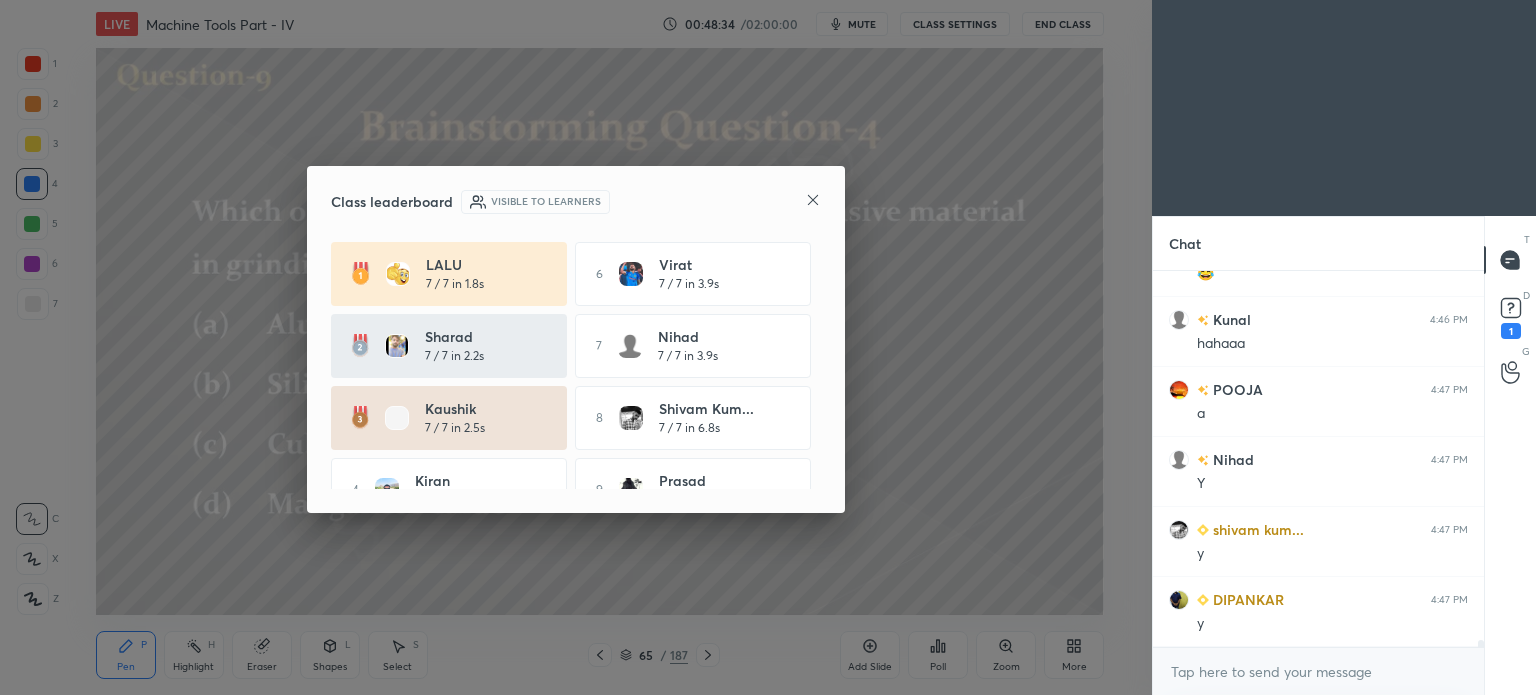 click 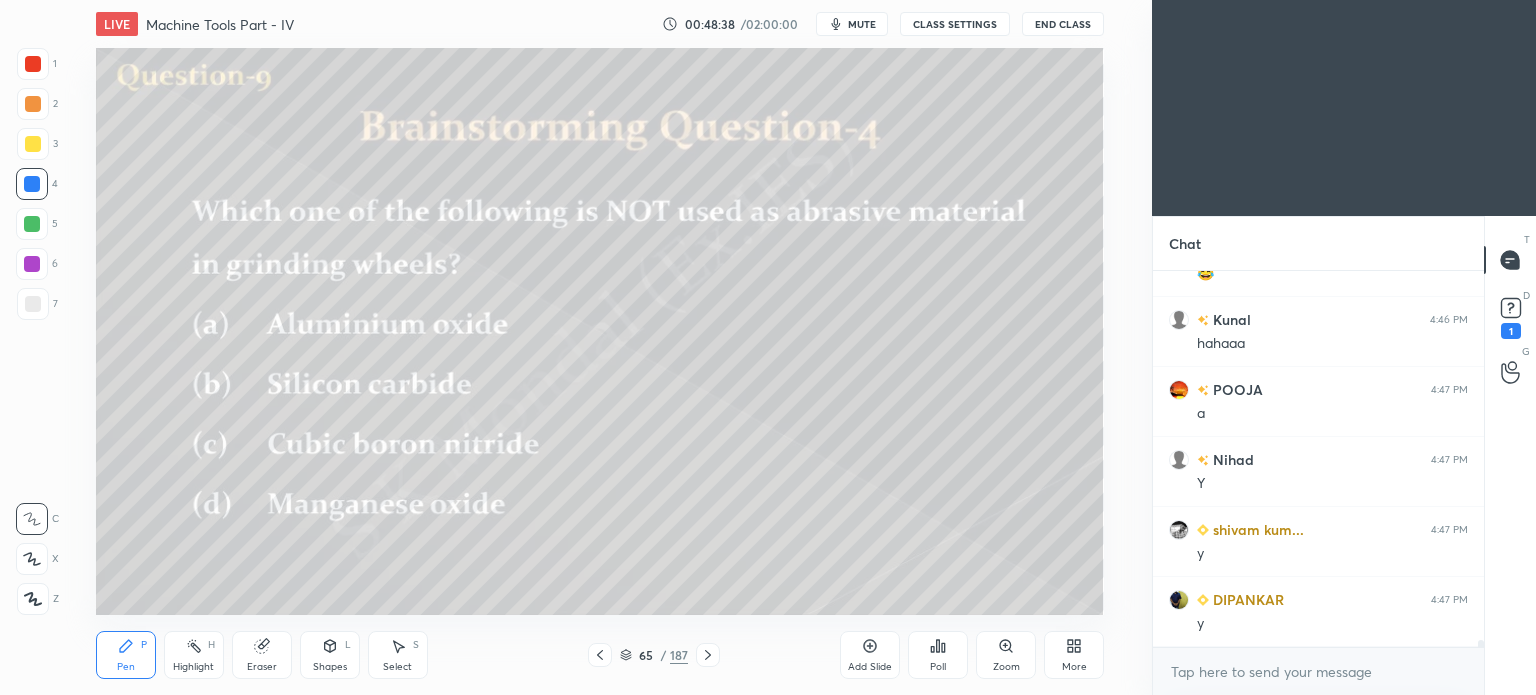 click on "Highlight" at bounding box center (193, 667) 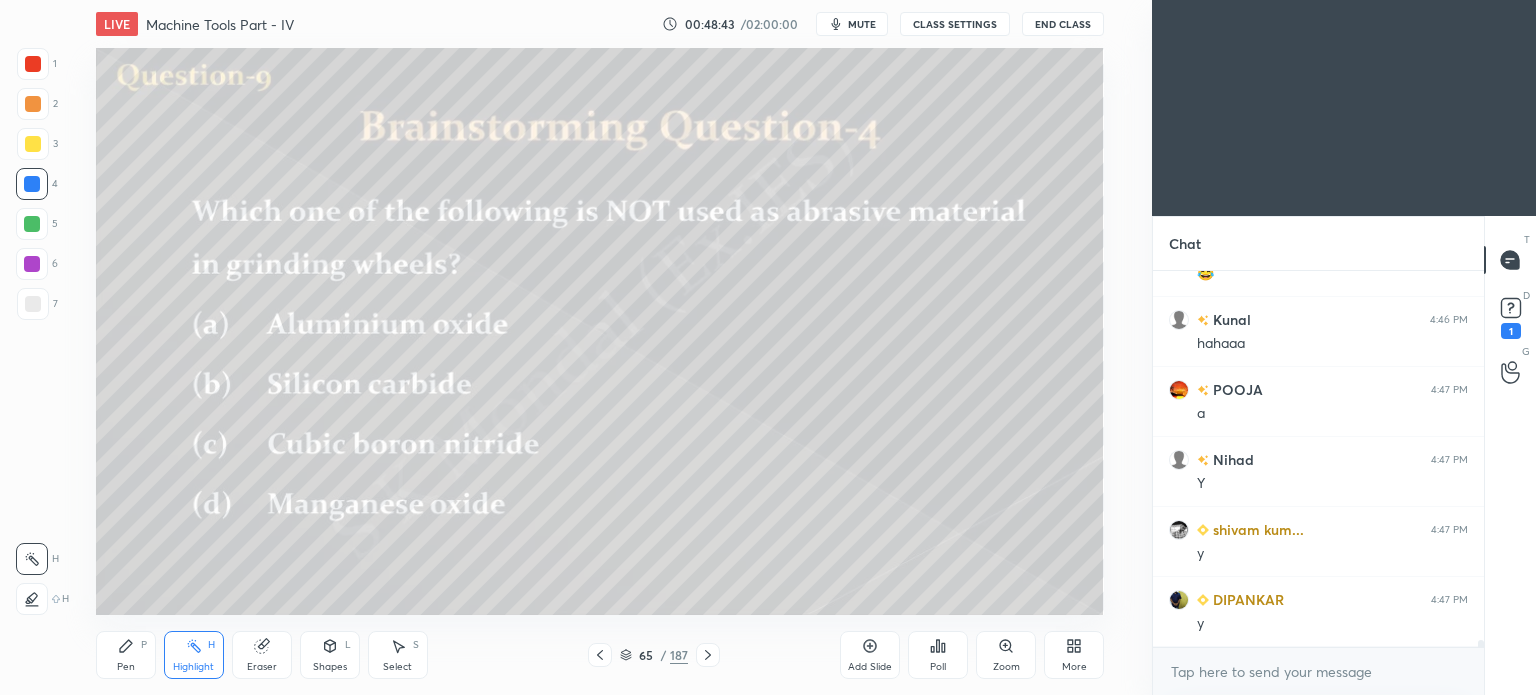 click on "Pen P" at bounding box center [126, 655] 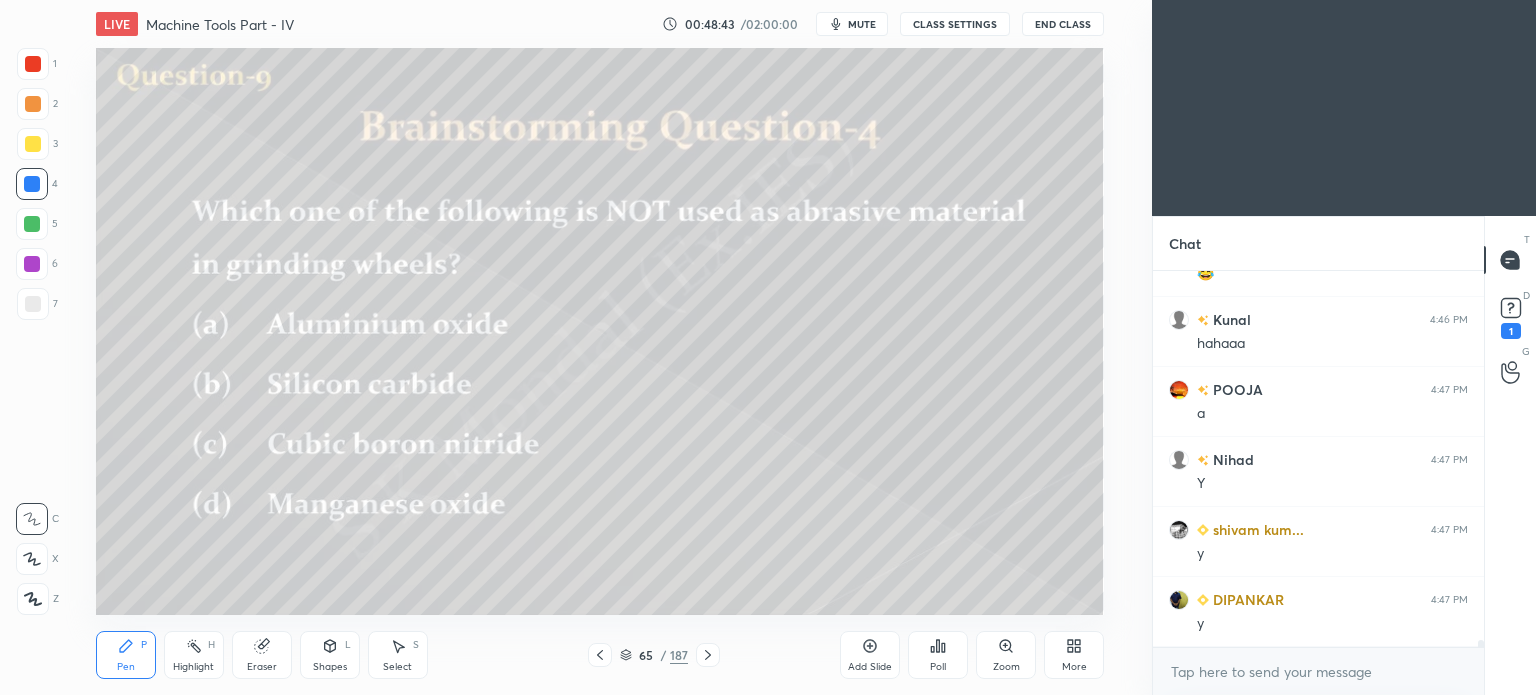 click on "Pen" at bounding box center [126, 667] 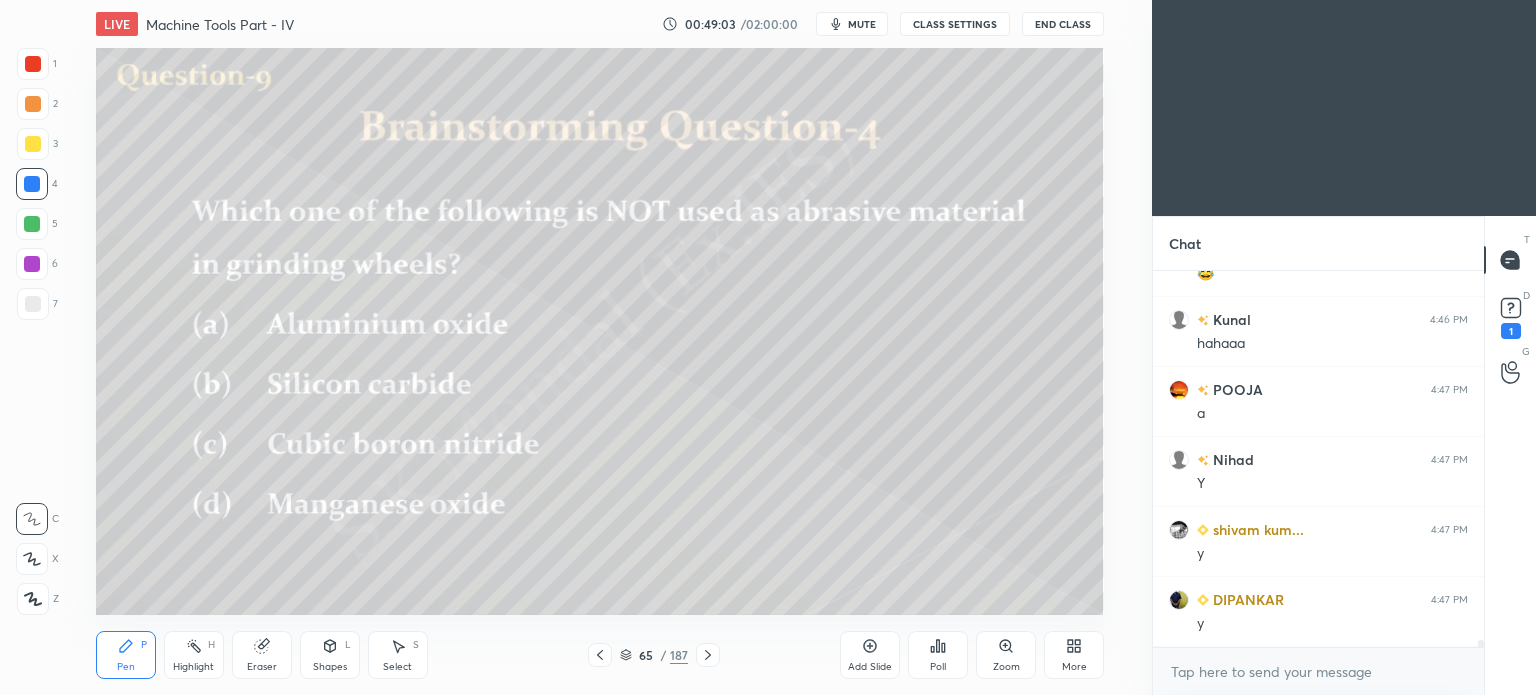 click 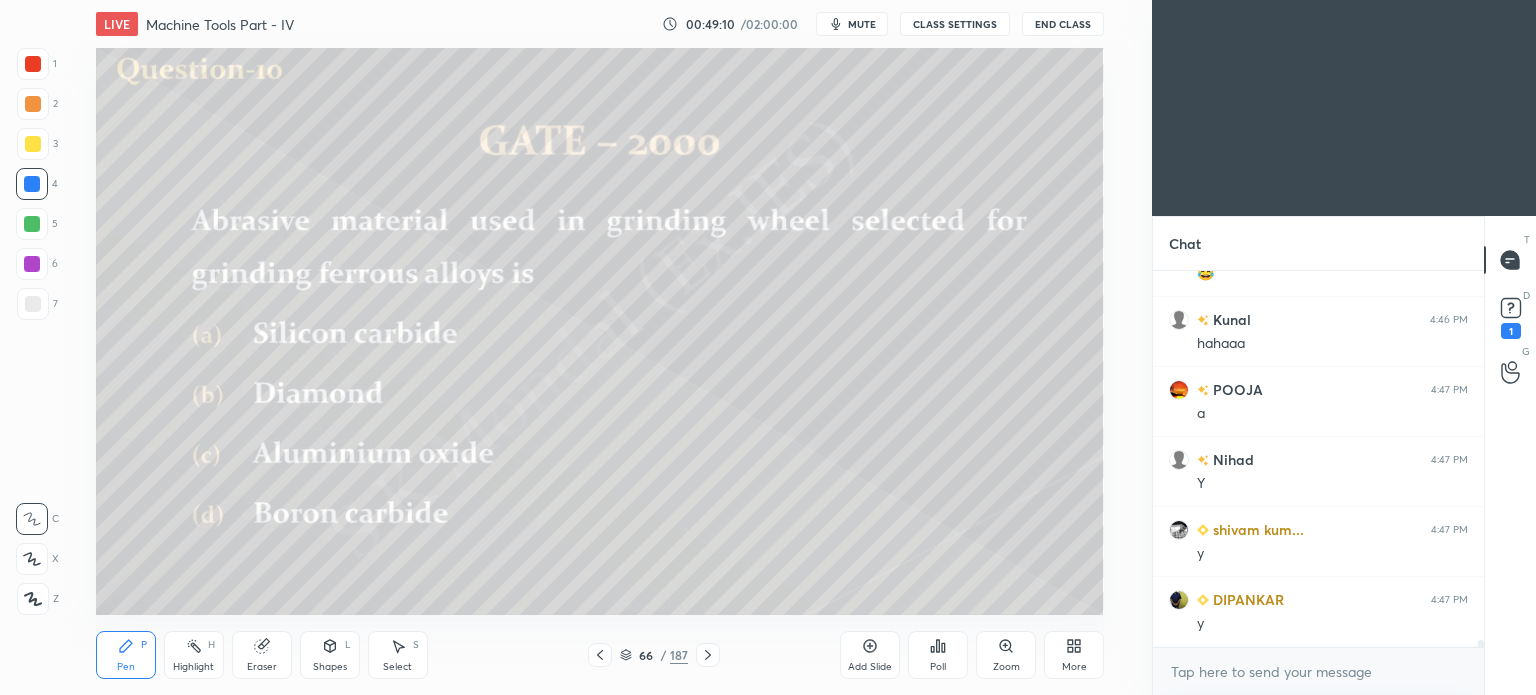 click on "Poll" at bounding box center [938, 655] 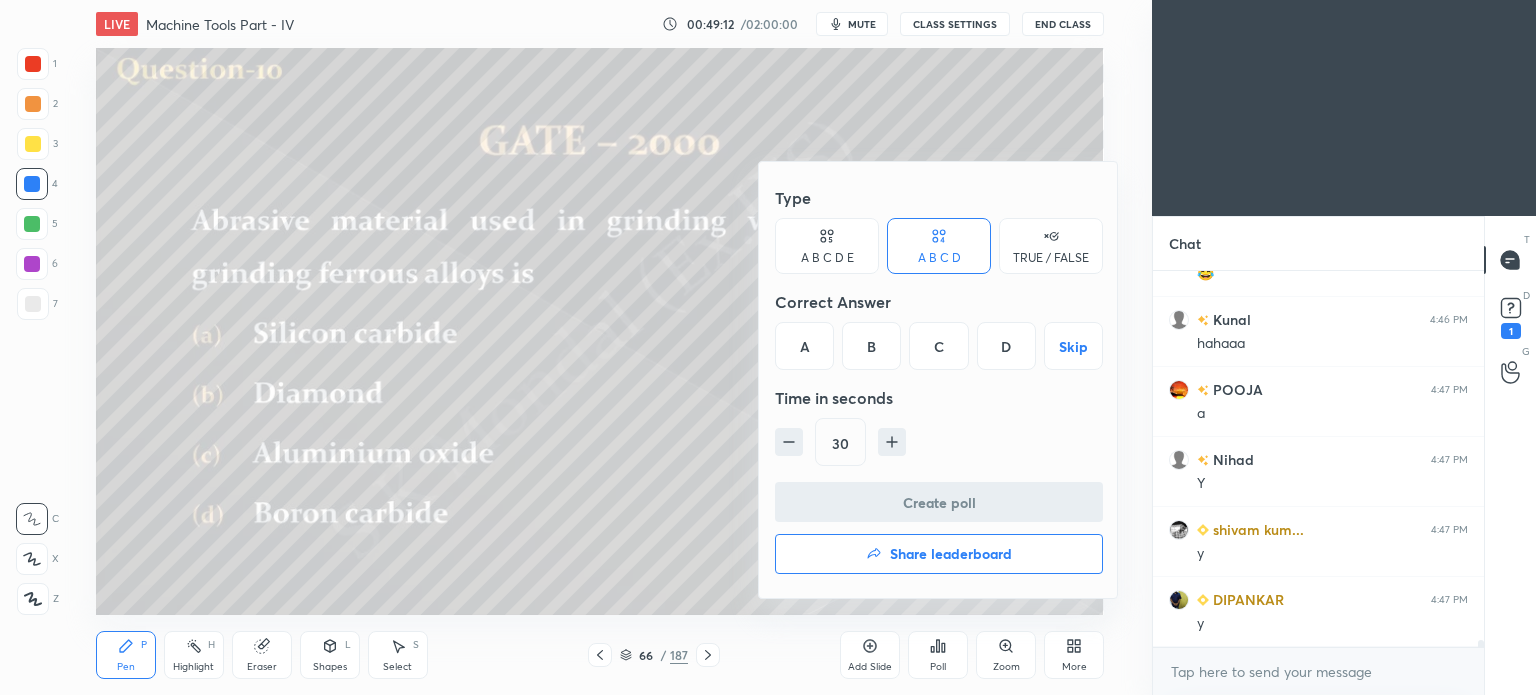 click on "C" at bounding box center (938, 346) 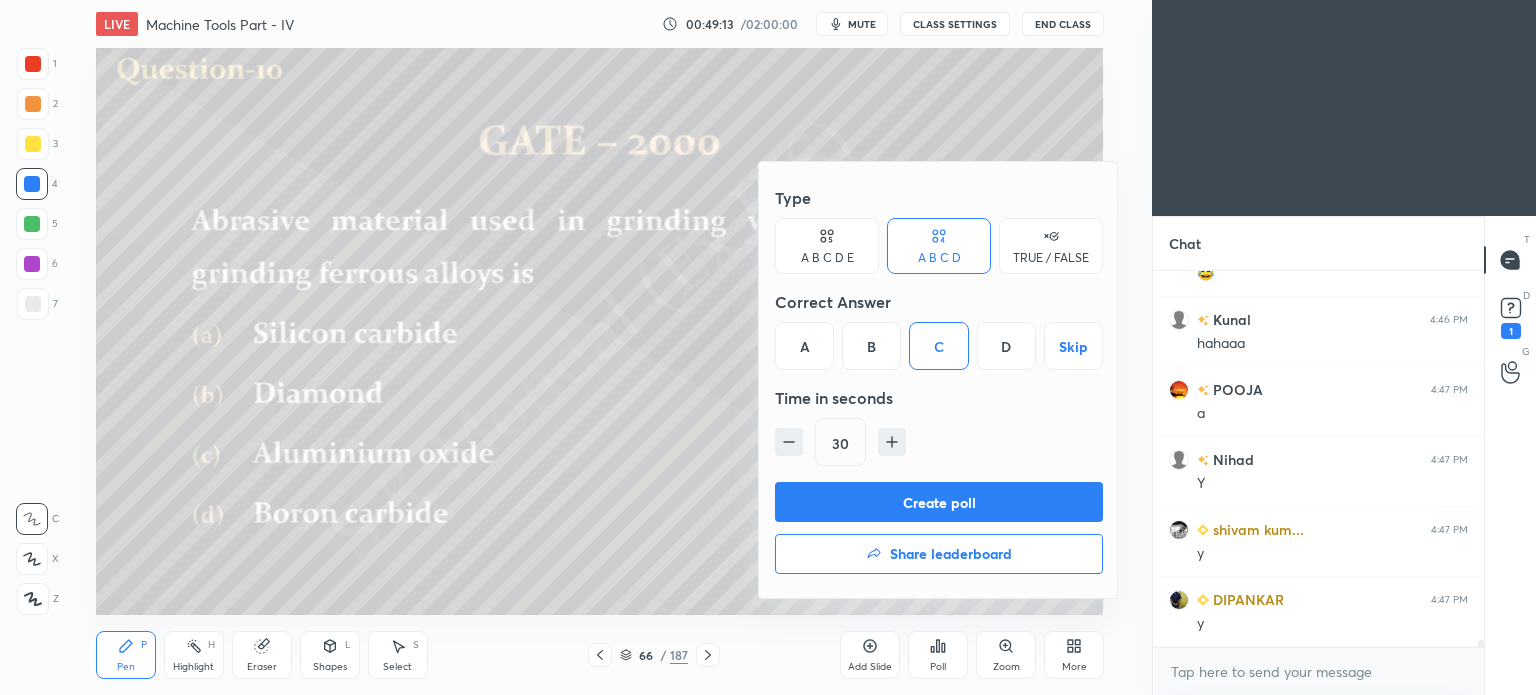 click on "Create poll" at bounding box center (939, 502) 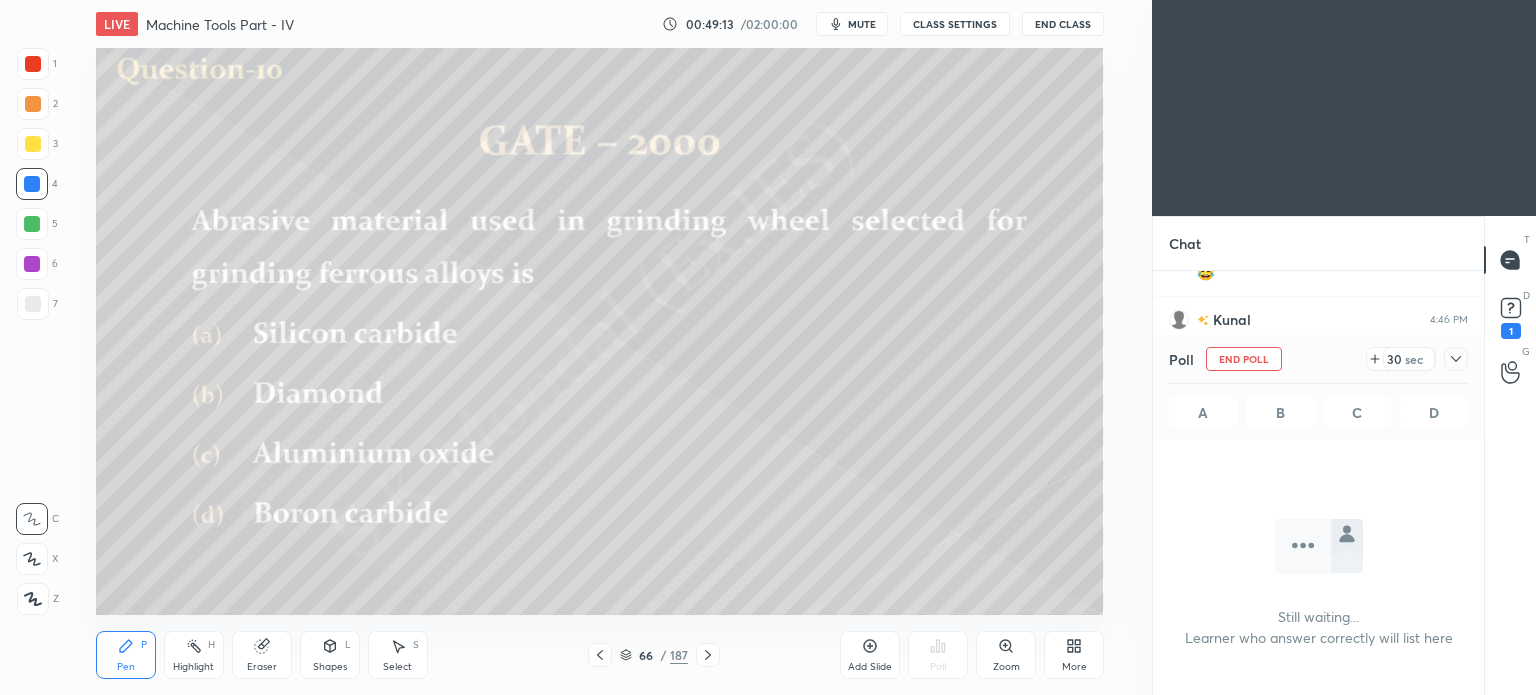 scroll, scrollTop: 328, scrollLeft: 325, axis: both 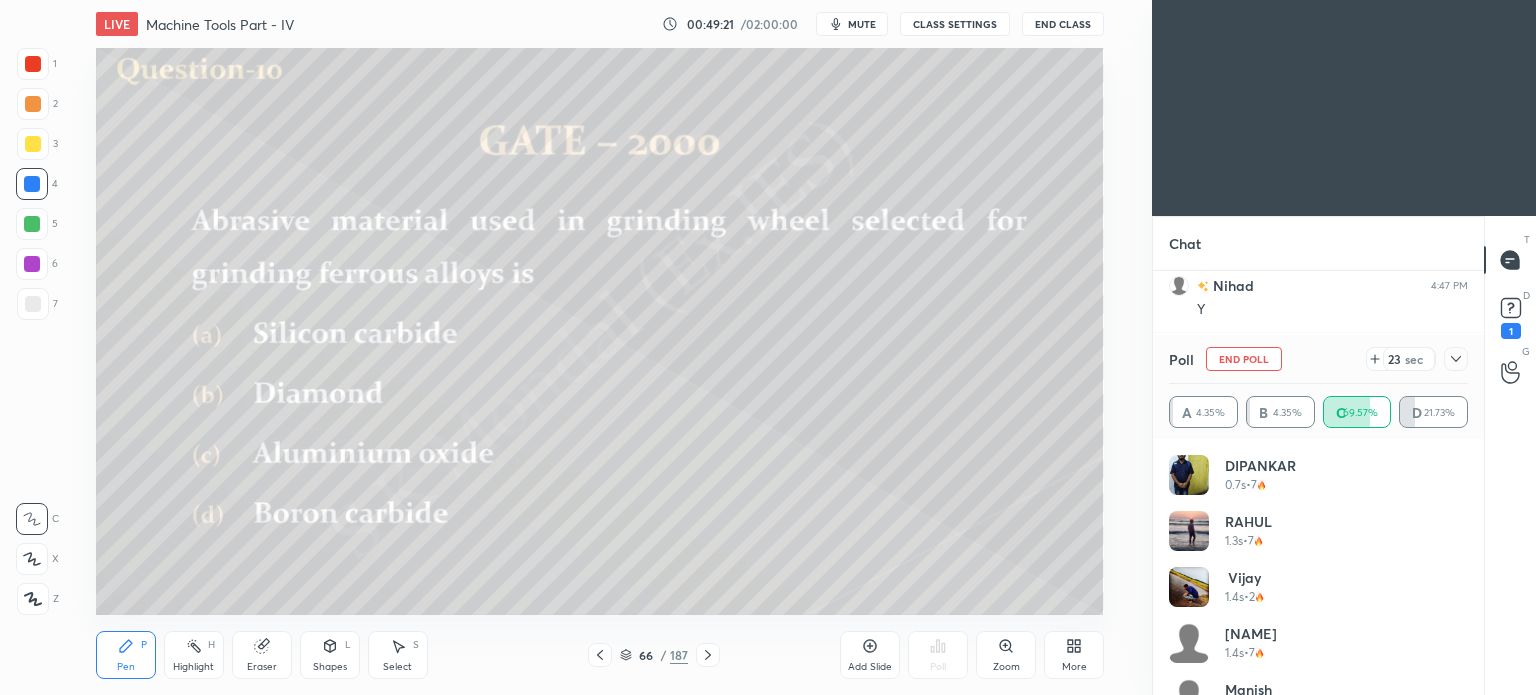 click on "Pen" at bounding box center (126, 667) 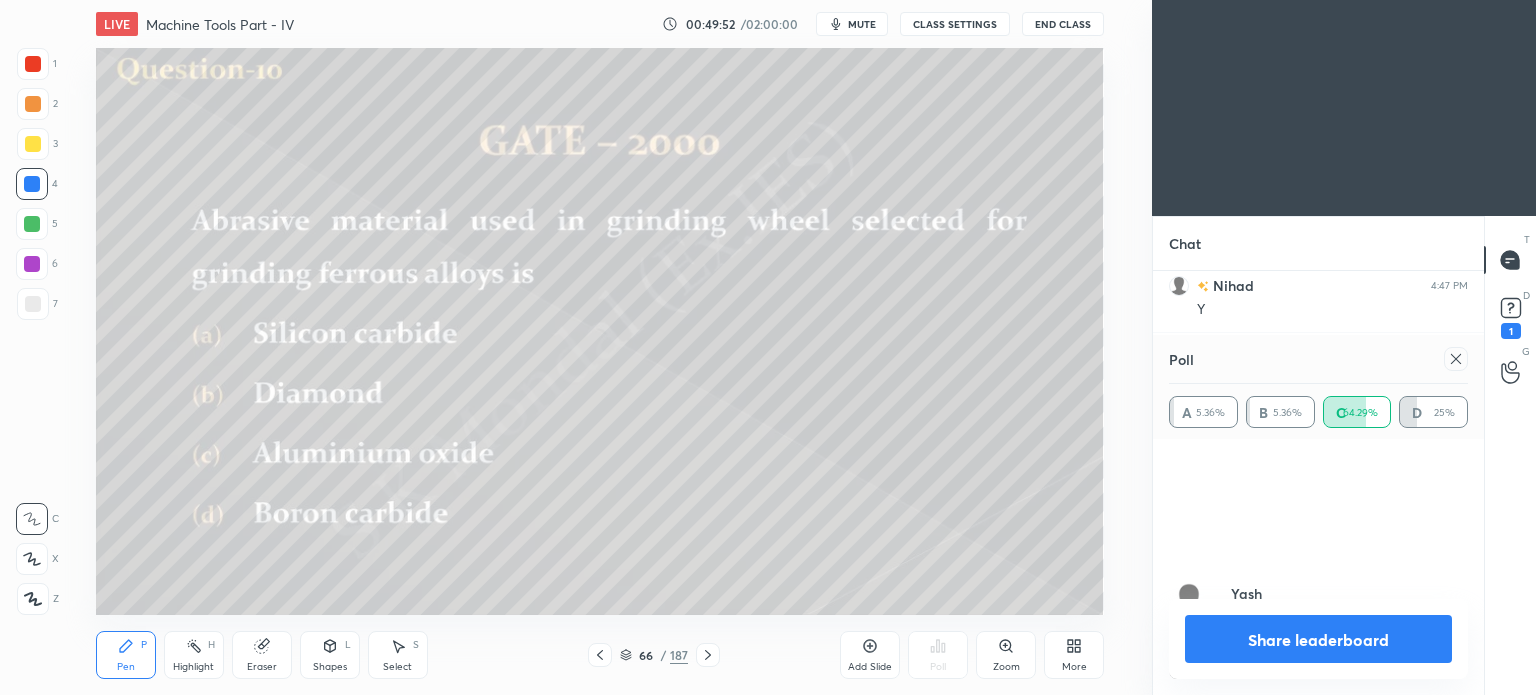 scroll, scrollTop: 1065, scrollLeft: 0, axis: vertical 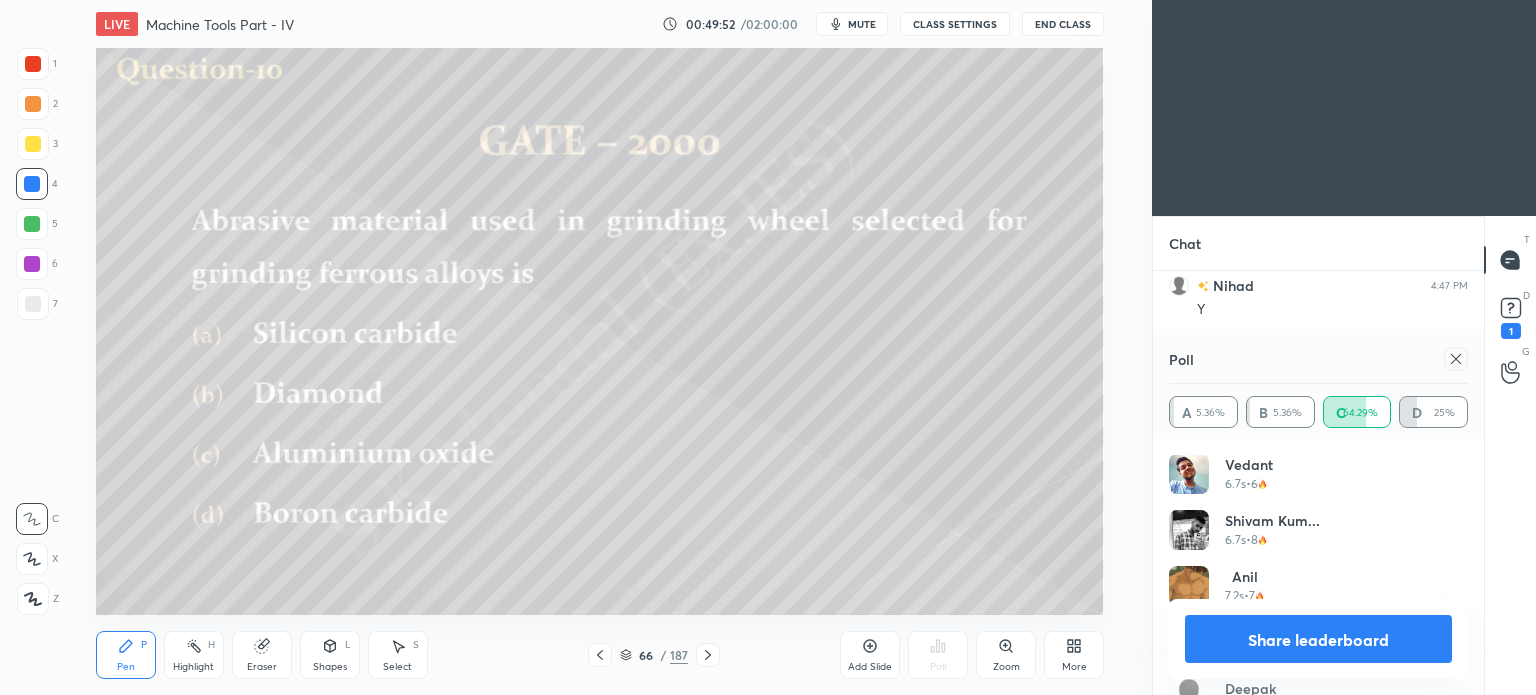 click on "Share leaderboard" at bounding box center [1318, 639] 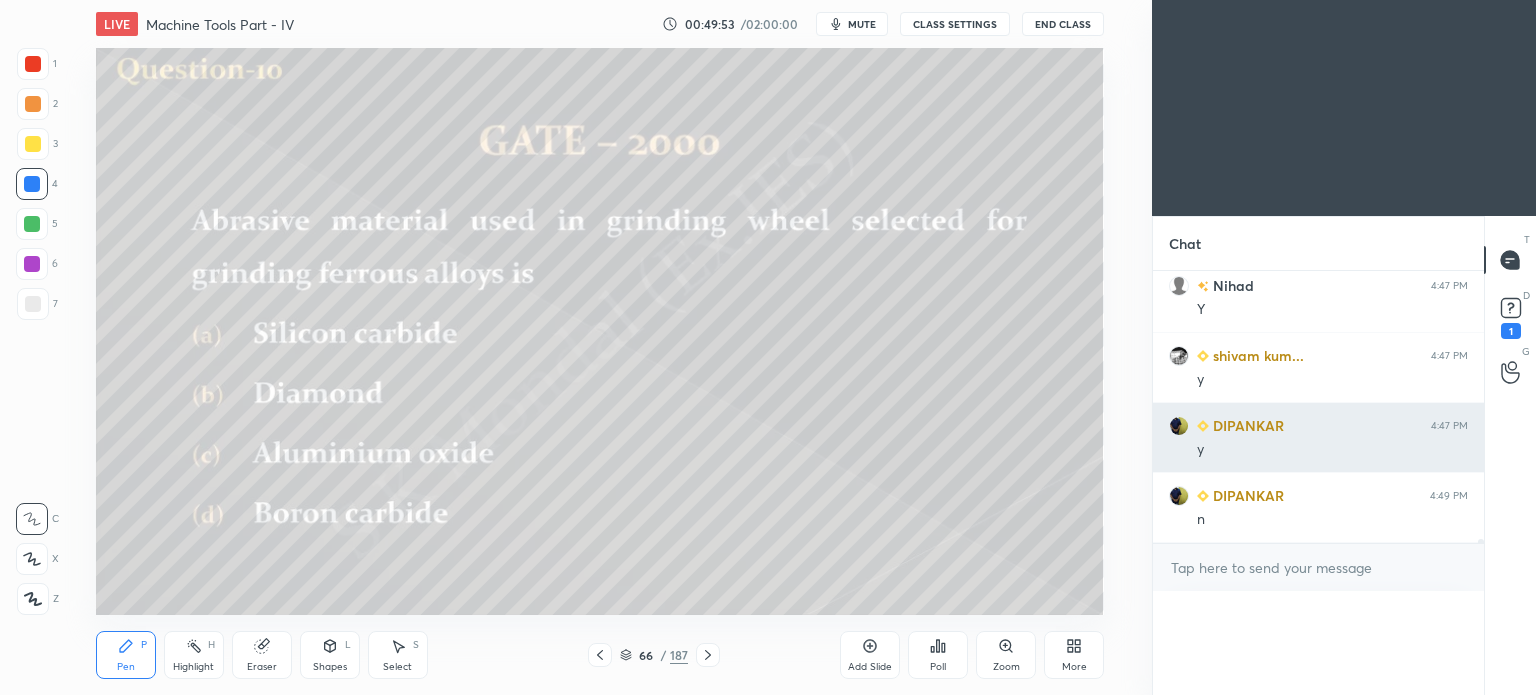 scroll, scrollTop: 88, scrollLeft: 293, axis: both 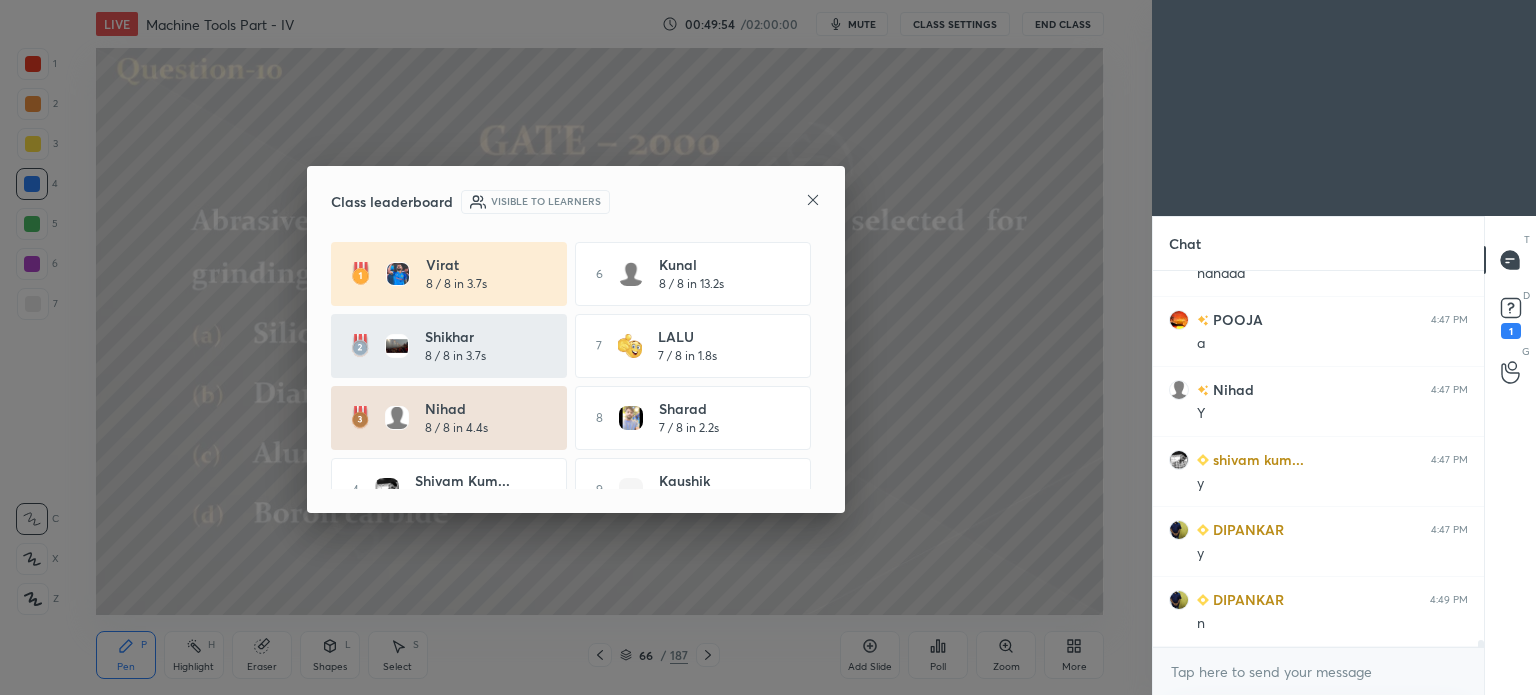 click 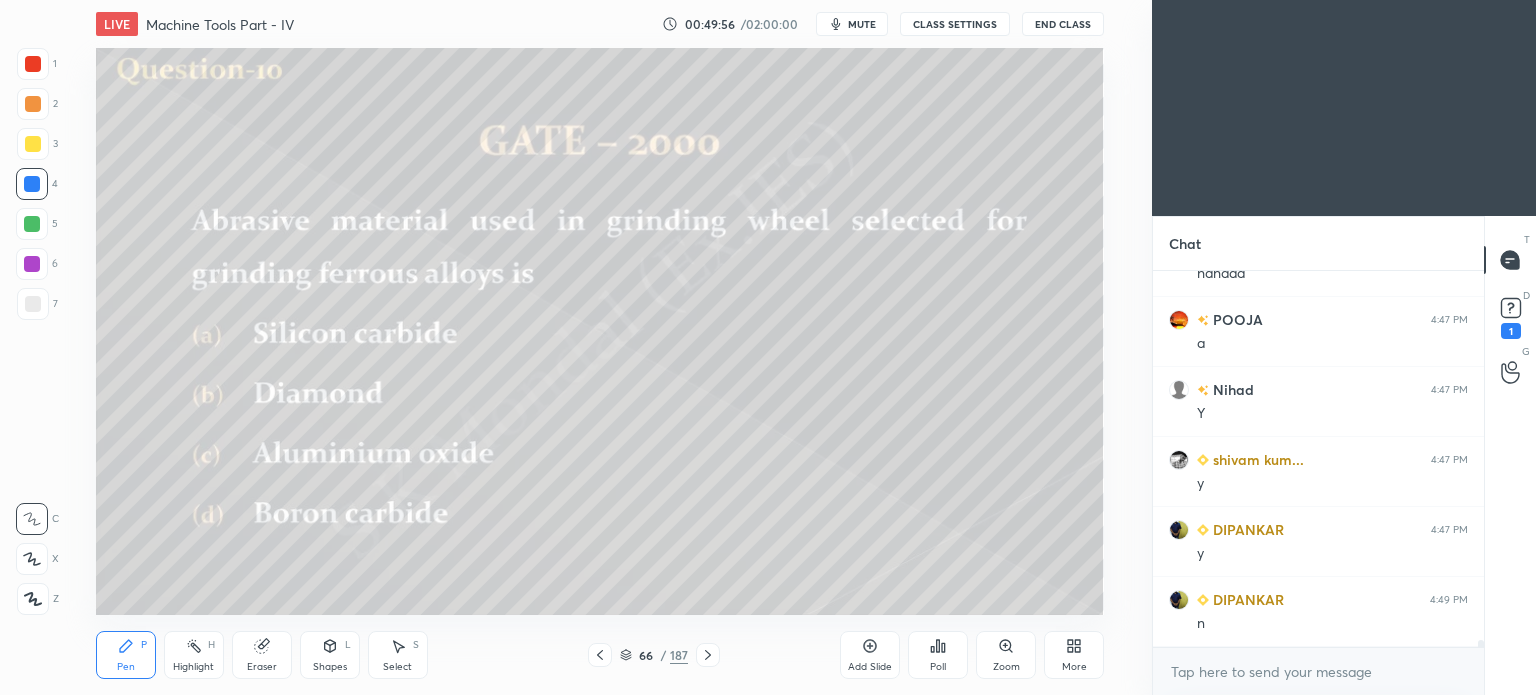 click 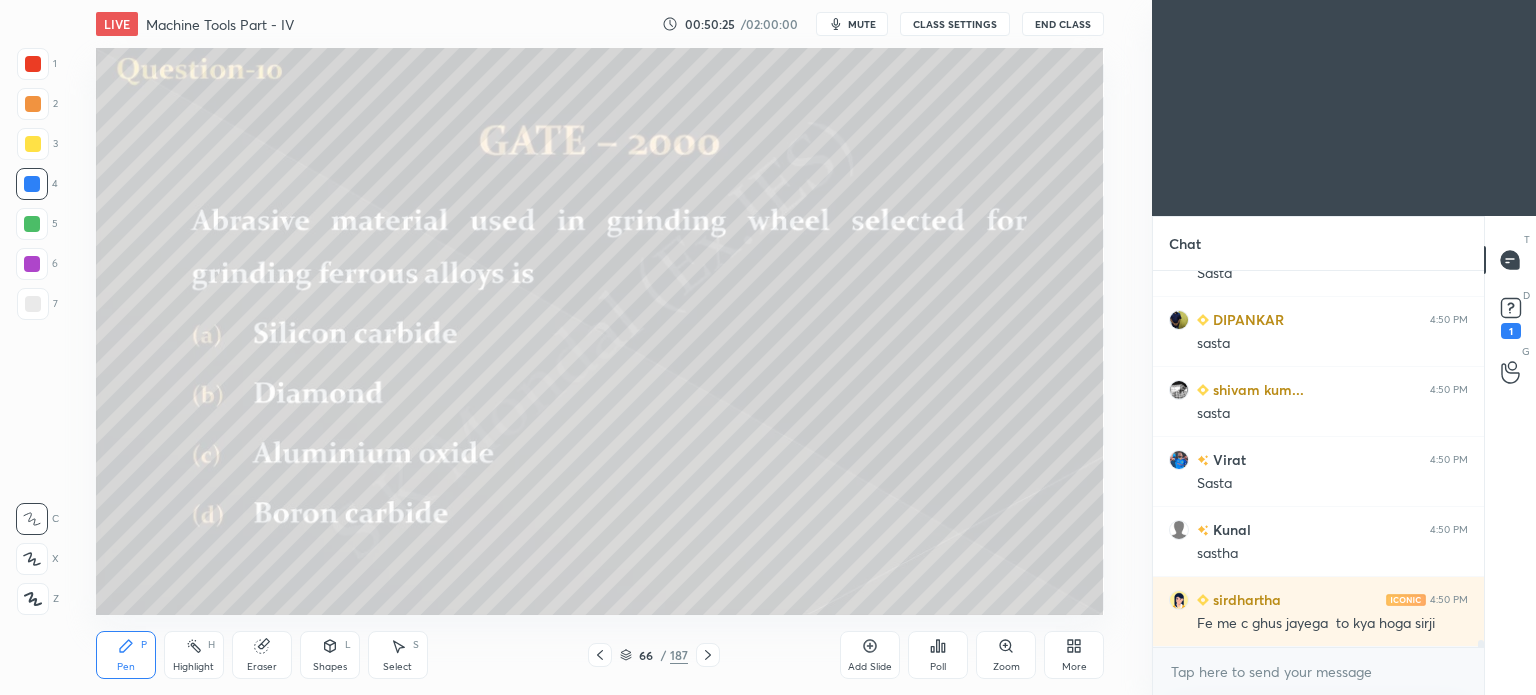 scroll, scrollTop: 19636, scrollLeft: 0, axis: vertical 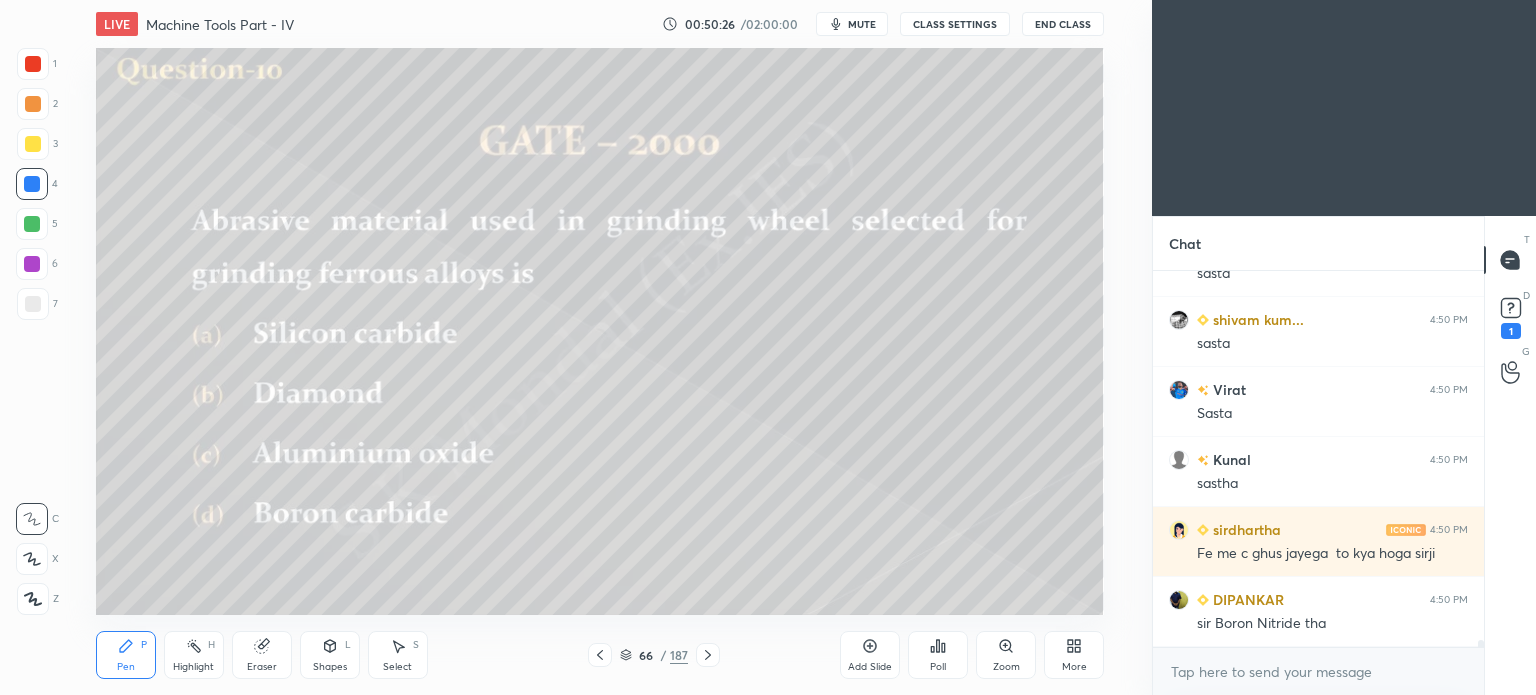 click at bounding box center [708, 655] 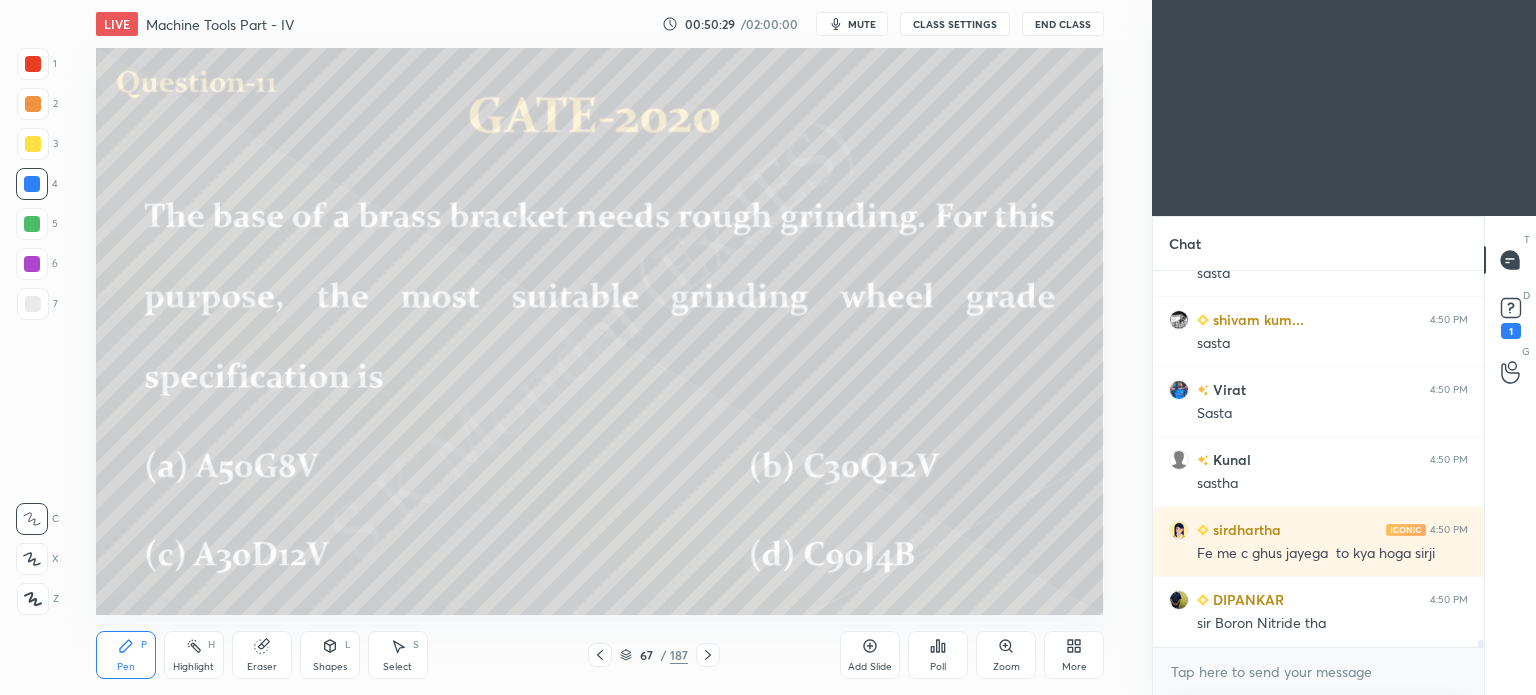 scroll, scrollTop: 19706, scrollLeft: 0, axis: vertical 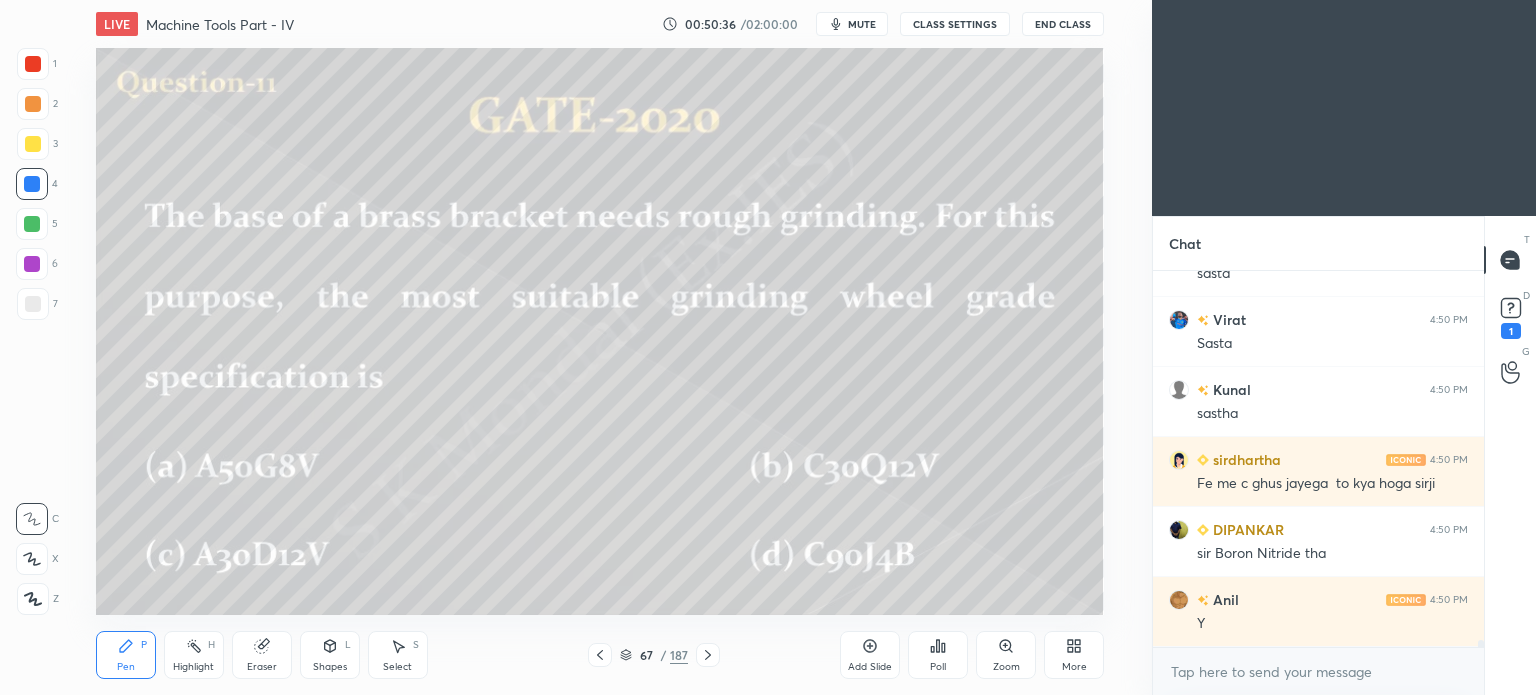 click on "Pen" at bounding box center [126, 667] 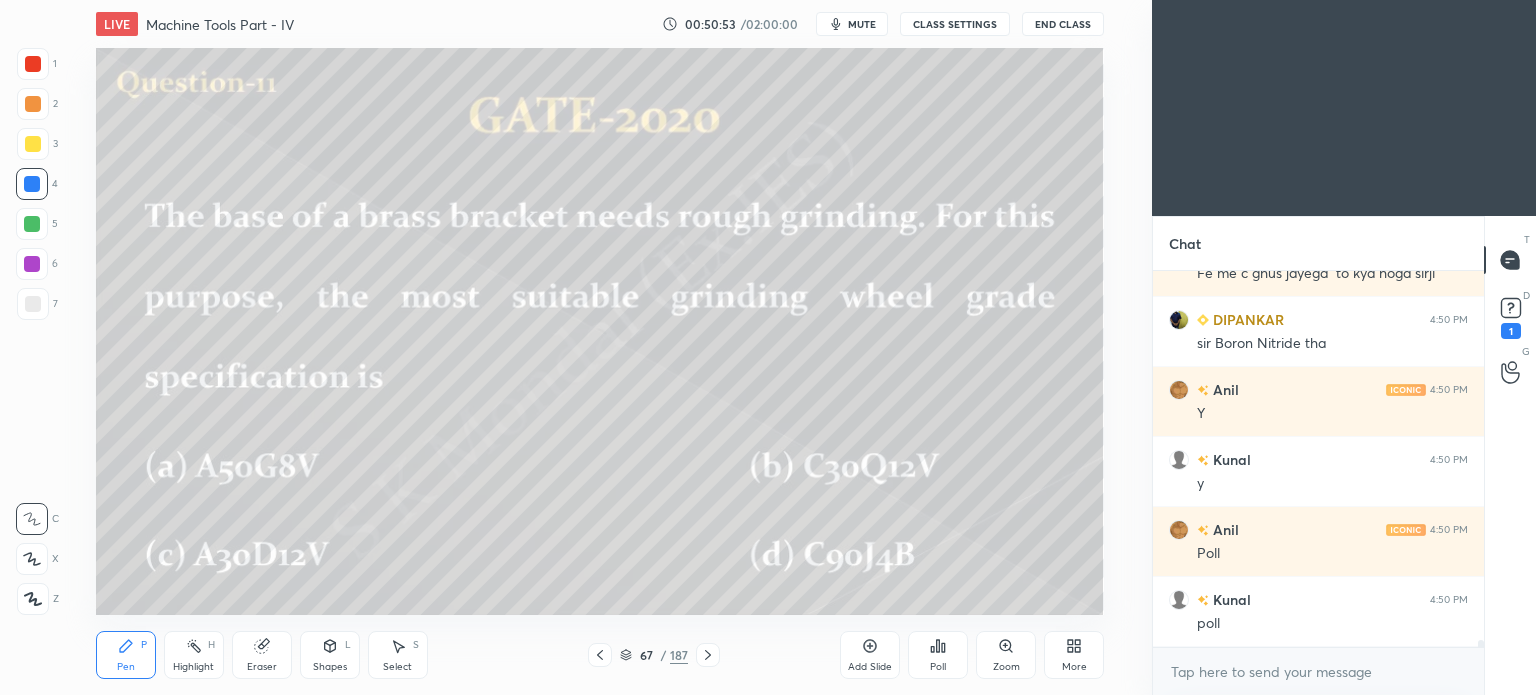 scroll, scrollTop: 19964, scrollLeft: 0, axis: vertical 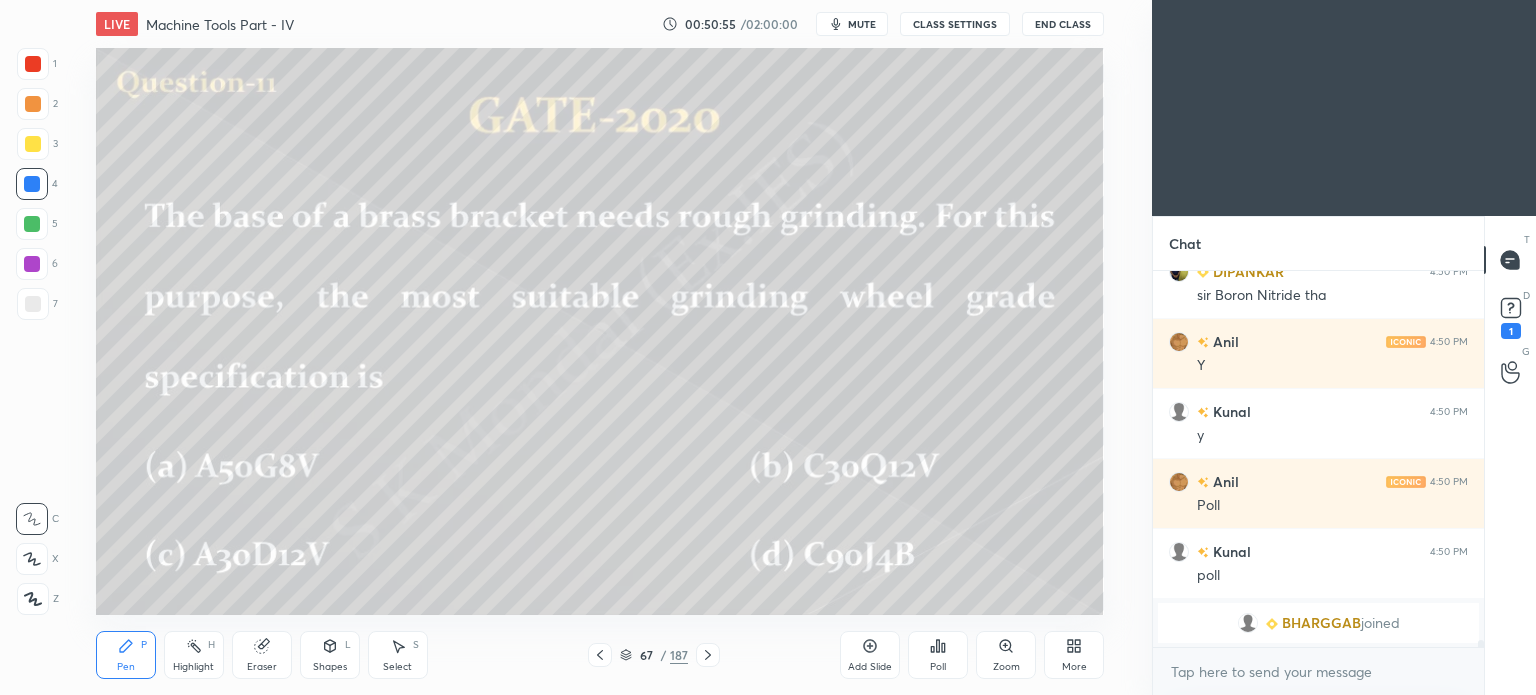 click on "Poll" at bounding box center [938, 667] 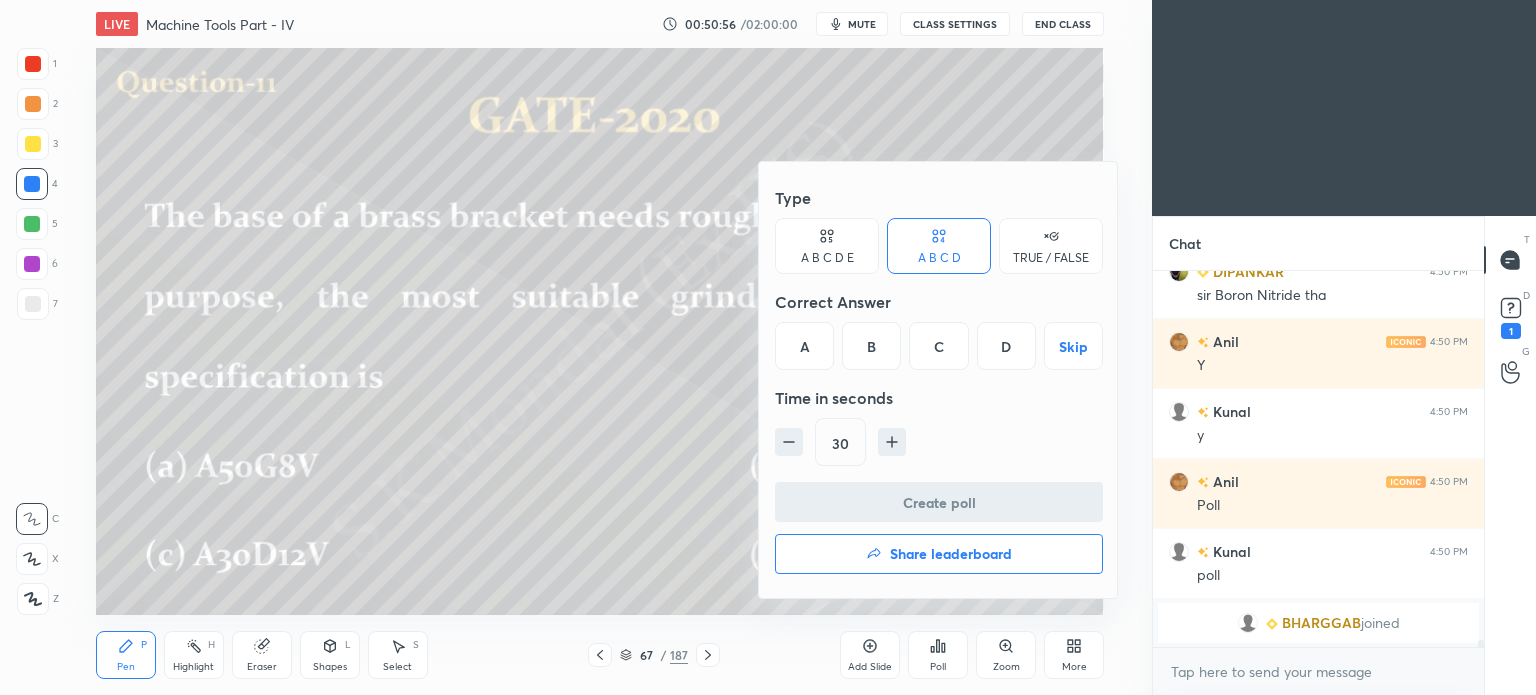 click on "B" at bounding box center [871, 346] 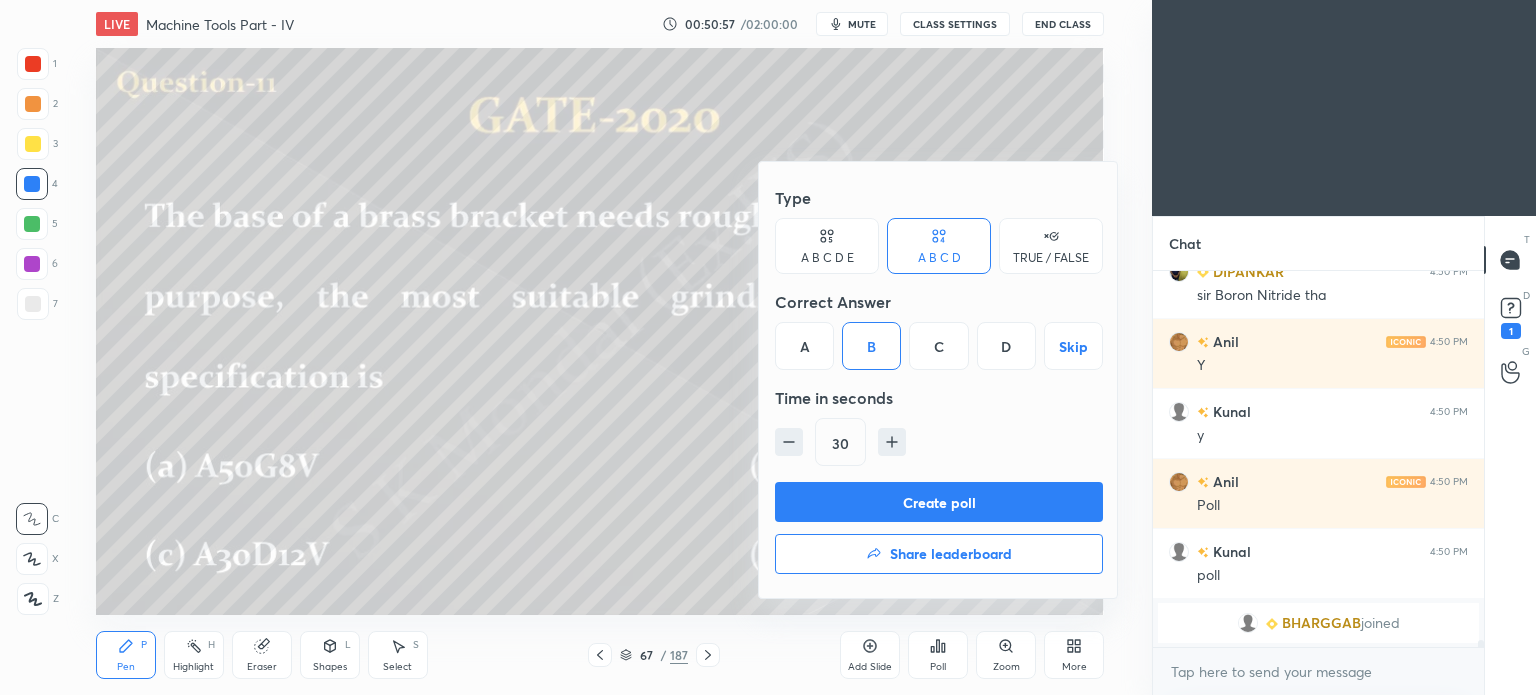 click on "Create poll" at bounding box center [939, 502] 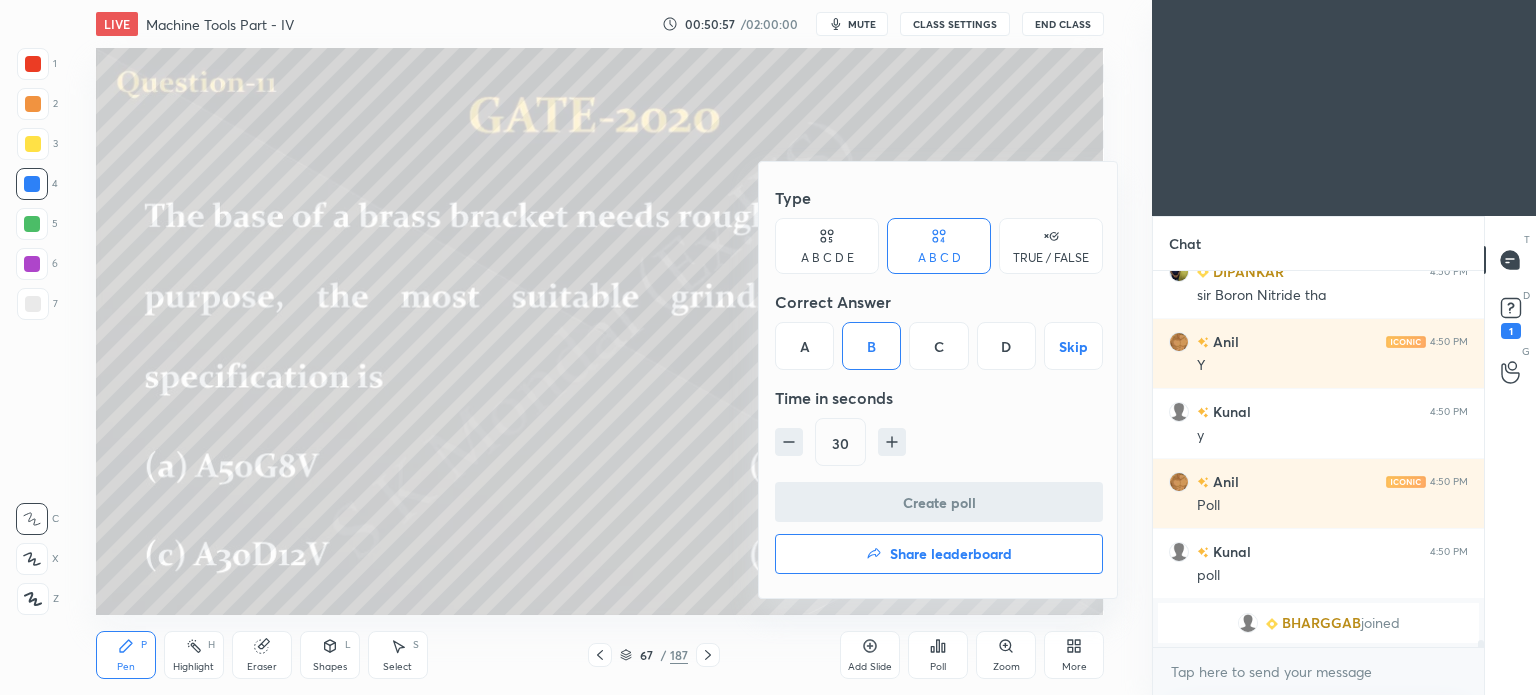 scroll, scrollTop: 337, scrollLeft: 325, axis: both 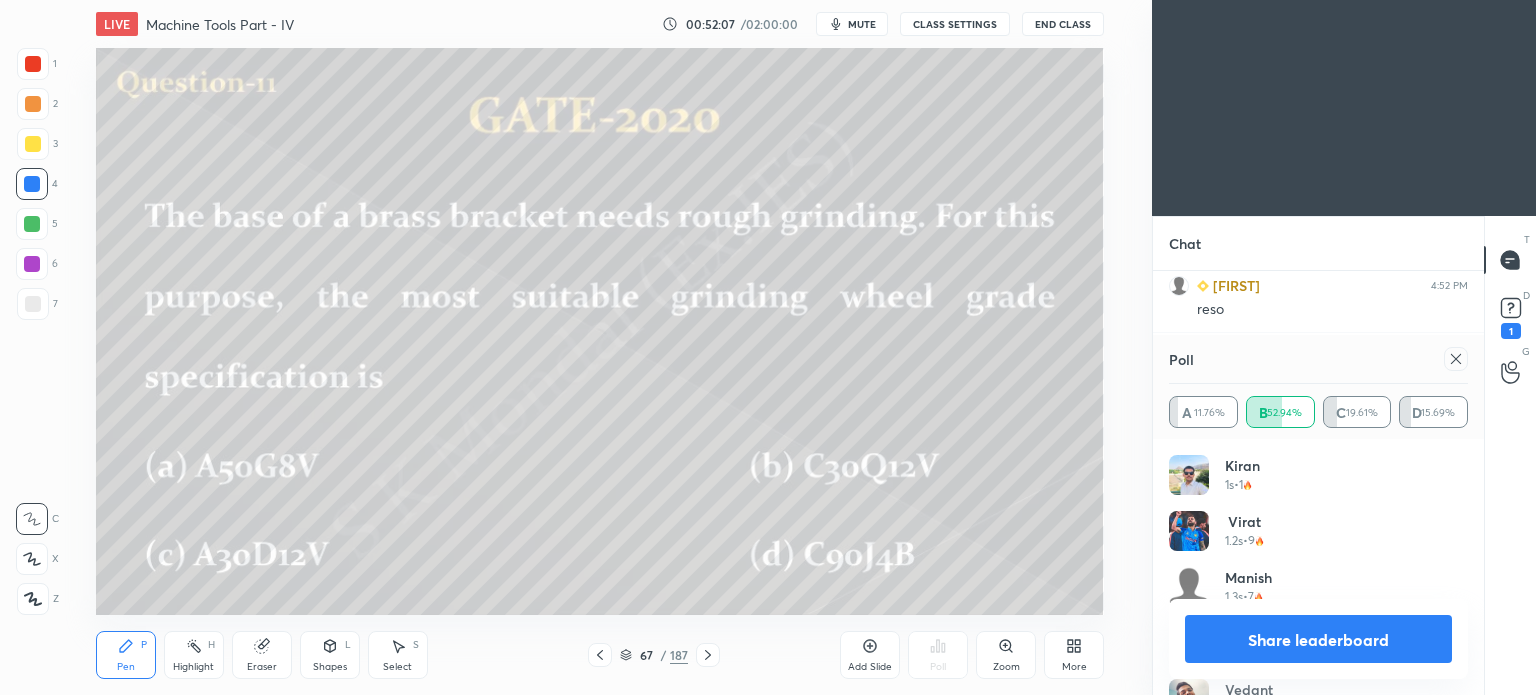 click on "Share leaderboard" at bounding box center [1318, 639] 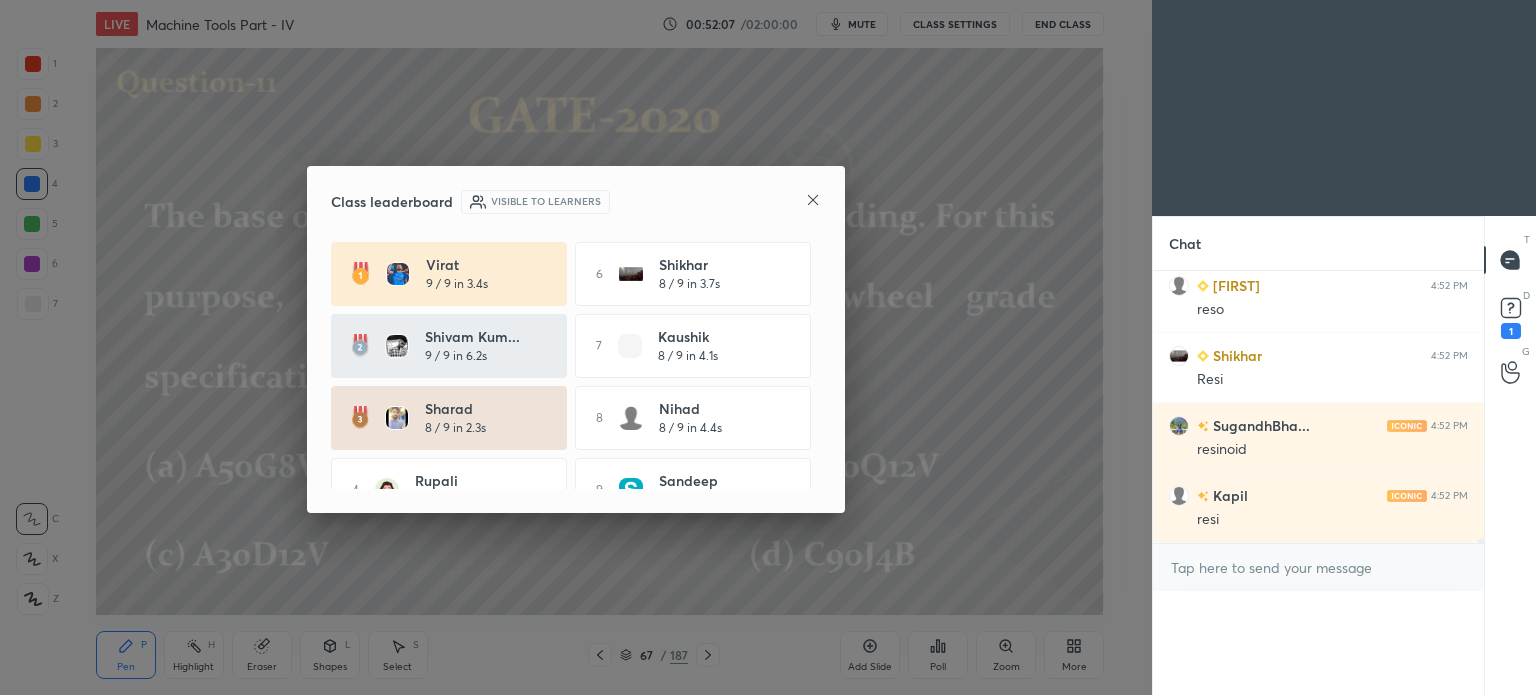 scroll, scrollTop: 121, scrollLeft: 293, axis: both 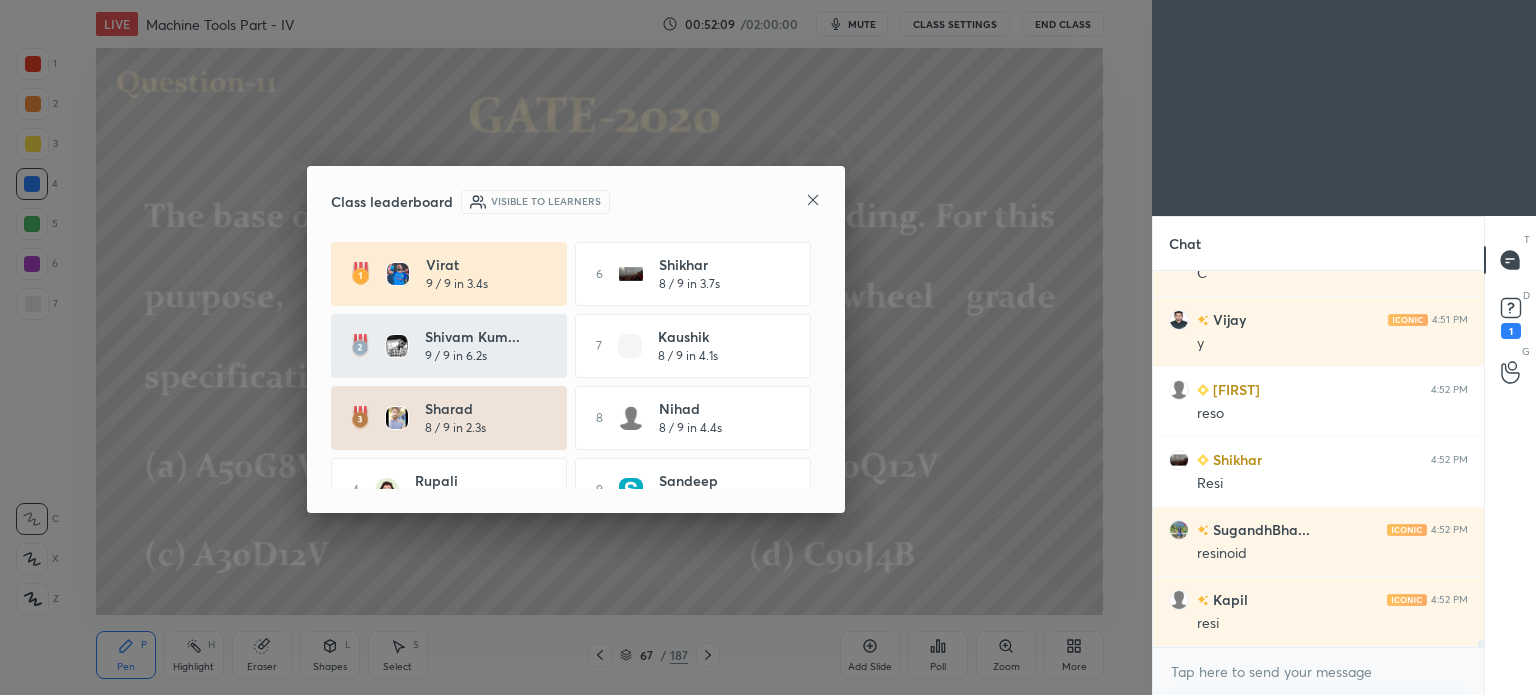 click 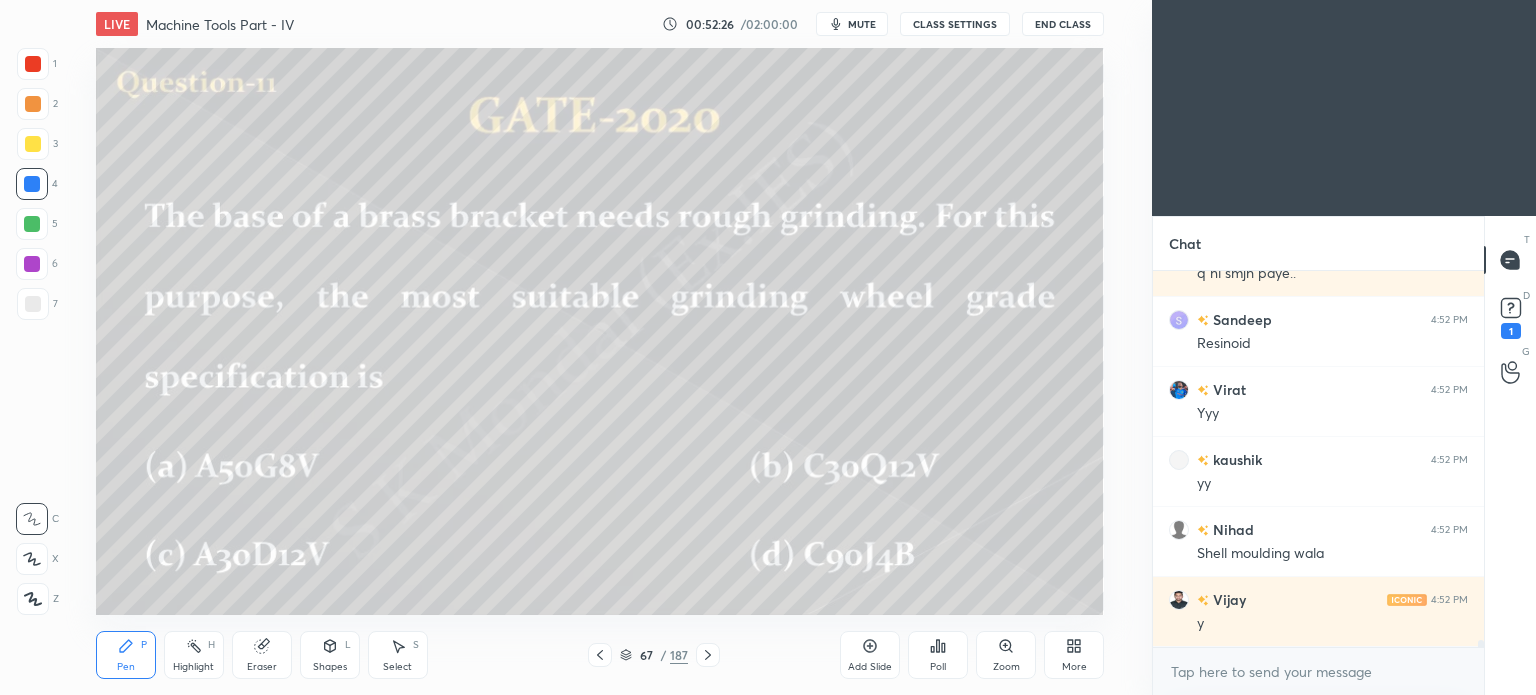 scroll, scrollTop: 20362, scrollLeft: 0, axis: vertical 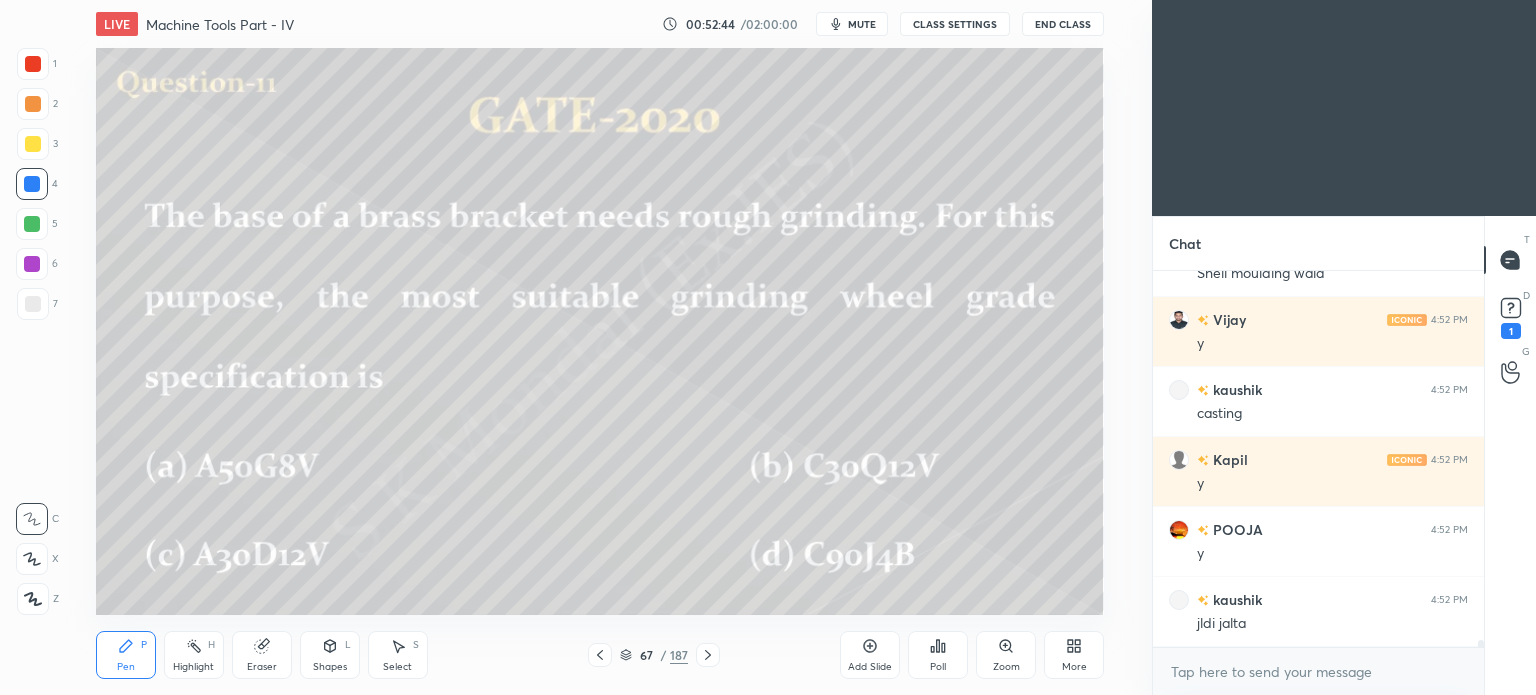 click 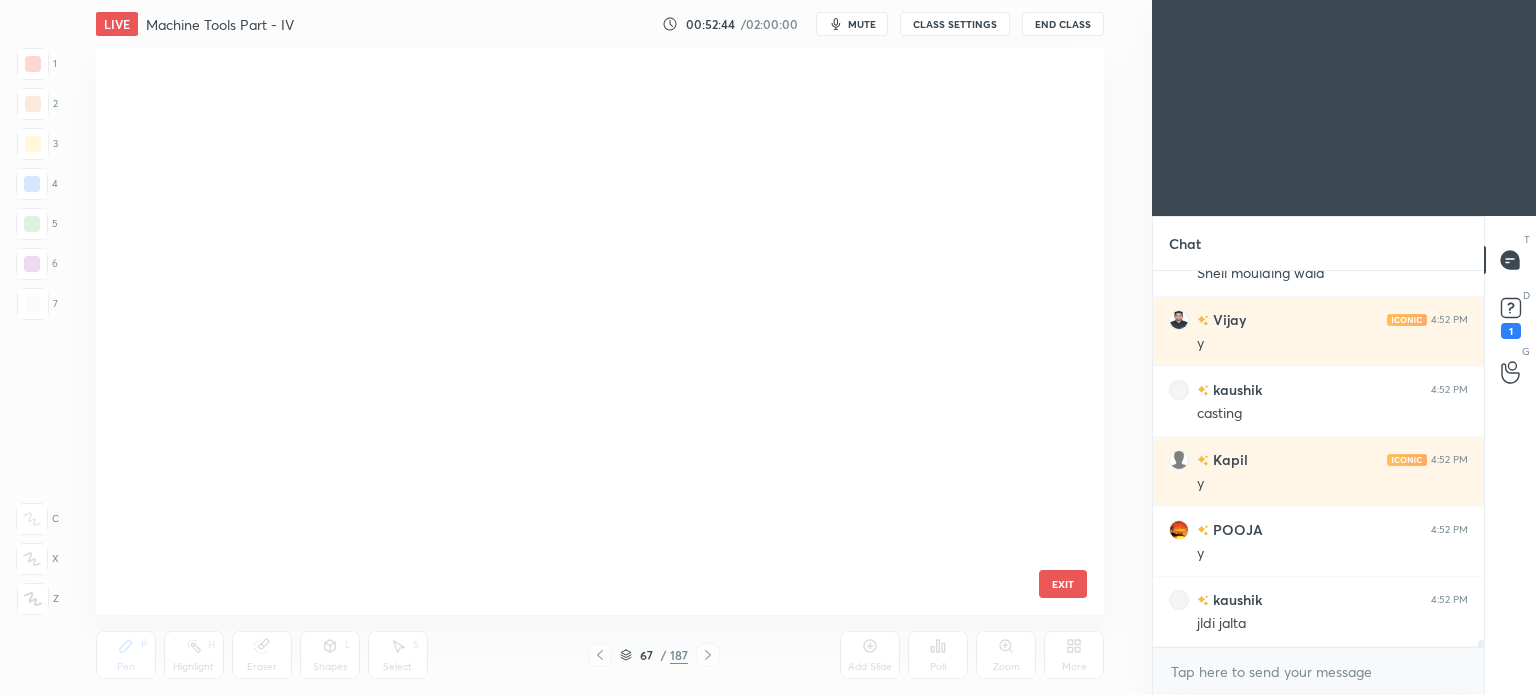 scroll, scrollTop: 3435, scrollLeft: 0, axis: vertical 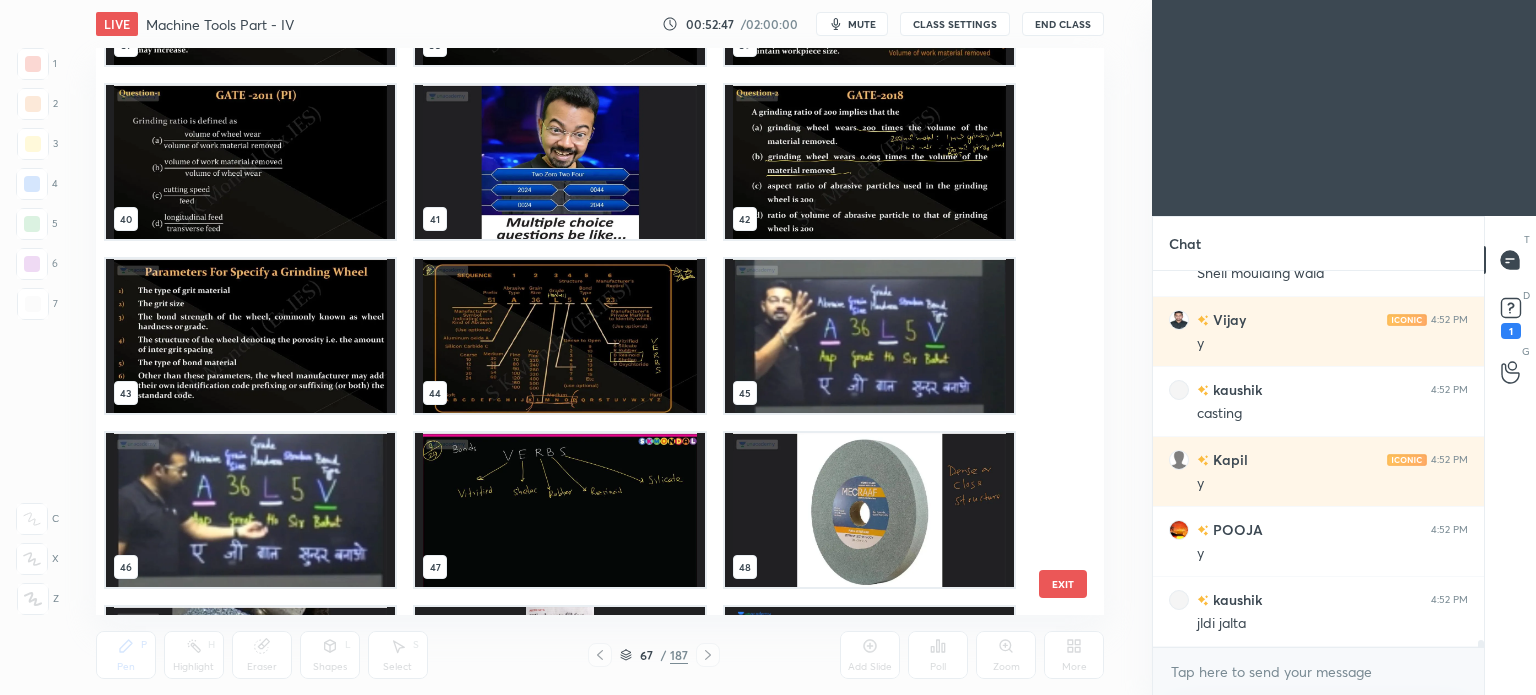 click at bounding box center (559, 336) 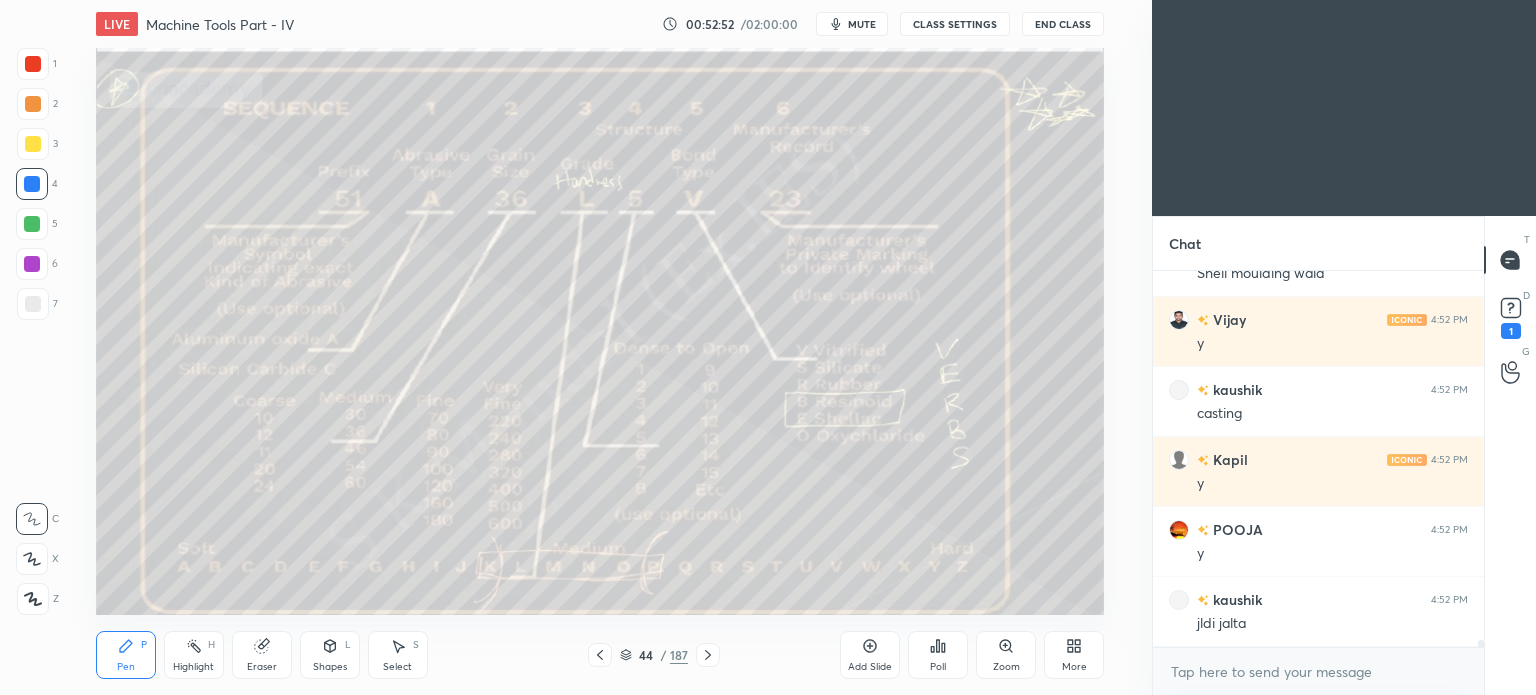 click 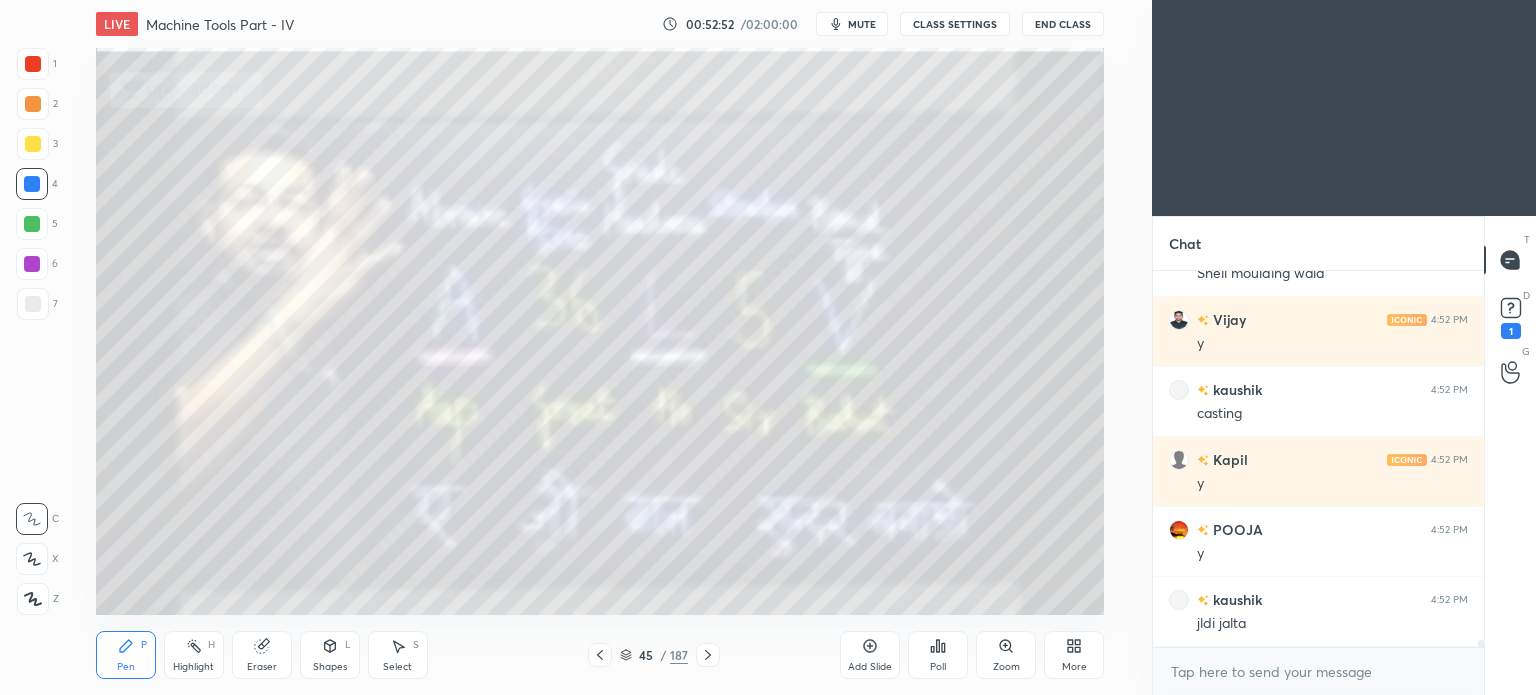 click 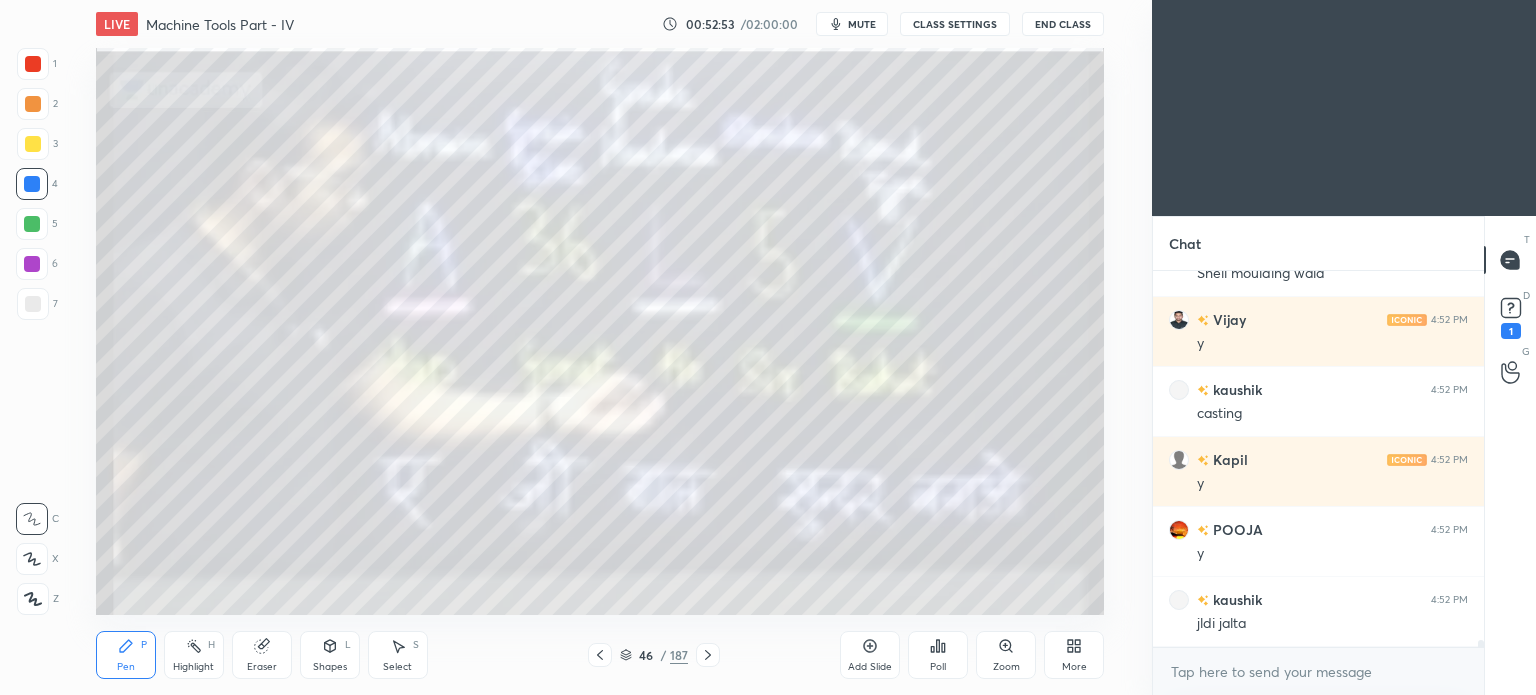 click 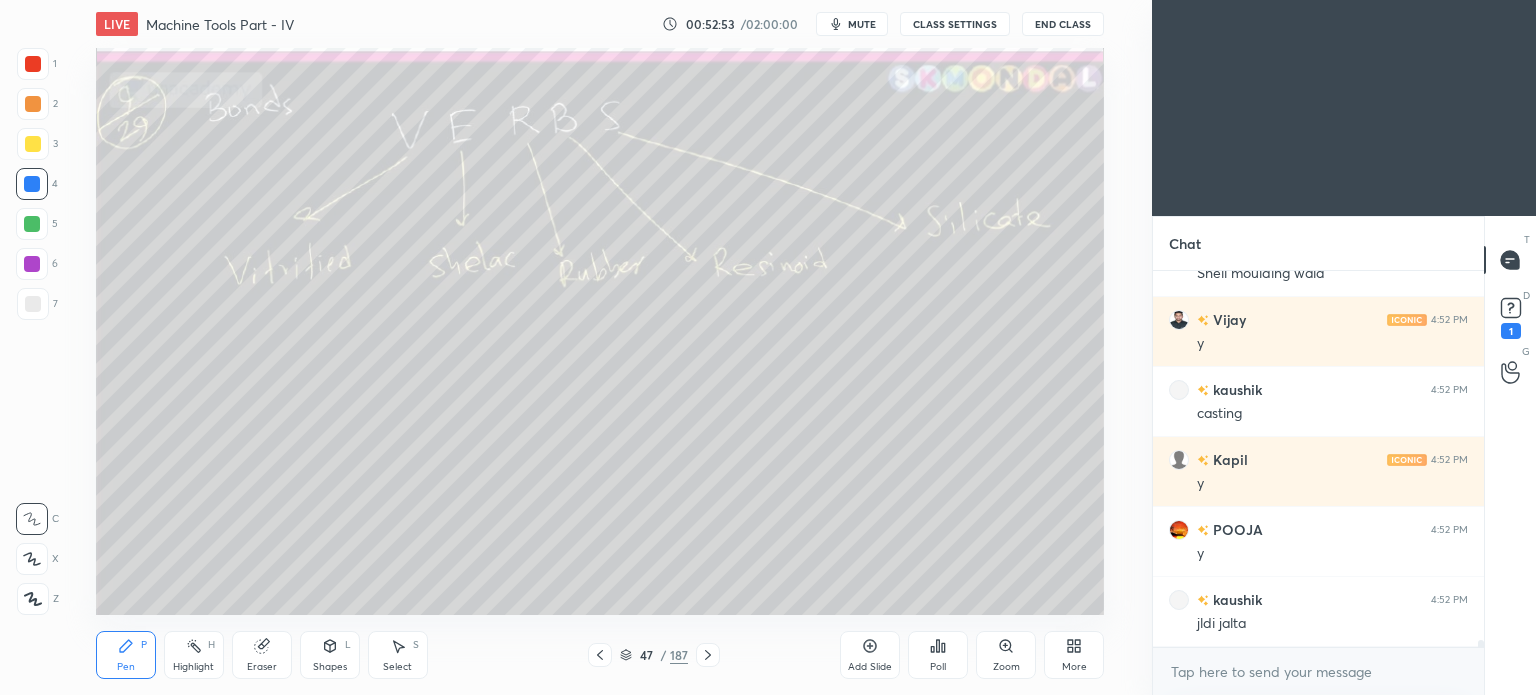 click 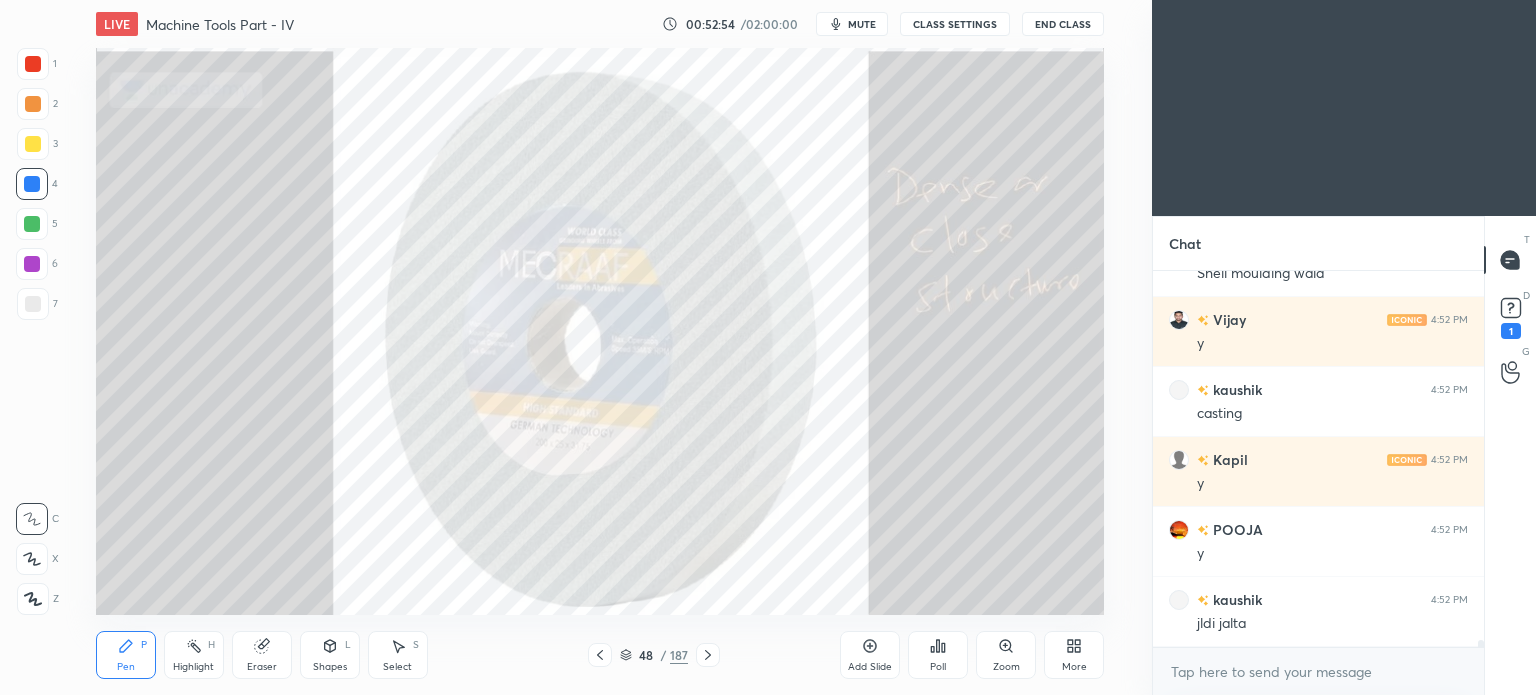 click 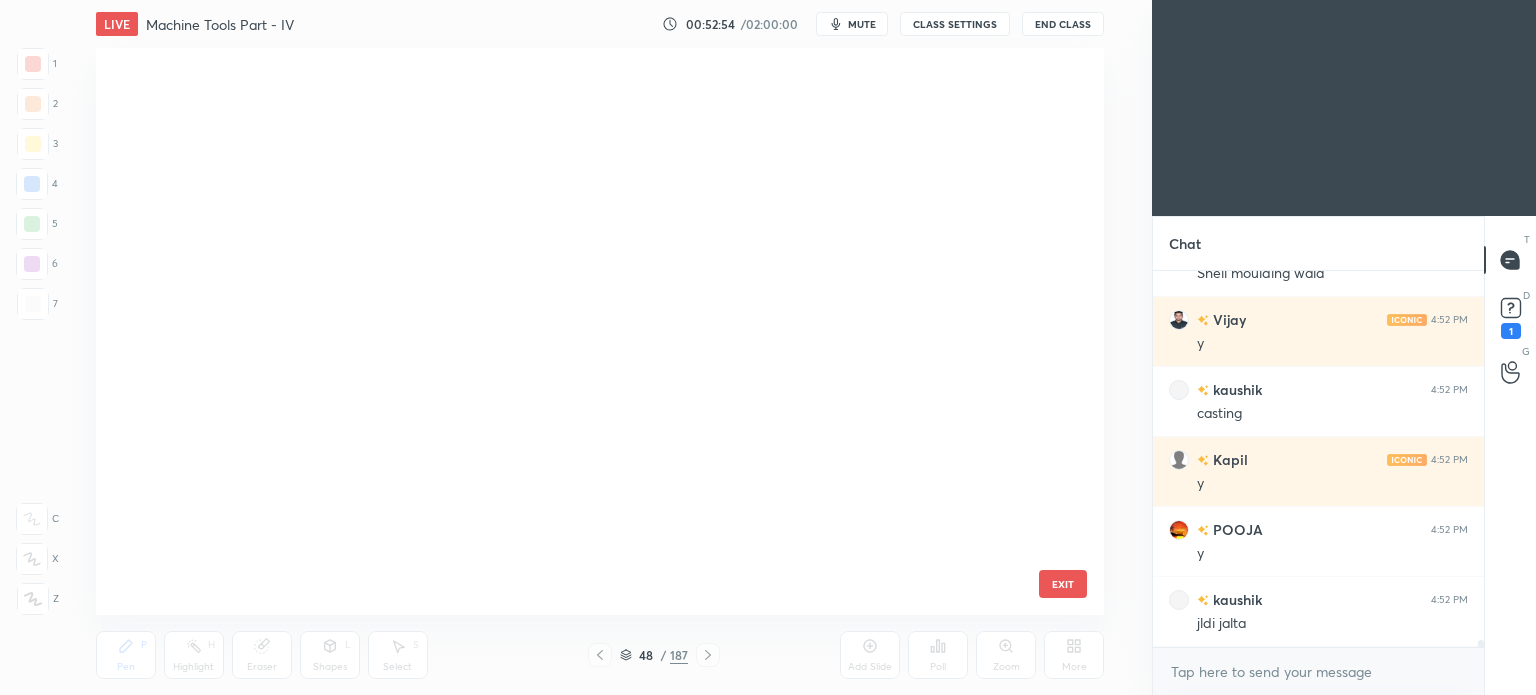 scroll, scrollTop: 2216, scrollLeft: 0, axis: vertical 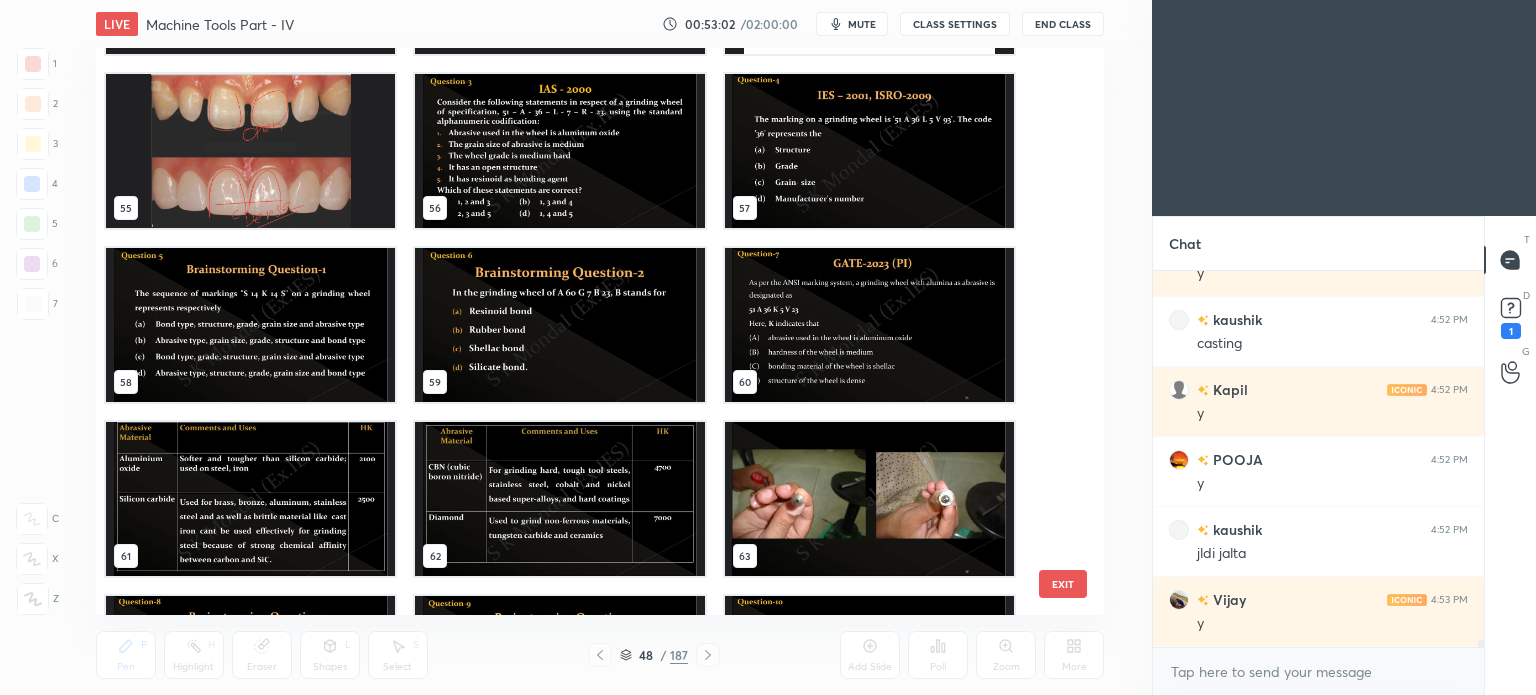 click at bounding box center [250, 499] 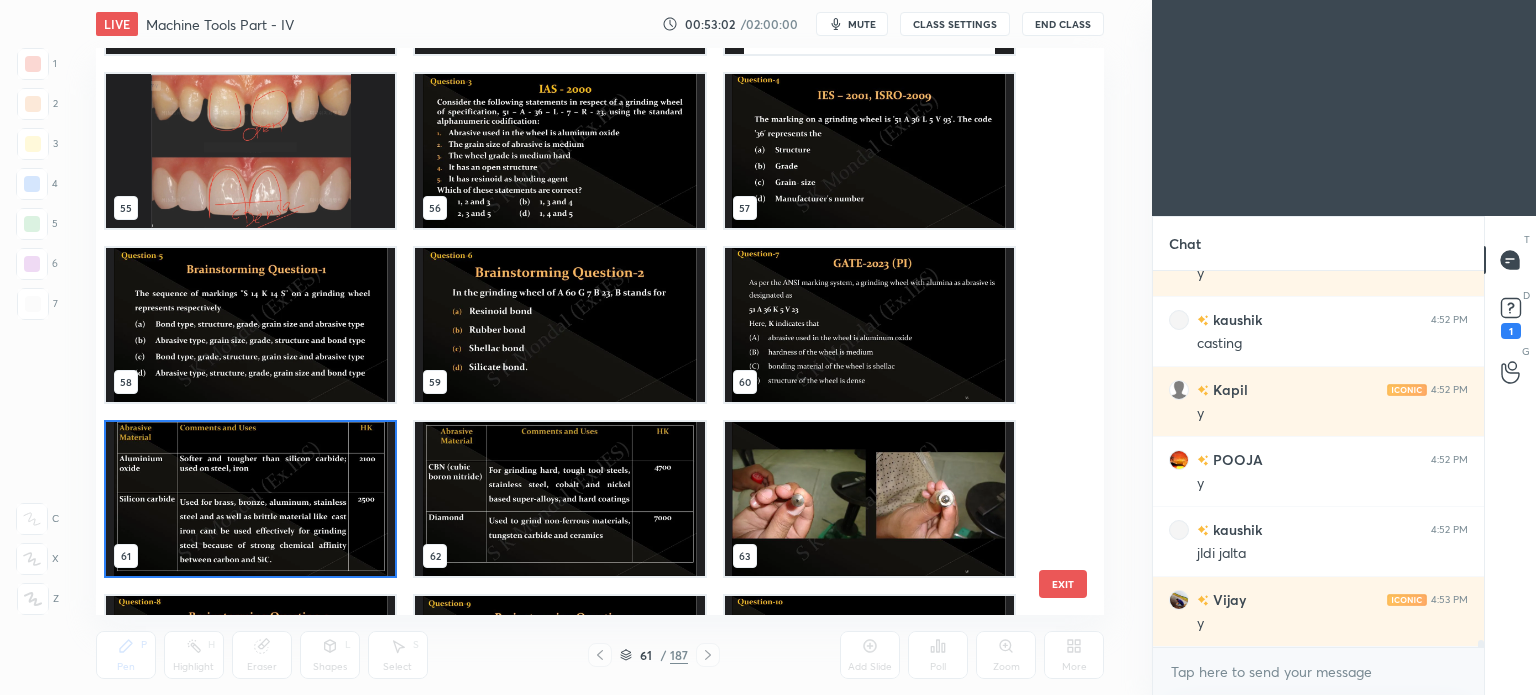 click at bounding box center [250, 499] 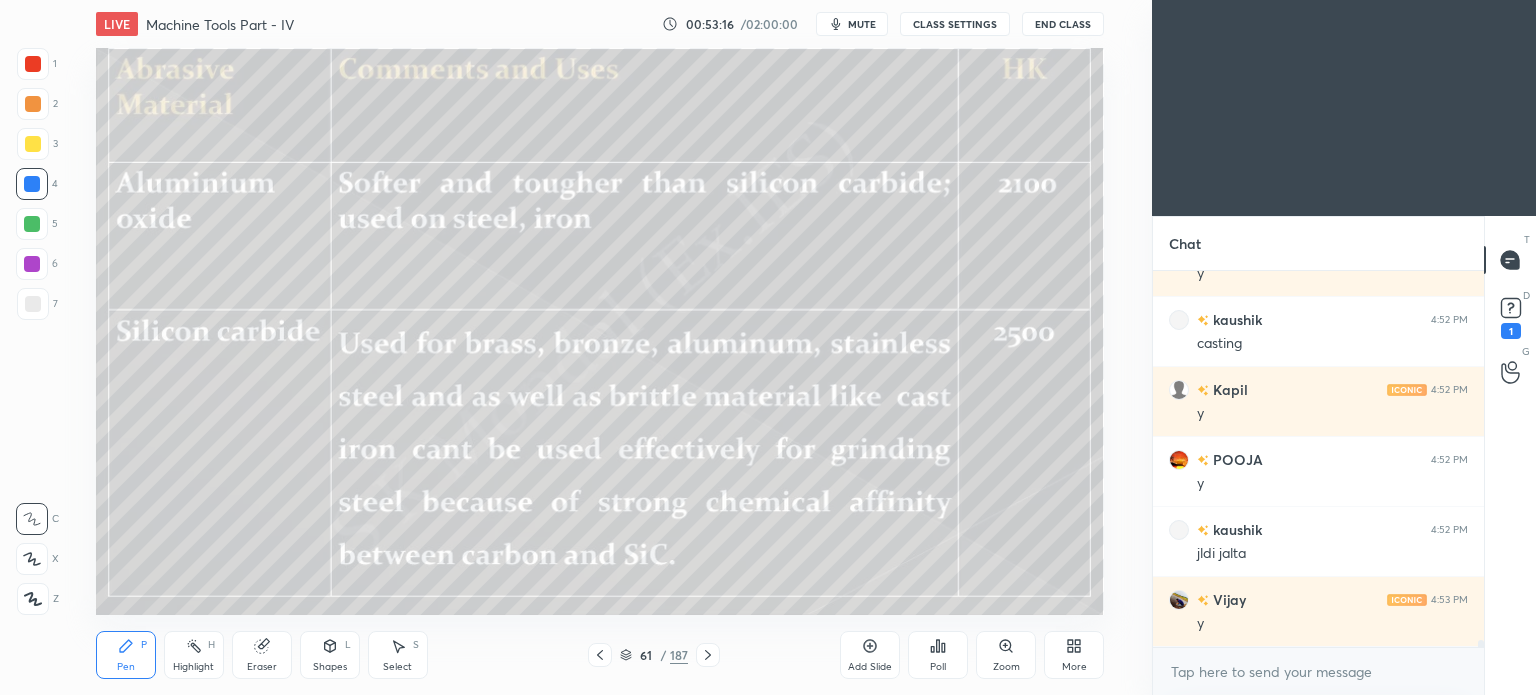 click 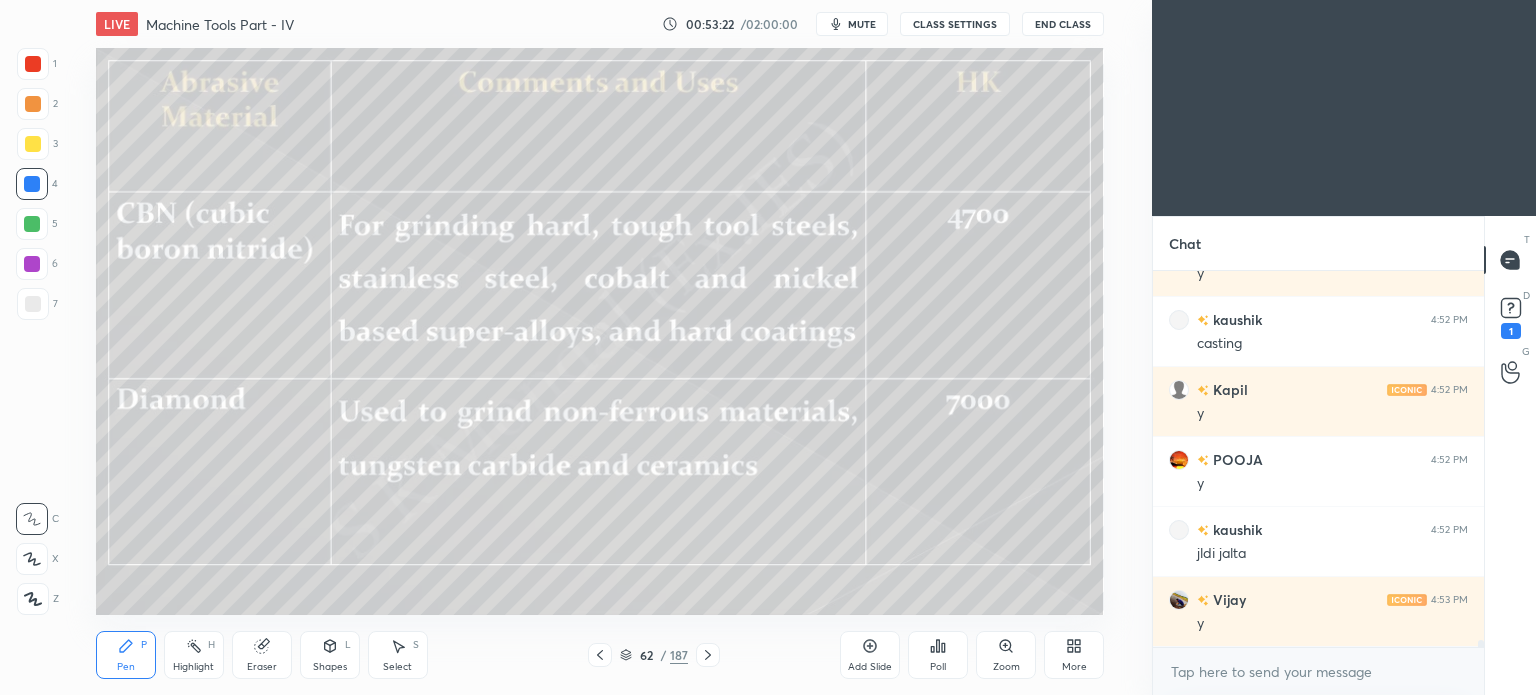 click 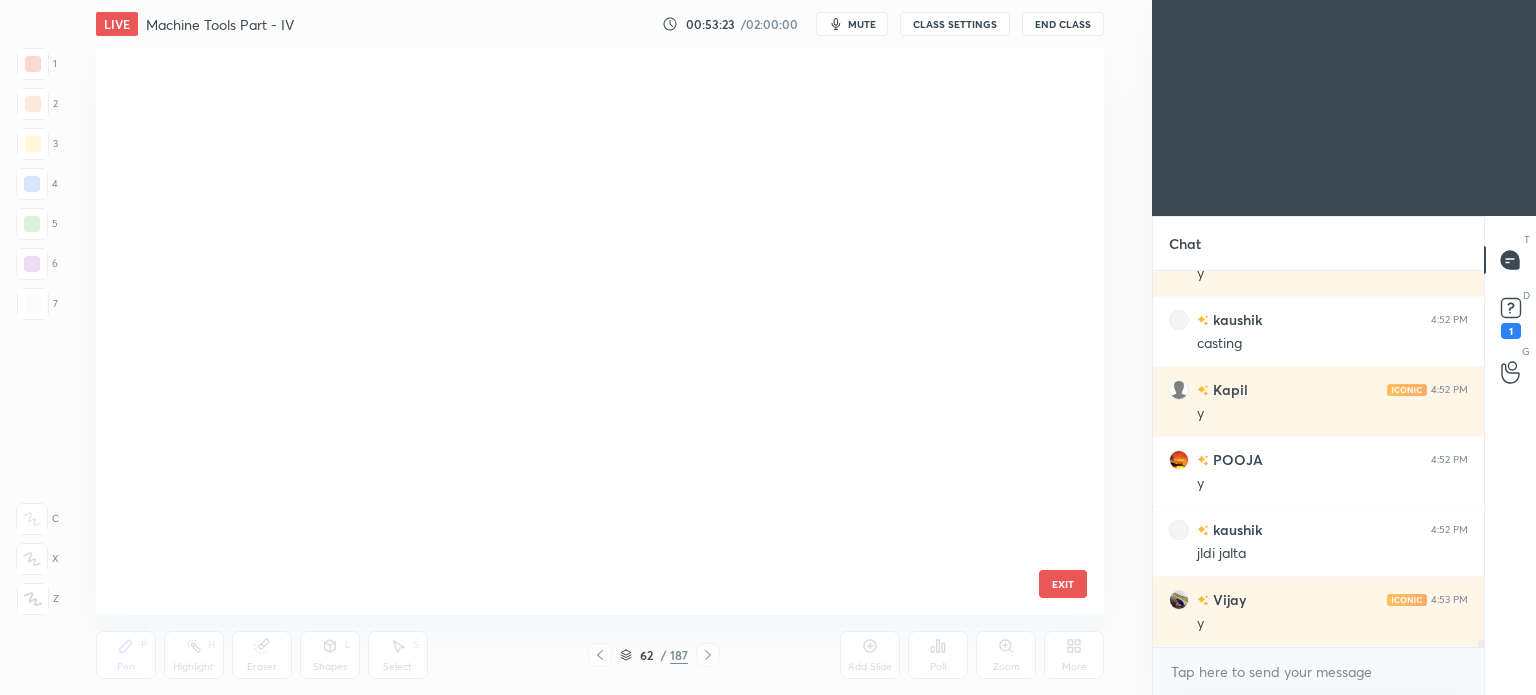 scroll, scrollTop: 3087, scrollLeft: 0, axis: vertical 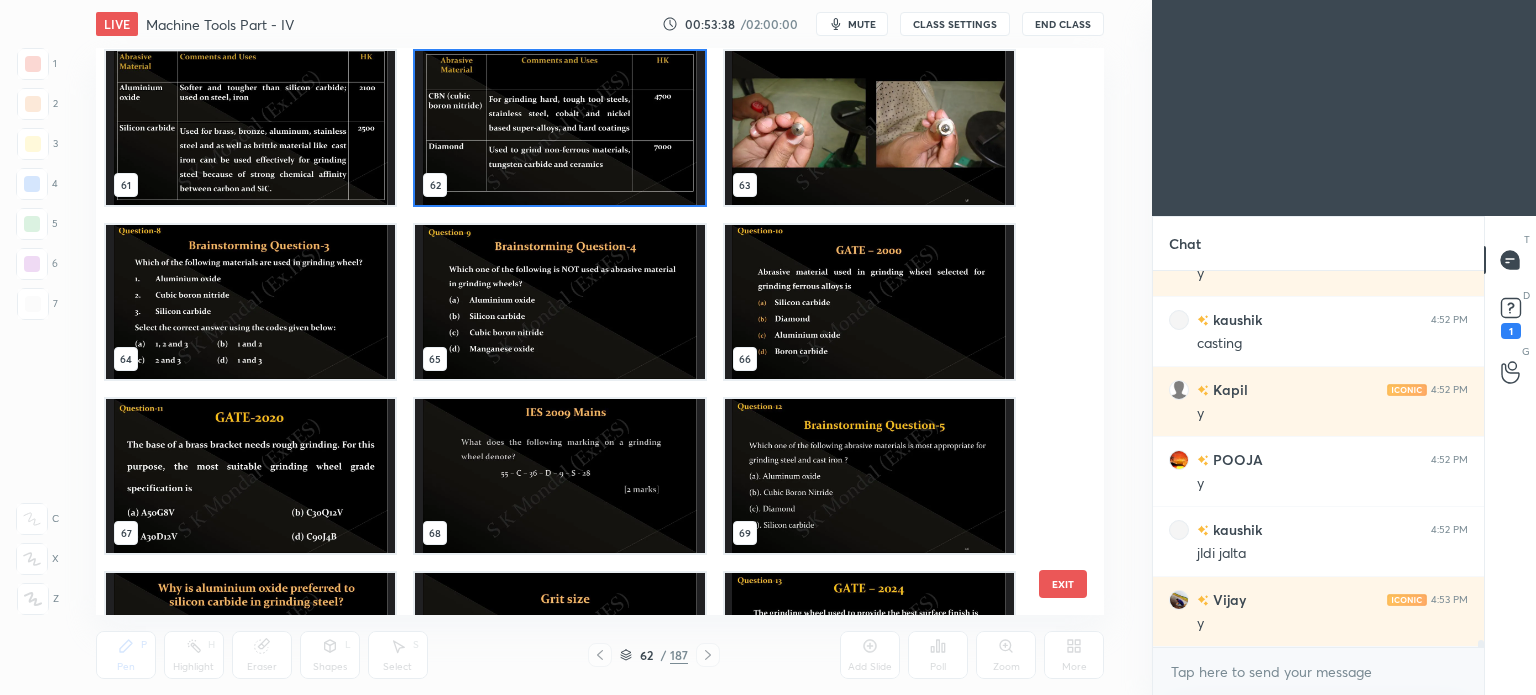 click at bounding box center (250, 476) 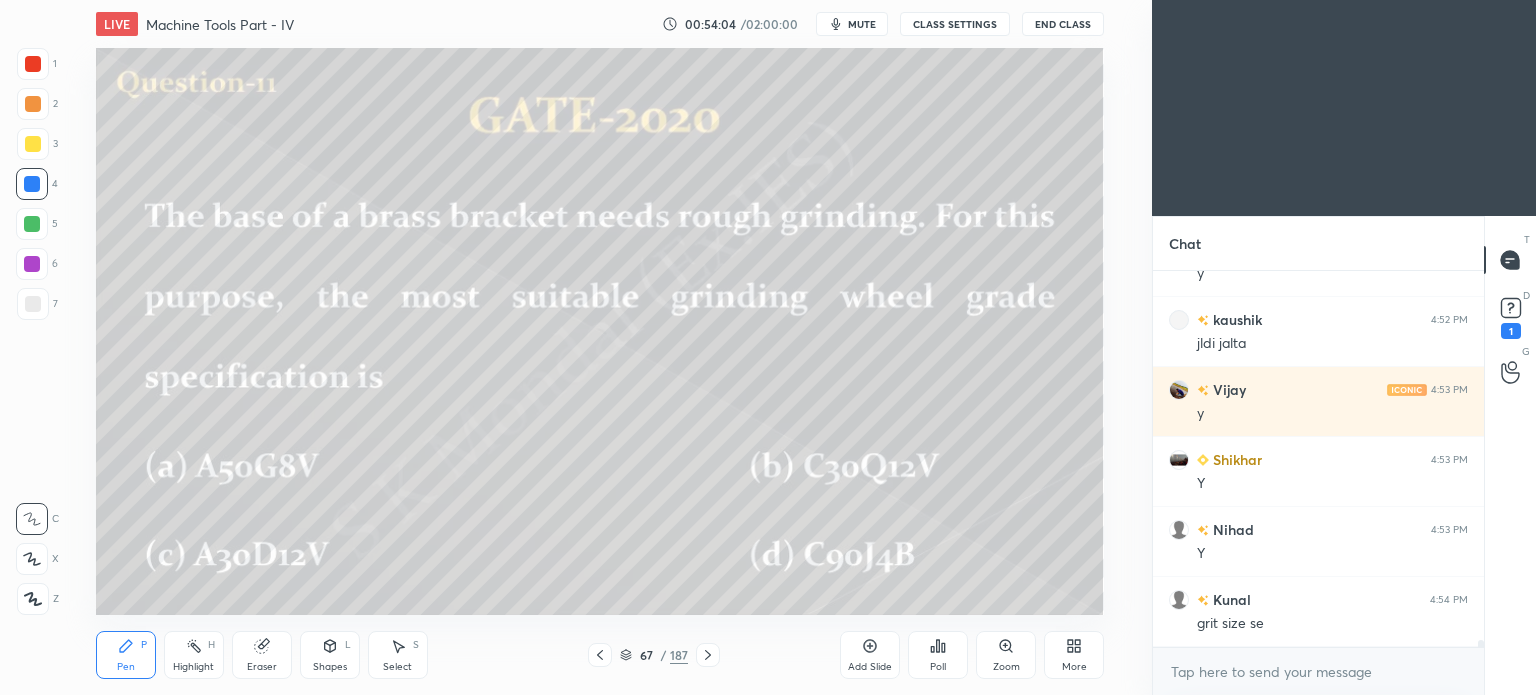 scroll, scrollTop: 20922, scrollLeft: 0, axis: vertical 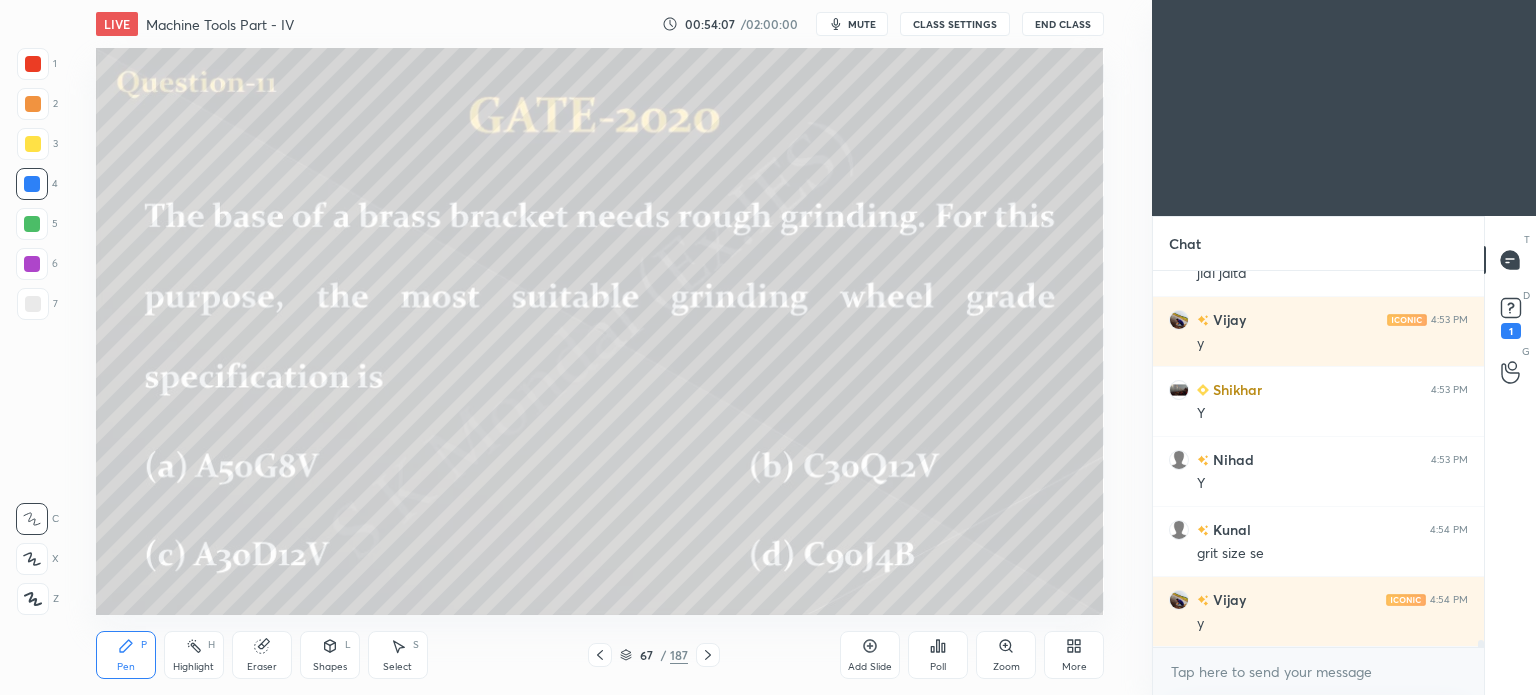 click 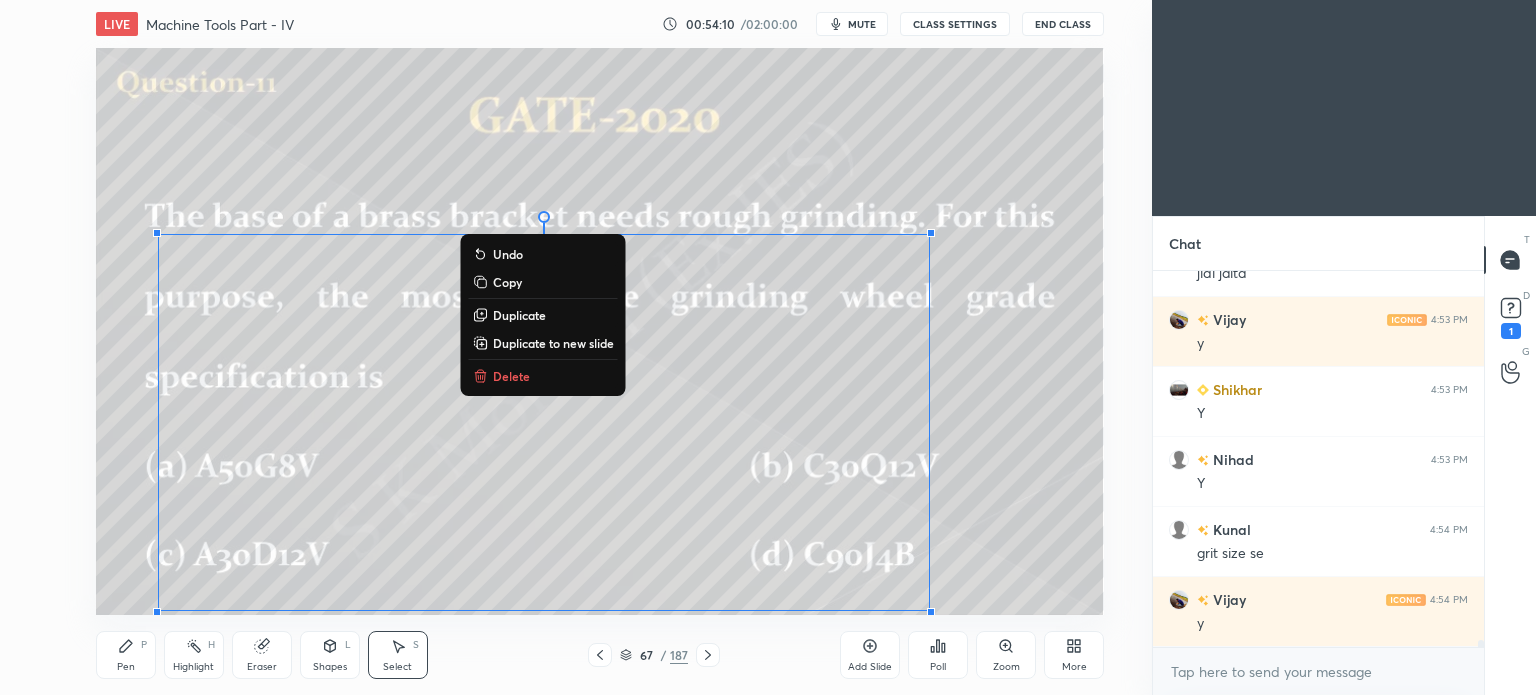 drag, startPoint x: 161, startPoint y: 158, endPoint x: 1018, endPoint y: 646, distance: 986.2013 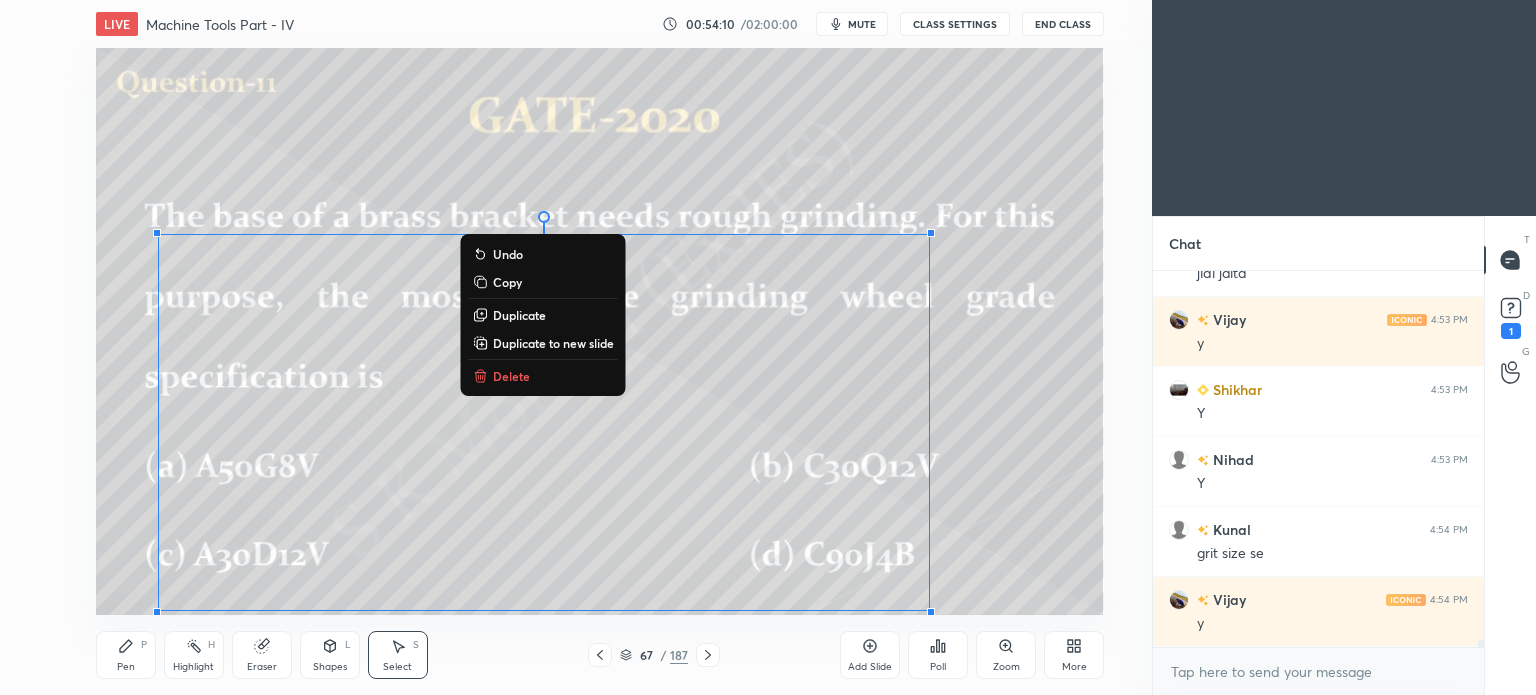 click on "LIVE Machine Tools Part - IV 00:54:10 /  02:00:00 mute CLASS SETTINGS End Class 0 ° Undo Copy Duplicate Duplicate to new slide Delete Setting up your live class Poll for   secs No correct answer Start poll Back Machine Tools Part - IV • L4 of Complete Course on Machine Tools for ME & PI S K Mondal Pen P Highlight H Eraser Shapes L Select S 67 / 187 Add Slide Poll Zoom More" at bounding box center (600, 347) 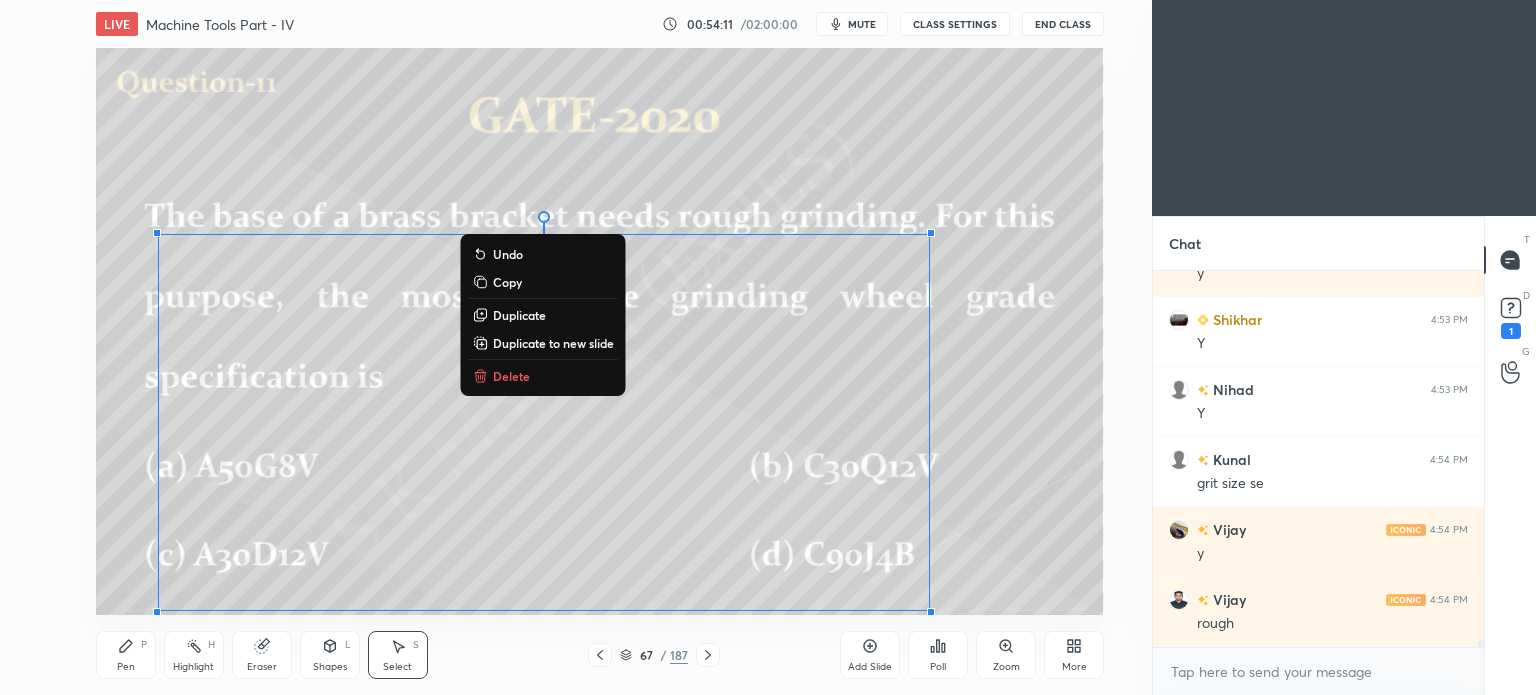 click on "Delete" at bounding box center (543, 376) 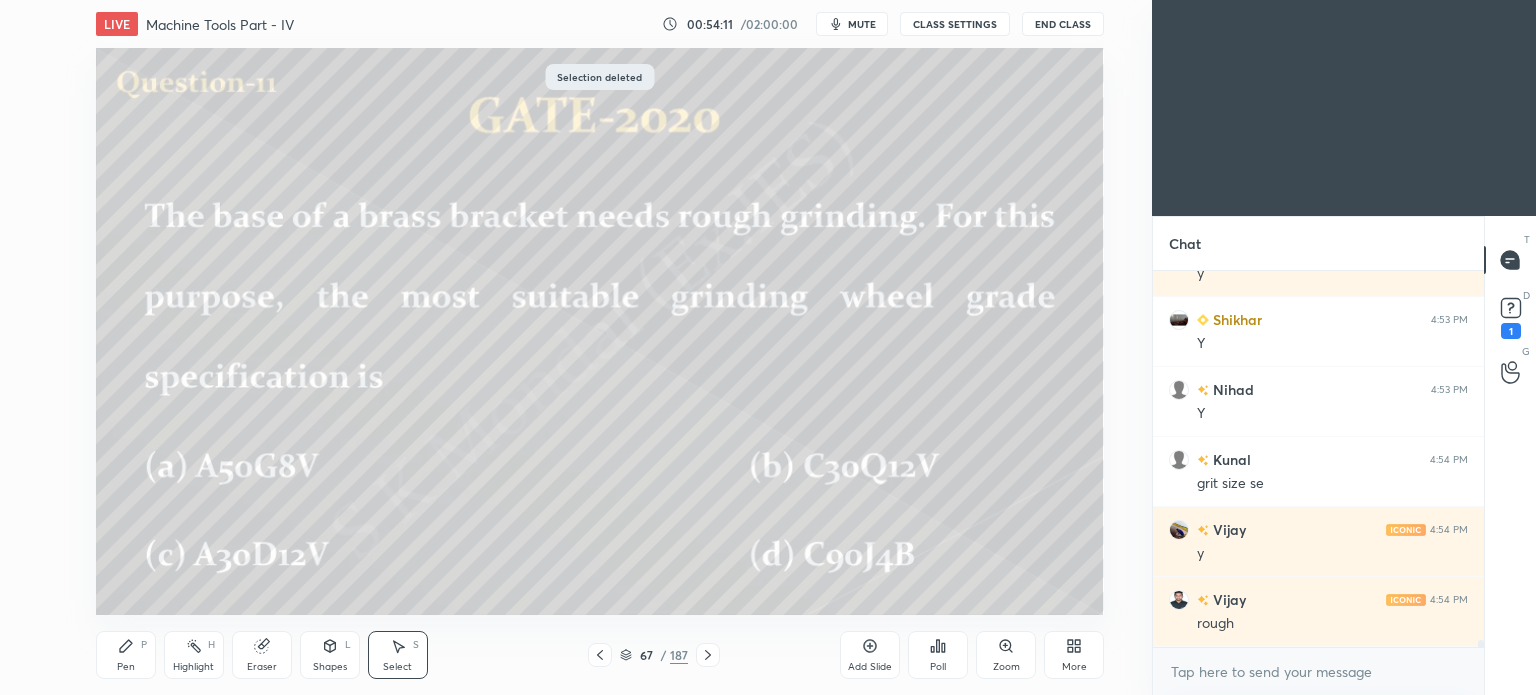 scroll, scrollTop: 21062, scrollLeft: 0, axis: vertical 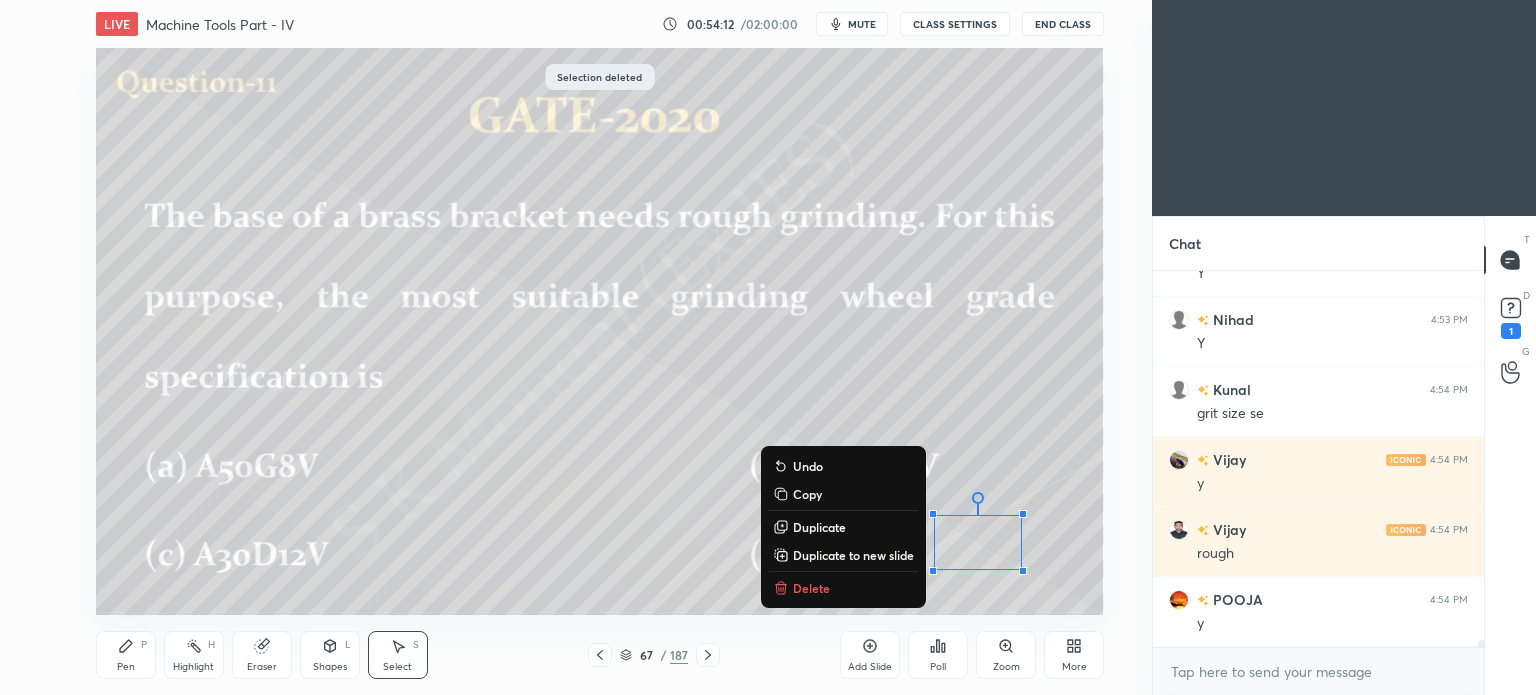 drag, startPoint x: 568, startPoint y: 274, endPoint x: 1124, endPoint y: 638, distance: 664.554 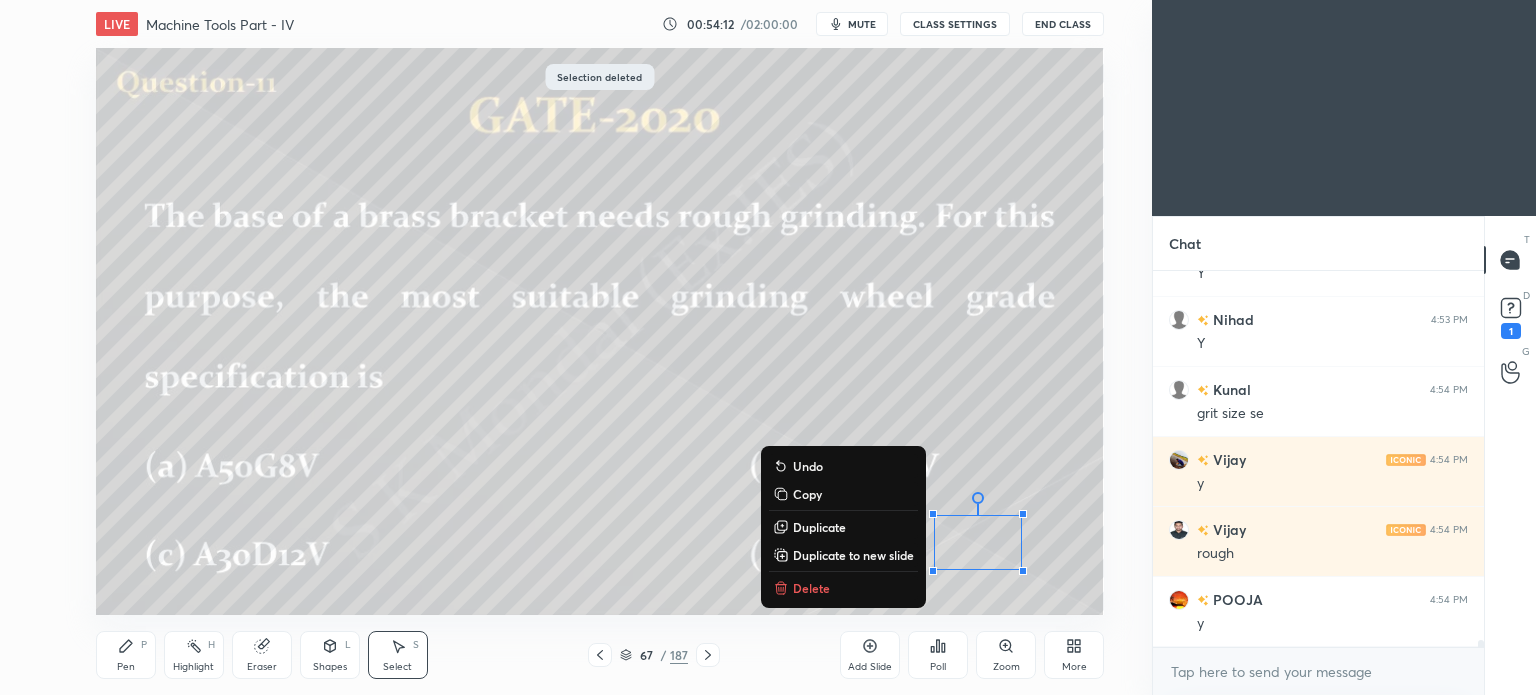 click on "LIVE Machine Tools Part - IV 00:54:12 /  02:00:00 mute CLASS SETTINGS End Class 0 ° Undo Copy Duplicate Duplicate to new slide Delete Selection deleted Setting up your live class Poll for   secs No correct answer Start poll Back Machine Tools Part - IV • L4 of Complete Course on Machine Tools for ME & PI S K Mondal Pen P Highlight H Eraser Shapes L Select S 67 / 187 Add Slide Poll Zoom More" at bounding box center [600, 347] 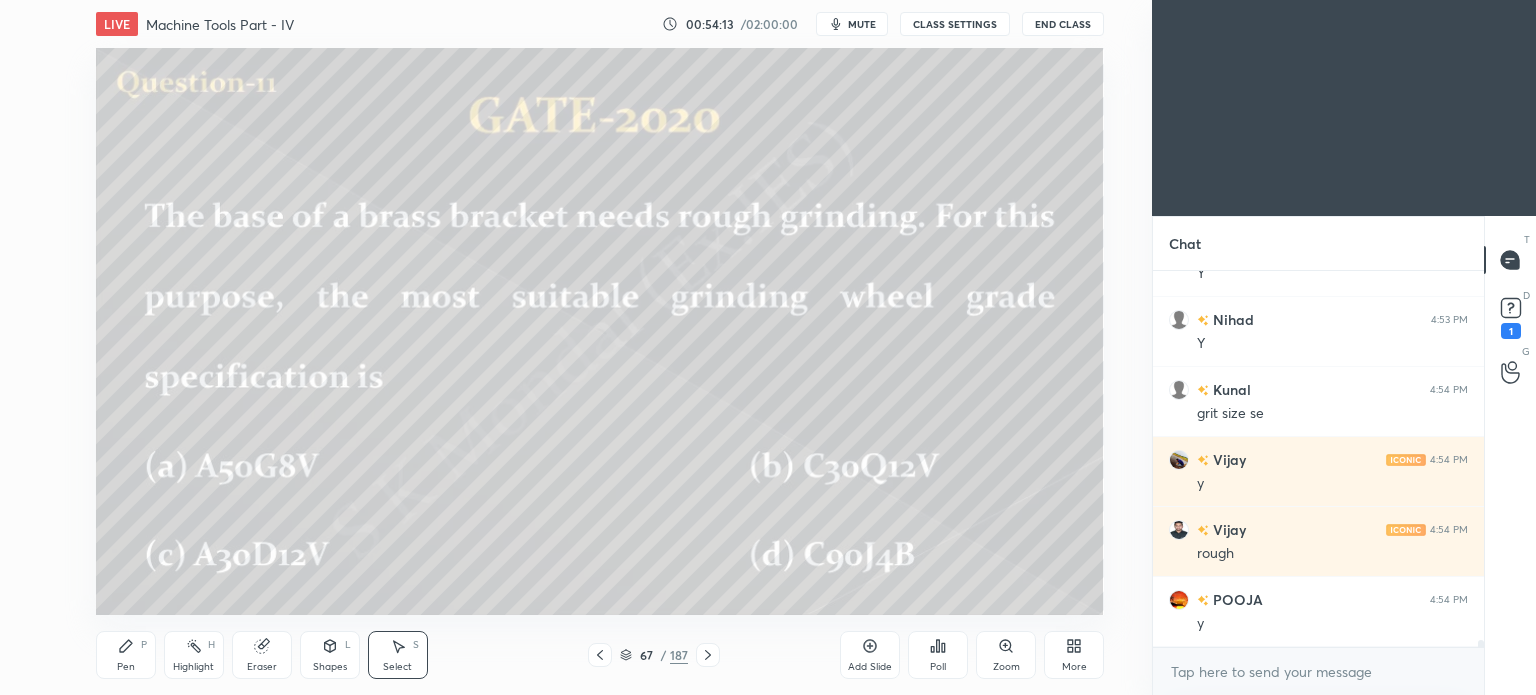 scroll, scrollTop: 21132, scrollLeft: 0, axis: vertical 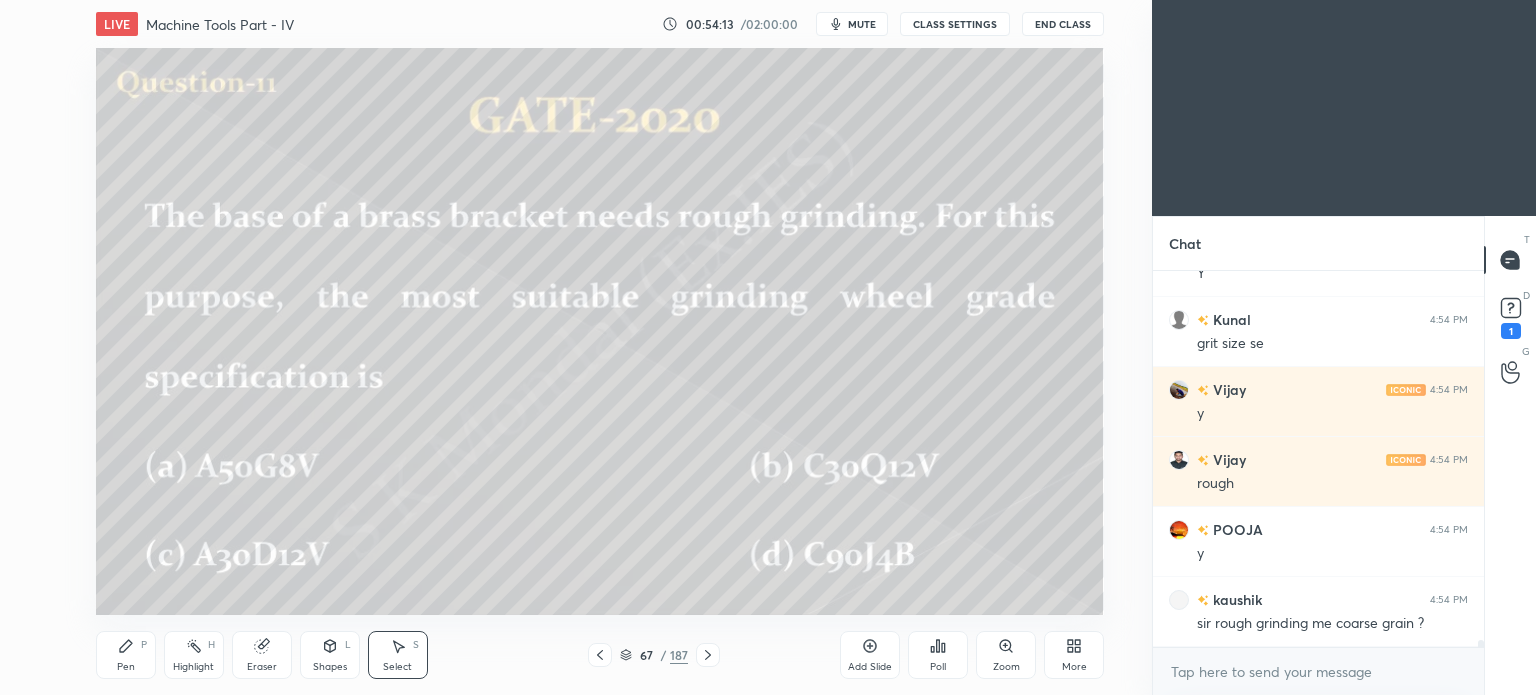 click on "Pen P" at bounding box center (126, 655) 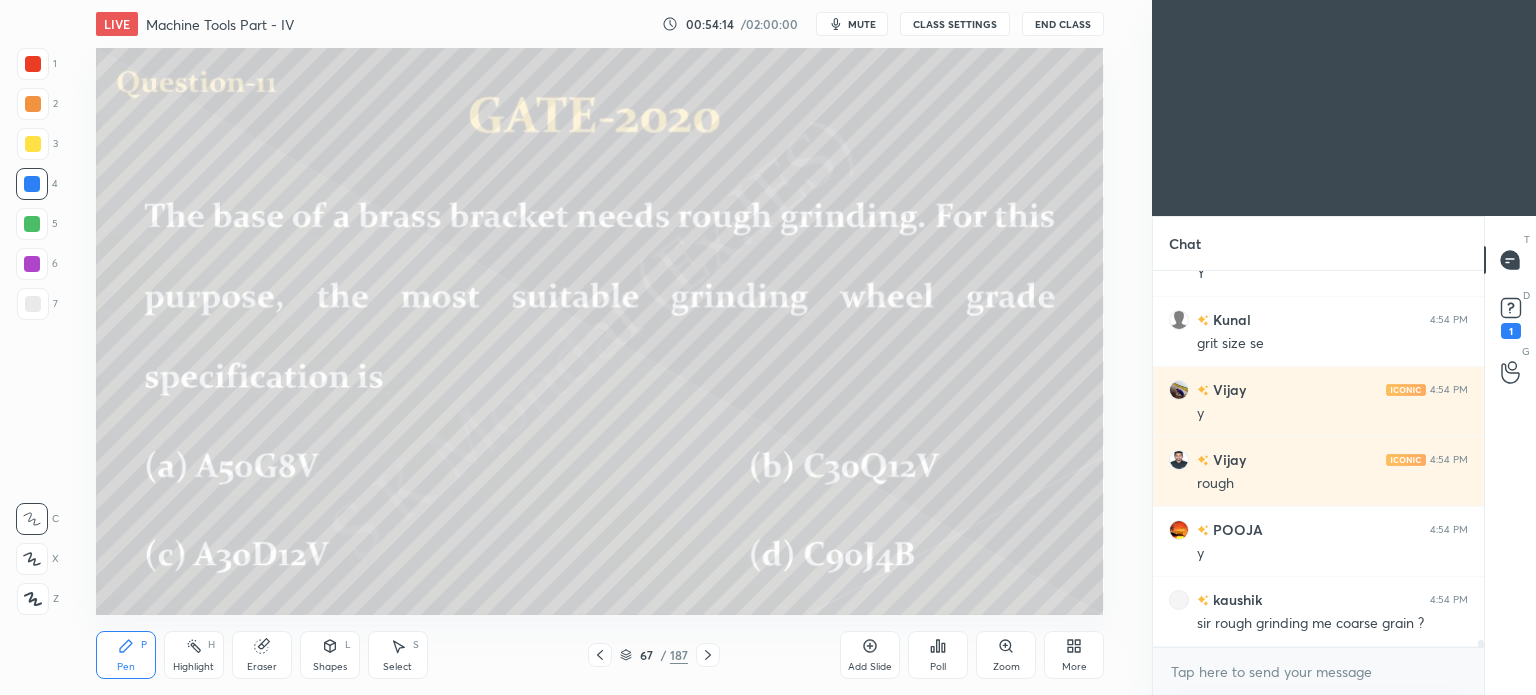click on "Pen P" at bounding box center (126, 655) 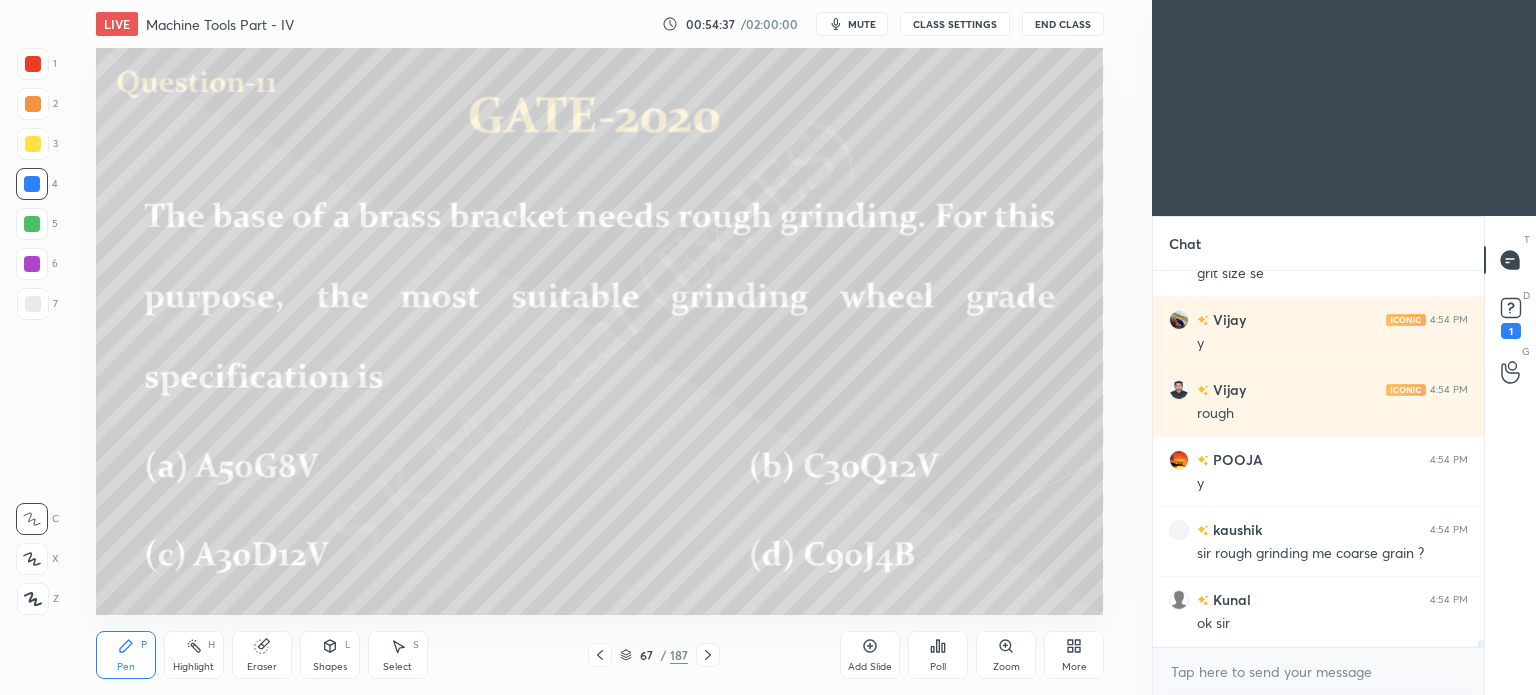 click 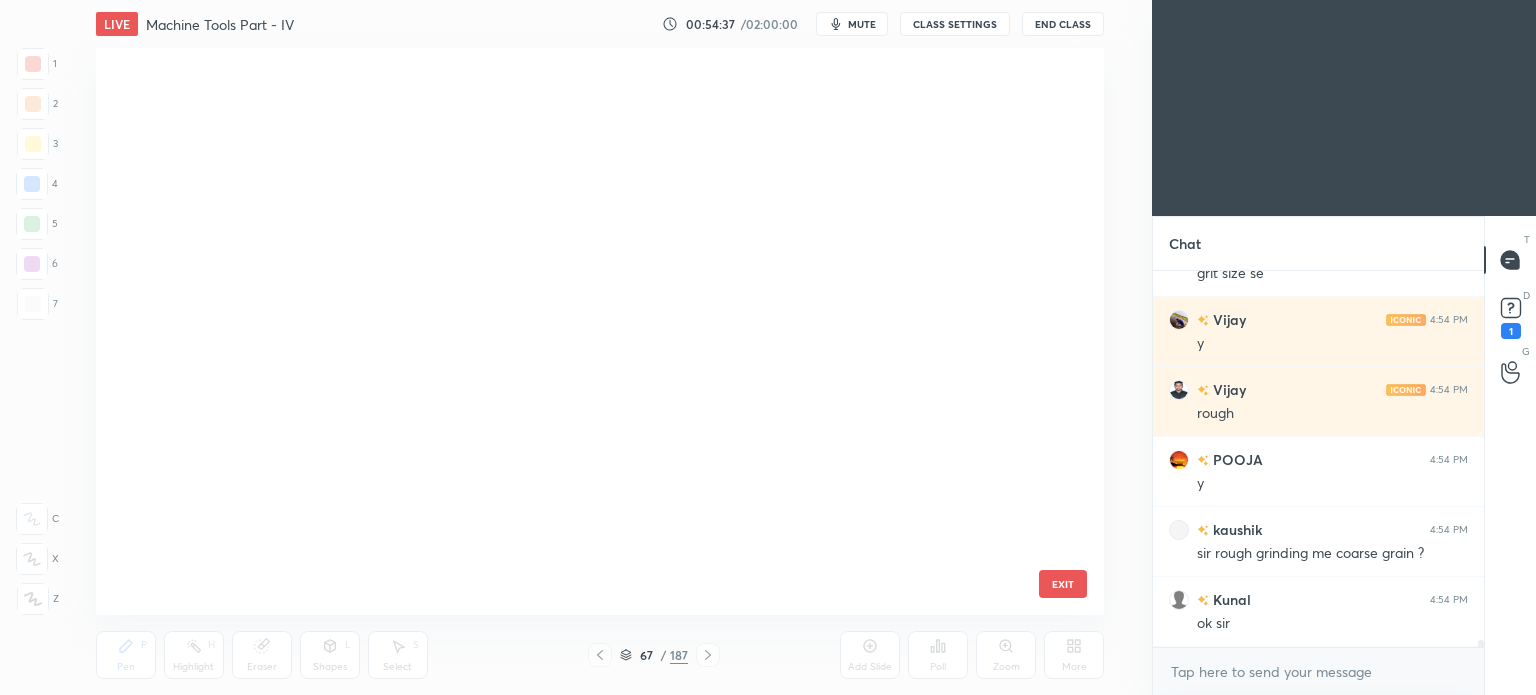 scroll, scrollTop: 3435, scrollLeft: 0, axis: vertical 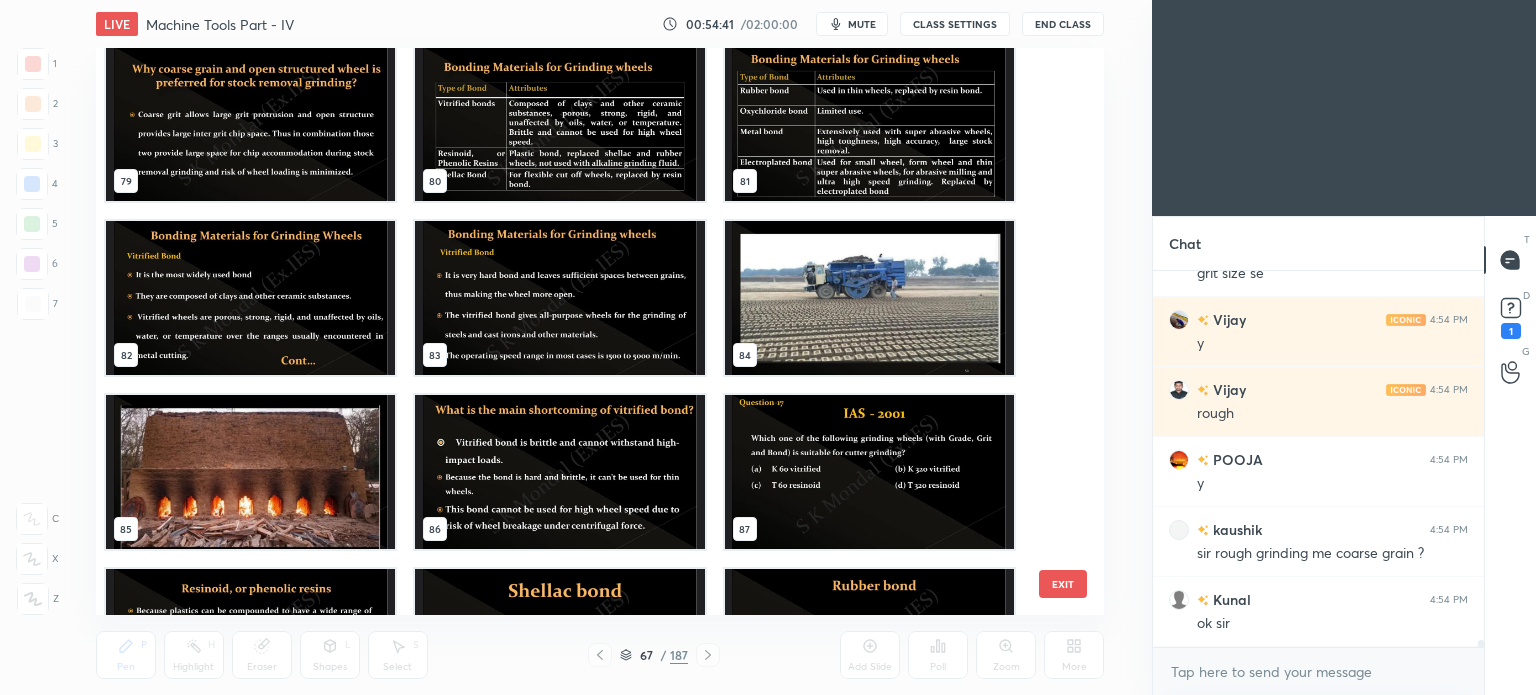 click at bounding box center (250, 472) 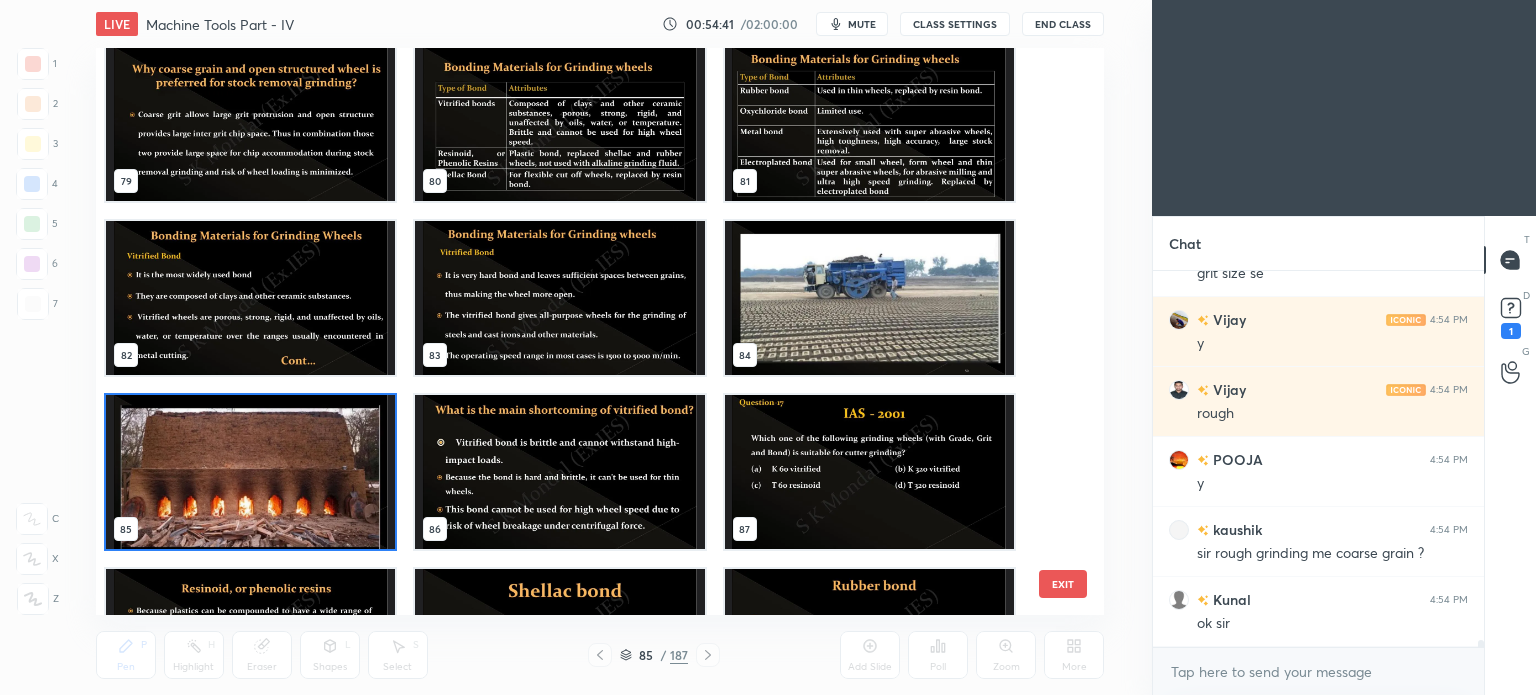 click at bounding box center [250, 472] 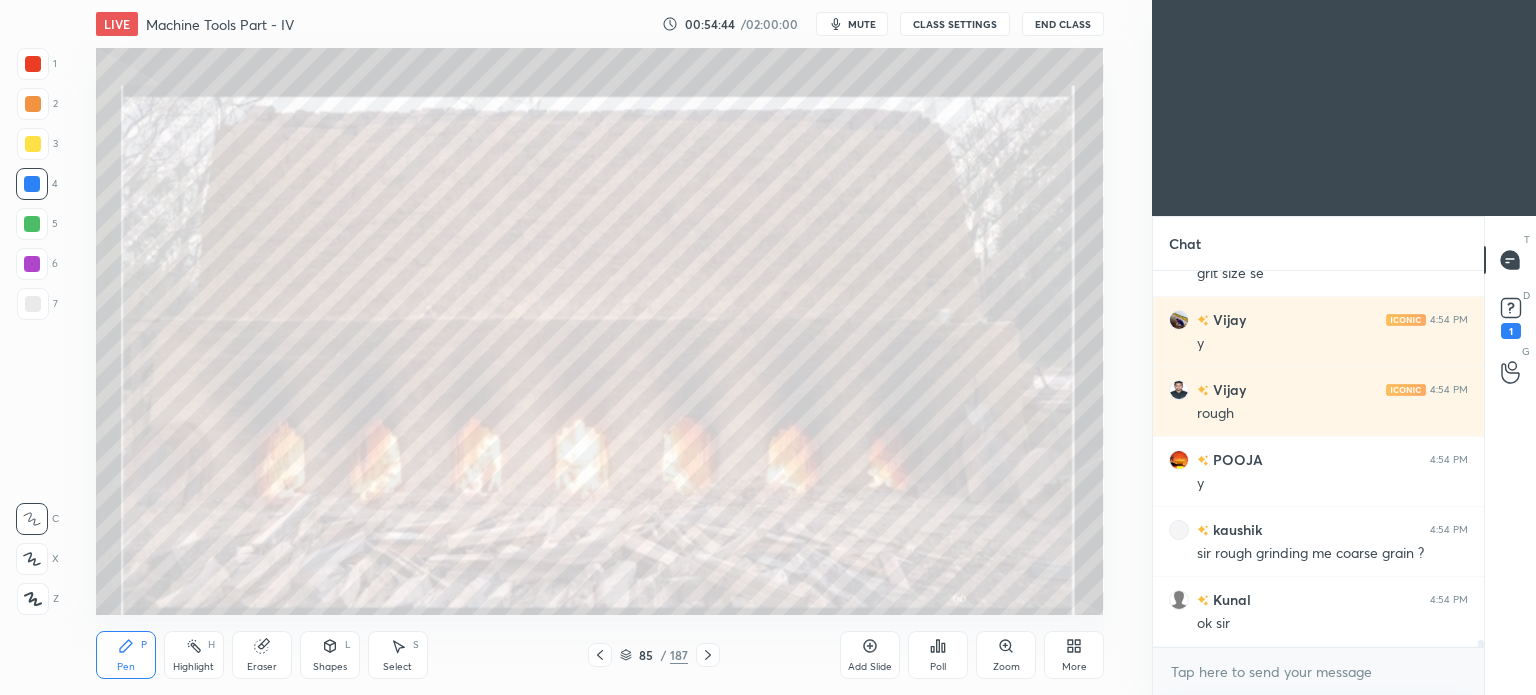 click 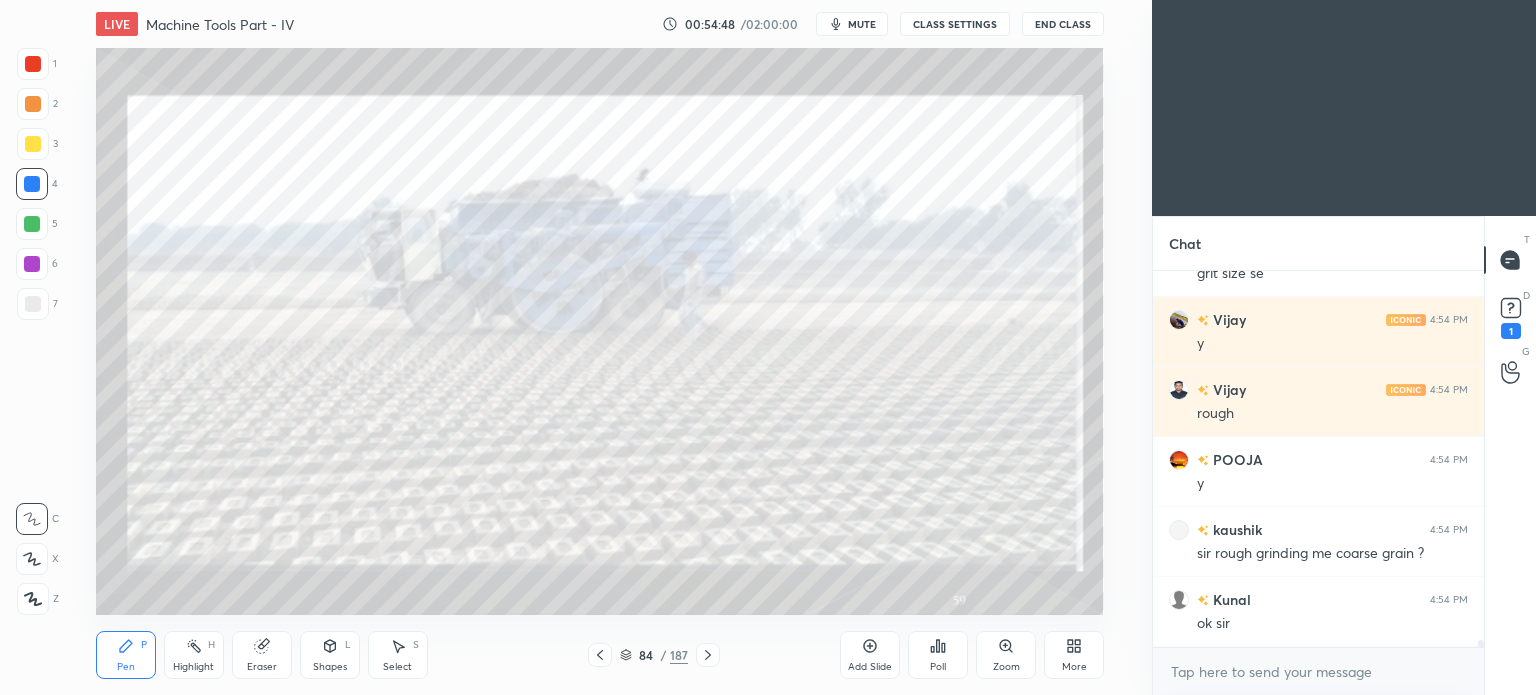 scroll, scrollTop: 21272, scrollLeft: 0, axis: vertical 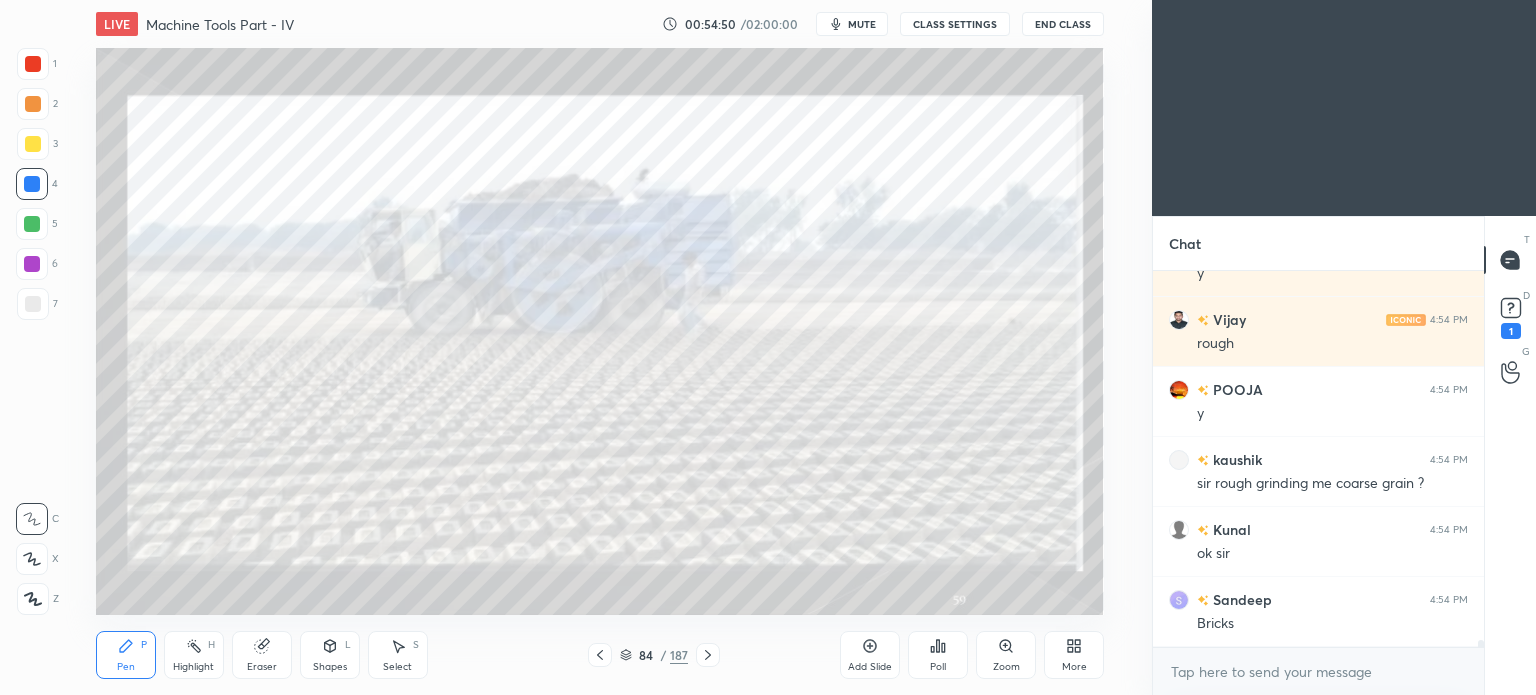 click 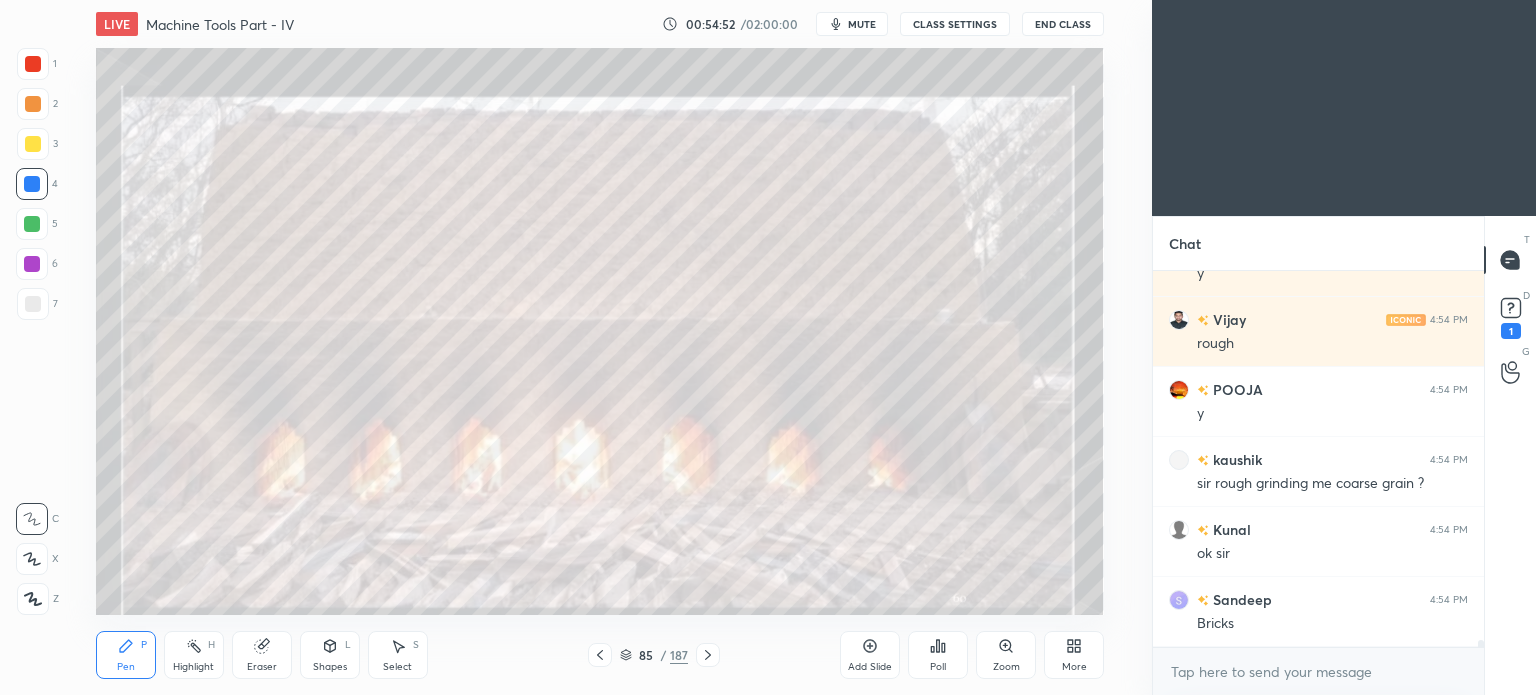 click 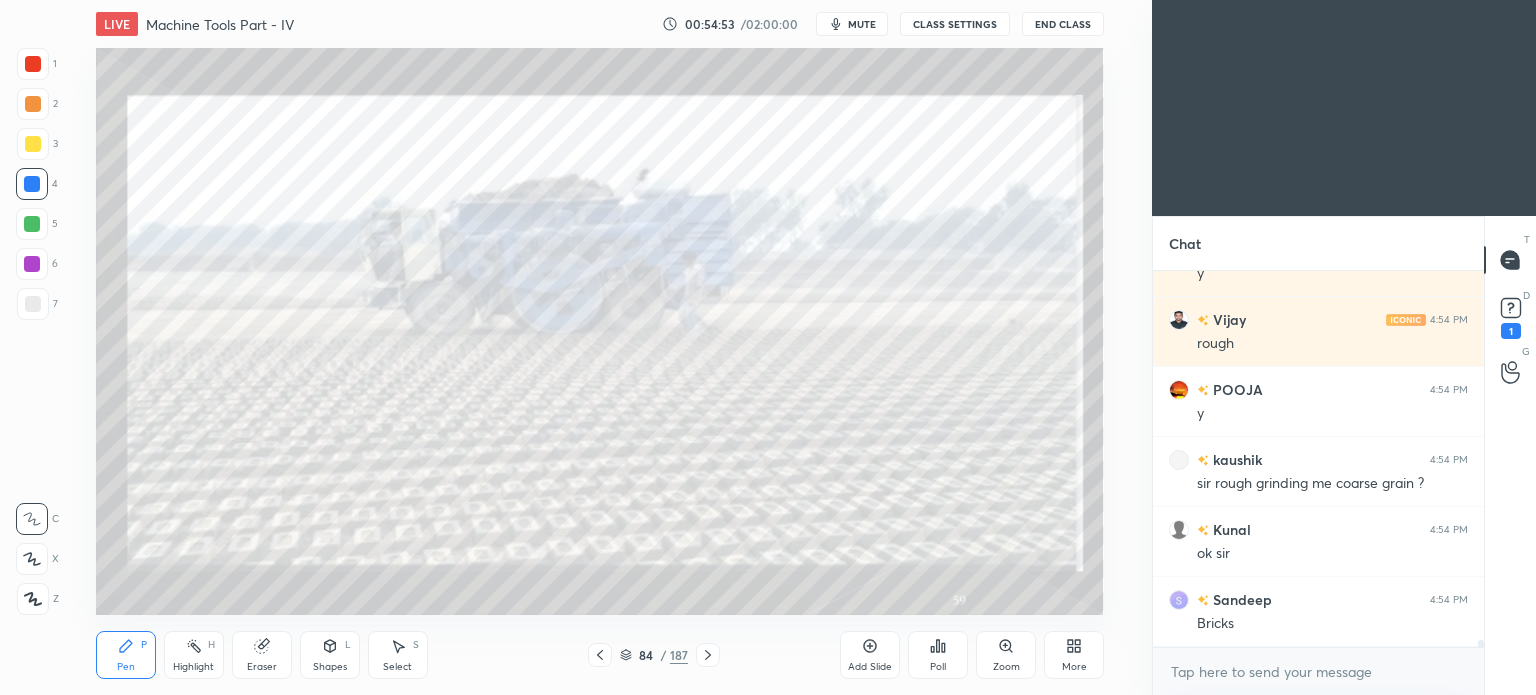 scroll, scrollTop: 21342, scrollLeft: 0, axis: vertical 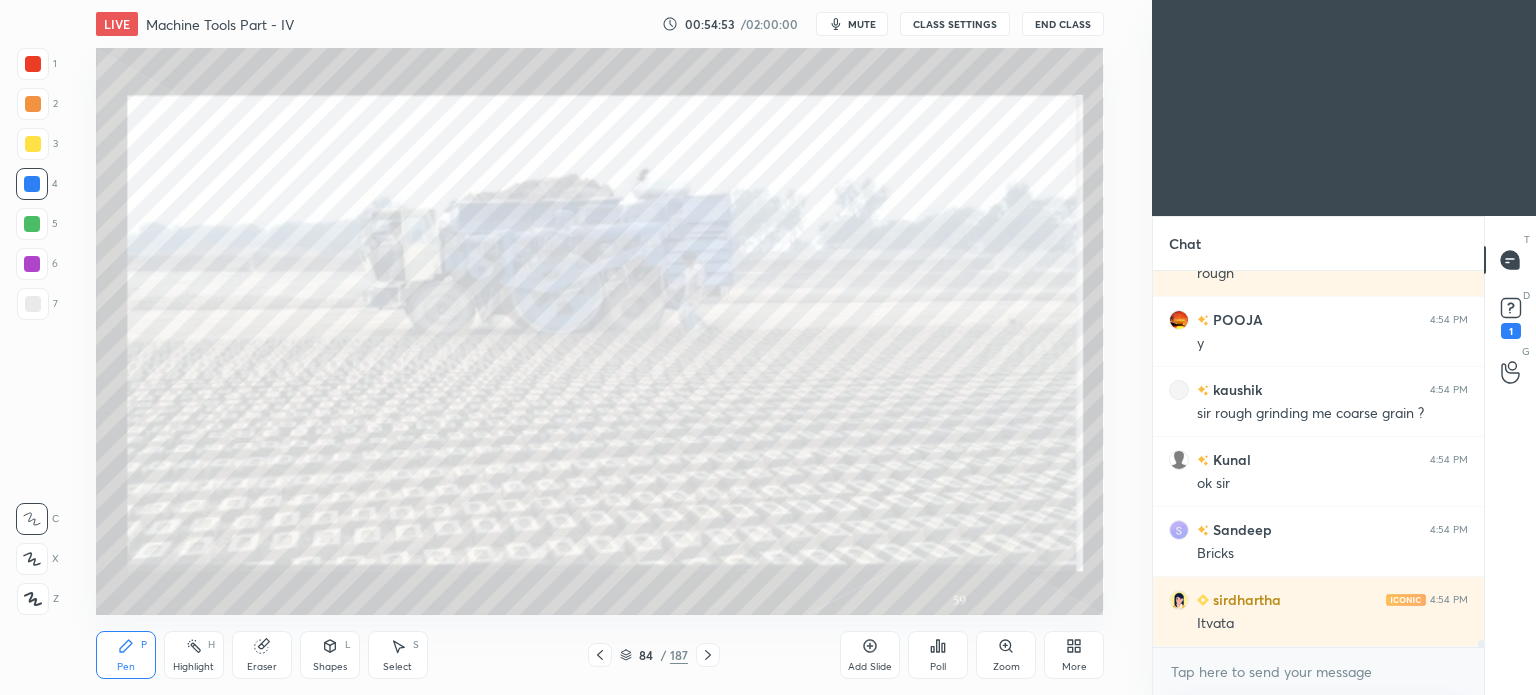 click 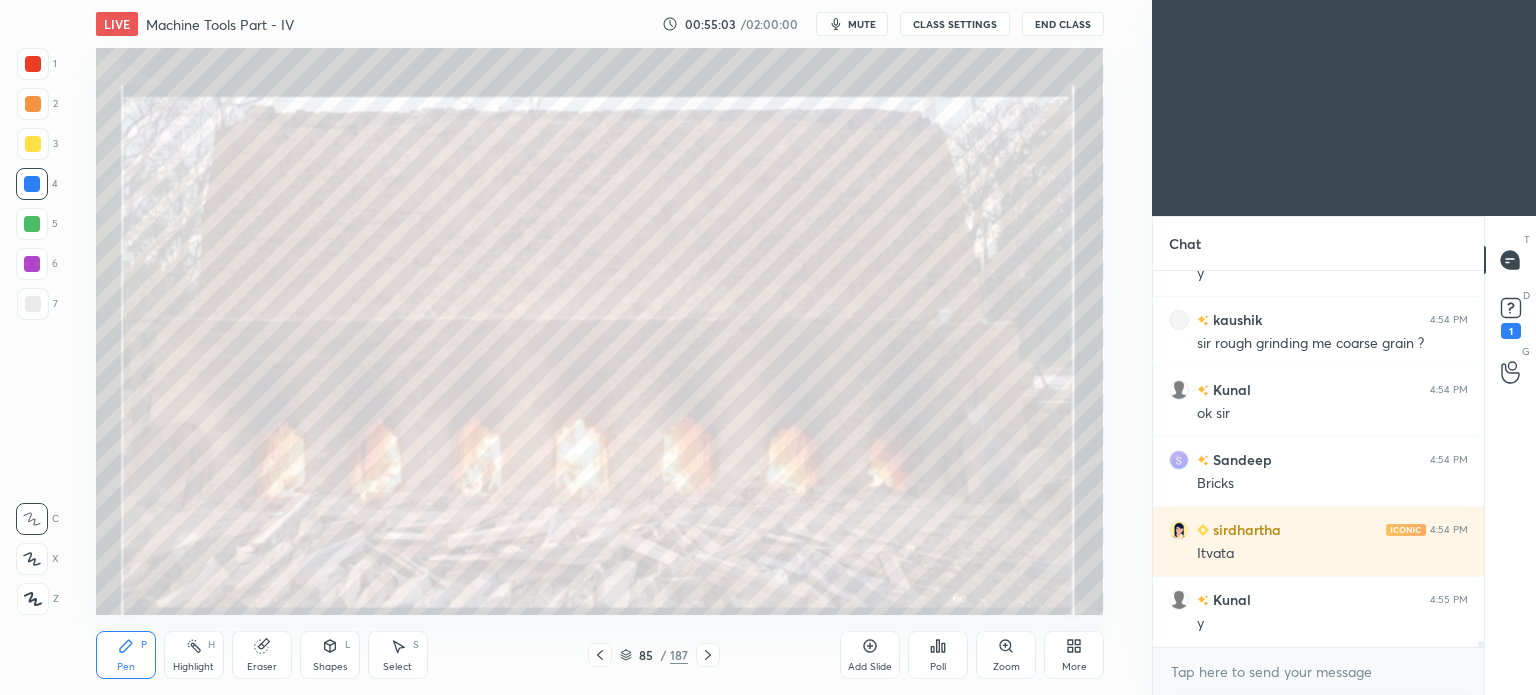 scroll, scrollTop: 21482, scrollLeft: 0, axis: vertical 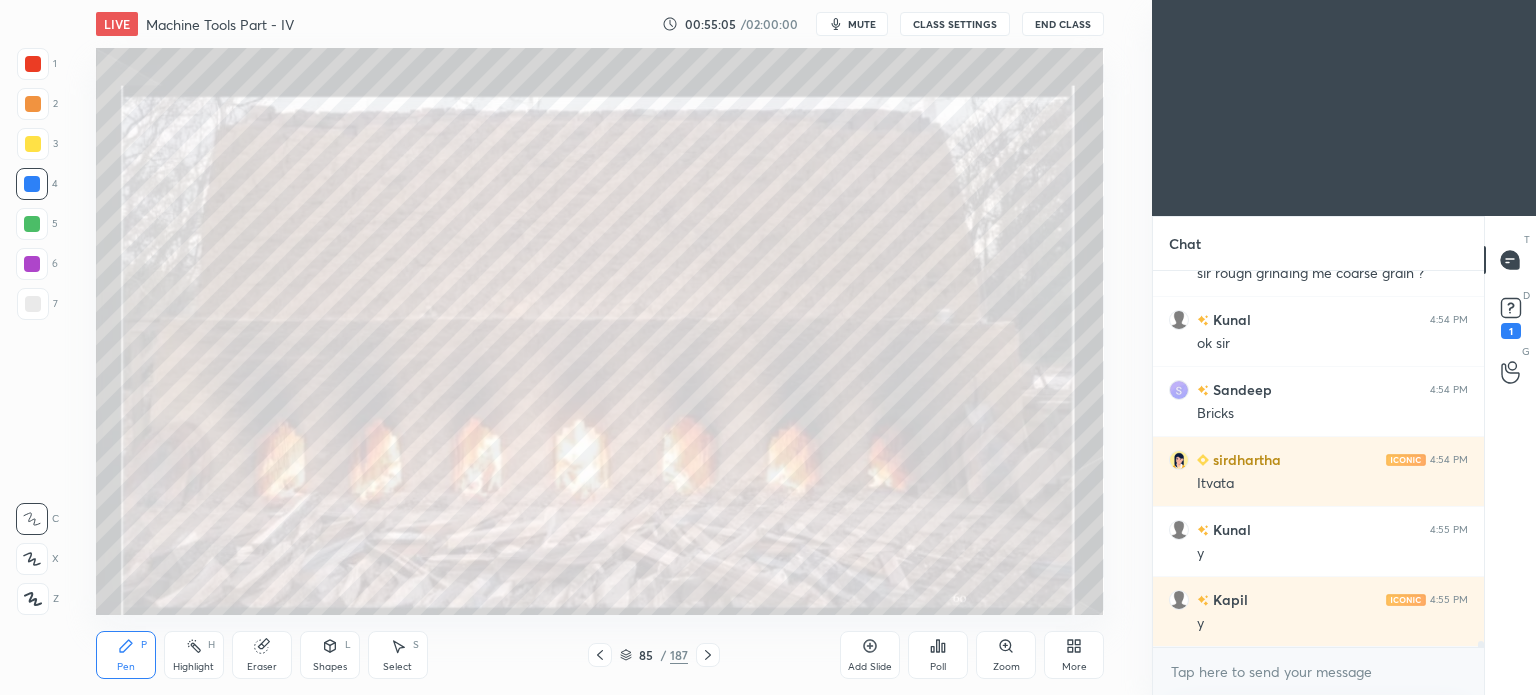 click 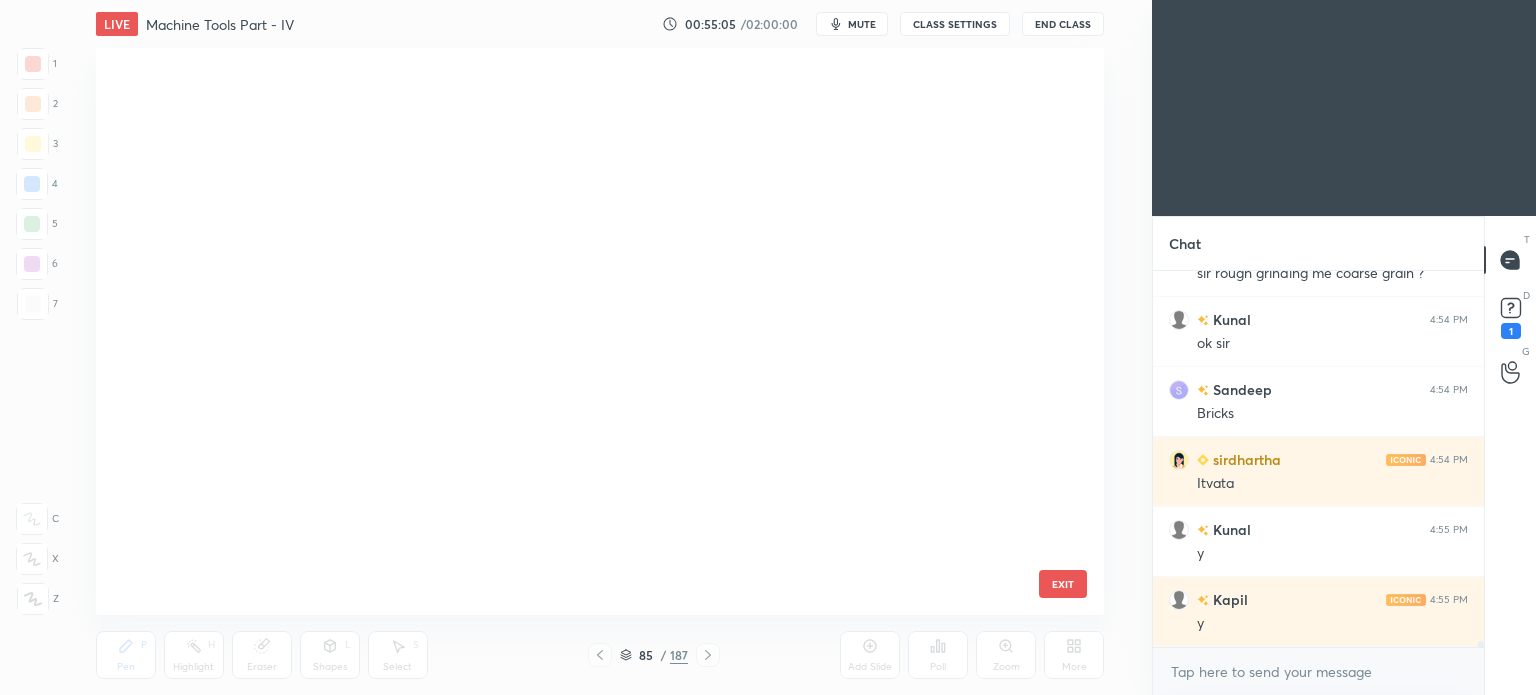 scroll, scrollTop: 4479, scrollLeft: 0, axis: vertical 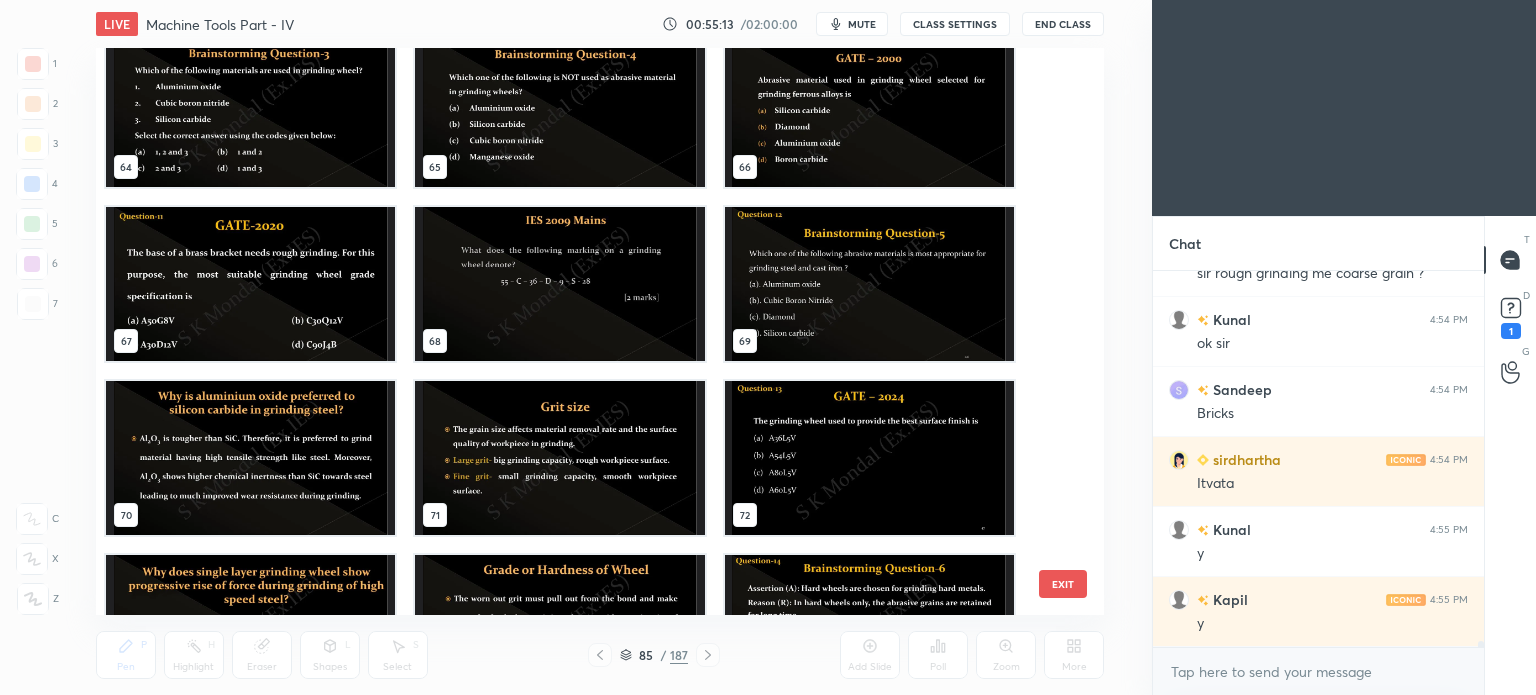 click at bounding box center [250, 284] 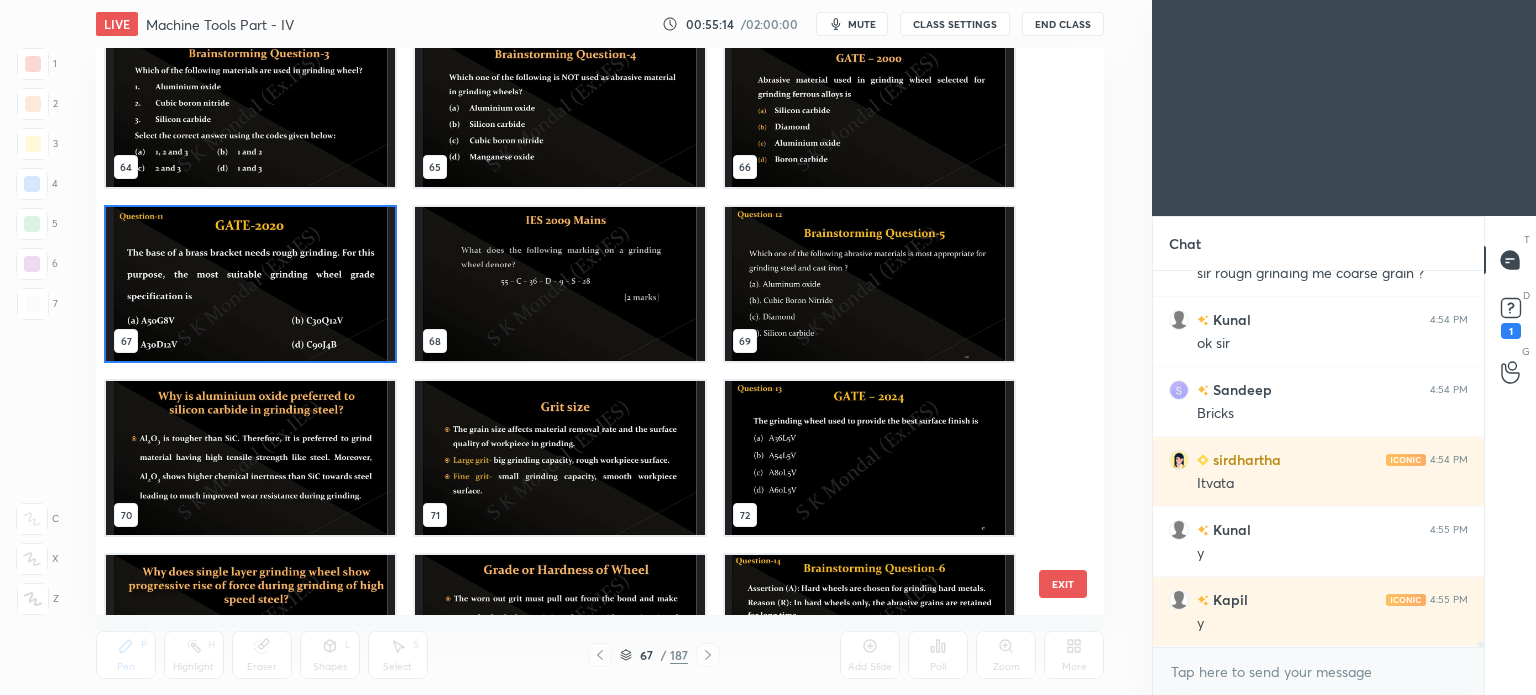 click at bounding box center (250, 284) 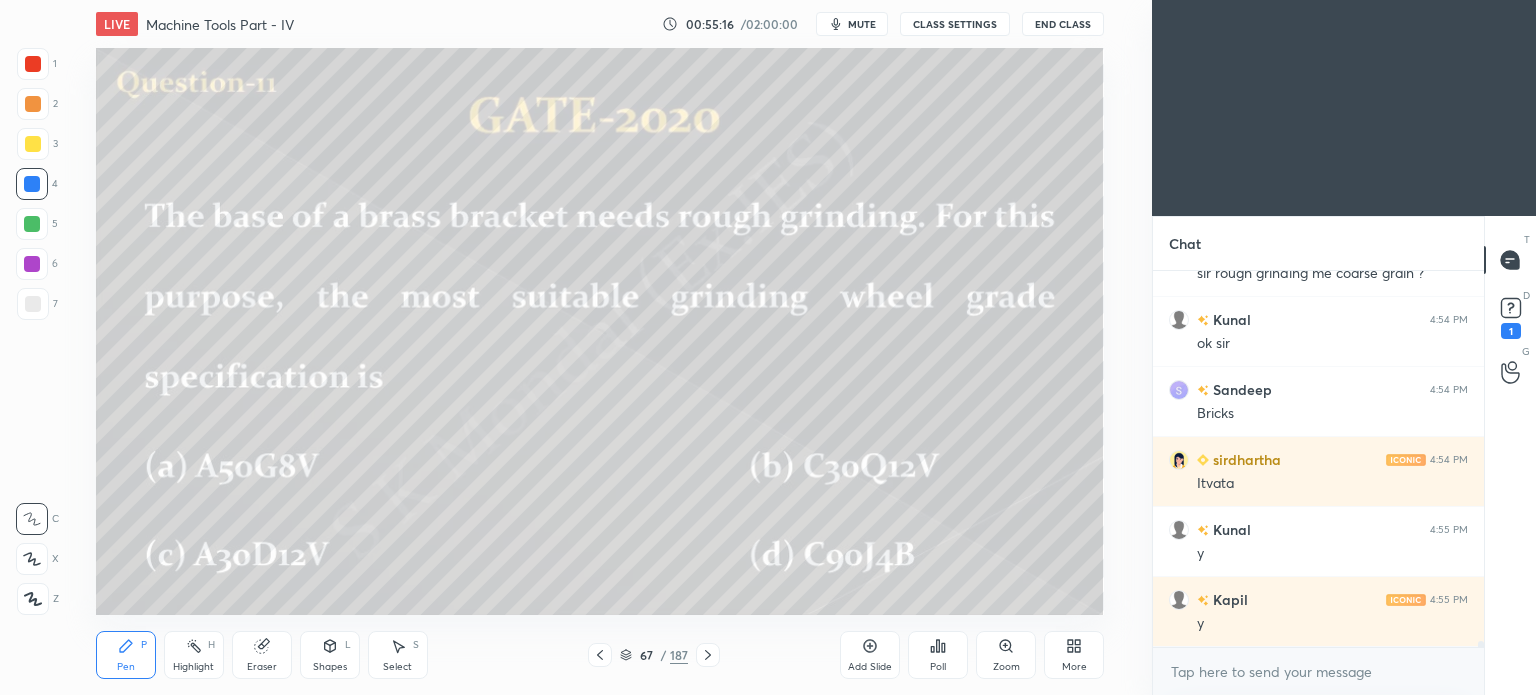 click on "Highlight" at bounding box center [193, 667] 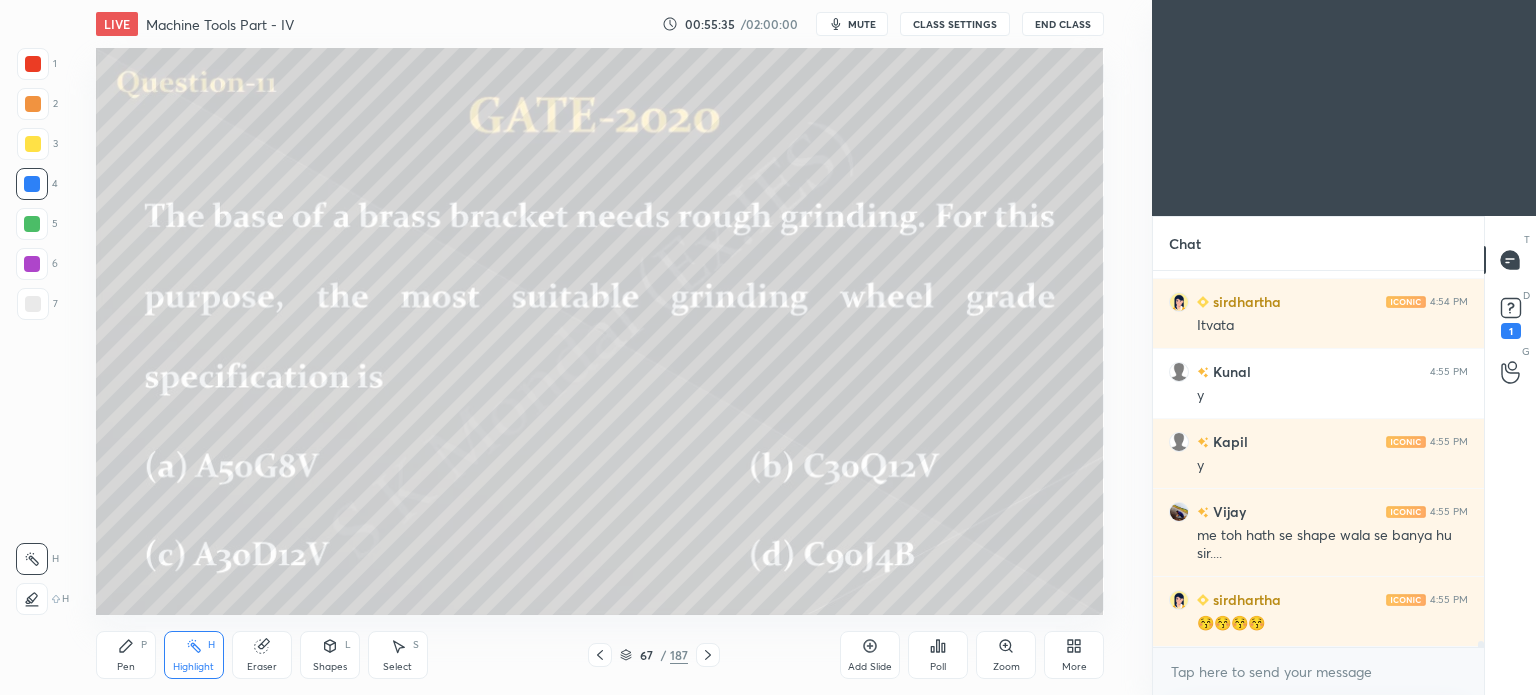 scroll, scrollTop: 21710, scrollLeft: 0, axis: vertical 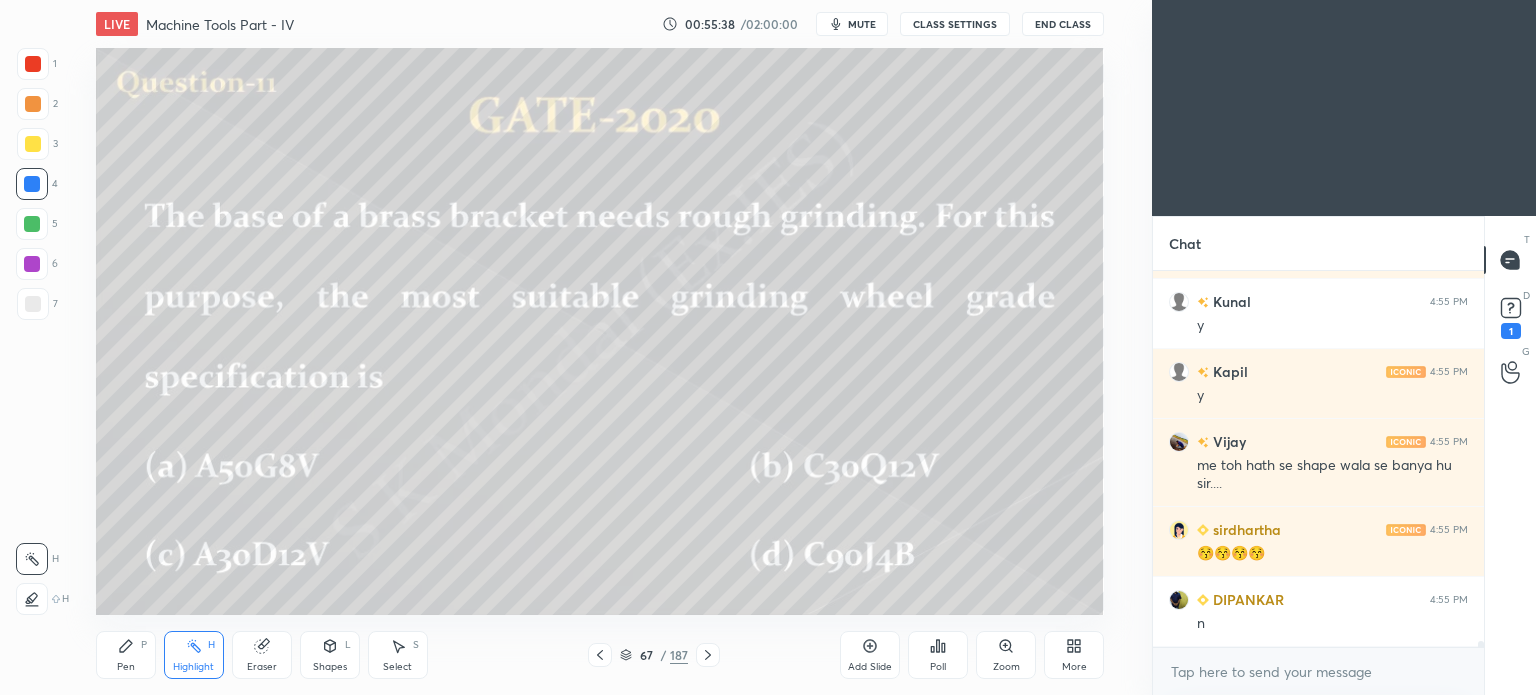 click on "Pen P" at bounding box center (126, 655) 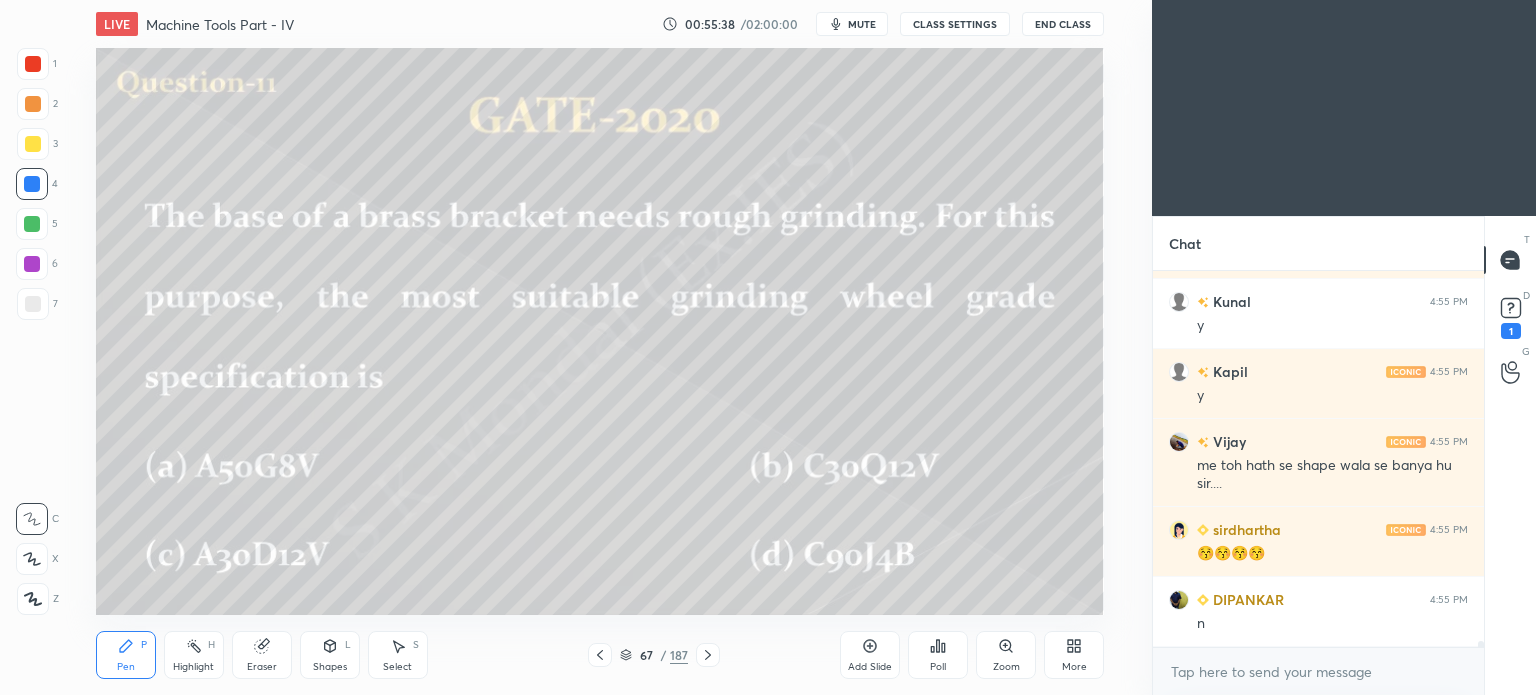 click on "Pen" at bounding box center [126, 667] 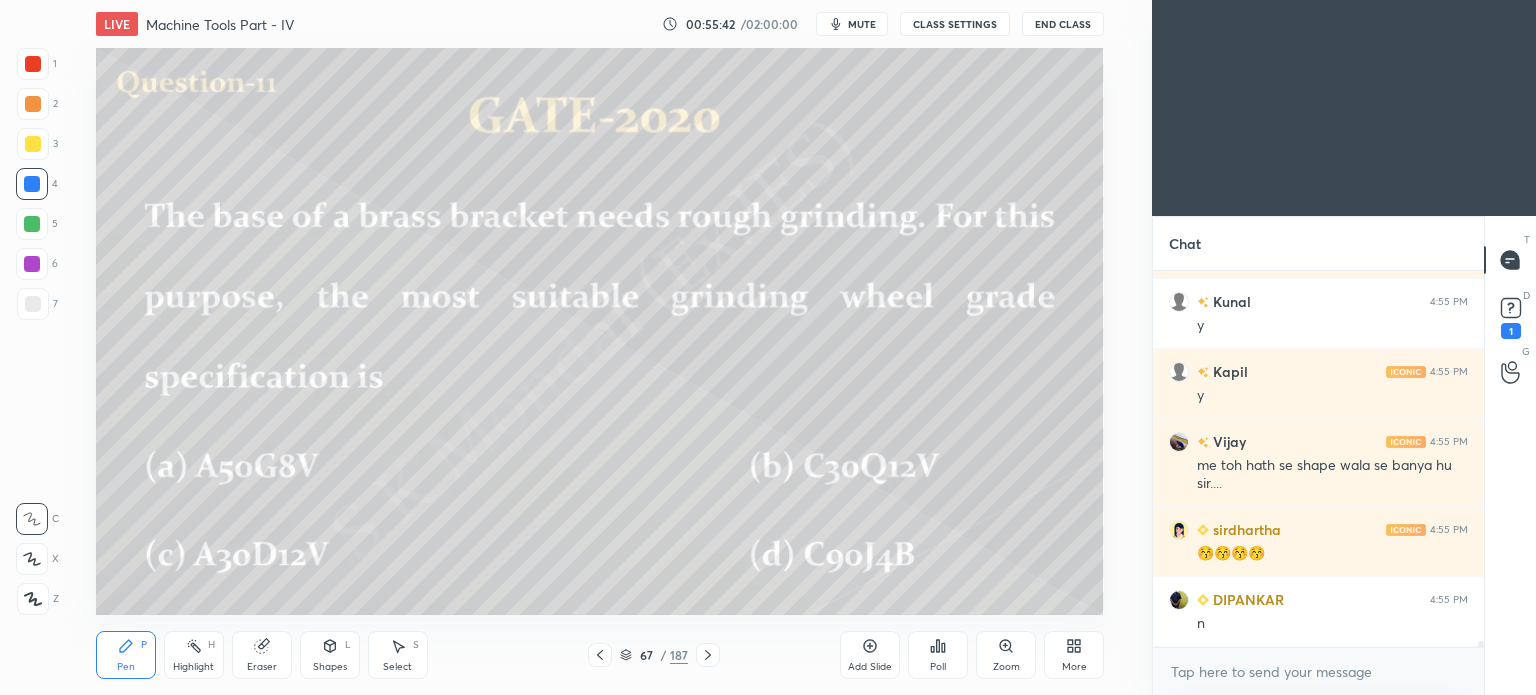 click 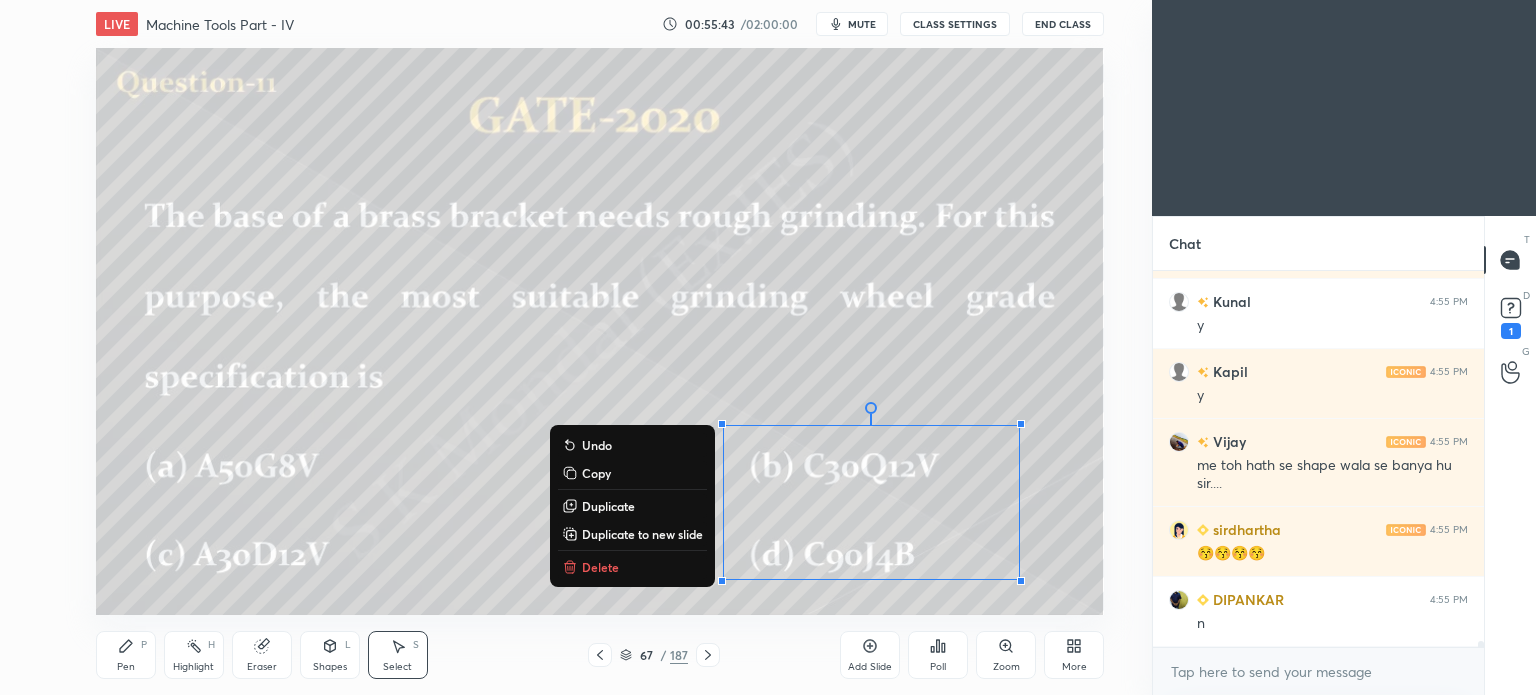 drag, startPoint x: 521, startPoint y: 333, endPoint x: 1153, endPoint y: 727, distance: 744.755 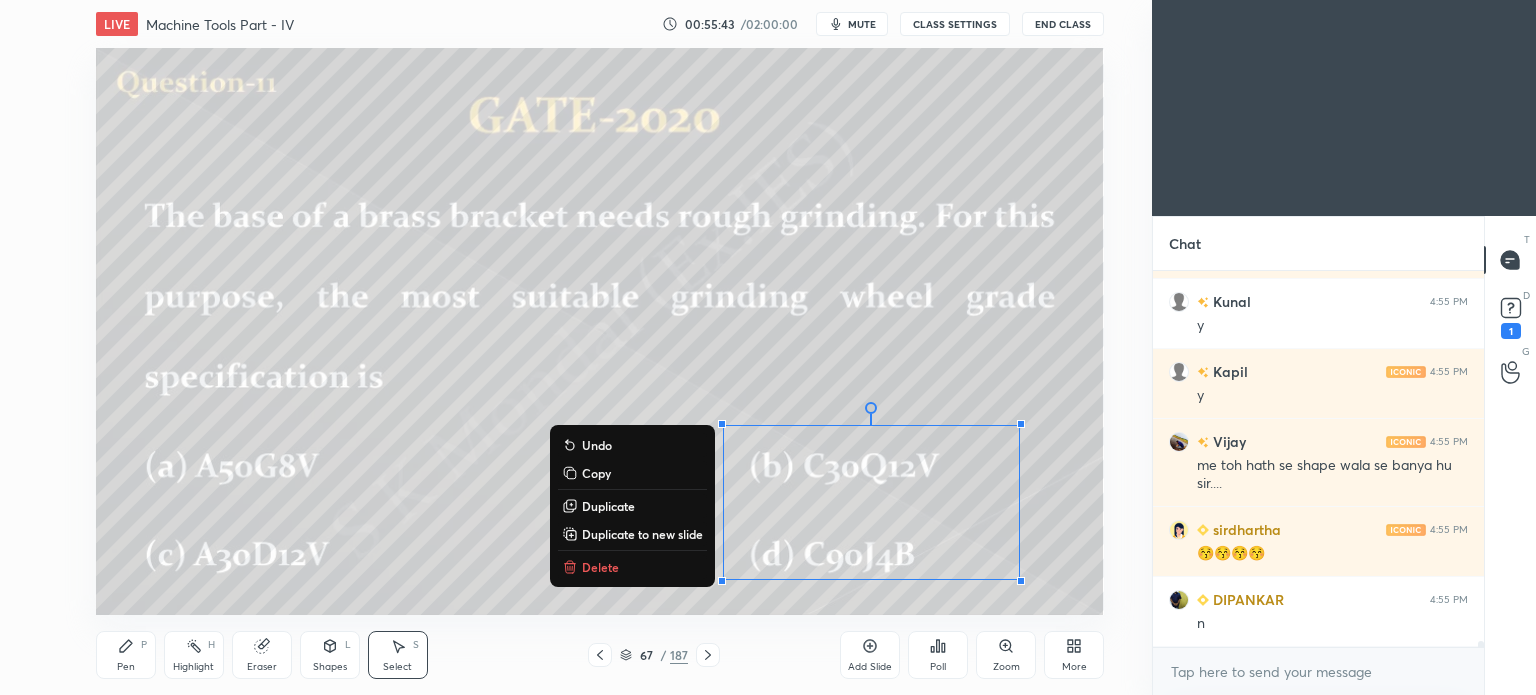 click on "1 2 3 4 5 6 7 C X Z C X Z E E Erase all   H H LIVE Machine Tools Part - IV 00:55:43 /  02:00:00 mute CLASS SETTINGS End Class 0 ° Undo Copy Duplicate Duplicate to new slide Delete Setting up your live class Poll for   secs No correct answer Start poll Back Machine Tools Part - IV • L4 of Complete Course on Machine Tools for ME & PI S K Mondal Pen P Highlight H Eraser Shapes L Select S 67 / 187 Add Slide Poll Zoom More Chat Sandeep 4:54 PM Bricks sirdhartha 4:54 PM Itvata Kunal 4:55 PM y Kapil 4:55 PM y Vijay 4:55 PM me toh hath se shape wala se banya hu sir.... sirdhartha 4:55 PM 😚😚😚😚 DIPANKAR 4:55 PM n JUMP TO LATEST Enable hand raising Enable raise hand to speak to learners. Once enabled, chat will be turned off temporarily. Enable x   Kiran Asked a doubt 1 Please help me with this doubt Pick this doubt NEW DOUBTS ASKED No one has raised a hand yet Can't raise hand Looks like educator just invited you to speak. Please wait before you can raise your hand again. Got it T Messages (T) D 1 G ​" at bounding box center [768, 0] 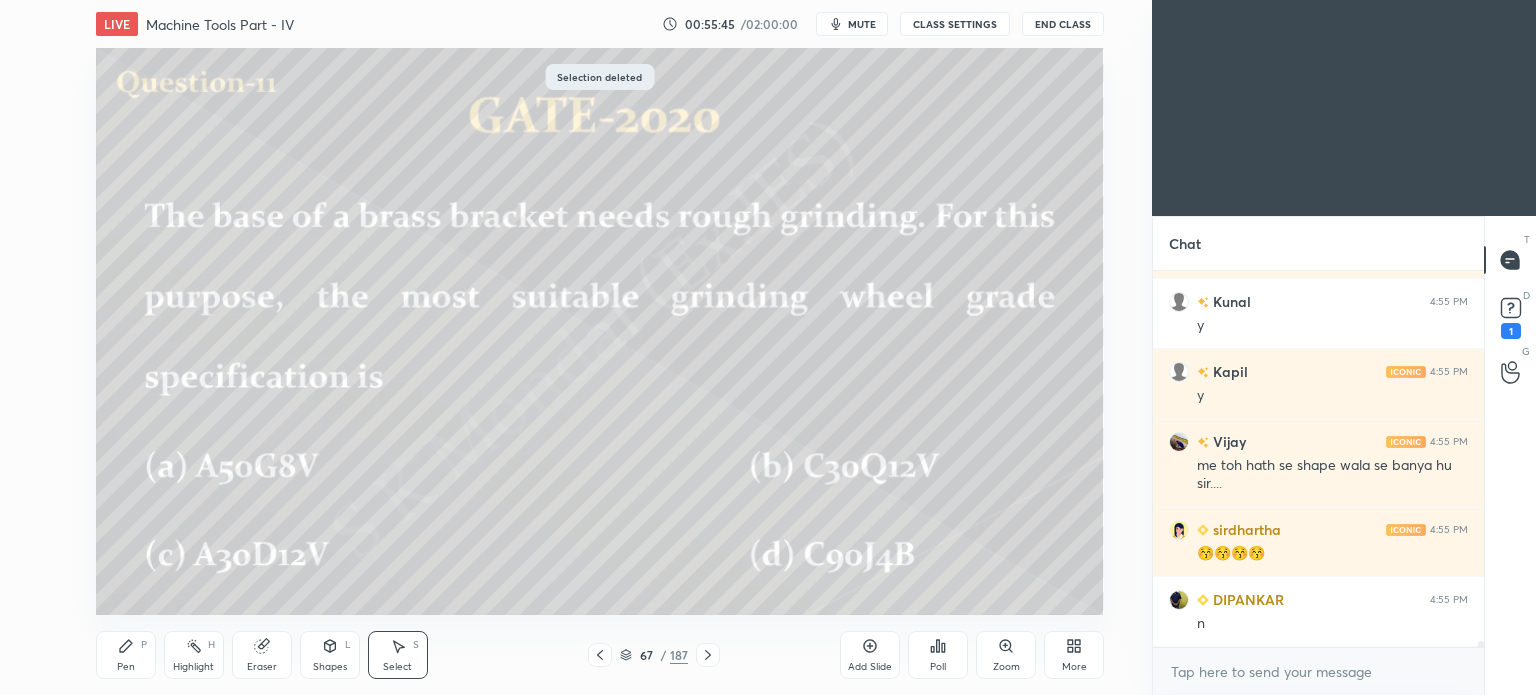 click on "P" at bounding box center [144, 645] 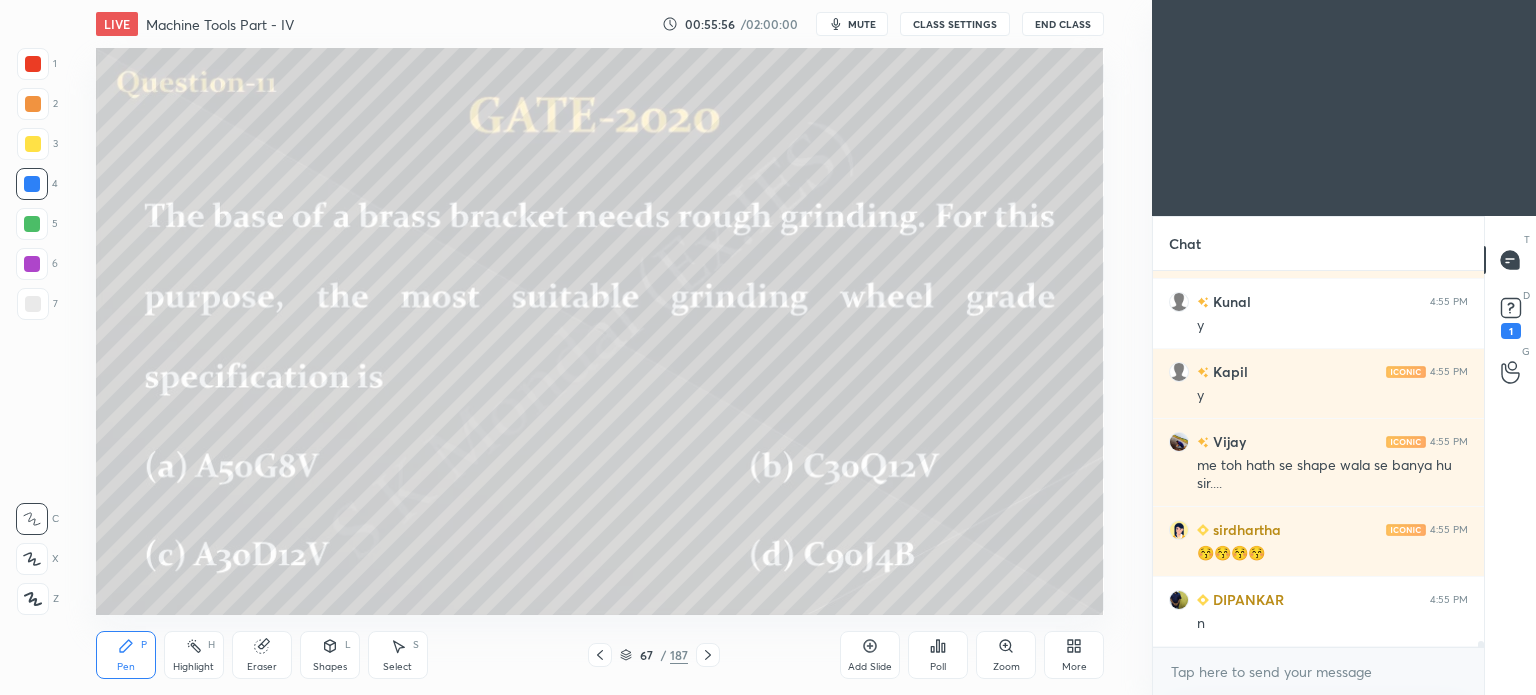 click on "Select S" at bounding box center [398, 655] 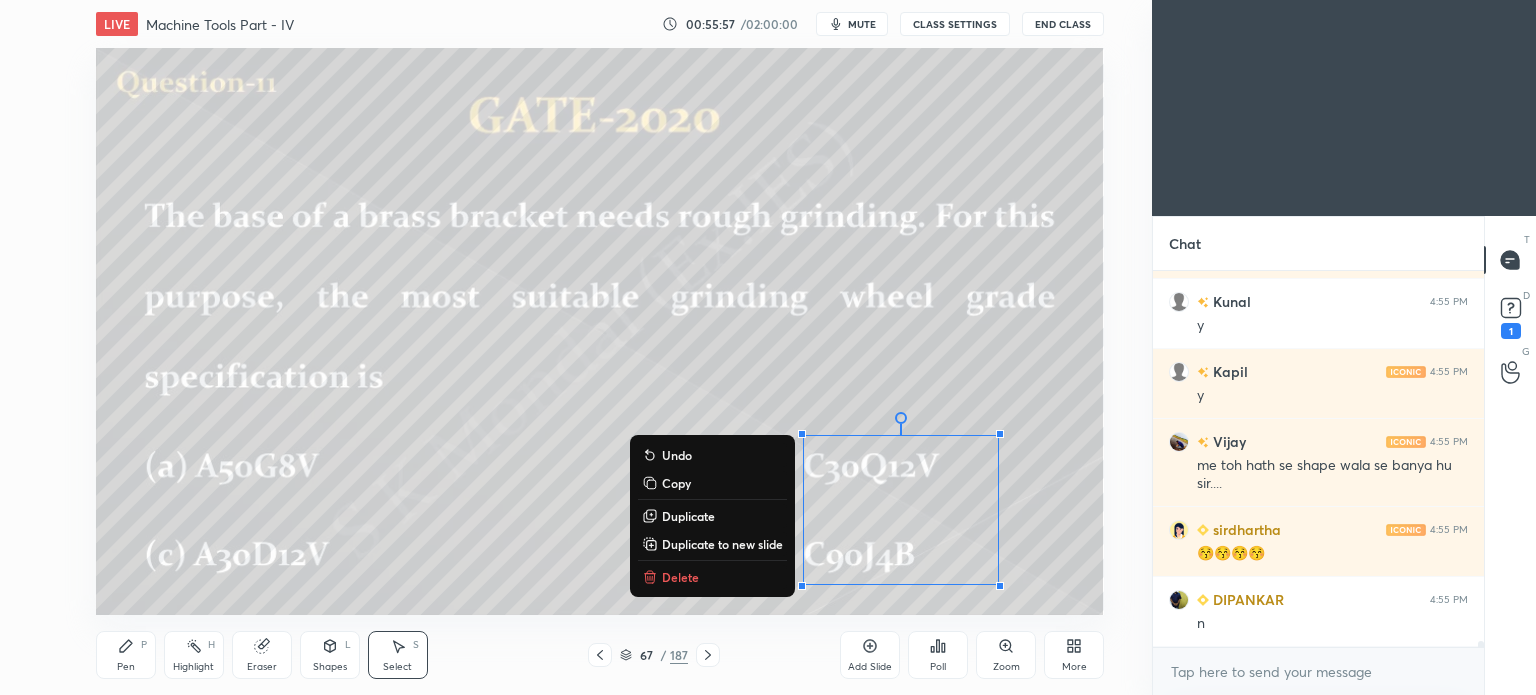 drag, startPoint x: 614, startPoint y: 377, endPoint x: 1040, endPoint y: 636, distance: 498.5549 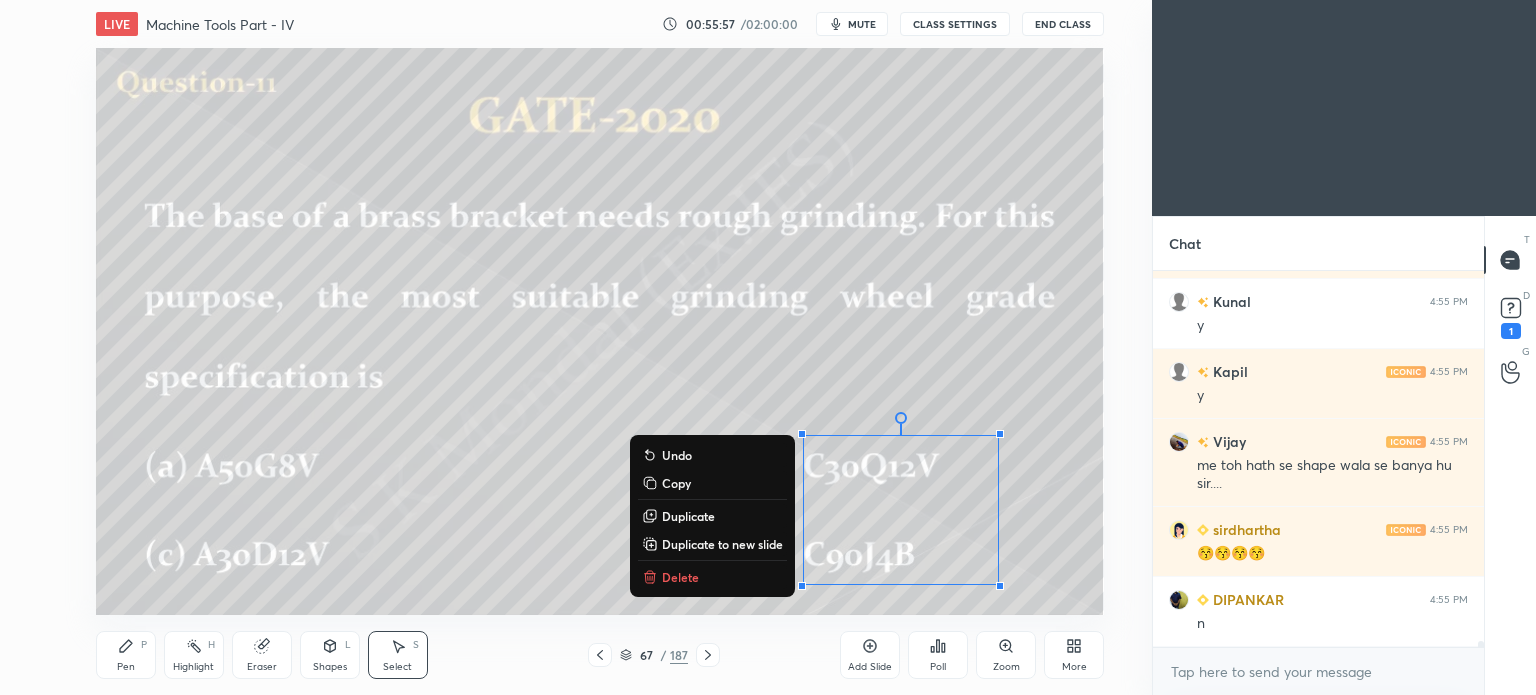 click on "LIVE Machine Tools Part - IV 00:55:57 /  02:00:00 mute CLASS SETTINGS End Class 0 ° Undo Copy Duplicate Duplicate to new slide Delete Setting up your live class Poll for   secs No correct answer Start poll Back Machine Tools Part - IV • L4 of Complete Course on Machine Tools for ME & PI S K Mondal Pen P Highlight H Eraser Shapes L Select S 67 / 187 Add Slide Poll Zoom More" at bounding box center (600, 347) 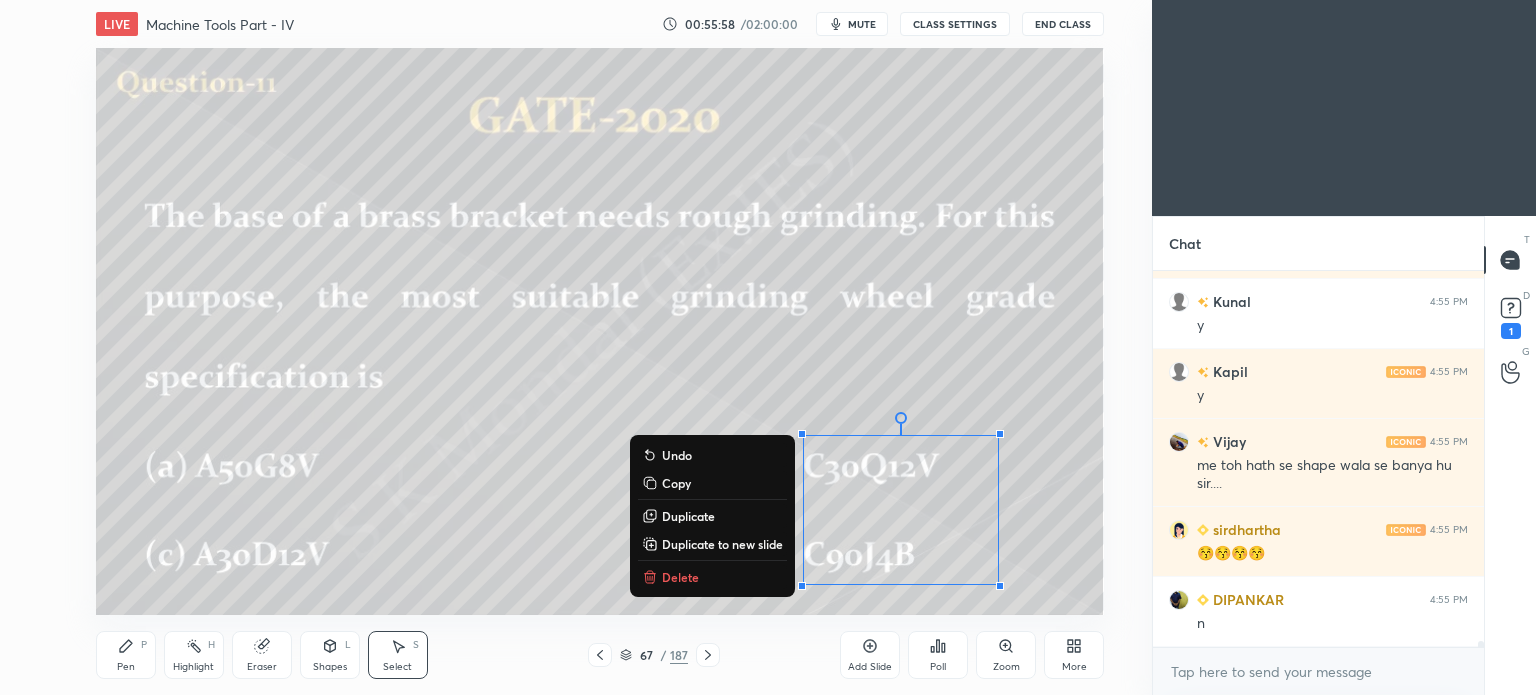 click on "Delete" at bounding box center [680, 577] 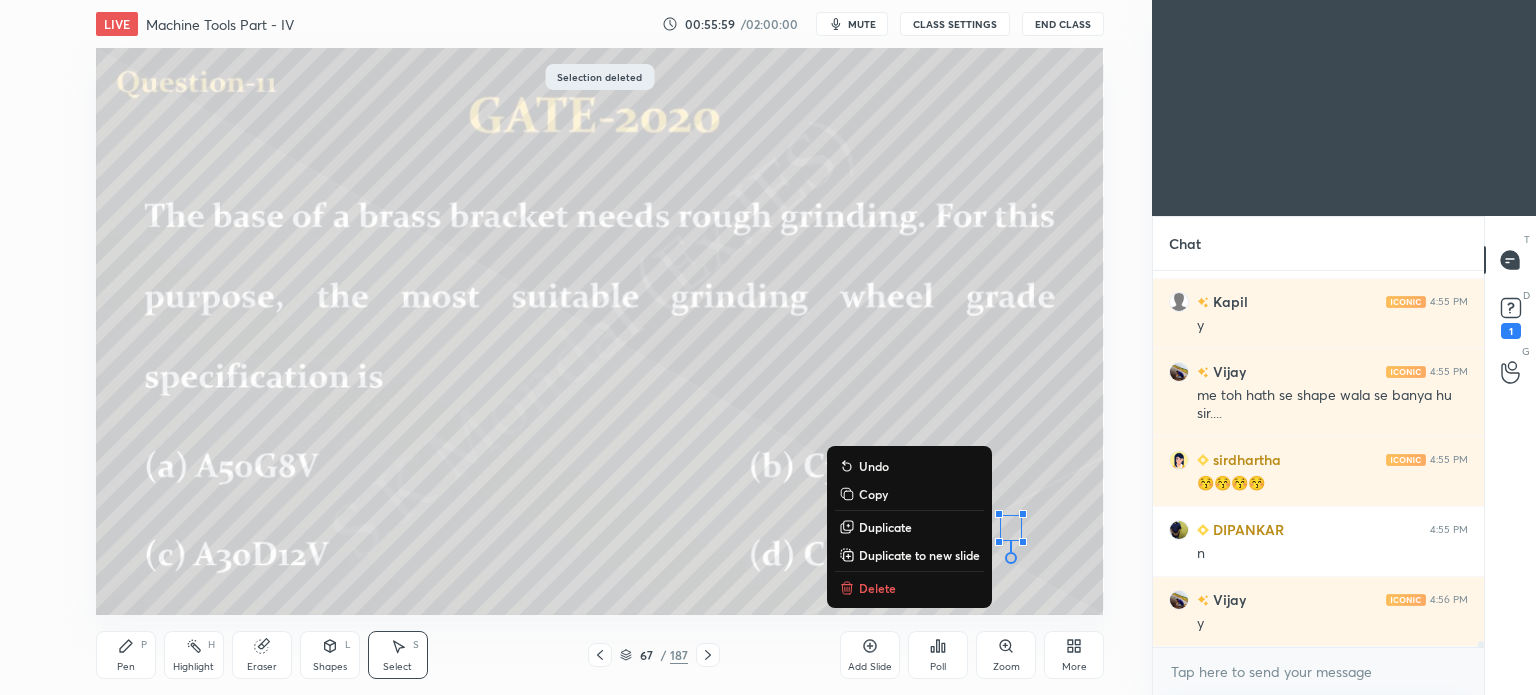 drag, startPoint x: 660, startPoint y: 363, endPoint x: 929, endPoint y: 611, distance: 365.87567 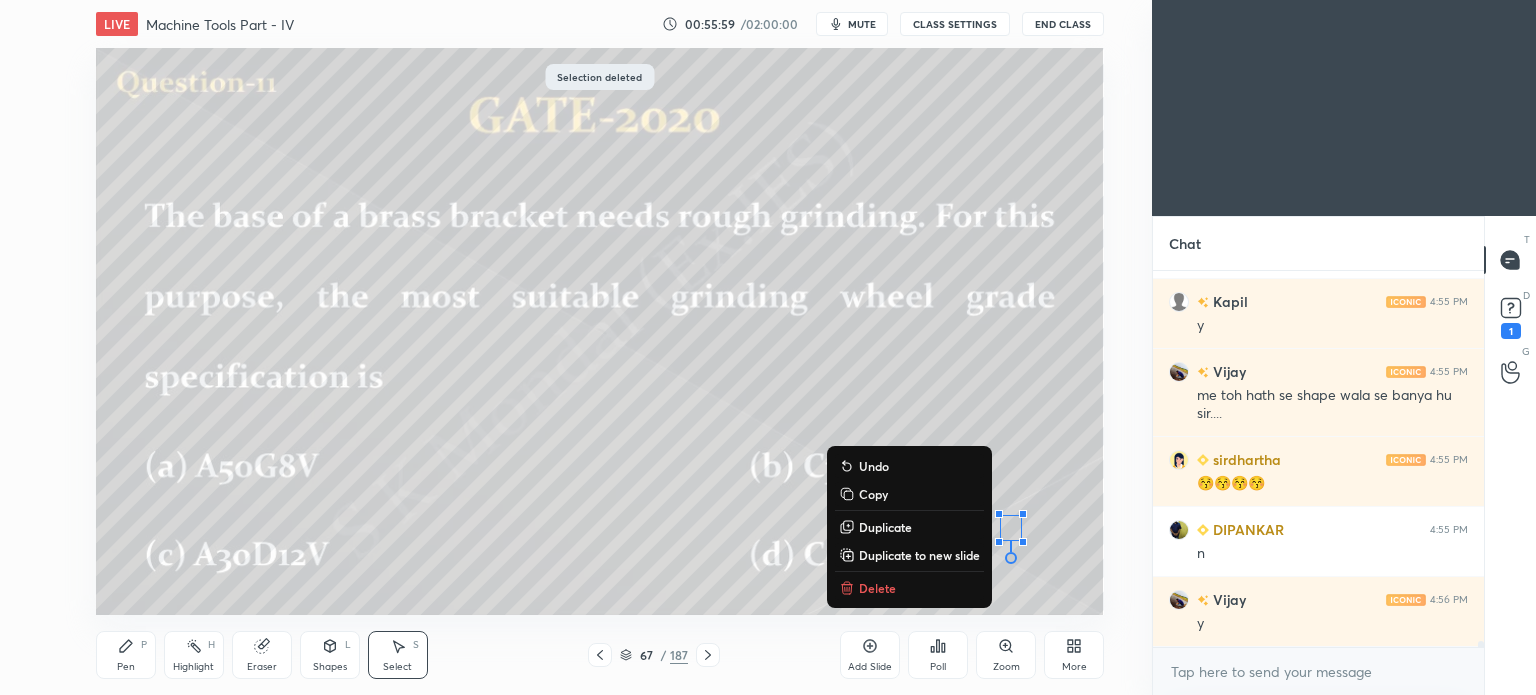 click on "LIVE Machine Tools Part - IV 00:55:59 /  02:00:00 mute CLASS SETTINGS End Class 0 ° Undo Copy Duplicate Duplicate to new slide Delete Selection deleted Setting up your live class Poll for   secs No correct answer Start poll Back Machine Tools Part - IV • L4 of Complete Course on Machine Tools for ME & PI S K Mondal Pen P Highlight H Eraser Shapes L Select S 67 / 187 Add Slide Poll Zoom More" at bounding box center (600, 347) 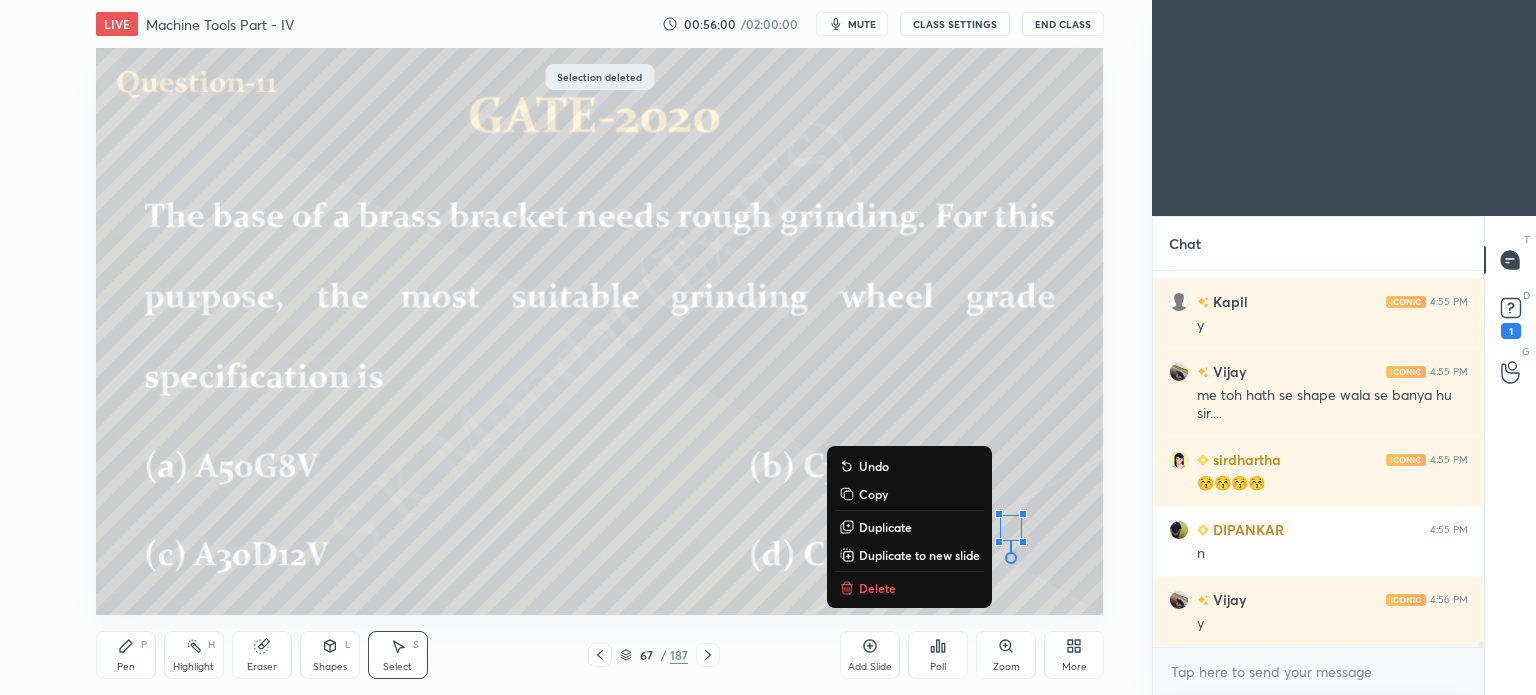 click on "Delete" at bounding box center [877, 588] 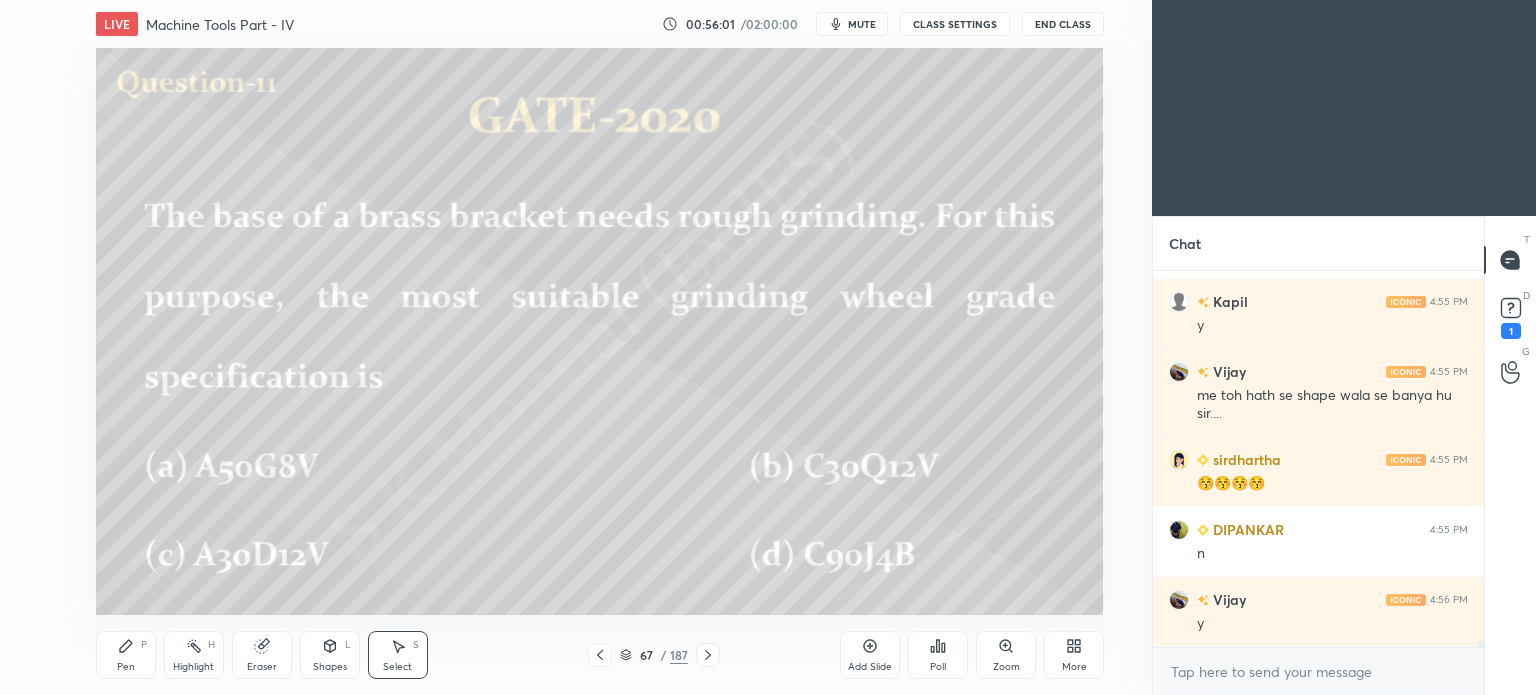 click on "Pen P" at bounding box center [126, 655] 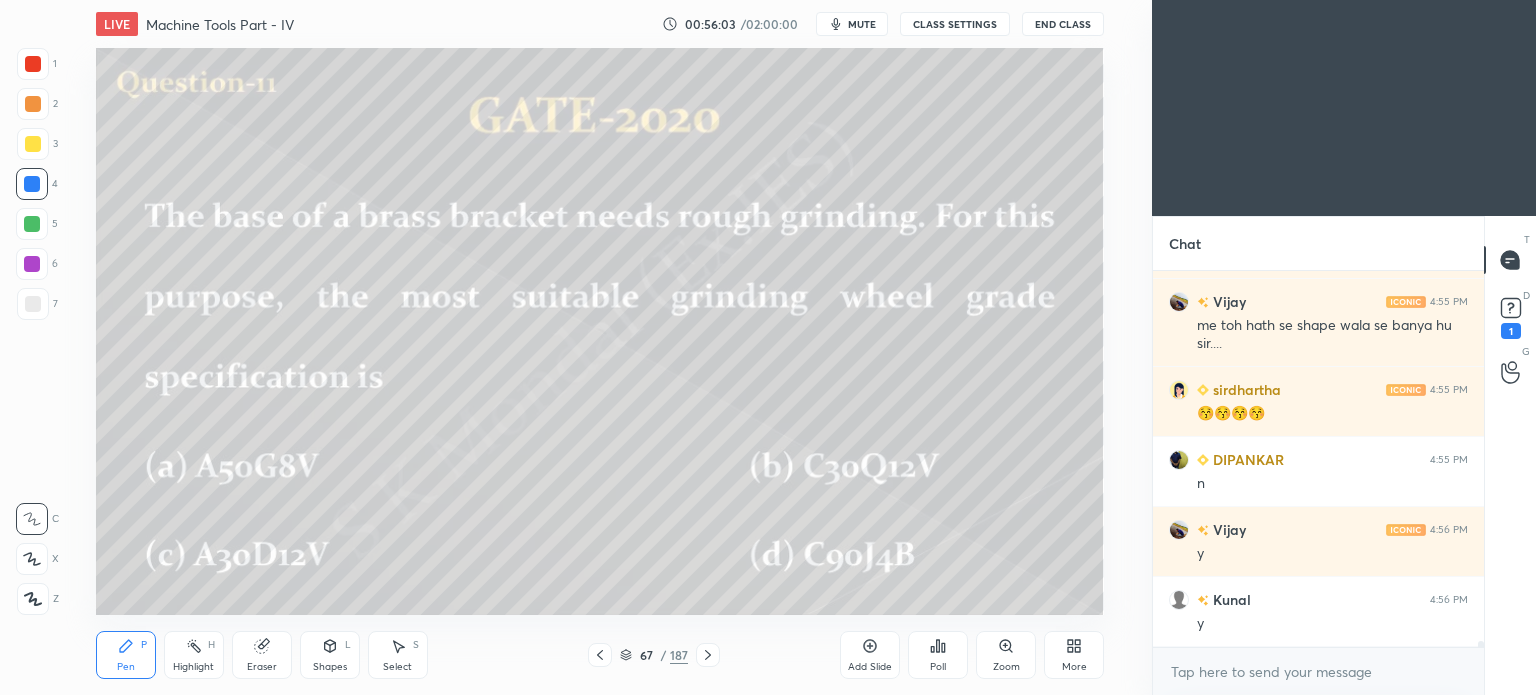 scroll, scrollTop: 21920, scrollLeft: 0, axis: vertical 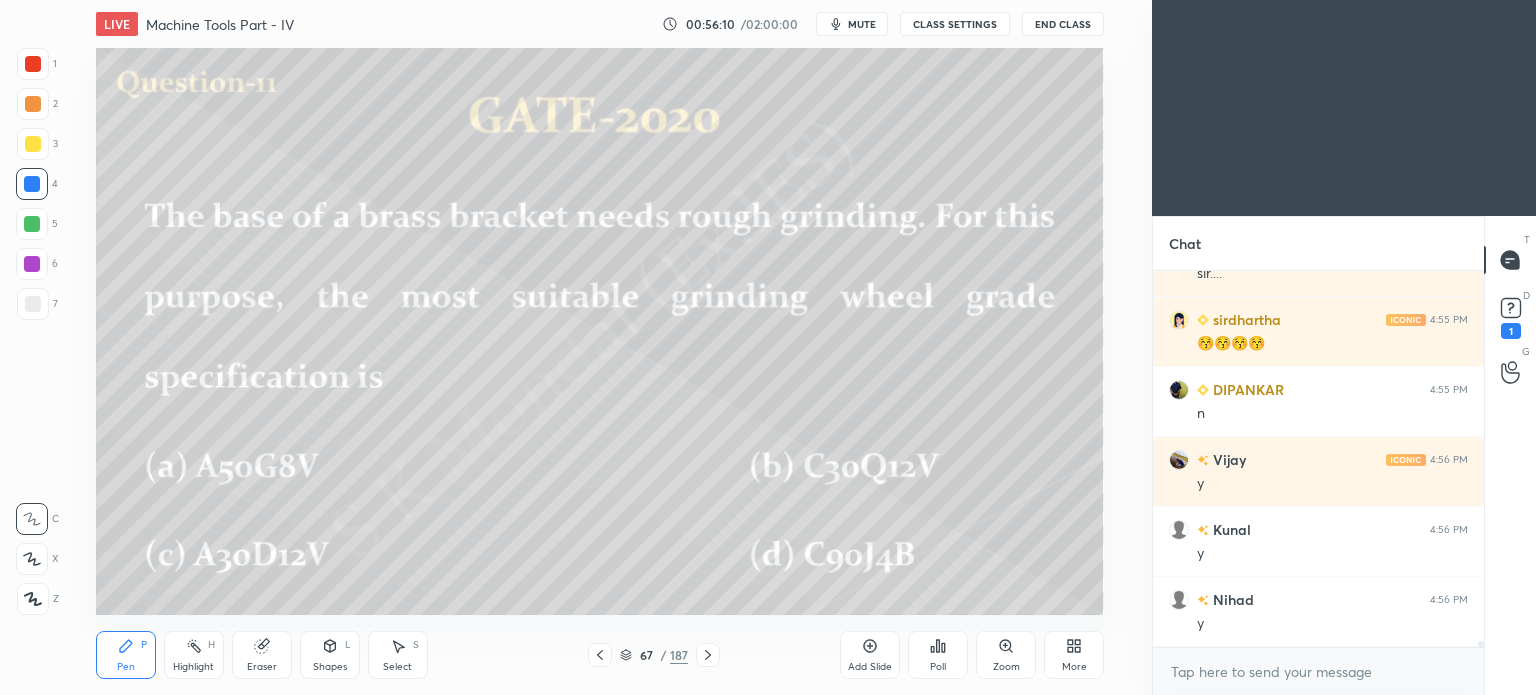 click on "Highlight" at bounding box center [193, 667] 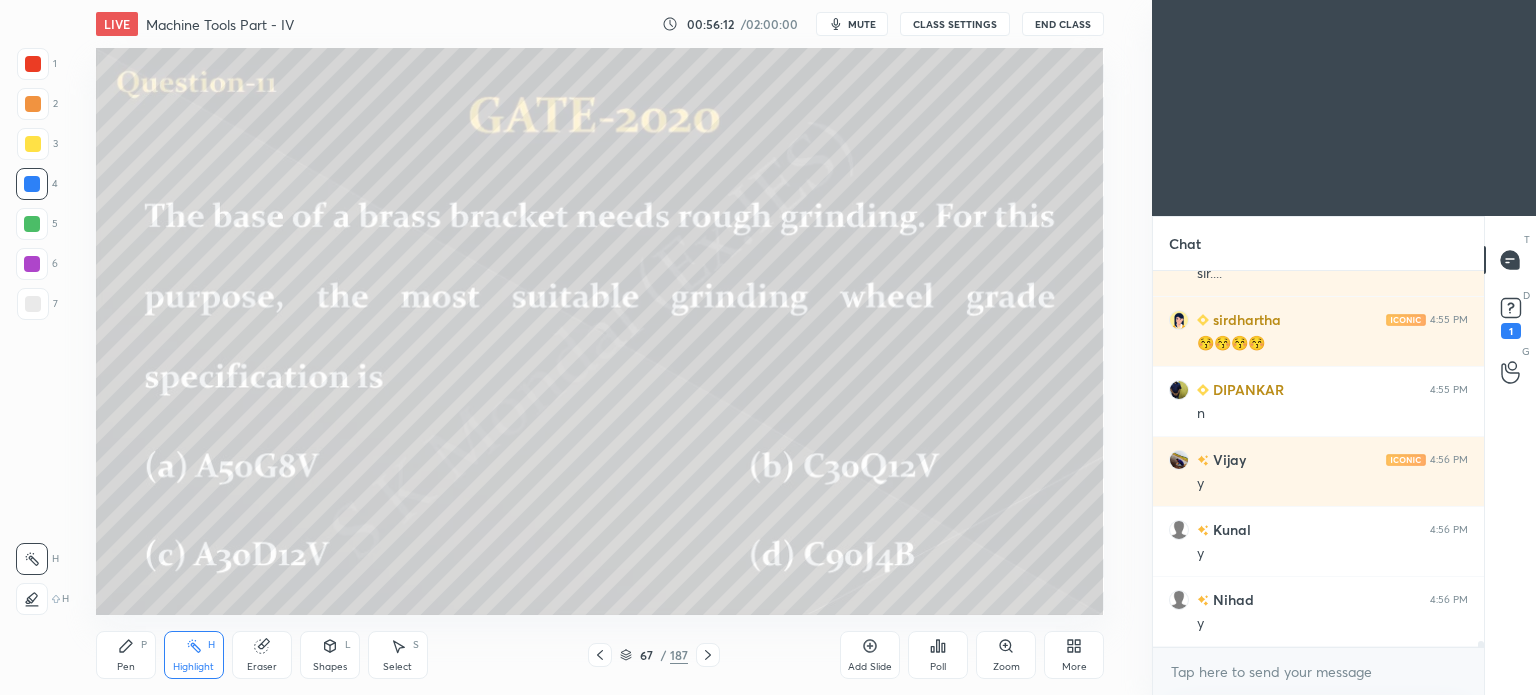 drag, startPoint x: 404, startPoint y: 653, endPoint x: 440, endPoint y: 626, distance: 45 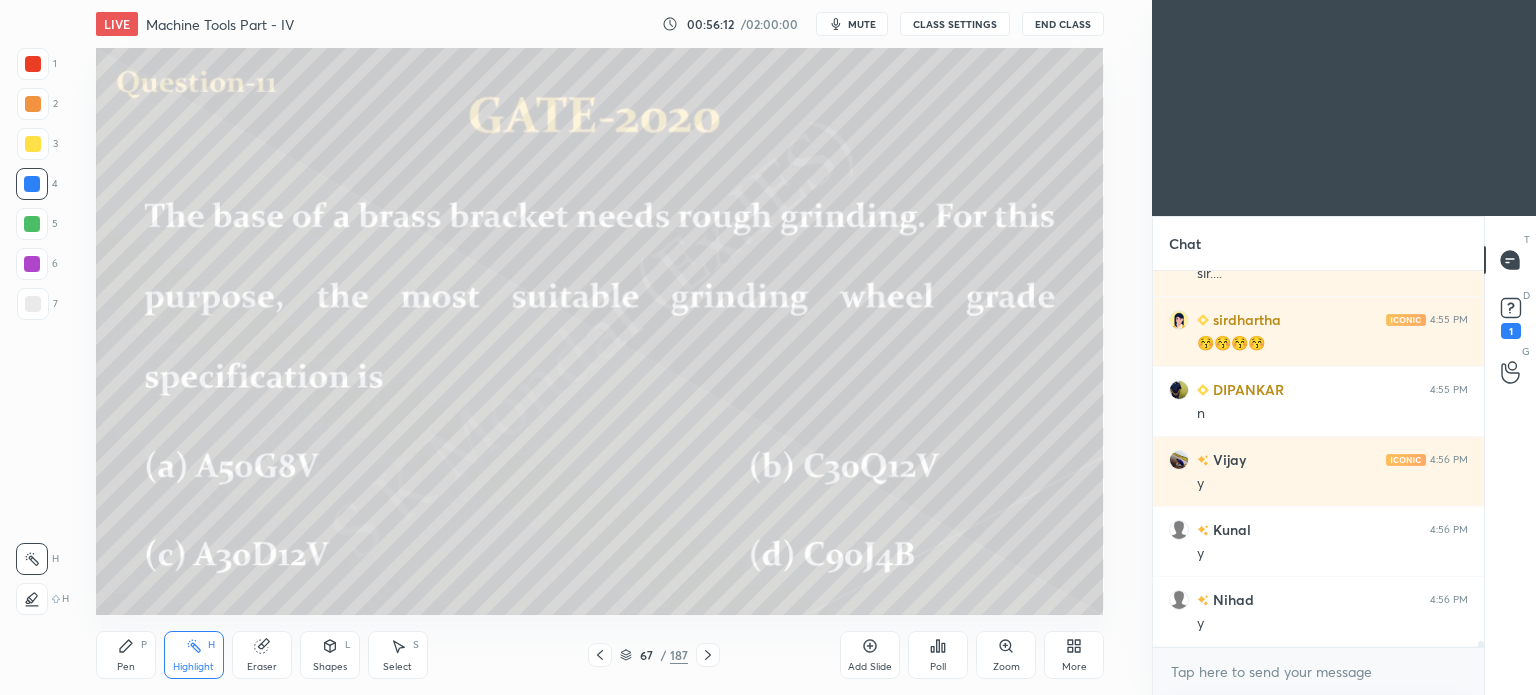 click 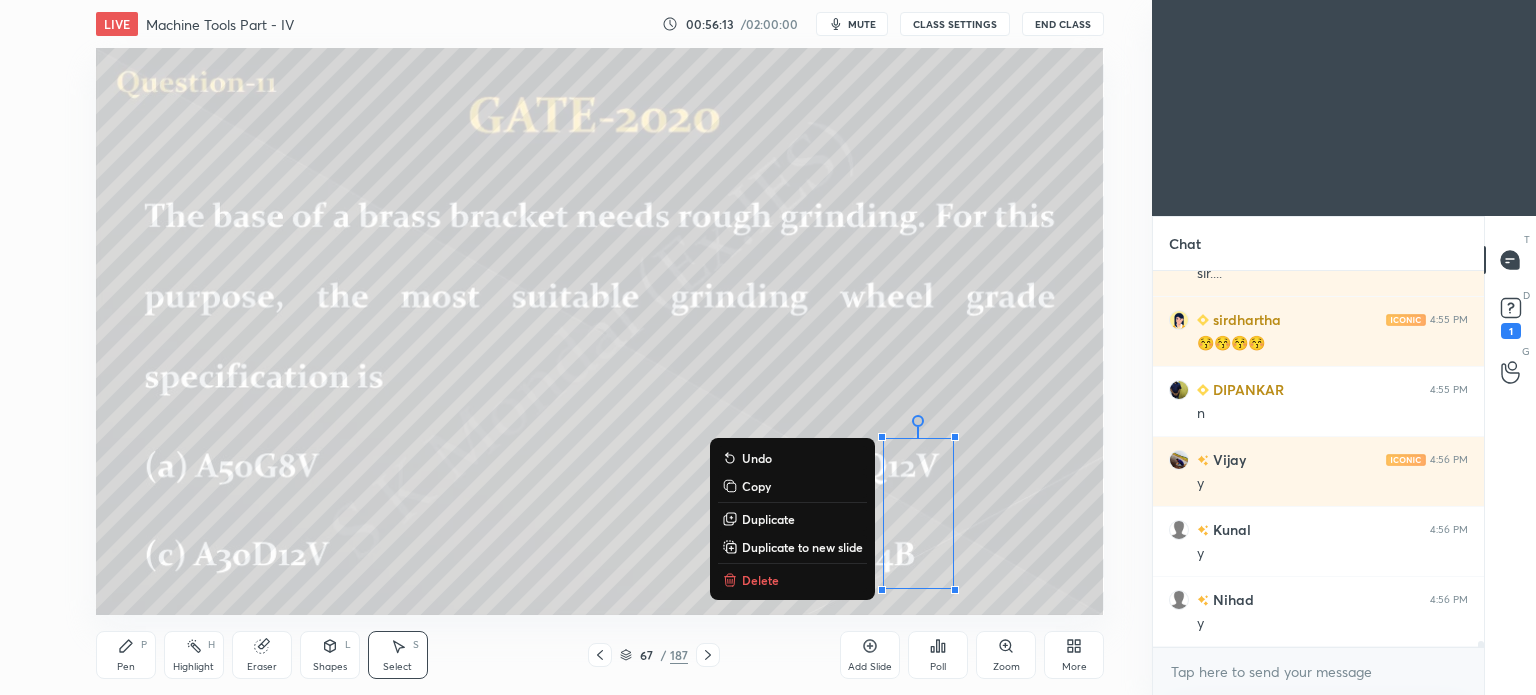 drag, startPoint x: 689, startPoint y: 408, endPoint x: 1039, endPoint y: 655, distance: 428.37952 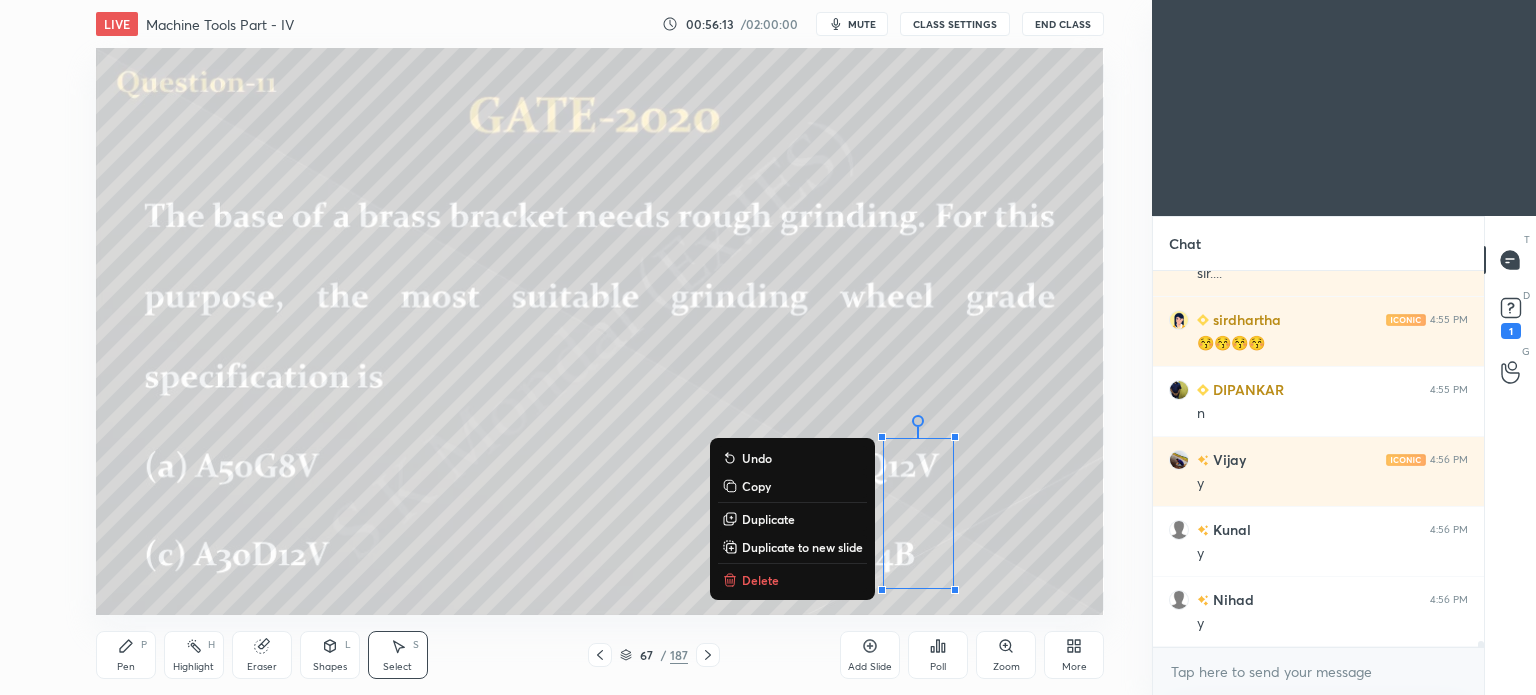click on "LIVE Machine Tools Part - IV 00:56:13 /  02:00:00 mute CLASS SETTINGS End Class 0 ° Undo Copy Duplicate Duplicate to new slide Delete Setting up your live class Poll for   secs No correct answer Start poll Back Machine Tools Part - IV • L4 of Complete Course on Machine Tools for ME & PI S K Mondal Pen P Highlight H Eraser Shapes L Select S 67 / 187 Add Slide Poll Zoom More" at bounding box center (600, 347) 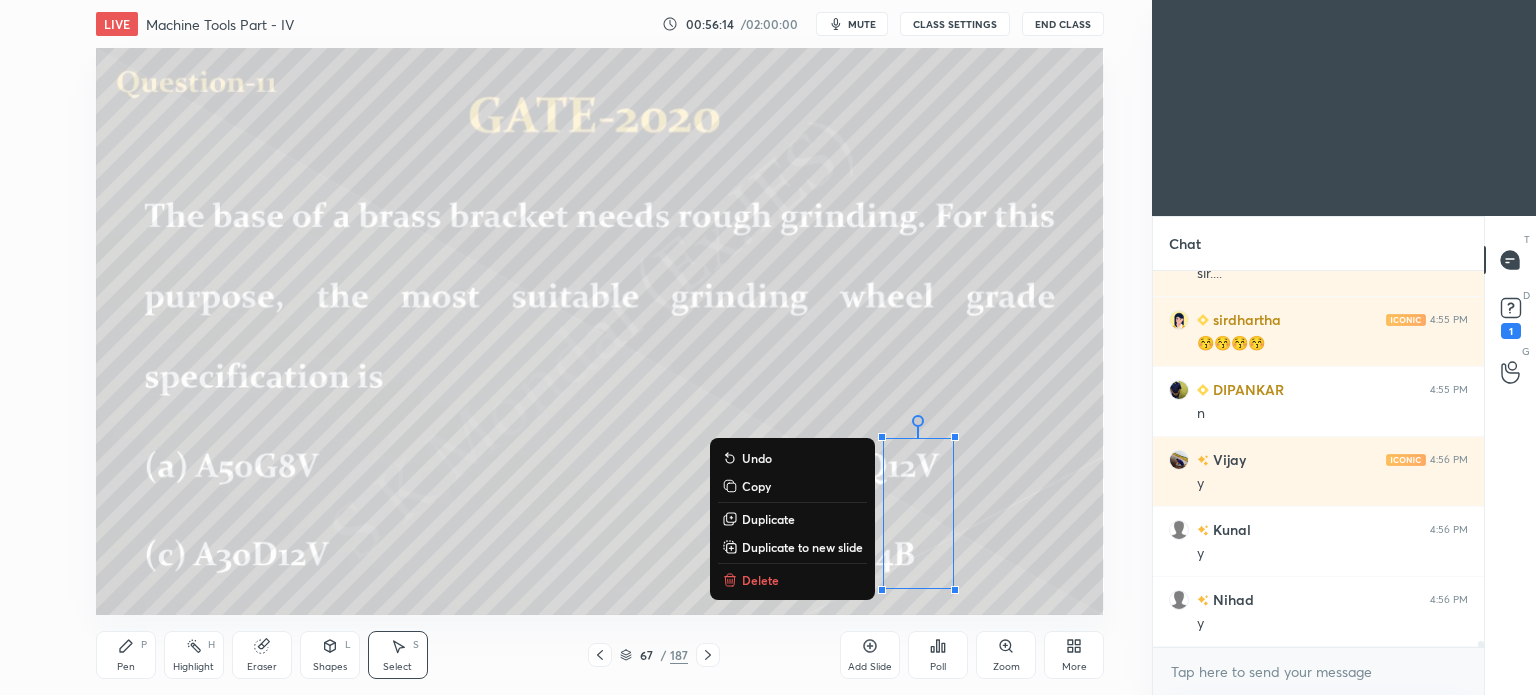 click on "Delete" at bounding box center [760, 580] 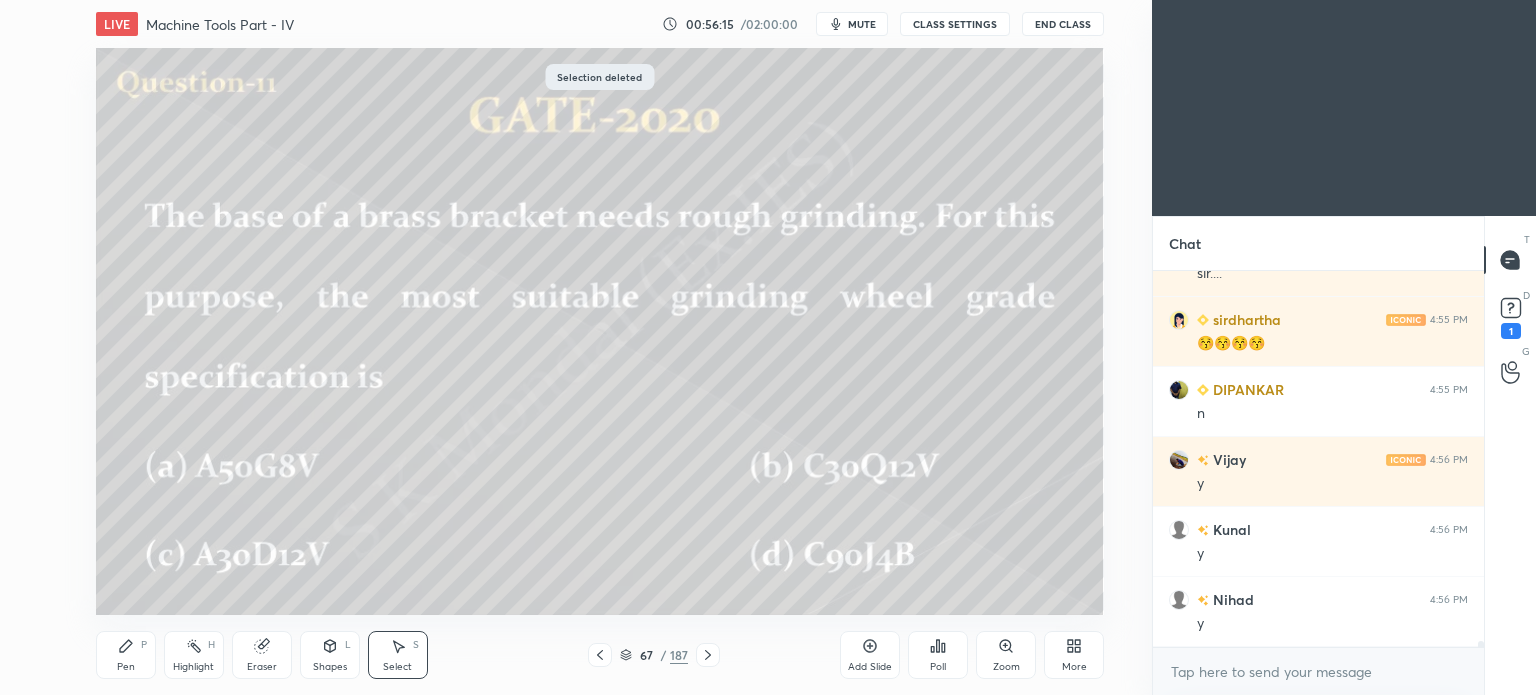 click on "Pen P" at bounding box center [126, 655] 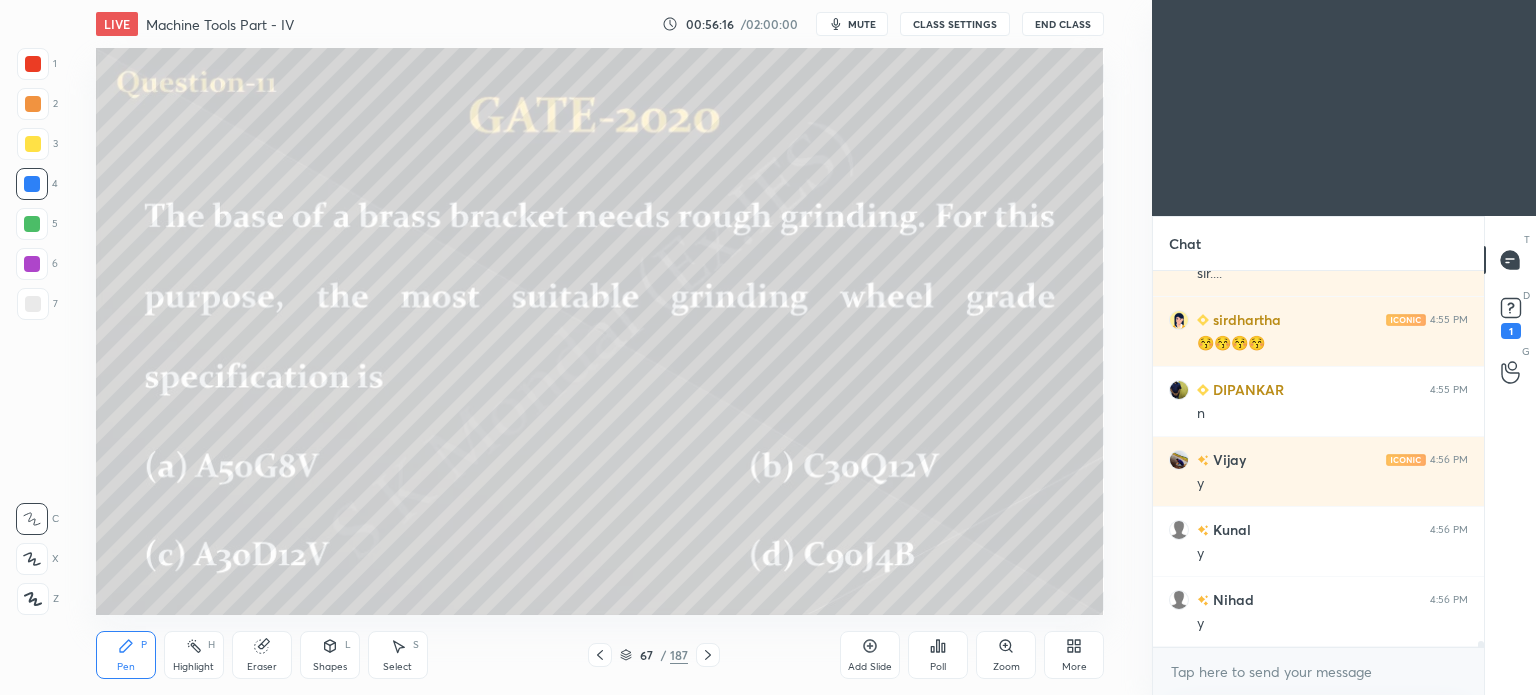 click on "Highlight H" at bounding box center [194, 655] 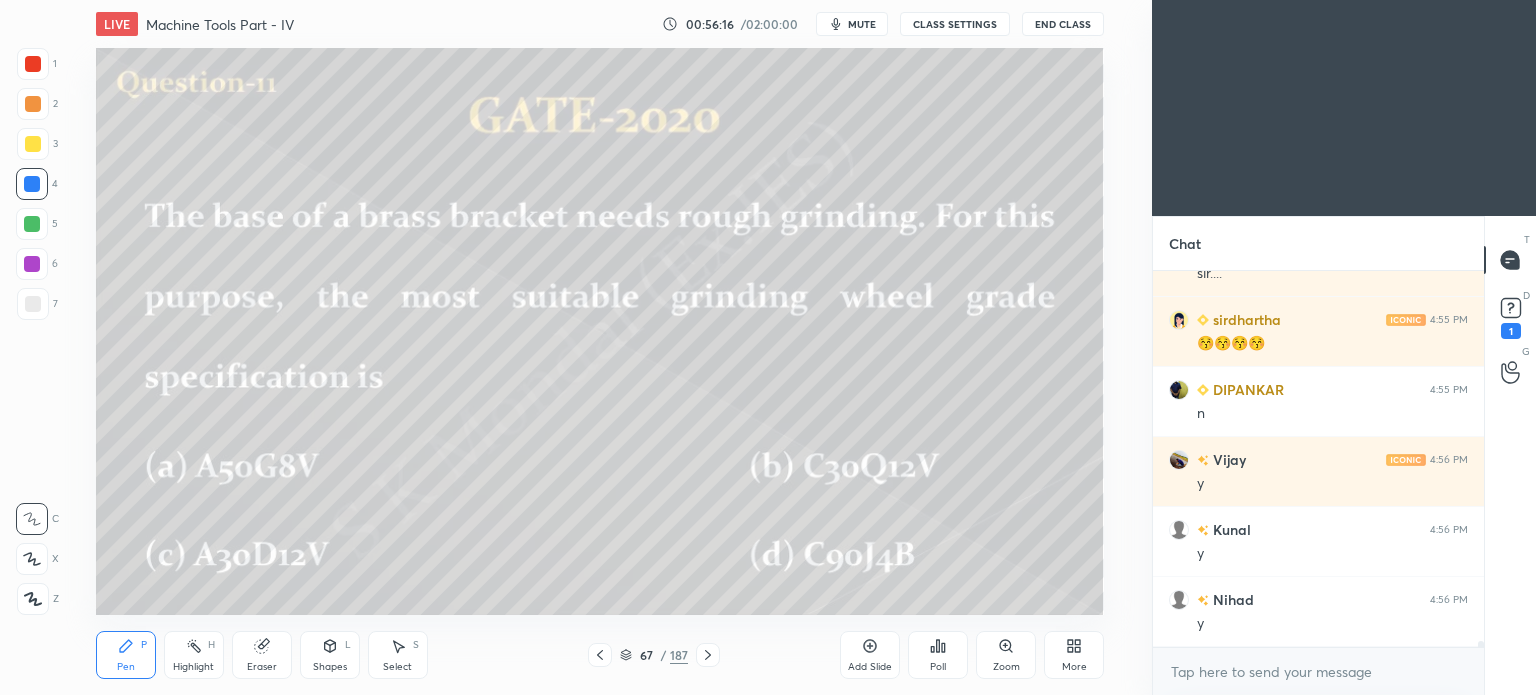 click on "Highlight H" at bounding box center [194, 655] 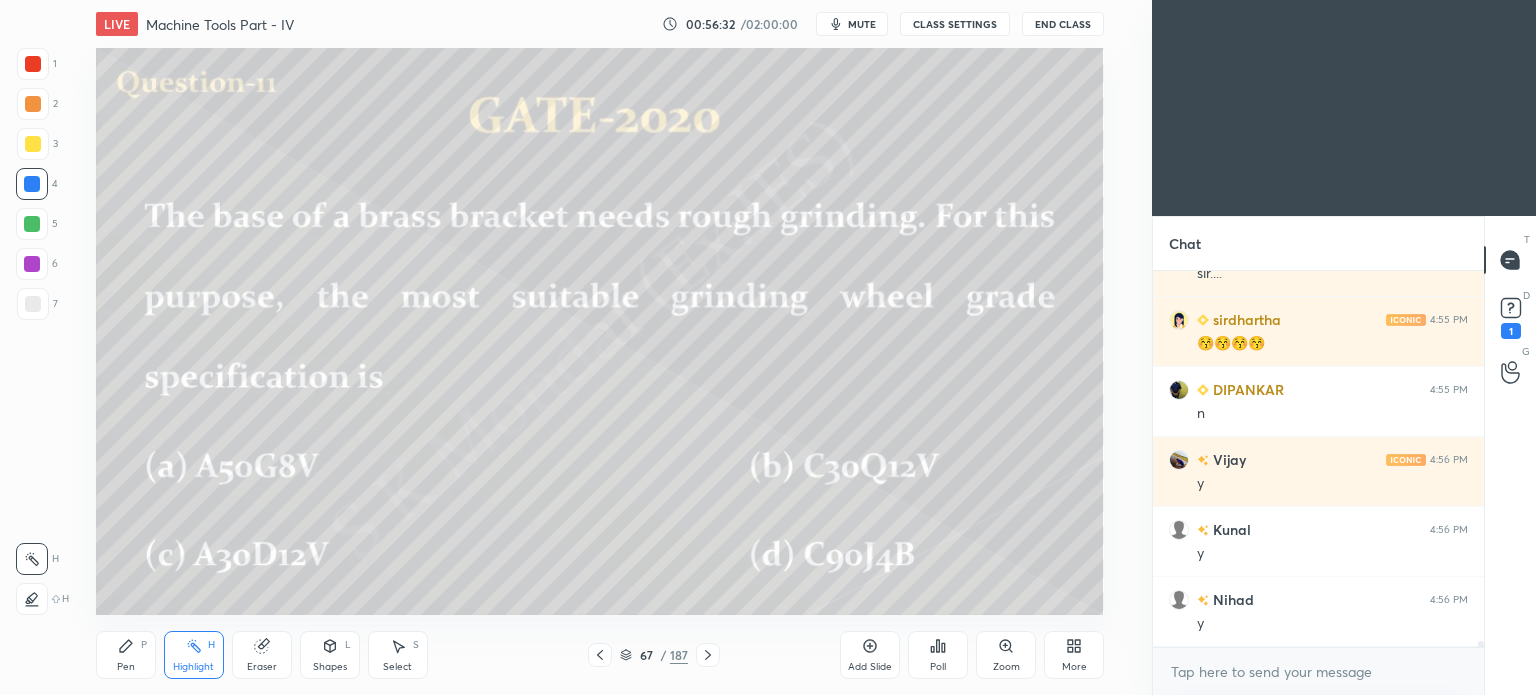 click on "67 / 187" at bounding box center [654, 655] 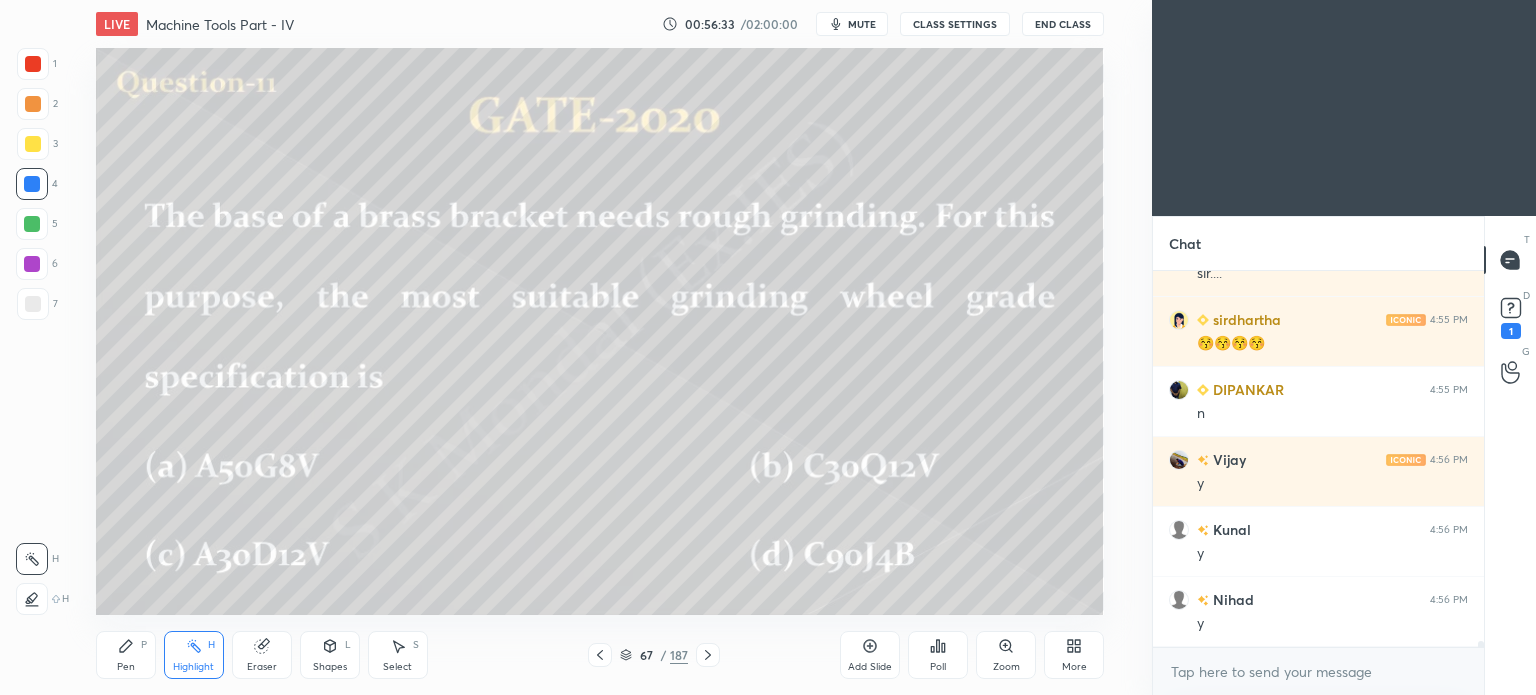 click 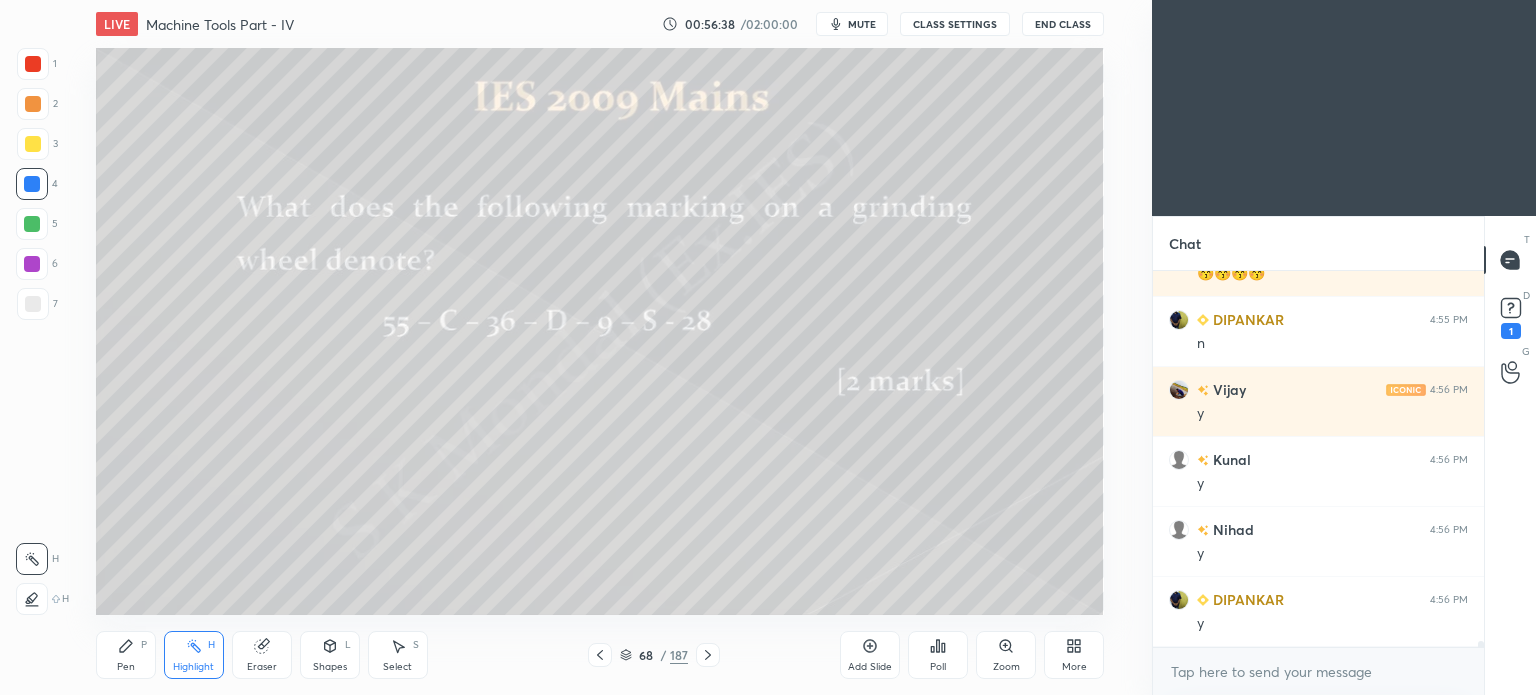 scroll, scrollTop: 22060, scrollLeft: 0, axis: vertical 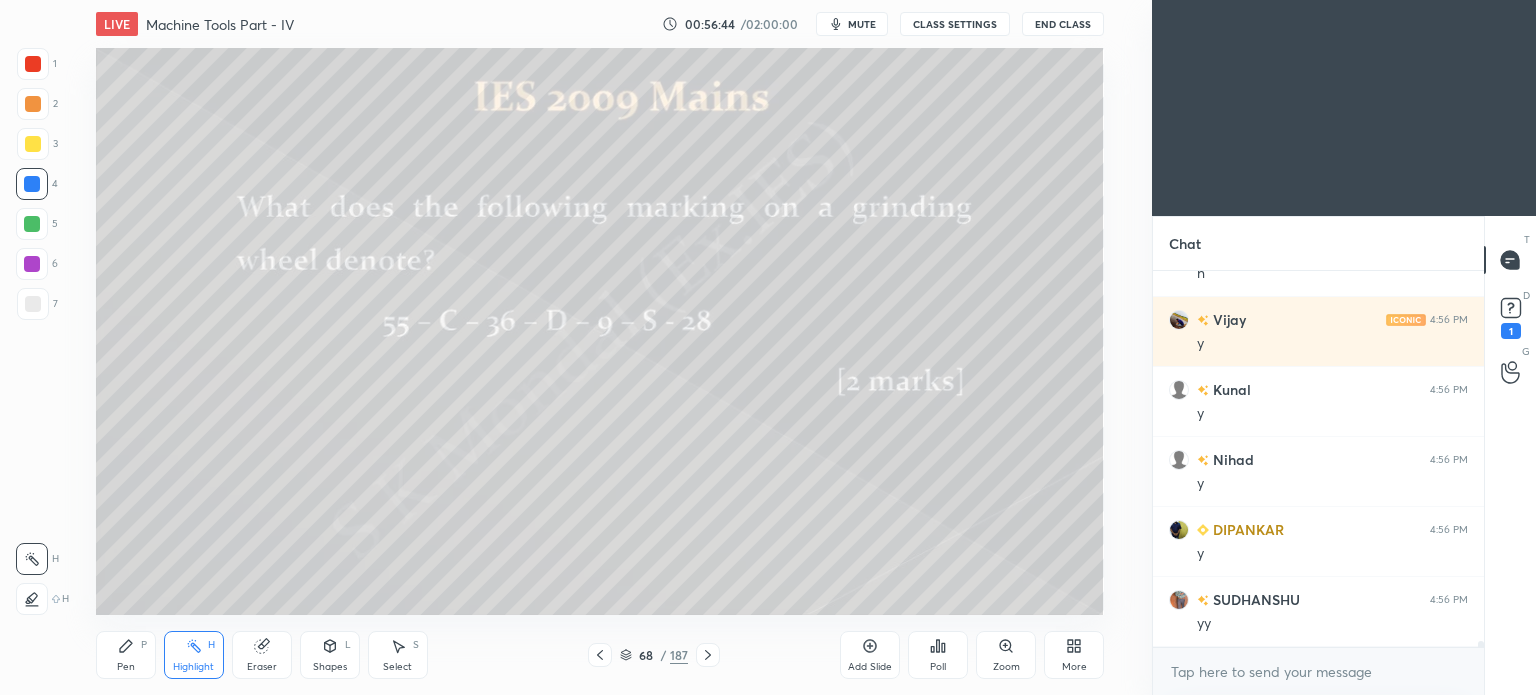 click on "Pen" at bounding box center (126, 667) 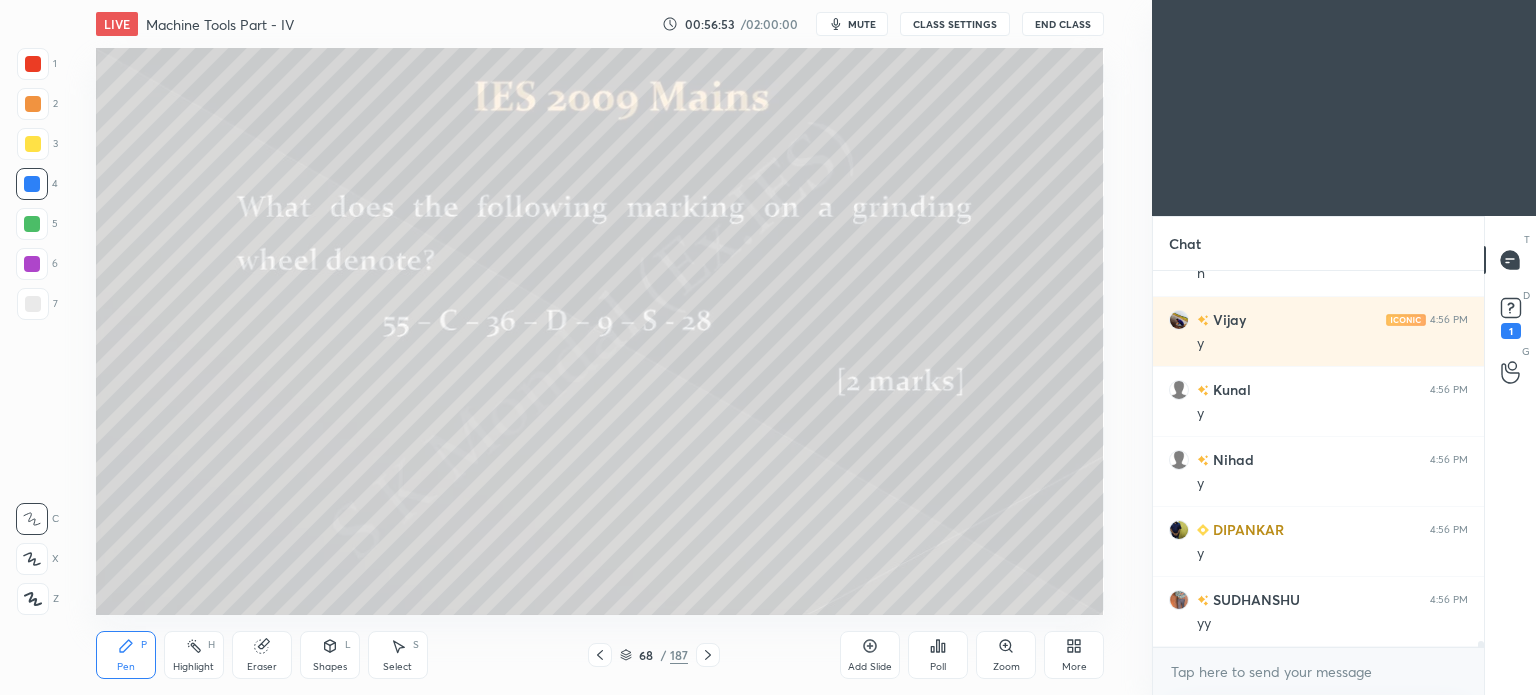 scroll, scrollTop: 22130, scrollLeft: 0, axis: vertical 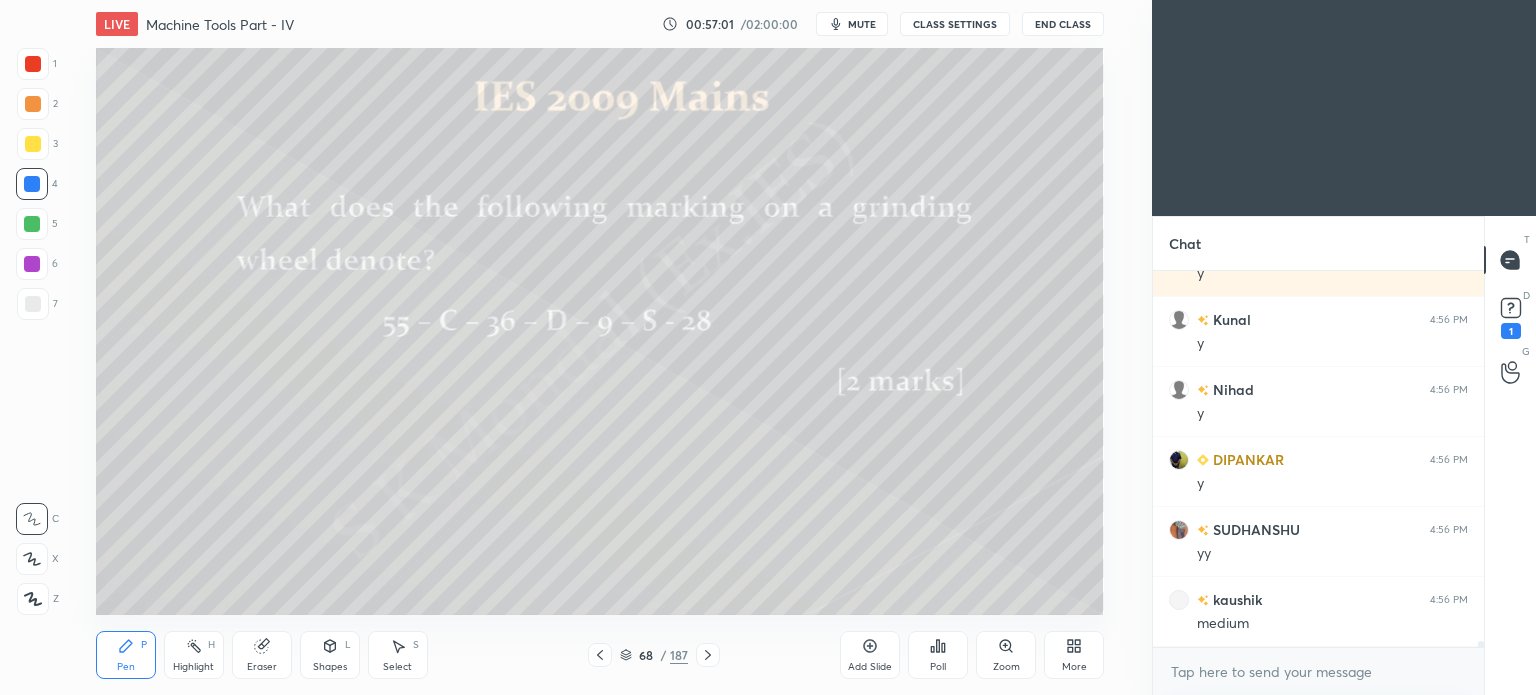 click 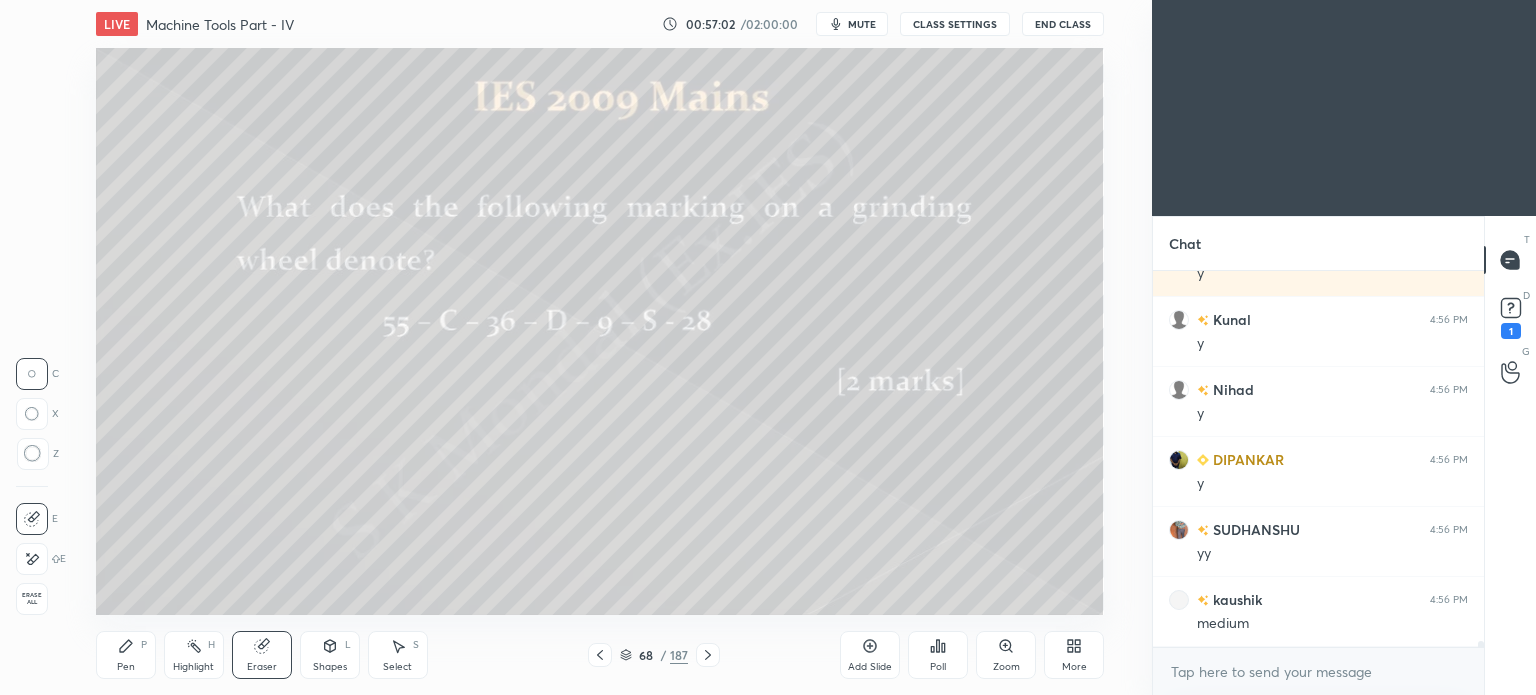 click on "Pen P" at bounding box center (126, 655) 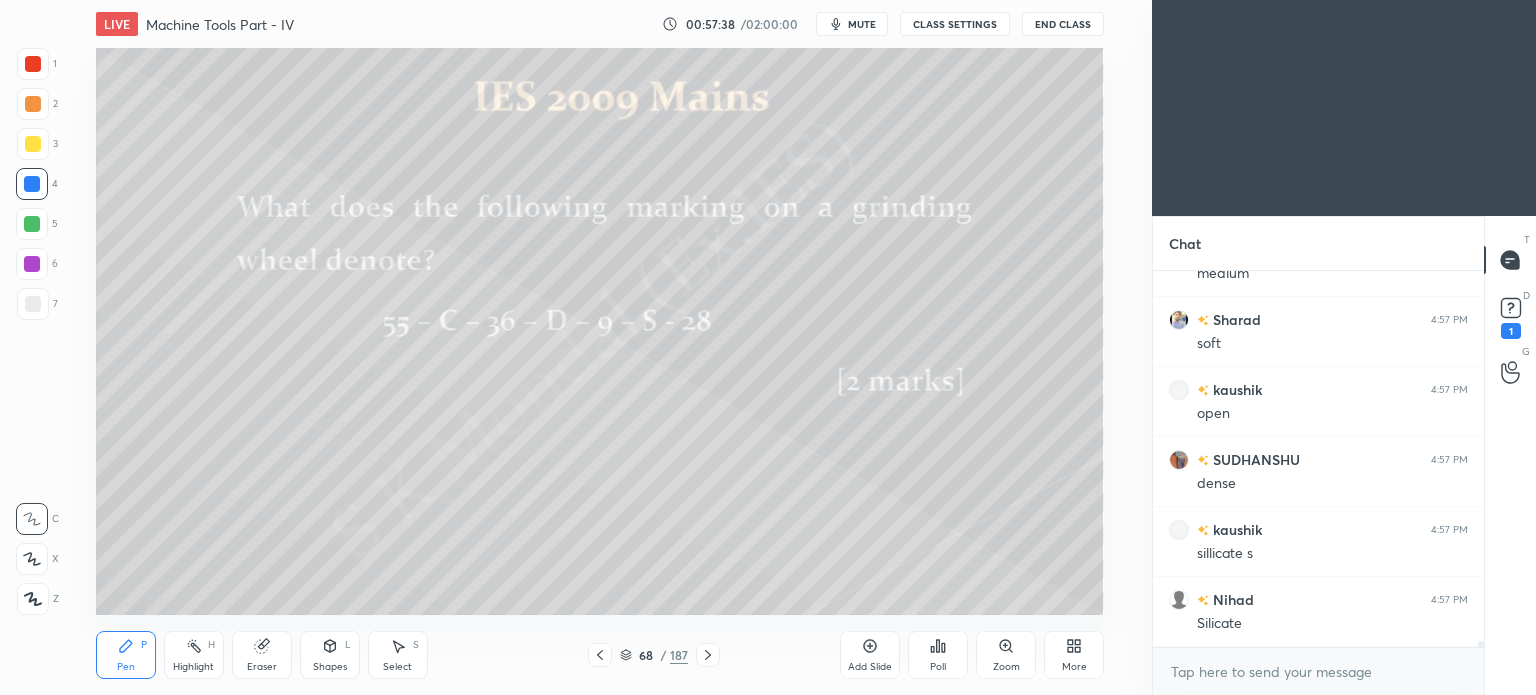 scroll, scrollTop: 22550, scrollLeft: 0, axis: vertical 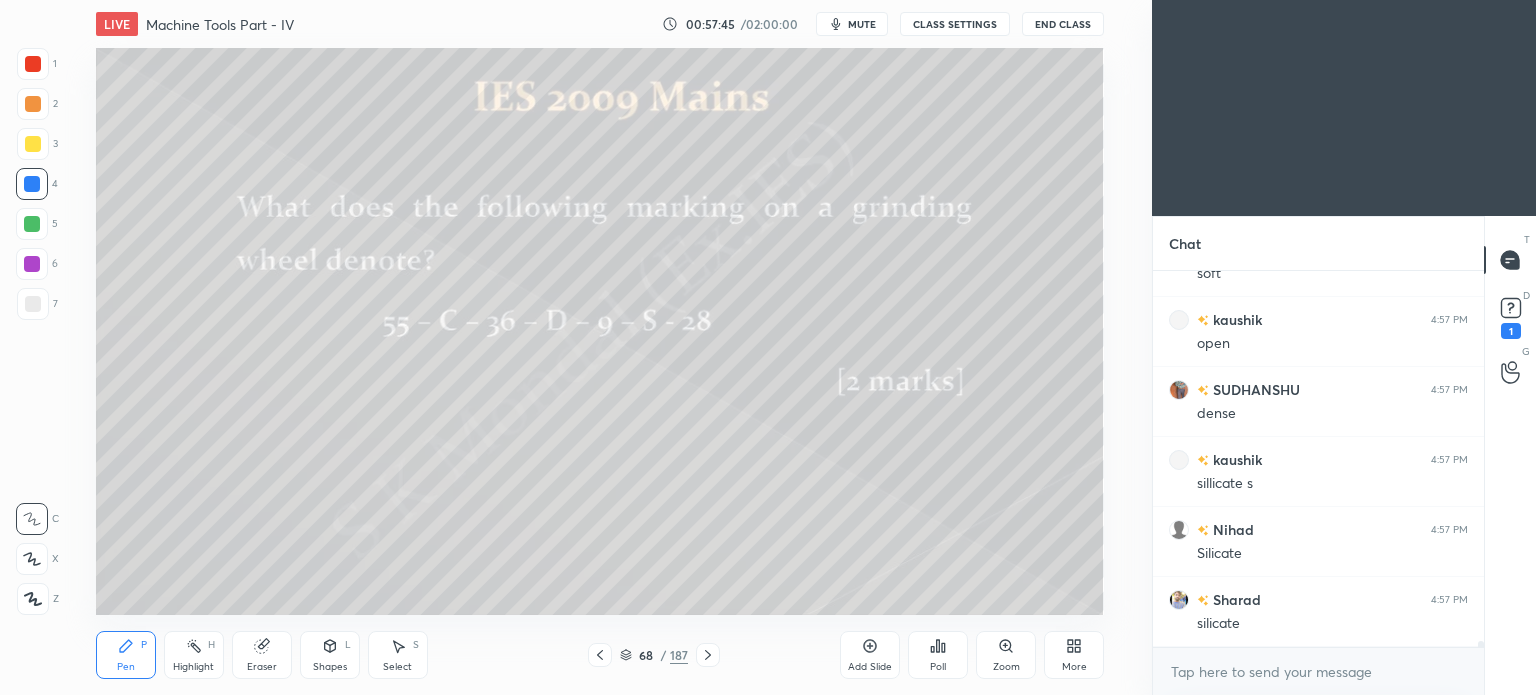 click on "Highlight" at bounding box center (193, 667) 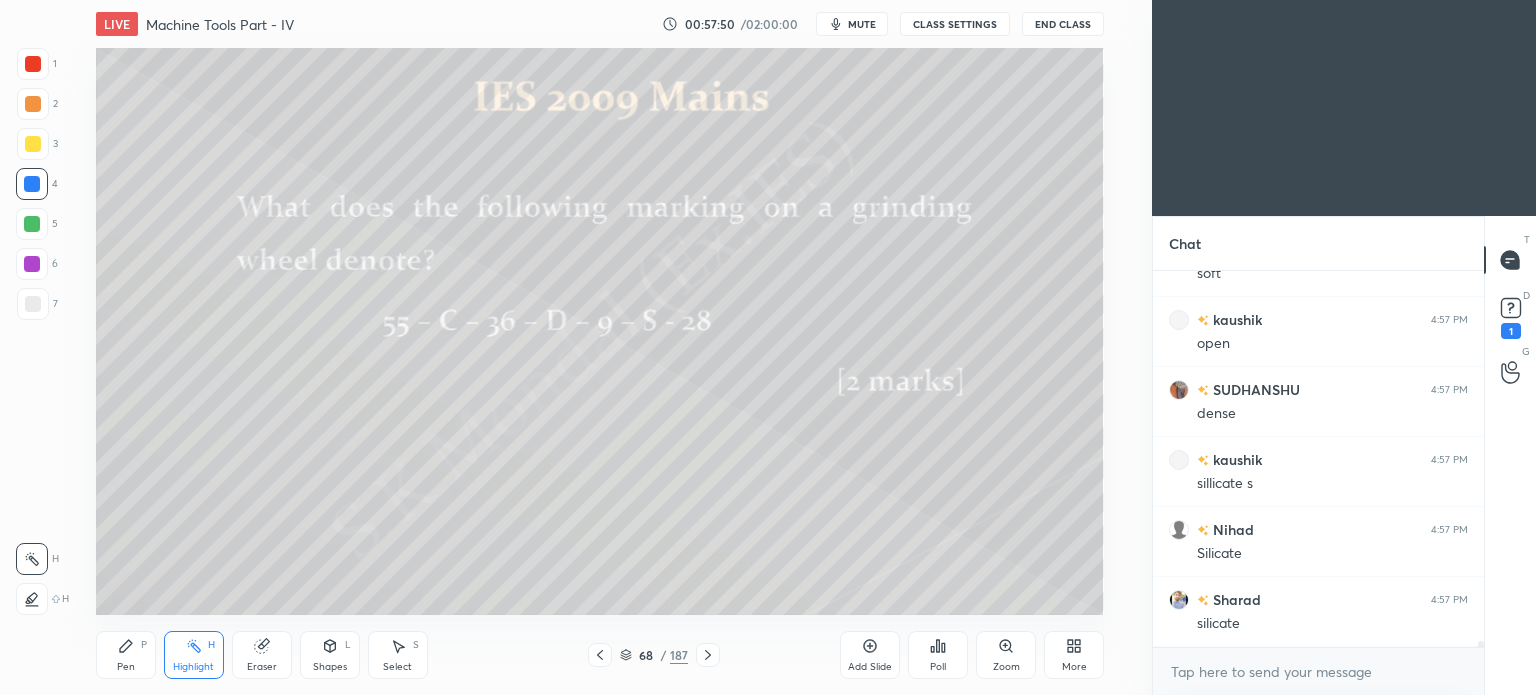 click 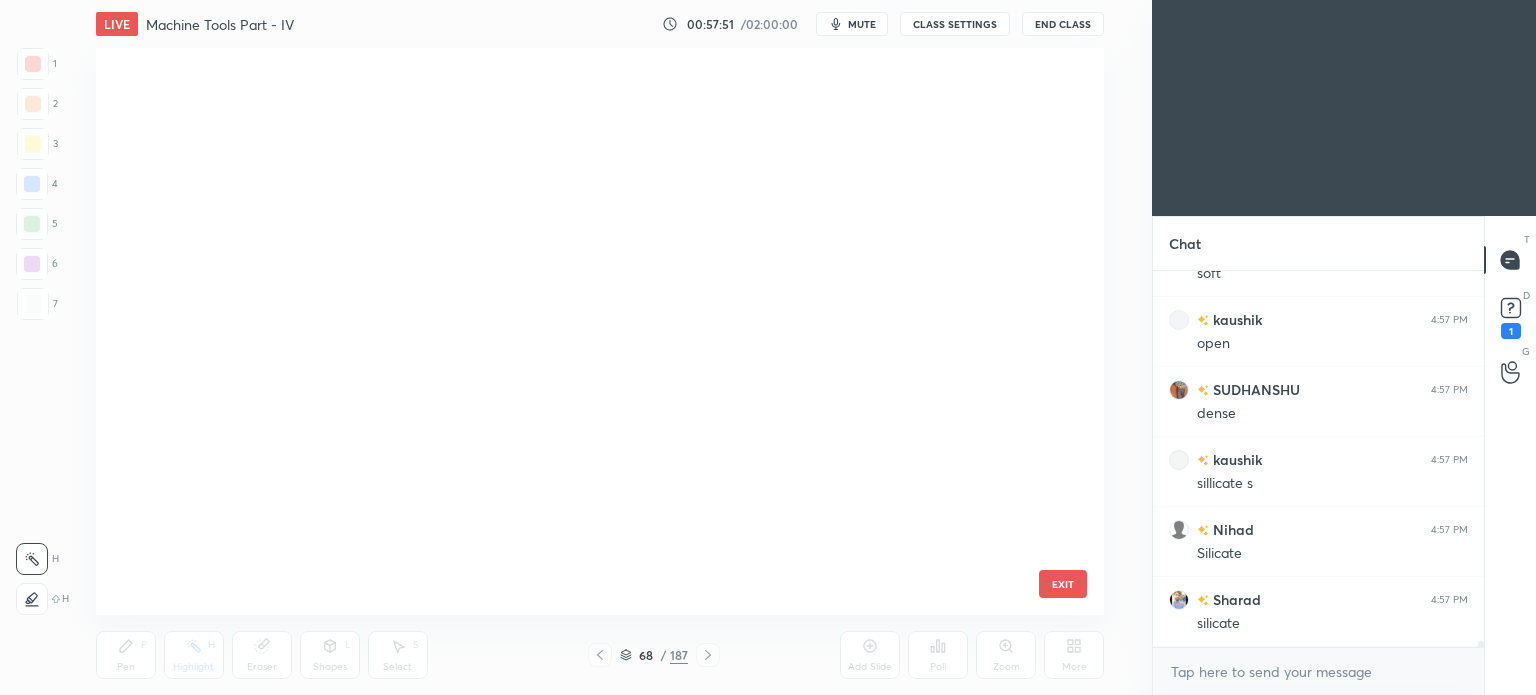 scroll, scrollTop: 561, scrollLeft: 999, axis: both 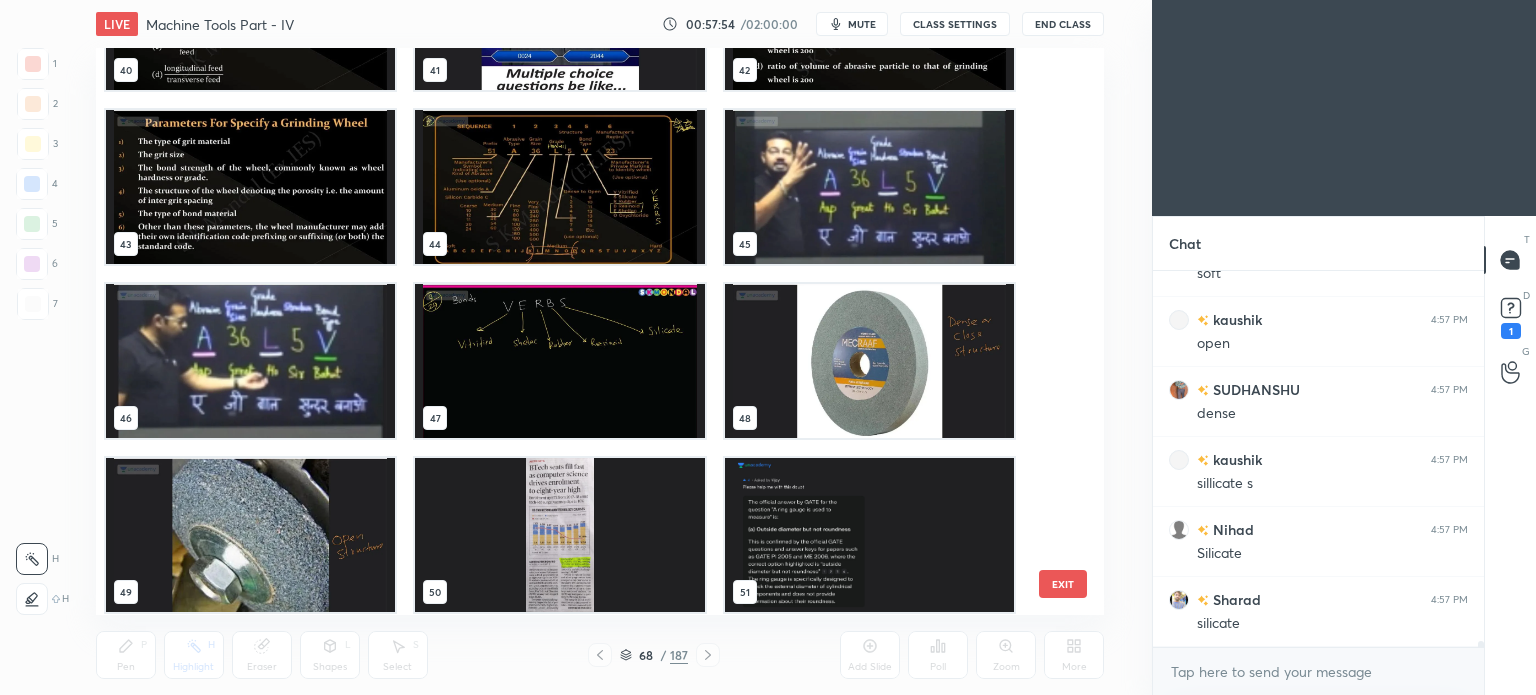 click at bounding box center (559, 187) 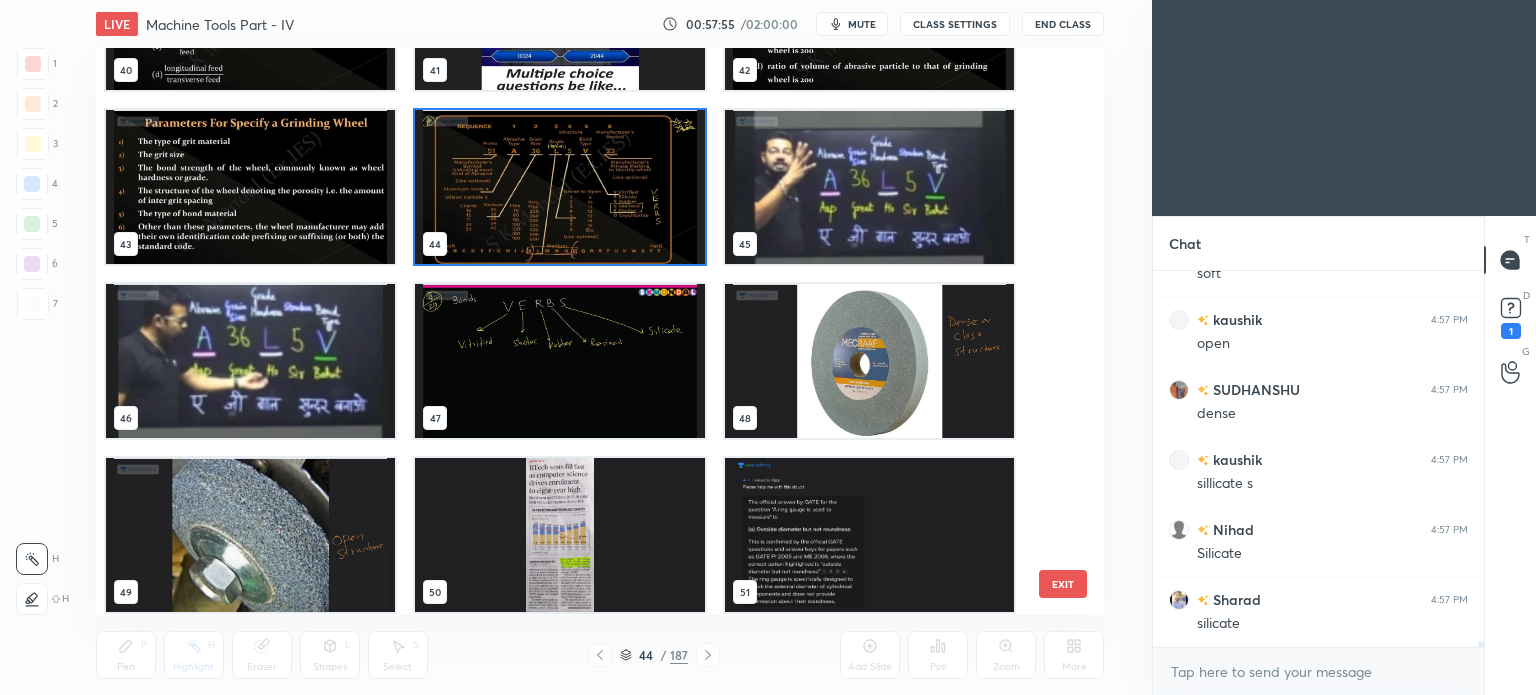 click at bounding box center [559, 187] 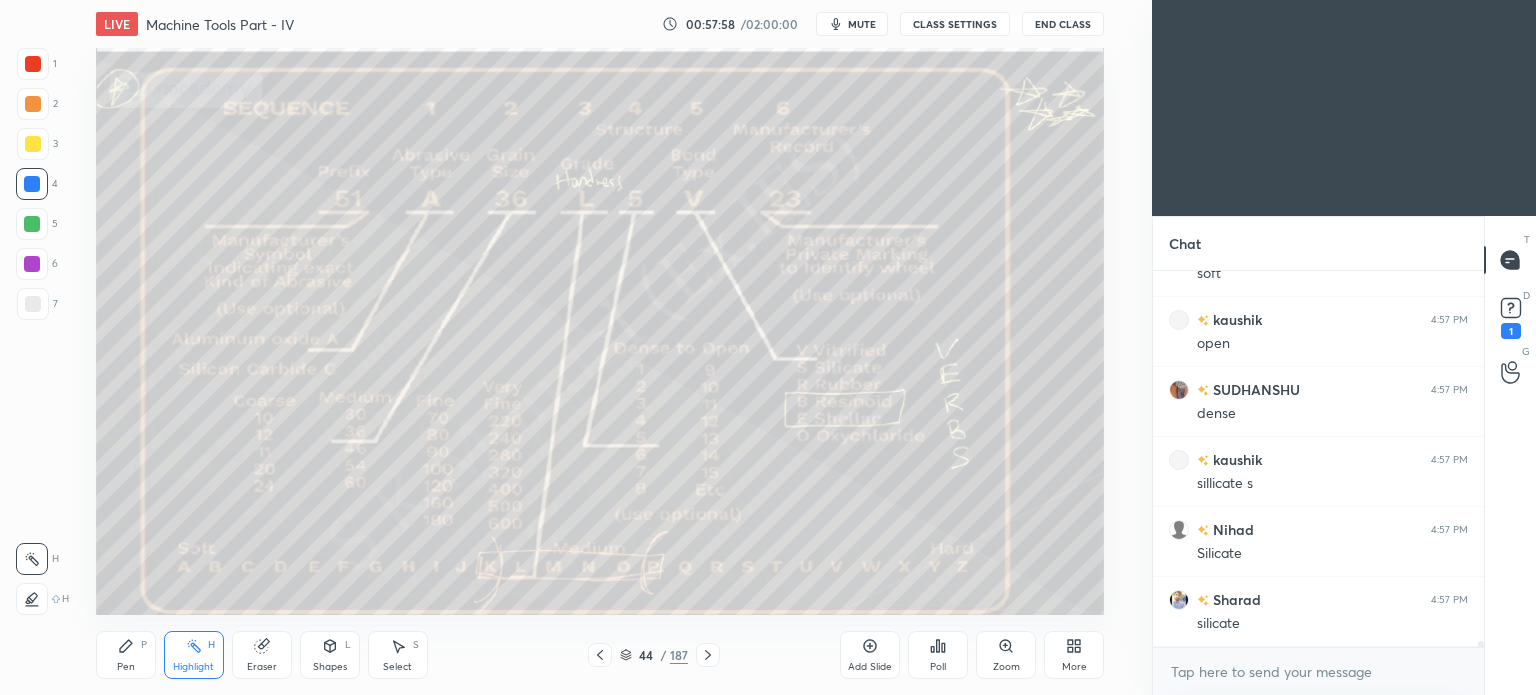 click on "Highlight H" at bounding box center (194, 655) 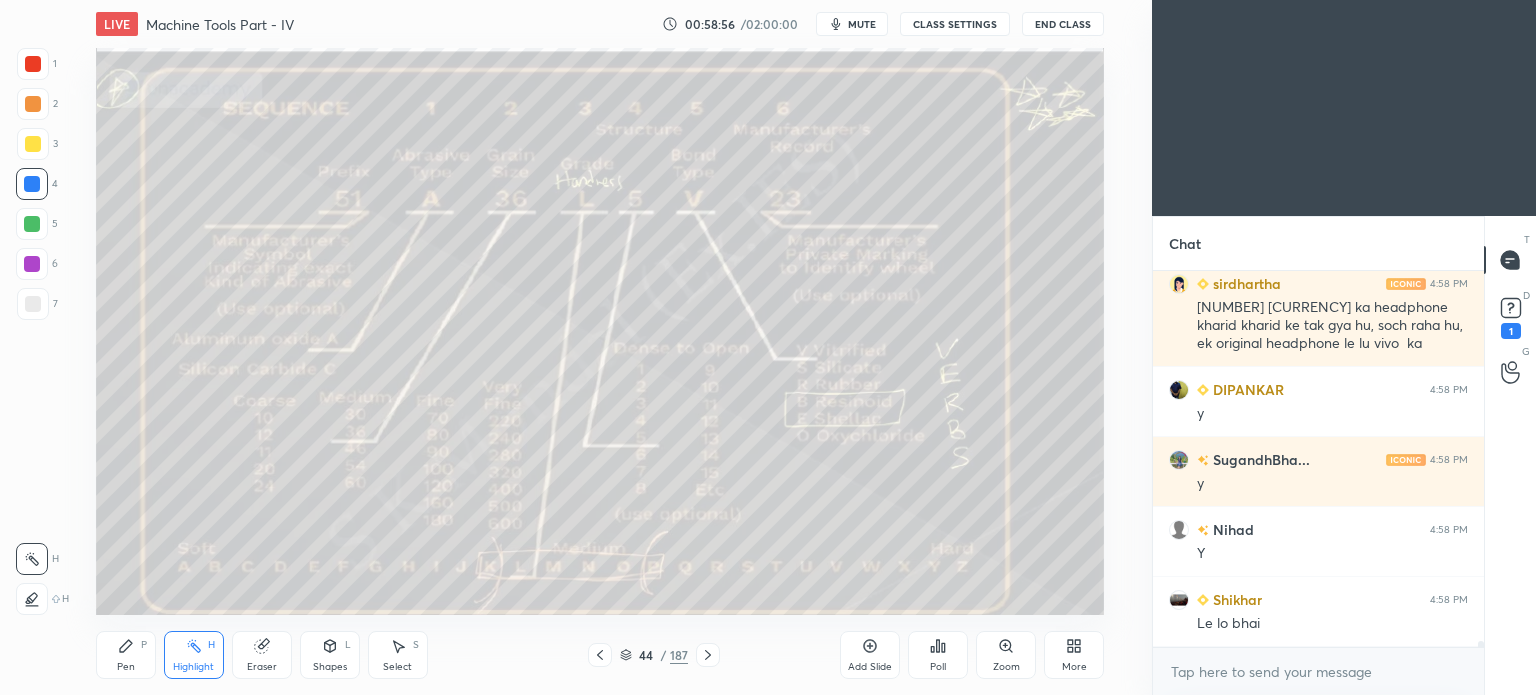 scroll, scrollTop: 23216, scrollLeft: 0, axis: vertical 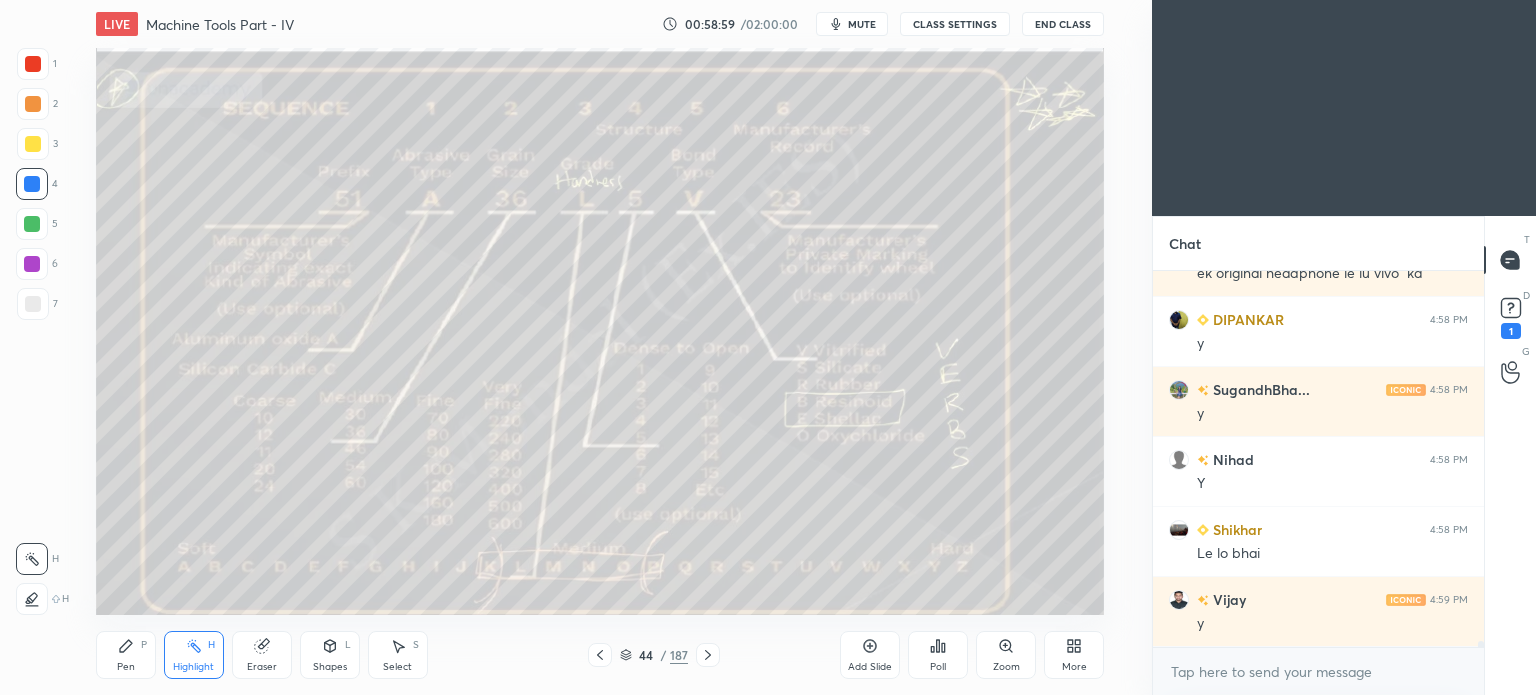 click 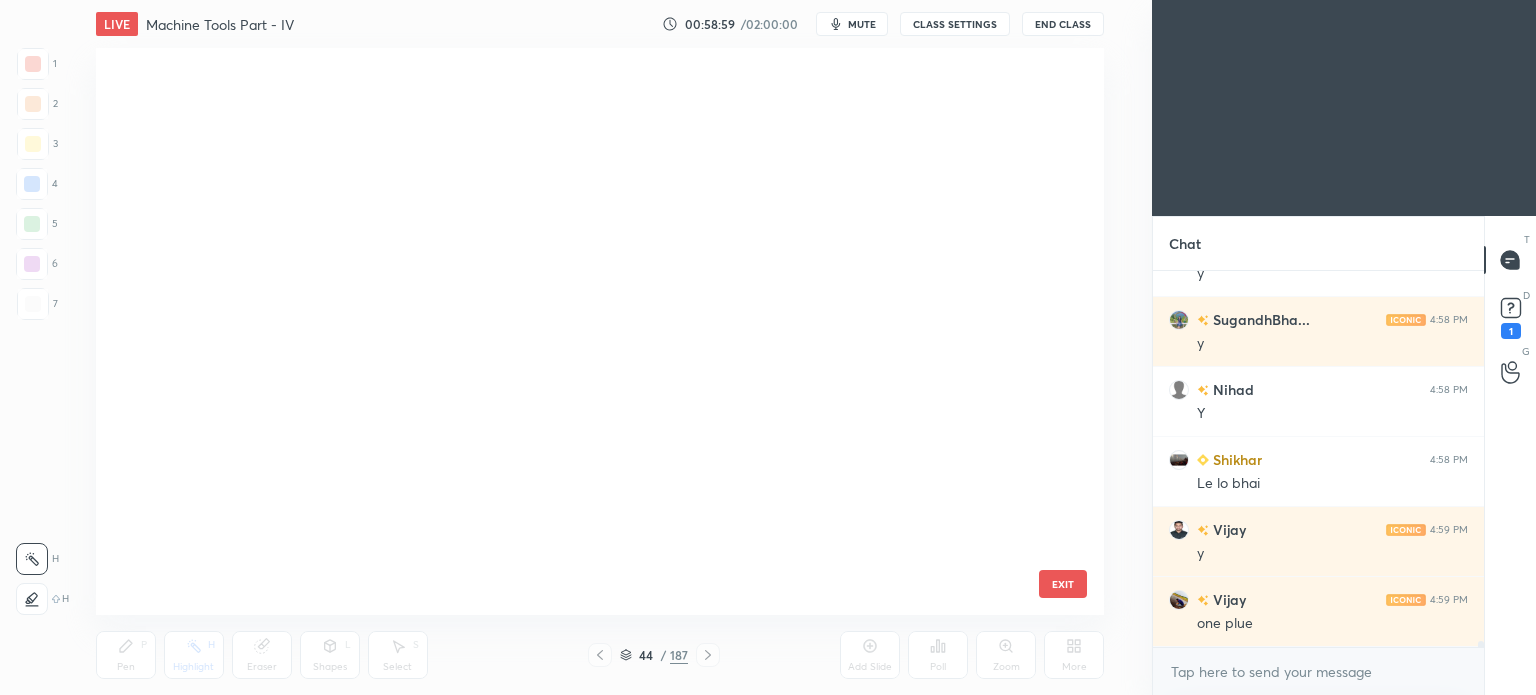 scroll, scrollTop: 2043, scrollLeft: 0, axis: vertical 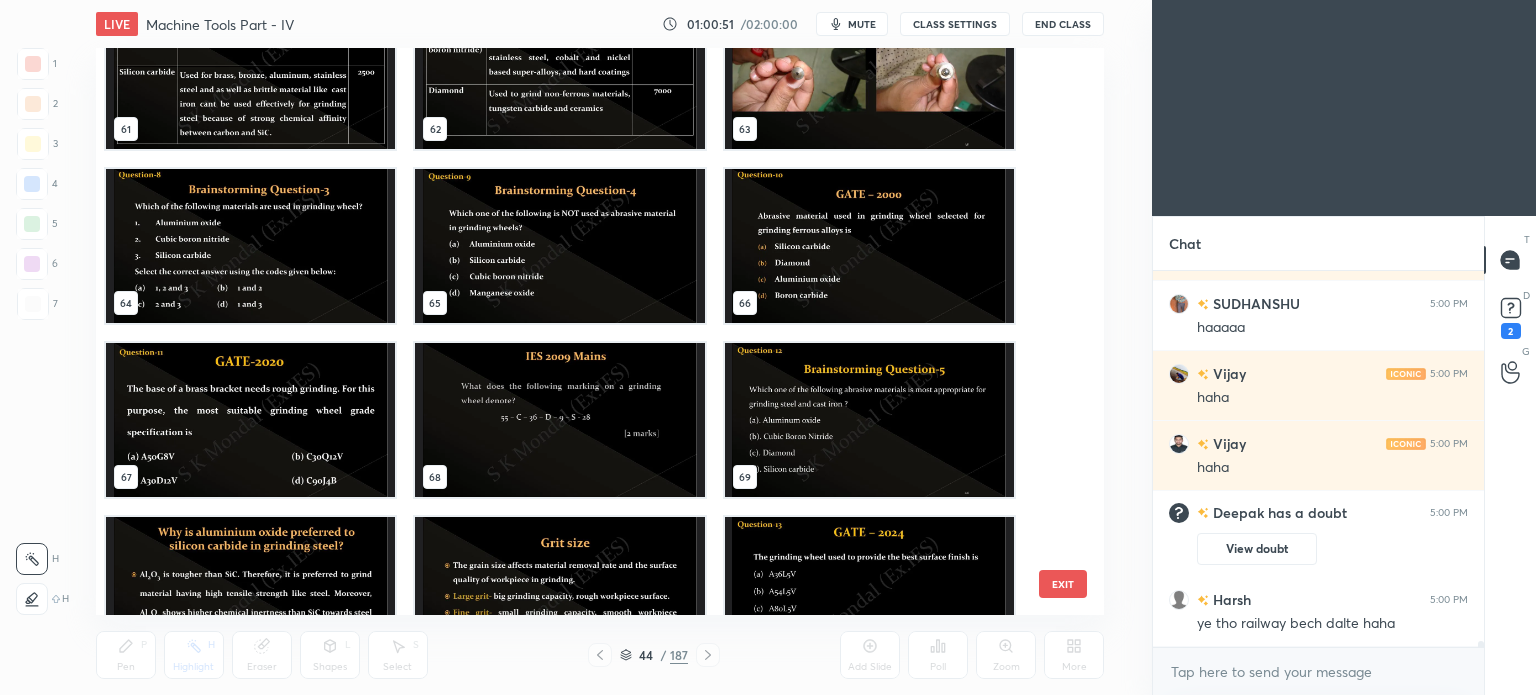 click at bounding box center [559, 420] 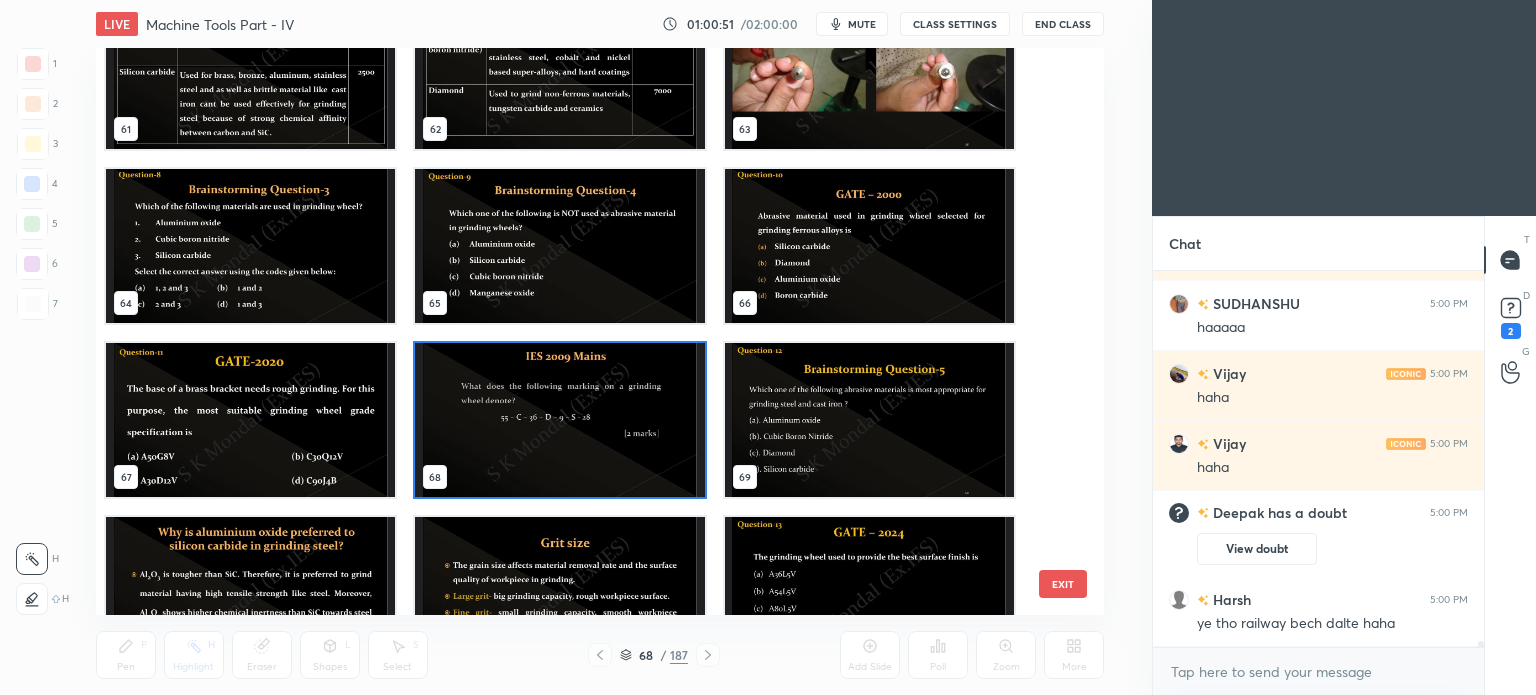 click at bounding box center [559, 420] 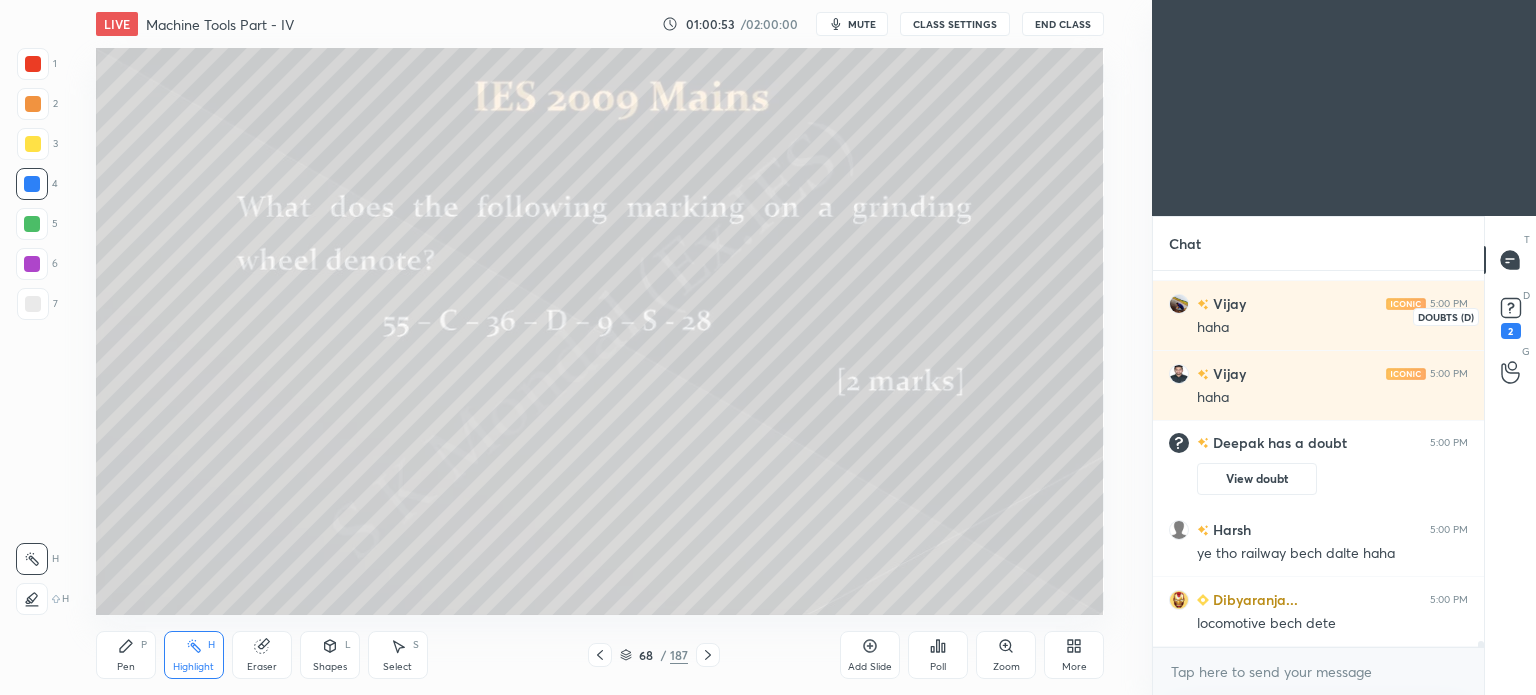 click 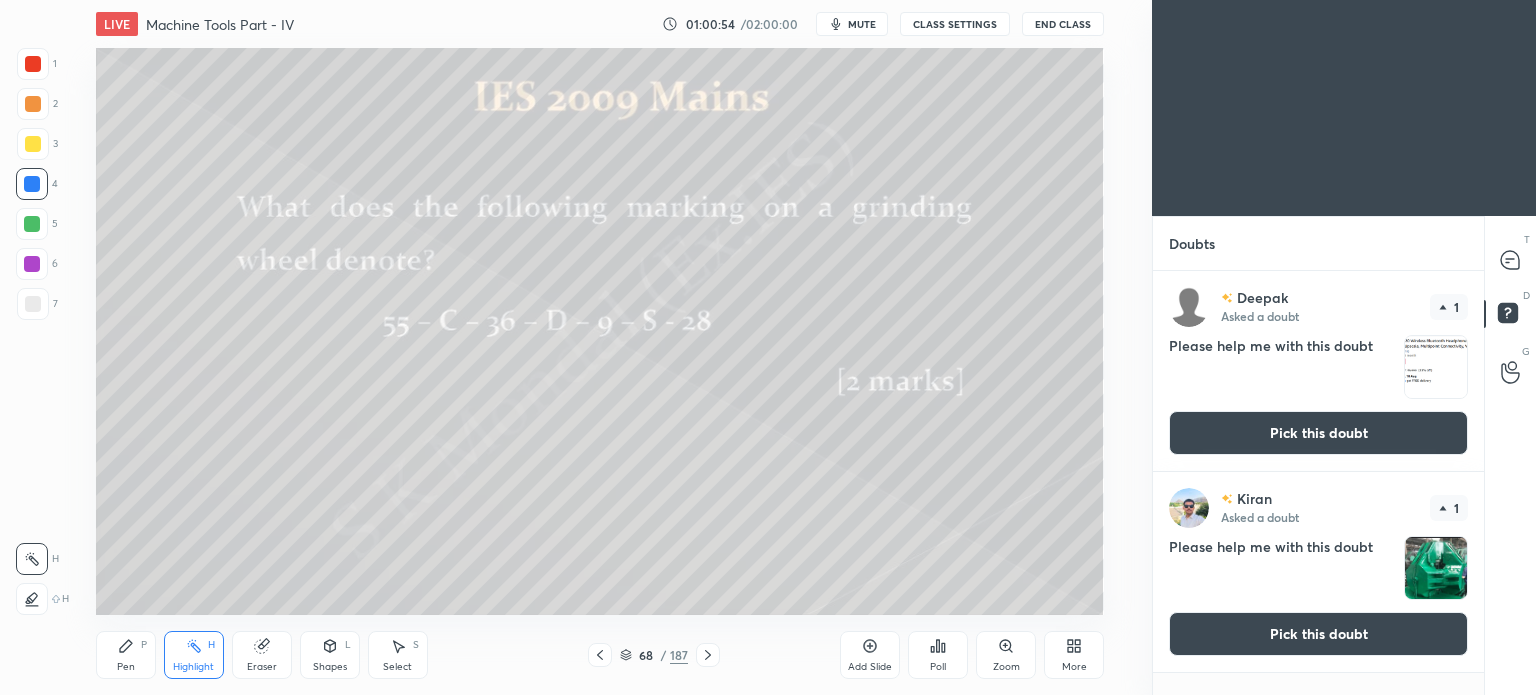 click on "Pick this doubt" at bounding box center (1318, 433) 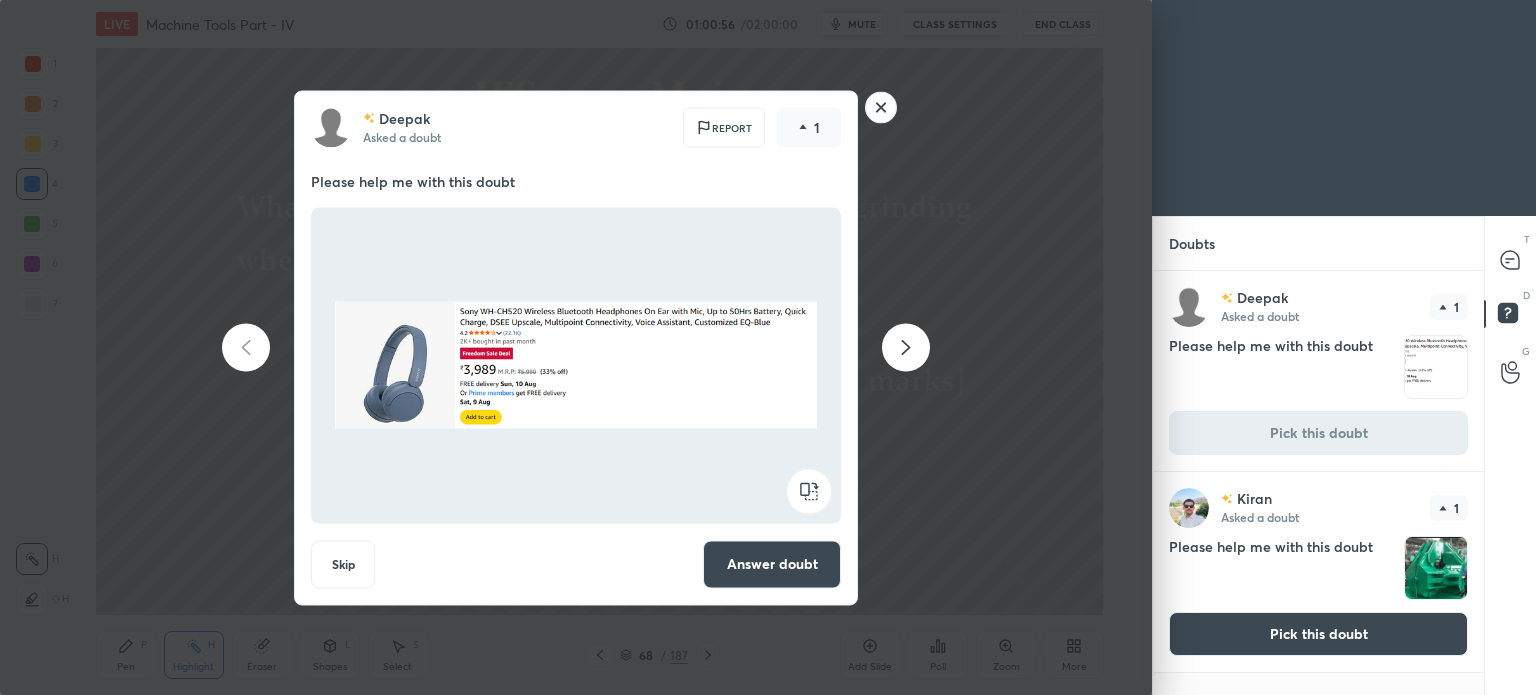 click on "Answer doubt" at bounding box center [772, 564] 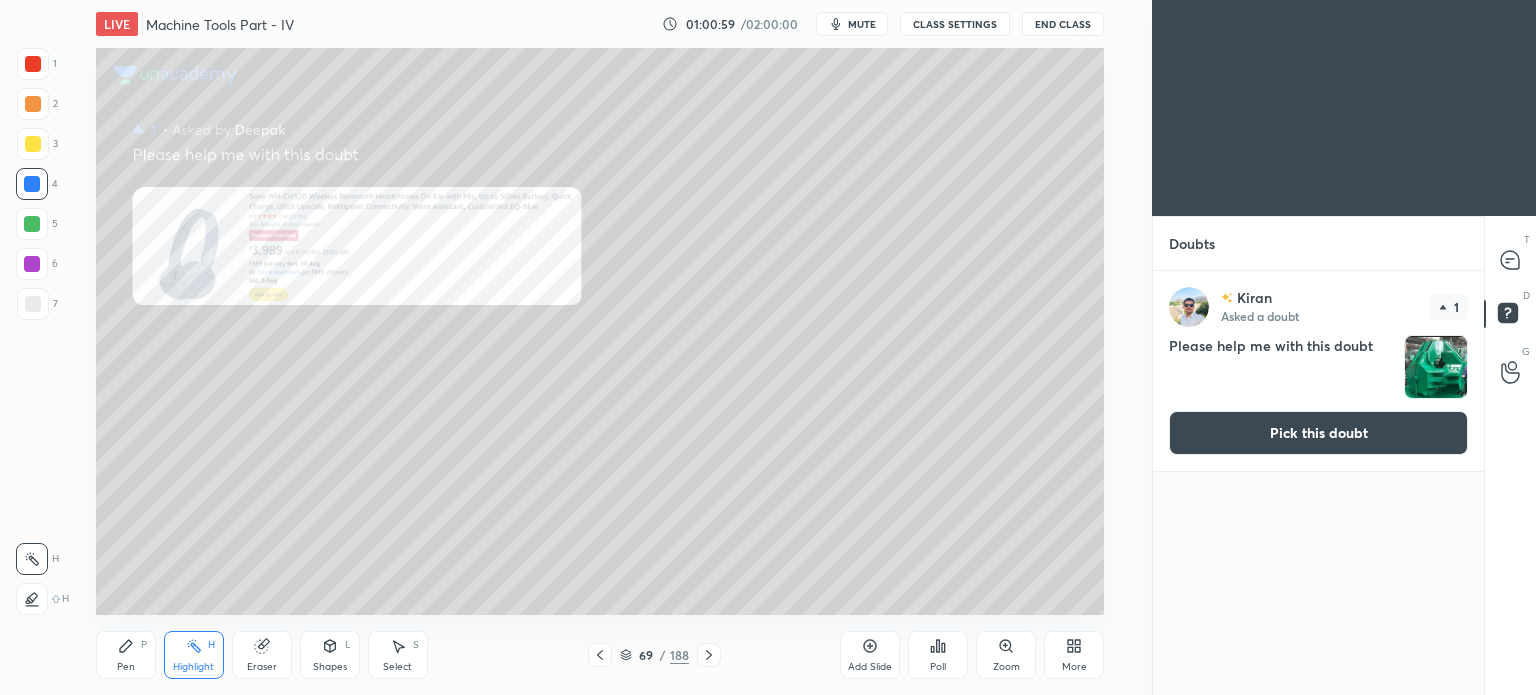 click on "Pick this doubt" at bounding box center [1318, 433] 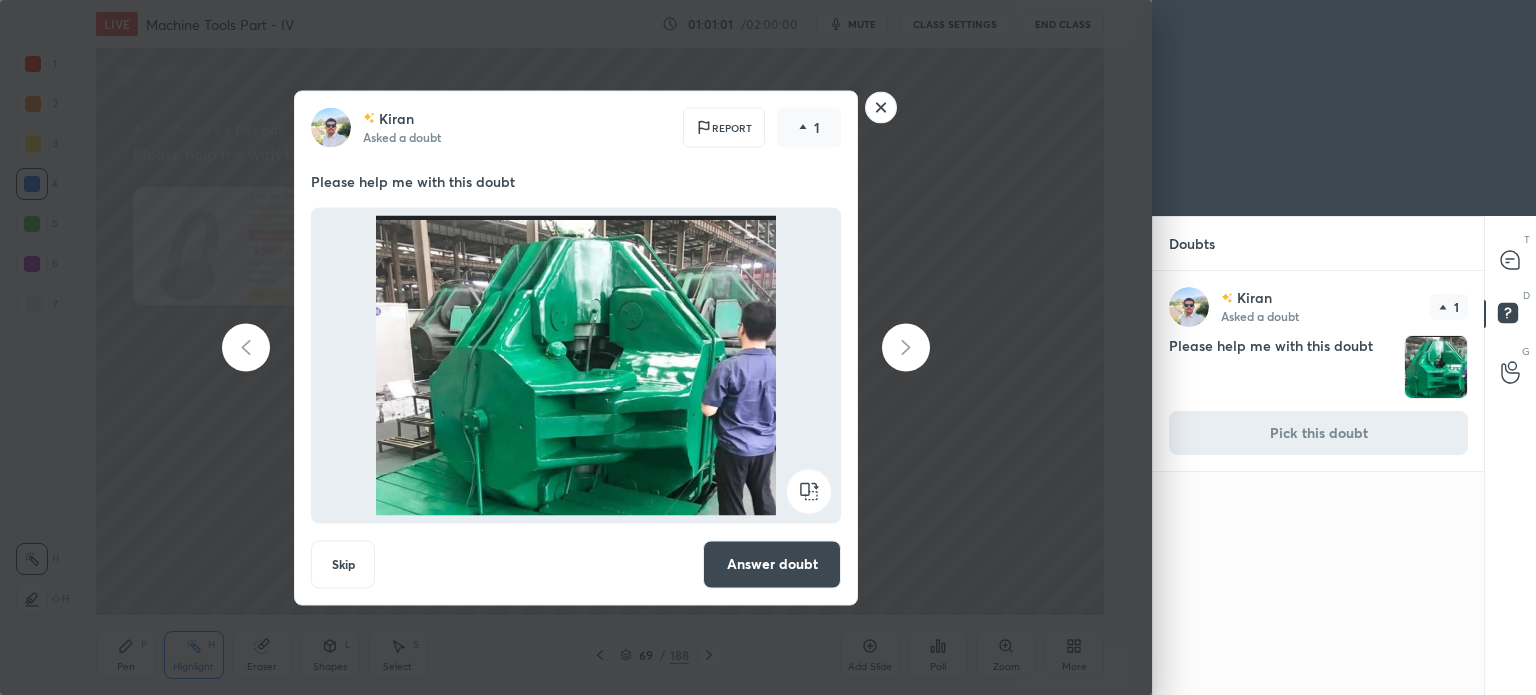 click on "Answer doubt" at bounding box center [772, 564] 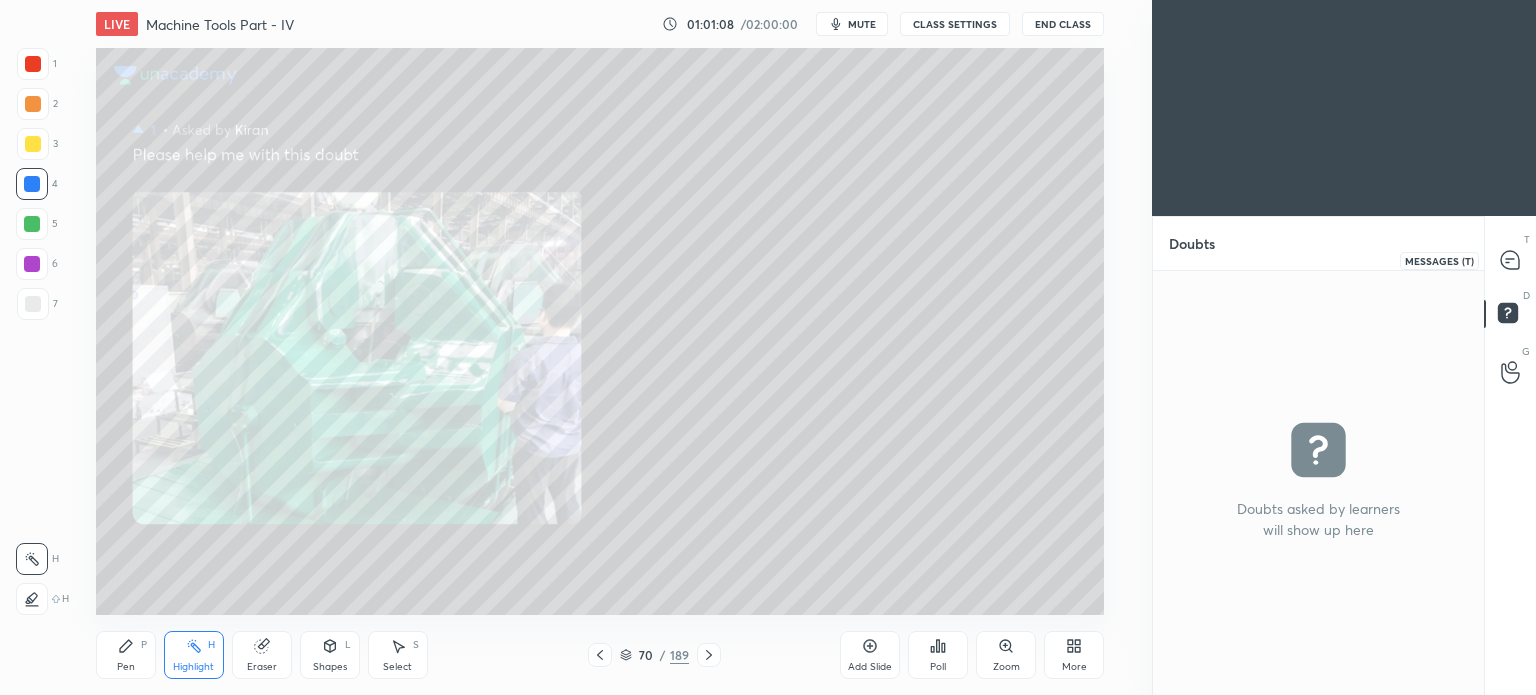 click 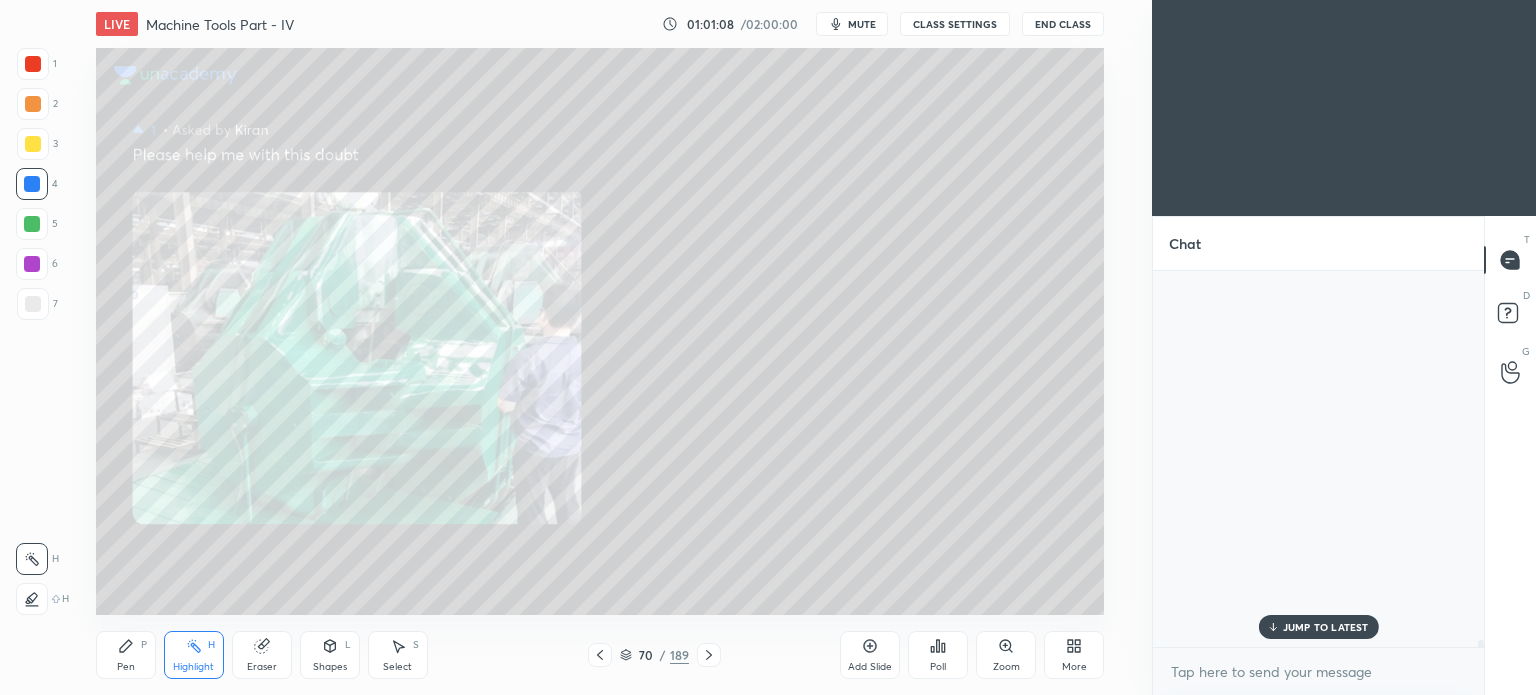 scroll, scrollTop: 25214, scrollLeft: 0, axis: vertical 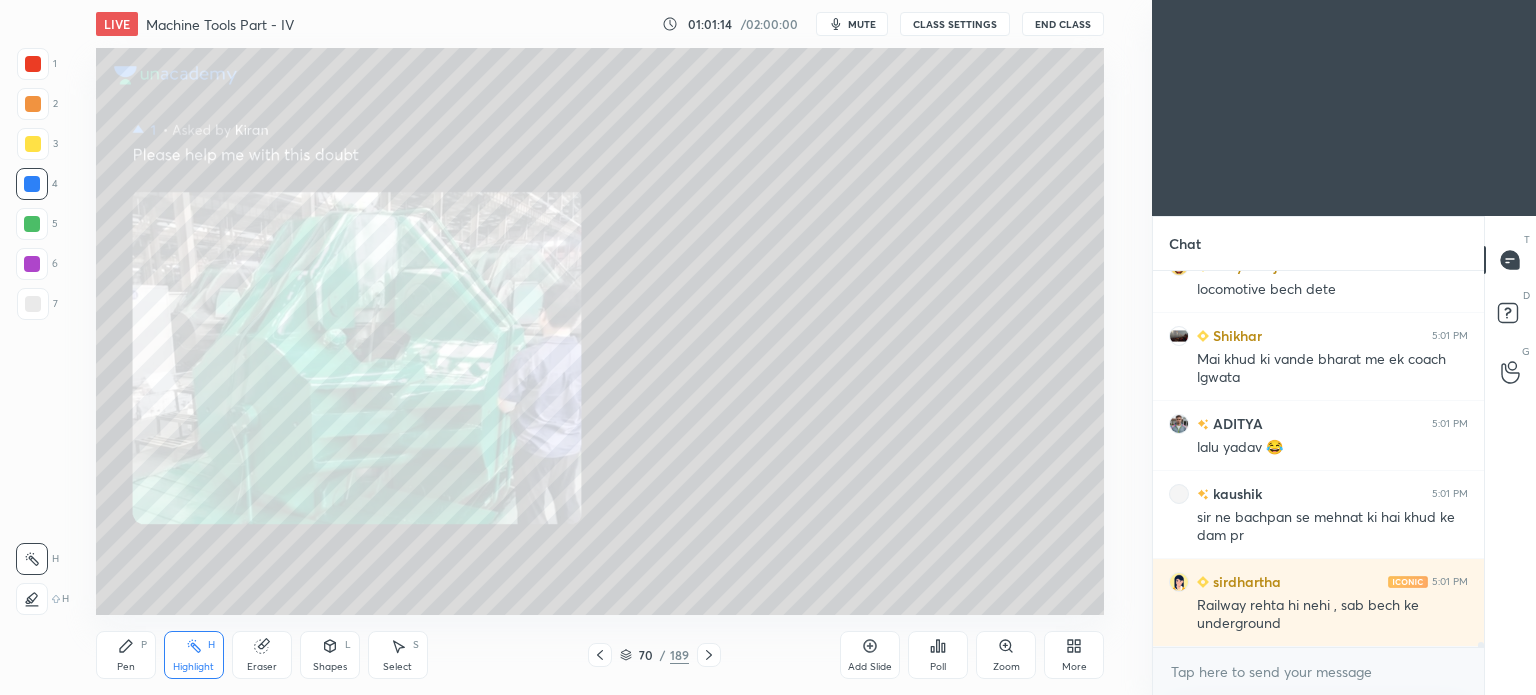 click 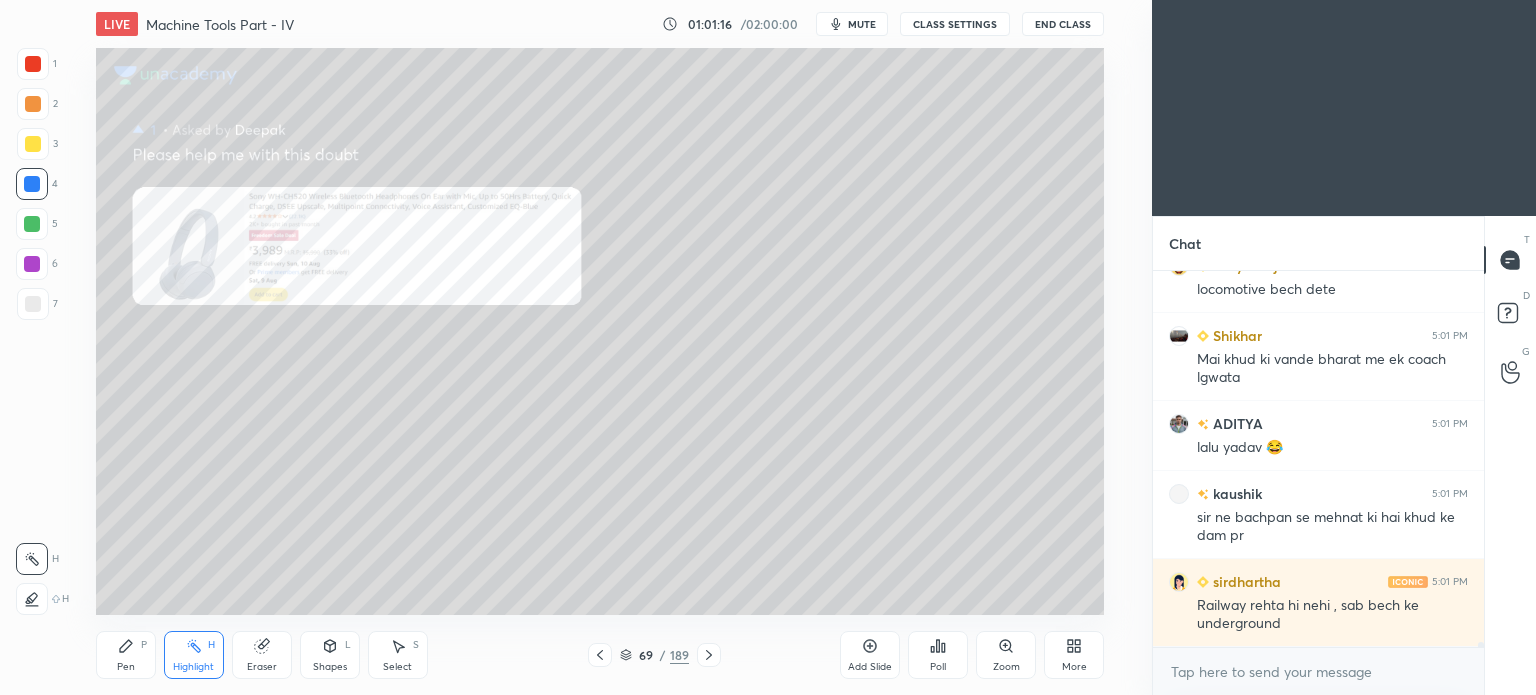 click on "Zoom" at bounding box center (1006, 655) 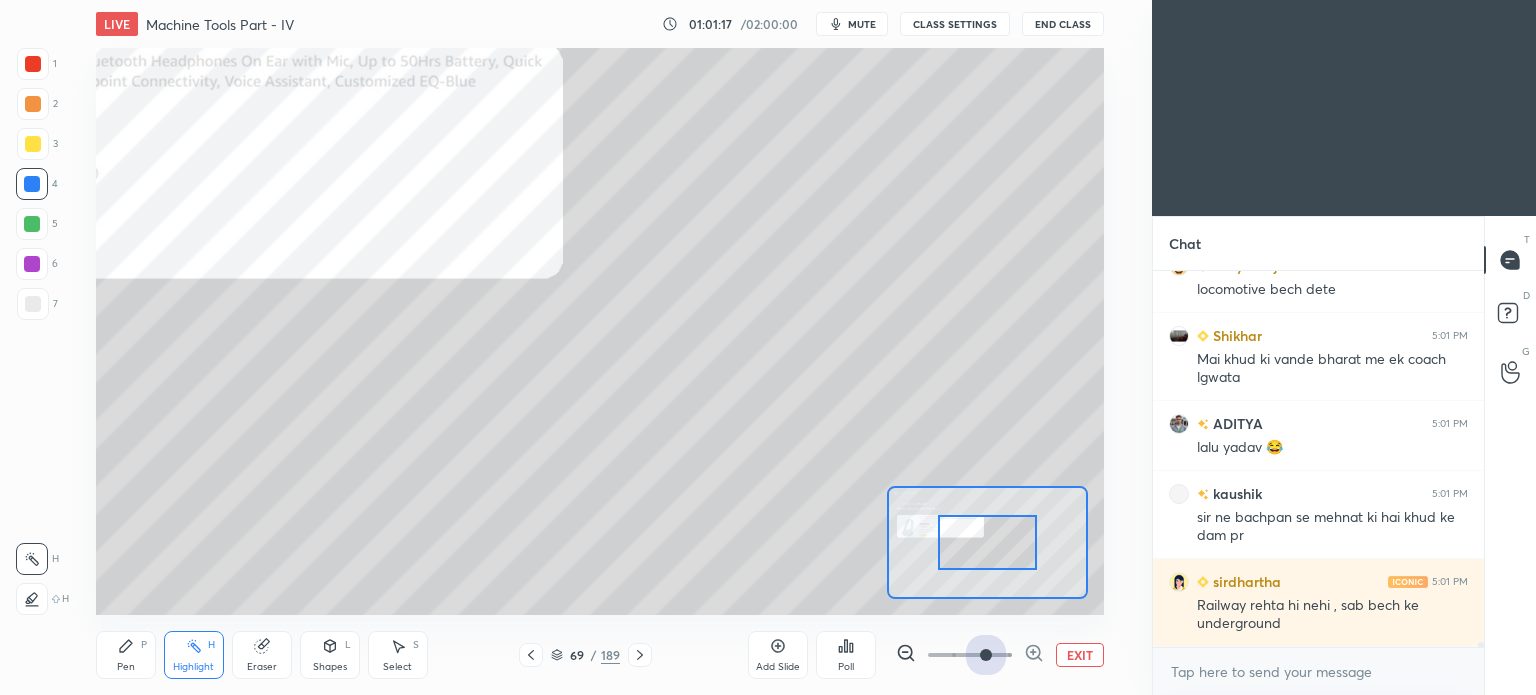 click at bounding box center [970, 655] 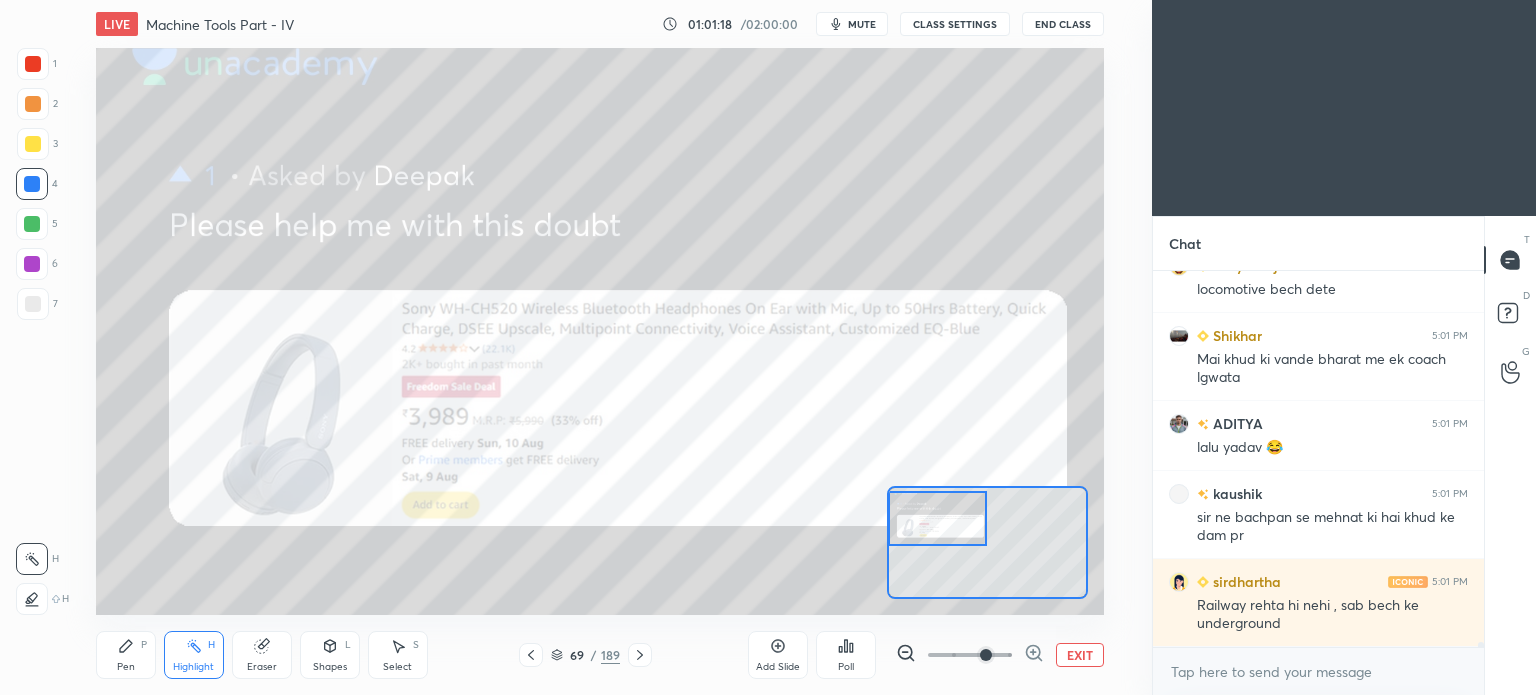 drag, startPoint x: 985, startPoint y: 547, endPoint x: 917, endPoint y: 523, distance: 72.11102 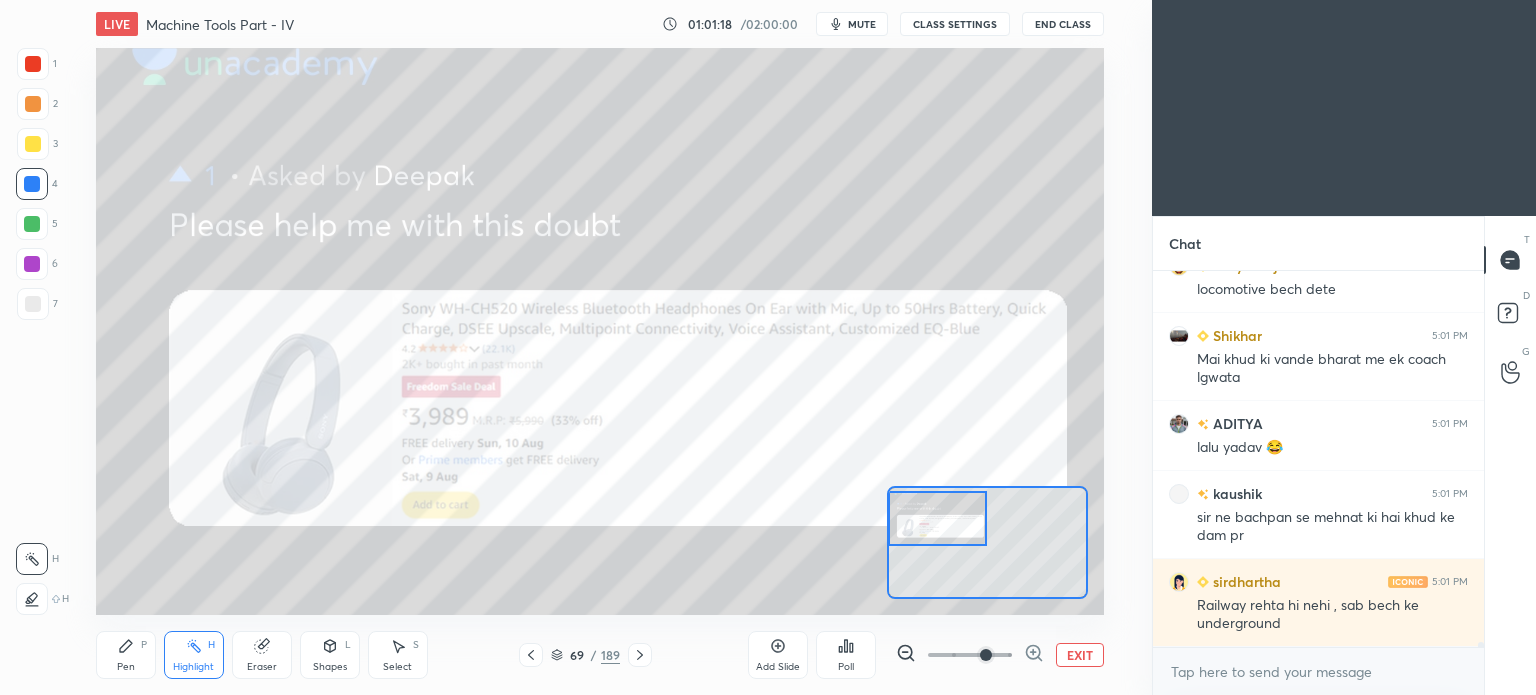 click at bounding box center [937, 518] 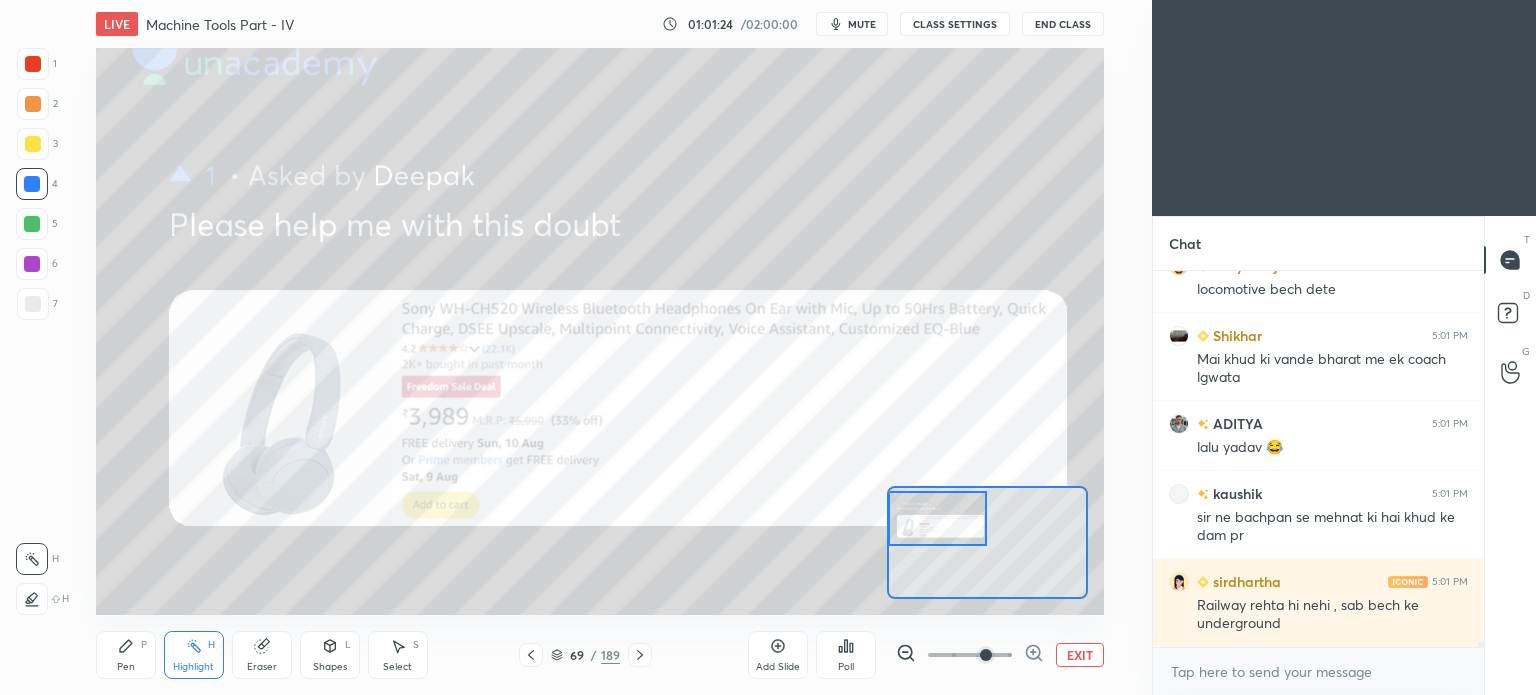 scroll, scrollTop: 25468, scrollLeft: 0, axis: vertical 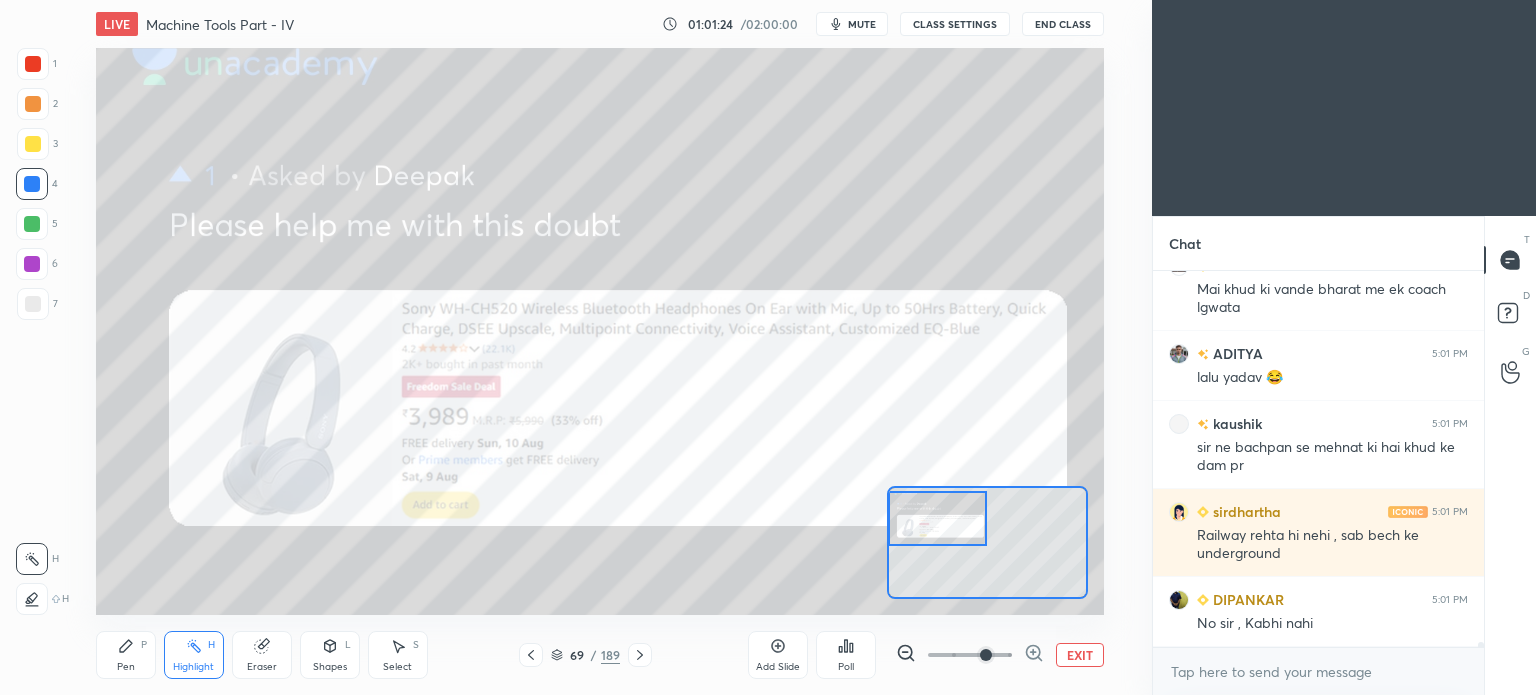 click on "Highlight" at bounding box center (193, 667) 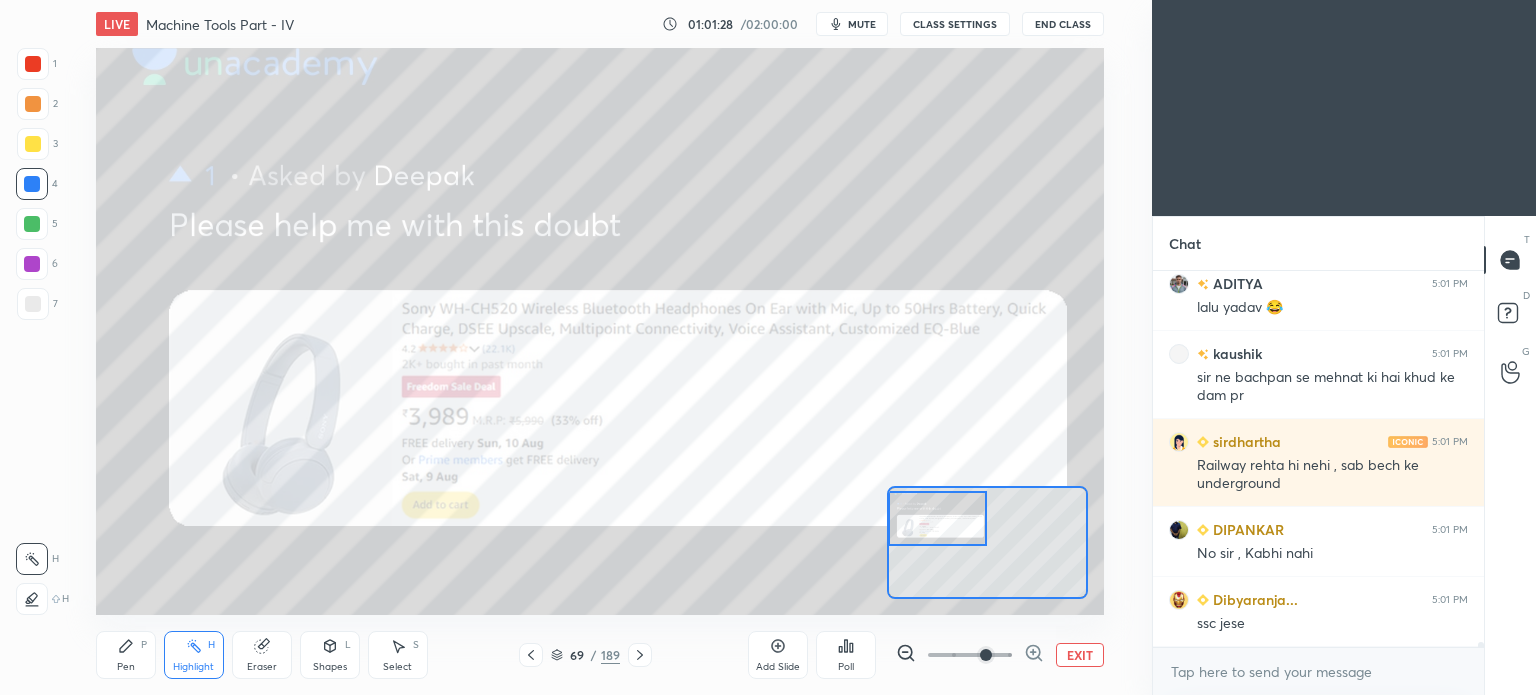 scroll, scrollTop: 25608, scrollLeft: 0, axis: vertical 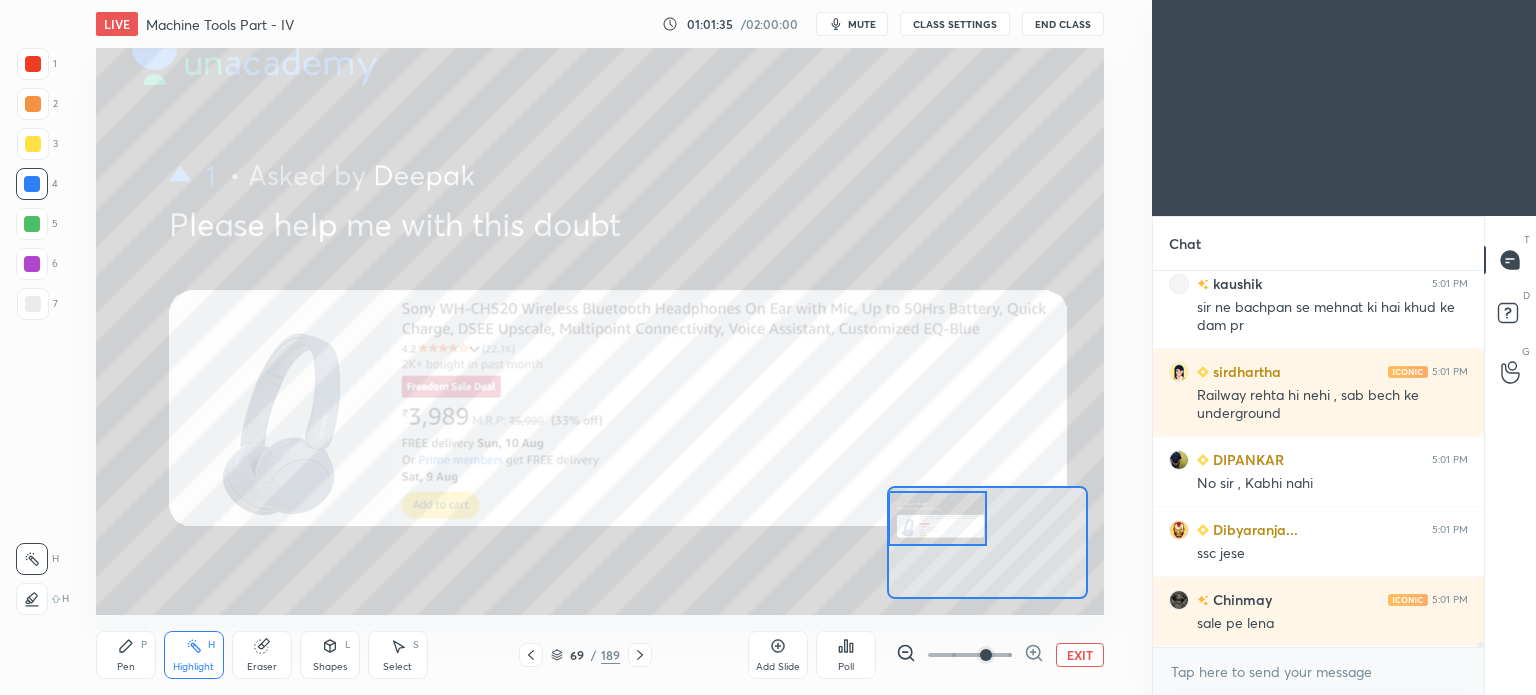 click on "EXIT" at bounding box center [1080, 655] 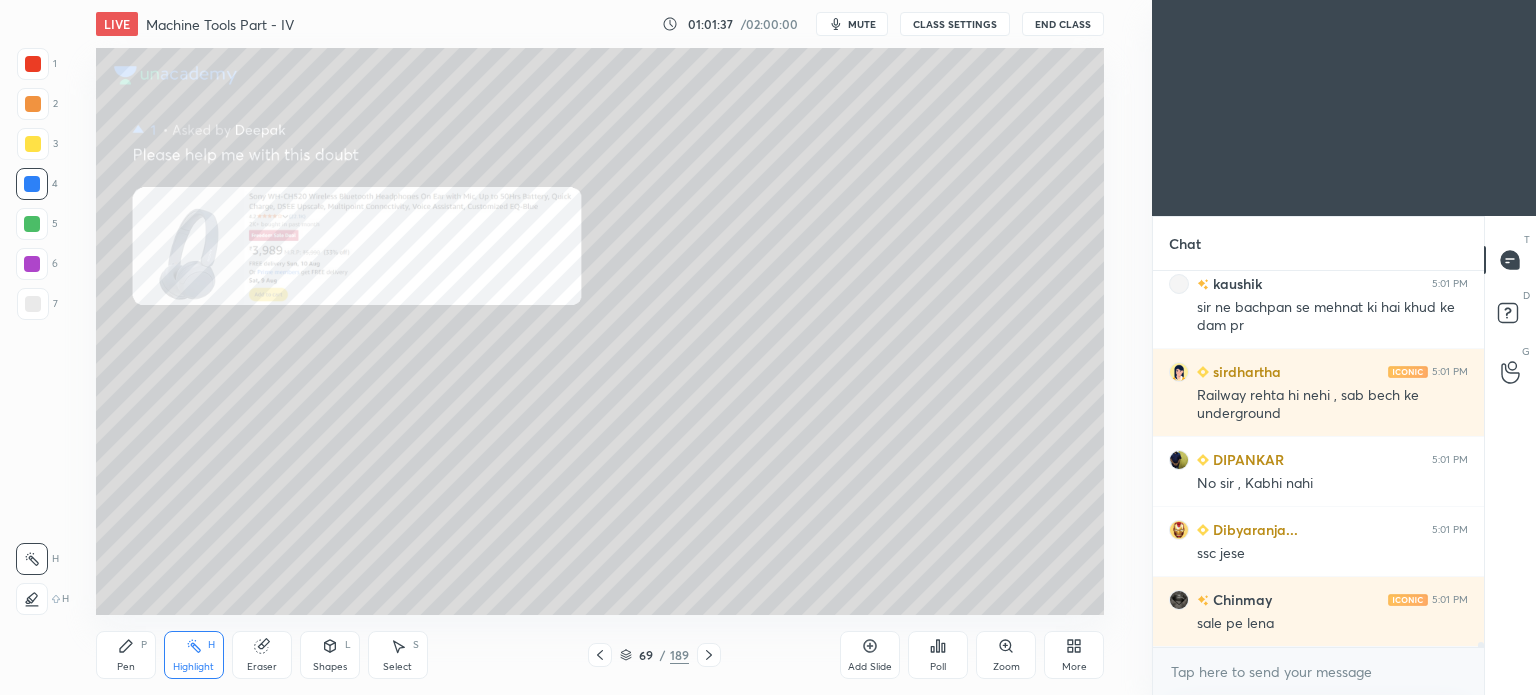 click 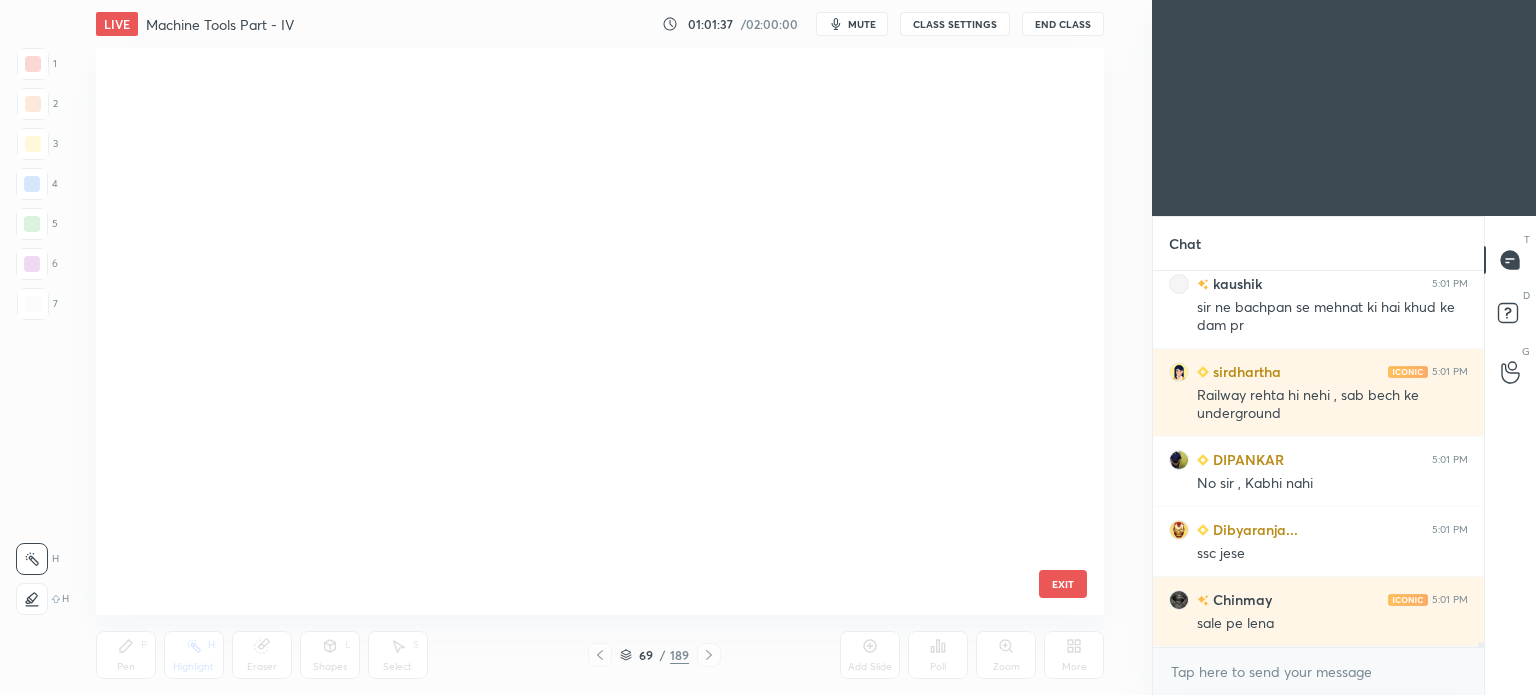 scroll, scrollTop: 561, scrollLeft: 999, axis: both 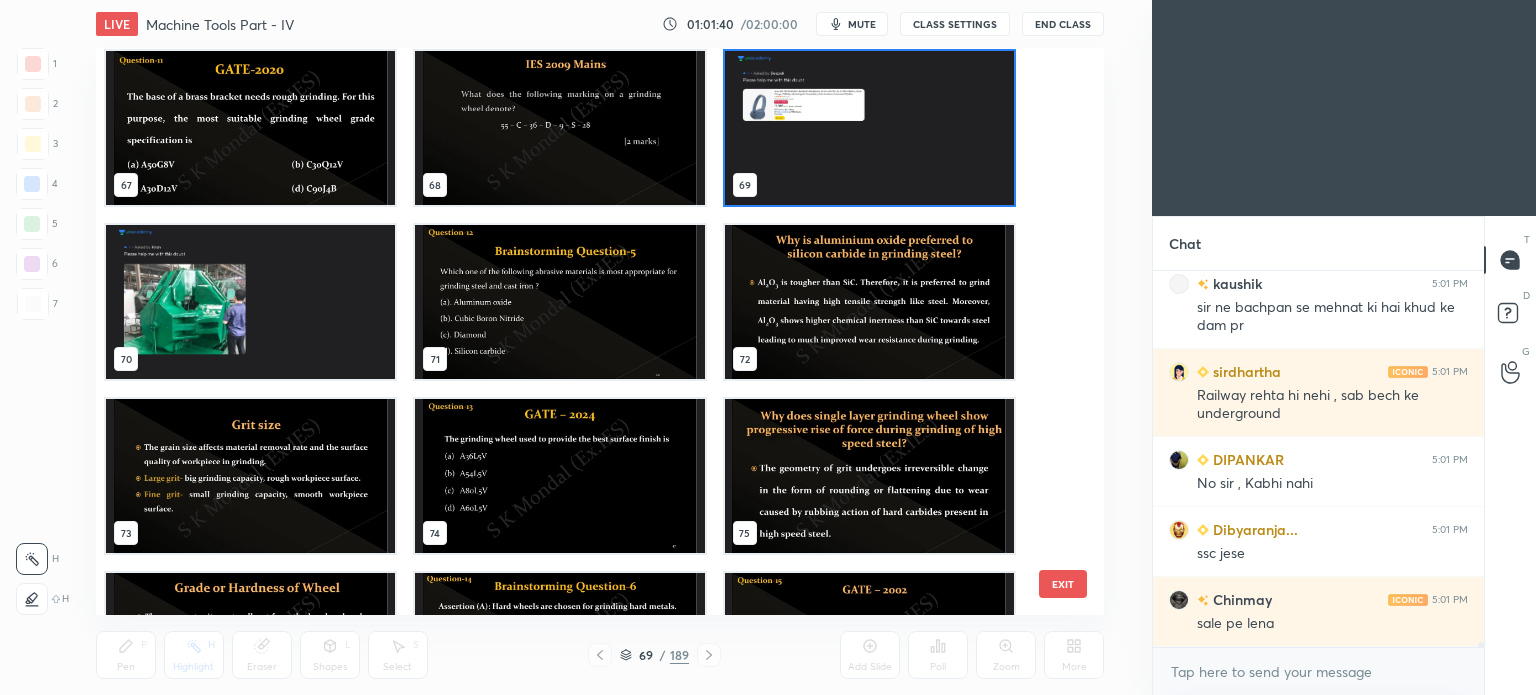 click at bounding box center [250, 302] 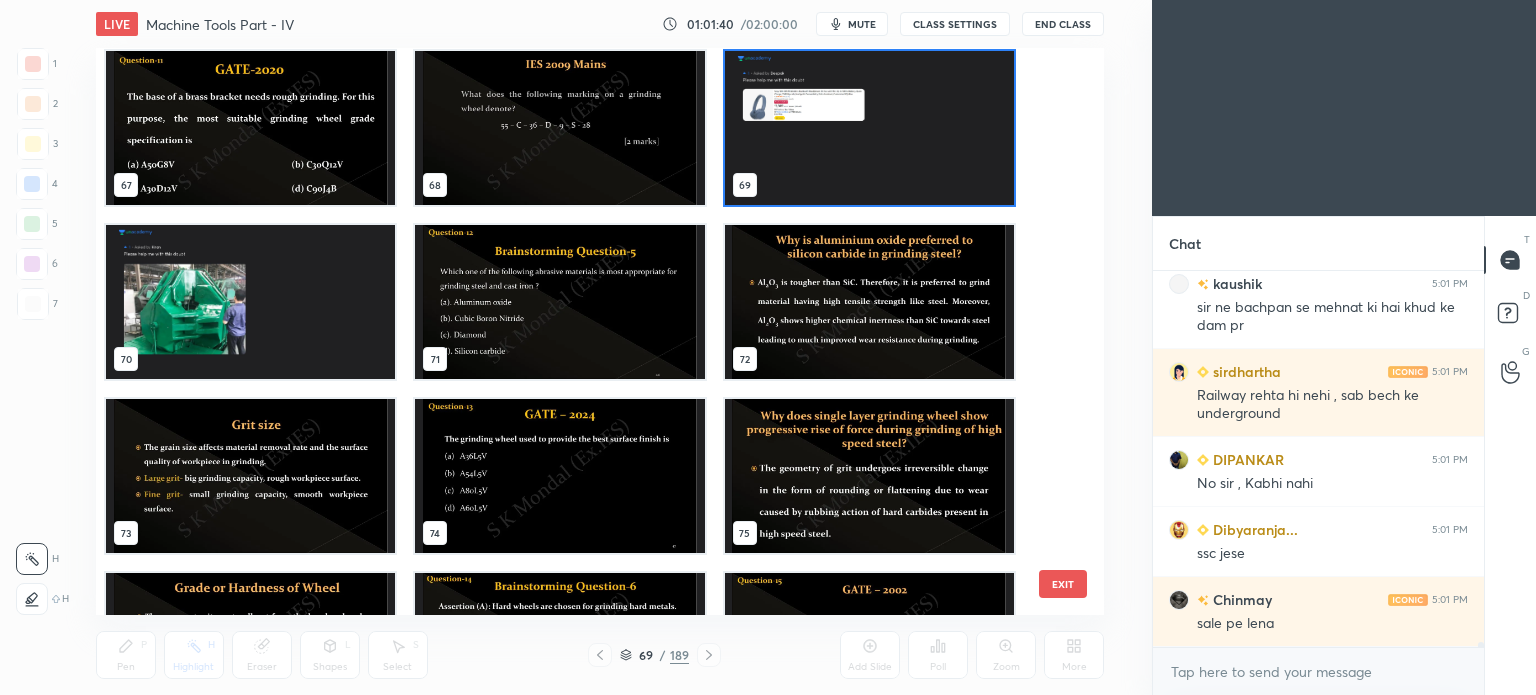 click at bounding box center (250, 302) 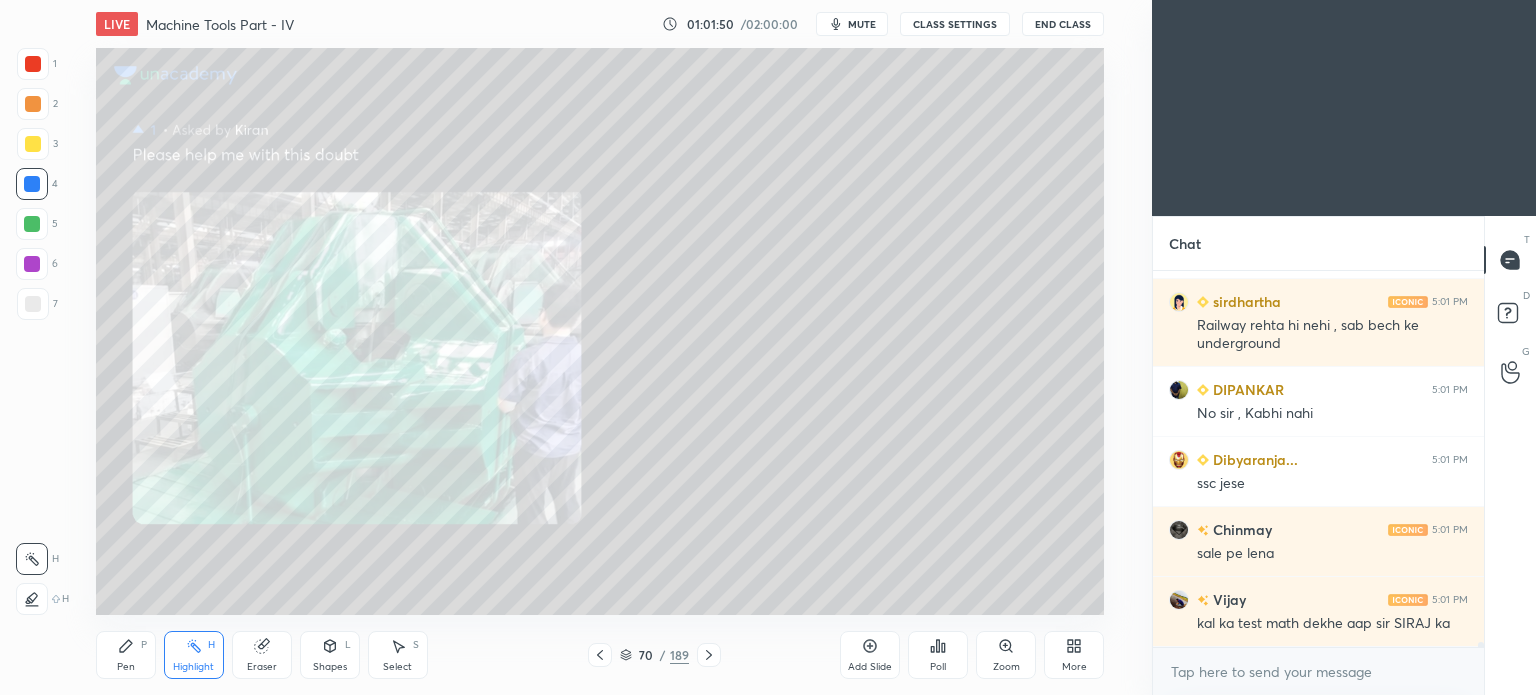 scroll, scrollTop: 25748, scrollLeft: 0, axis: vertical 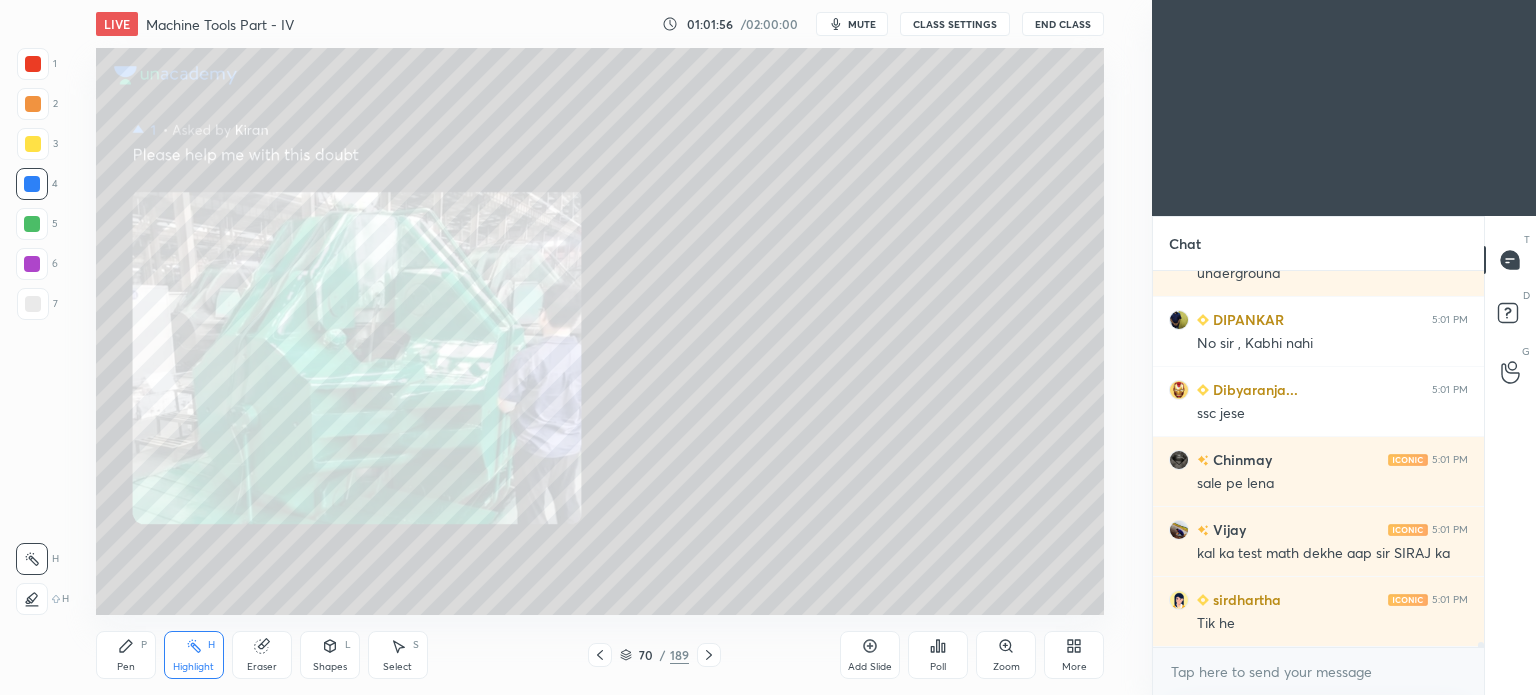 click 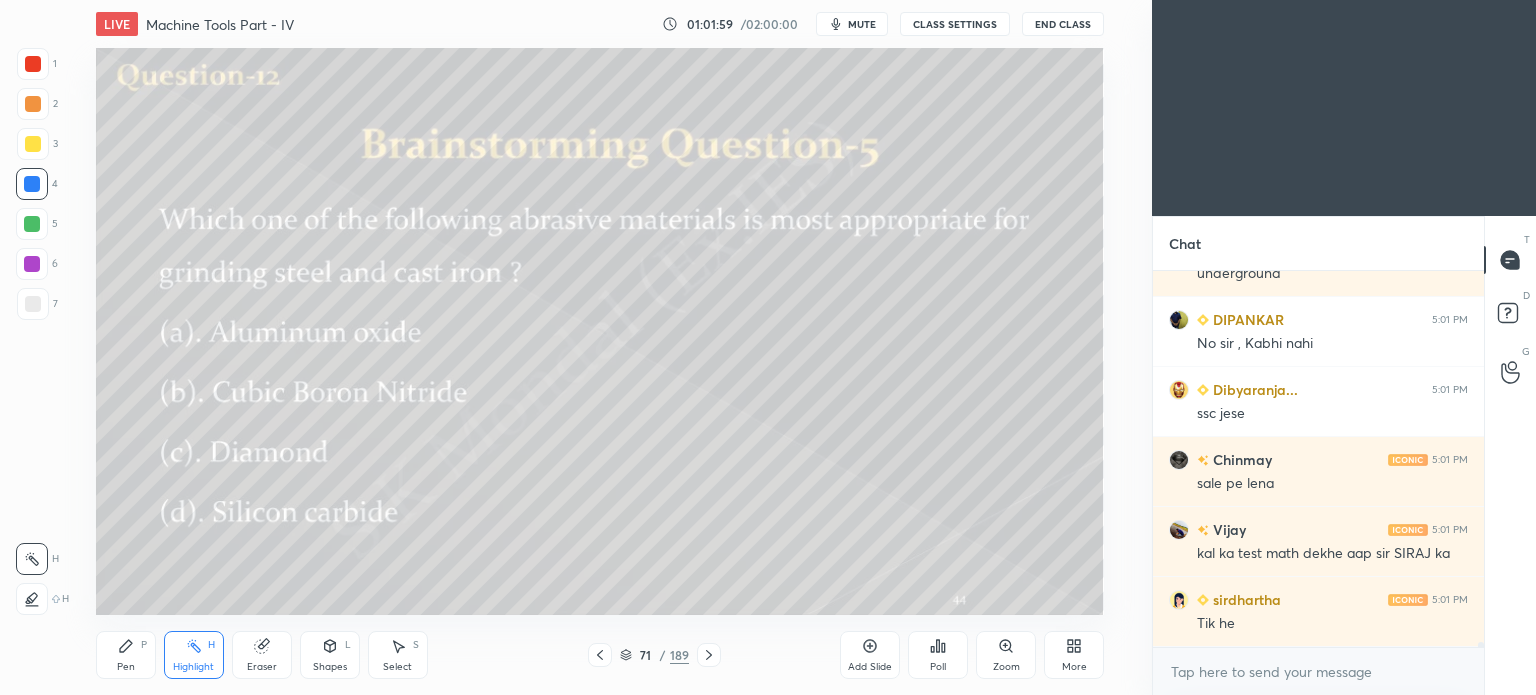 scroll, scrollTop: 25818, scrollLeft: 0, axis: vertical 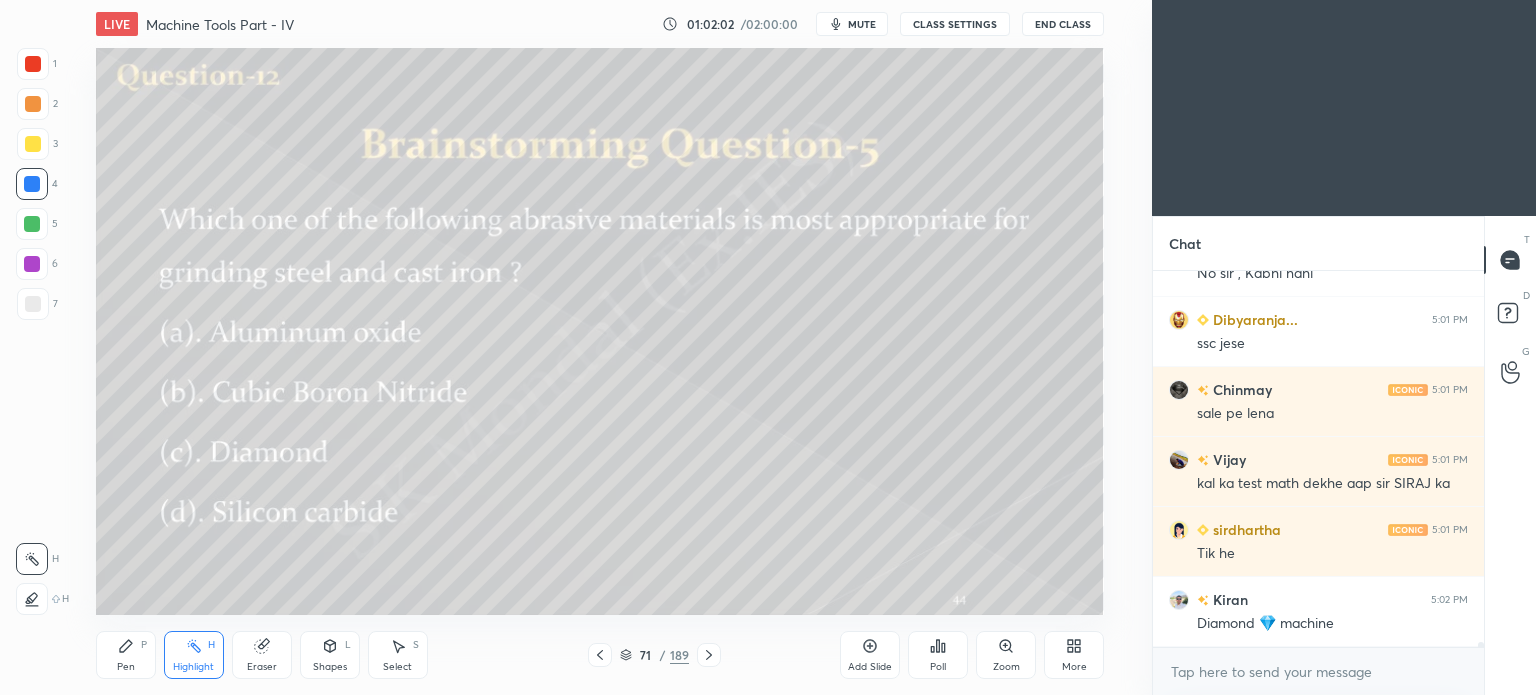 click on "Poll" at bounding box center (938, 655) 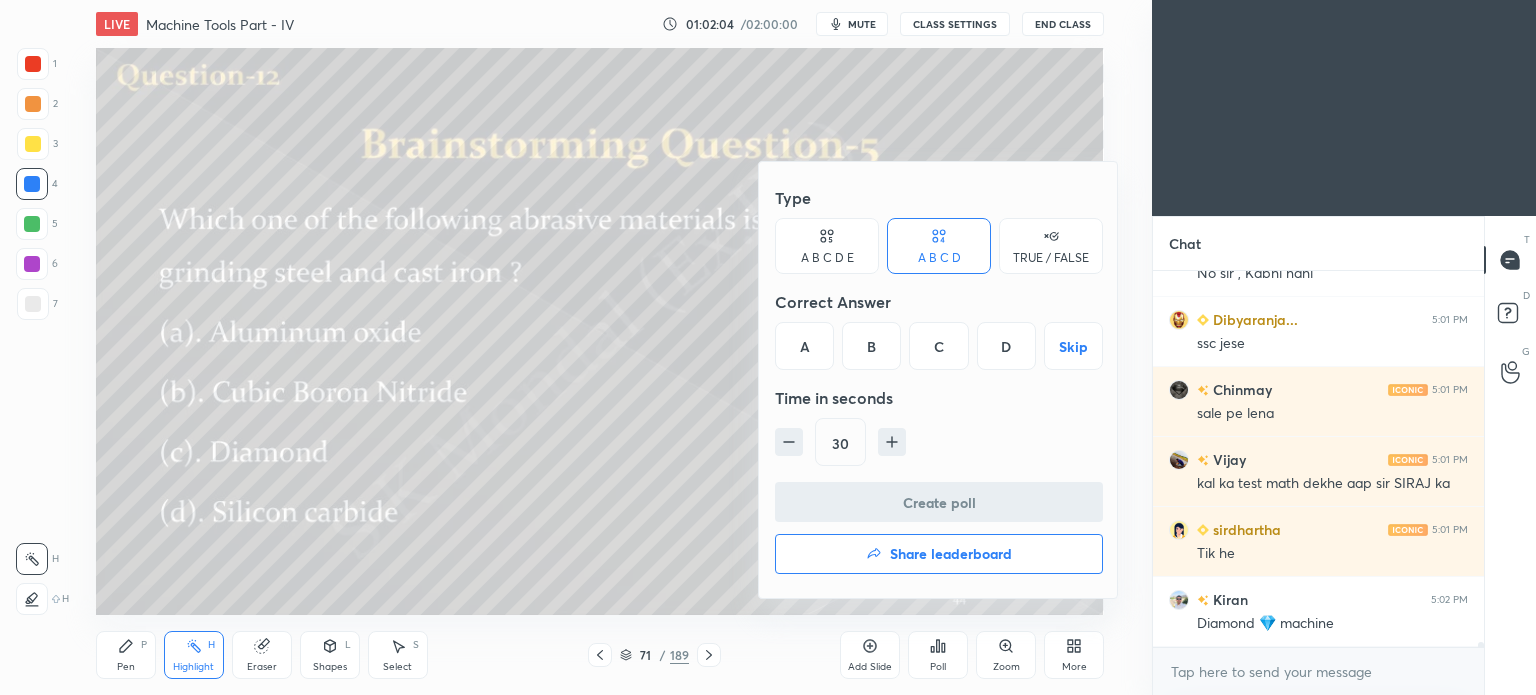 click on "D" at bounding box center [1006, 346] 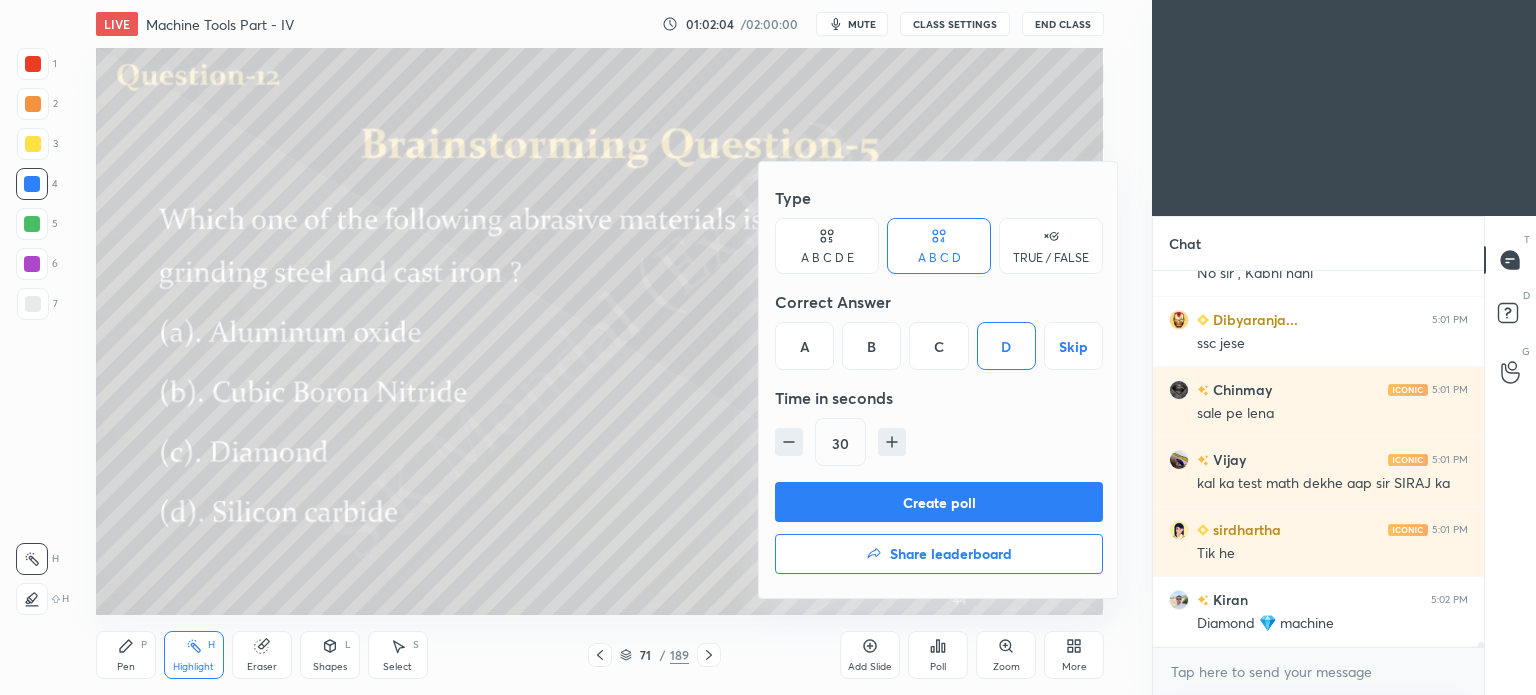 click on "Create poll" at bounding box center [939, 502] 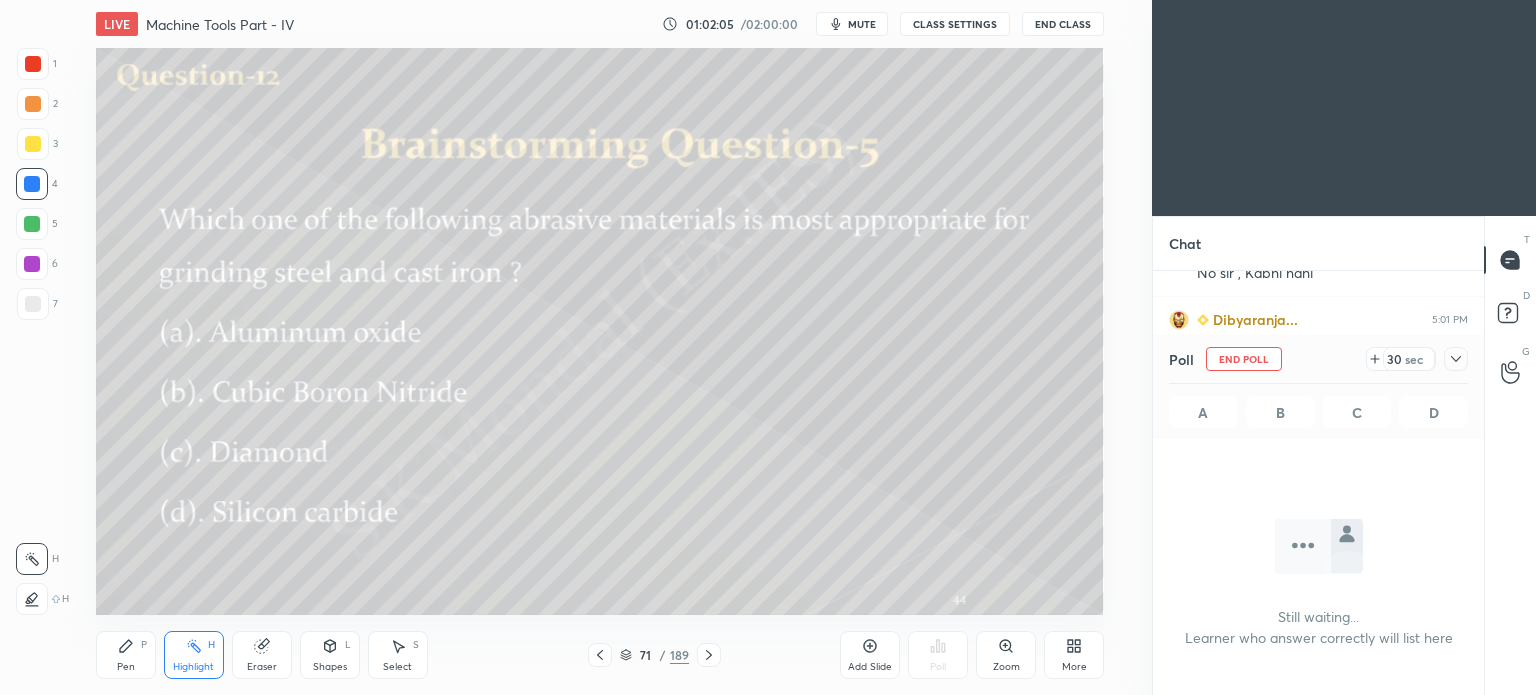 scroll, scrollTop: 25888, scrollLeft: 0, axis: vertical 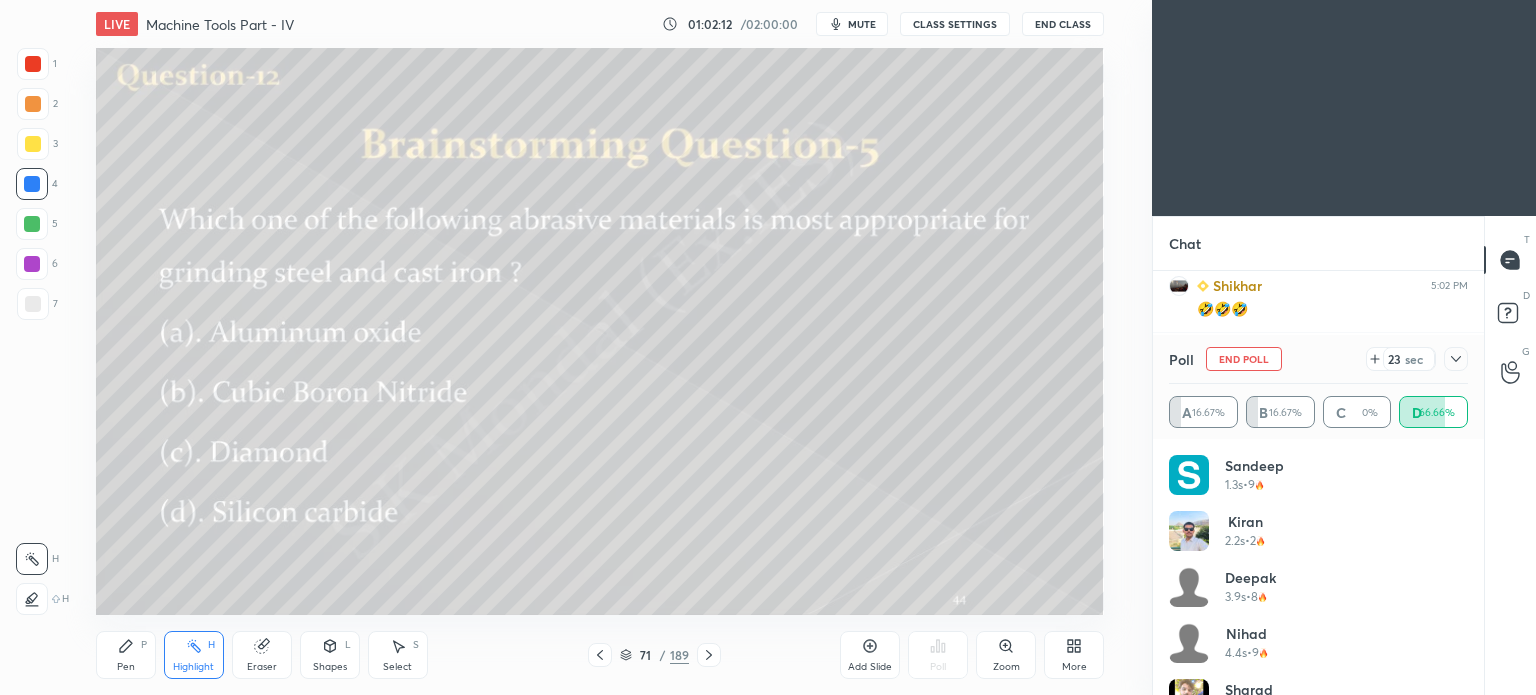 click 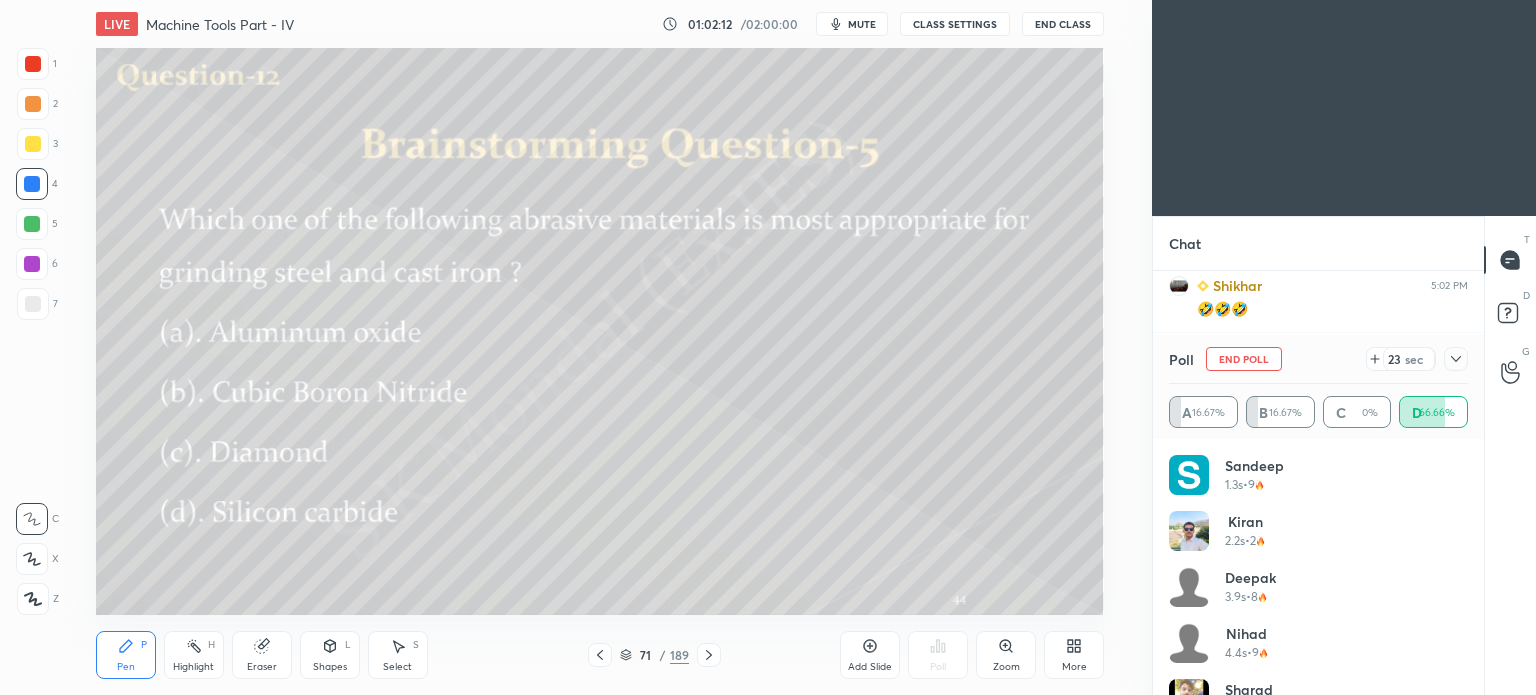 click on "Pen P" at bounding box center (126, 655) 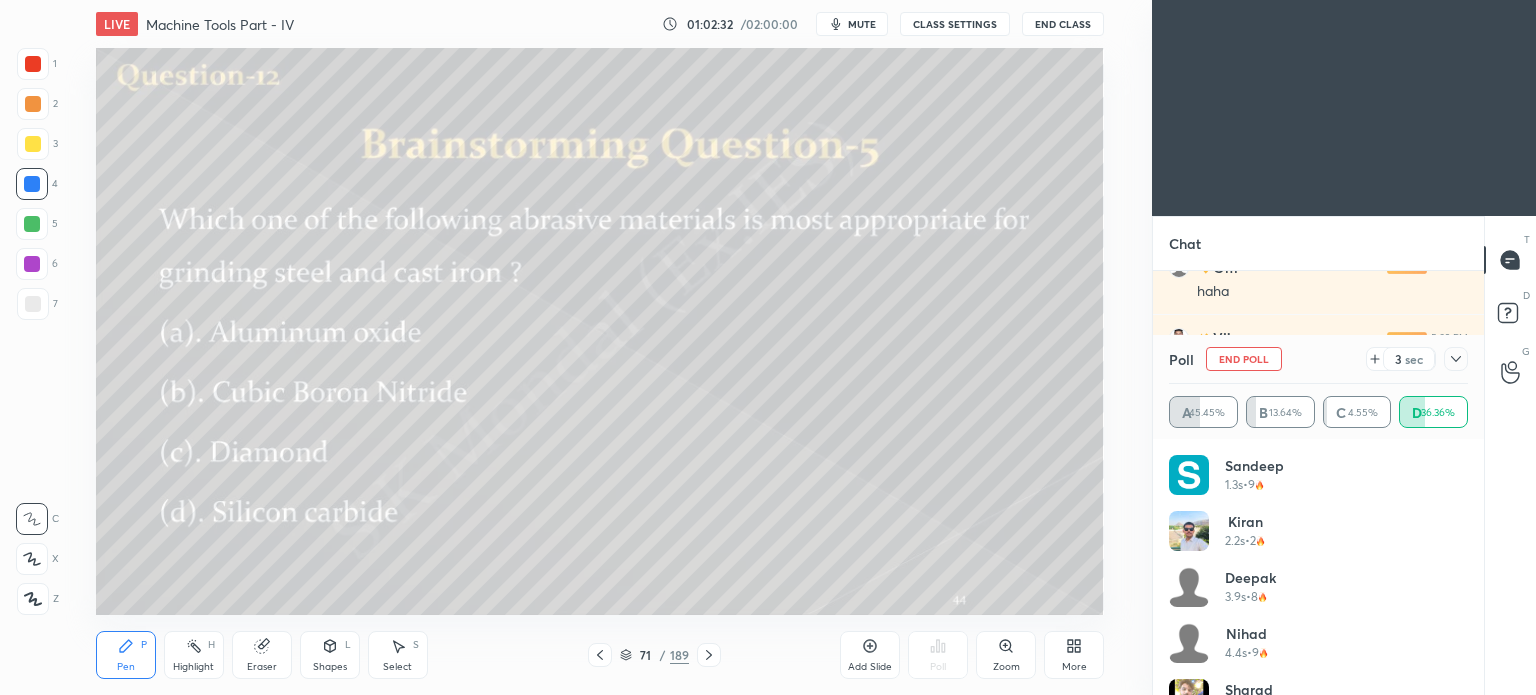 scroll, scrollTop: 26430, scrollLeft: 0, axis: vertical 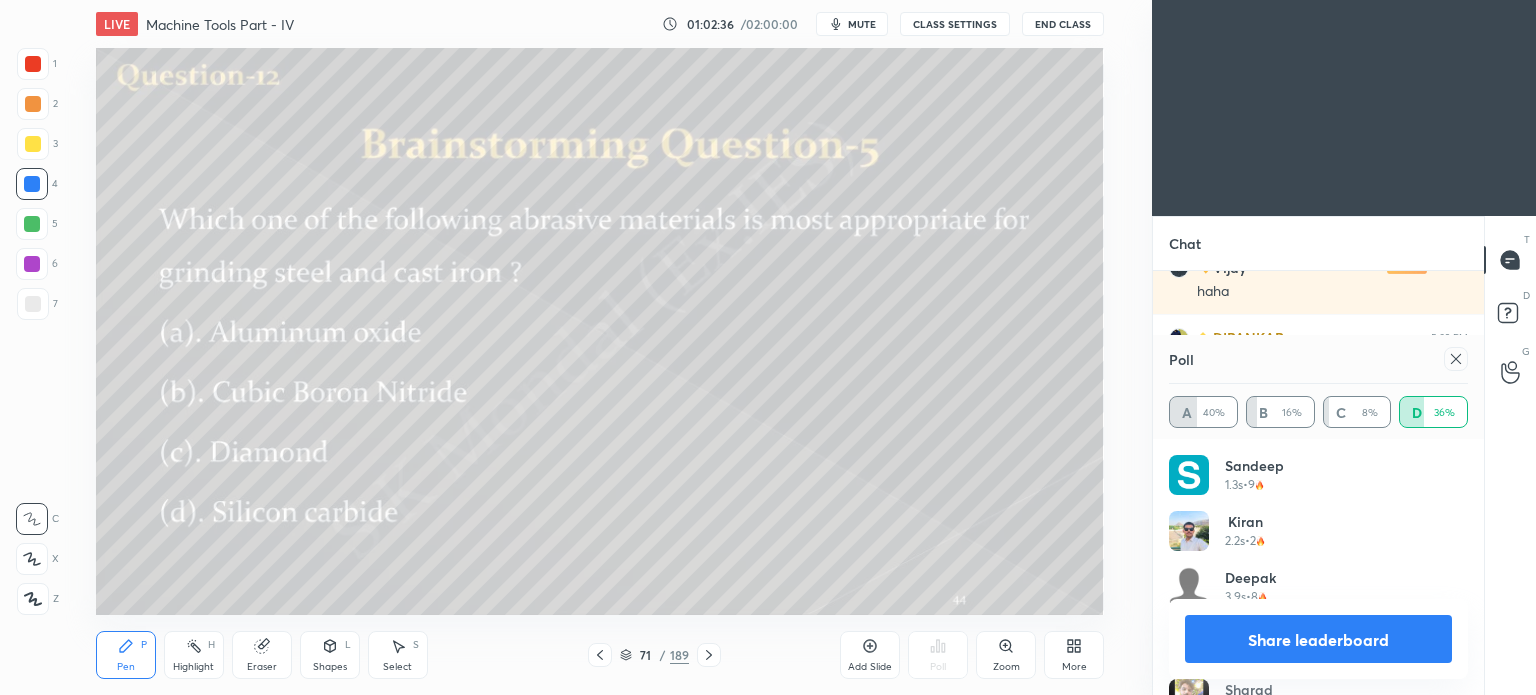 click on "Eraser" at bounding box center (262, 655) 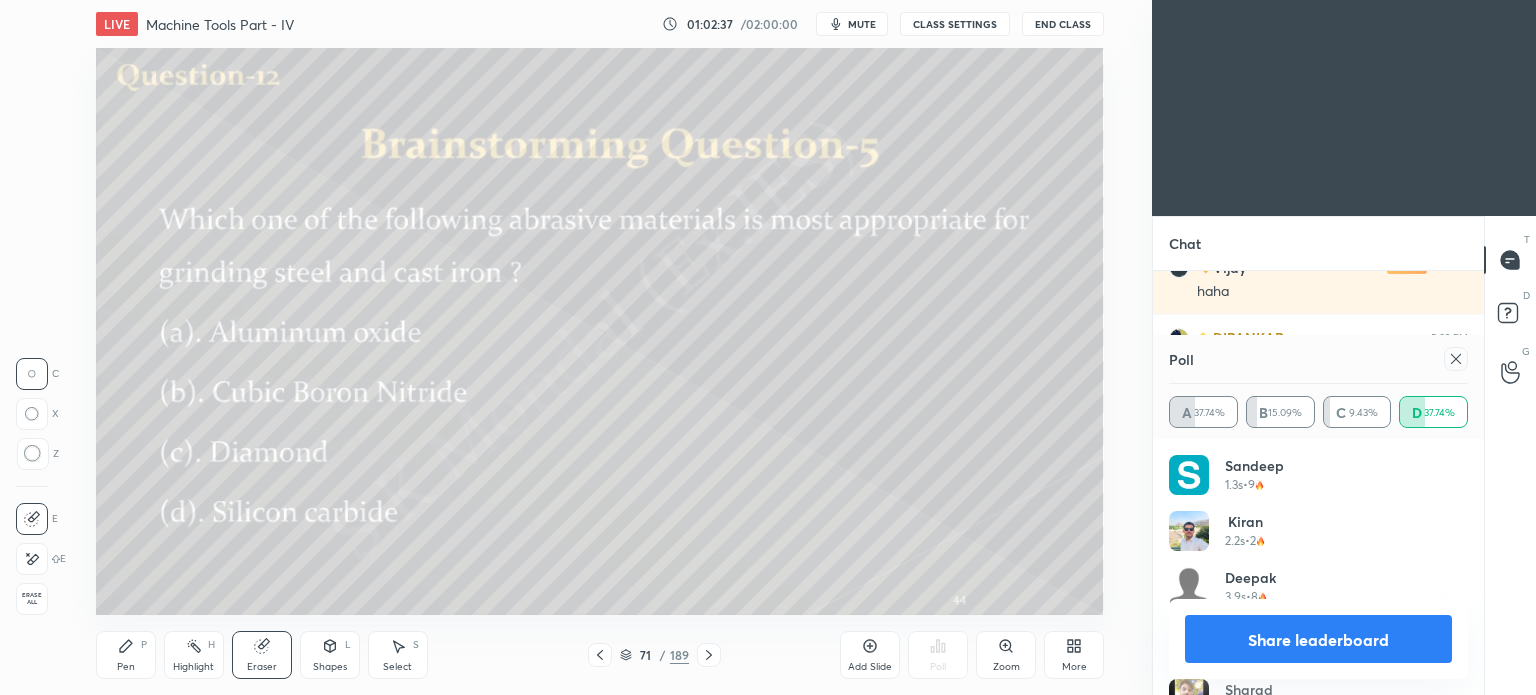 click on "Pen P" at bounding box center [126, 655] 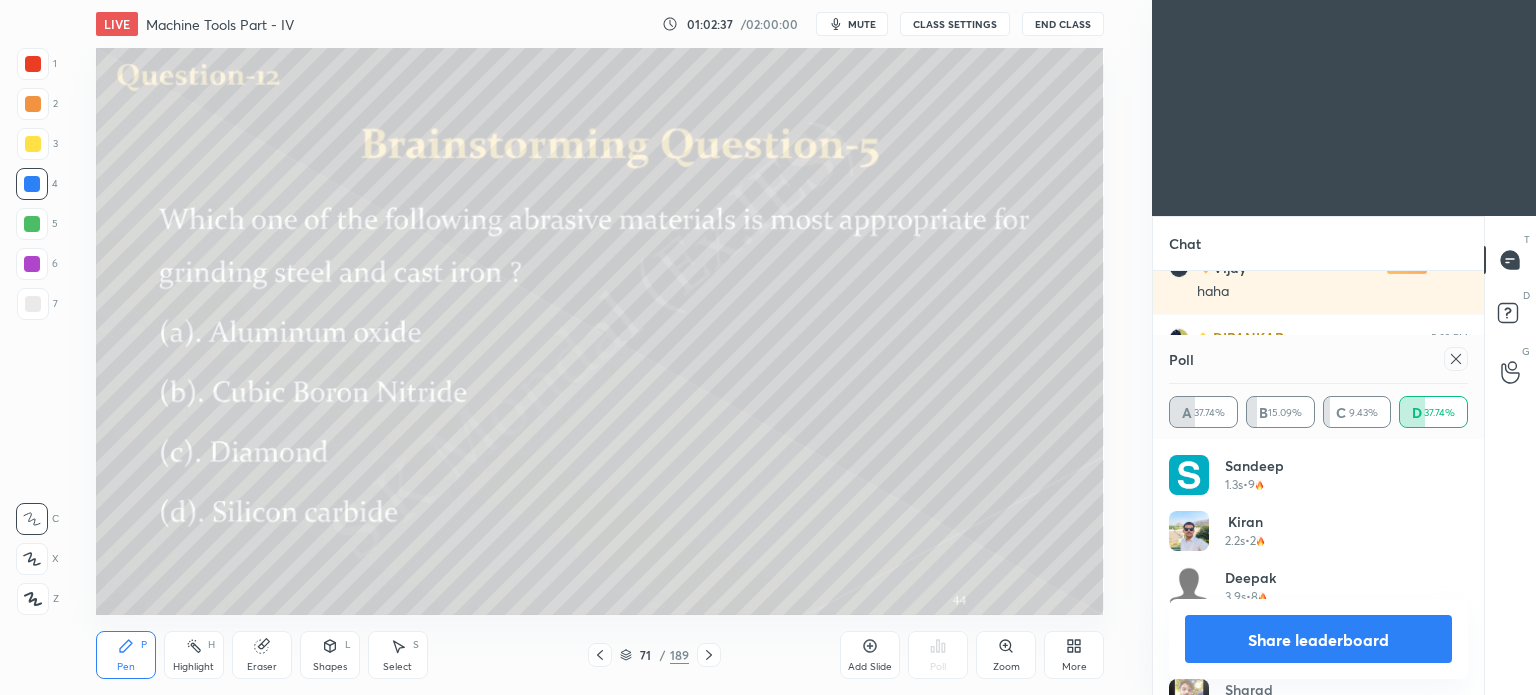 click on "Pen P" at bounding box center [126, 655] 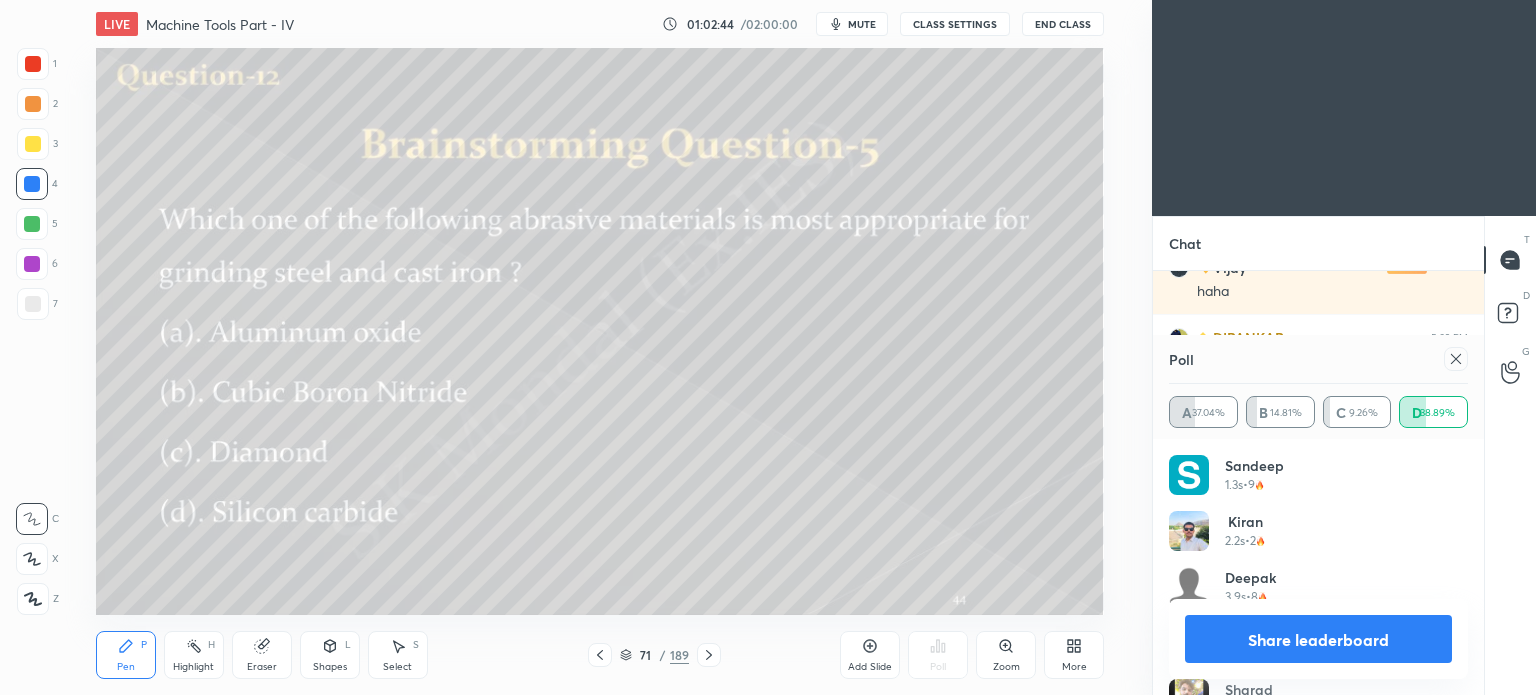 scroll, scrollTop: 26500, scrollLeft: 0, axis: vertical 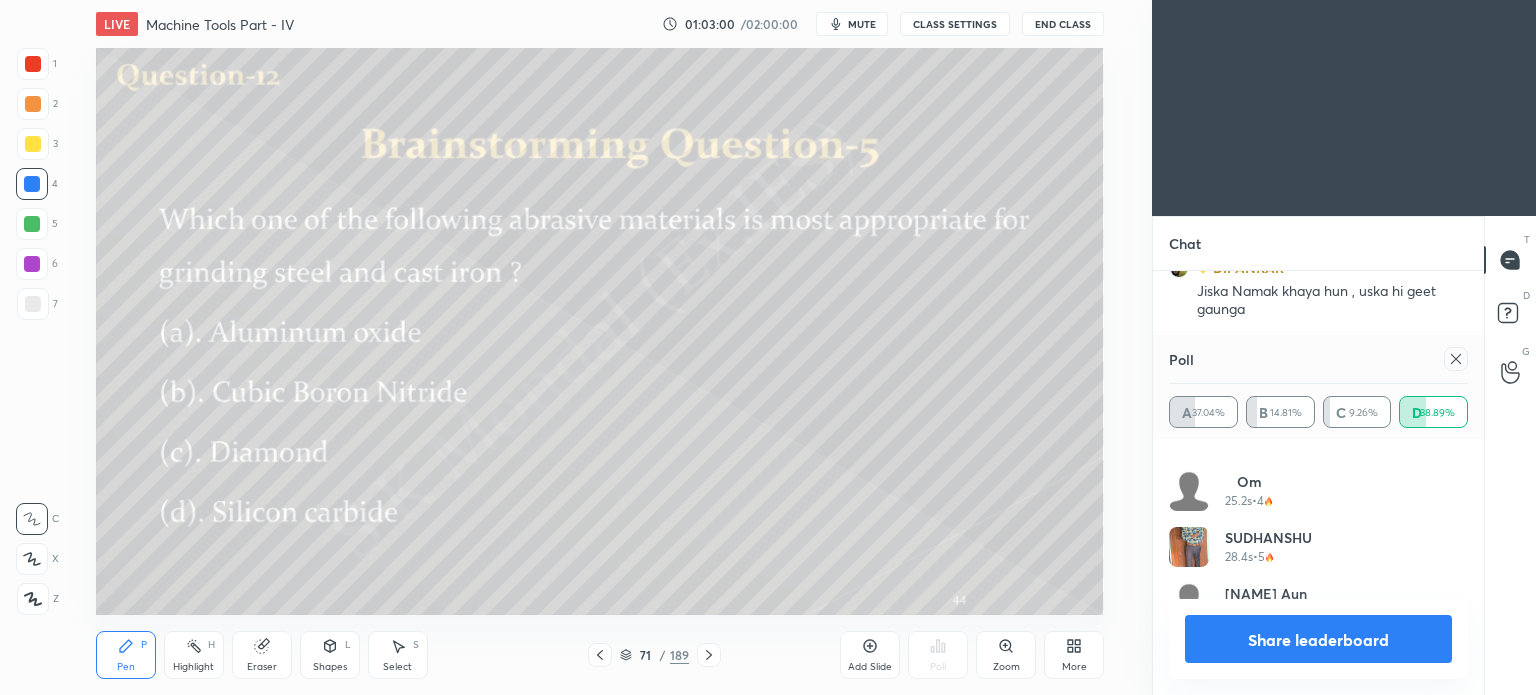 click on "Share leaderboard" at bounding box center (1318, 639) 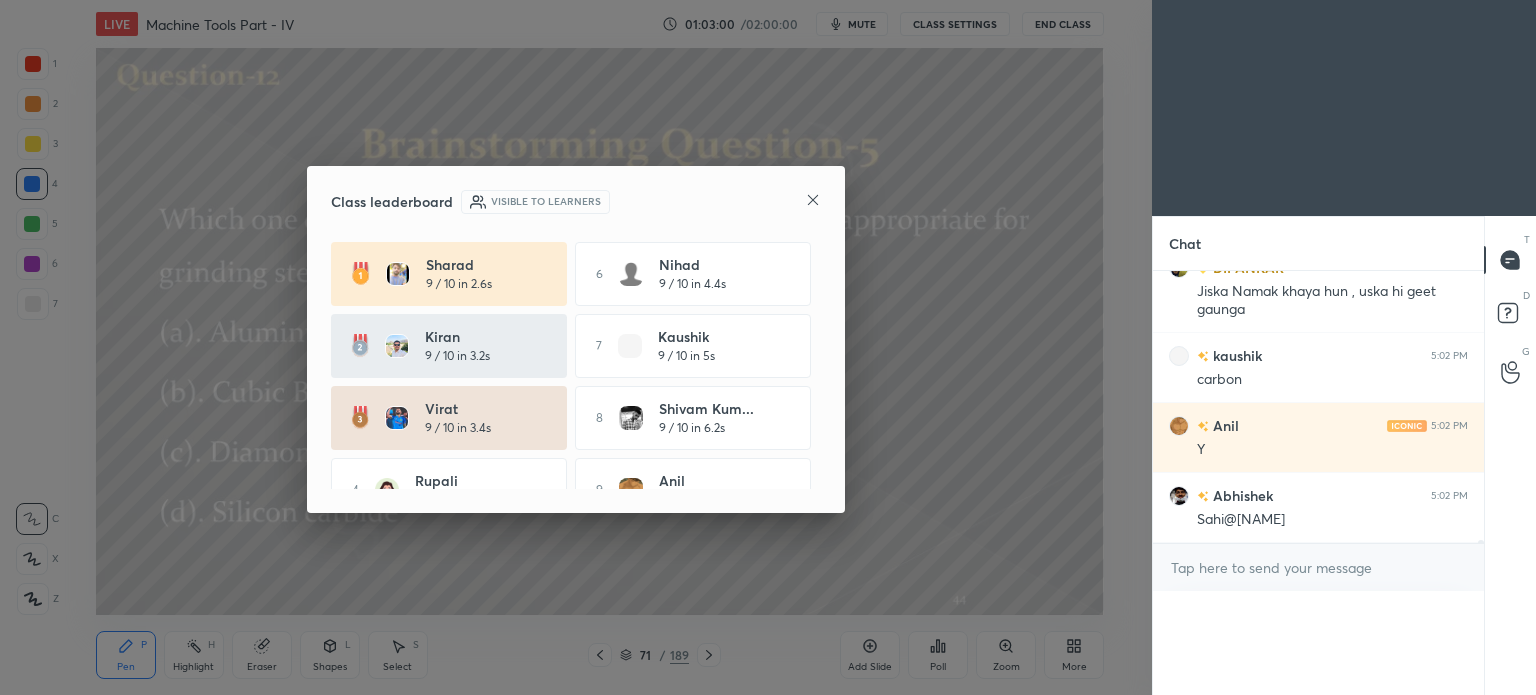 scroll, scrollTop: 0, scrollLeft: 0, axis: both 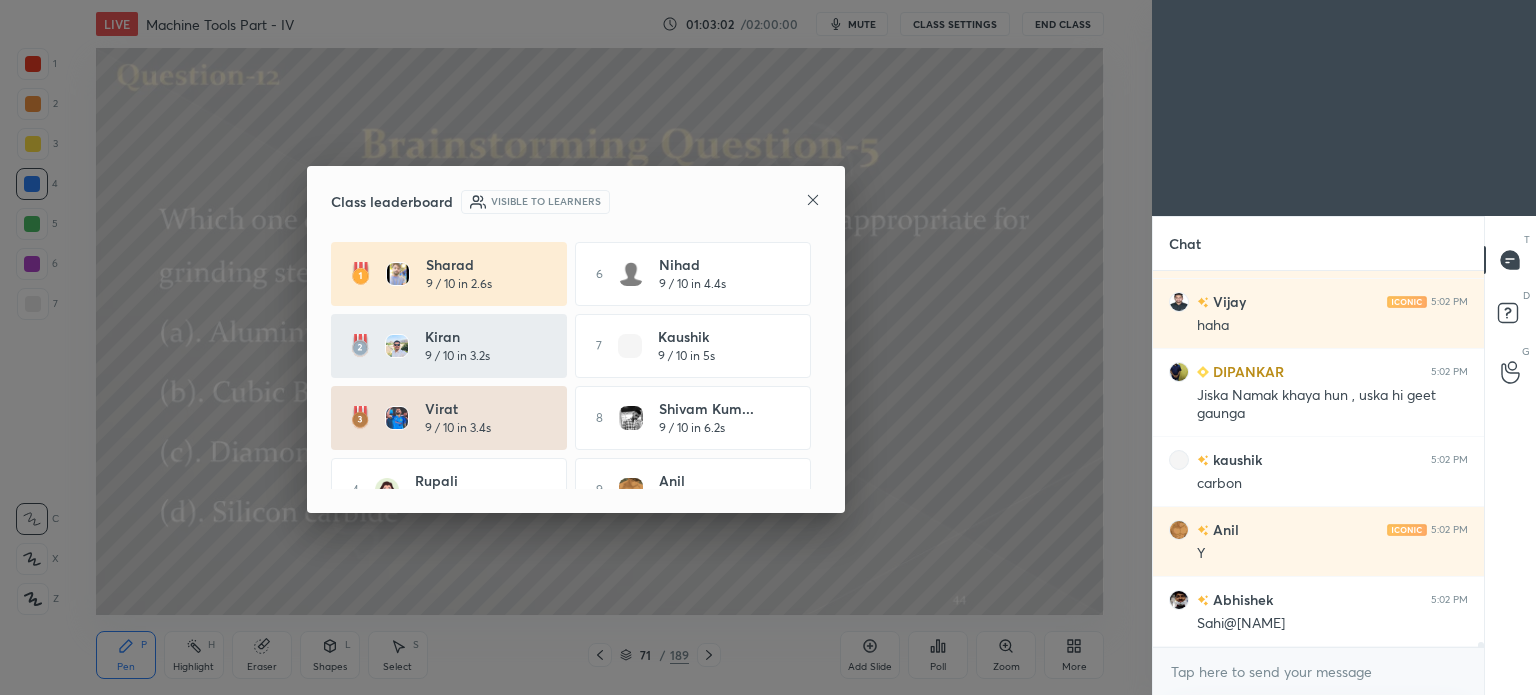 click 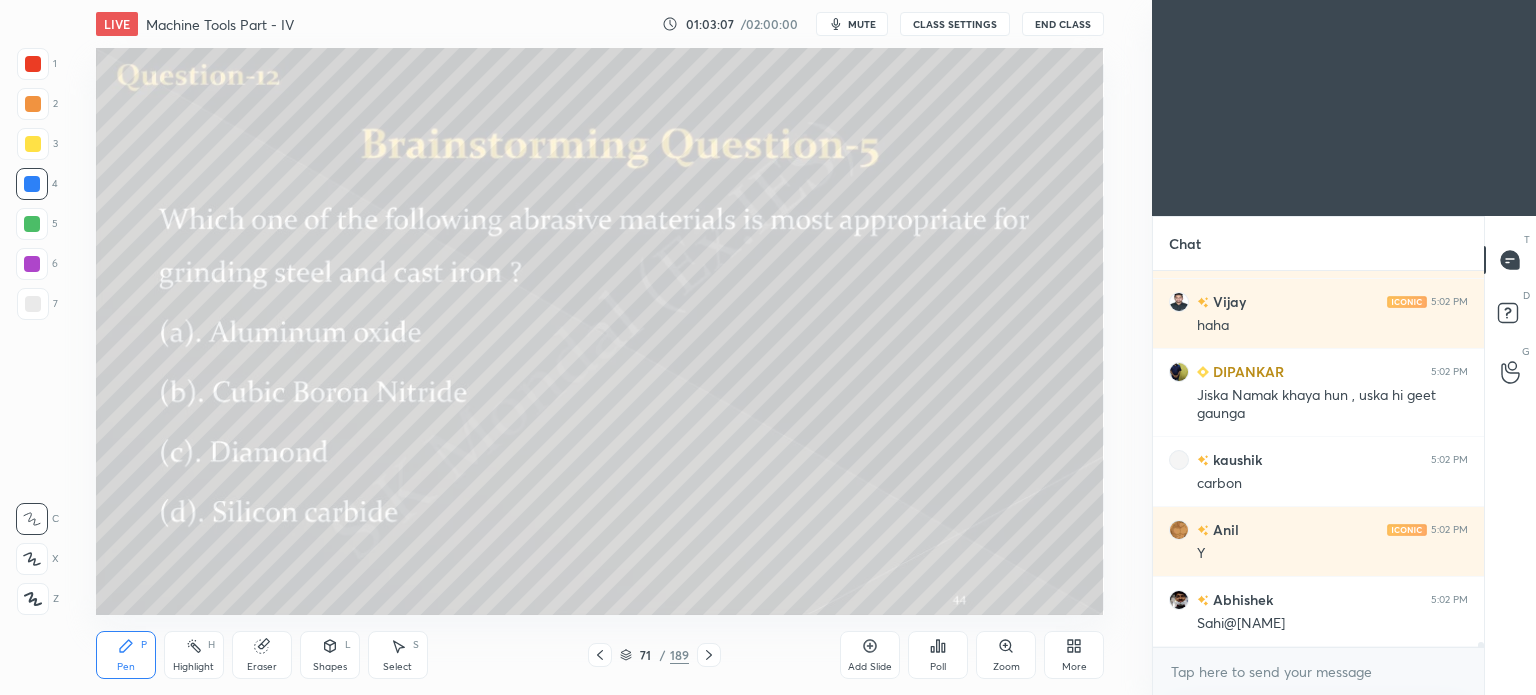 scroll, scrollTop: 26466, scrollLeft: 0, axis: vertical 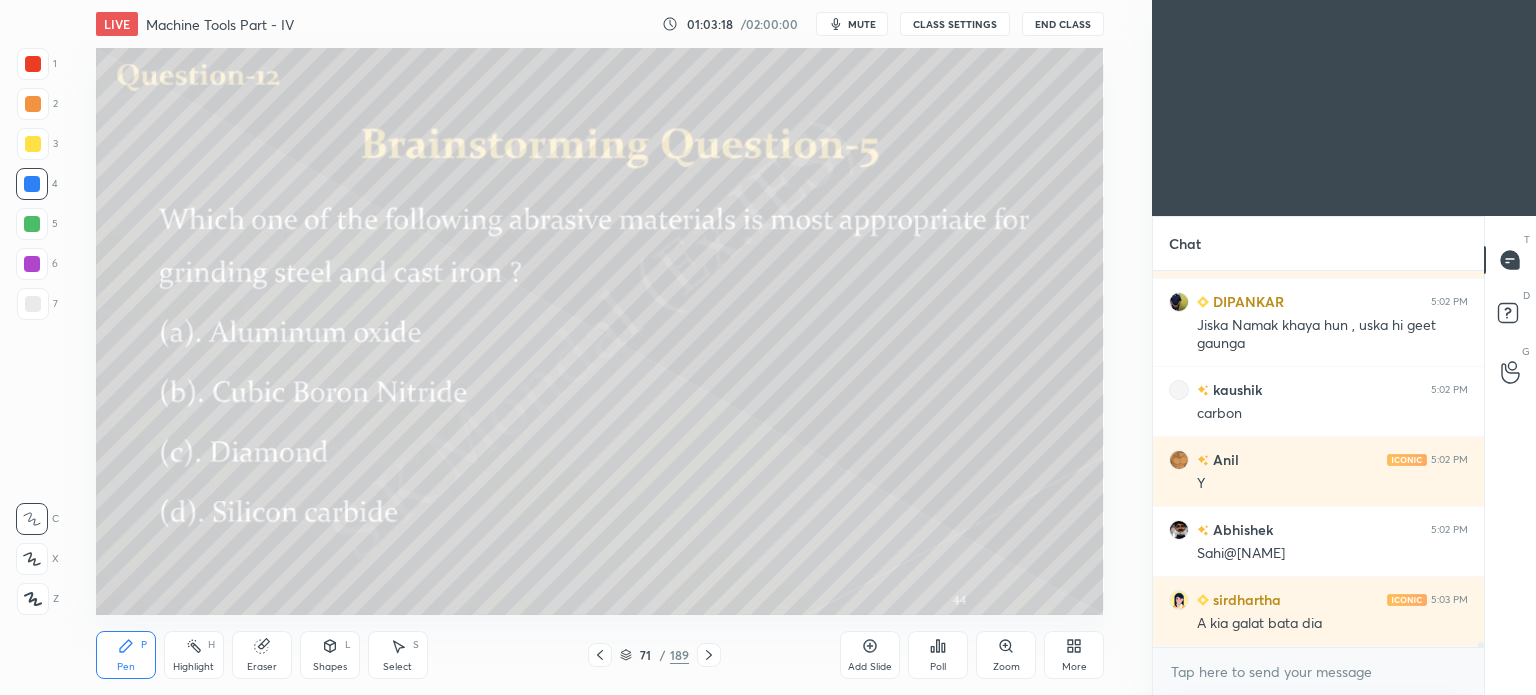 click 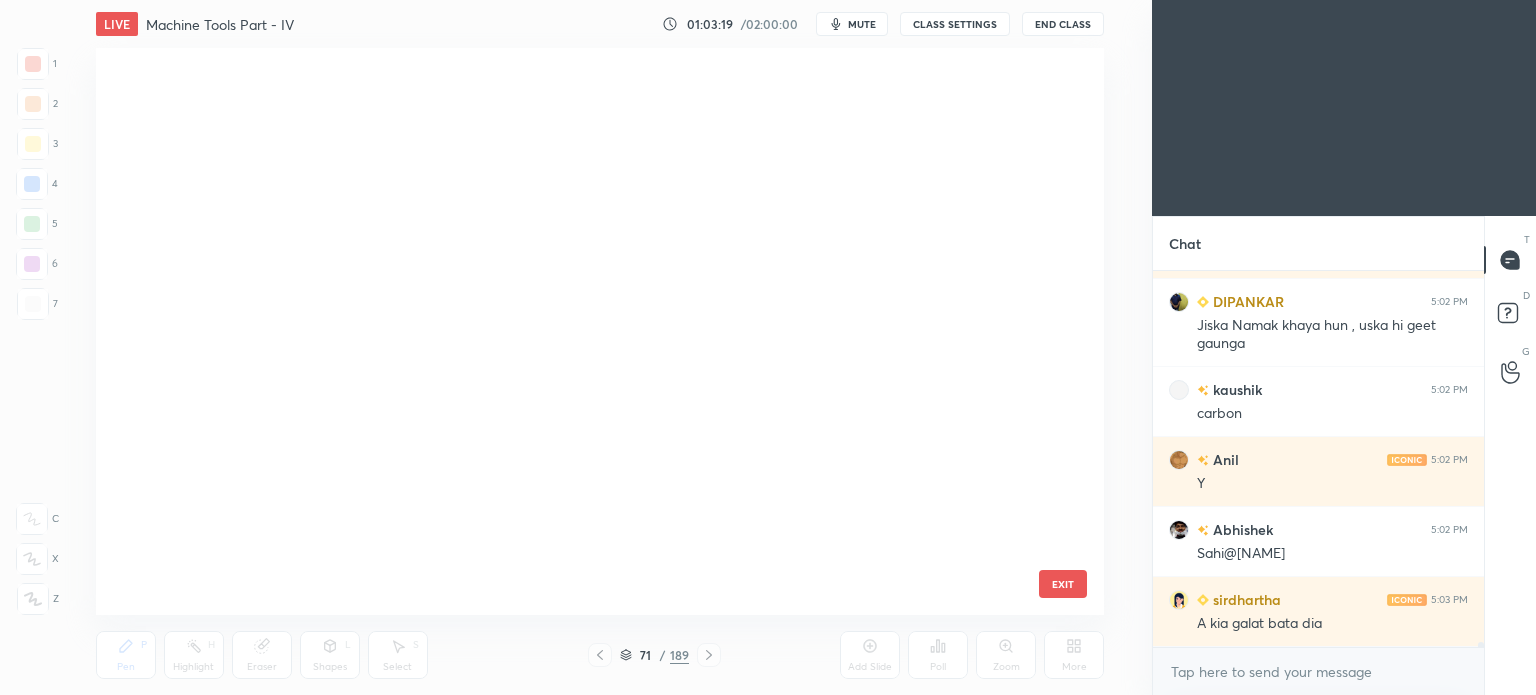 scroll, scrollTop: 3608, scrollLeft: 0, axis: vertical 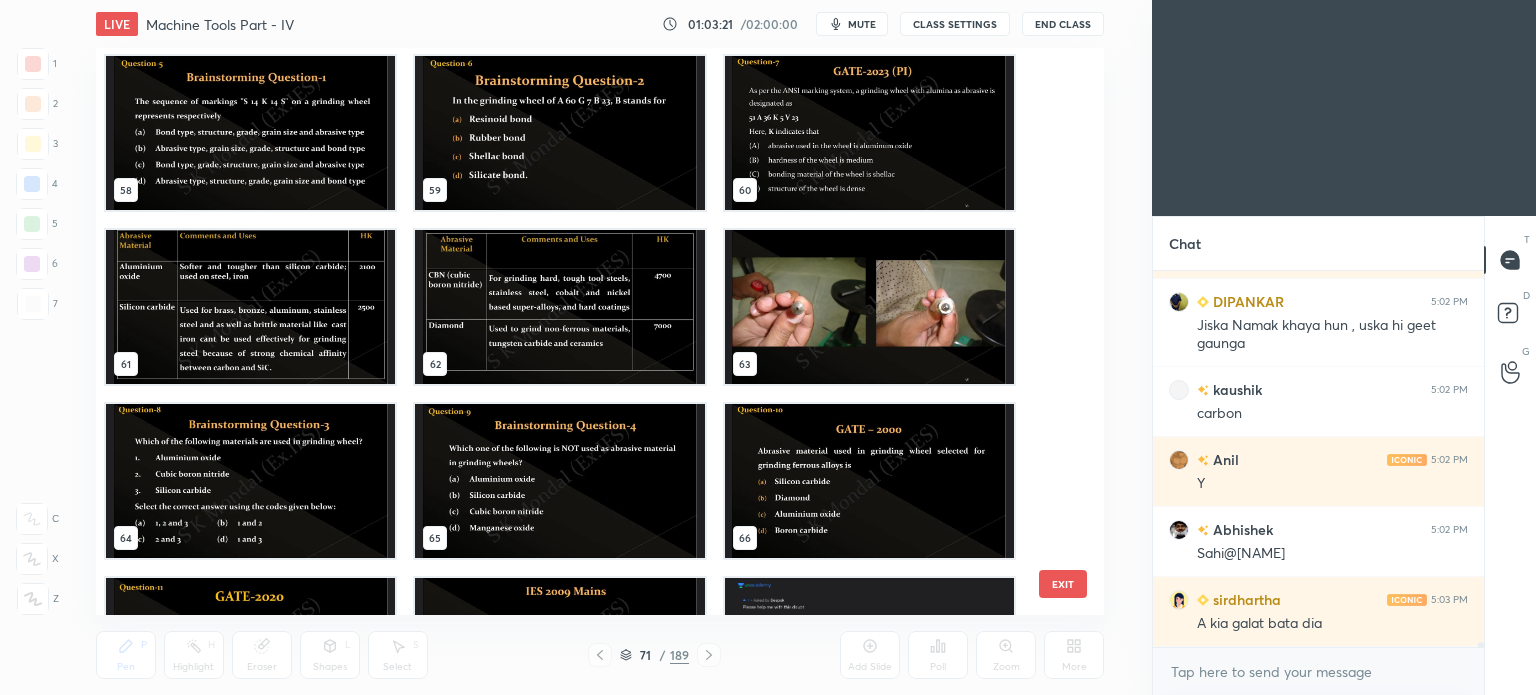 click at bounding box center (250, 307) 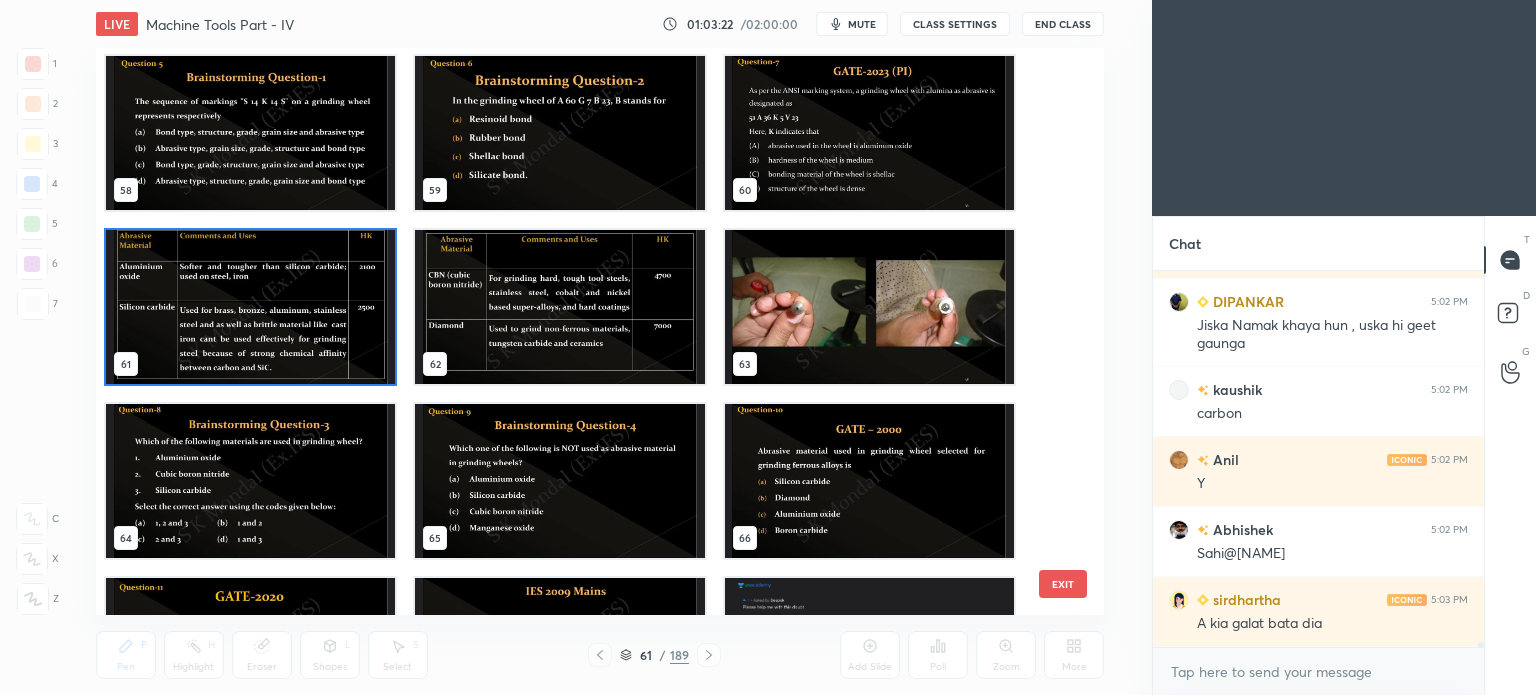 click at bounding box center [250, 307] 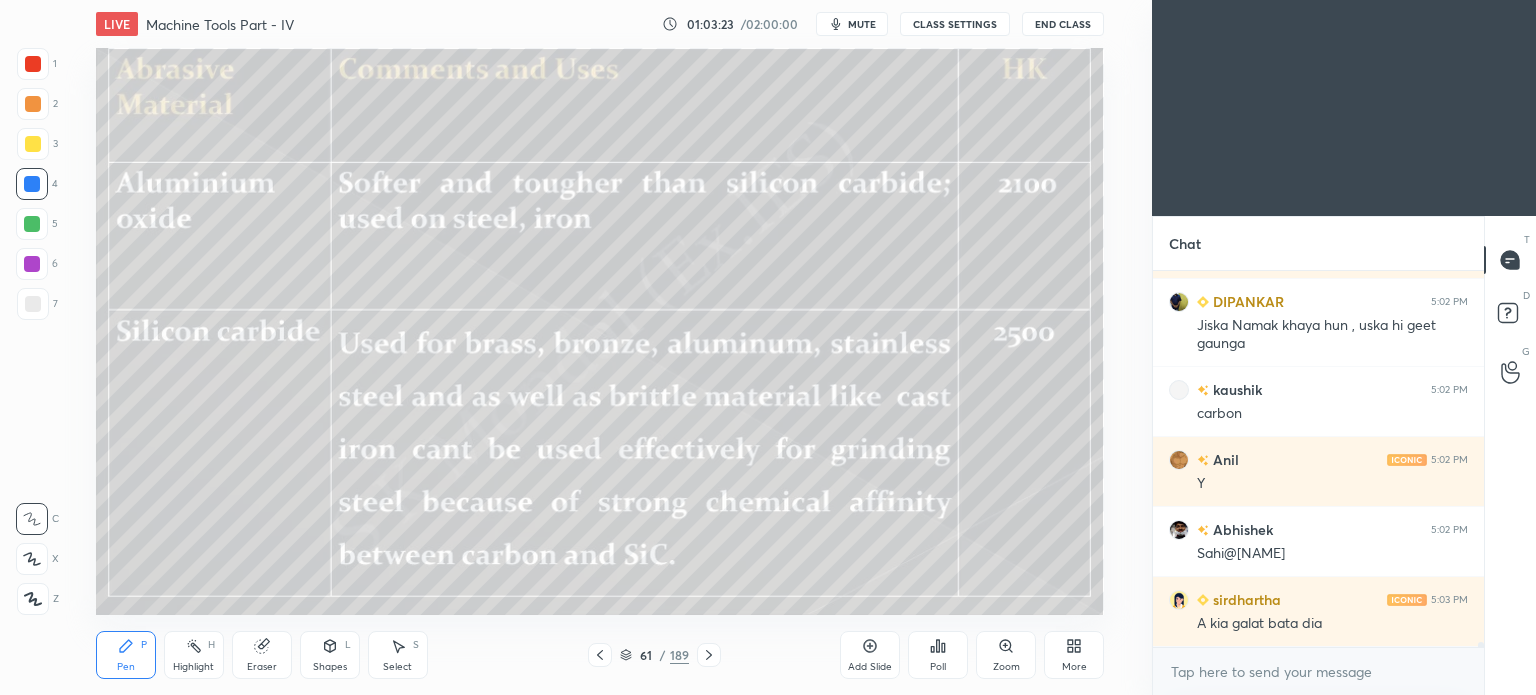 scroll, scrollTop: 26536, scrollLeft: 0, axis: vertical 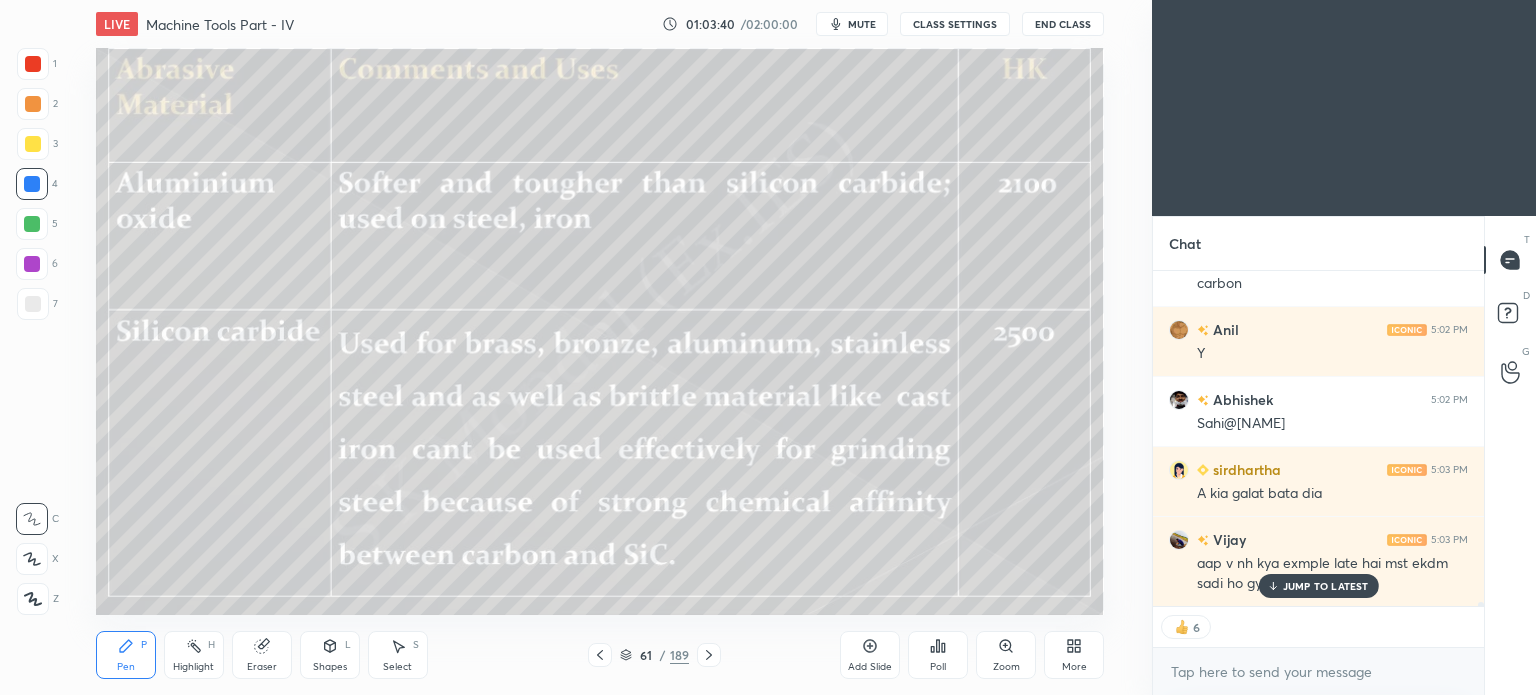 click on "JUMP TO LATEST" at bounding box center (1326, 586) 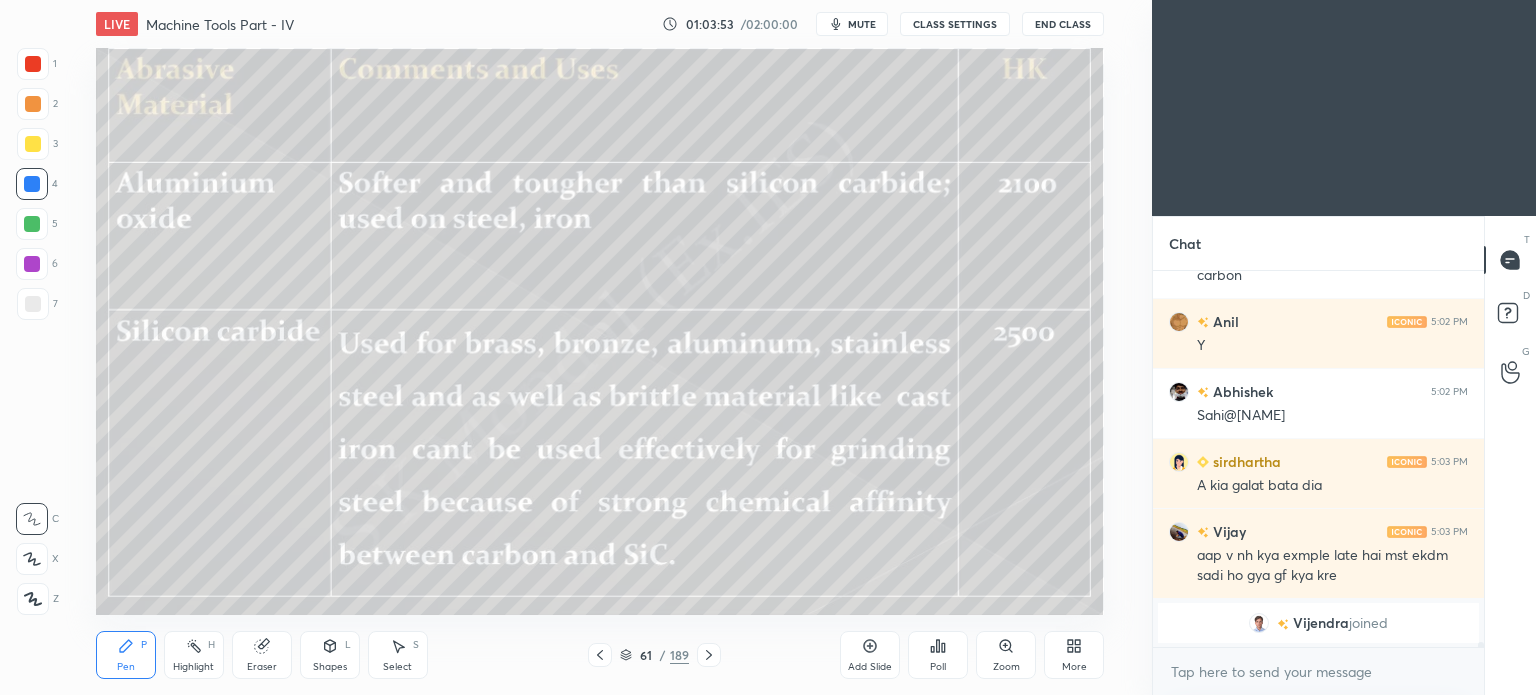 click 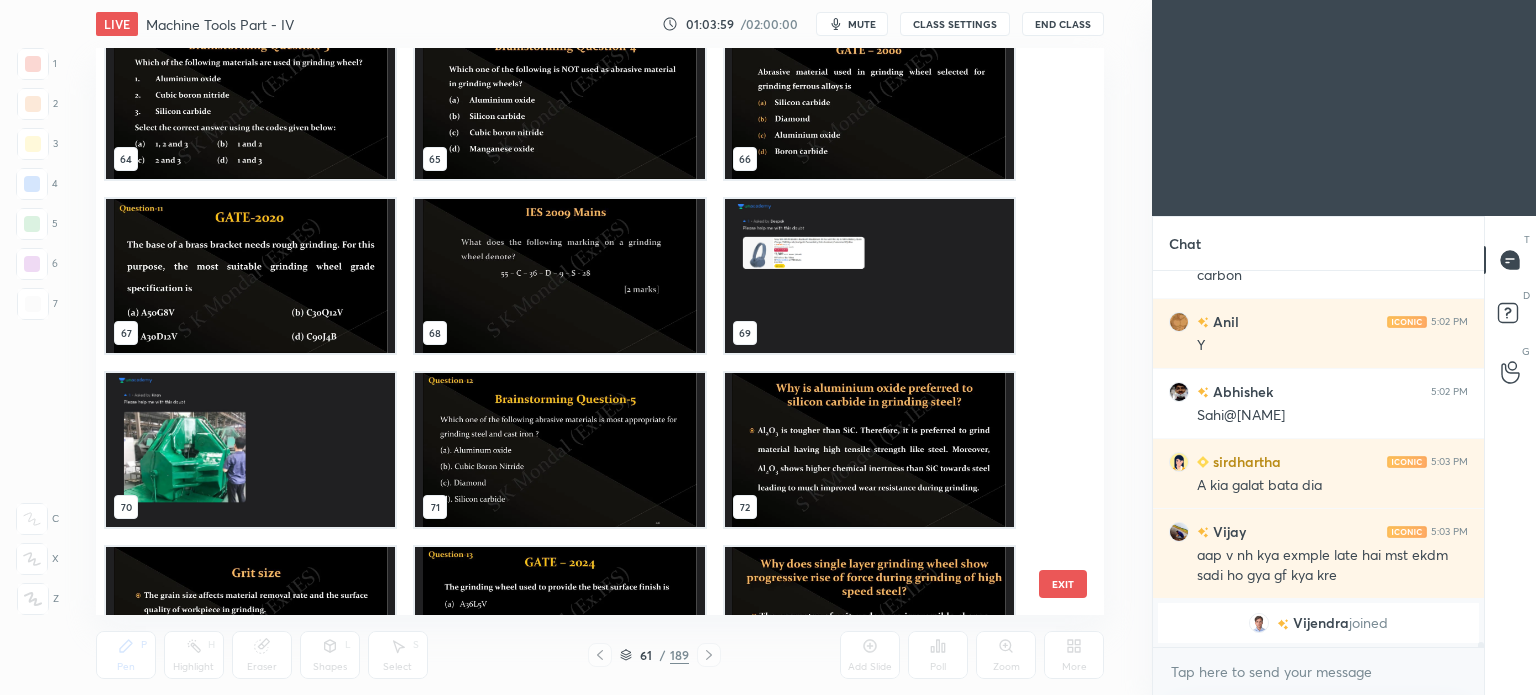 click at bounding box center [559, 450] 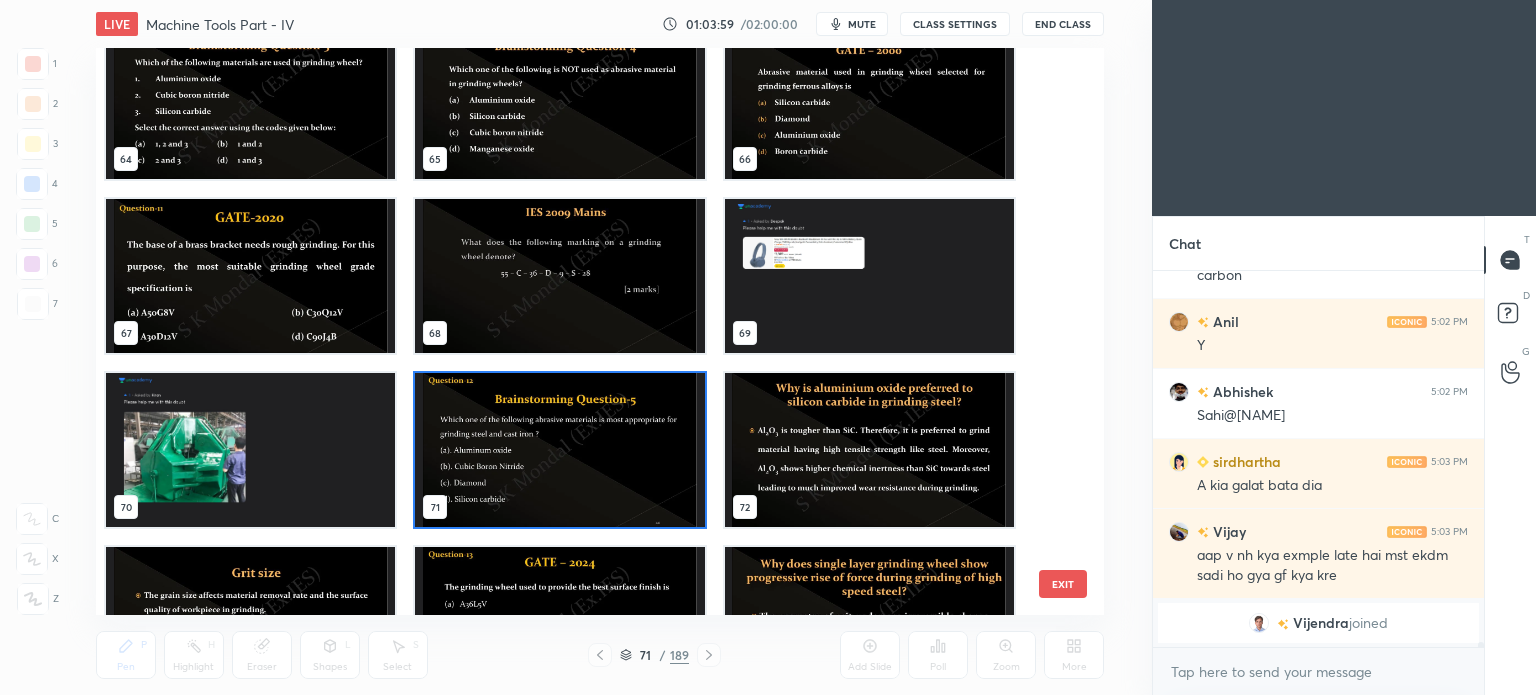 click at bounding box center [559, 450] 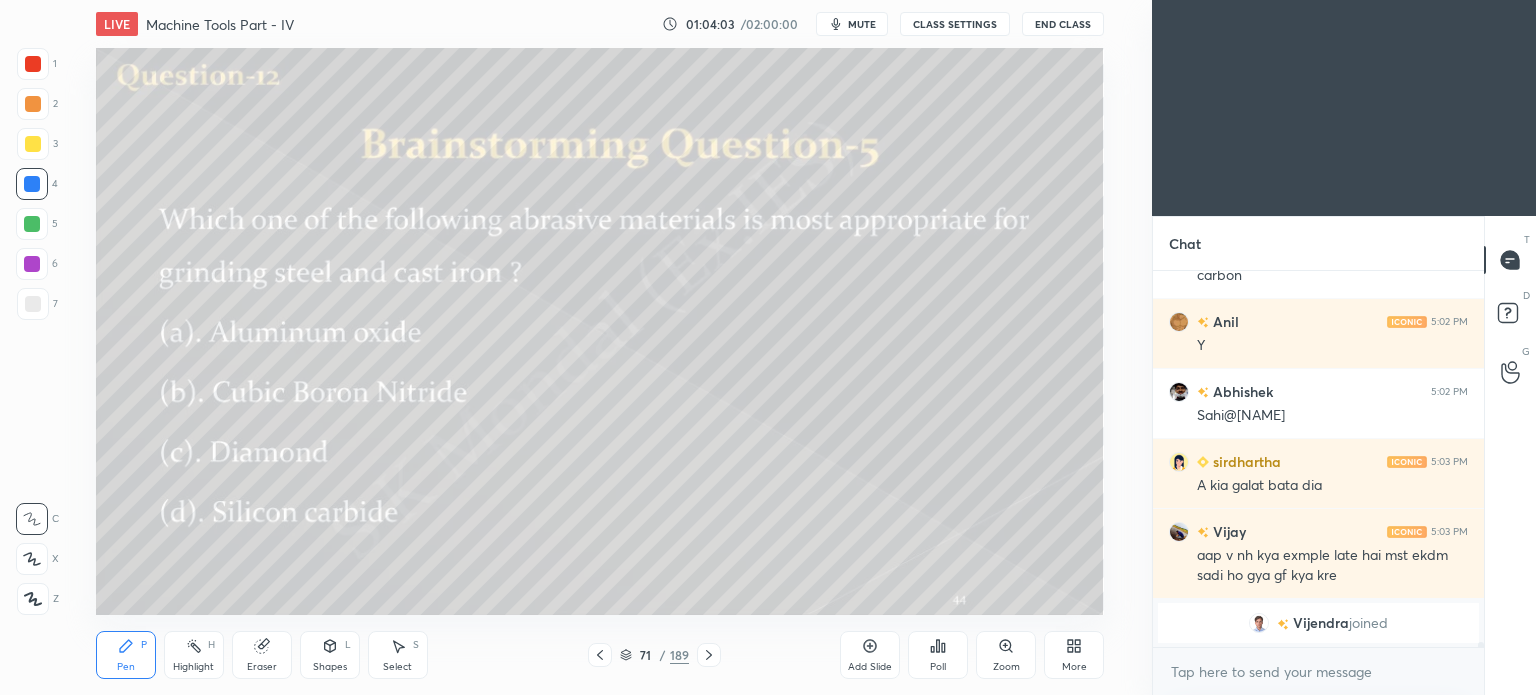 click on "Pen P" at bounding box center (126, 655) 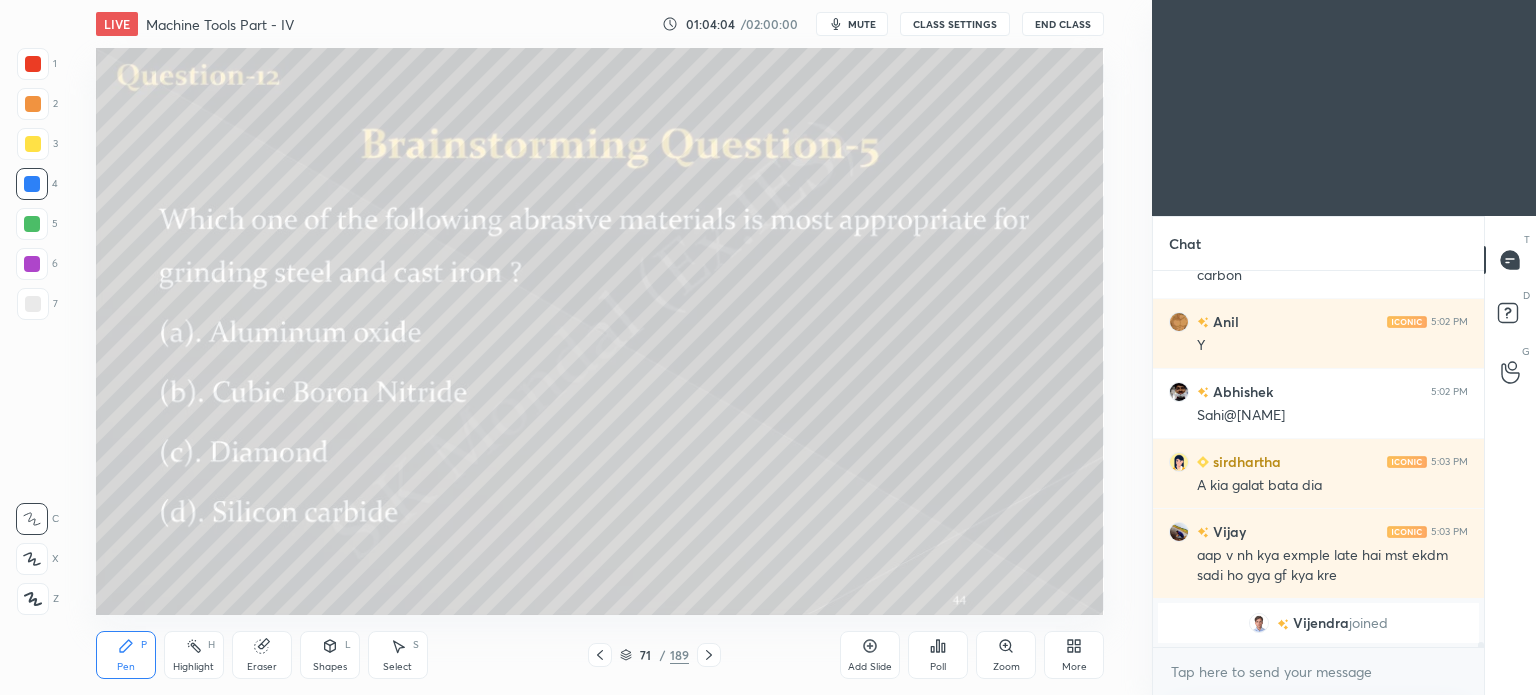 click on "Pen" at bounding box center (126, 667) 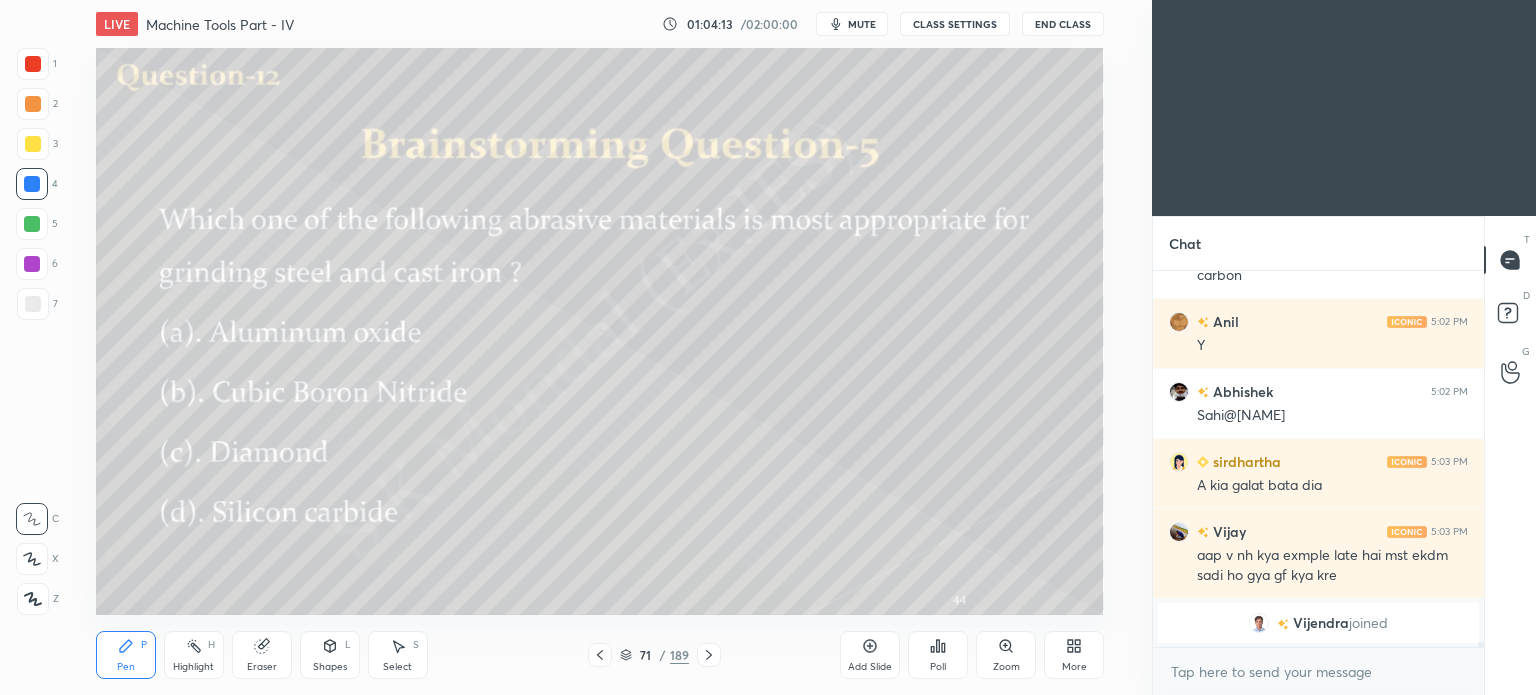 click on "Highlight" at bounding box center [193, 667] 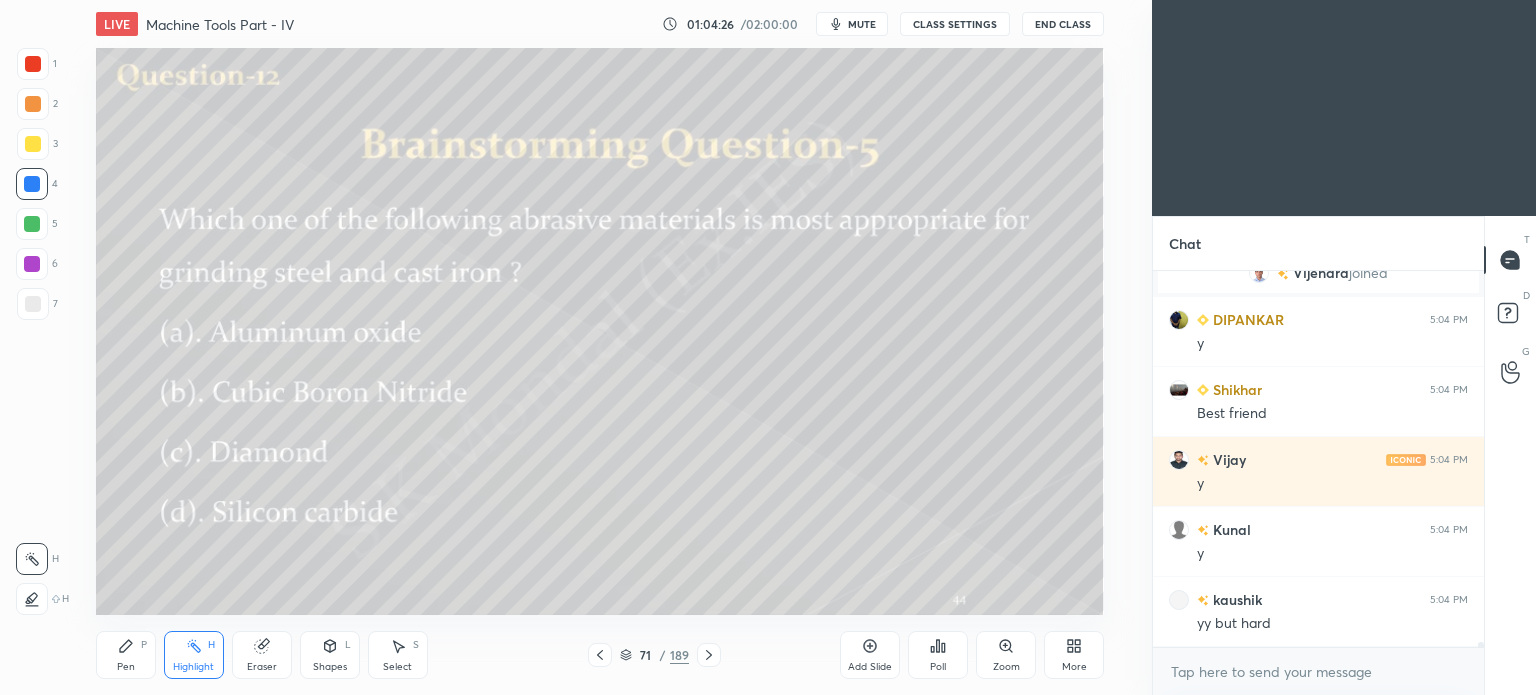 scroll, scrollTop: 26108, scrollLeft: 0, axis: vertical 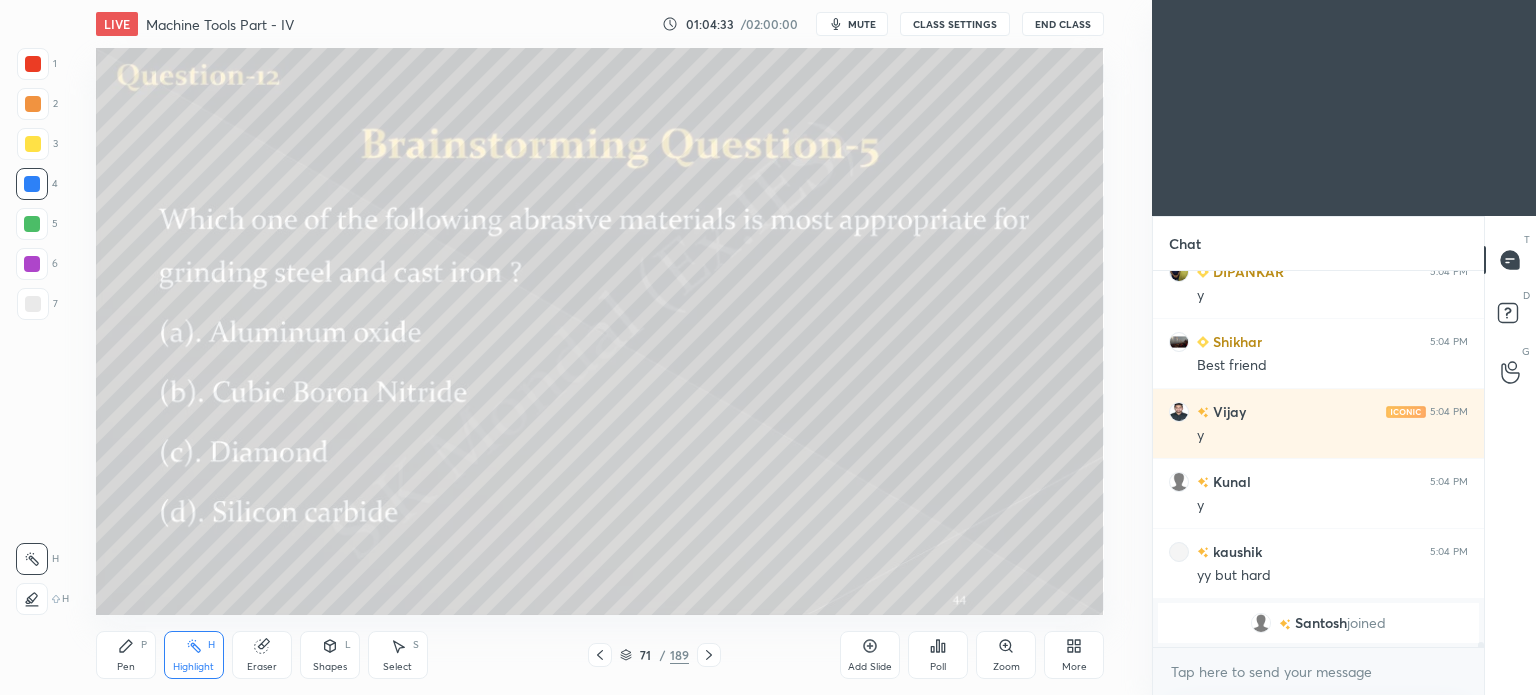 click on "More" at bounding box center (1074, 667) 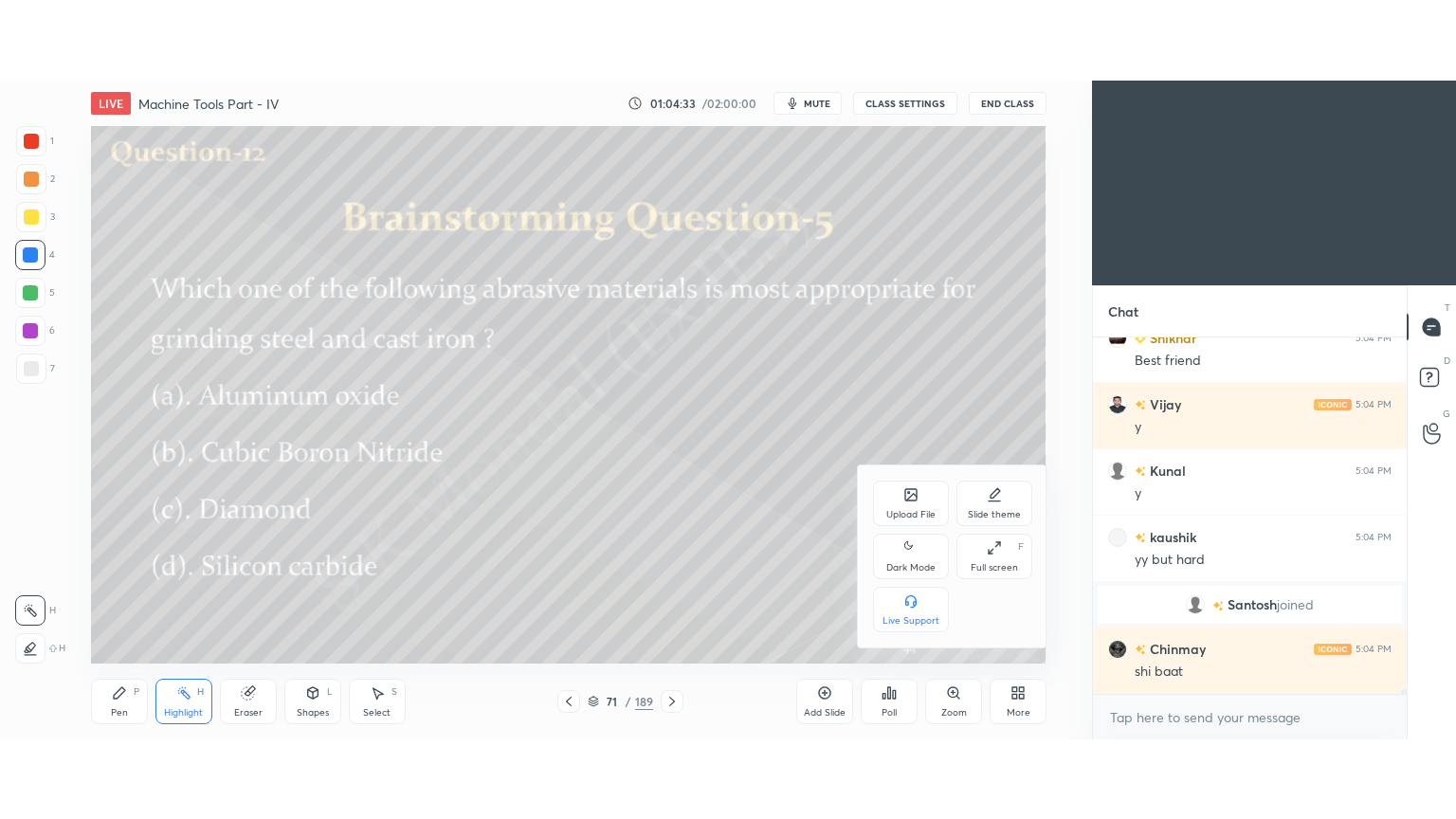 scroll, scrollTop: 24739, scrollLeft: 0, axis: vertical 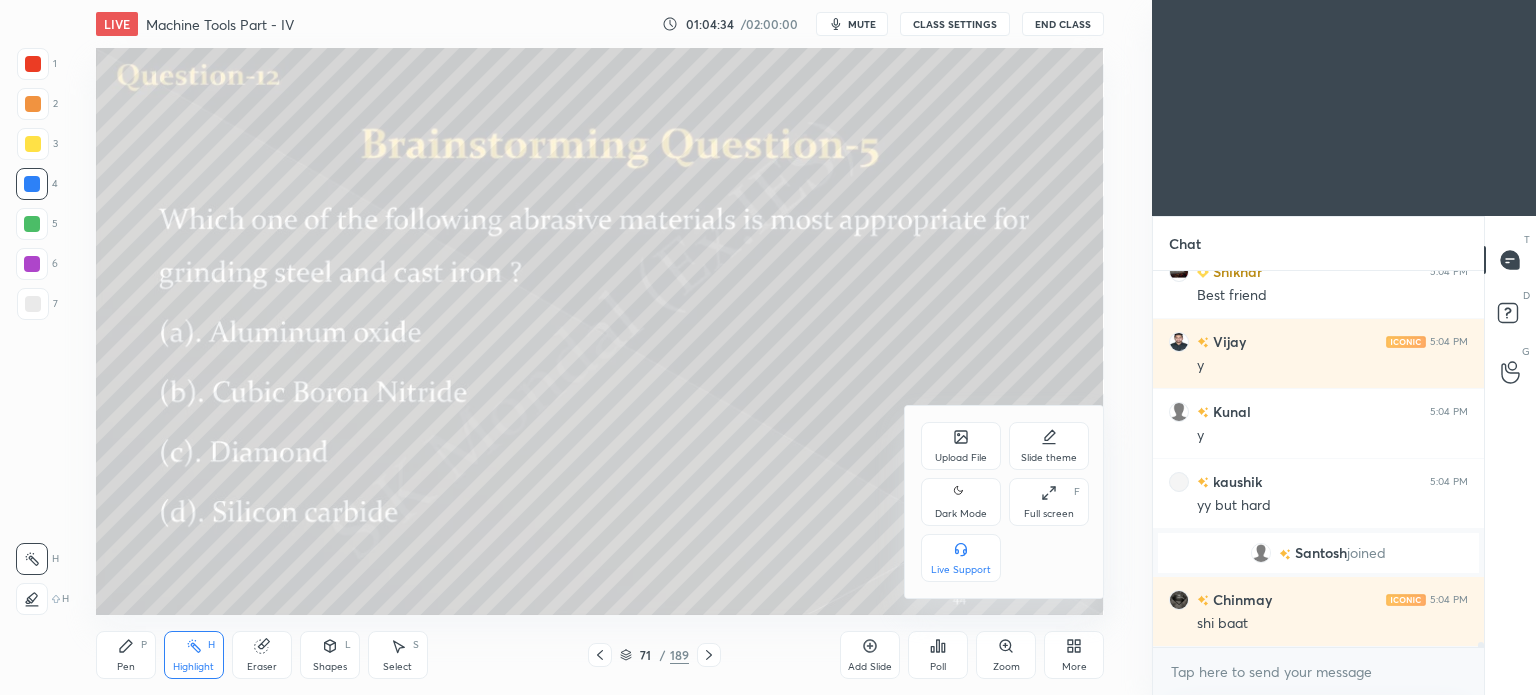click 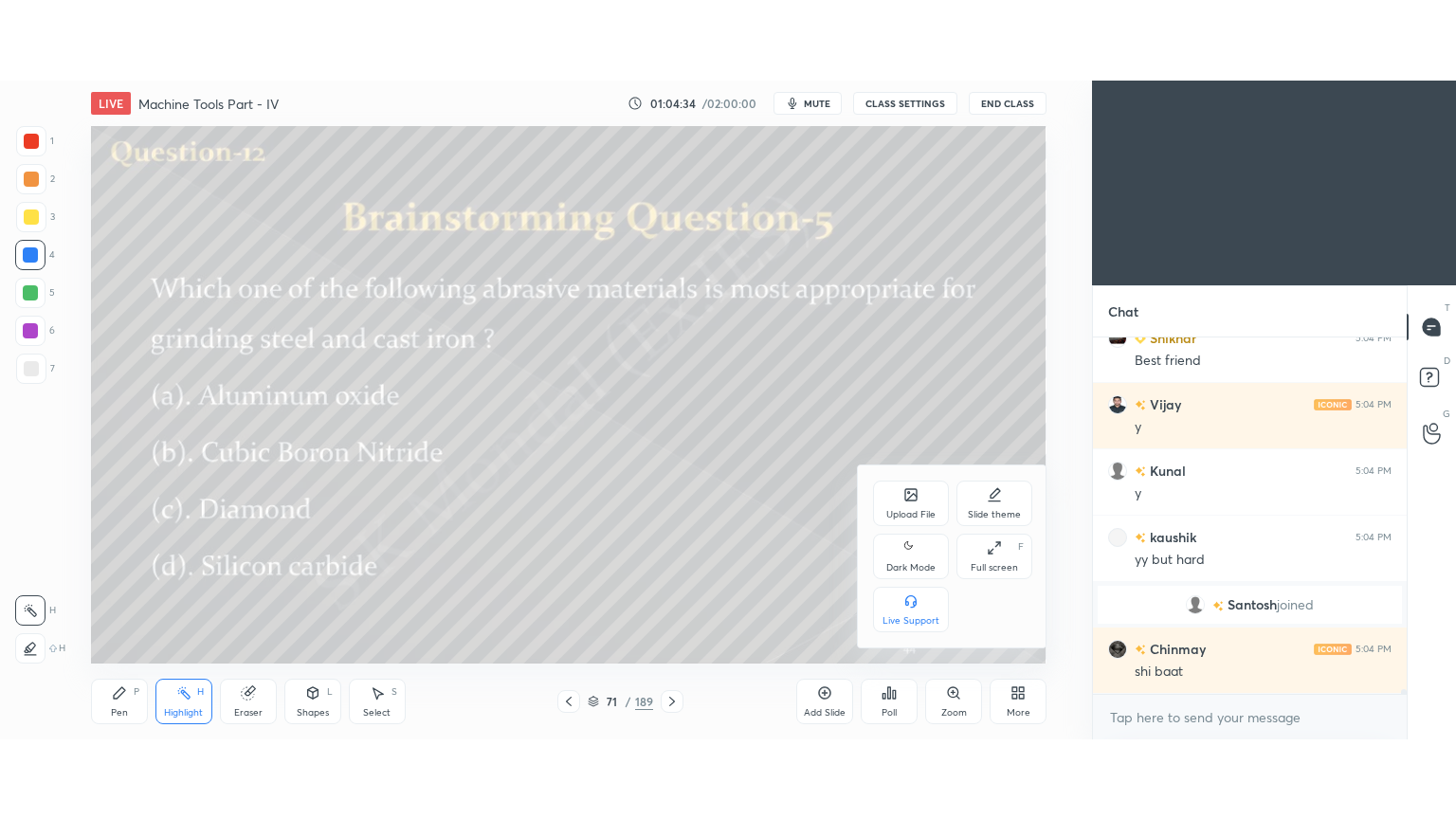 scroll, scrollTop: 94094, scrollLeft: 93776, axis: both 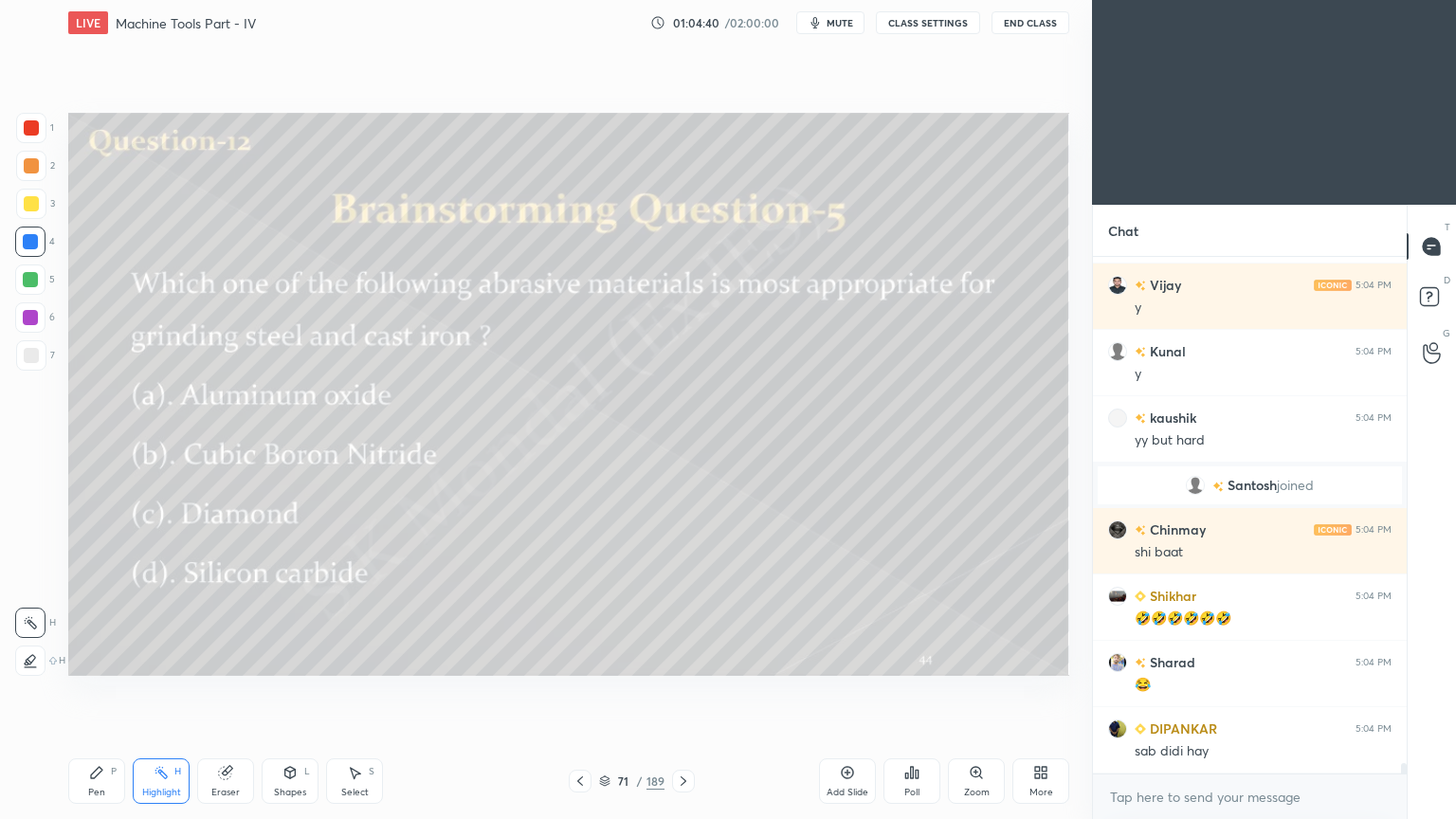 click at bounding box center (683, 781) 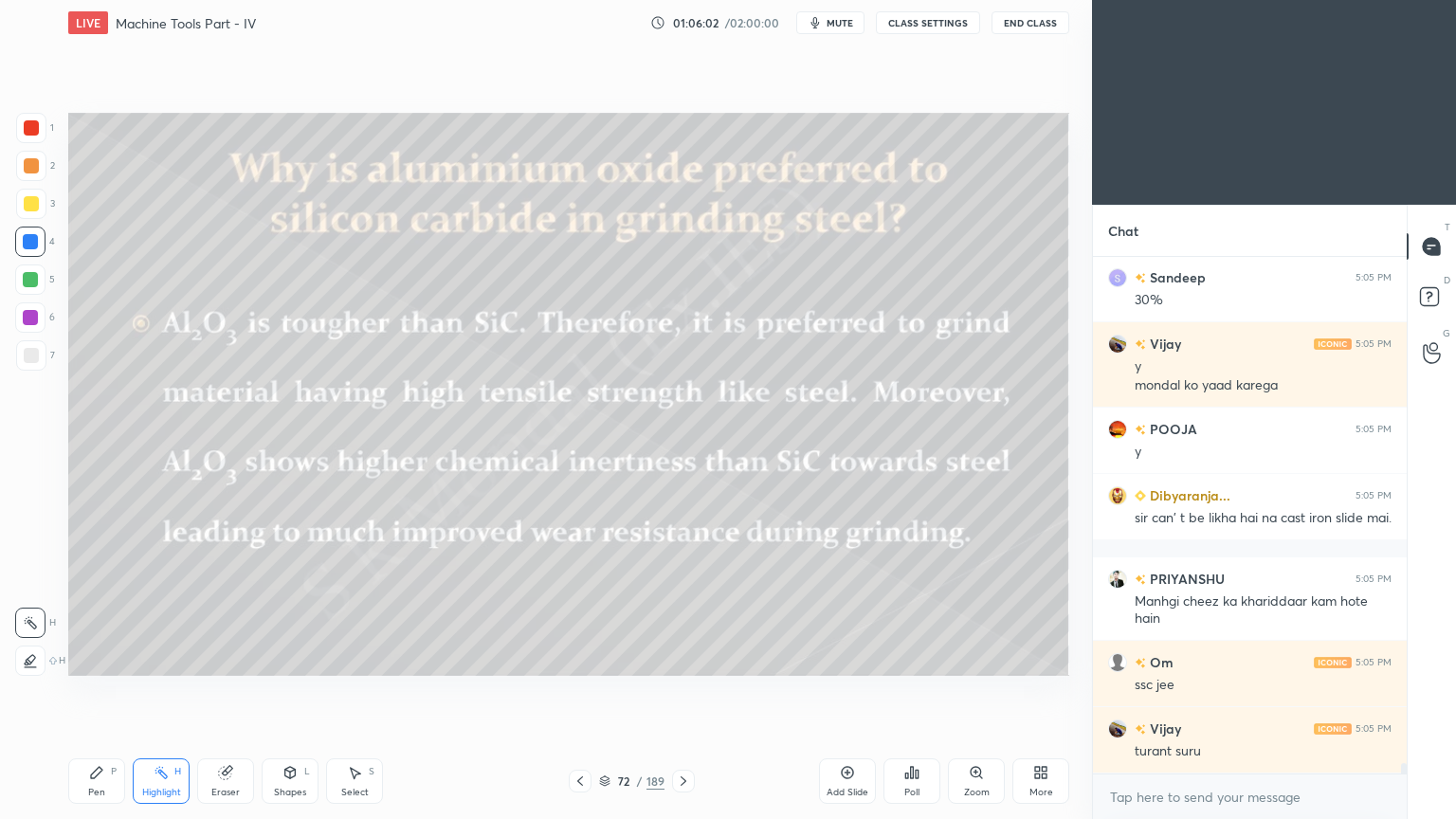 scroll, scrollTop: 25945, scrollLeft: 0, axis: vertical 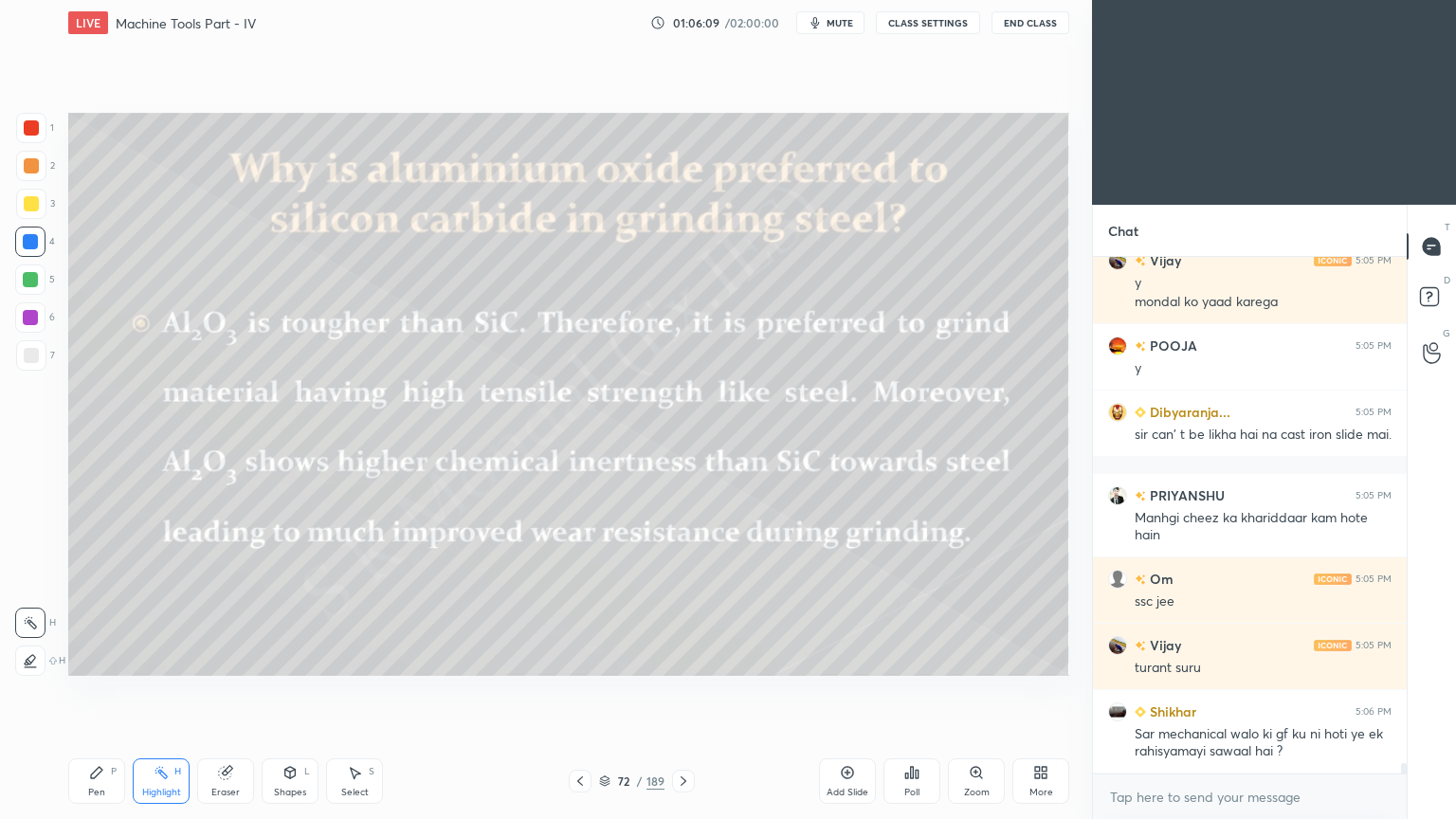 click 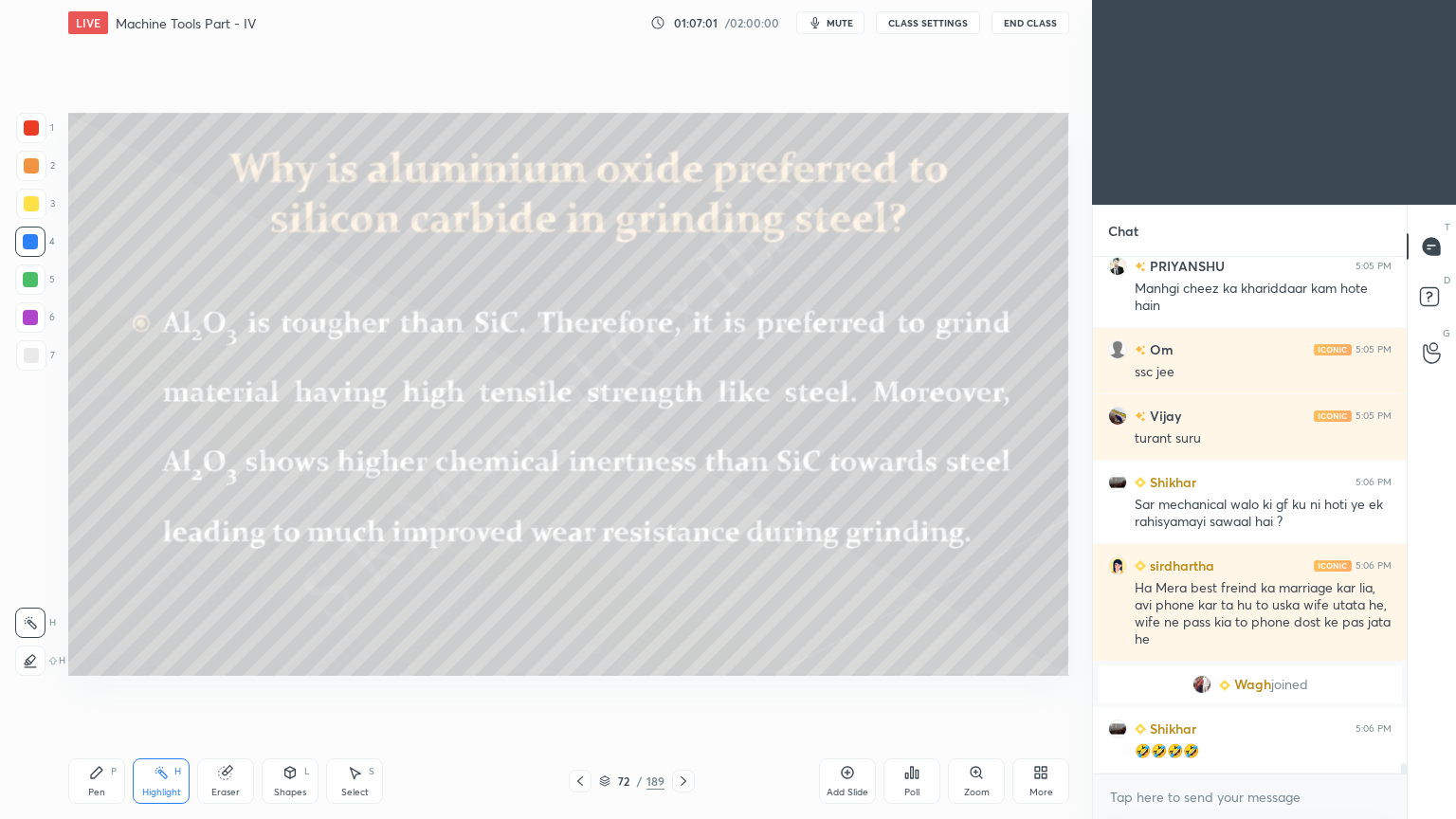 scroll, scrollTop: 25848, scrollLeft: 0, axis: vertical 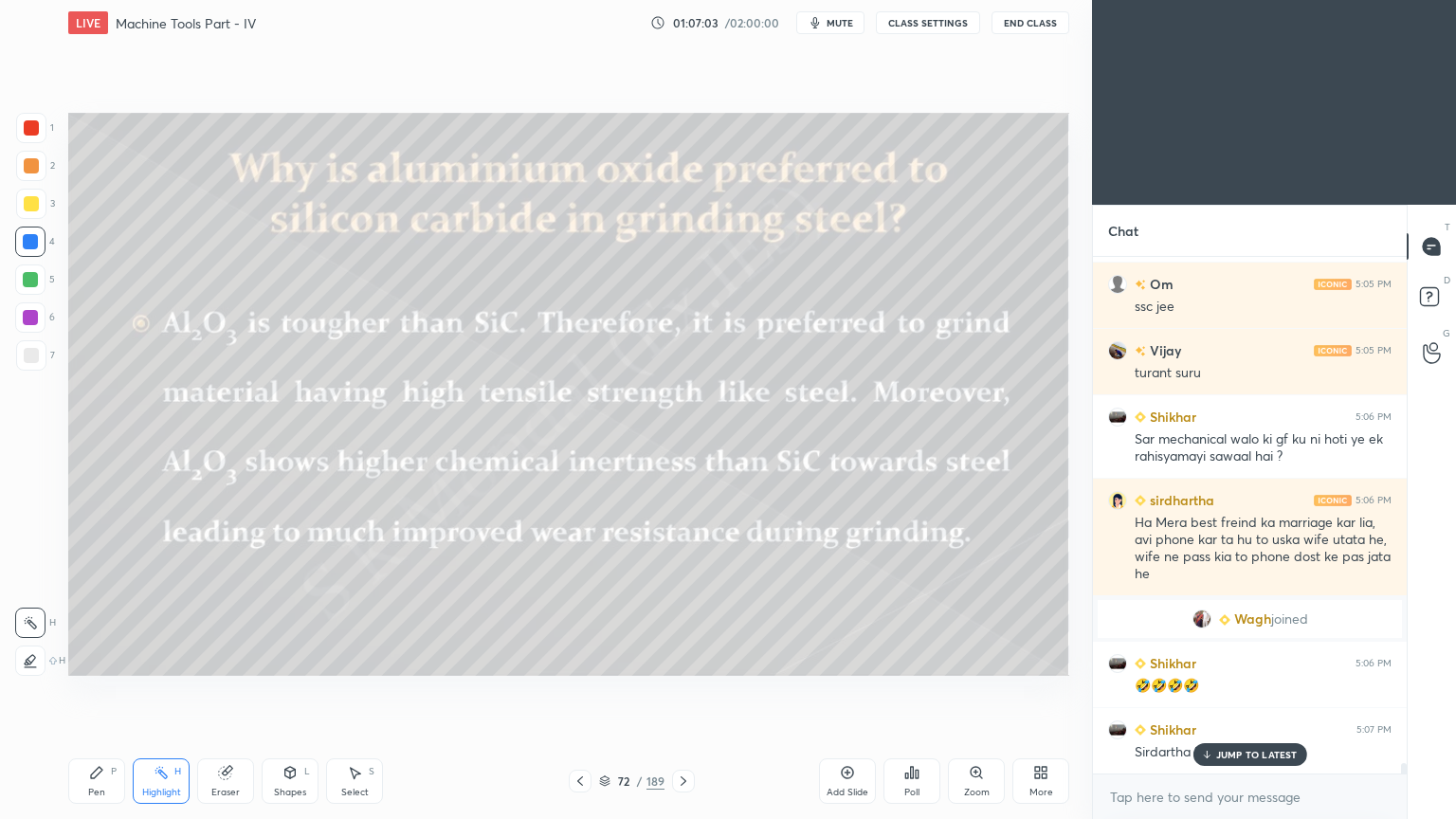 click on "JUMP TO LATEST" at bounding box center [1257, 755] 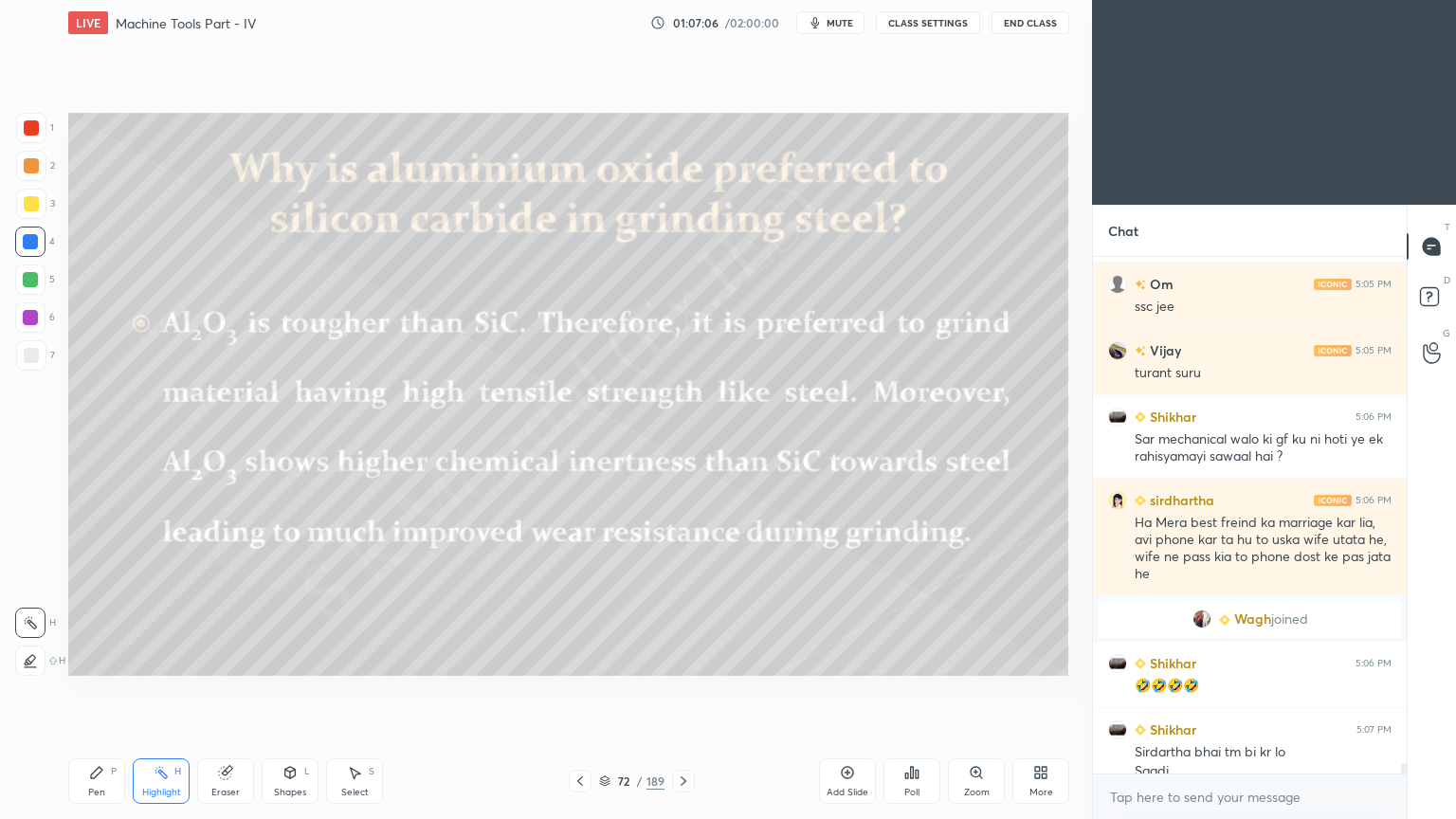 scroll, scrollTop: 25867, scrollLeft: 0, axis: vertical 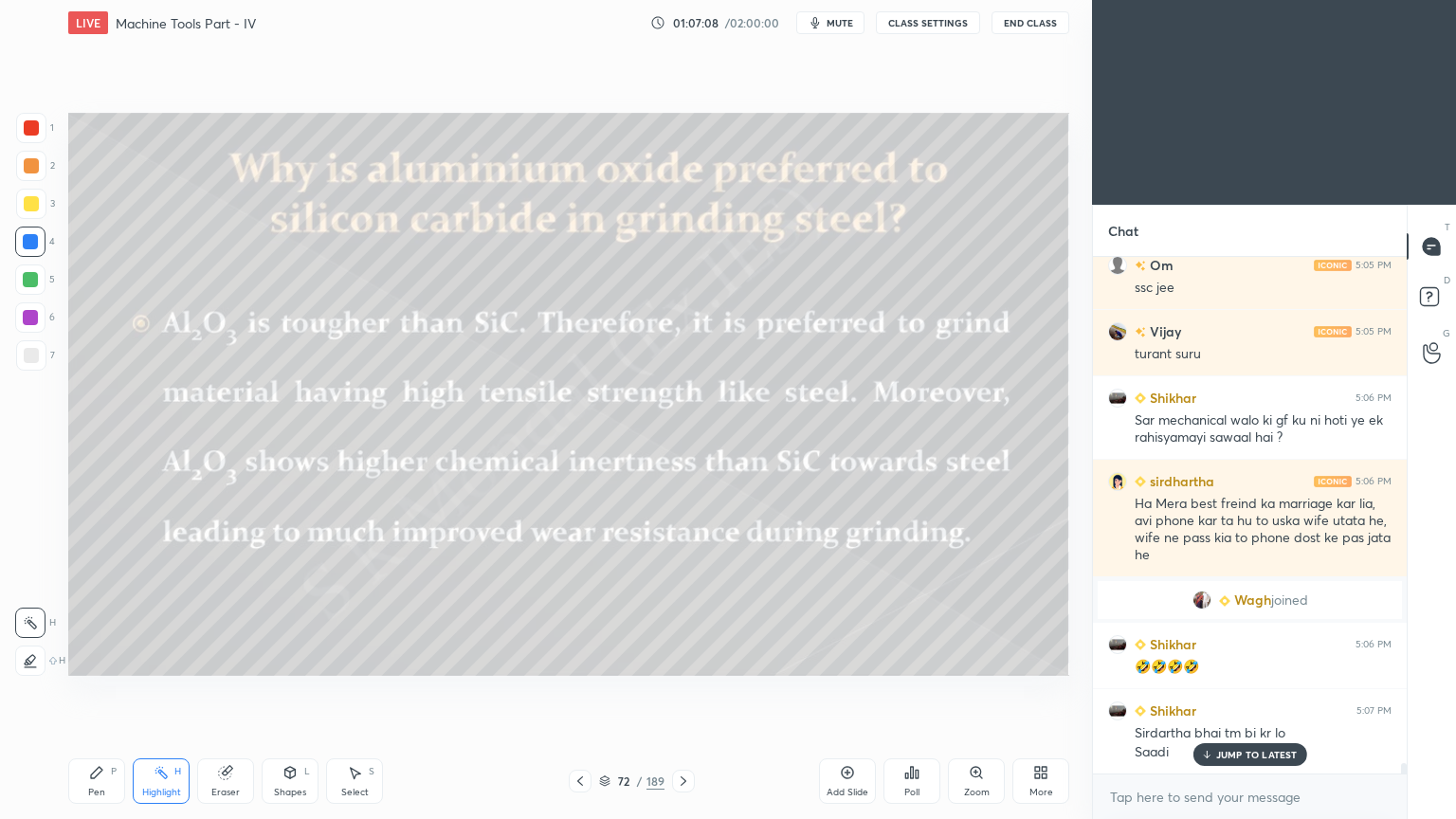 click on "JUMP TO LATEST" at bounding box center [1257, 755] 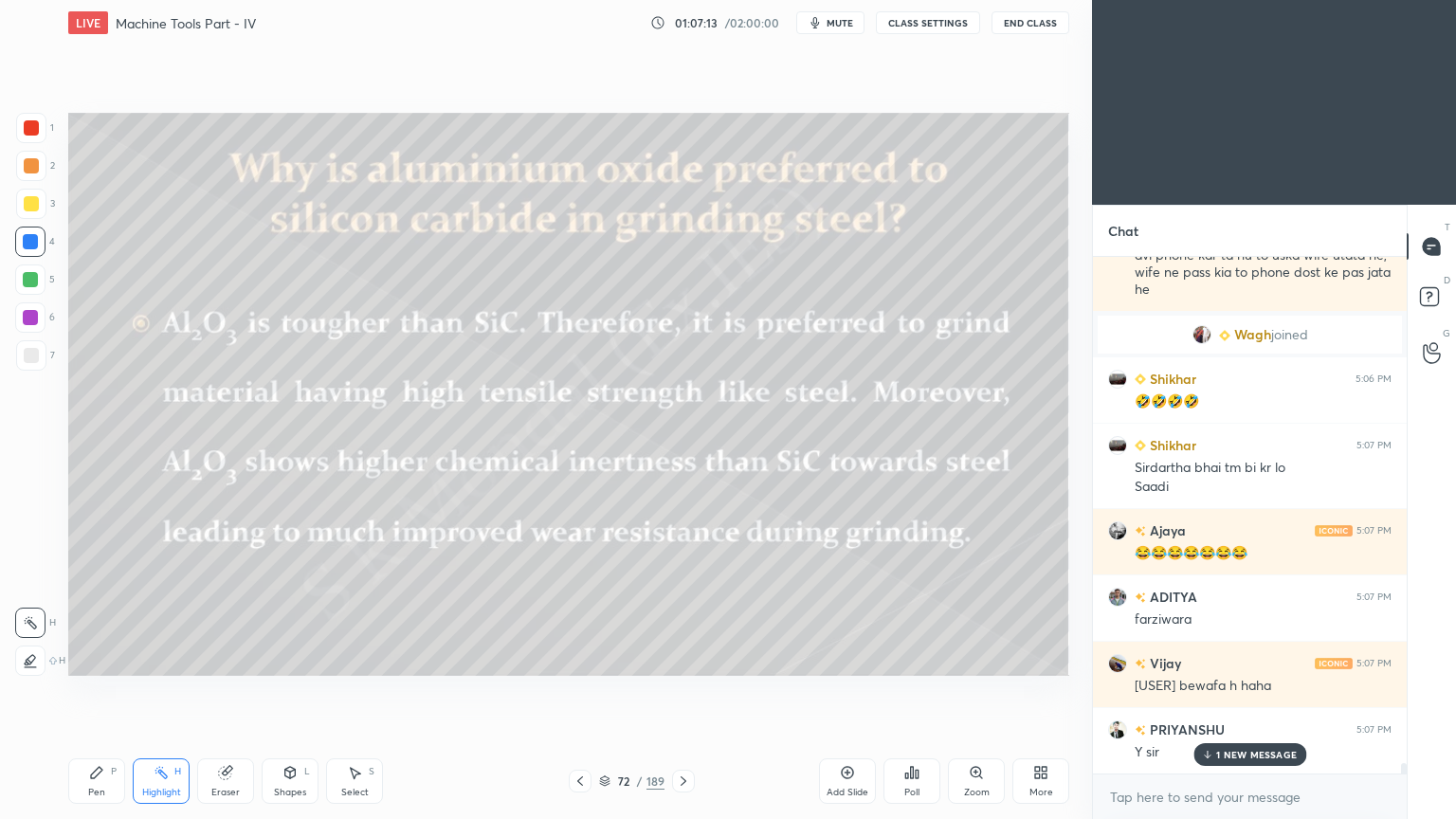scroll, scrollTop: 26199, scrollLeft: 0, axis: vertical 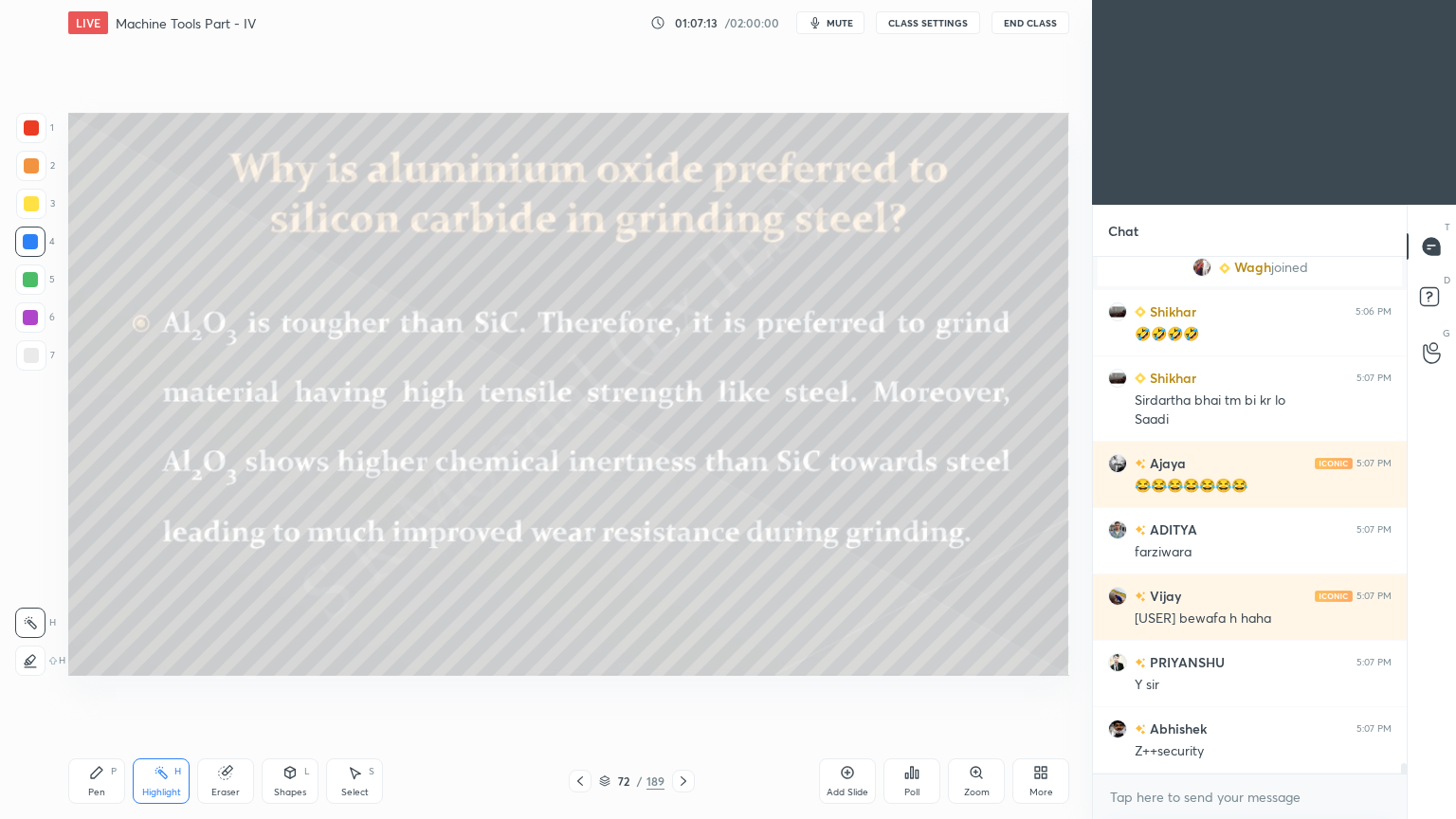 click on "Z++security" at bounding box center (1263, 752) 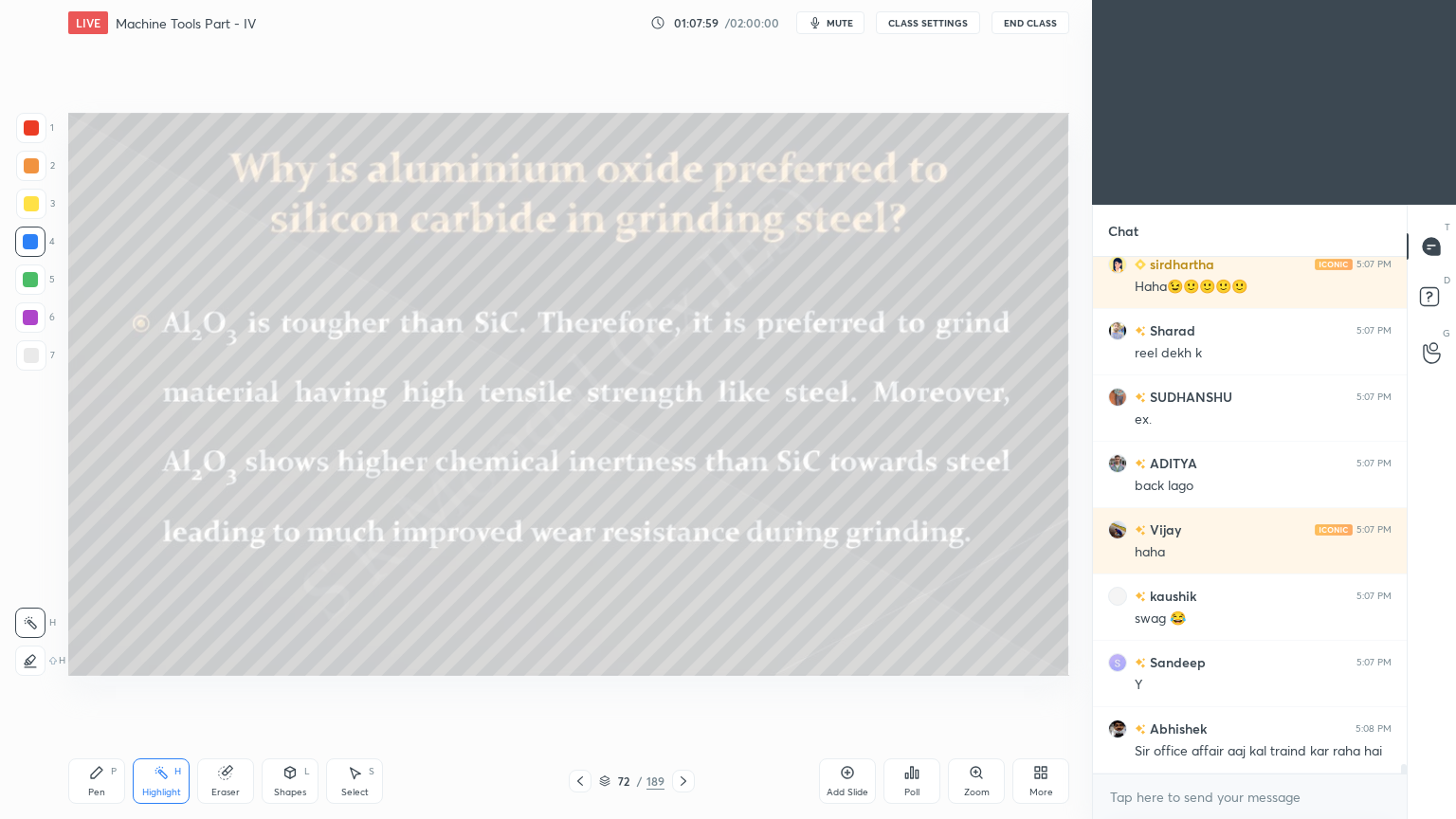 scroll, scrollTop: 27145, scrollLeft: 0, axis: vertical 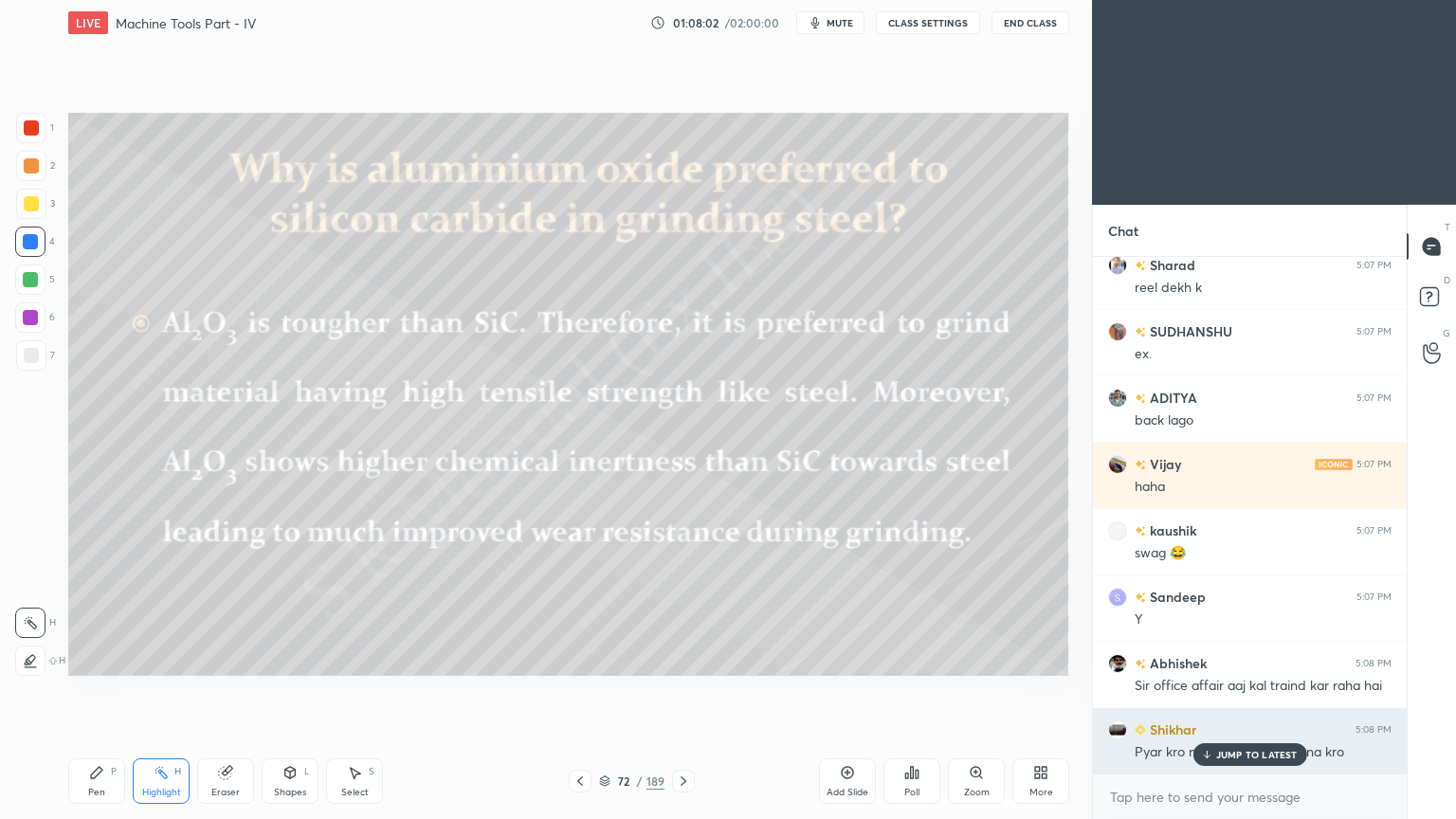 drag, startPoint x: 1228, startPoint y: 752, endPoint x: 1174, endPoint y: 736, distance: 56.320511 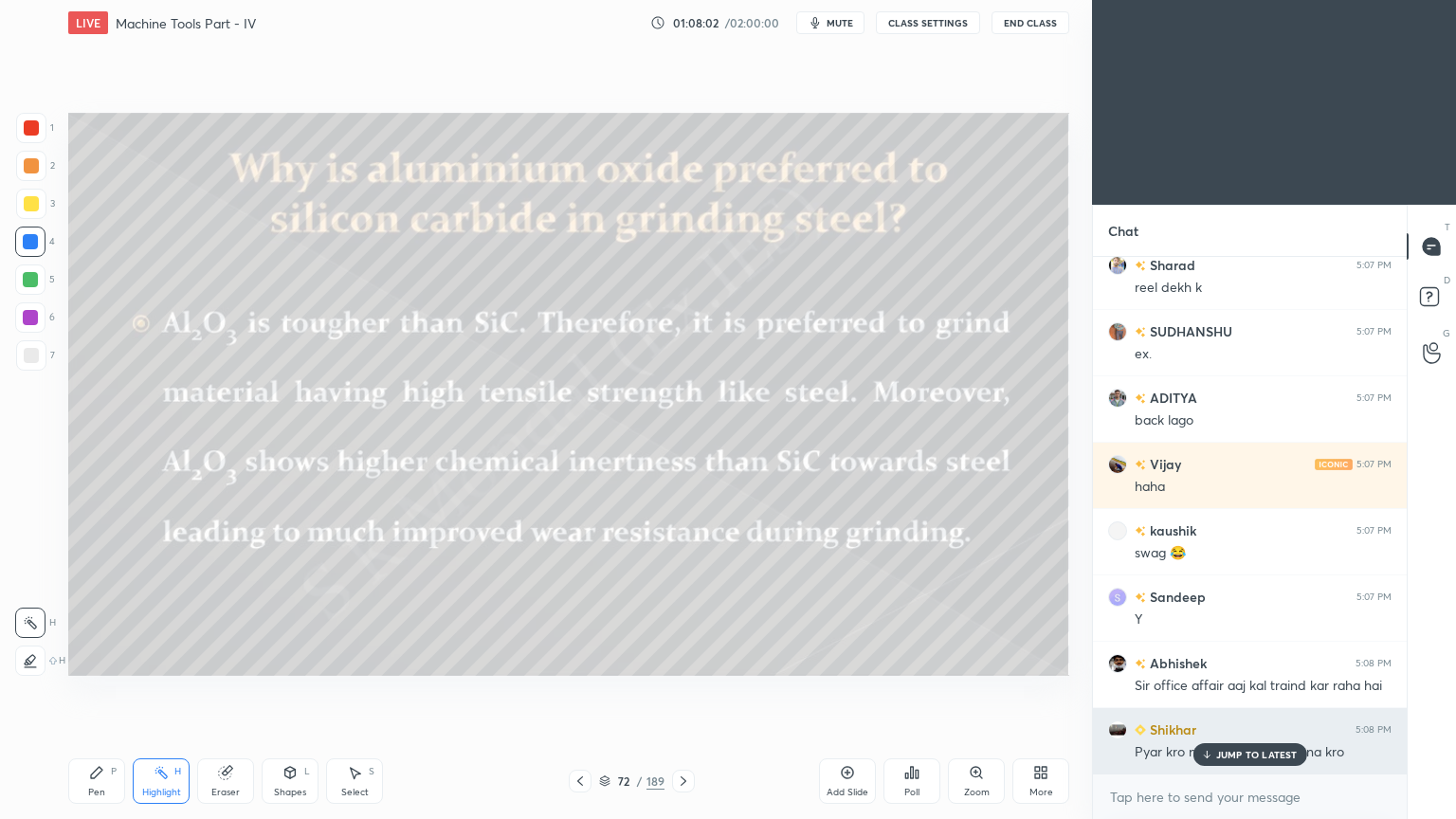 click on "JUMP TO LATEST" at bounding box center [1249, 755] 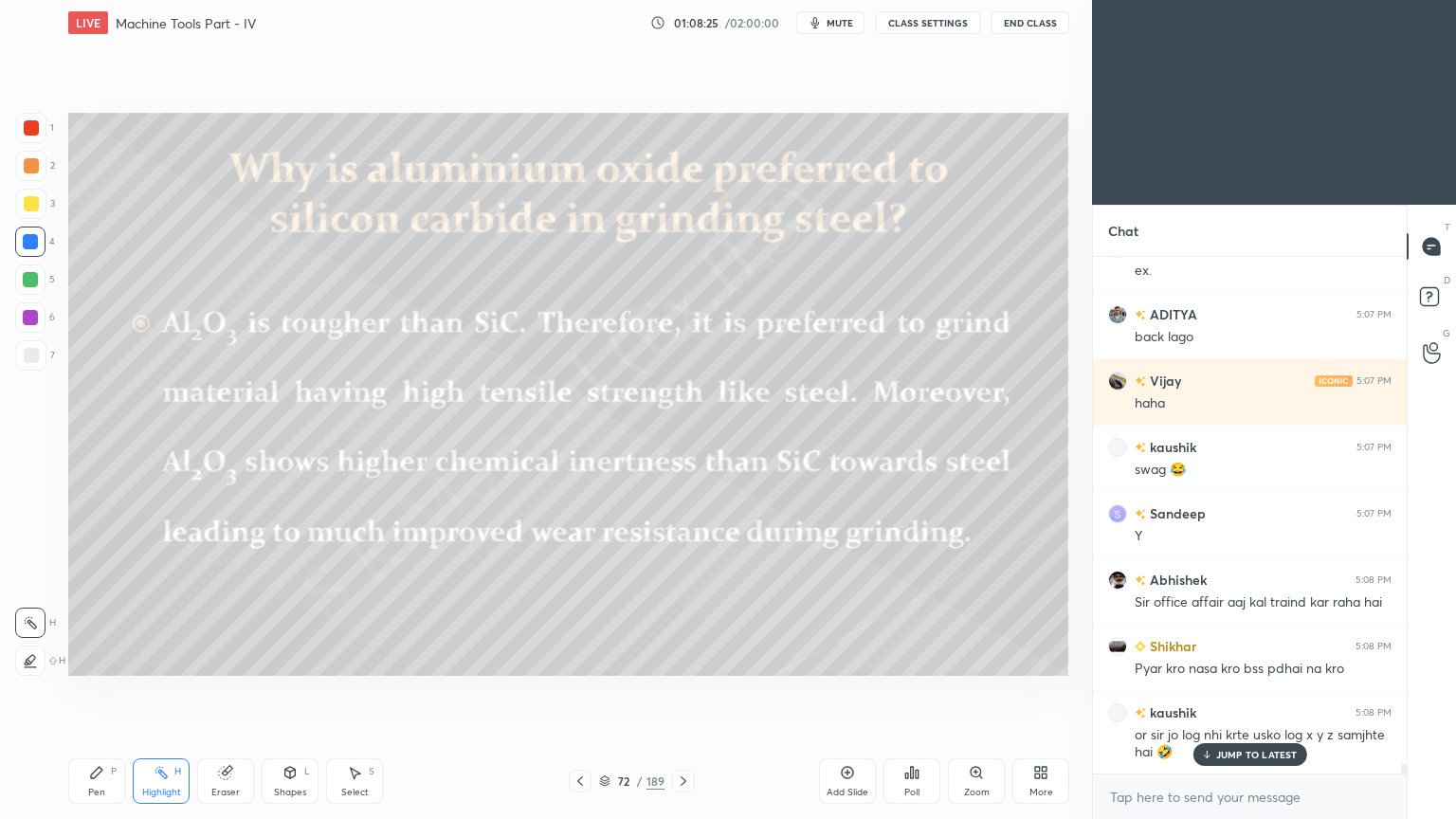 scroll, scrollTop: 27311, scrollLeft: 0, axis: vertical 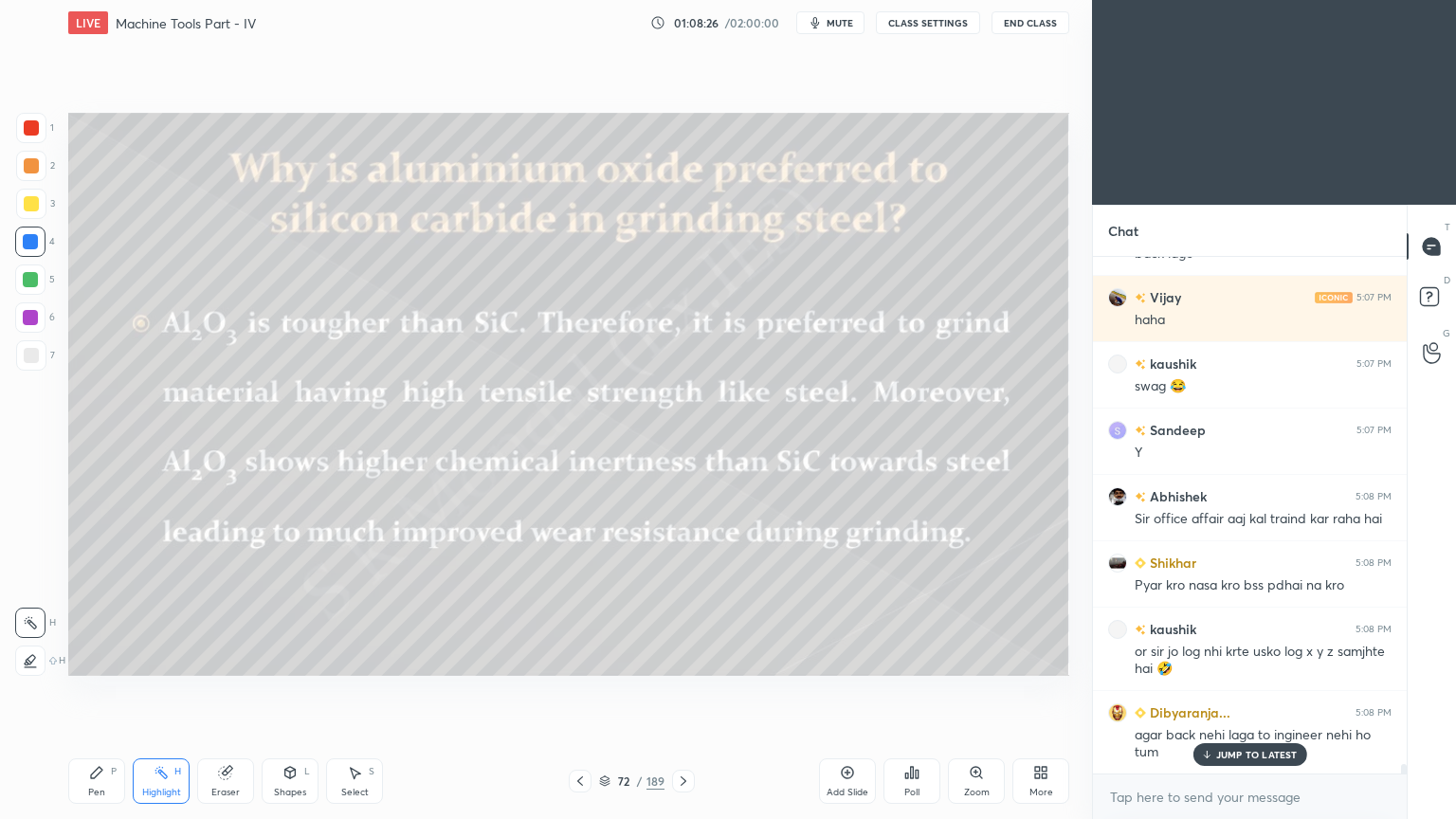 drag, startPoint x: 1250, startPoint y: 763, endPoint x: 1103, endPoint y: 739, distance: 148.9463 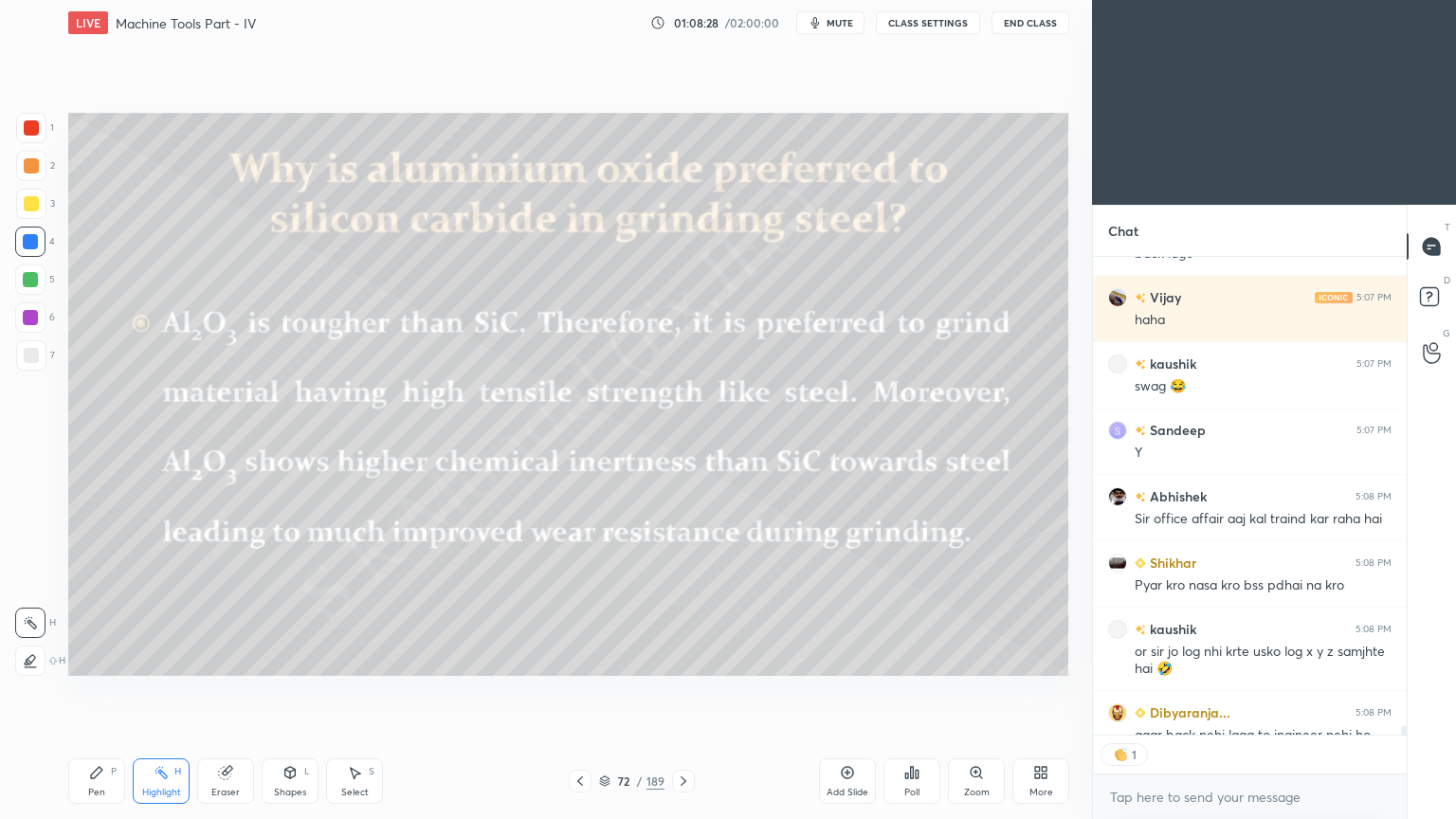 scroll, scrollTop: 473, scrollLeft: 308, axis: both 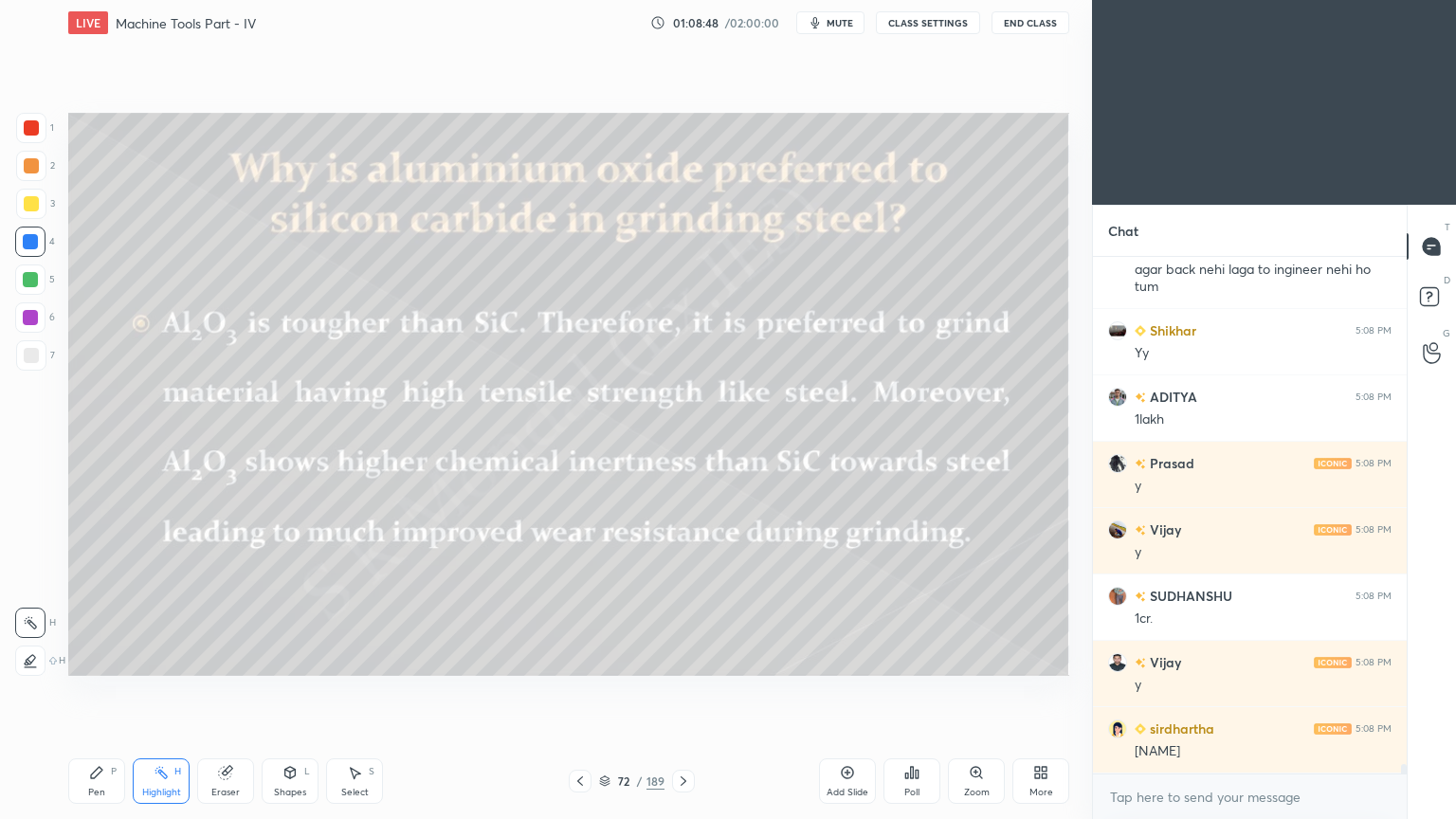 click on "Babare" at bounding box center [1263, 752] 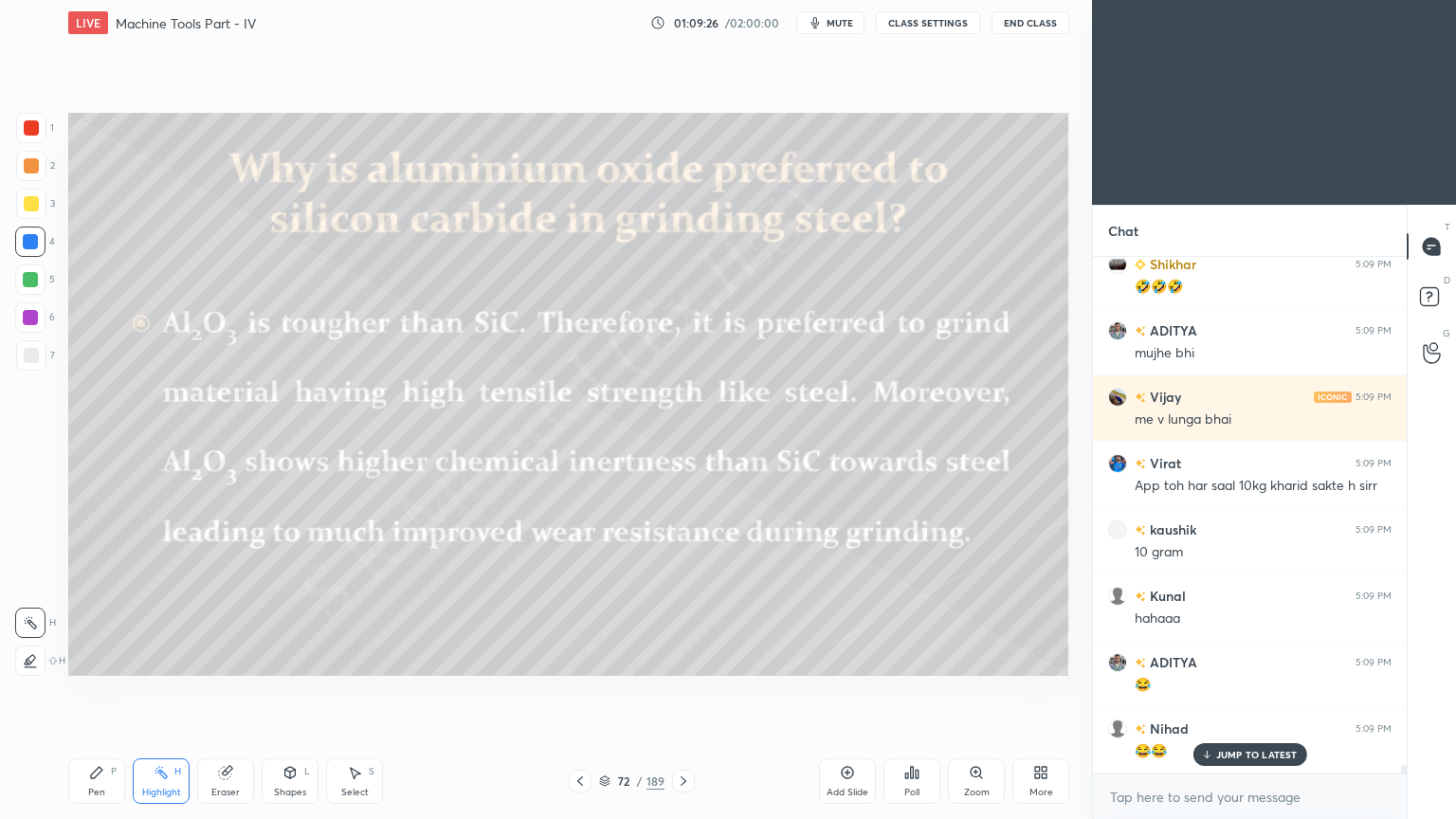 scroll, scrollTop: 29302, scrollLeft: 0, axis: vertical 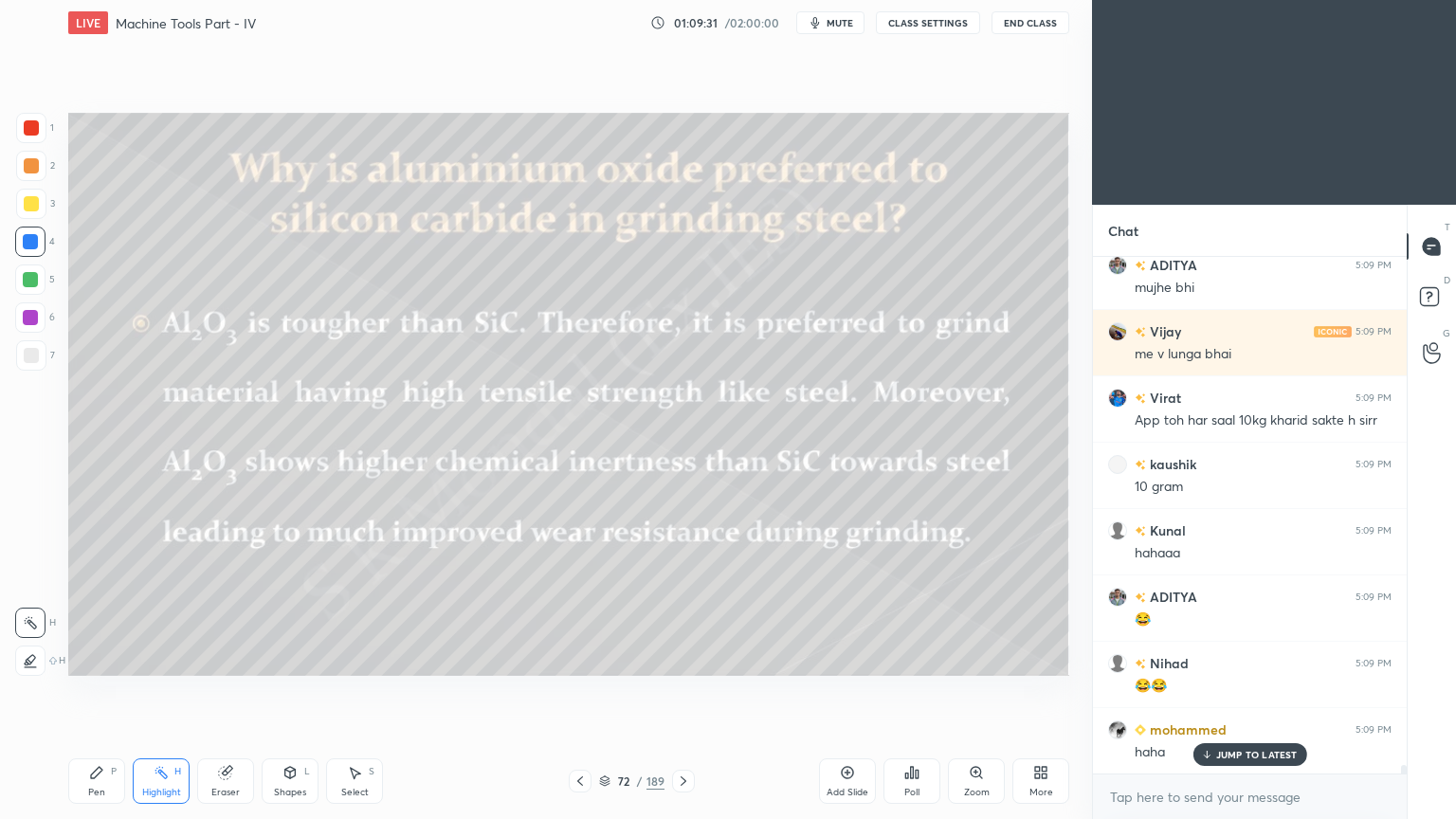 click on "JUMP TO LATEST" at bounding box center (1257, 755) 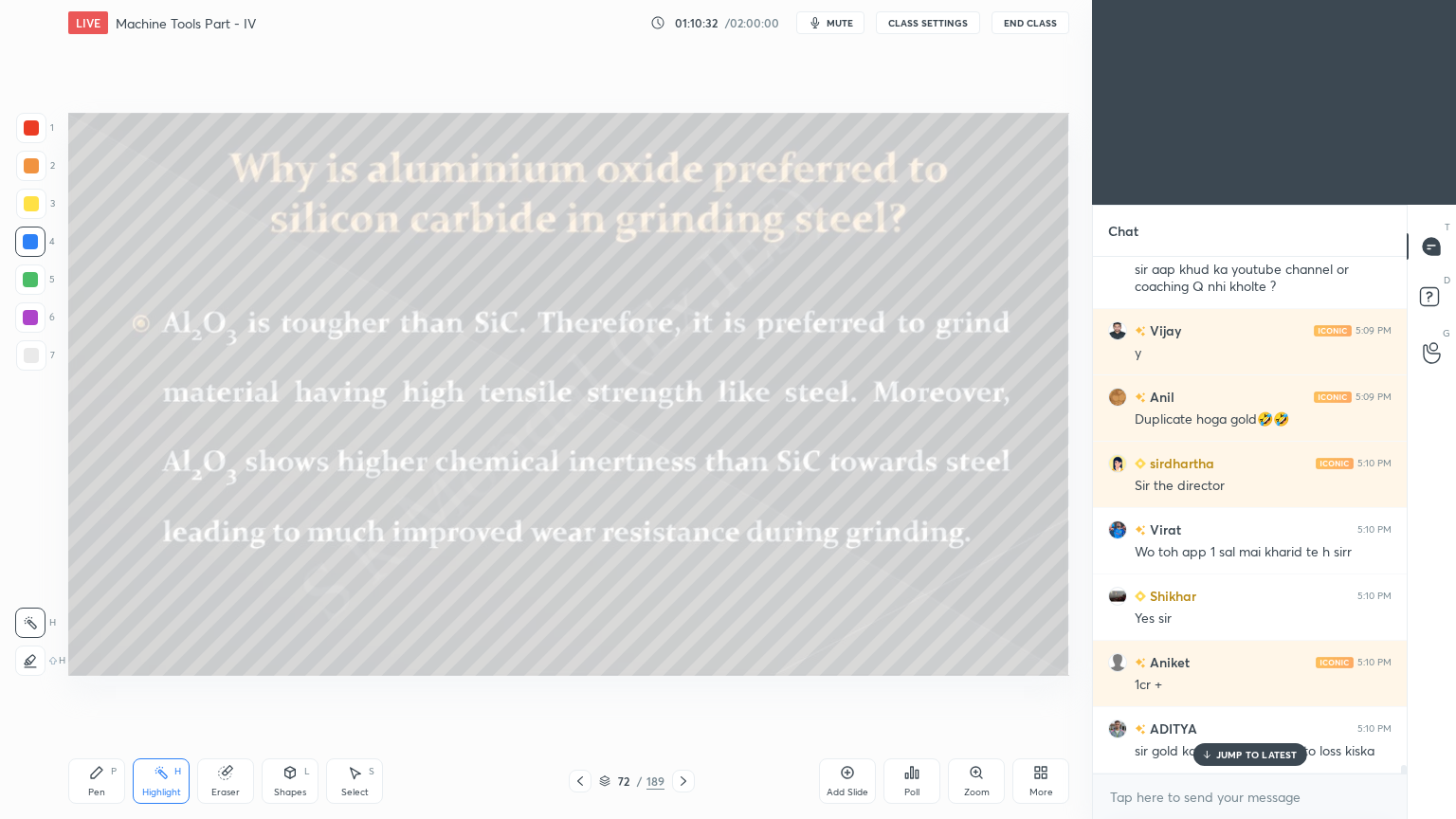 scroll, scrollTop: 30049, scrollLeft: 0, axis: vertical 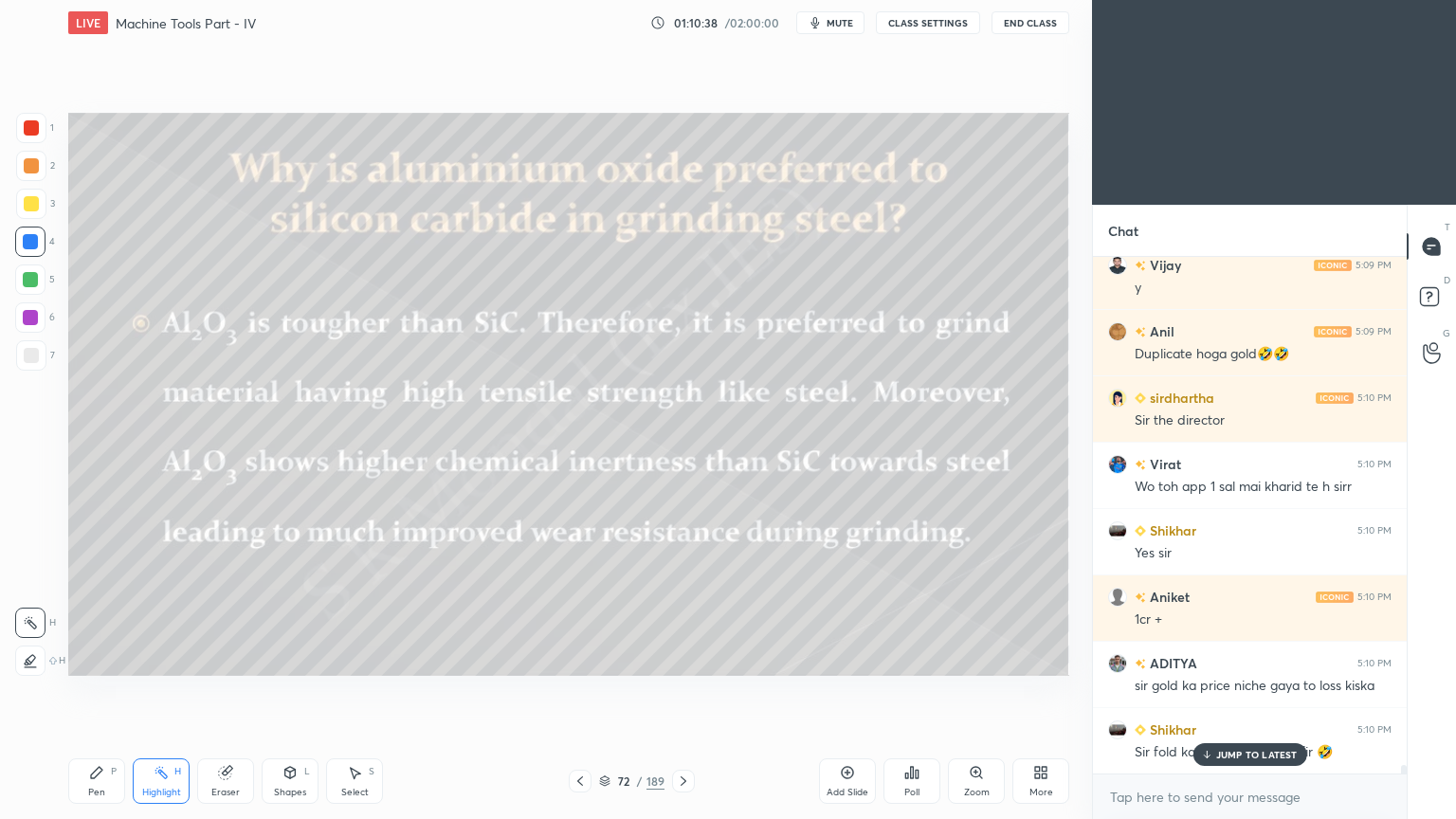 click 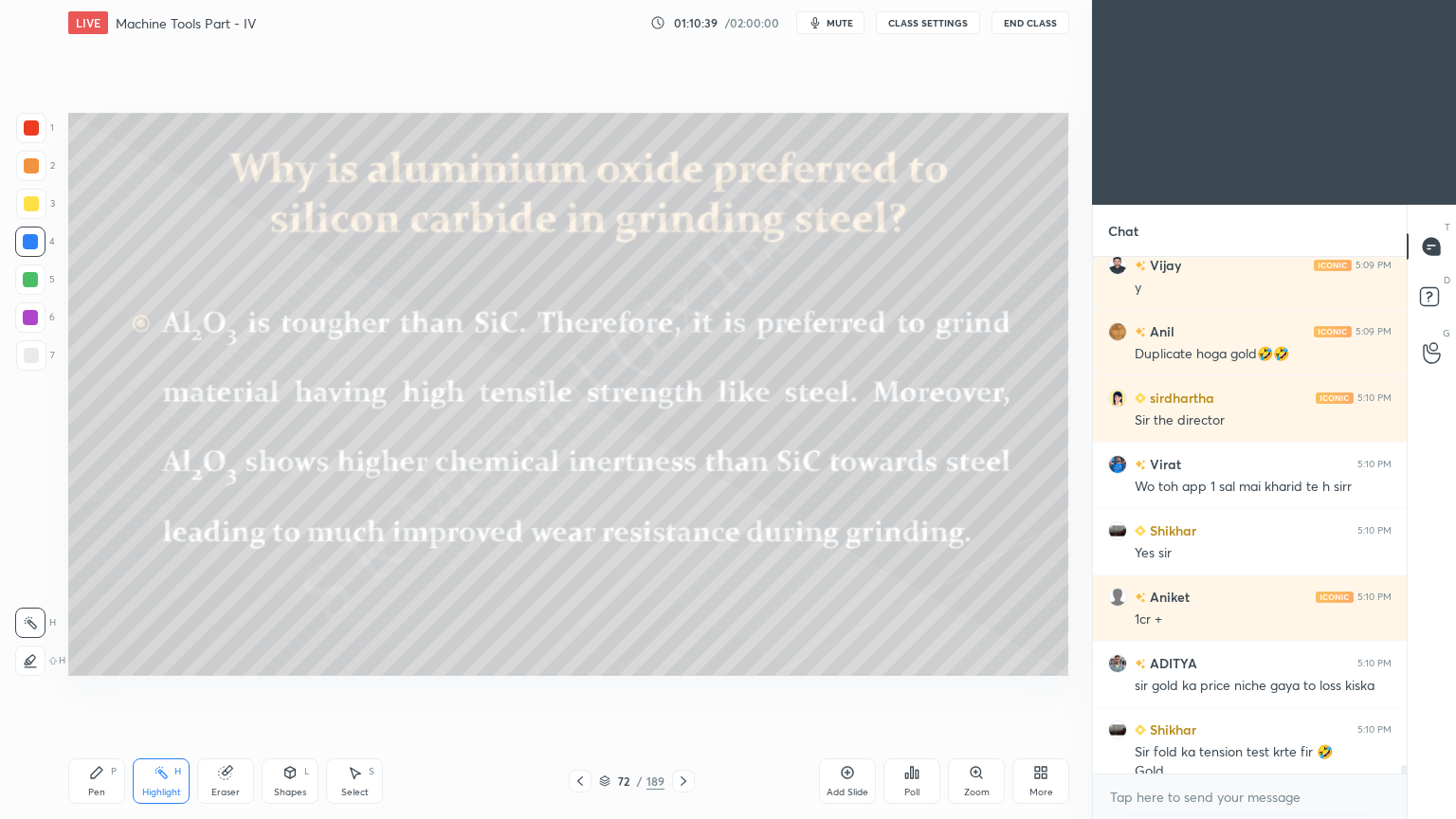 scroll, scrollTop: 30068, scrollLeft: 0, axis: vertical 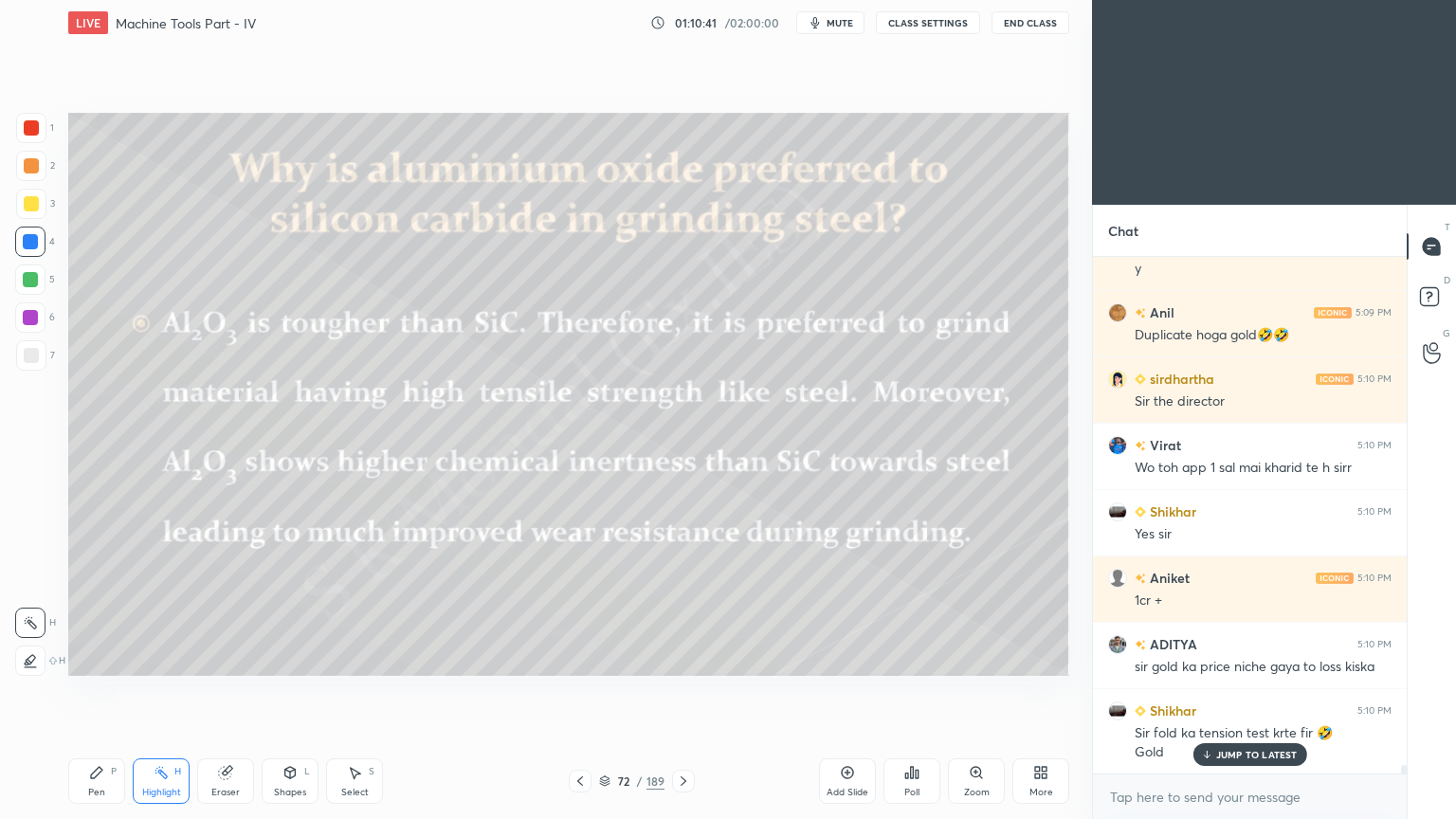 drag, startPoint x: 1228, startPoint y: 755, endPoint x: 860, endPoint y: 739, distance: 368.34766 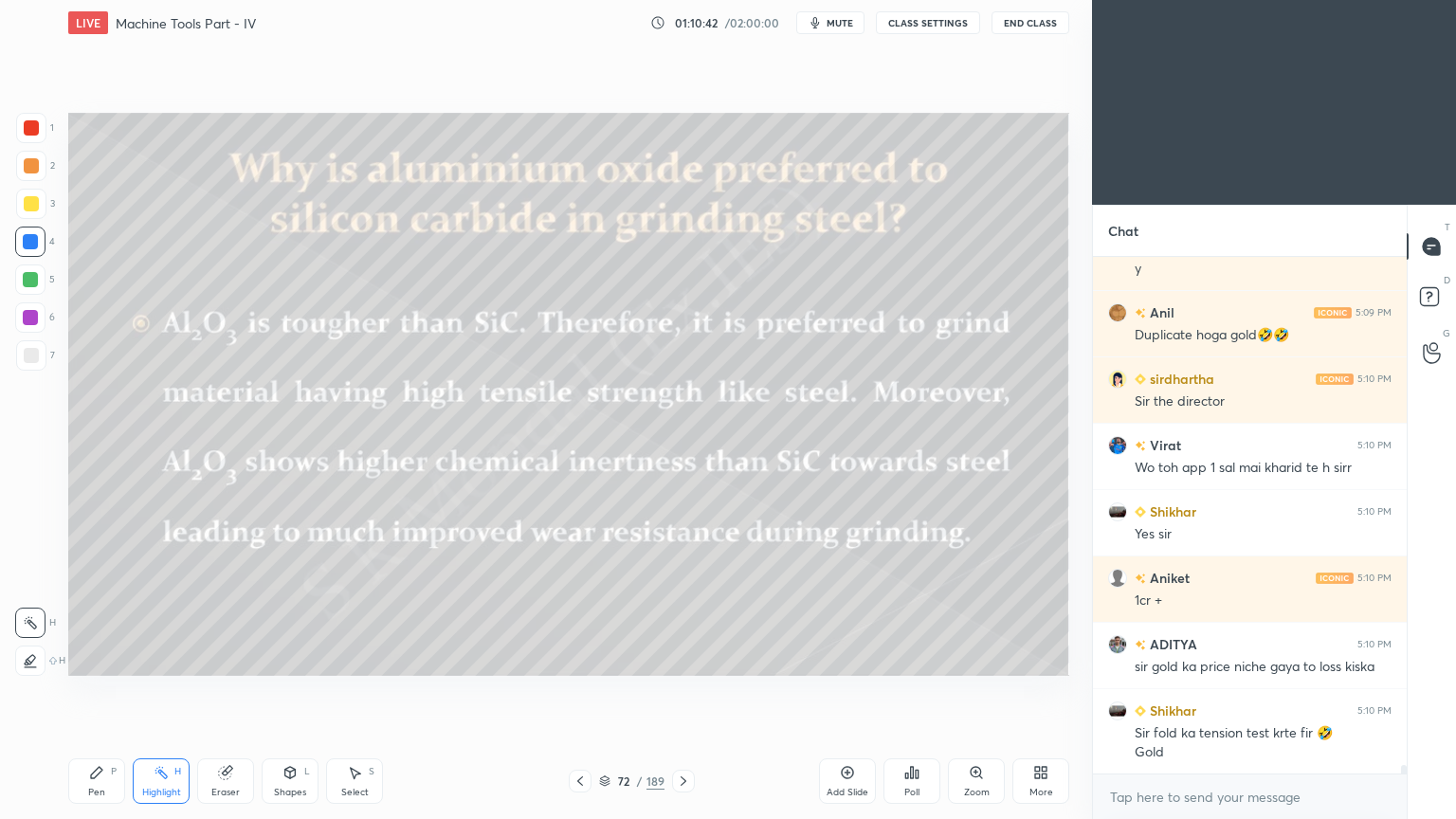 click 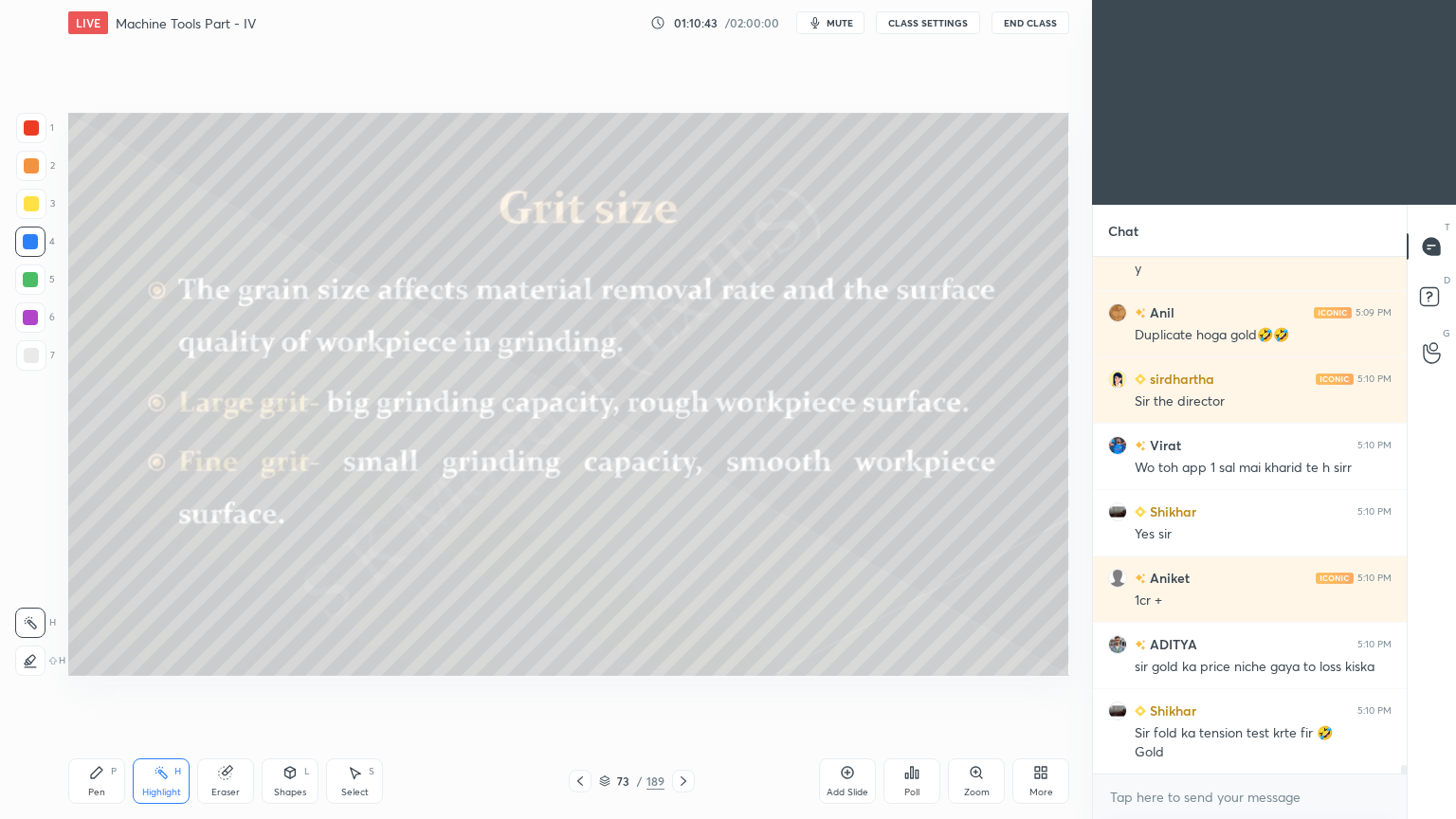 click on "Highlight H" at bounding box center (161, 781) 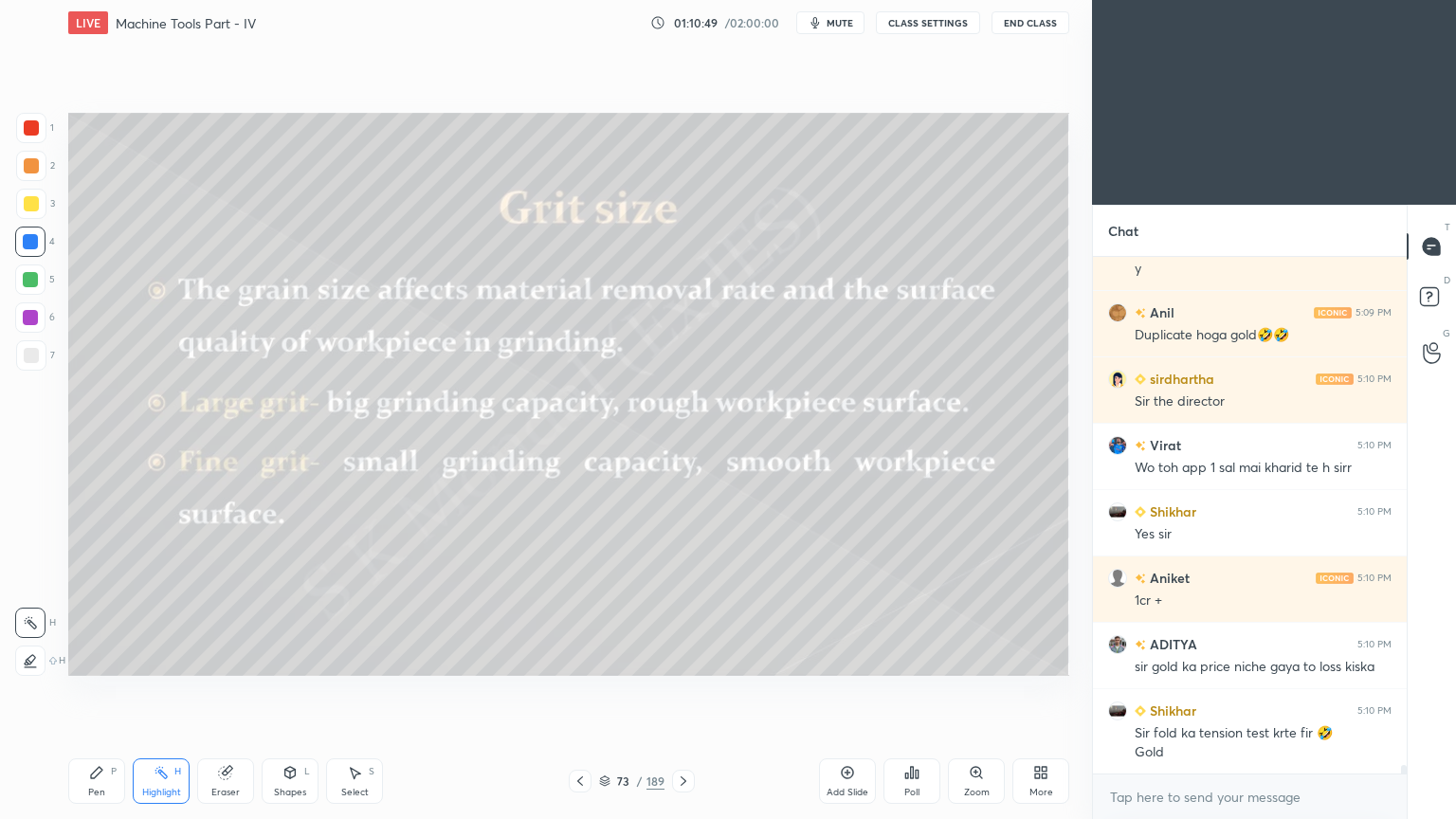 click 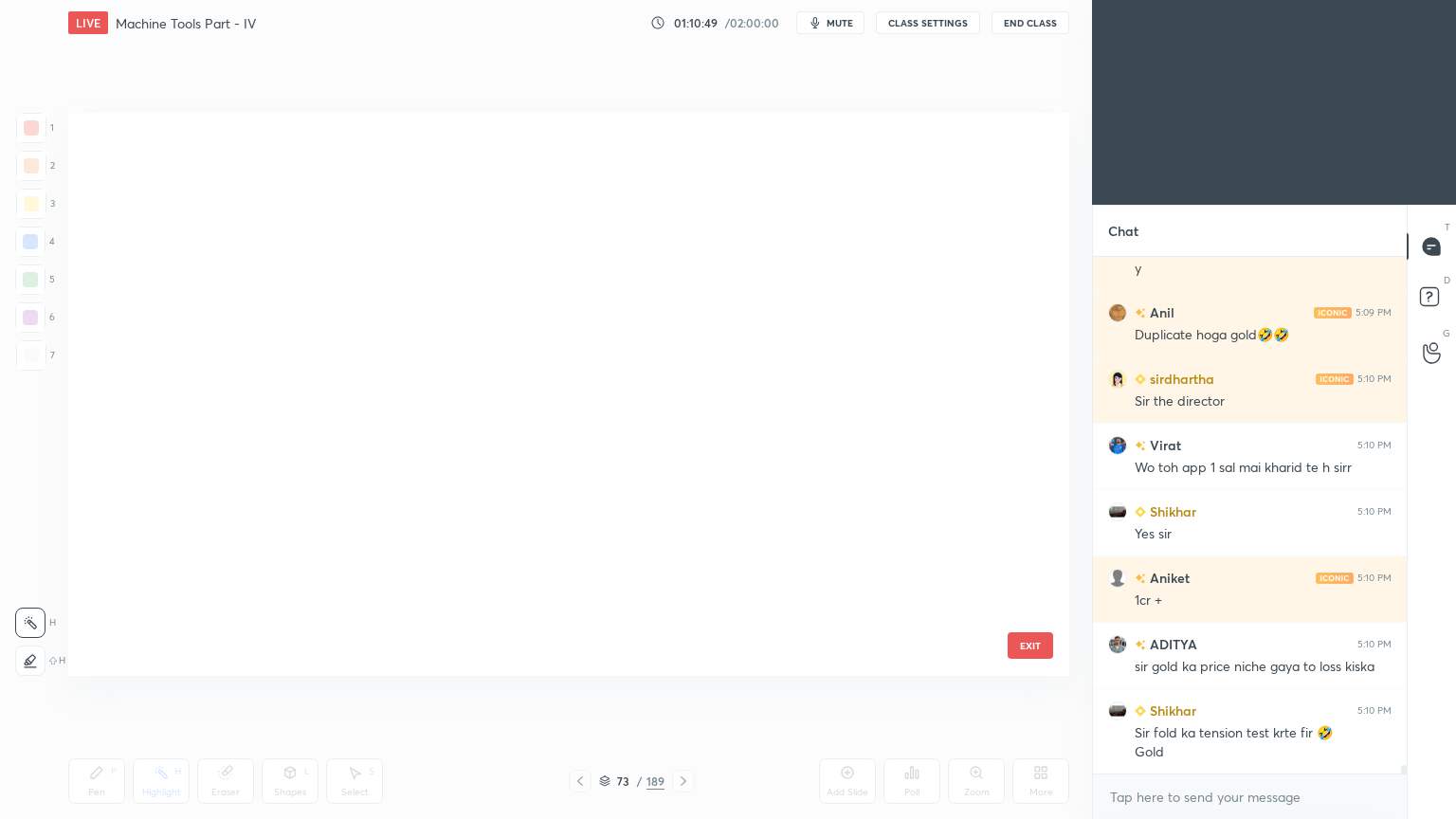 scroll, scrollTop: 3773, scrollLeft: 0, axis: vertical 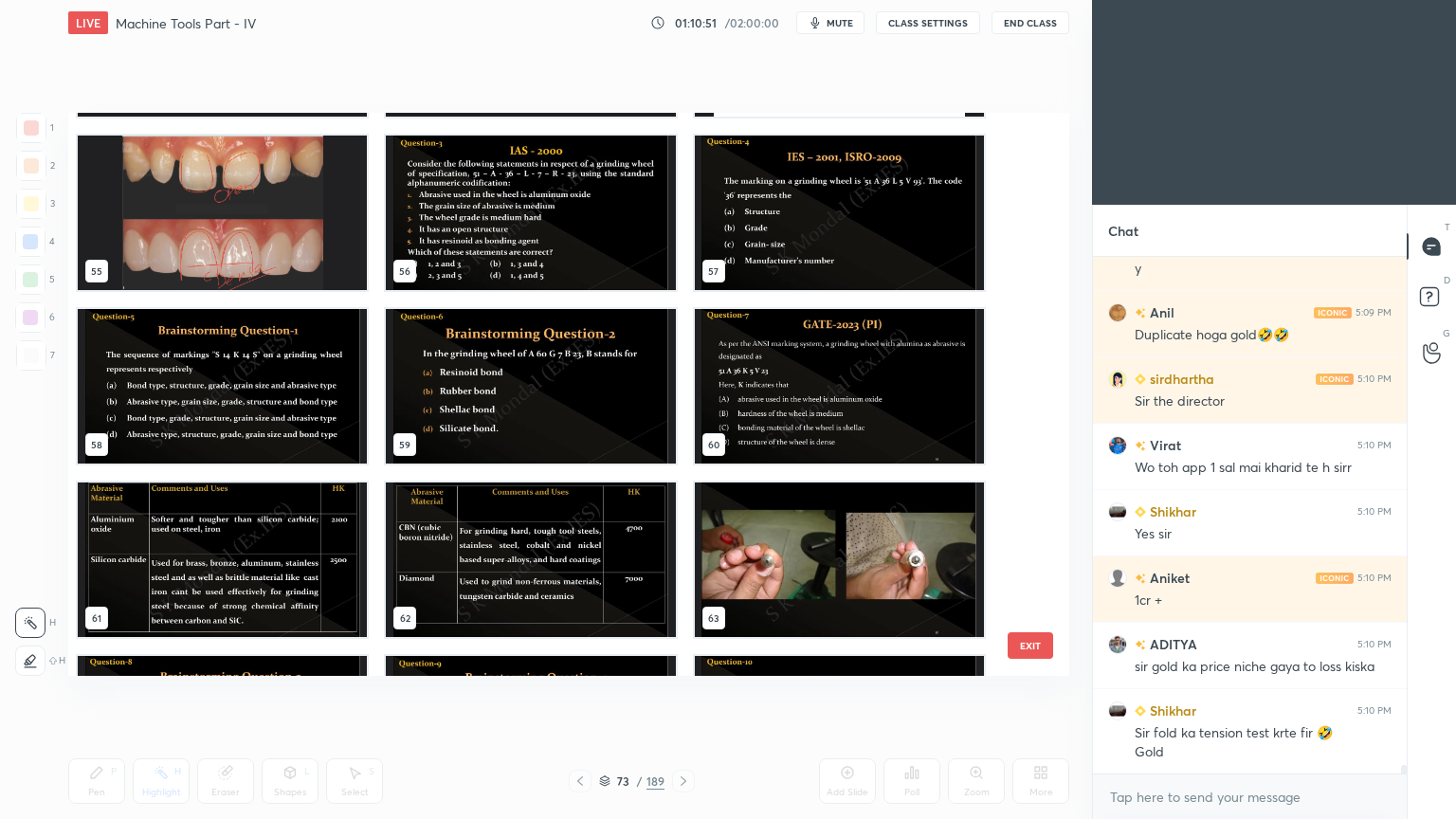 click at bounding box center (222, 559) 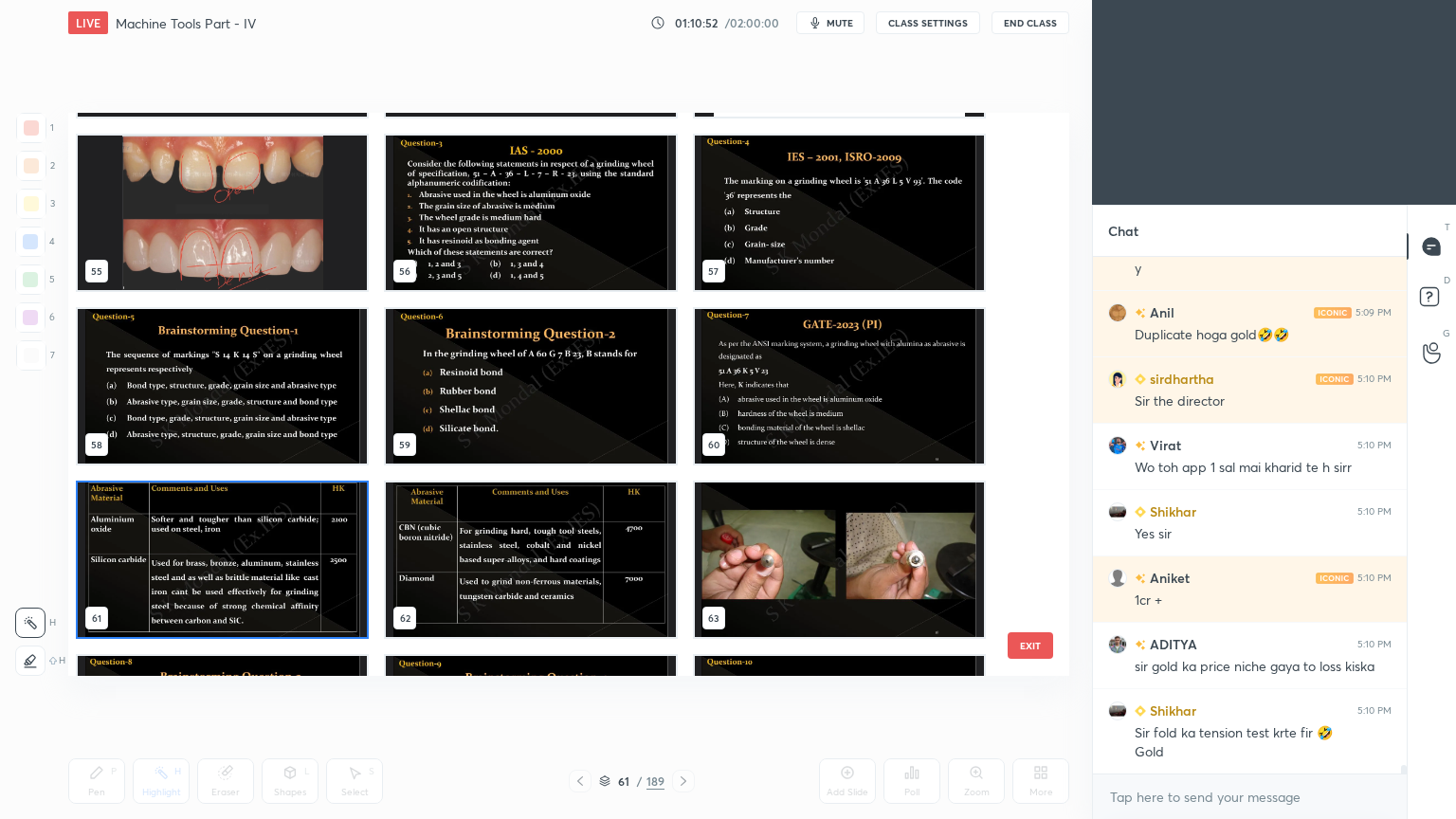 click at bounding box center [222, 559] 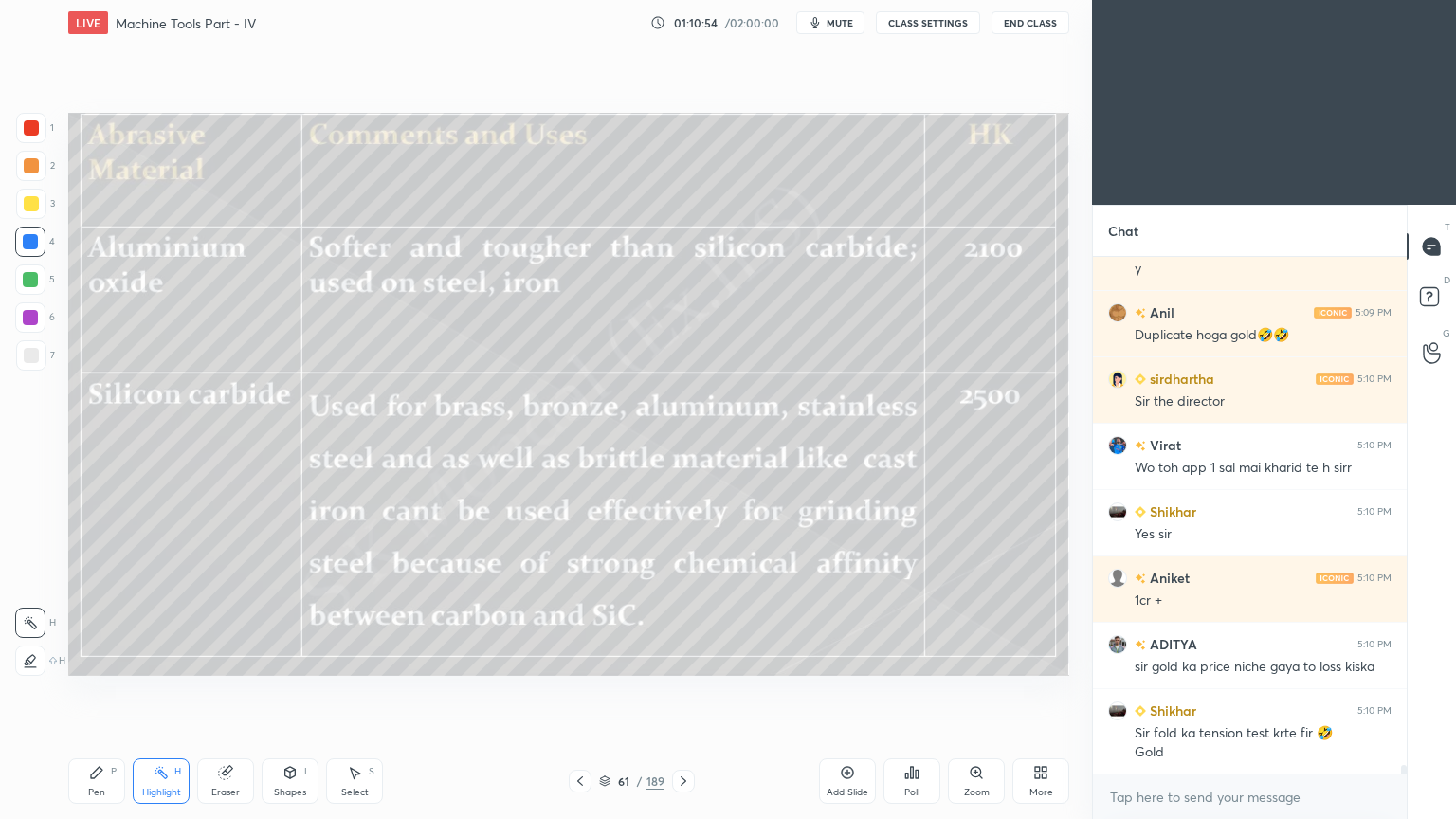 click 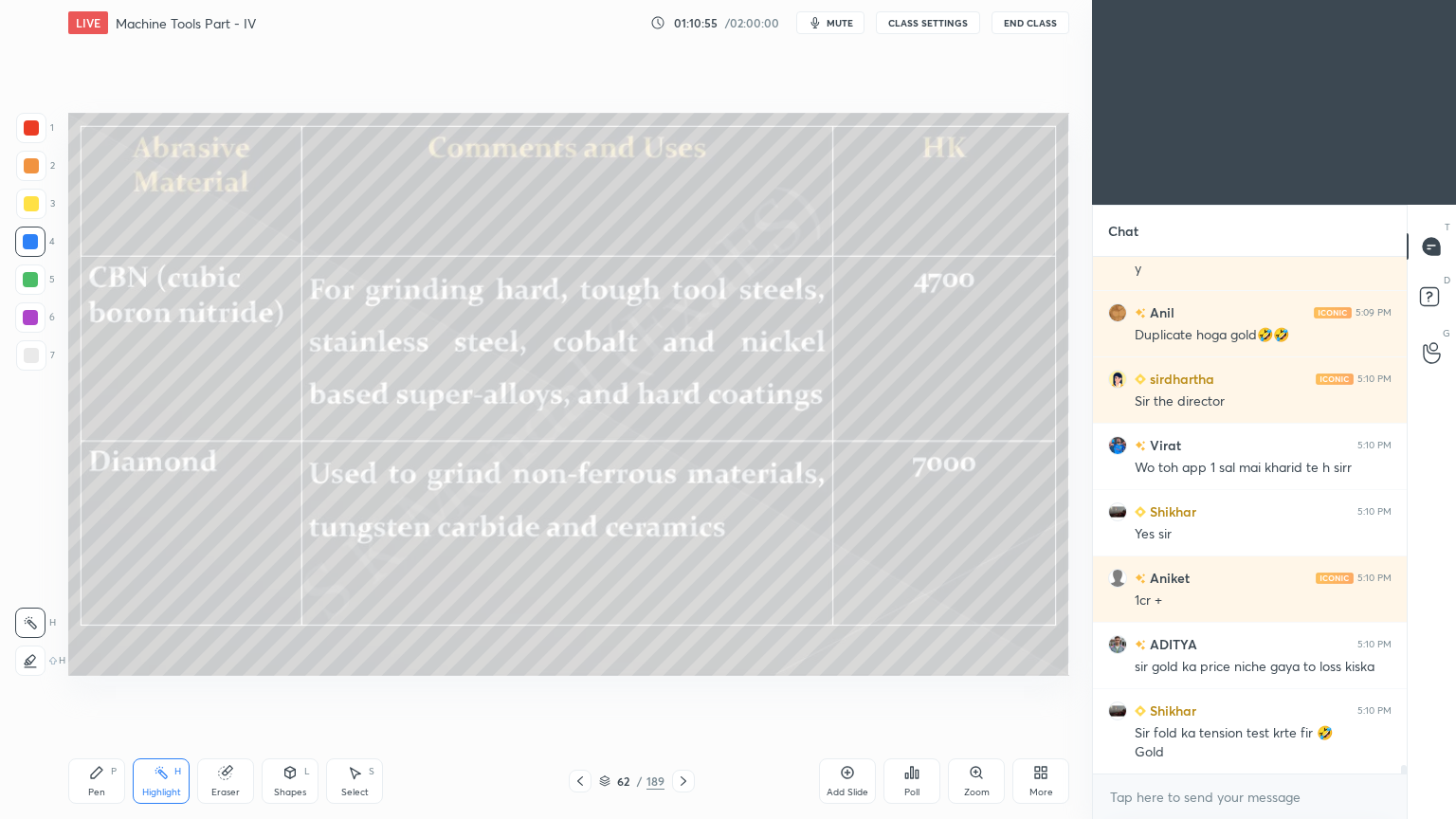 scroll, scrollTop: 30135, scrollLeft: 0, axis: vertical 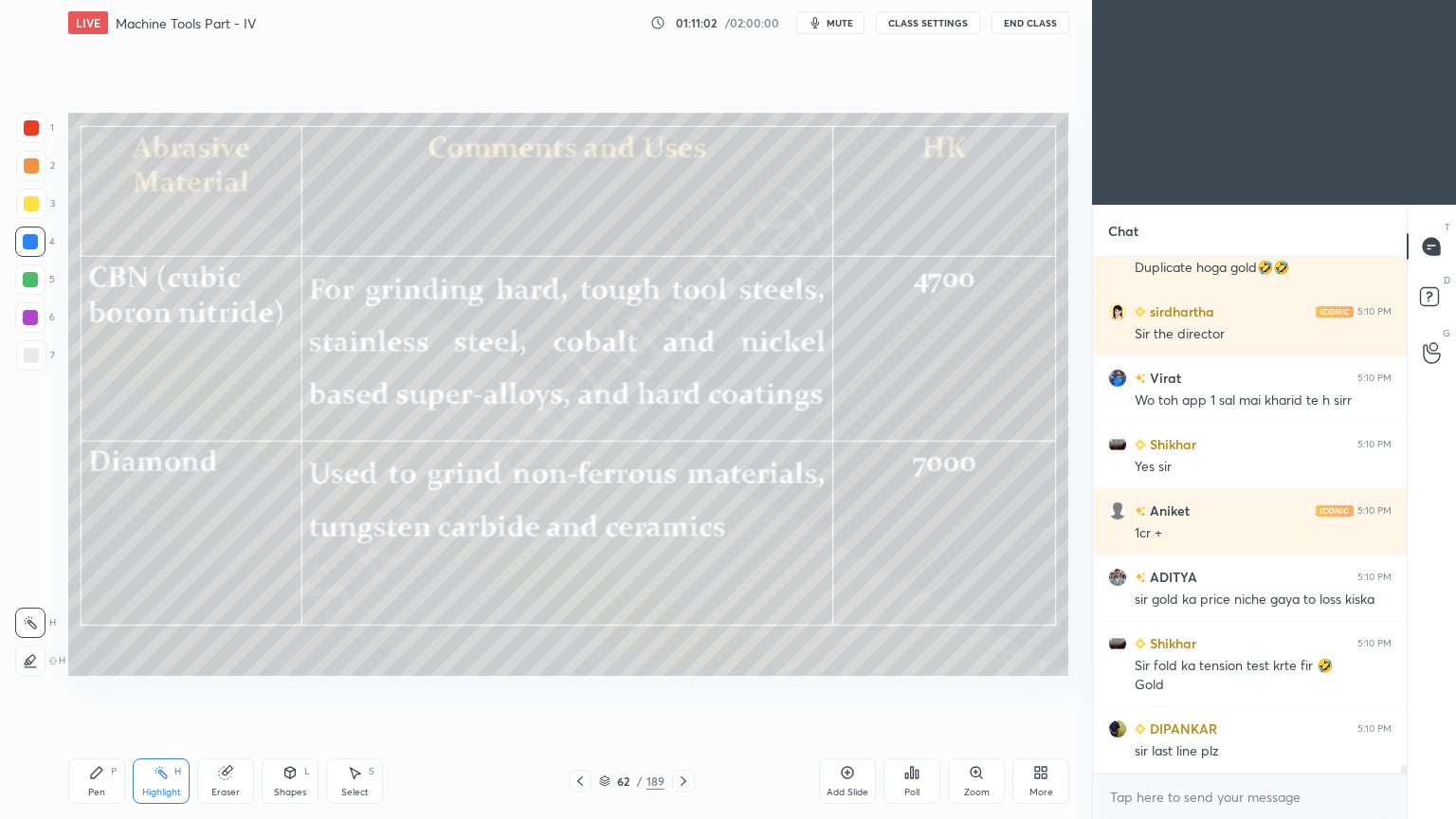 click 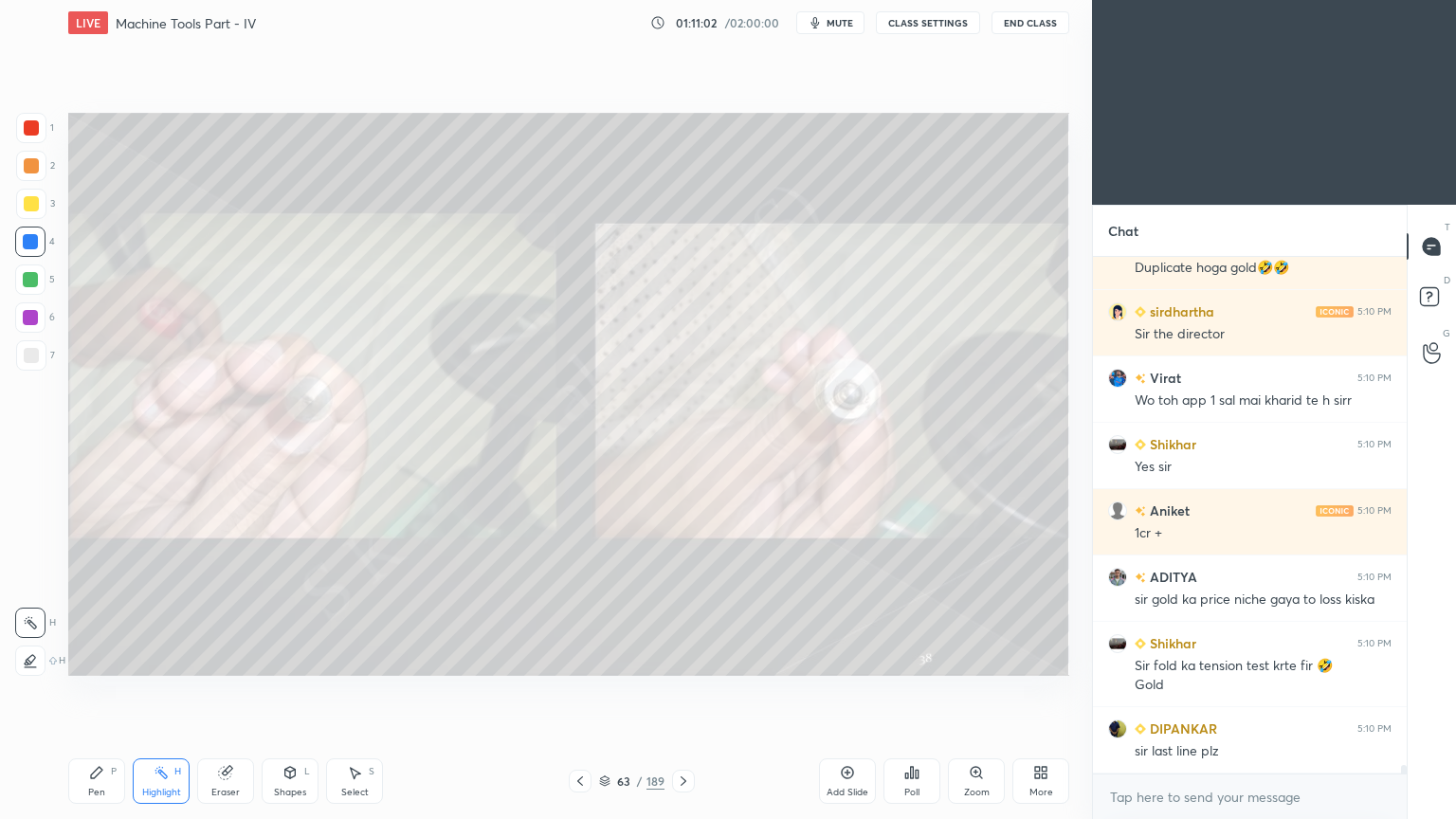 click 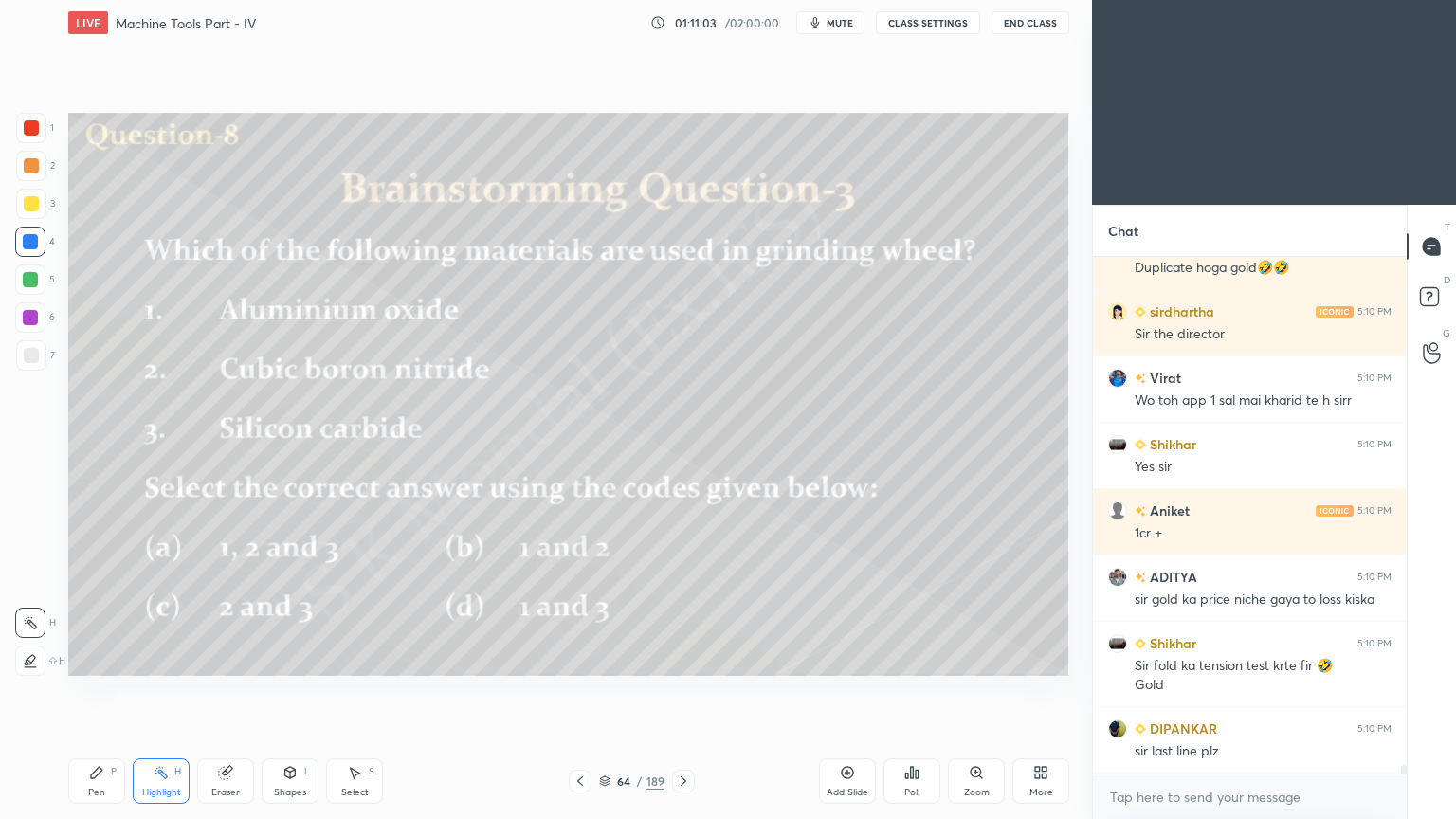 click 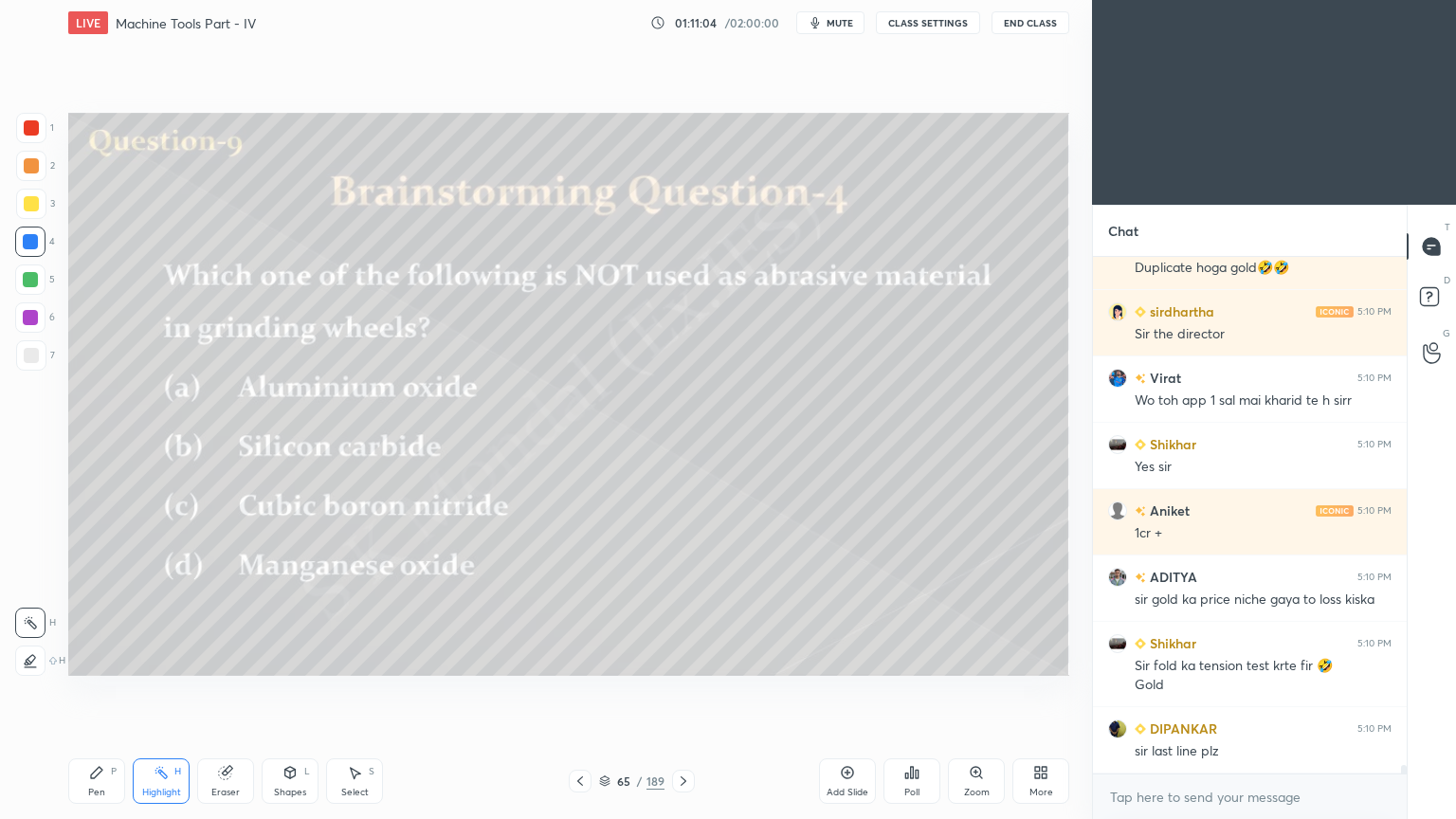 click 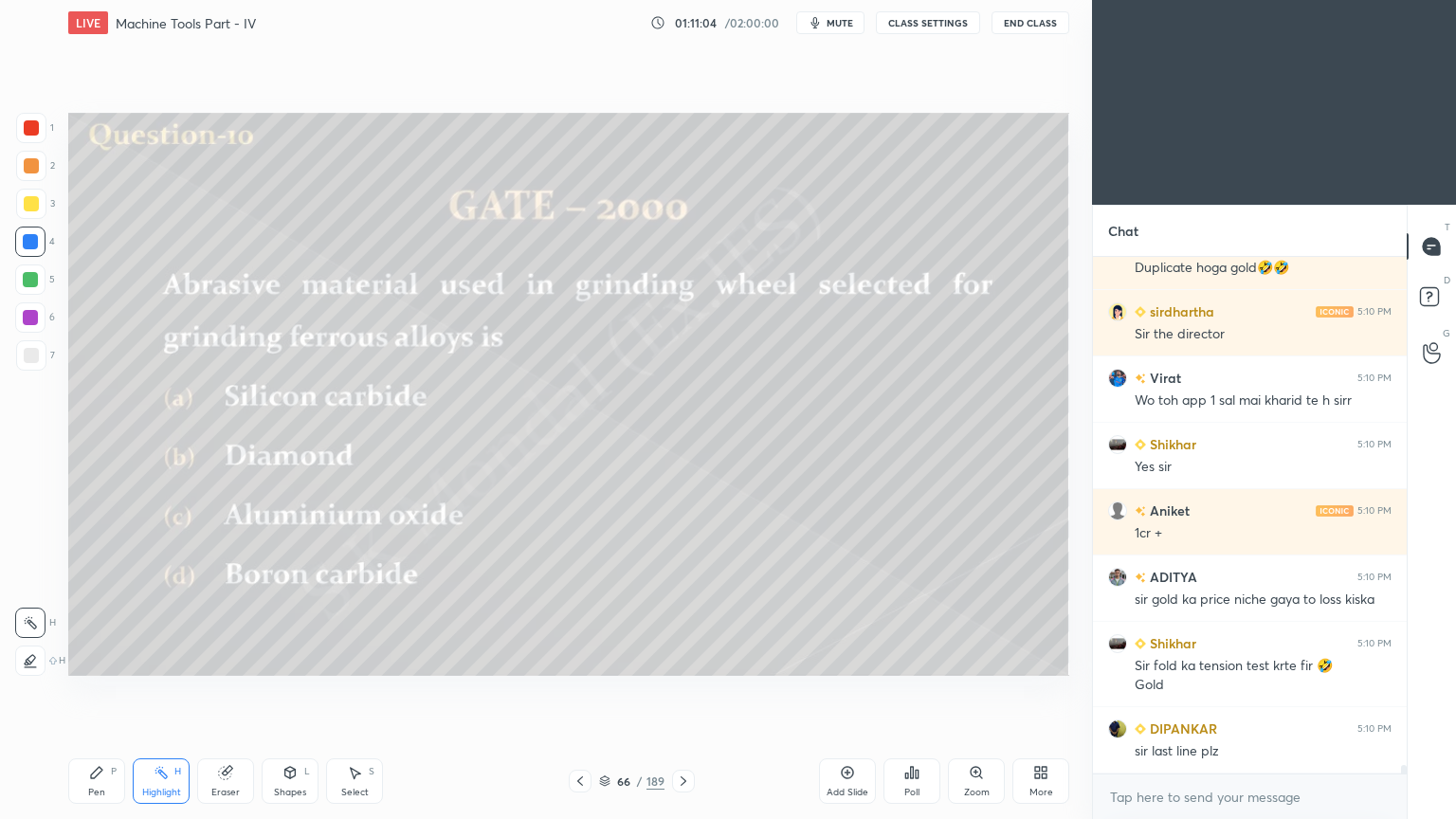 click 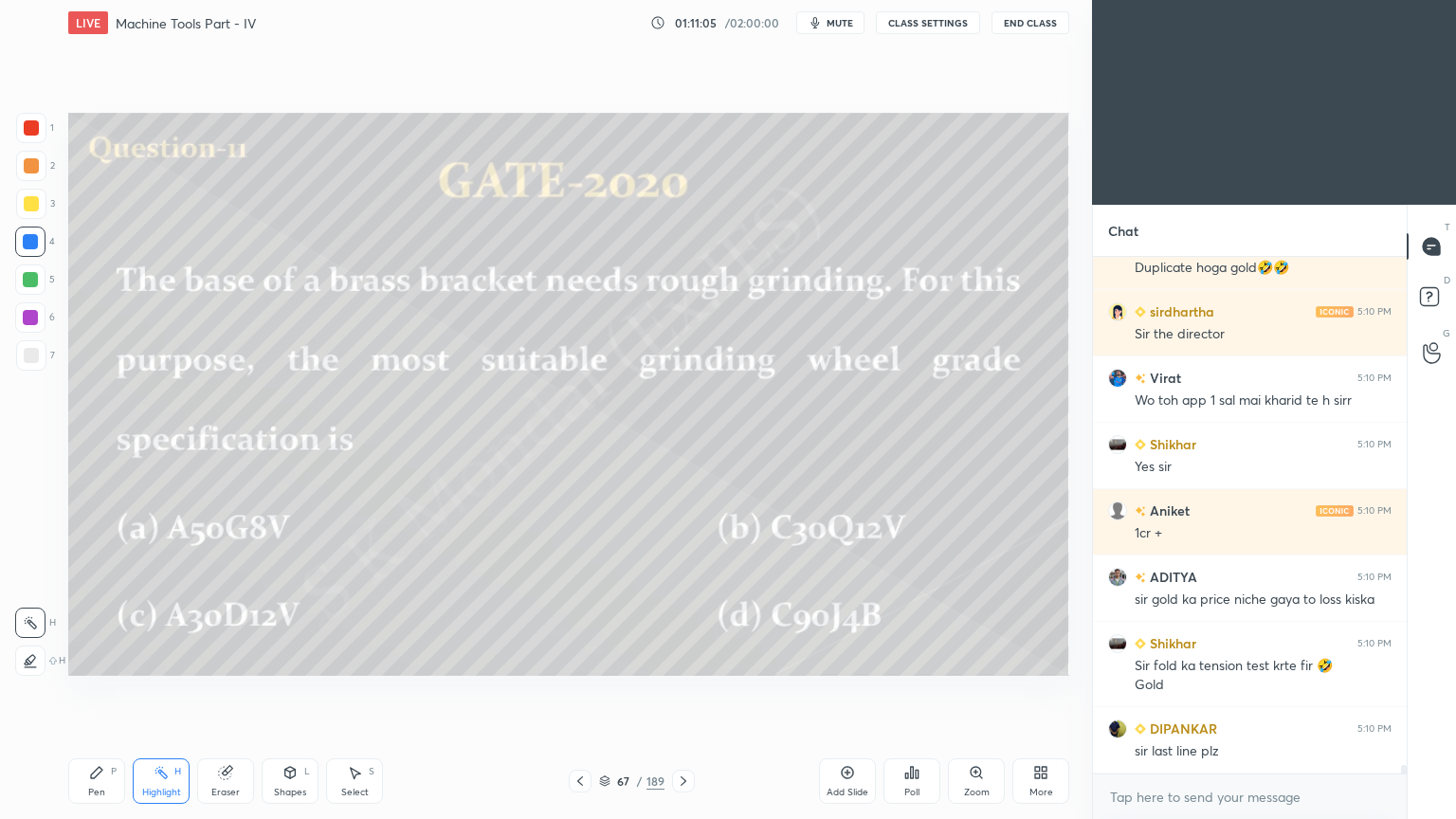 click 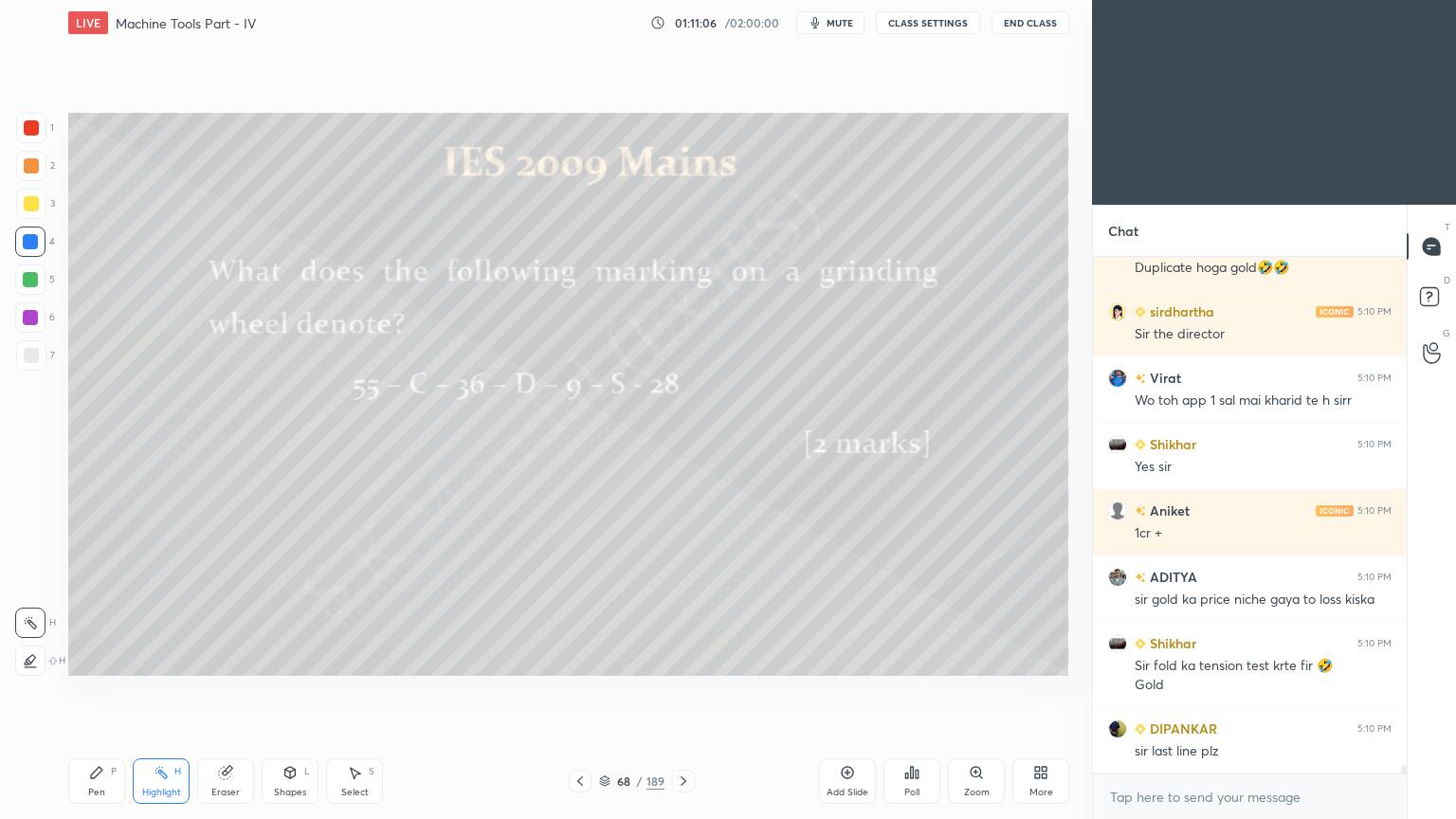 click 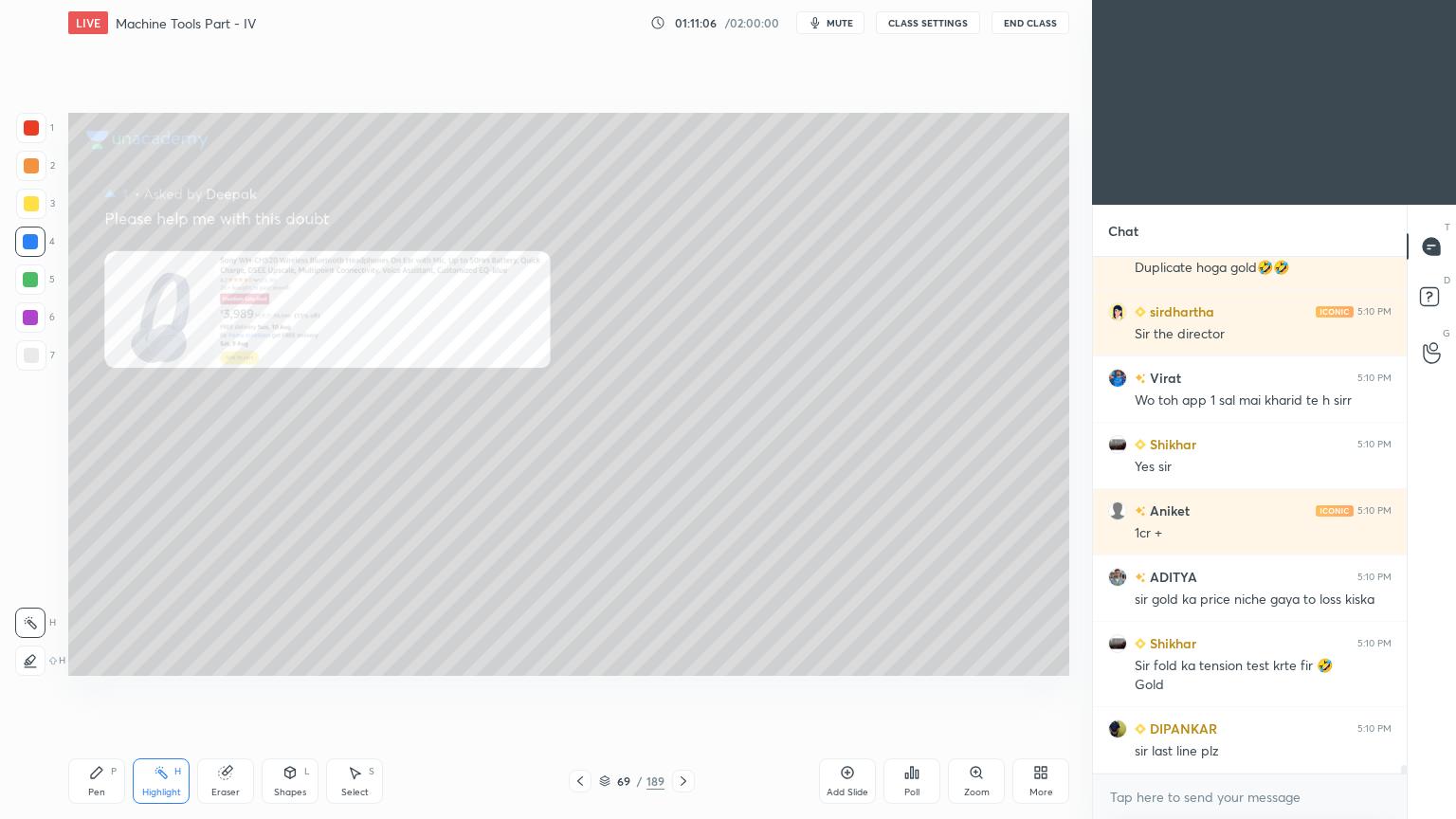 click 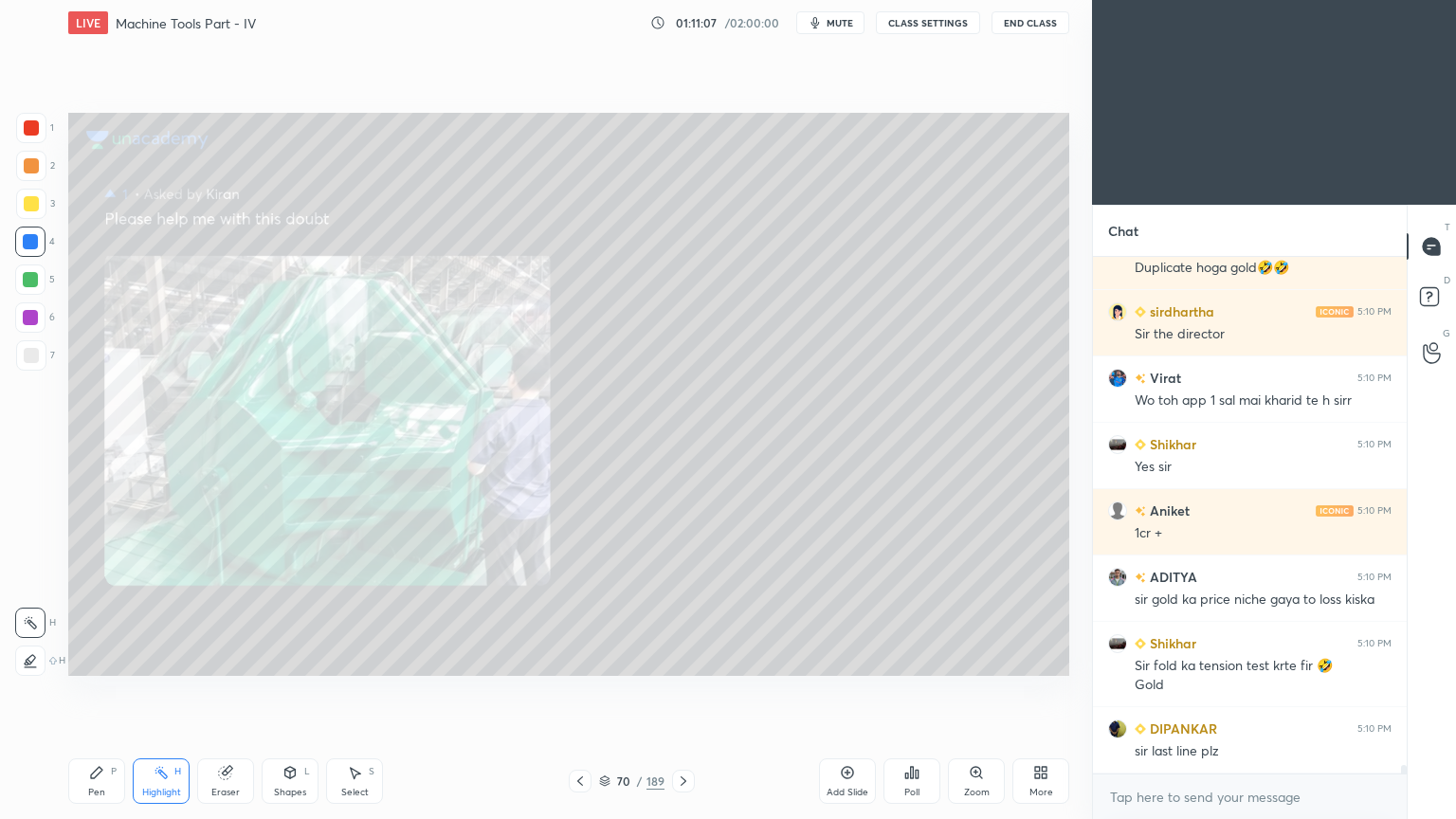 click 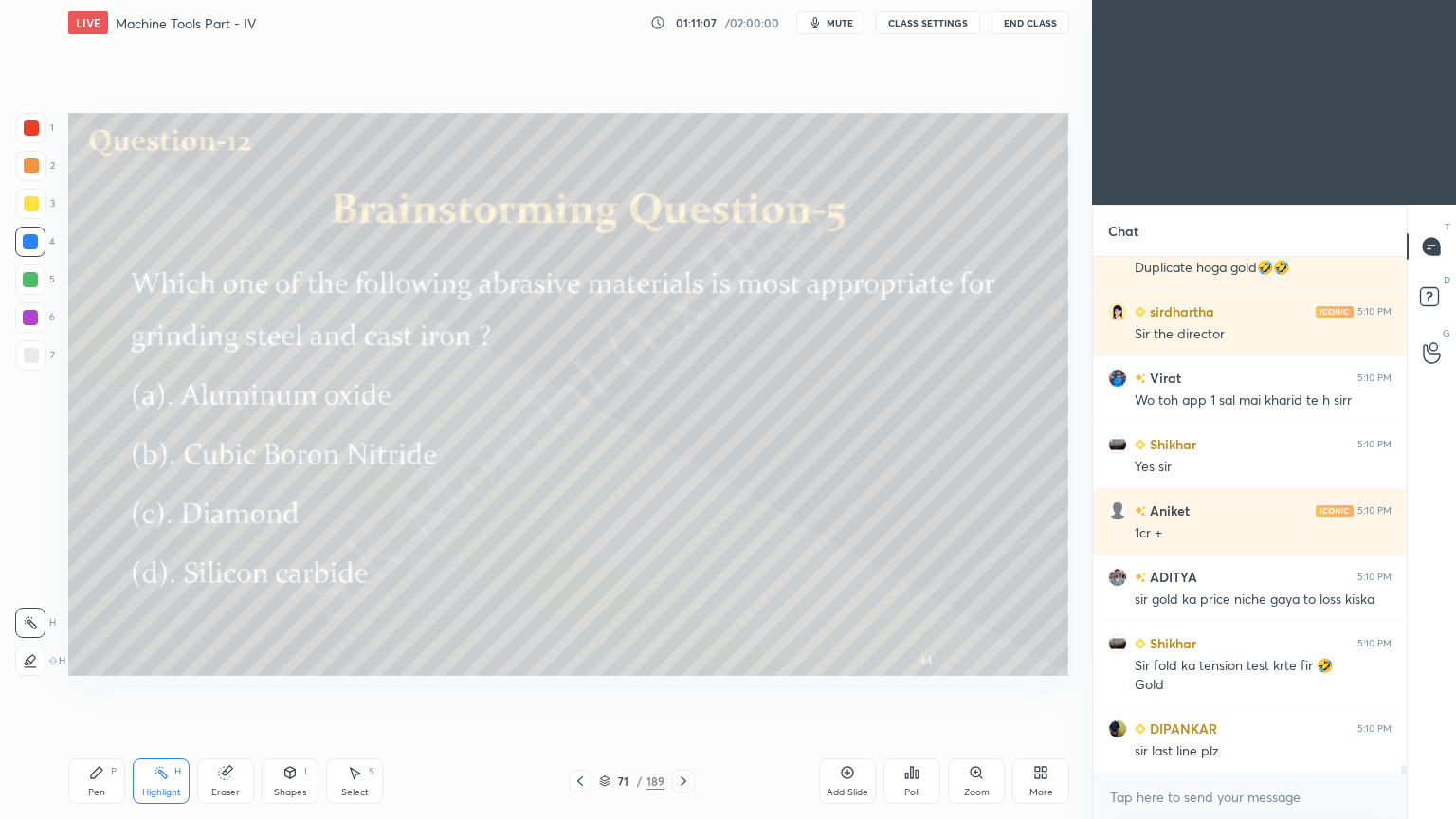 click 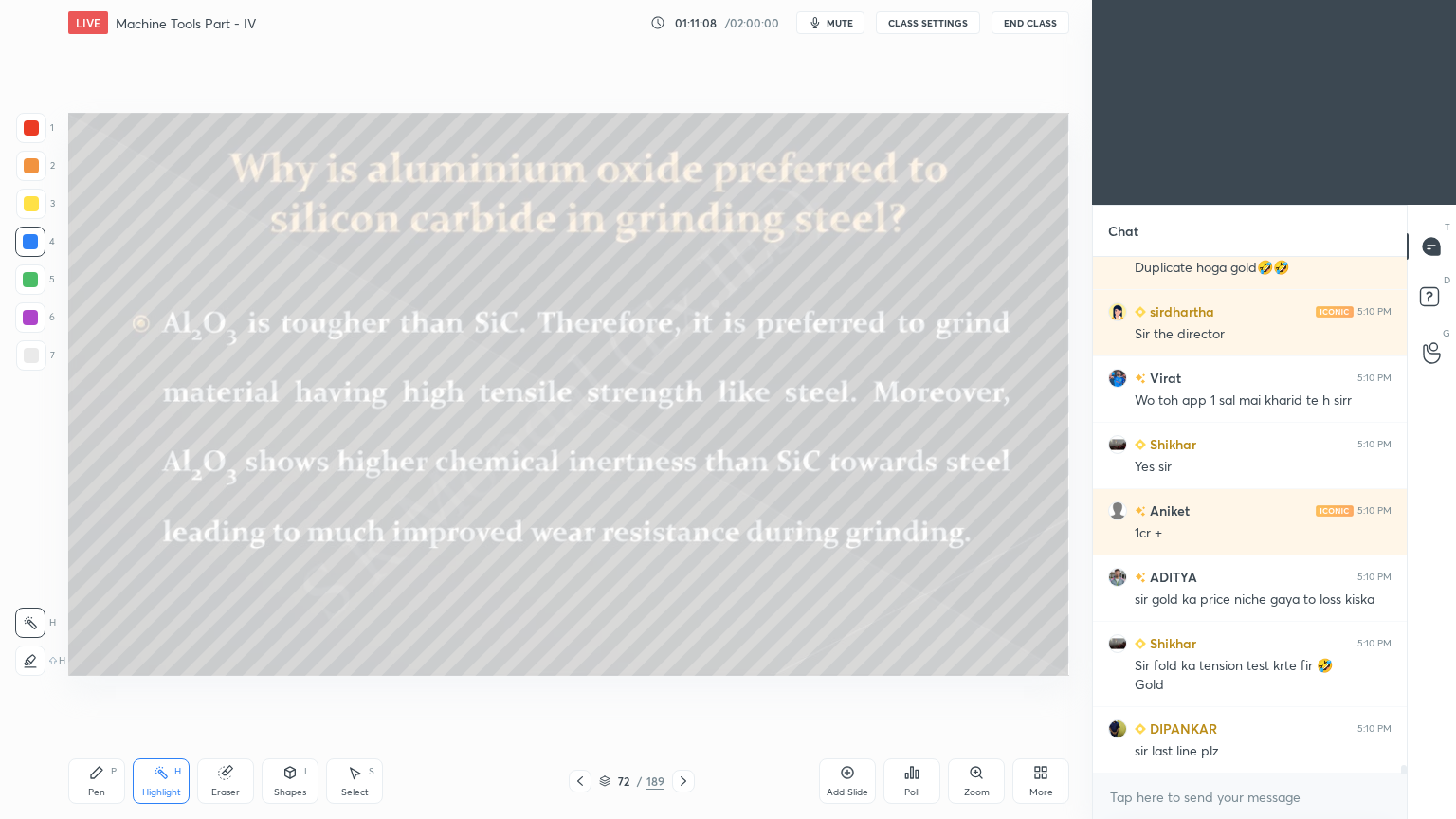 click 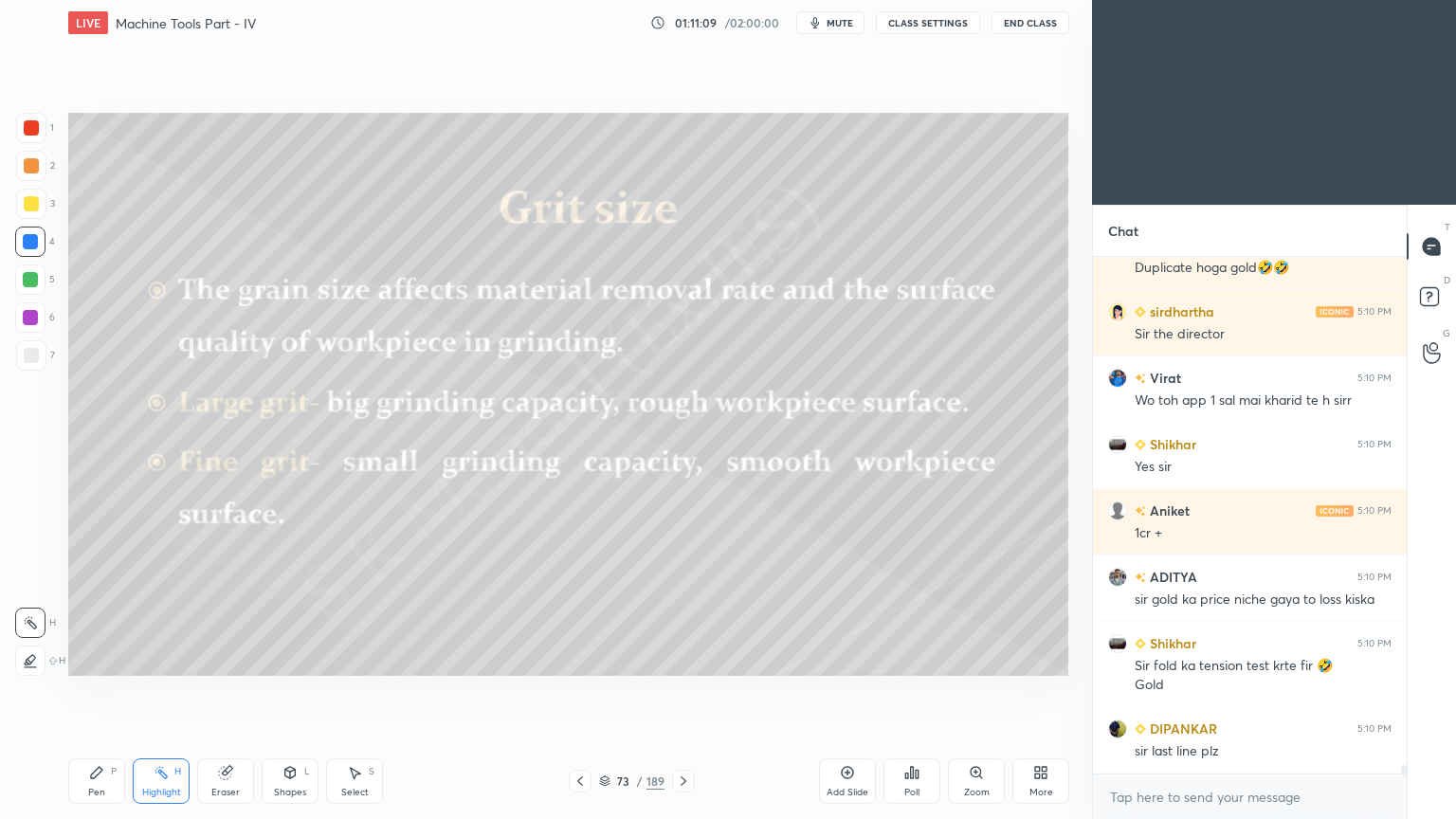 click 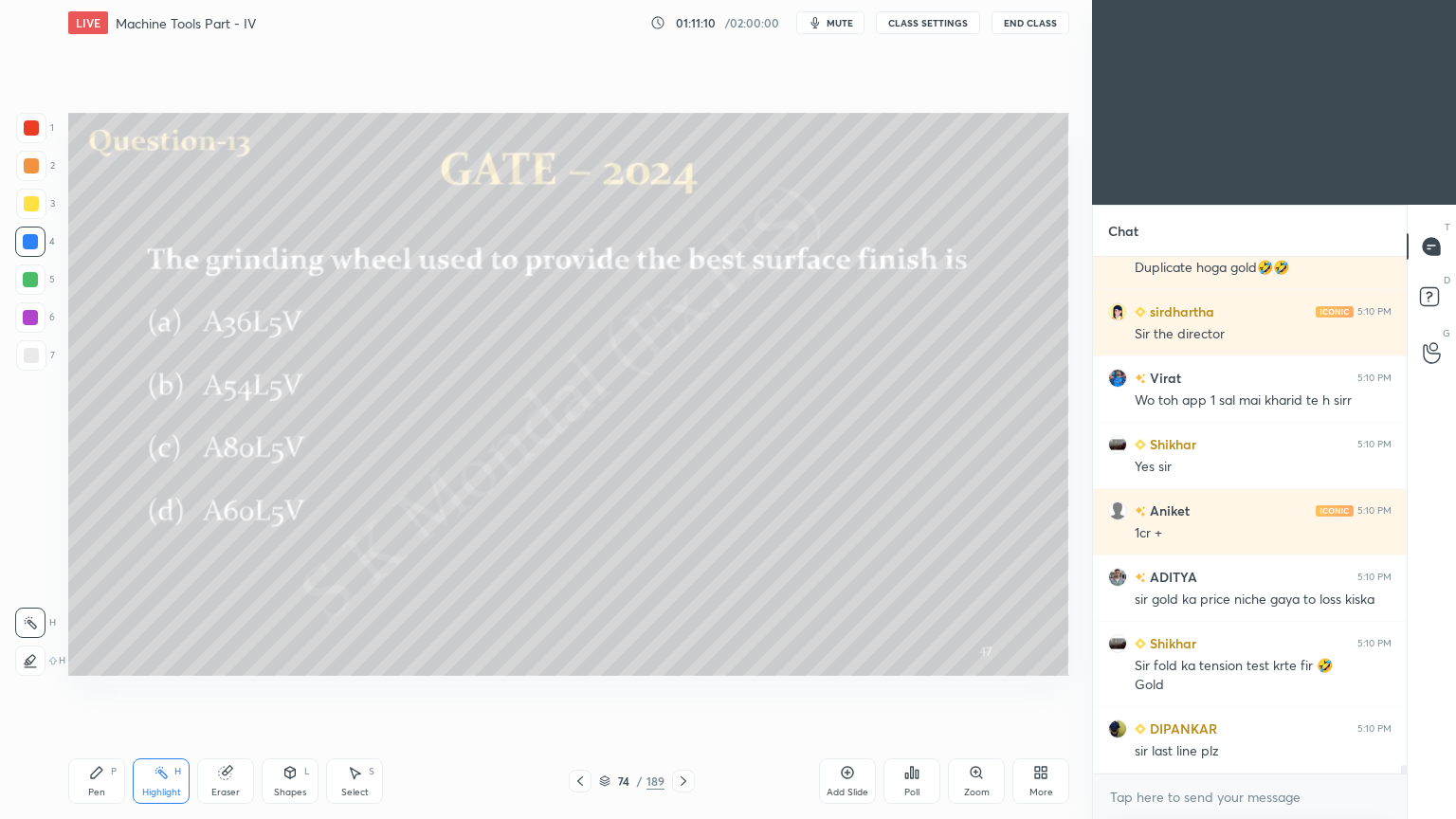 click 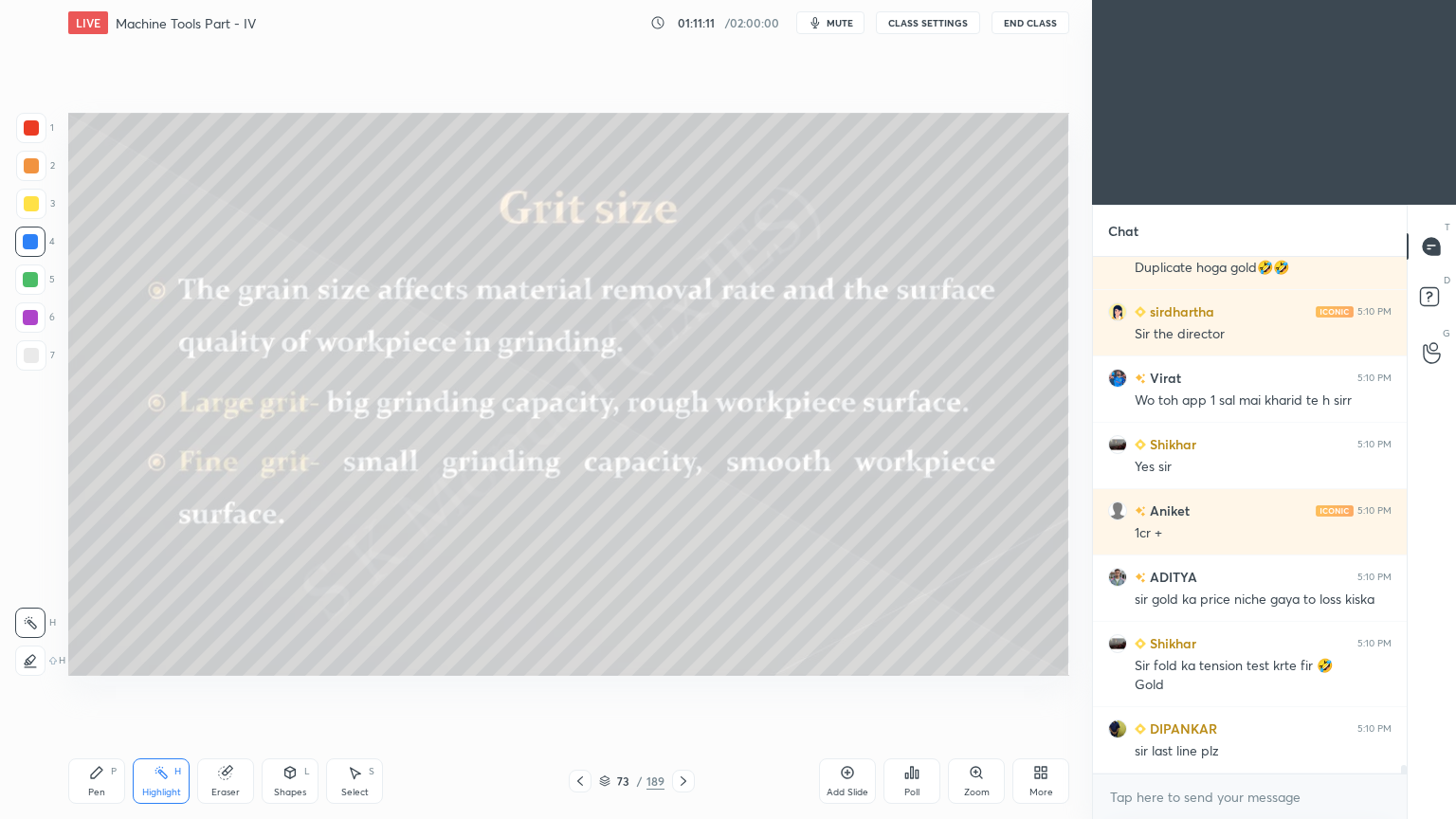 click on "Highlight" at bounding box center [161, 792] 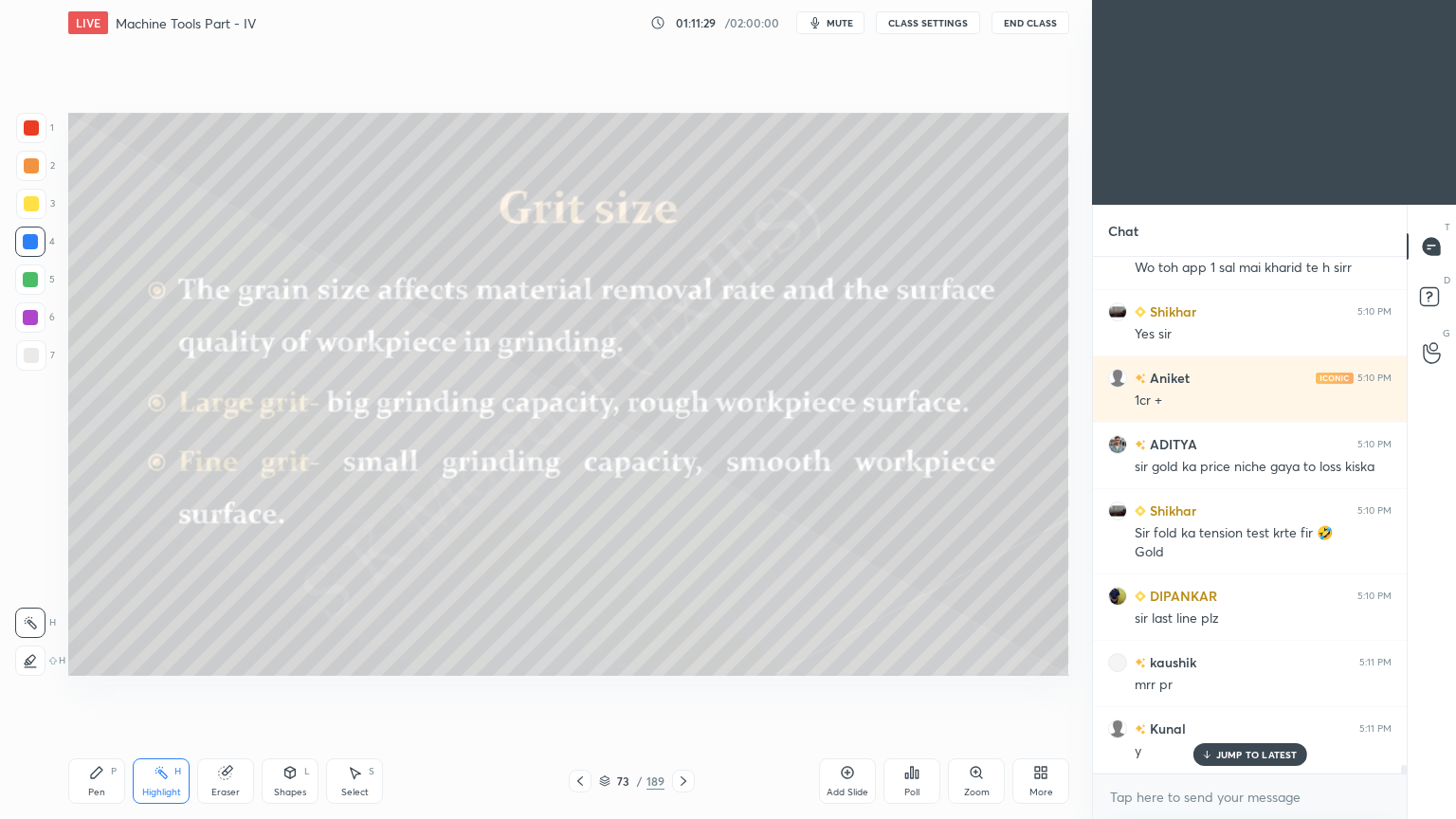 scroll, scrollTop: 30333, scrollLeft: 0, axis: vertical 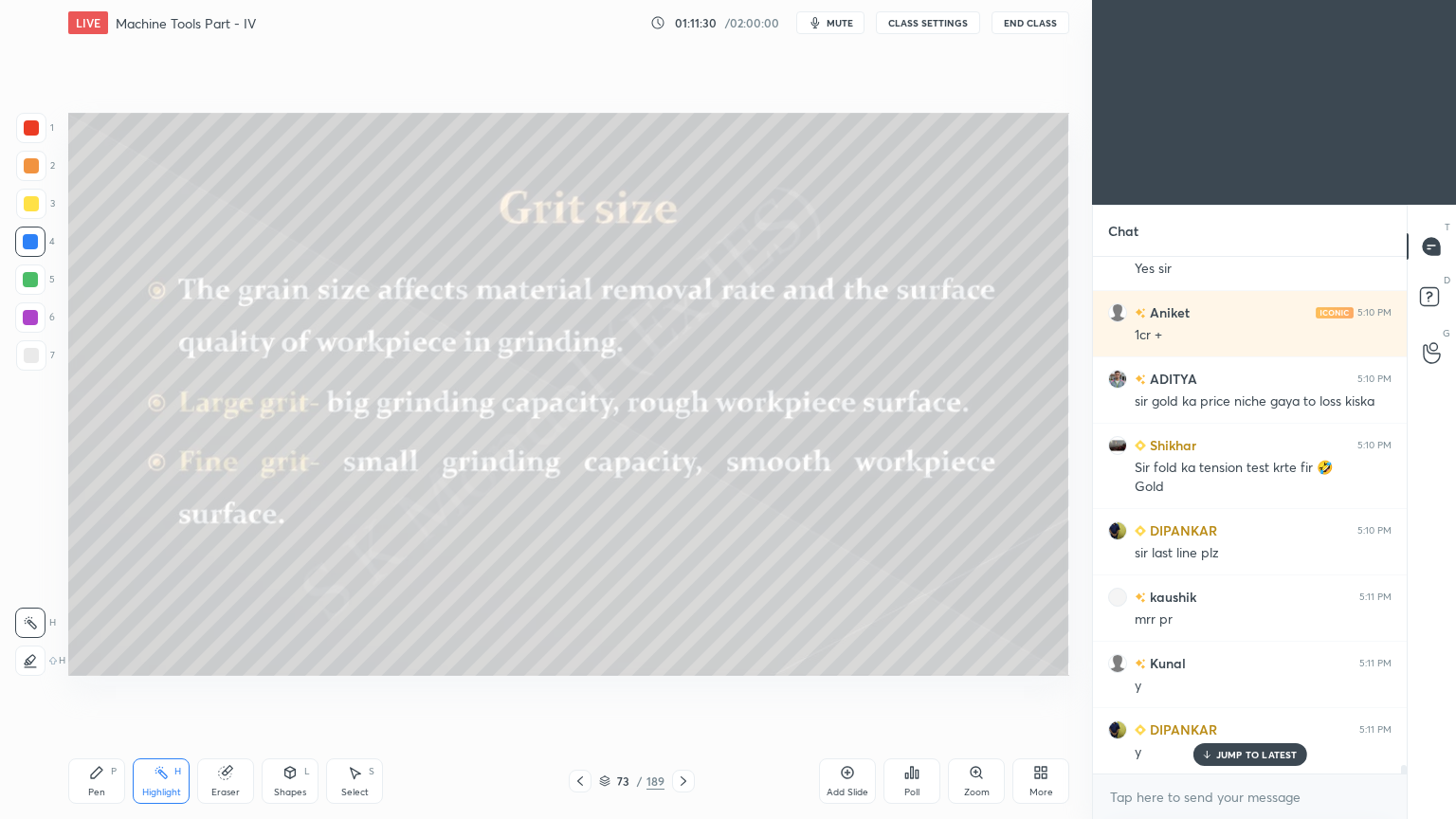 drag, startPoint x: 1256, startPoint y: 750, endPoint x: 974, endPoint y: 717, distance: 283.92429 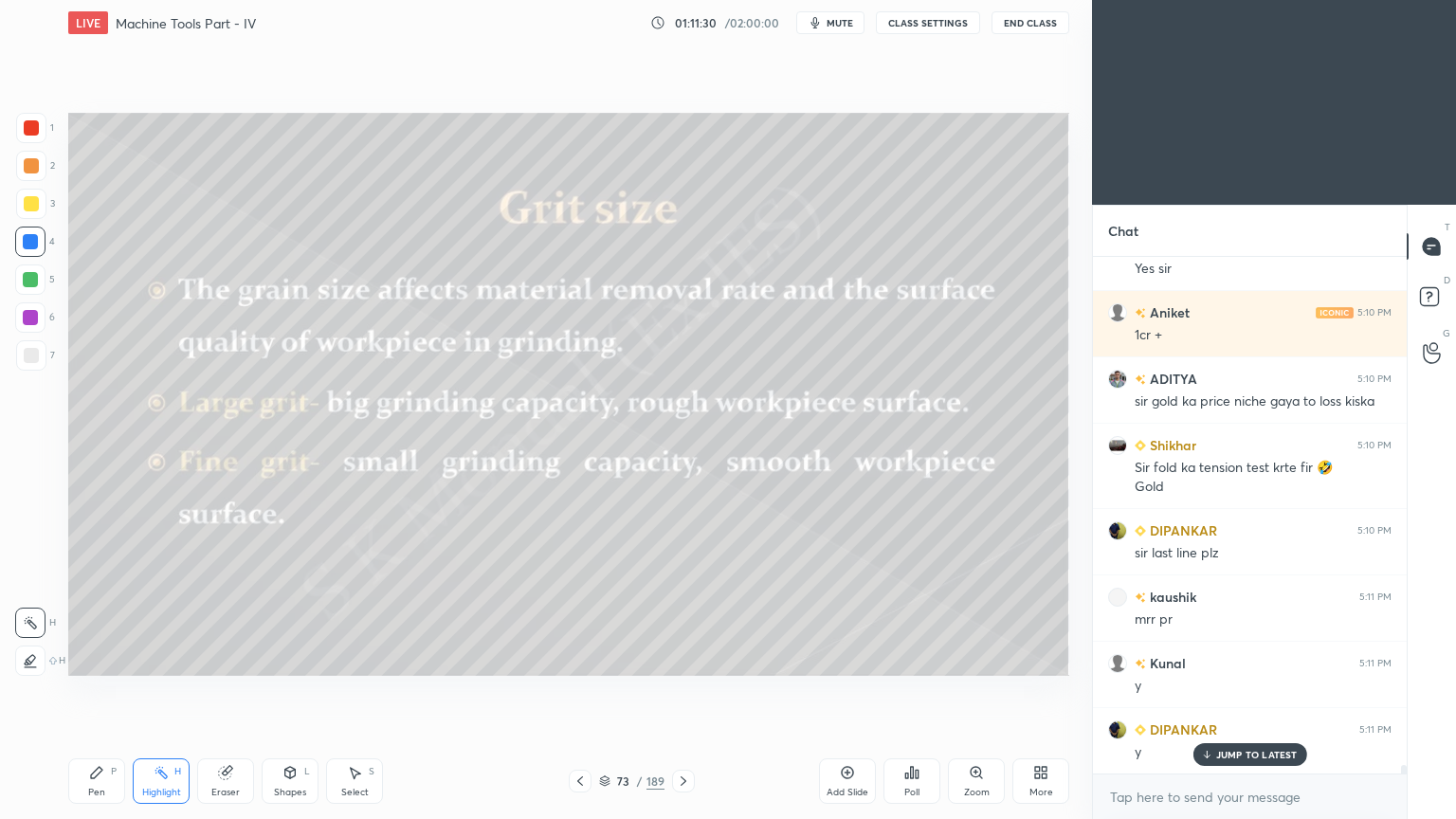 click on "JUMP TO LATEST" at bounding box center [1257, 755] 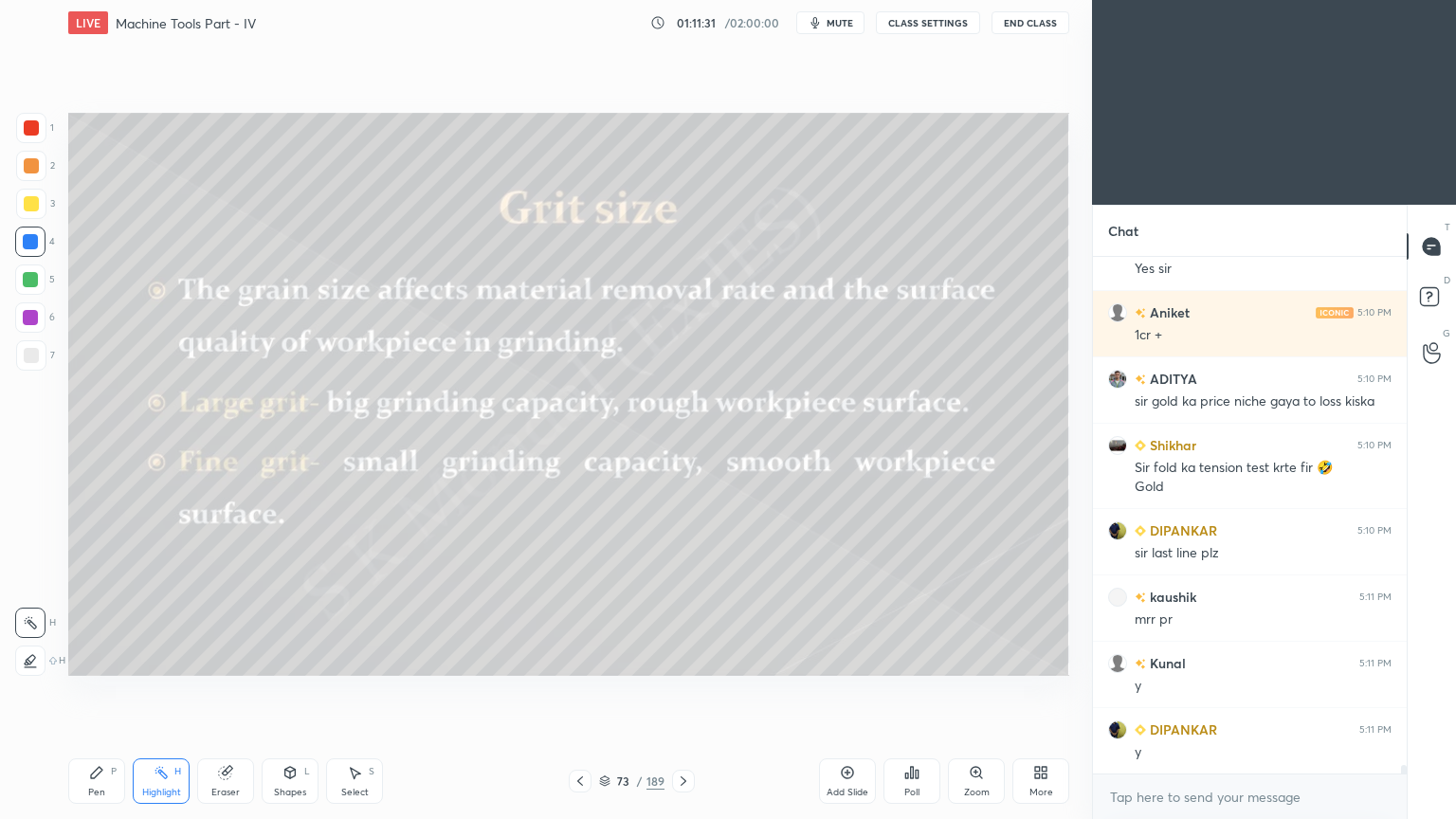 click on "73 / 189" at bounding box center [631, 781] 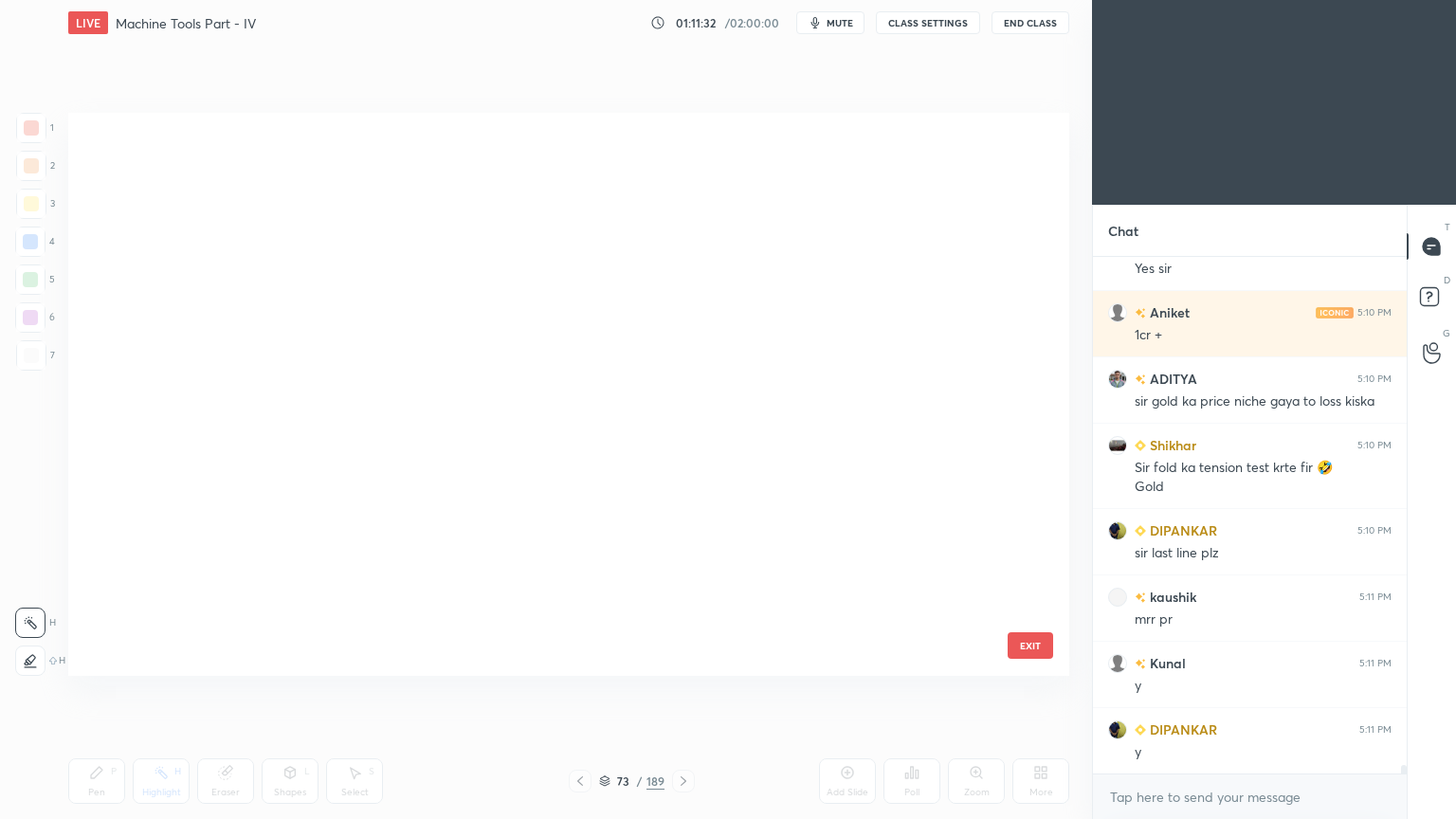 scroll, scrollTop: 3773, scrollLeft: 0, axis: vertical 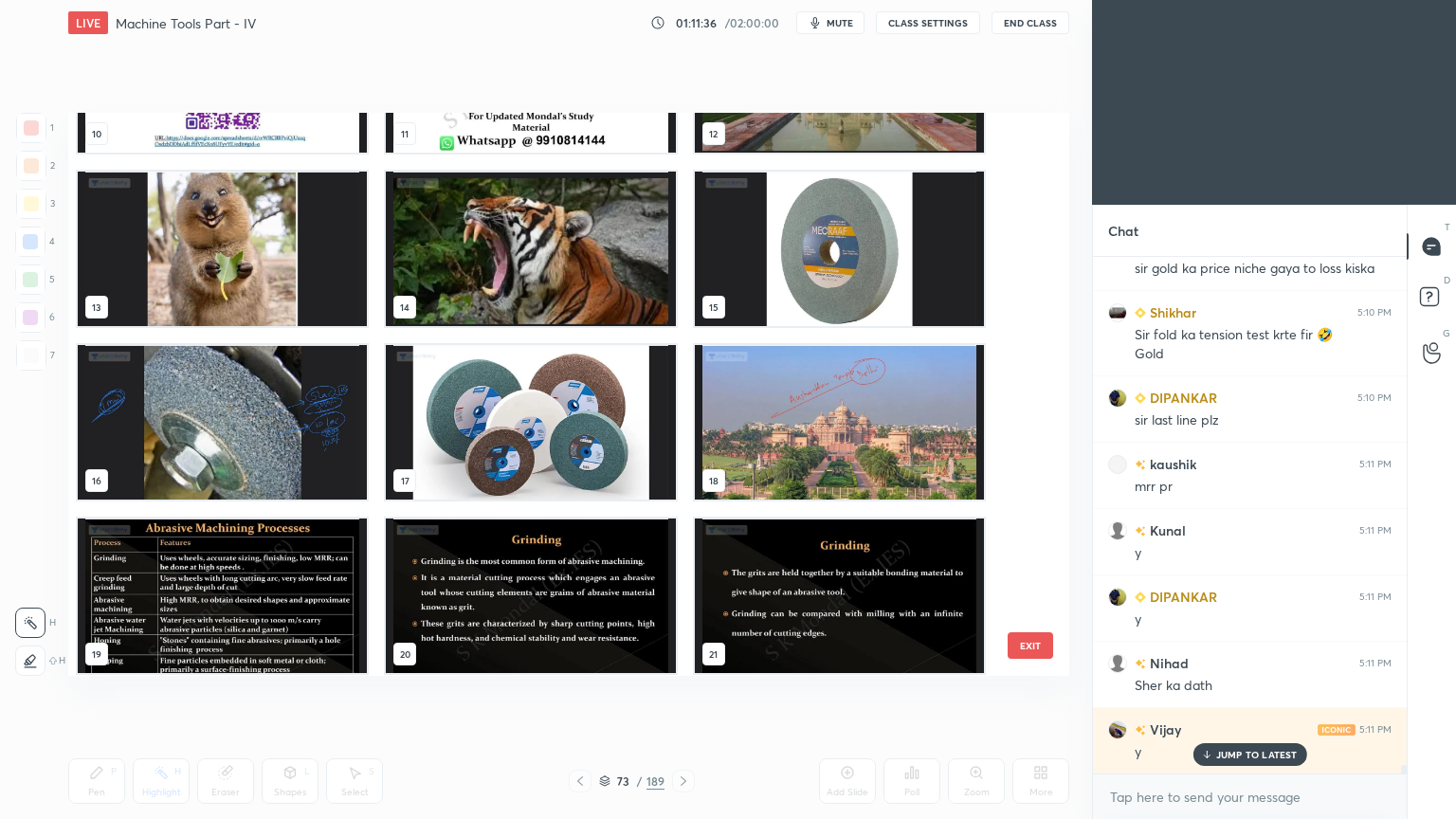 click at bounding box center (222, 248) 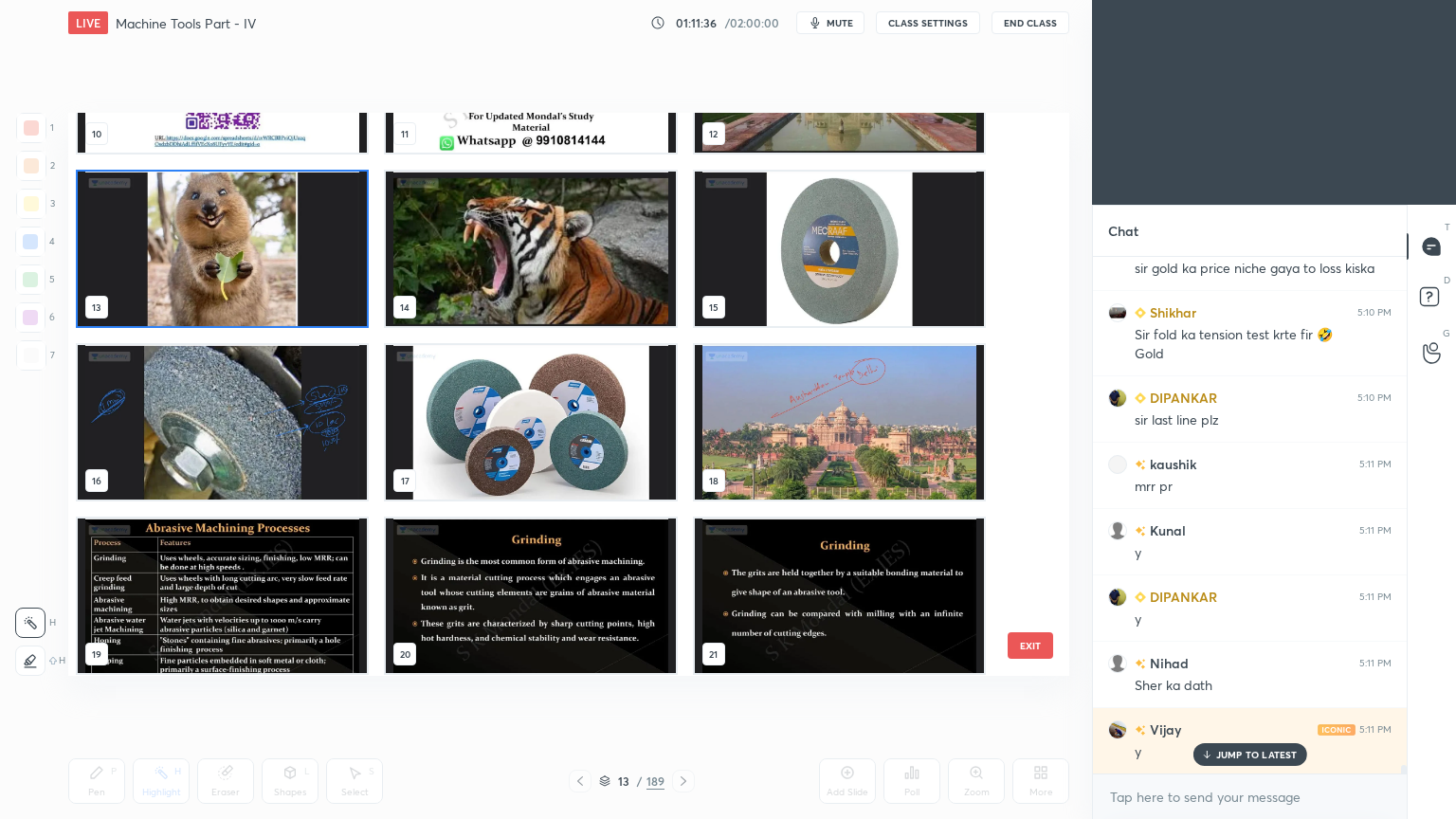 click at bounding box center [222, 248] 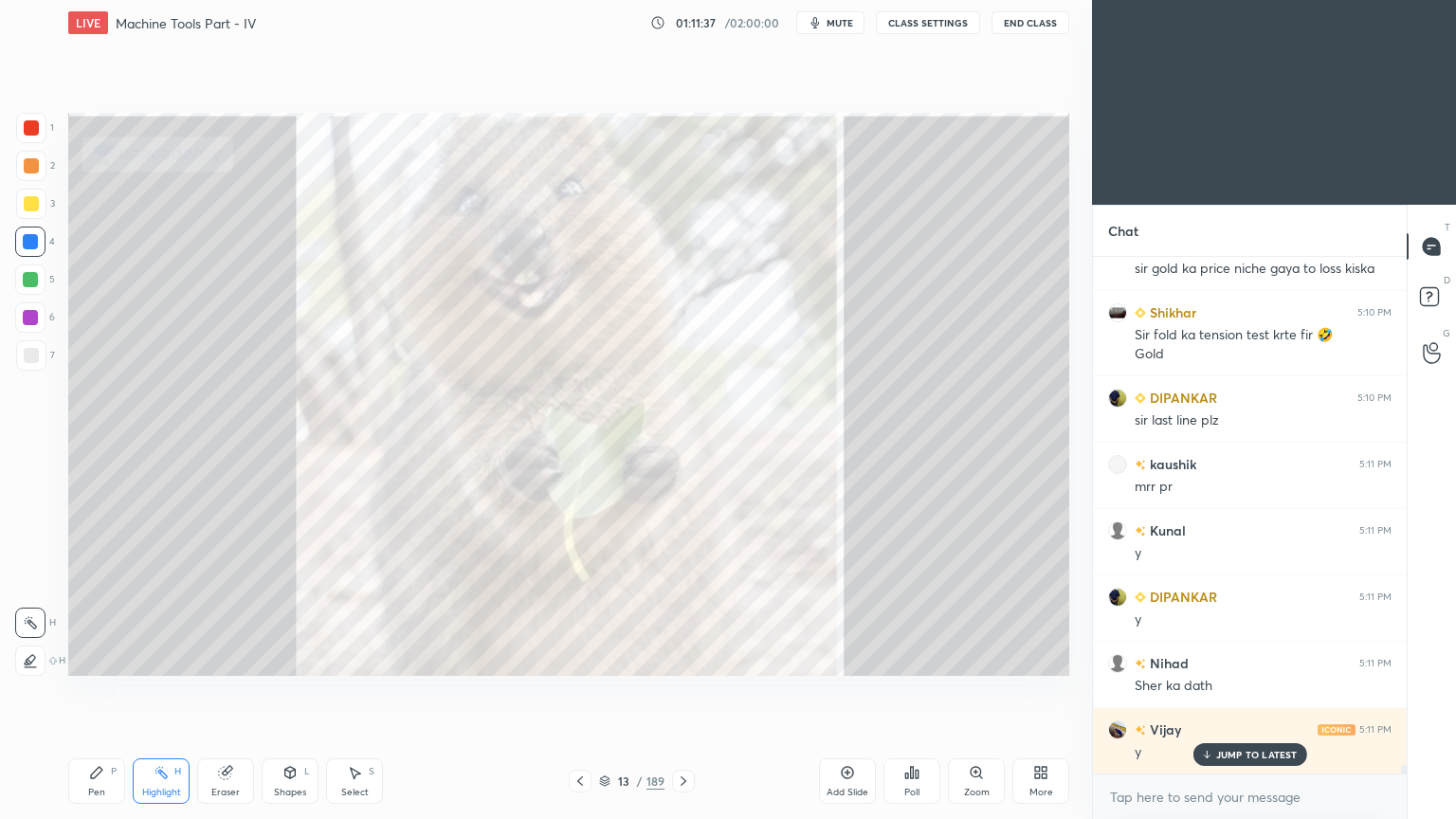 scroll, scrollTop: 0, scrollLeft: 0, axis: both 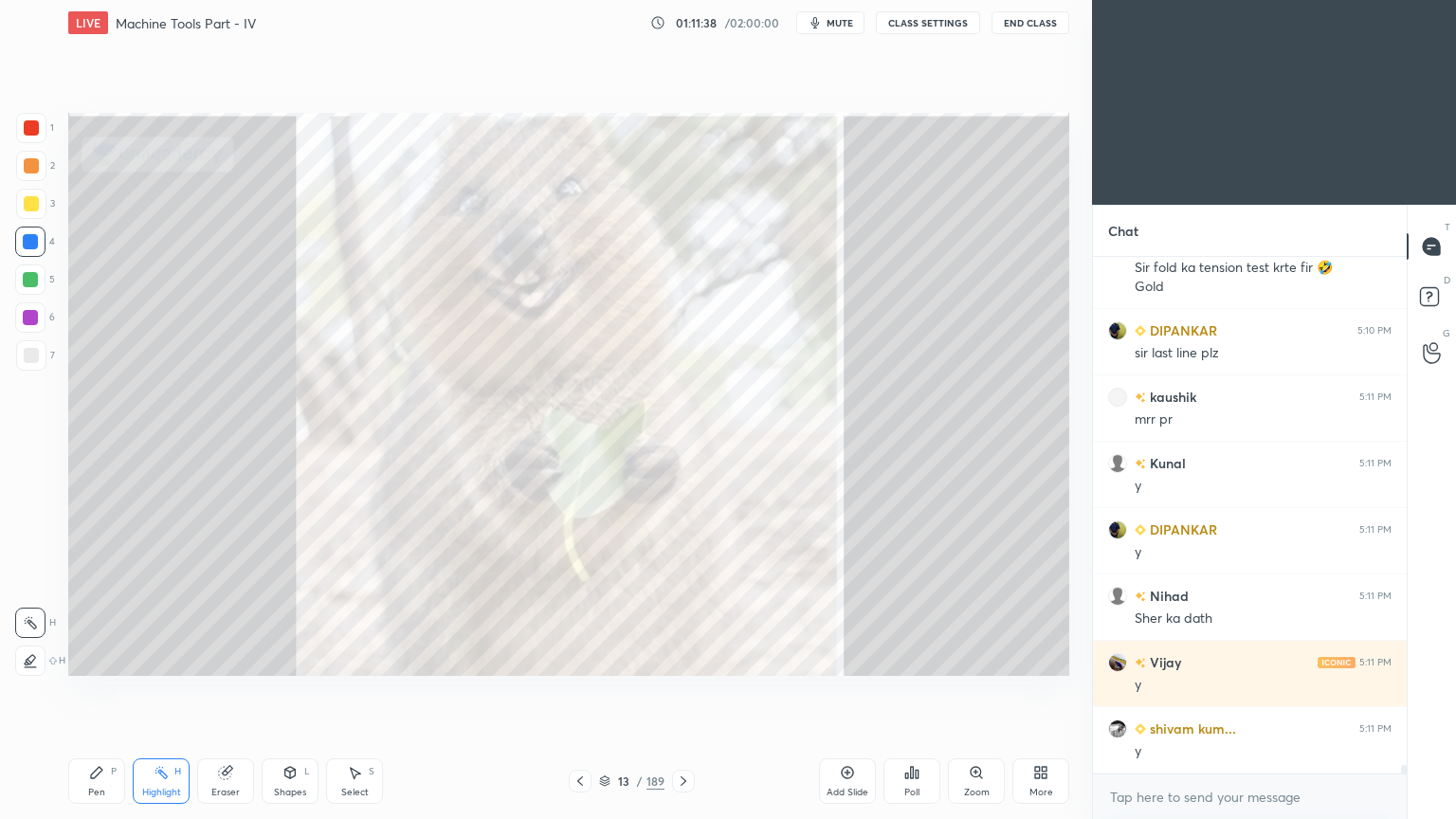 click at bounding box center (683, 781) 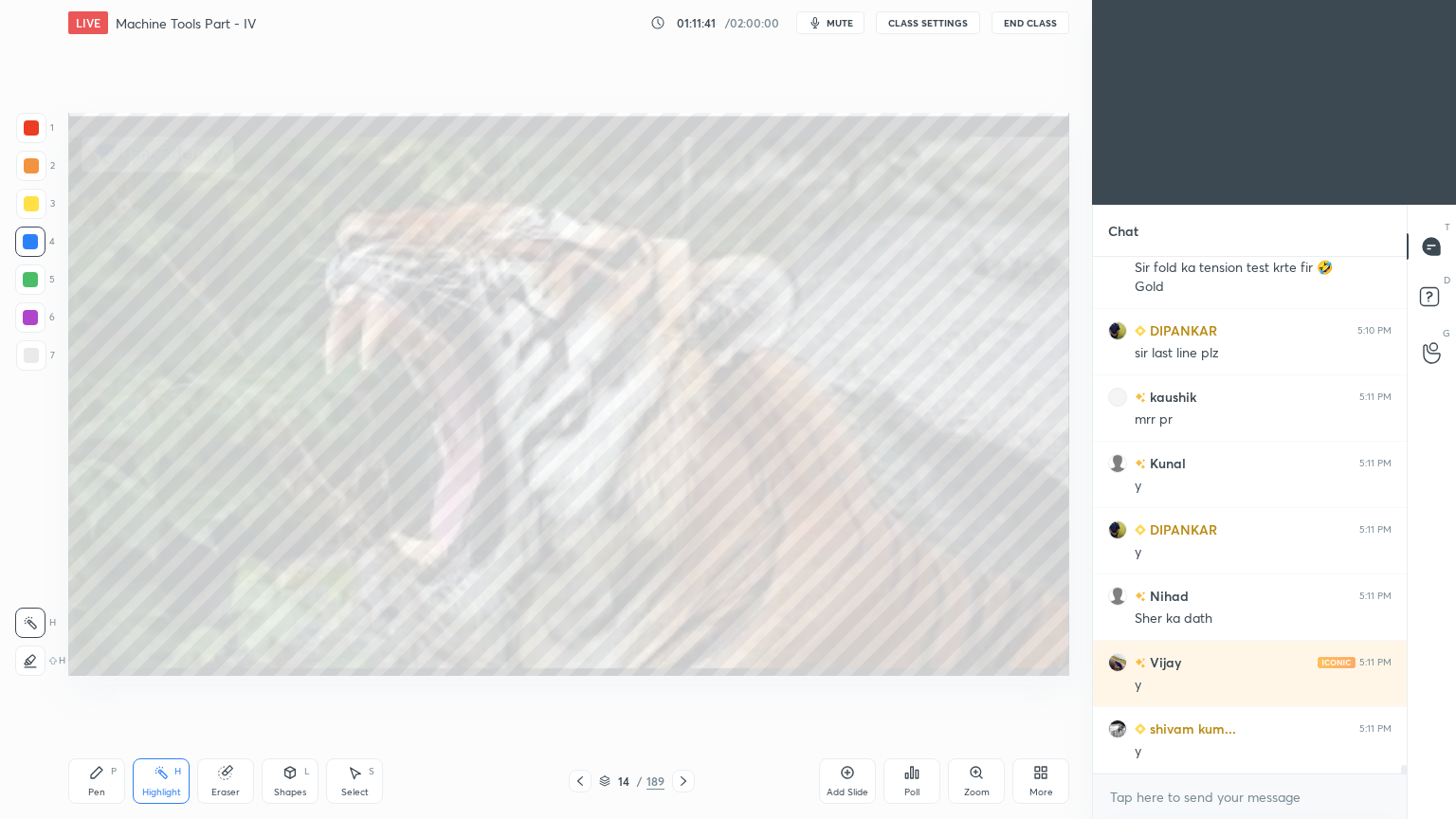 scroll, scrollTop: 30599, scrollLeft: 0, axis: vertical 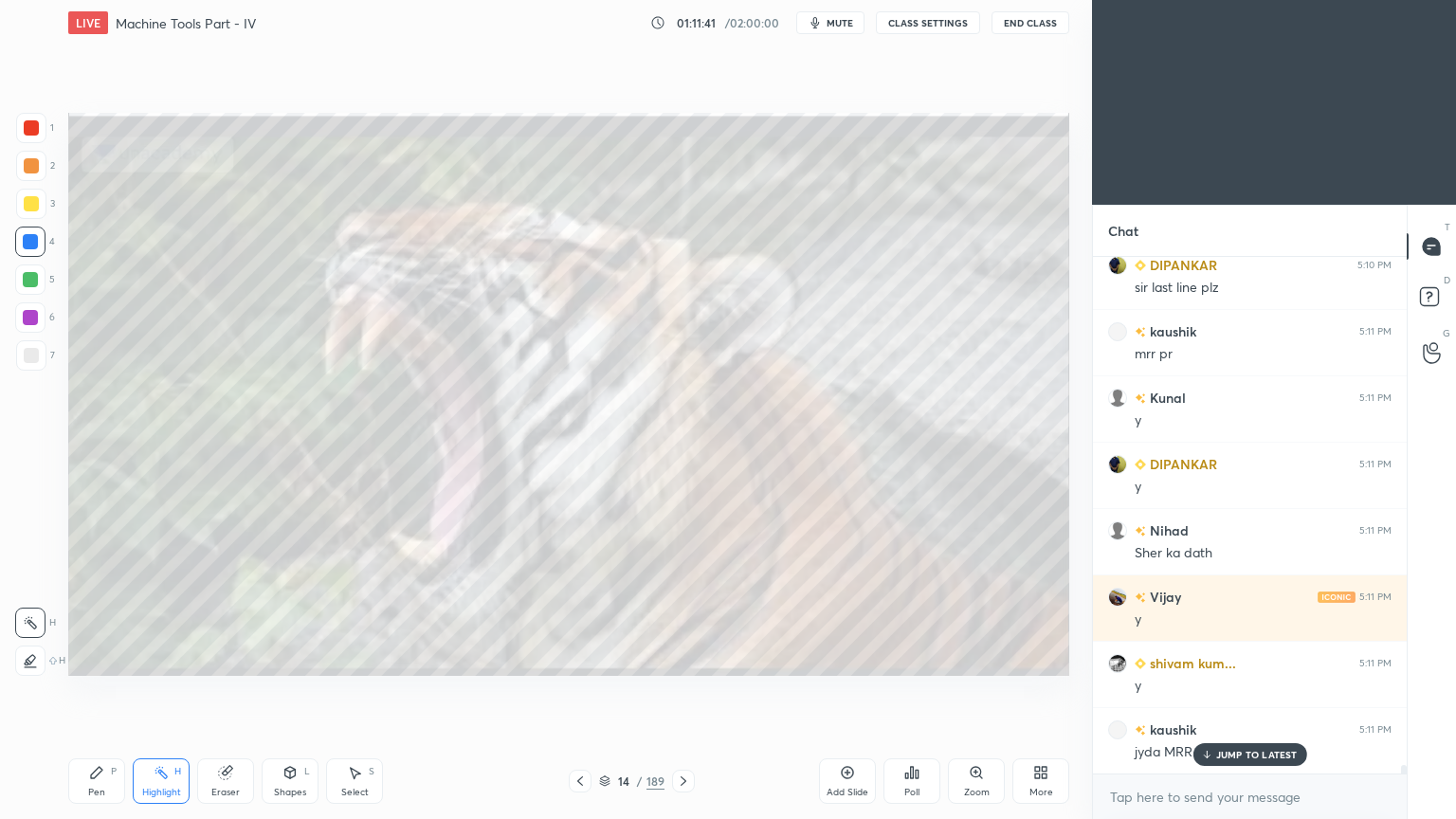 click 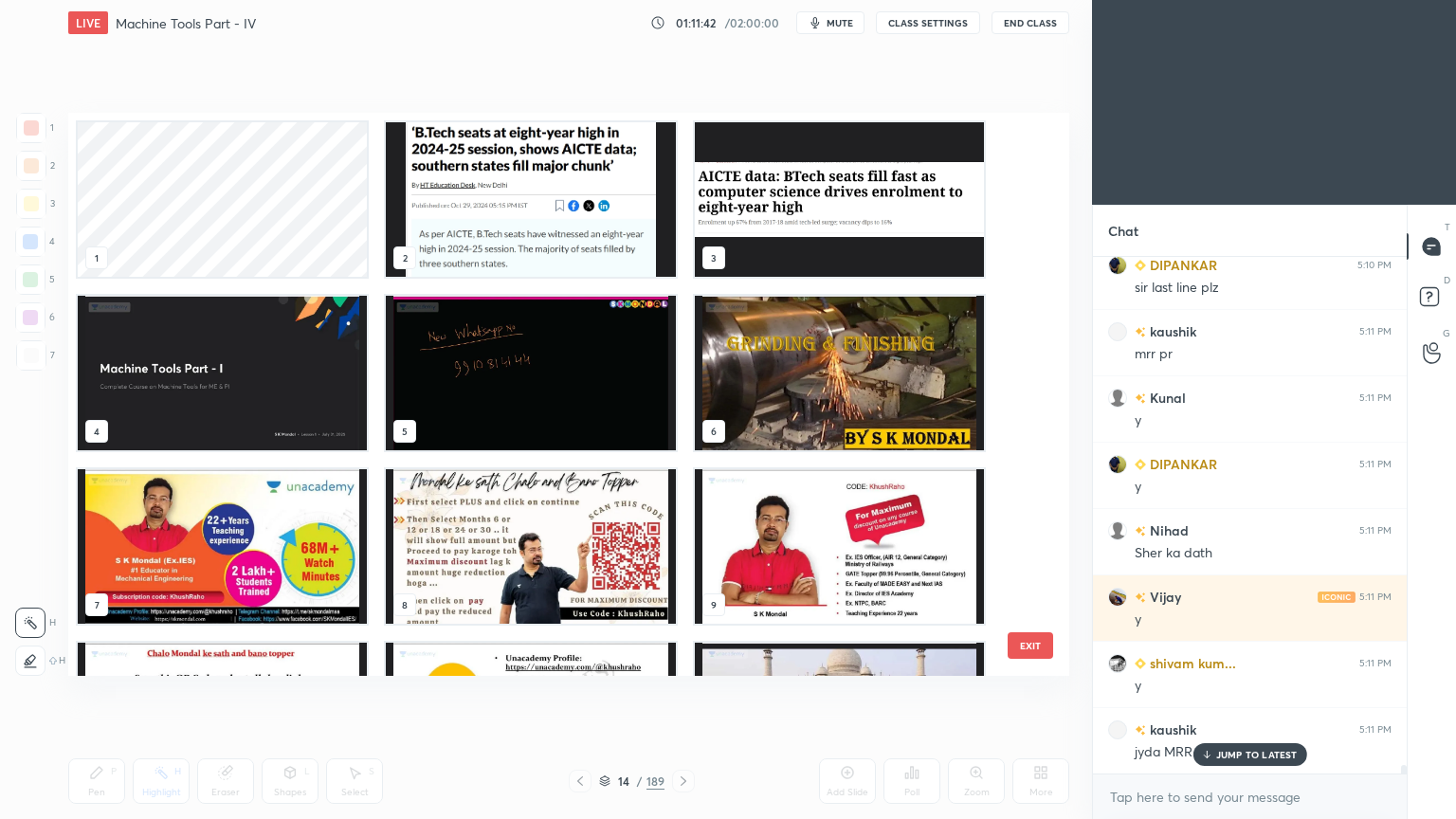 scroll, scrollTop: 303, scrollLeft: 0, axis: vertical 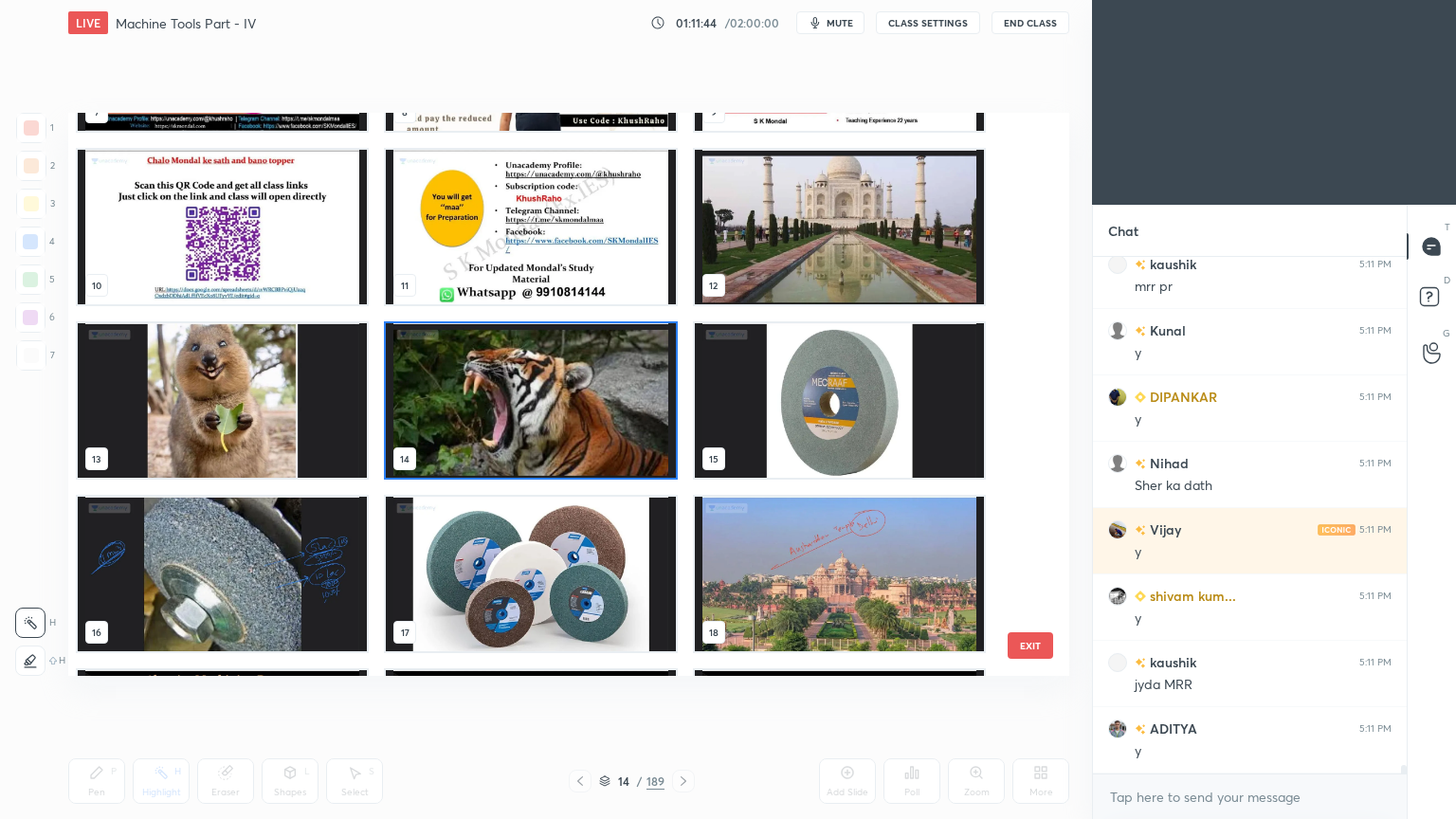 click at bounding box center [222, 573] 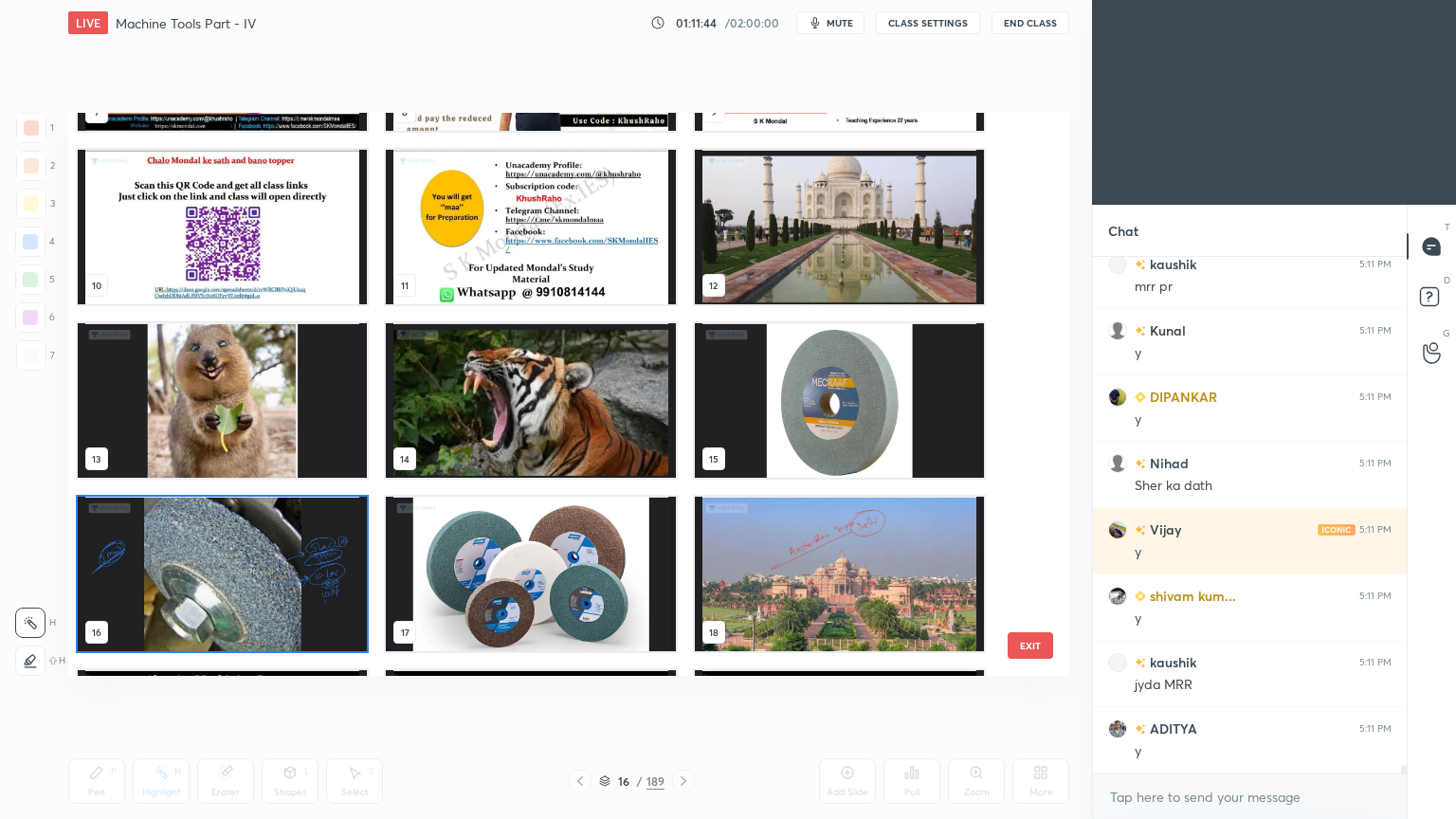 click at bounding box center [222, 573] 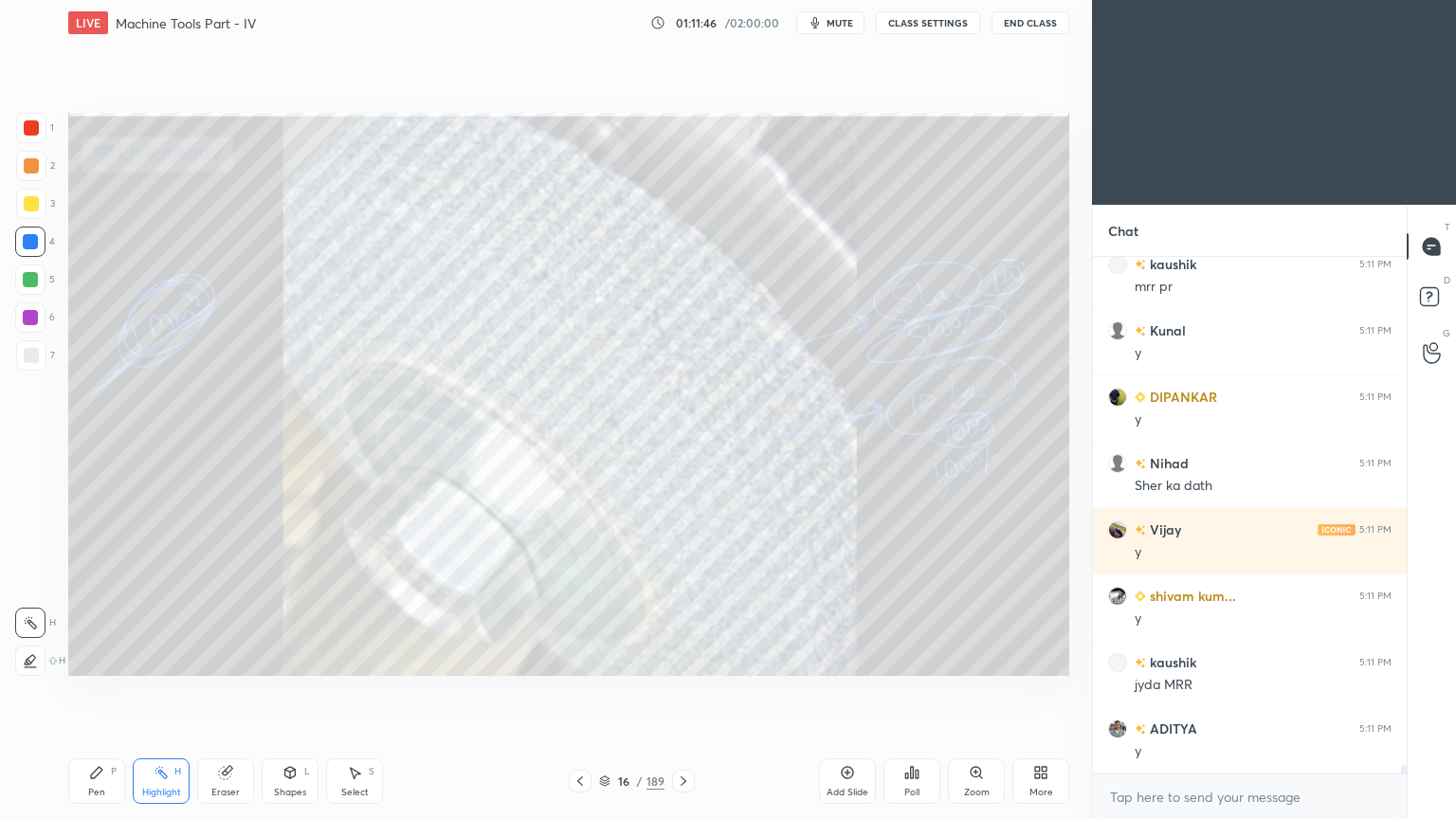 click on "Highlight H" at bounding box center [161, 781] 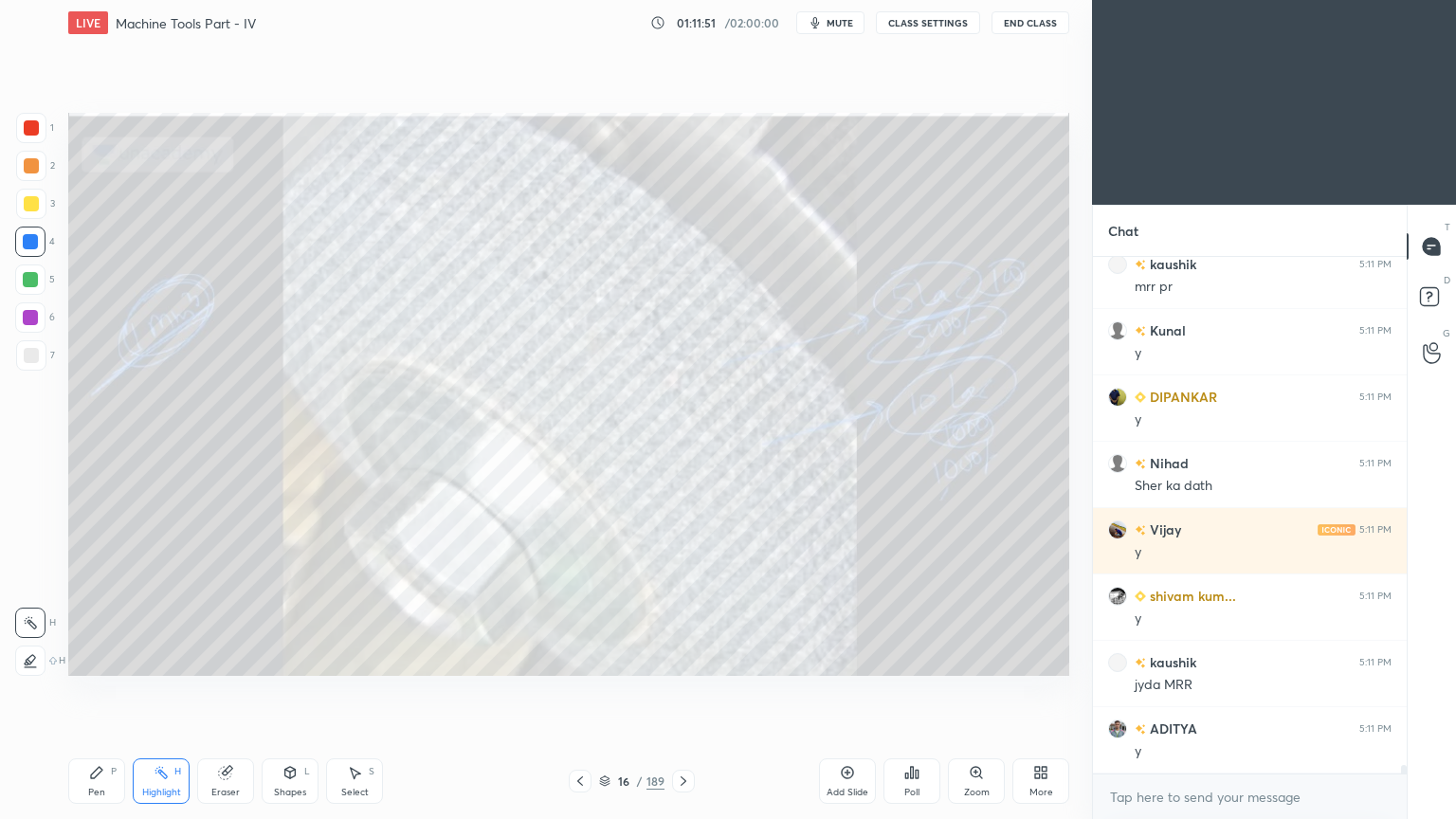 click 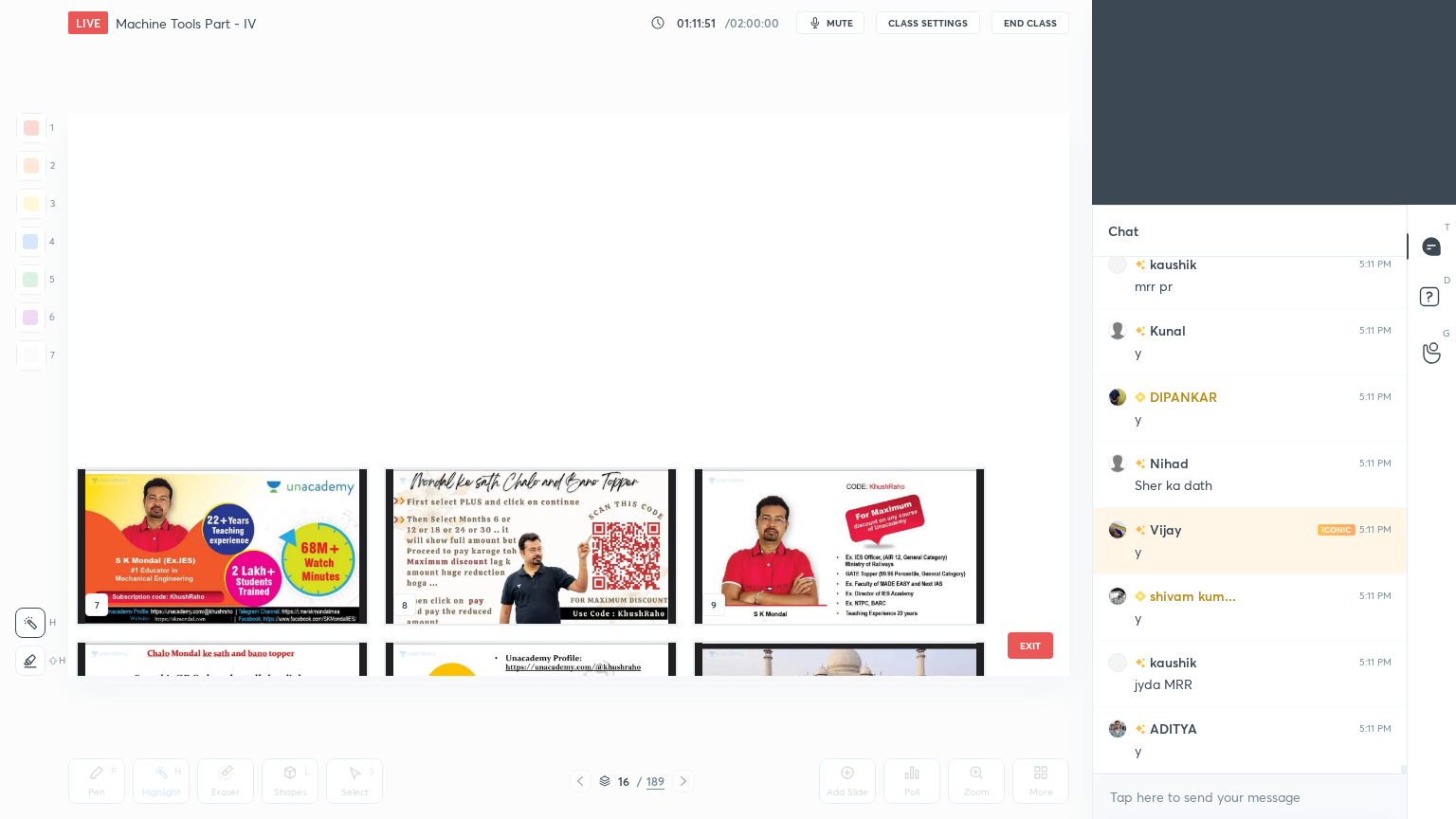 scroll, scrollTop: 478, scrollLeft: 0, axis: vertical 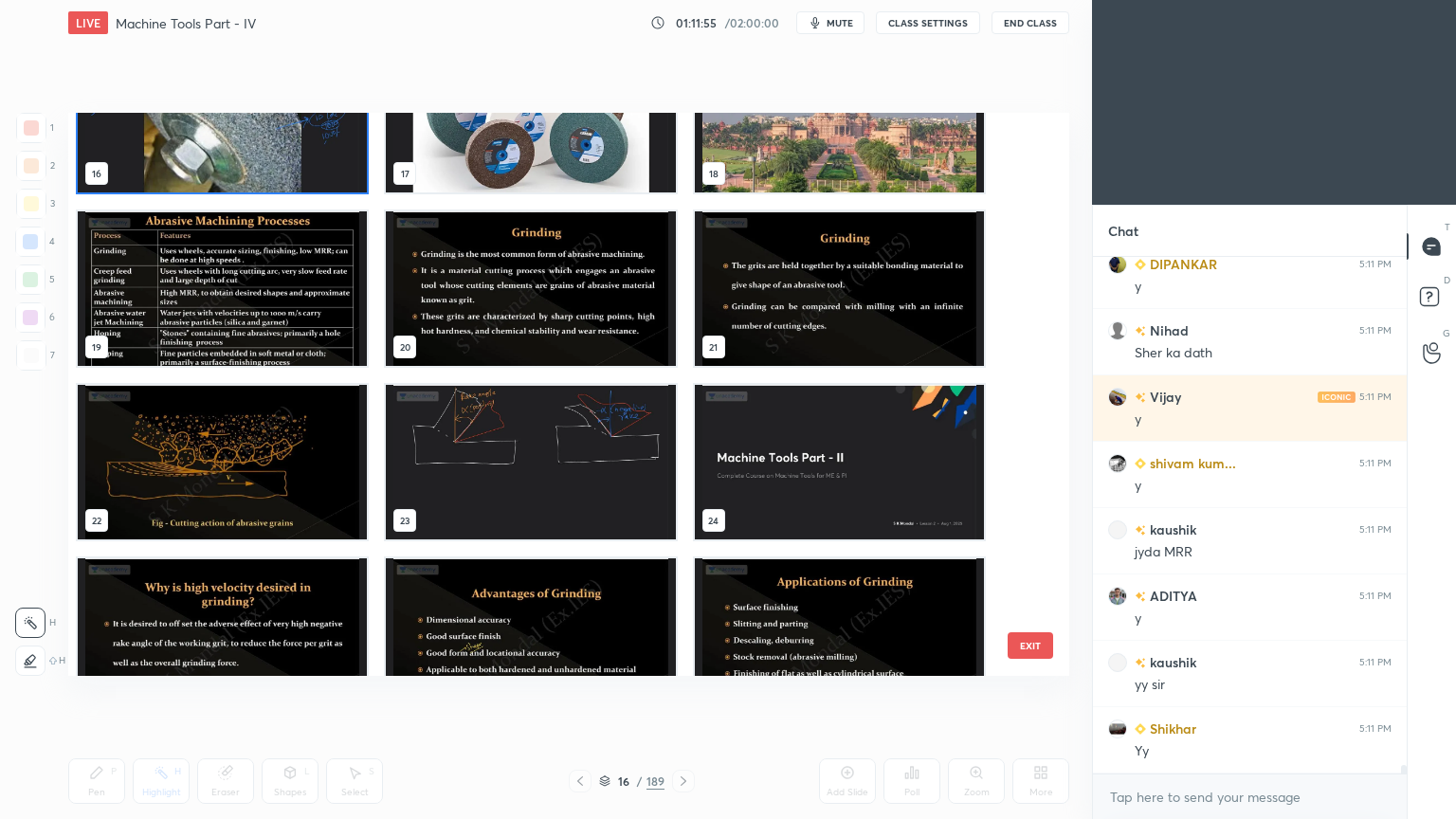 click at bounding box center (222, 462) 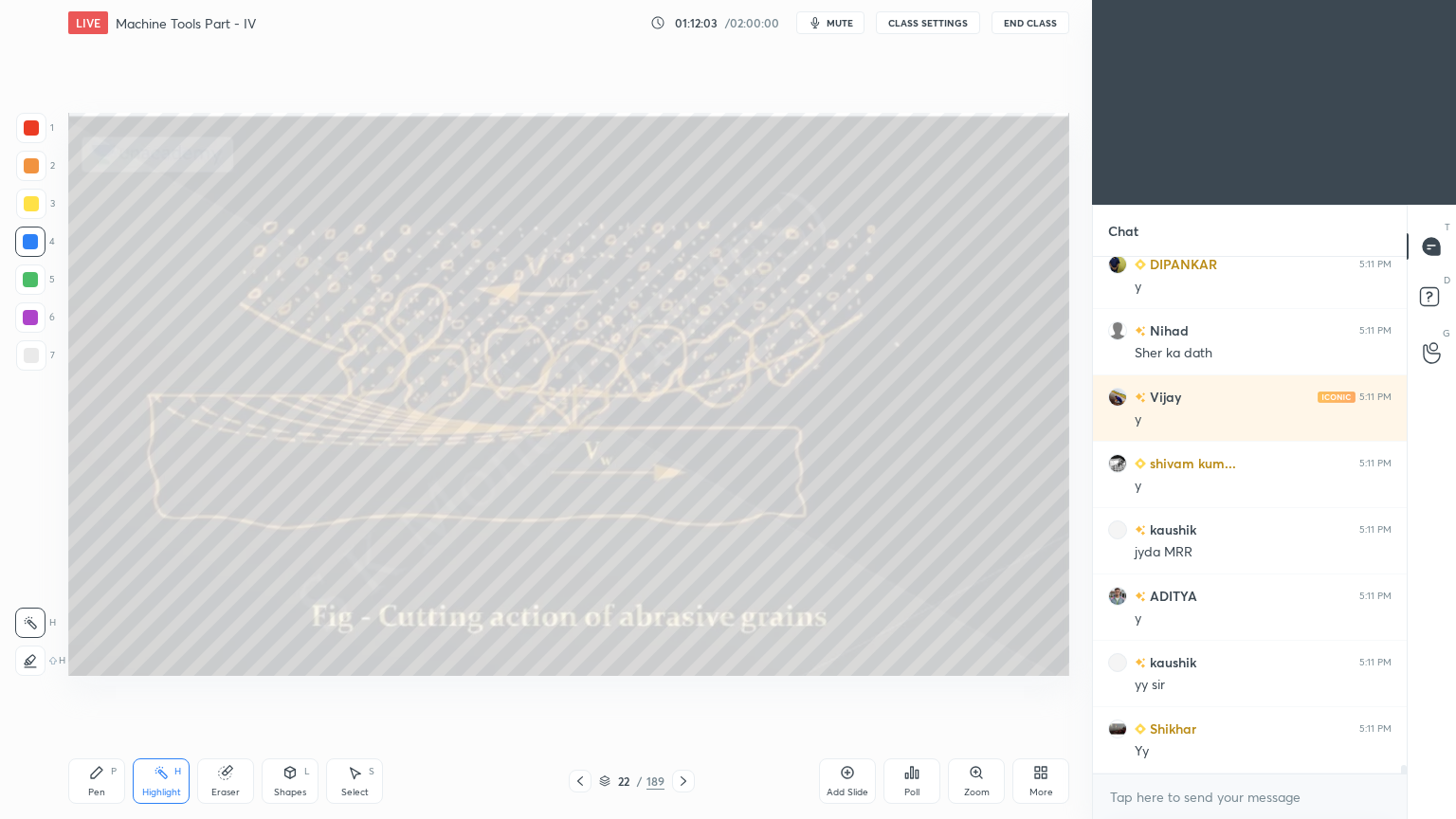 scroll, scrollTop: 30864, scrollLeft: 0, axis: vertical 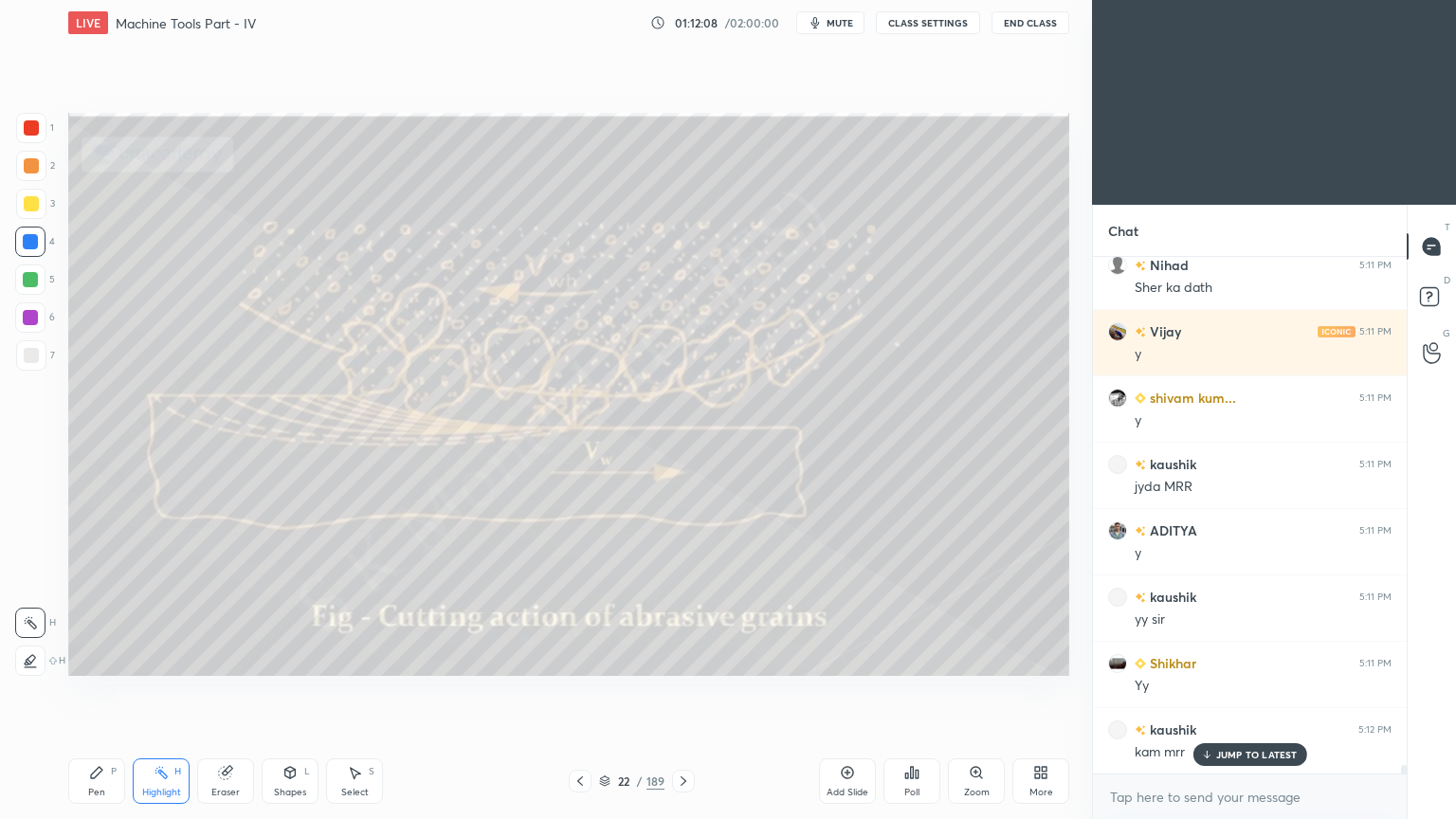 click at bounding box center (683, 781) 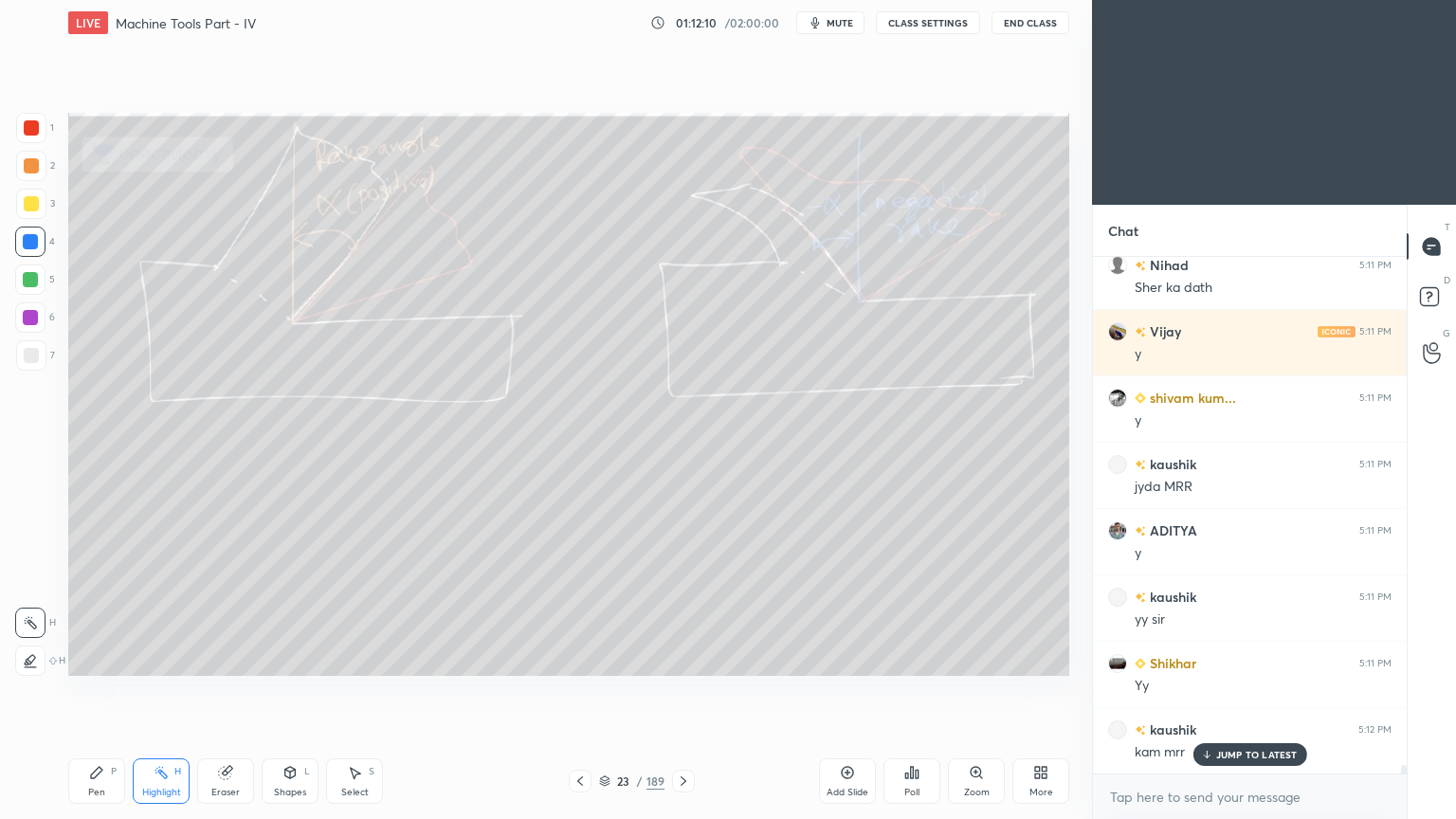 click at bounding box center [683, 781] 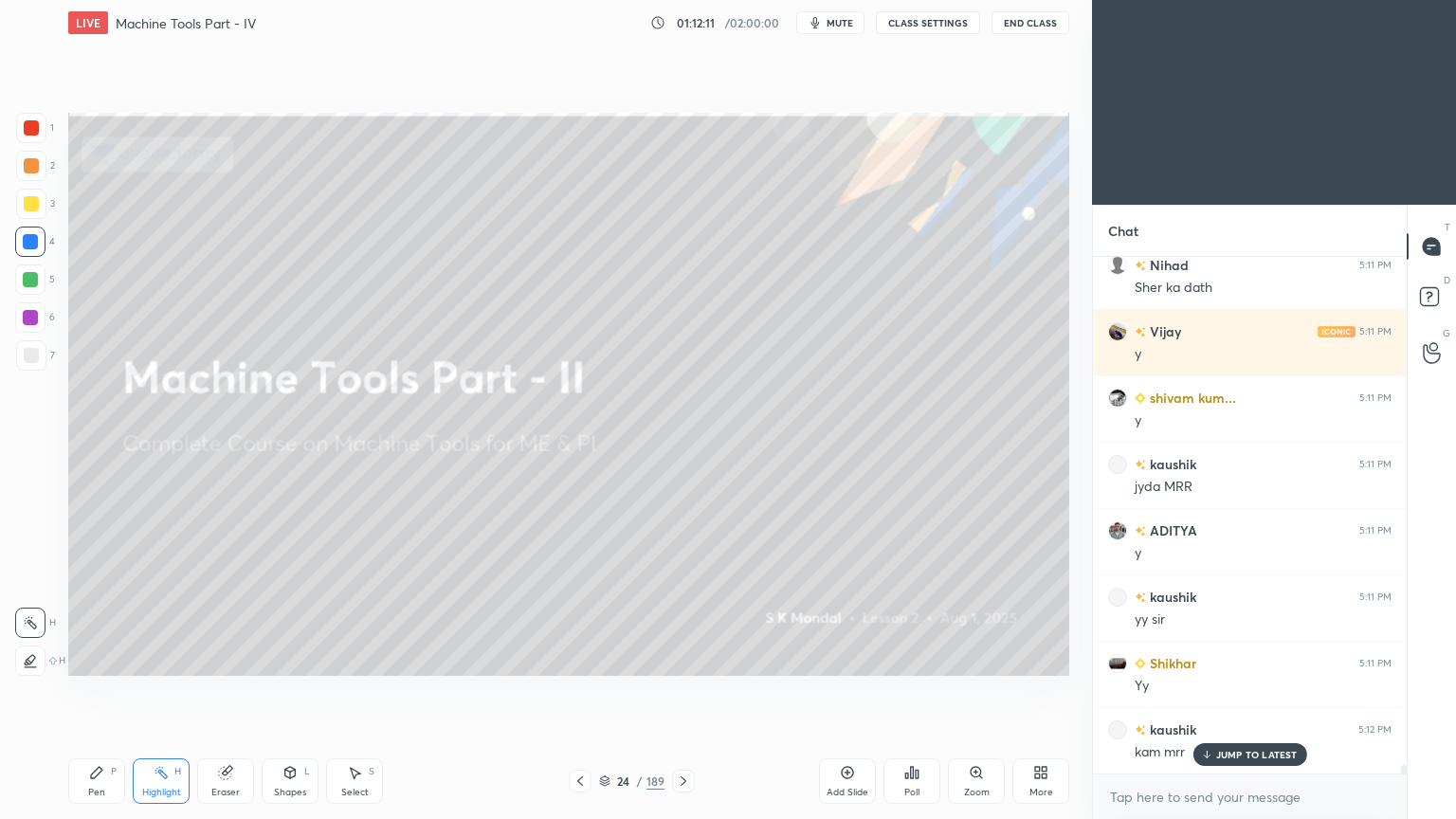 click on "JUMP TO LATEST" at bounding box center (1257, 755) 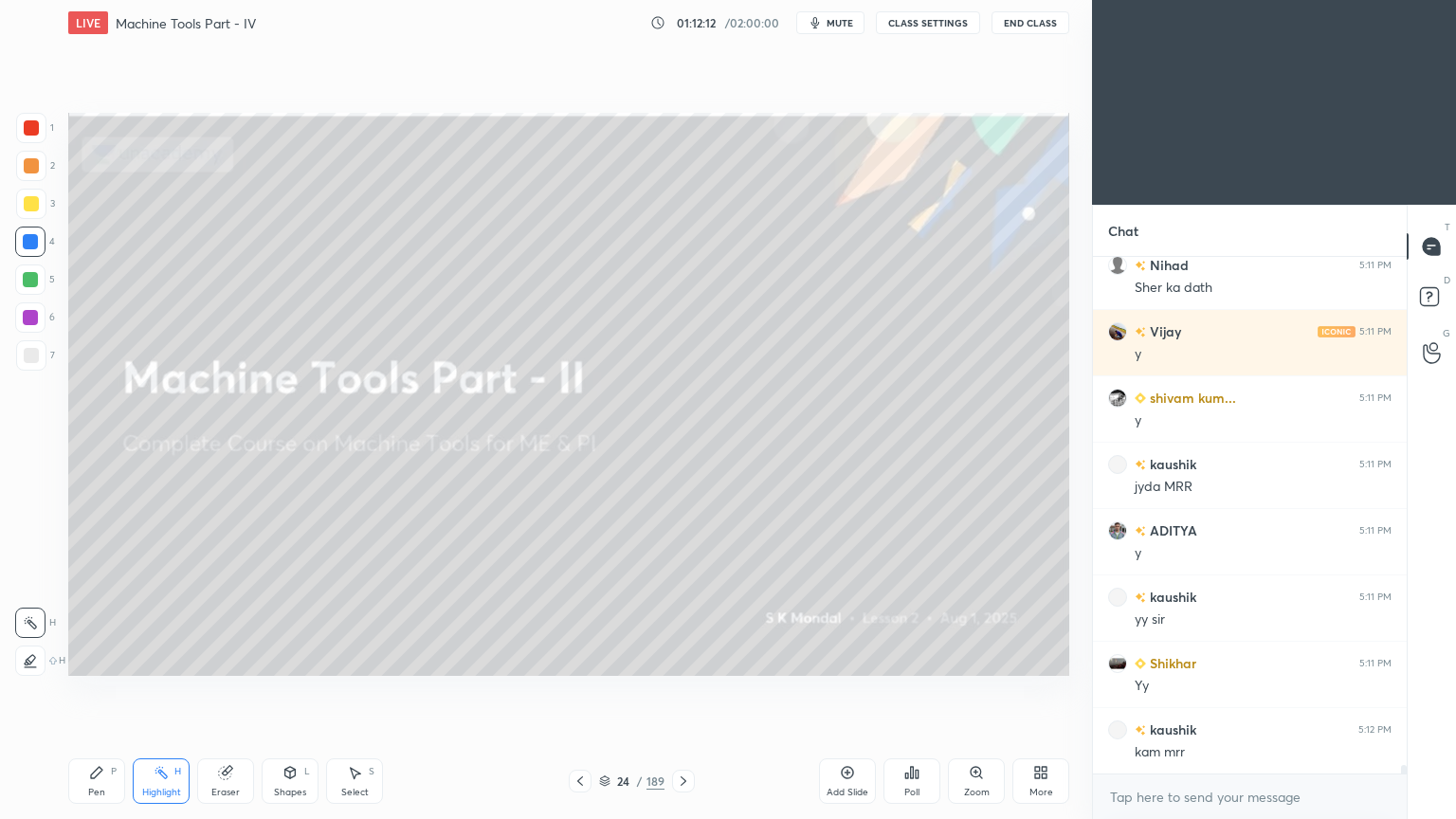 click 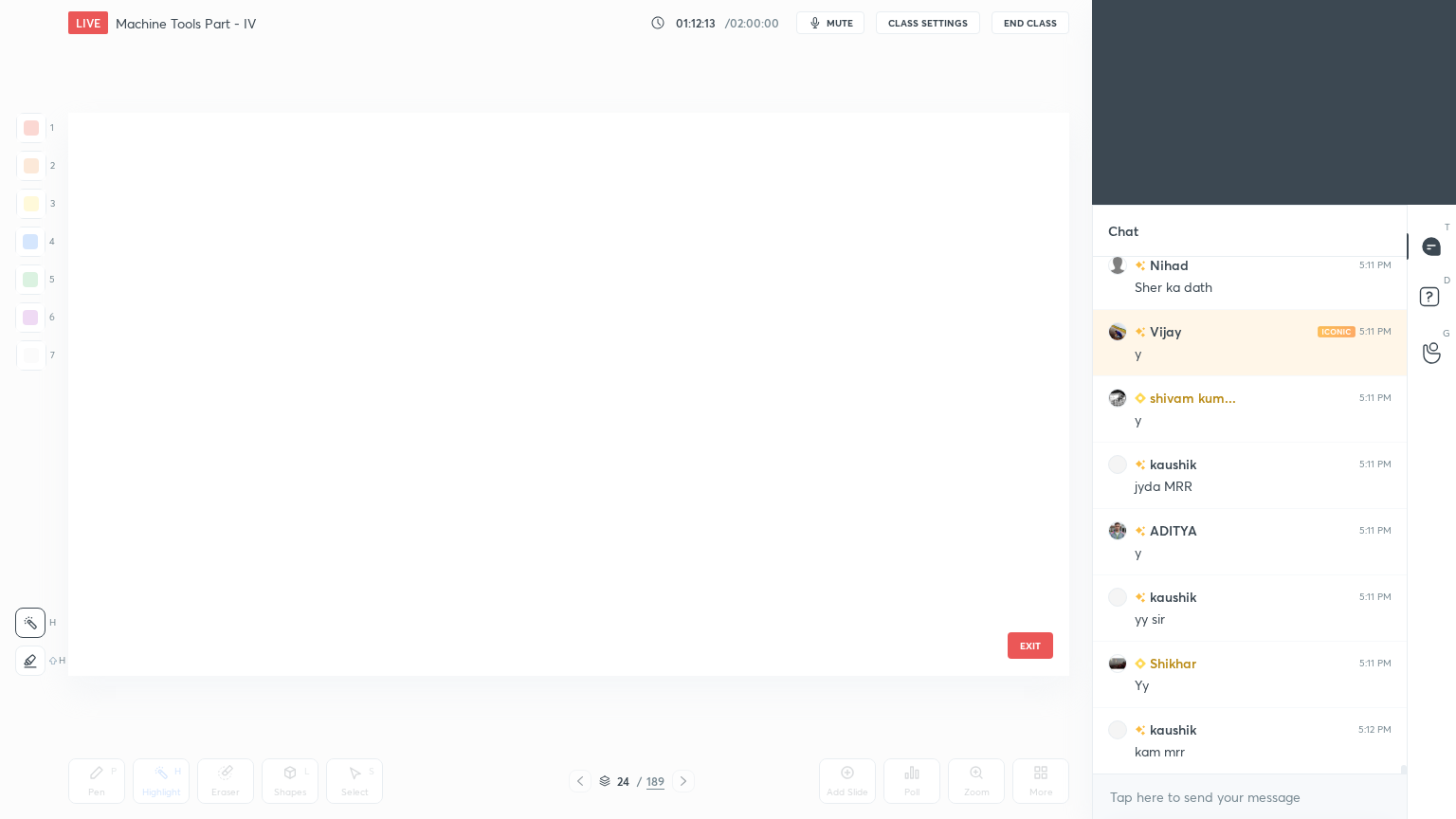 scroll, scrollTop: 825, scrollLeft: 0, axis: vertical 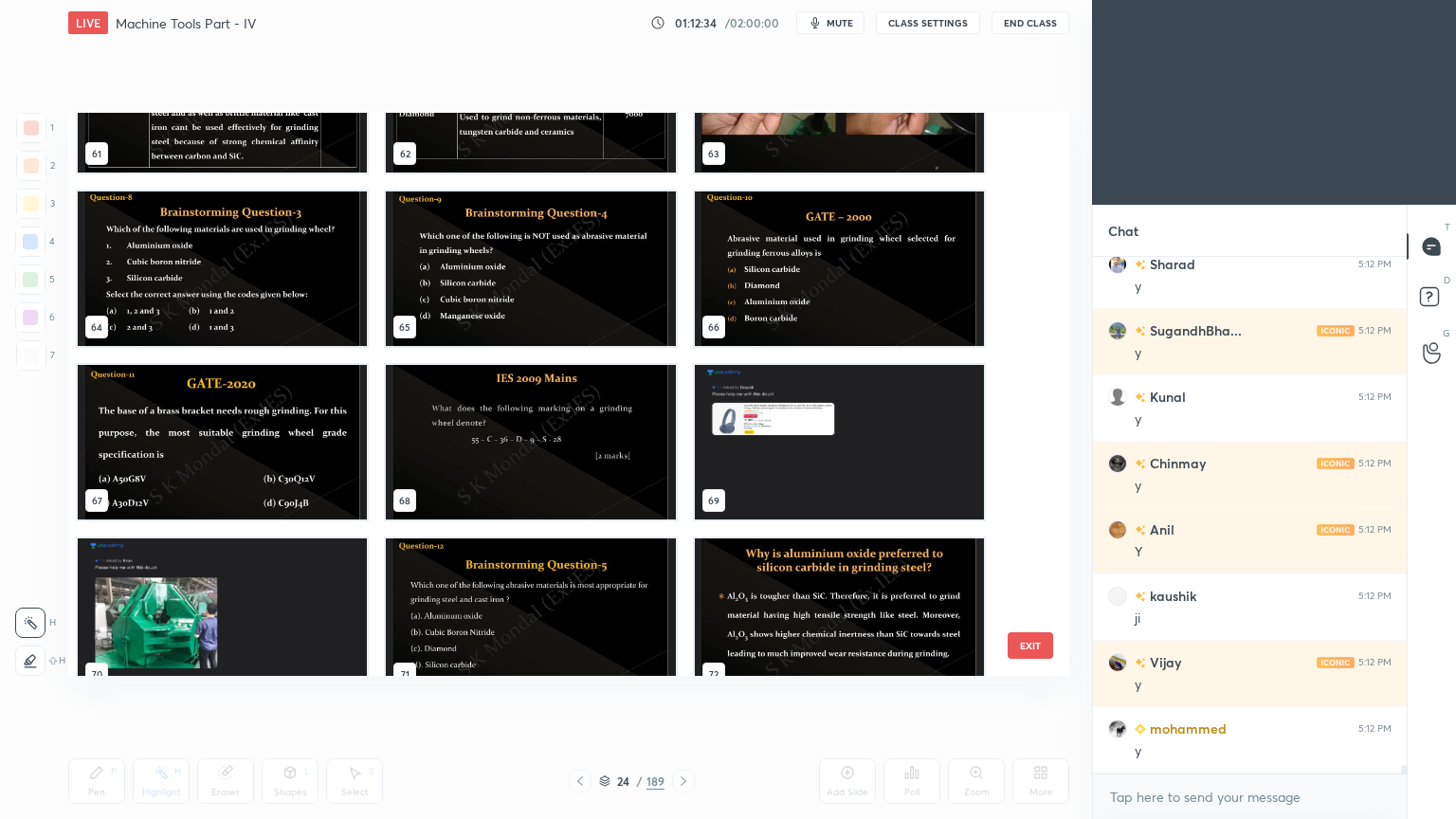 click at bounding box center (222, 442) 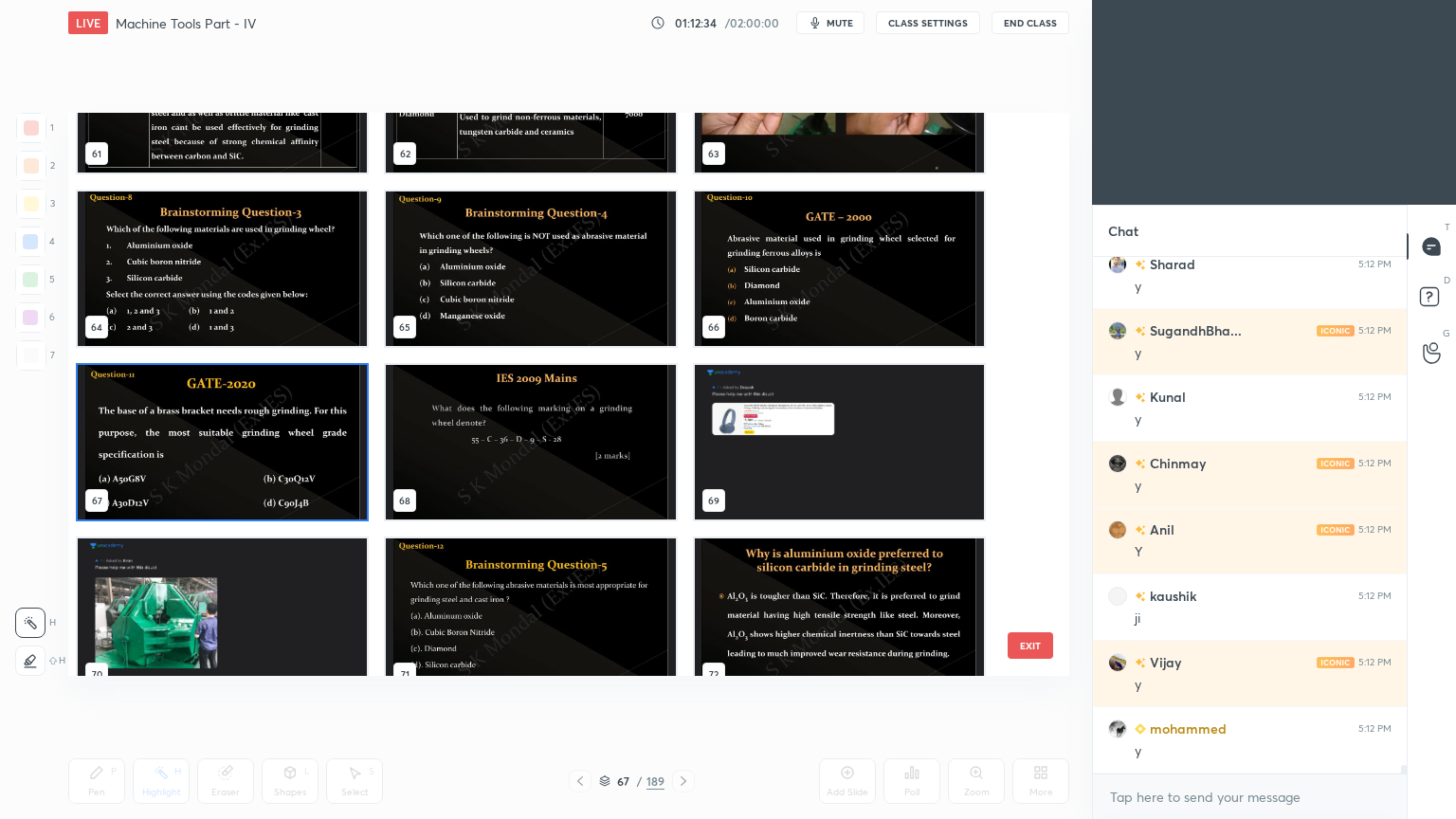 click at bounding box center [222, 442] 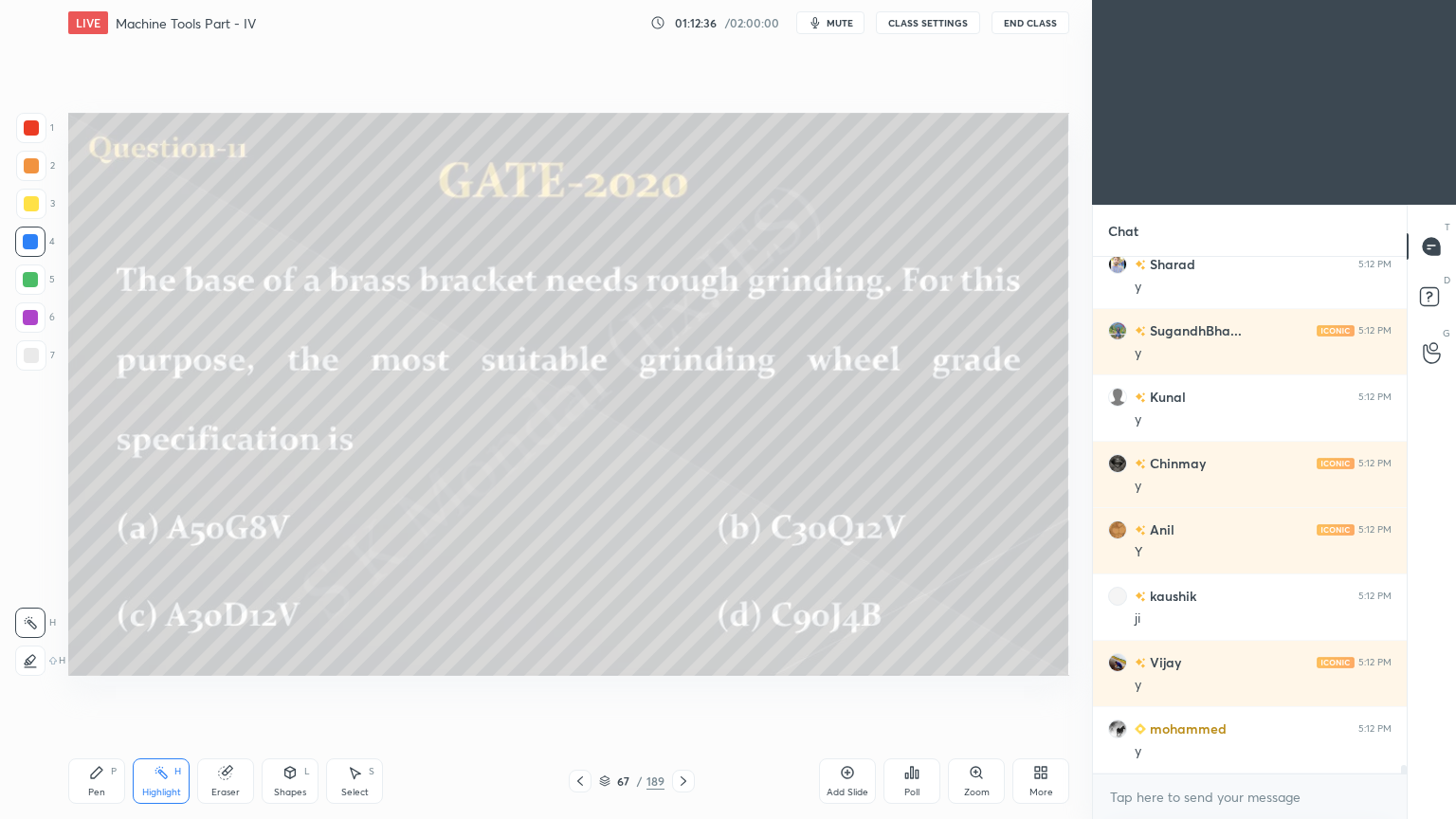 click on "Highlight" at bounding box center (161, 792) 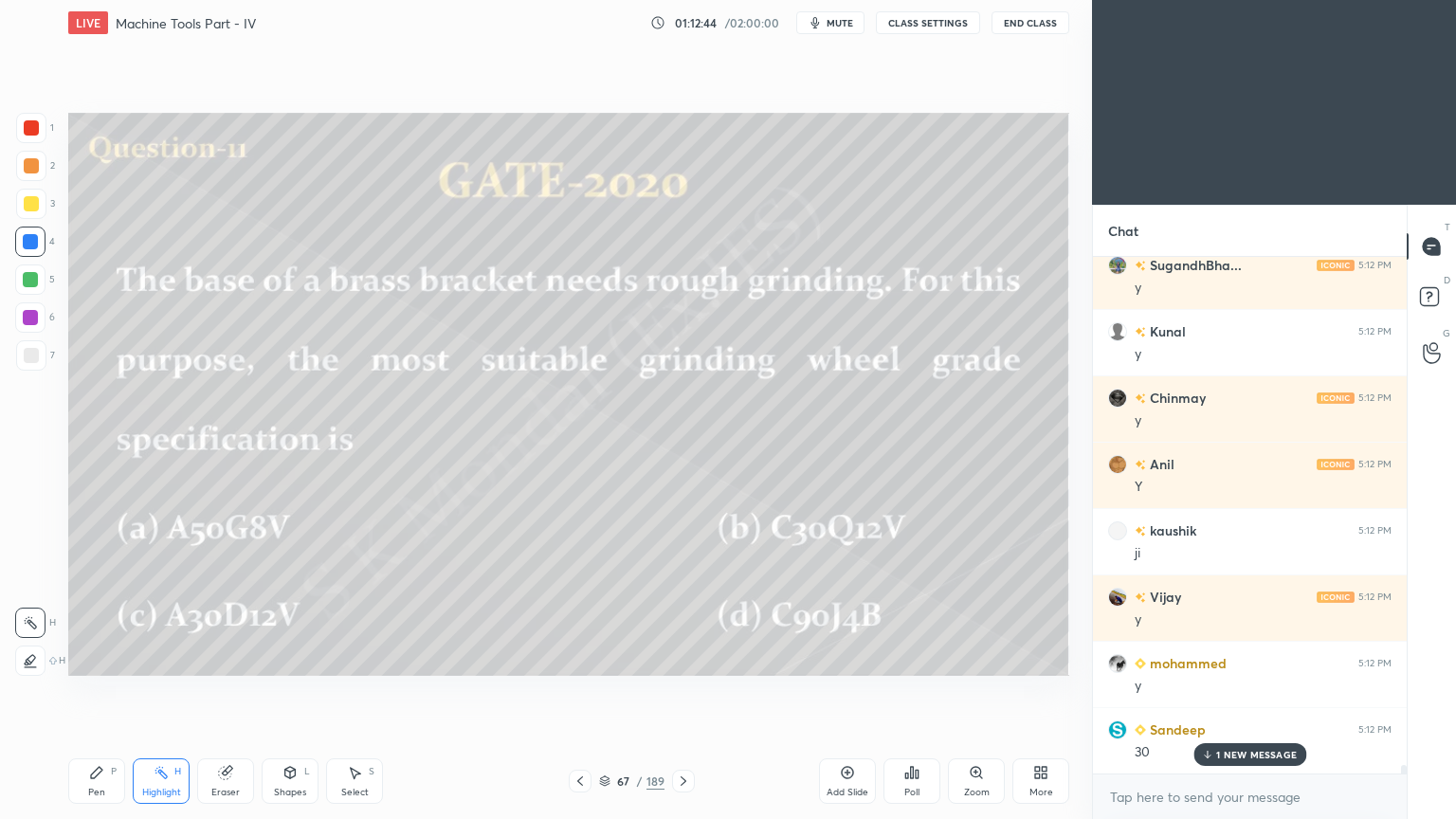 scroll, scrollTop: 31728, scrollLeft: 0, axis: vertical 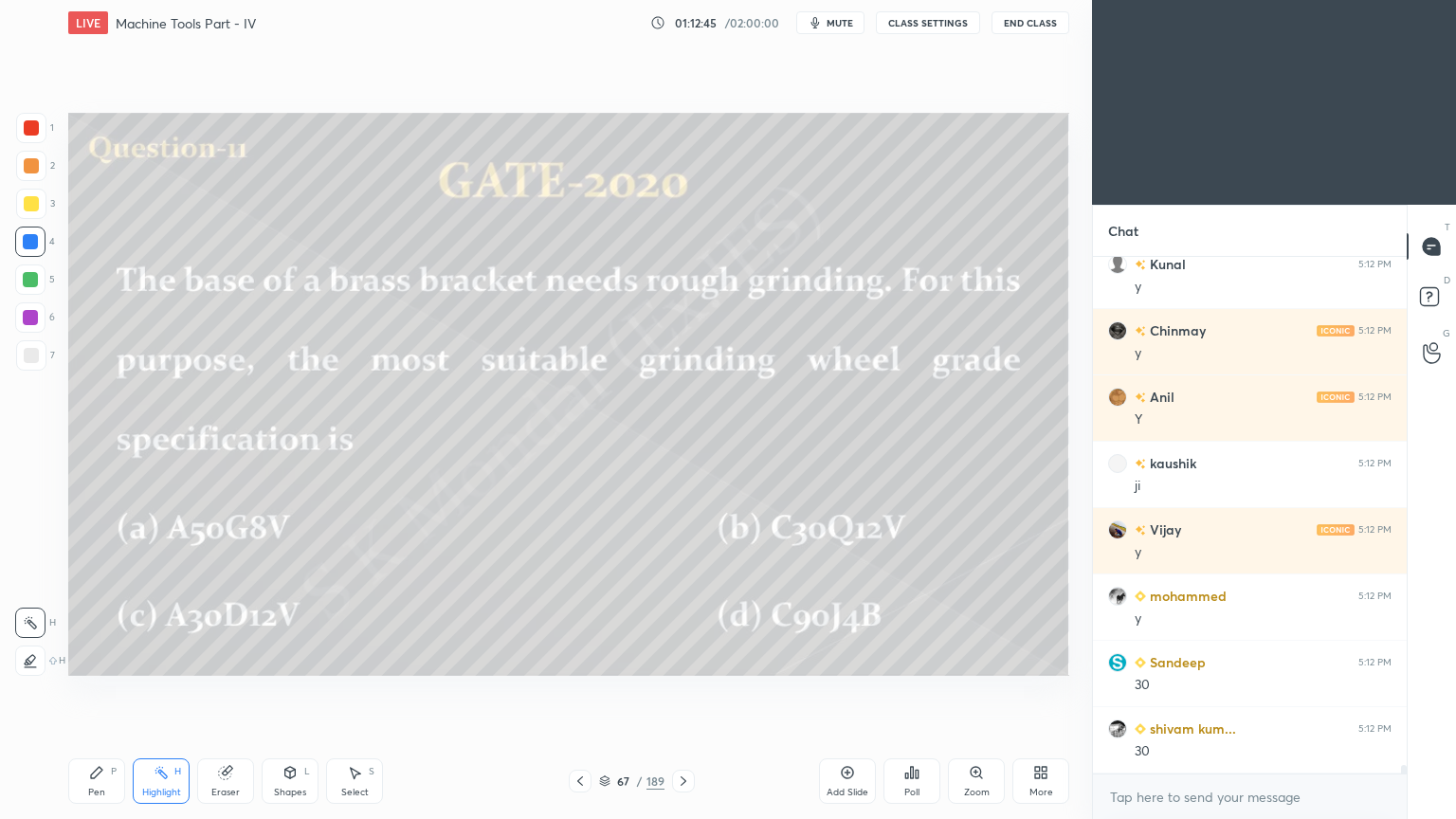 click 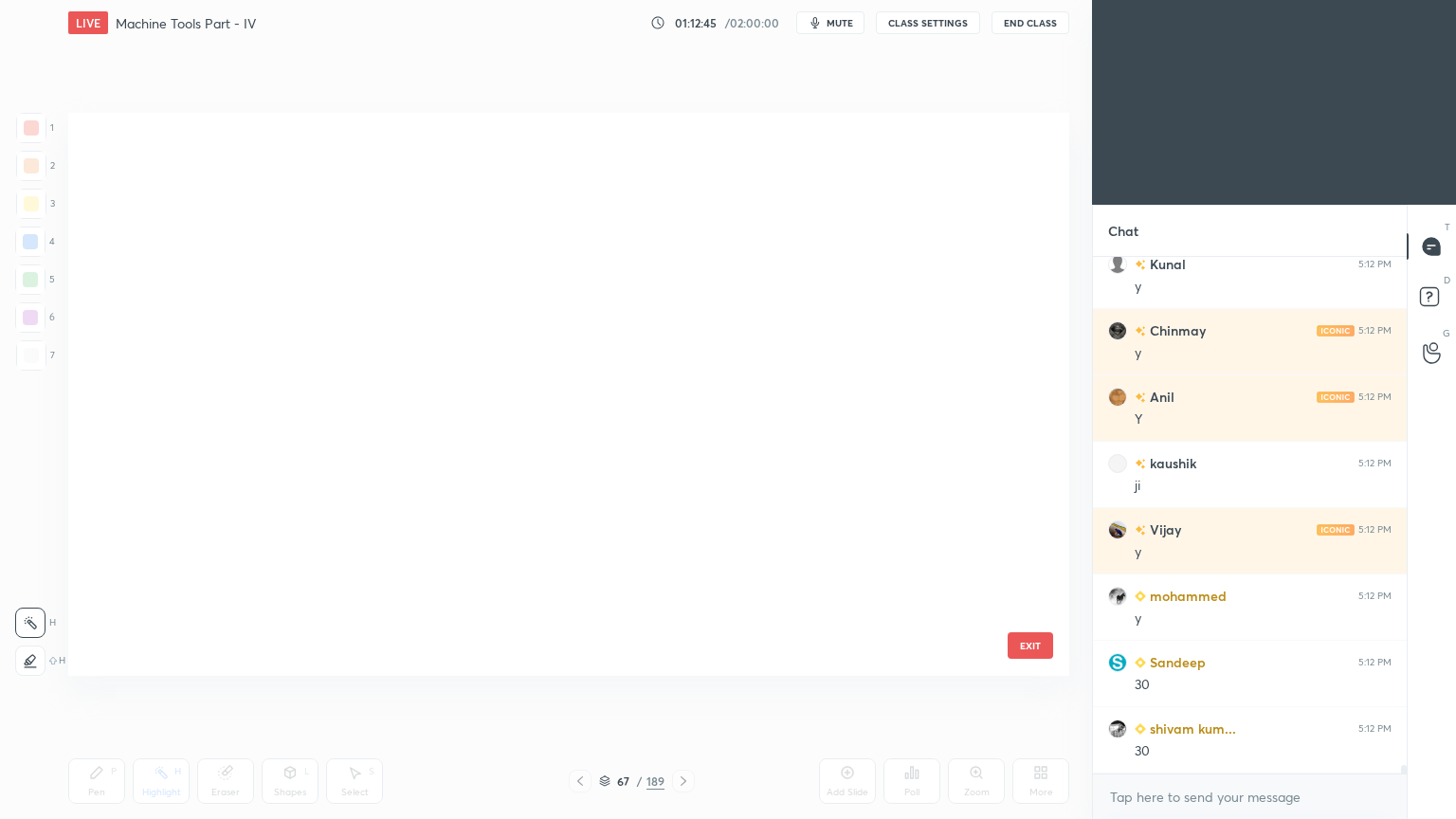 scroll, scrollTop: 3427, scrollLeft: 0, axis: vertical 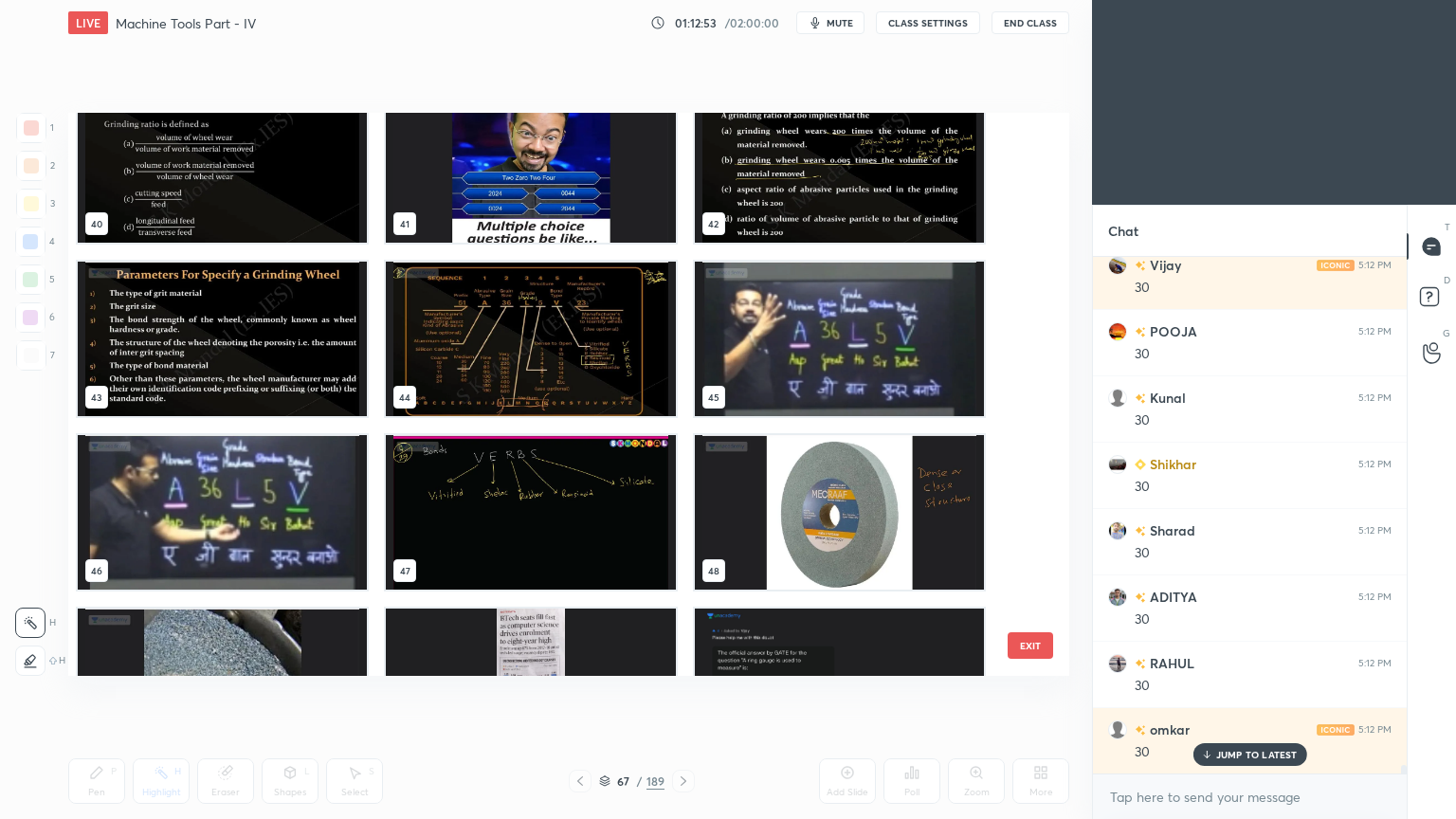 click at bounding box center [530, 338] 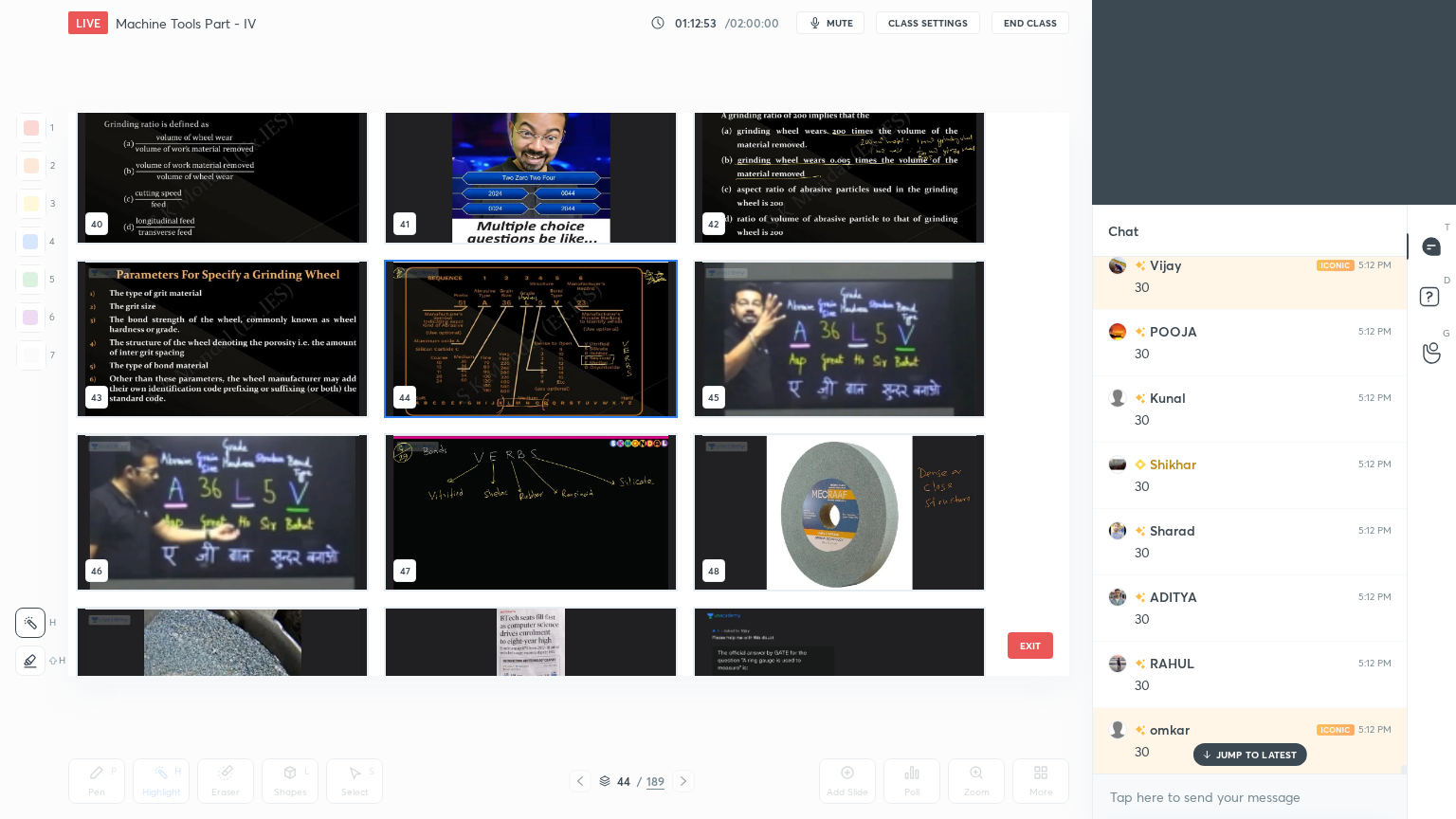 click at bounding box center [530, 338] 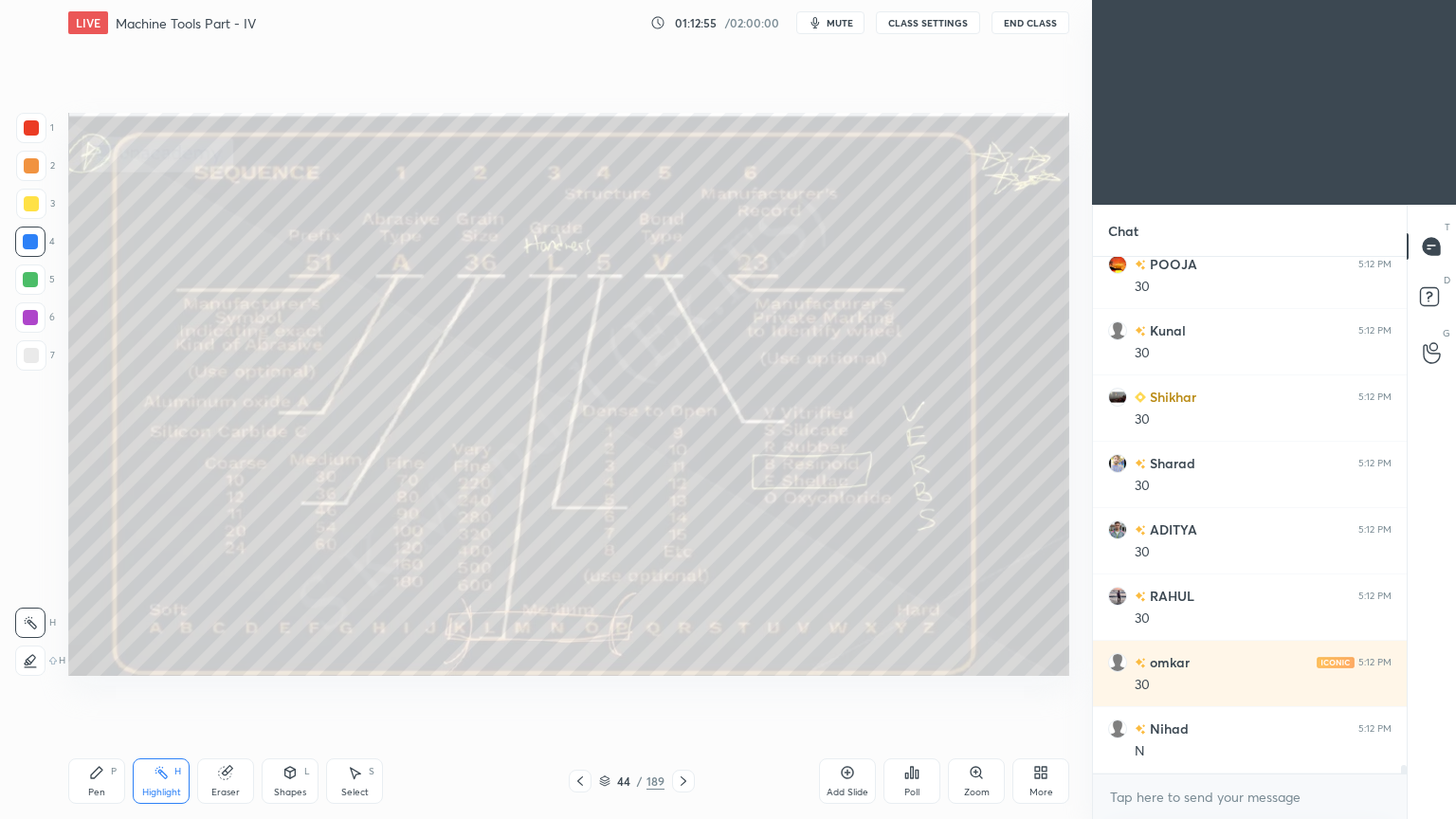 click on "Highlight H" at bounding box center (161, 781) 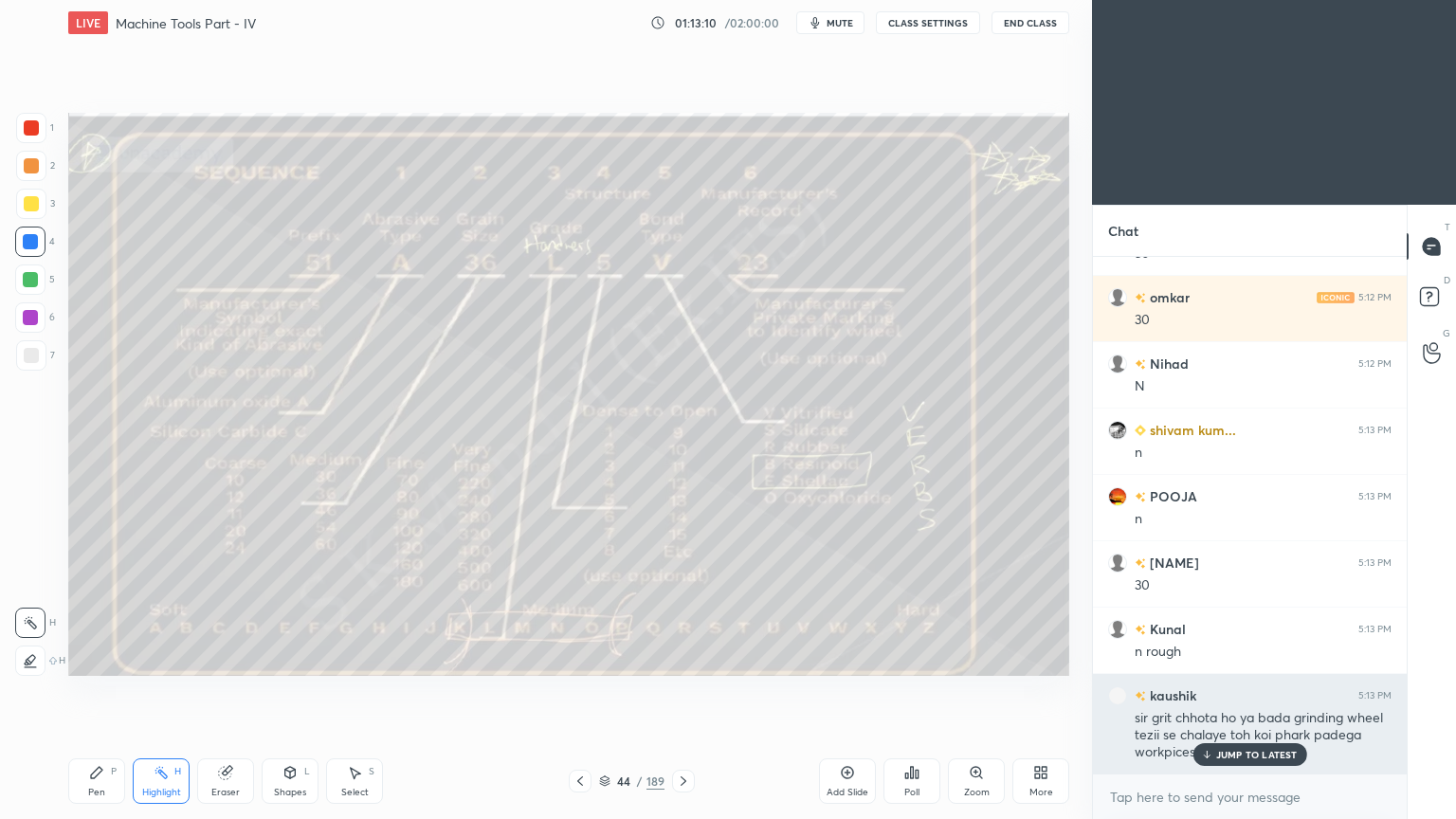 click on "JUMP TO LATEST" at bounding box center [1257, 755] 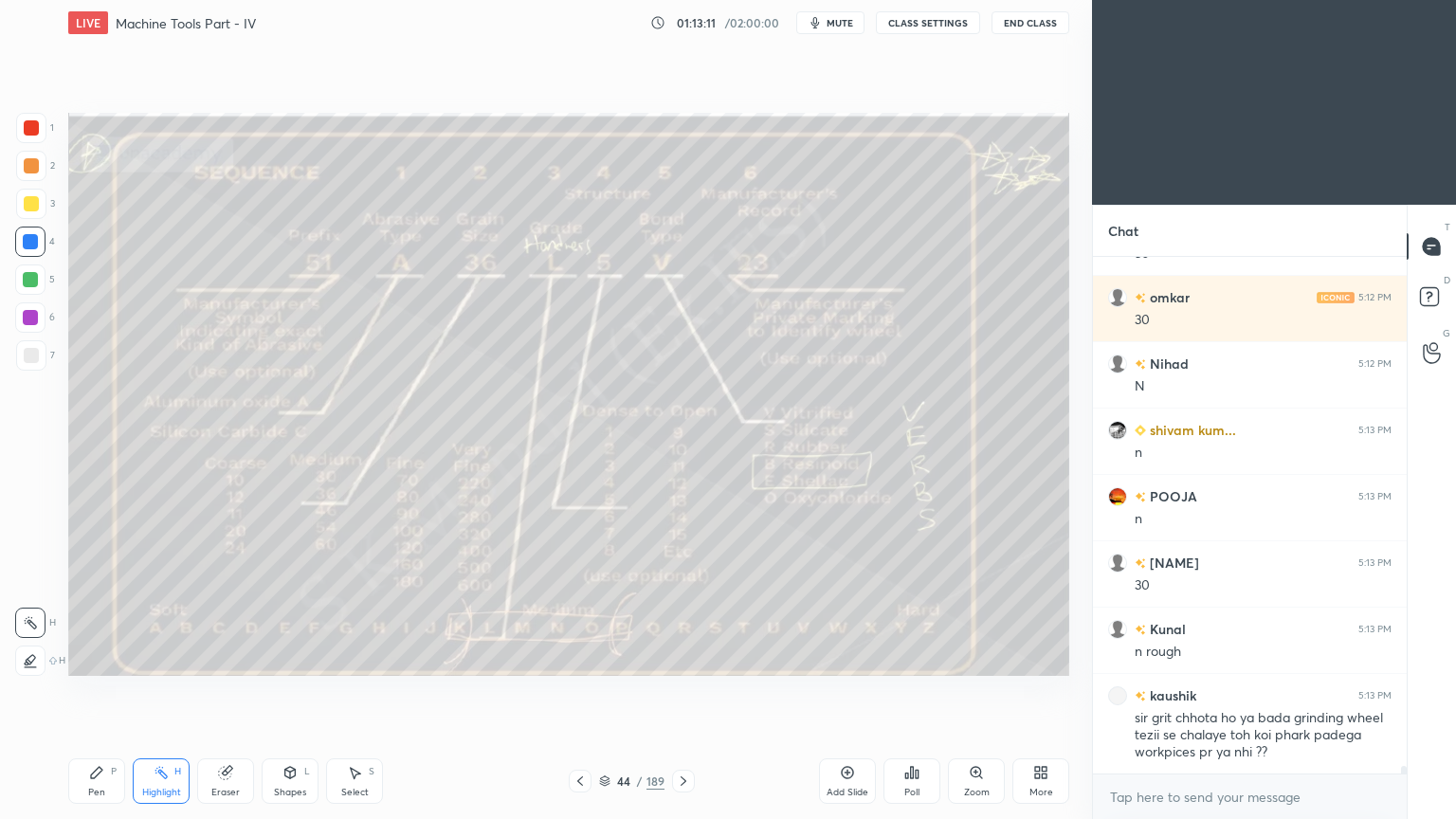 click 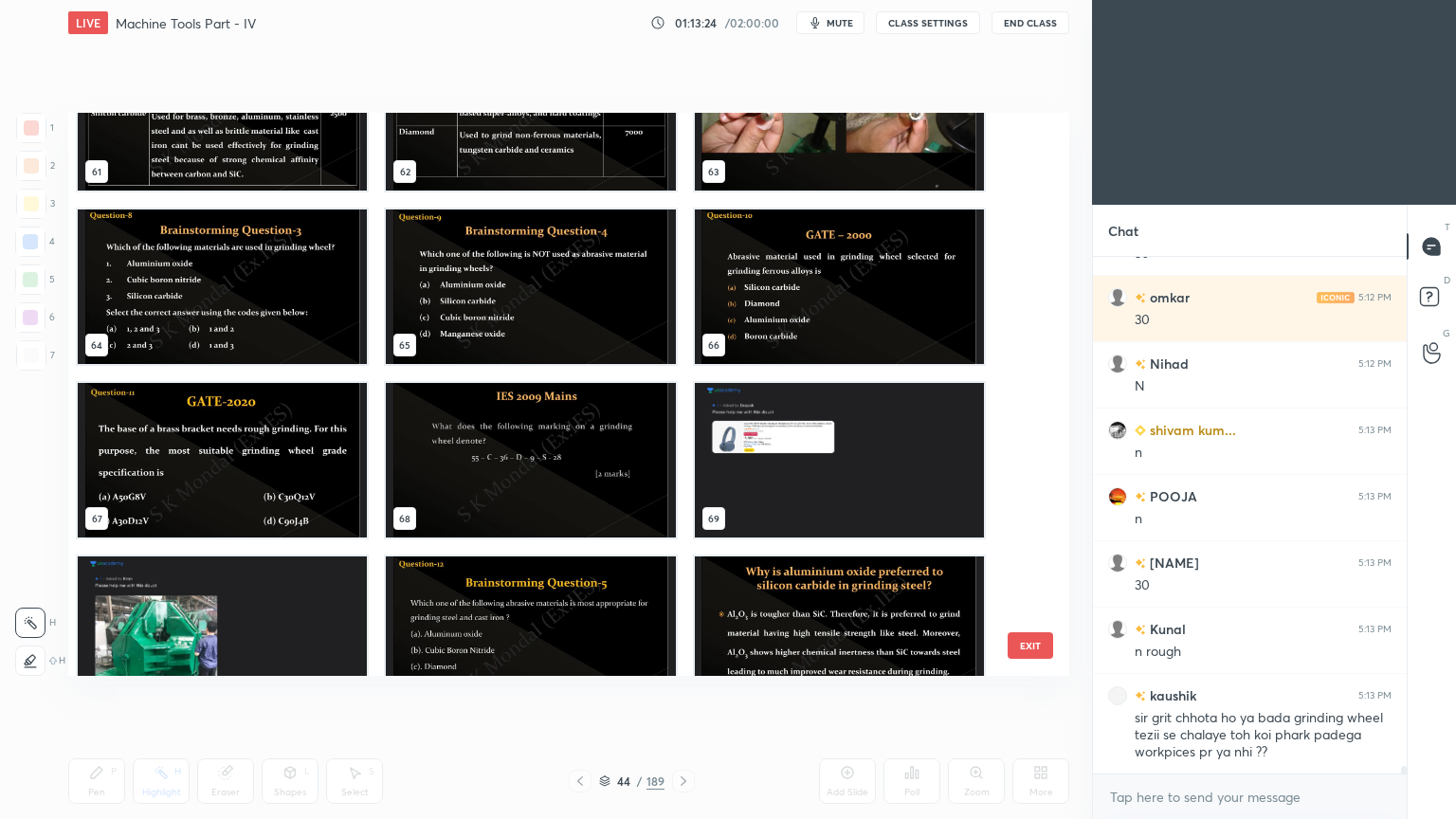 click at bounding box center [222, 460] 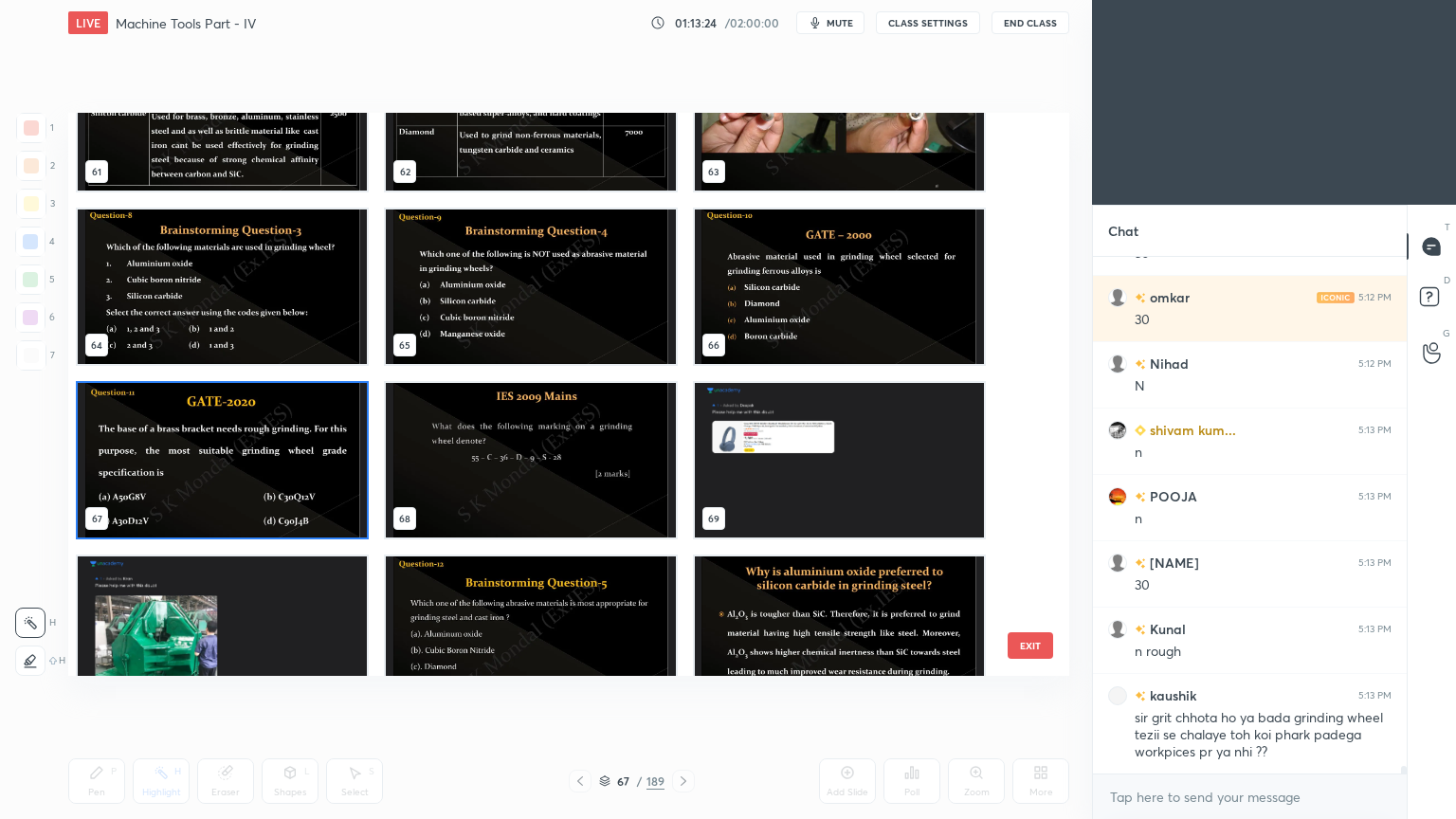 click at bounding box center (222, 460) 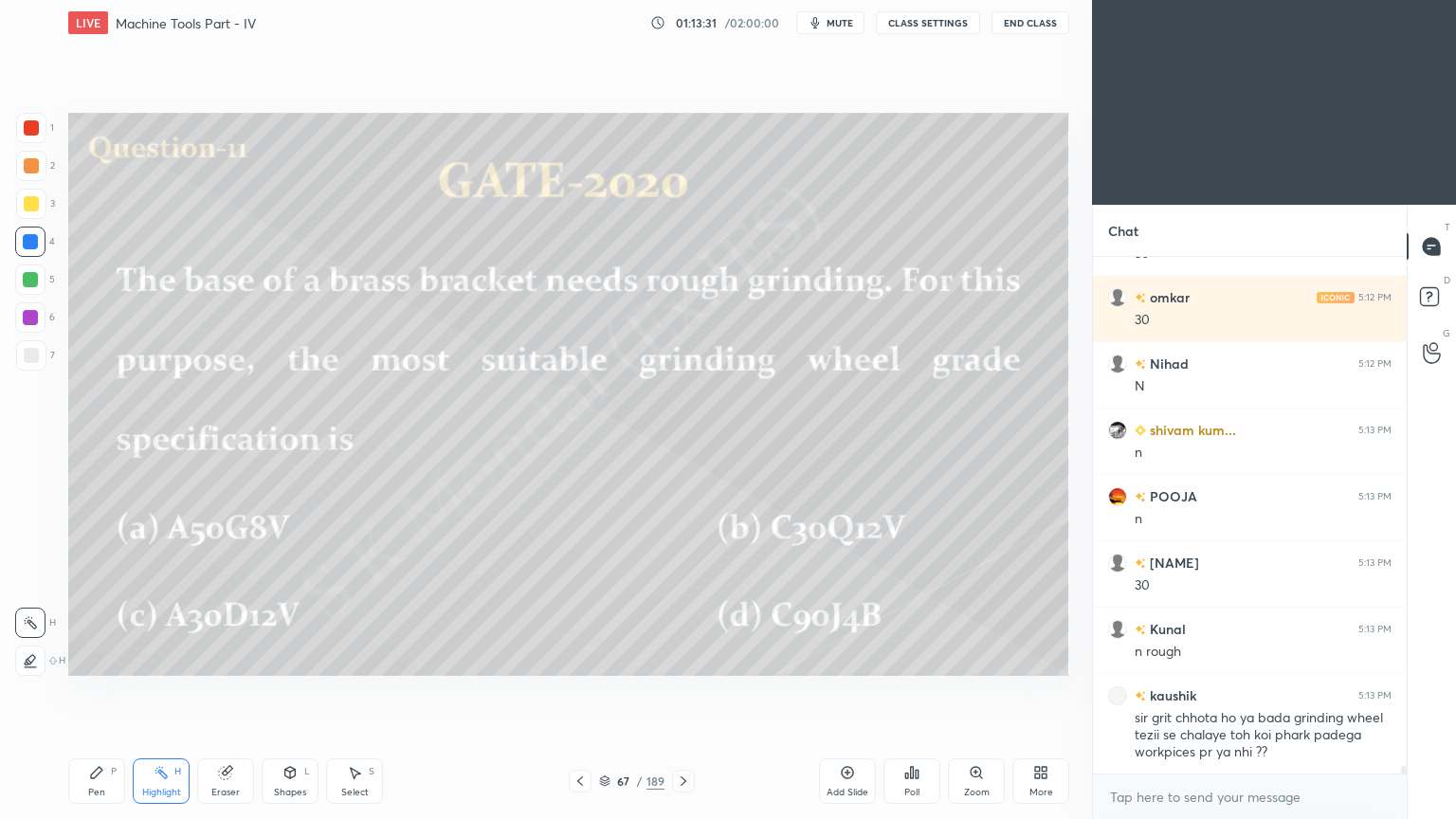 click on "67" at bounding box center [624, 781] 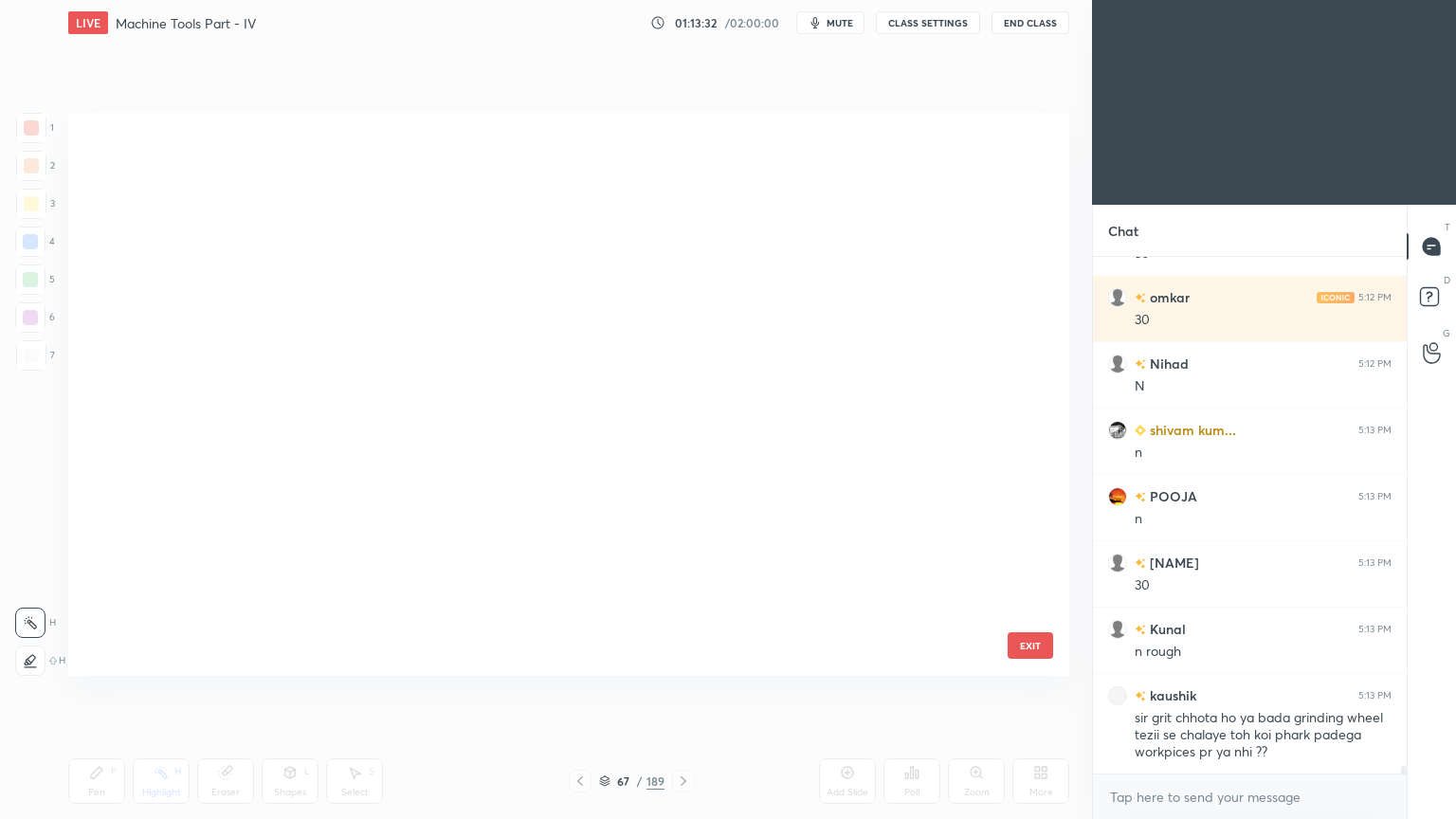 scroll, scrollTop: 3427, scrollLeft: 0, axis: vertical 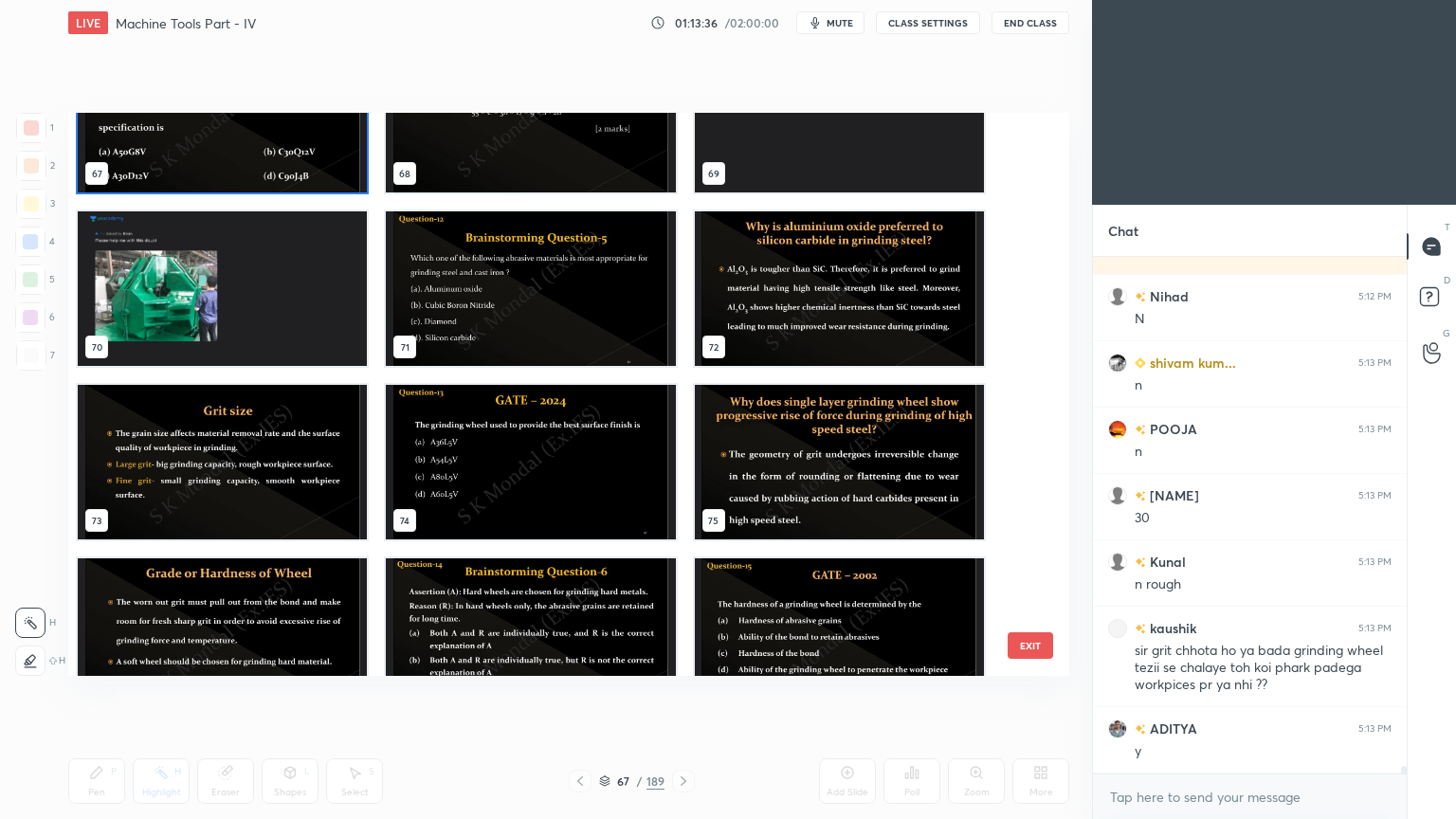 click at bounding box center [530, 462] 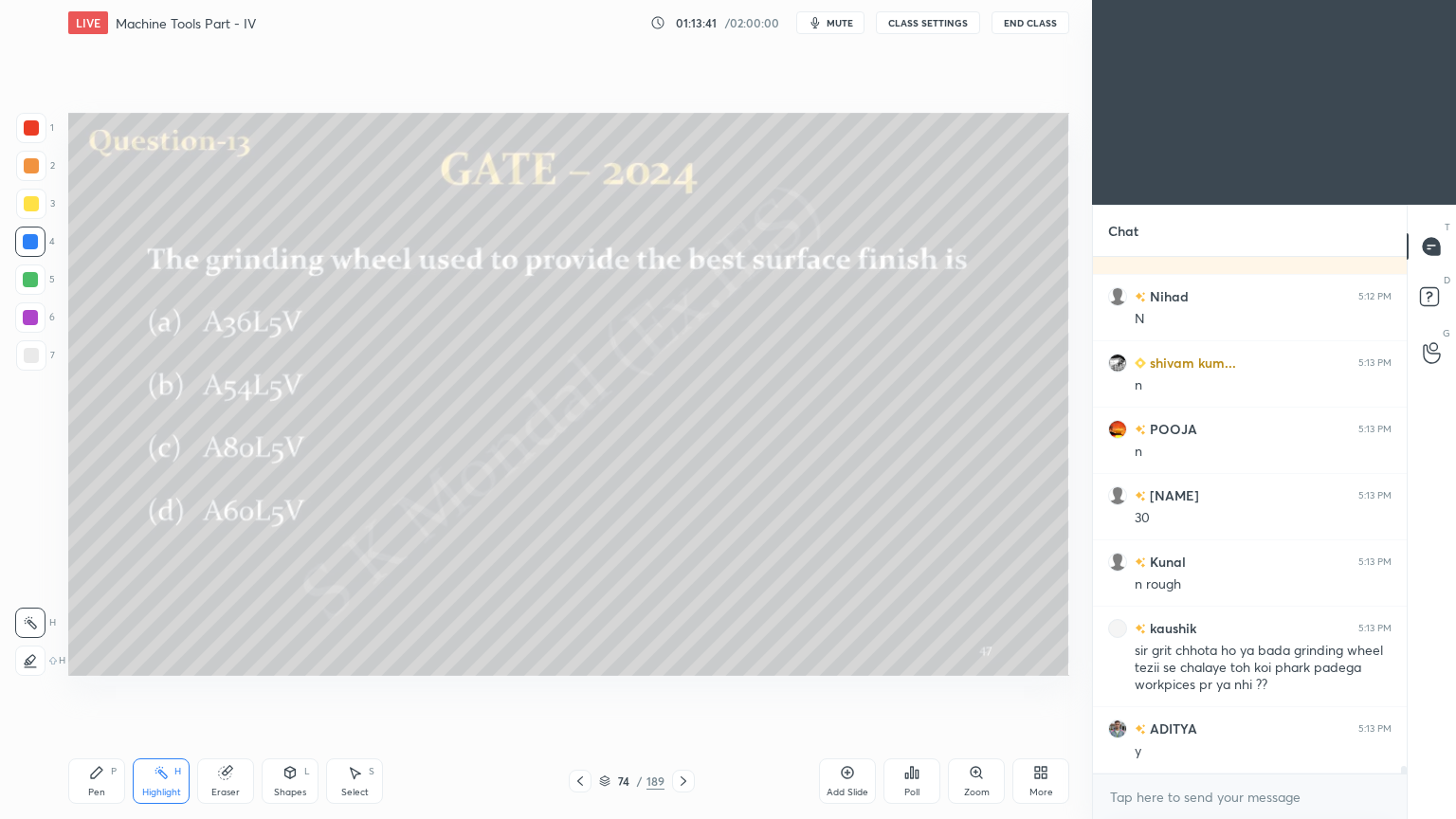 click on "Pen P" at bounding box center (97, 781) 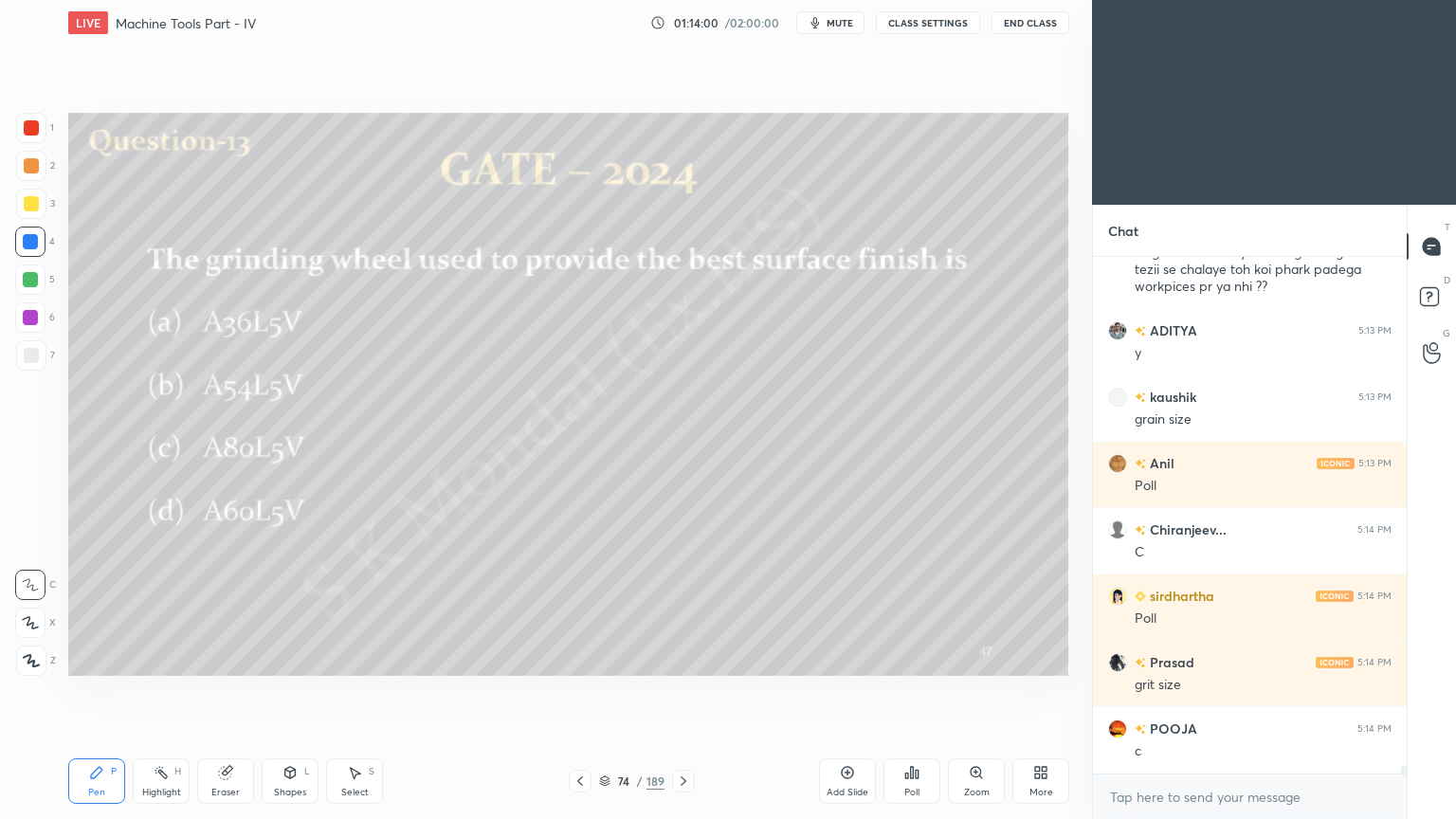 scroll, scrollTop: 33287, scrollLeft: 0, axis: vertical 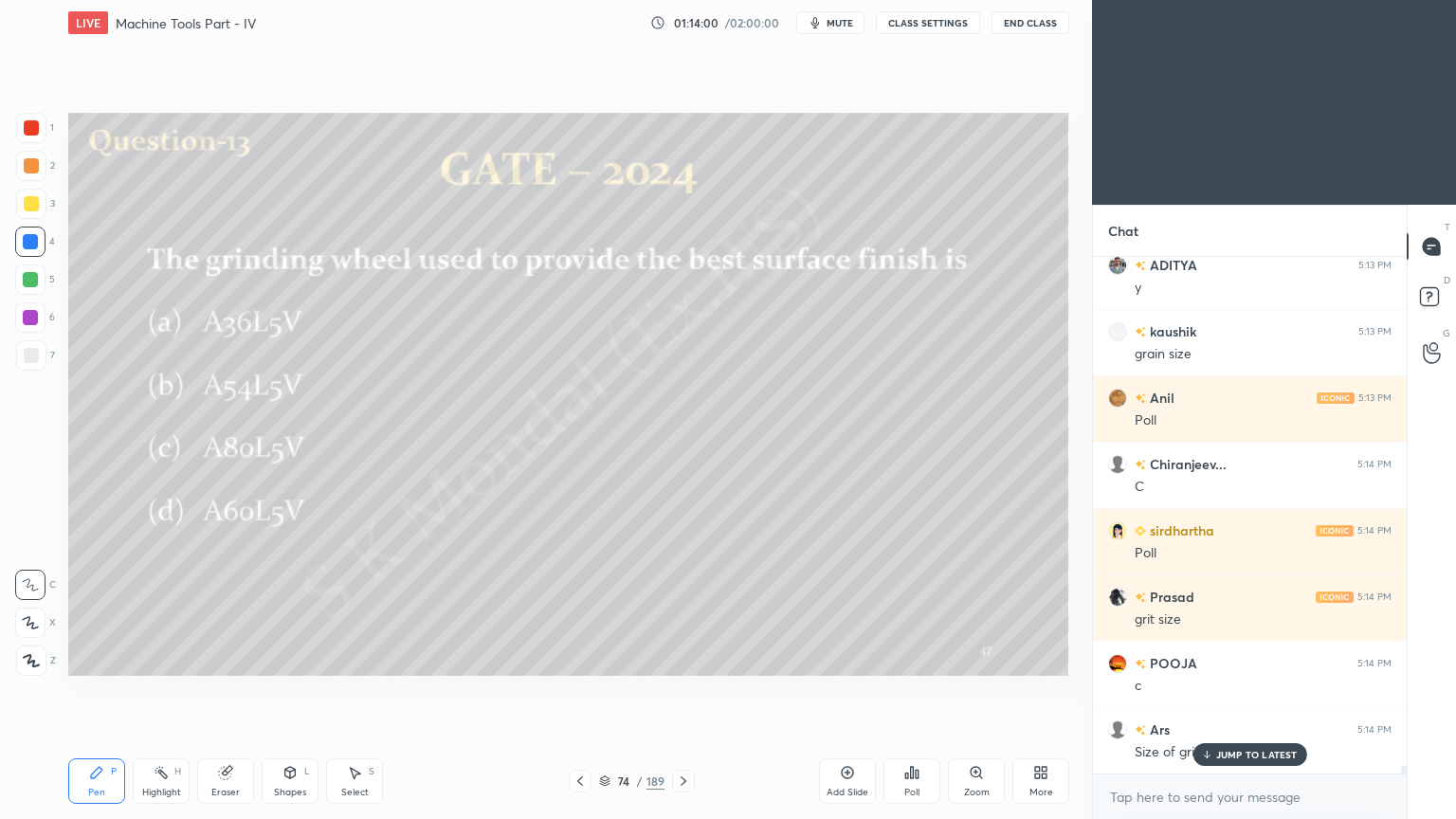 click on "Poll" at bounding box center [912, 781] 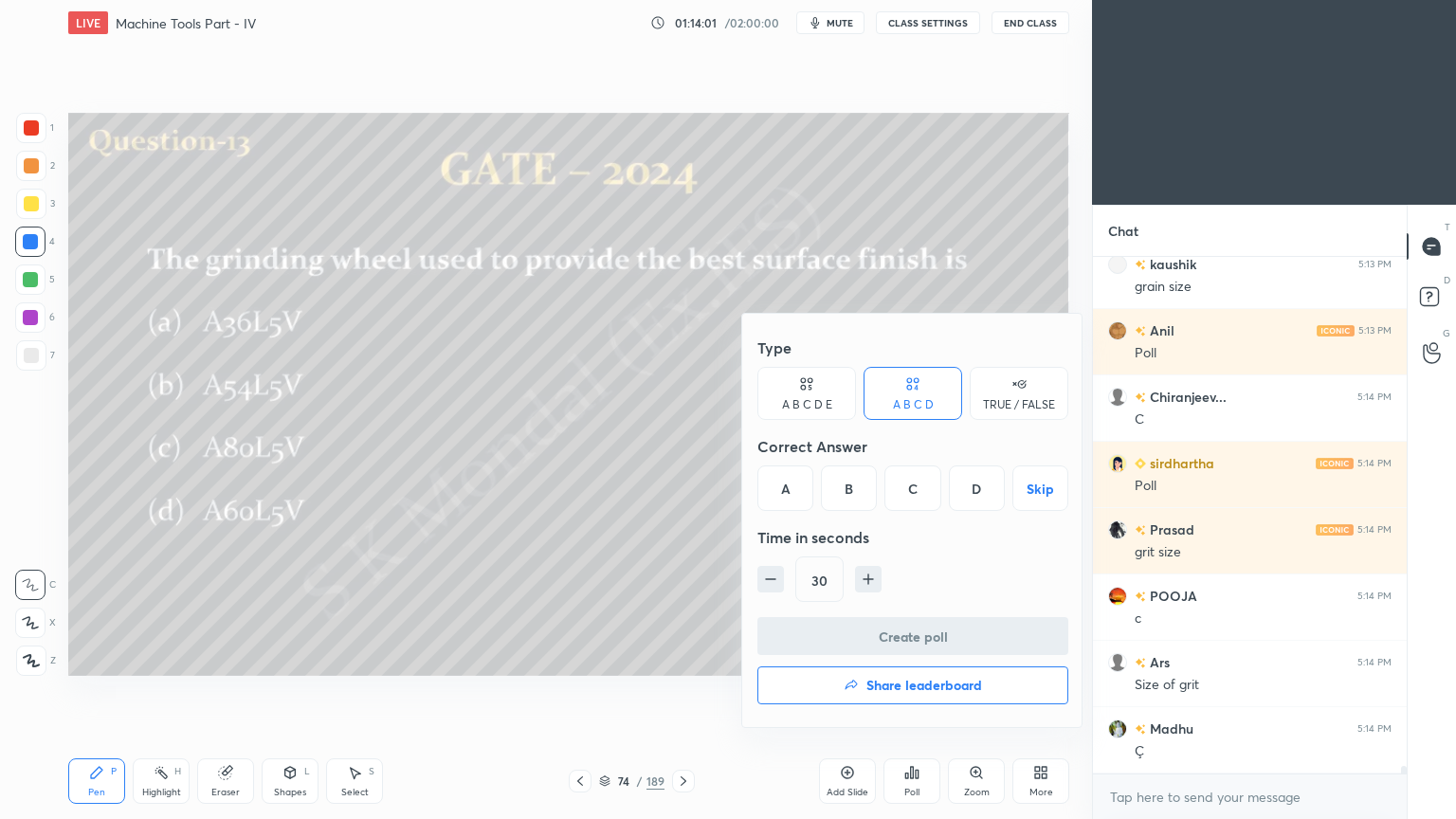 click on "C" at bounding box center (912, 488) 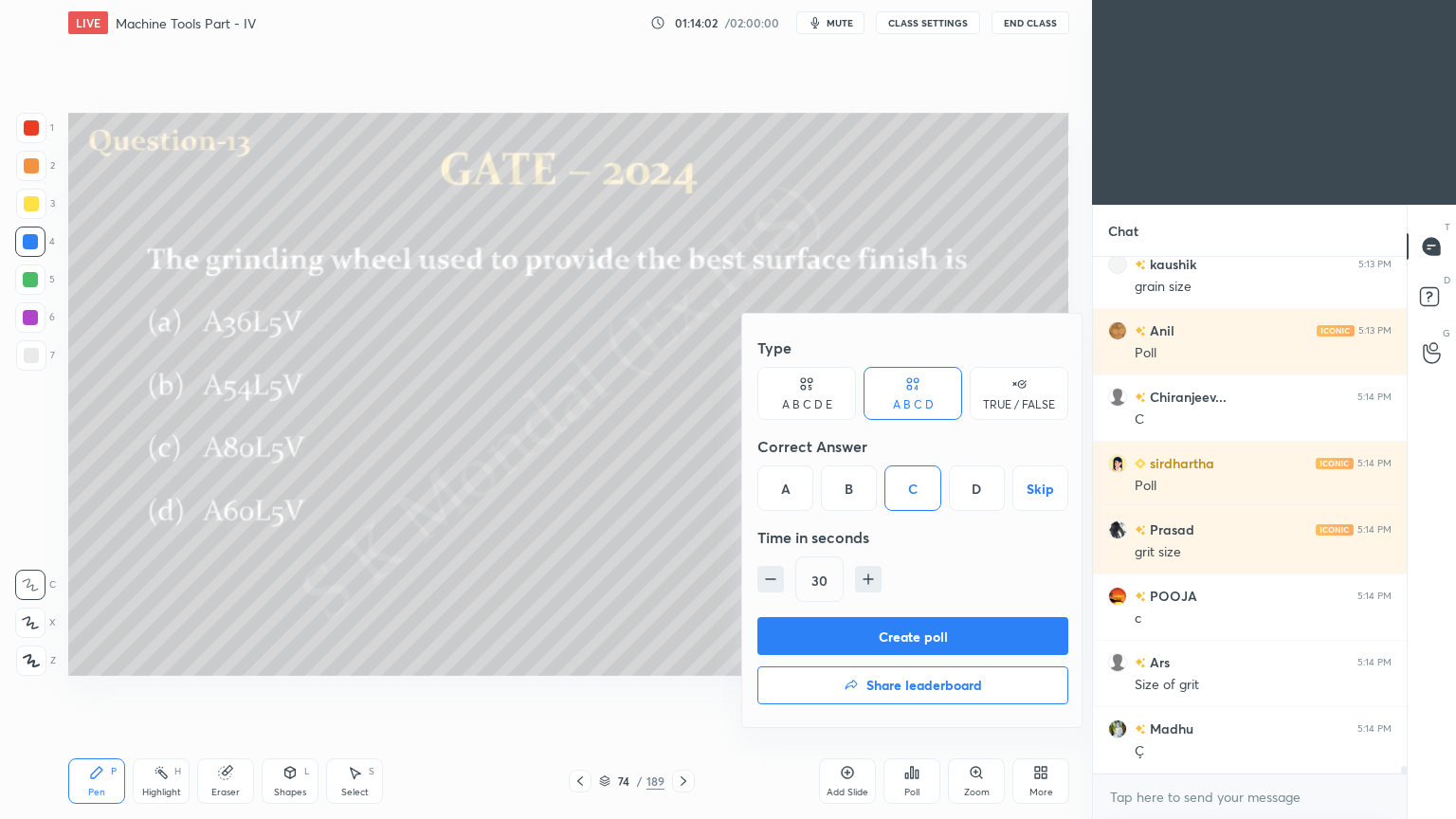 scroll, scrollTop: 33620, scrollLeft: 0, axis: vertical 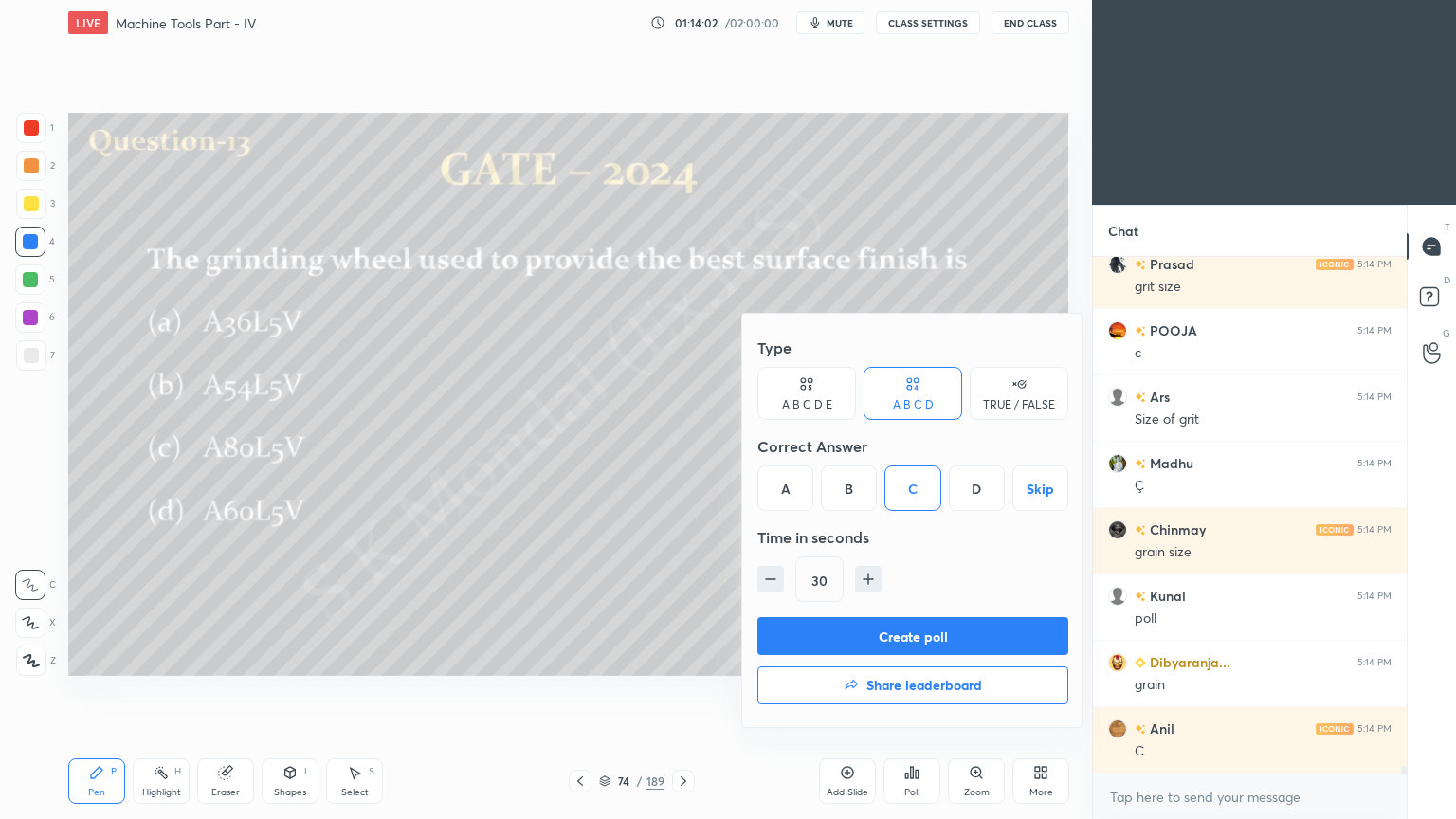 click on "Create poll" at bounding box center (913, 636) 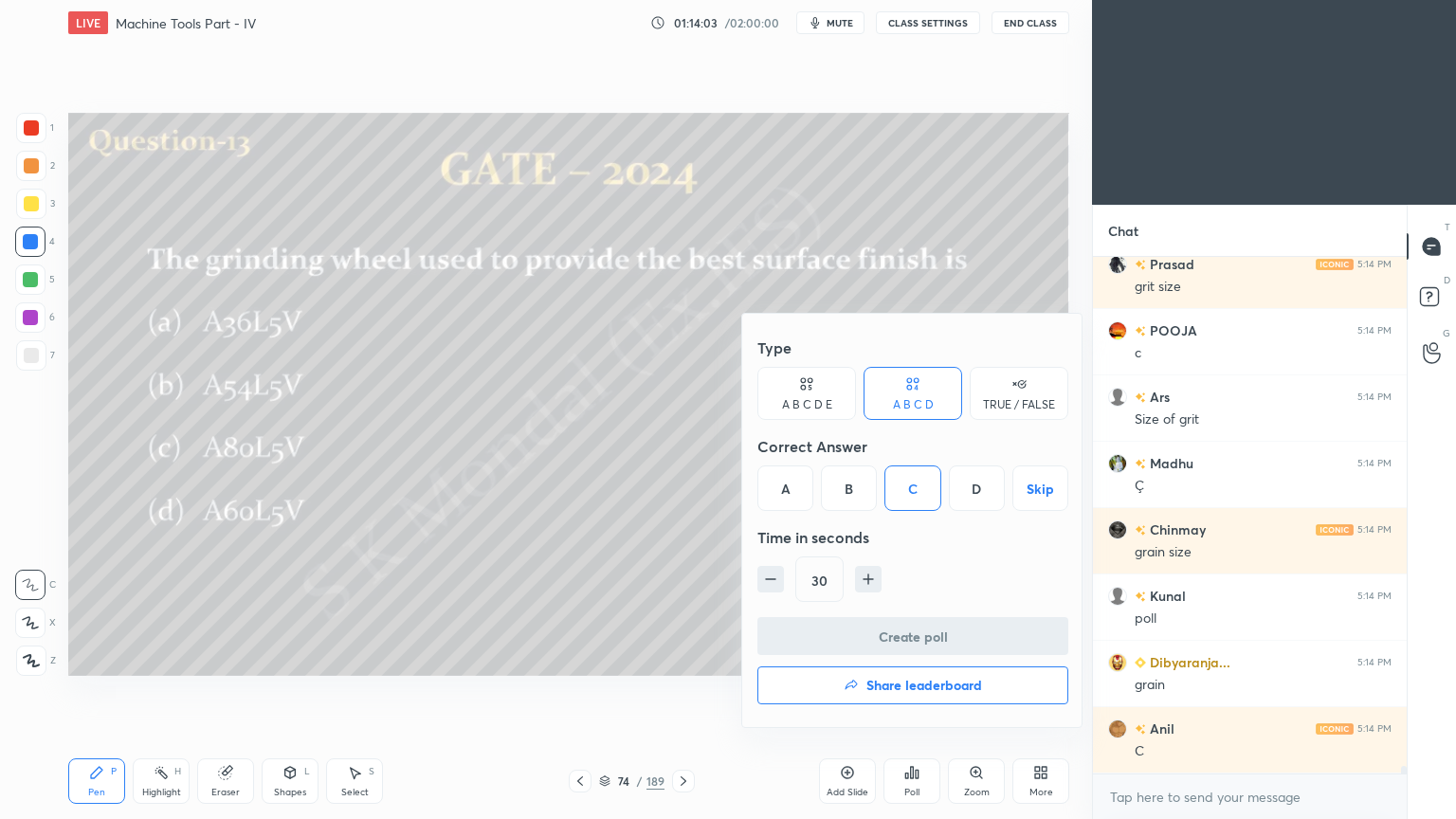 scroll, scrollTop: 480, scrollLeft: 308, axis: both 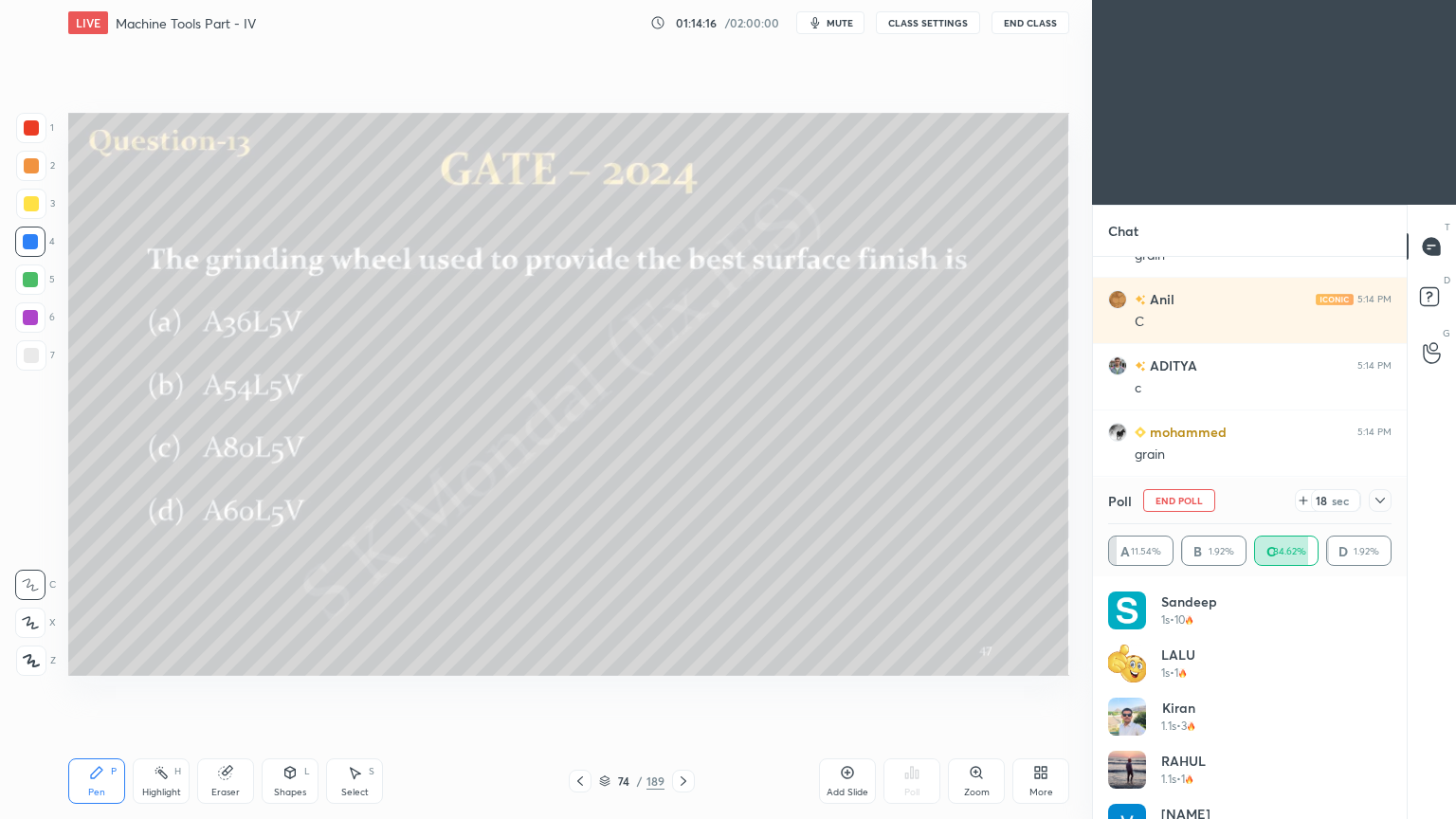 click on "Pen P" at bounding box center (97, 781) 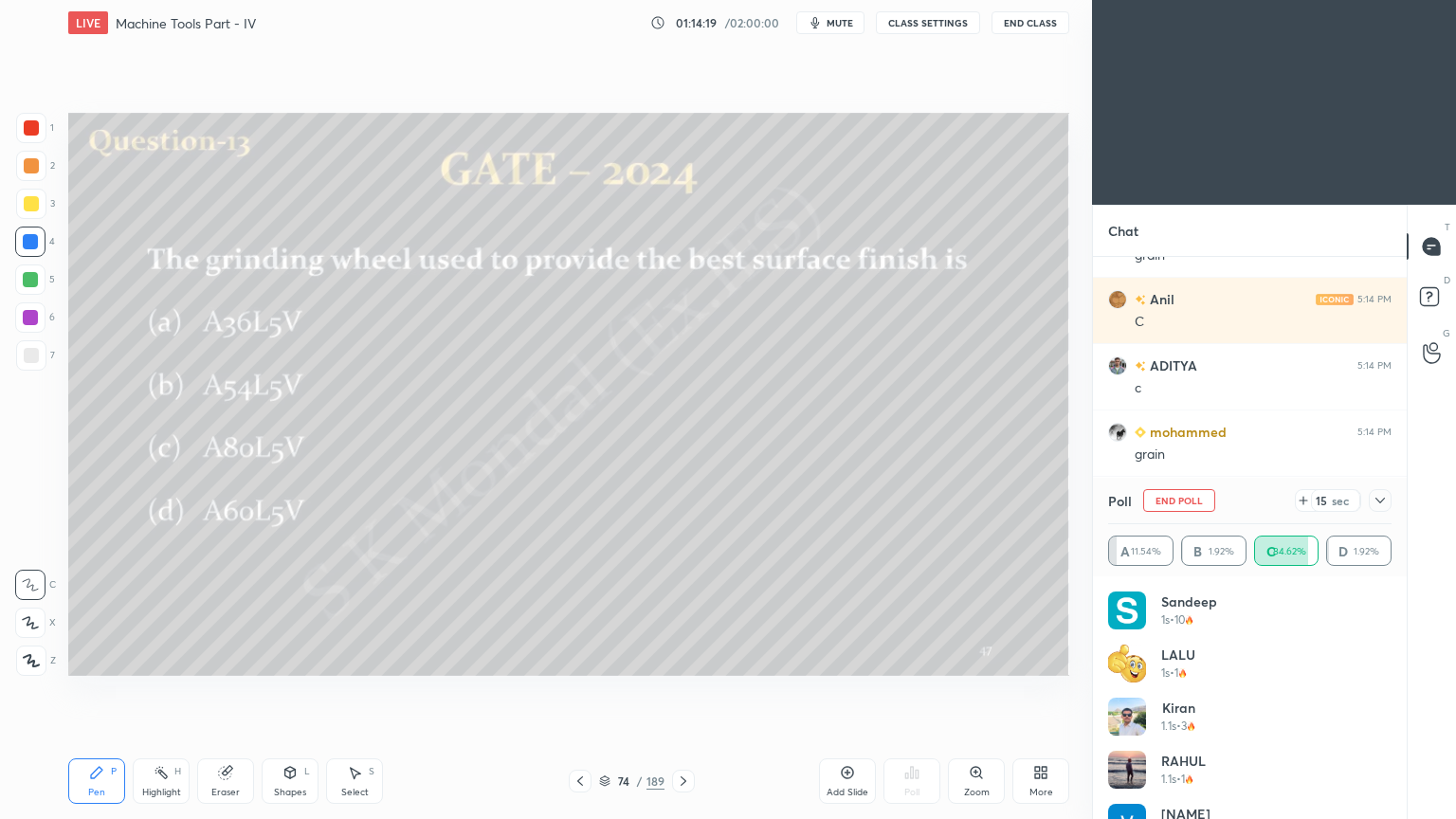 scroll, scrollTop: 34116, scrollLeft: 0, axis: vertical 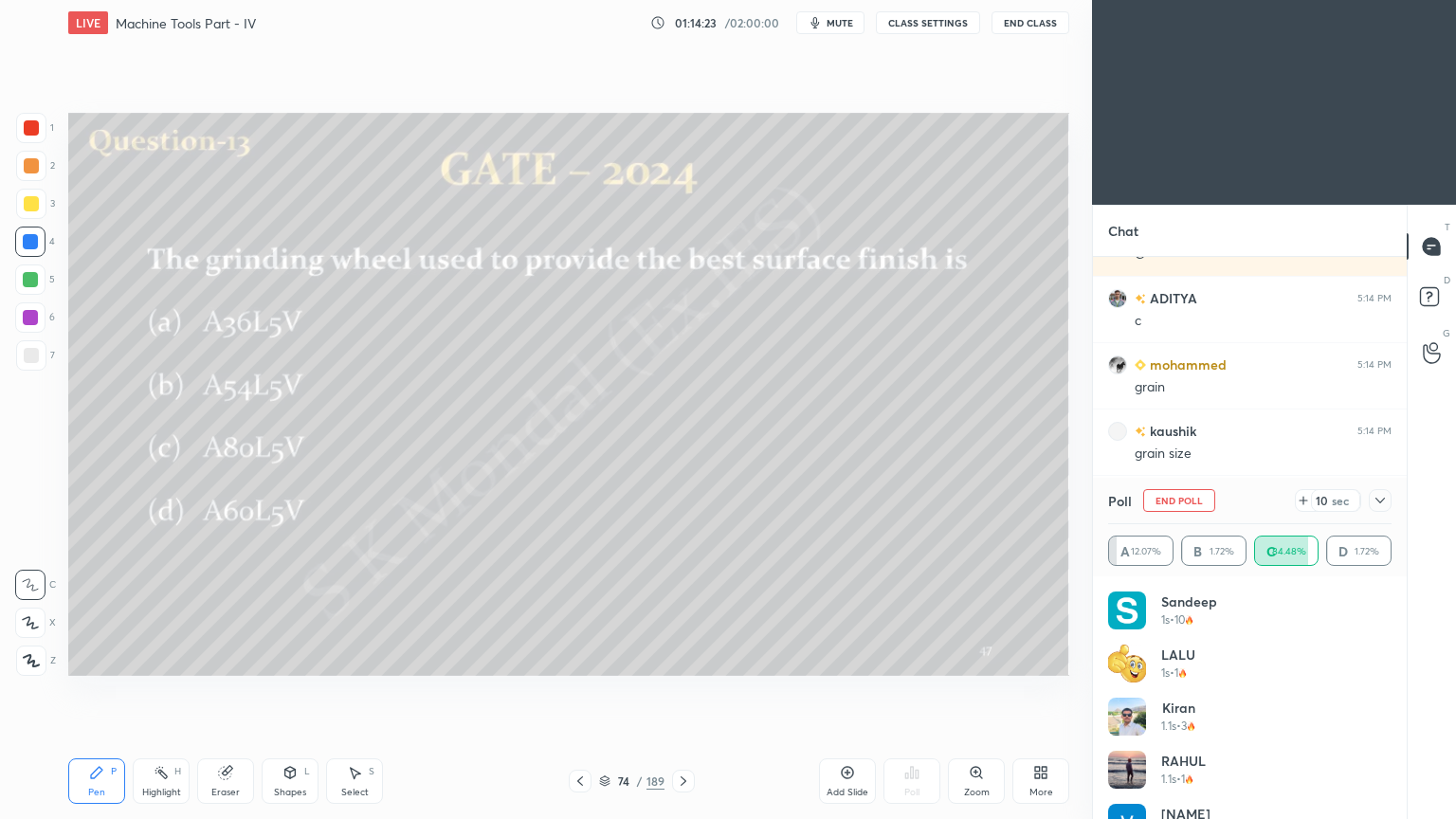 click on "Select S" at bounding box center (355, 781) 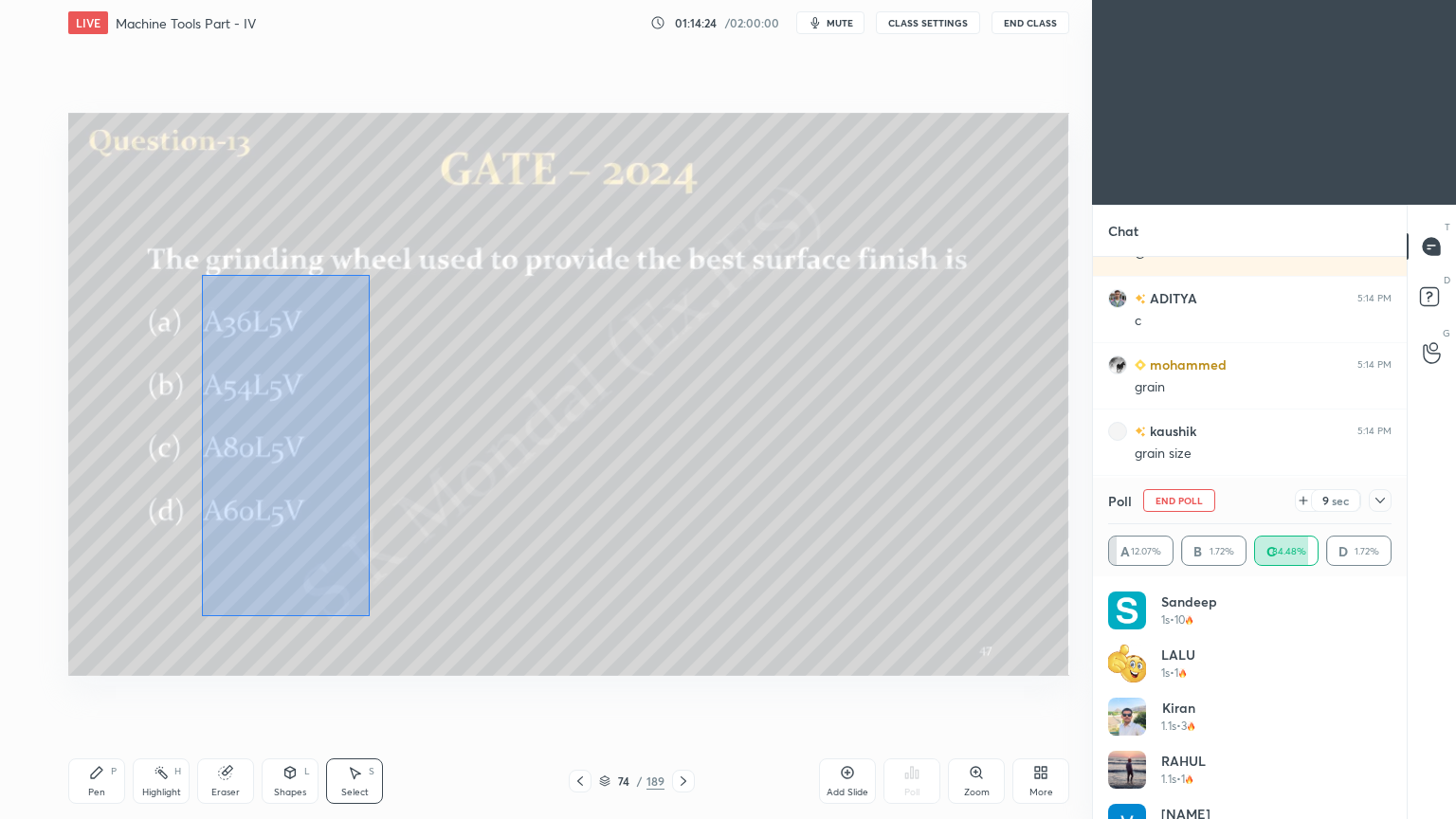 drag, startPoint x: 201, startPoint y: 275, endPoint x: 370, endPoint y: 615, distance: 379.6854 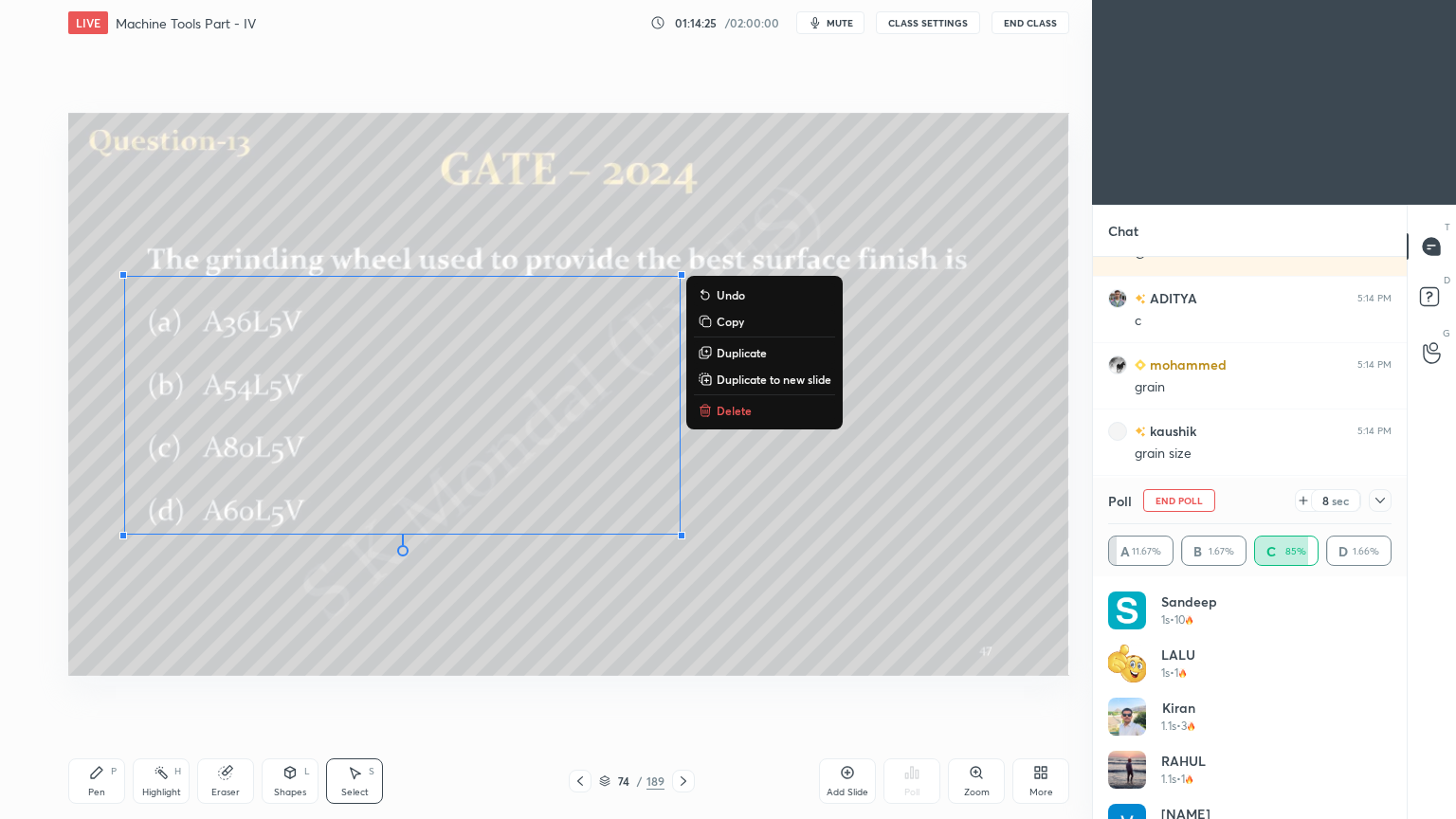 click on "Delete" at bounding box center (734, 410) 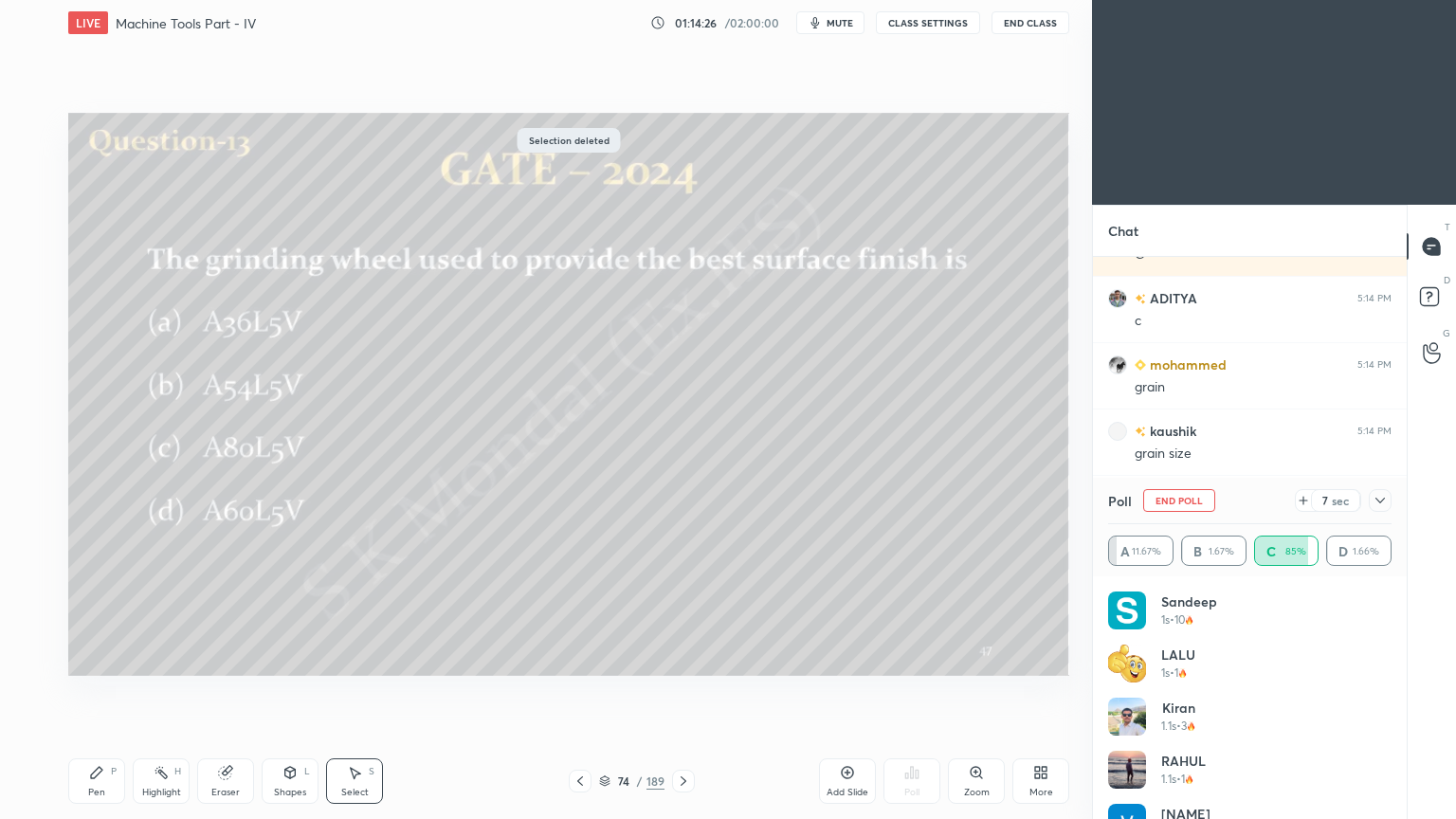 click on "Pen P Highlight H Eraser Shapes L Select S 74 / 189 Add Slide Poll Zoom More" at bounding box center [569, 781] 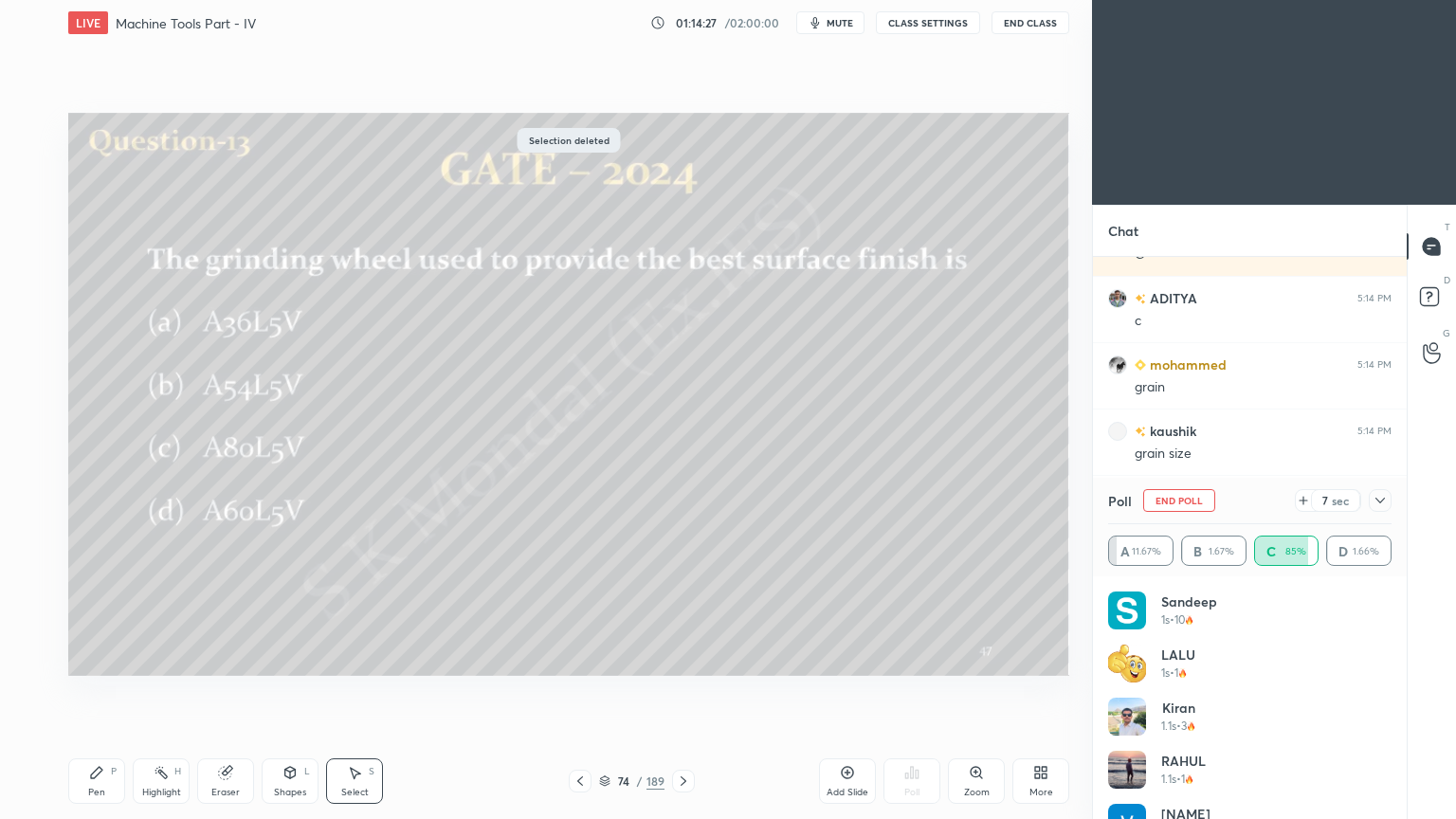 click on "Pen" at bounding box center [97, 792] 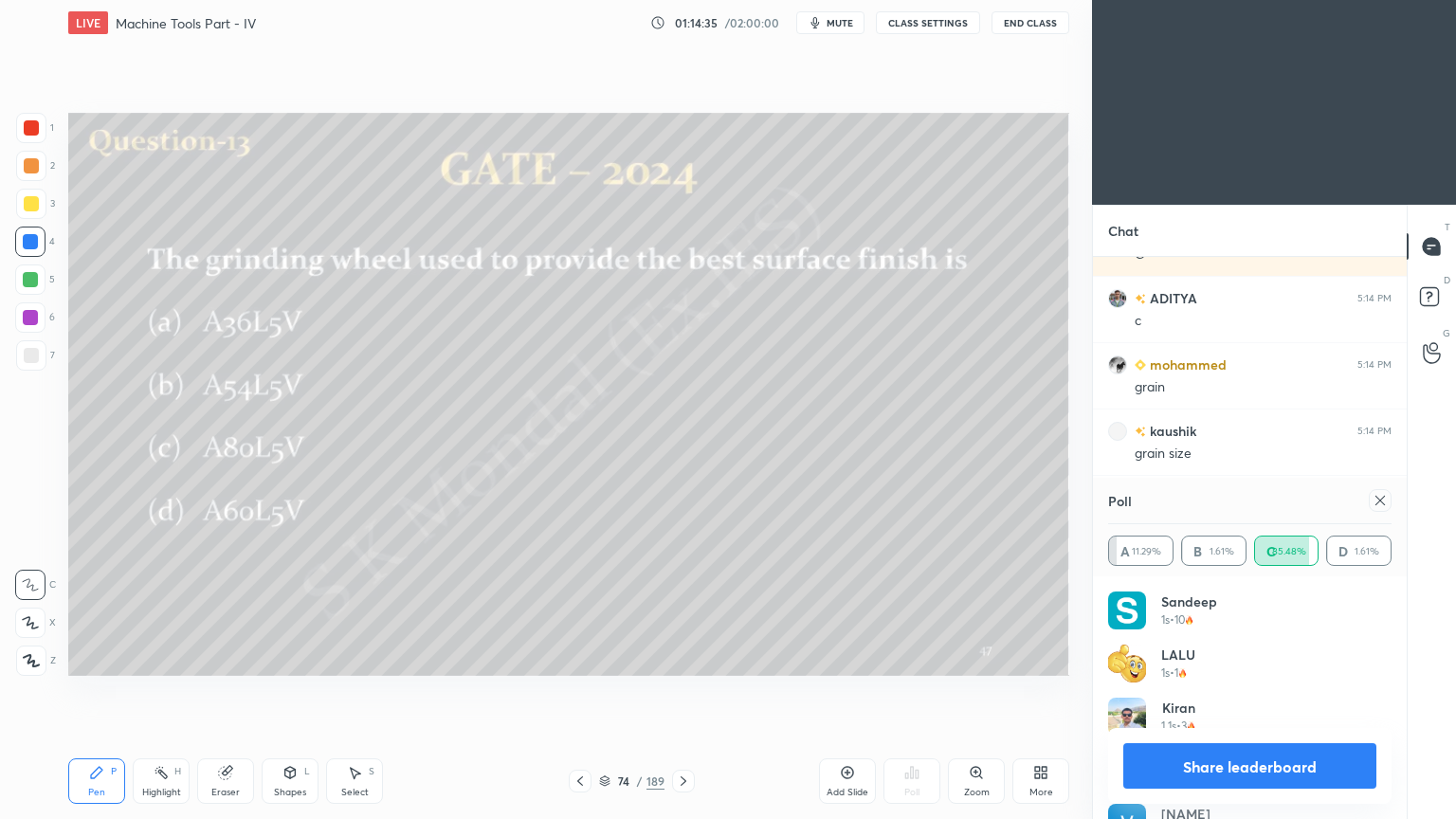 scroll, scrollTop: 34182, scrollLeft: 0, axis: vertical 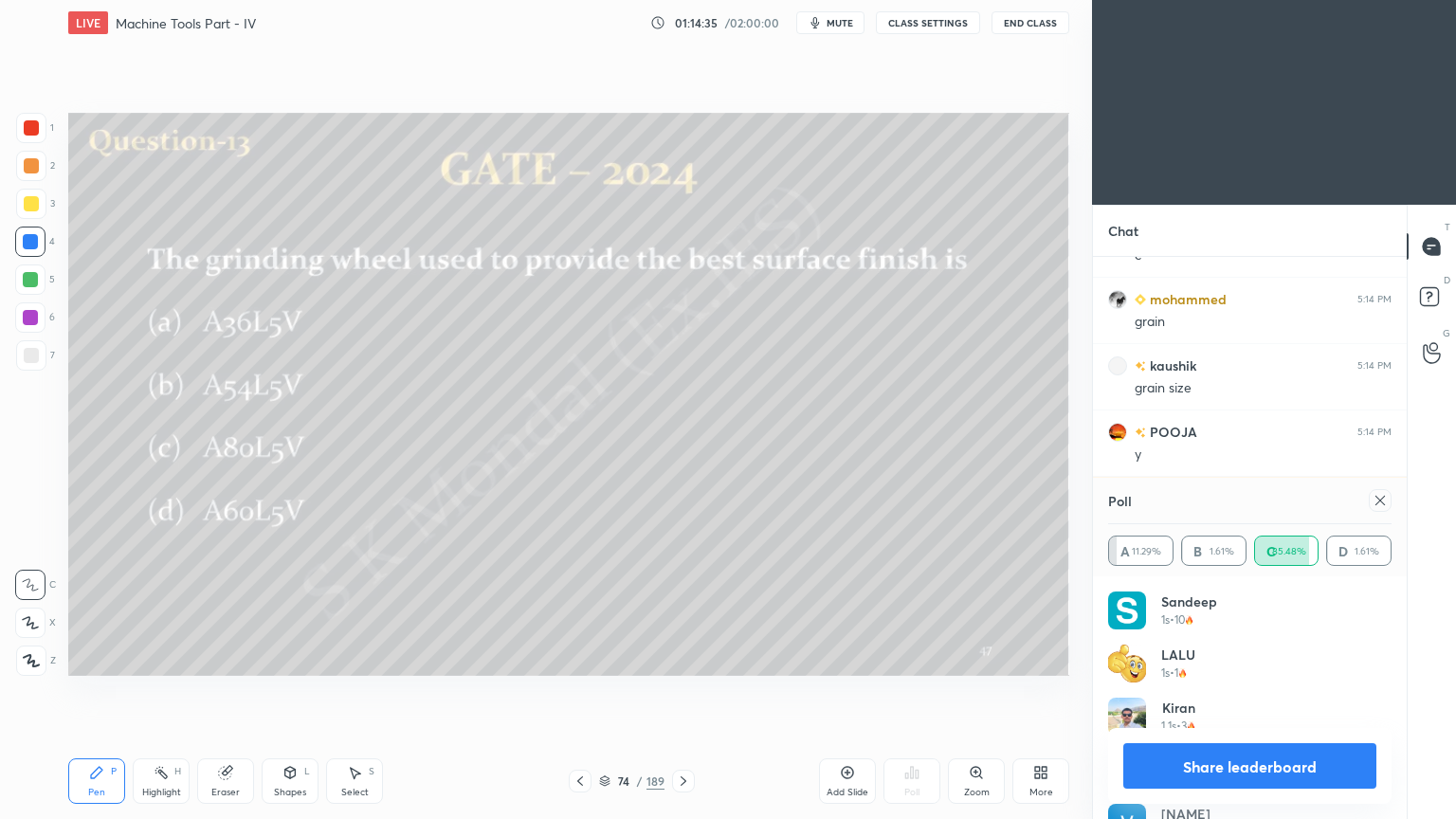 click on "Eraser" at bounding box center [226, 781] 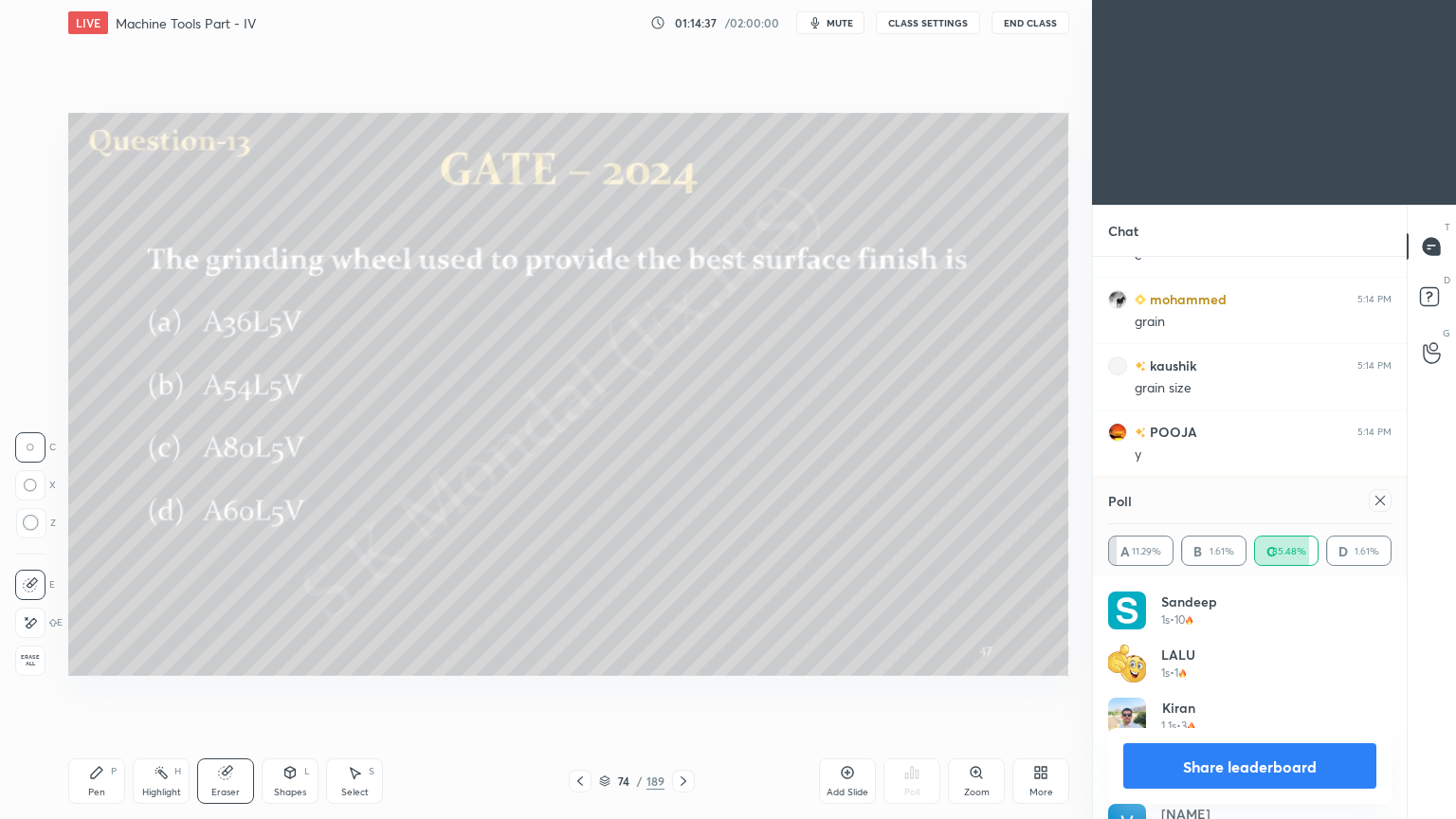 click on "Pen P" at bounding box center (97, 781) 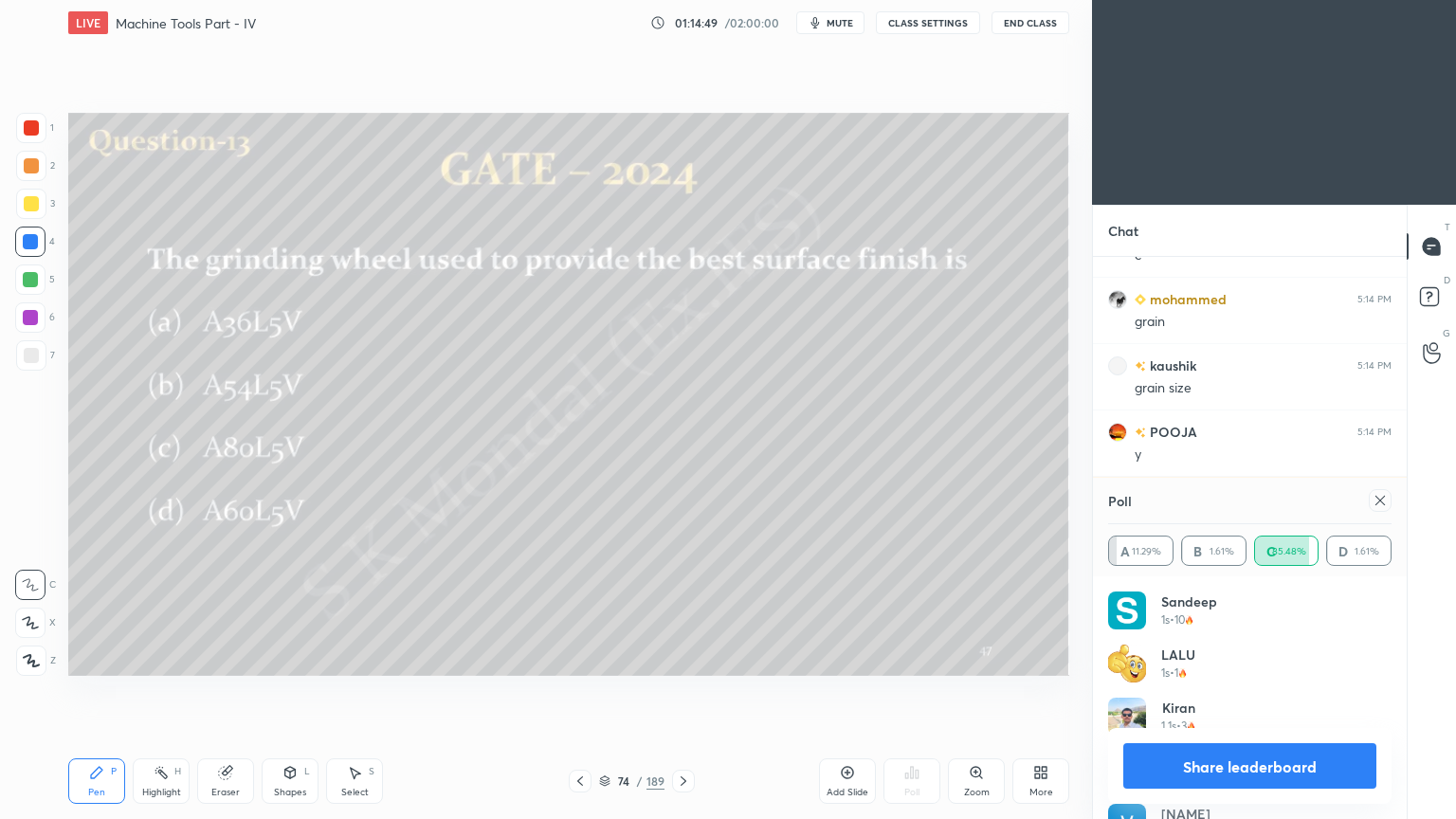 click on "Share leaderboard" at bounding box center [1249, 766] 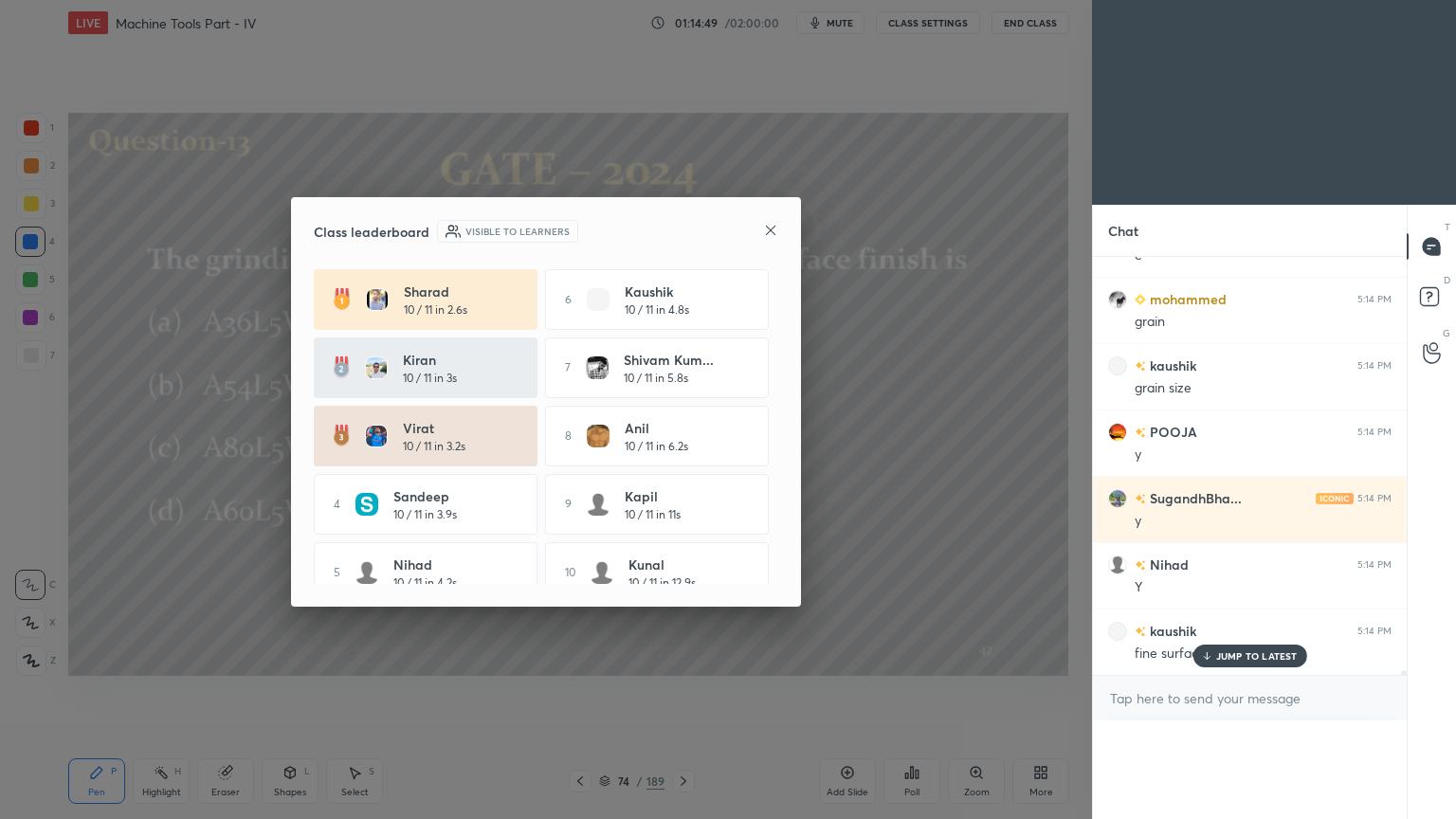 scroll, scrollTop: 0, scrollLeft: 6, axis: horizontal 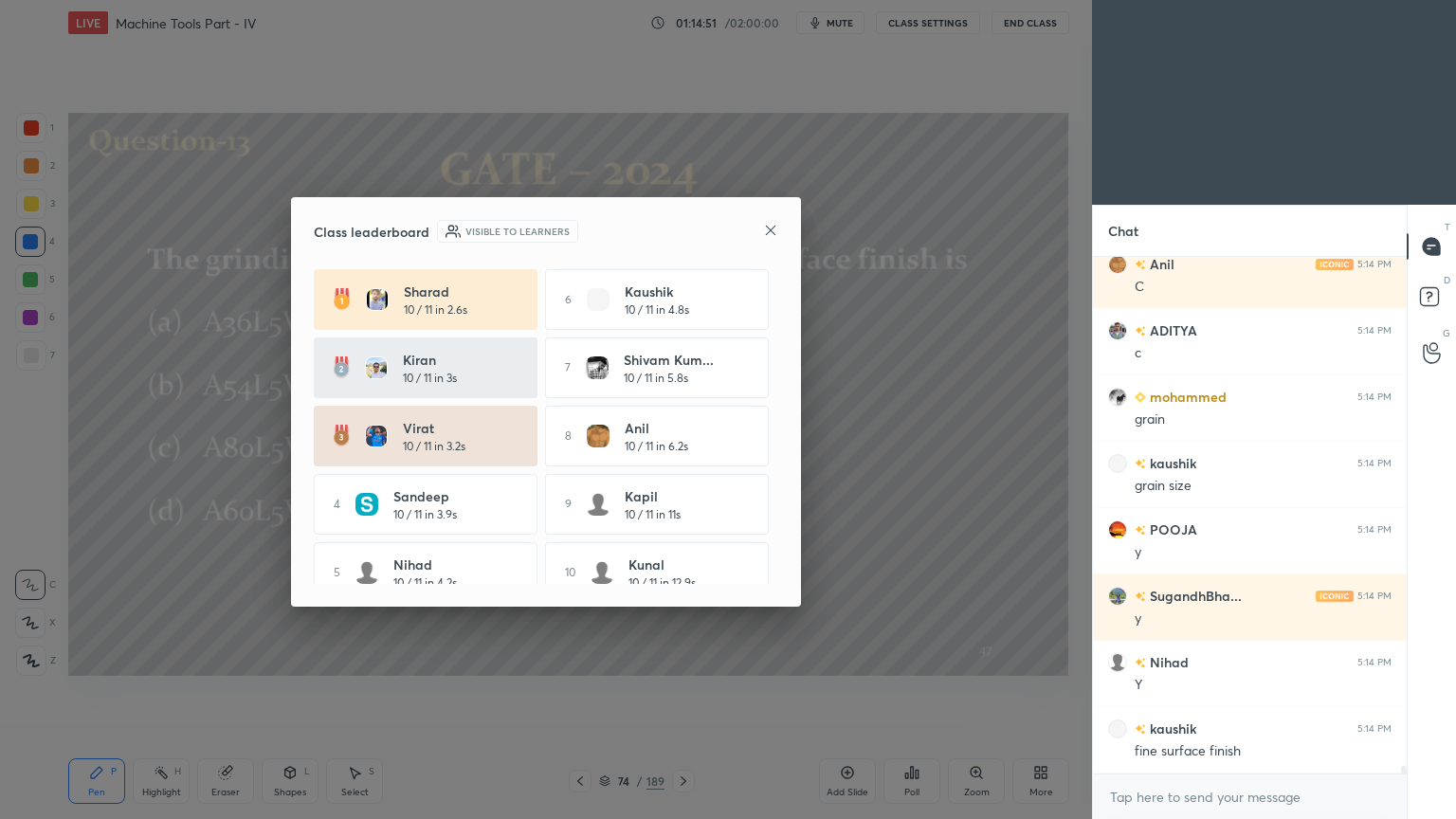 click 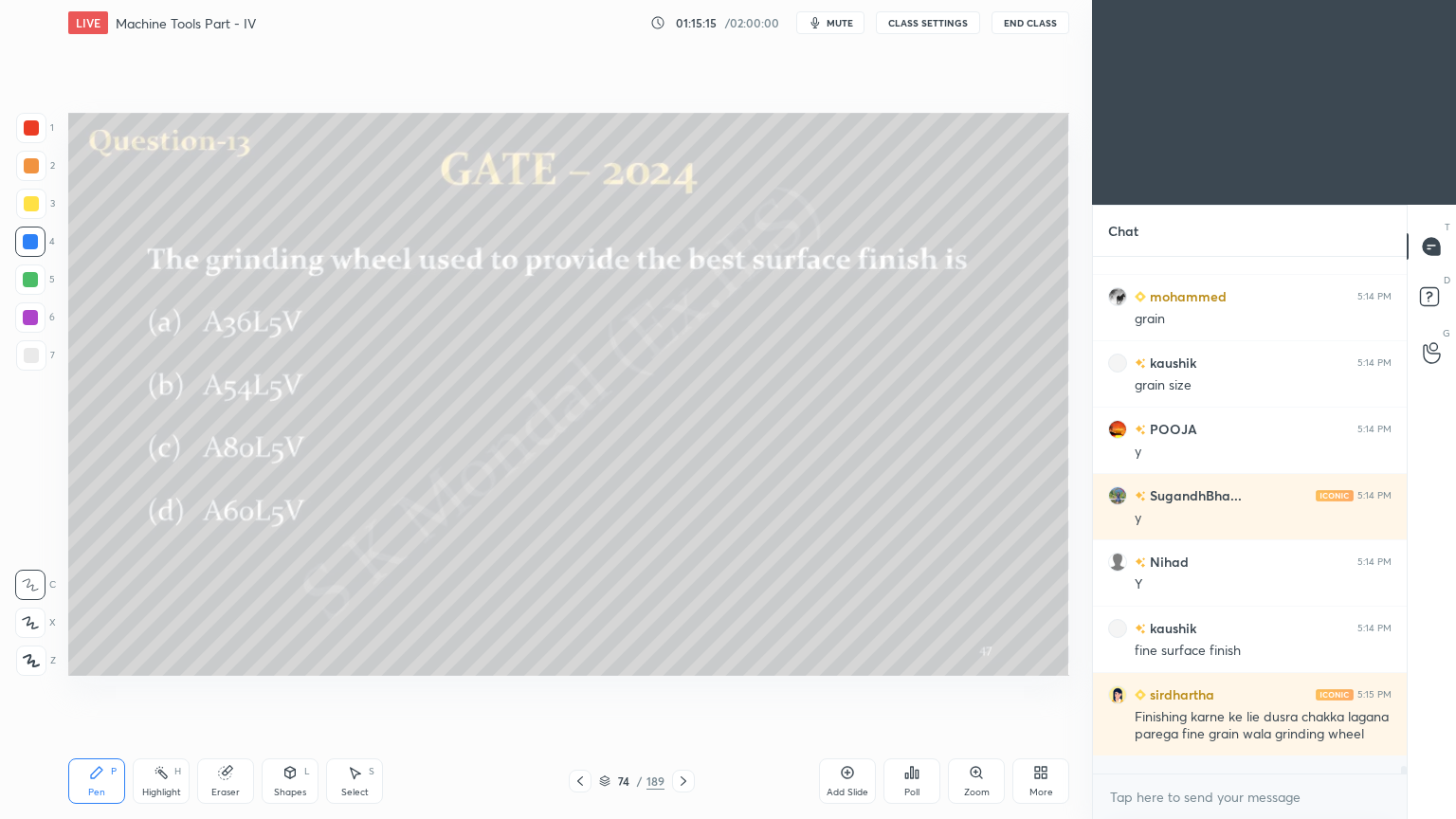 click 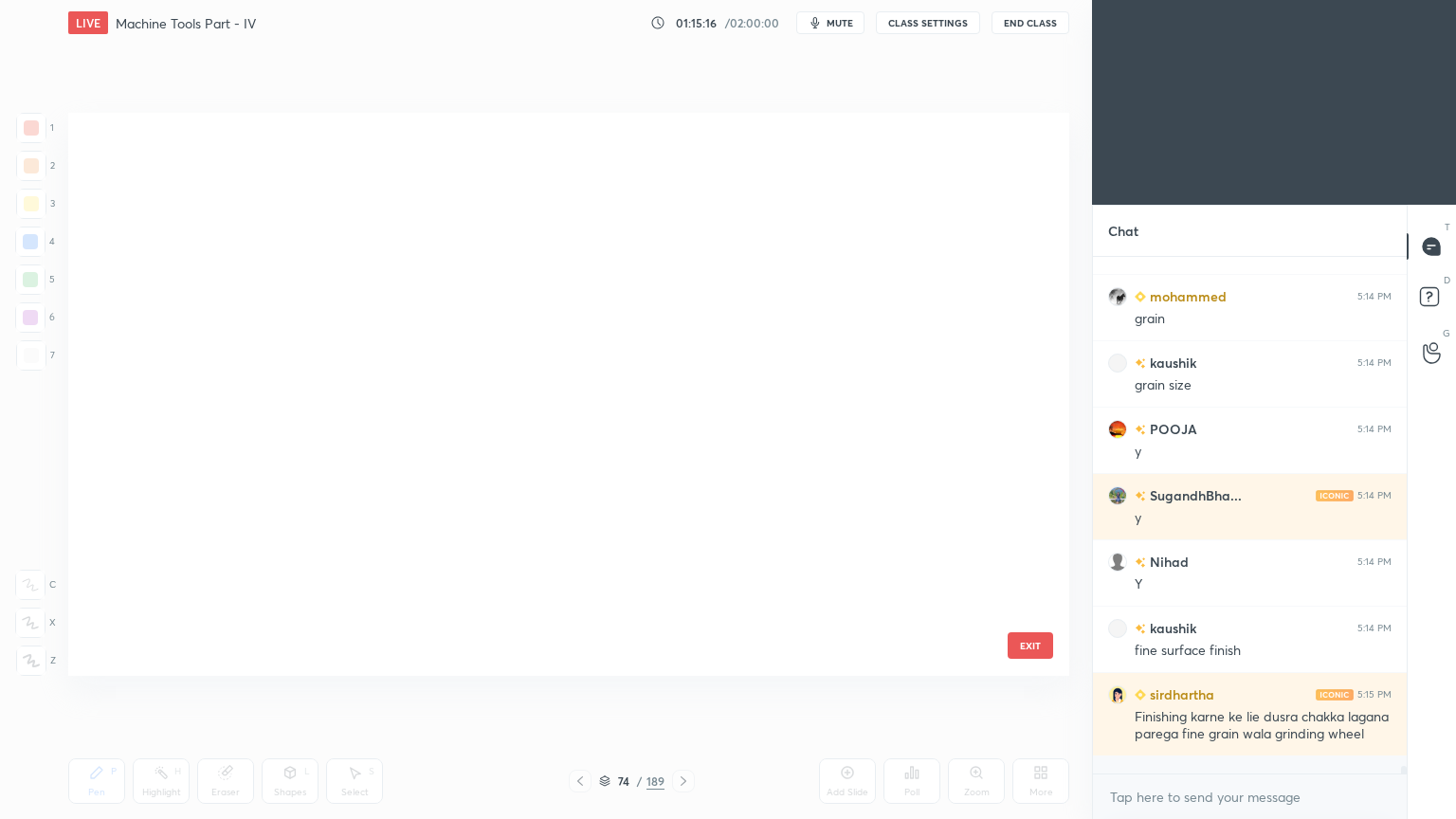 scroll, scrollTop: 3773, scrollLeft: 0, axis: vertical 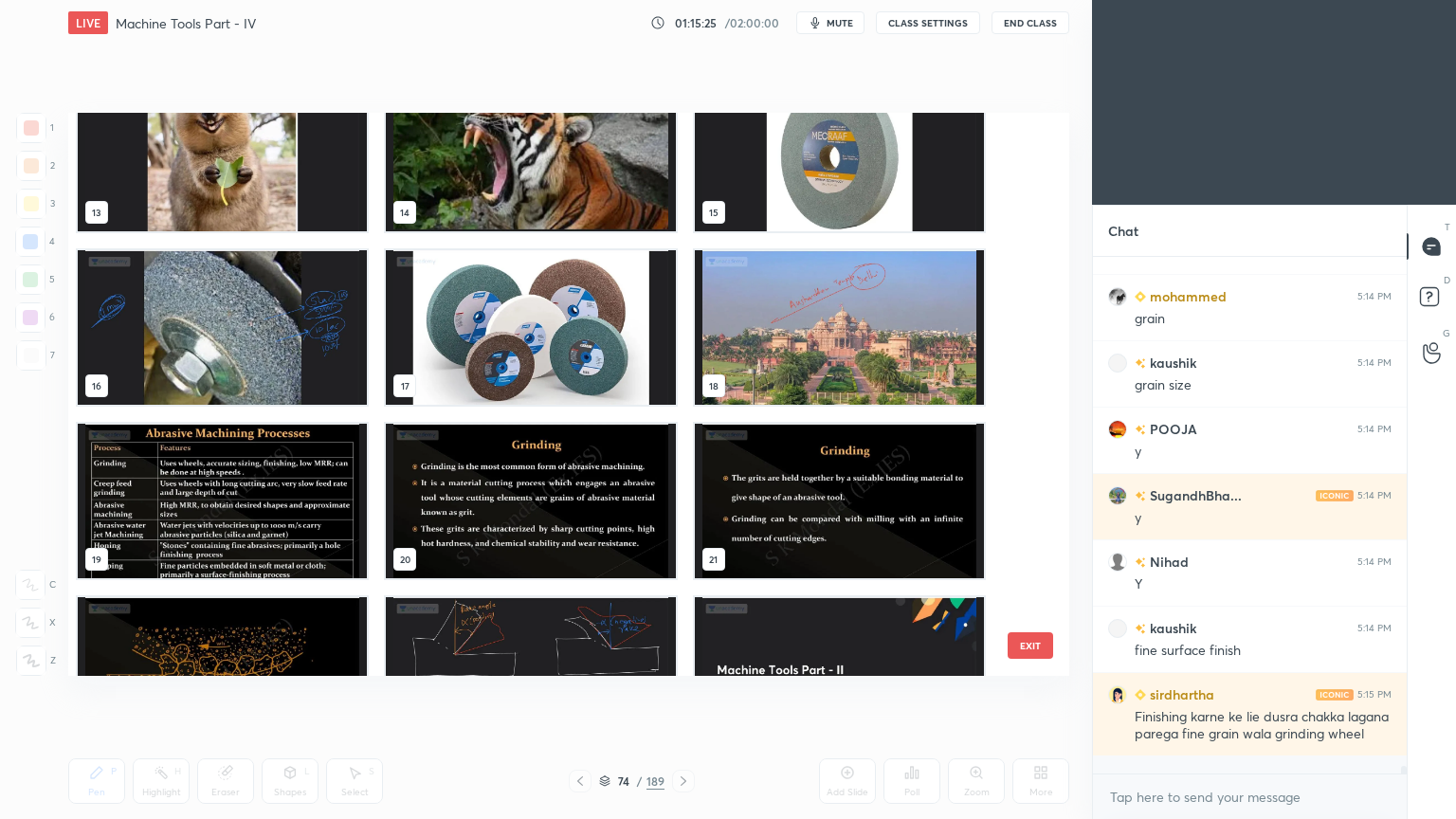 click at bounding box center [530, 327] 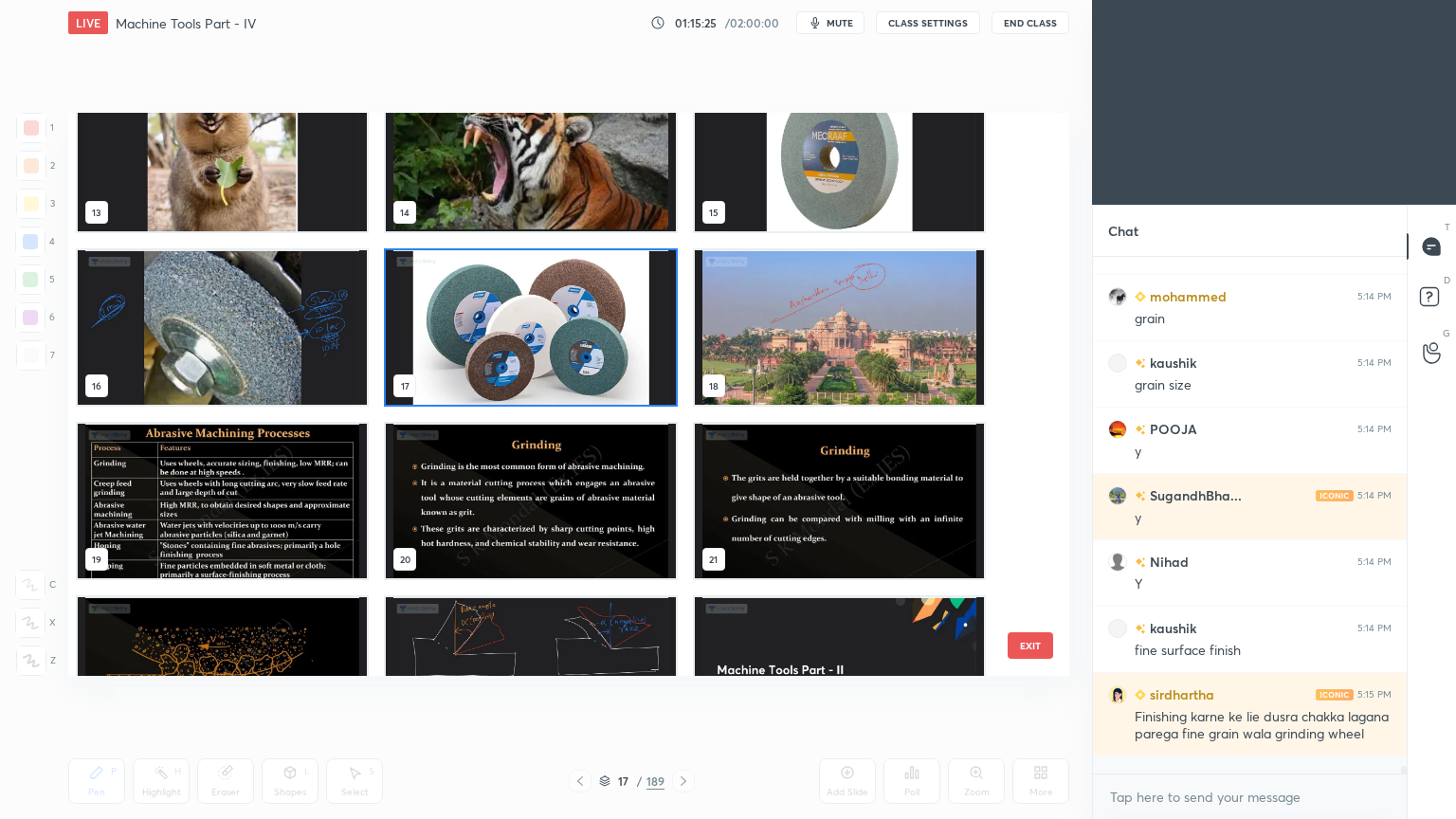 click at bounding box center [530, 327] 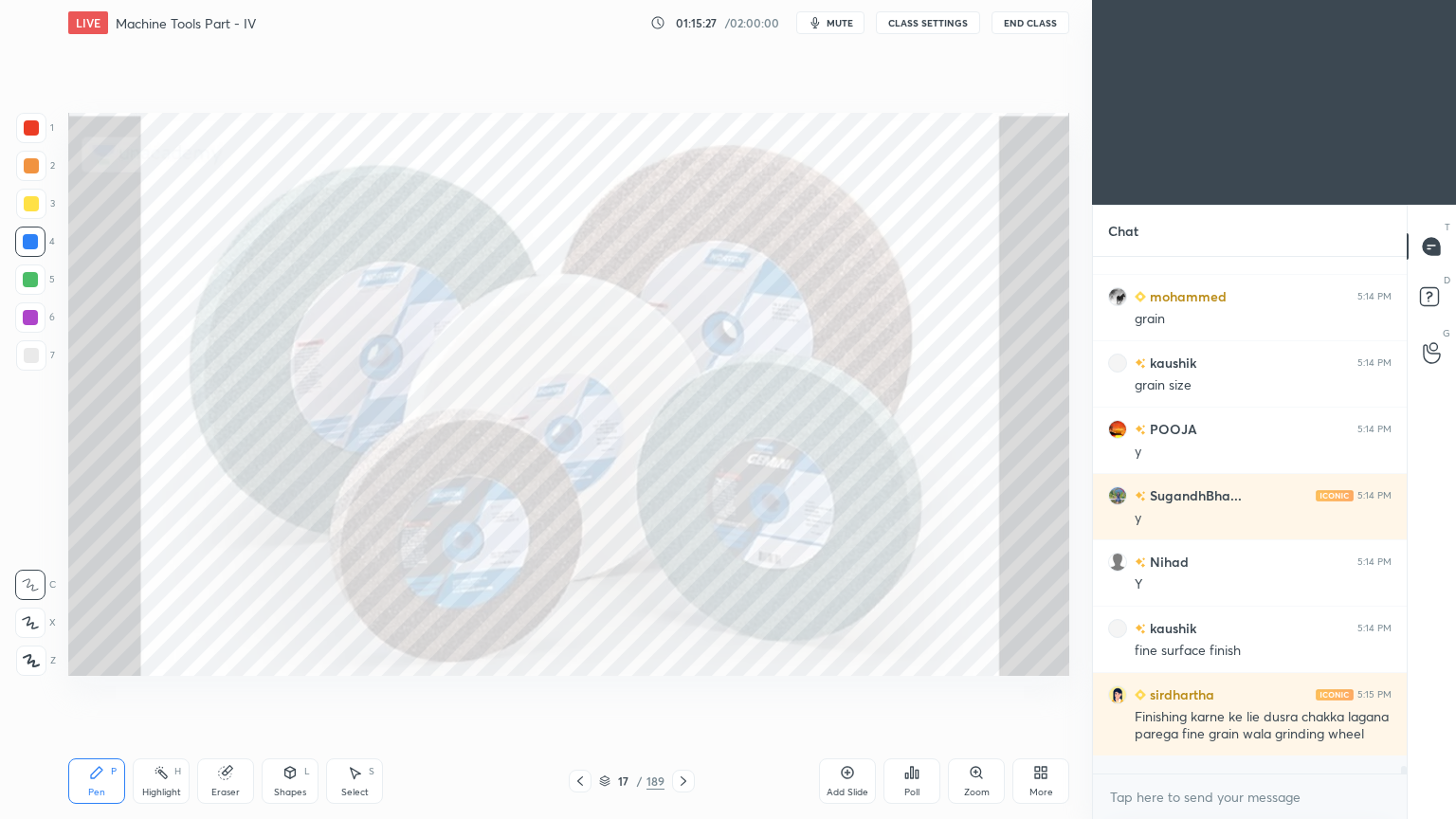 click on "Highlight H" at bounding box center [161, 781] 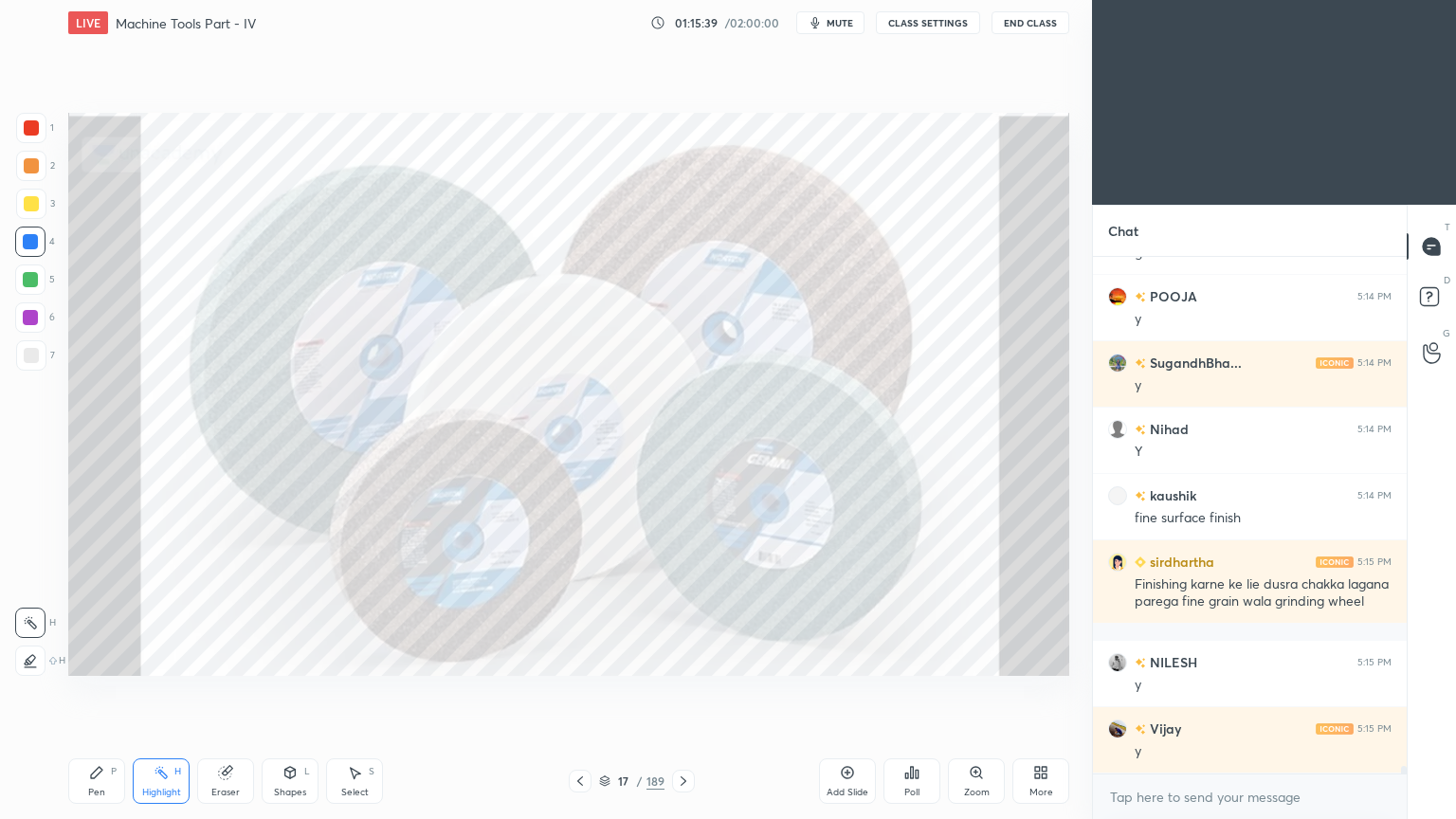 scroll, scrollTop: 34401, scrollLeft: 0, axis: vertical 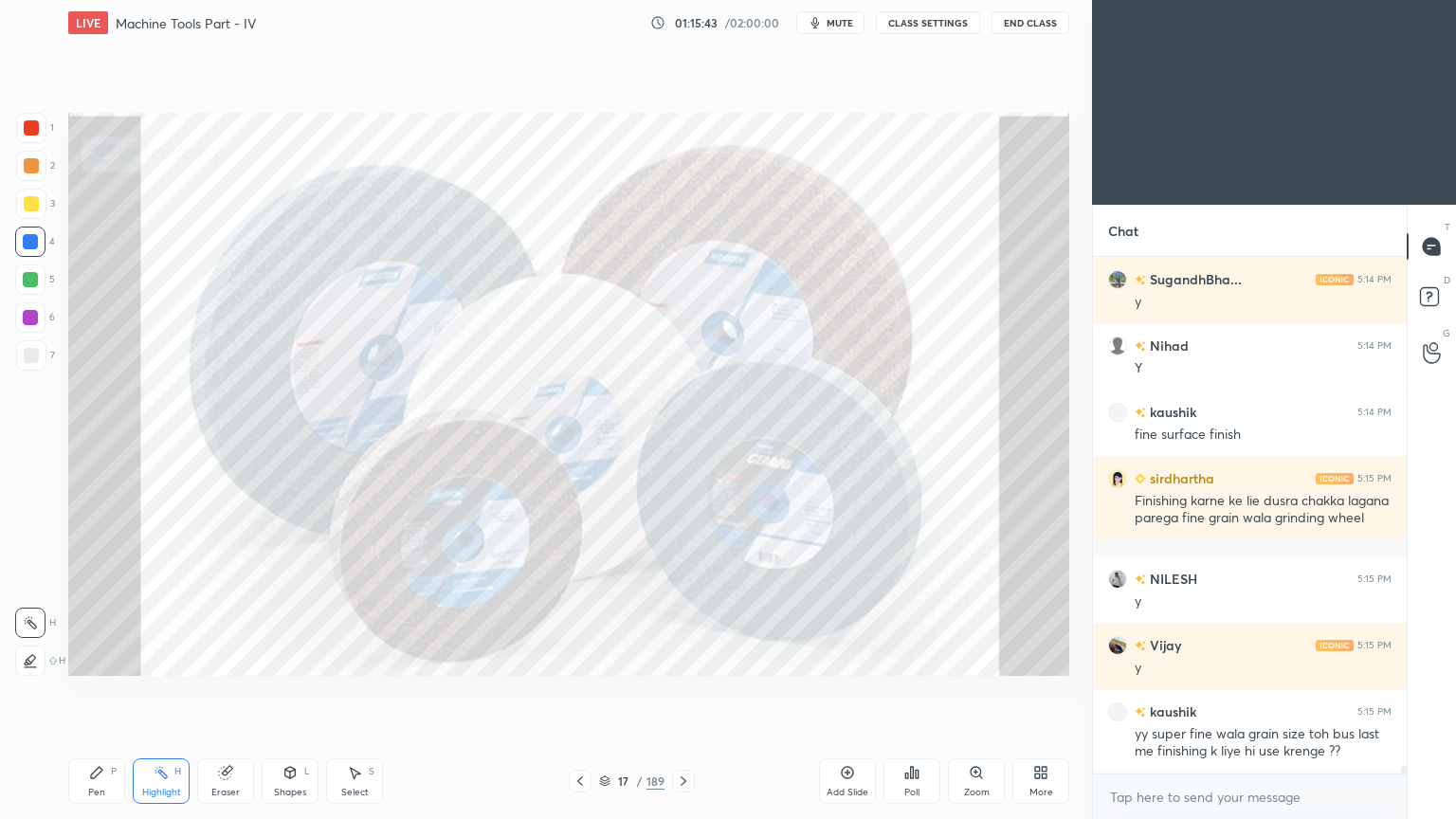click 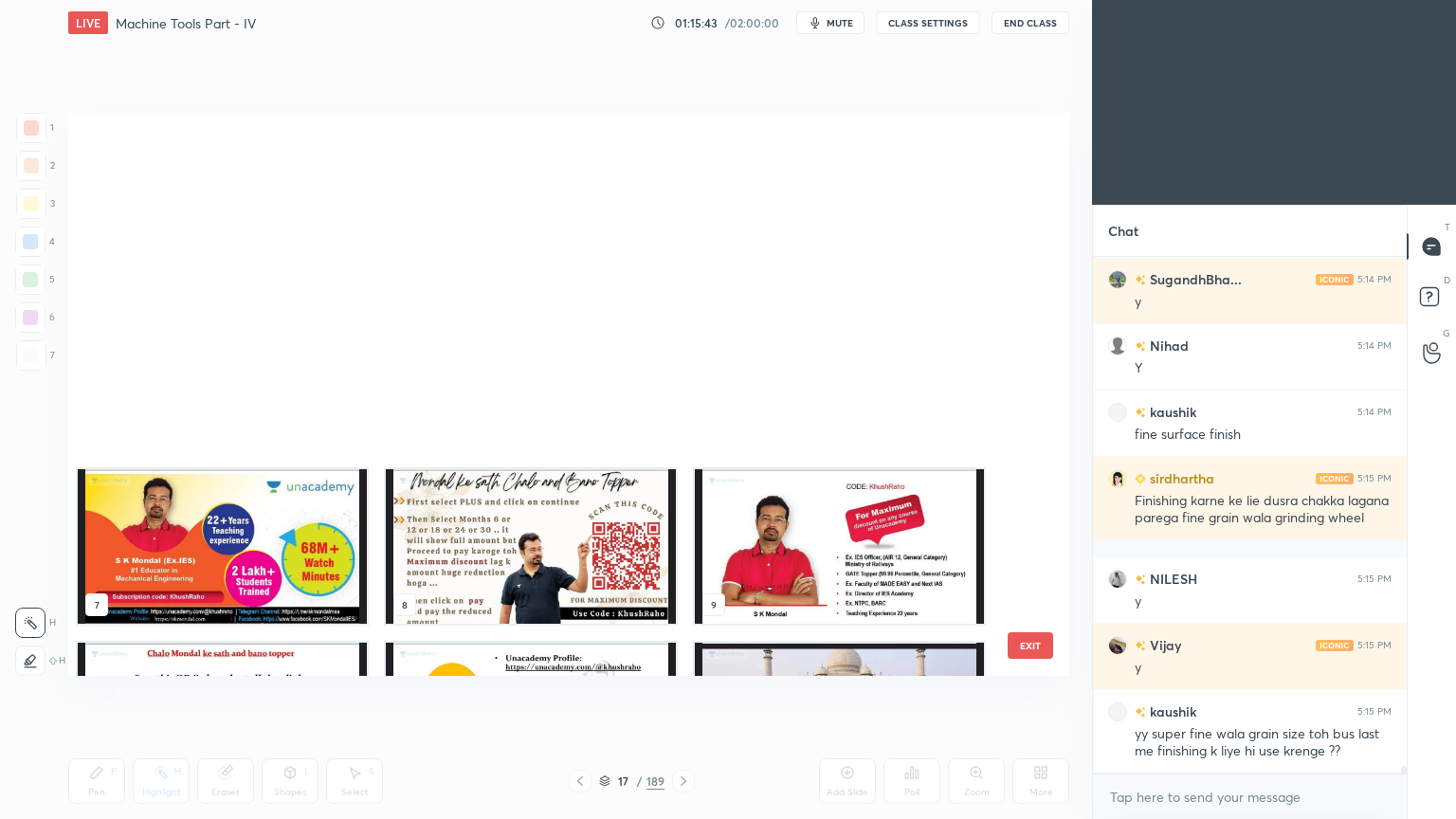 scroll, scrollTop: 478, scrollLeft: 0, axis: vertical 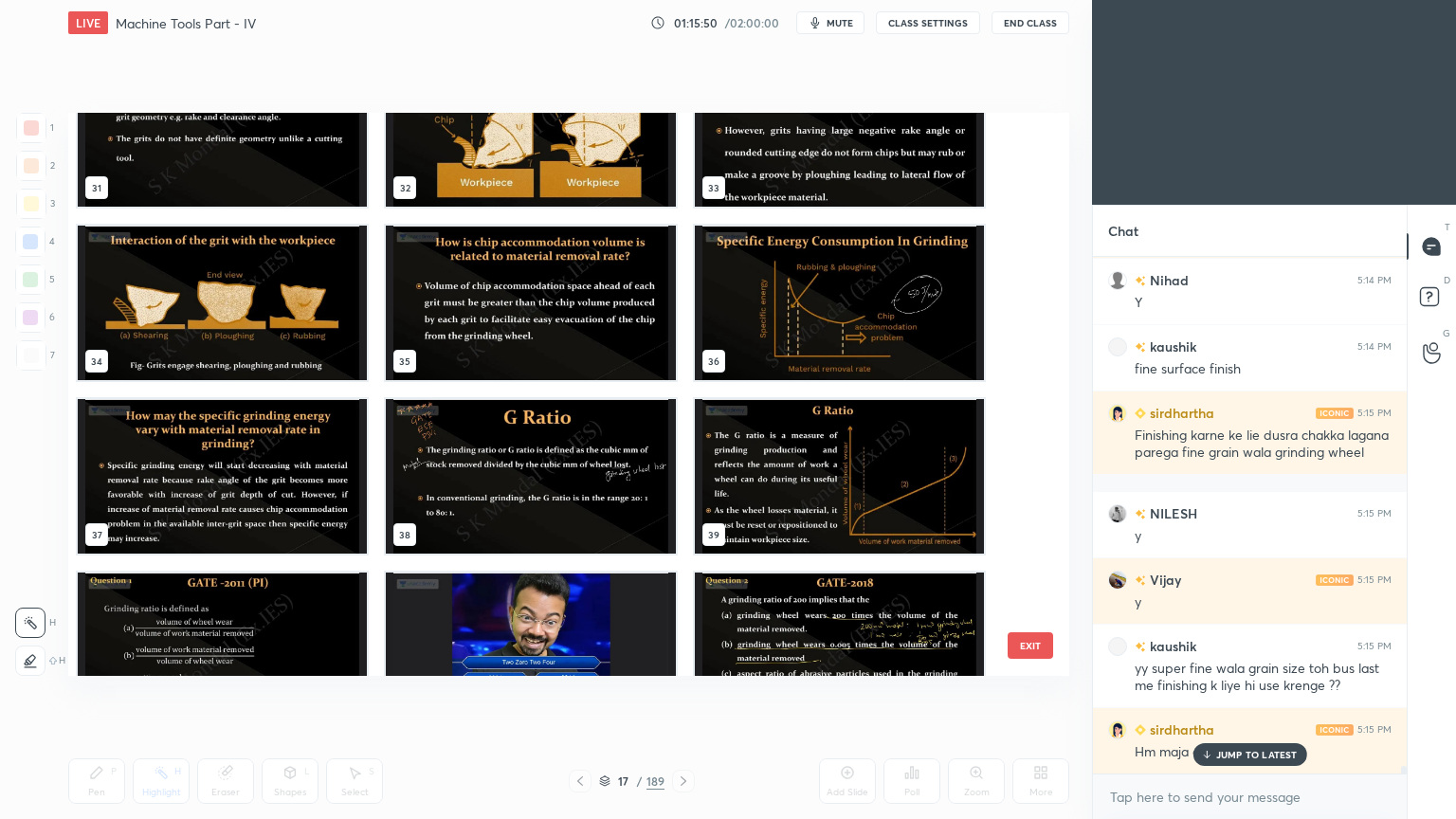 click 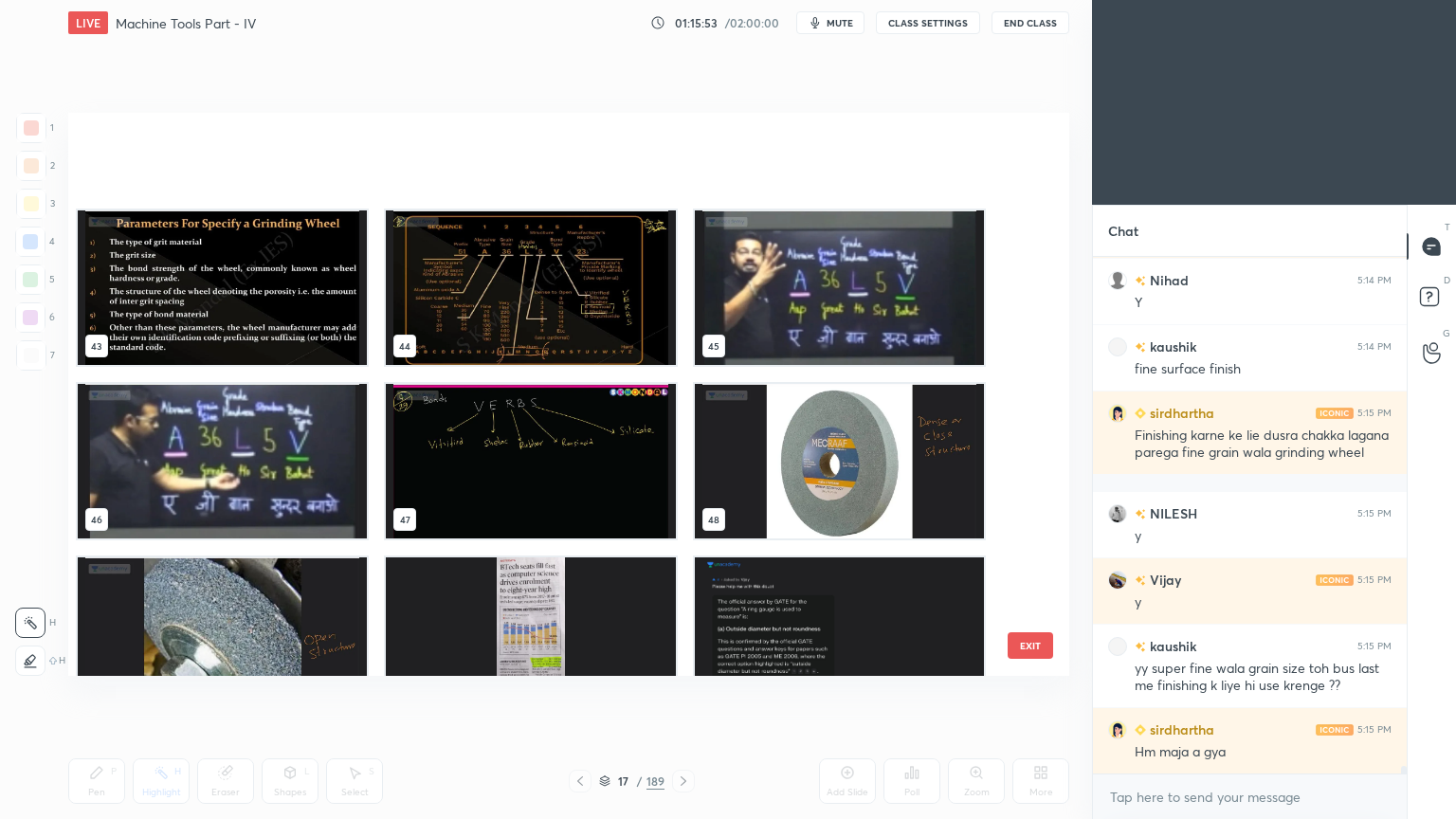 scroll, scrollTop: 2468, scrollLeft: 0, axis: vertical 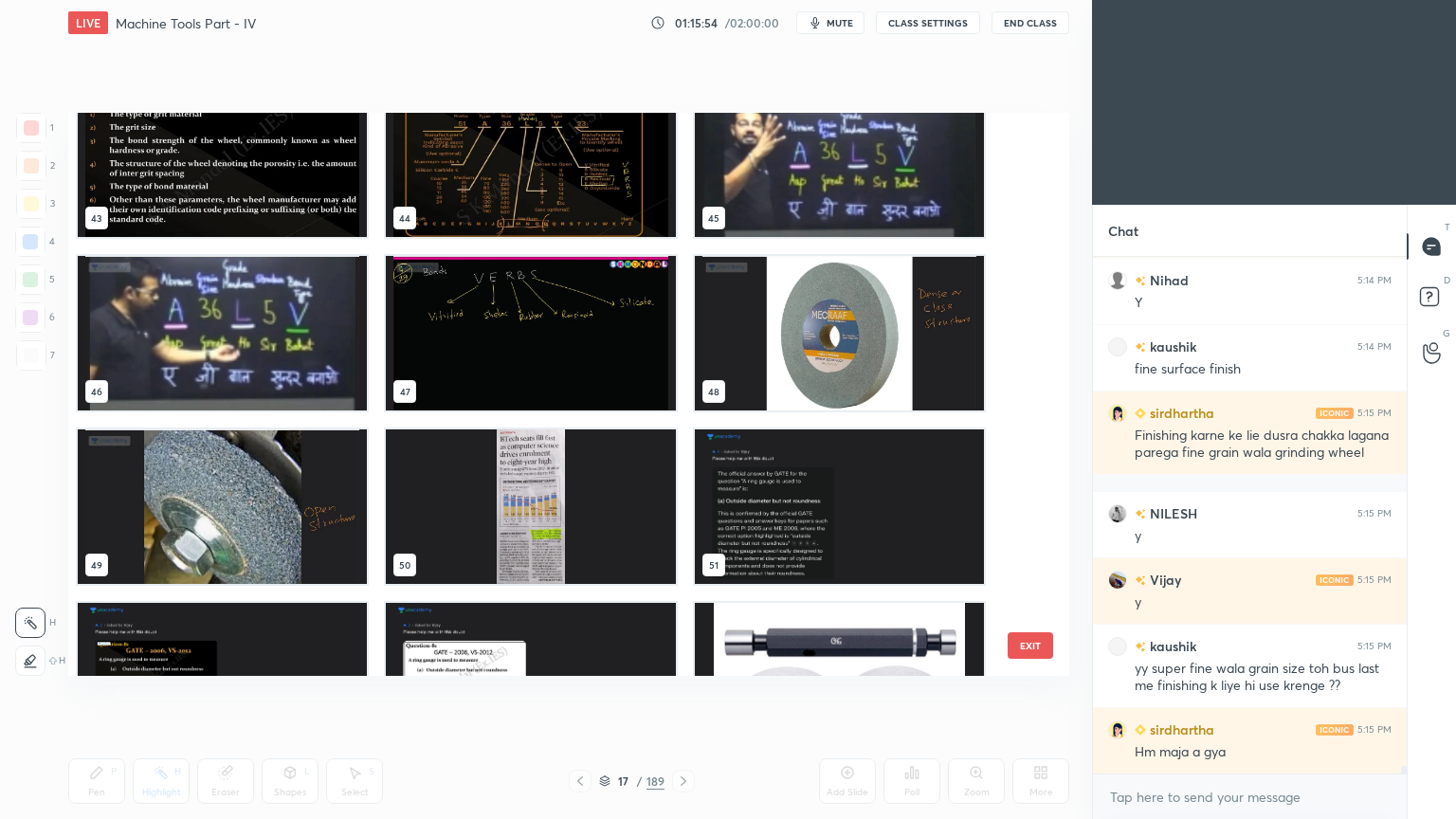 click at bounding box center [530, 159] 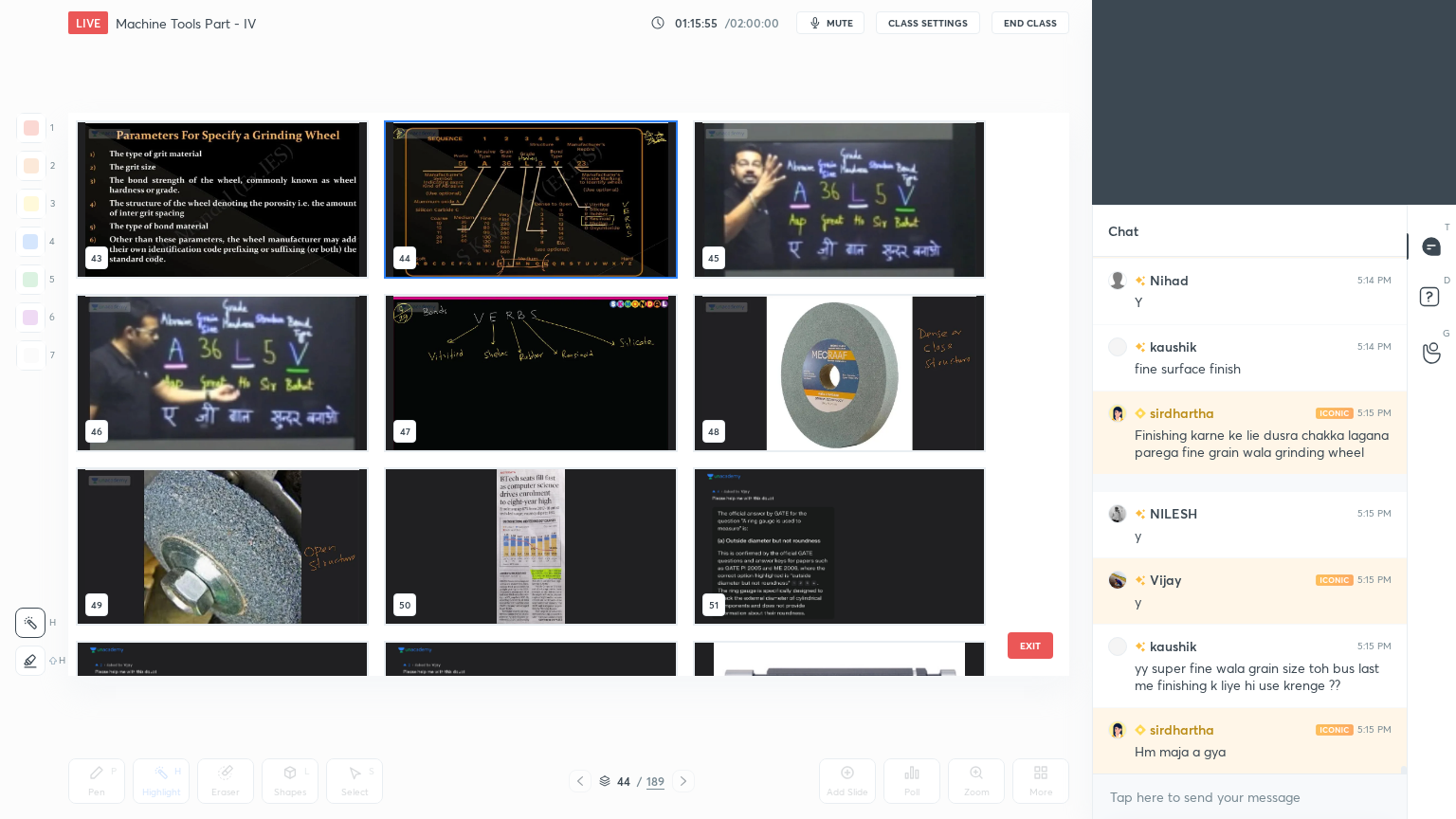 click on "43 44 45 46 47 48 49 50 51 52 53 54 55 56 57" at bounding box center (552, 394) 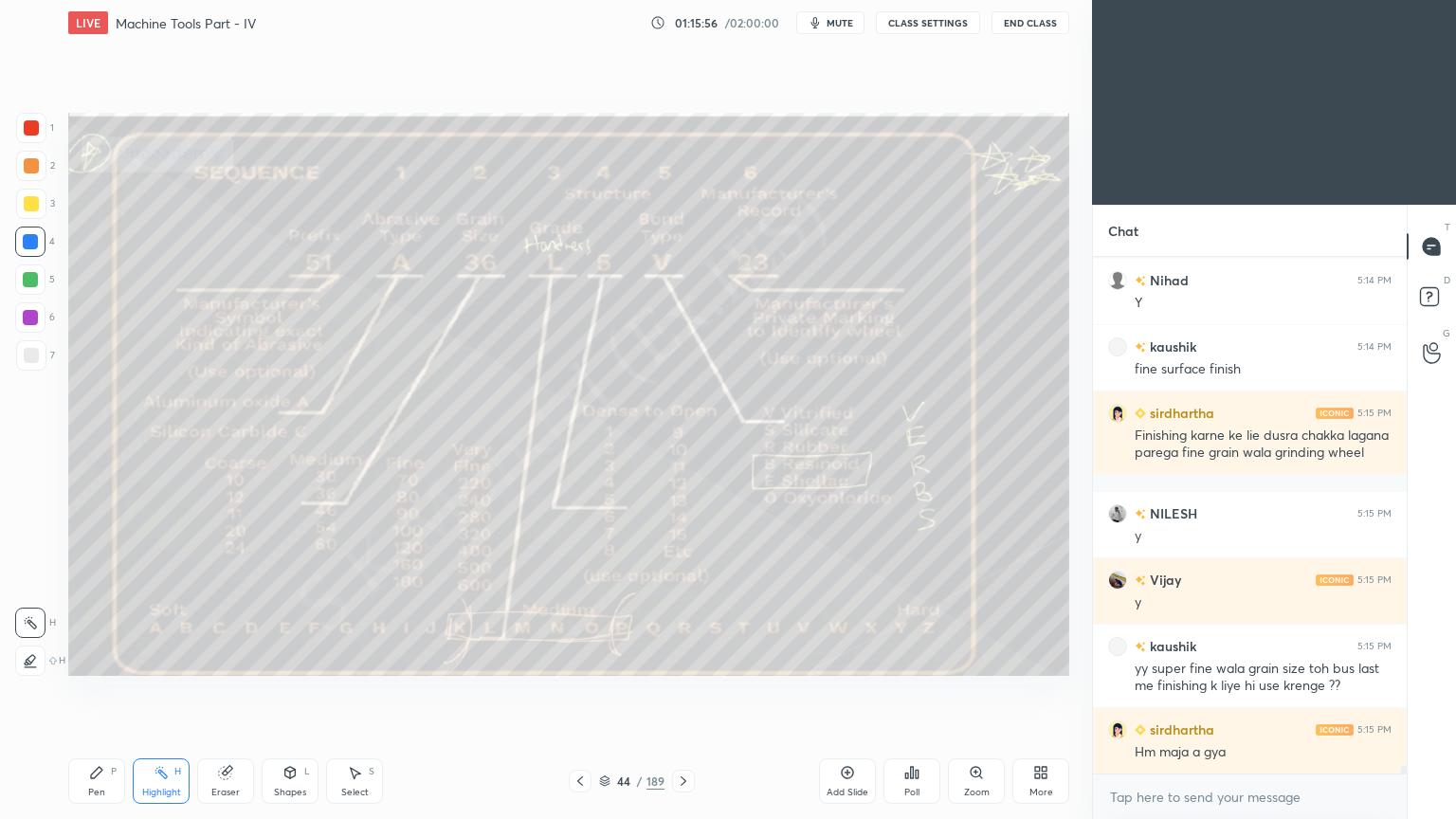 click at bounding box center (530, 199) 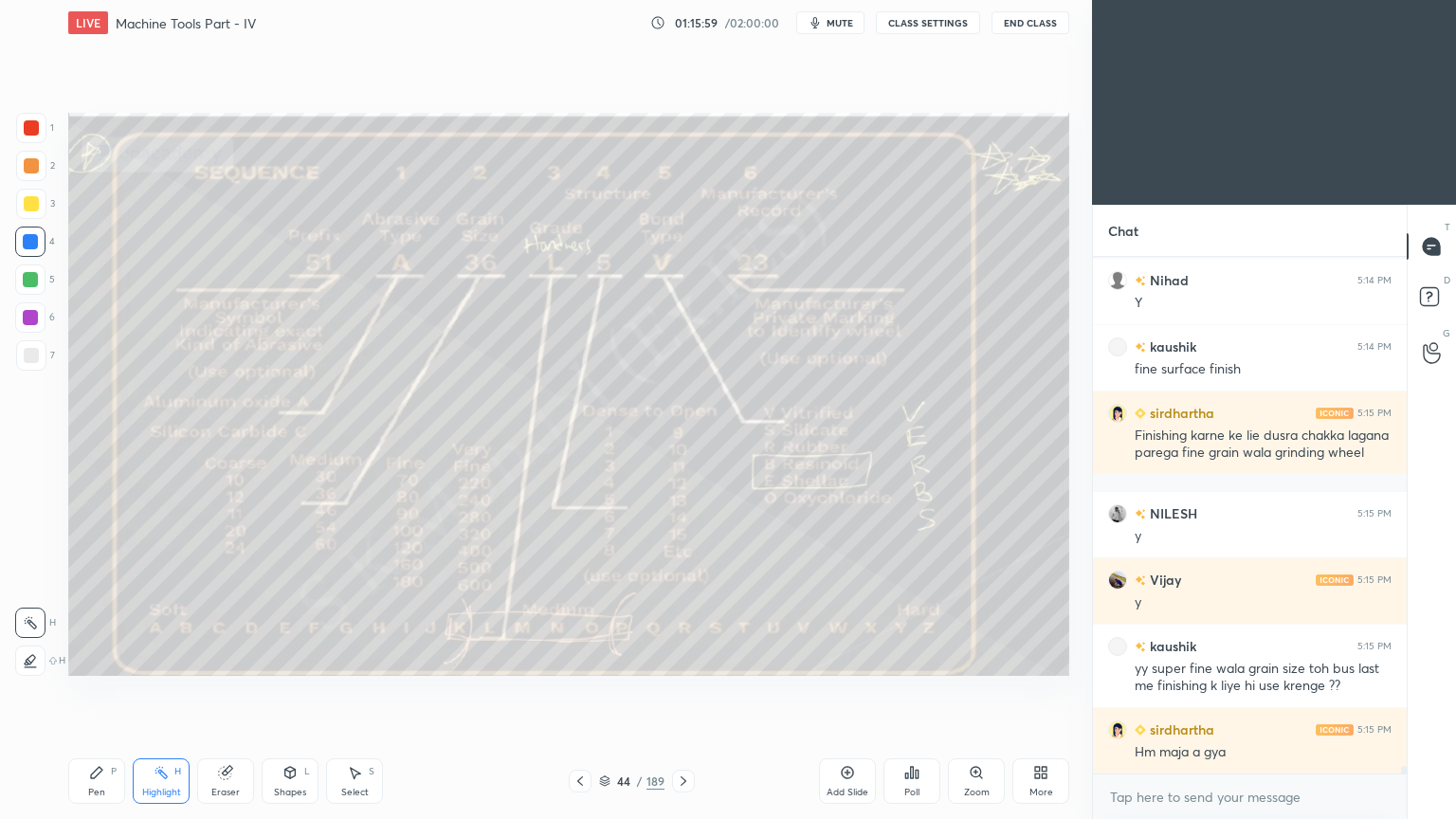 click 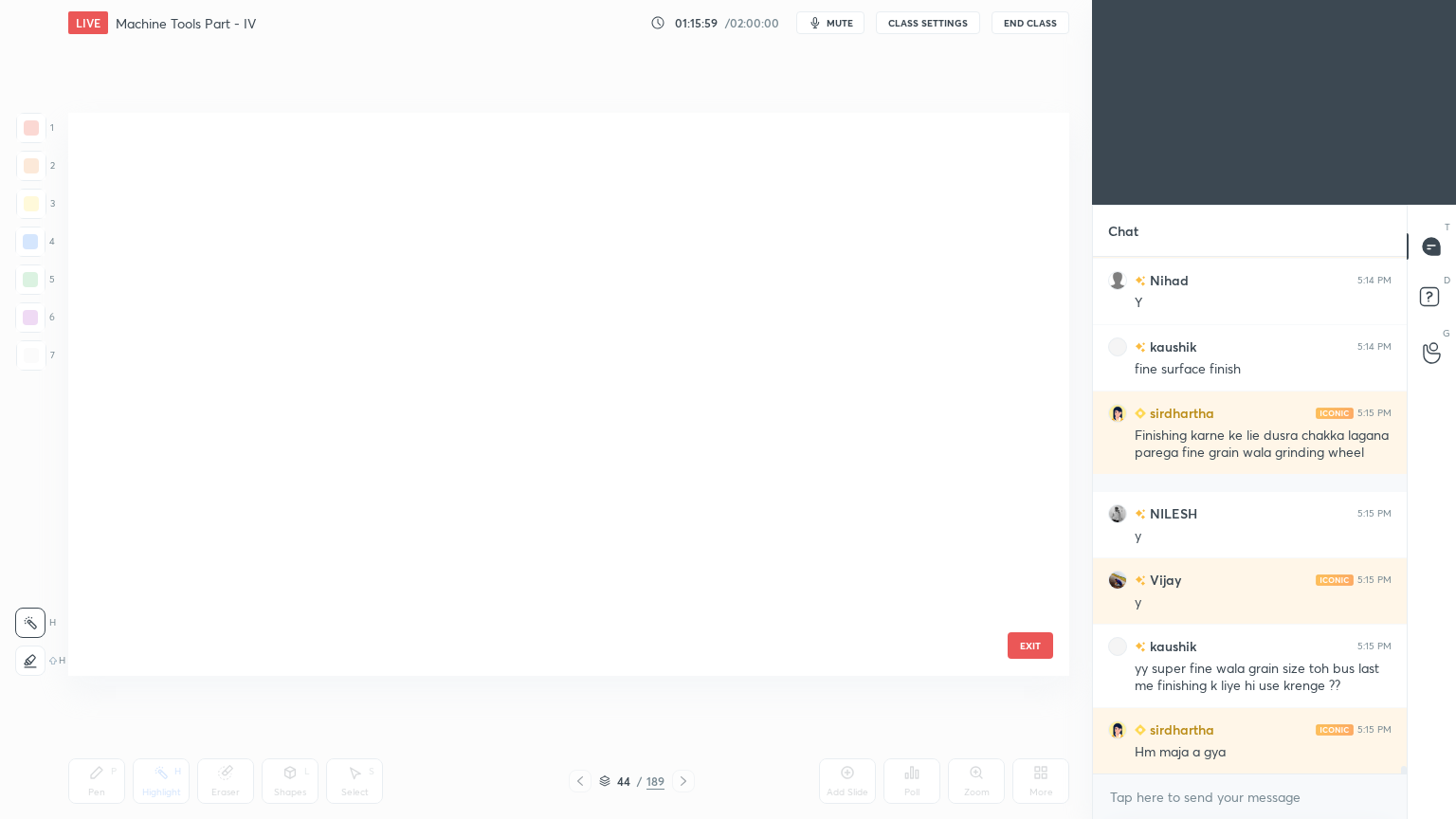 scroll, scrollTop: 2039, scrollLeft: 0, axis: vertical 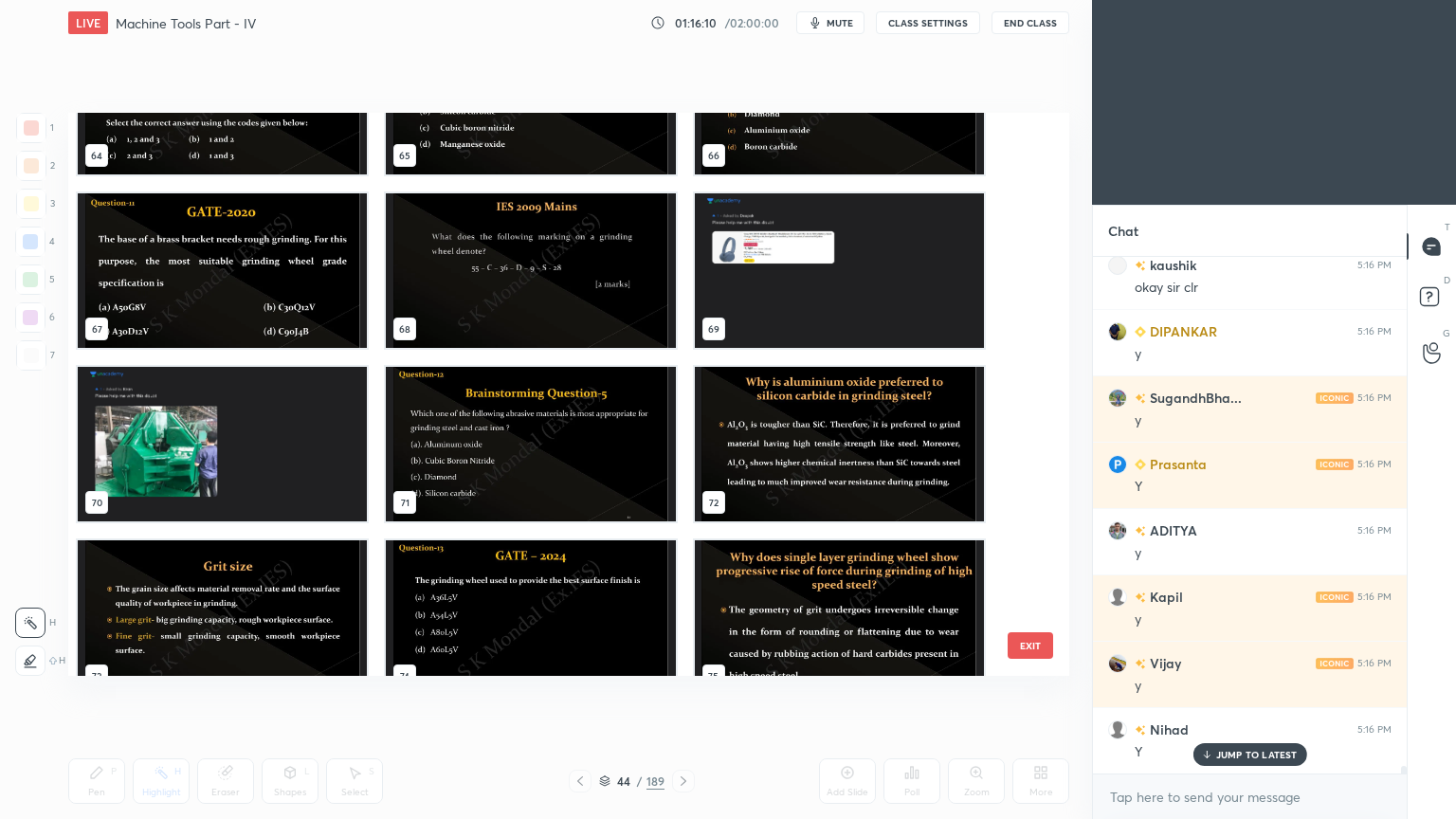 click at bounding box center (530, 444) 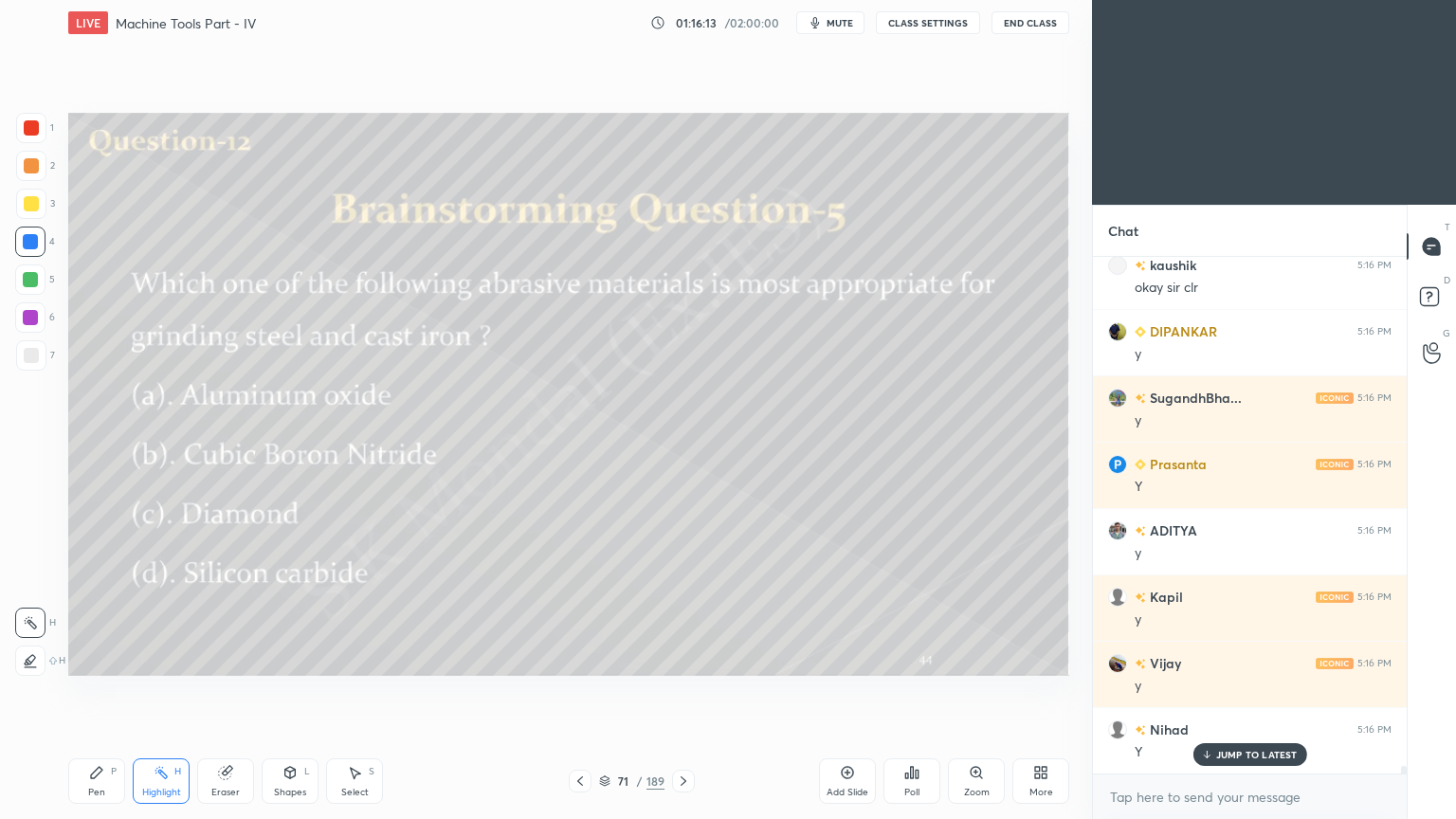 click on "JUMP TO LATEST" at bounding box center [1257, 755] 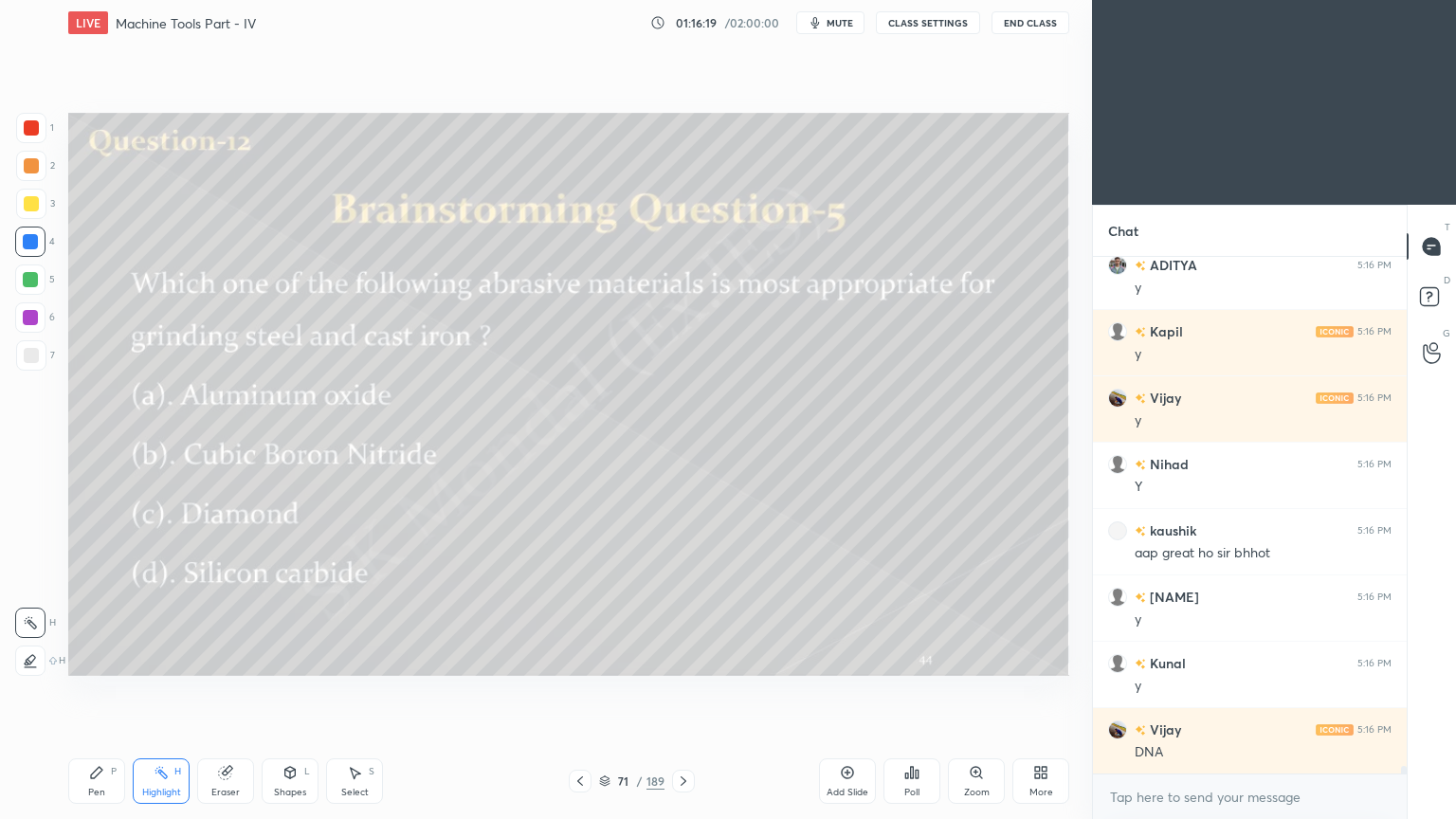 scroll, scrollTop: 35330, scrollLeft: 0, axis: vertical 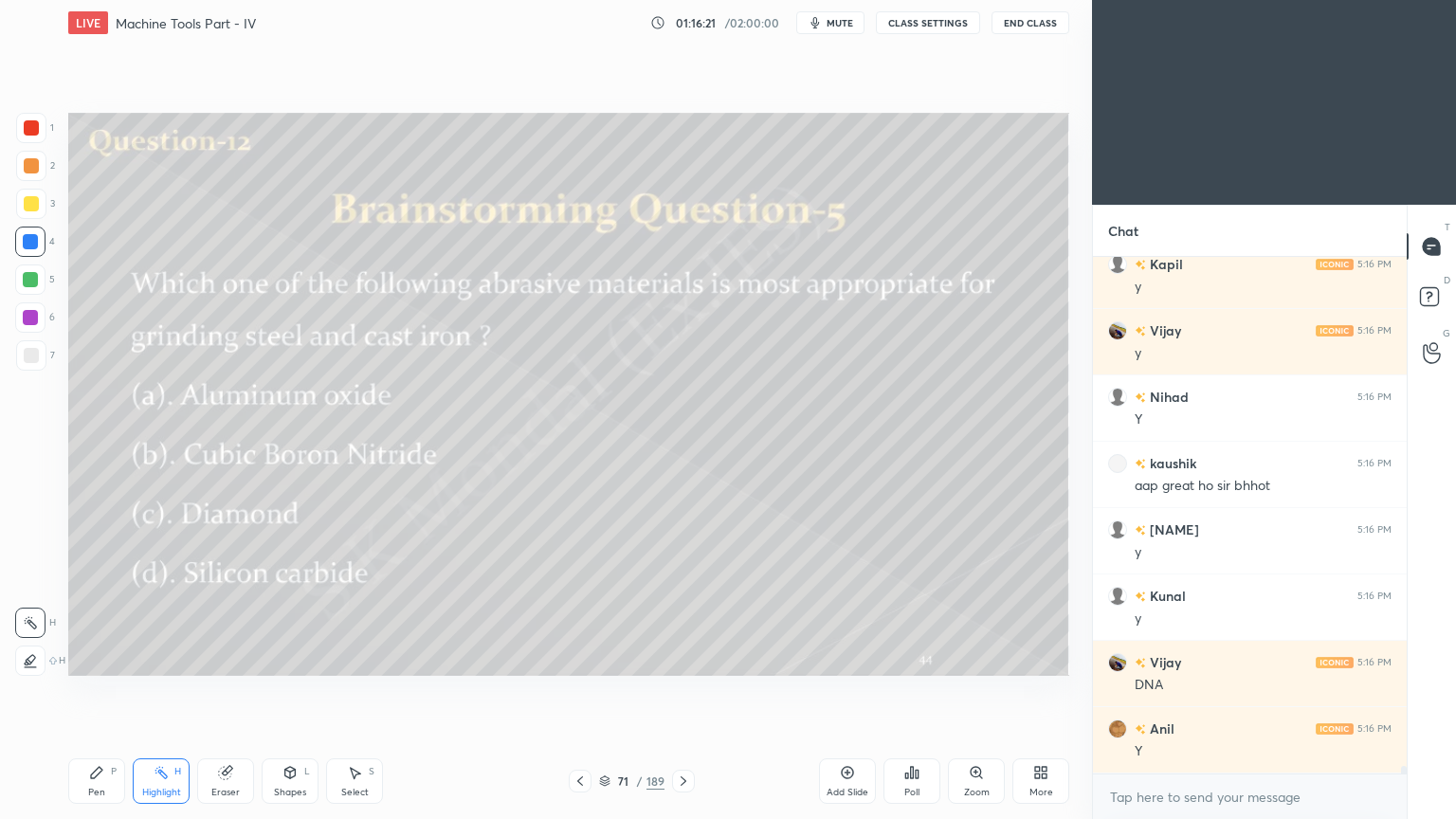 click 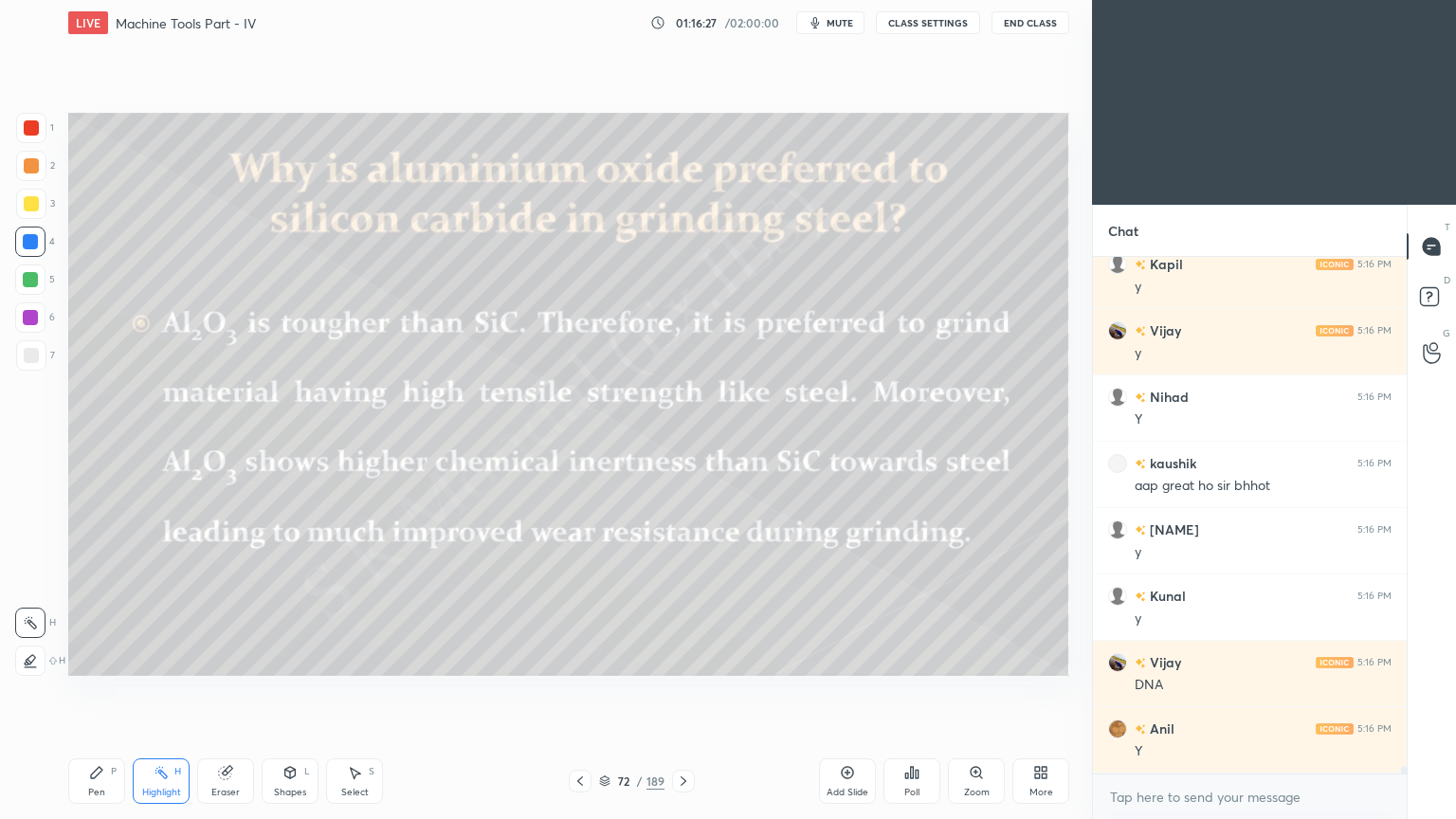 click 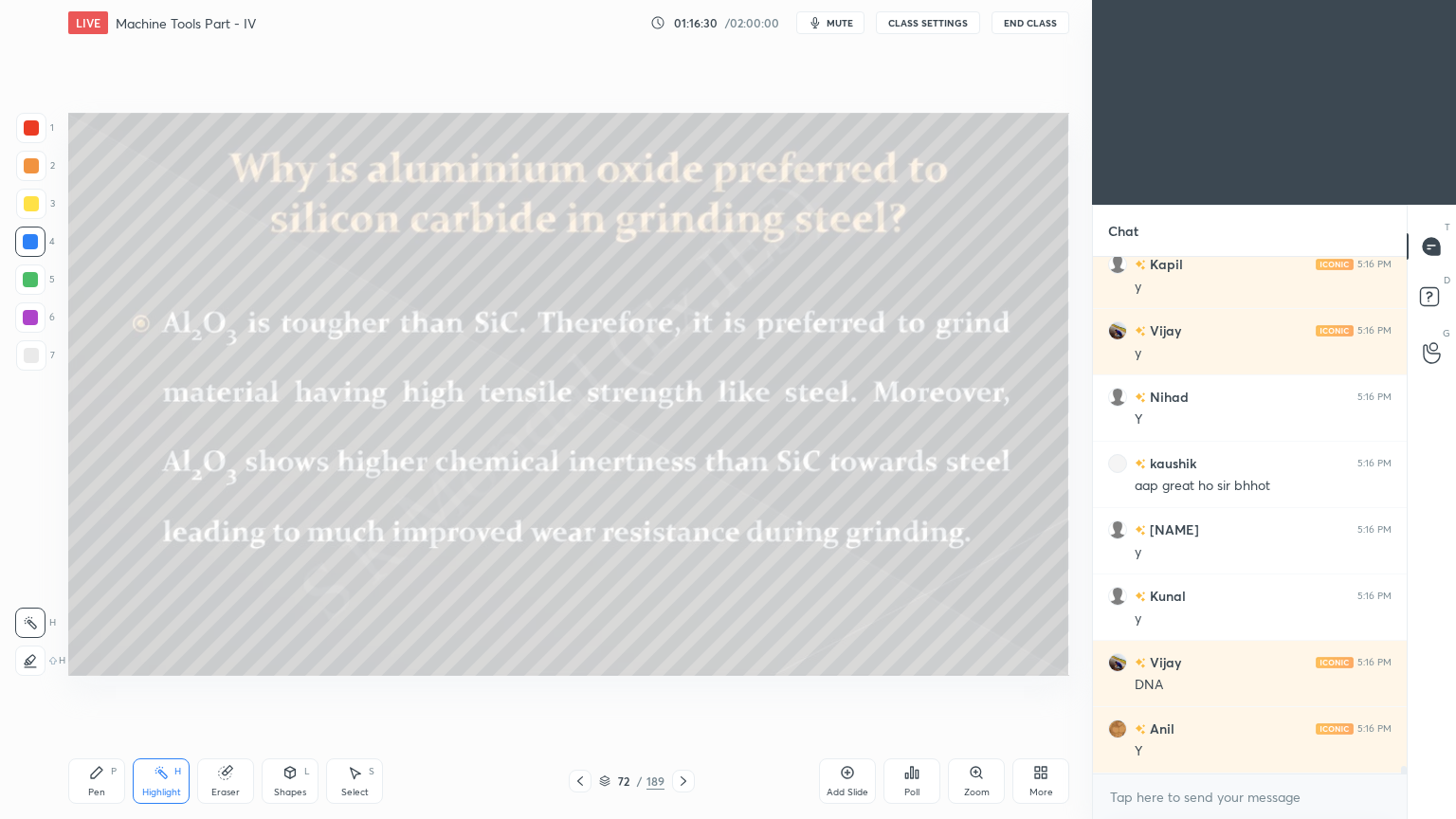 scroll, scrollTop: 35395, scrollLeft: 0, axis: vertical 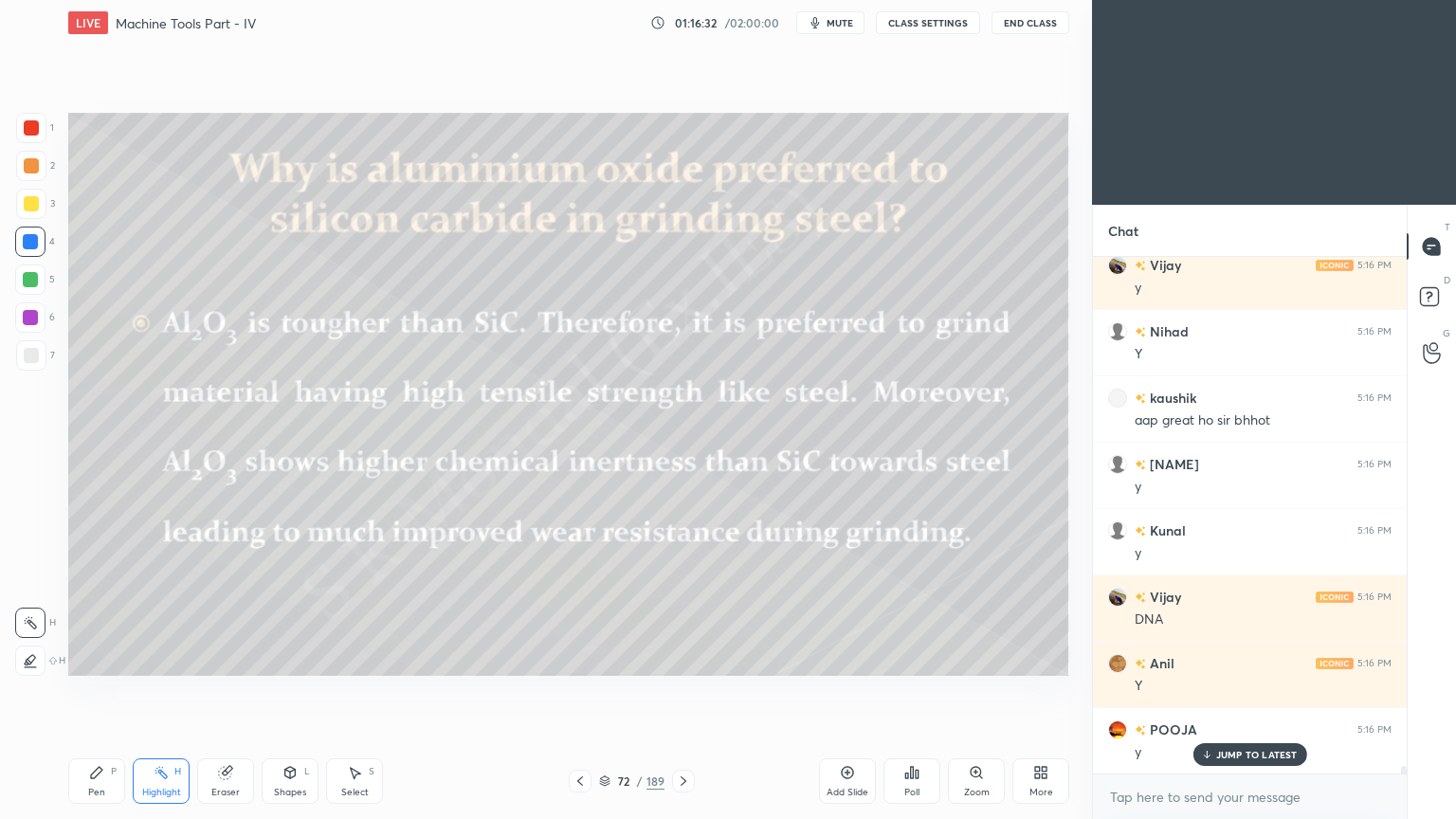 click 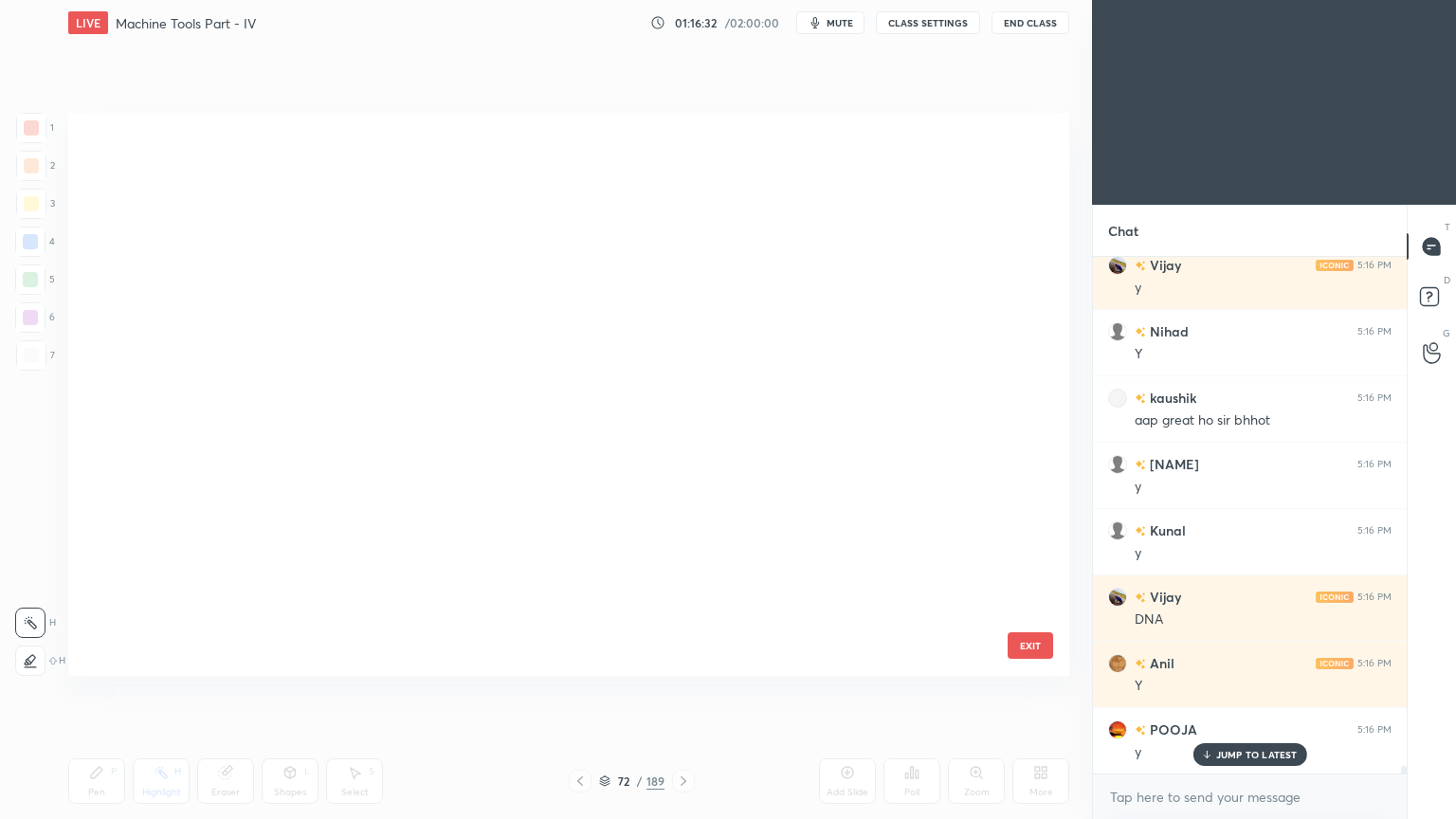 scroll, scrollTop: 3600, scrollLeft: 0, axis: vertical 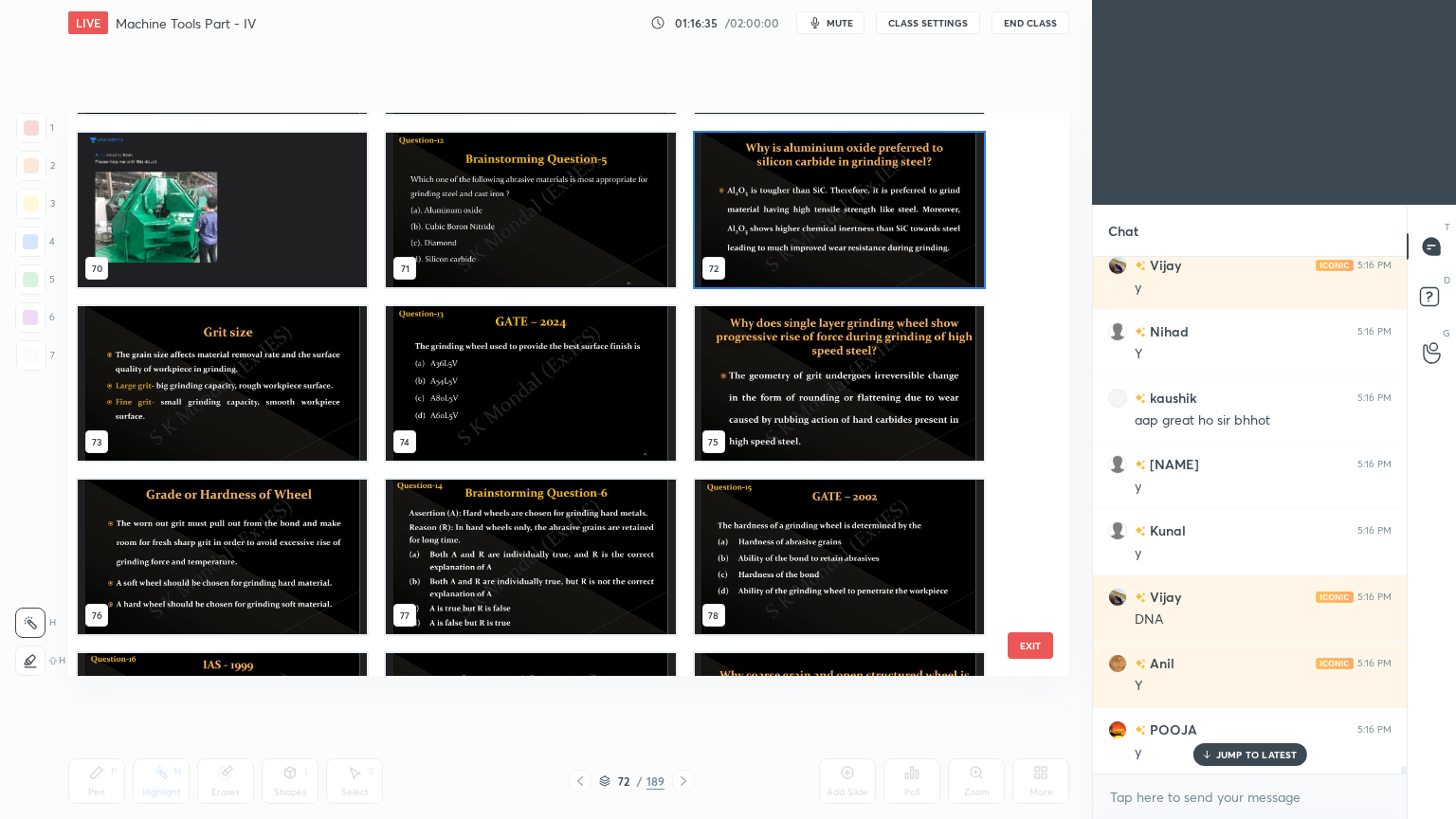 click at bounding box center (530, 383) 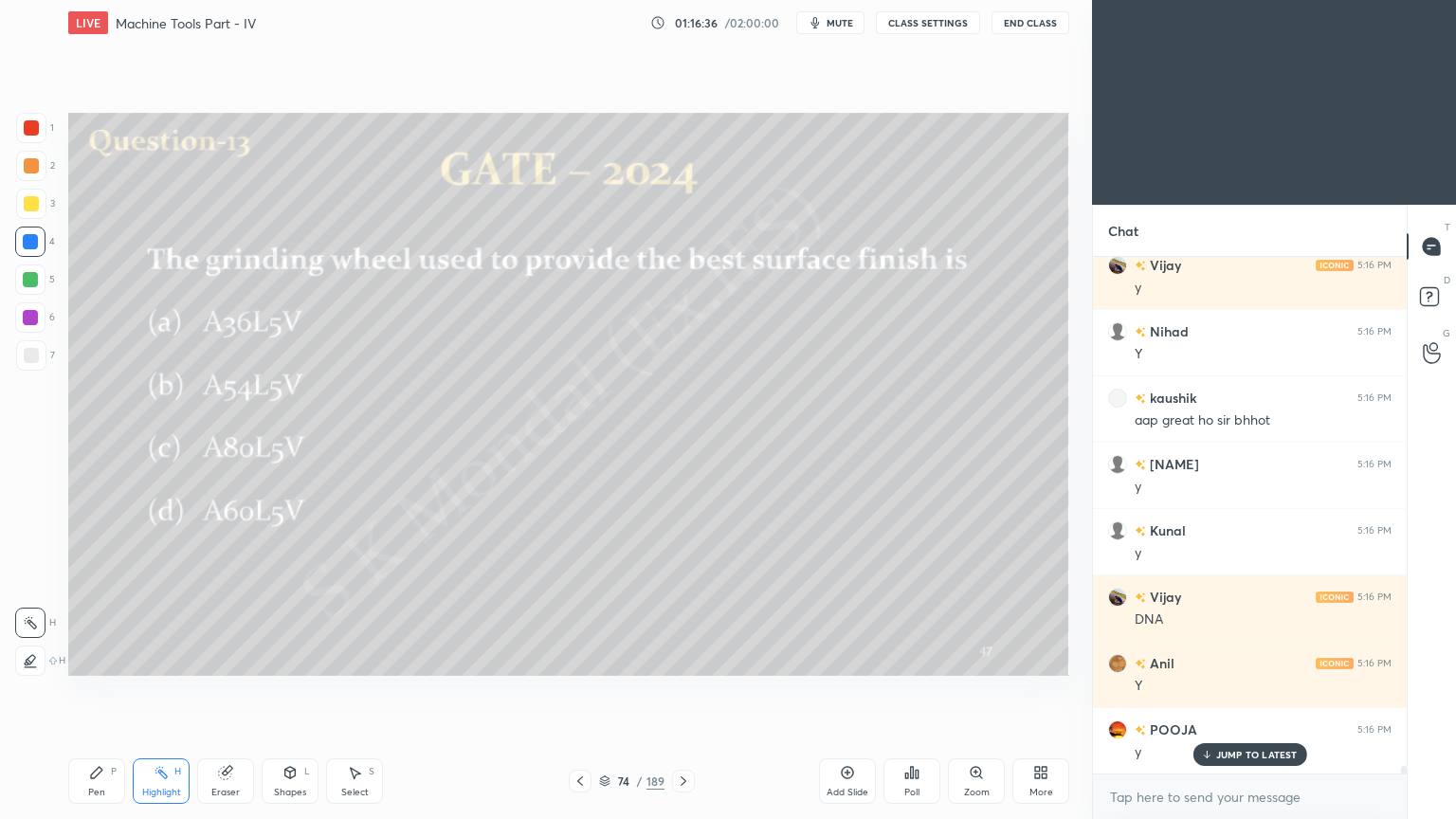click at bounding box center (683, 781) 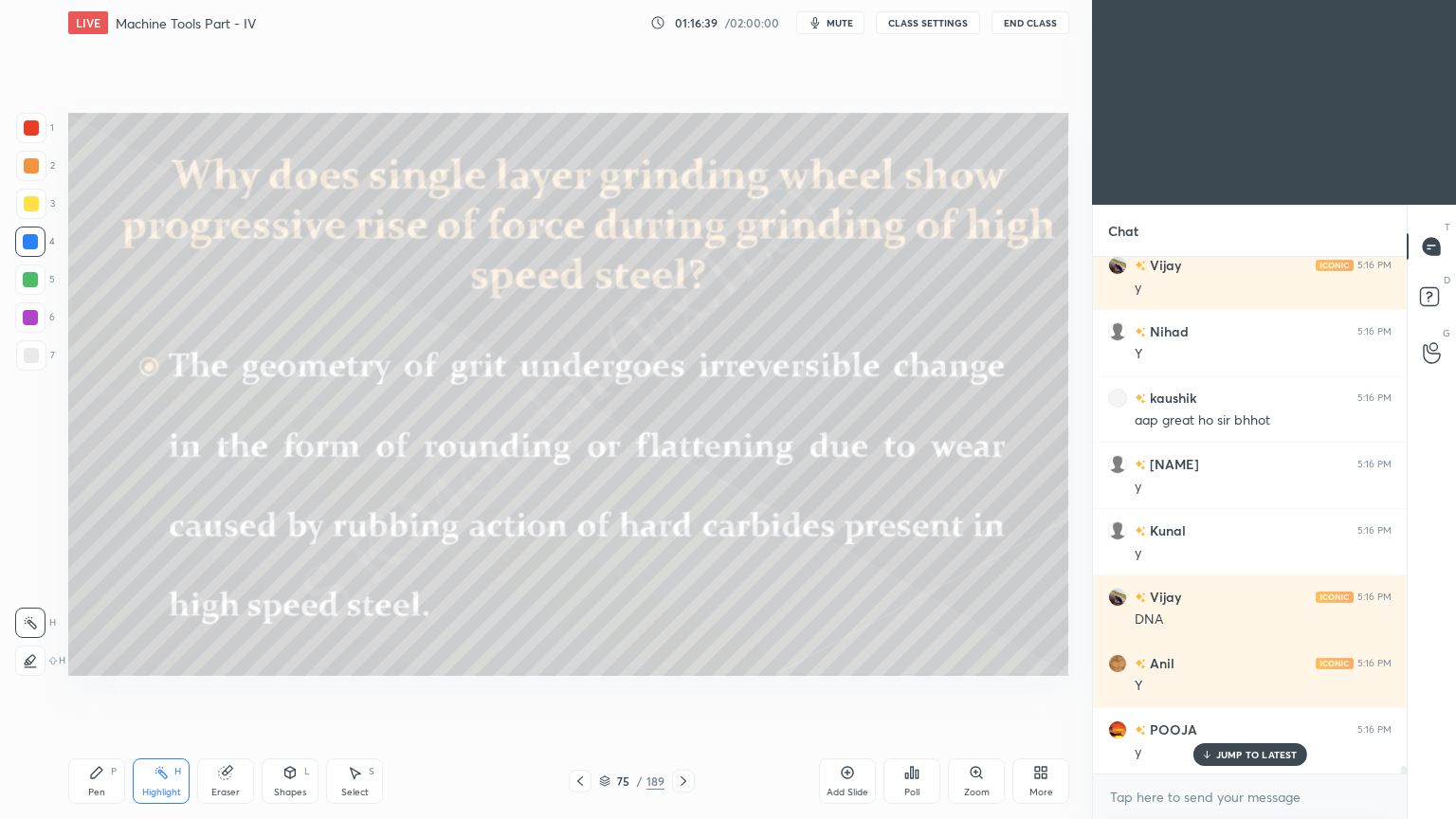 click on "JUMP TO LATEST" at bounding box center [1257, 755] 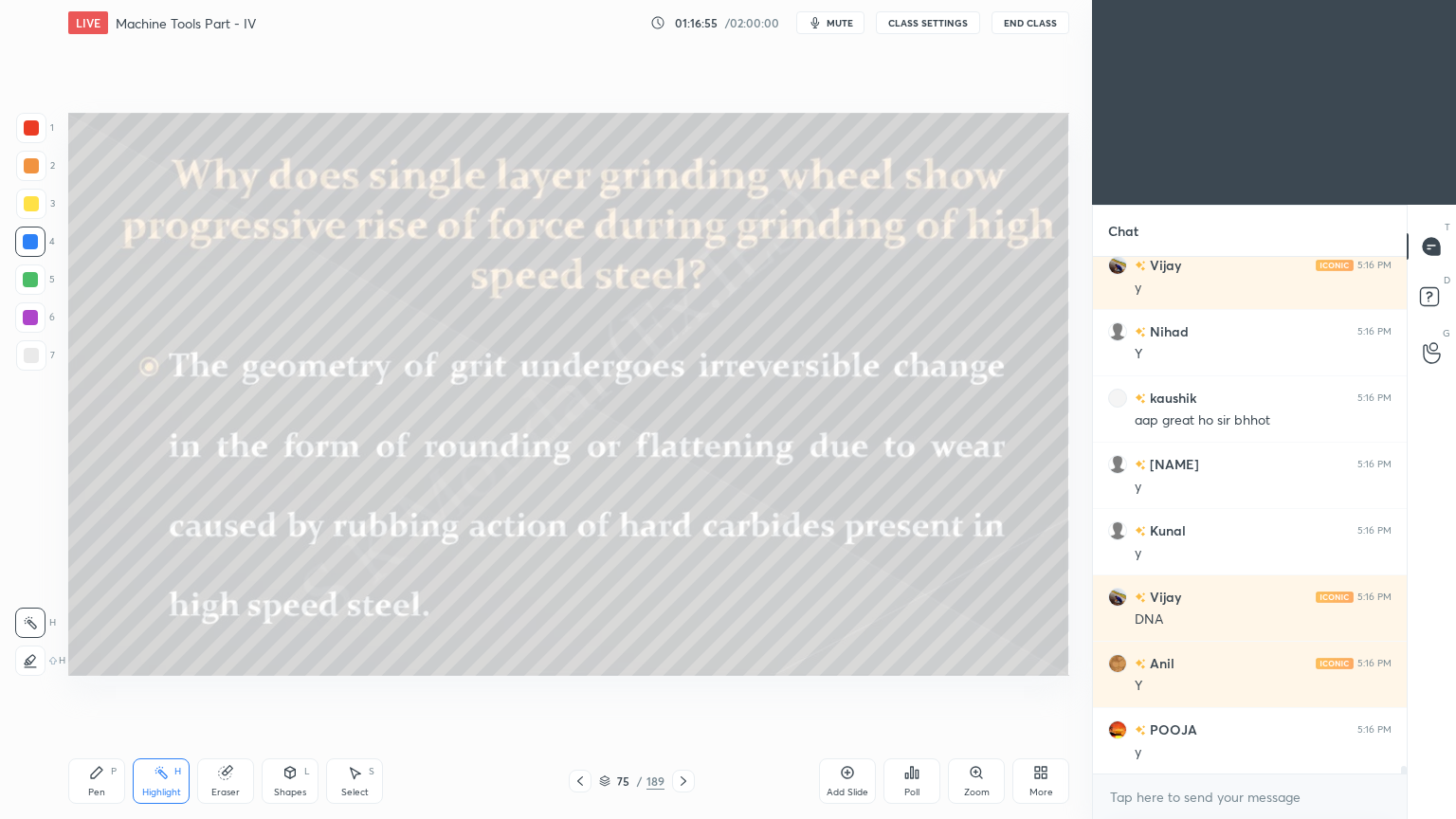 click 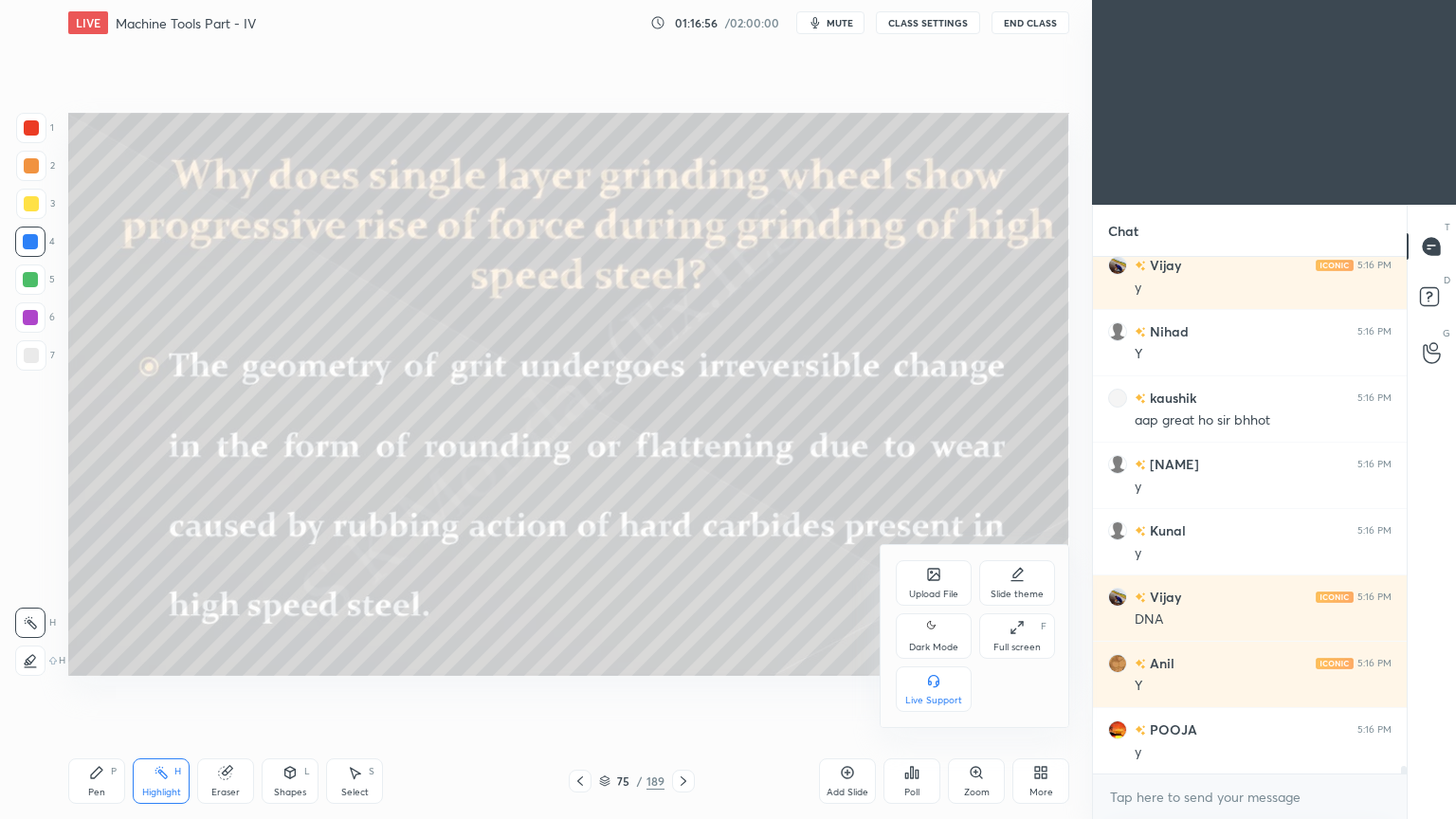 click 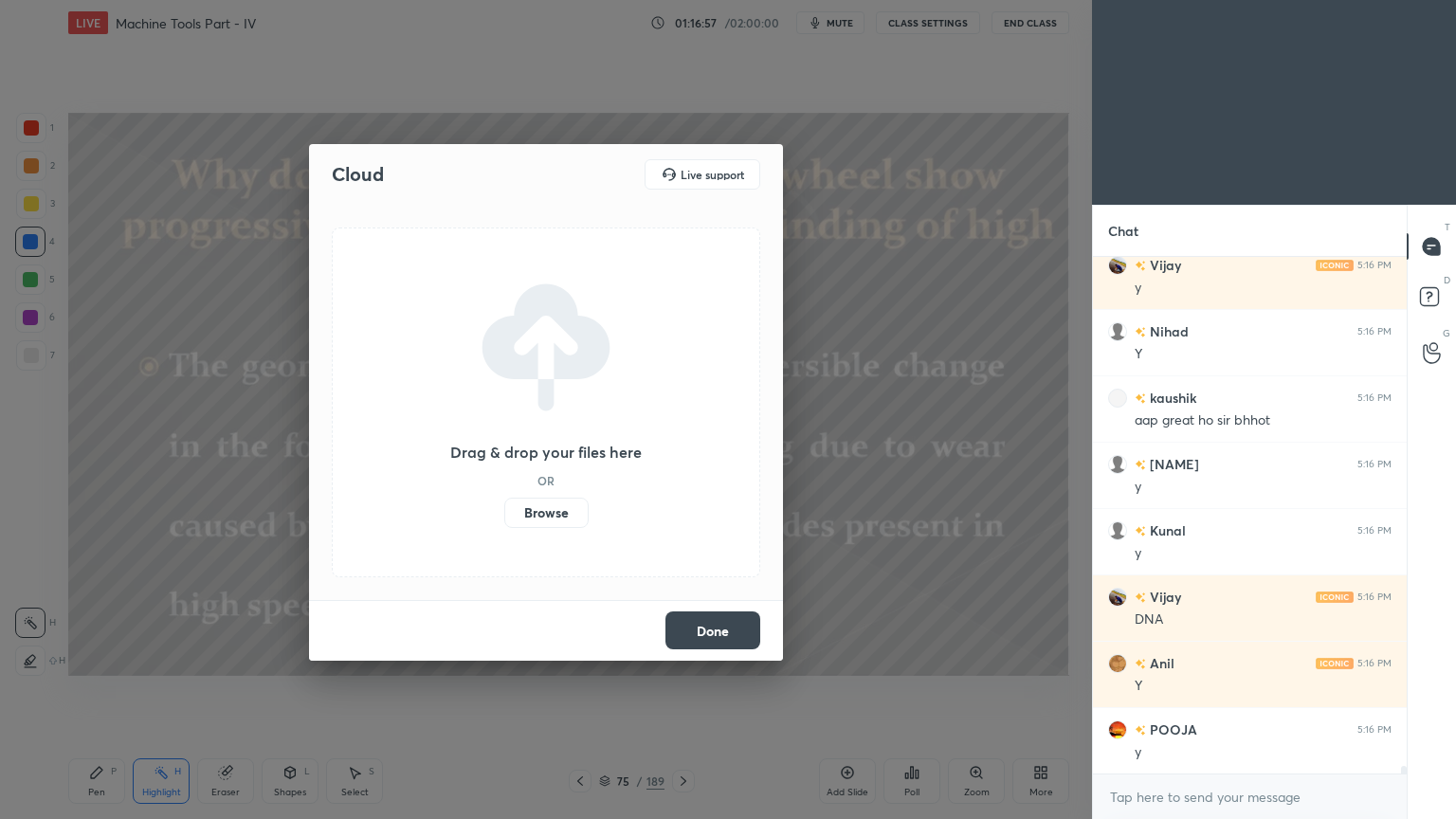click on "Browse" at bounding box center [546, 513] 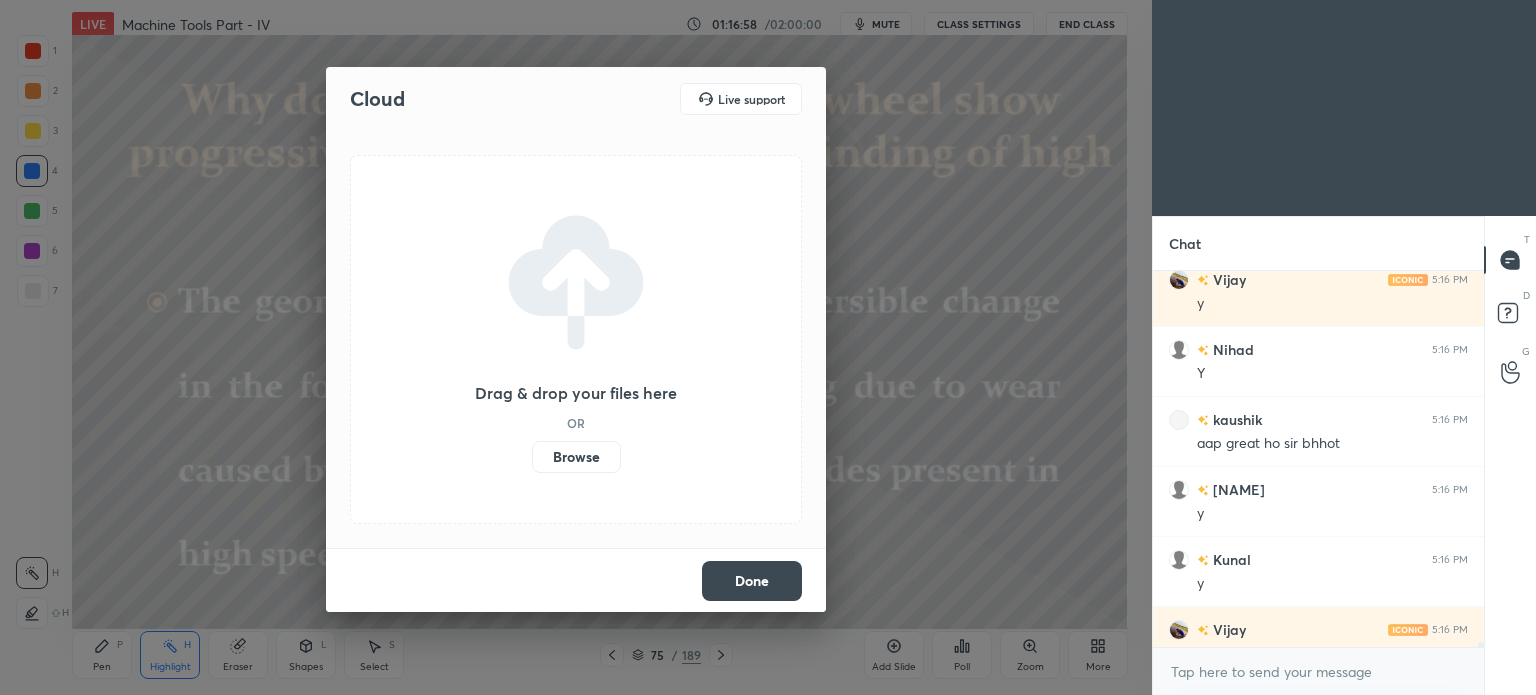scroll, scrollTop: 567, scrollLeft: 1072, axis: both 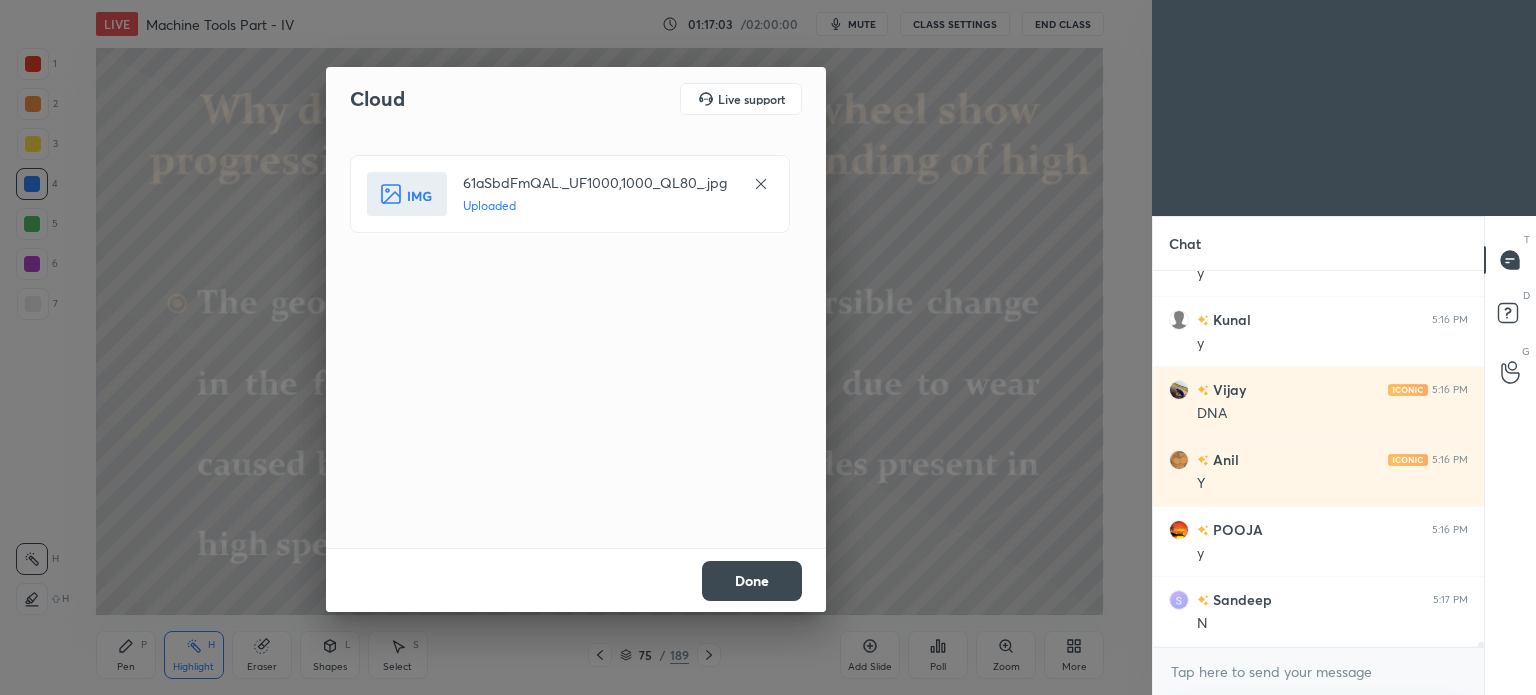 click on "Done" at bounding box center (752, 581) 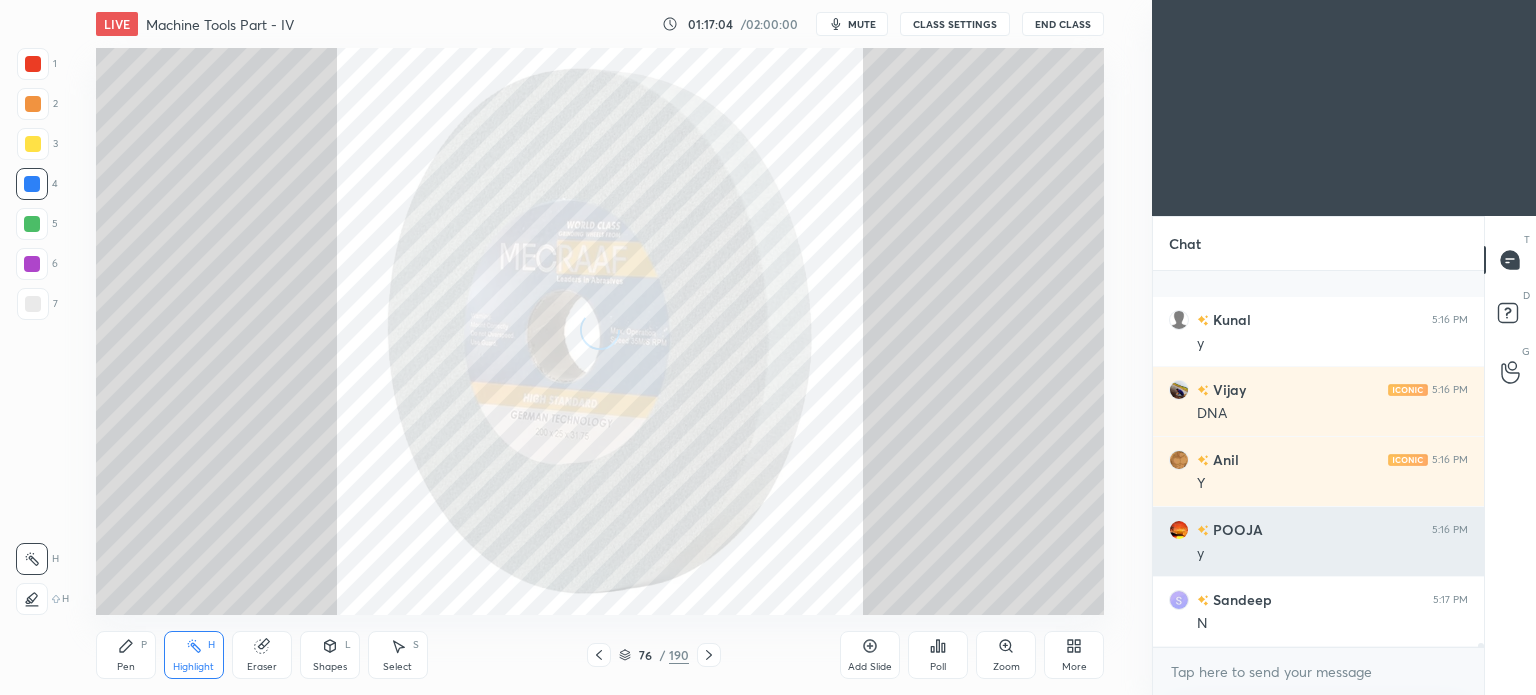 scroll, scrollTop: 37720, scrollLeft: 0, axis: vertical 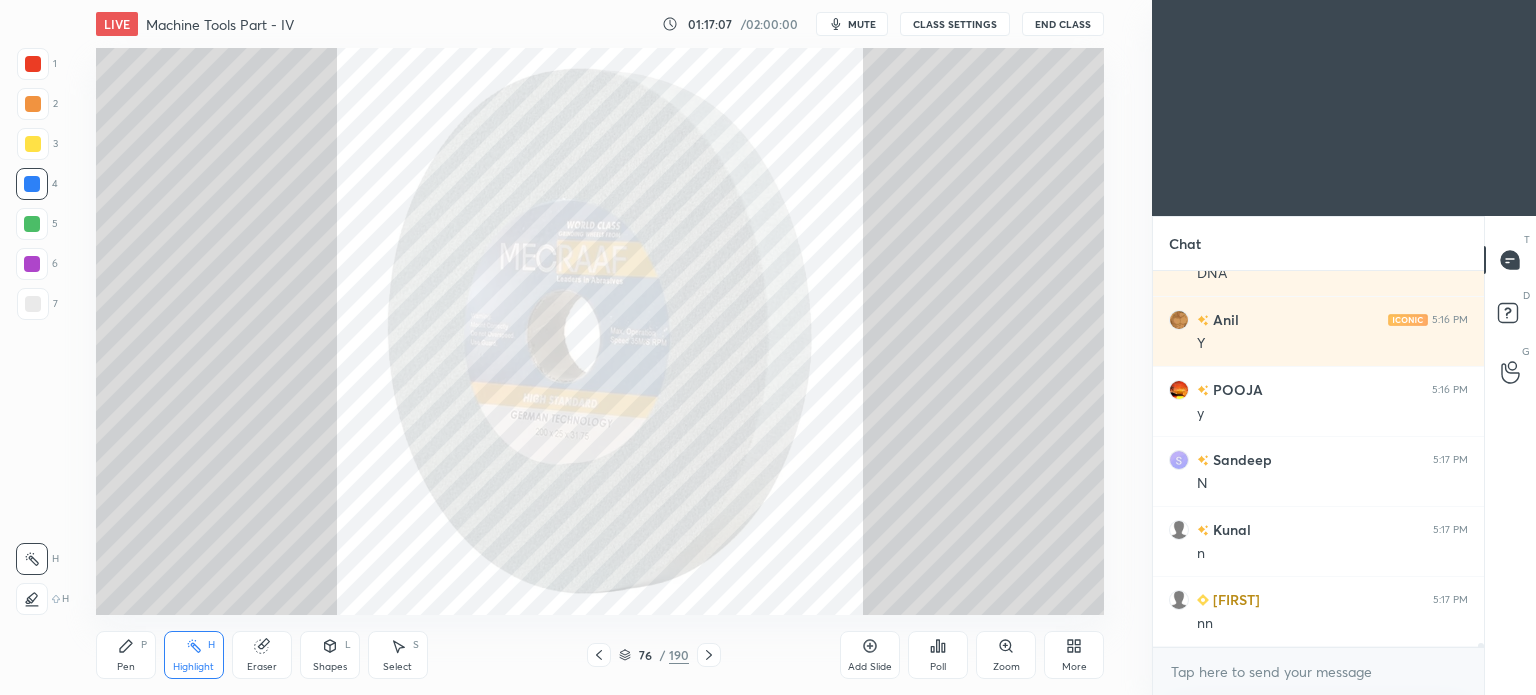 click on "Highlight H" at bounding box center [194, 655] 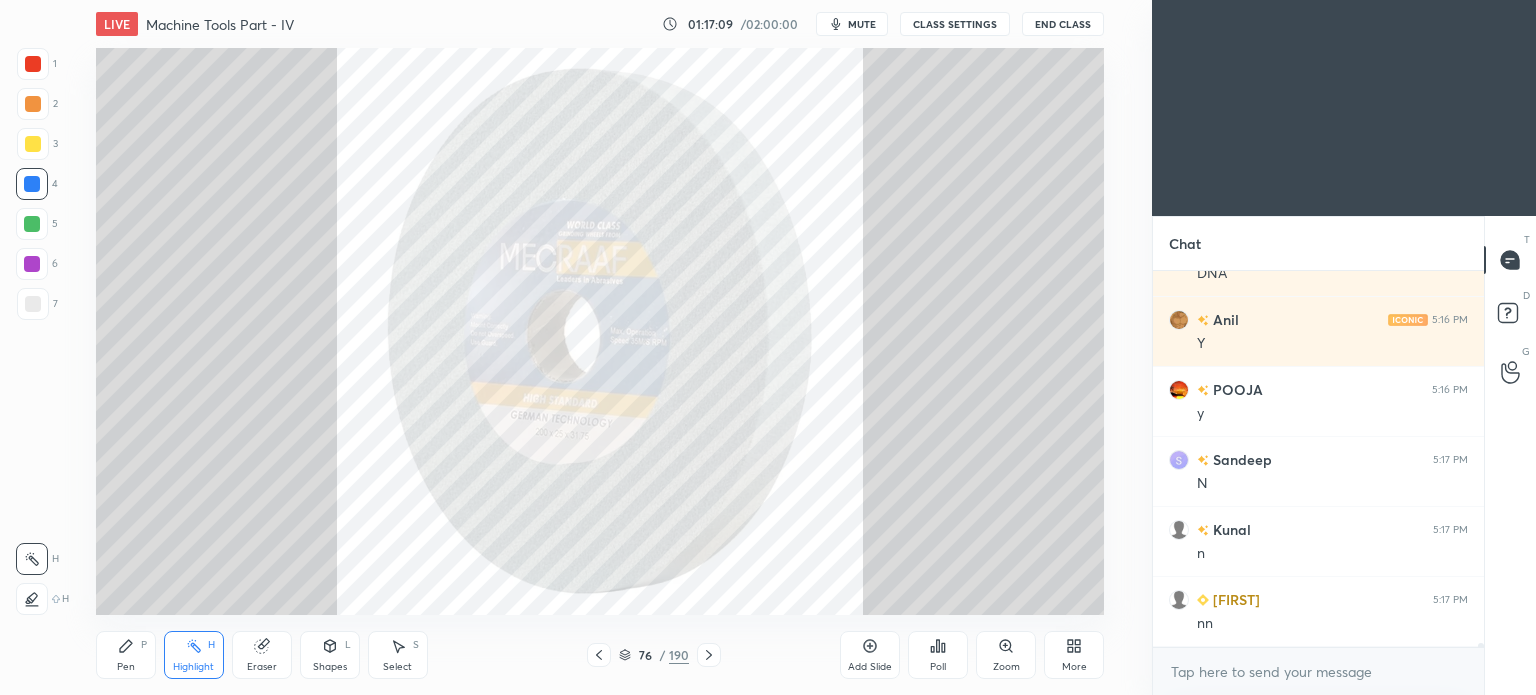 click on "Pen" at bounding box center (126, 667) 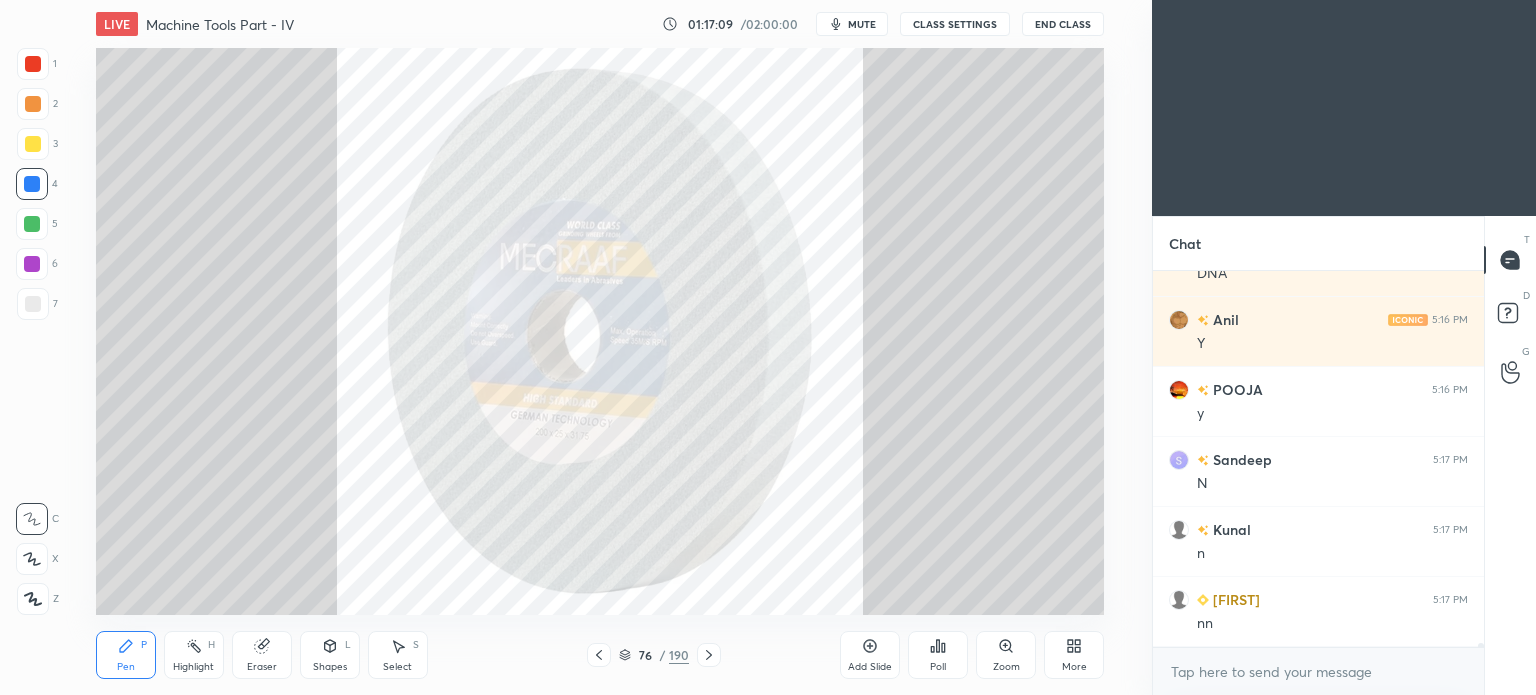 click on "Pen P" at bounding box center (126, 655) 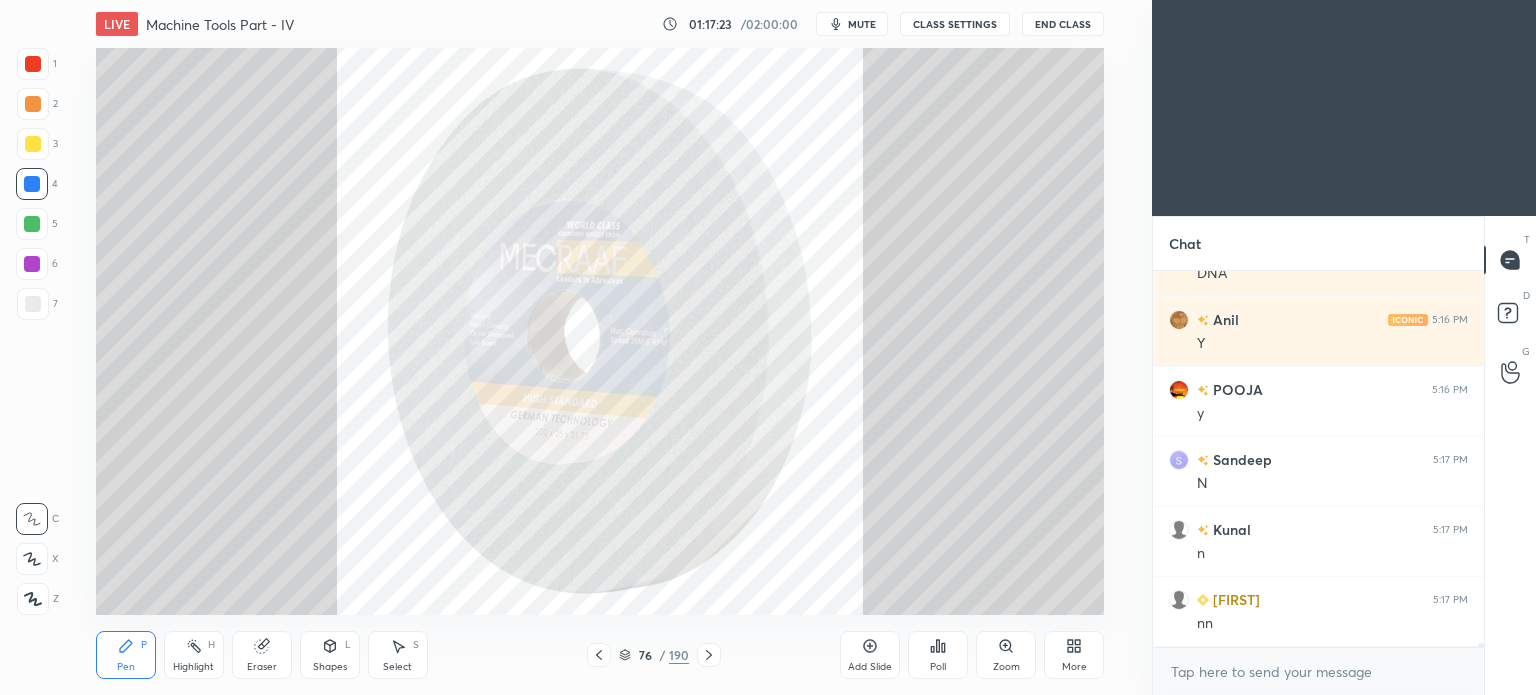 scroll, scrollTop: 37790, scrollLeft: 0, axis: vertical 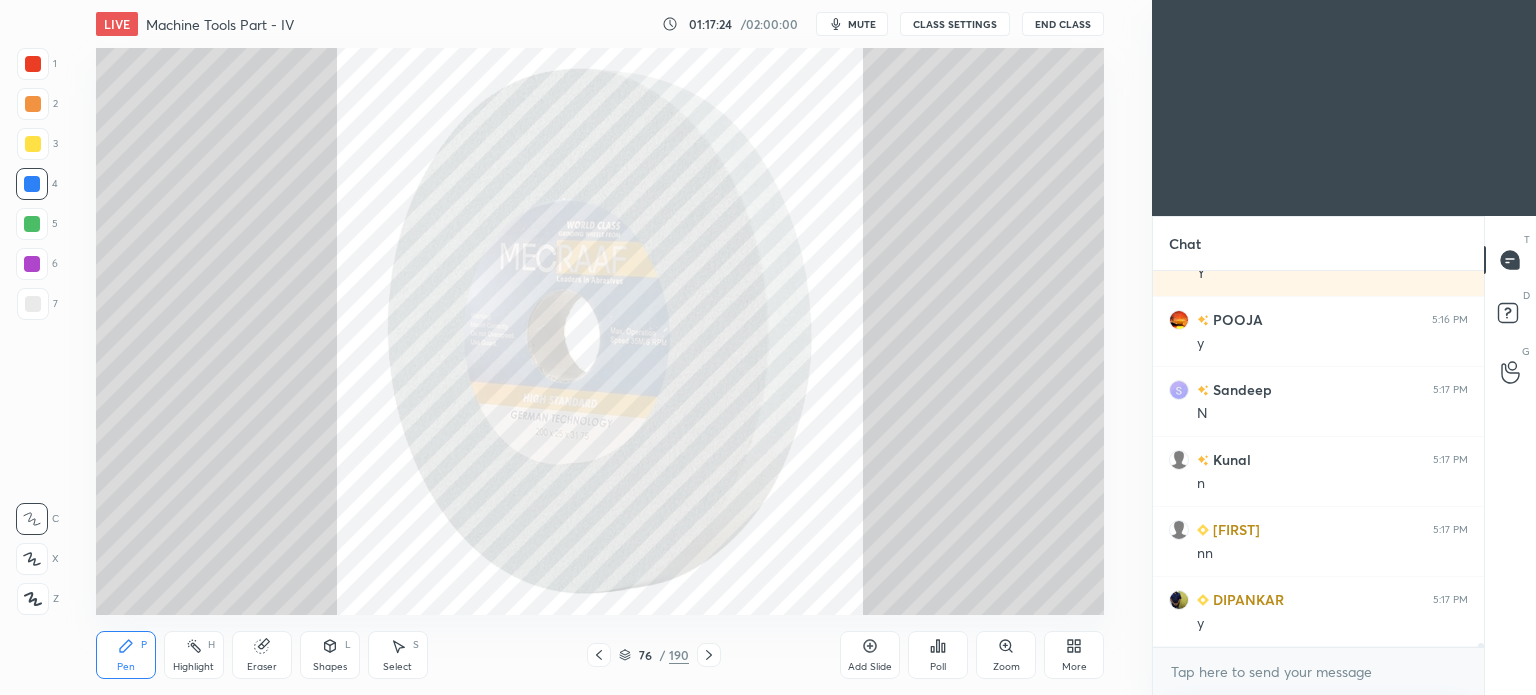 drag, startPoint x: 403, startPoint y: 659, endPoint x: 432, endPoint y: 625, distance: 44.687805 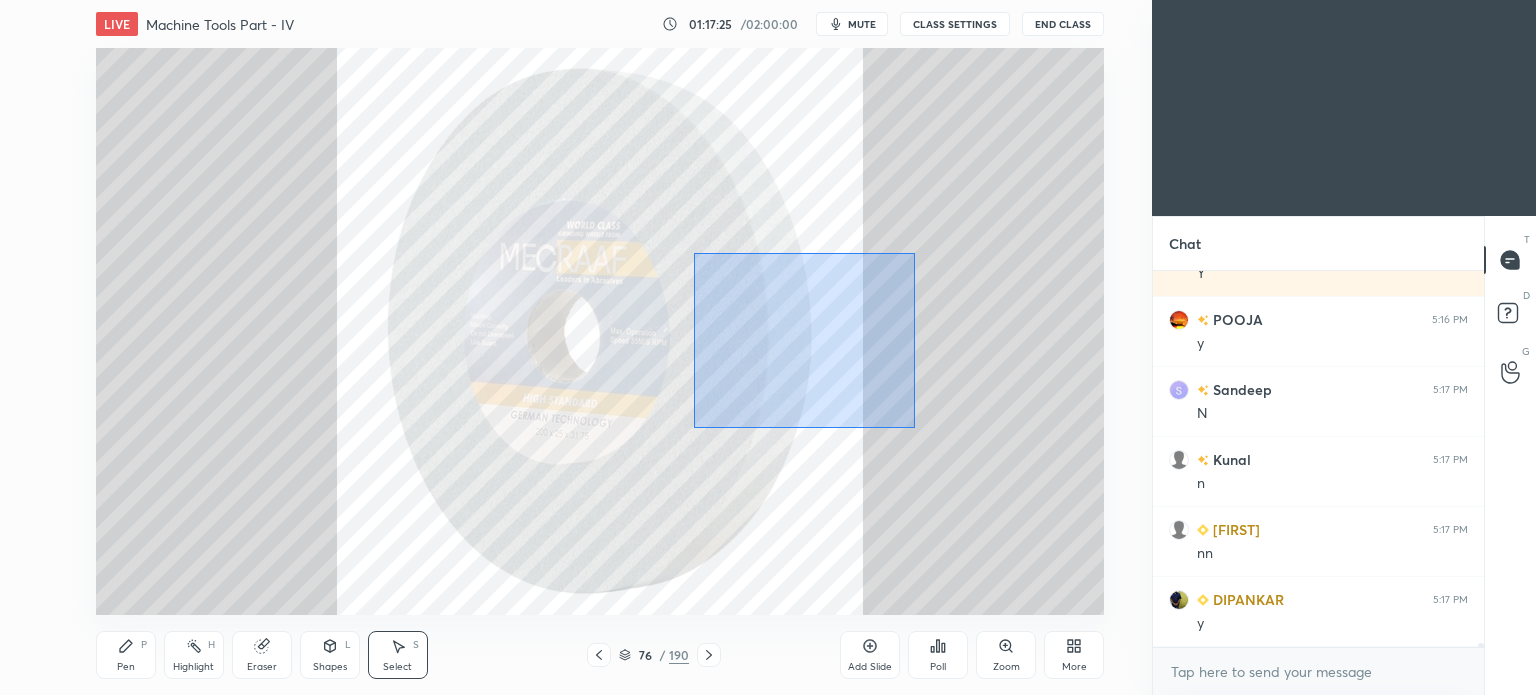 drag, startPoint x: 795, startPoint y: 312, endPoint x: 908, endPoint y: 450, distance: 178.36198 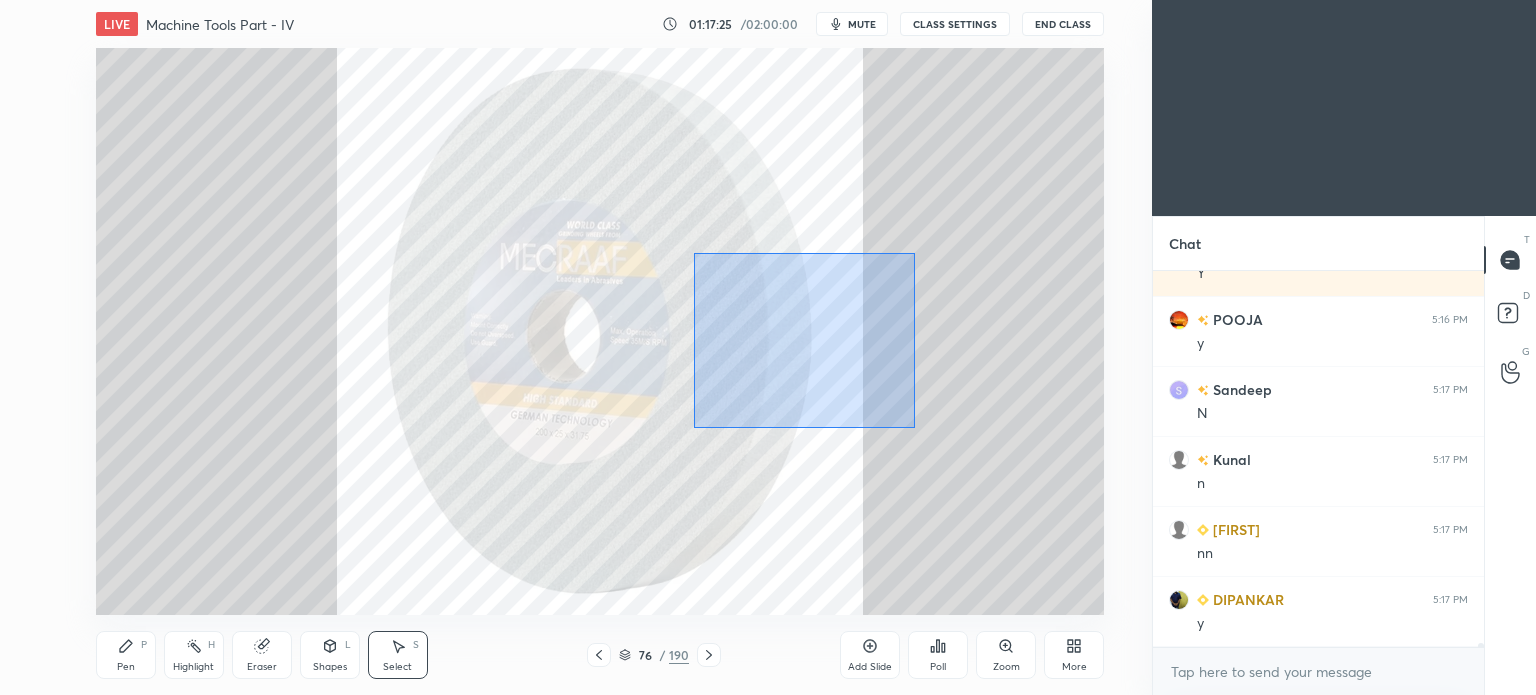 click on "0 ° Undo Copy Duplicate Duplicate to new slide Delete" at bounding box center [600, 331] 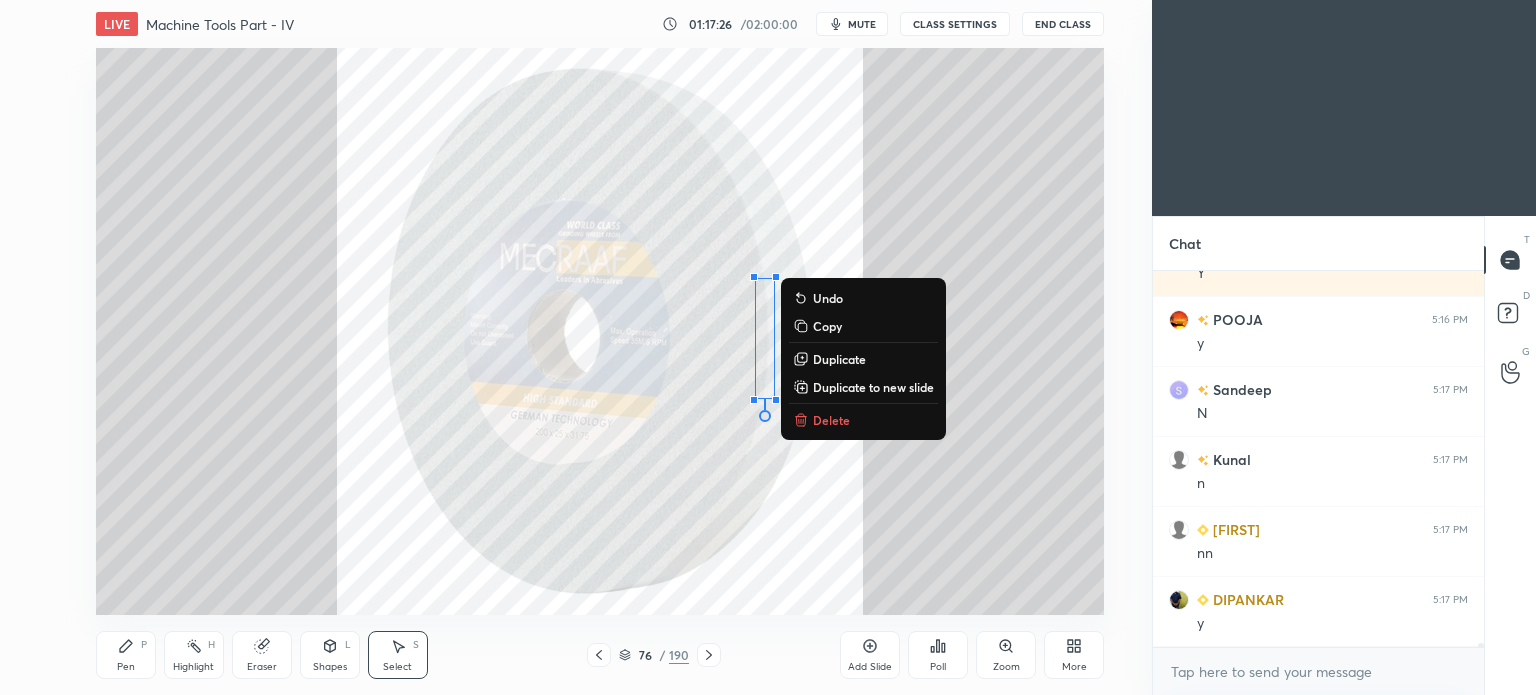 click on "Delete" at bounding box center [831, 420] 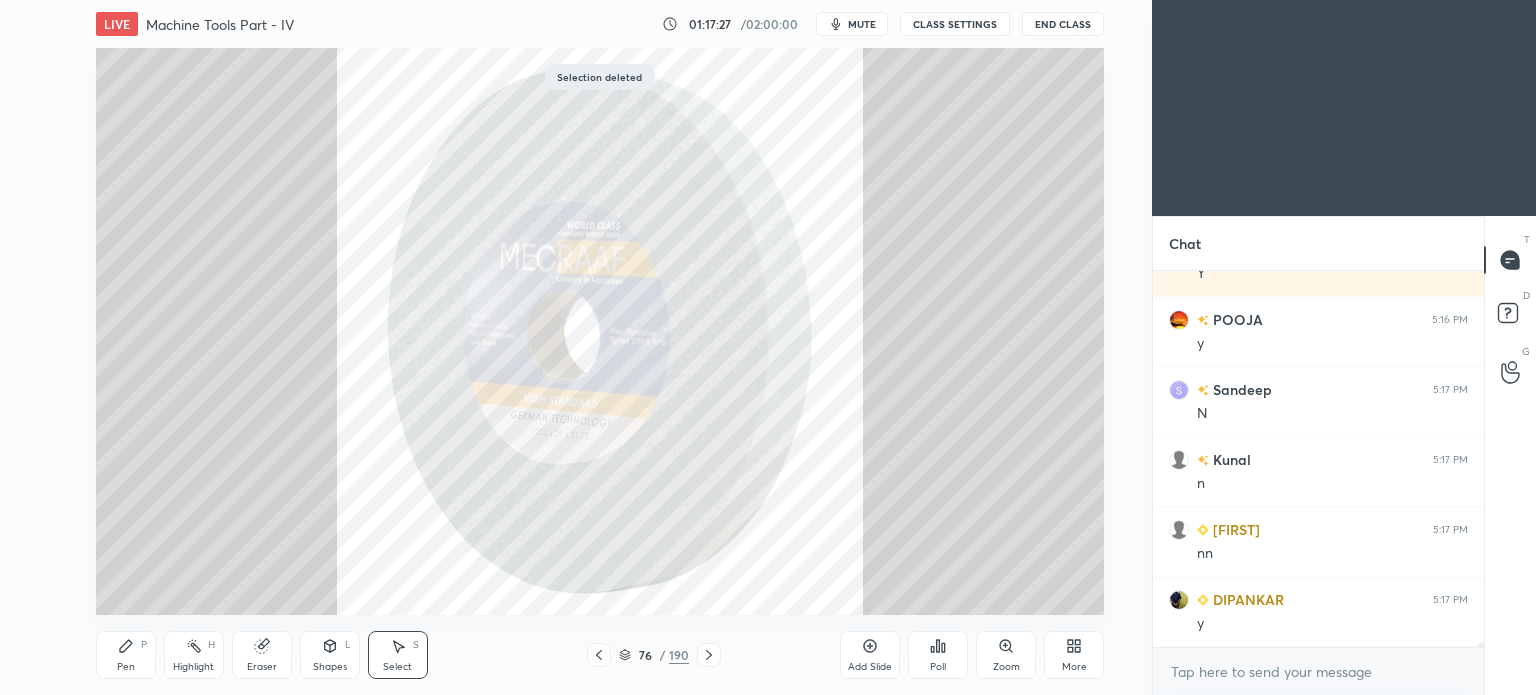 click 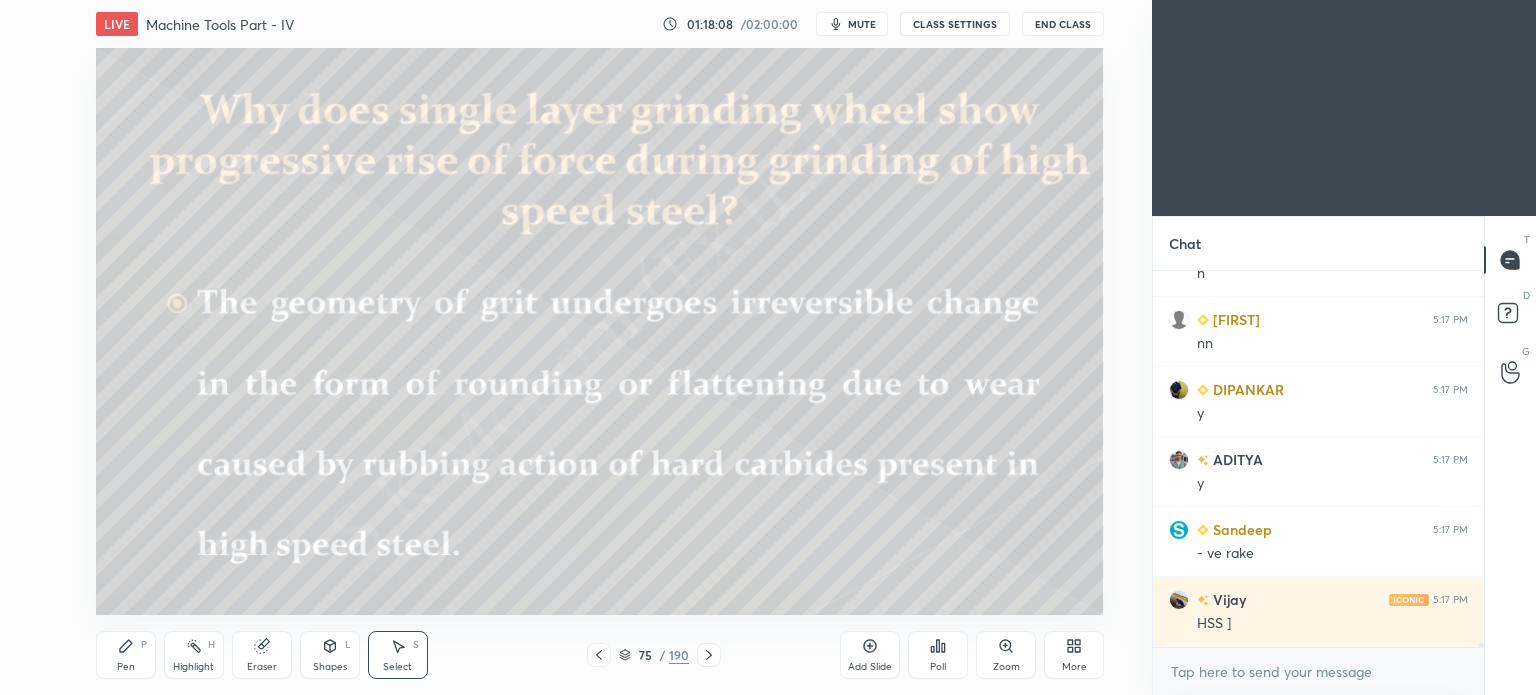 scroll, scrollTop: 38070, scrollLeft: 0, axis: vertical 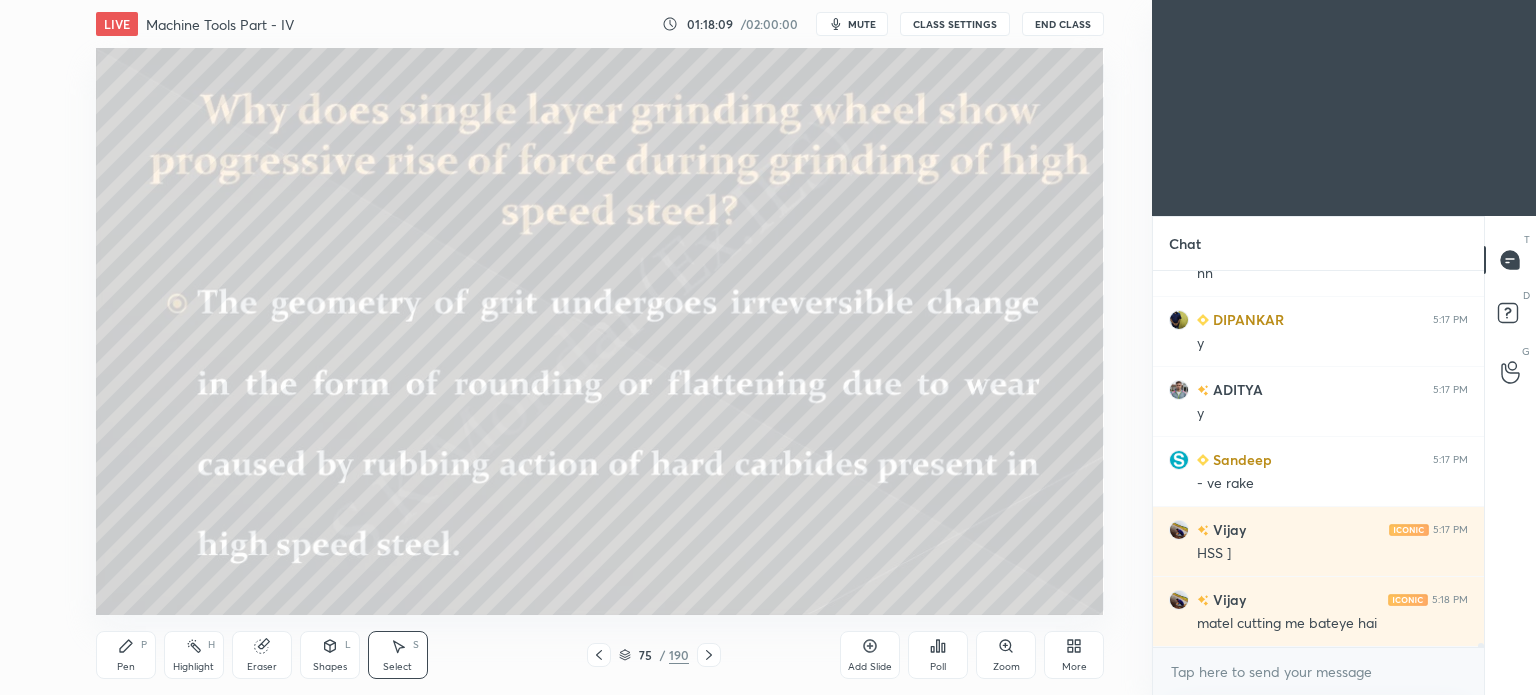 click on "Pen P" at bounding box center (126, 655) 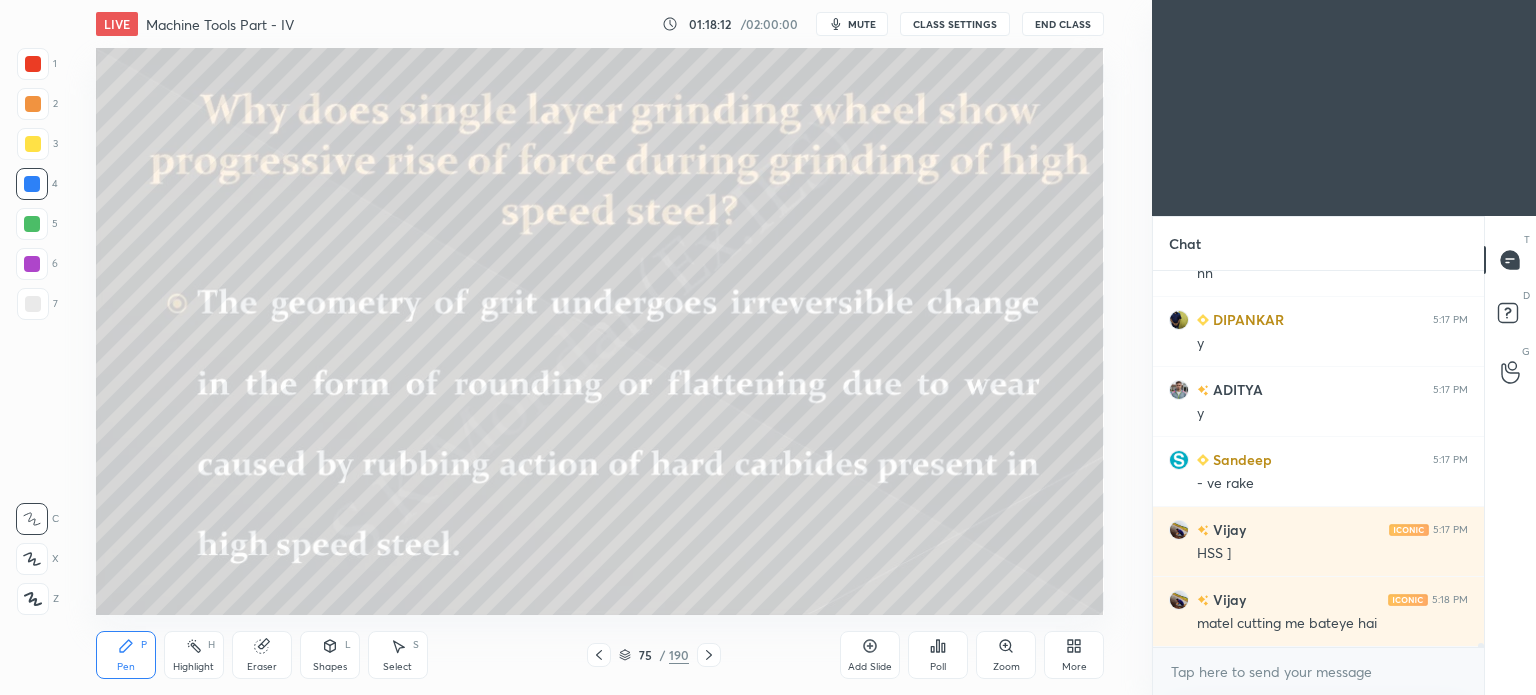 click on "Select S" at bounding box center [398, 655] 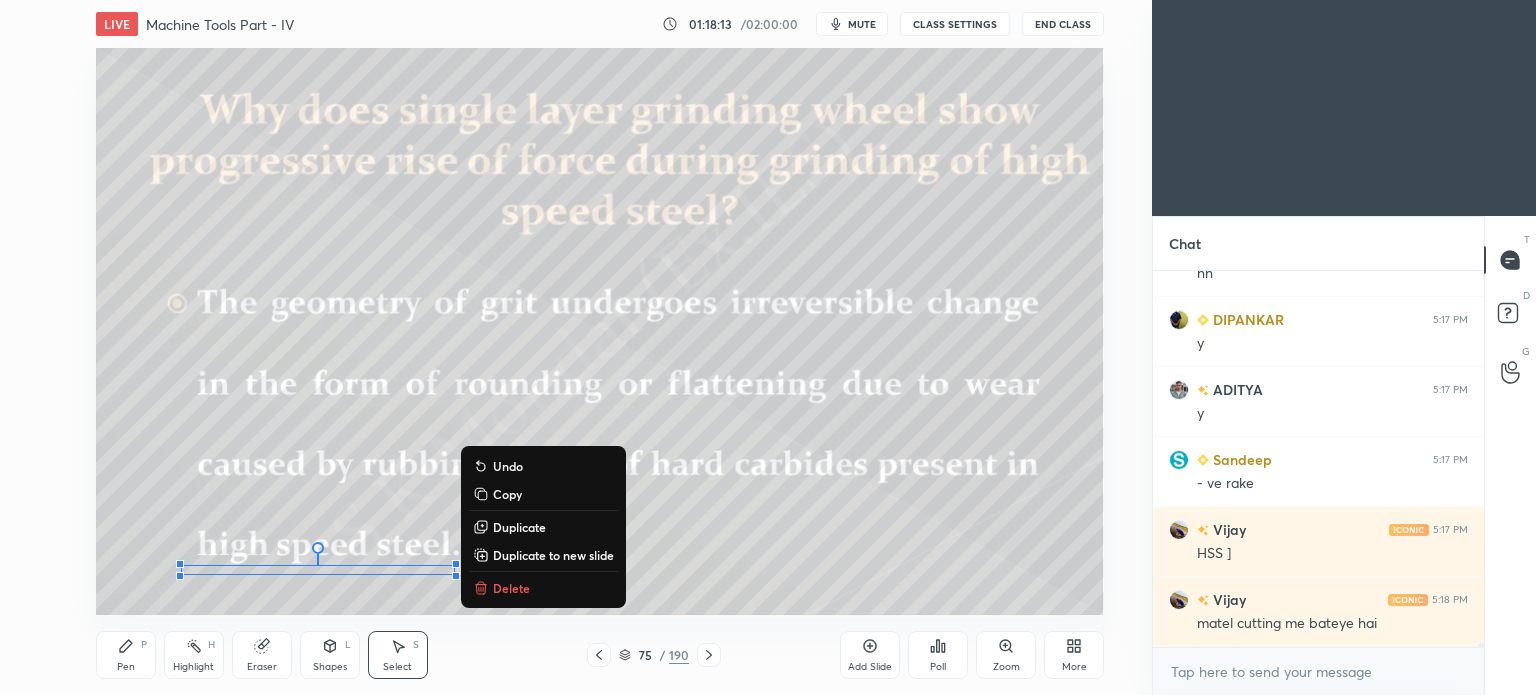 drag, startPoint x: 185, startPoint y: 434, endPoint x: 612, endPoint y: 659, distance: 482.65308 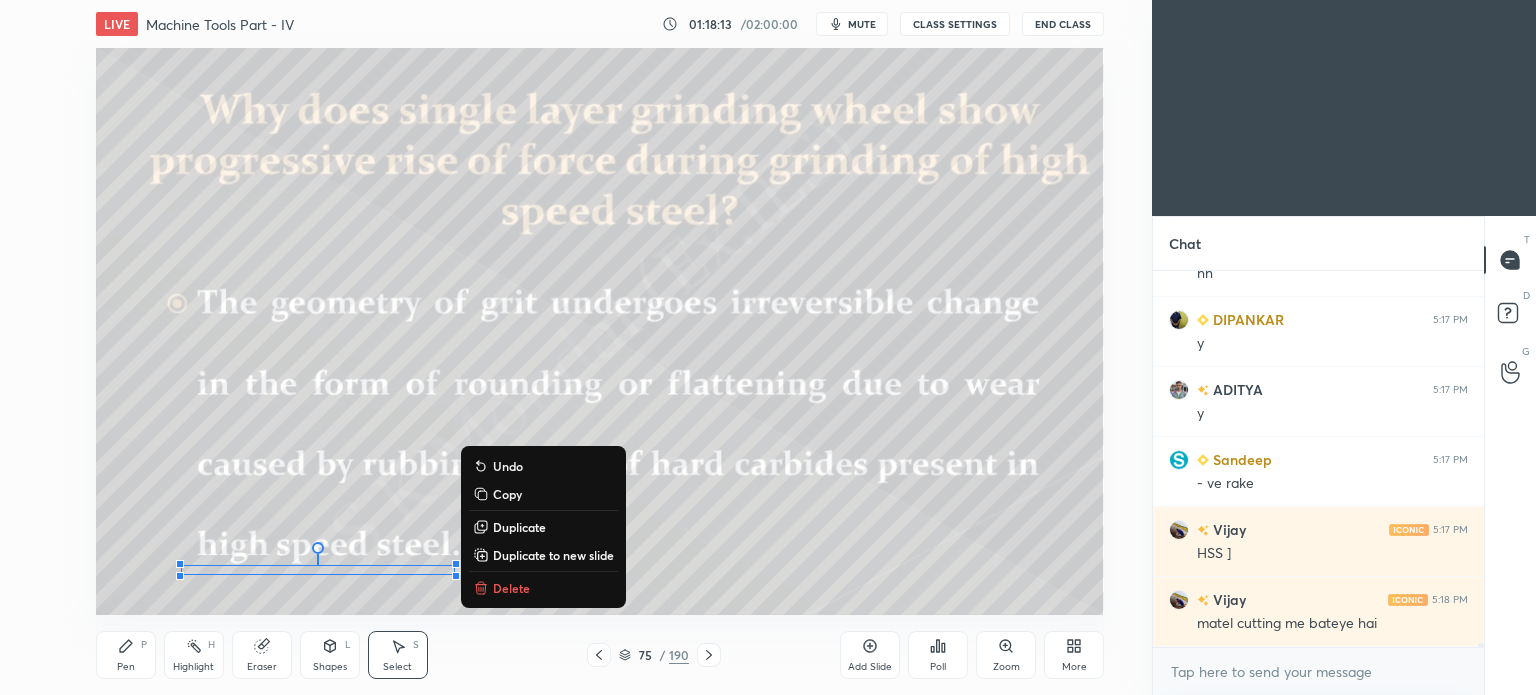 click on "LIVE Machine Tools Part - IV 01:18:13 /  02:00:00 mute CLASS SETTINGS End Class 0 ° Undo Copy Duplicate Duplicate to new slide Delete Setting up your live class Poll for   secs No correct answer Start poll Back Machine Tools Part - IV • L4 of Complete Course on Machine Tools for ME & PI S K Mondal Pen P Highlight H Eraser Shapes L Select S 75 / 190 Add Slide Poll Zoom More" at bounding box center [600, 347] 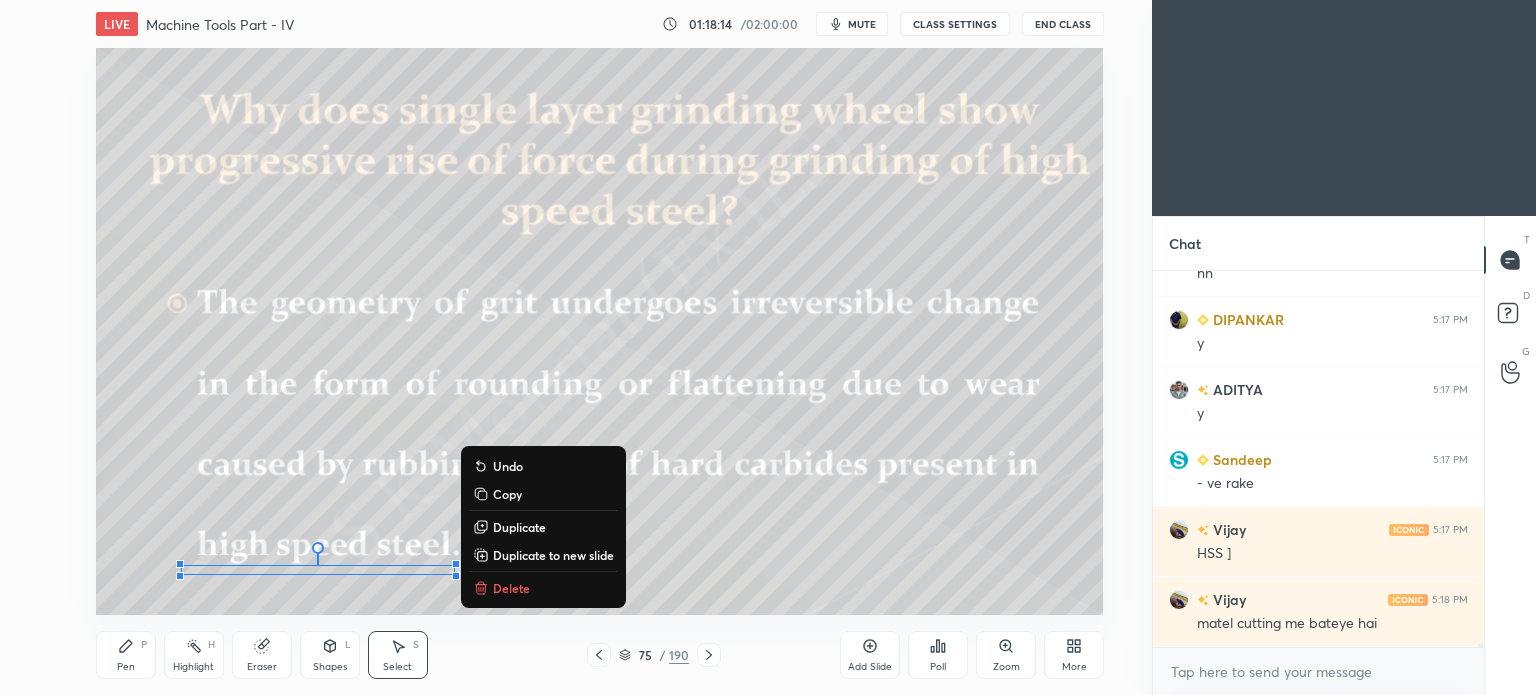 click on "Delete" at bounding box center (543, 588) 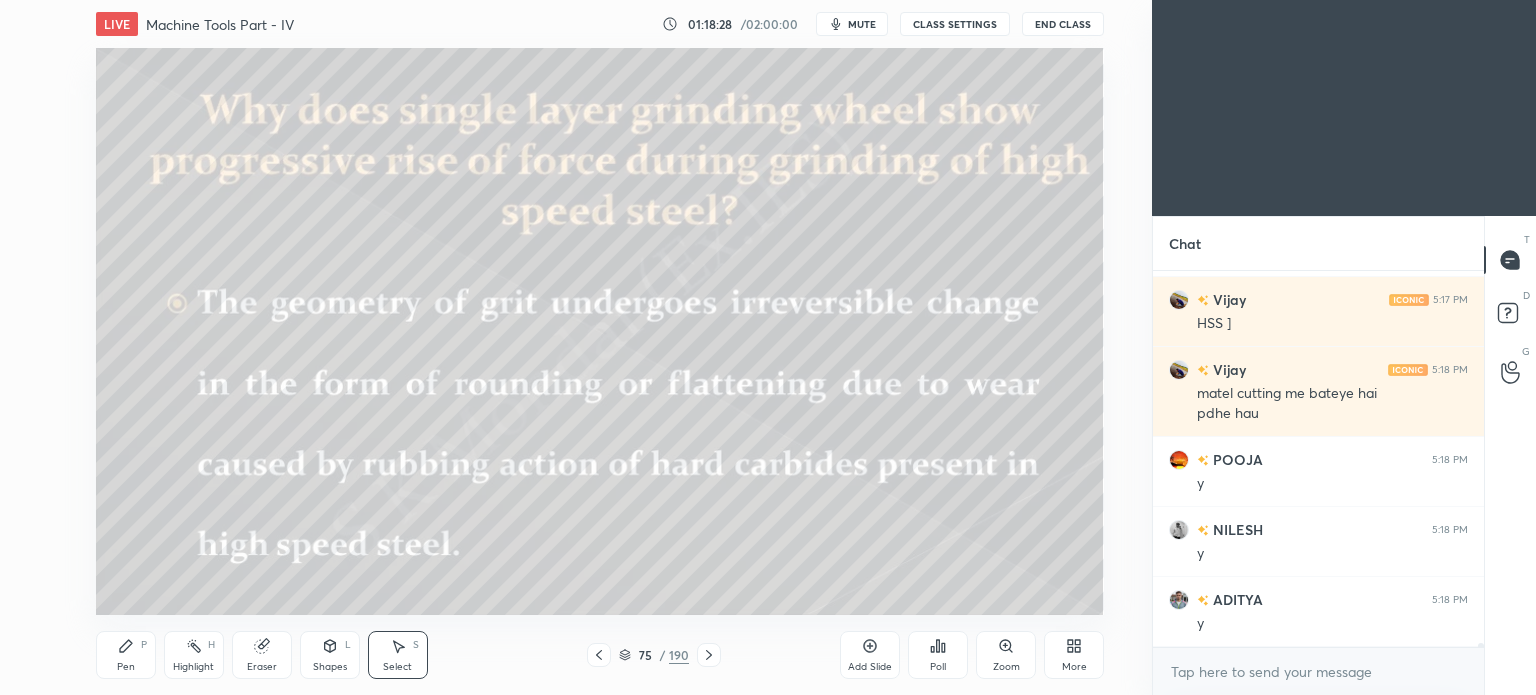 scroll, scrollTop: 38370, scrollLeft: 0, axis: vertical 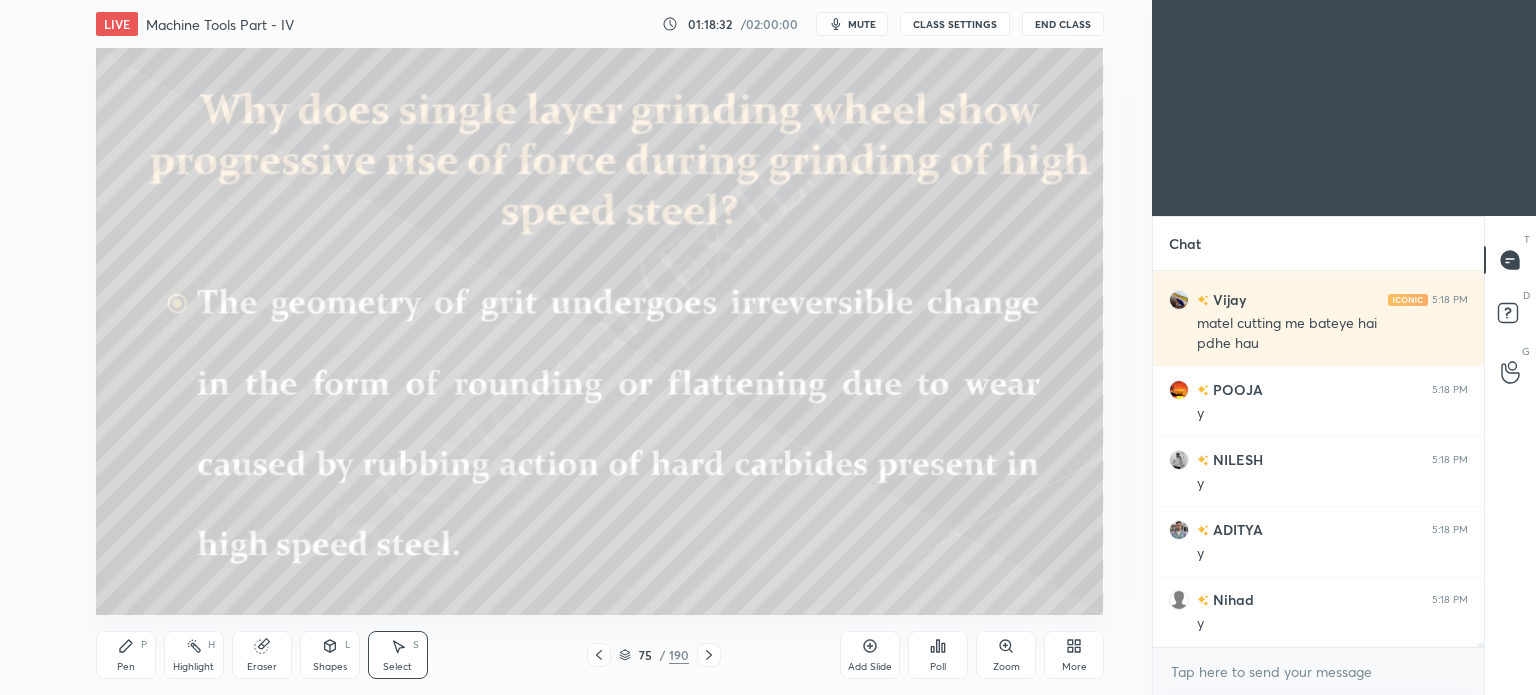 click 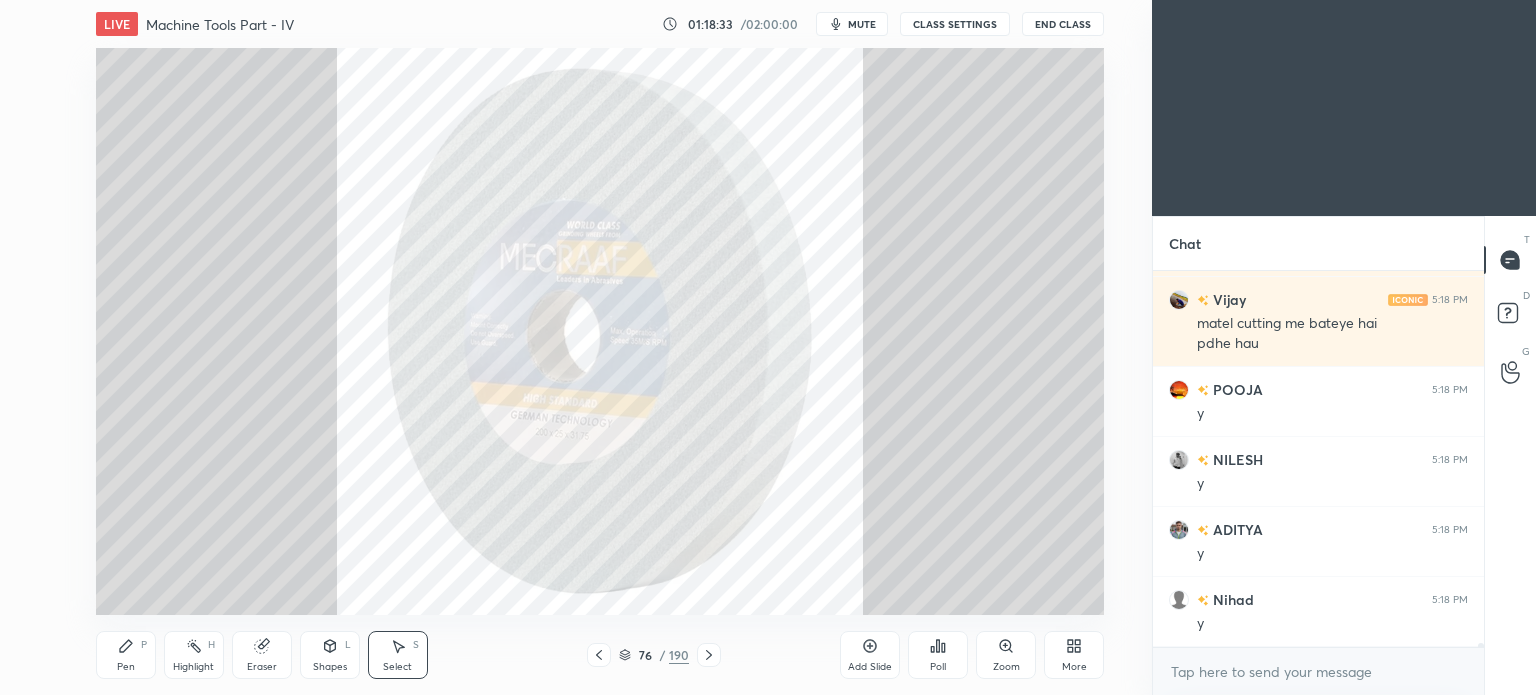 click on "Highlight" at bounding box center (193, 667) 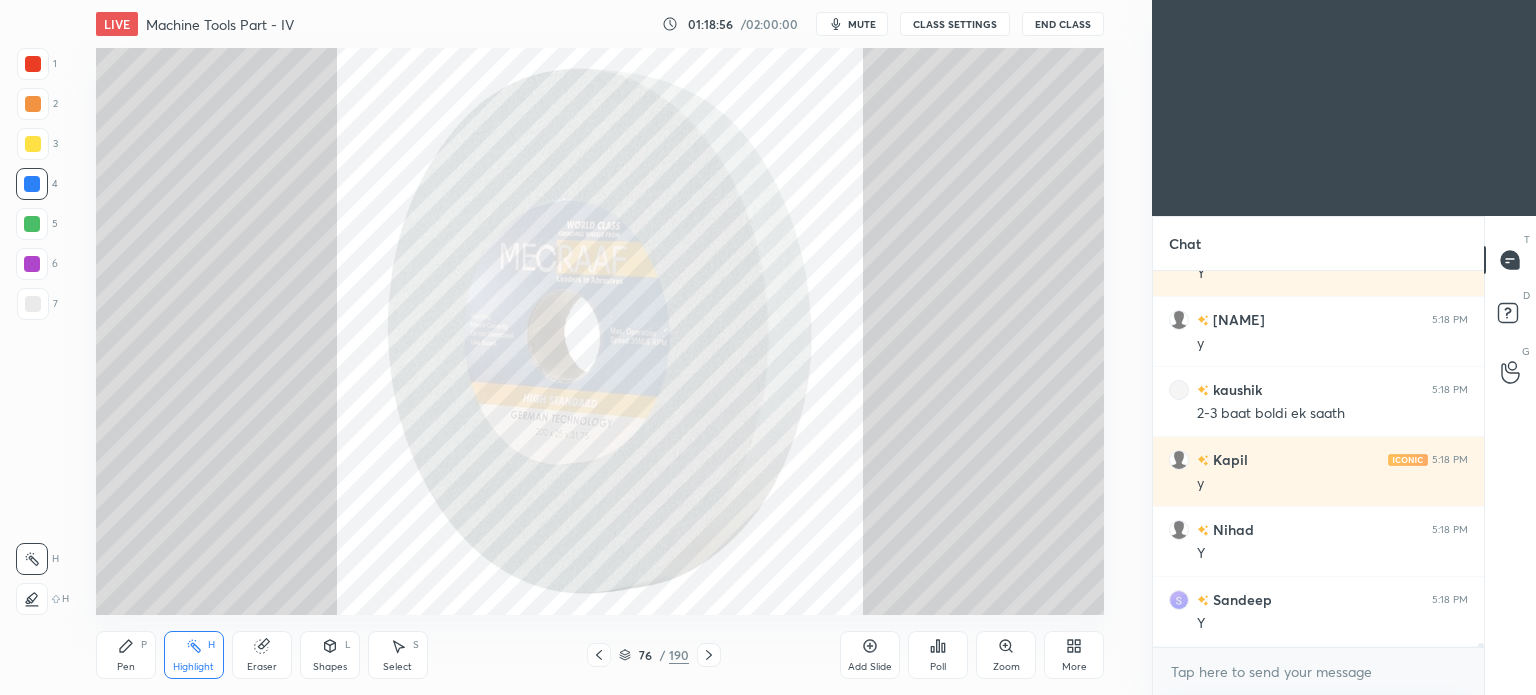 scroll, scrollTop: 35782, scrollLeft: 0, axis: vertical 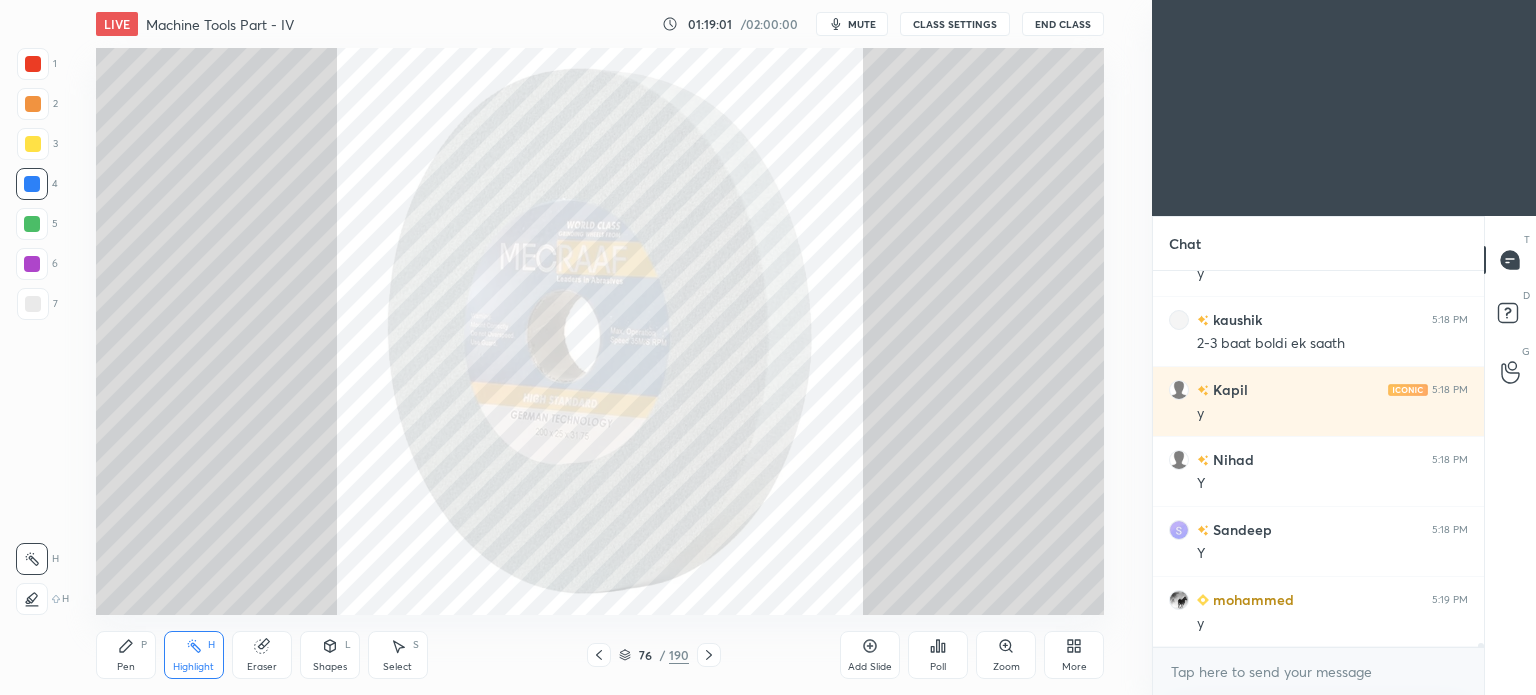 click 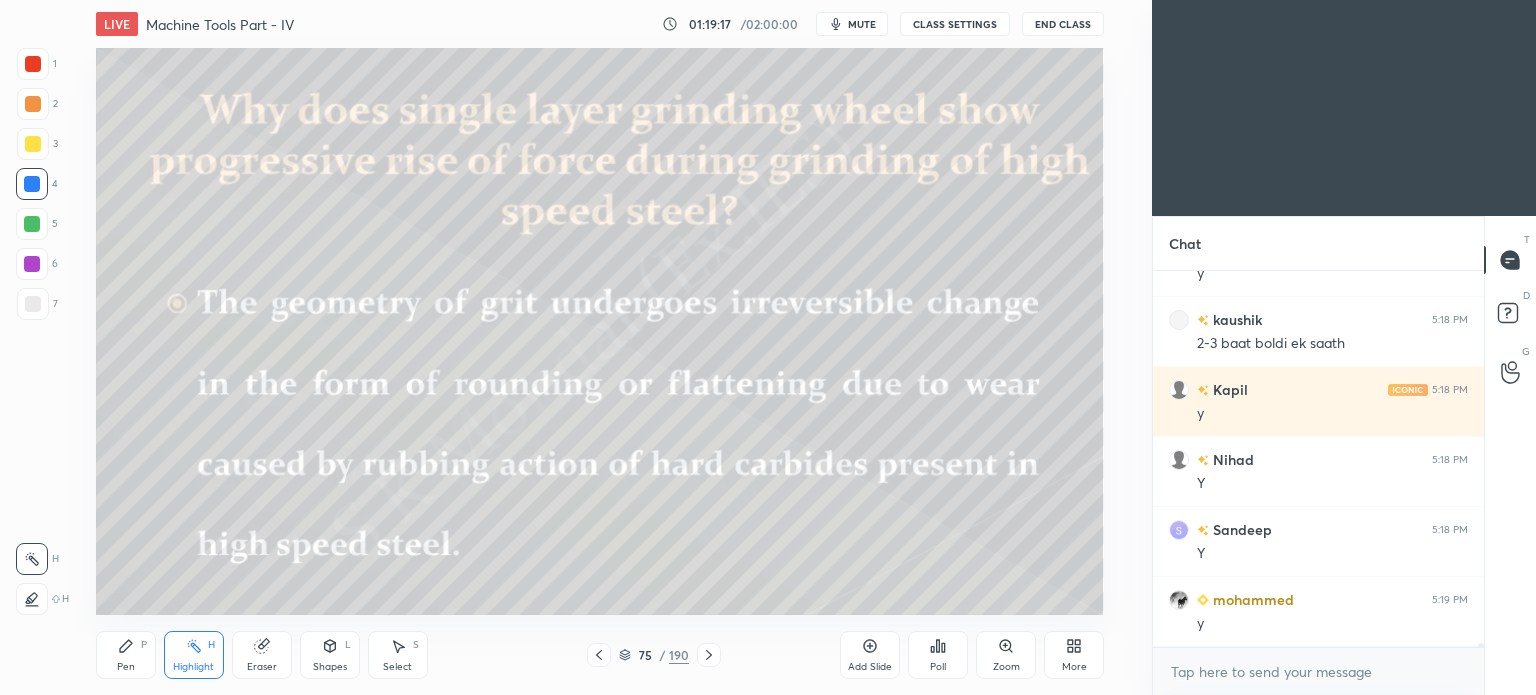 click 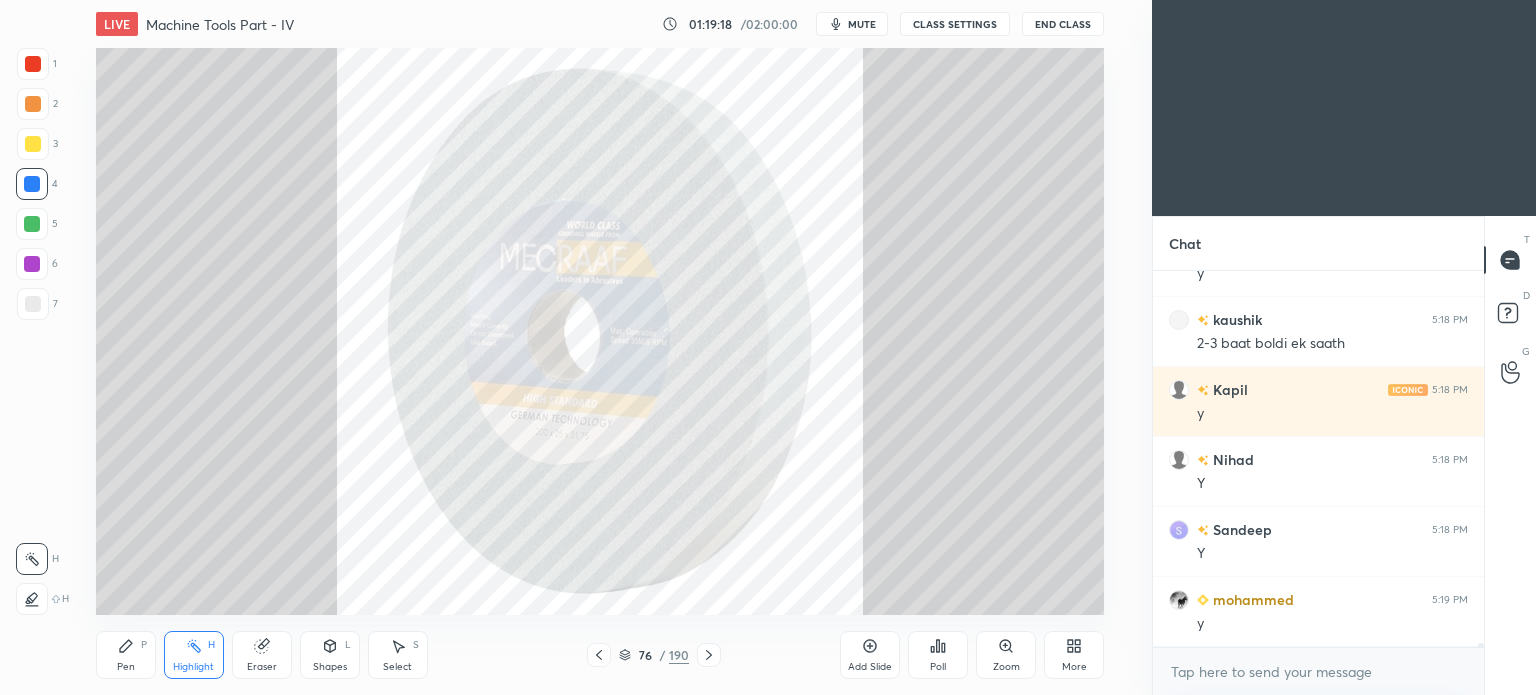 click 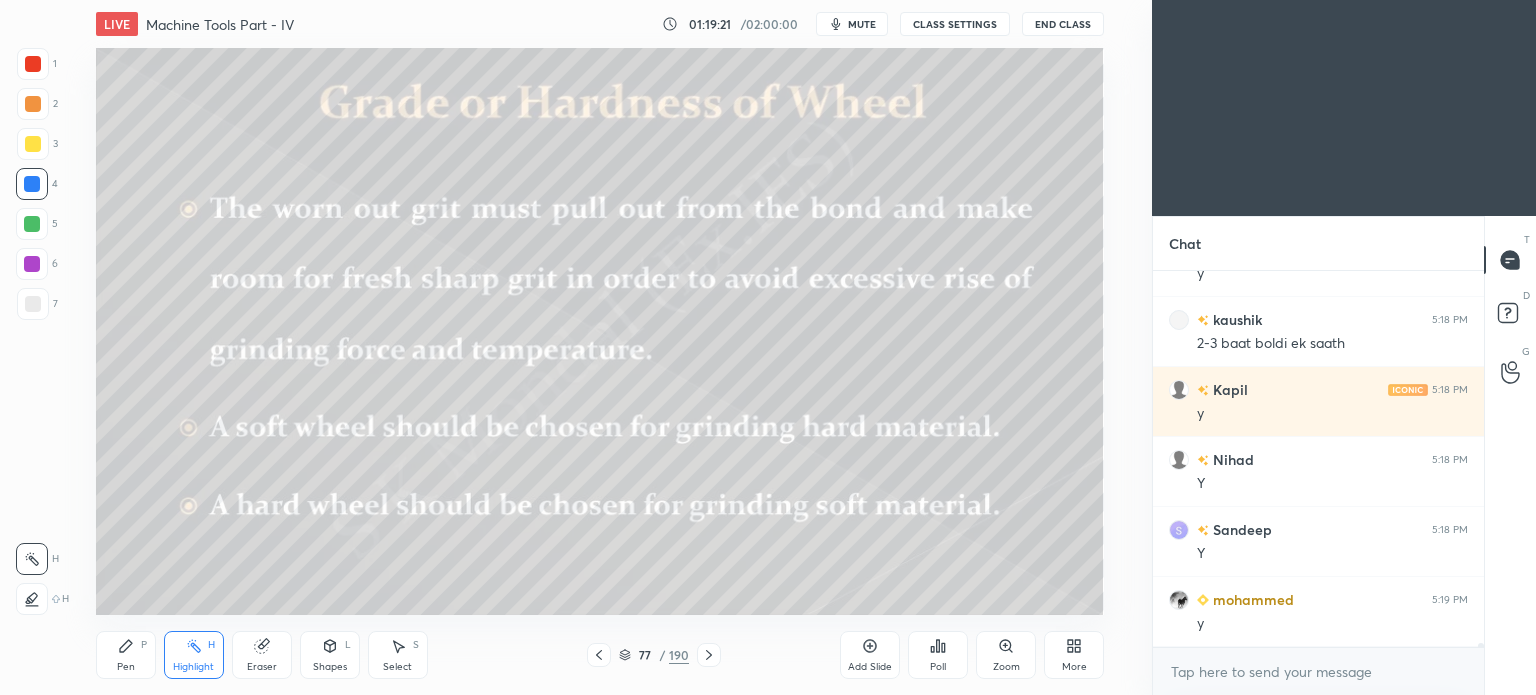 click 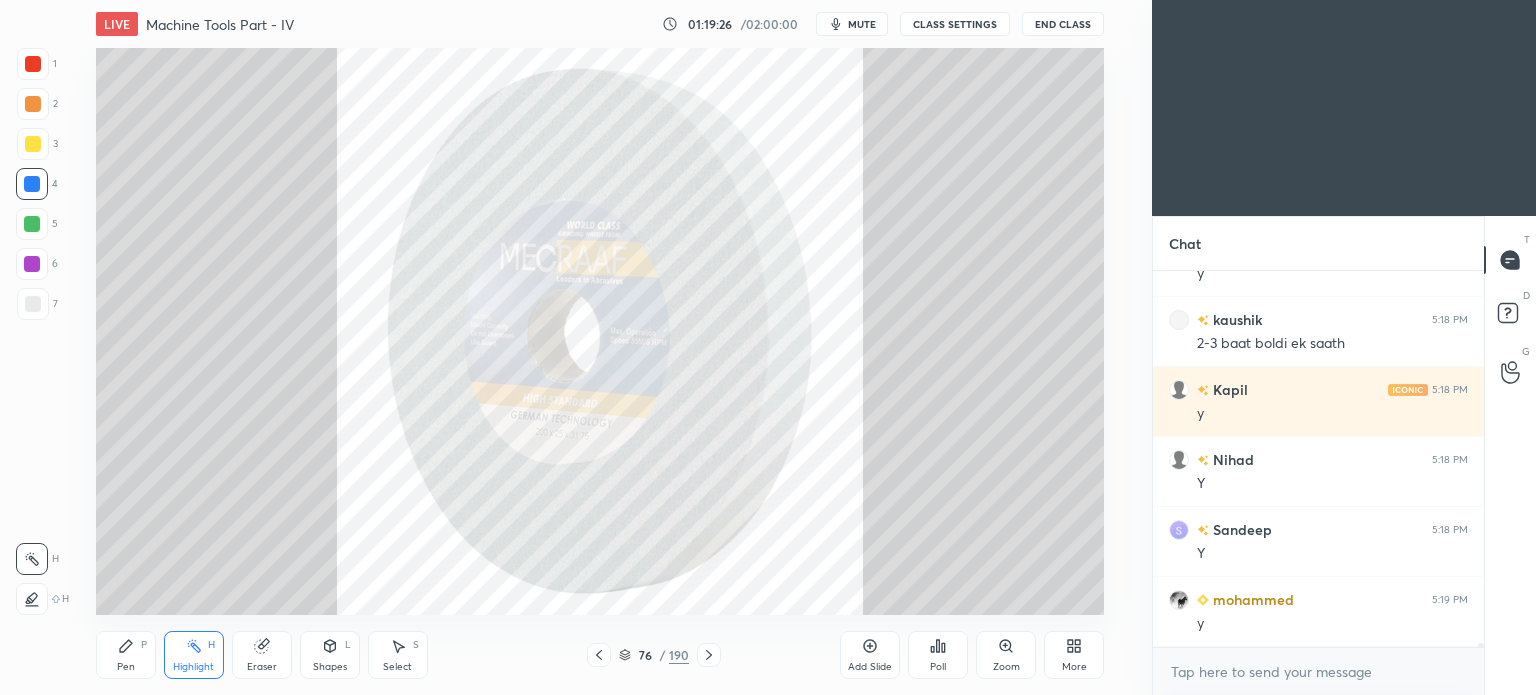 click 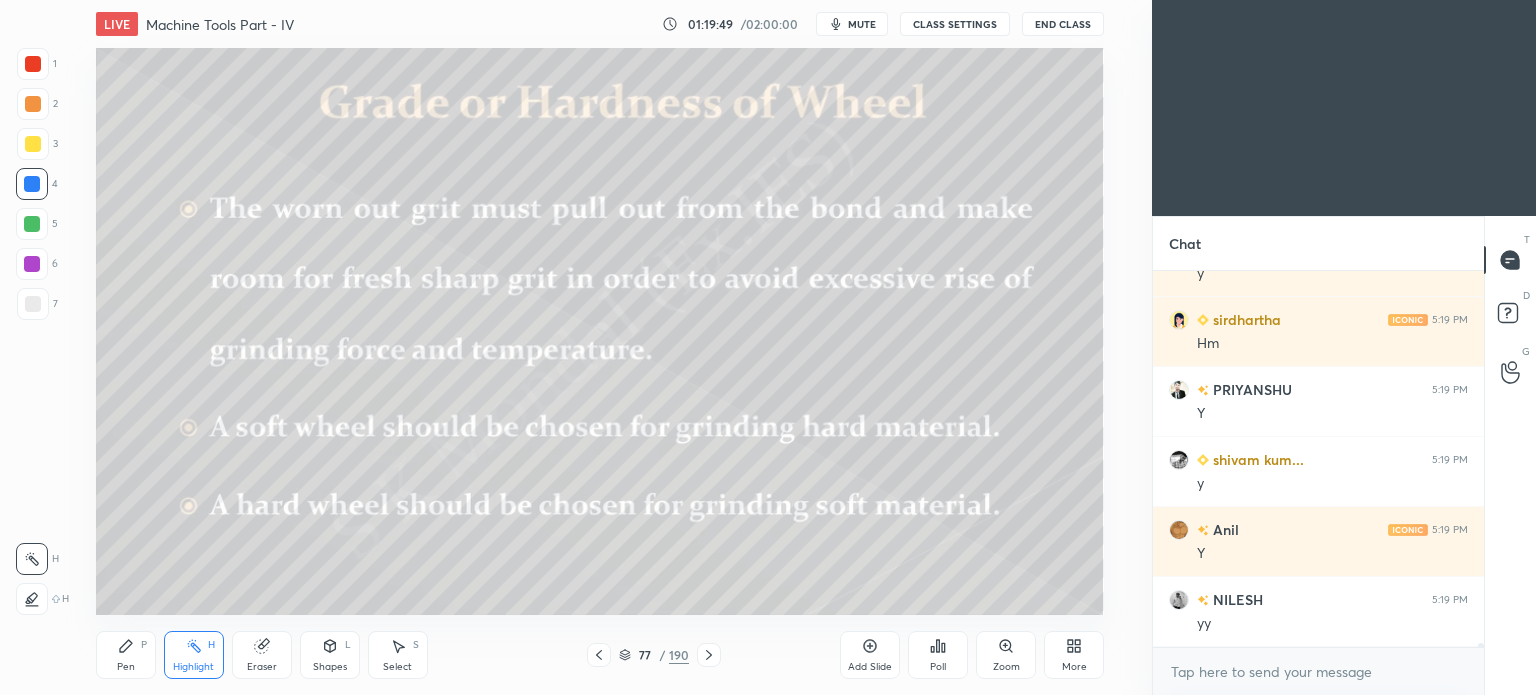 scroll, scrollTop: 36762, scrollLeft: 0, axis: vertical 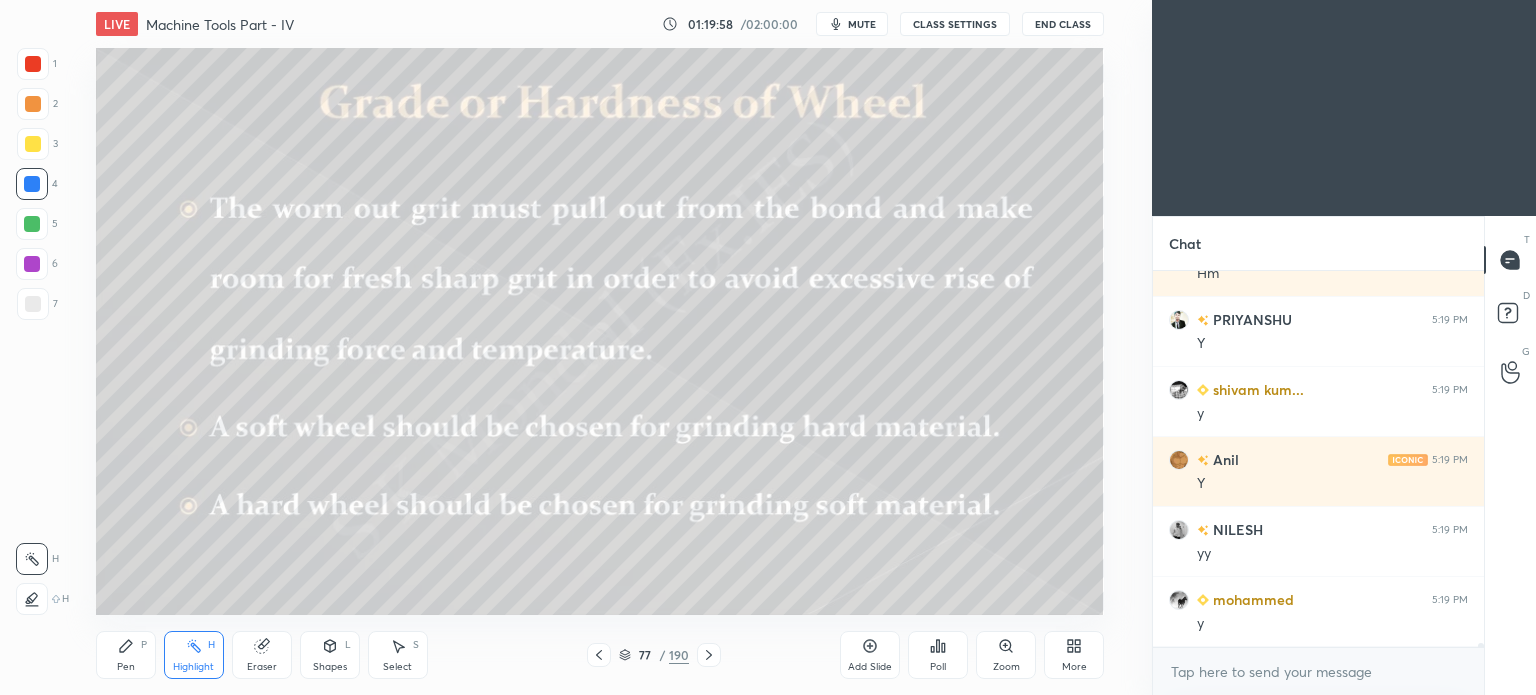 click 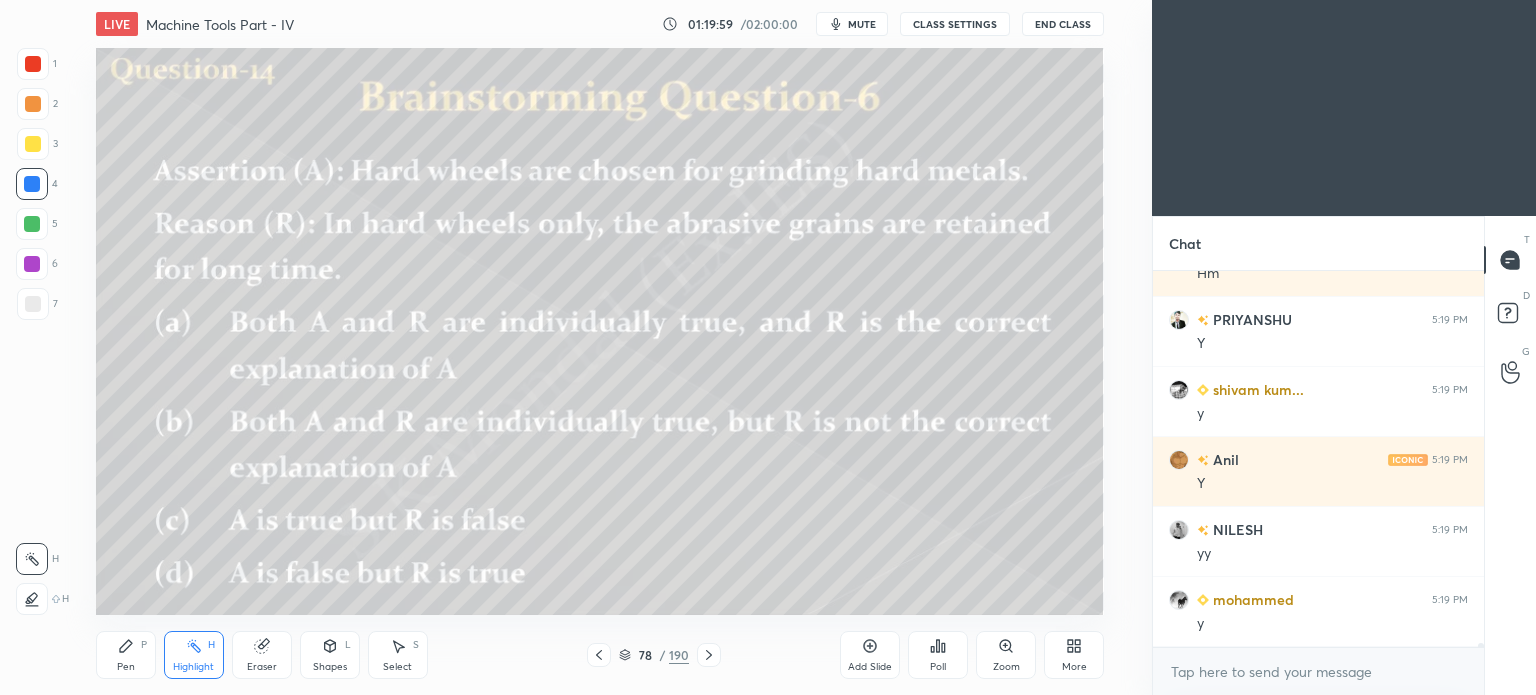 click 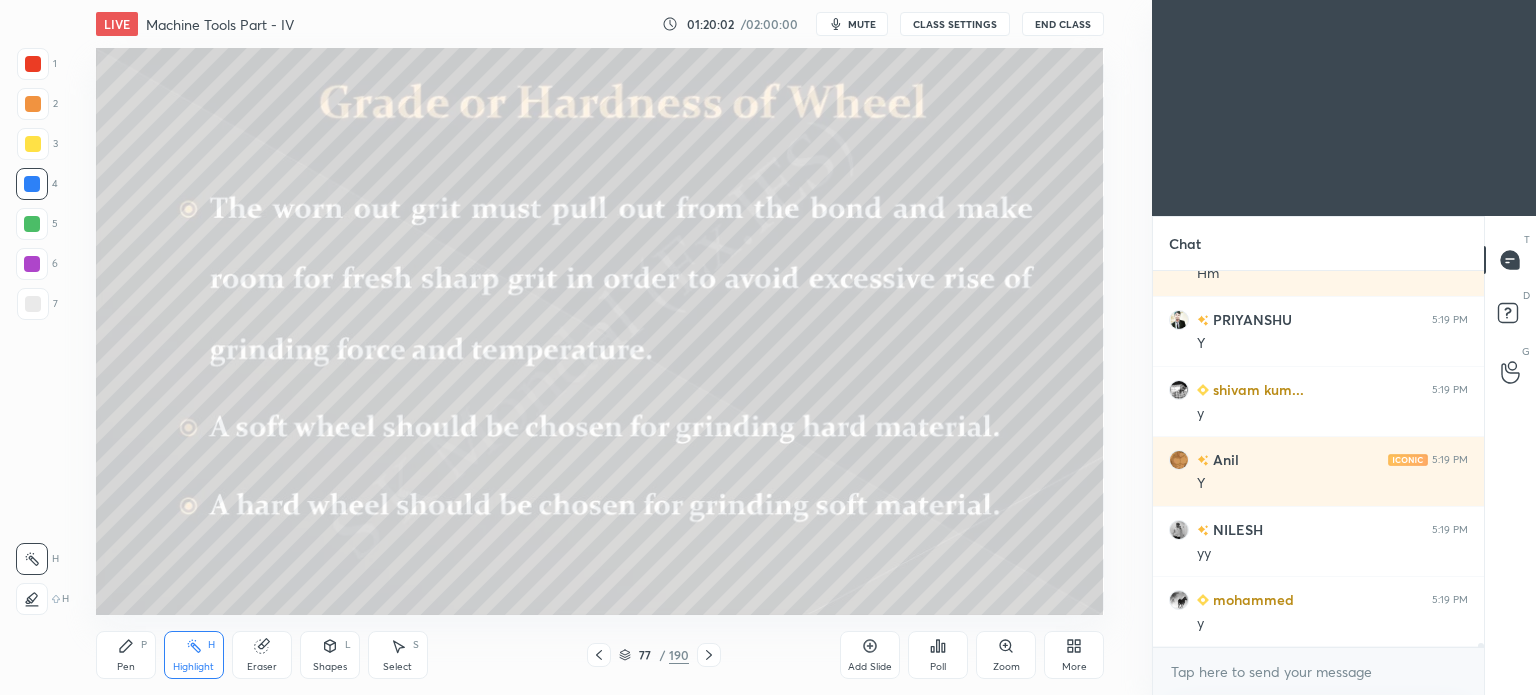 click on "7" at bounding box center [37, 308] 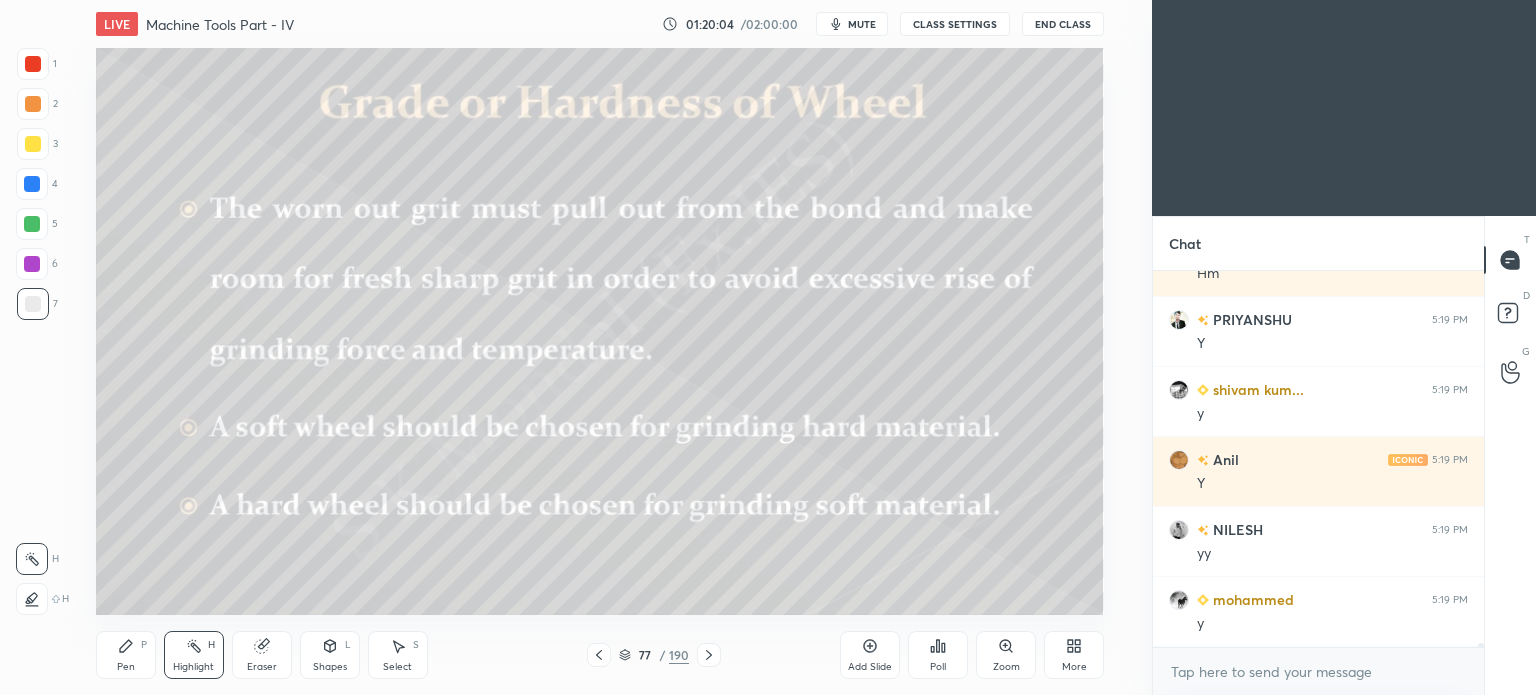click on "Pen P" at bounding box center (126, 655) 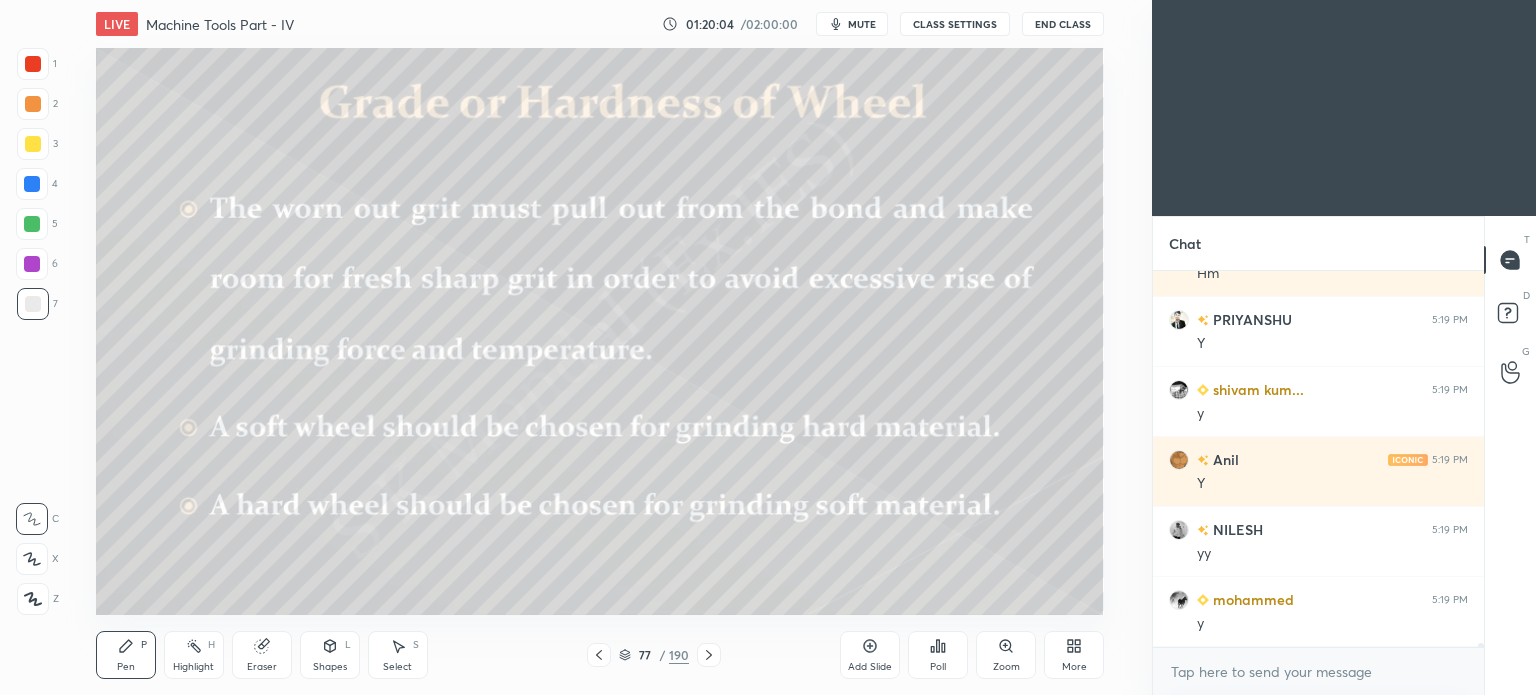 click 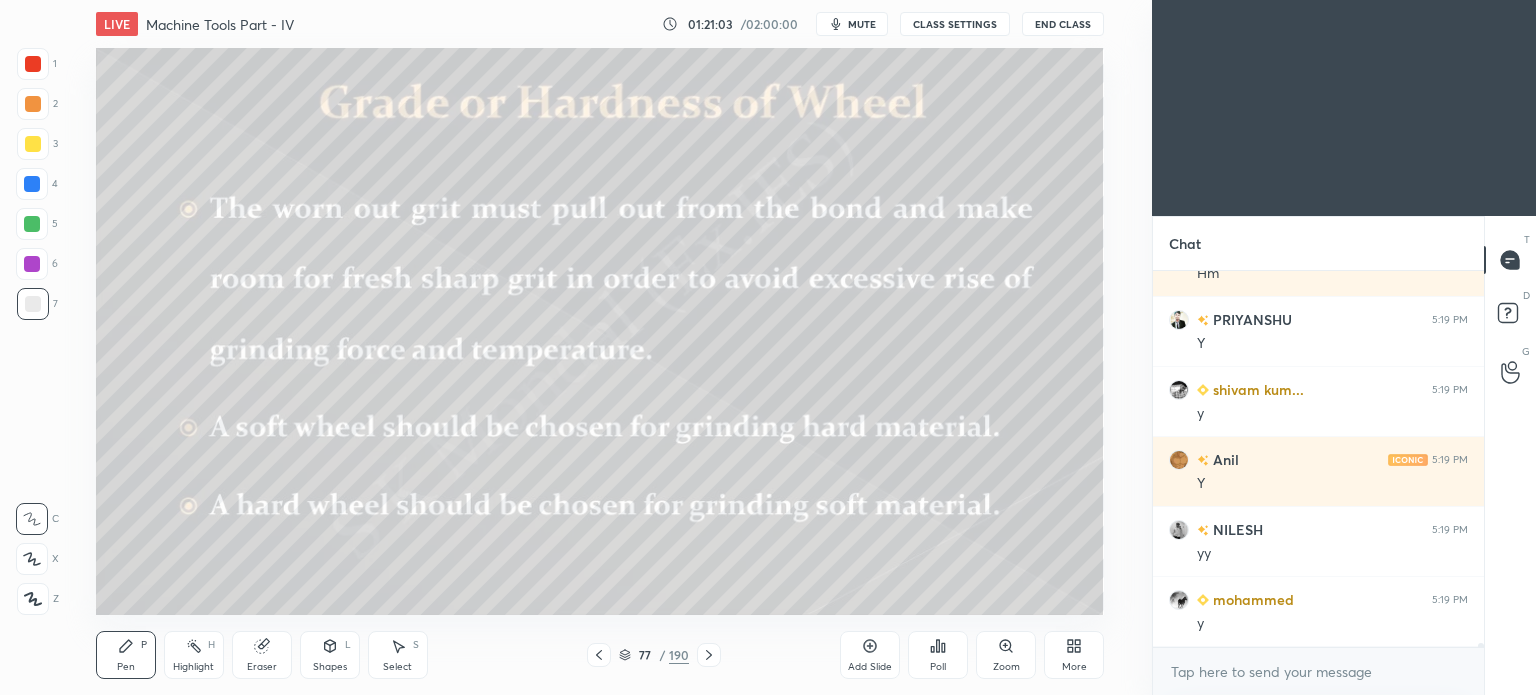 scroll, scrollTop: 36832, scrollLeft: 0, axis: vertical 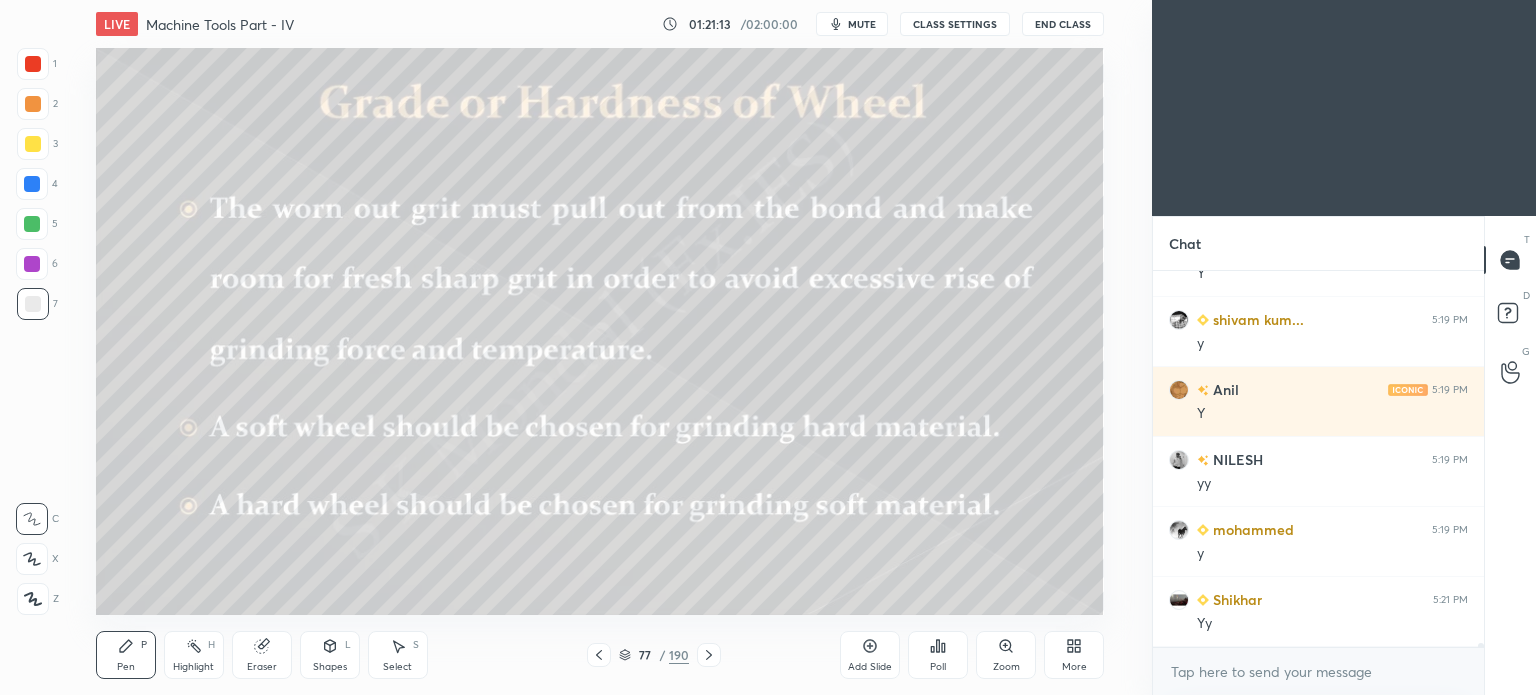 click at bounding box center (33, 144) 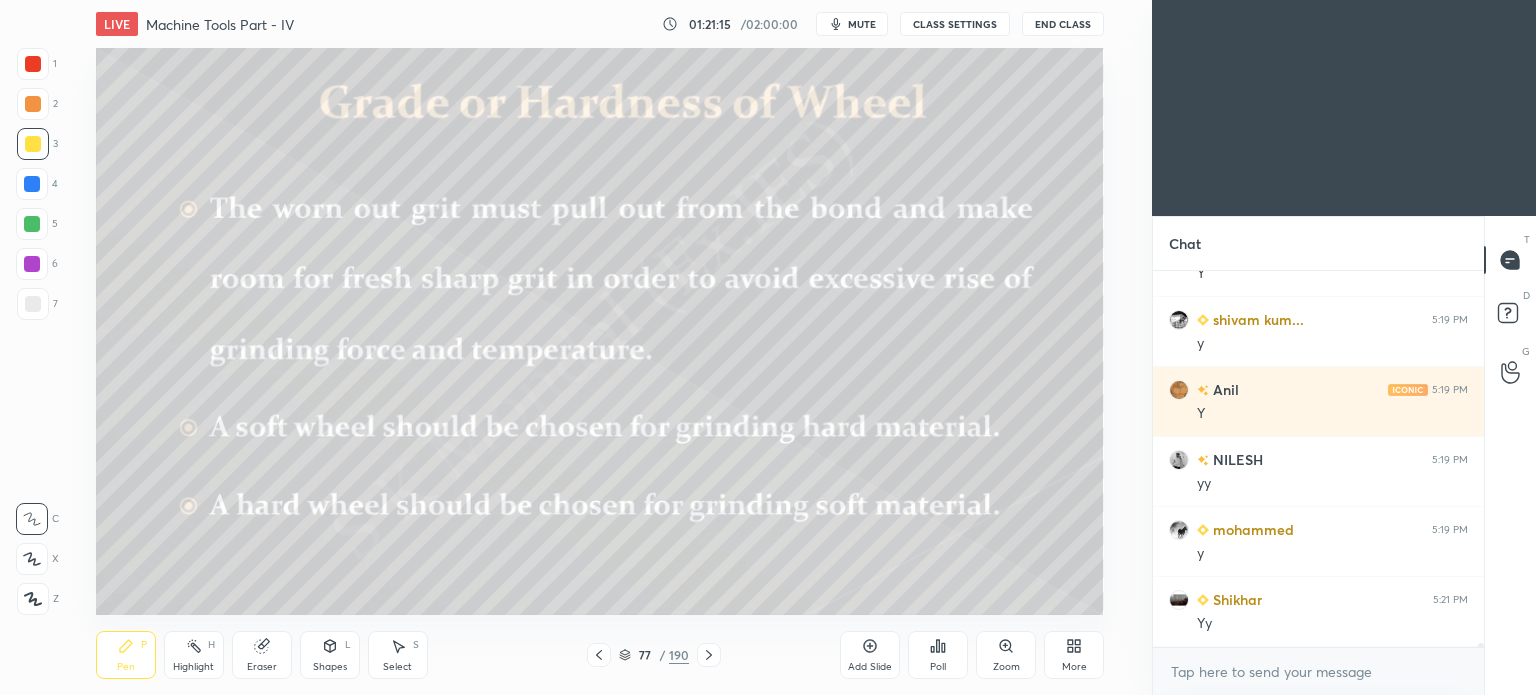 click 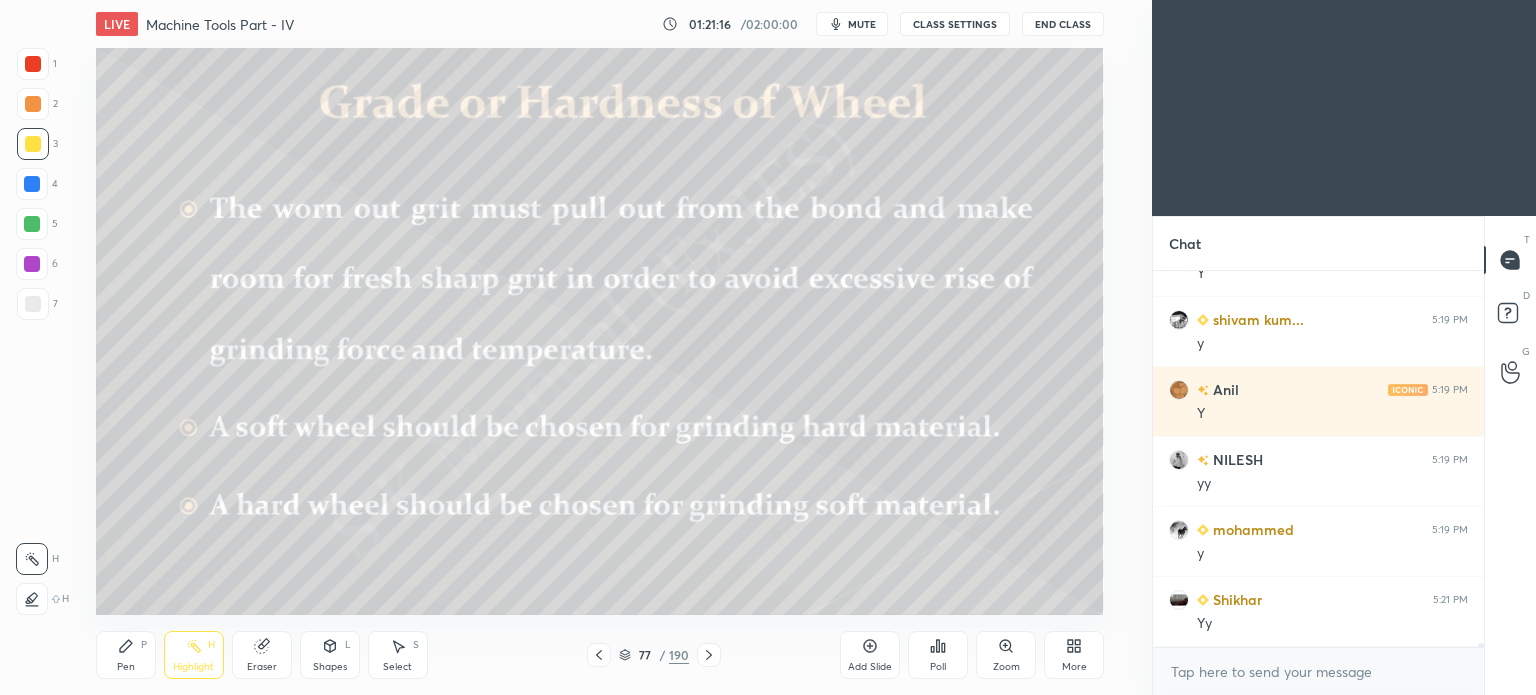 click 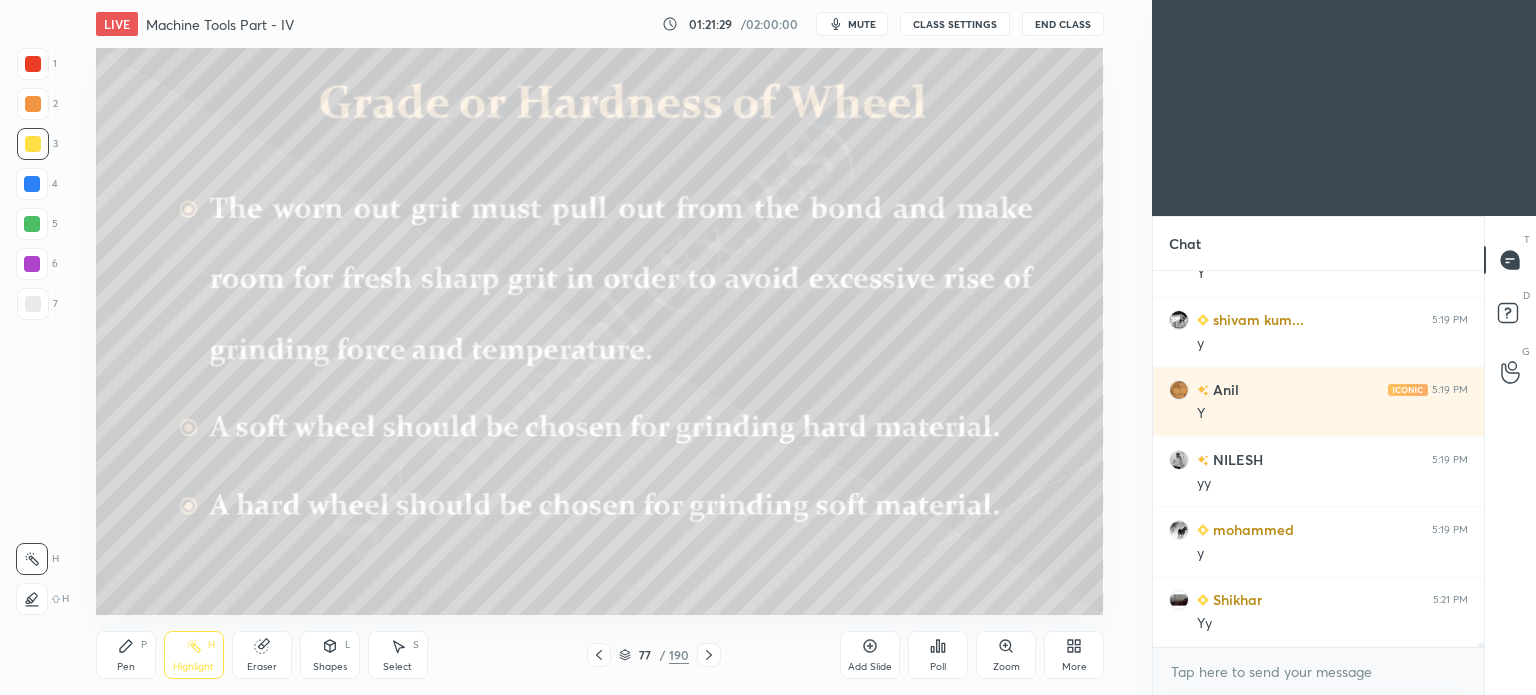 scroll, scrollTop: 36902, scrollLeft: 0, axis: vertical 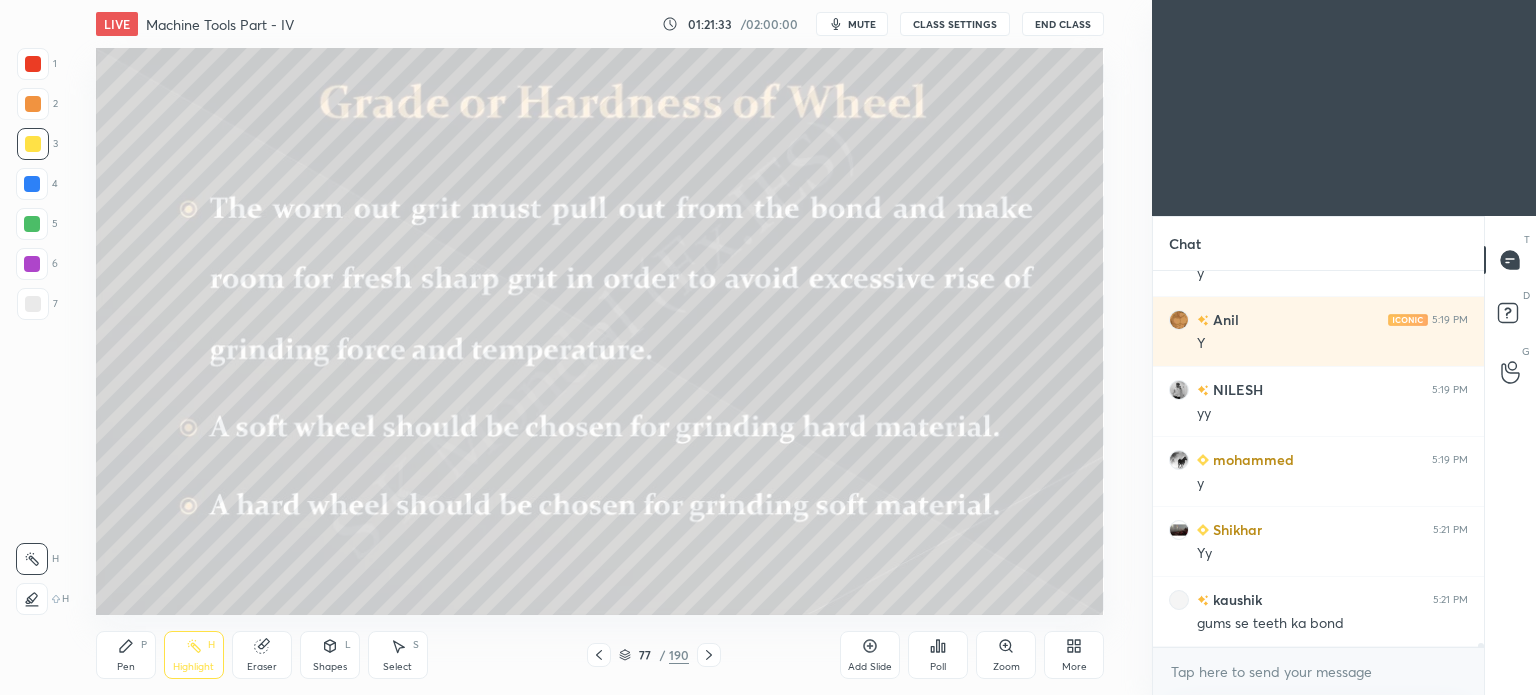 click on "Pen P" at bounding box center [126, 655] 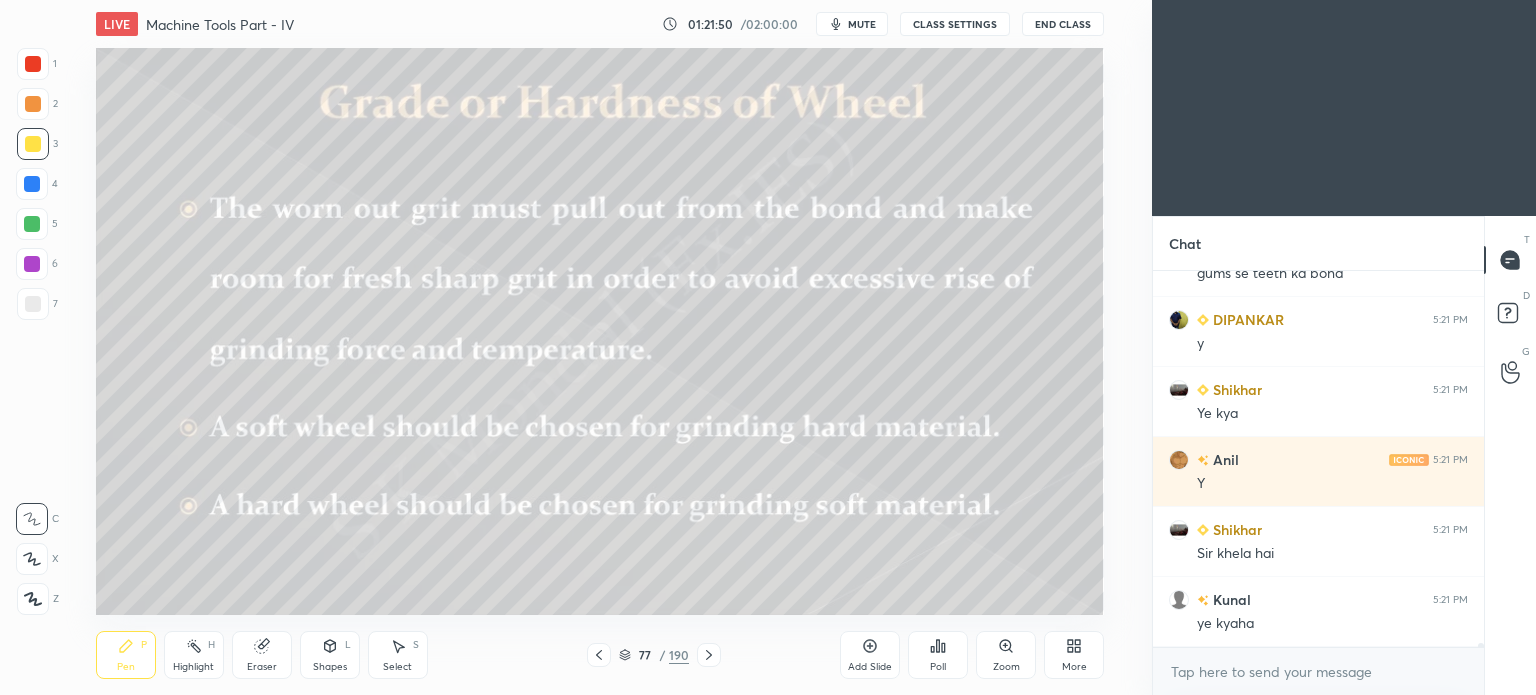 scroll, scrollTop: 37322, scrollLeft: 0, axis: vertical 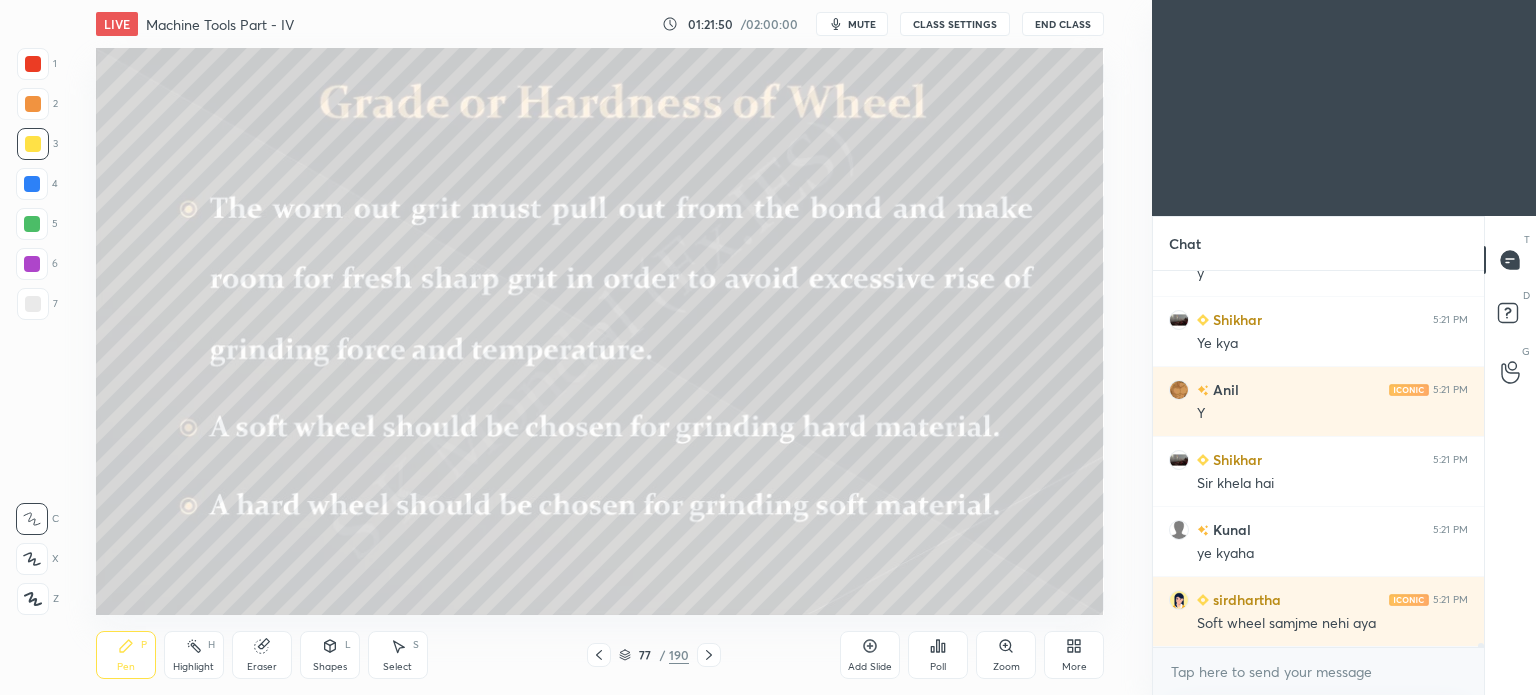 click on "Highlight H" at bounding box center [194, 655] 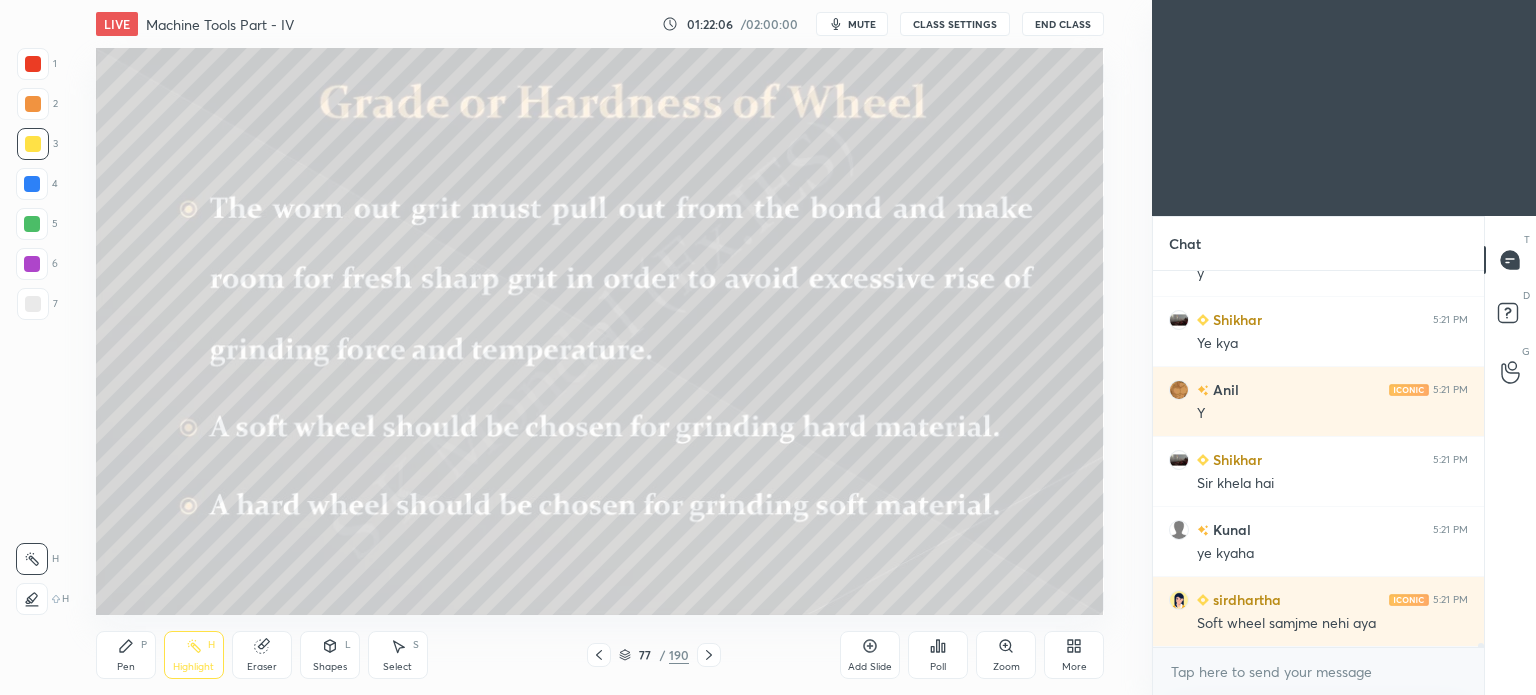 click 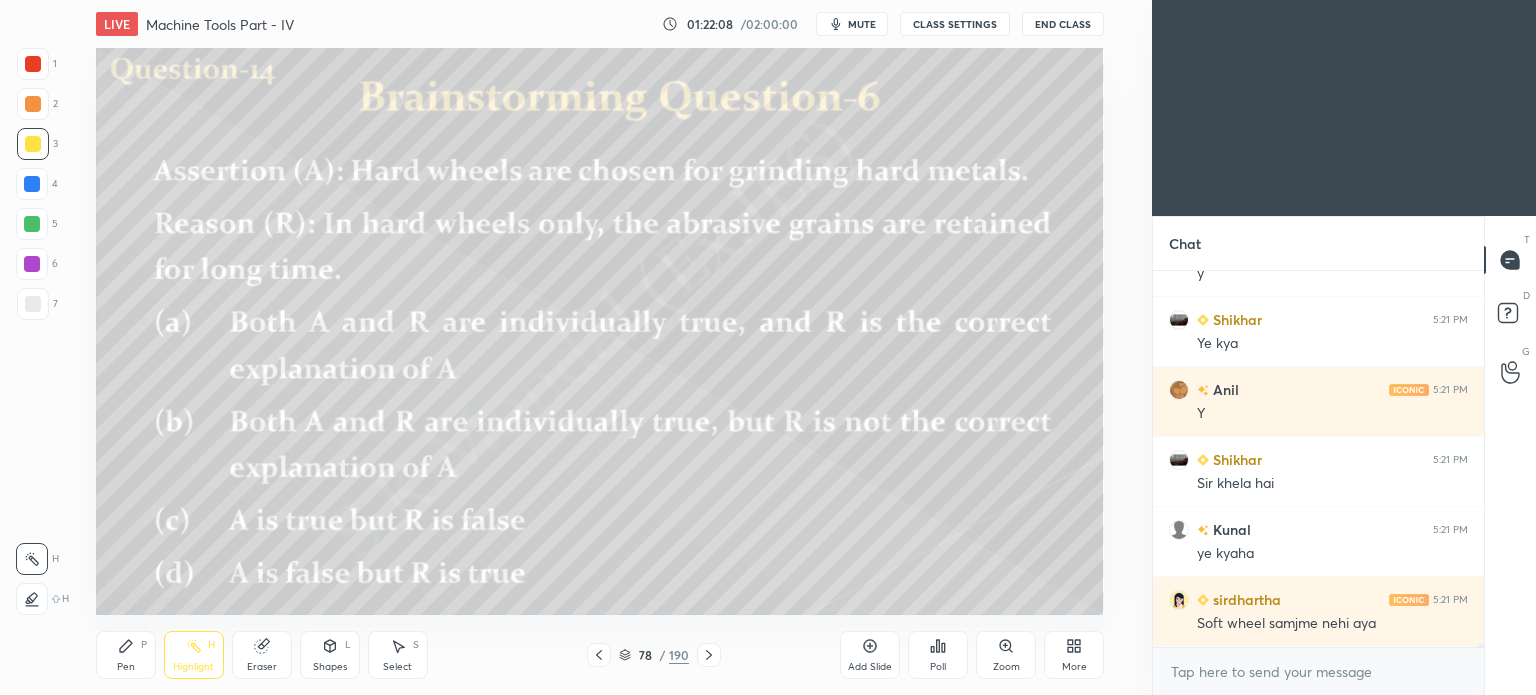 click 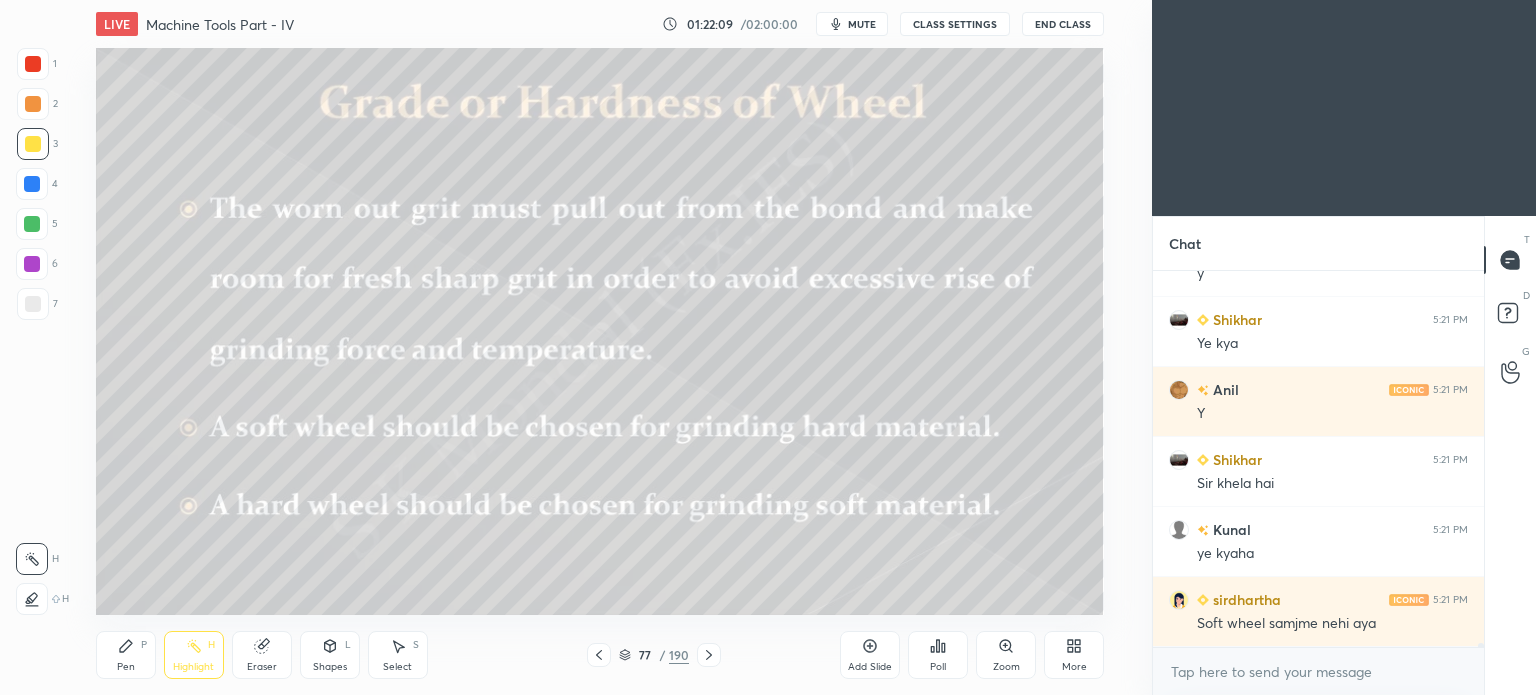scroll, scrollTop: 37392, scrollLeft: 0, axis: vertical 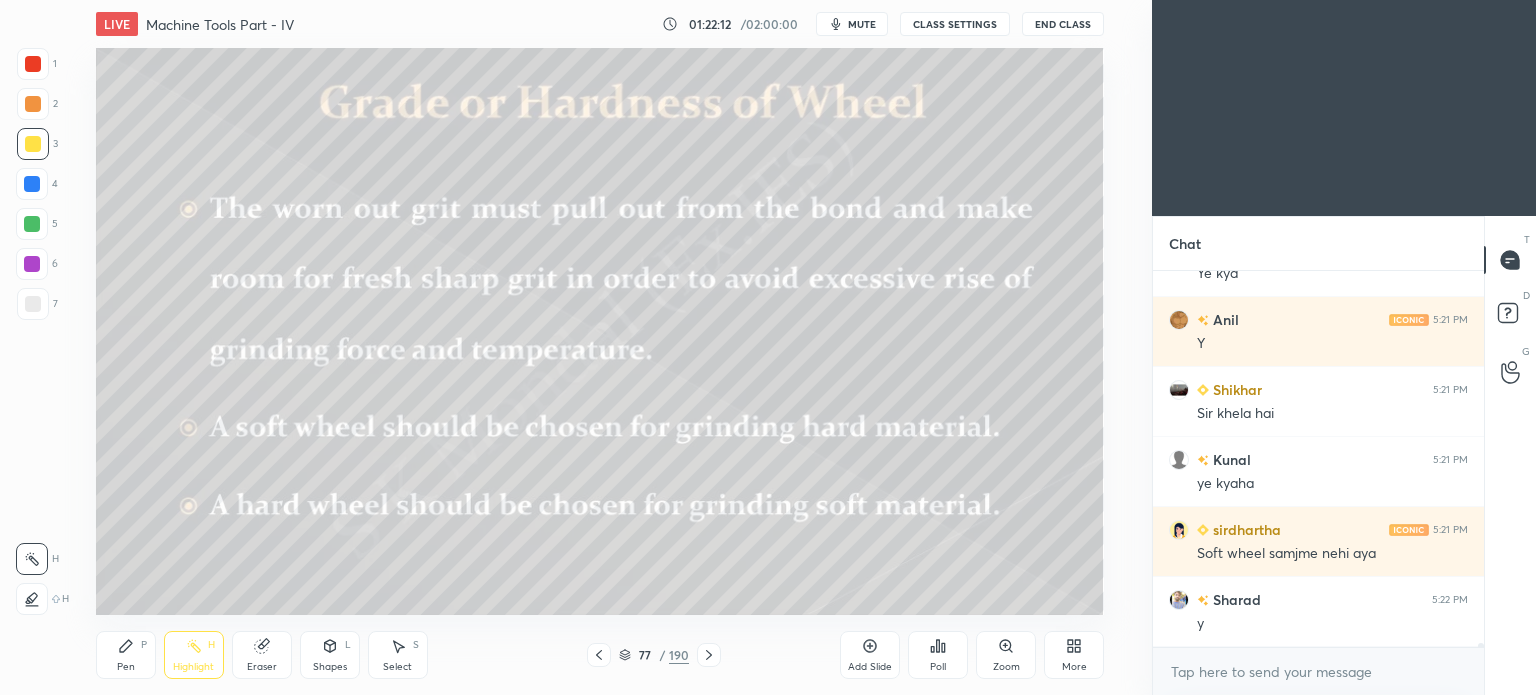 click 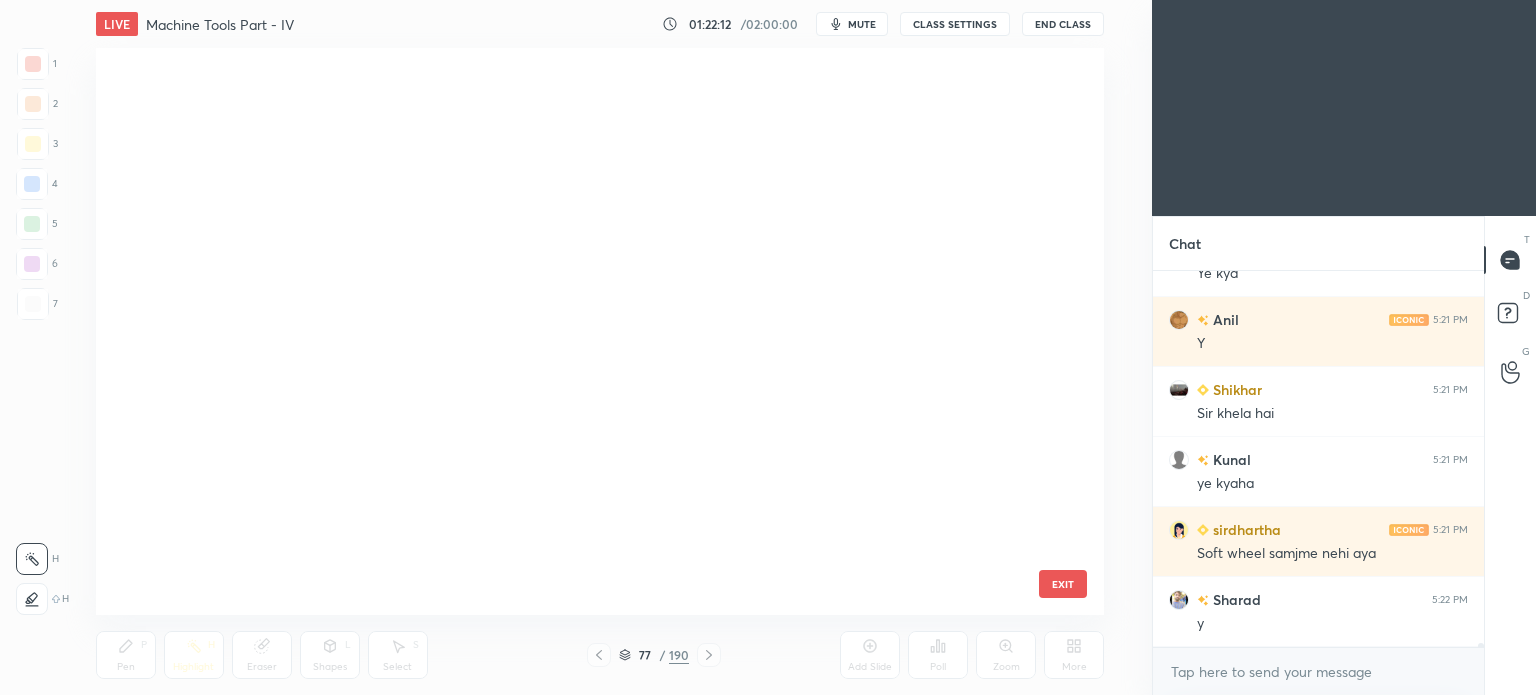 scroll, scrollTop: 3956, scrollLeft: 0, axis: vertical 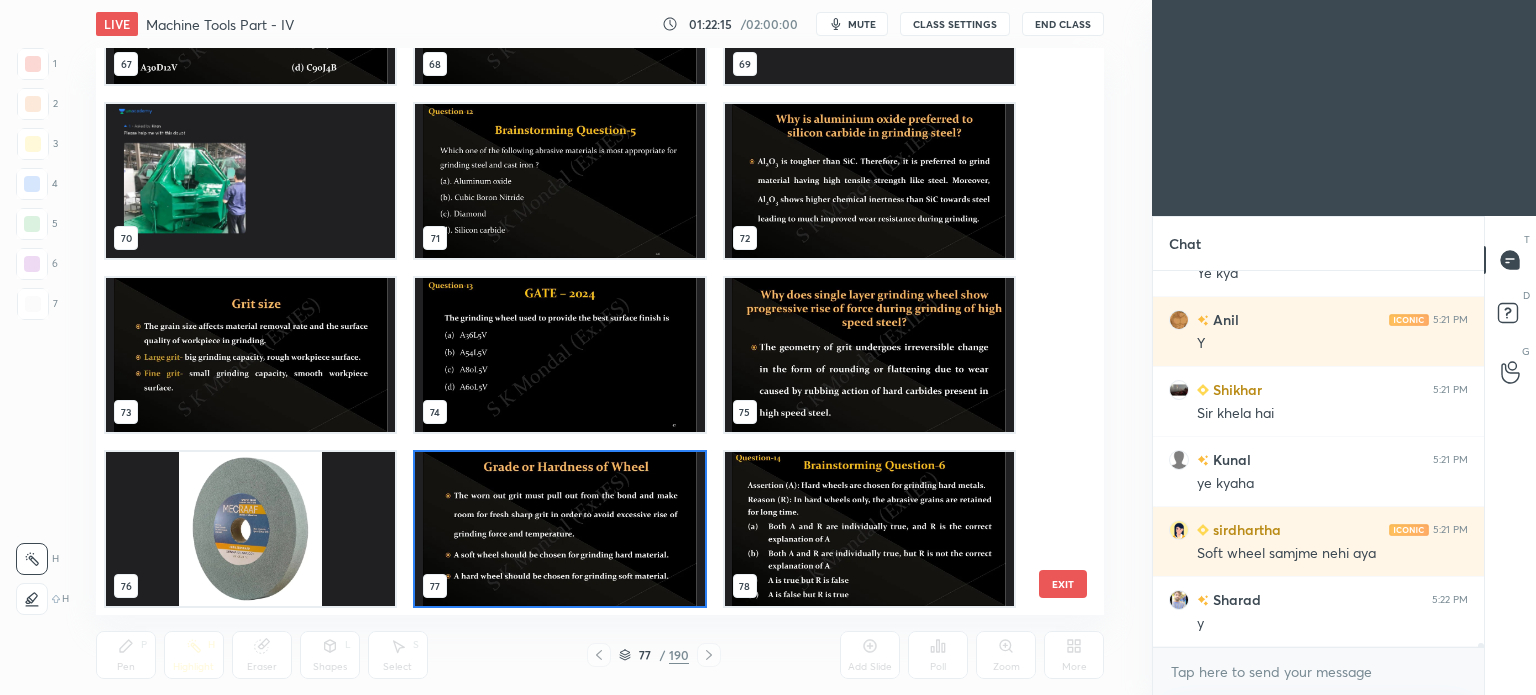 click at bounding box center [868, 529] 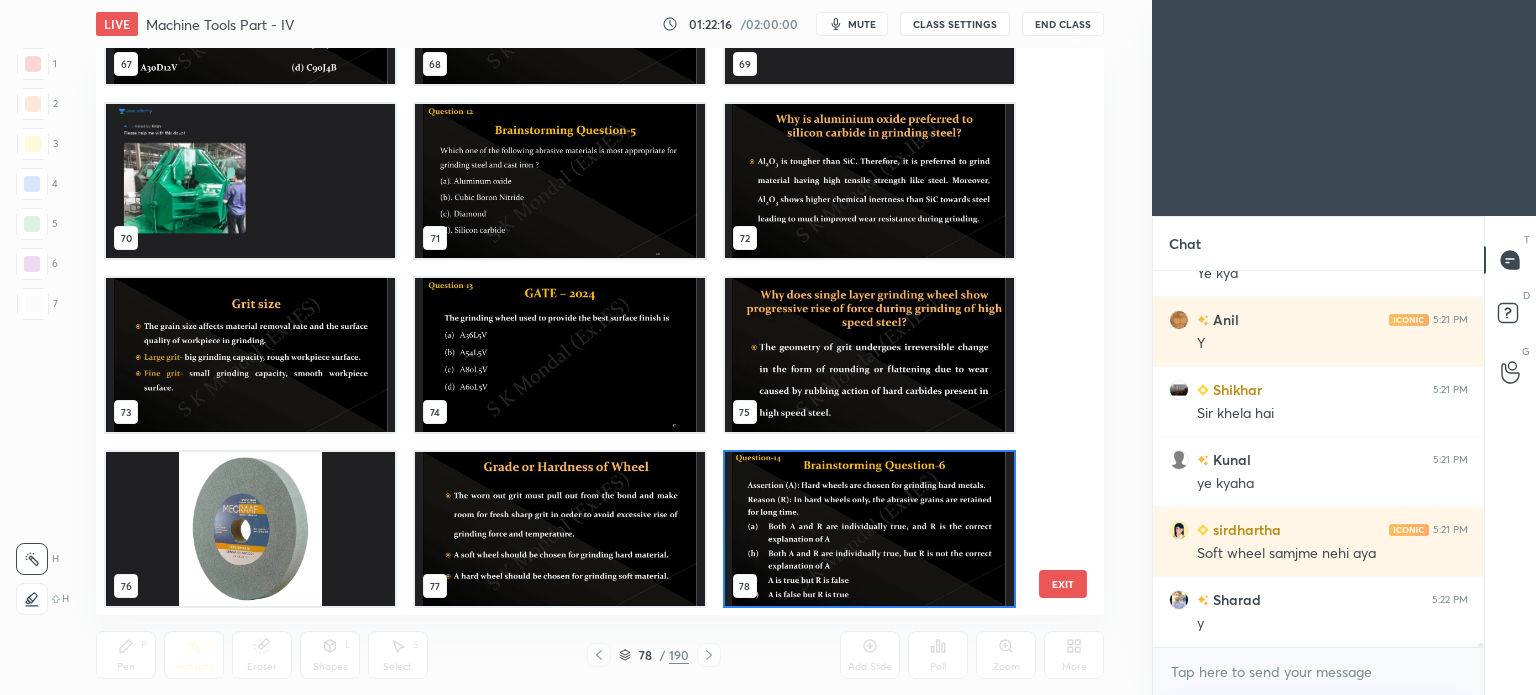click at bounding box center (868, 529) 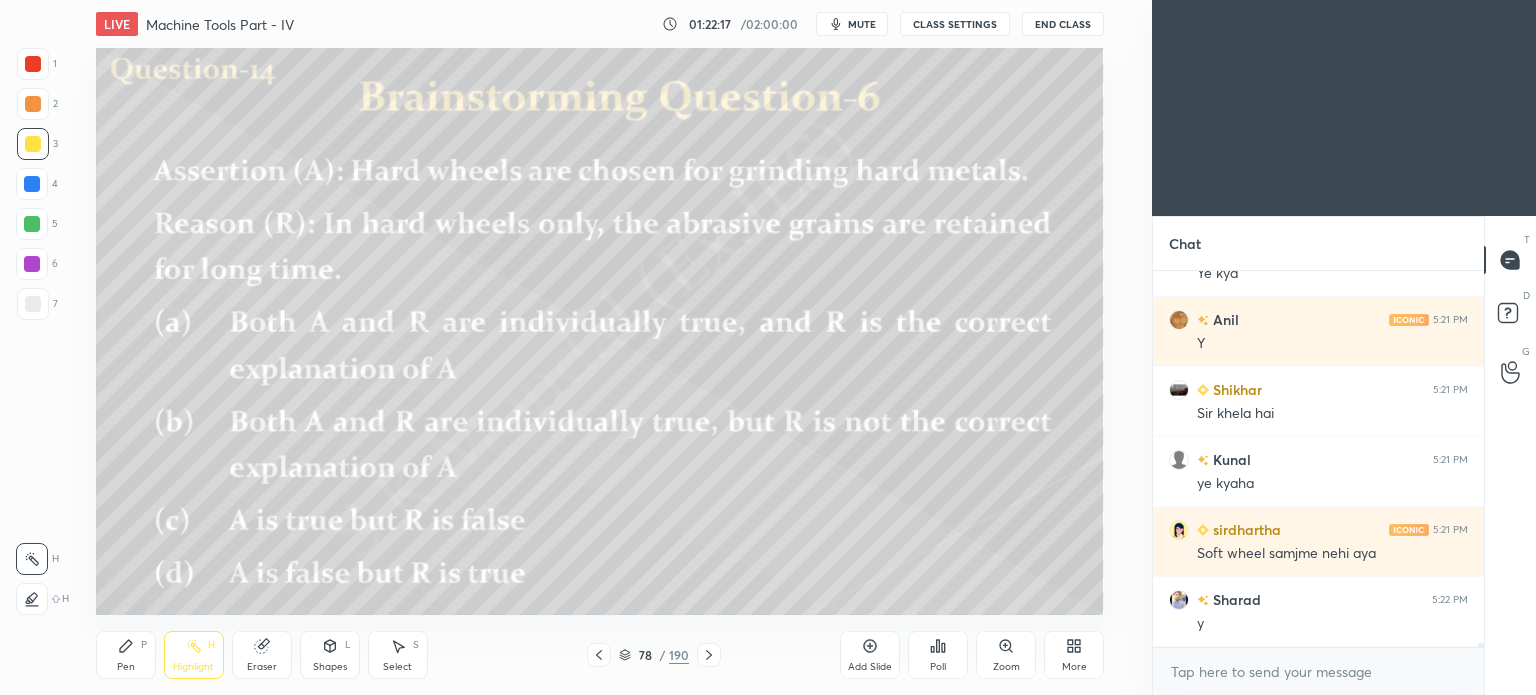 click on "78 / 190" at bounding box center [654, 655] 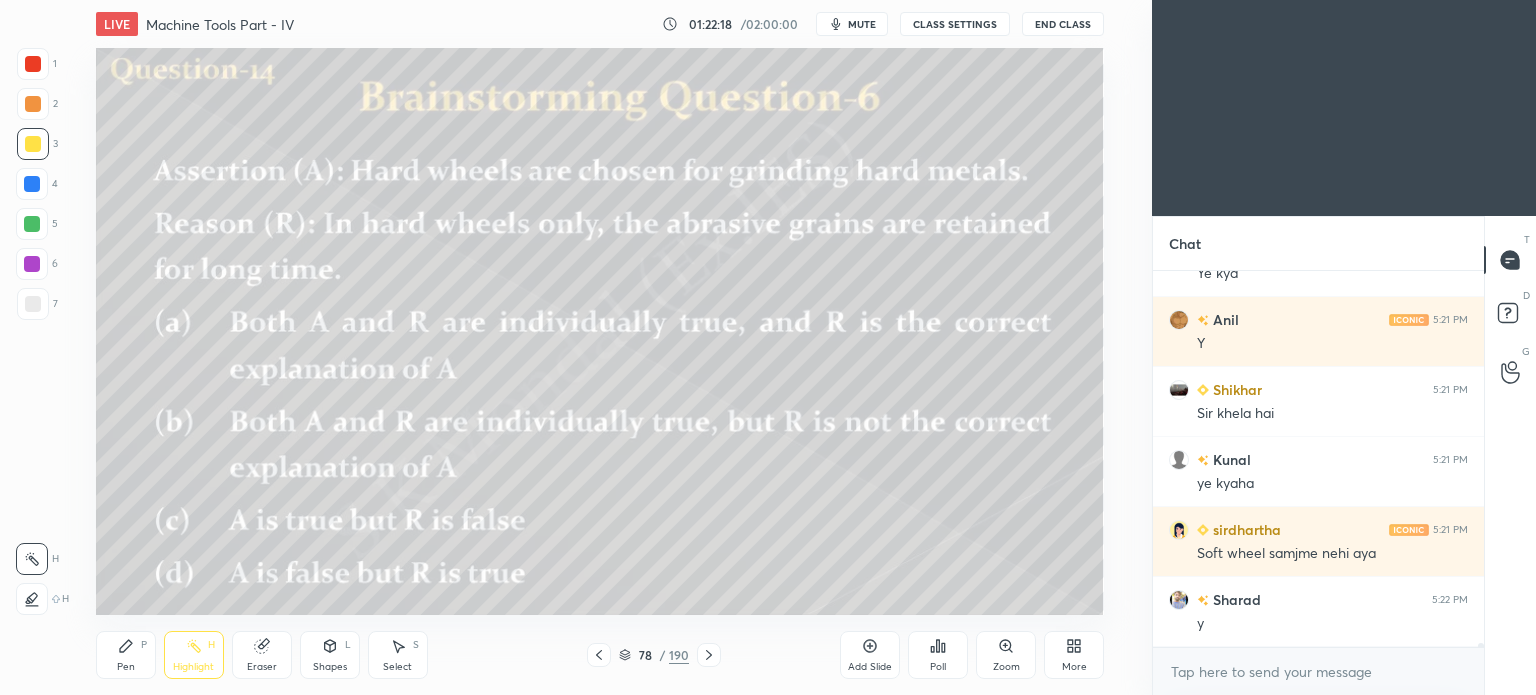 click on "78 / 190" at bounding box center (654, 655) 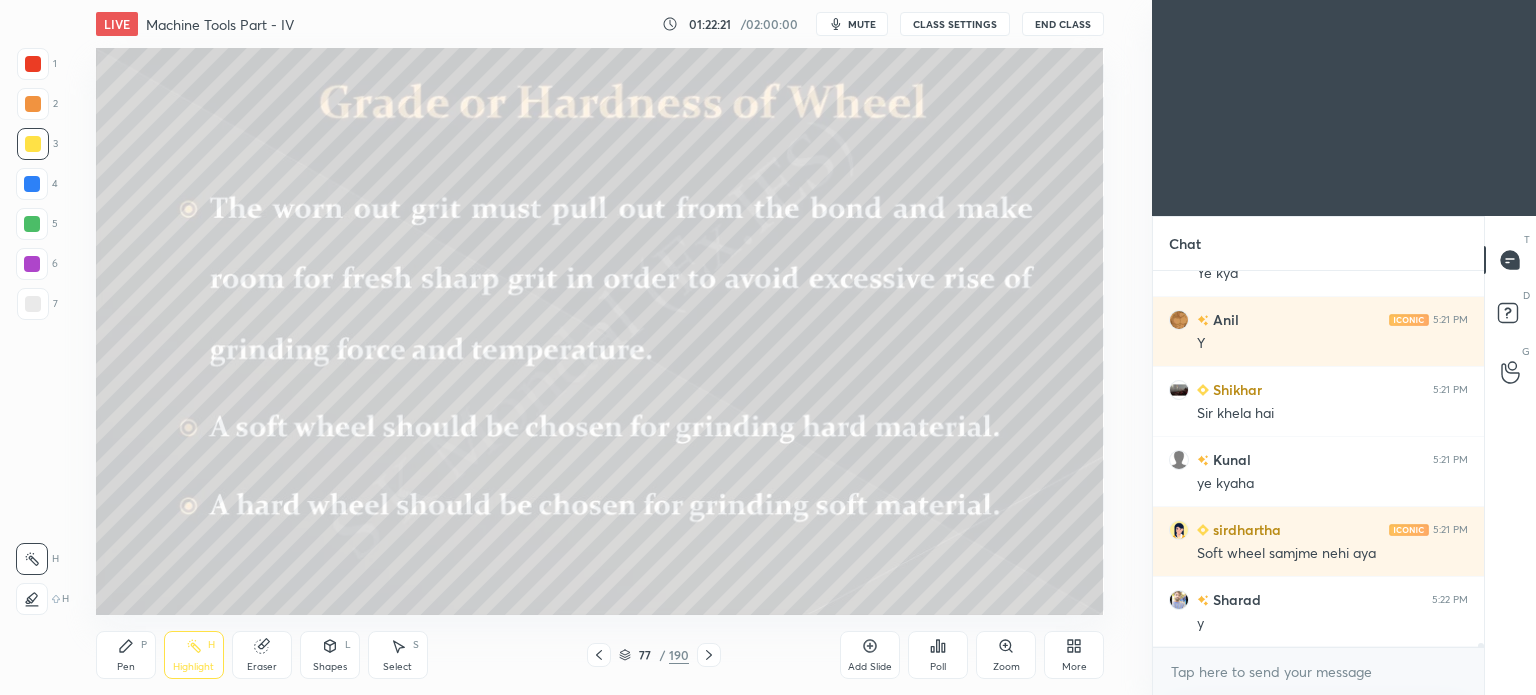 click on "77 / 190" at bounding box center (654, 655) 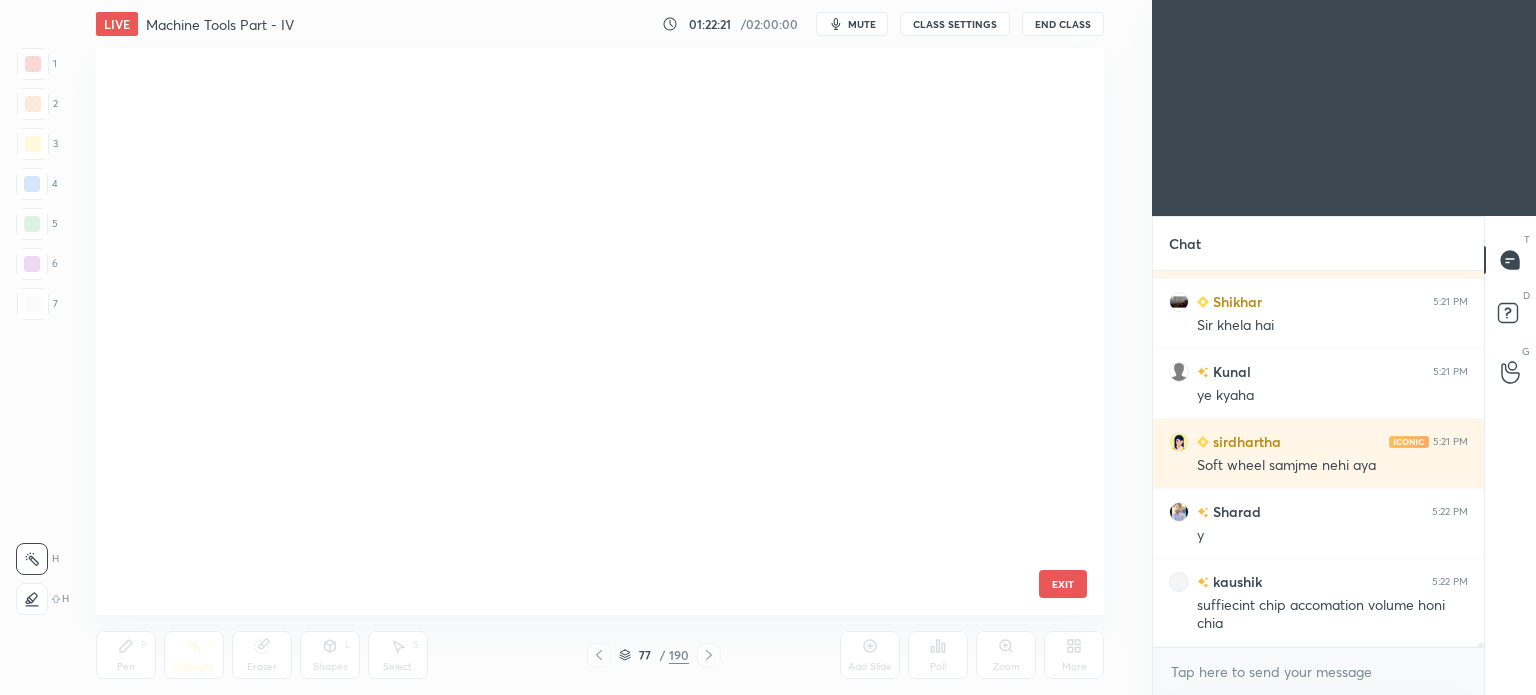 scroll, scrollTop: 3956, scrollLeft: 0, axis: vertical 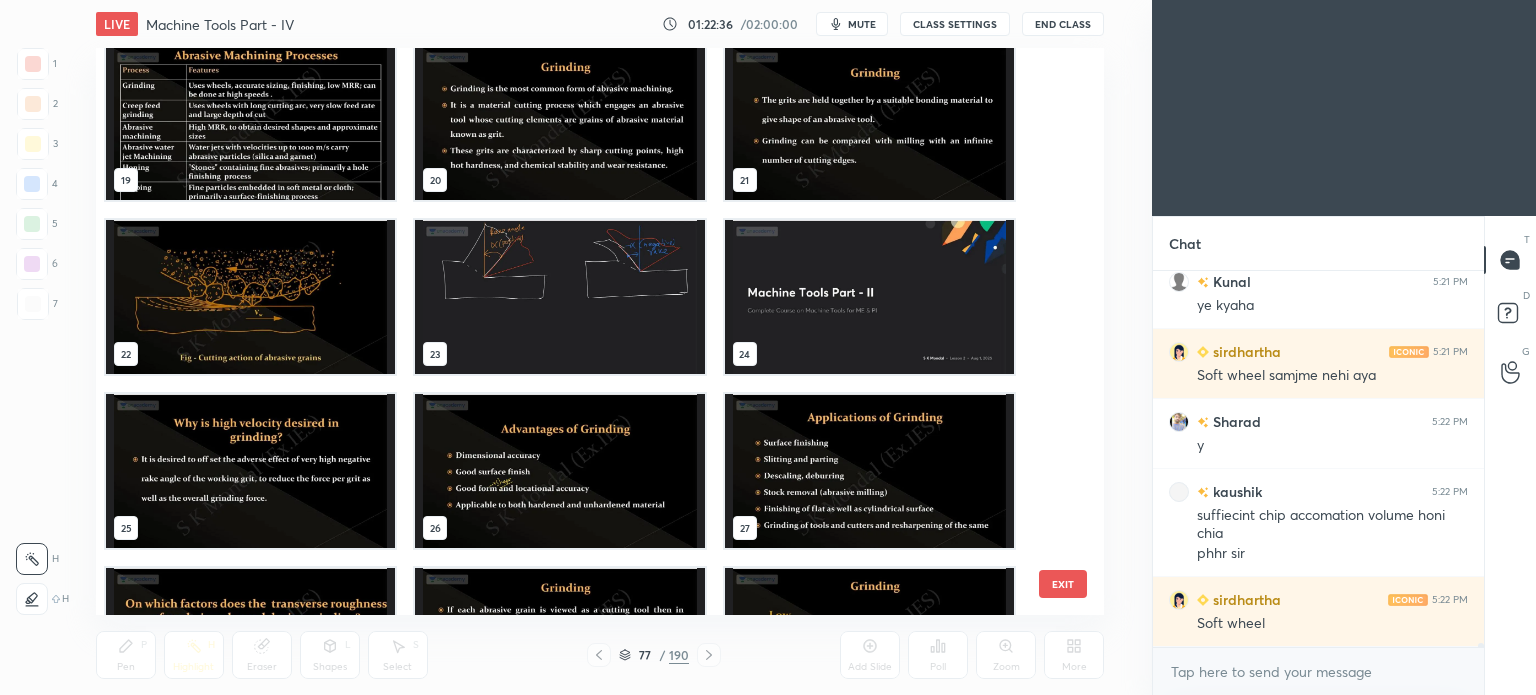 click at bounding box center [250, 297] 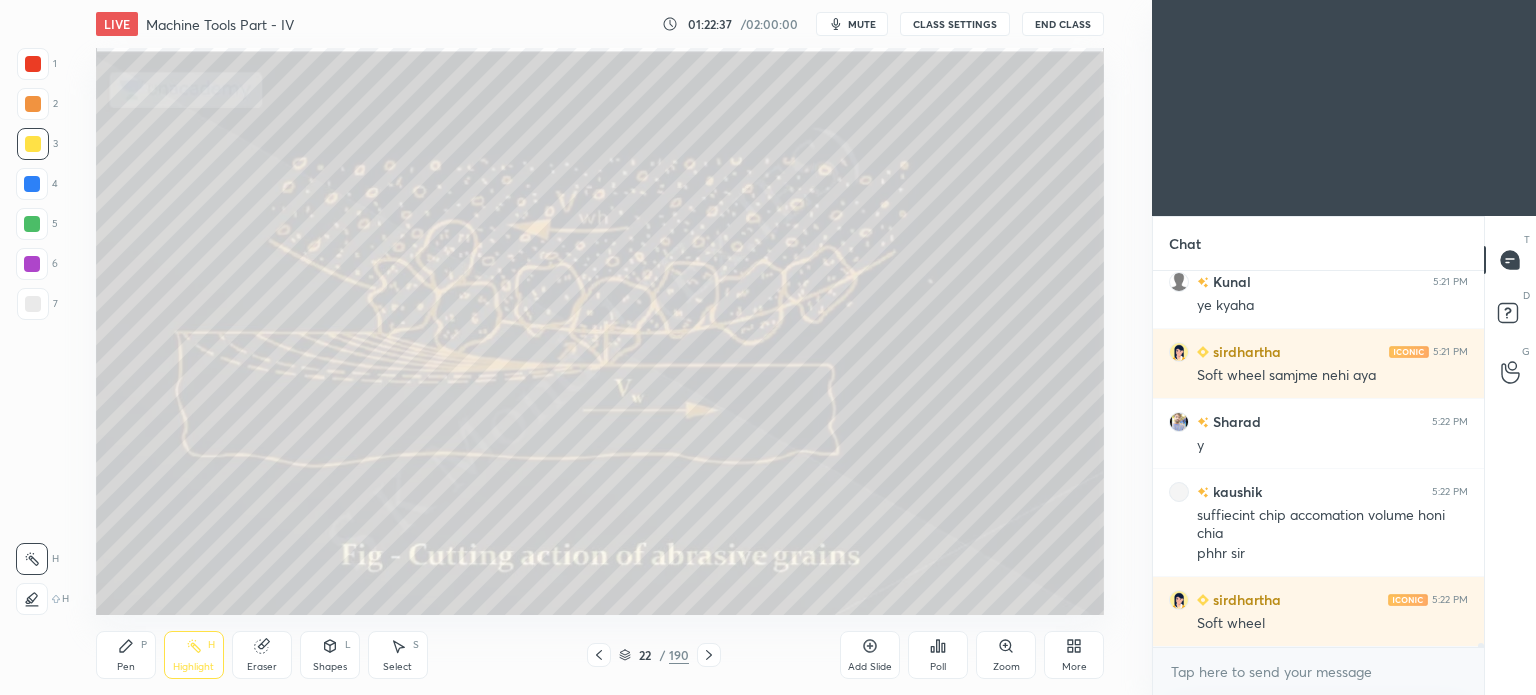scroll, scrollTop: 37658, scrollLeft: 0, axis: vertical 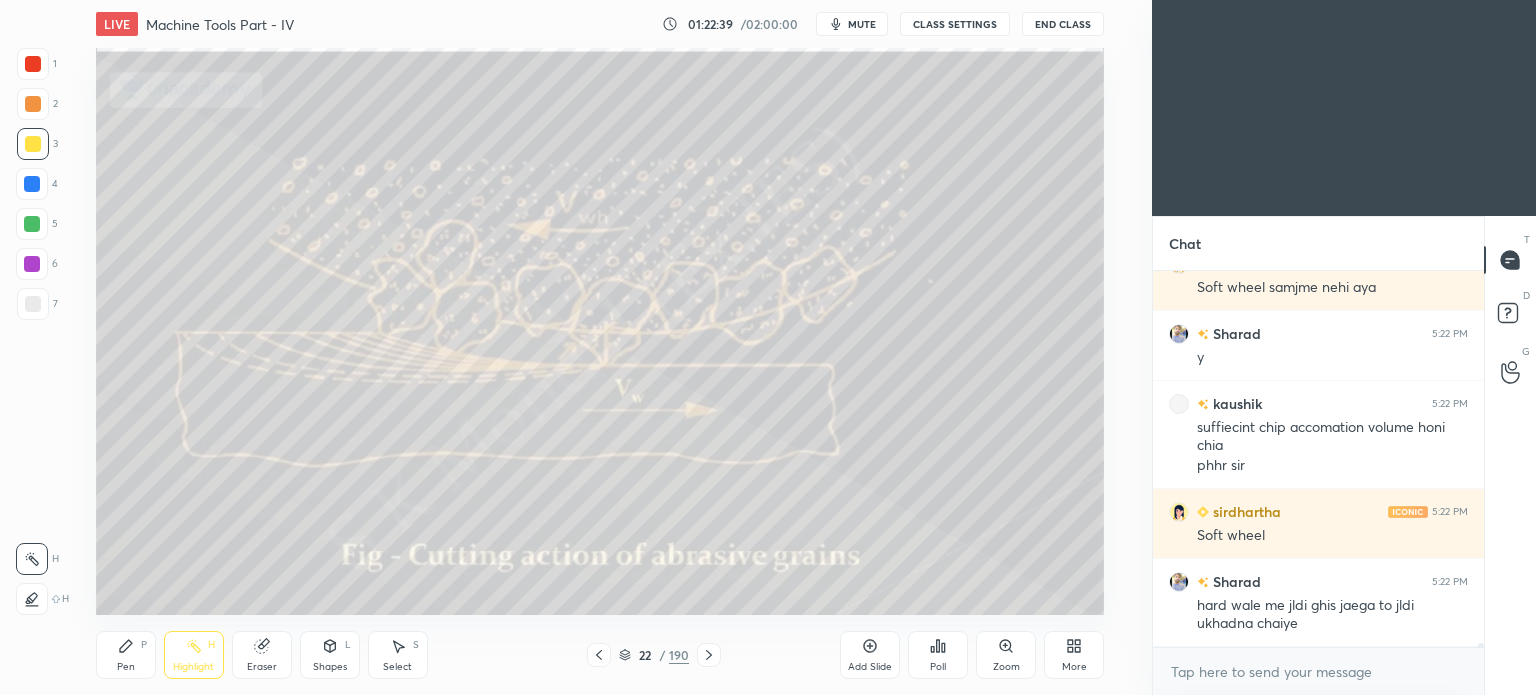 click on "Highlight H" at bounding box center [194, 655] 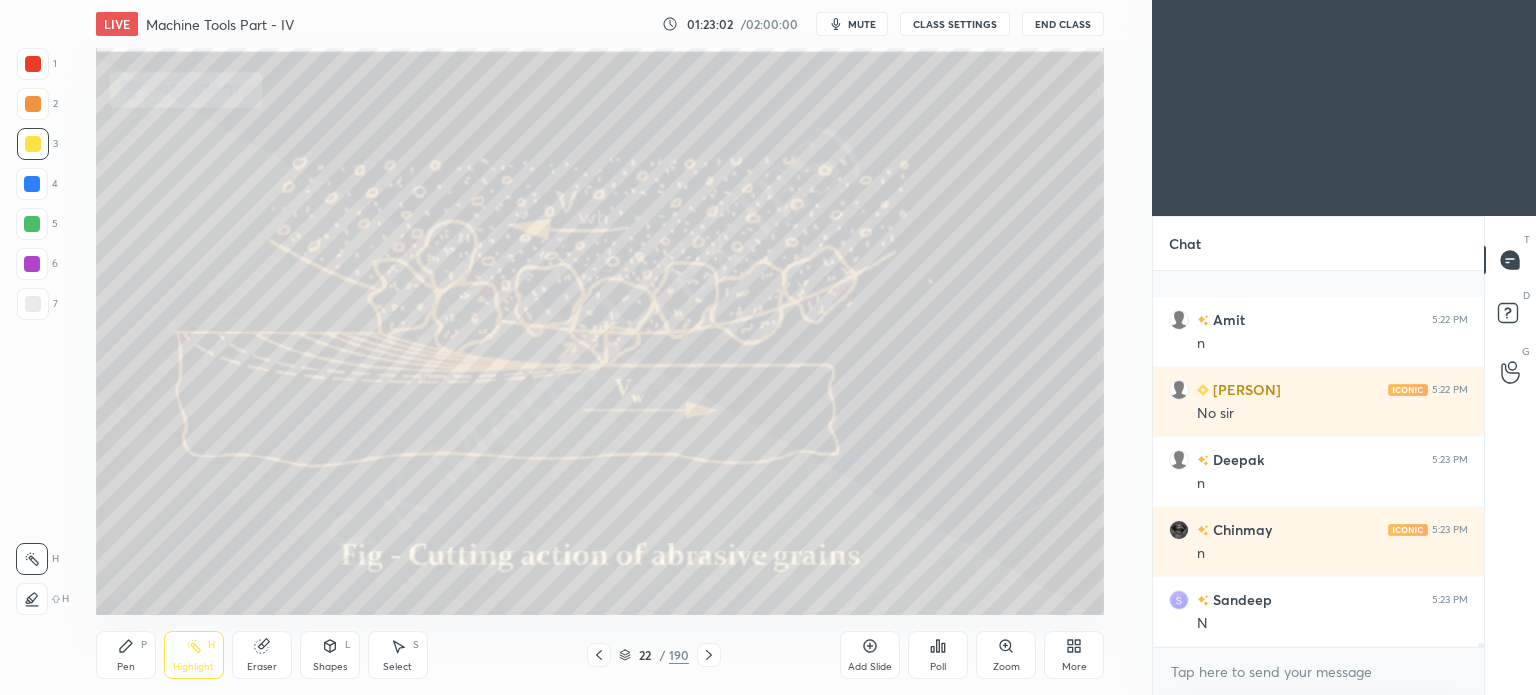 scroll, scrollTop: 38796, scrollLeft: 0, axis: vertical 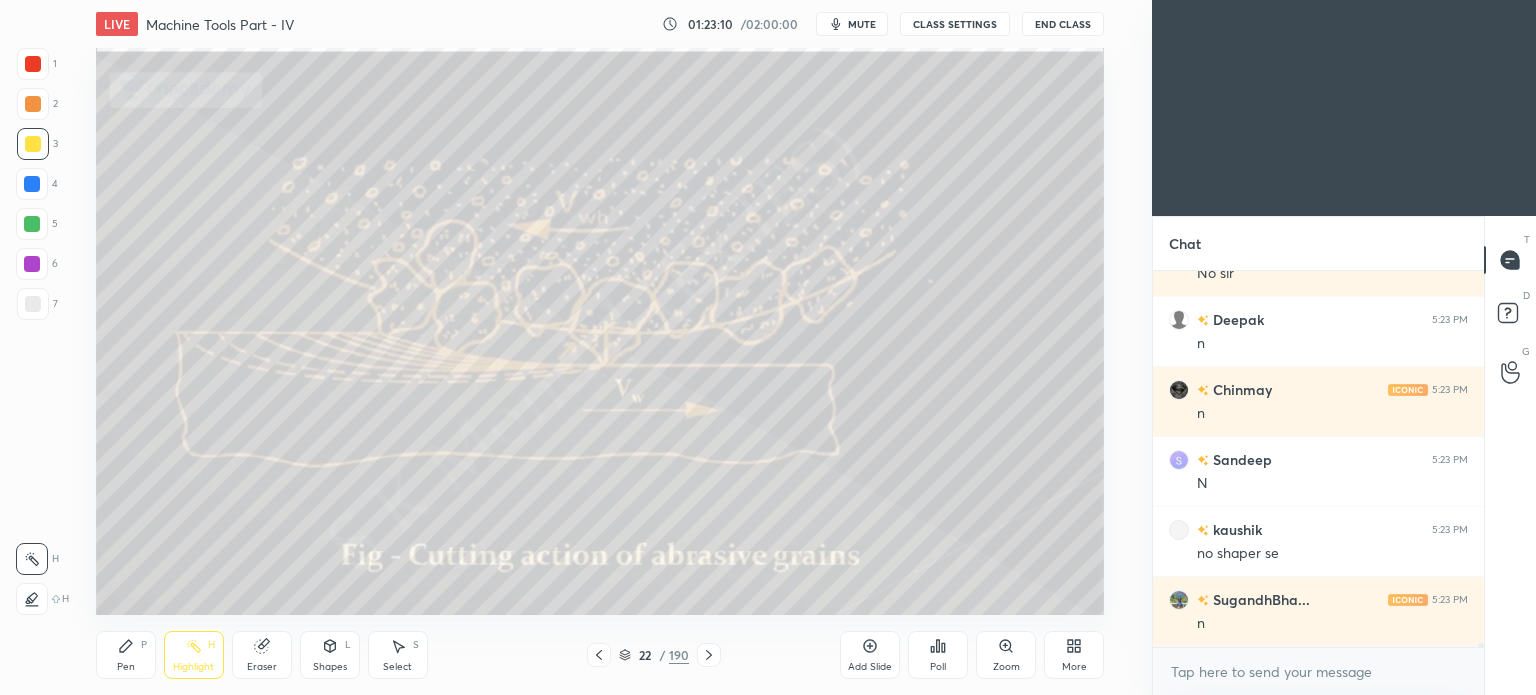 click on "Pen" at bounding box center [126, 667] 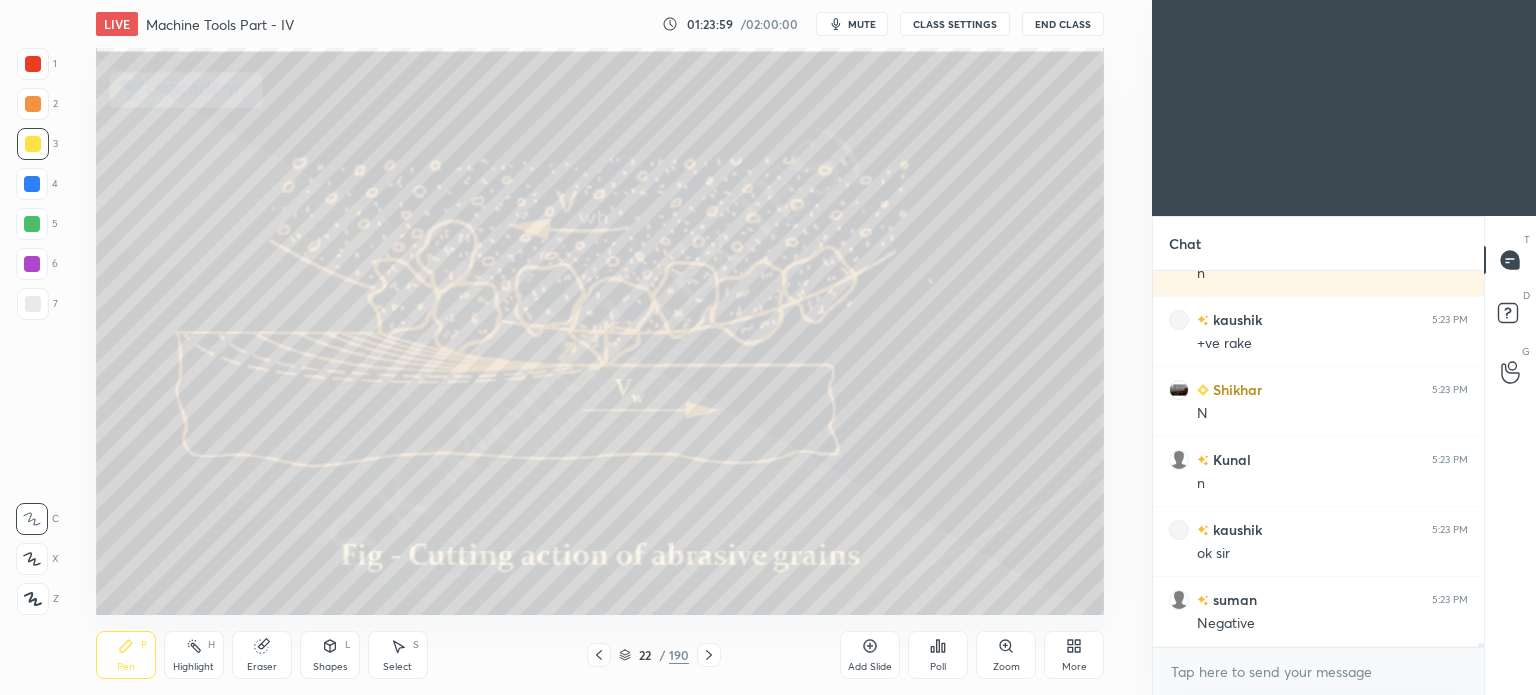 scroll, scrollTop: 39216, scrollLeft: 0, axis: vertical 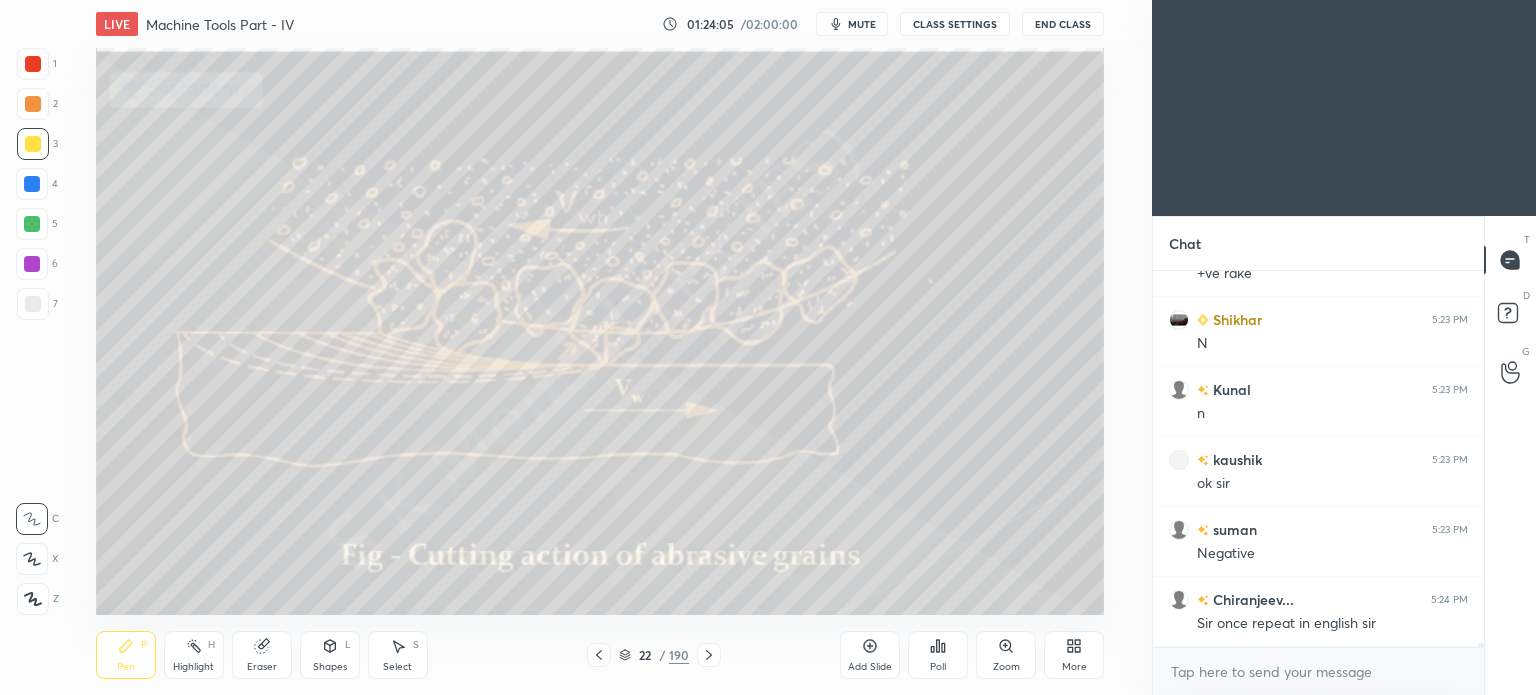 click 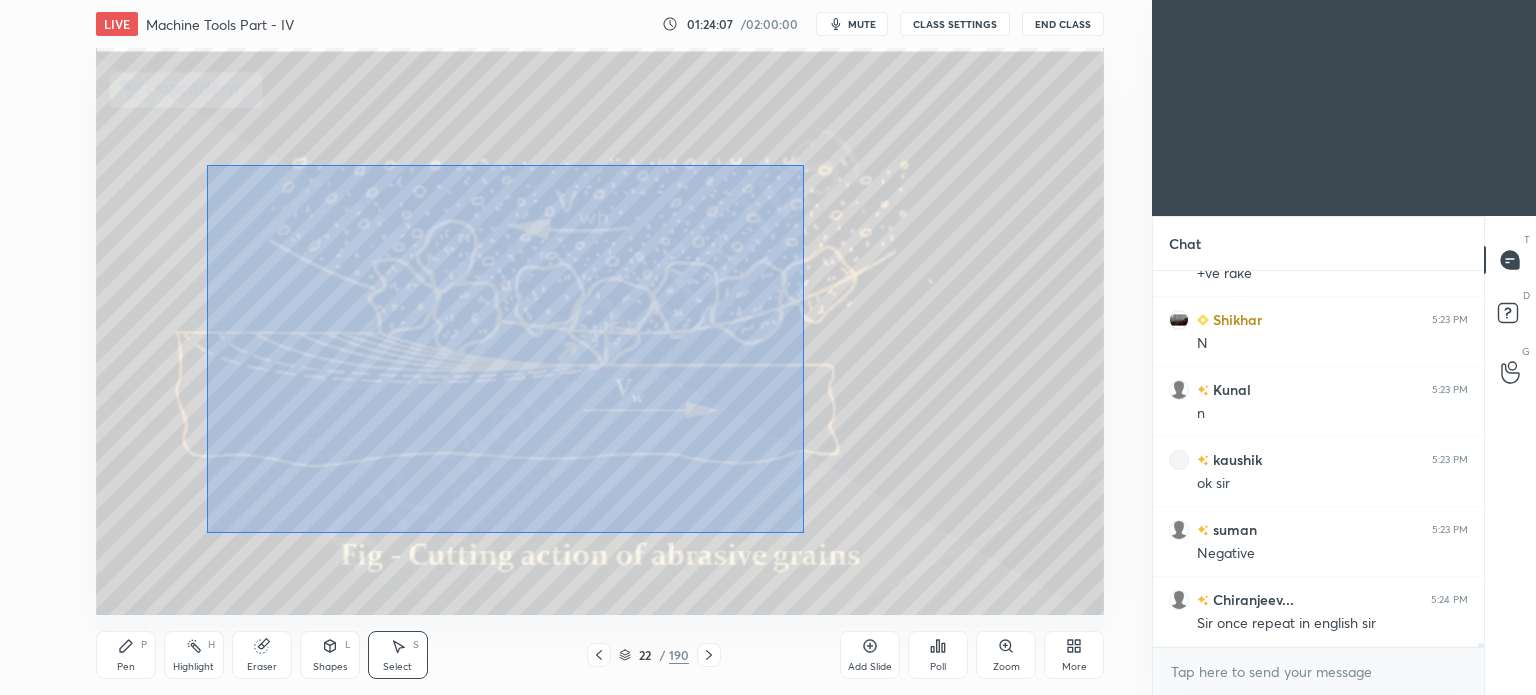 drag, startPoint x: 216, startPoint y: 169, endPoint x: 804, endPoint y: 532, distance: 691.02313 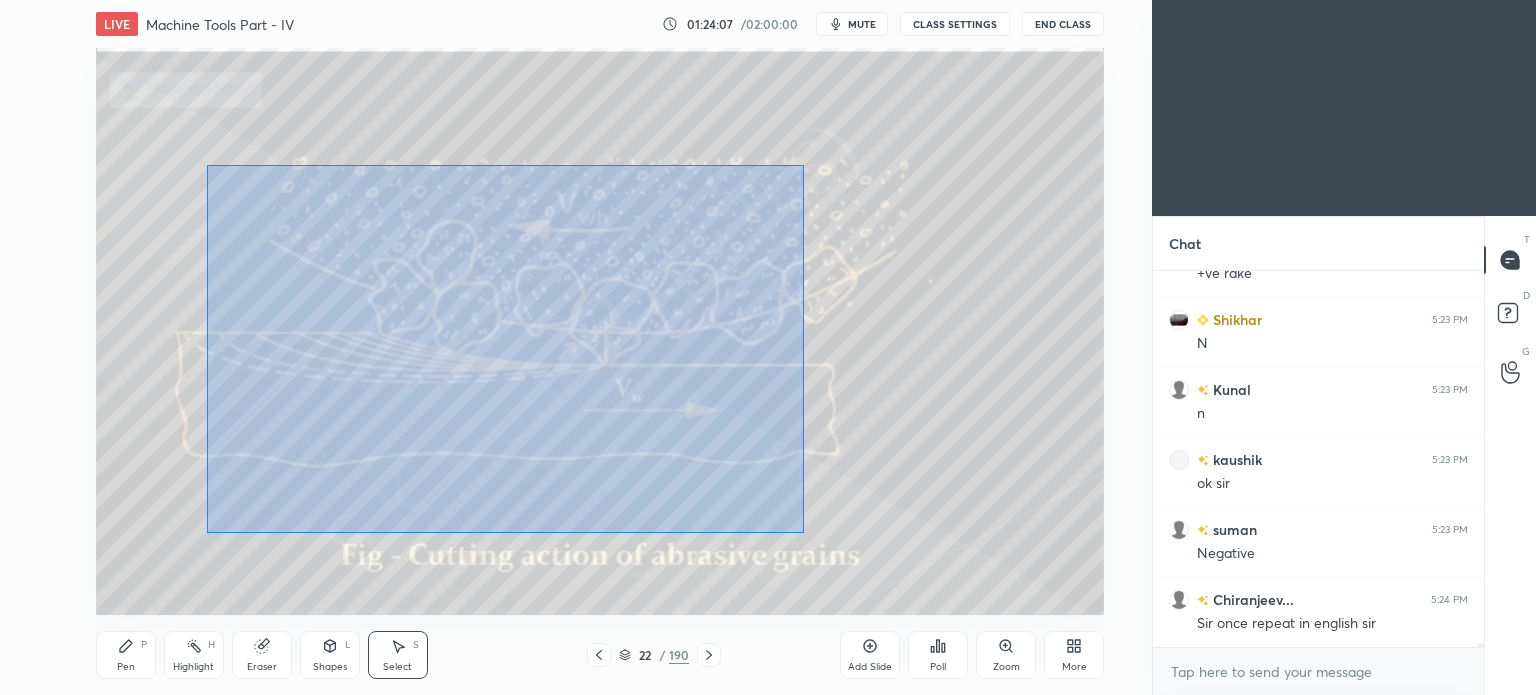 click on "0 ° Undo Copy Duplicate Duplicate to new slide Delete" at bounding box center (600, 331) 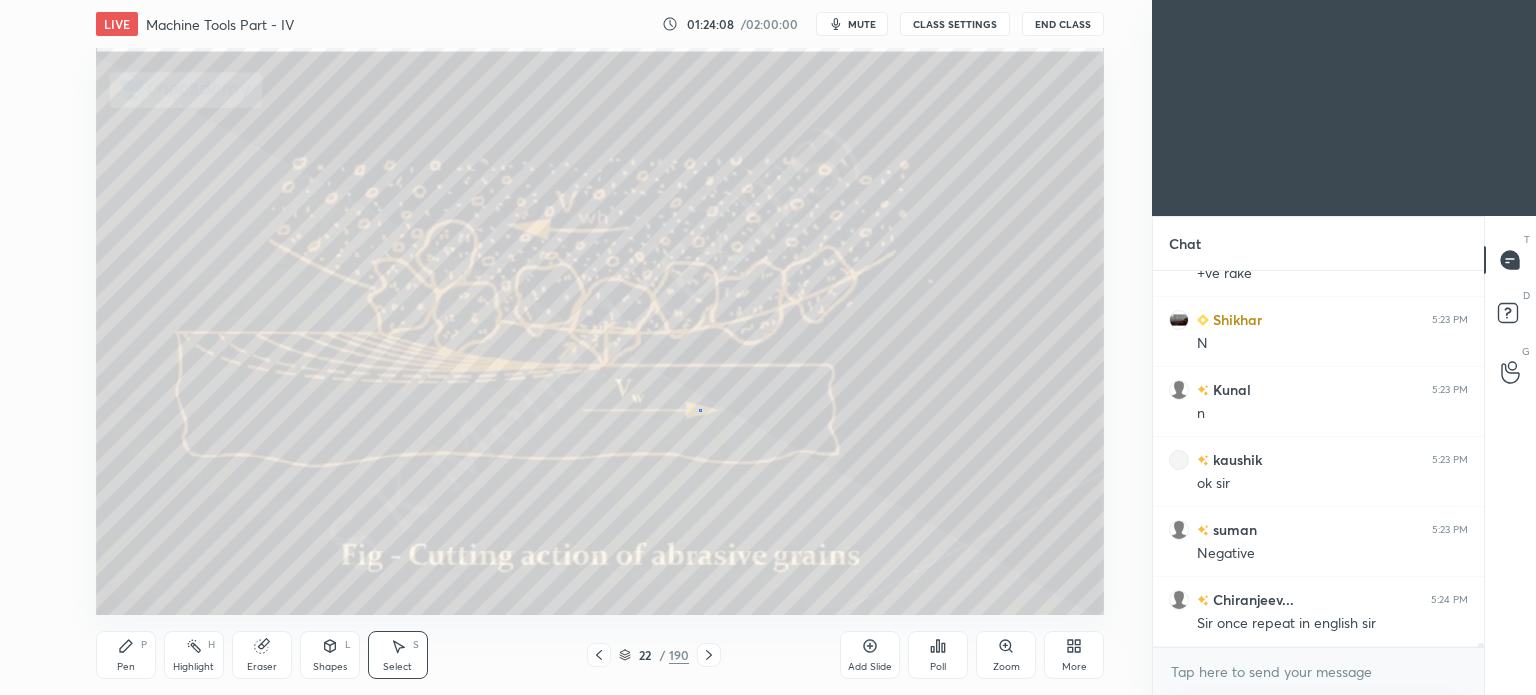 click on "0 ° Undo Copy Duplicate Duplicate to new slide Delete" at bounding box center [600, 331] 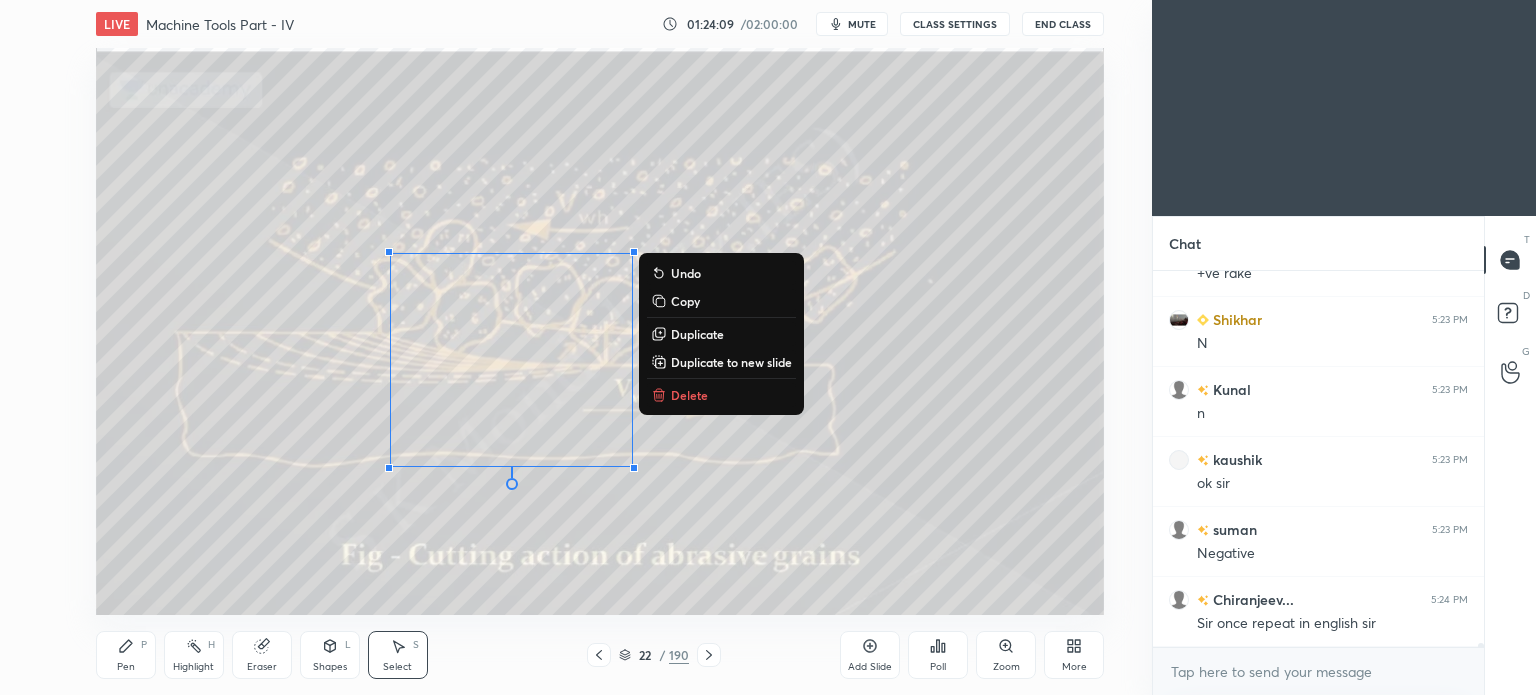 drag, startPoint x: 268, startPoint y: 174, endPoint x: 824, endPoint y: 680, distance: 751.77924 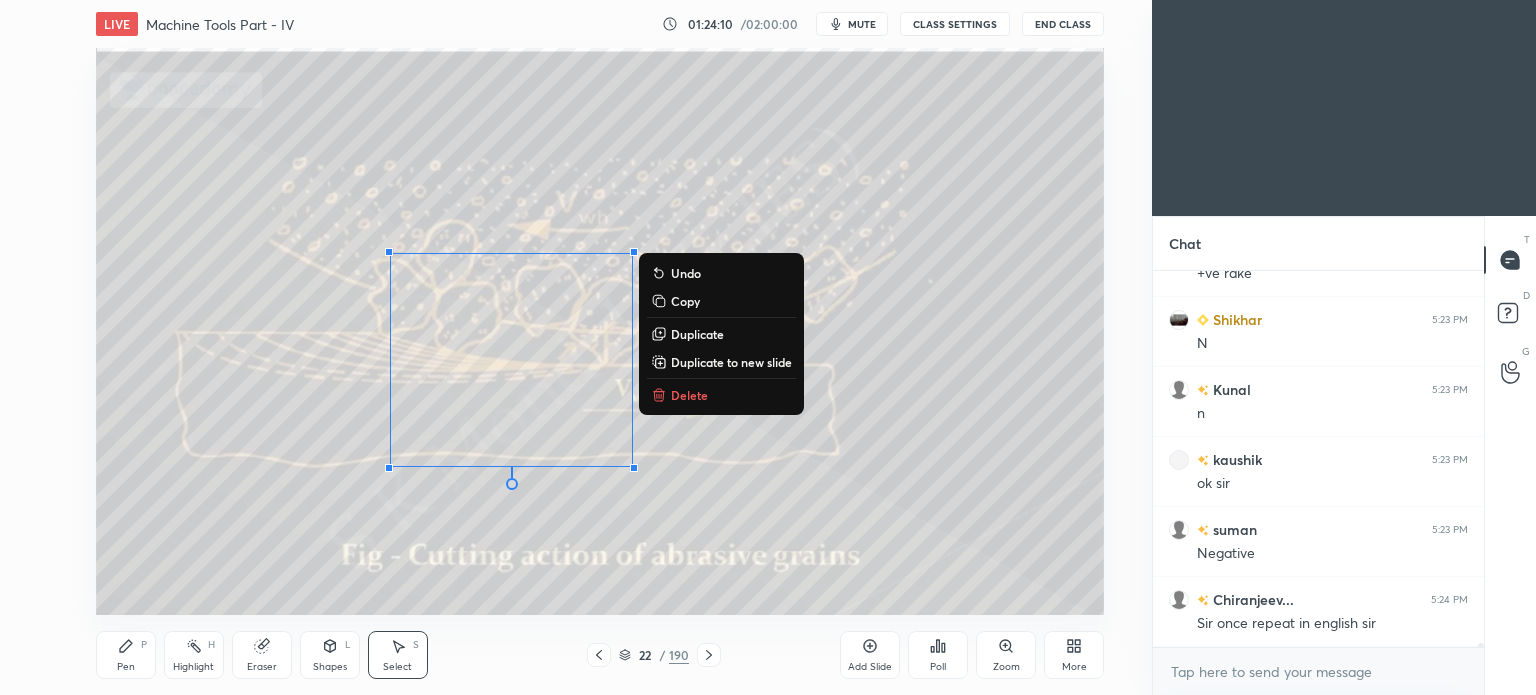 click on "Delete" at bounding box center (689, 395) 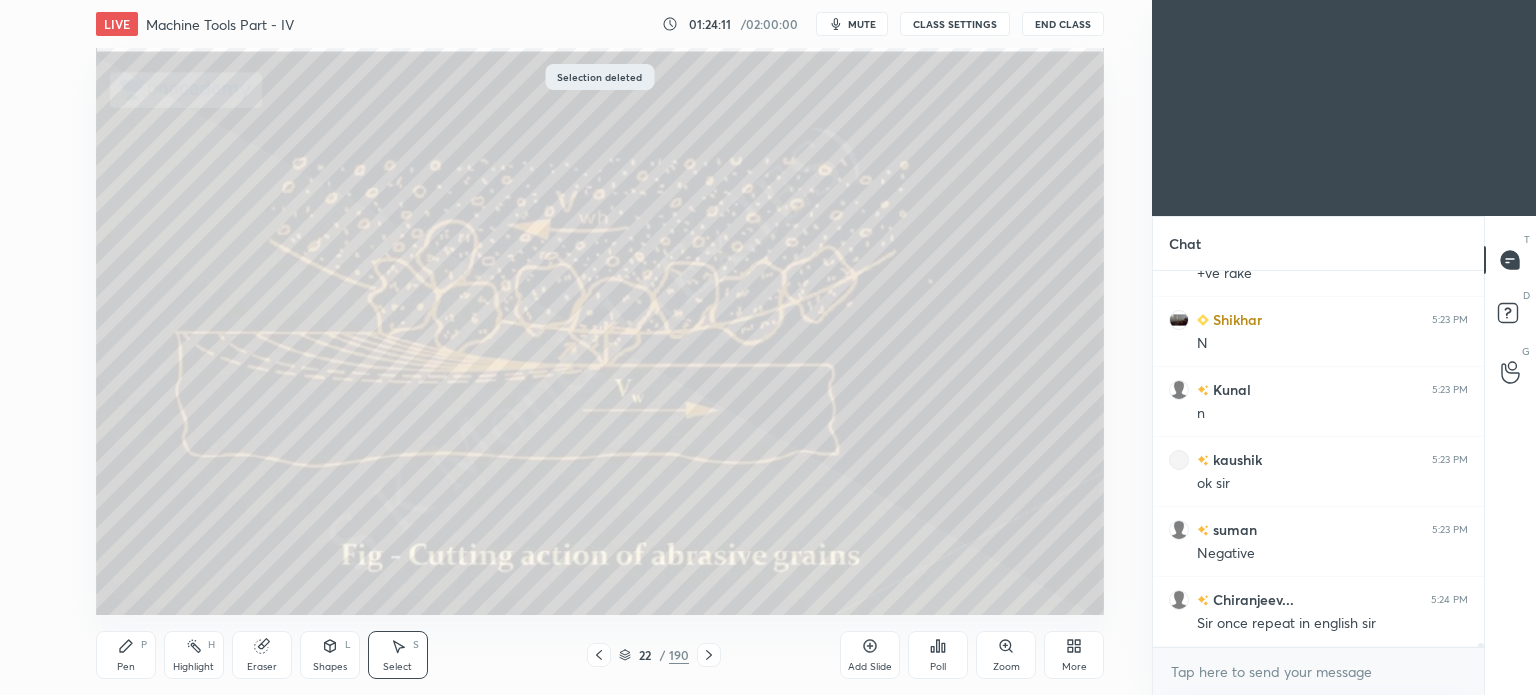 click on "Pen" at bounding box center (126, 667) 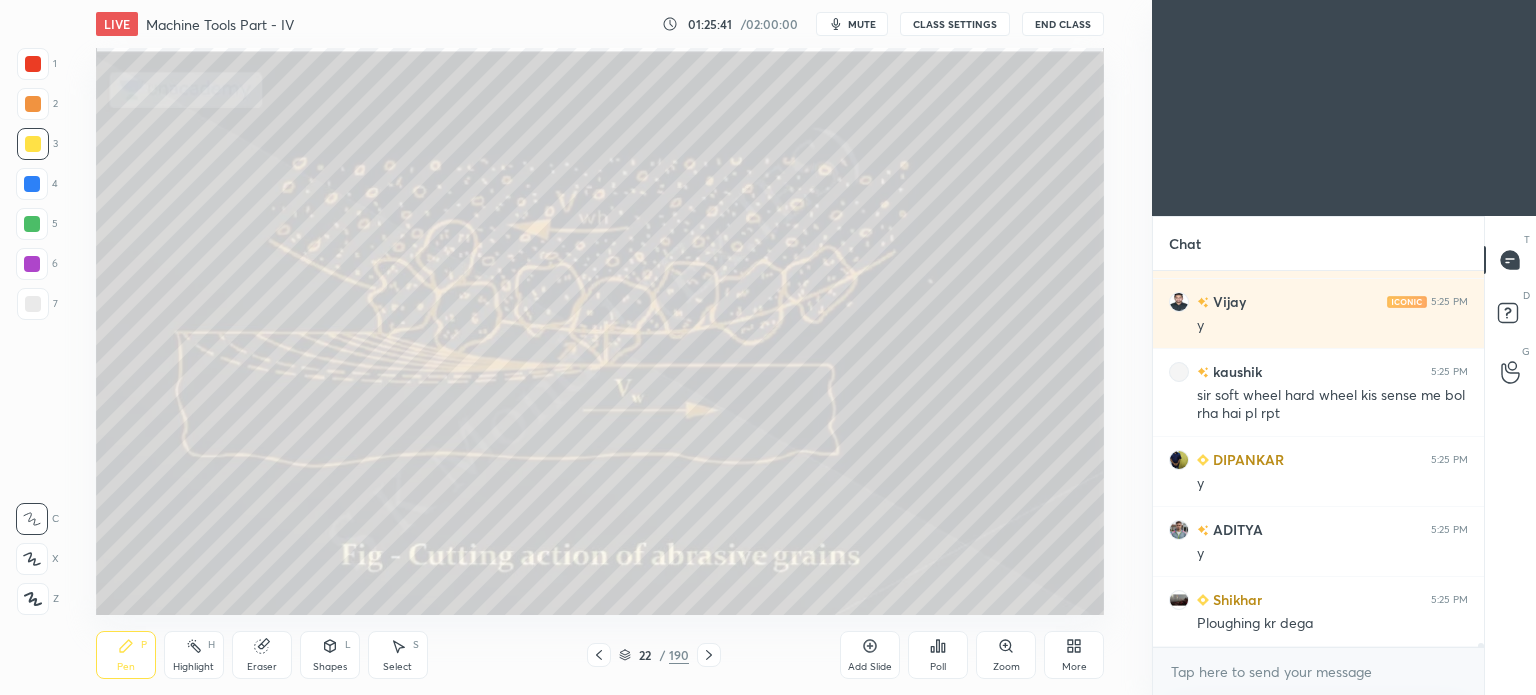 scroll, scrollTop: 38940, scrollLeft: 0, axis: vertical 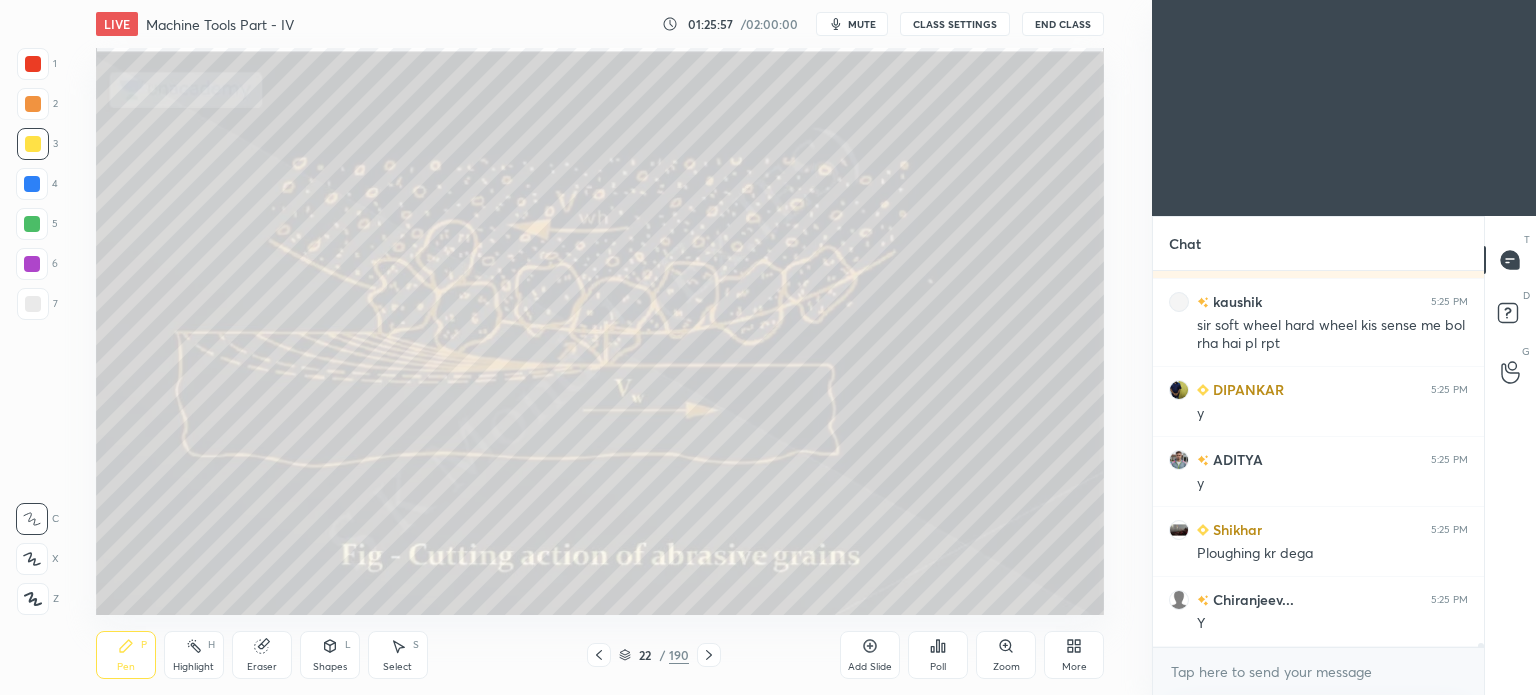 click on "22 / 190" at bounding box center (654, 655) 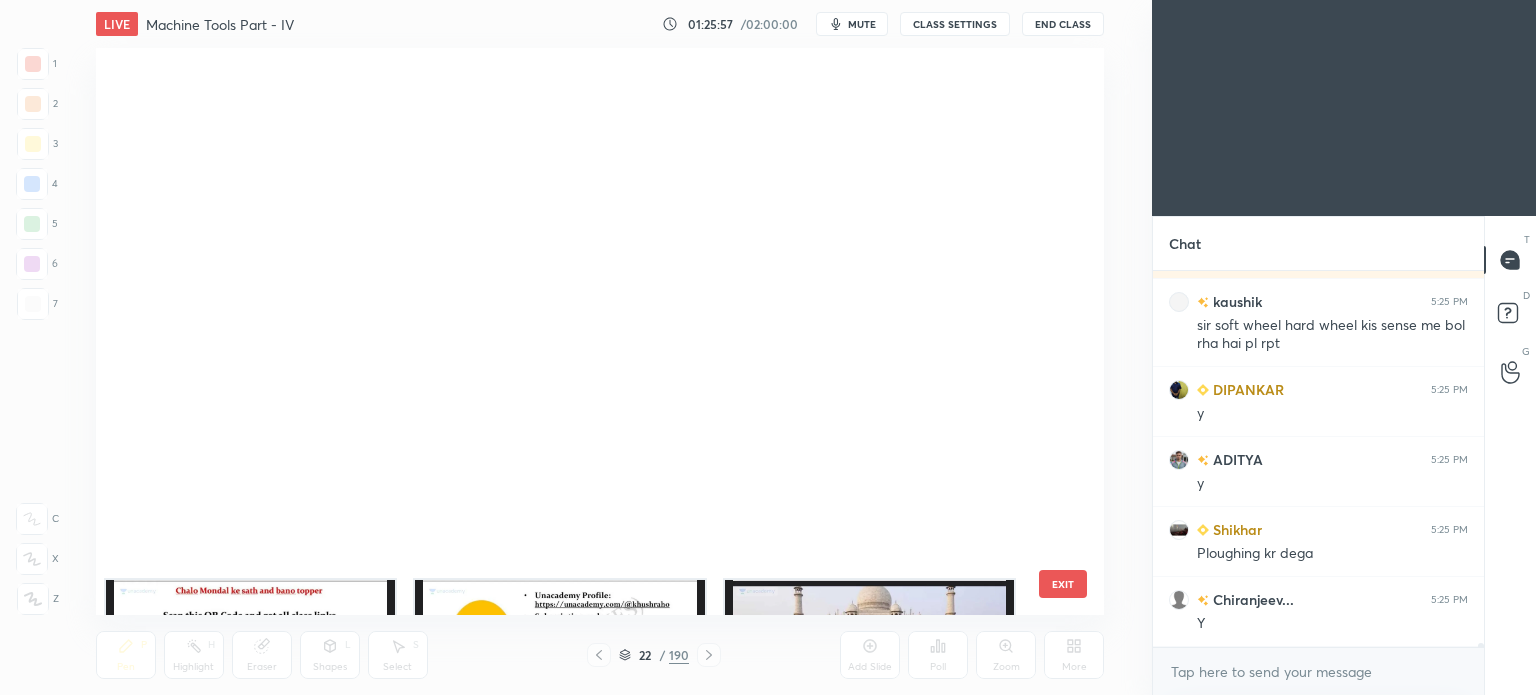 scroll, scrollTop: 824, scrollLeft: 0, axis: vertical 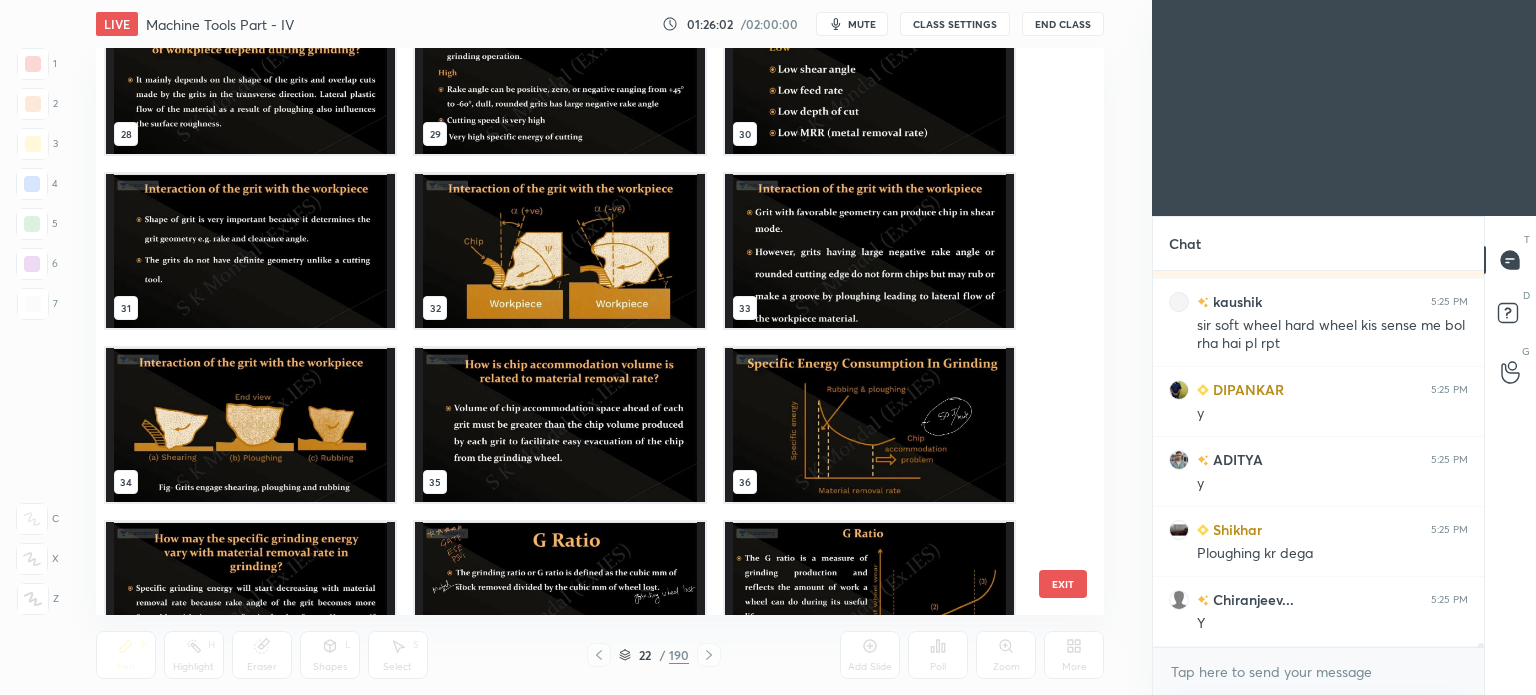 click at bounding box center [250, 425] 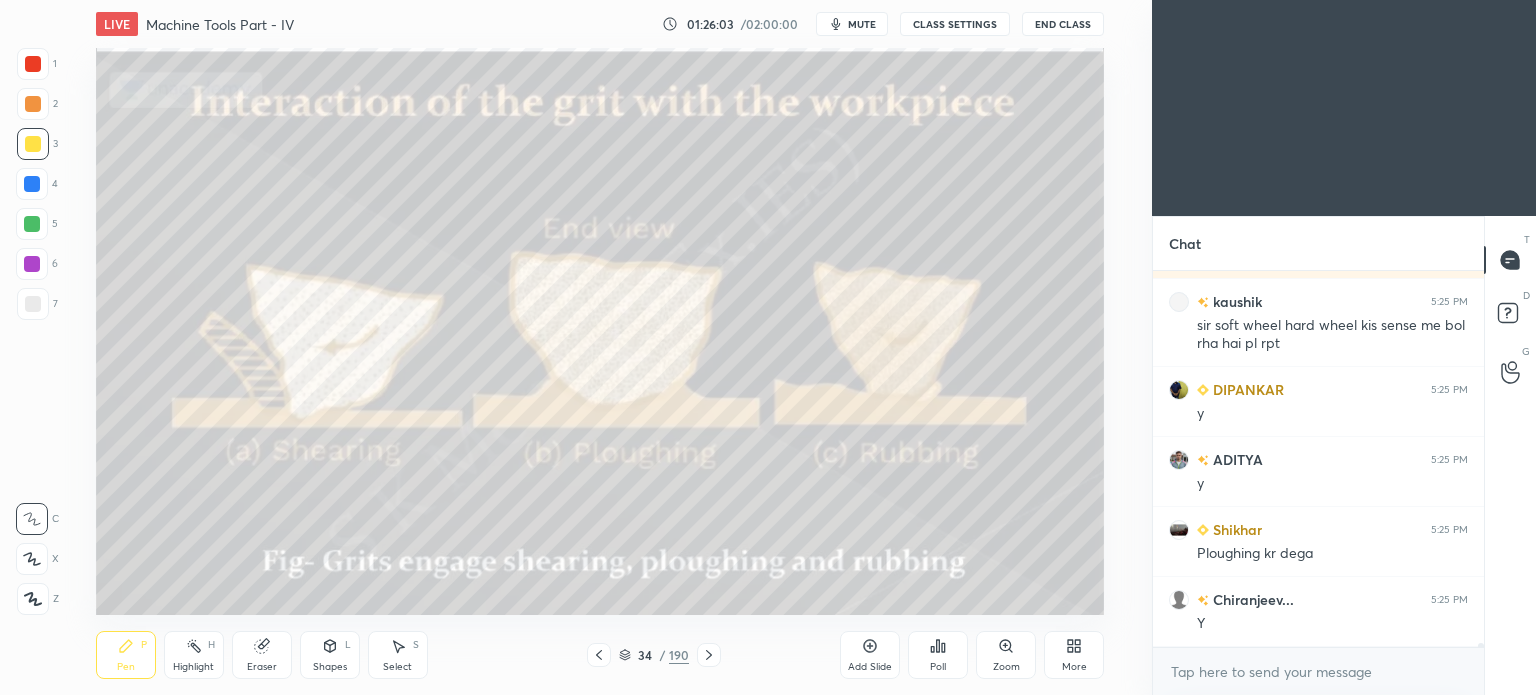 click on "Highlight" at bounding box center (193, 667) 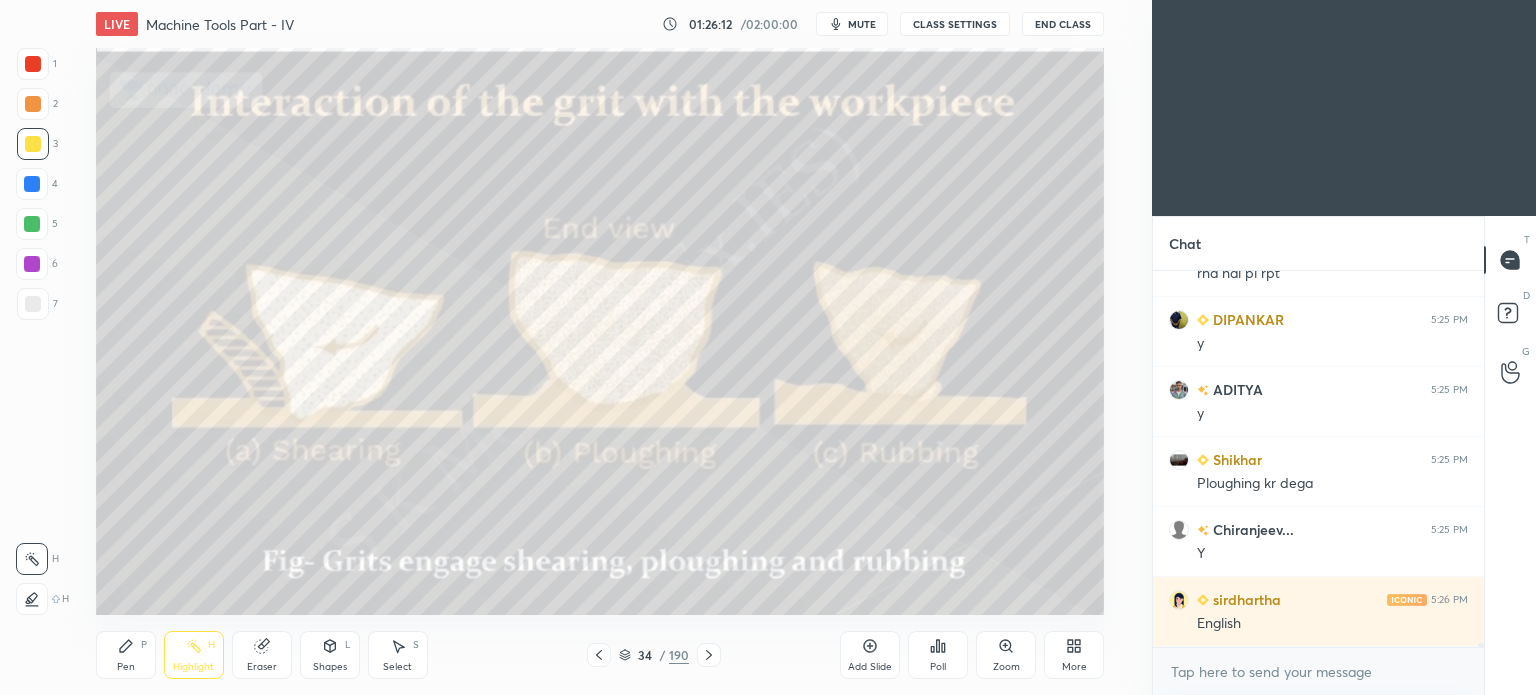 scroll, scrollTop: 39080, scrollLeft: 0, axis: vertical 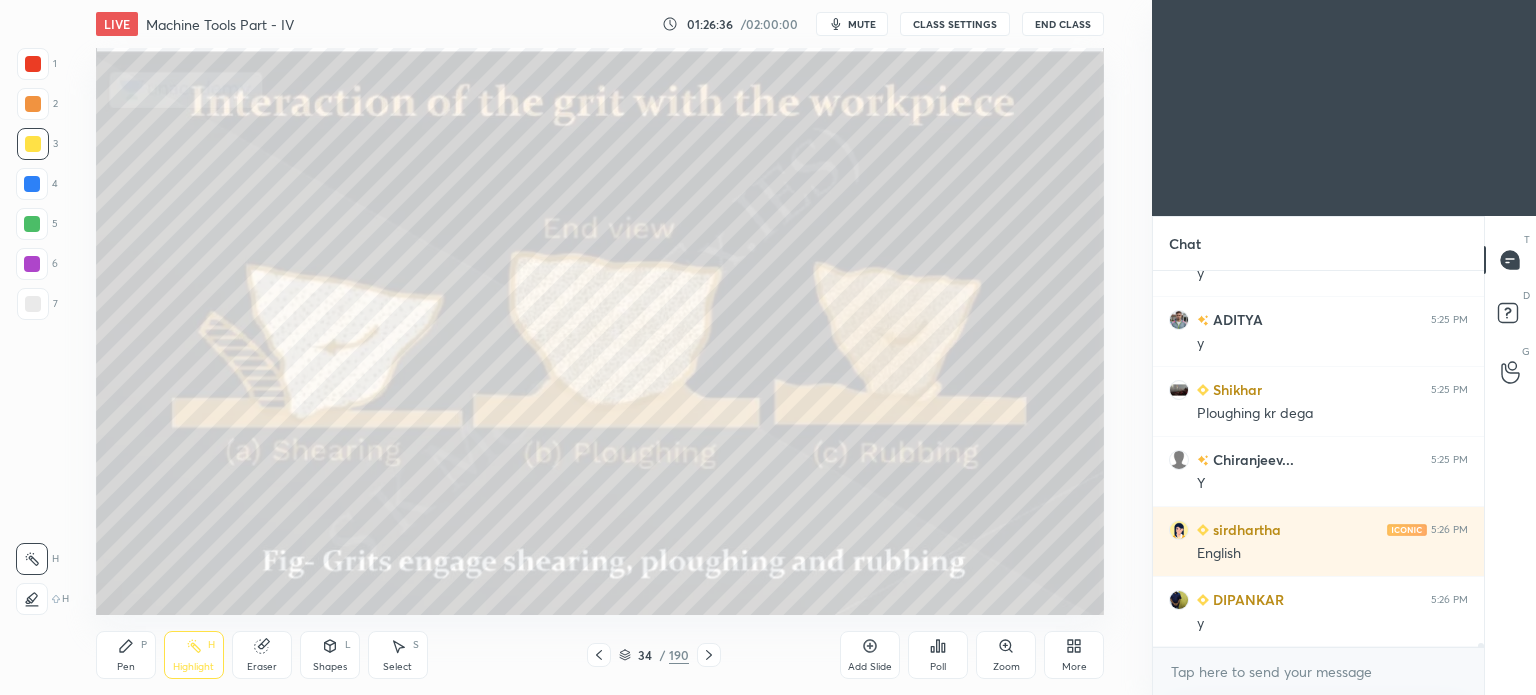 click 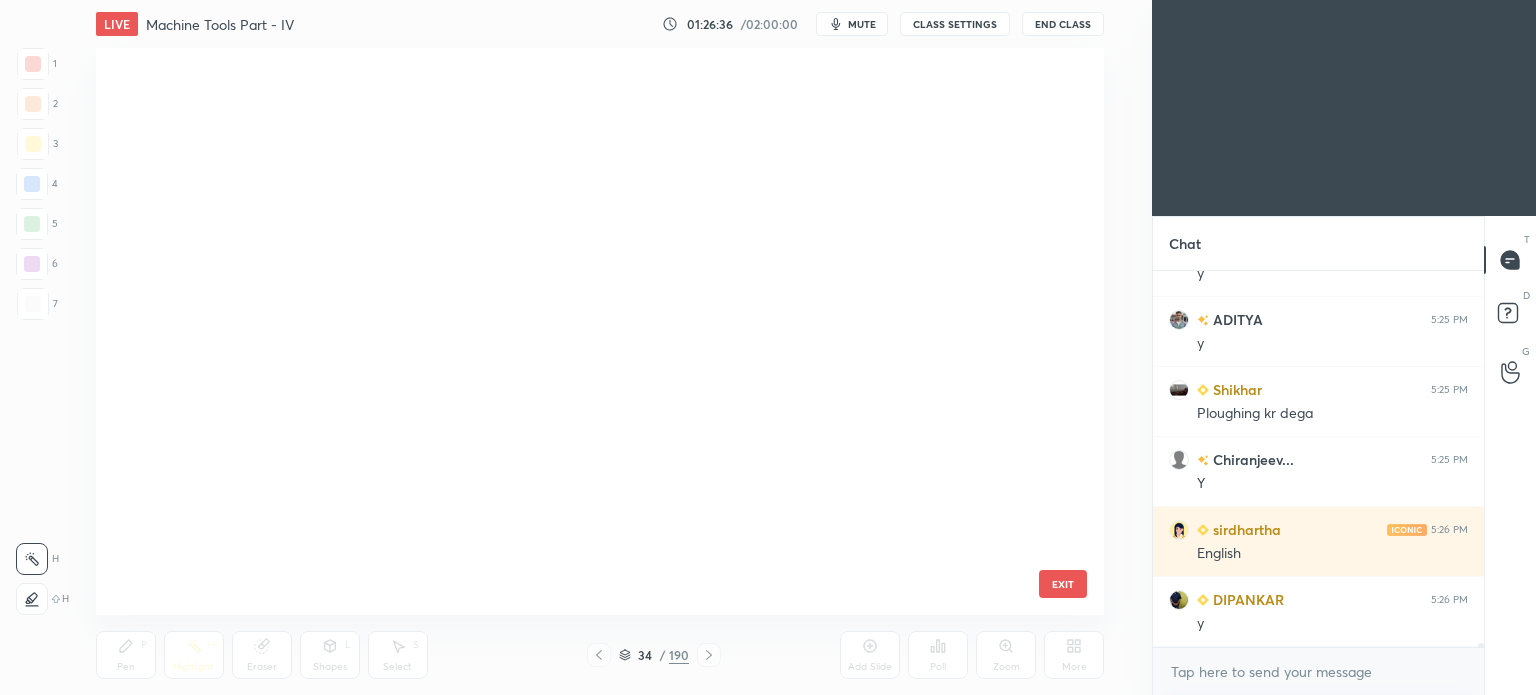 scroll, scrollTop: 1520, scrollLeft: 0, axis: vertical 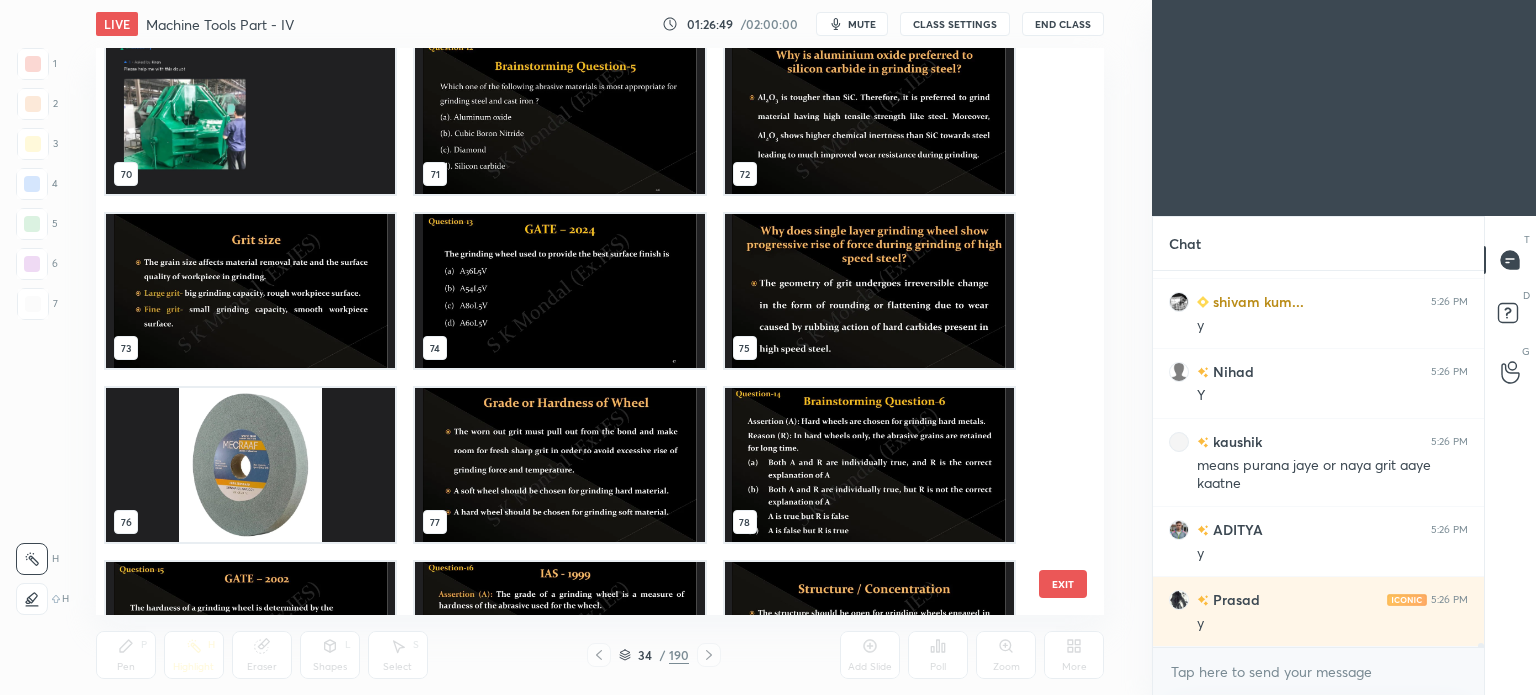 click at bounding box center (868, 291) 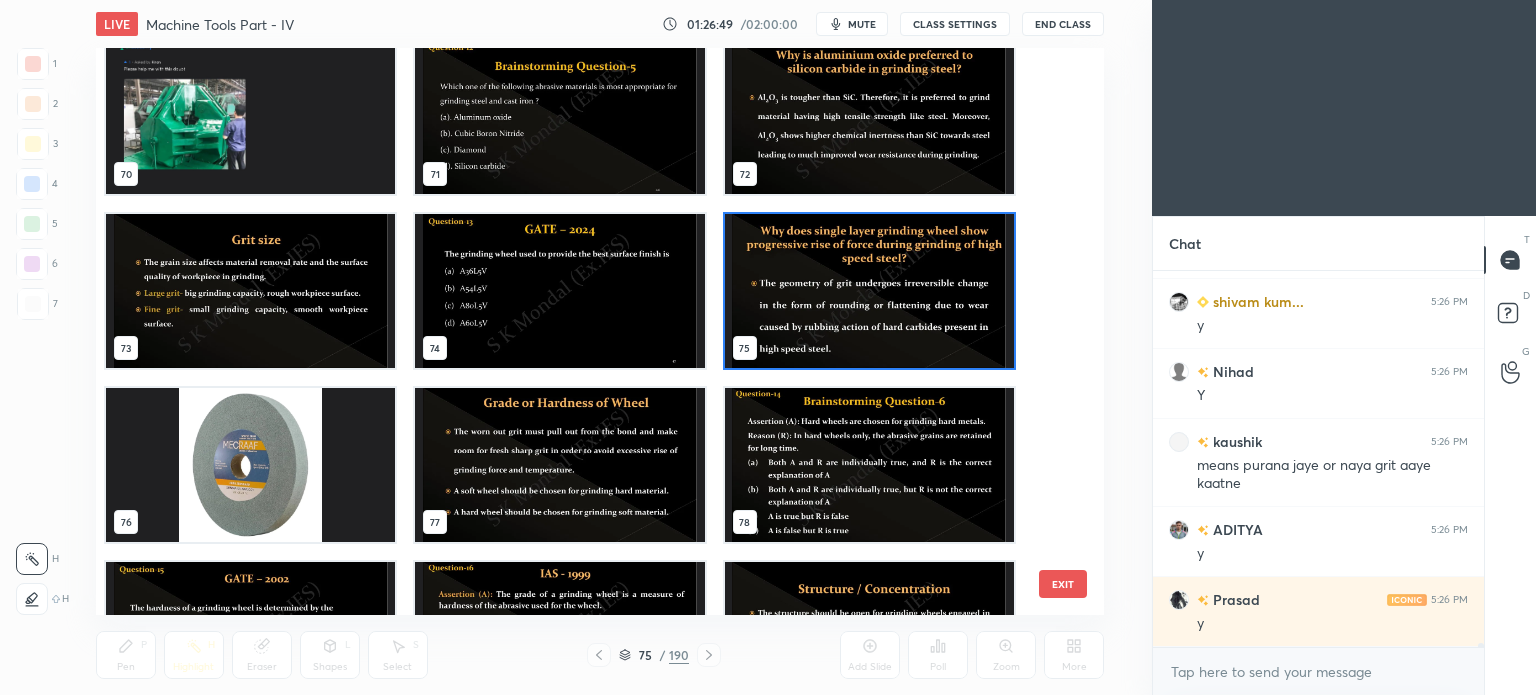 scroll, scrollTop: 39728, scrollLeft: 0, axis: vertical 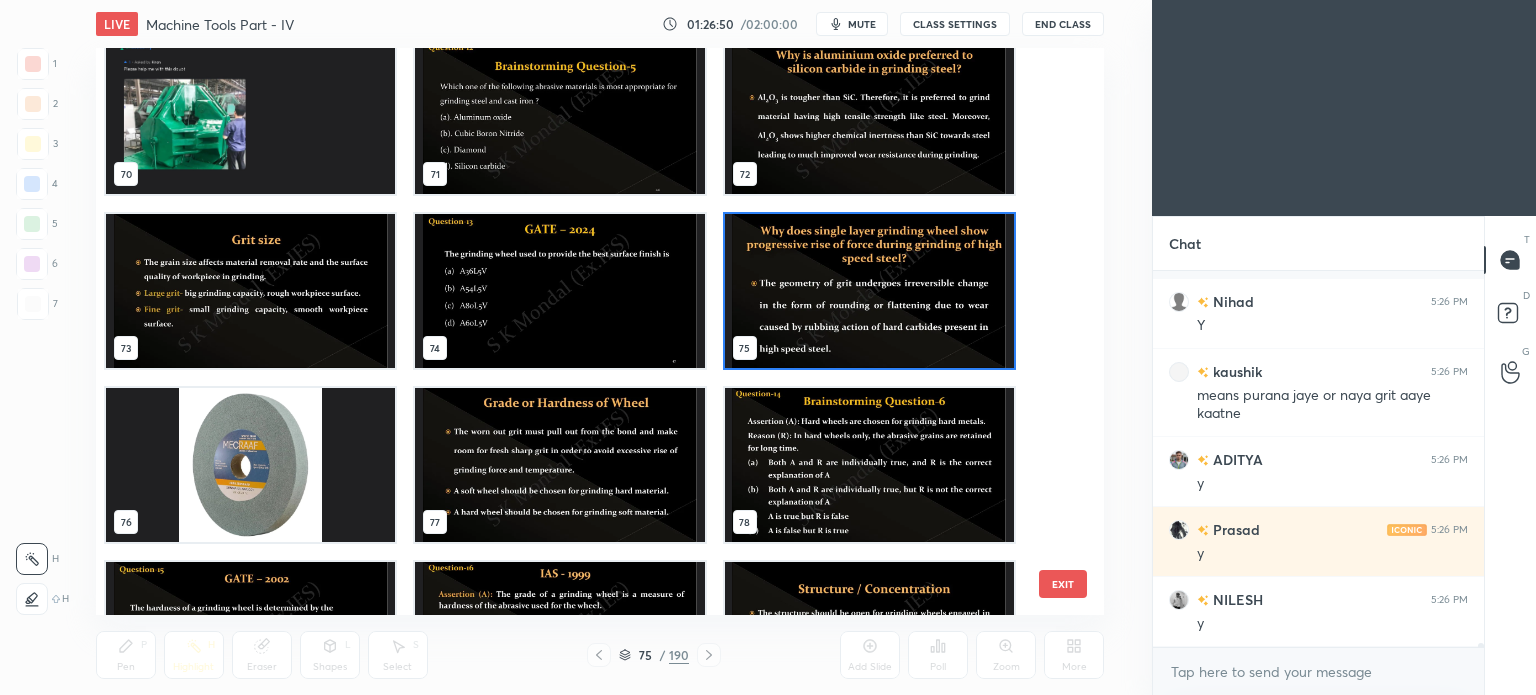 click at bounding box center (559, 465) 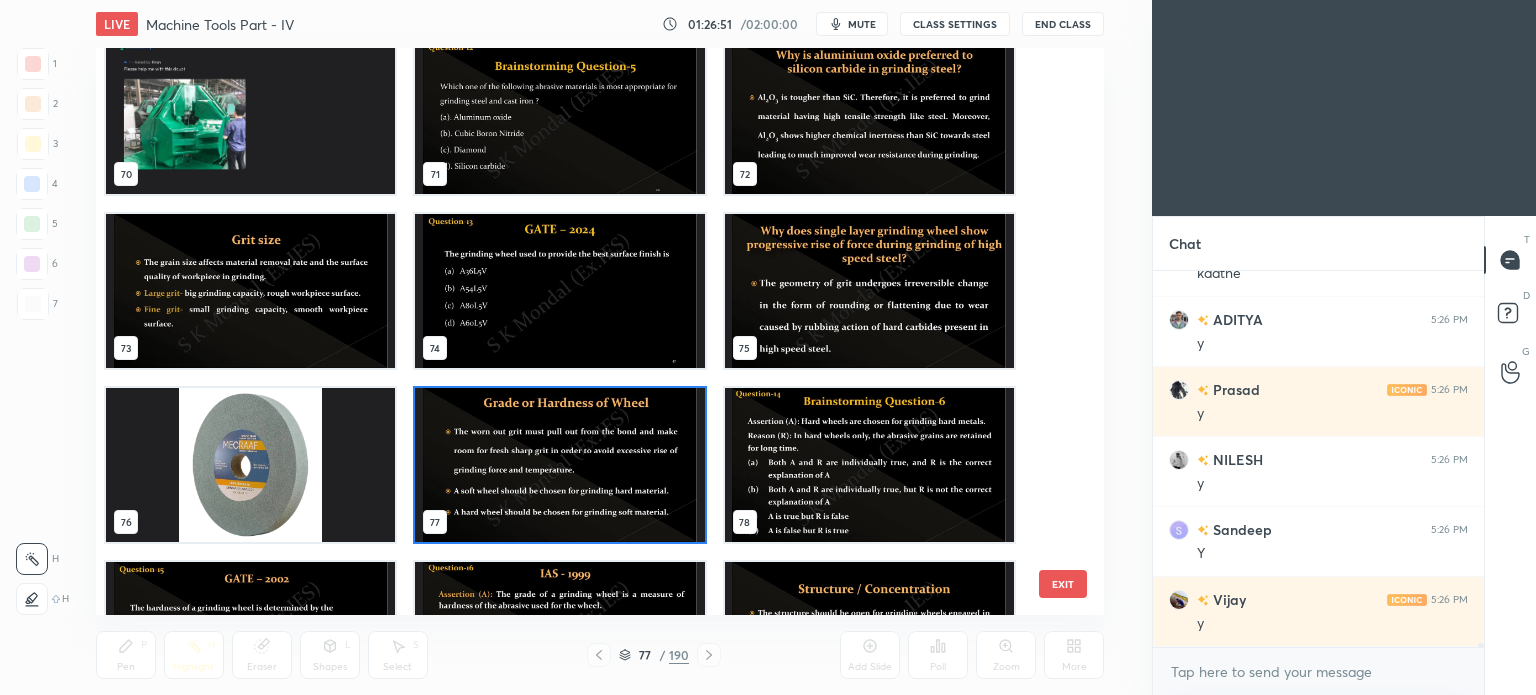 click at bounding box center [559, 465] 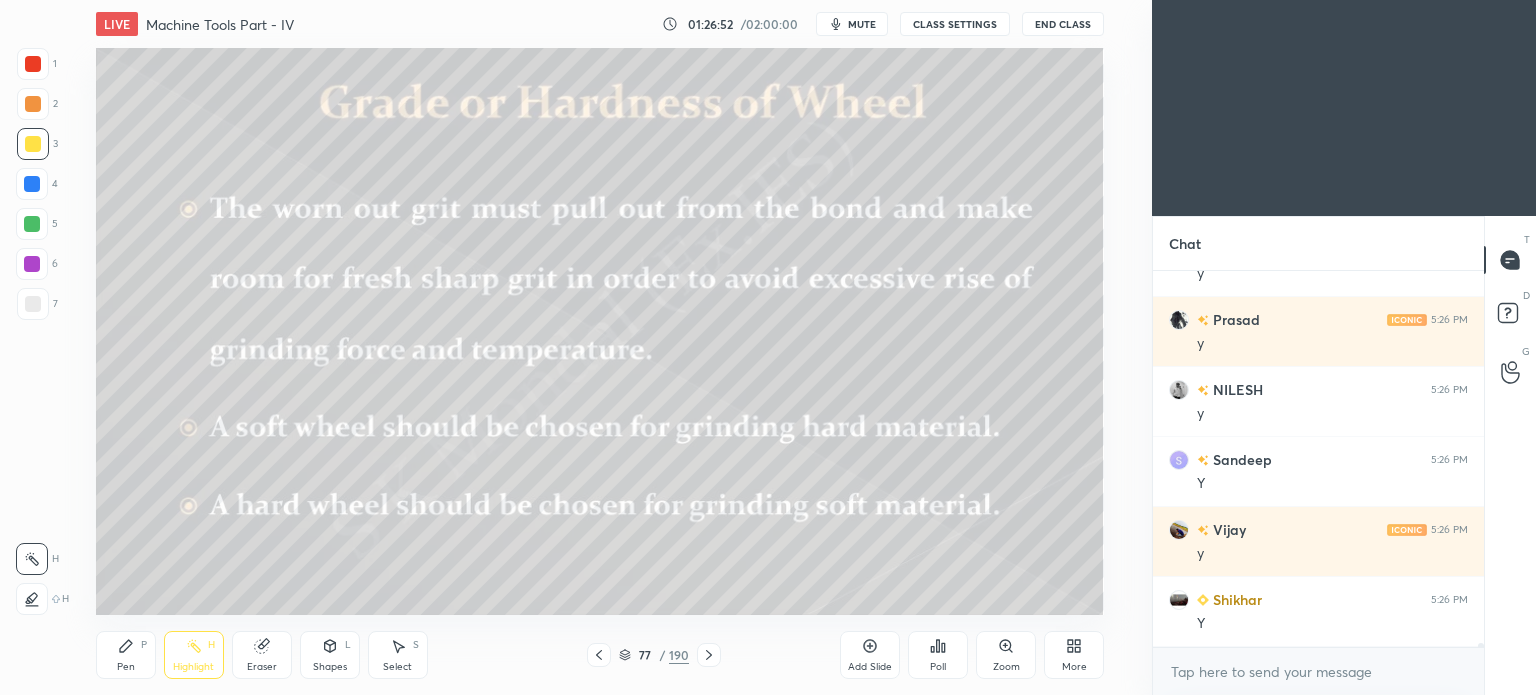 scroll, scrollTop: 40008, scrollLeft: 0, axis: vertical 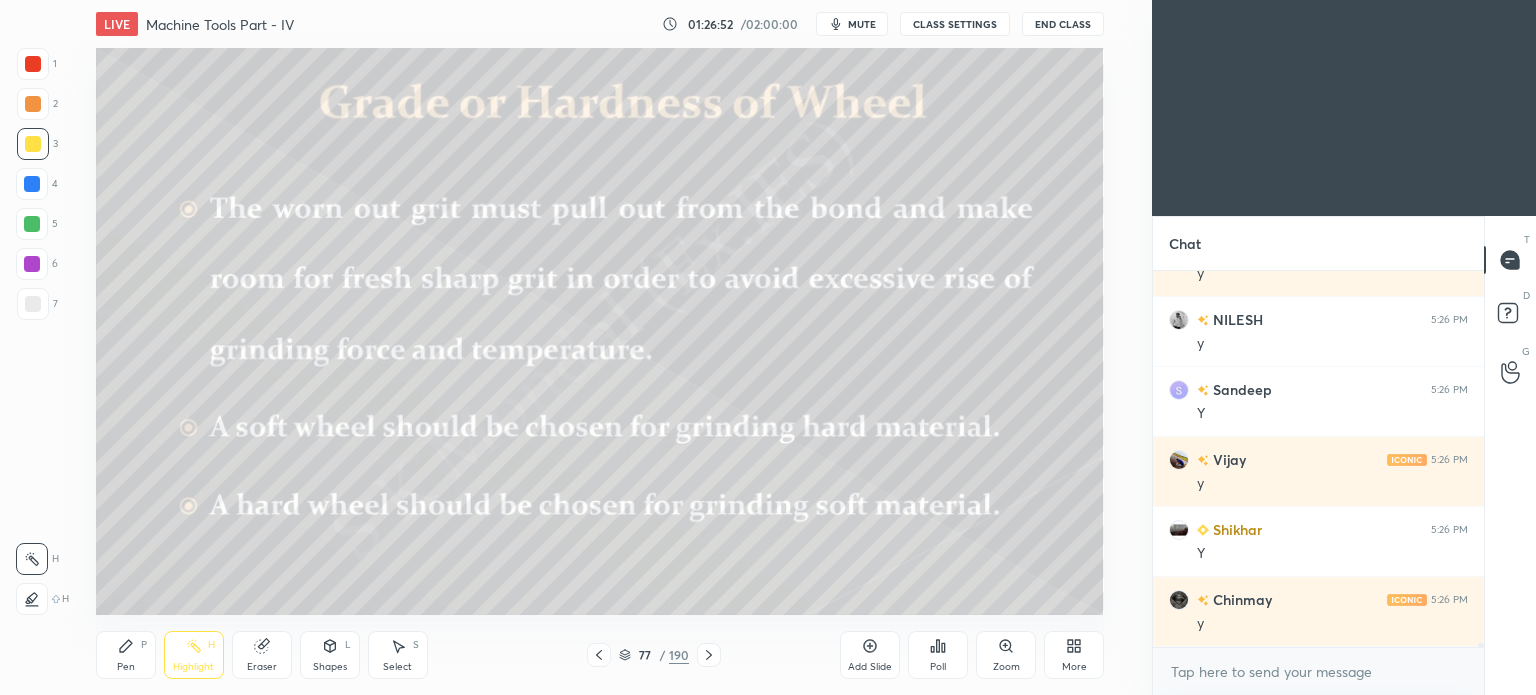 click on "Highlight" at bounding box center [193, 667] 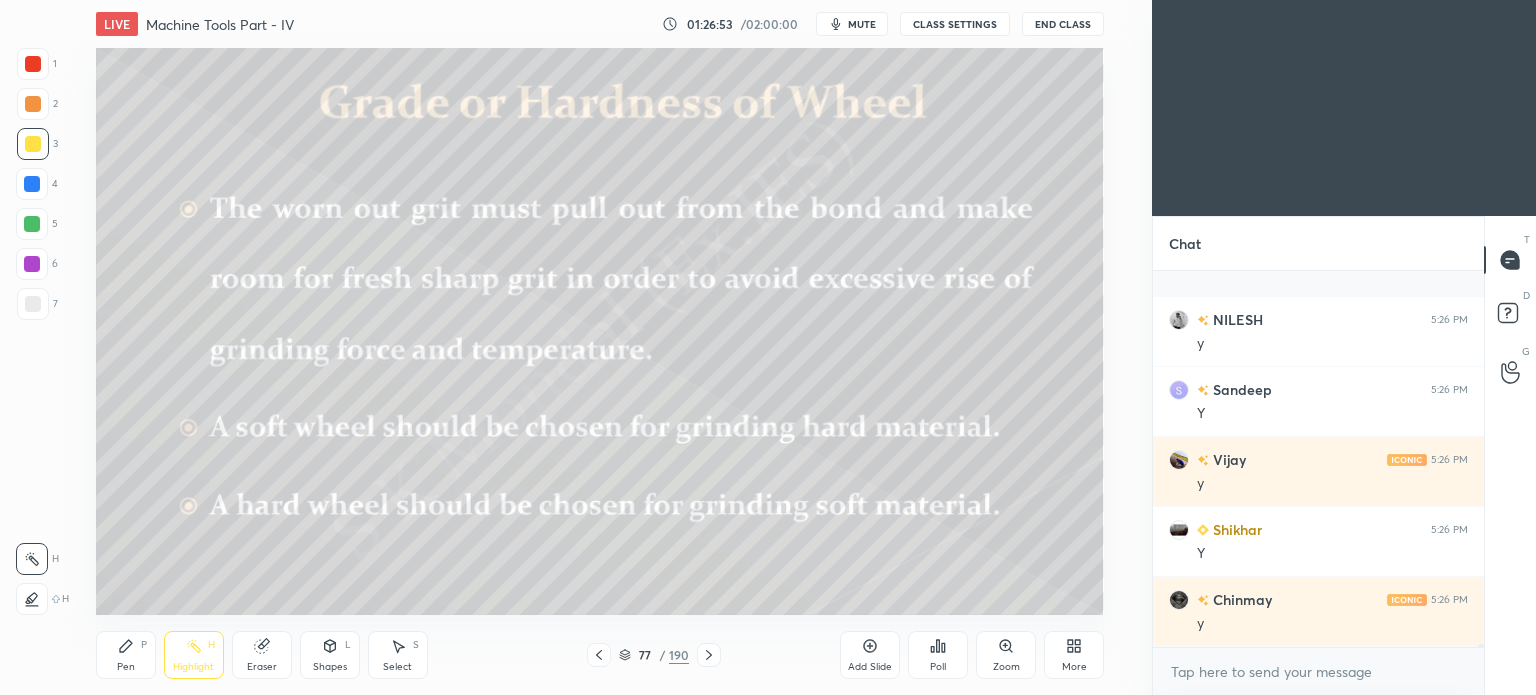 scroll, scrollTop: 40148, scrollLeft: 0, axis: vertical 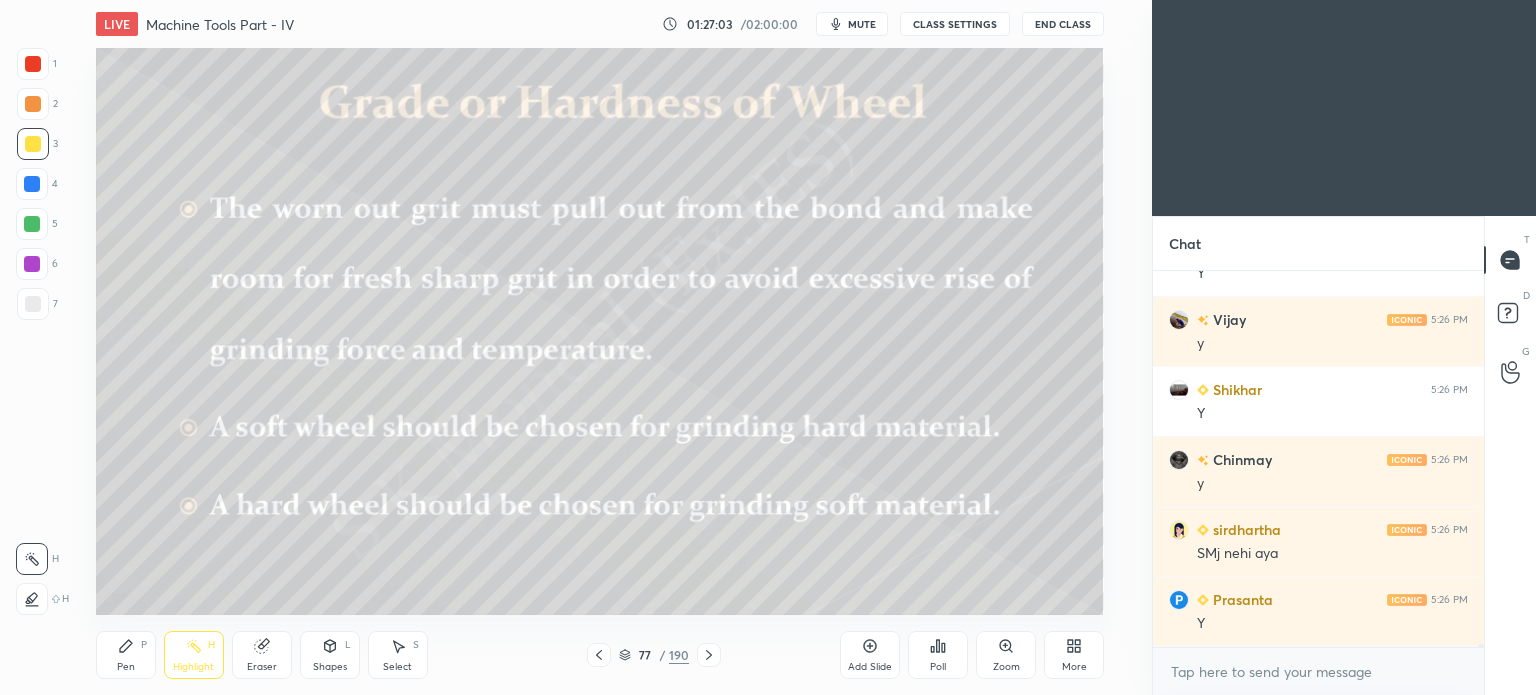 click on "Pen P" at bounding box center (126, 655) 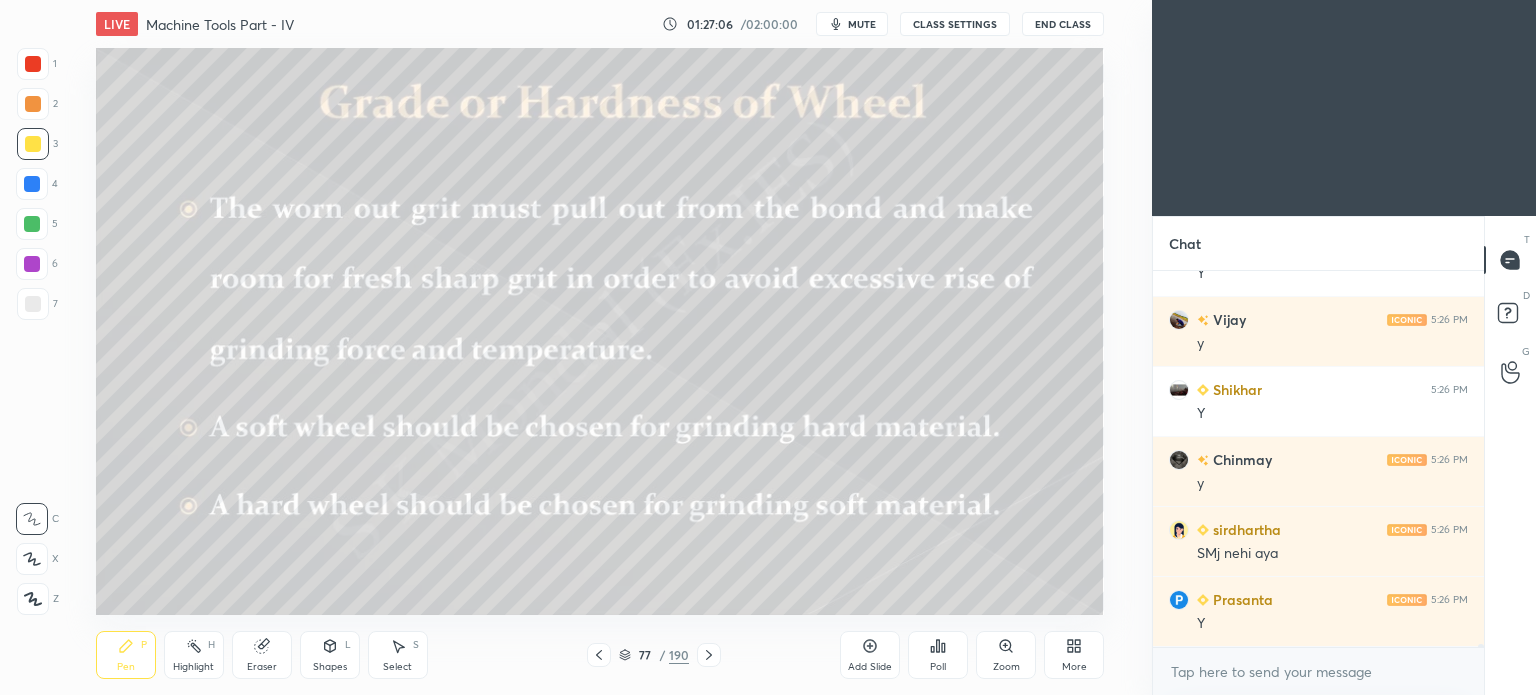 click on "Highlight H" at bounding box center (194, 655) 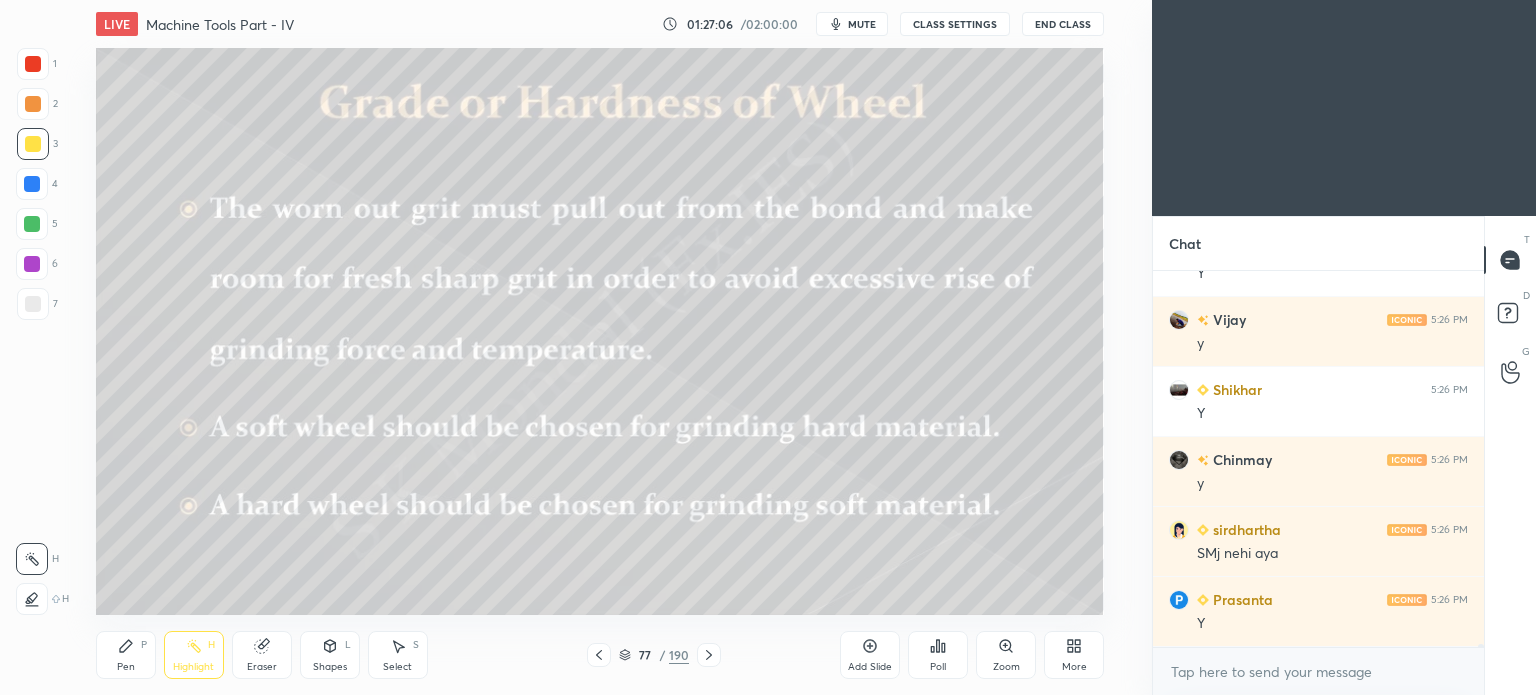 click 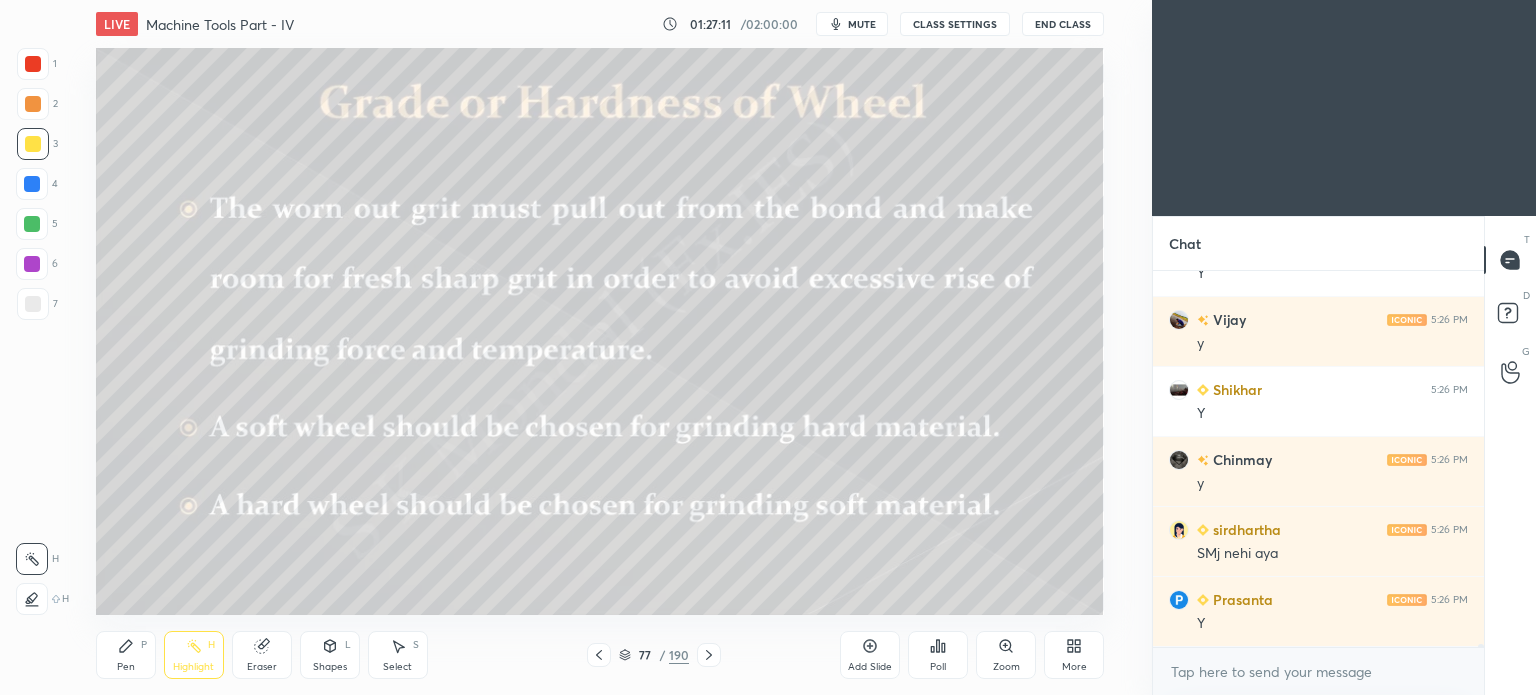 scroll, scrollTop: 40218, scrollLeft: 0, axis: vertical 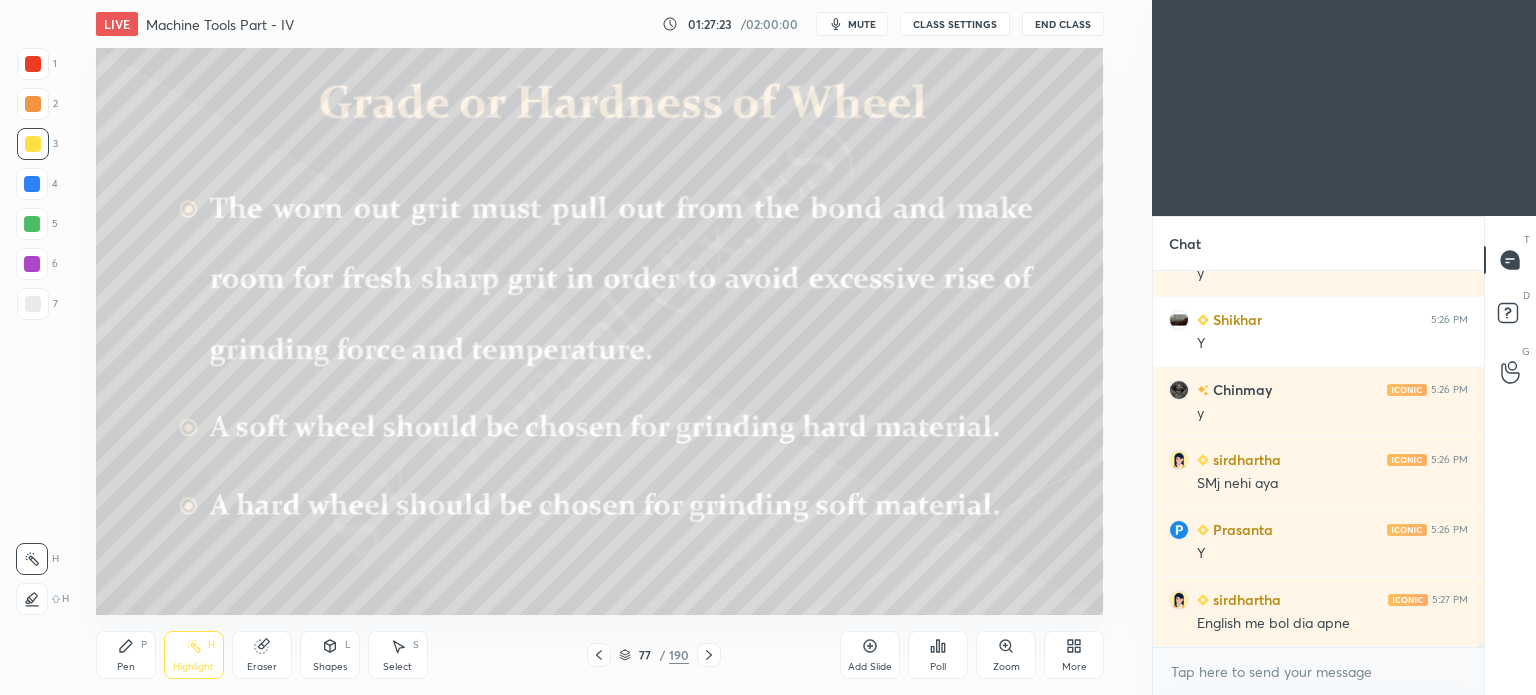 click 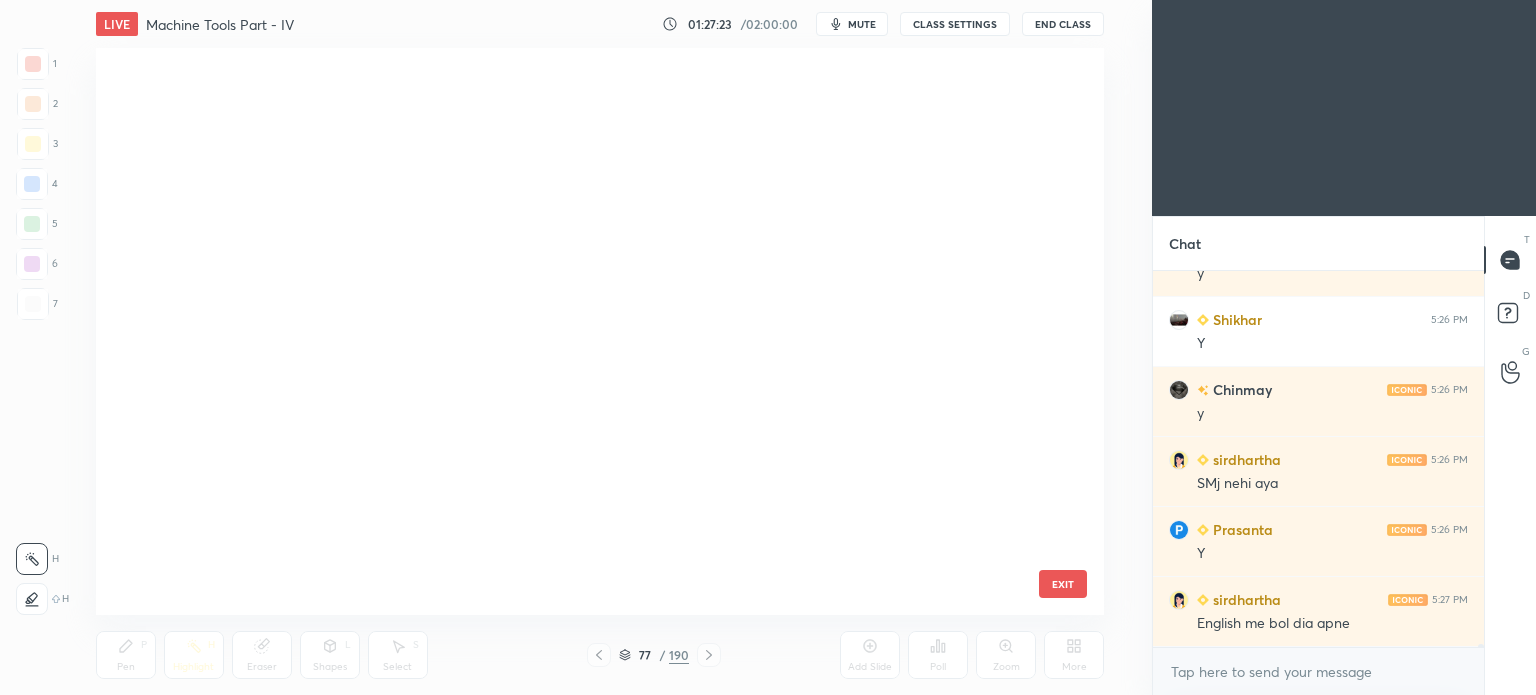 scroll, scrollTop: 3956, scrollLeft: 0, axis: vertical 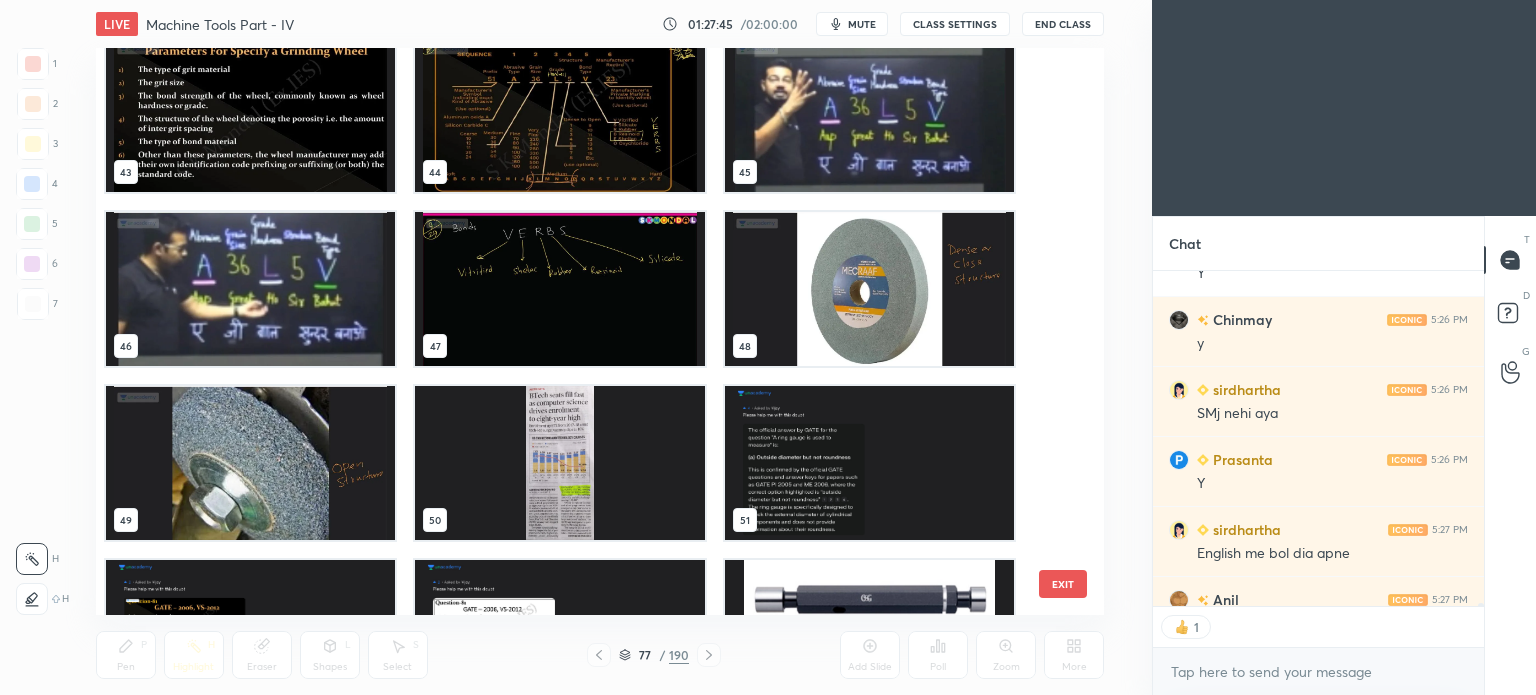 click at bounding box center (250, 463) 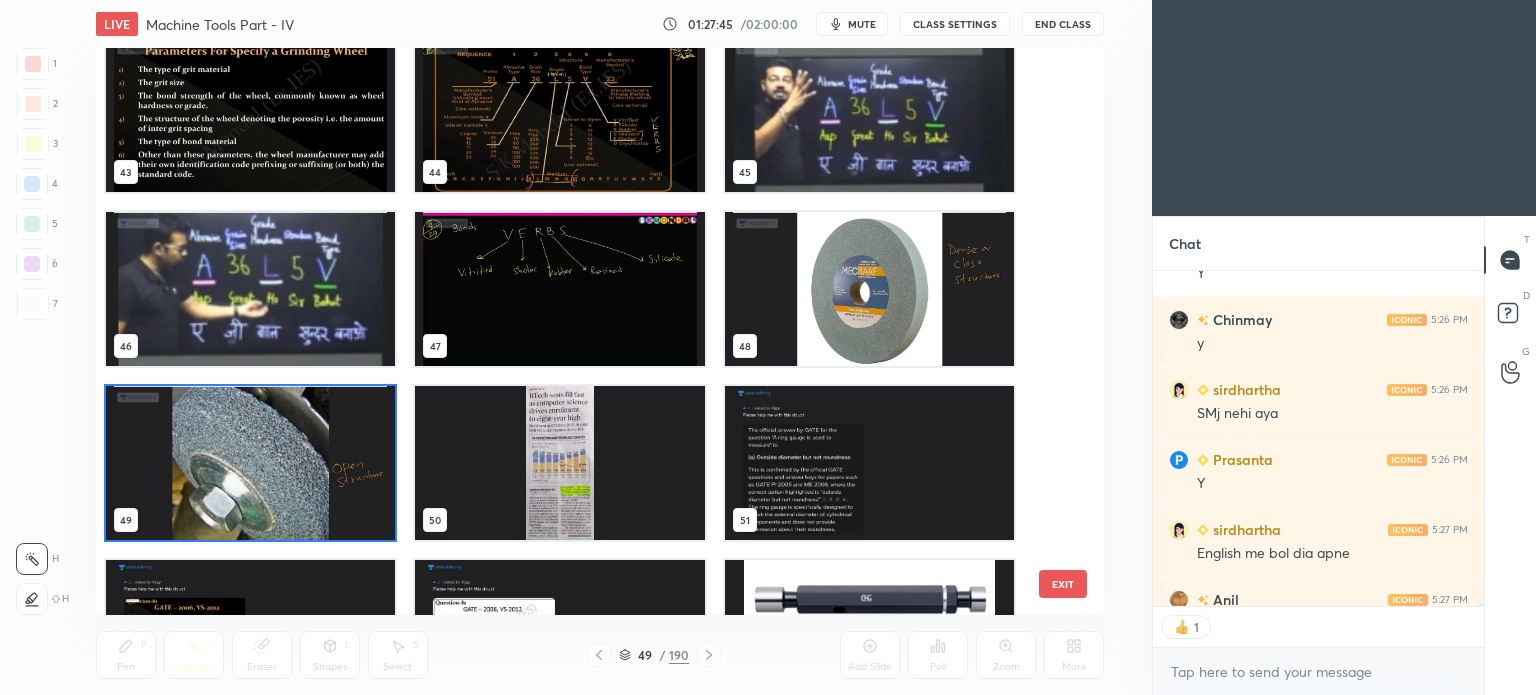 click at bounding box center [250, 463] 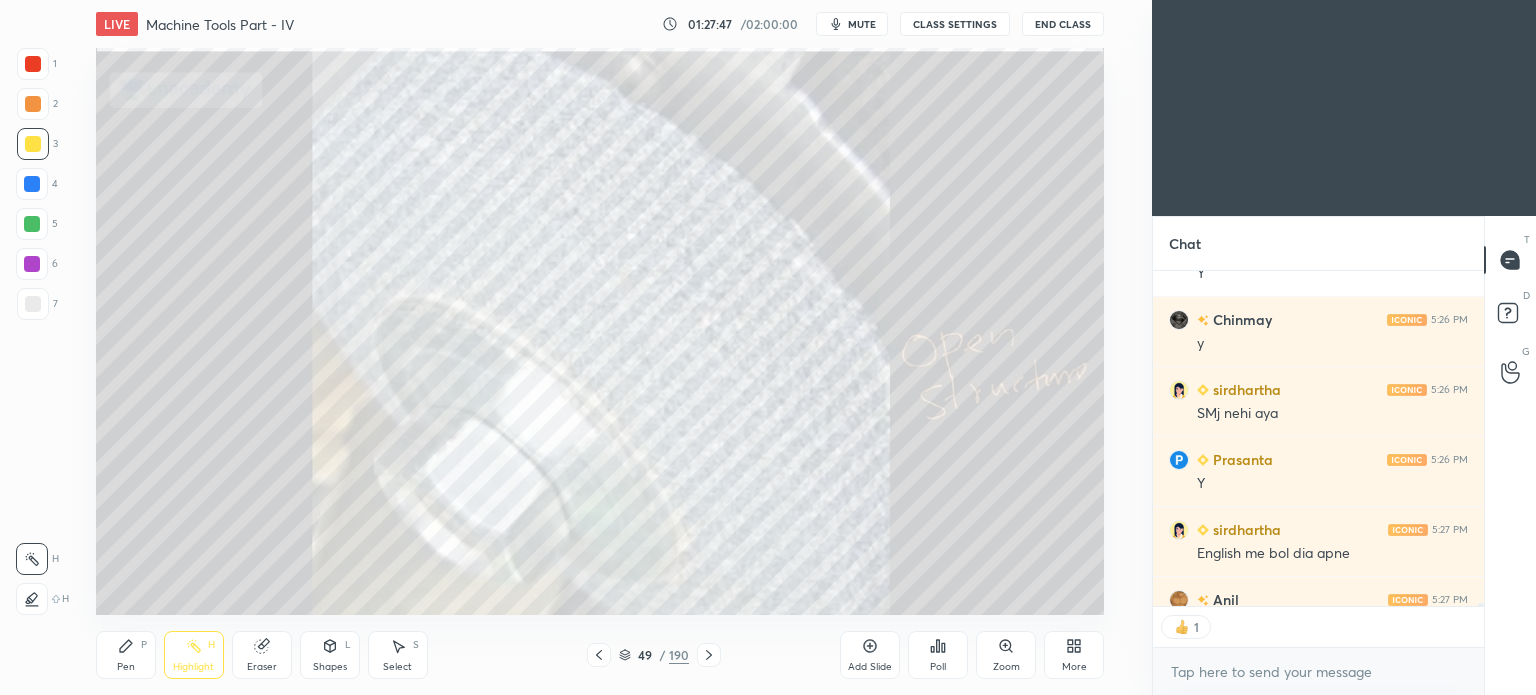 click on "Highlight H" at bounding box center [194, 655] 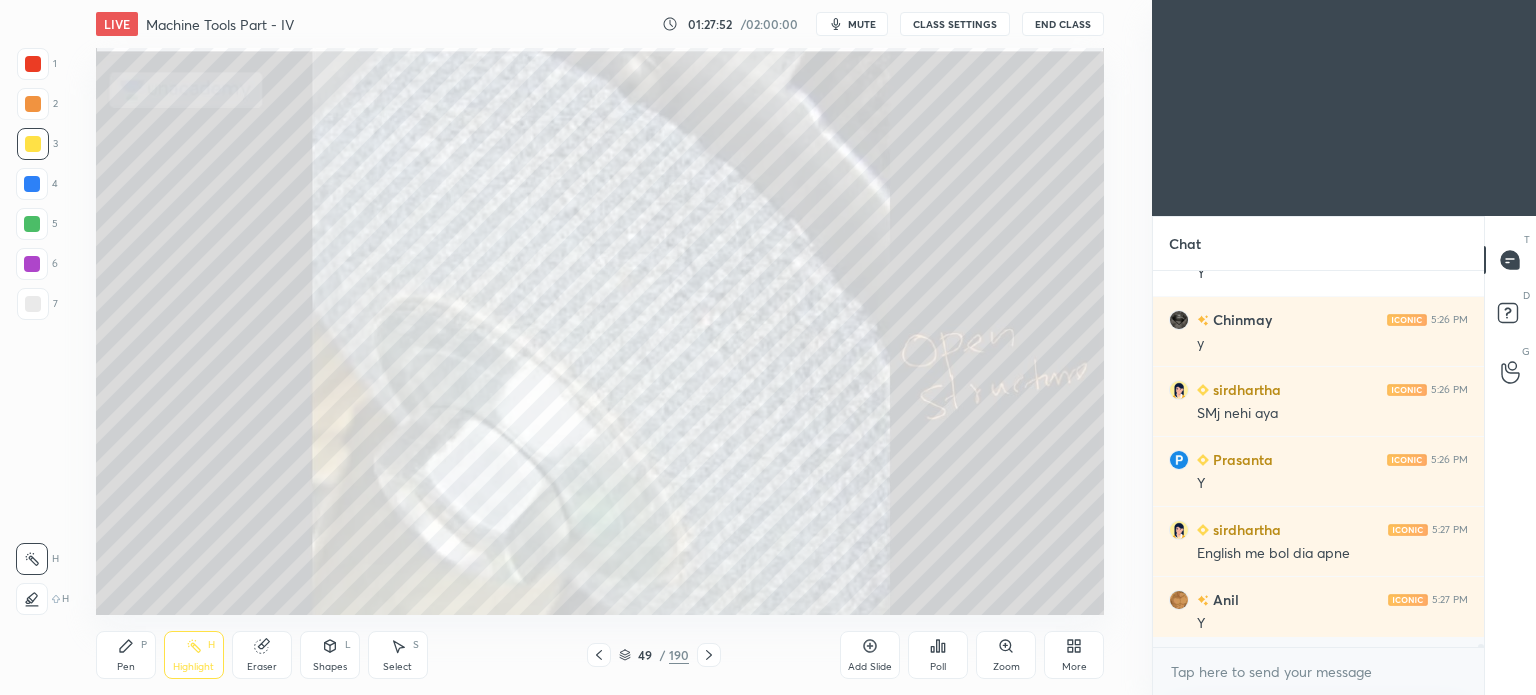 scroll, scrollTop: 5, scrollLeft: 6, axis: both 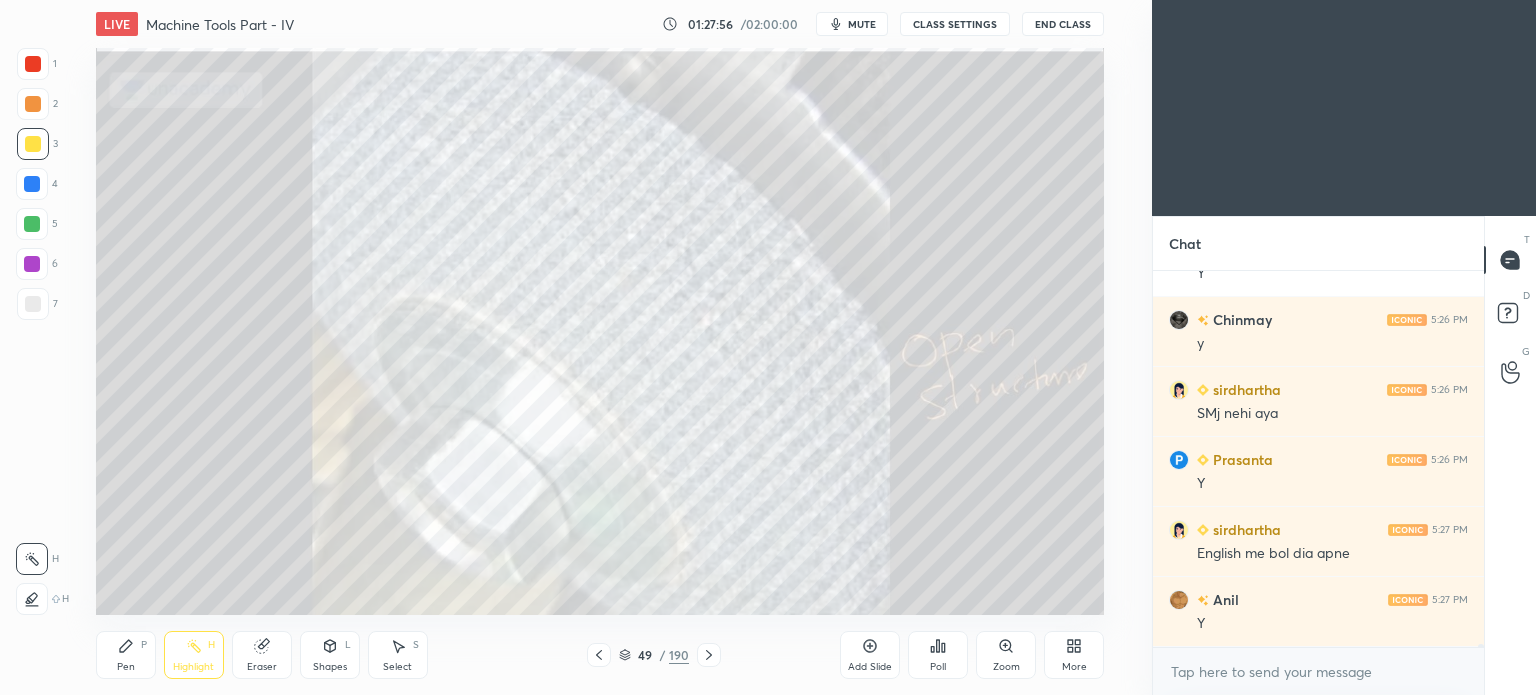 click 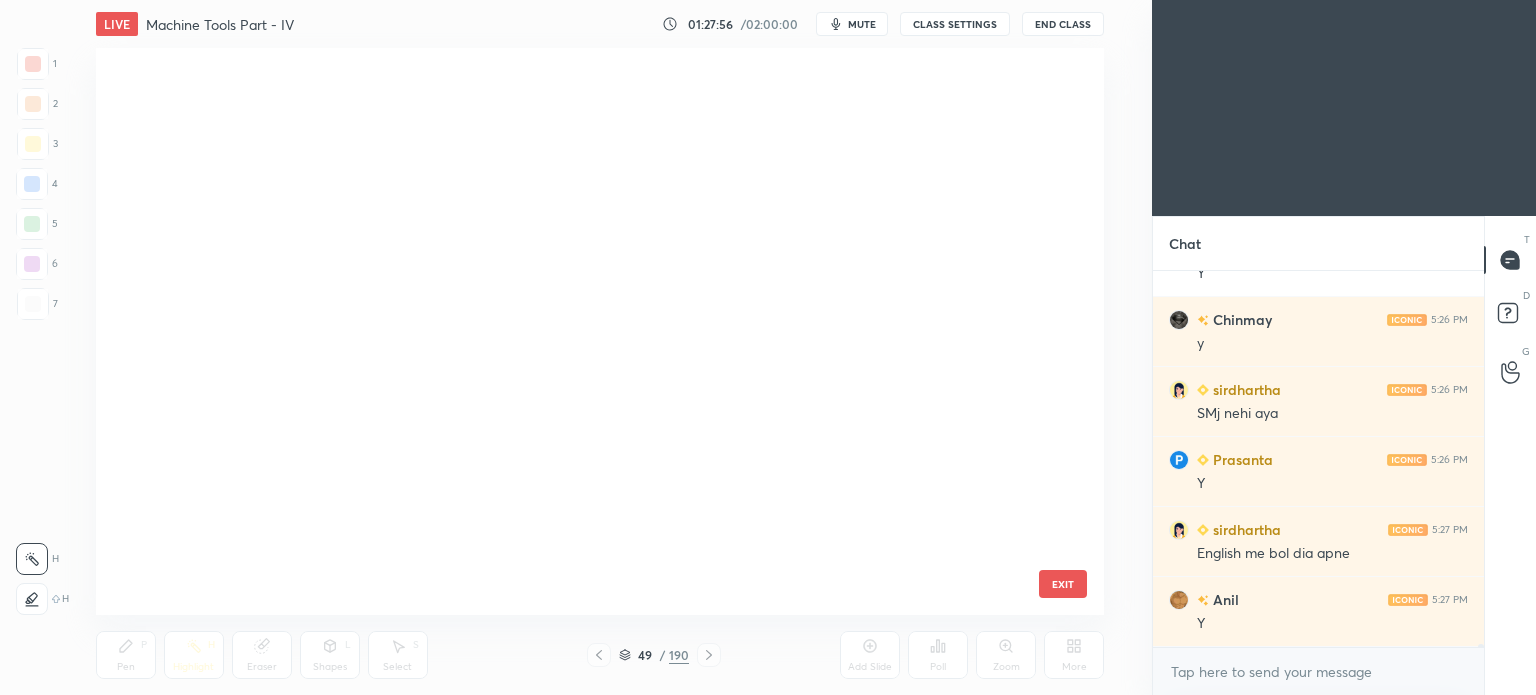 scroll, scrollTop: 561, scrollLeft: 999, axis: both 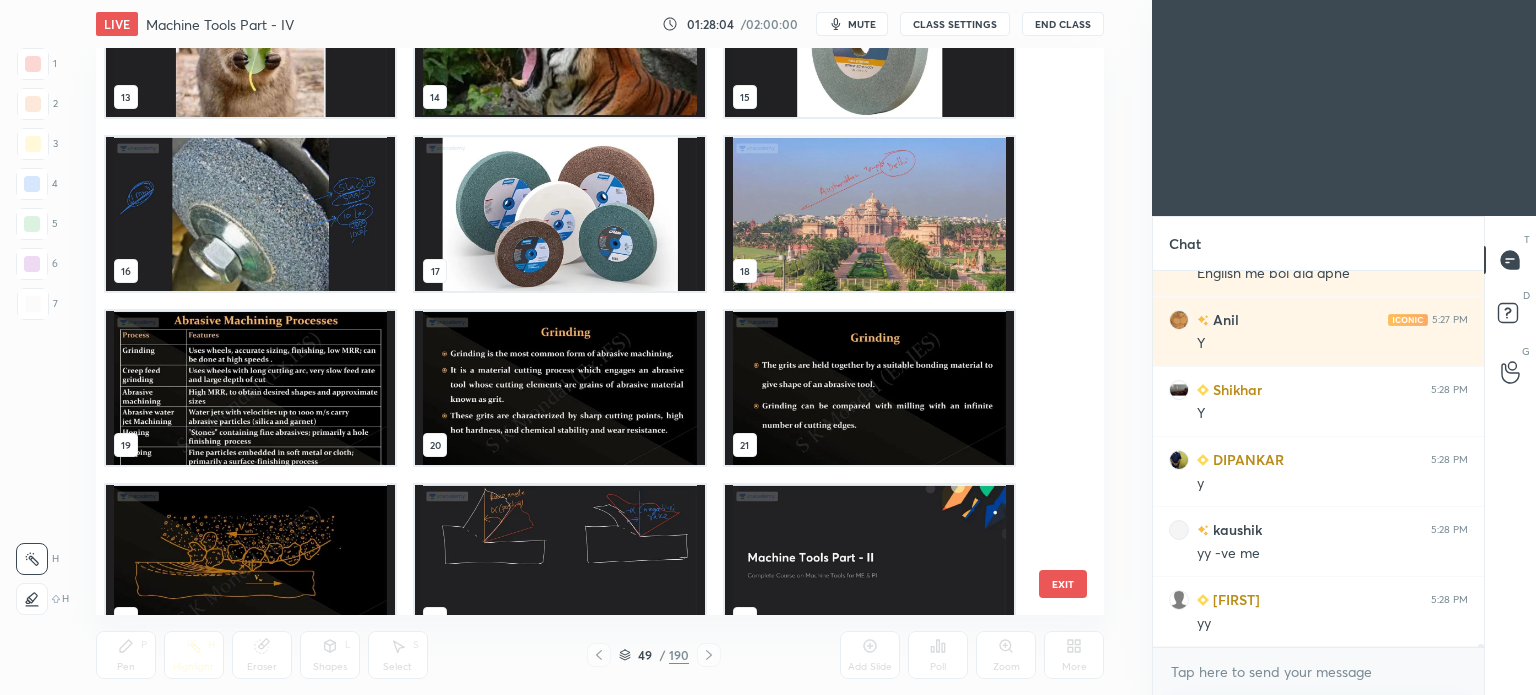click at bounding box center [250, 562] 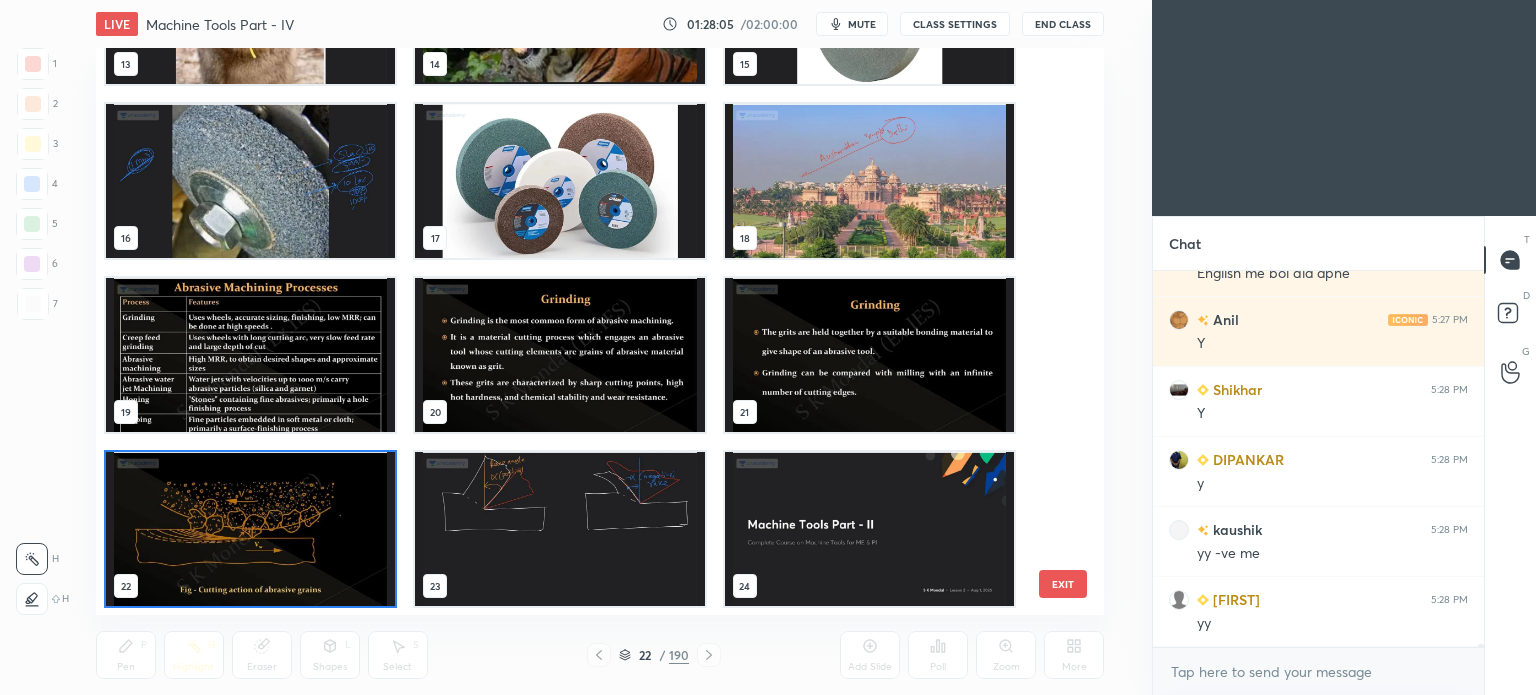 click on "10 11 12 13 14 15 16 17 18 19 20 21 22 23 24" at bounding box center [582, 331] 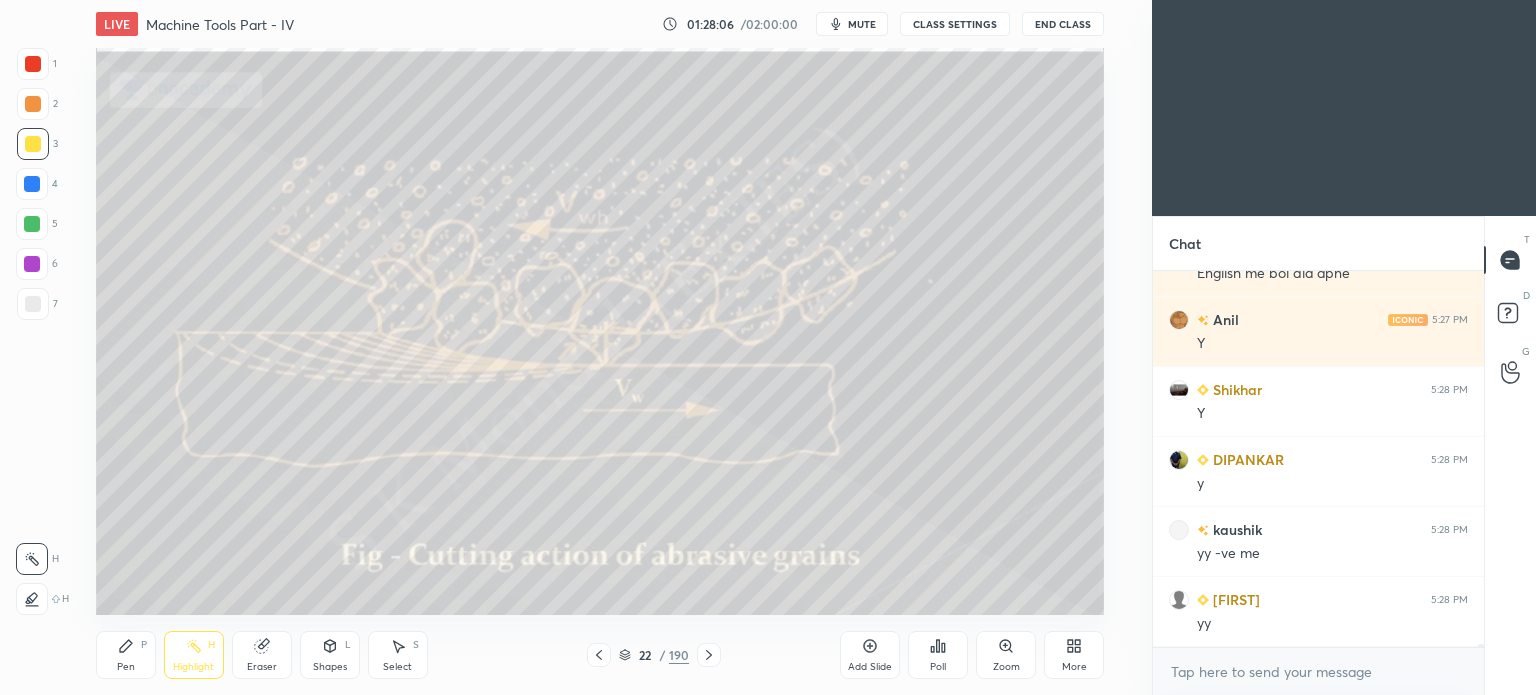 click at bounding box center (250, 529) 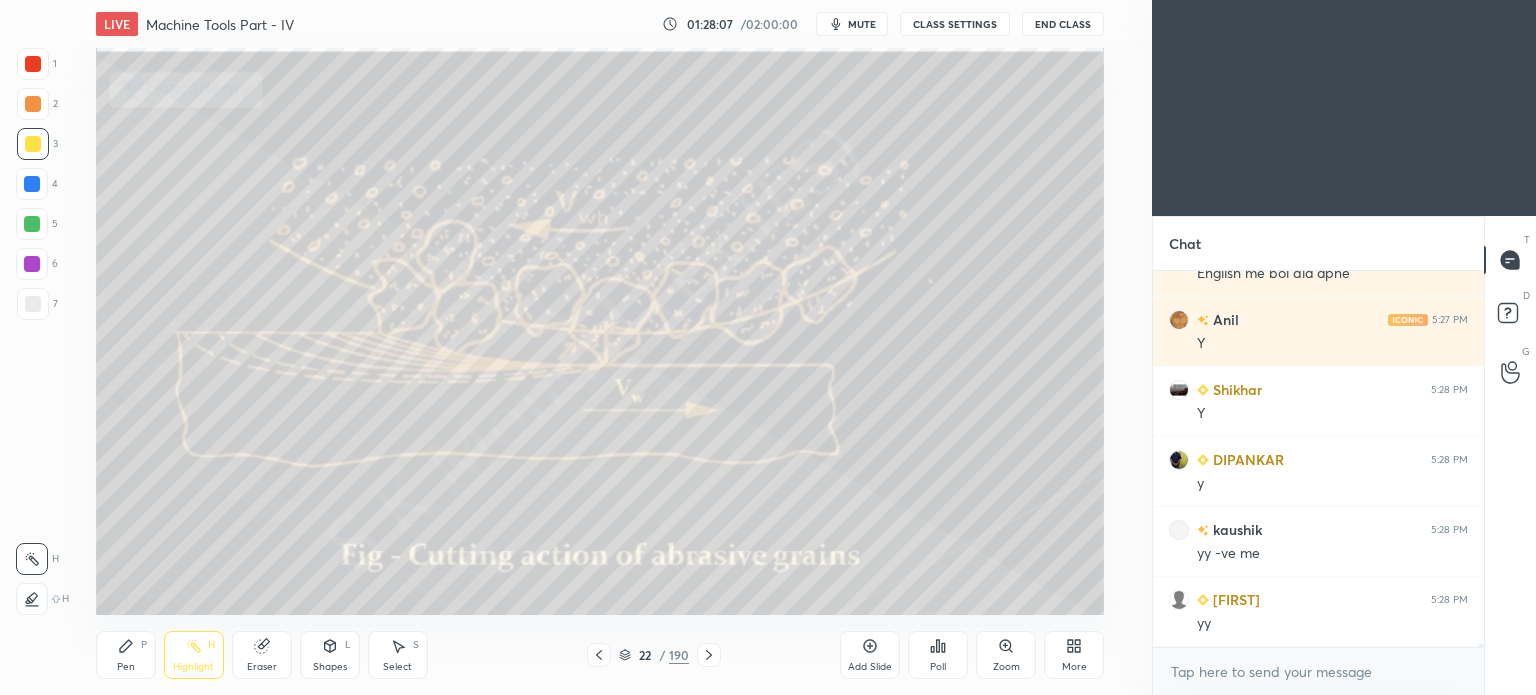 click on "Highlight H" at bounding box center (194, 655) 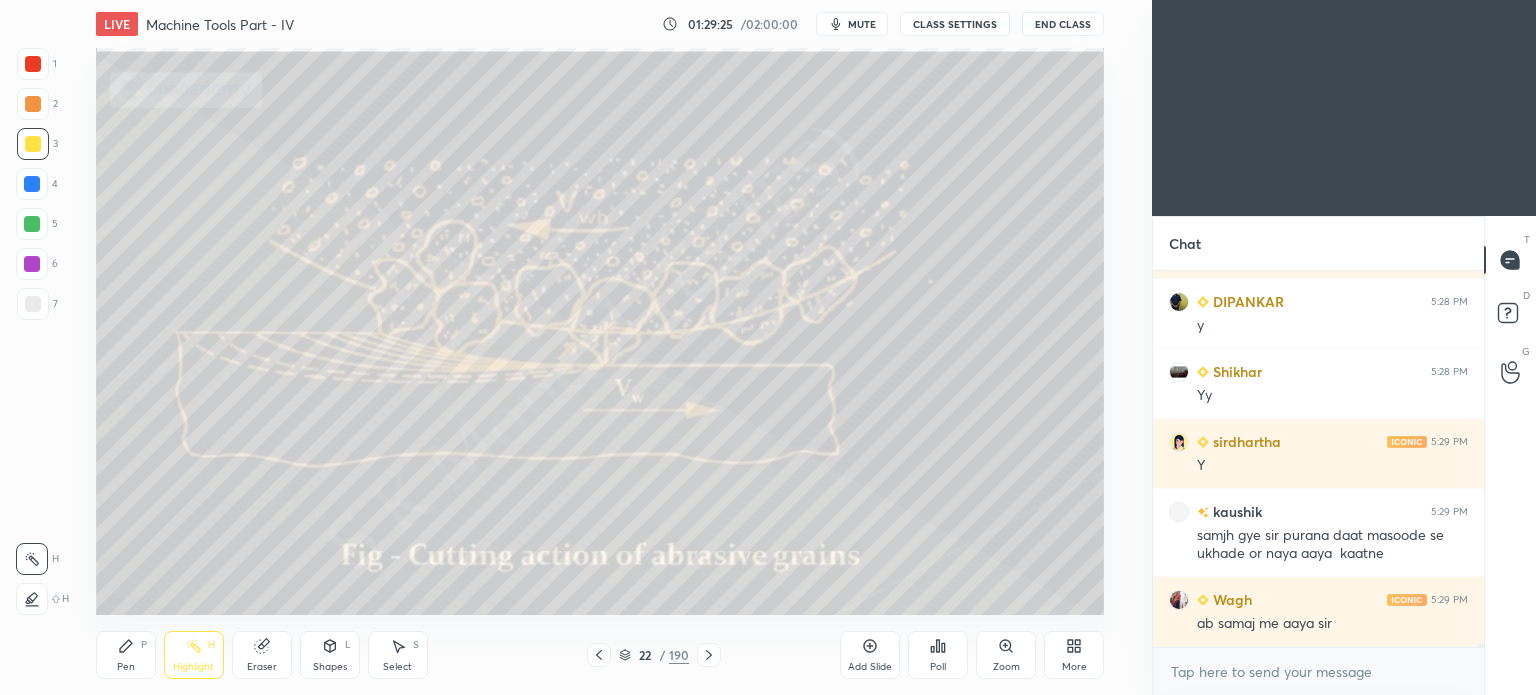 scroll, scrollTop: 41186, scrollLeft: 0, axis: vertical 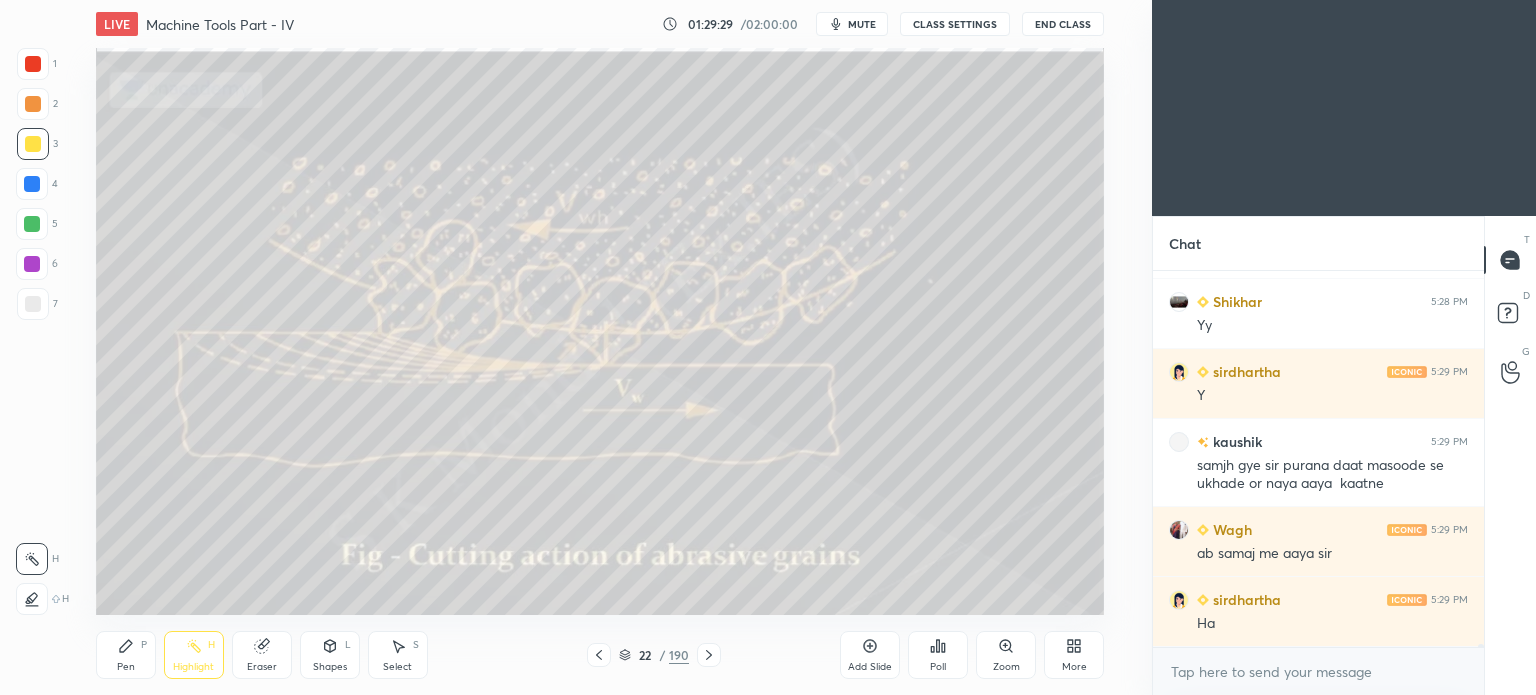click 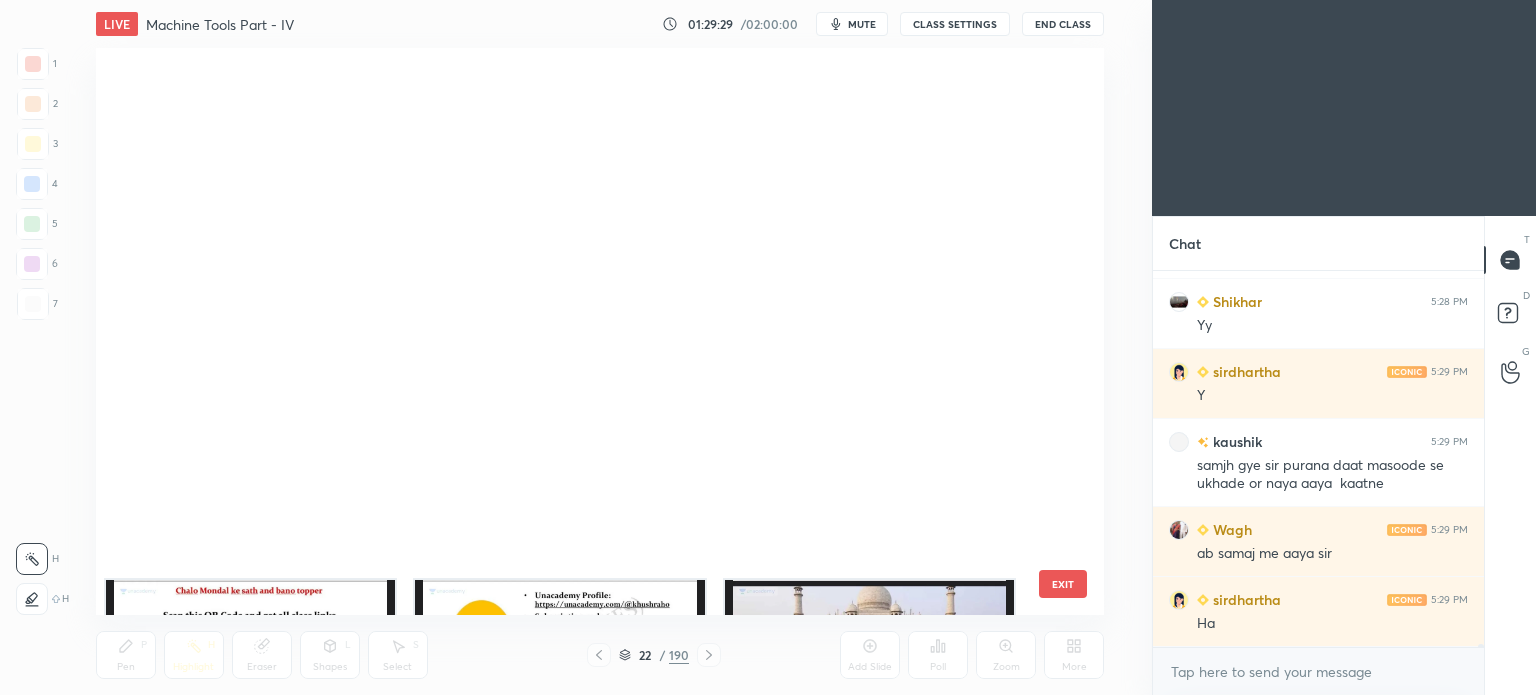 scroll, scrollTop: 824, scrollLeft: 0, axis: vertical 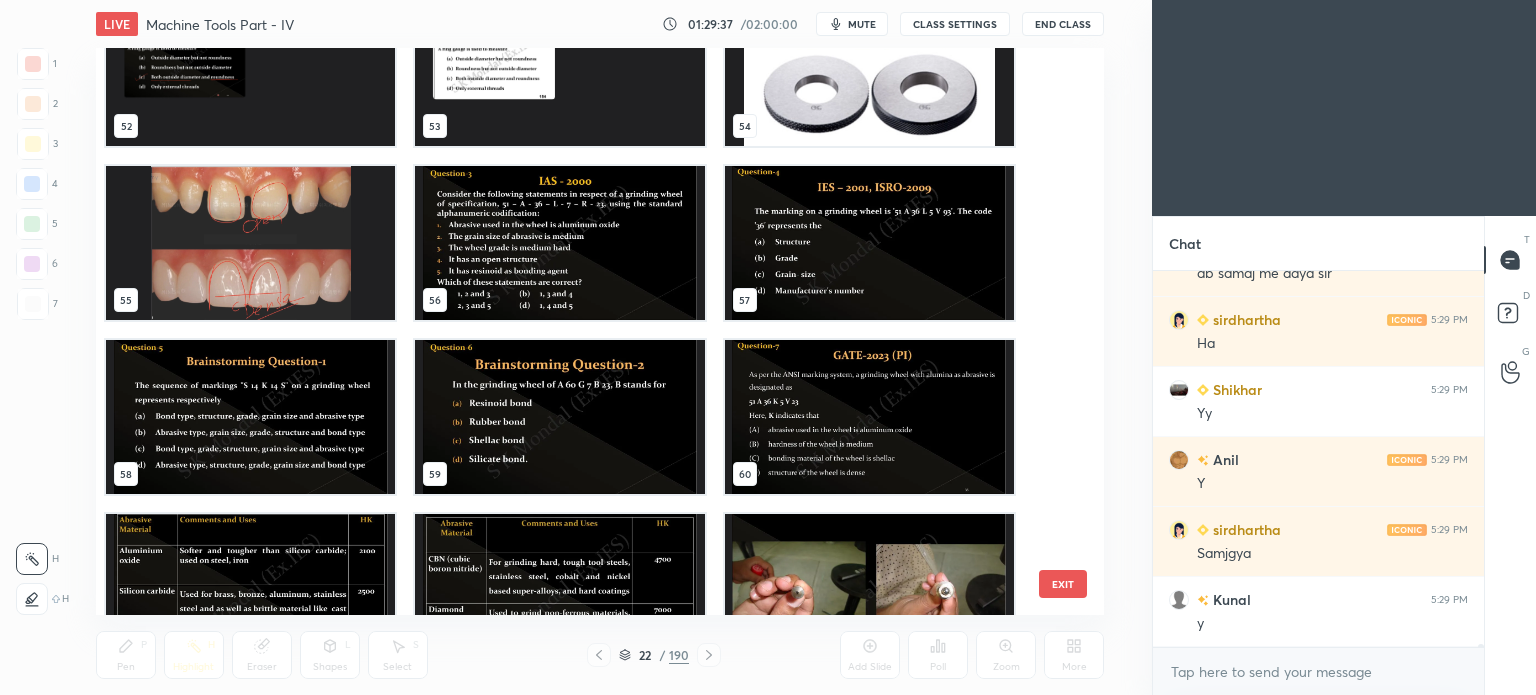 click at bounding box center [250, 243] 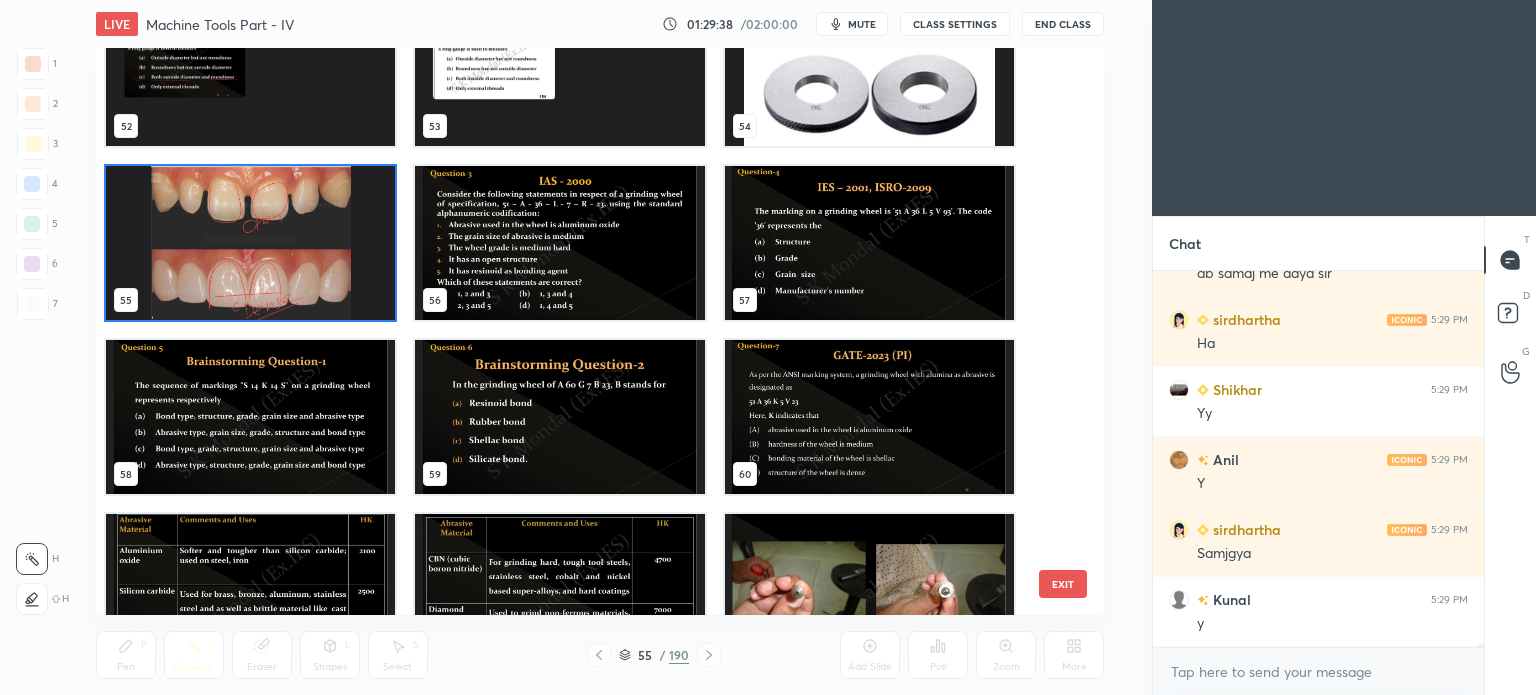 click at bounding box center [250, 243] 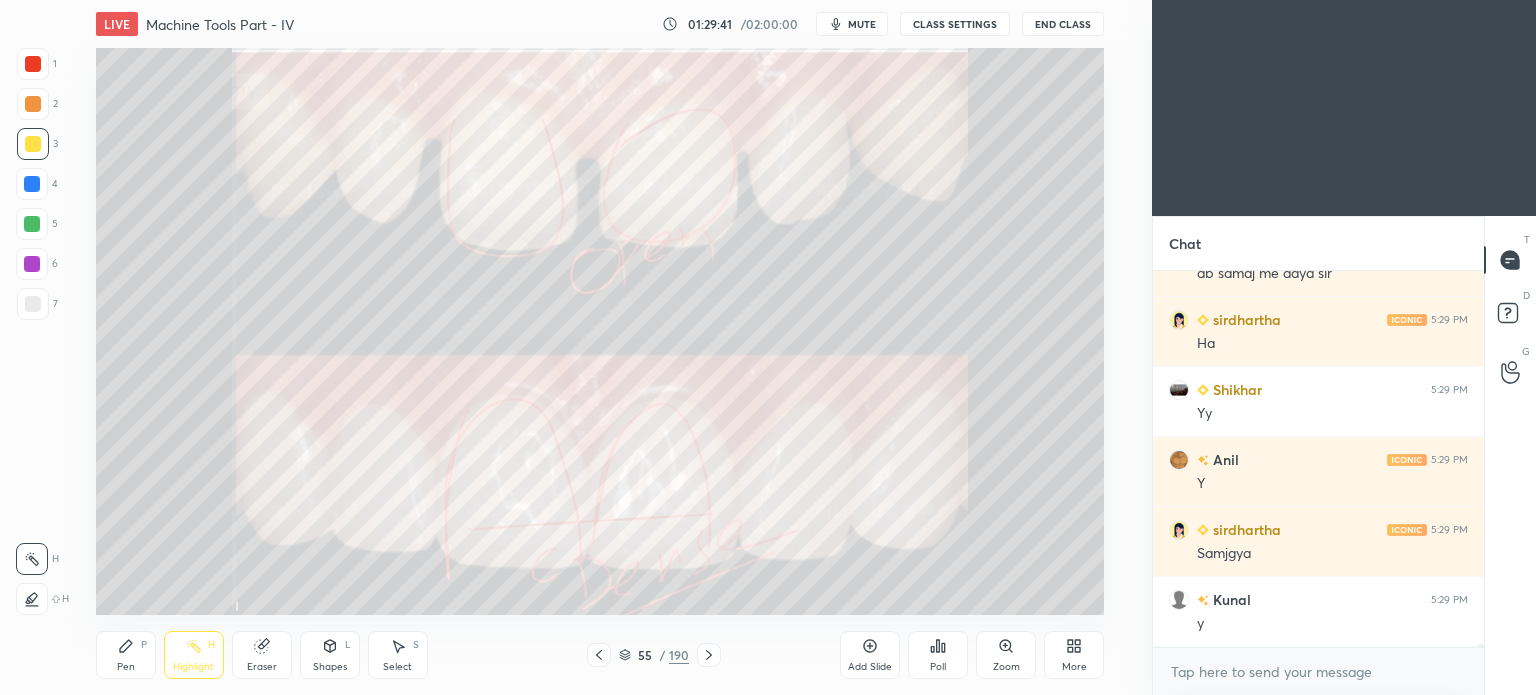 click on "Highlight H" at bounding box center [194, 655] 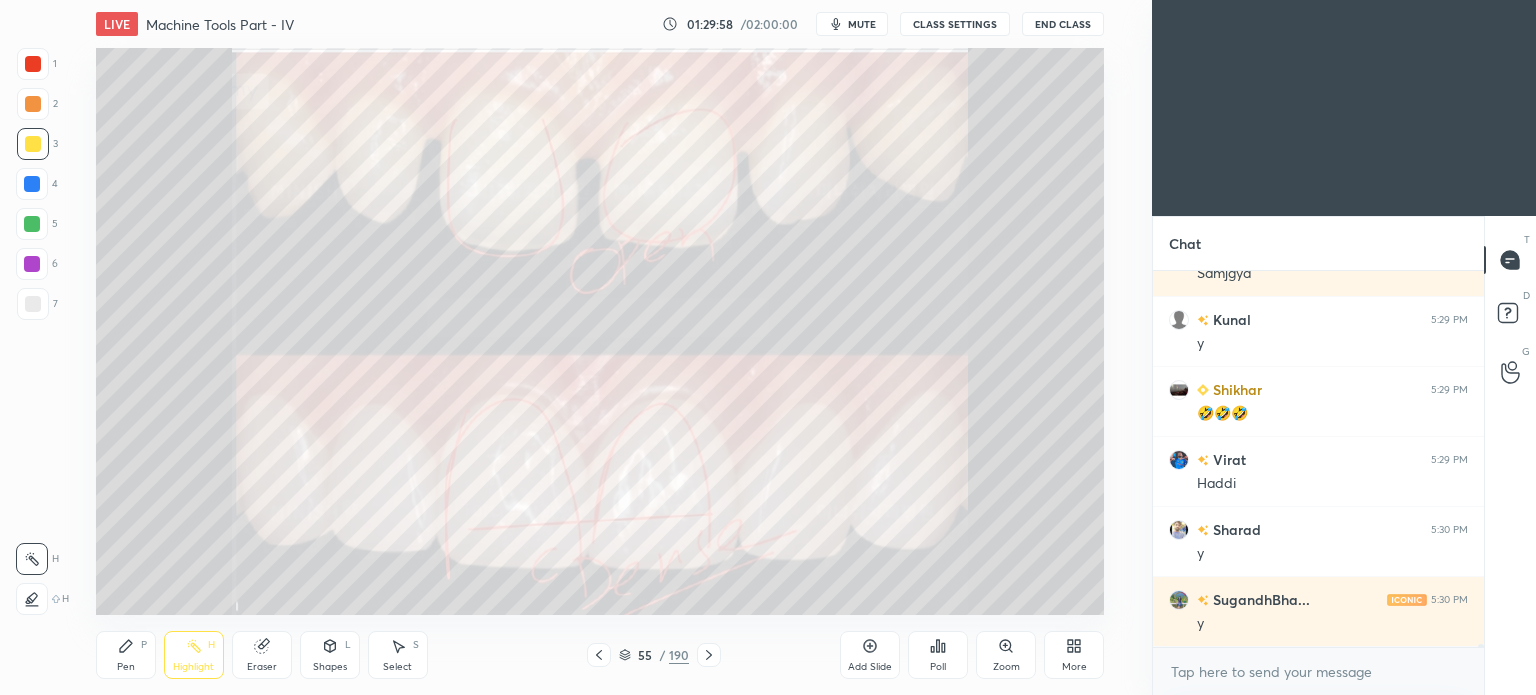 scroll, scrollTop: 41816, scrollLeft: 0, axis: vertical 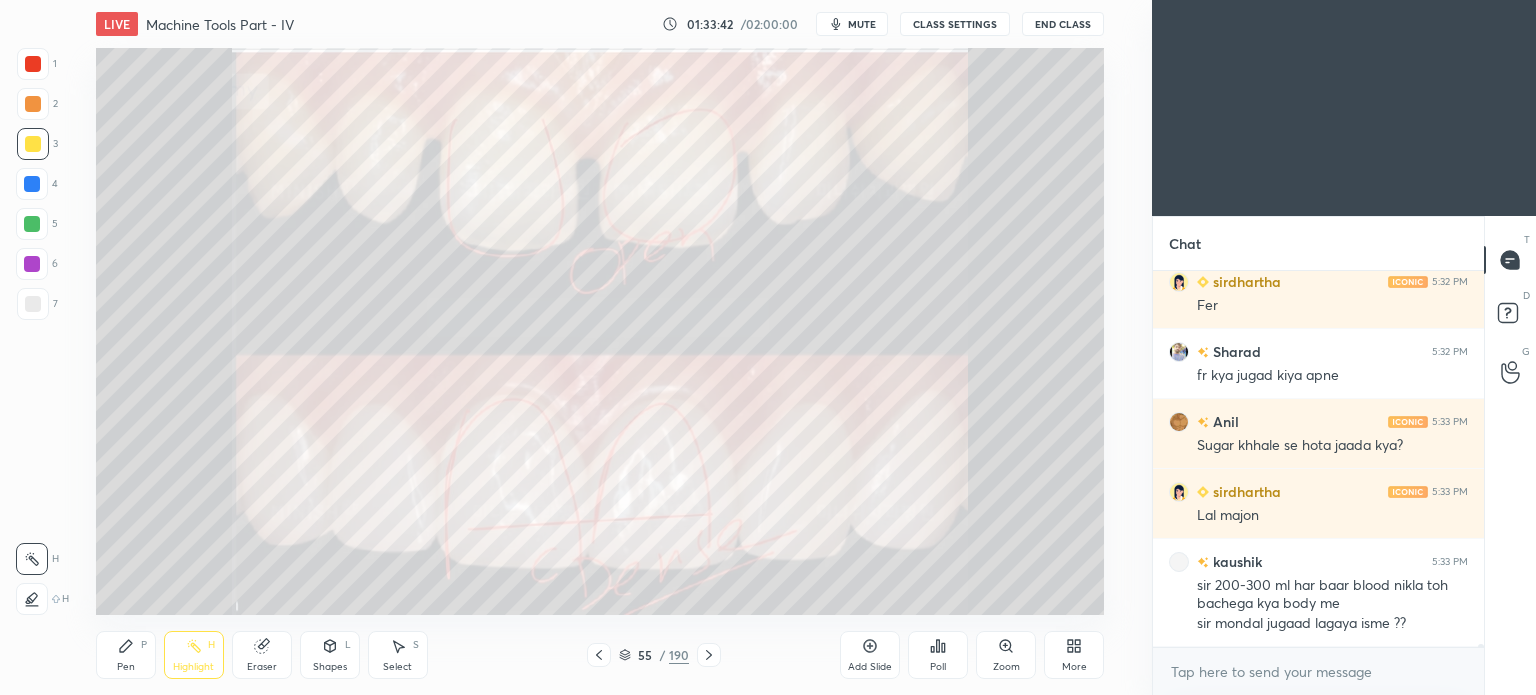 click on "Highlight" at bounding box center [193, 667] 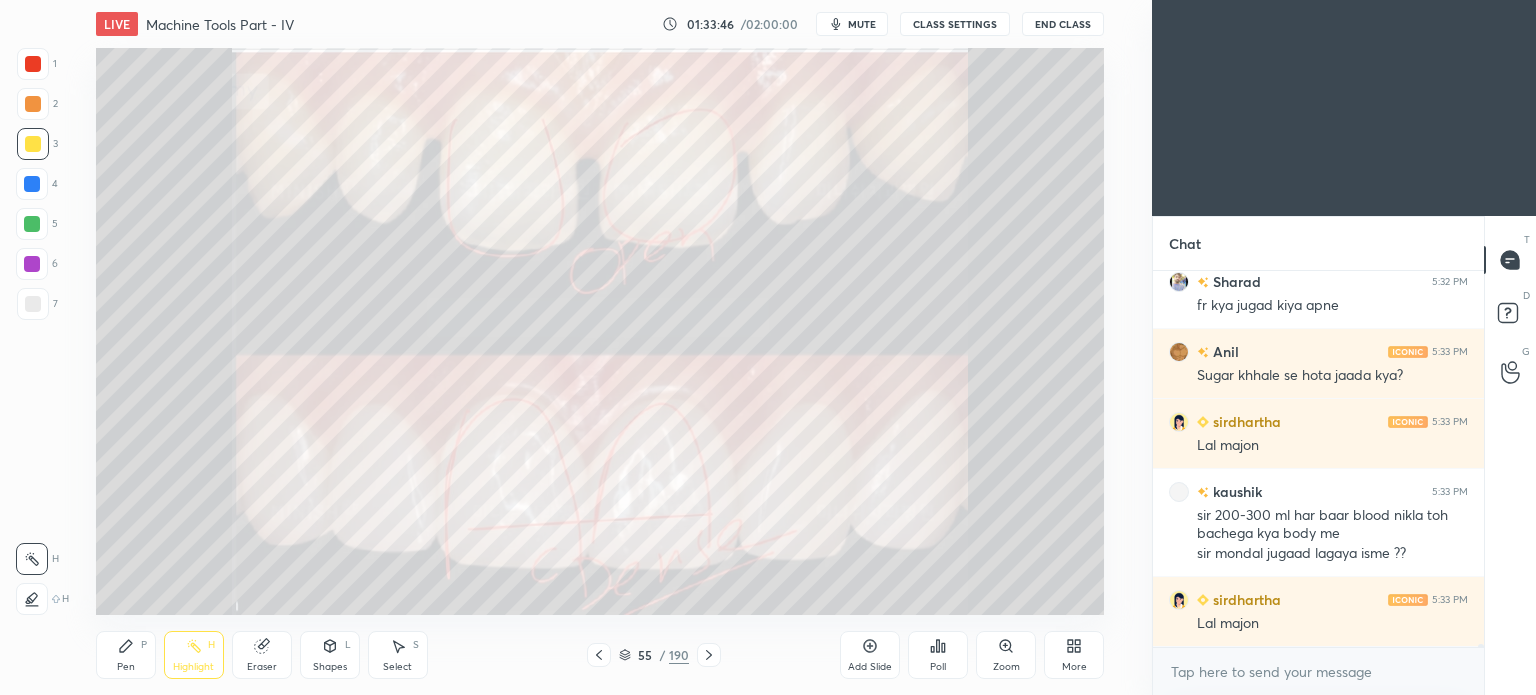 scroll, scrollTop: 43112, scrollLeft: 0, axis: vertical 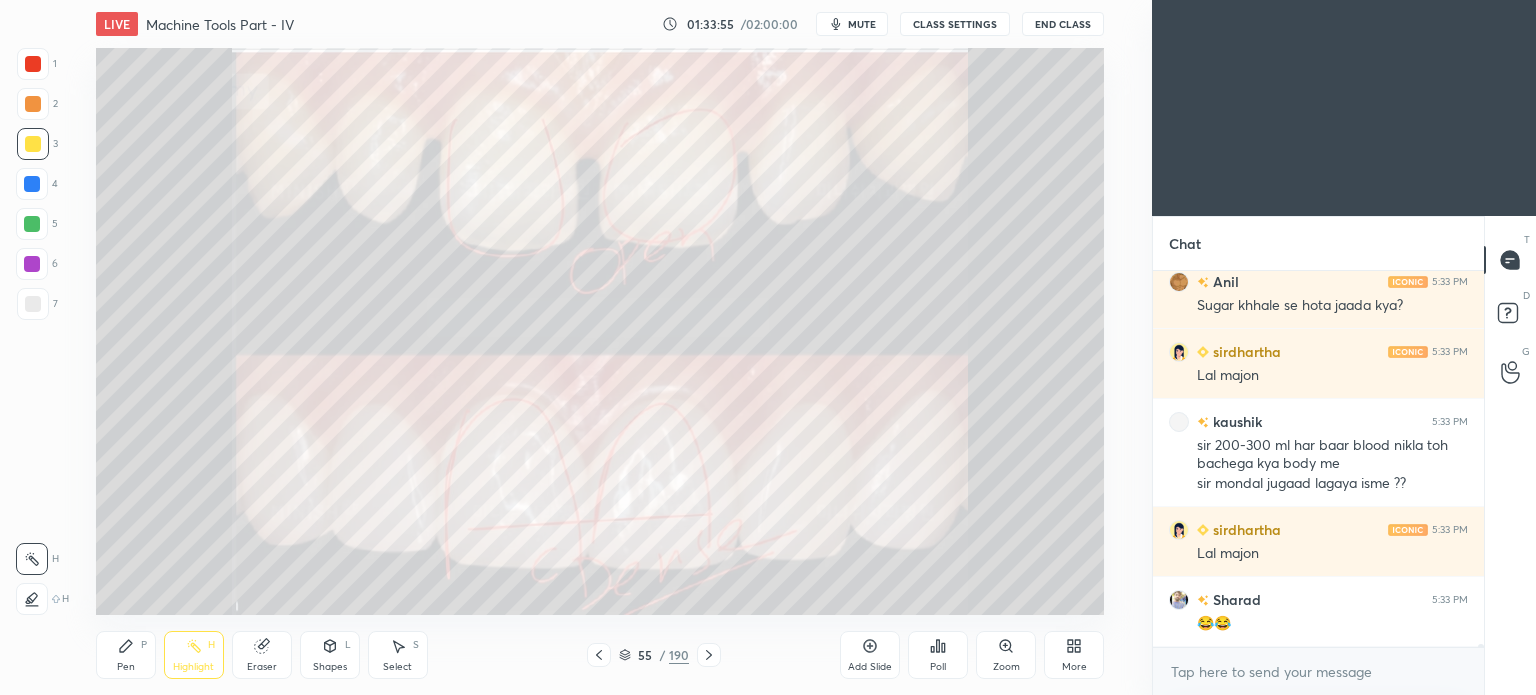 click on "55 / 190" at bounding box center [654, 655] 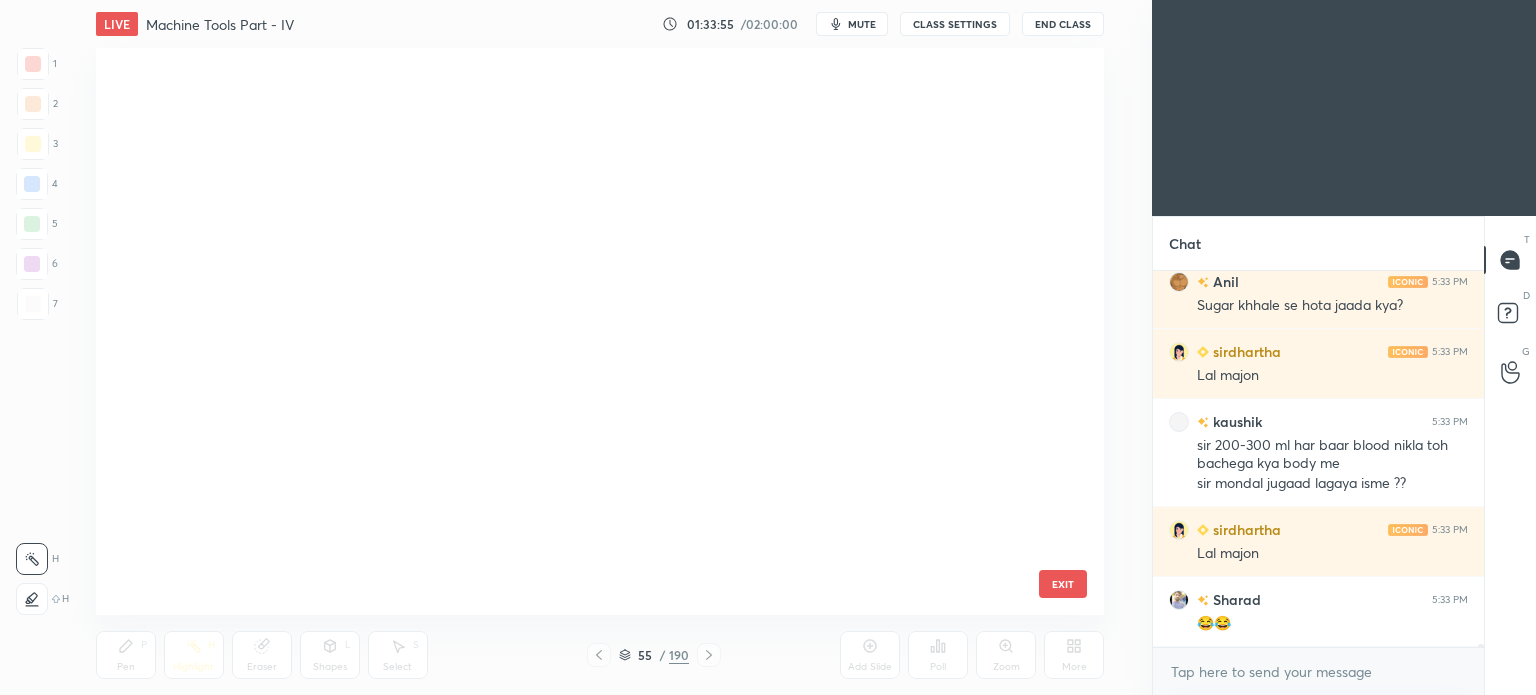 scroll, scrollTop: 2739, scrollLeft: 0, axis: vertical 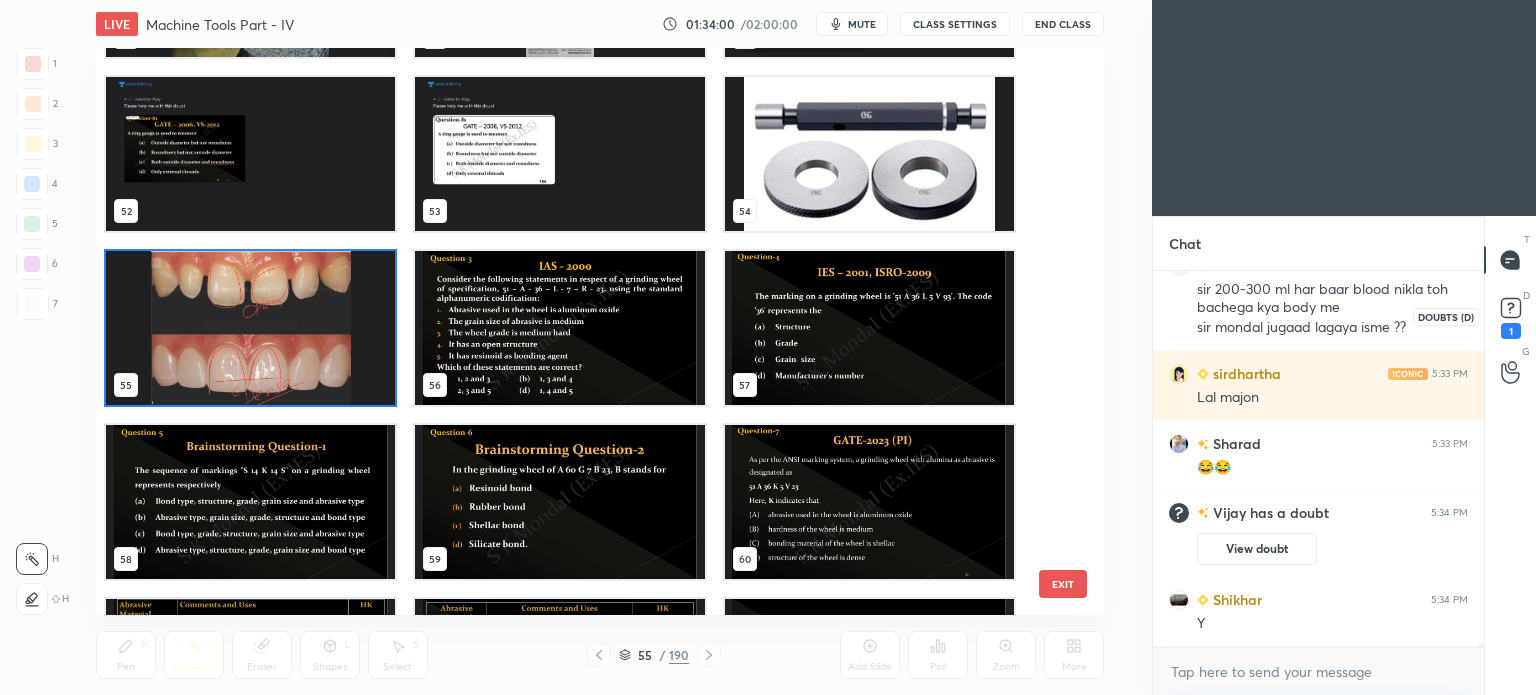 click 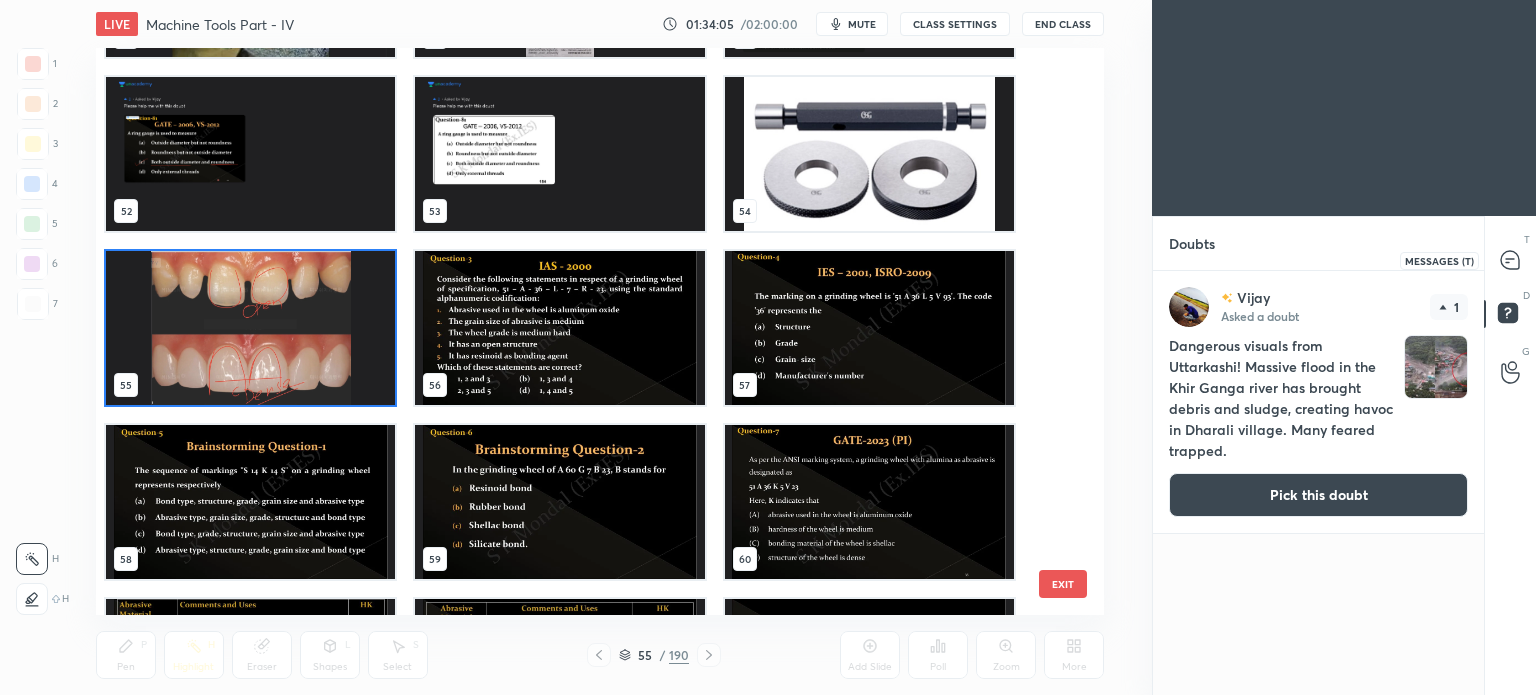 click 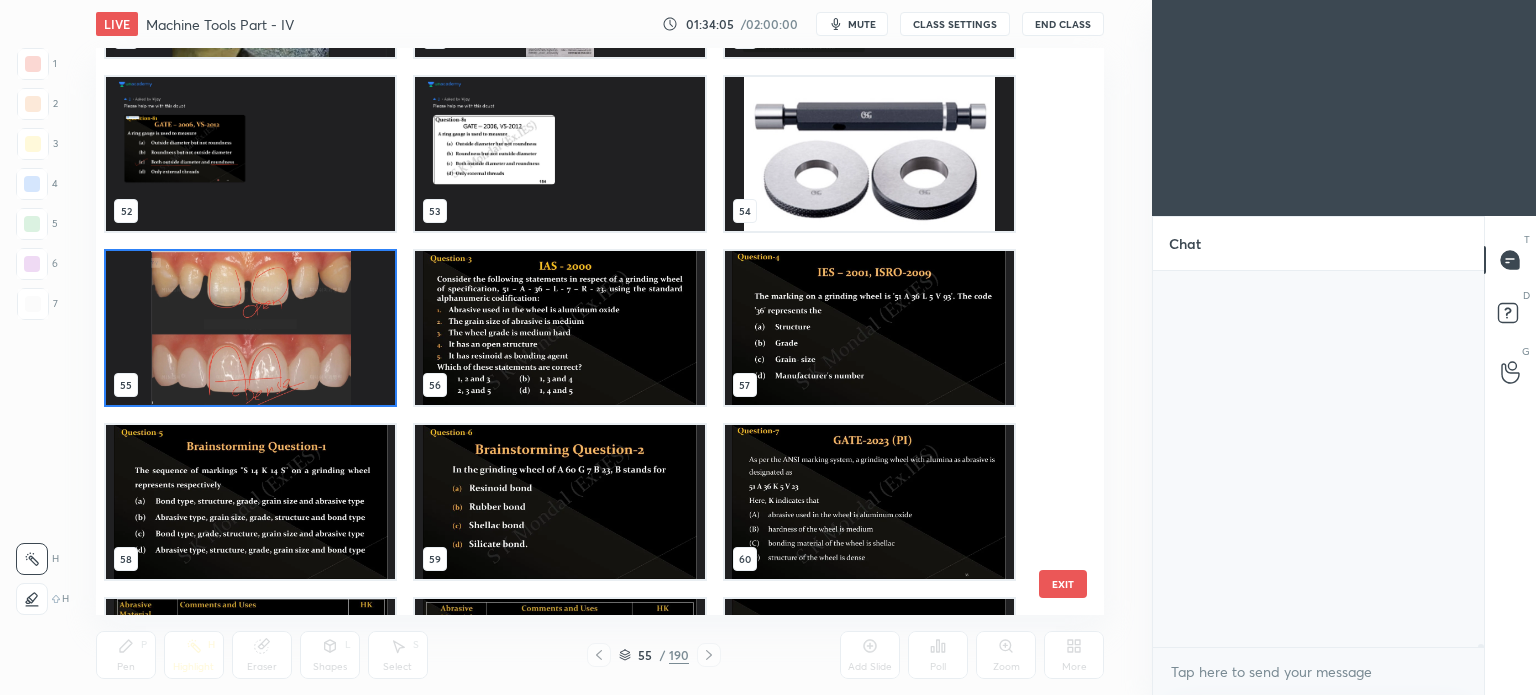scroll, scrollTop: 43234, scrollLeft: 0, axis: vertical 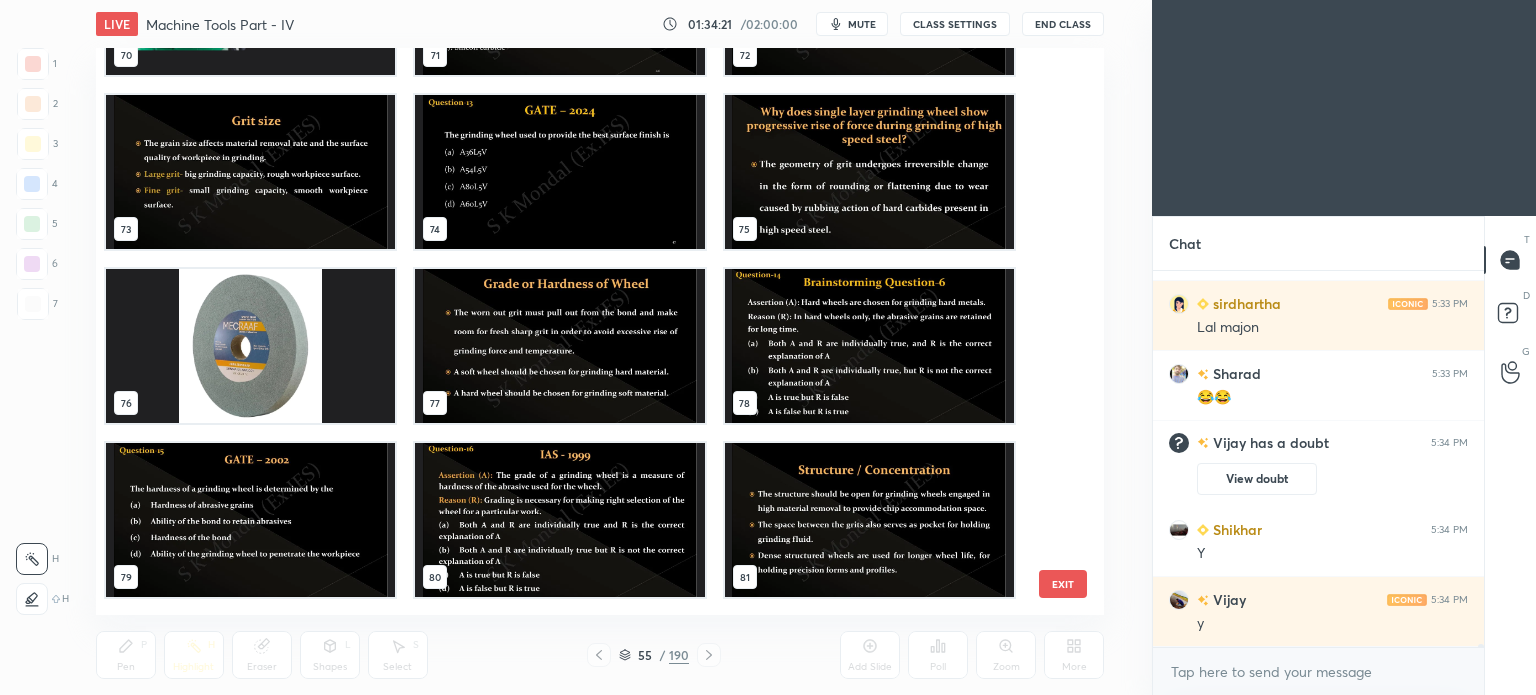 click at bounding box center (250, 346) 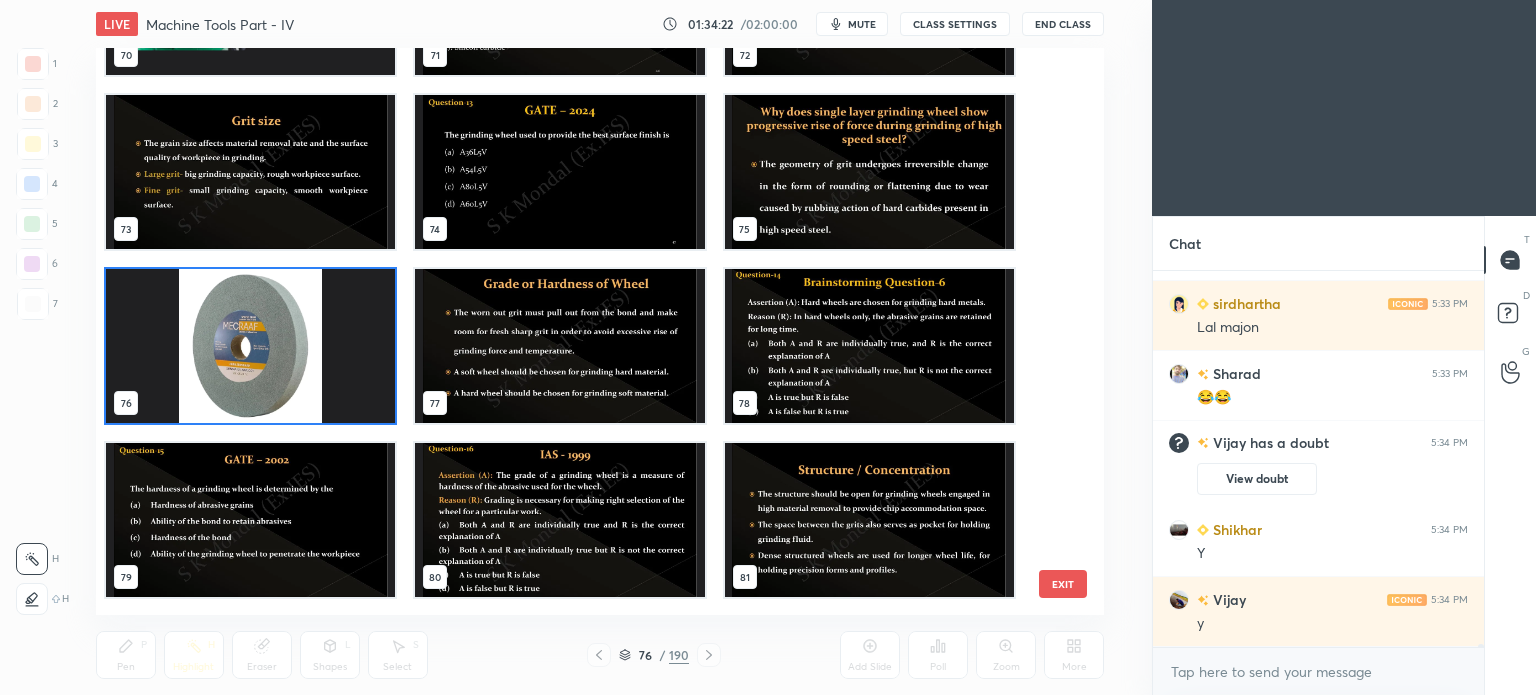 click at bounding box center [250, 346] 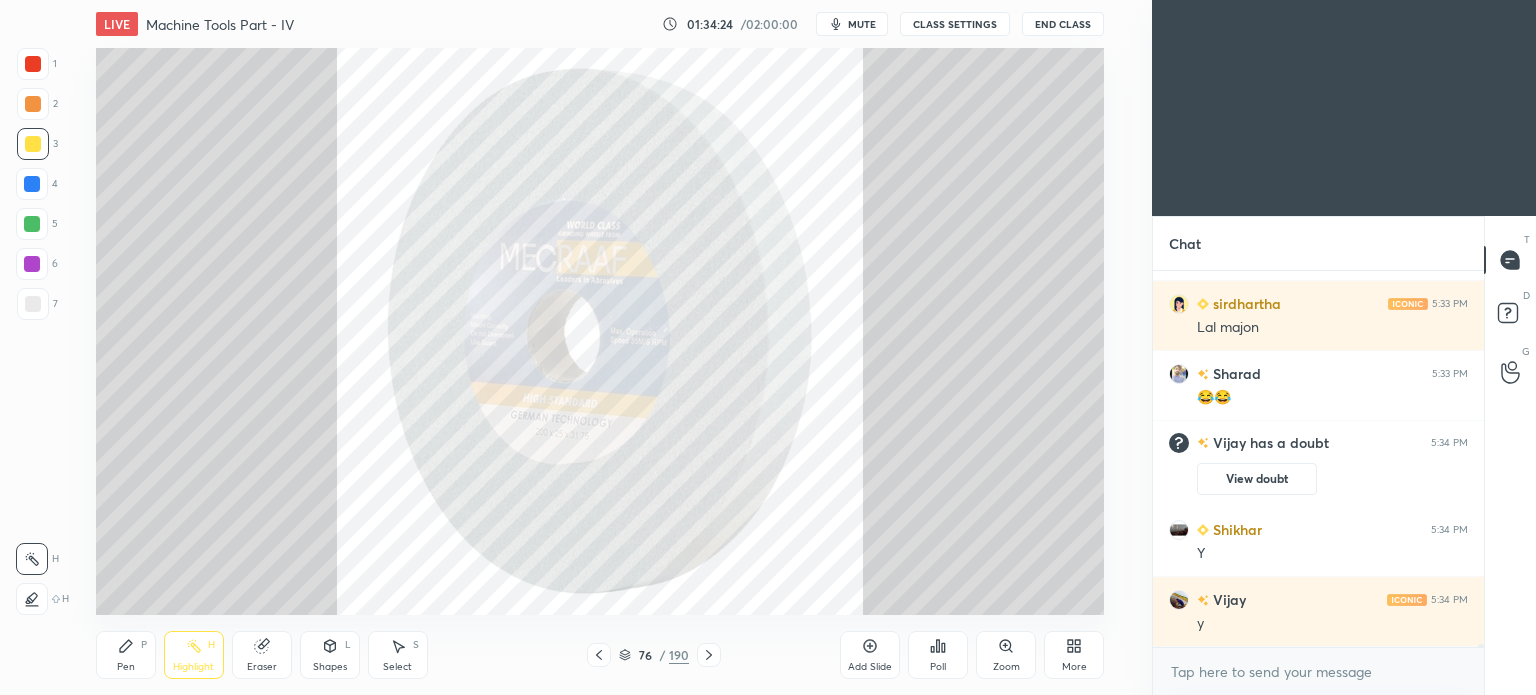 click 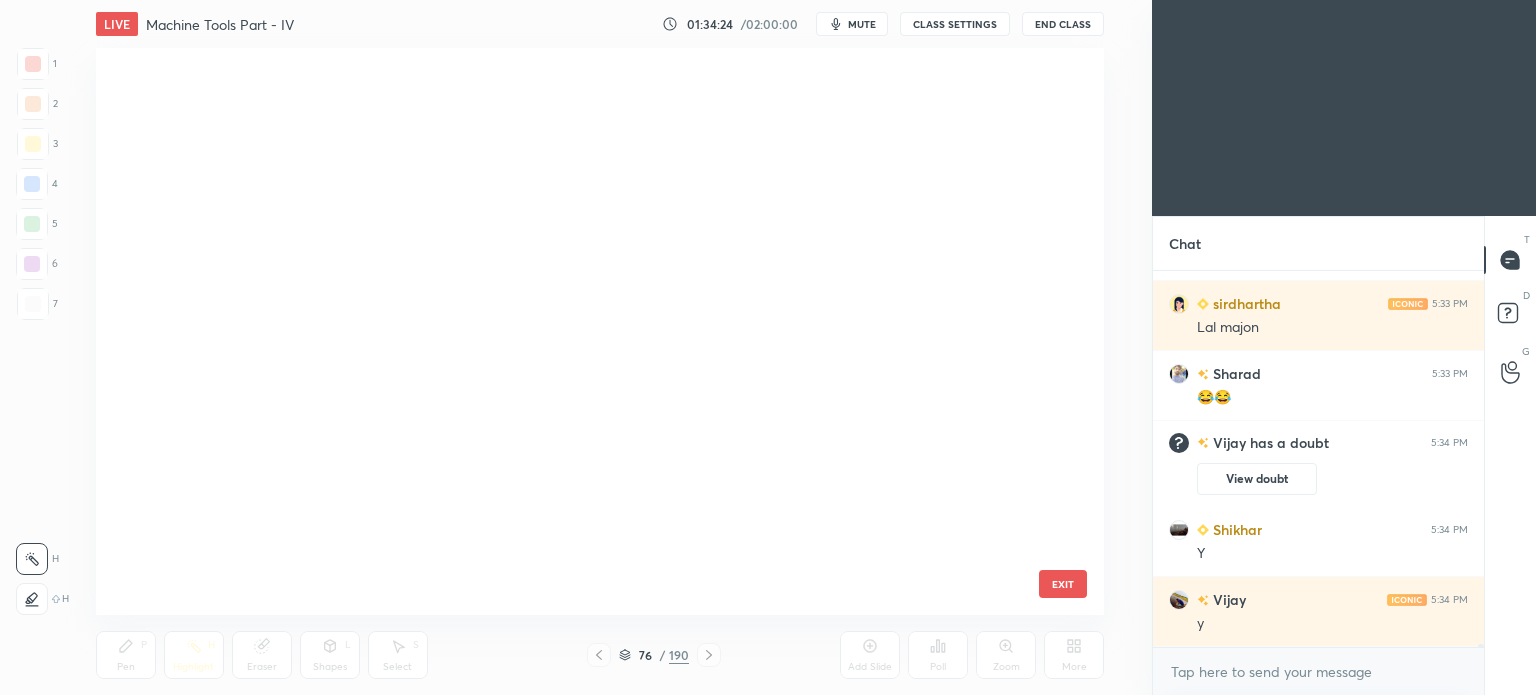 scroll, scrollTop: 3956, scrollLeft: 0, axis: vertical 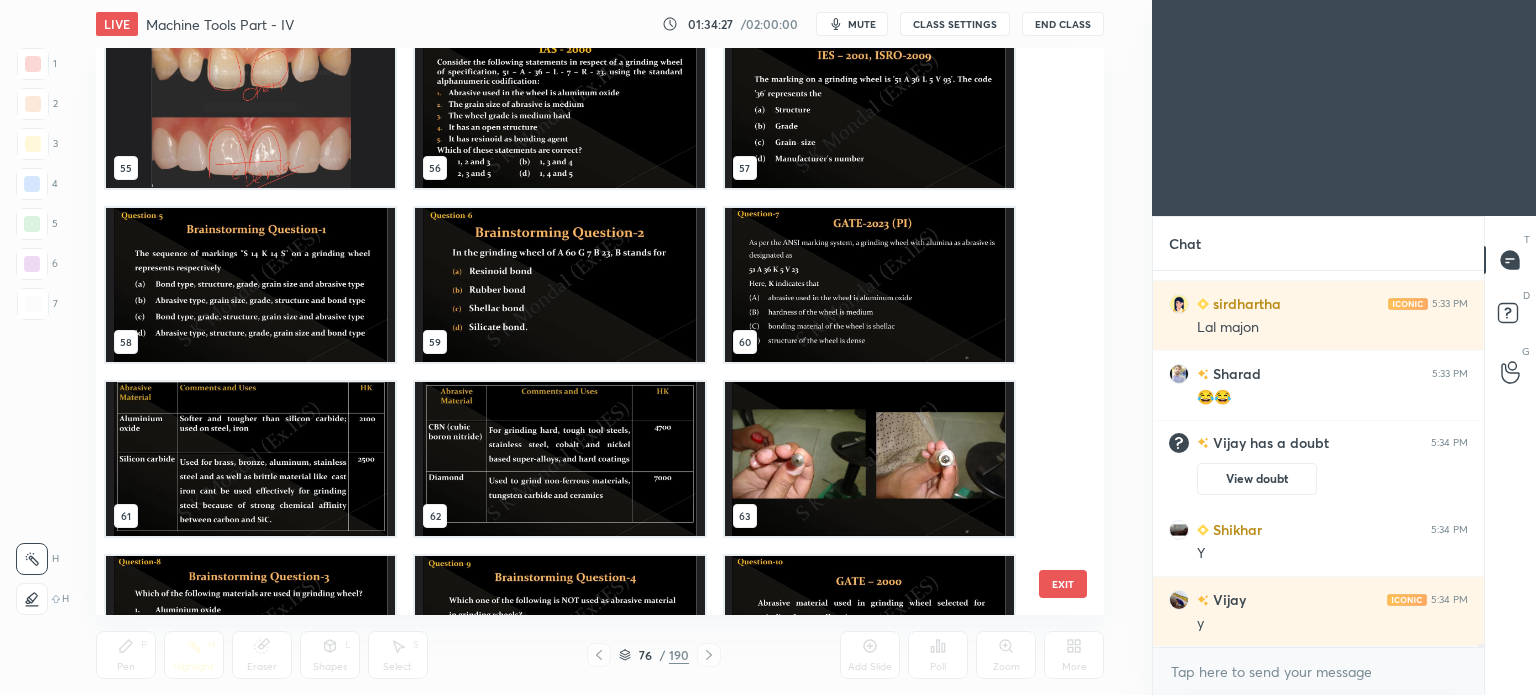 click at bounding box center (250, 111) 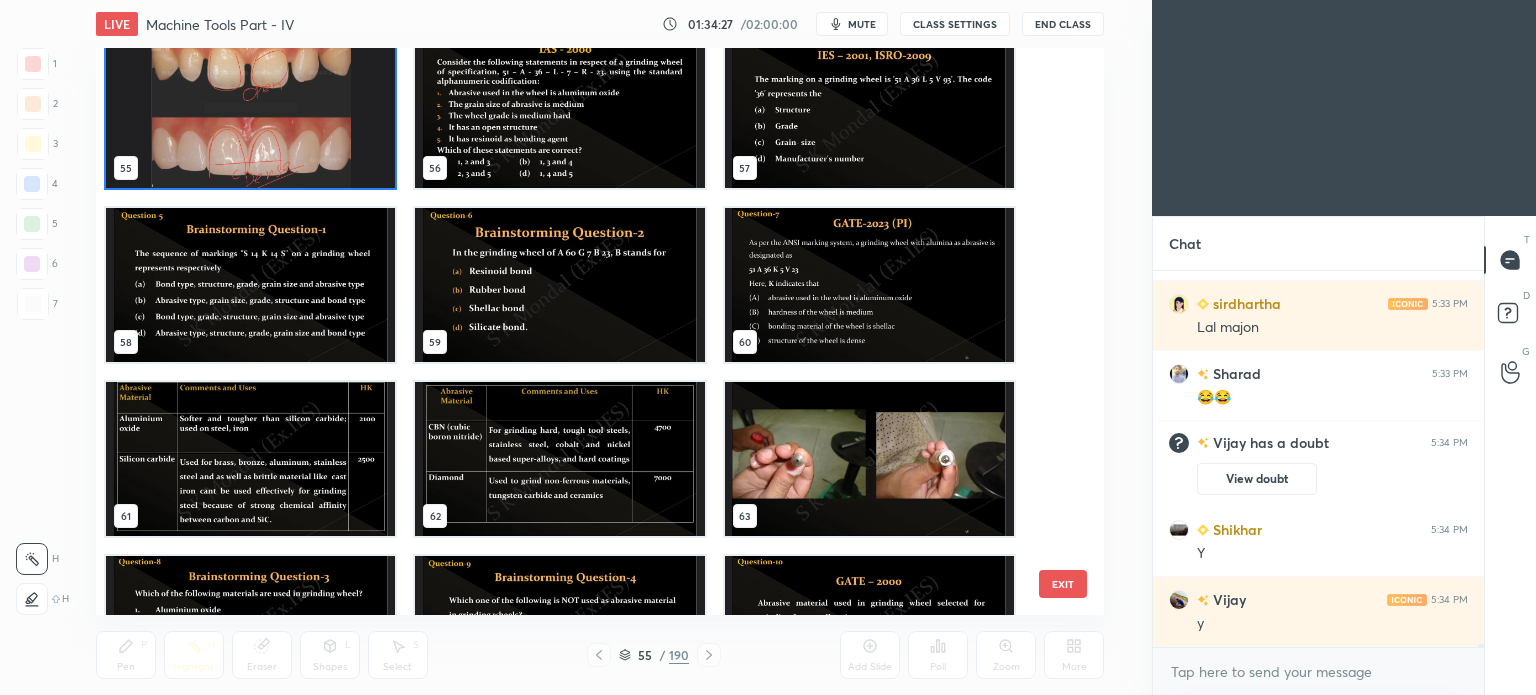 scroll, scrollTop: 3132, scrollLeft: 0, axis: vertical 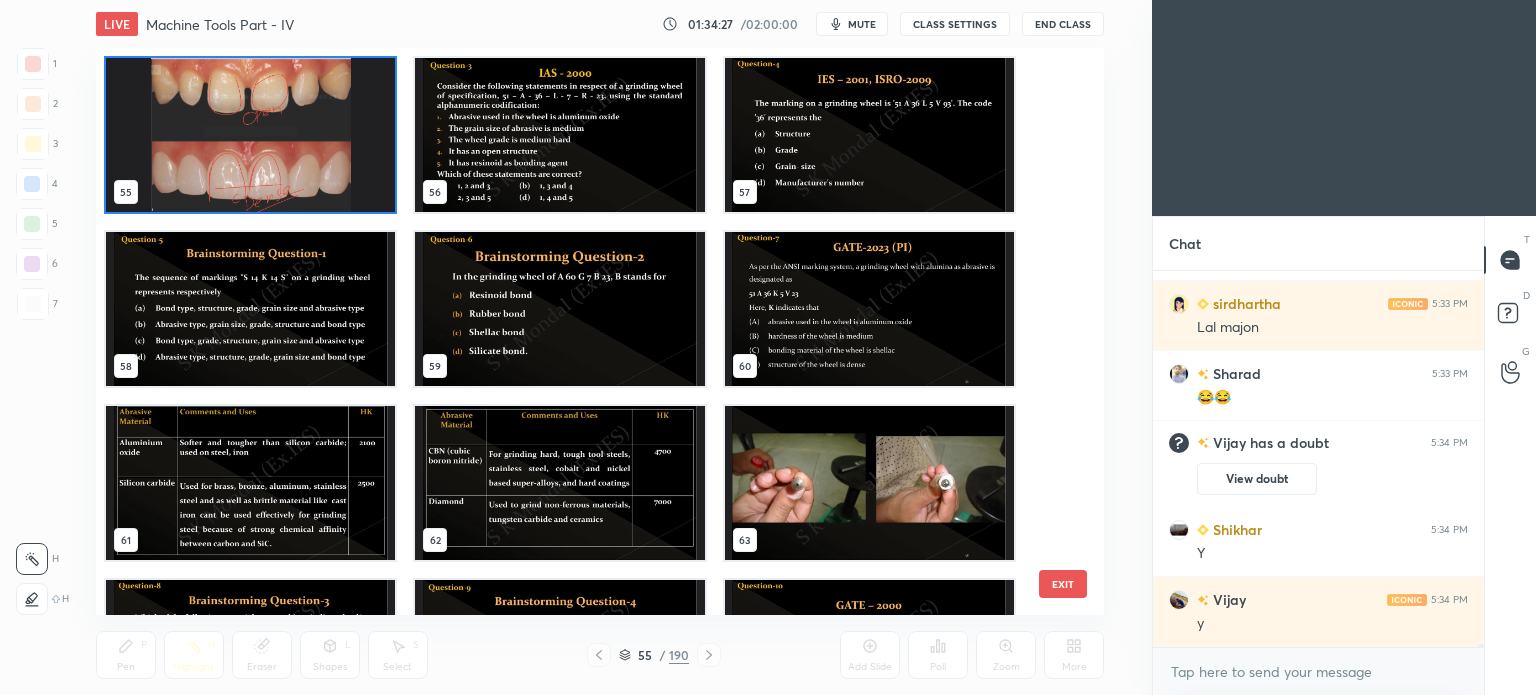 click at bounding box center [250, 135] 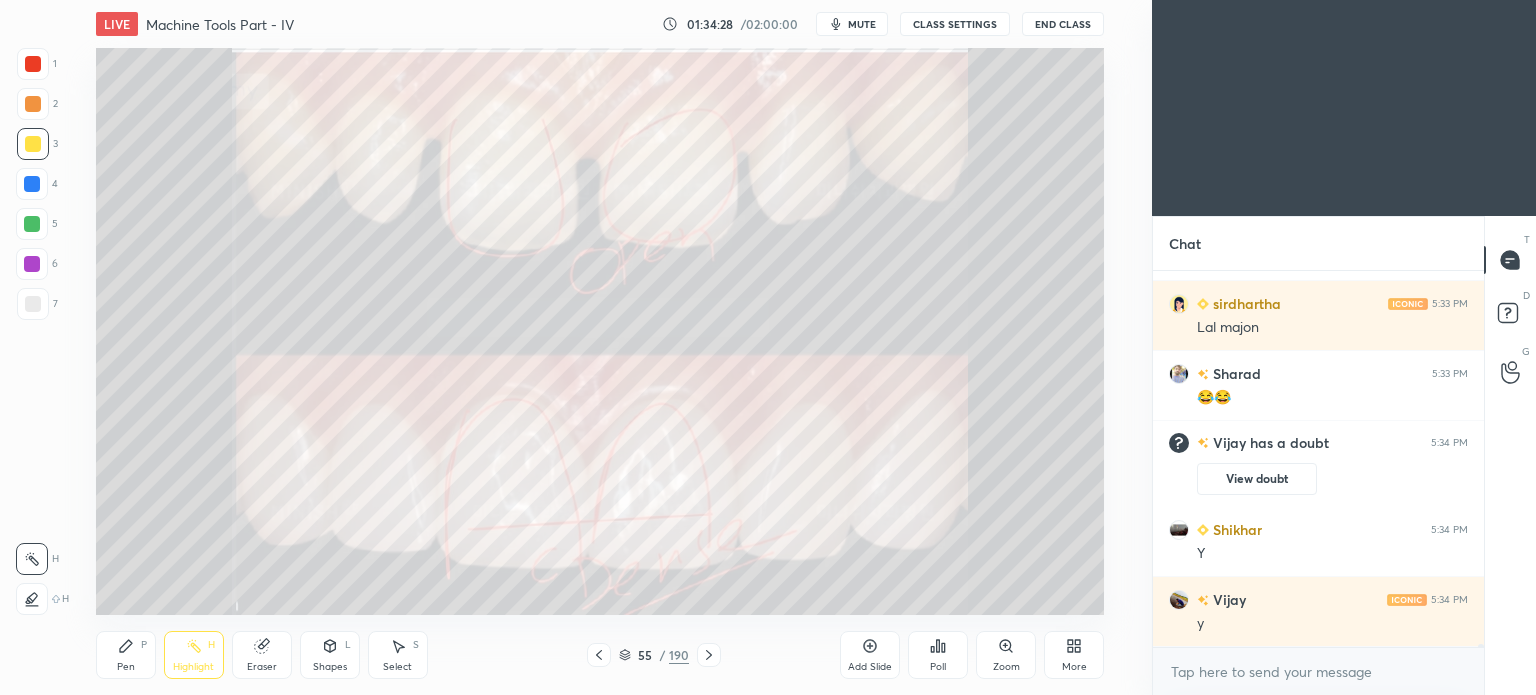 click on "More" at bounding box center [1074, 655] 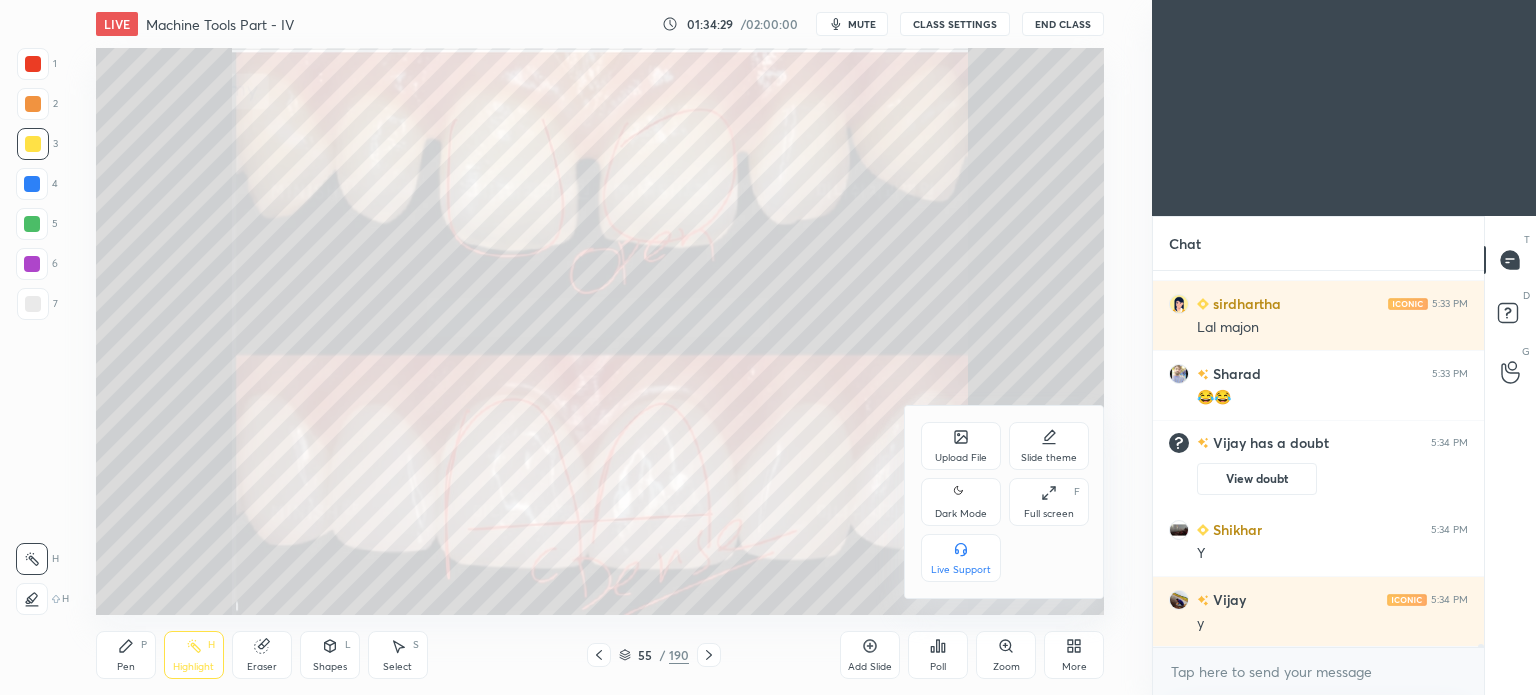 click 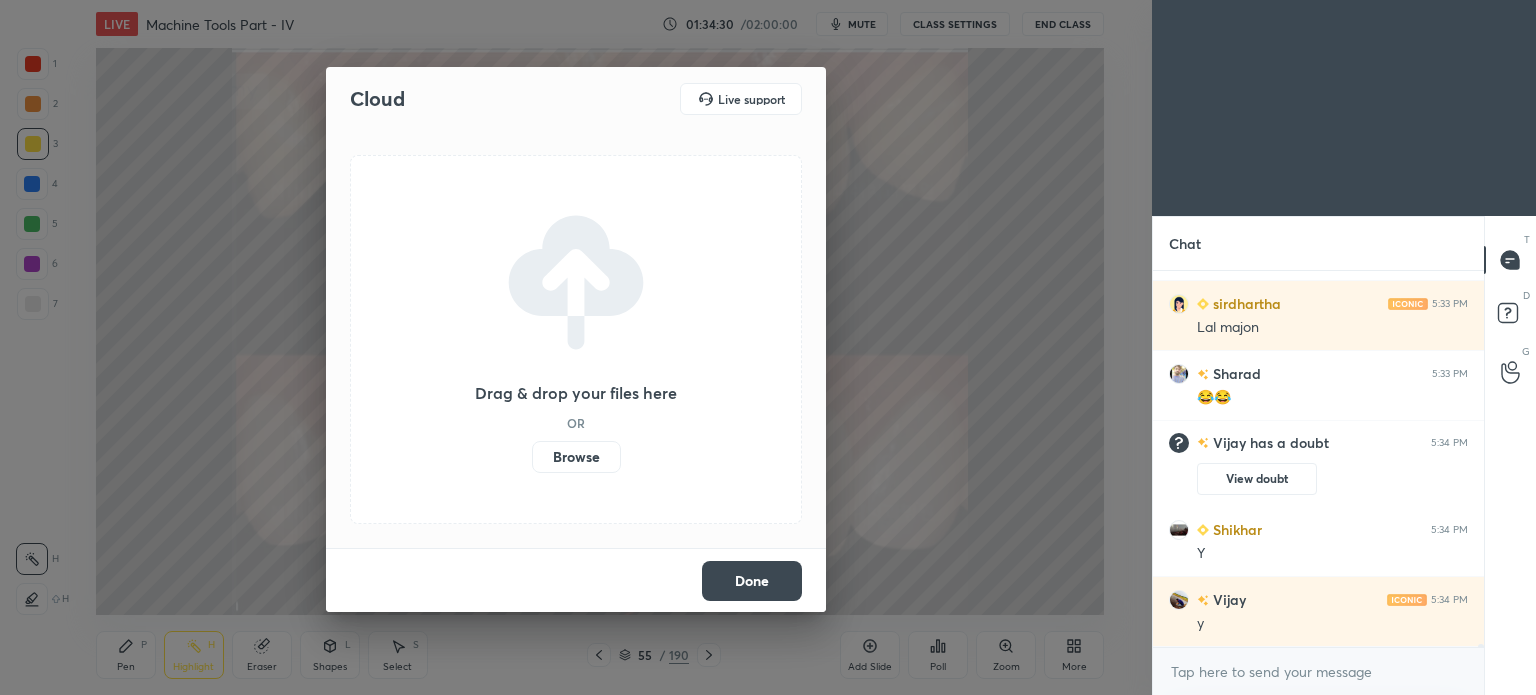 click on "Browse" at bounding box center [576, 457] 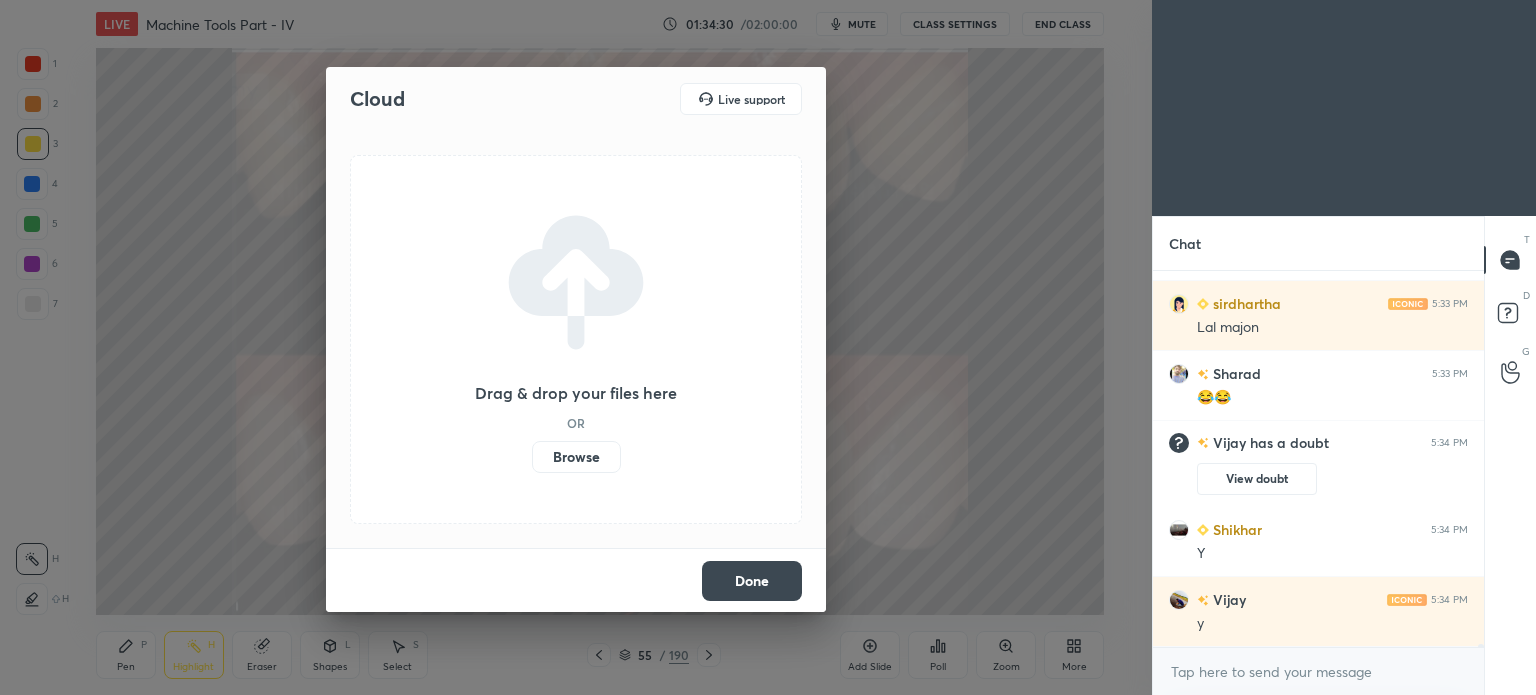 click on "Browse" at bounding box center [532, 457] 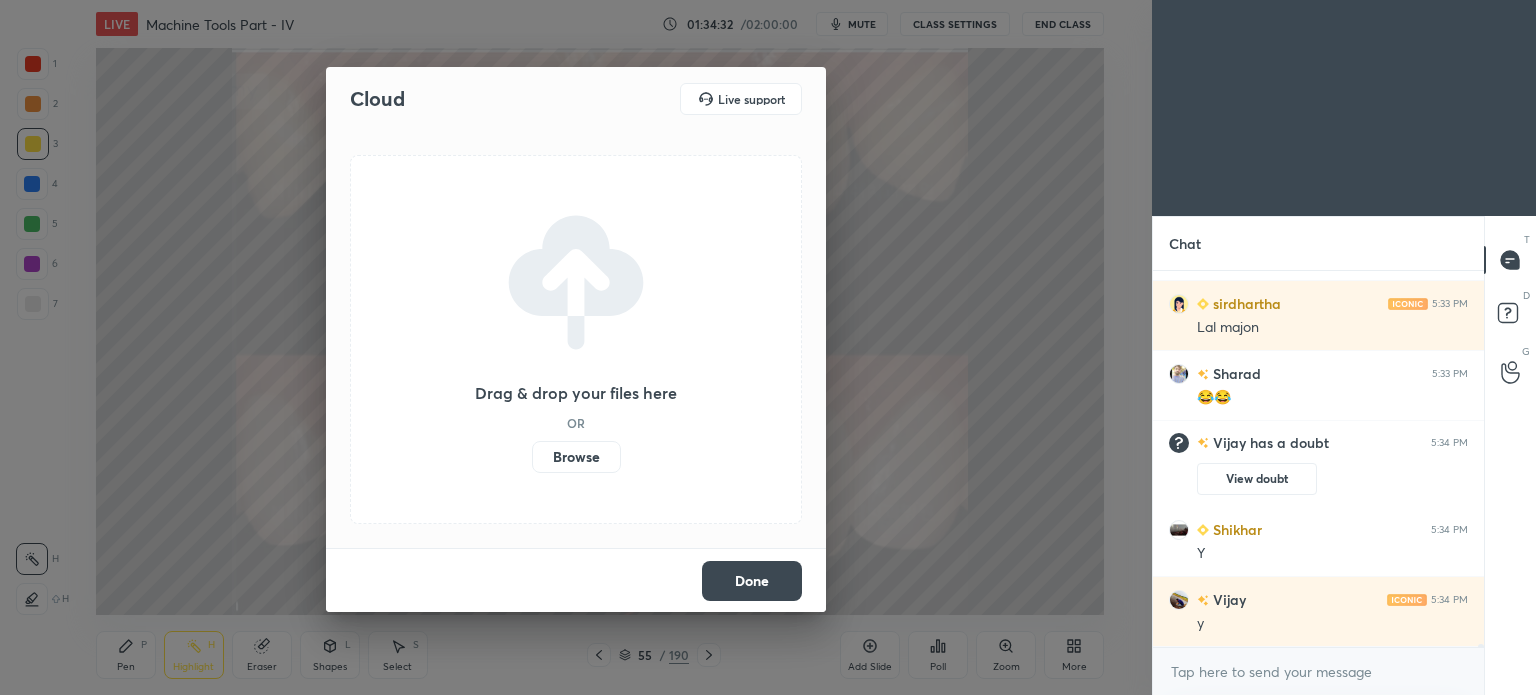scroll, scrollTop: 43374, scrollLeft: 0, axis: vertical 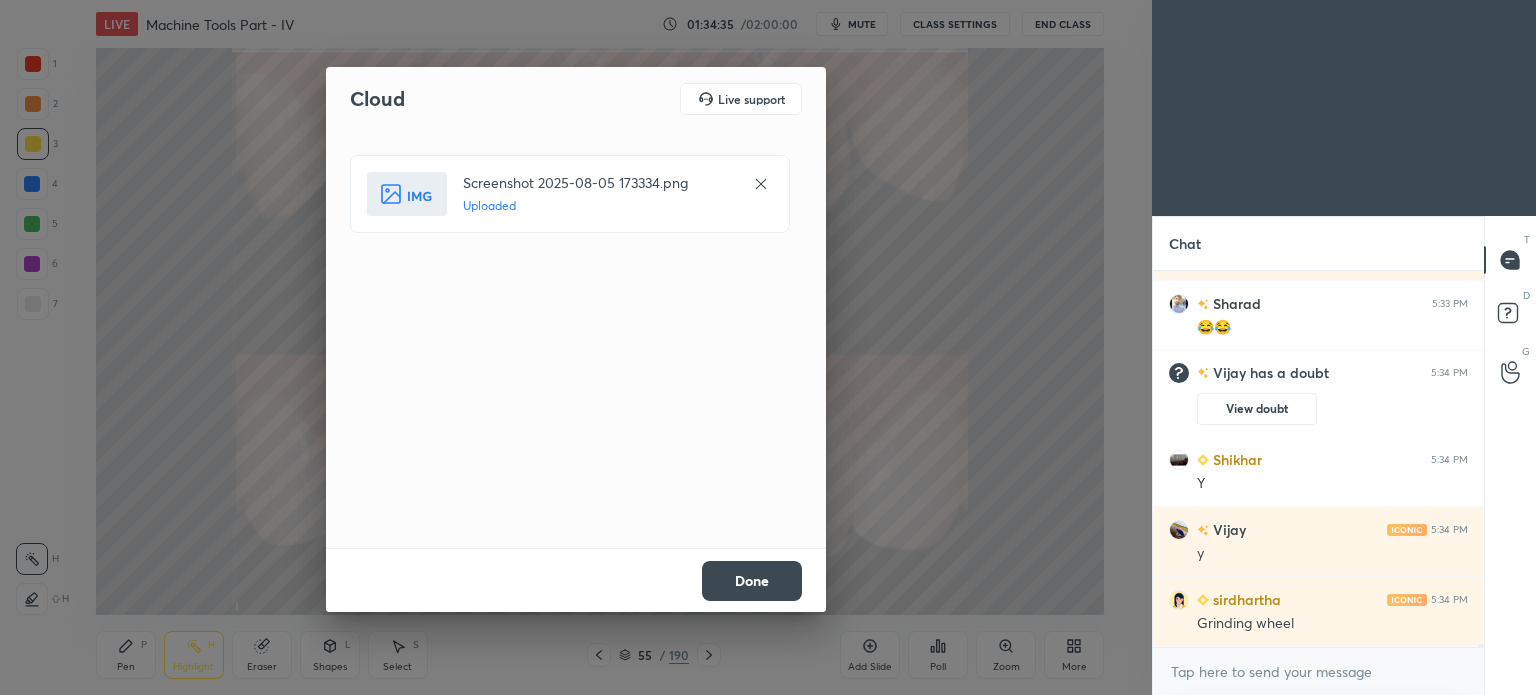 click on "Done" at bounding box center [752, 581] 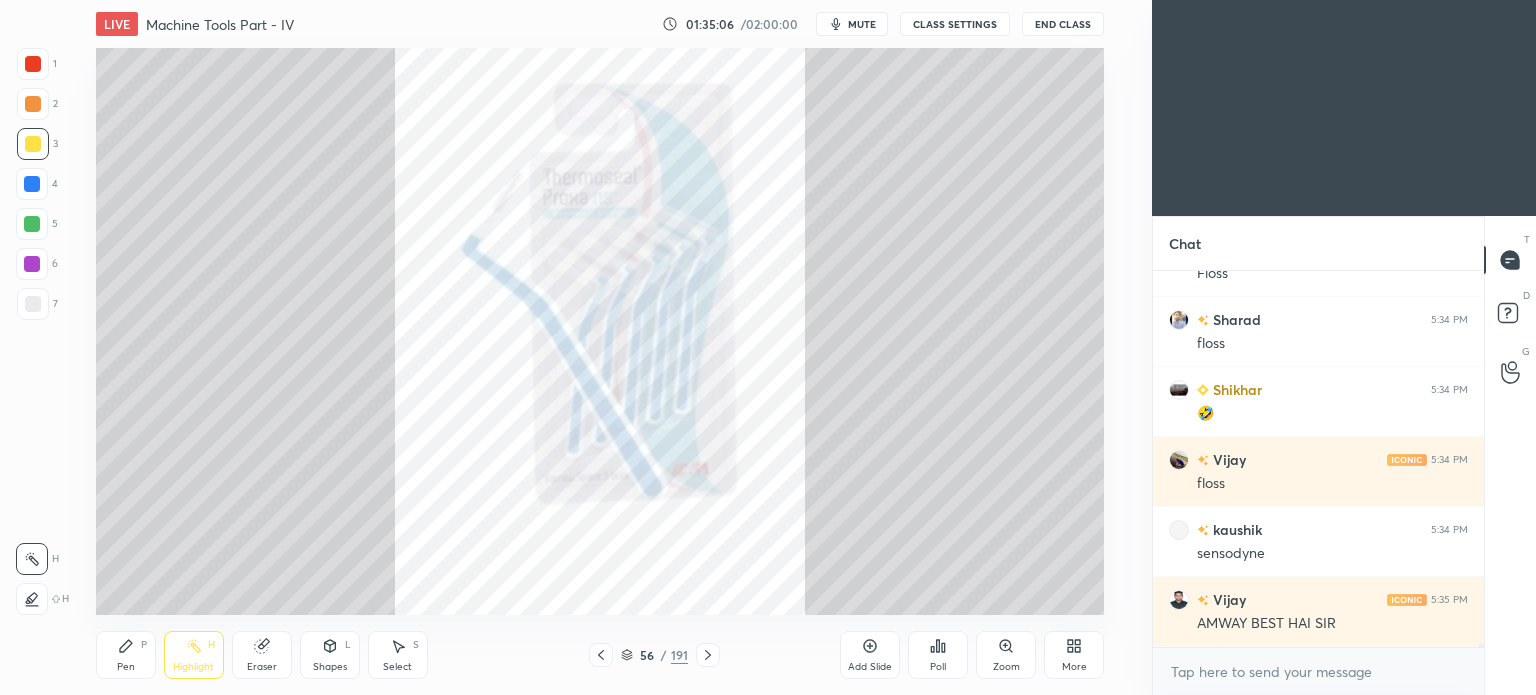 scroll, scrollTop: 43934, scrollLeft: 0, axis: vertical 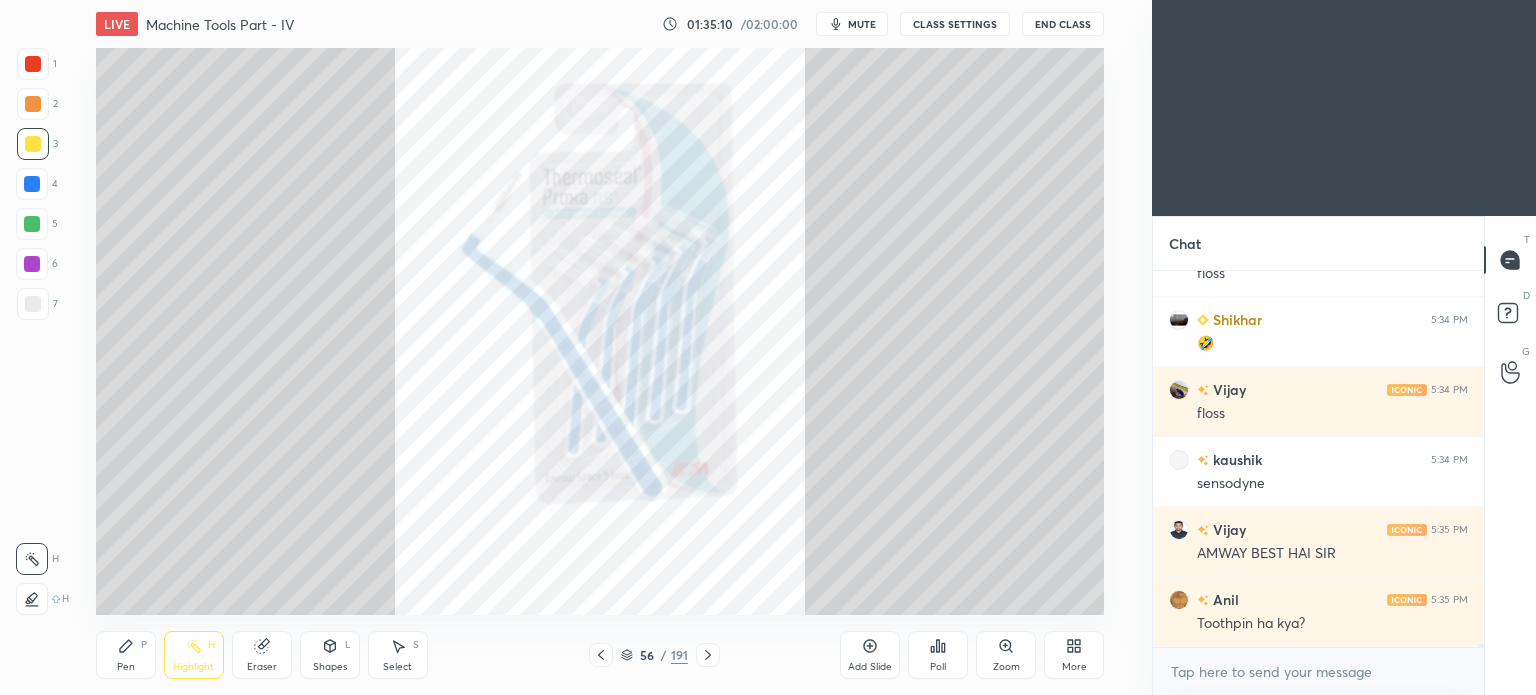 click on "Highlight H" at bounding box center [194, 655] 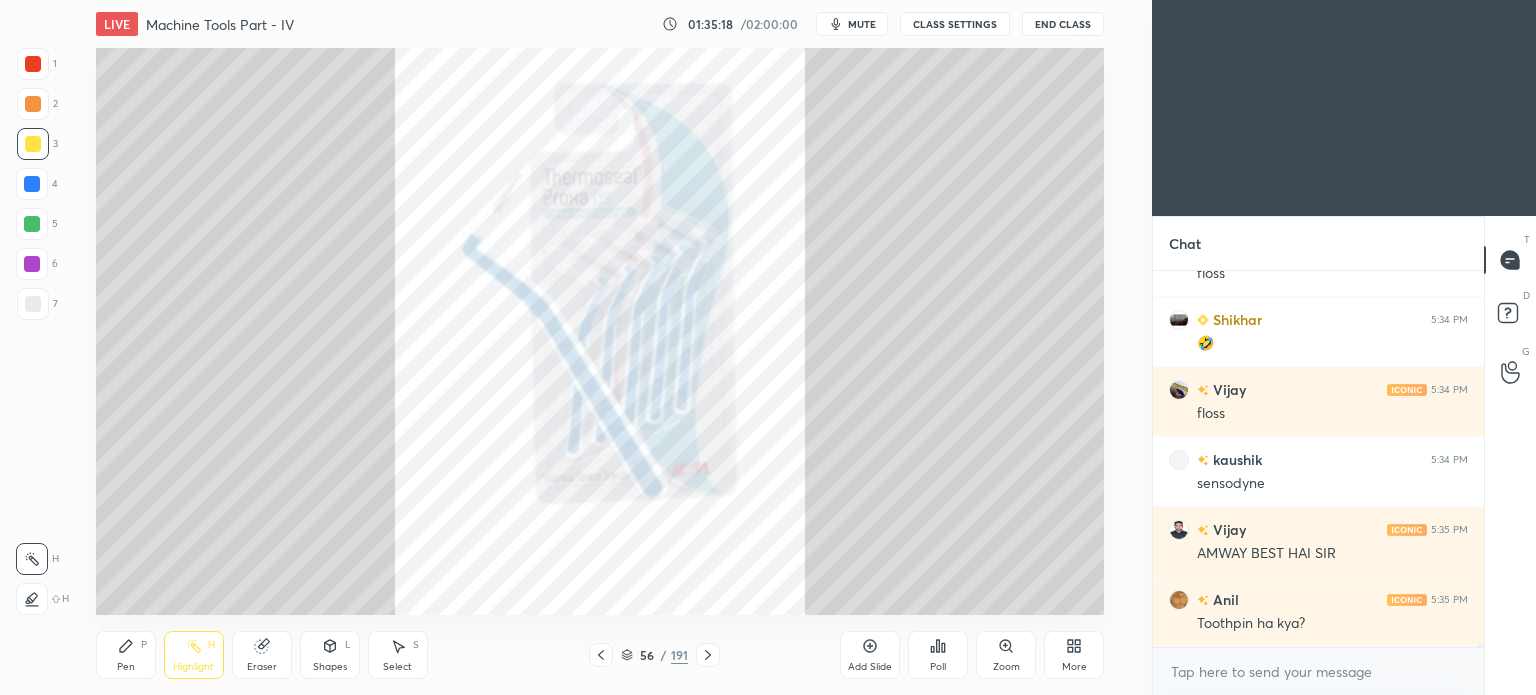 scroll, scrollTop: 44004, scrollLeft: 0, axis: vertical 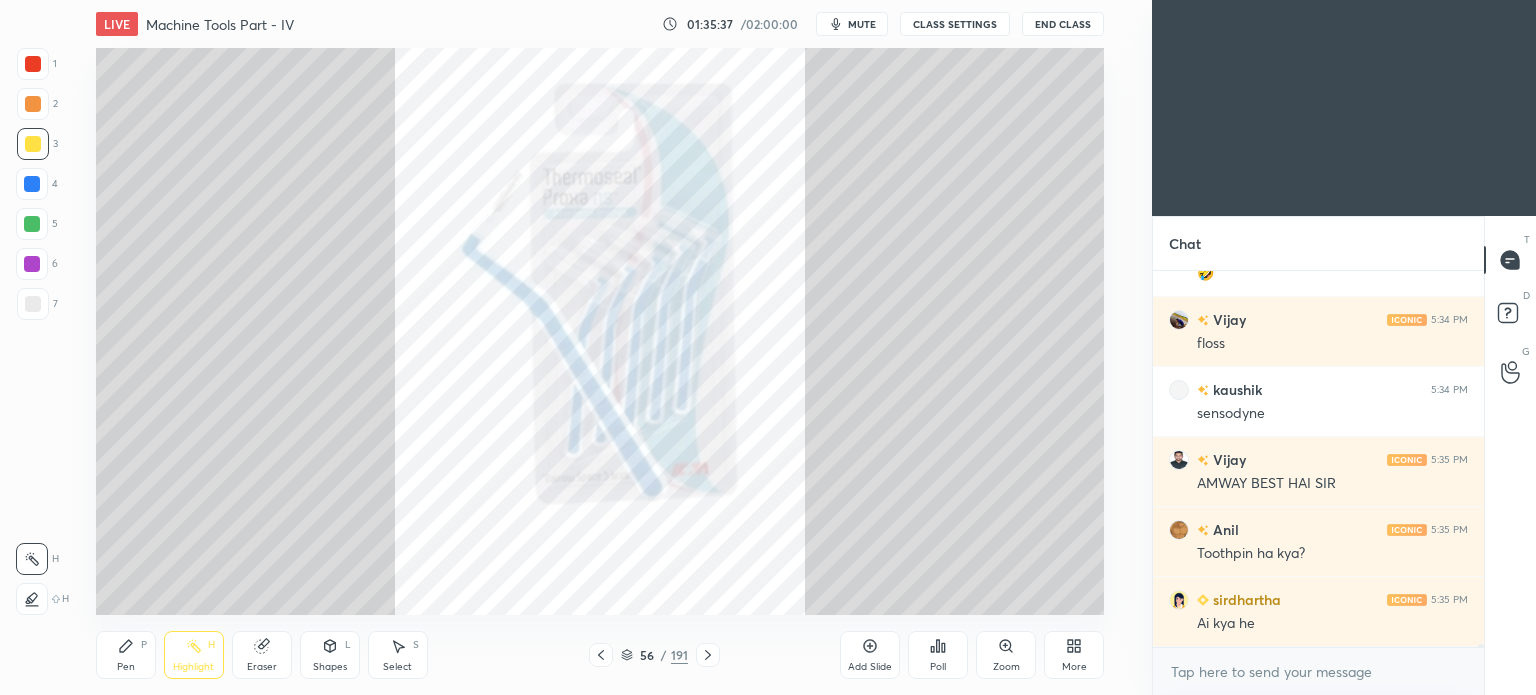 click 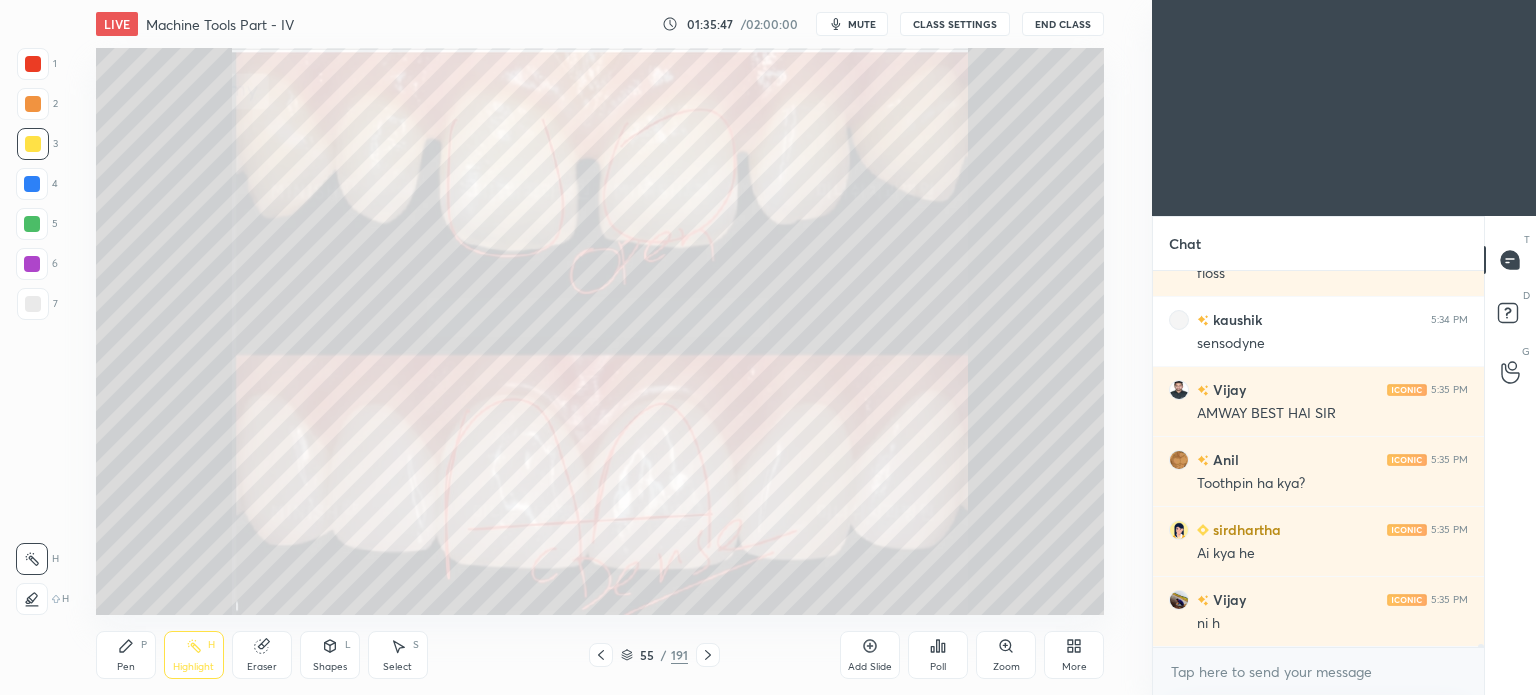 scroll, scrollTop: 44144, scrollLeft: 0, axis: vertical 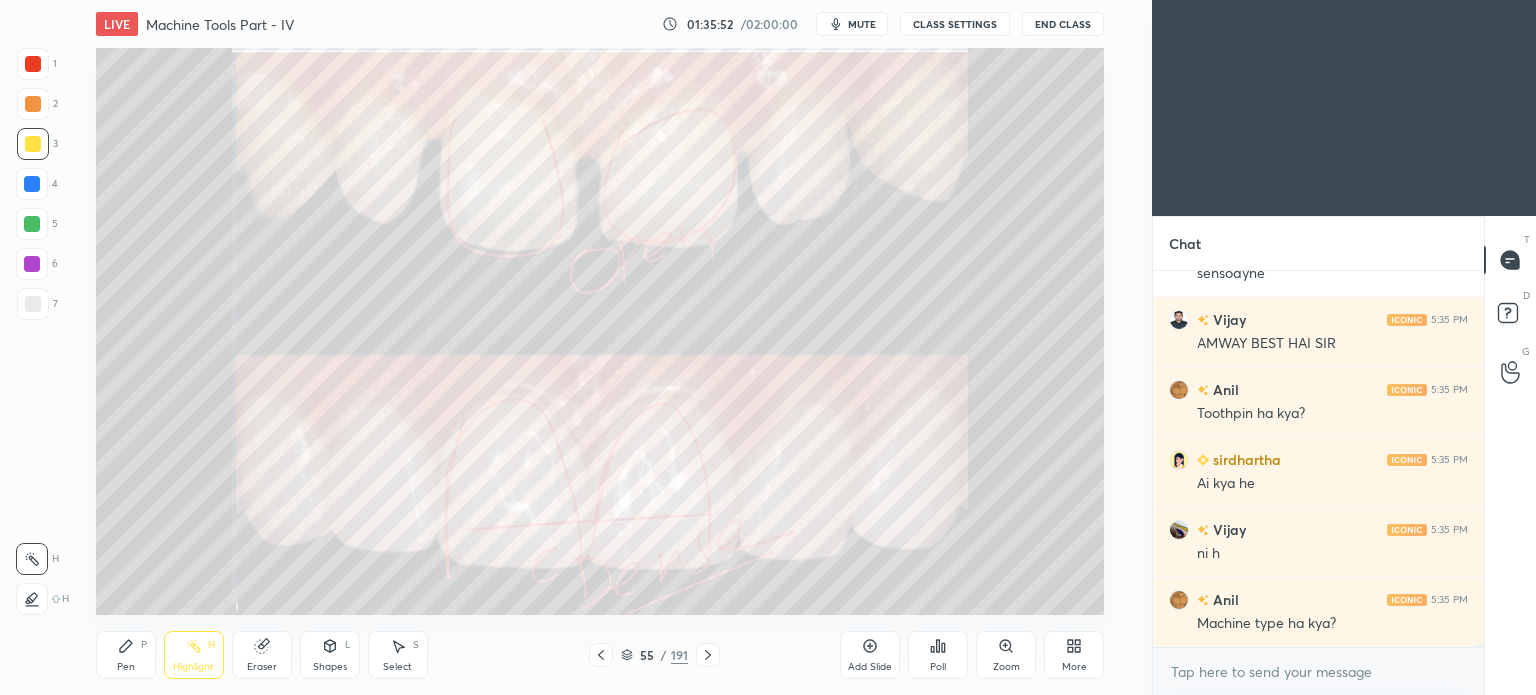 click 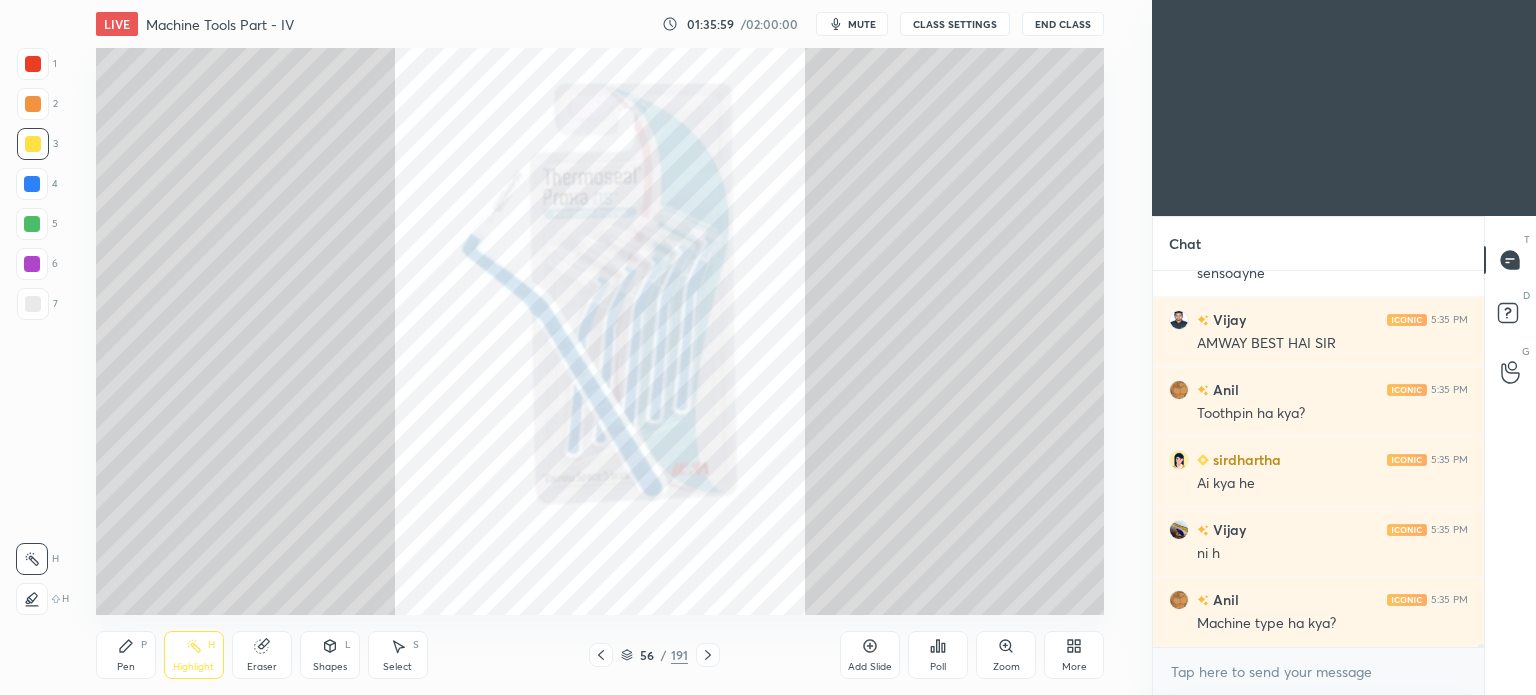 click at bounding box center (601, 655) 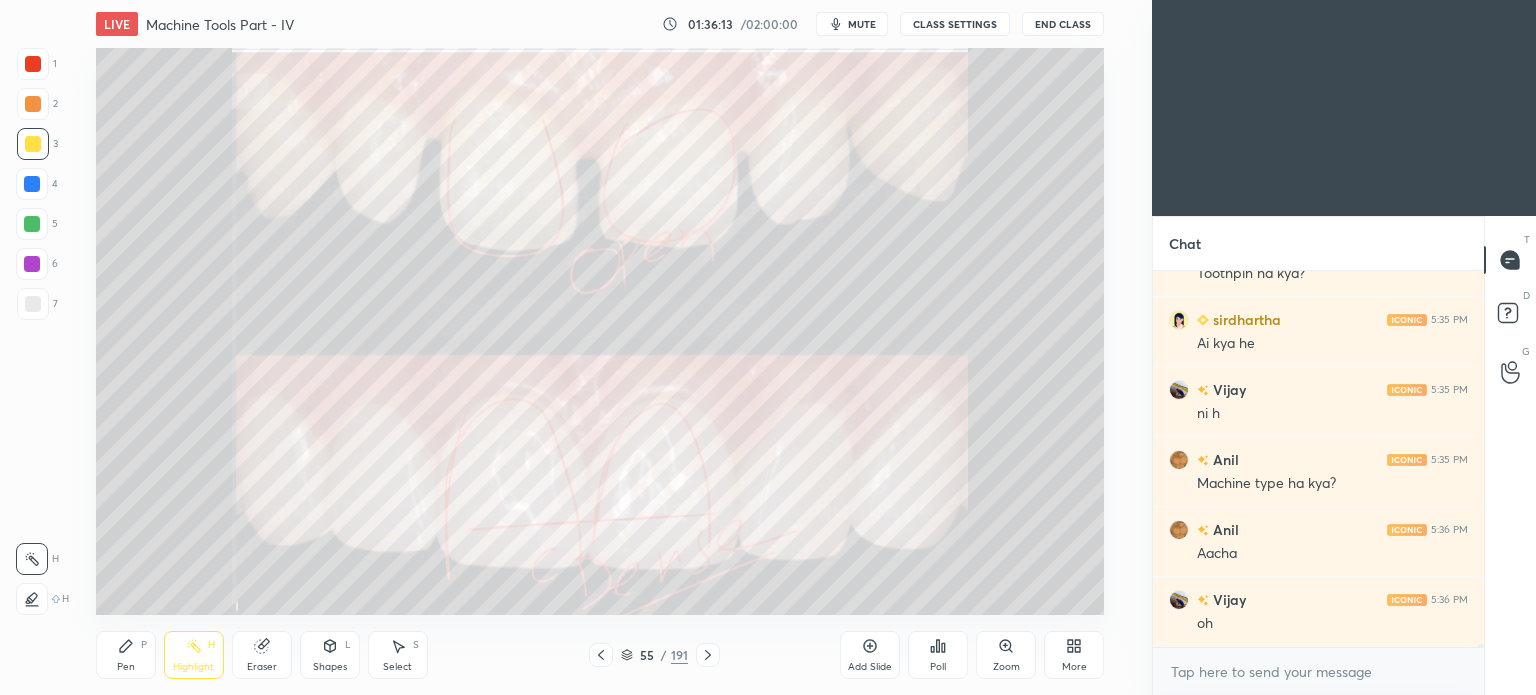 scroll, scrollTop: 44354, scrollLeft: 0, axis: vertical 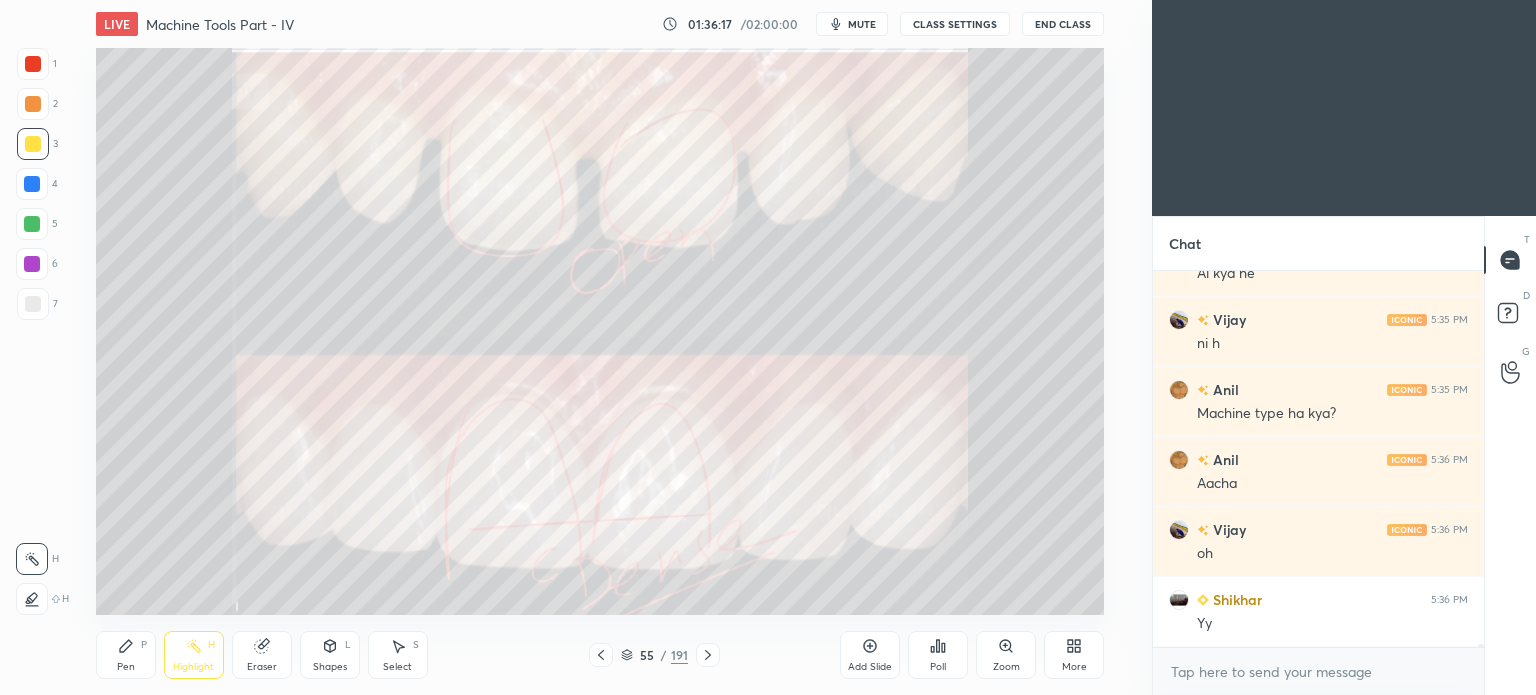 click 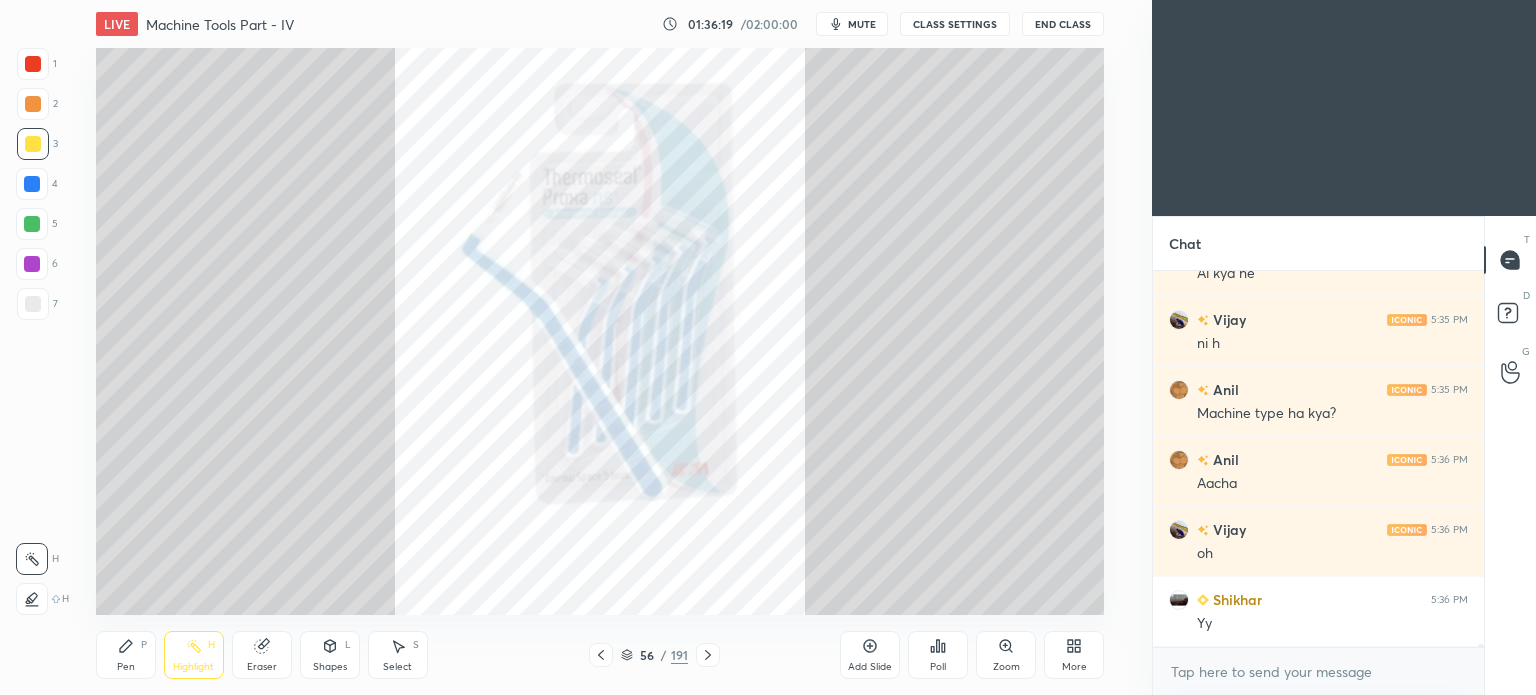click 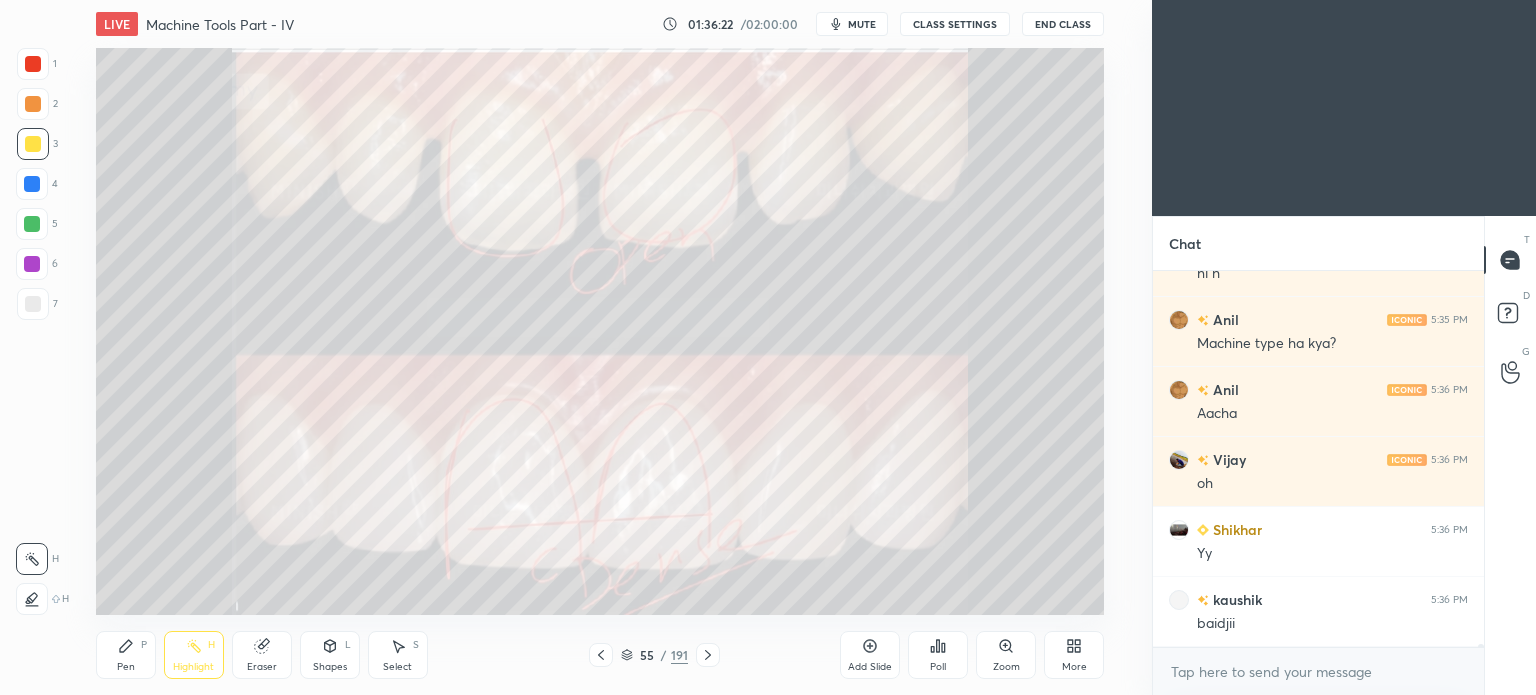 scroll, scrollTop: 44494, scrollLeft: 0, axis: vertical 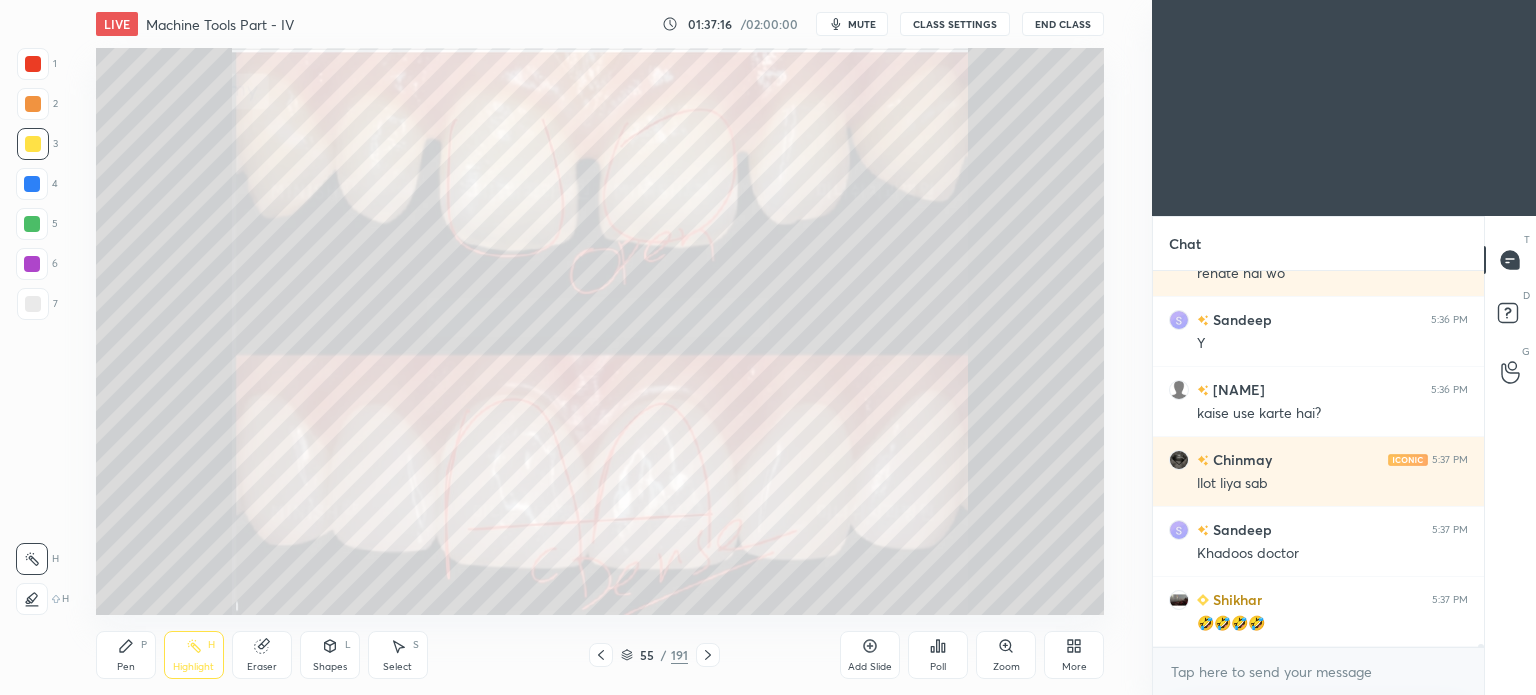 click 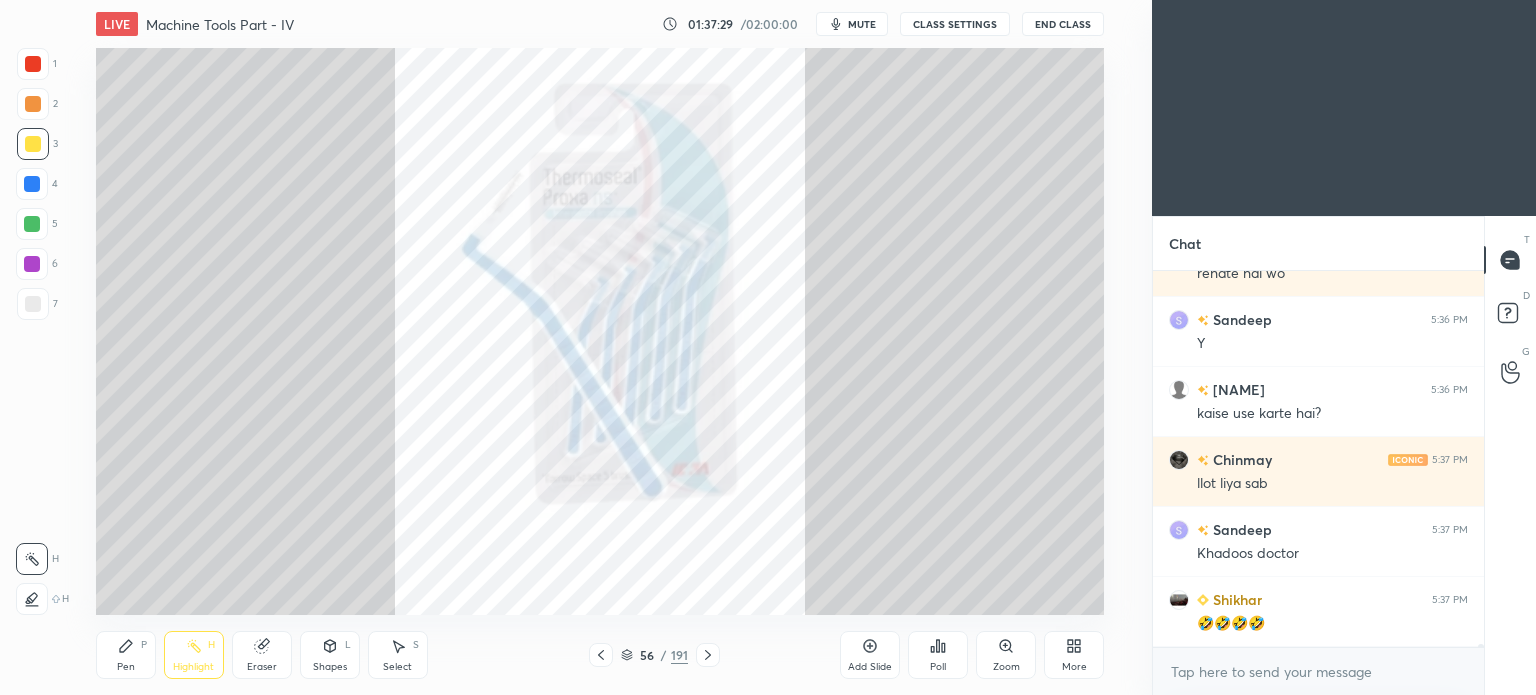 click 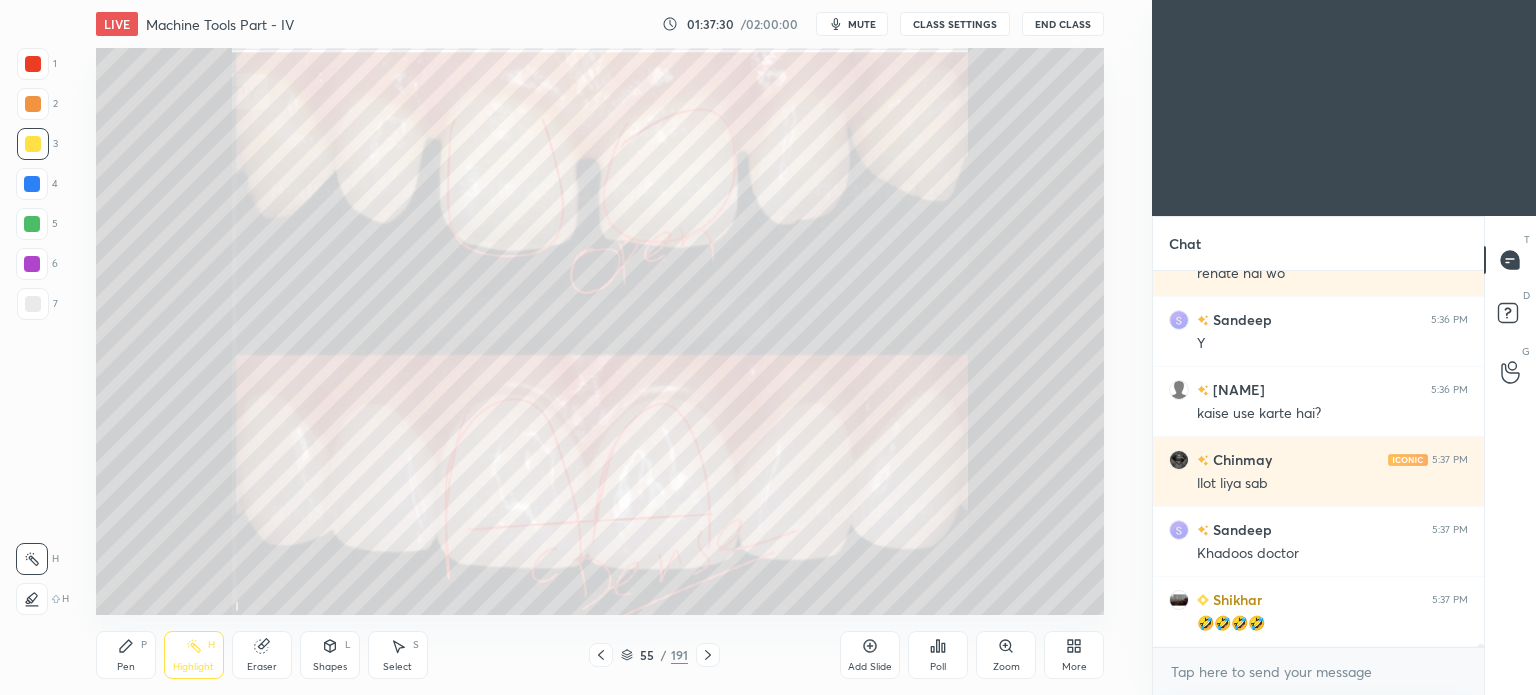 scroll, scrollTop: 45072, scrollLeft: 0, axis: vertical 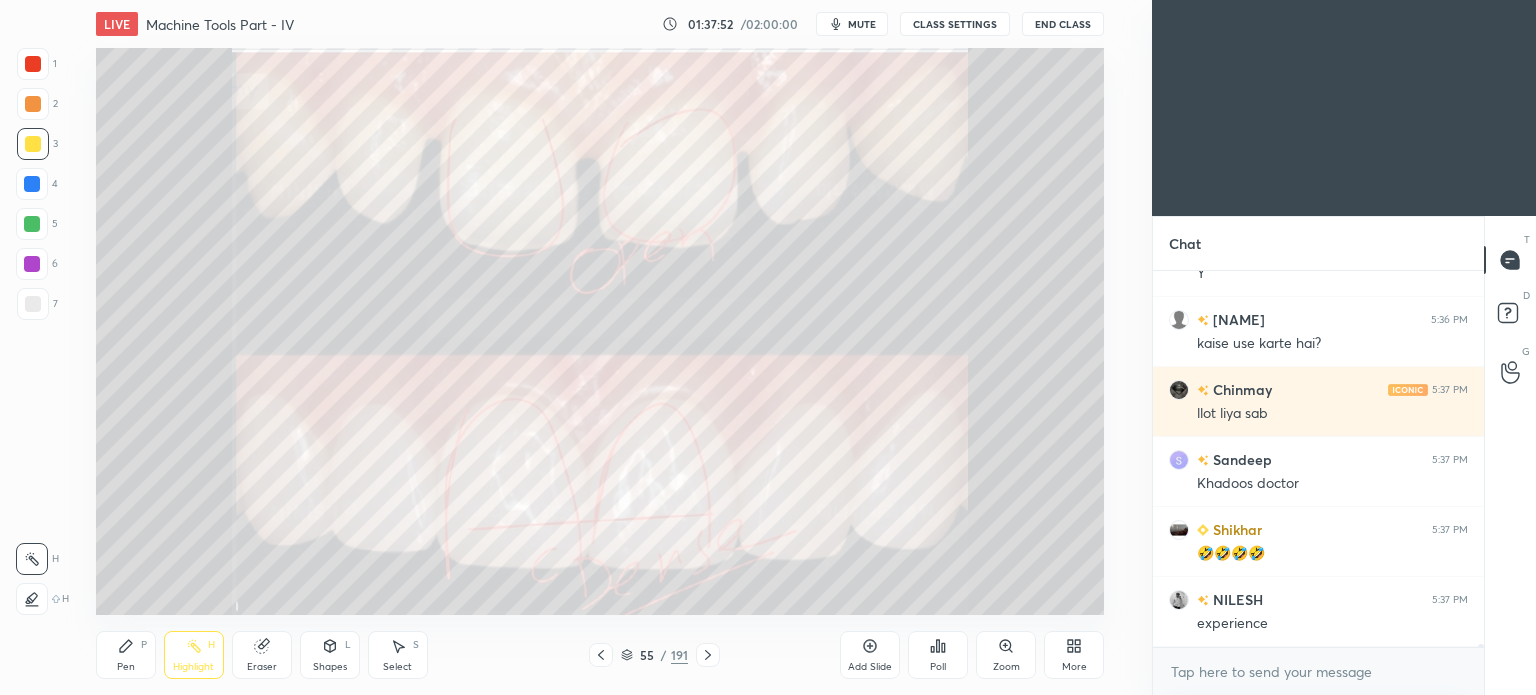click 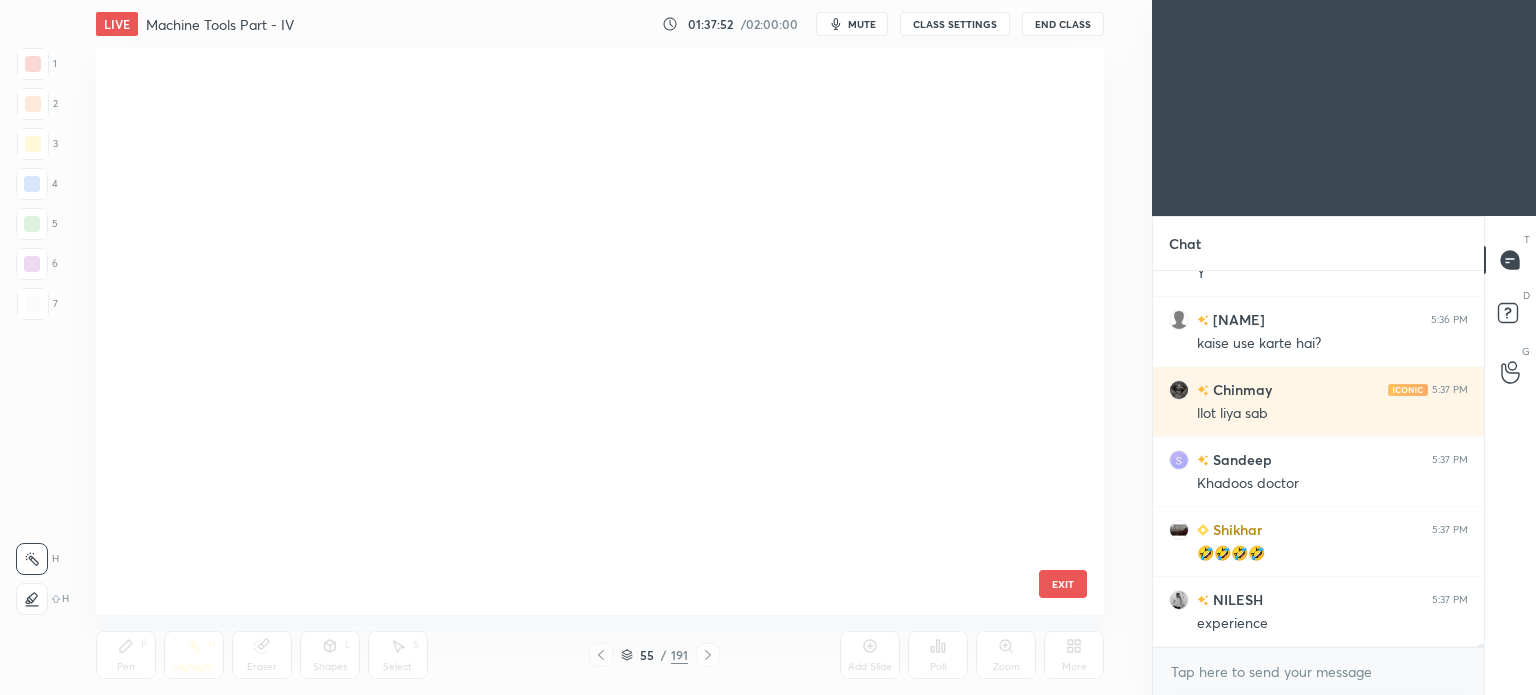 scroll, scrollTop: 2739, scrollLeft: 0, axis: vertical 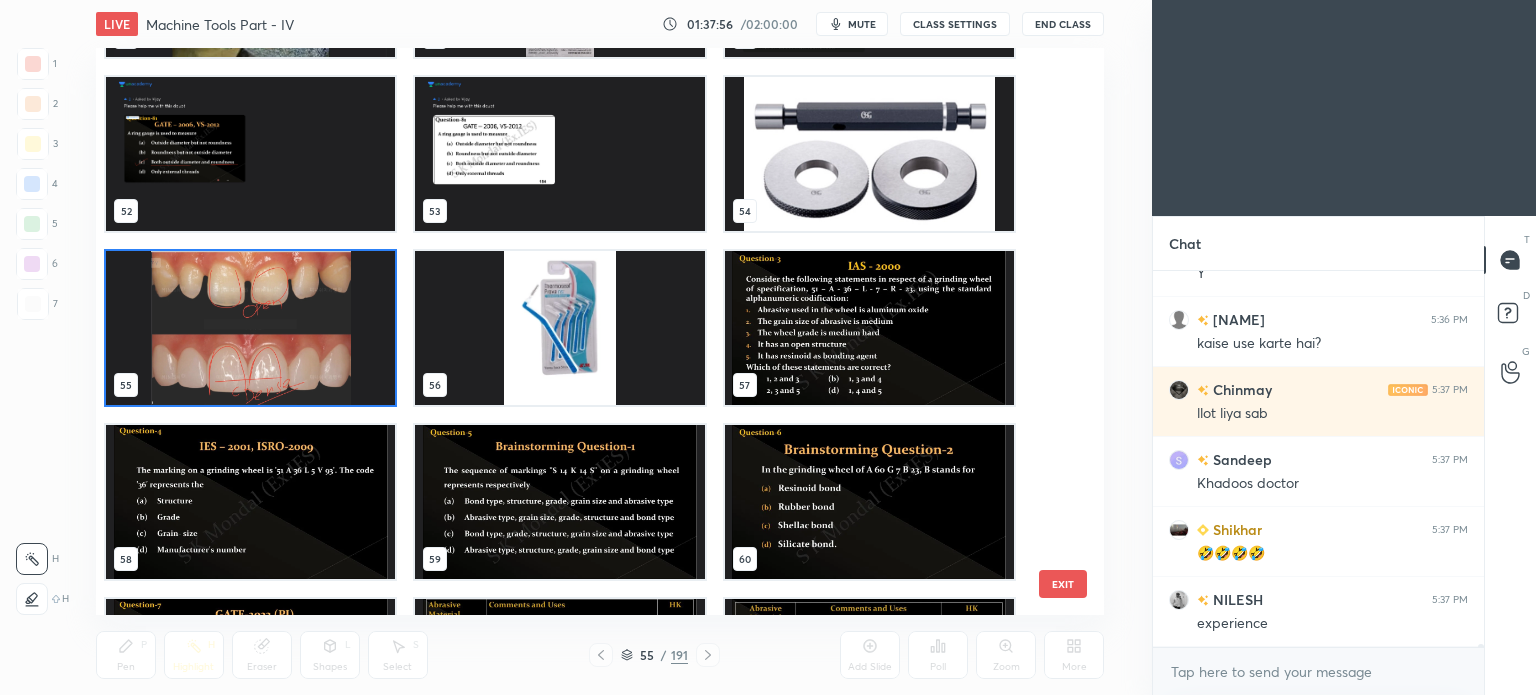 click at bounding box center [559, 328] 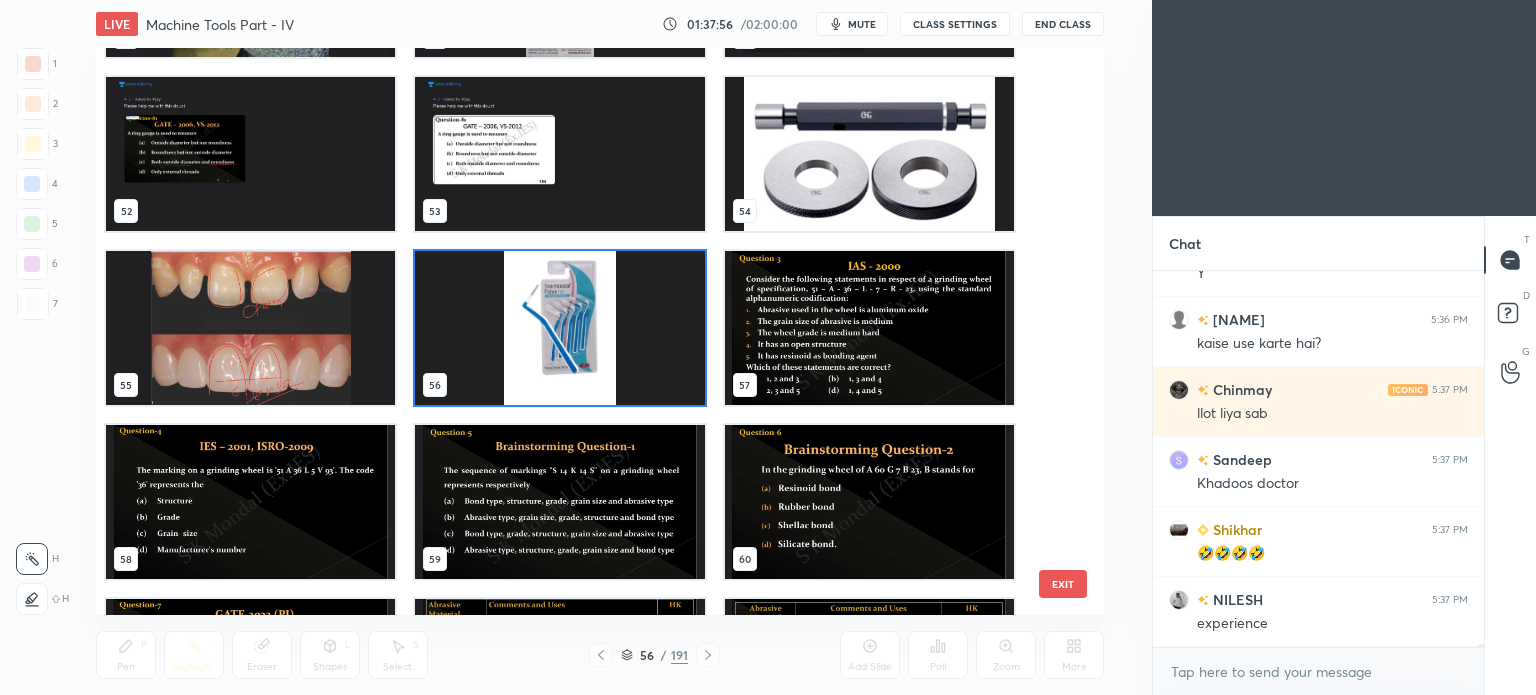 click at bounding box center [559, 328] 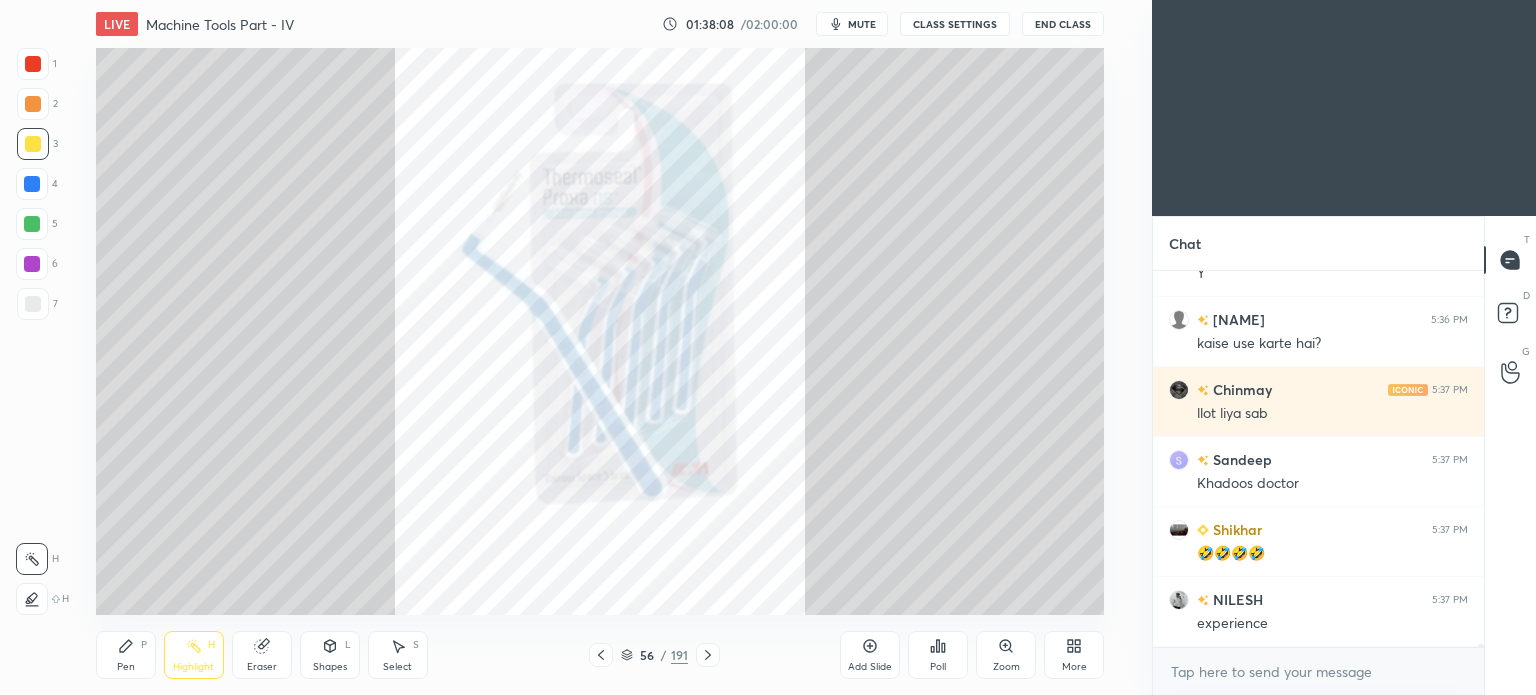 click 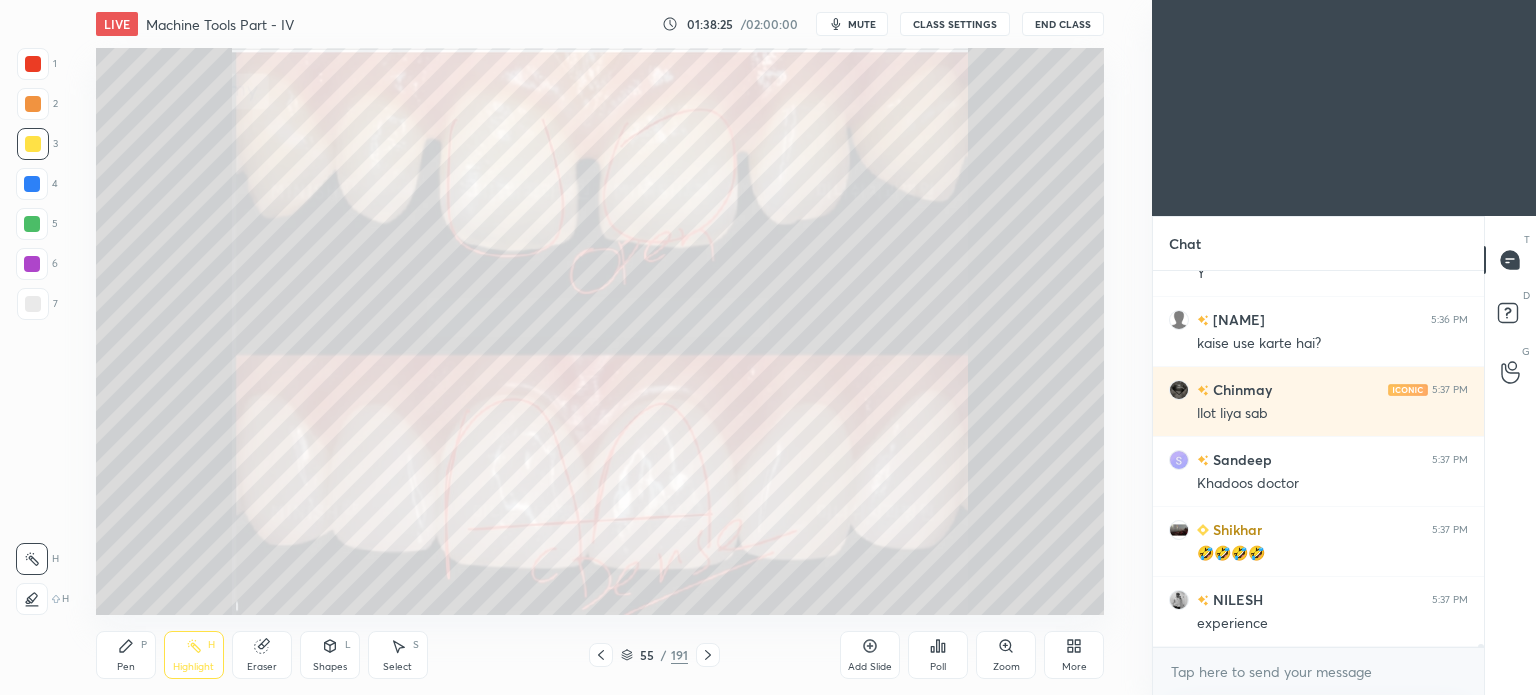 click on "Highlight H" at bounding box center (194, 655) 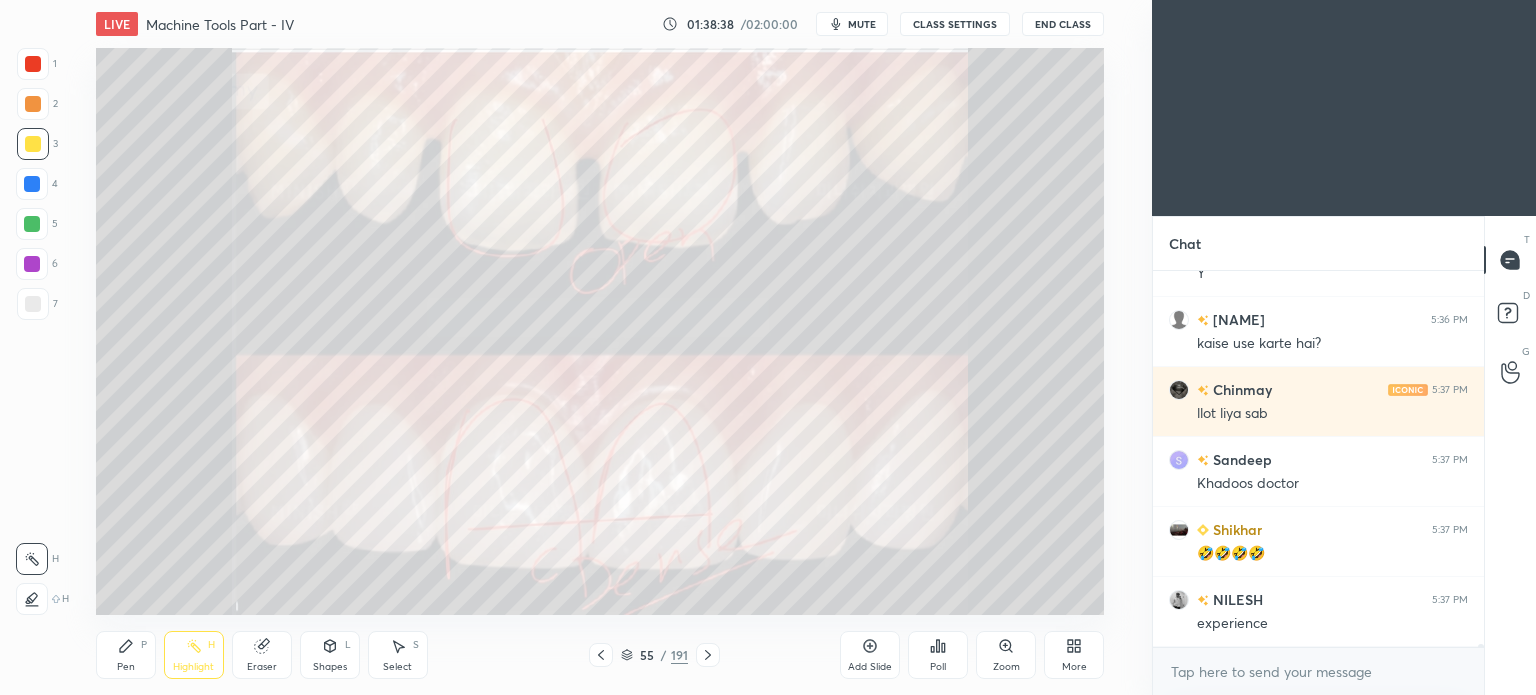 scroll, scrollTop: 45142, scrollLeft: 0, axis: vertical 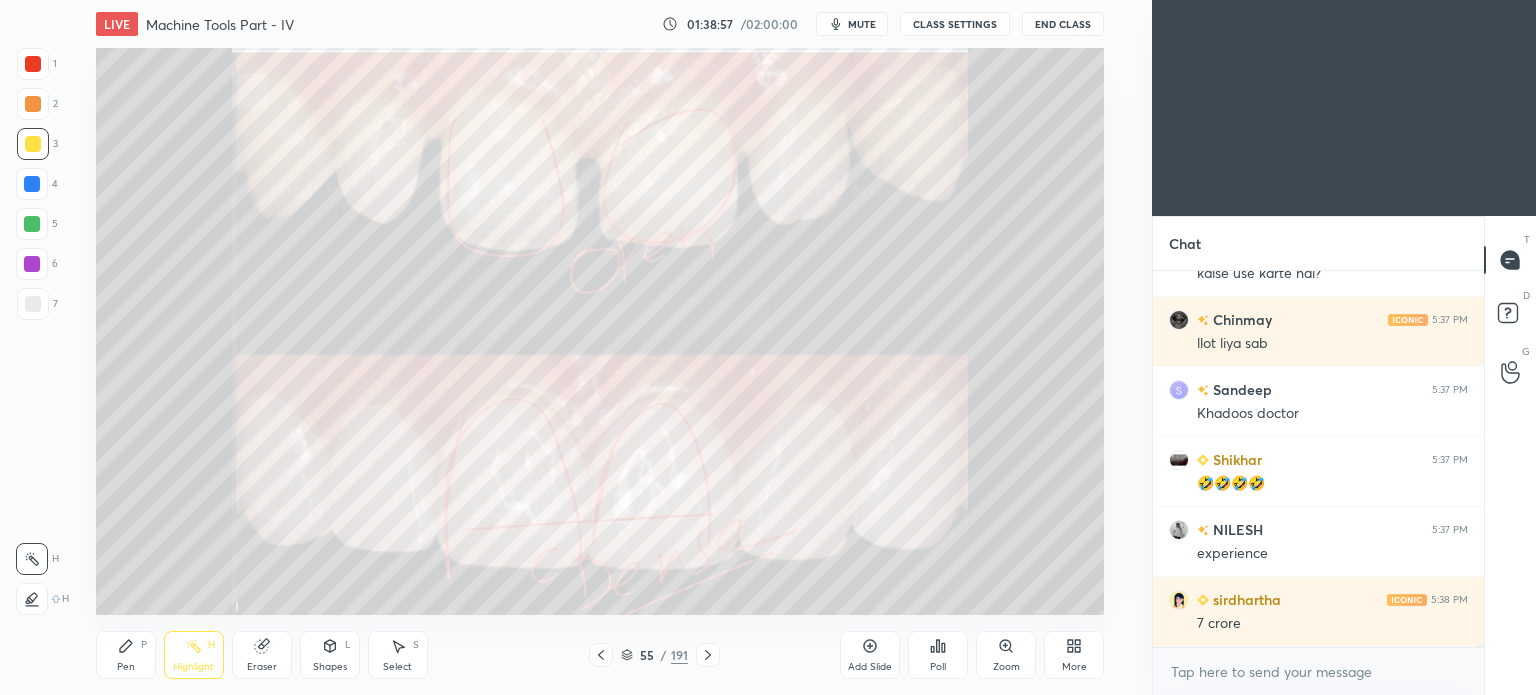click 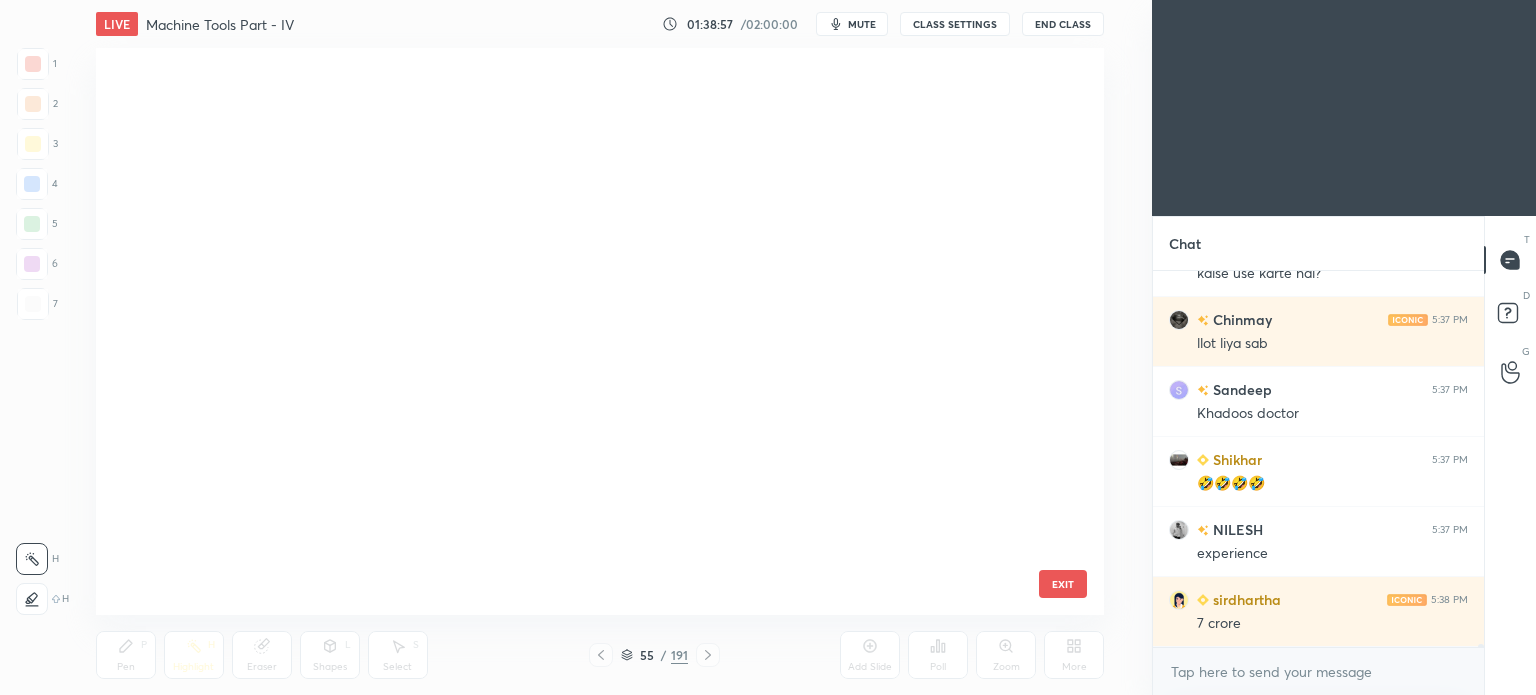 scroll, scrollTop: 2739, scrollLeft: 0, axis: vertical 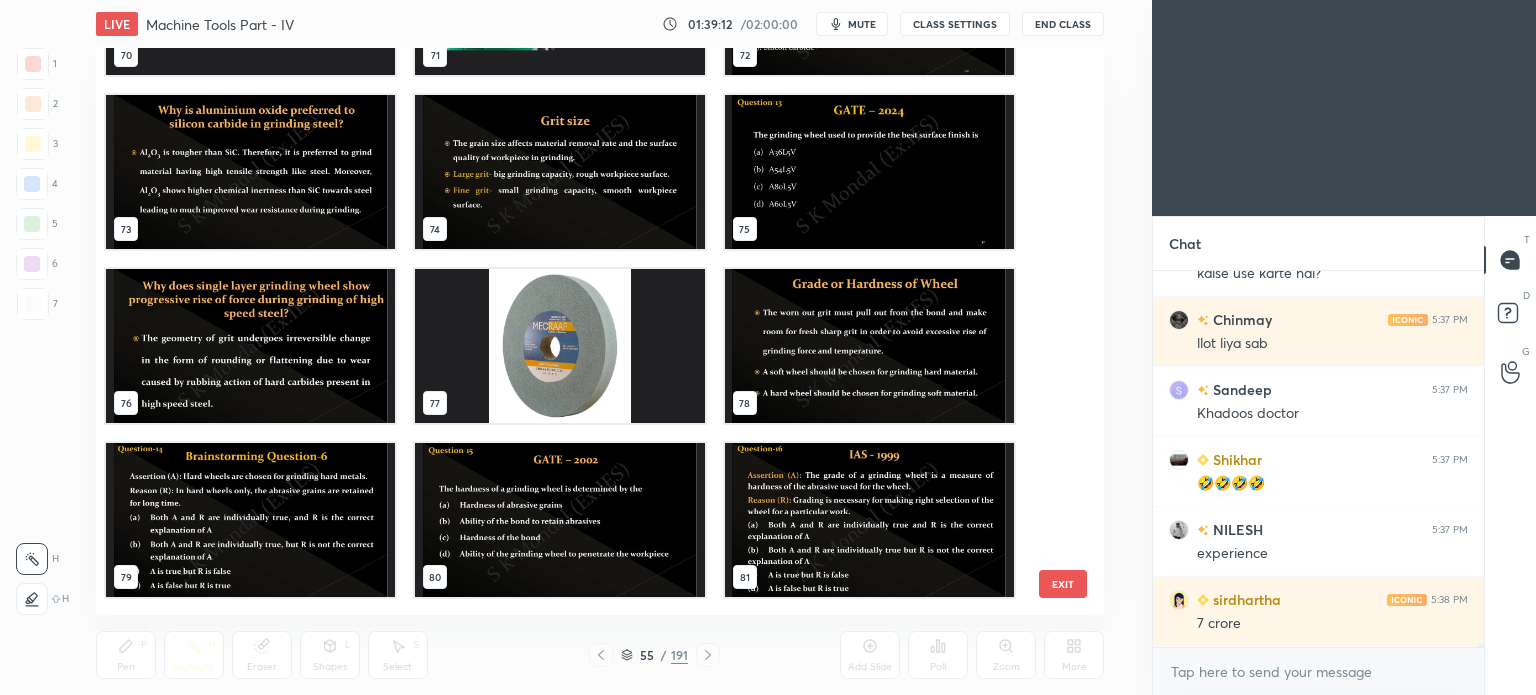 click at bounding box center (868, 346) 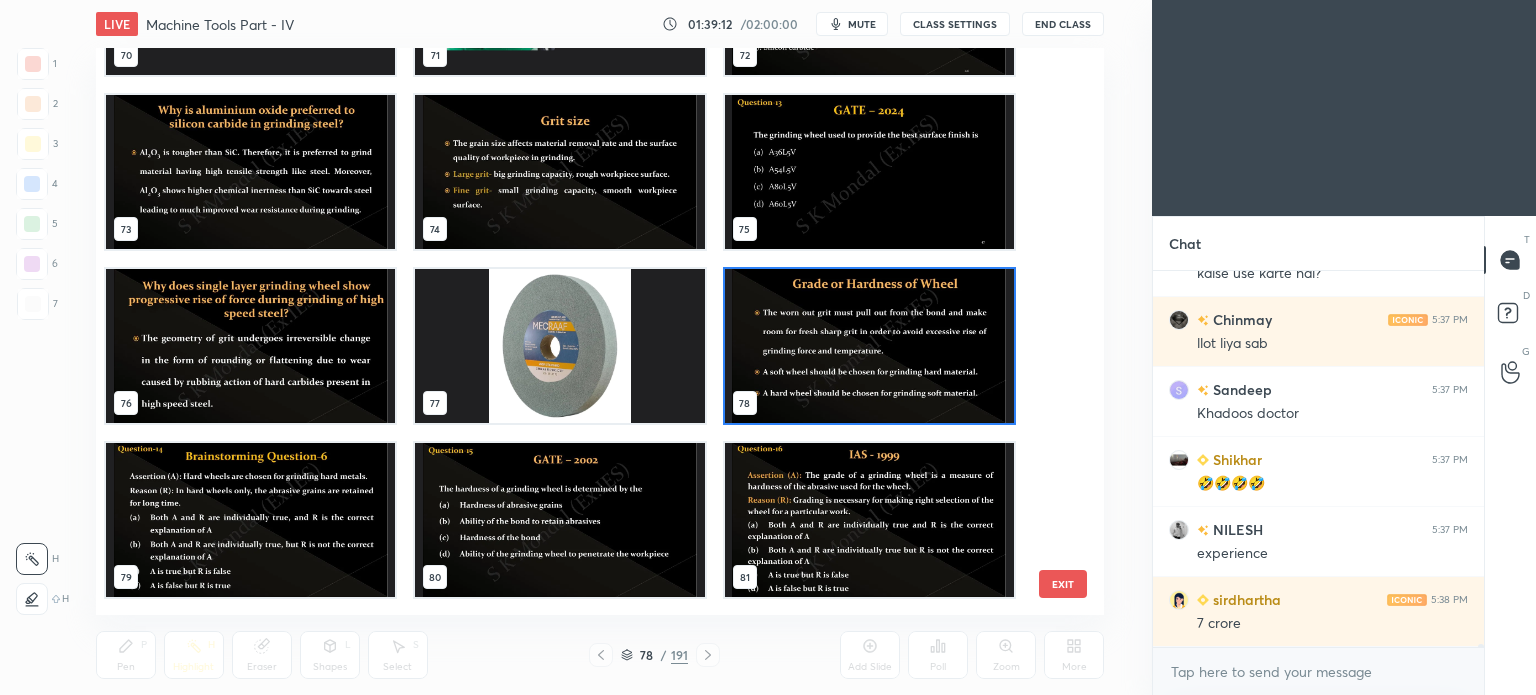 click at bounding box center (868, 346) 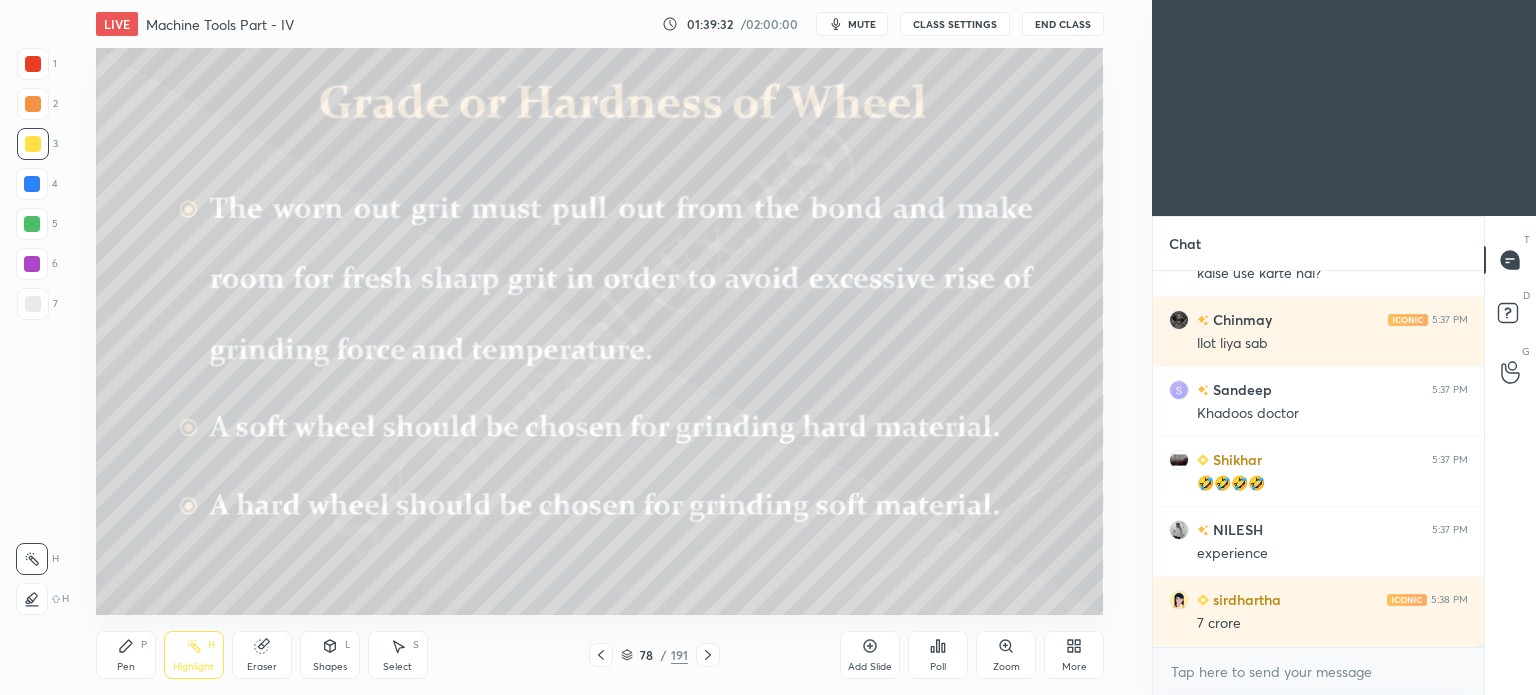 scroll, scrollTop: 45212, scrollLeft: 0, axis: vertical 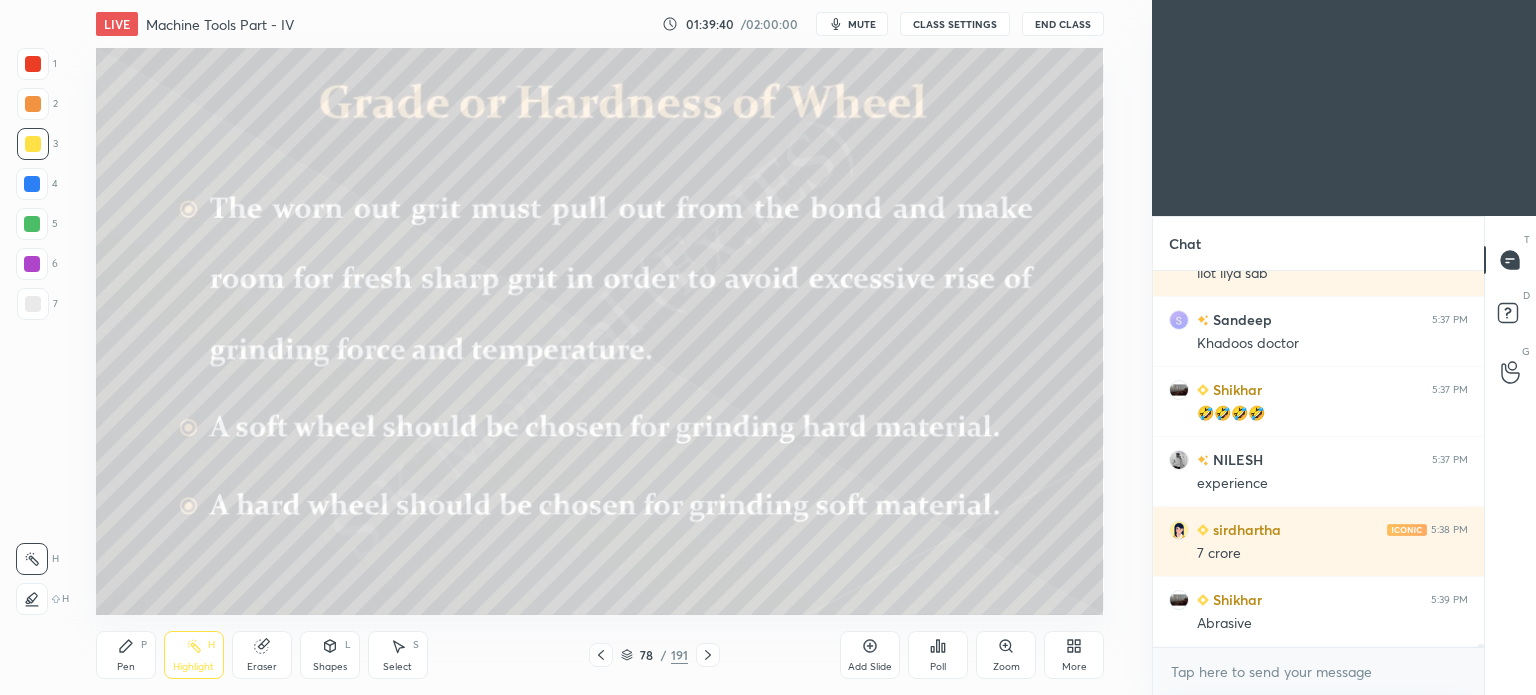 click 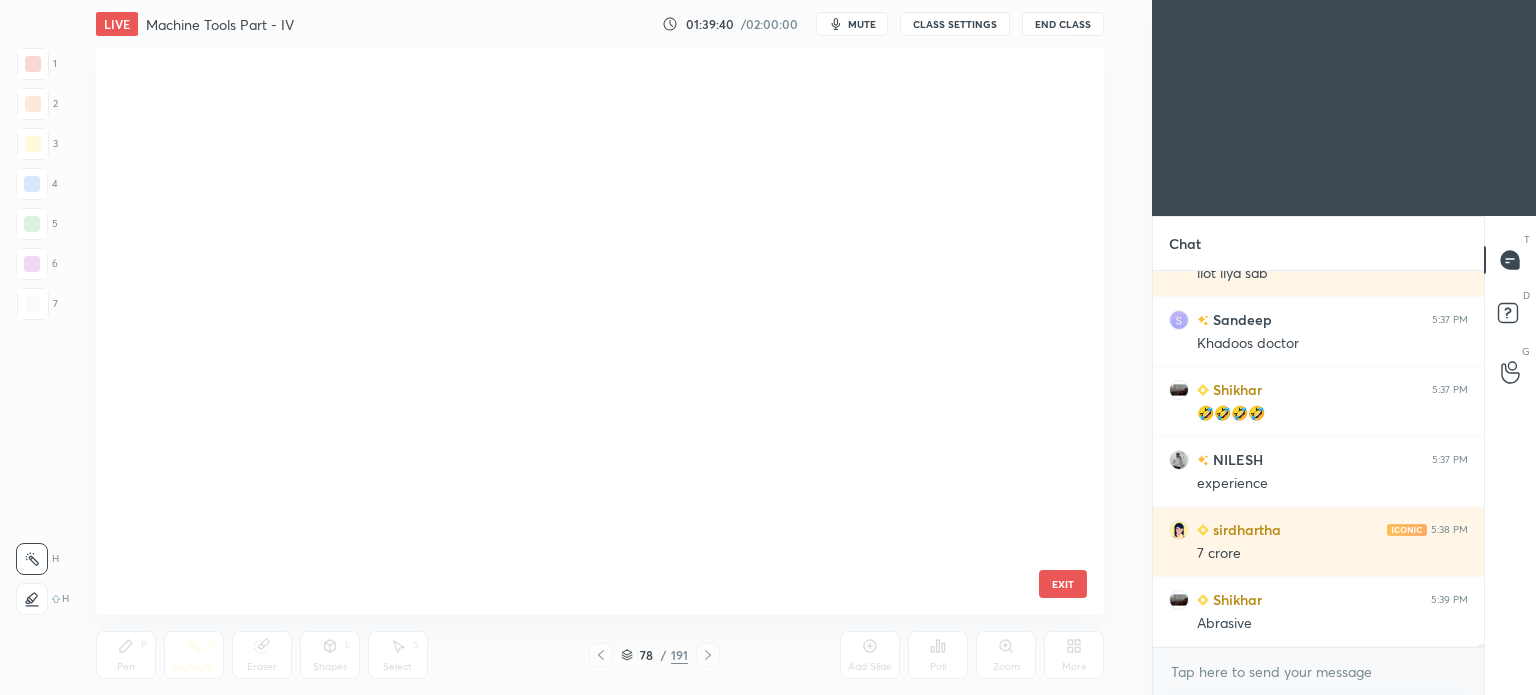 scroll, scrollTop: 3956, scrollLeft: 0, axis: vertical 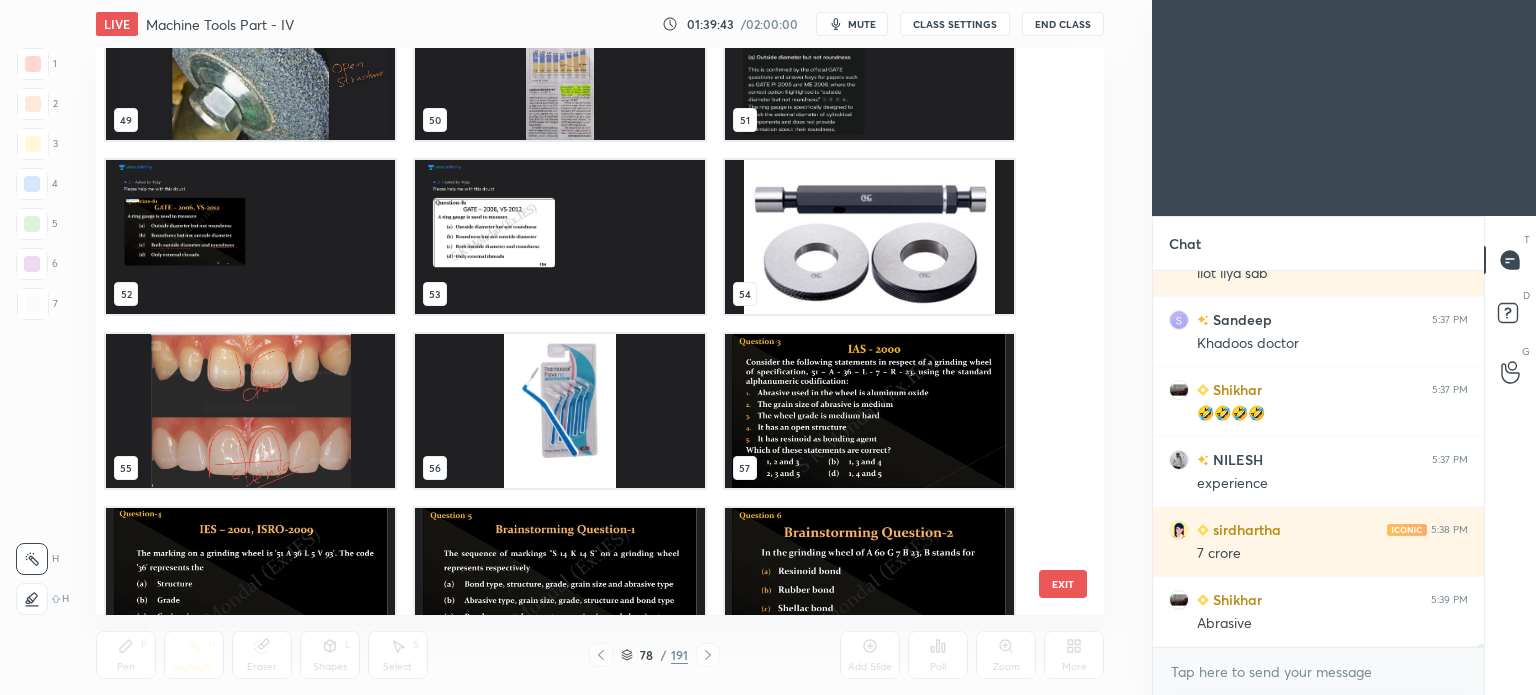 click at bounding box center (250, 411) 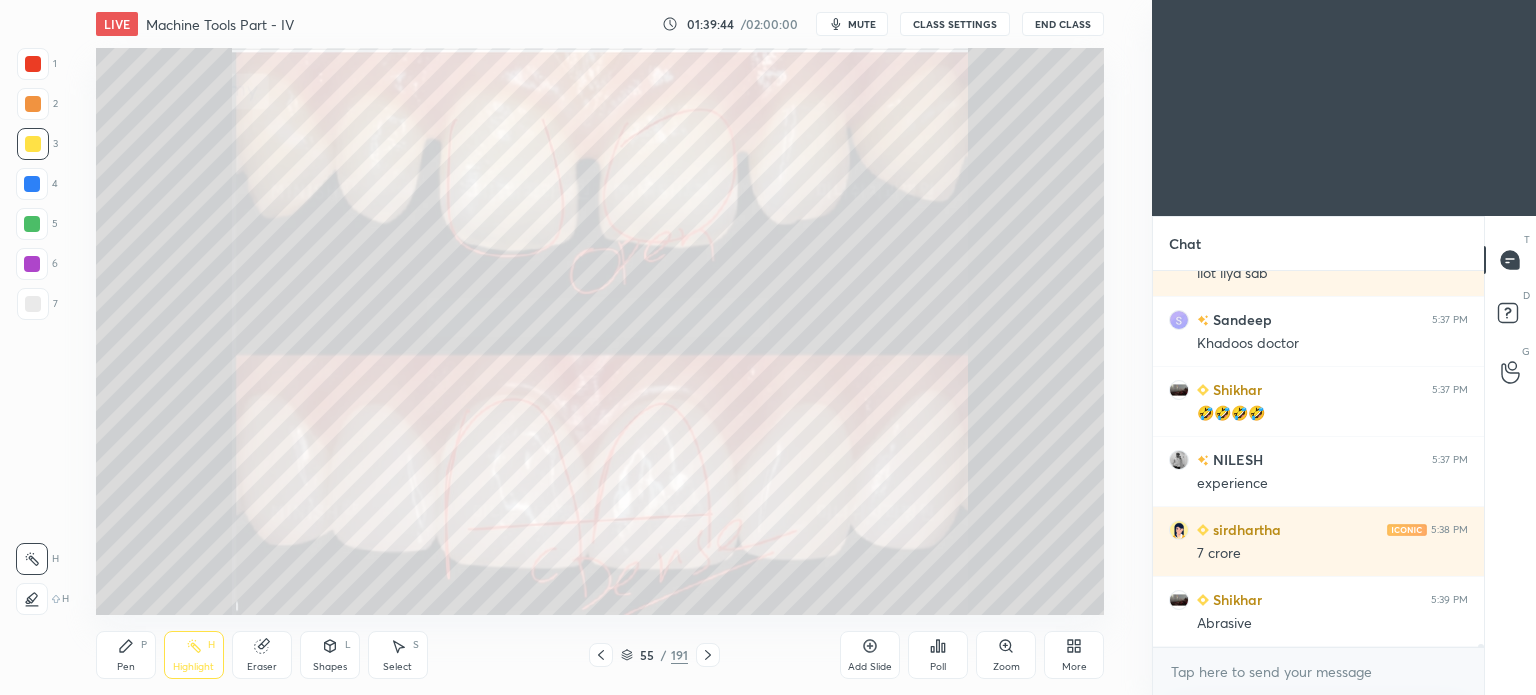 scroll, scrollTop: 0, scrollLeft: 0, axis: both 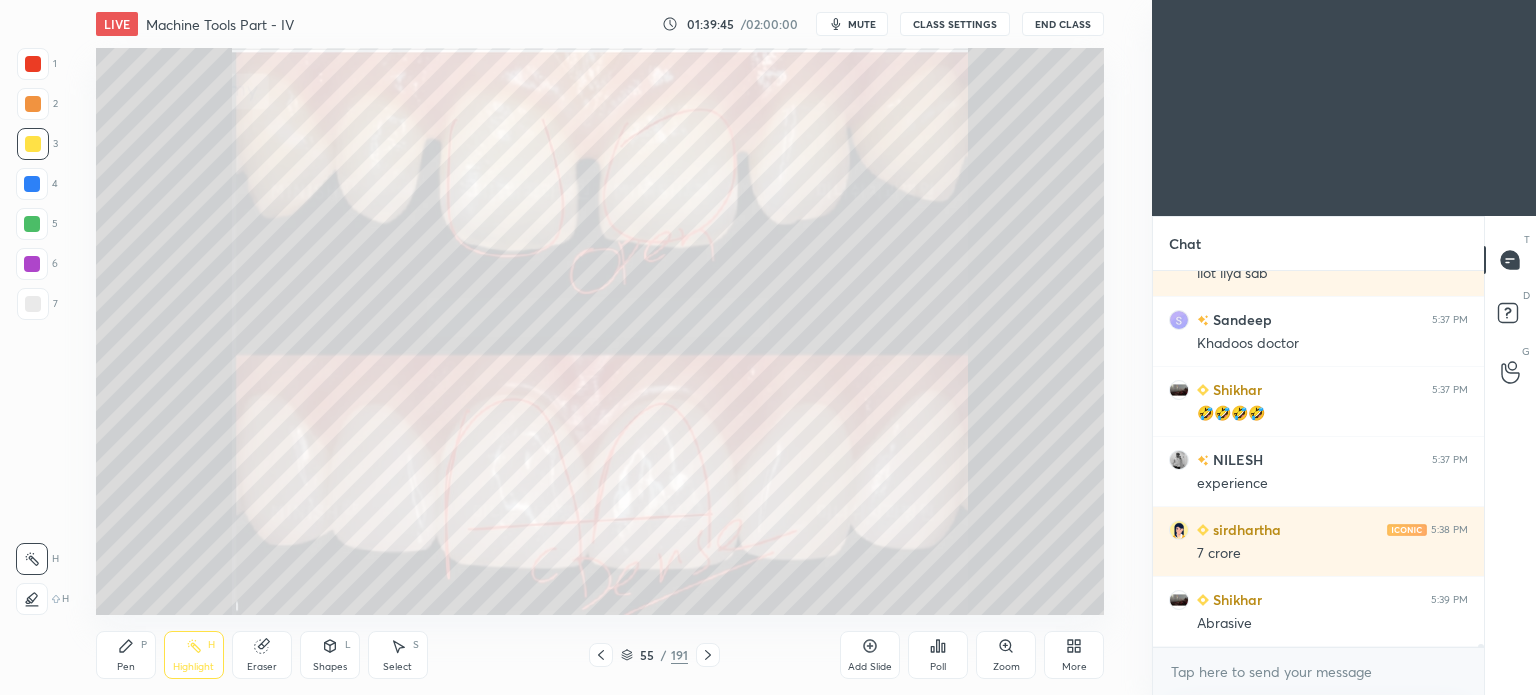 click on "Highlight H" at bounding box center [194, 655] 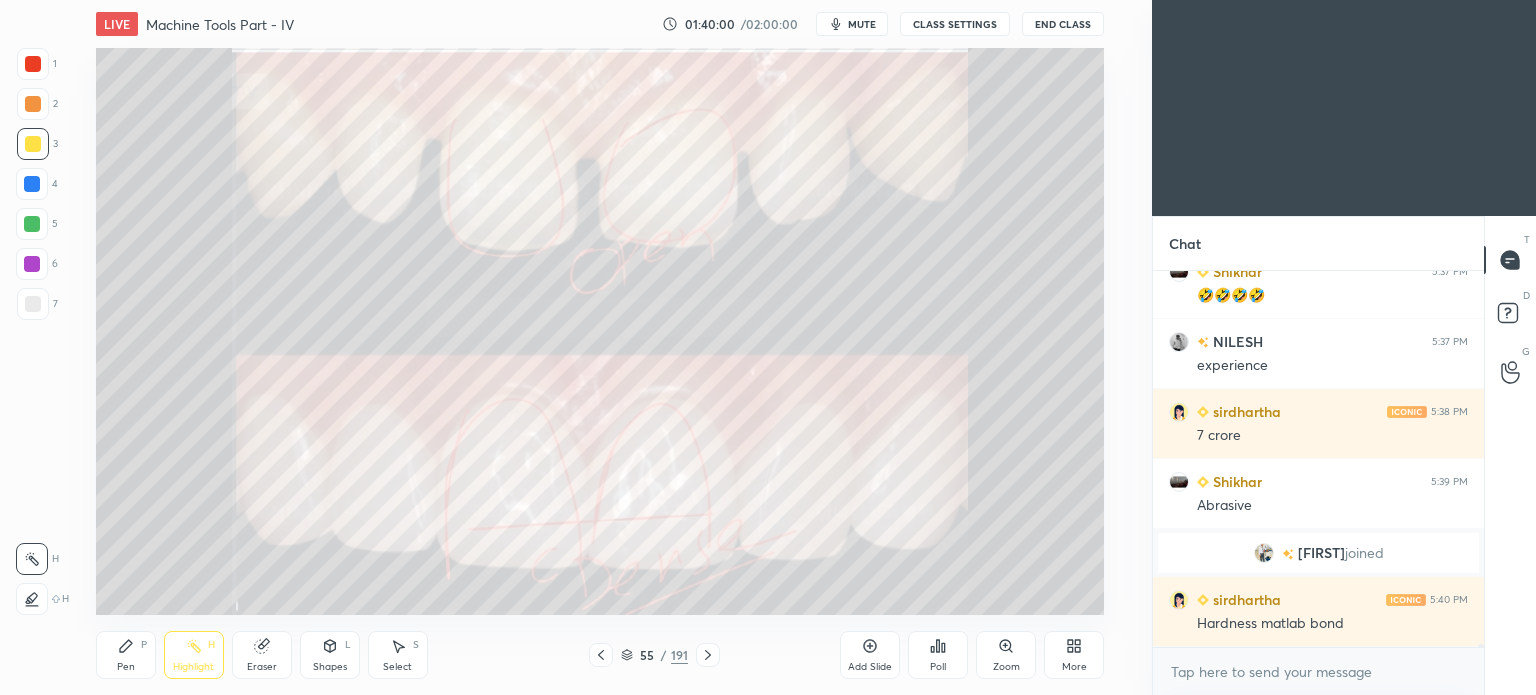 scroll, scrollTop: 44300, scrollLeft: 0, axis: vertical 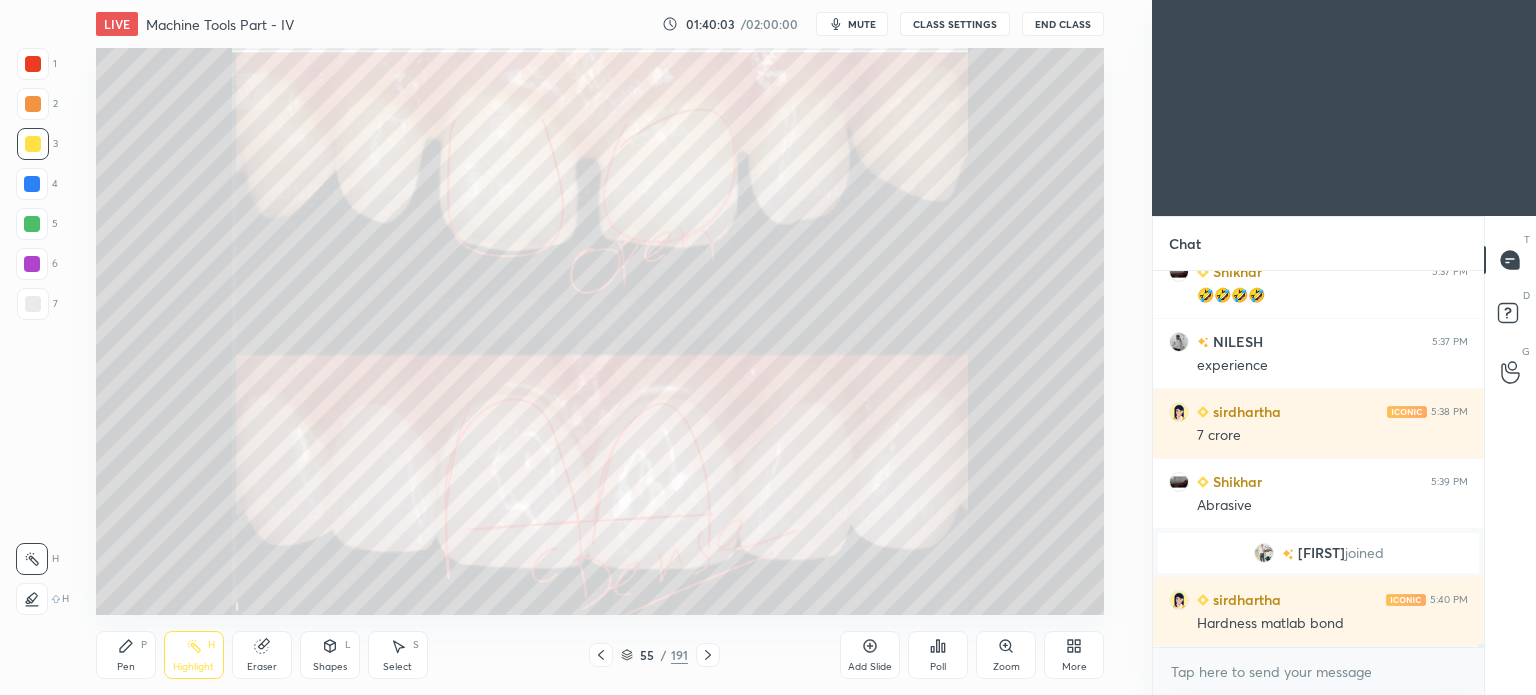 click 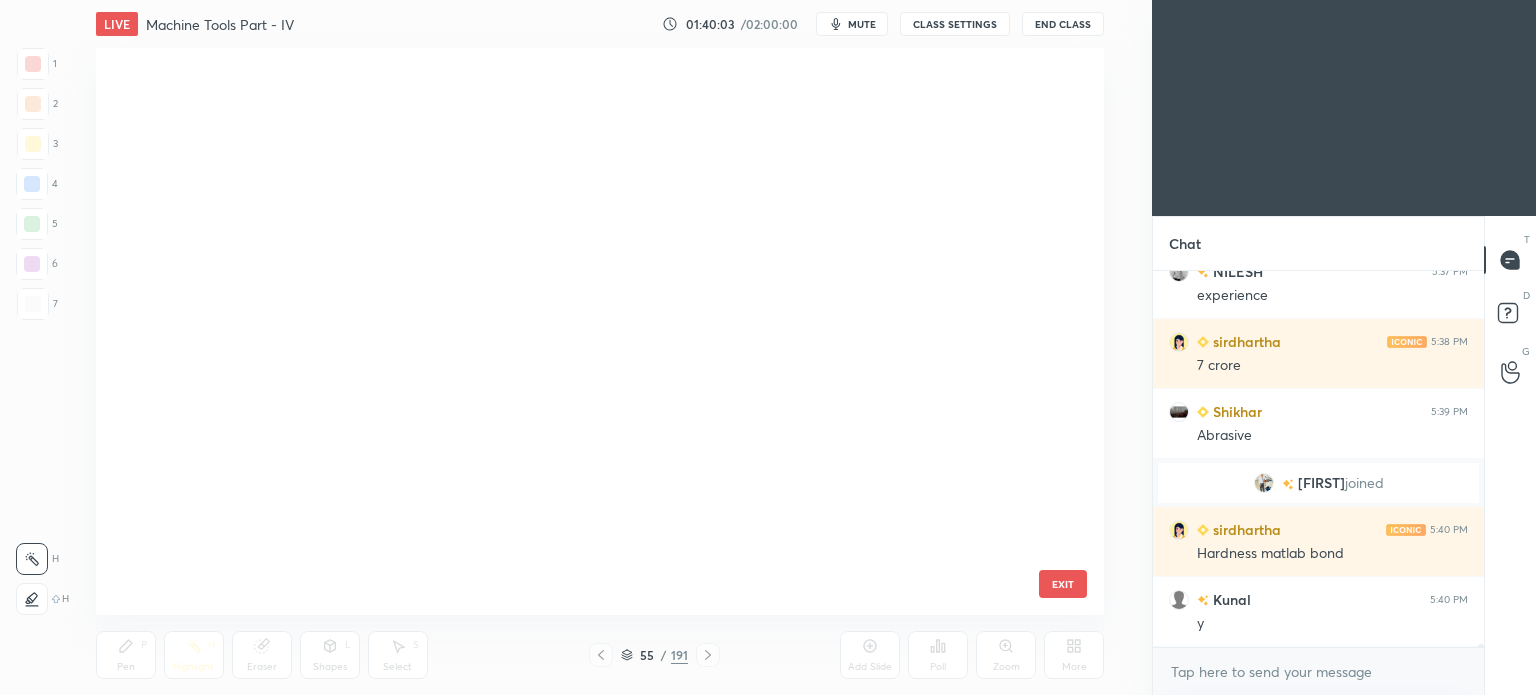 scroll, scrollTop: 2739, scrollLeft: 0, axis: vertical 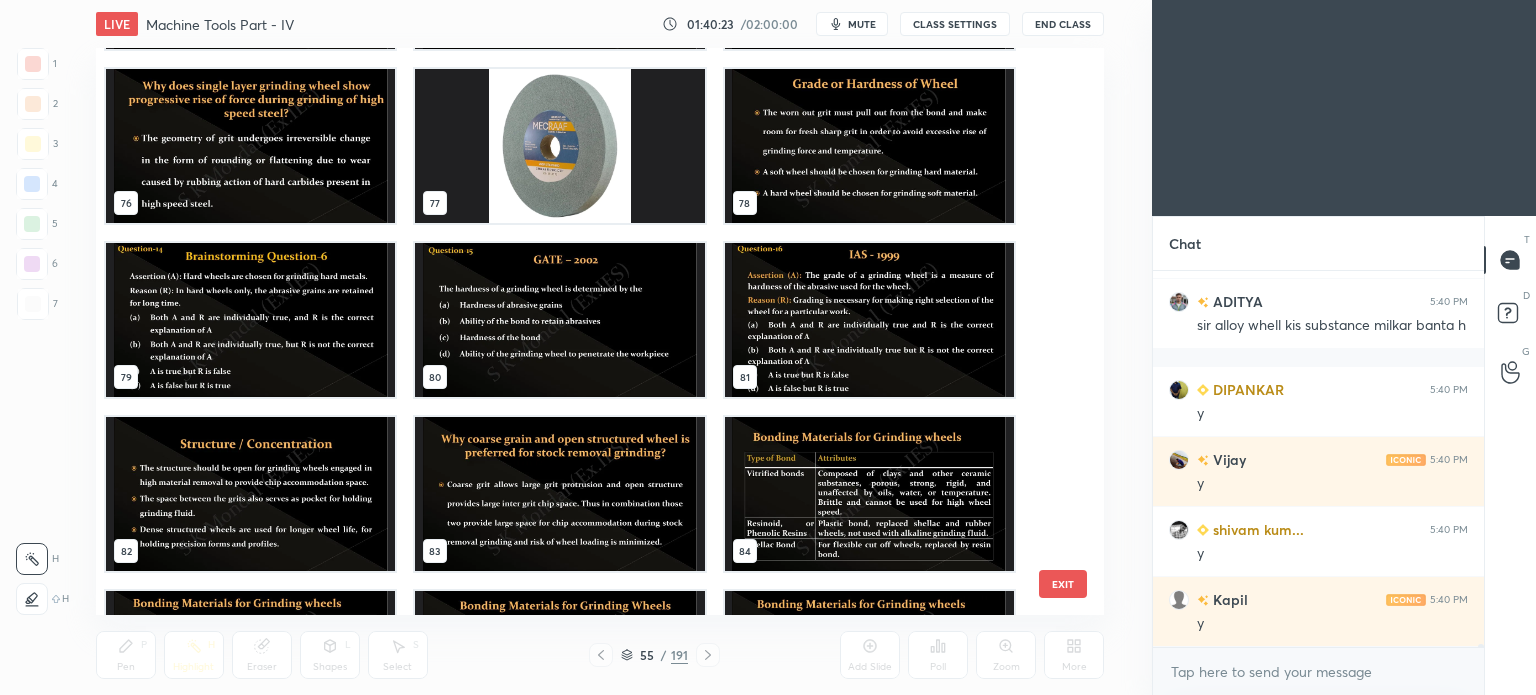 click at bounding box center [250, 320] 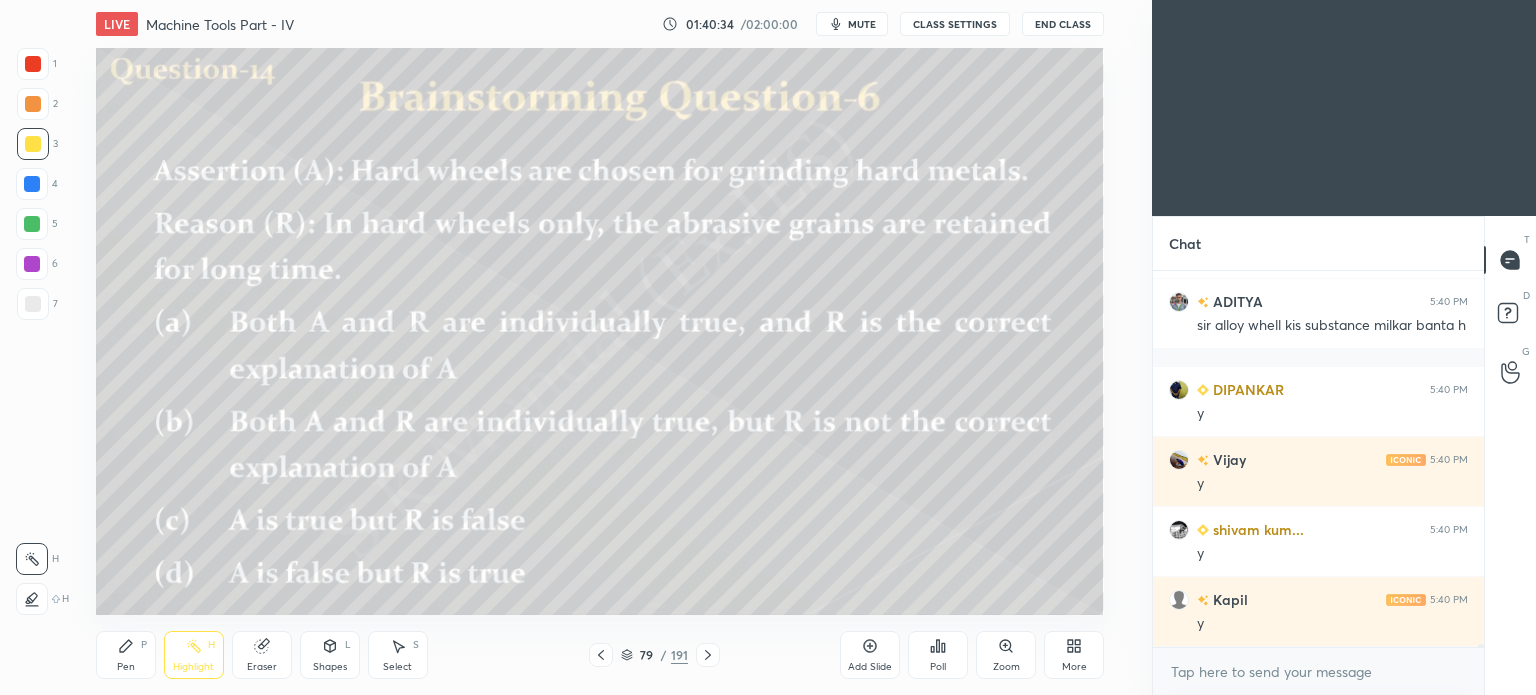 click 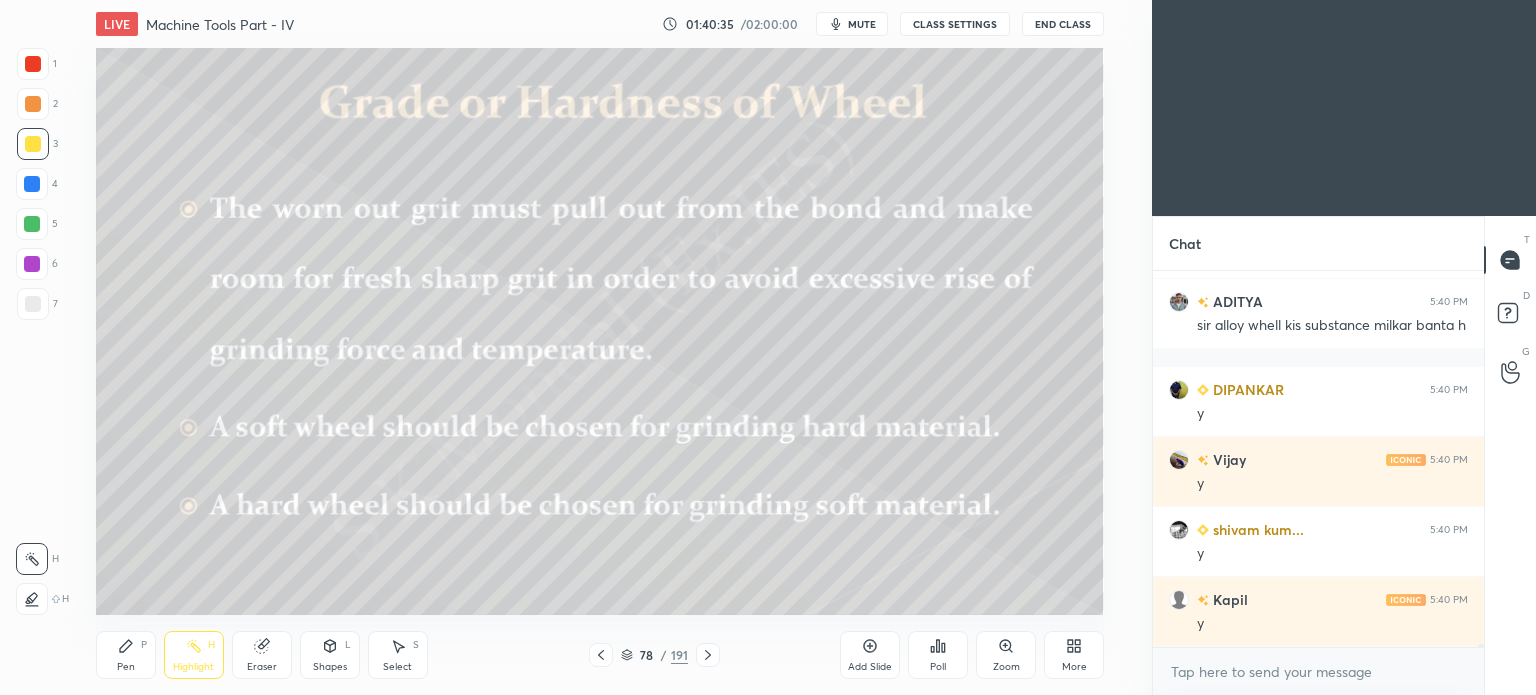 click 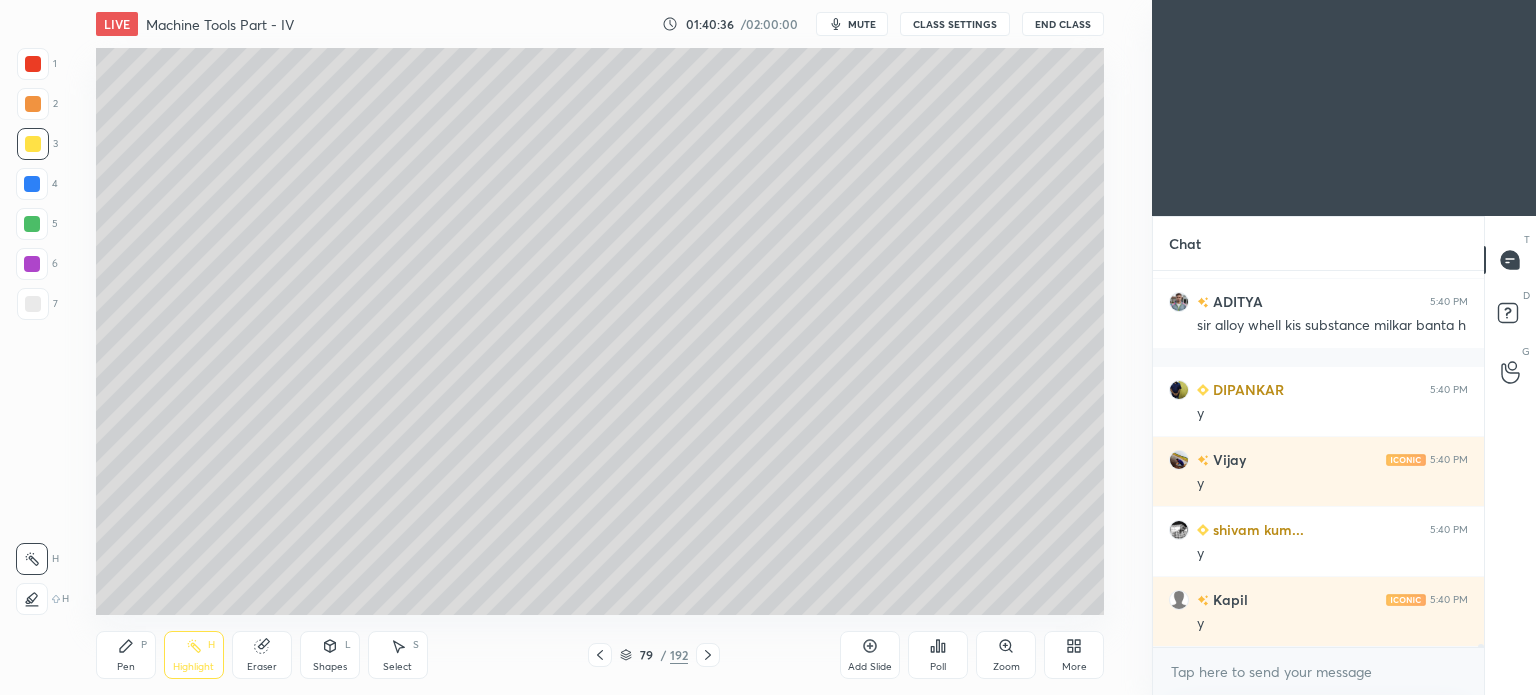 scroll, scrollTop: 44808, scrollLeft: 0, axis: vertical 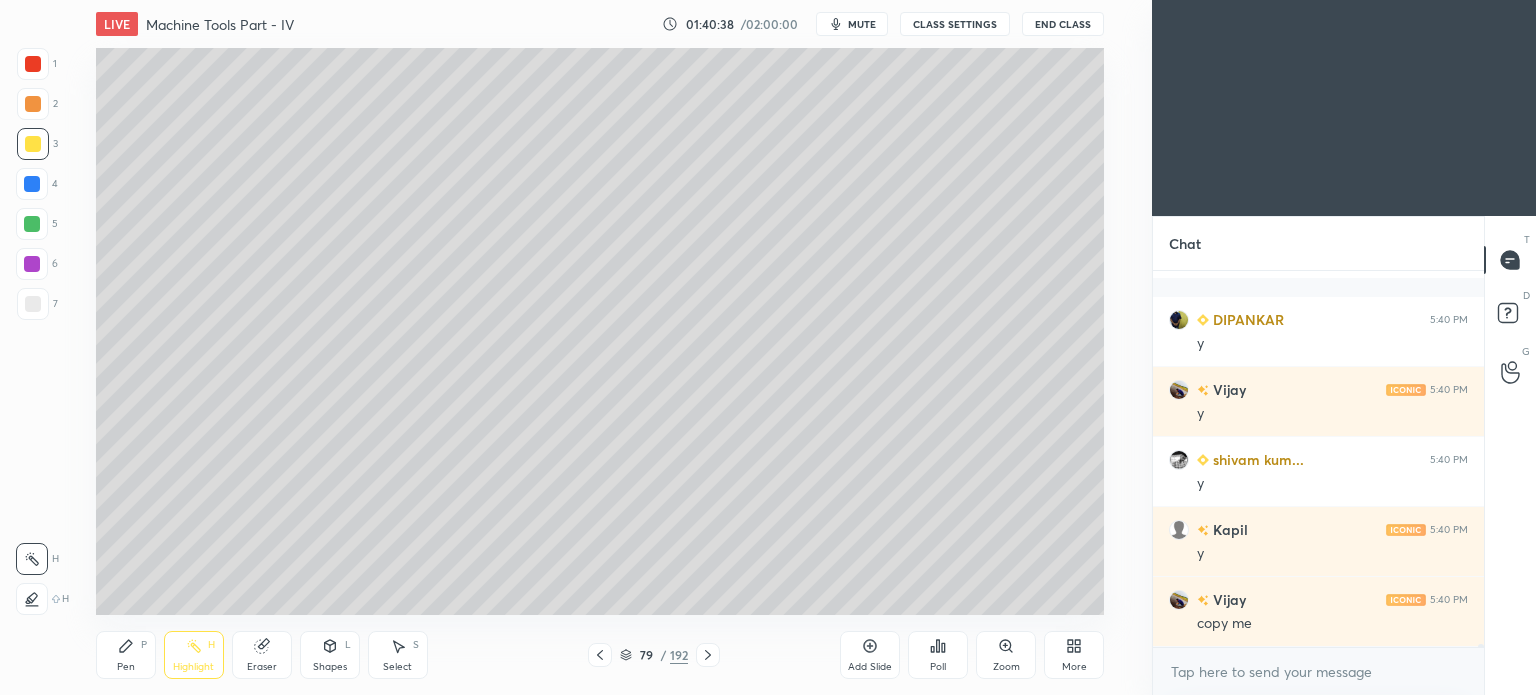 click at bounding box center [33, 304] 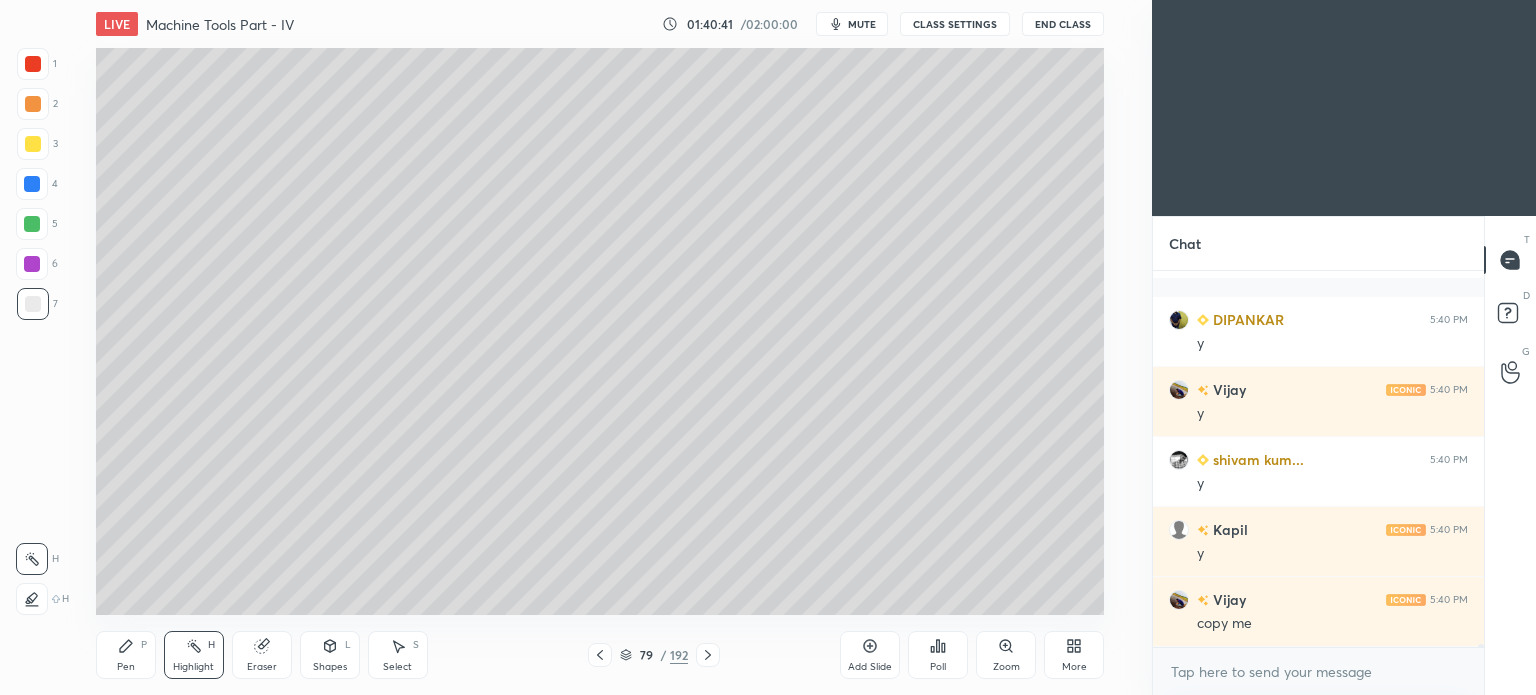 click at bounding box center (33, 144) 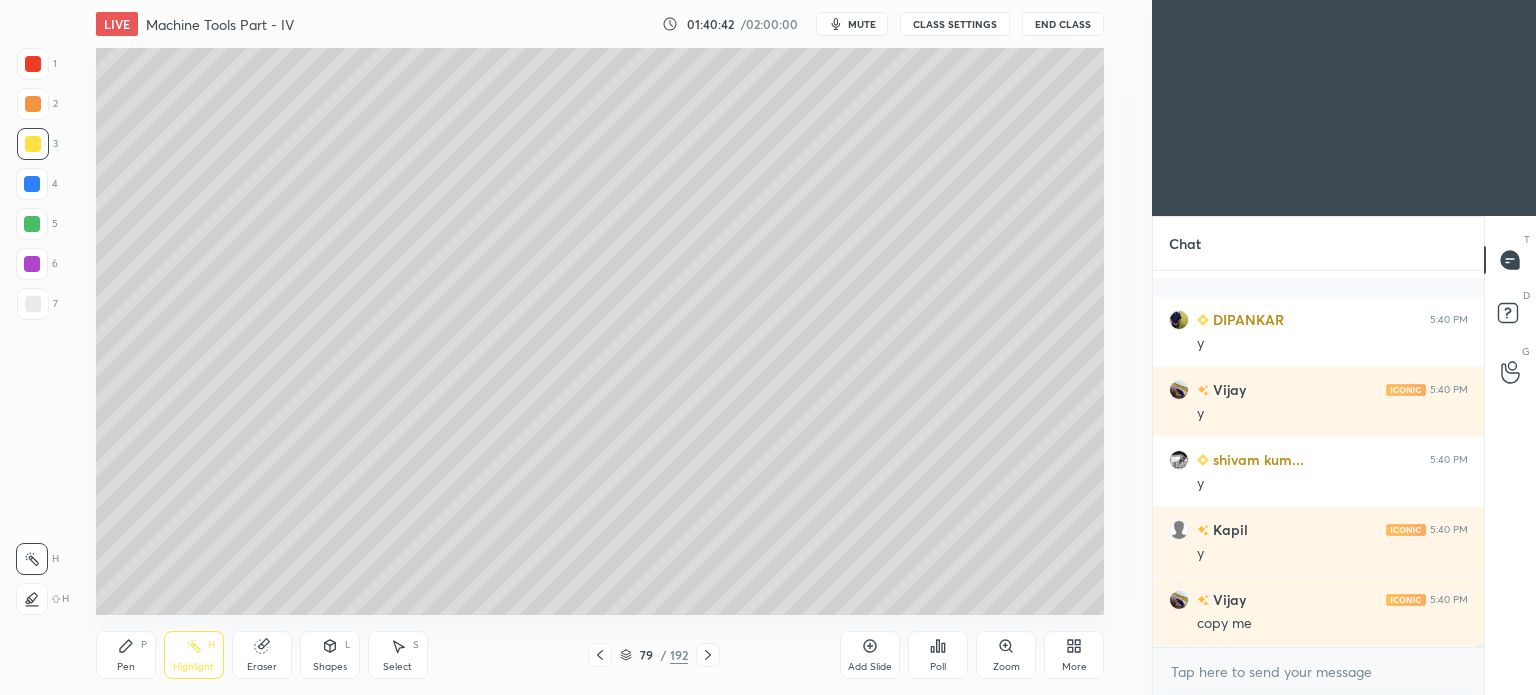 click on "Pen P" at bounding box center [126, 655] 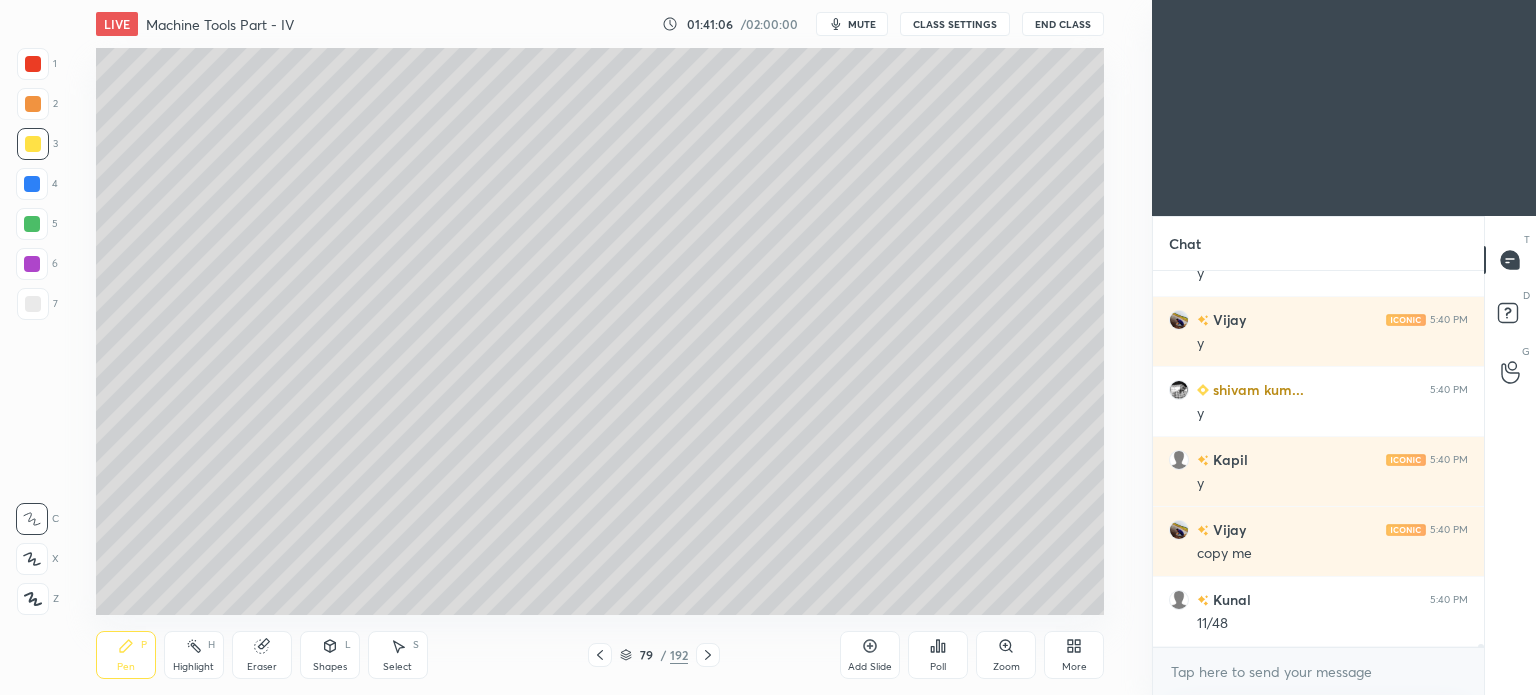 scroll, scrollTop: 44948, scrollLeft: 0, axis: vertical 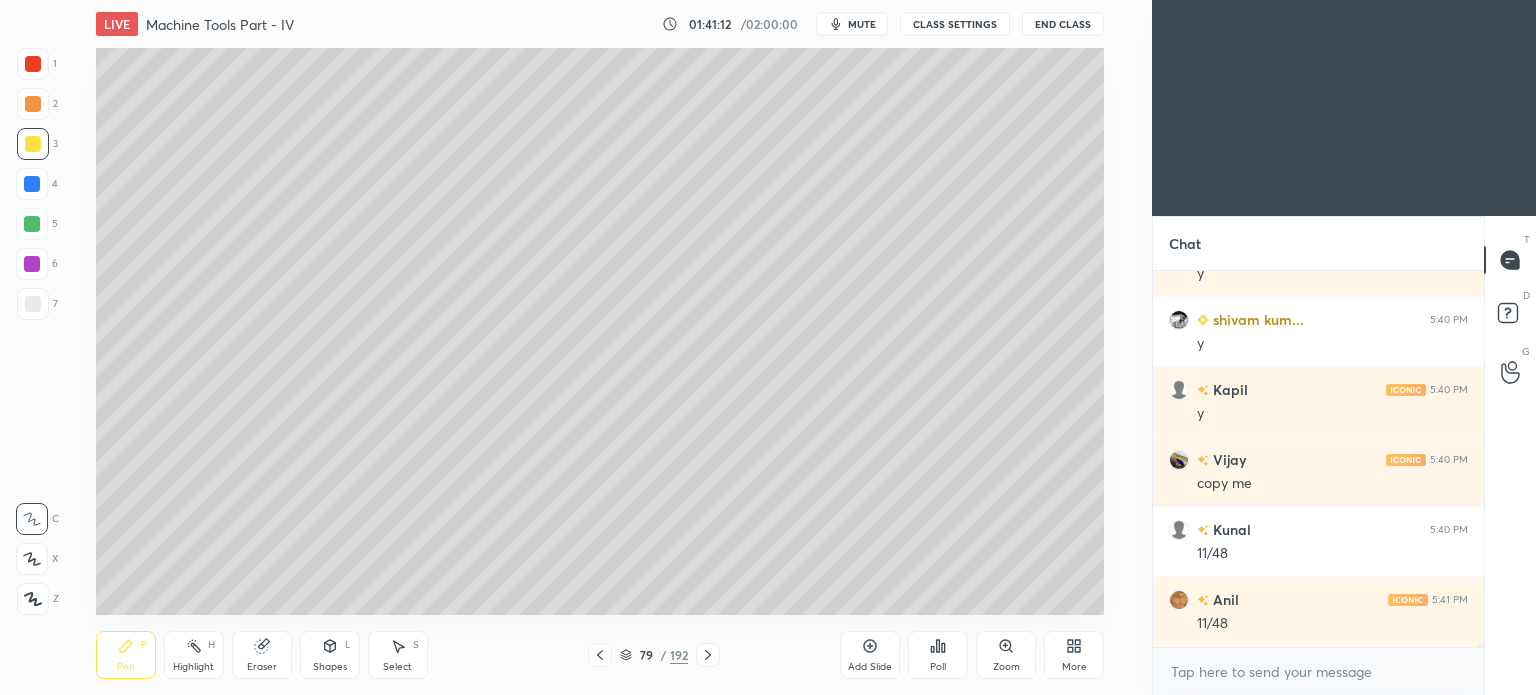 click 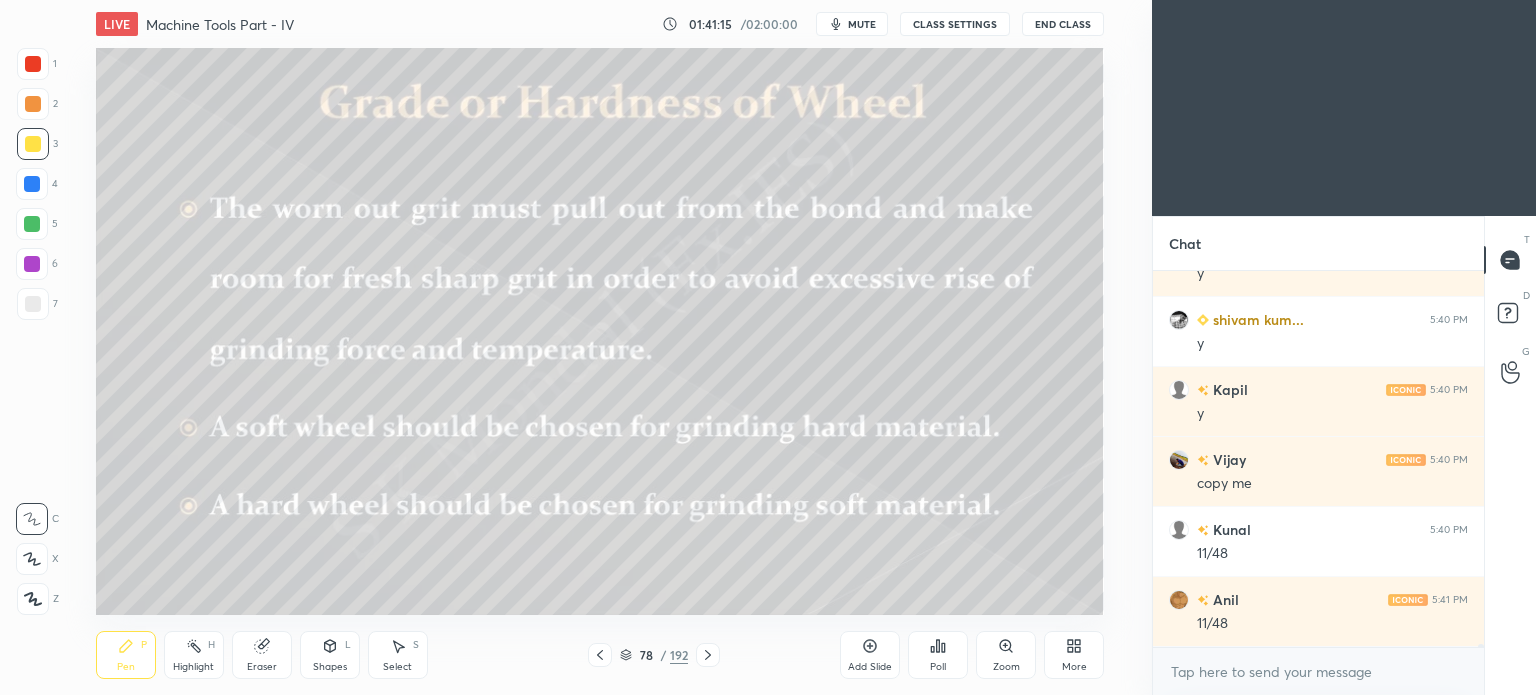 click 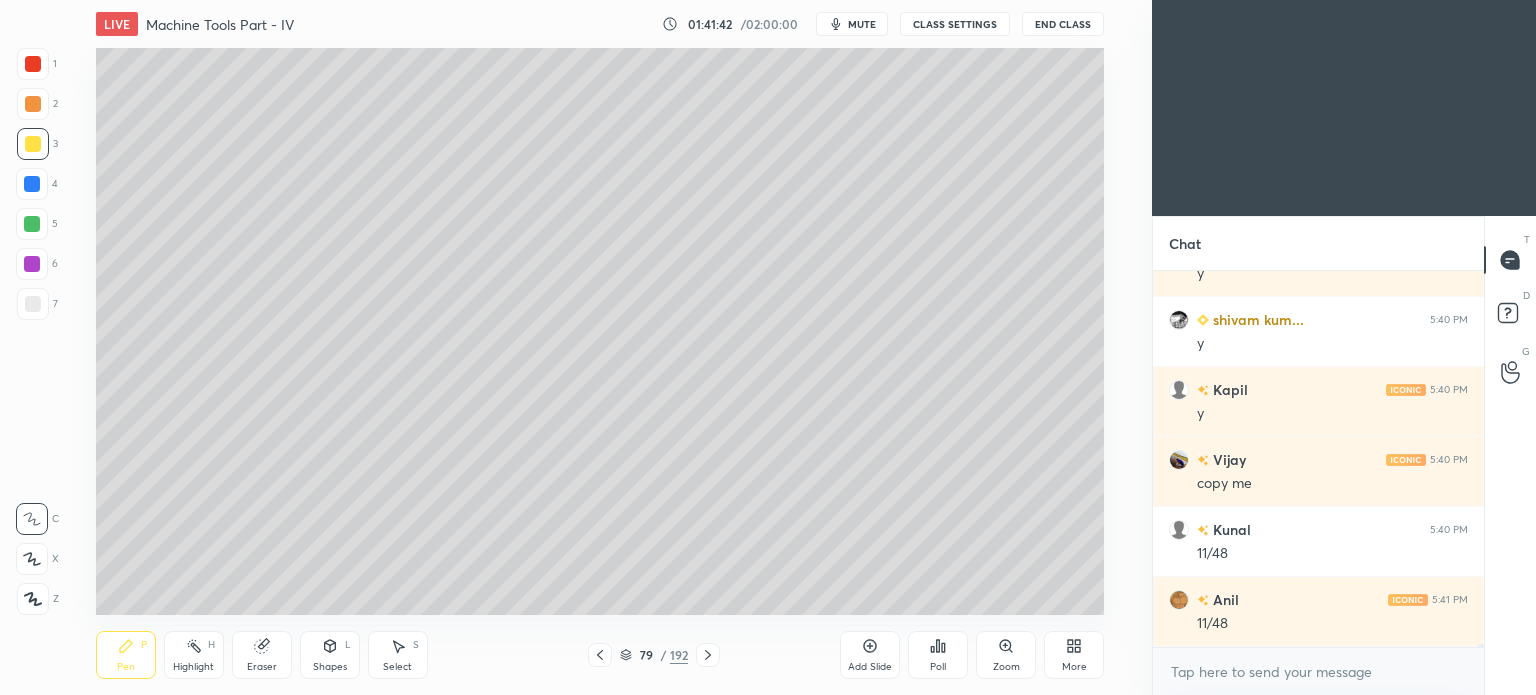 click 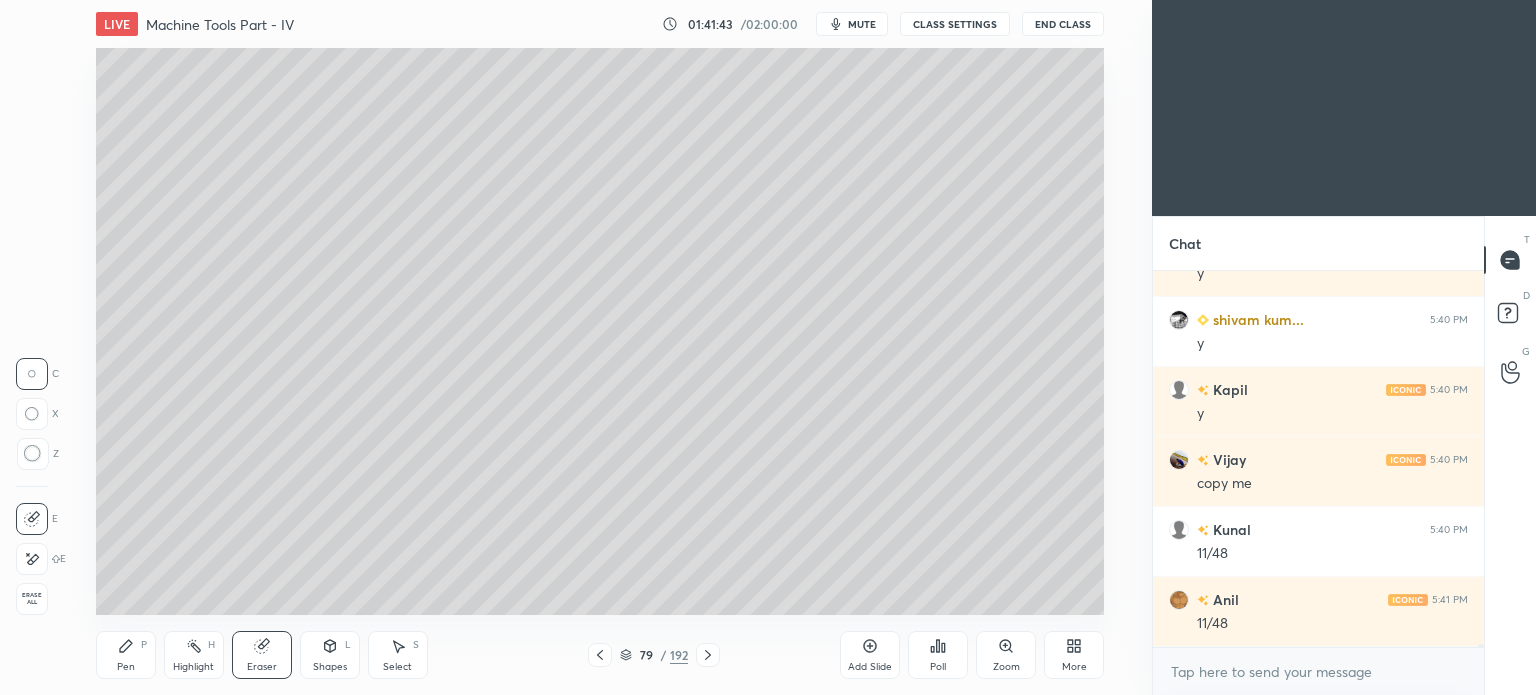 click on "Pen P" at bounding box center (126, 655) 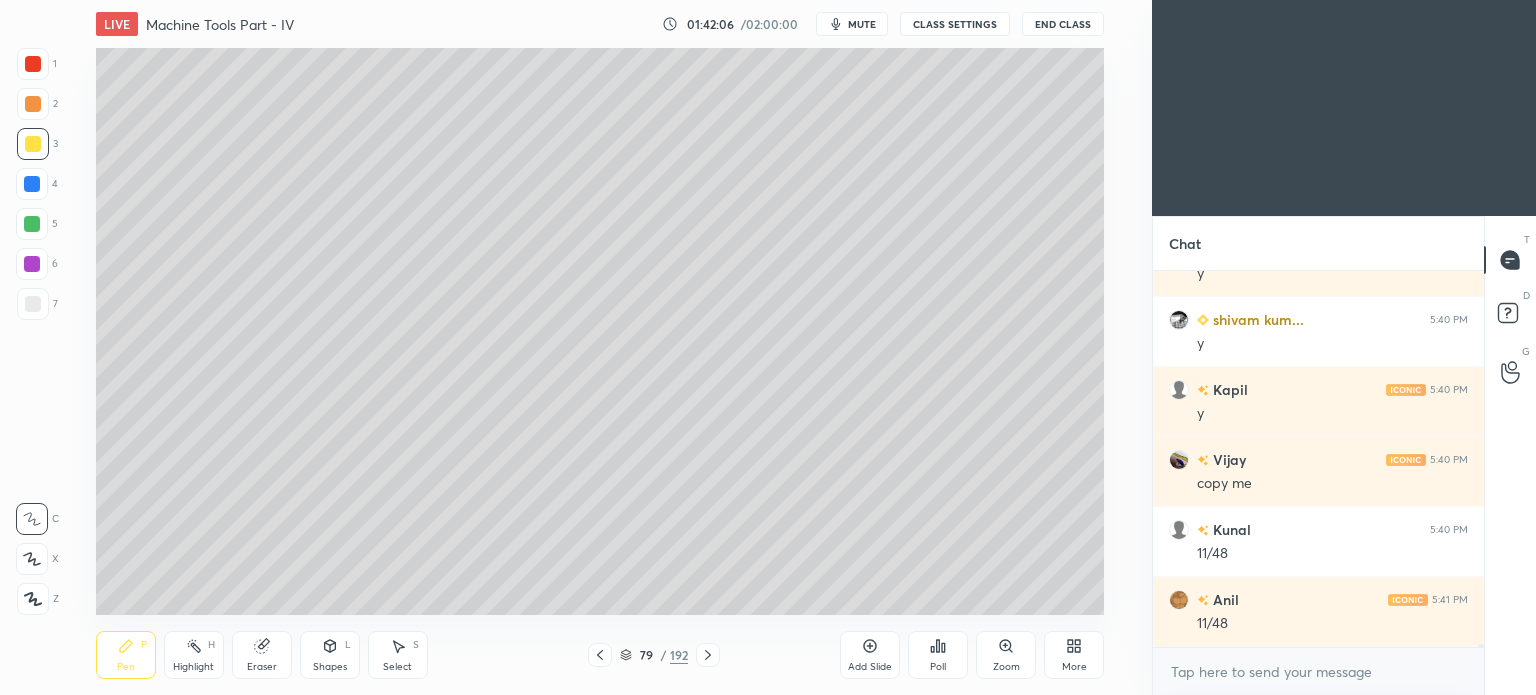 scroll, scrollTop: 45054, scrollLeft: 0, axis: vertical 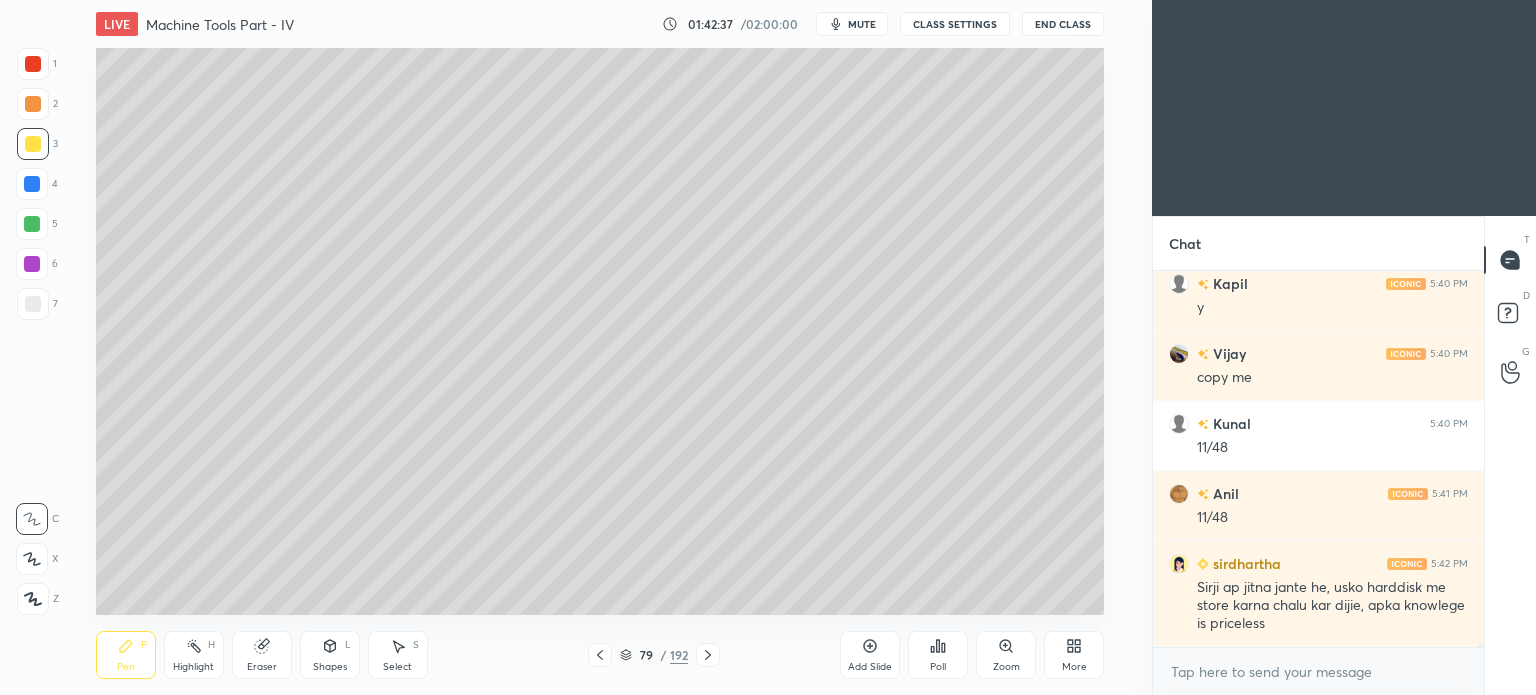 click on "Eraser" at bounding box center [262, 655] 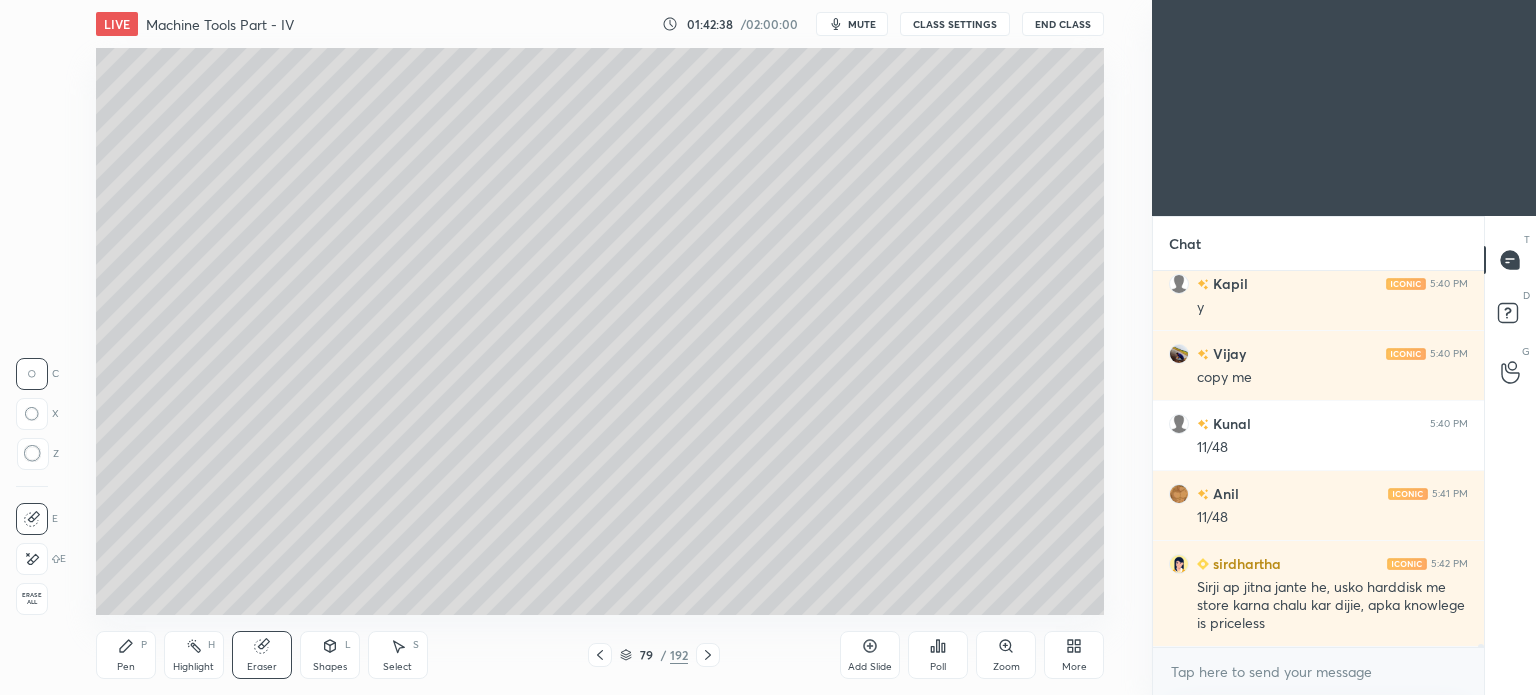 click on "Pen P" at bounding box center (126, 655) 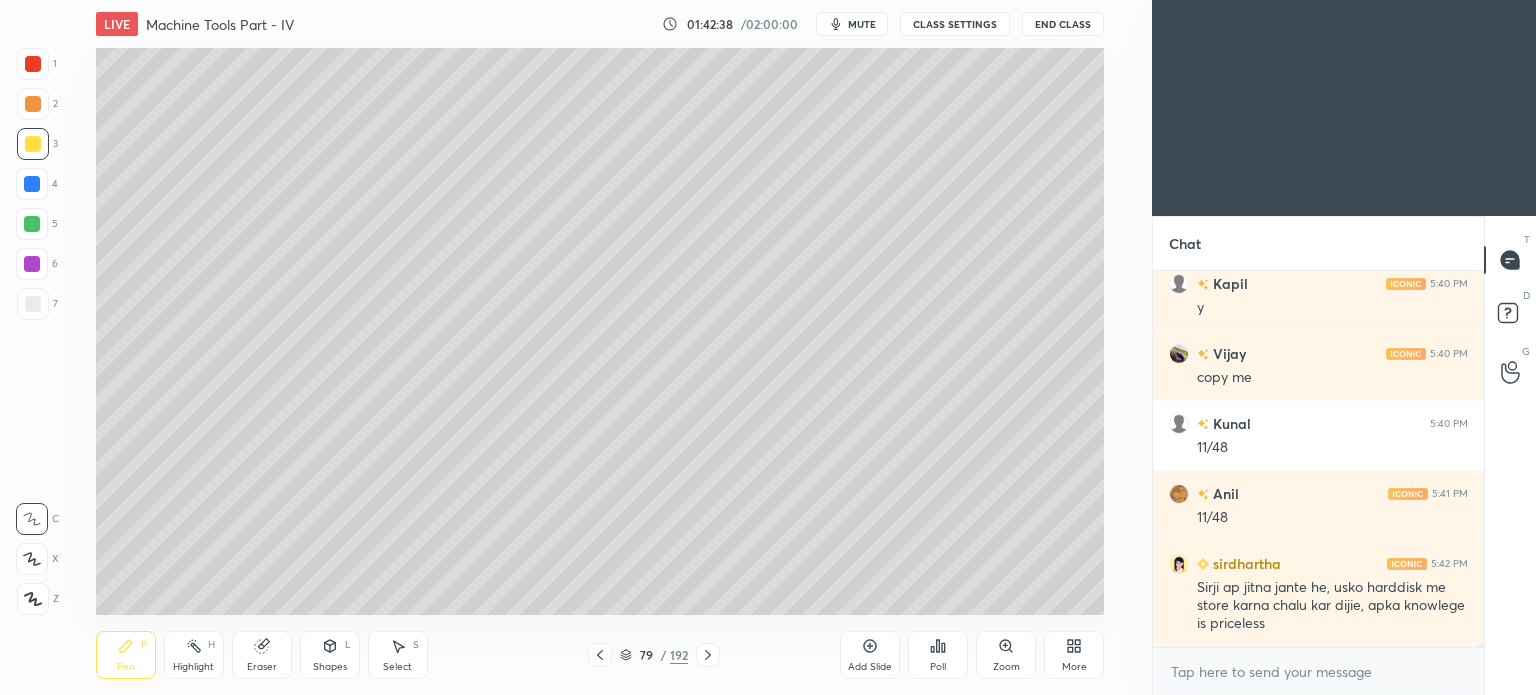 click on "Pen P" at bounding box center (126, 655) 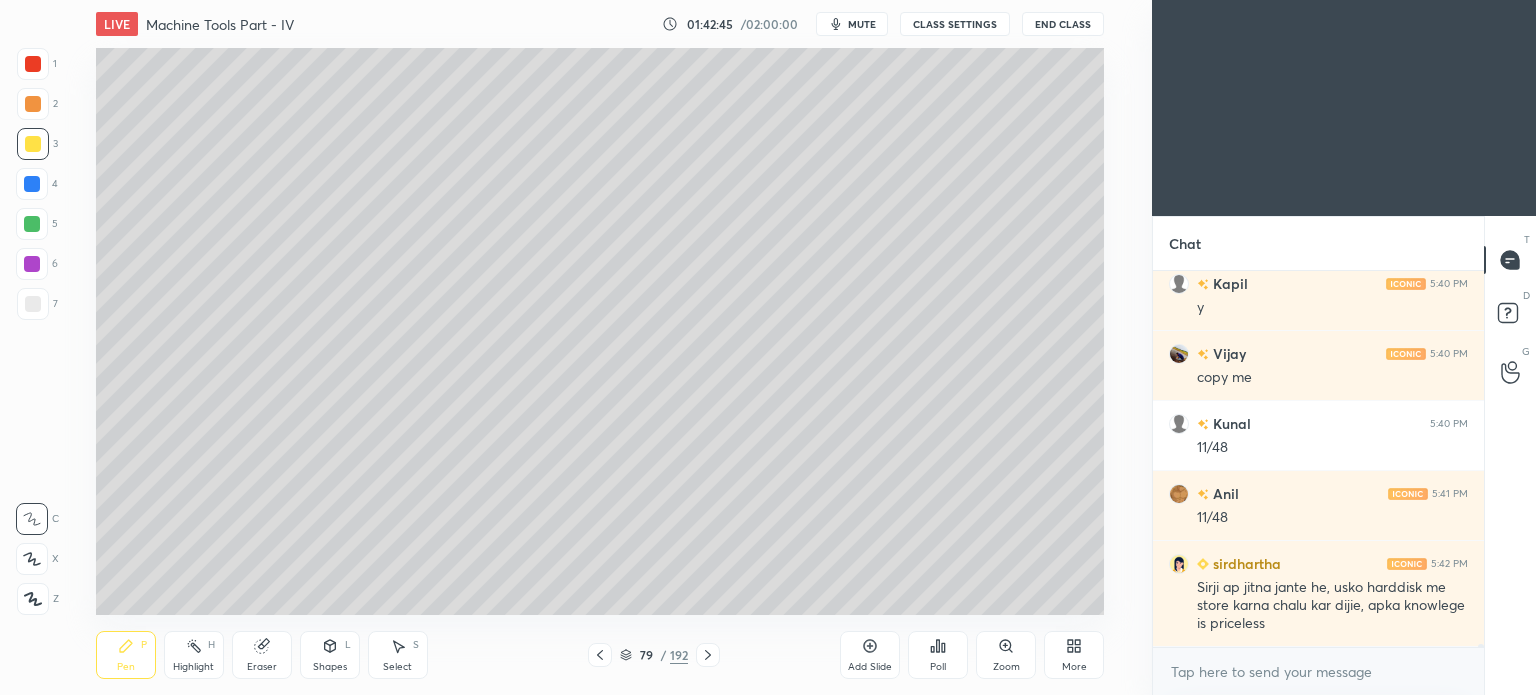 click on "Eraser" at bounding box center (262, 655) 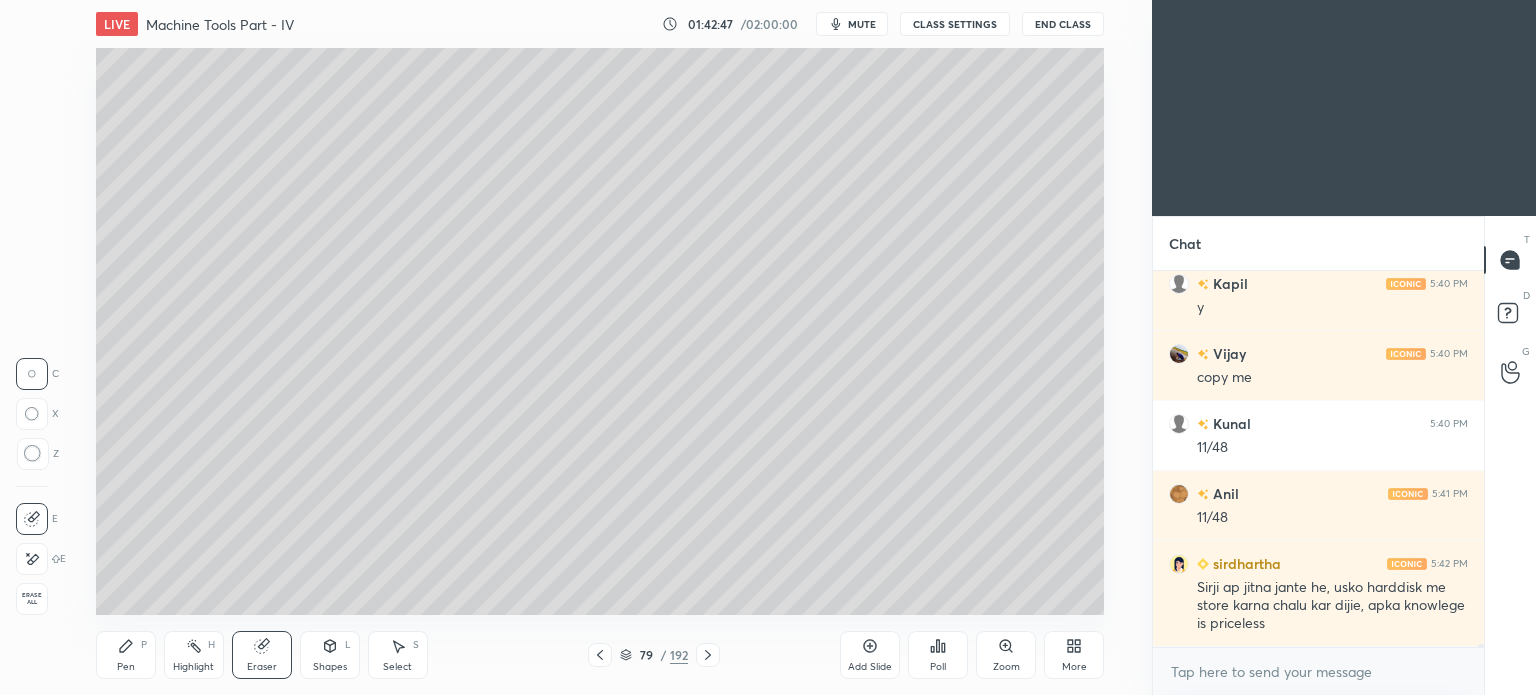scroll, scrollTop: 45124, scrollLeft: 0, axis: vertical 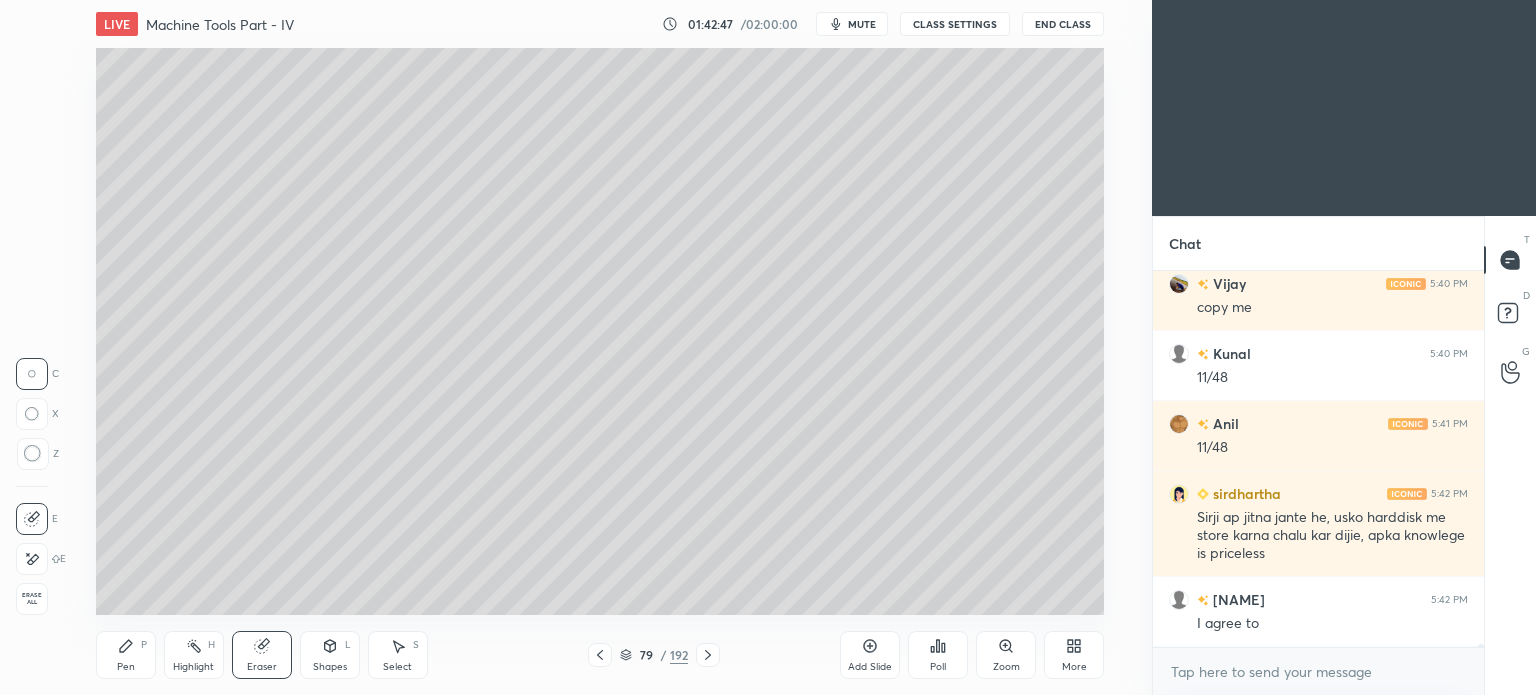 click on "Pen P" at bounding box center [126, 655] 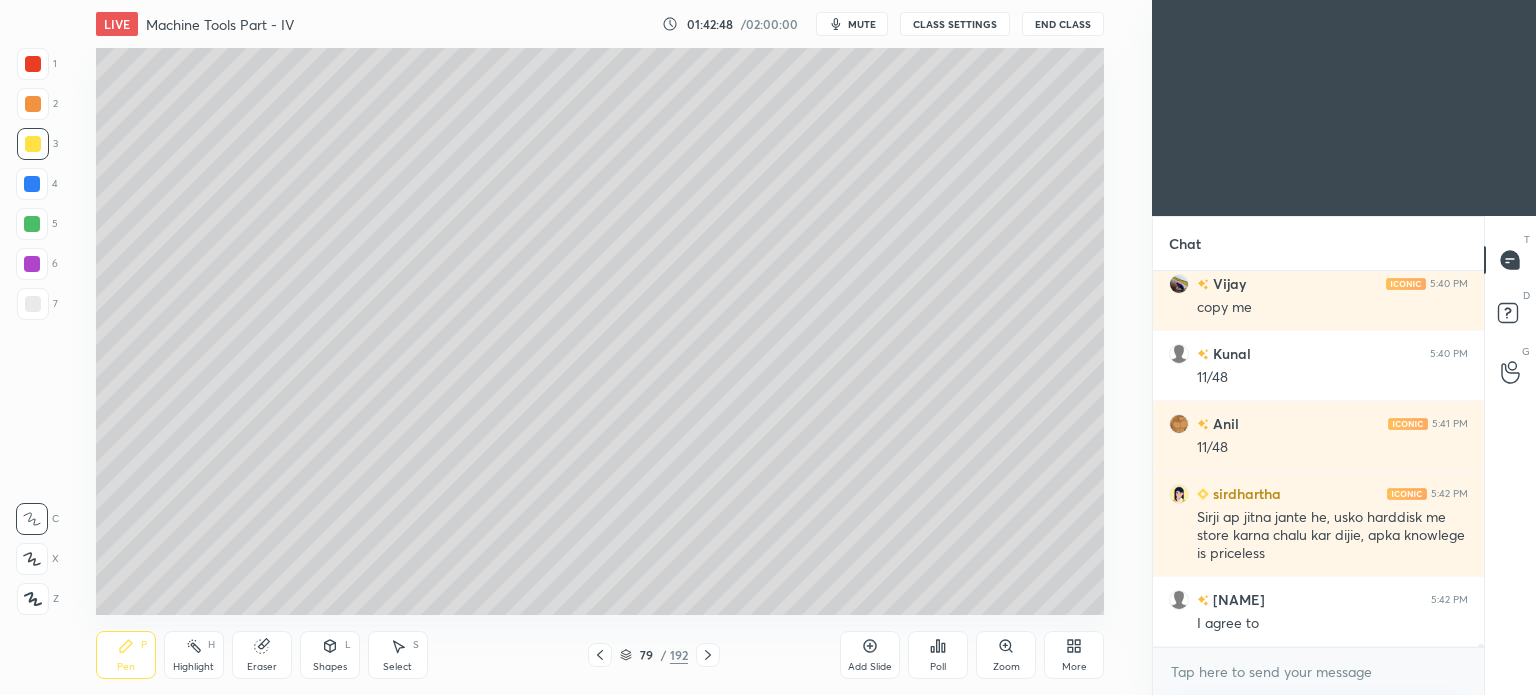 click on "P" at bounding box center [144, 645] 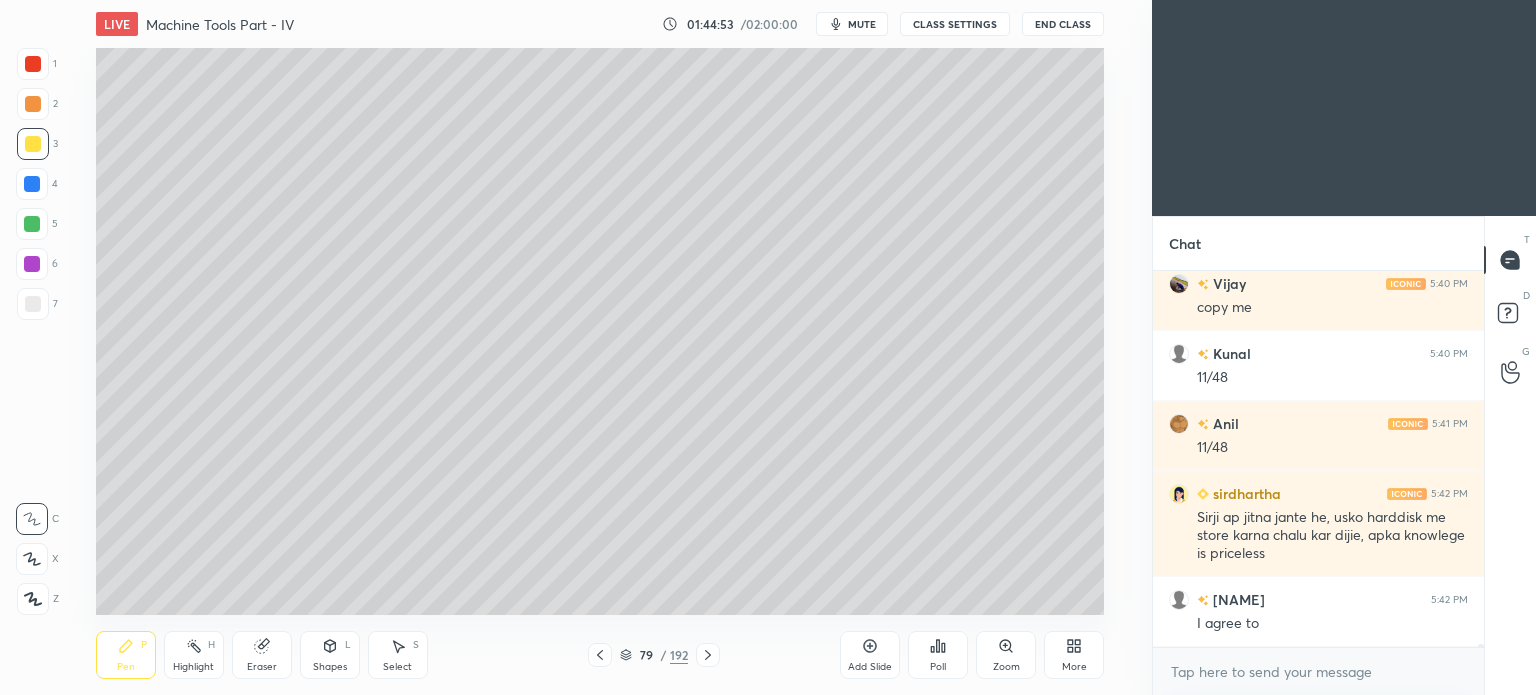 click on "mute" at bounding box center [862, 24] 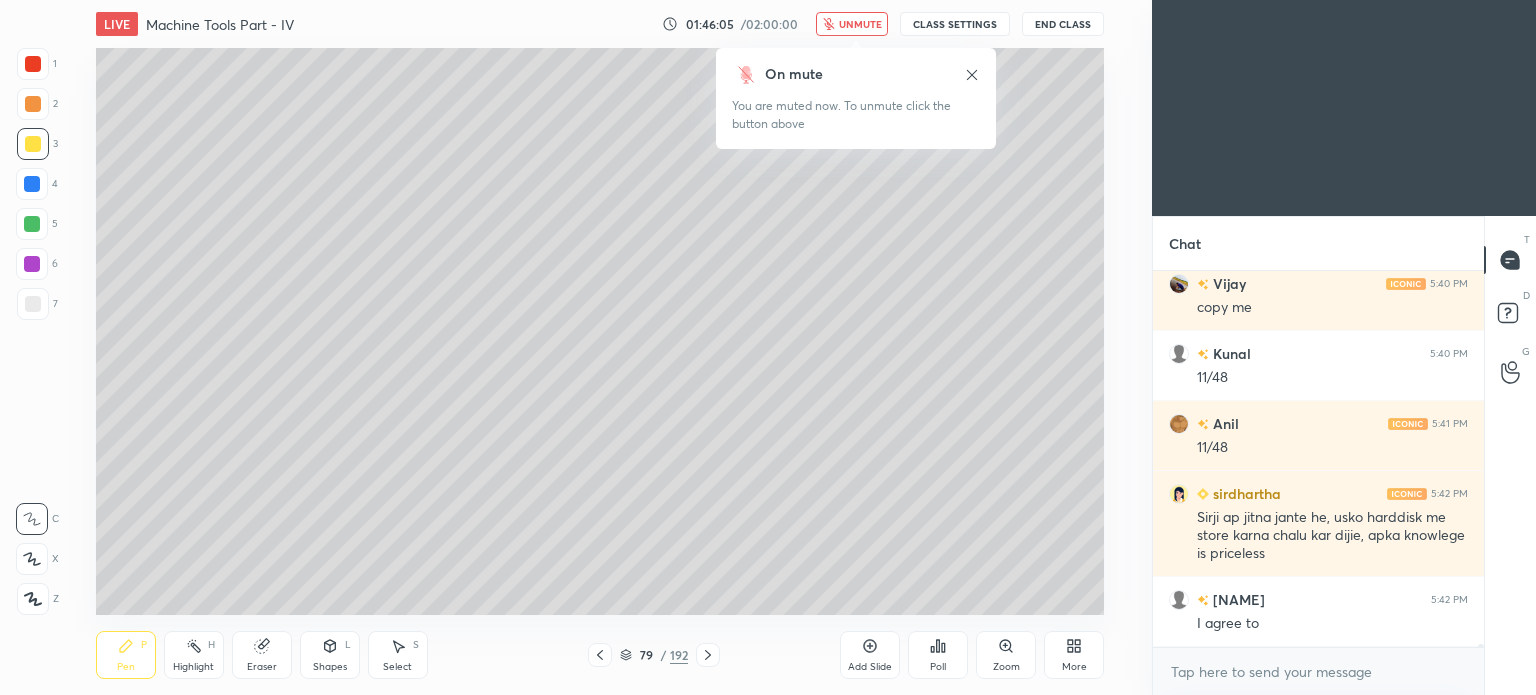 click on "unmute" at bounding box center (860, 24) 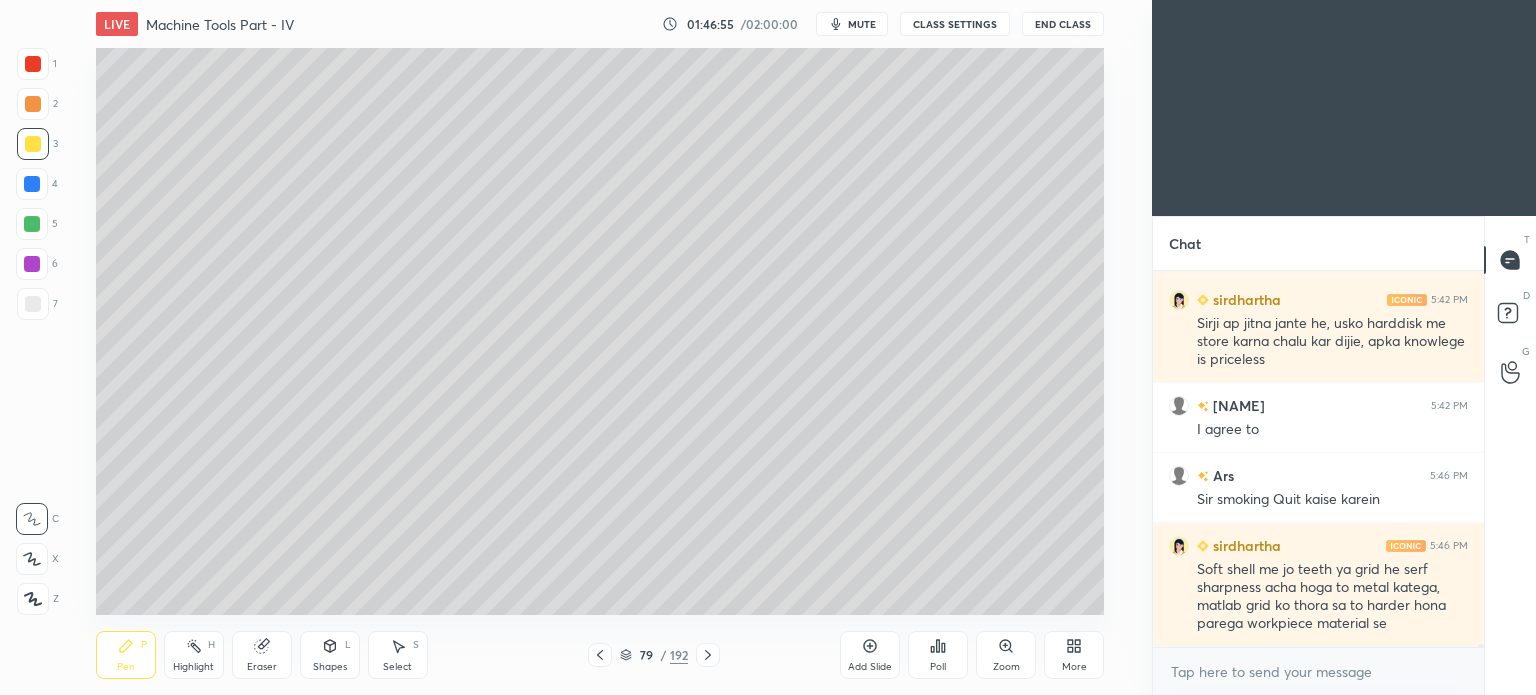 scroll, scrollTop: 45388, scrollLeft: 0, axis: vertical 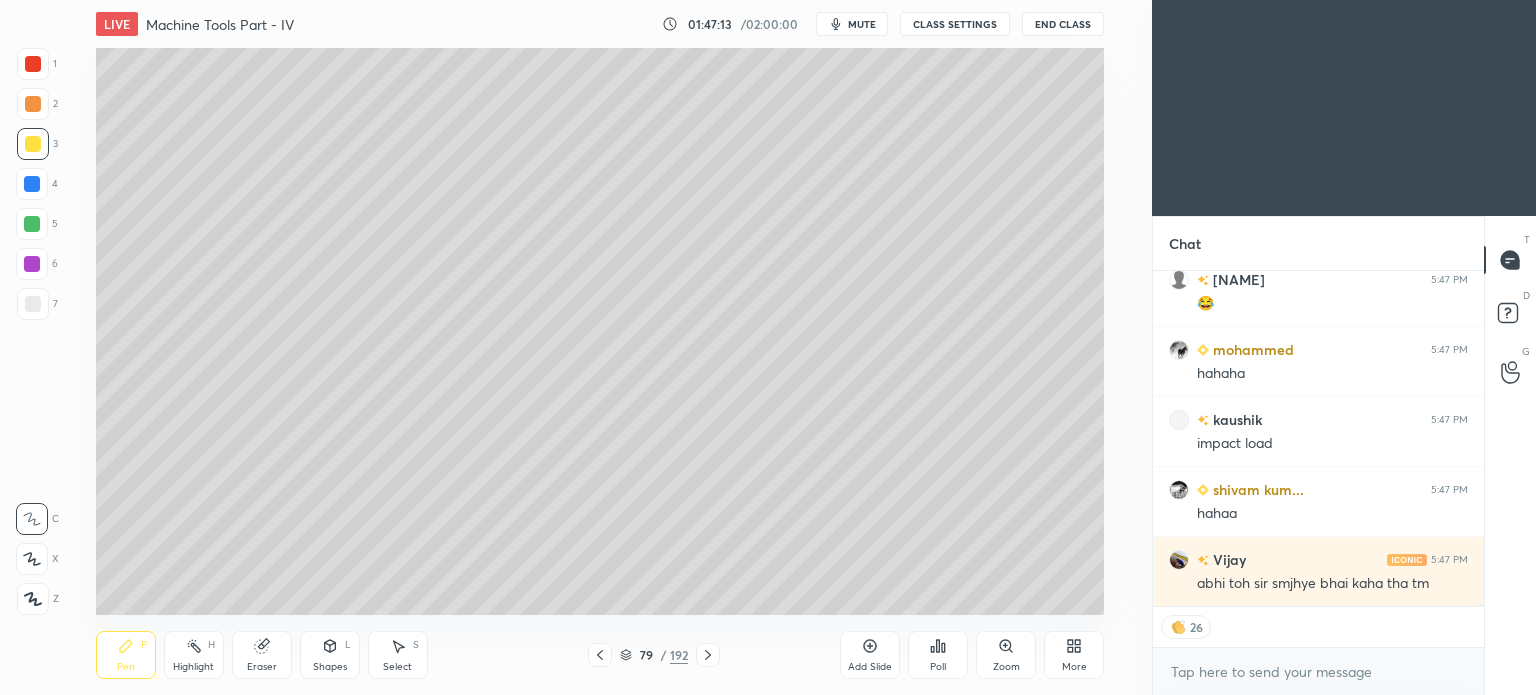 click on "mute" at bounding box center [862, 24] 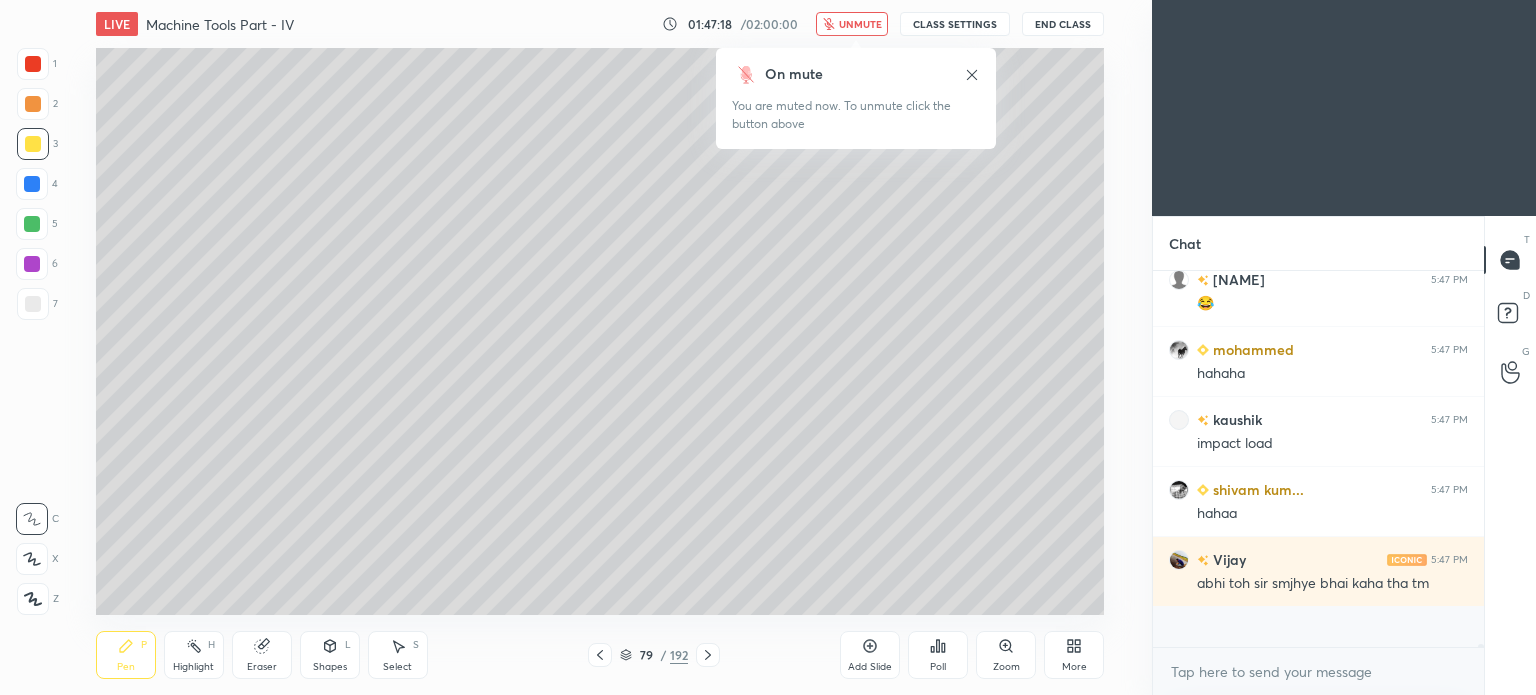 scroll, scrollTop: 6, scrollLeft: 6, axis: both 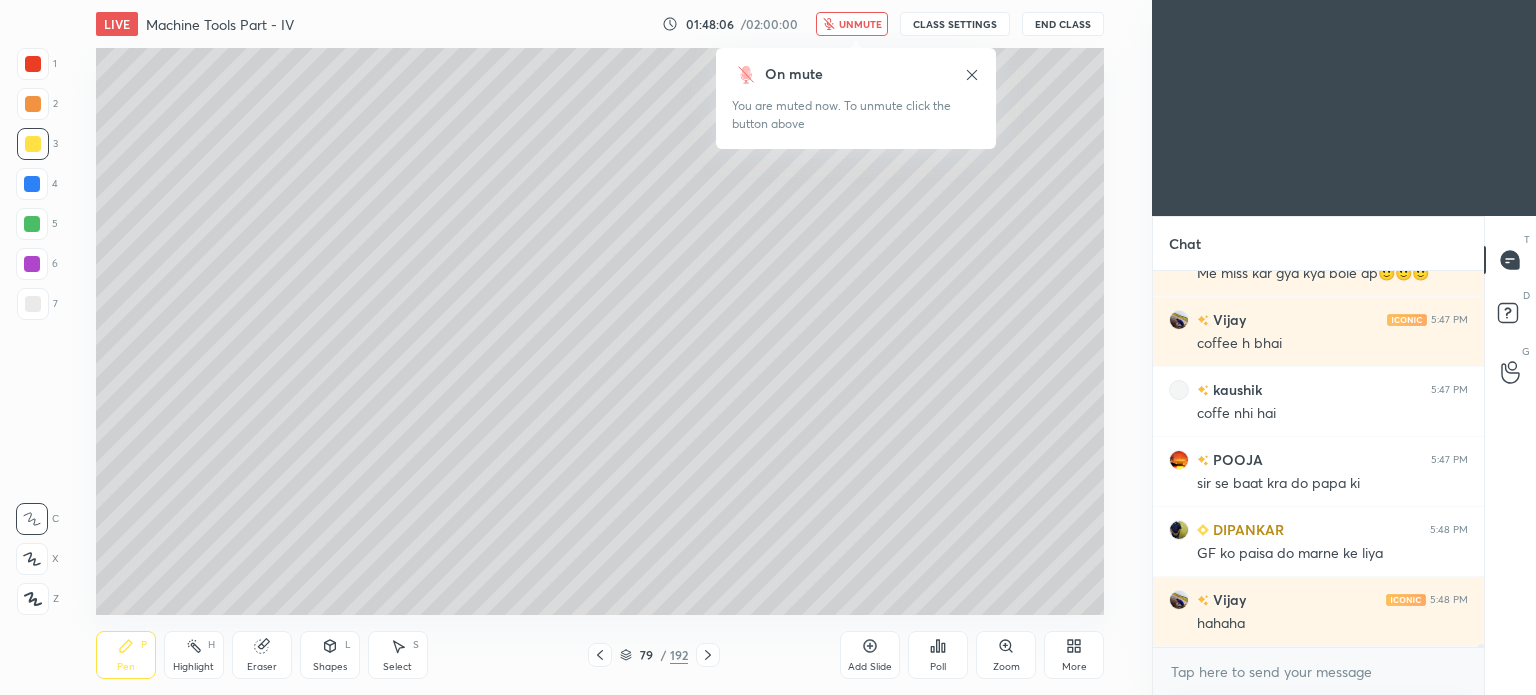 click on "unmute" at bounding box center [860, 24] 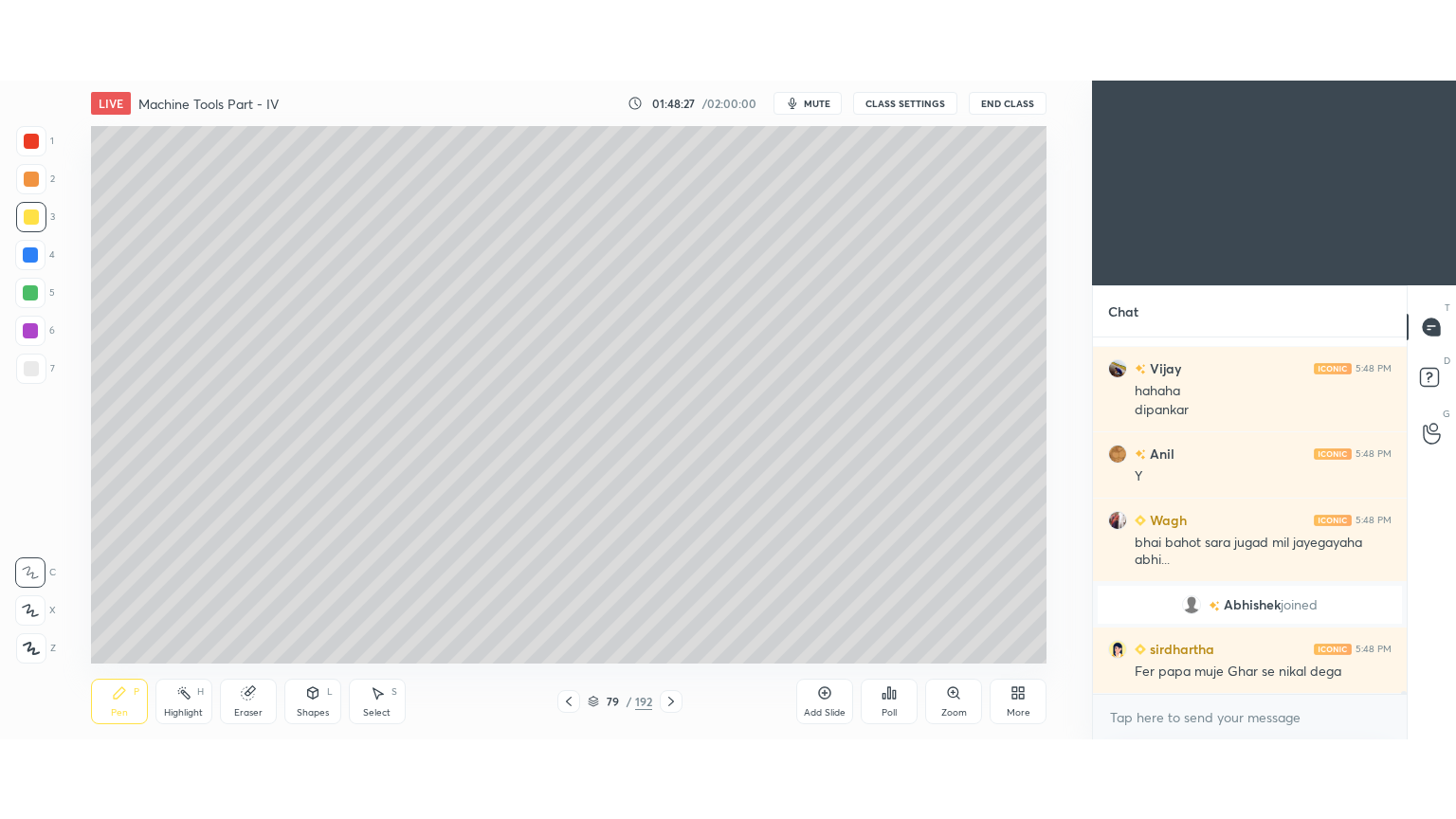 scroll, scrollTop: 43955, scrollLeft: 0, axis: vertical 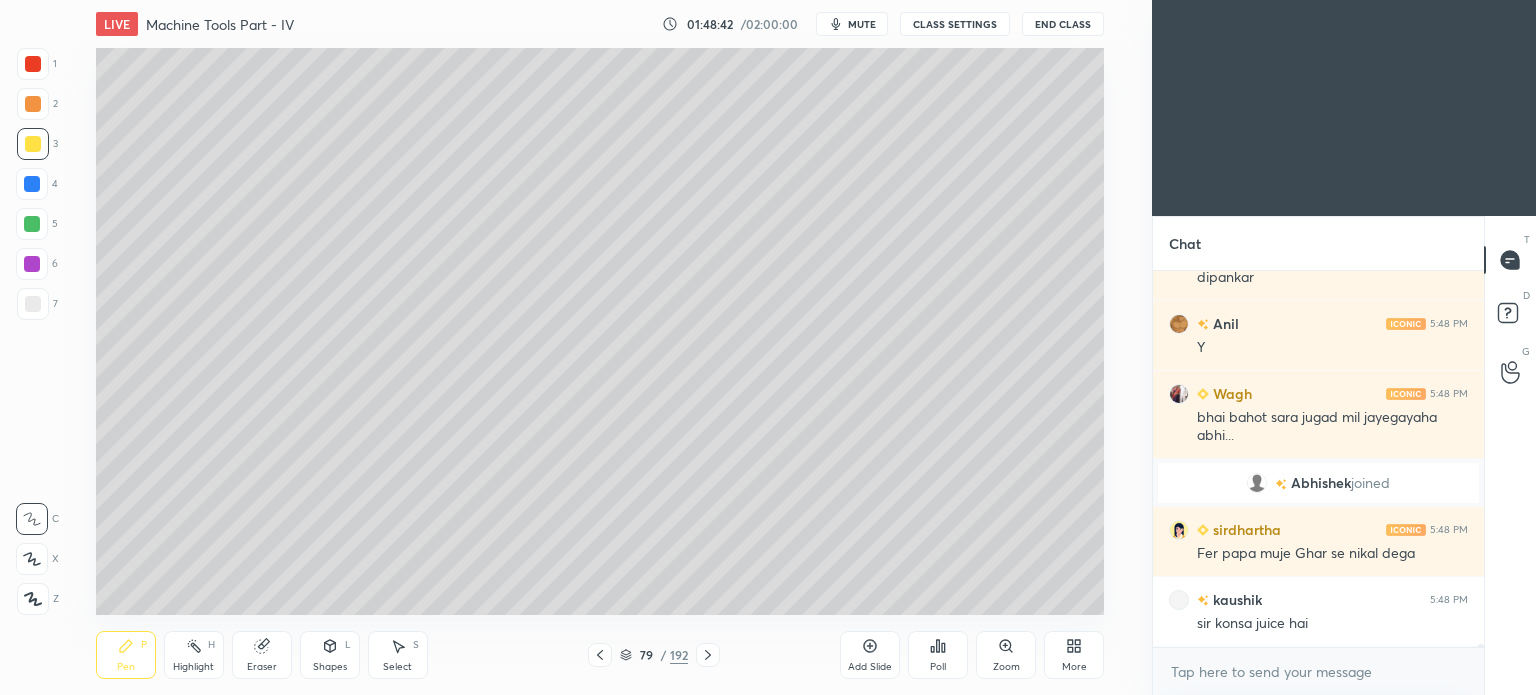 click on "More" at bounding box center [1074, 655] 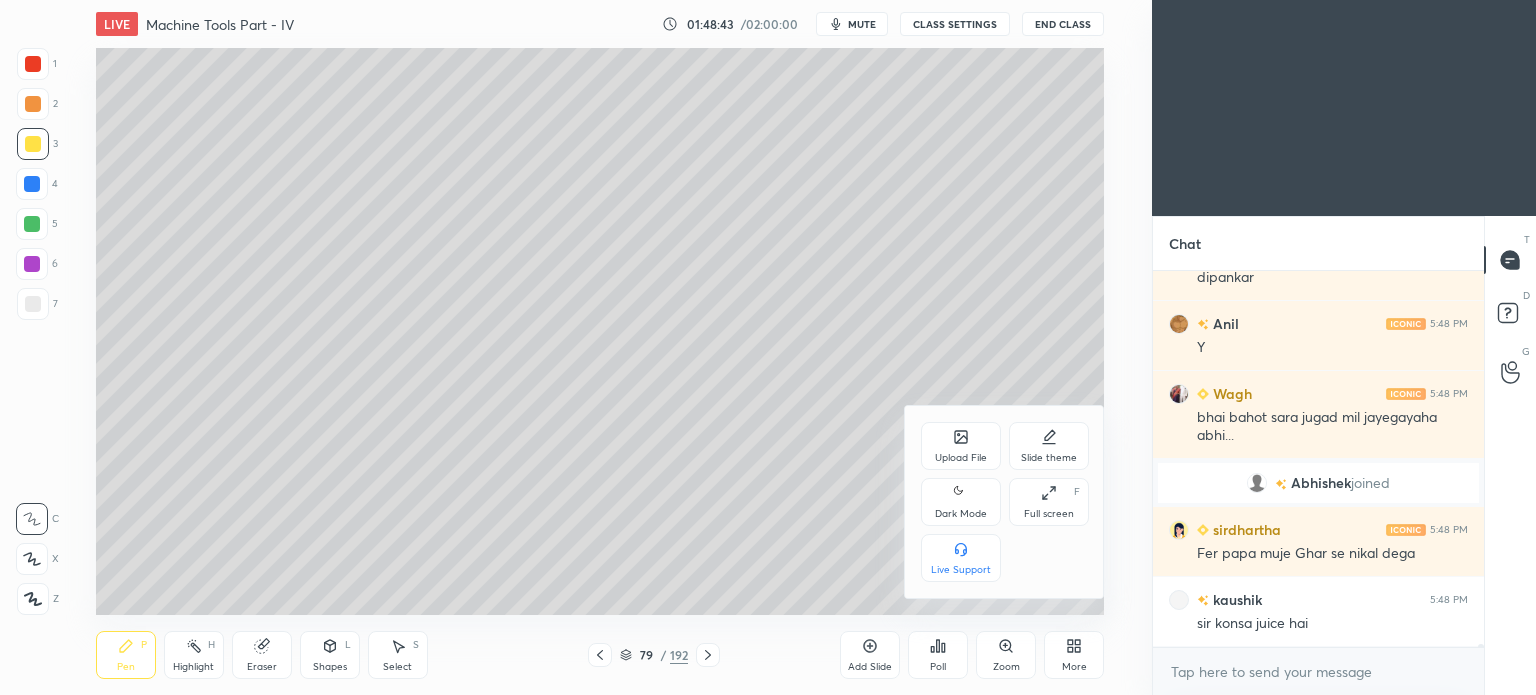 click 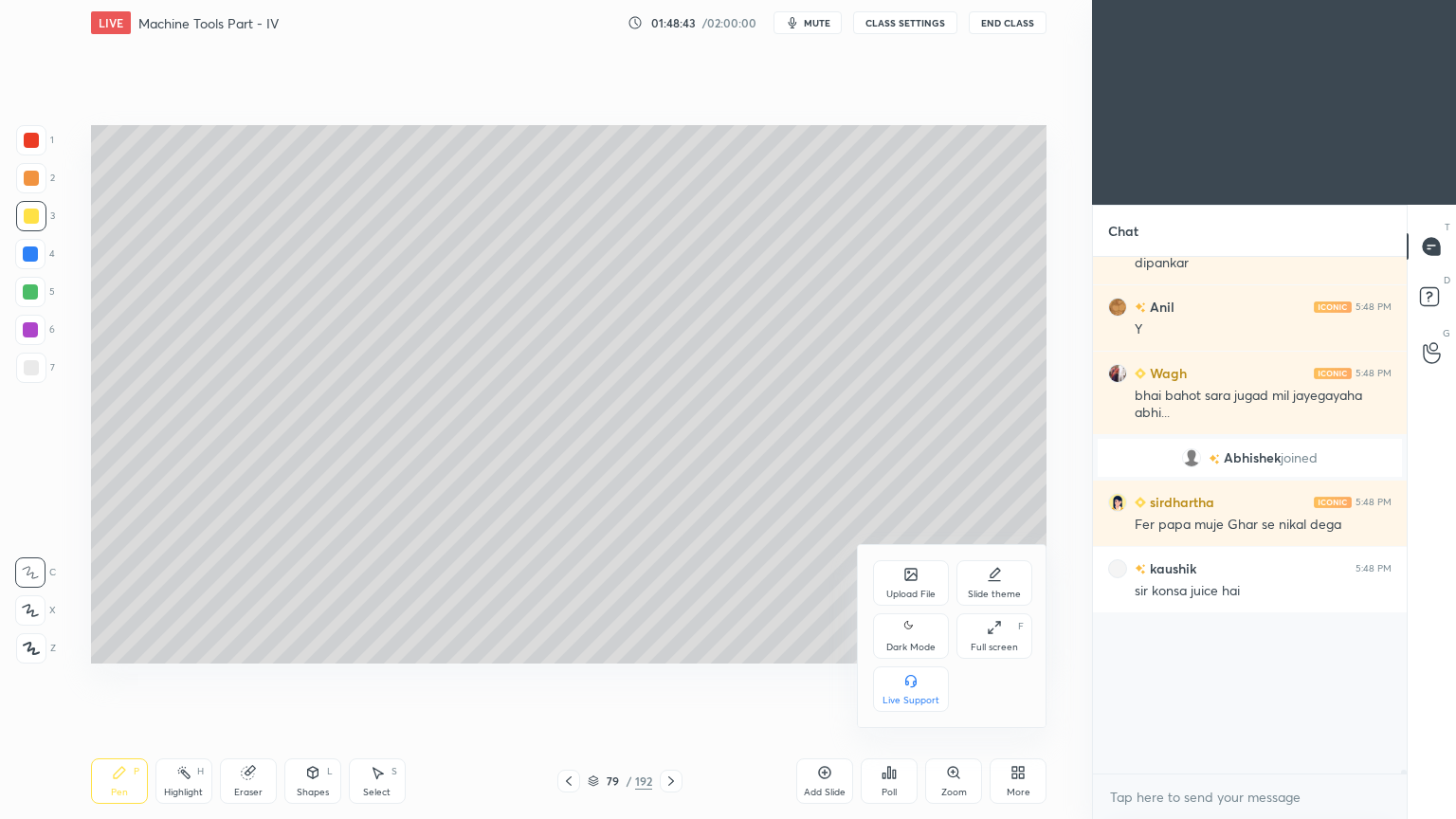 scroll, scrollTop: 94094, scrollLeft: 93776, axis: both 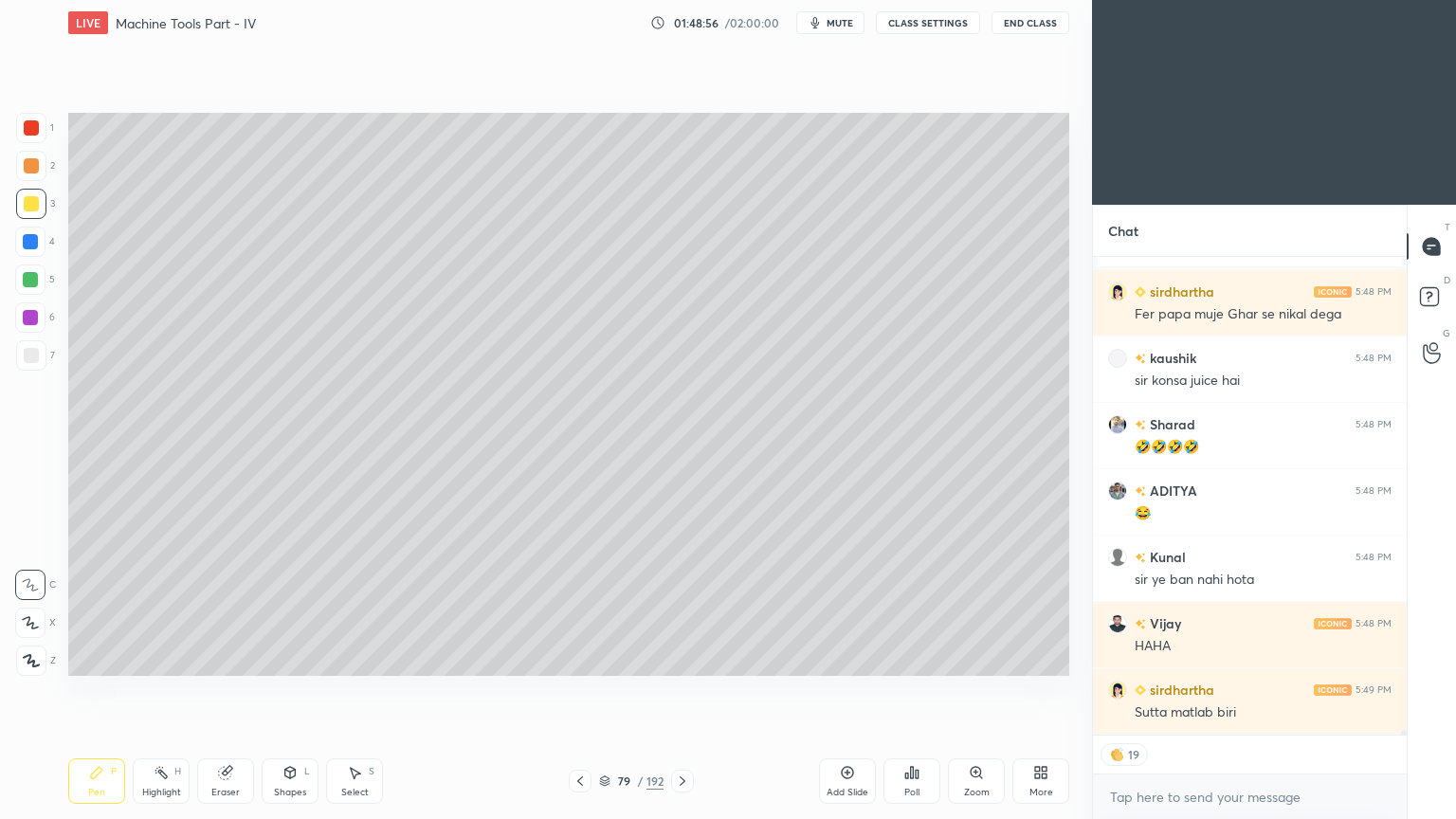 click 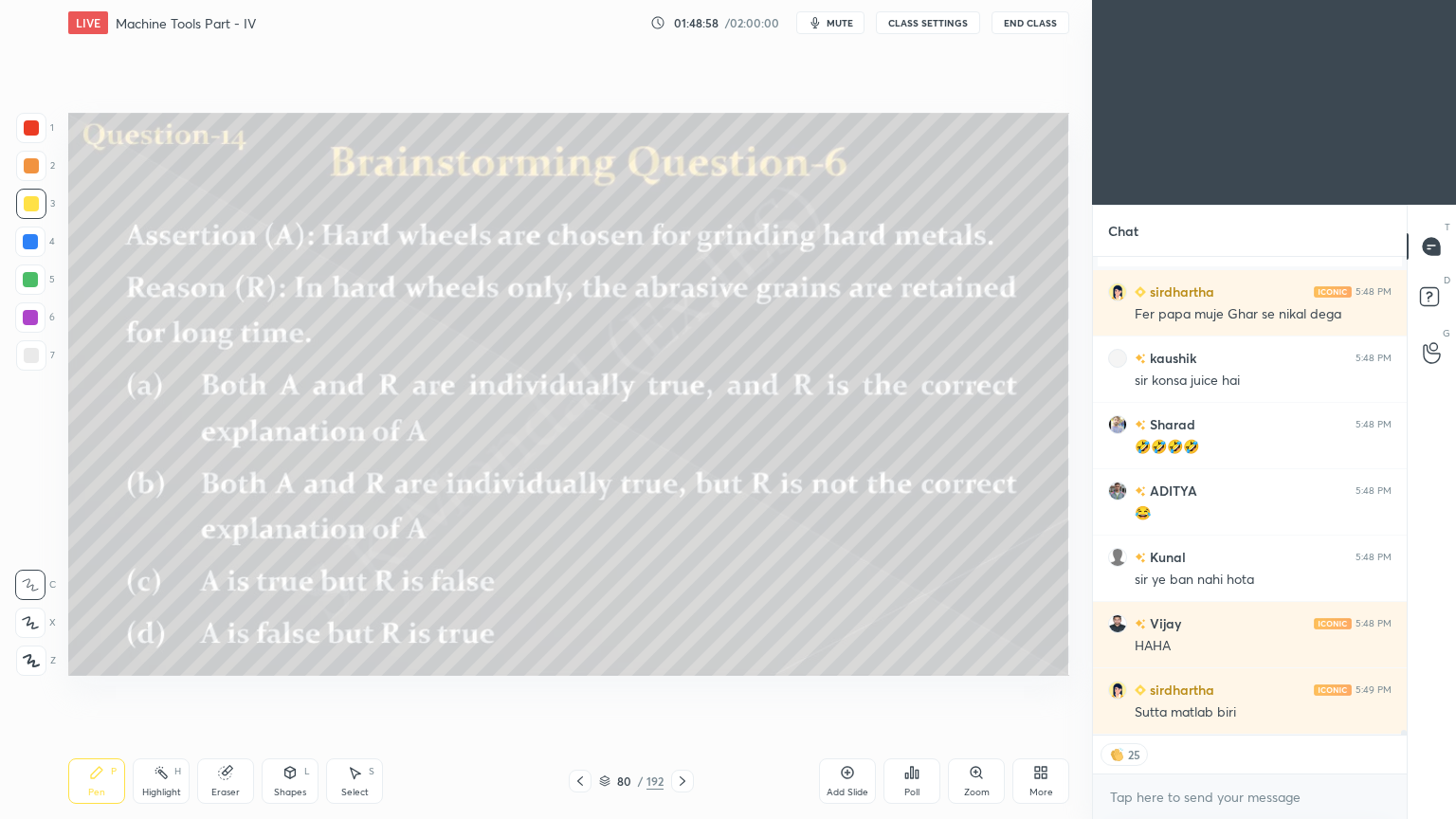 scroll, scrollTop: 44232, scrollLeft: 0, axis: vertical 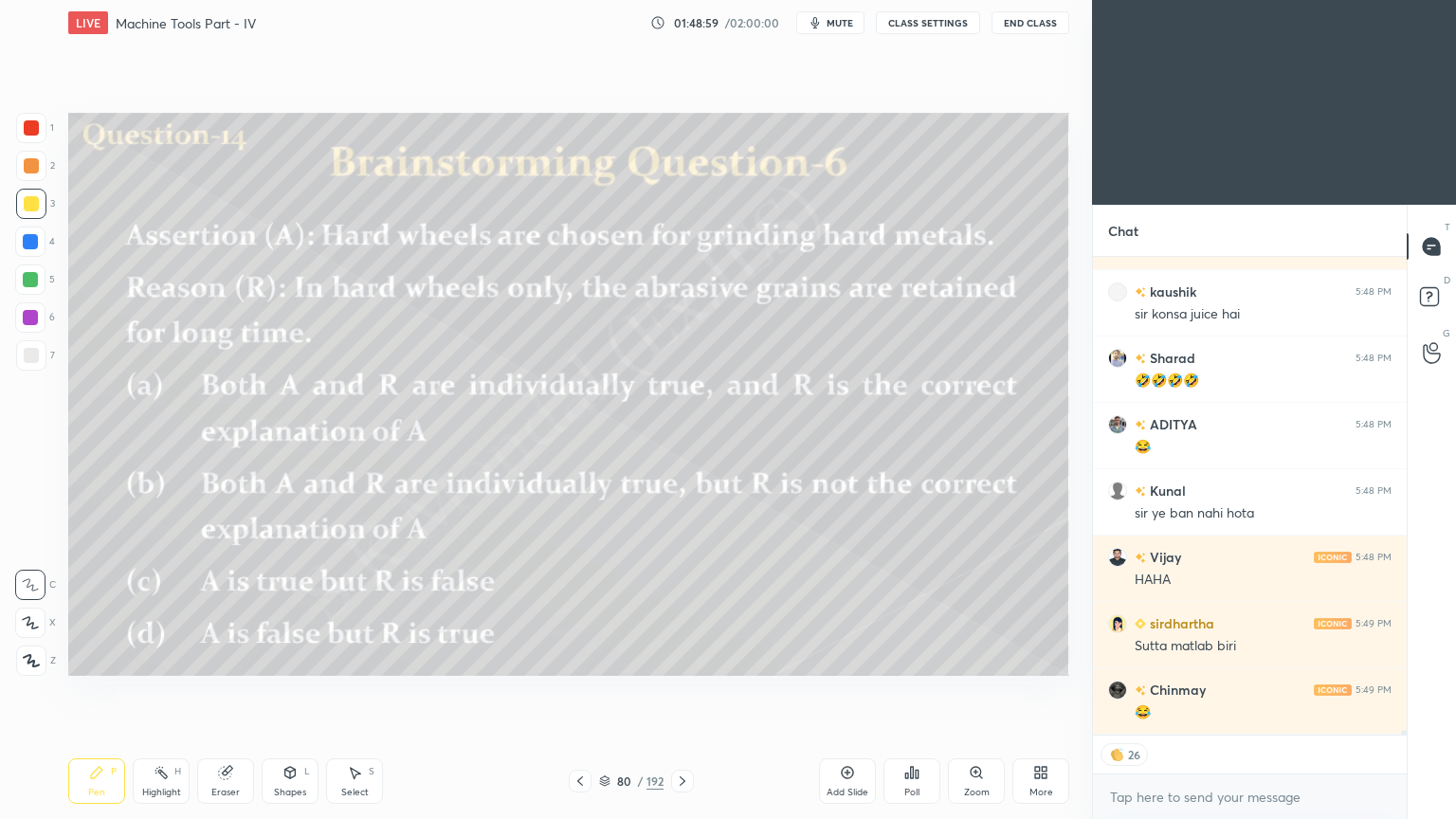 click on "Poll" at bounding box center [912, 792] 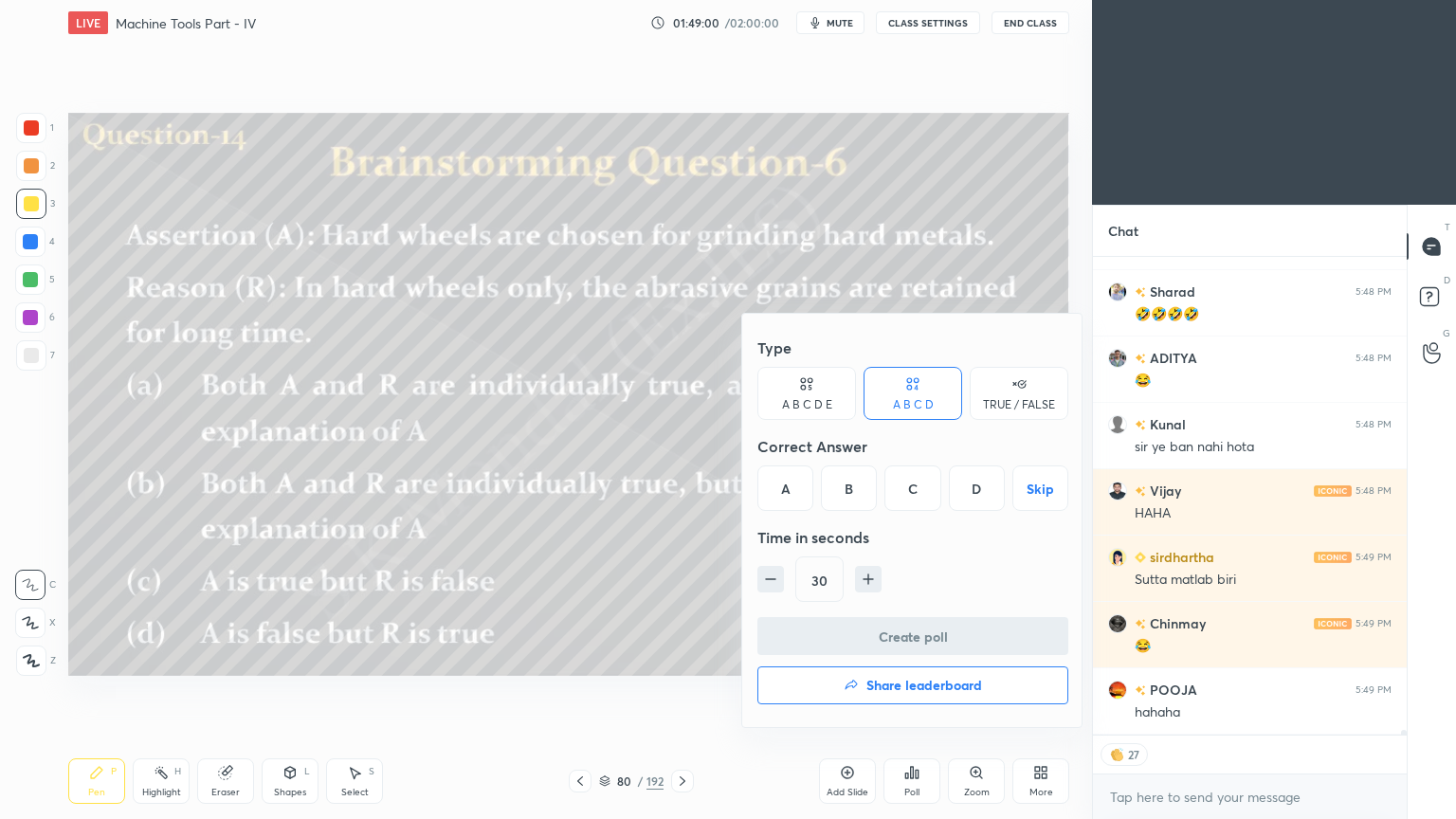 scroll, scrollTop: 44364, scrollLeft: 0, axis: vertical 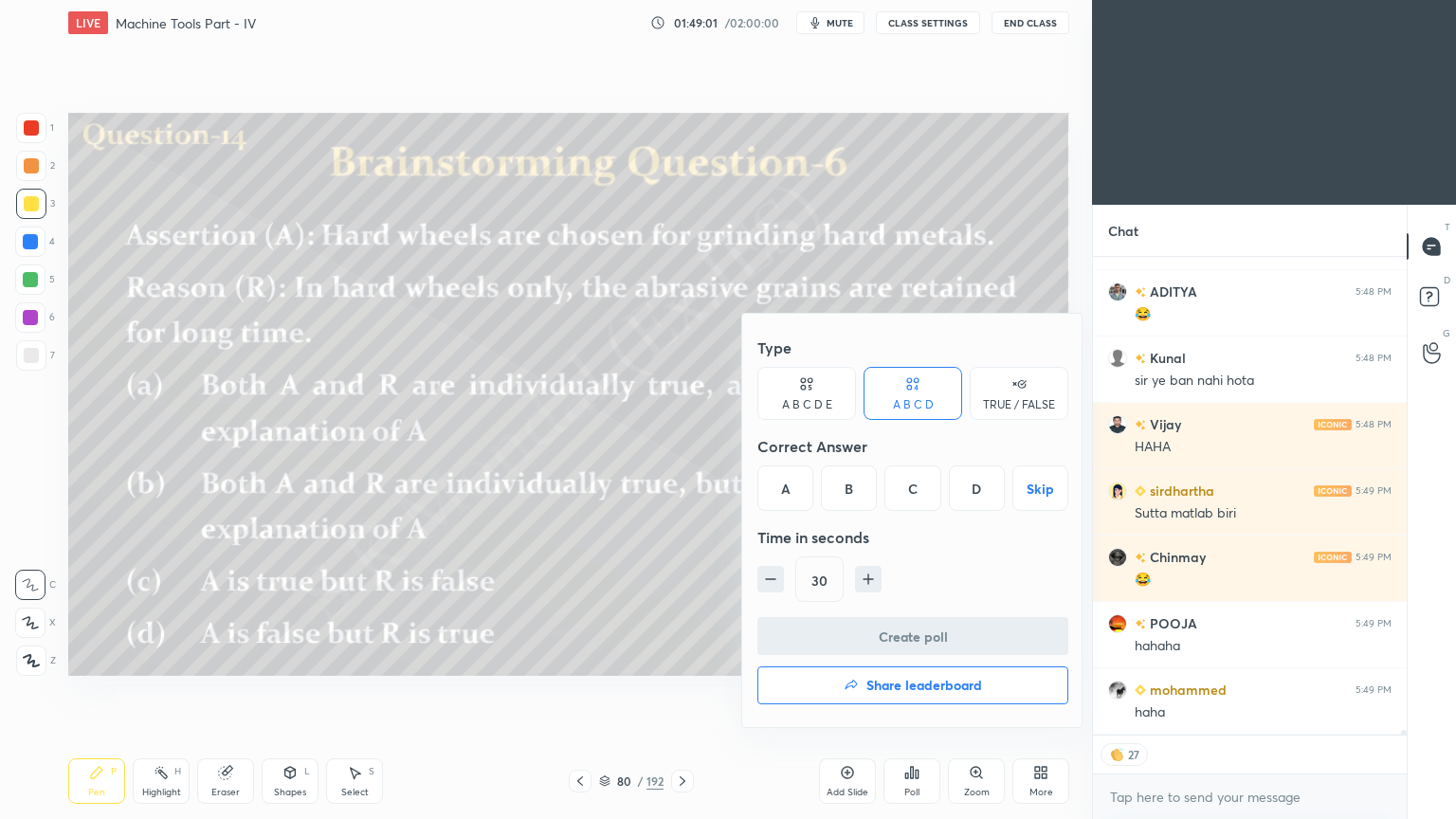 click on "D" at bounding box center (976, 488) 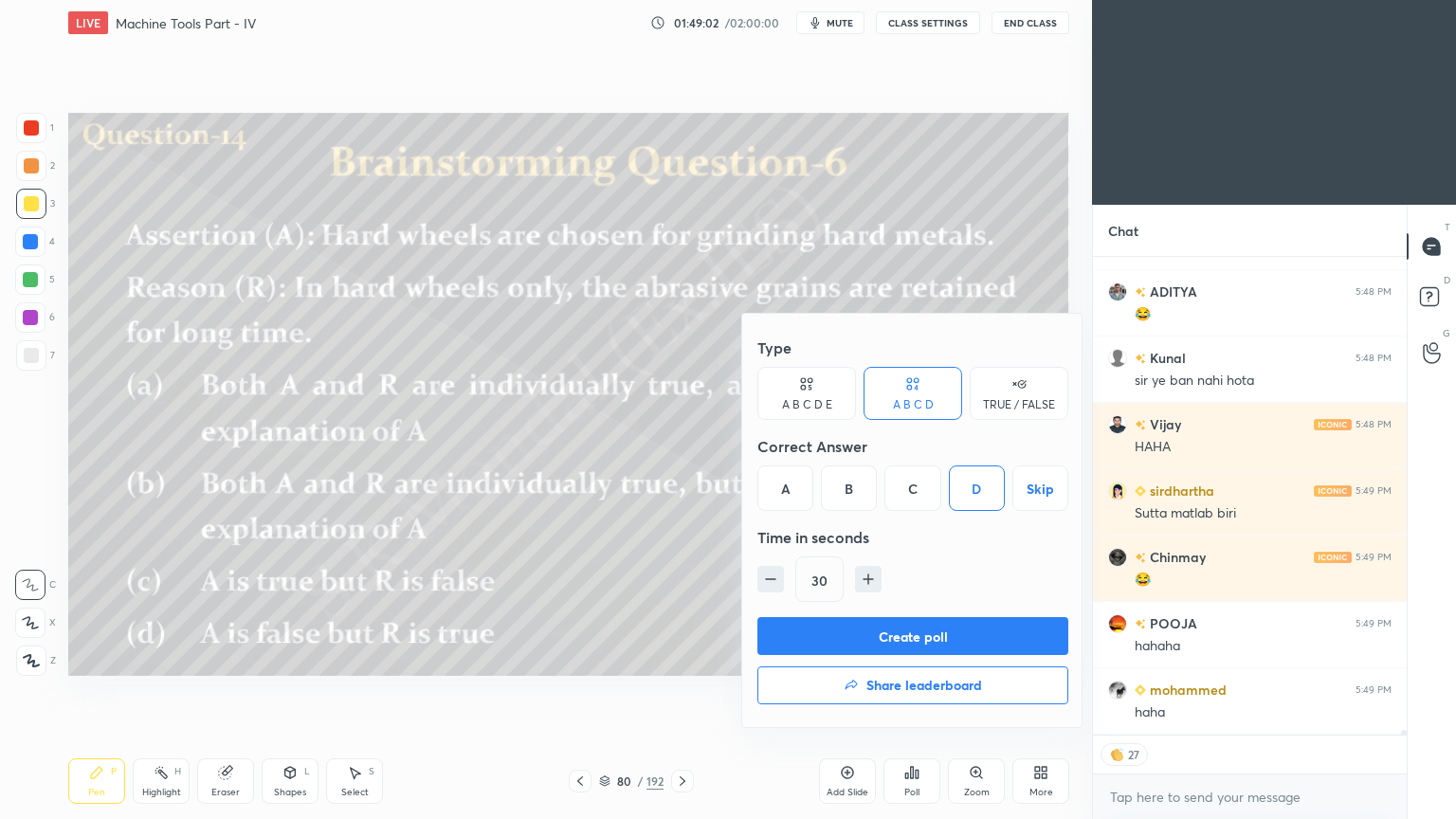 click on "Create poll" at bounding box center [913, 636] 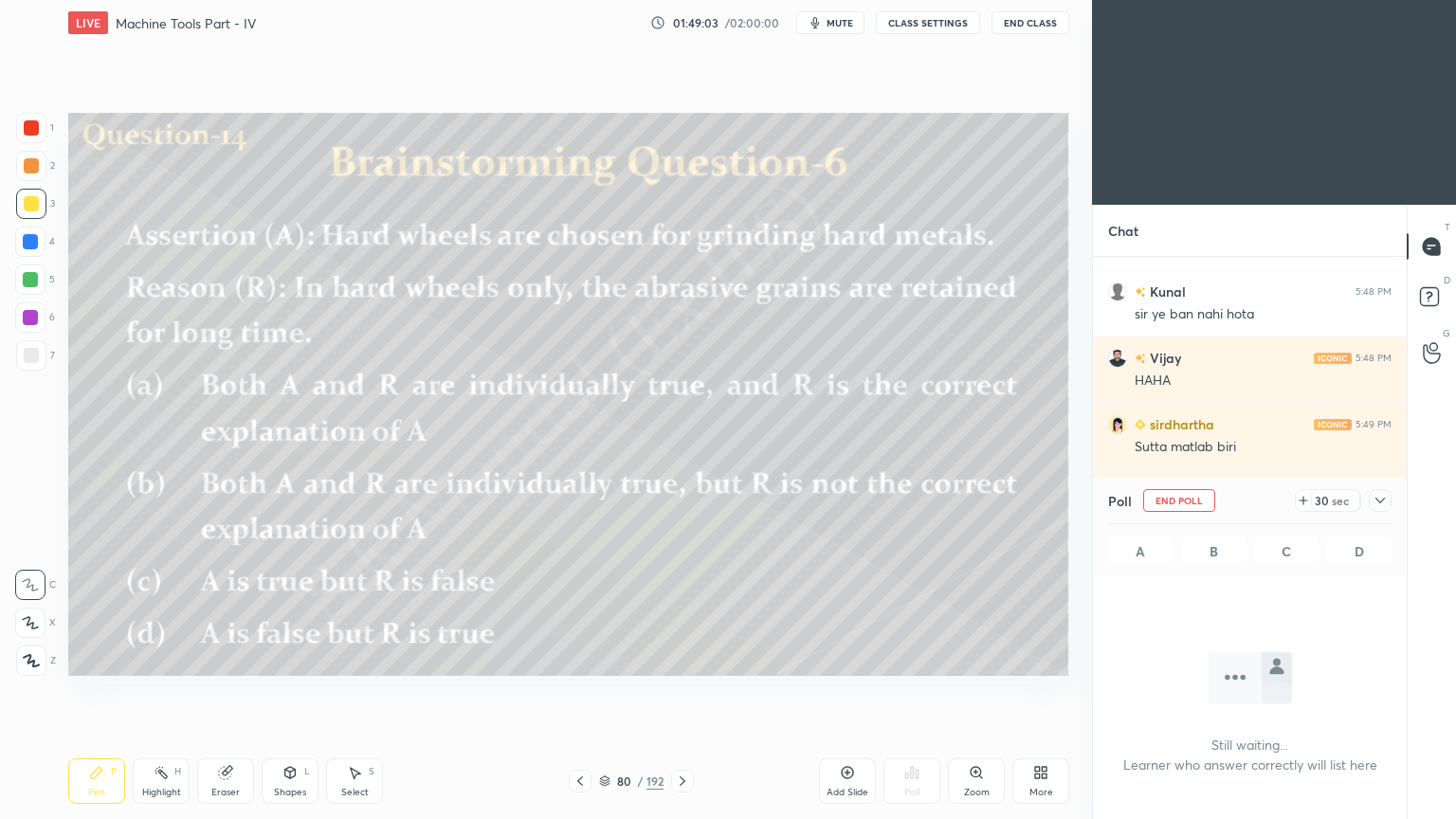 scroll, scrollTop: 379, scrollLeft: 308, axis: both 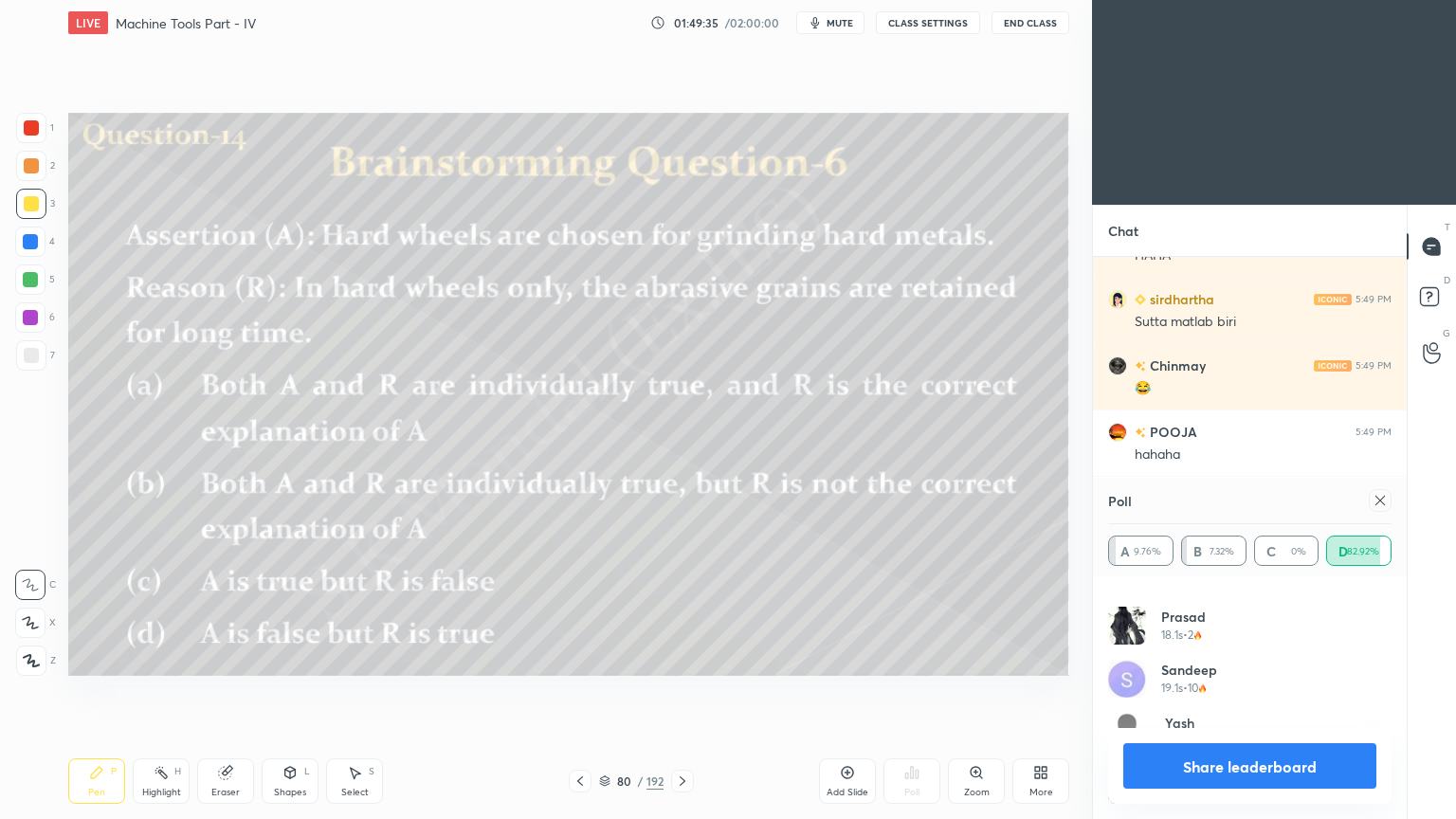 click on "Share leaderboard" at bounding box center [1249, 766] 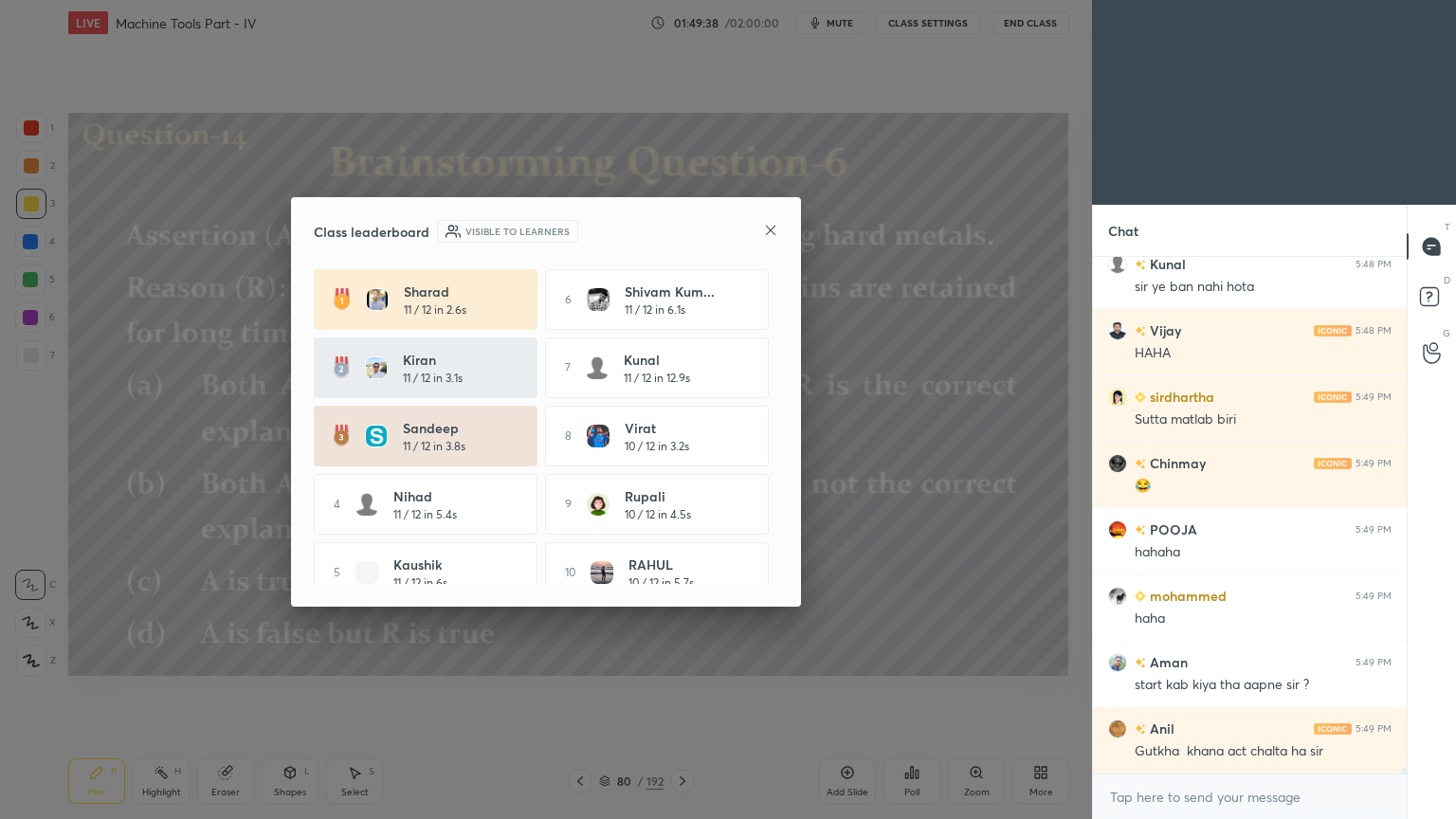 click 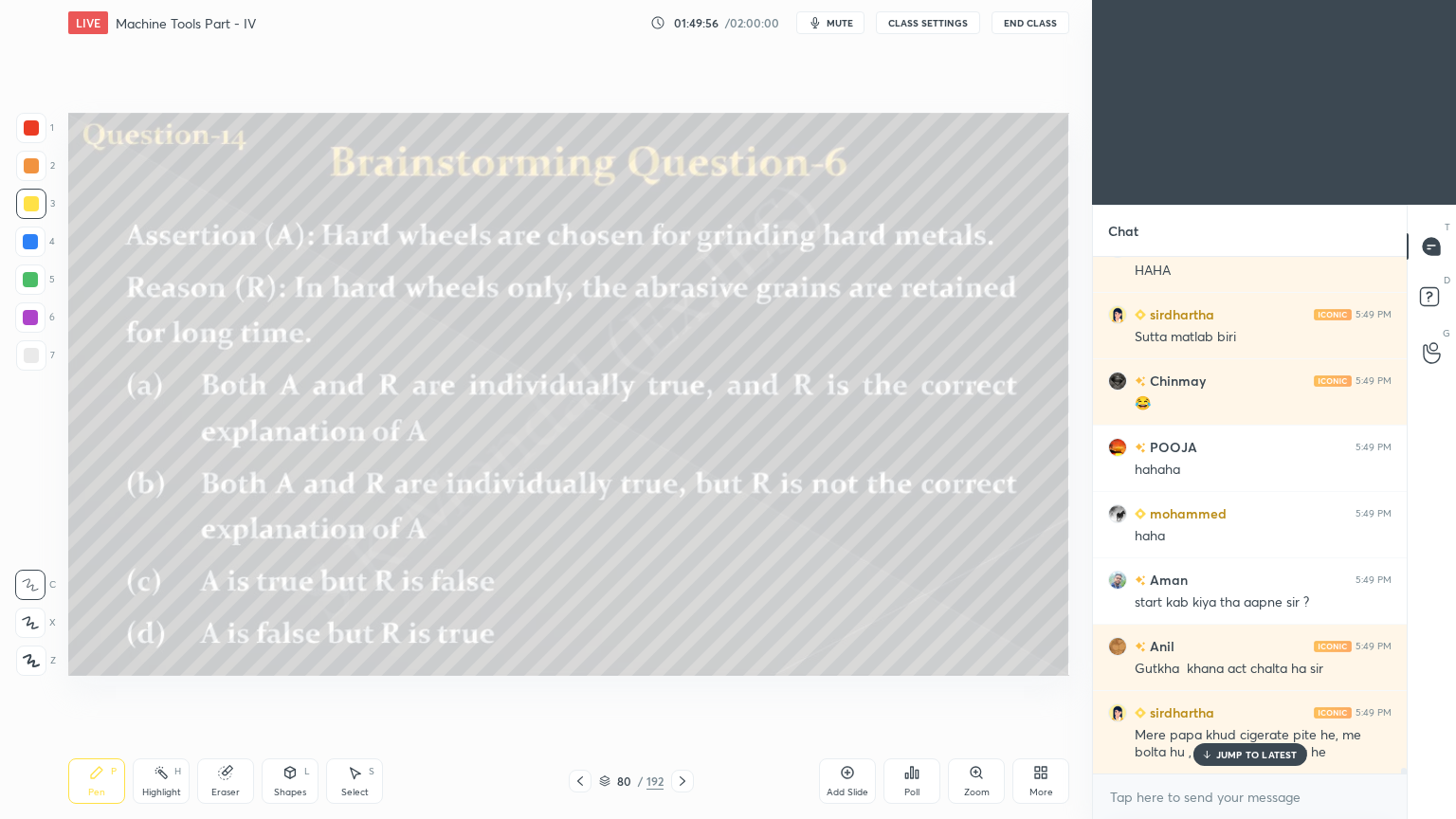 drag, startPoint x: 1254, startPoint y: 753, endPoint x: 1175, endPoint y: 740, distance: 80.0625 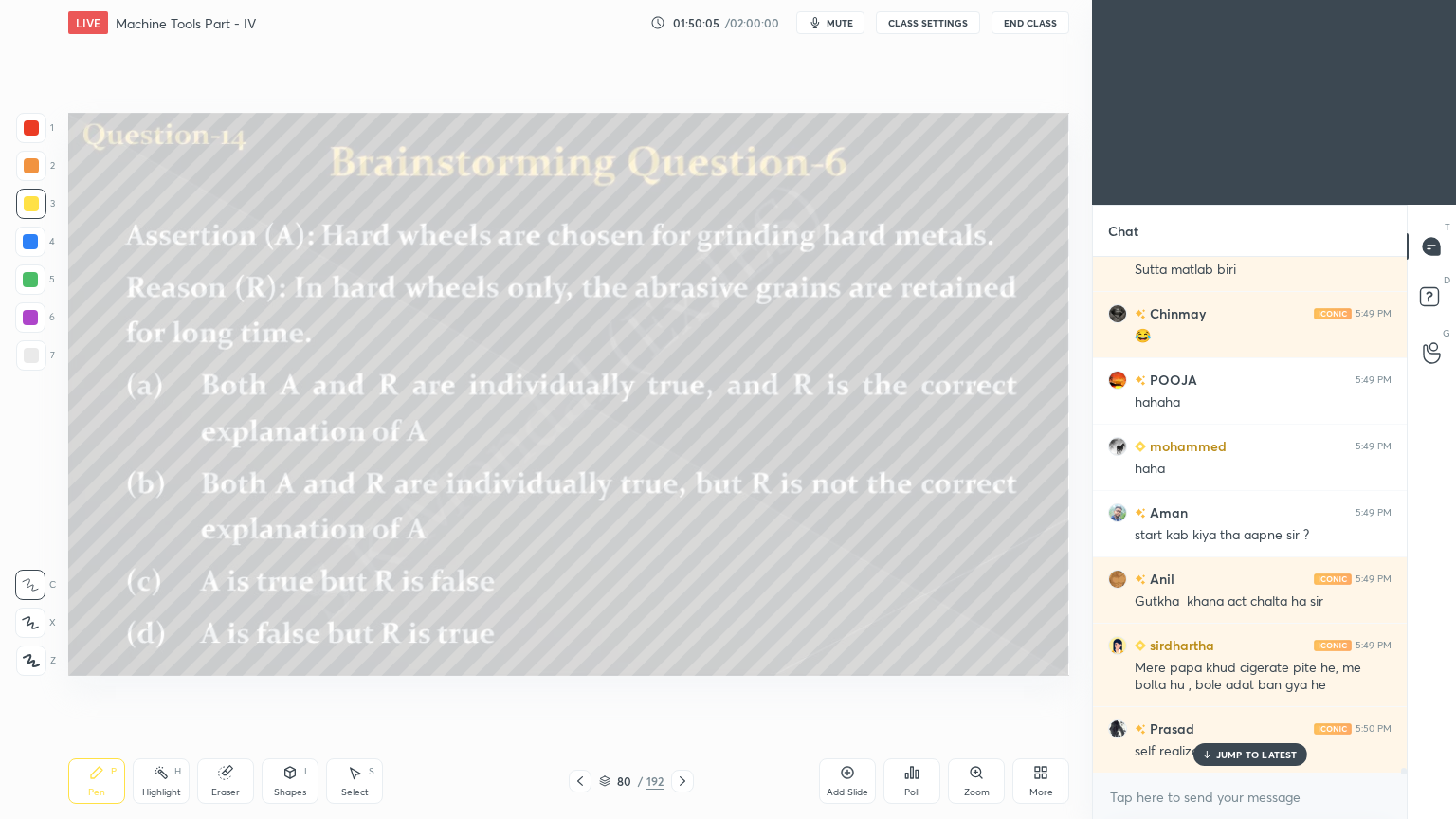 scroll, scrollTop: 44673, scrollLeft: 0, axis: vertical 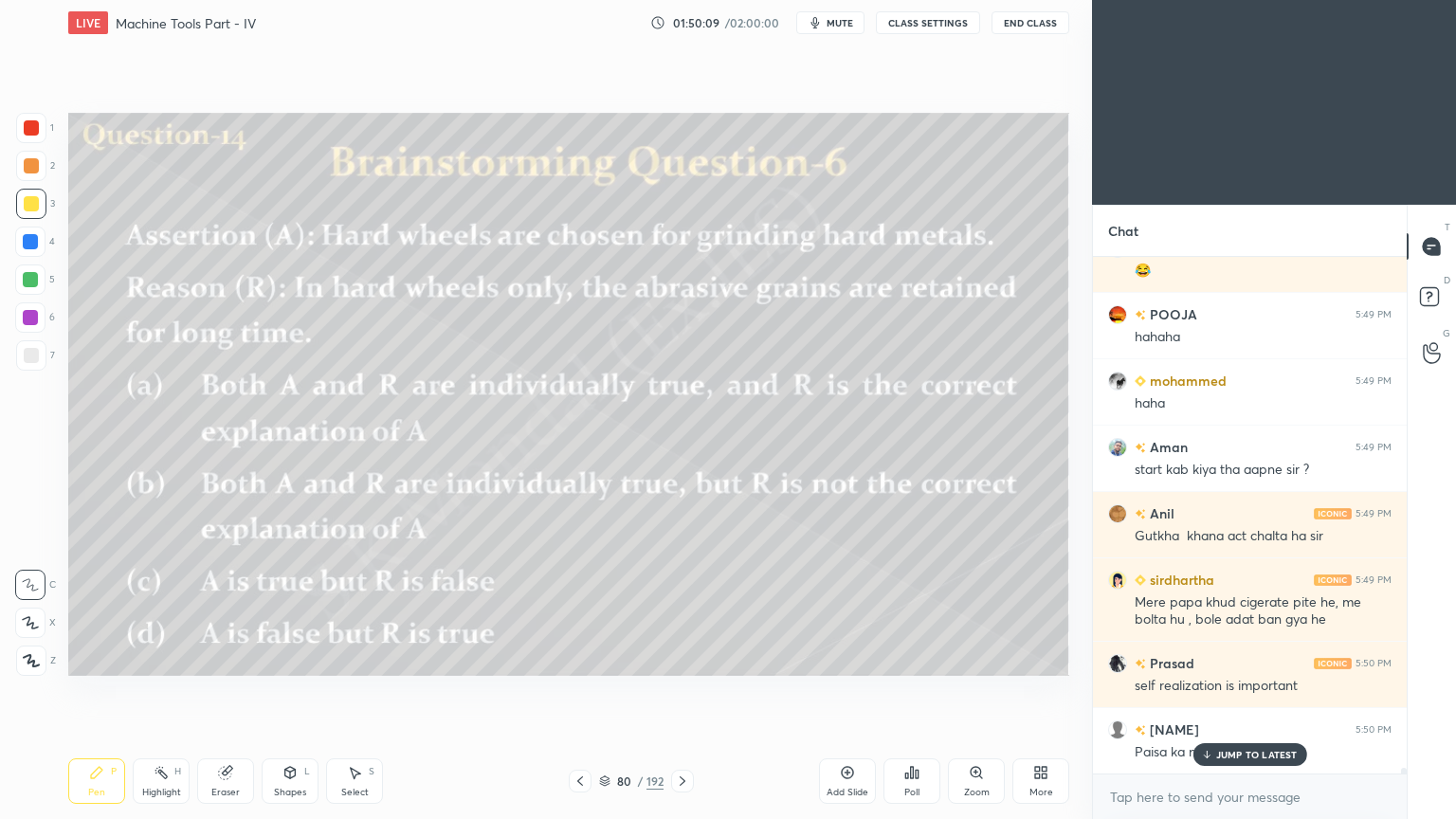 click on "Pen P" at bounding box center (97, 781) 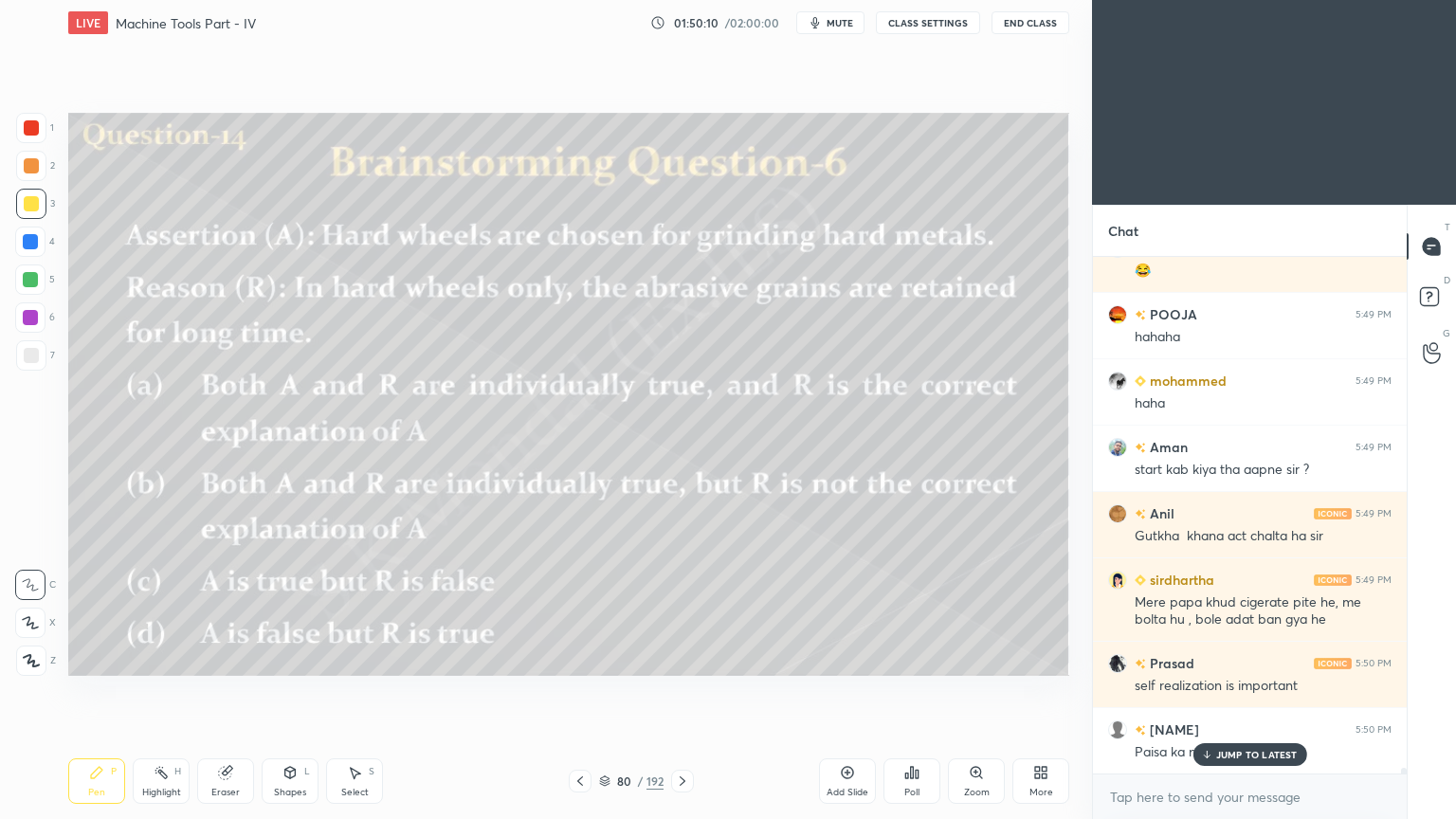 click at bounding box center [31, 204] 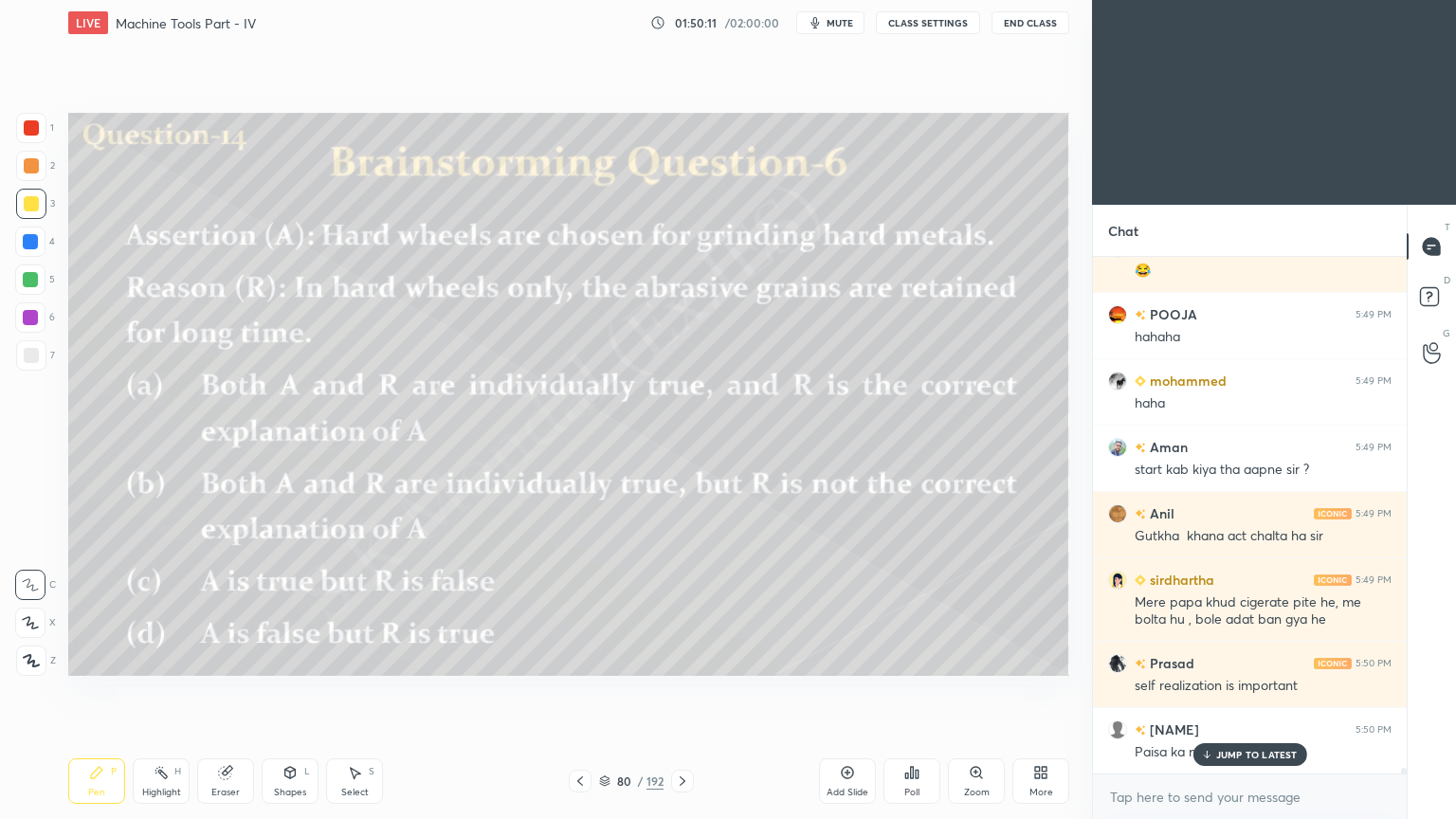 scroll, scrollTop: 44757, scrollLeft: 0, axis: vertical 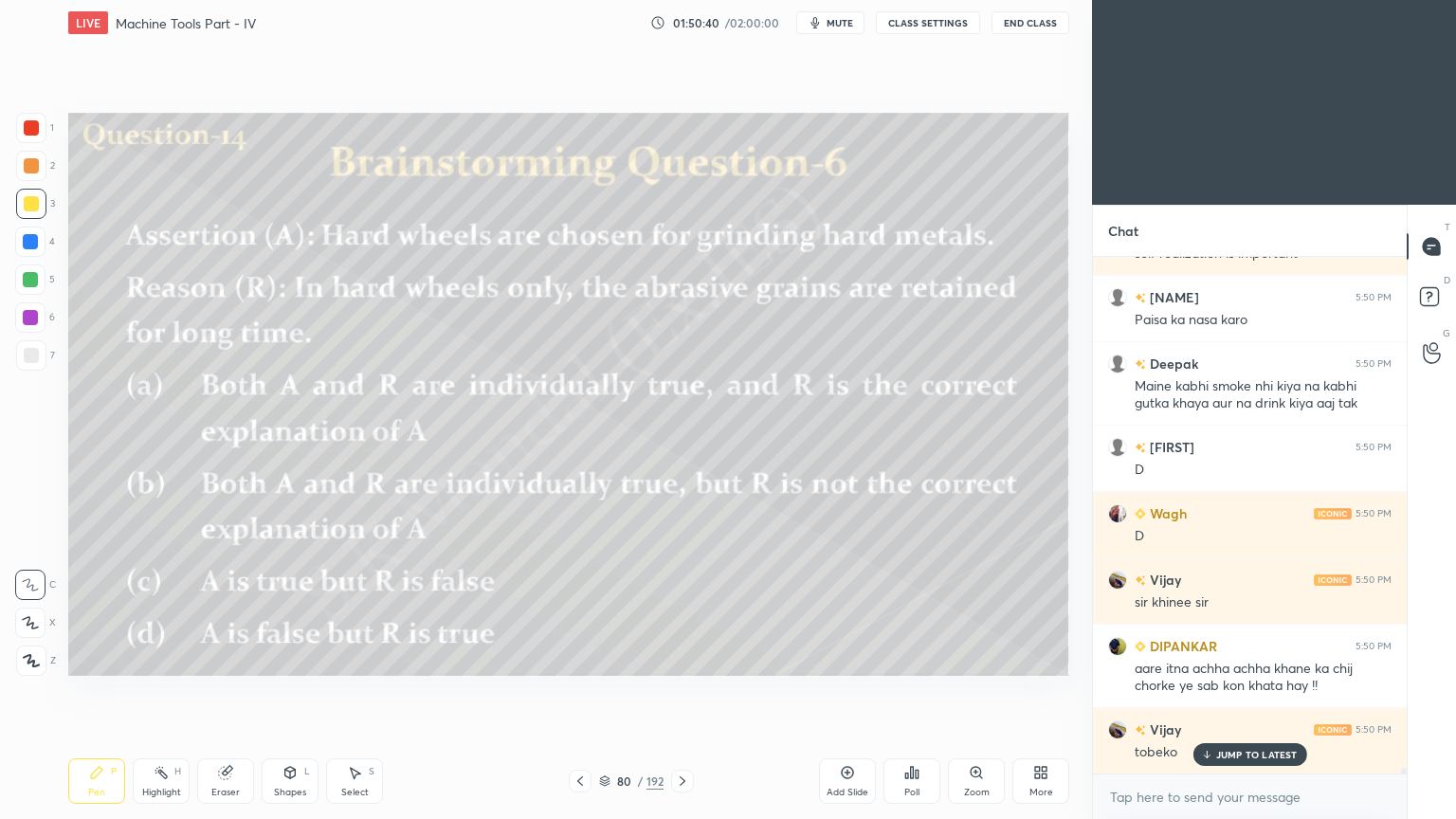 drag, startPoint x: 1251, startPoint y: 758, endPoint x: 1074, endPoint y: 697, distance: 187.21645 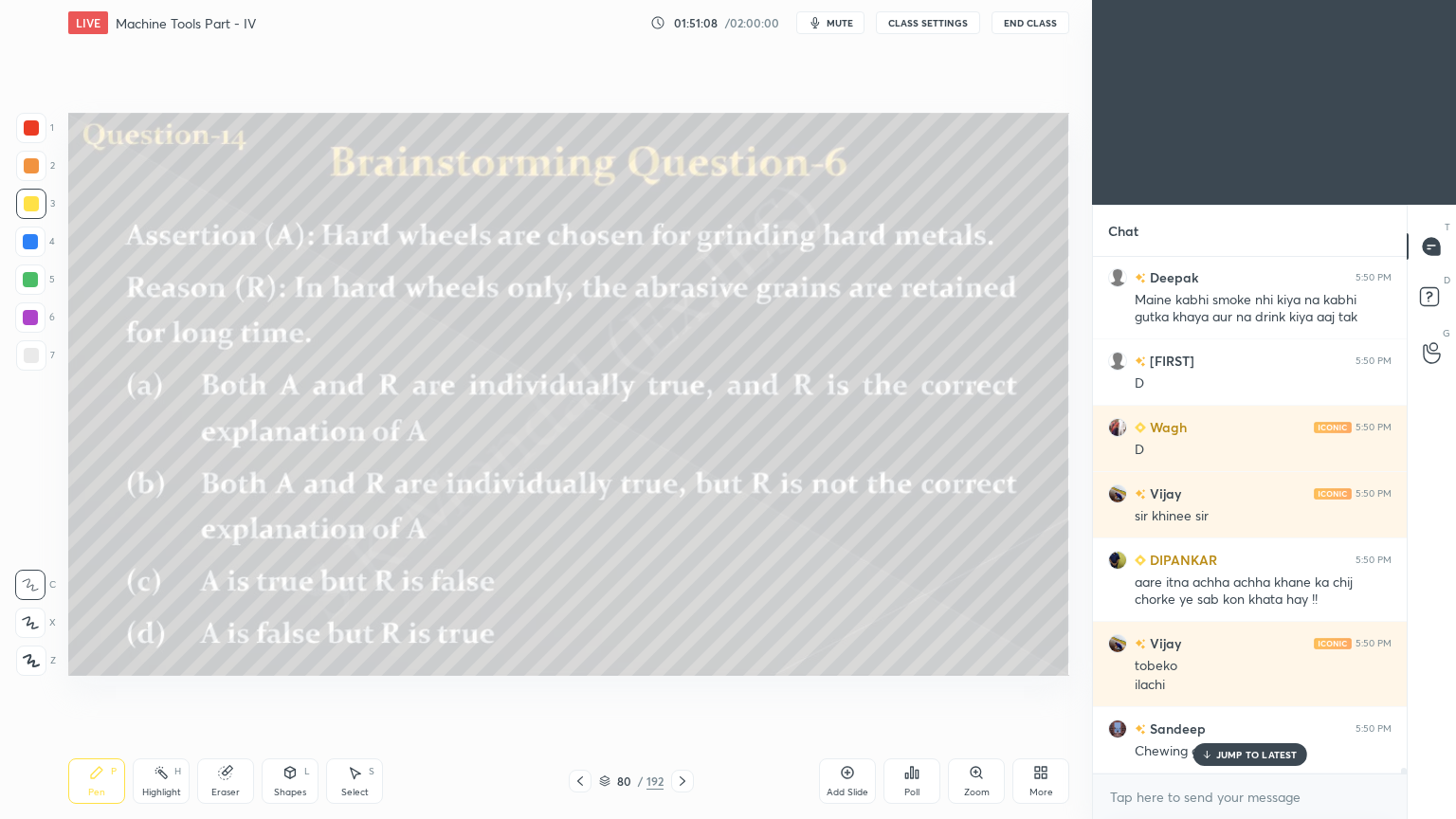 scroll, scrollTop: 45257, scrollLeft: 0, axis: vertical 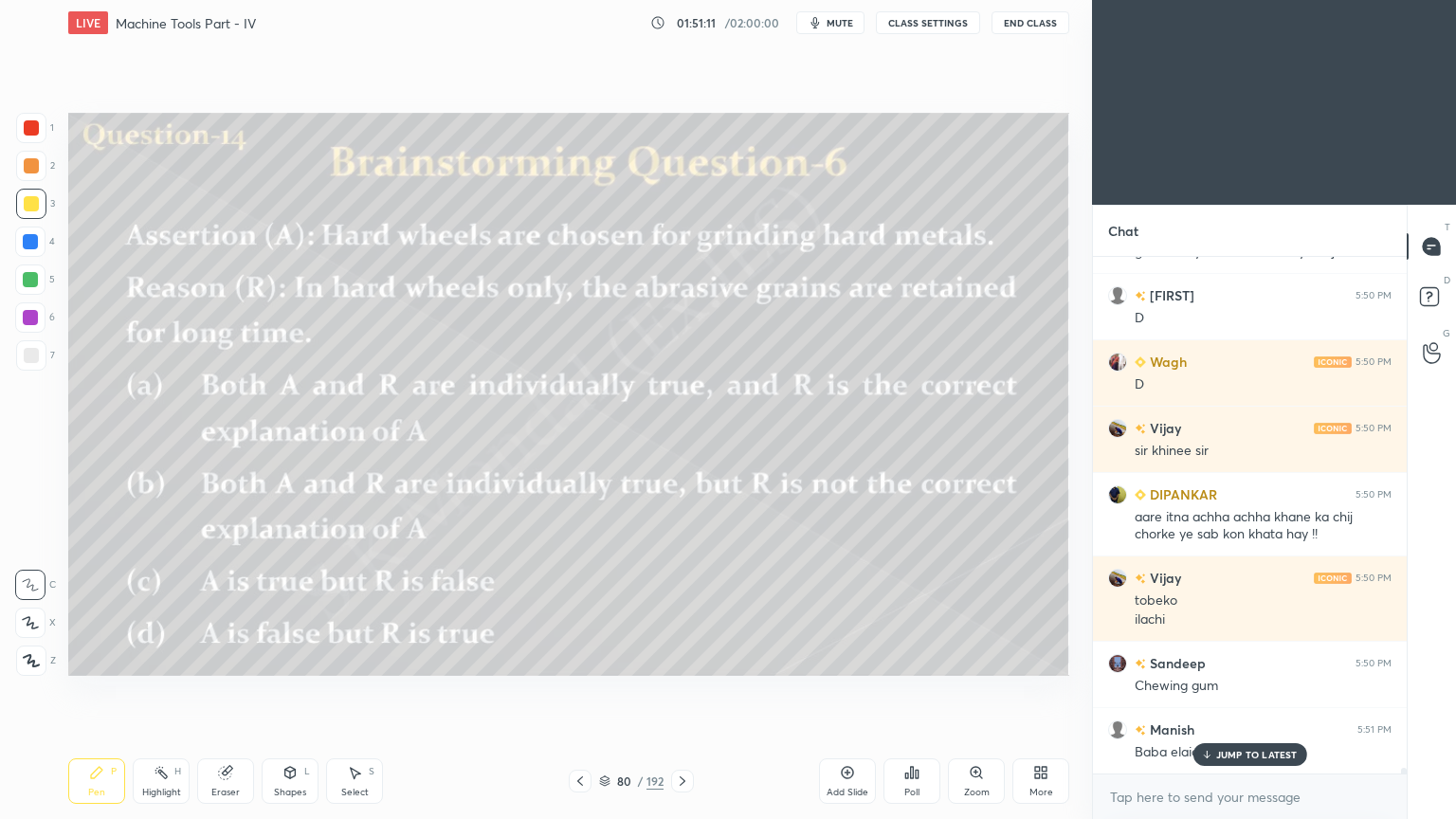 drag, startPoint x: 1217, startPoint y: 747, endPoint x: 1192, endPoint y: 737, distance: 26.925824 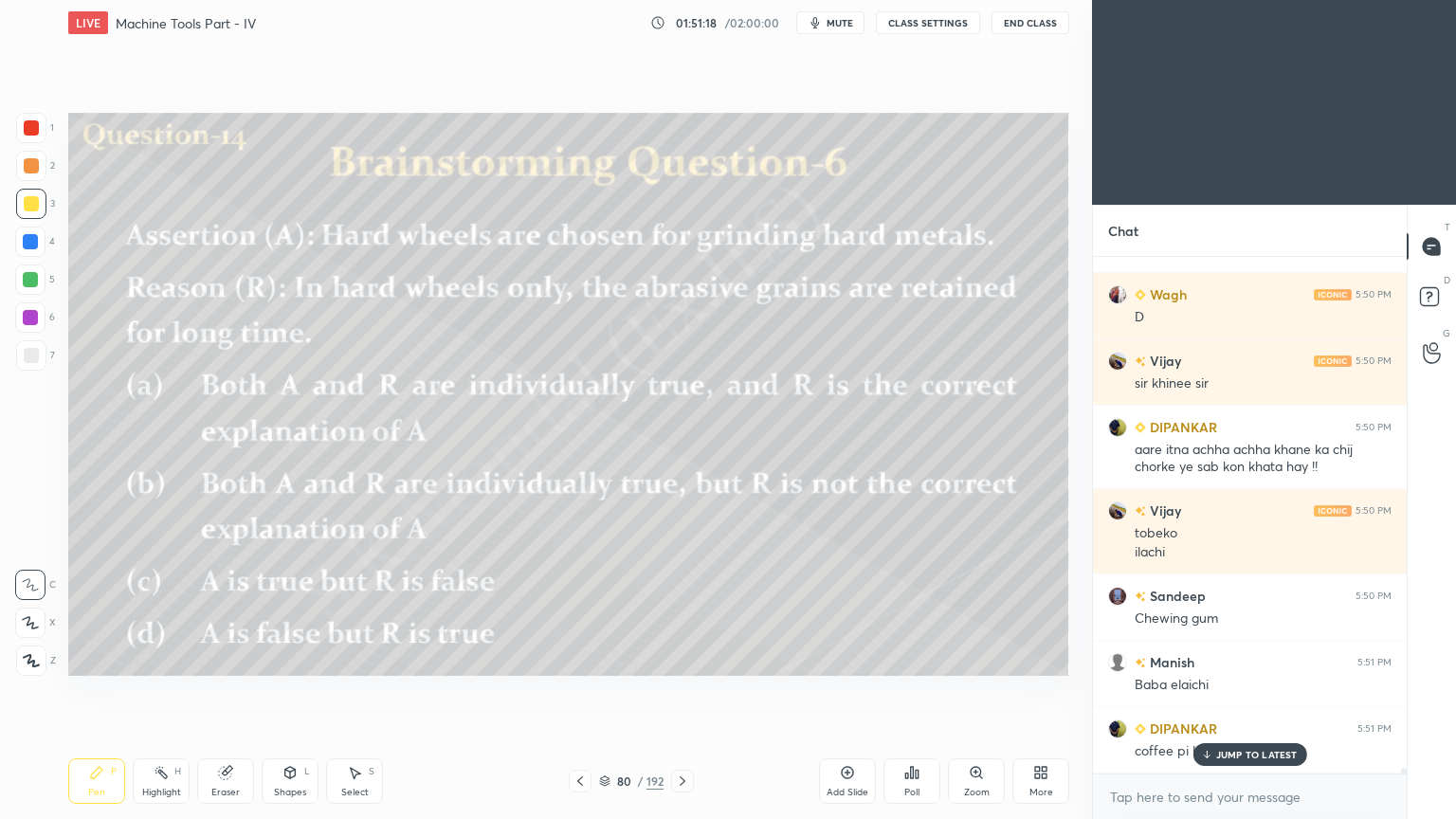 scroll, scrollTop: 45424, scrollLeft: 0, axis: vertical 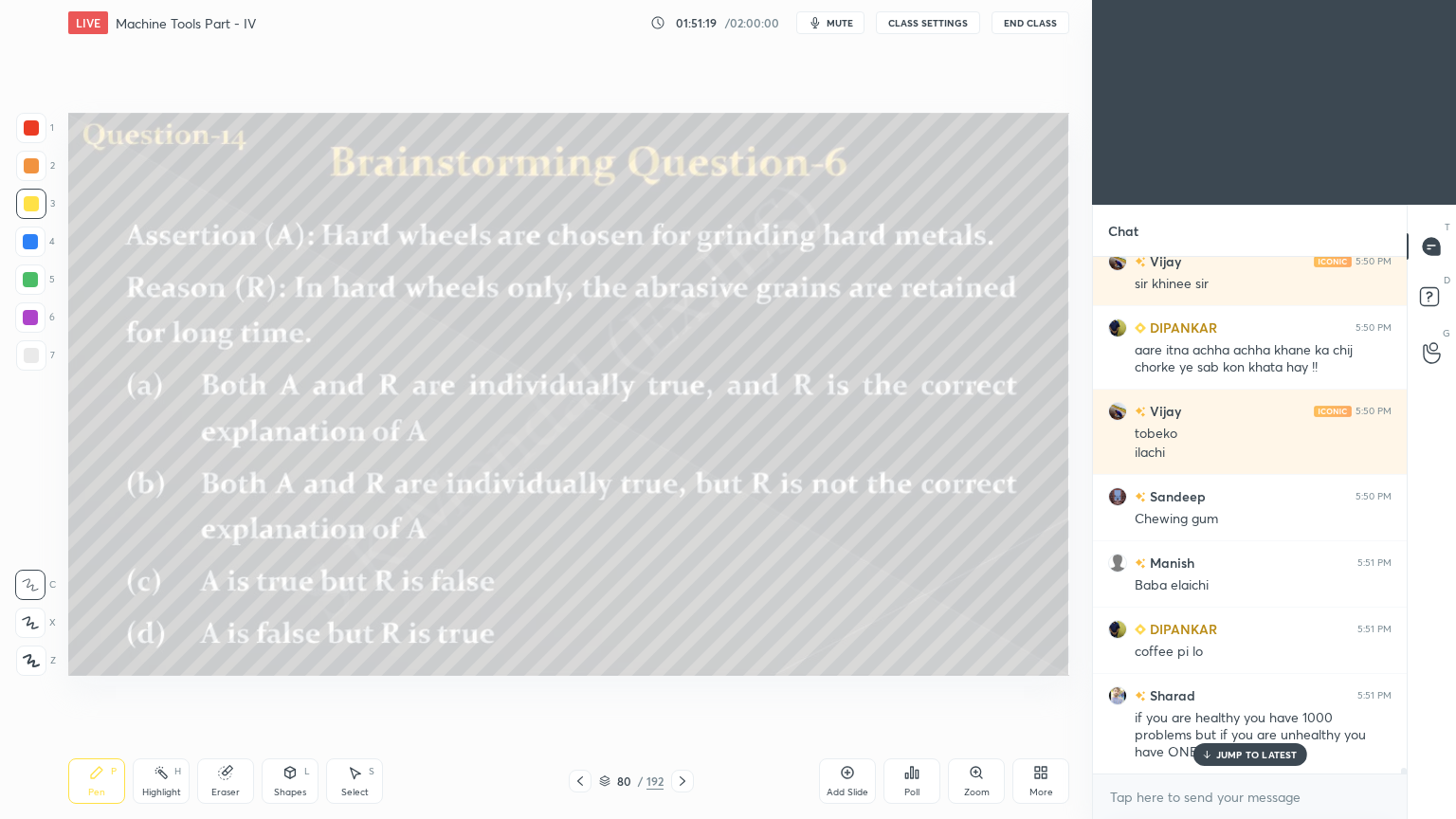 click on "Pen P" at bounding box center (97, 781) 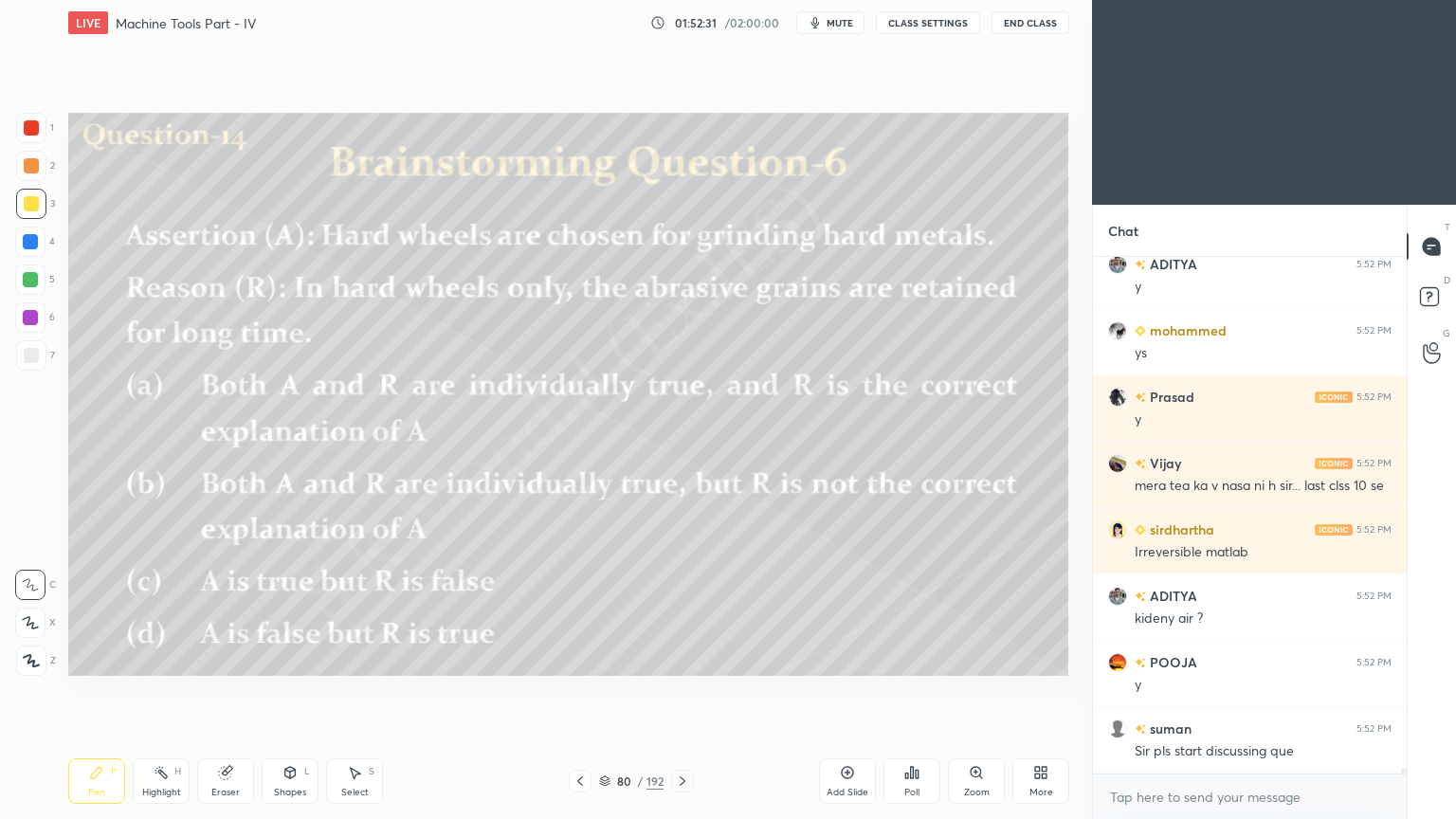 scroll, scrollTop: 46967, scrollLeft: 0, axis: vertical 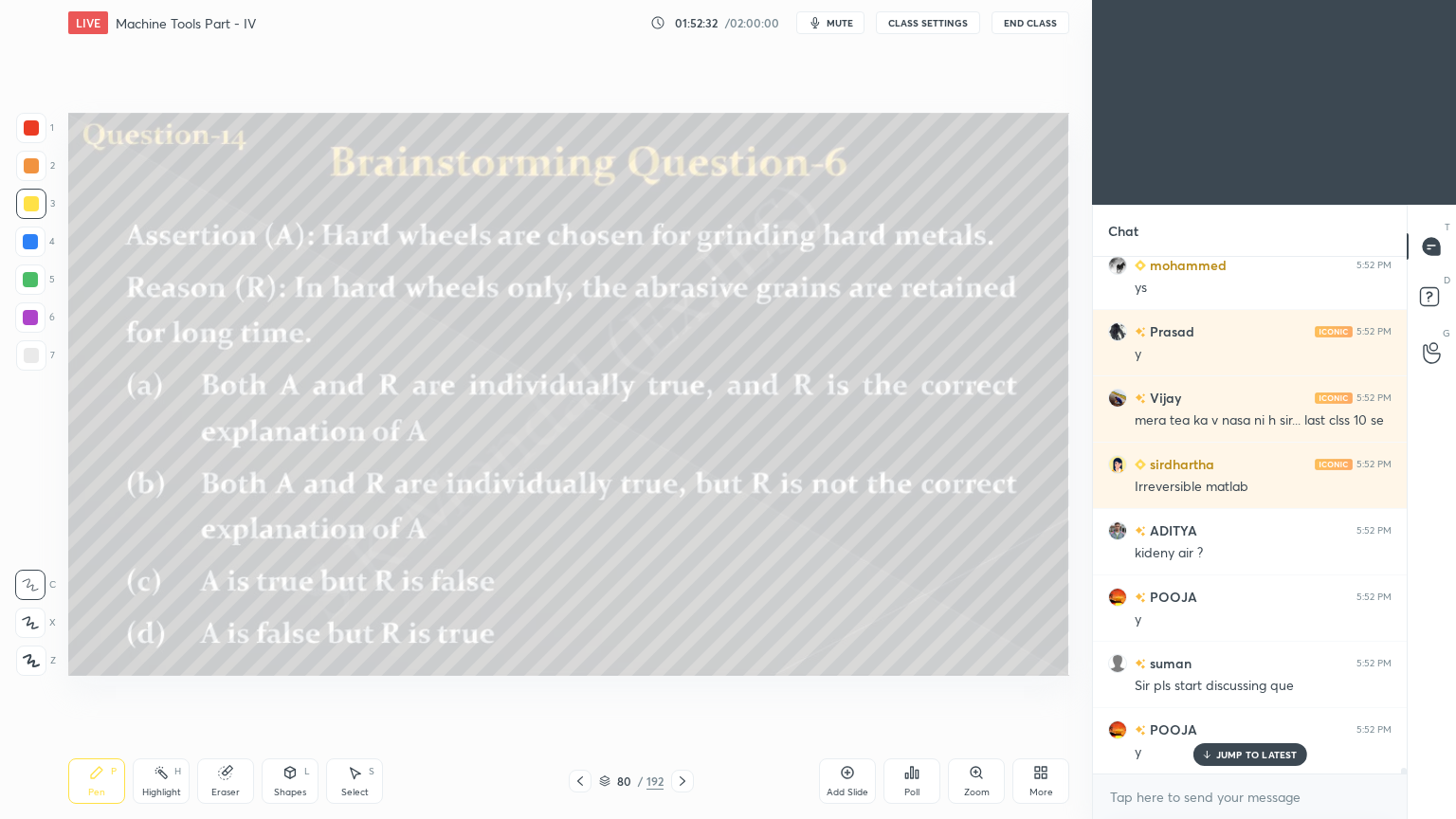 click on "Highlight" at bounding box center (161, 792) 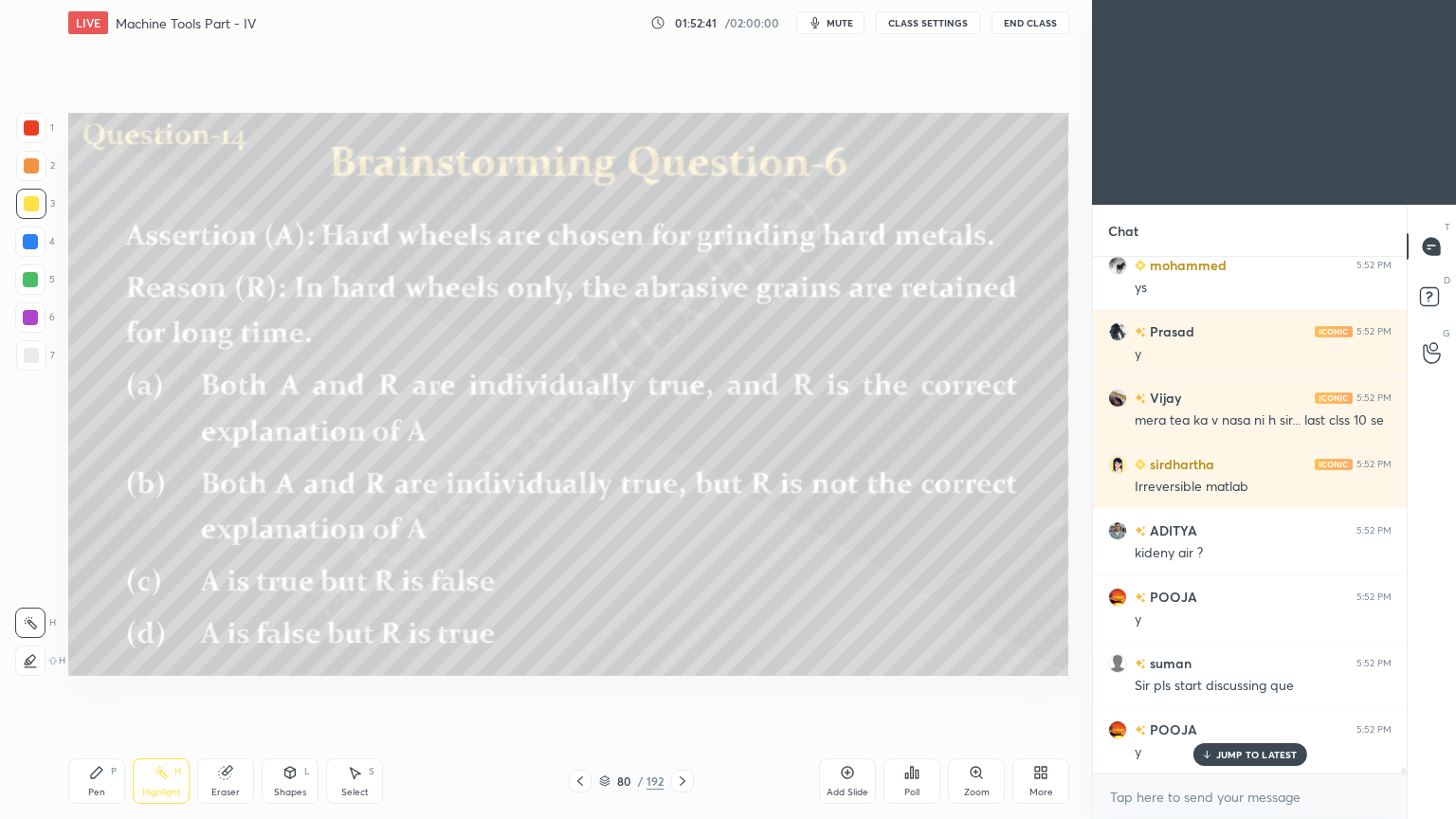 scroll, scrollTop: 47035, scrollLeft: 0, axis: vertical 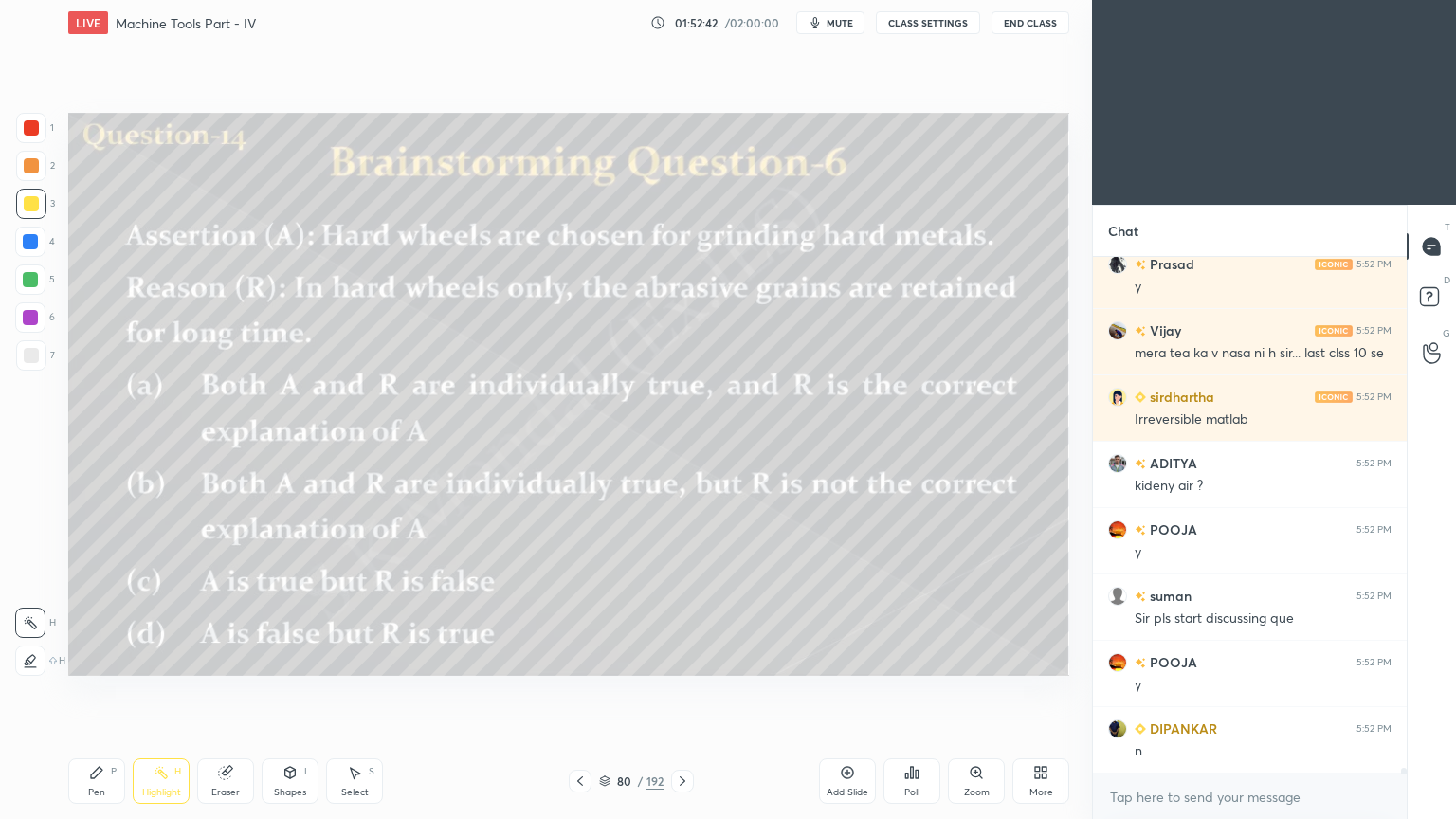 click on "Poll" at bounding box center [912, 781] 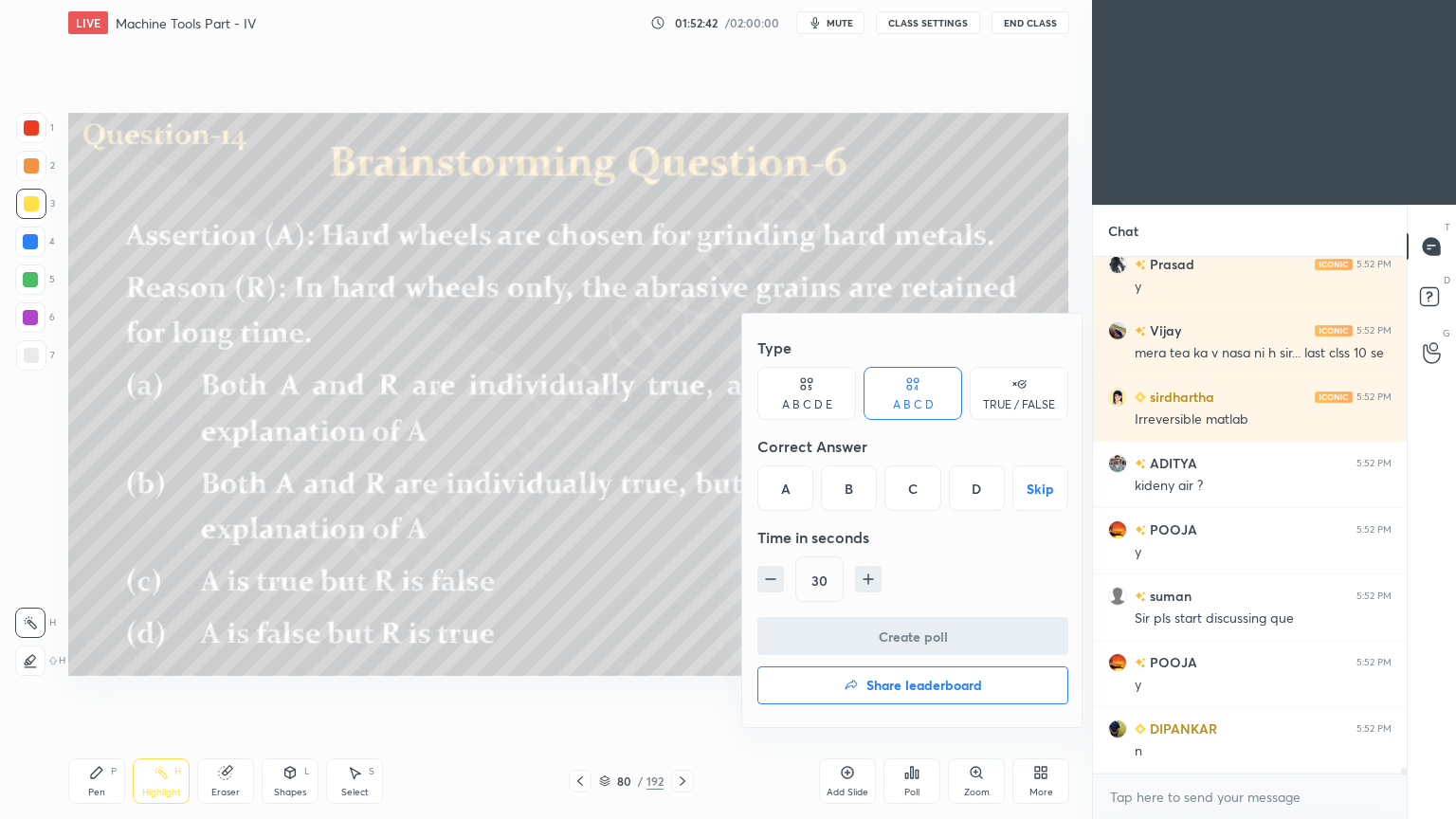scroll, scrollTop: 47100, scrollLeft: 0, axis: vertical 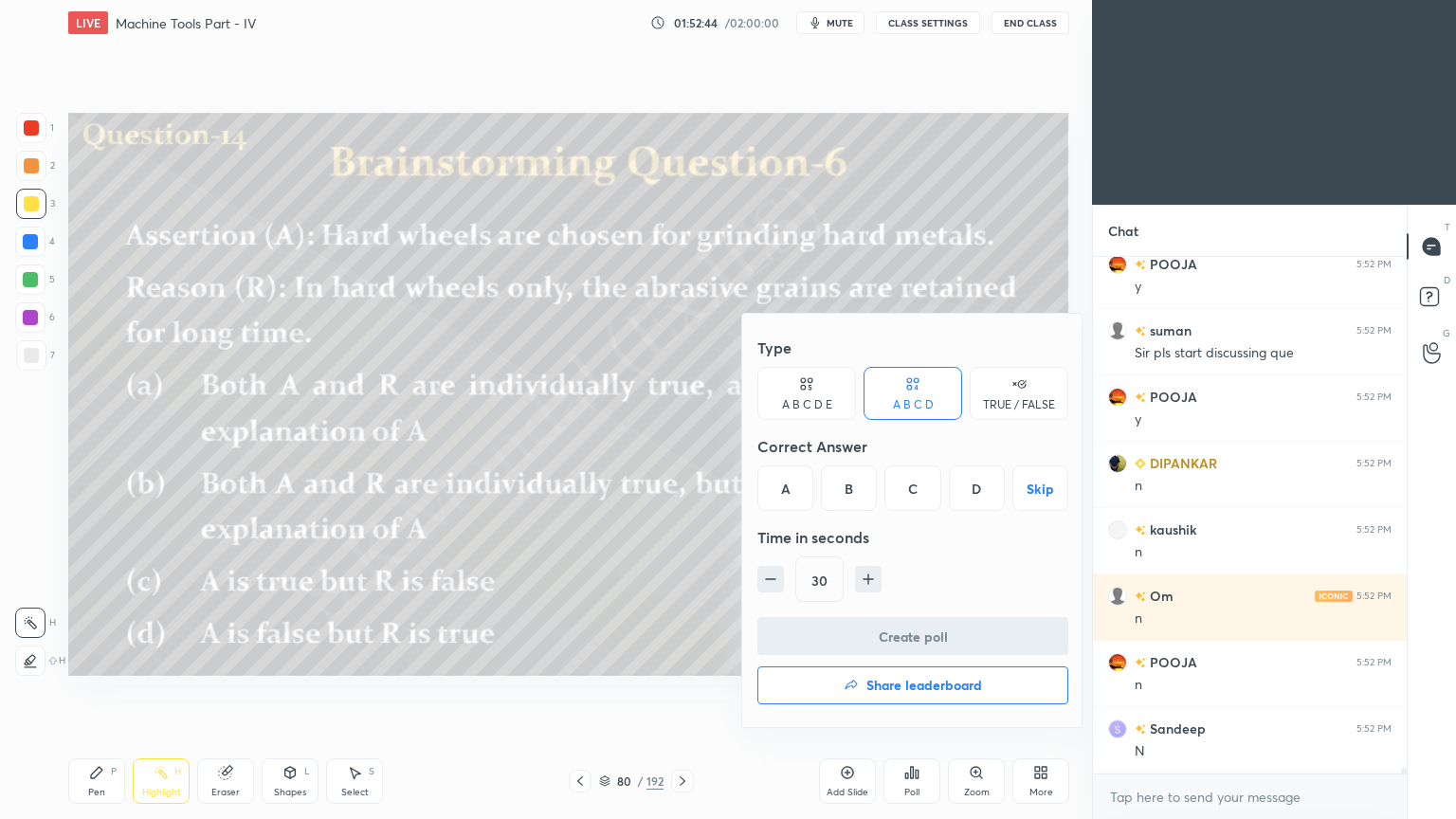 click on "D" at bounding box center (976, 488) 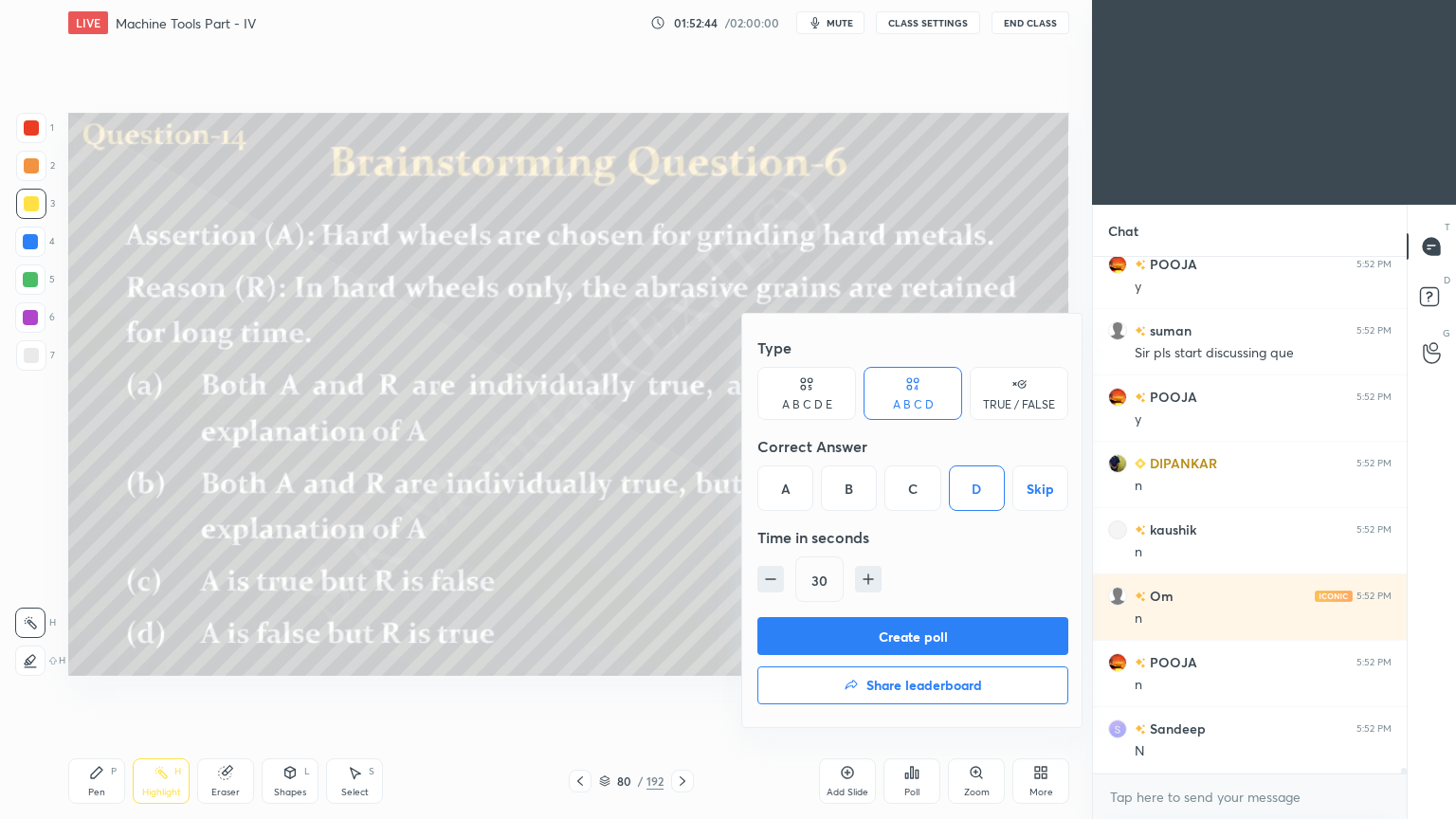 click on "Create poll" at bounding box center [913, 636] 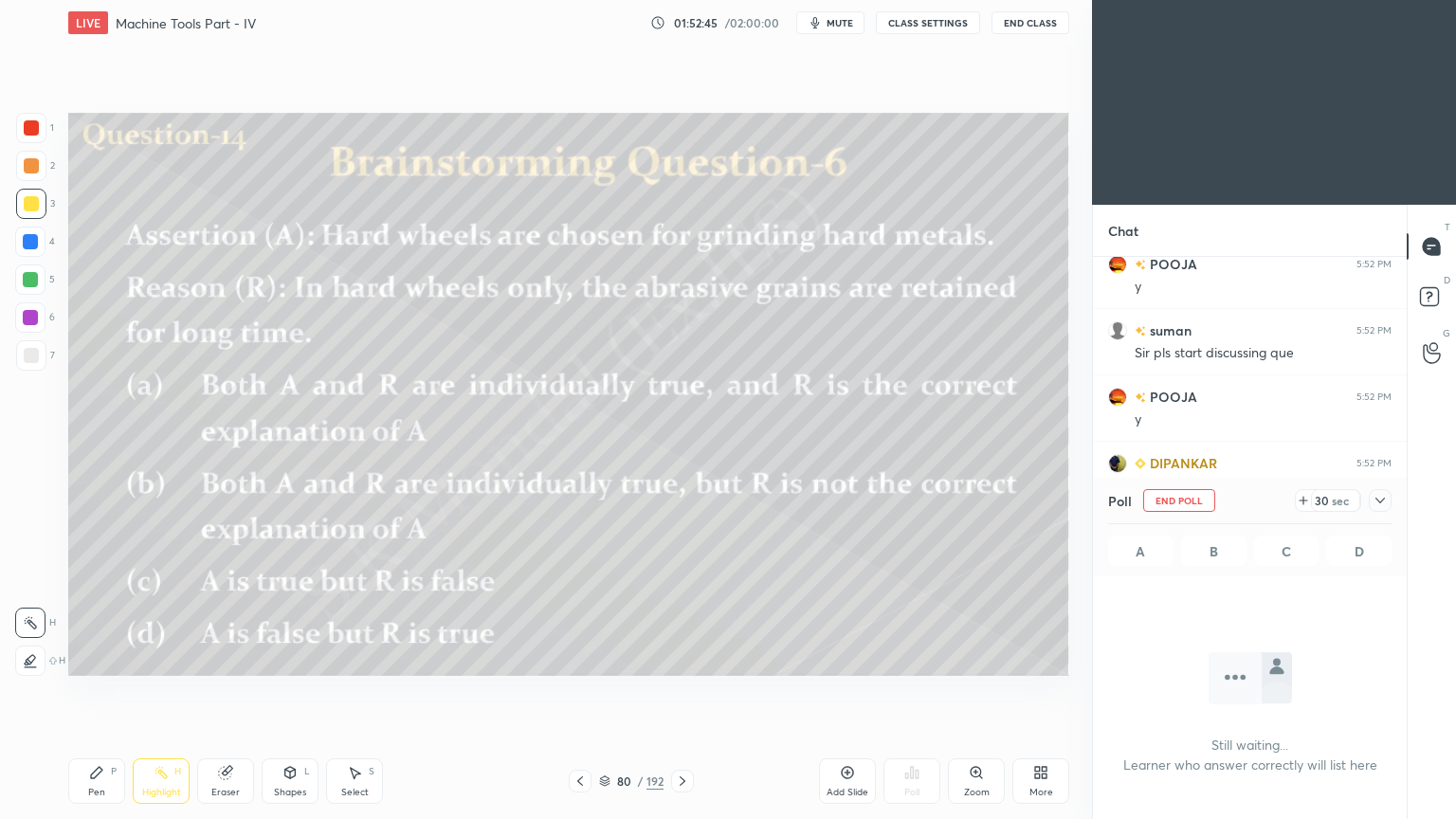 scroll, scrollTop: 6, scrollLeft: 6, axis: both 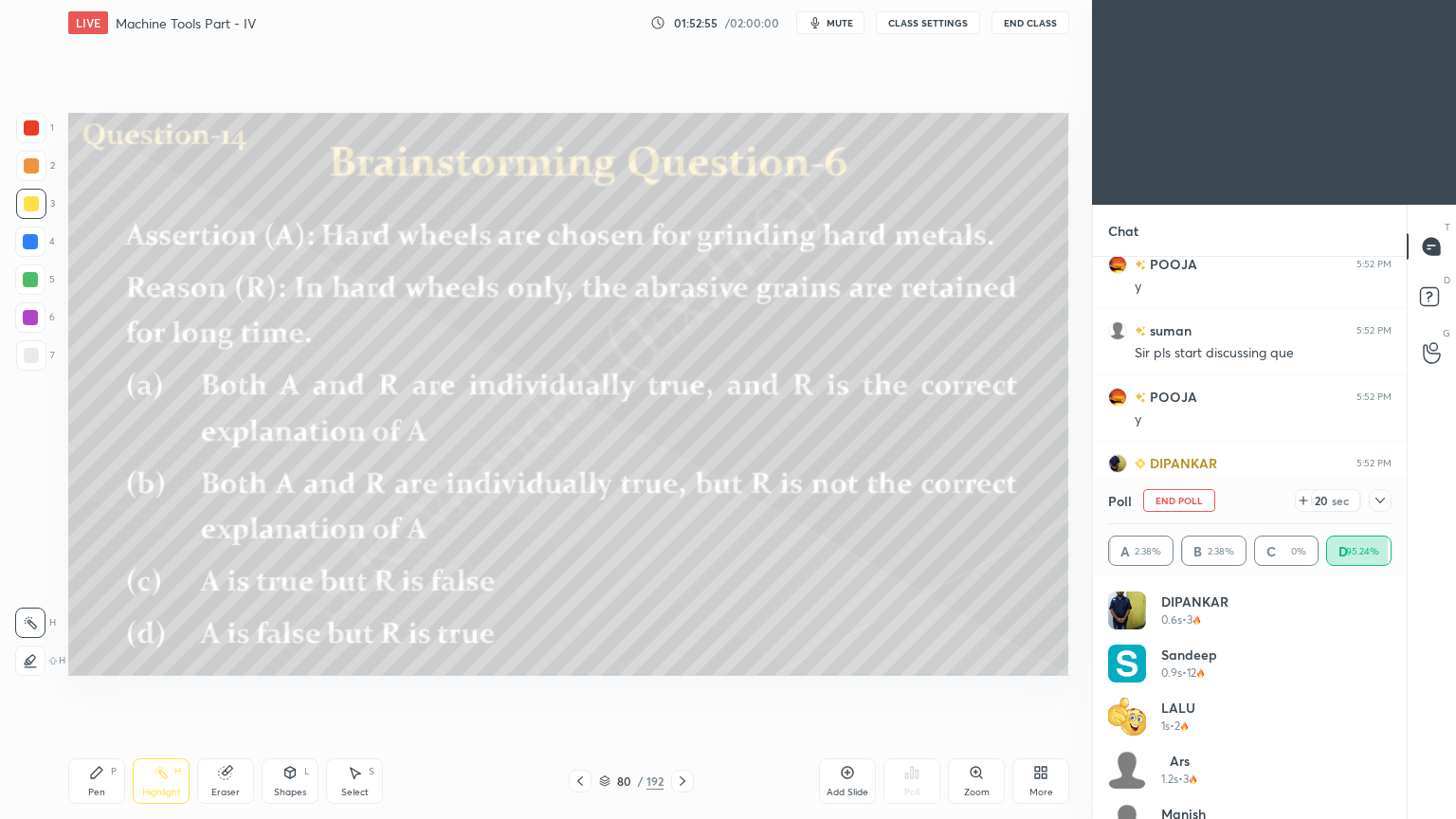 click on "Pen" at bounding box center [97, 792] 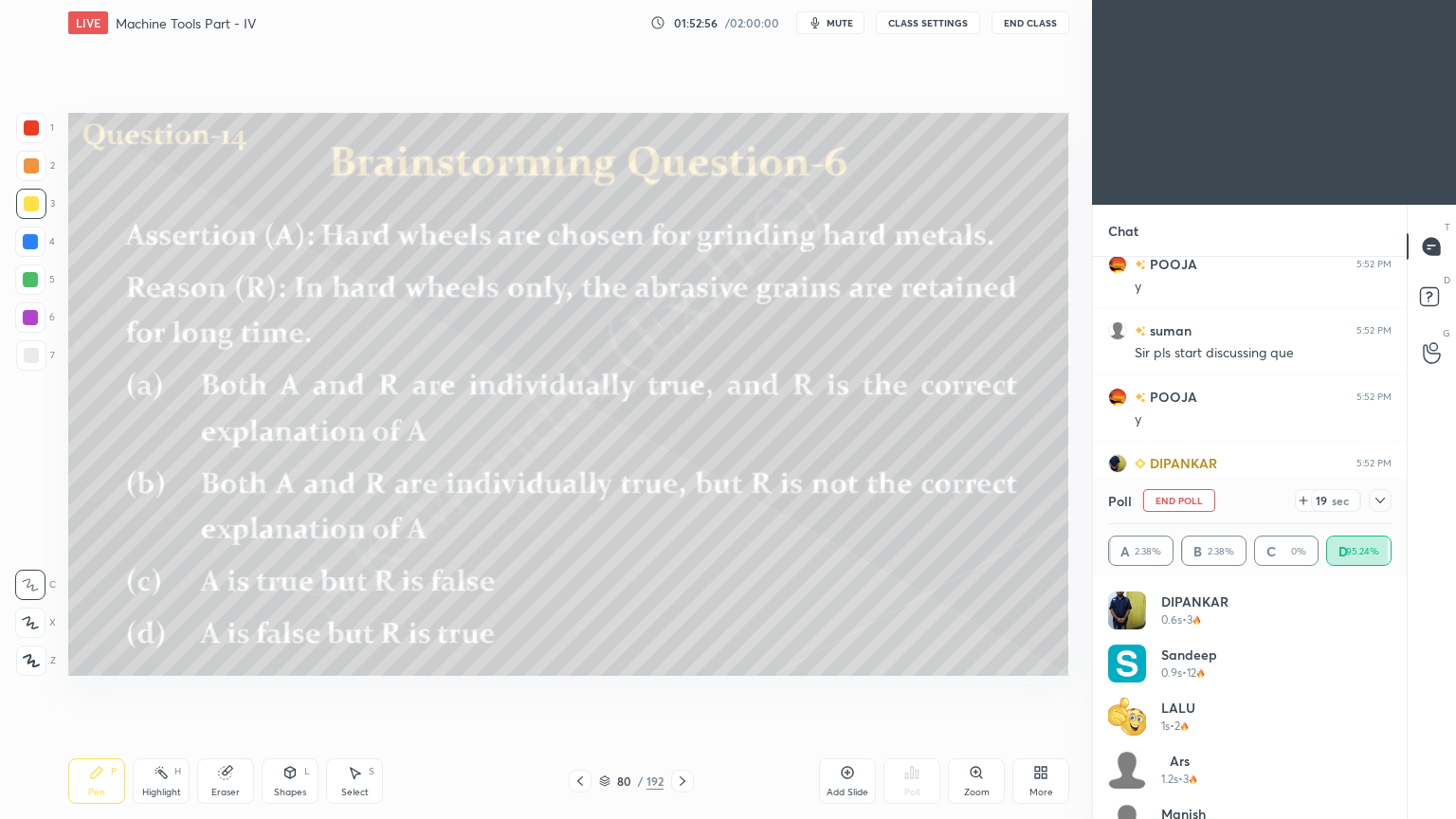 click on "Highlight" at bounding box center [161, 792] 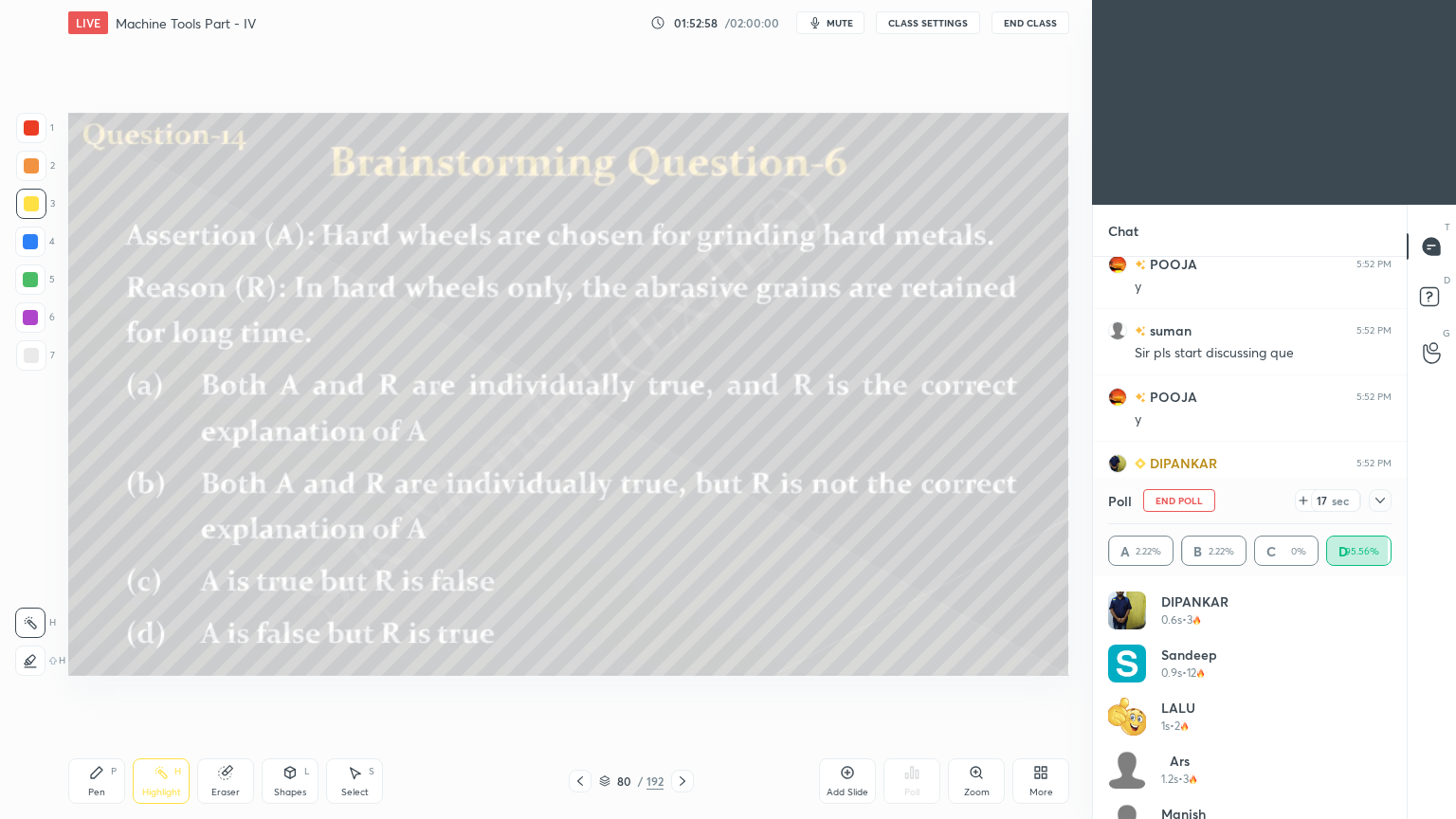 click on "Pen P" at bounding box center [97, 781] 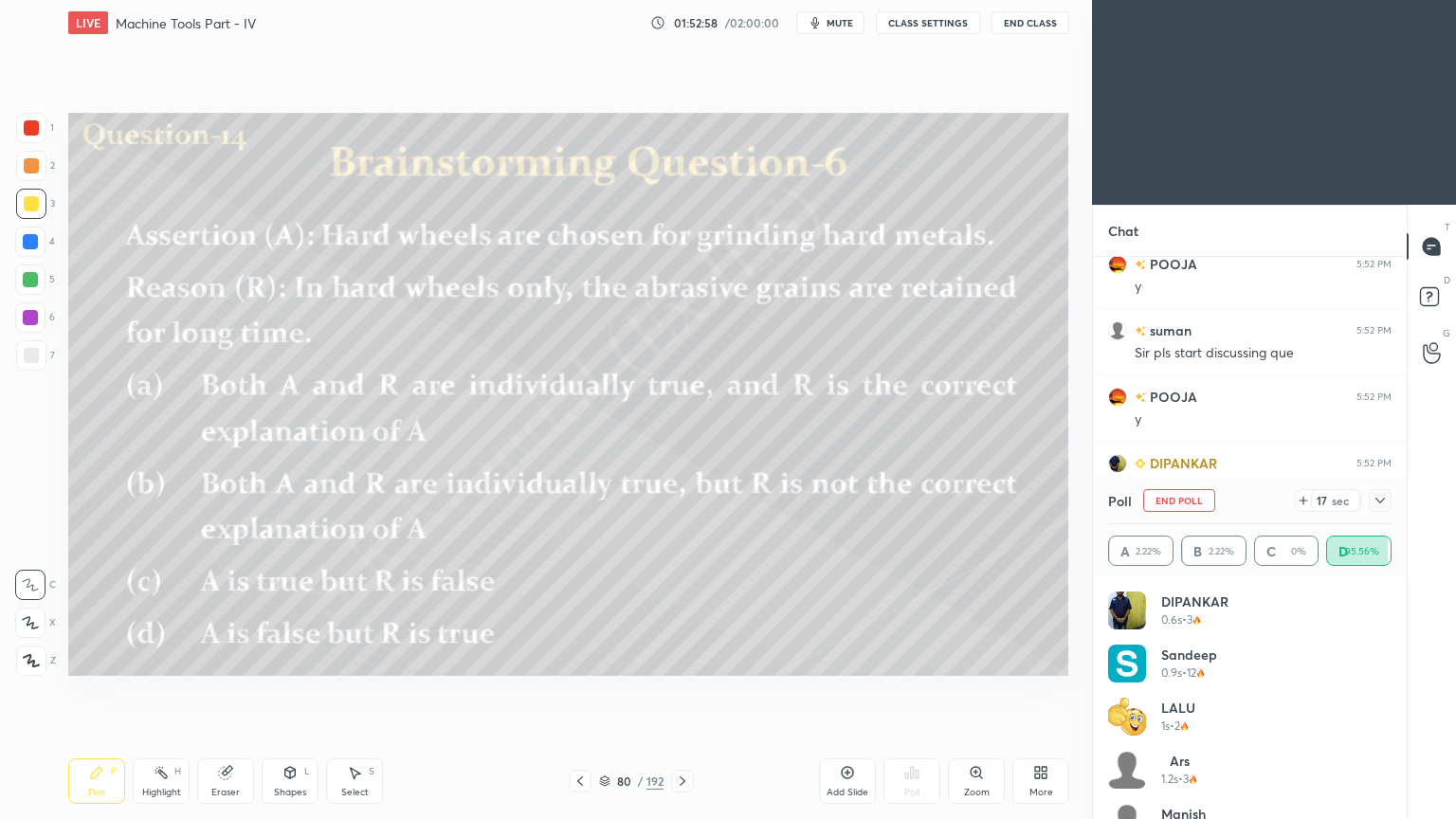 click on "Pen P" at bounding box center [97, 781] 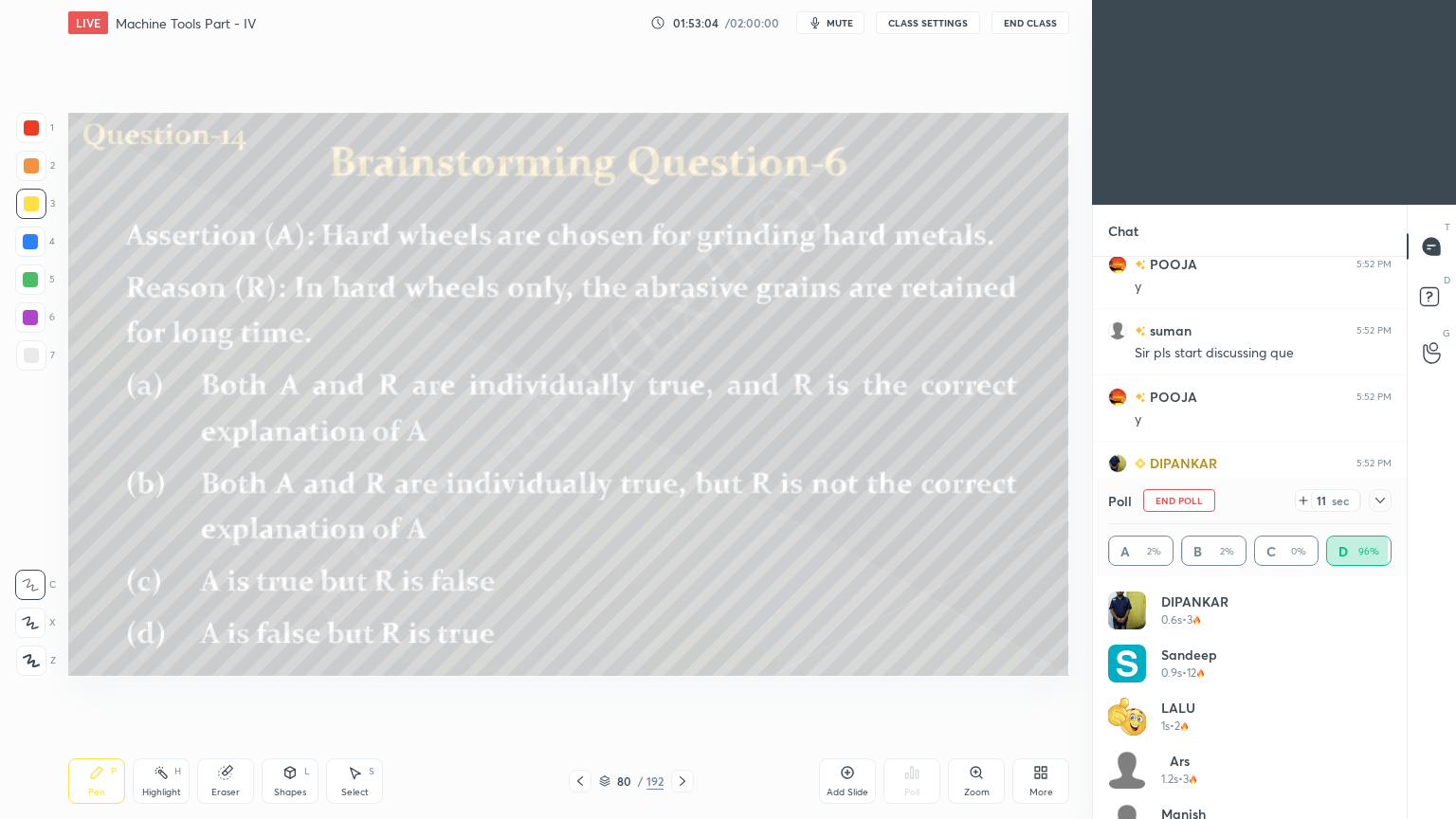 click on "Highlight H" at bounding box center (161, 781) 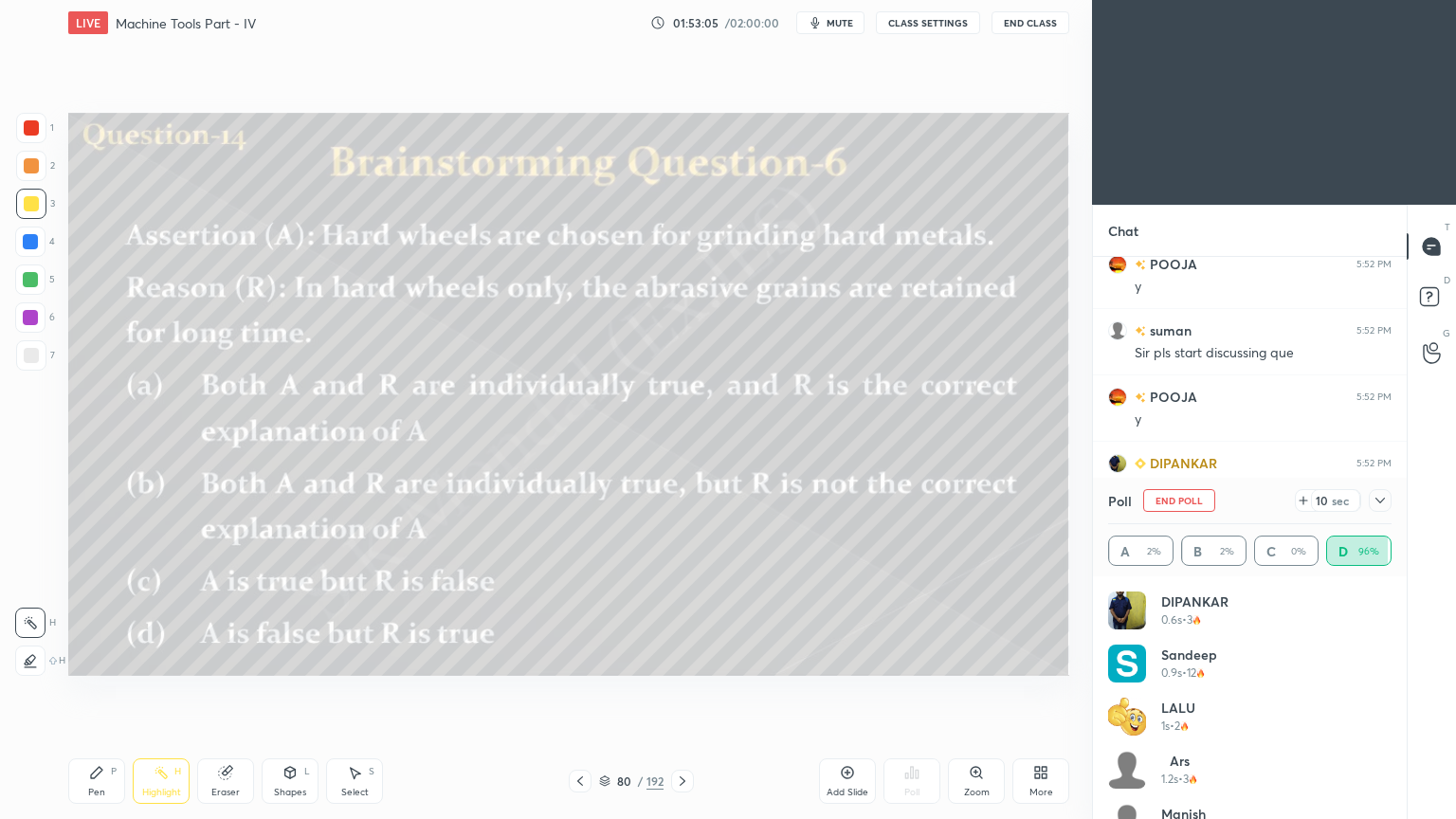 click on "Highlight H" at bounding box center [161, 781] 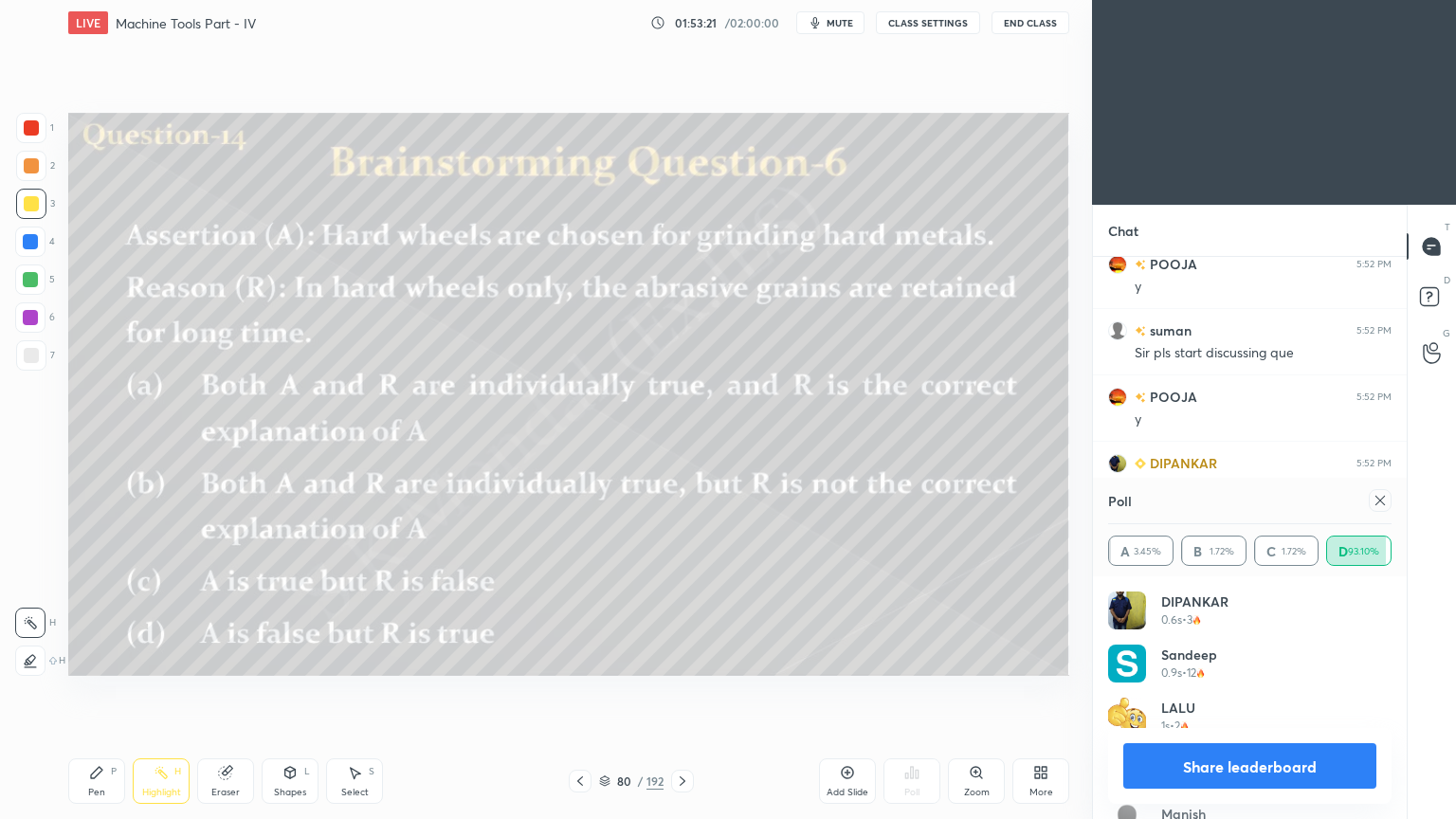 click on "Pen P" at bounding box center (97, 781) 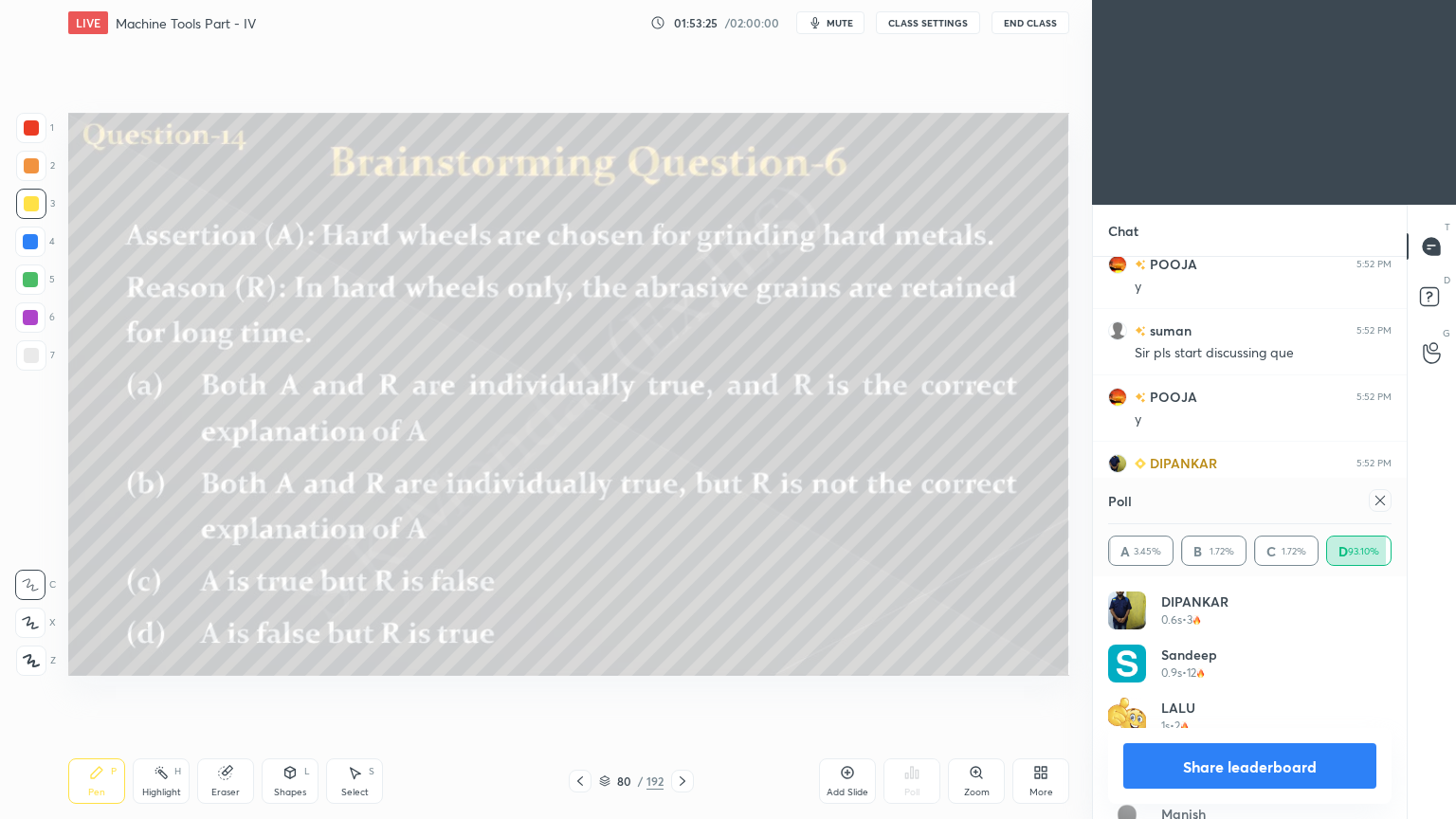 drag, startPoint x: 1225, startPoint y: 757, endPoint x: 951, endPoint y: 713, distance: 277.51036 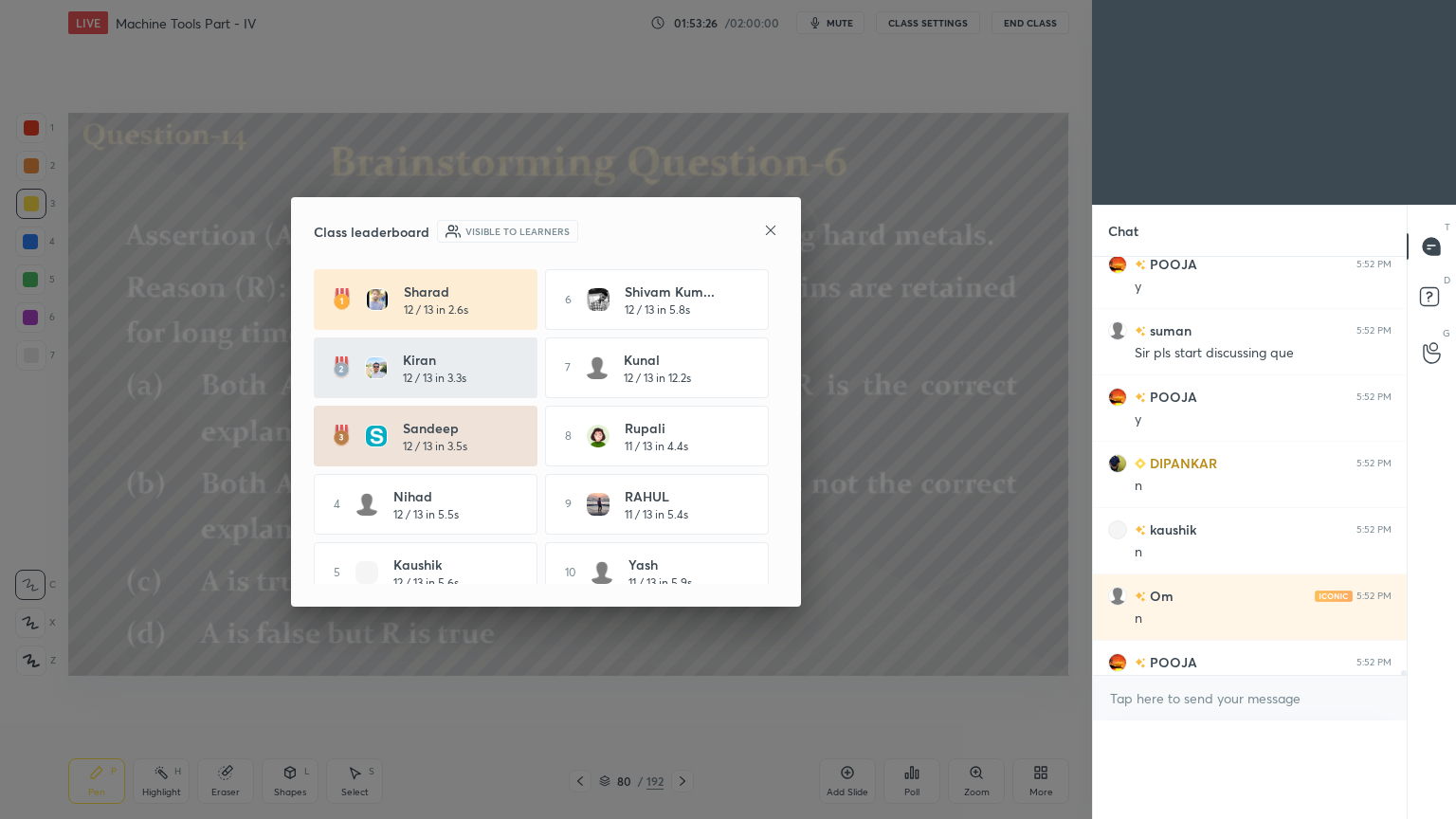 scroll, scrollTop: 0, scrollLeft: 0, axis: both 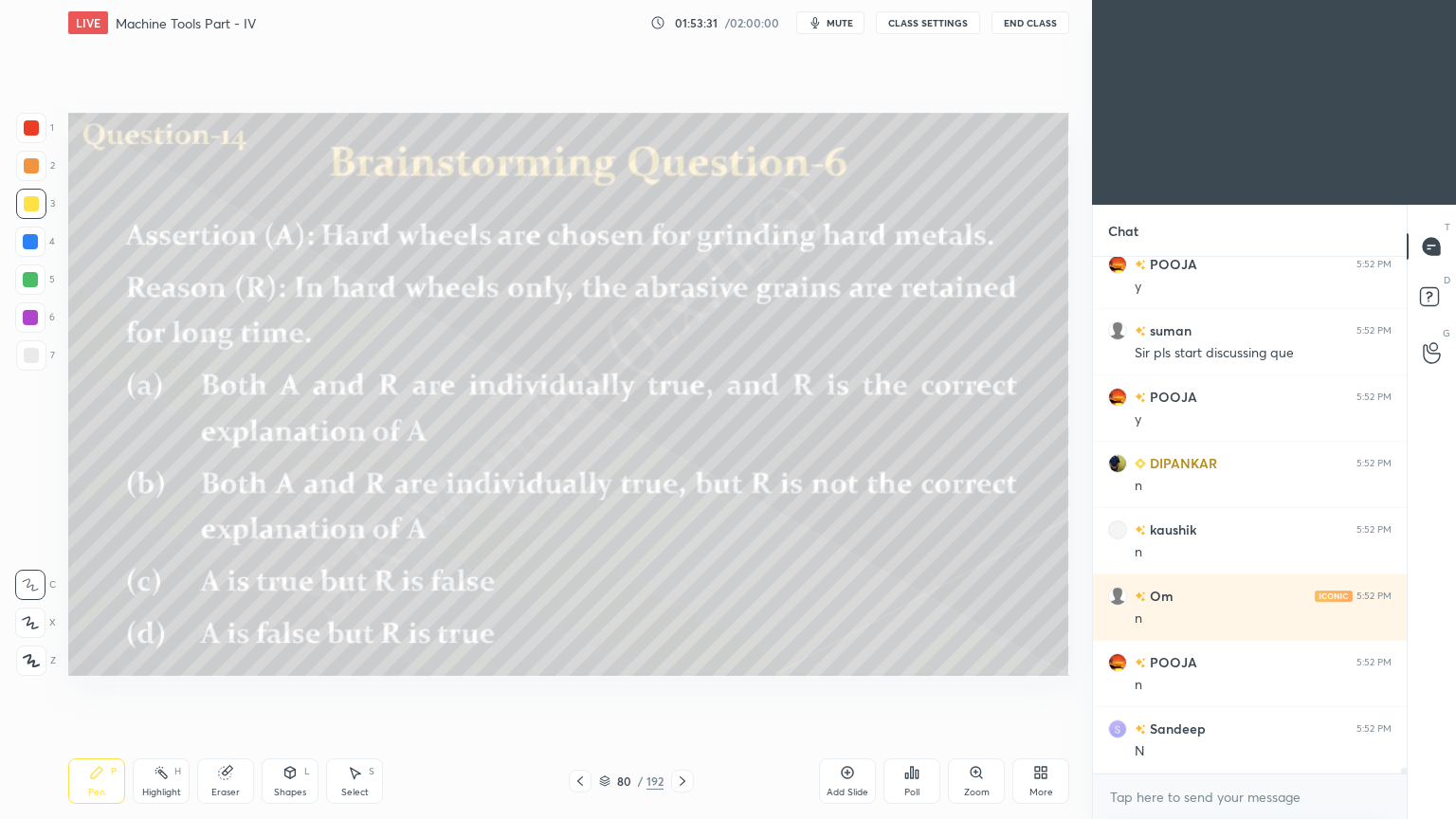 click 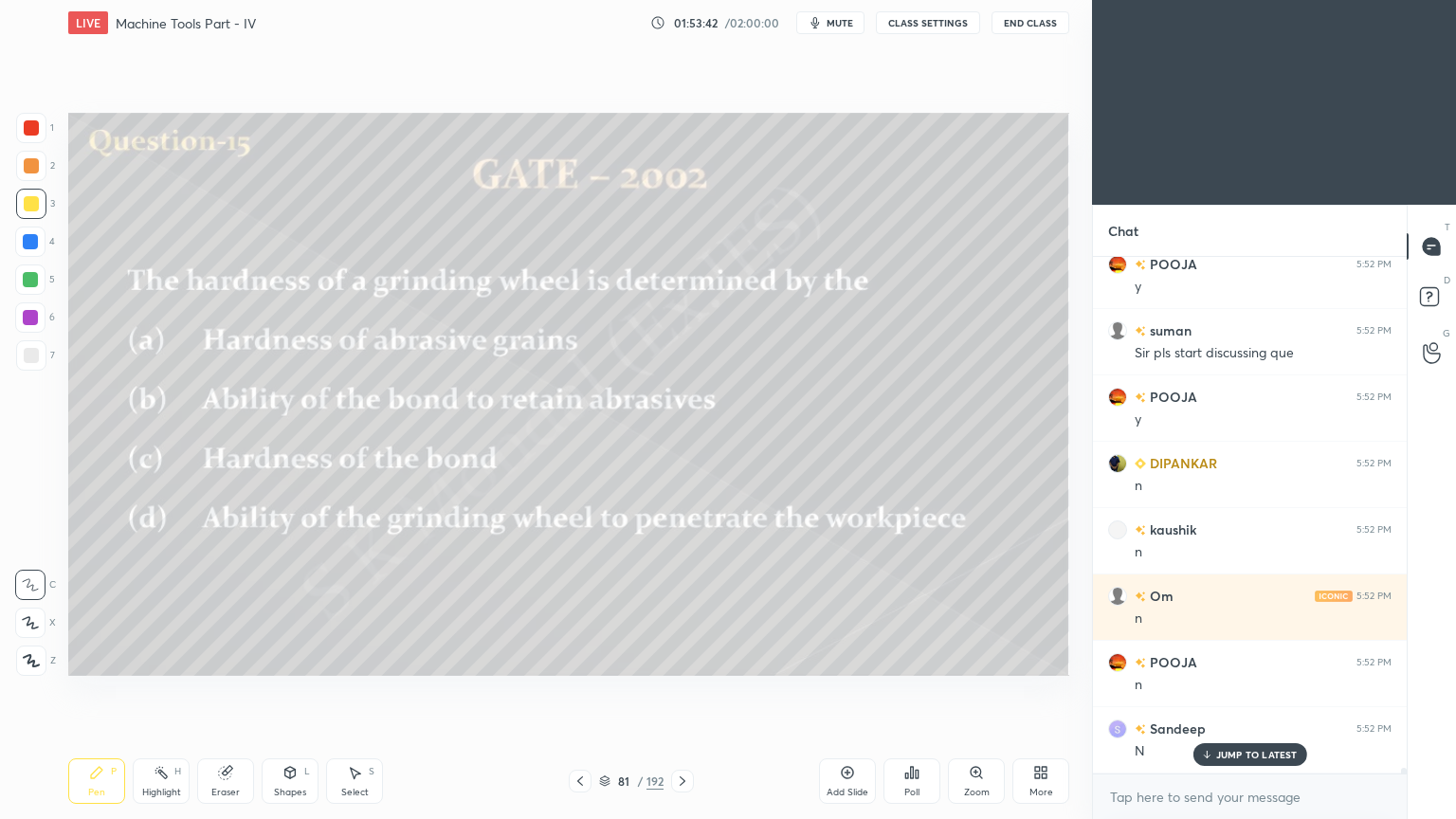 scroll, scrollTop: 47366, scrollLeft: 0, axis: vertical 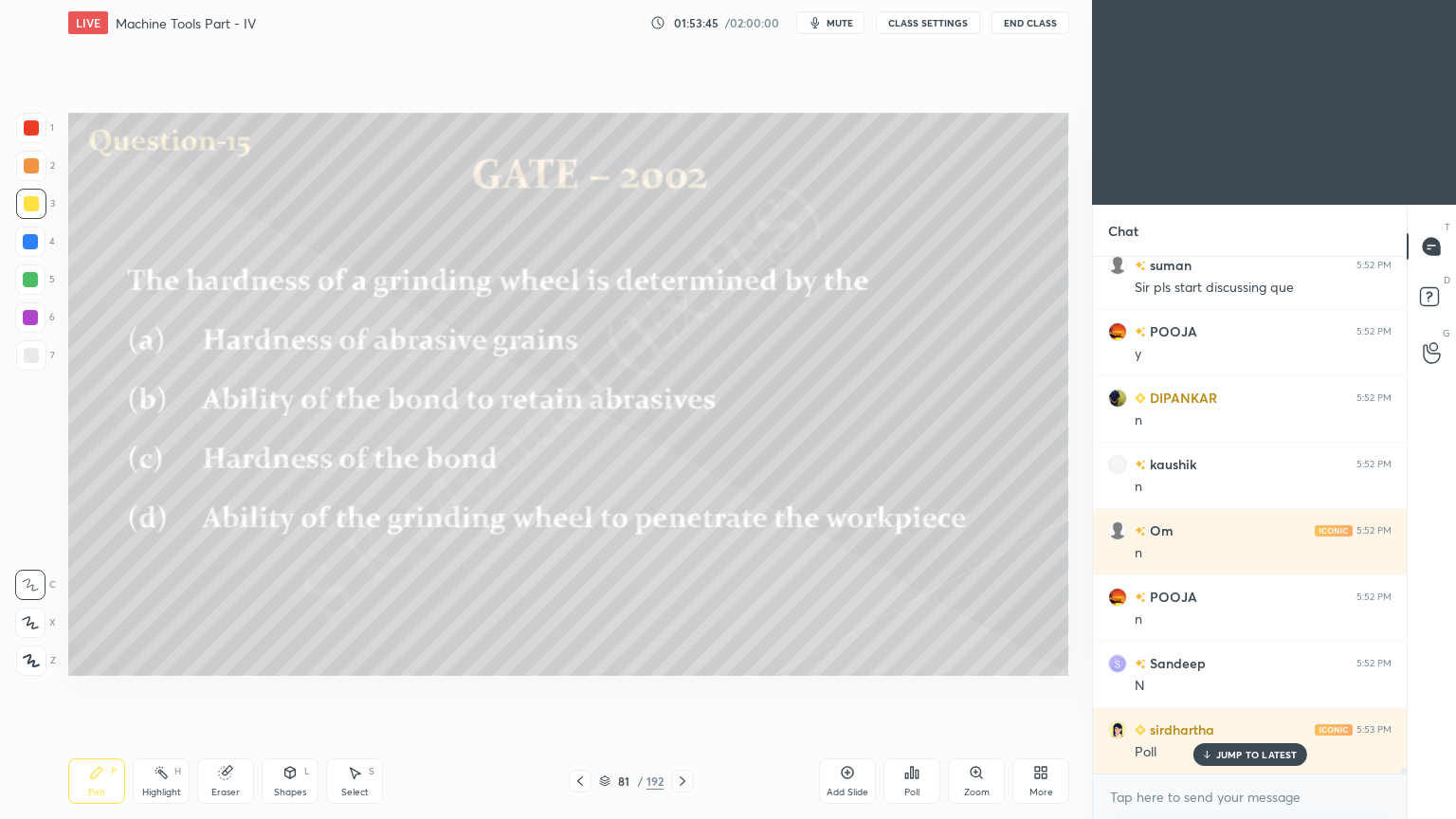 drag, startPoint x: 1259, startPoint y: 755, endPoint x: 890, endPoint y: 753, distance: 369.00542 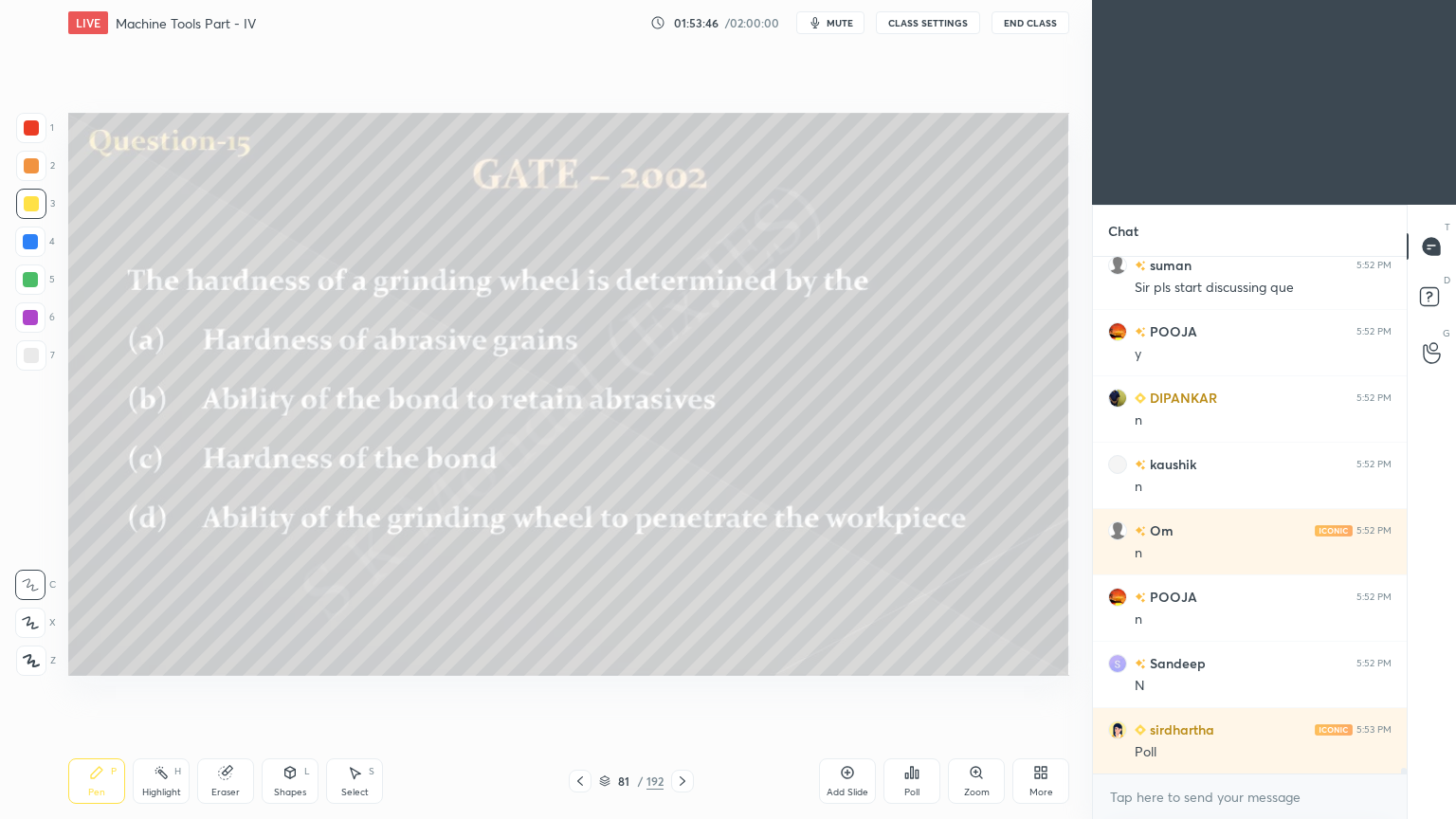 click on "Poll" at bounding box center (912, 781) 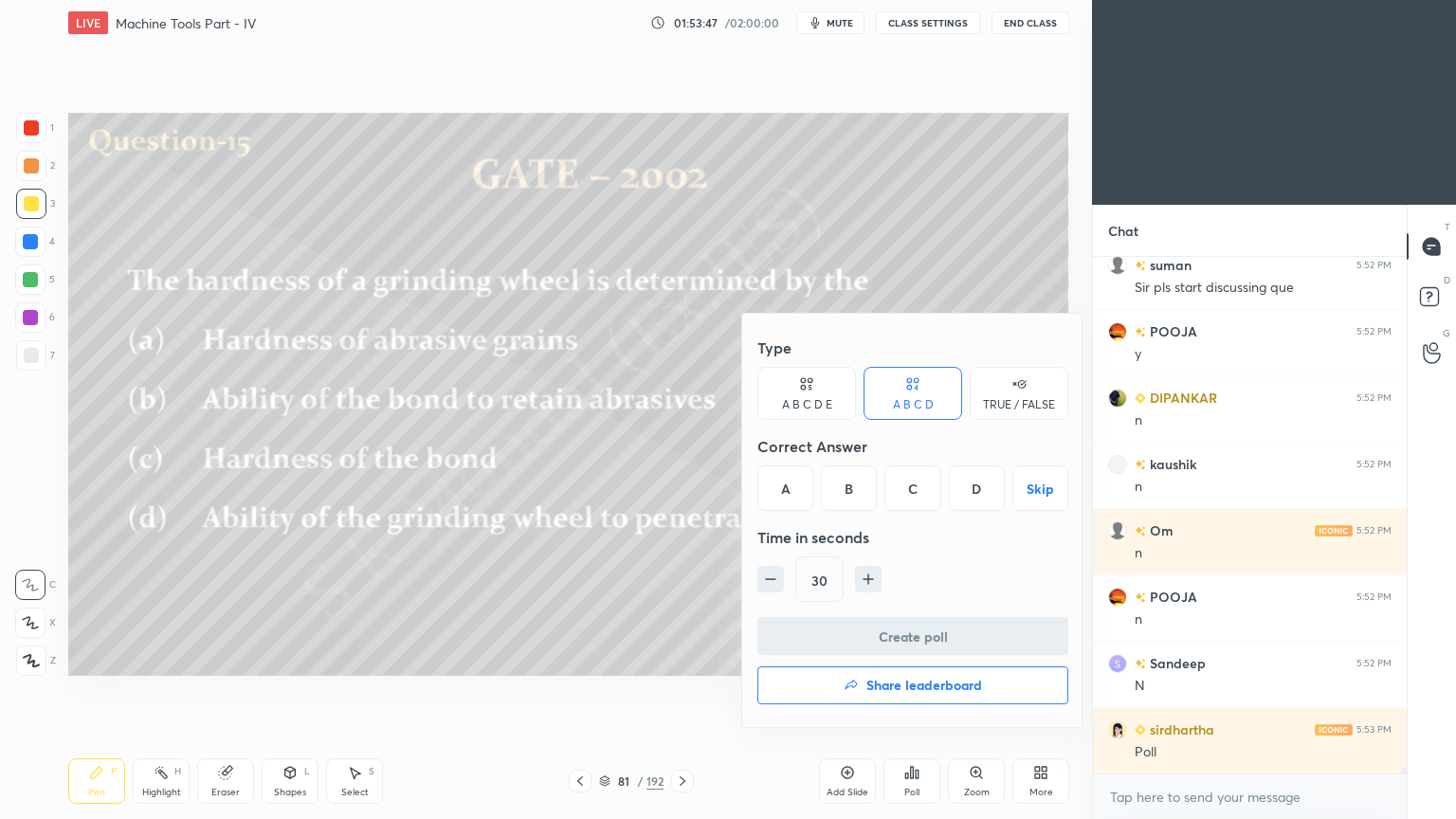 drag, startPoint x: 847, startPoint y: 490, endPoint x: 853, endPoint y: 517, distance: 27.658633 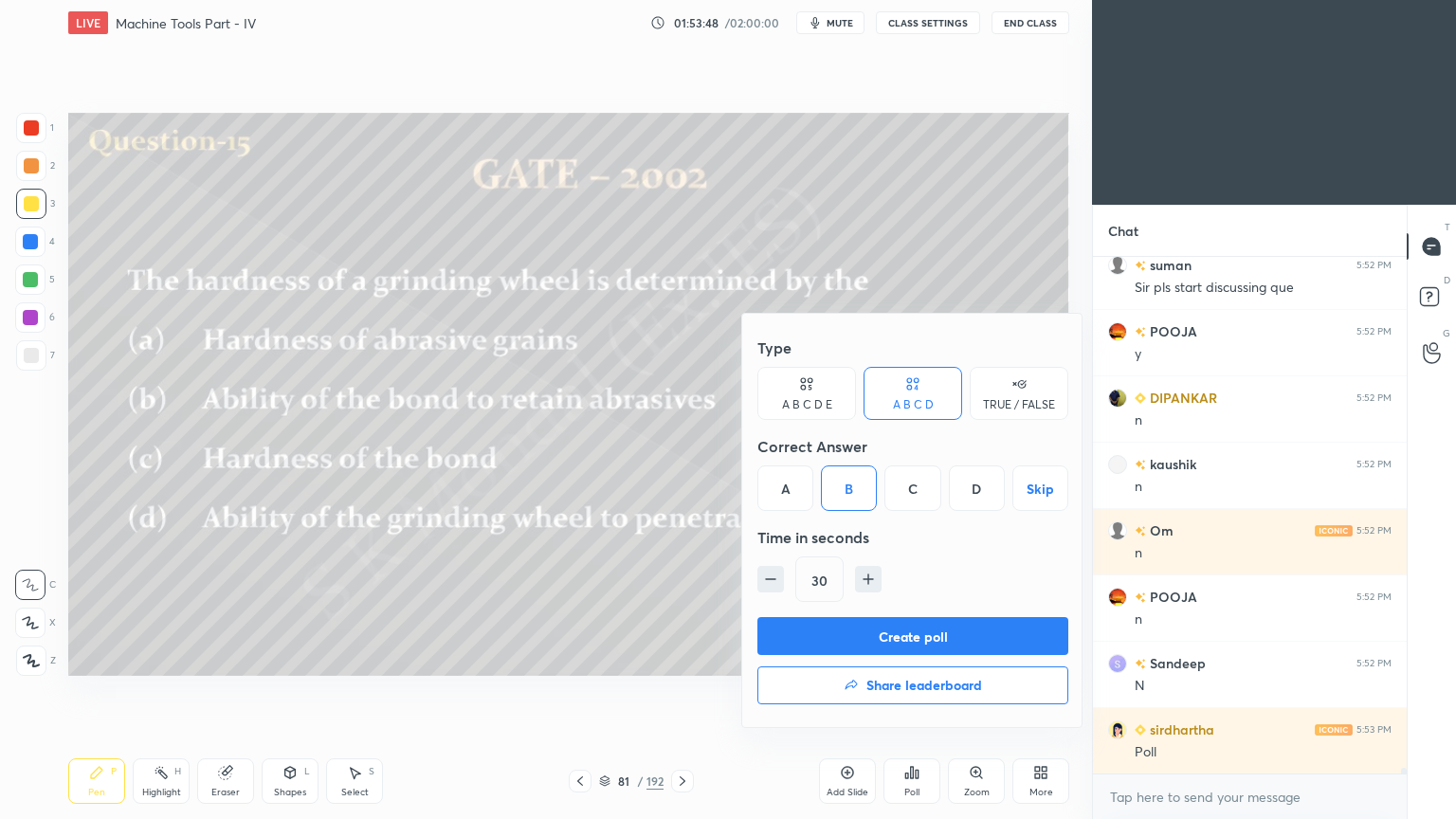 click on "Create poll" at bounding box center [913, 636] 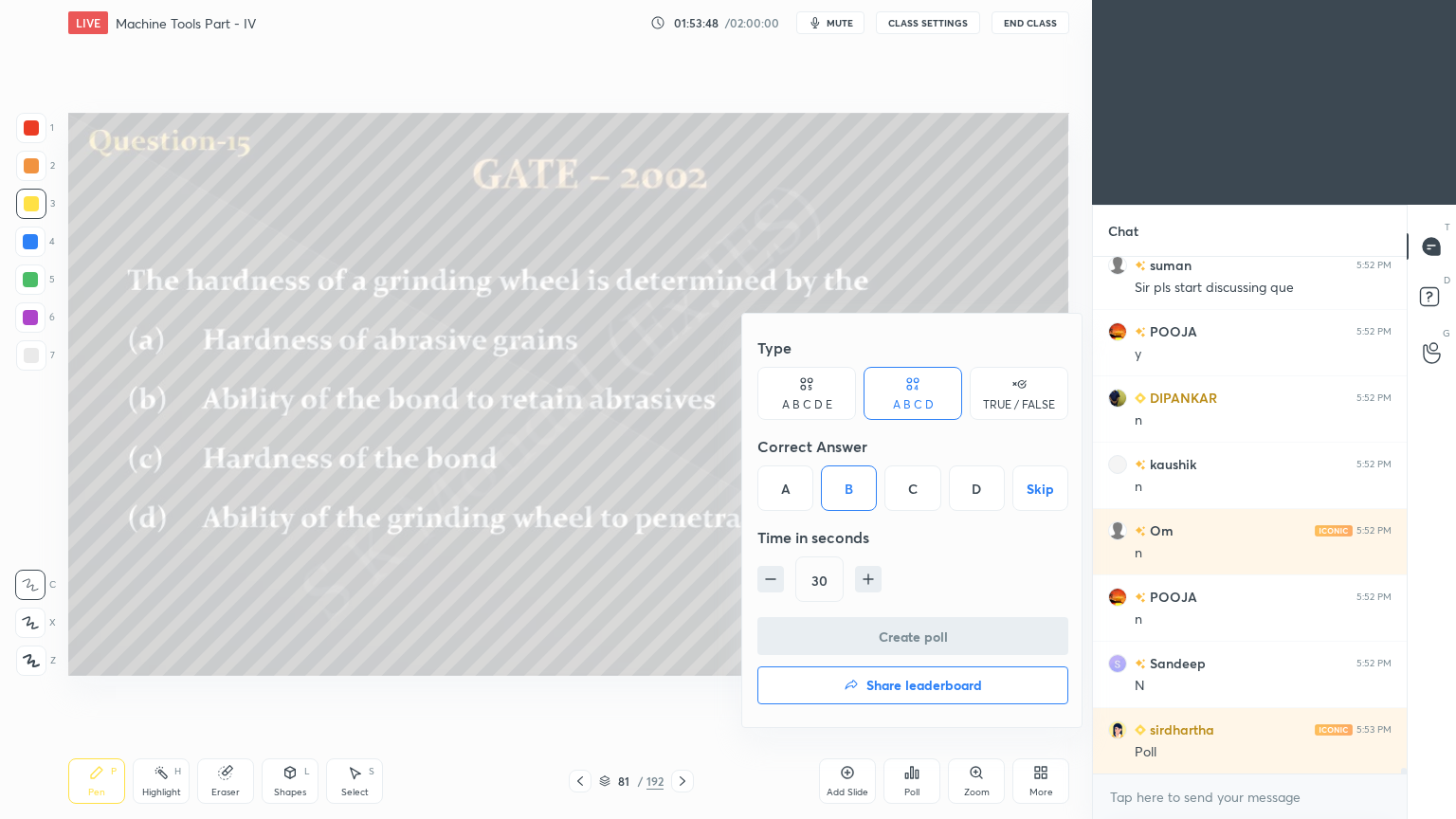 scroll, scrollTop: 471, scrollLeft: 308, axis: both 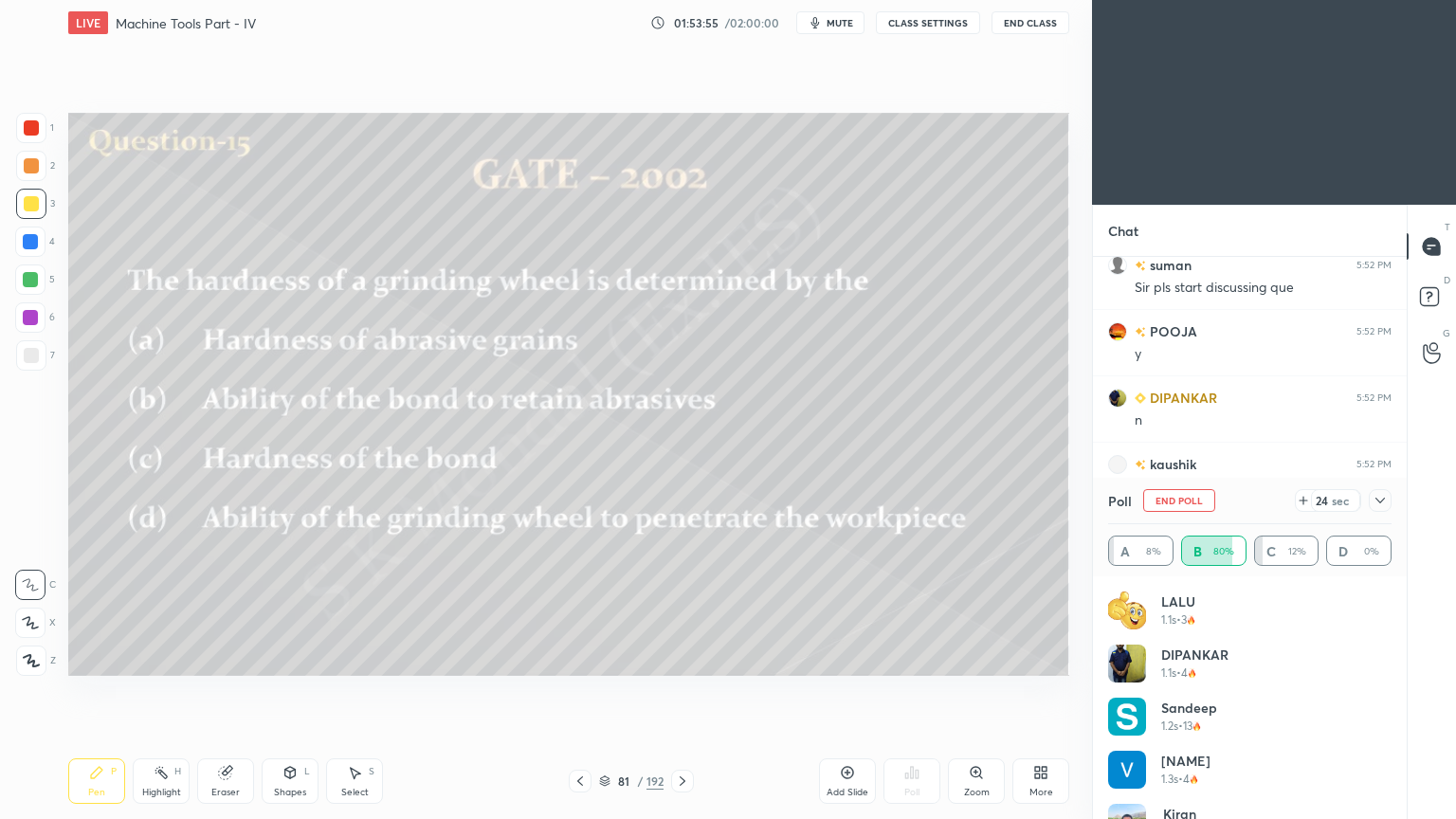click on "mute" at bounding box center (840, 23) 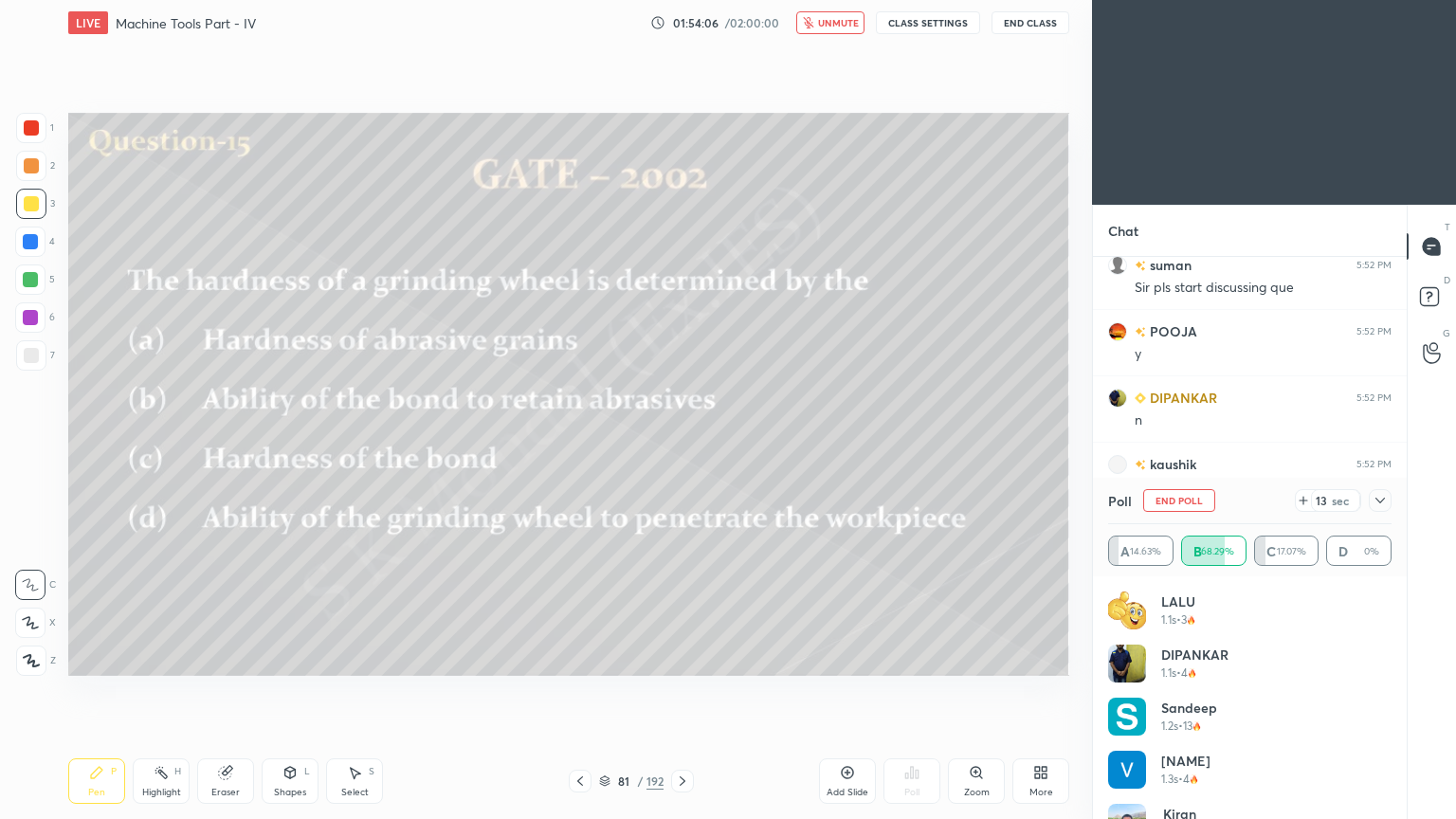 click on "unmute" at bounding box center [838, 23] 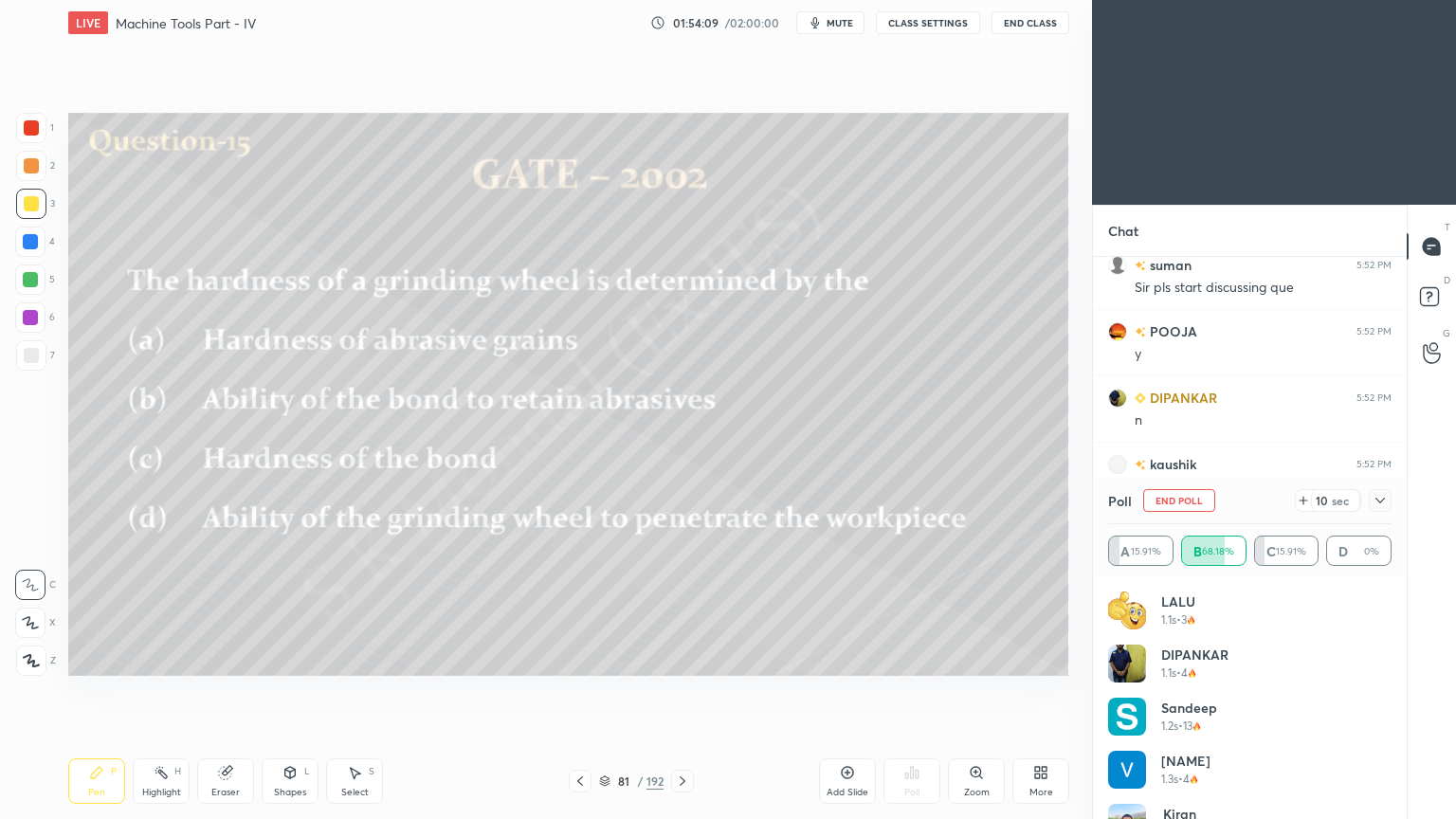 click on "Highlight" at bounding box center (161, 792) 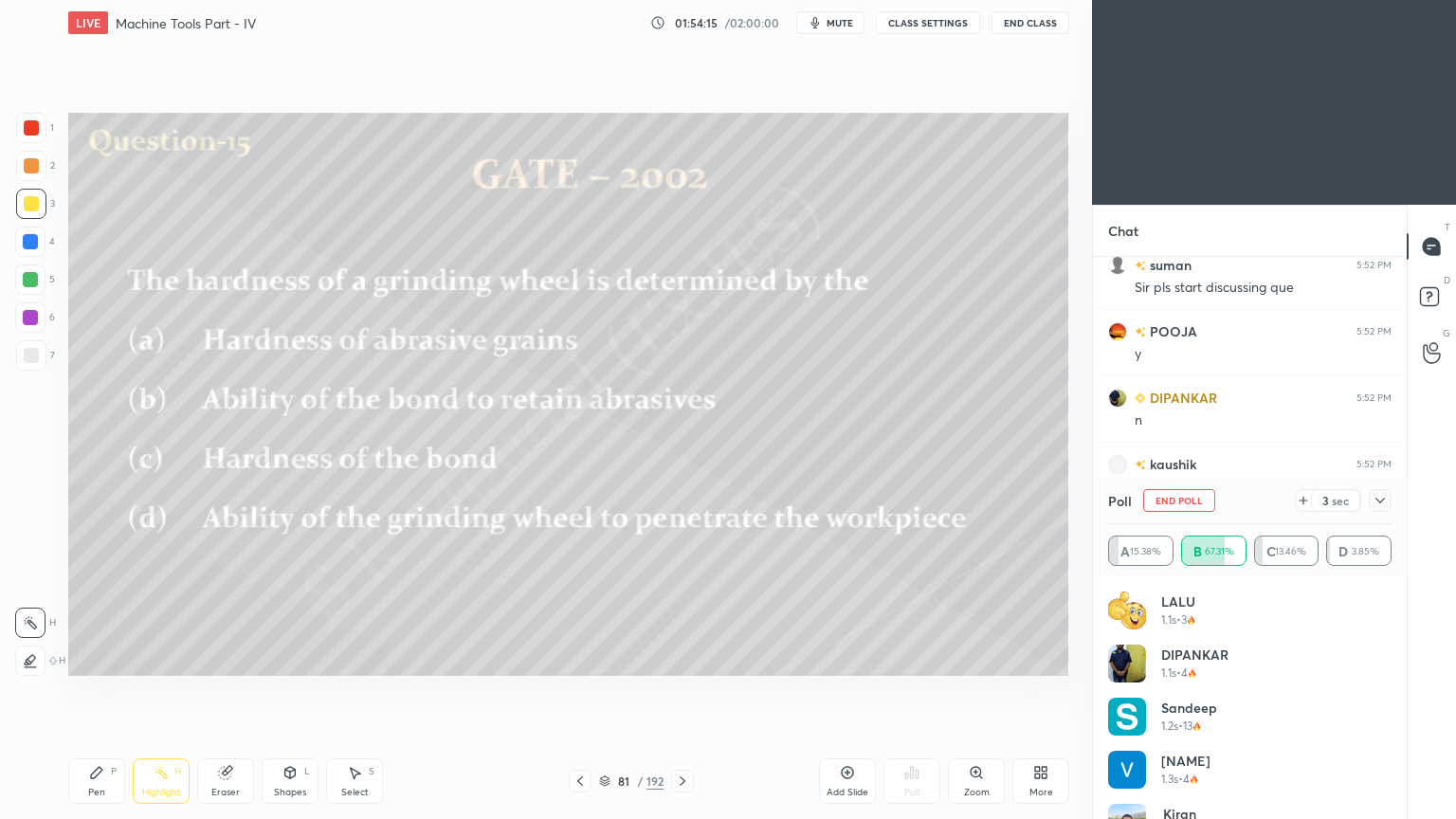 click 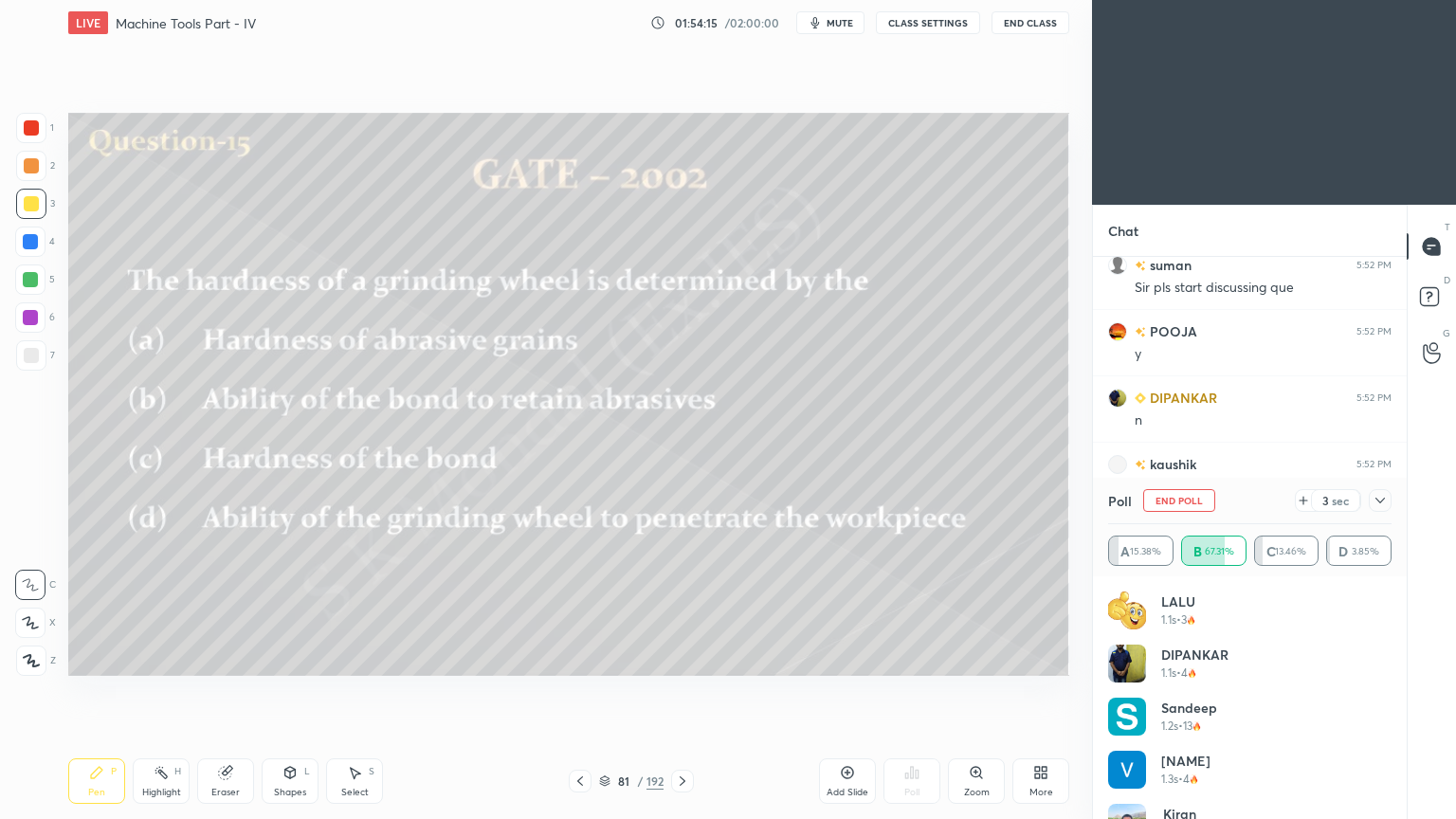 click on "Pen P" at bounding box center (97, 781) 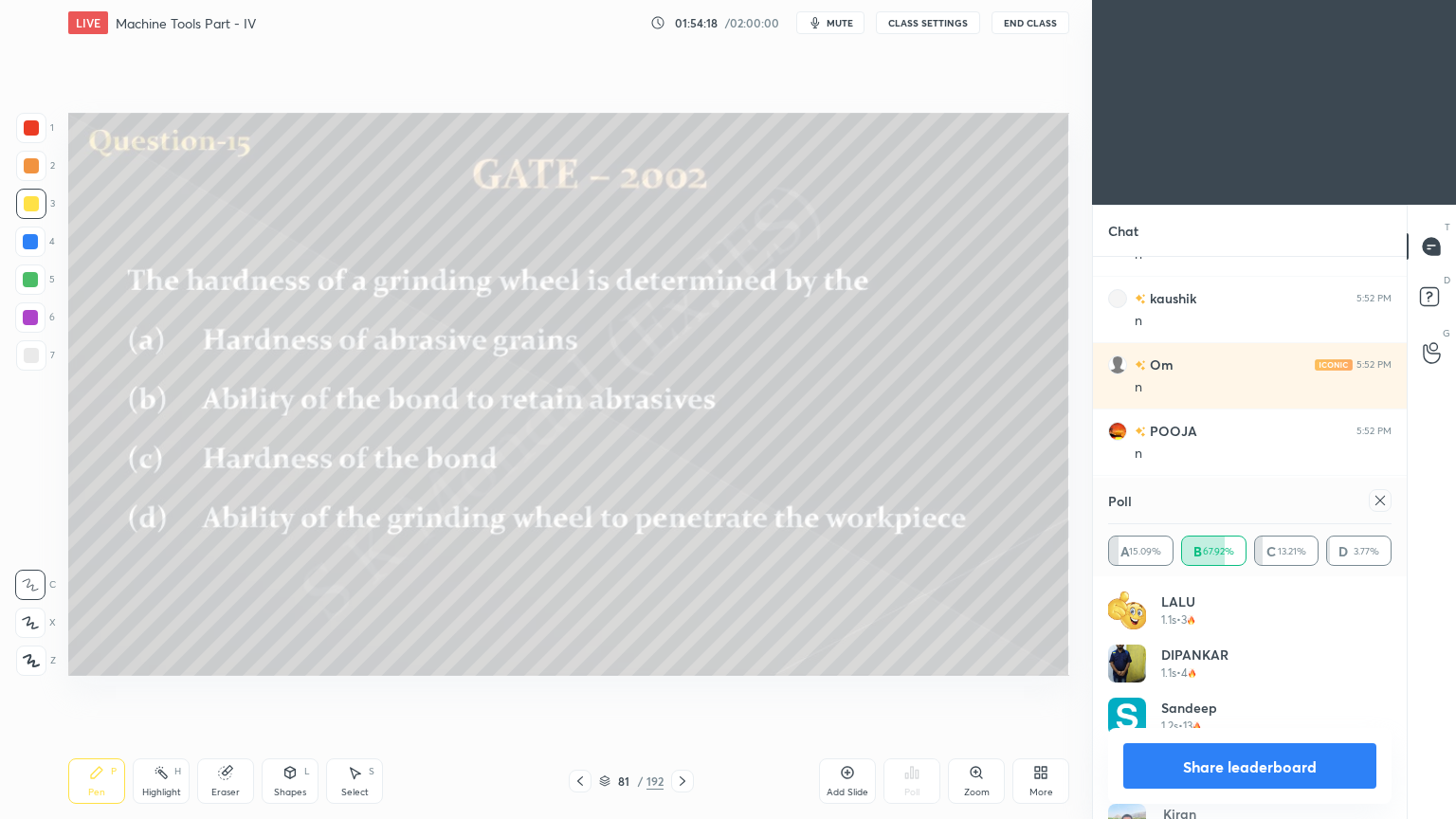 scroll, scrollTop: 47597, scrollLeft: 0, axis: vertical 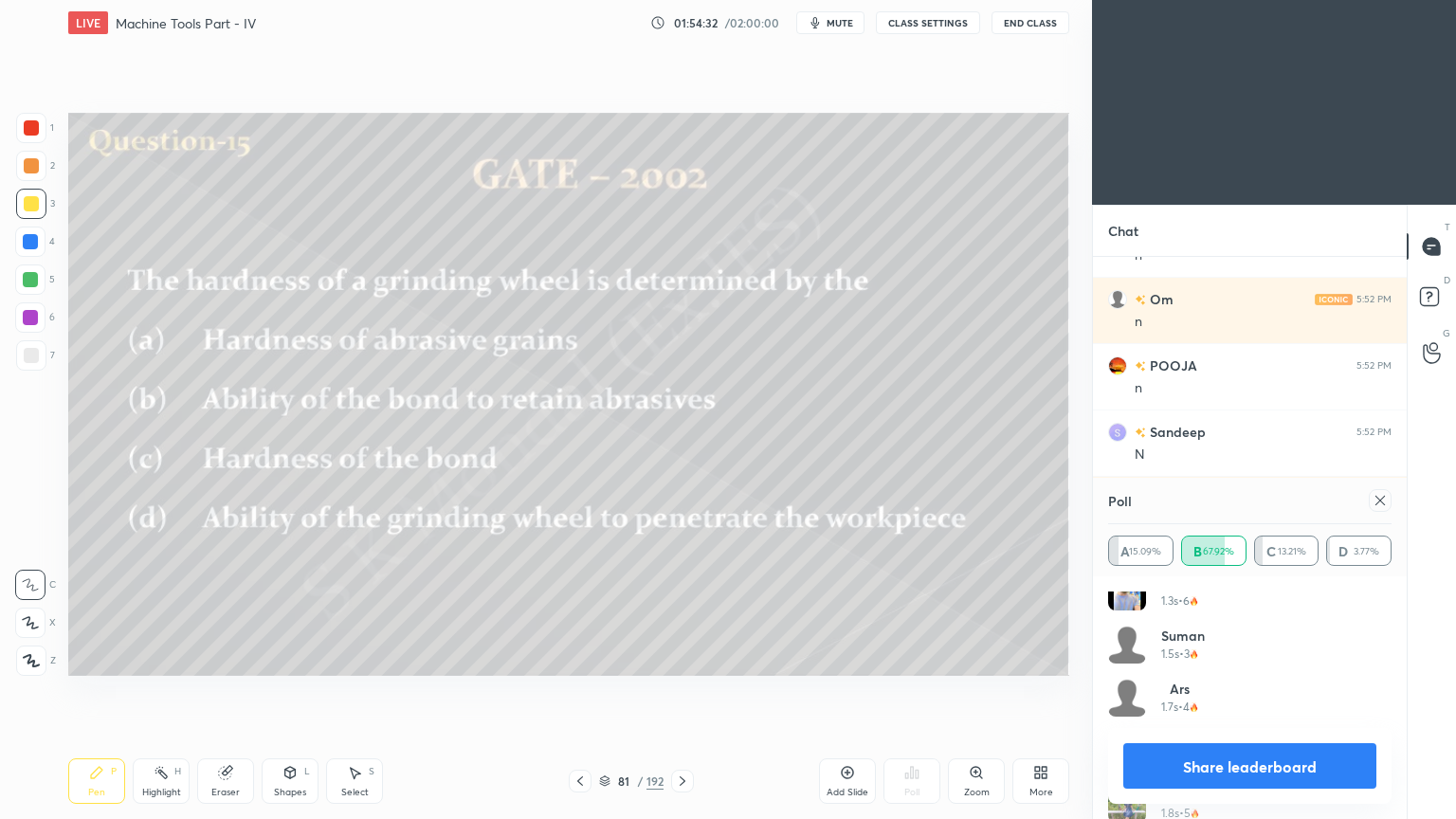 click on "Share leaderboard" at bounding box center [1249, 766] 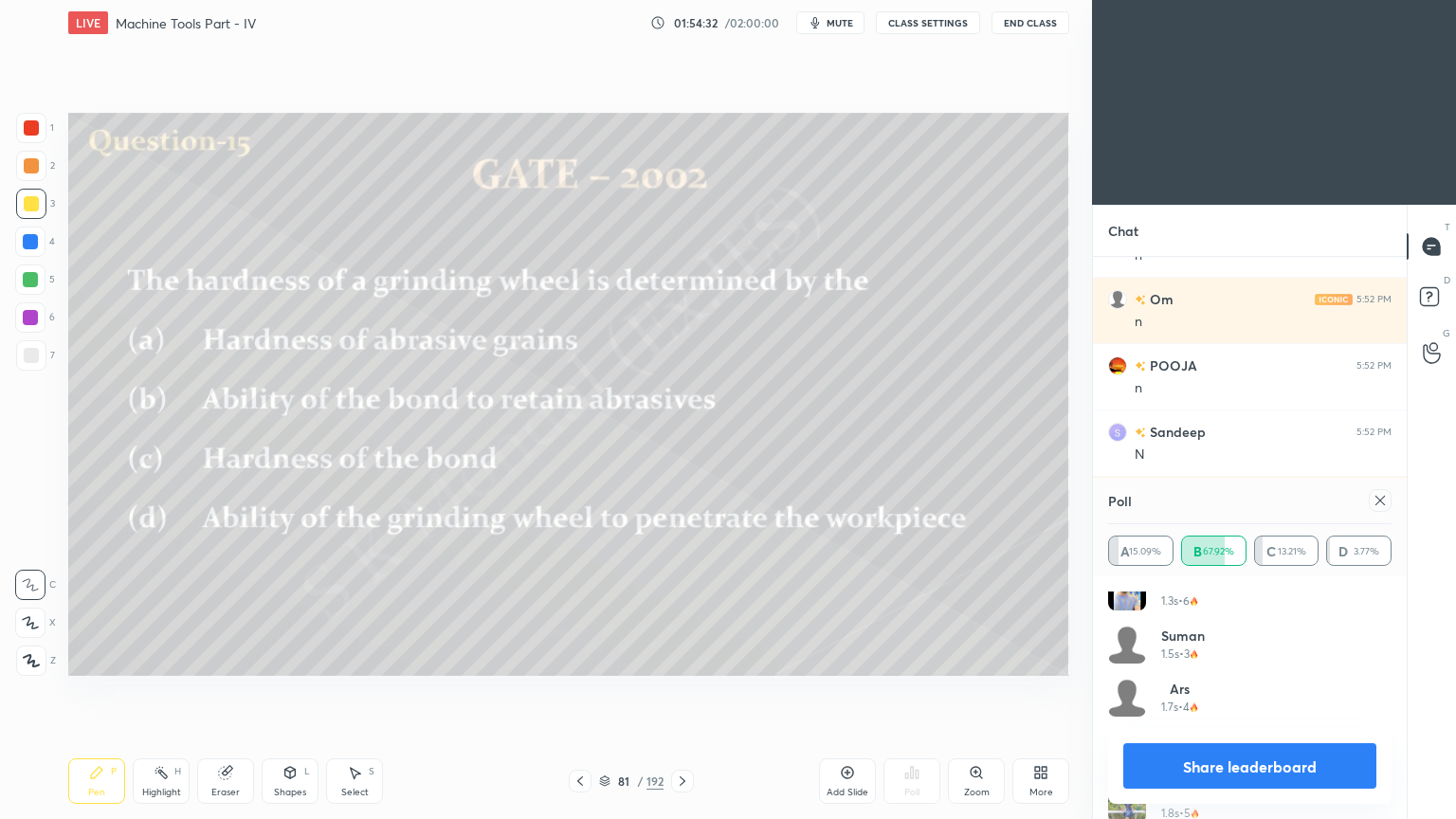 scroll, scrollTop: 83, scrollLeft: 278, axis: both 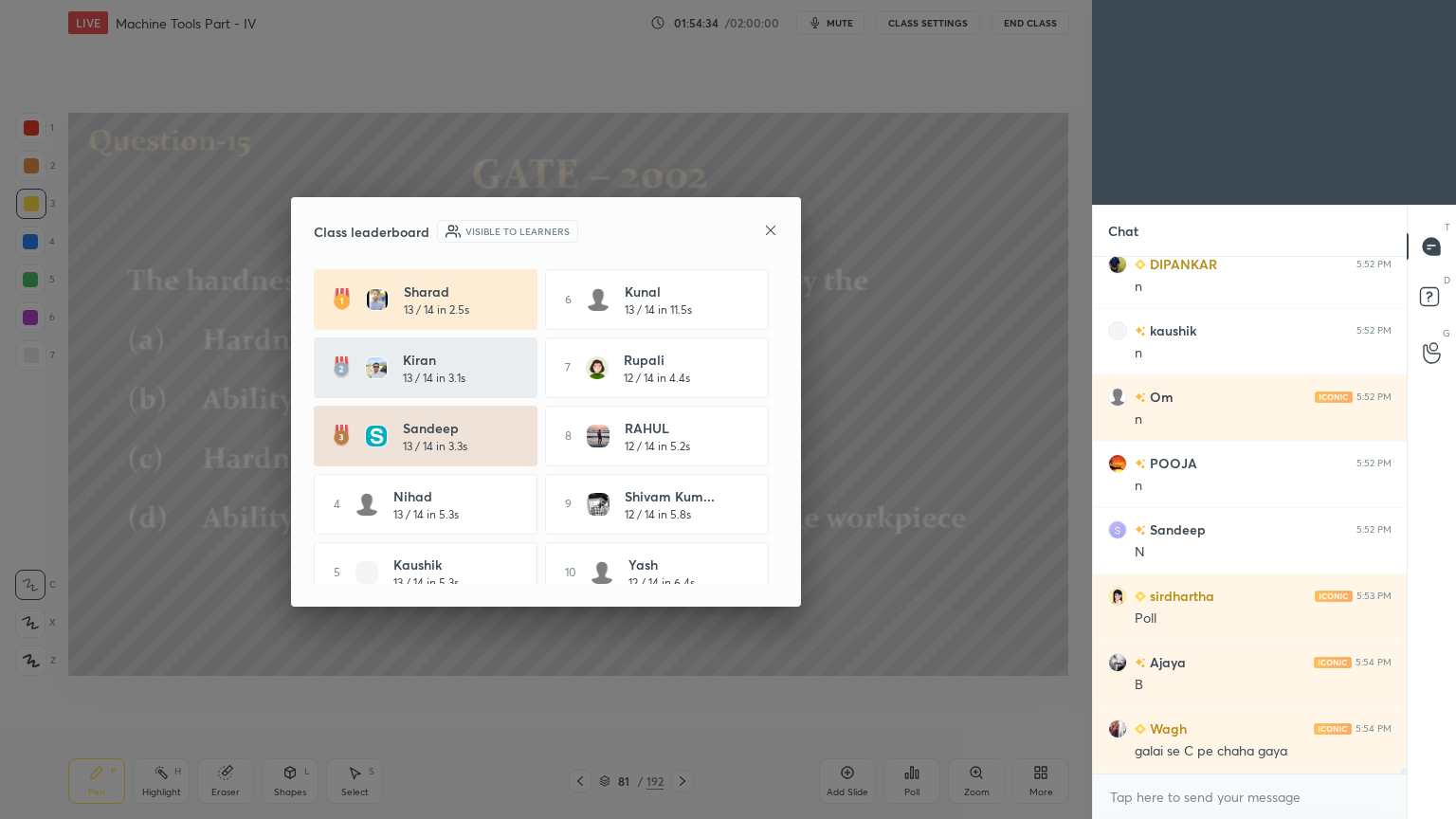 click 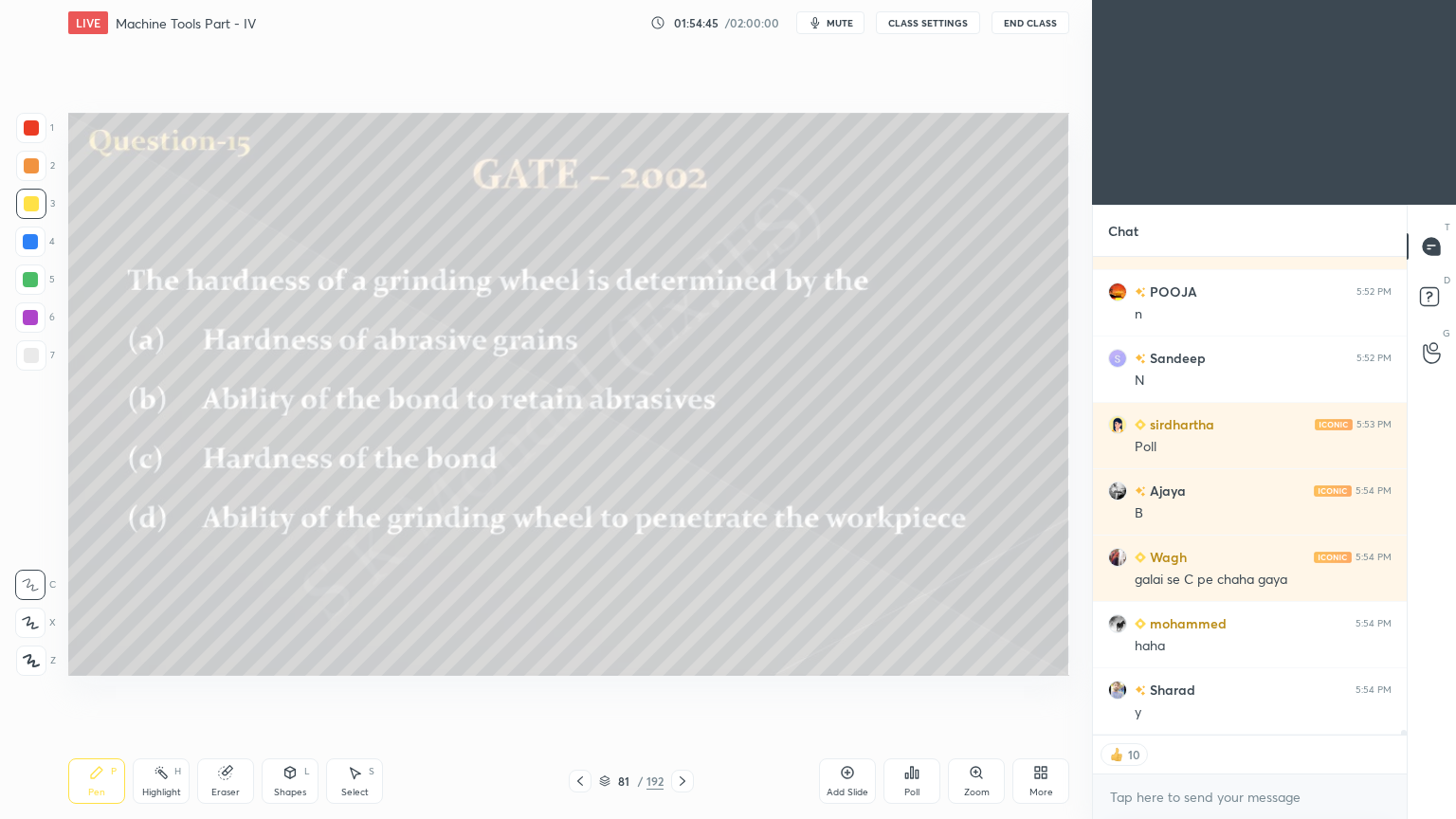 click on "81 / 192" at bounding box center [631, 781] 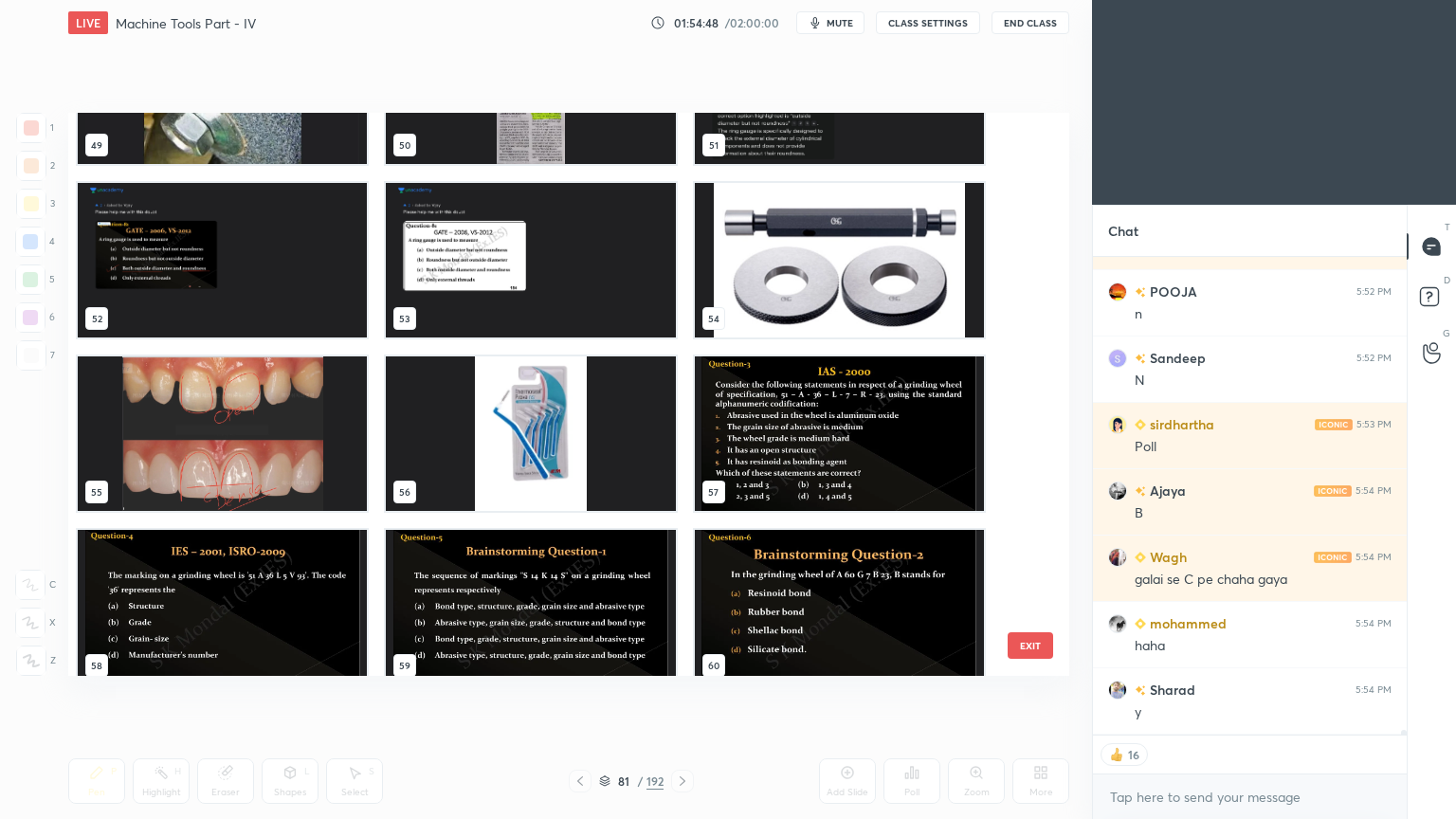 click at bounding box center (222, 433) 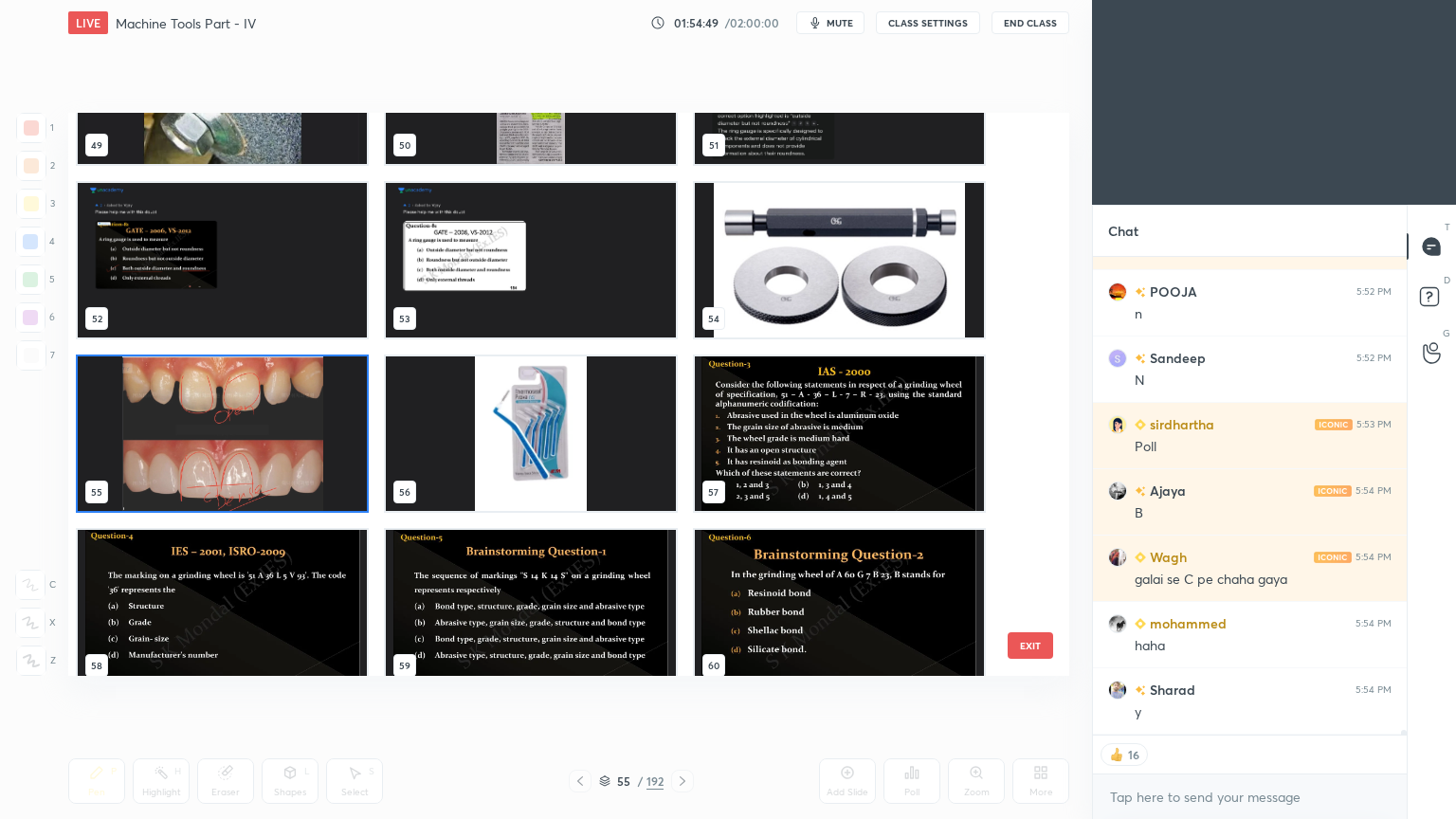 click at bounding box center (222, 433) 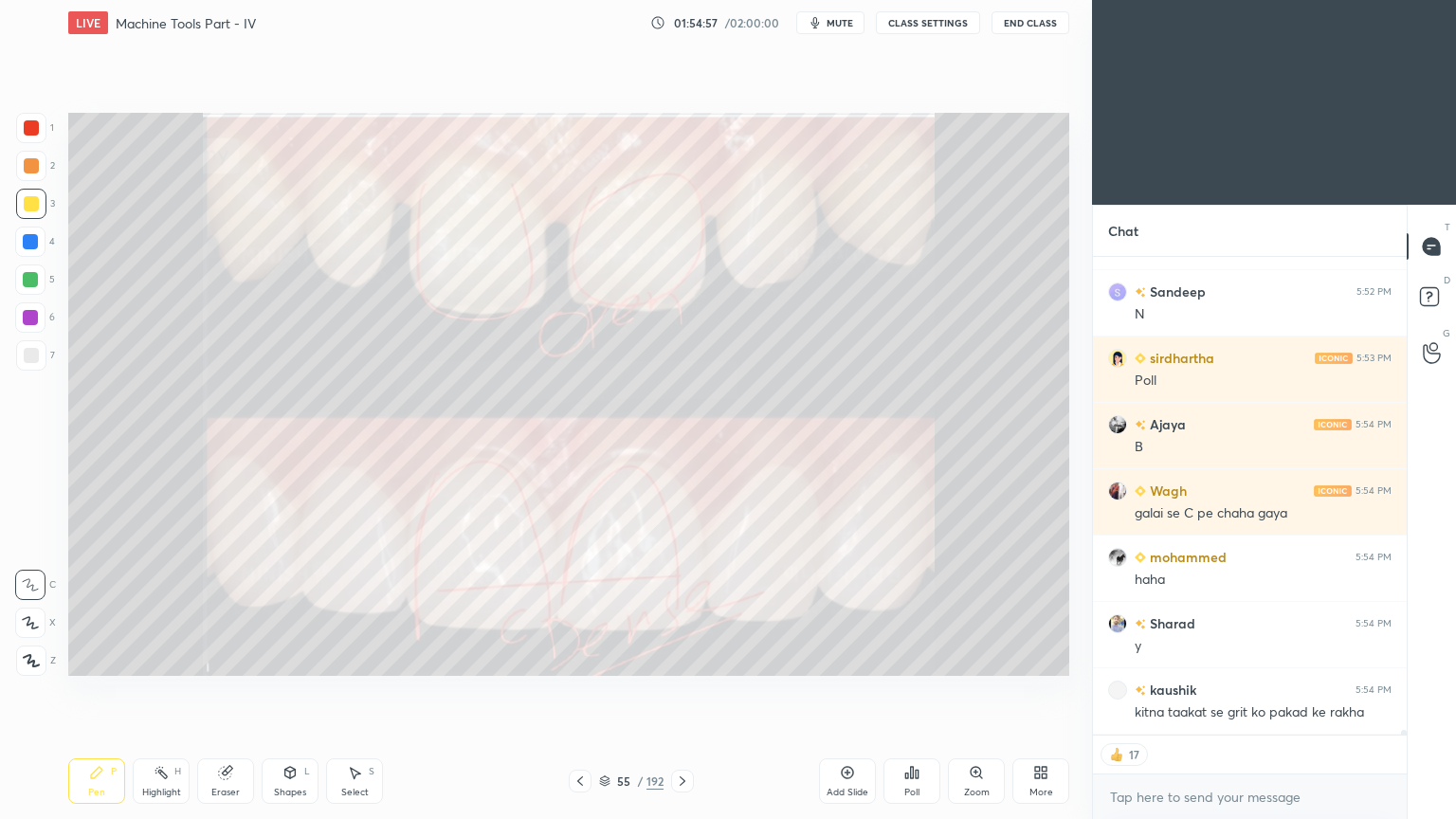 click 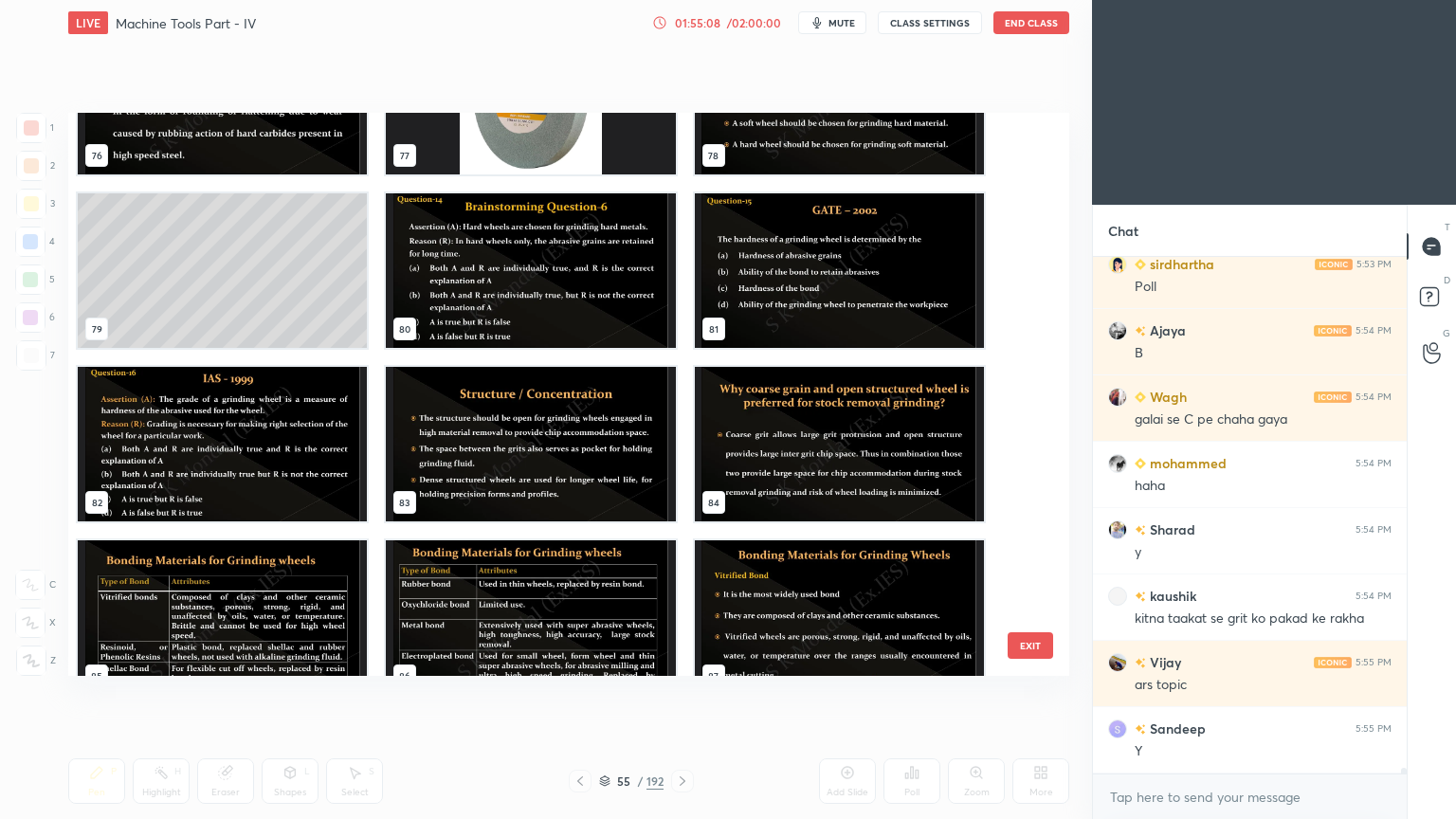 click at bounding box center [222, 444] 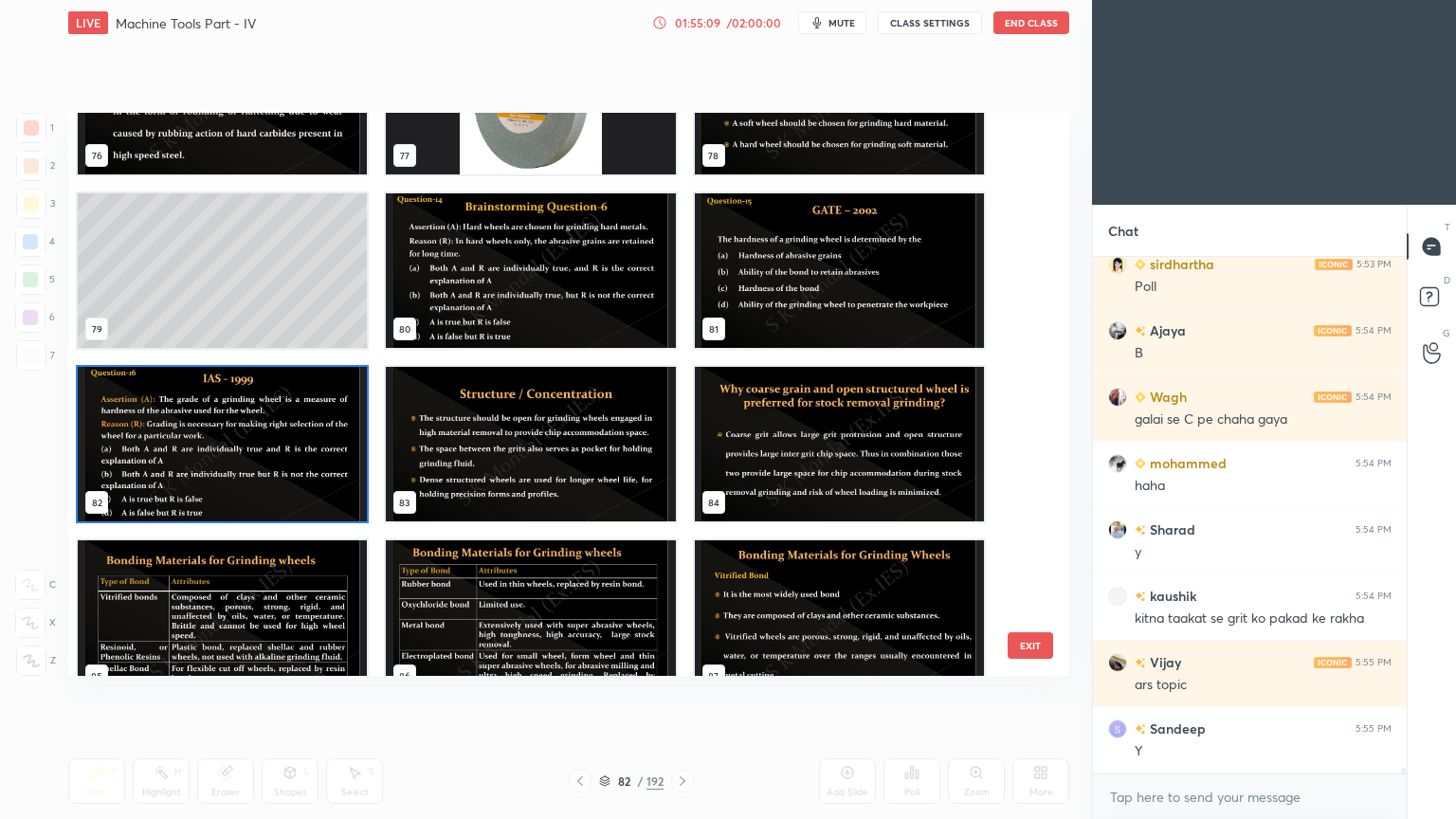 click at bounding box center [222, 444] 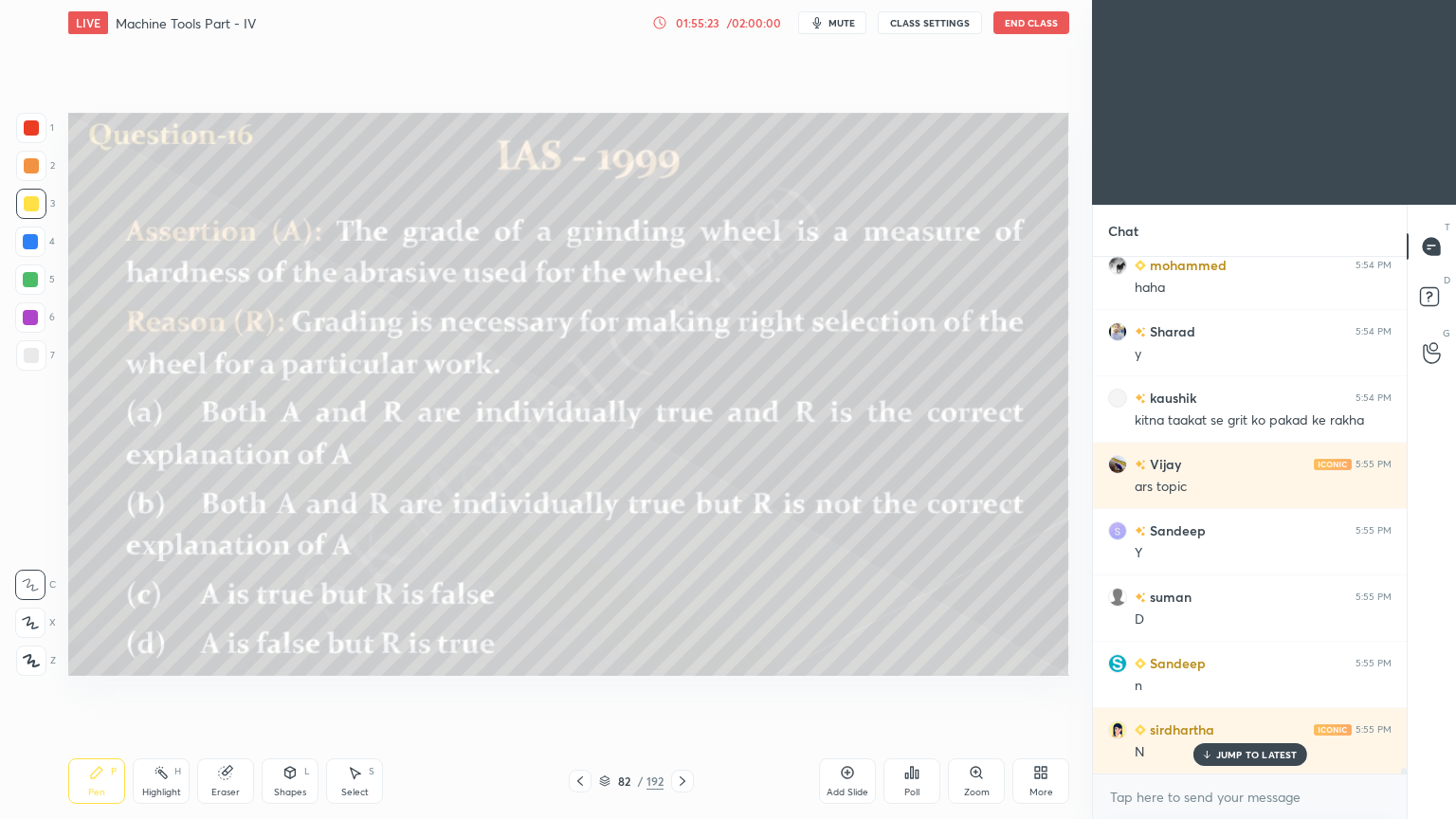 click at bounding box center [31, 166] 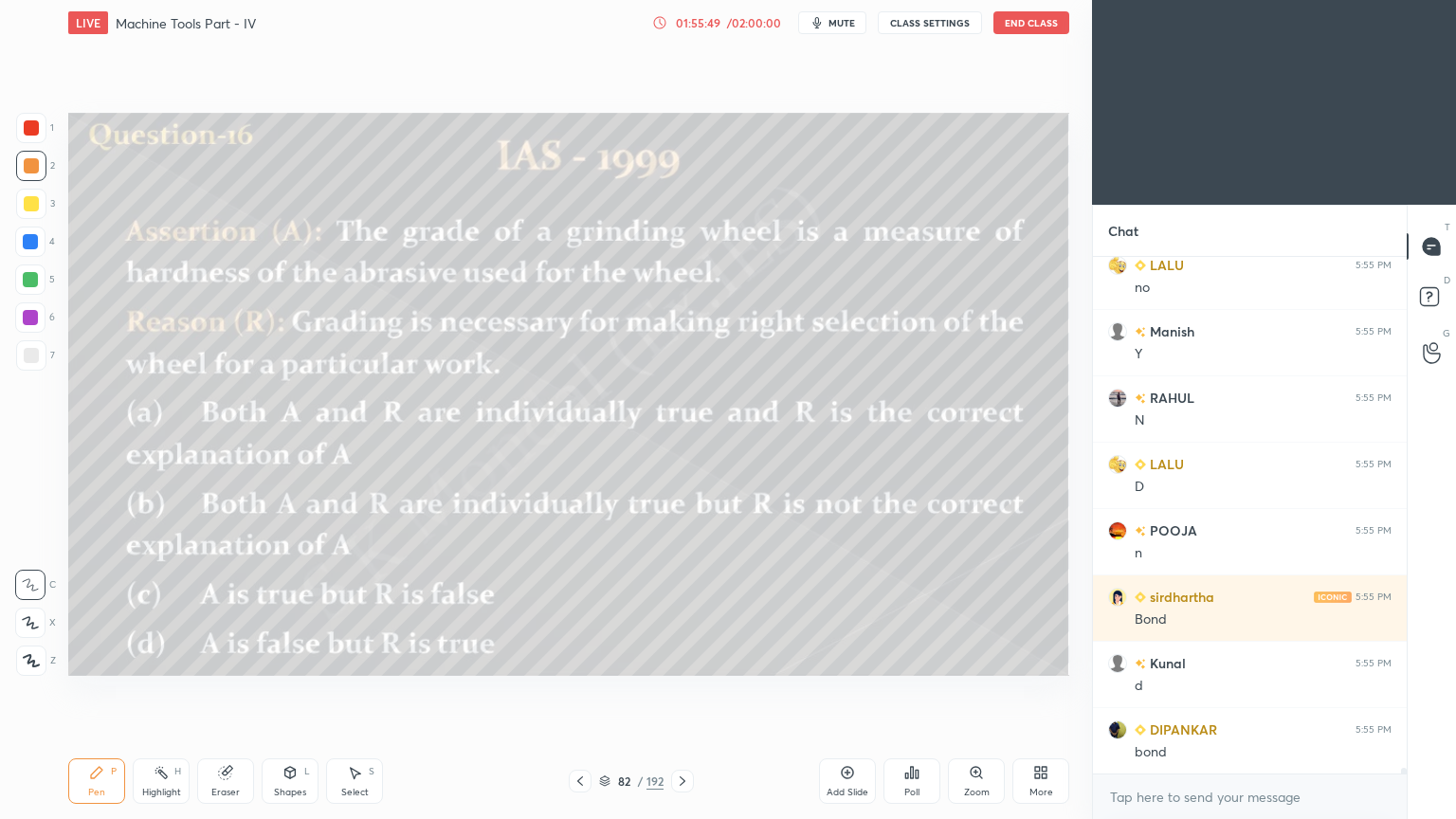 scroll, scrollTop: 48760, scrollLeft: 0, axis: vertical 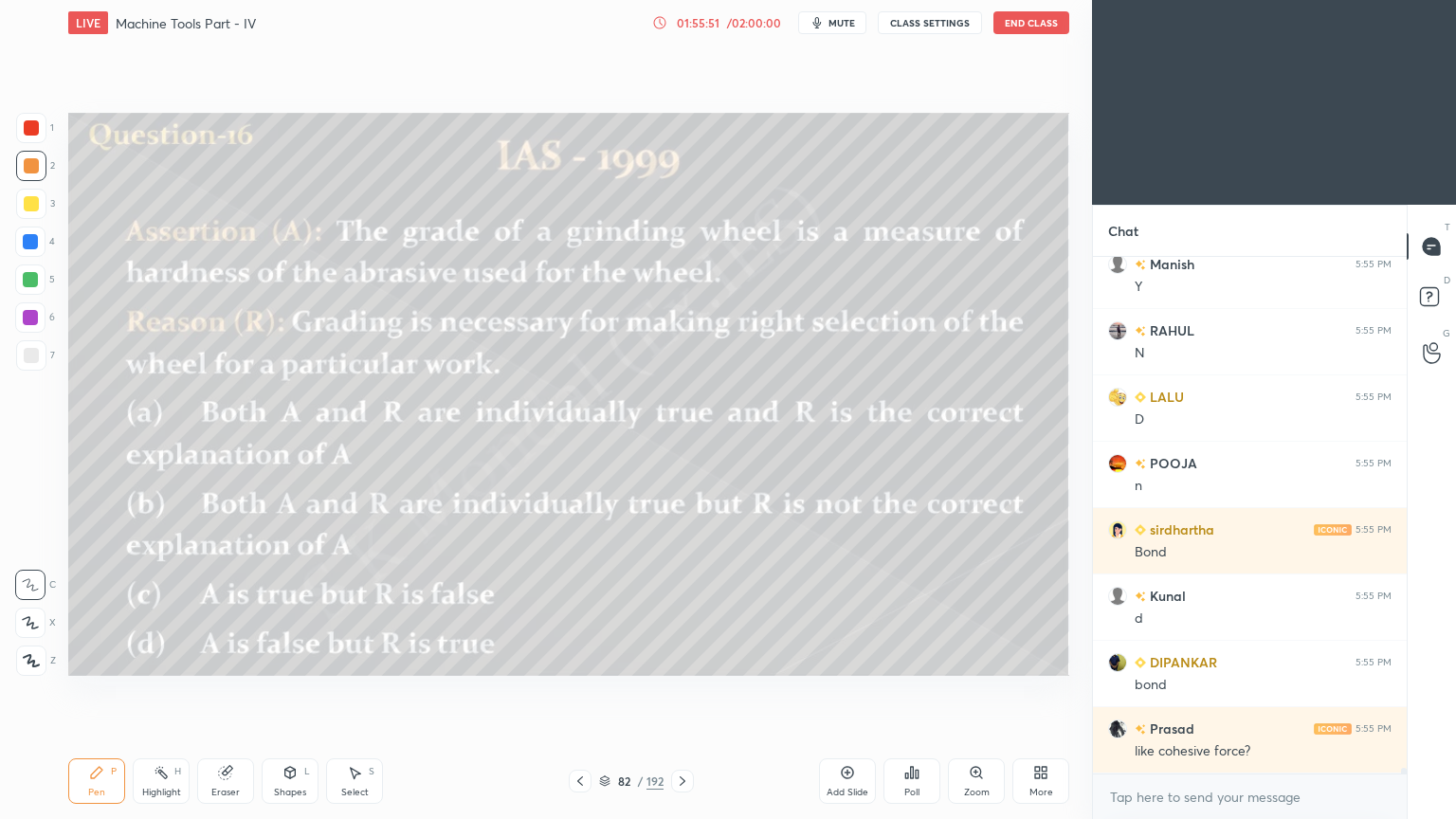 click on "Highlight" at bounding box center (161, 792) 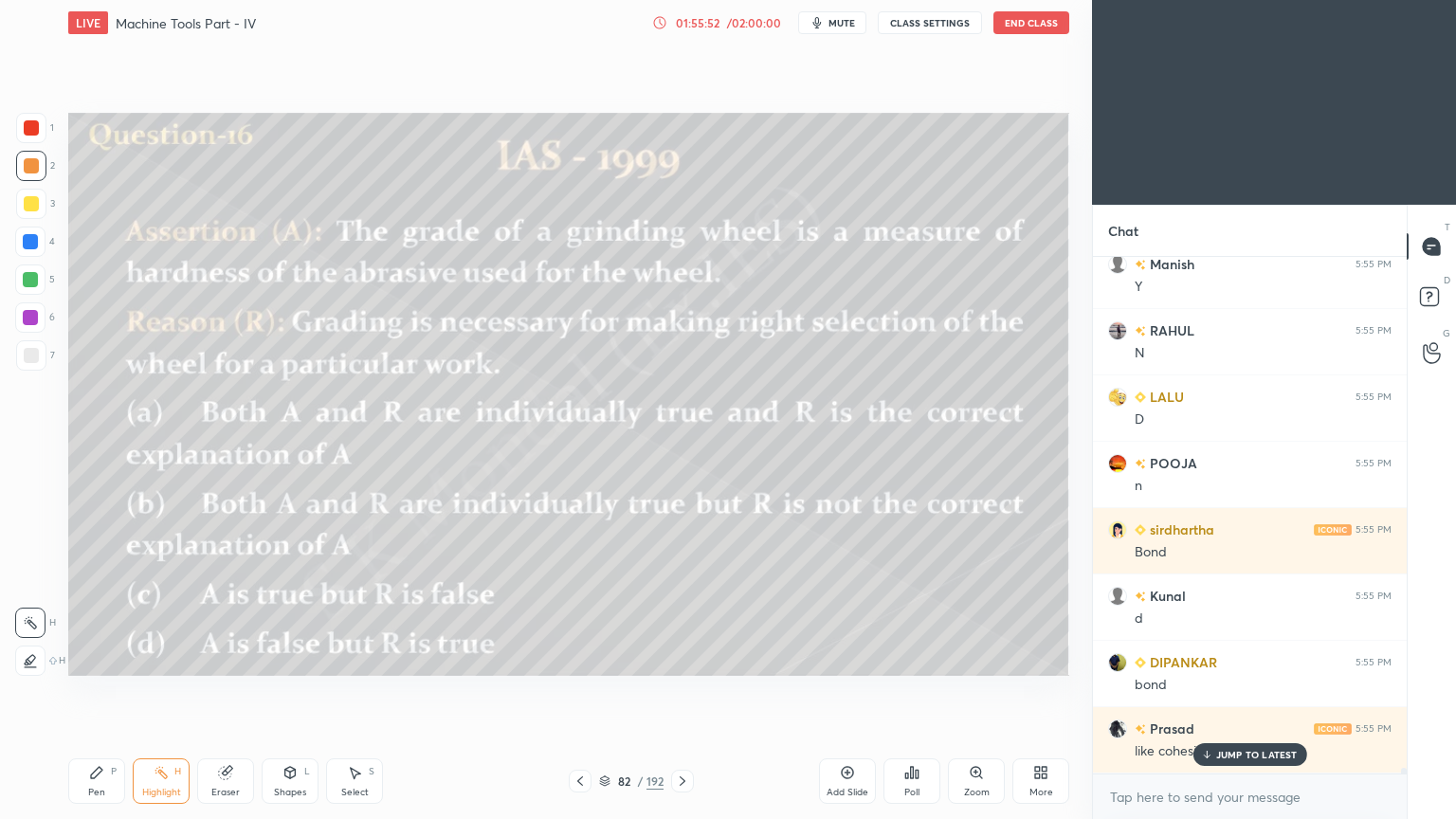 scroll, scrollTop: 48825, scrollLeft: 0, axis: vertical 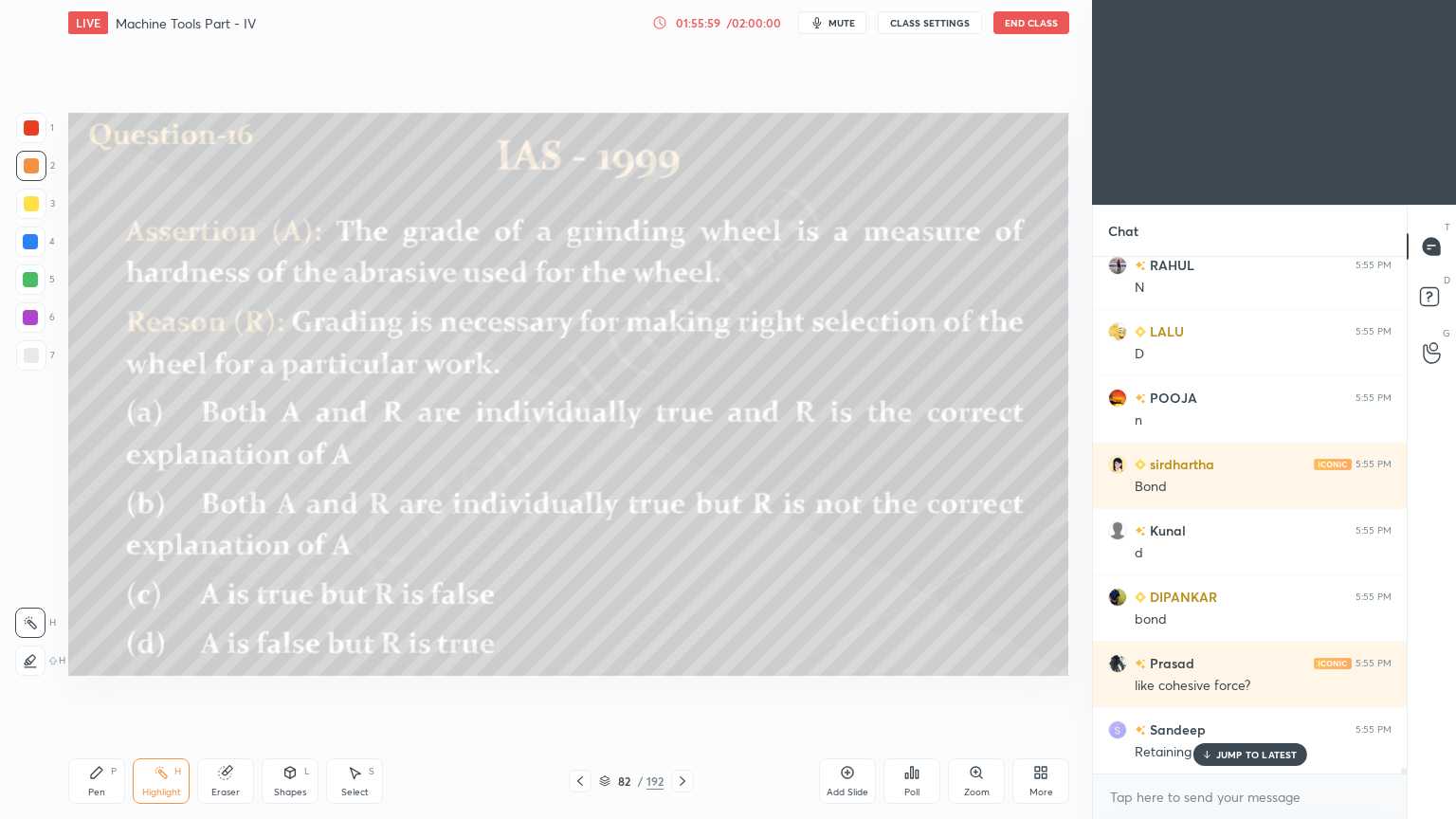 drag, startPoint x: 1225, startPoint y: 748, endPoint x: 1035, endPoint y: 712, distance: 193.38045 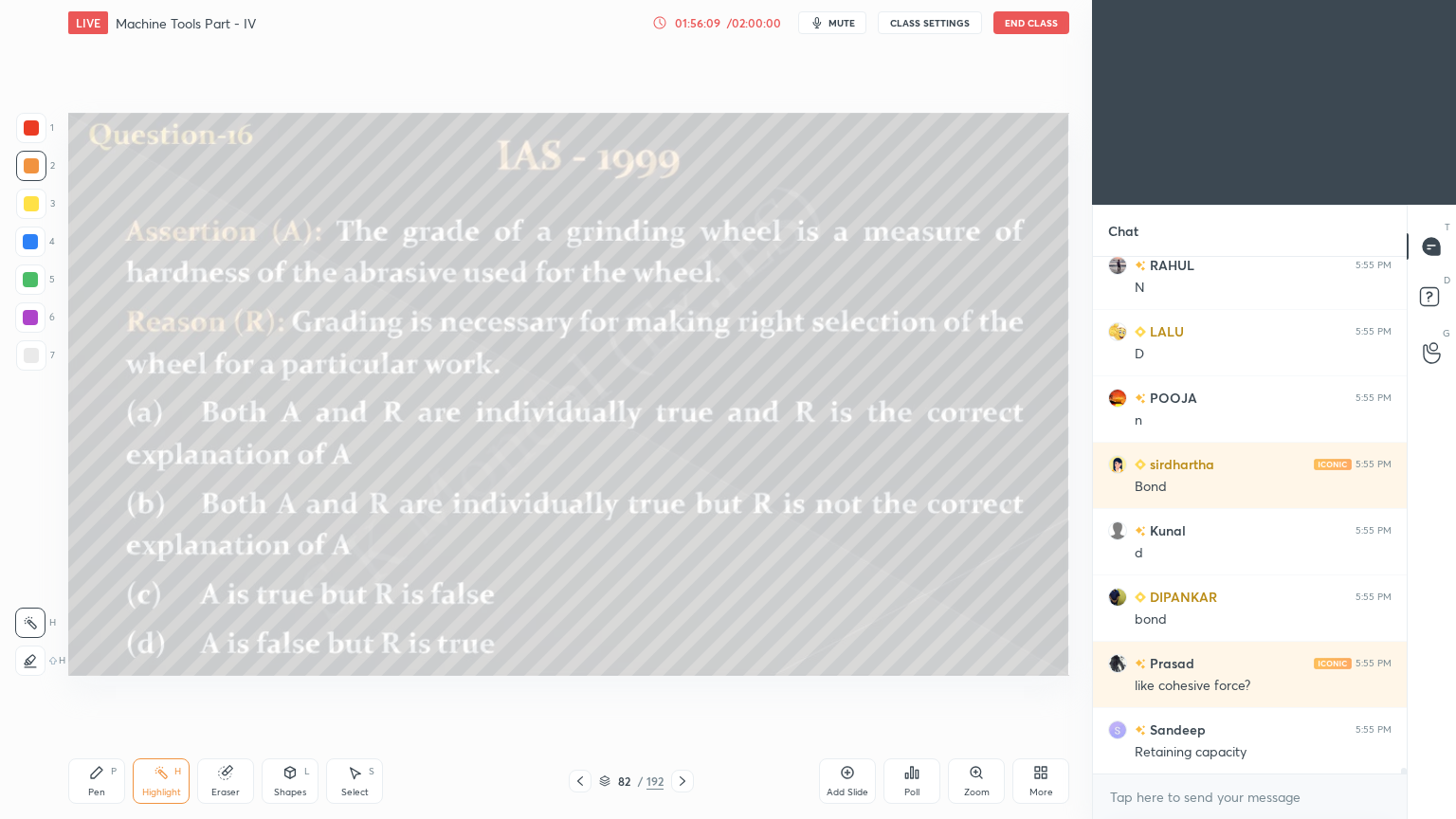 click 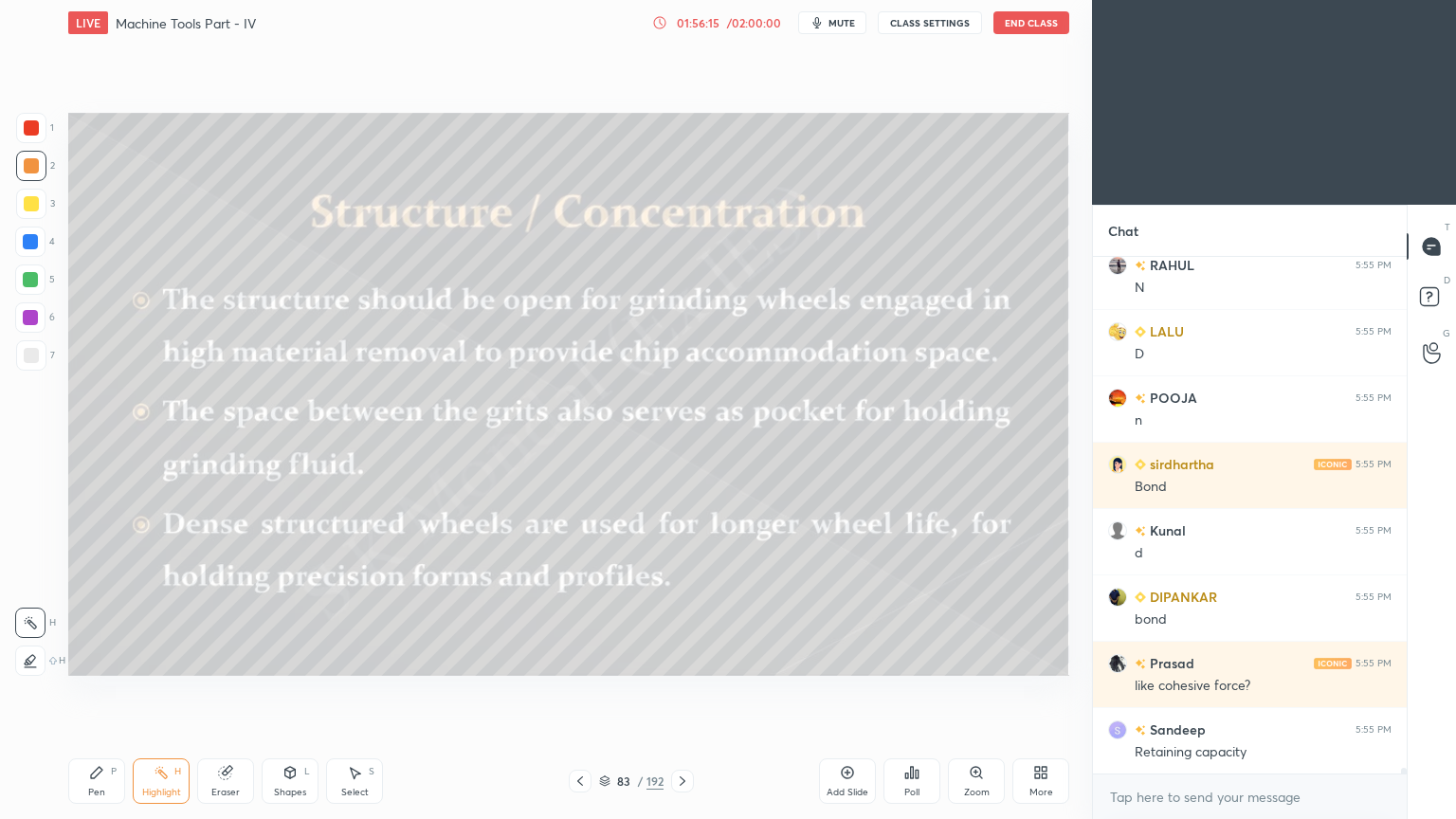 click 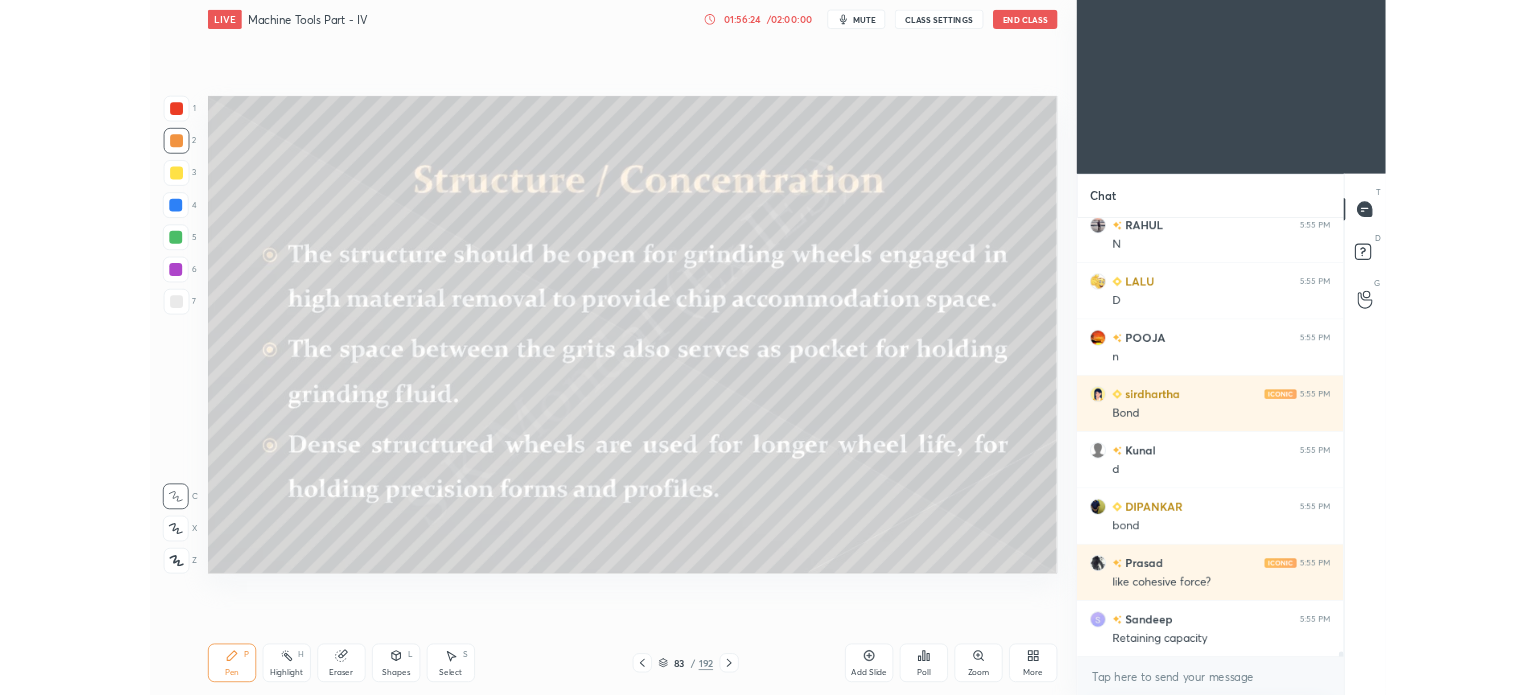 scroll, scrollTop: 51579, scrollLeft: 0, axis: vertical 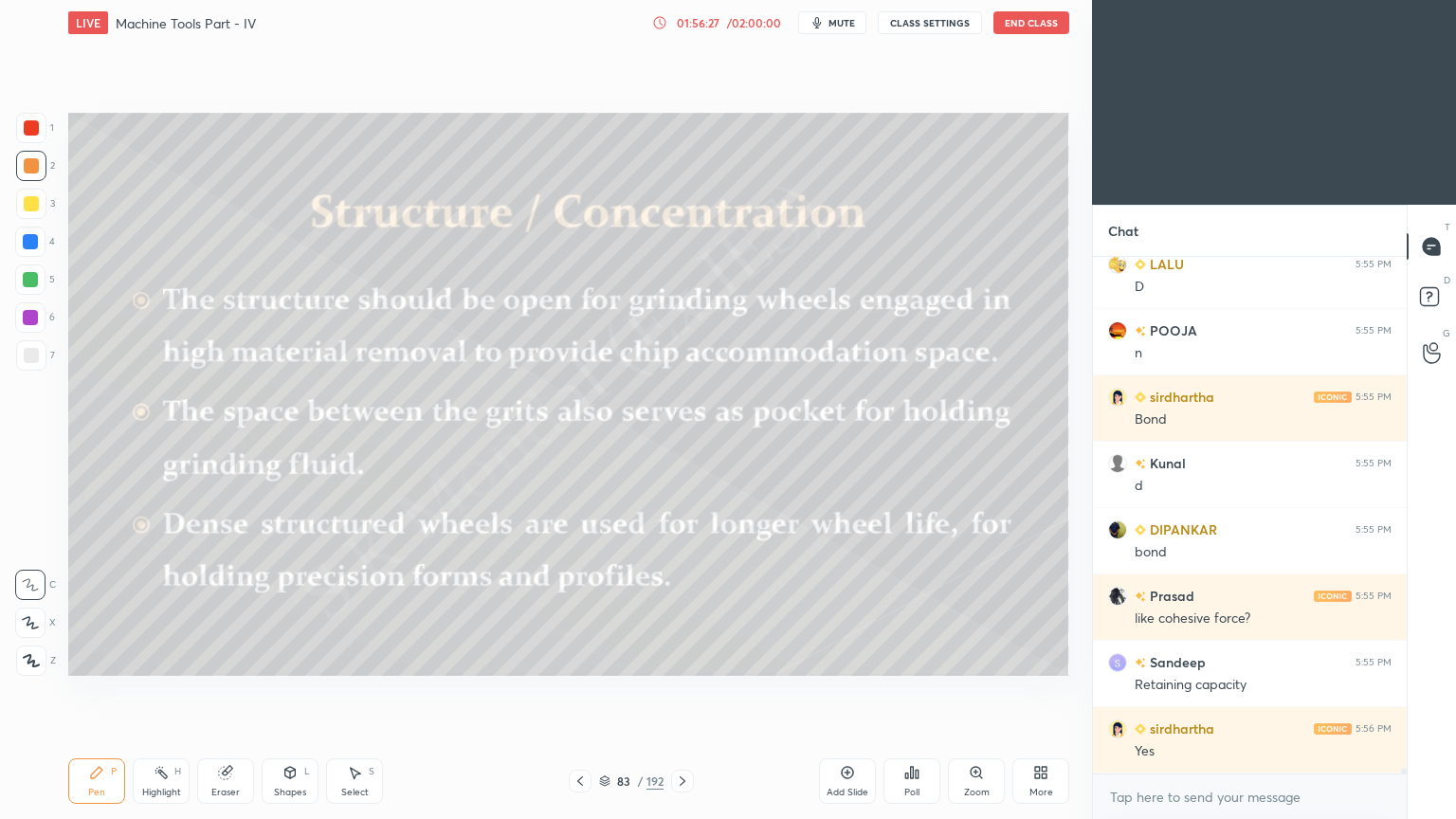 click 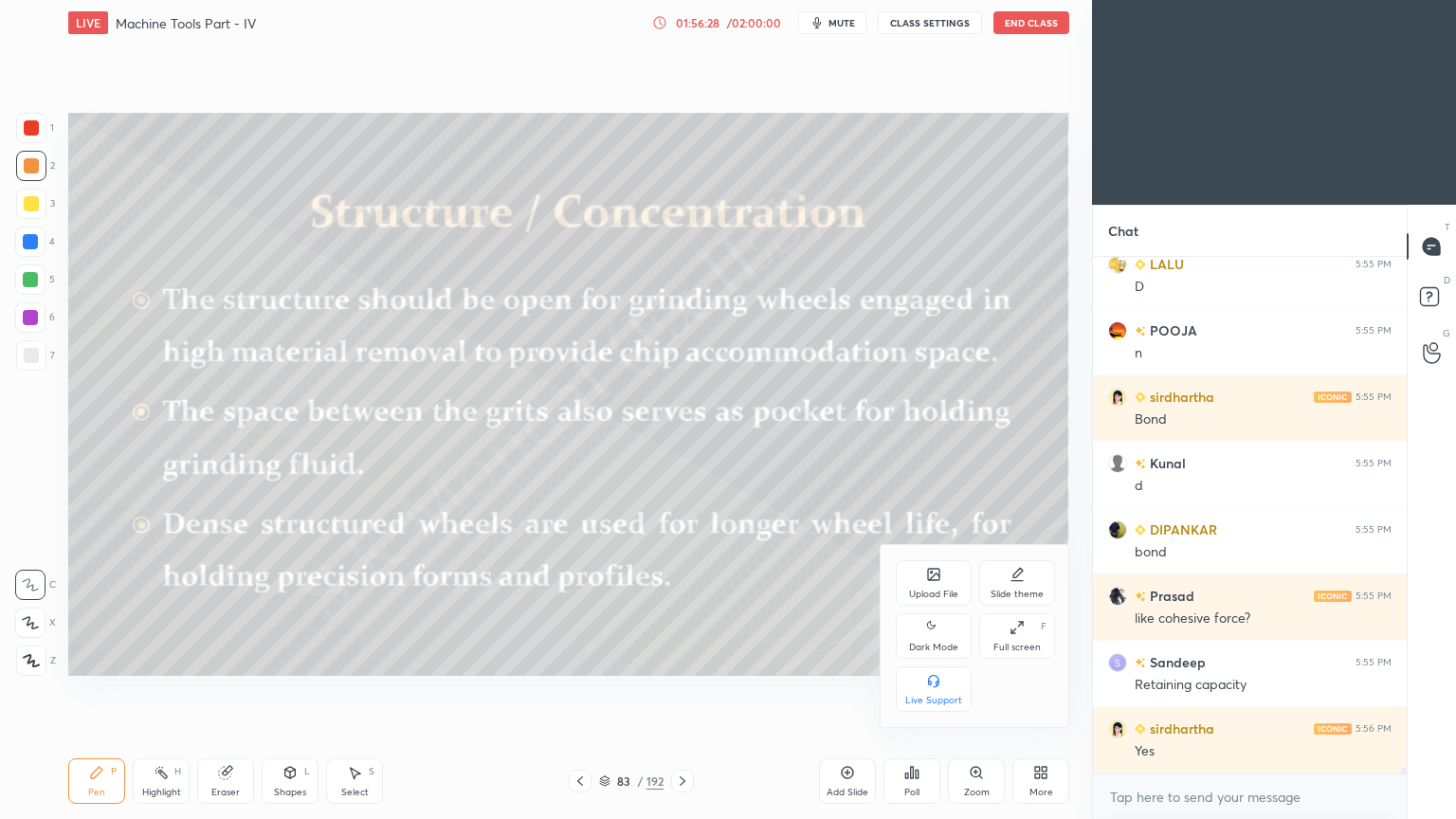 click at bounding box center [728, 410] 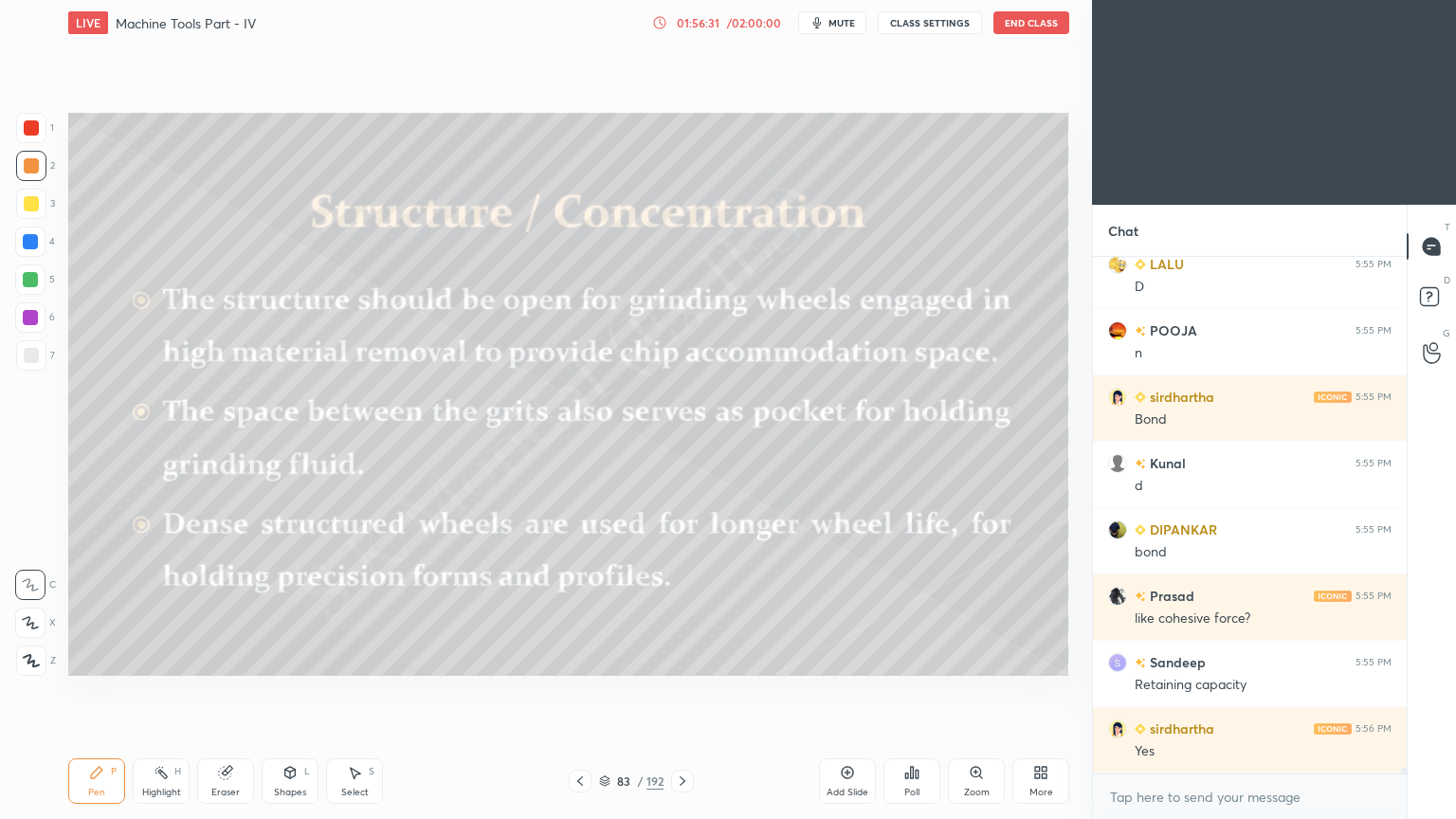 click 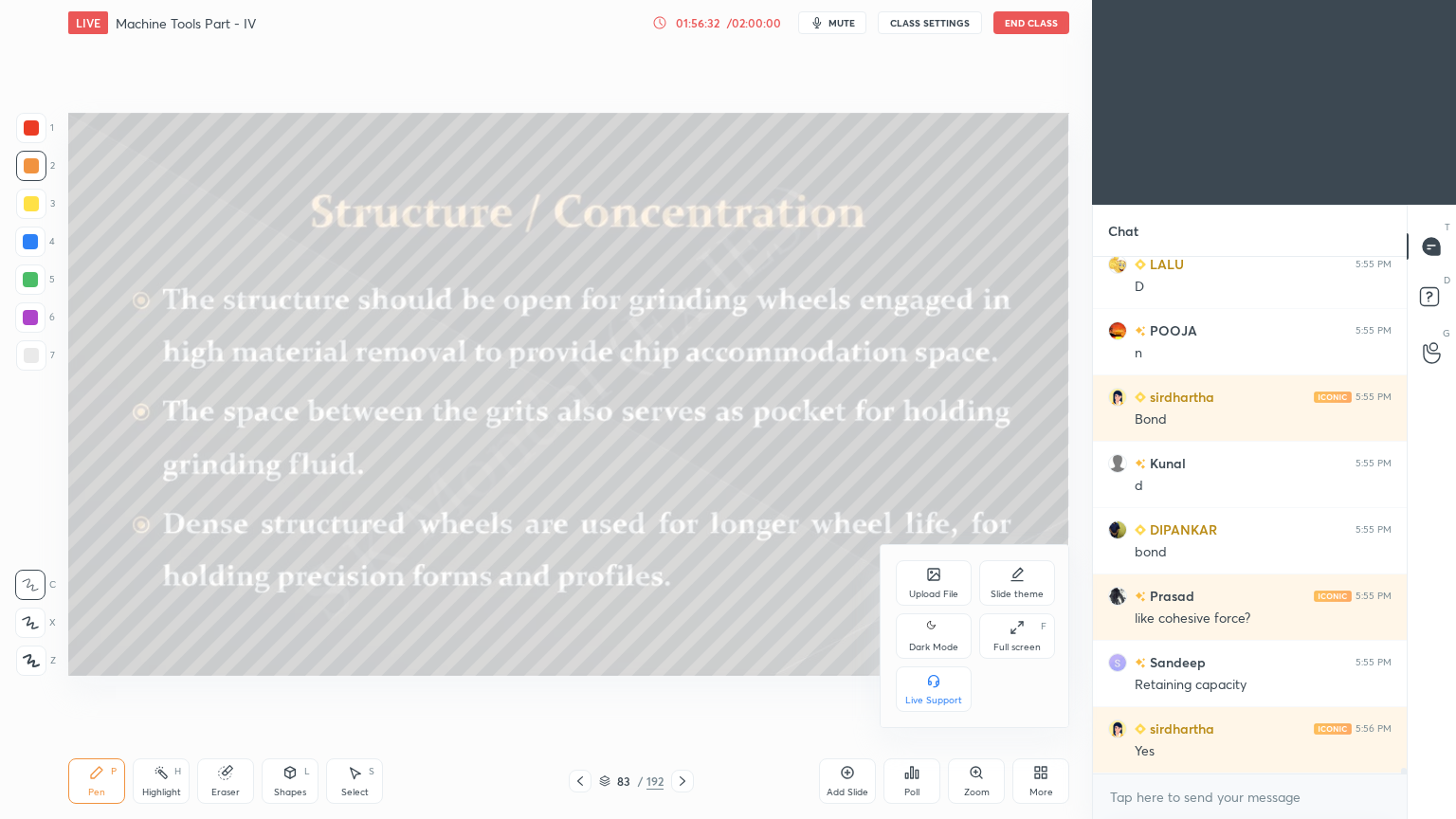 click 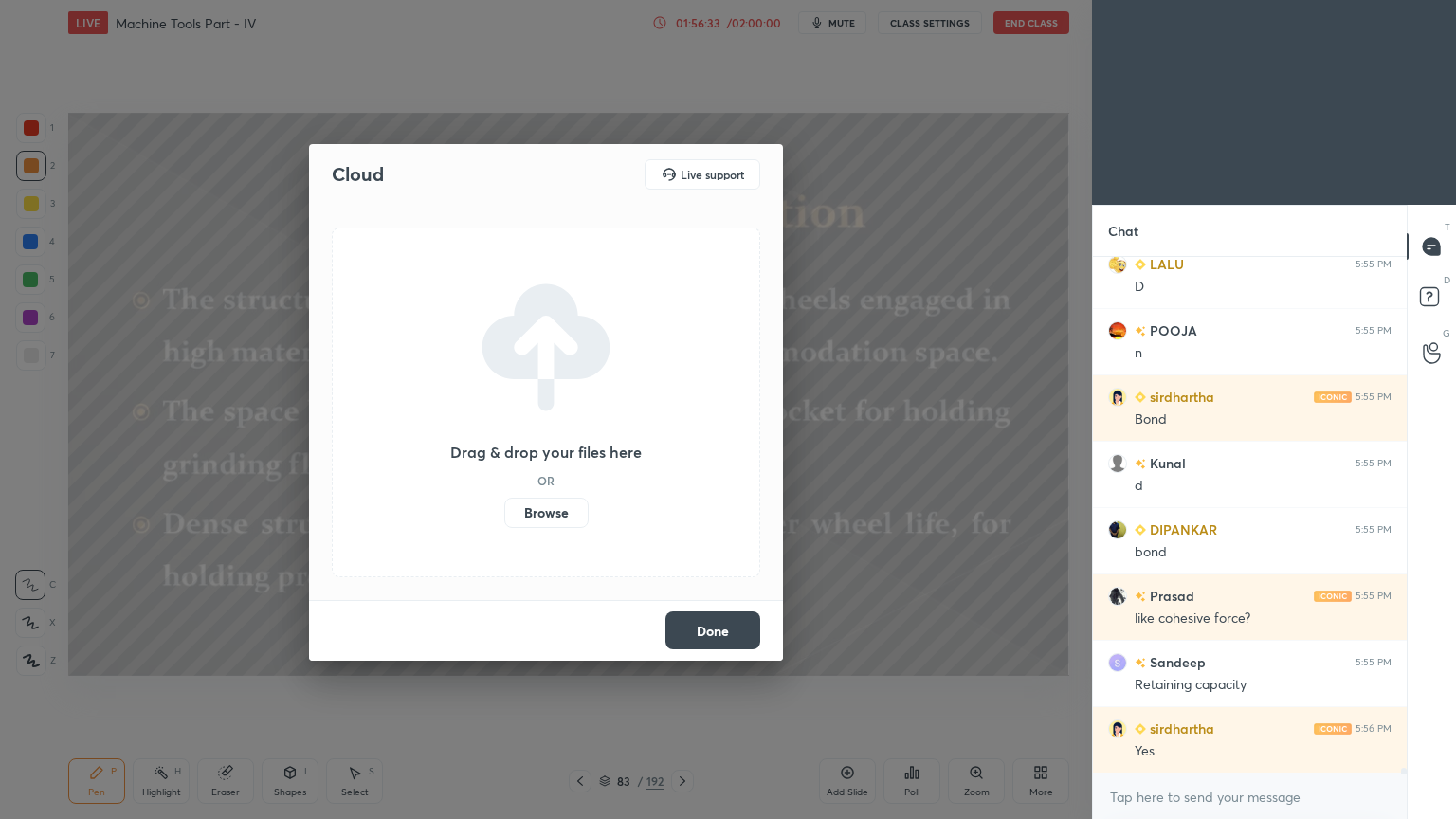 click on "Browse" at bounding box center [546, 513] 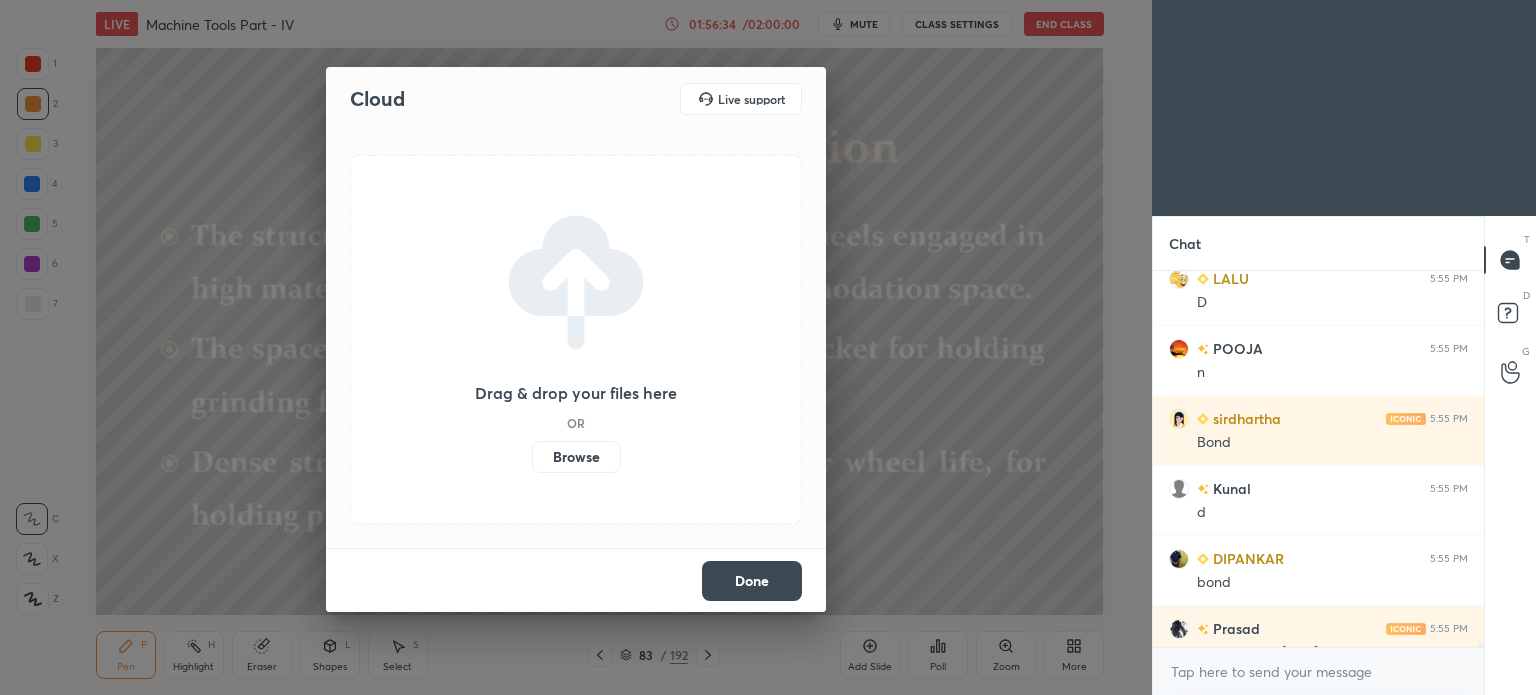 scroll, scrollTop: 567, scrollLeft: 1072, axis: both 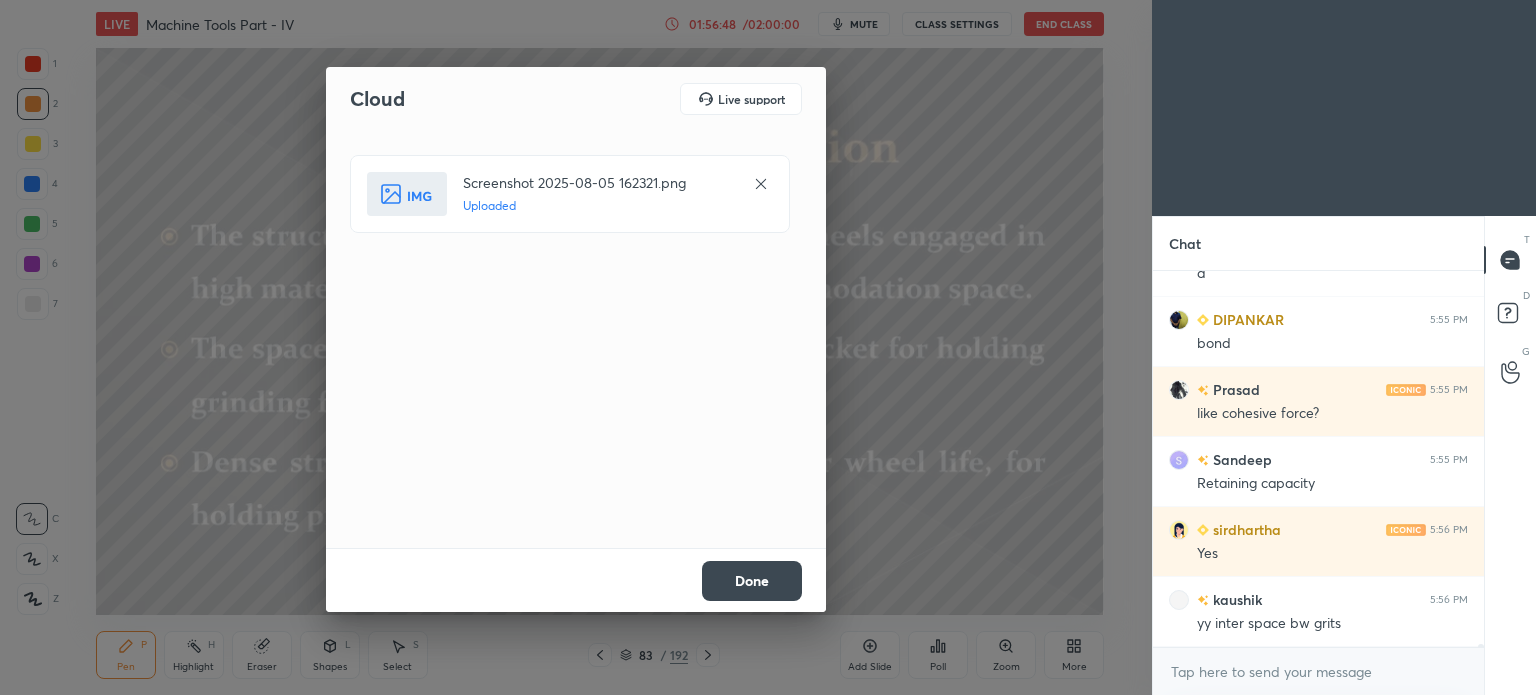 click on "Done" at bounding box center (752, 581) 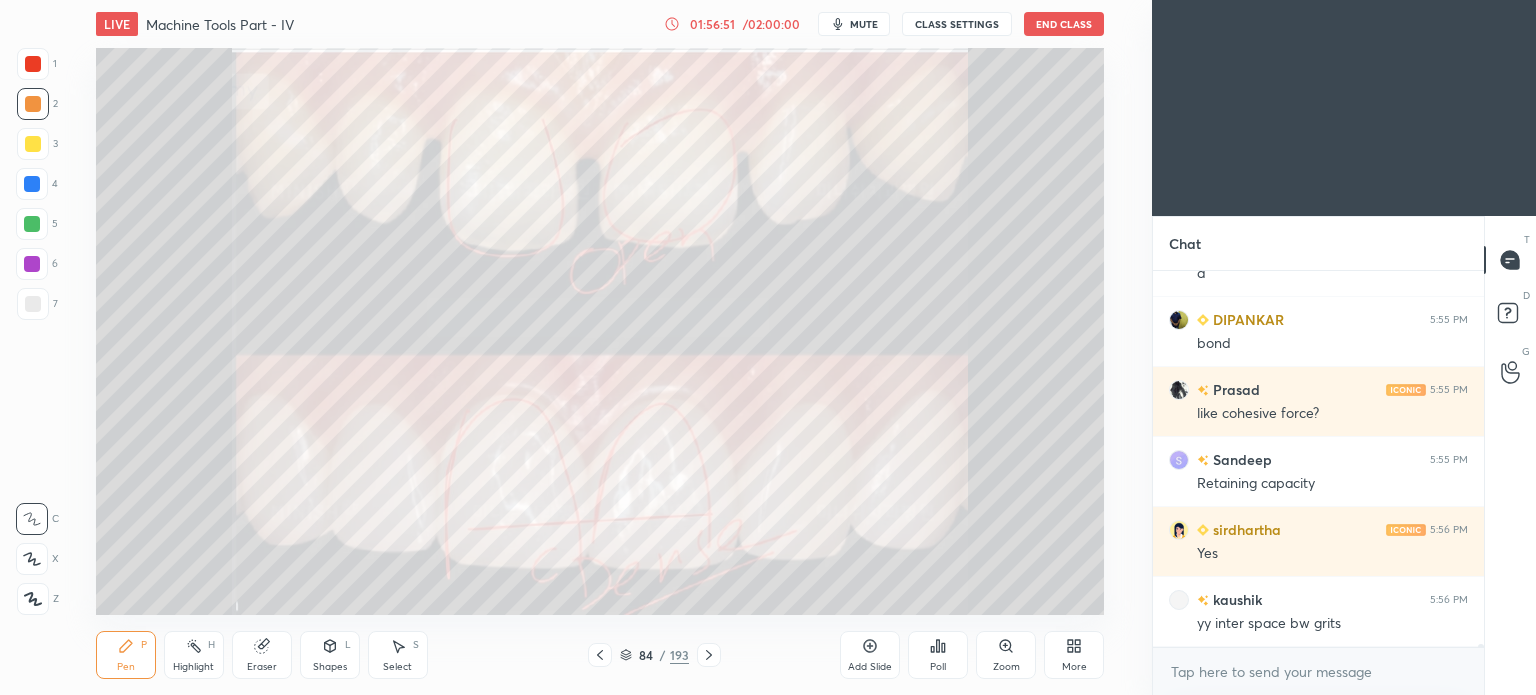 click 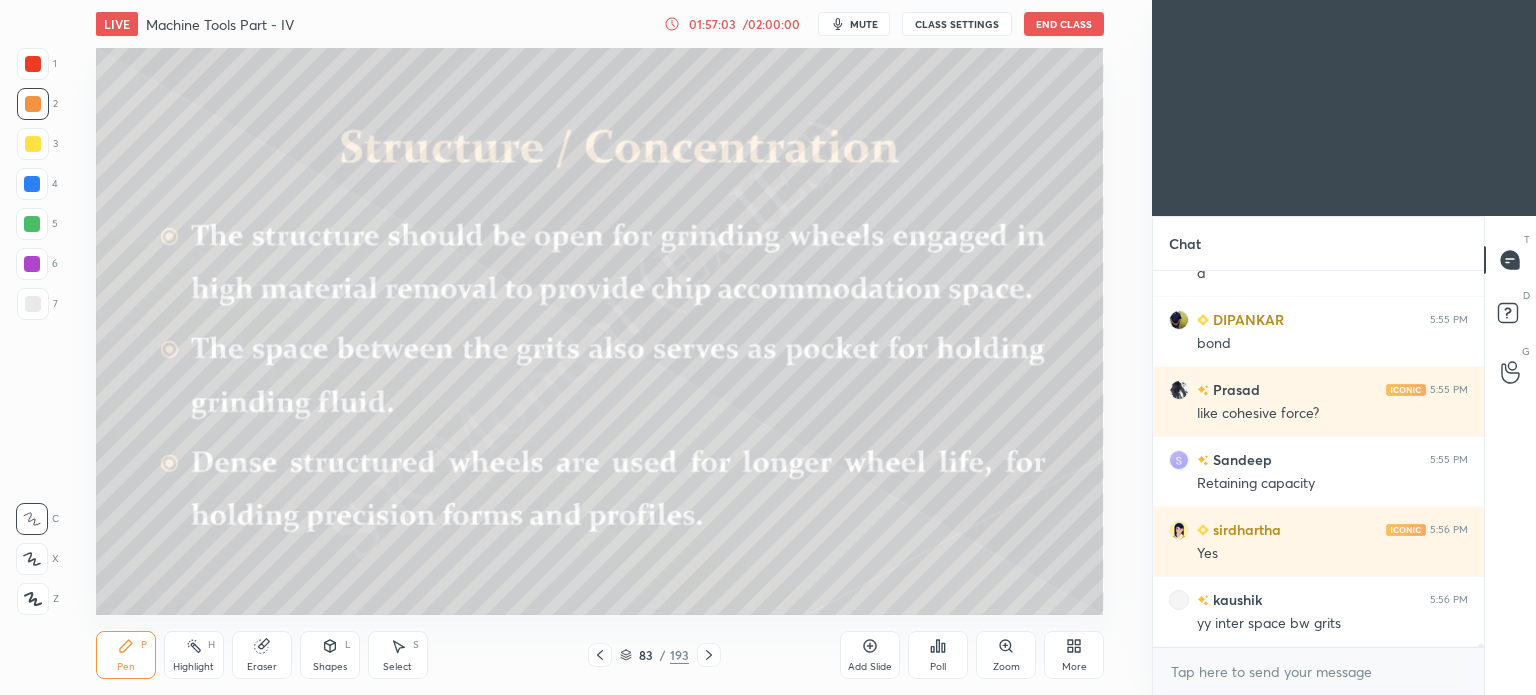 click 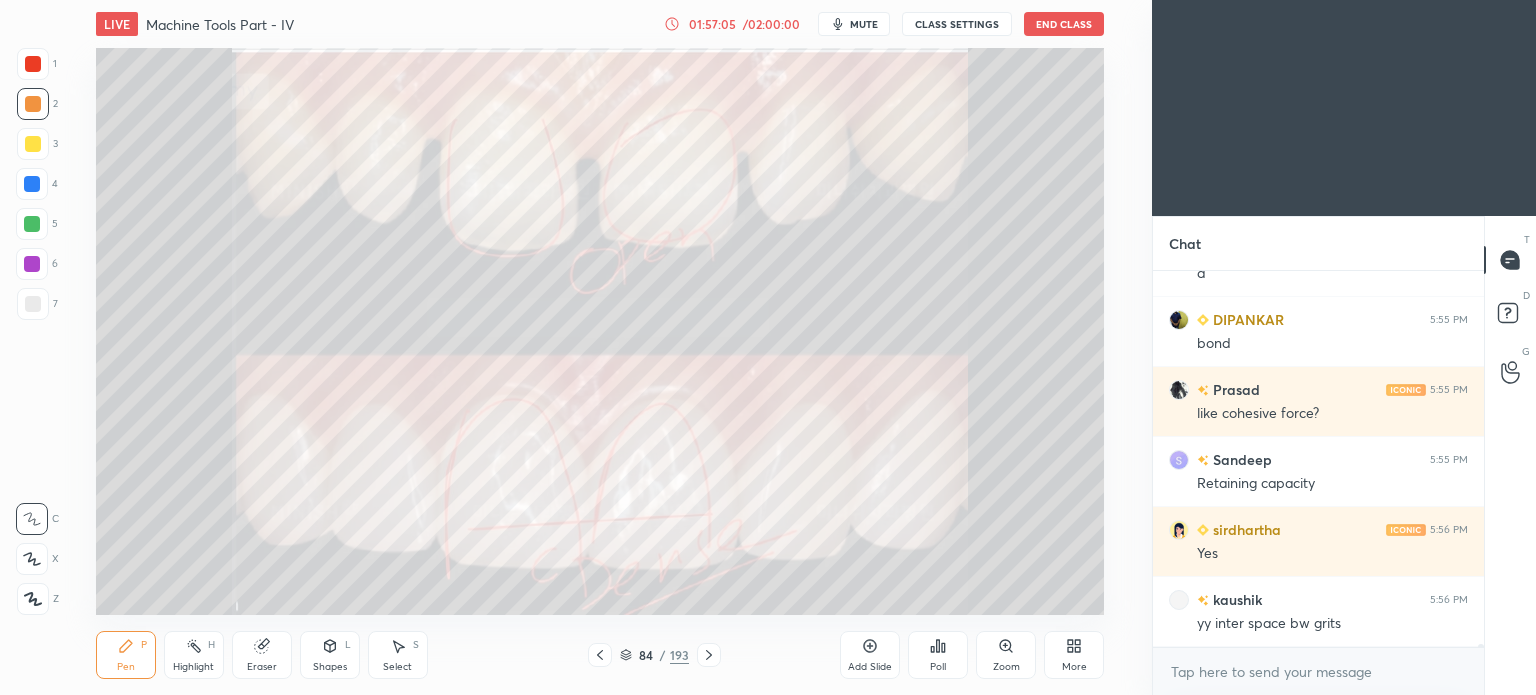 click 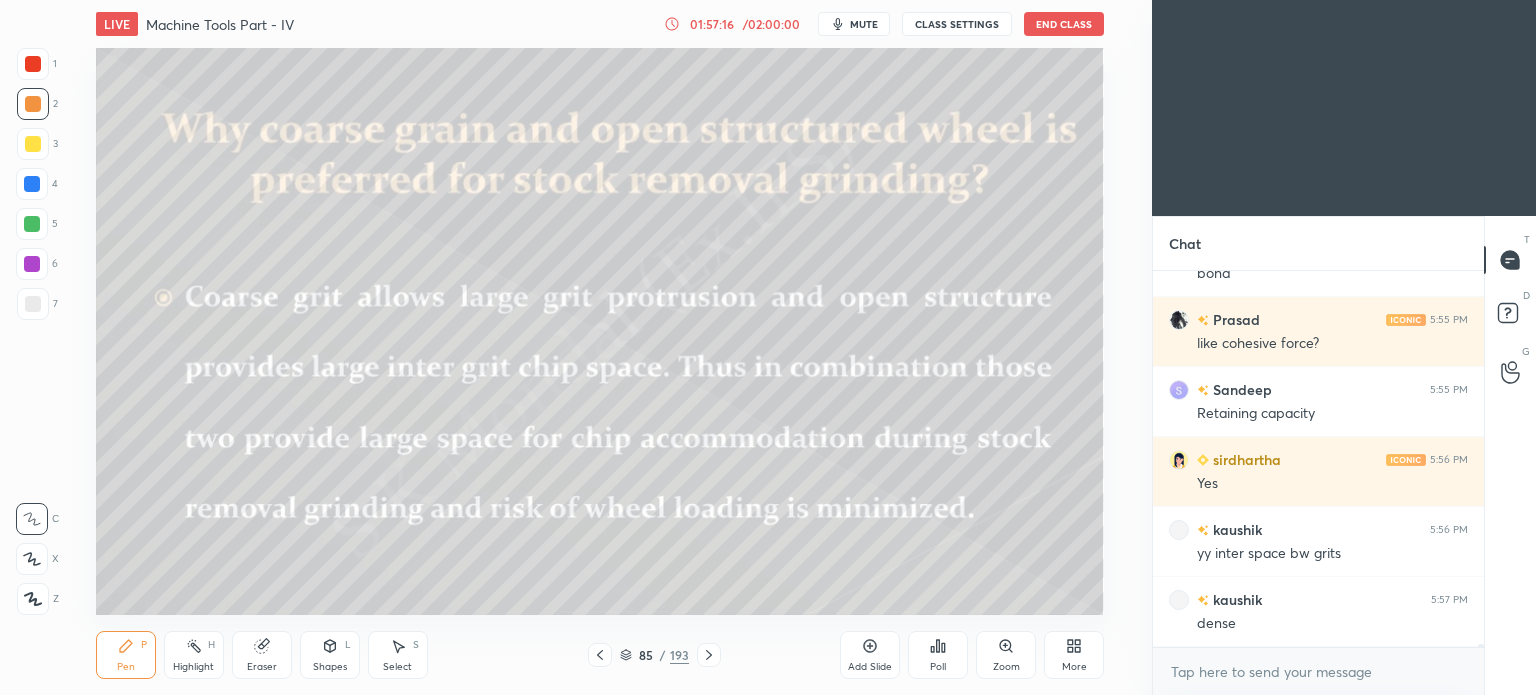 scroll, scrollTop: 51958, scrollLeft: 0, axis: vertical 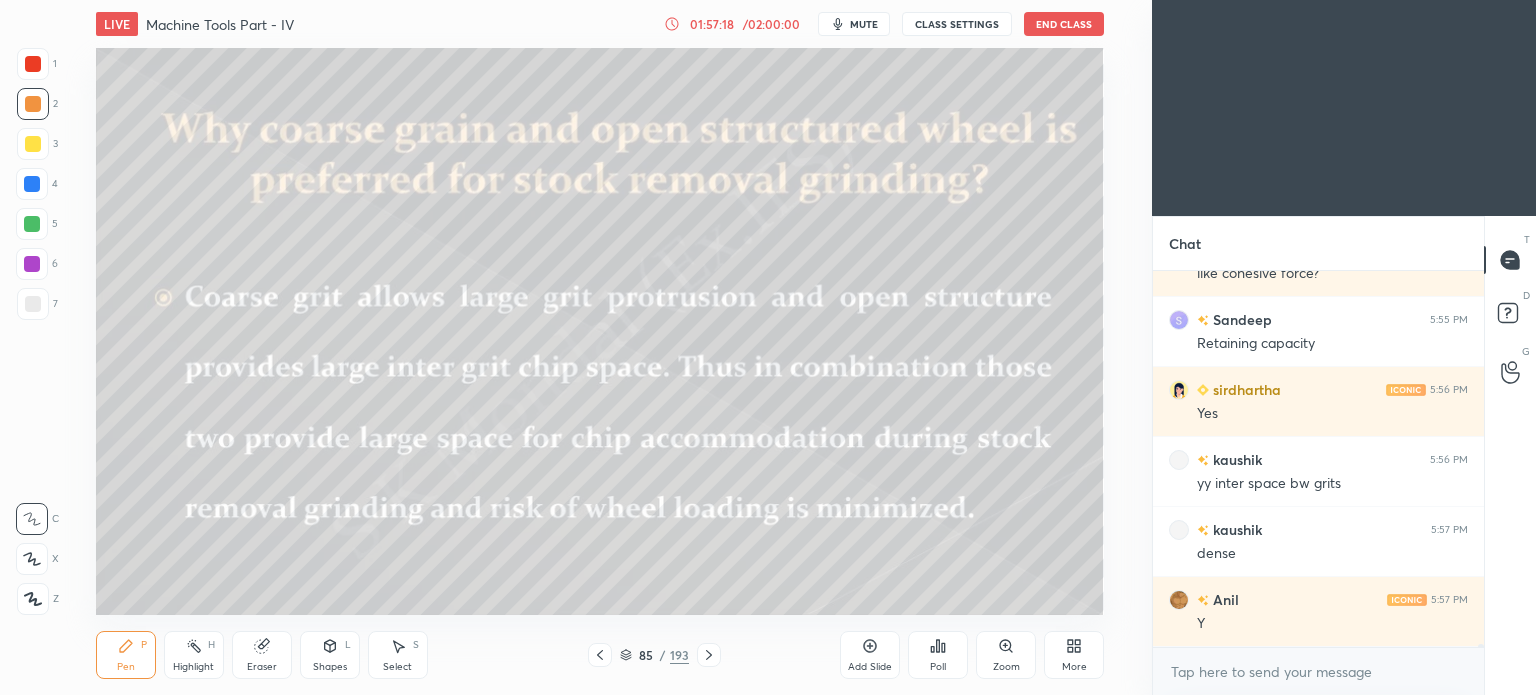 click 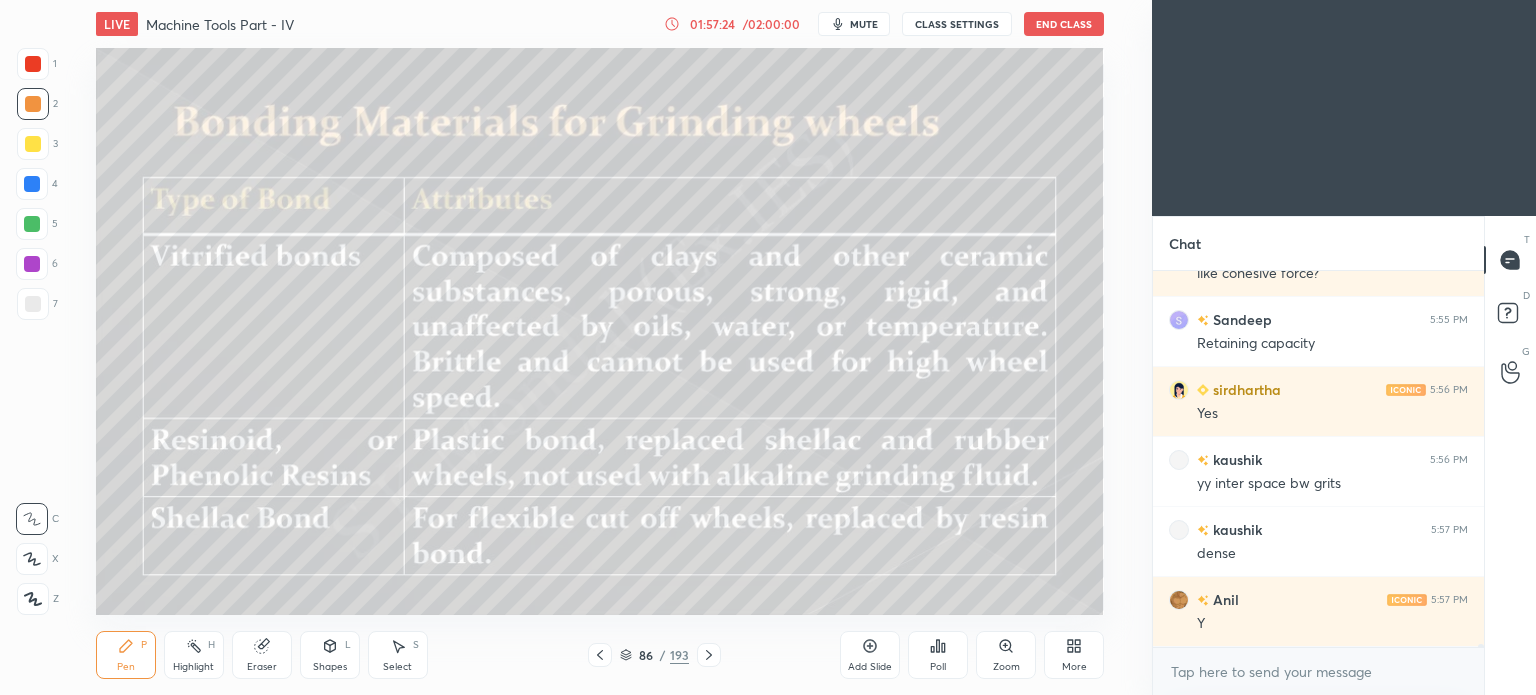 scroll, scrollTop: 52028, scrollLeft: 0, axis: vertical 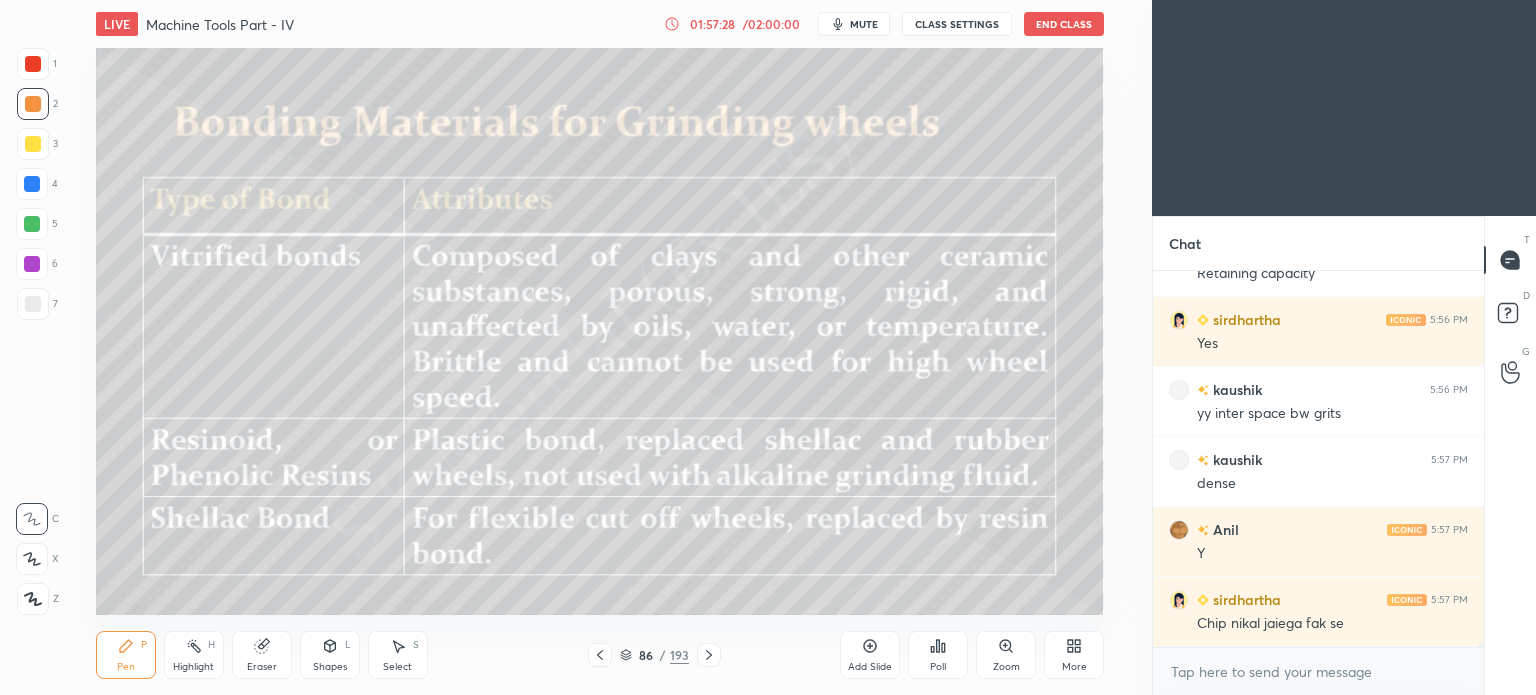 click on "Pen" at bounding box center (126, 667) 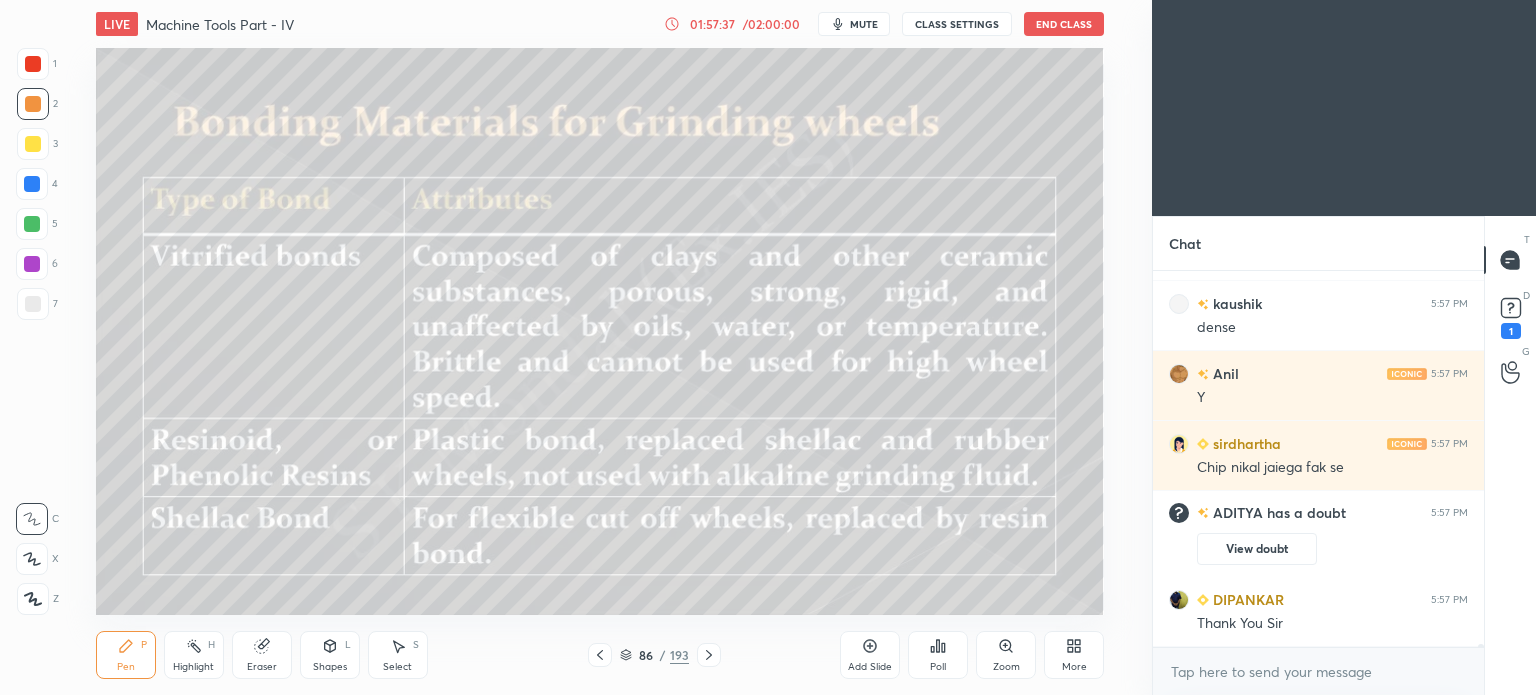scroll, scrollTop: 50400, scrollLeft: 0, axis: vertical 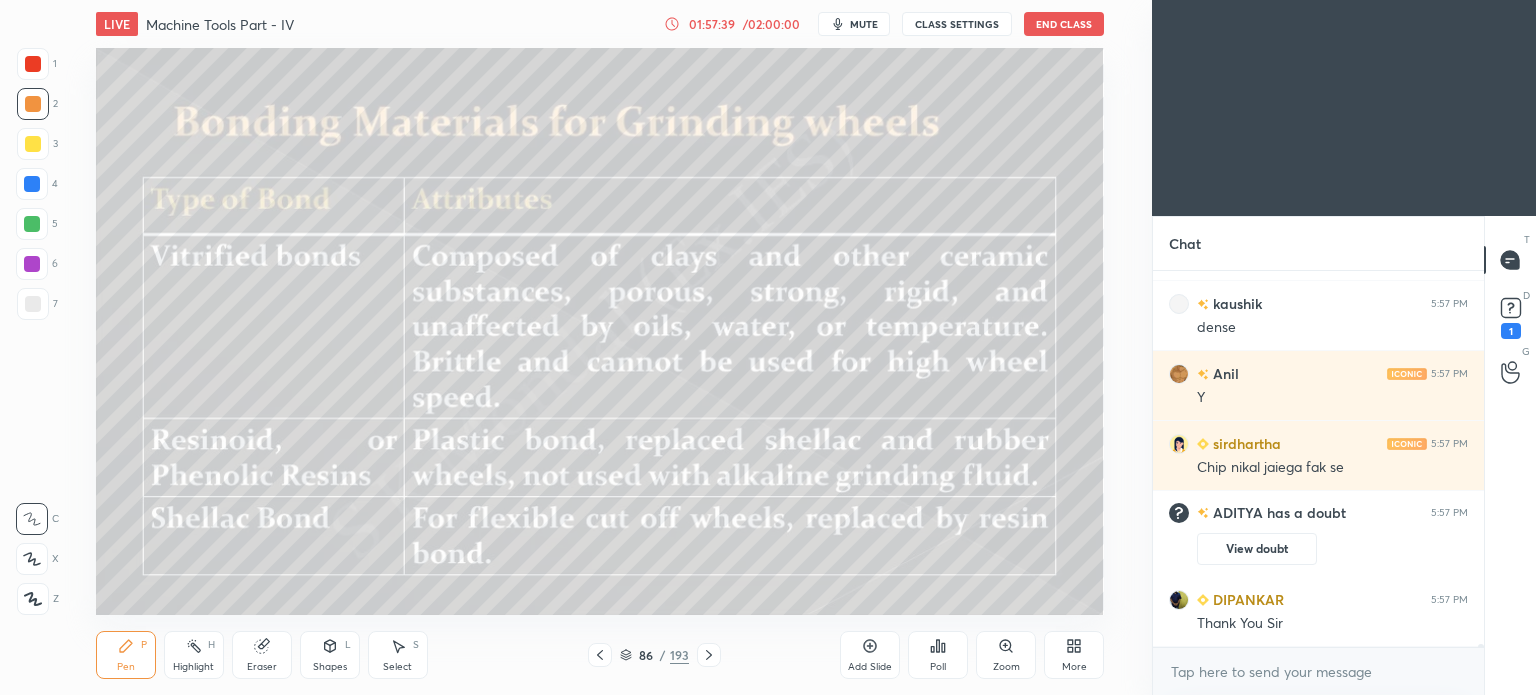click 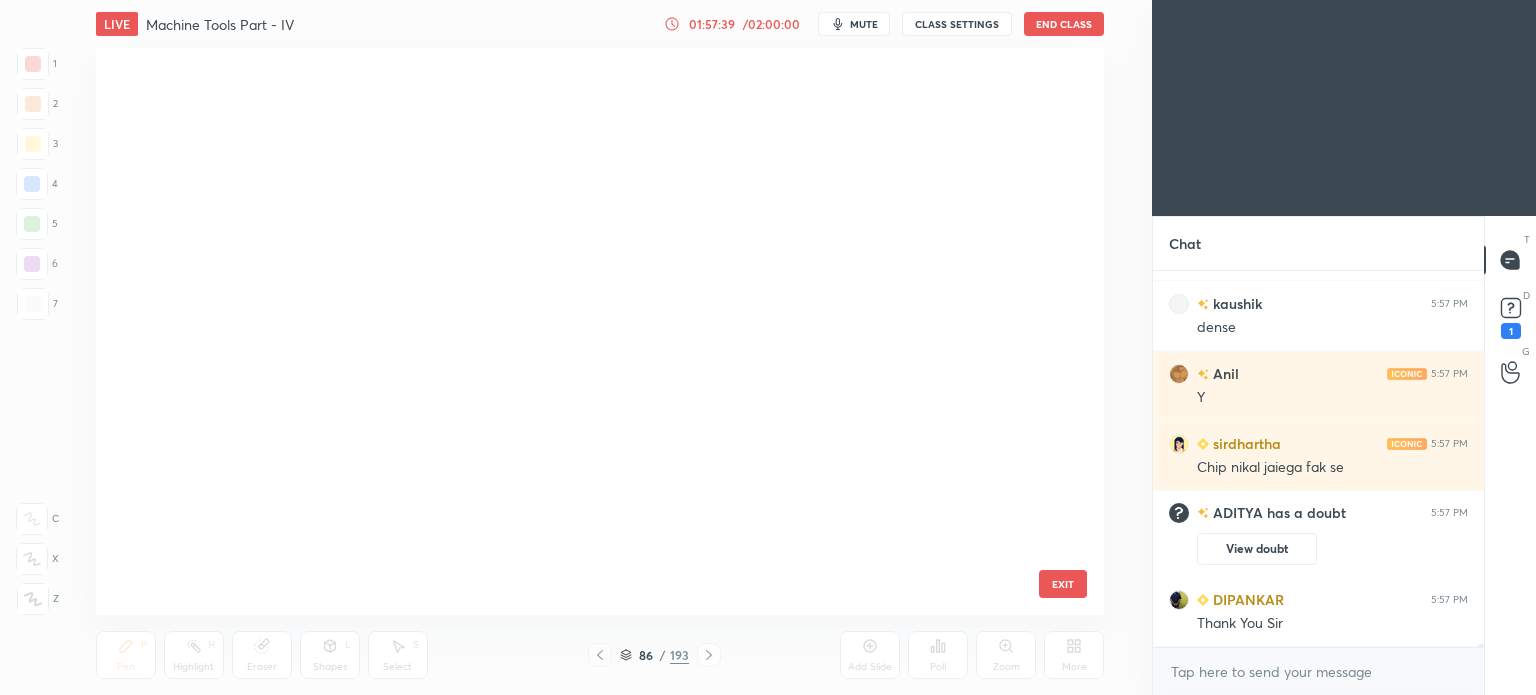 scroll, scrollTop: 4479, scrollLeft: 0, axis: vertical 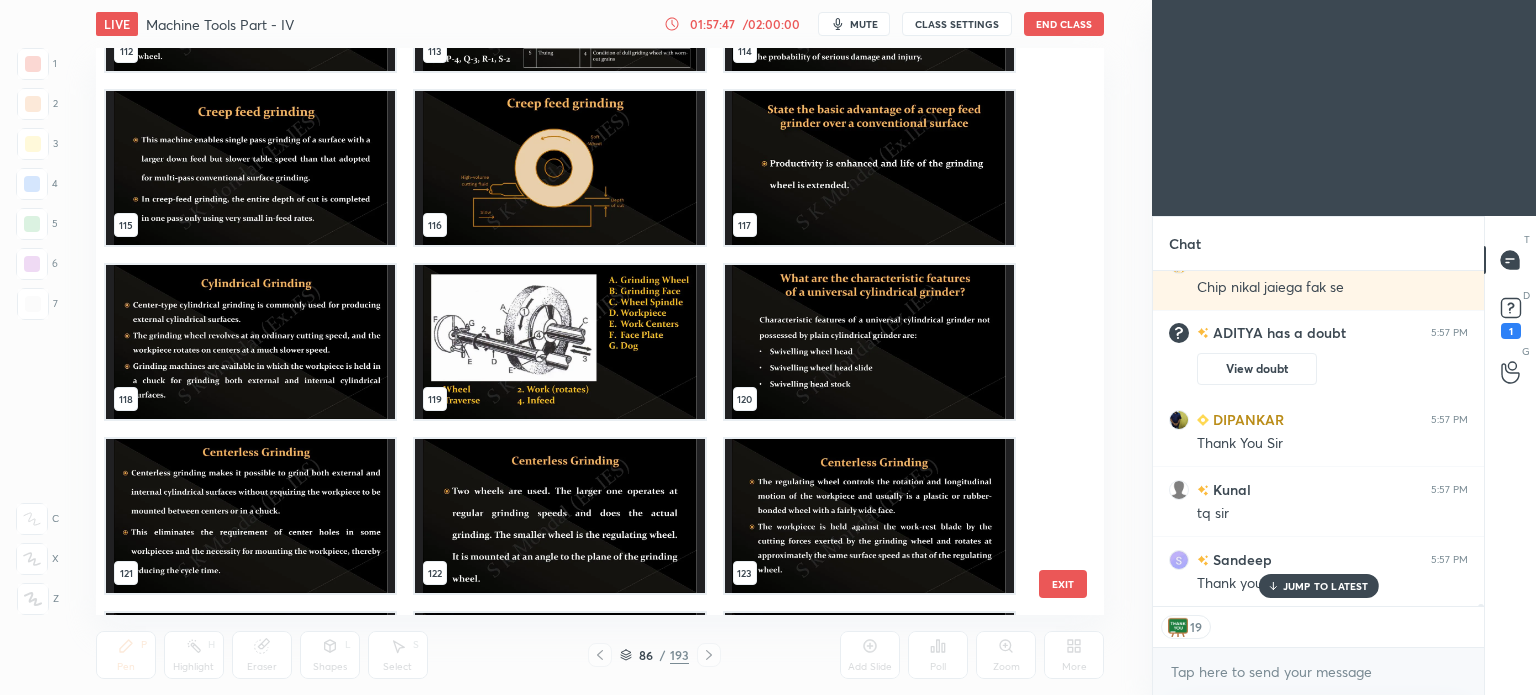 click on "JUMP TO LATEST" at bounding box center (1326, 586) 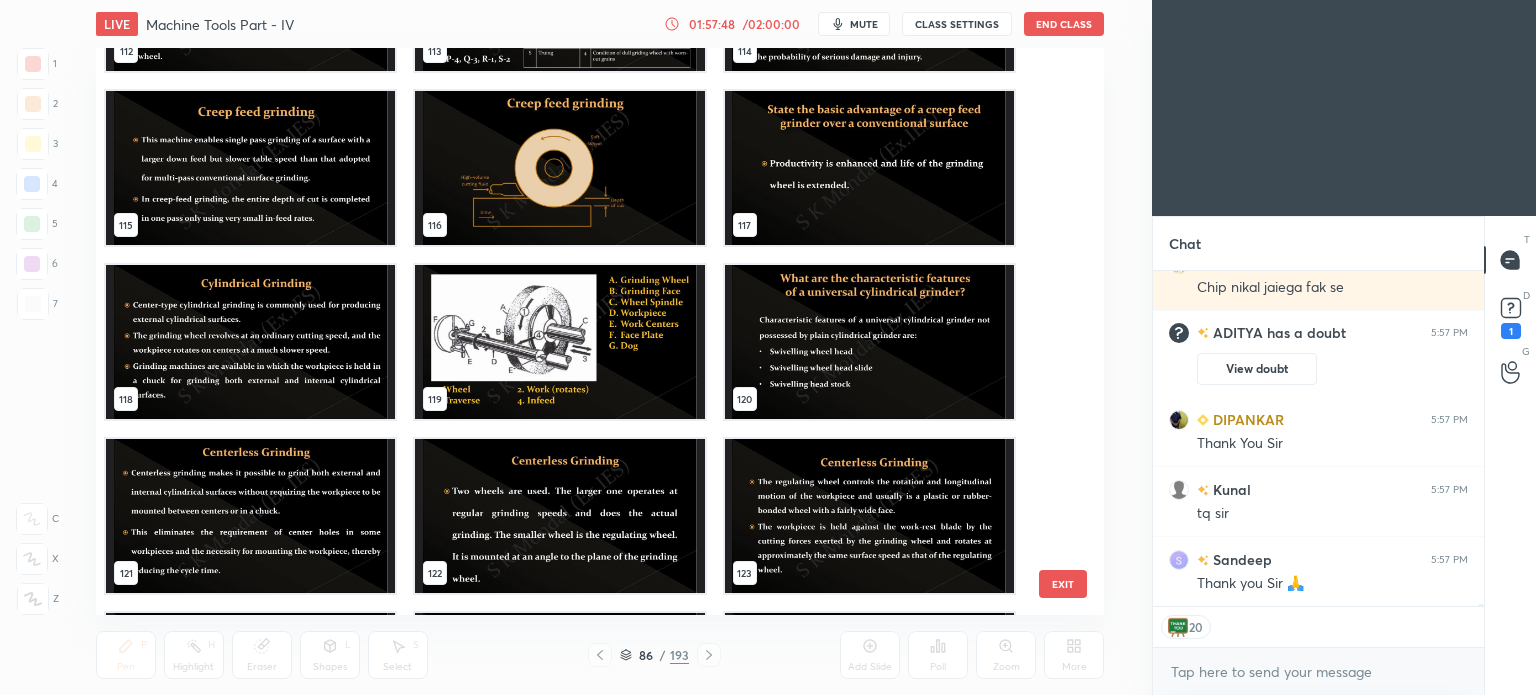 scroll, scrollTop: 50651, scrollLeft: 0, axis: vertical 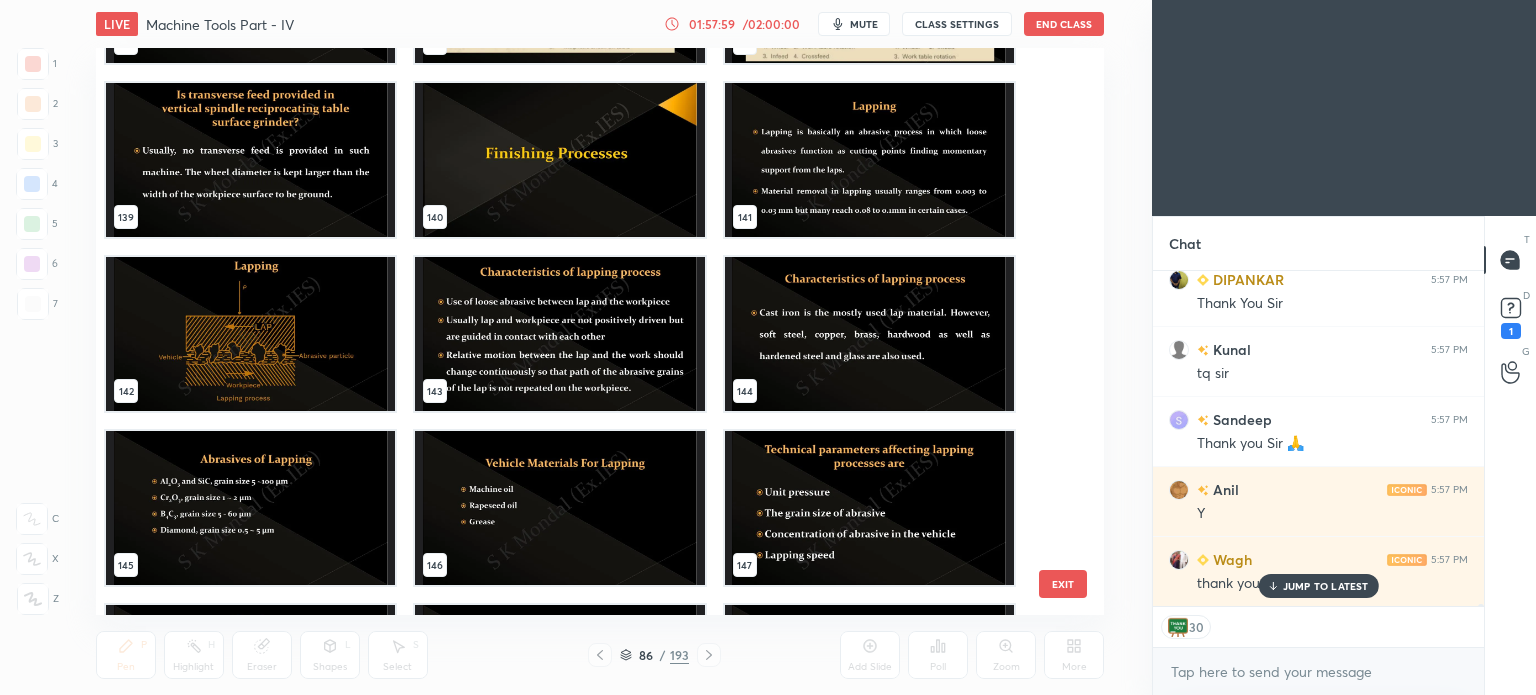 click on "JUMP TO LATEST" at bounding box center (1326, 586) 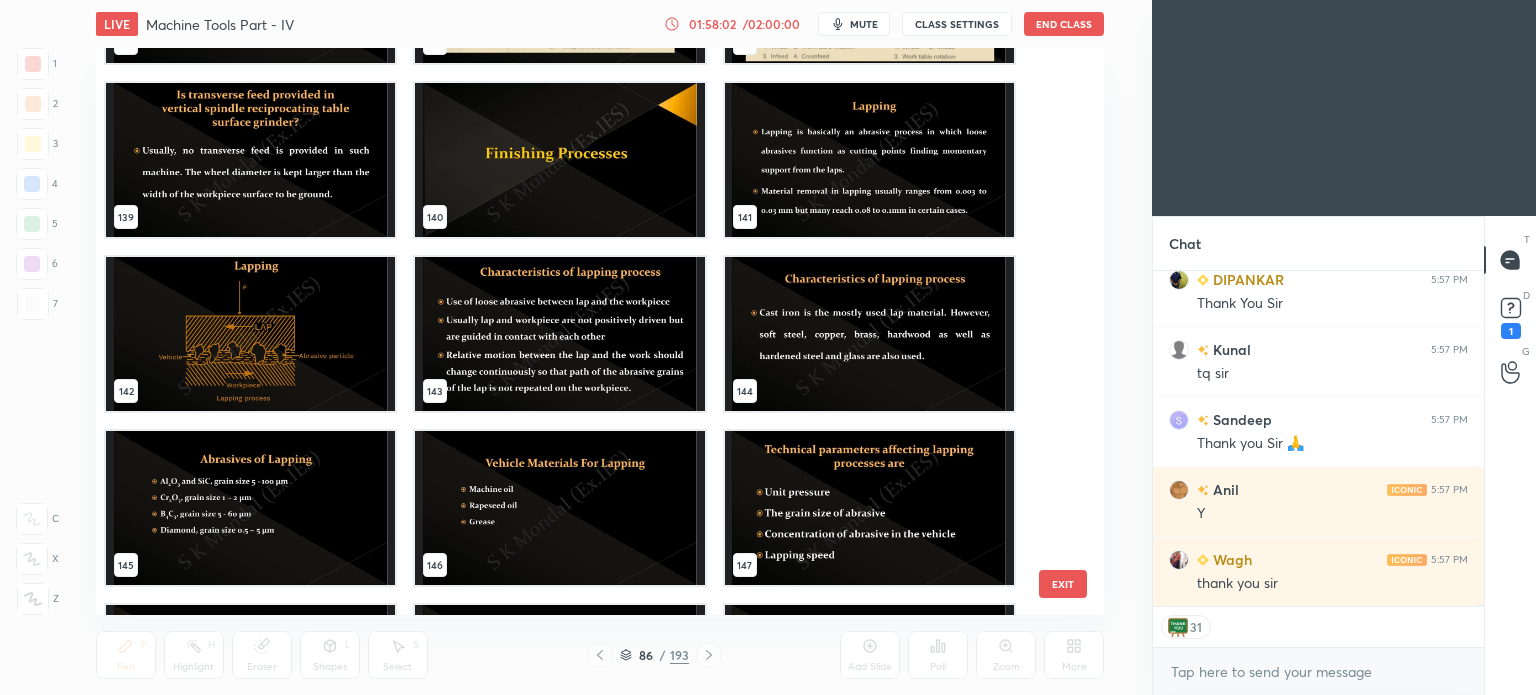 click on "End Class" at bounding box center [1064, 24] 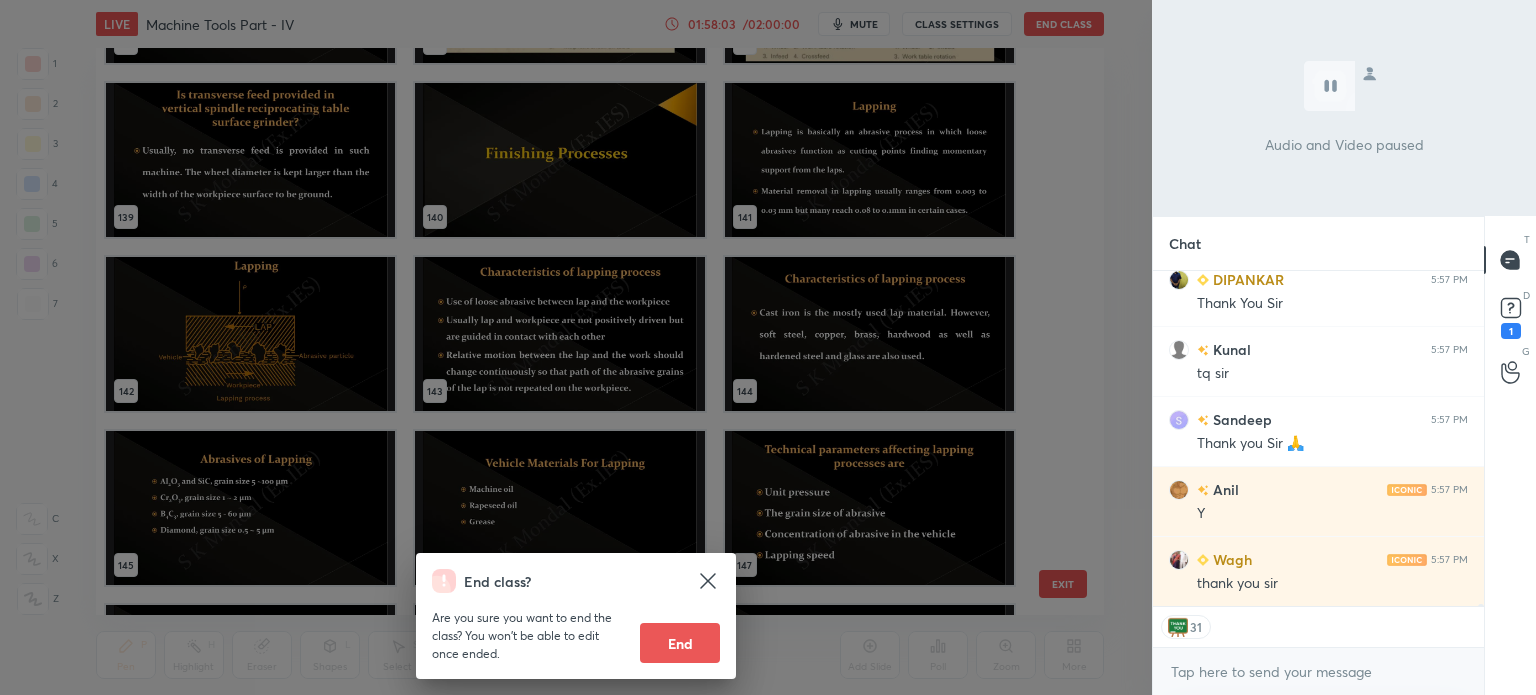 scroll, scrollTop: 50791, scrollLeft: 0, axis: vertical 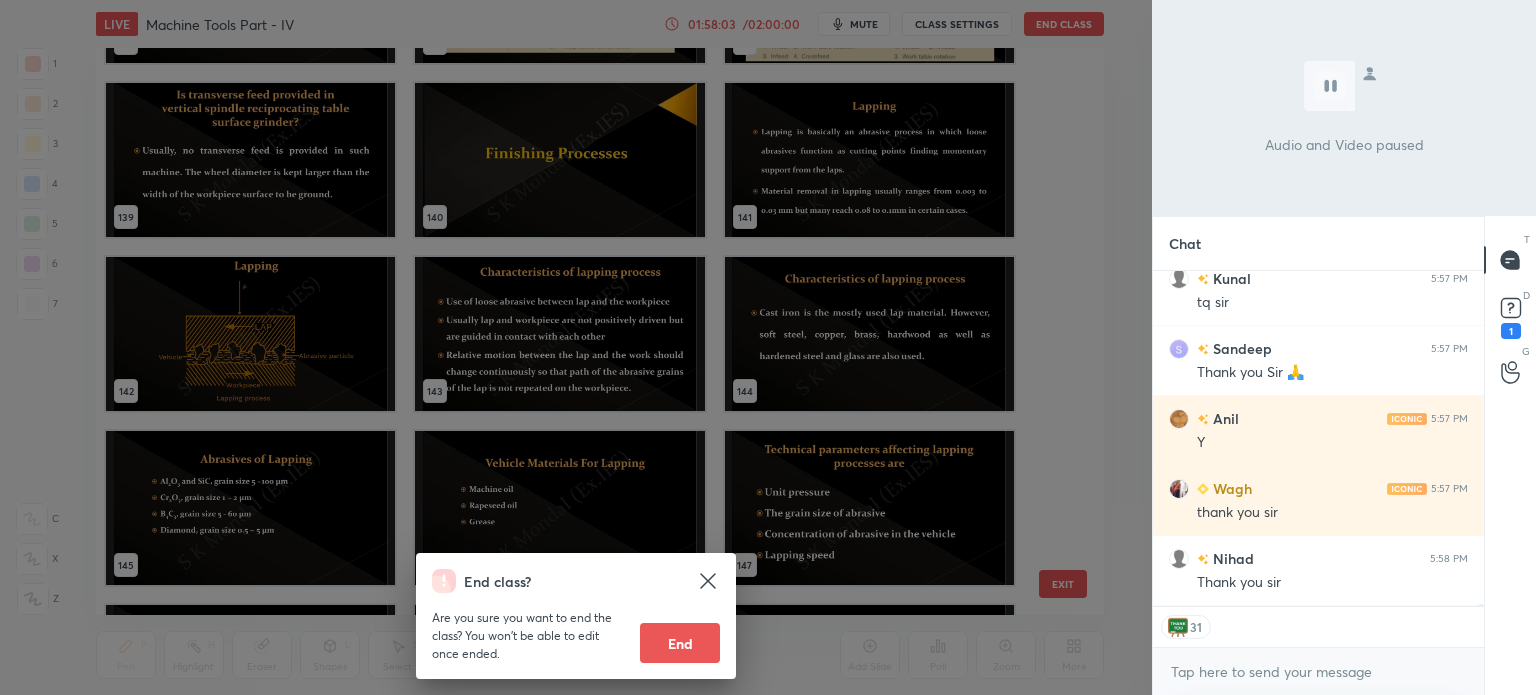 click on "End" at bounding box center [680, 643] 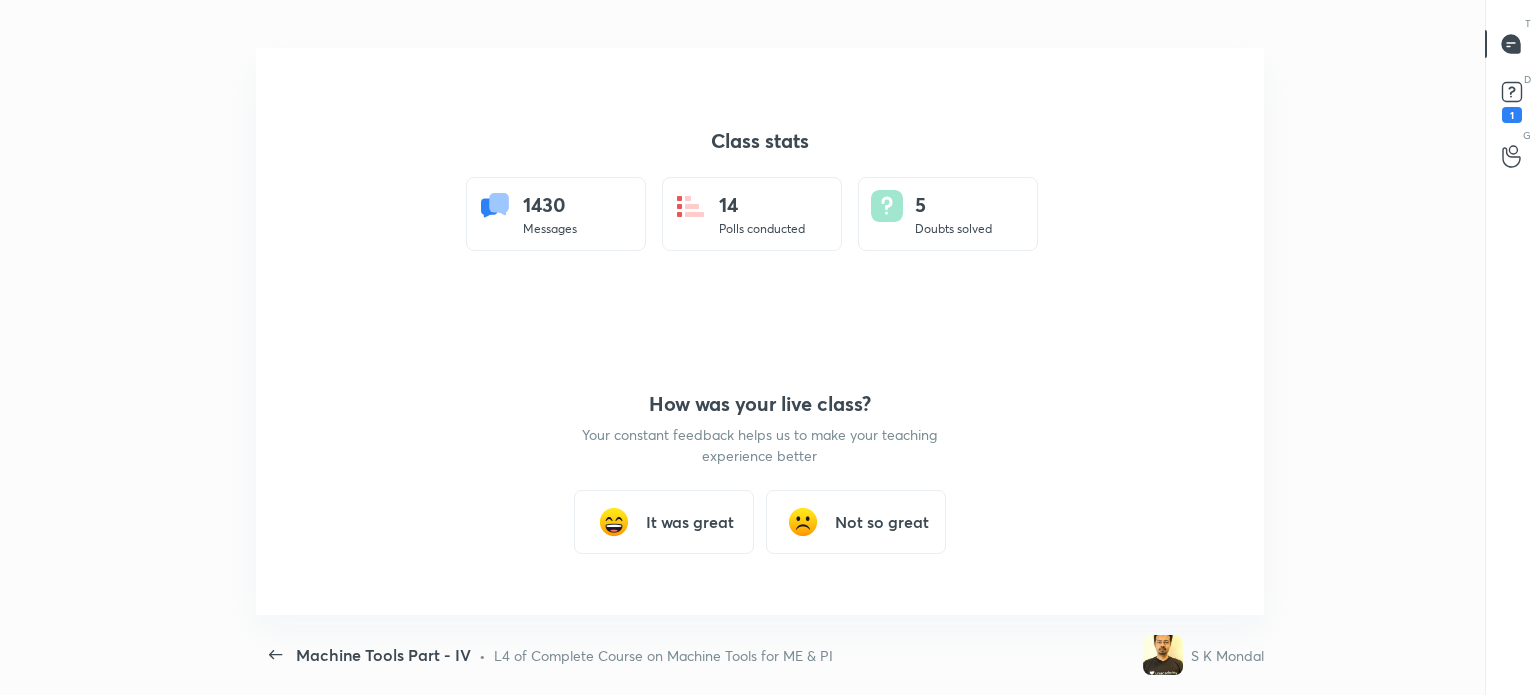 scroll, scrollTop: 99432, scrollLeft: 98716, axis: both 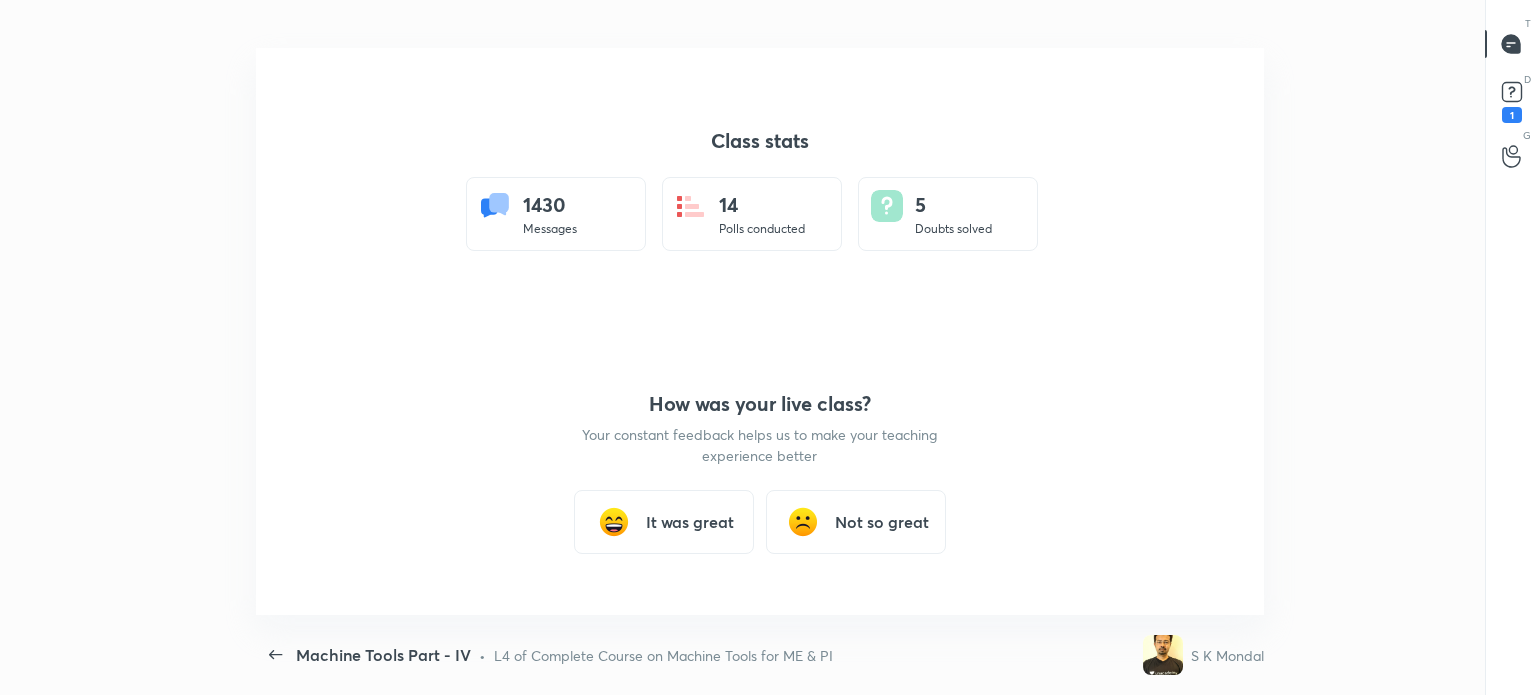 click on "It was great" at bounding box center [690, 522] 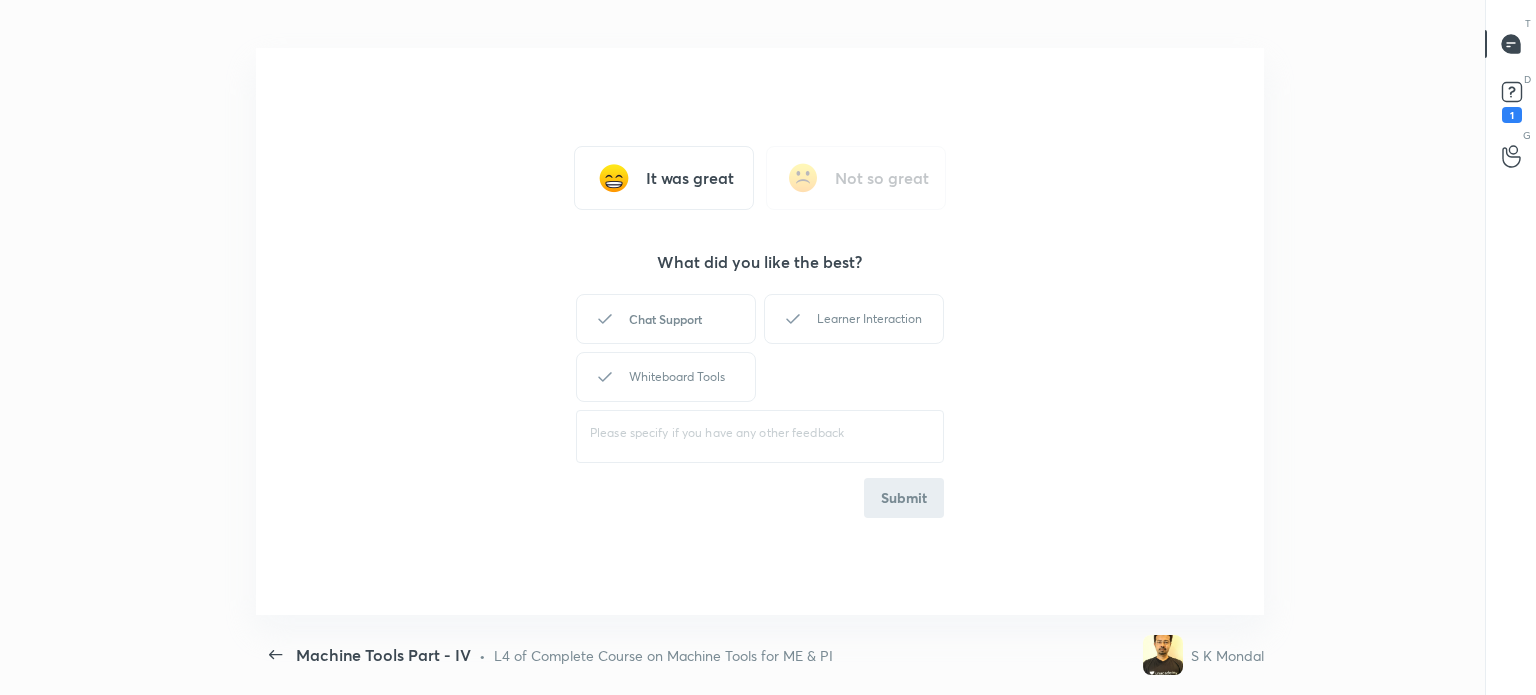click on "Chat Support" at bounding box center [666, 319] 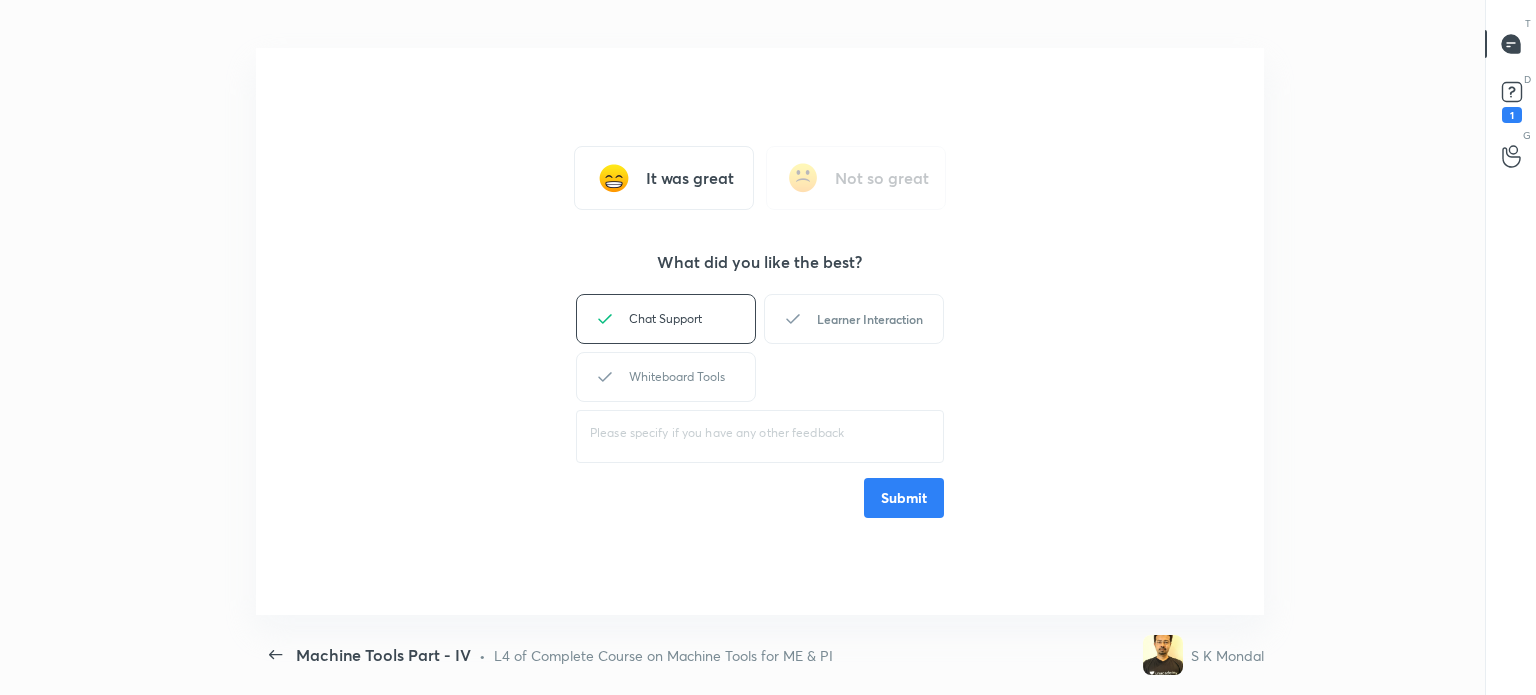 click on "Learner Interaction" at bounding box center [854, 319] 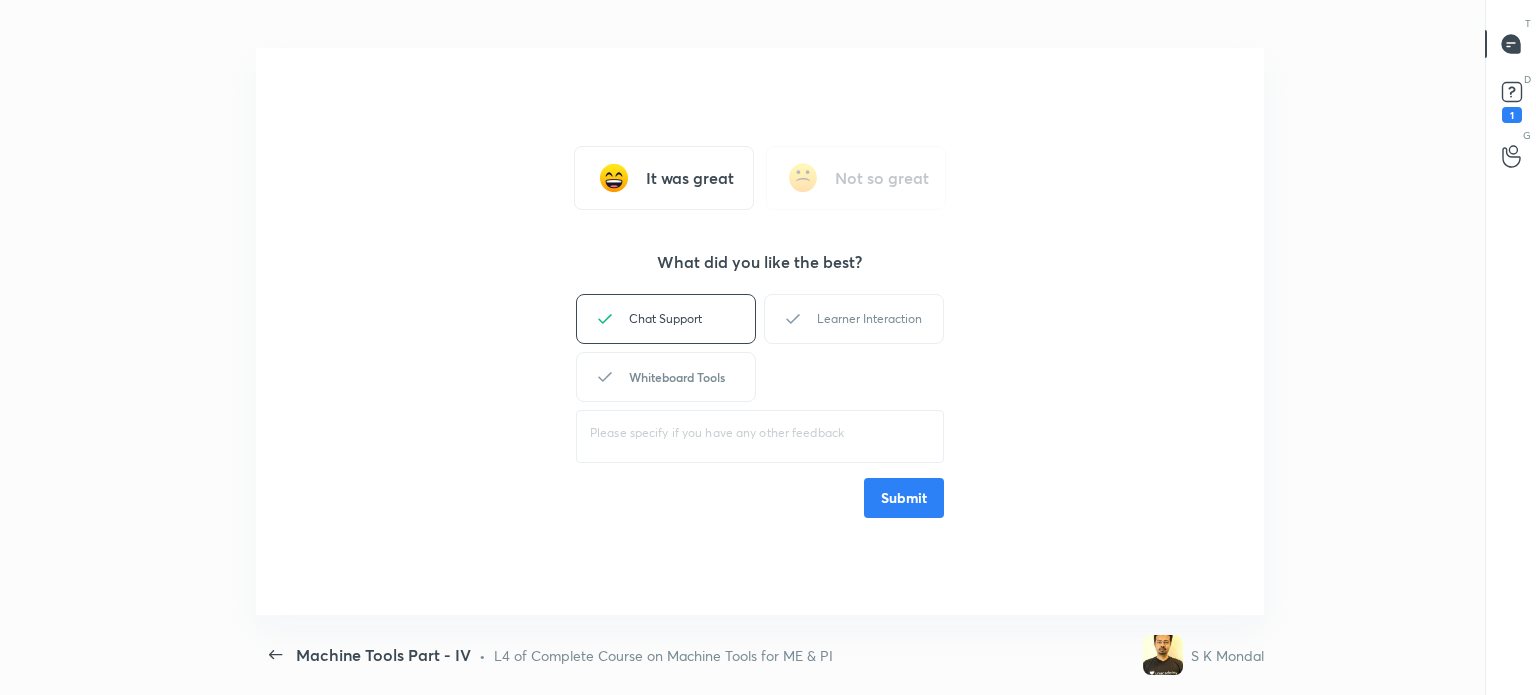 type on "x" 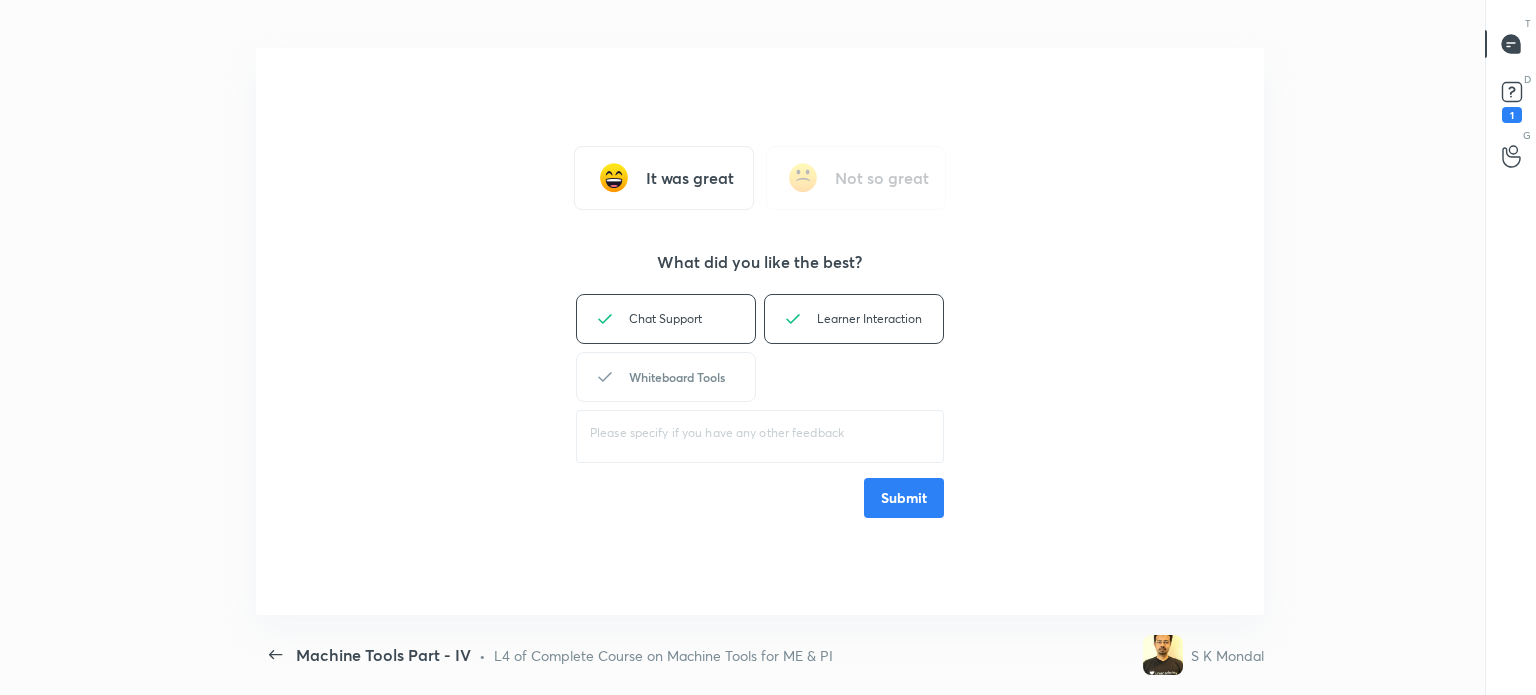 click on "Whiteboard Tools" at bounding box center (666, 377) 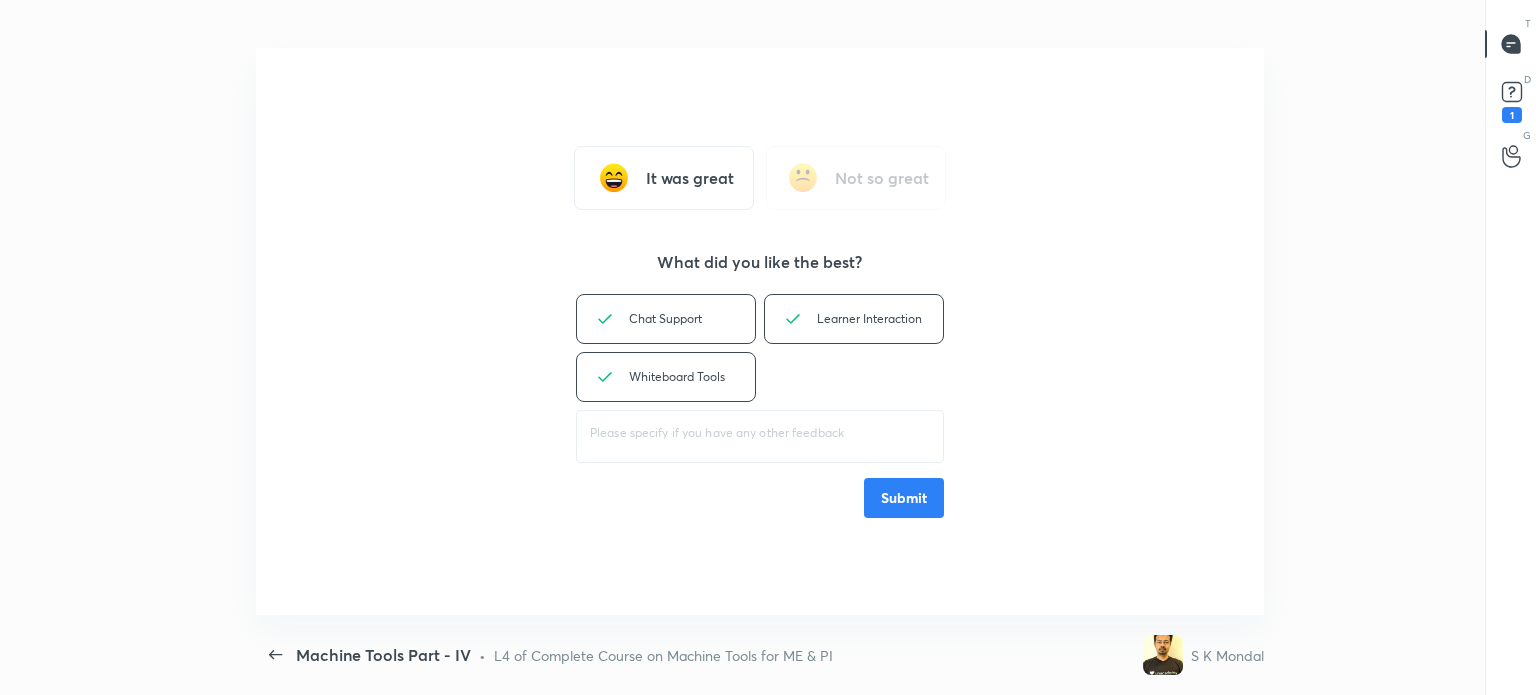 click on "Chat Support Learner Interaction Whiteboard Tools ​ Submit" at bounding box center [760, 404] 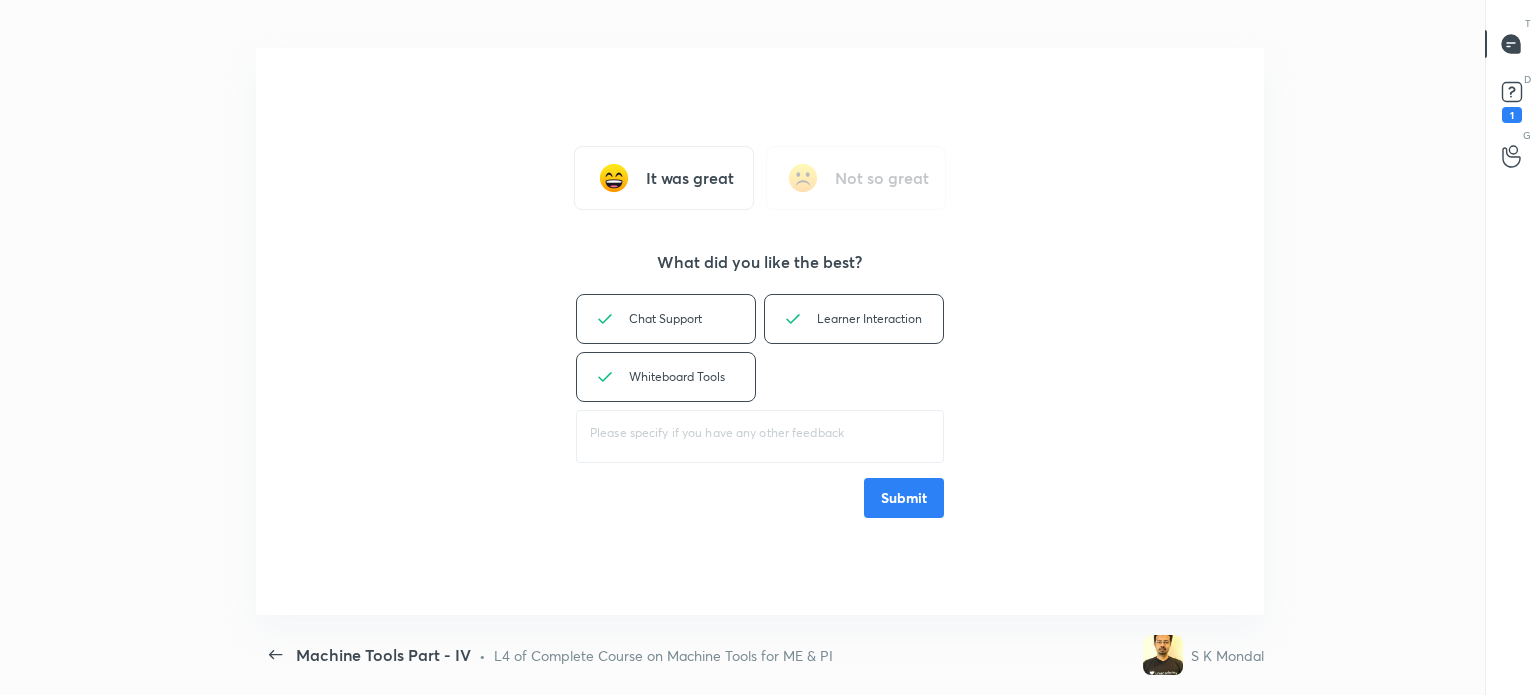 click on "Submit" at bounding box center (904, 498) 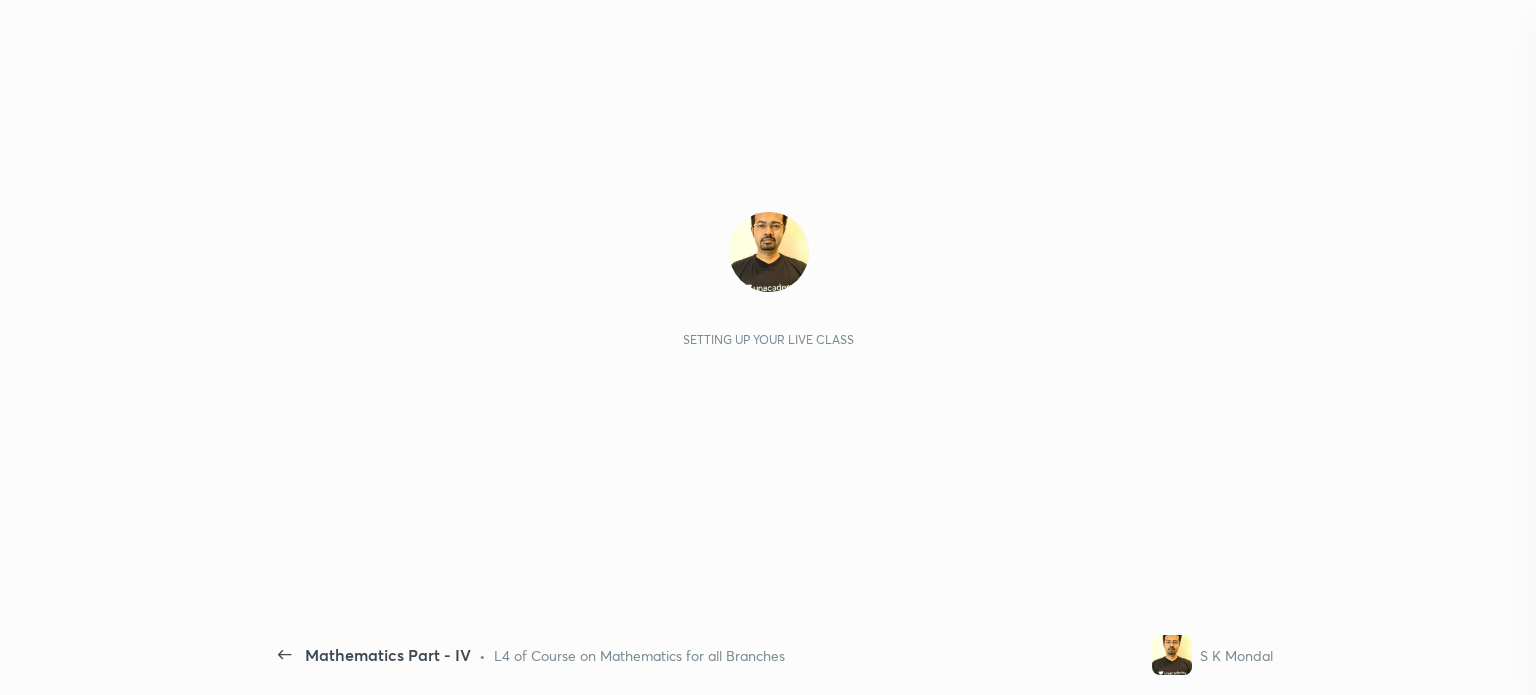 scroll, scrollTop: 0, scrollLeft: 0, axis: both 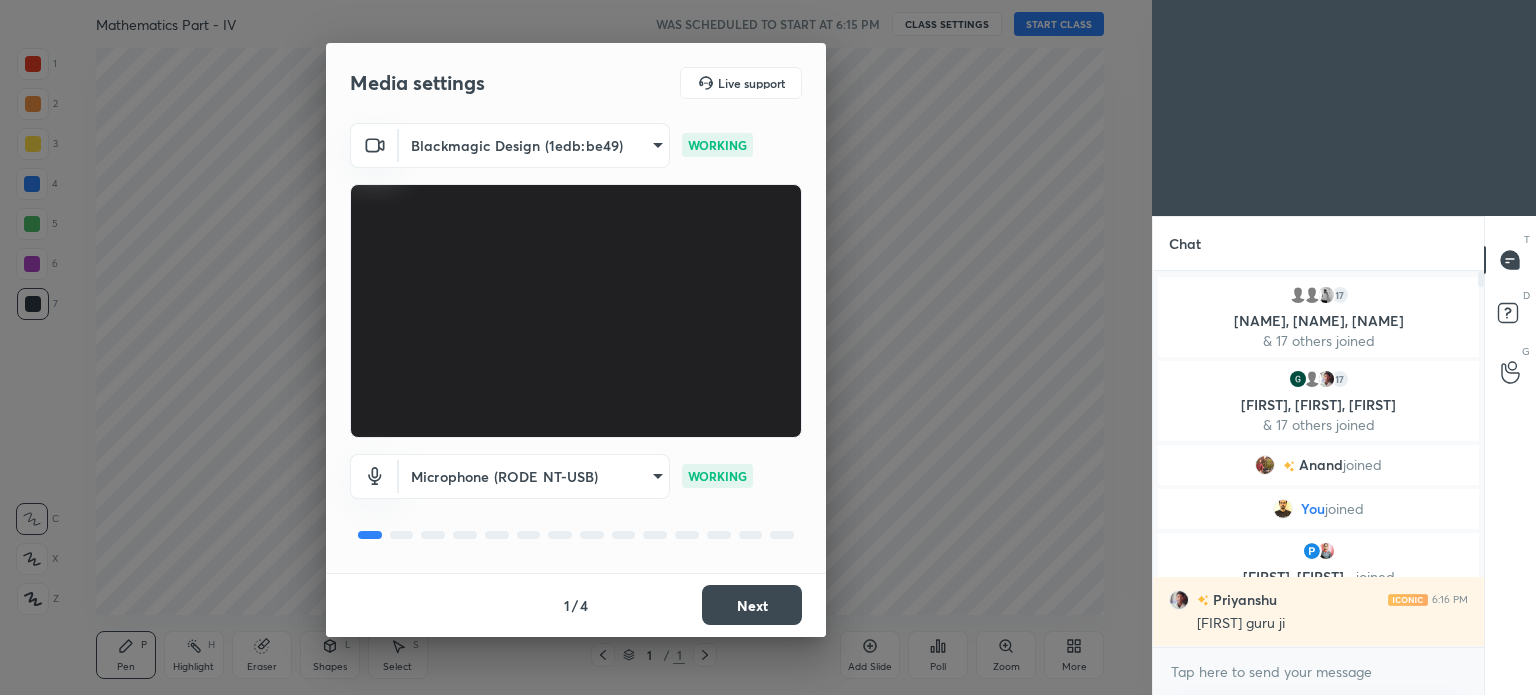 click on "Next" at bounding box center [752, 605] 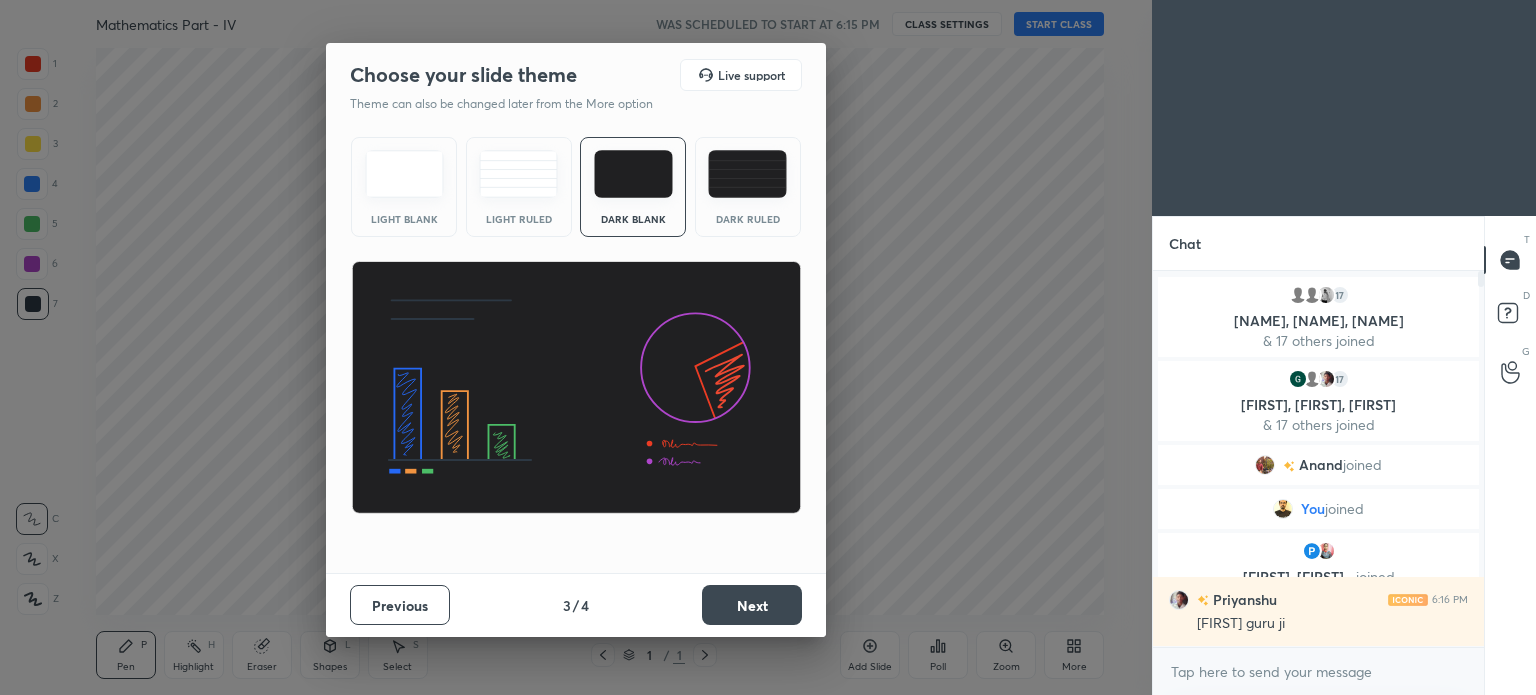 click on "Next" at bounding box center [752, 605] 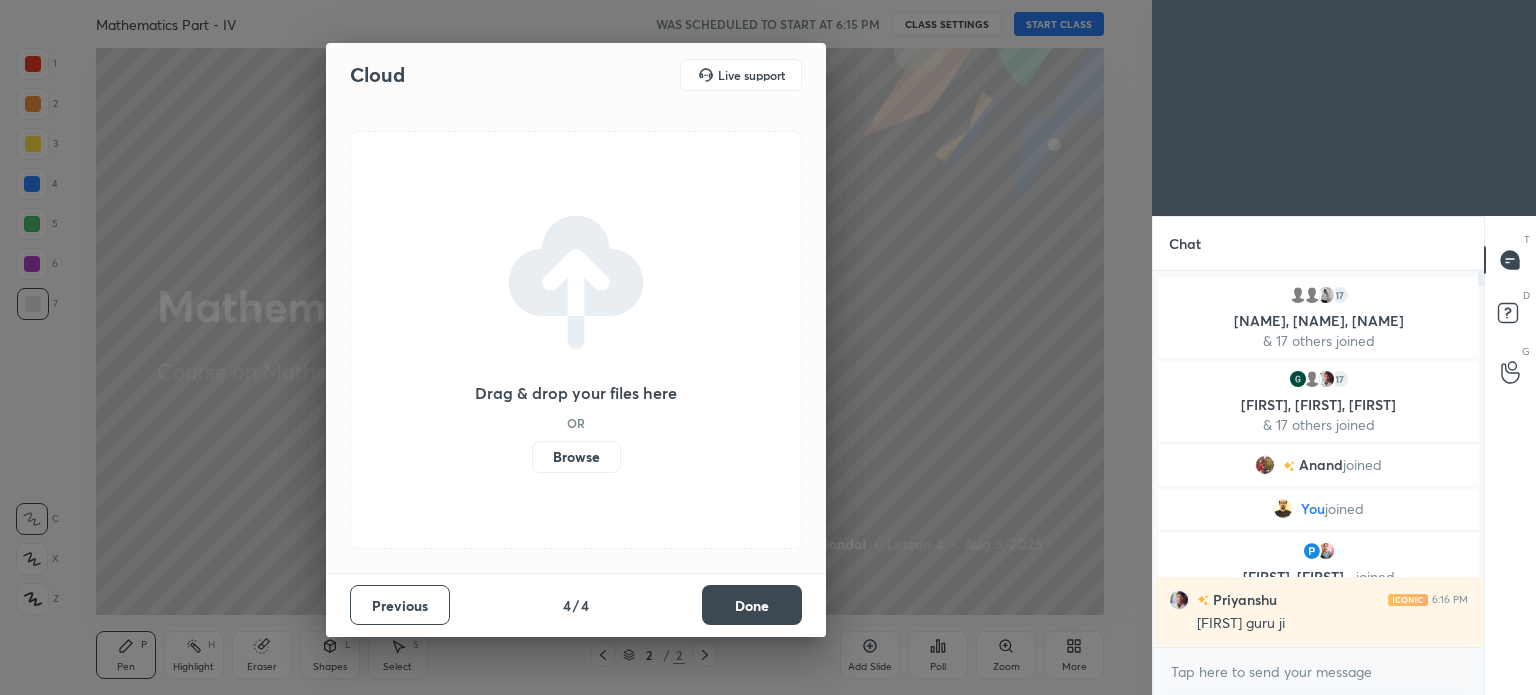click on "Done" at bounding box center [752, 605] 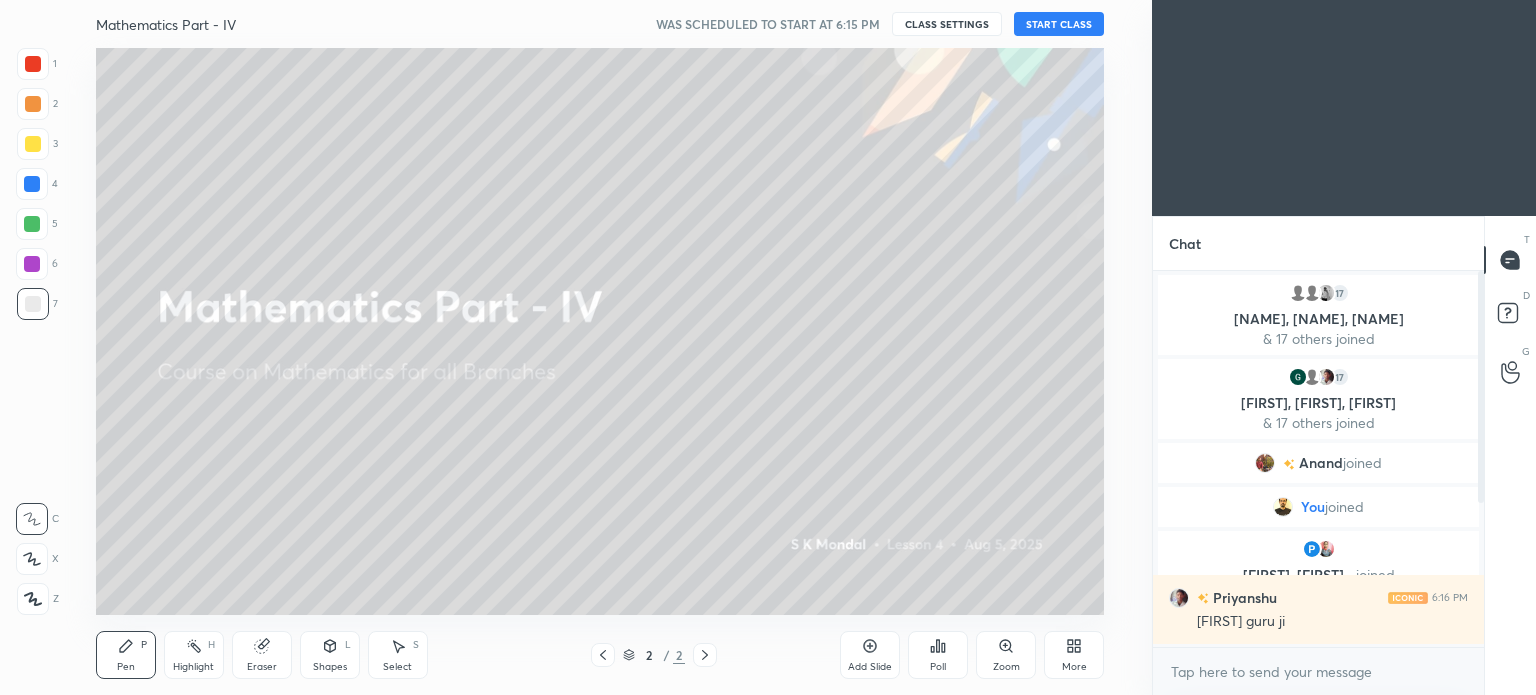 click on "START CLASS" at bounding box center [1059, 24] 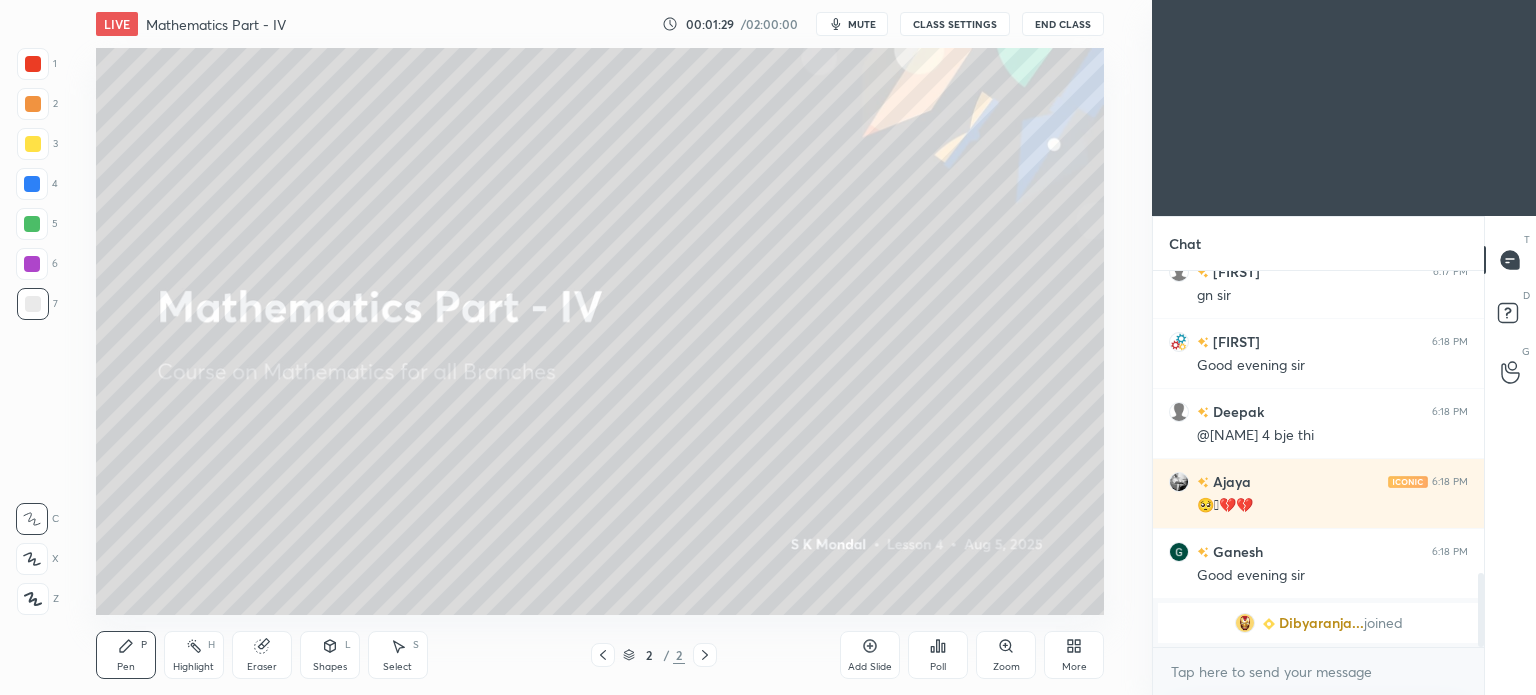 scroll, scrollTop: 1546, scrollLeft: 0, axis: vertical 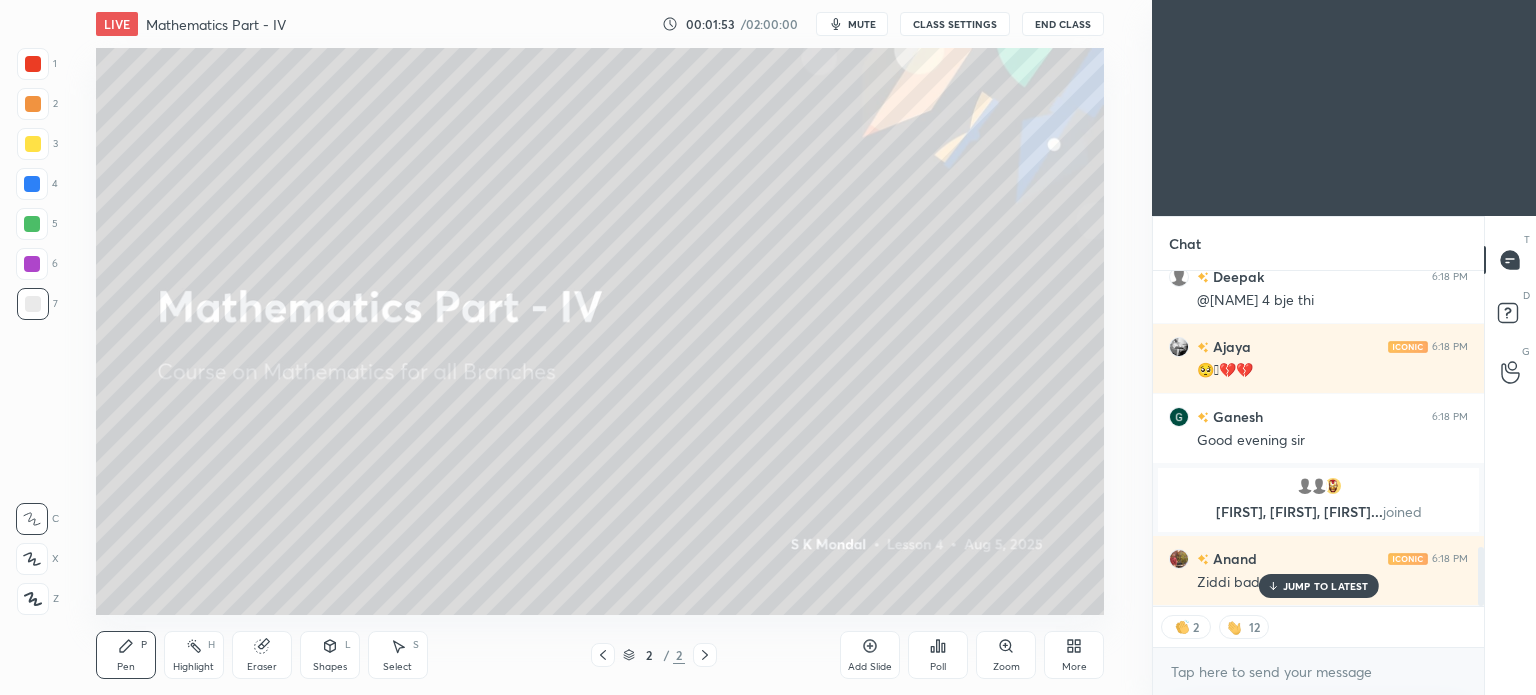 click on "JUMP TO LATEST" at bounding box center (1318, 586) 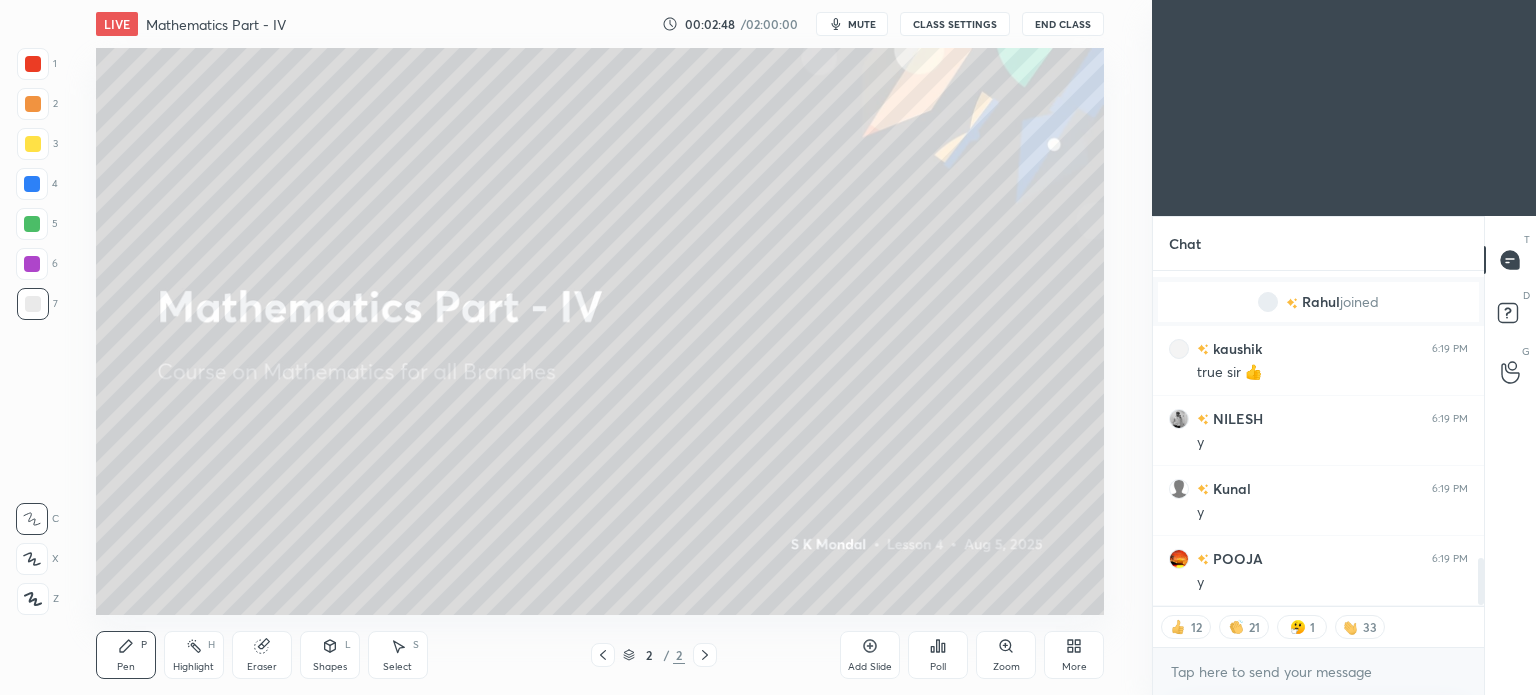 scroll, scrollTop: 2088, scrollLeft: 0, axis: vertical 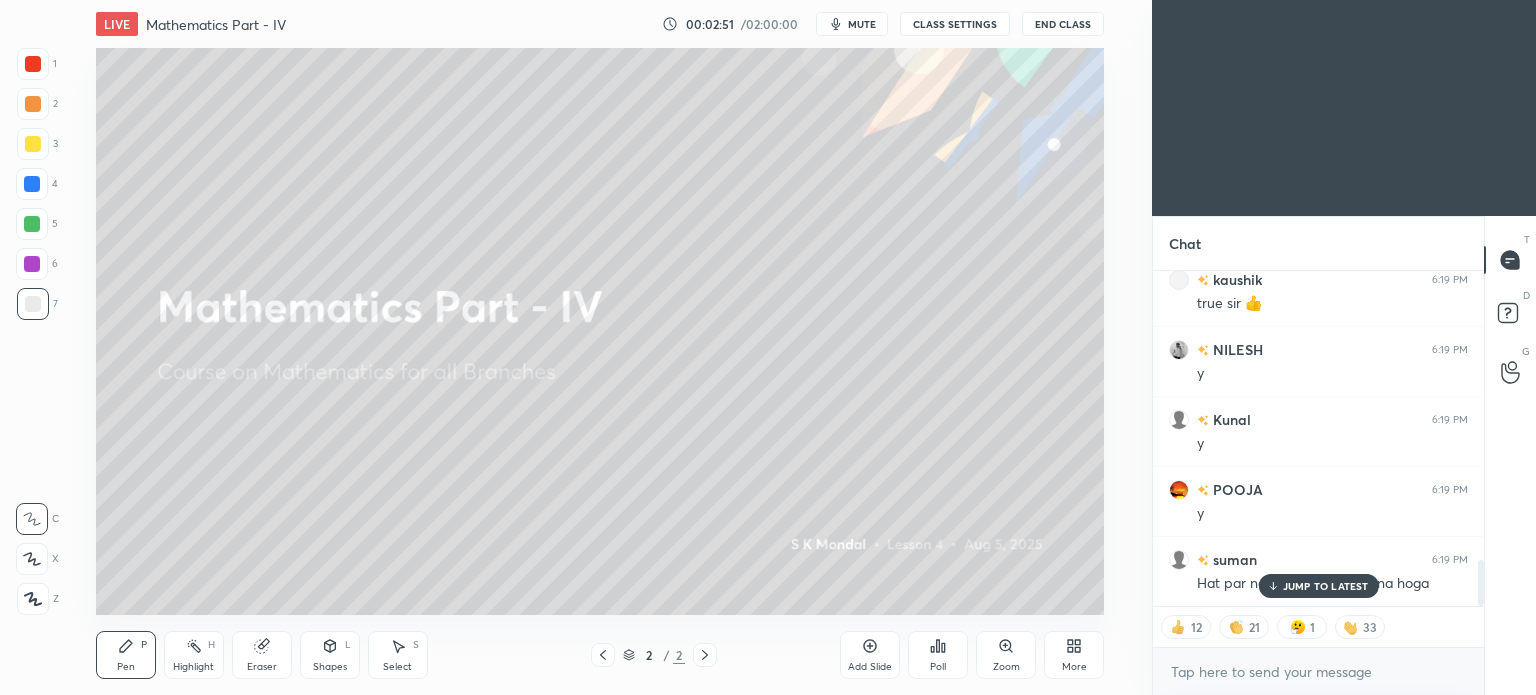click on "JUMP TO LATEST" at bounding box center (1326, 586) 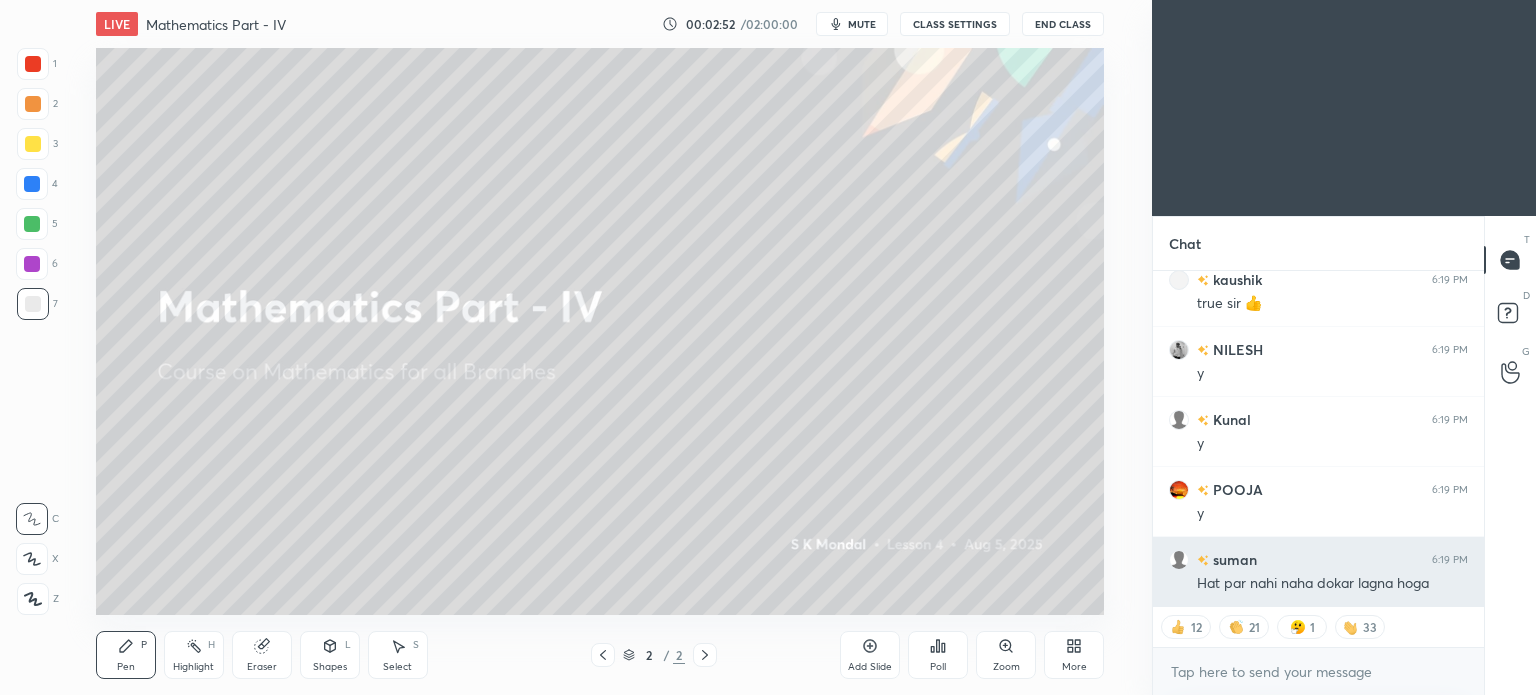 scroll, scrollTop: 5, scrollLeft: 6, axis: both 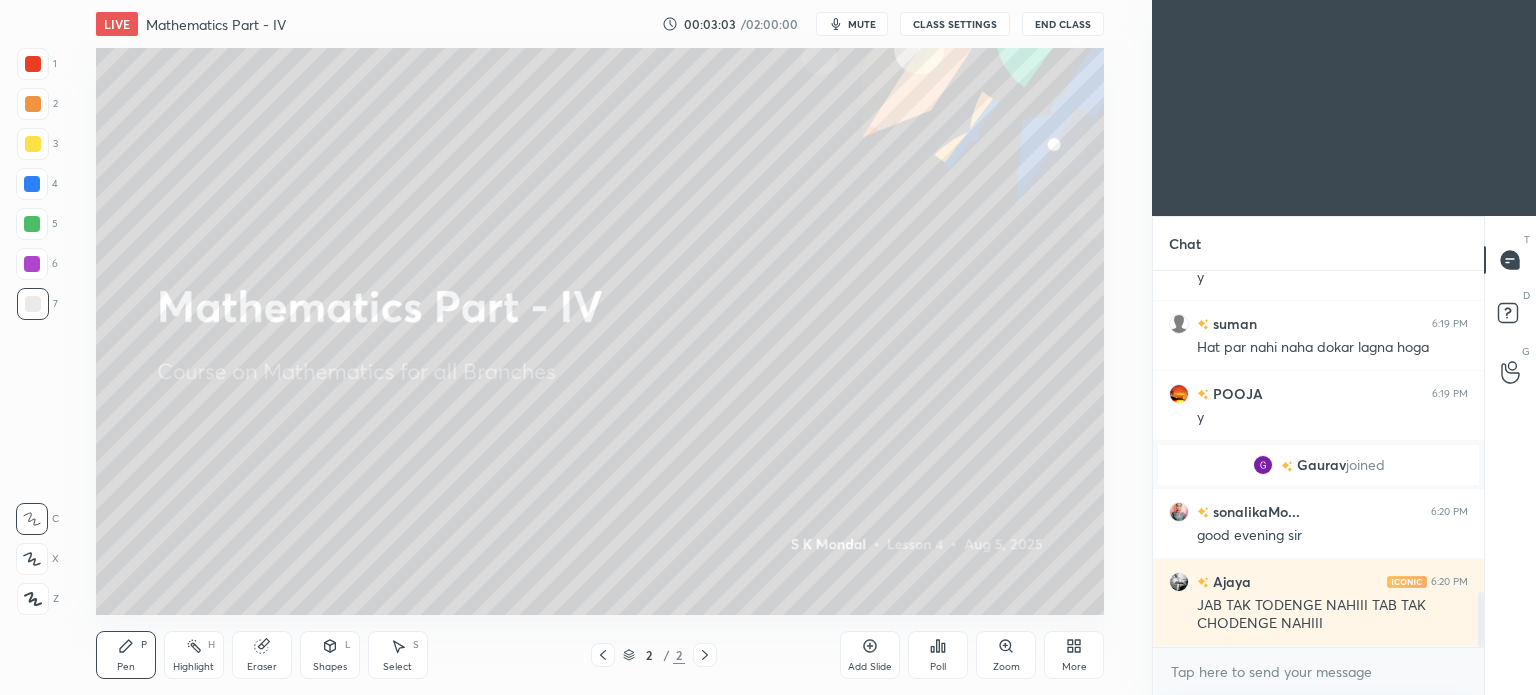 click on "More" at bounding box center (1074, 655) 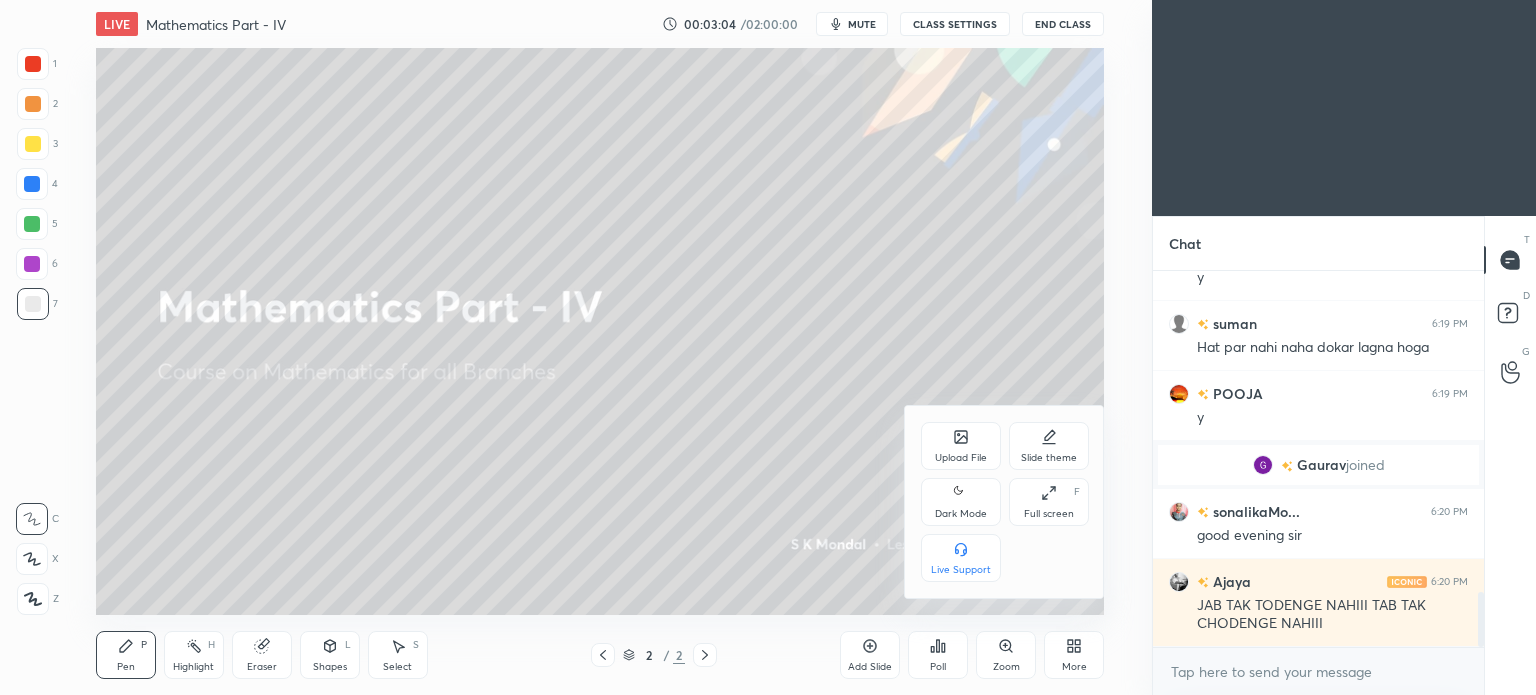 click 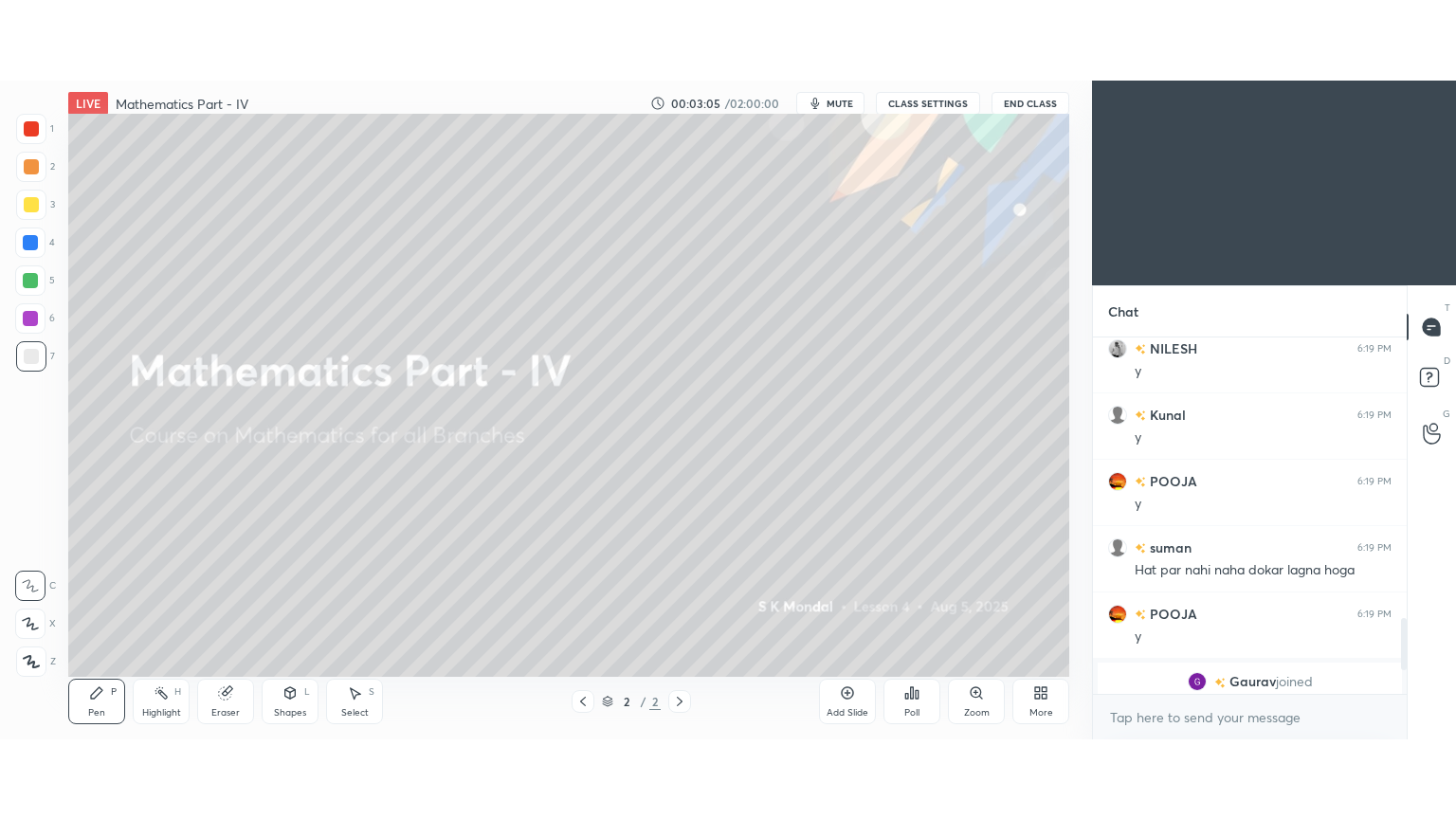scroll, scrollTop: 94094, scrollLeft: 93776, axis: both 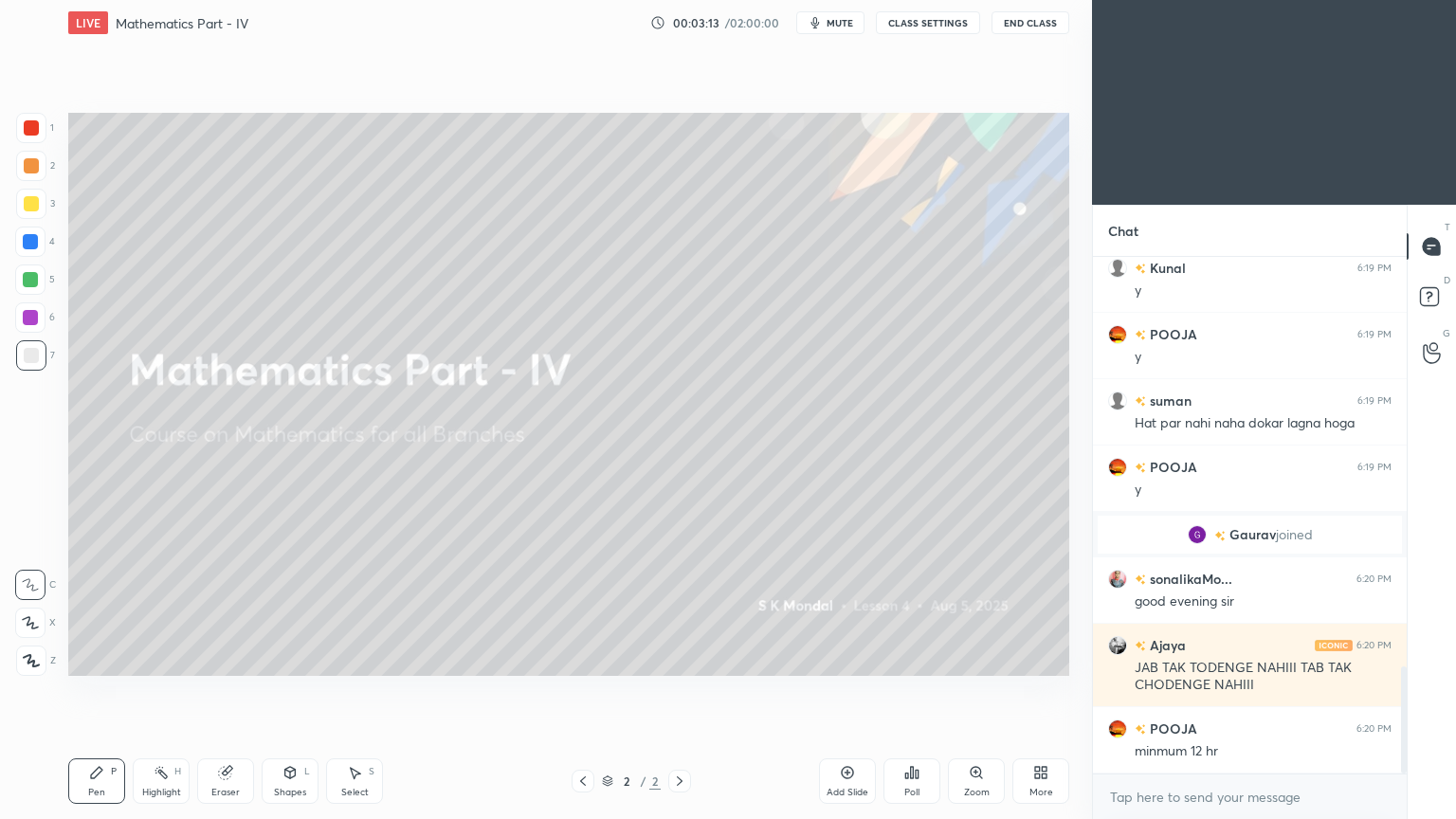 click on "2 / 2" at bounding box center (631, 781) 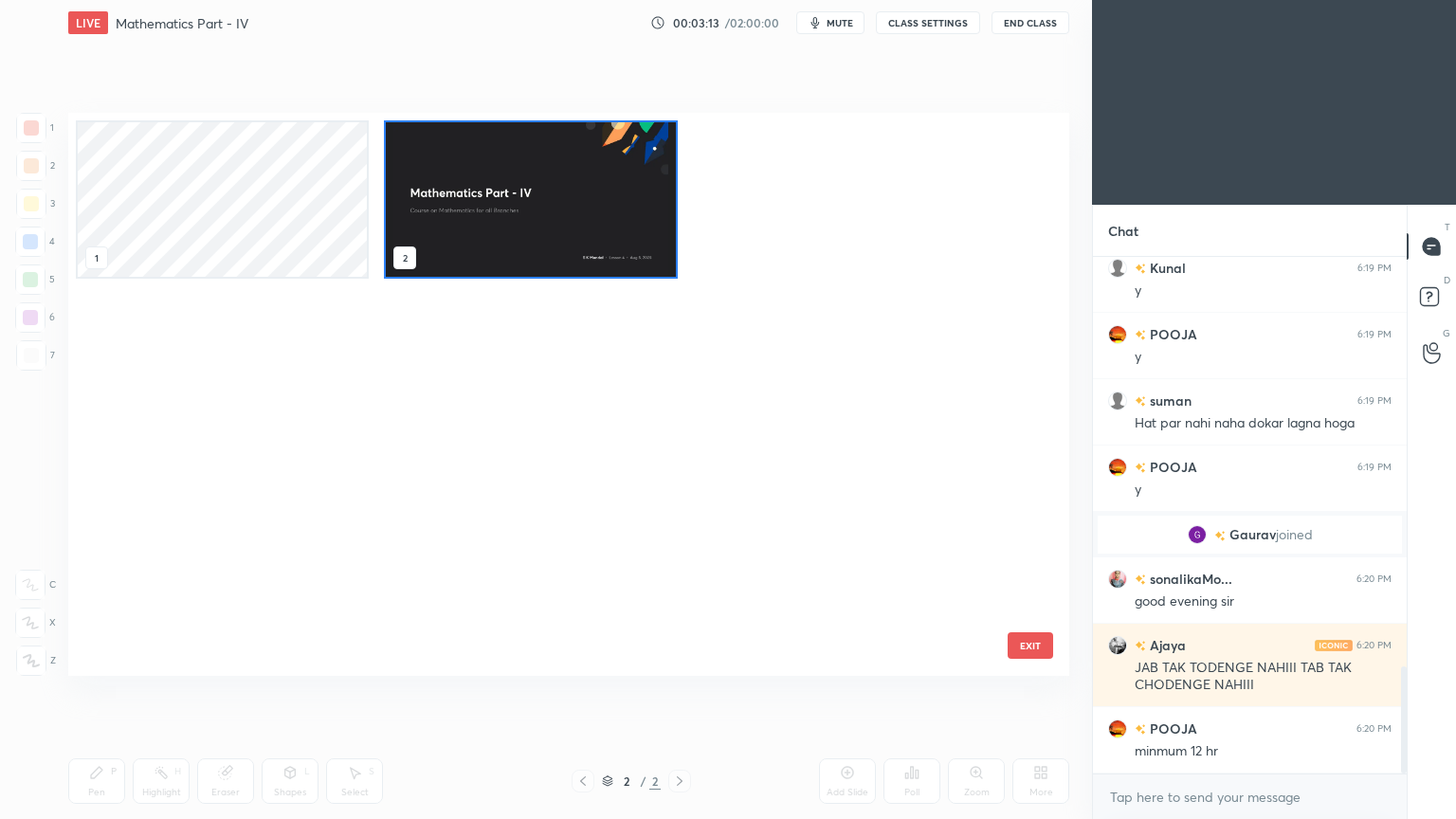 scroll, scrollTop: 6, scrollLeft: 9, axis: both 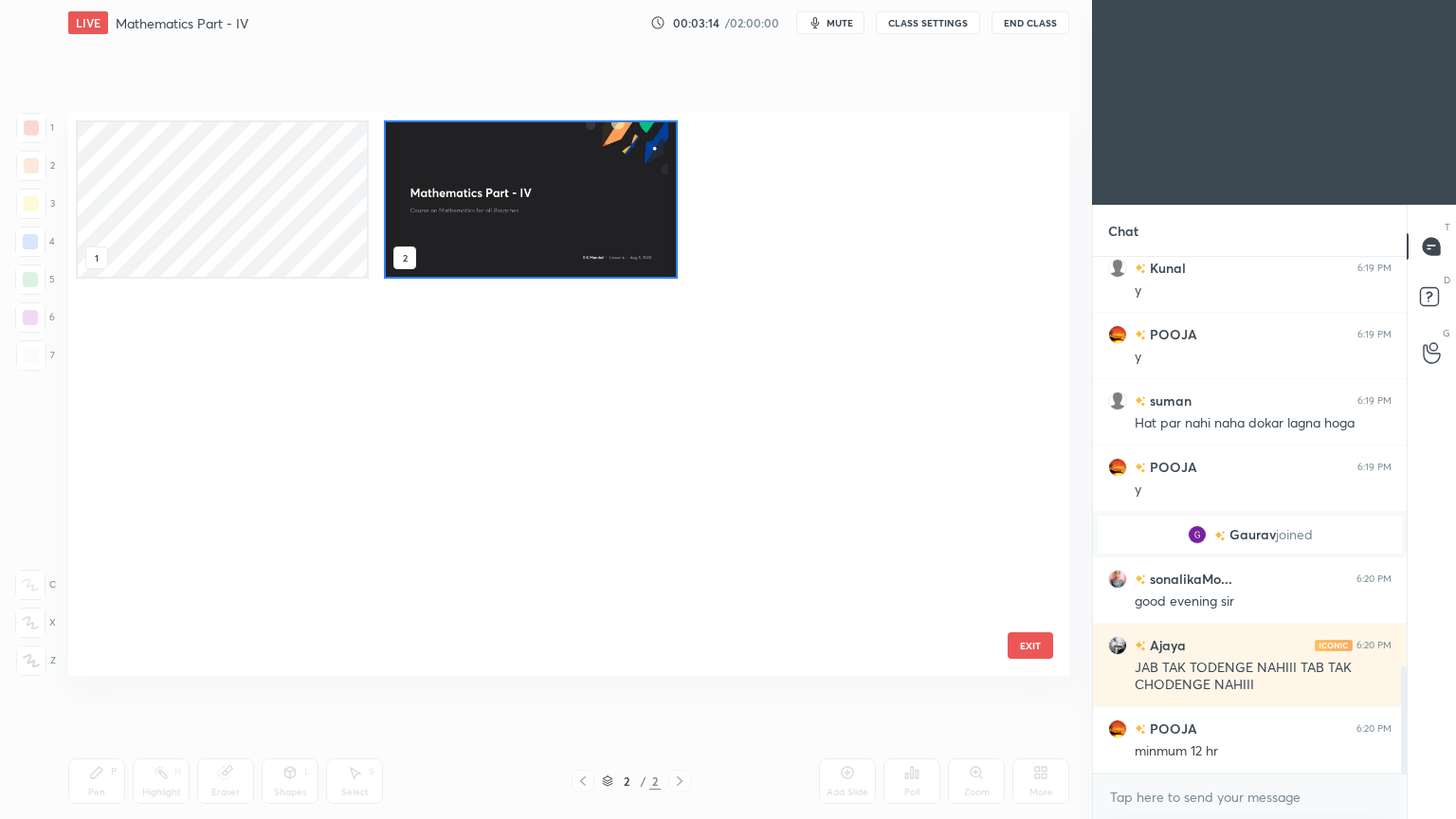 click at bounding box center [530, 199] 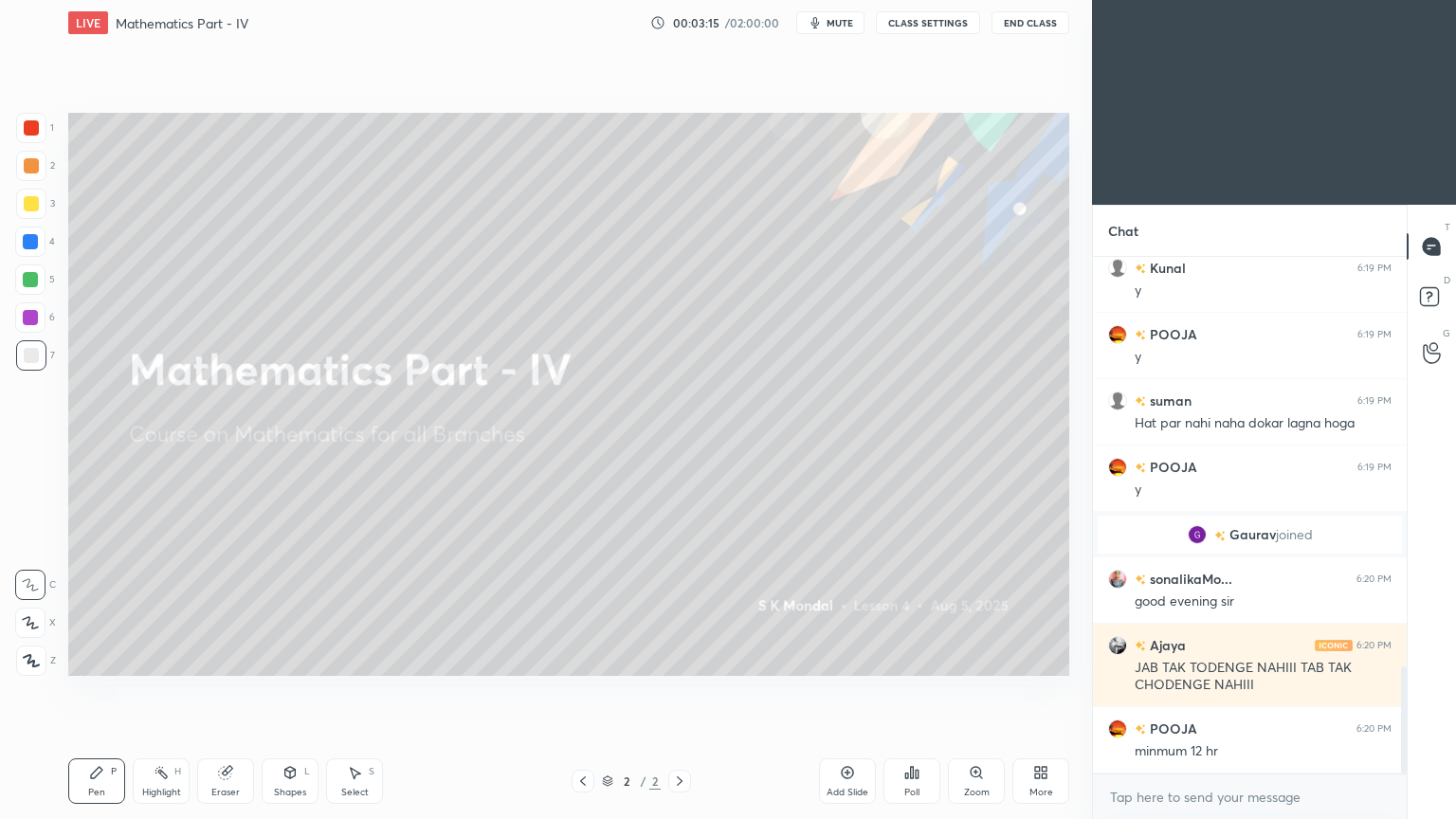 click at bounding box center [530, 199] 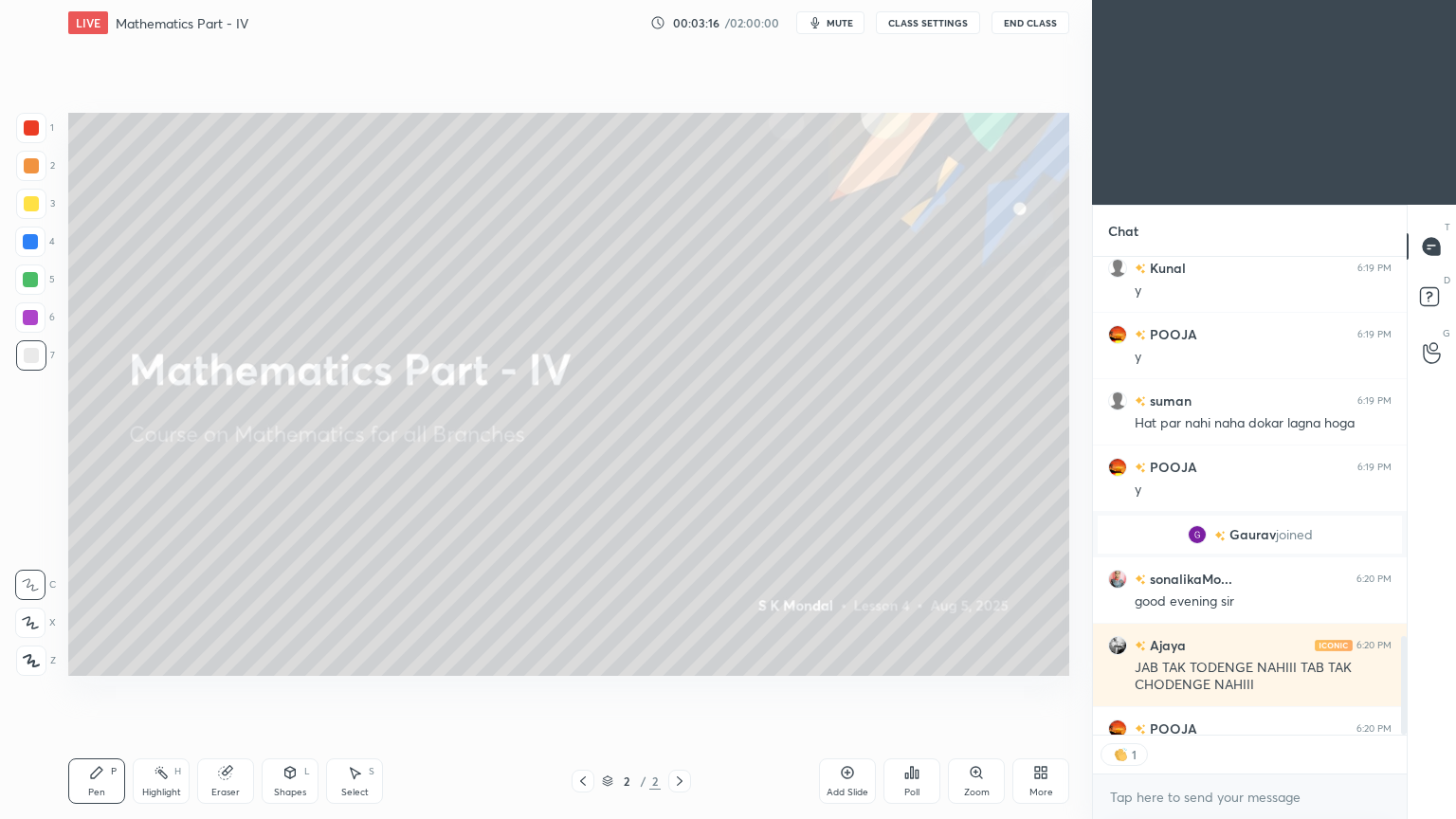 click 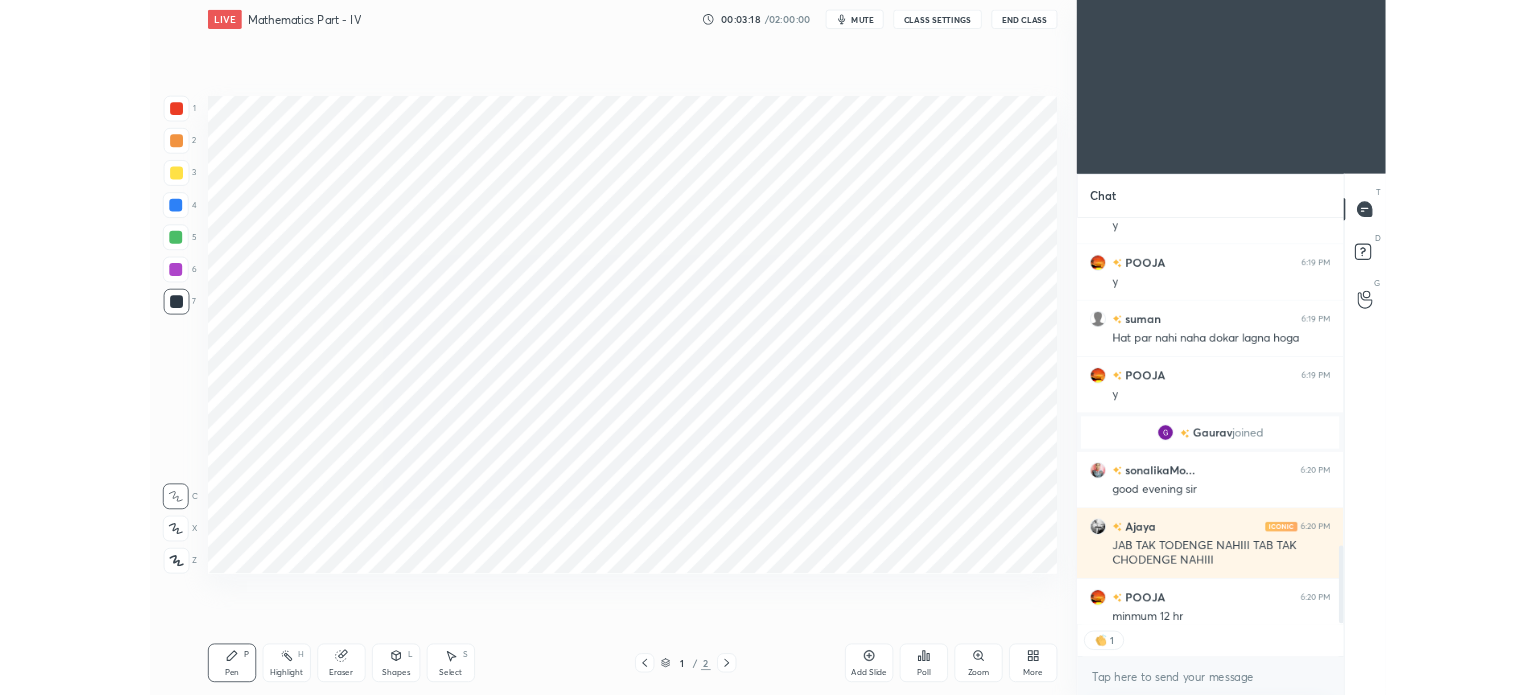 scroll, scrollTop: 2128, scrollLeft: 0, axis: vertical 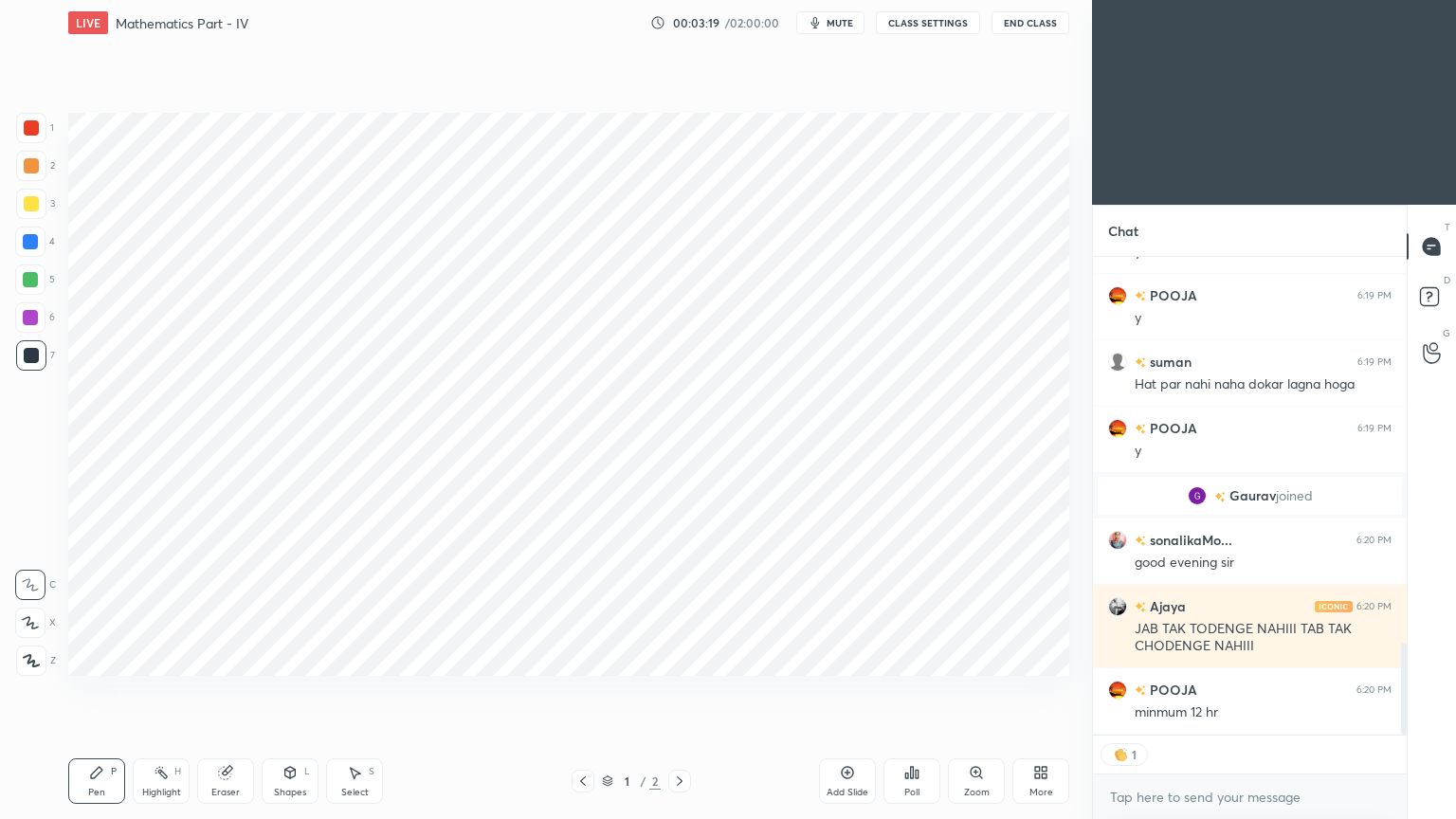 click on "More" at bounding box center (1041, 781) 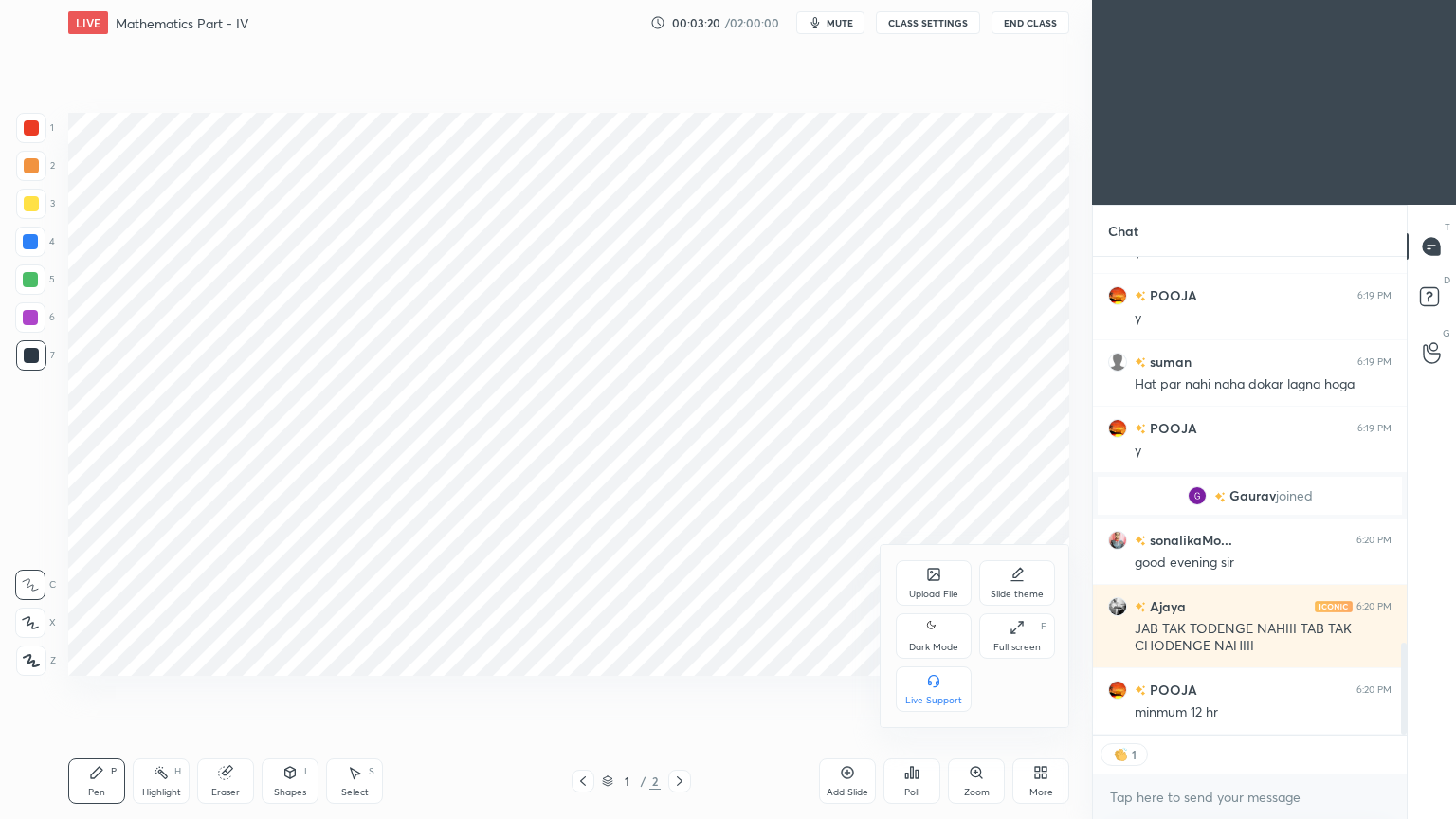 click on "Upload File" at bounding box center [934, 594] 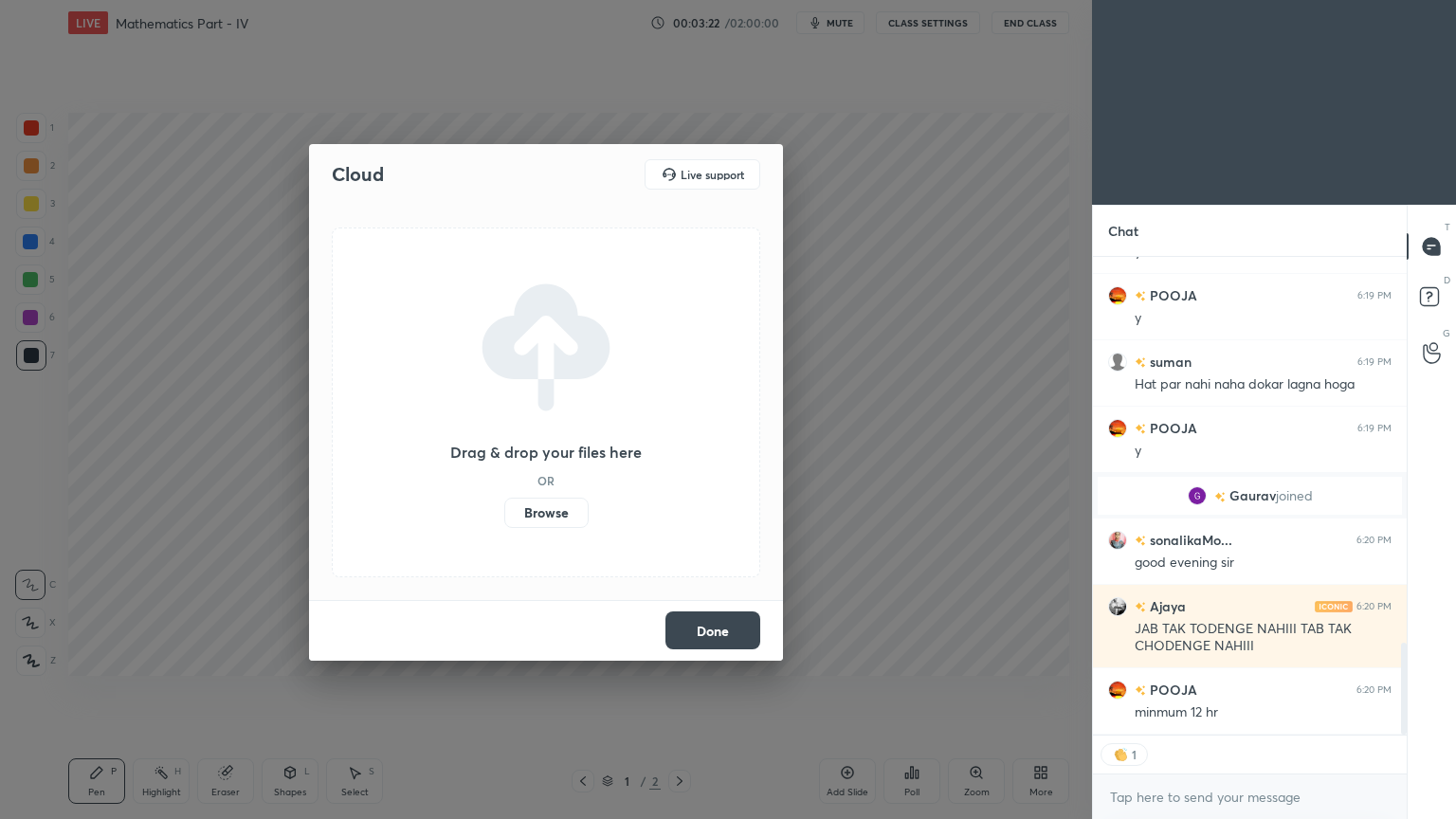 click on "Browse" at bounding box center (546, 513) 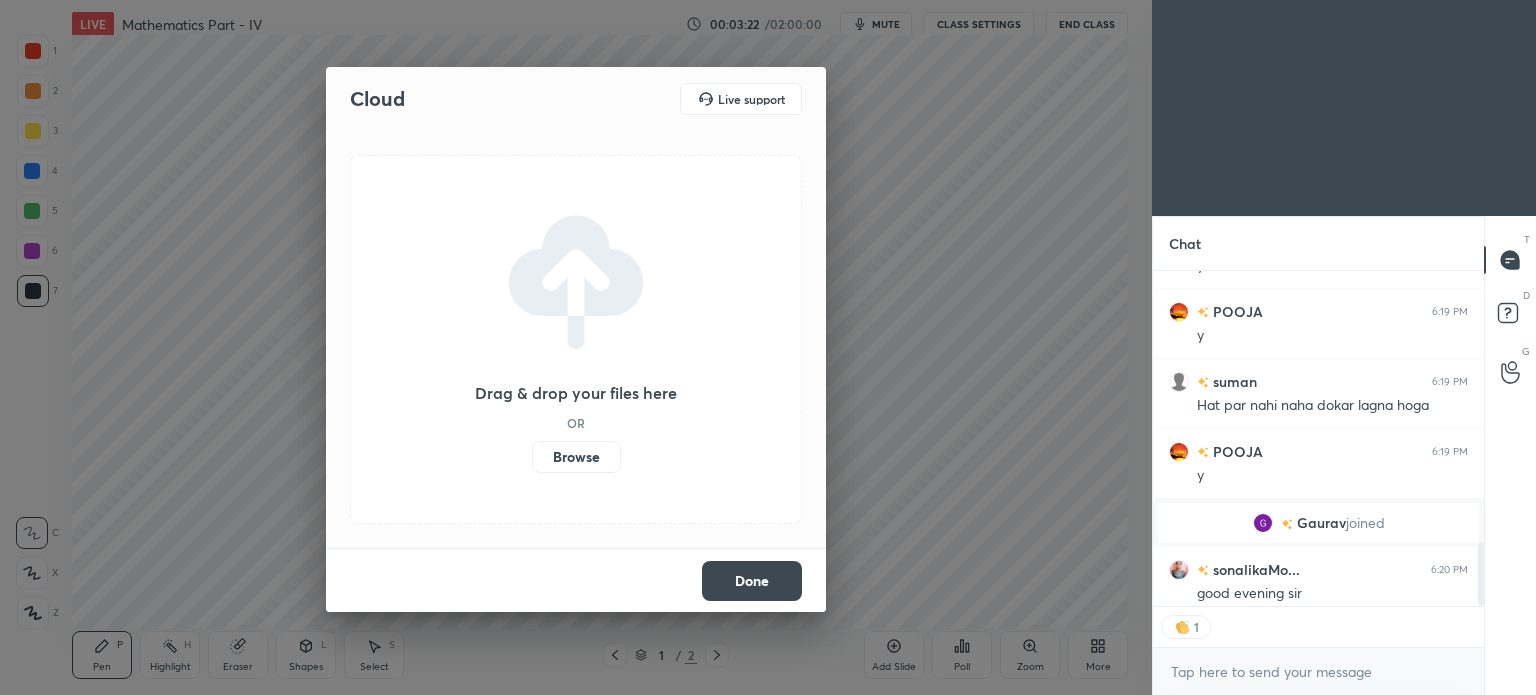 scroll, scrollTop: 567, scrollLeft: 1072, axis: both 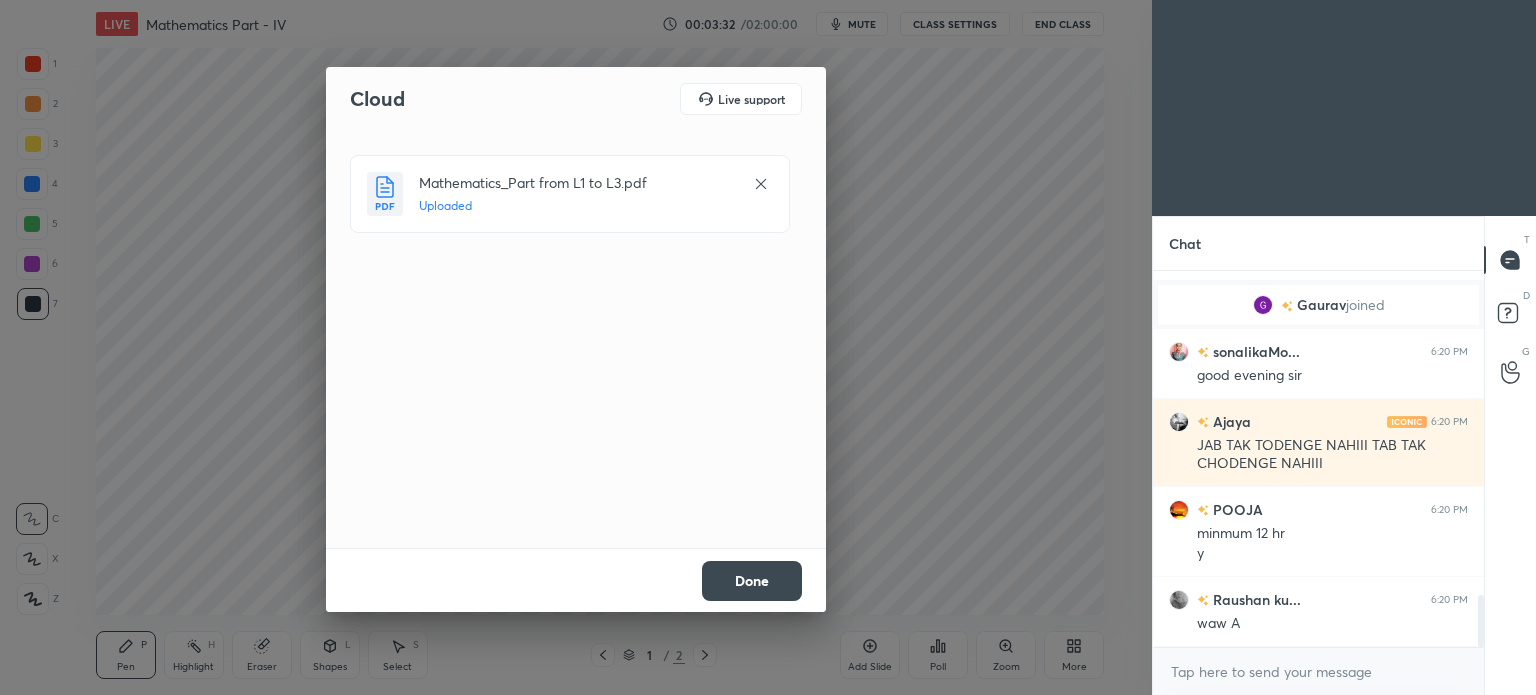 click on "Done" at bounding box center [752, 581] 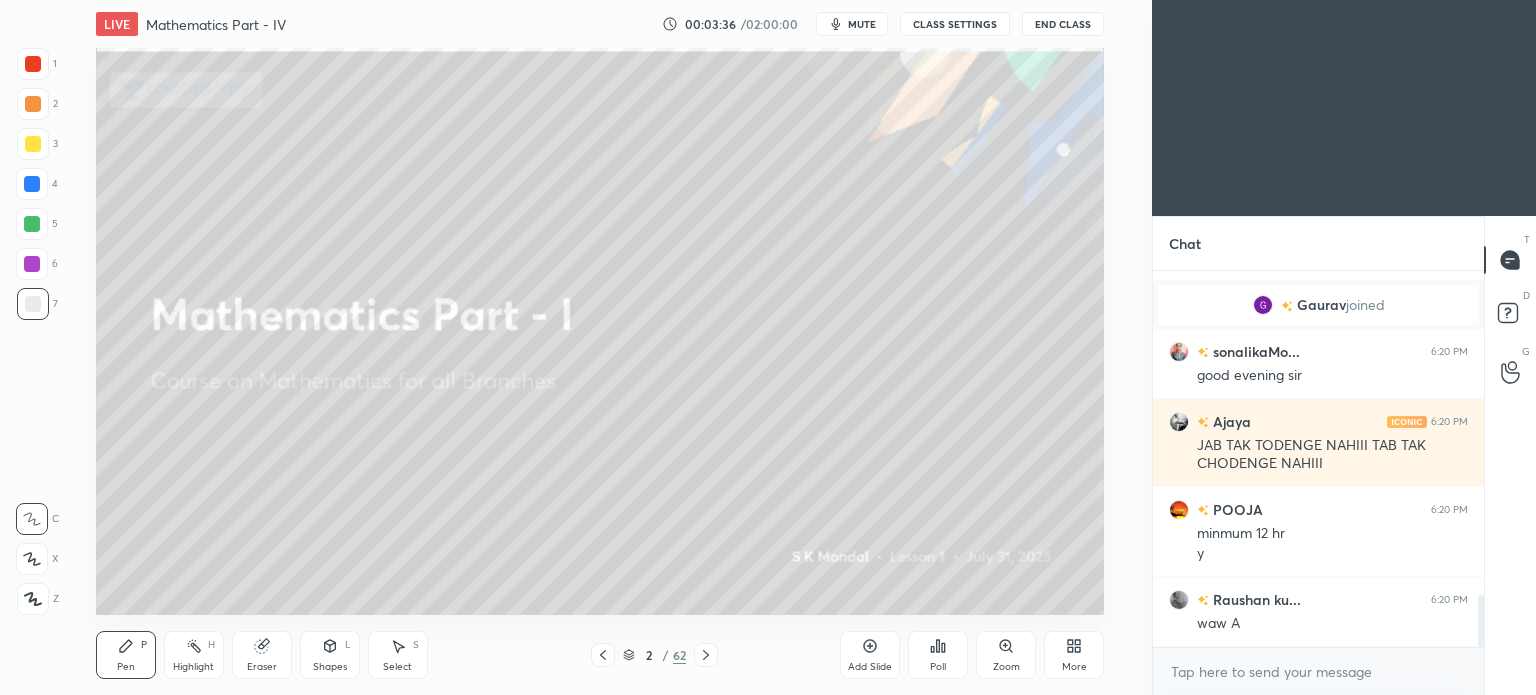 click 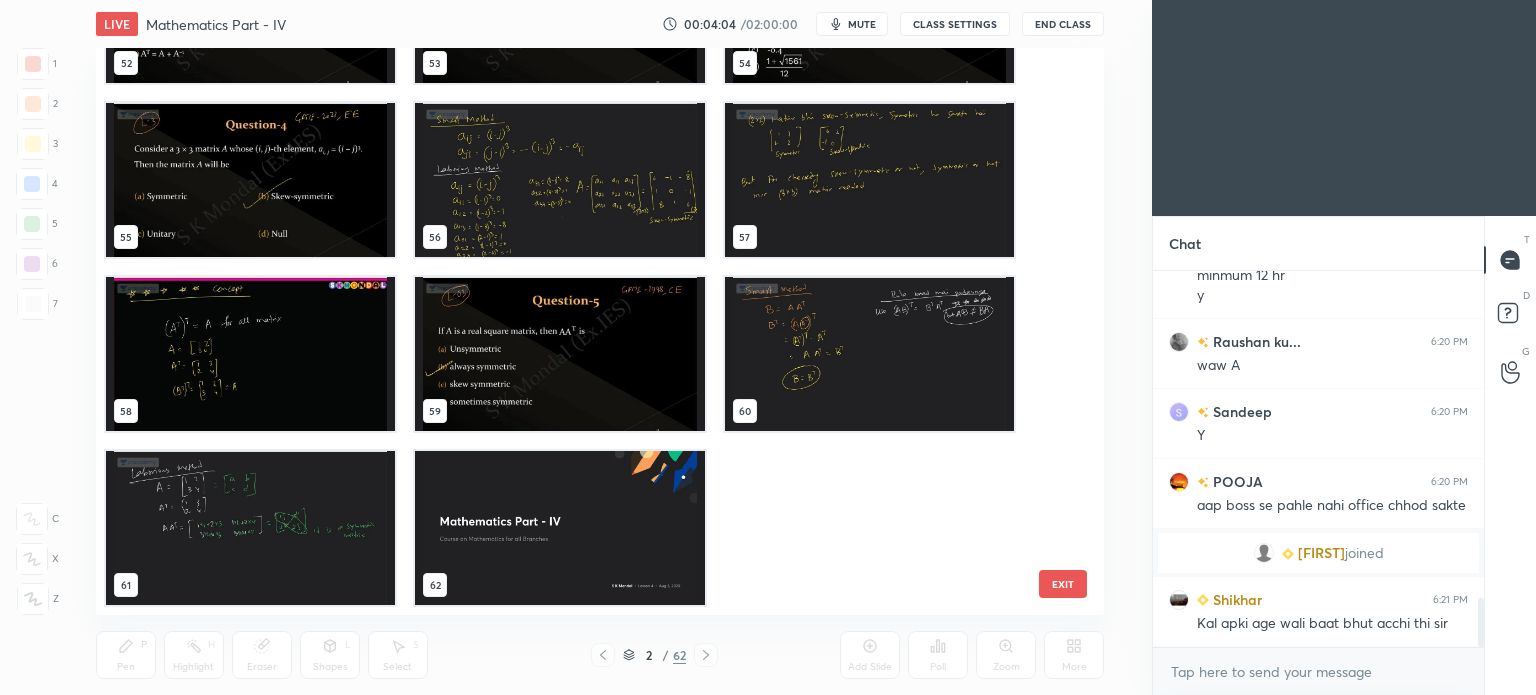 scroll, scrollTop: 2484, scrollLeft: 0, axis: vertical 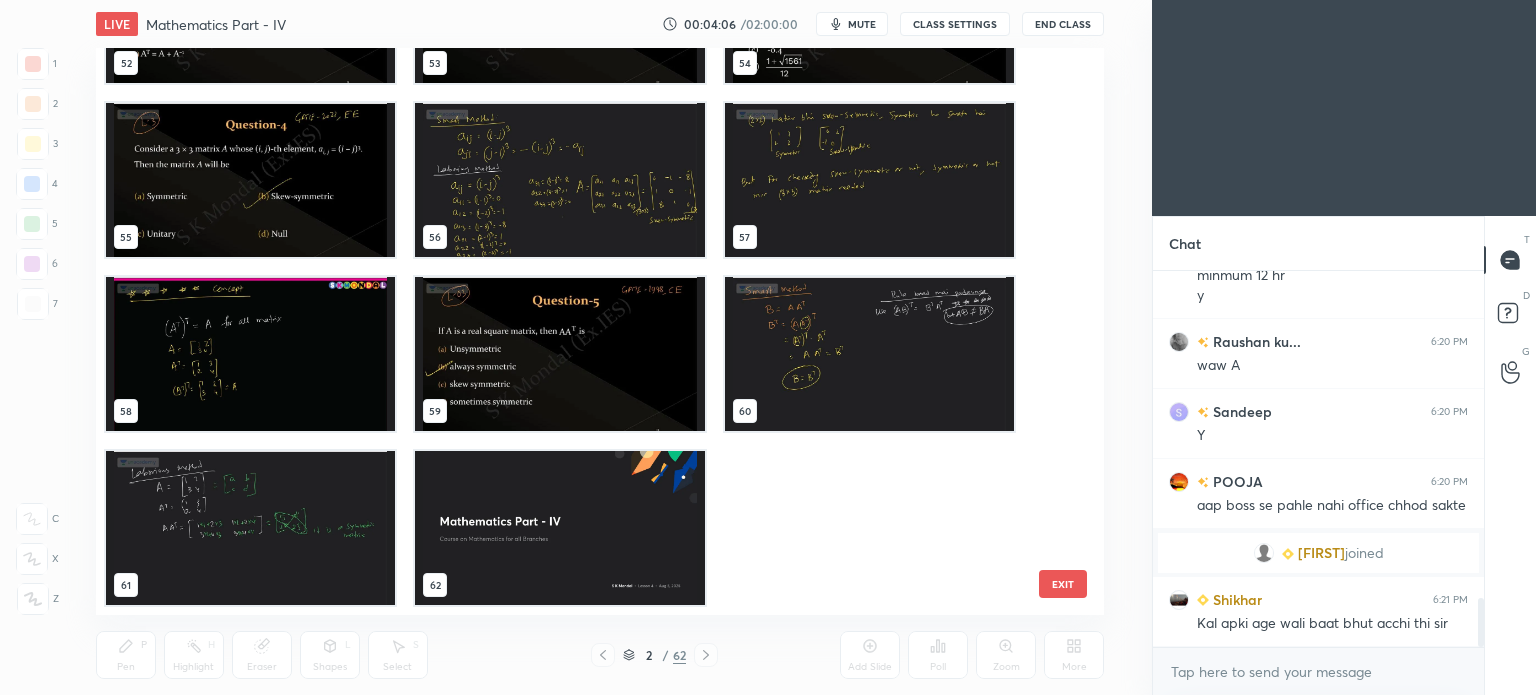 click at bounding box center [559, 528] 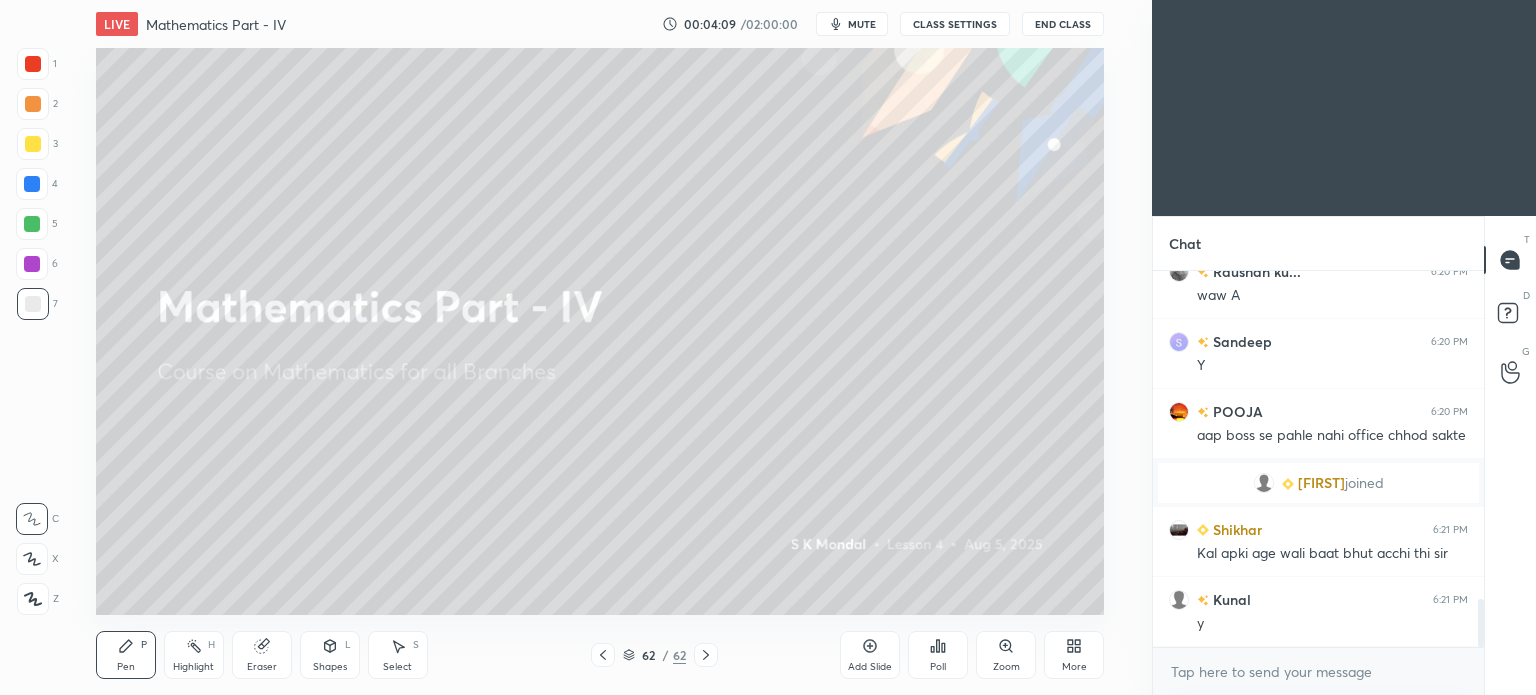 click on "More" at bounding box center (1074, 655) 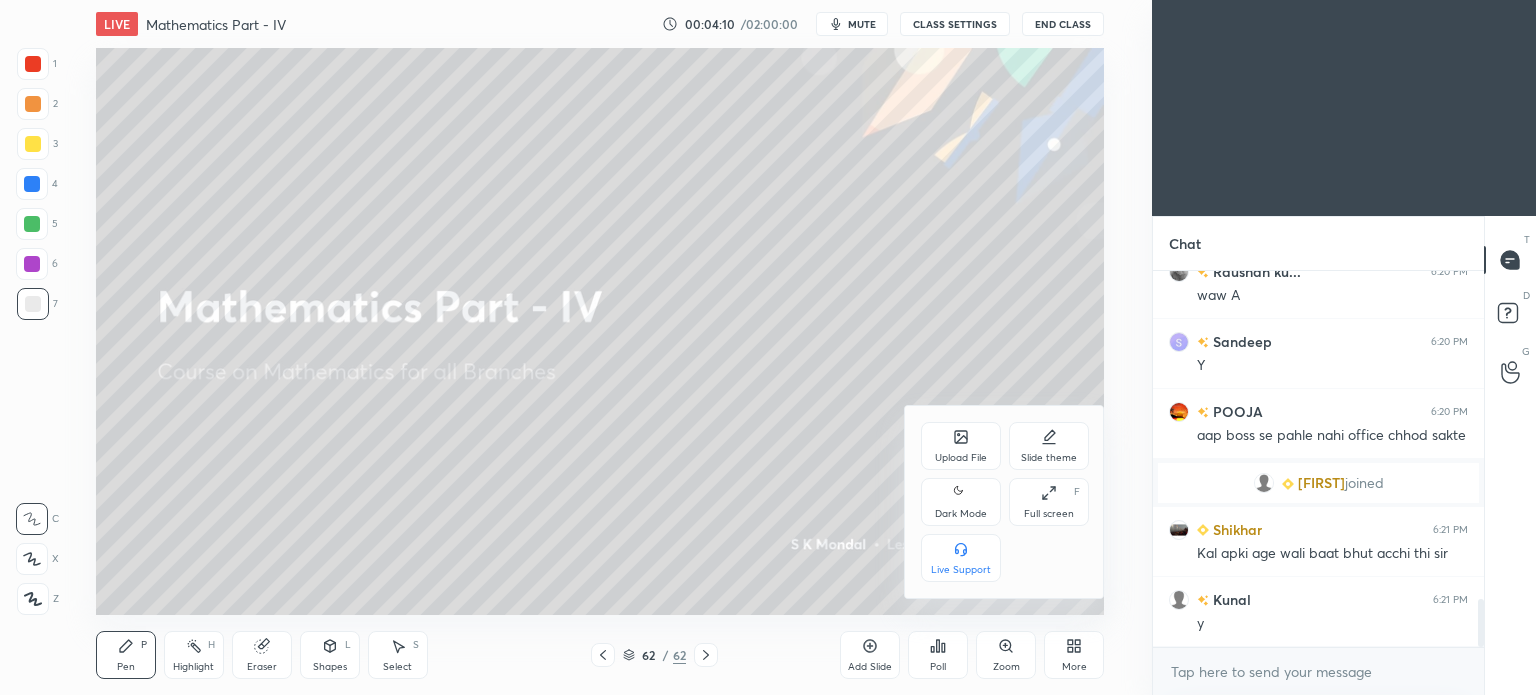 click 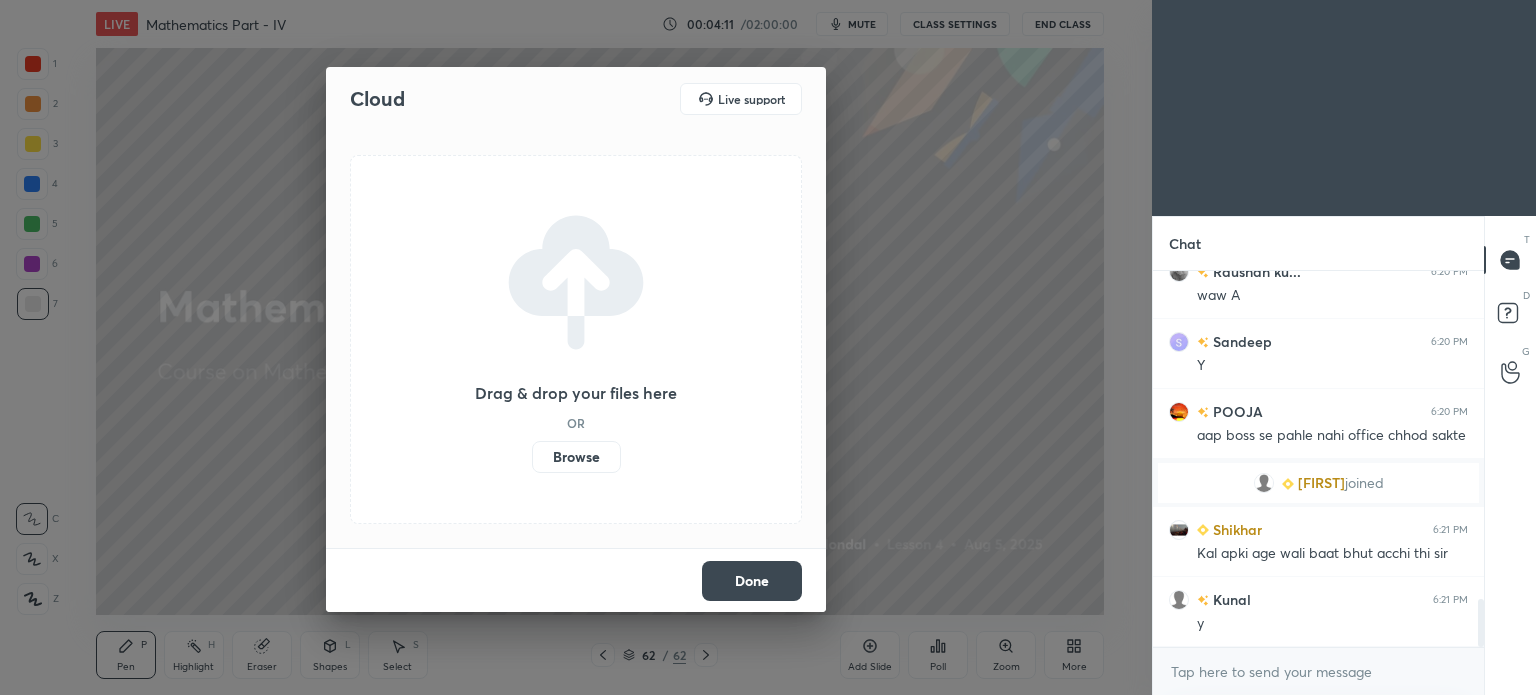 scroll, scrollTop: 2602, scrollLeft: 0, axis: vertical 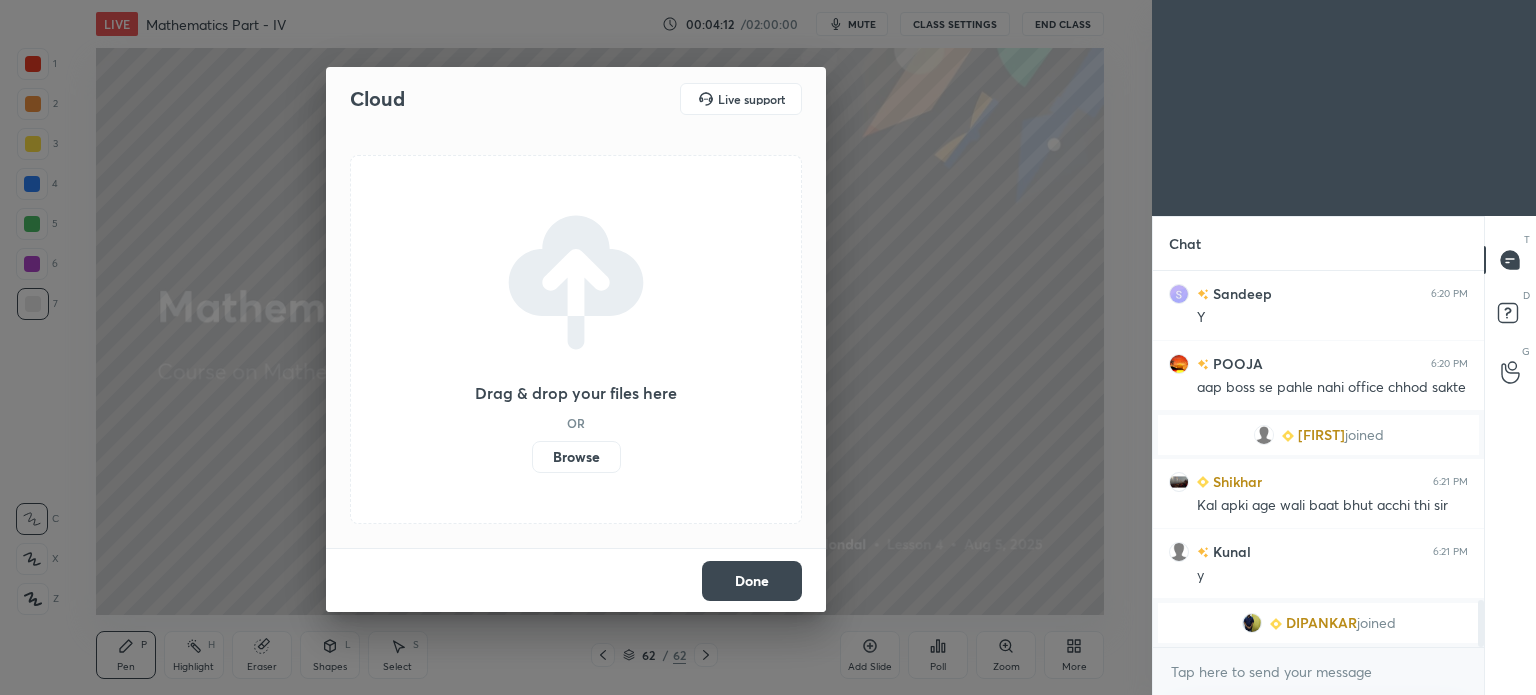 click on "Browse" at bounding box center (576, 457) 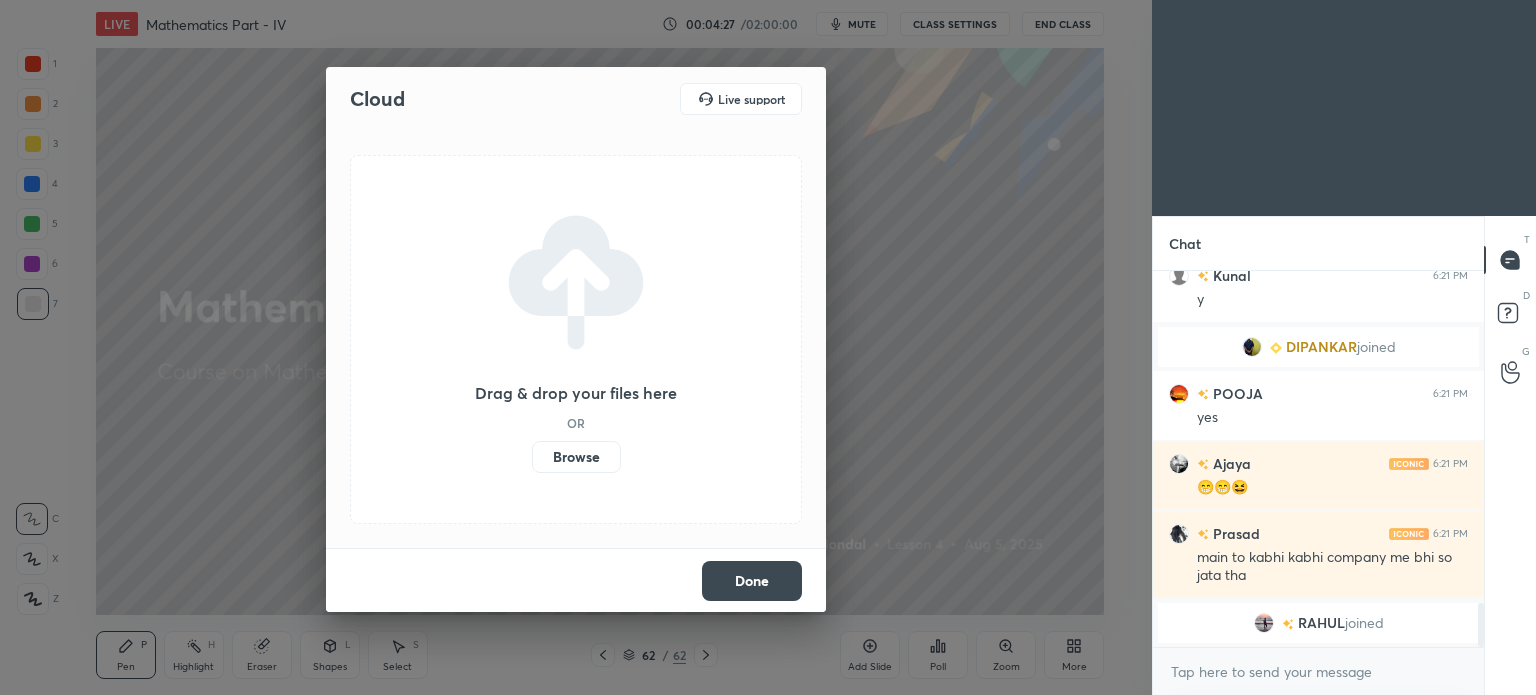scroll, scrollTop: 2892, scrollLeft: 0, axis: vertical 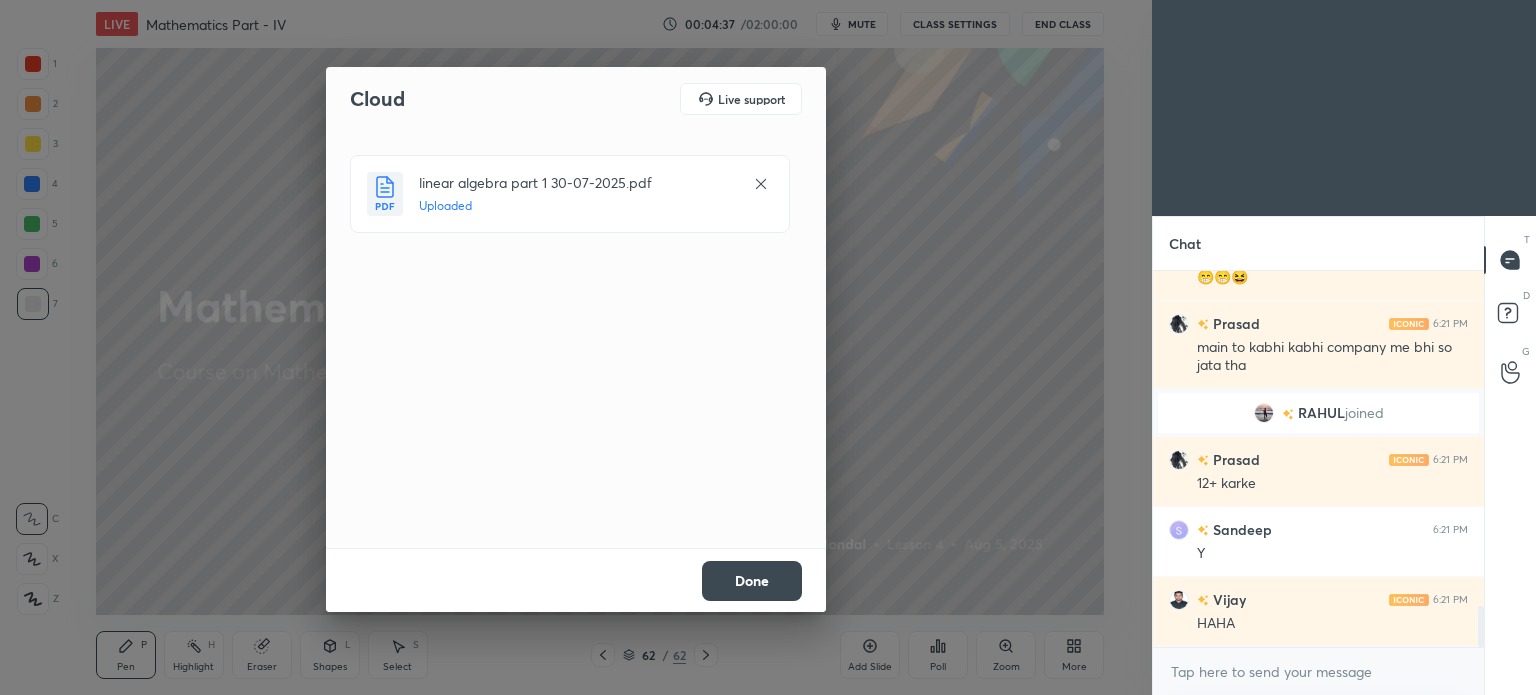 click on "Done" at bounding box center [752, 581] 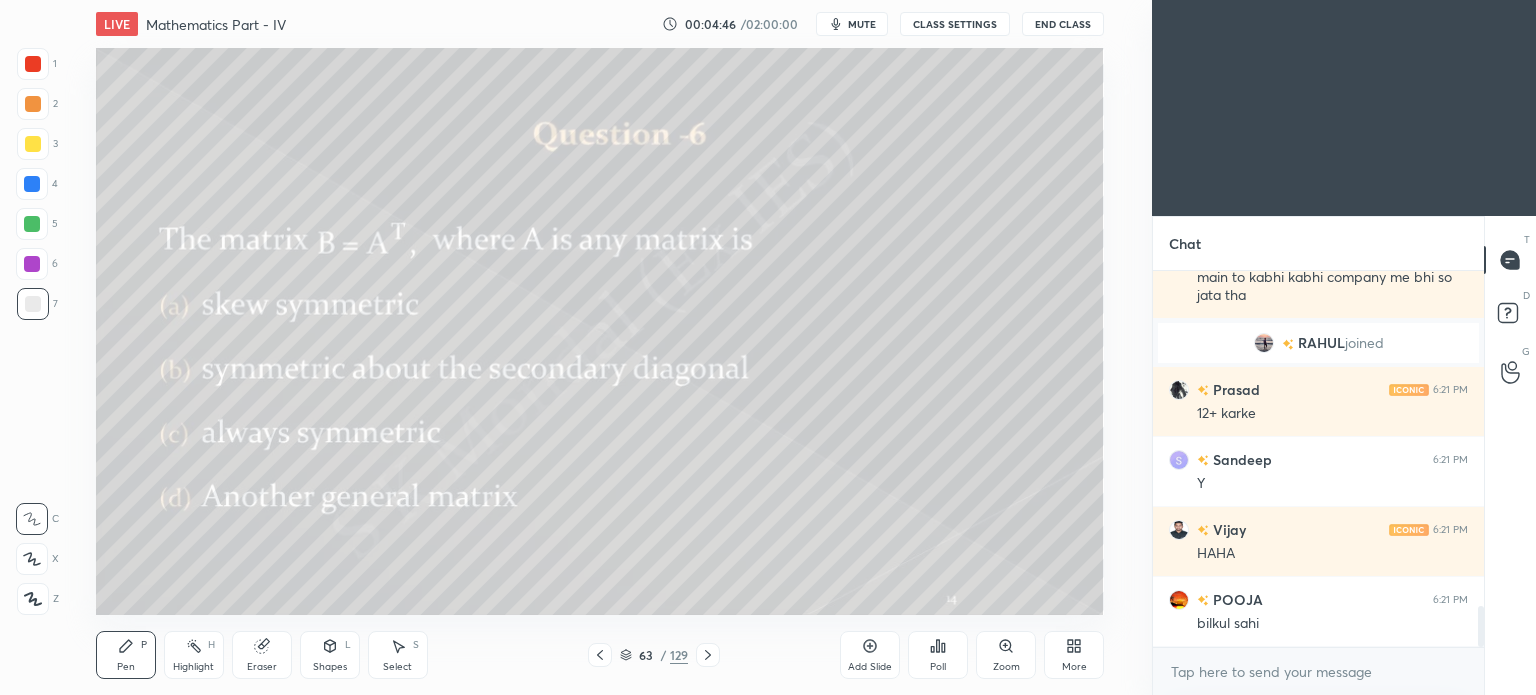 scroll, scrollTop: 3190, scrollLeft: 0, axis: vertical 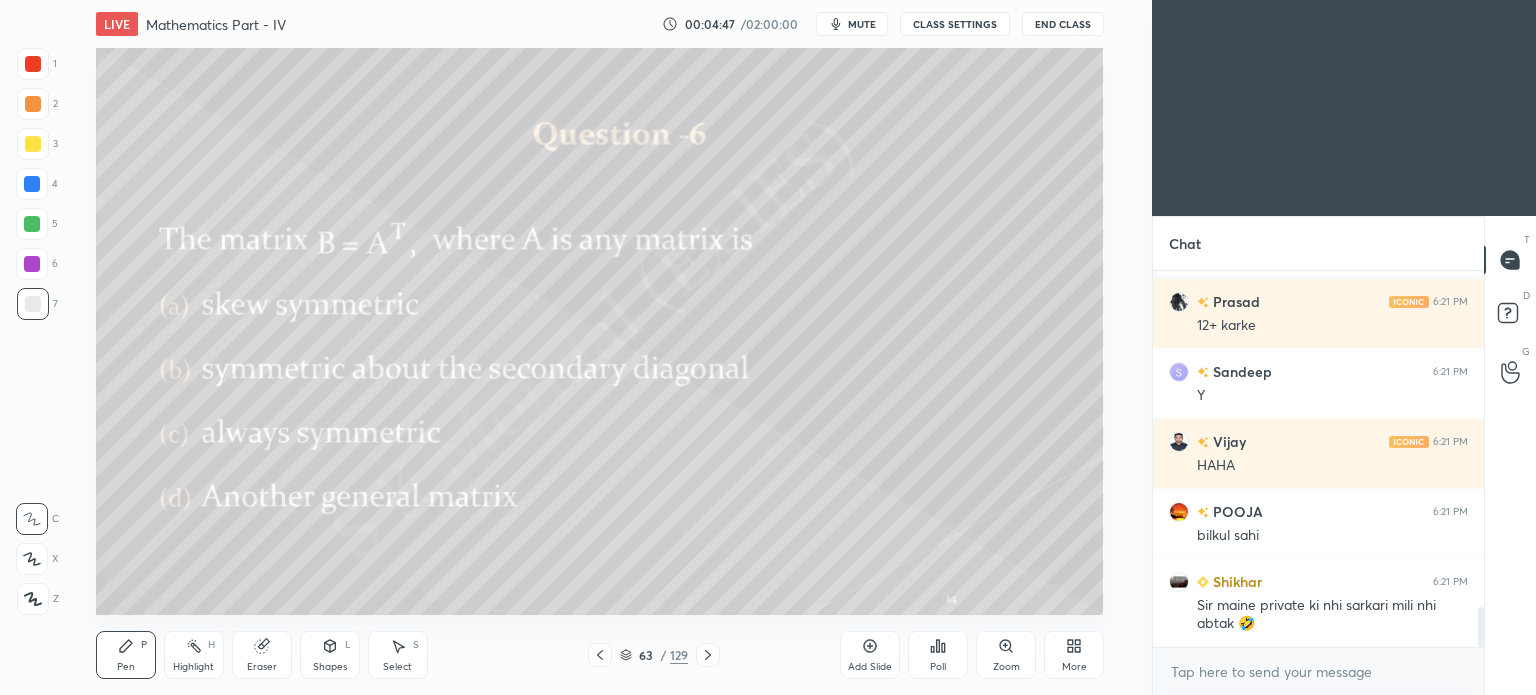 click 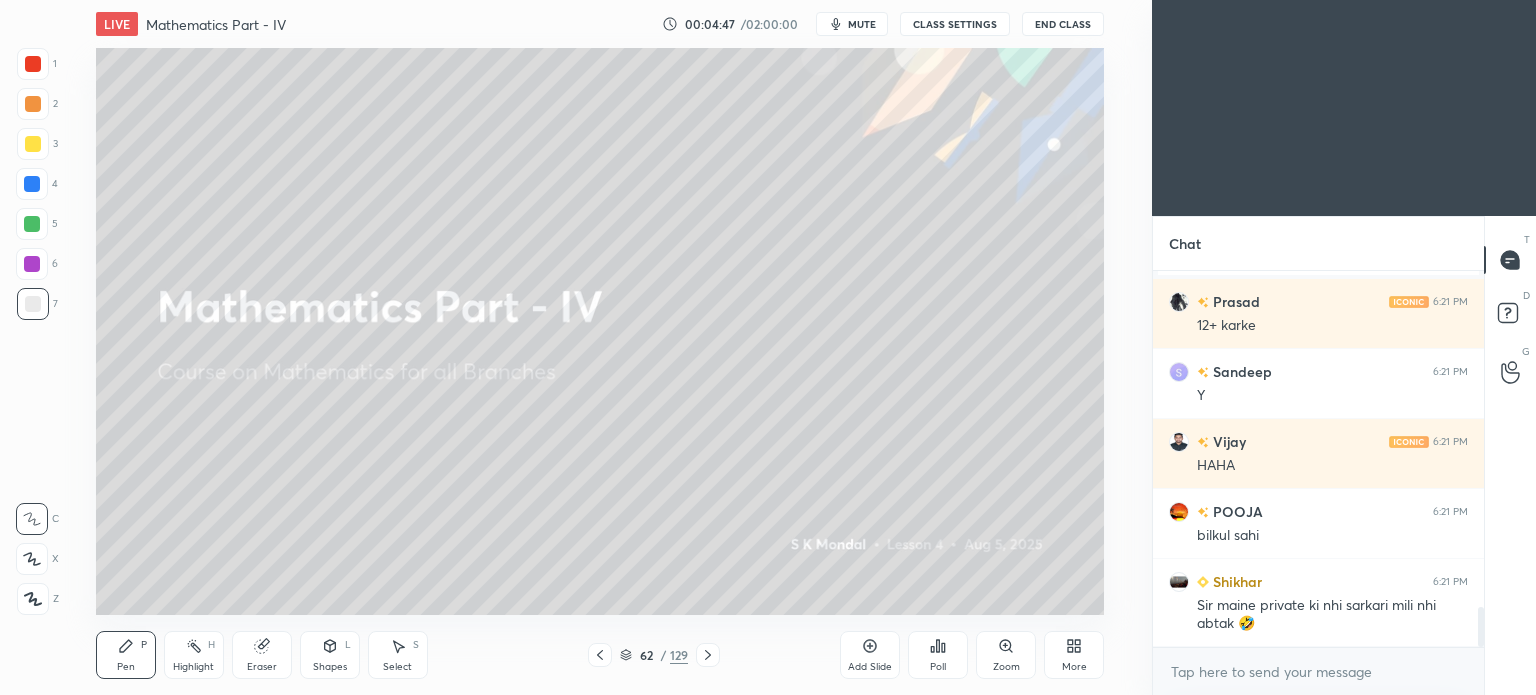 click 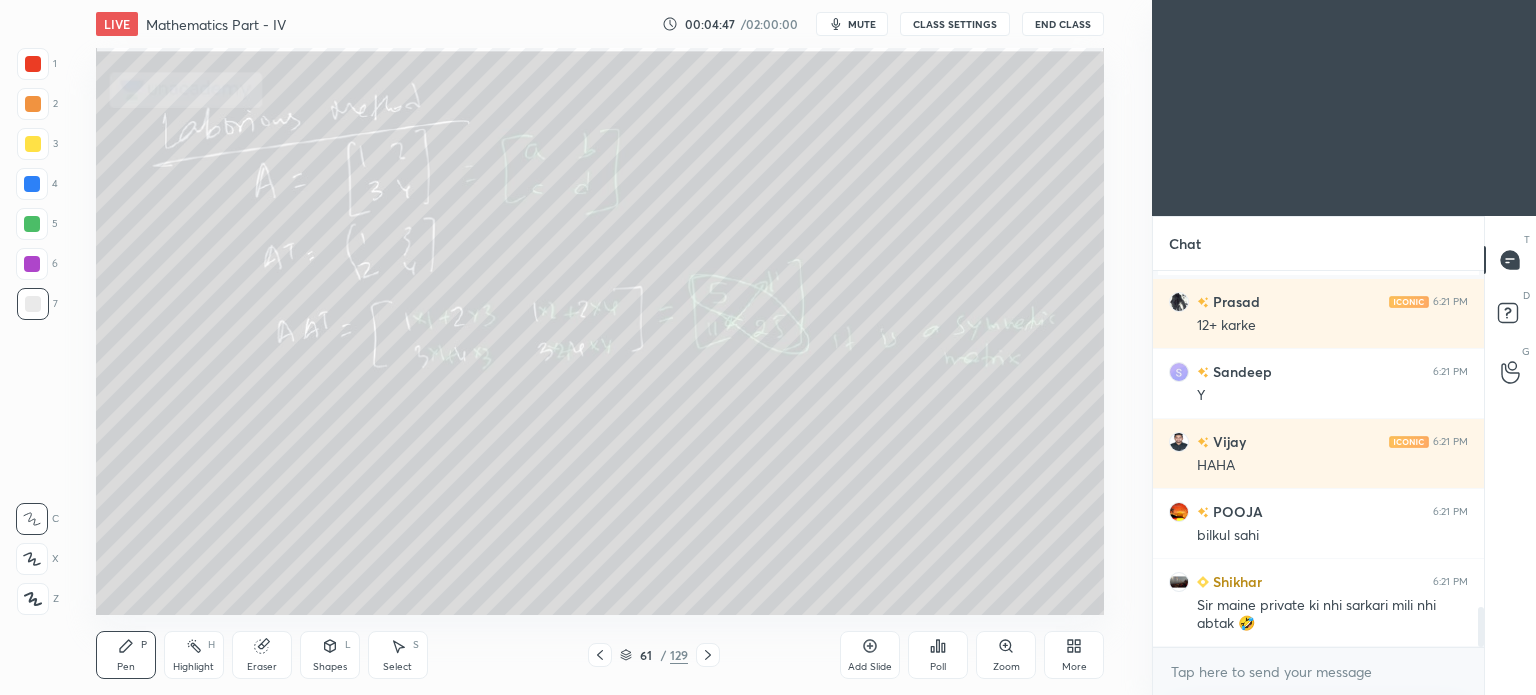 scroll, scrollTop: 3238, scrollLeft: 0, axis: vertical 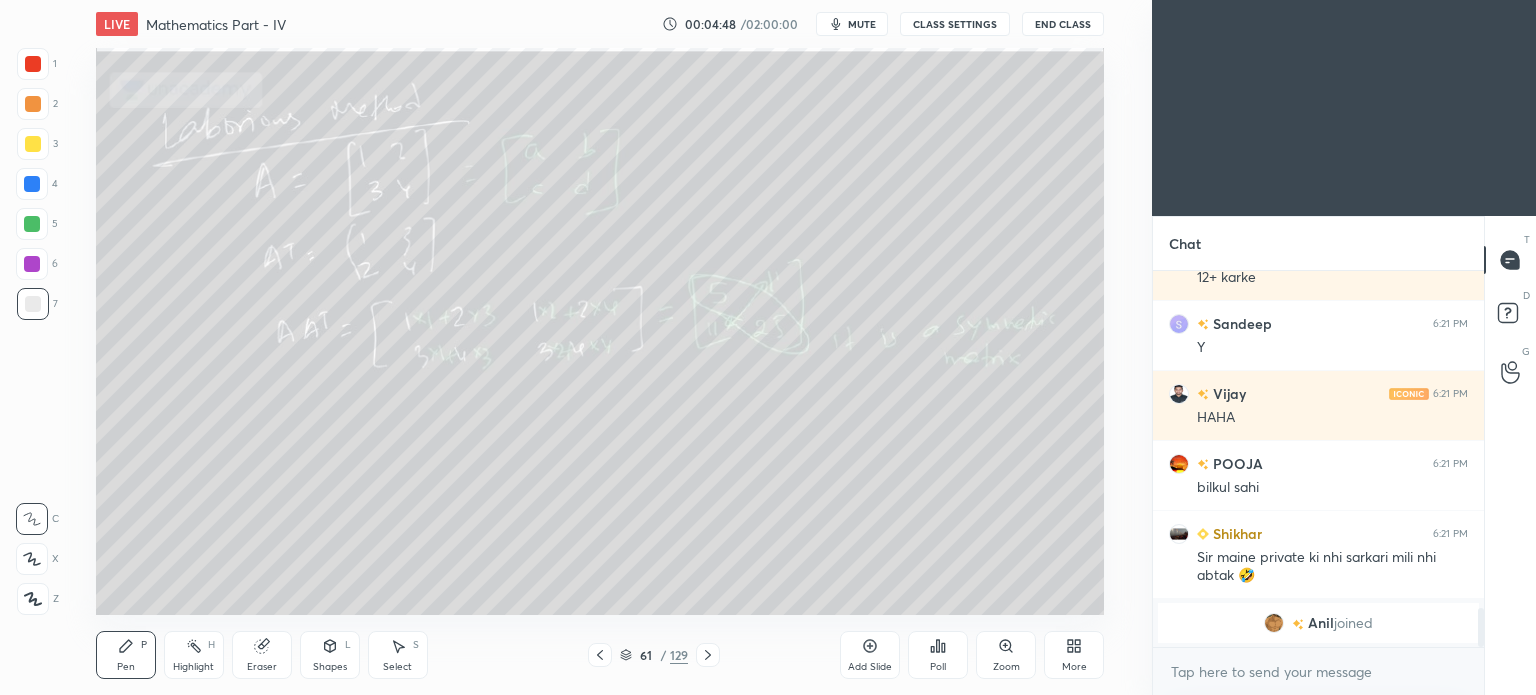 click 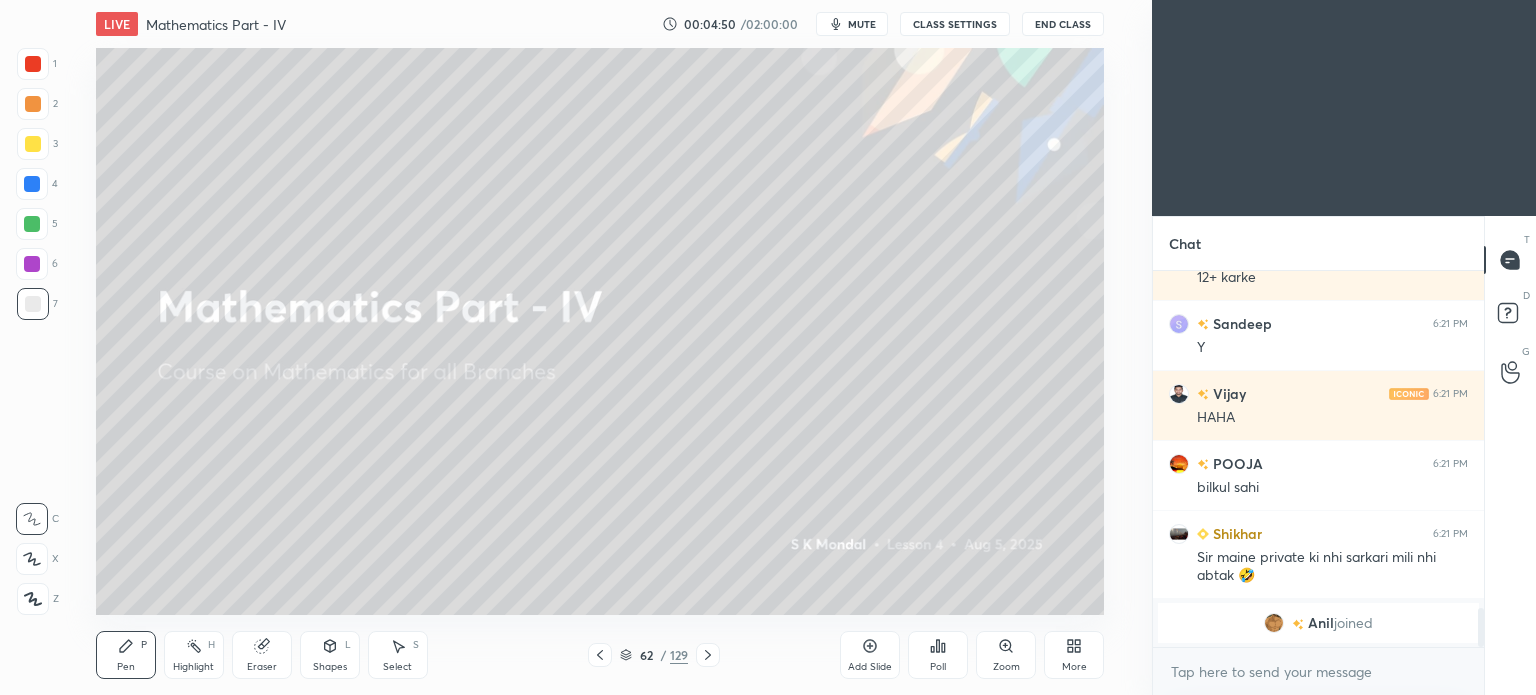 click 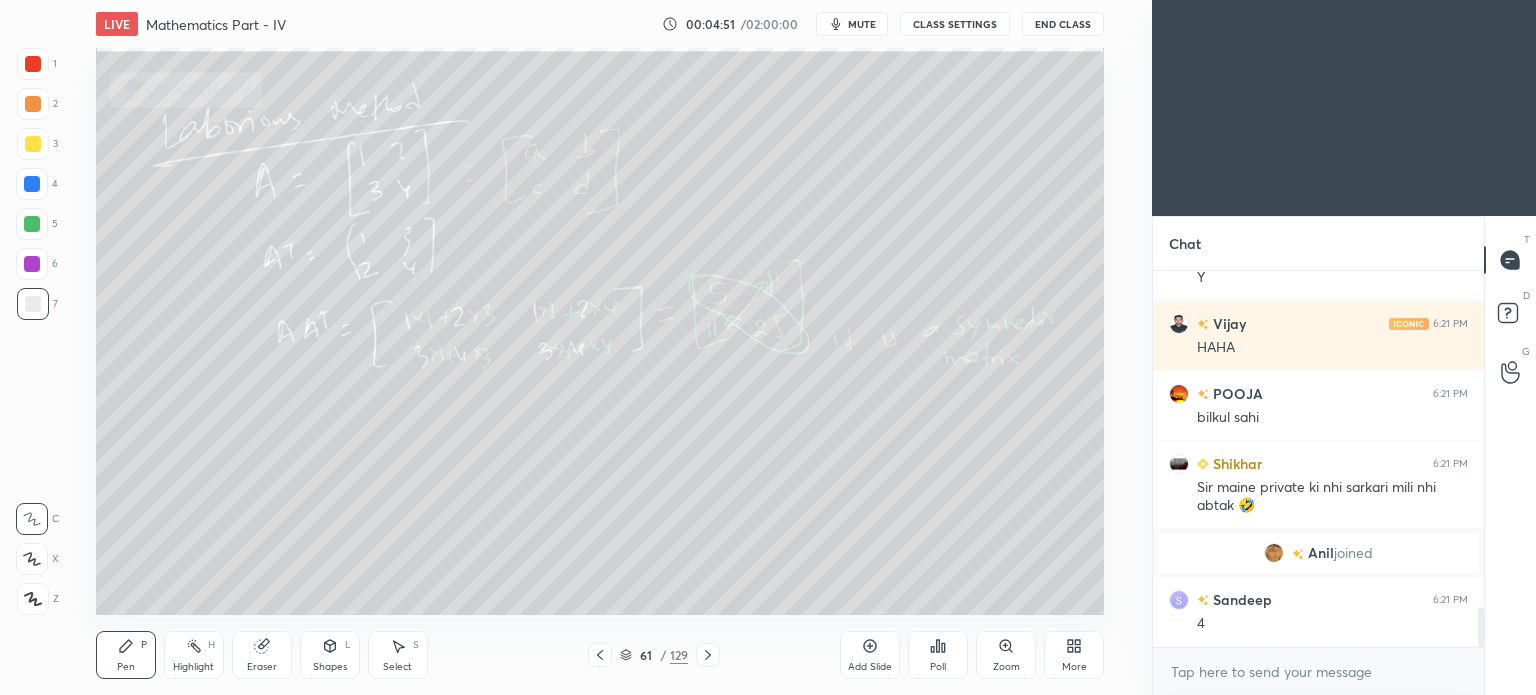 scroll, scrollTop: 3132, scrollLeft: 0, axis: vertical 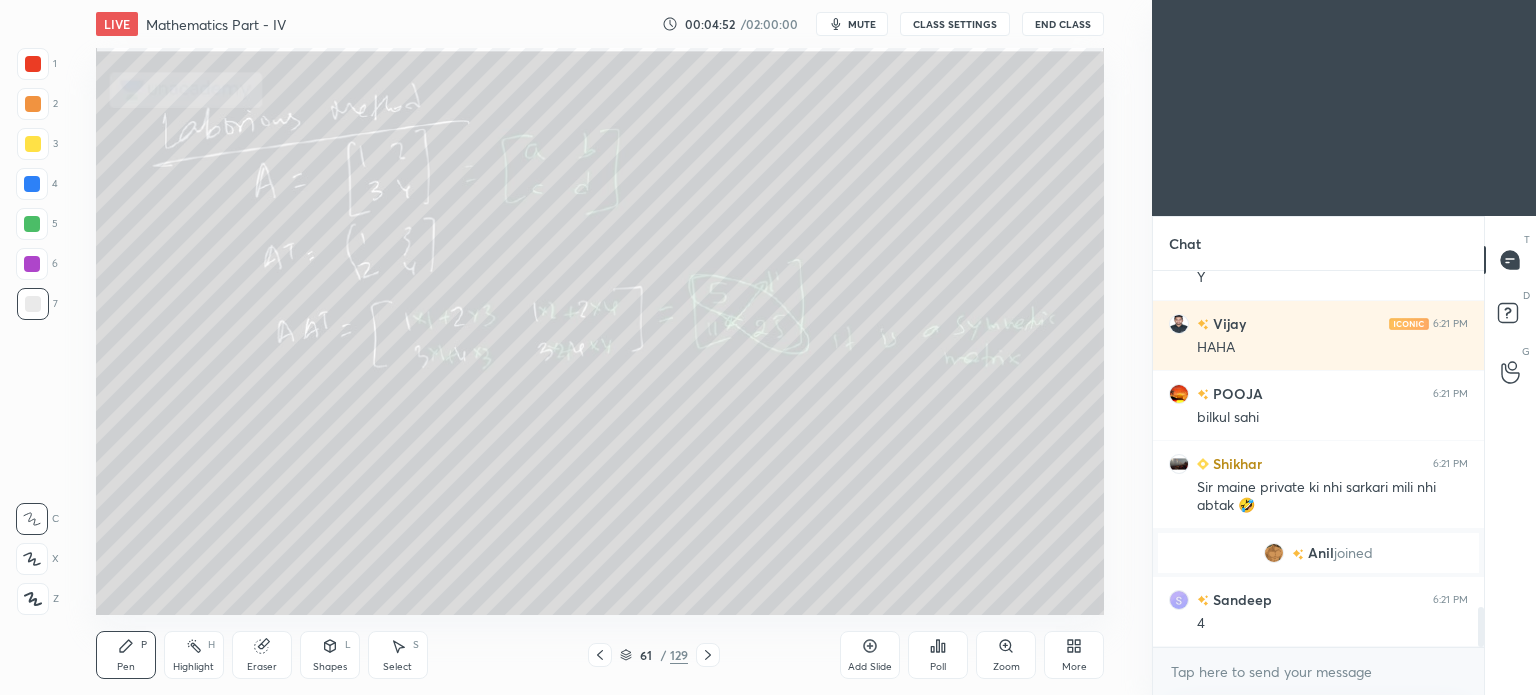 click 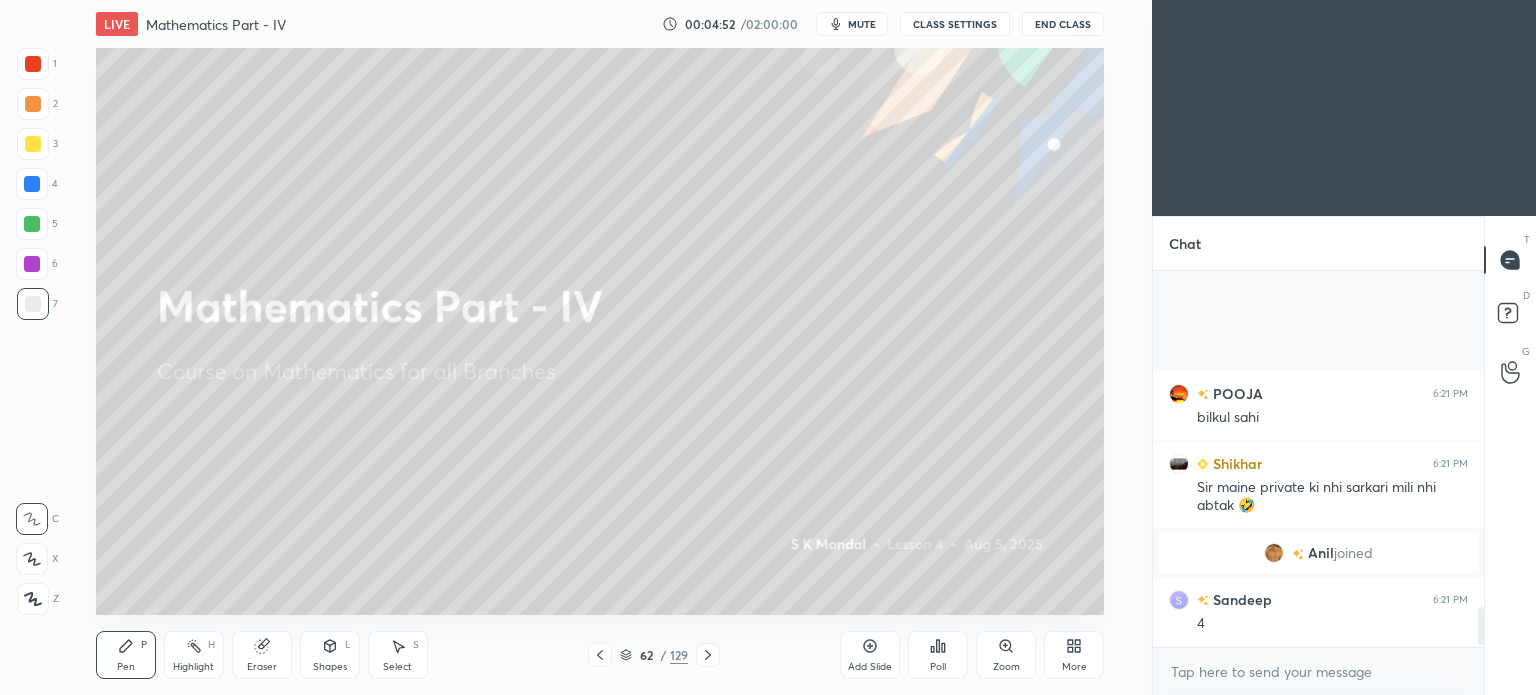 scroll, scrollTop: 3342, scrollLeft: 0, axis: vertical 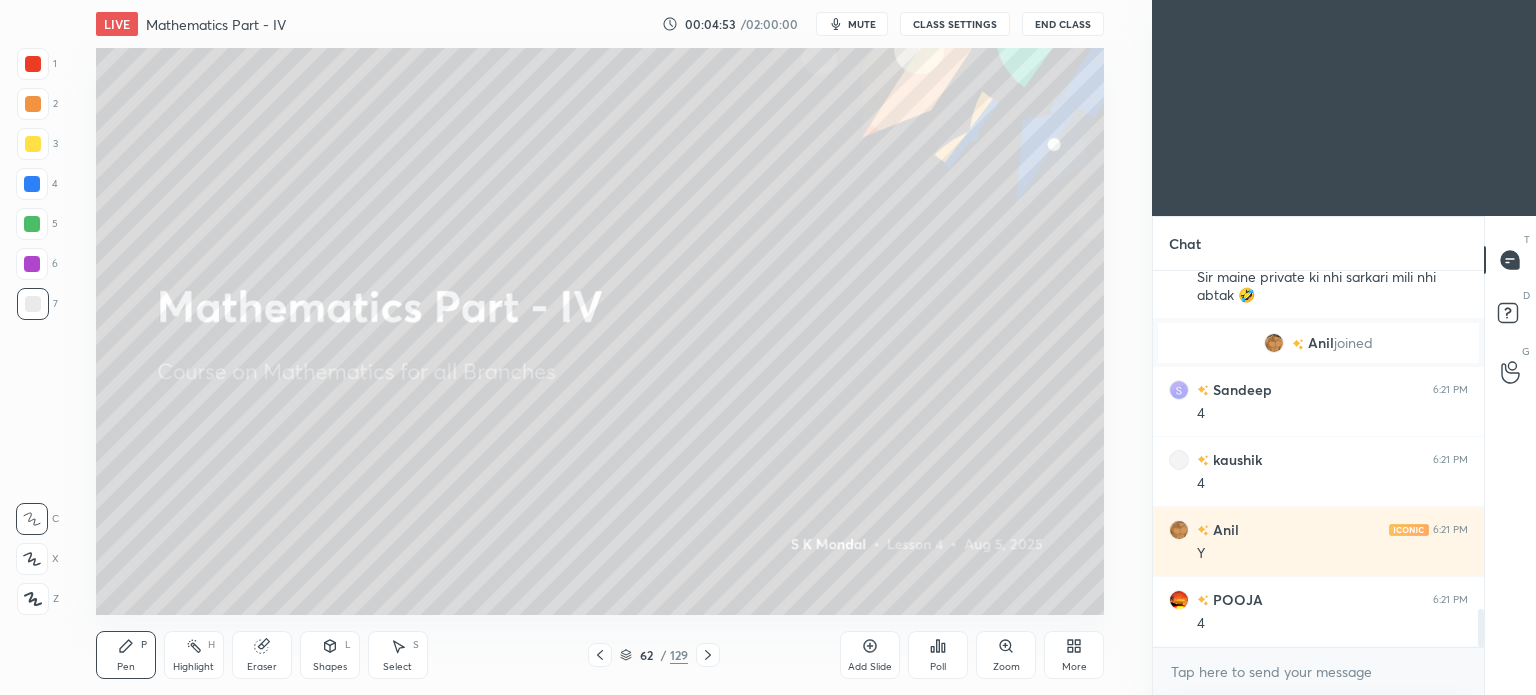 click 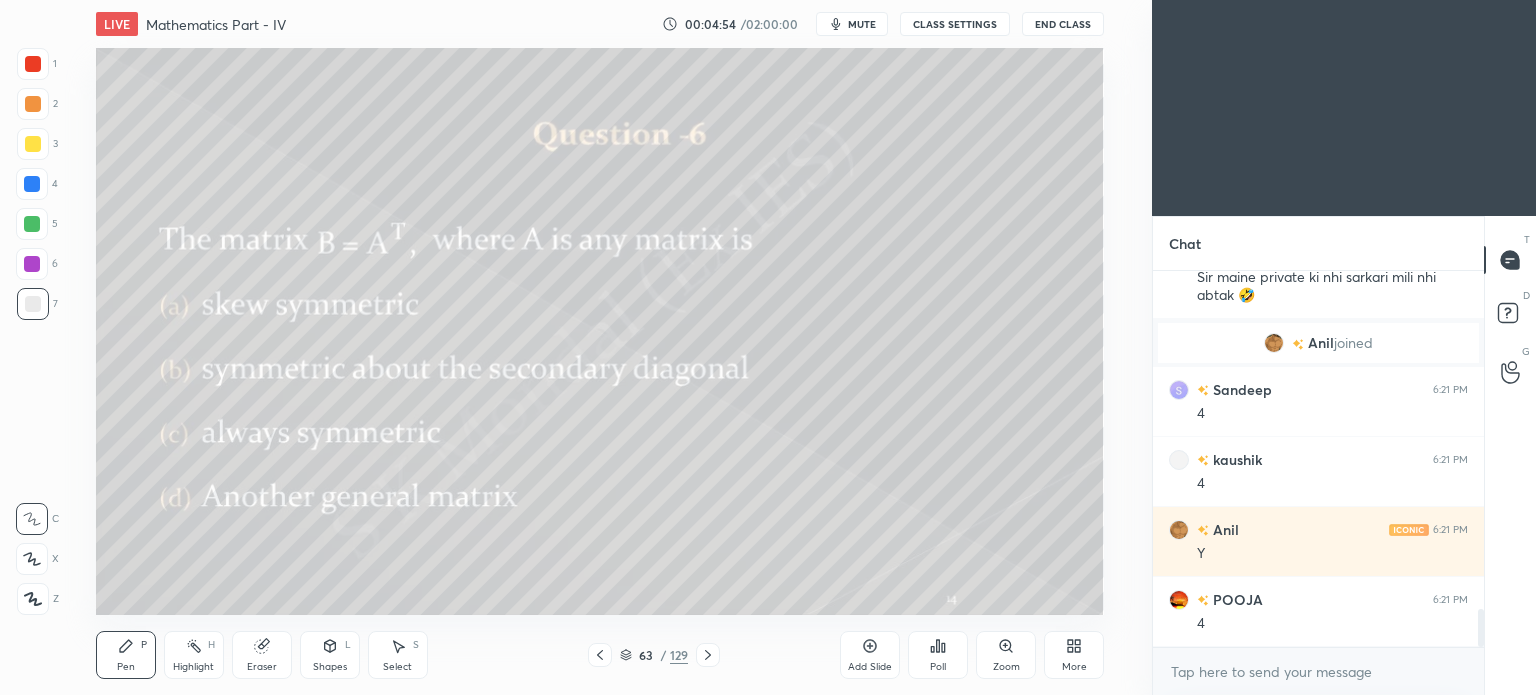 click on "Pen" at bounding box center [126, 667] 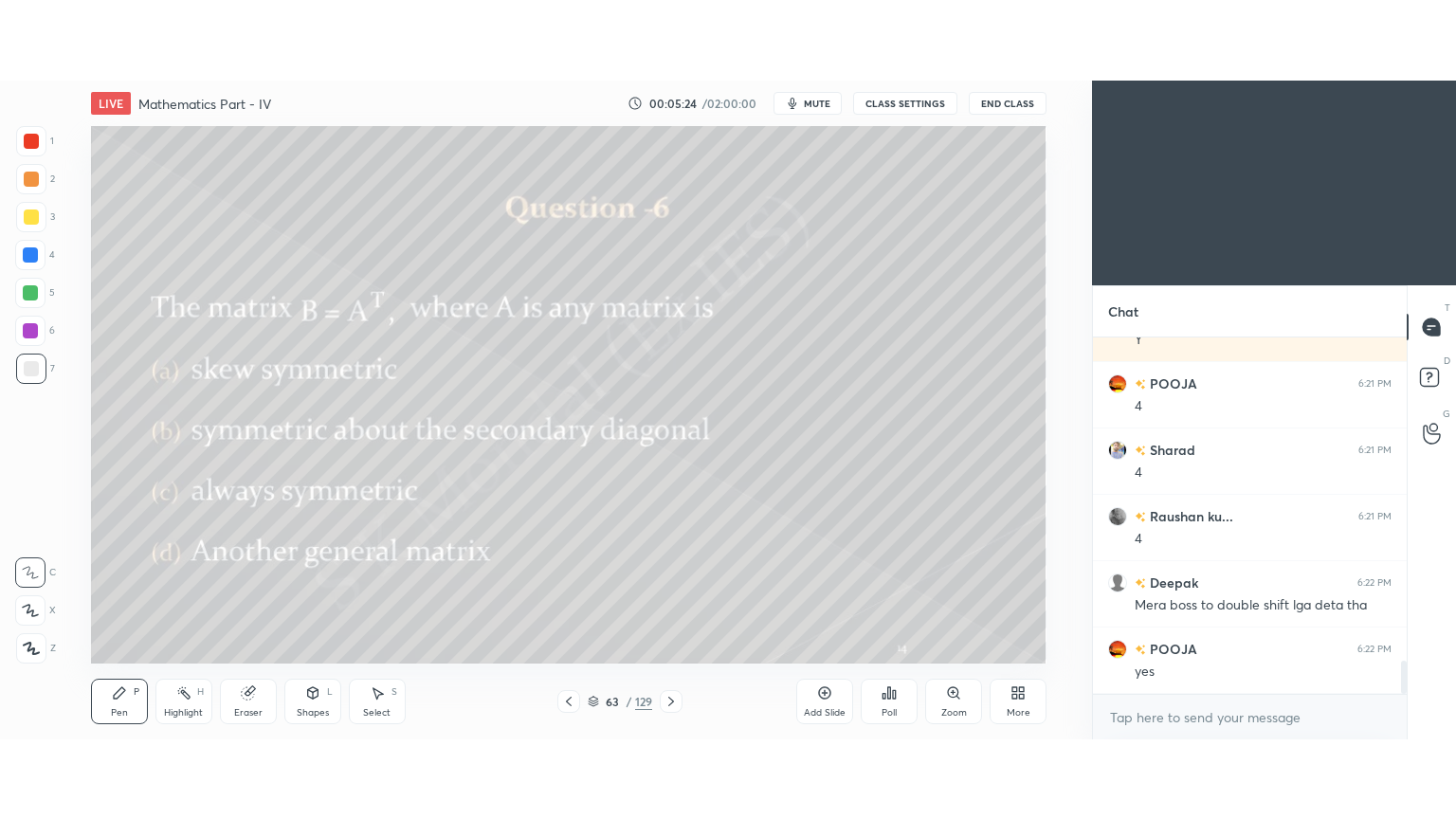 scroll, scrollTop: 3452, scrollLeft: 0, axis: vertical 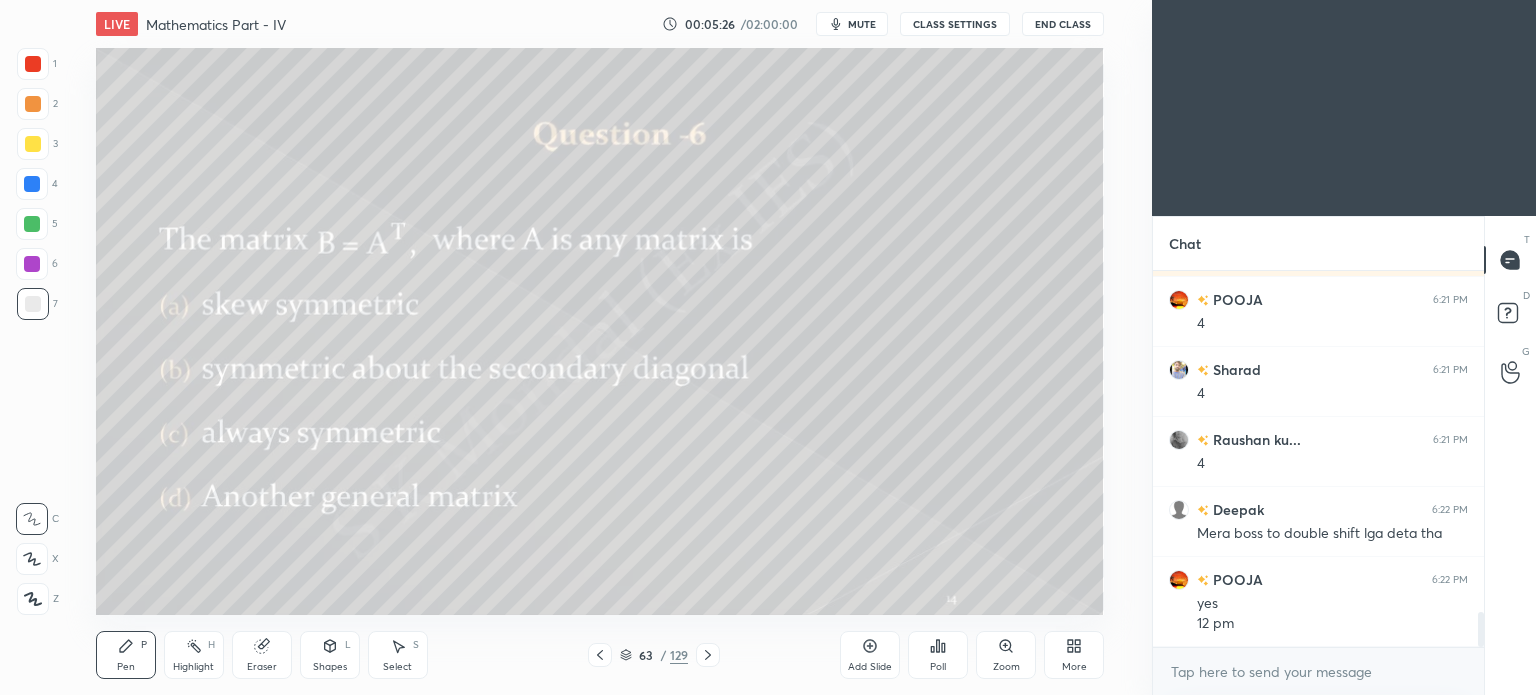 click on "More" at bounding box center [1074, 655] 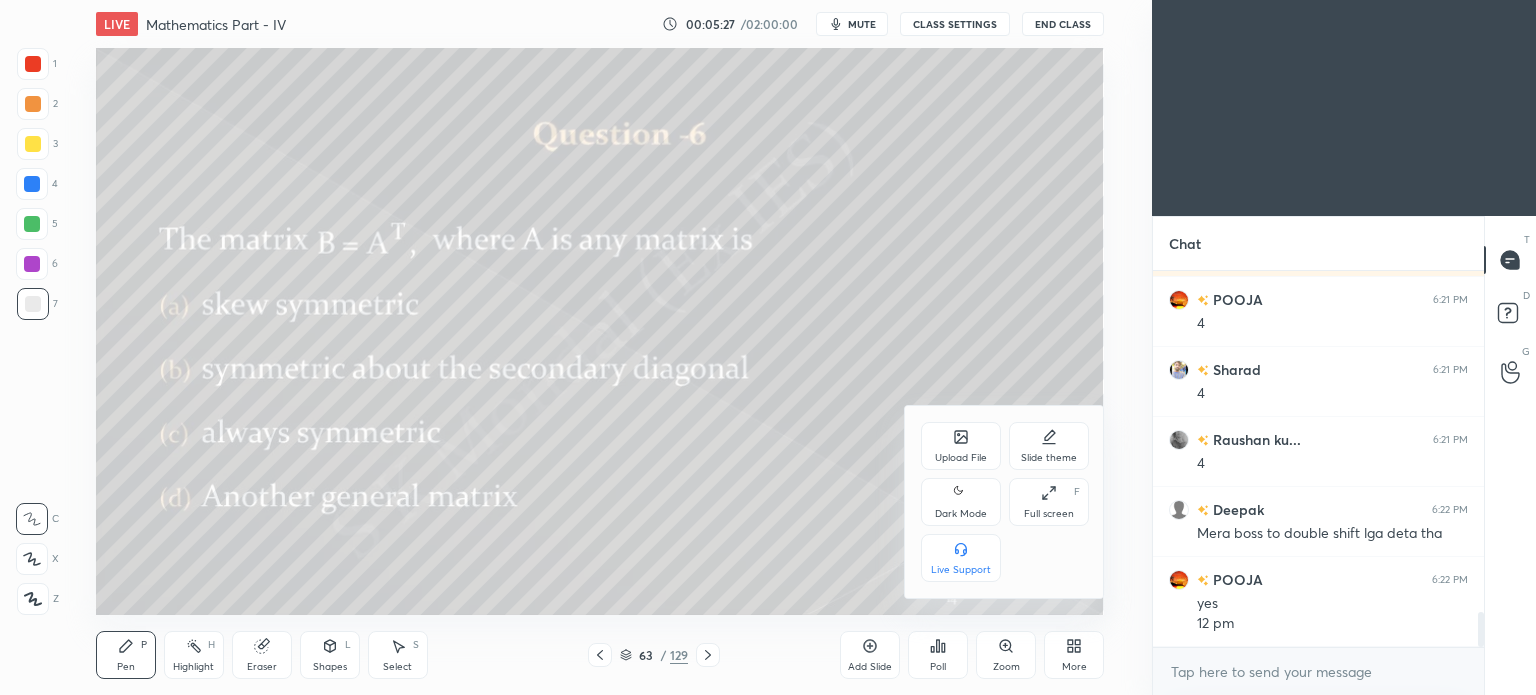 click on "Full screen F" at bounding box center [1049, 502] 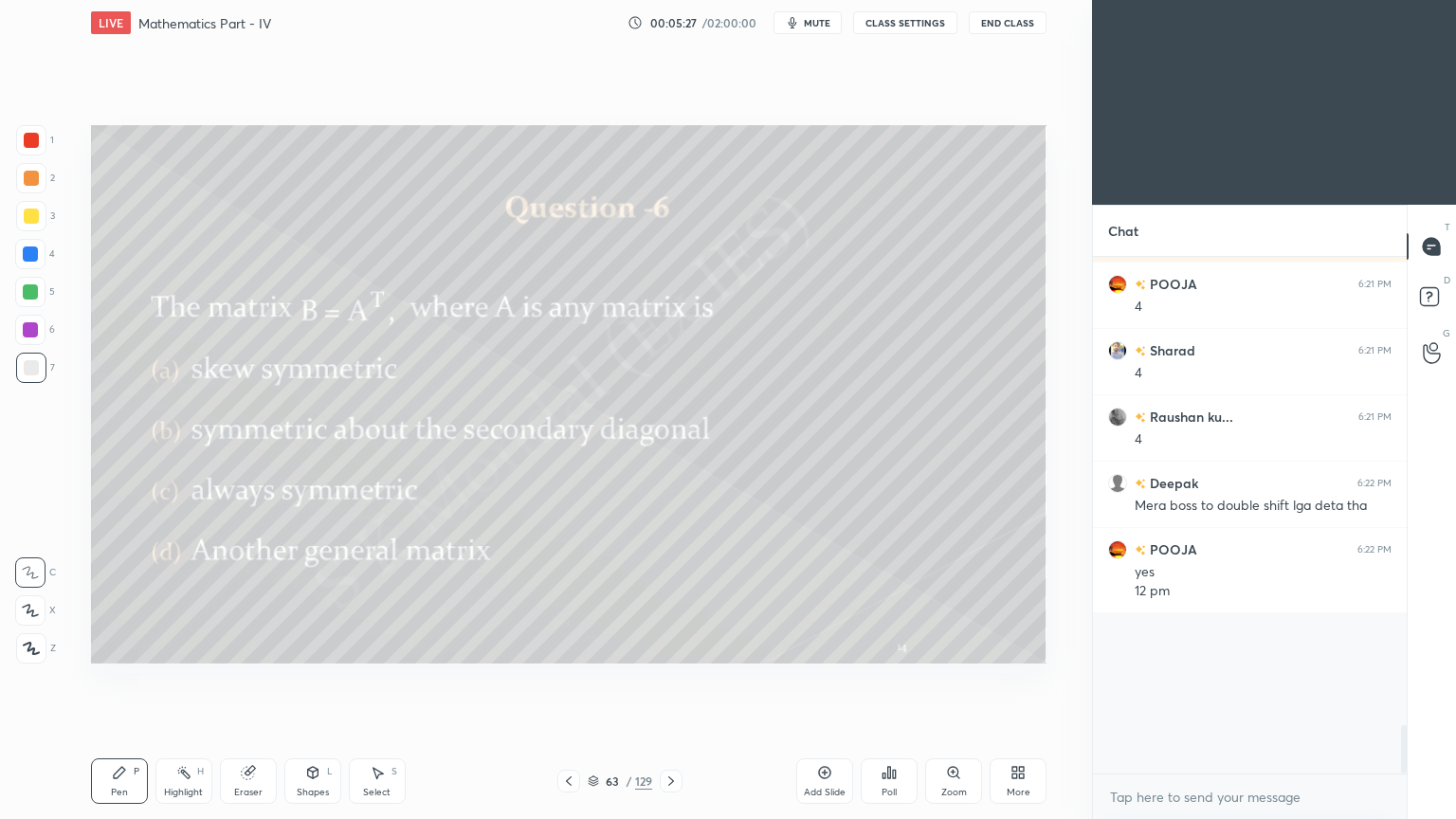 scroll, scrollTop: 94094, scrollLeft: 93776, axis: both 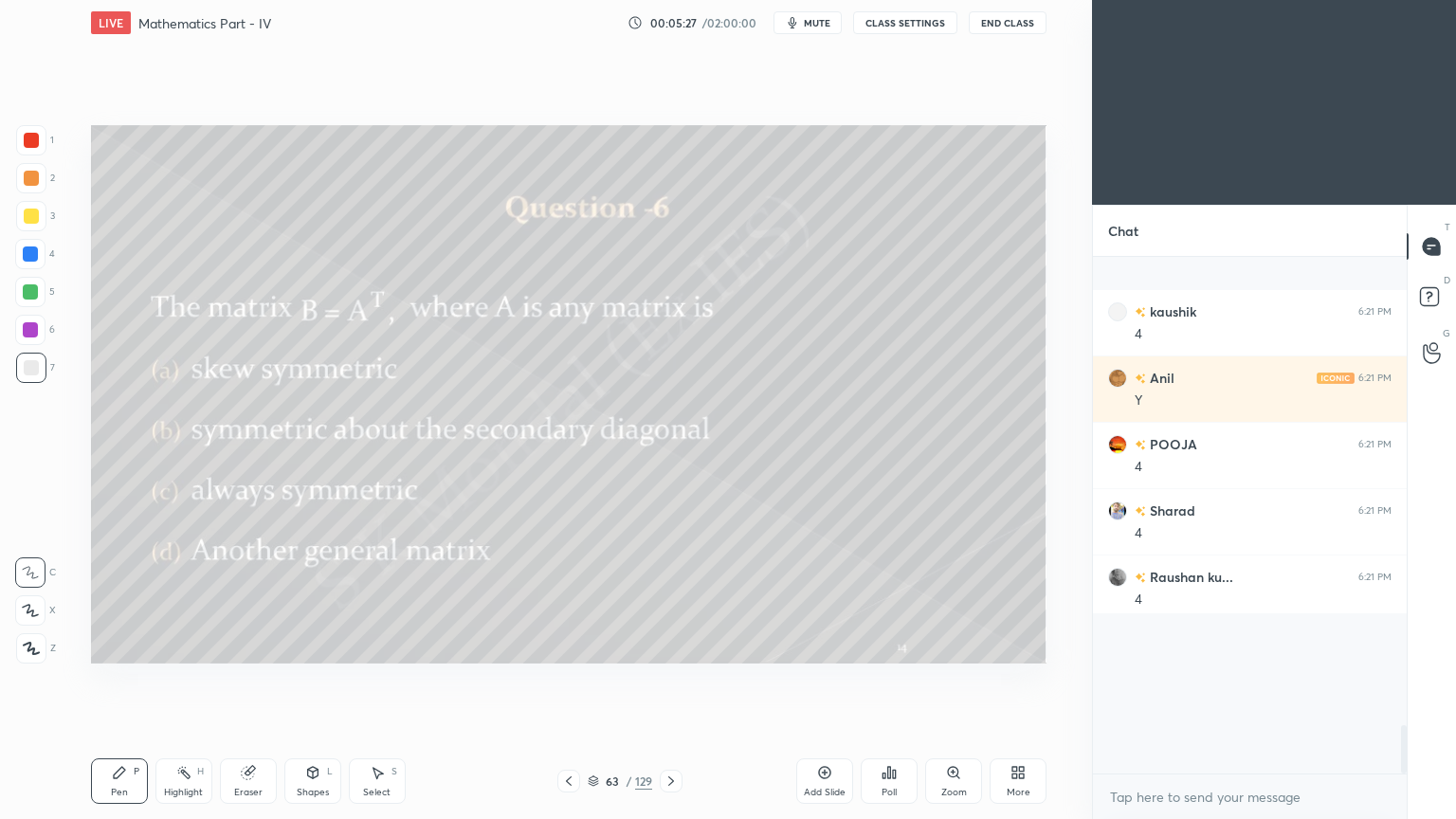 type on "x" 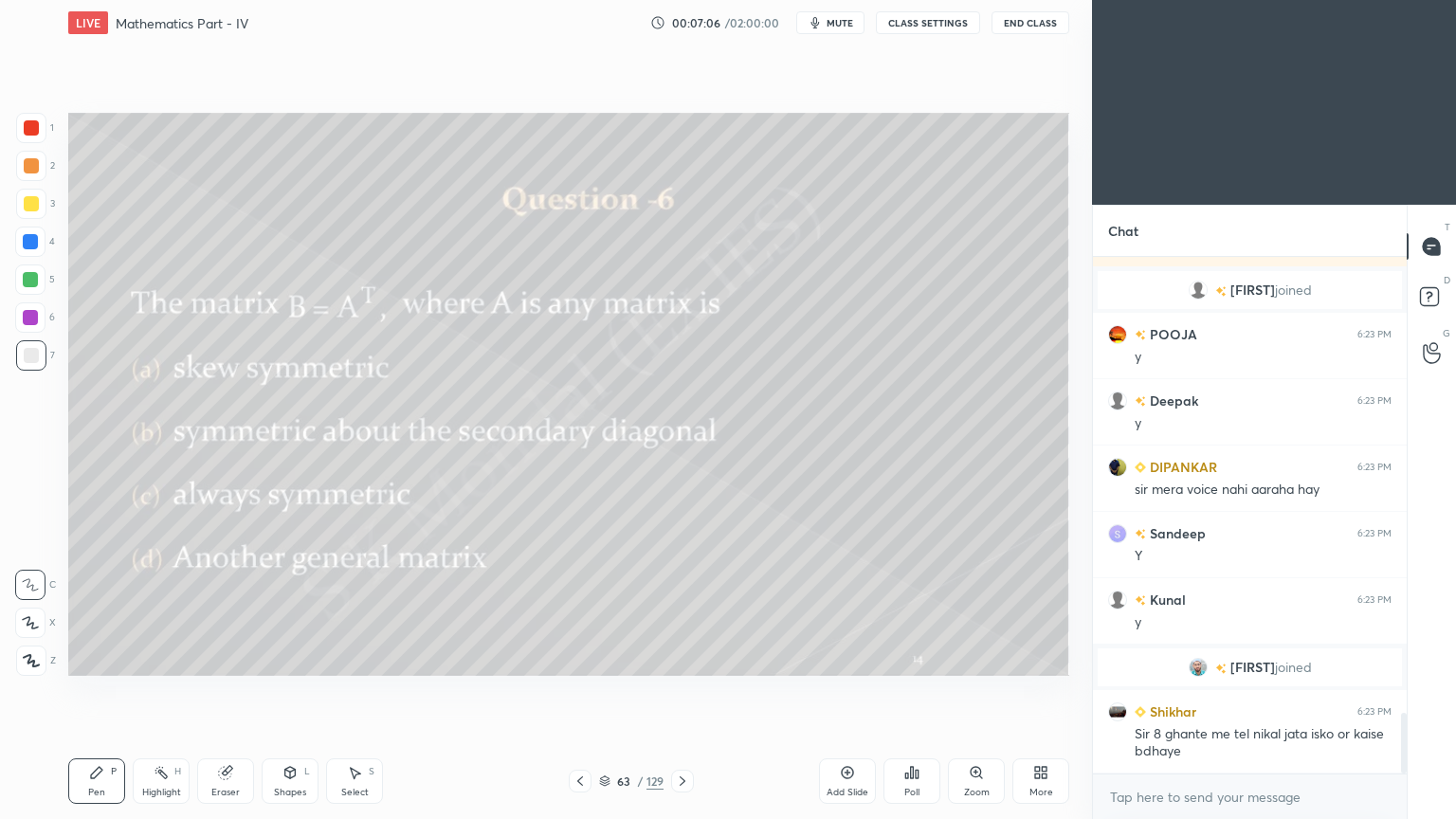 scroll, scrollTop: 3947, scrollLeft: 0, axis: vertical 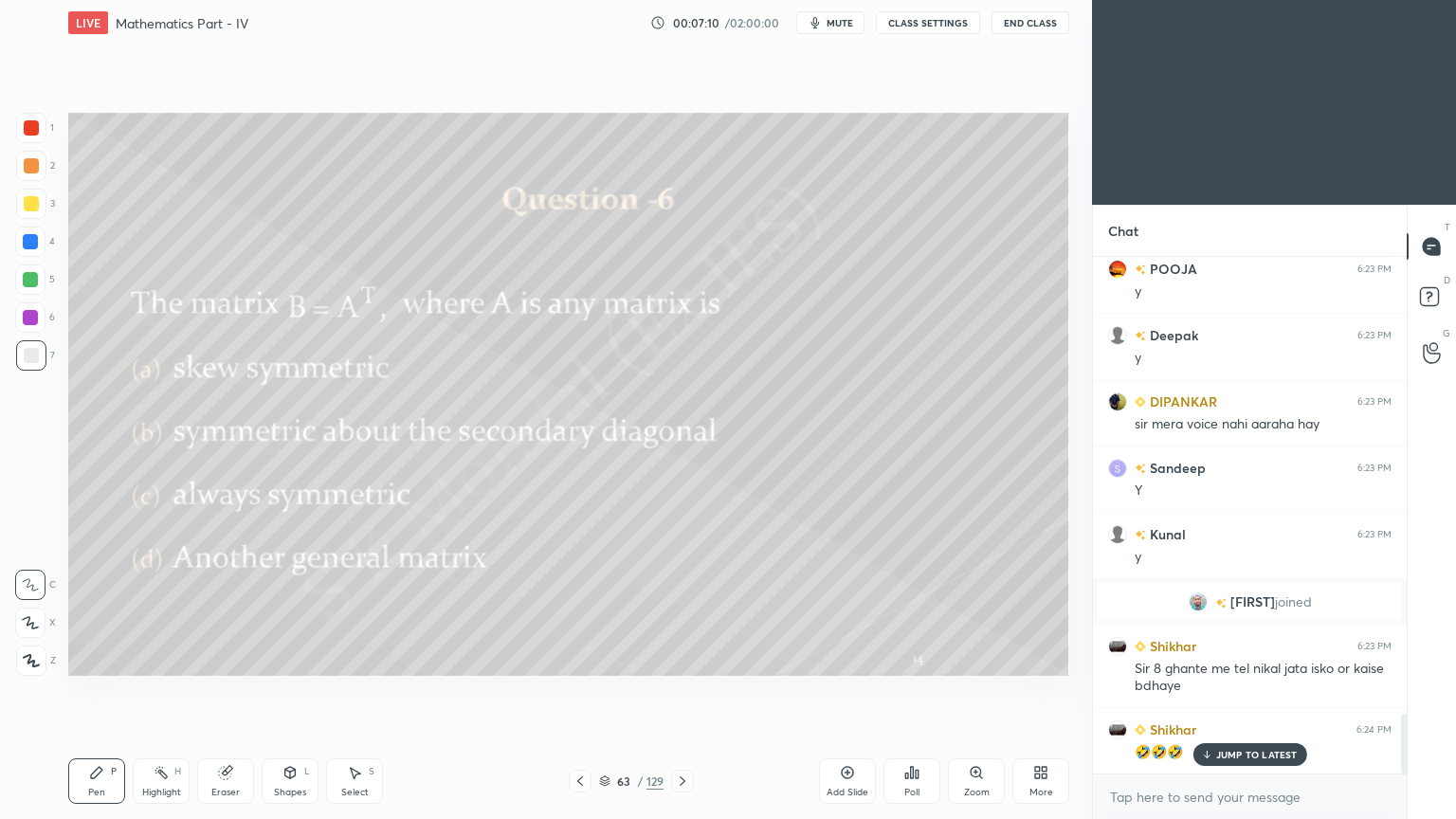 drag, startPoint x: 1249, startPoint y: 750, endPoint x: 982, endPoint y: 689, distance: 273.87954 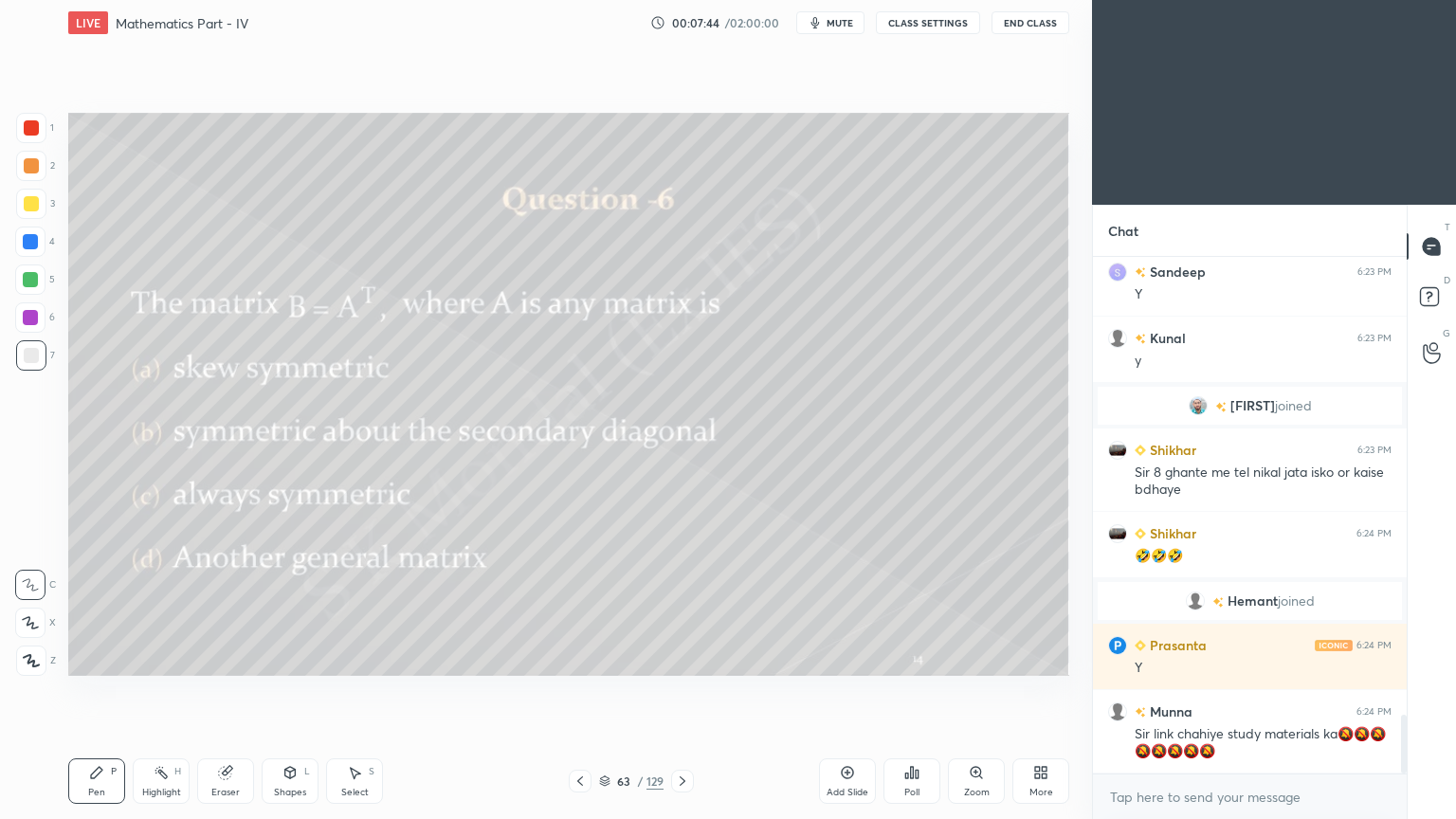 scroll, scrollTop: 4114, scrollLeft: 0, axis: vertical 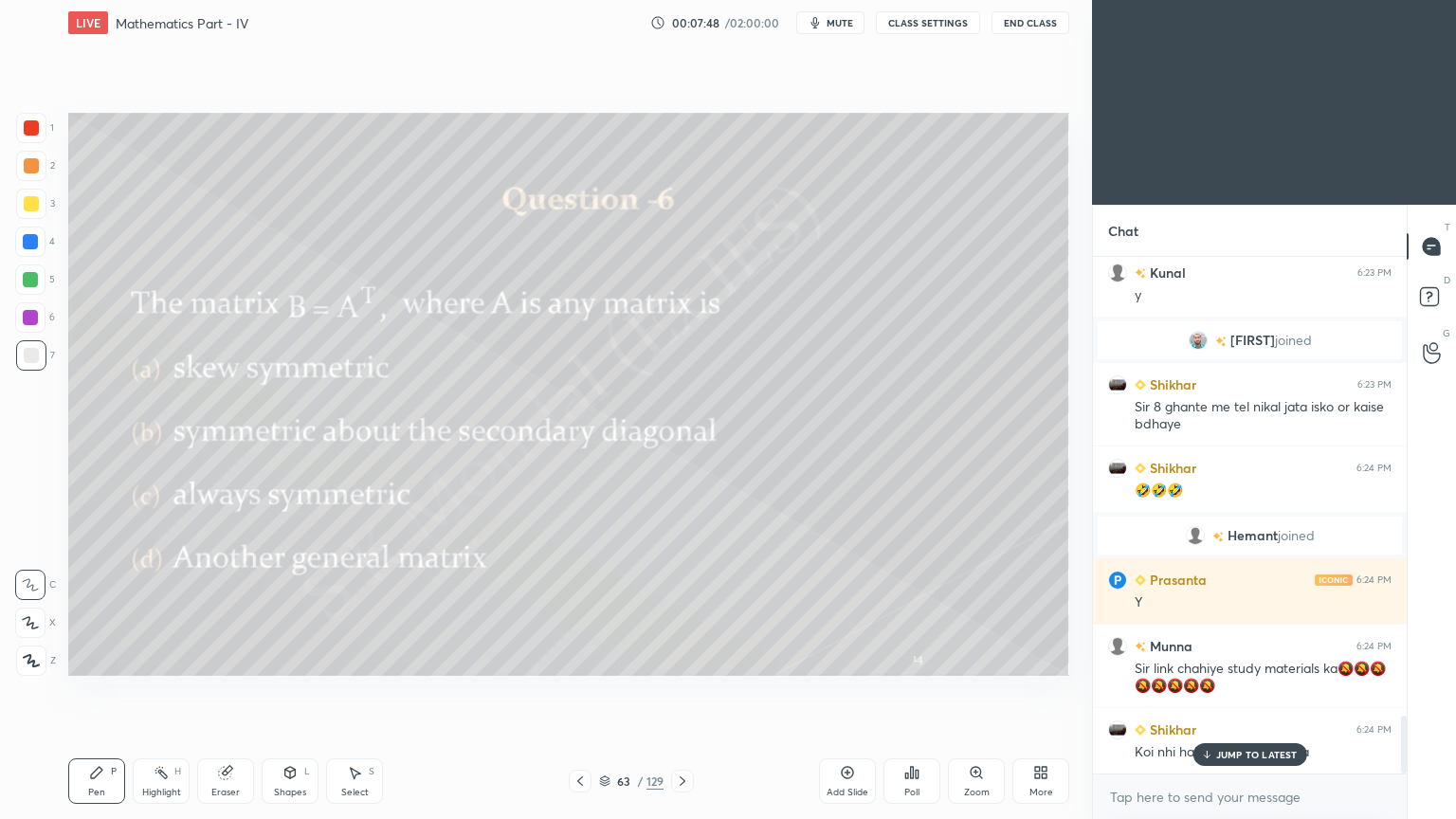 click 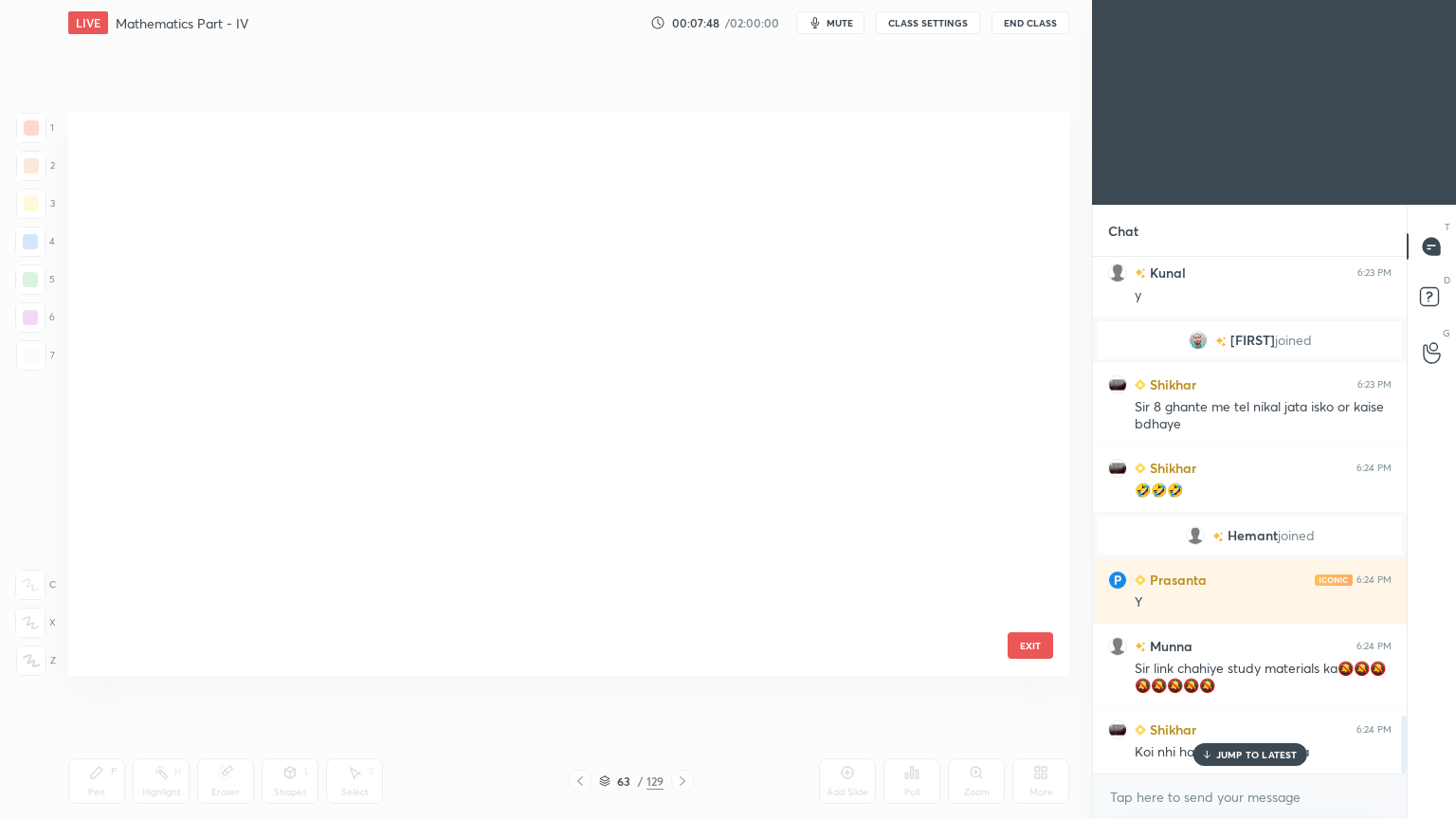 scroll, scrollTop: 3079, scrollLeft: 0, axis: vertical 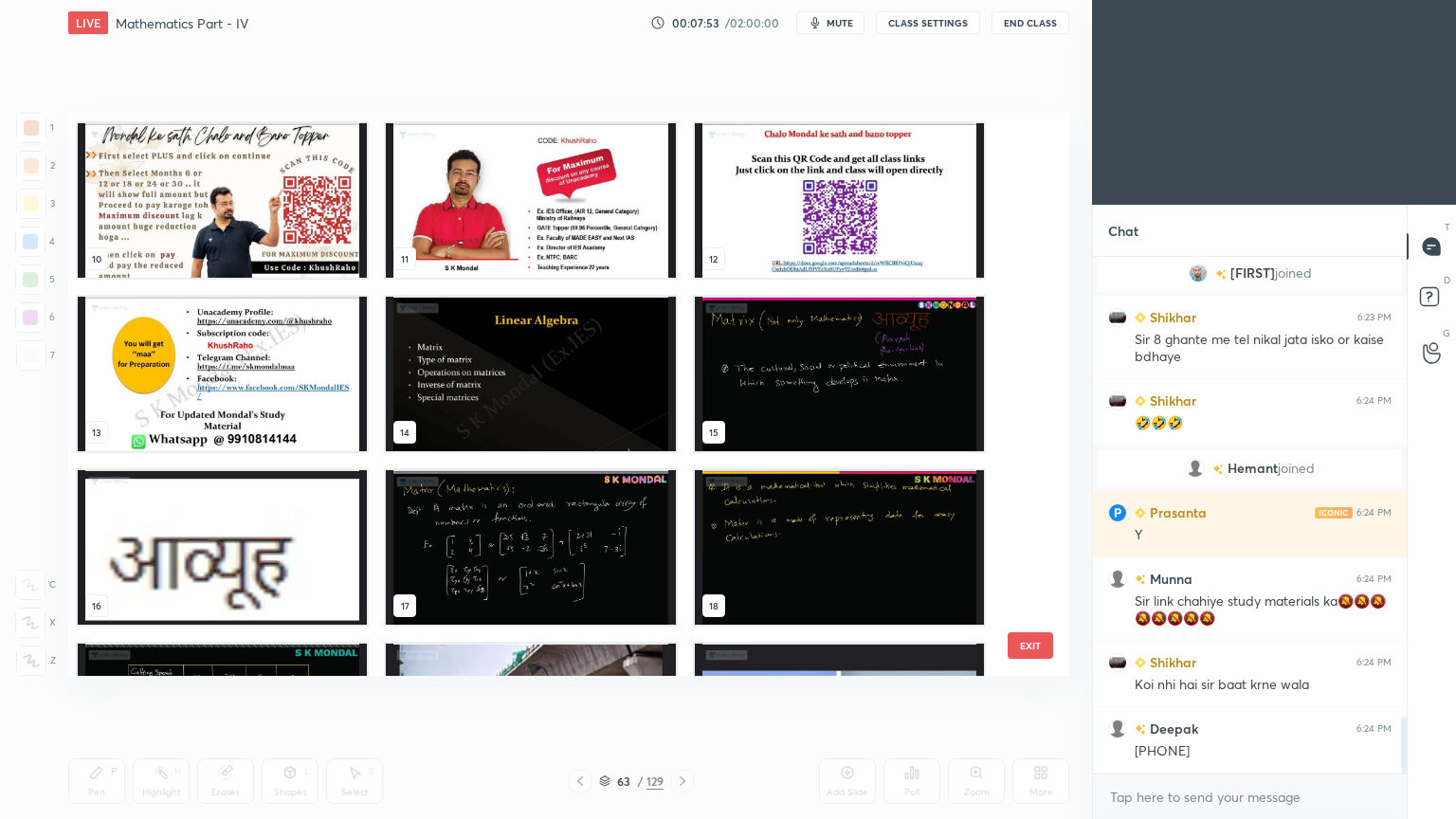 click at bounding box center (222, 373) 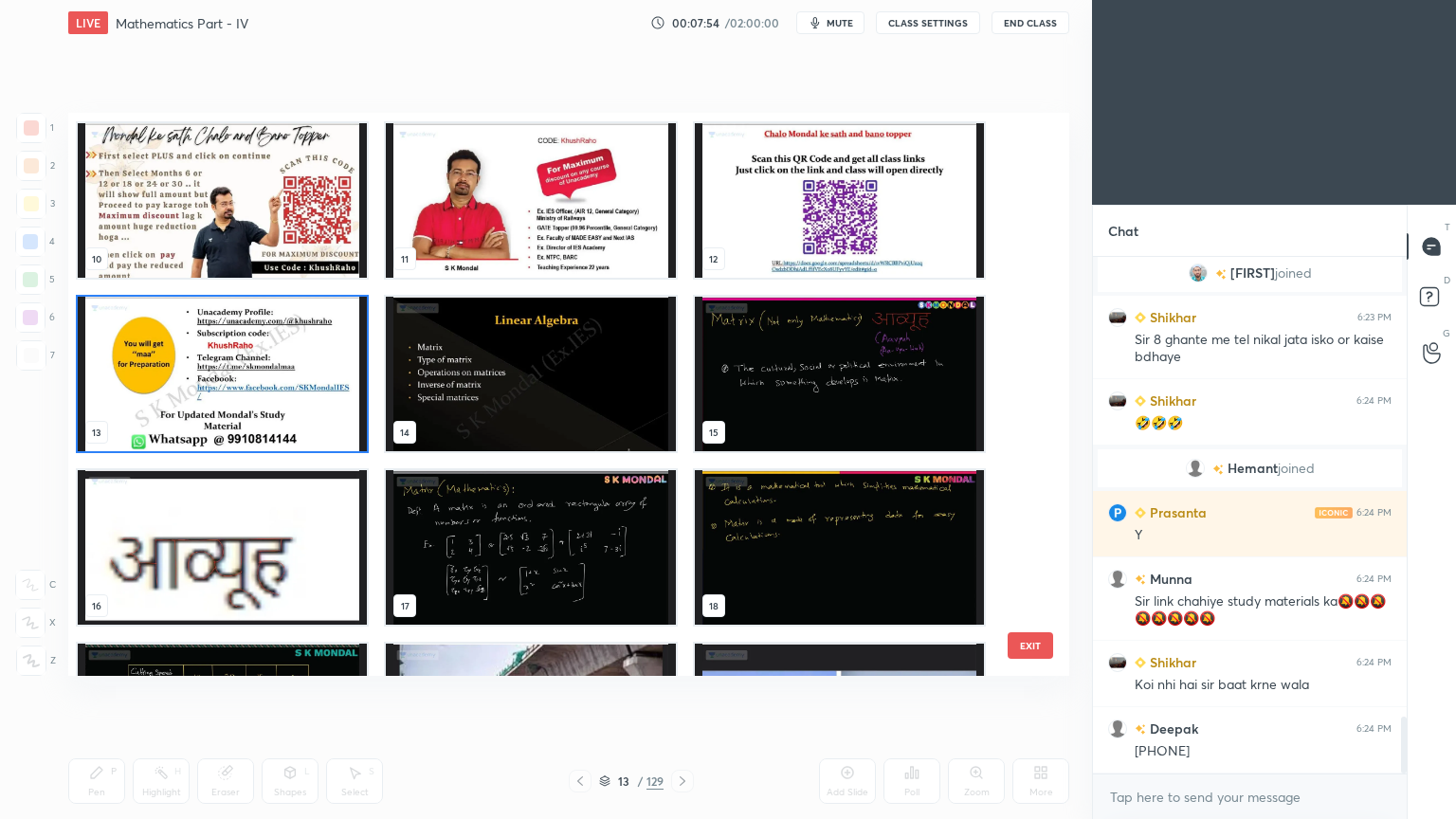 click at bounding box center (222, 373) 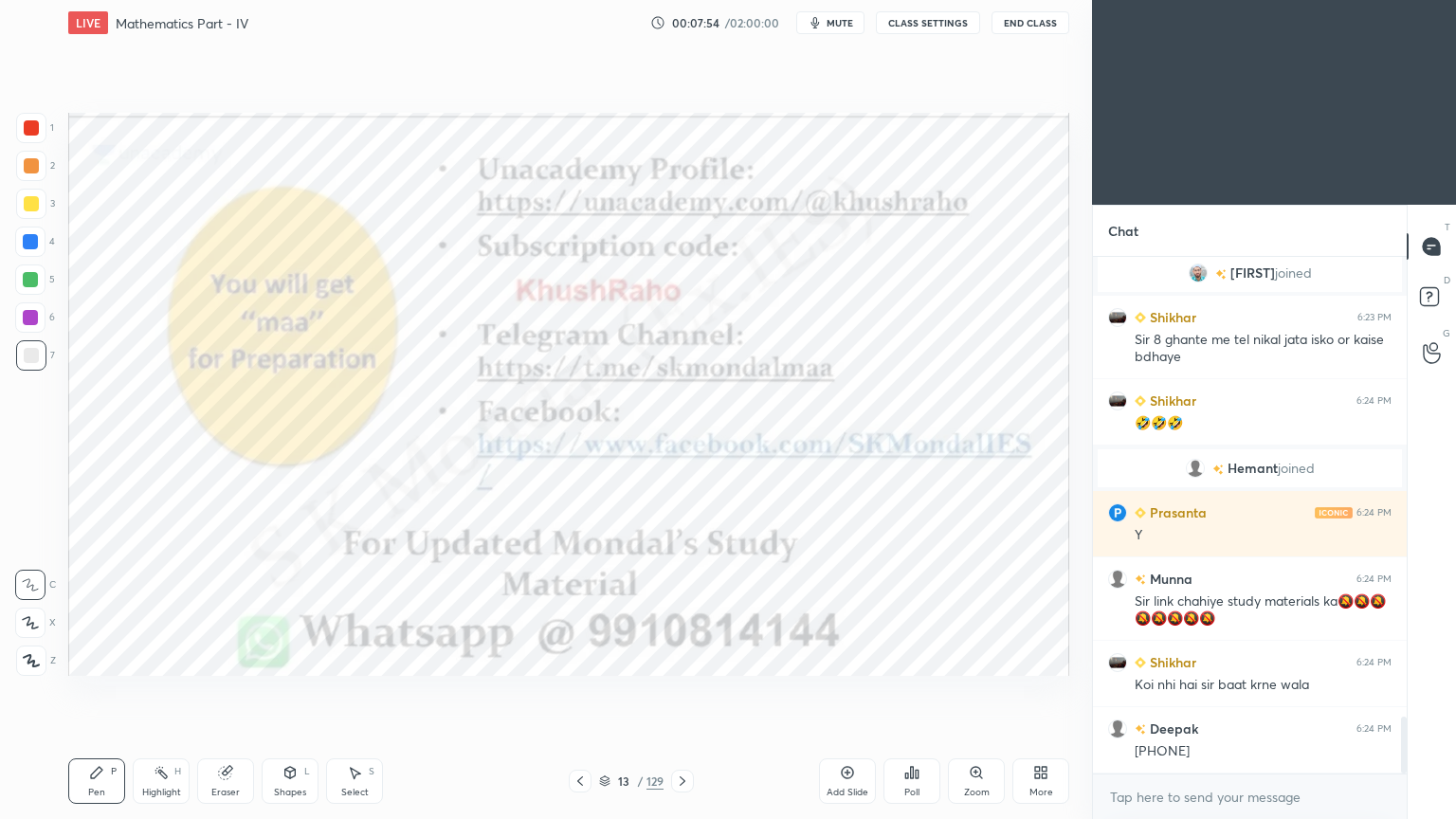 click at bounding box center [222, 373] 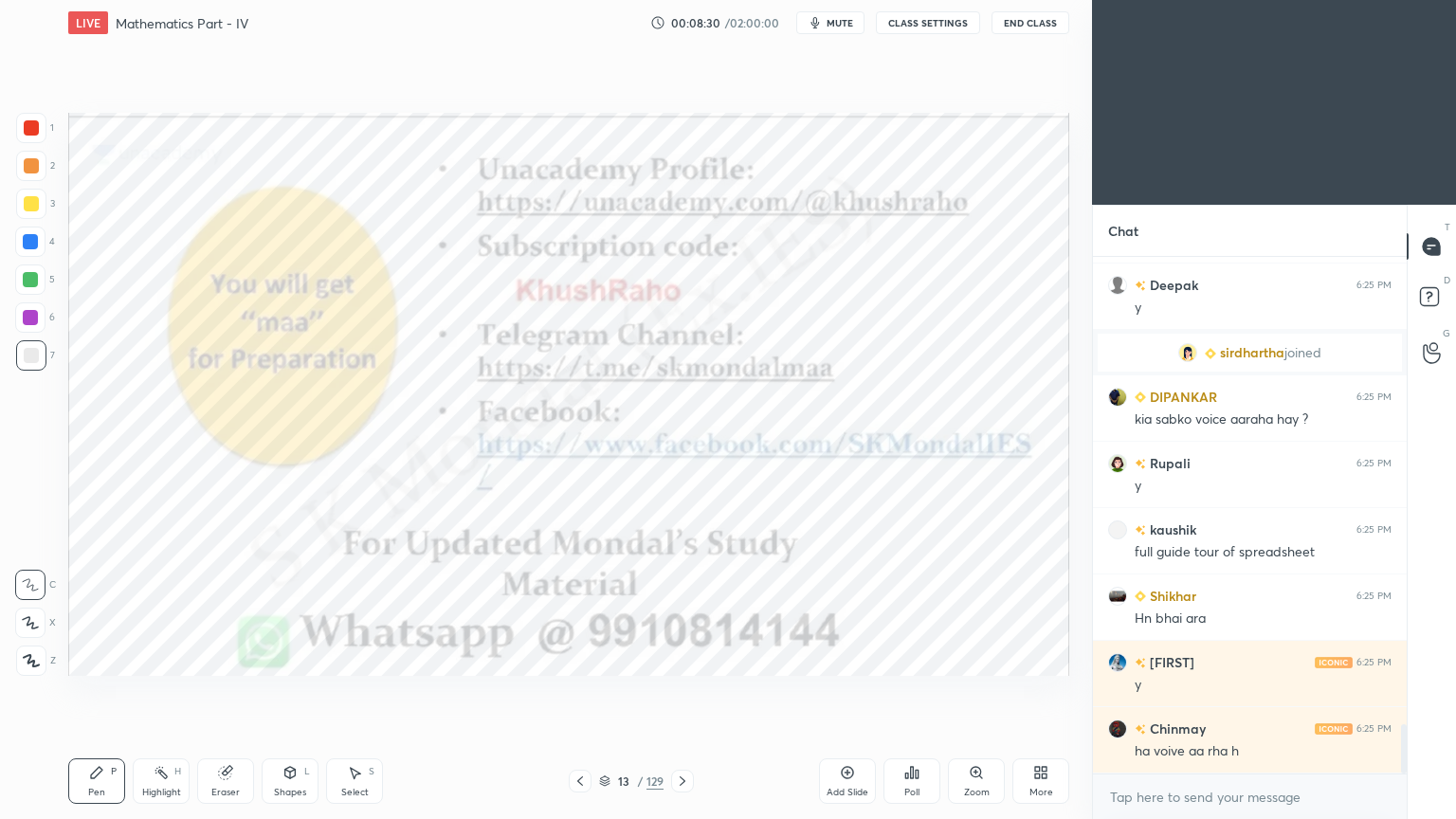scroll, scrollTop: 5005, scrollLeft: 0, axis: vertical 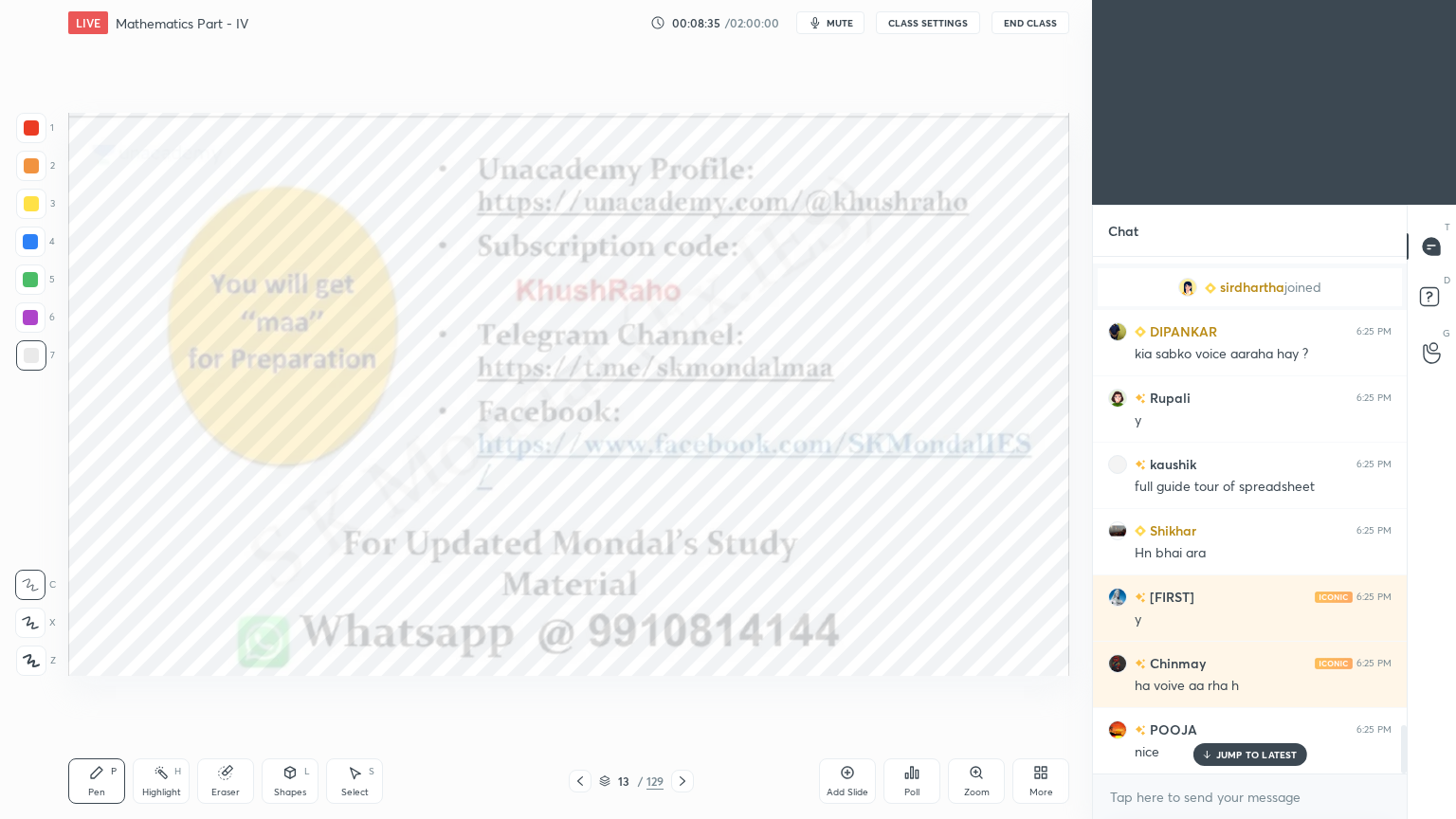 click on "CLASS SETTINGS" at bounding box center (928, 23) 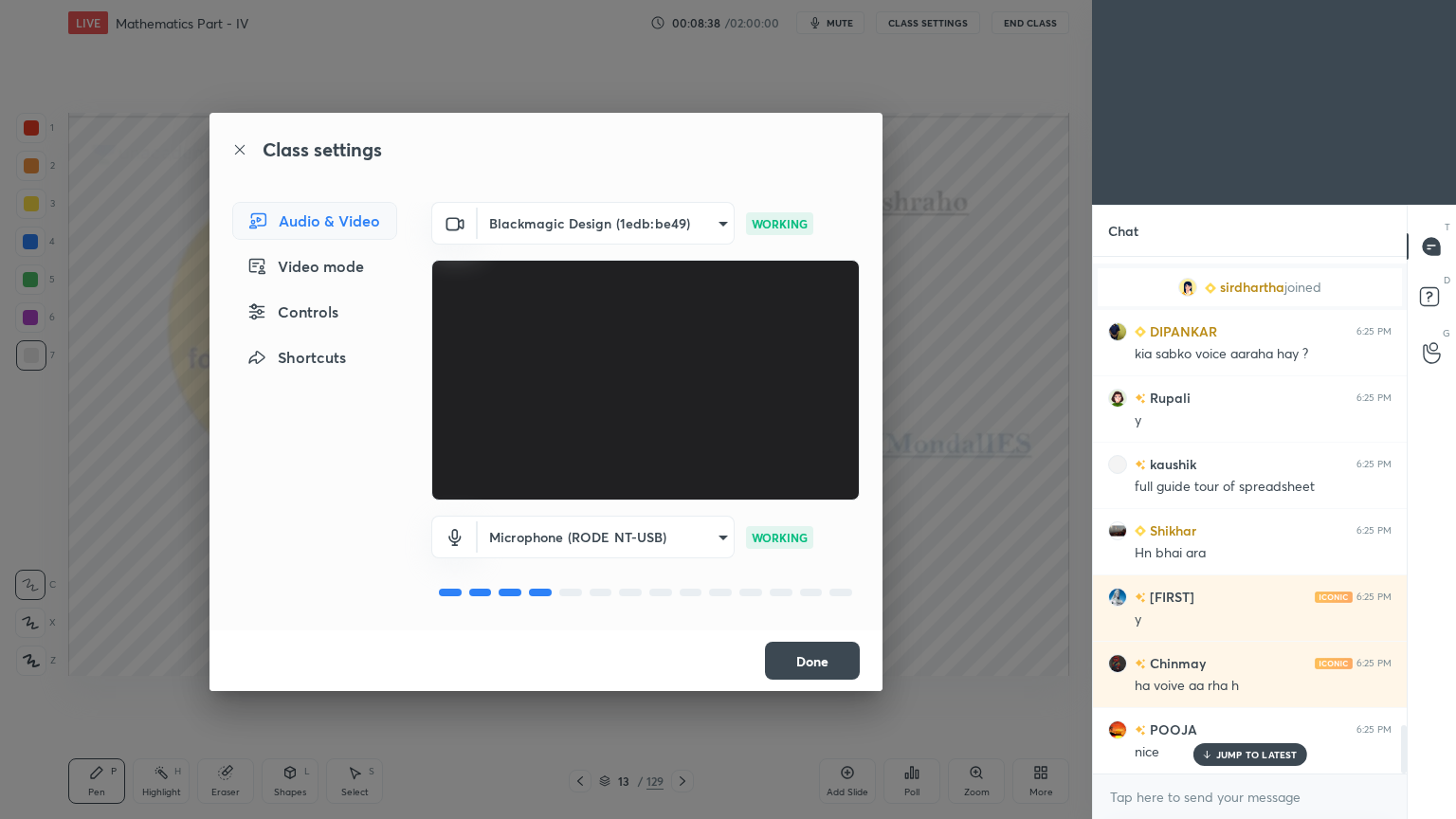 click on "Done" at bounding box center [812, 661] 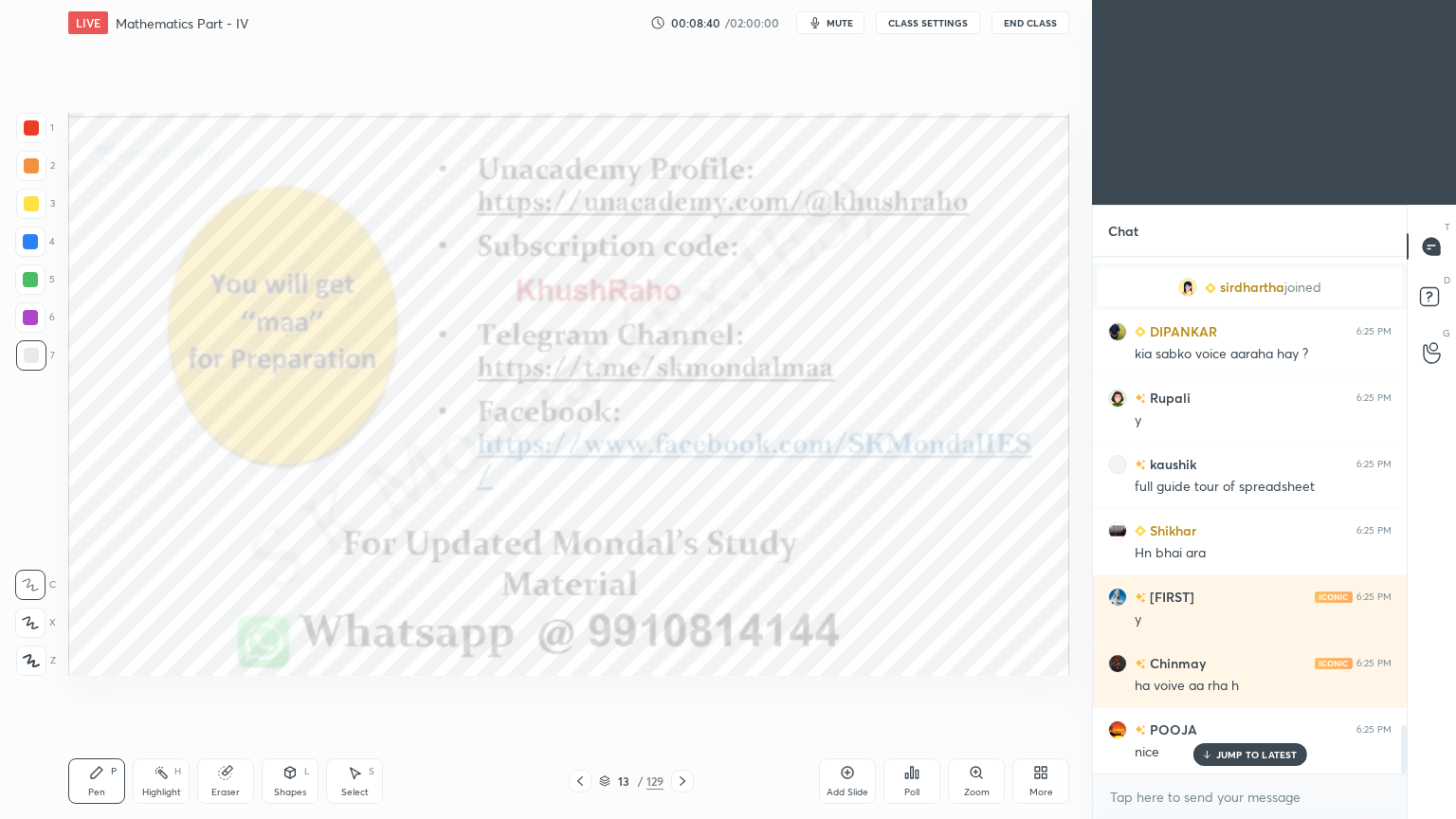 click on "JUMP TO LATEST" at bounding box center (1257, 755) 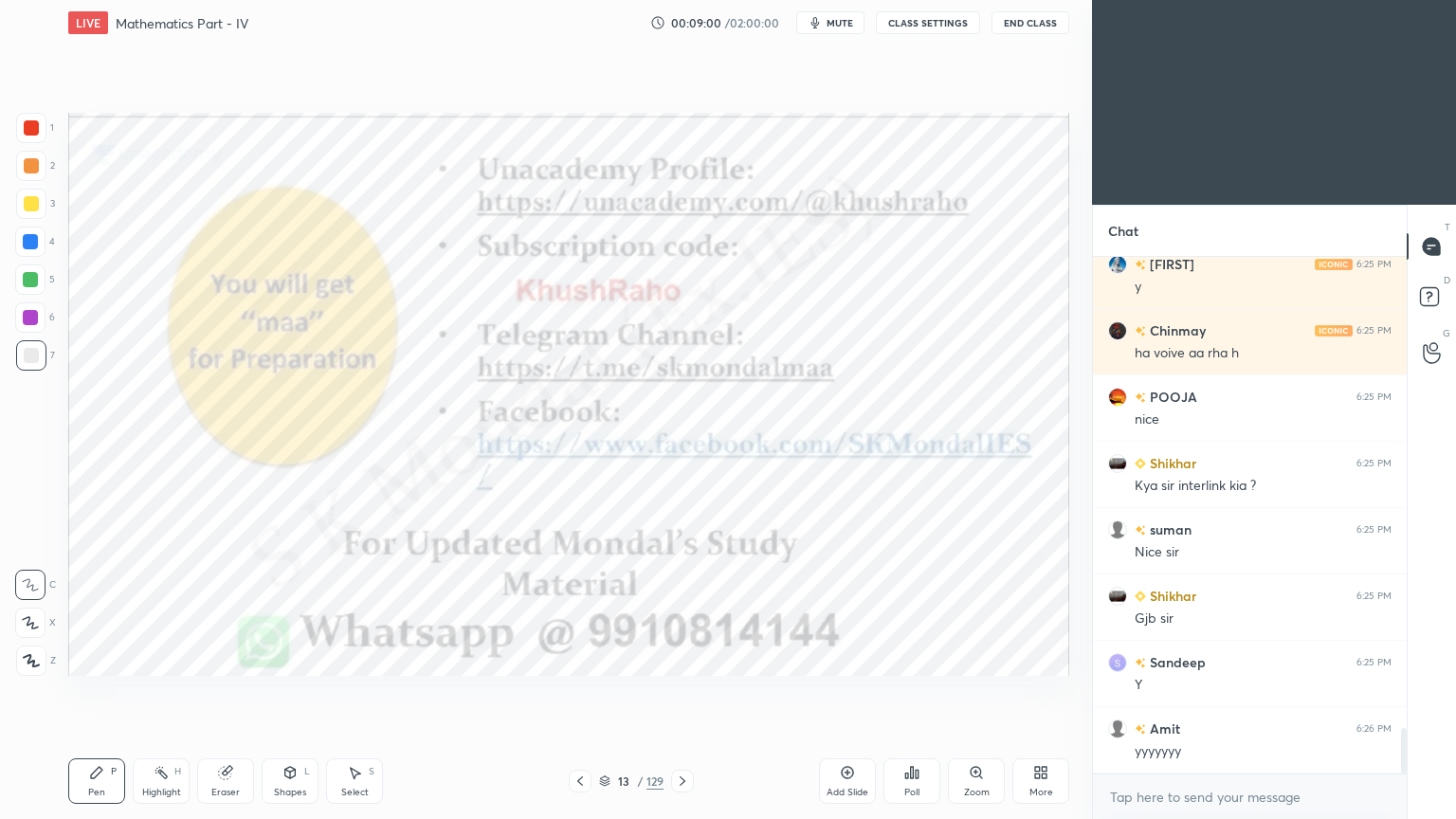 scroll, scrollTop: 5403, scrollLeft: 0, axis: vertical 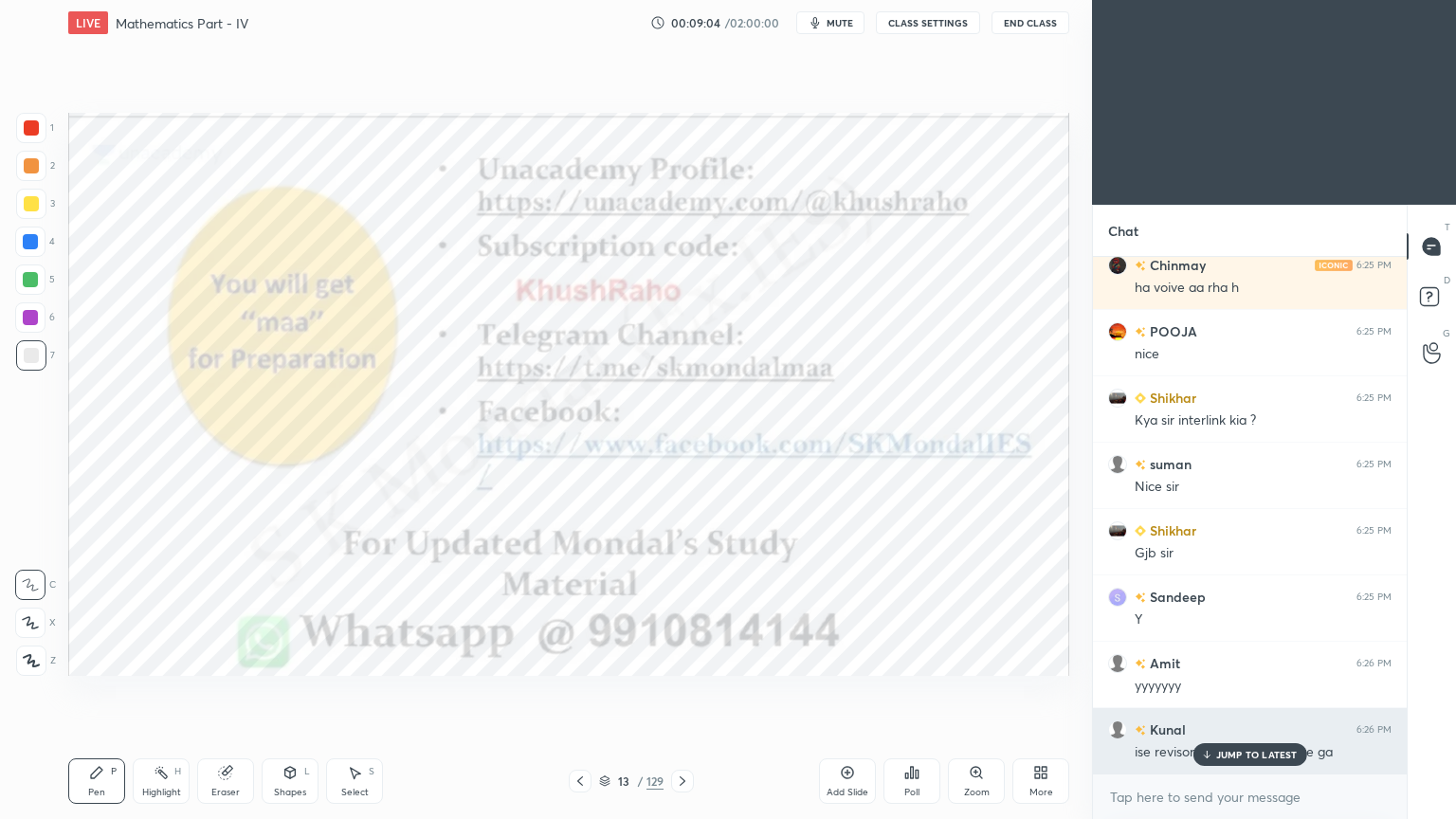 click on "JUMP TO LATEST" at bounding box center [1257, 755] 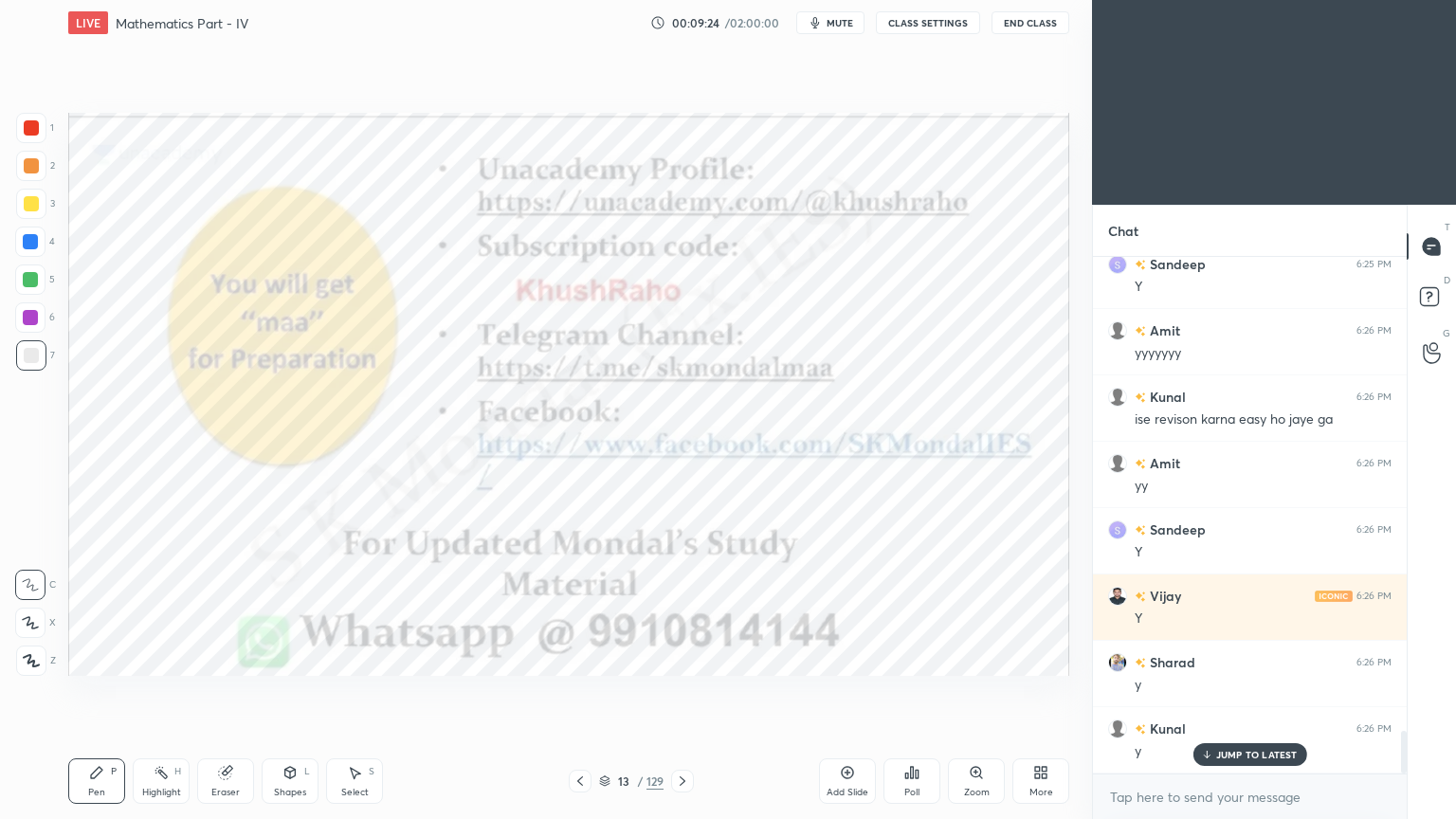 scroll, scrollTop: 5801, scrollLeft: 0, axis: vertical 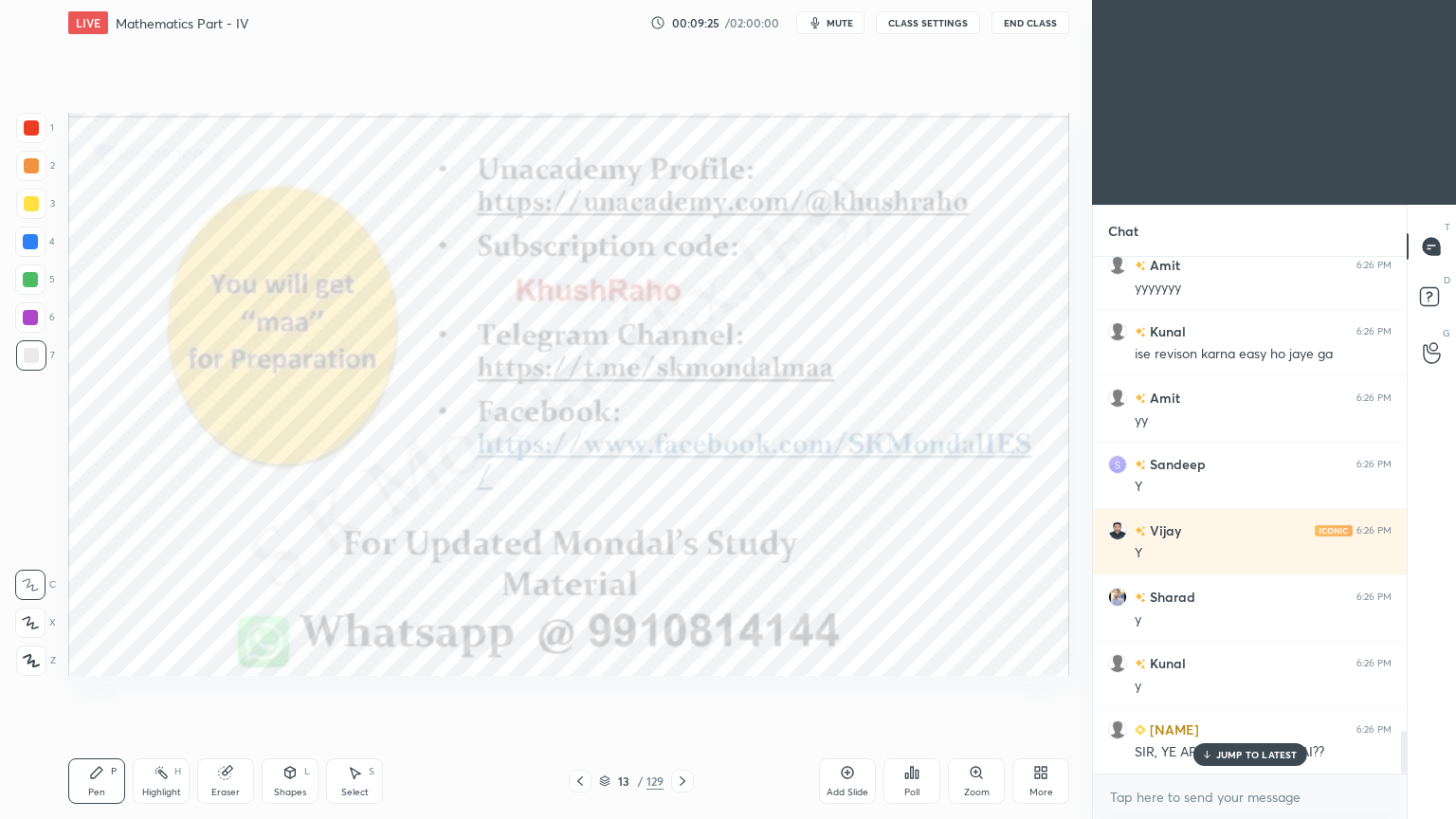 drag, startPoint x: 1229, startPoint y: 752, endPoint x: 730, endPoint y: 682, distance: 503.8859 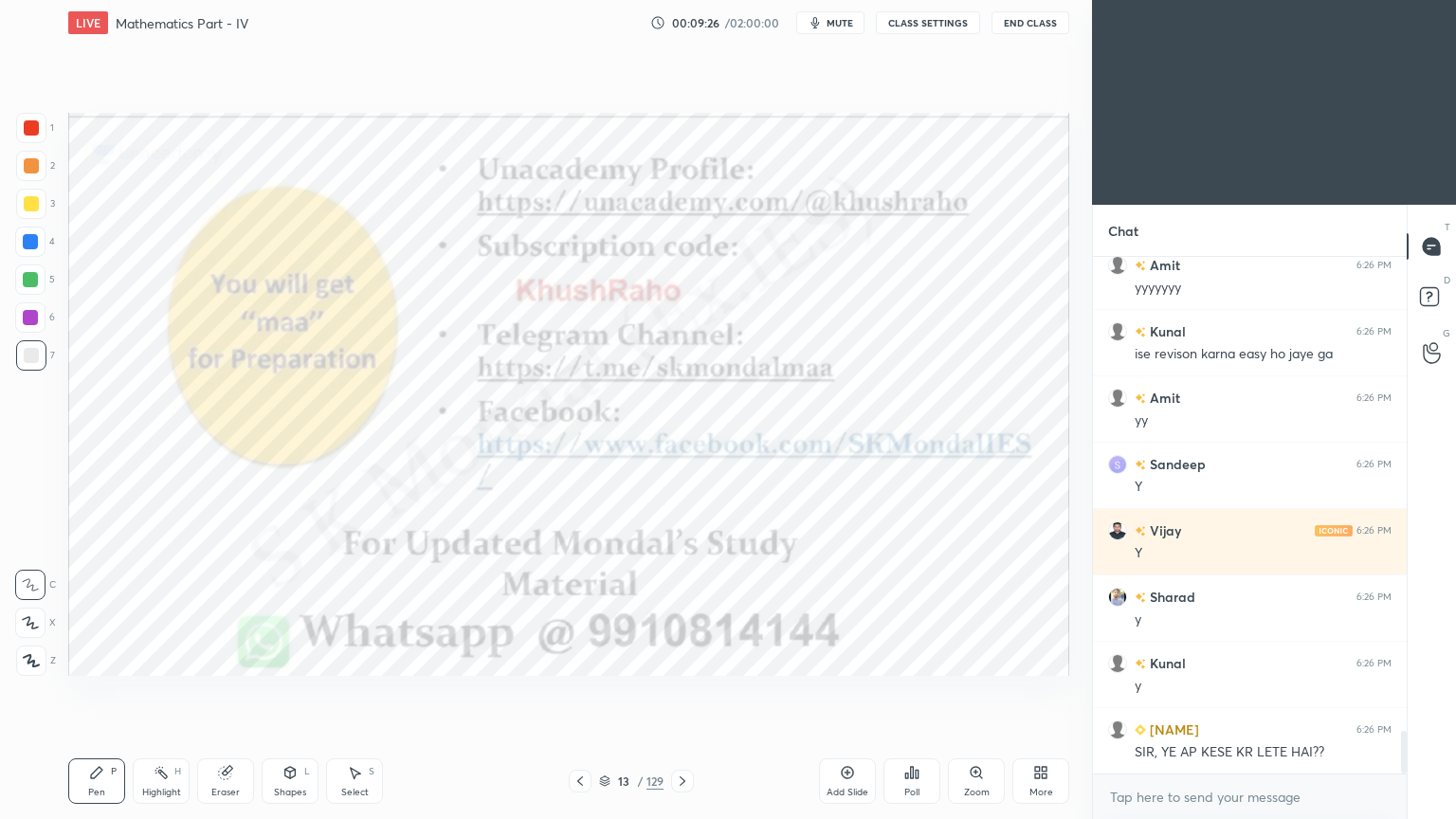 scroll, scrollTop: 5847, scrollLeft: 0, axis: vertical 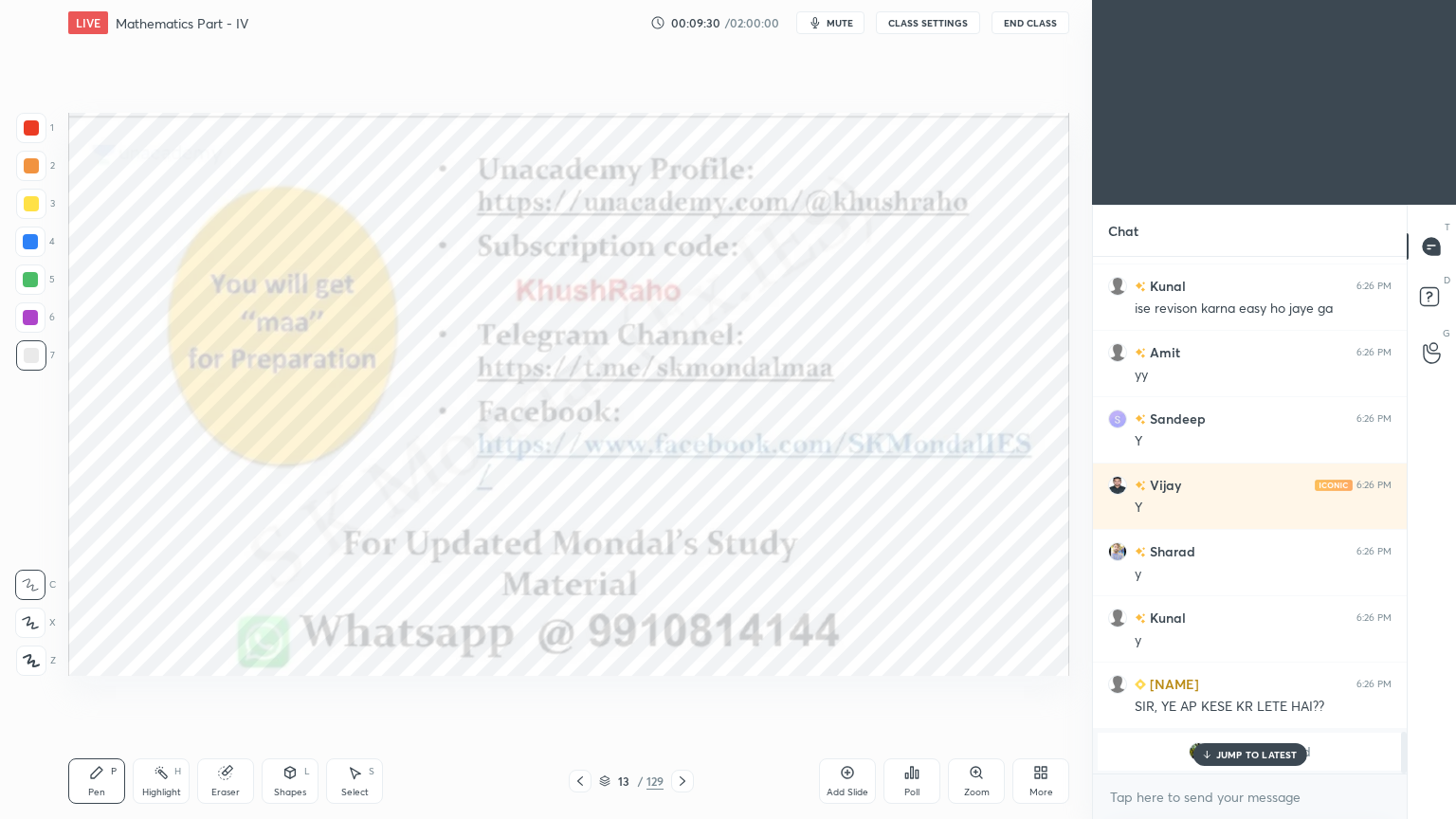 click on "JUMP TO LATEST" at bounding box center (1257, 755) 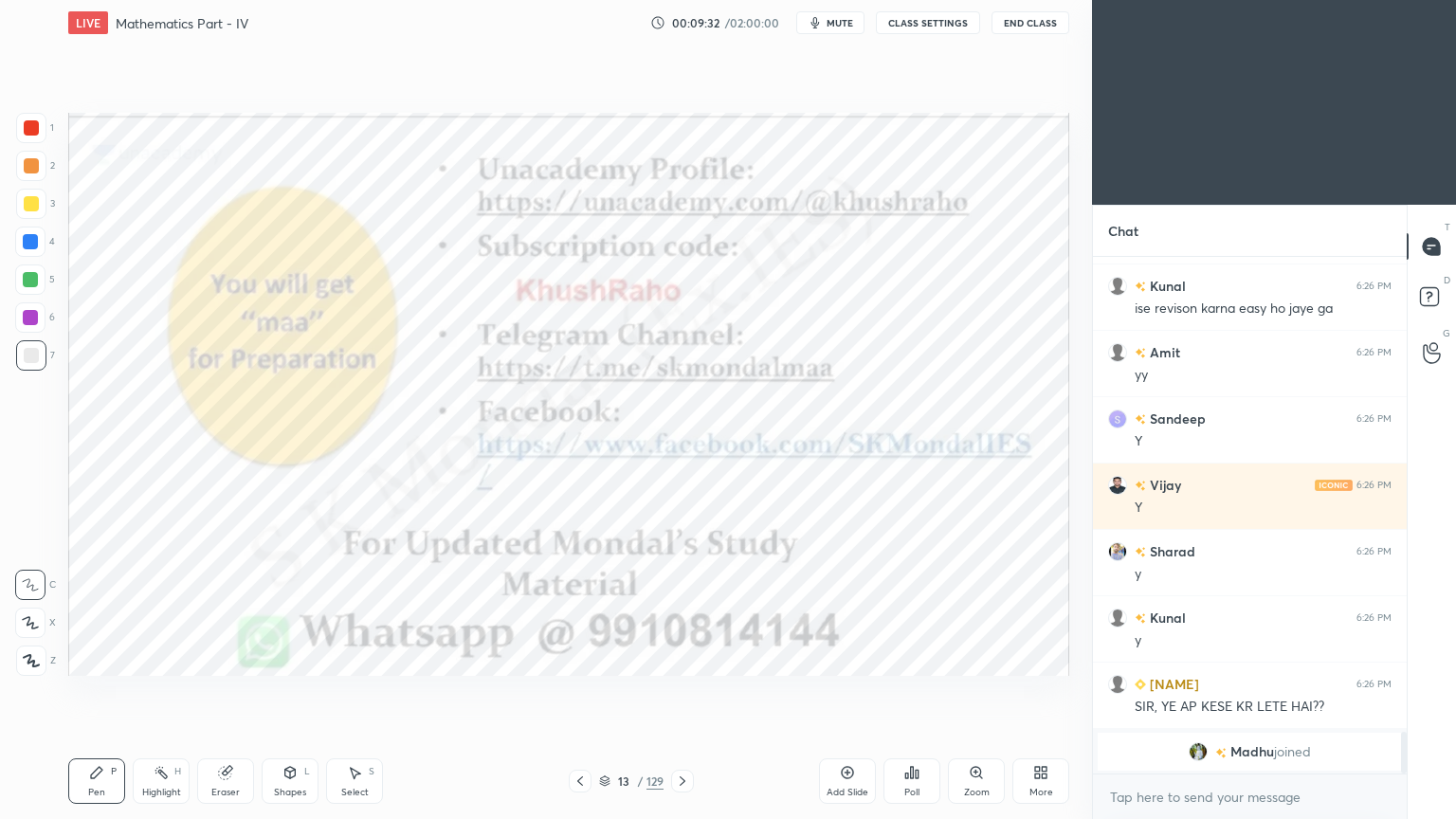scroll, scrollTop: 5528, scrollLeft: 0, axis: vertical 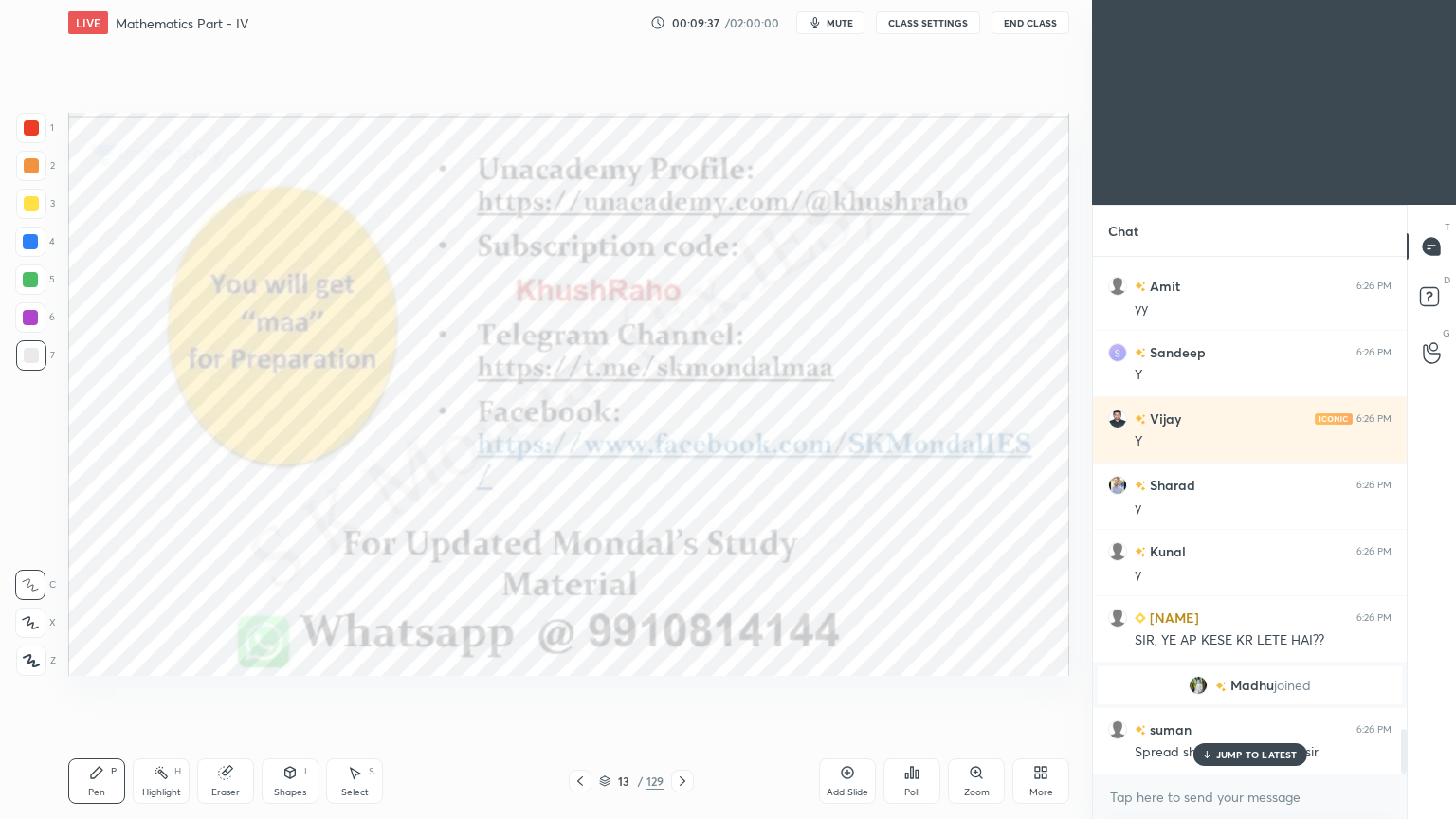 click on "JUMP TO LATEST" at bounding box center [1249, 755] 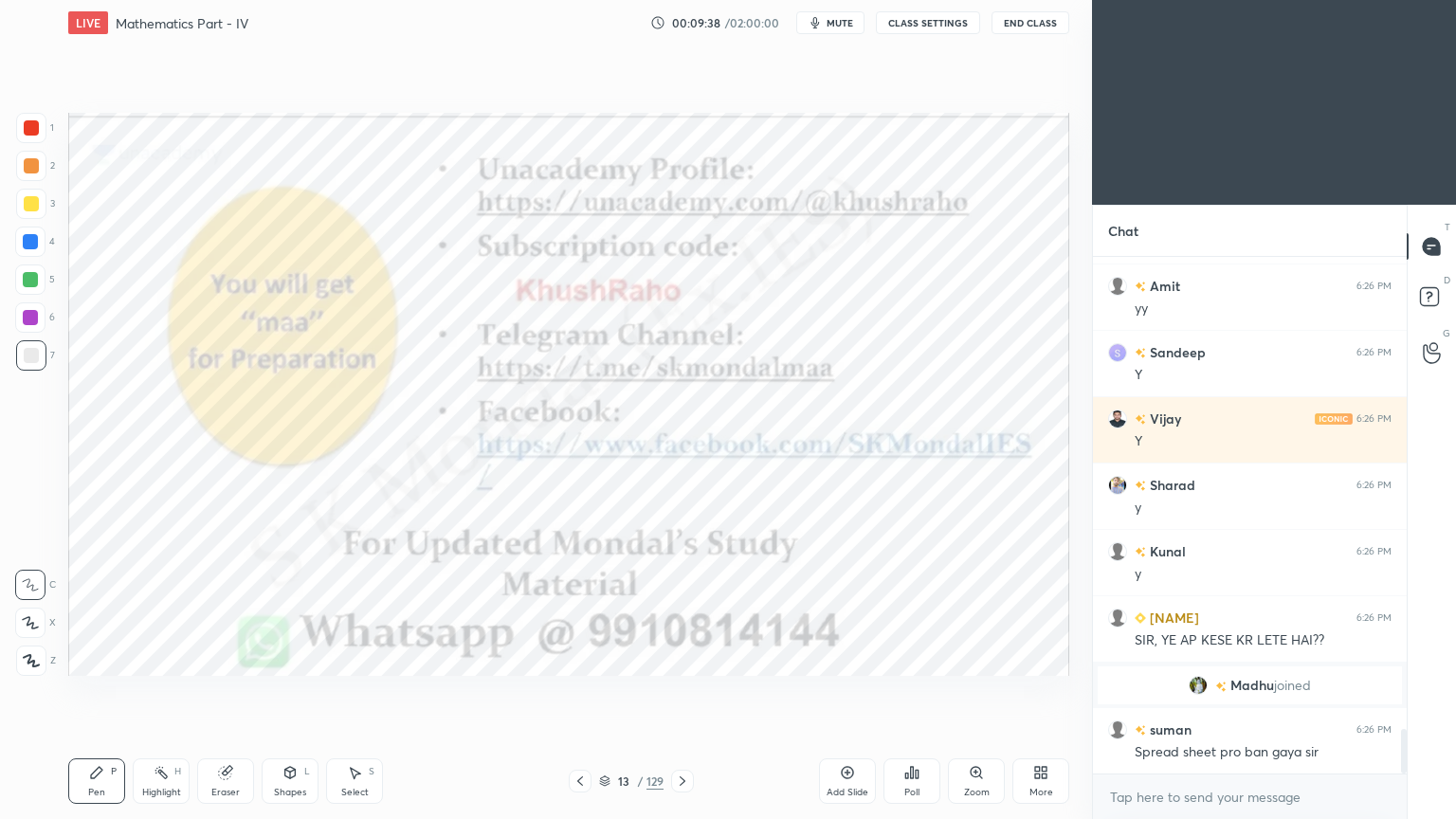 click 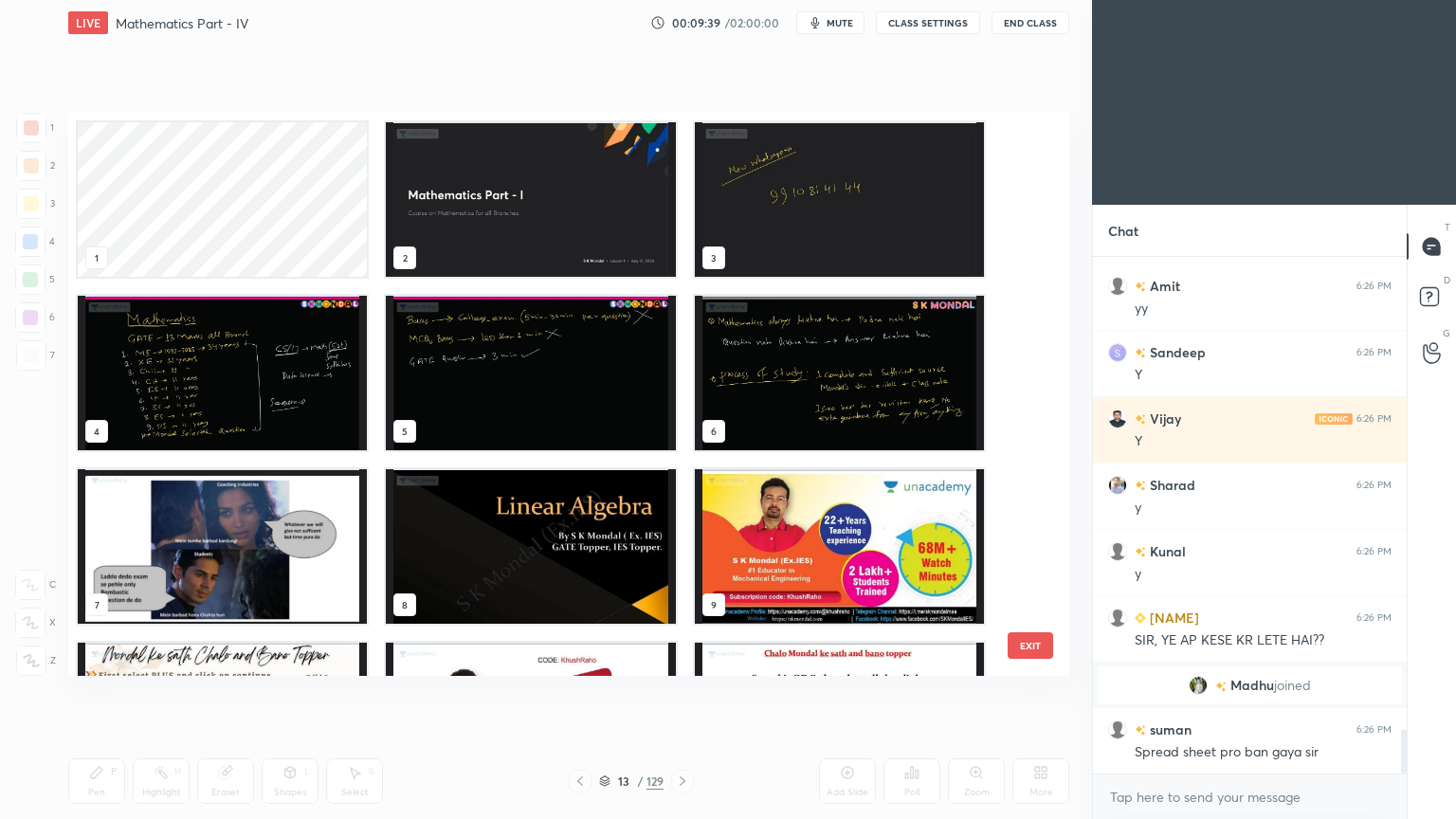 scroll, scrollTop: 303, scrollLeft: 0, axis: vertical 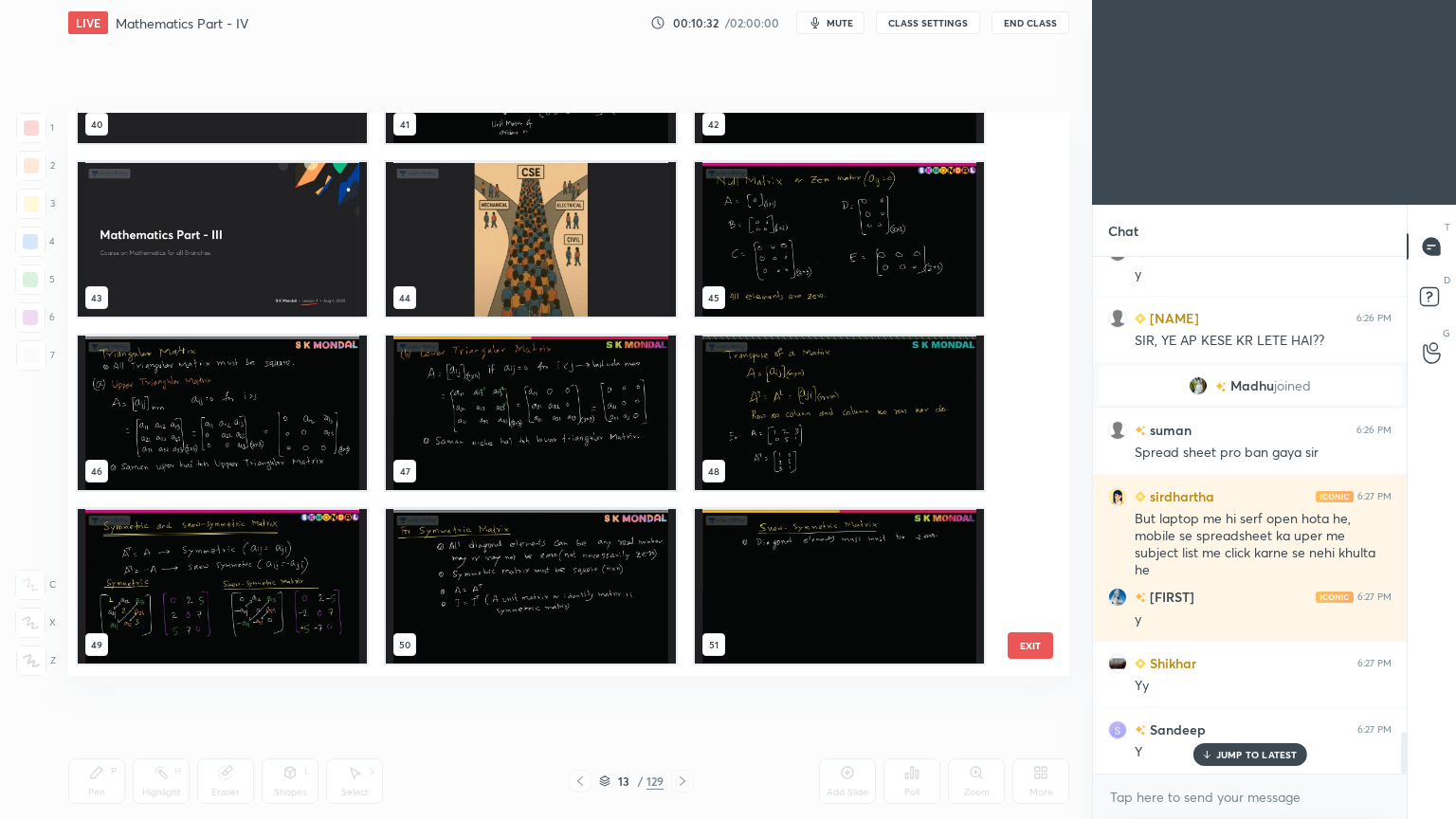 click on "JUMP TO LATEST" at bounding box center (1257, 755) 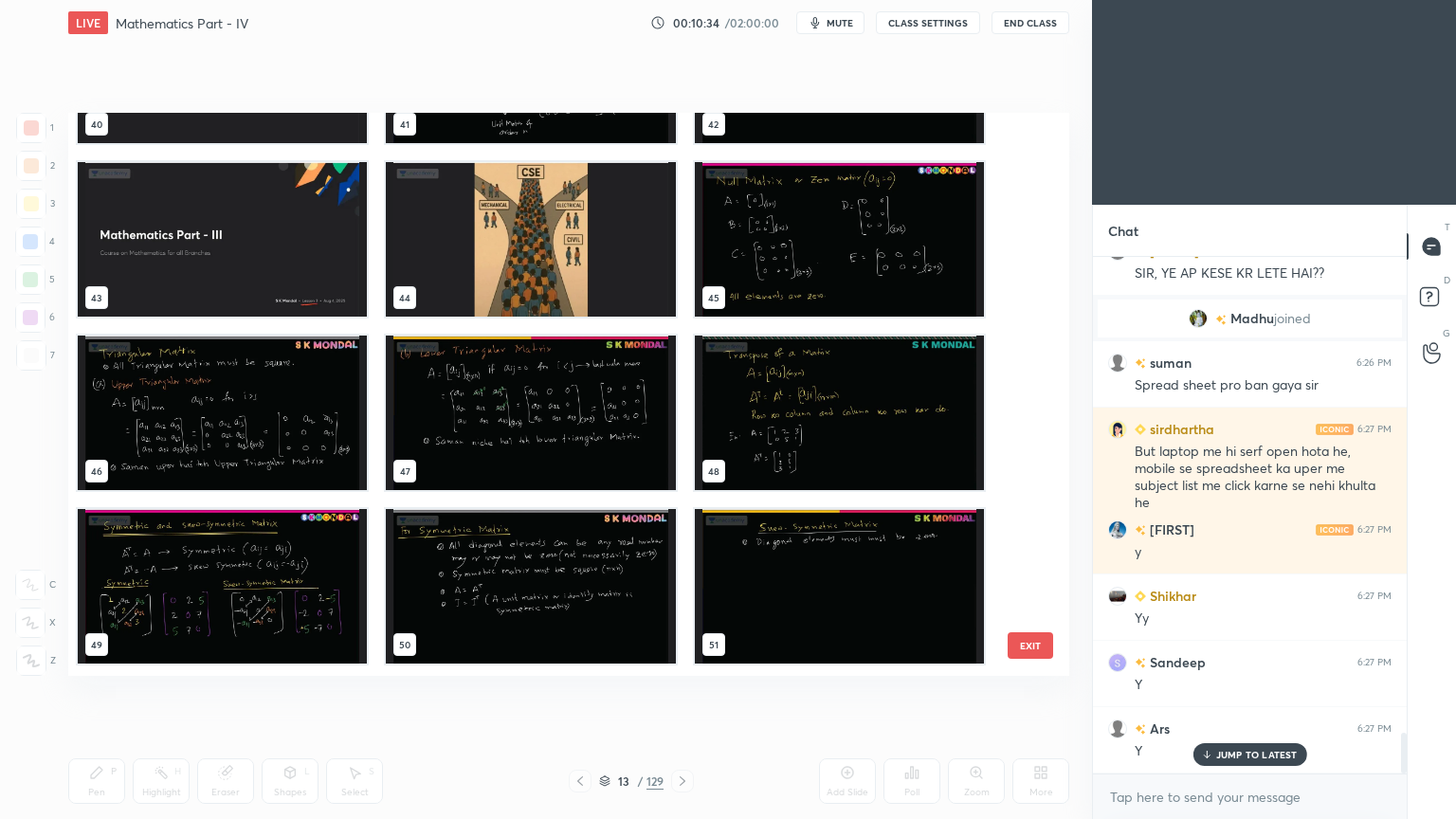 scroll, scrollTop: 5960, scrollLeft: 0, axis: vertical 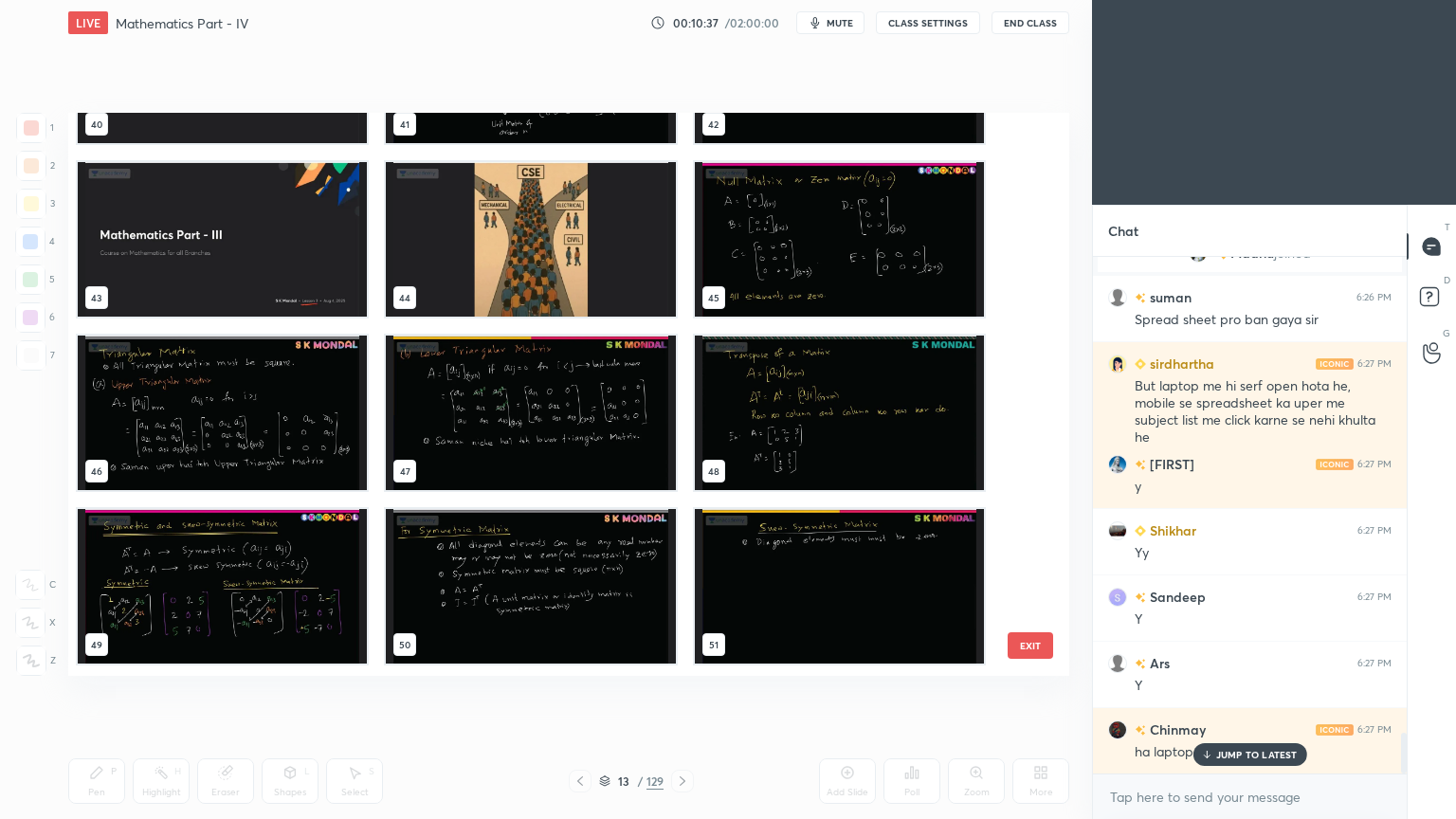 click on "CLASS SETTINGS" at bounding box center (928, 23) 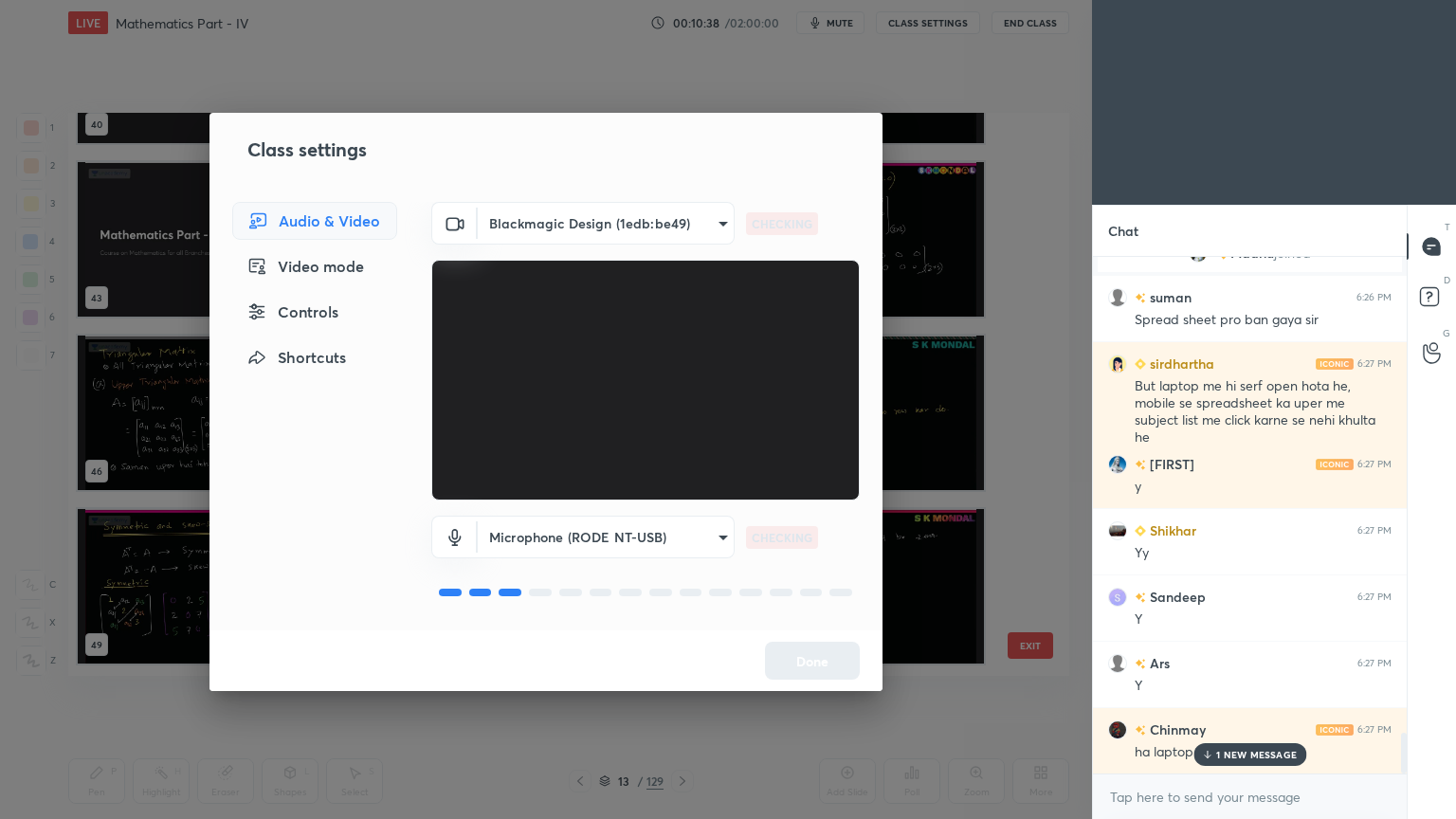 scroll, scrollTop: 6028, scrollLeft: 0, axis: vertical 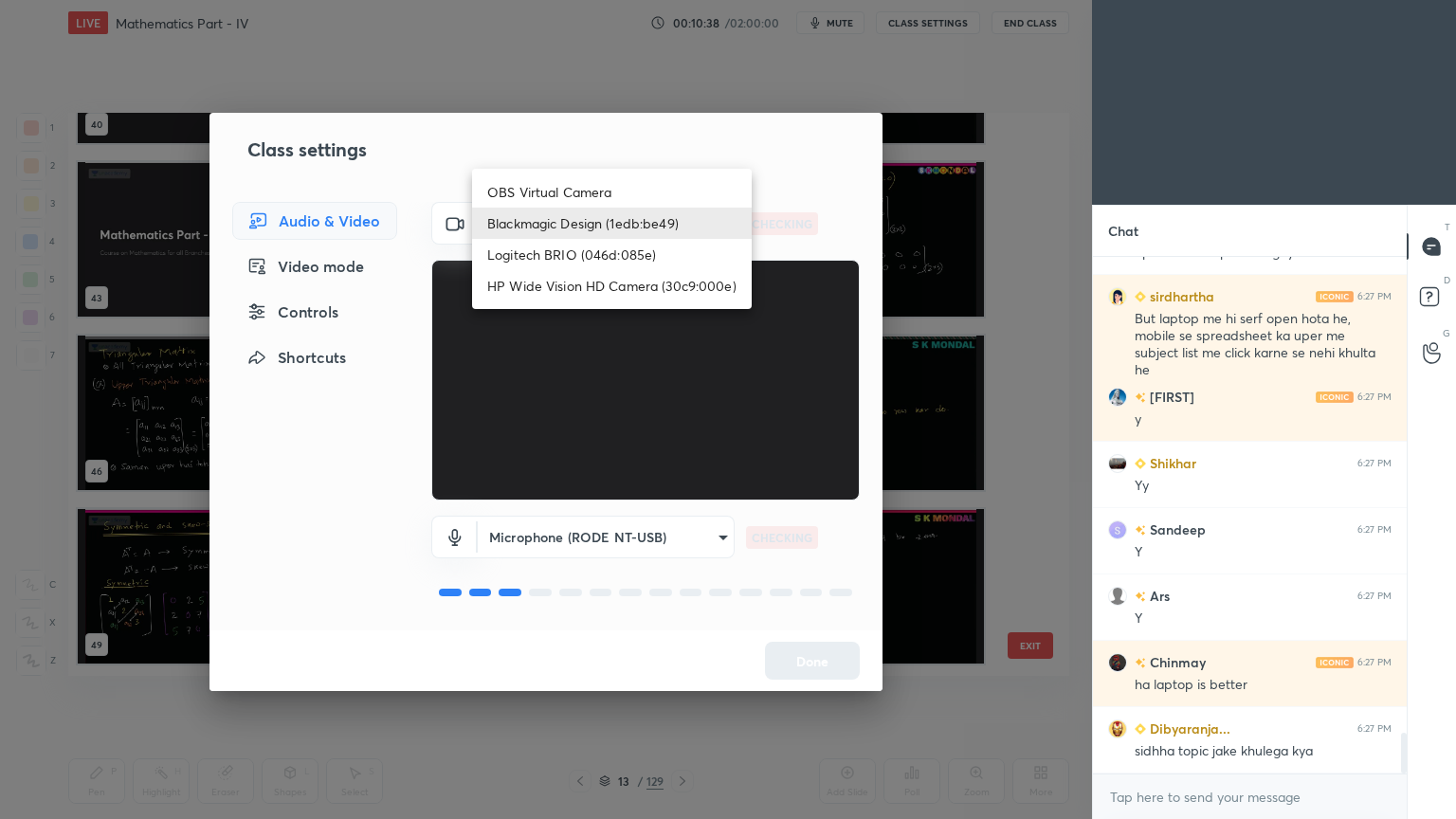 click on "1 2 3 4 5 6 7 C X Z C X Z E E Erase all   H H LIVE Mathematics Part - IV 00:10:38 /  02:00:00 mute CLASS SETTINGS End Class Setting up your live class 40 41 42 43 44 45 46 47 48 49 50 51 52 53 54 55 56 57 EXIT Poll for   secs No correct answer Start poll Back Mathematics Part - IV • L4 of Course on Mathematics for all Branches S K Mondal Pen P Highlight H Eraser Shapes L Select S 13 / 129 Add Slide Poll Zoom More Chat Madhu  joined suman 6:26 PM Spread sheet pro ban gaya sir sirdhartha 6:27 PM But laptop me hi serf open hota he, mobile se spreadsheet ka uper me subject list me click karne se nehi khulta he SUSHMITA 6:27 PM y Shikhar 6:27 PM Yy Sandeep 6:27 PM Y Ars 6:27 PM Y Chinmay 6:27 PM ha laptop is better Dibyaranja... 6:27 PM sidhha topic jake khulega kya JUMP TO LATEST Enable hand raising Enable raise hand to speak to learners. Once enabled, chat will be turned off temporarily. Enable x   Doubts asked by learners will show up here NEW DOUBTS ASKED No one has raised a hand yet Can't raise hand Got it" at bounding box center [728, 410] 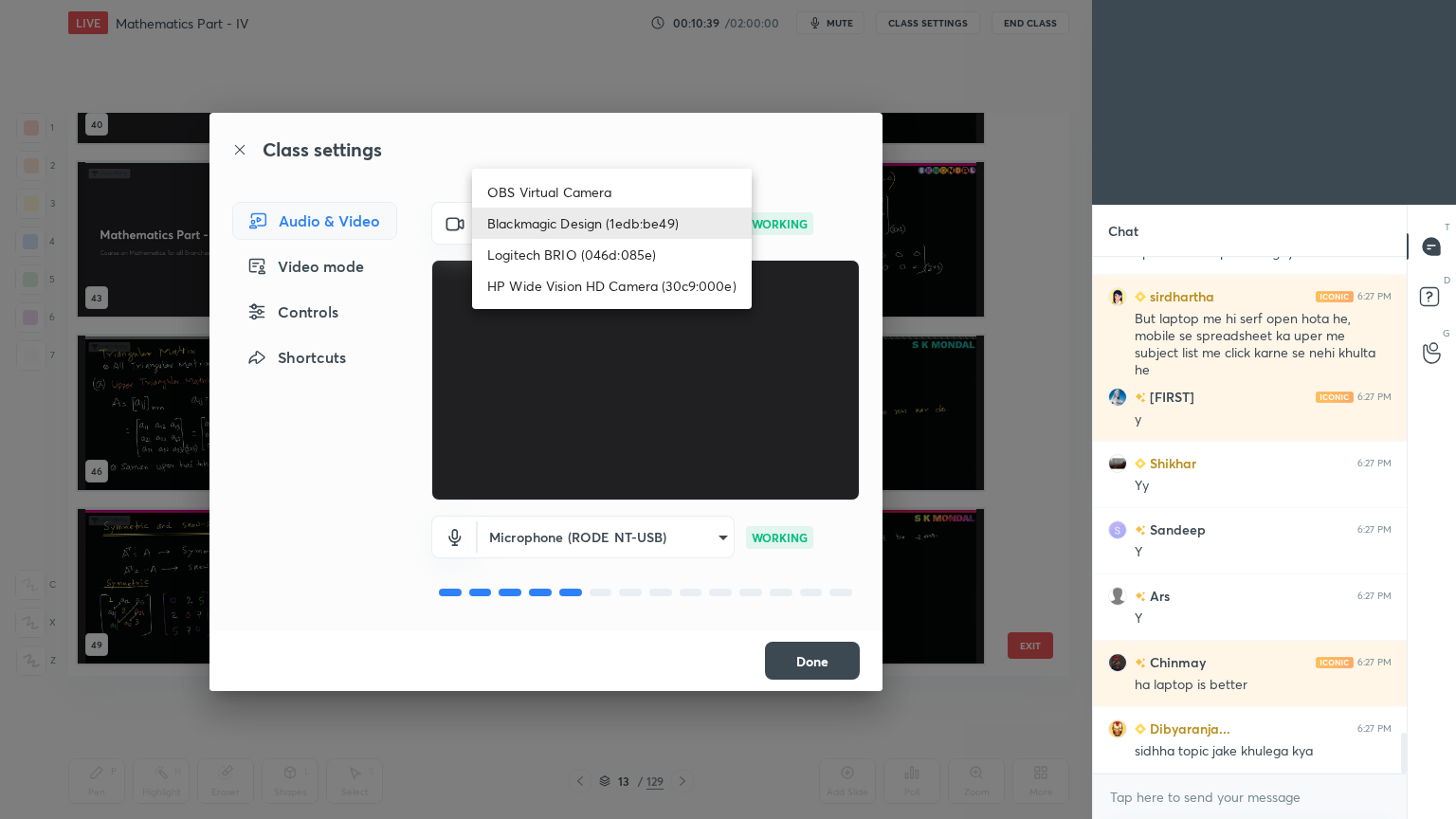 click on "Logitech BRIO (046d:085e)" at bounding box center (611, 254) 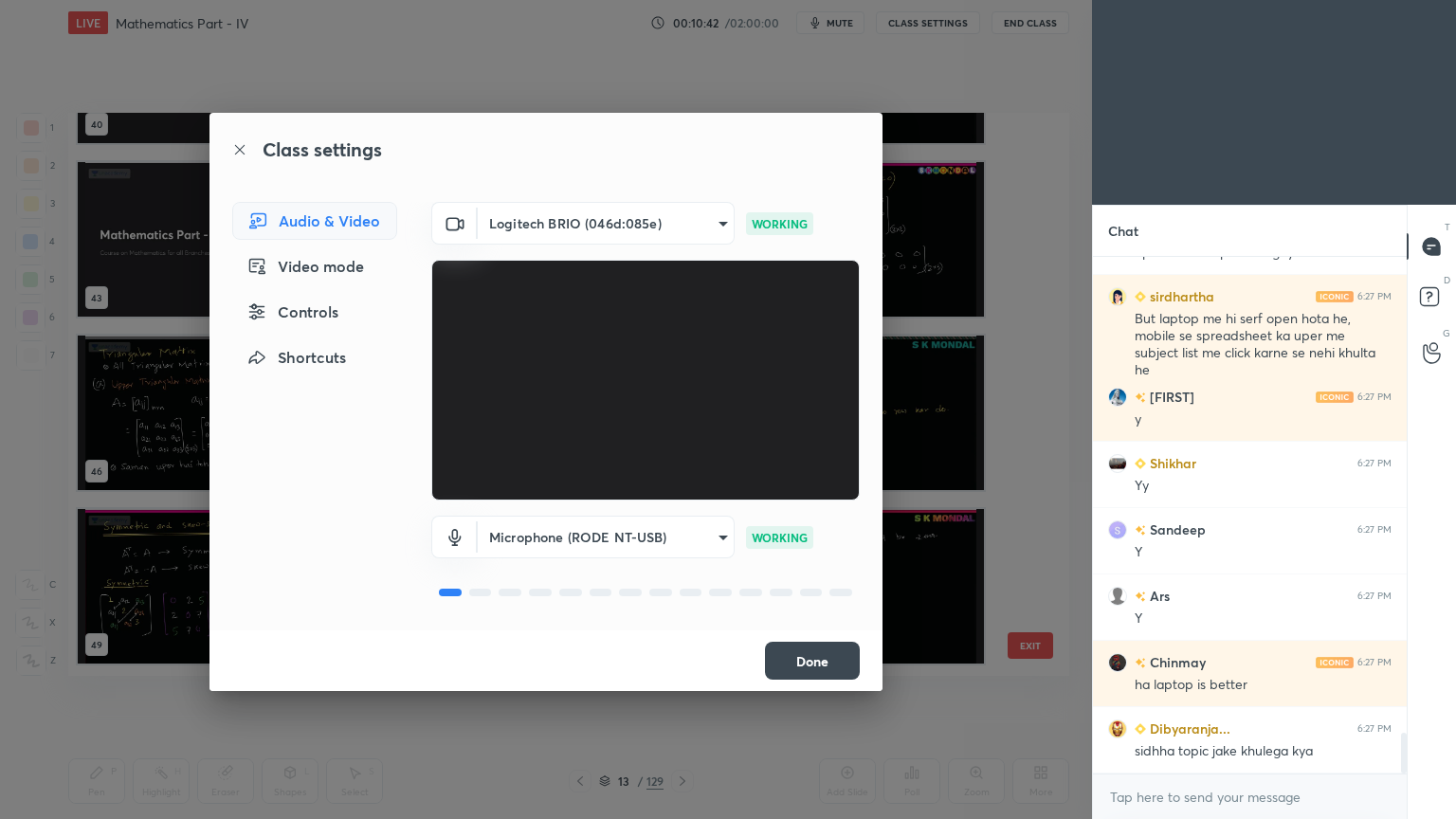 scroll, scrollTop: 6093, scrollLeft: 0, axis: vertical 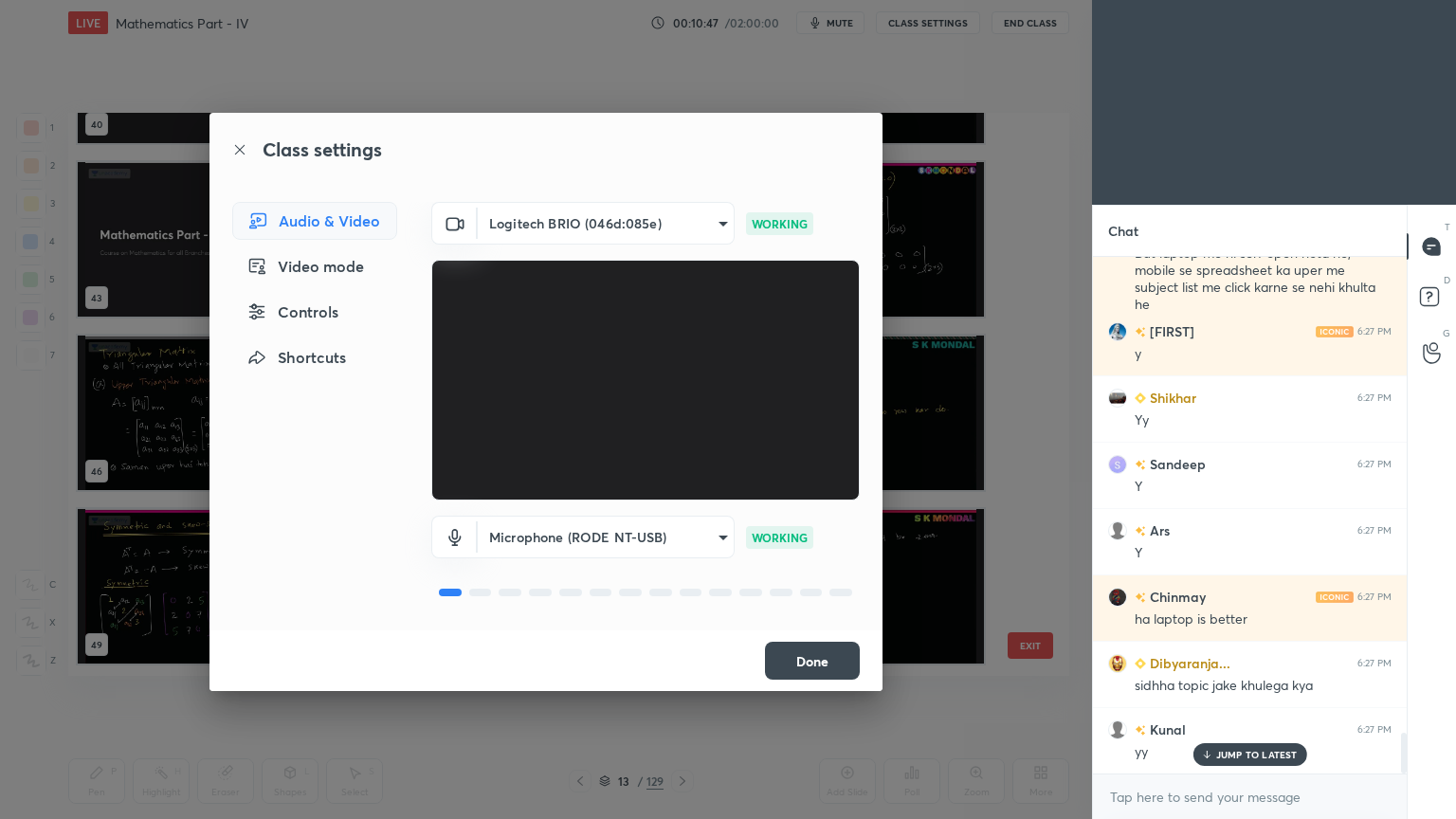 click on "Done" at bounding box center [812, 661] 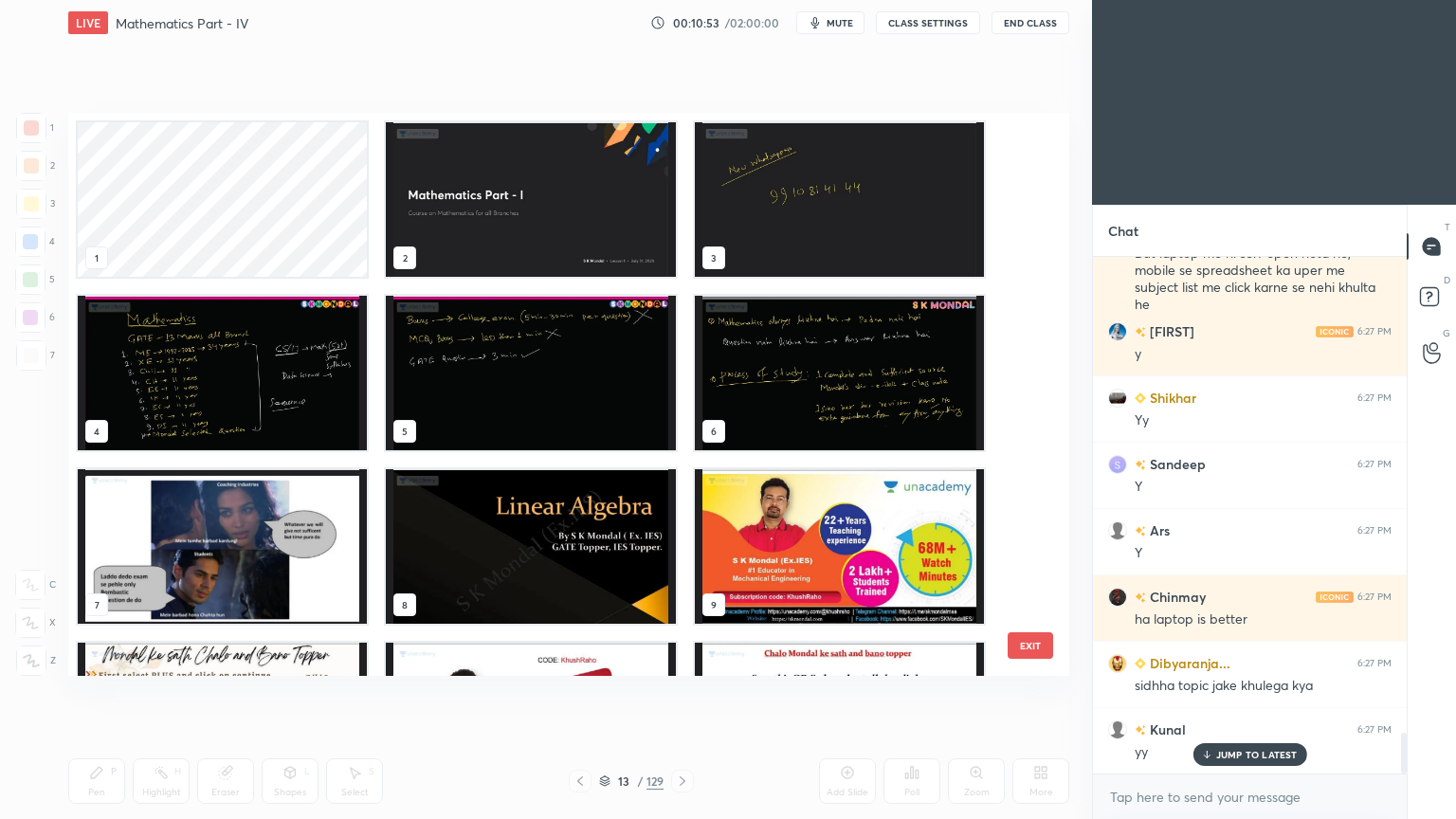 scroll, scrollTop: 303, scrollLeft: 0, axis: vertical 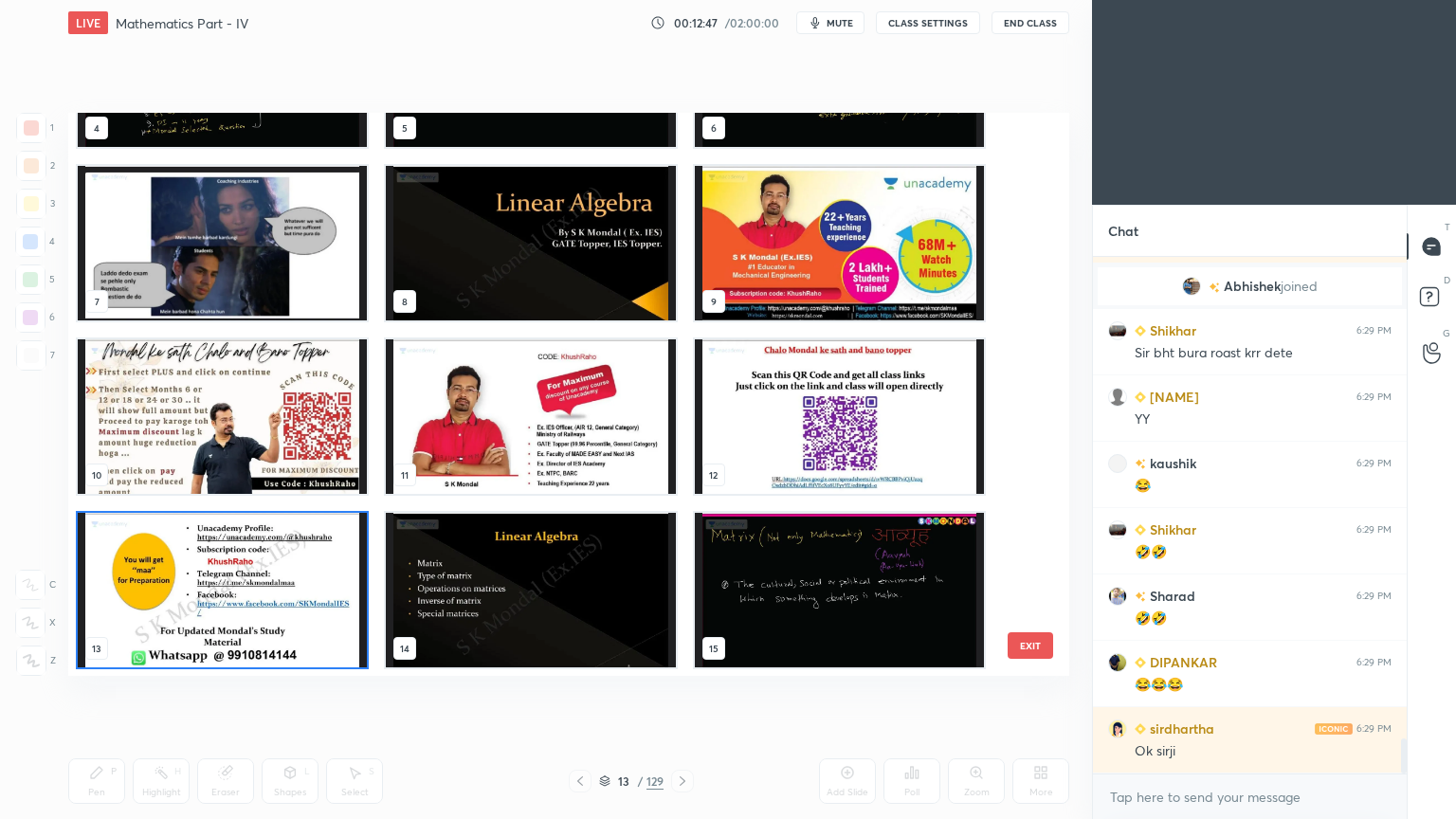 click on "CLASS SETTINGS" at bounding box center (928, 23) 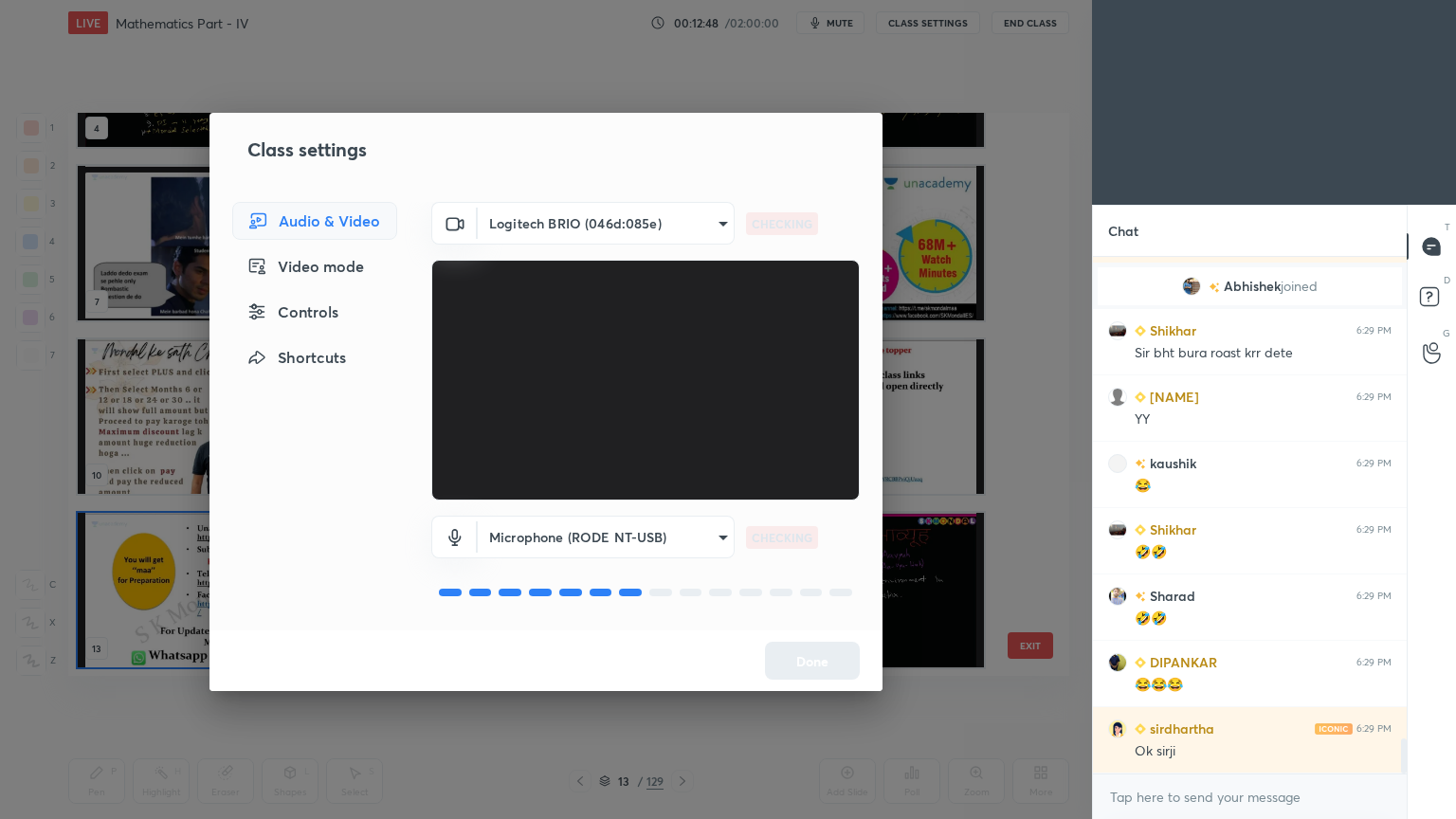 click on "1 2 3 4 5 6 7 C X Z C X Z E E Erase all   H H LIVE Mathematics Part - IV 00:12:48 /  02:00:00 mute CLASS SETTINGS End Class Setting up your live class 1 2 3 4 5 6 7 8 9 10 11 12 13 14 15 EXIT Poll for   secs No correct answer Start poll Back Mathematics Part - IV • L4 of Course on Mathematics for all Branches S K Mondal Pen P Highlight H Eraser Shapes L Select S 13 / 129 Add Slide Poll Zoom More Chat Shikhar 6:28 PM 🤣🤣🤣🤣🤣🤣🤣🤣 SUSHMITA 6:28 PM y Abhishek  joined Shikhar 6:29 PM Sir bht bura roast krr dete james 6:29 PM YY kaushik 6:29 PM 😂 Shikhar 6:29 PM 🤣🤣 Sharad 6:29 PM 🤣🤣 DIPANKAR 6:29 PM 😂😂😂 sirdhartha 6:29 PM Ok sirji JUMP TO LATEST Enable hand raising Enable raise hand to speak to learners. Once enabled, chat will be turned off temporarily. Enable x   Doubts asked by learners will show up here NEW DOUBTS ASKED No one has raised a hand yet Can't raise hand Looks like educator just invited you to speak. Please wait before you can raise your hand again. T D" at bounding box center [728, 410] 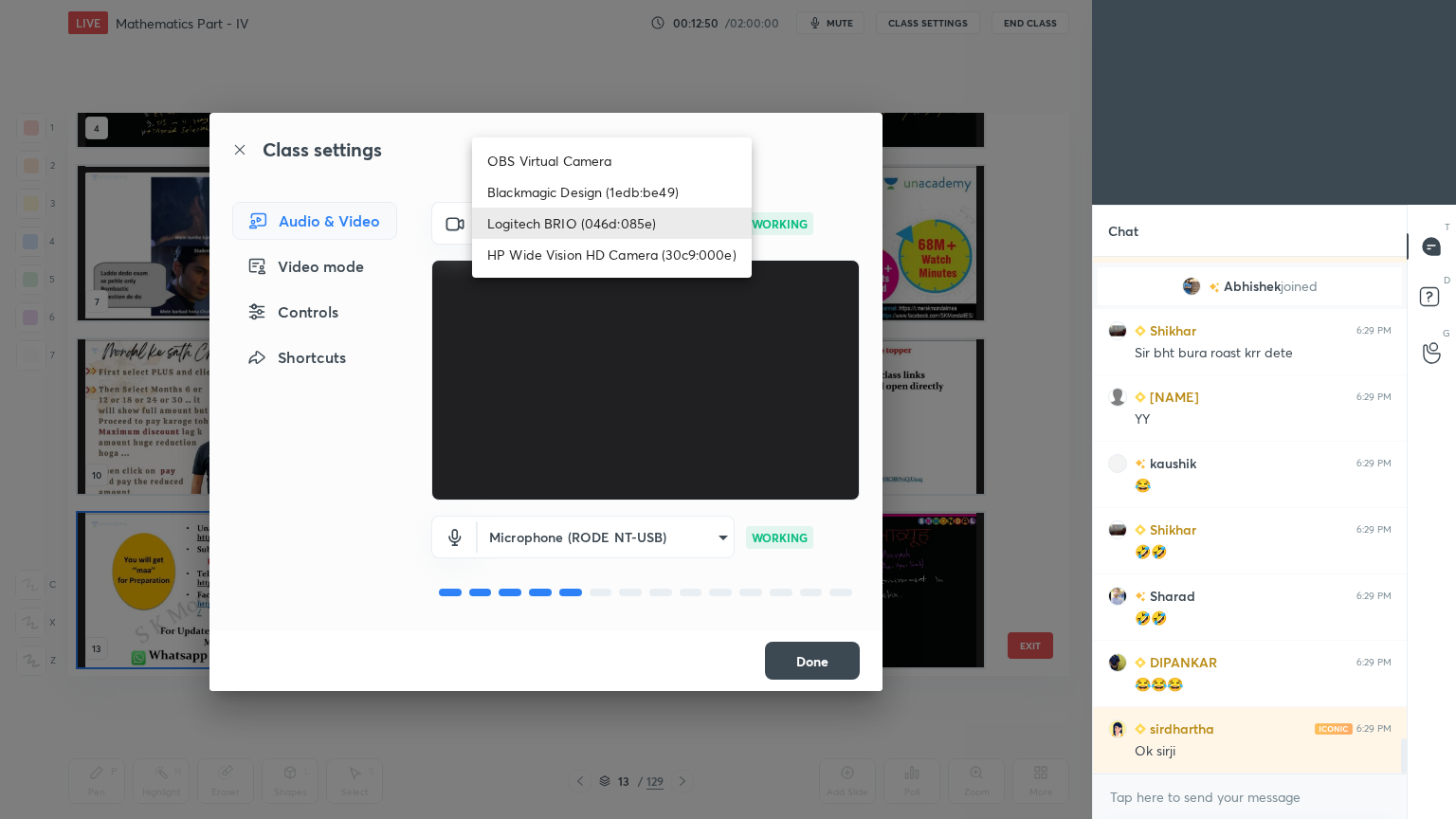 click on "Blackmagic Design (1edb:be49)" at bounding box center (611, 191) 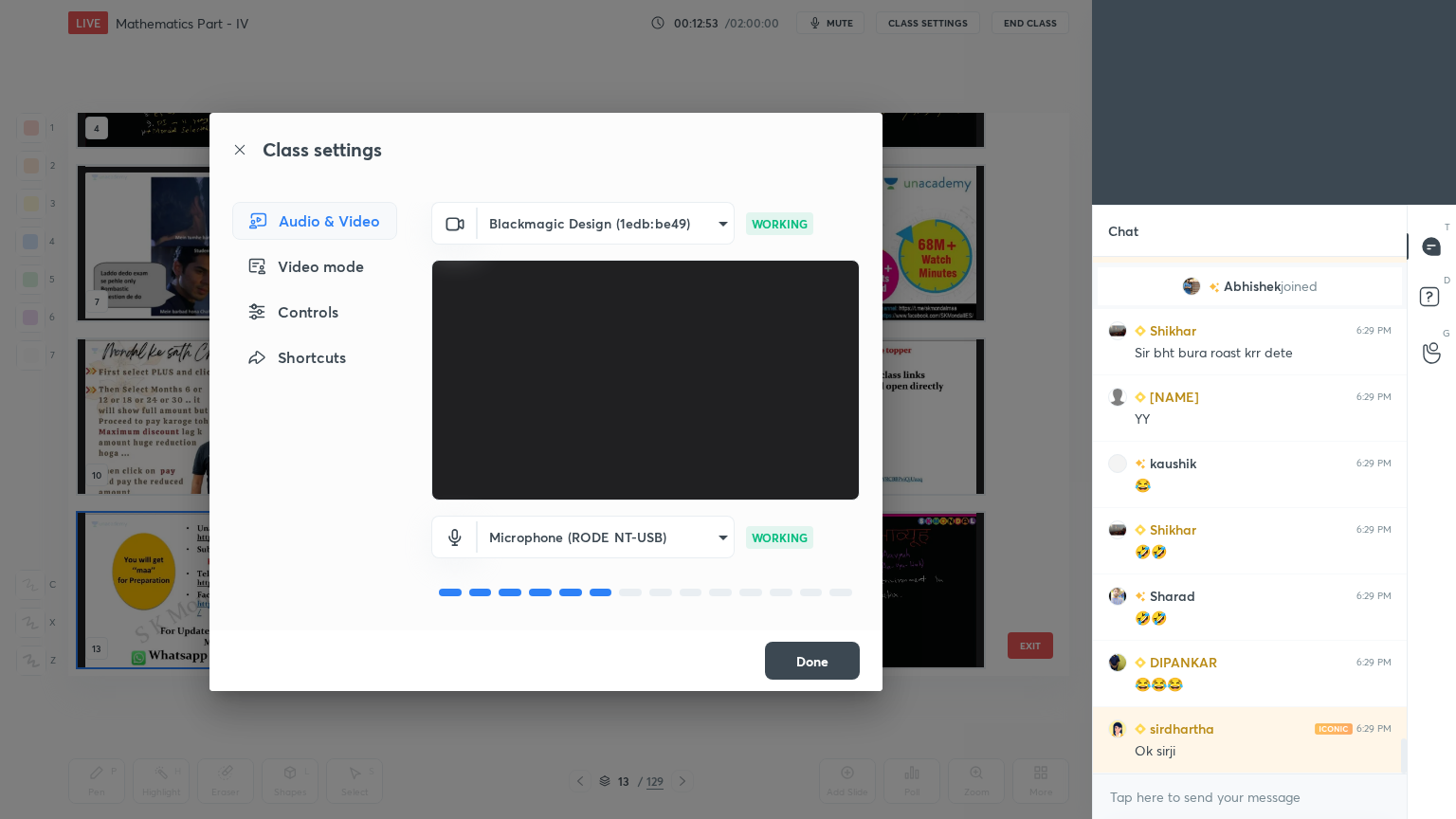click on "Done" at bounding box center (812, 661) 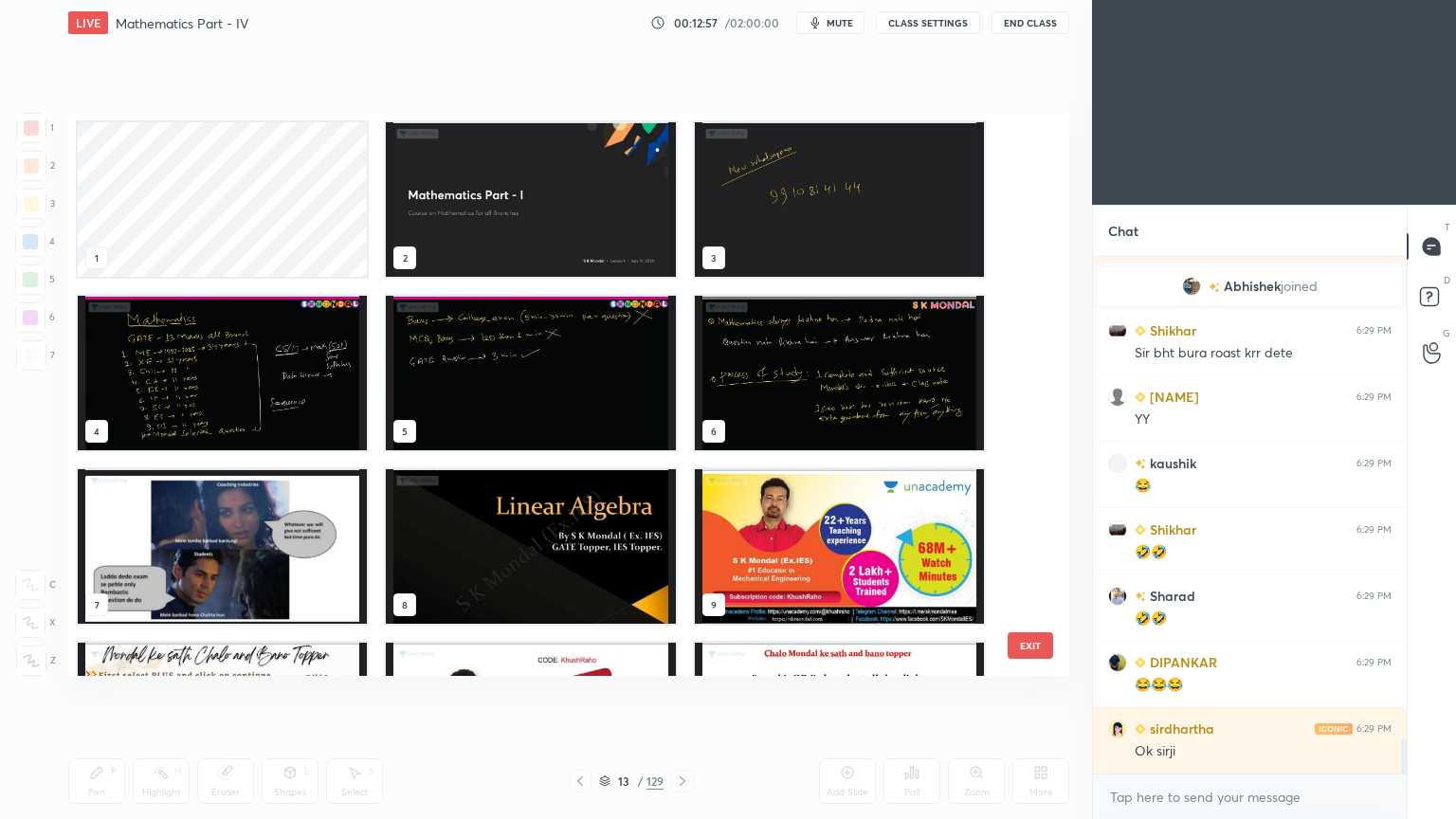 scroll, scrollTop: 303, scrollLeft: 0, axis: vertical 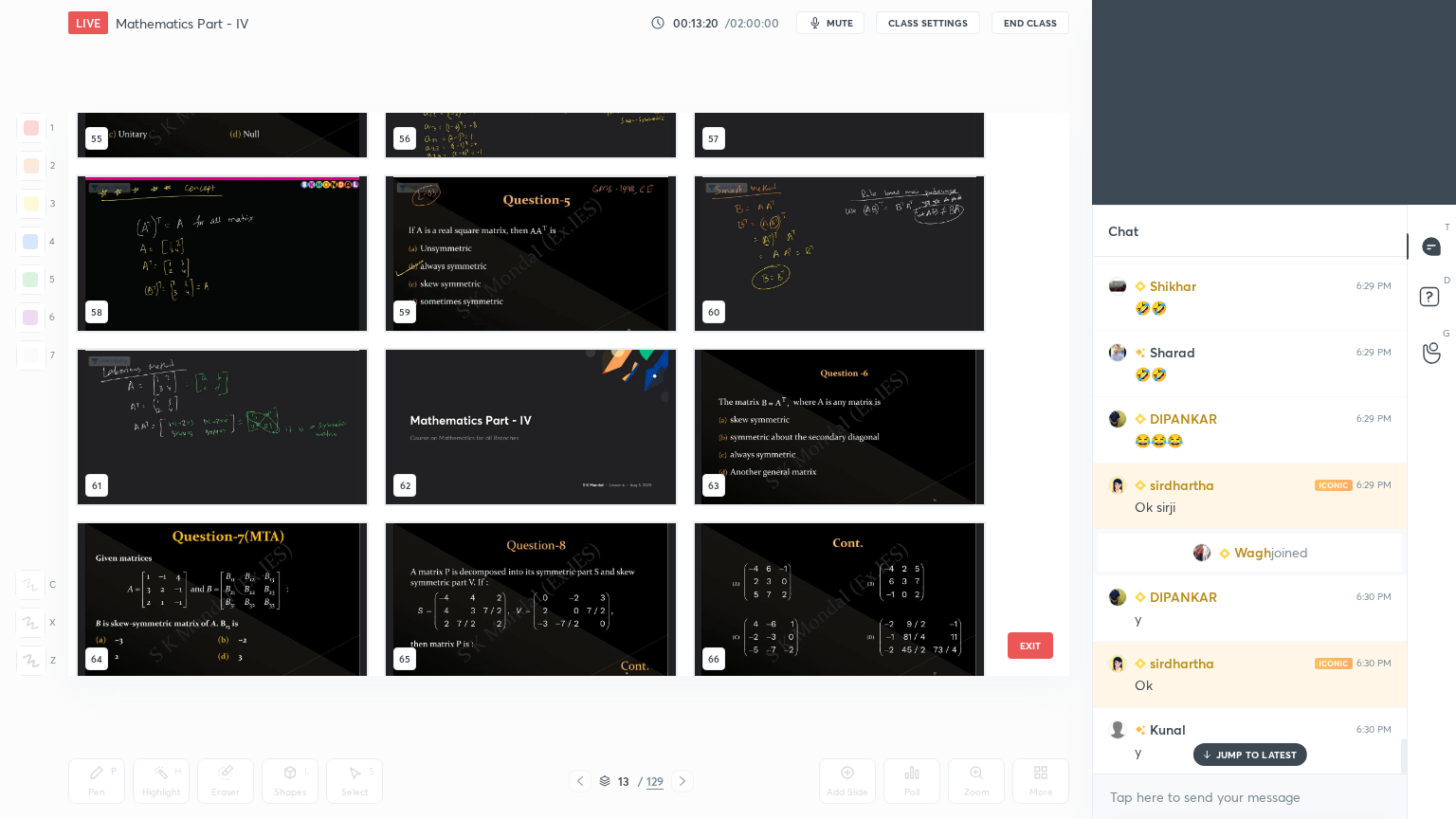 click at bounding box center [530, 427] 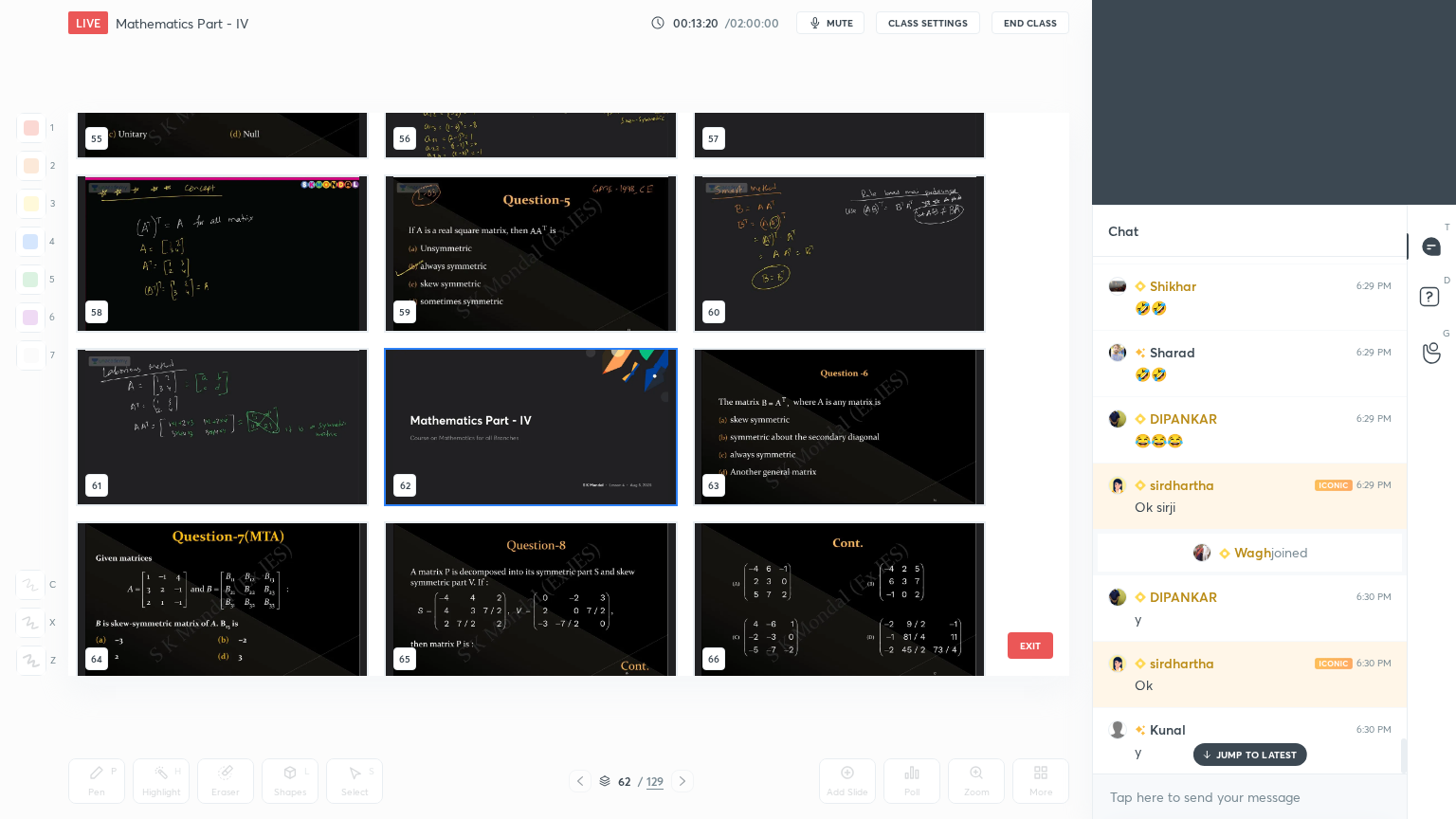 click at bounding box center (530, 427) 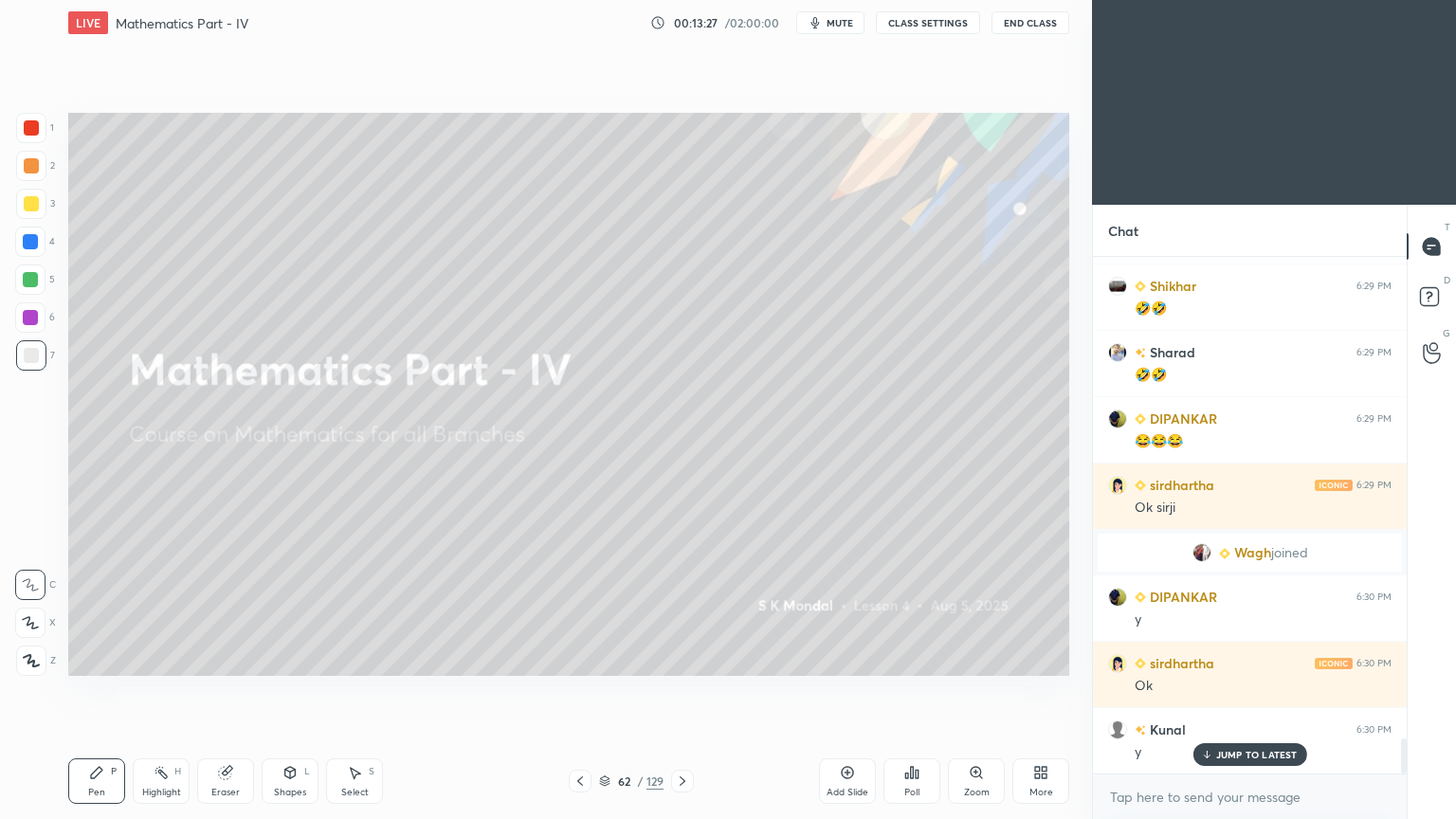 click on "JUMP TO LATEST" at bounding box center [1257, 755] 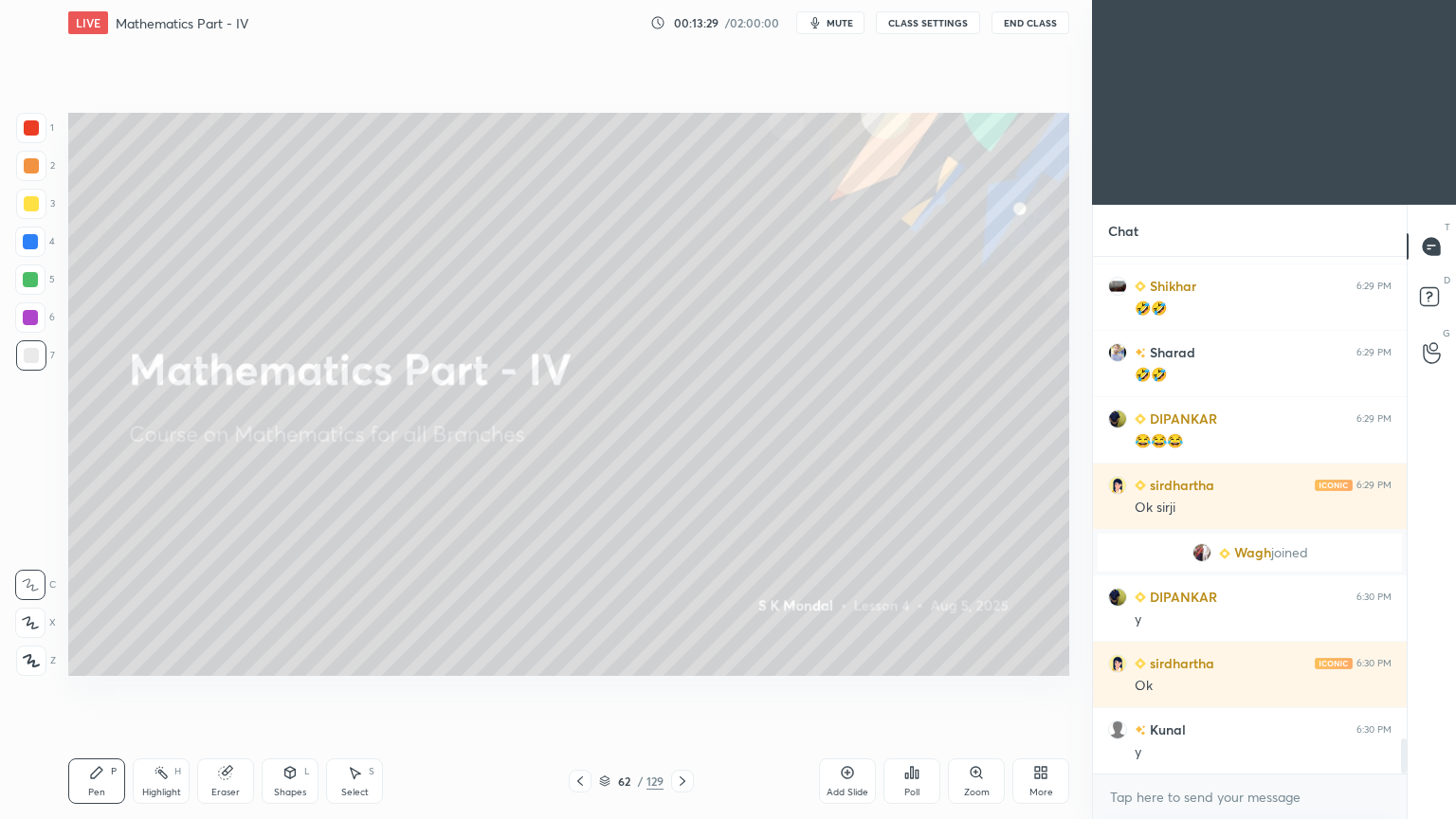 click 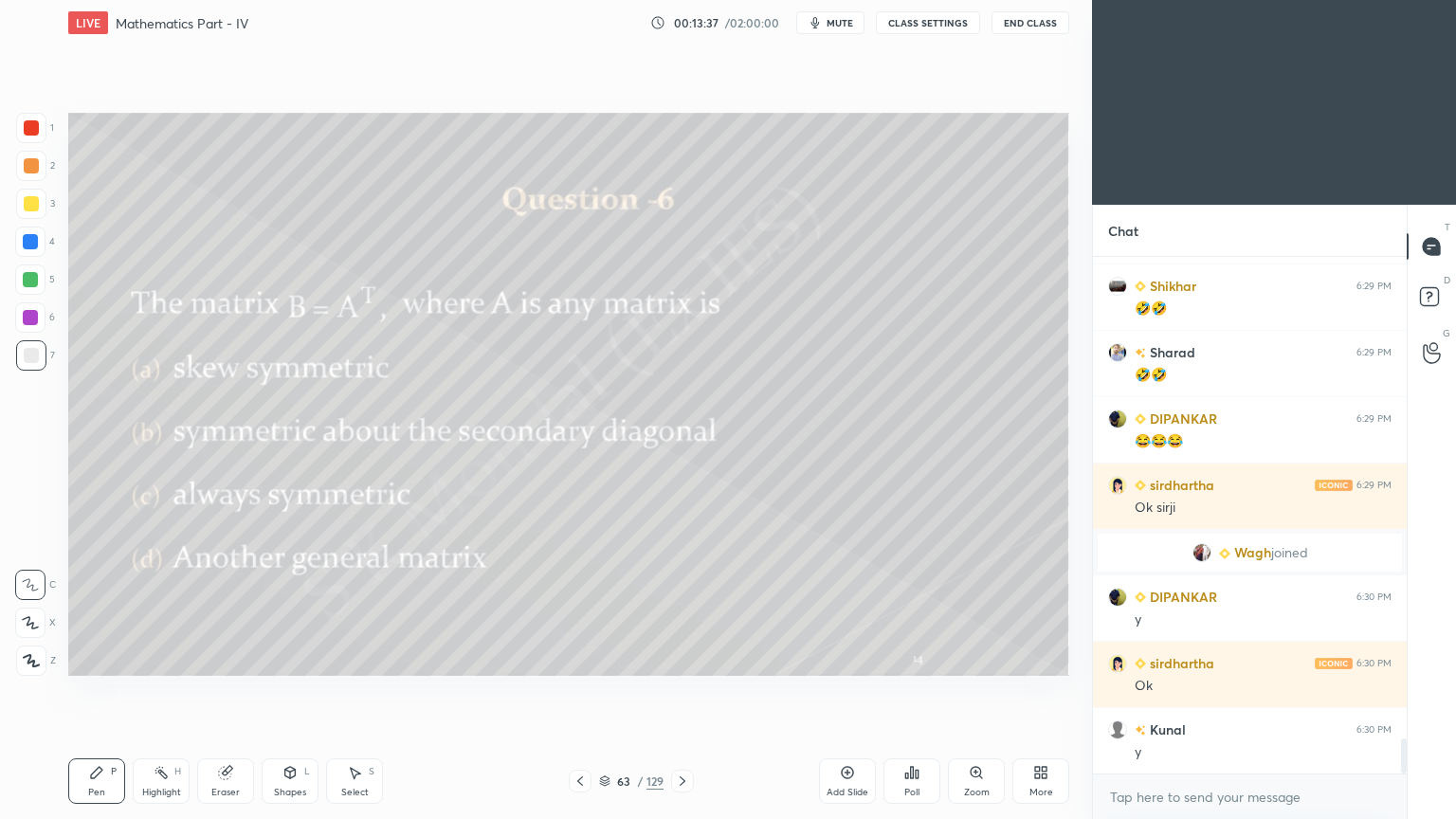 scroll, scrollTop: 7127, scrollLeft: 0, axis: vertical 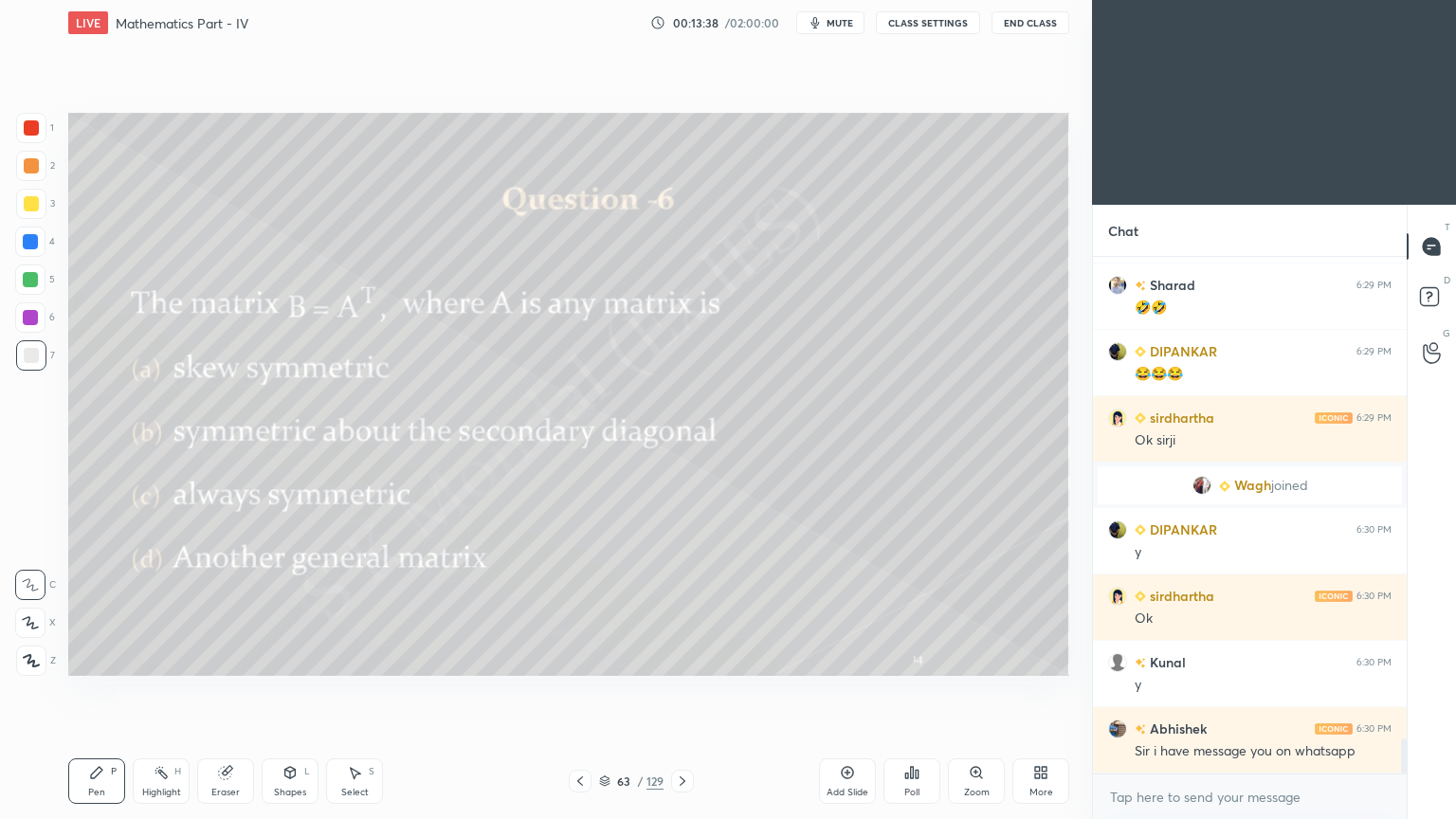 click at bounding box center (31, 204) 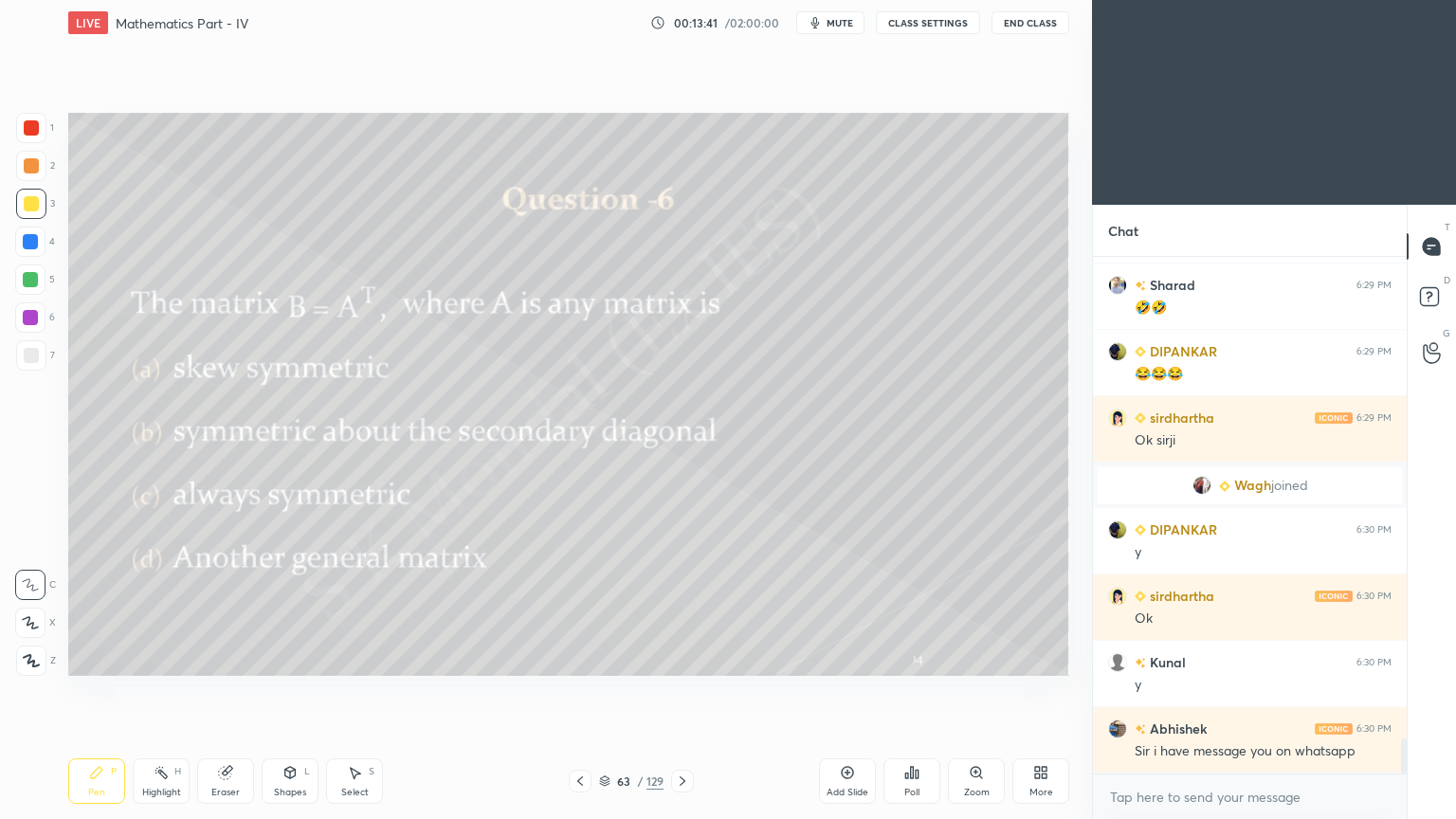 click on "Poll" at bounding box center (912, 781) 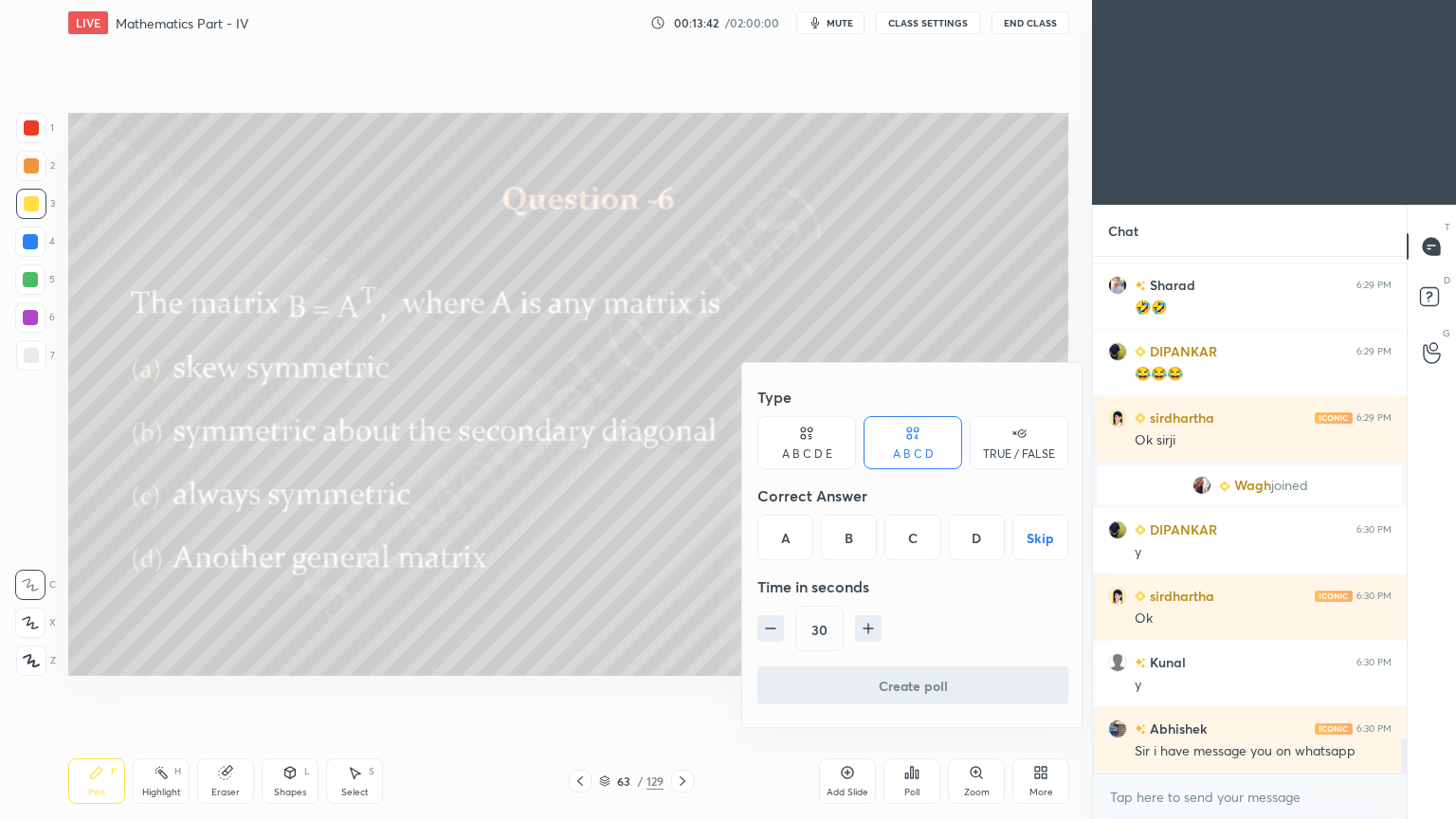 click on "D" at bounding box center [976, 537] 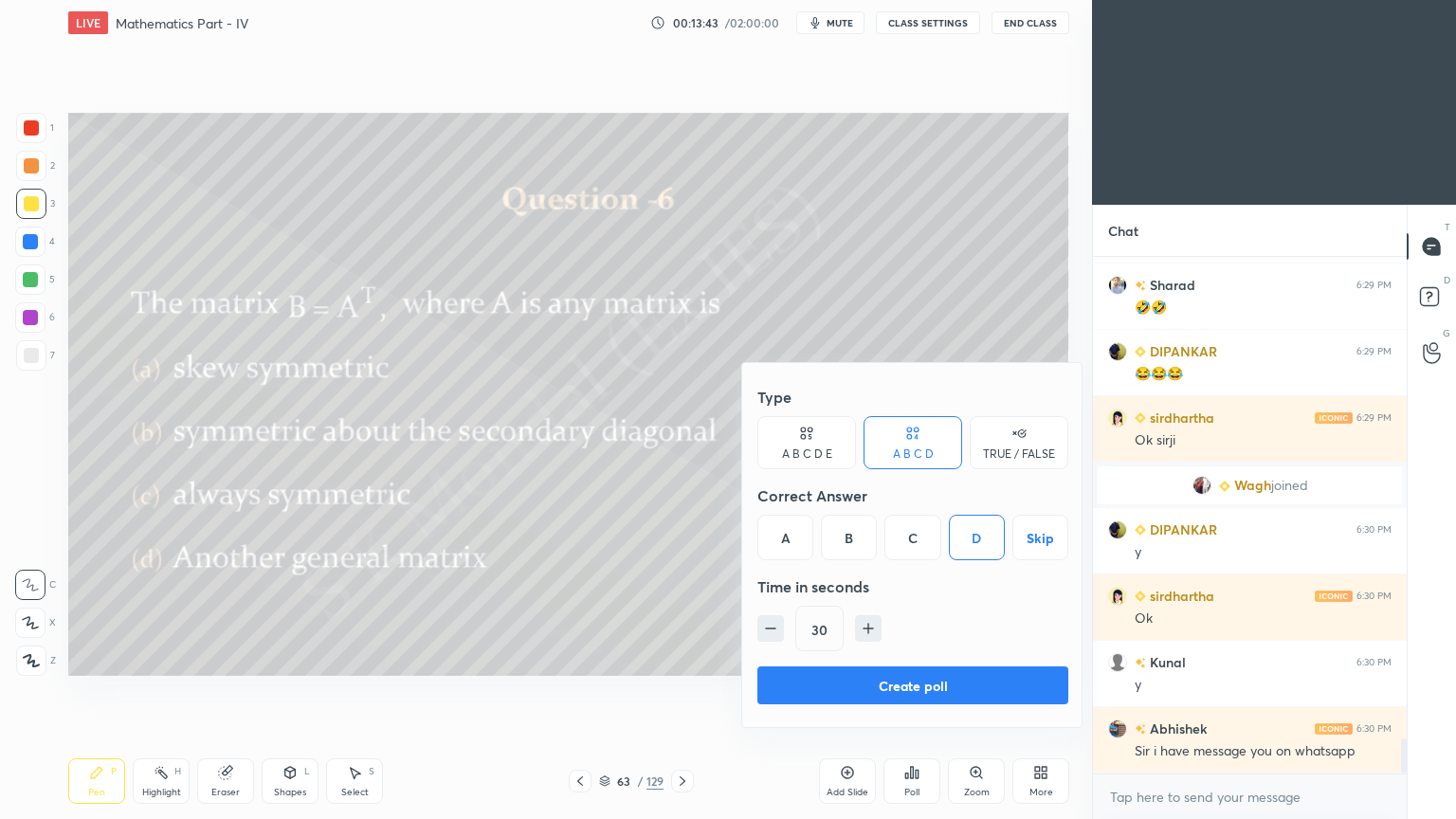 click on "Create poll" at bounding box center (913, 685) 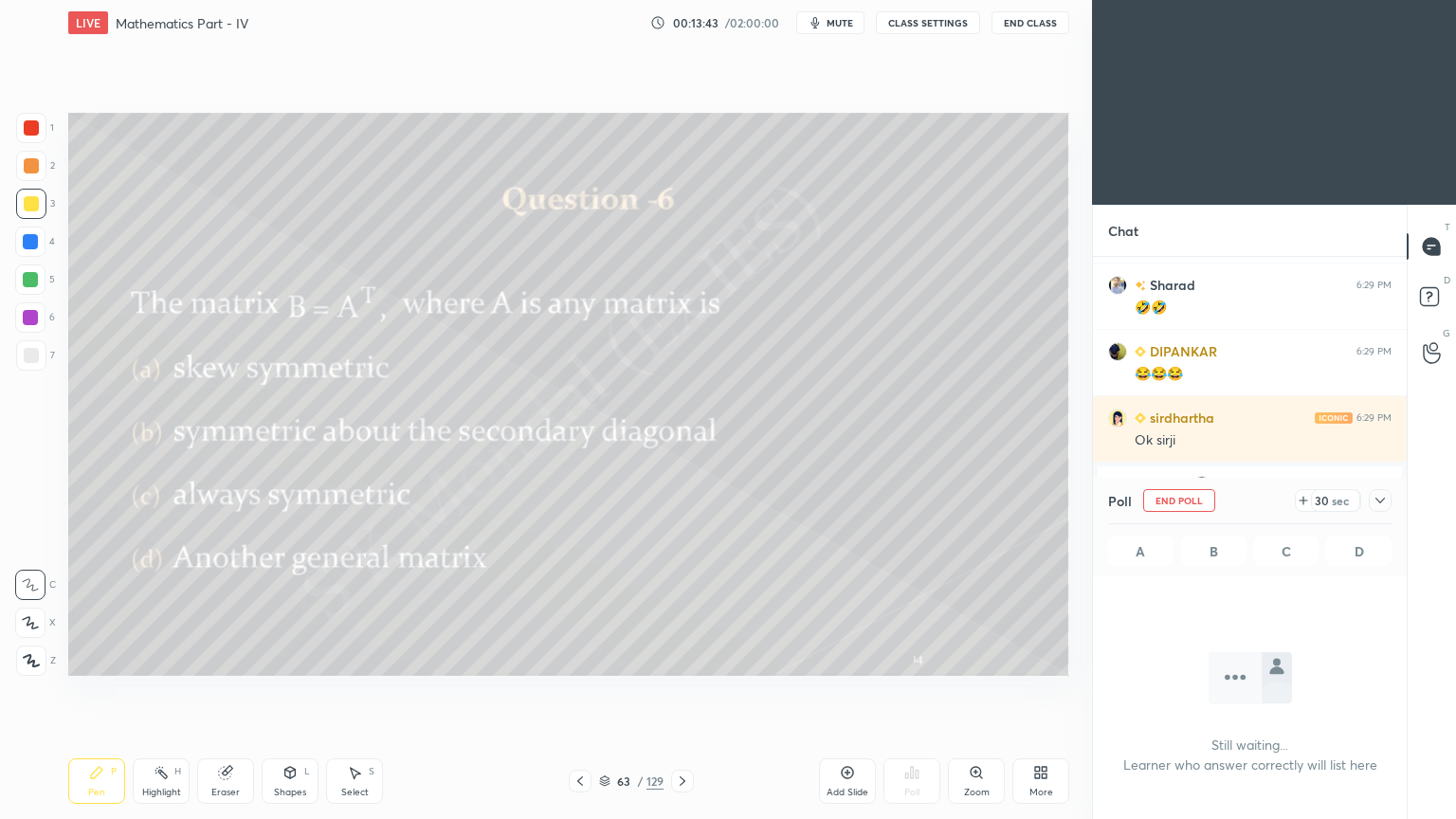 scroll, scrollTop: 412, scrollLeft: 308, axis: both 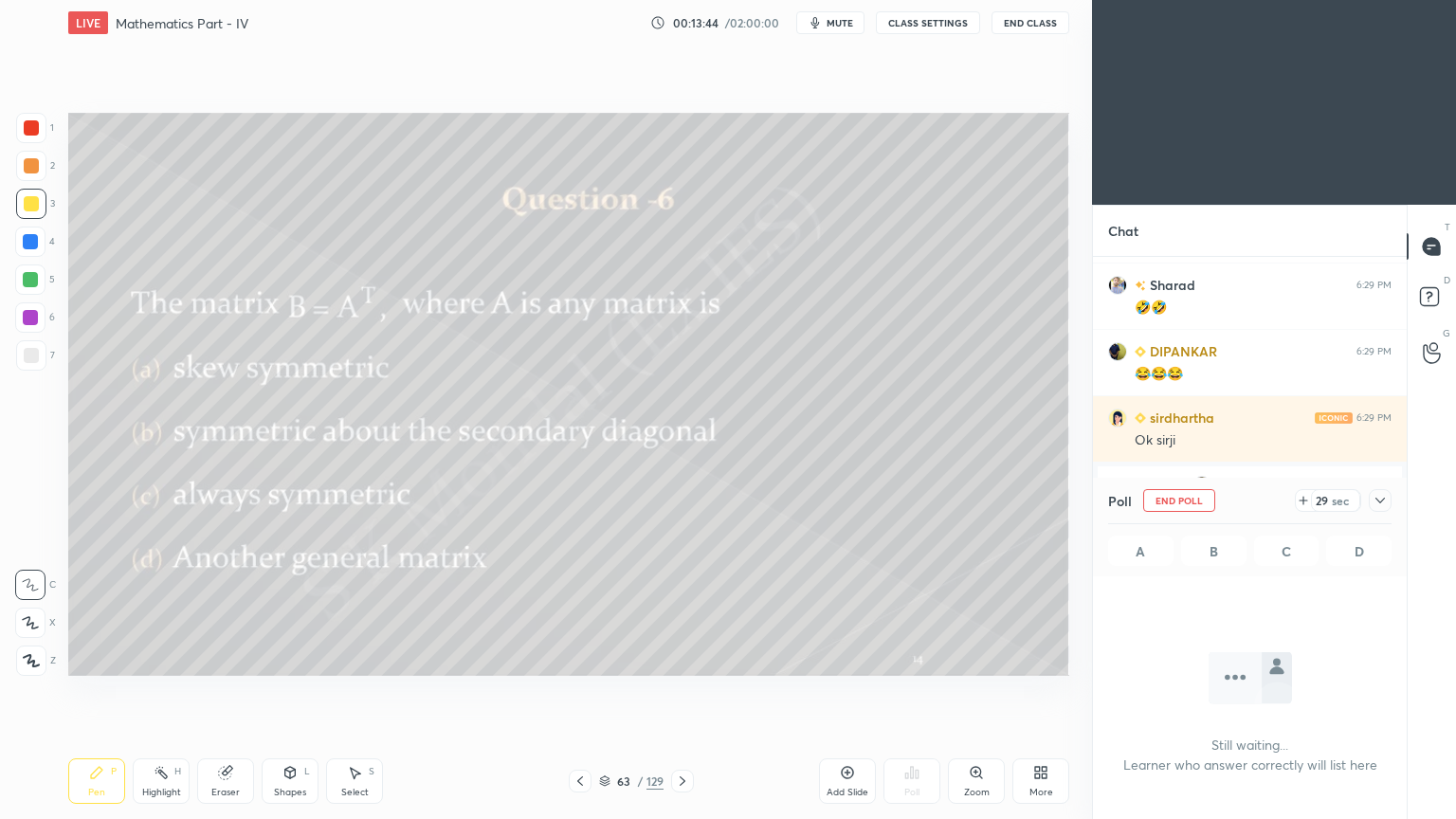 click on "Pen P" at bounding box center [97, 781] 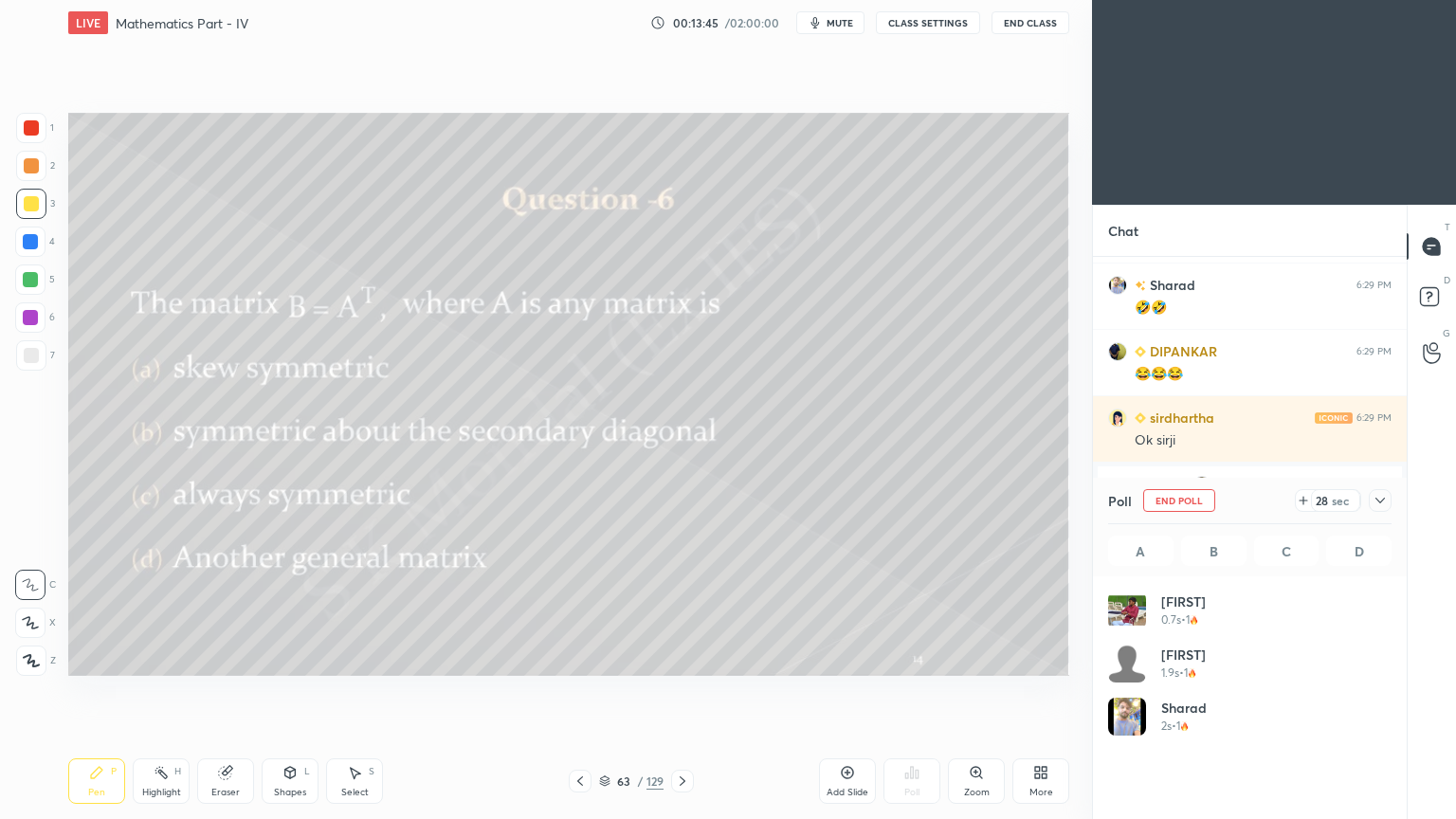 scroll, scrollTop: 6, scrollLeft: 6, axis: both 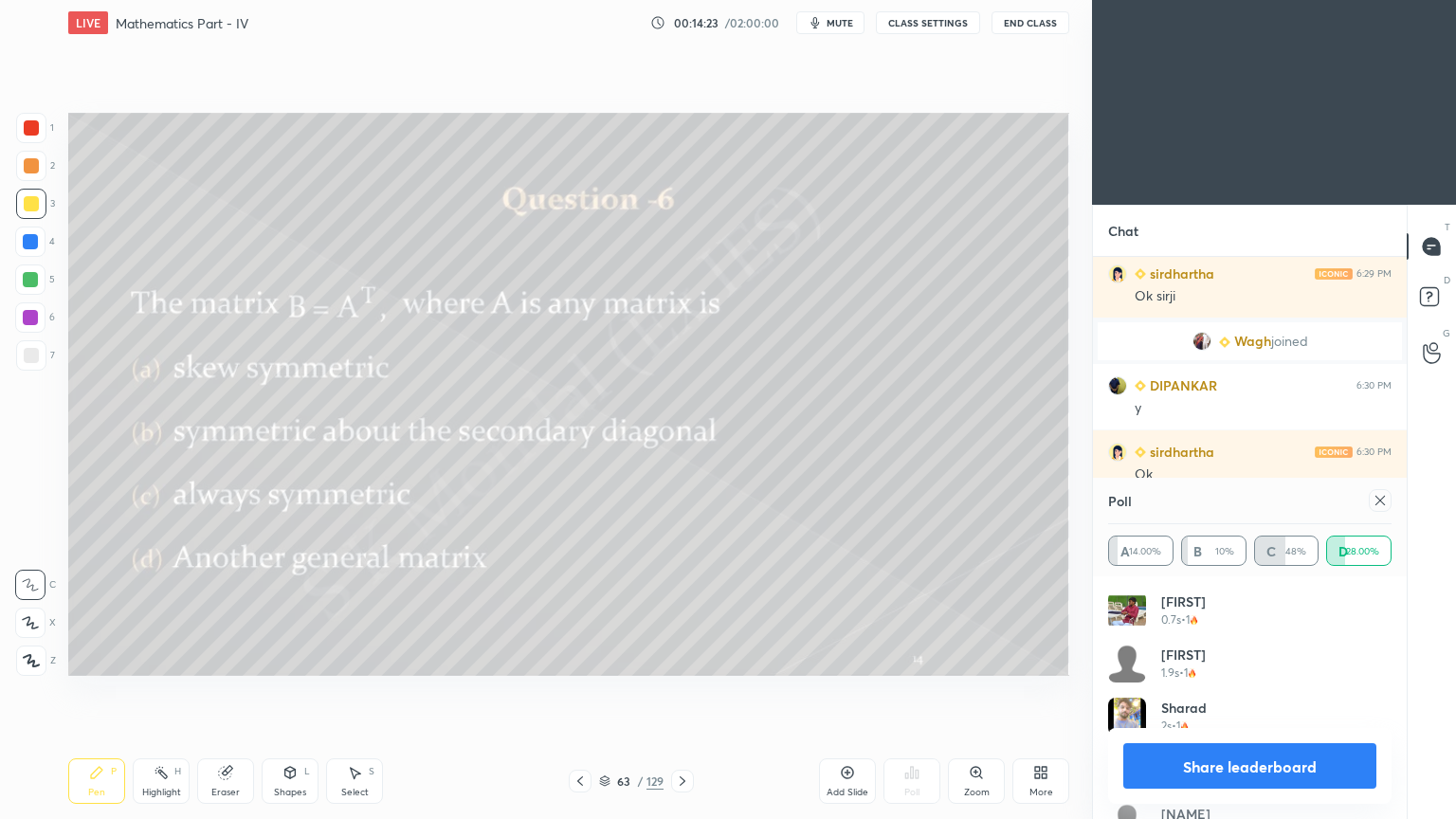 click on "Share leaderboard" at bounding box center (1249, 766) 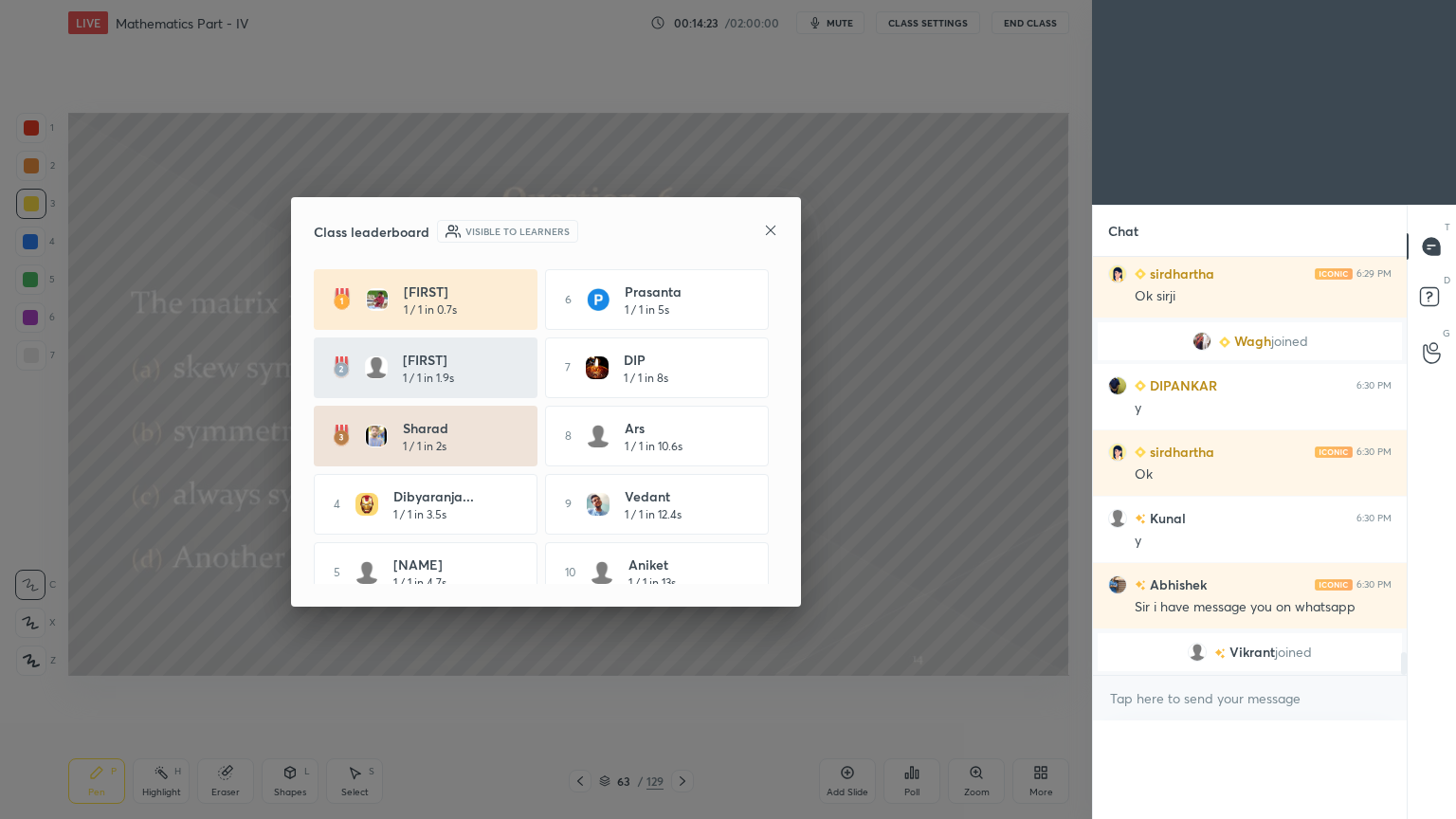 scroll, scrollTop: 0, scrollLeft: 6, axis: horizontal 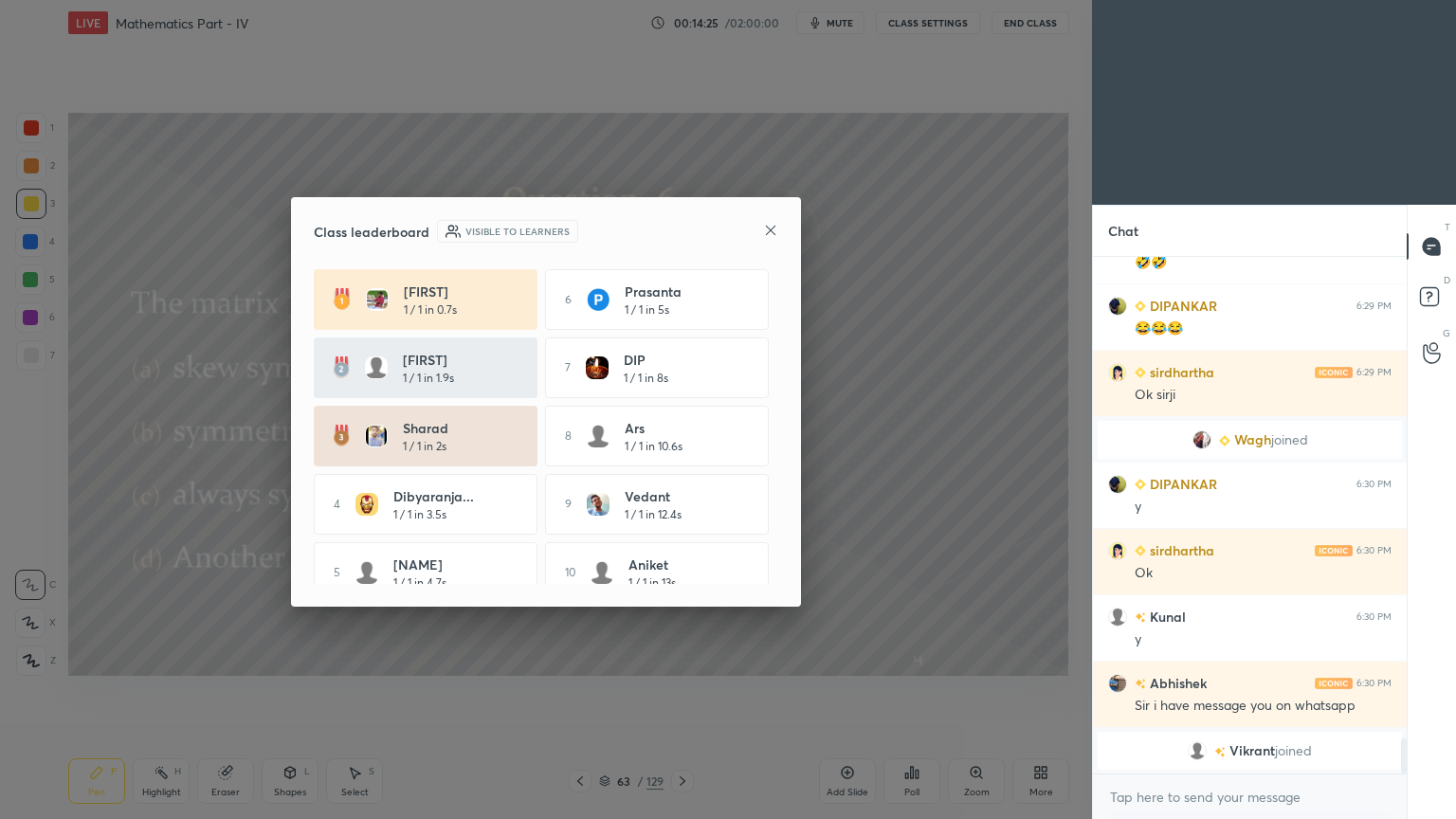 click 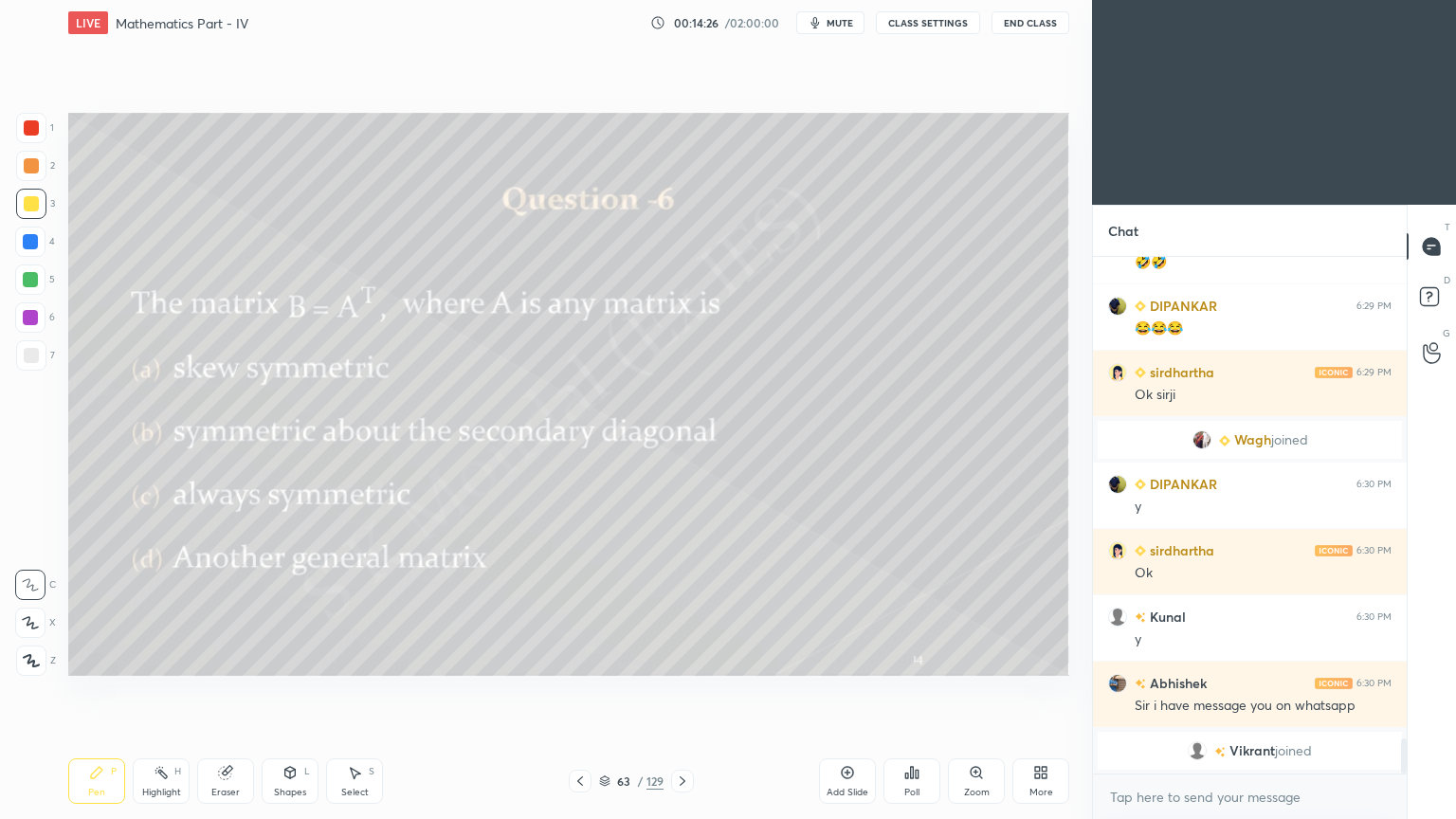 click on "Pen P" at bounding box center (97, 781) 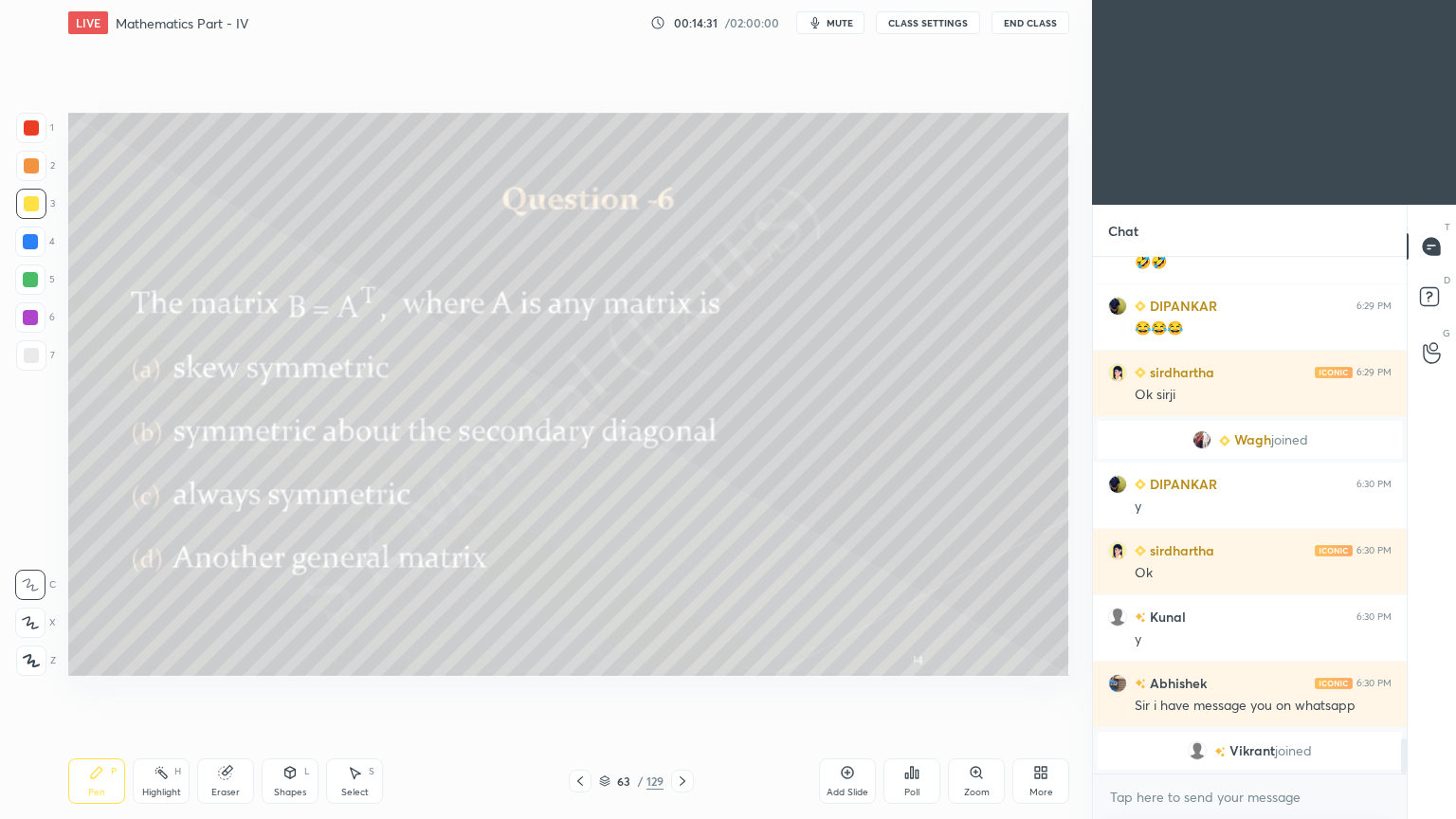 scroll, scrollTop: 7125, scrollLeft: 0, axis: vertical 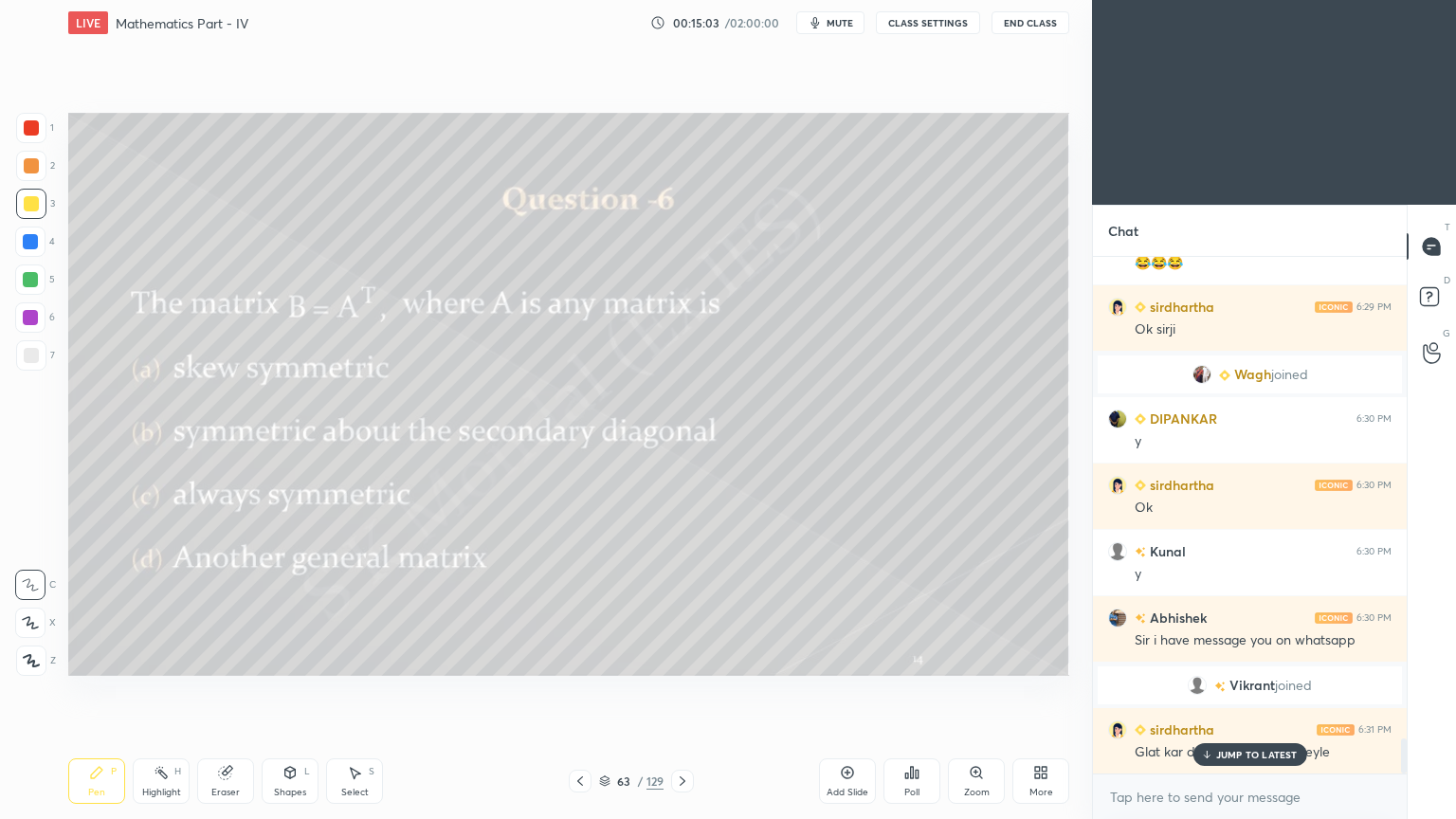 click on "JUMP TO LATEST" at bounding box center [1257, 755] 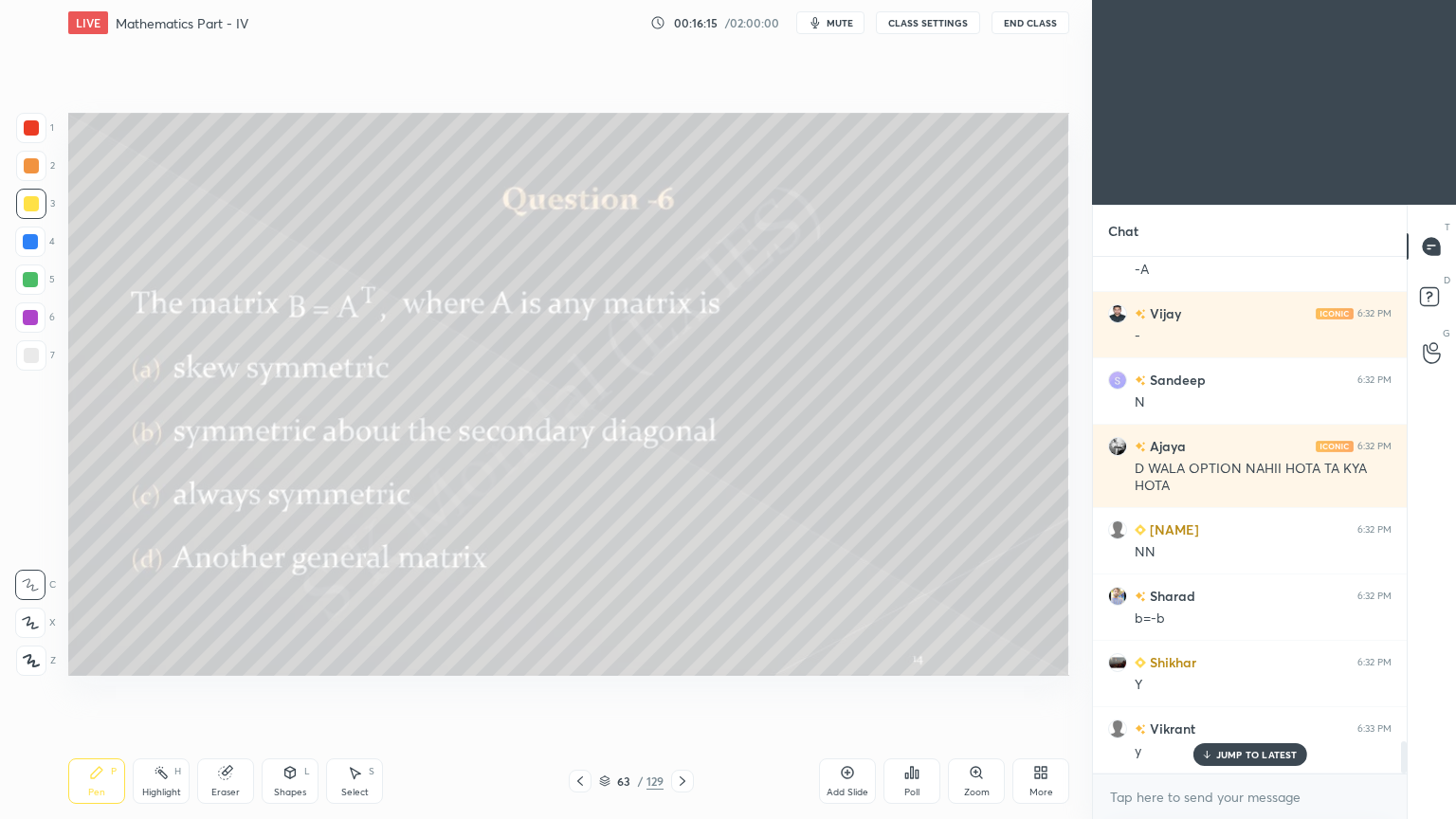 scroll, scrollTop: 7739, scrollLeft: 0, axis: vertical 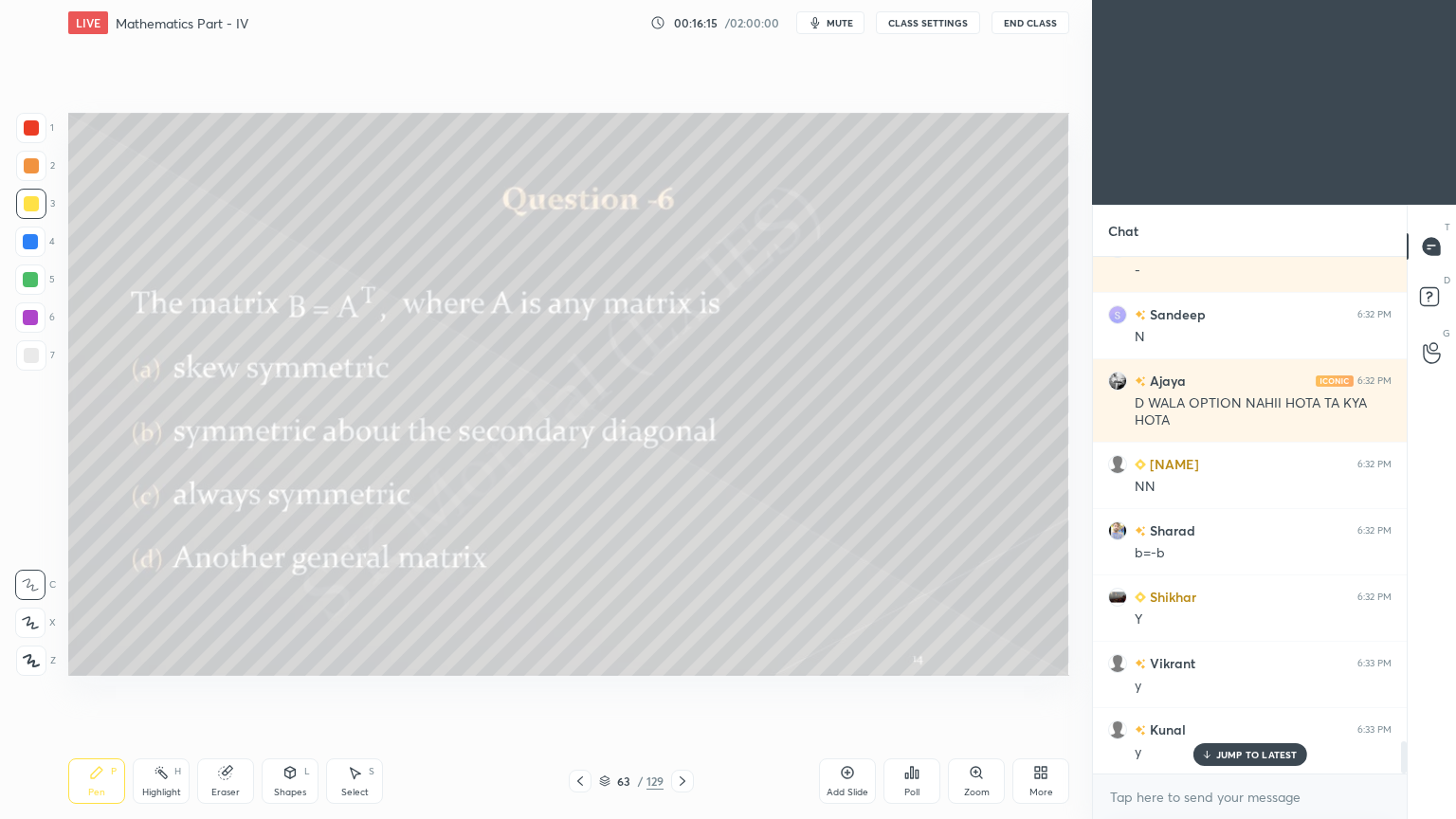 click 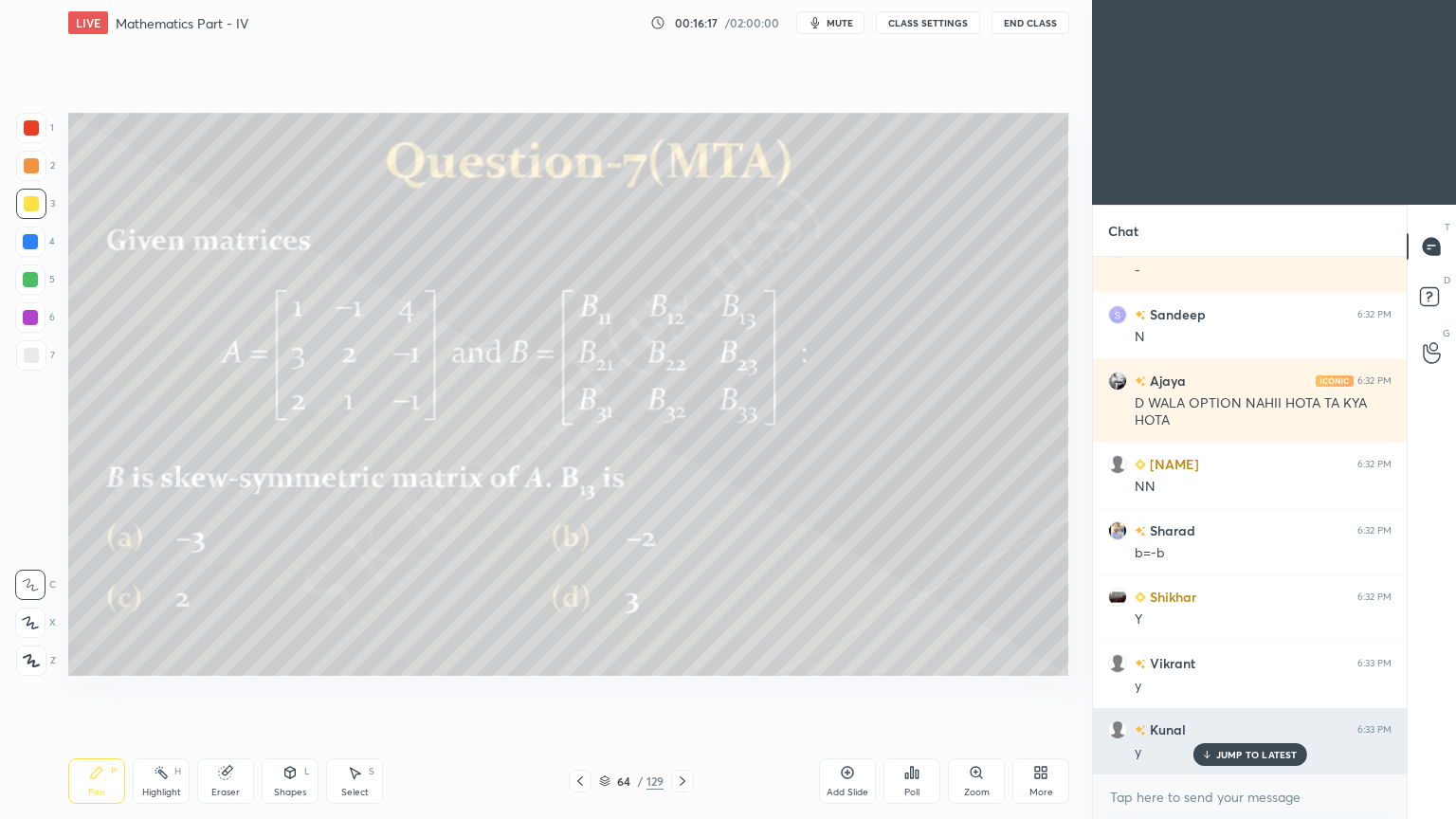 drag, startPoint x: 1229, startPoint y: 755, endPoint x: 1203, endPoint y: 746, distance: 27.513633 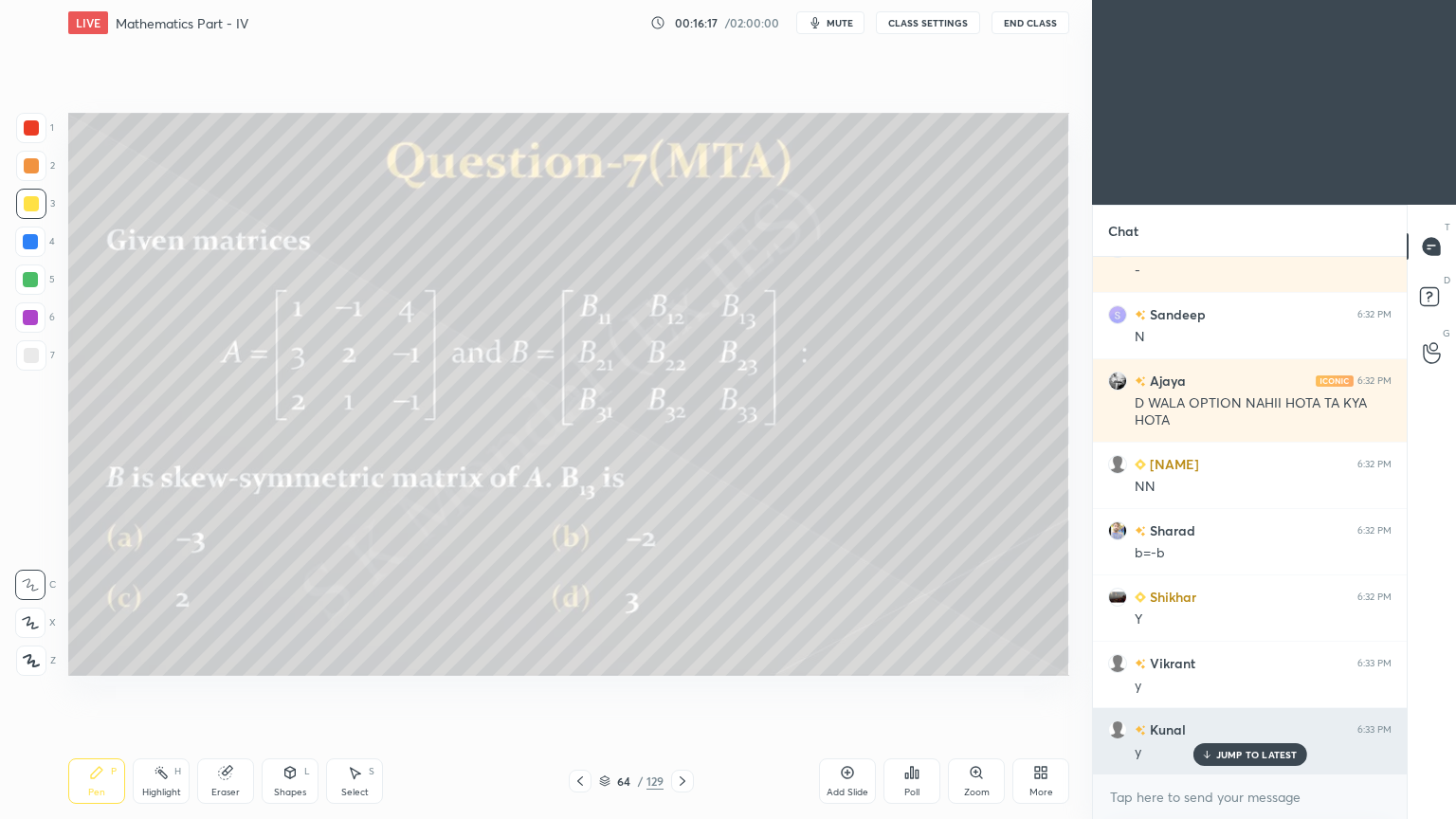 click on "JUMP TO LATEST" at bounding box center (1257, 755) 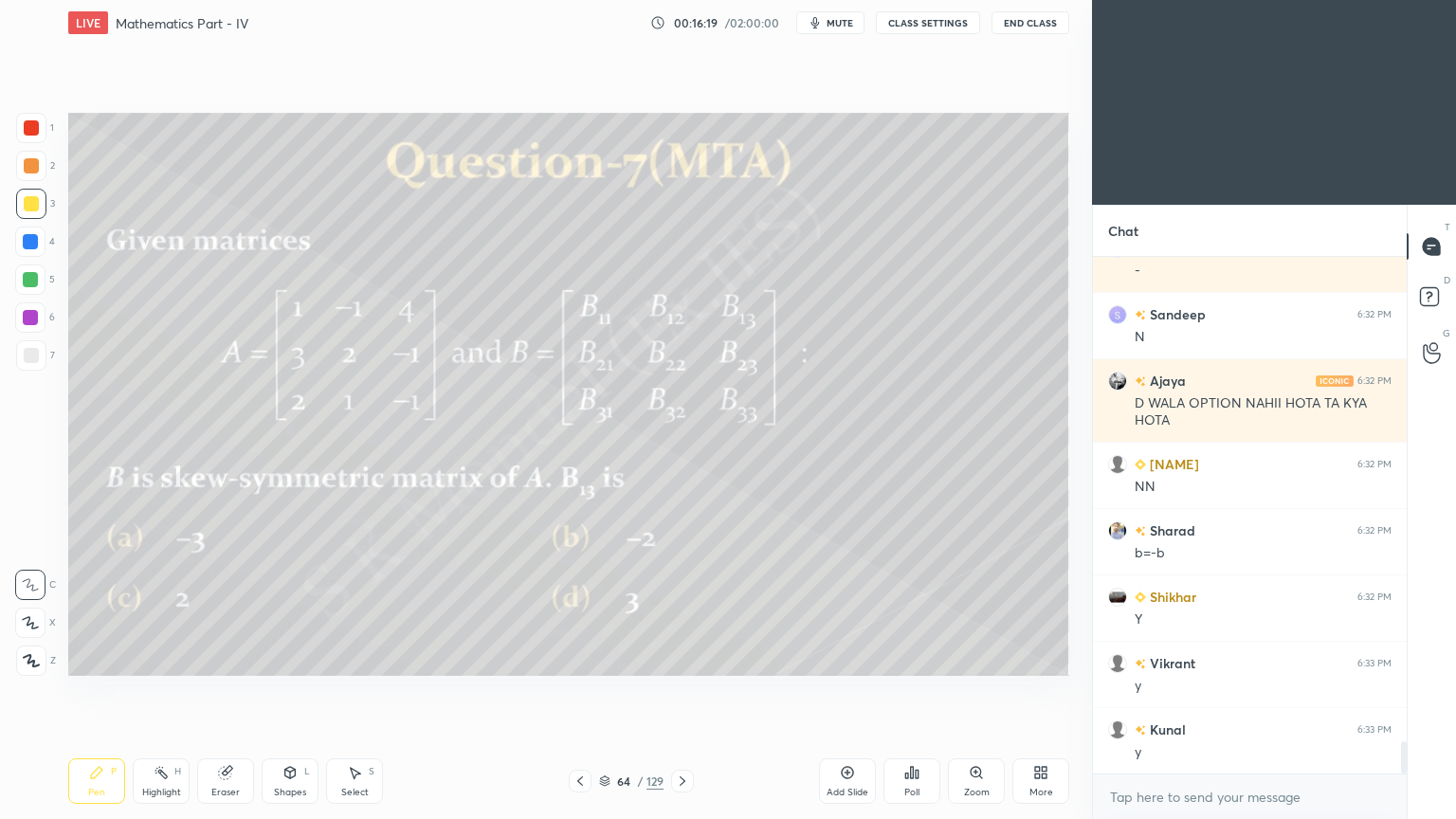 scroll, scrollTop: 7806, scrollLeft: 0, axis: vertical 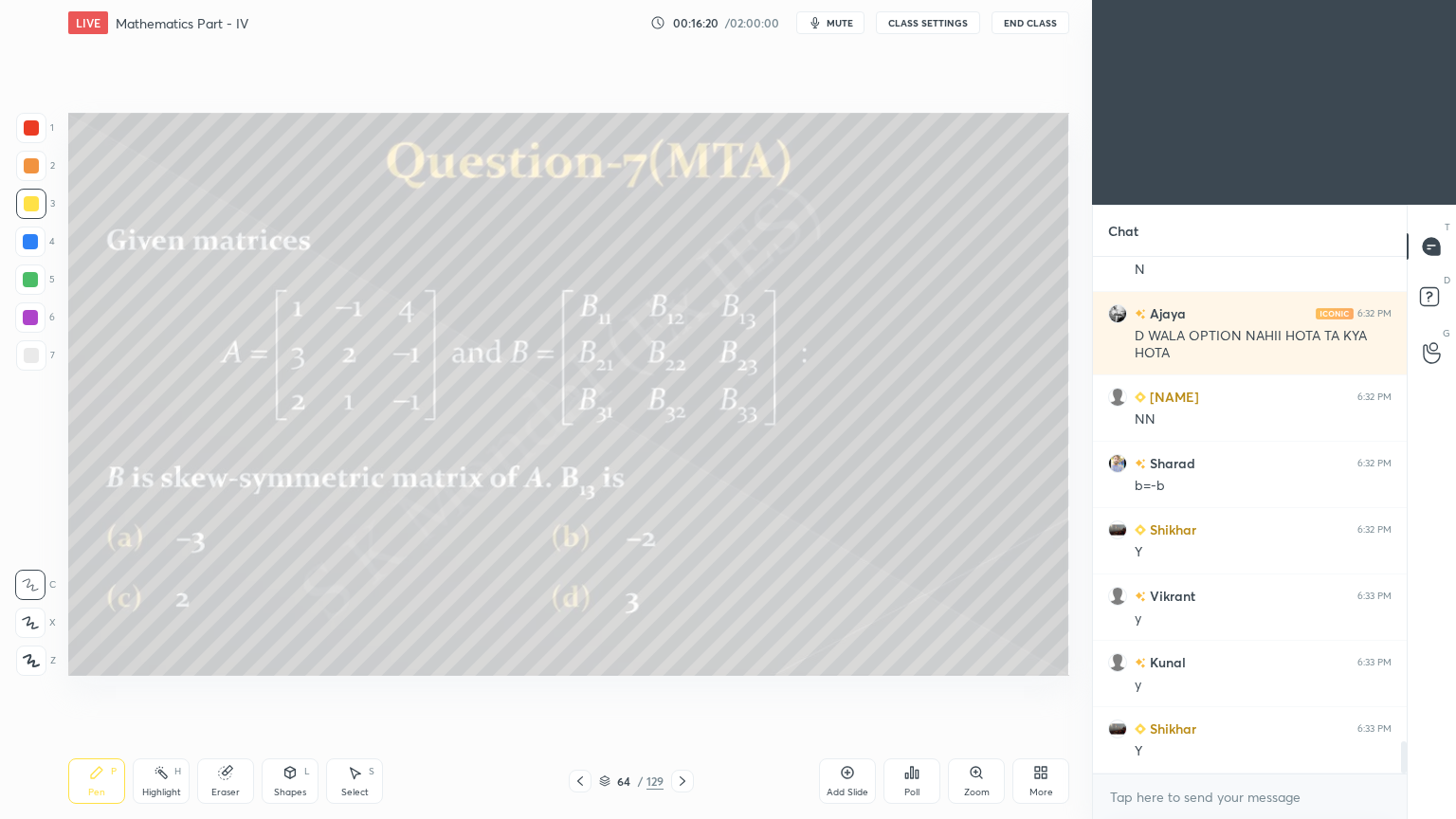 click on "Pen P" at bounding box center (97, 781) 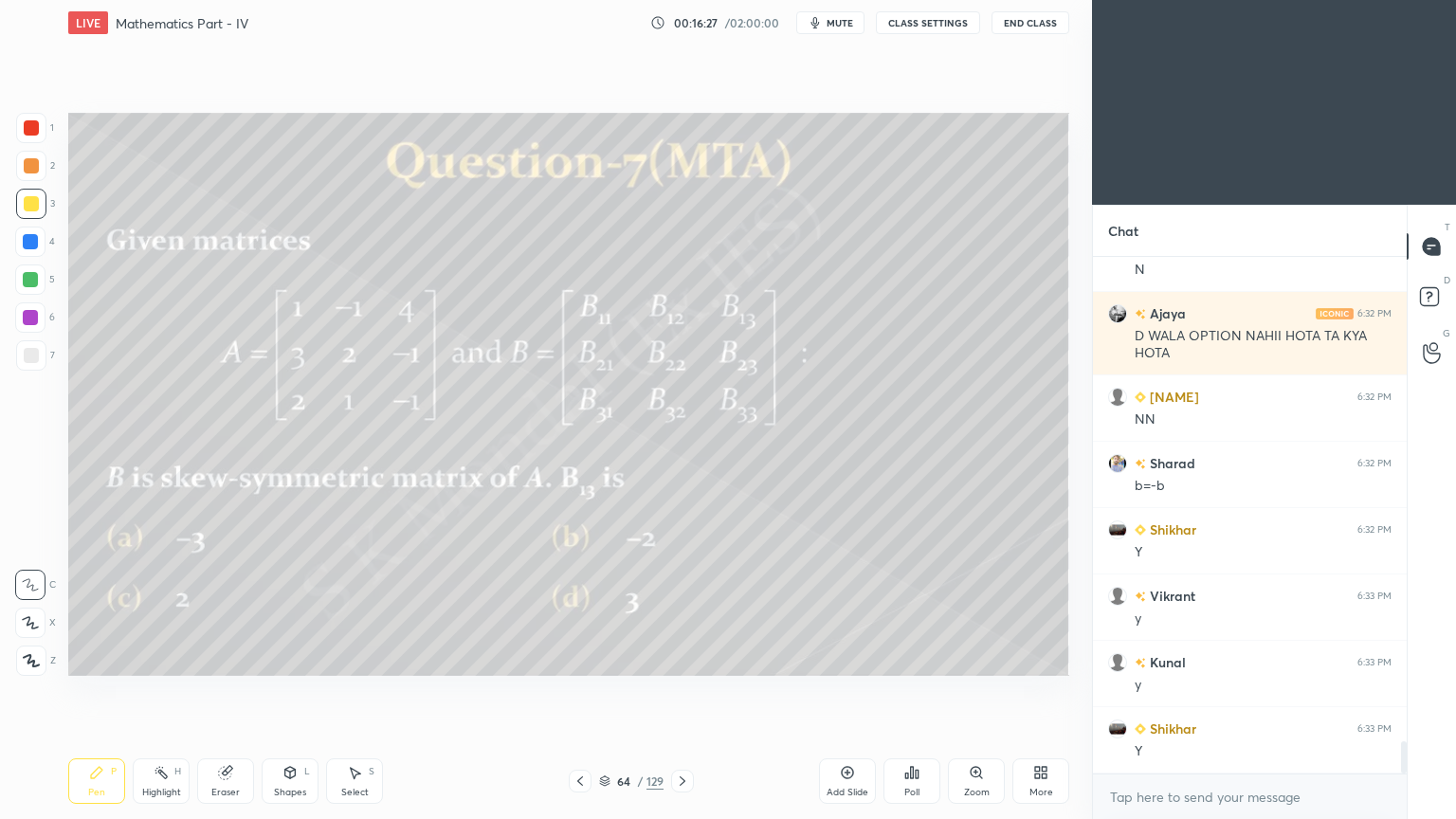 scroll, scrollTop: 7872, scrollLeft: 0, axis: vertical 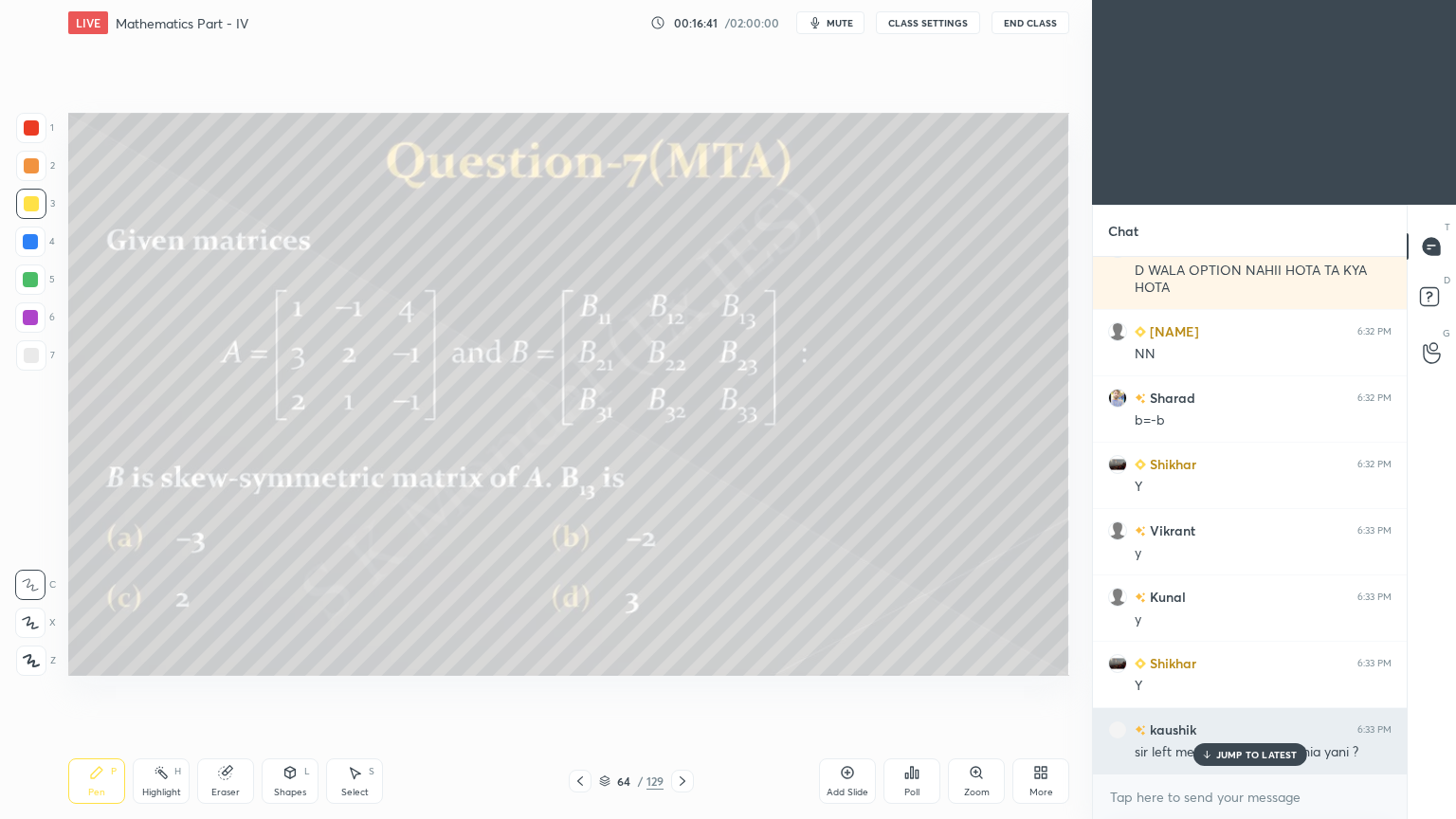 drag, startPoint x: 1231, startPoint y: 747, endPoint x: 1195, endPoint y: 748, distance: 36.013886 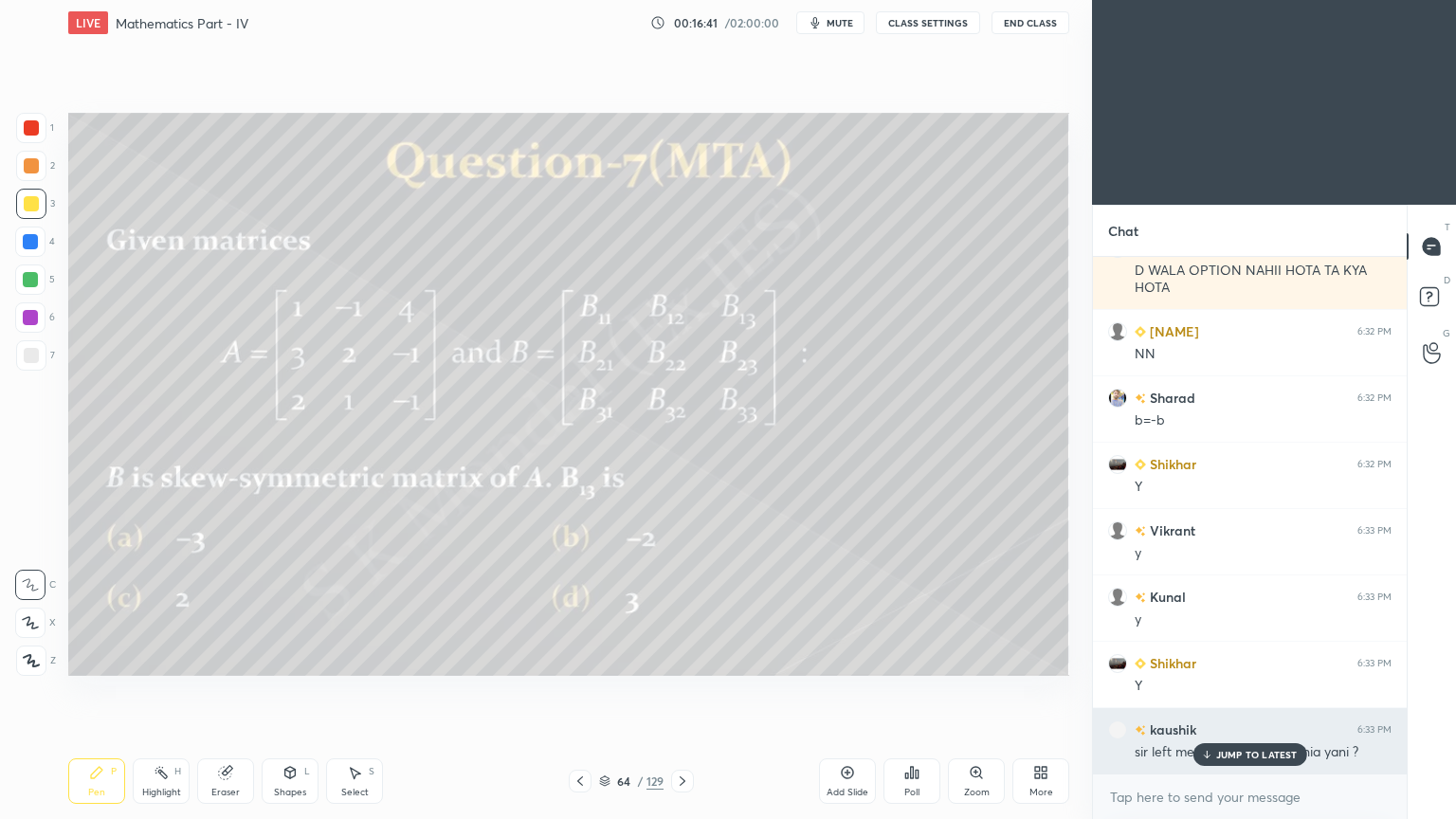 click on "JUMP TO LATEST" at bounding box center [1249, 755] 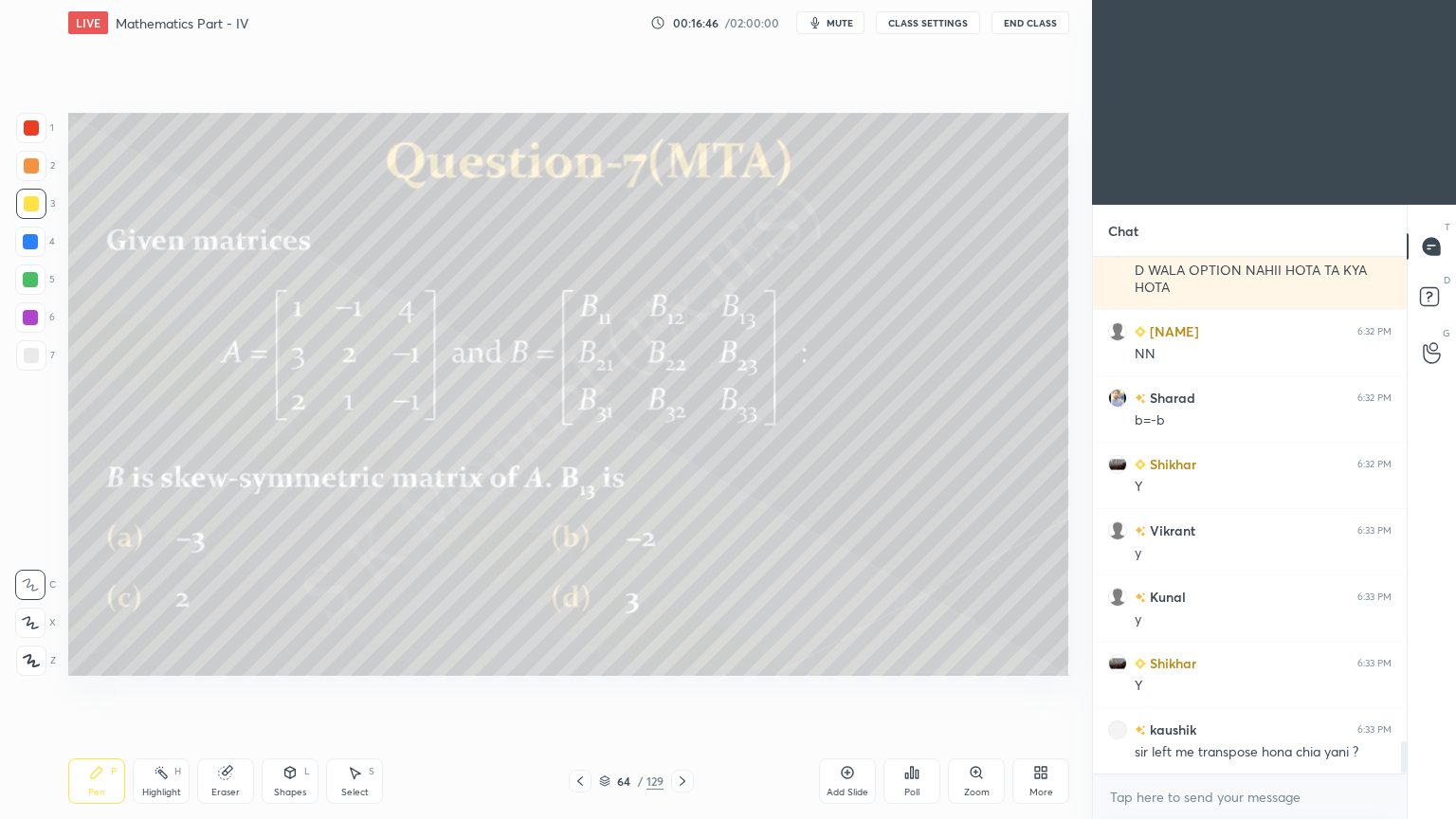 click 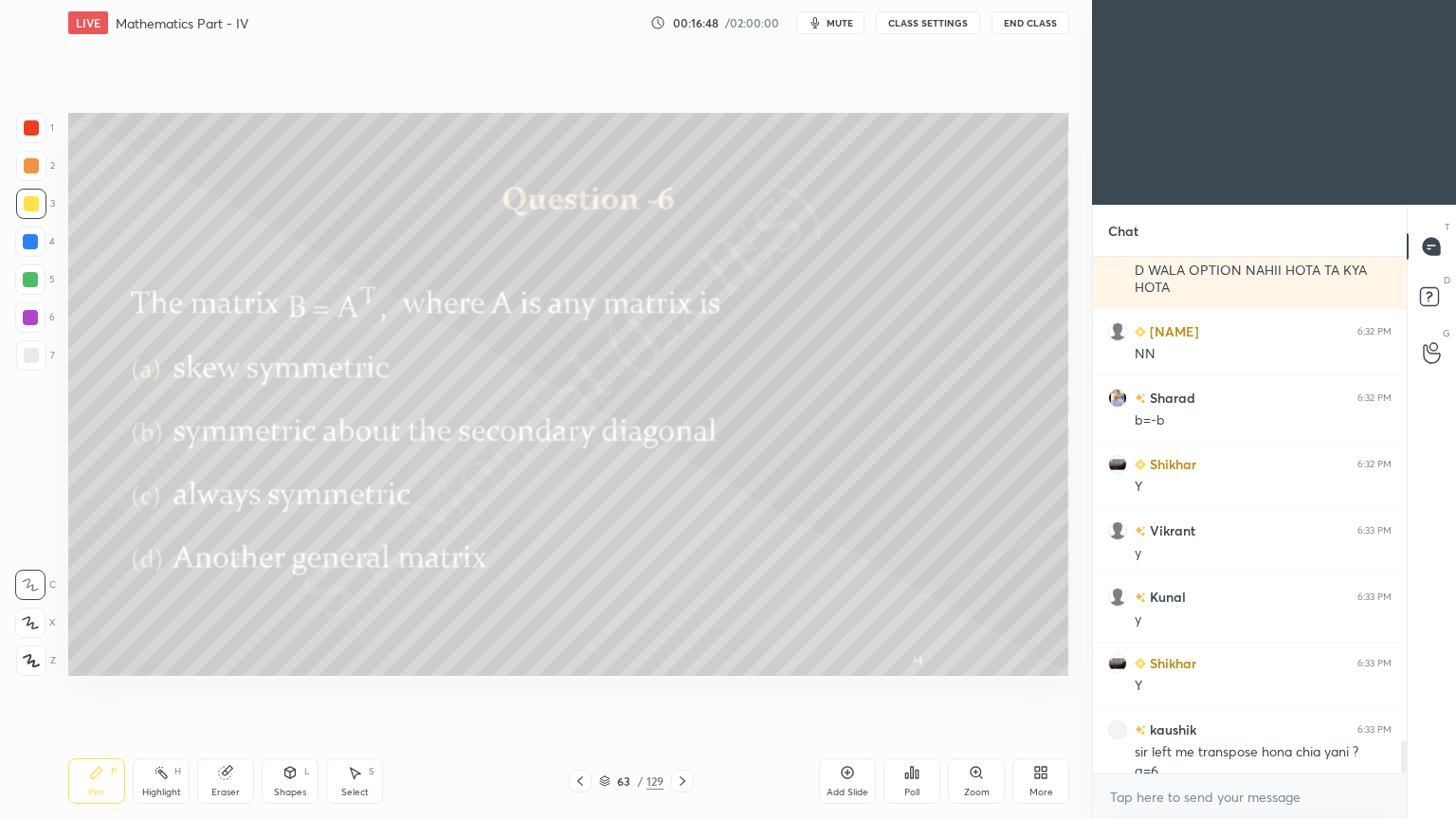 scroll, scrollTop: 7890, scrollLeft: 0, axis: vertical 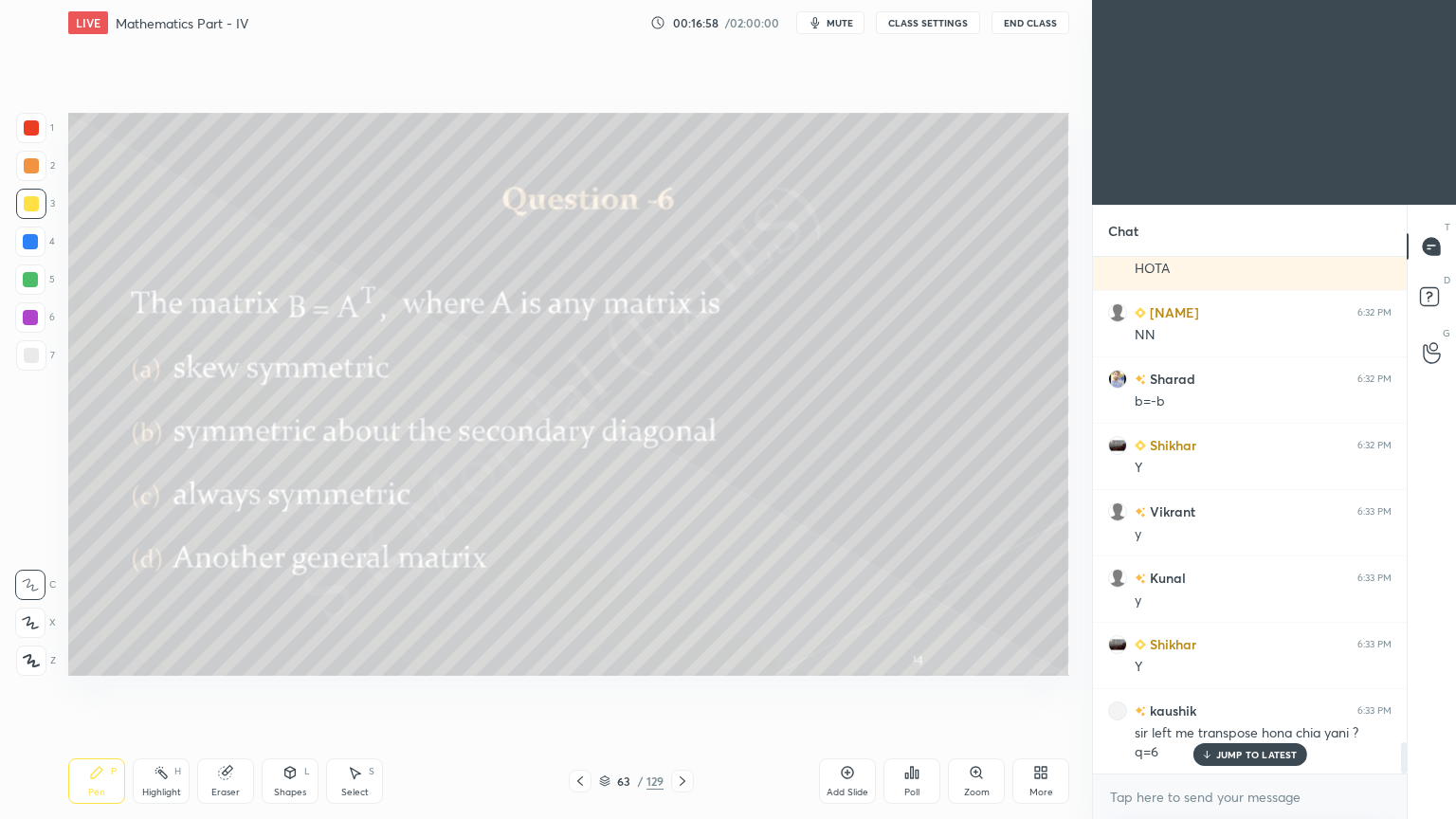 click on "JUMP TO LATEST" at bounding box center [1249, 755] 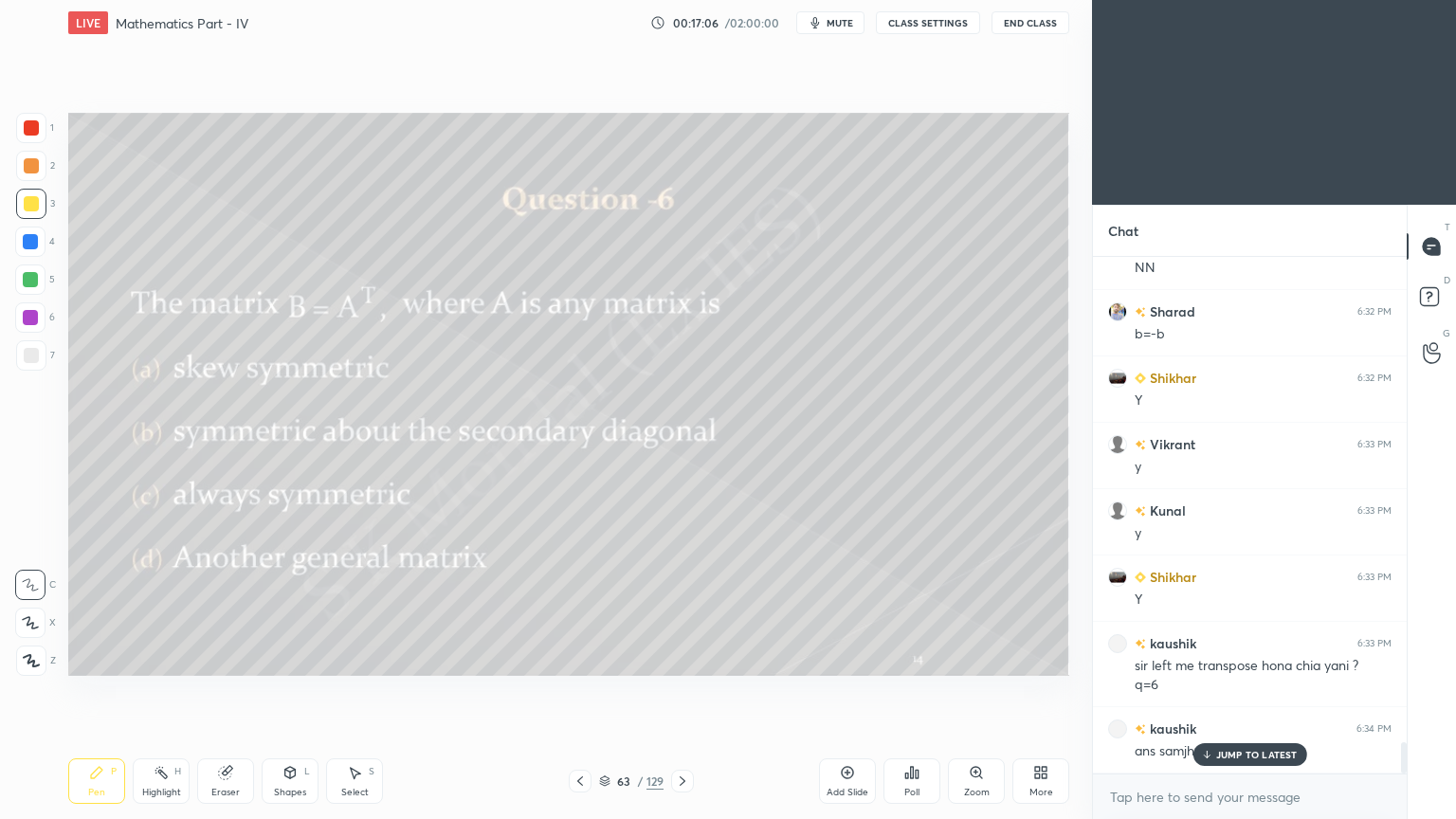 scroll, scrollTop: 8023, scrollLeft: 0, axis: vertical 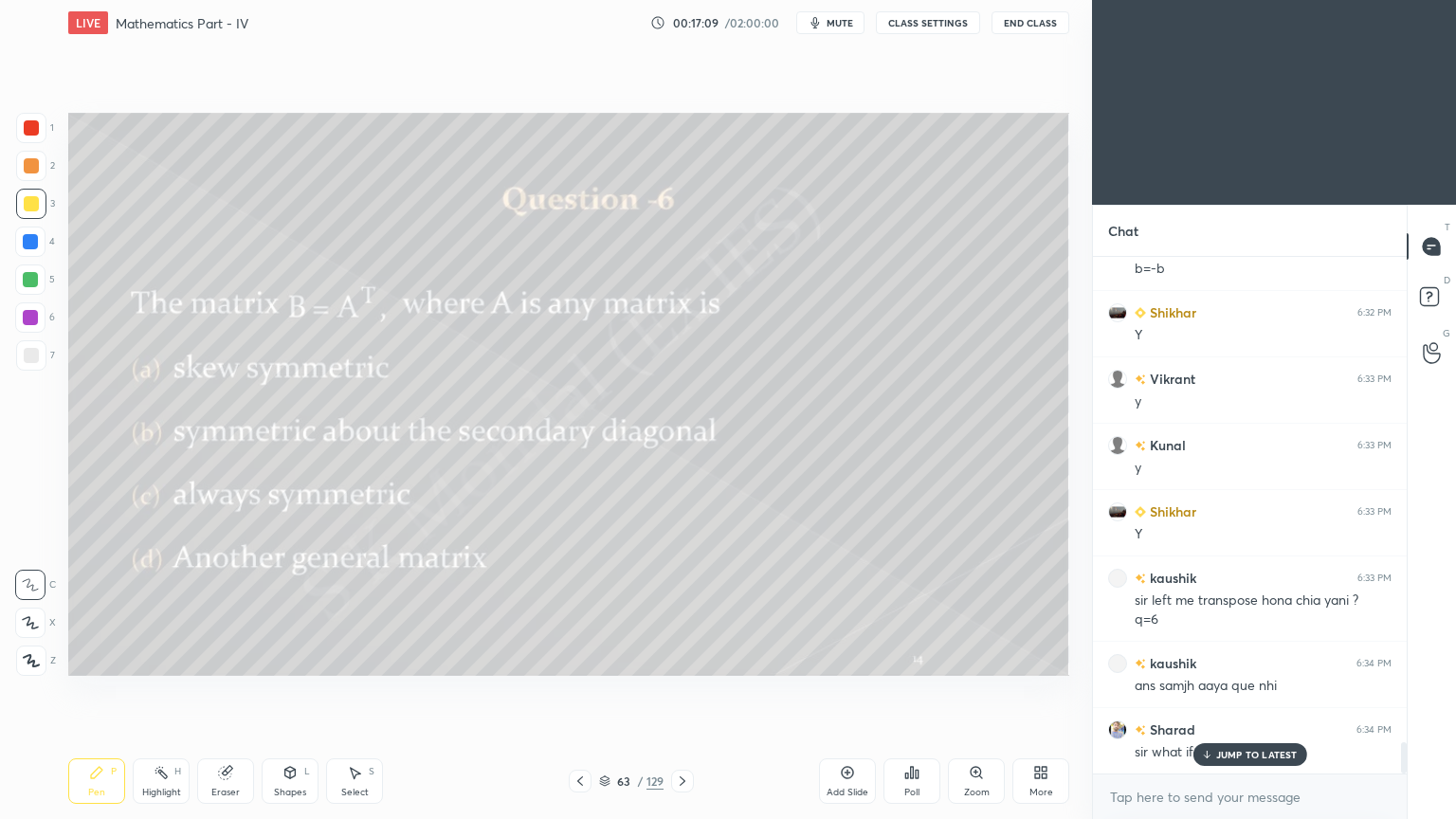 click on "JUMP TO LATEST" at bounding box center [1249, 755] 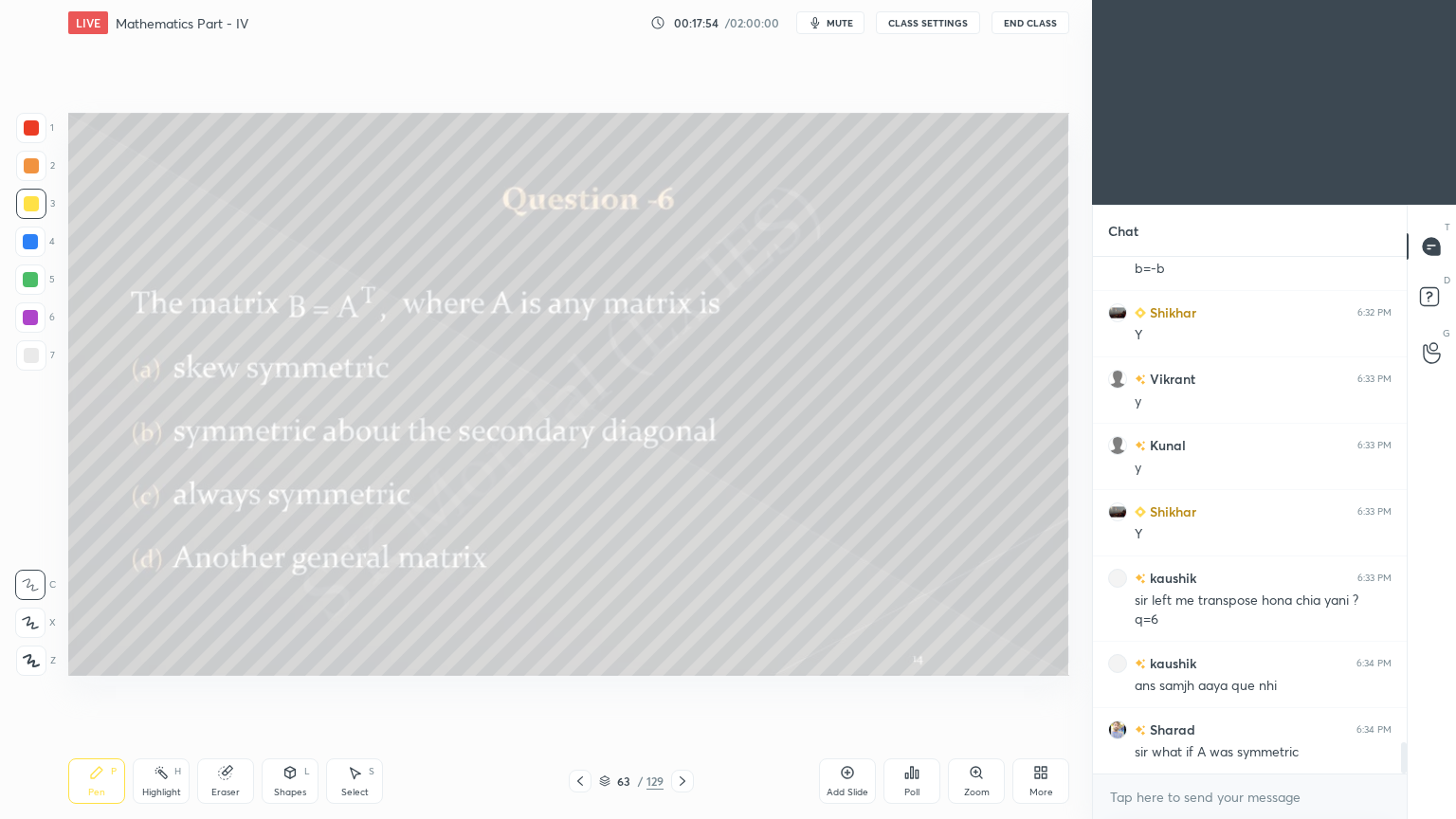 scroll, scrollTop: 8107, scrollLeft: 0, axis: vertical 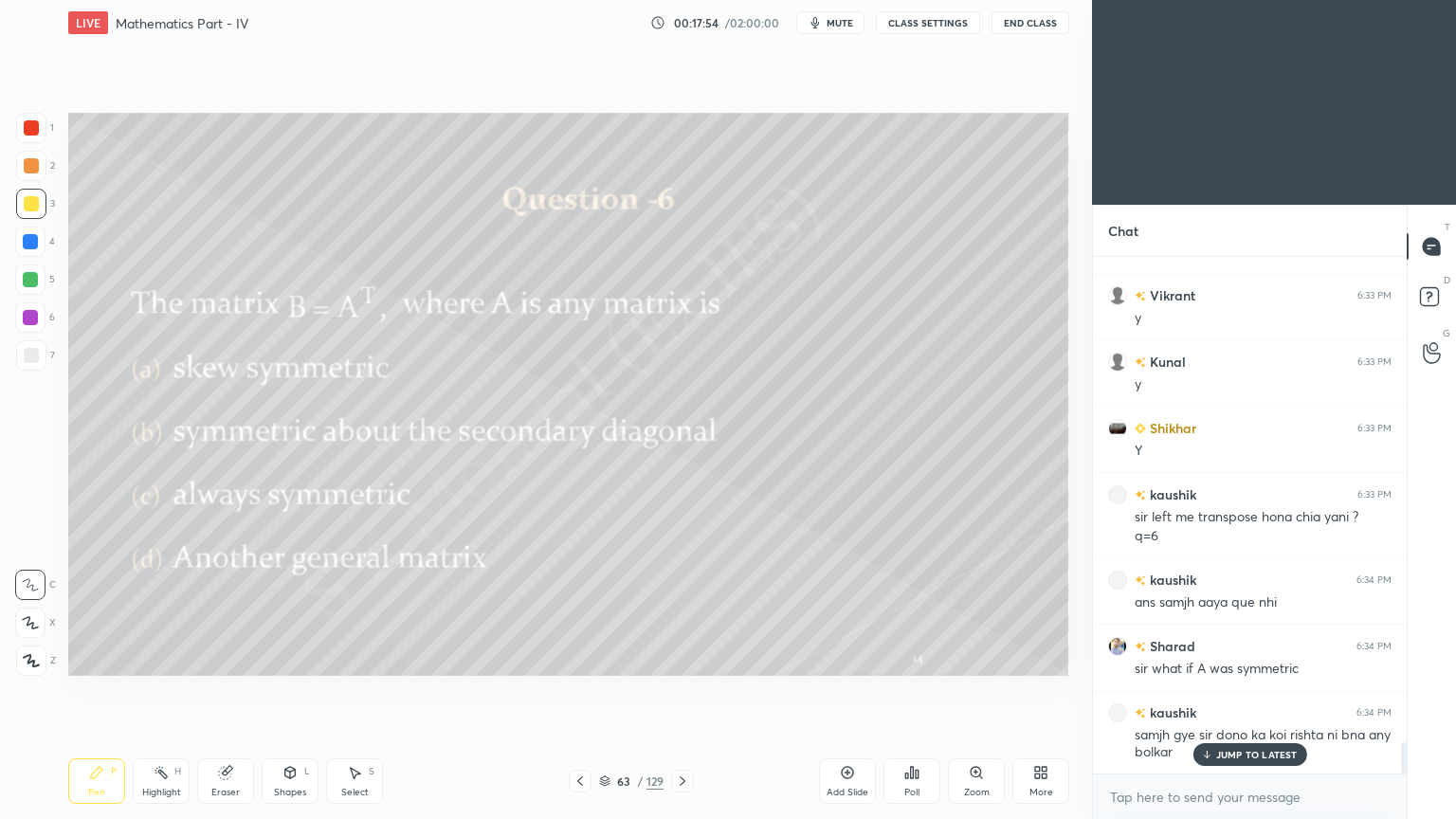 click on "Pen P" at bounding box center [97, 781] 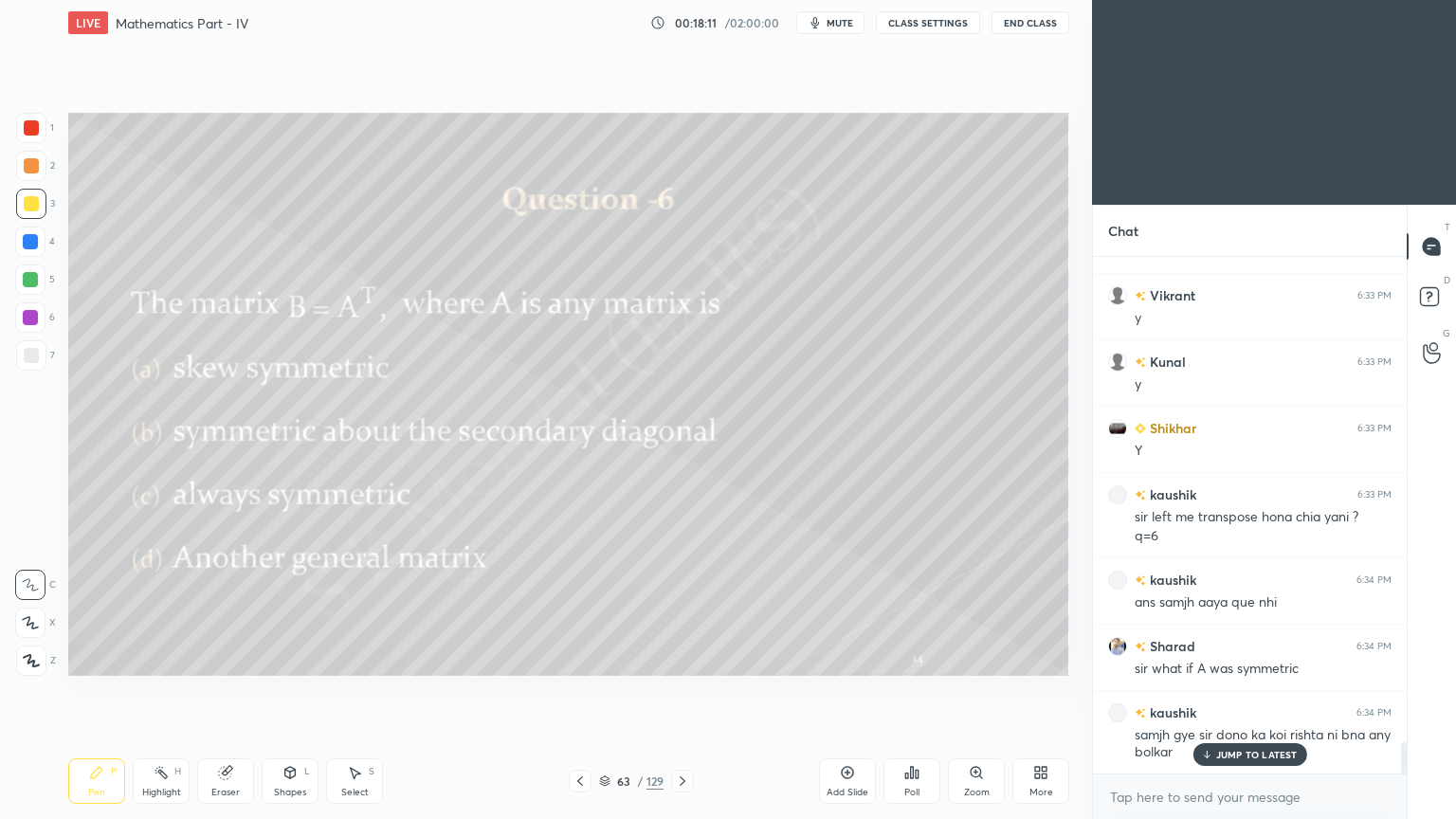 click on "JUMP TO LATEST" at bounding box center (1257, 755) 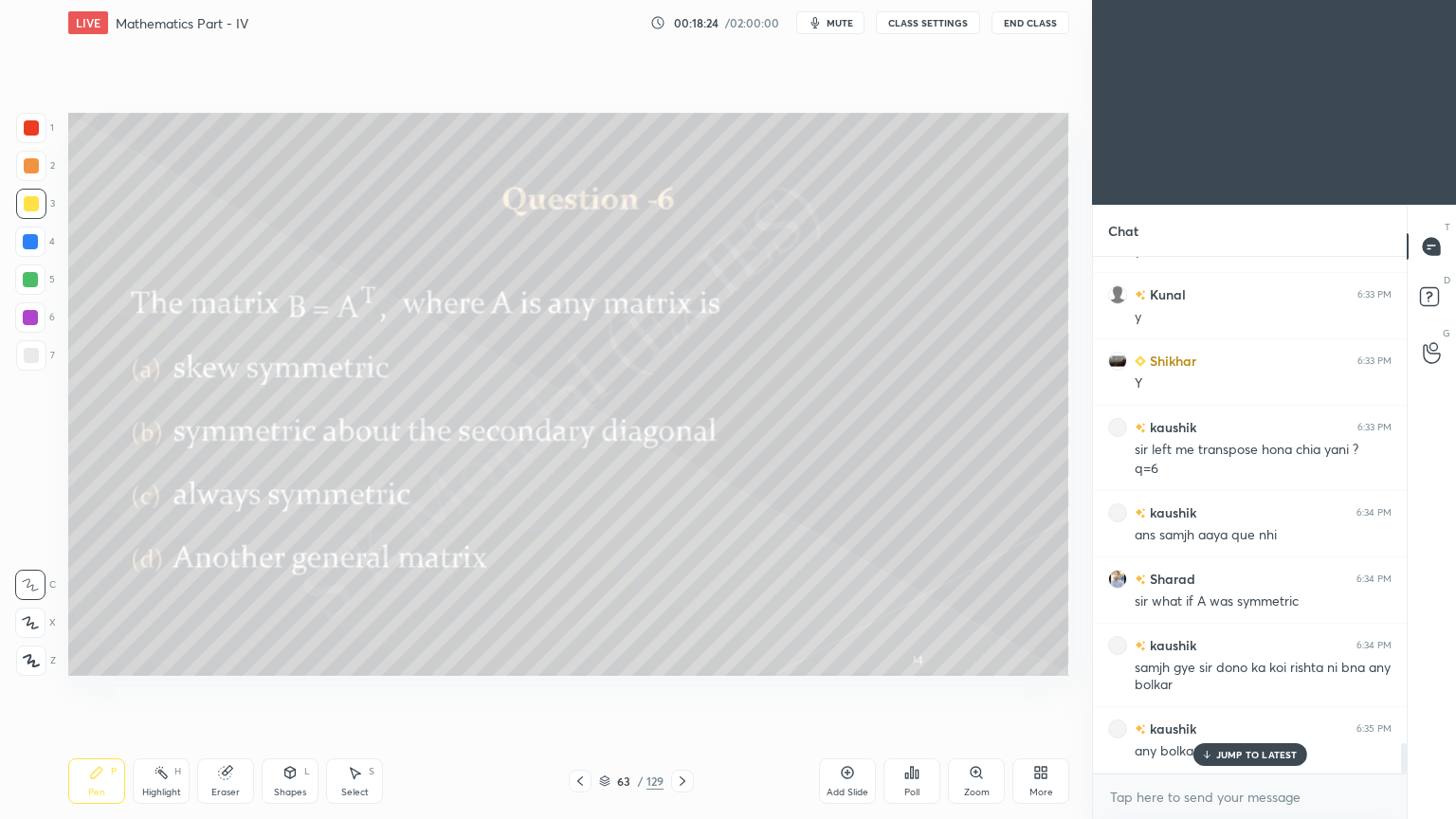 scroll, scrollTop: 8239, scrollLeft: 0, axis: vertical 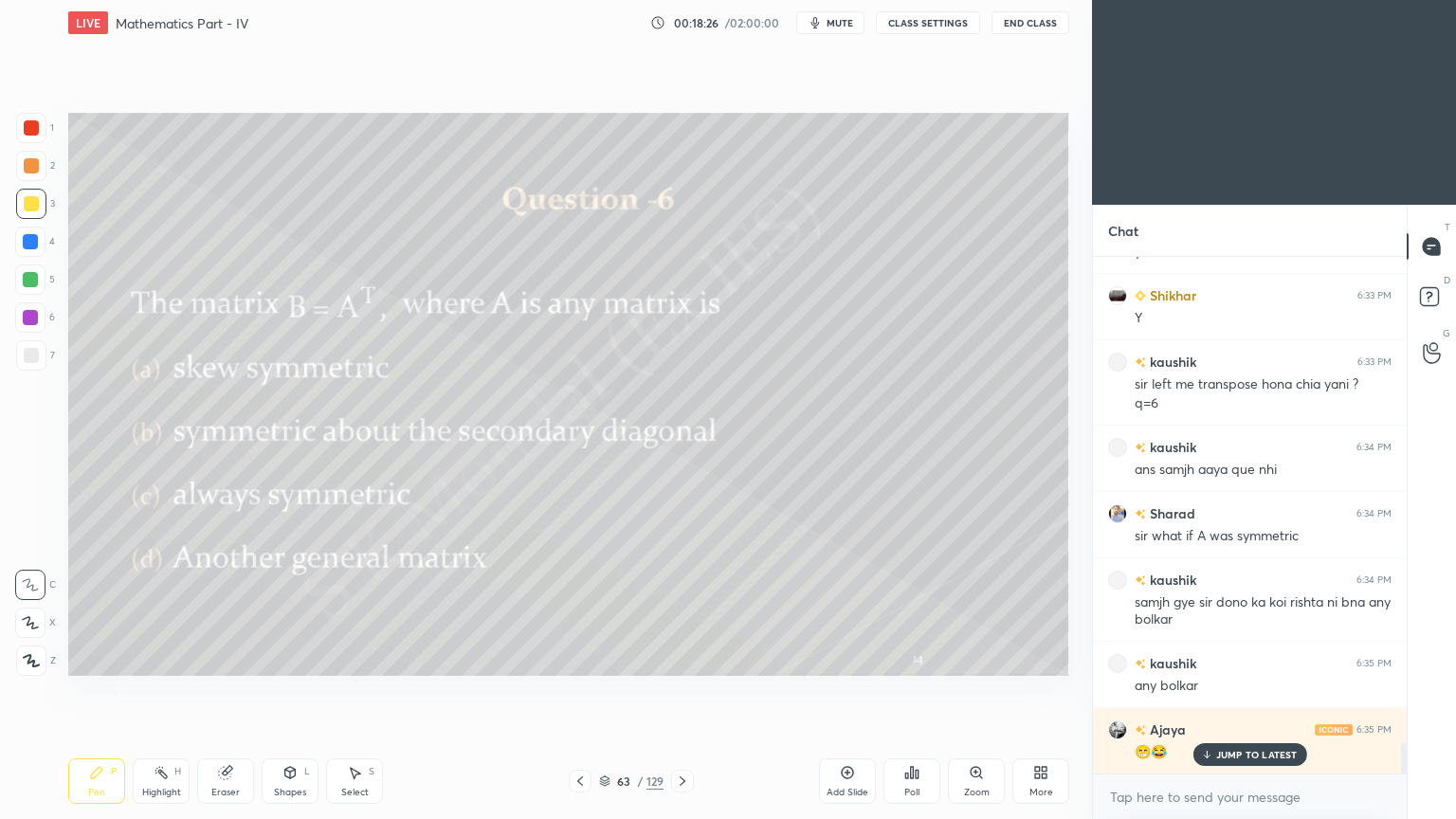 click on "JUMP TO LATEST" at bounding box center [1257, 755] 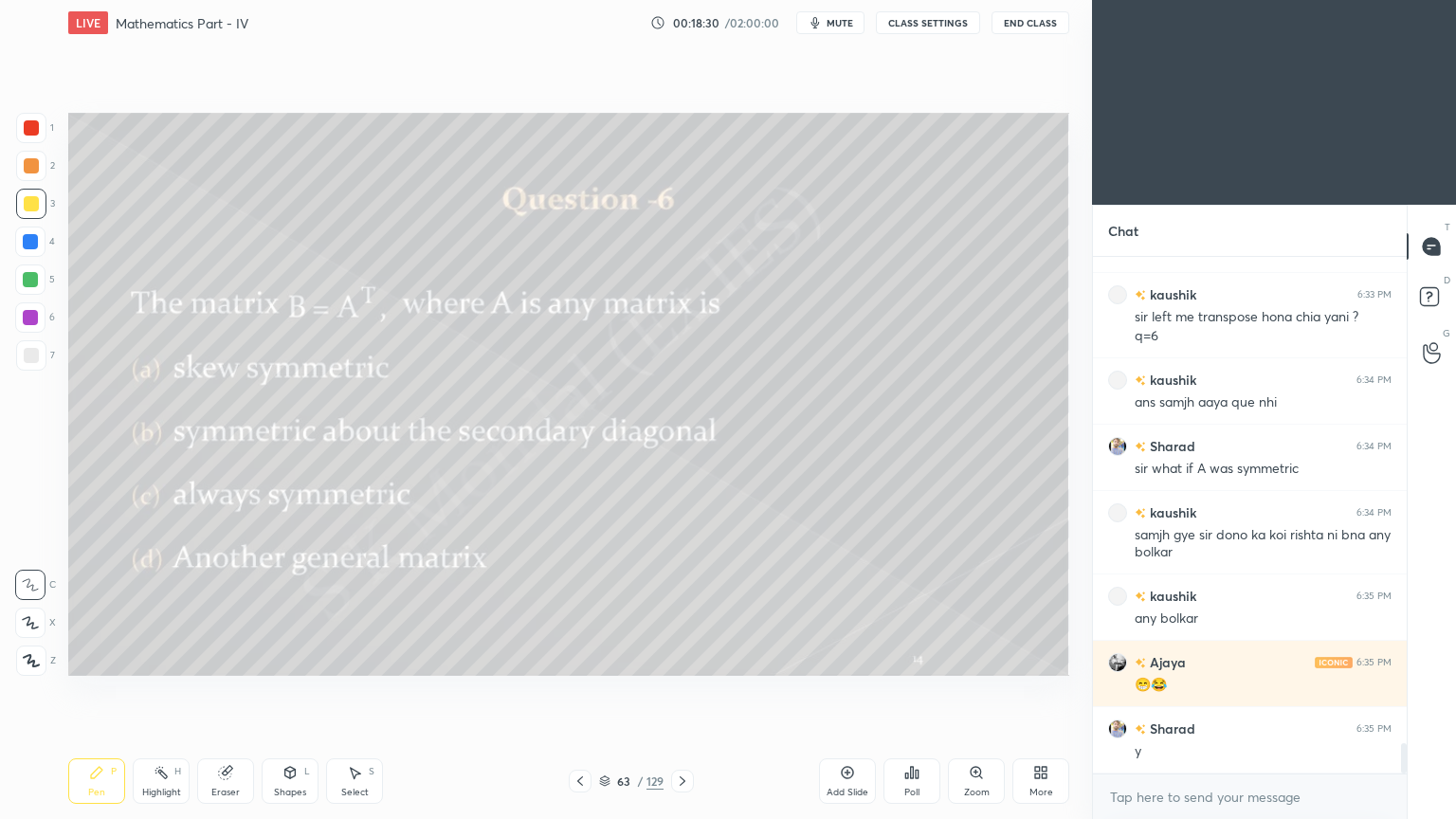 scroll, scrollTop: 8372, scrollLeft: 0, axis: vertical 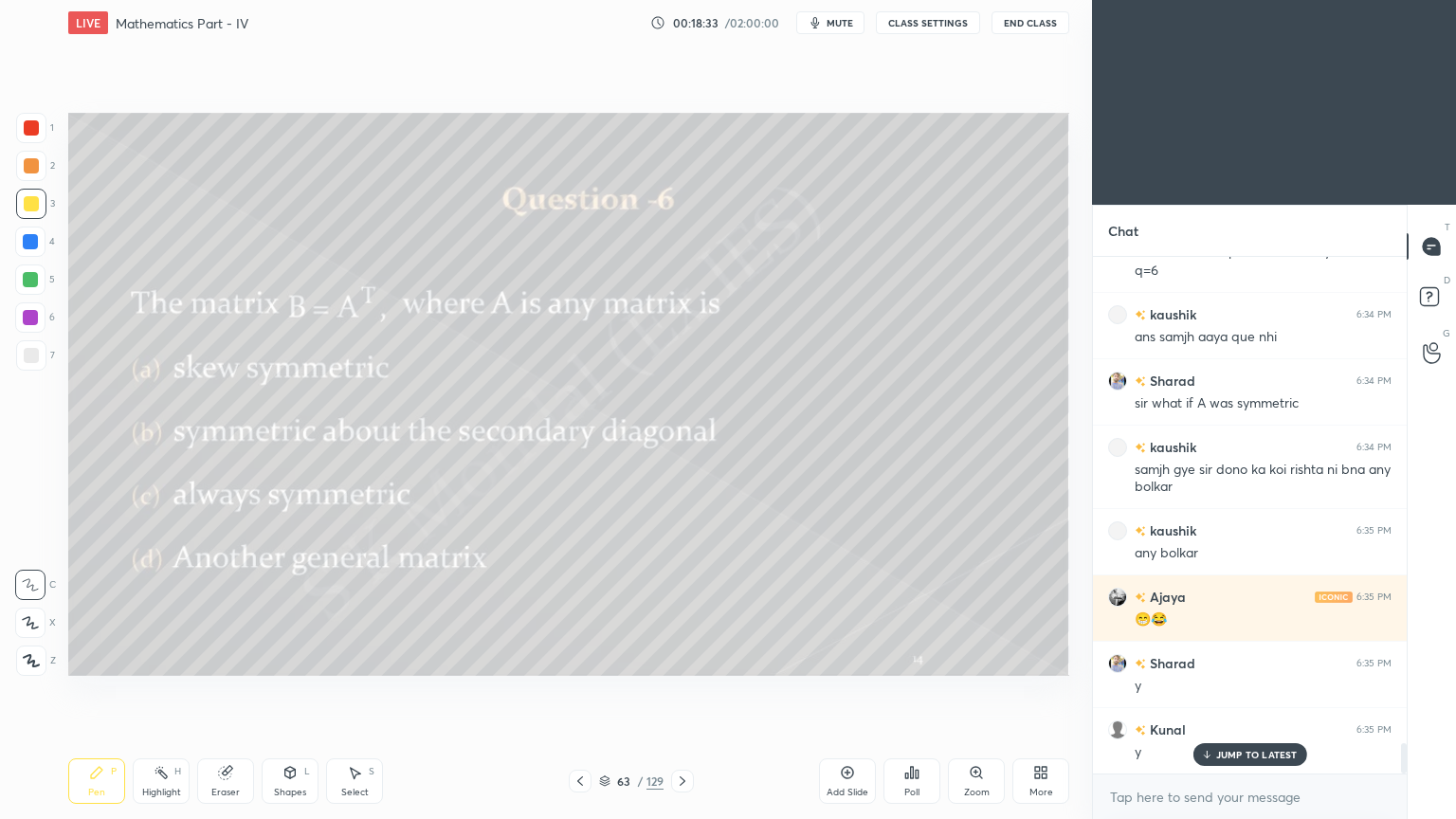 click on "JUMP TO LATEST" at bounding box center (1257, 755) 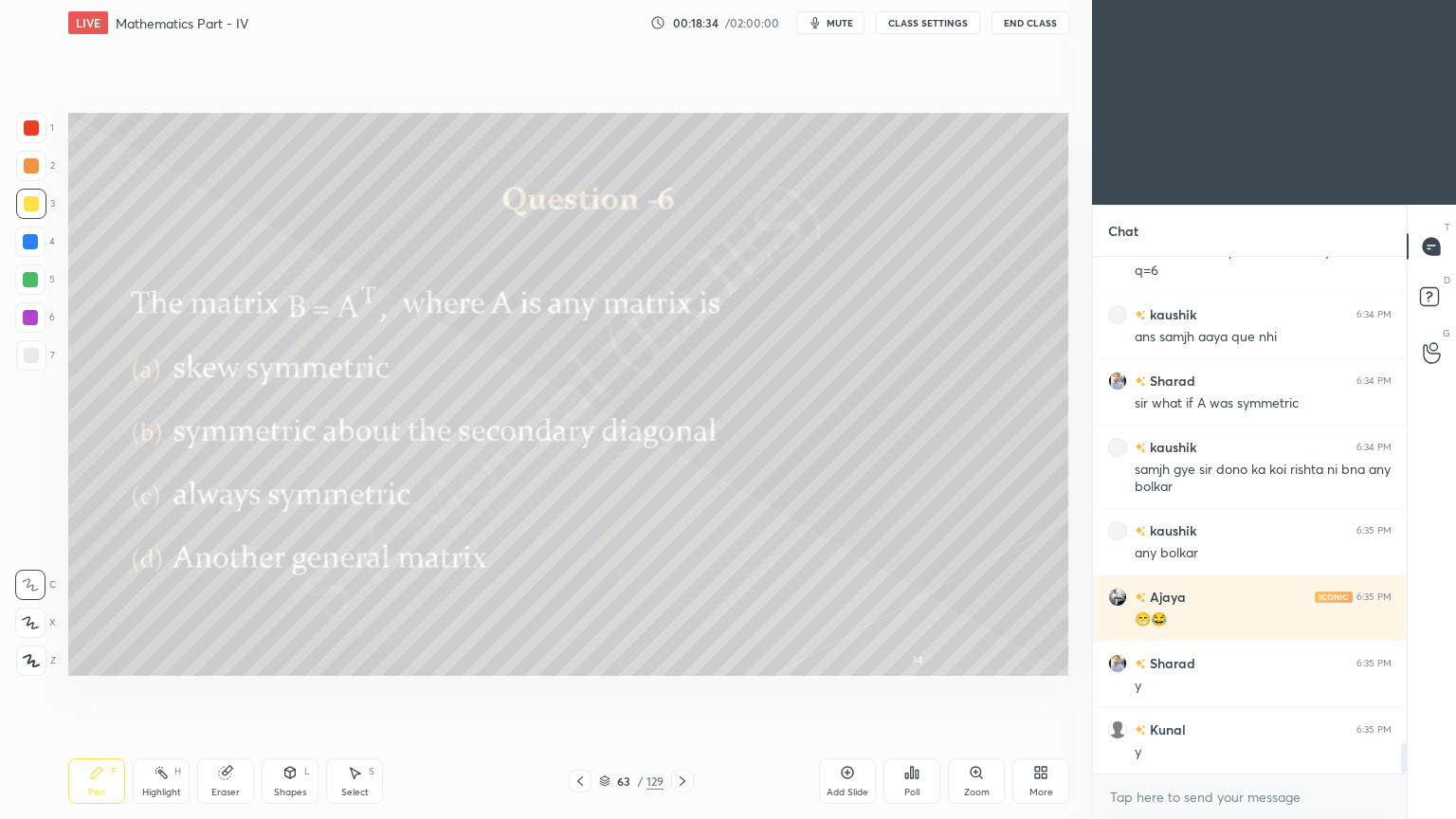 click 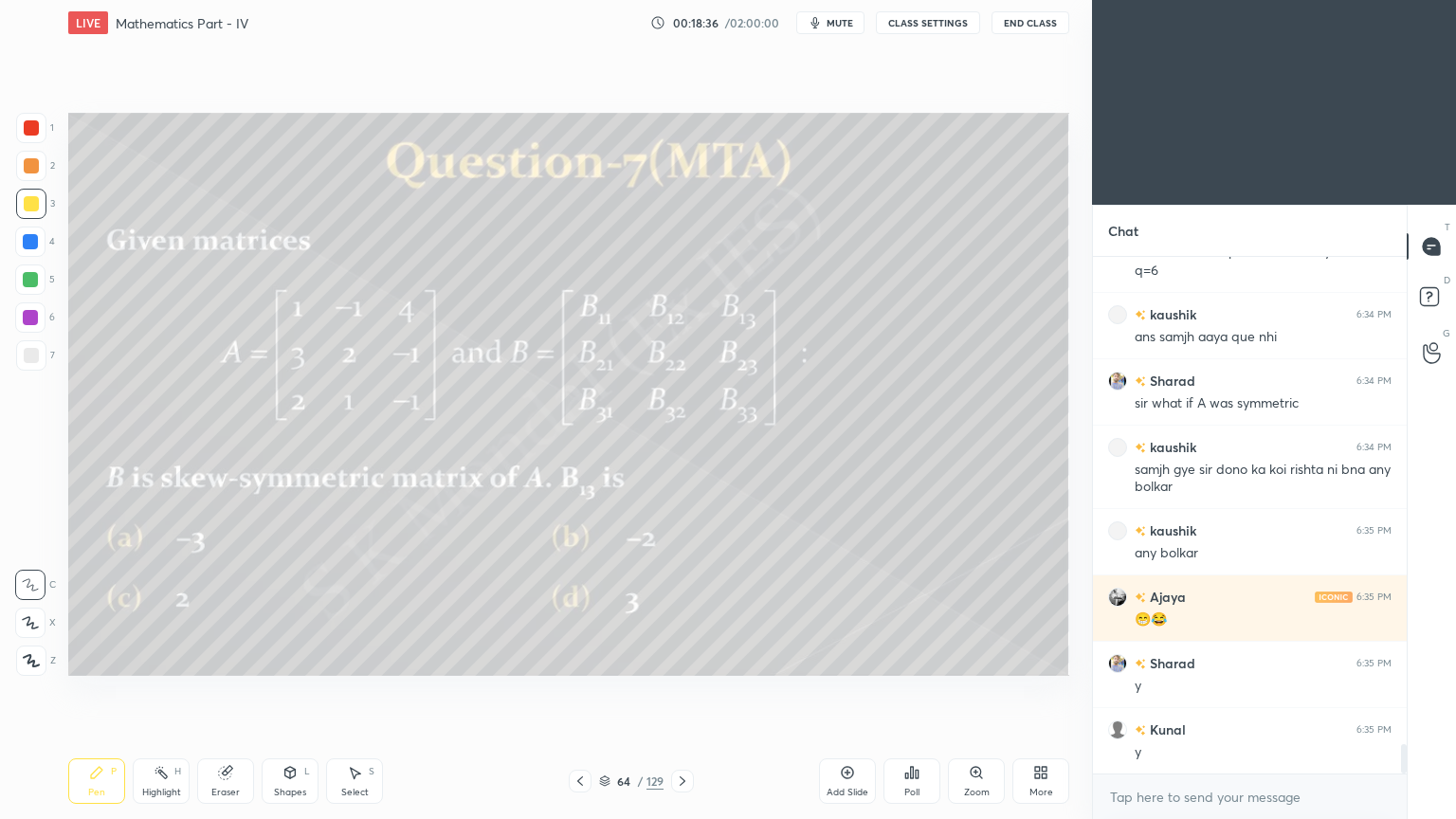 scroll, scrollTop: 8439, scrollLeft: 0, axis: vertical 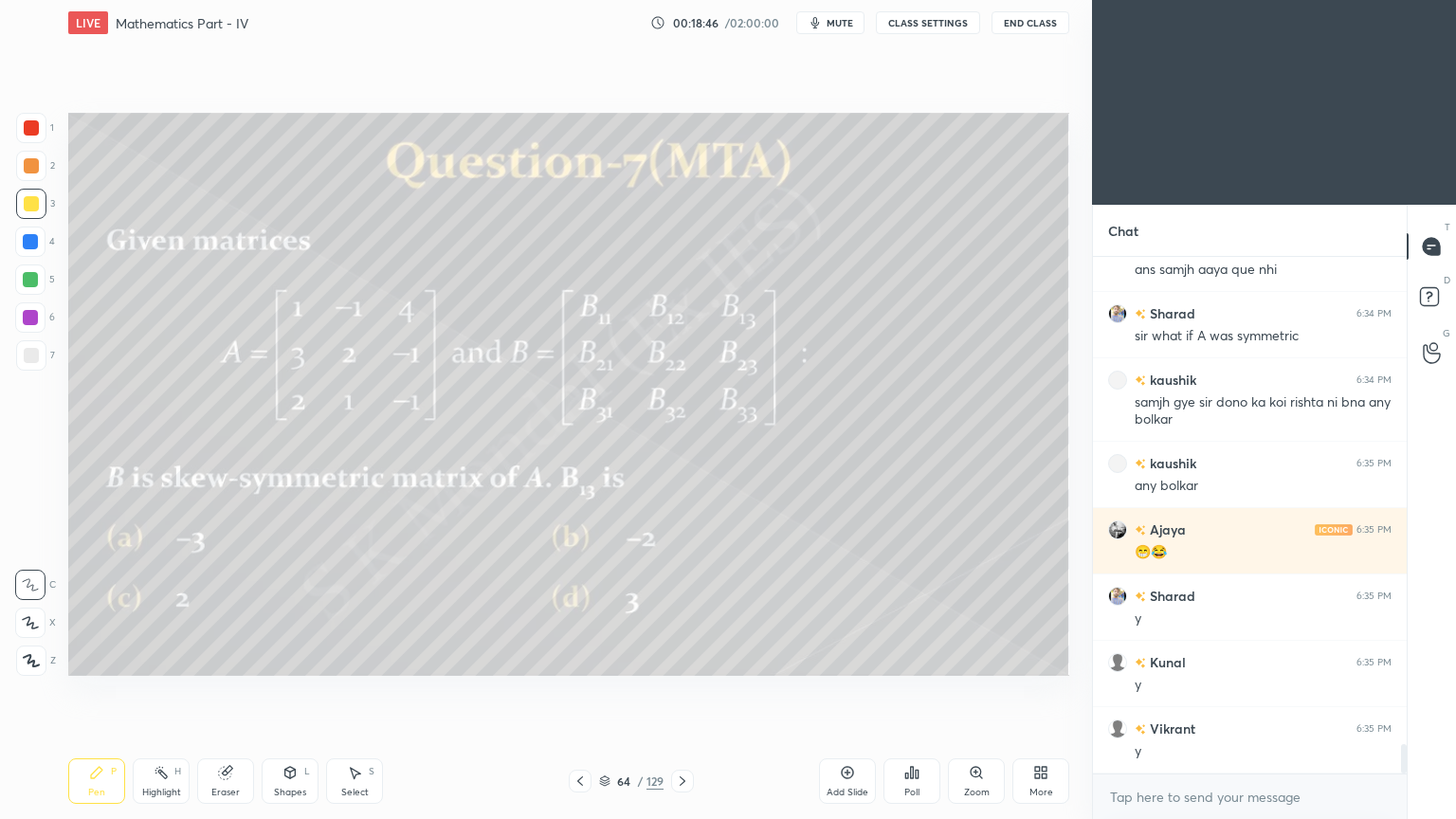 click on "Highlight H" at bounding box center (161, 781) 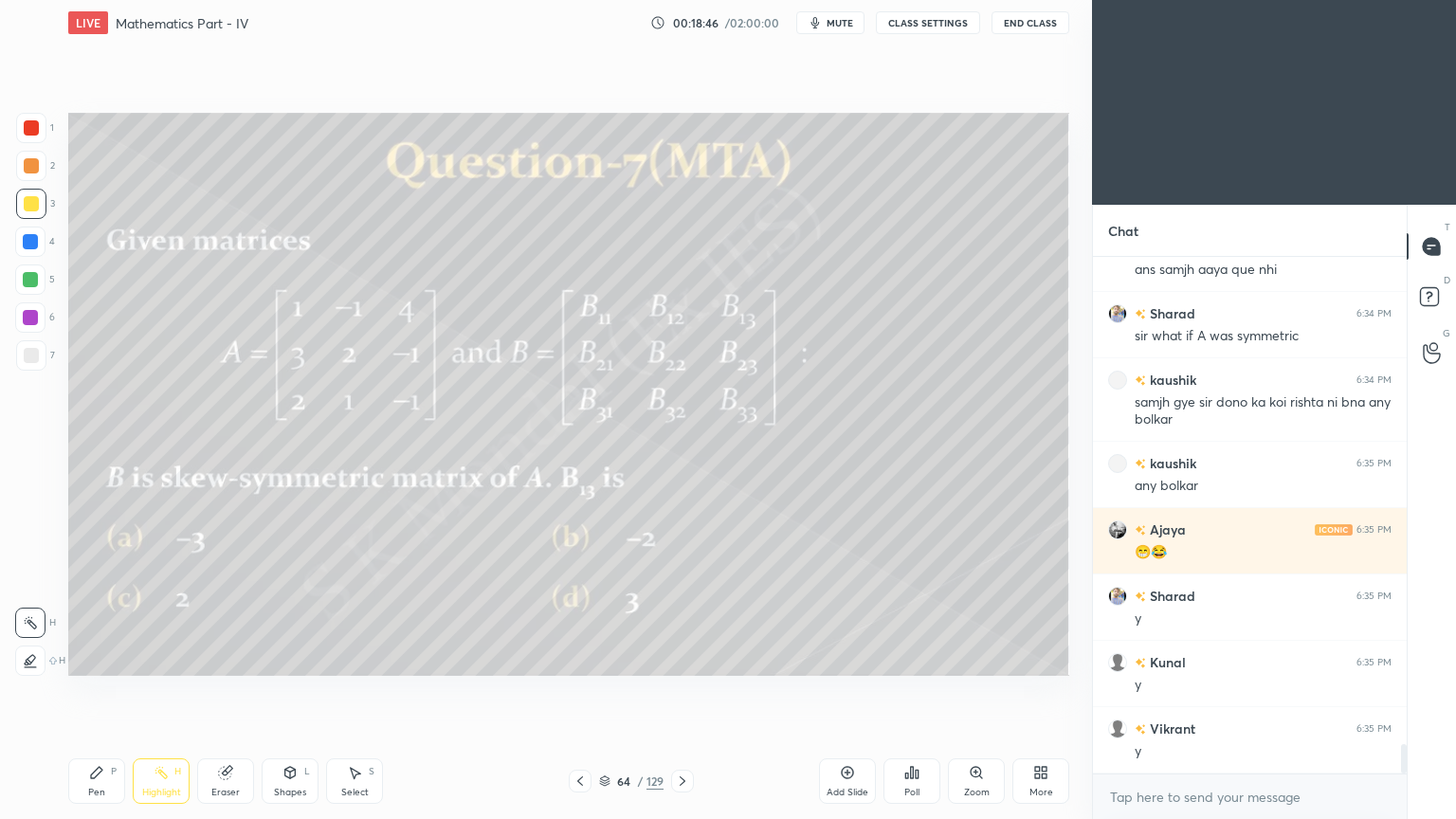 click on "Highlight" at bounding box center [161, 792] 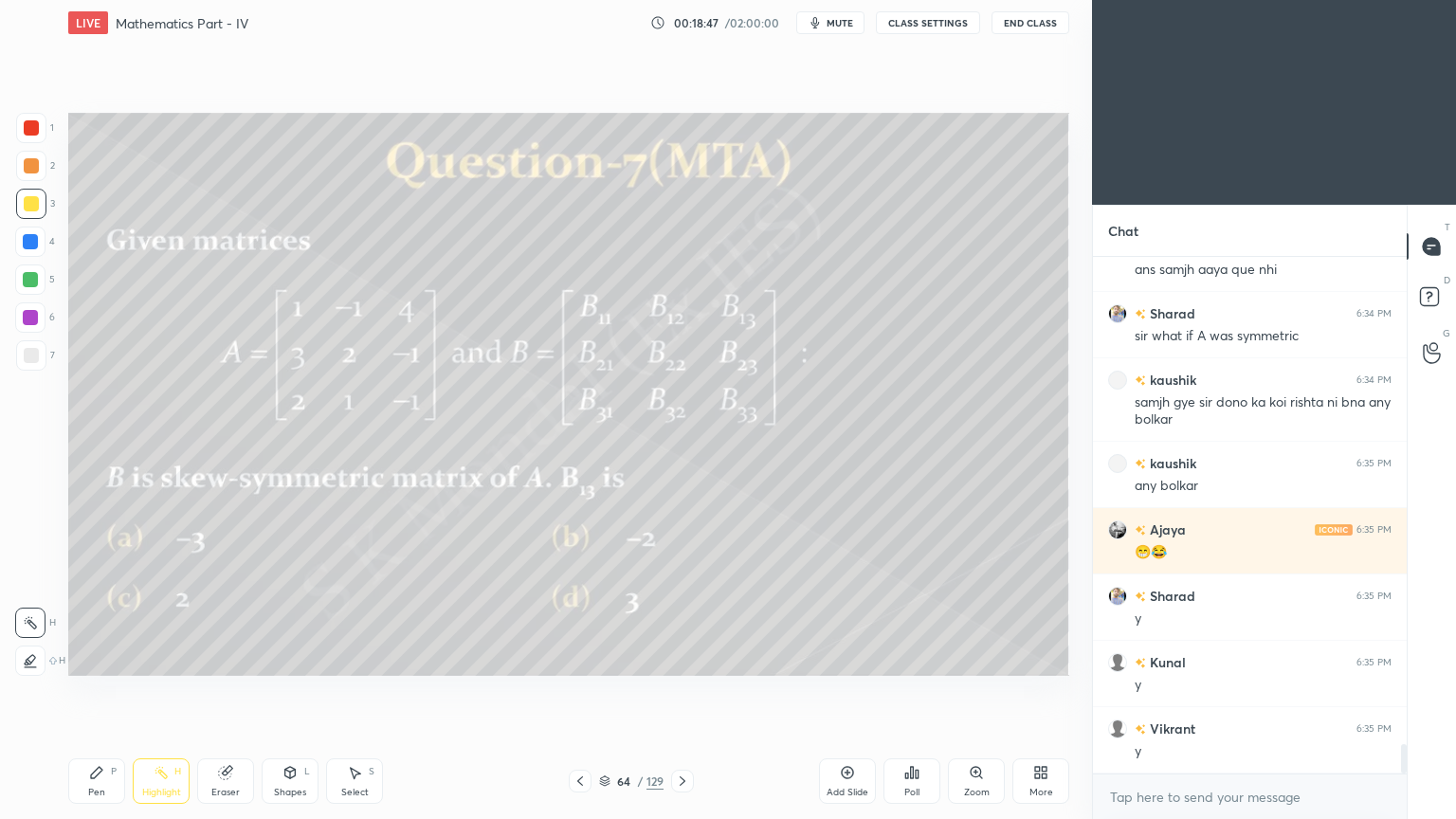 click on "Pen" at bounding box center [97, 792] 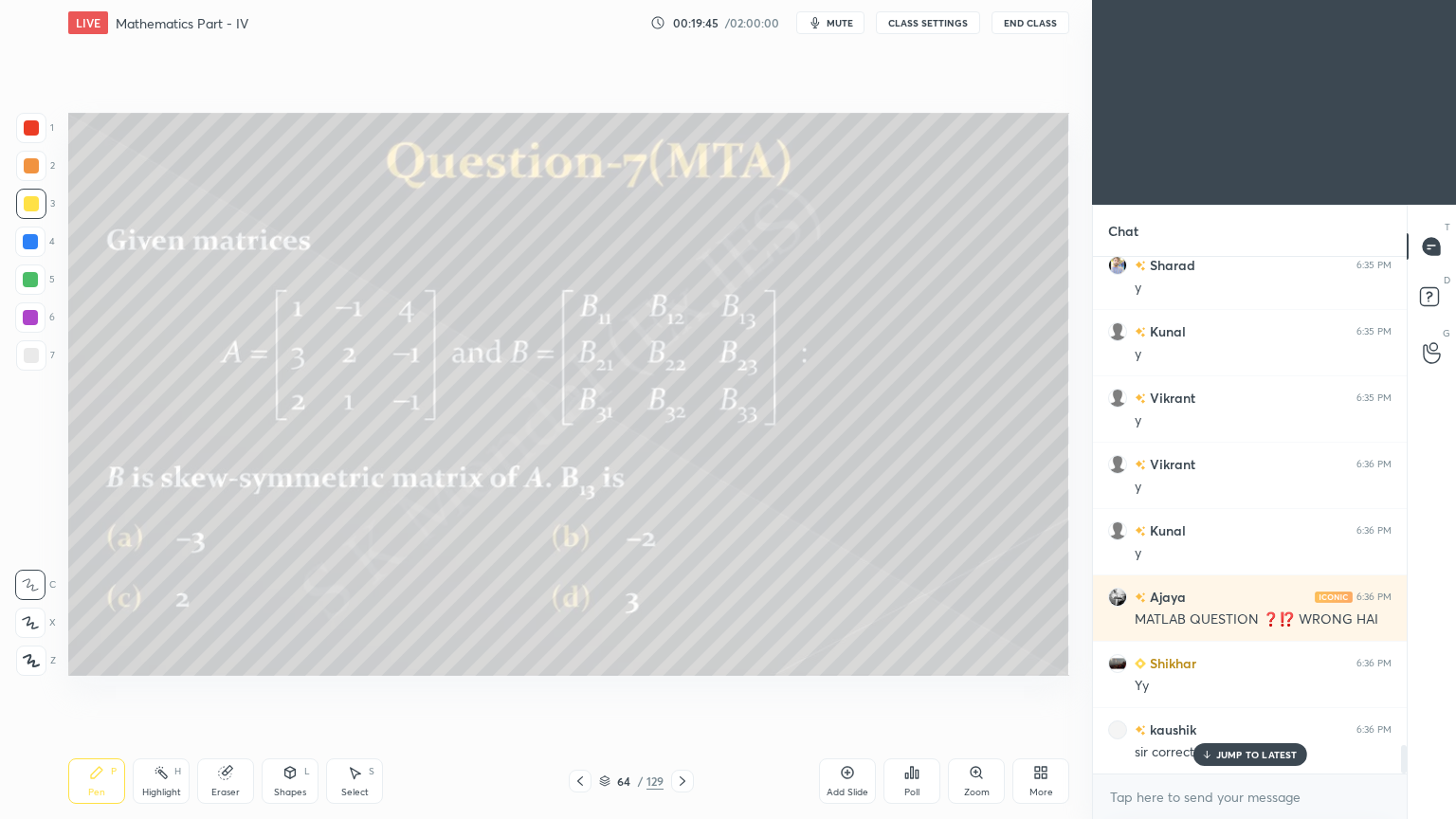 scroll, scrollTop: 8854, scrollLeft: 0, axis: vertical 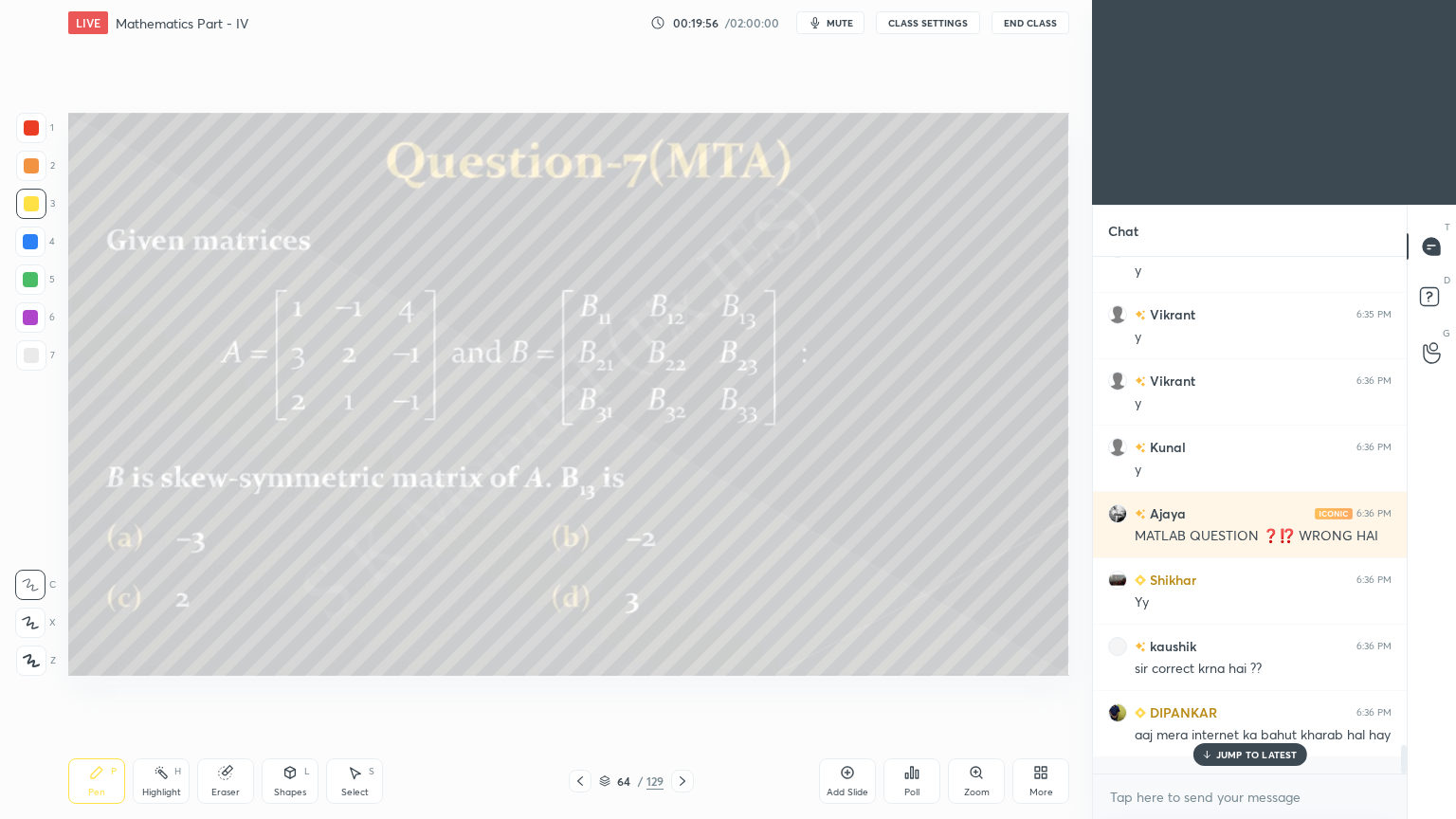 click on "JUMP TO LATEST" at bounding box center (1257, 755) 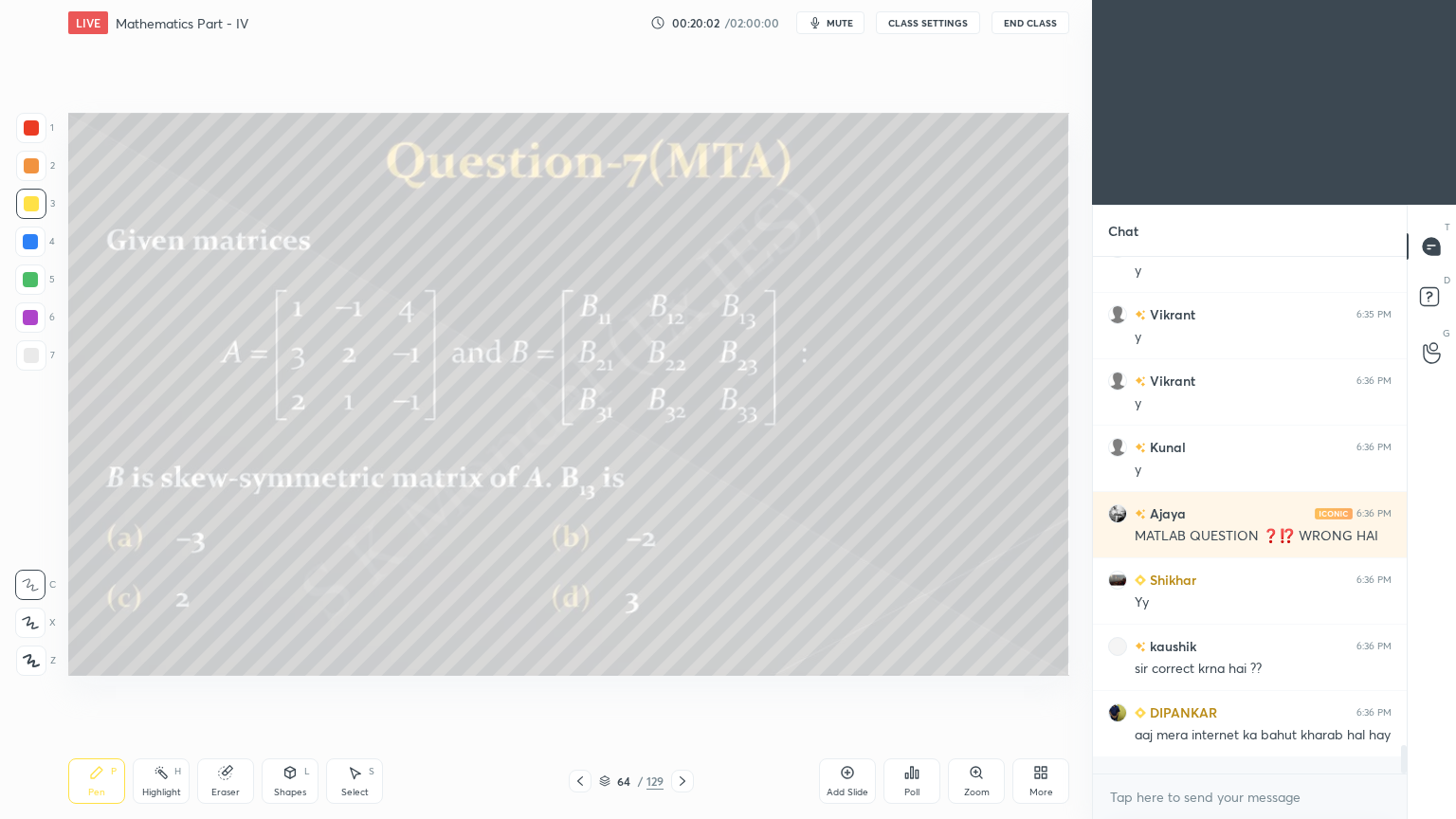 scroll, scrollTop: 8899, scrollLeft: 0, axis: vertical 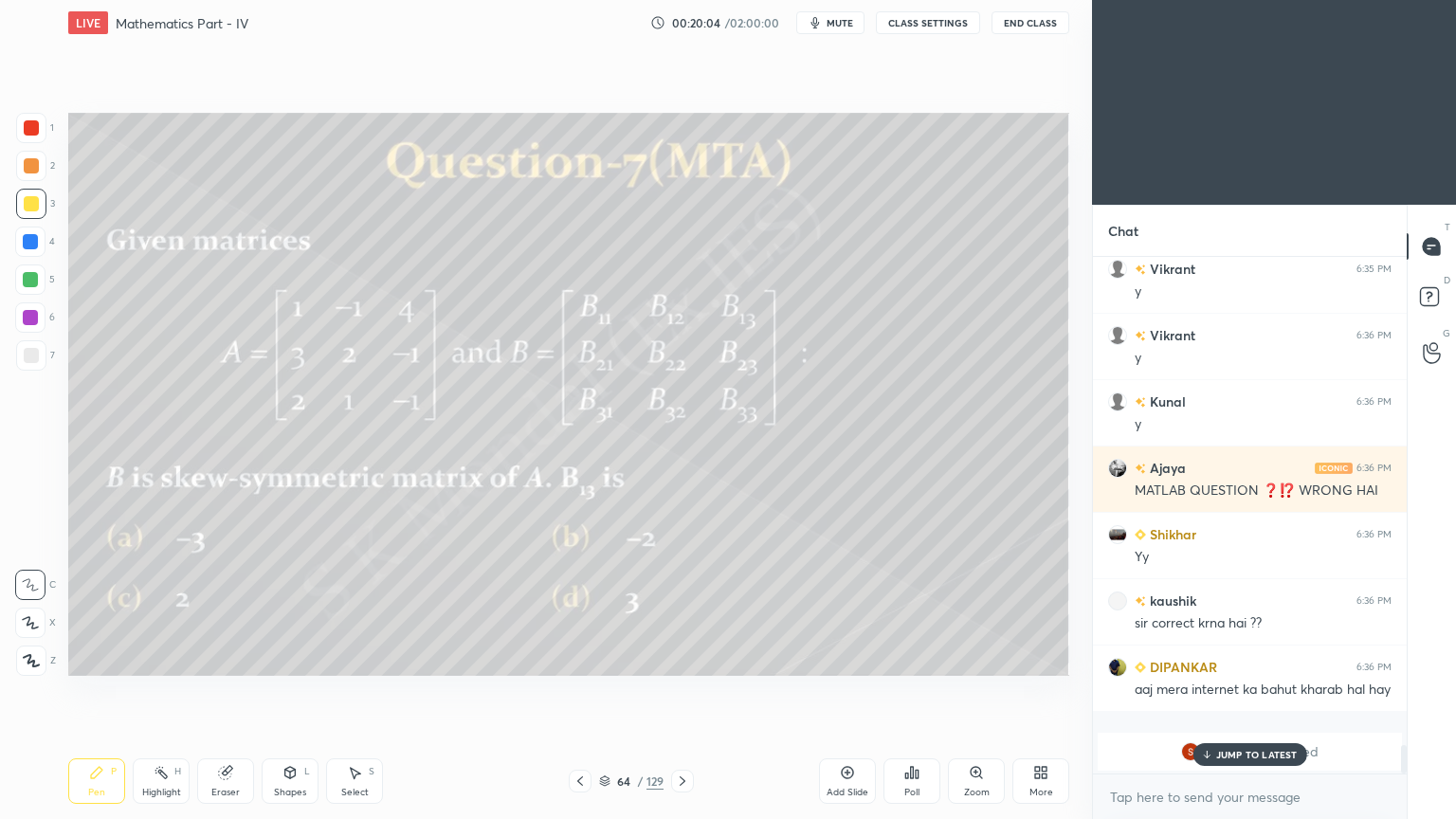click on "JUMP TO LATEST" at bounding box center [1257, 755] 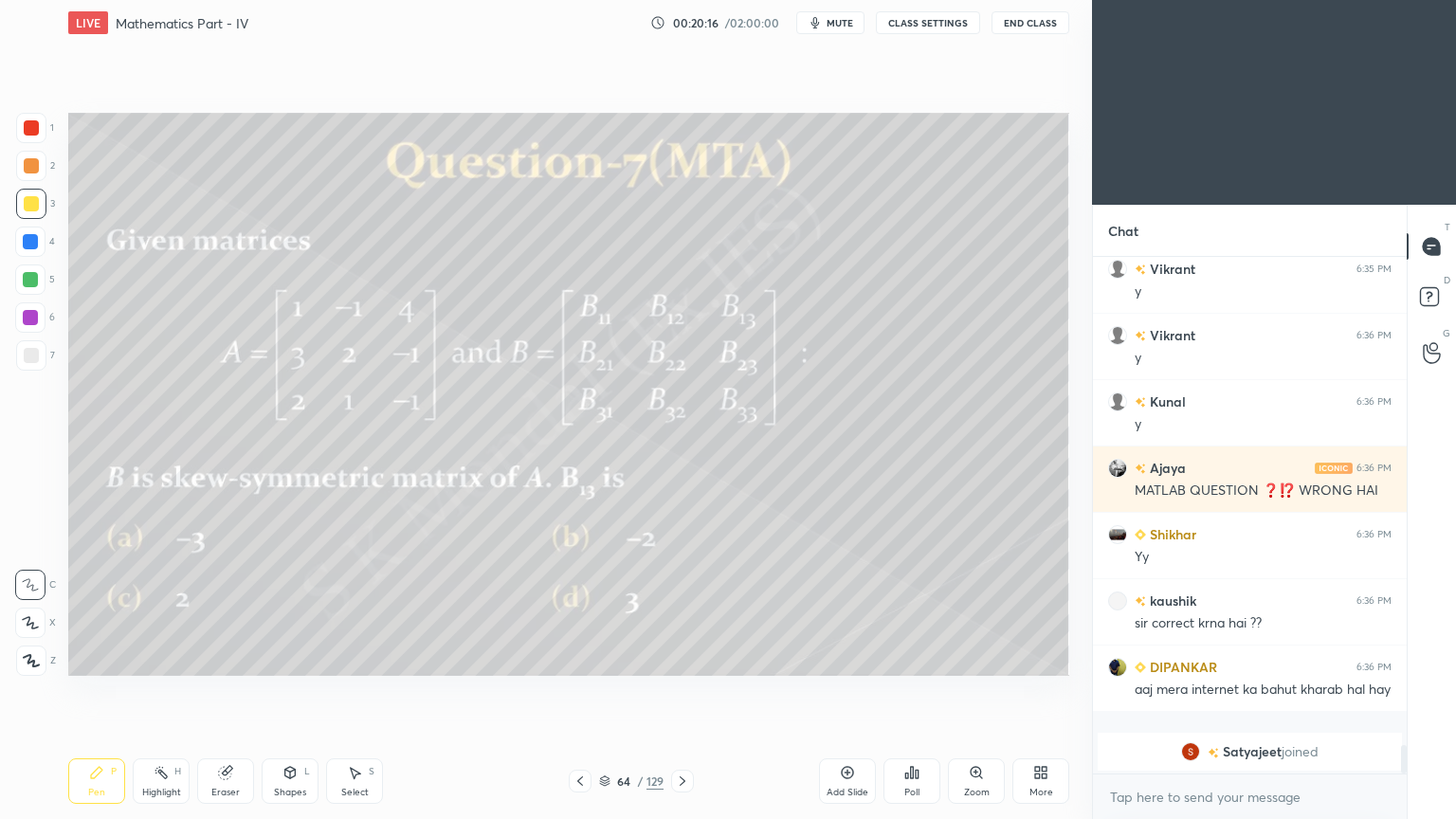 click 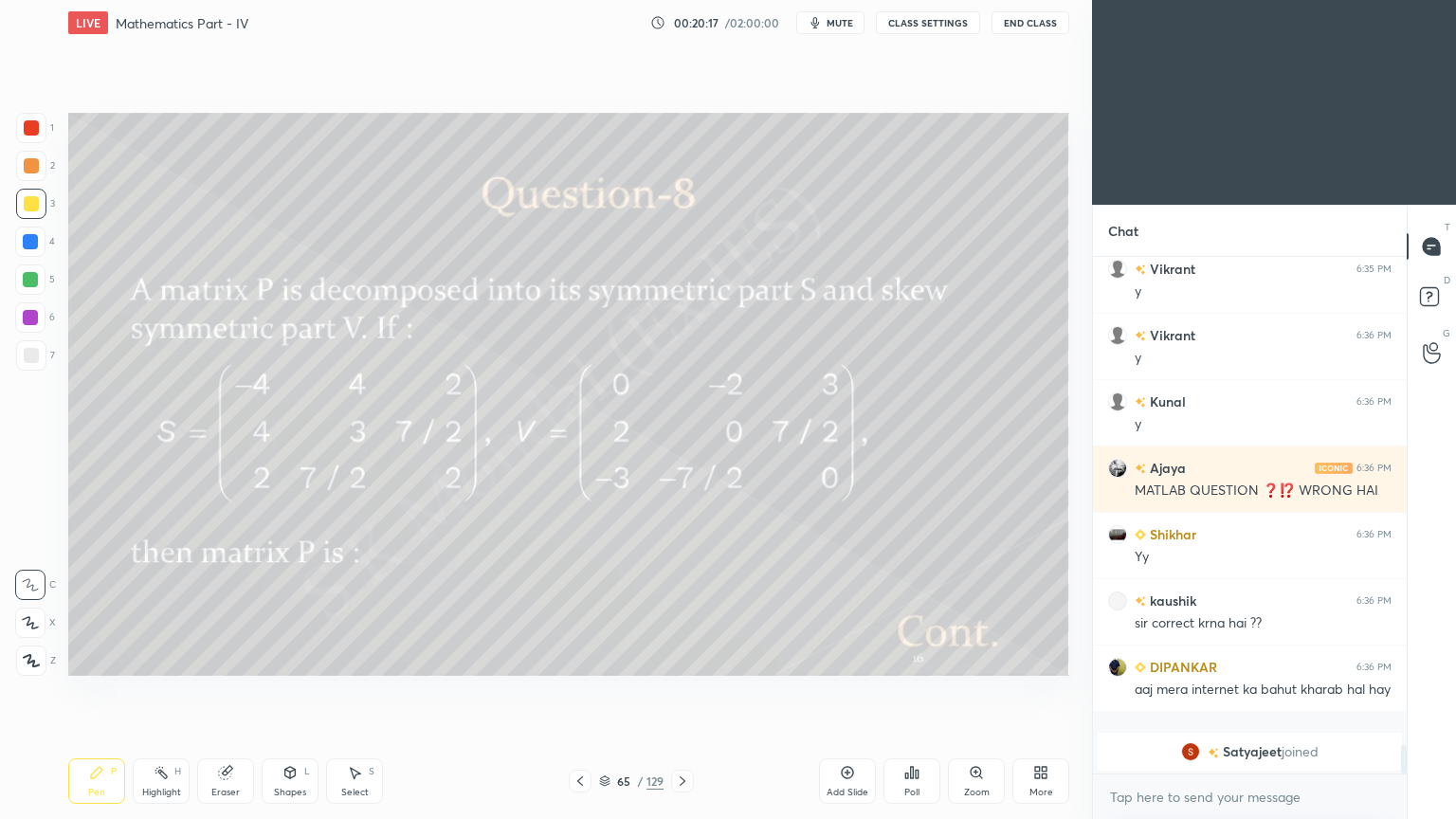 click 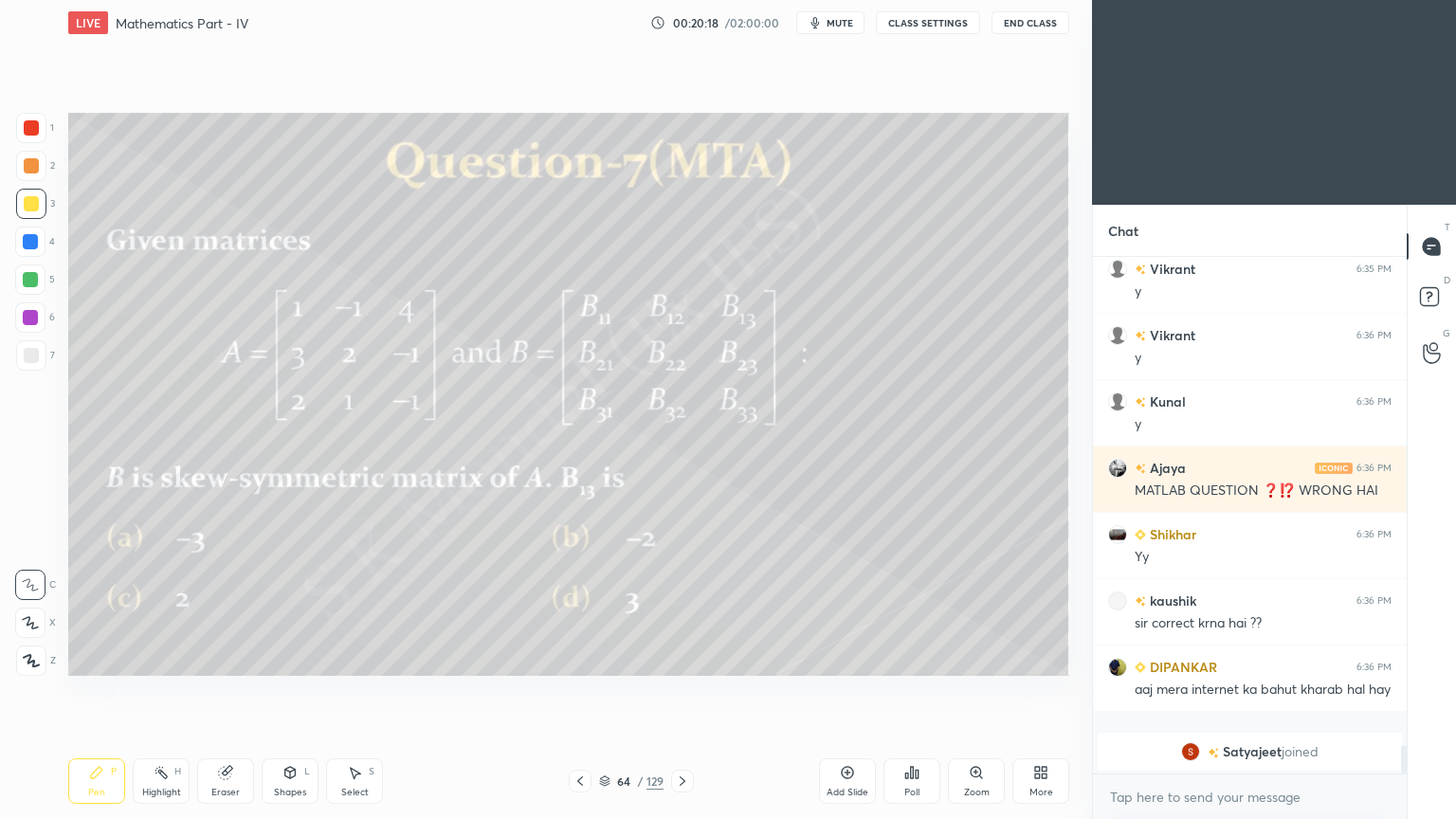 click 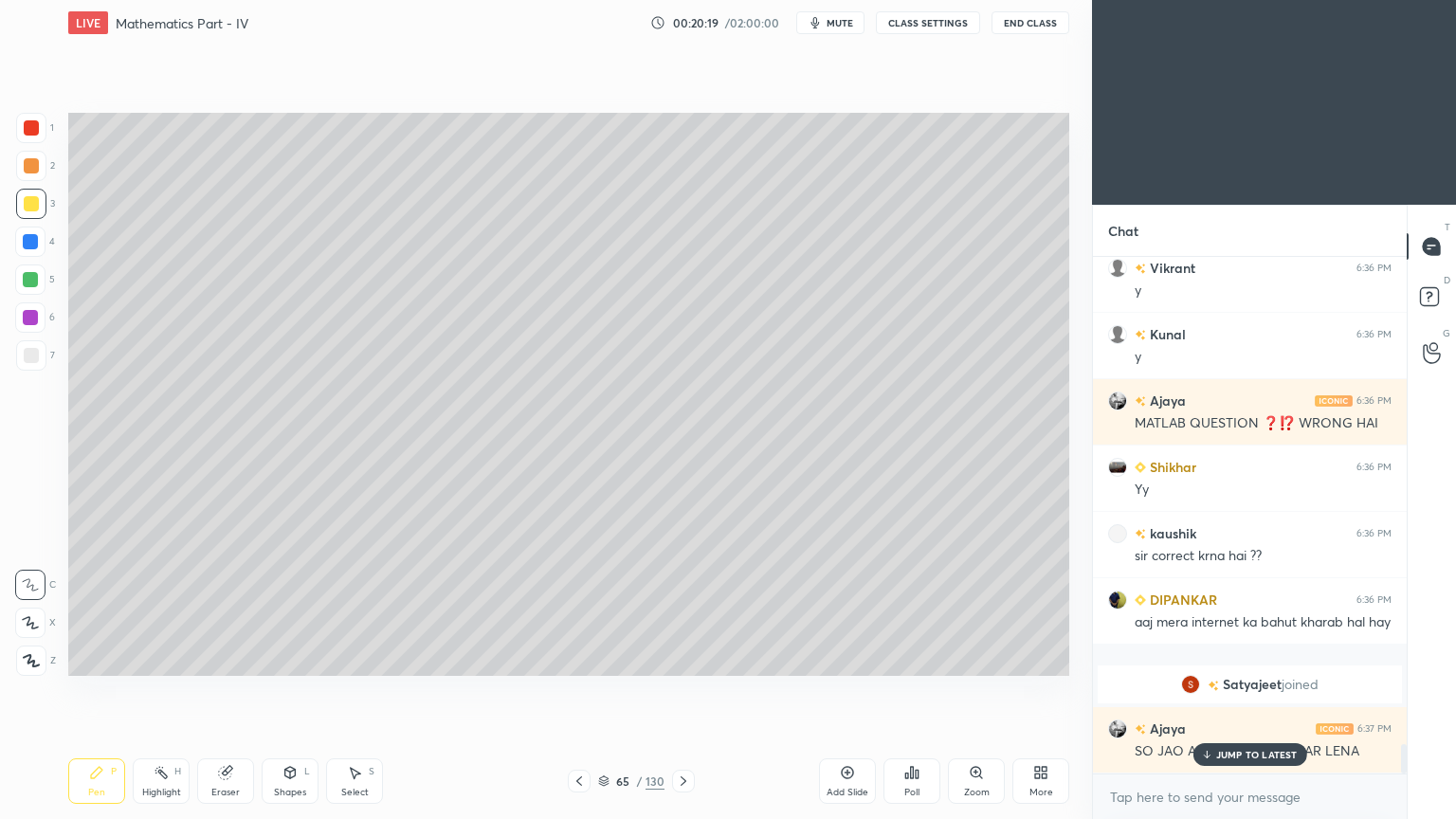 scroll, scrollTop: 8501, scrollLeft: 0, axis: vertical 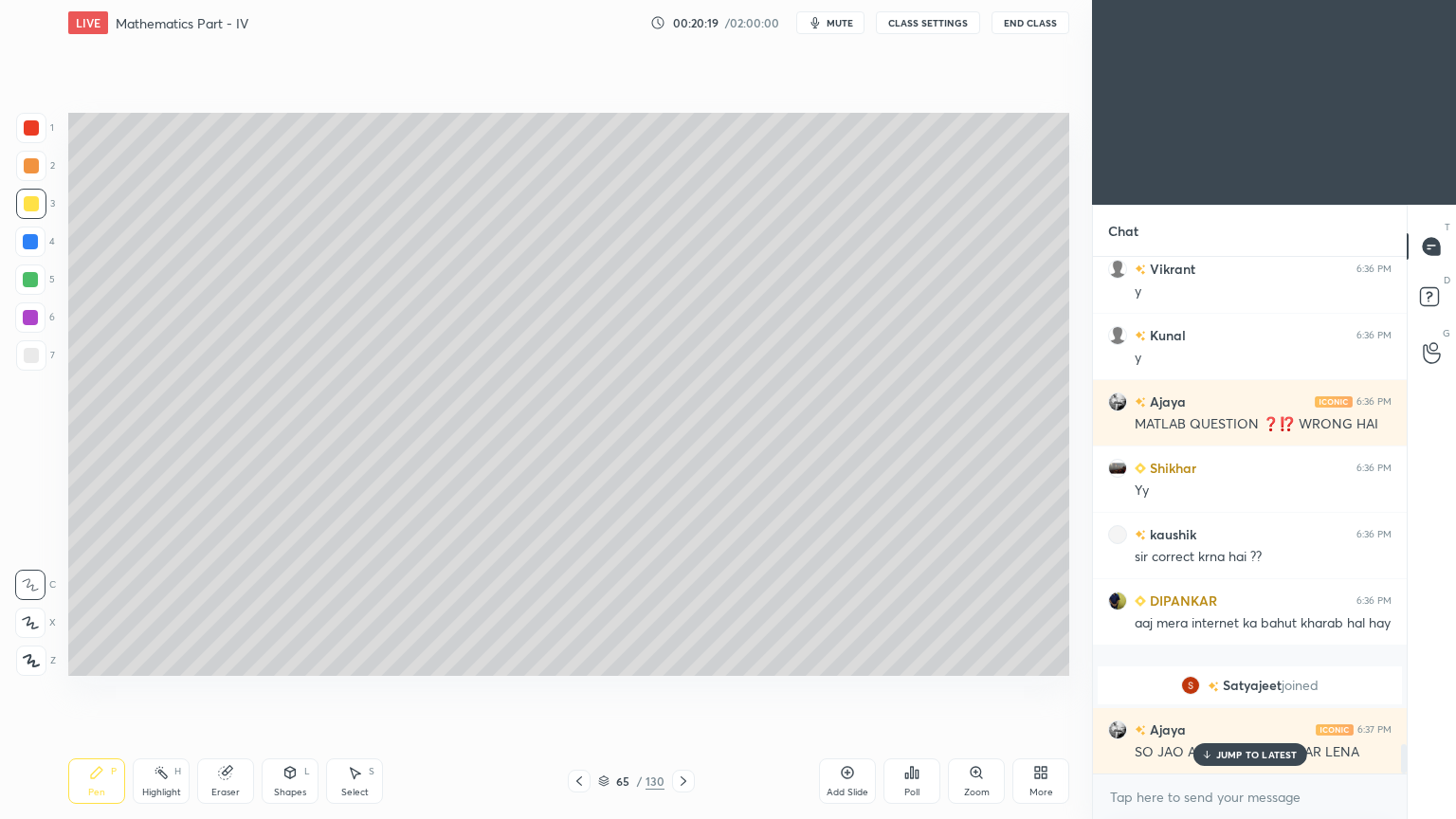 click at bounding box center (31, 204) 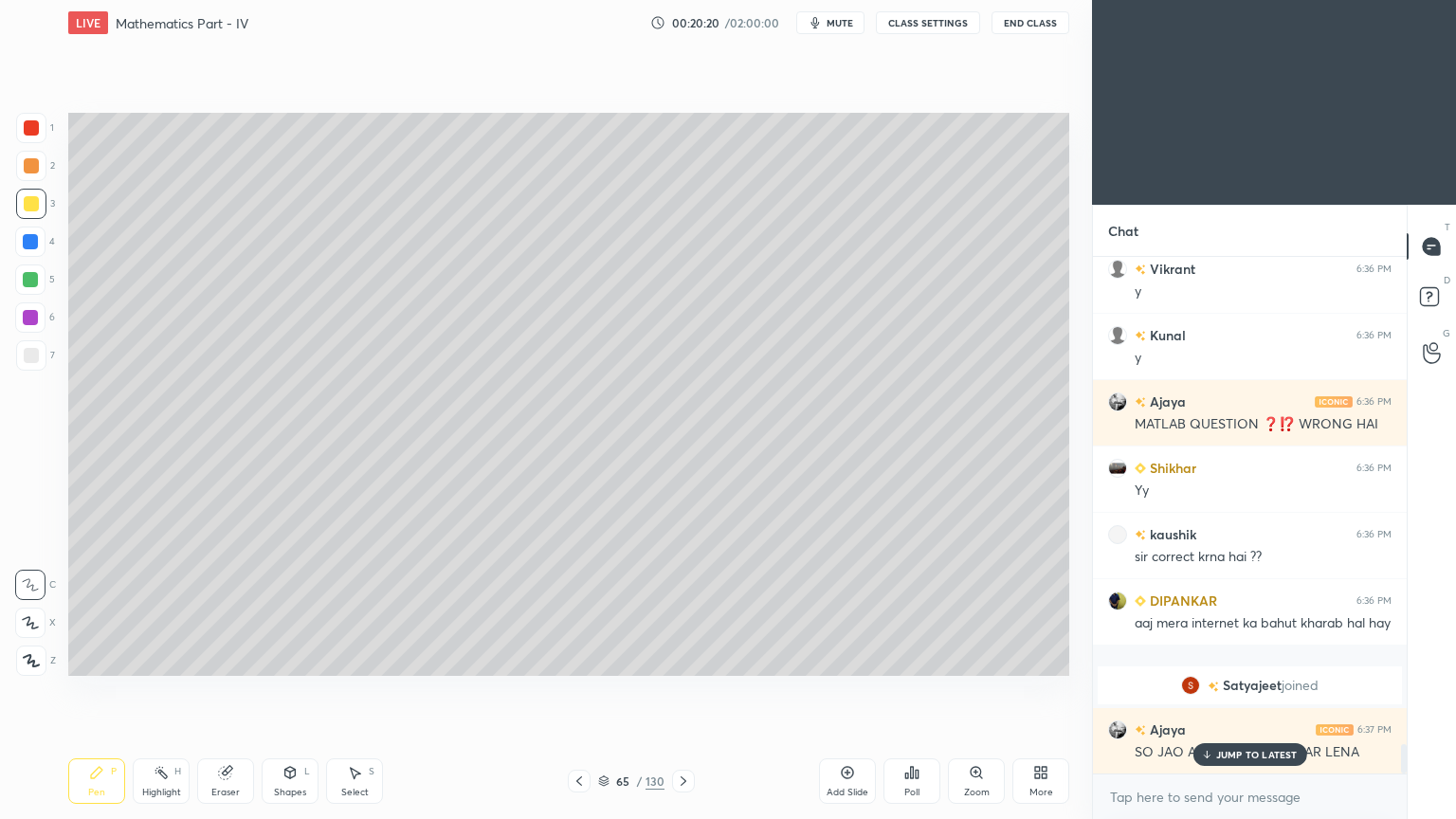 click on "Pen P" at bounding box center (97, 781) 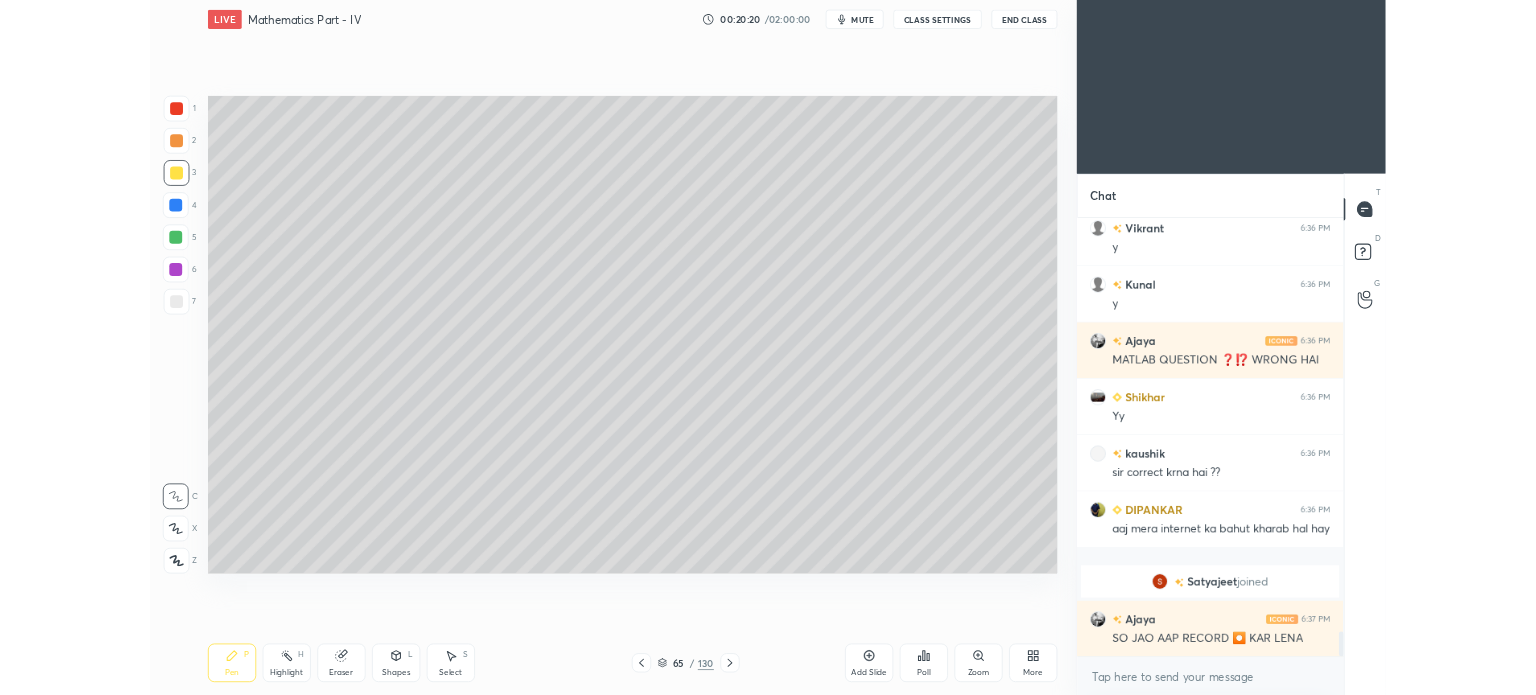 scroll, scrollTop: 9039, scrollLeft: 0, axis: vertical 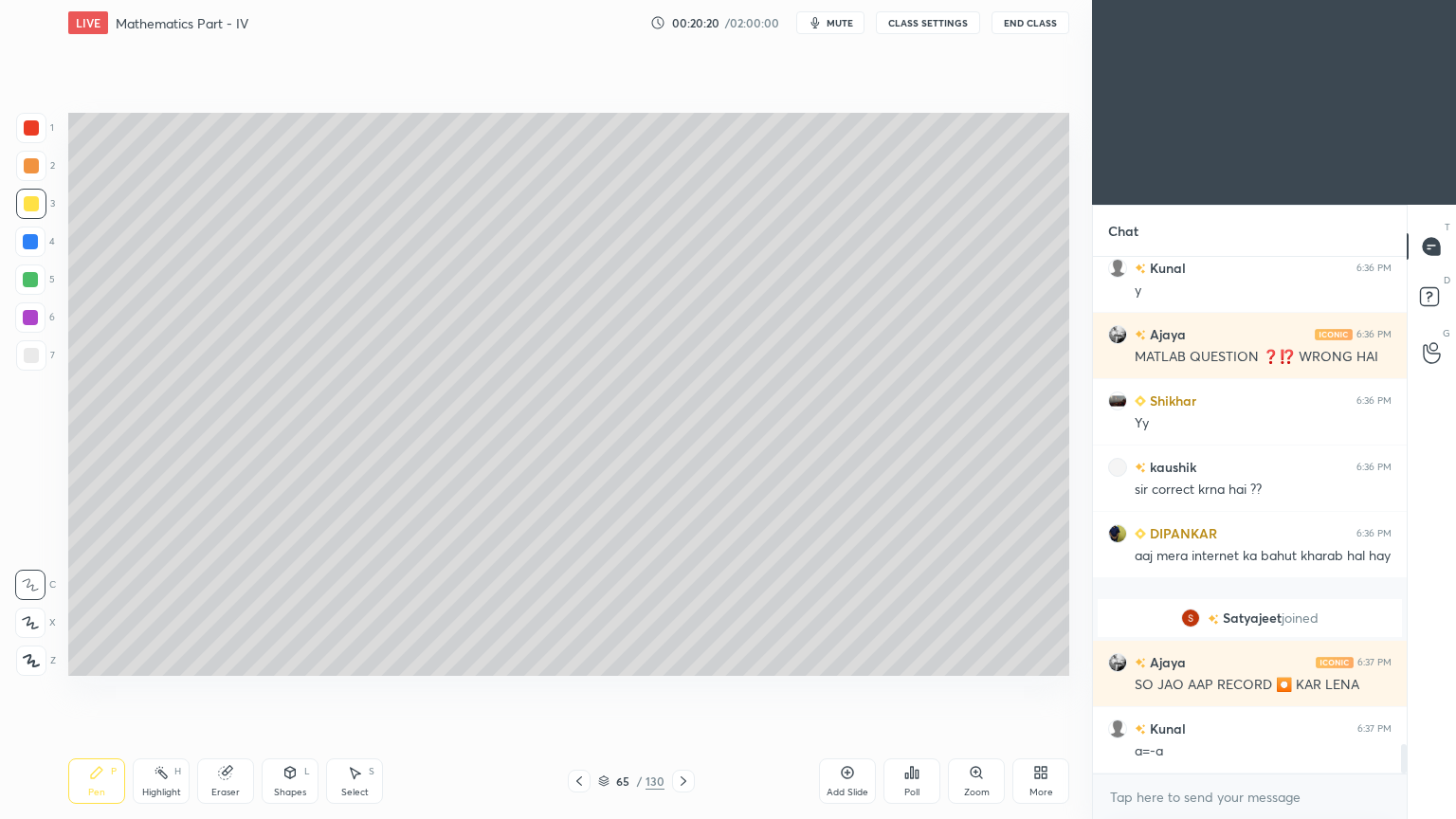 click on "Pen P" at bounding box center (97, 781) 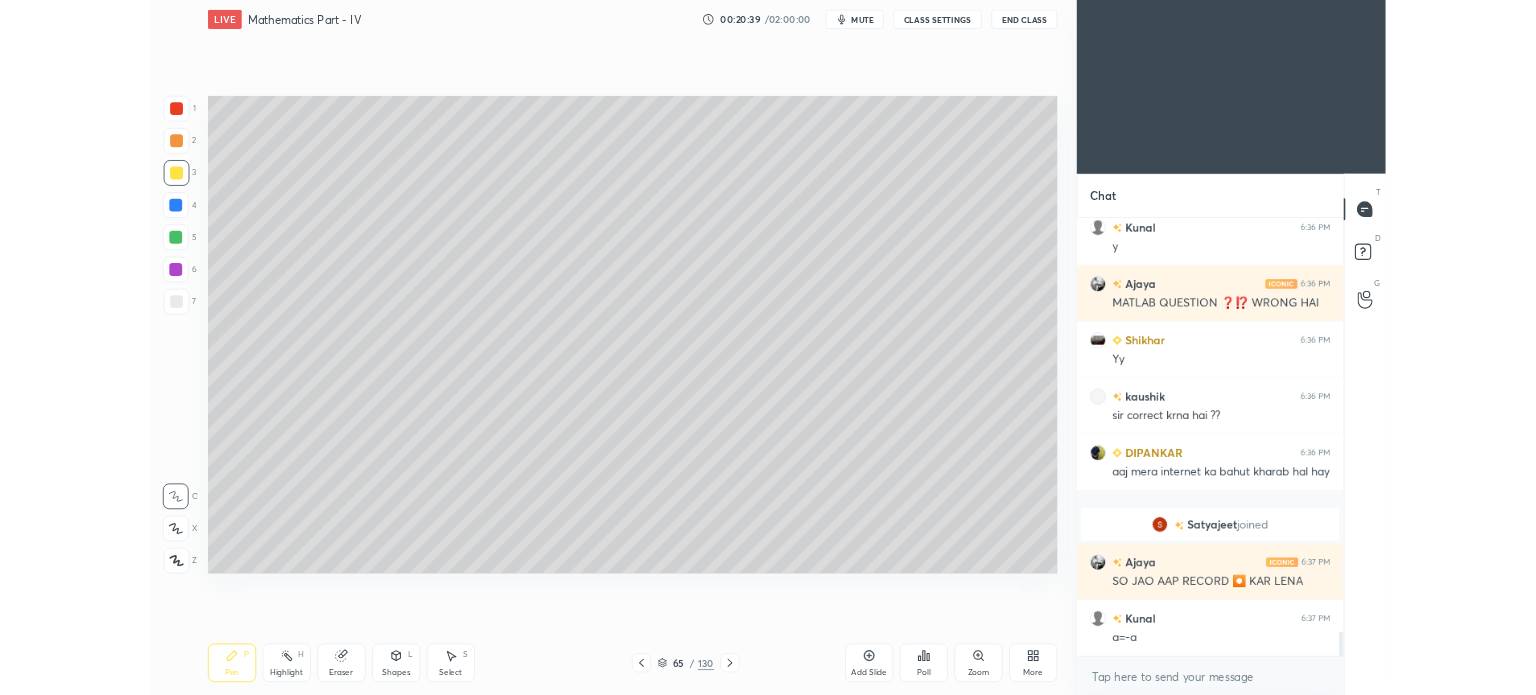 scroll, scrollTop: 567, scrollLeft: 1072, axis: both 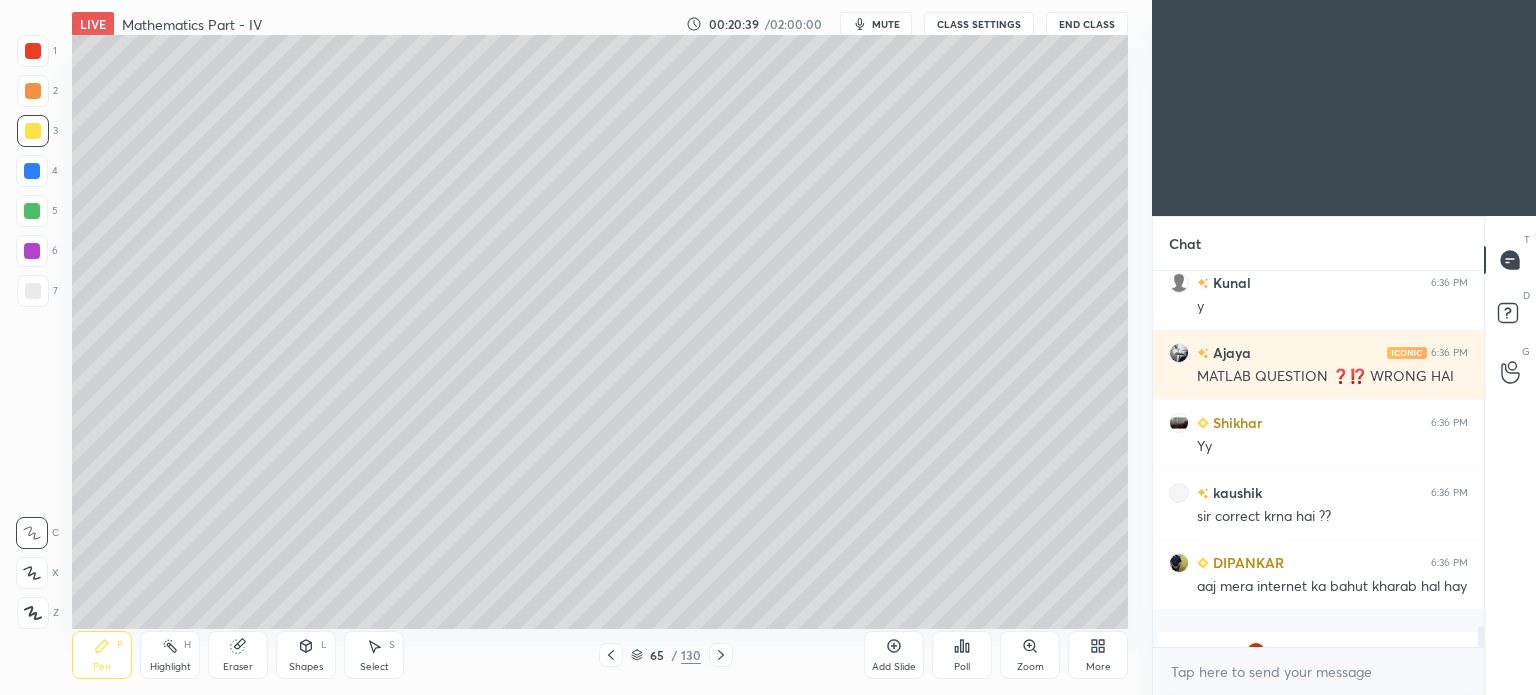 type on "x" 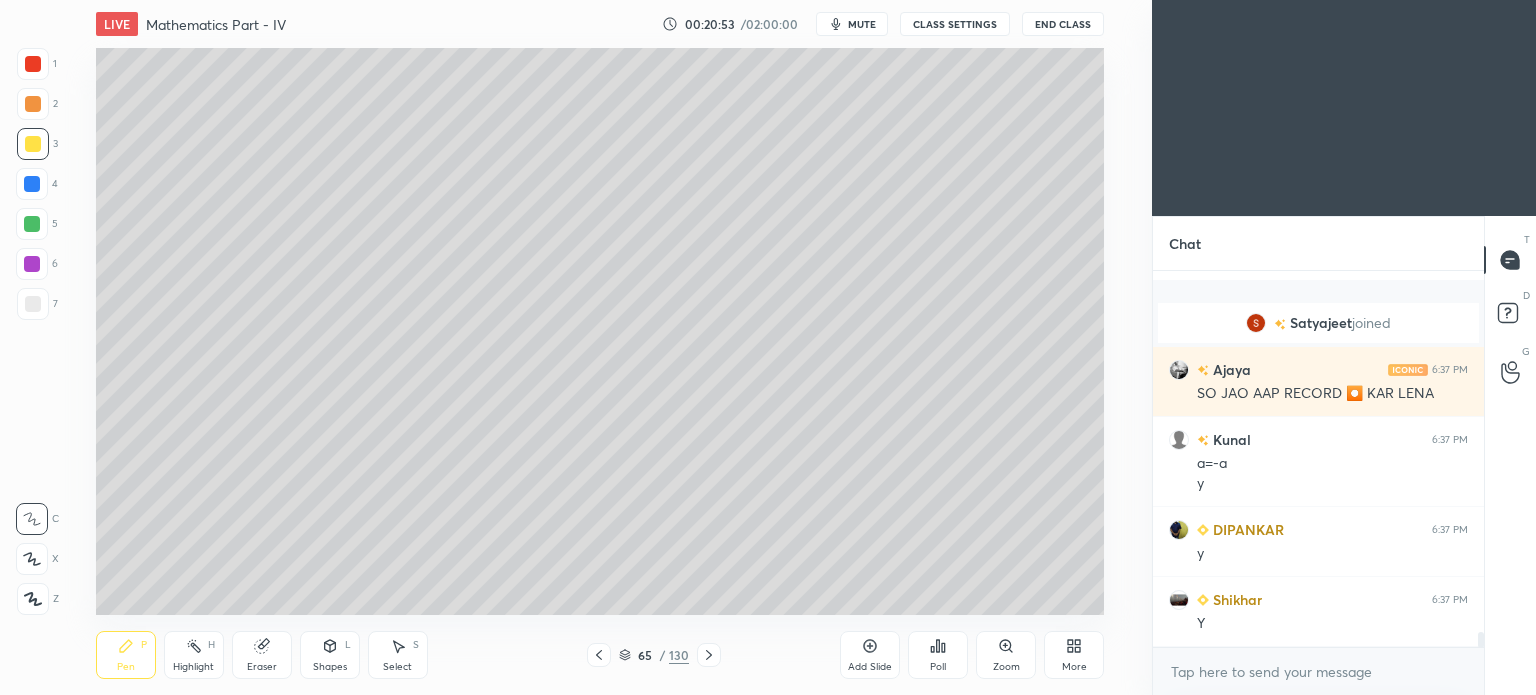 scroll, scrollTop: 9438, scrollLeft: 0, axis: vertical 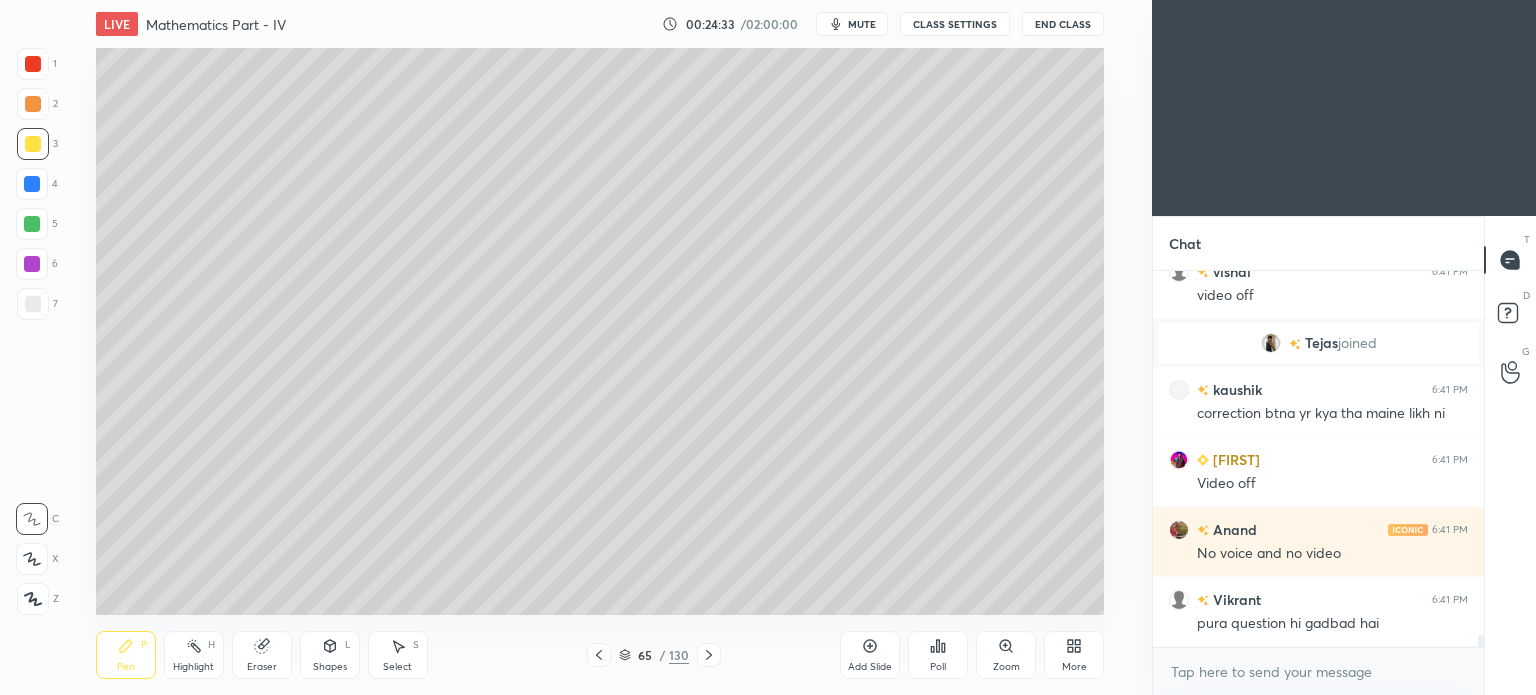click 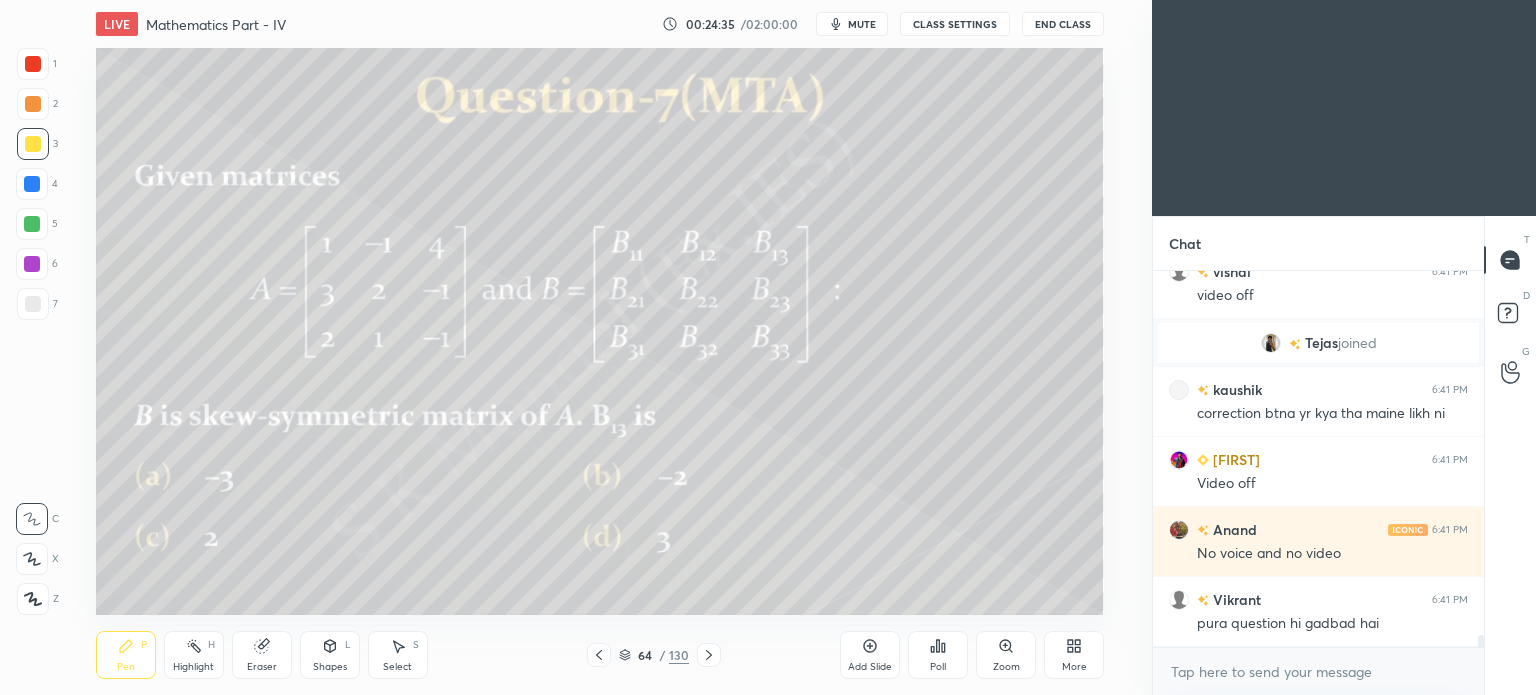click 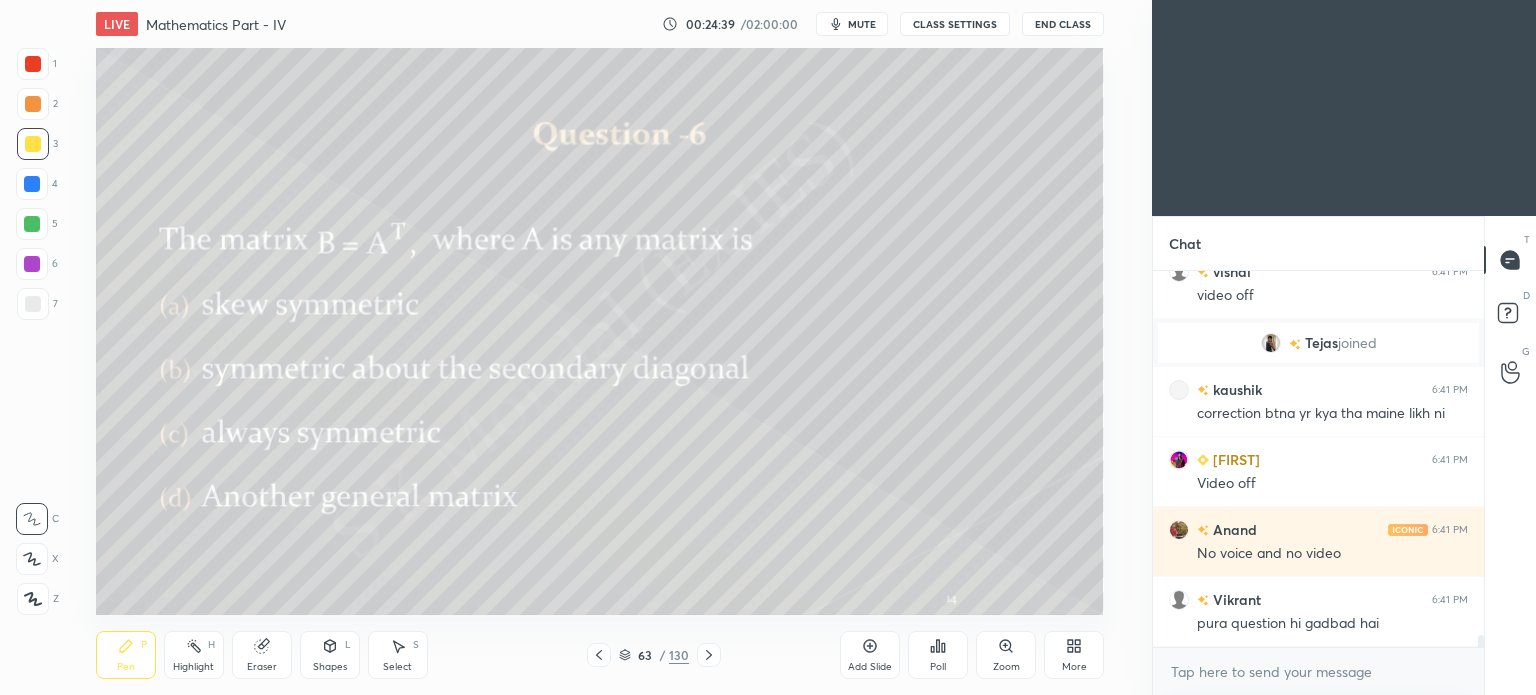 click 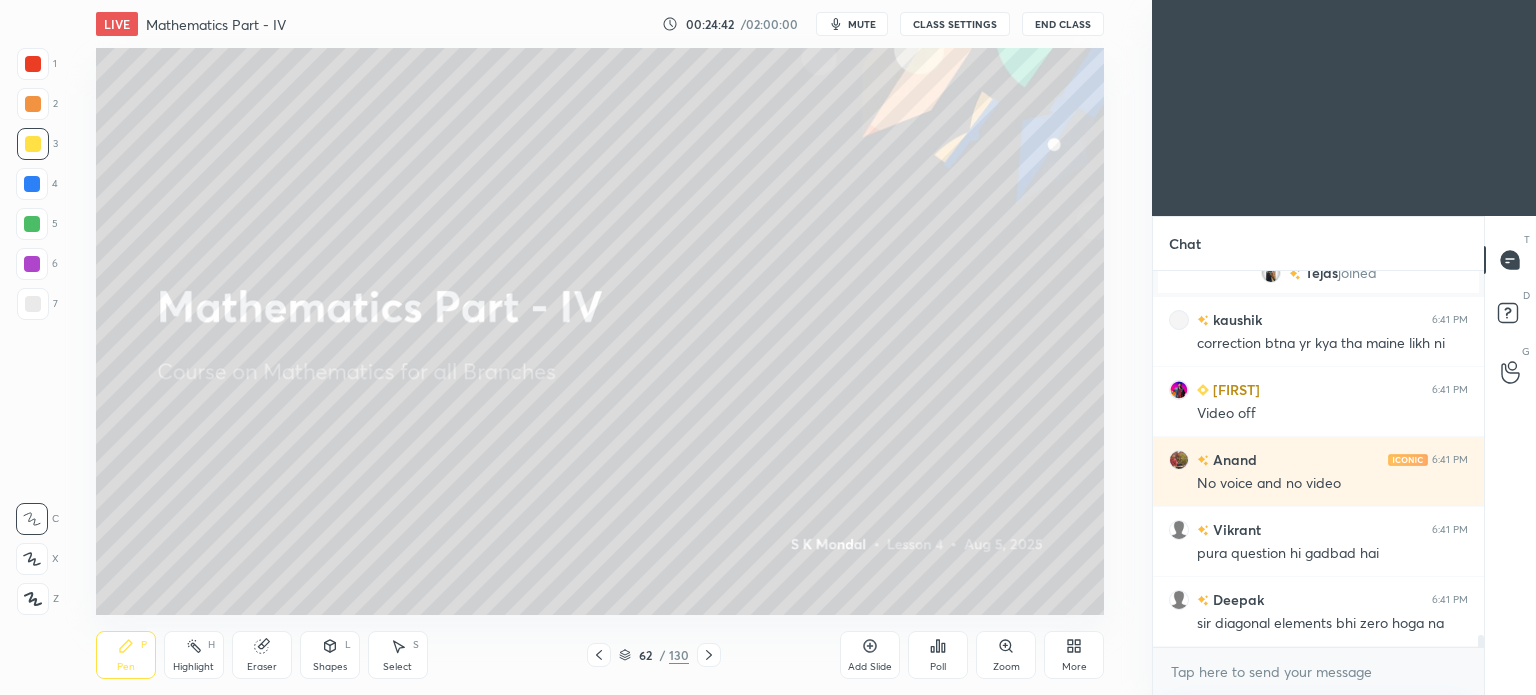 scroll, scrollTop: 11170, scrollLeft: 0, axis: vertical 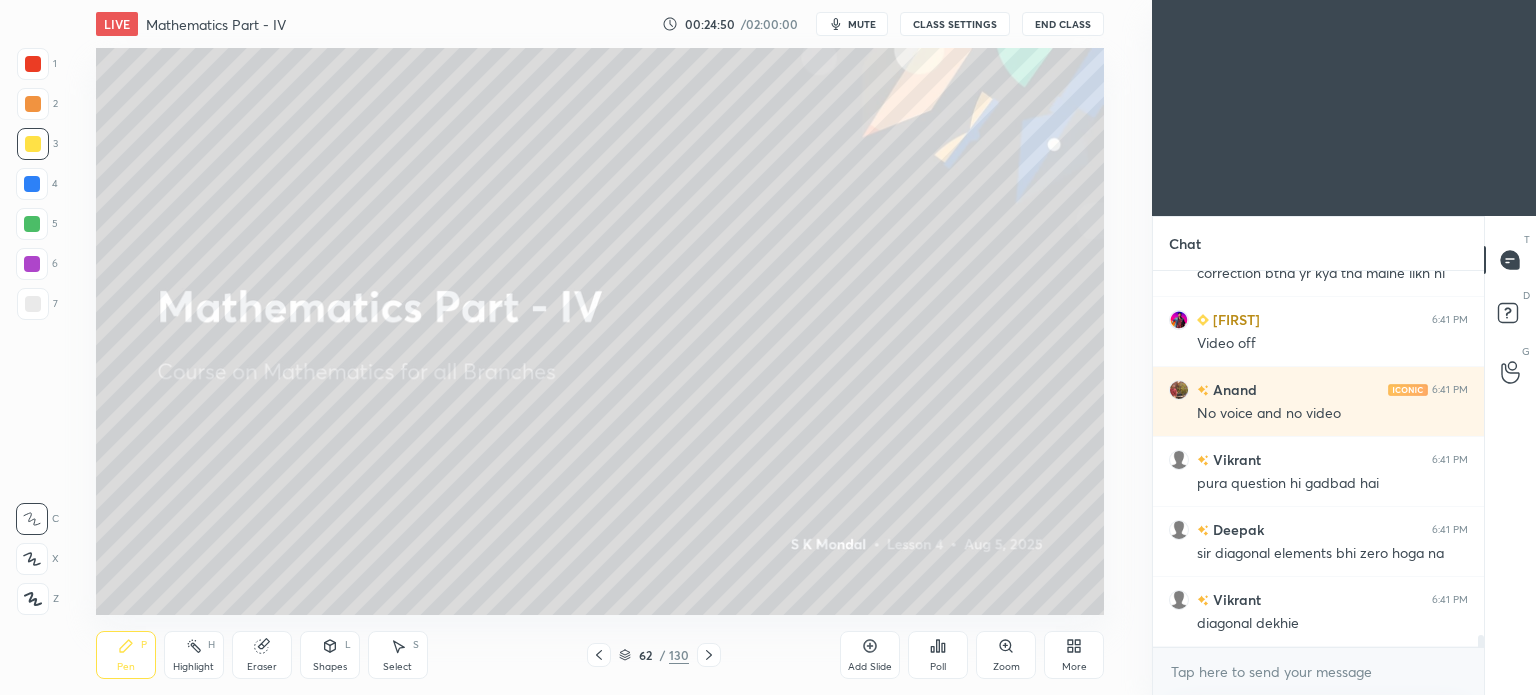 click 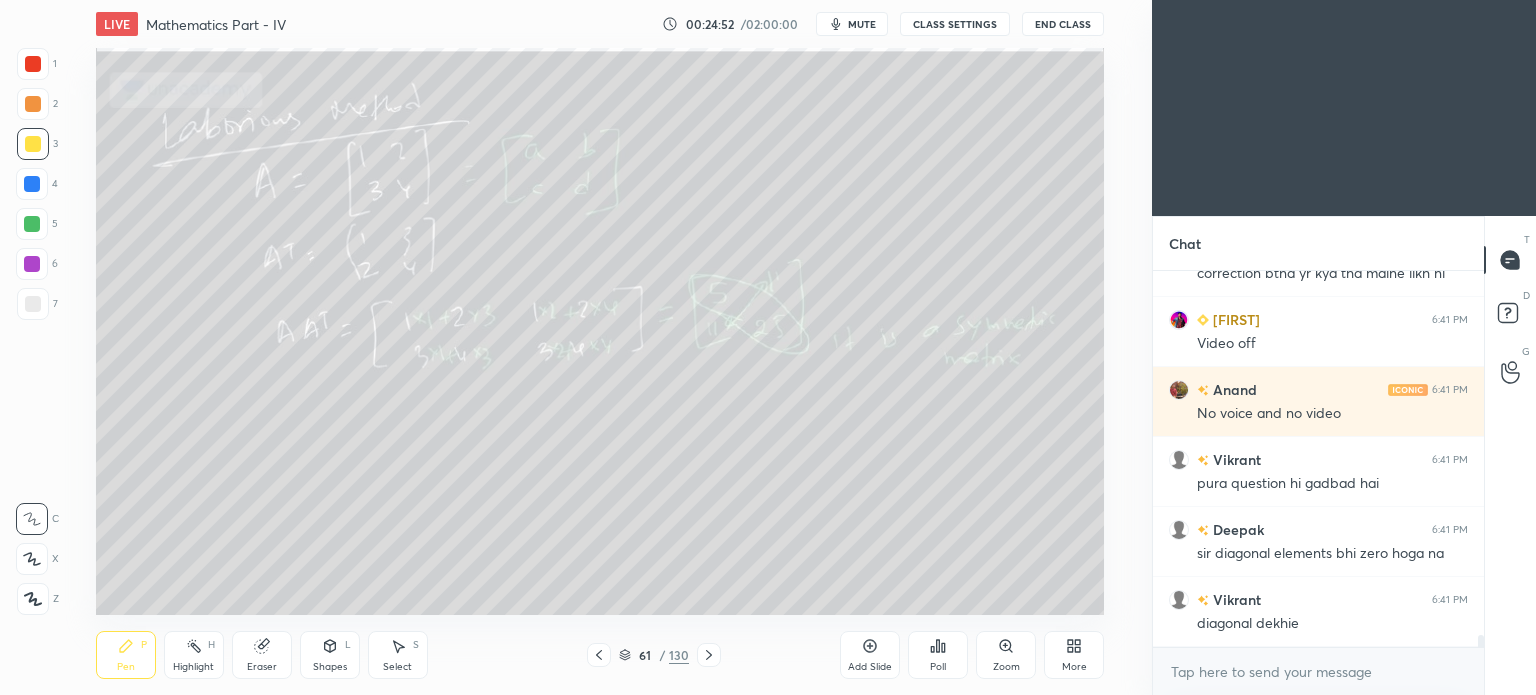 click 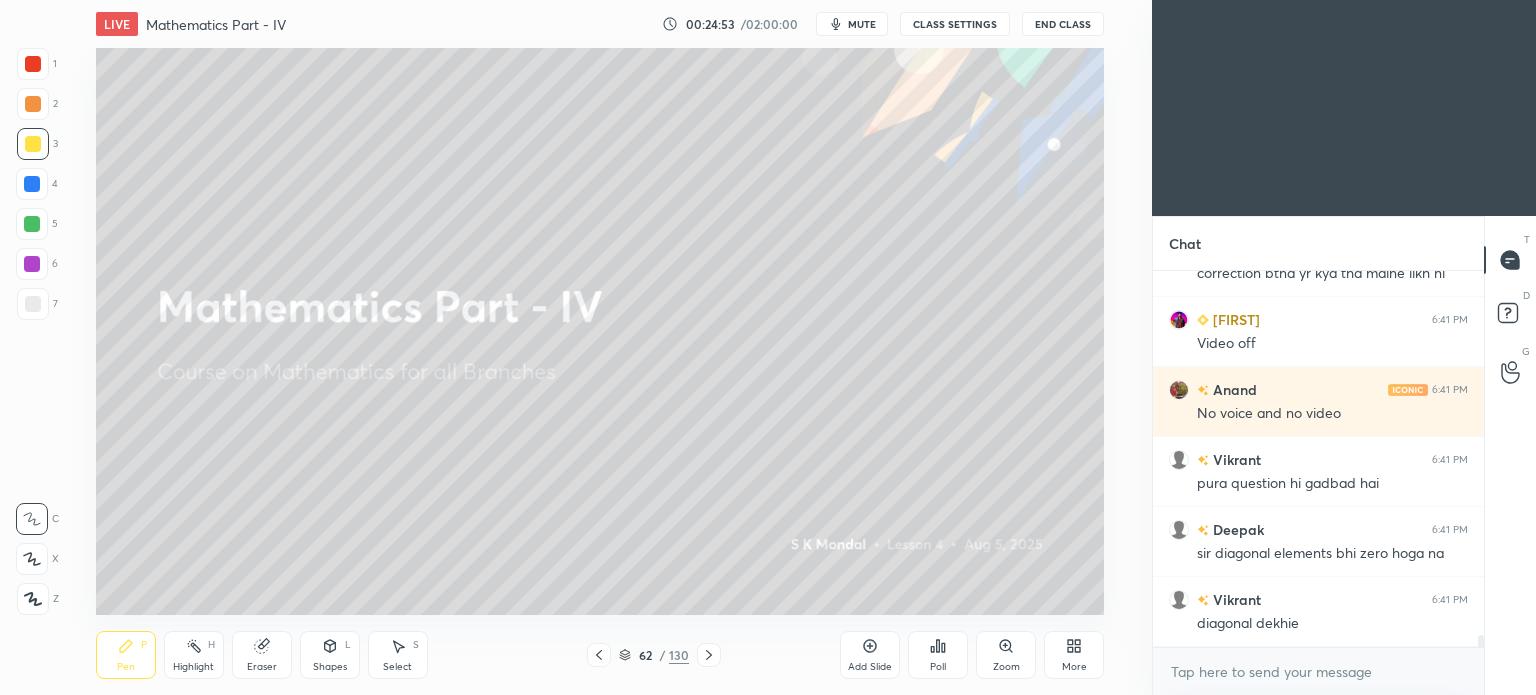 click 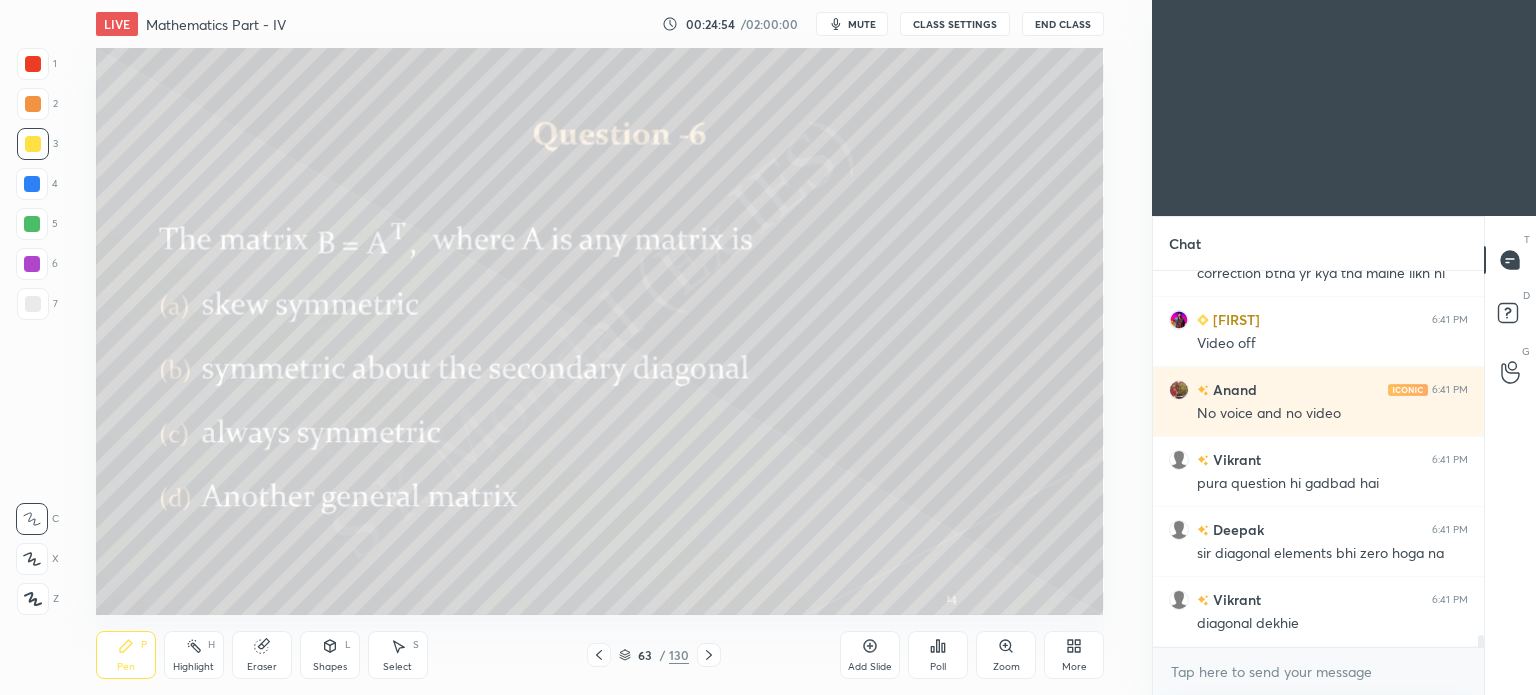 click 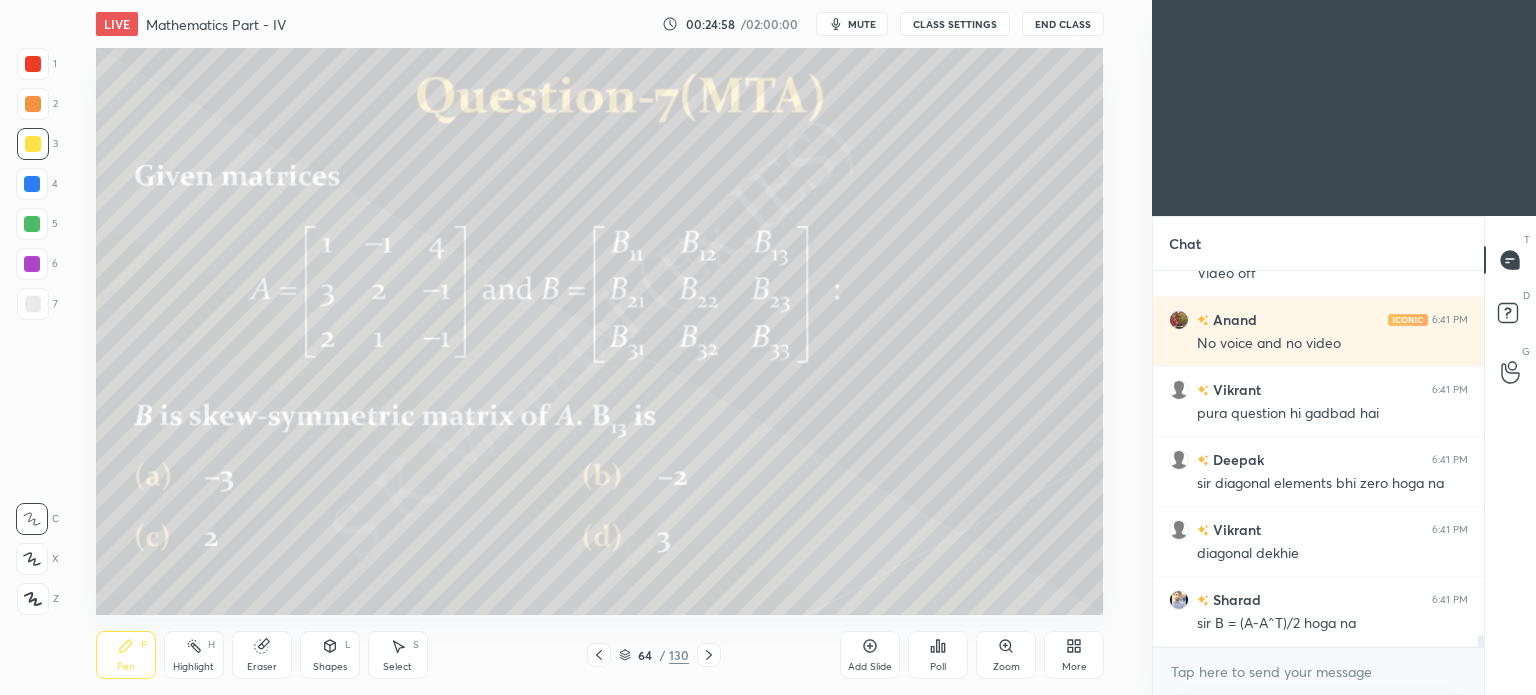 scroll, scrollTop: 11310, scrollLeft: 0, axis: vertical 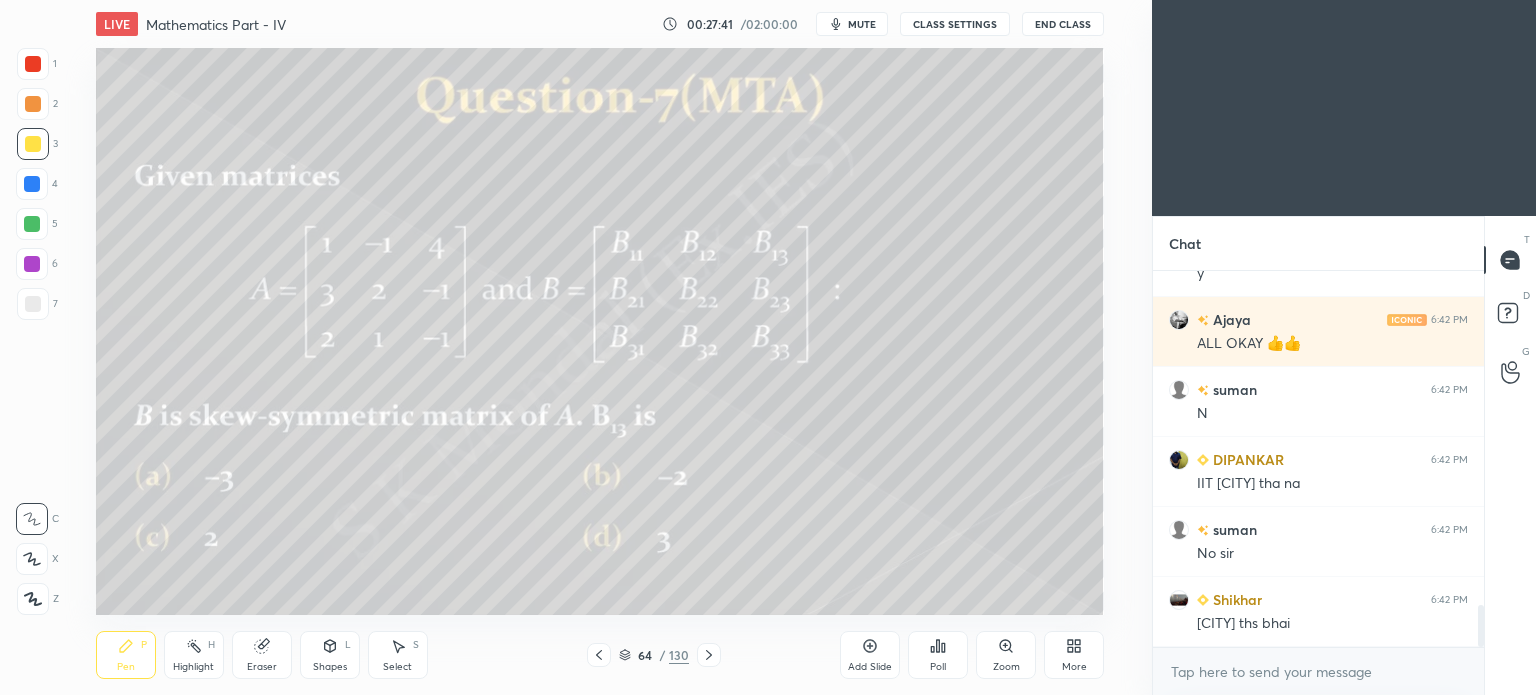 click 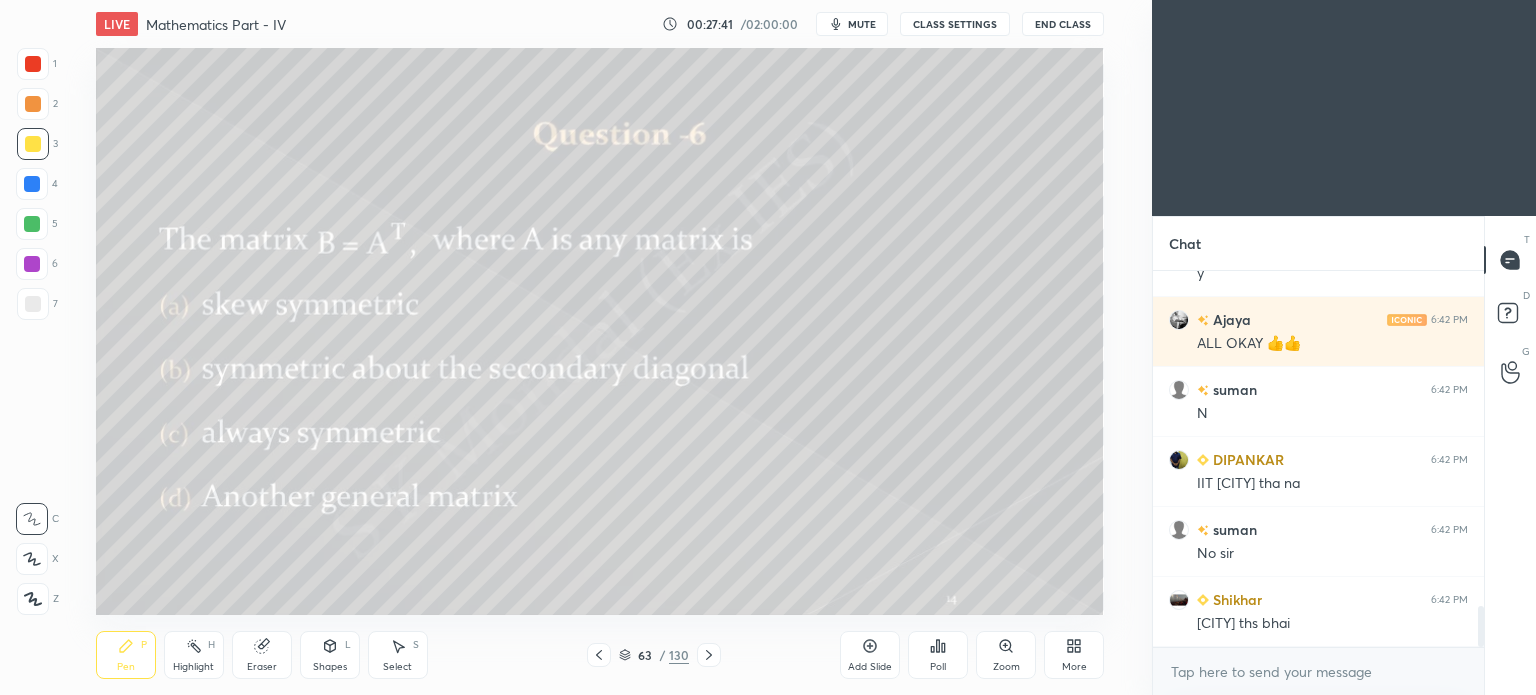 scroll, scrollTop: 3068, scrollLeft: 0, axis: vertical 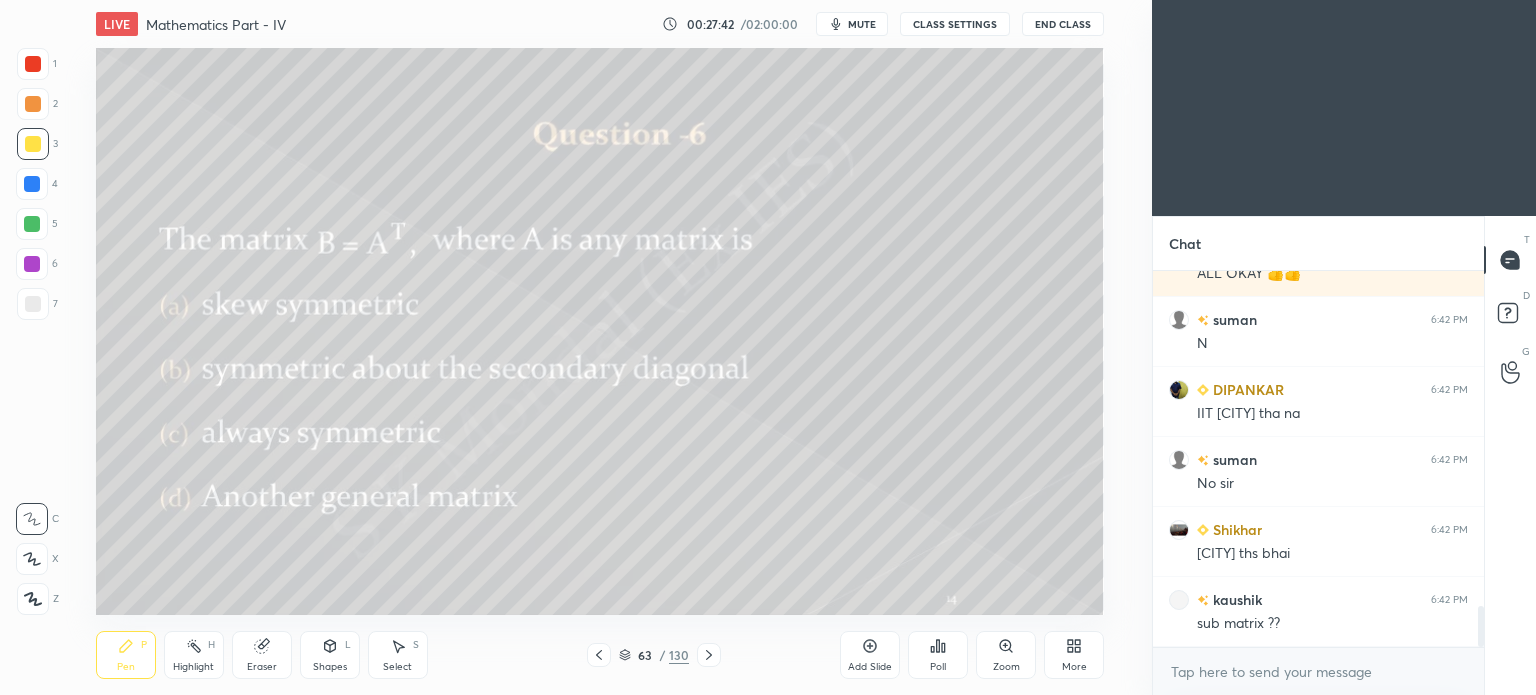 click on "More" at bounding box center [1074, 655] 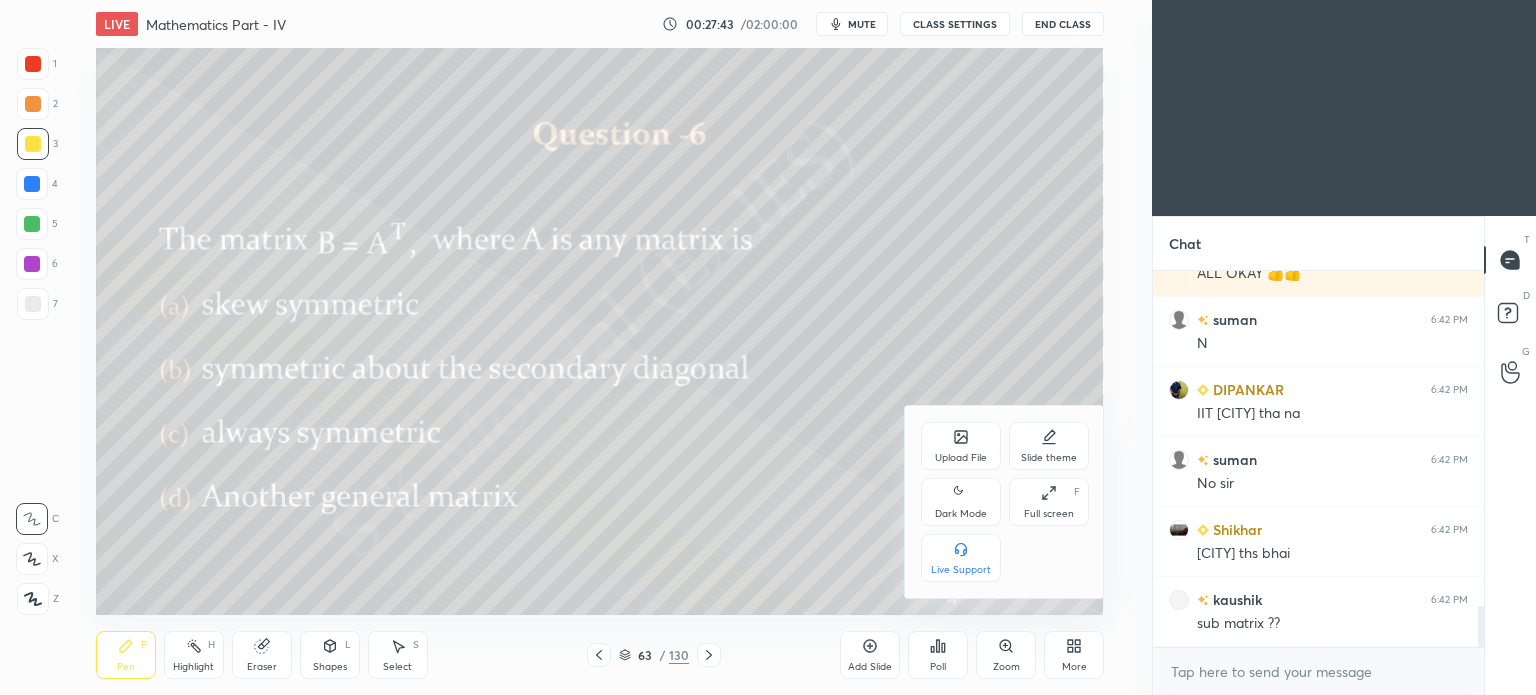click on "Upload File" at bounding box center [961, 446] 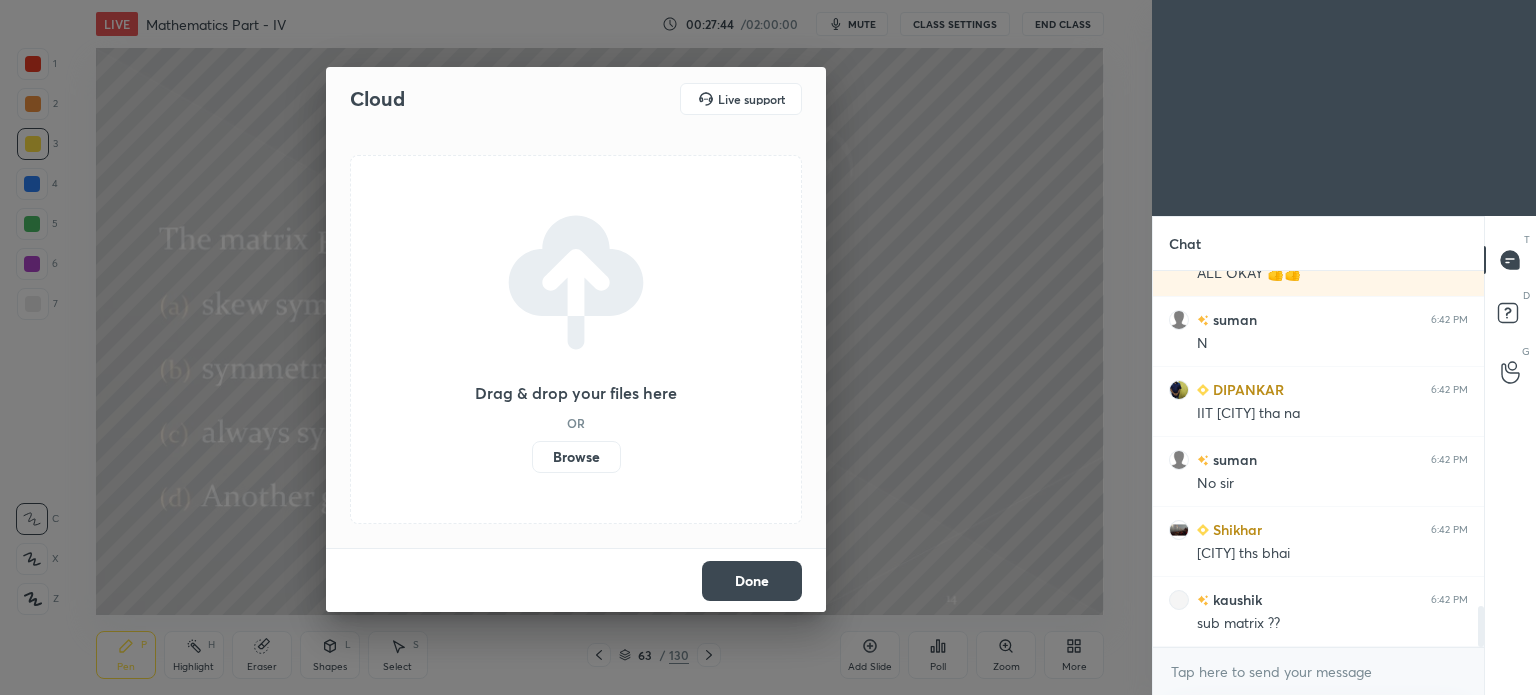 click on "Browse" at bounding box center [576, 457] 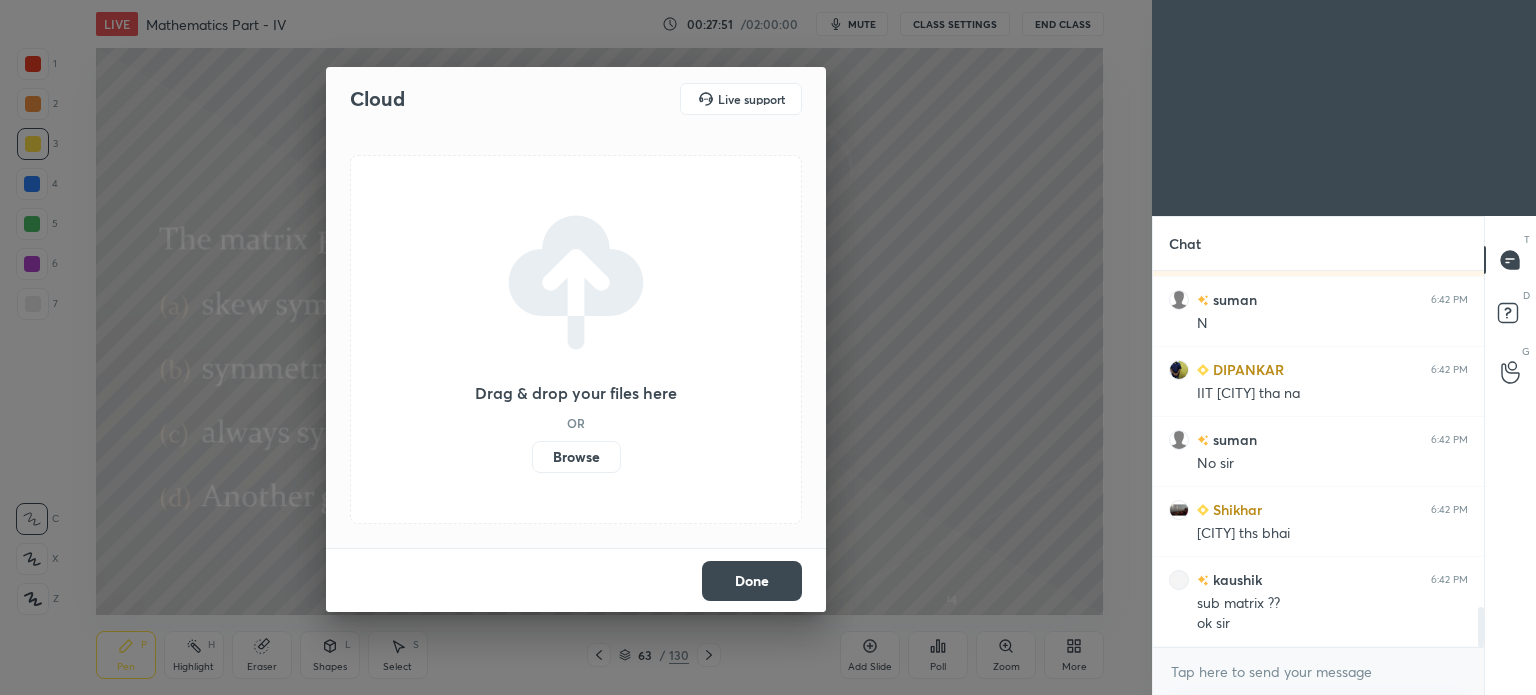 scroll, scrollTop: 3158, scrollLeft: 0, axis: vertical 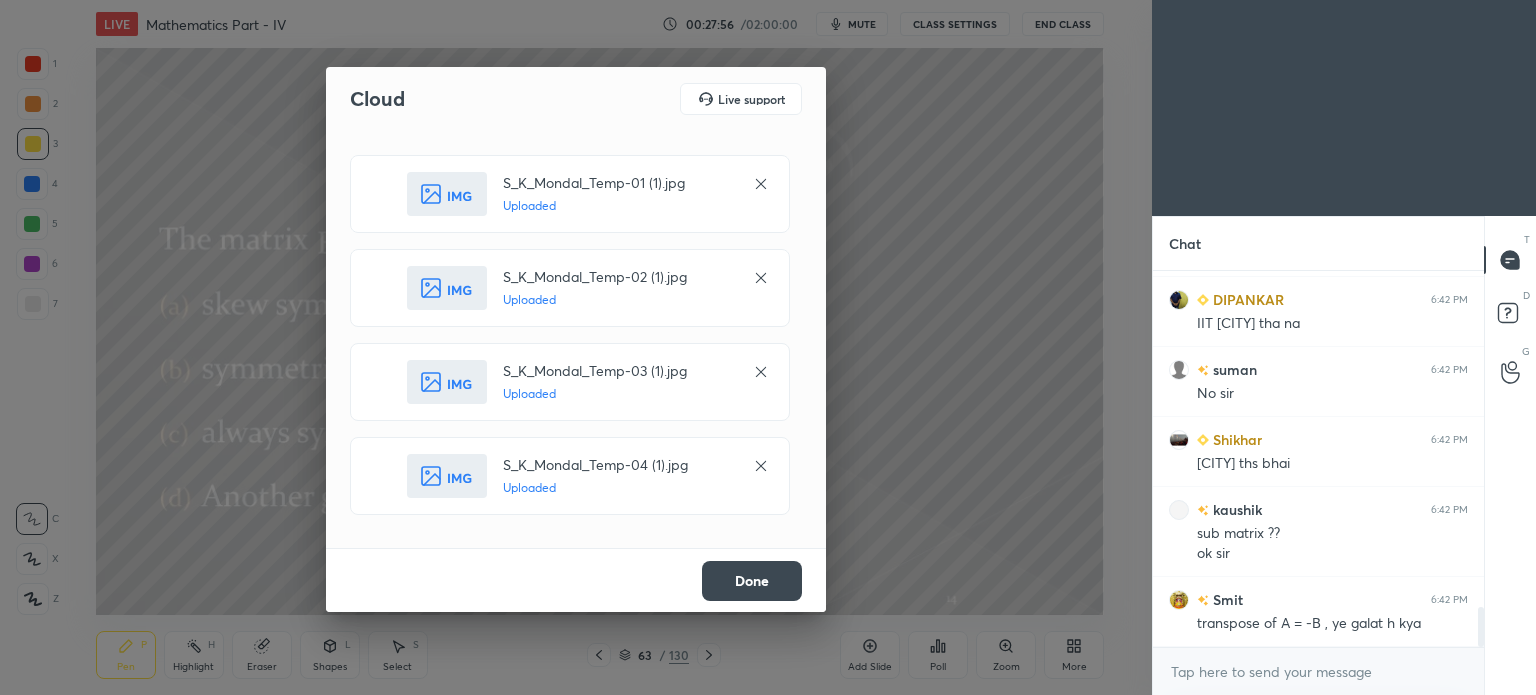 click on "Done" at bounding box center [752, 581] 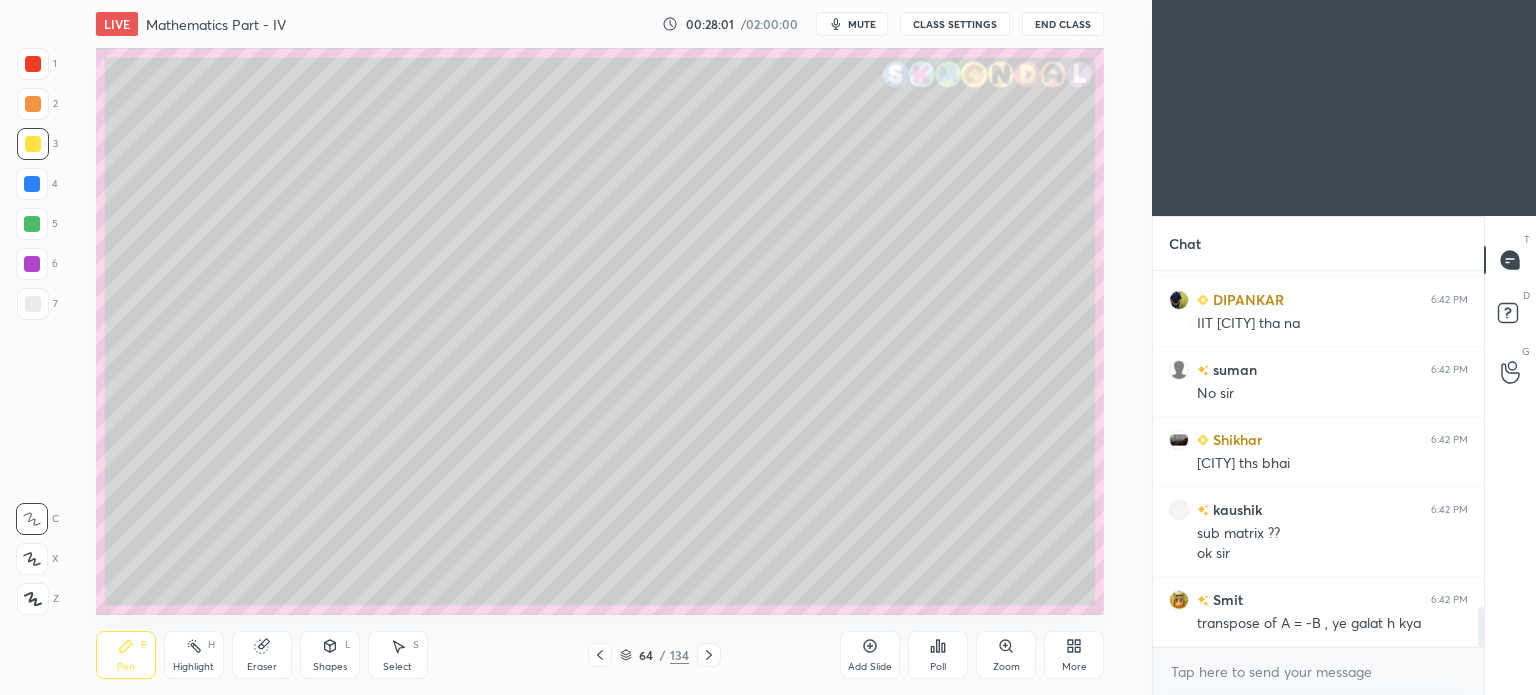 scroll, scrollTop: 3228, scrollLeft: 0, axis: vertical 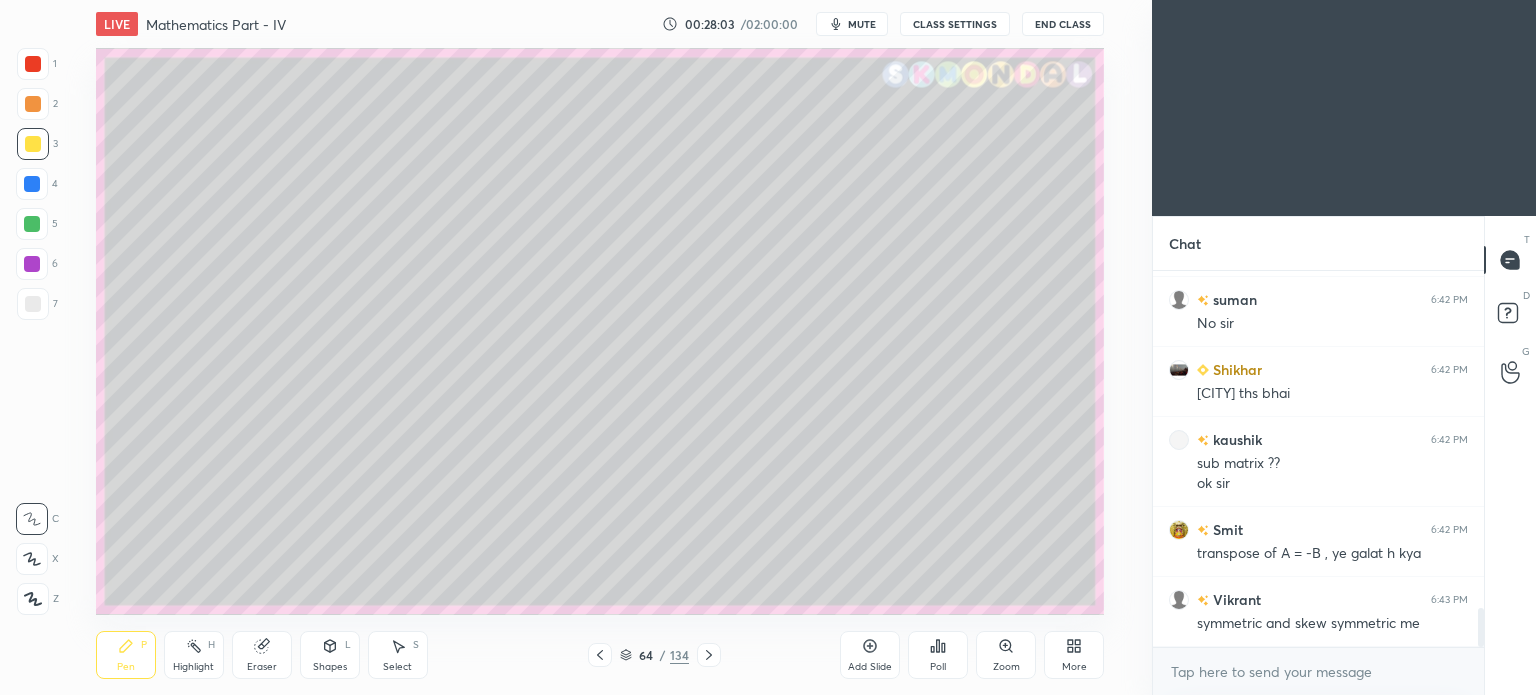 click at bounding box center [33, 144] 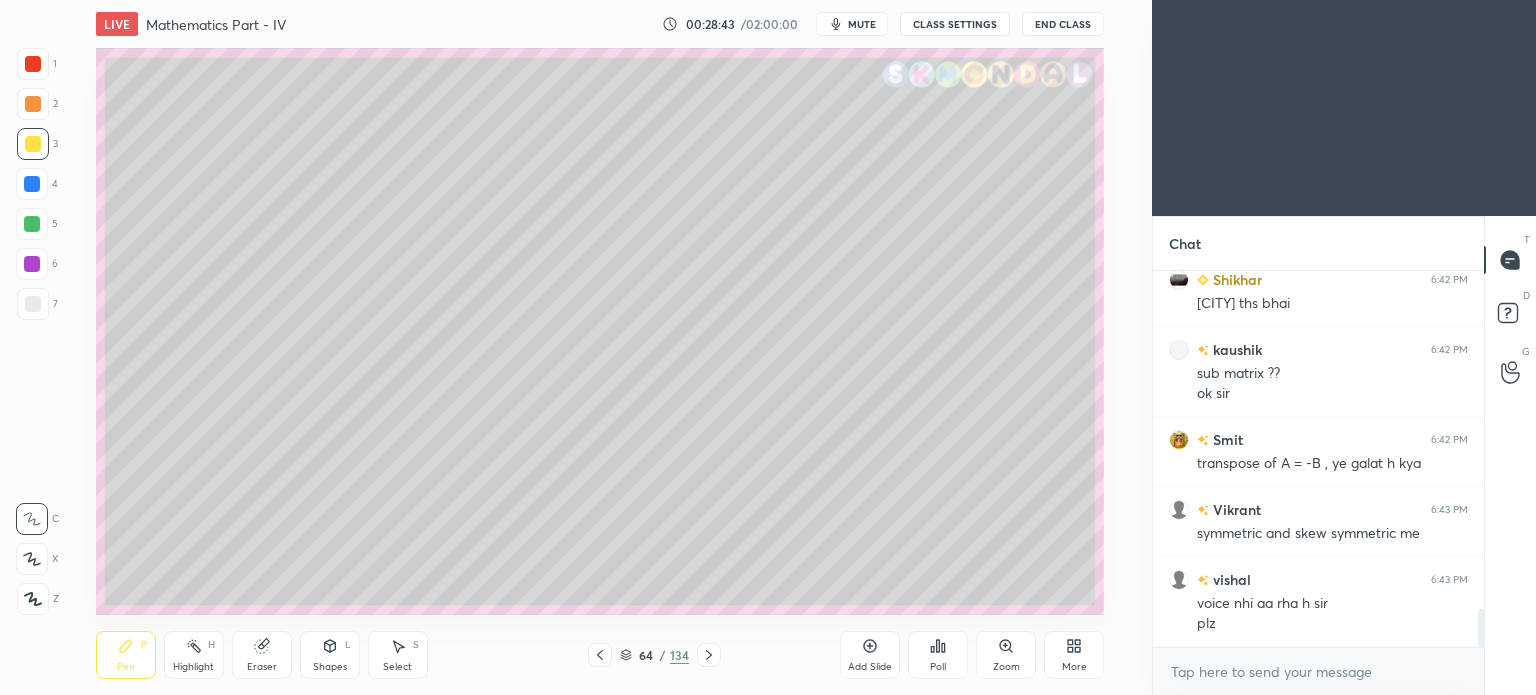 scroll, scrollTop: 3388, scrollLeft: 0, axis: vertical 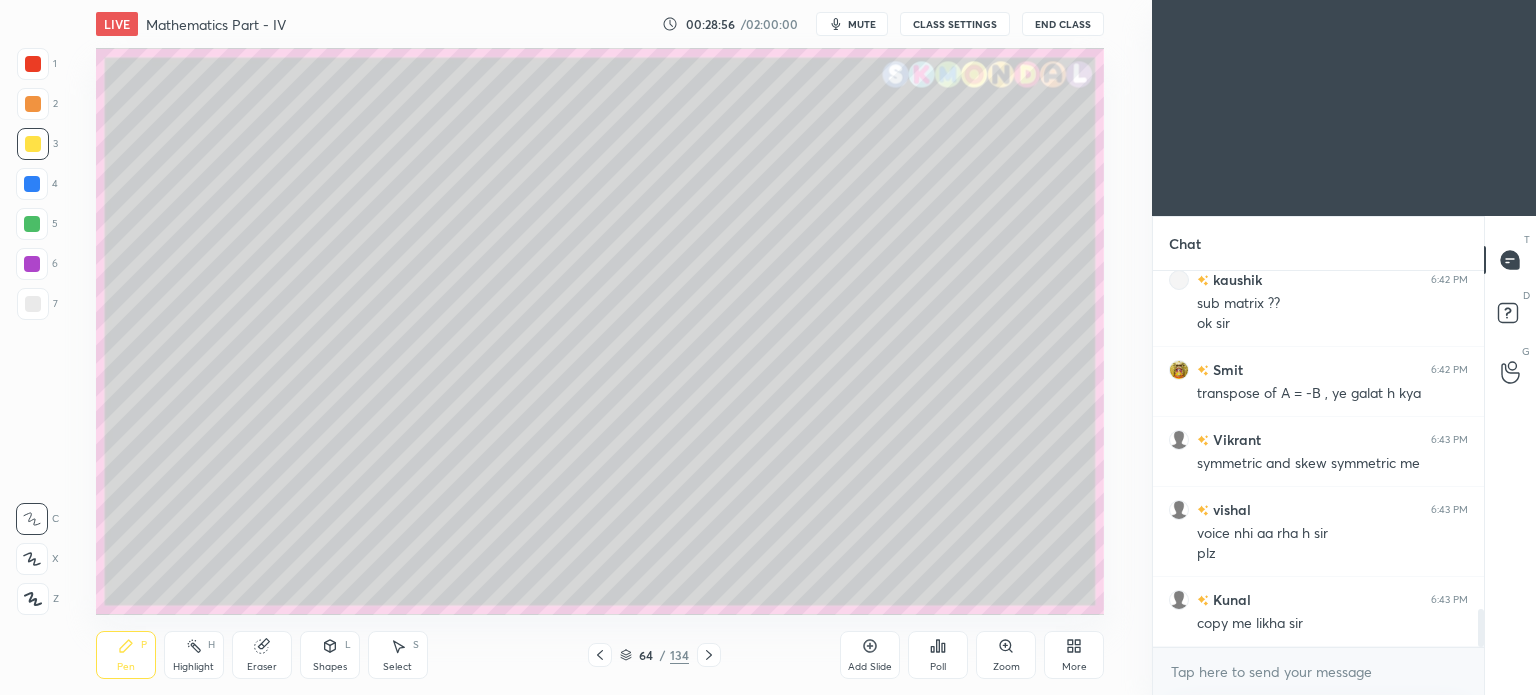 click at bounding box center (33, 304) 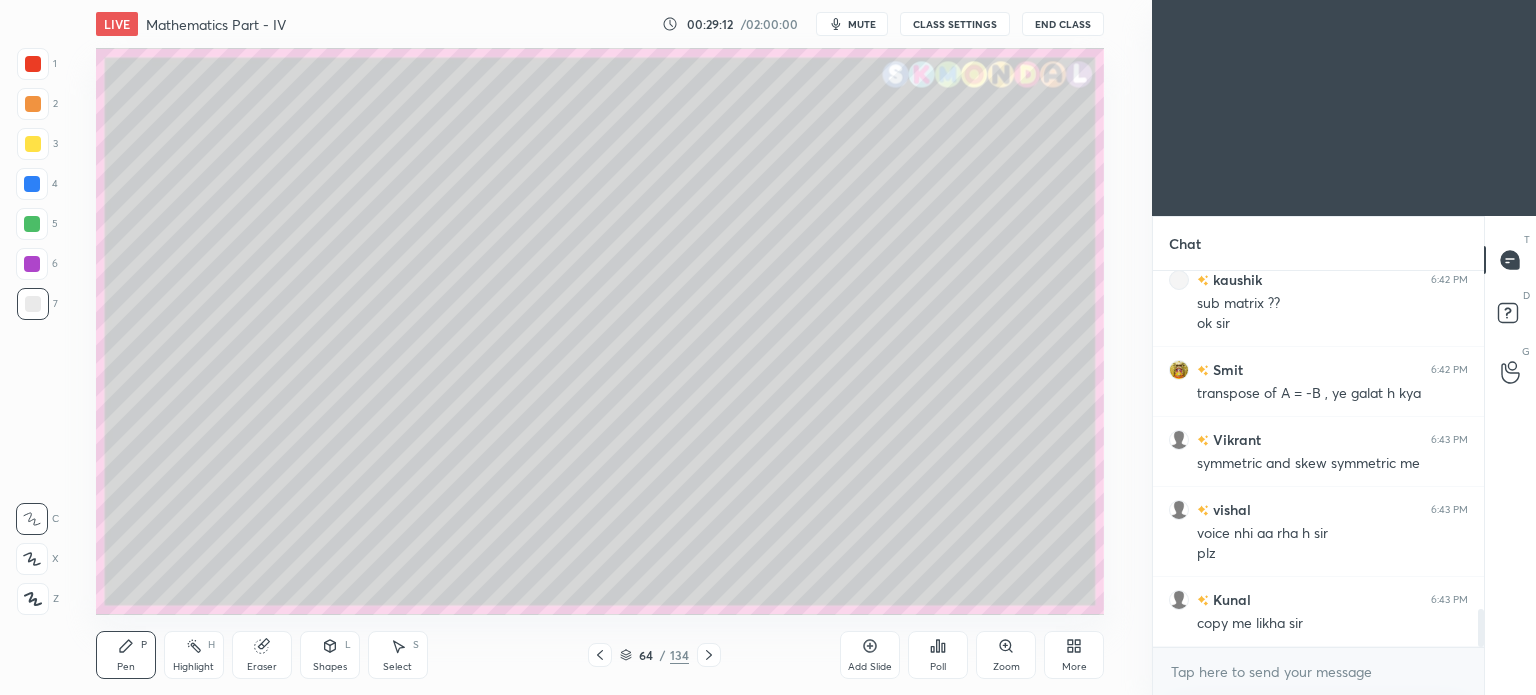 scroll, scrollTop: 330, scrollLeft: 325, axis: both 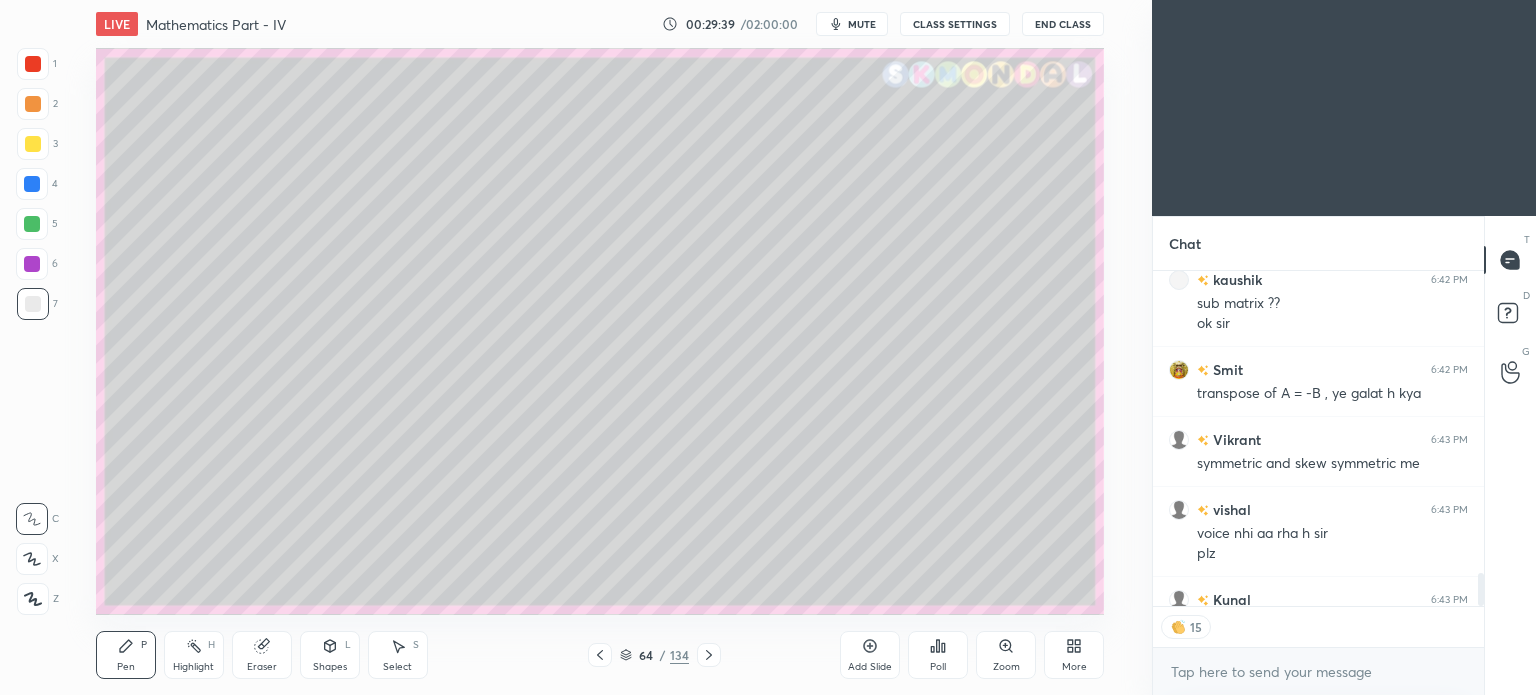 type on "x" 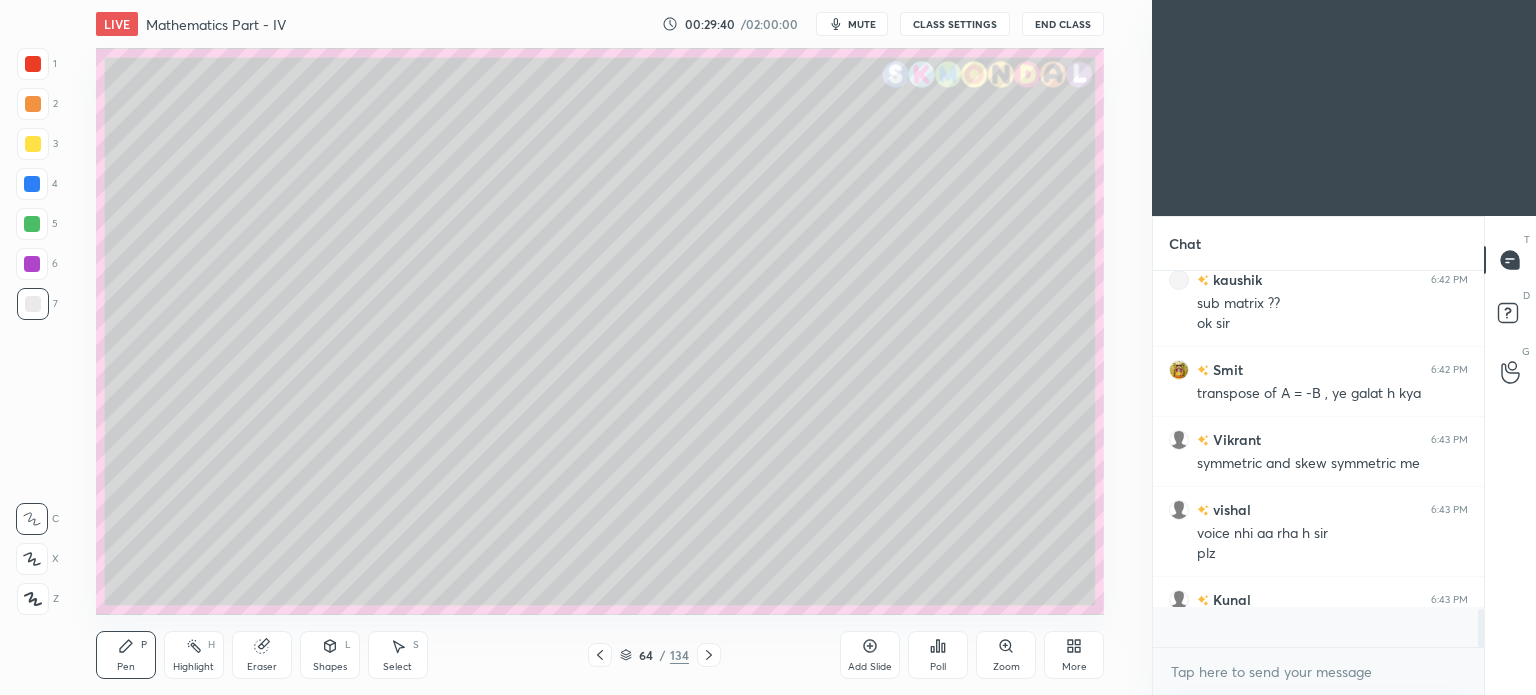 scroll, scrollTop: 5, scrollLeft: 6, axis: both 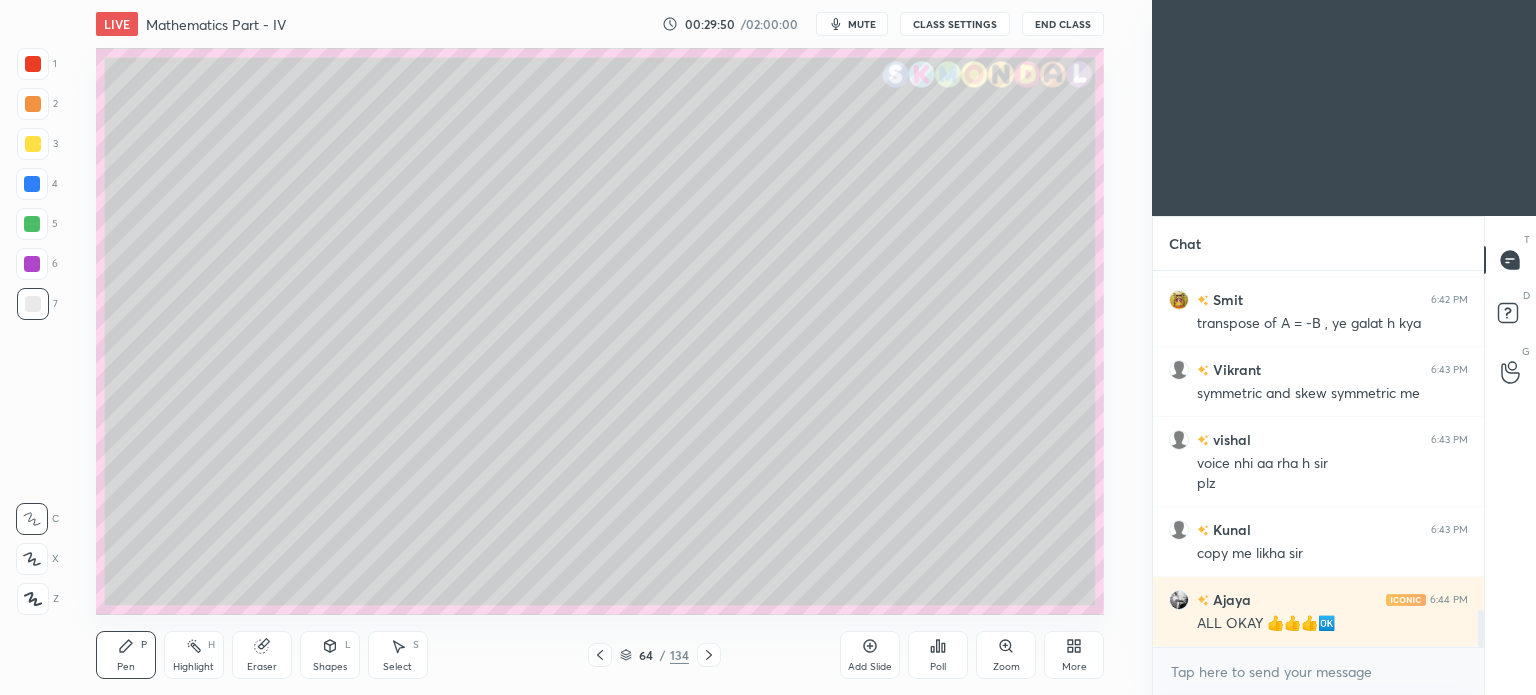 click at bounding box center [33, 304] 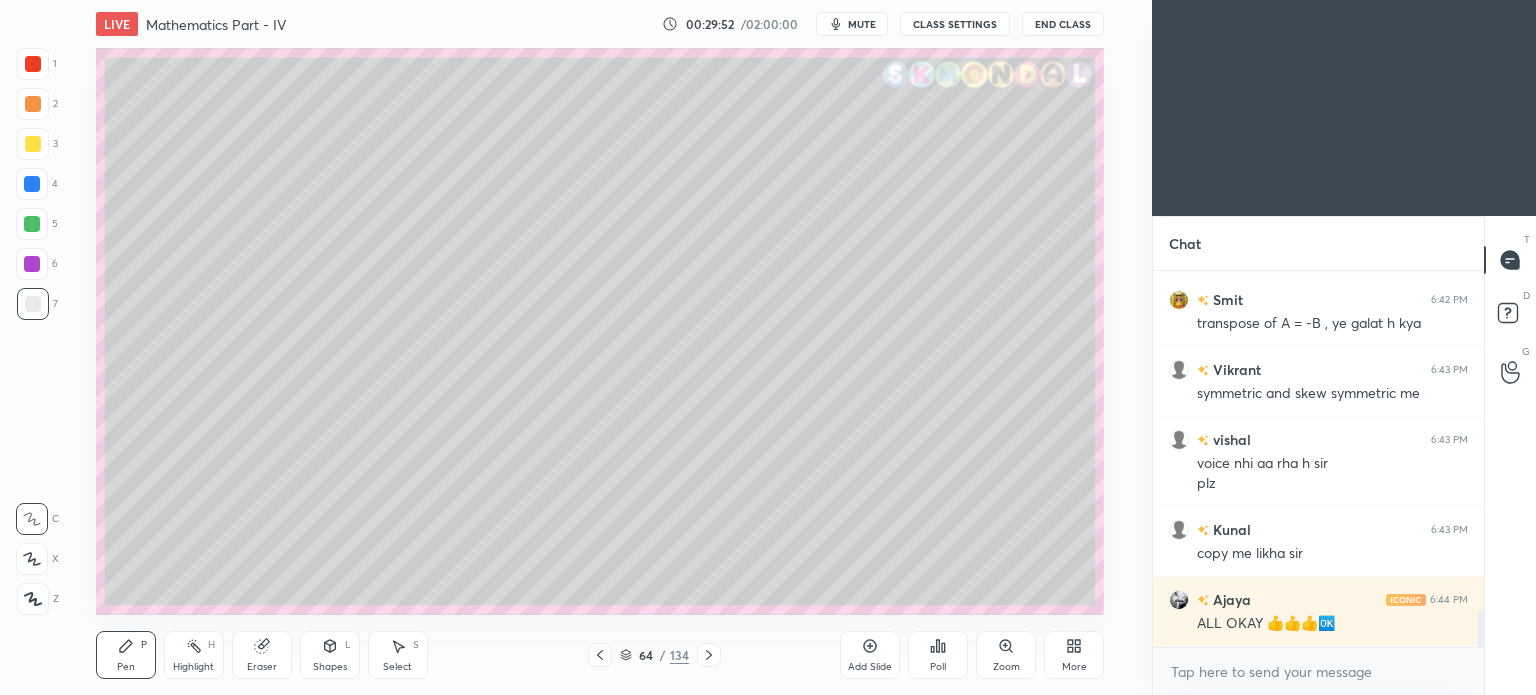 click at bounding box center [33, 144] 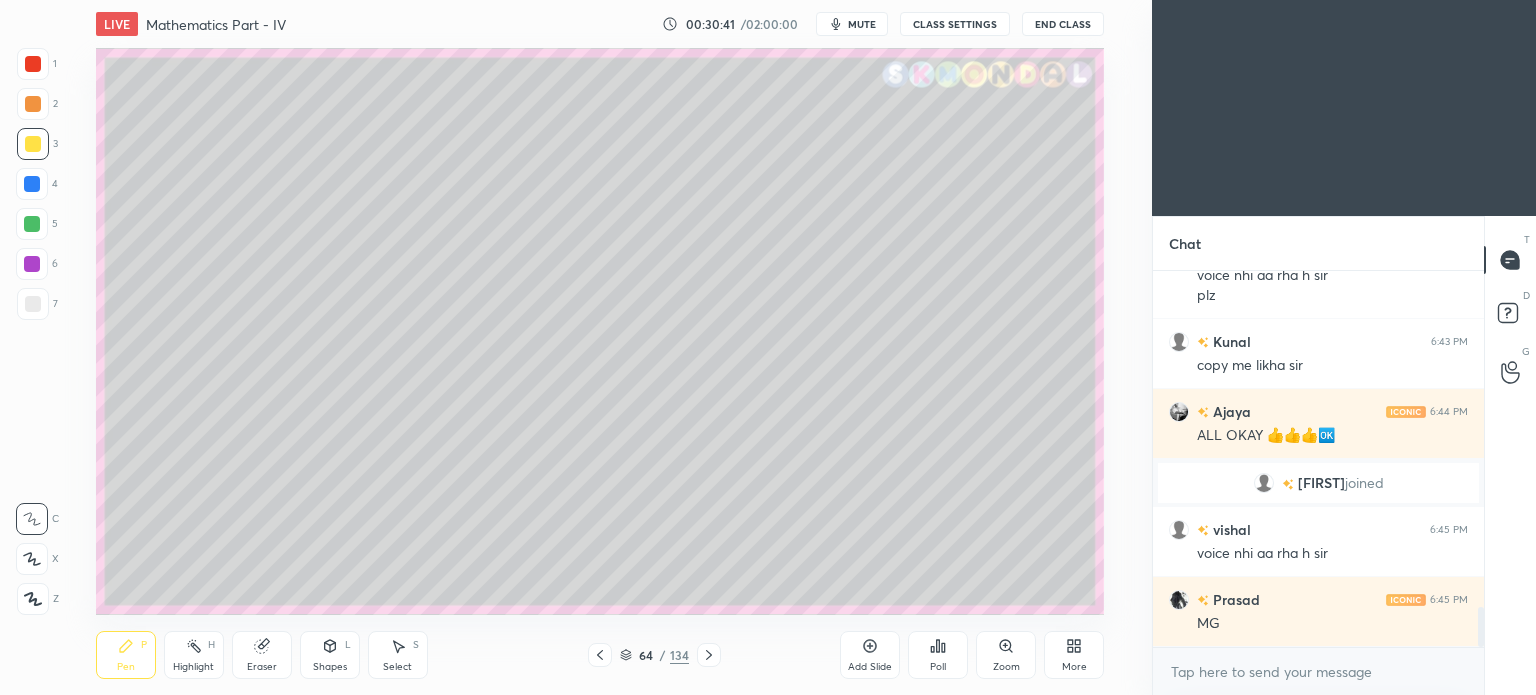 scroll, scrollTop: 3242, scrollLeft: 0, axis: vertical 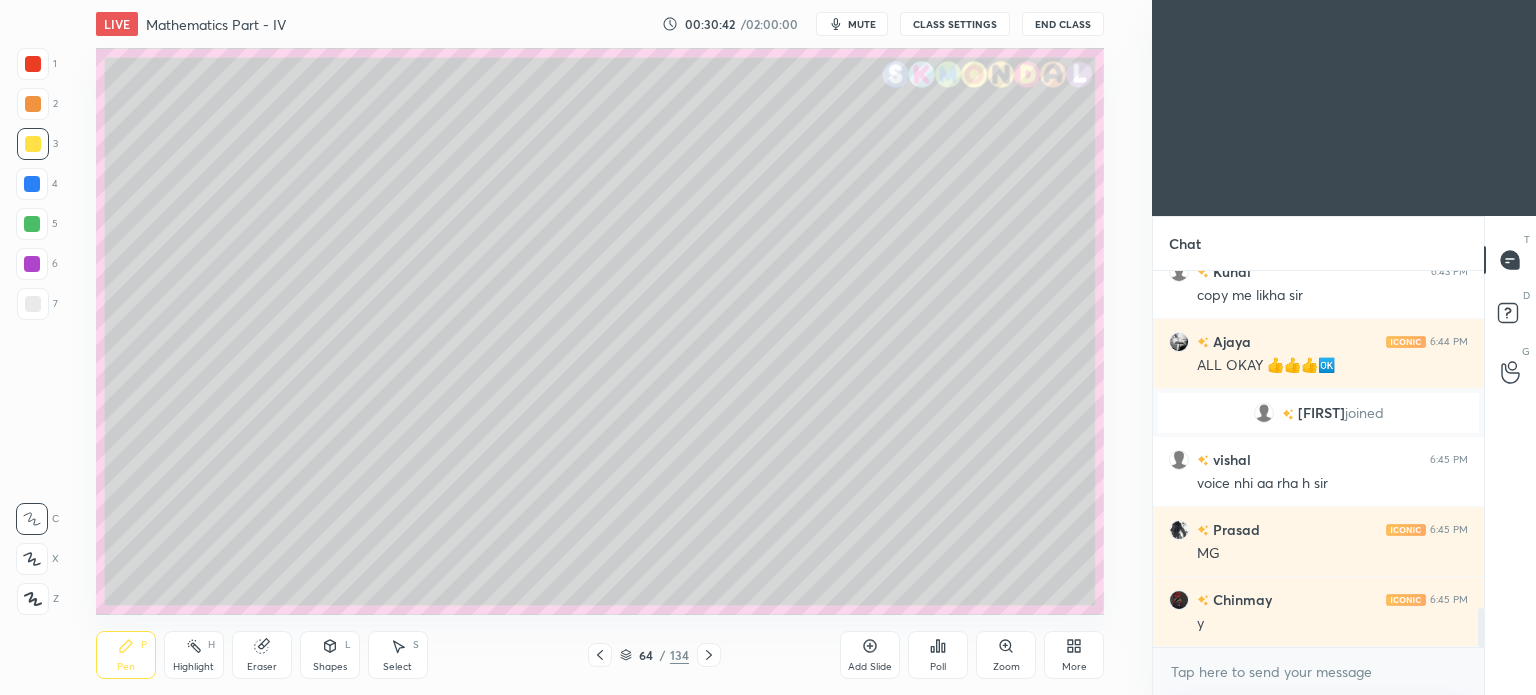 click at bounding box center [33, 304] 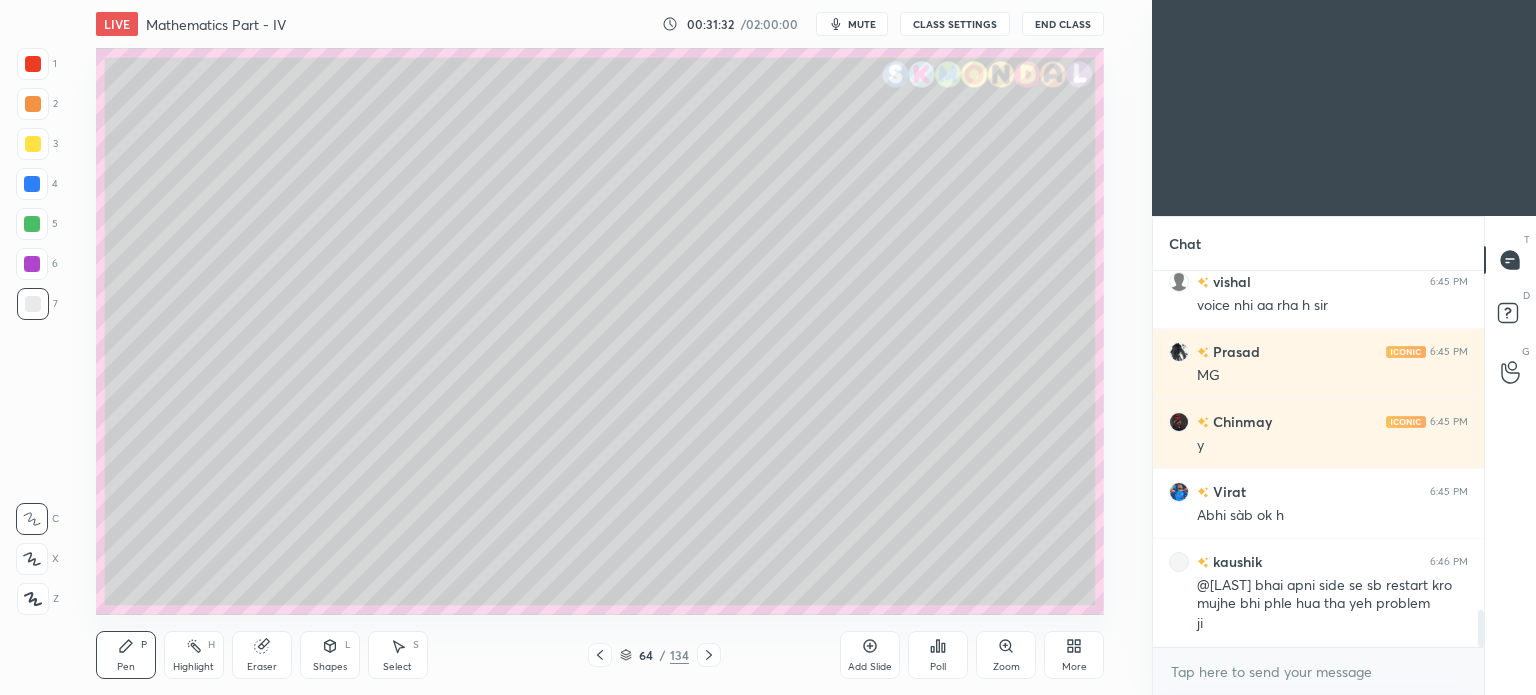 scroll, scrollTop: 3490, scrollLeft: 0, axis: vertical 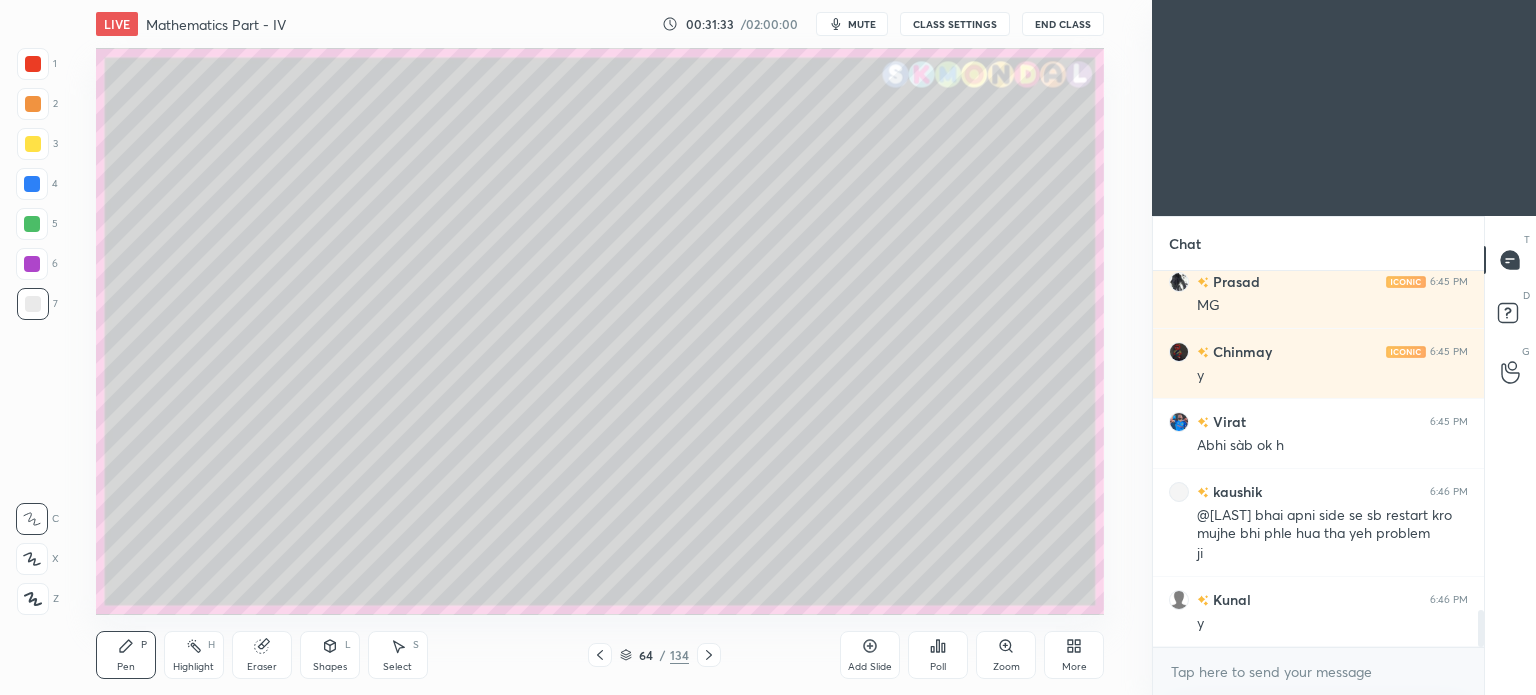 click 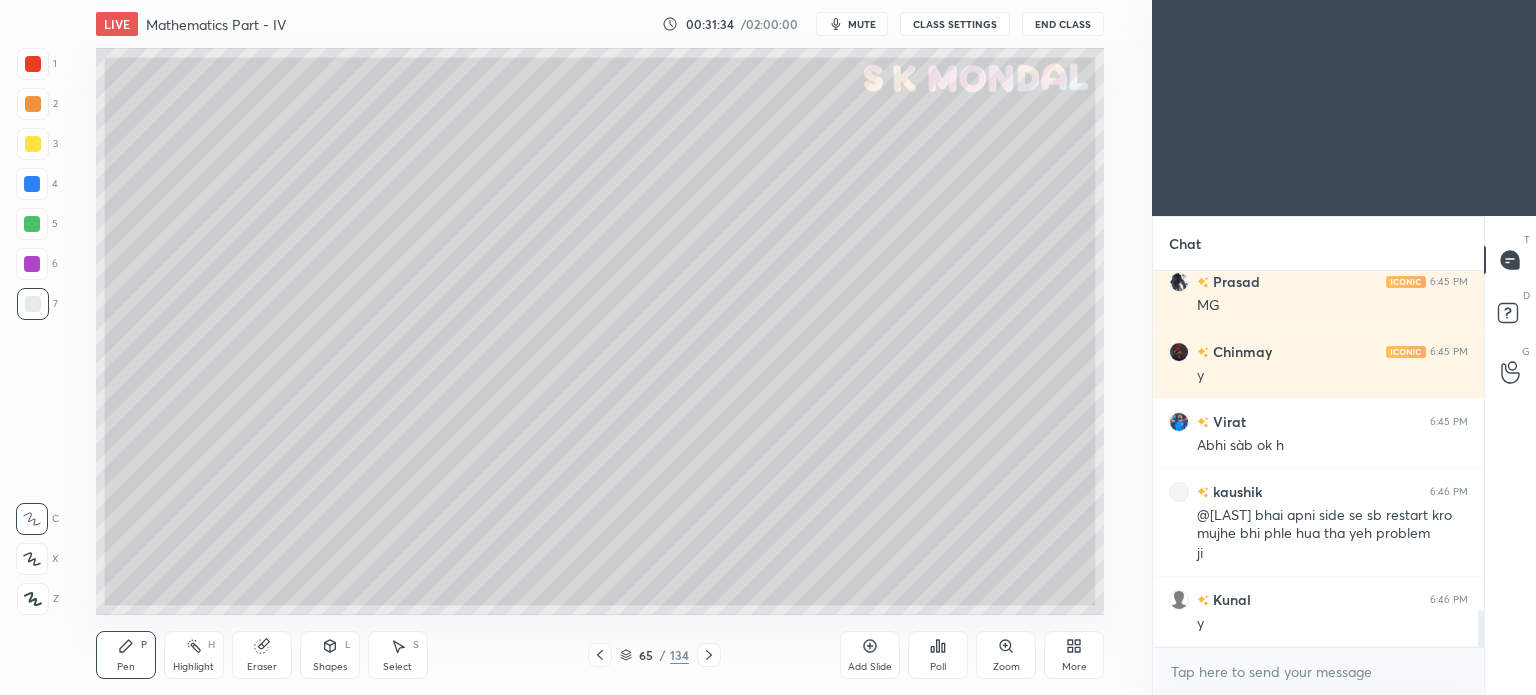 click 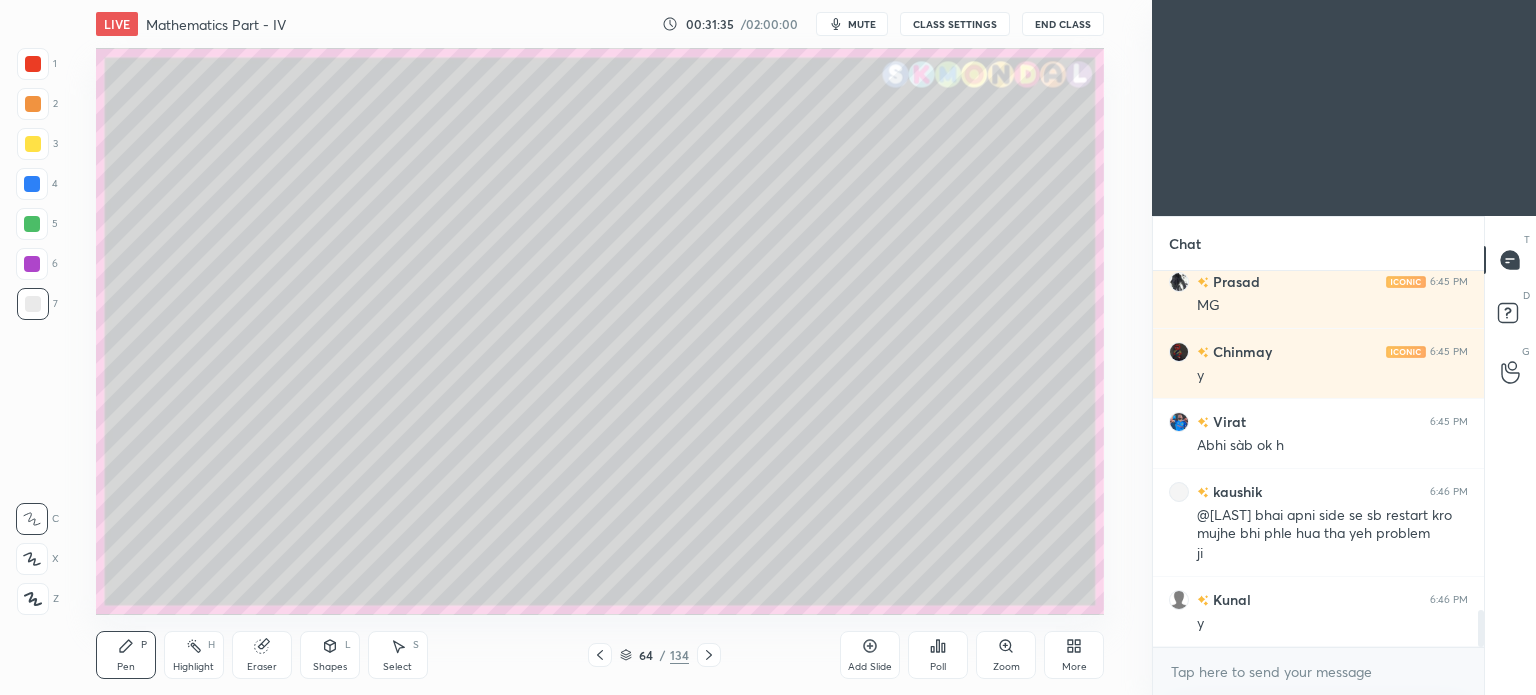 scroll, scrollTop: 3560, scrollLeft: 0, axis: vertical 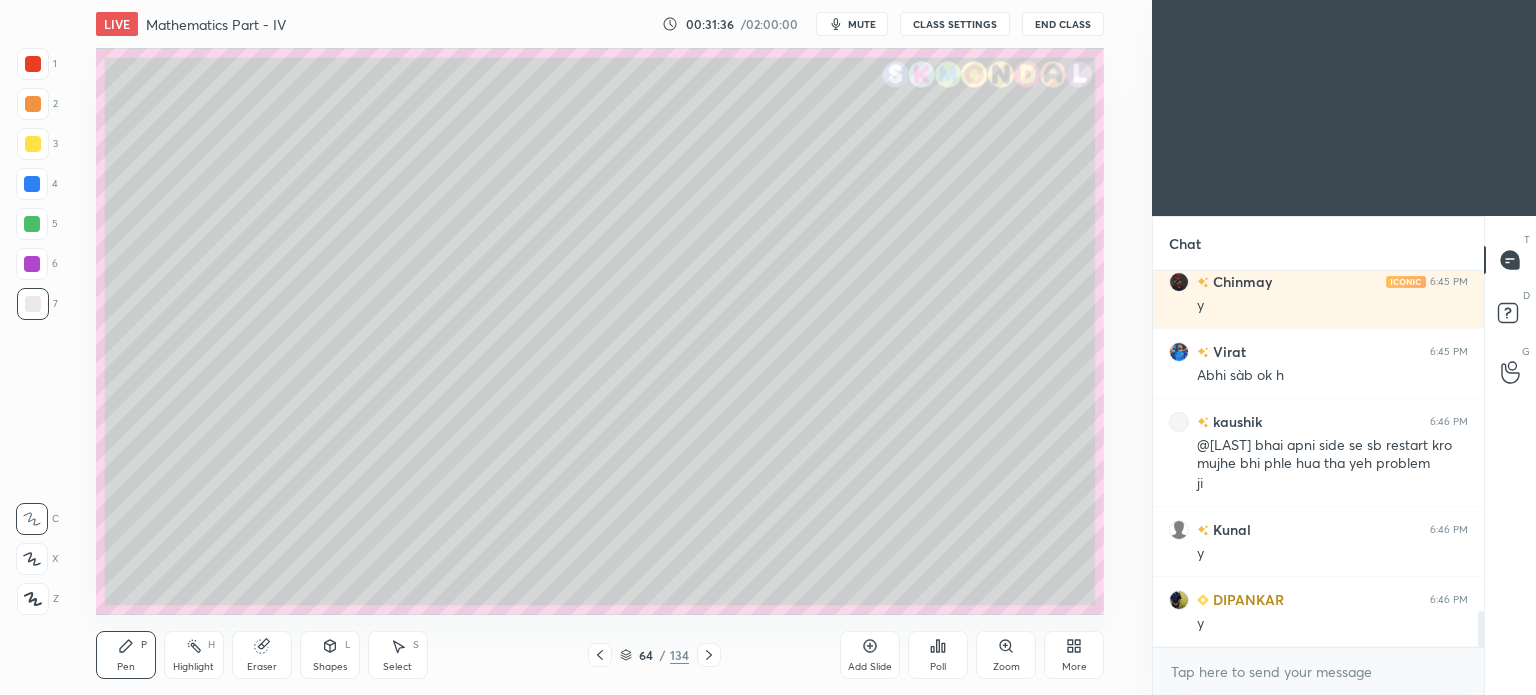 click 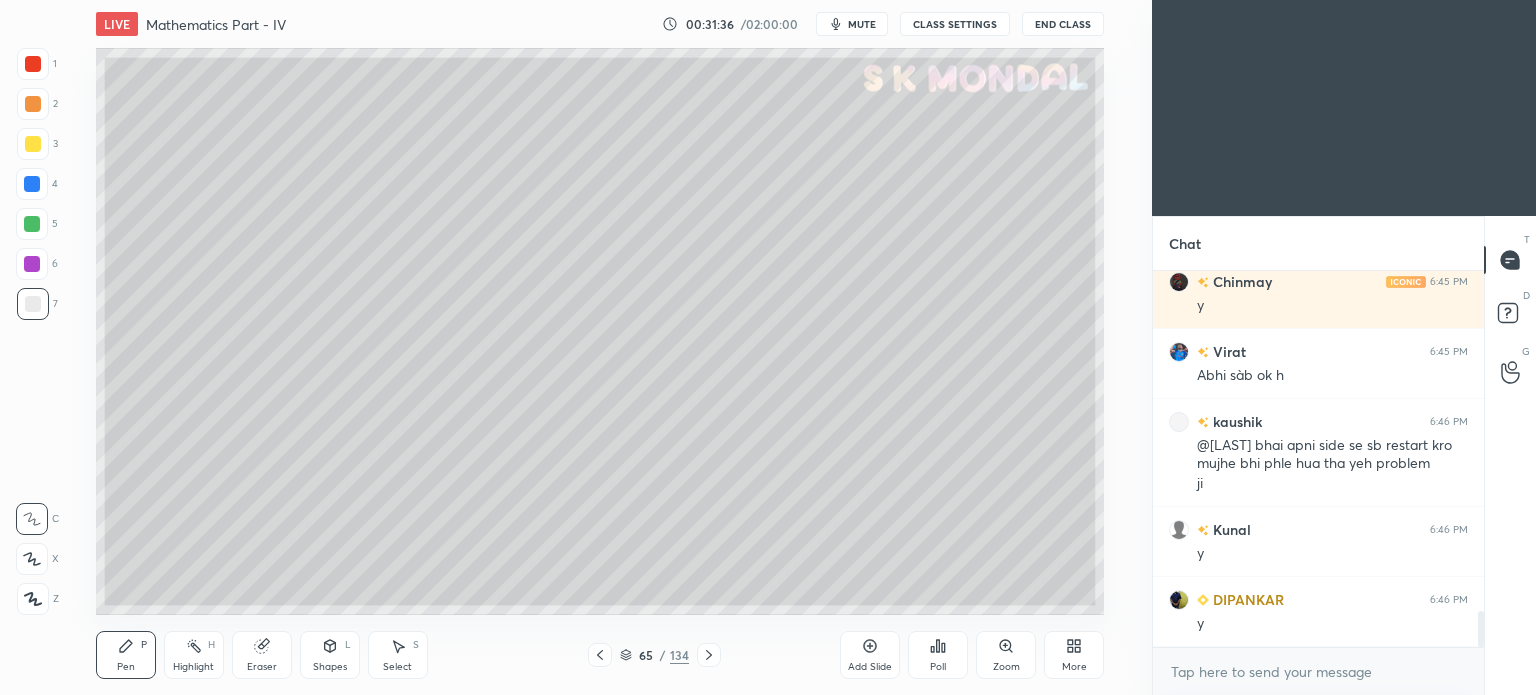 scroll, scrollTop: 3630, scrollLeft: 0, axis: vertical 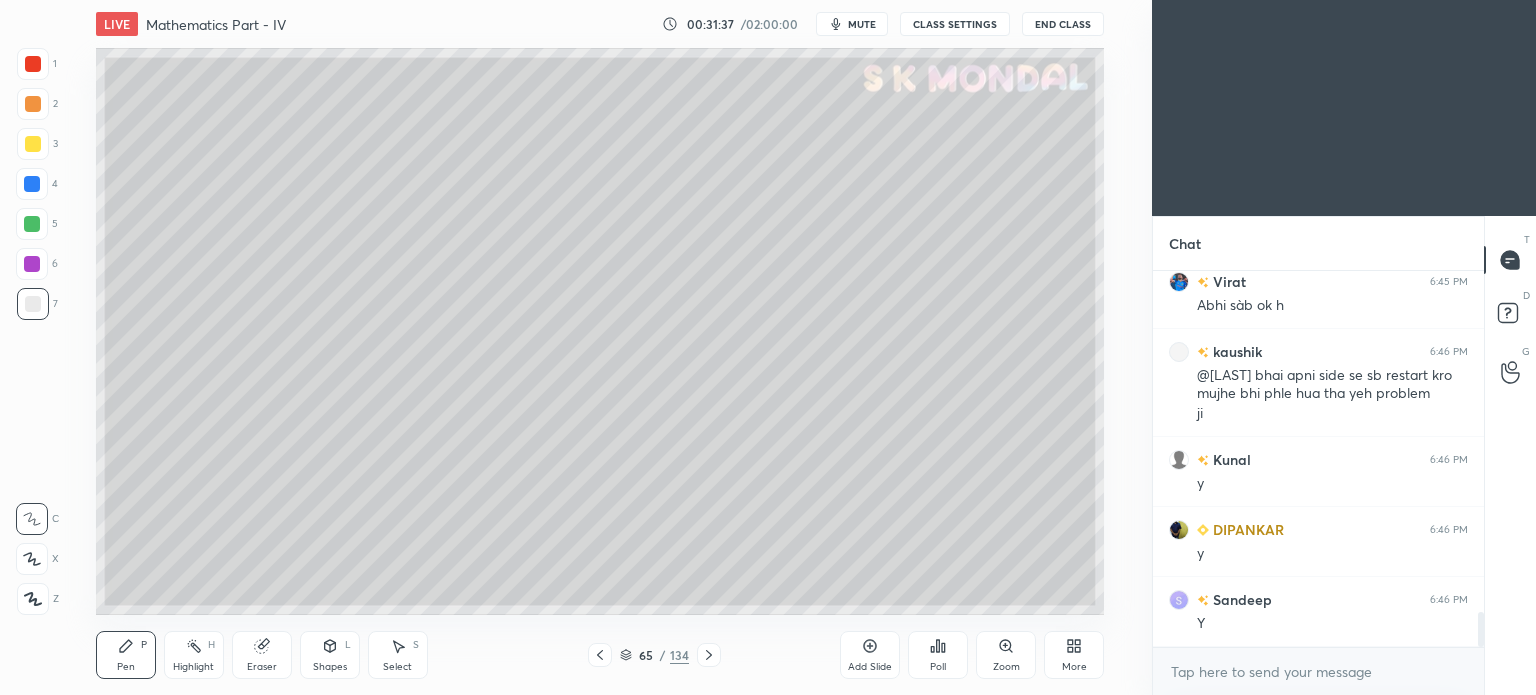 click at bounding box center [33, 144] 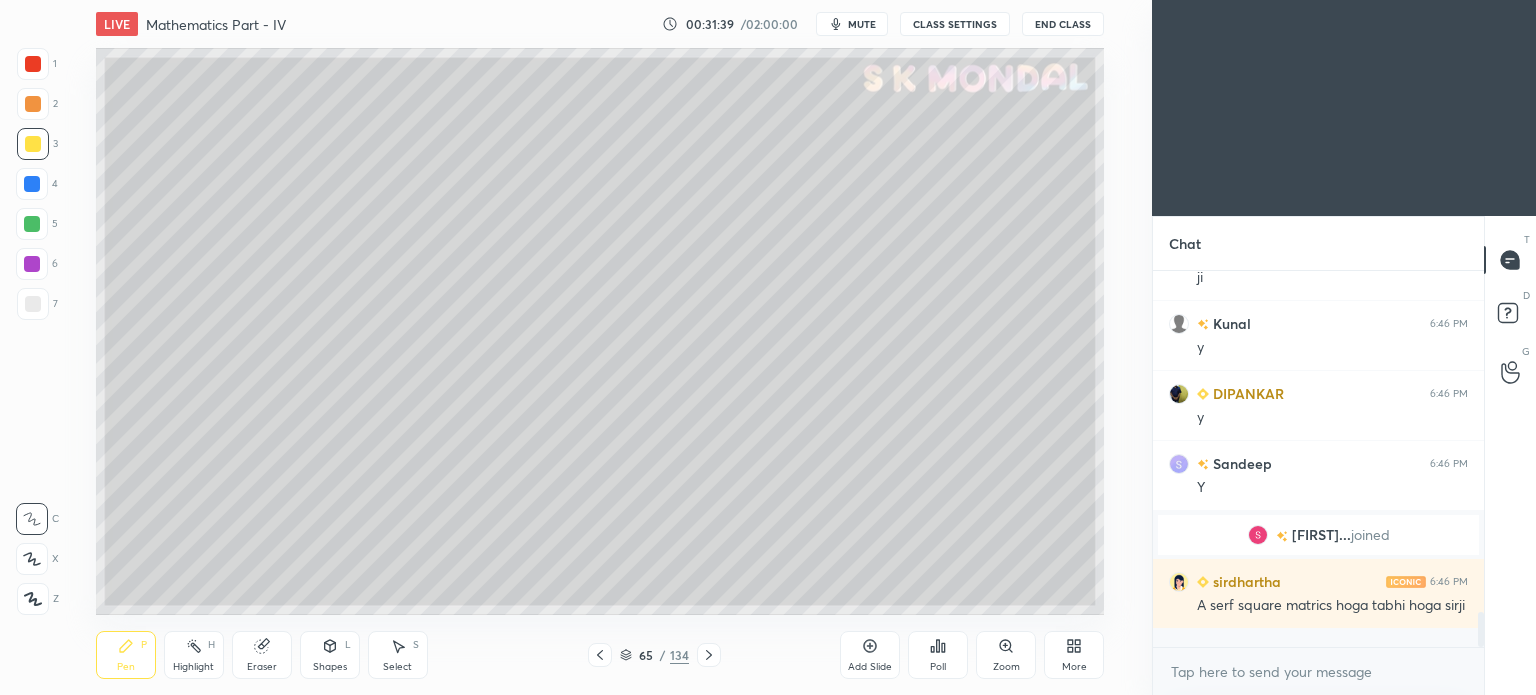 scroll, scrollTop: 3606, scrollLeft: 0, axis: vertical 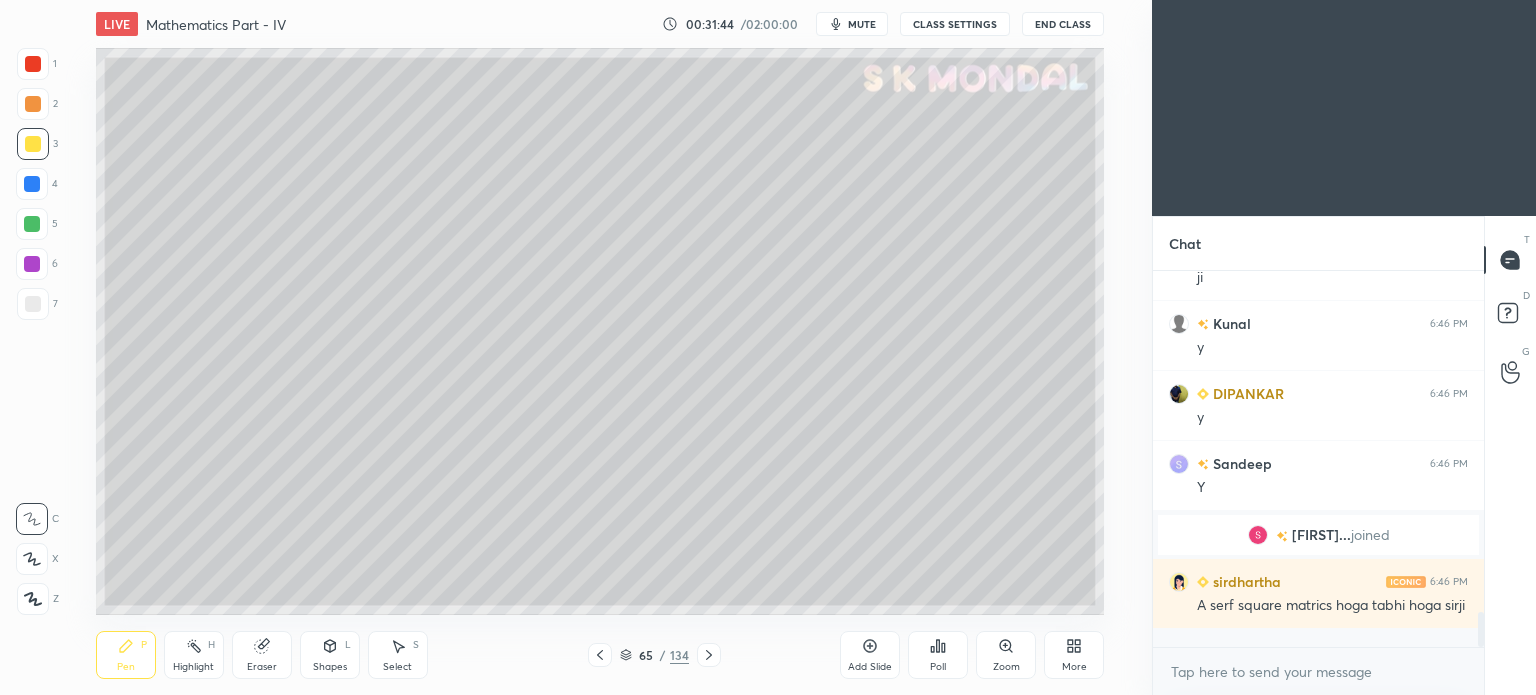click 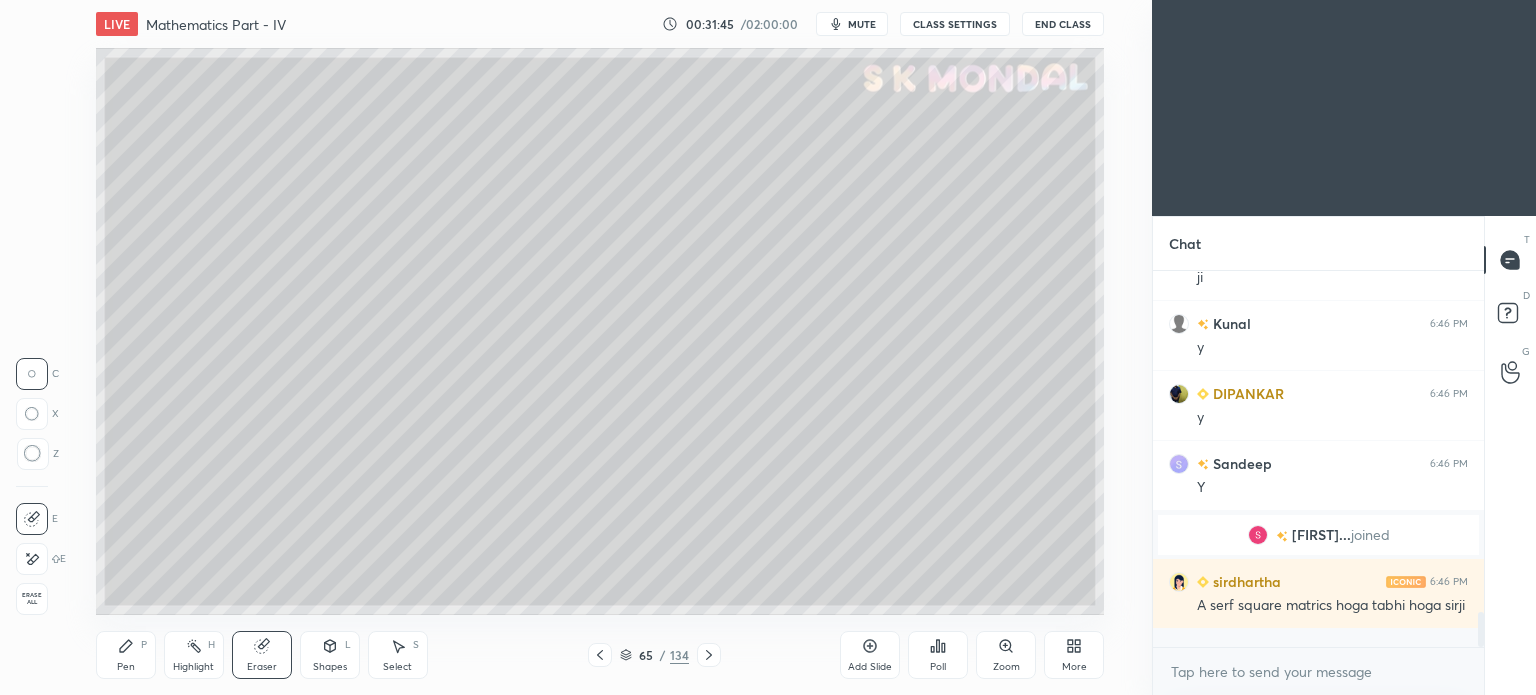 click on "Pen P Highlight H Eraser Shapes L Select S 65 / 134 Add Slide Poll Zoom More" at bounding box center (600, 655) 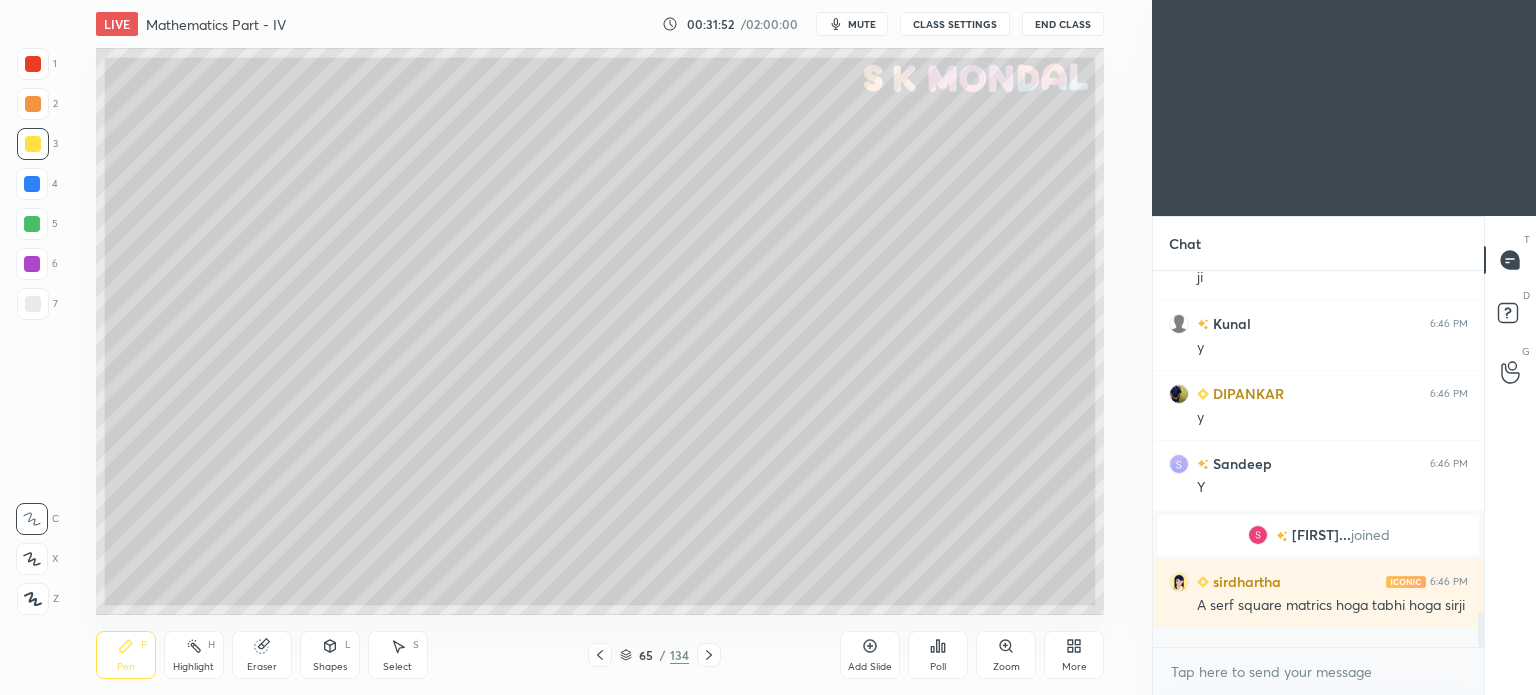 click on "Eraser" at bounding box center (262, 655) 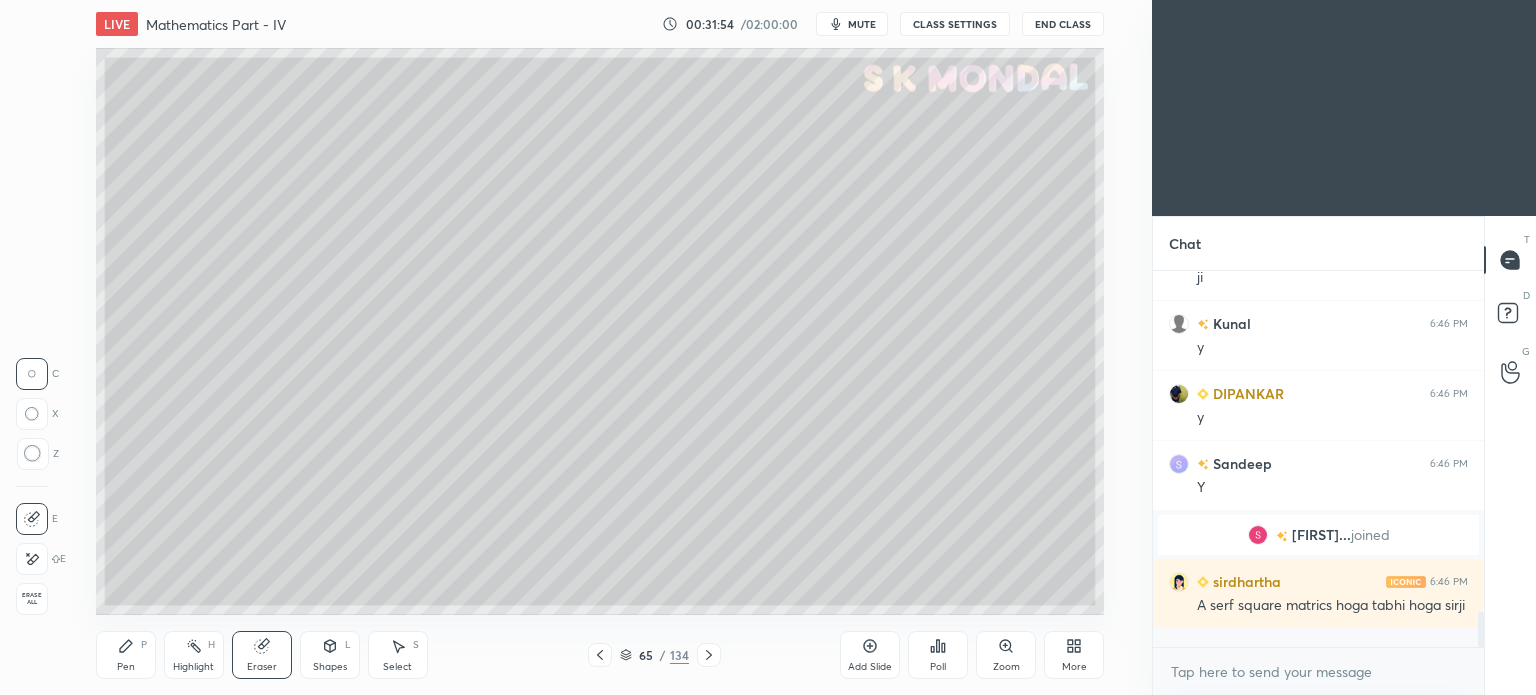 click 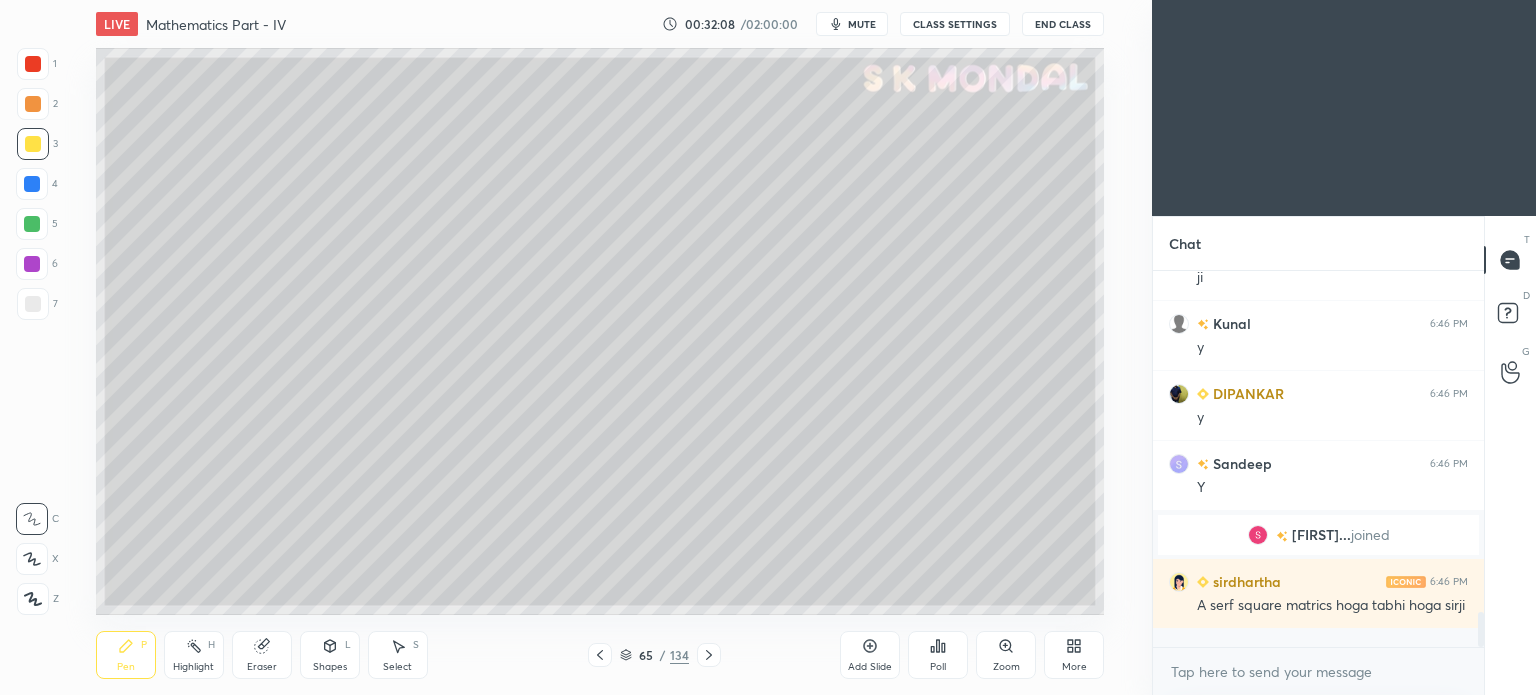 click at bounding box center (32, 224) 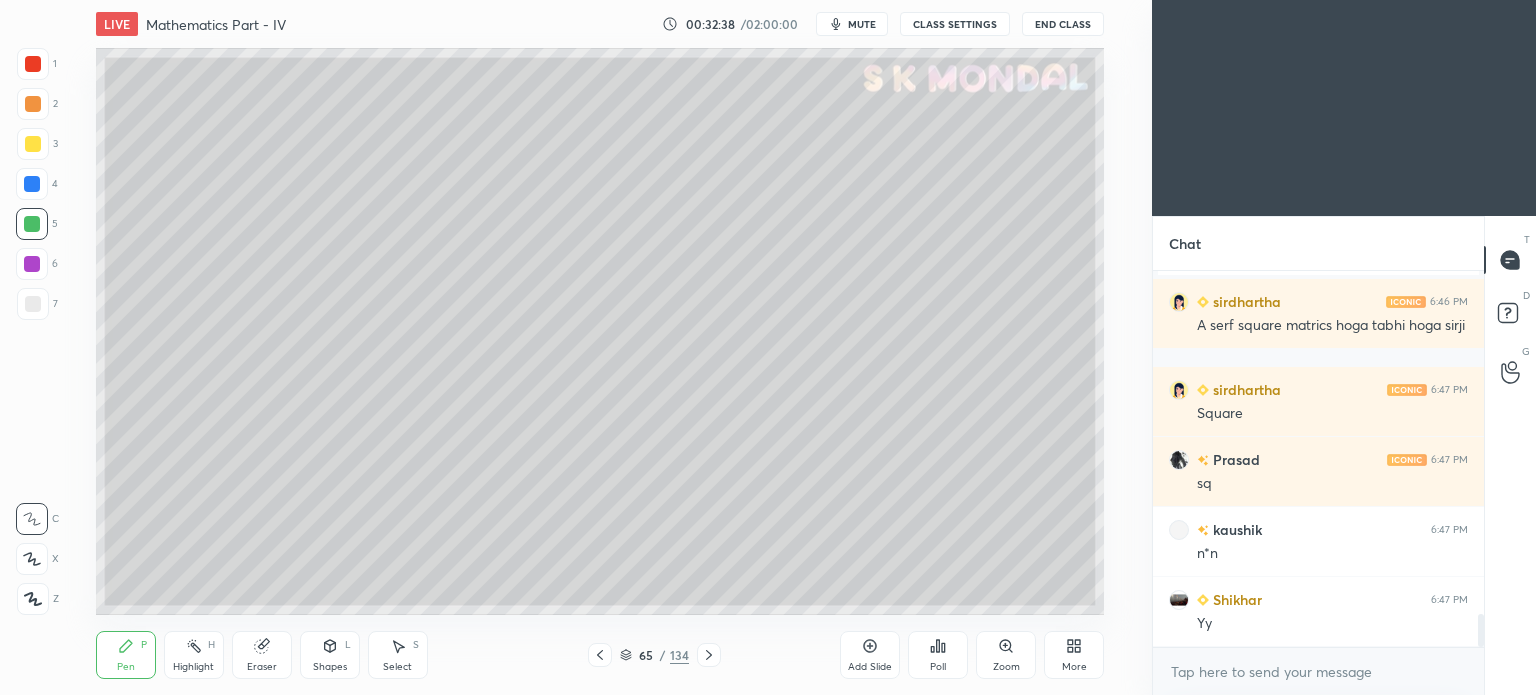 scroll, scrollTop: 3956, scrollLeft: 0, axis: vertical 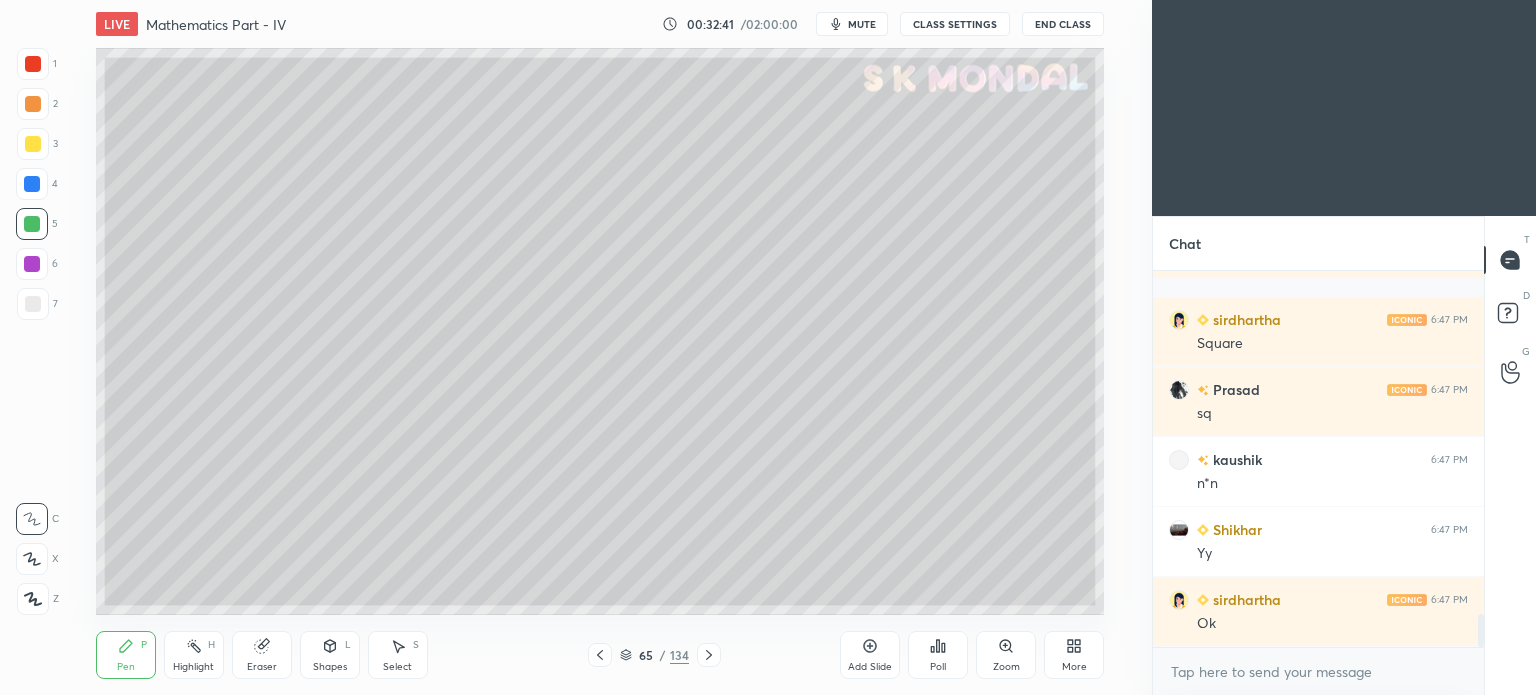 click at bounding box center [600, 655] 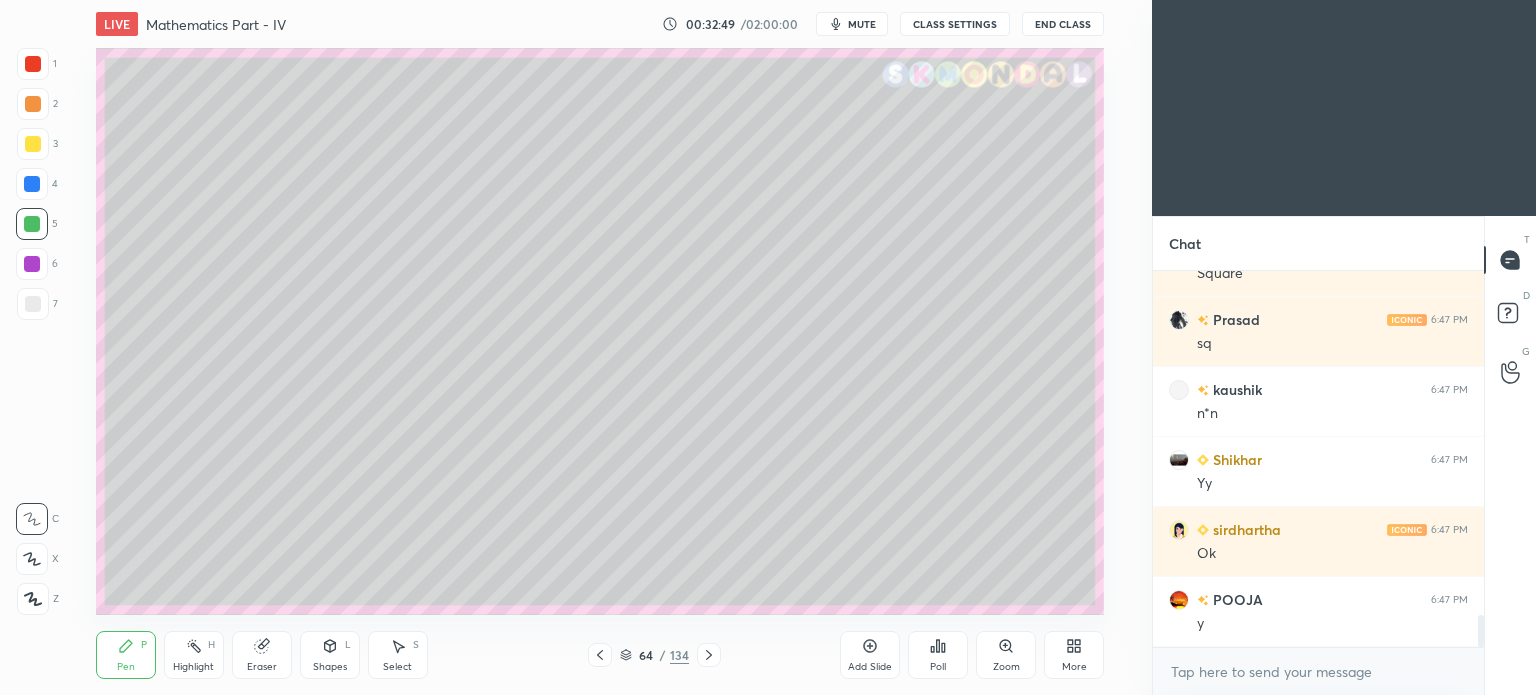 scroll, scrollTop: 4096, scrollLeft: 0, axis: vertical 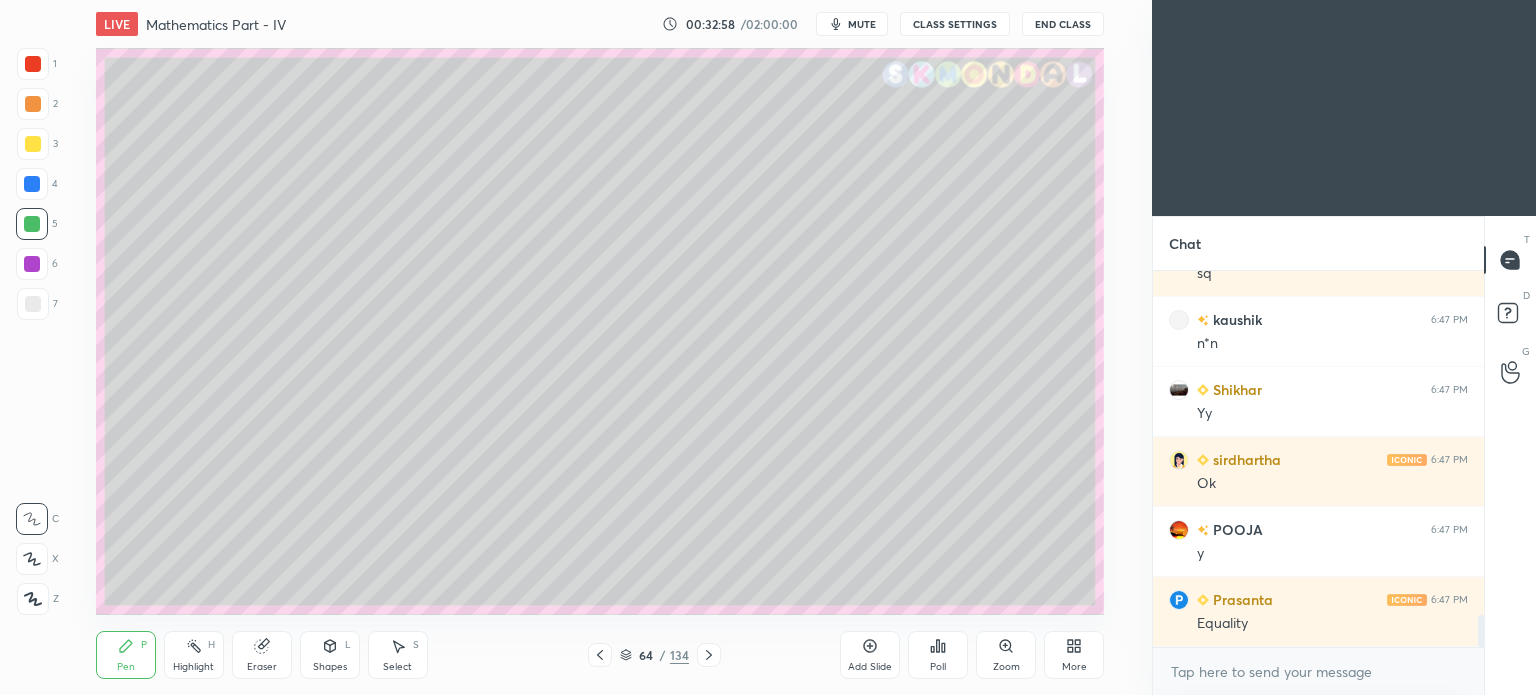 click 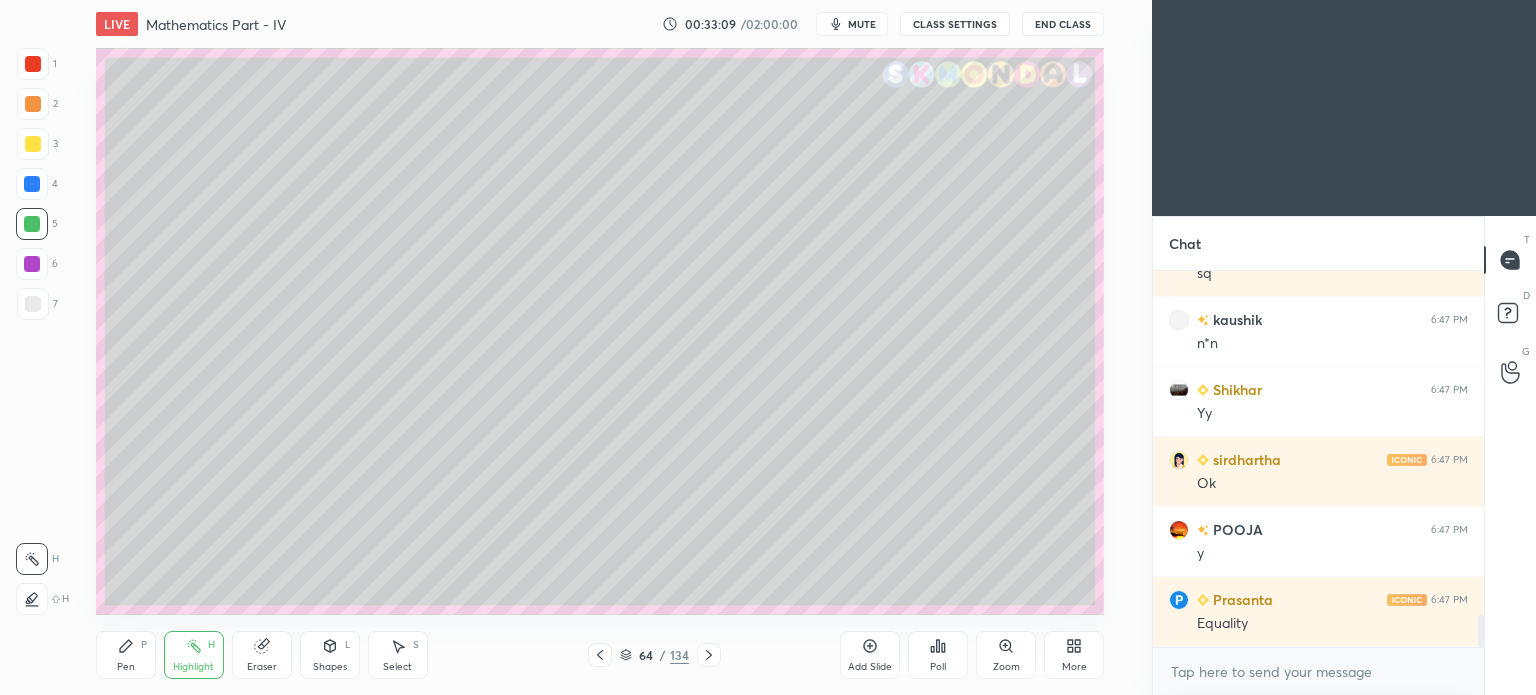 click 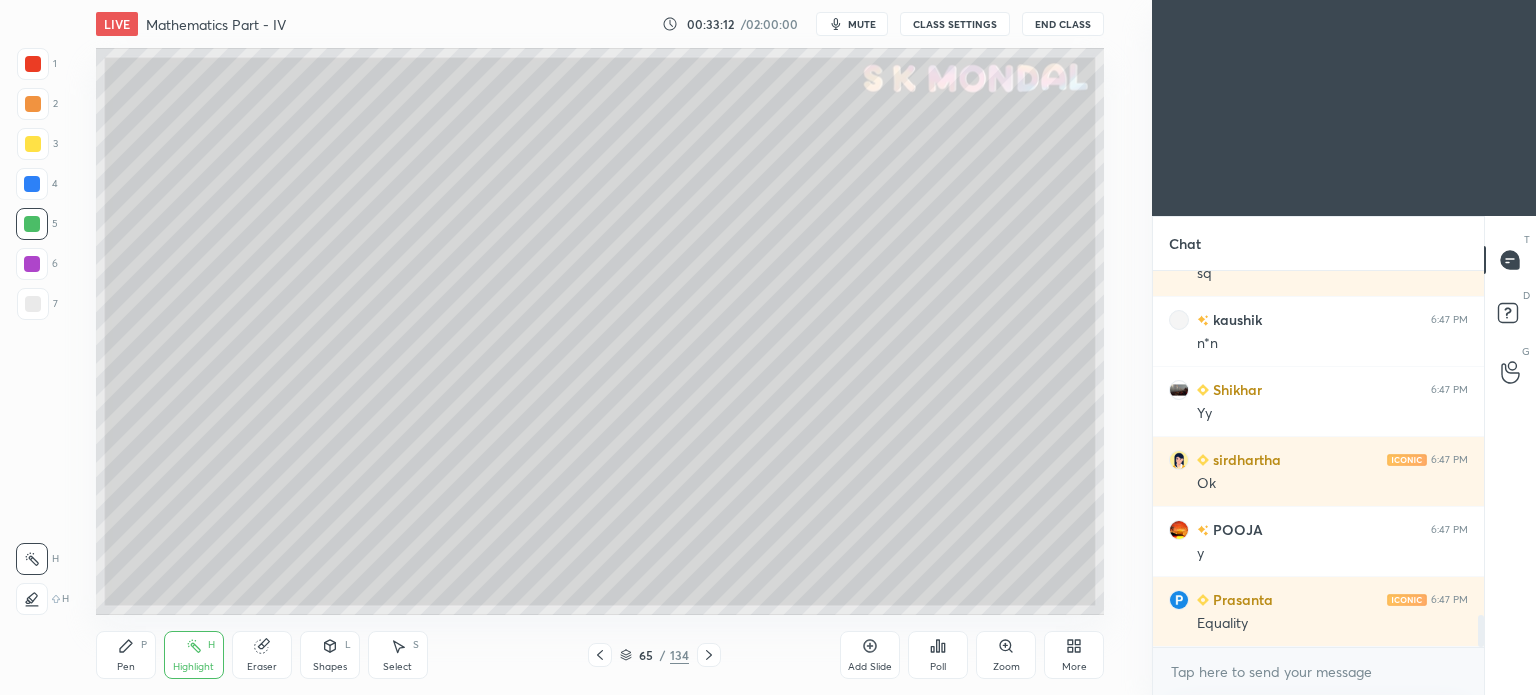 click on "Pen P" at bounding box center (126, 655) 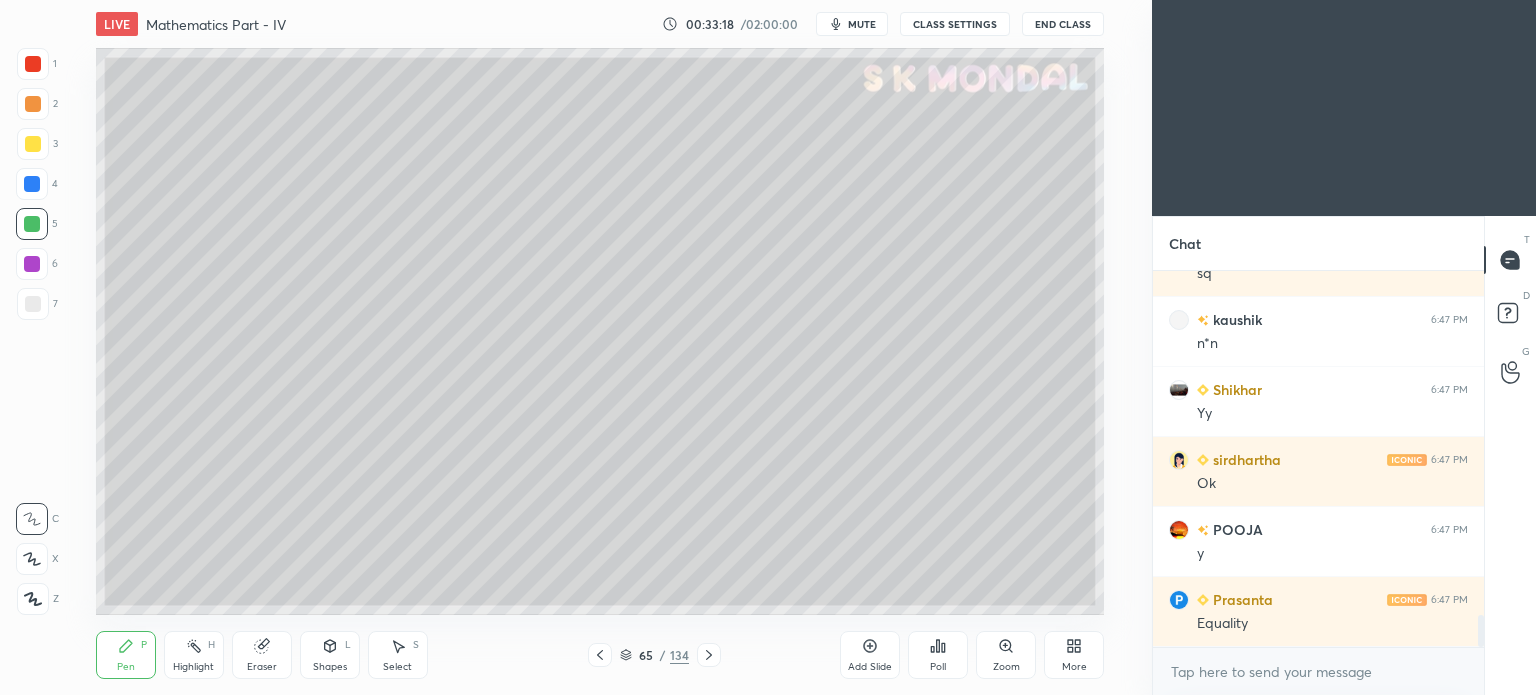click 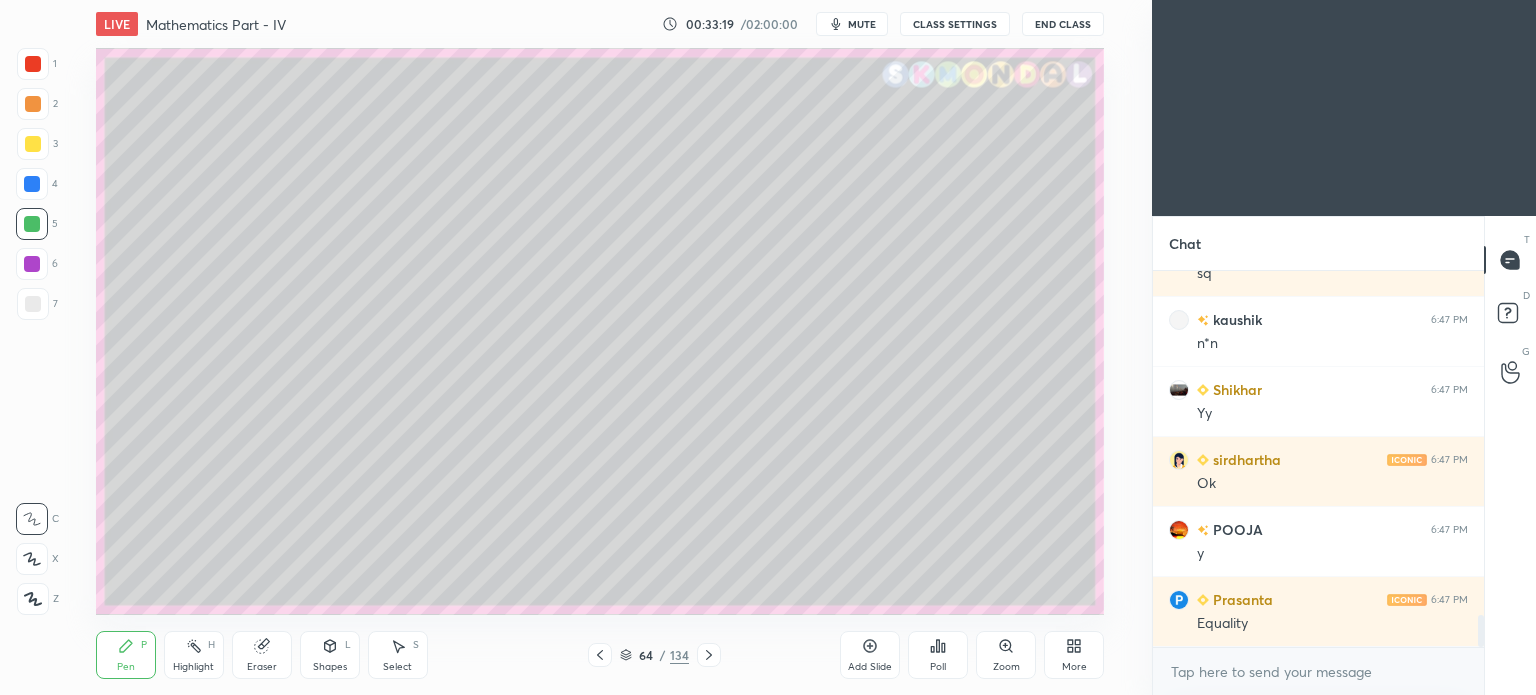 click on "Highlight" at bounding box center (193, 667) 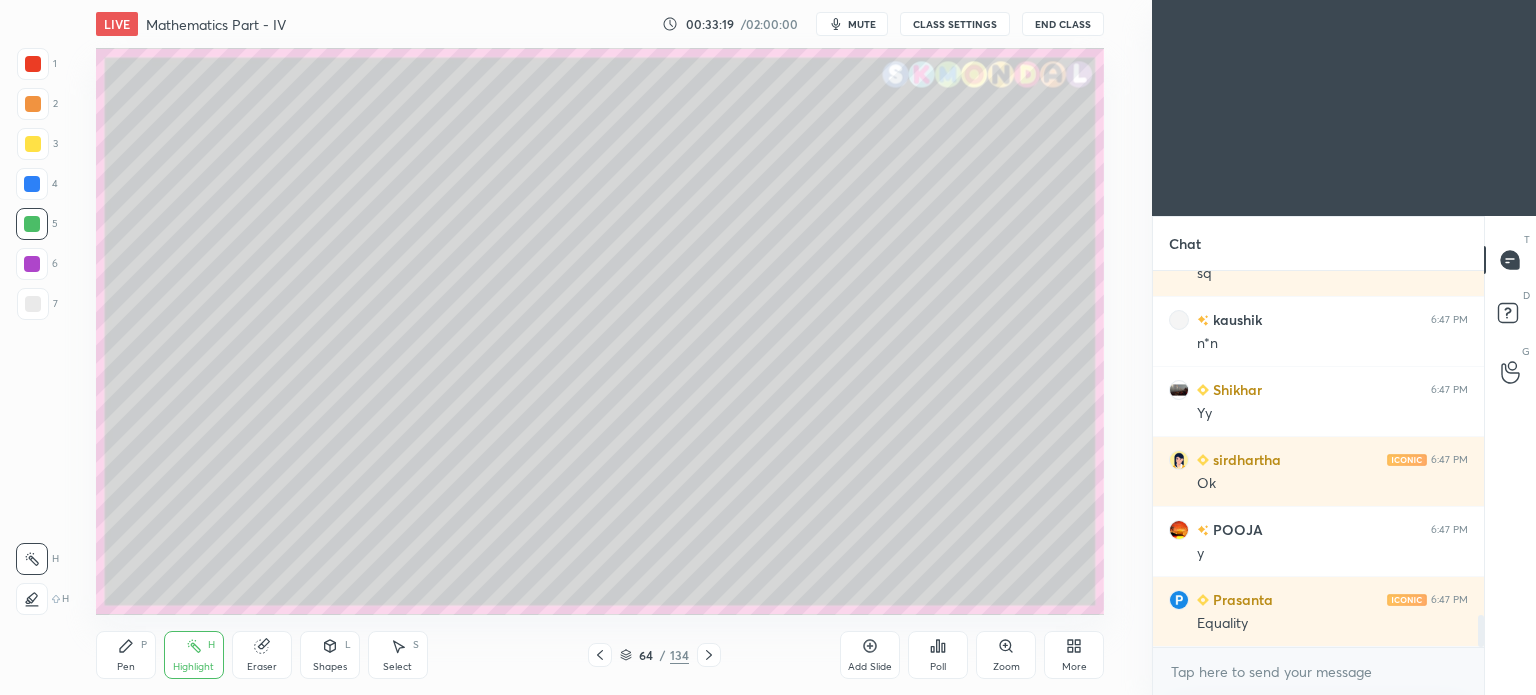 click on "Highlight H" at bounding box center [194, 655] 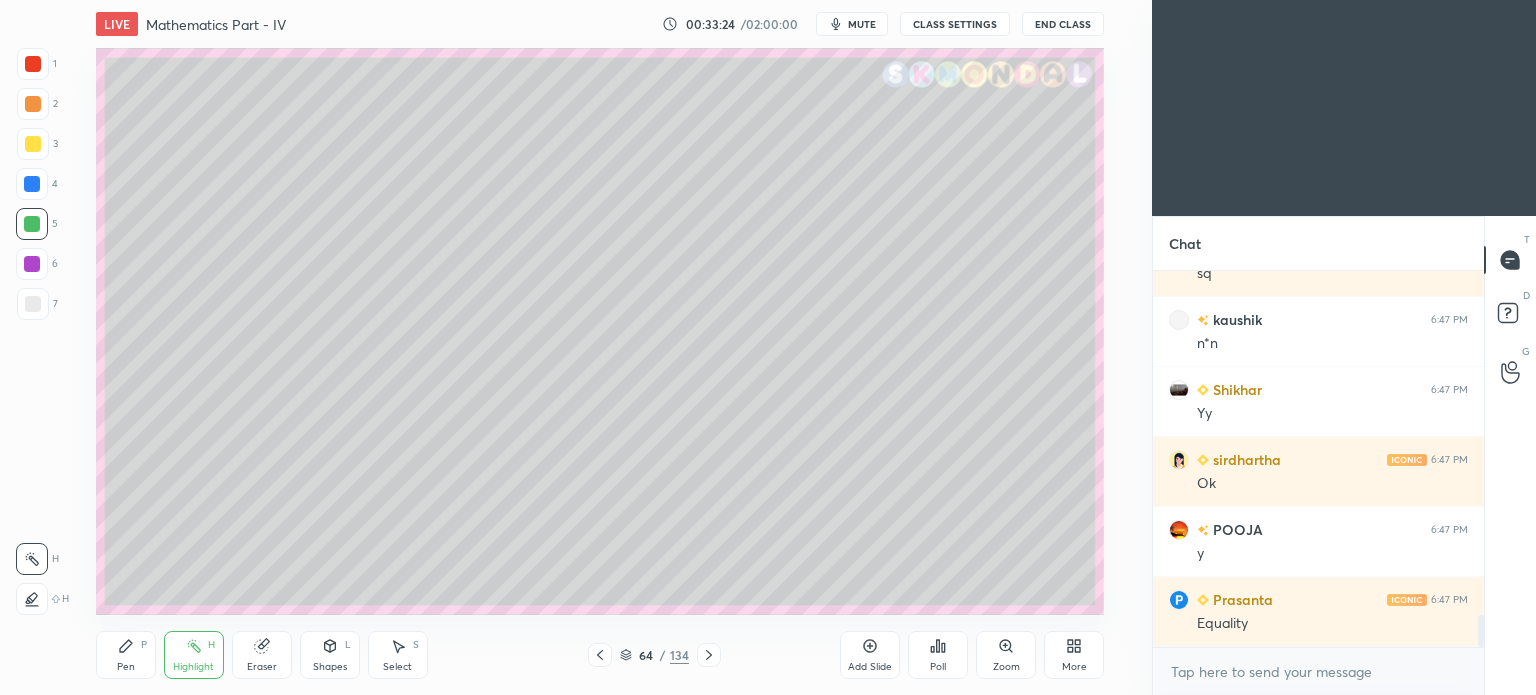 click 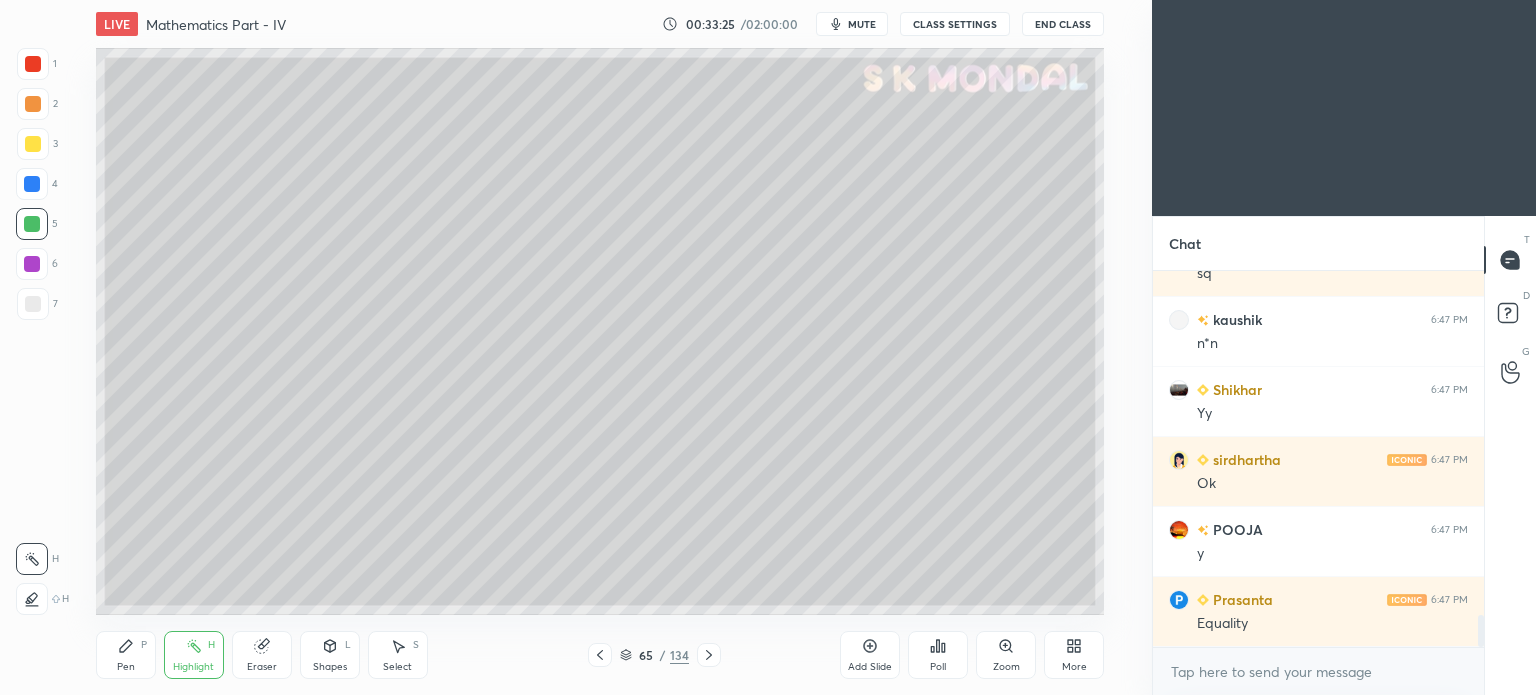 click on "Pen P" at bounding box center (126, 655) 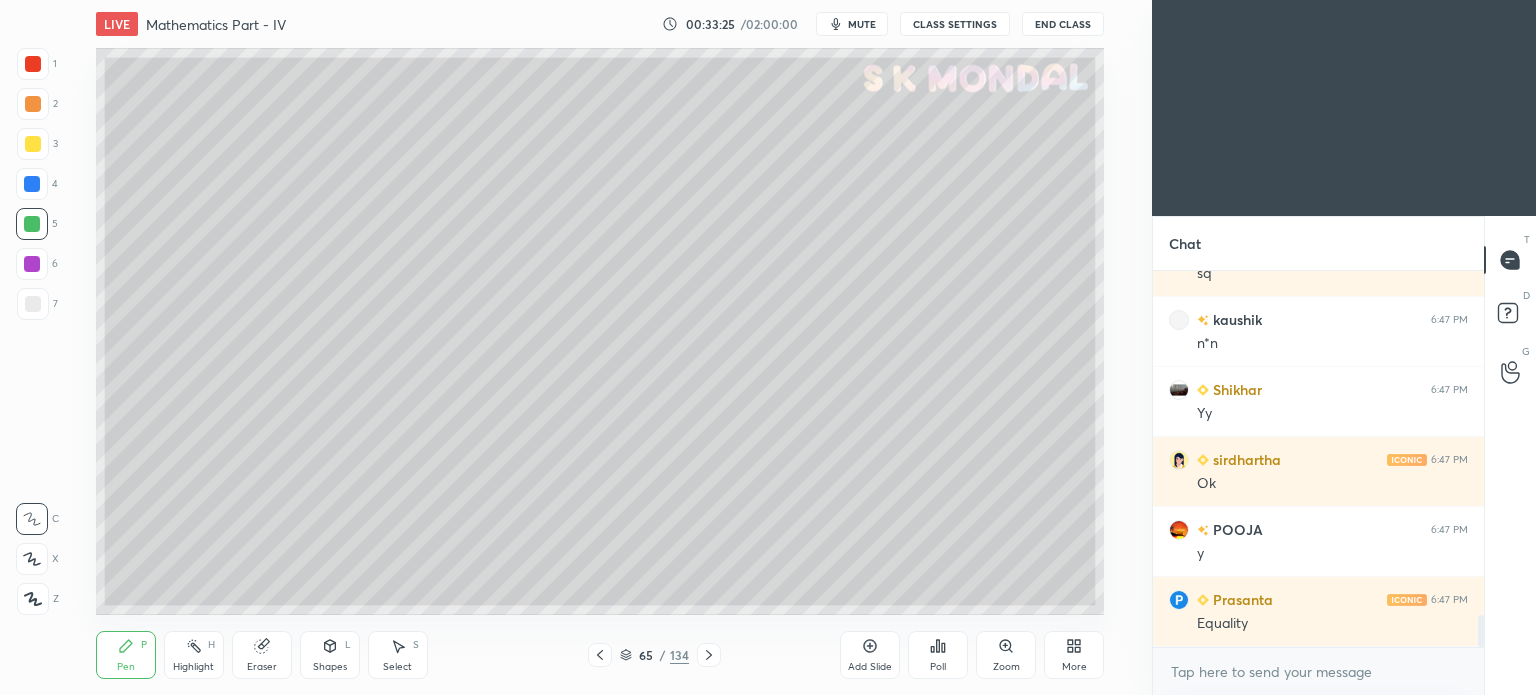 click on "Pen P" at bounding box center (126, 655) 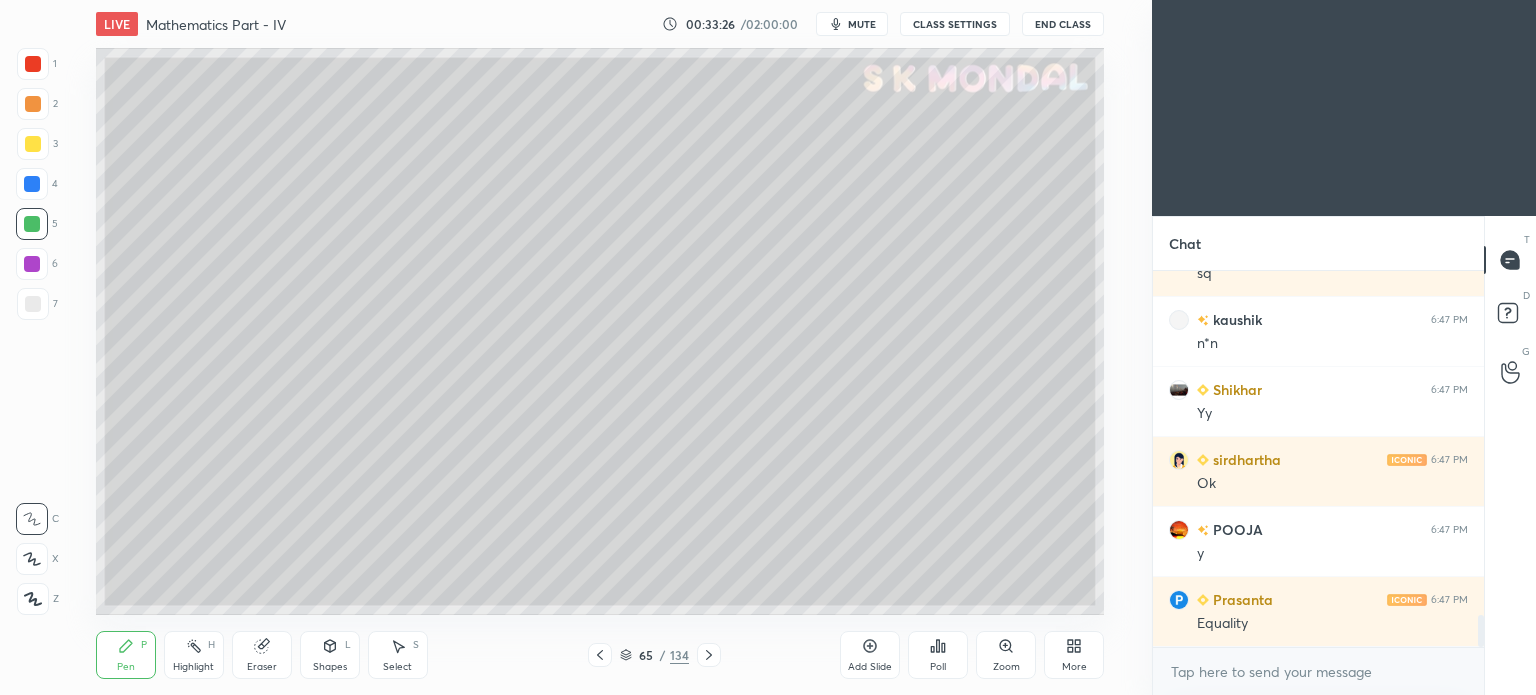 click at bounding box center (33, 304) 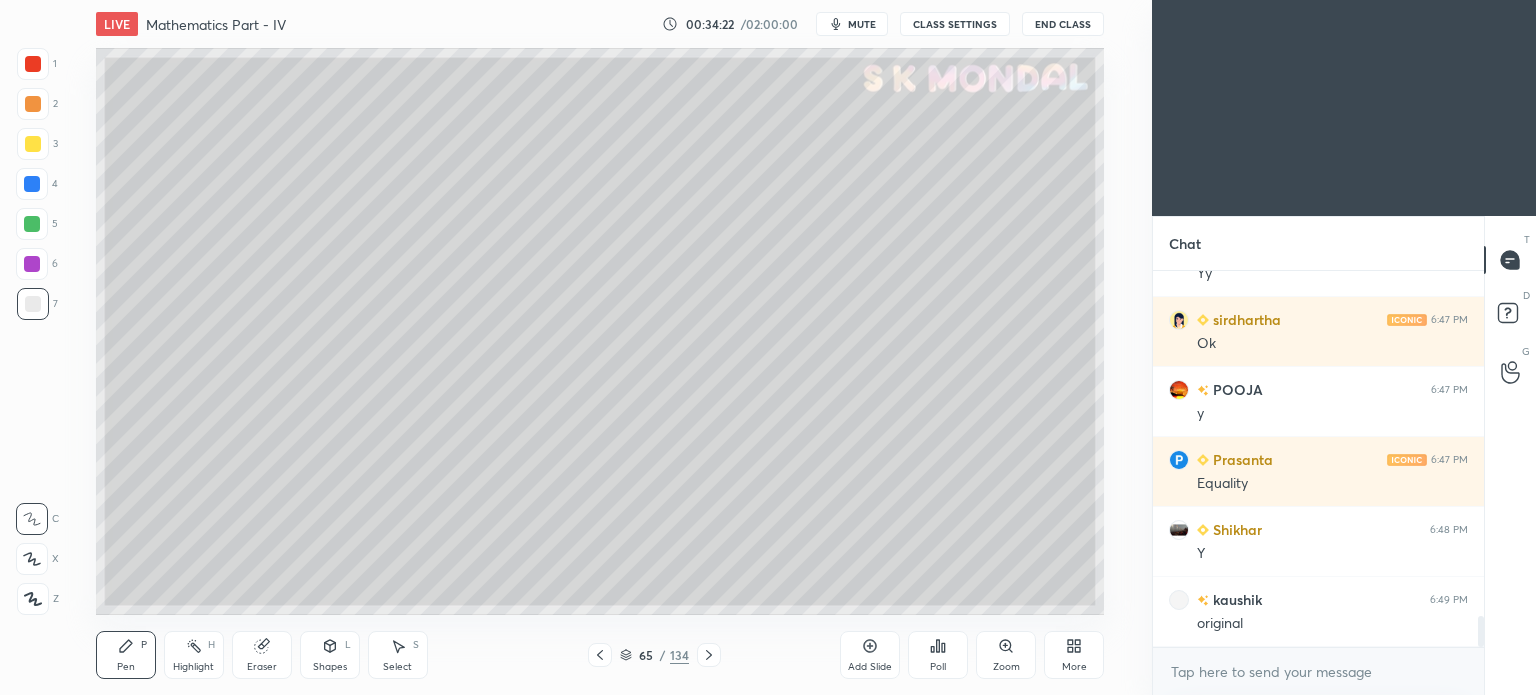 scroll, scrollTop: 4306, scrollLeft: 0, axis: vertical 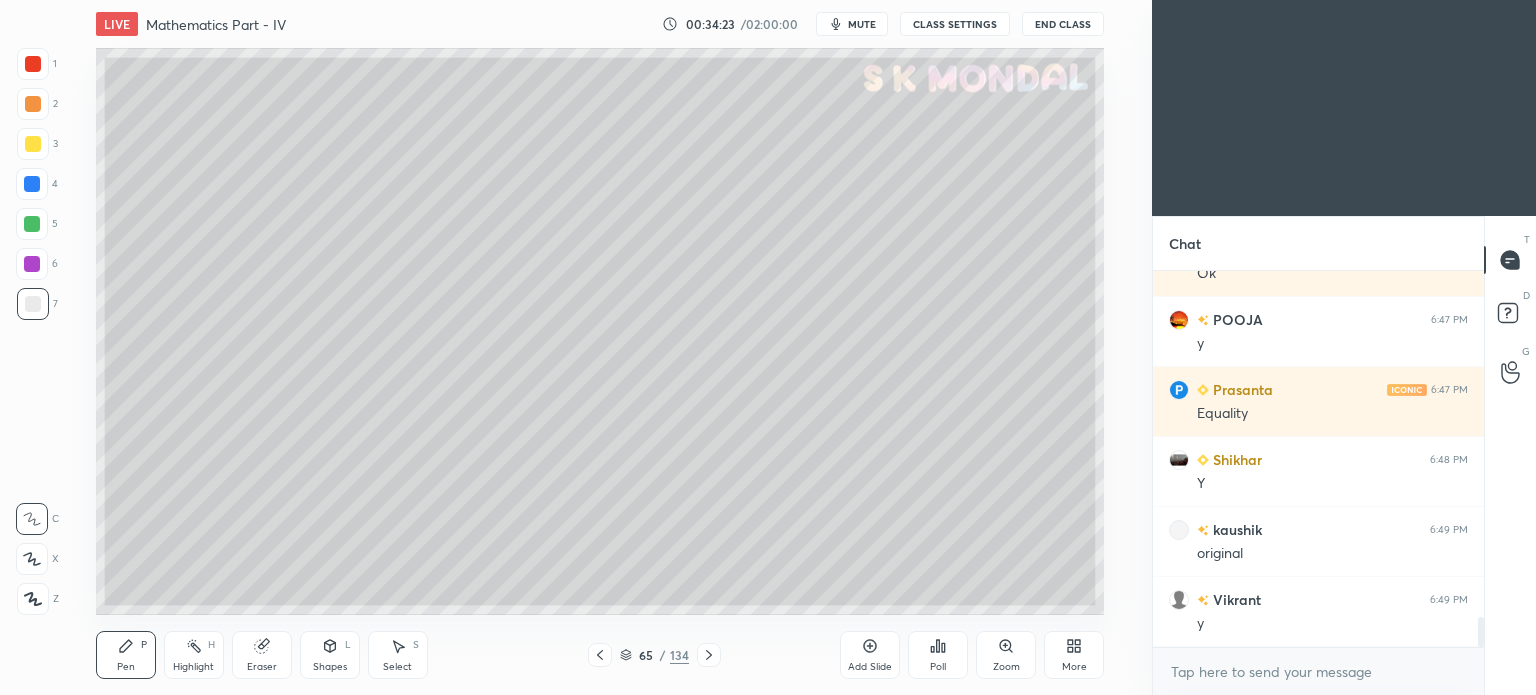 drag, startPoint x: 388, startPoint y: 668, endPoint x: 414, endPoint y: 655, distance: 29.068884 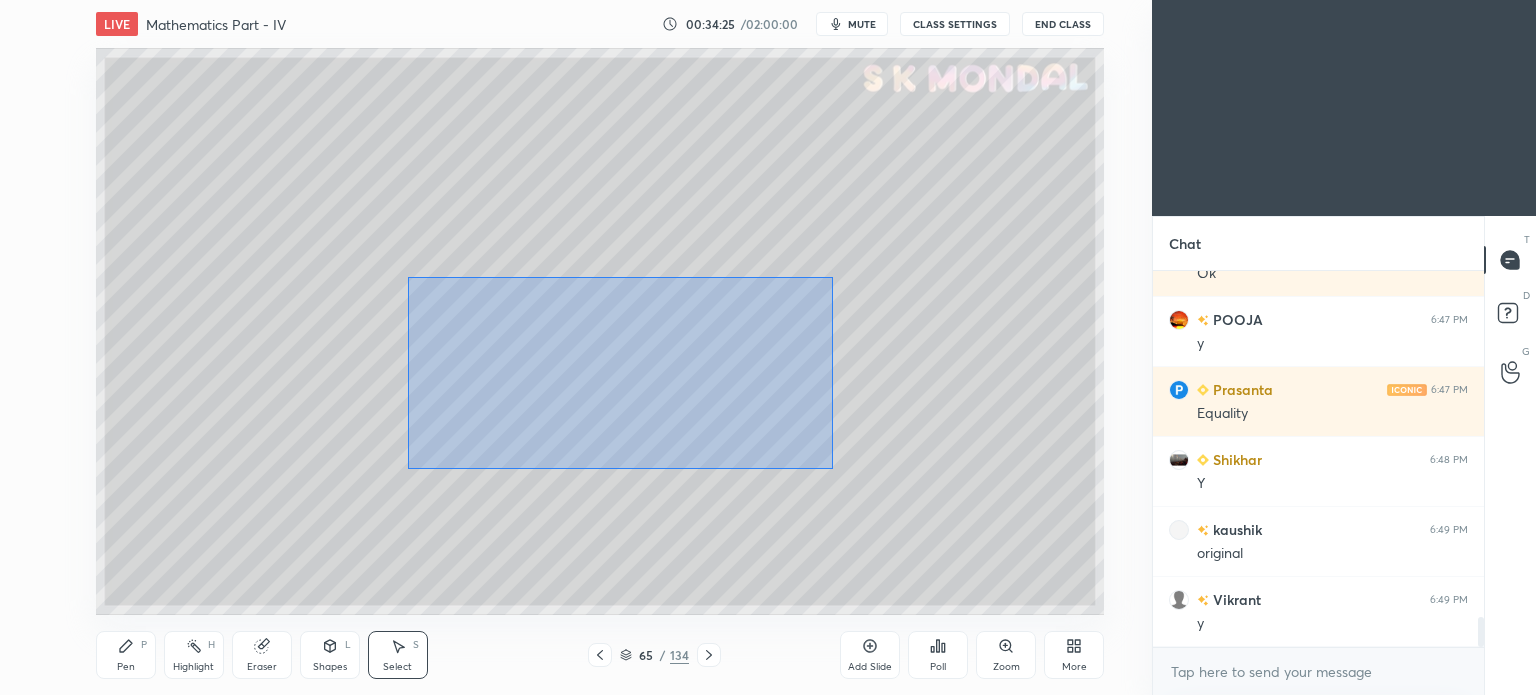 drag, startPoint x: 408, startPoint y: 276, endPoint x: 768, endPoint y: 447, distance: 398.5486 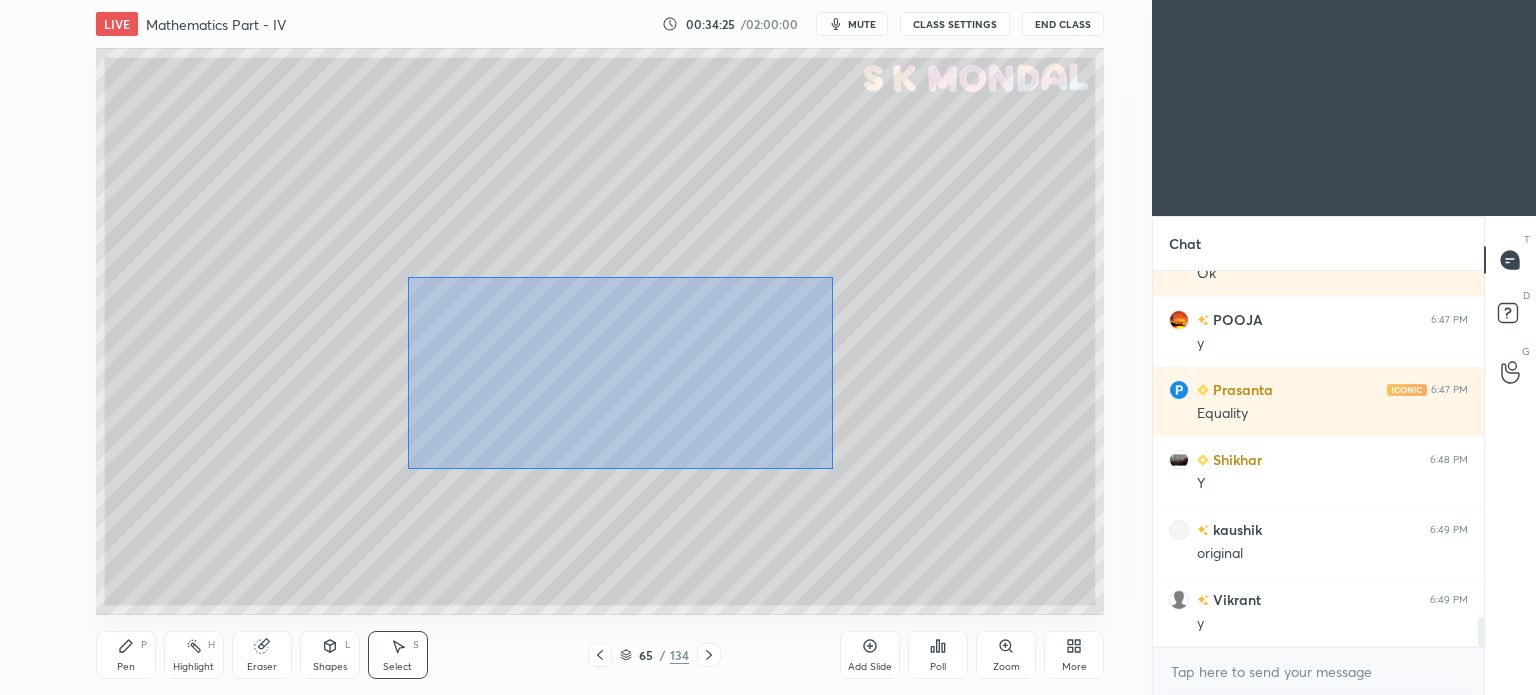 click on "0 ° Undo Copy Duplicate Duplicate to new slide Delete" at bounding box center (600, 331) 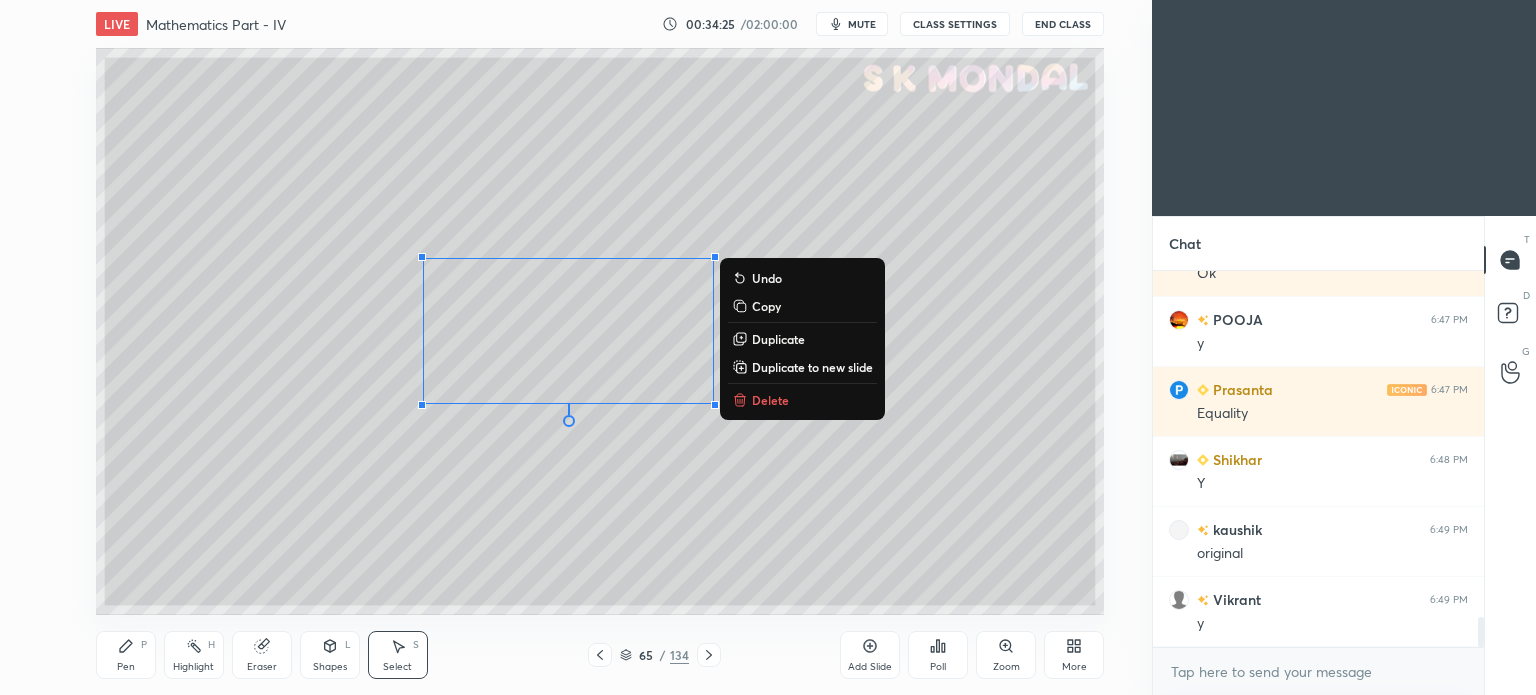 click on "Delete" at bounding box center [770, 400] 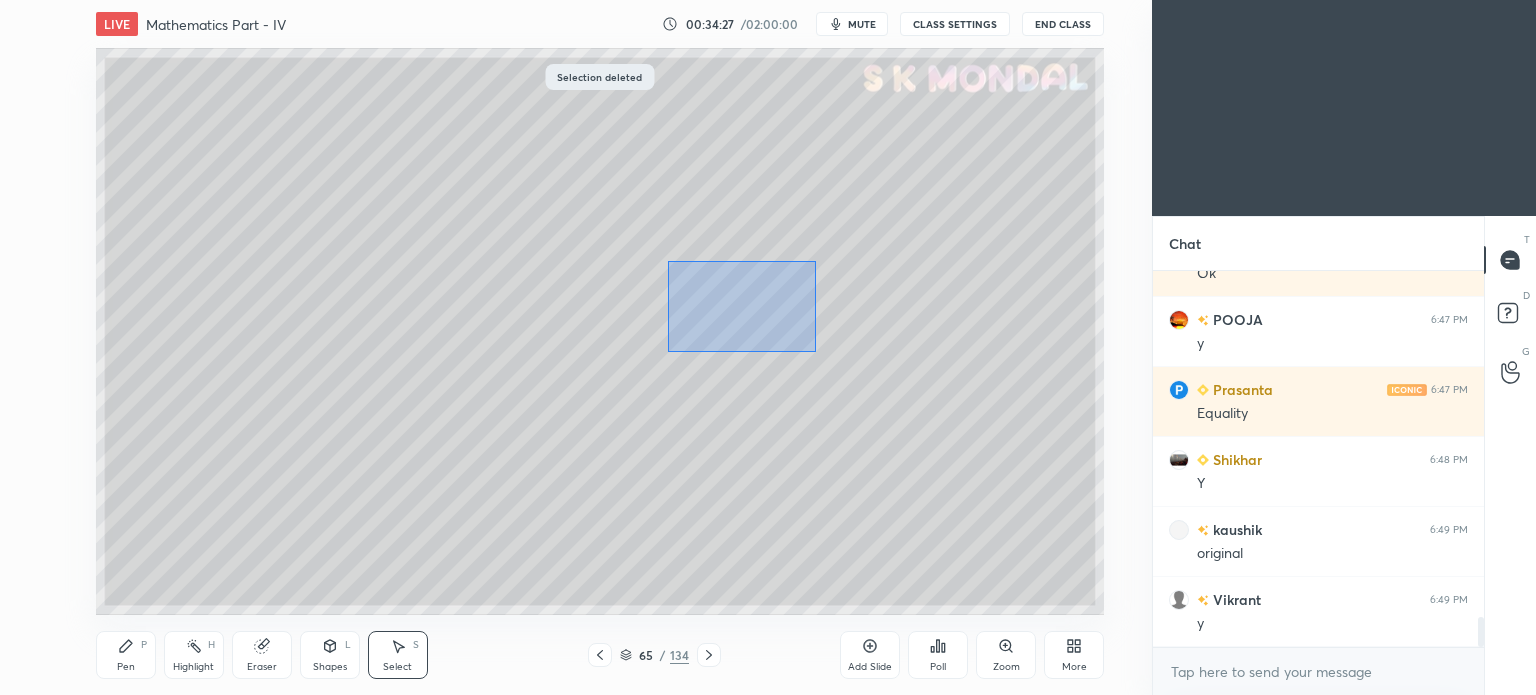 drag, startPoint x: 668, startPoint y: 261, endPoint x: 816, endPoint y: 352, distance: 173.73831 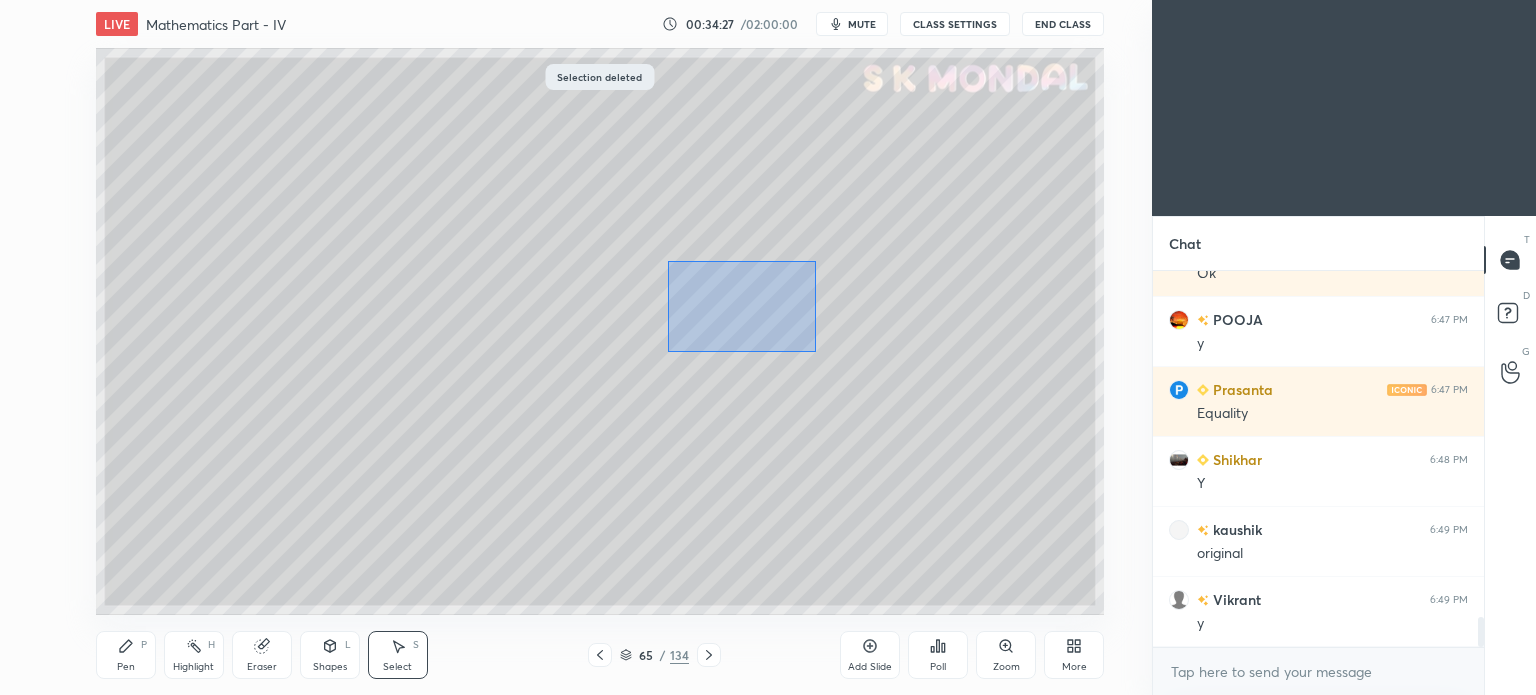 click on "0 ° Undo Copy Duplicate Duplicate to new slide Delete" at bounding box center (600, 331) 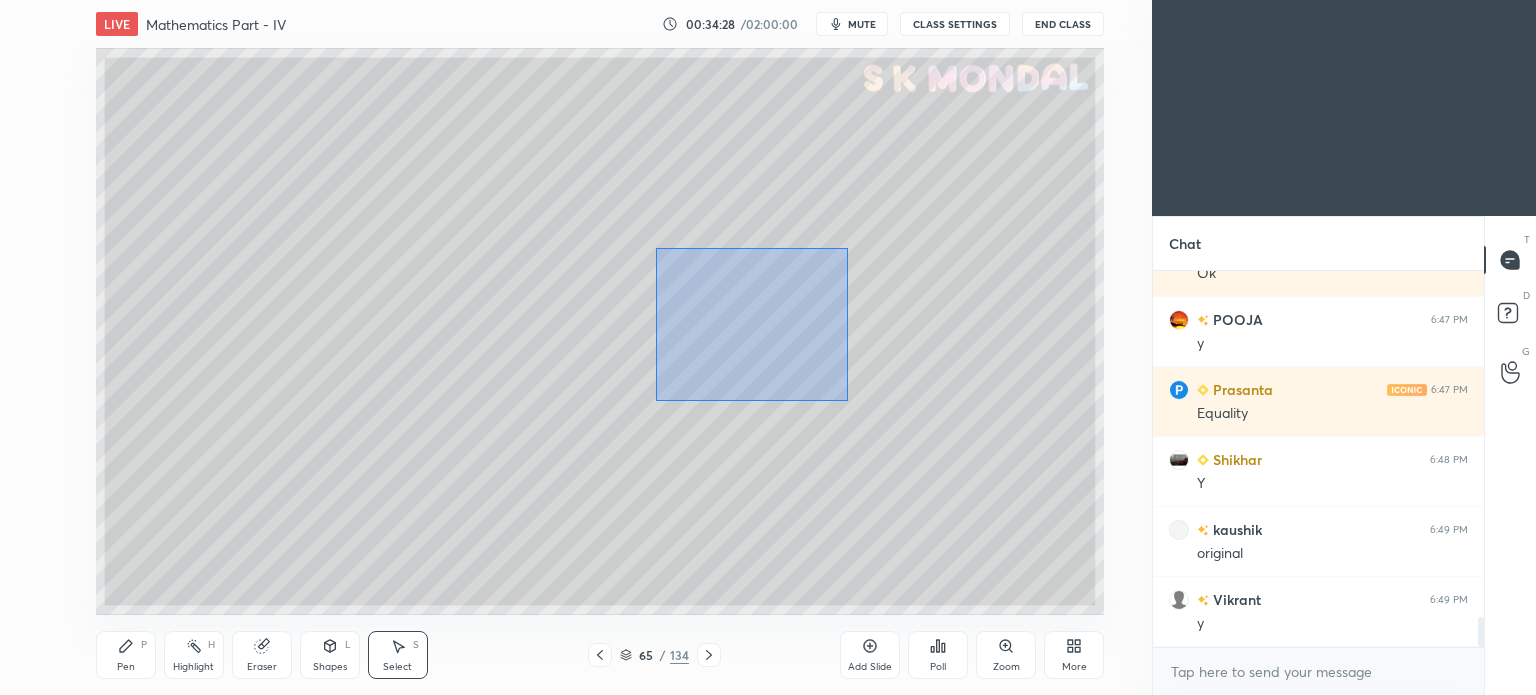 drag, startPoint x: 656, startPoint y: 247, endPoint x: 848, endPoint y: 400, distance: 245.5056 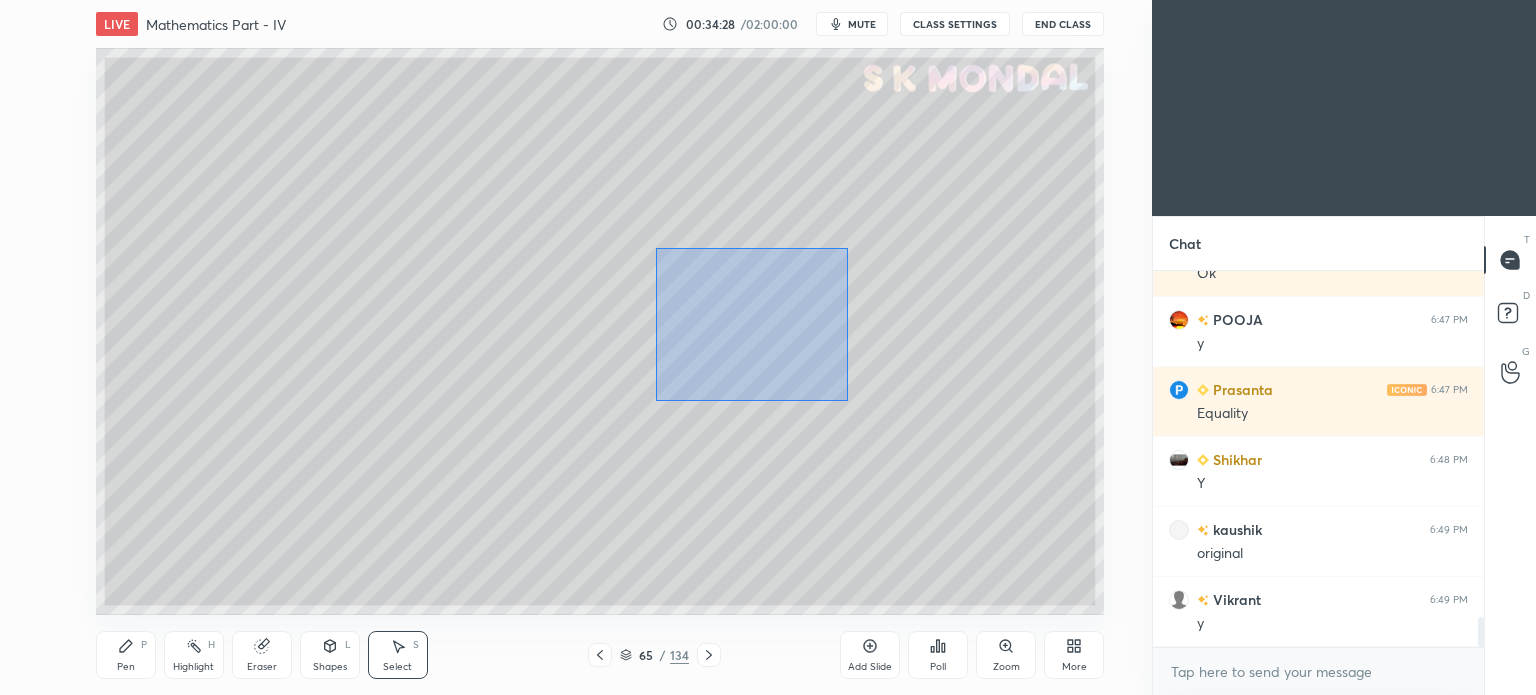 click on "0 ° Undo Copy Duplicate Duplicate to new slide Delete" at bounding box center [600, 331] 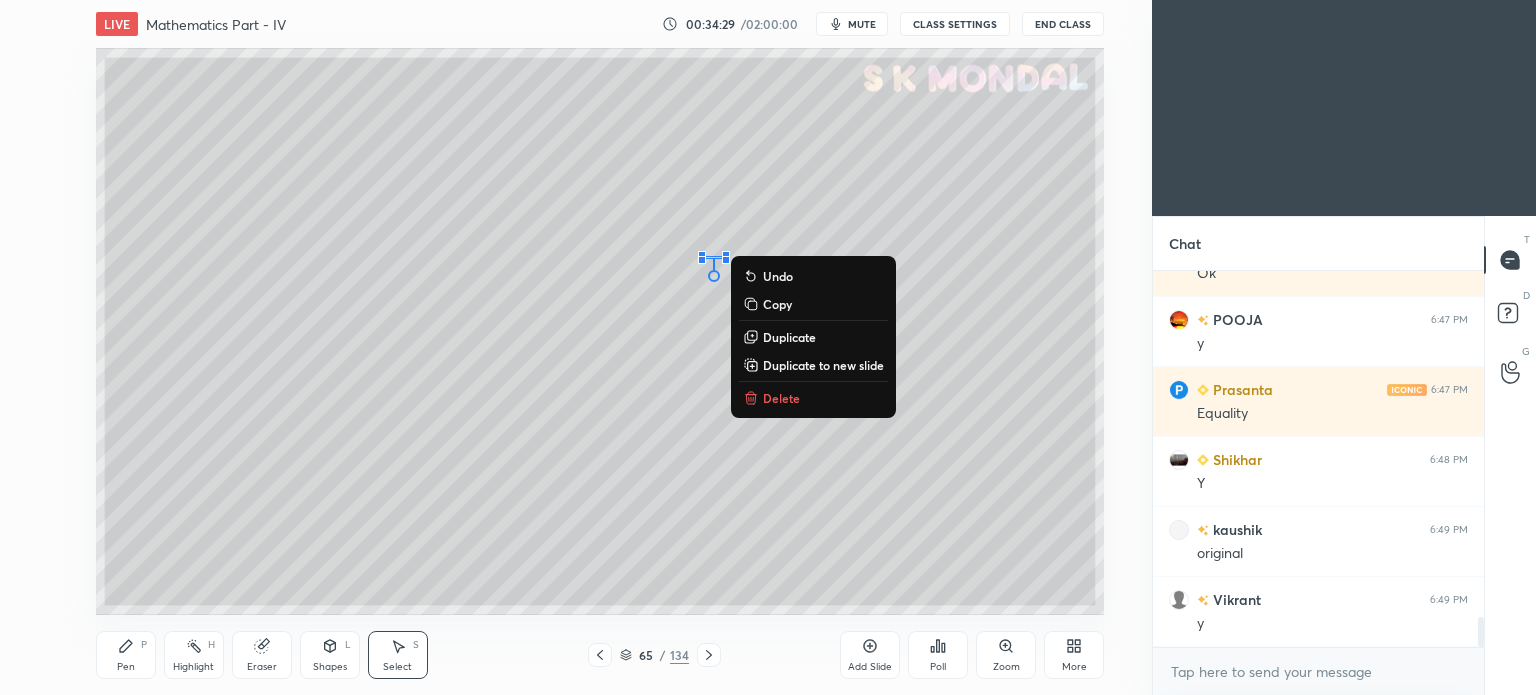 click on "Delete" at bounding box center (781, 398) 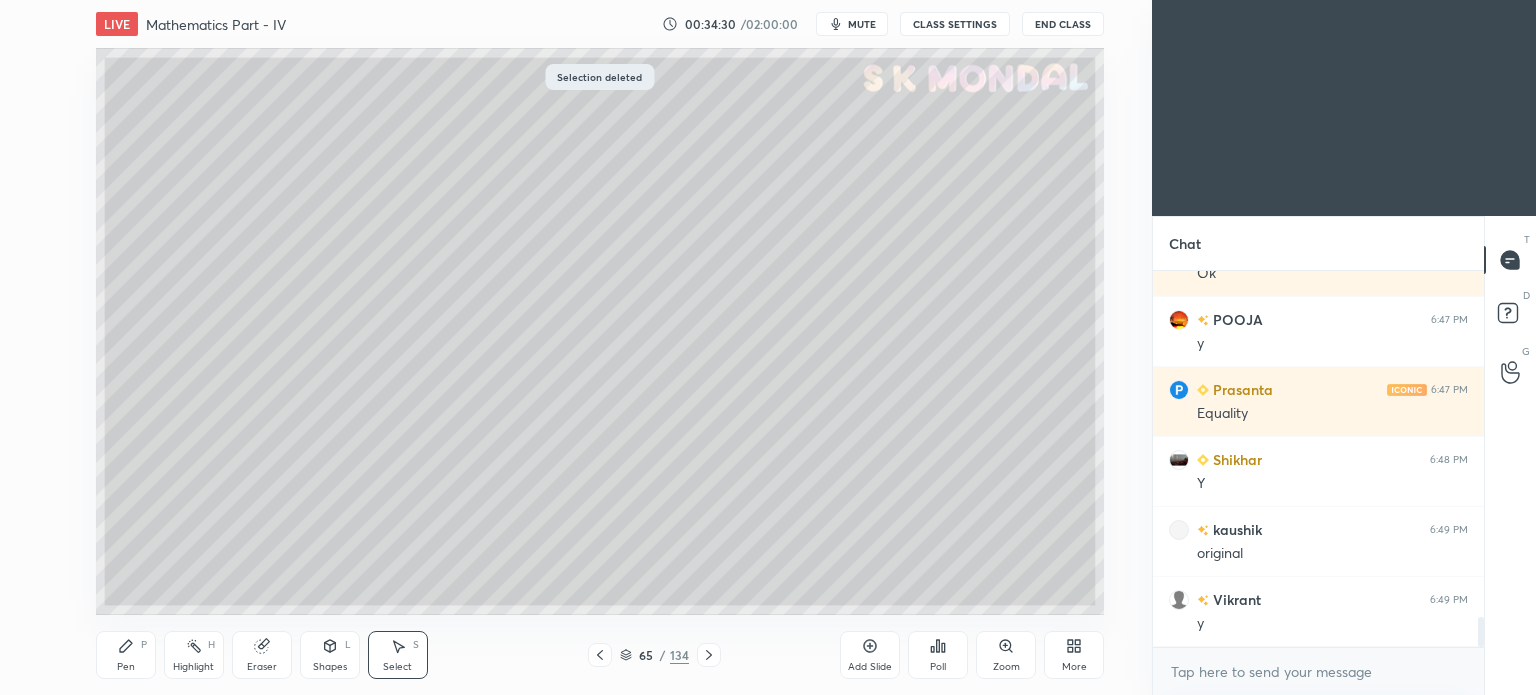 click on "Pen P" at bounding box center (126, 655) 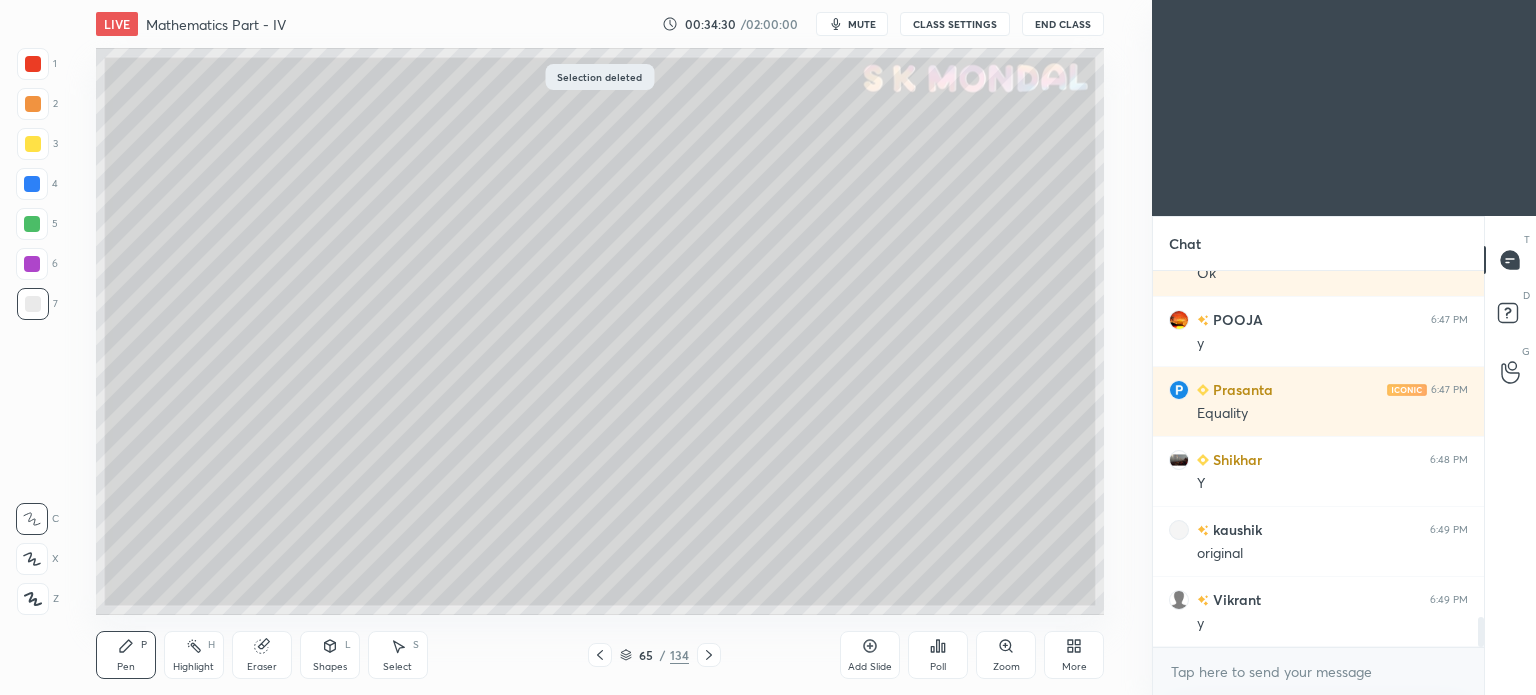 click on "Pen P" at bounding box center (126, 655) 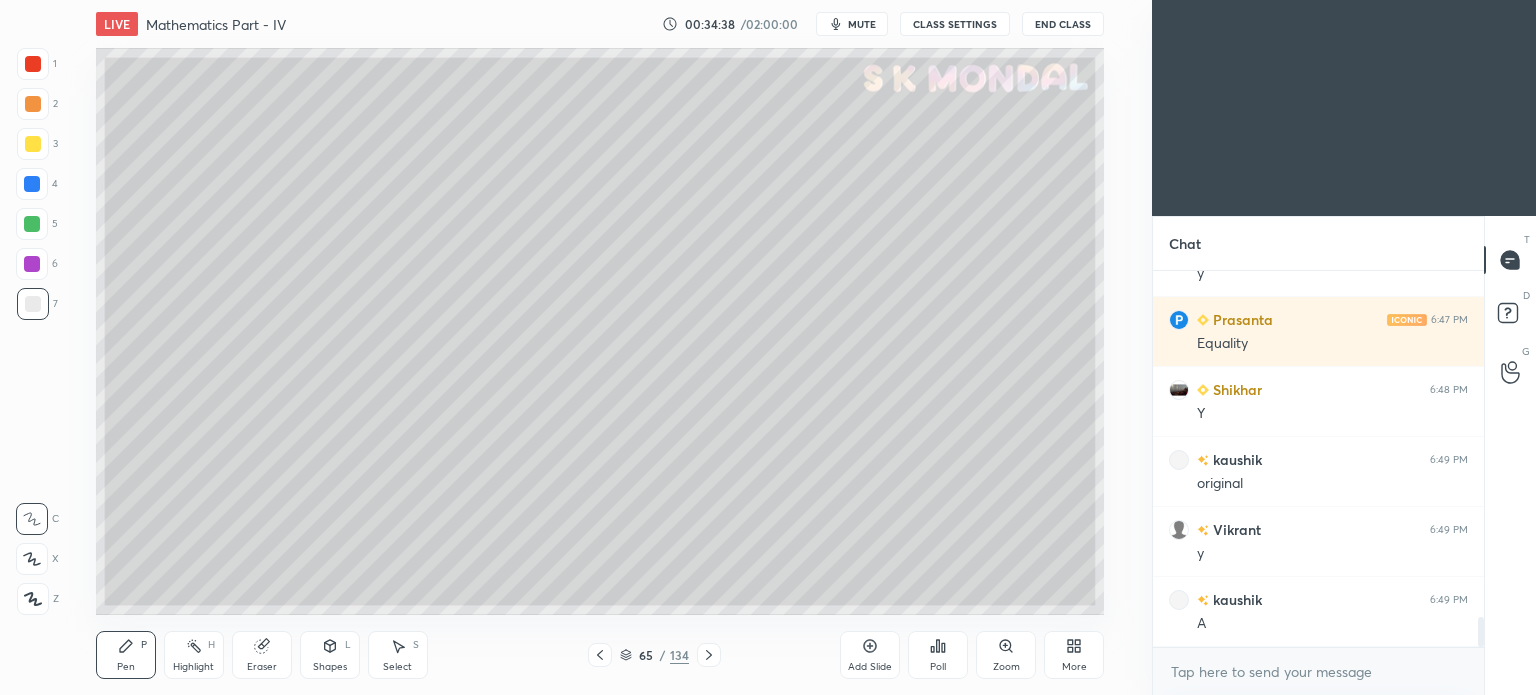 scroll, scrollTop: 4446, scrollLeft: 0, axis: vertical 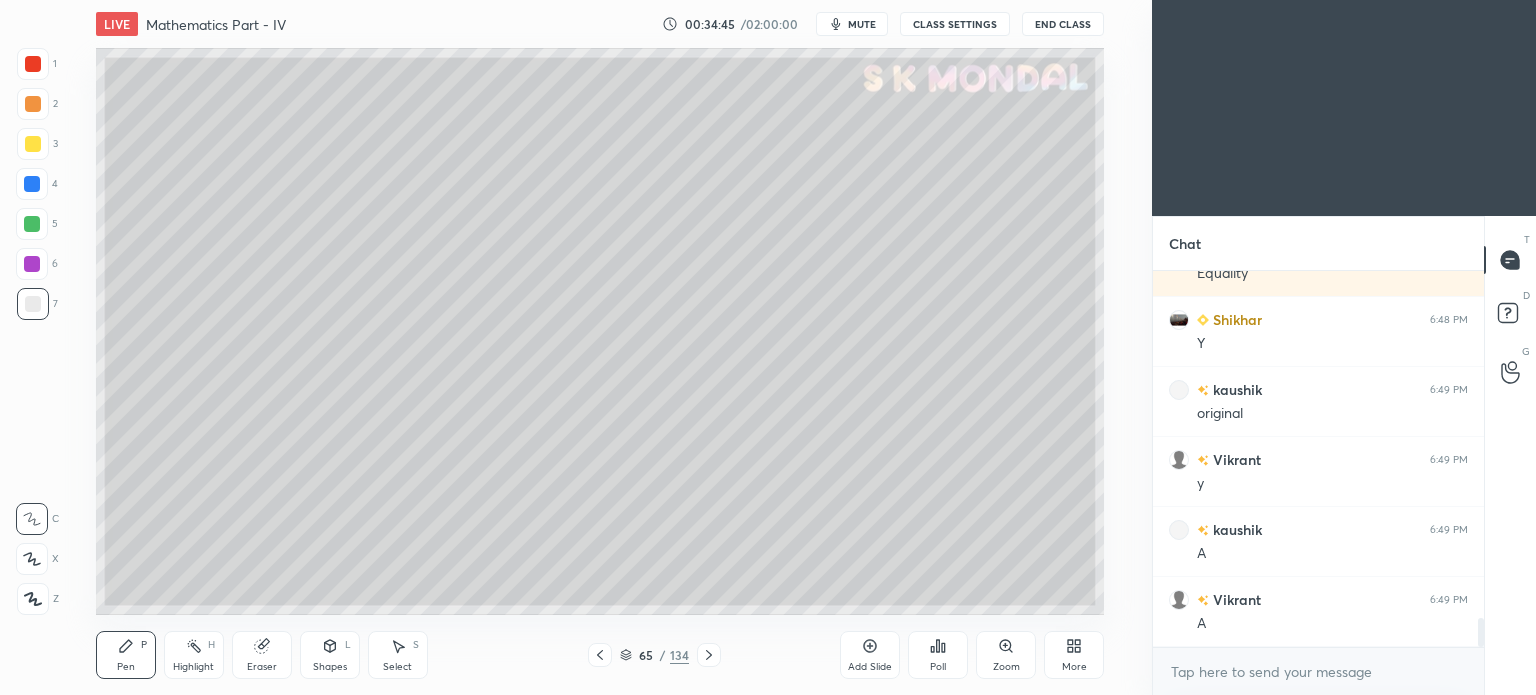 click on "Highlight" at bounding box center [193, 667] 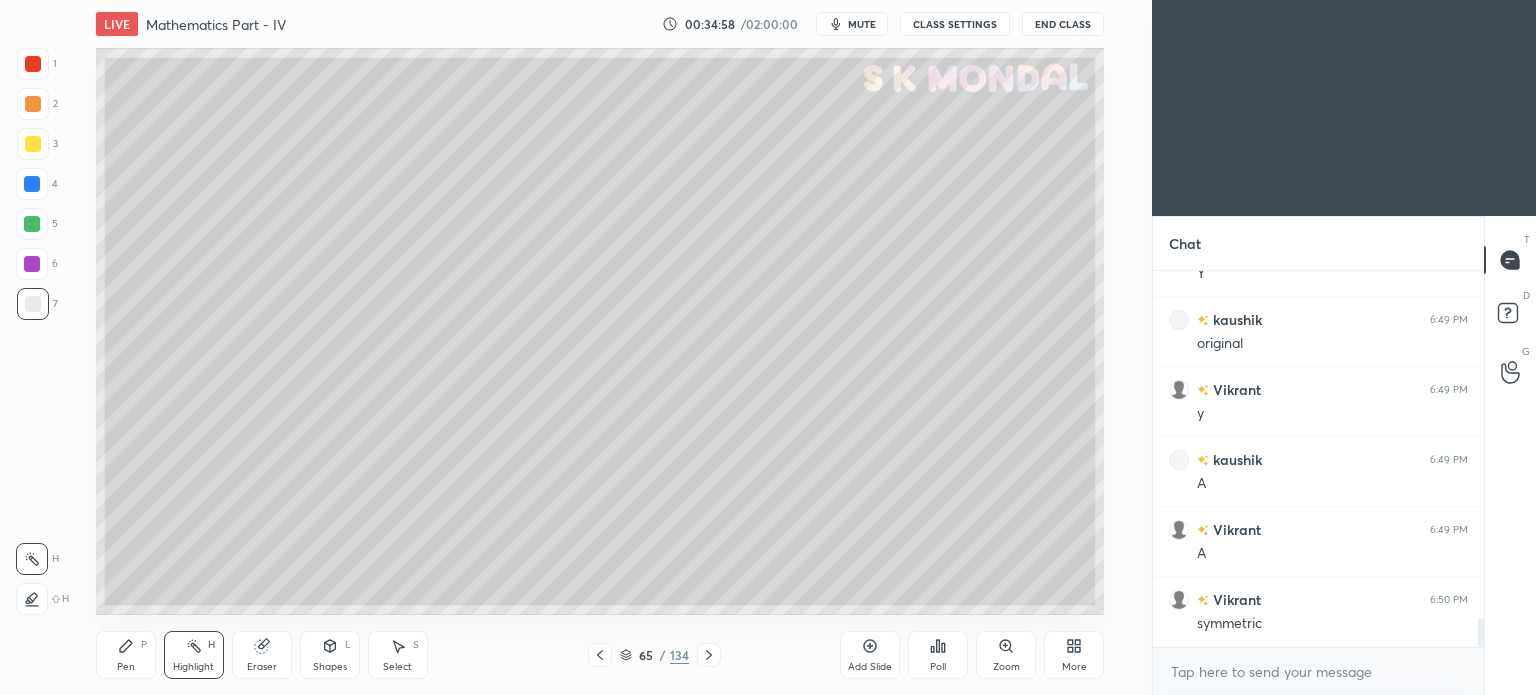 scroll, scrollTop: 4586, scrollLeft: 0, axis: vertical 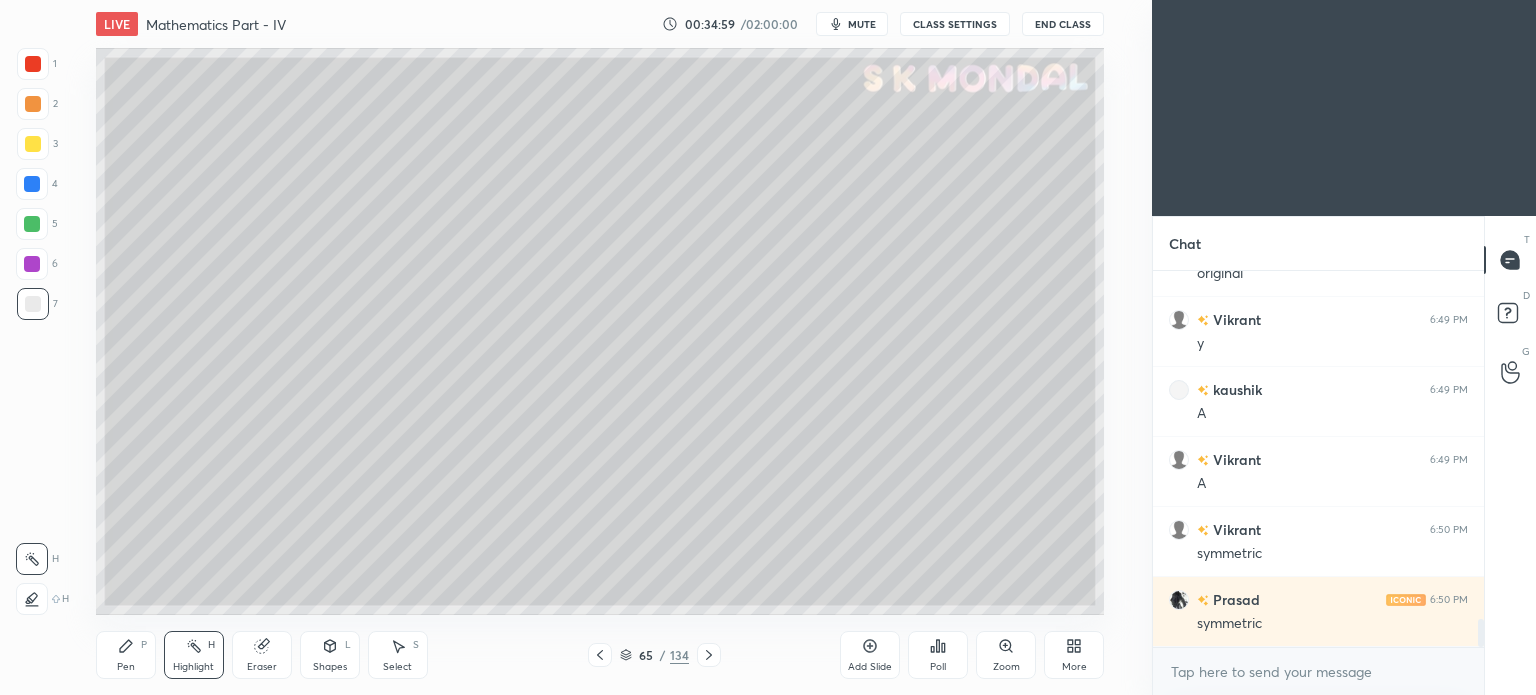 click 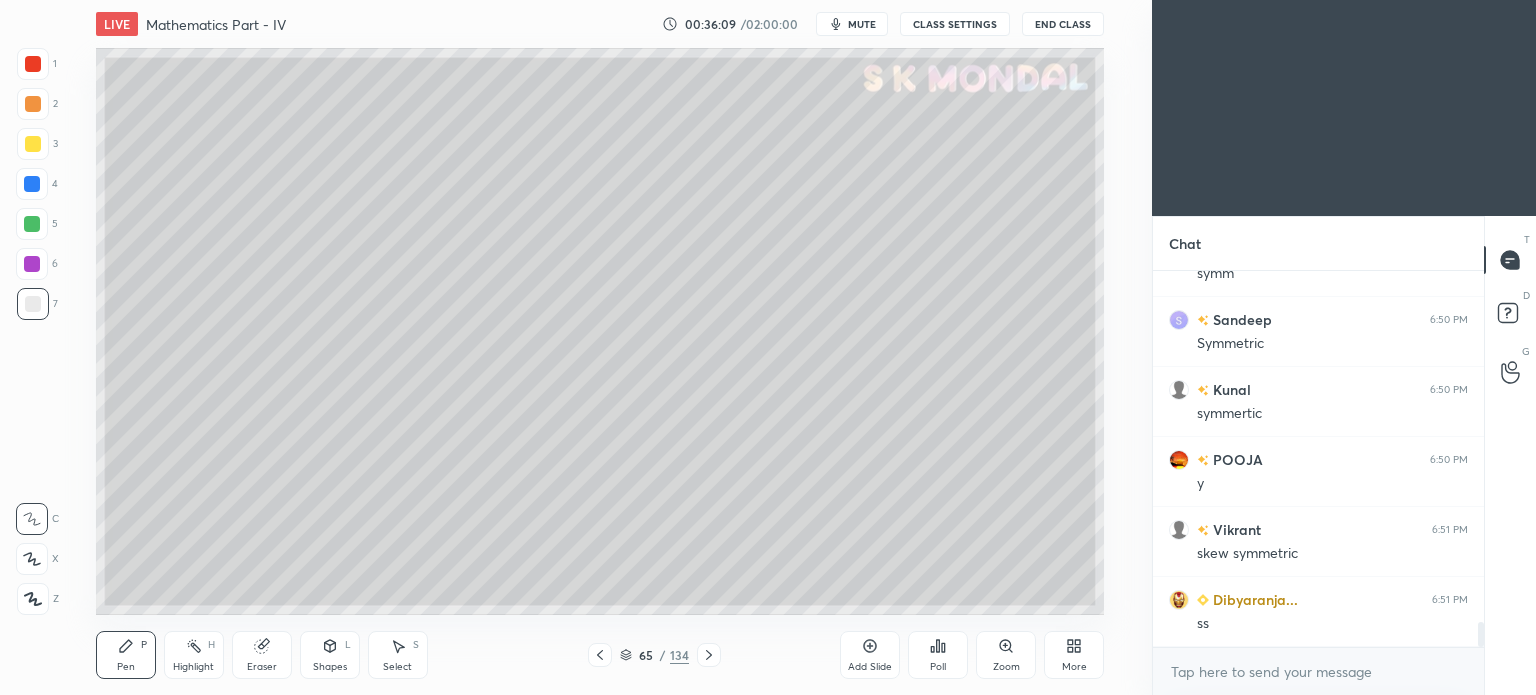 scroll, scrollTop: 5356, scrollLeft: 0, axis: vertical 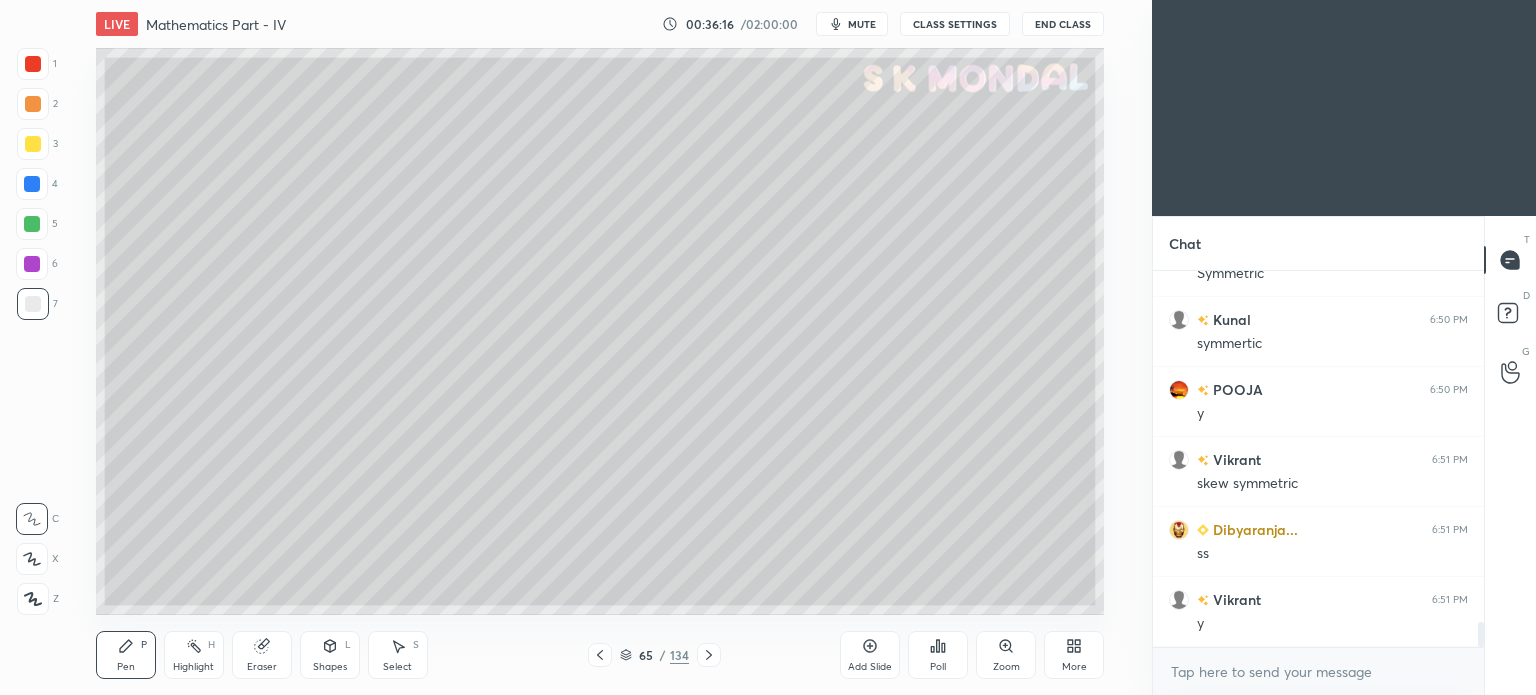 click 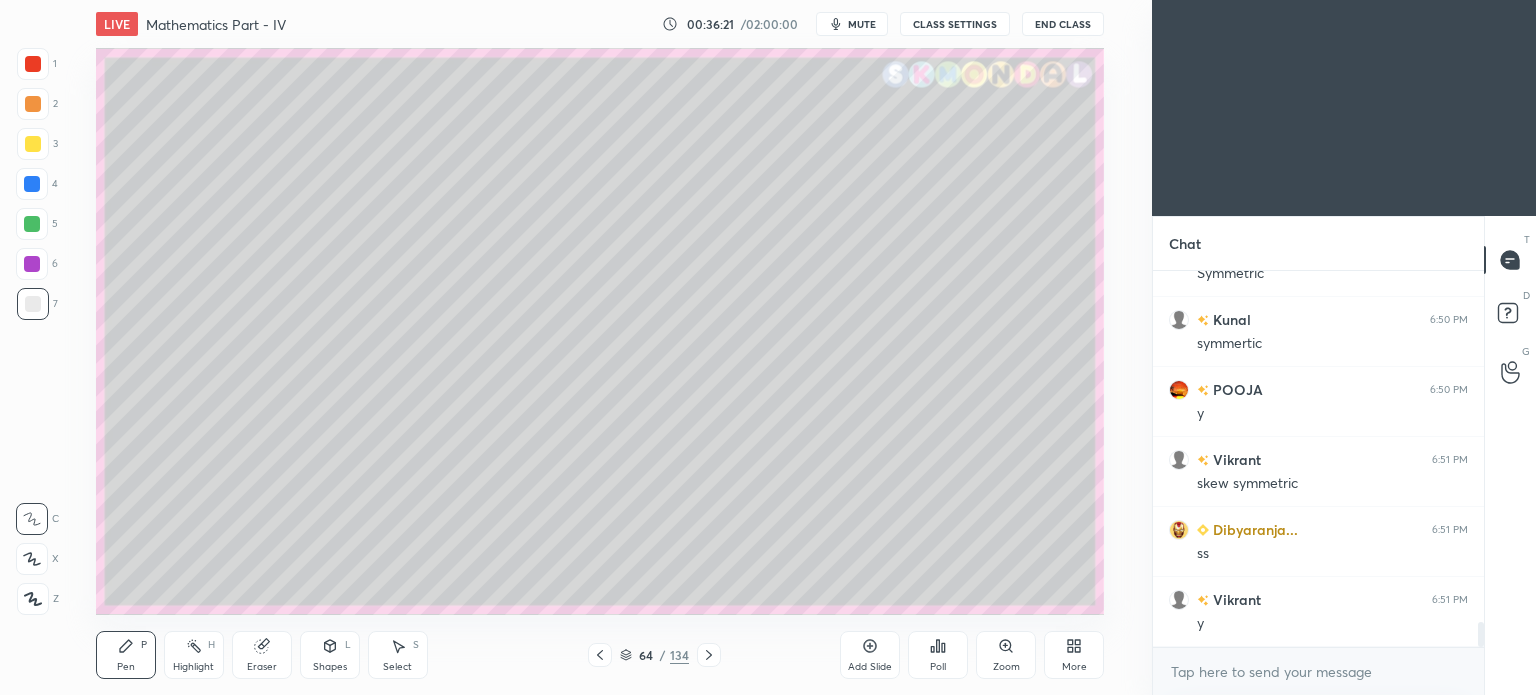 click on "Highlight H" at bounding box center (194, 655) 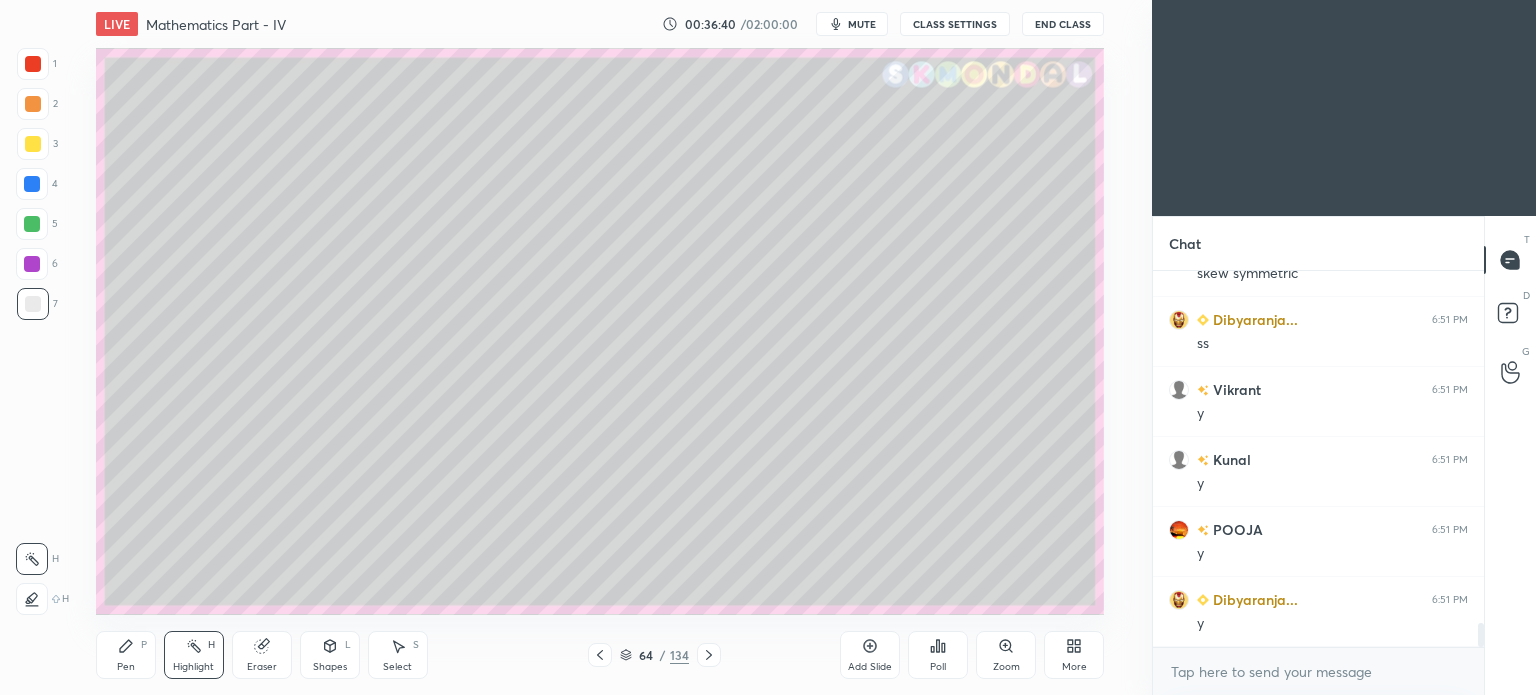 scroll, scrollTop: 5636, scrollLeft: 0, axis: vertical 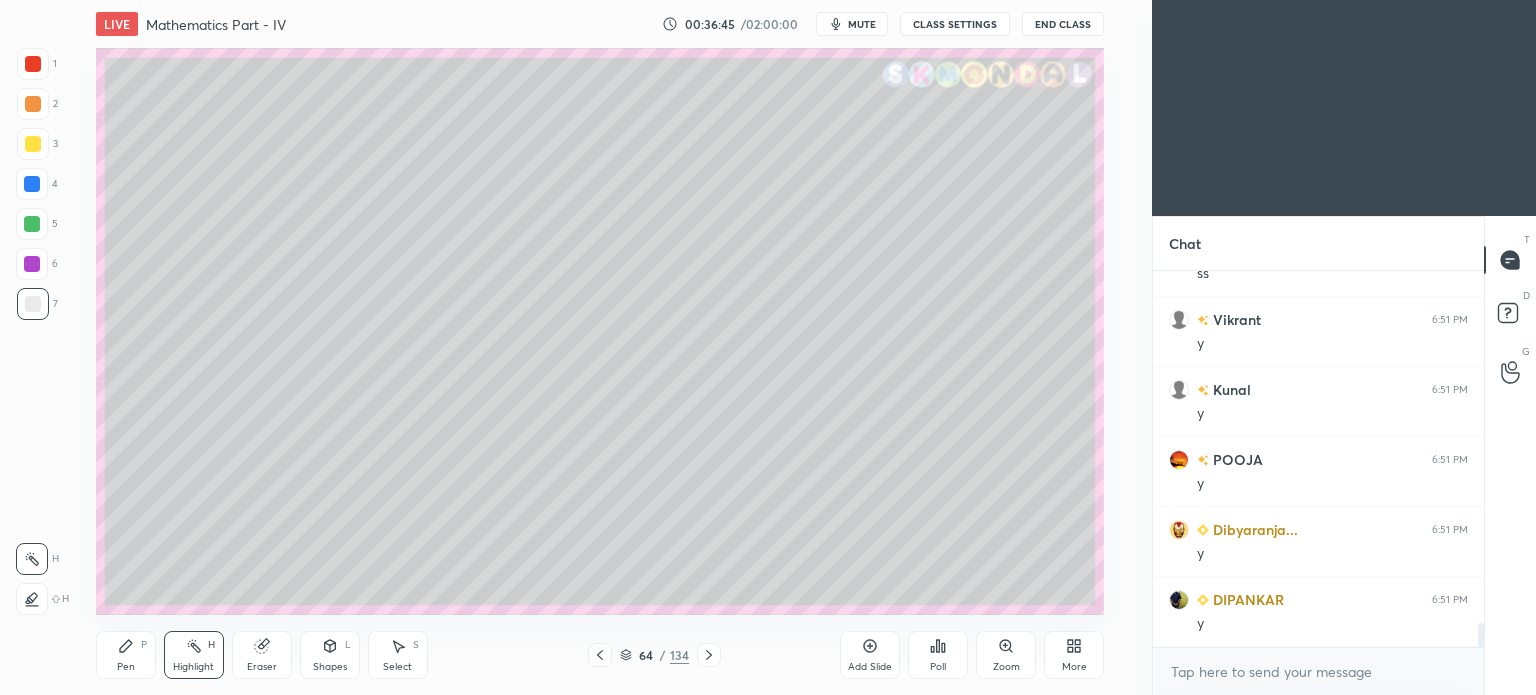 click 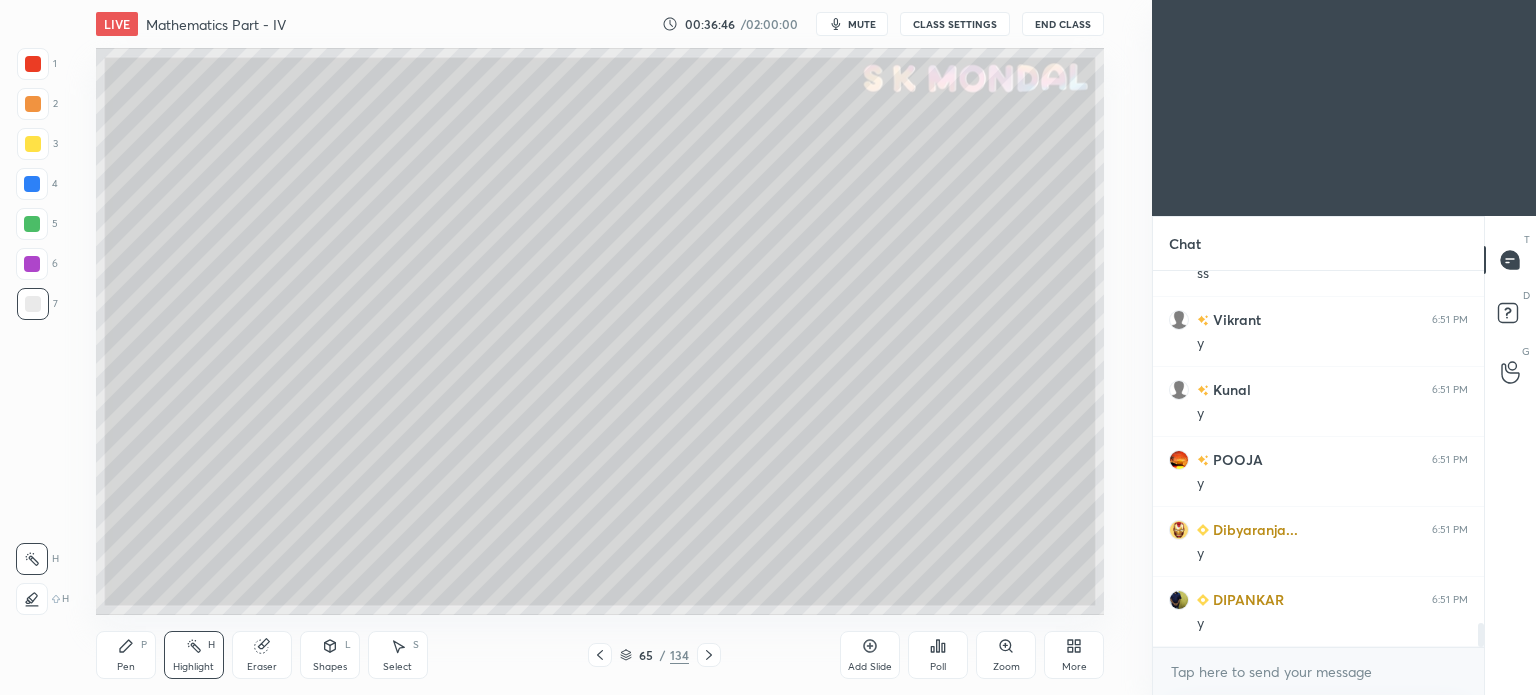 click 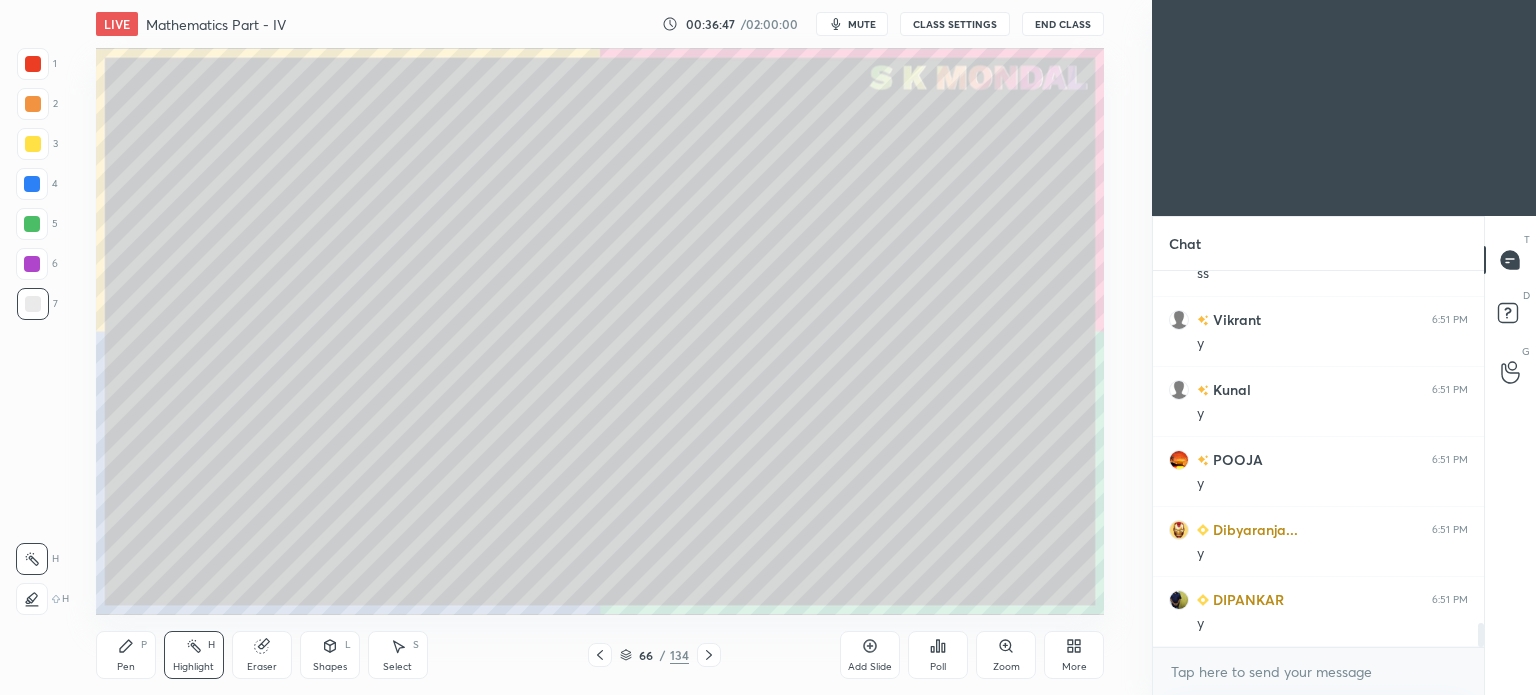 click at bounding box center (600, 655) 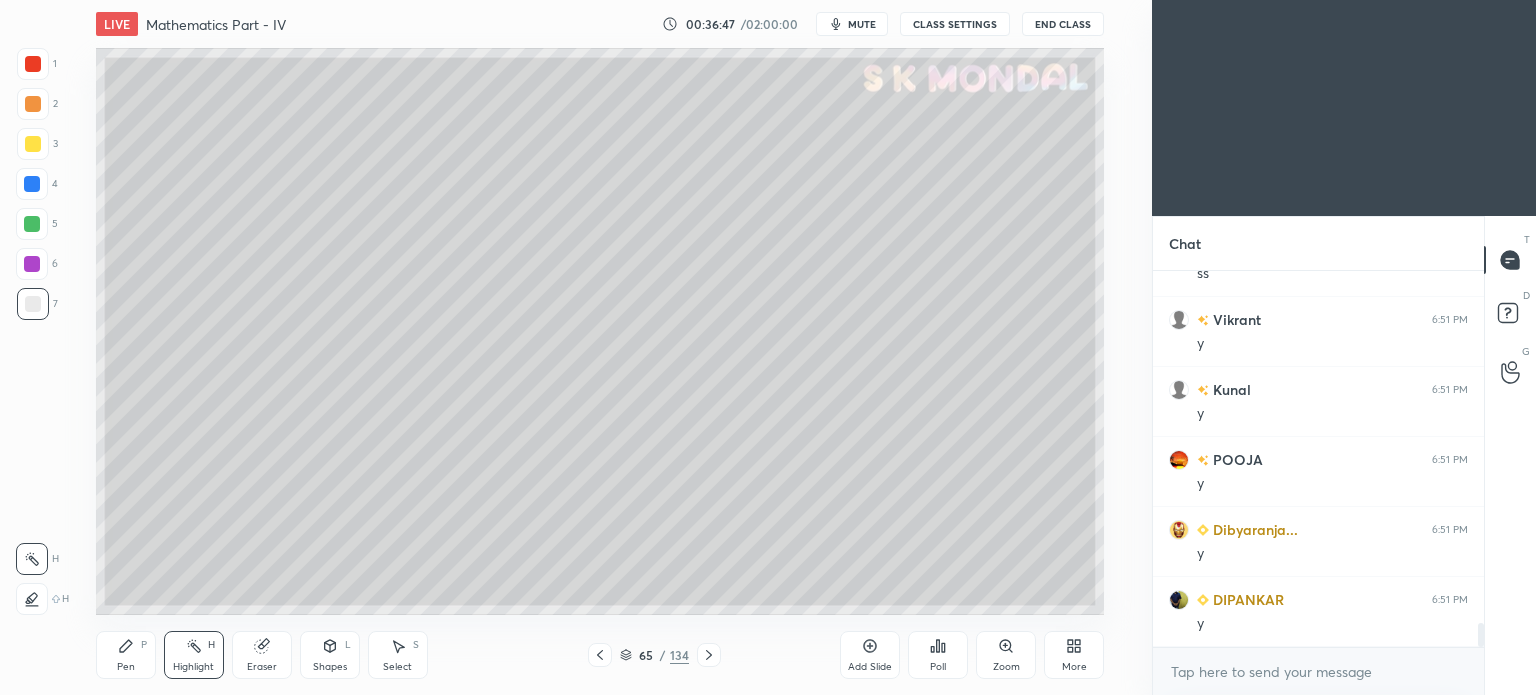click 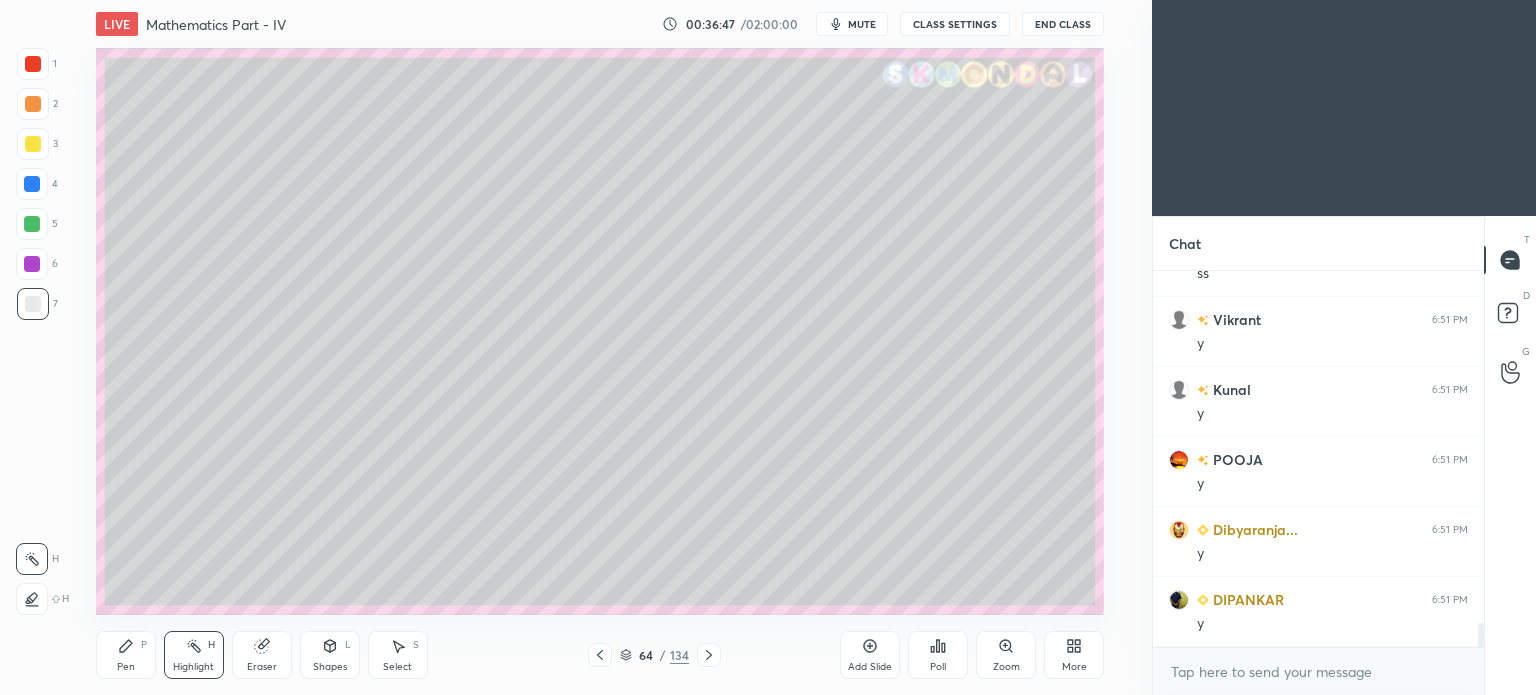 click 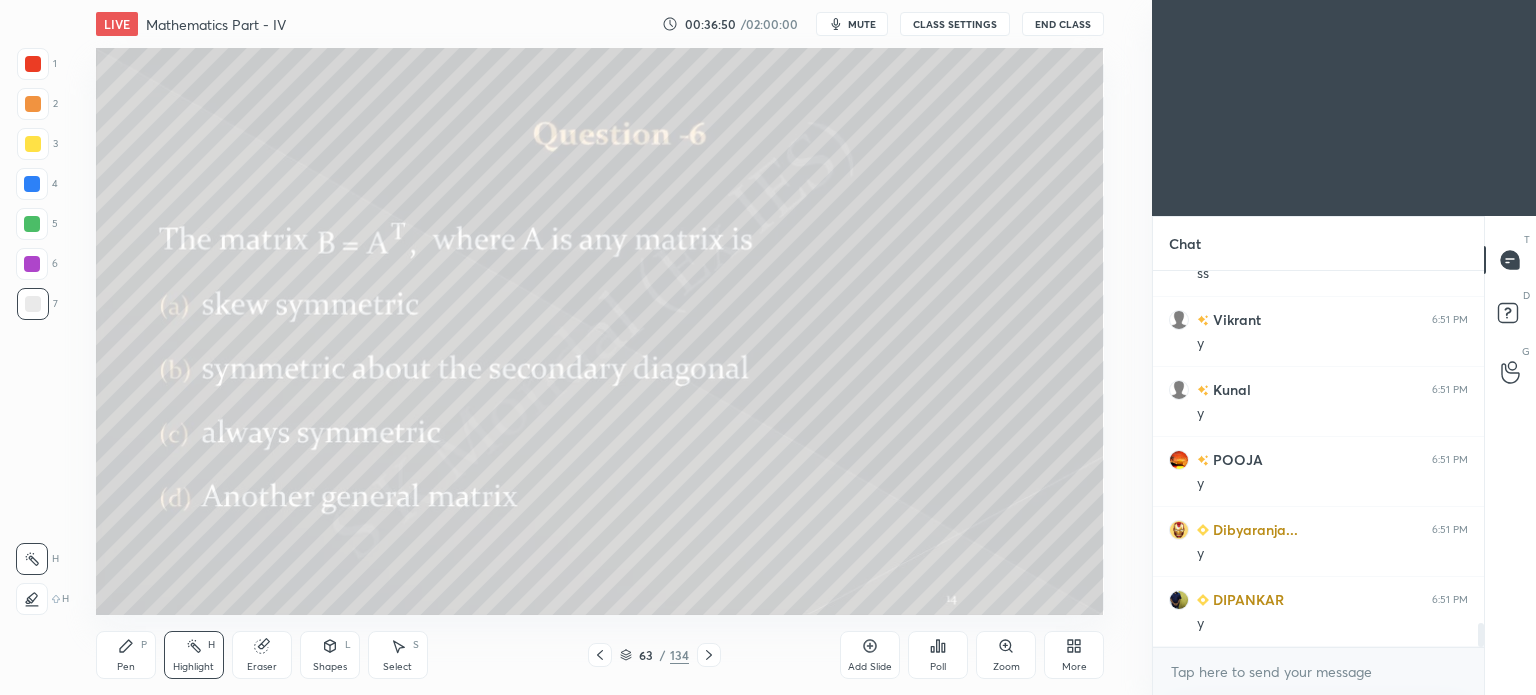 click 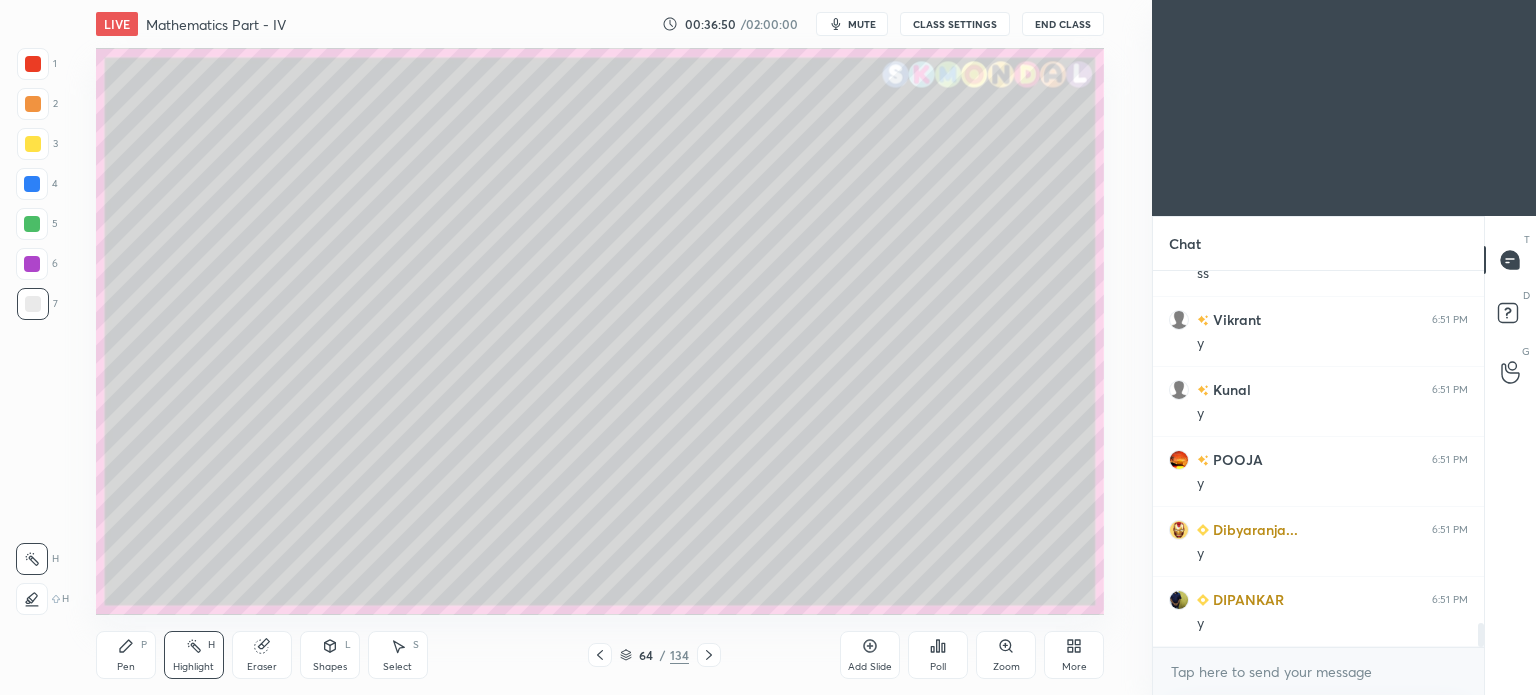 click 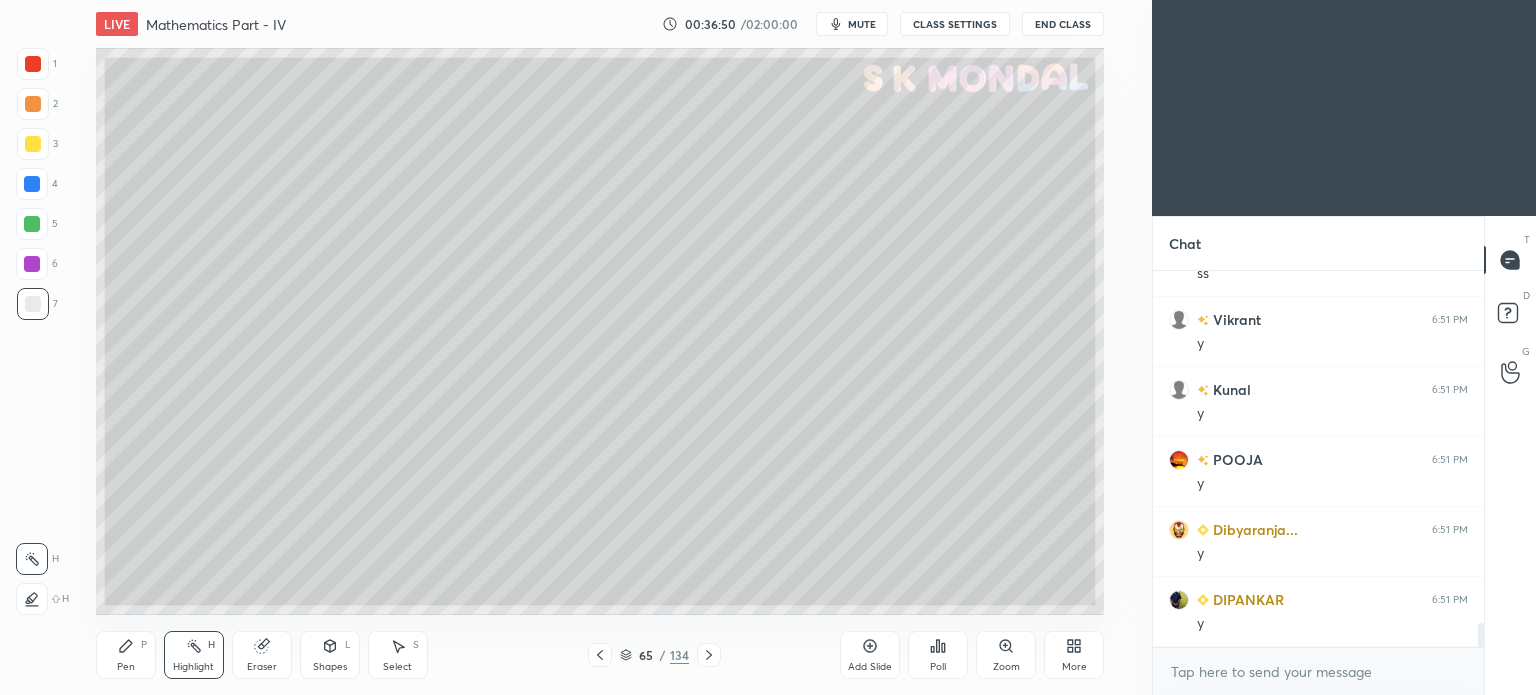 click 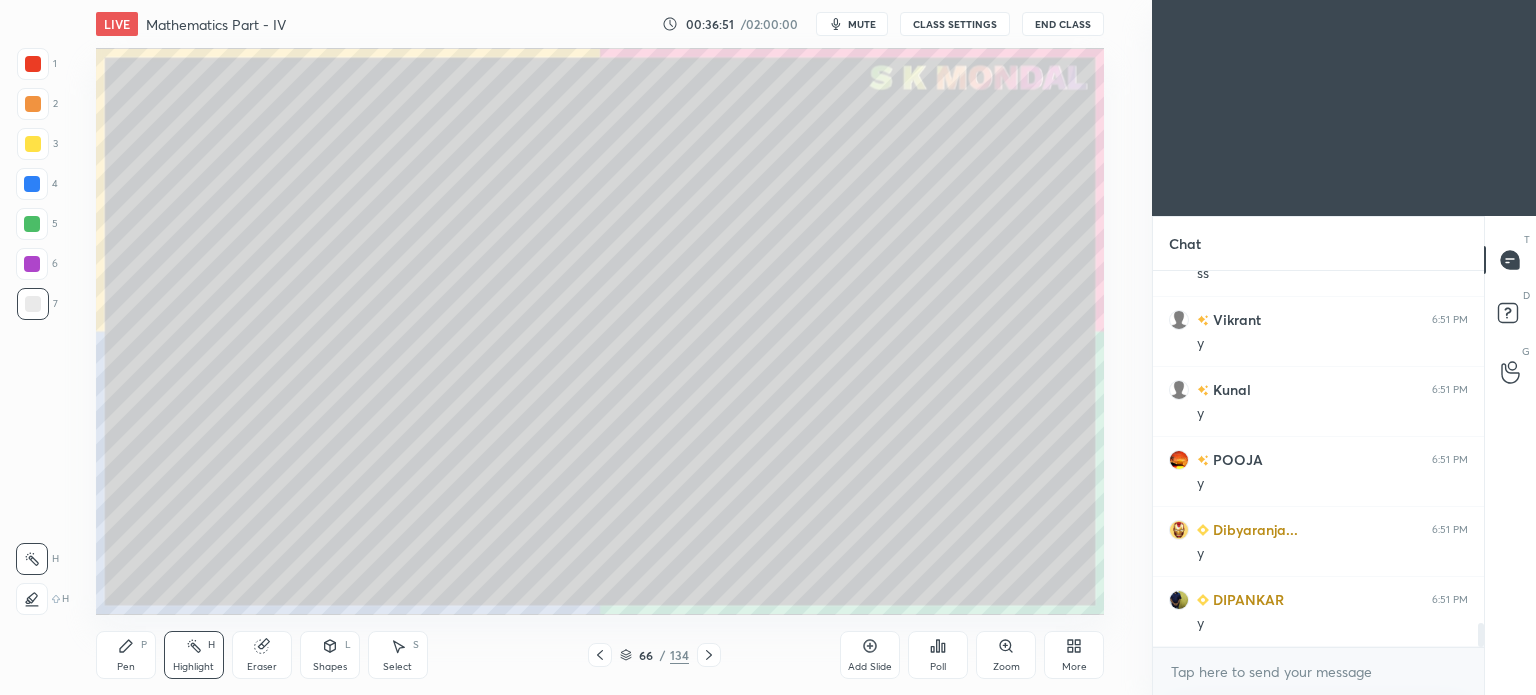 click 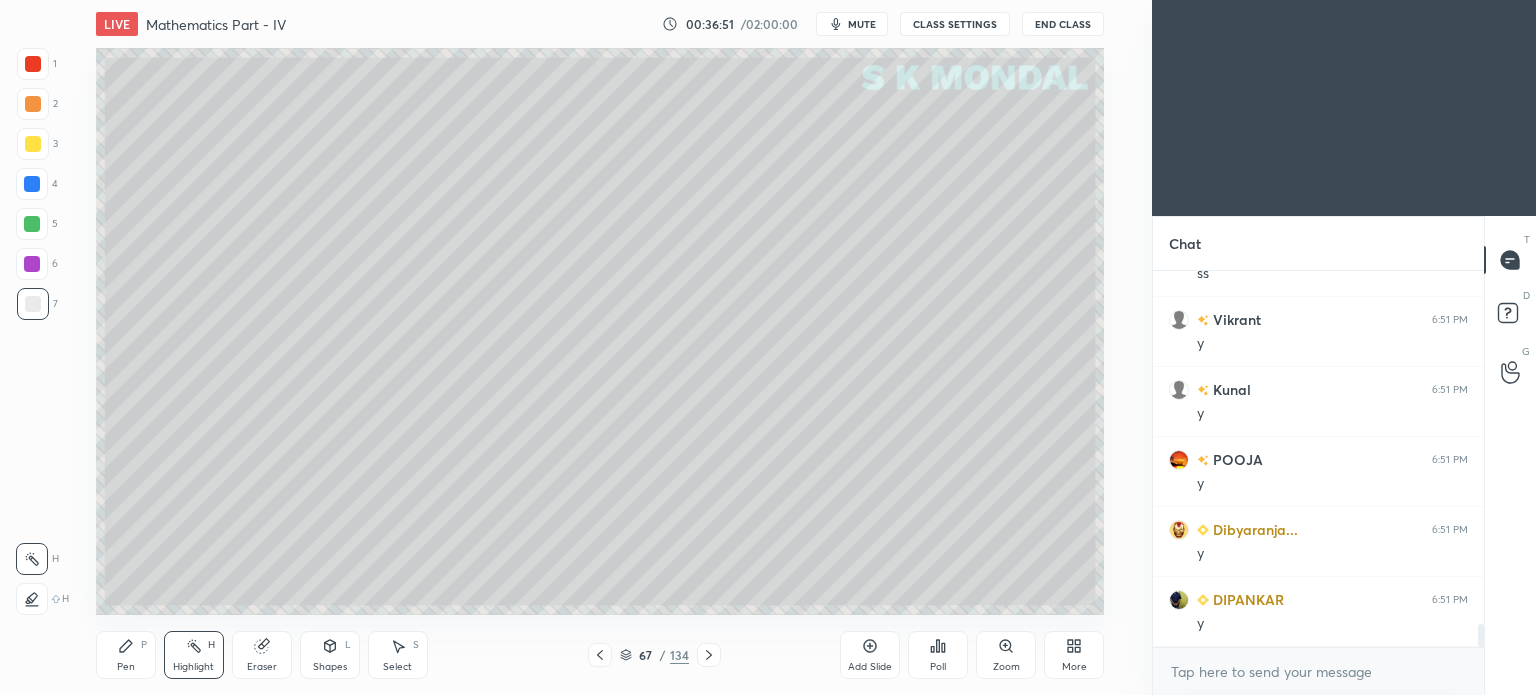 scroll, scrollTop: 5706, scrollLeft: 0, axis: vertical 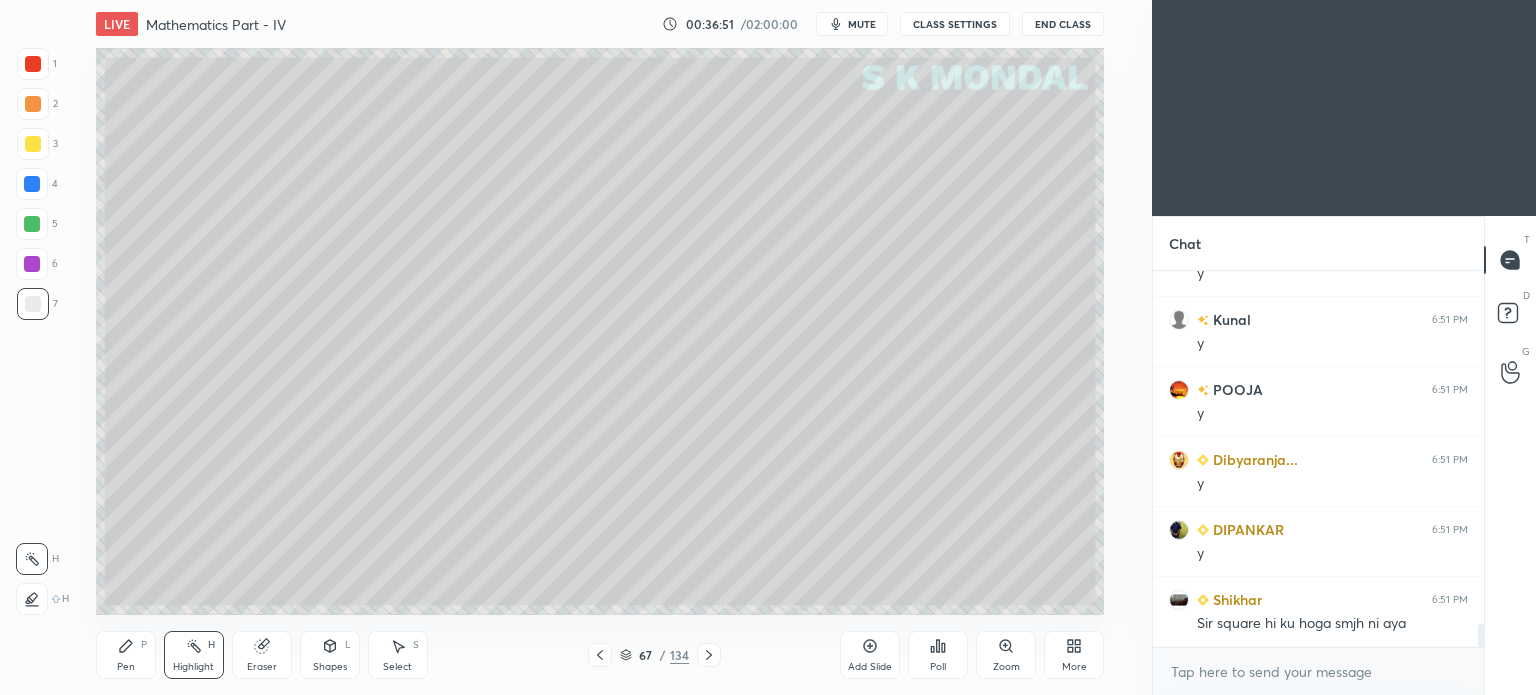 click 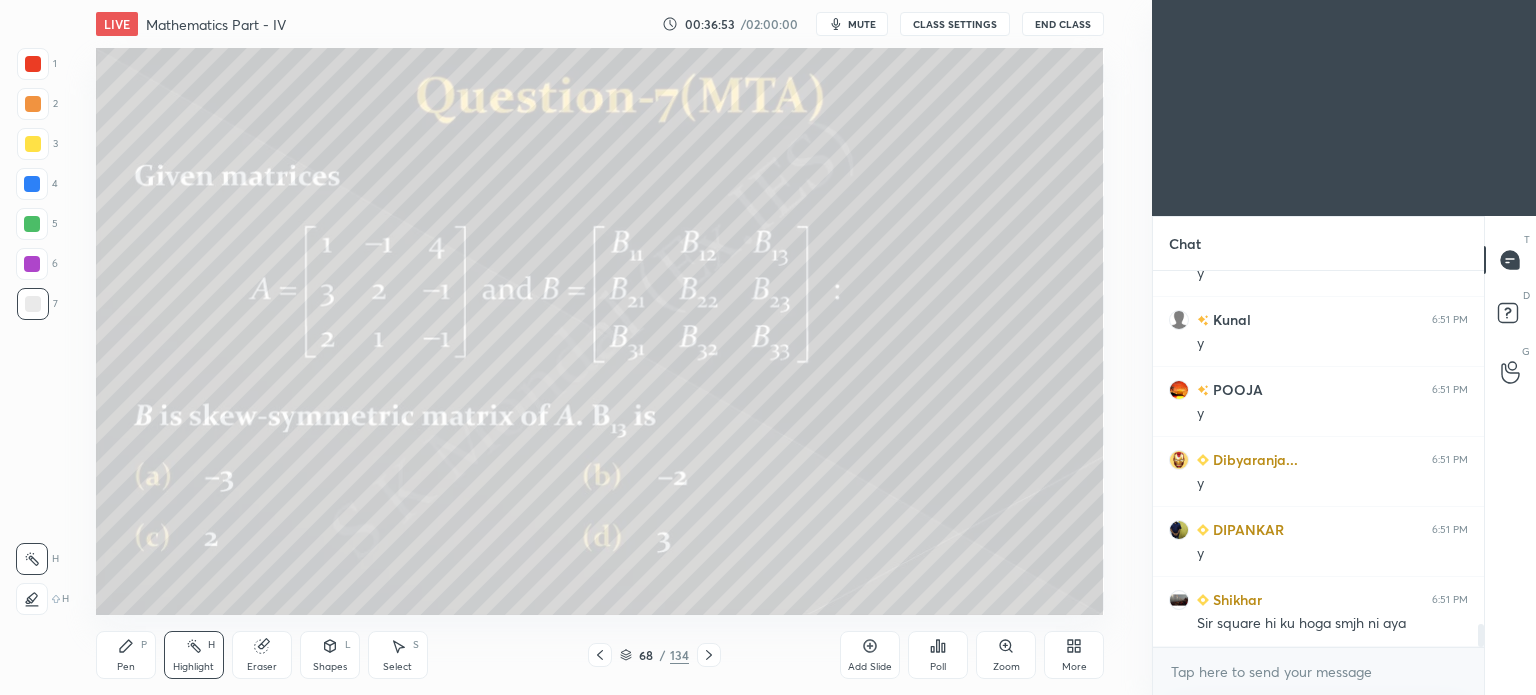 click on "Select" at bounding box center [397, 667] 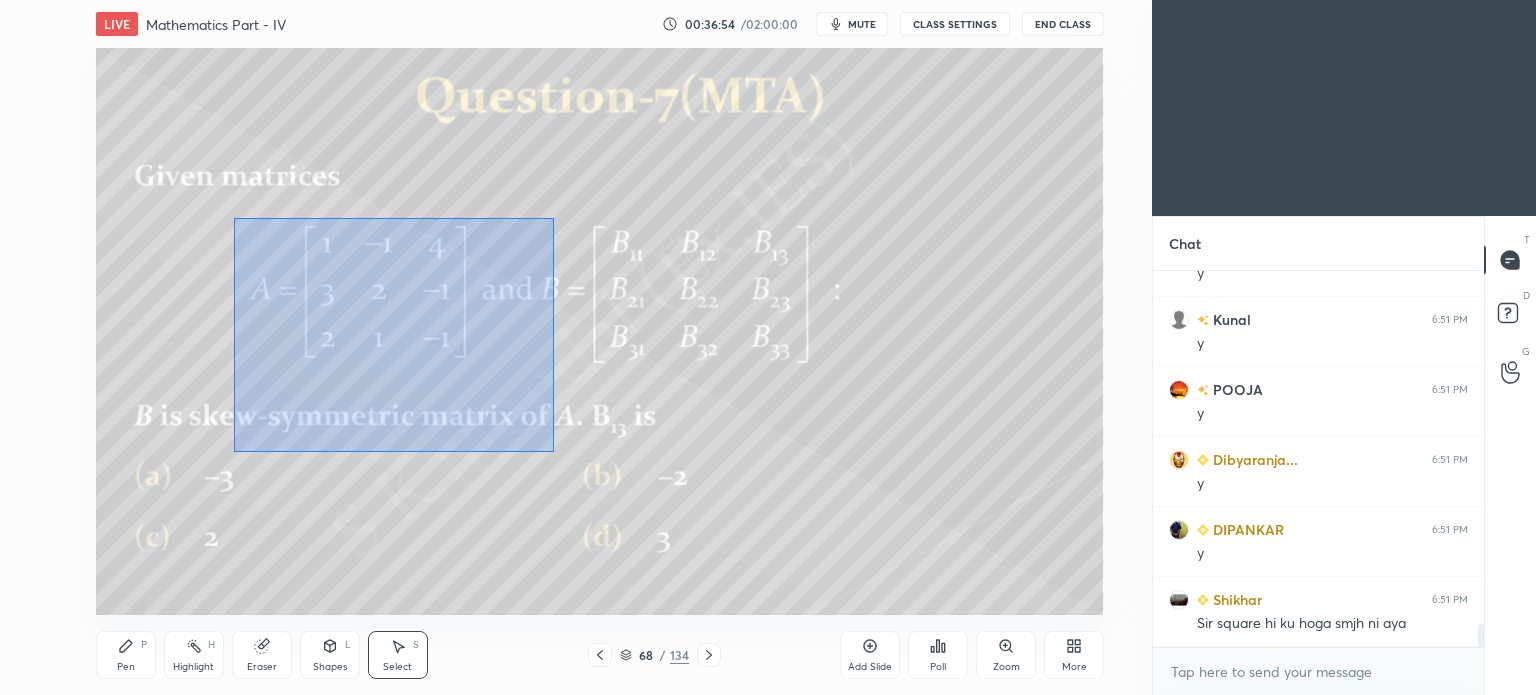 drag, startPoint x: 242, startPoint y: 223, endPoint x: 553, endPoint y: 451, distance: 385.62286 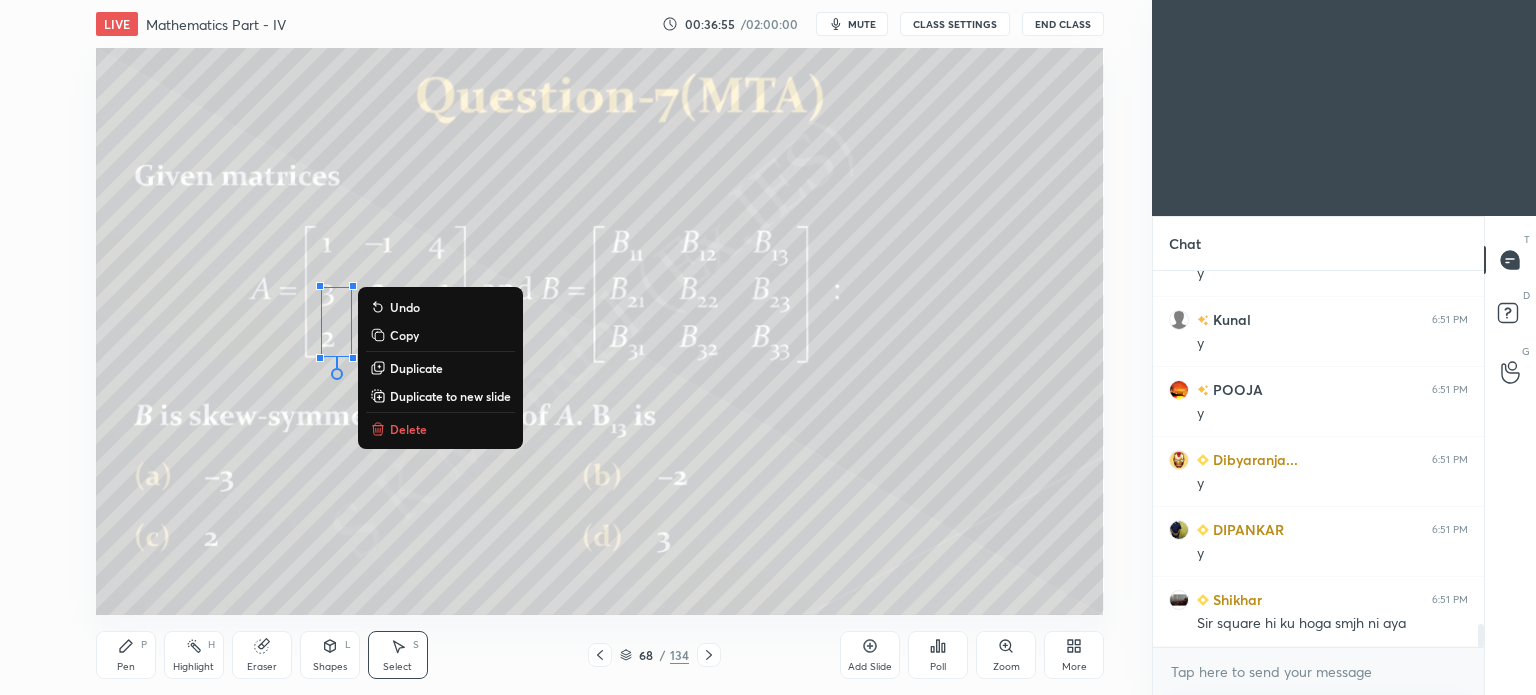click on "Delete" at bounding box center [440, 429] 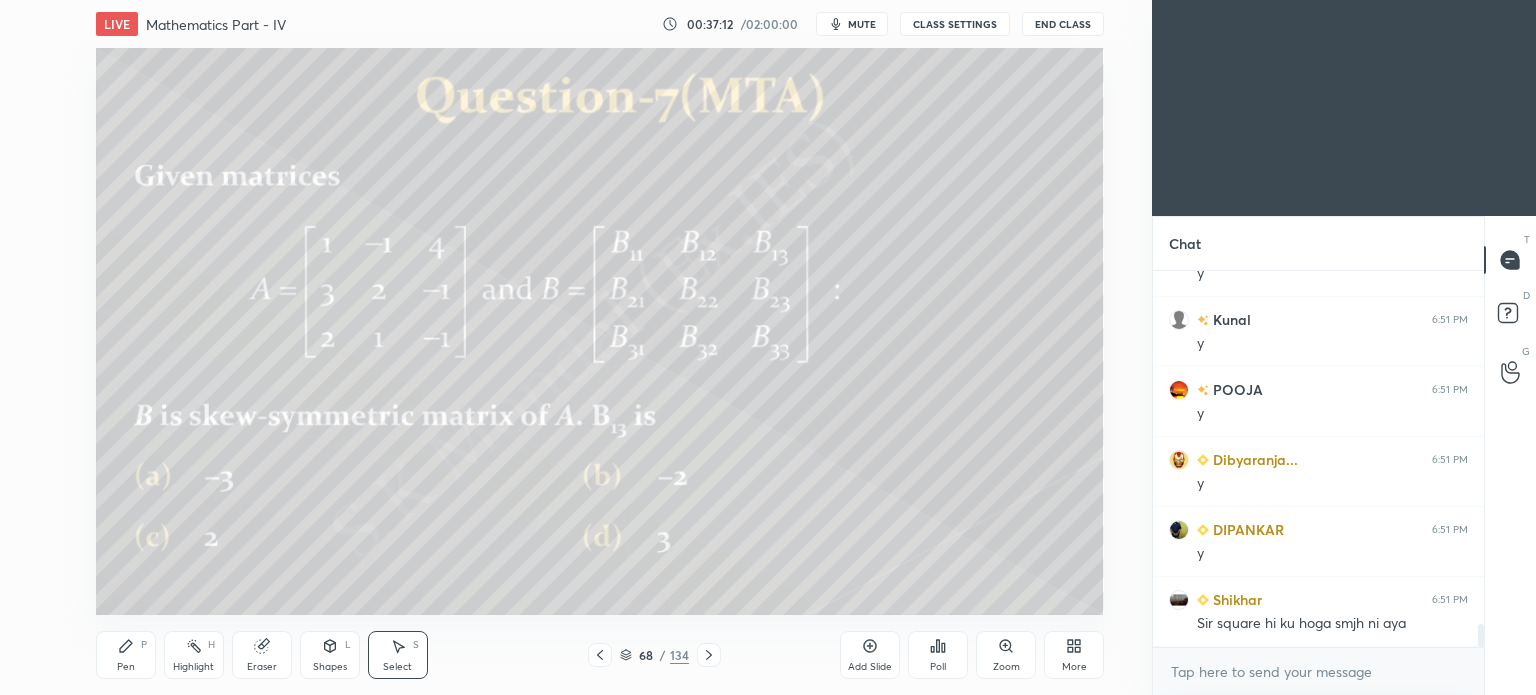 scroll, scrollTop: 5776, scrollLeft: 0, axis: vertical 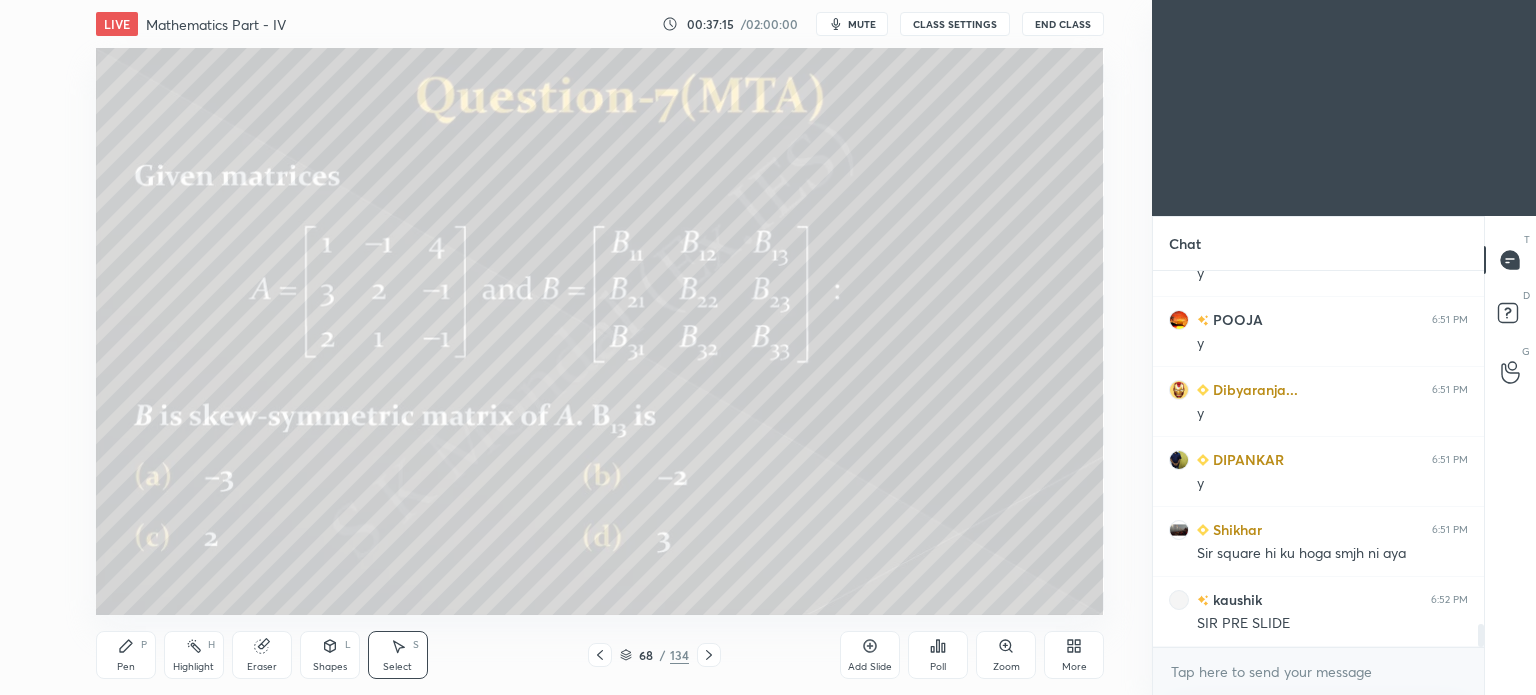click at bounding box center (600, 655) 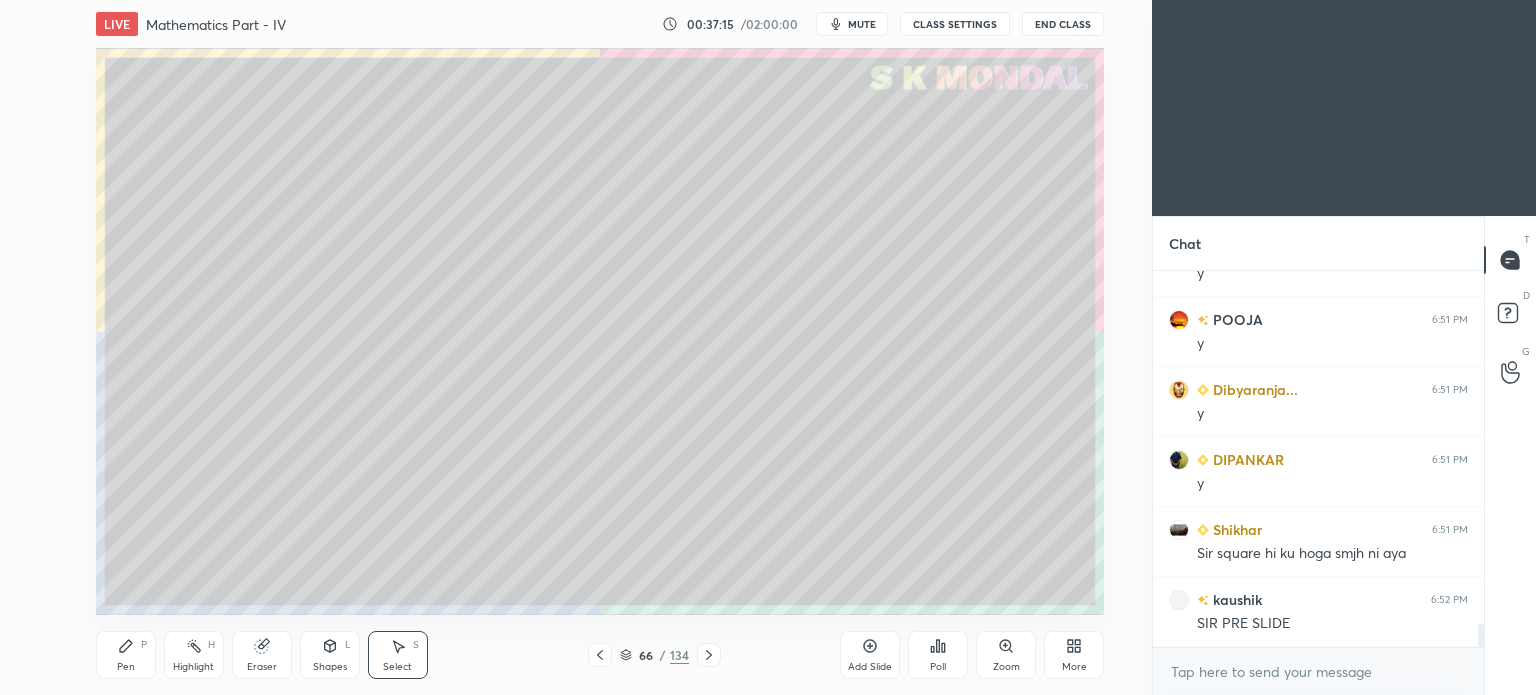 click 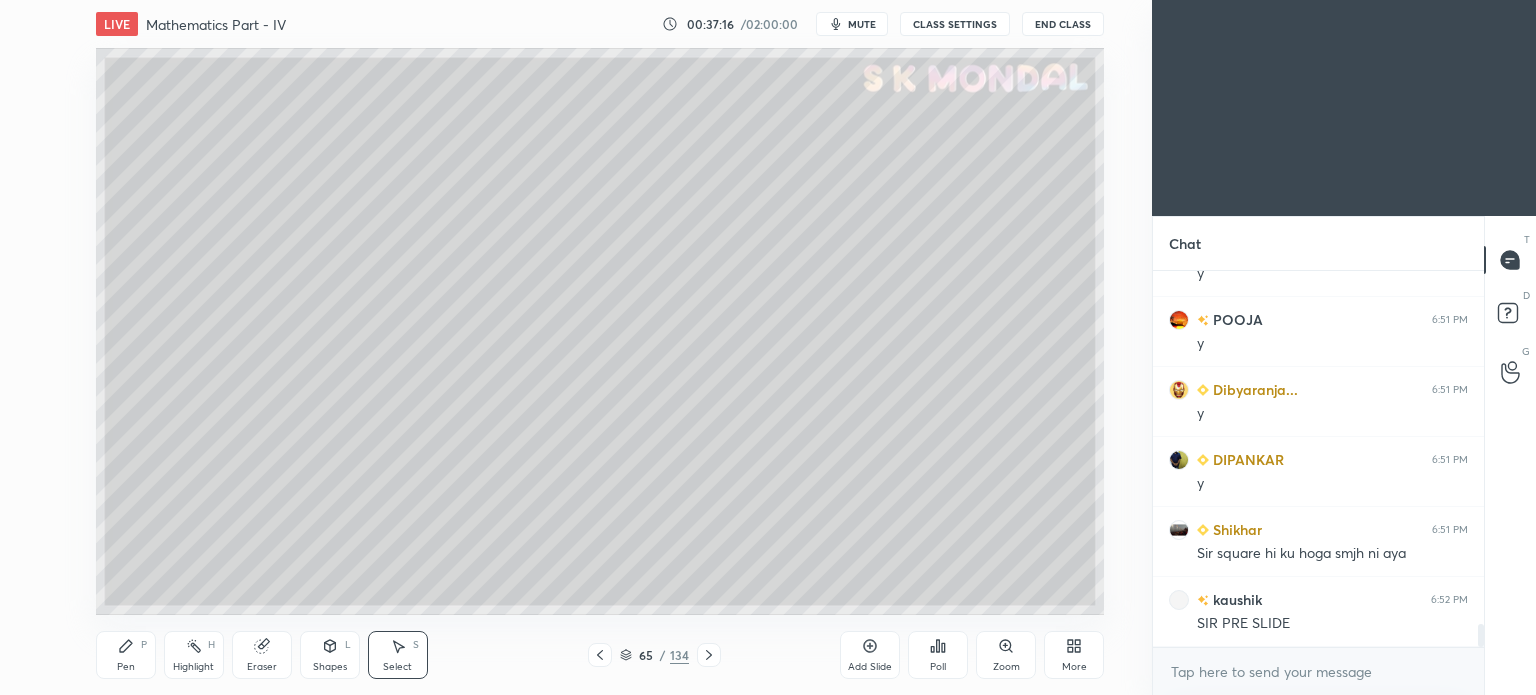 scroll, scrollTop: 5846, scrollLeft: 0, axis: vertical 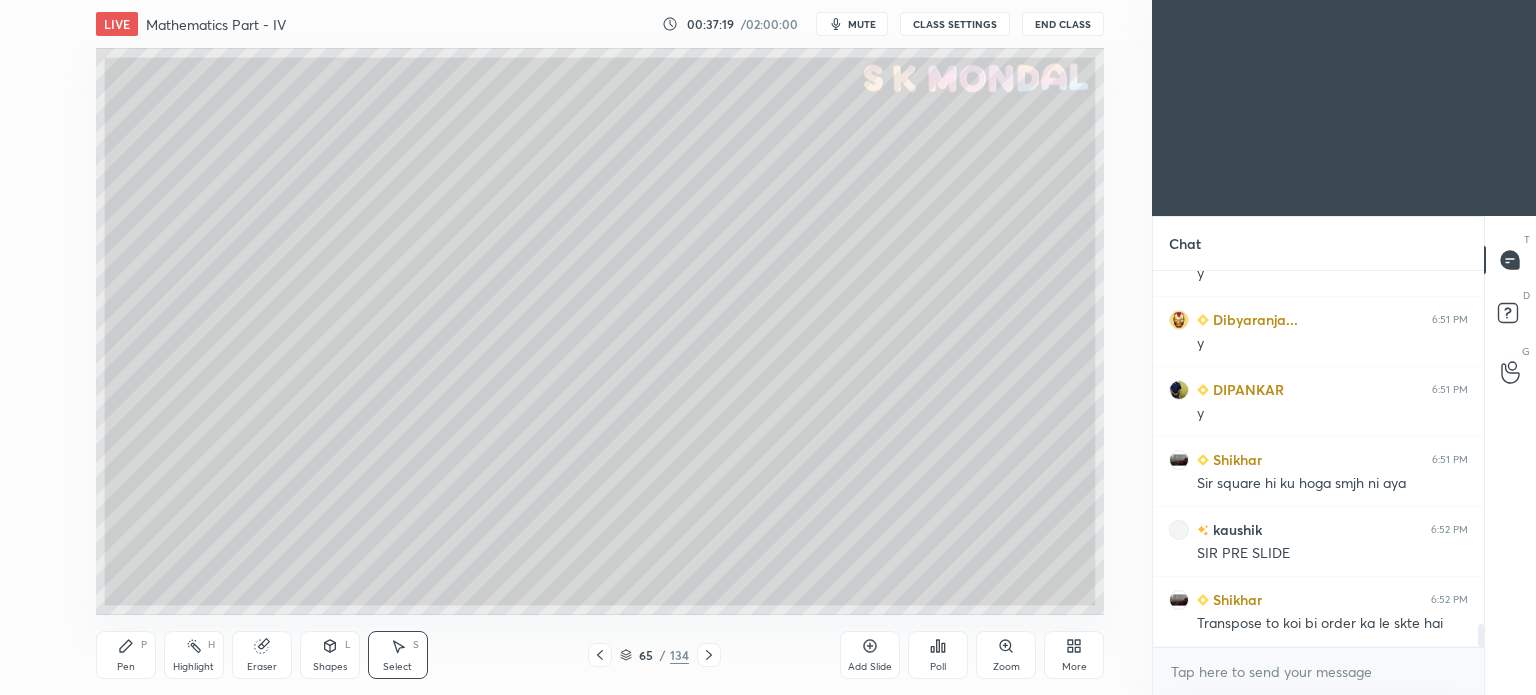 click on "Pen" at bounding box center [126, 667] 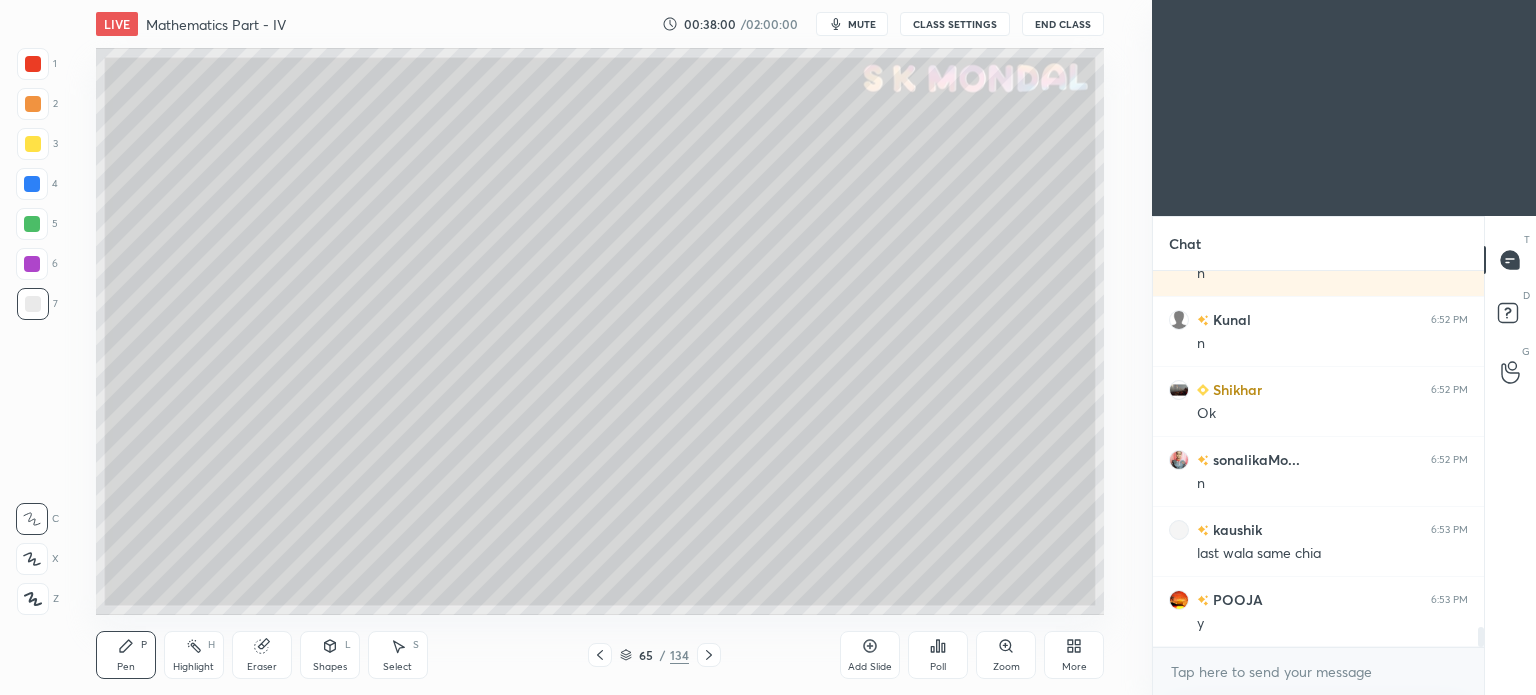 scroll, scrollTop: 6636, scrollLeft: 0, axis: vertical 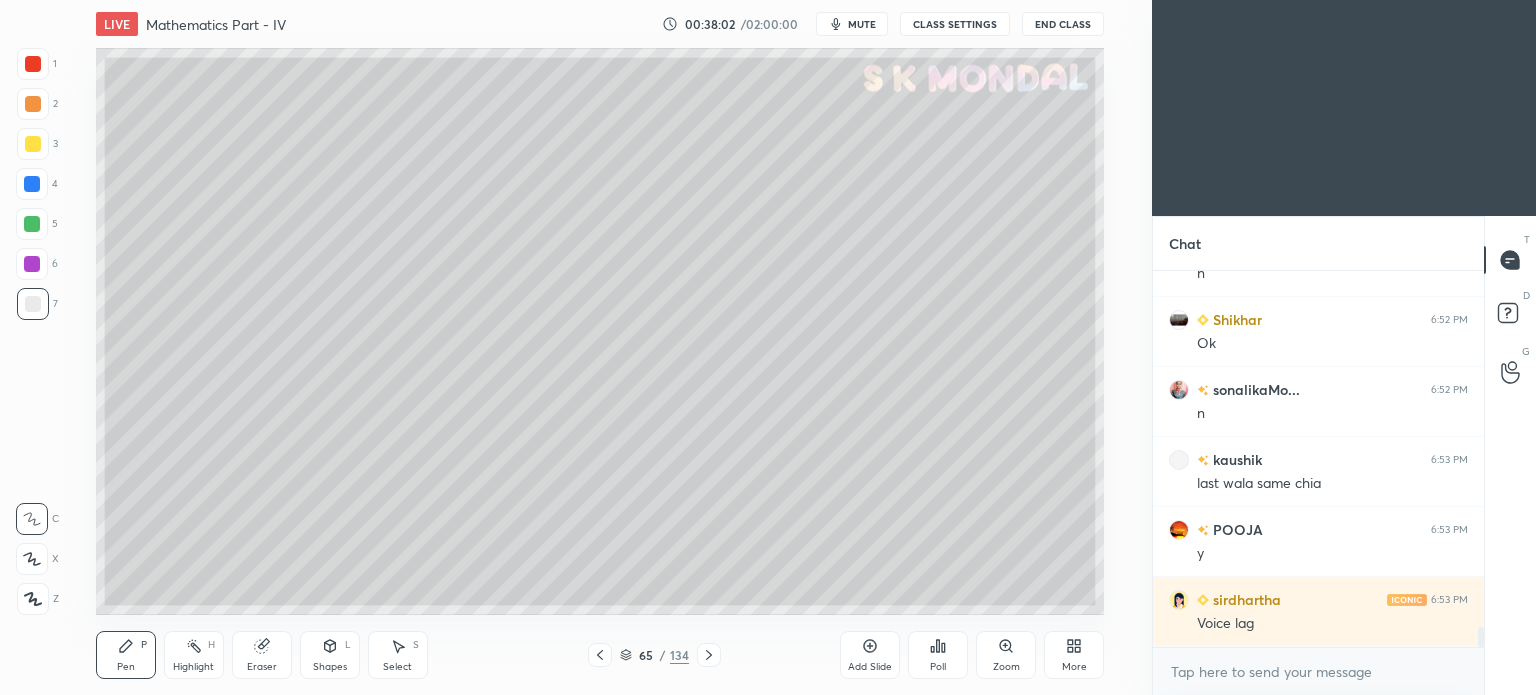 click on "Select S" at bounding box center [398, 655] 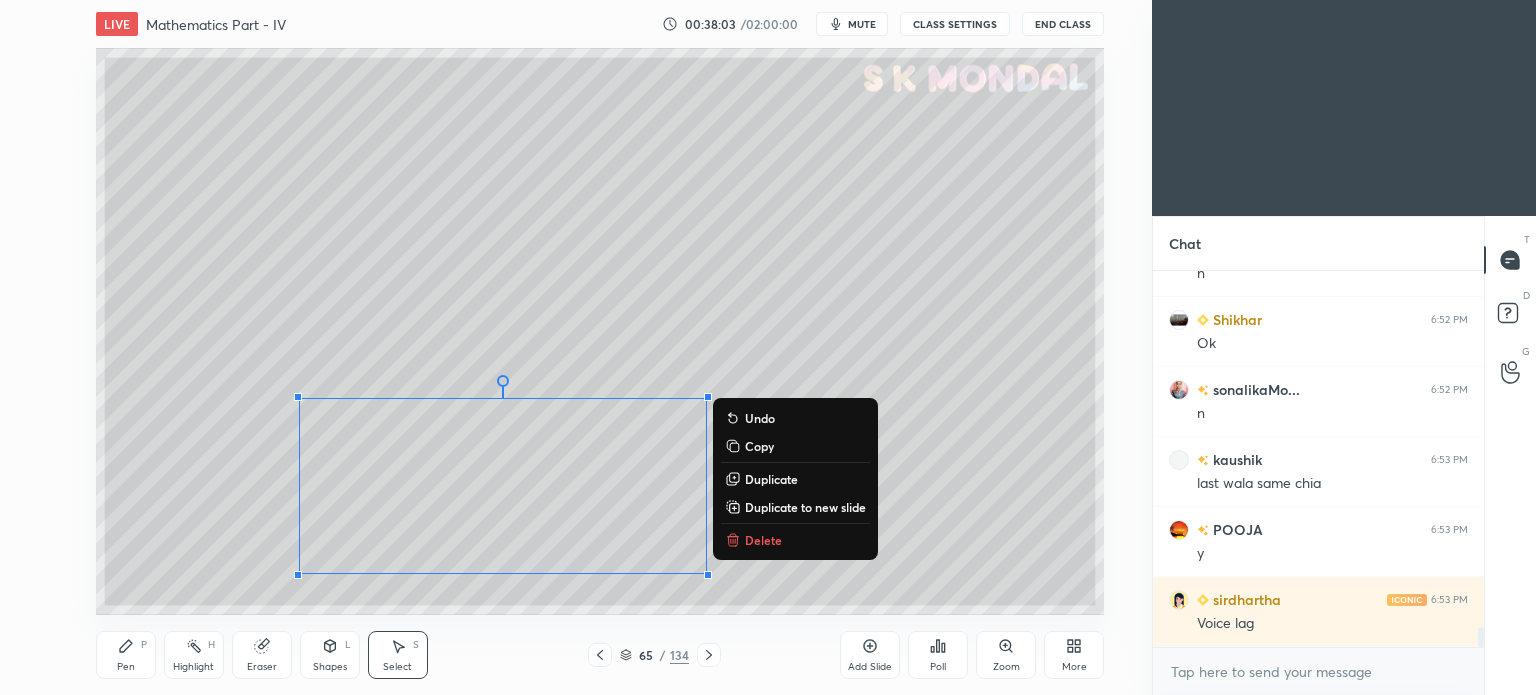drag, startPoint x: 296, startPoint y: 400, endPoint x: 729, endPoint y: 615, distance: 483.43976 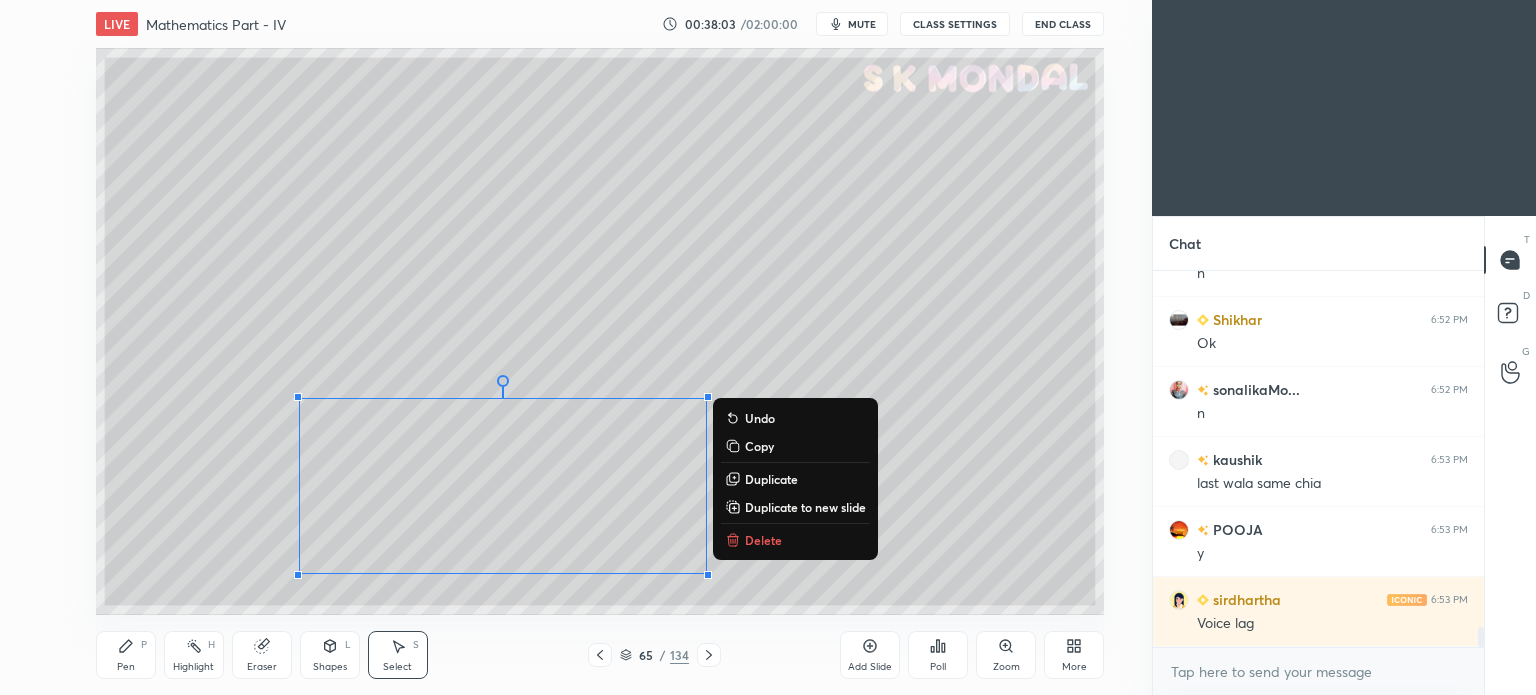 click on "LIVE Mathematics Part - IV 00:38:03 /  02:00:00 mute CLASS SETTINGS End Class 0 ° Undo Copy Duplicate Duplicate to new slide Delete Setting up your live class Poll for   secs No correct answer Start poll Back Mathematics Part - IV • L4 of Course on Mathematics for all Branches S K Mondal Pen P Highlight H Eraser Shapes L Select S 65 / 134 Add Slide Poll Zoom More" at bounding box center (600, 347) 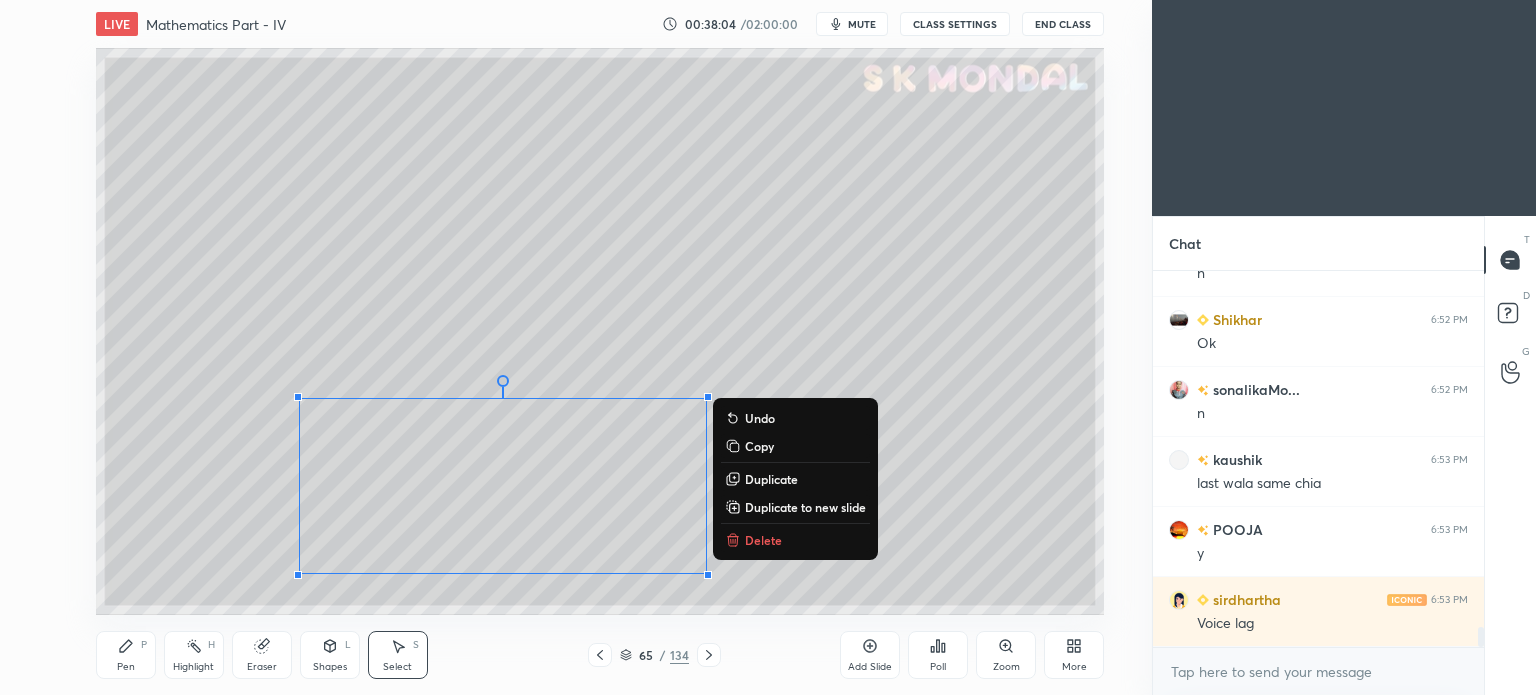 click on "Delete" at bounding box center (763, 540) 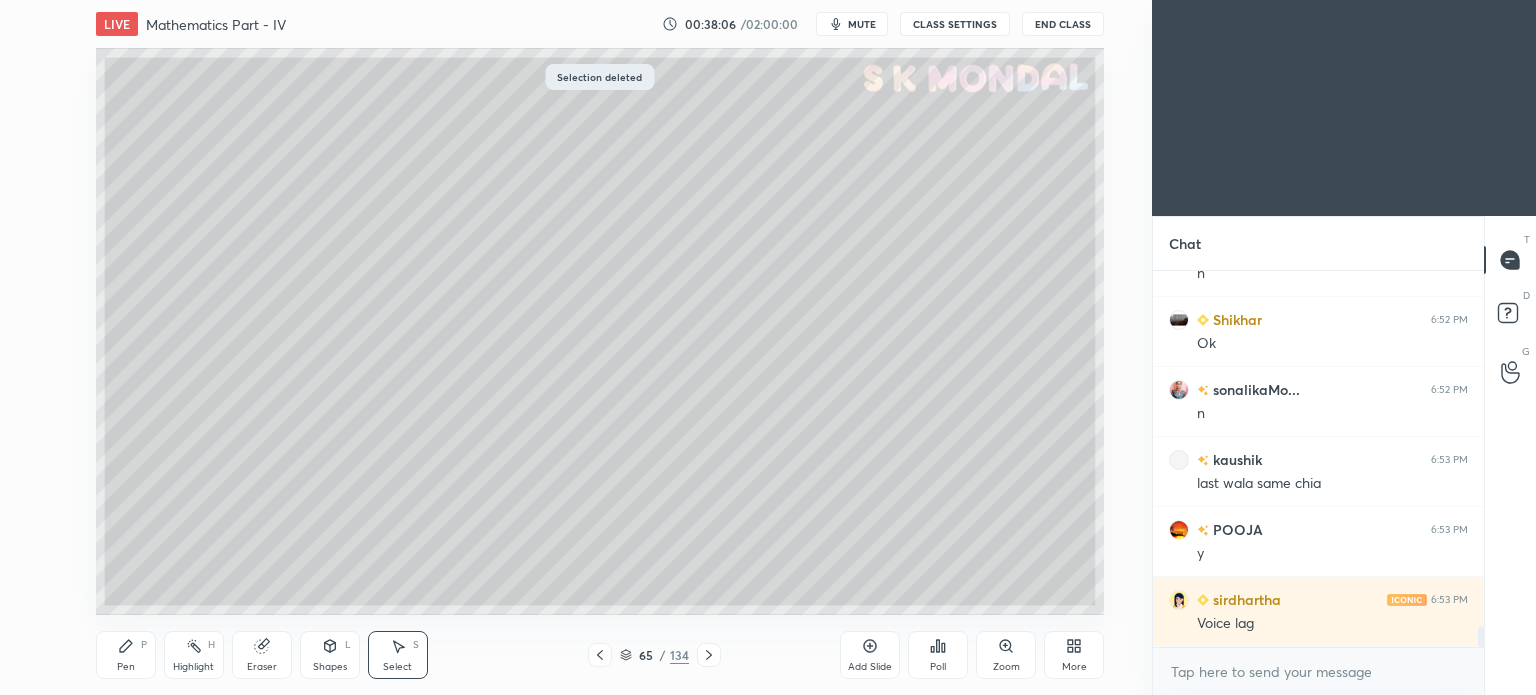 click 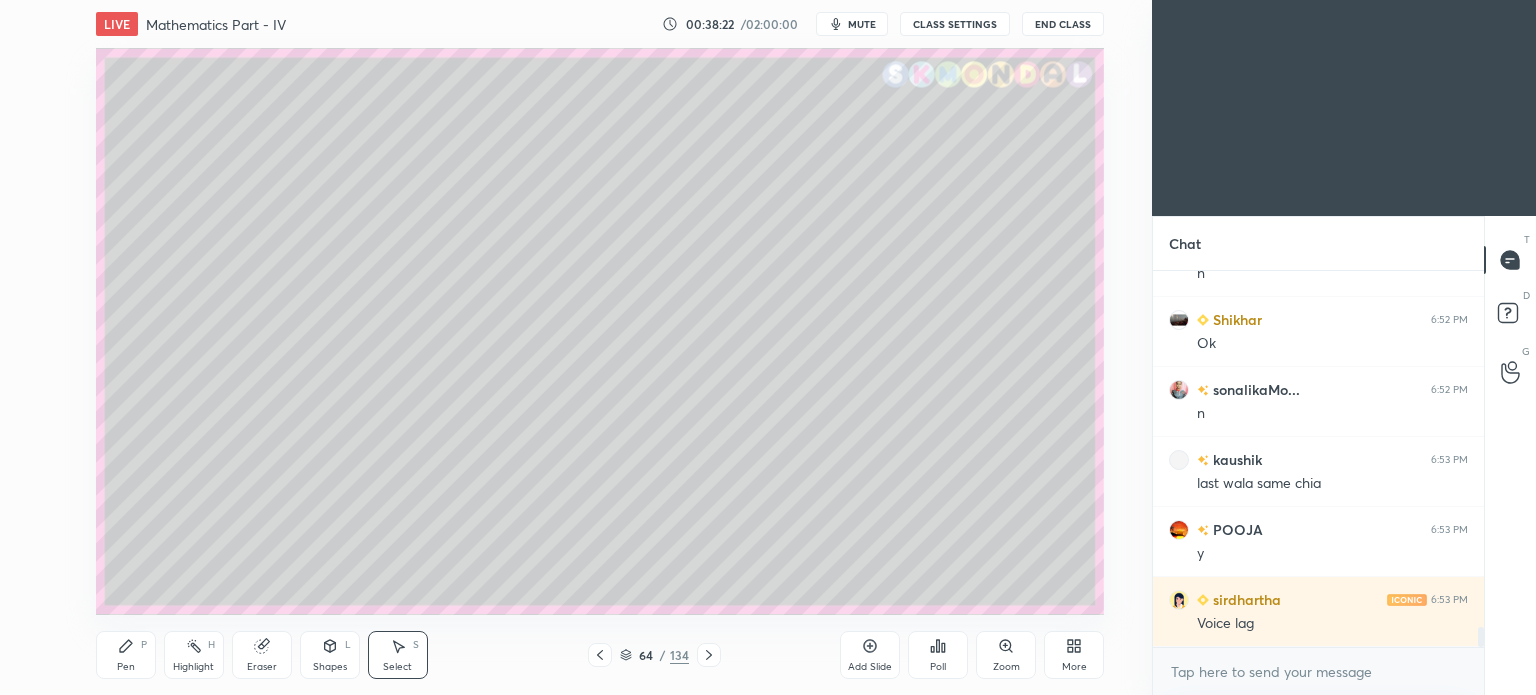 click on "Highlight H" at bounding box center (194, 655) 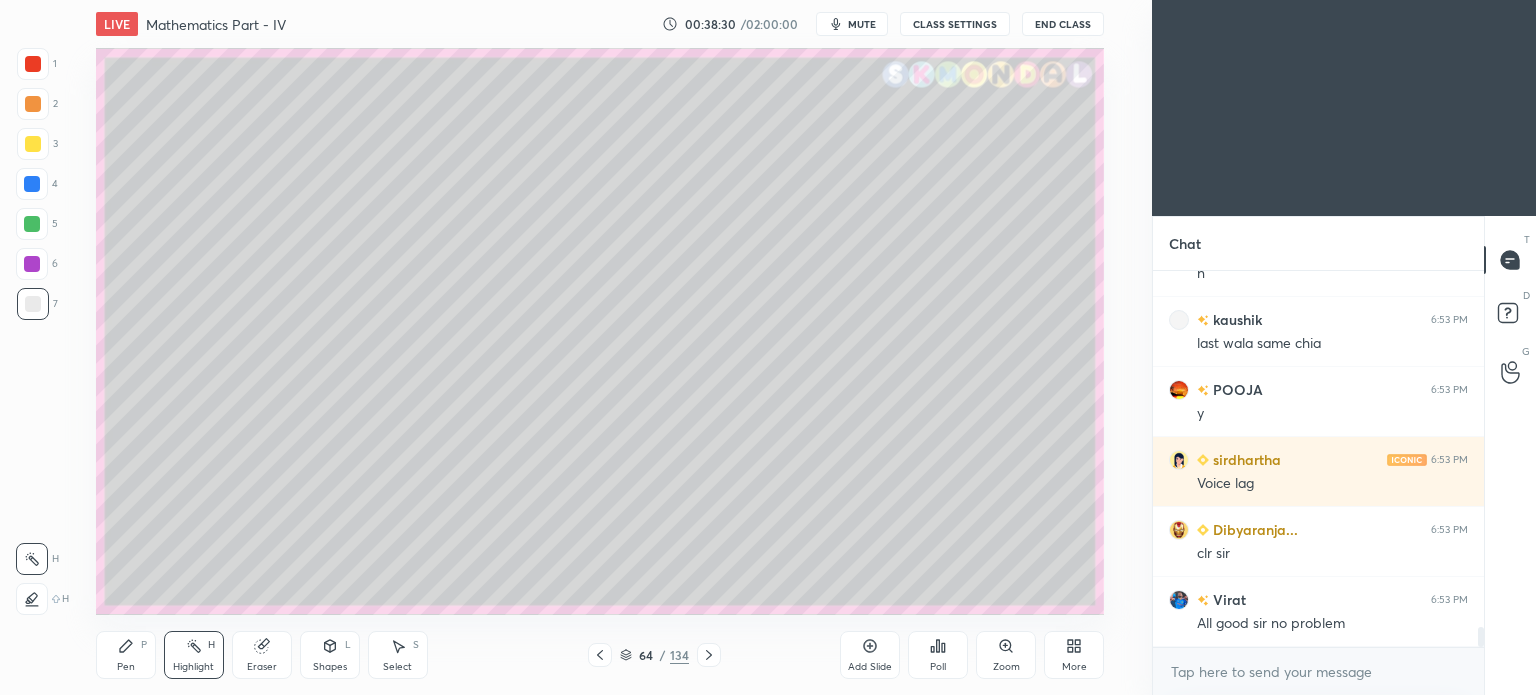 scroll, scrollTop: 6846, scrollLeft: 0, axis: vertical 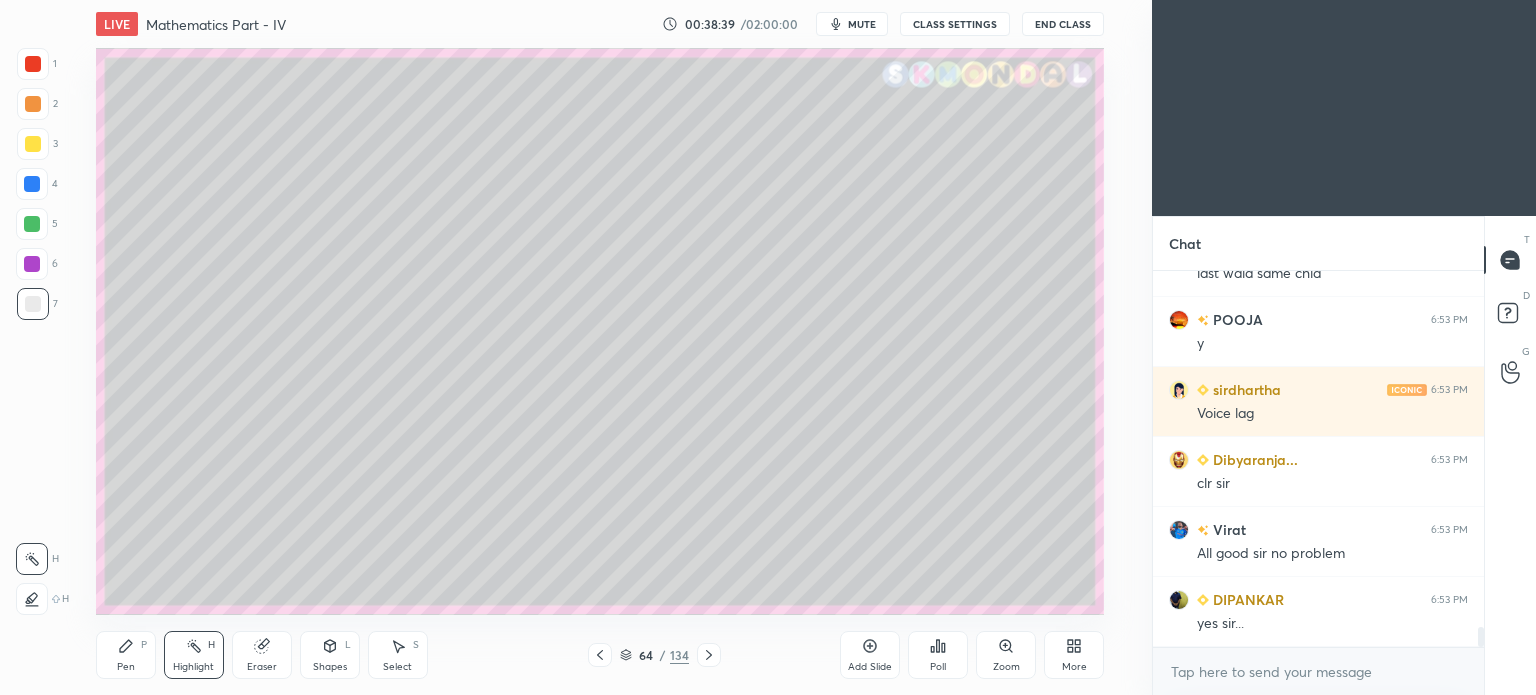 click on "Pen" at bounding box center [126, 667] 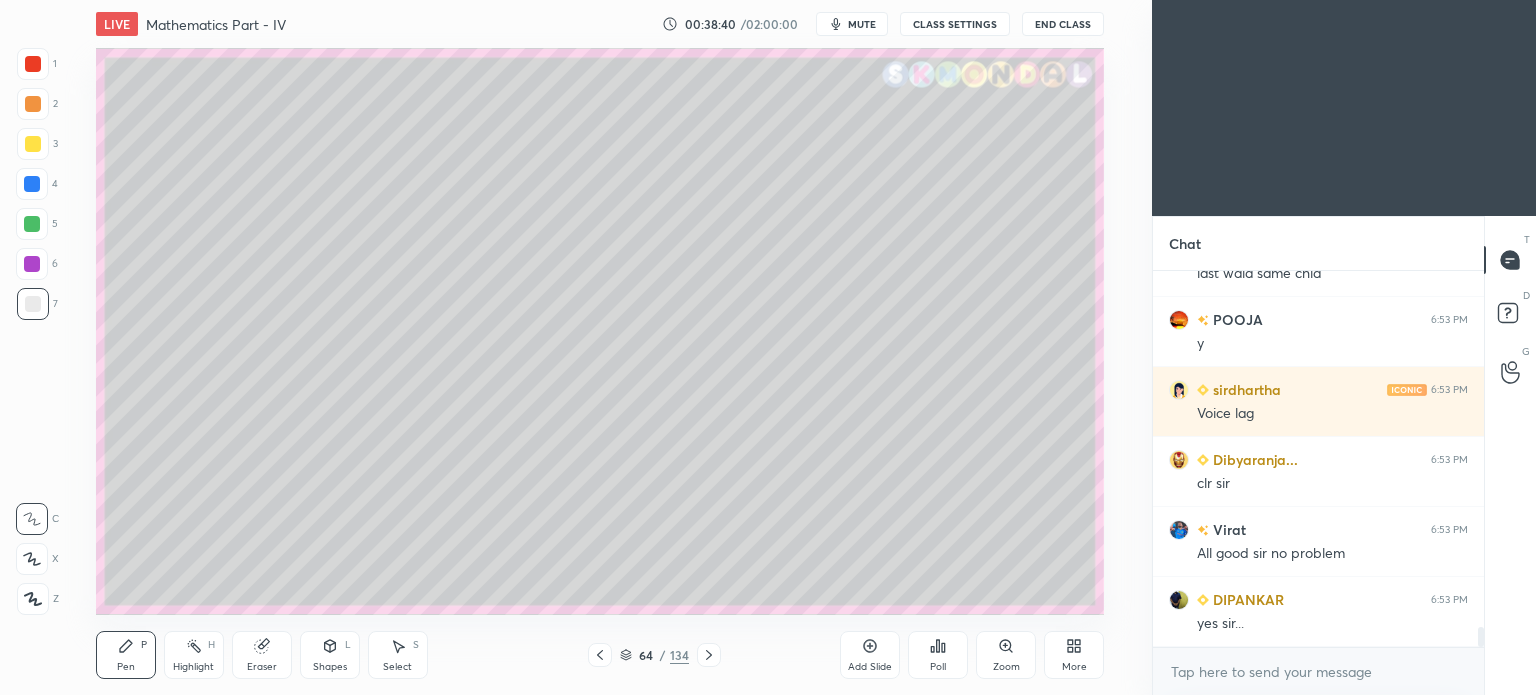 click at bounding box center (32, 264) 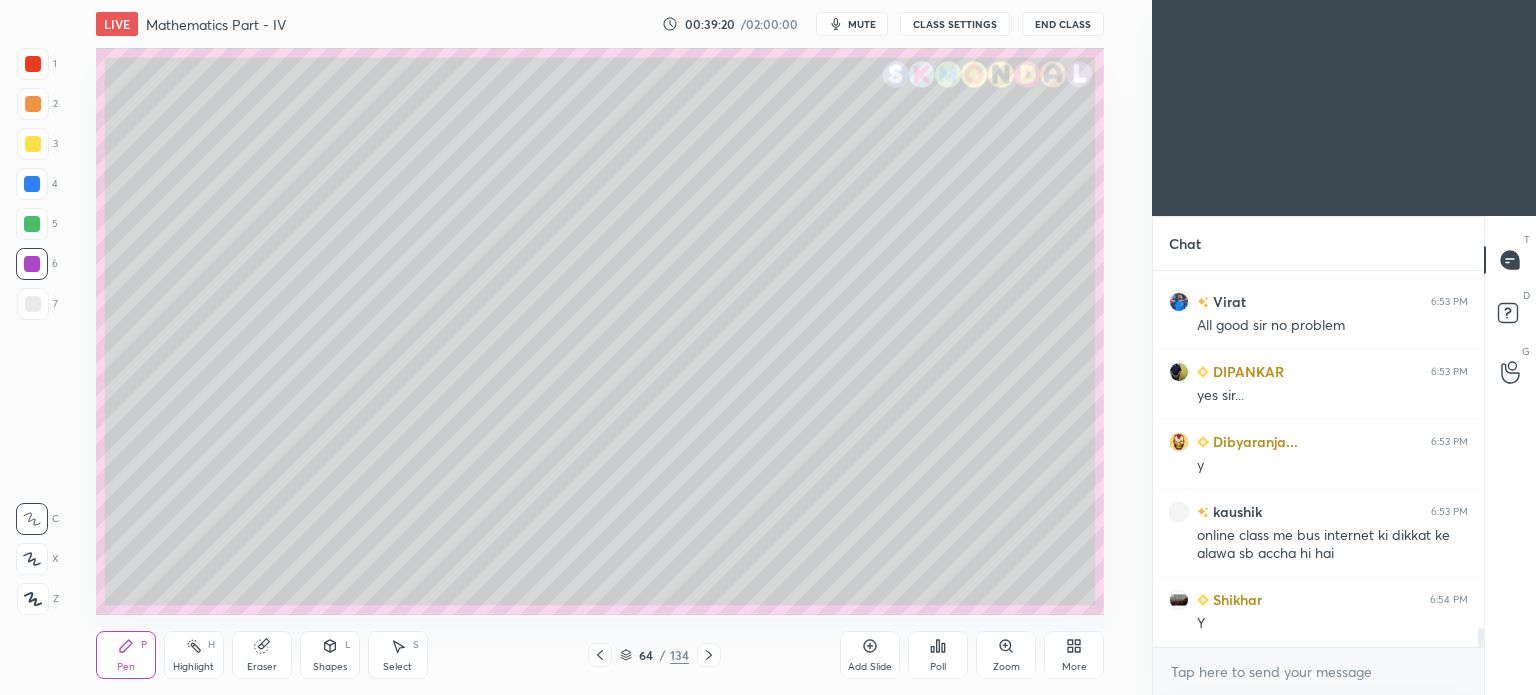 scroll, scrollTop: 7144, scrollLeft: 0, axis: vertical 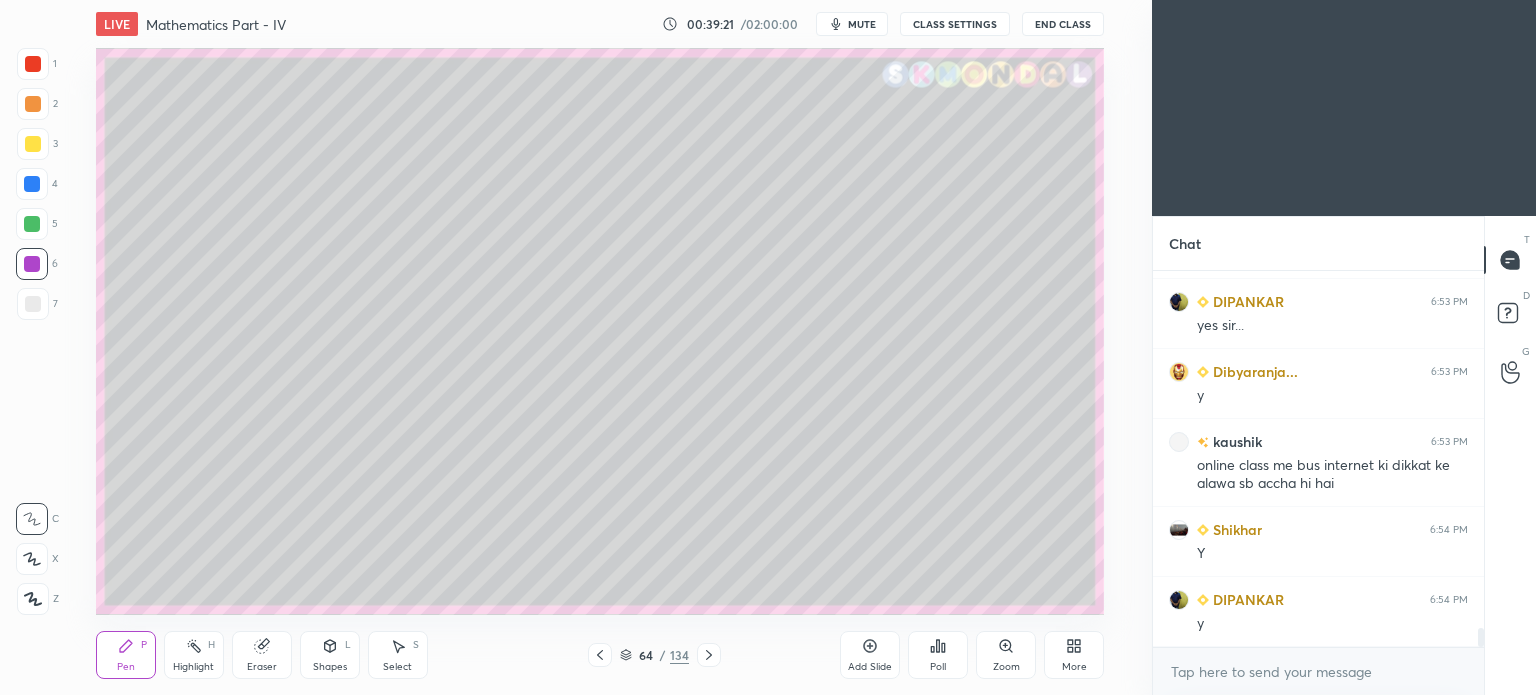 click 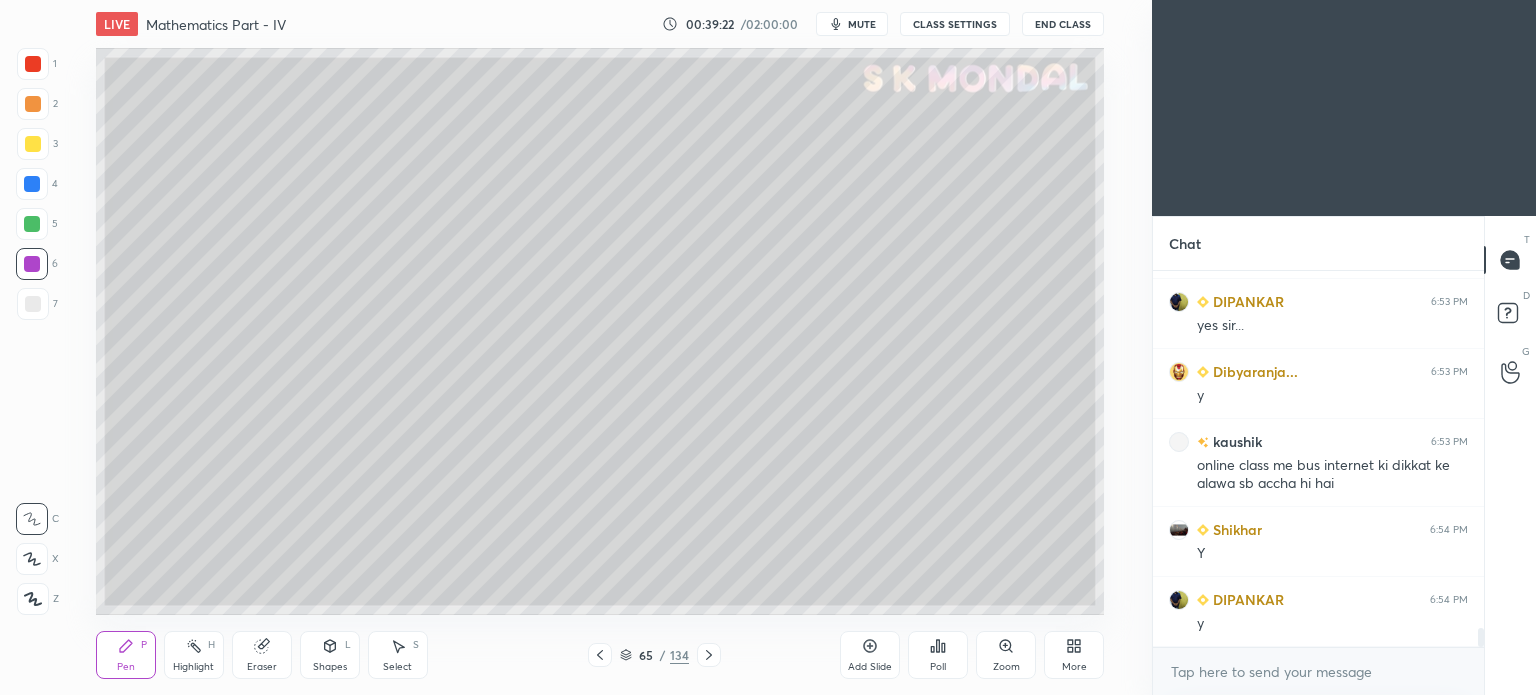 click 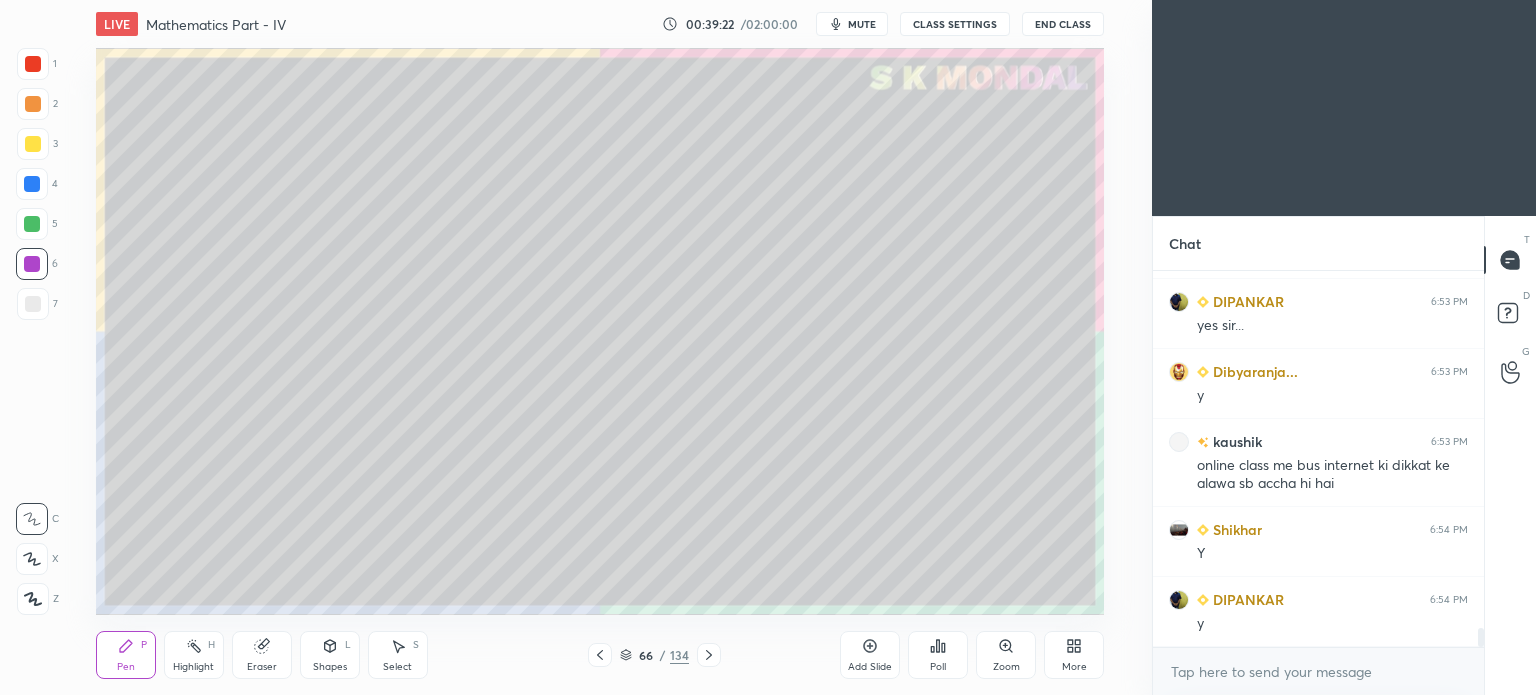 click 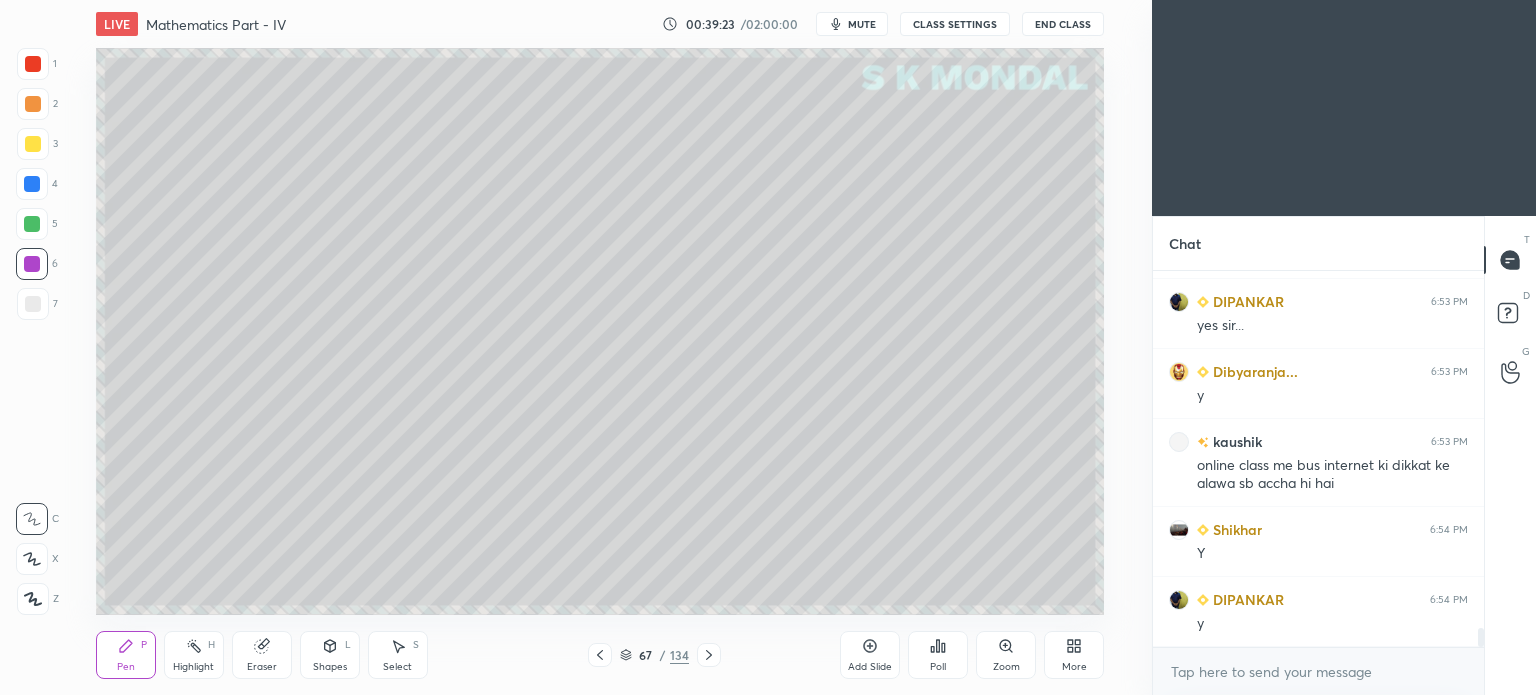 click 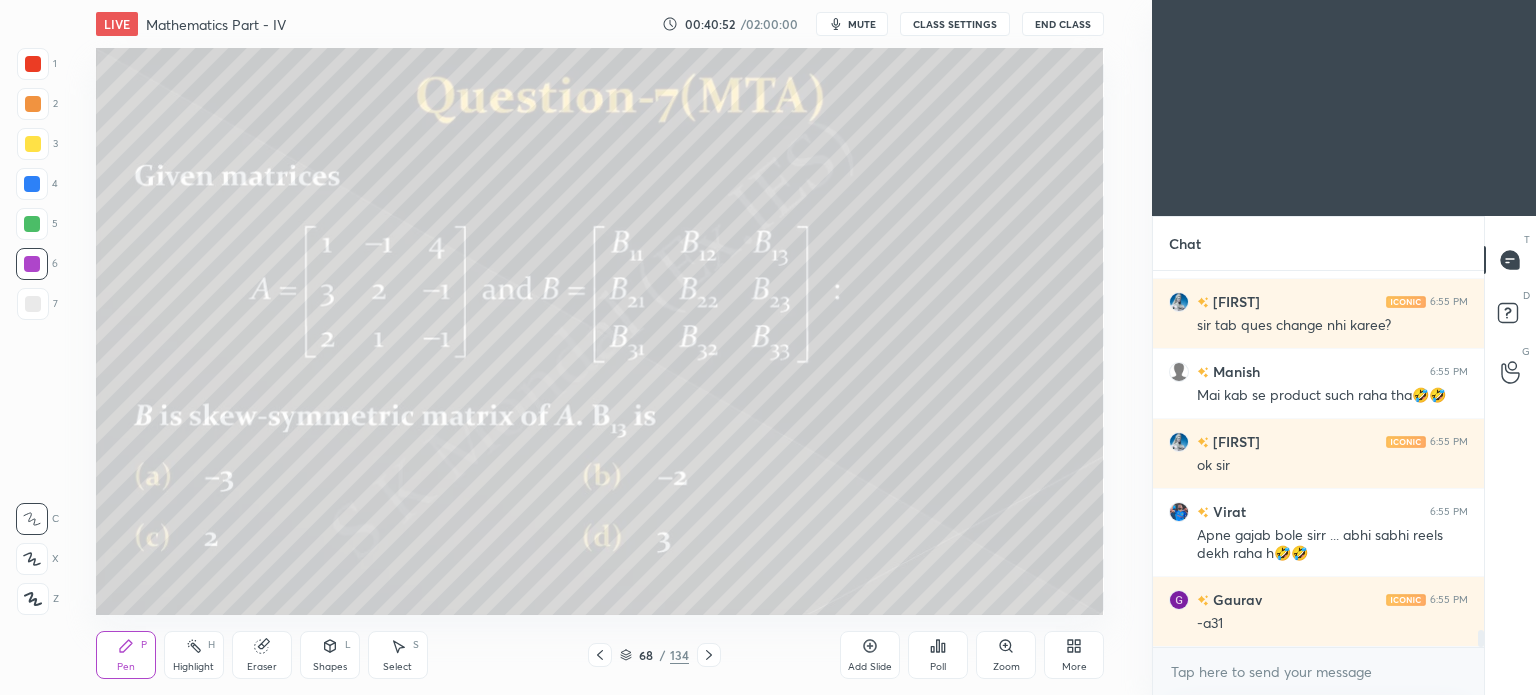 scroll, scrollTop: 7862, scrollLeft: 0, axis: vertical 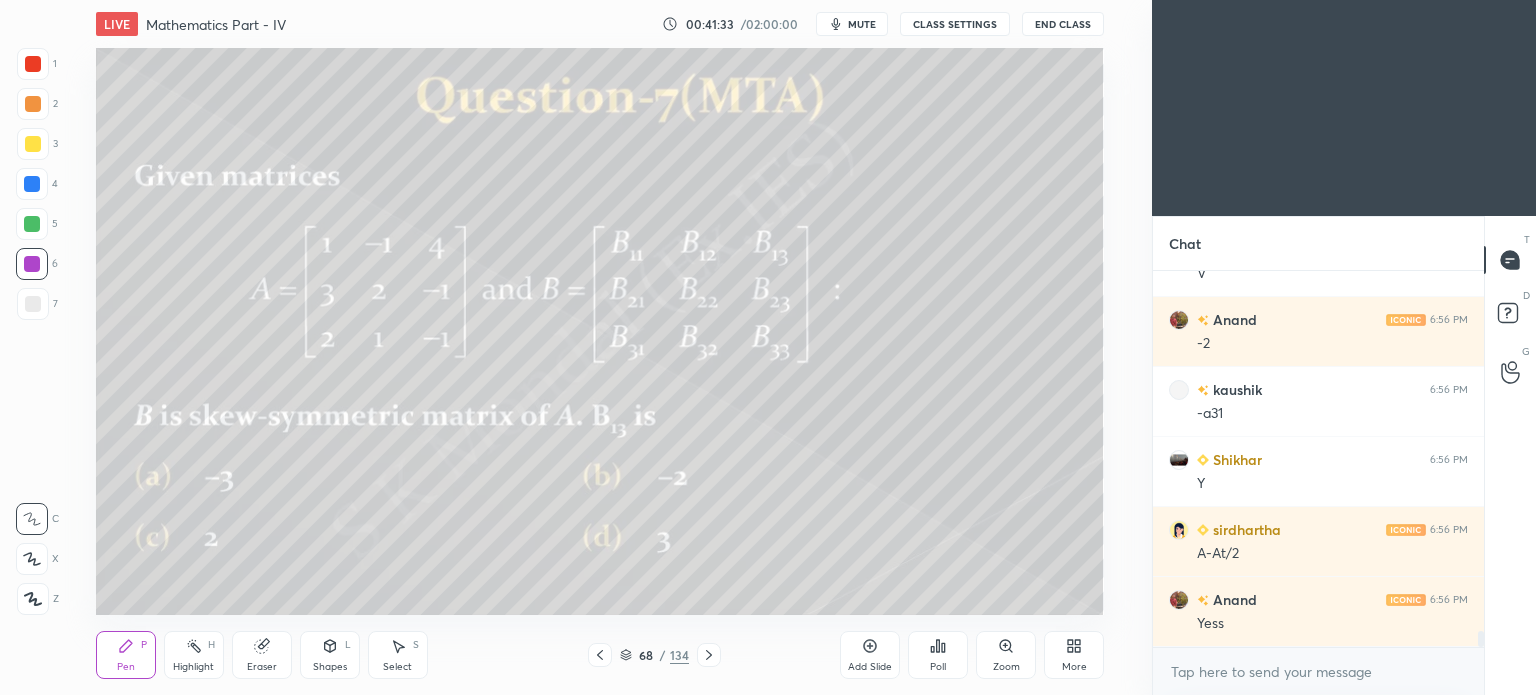 click 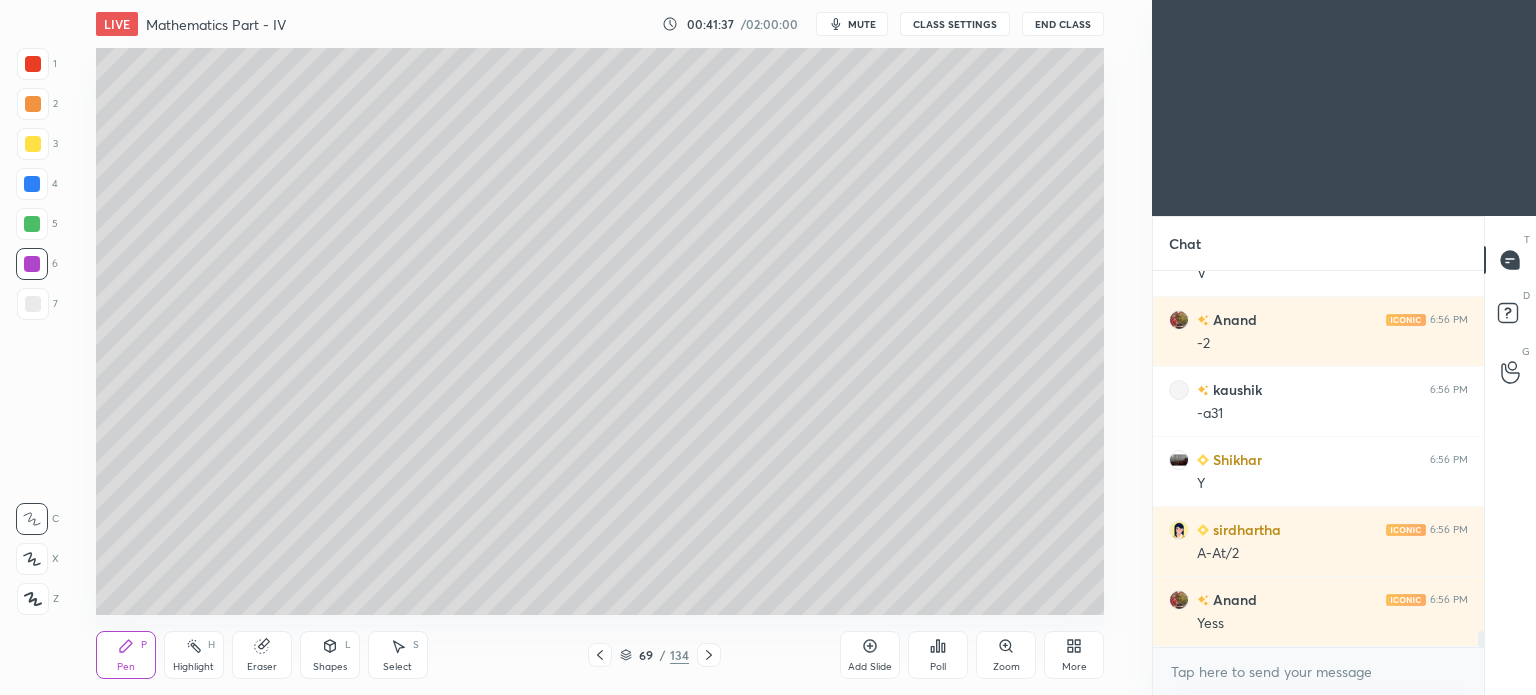 drag, startPoint x: 404, startPoint y: 662, endPoint x: 404, endPoint y: 633, distance: 29 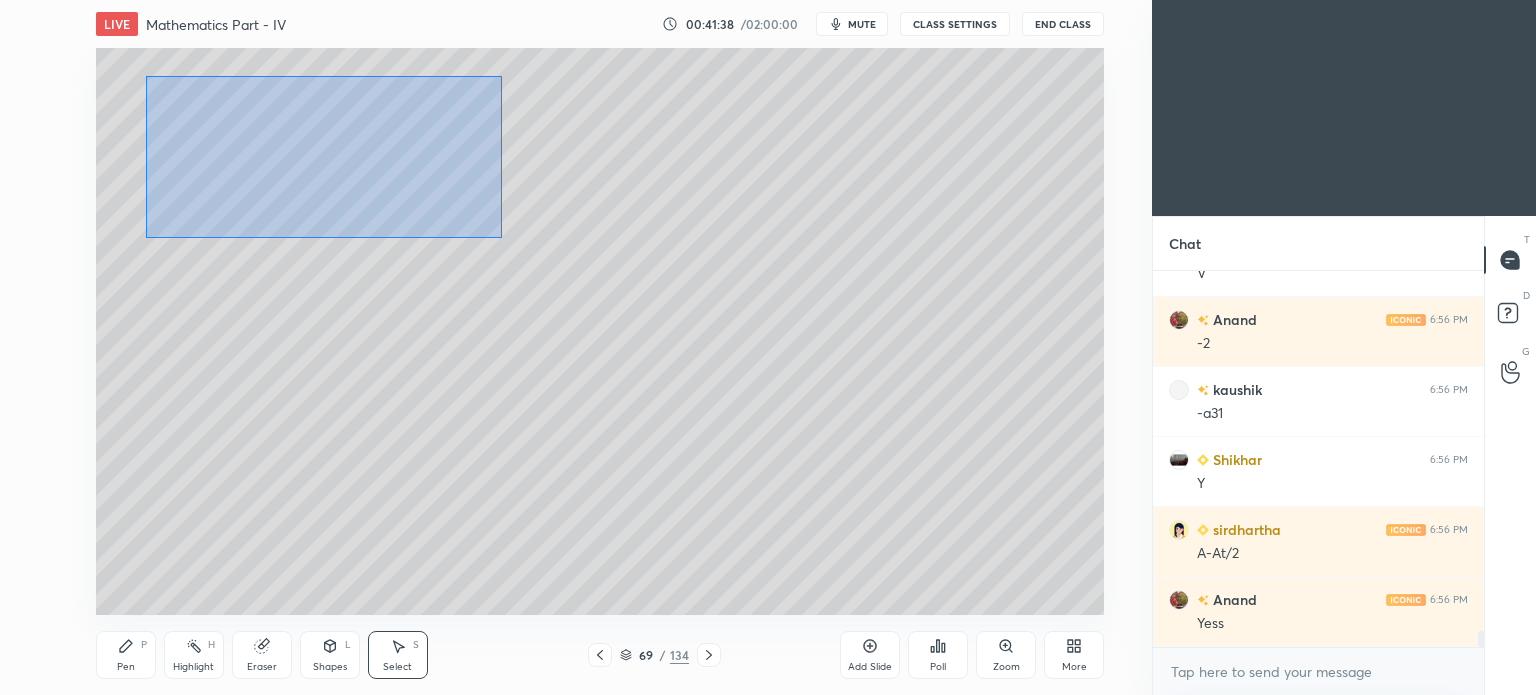 drag, startPoint x: 145, startPoint y: 76, endPoint x: 501, endPoint y: 238, distance: 391.1266 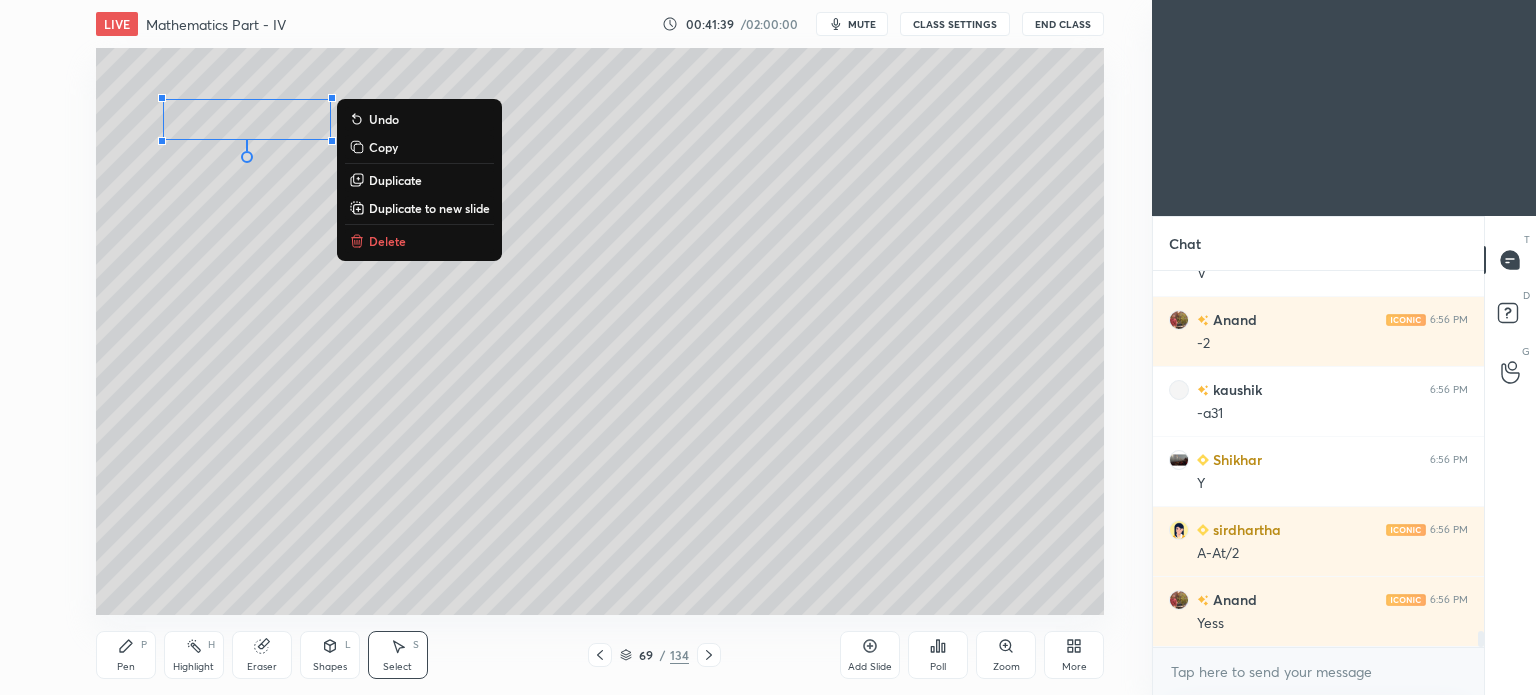 click on "Delete" at bounding box center (419, 241) 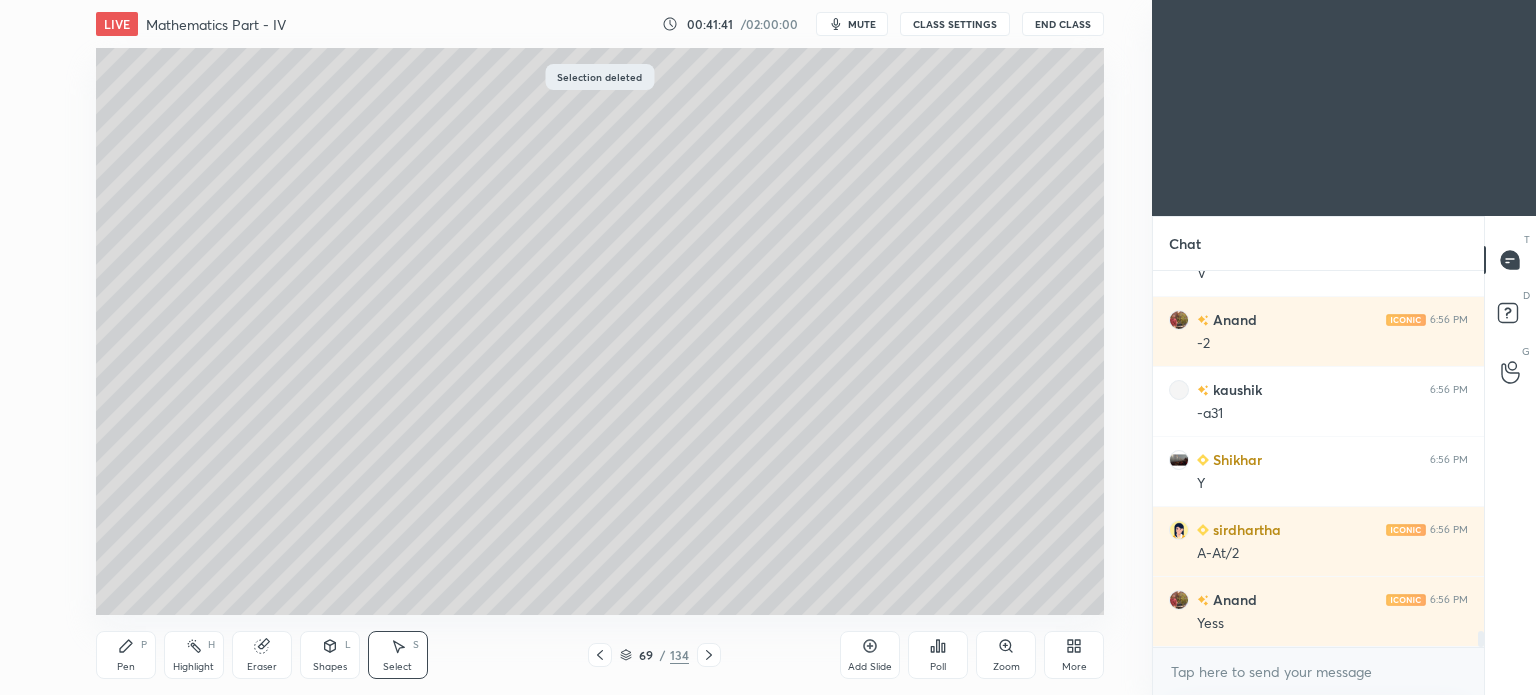 click 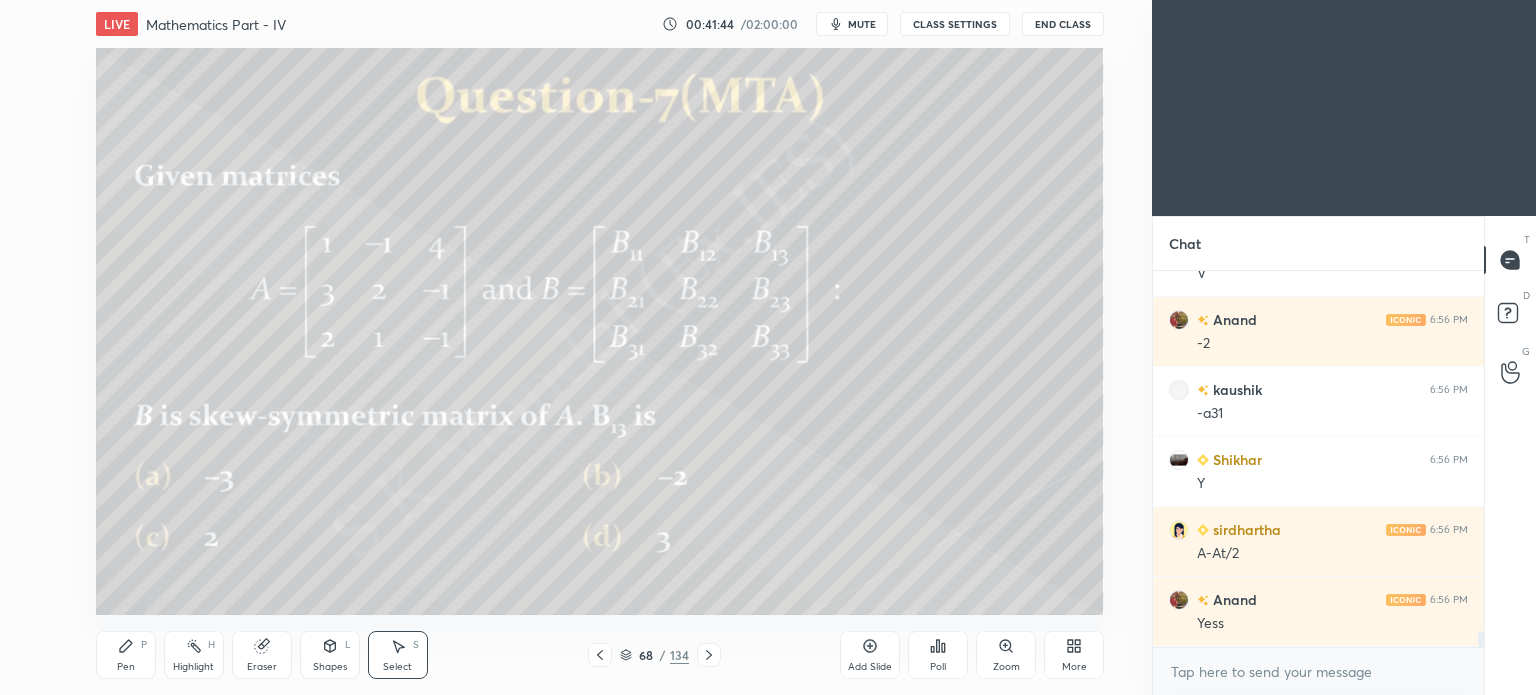 click 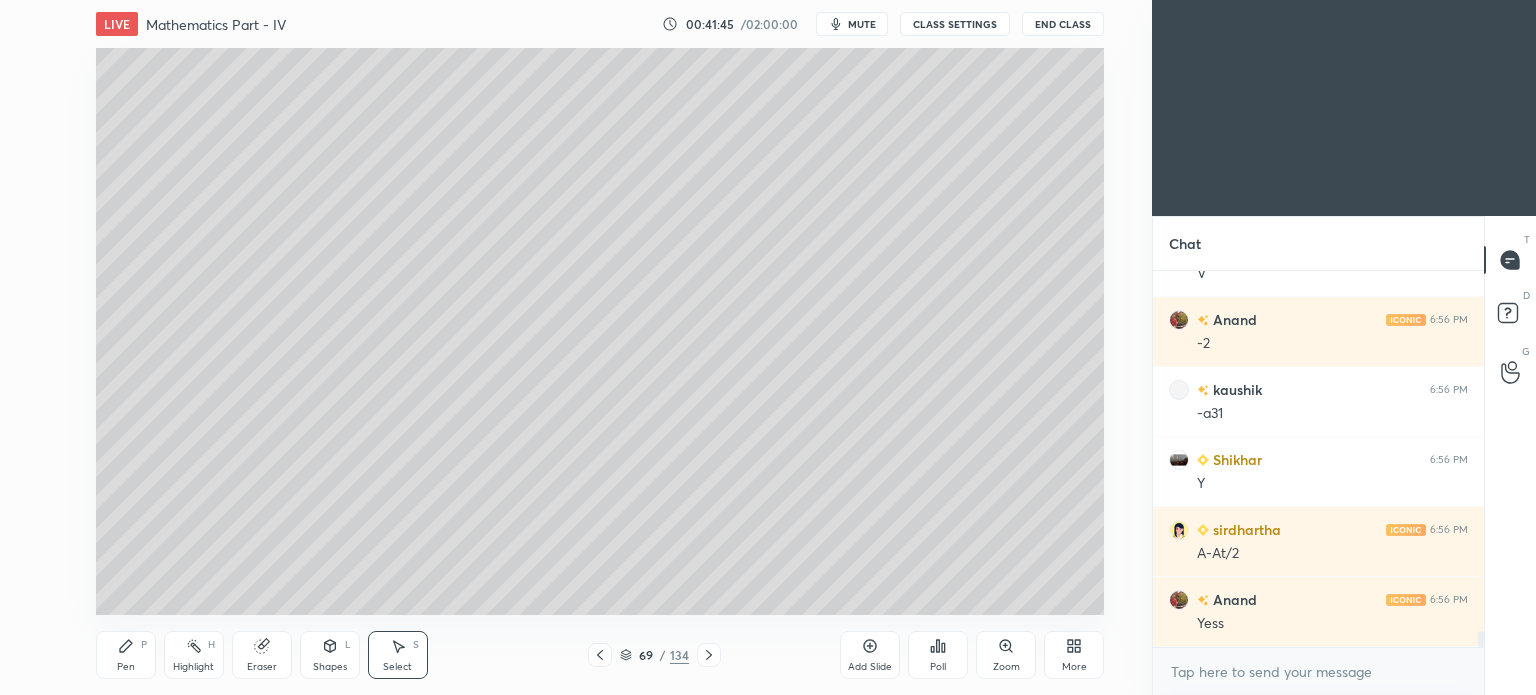 click on "Pen" at bounding box center [126, 667] 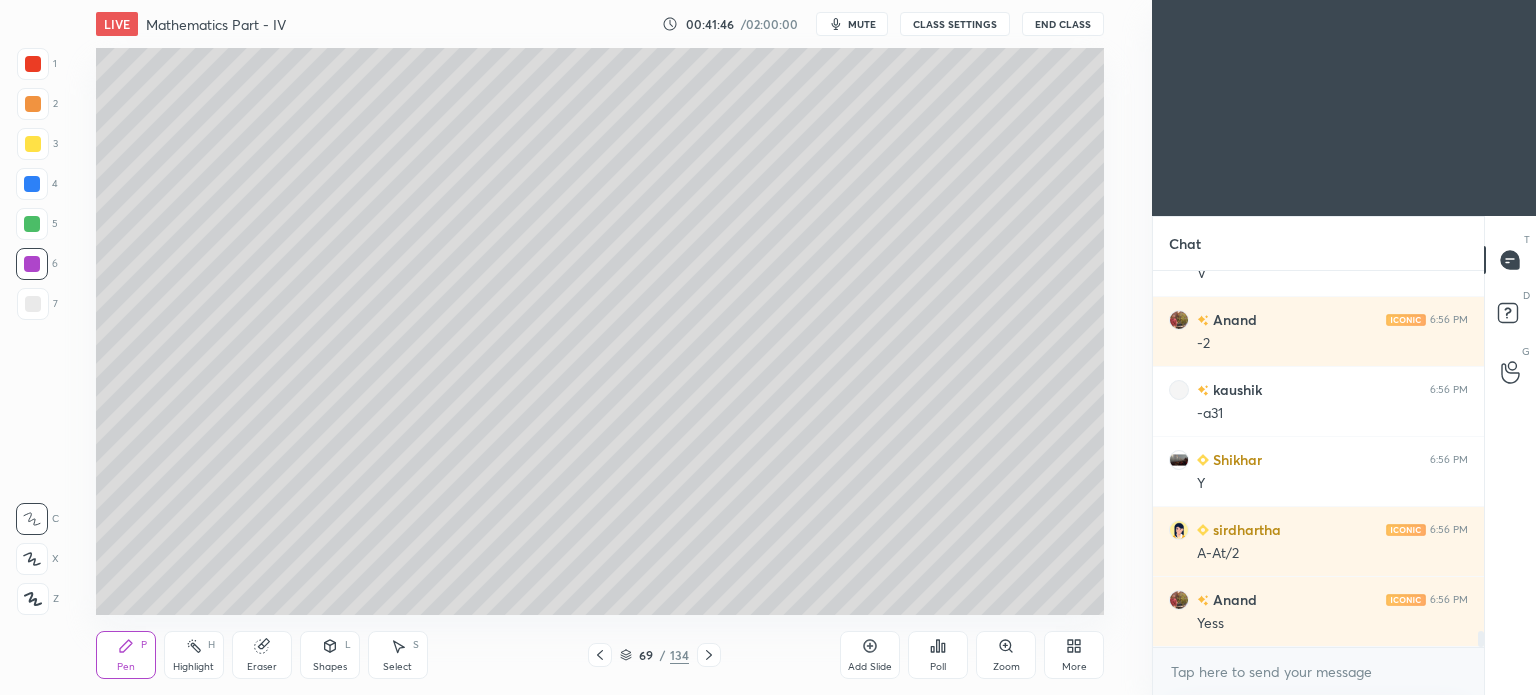 click at bounding box center (33, 304) 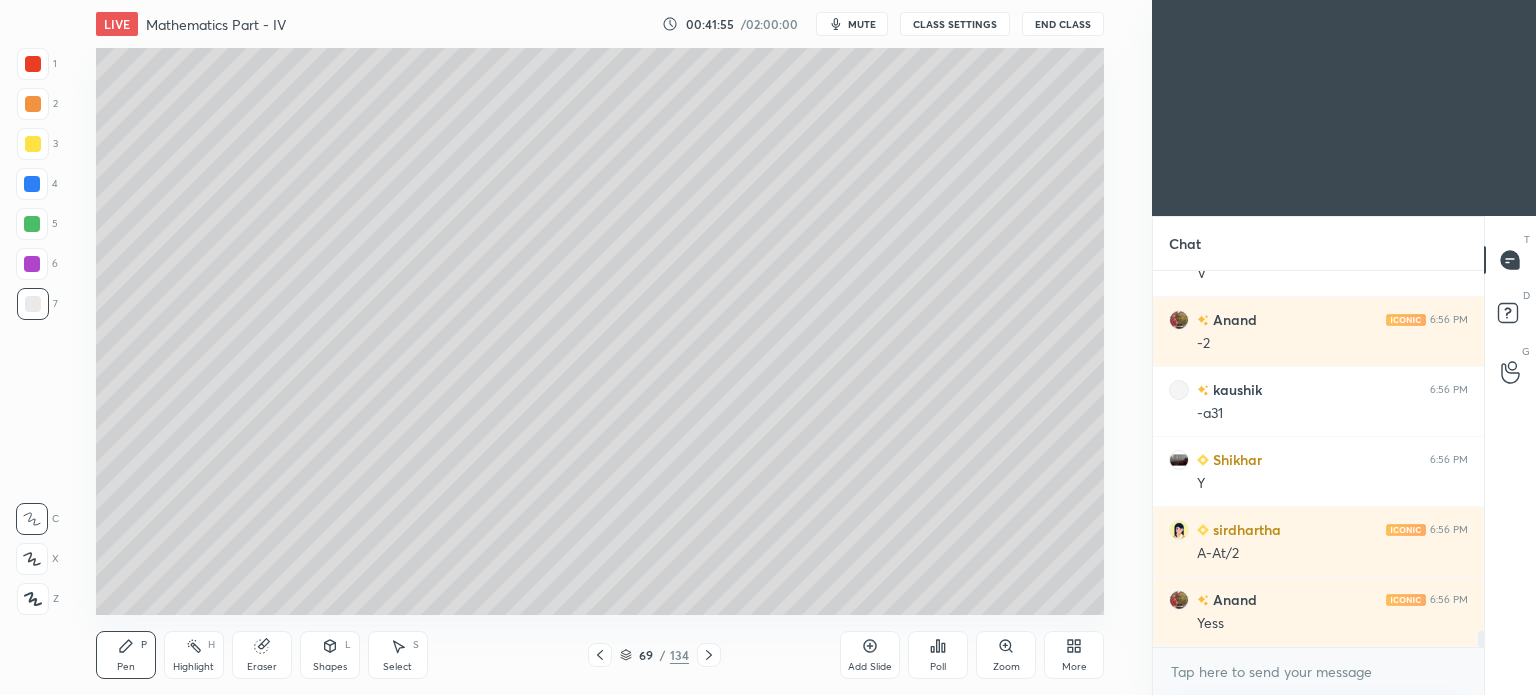 scroll, scrollTop: 8352, scrollLeft: 0, axis: vertical 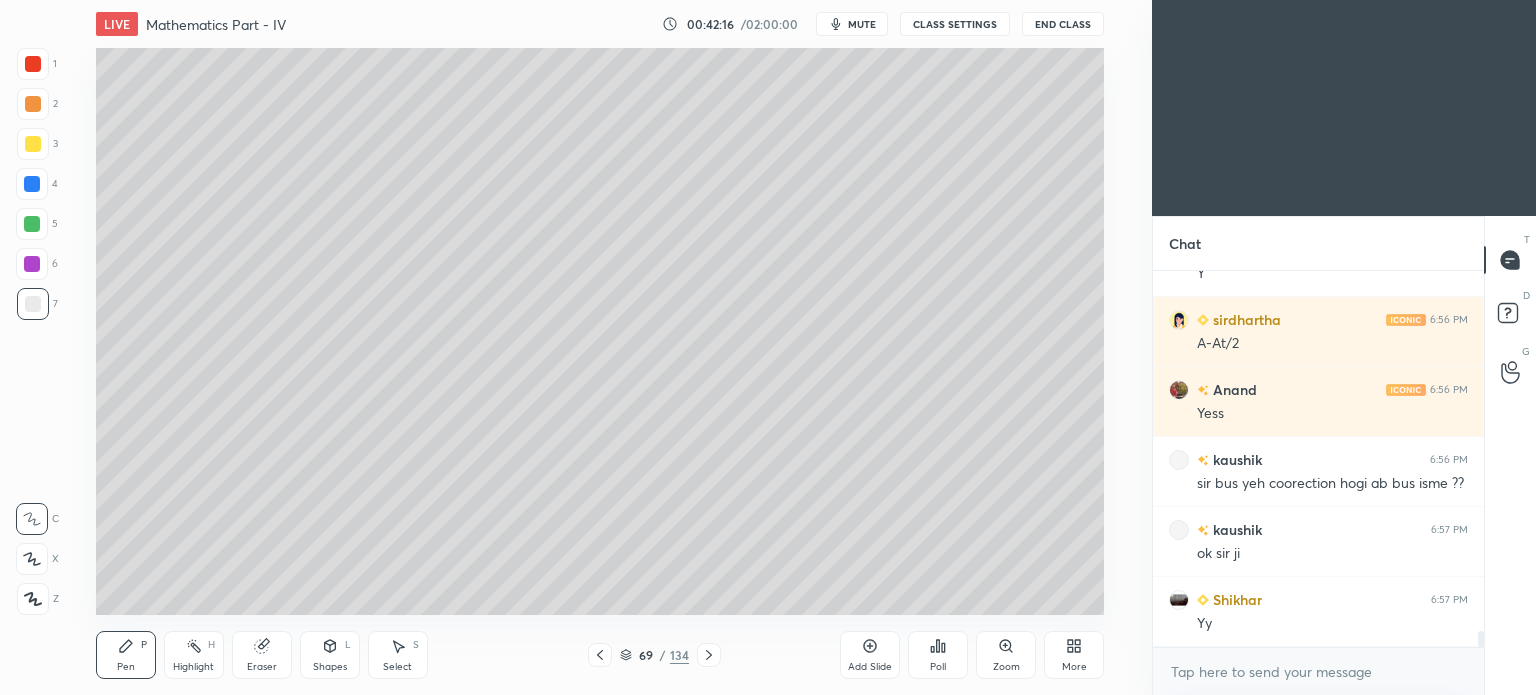 click 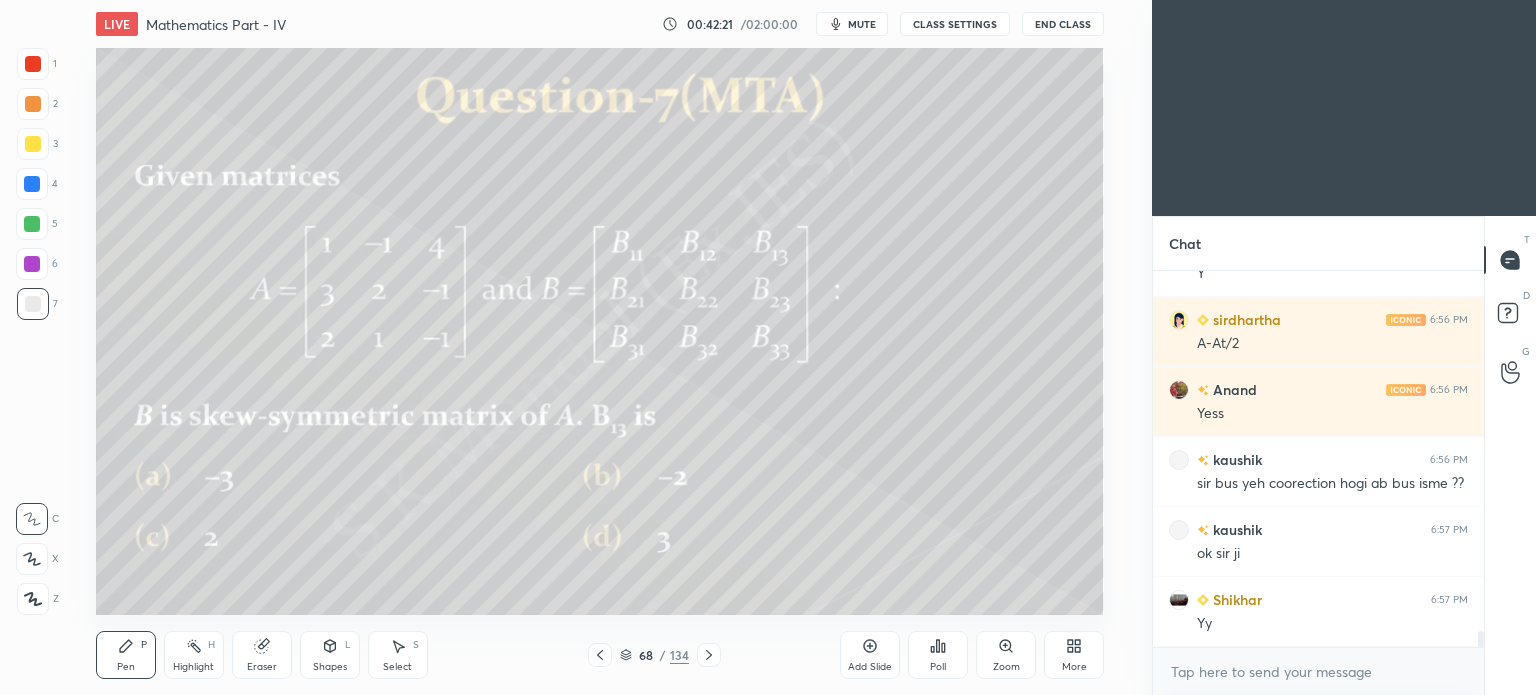 click 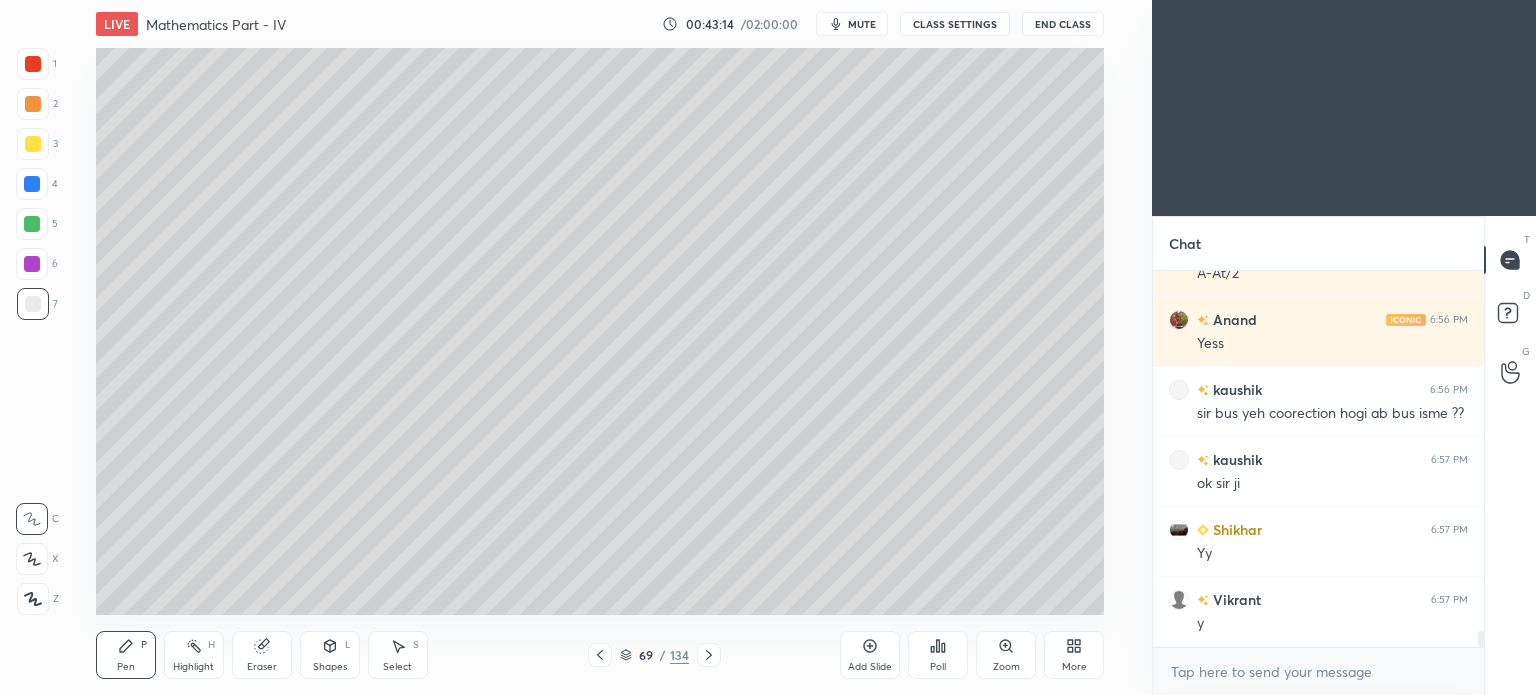 scroll, scrollTop: 8632, scrollLeft: 0, axis: vertical 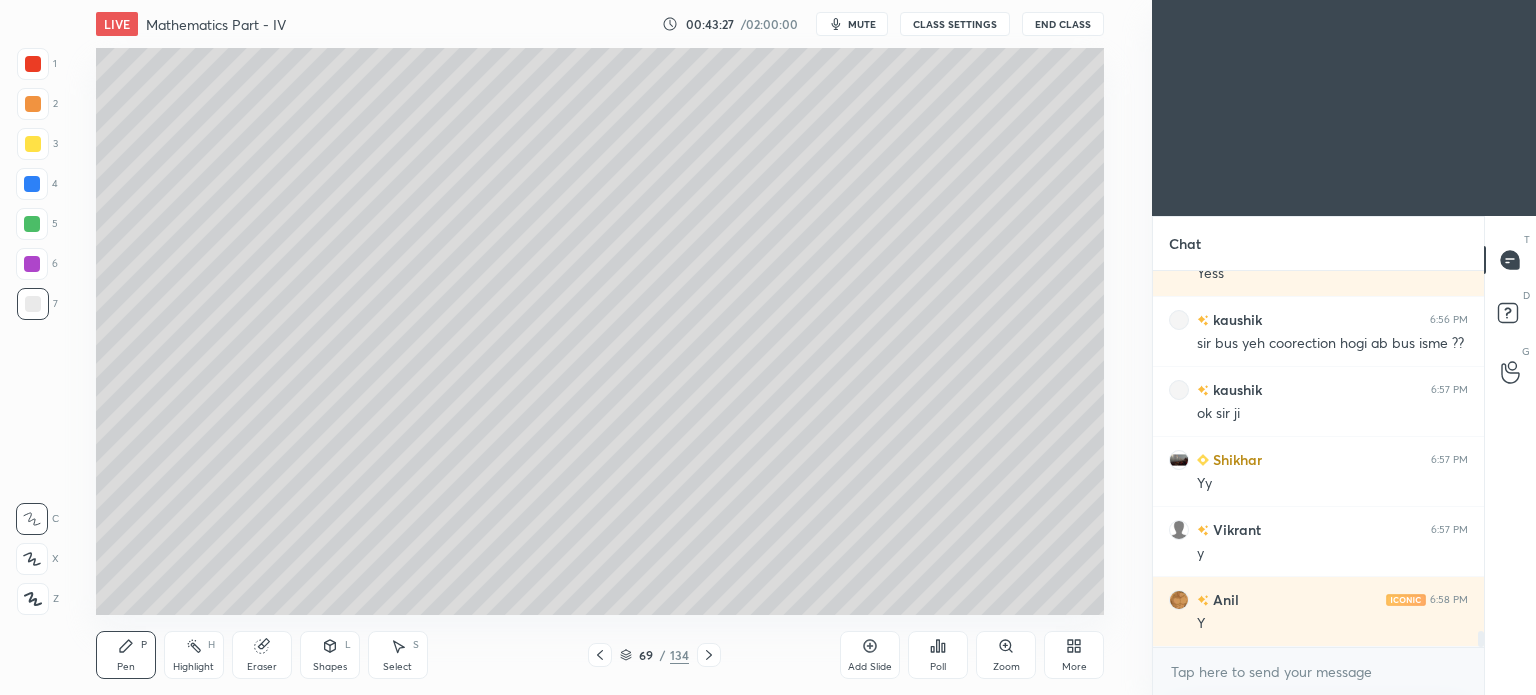 click on "Highlight" at bounding box center (193, 667) 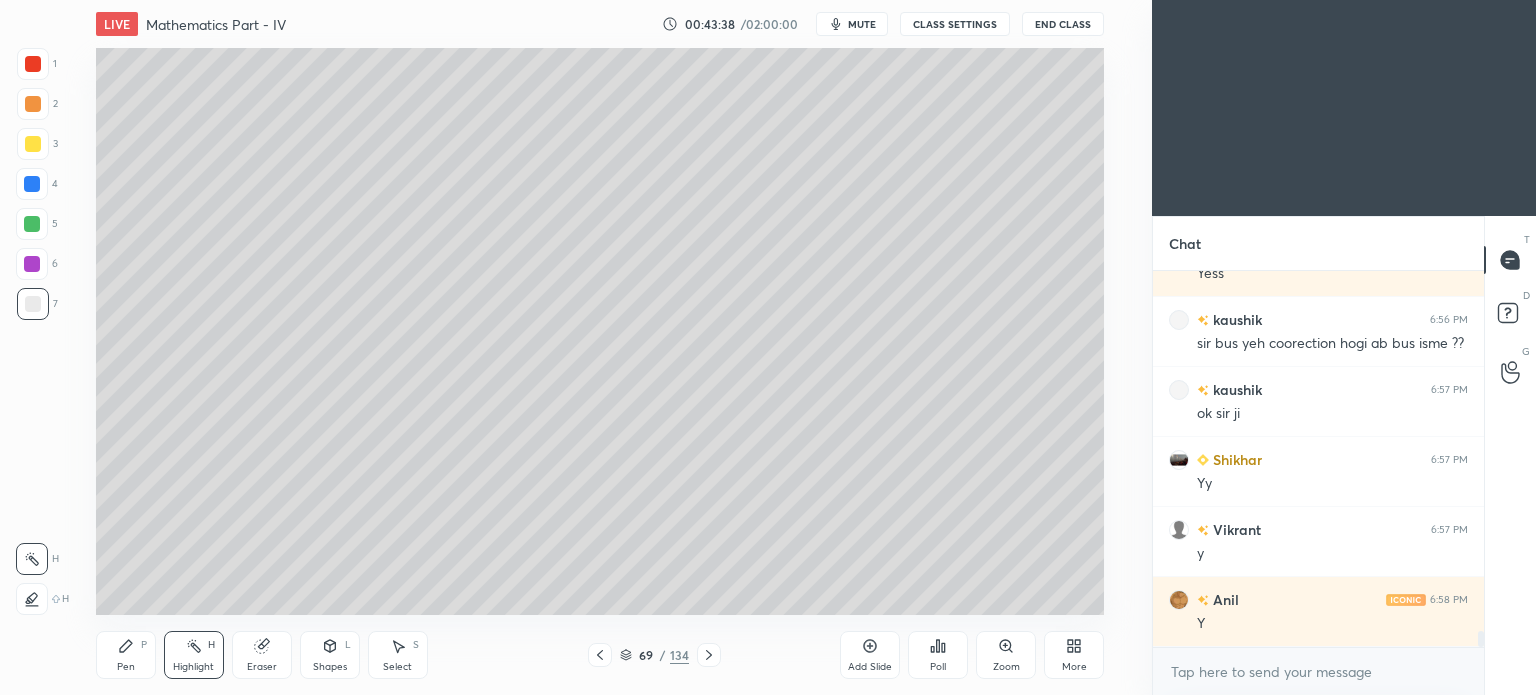 click 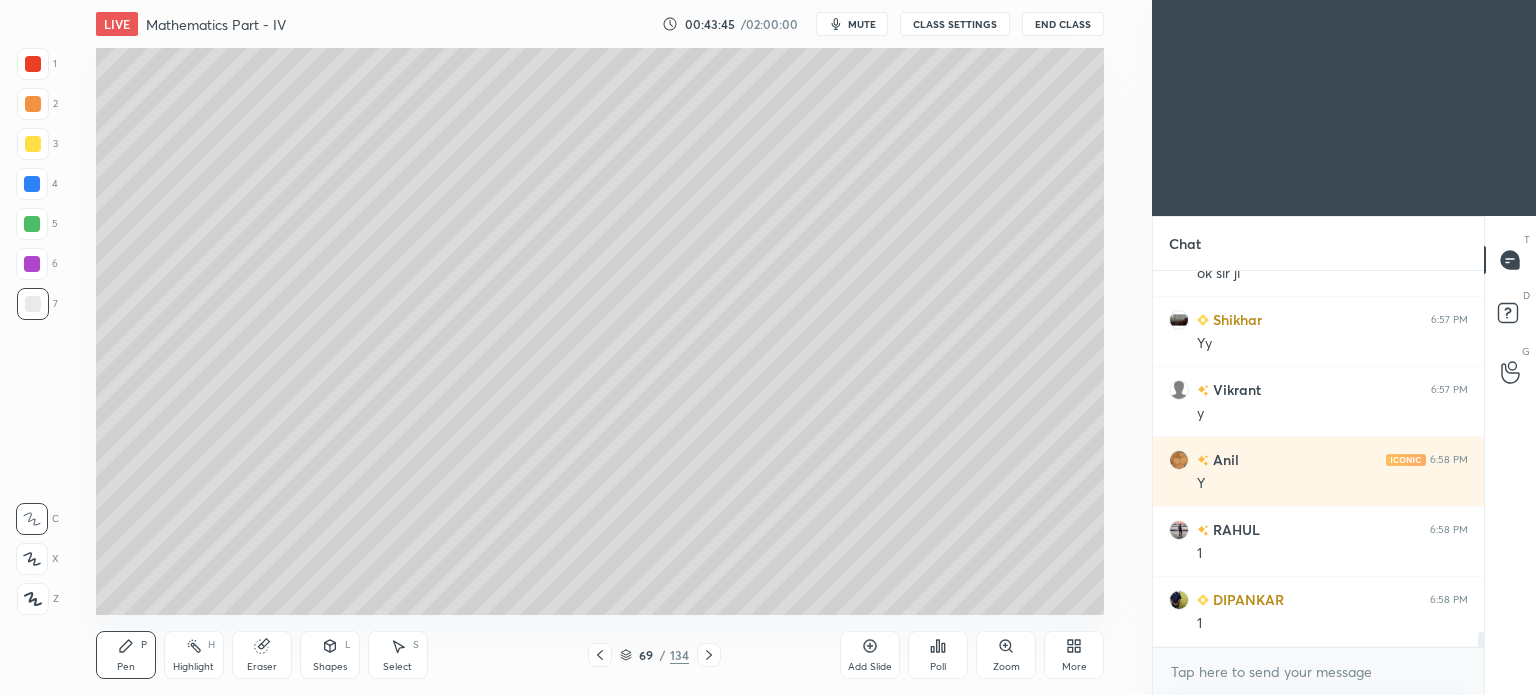 scroll, scrollTop: 8842, scrollLeft: 0, axis: vertical 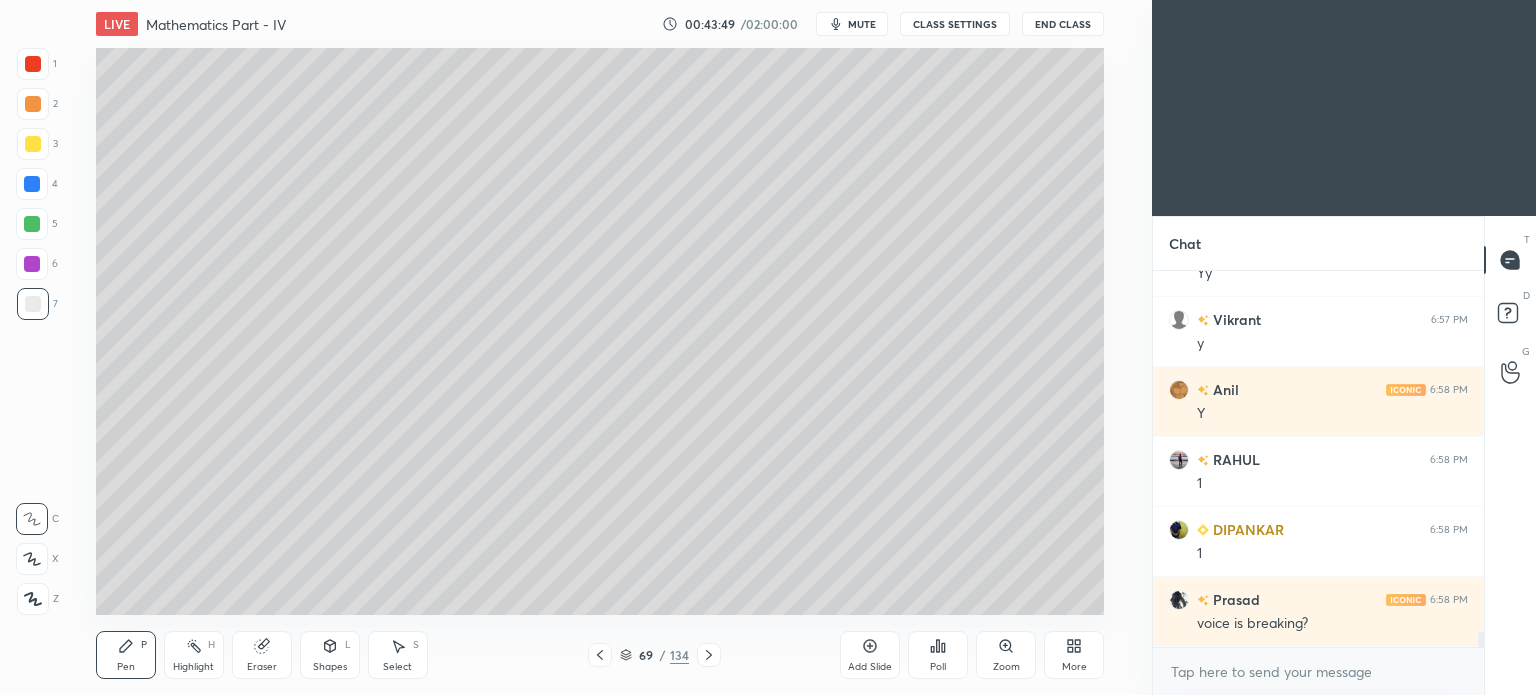 click 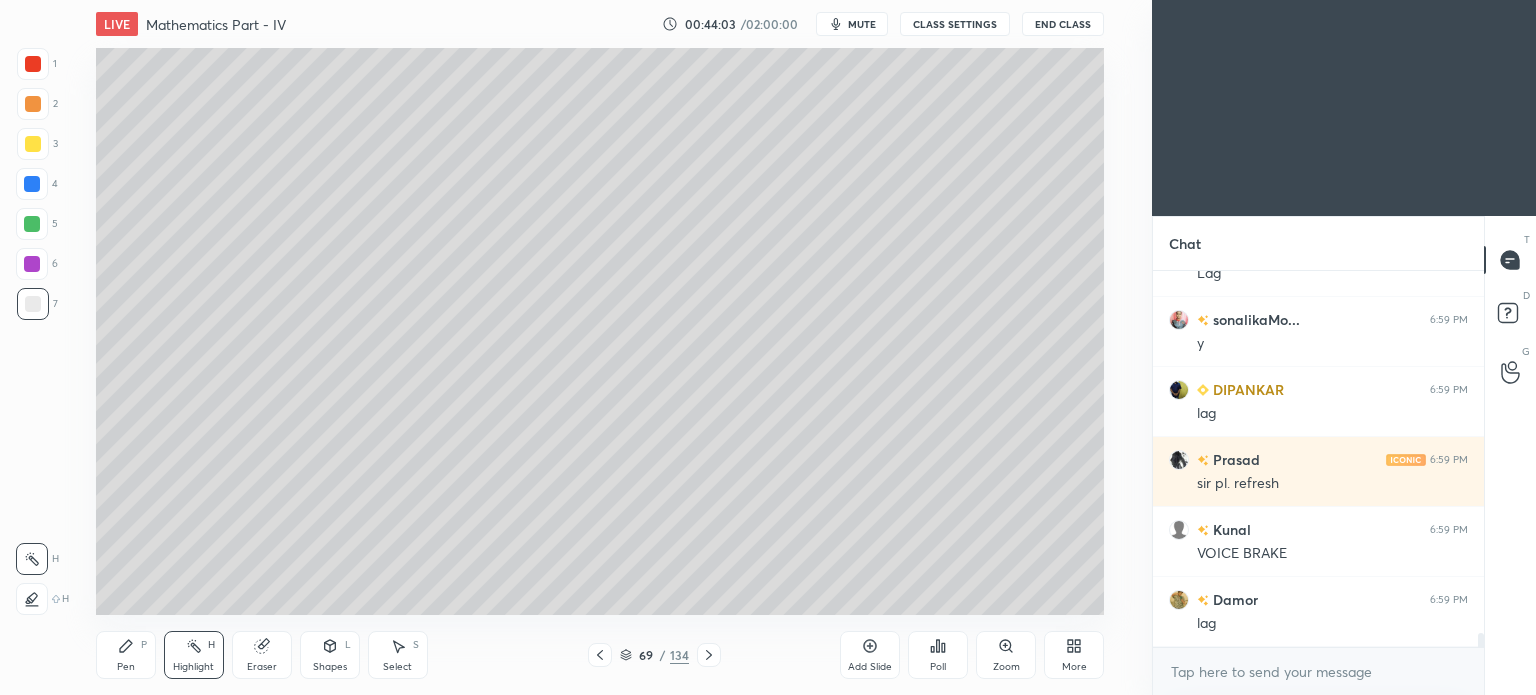 scroll, scrollTop: 9682, scrollLeft: 0, axis: vertical 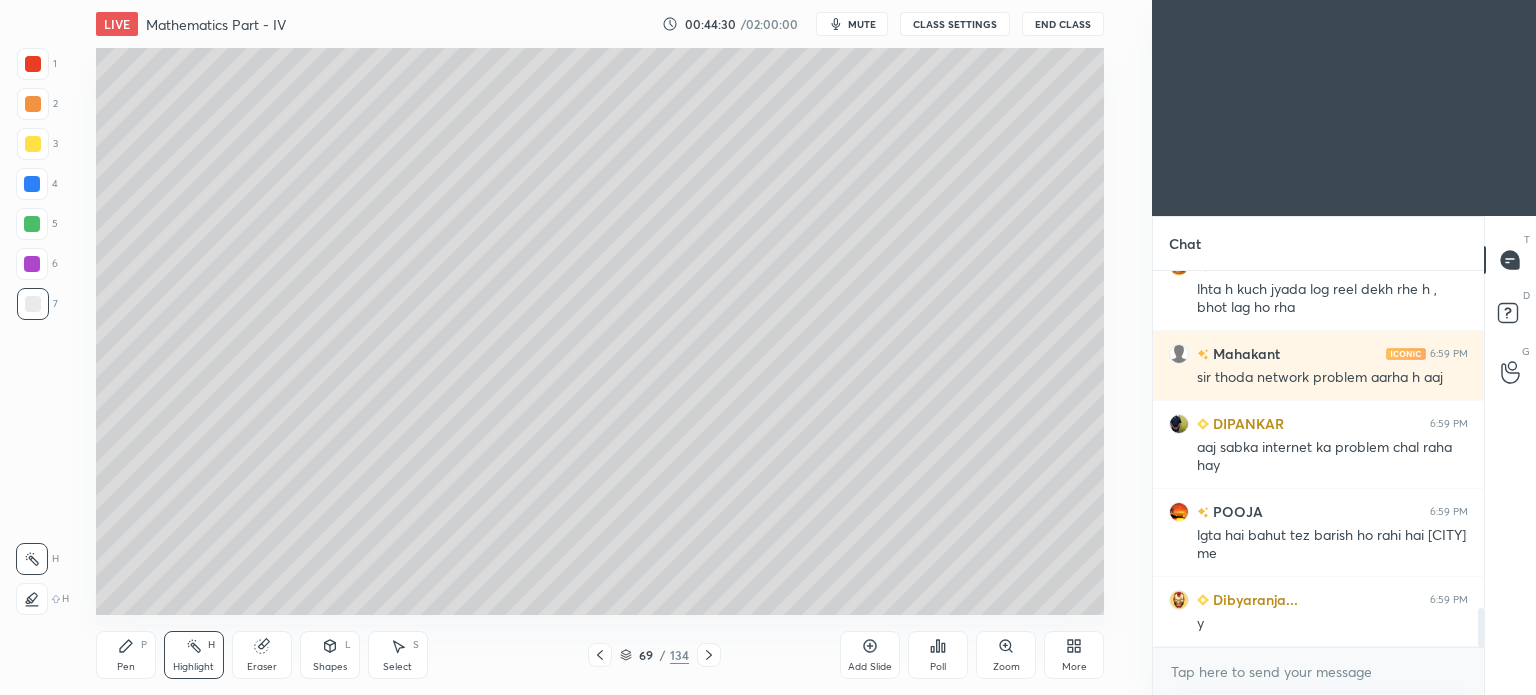 click on "Pen P" at bounding box center [126, 655] 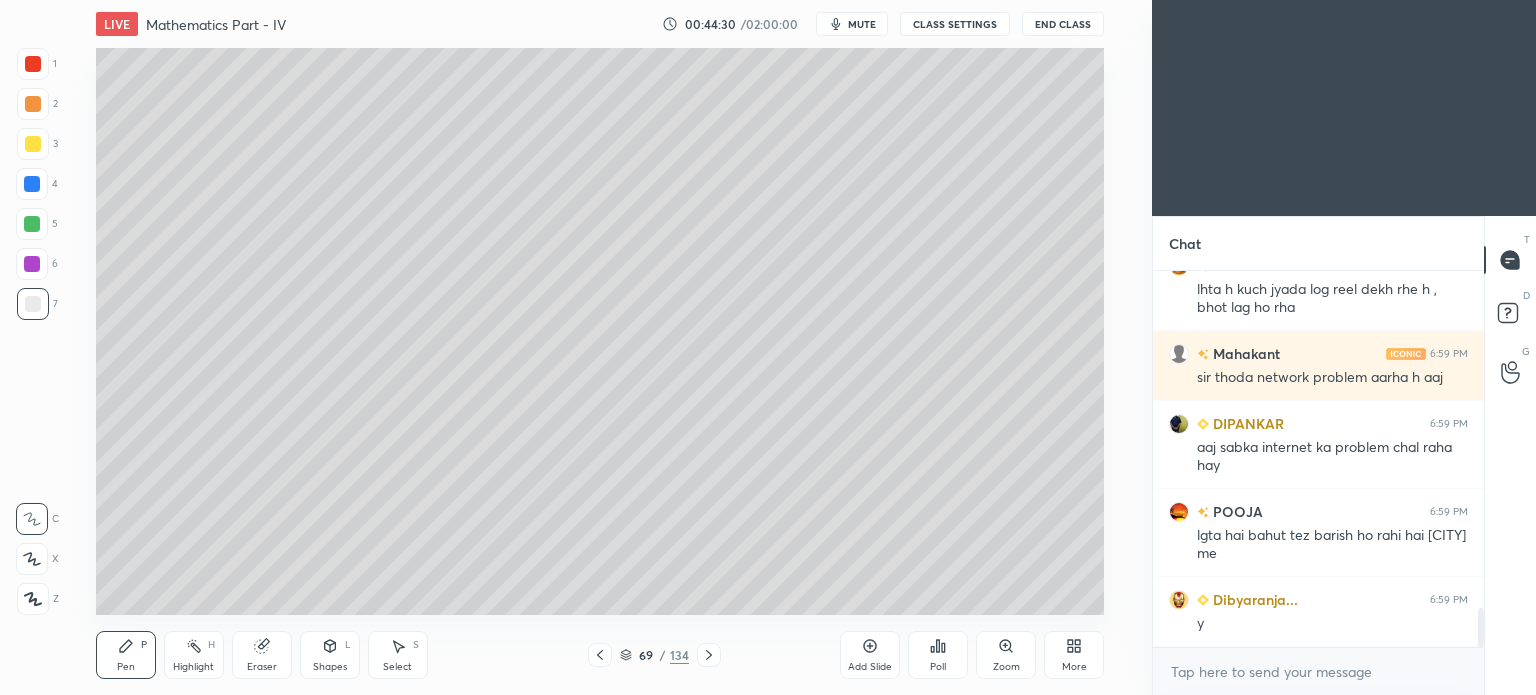 click 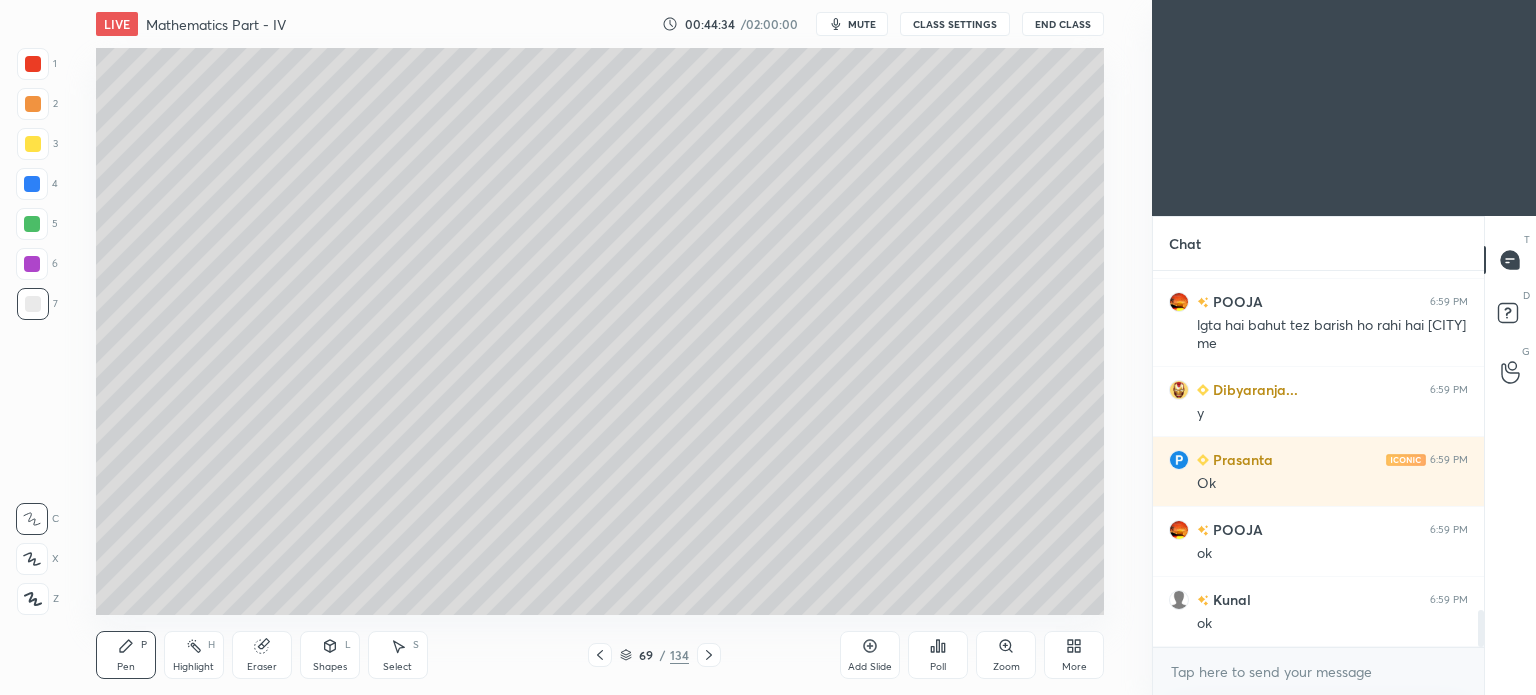 scroll, scrollTop: 3494, scrollLeft: 0, axis: vertical 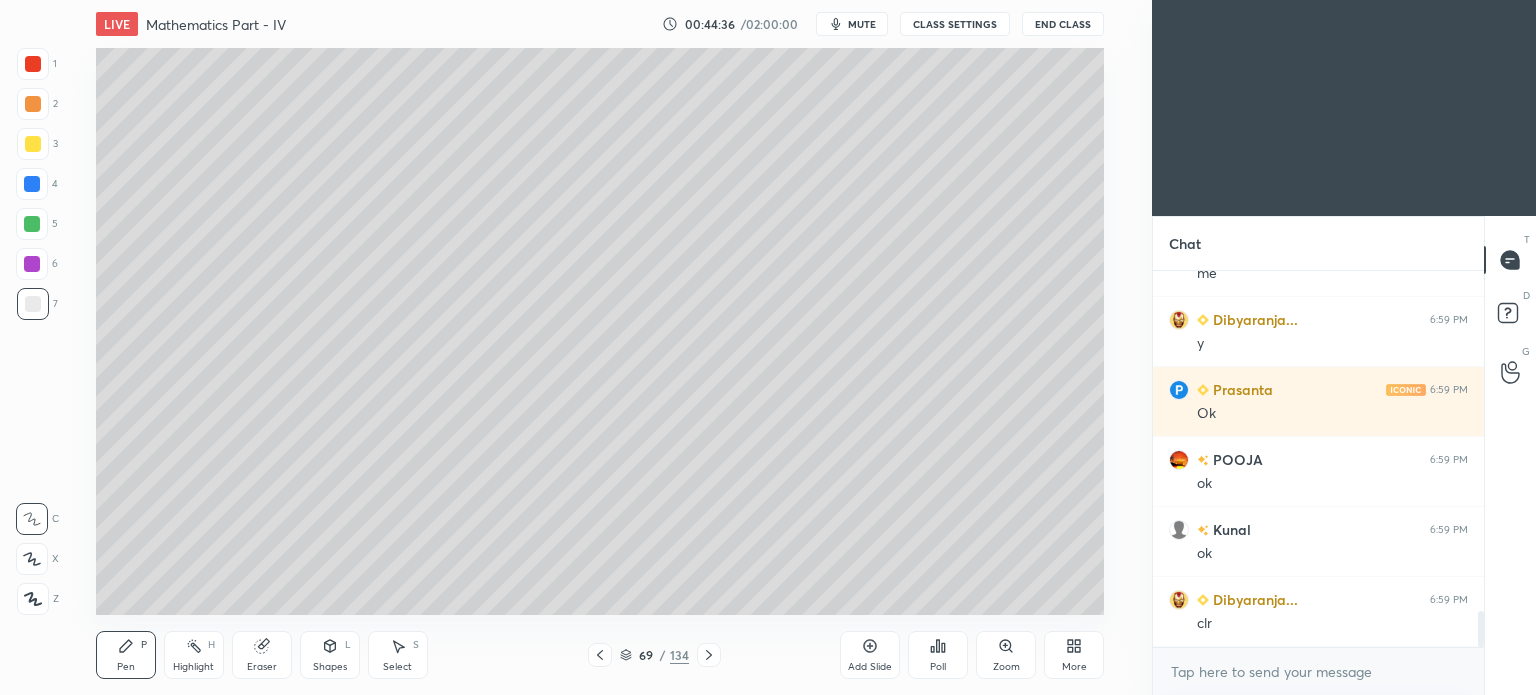 click on "Highlight" at bounding box center (193, 667) 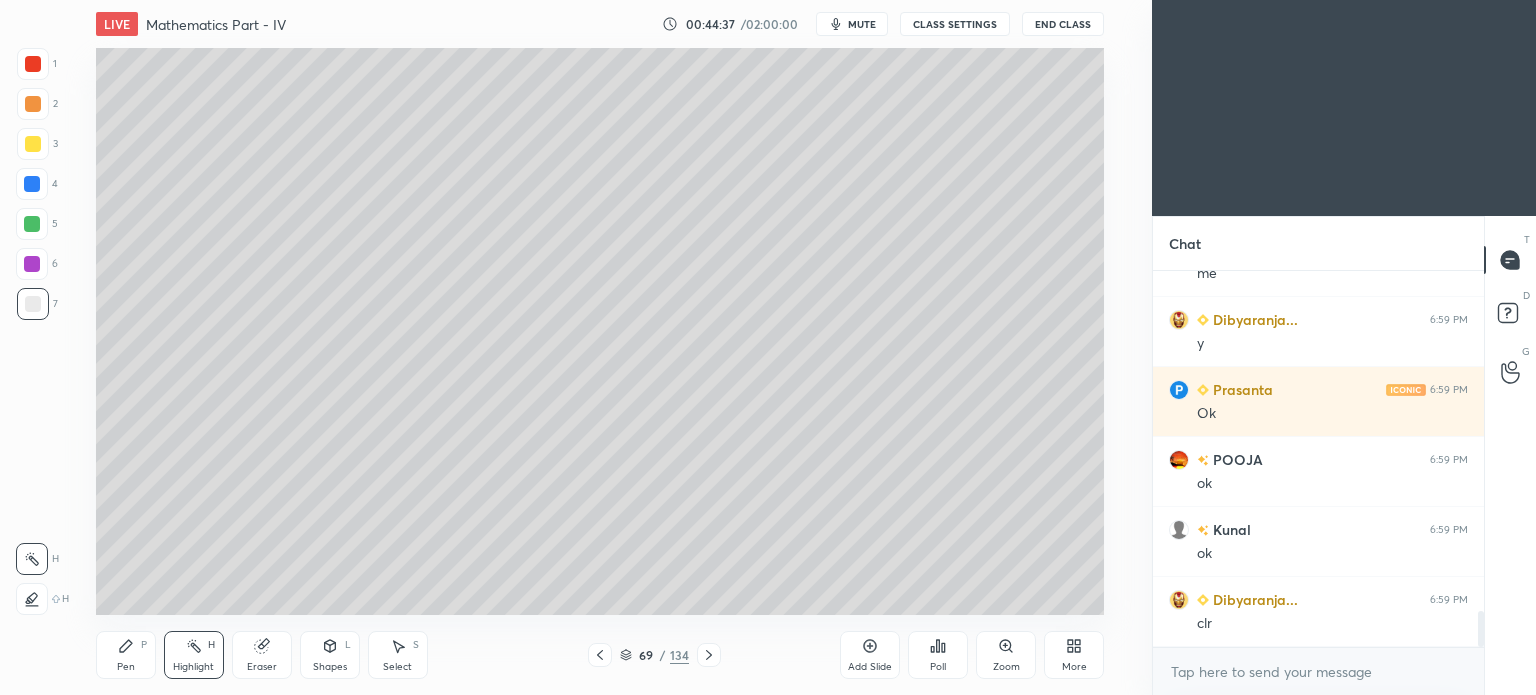 scroll, scrollTop: 3564, scrollLeft: 0, axis: vertical 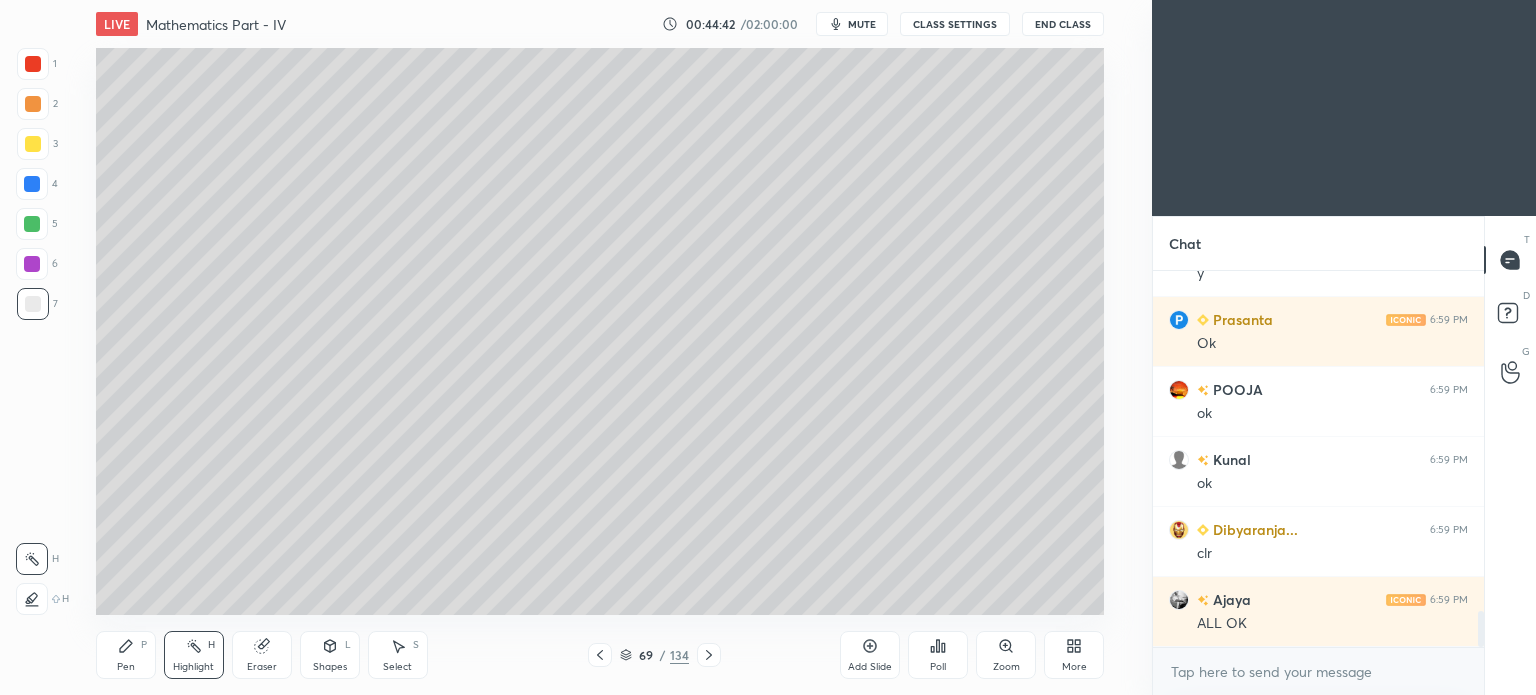 click on "Pen P" at bounding box center [126, 655] 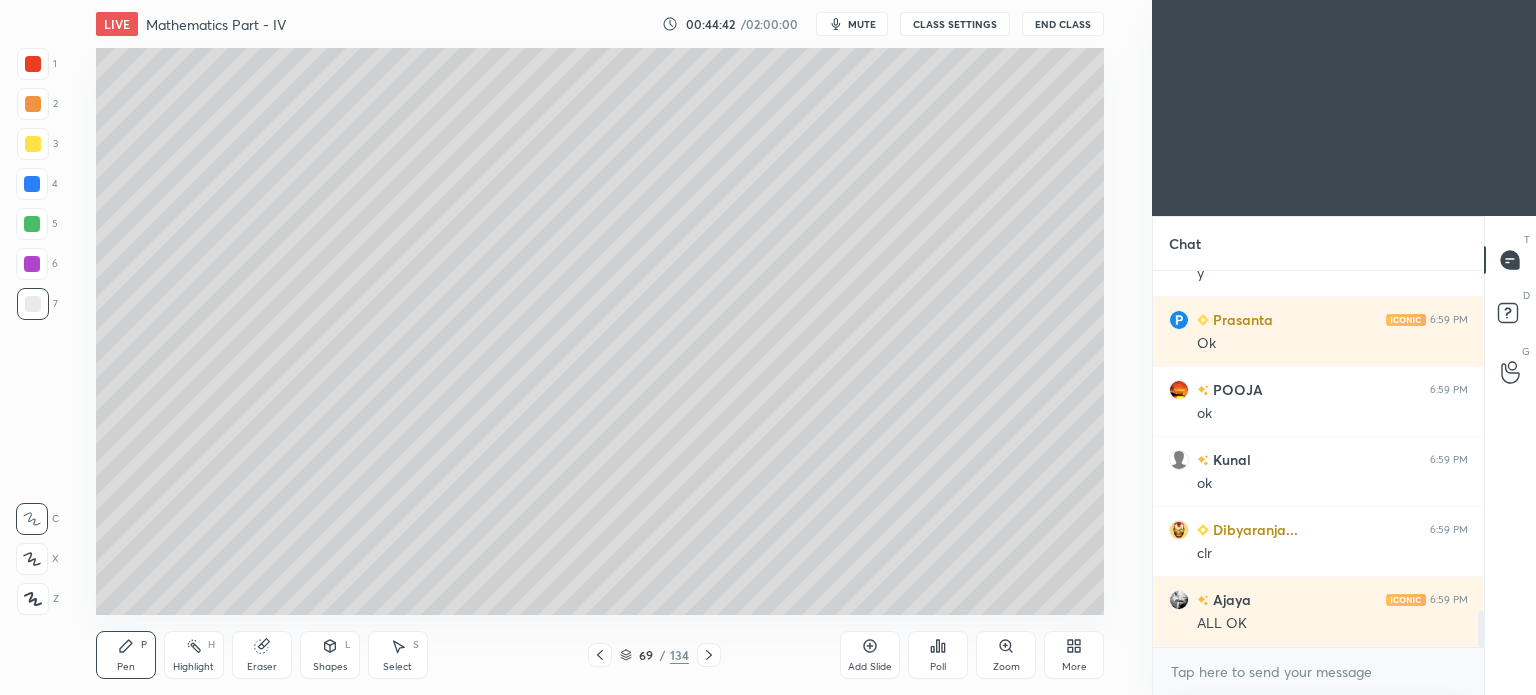 click on "Pen P" at bounding box center (126, 655) 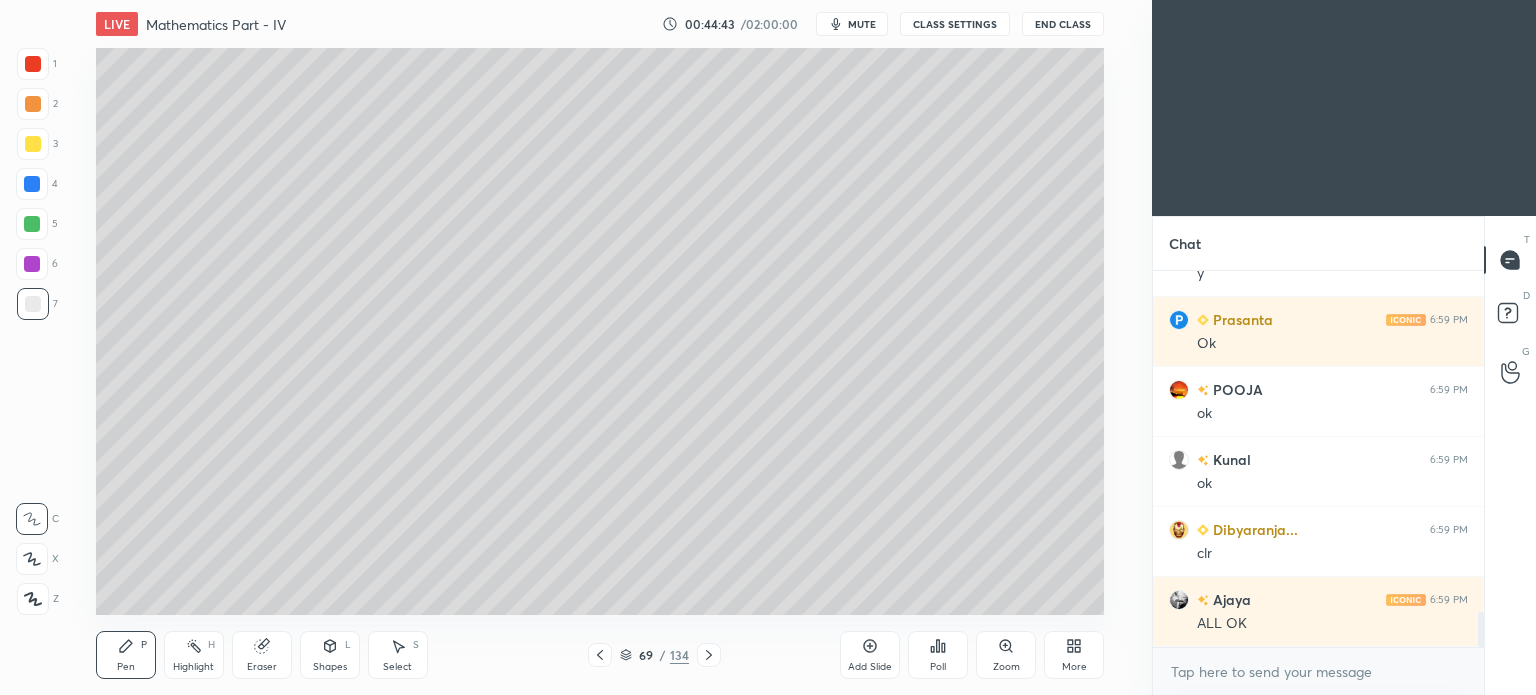scroll, scrollTop: 3634, scrollLeft: 0, axis: vertical 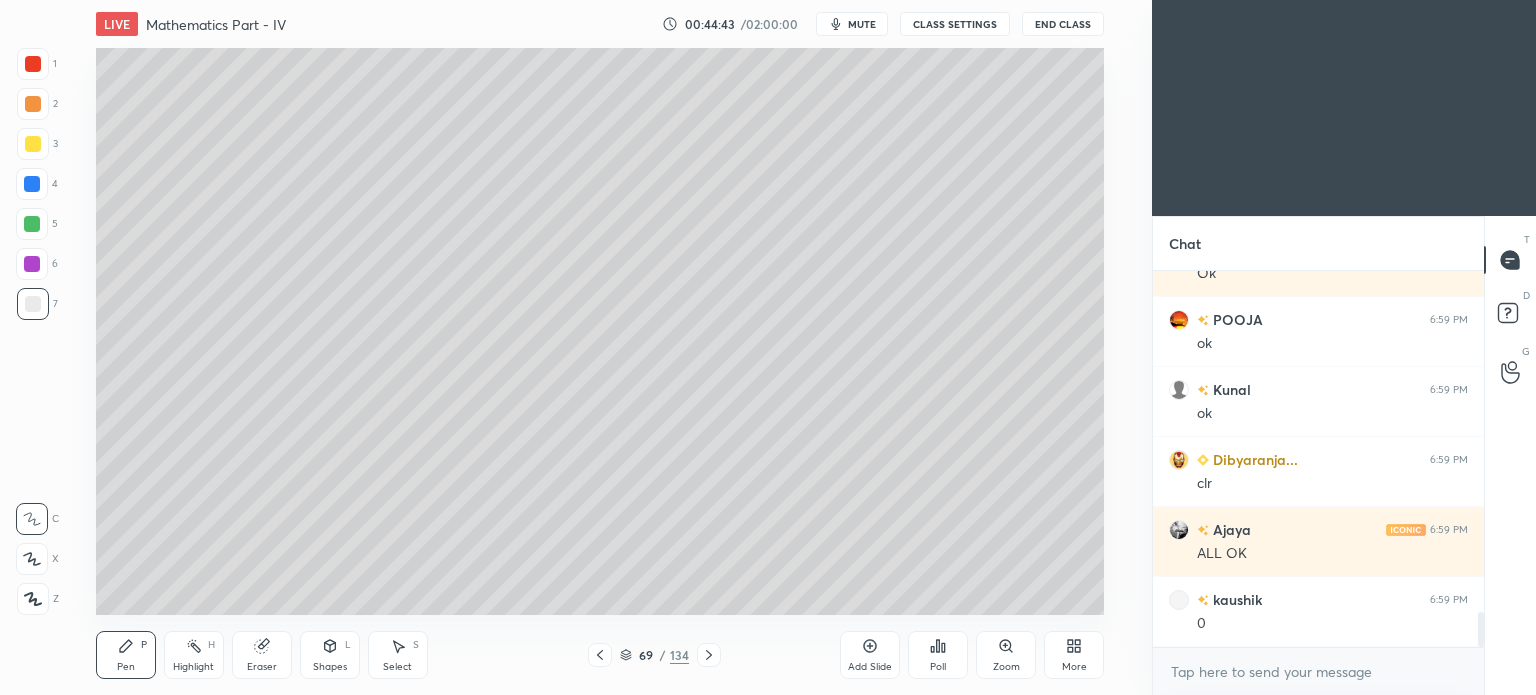 click on "Highlight H" at bounding box center [194, 655] 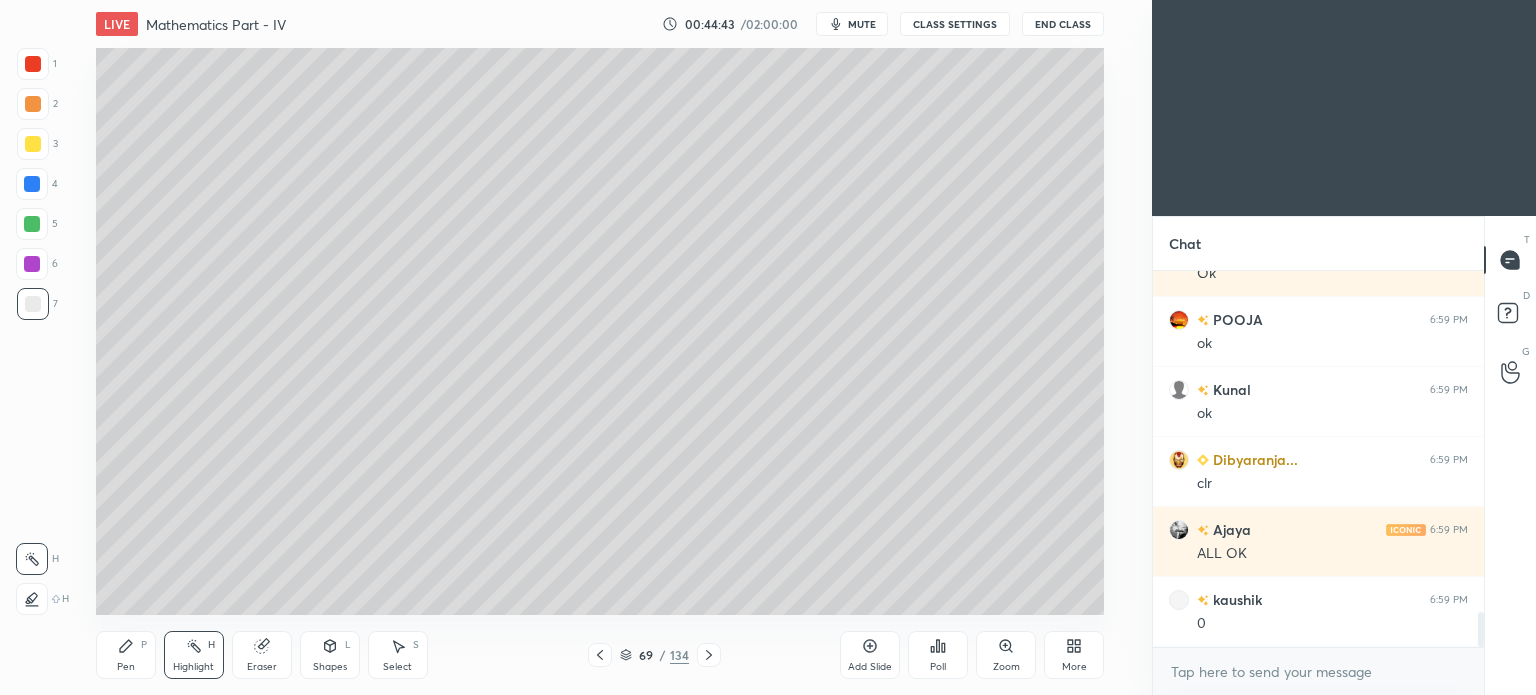 click 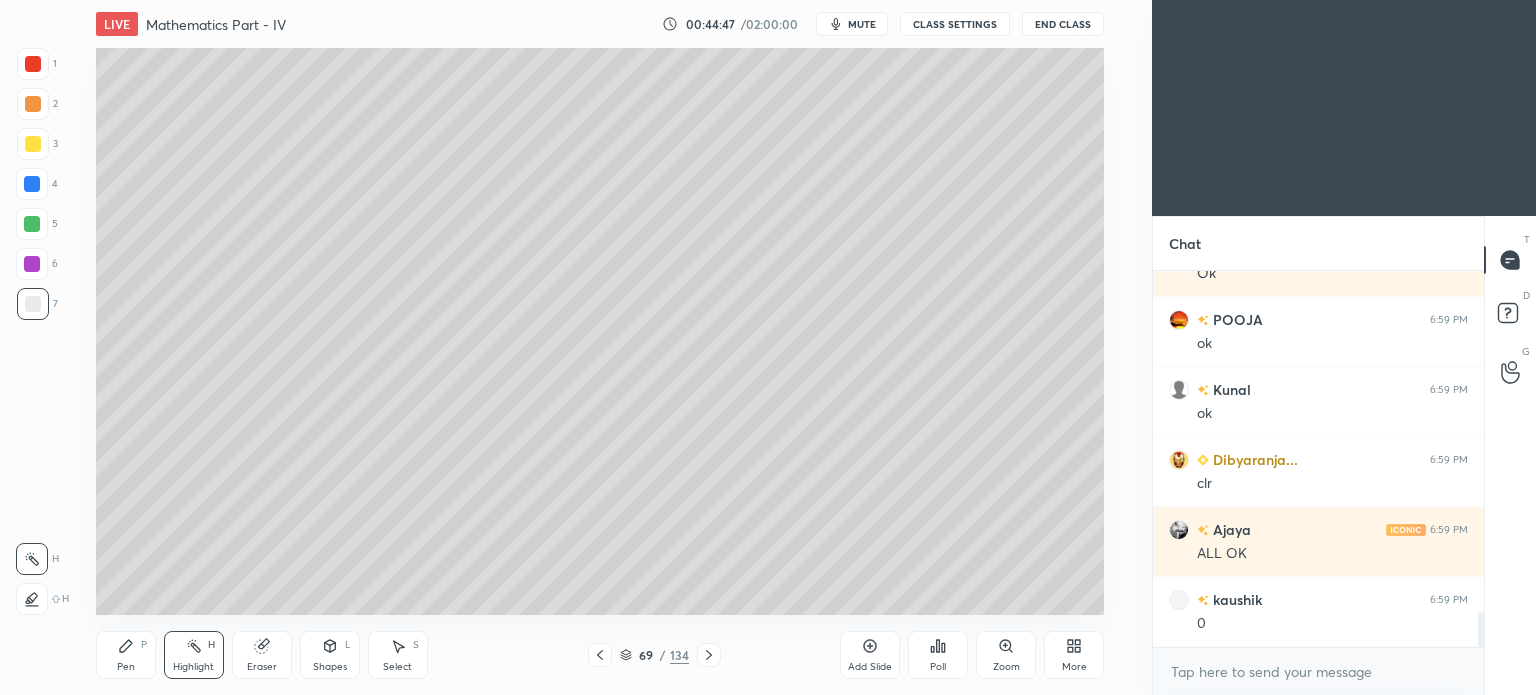 click on "Pen" at bounding box center [126, 667] 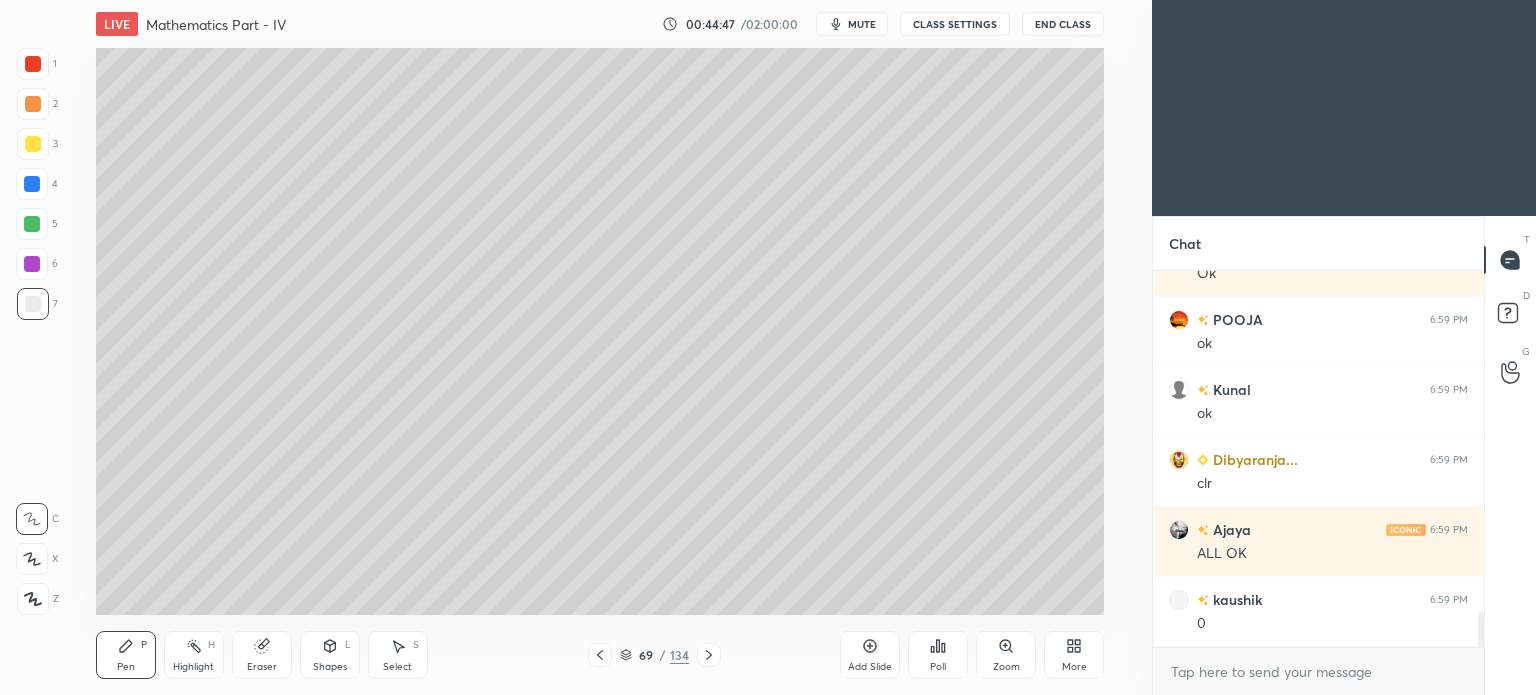 click on "Pen P" at bounding box center (126, 655) 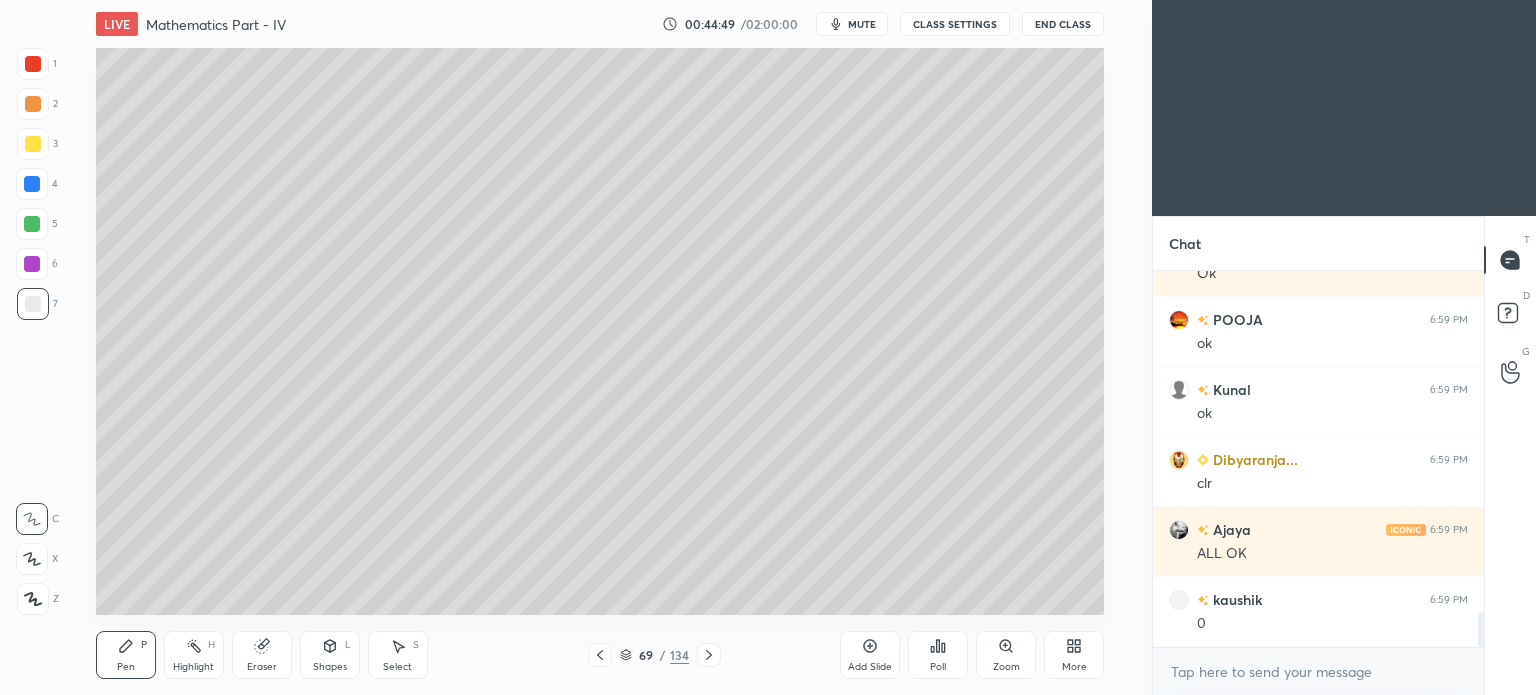 click 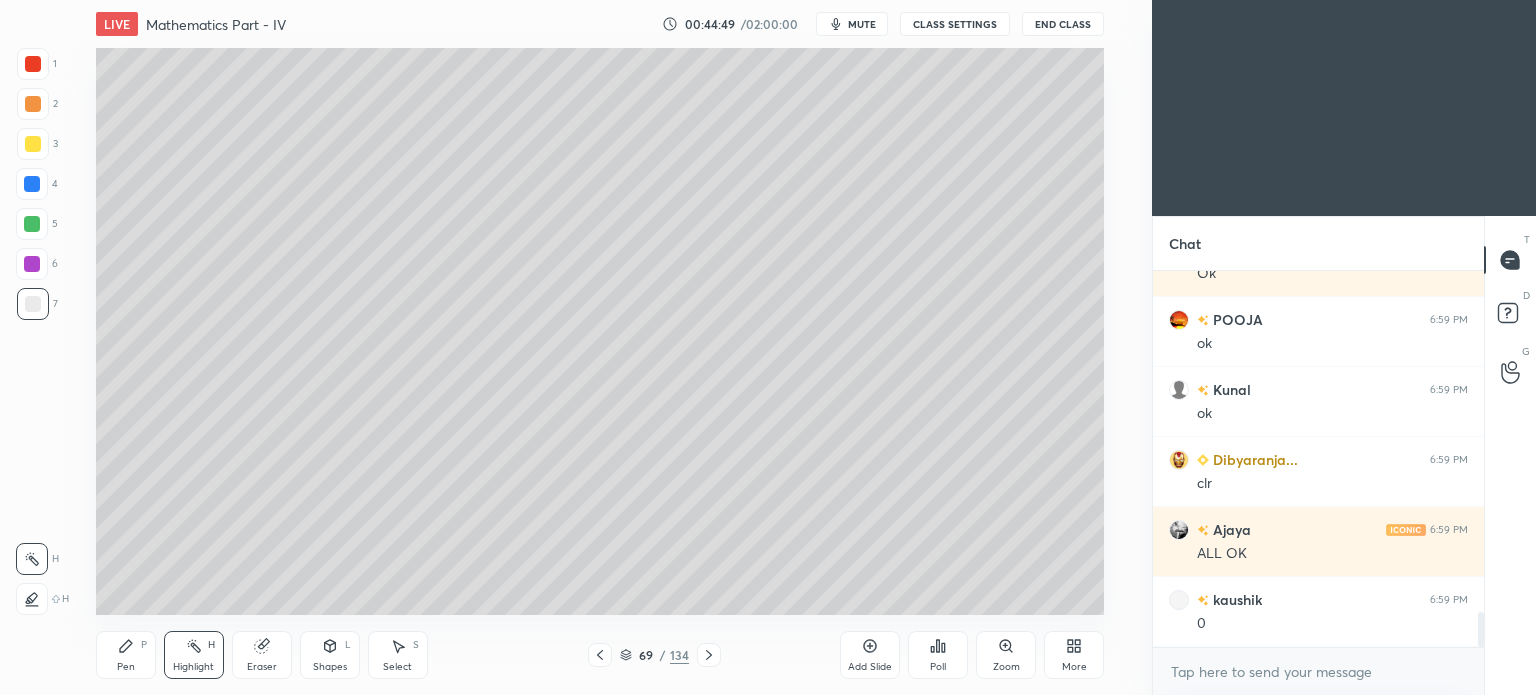 click 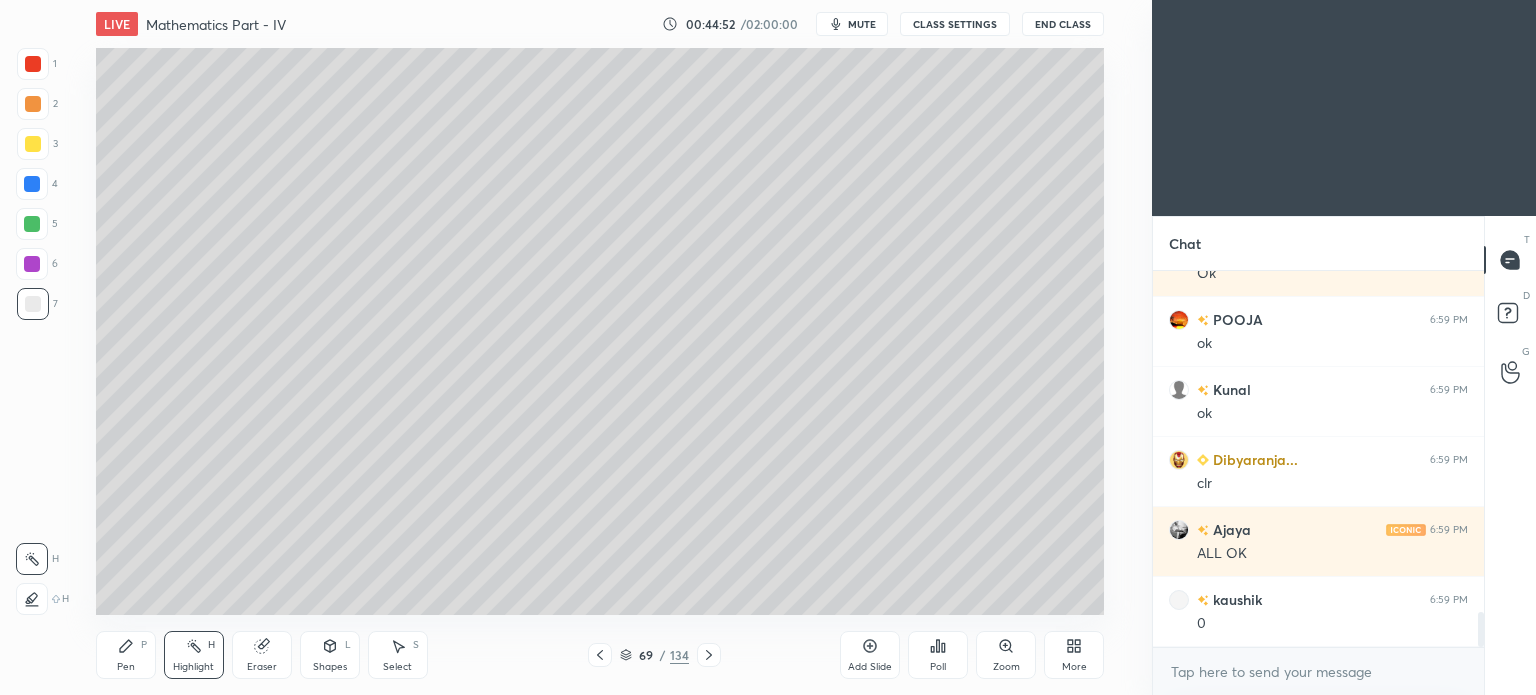 click 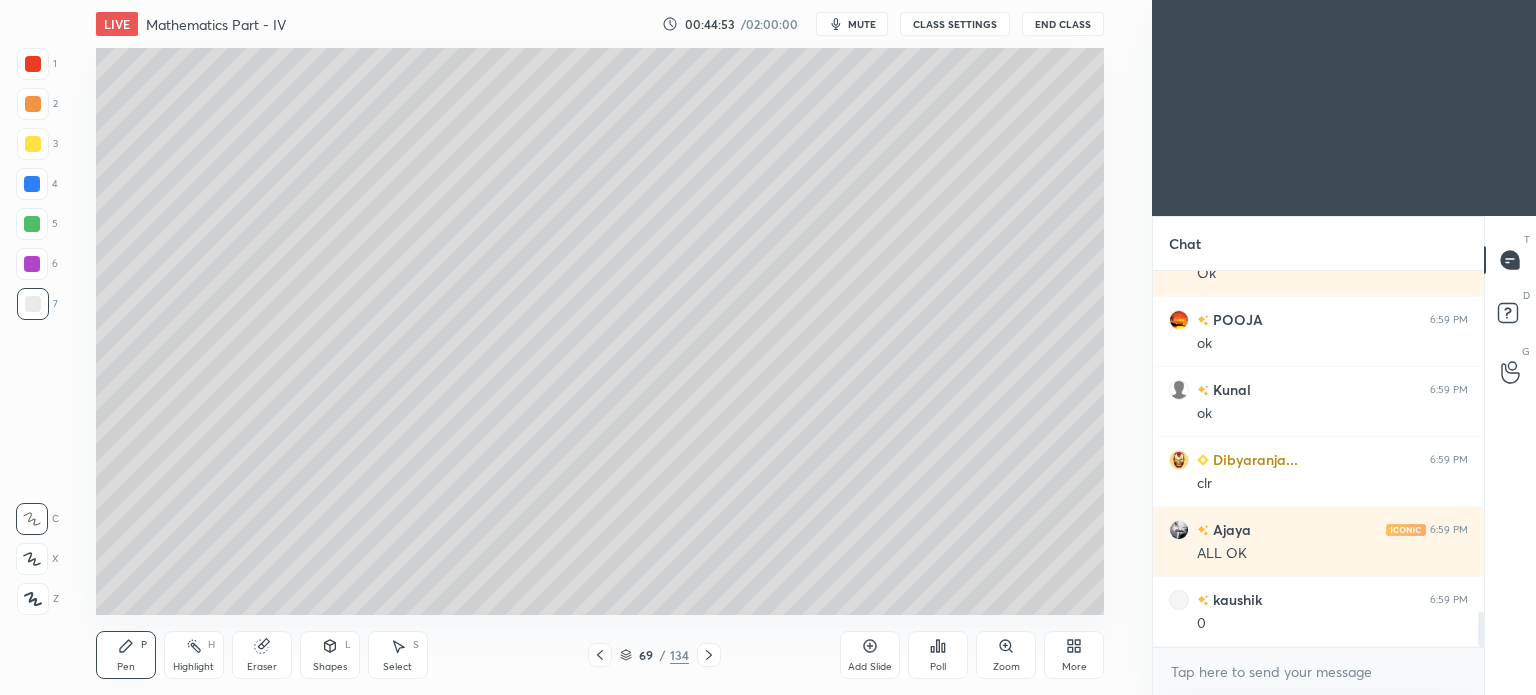 click 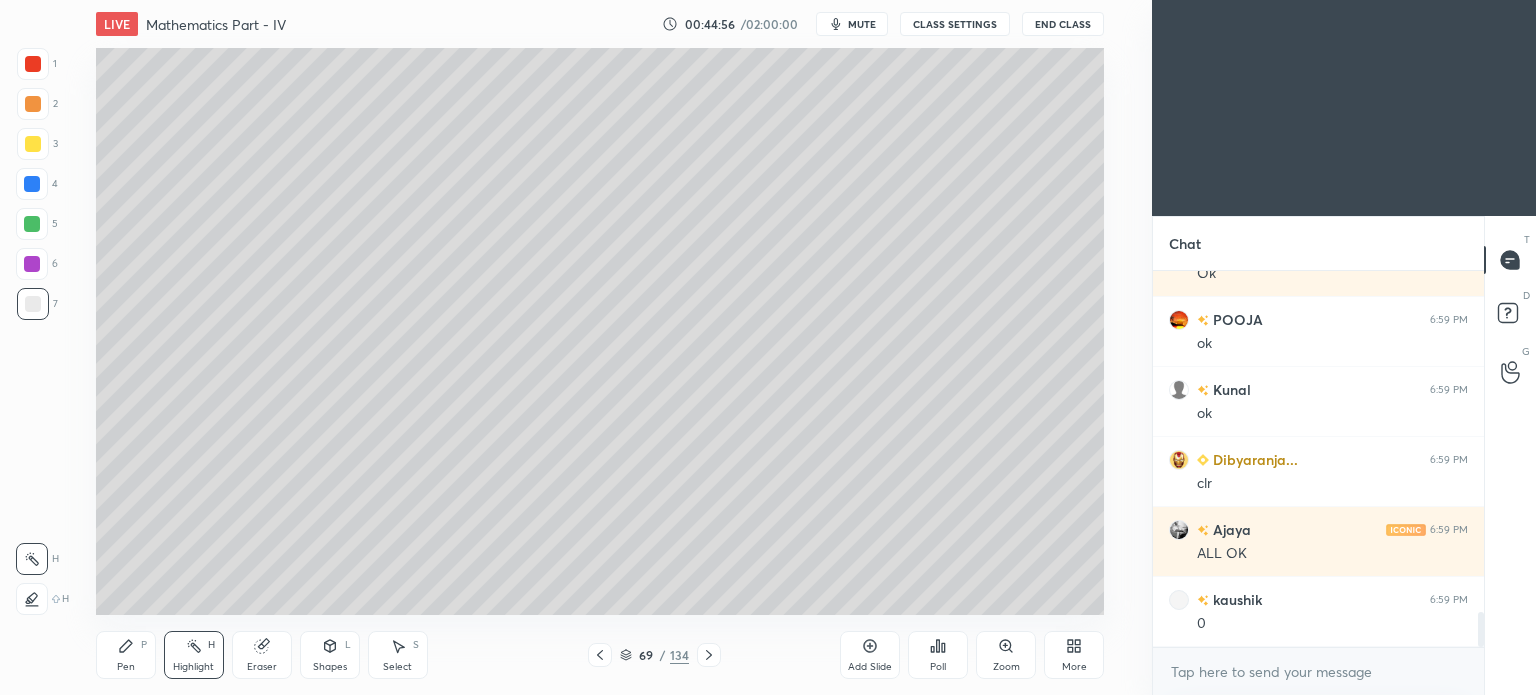 click 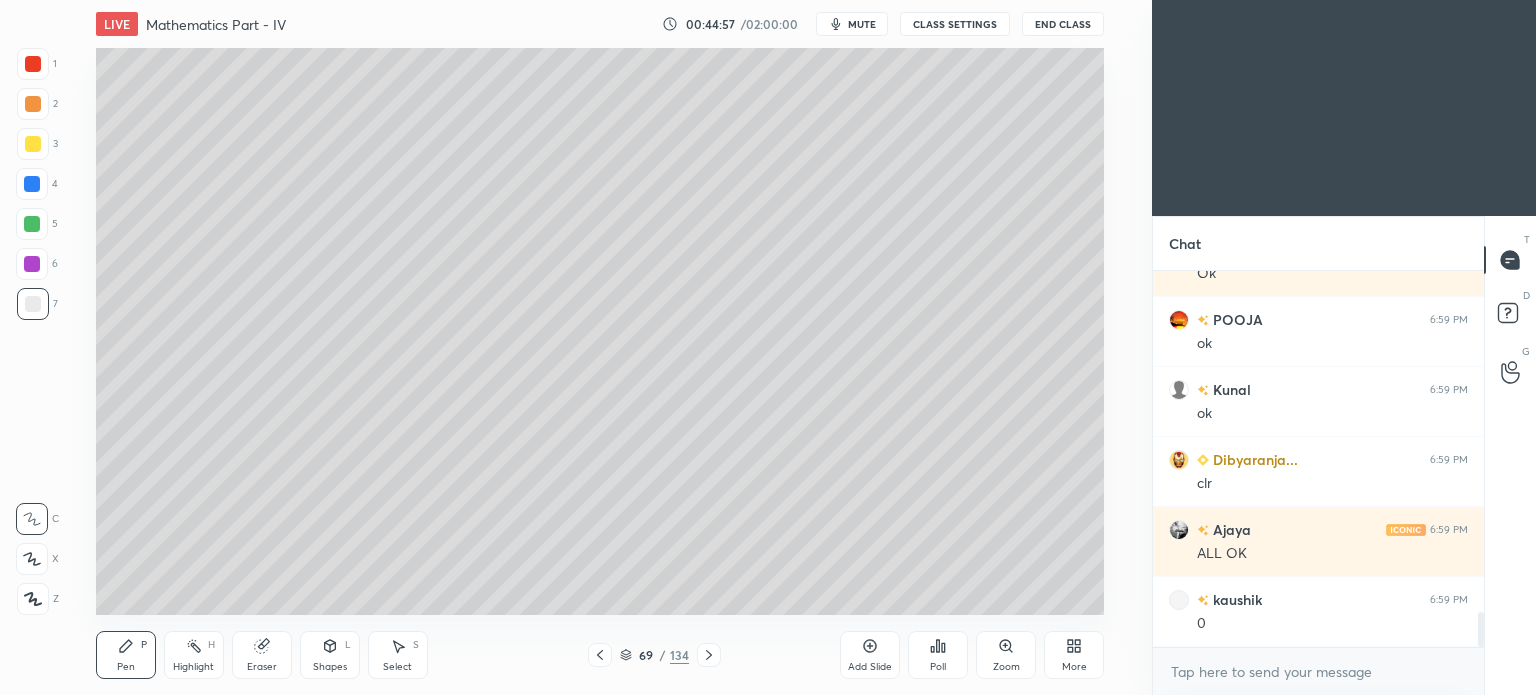 click 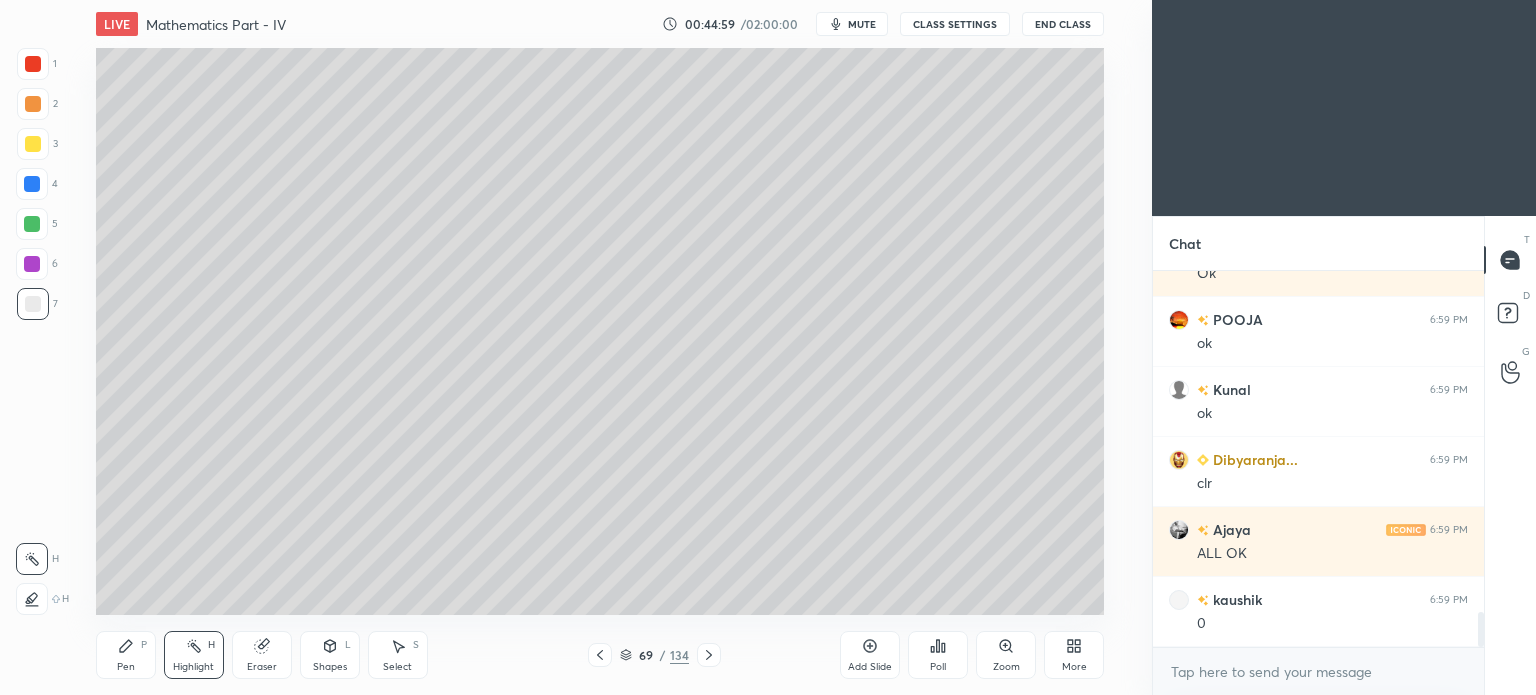 click on "Pen P" at bounding box center [126, 655] 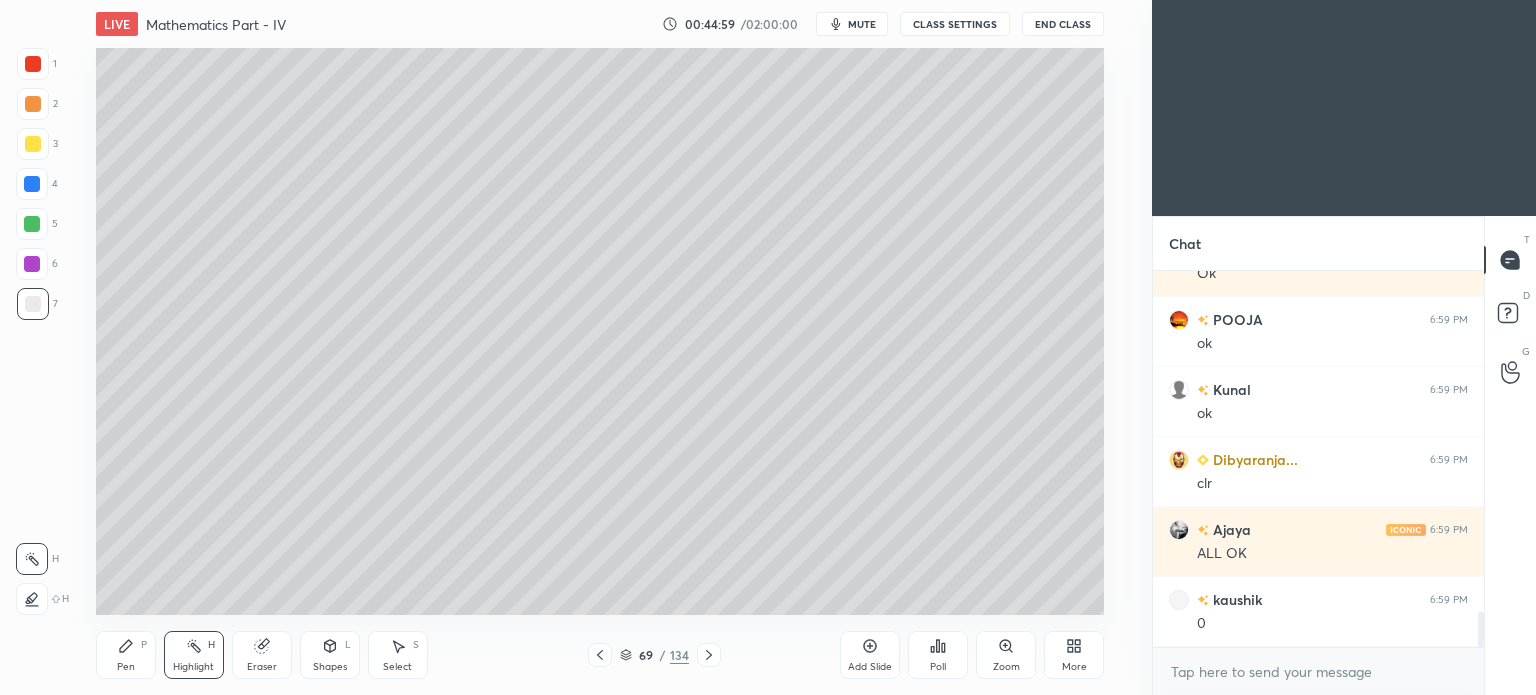 click on "Pen P" at bounding box center [126, 655] 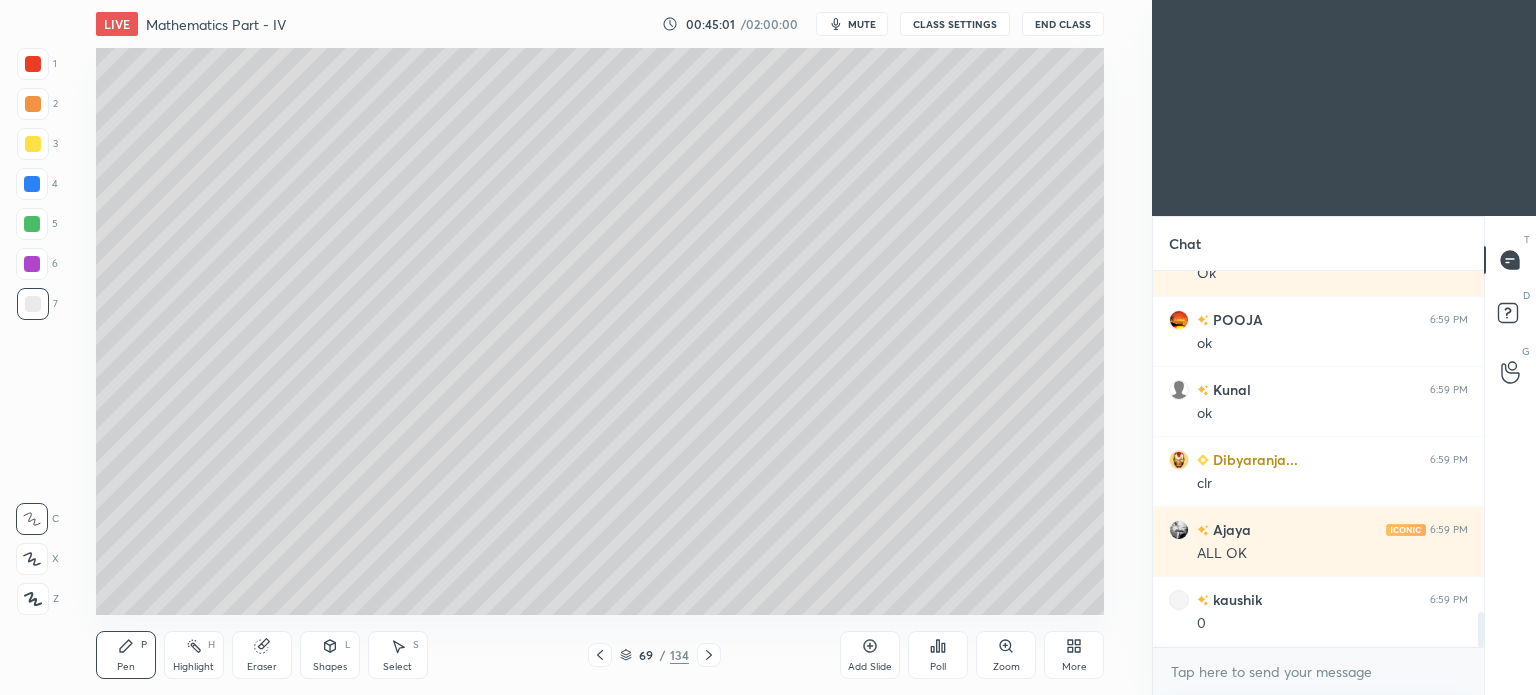click 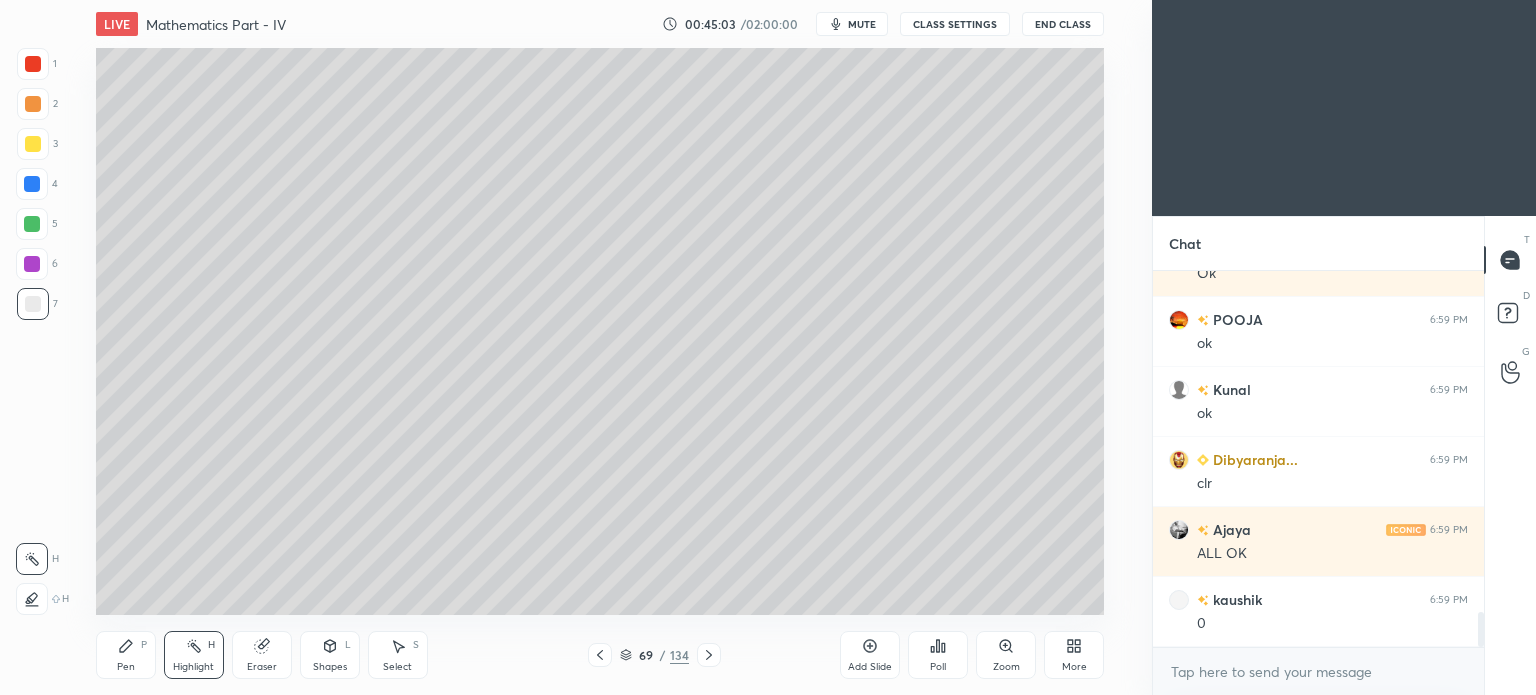 click 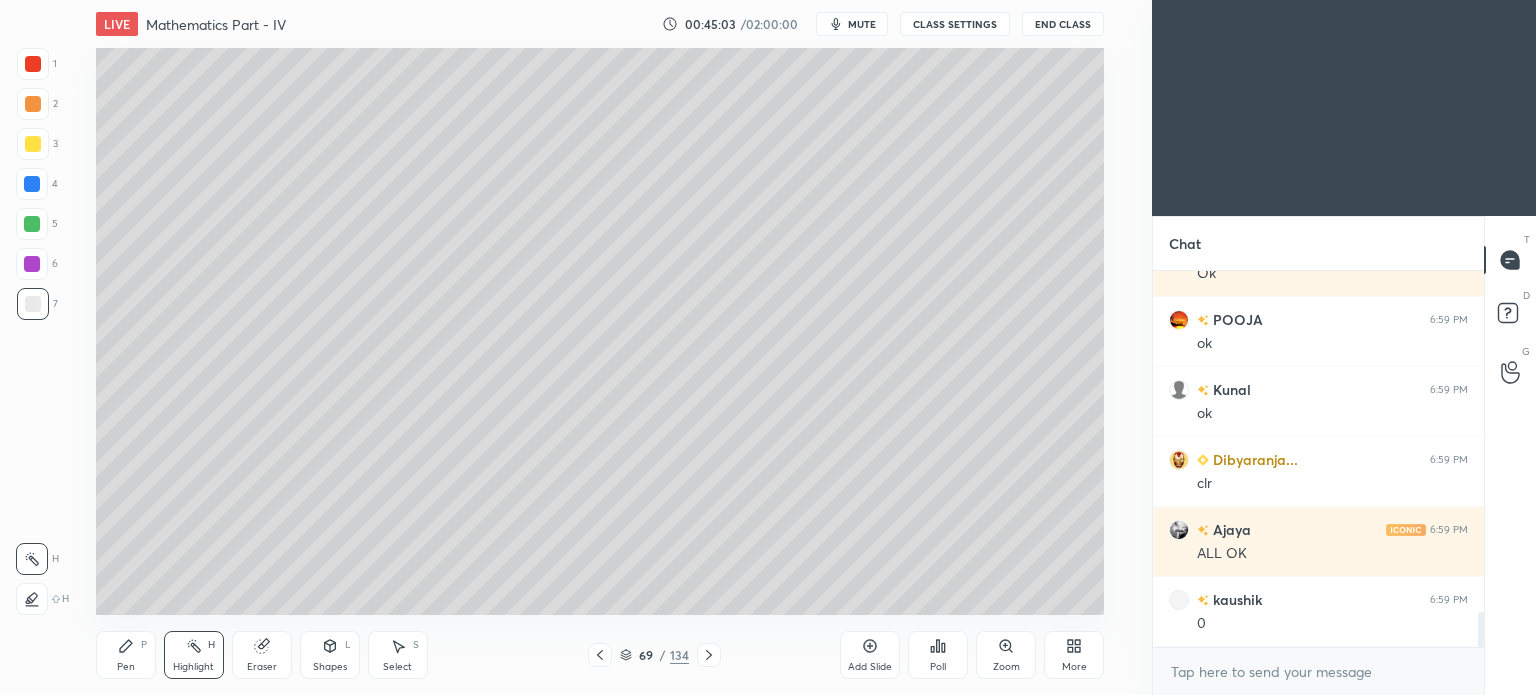 click 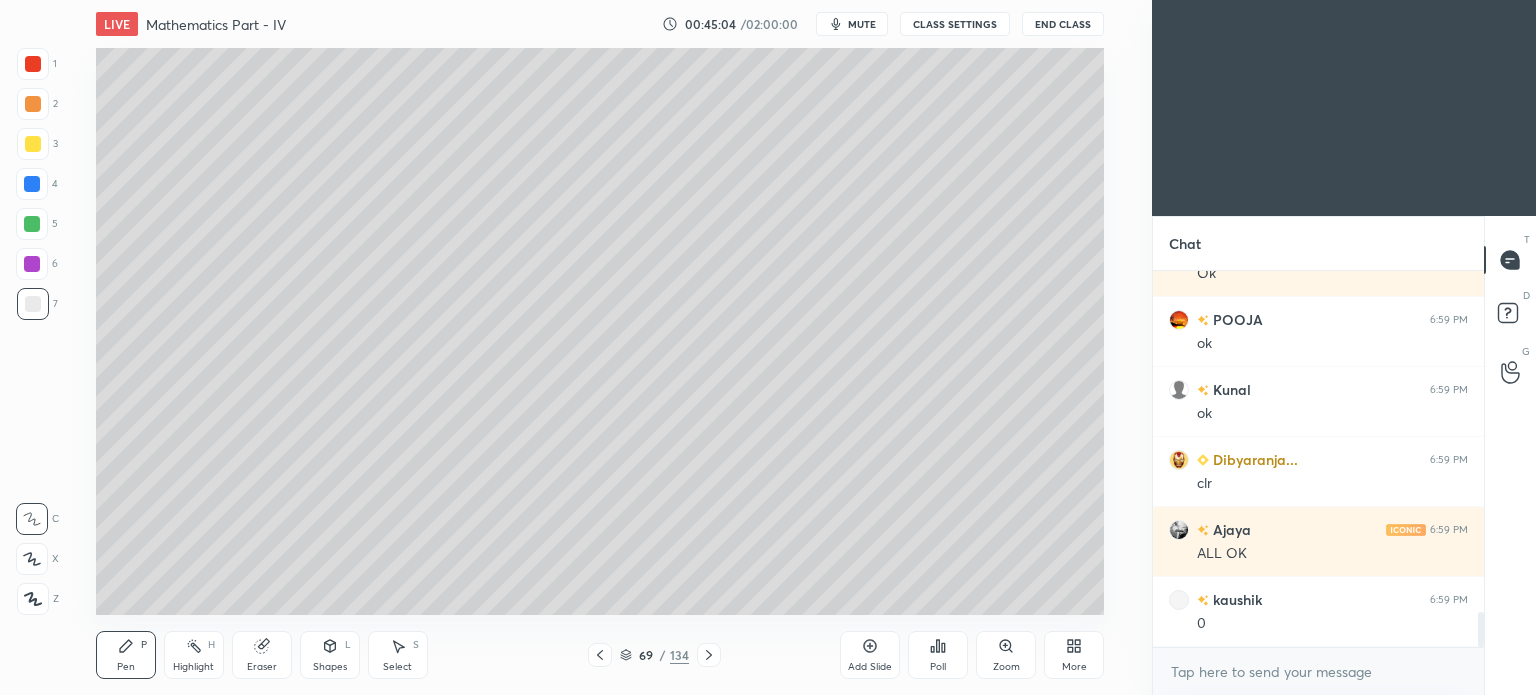 click 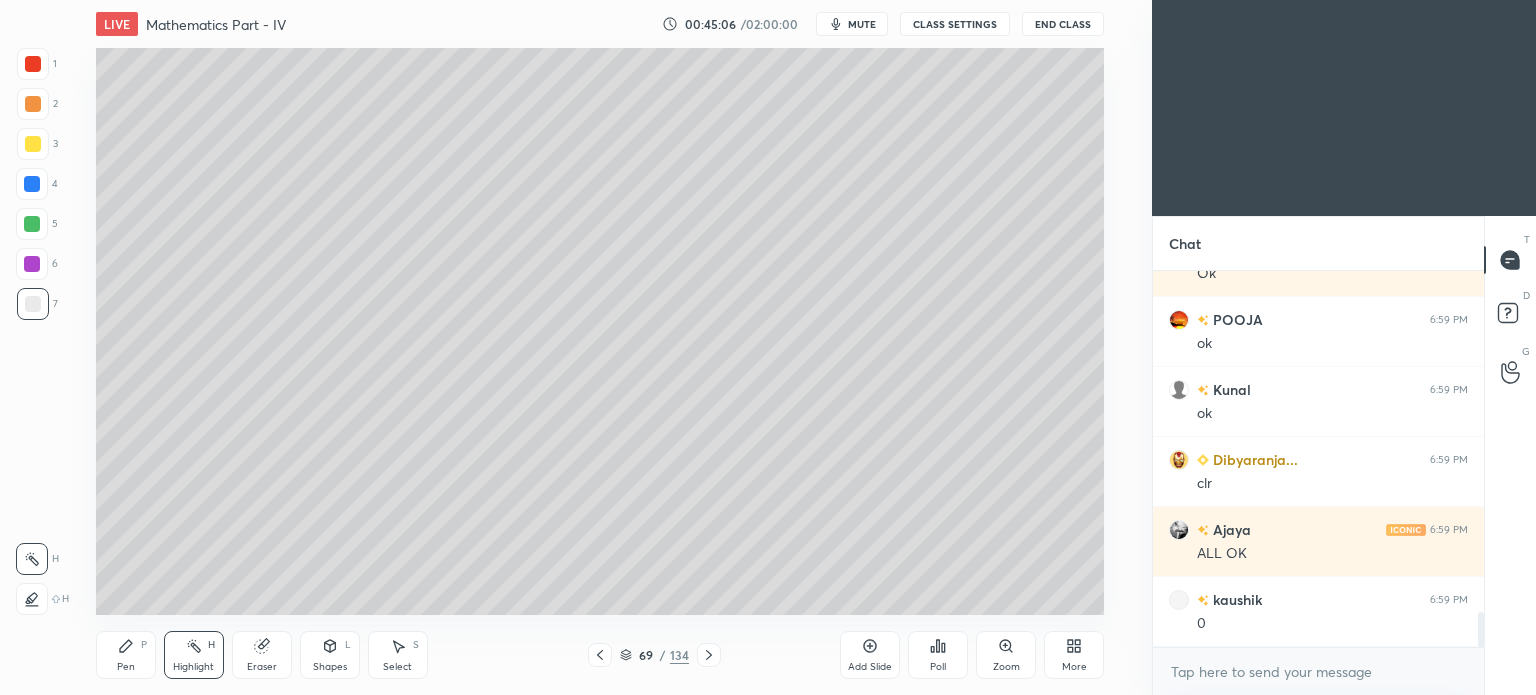click on "Pen P" at bounding box center (126, 655) 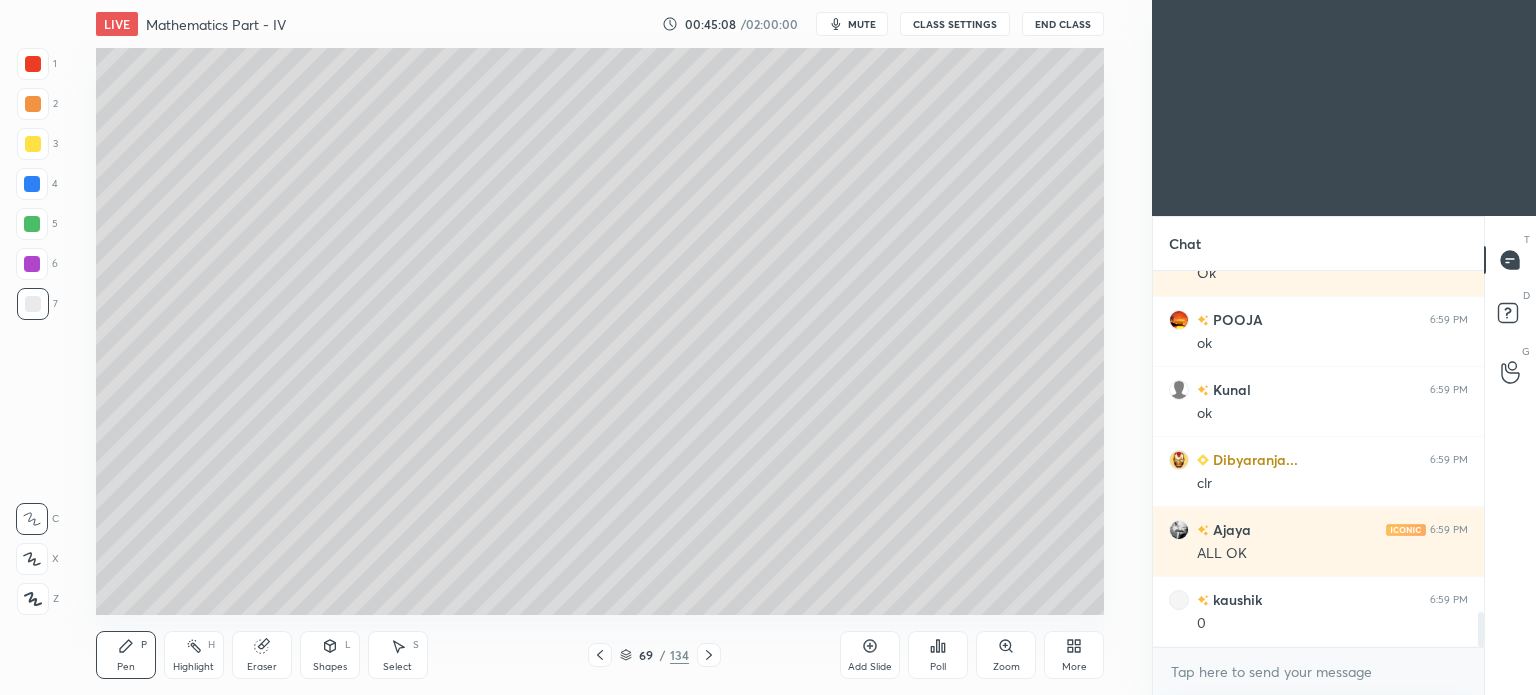 click 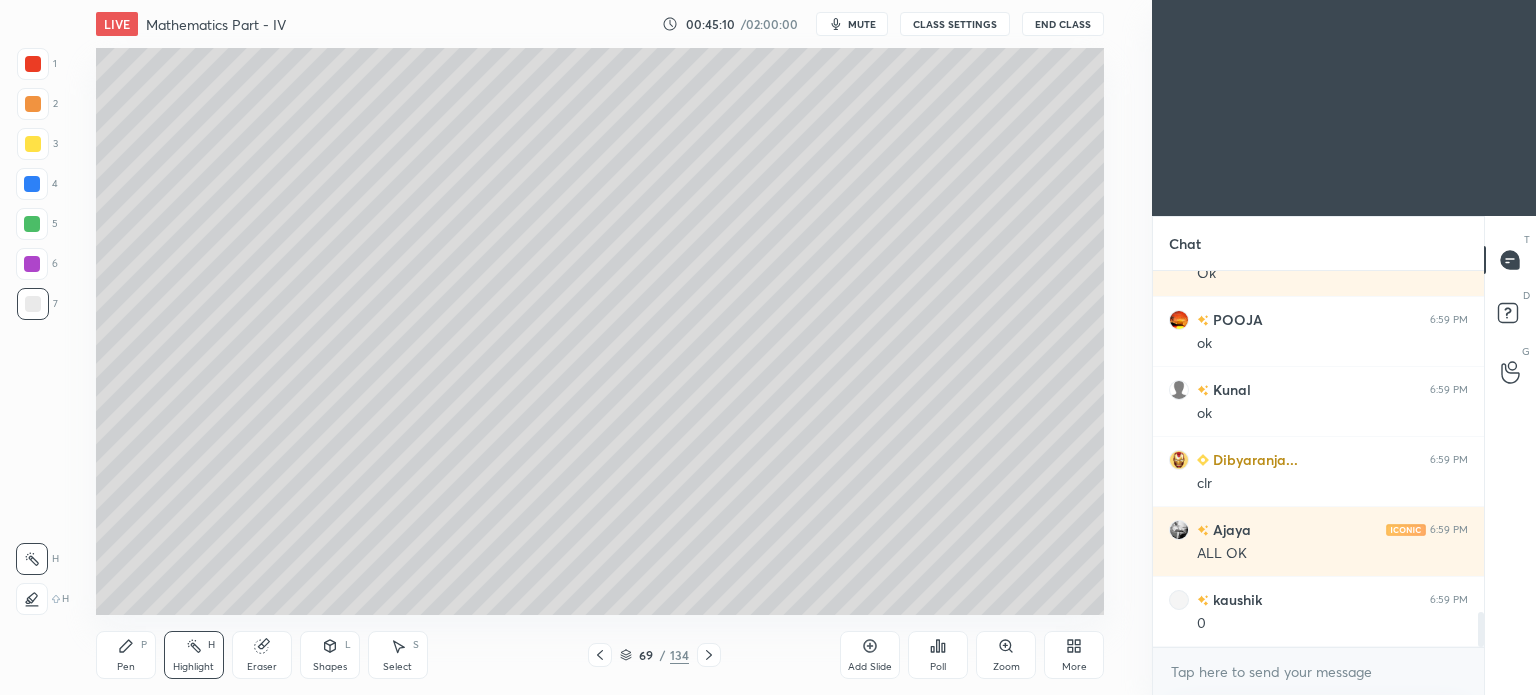 click 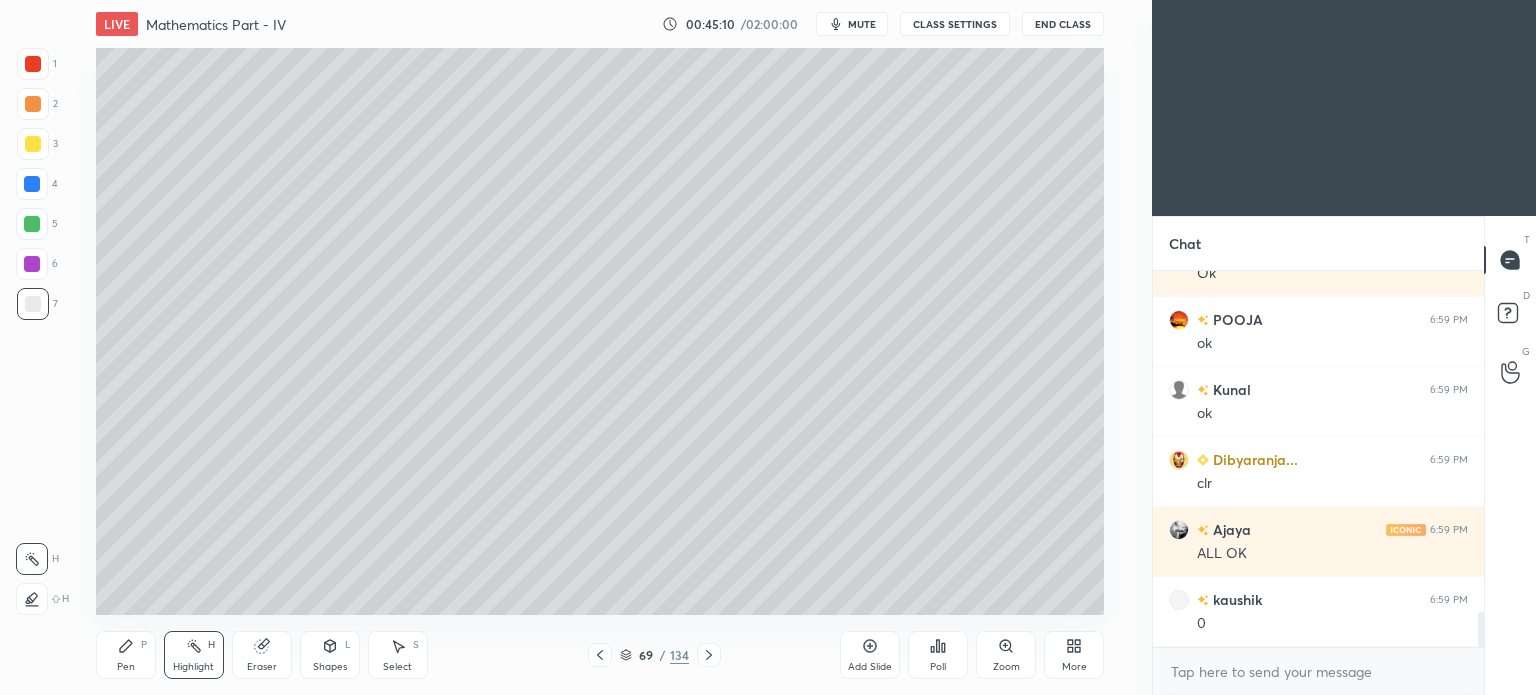 click 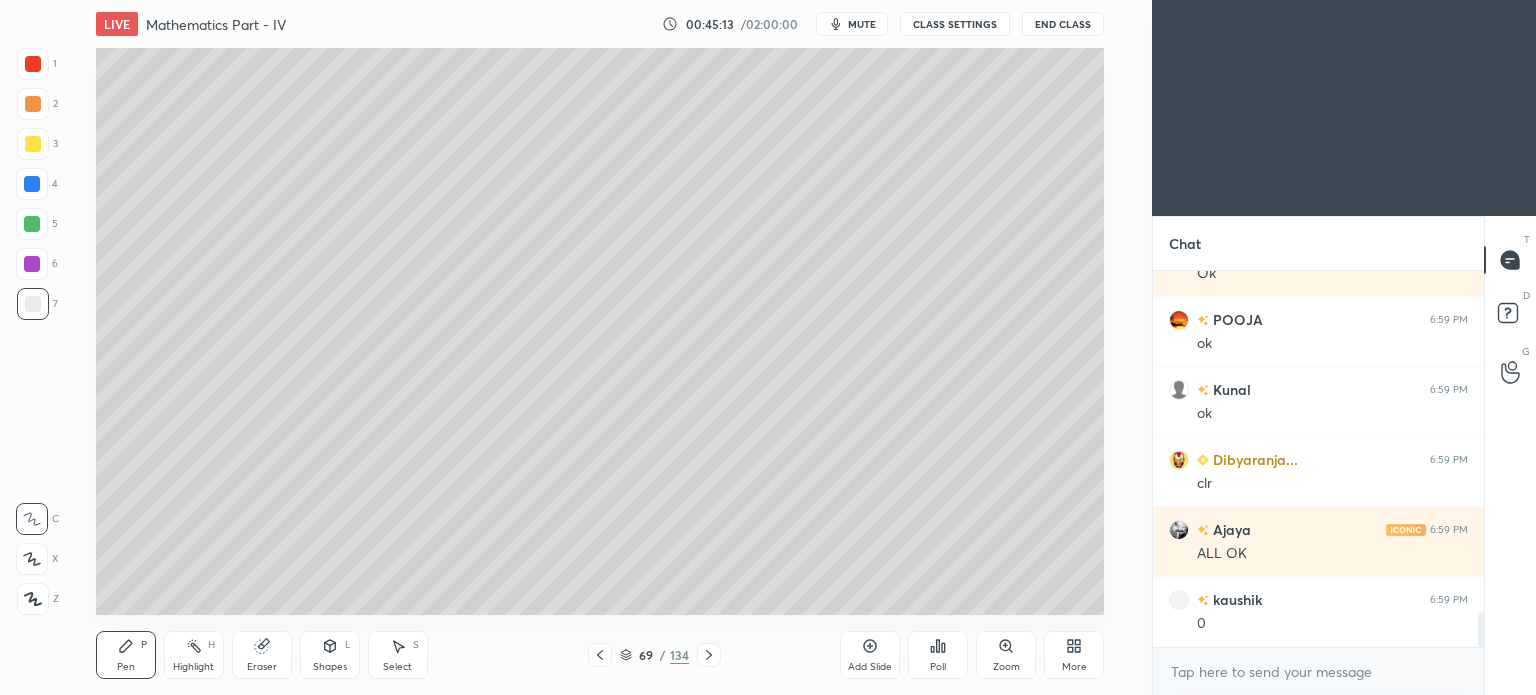 click on "Highlight H" at bounding box center (194, 655) 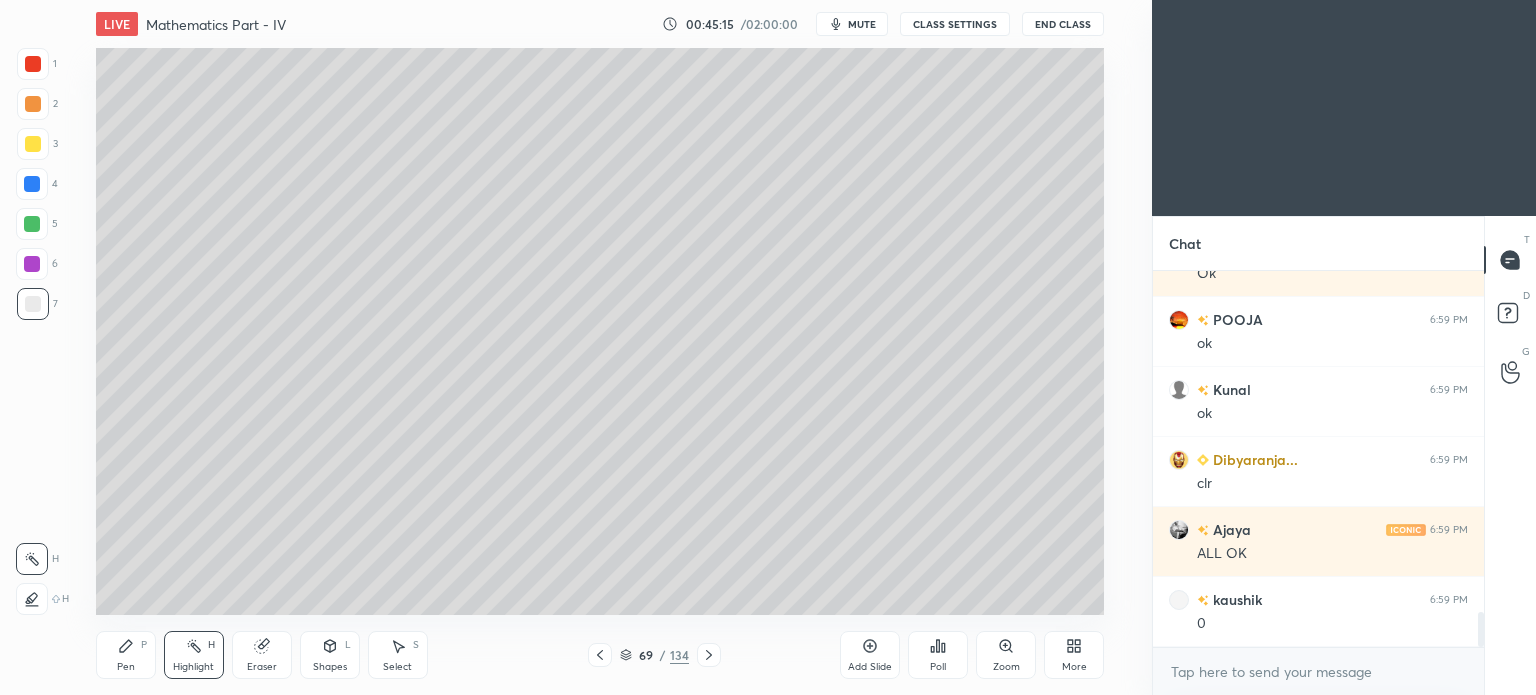 click 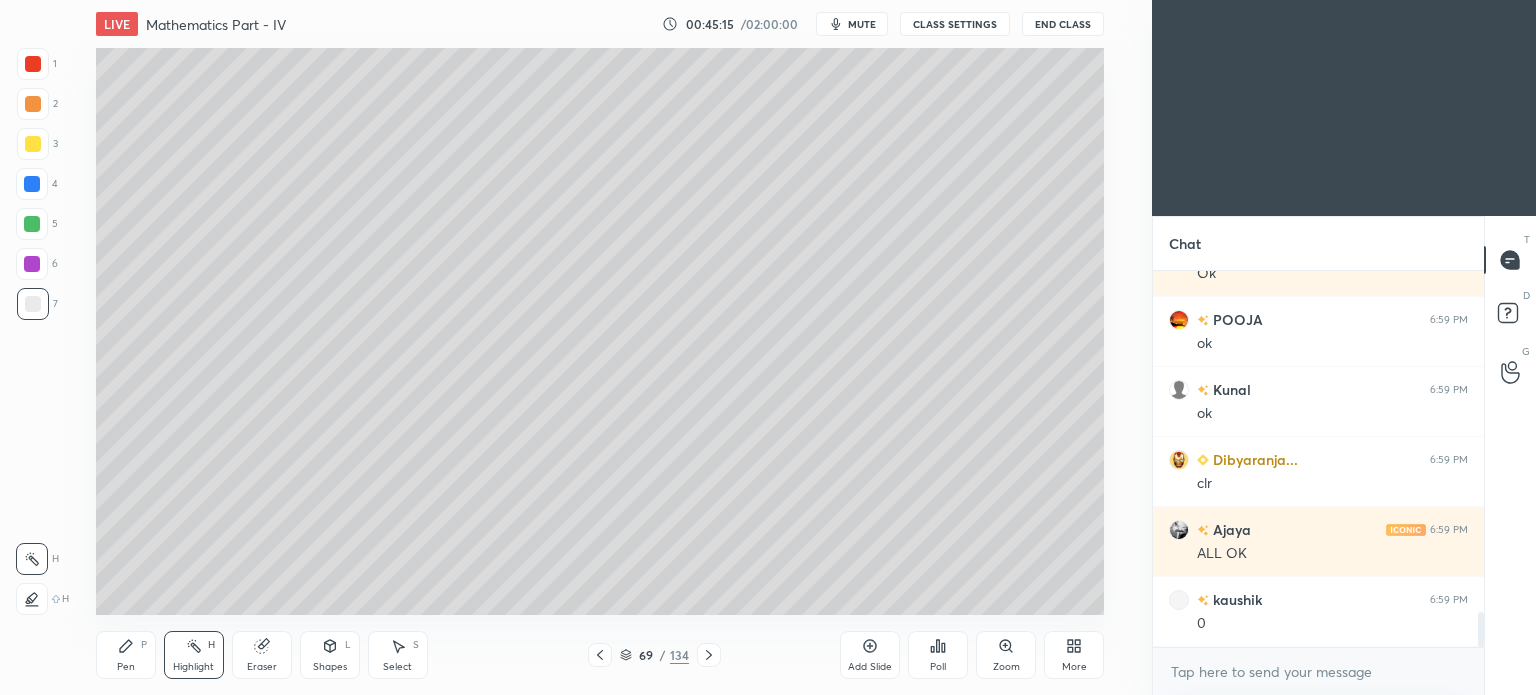 click 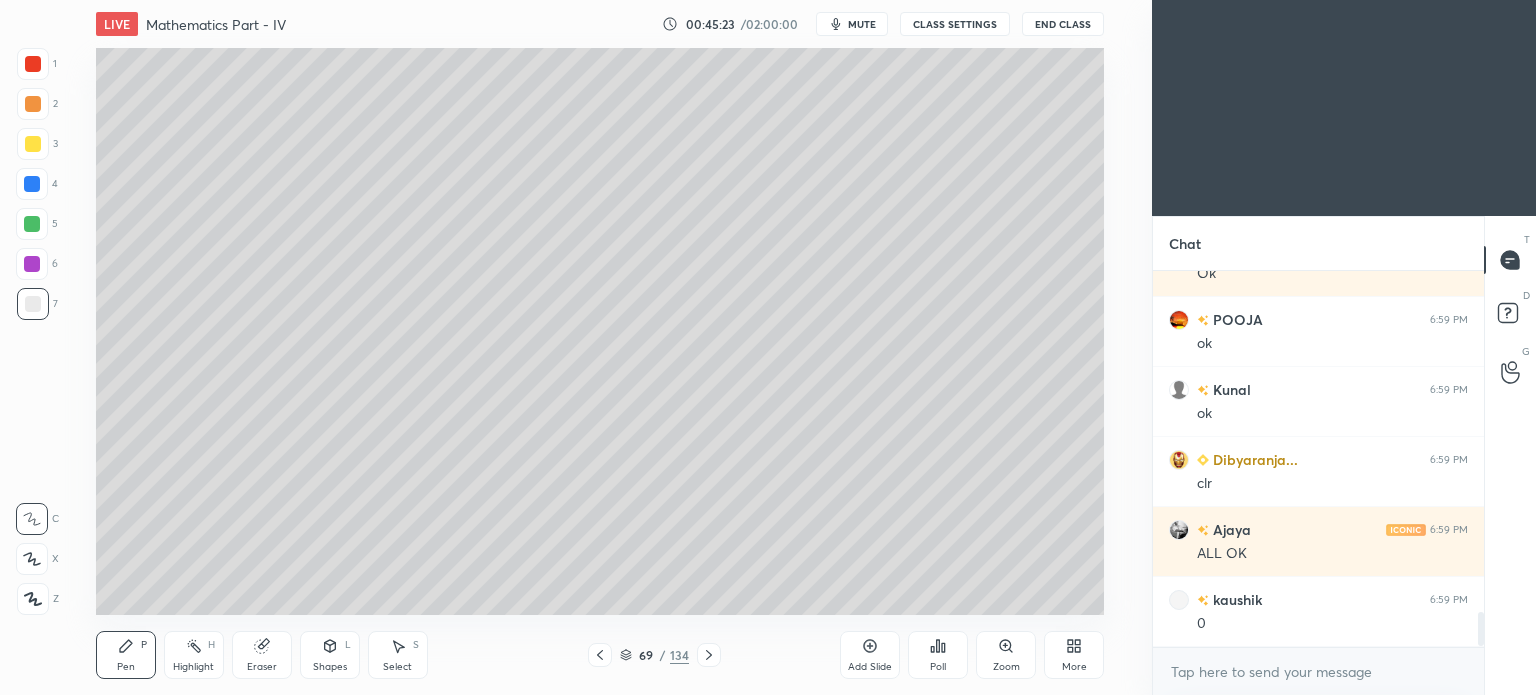 scroll, scrollTop: 3704, scrollLeft: 0, axis: vertical 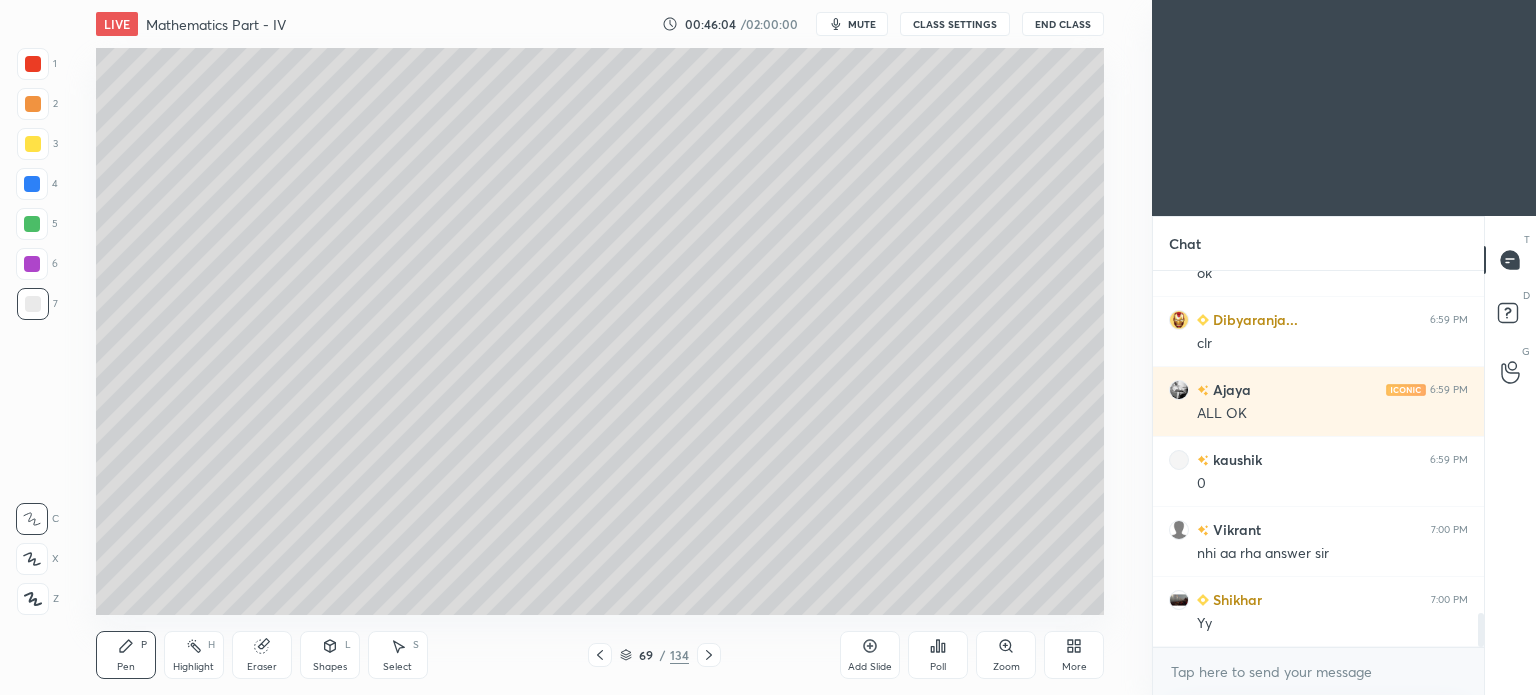click 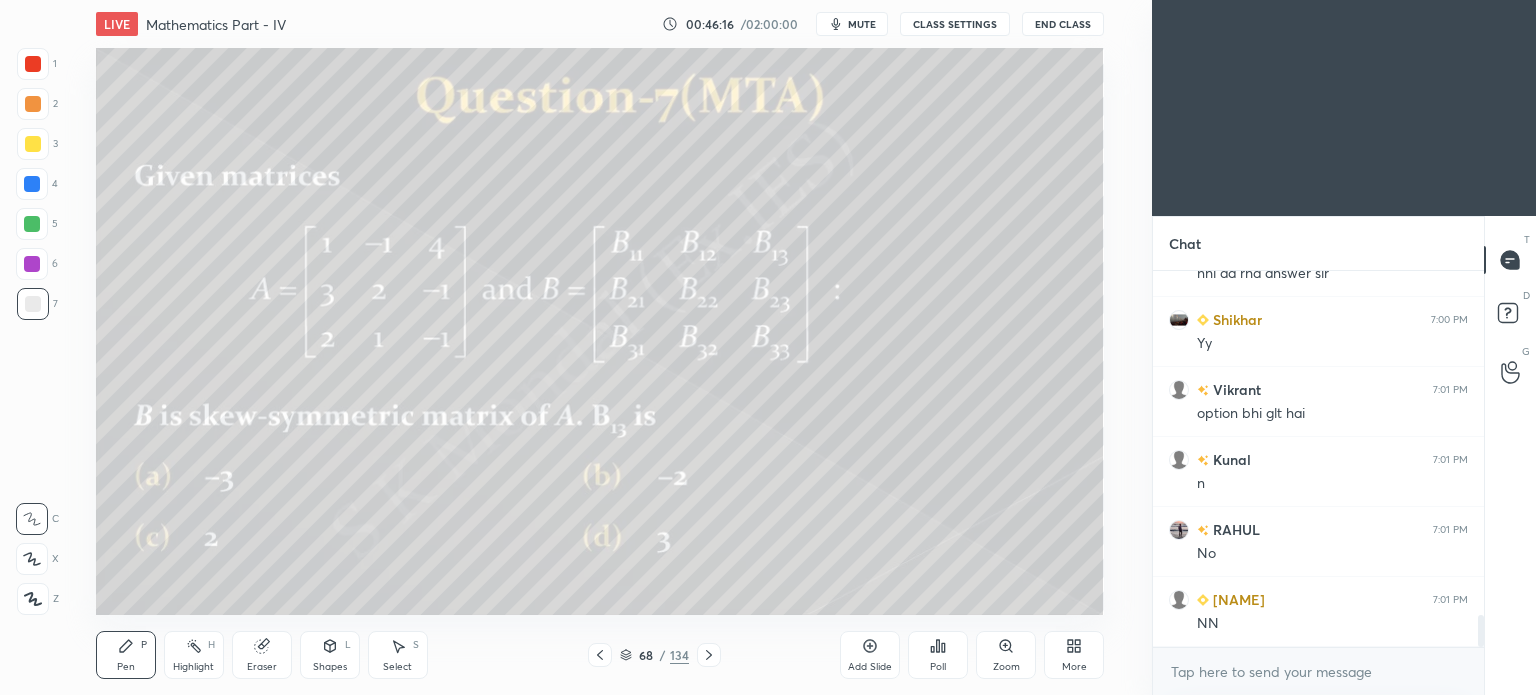 scroll, scrollTop: 4124, scrollLeft: 0, axis: vertical 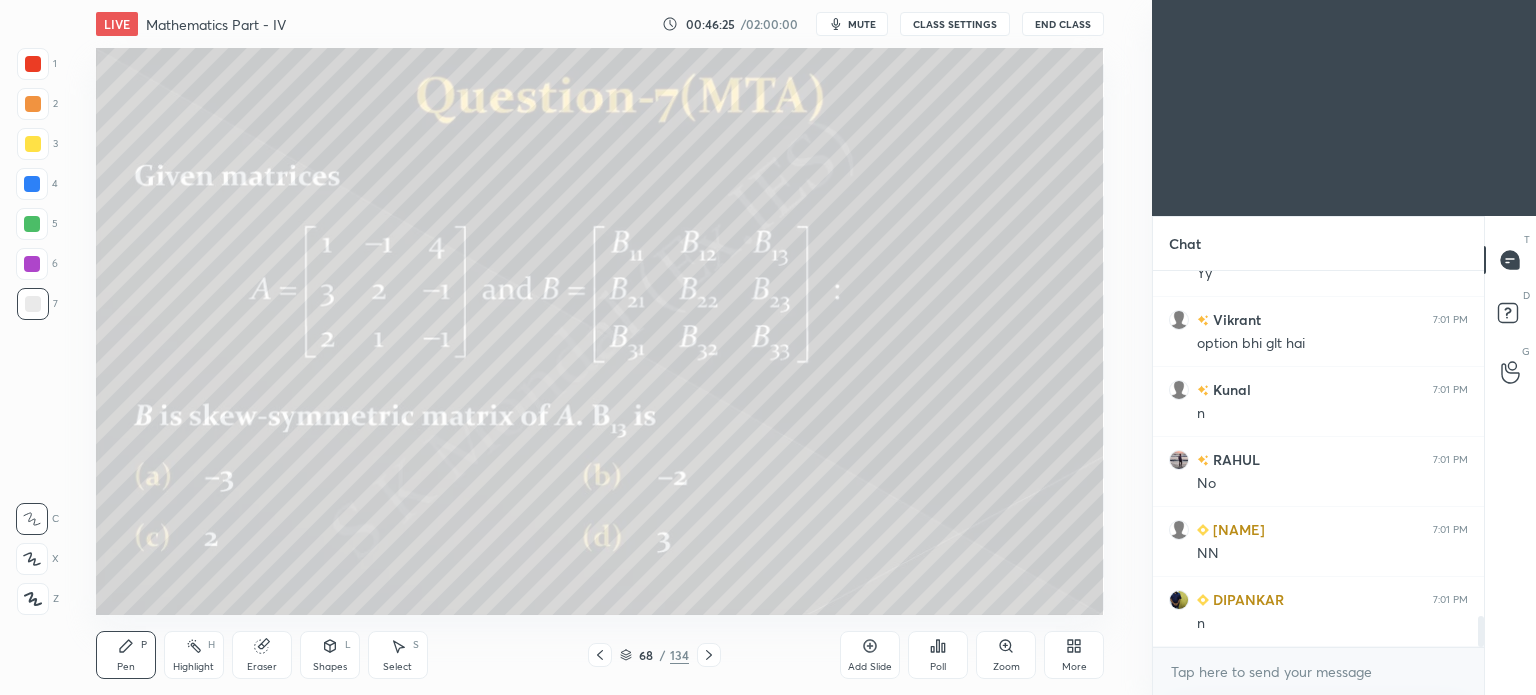 click on "Select" at bounding box center [397, 667] 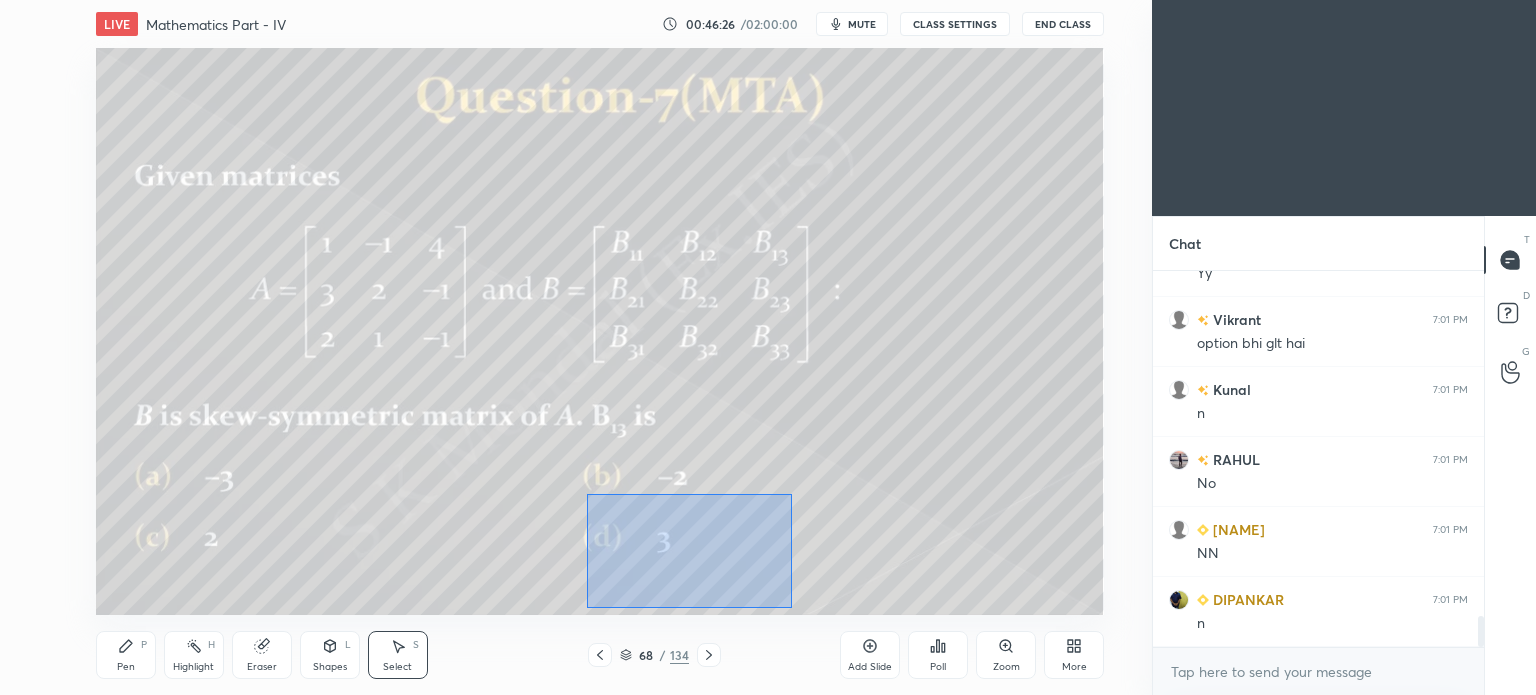 drag, startPoint x: 587, startPoint y: 494, endPoint x: 792, endPoint y: 607, distance: 234.08118 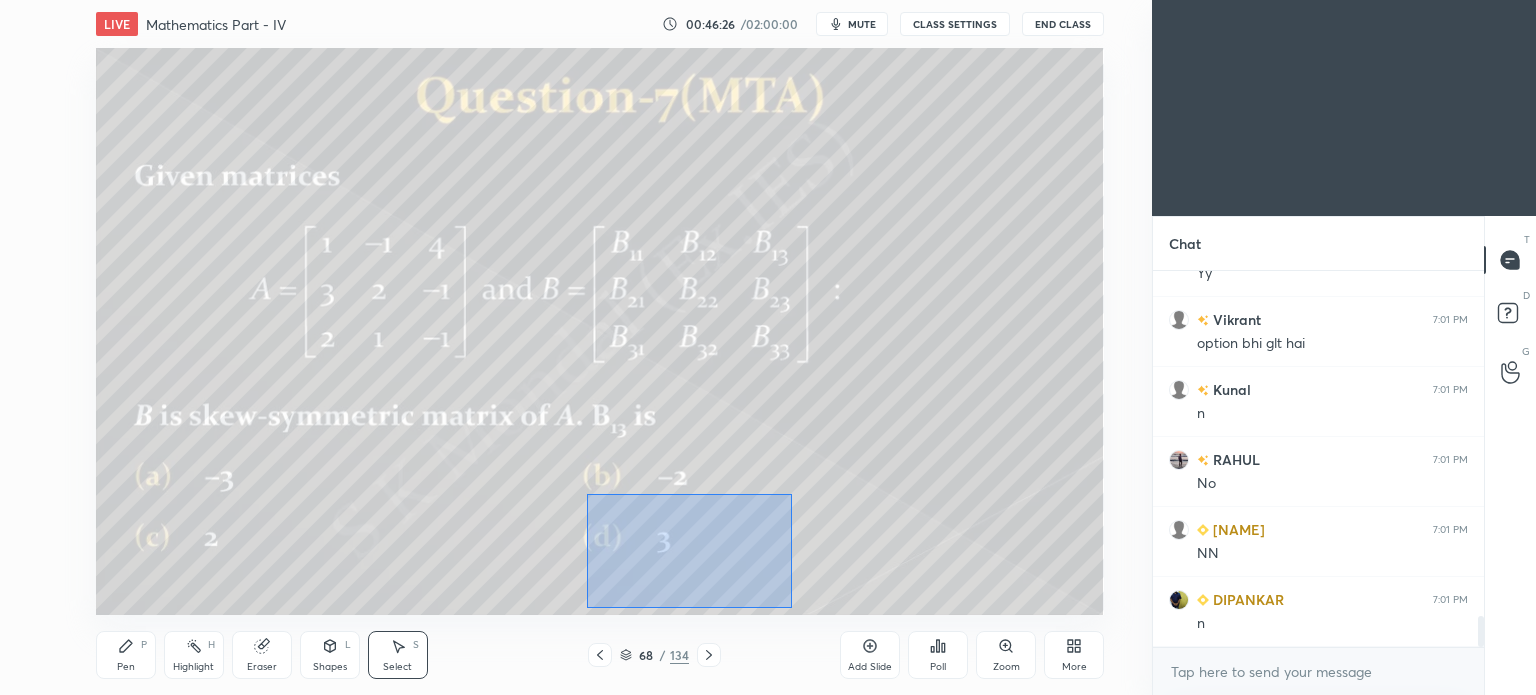 click on "0 ° Undo Copy Duplicate Duplicate to new slide Delete" at bounding box center [600, 331] 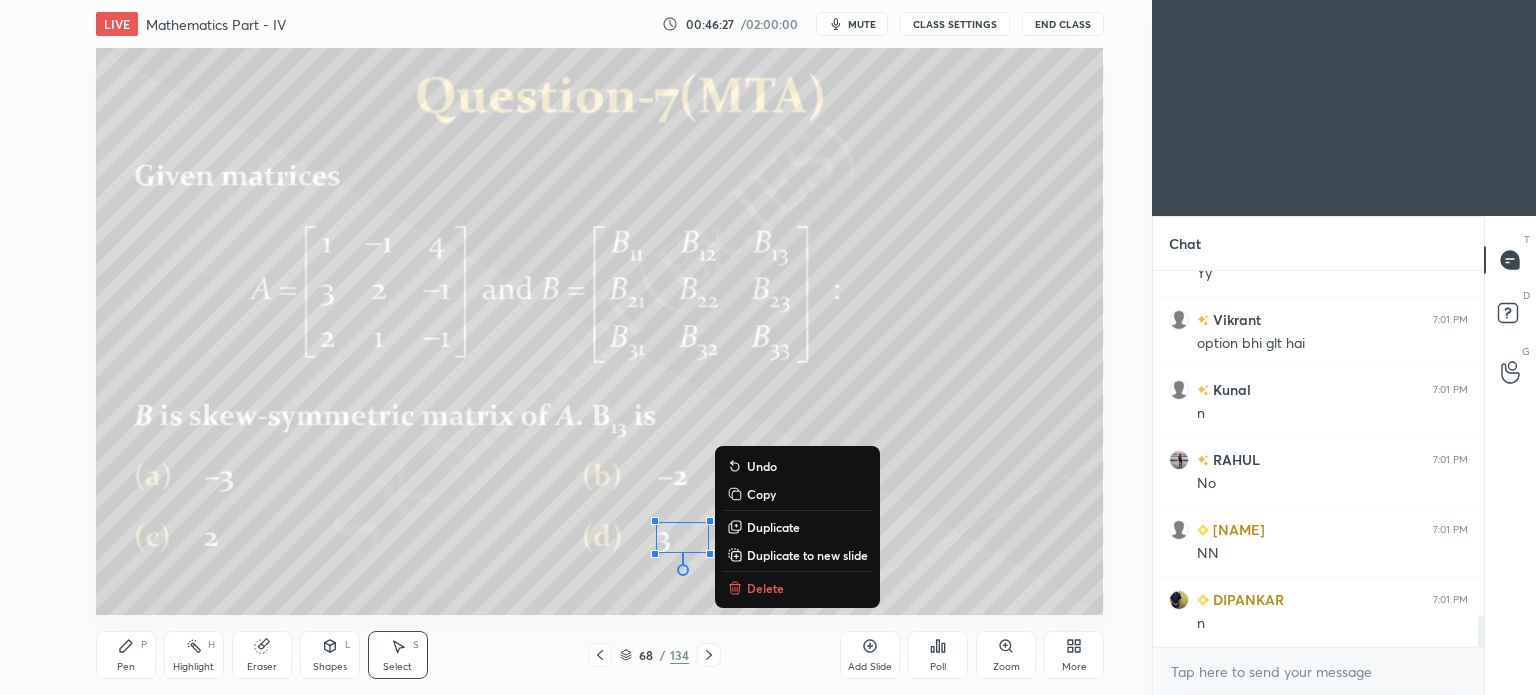 click on "Delete" at bounding box center (765, 588) 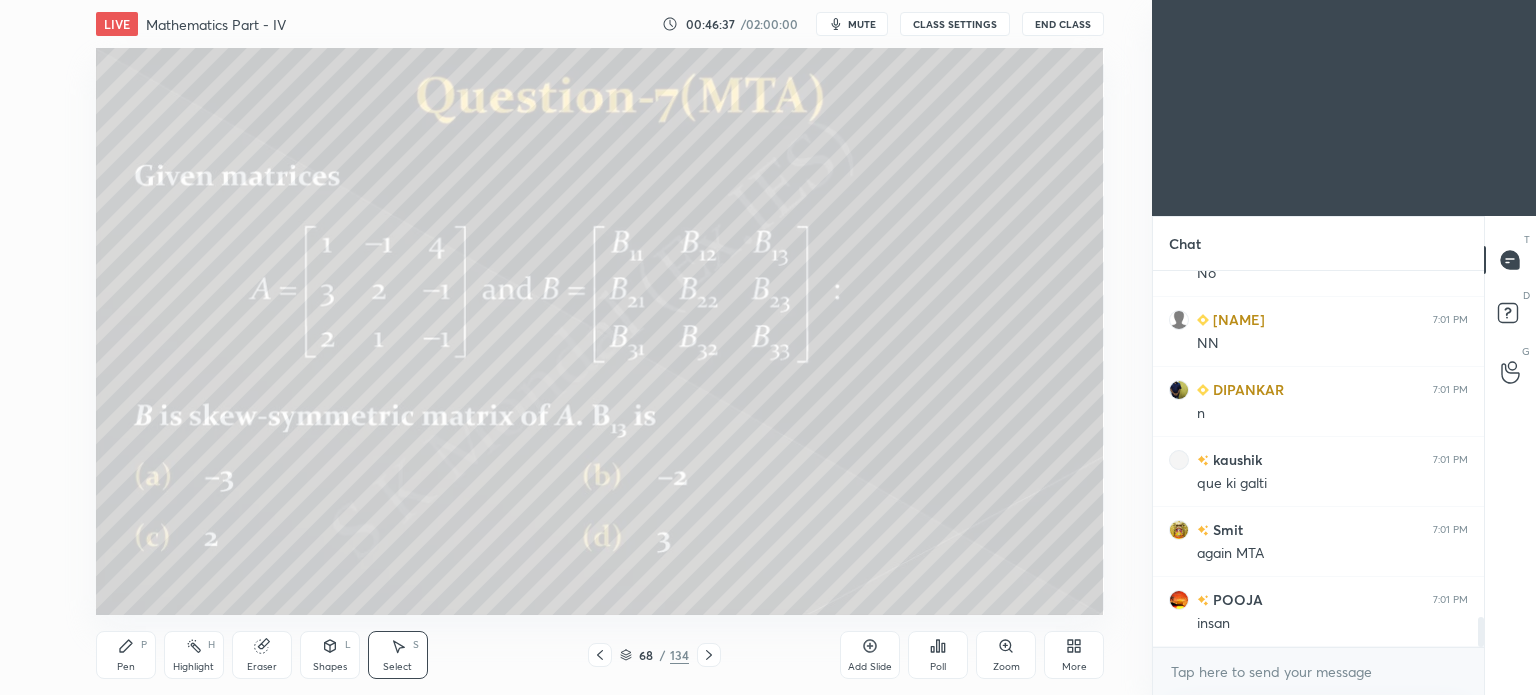 scroll, scrollTop: 4404, scrollLeft: 0, axis: vertical 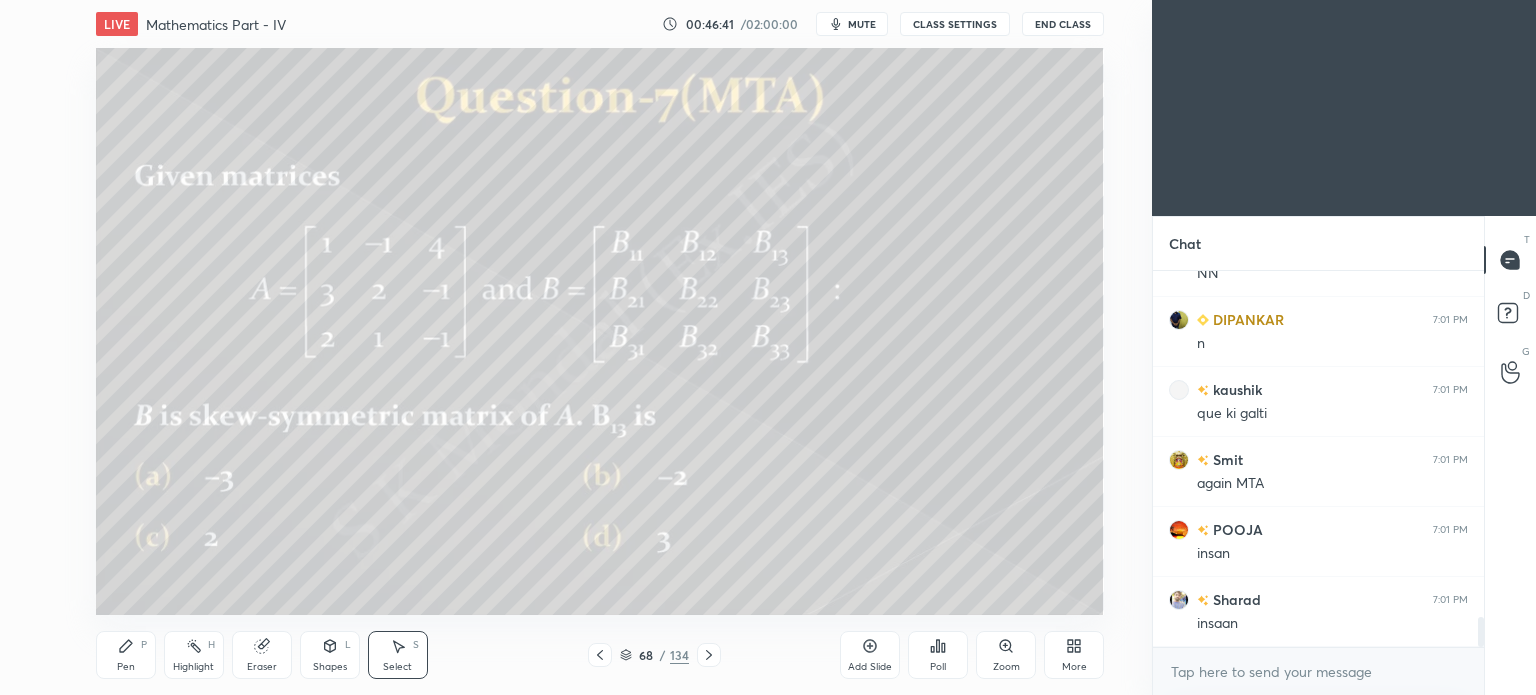 click 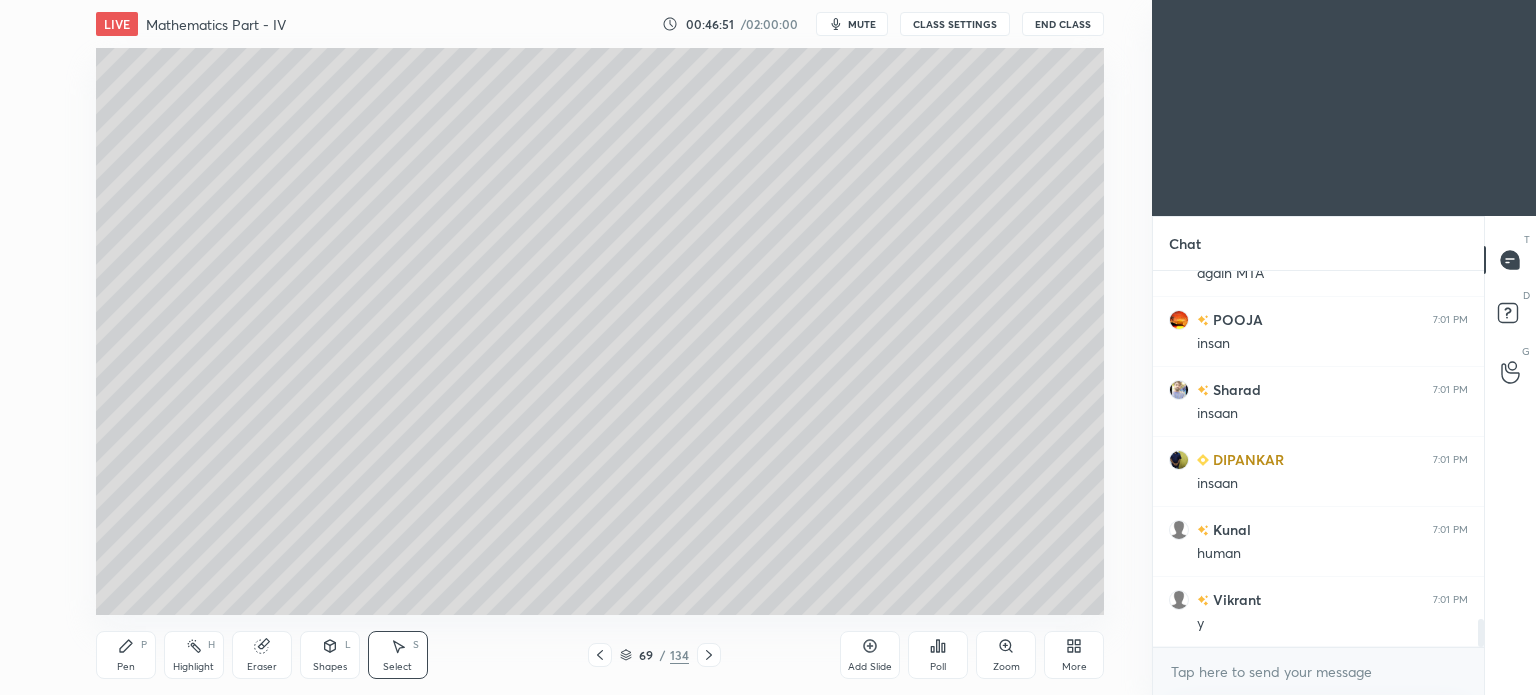 scroll, scrollTop: 4684, scrollLeft: 0, axis: vertical 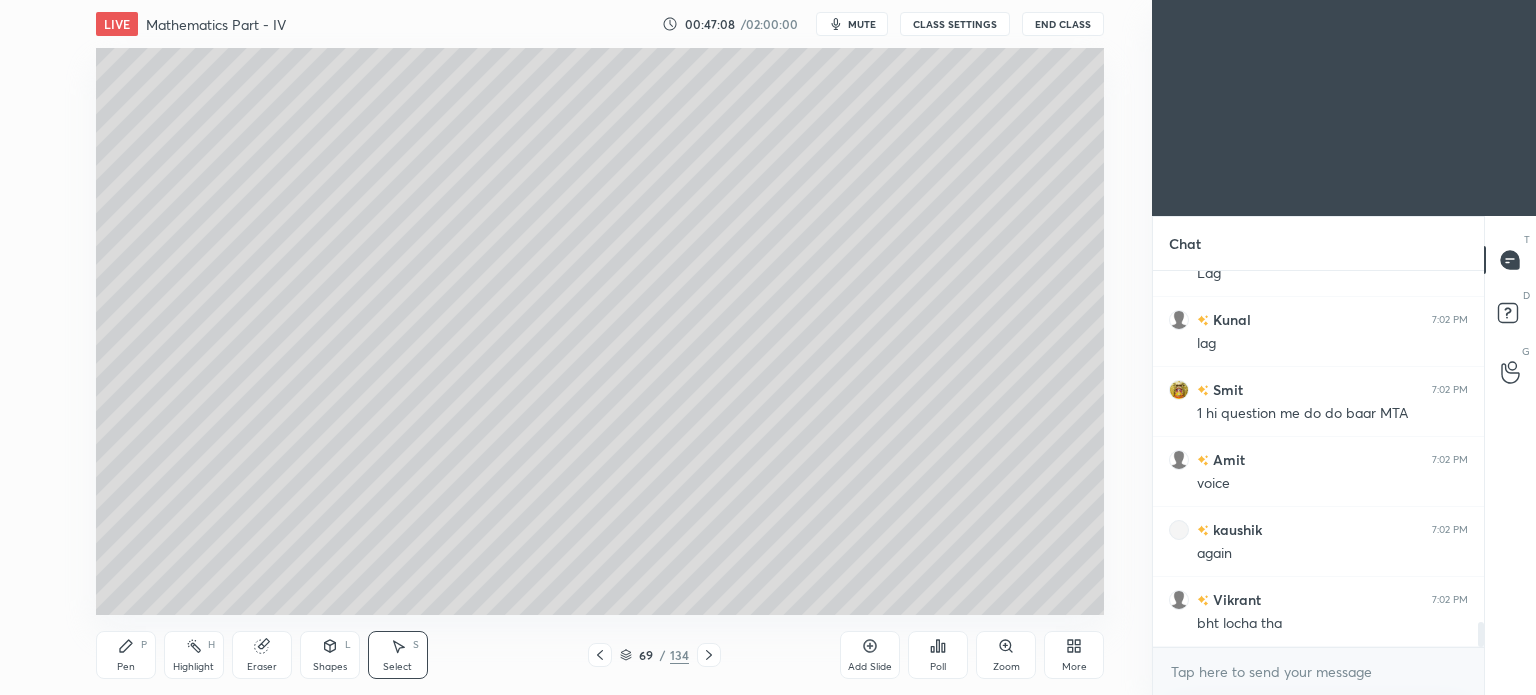click 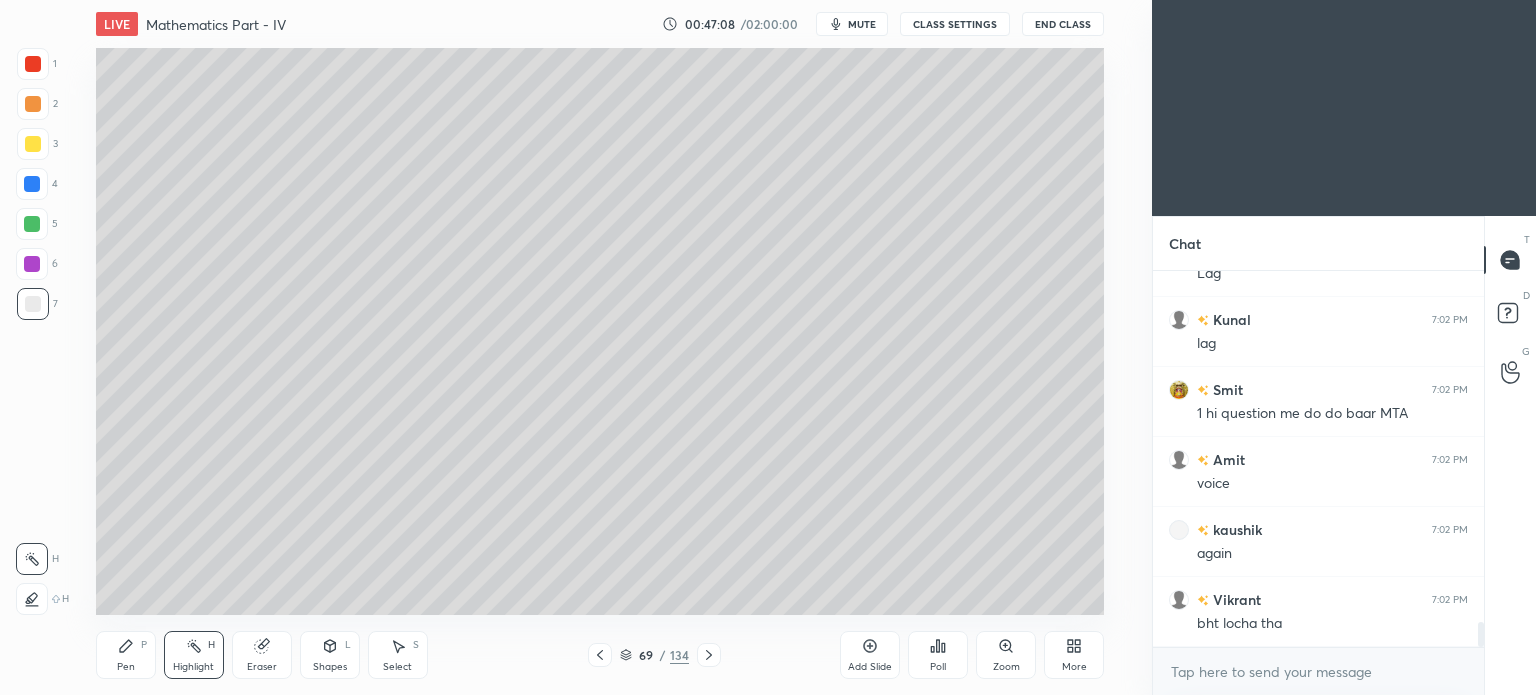 click 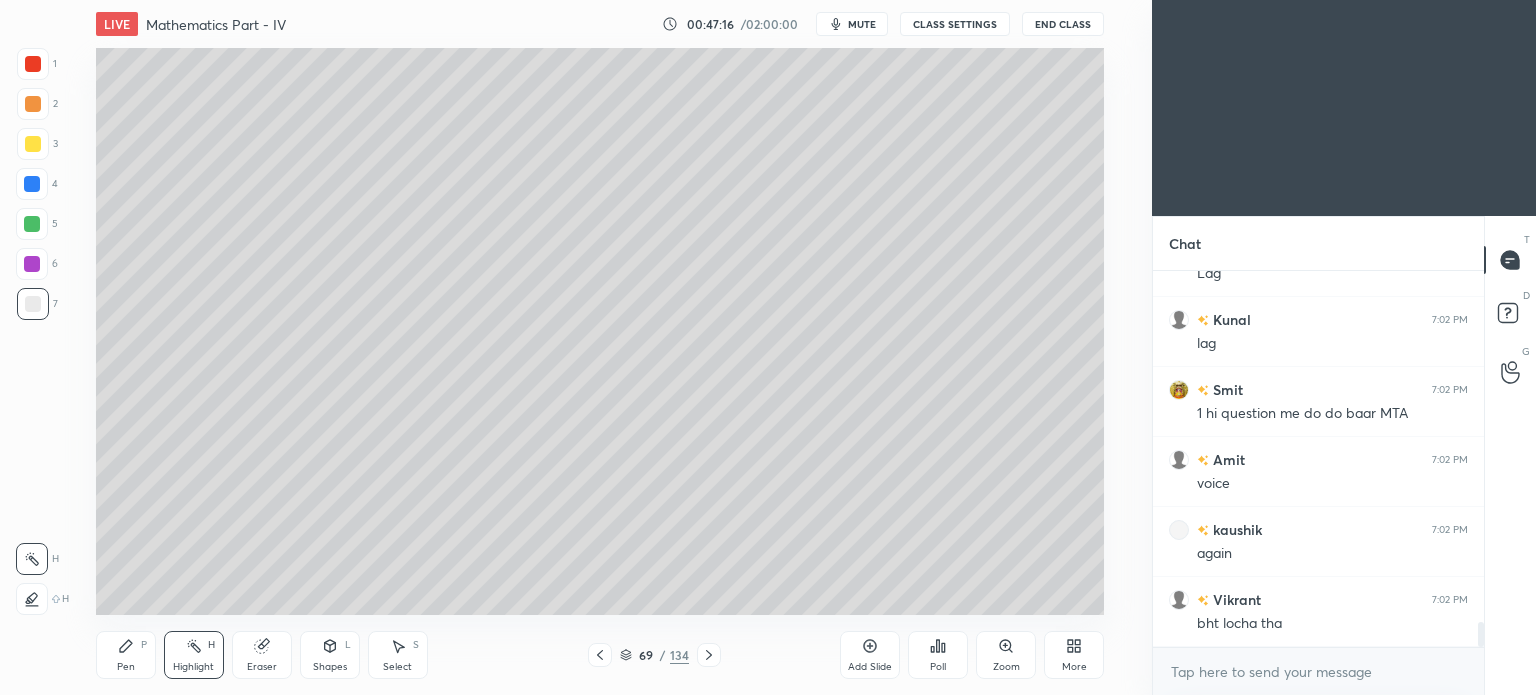 click 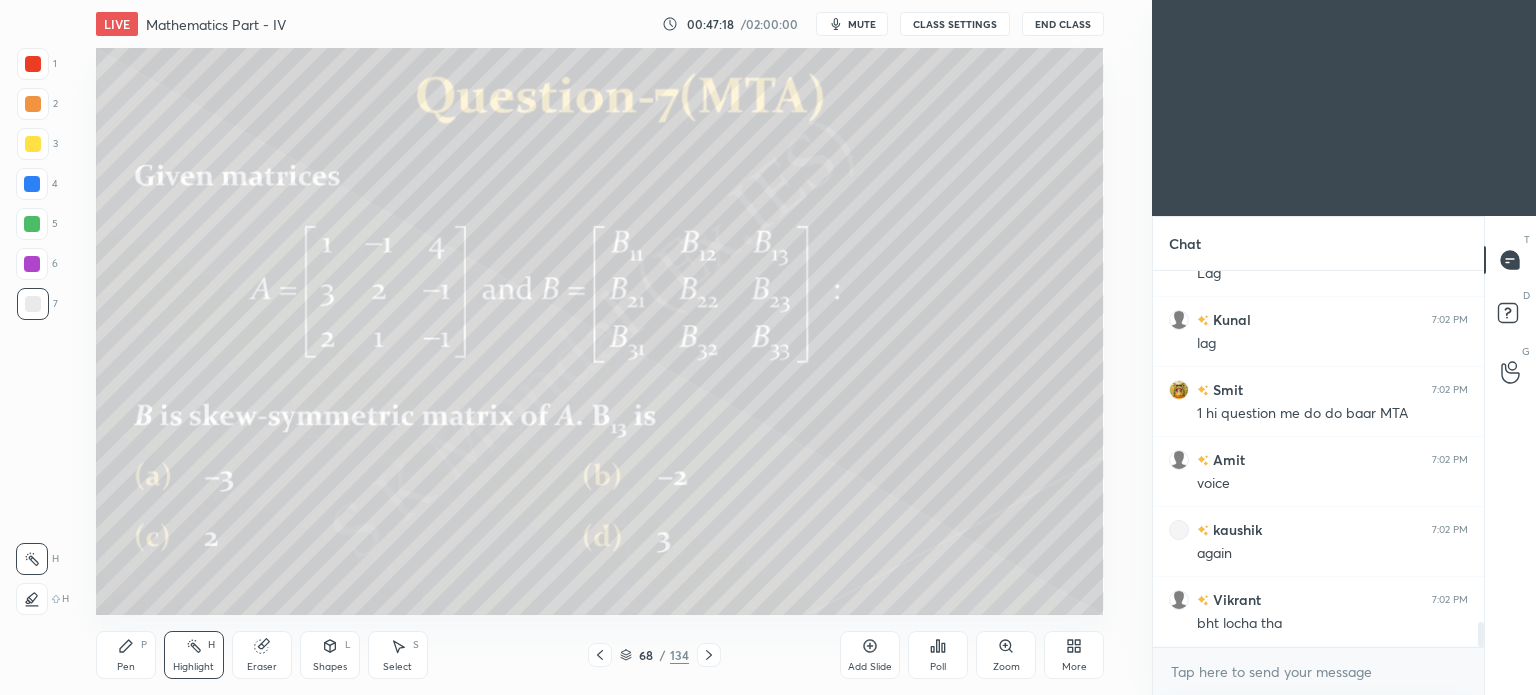 scroll, scrollTop: 5400, scrollLeft: 0, axis: vertical 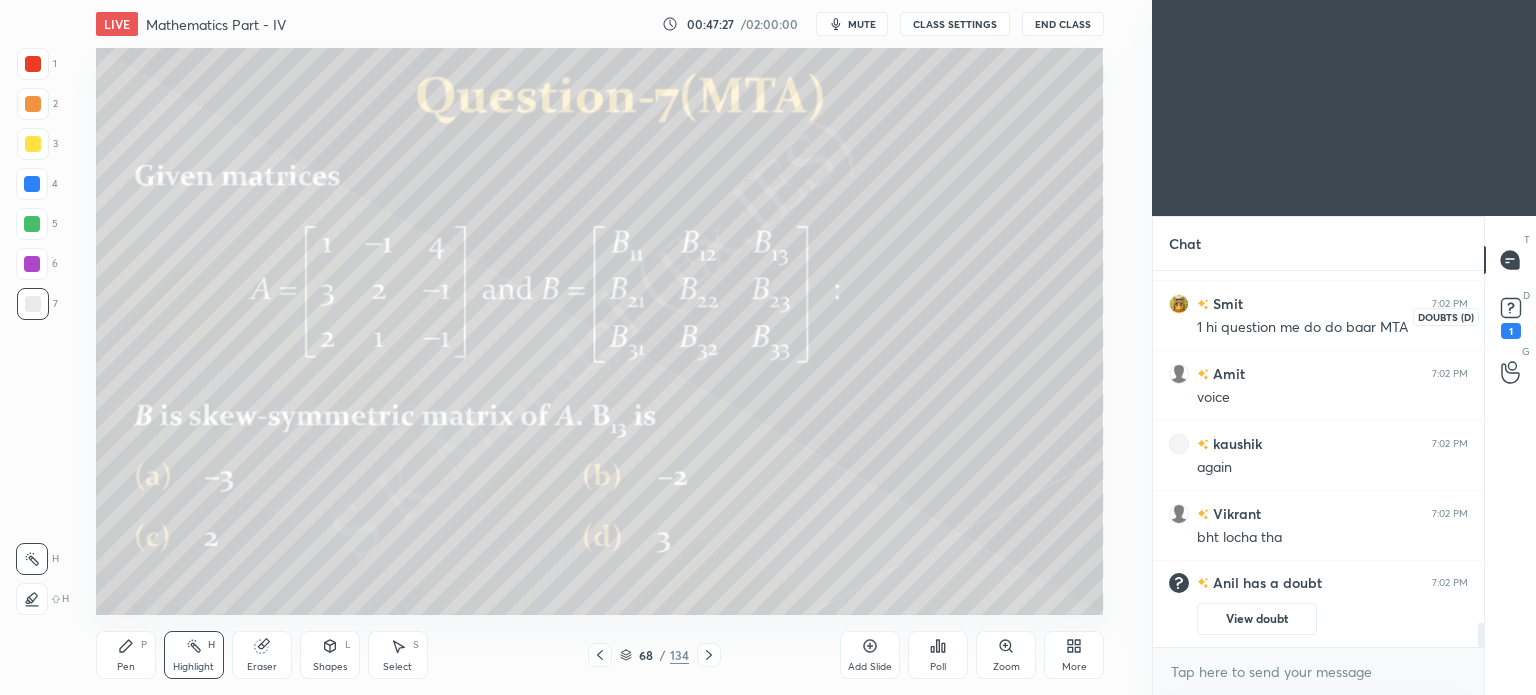 click 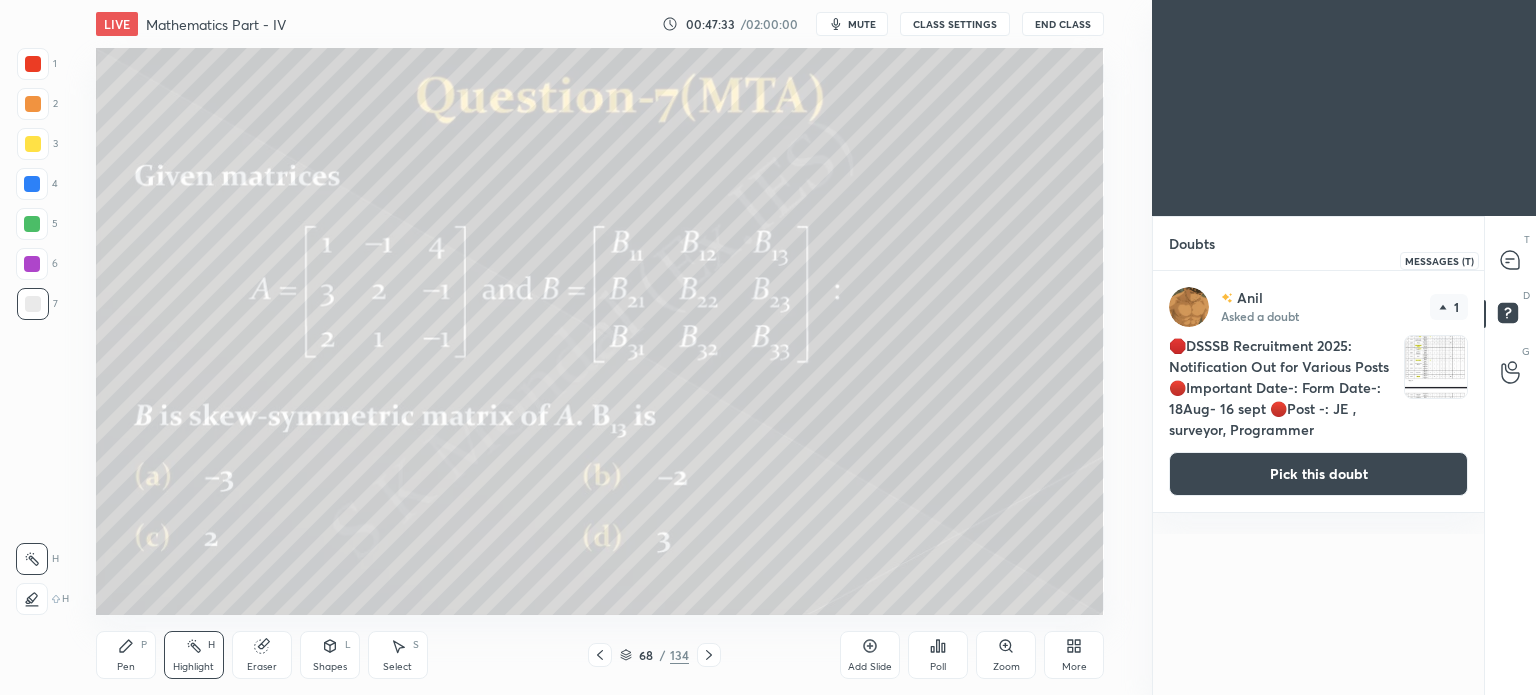 click 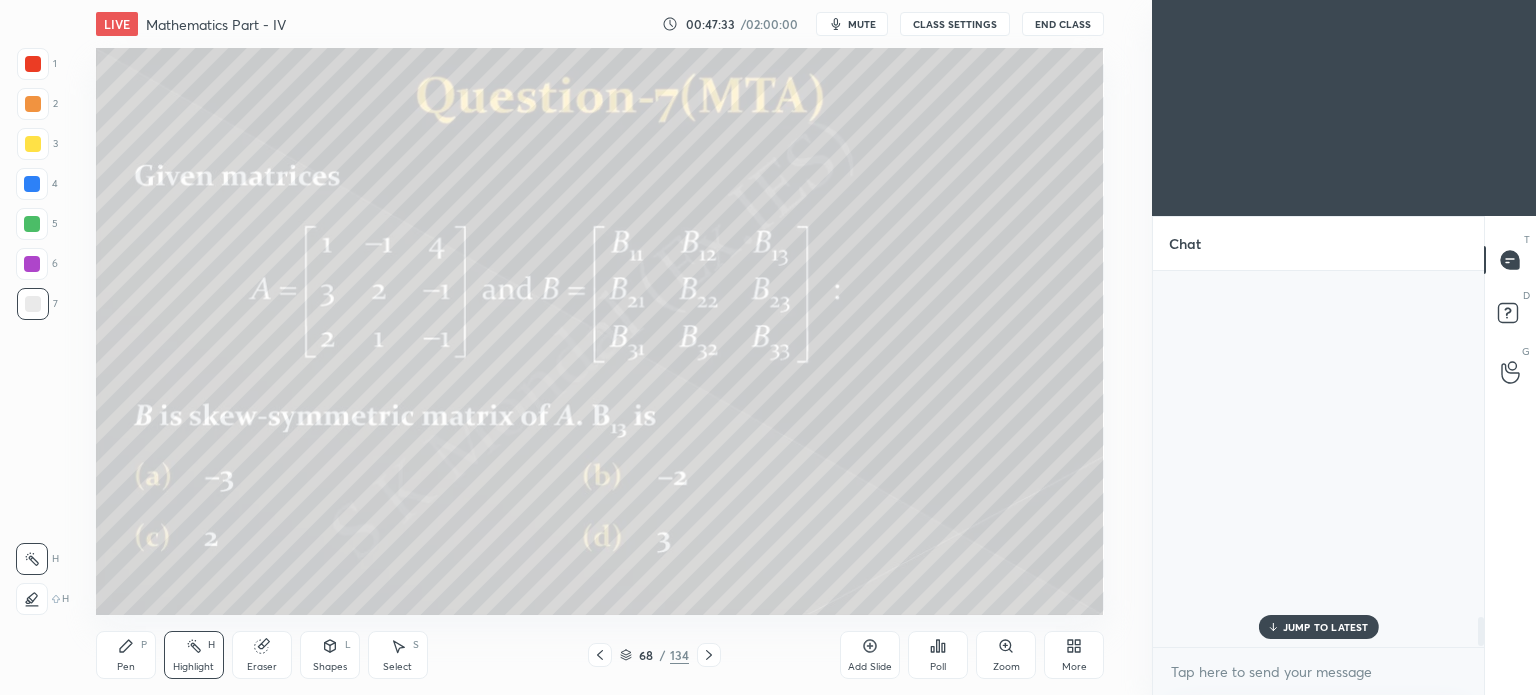 scroll, scrollTop: 4578, scrollLeft: 0, axis: vertical 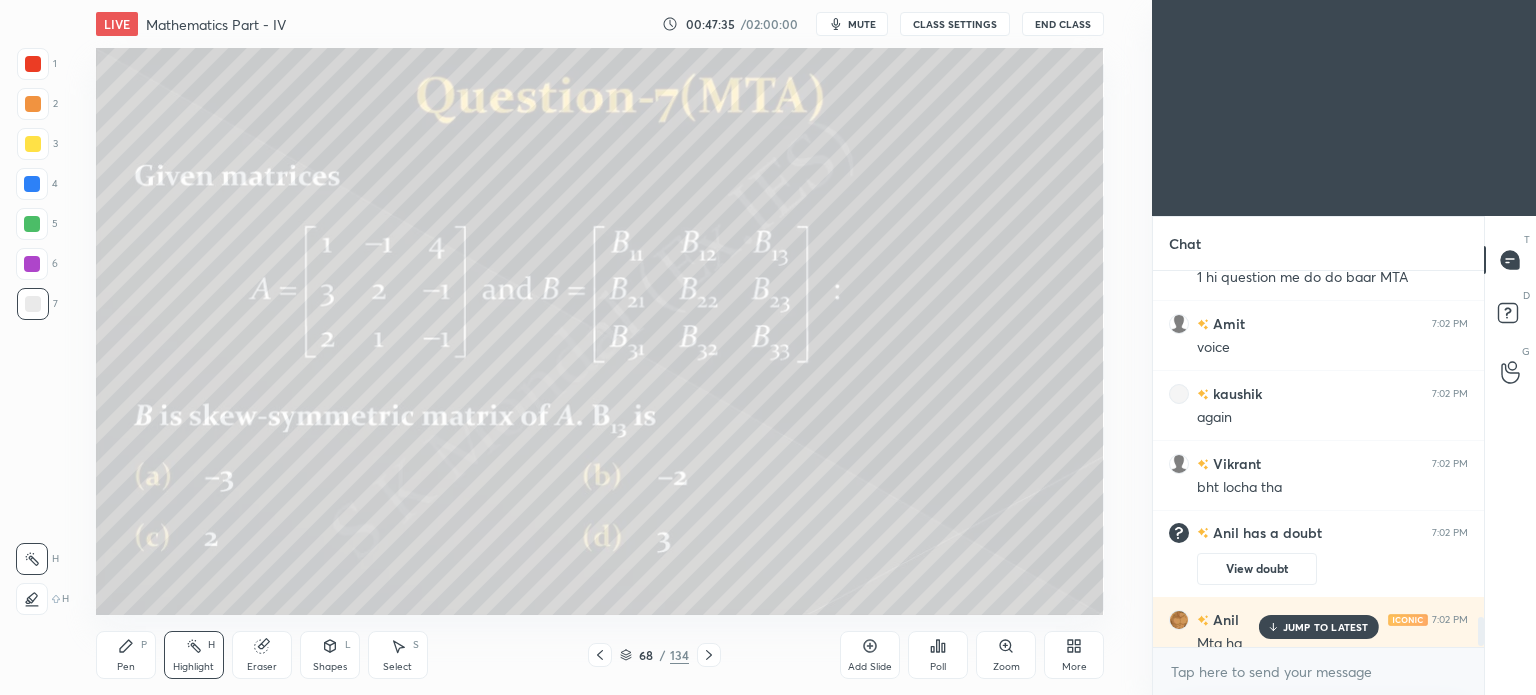 click on "JUMP TO LATEST" at bounding box center [1326, 627] 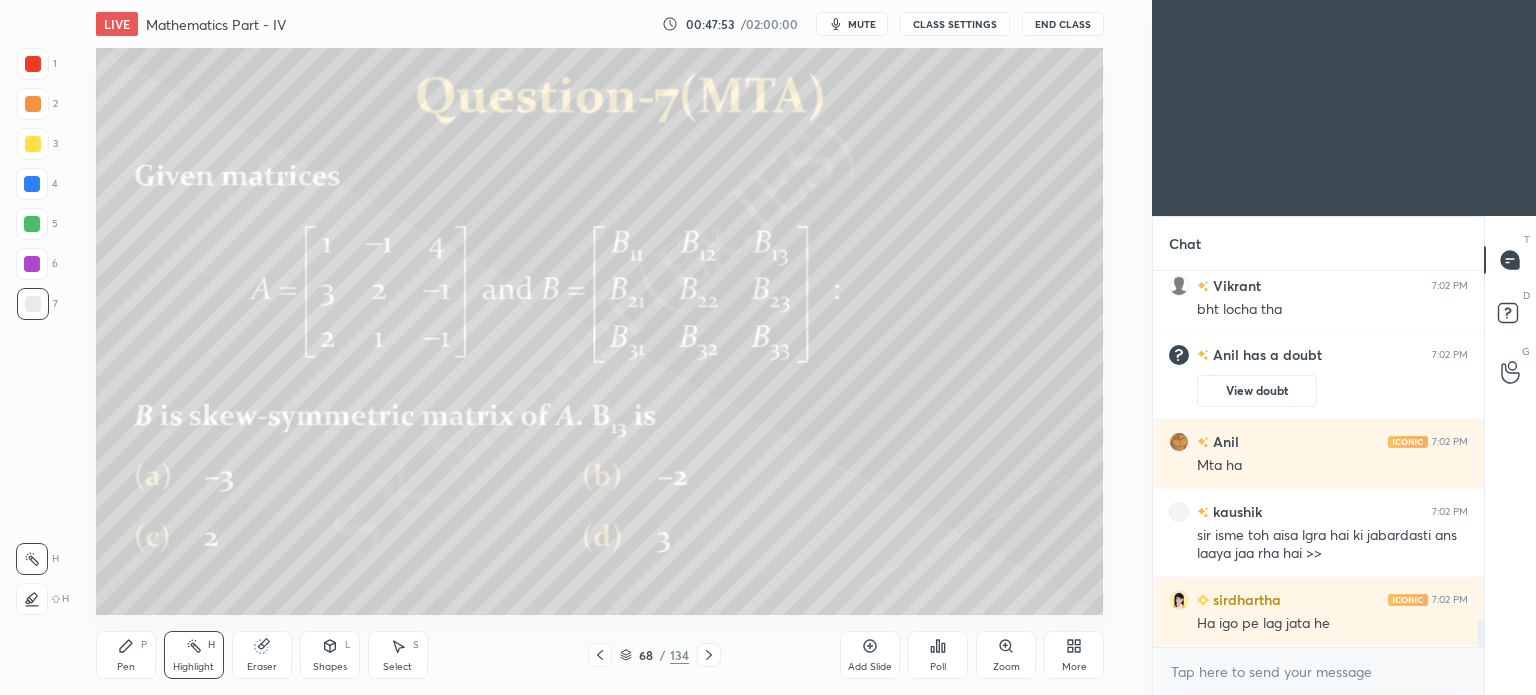 scroll, scrollTop: 4628, scrollLeft: 0, axis: vertical 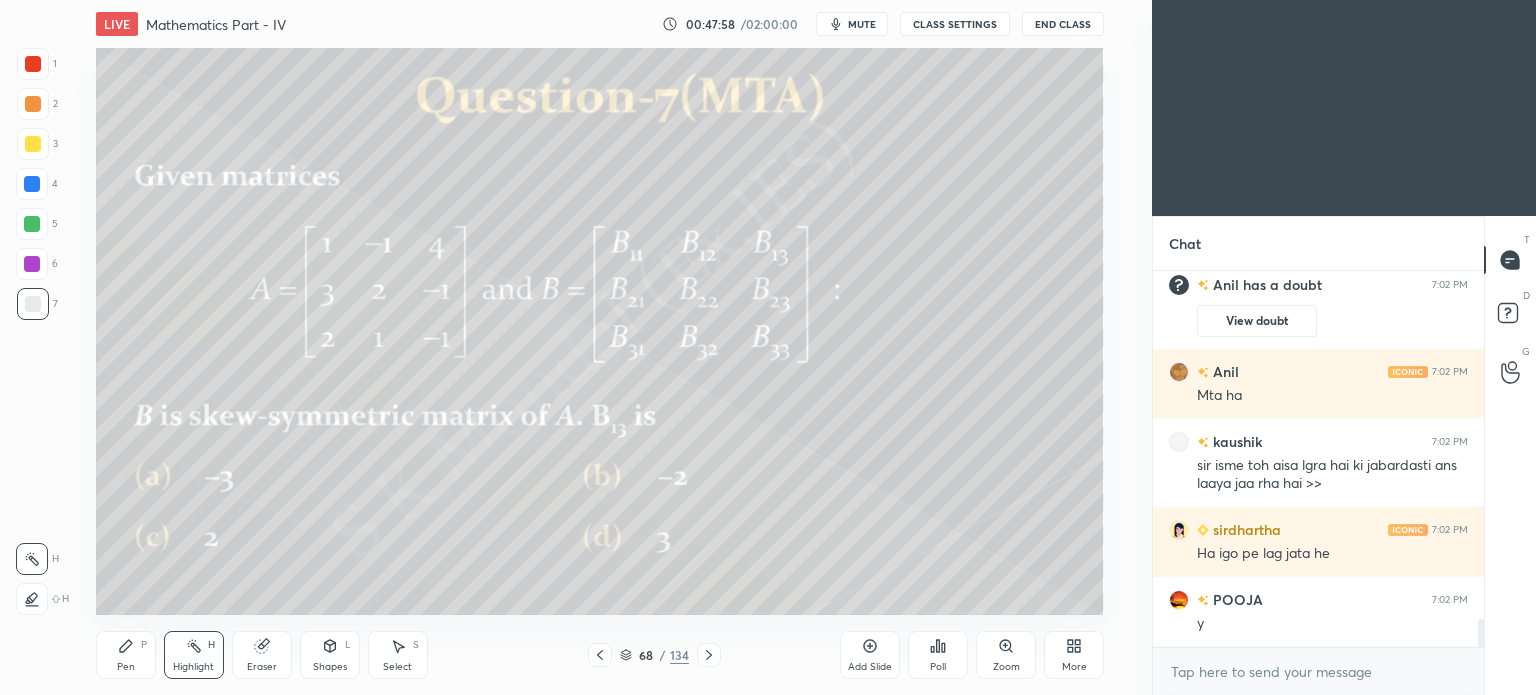 click on "Pen P" at bounding box center (126, 655) 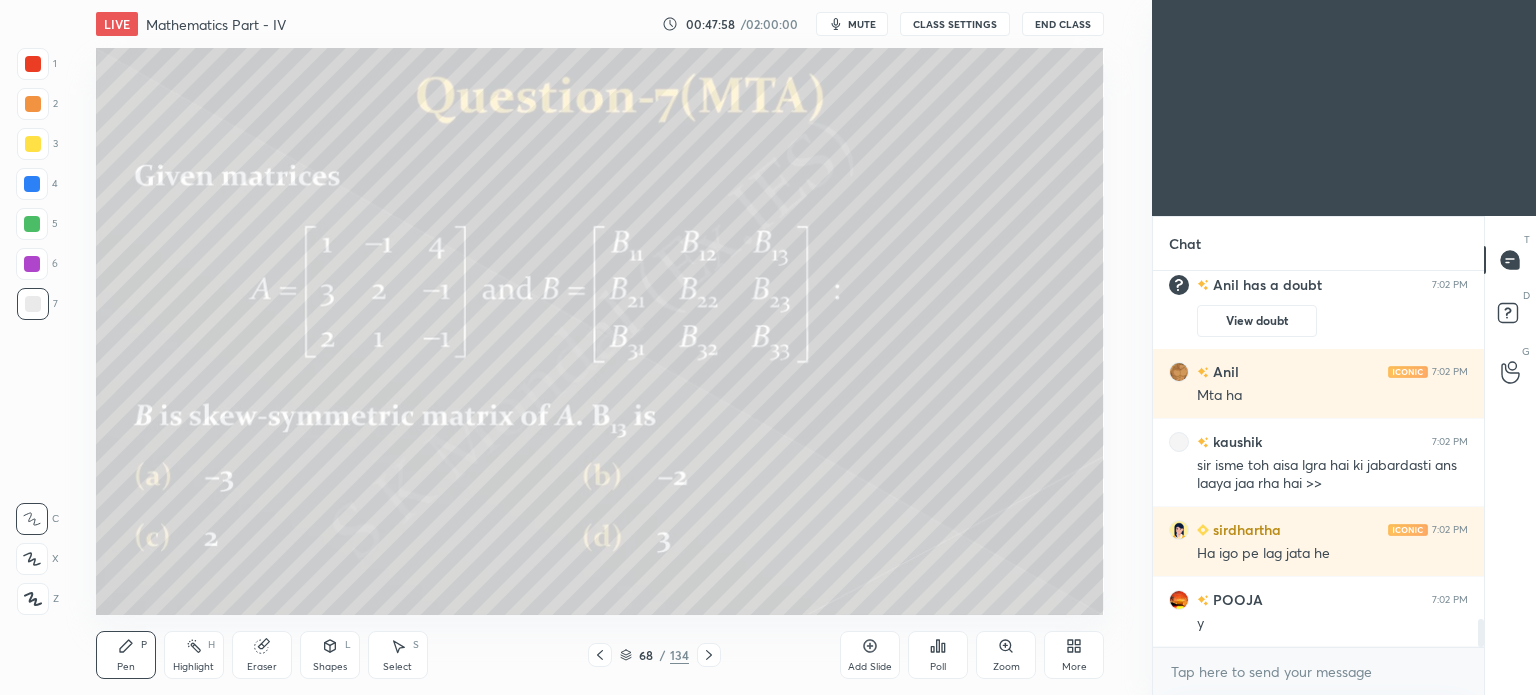 click on "Pen" at bounding box center (126, 667) 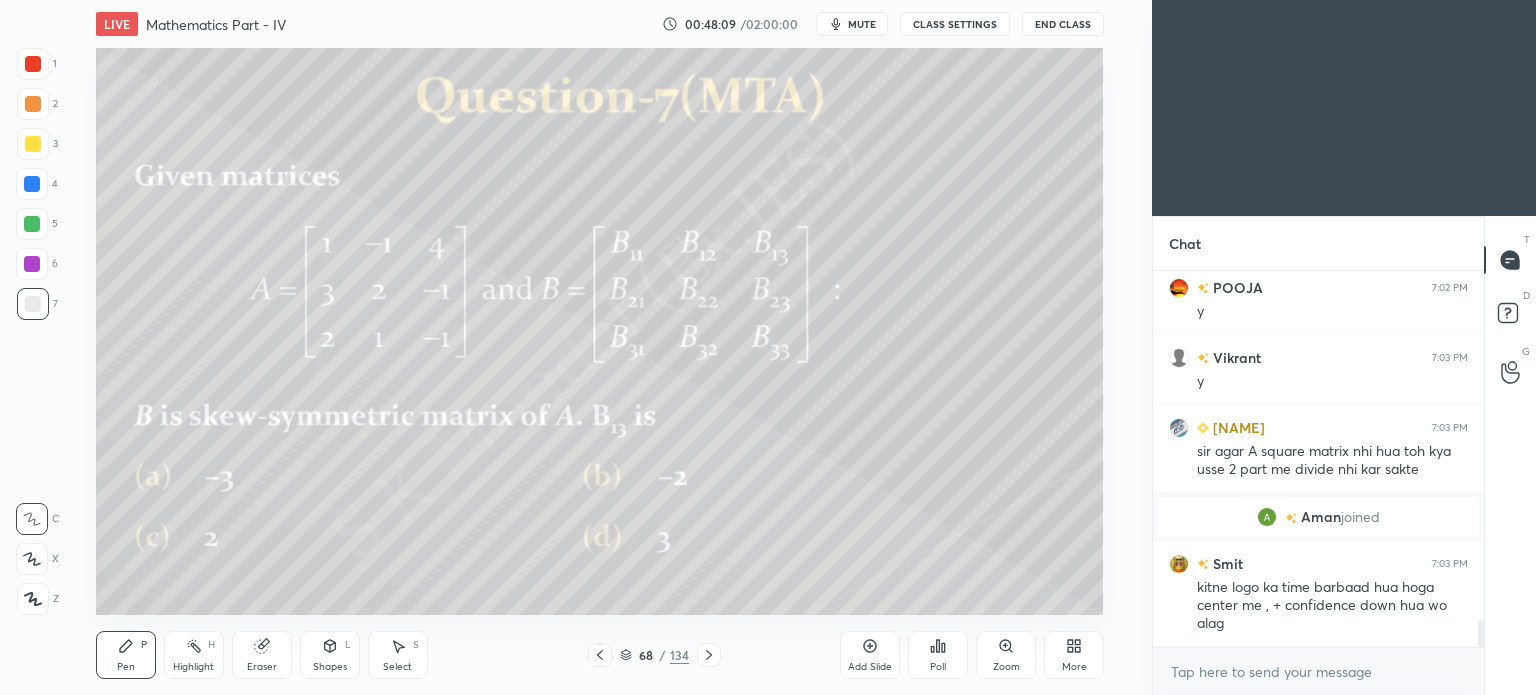 scroll, scrollTop: 4870, scrollLeft: 0, axis: vertical 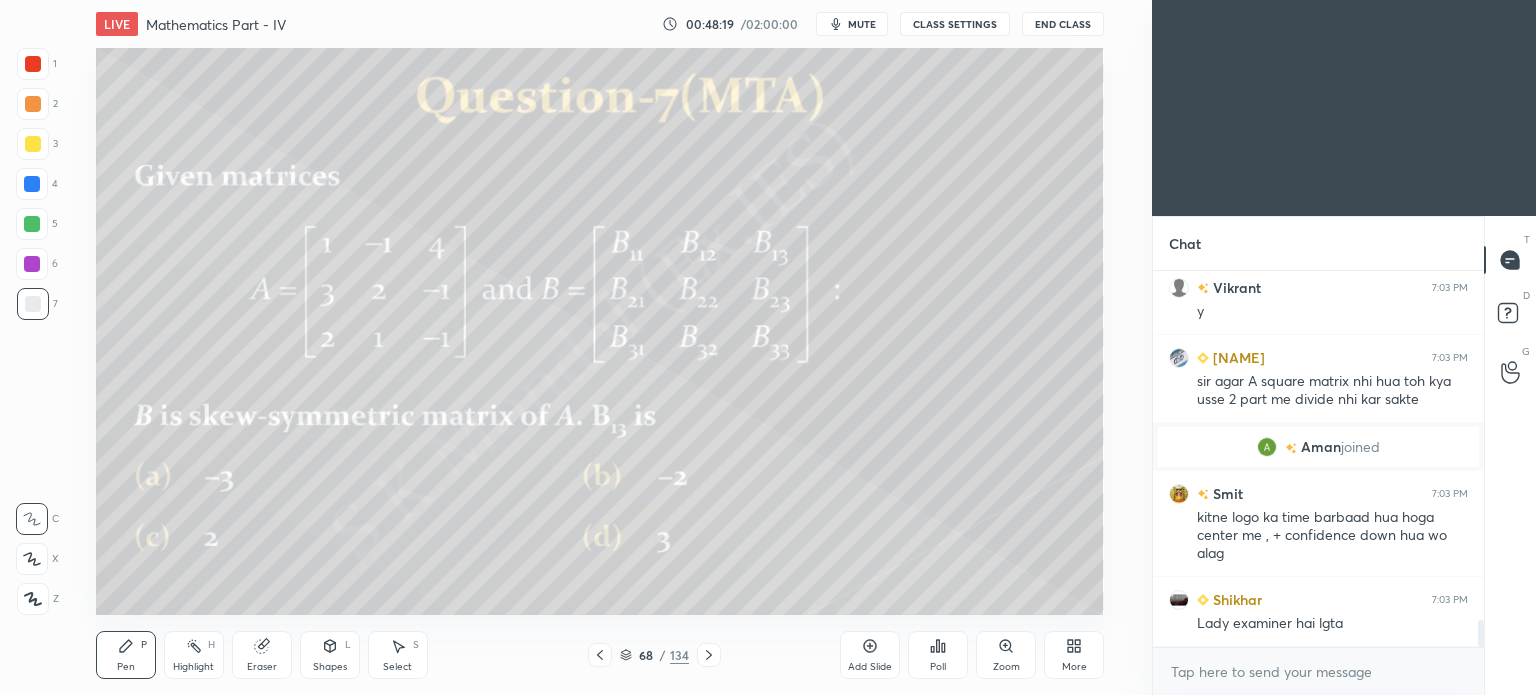 click 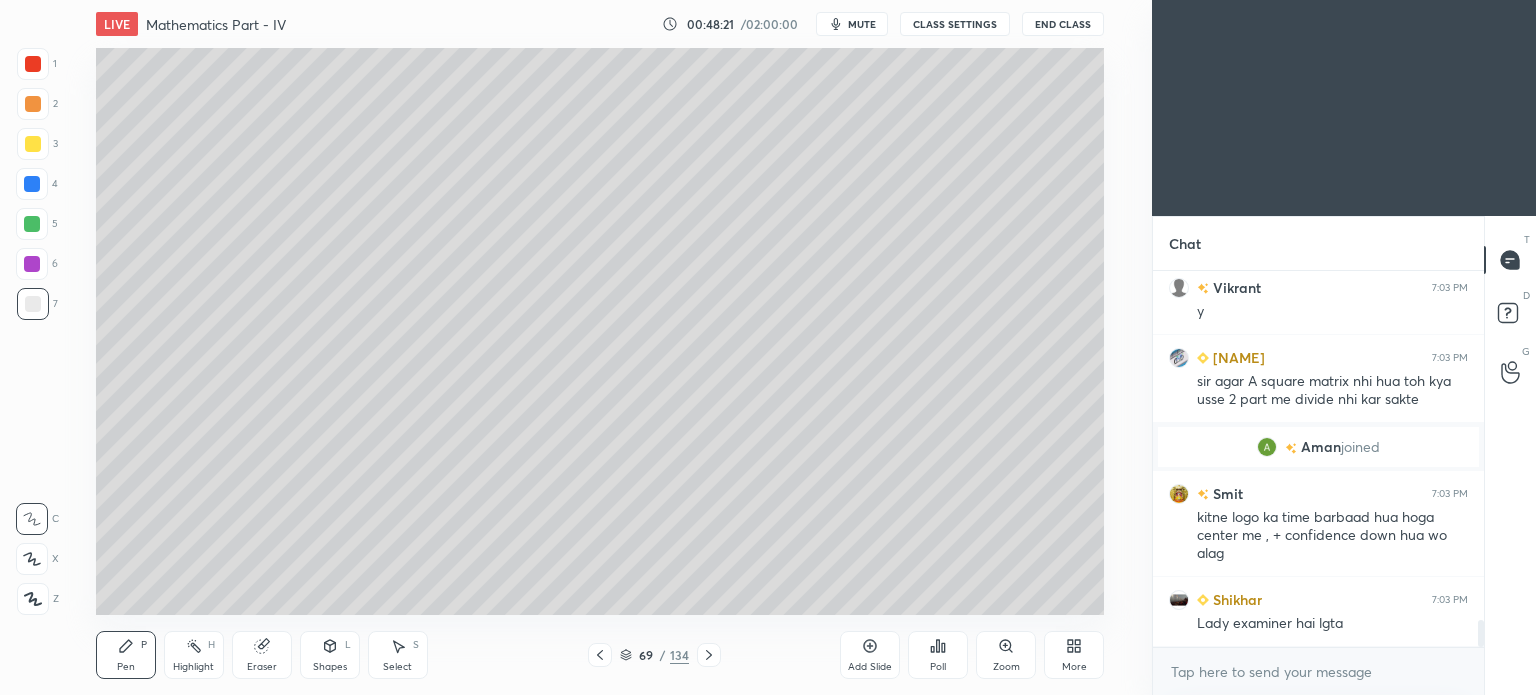 click 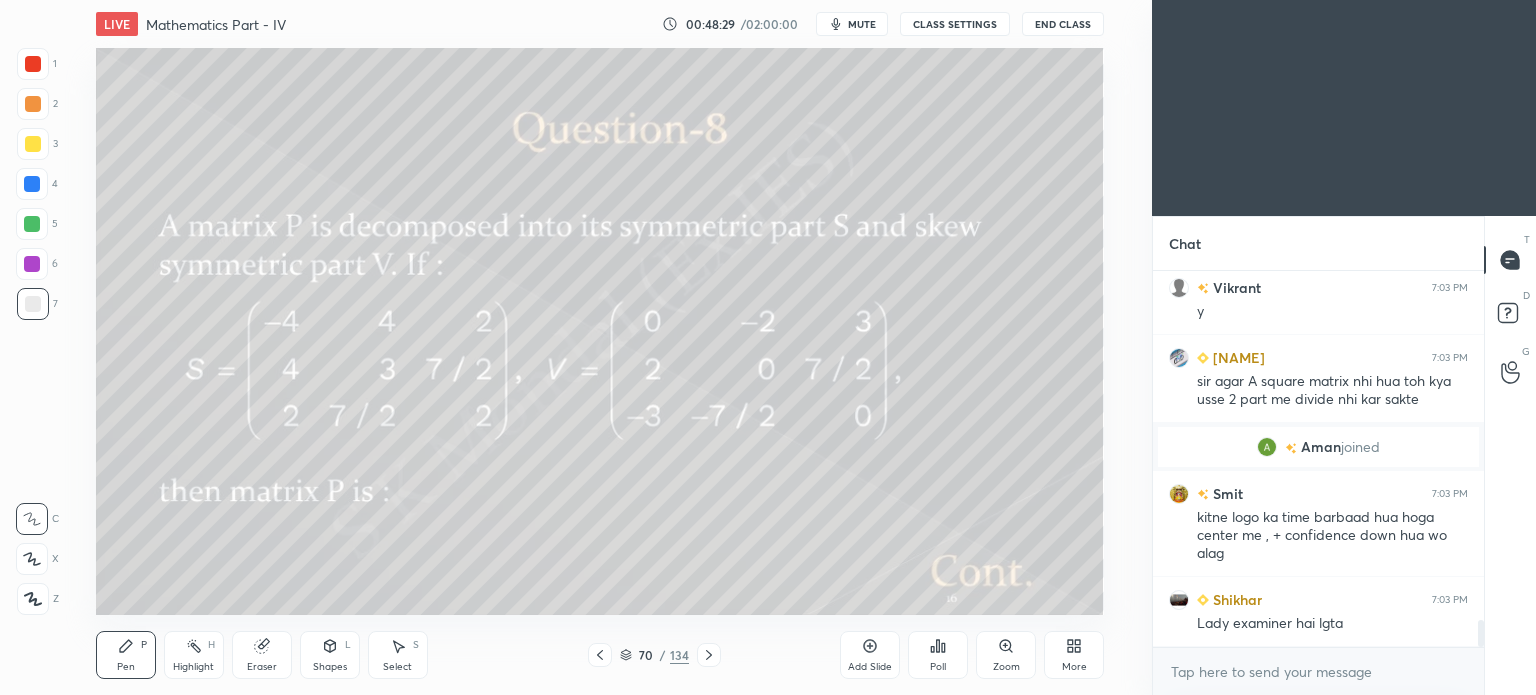 click 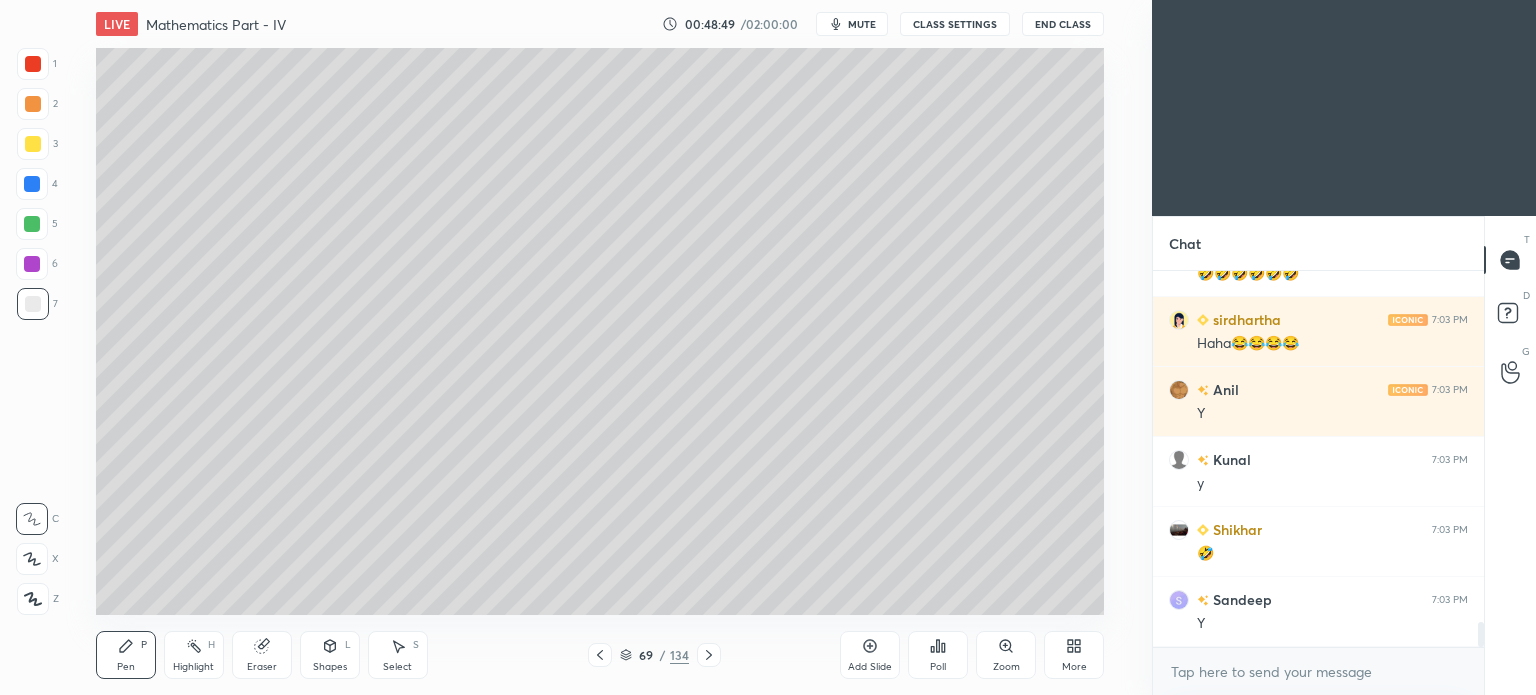 scroll, scrollTop: 5360, scrollLeft: 0, axis: vertical 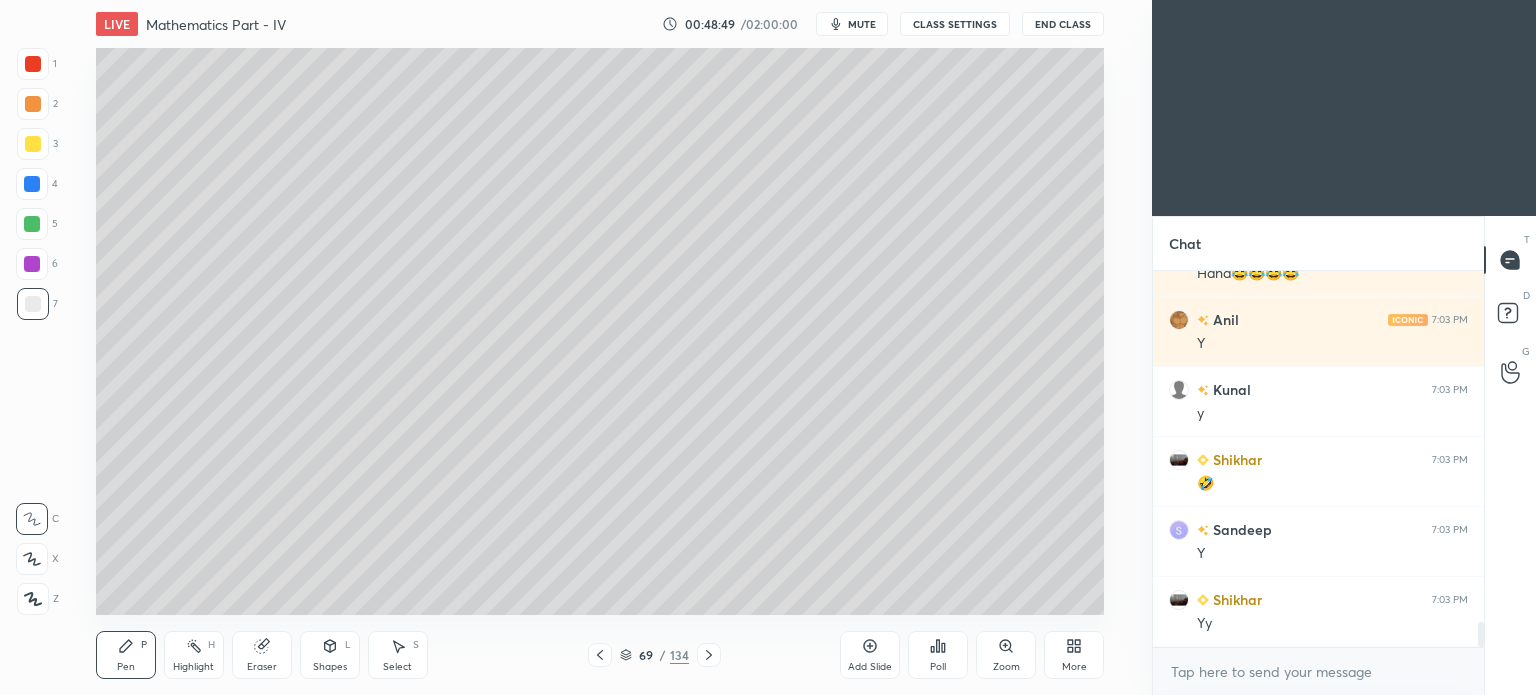 click 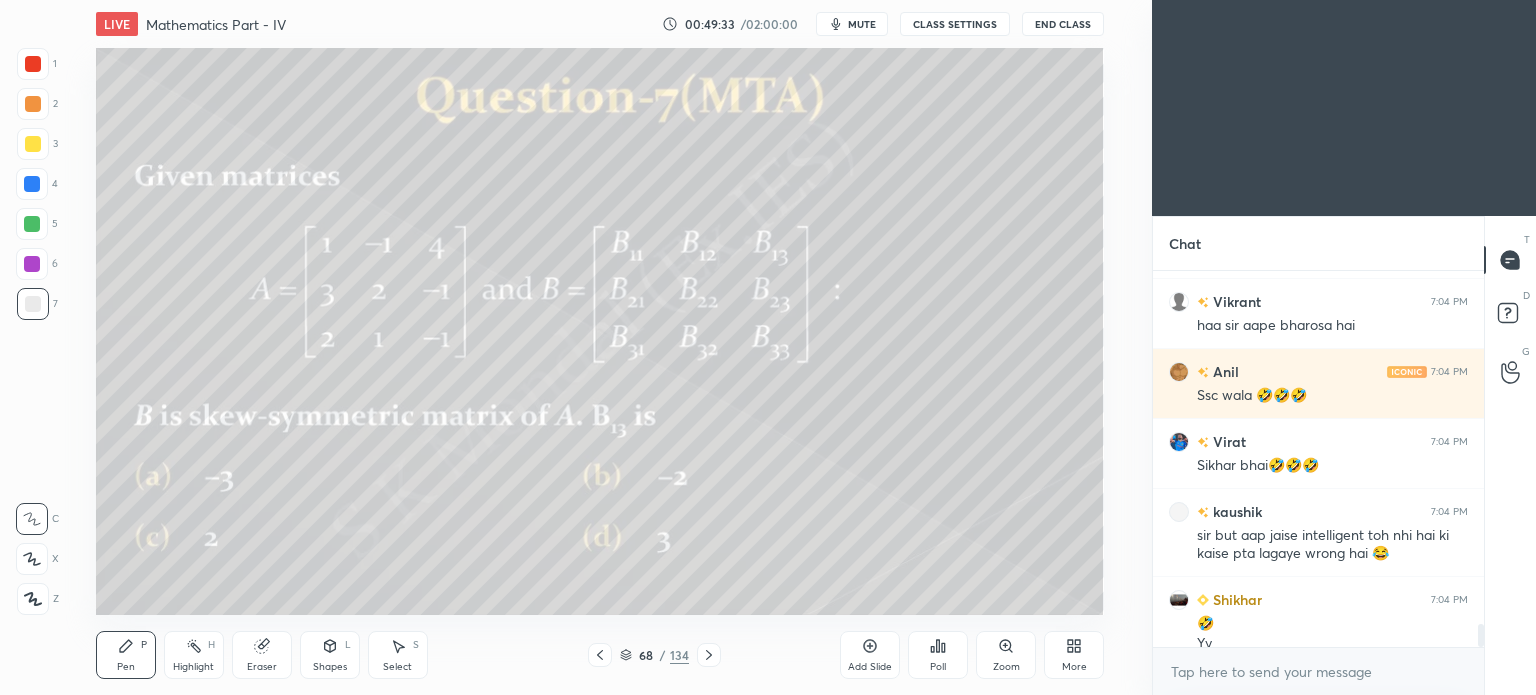 scroll, scrollTop: 5888, scrollLeft: 0, axis: vertical 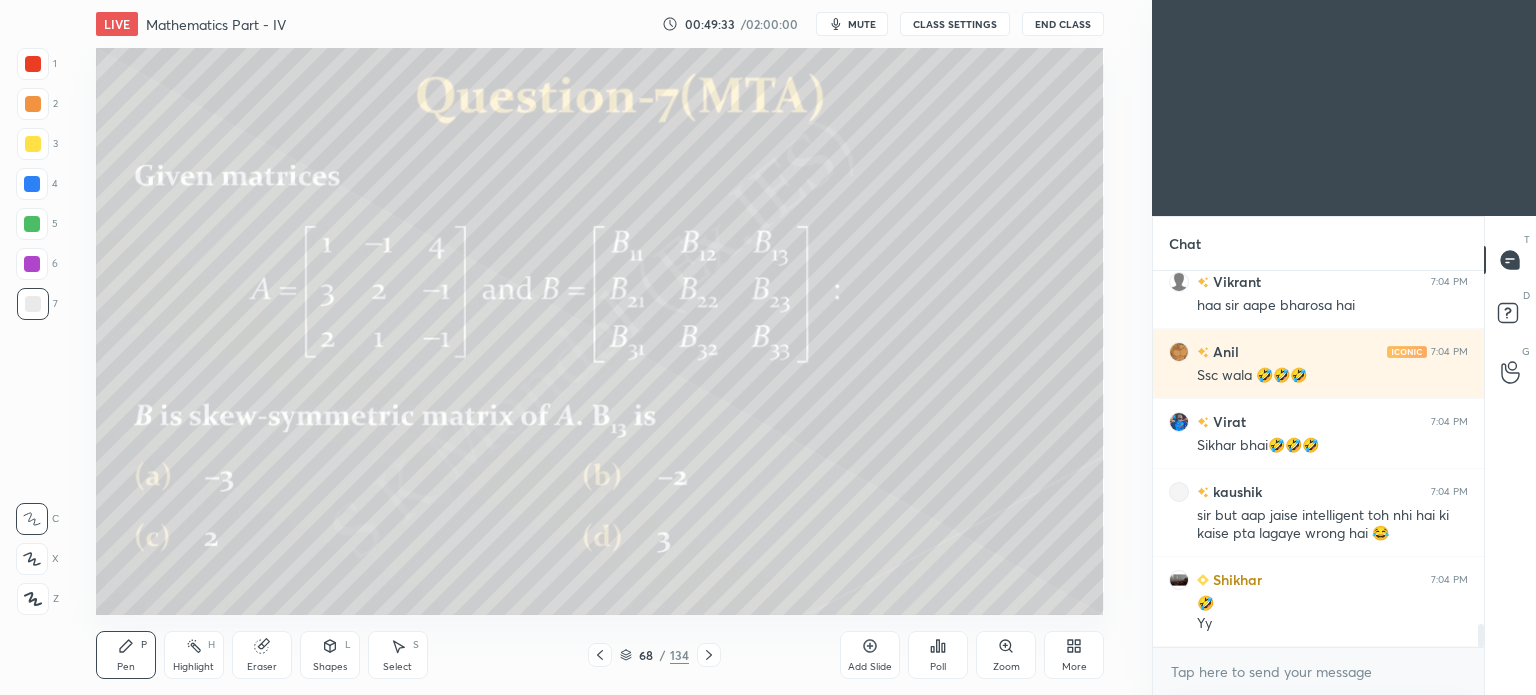 click 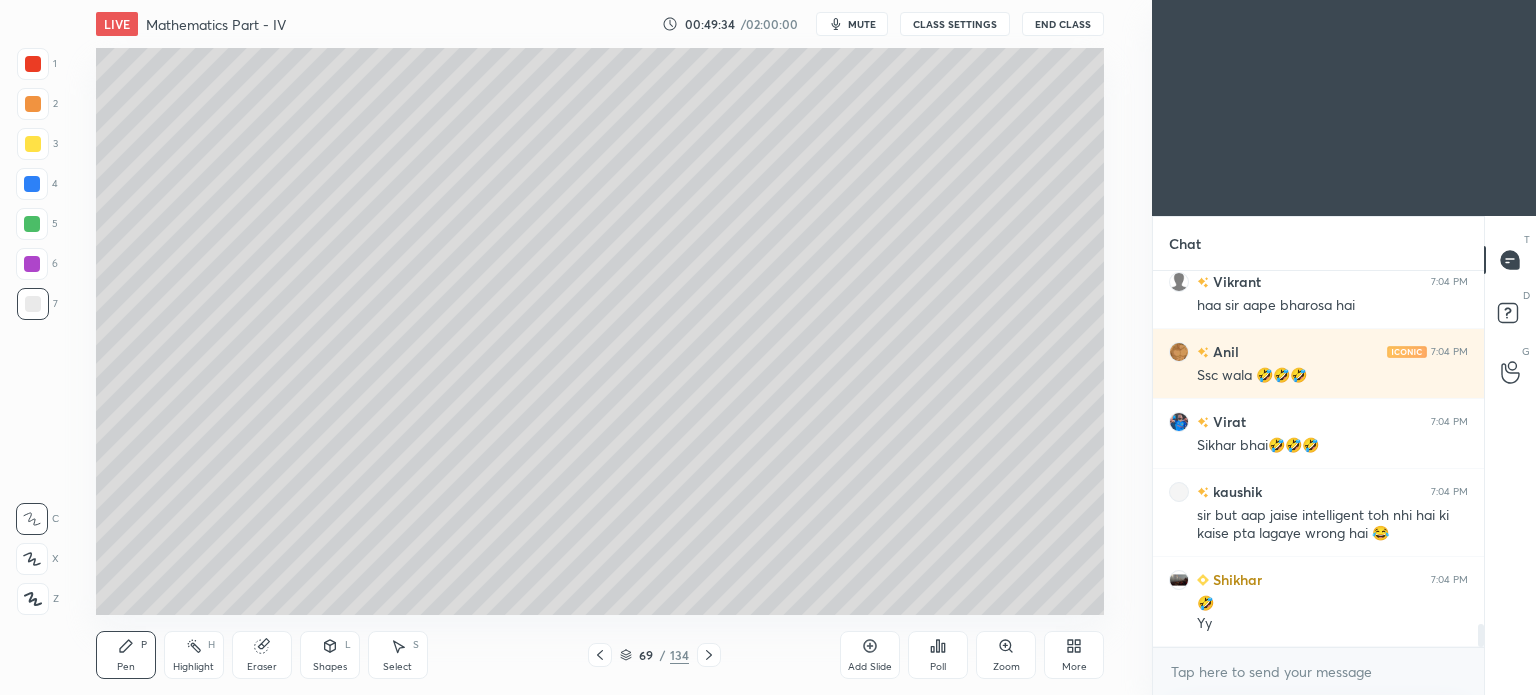 click 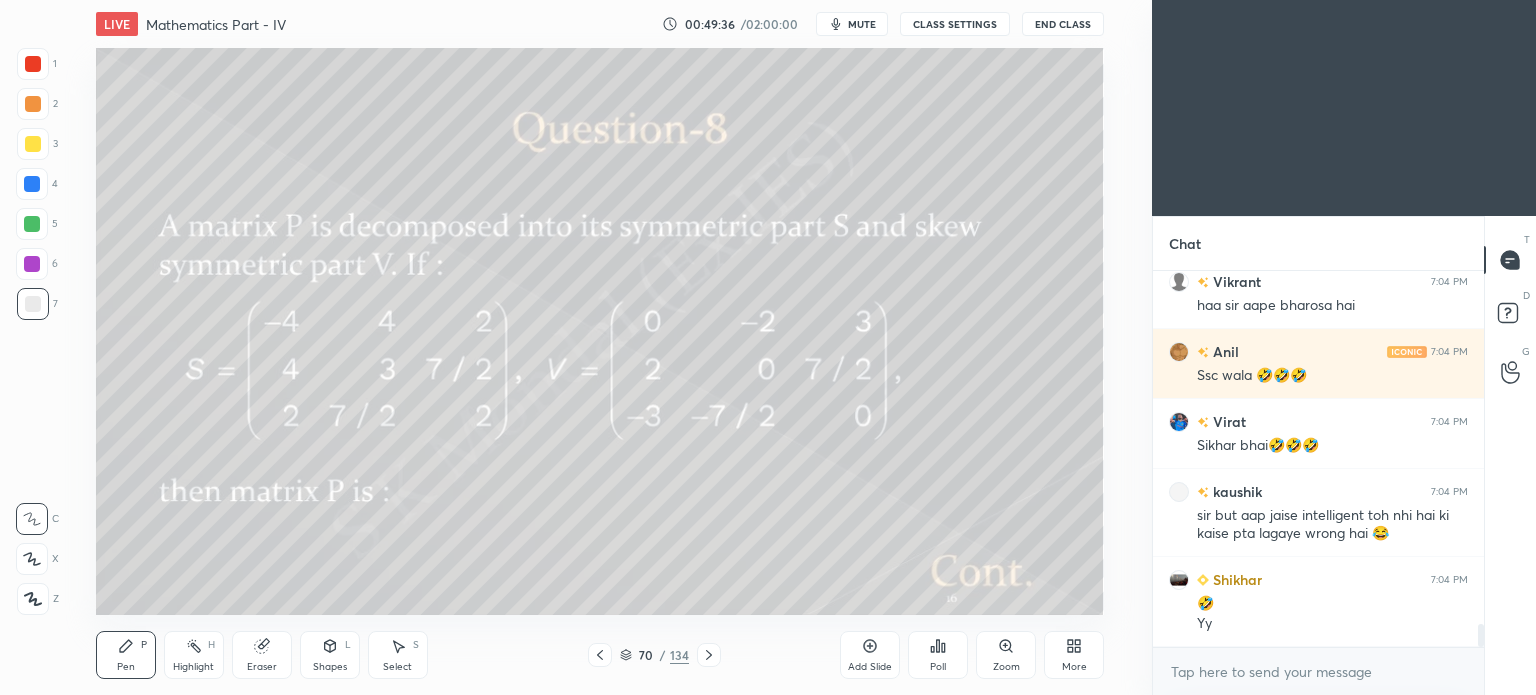 click 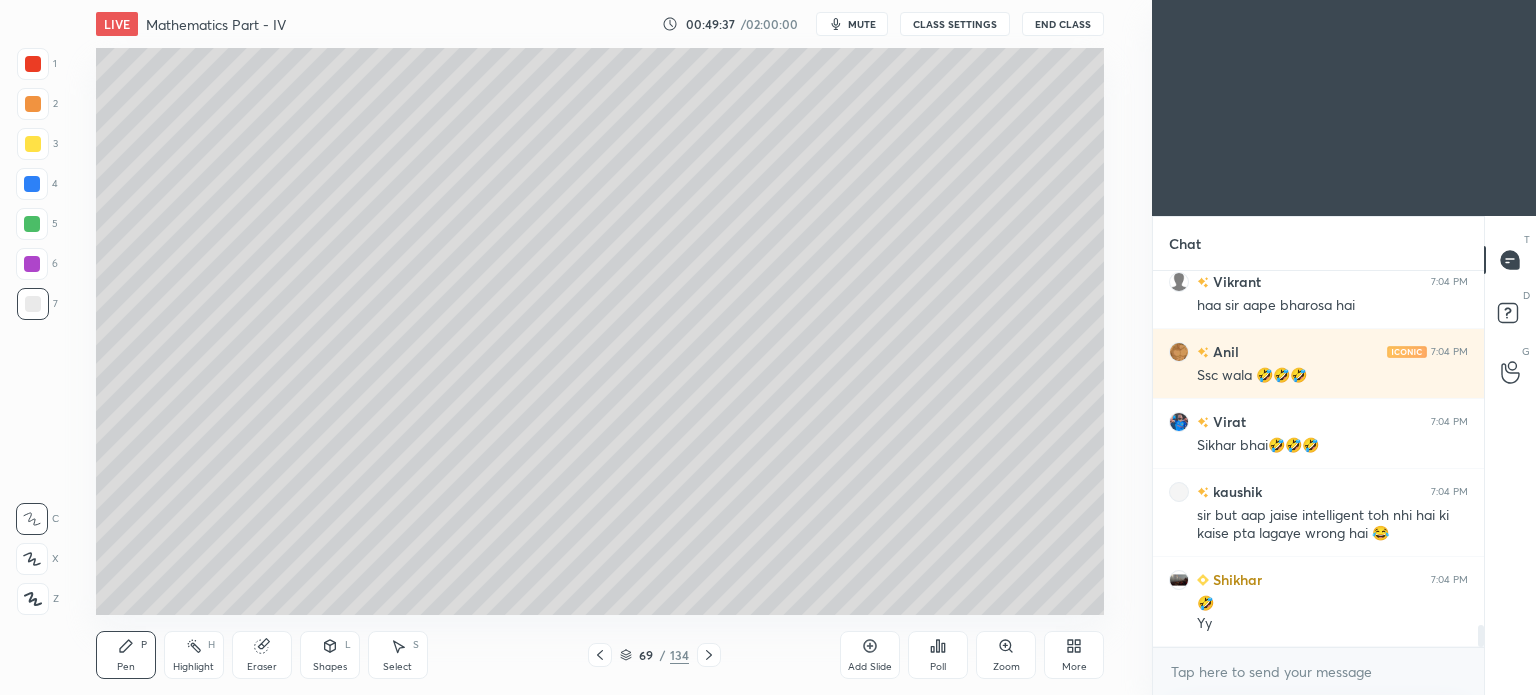 scroll, scrollTop: 5958, scrollLeft: 0, axis: vertical 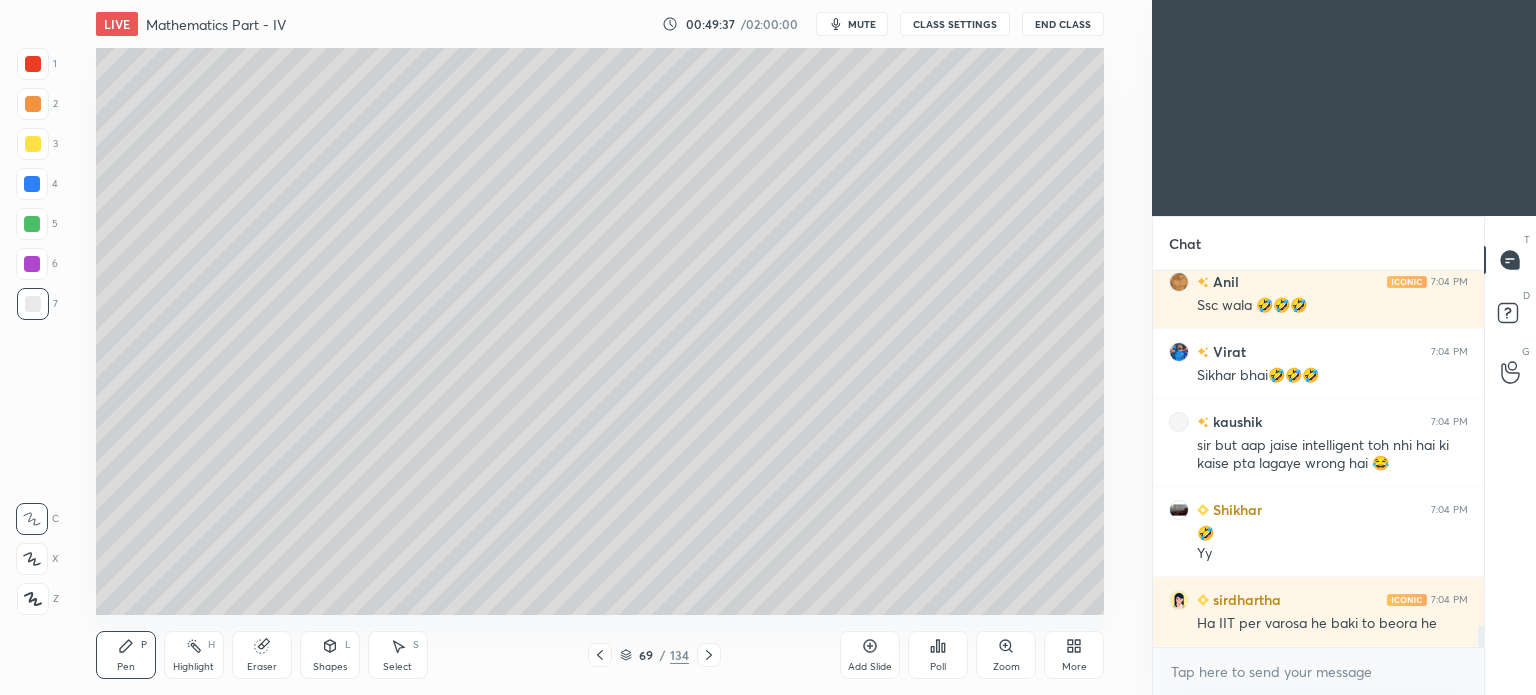 click 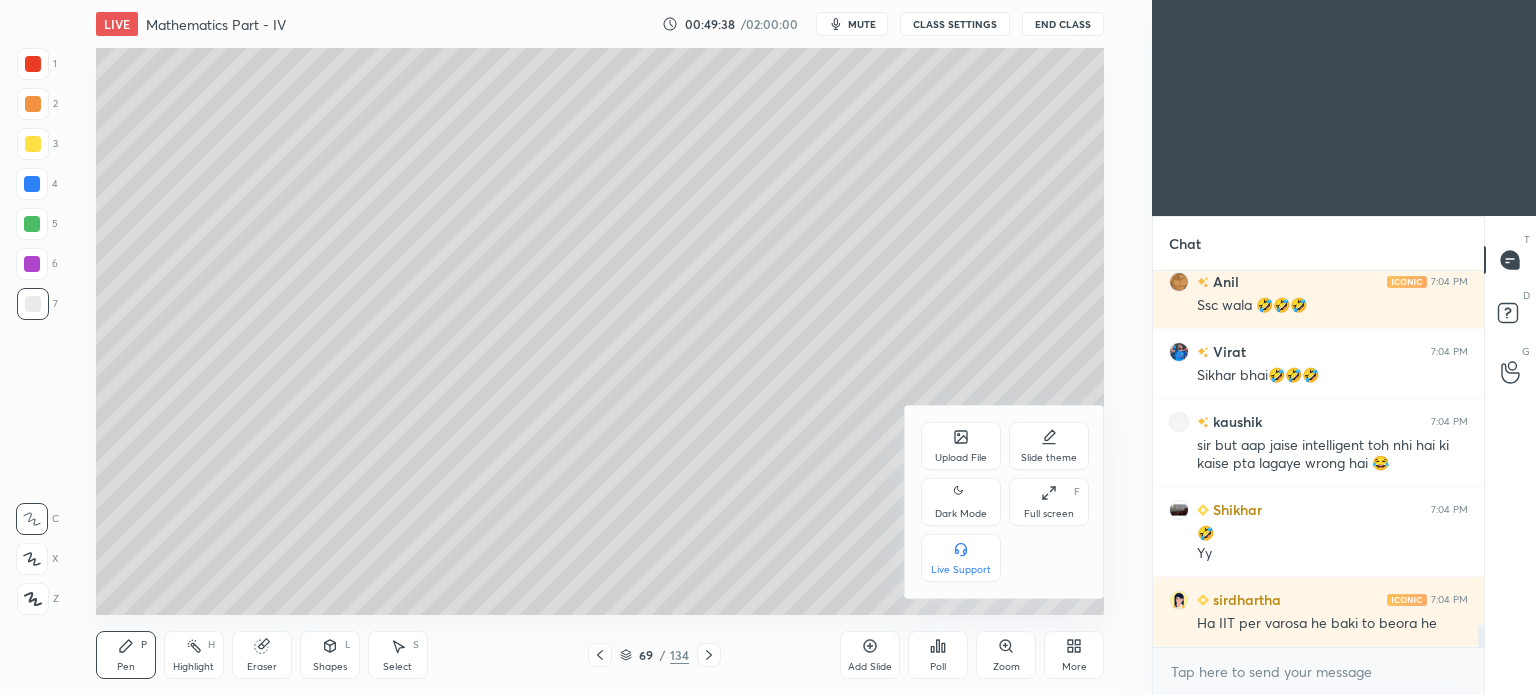 click on "Upload File" at bounding box center [961, 446] 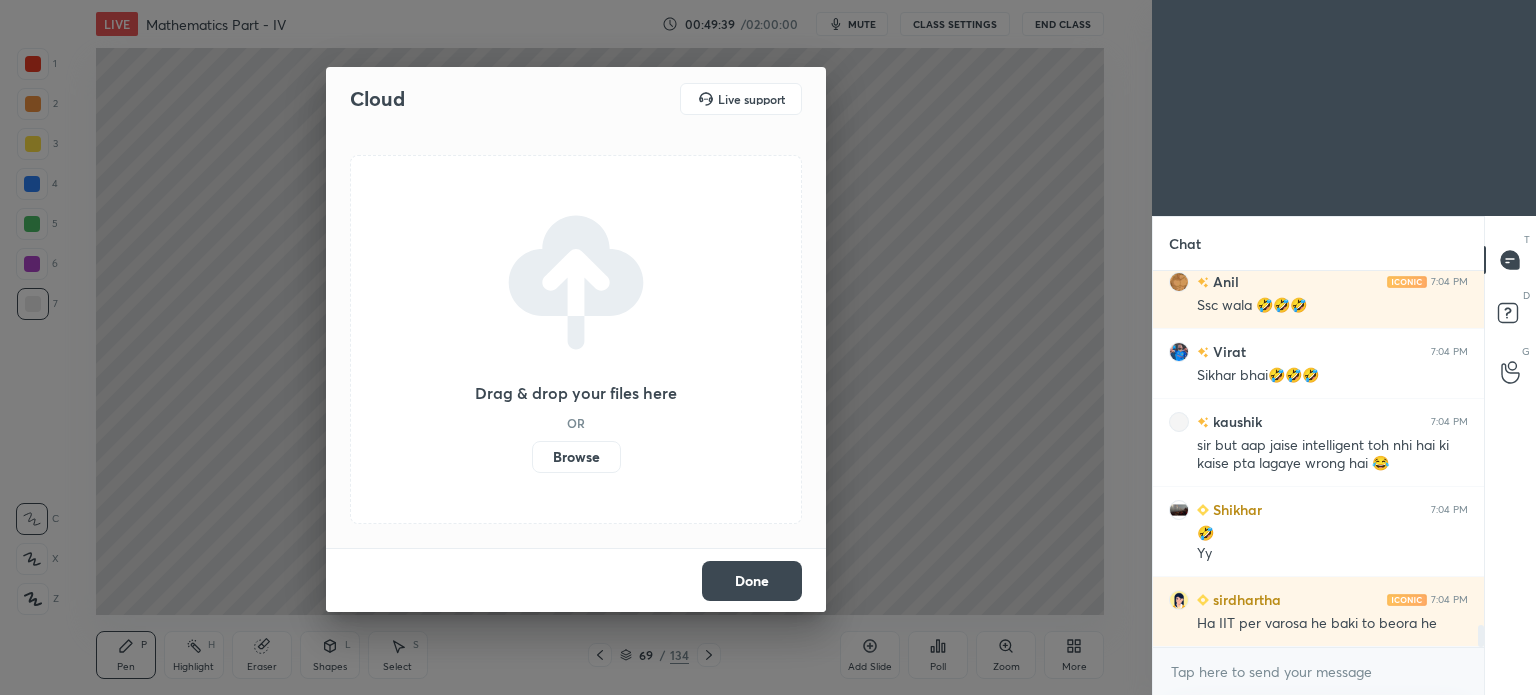 click on "Browse" at bounding box center [576, 457] 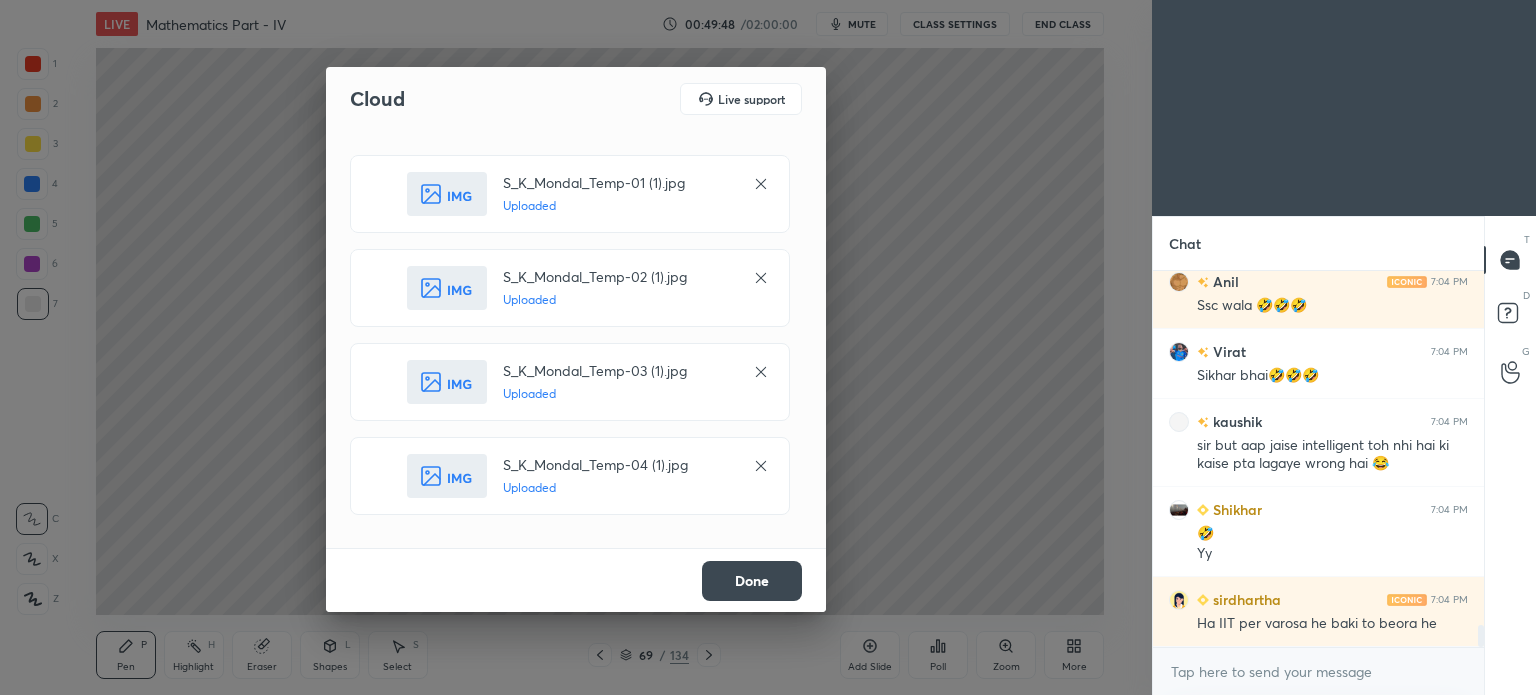 click on "Done" at bounding box center (752, 581) 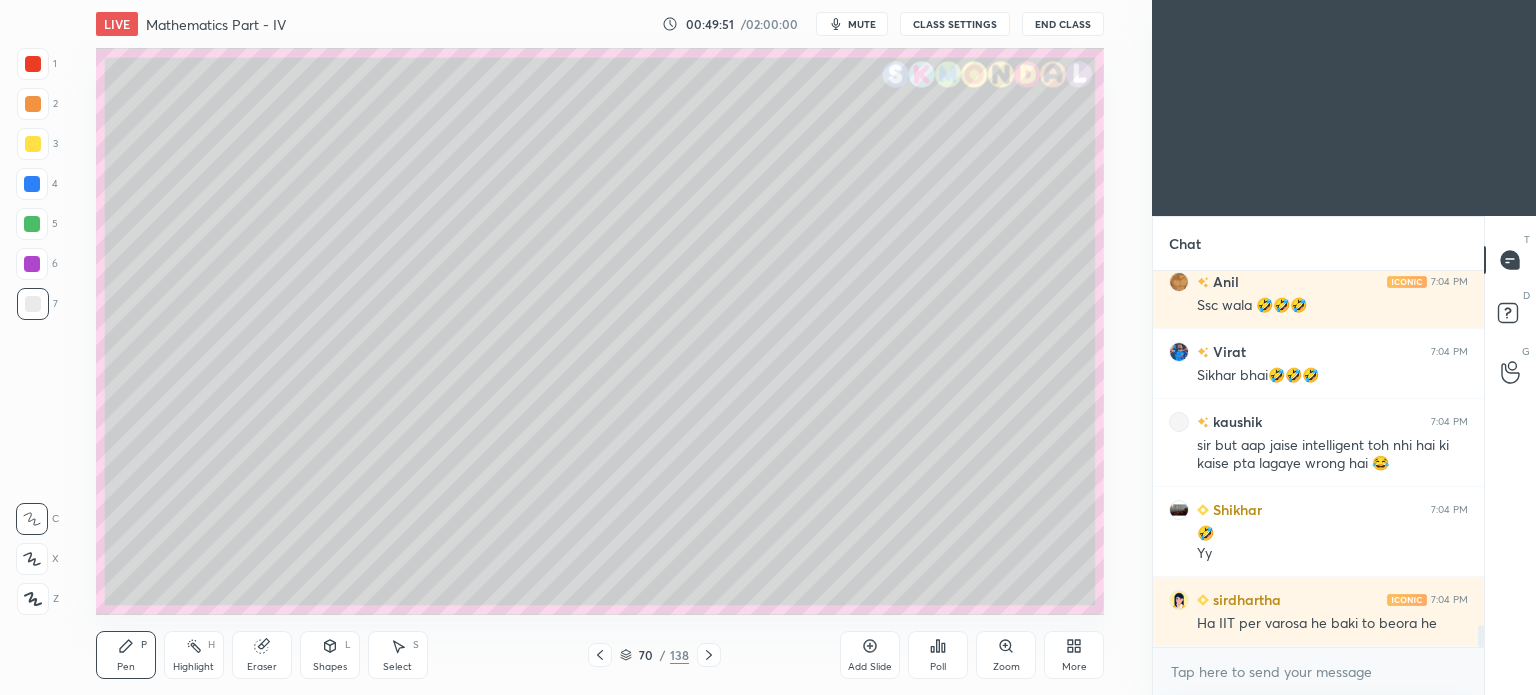 scroll, scrollTop: 6028, scrollLeft: 0, axis: vertical 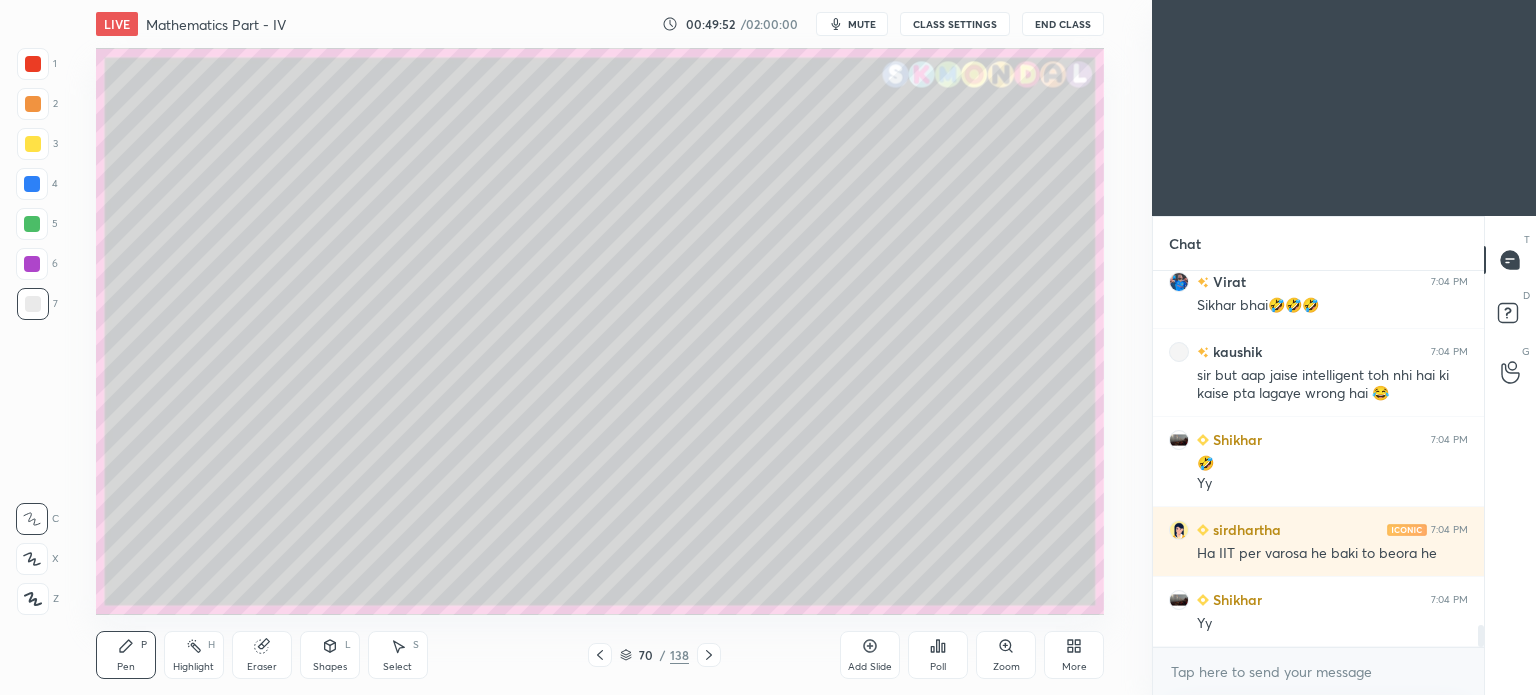 click 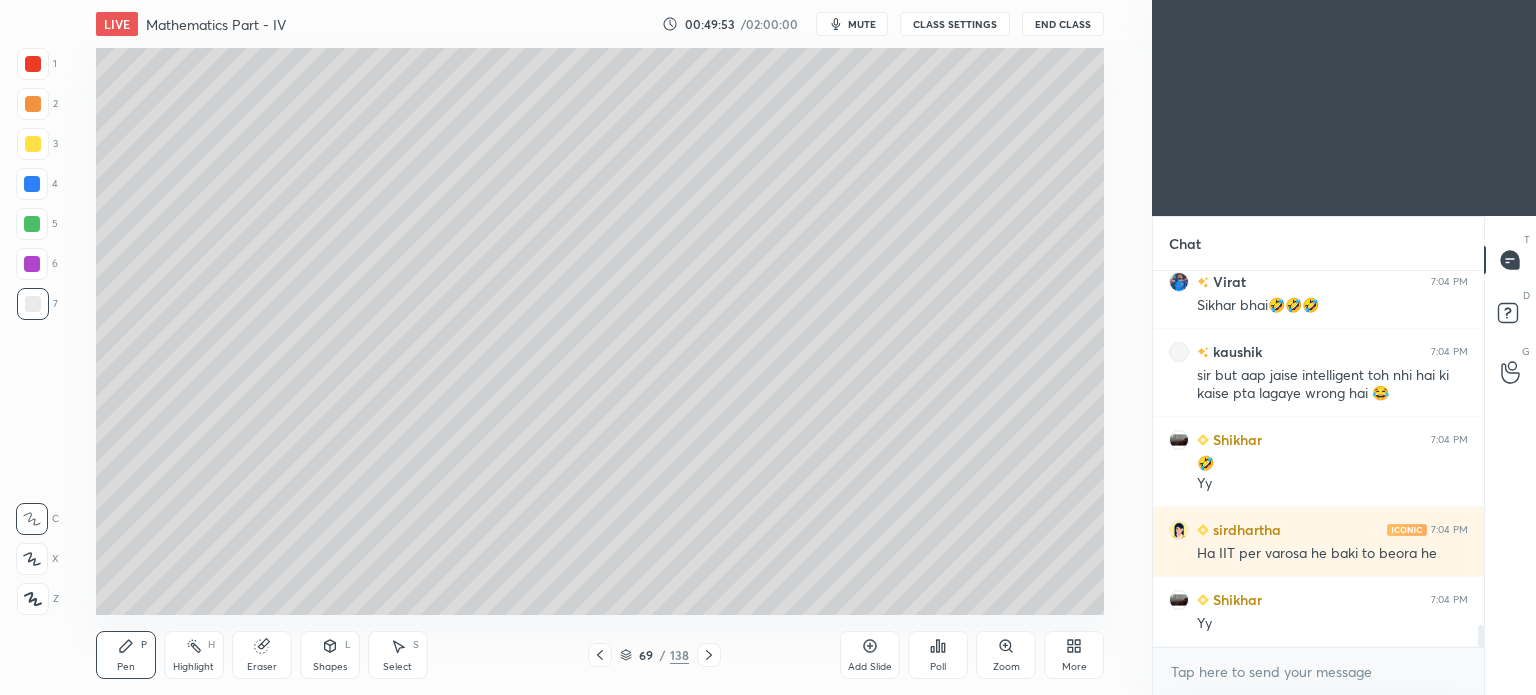 click 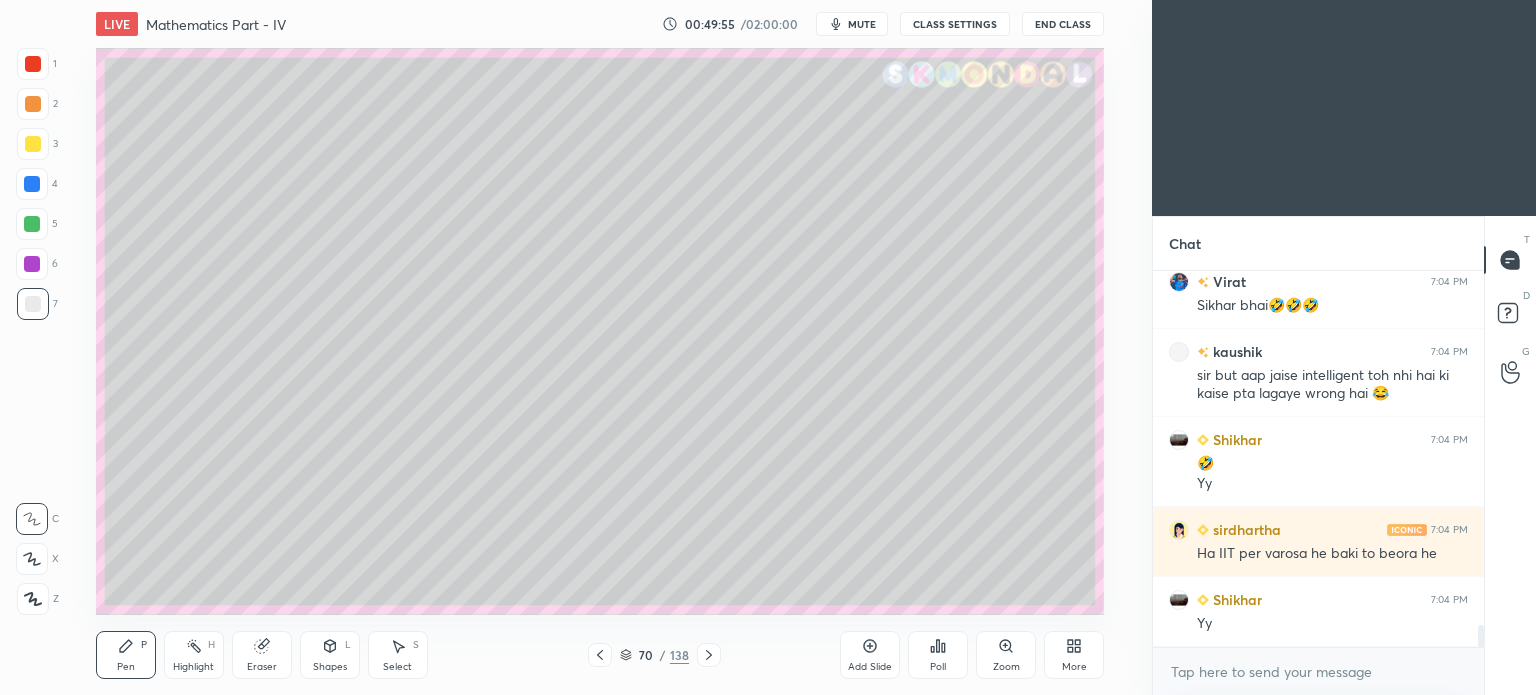 click at bounding box center [33, 144] 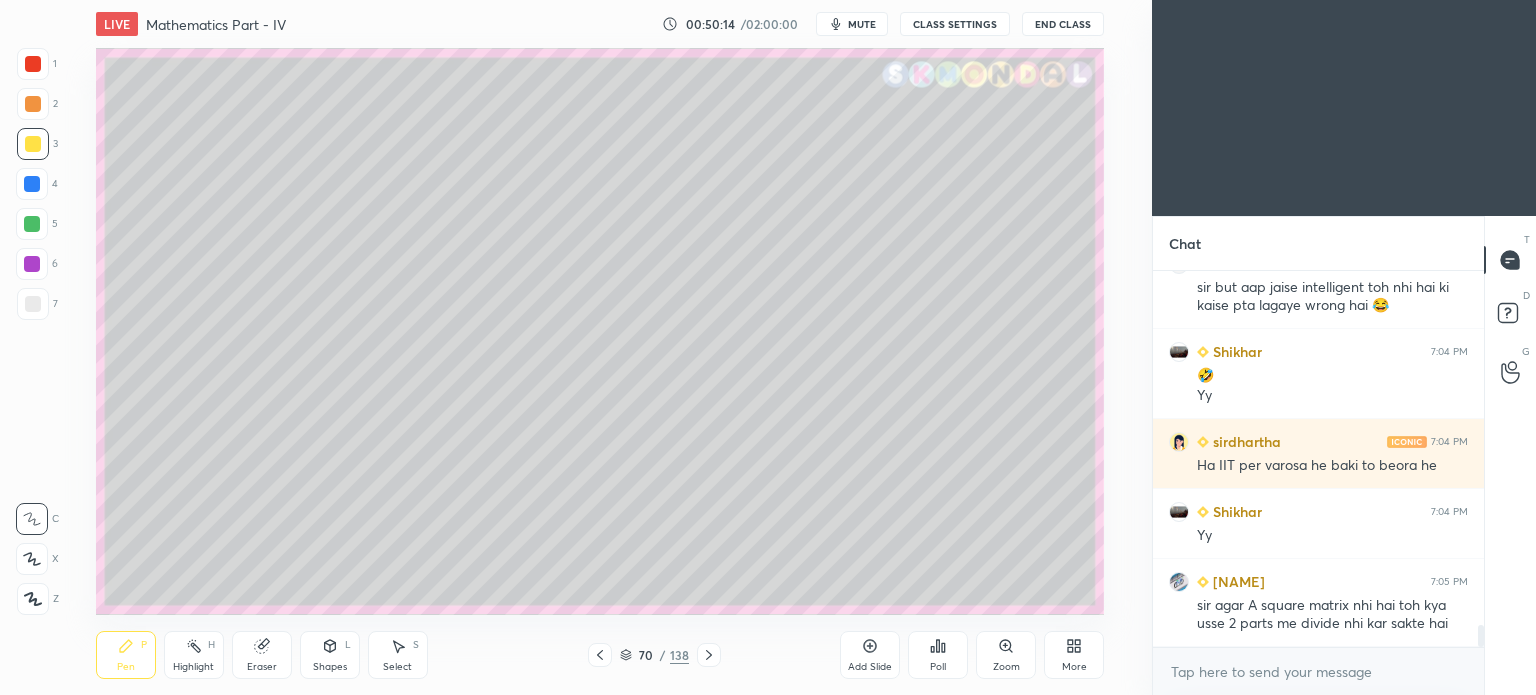 scroll, scrollTop: 6186, scrollLeft: 0, axis: vertical 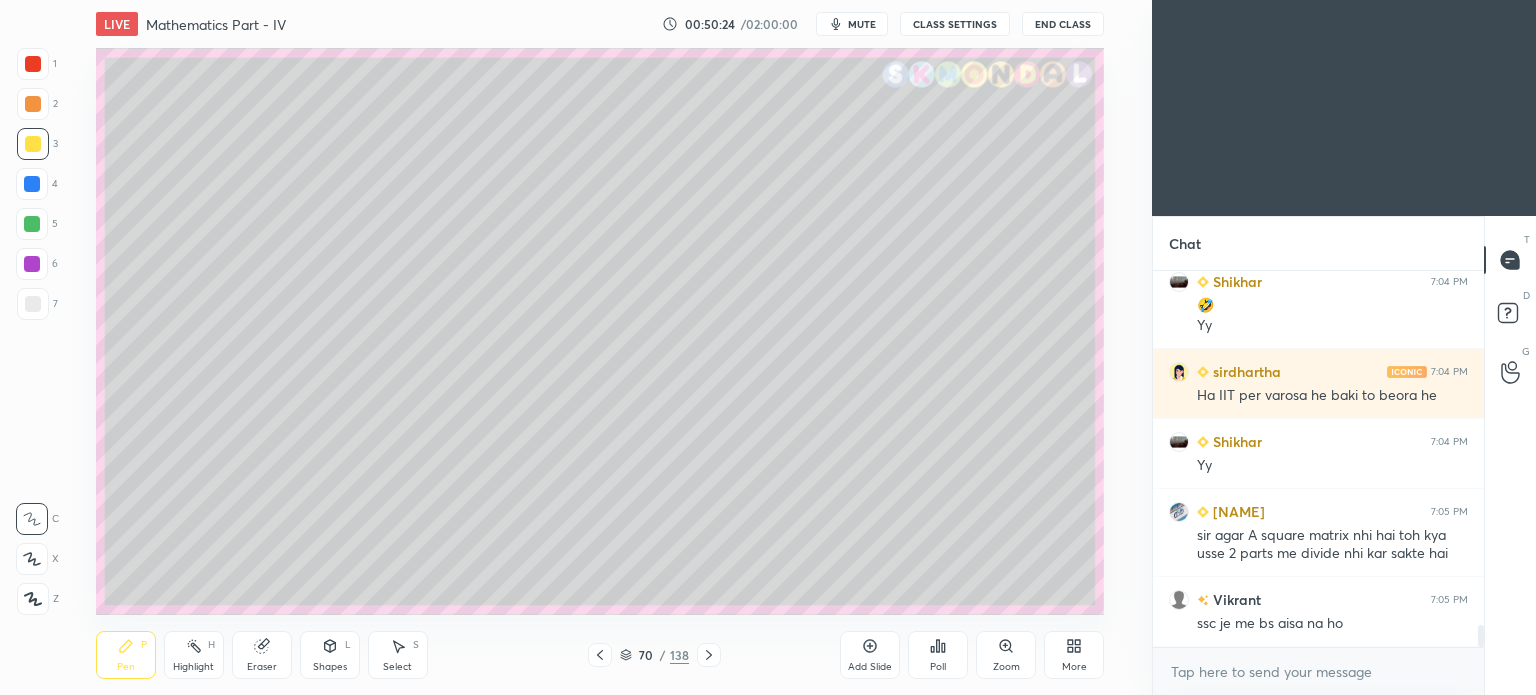 click 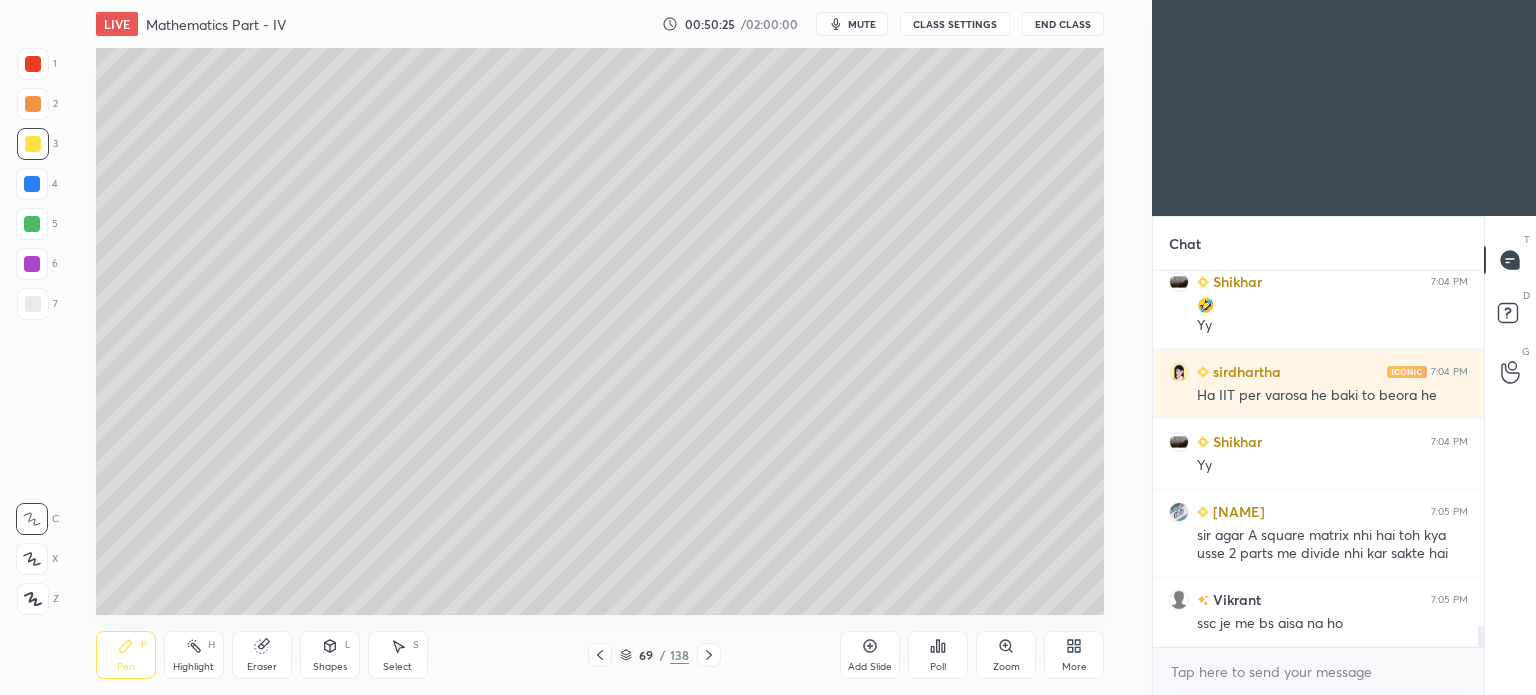 scroll, scrollTop: 6256, scrollLeft: 0, axis: vertical 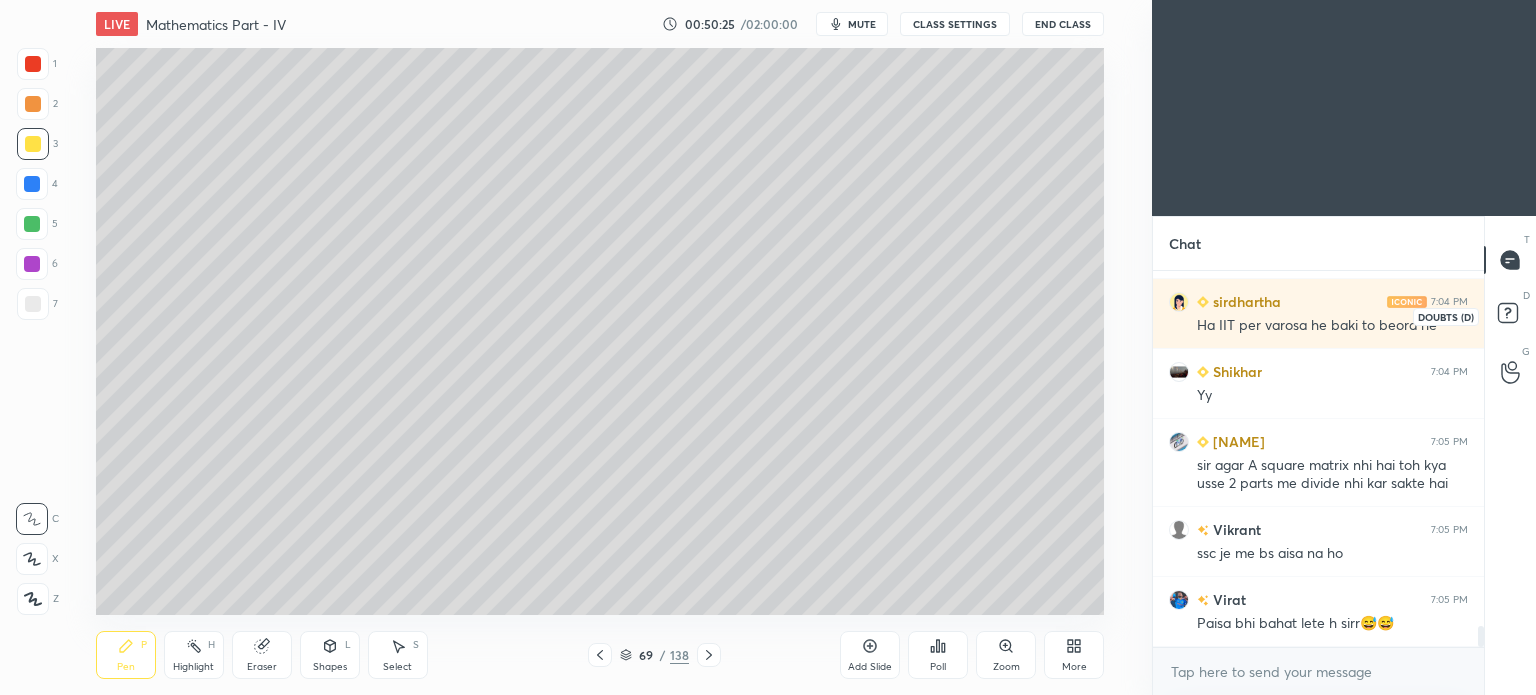 click 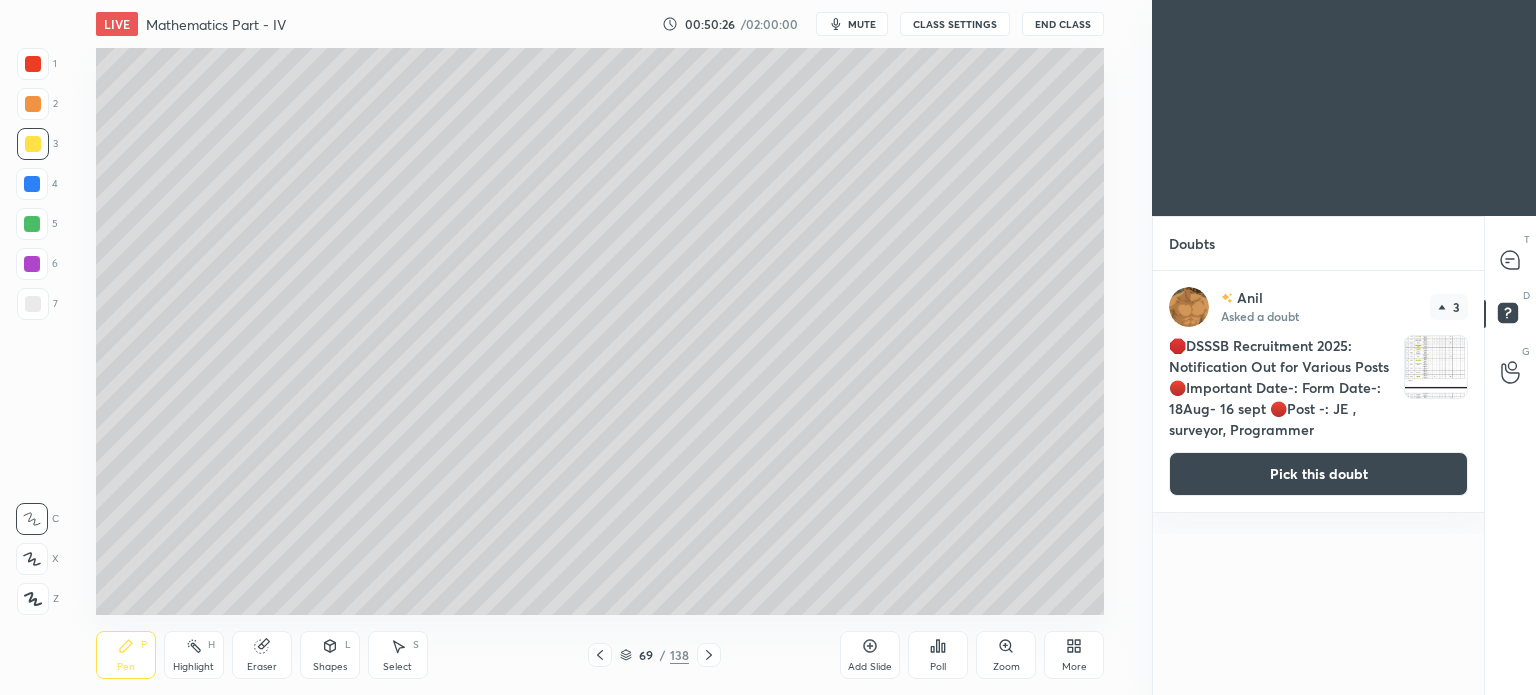 drag, startPoint x: 1287, startPoint y: 491, endPoint x: 1165, endPoint y: 479, distance: 122.588745 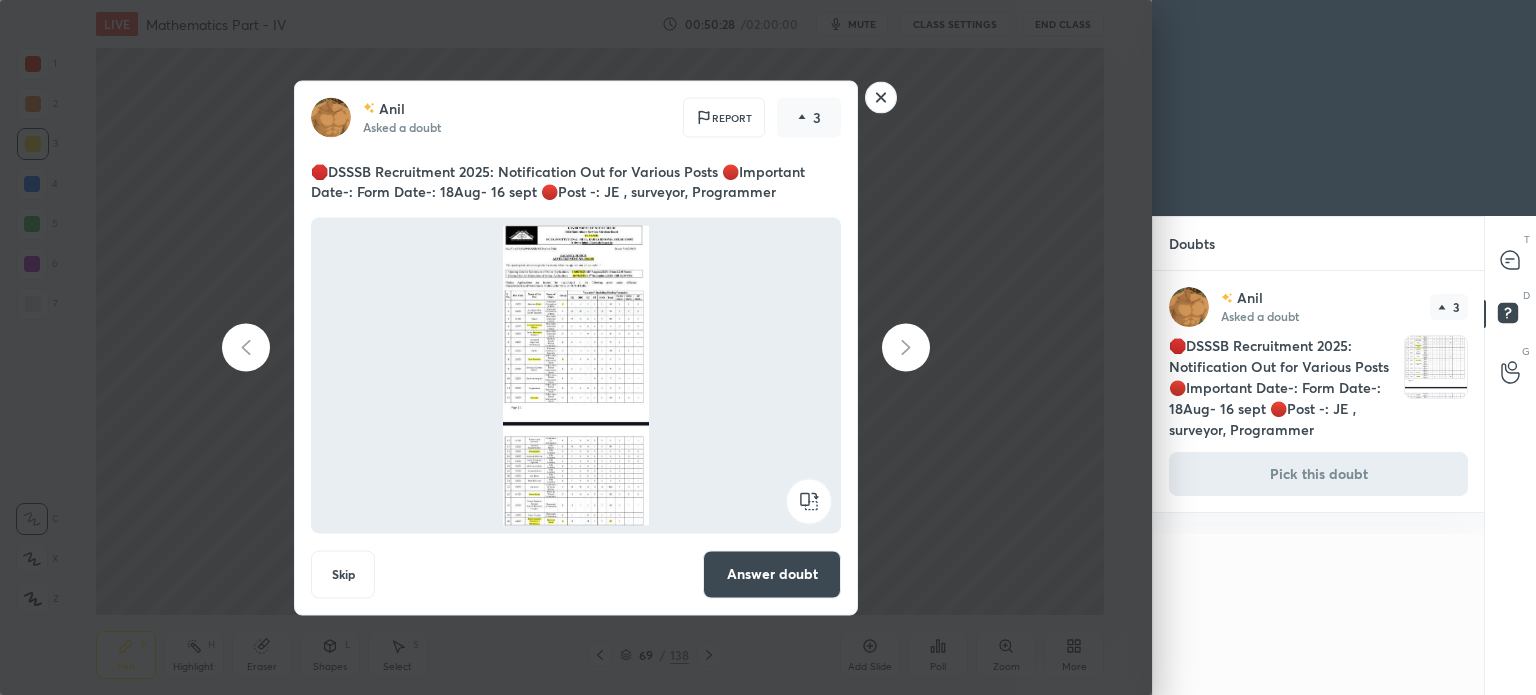 click on "Answer doubt" at bounding box center (772, 574) 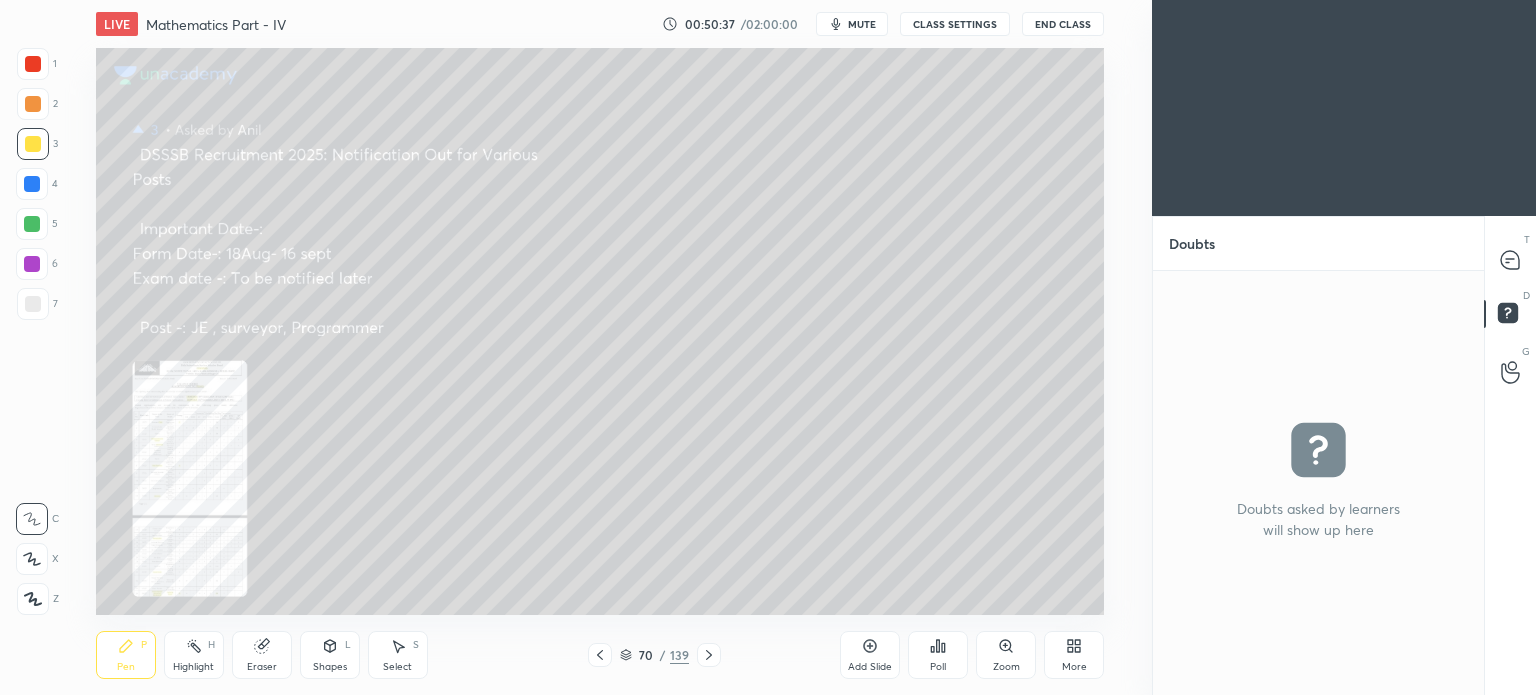 click on "Zoom" at bounding box center [1006, 655] 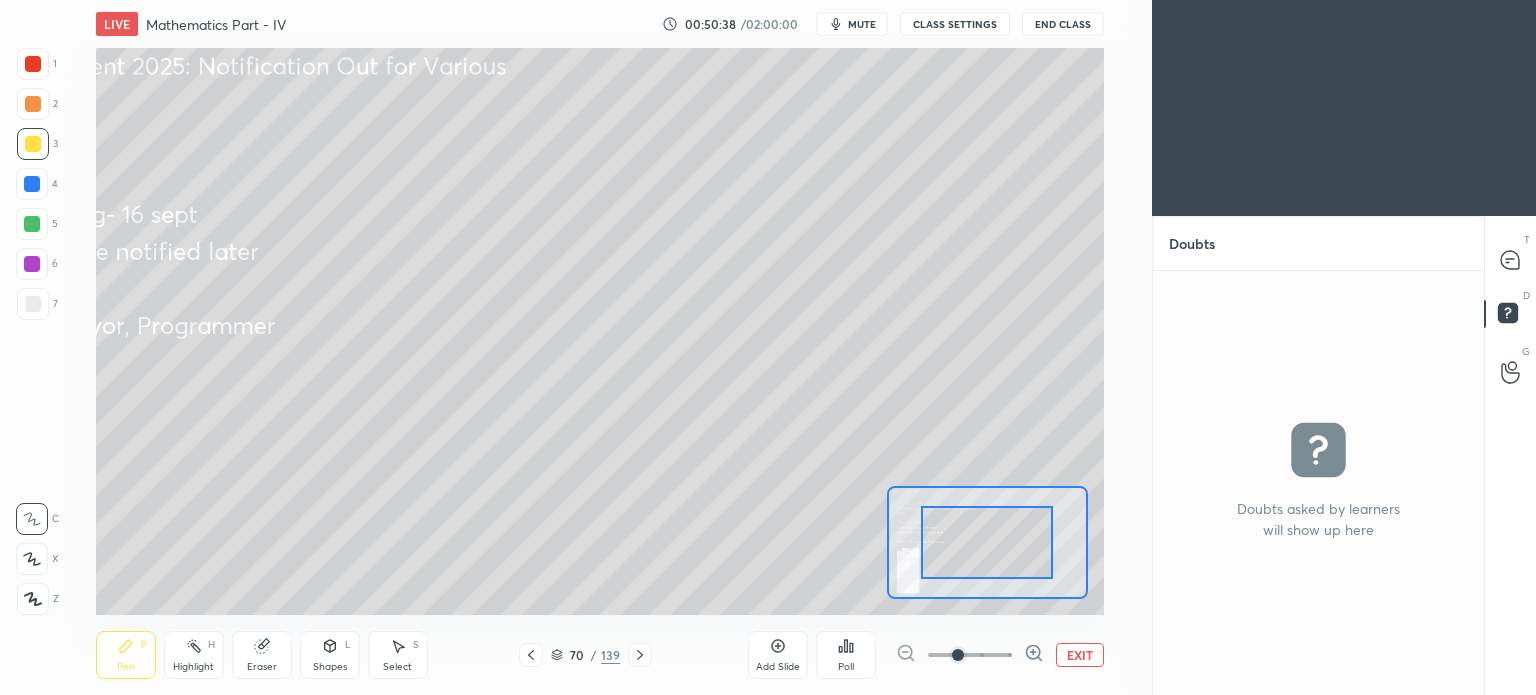 drag, startPoint x: 985, startPoint y: 651, endPoint x: 1020, endPoint y: 627, distance: 42.43819 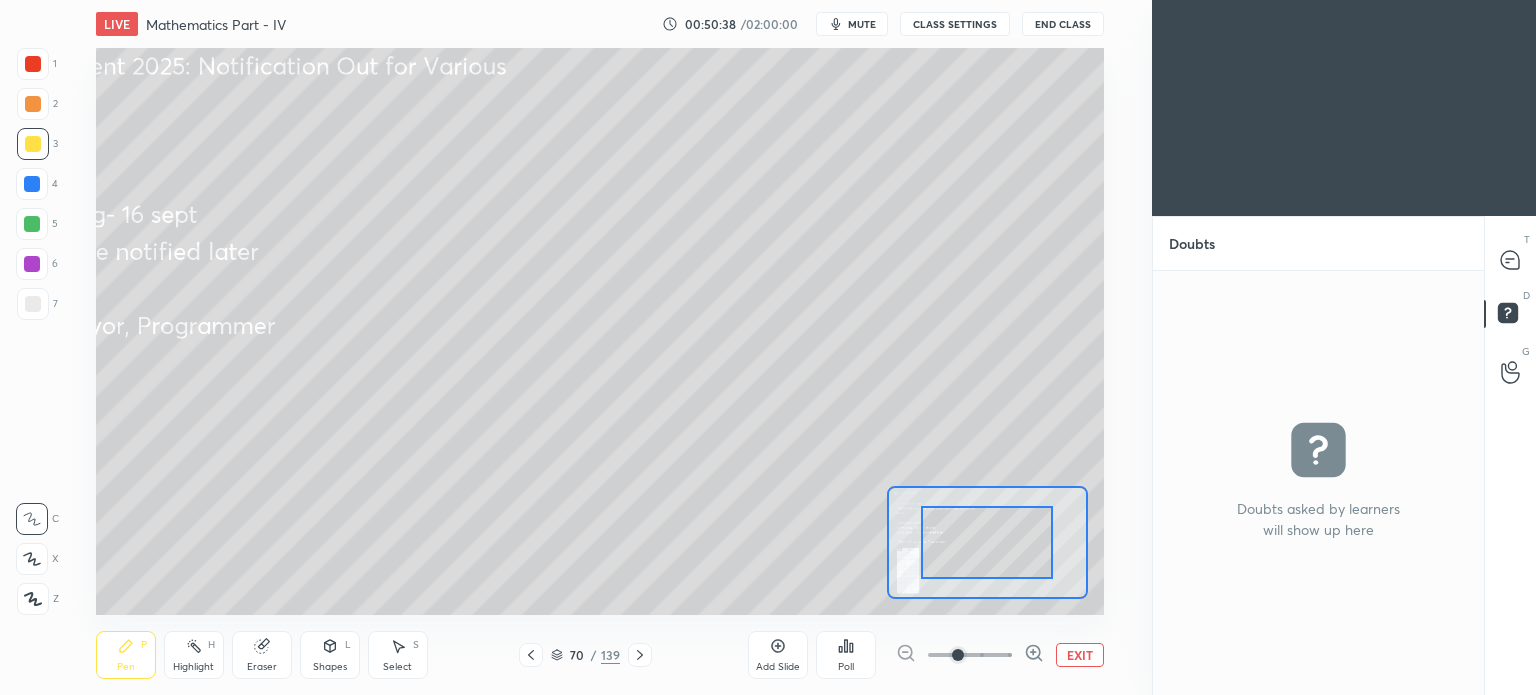 click at bounding box center (970, 655) 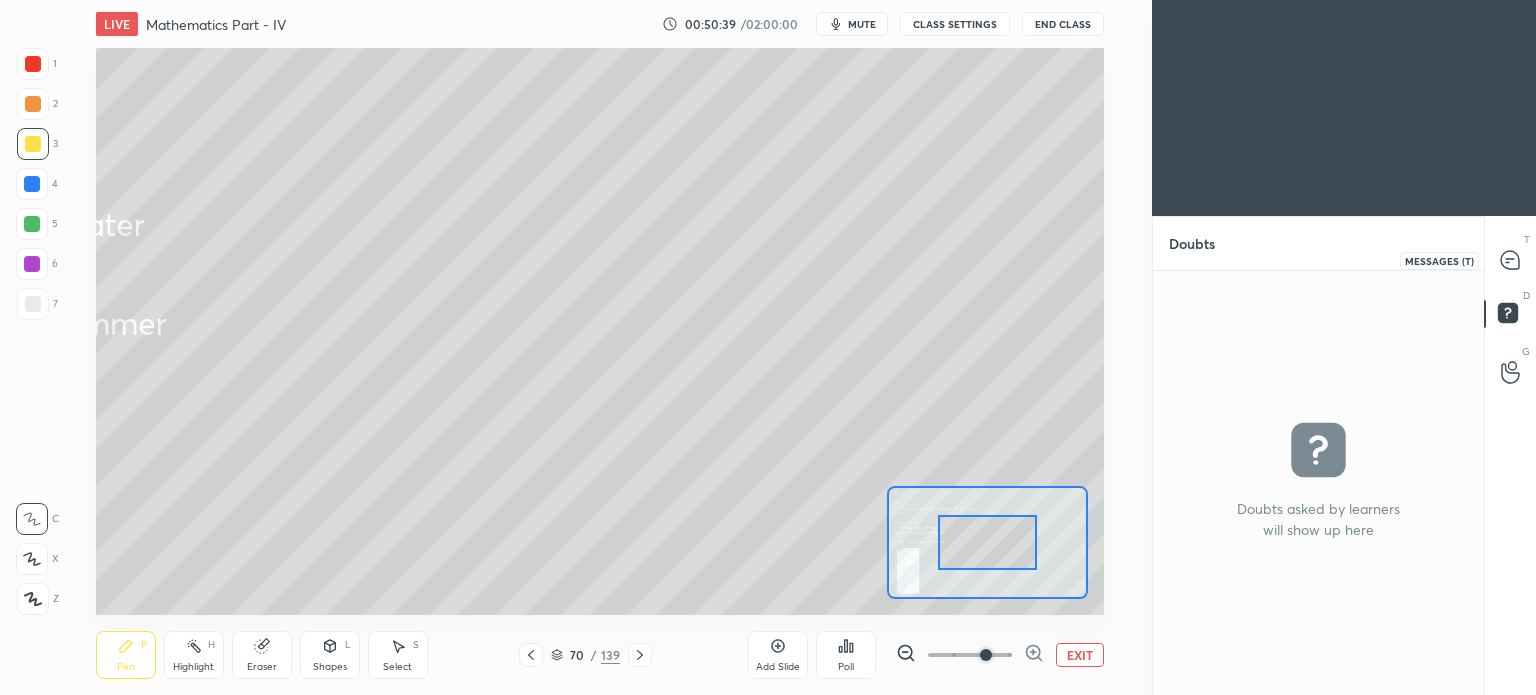 click 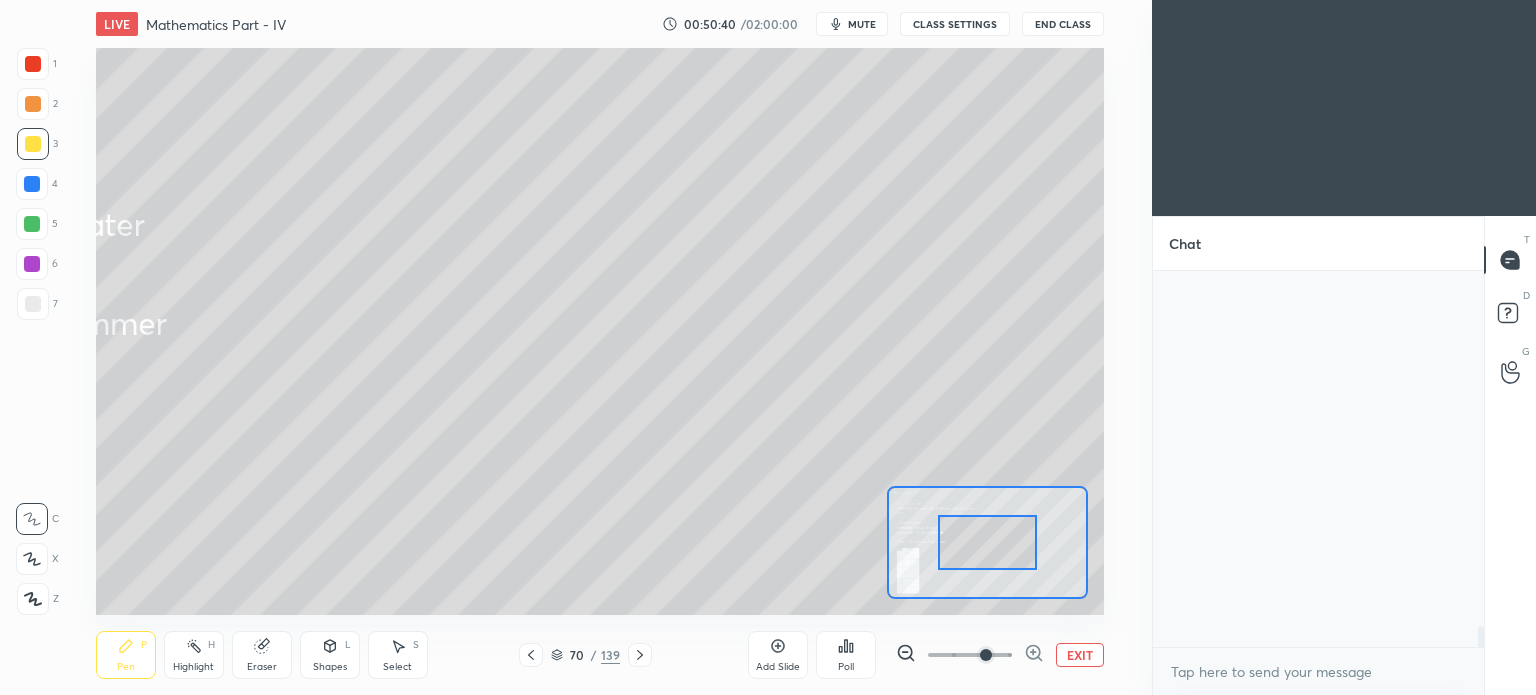 scroll, scrollTop: 6600, scrollLeft: 0, axis: vertical 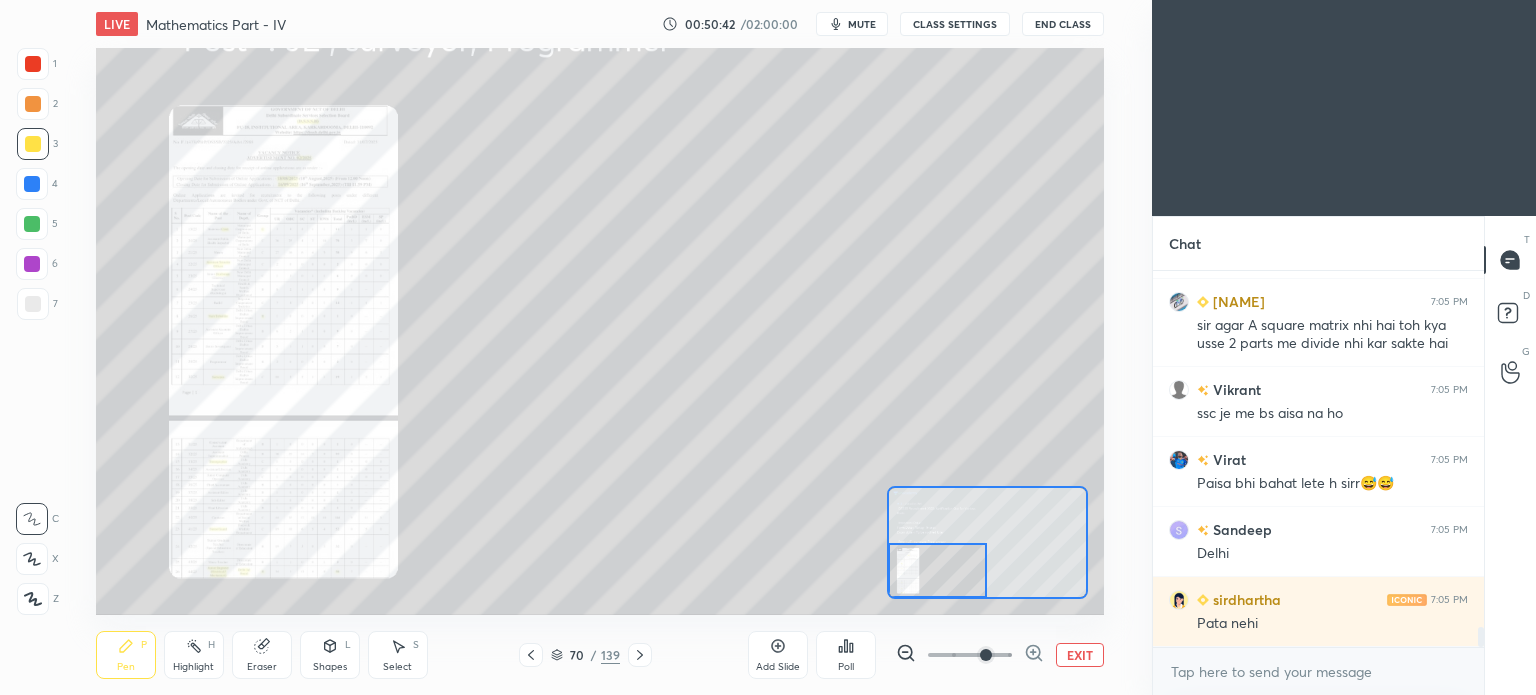 drag, startPoint x: 985, startPoint y: 548, endPoint x: 886, endPoint y: 577, distance: 103.16007 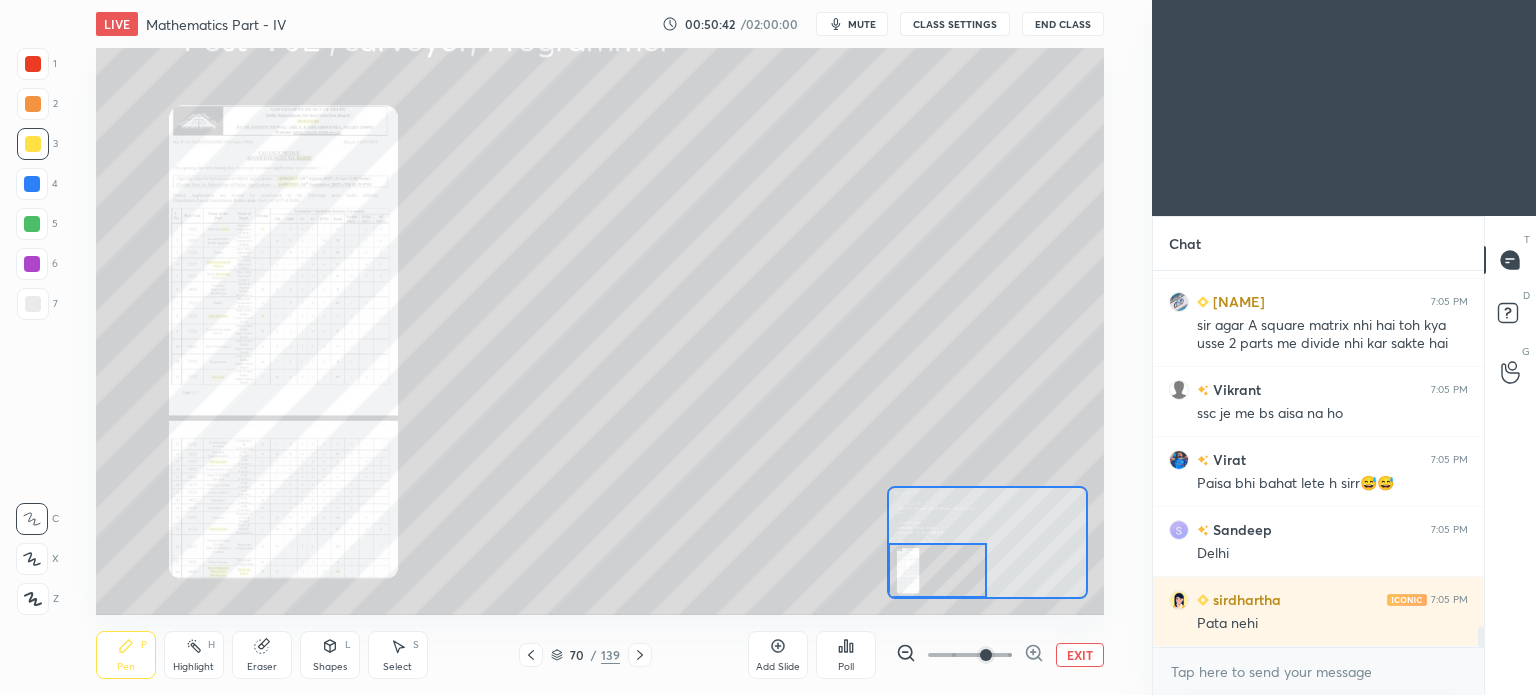 click at bounding box center [937, 570] 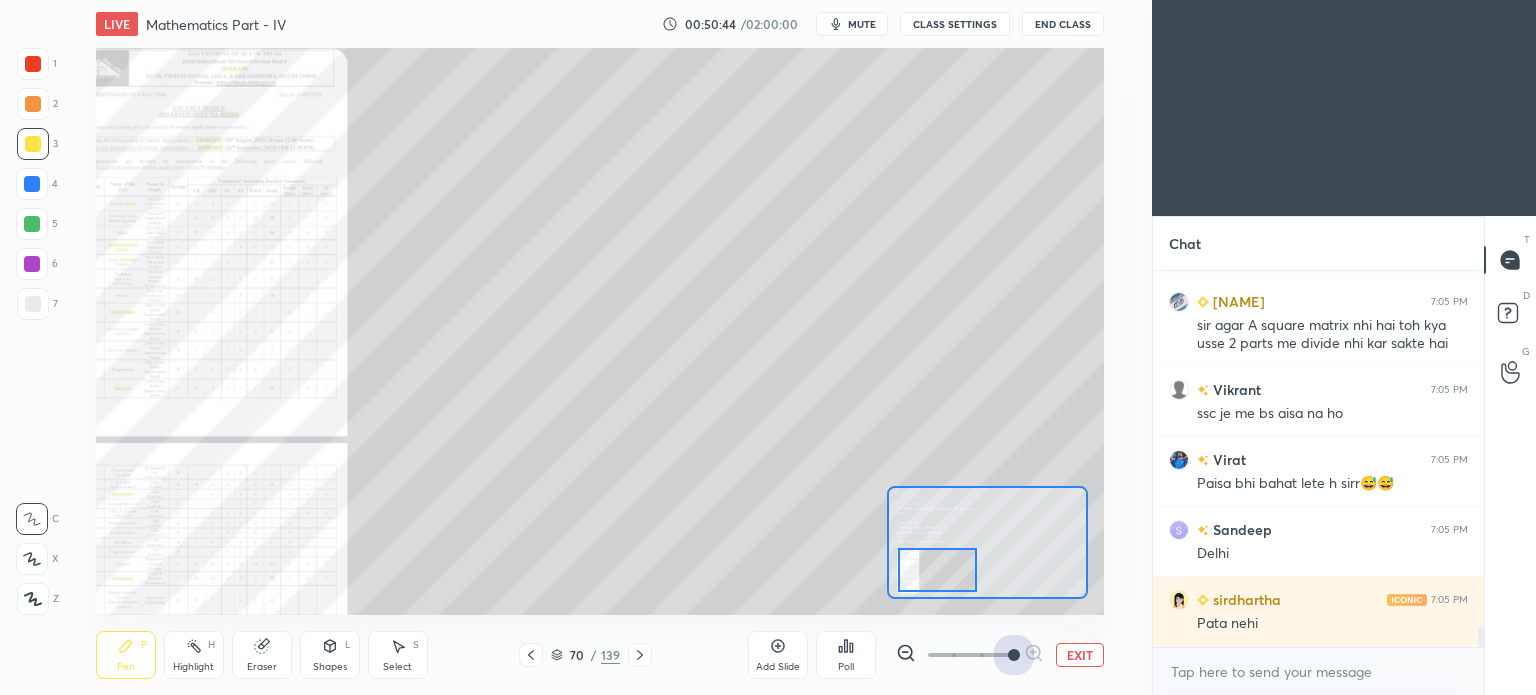 drag, startPoint x: 985, startPoint y: 651, endPoint x: 1091, endPoint y: 662, distance: 106.56923 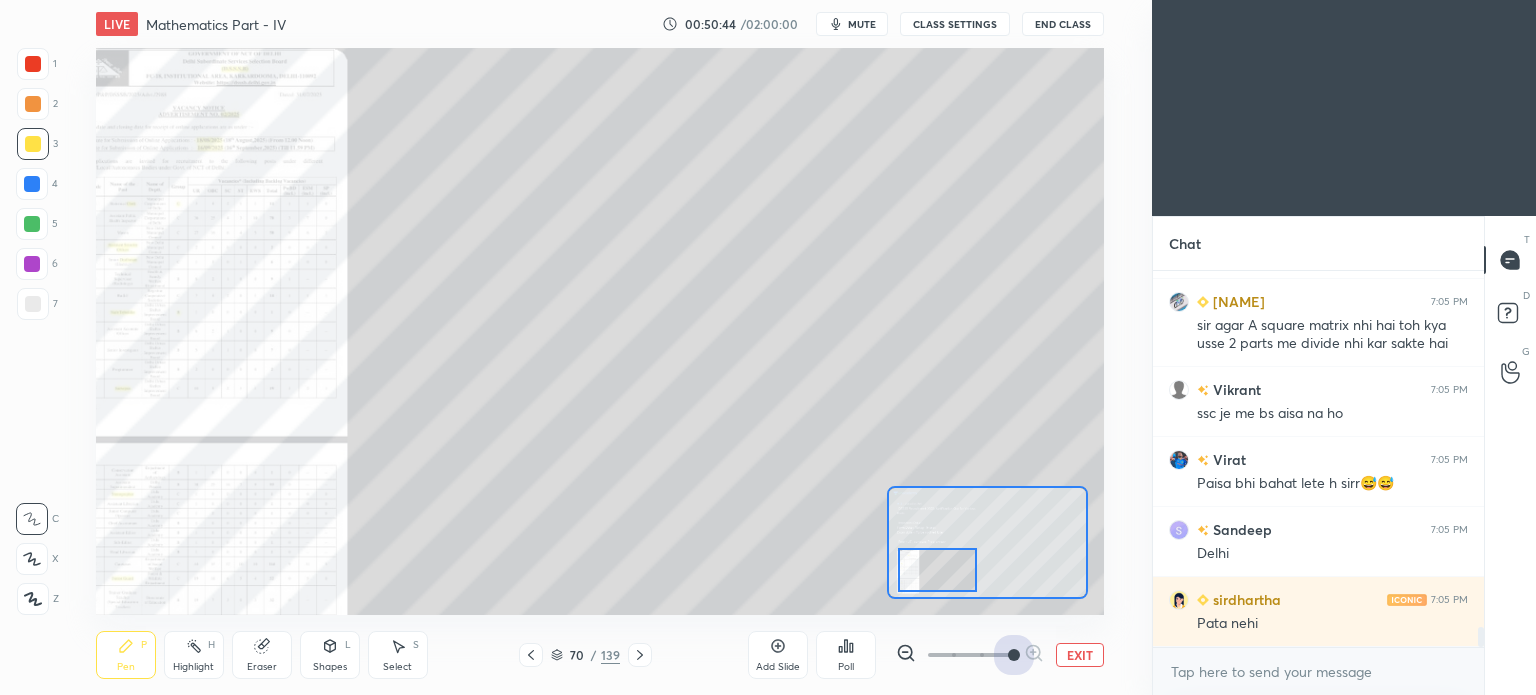 click on "EXIT" at bounding box center [1000, 655] 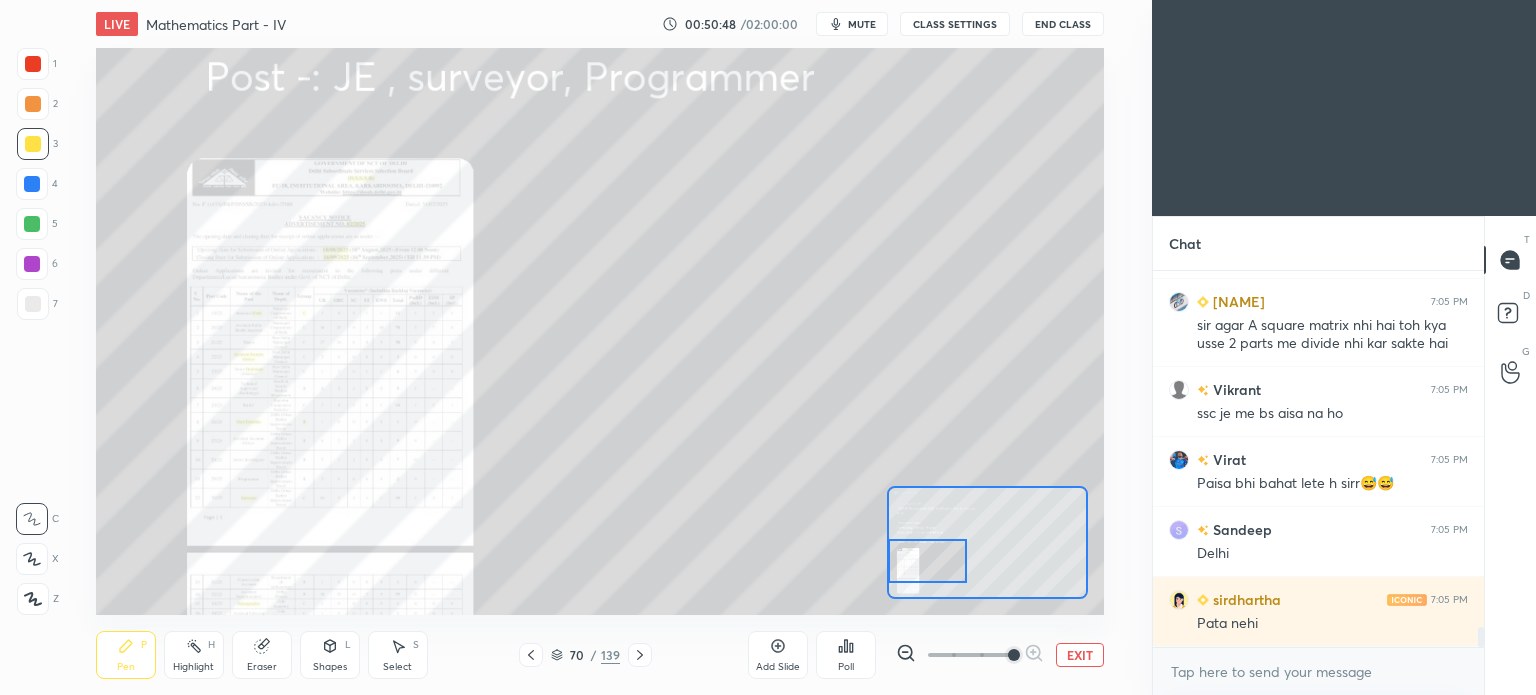 drag, startPoint x: 938, startPoint y: 559, endPoint x: 923, endPoint y: 550, distance: 17.492855 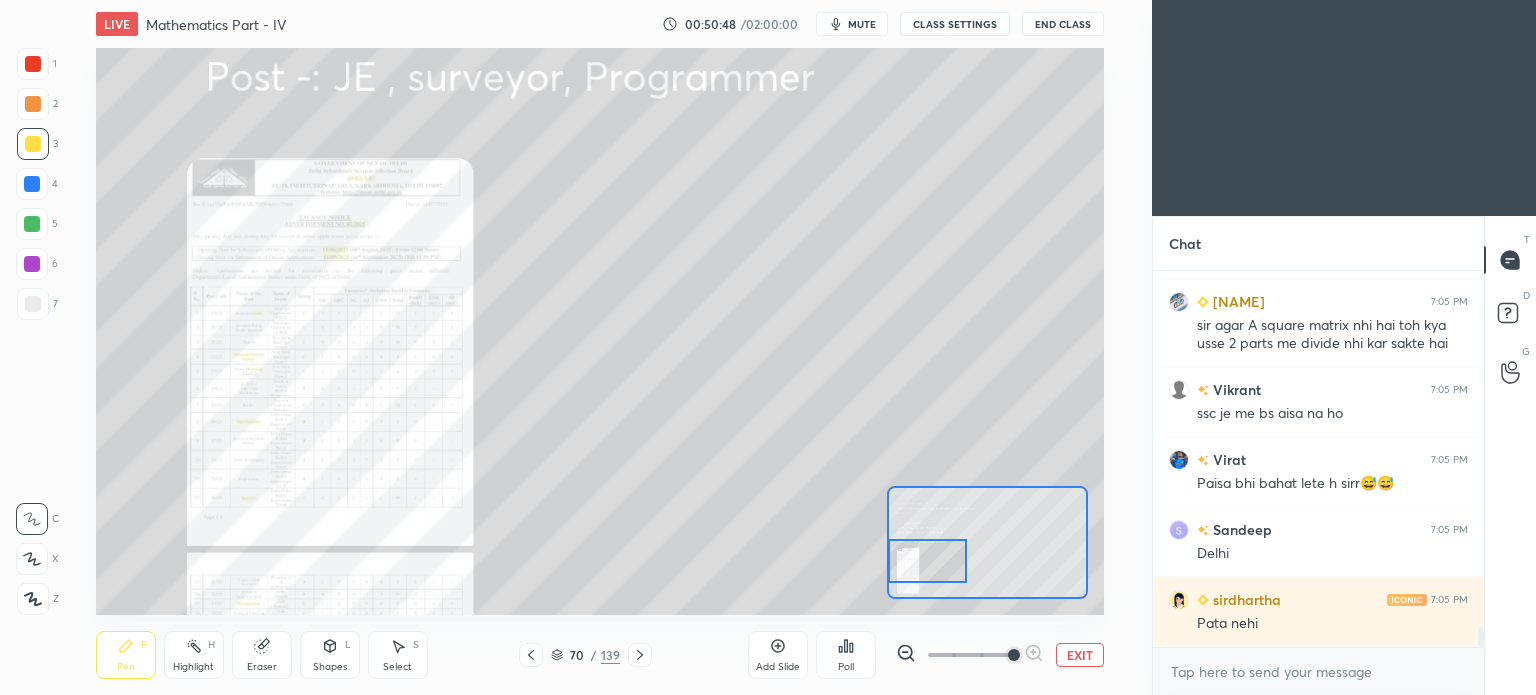 click at bounding box center (927, 561) 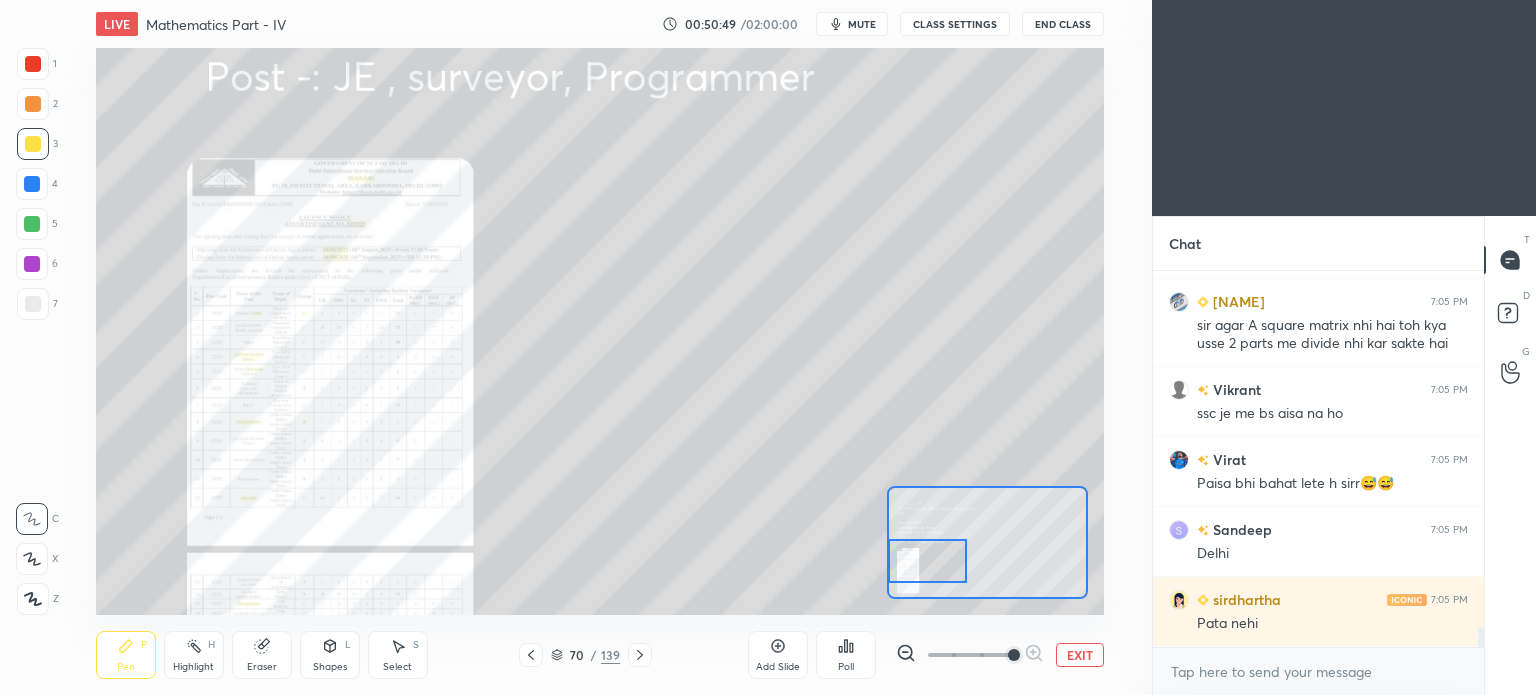 scroll, scrollTop: 6760, scrollLeft: 0, axis: vertical 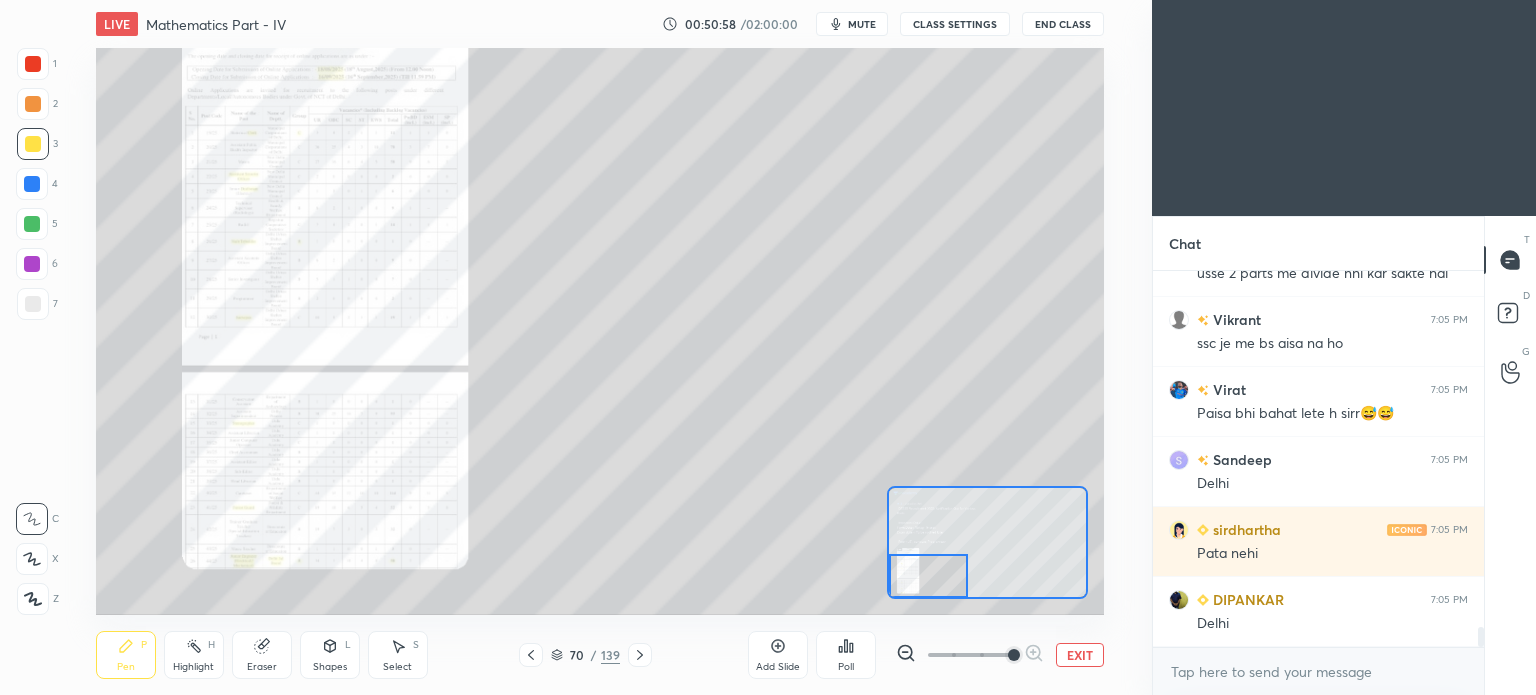 drag, startPoint x: 925, startPoint y: 553, endPoint x: 926, endPoint y: 582, distance: 29.017237 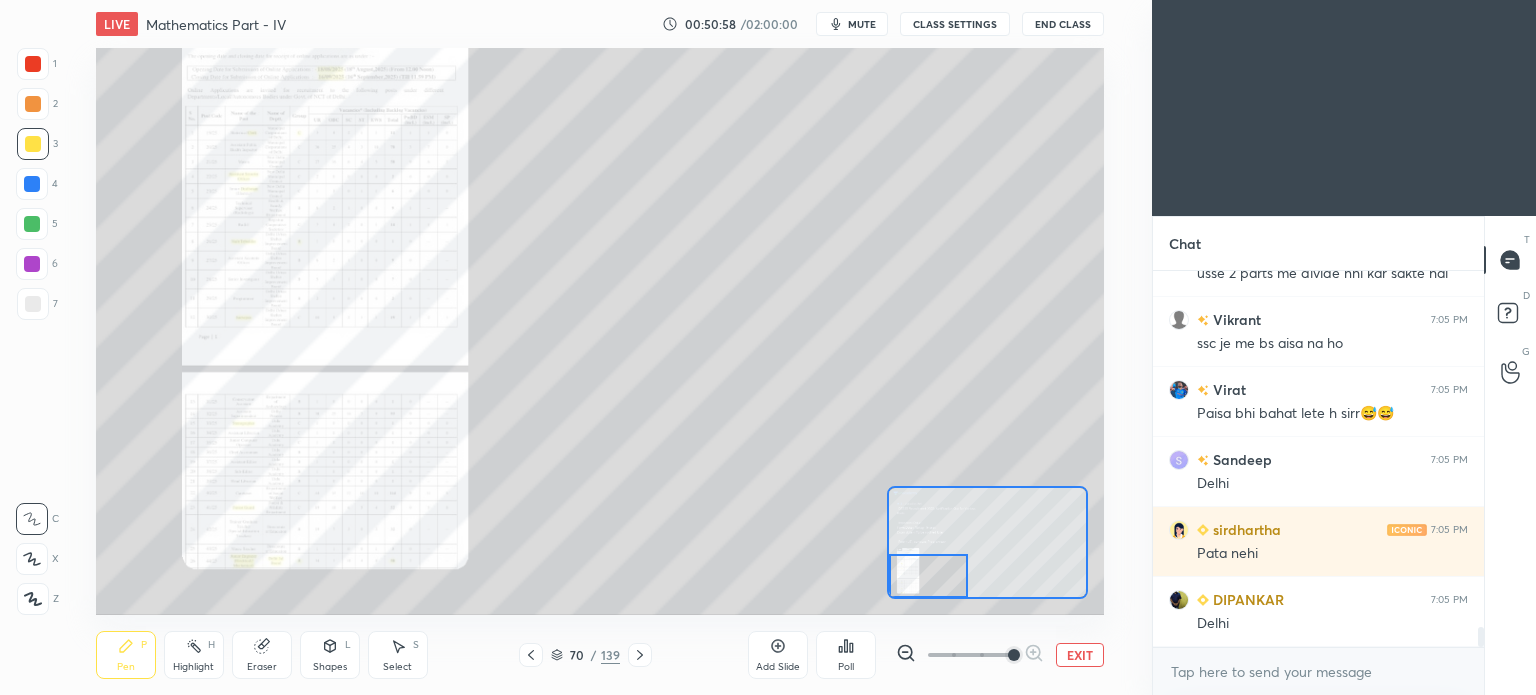 click at bounding box center (928, 576) 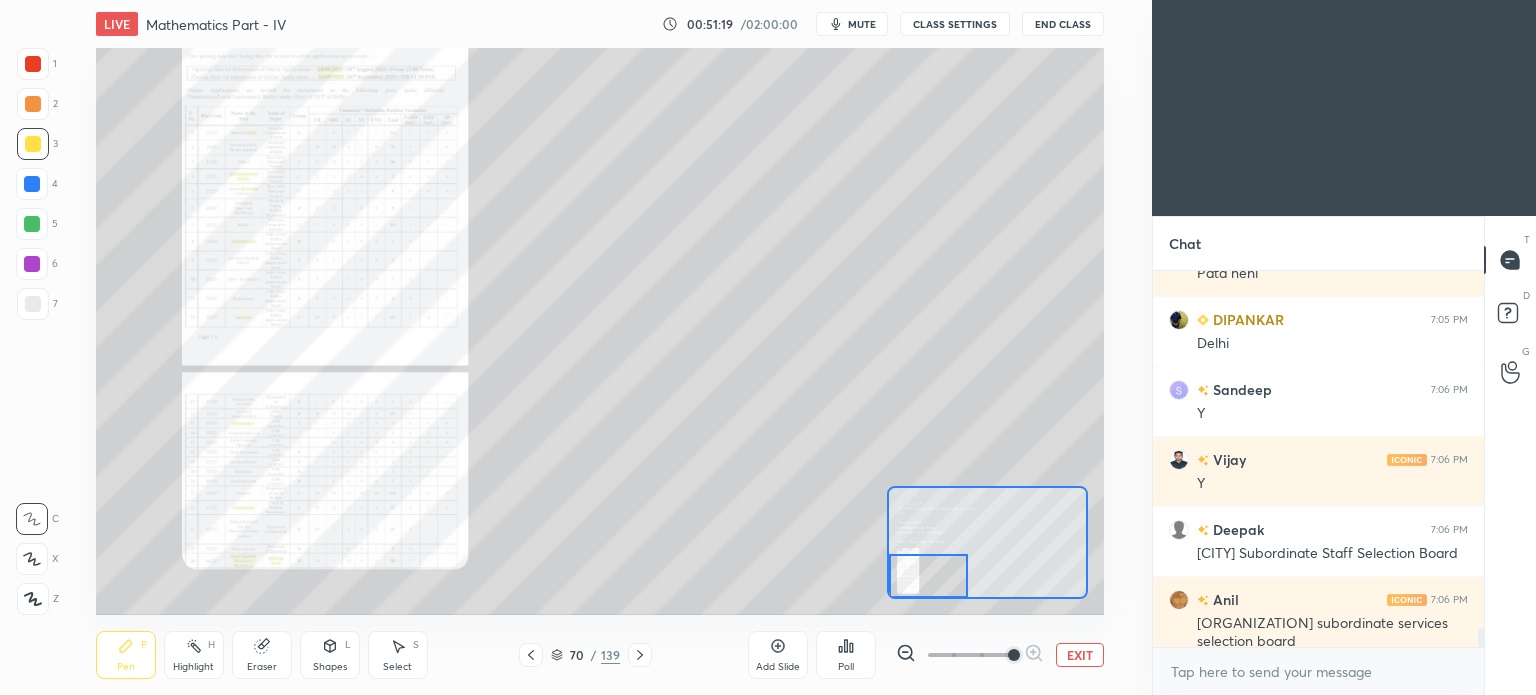 scroll, scrollTop: 7110, scrollLeft: 0, axis: vertical 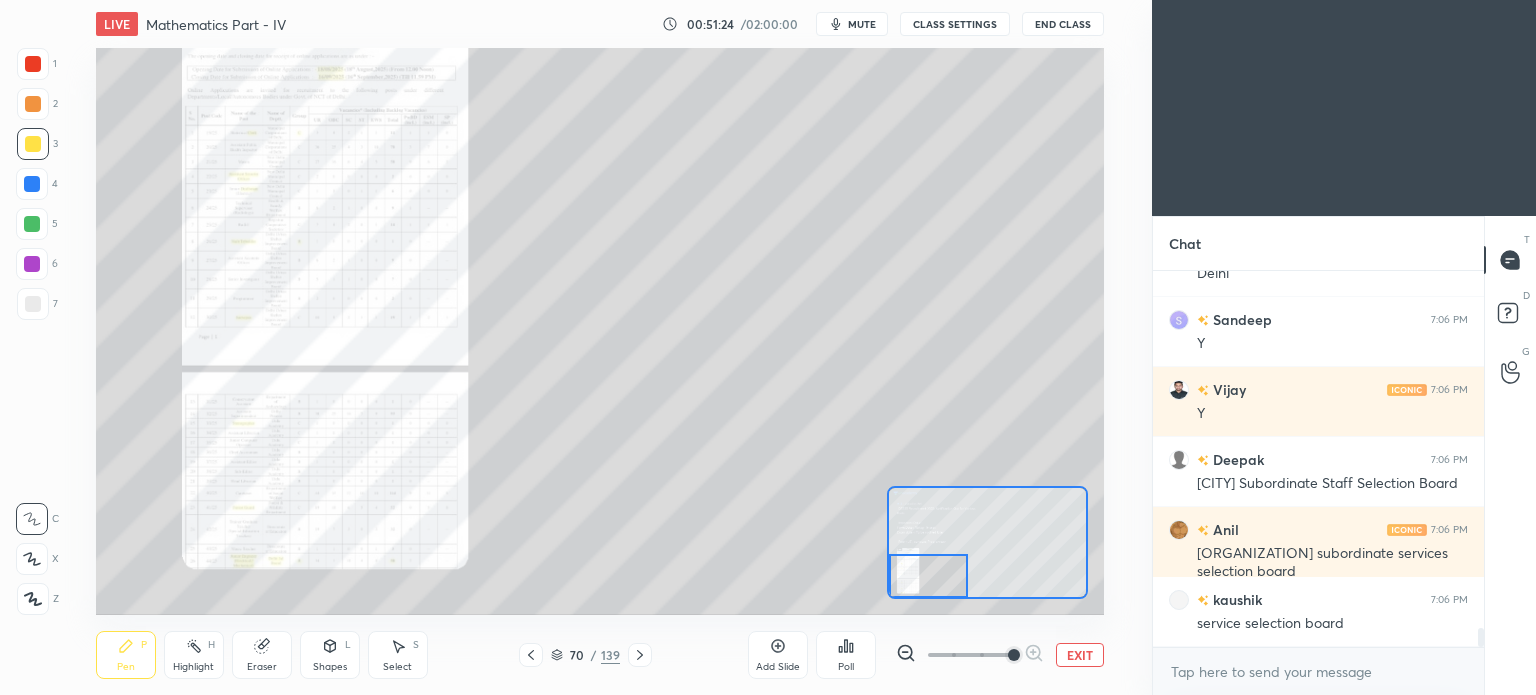 click on "EXIT" at bounding box center (1080, 655) 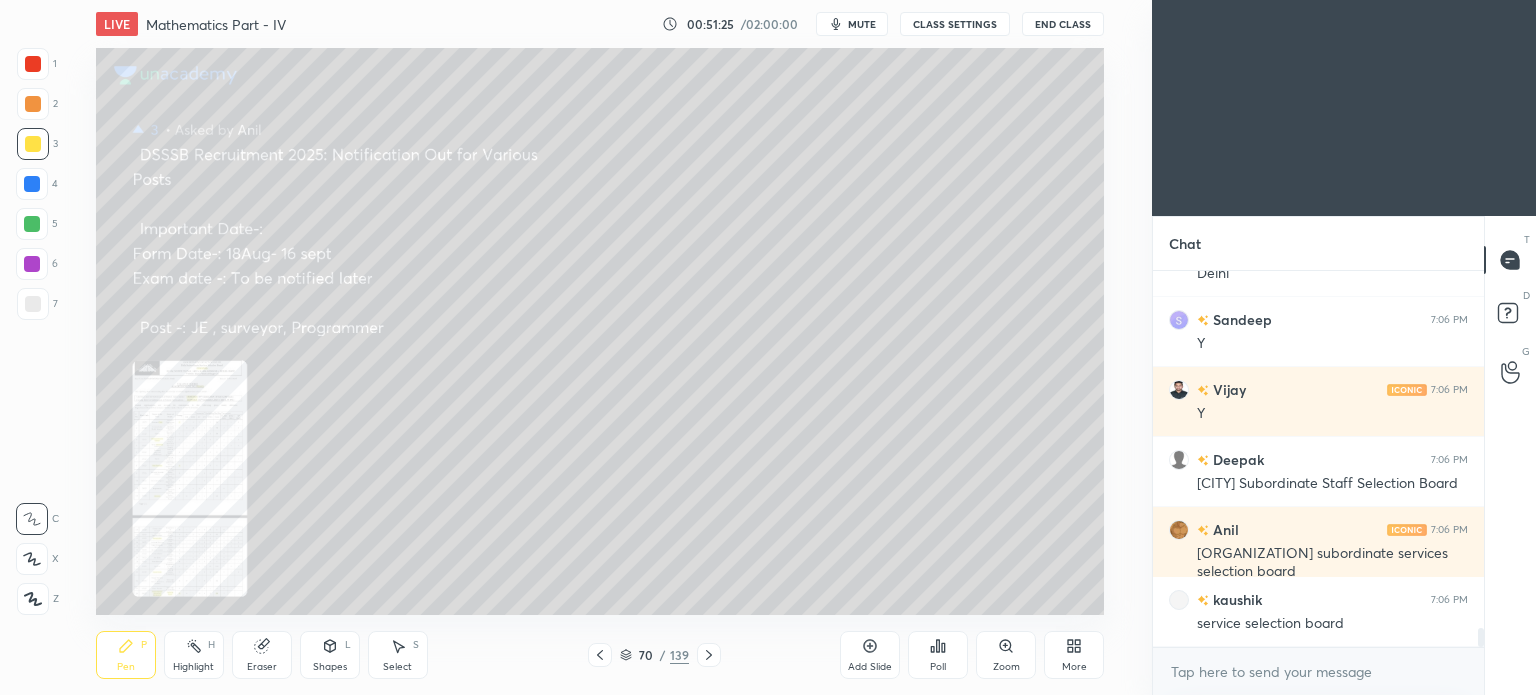 click on "More" at bounding box center [1074, 655] 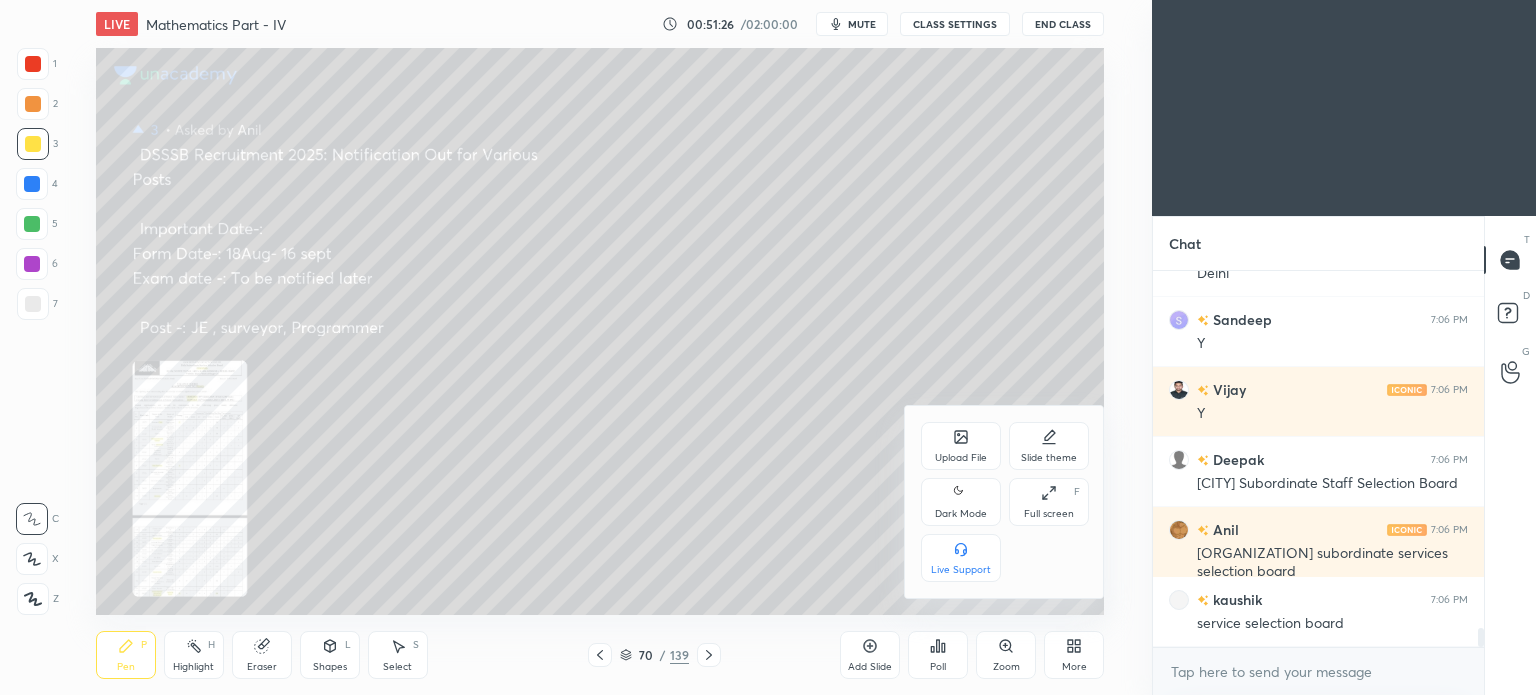 scroll, scrollTop: 7198, scrollLeft: 0, axis: vertical 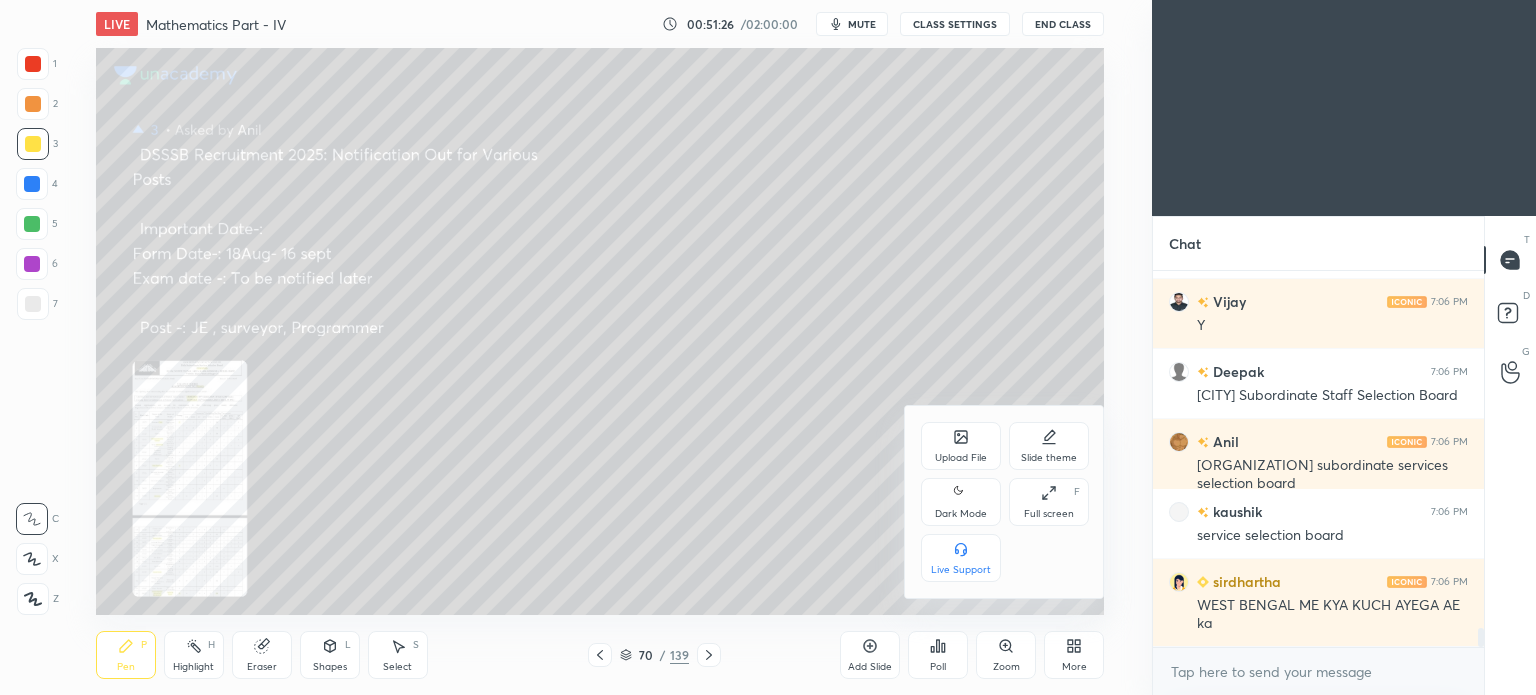 click on "Upload File" at bounding box center (961, 446) 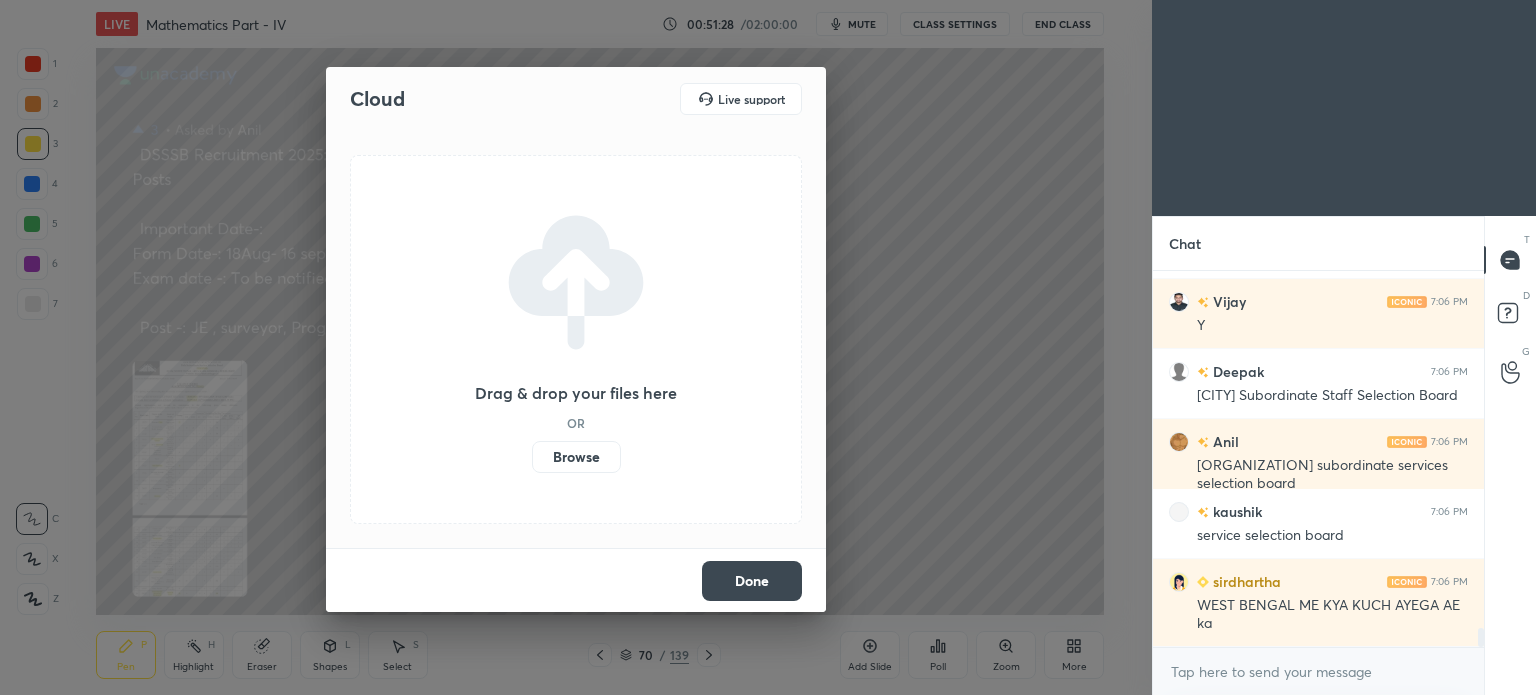 click on "Browse" at bounding box center (576, 457) 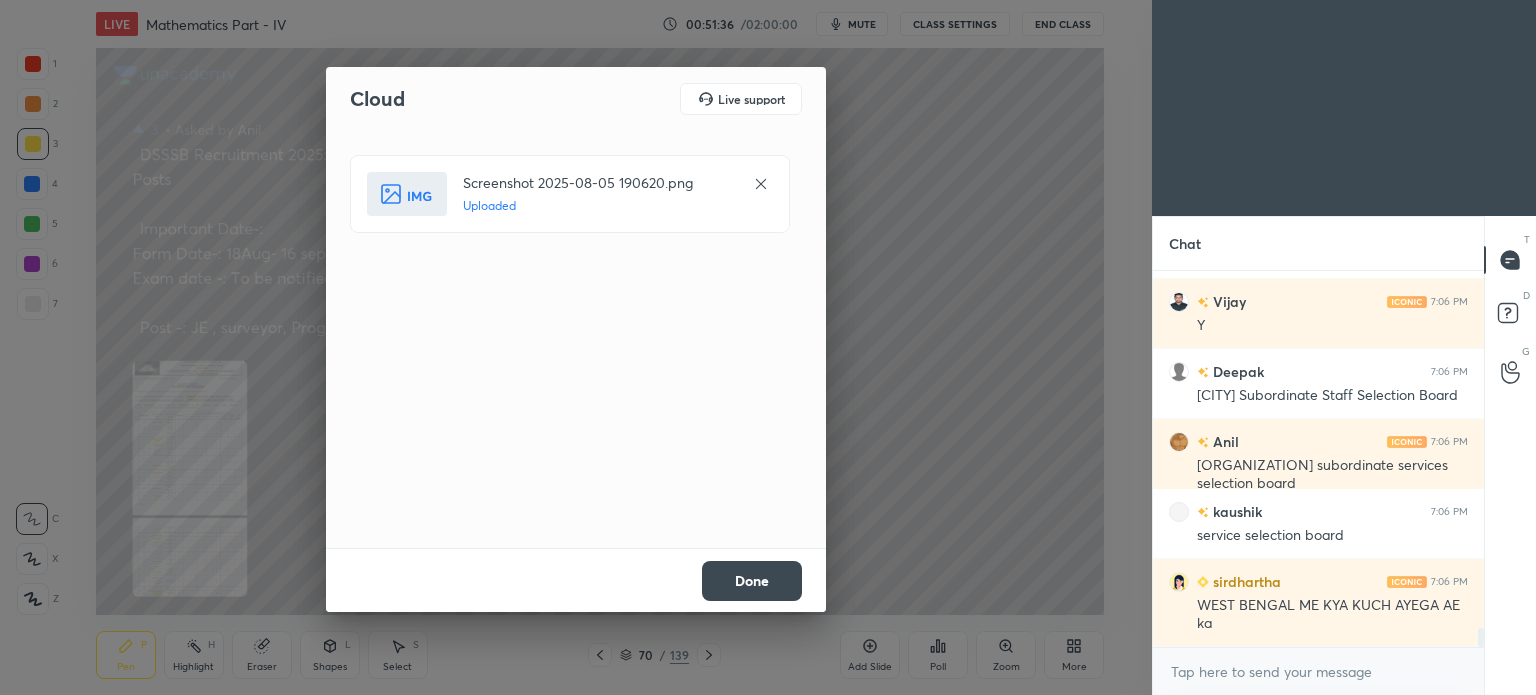 click on "Done" at bounding box center [752, 581] 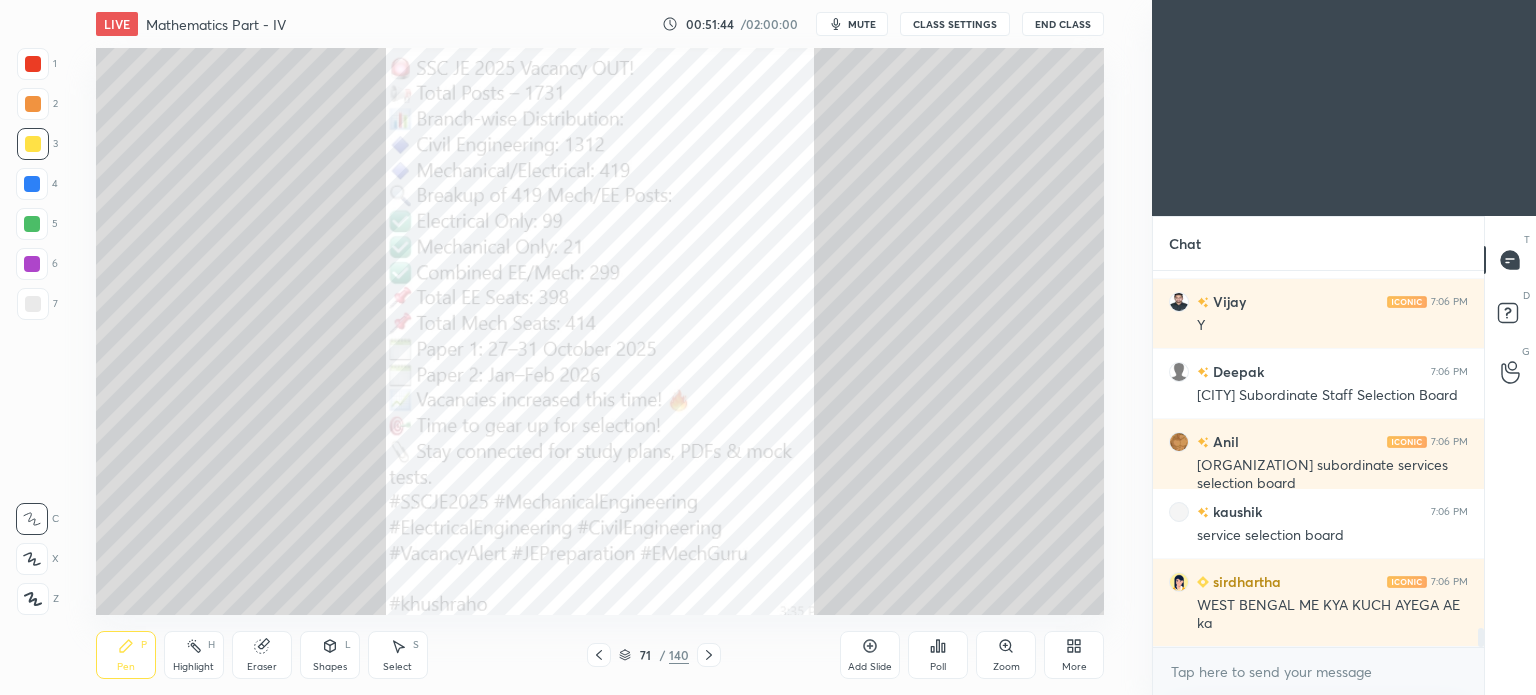 scroll, scrollTop: 7246, scrollLeft: 0, axis: vertical 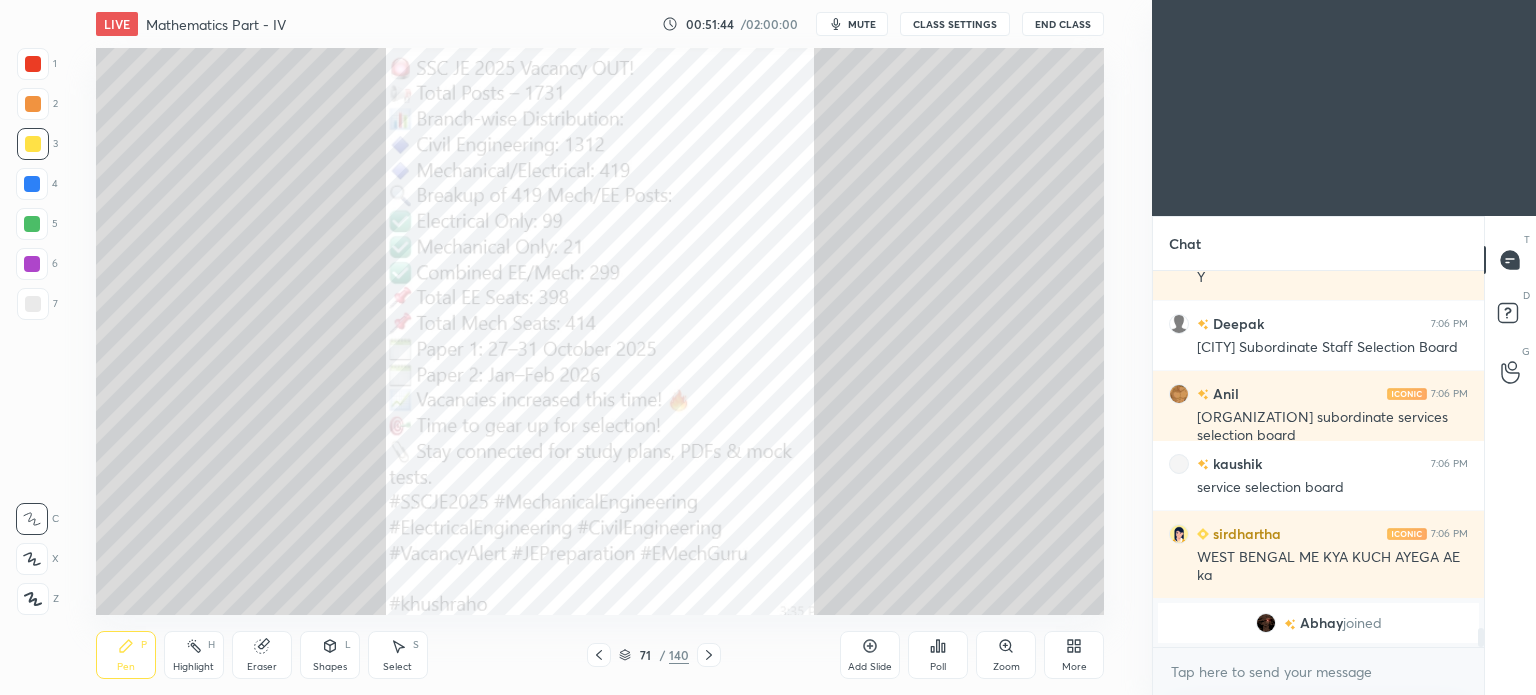 click at bounding box center [33, 64] 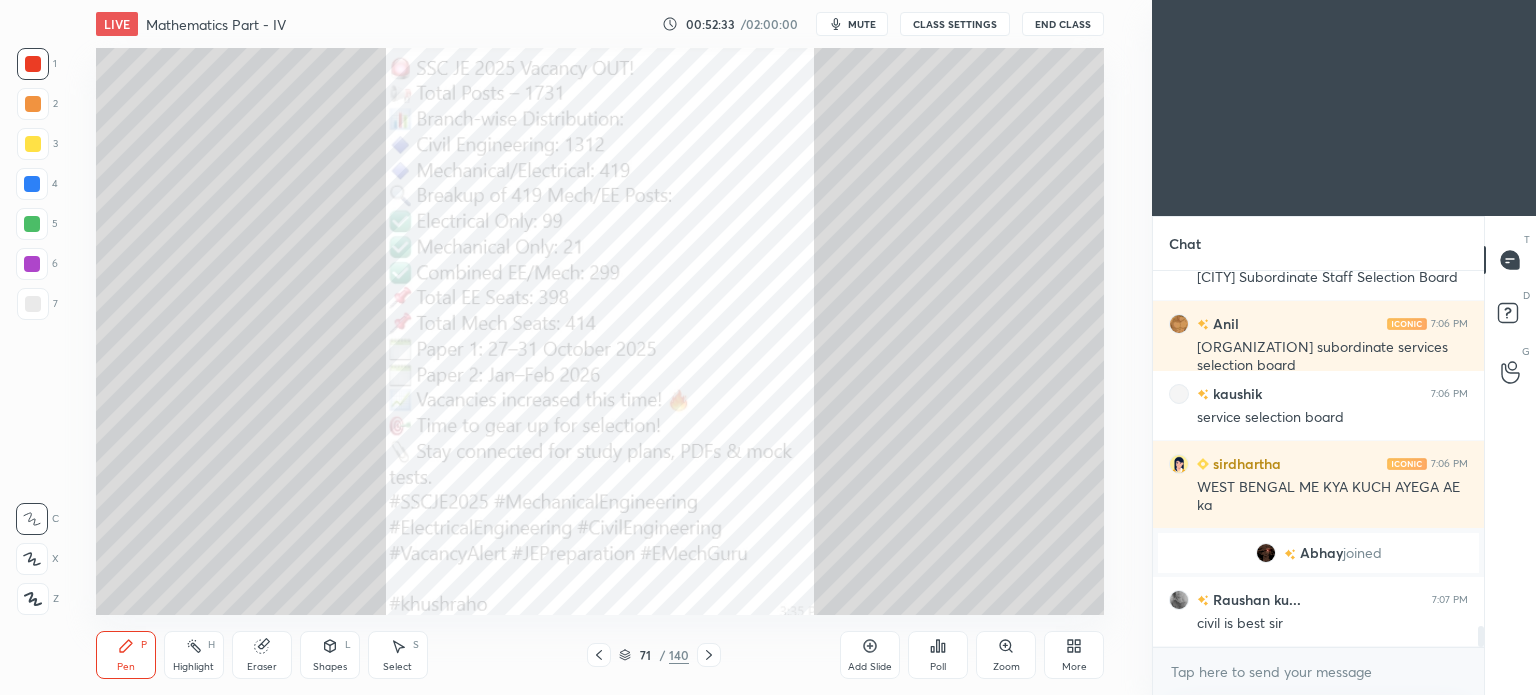 scroll, scrollTop: 6326, scrollLeft: 0, axis: vertical 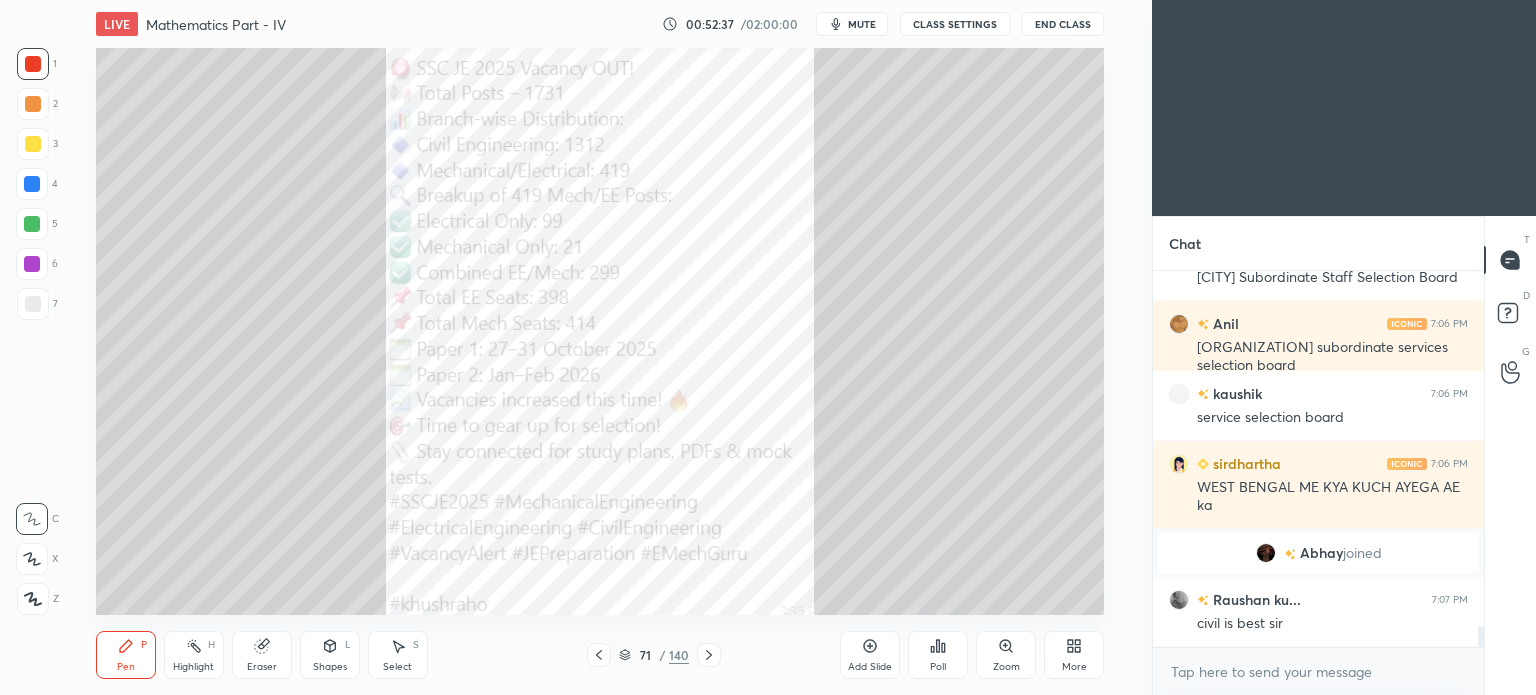 click on "Select S" at bounding box center (398, 655) 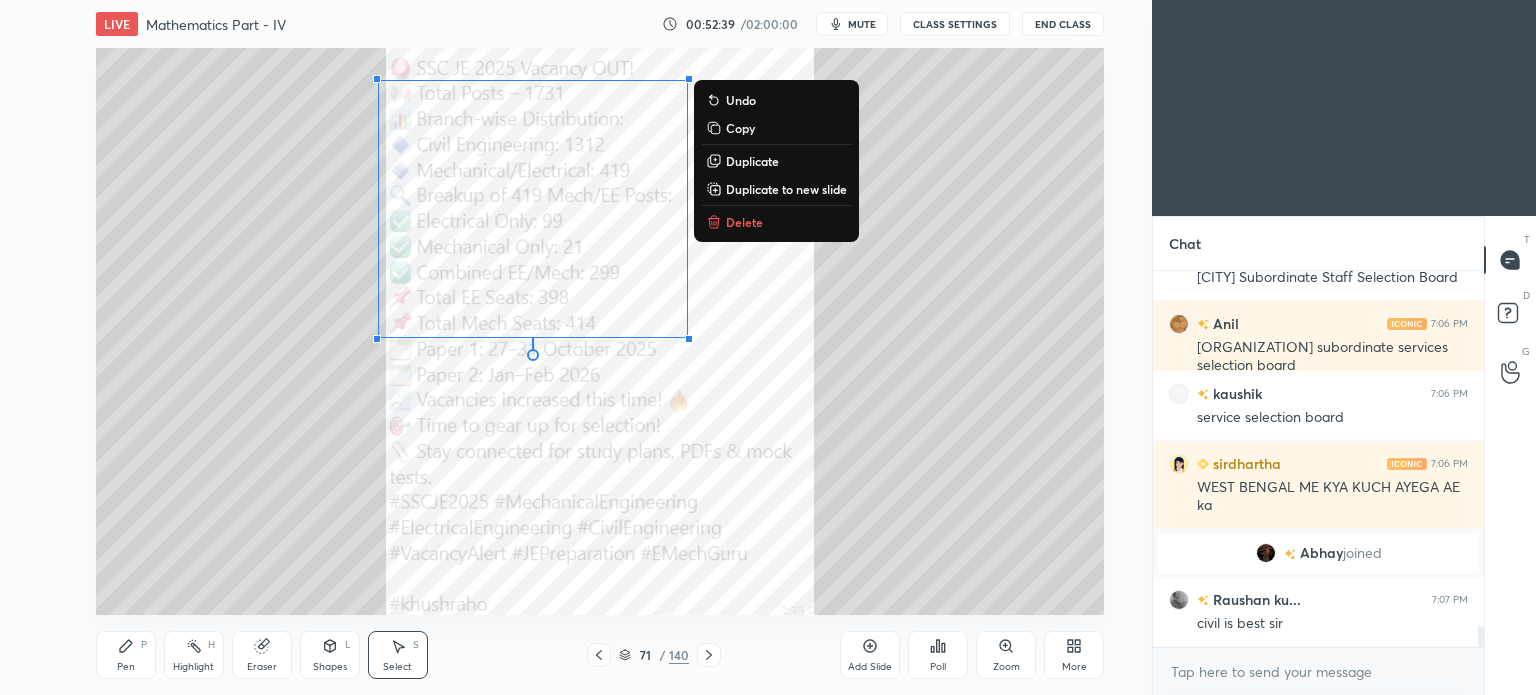 drag, startPoint x: 868, startPoint y: 419, endPoint x: 214, endPoint y: 28, distance: 761.9692 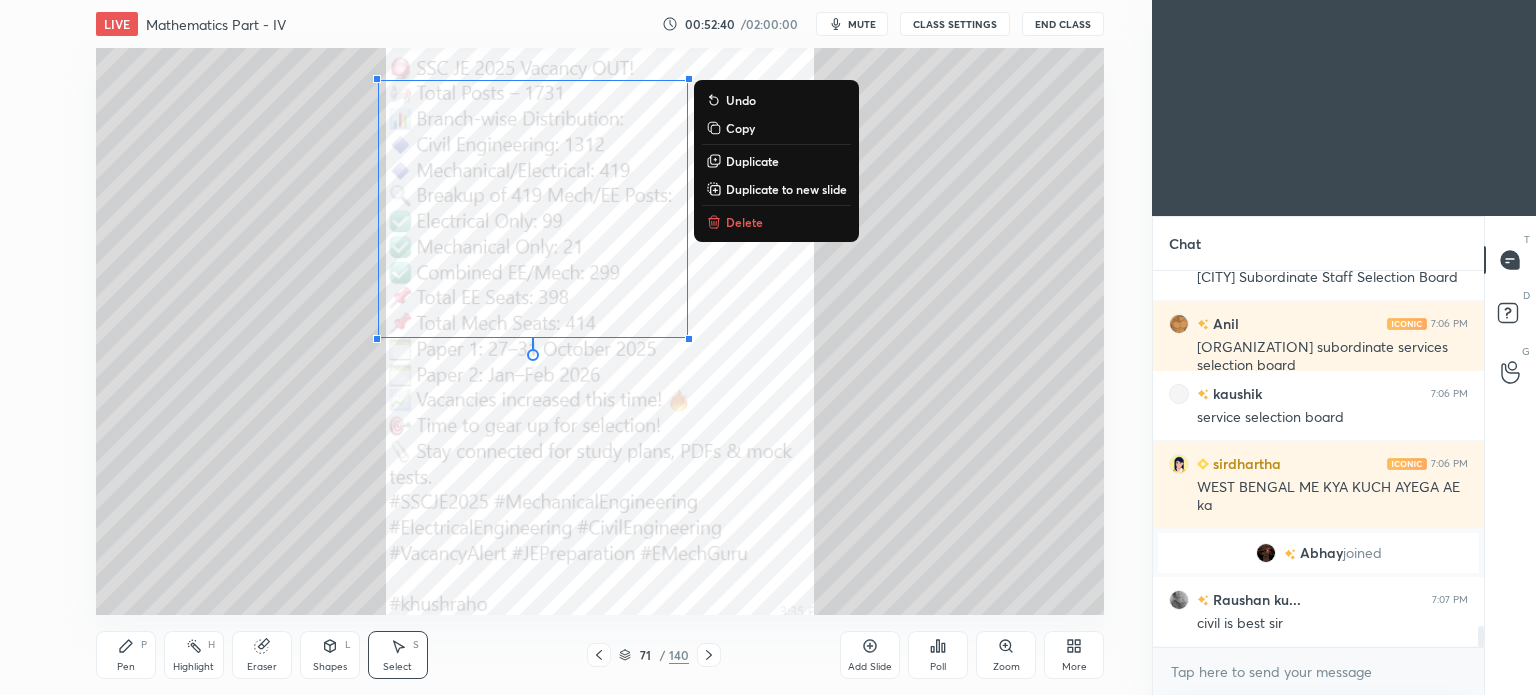 click on "Delete" at bounding box center (744, 222) 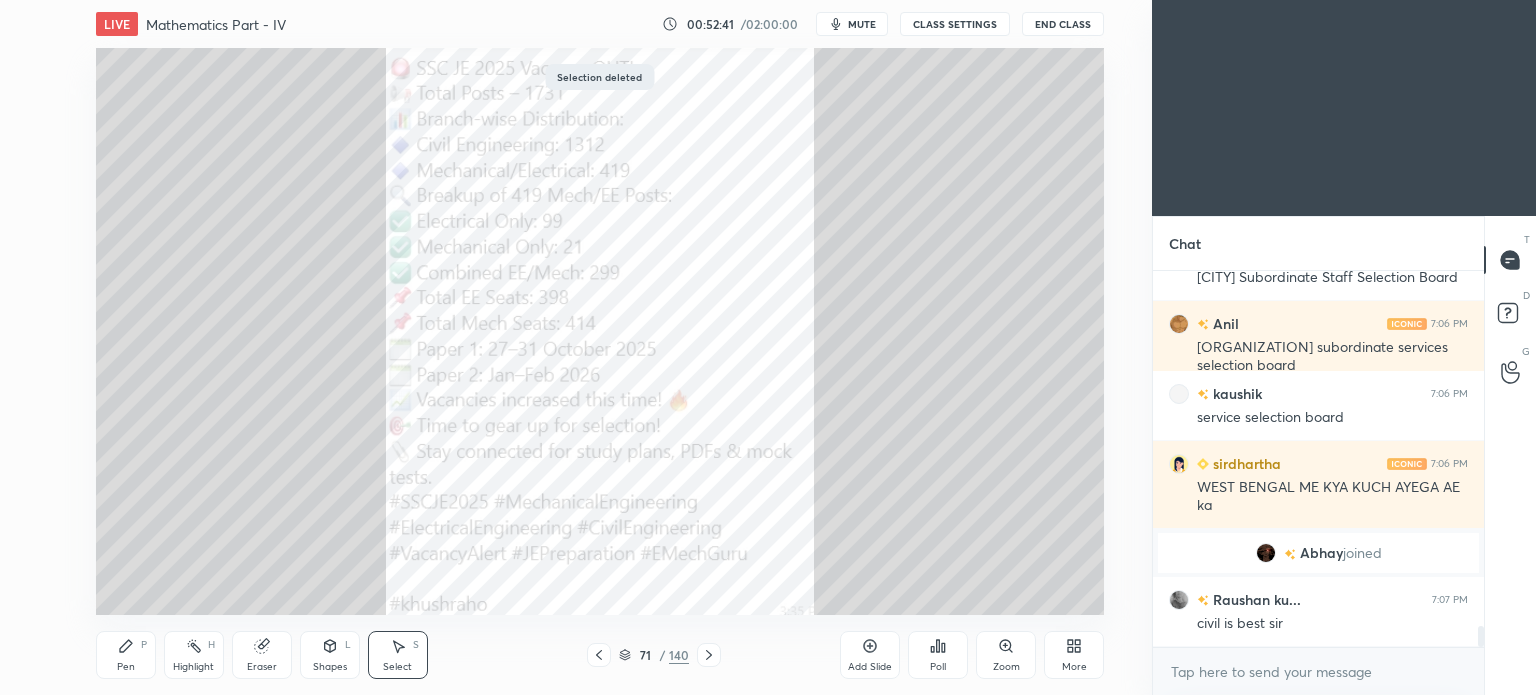 scroll, scrollTop: 6396, scrollLeft: 0, axis: vertical 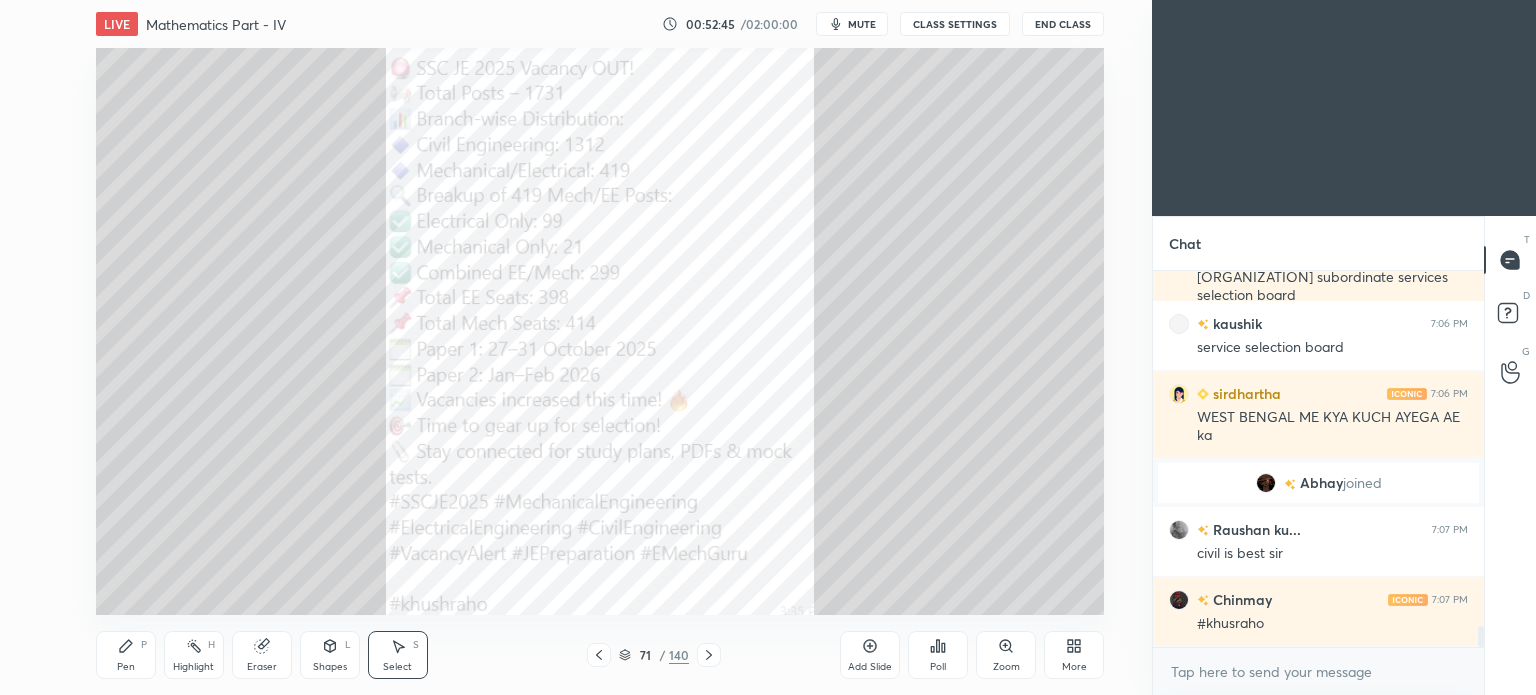 click on "Highlight H" at bounding box center (194, 655) 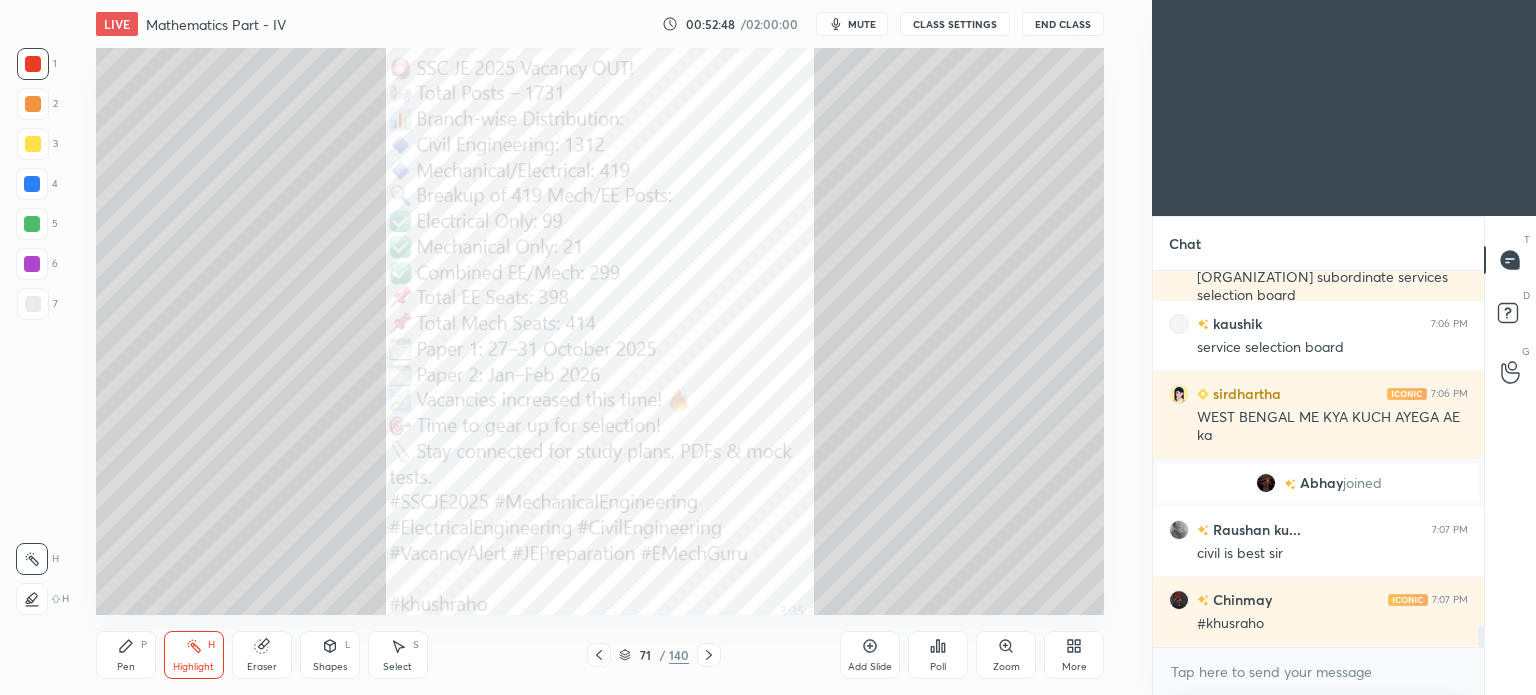 click on "Highlight H" at bounding box center [194, 655] 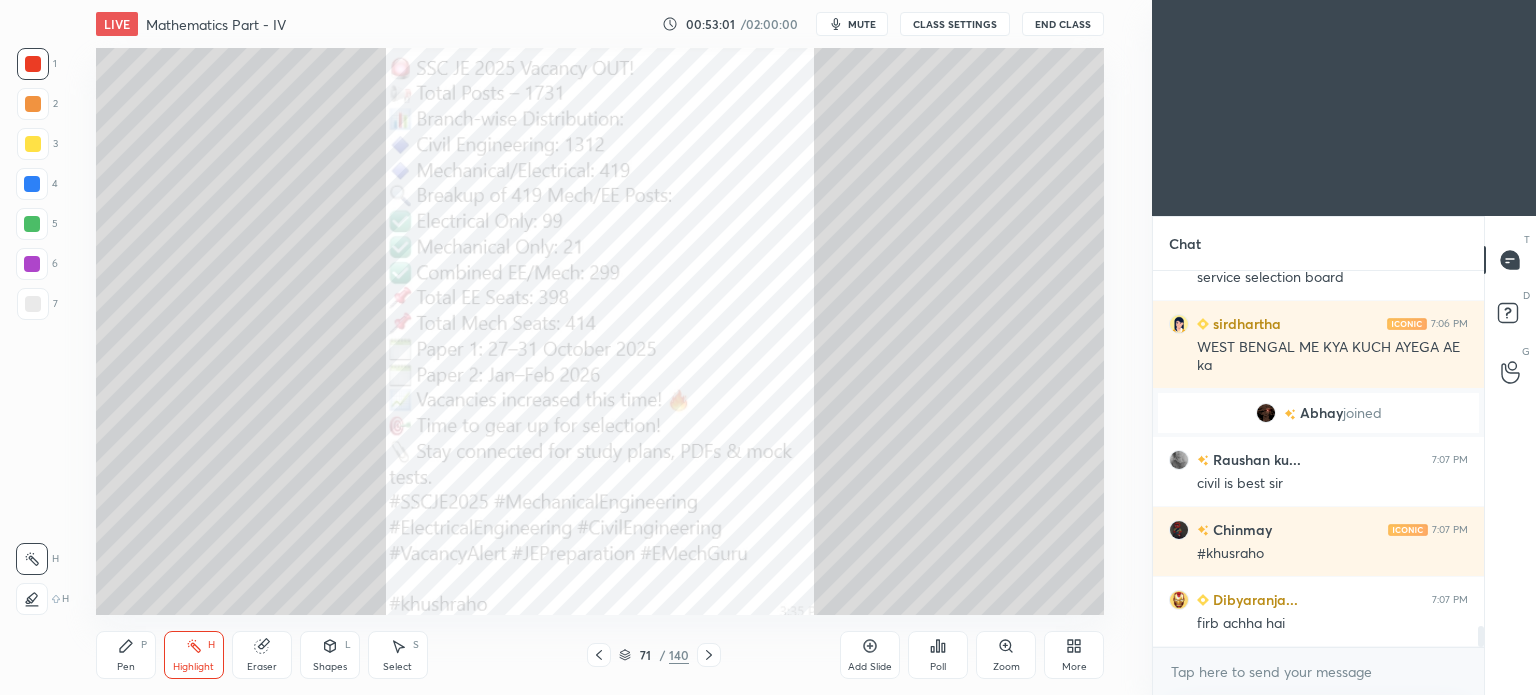 scroll, scrollTop: 6536, scrollLeft: 0, axis: vertical 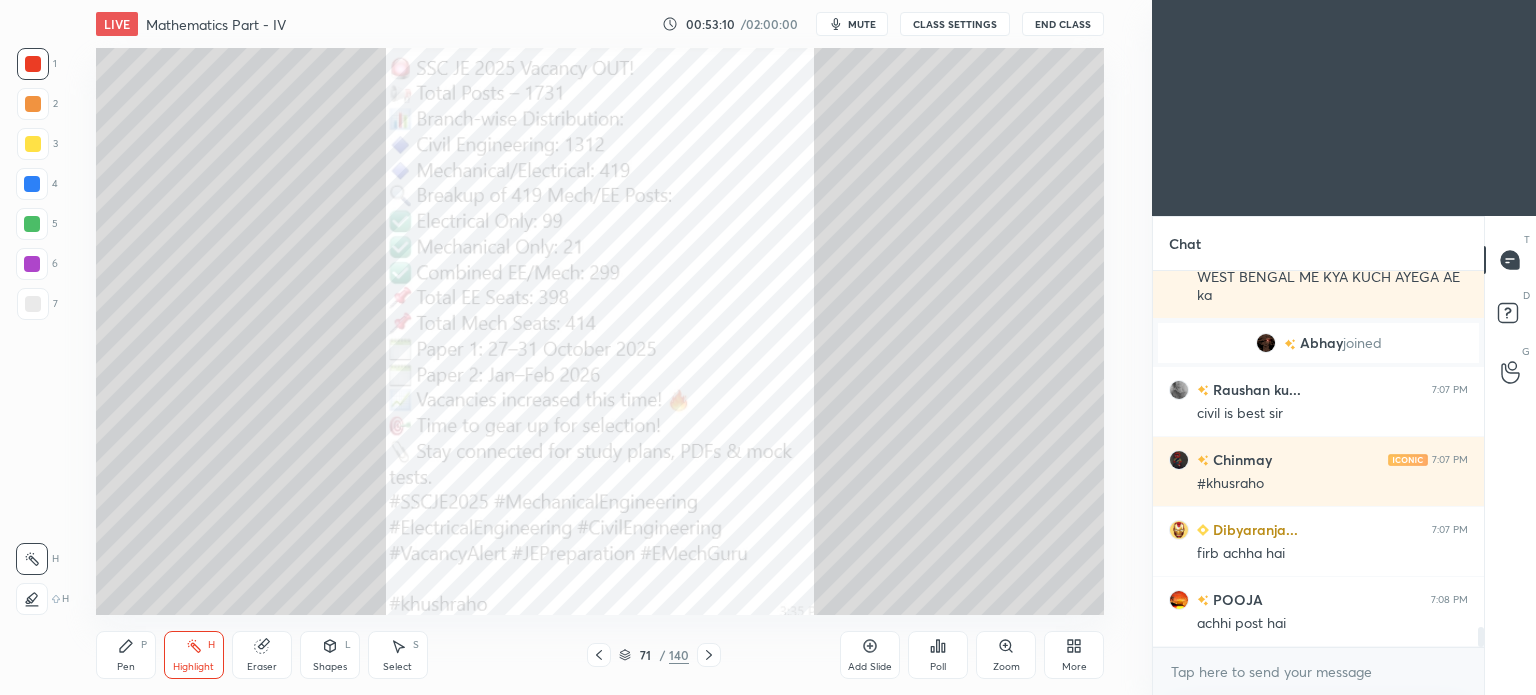 click on "Pen P" at bounding box center [126, 655] 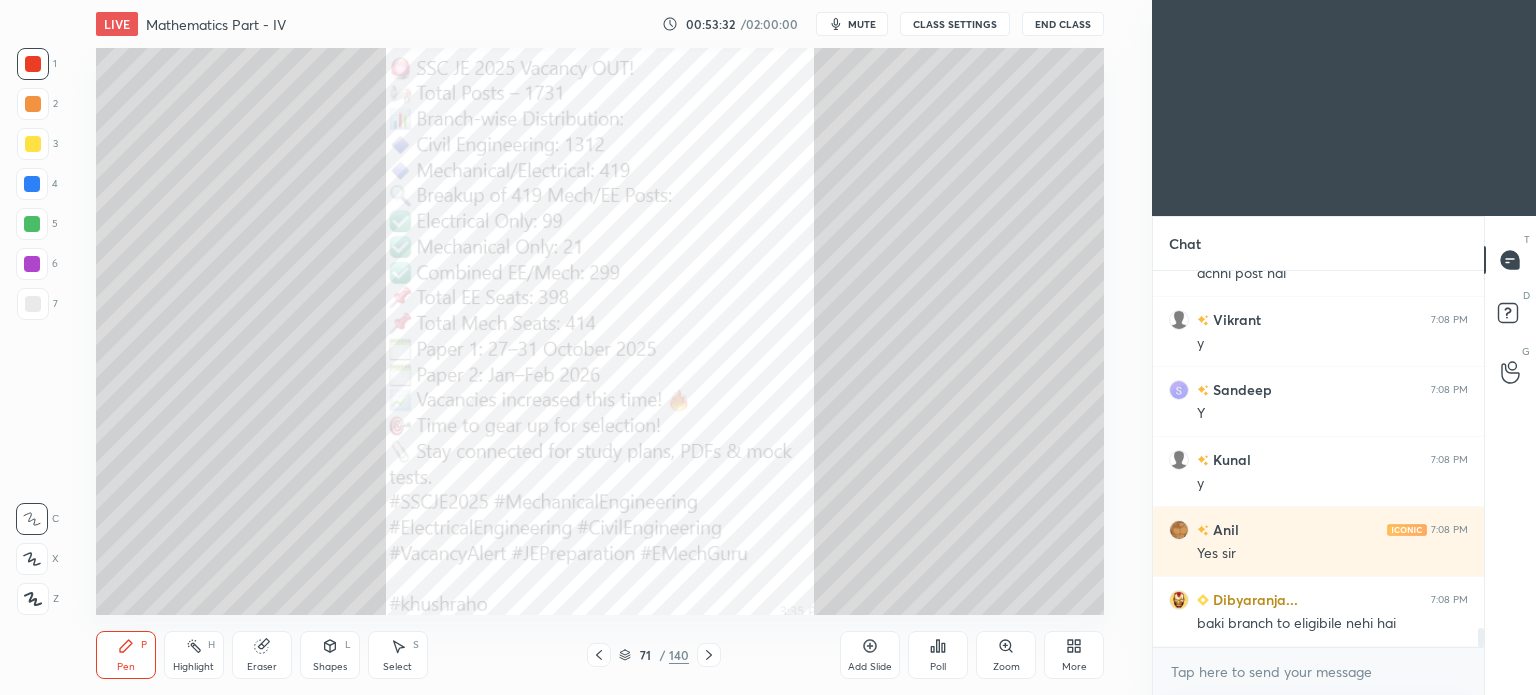 scroll, scrollTop: 6956, scrollLeft: 0, axis: vertical 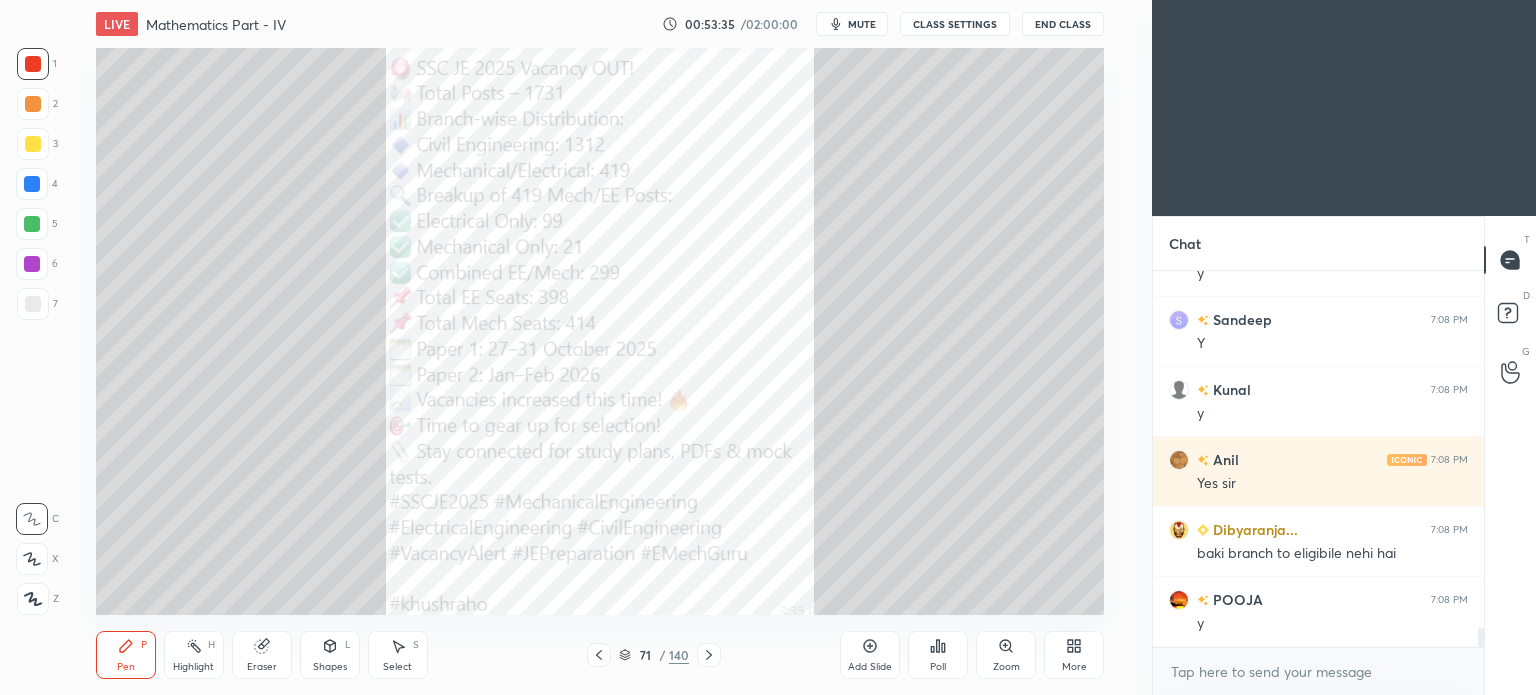 drag, startPoint x: 382, startPoint y: 650, endPoint x: 390, endPoint y: 642, distance: 11.313708 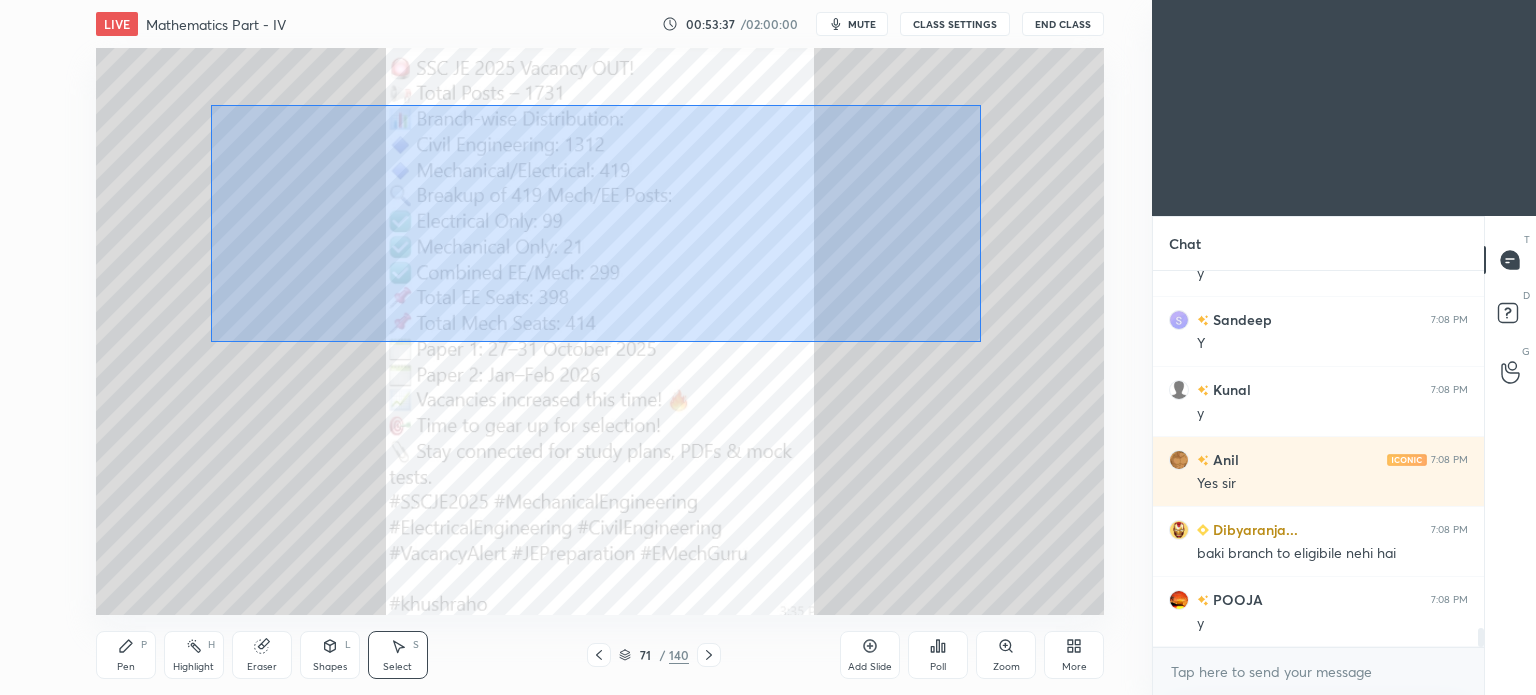 drag, startPoint x: 980, startPoint y: 342, endPoint x: 211, endPoint y: 105, distance: 804.6925 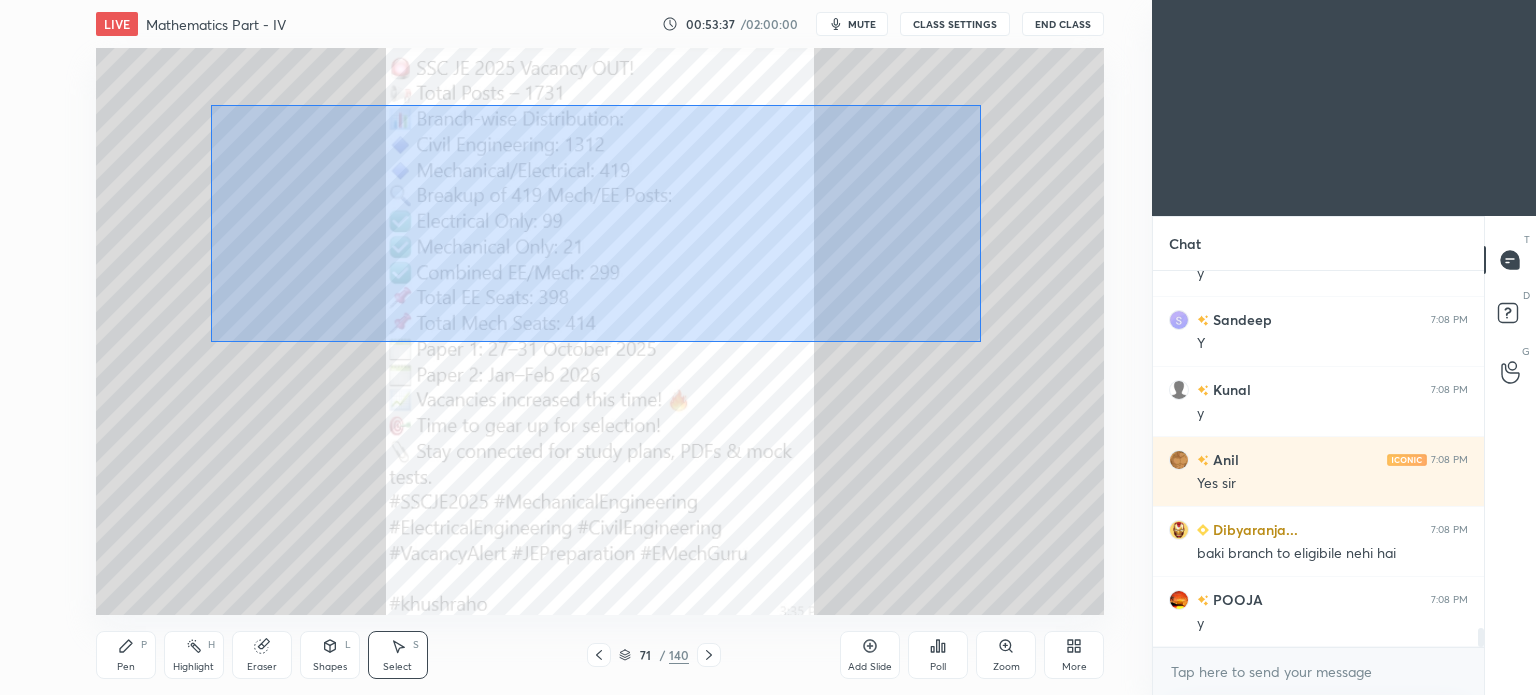 click on "0 ° Undo Copy Duplicate Duplicate to new slide Delete" at bounding box center (600, 331) 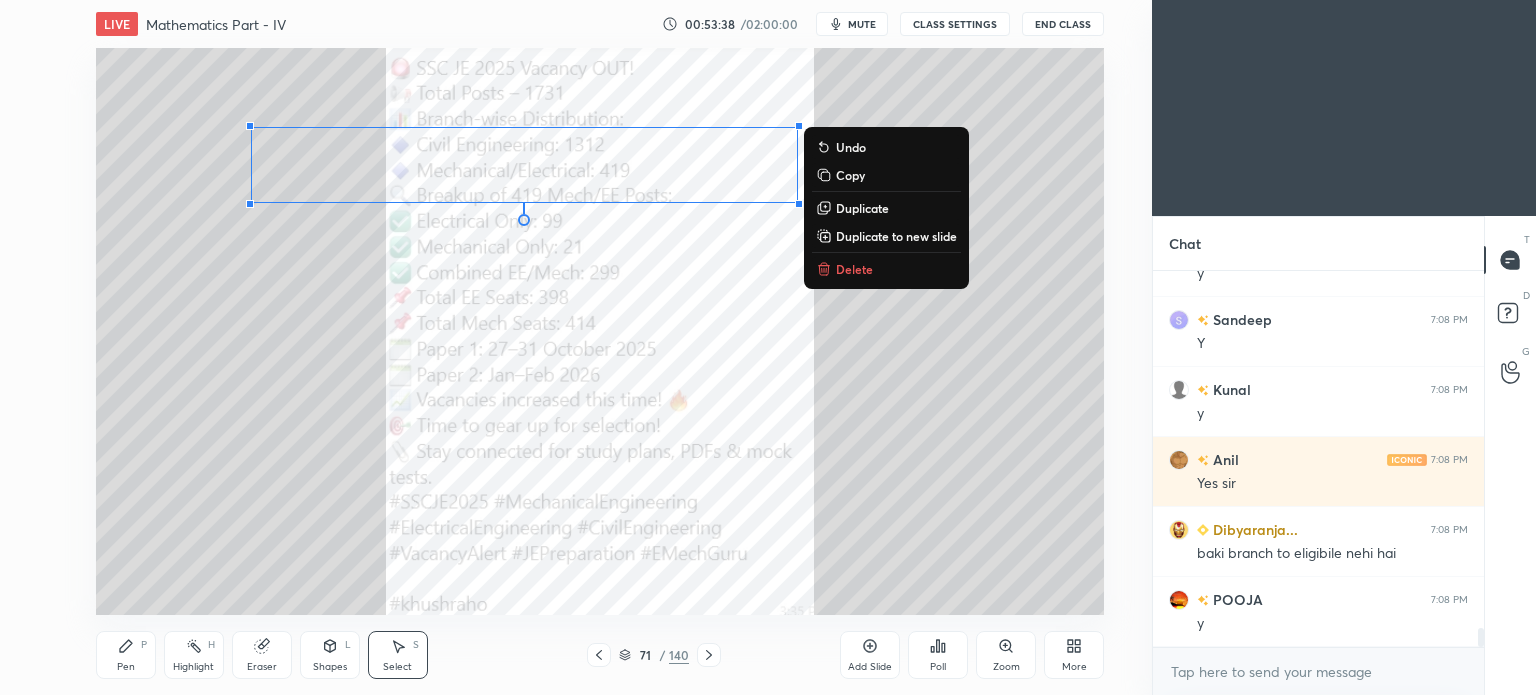 click on "Delete" at bounding box center (854, 269) 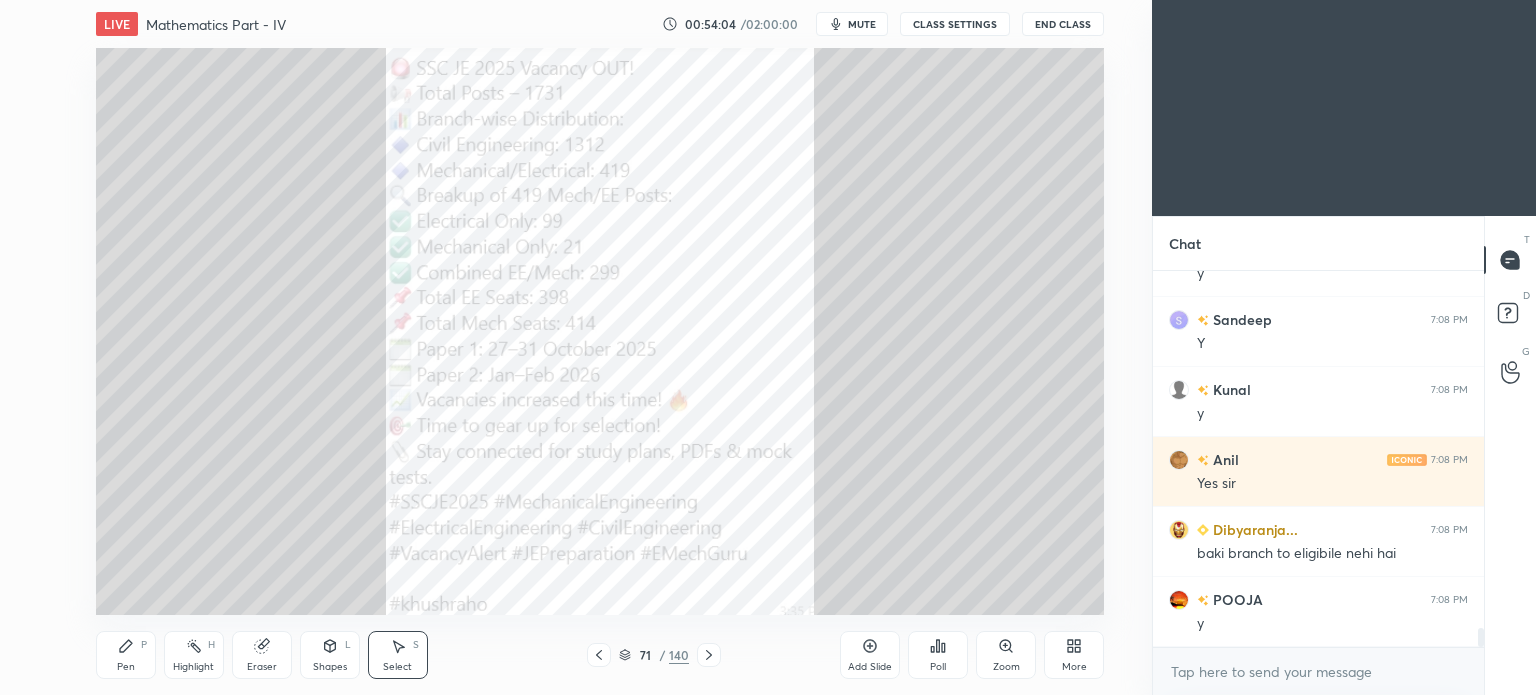 click 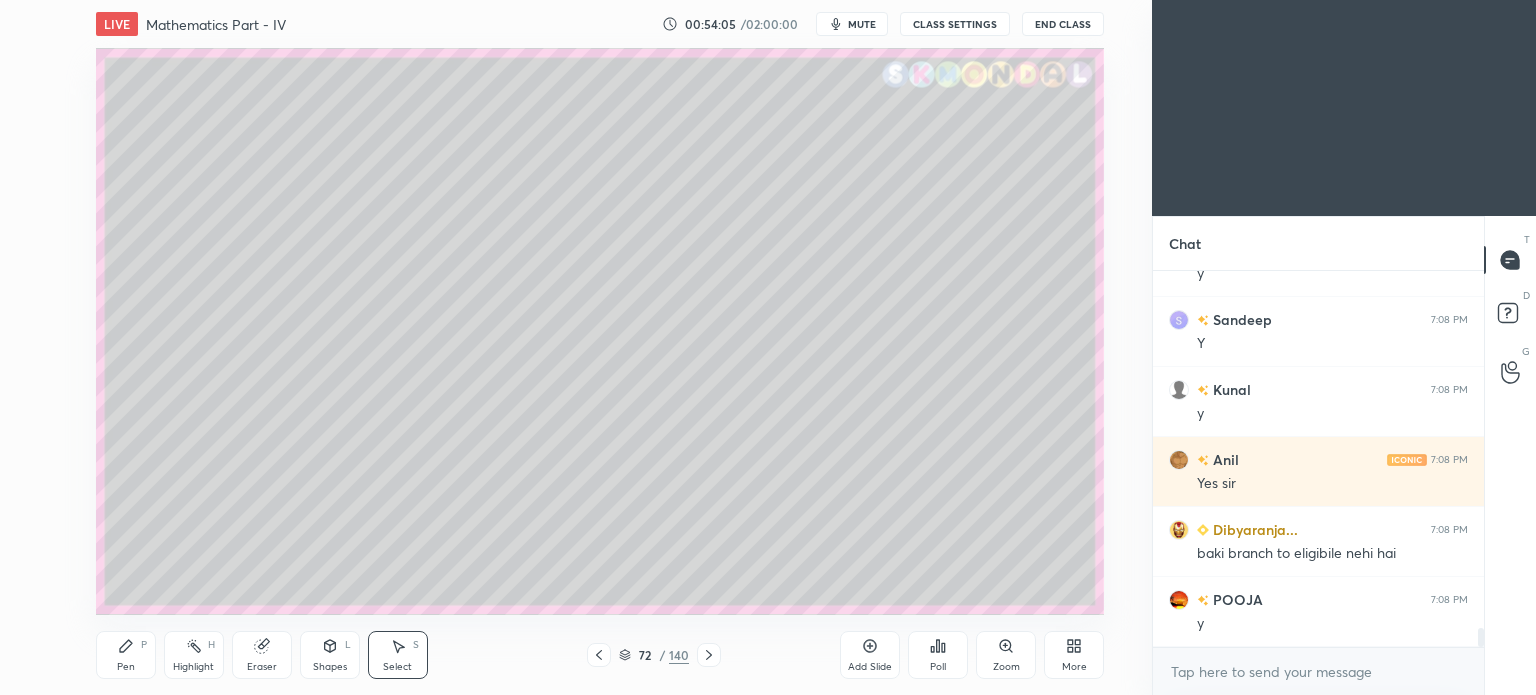 click 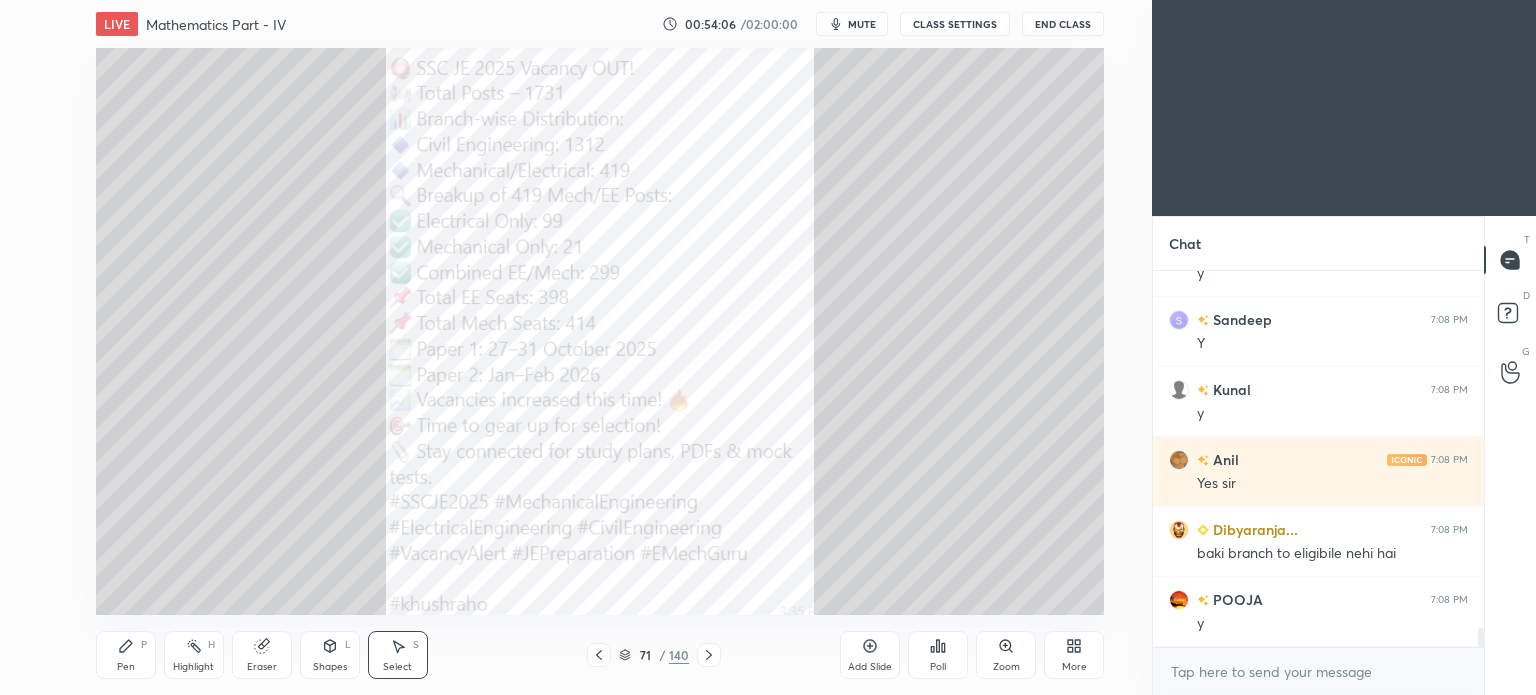 scroll, scrollTop: 7026, scrollLeft: 0, axis: vertical 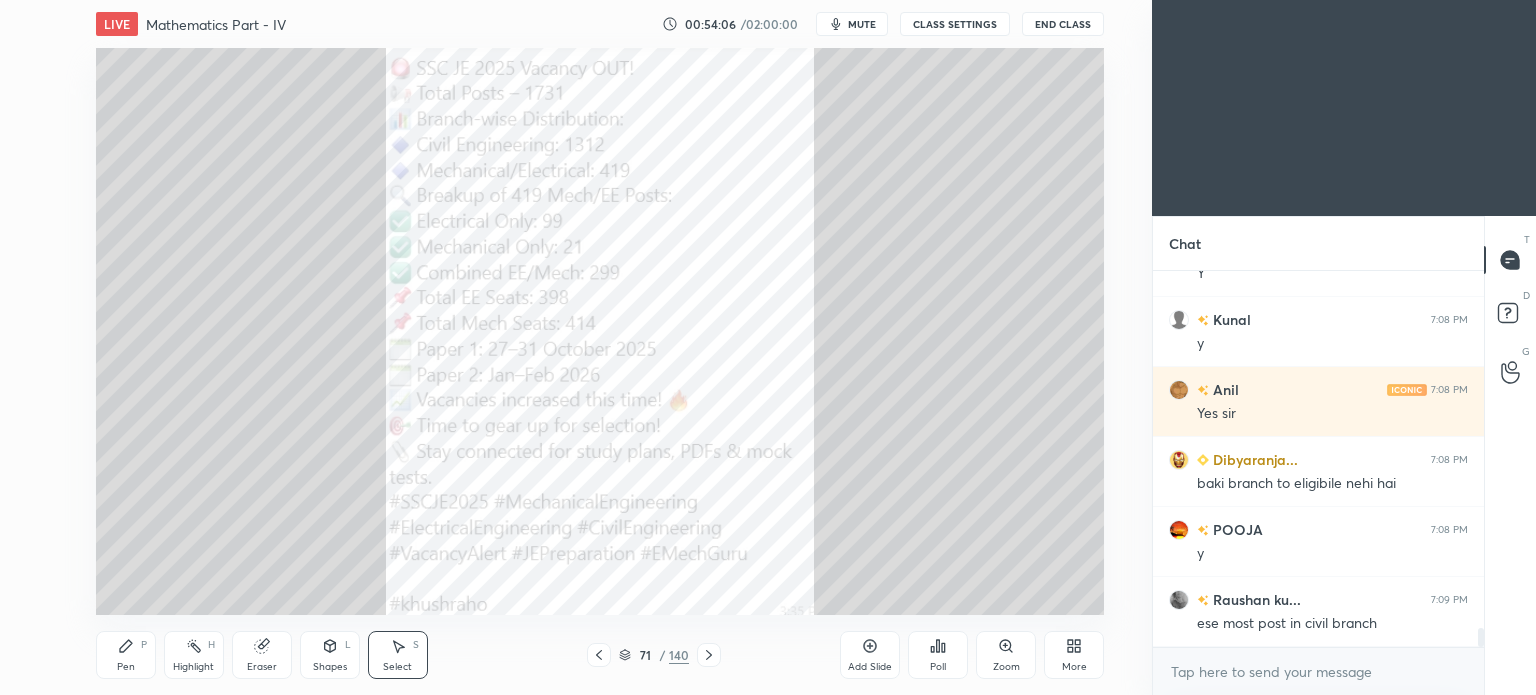 click 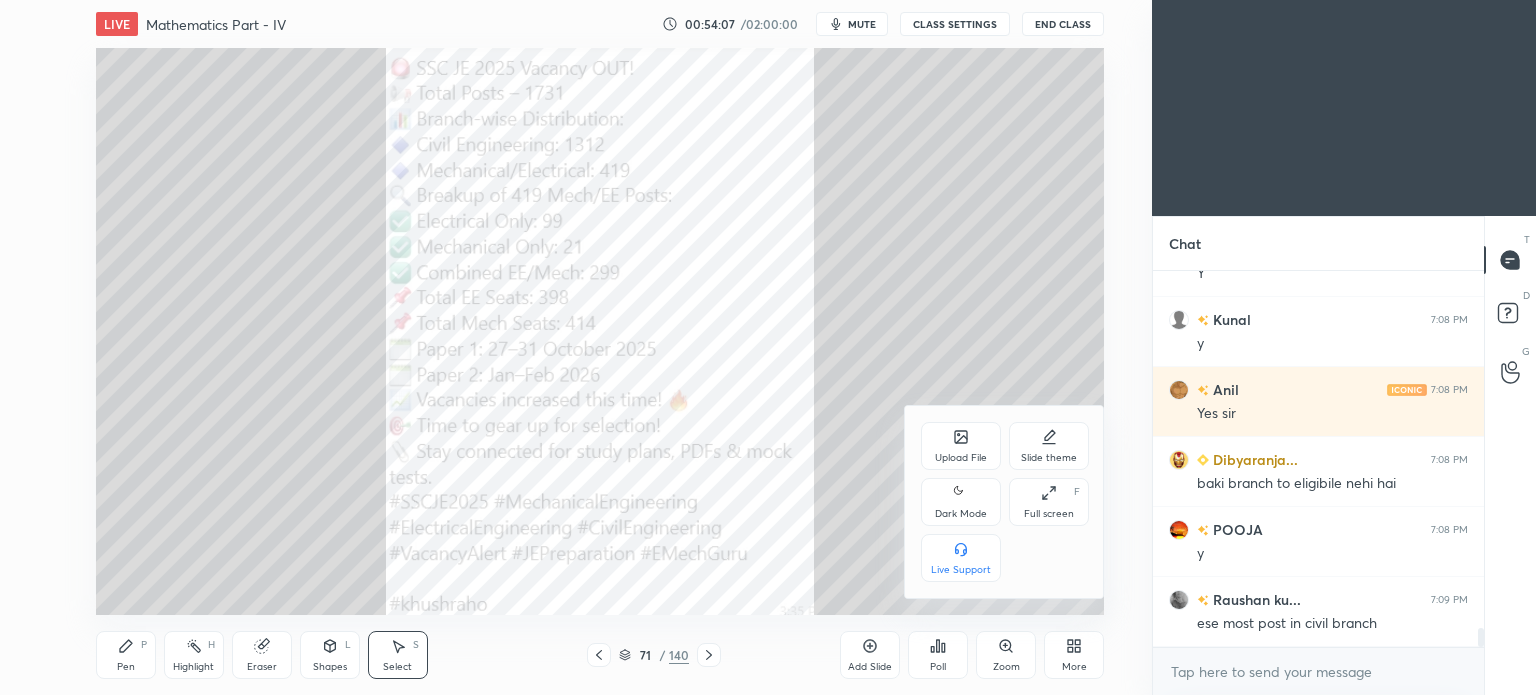 scroll, scrollTop: 7096, scrollLeft: 0, axis: vertical 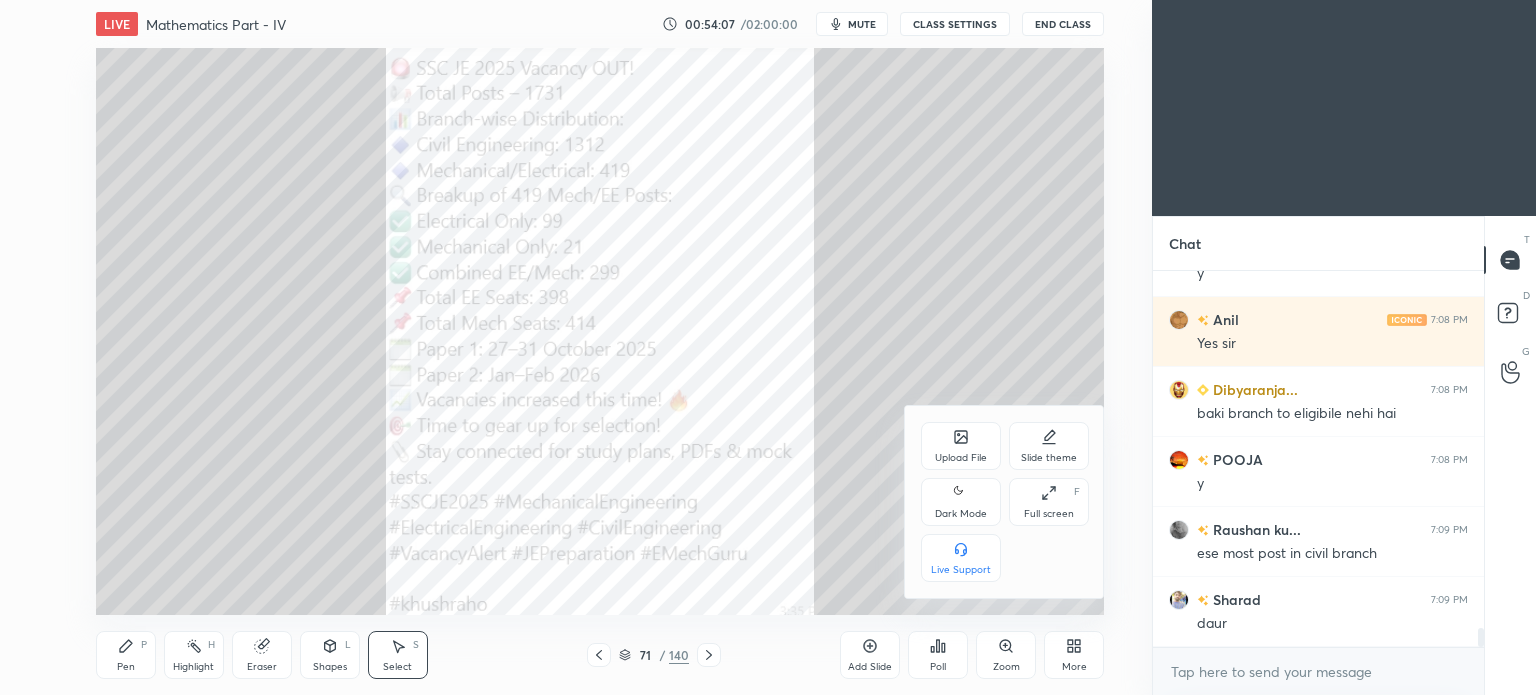 click on "Upload File" at bounding box center [961, 446] 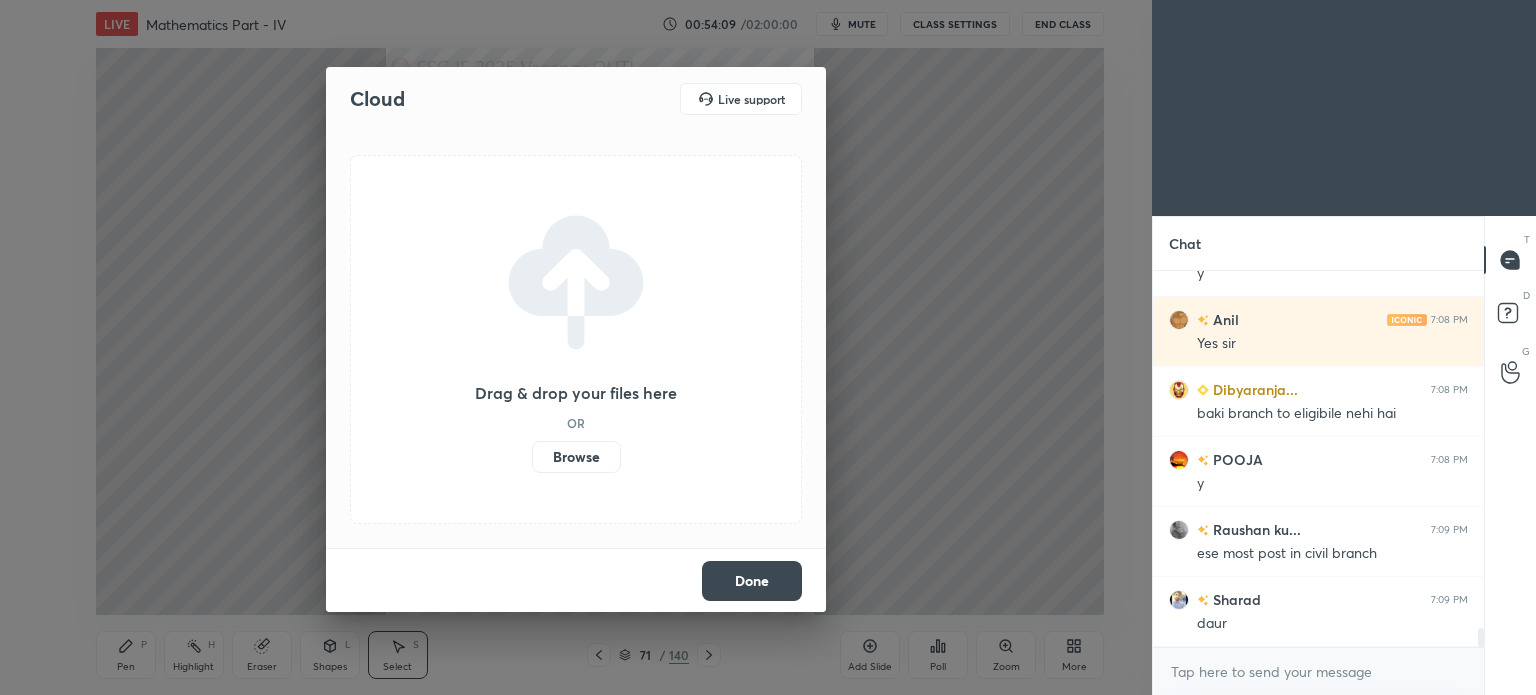 click on "Browse" at bounding box center [576, 457] 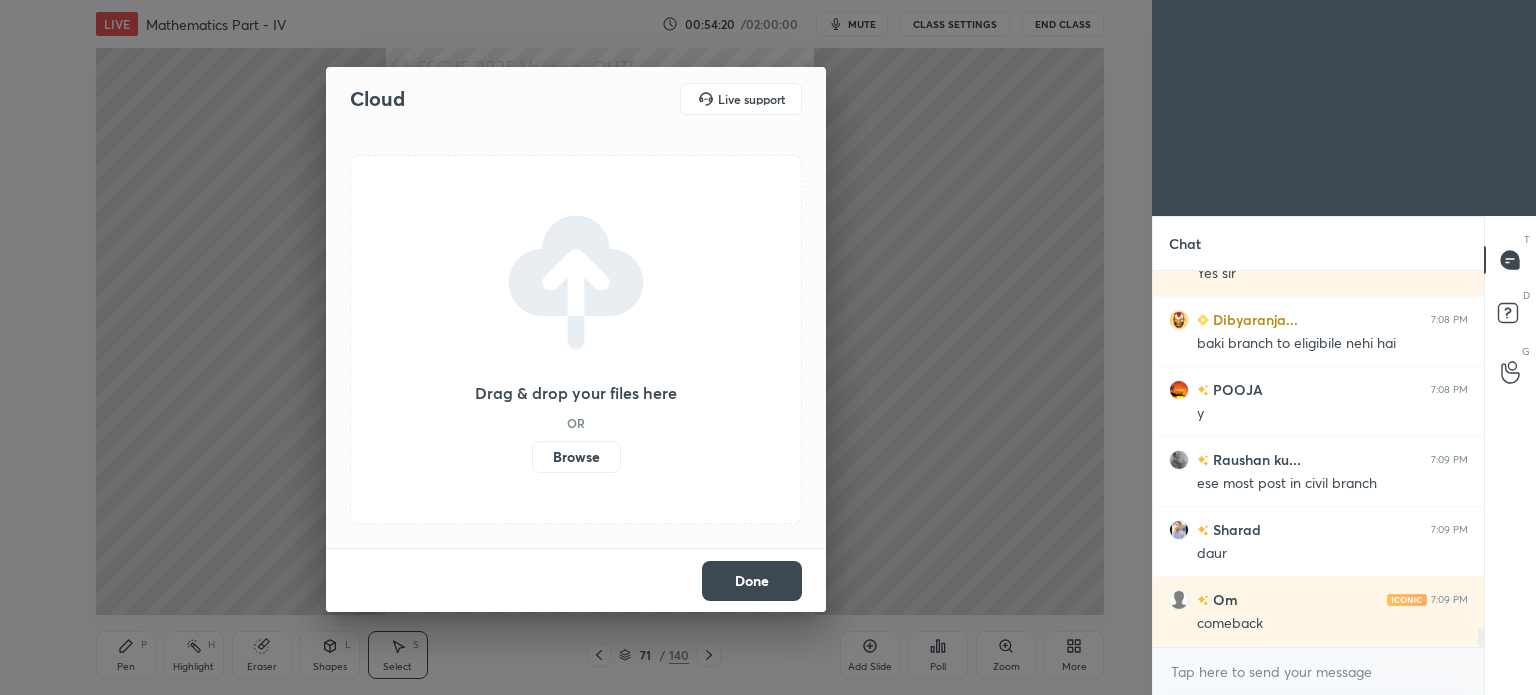 scroll, scrollTop: 7236, scrollLeft: 0, axis: vertical 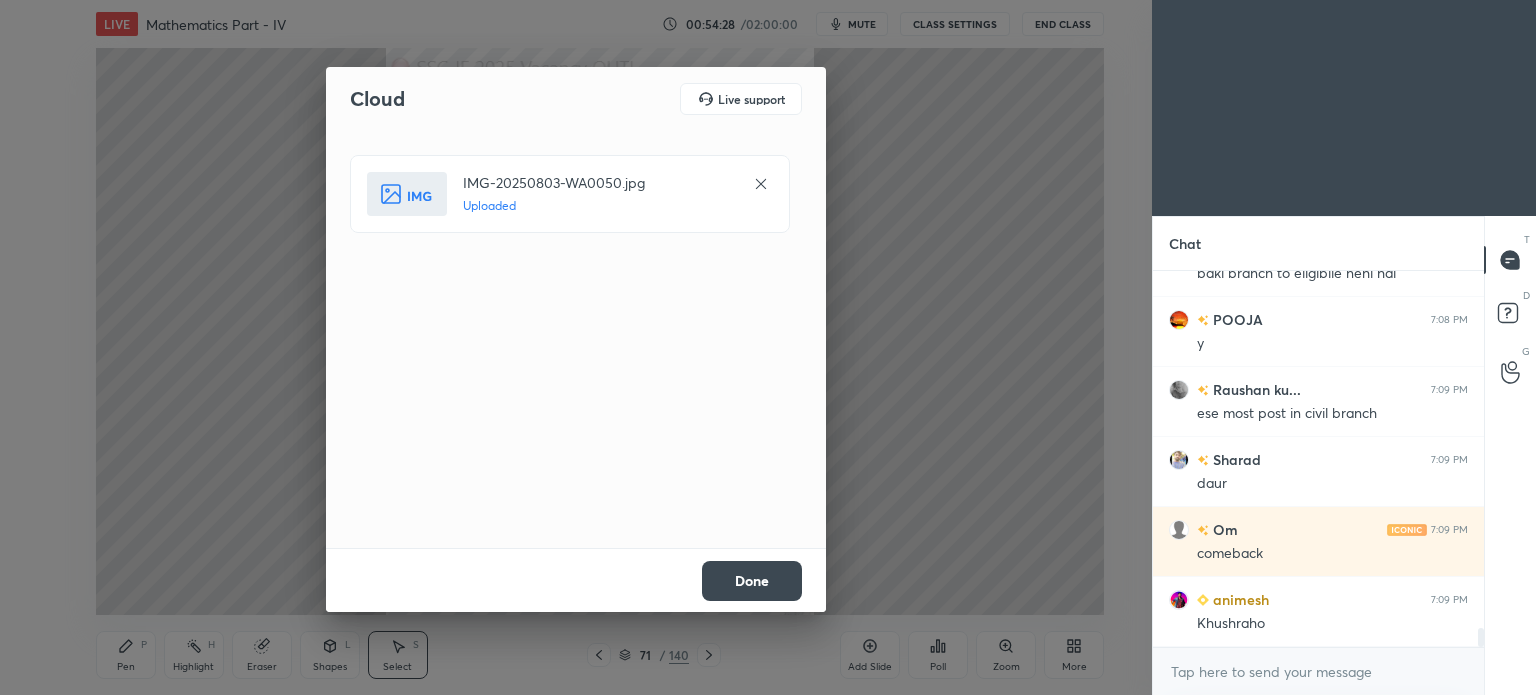 click on "Done" at bounding box center (752, 581) 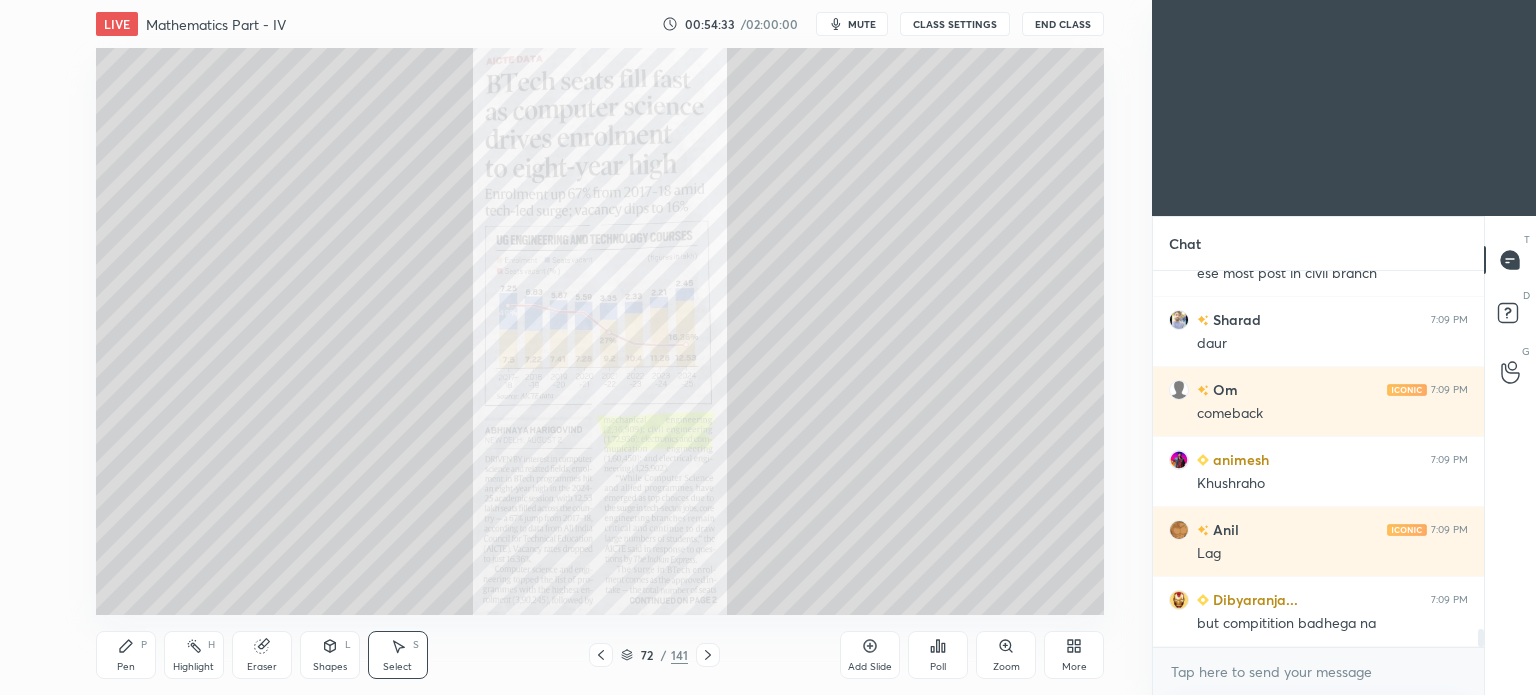 scroll, scrollTop: 7446, scrollLeft: 0, axis: vertical 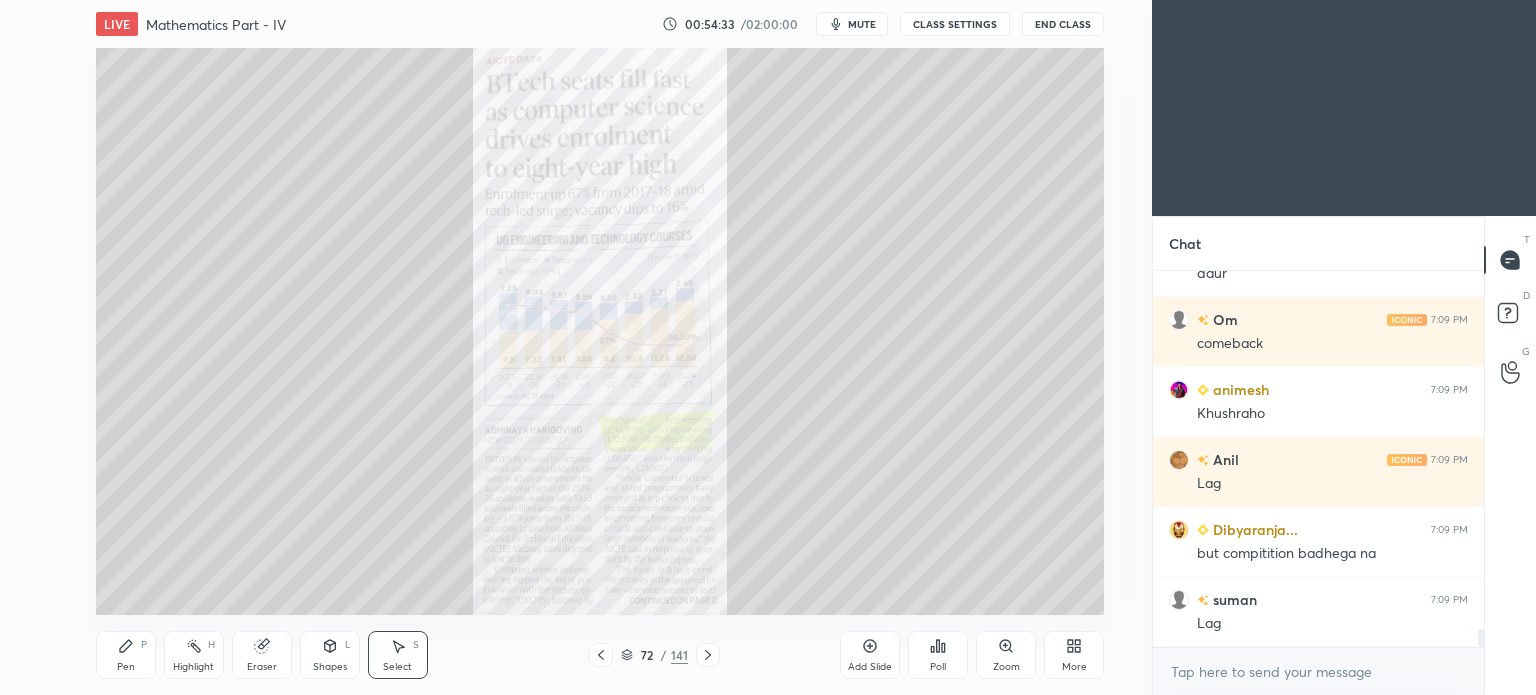 click 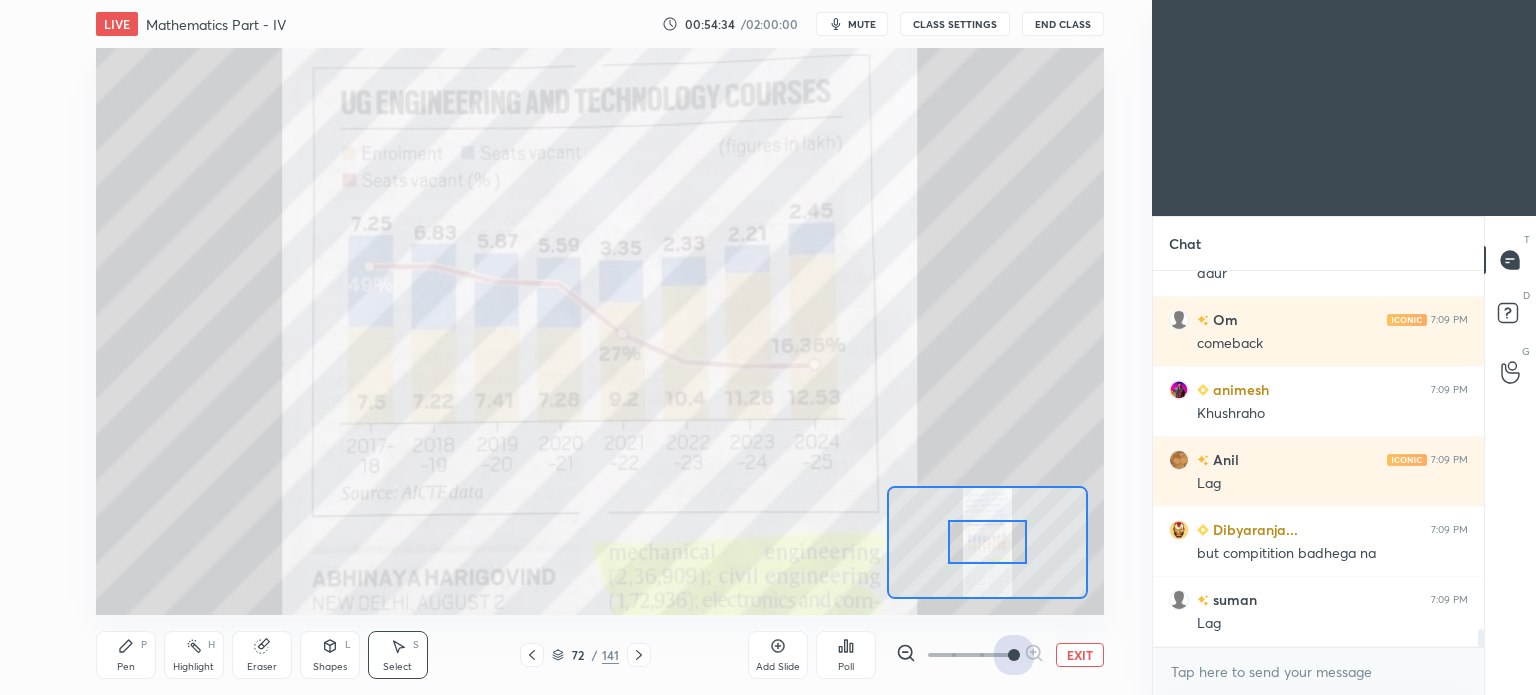 scroll, scrollTop: 7516, scrollLeft: 0, axis: vertical 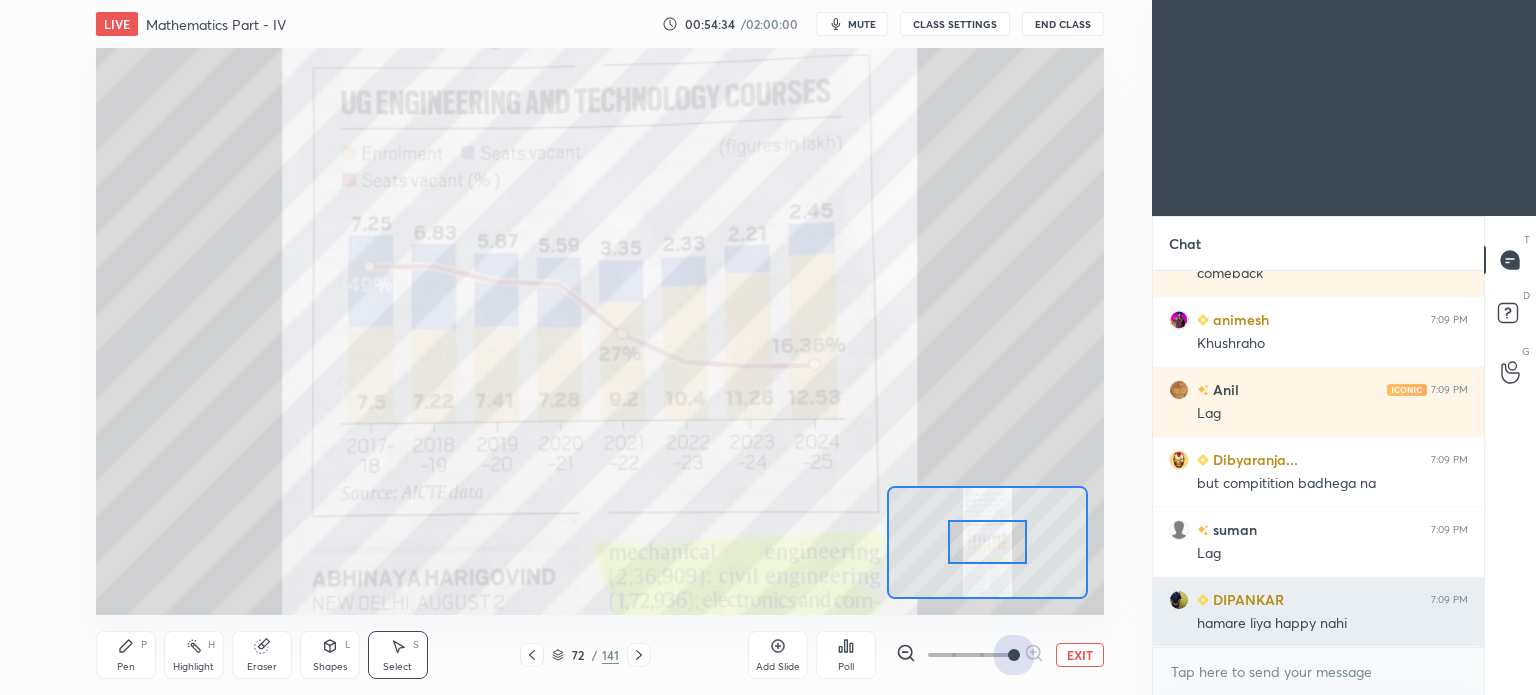 drag, startPoint x: 951, startPoint y: 653, endPoint x: 1168, endPoint y: 643, distance: 217.23029 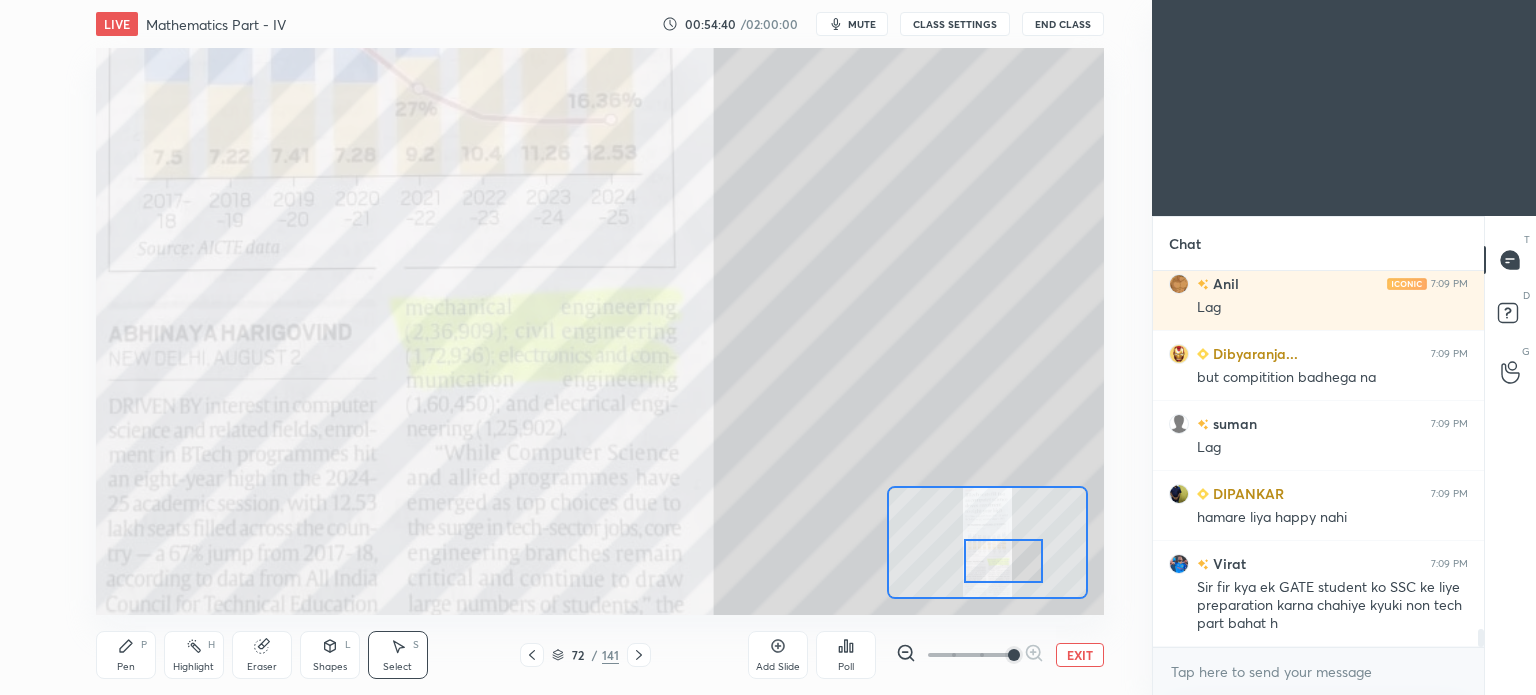 scroll, scrollTop: 7692, scrollLeft: 0, axis: vertical 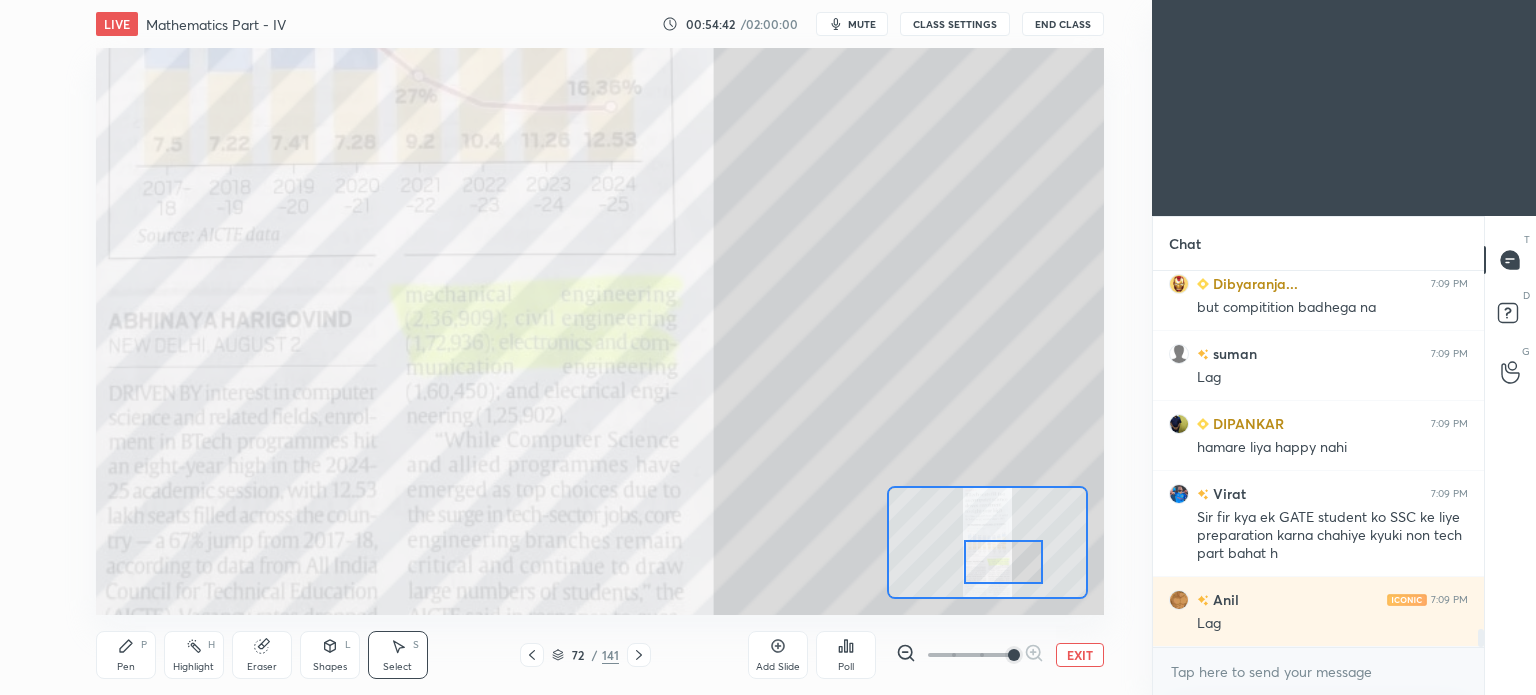 drag, startPoint x: 991, startPoint y: 536, endPoint x: 1007, endPoint y: 556, distance: 25.612497 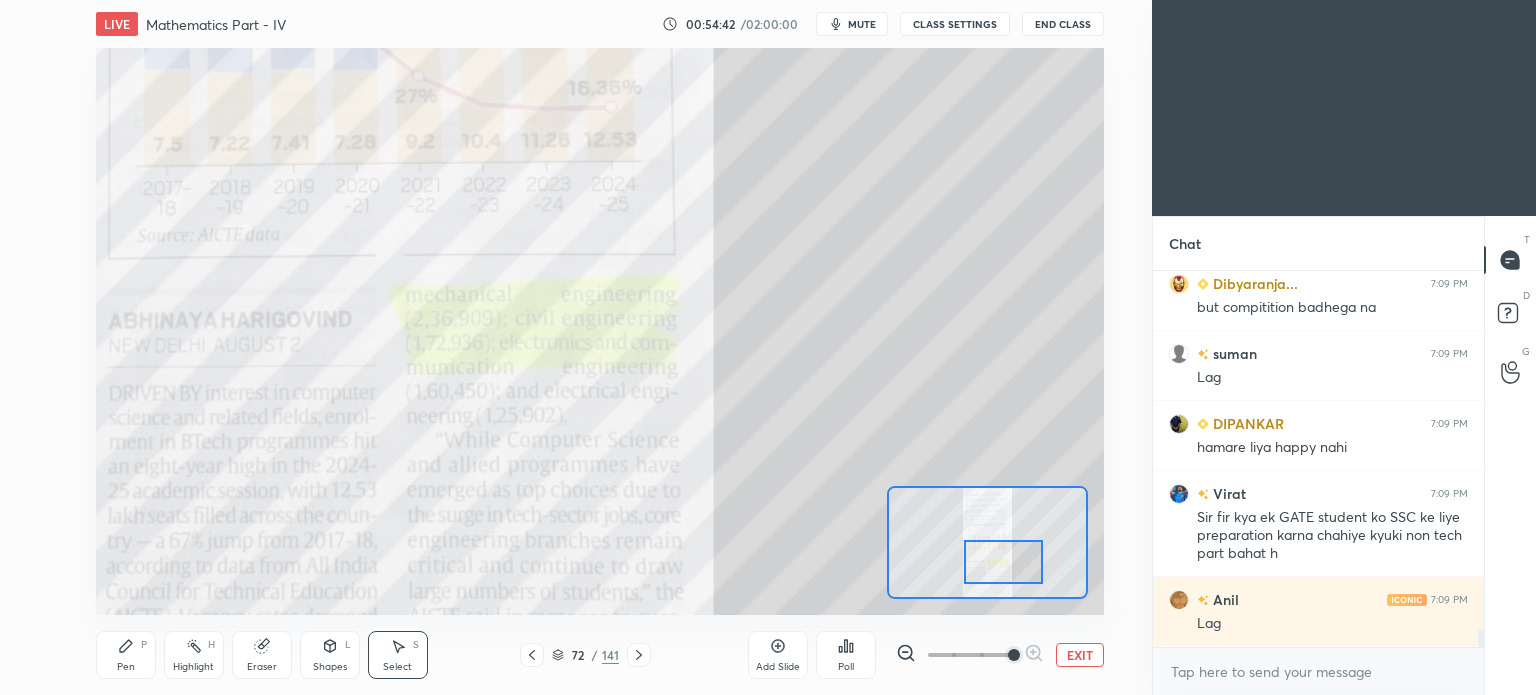 click at bounding box center [1003, 562] 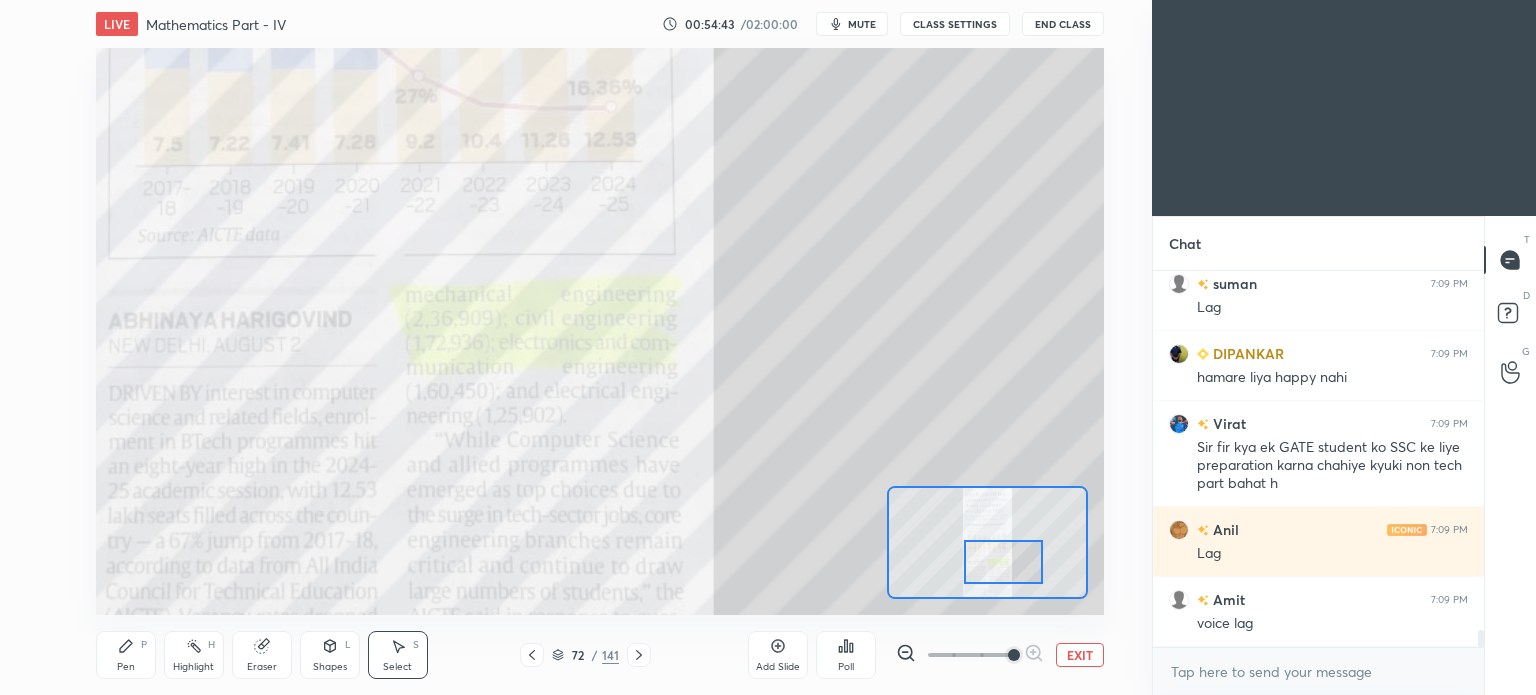 scroll, scrollTop: 7832, scrollLeft: 0, axis: vertical 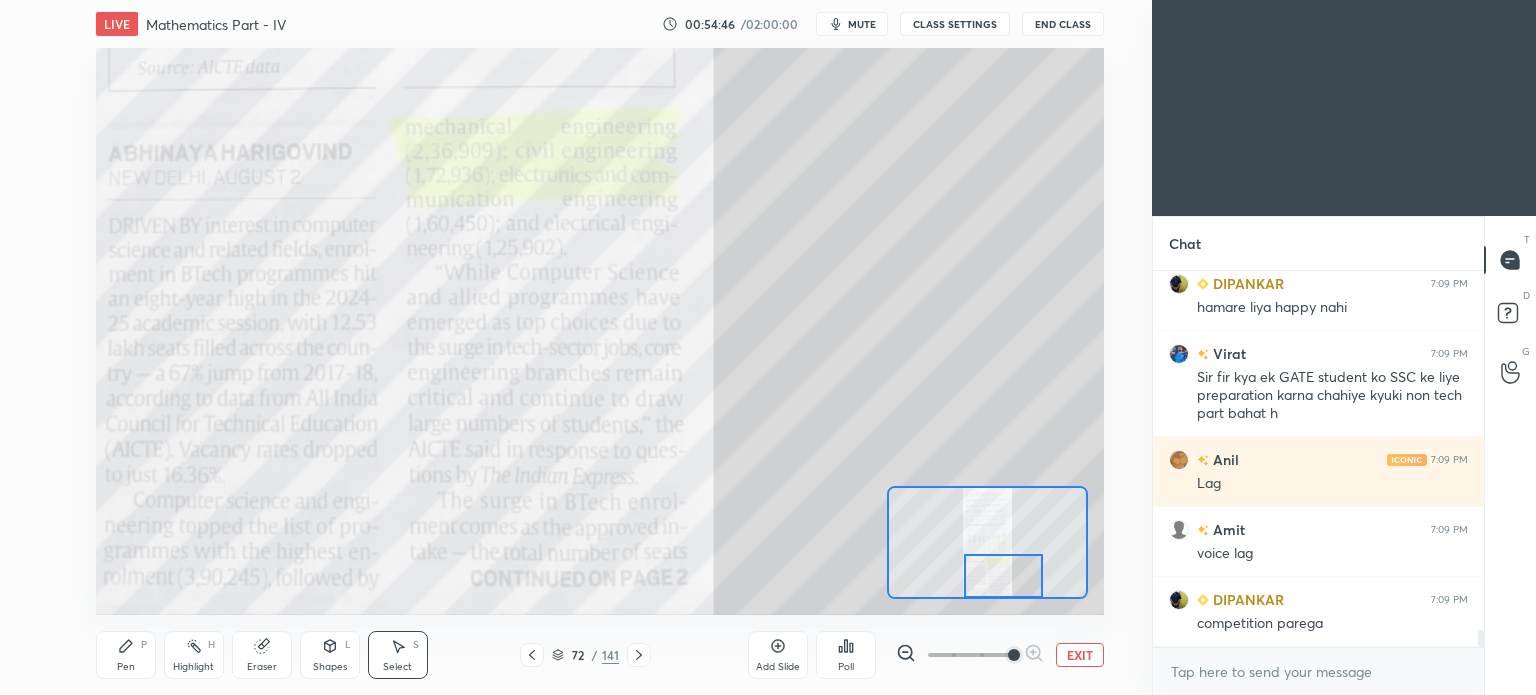 drag, startPoint x: 992, startPoint y: 542, endPoint x: 992, endPoint y: 563, distance: 21 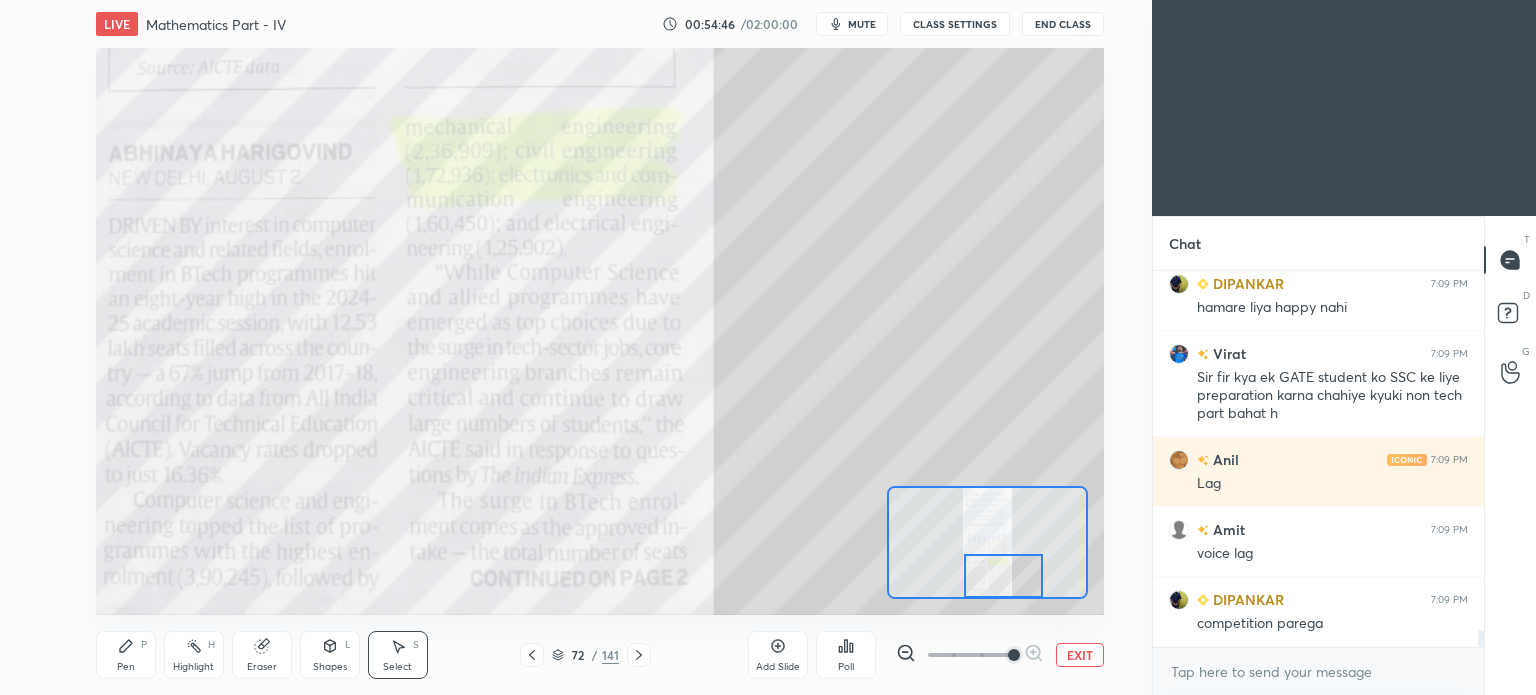 click at bounding box center [1003, 576] 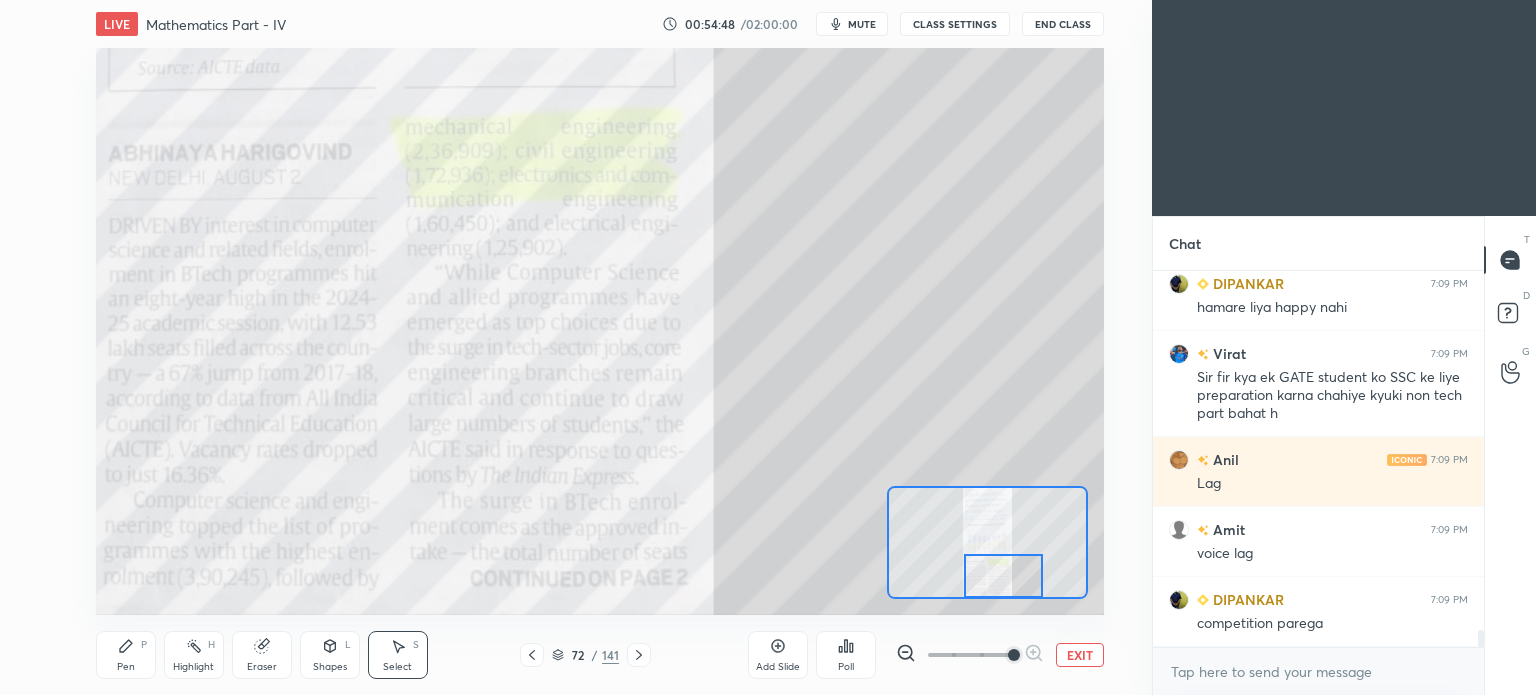 click on "Pen" at bounding box center (126, 667) 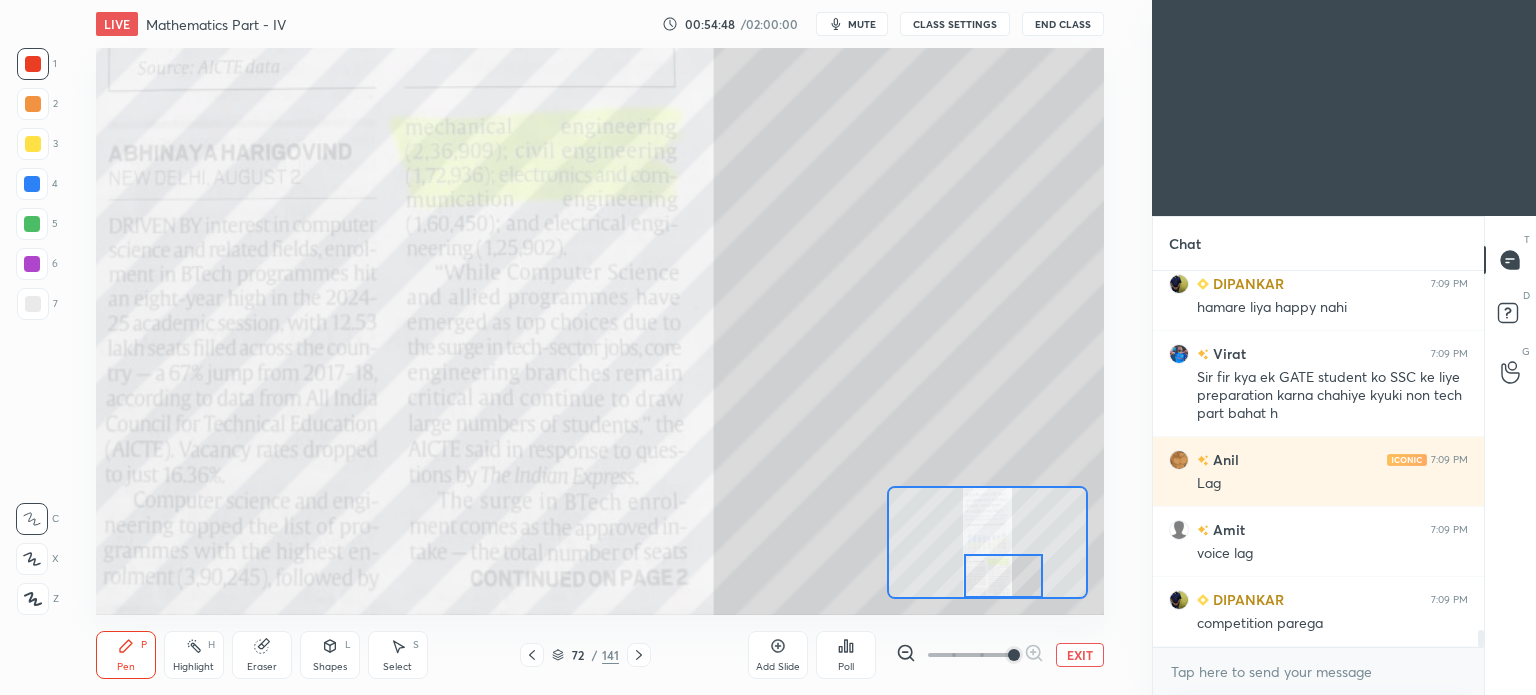 click on "Pen" at bounding box center [126, 667] 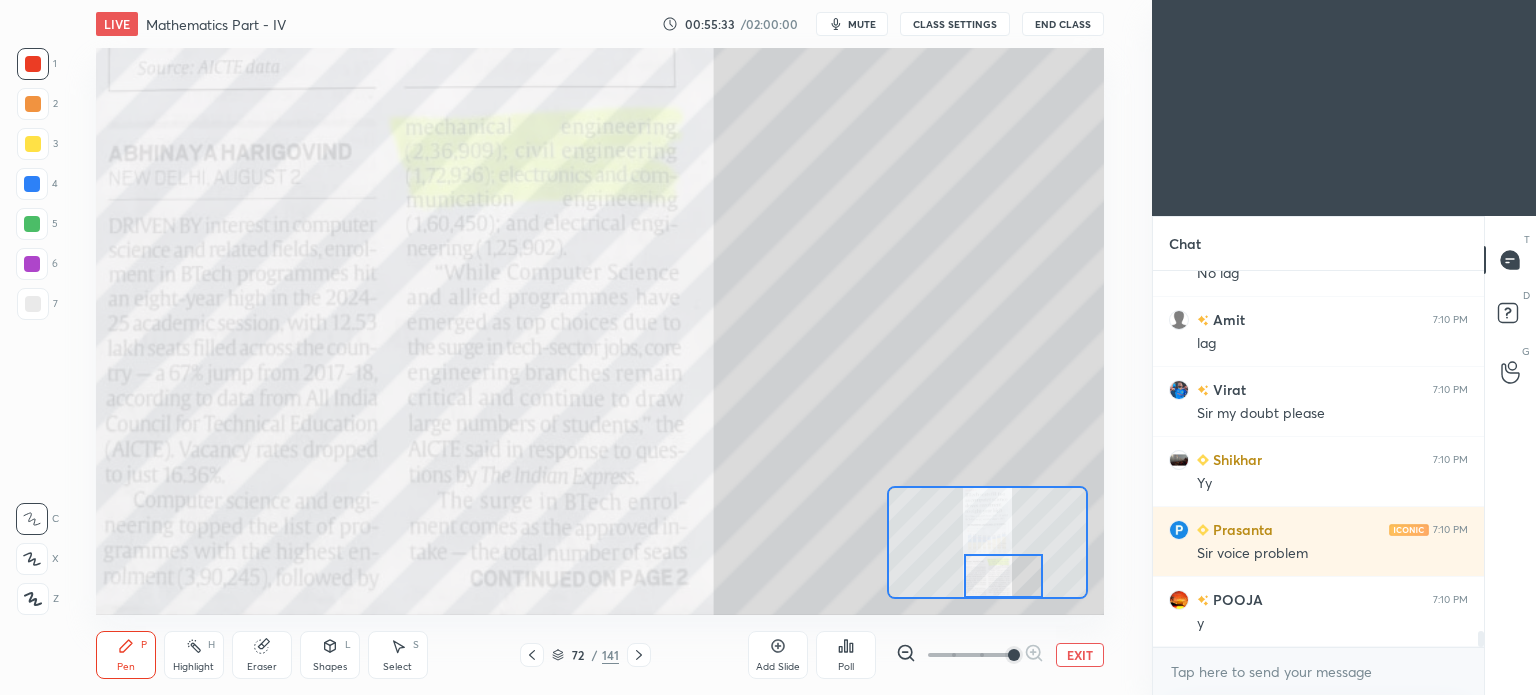 scroll, scrollTop: 8532, scrollLeft: 0, axis: vertical 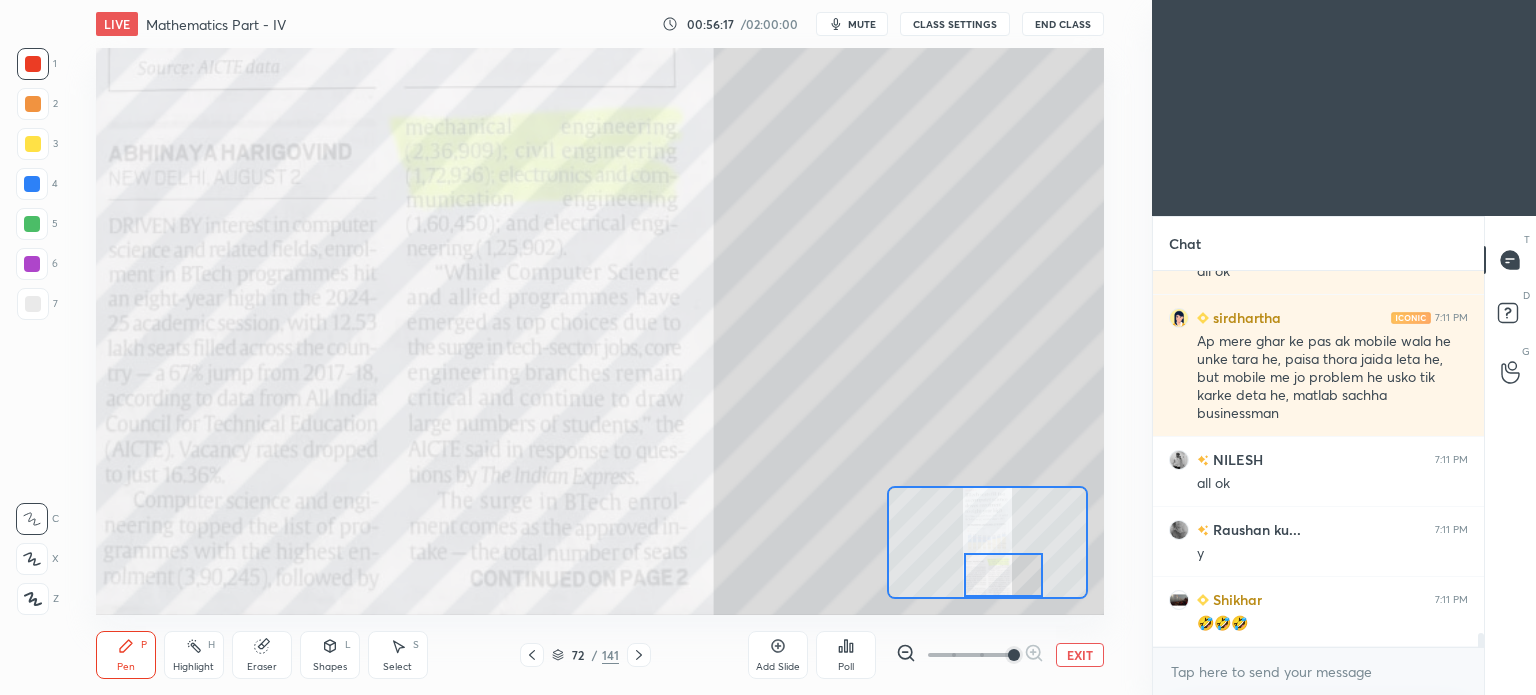 click on "Pen P" at bounding box center (126, 655) 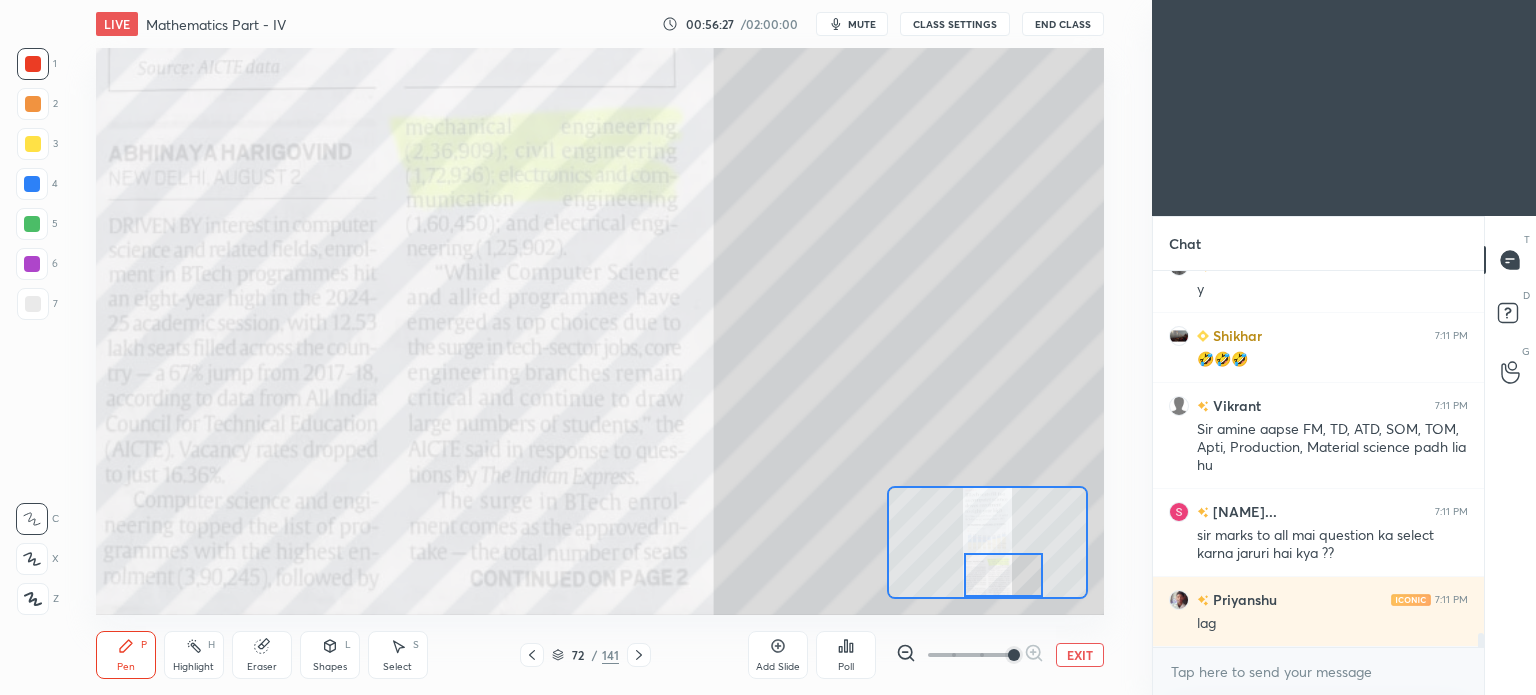 scroll, scrollTop: 9708, scrollLeft: 0, axis: vertical 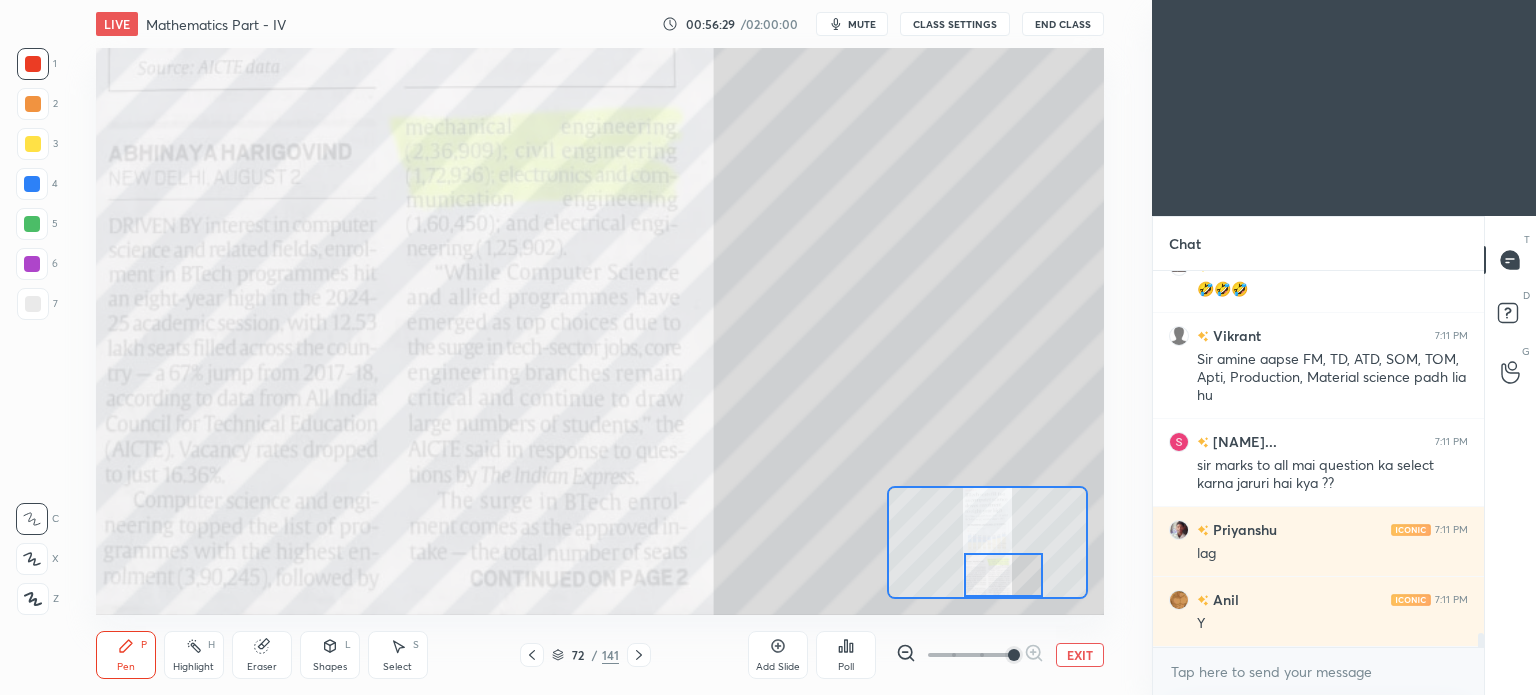 click on "Select" at bounding box center [397, 667] 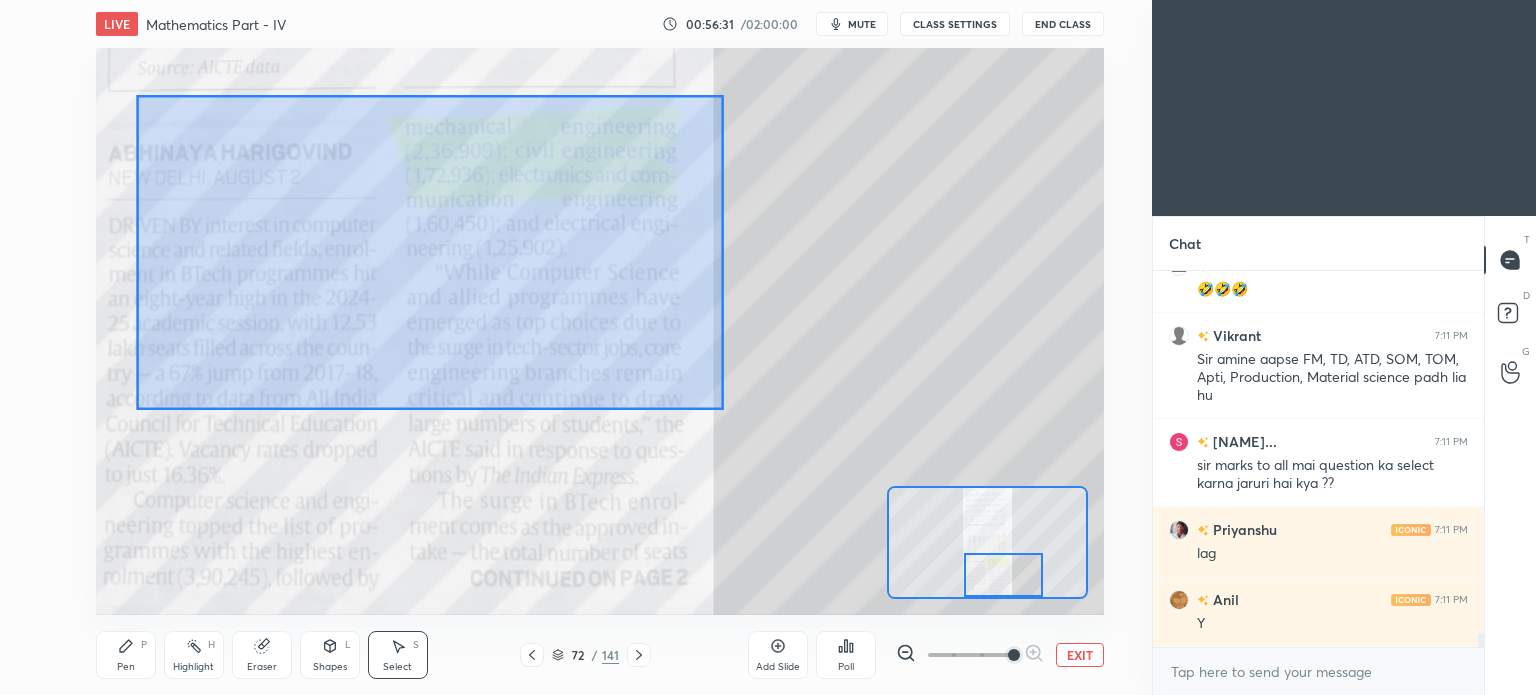drag, startPoint x: 135, startPoint y: 94, endPoint x: 724, endPoint y: 409, distance: 667.9416 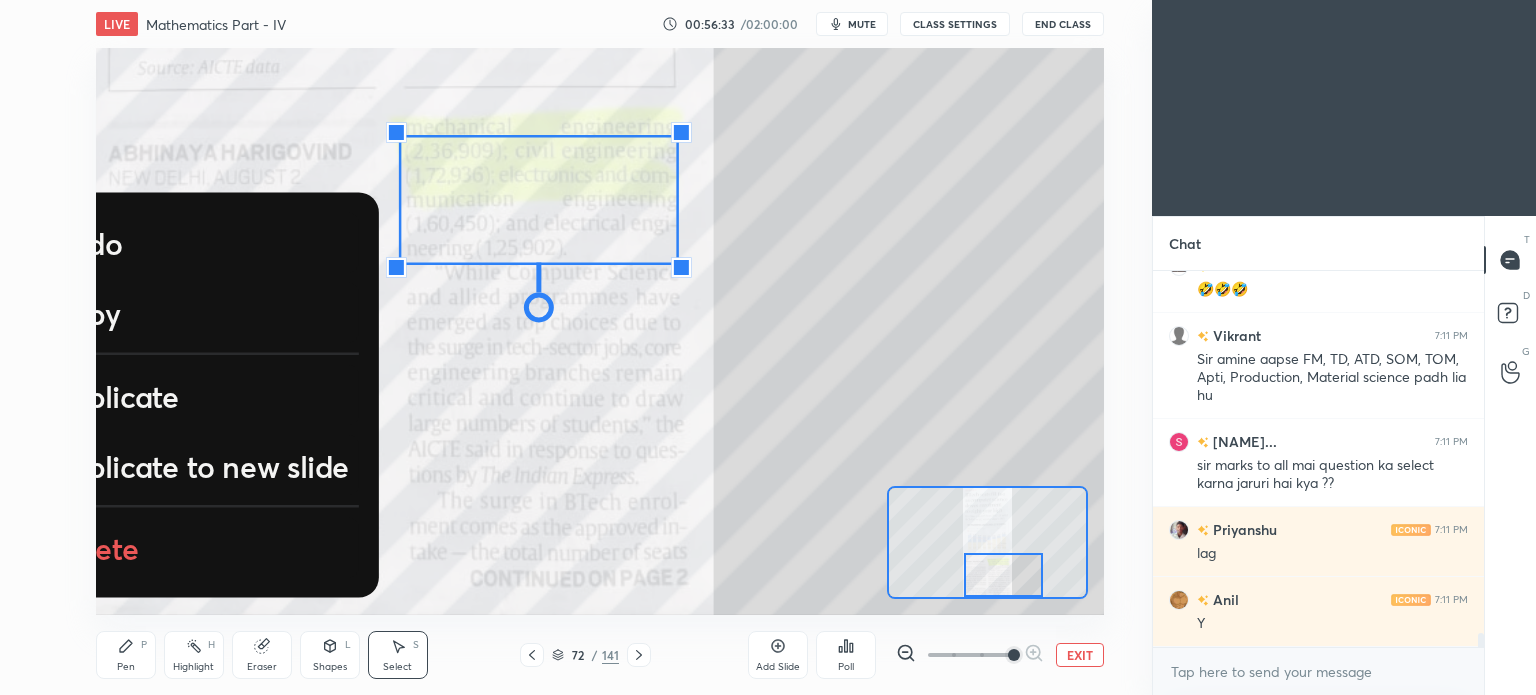 click on "Delete" at bounding box center [93, 549] 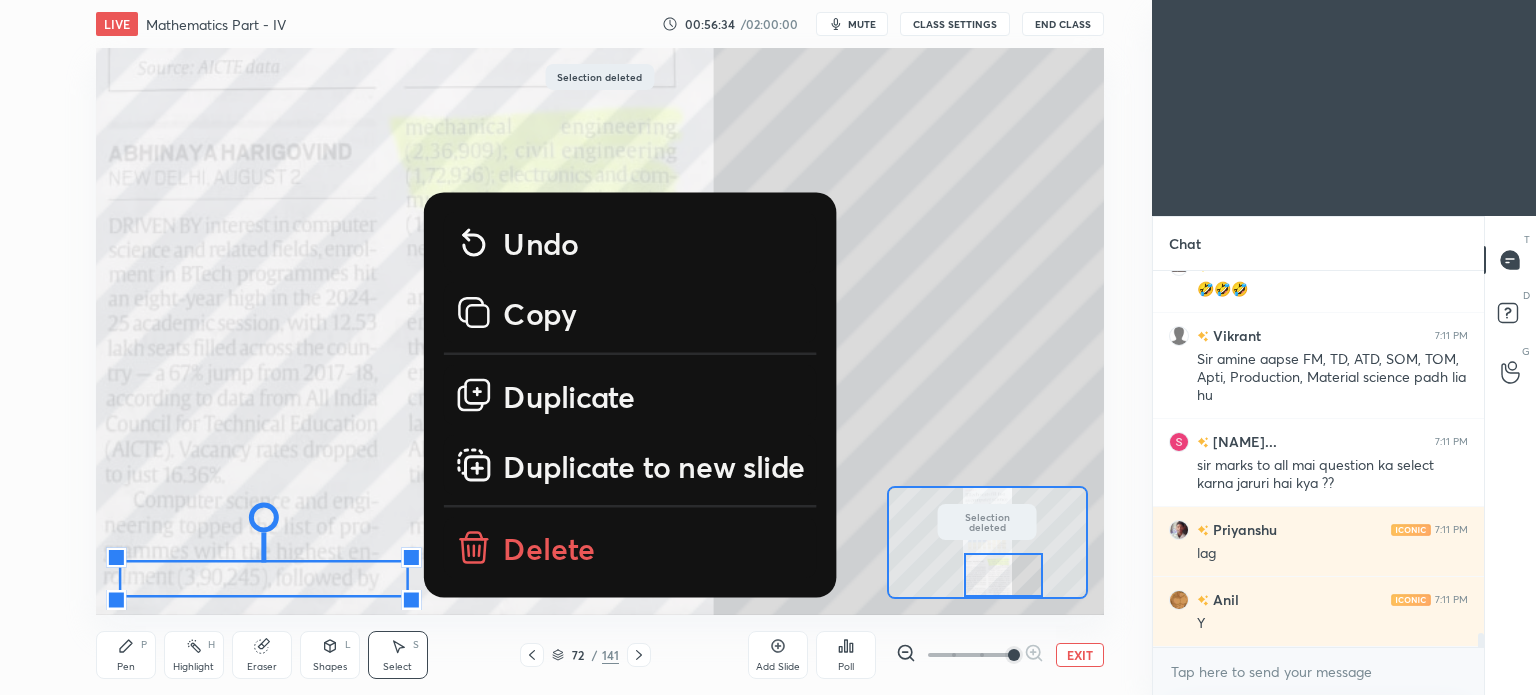 drag, startPoint x: 184, startPoint y: 489, endPoint x: 482, endPoint y: 619, distance: 325.12152 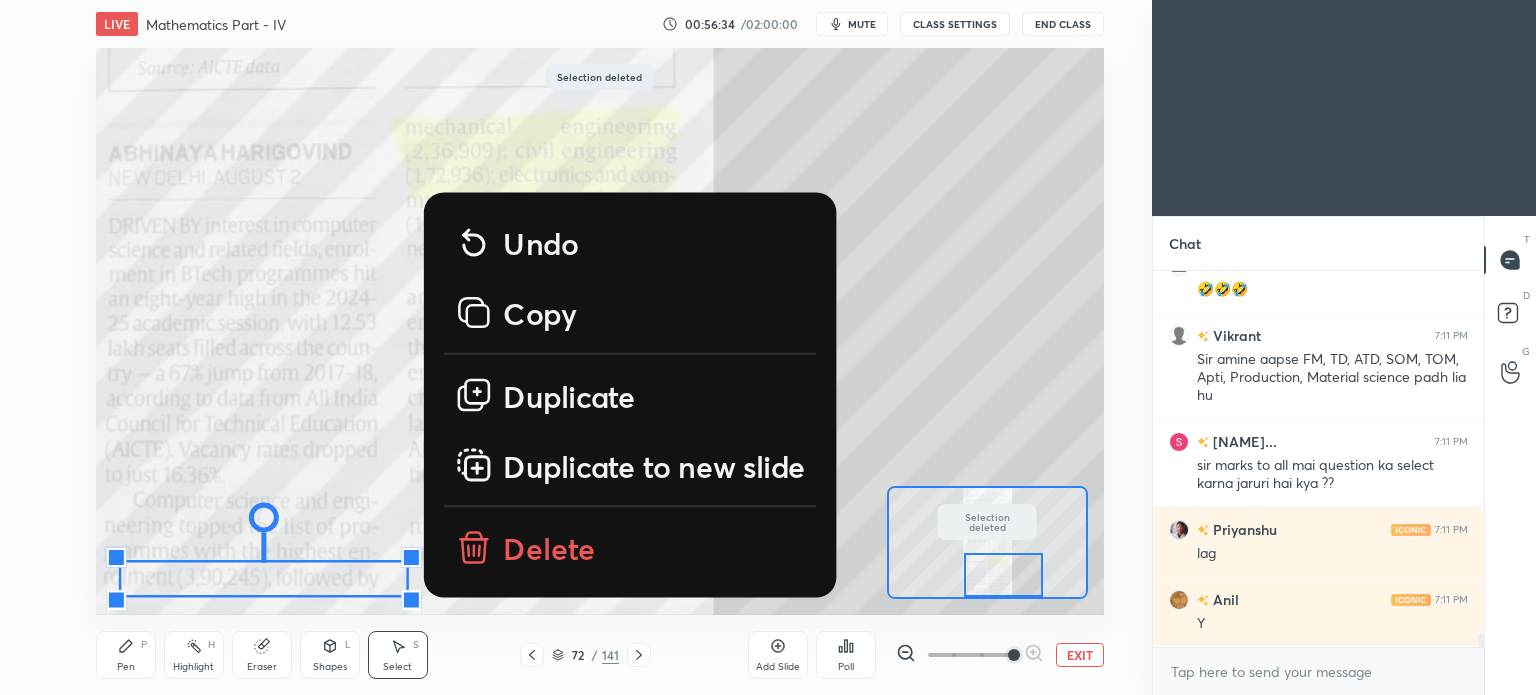 click on "LIVE Mathematics Part - IV 00:56:34 /  02:00:00 mute CLASS SETTINGS End Class 0 ° Undo Copy Duplicate Duplicate to new slide Delete Selection deleted Setting up your live class Selection deleted Poll for   secs No correct answer Start poll Back Mathematics Part - IV • L4 of Course on Mathematics for all Branches S K Mondal Pen P Highlight H Eraser Shapes L Select S 72 / 141 Add Slide Poll EXIT" at bounding box center [600, 347] 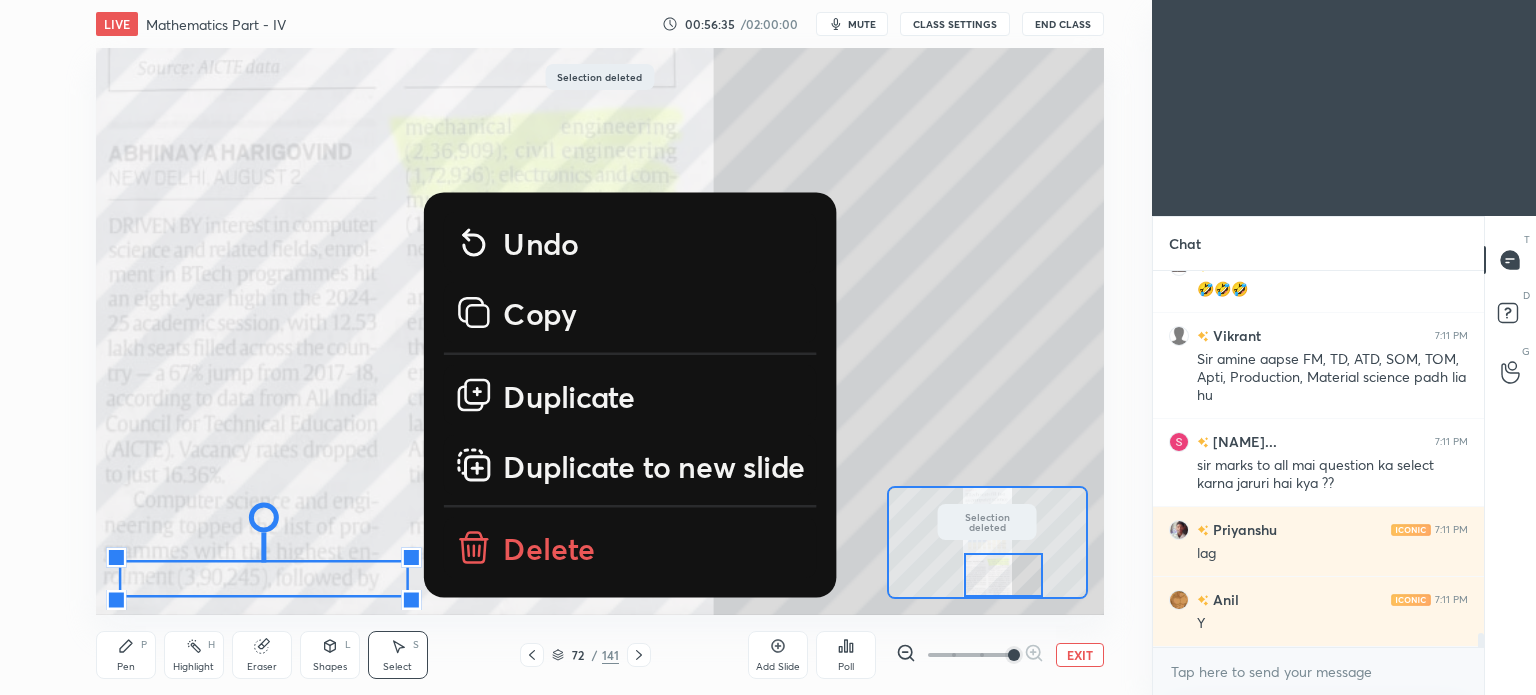 click on "Delete" at bounding box center (549, 549) 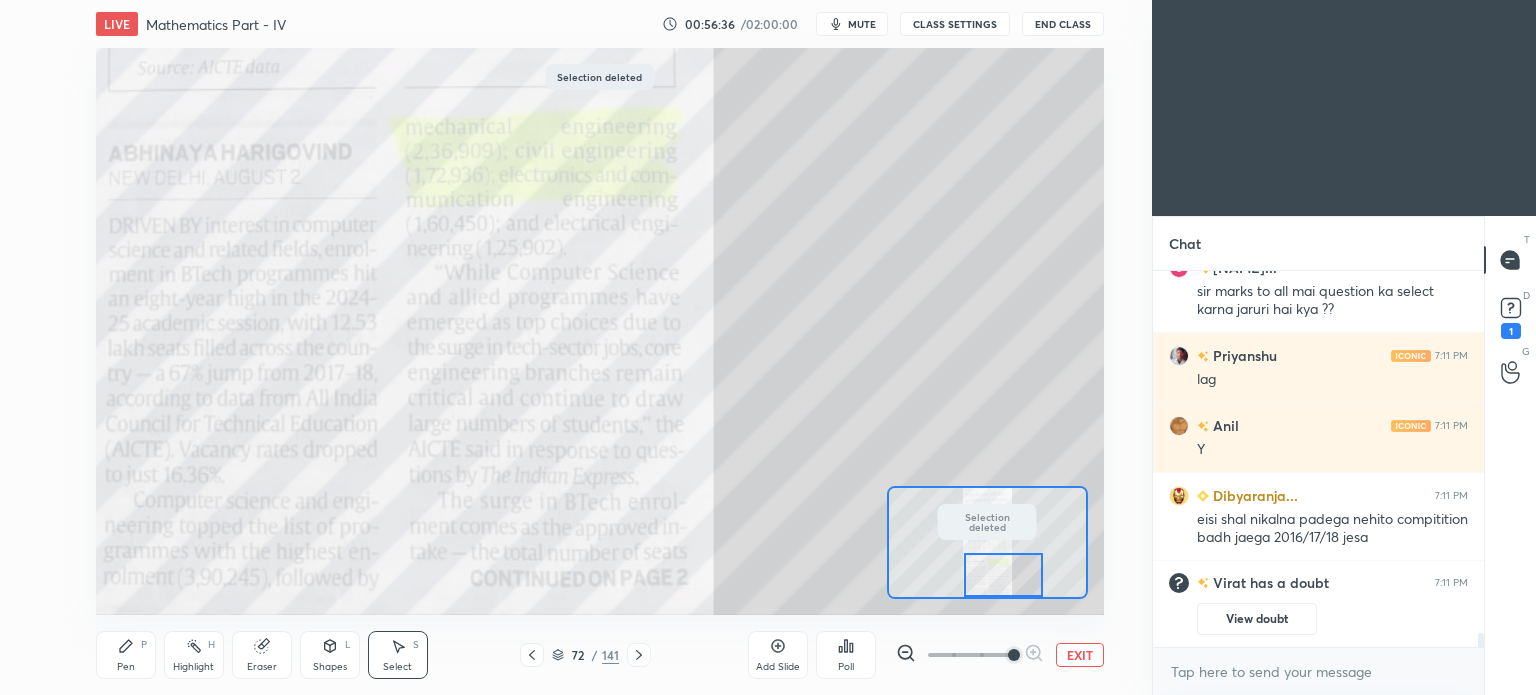 scroll, scrollTop: 8842, scrollLeft: 0, axis: vertical 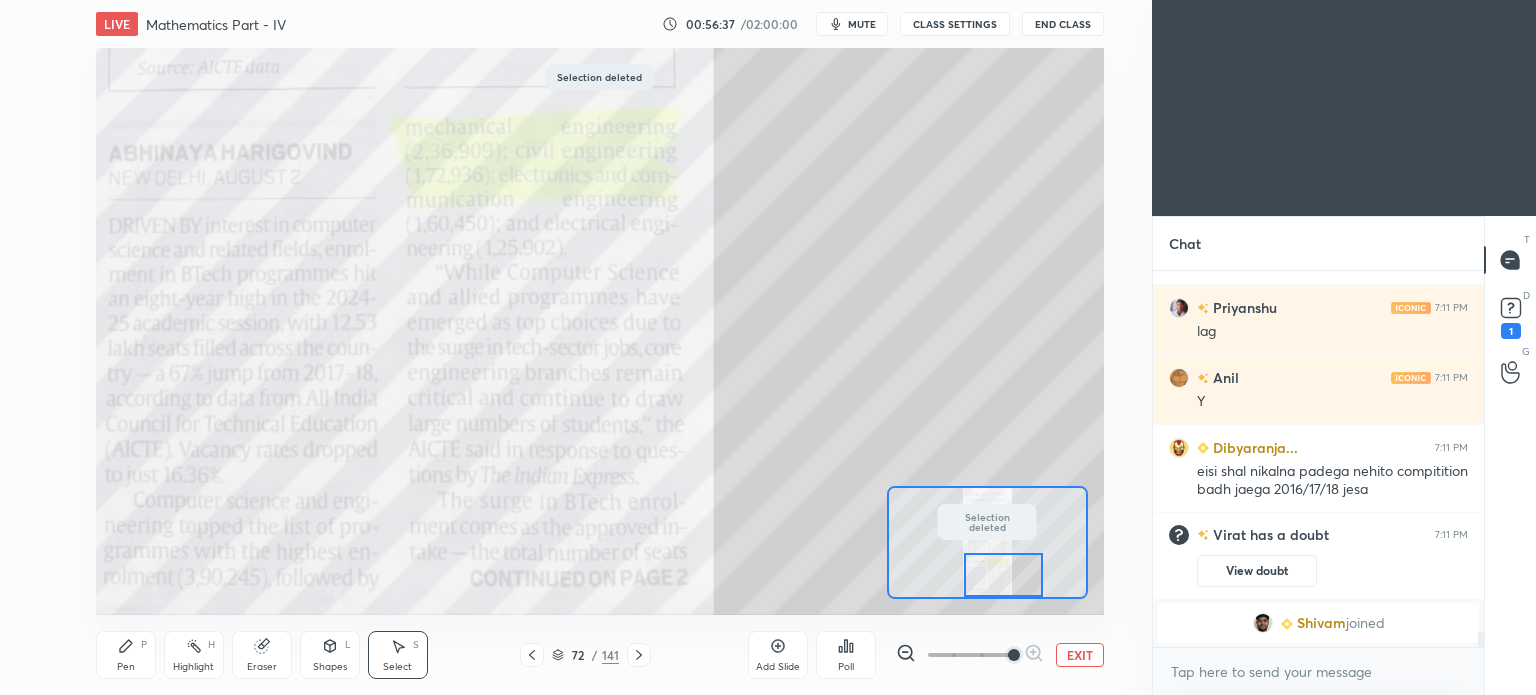 click 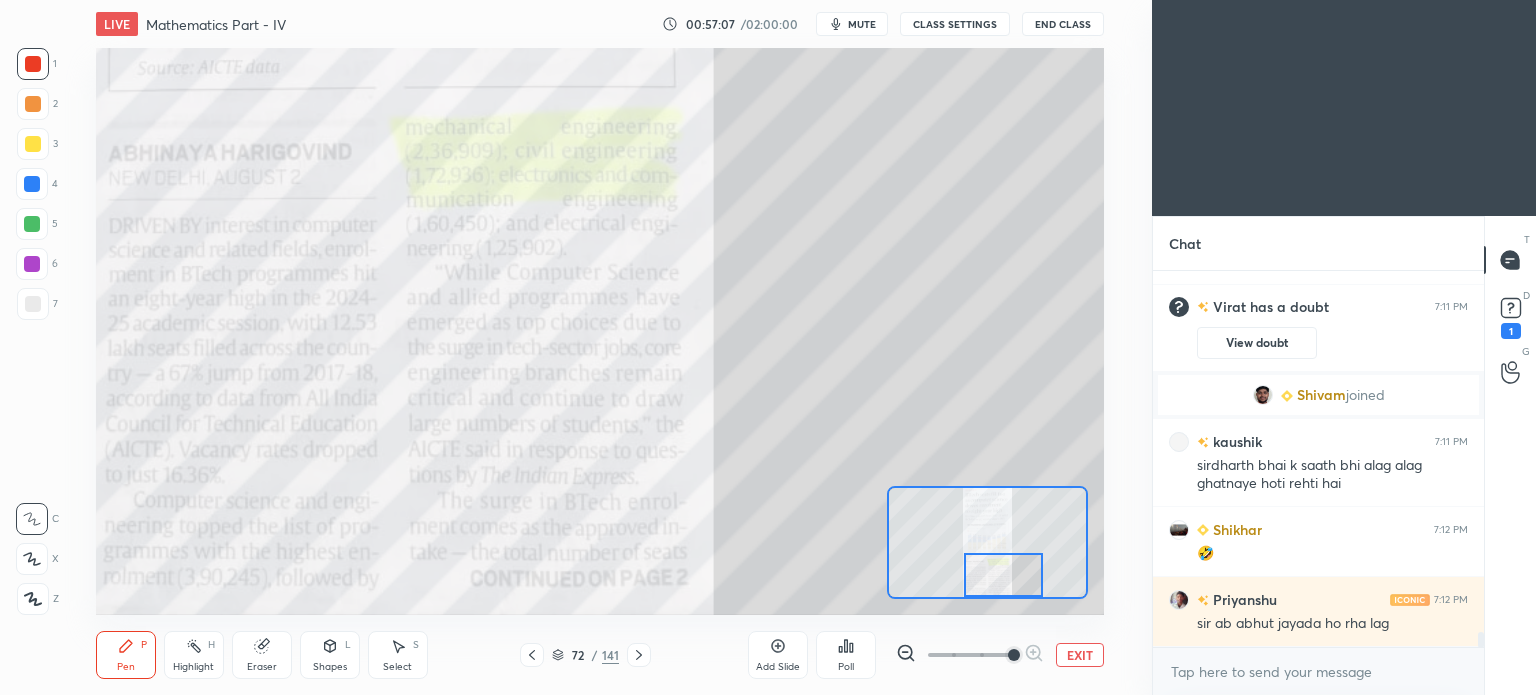 scroll, scrollTop: 9040, scrollLeft: 0, axis: vertical 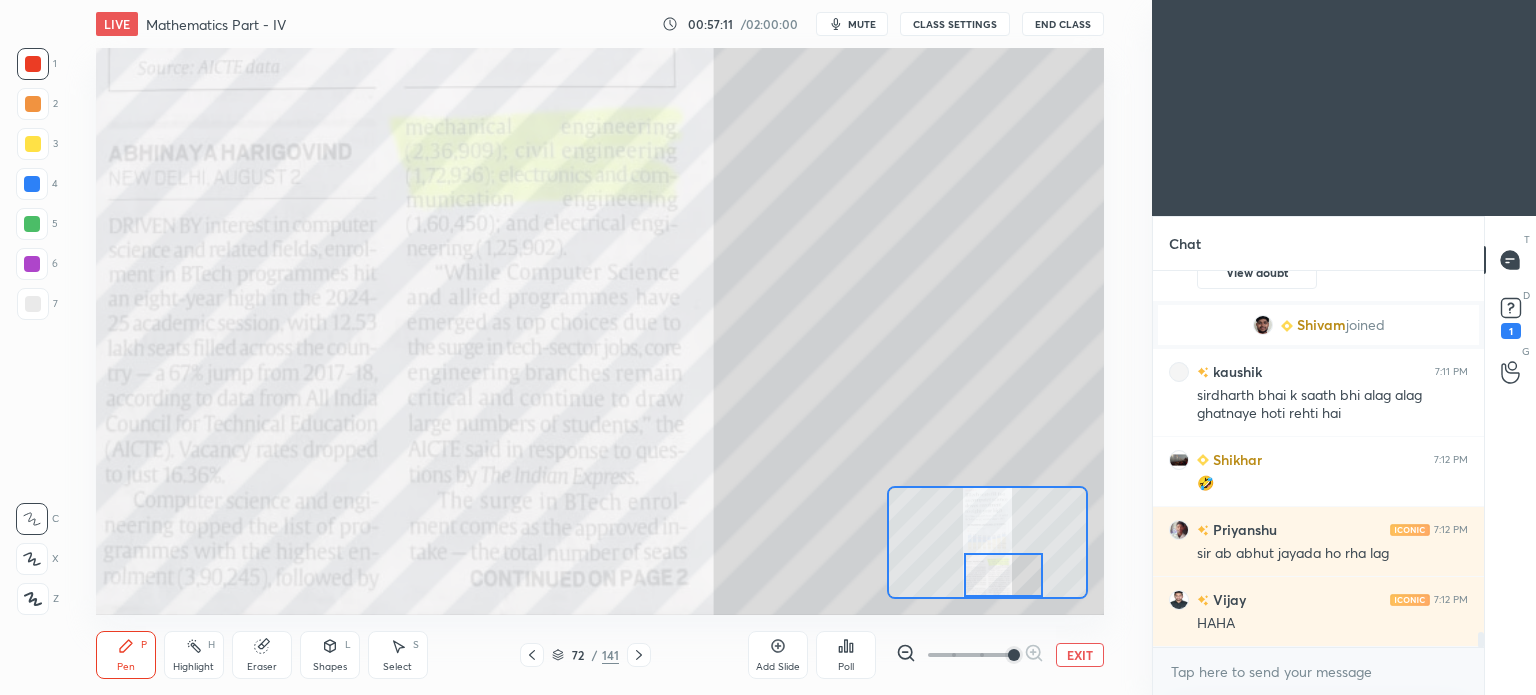 click on "Select" at bounding box center (397, 667) 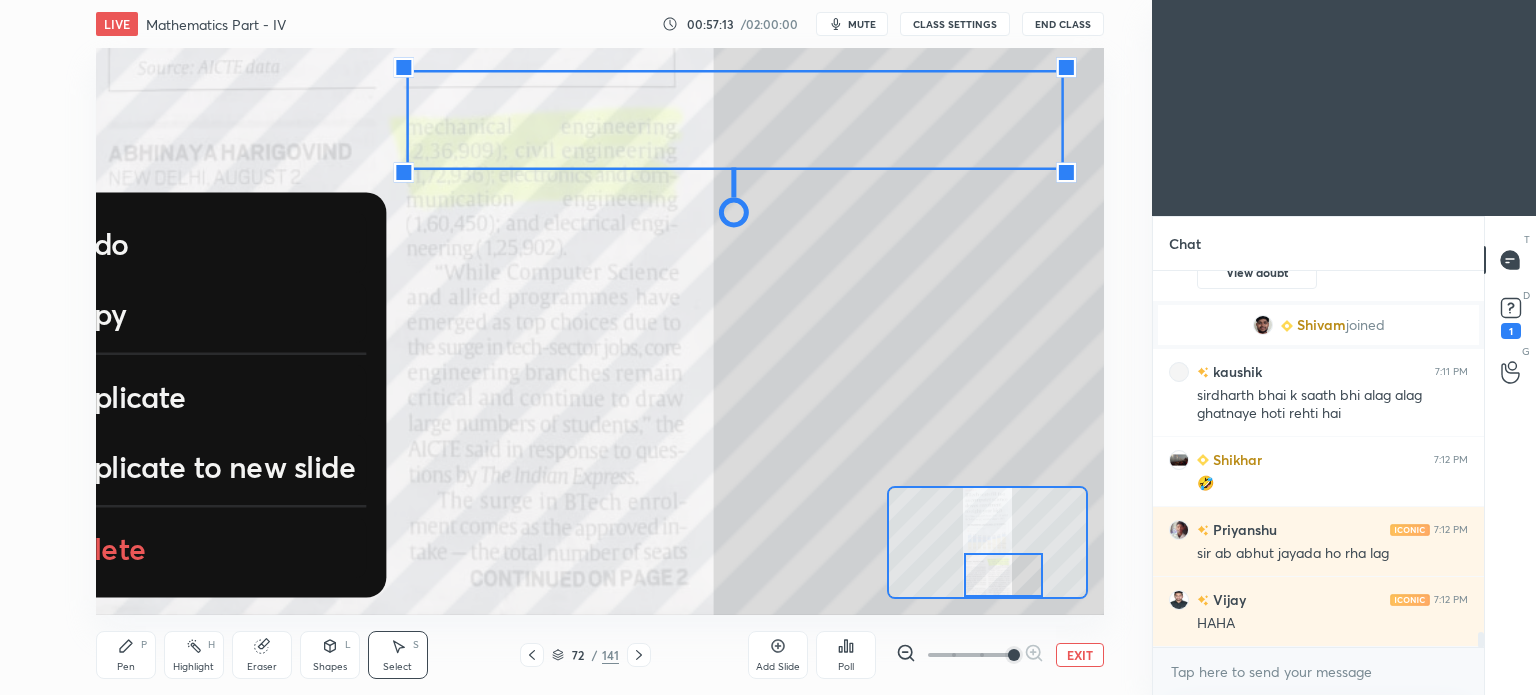 drag, startPoint x: 400, startPoint y: 71, endPoint x: 1128, endPoint y: 300, distance: 763.1677 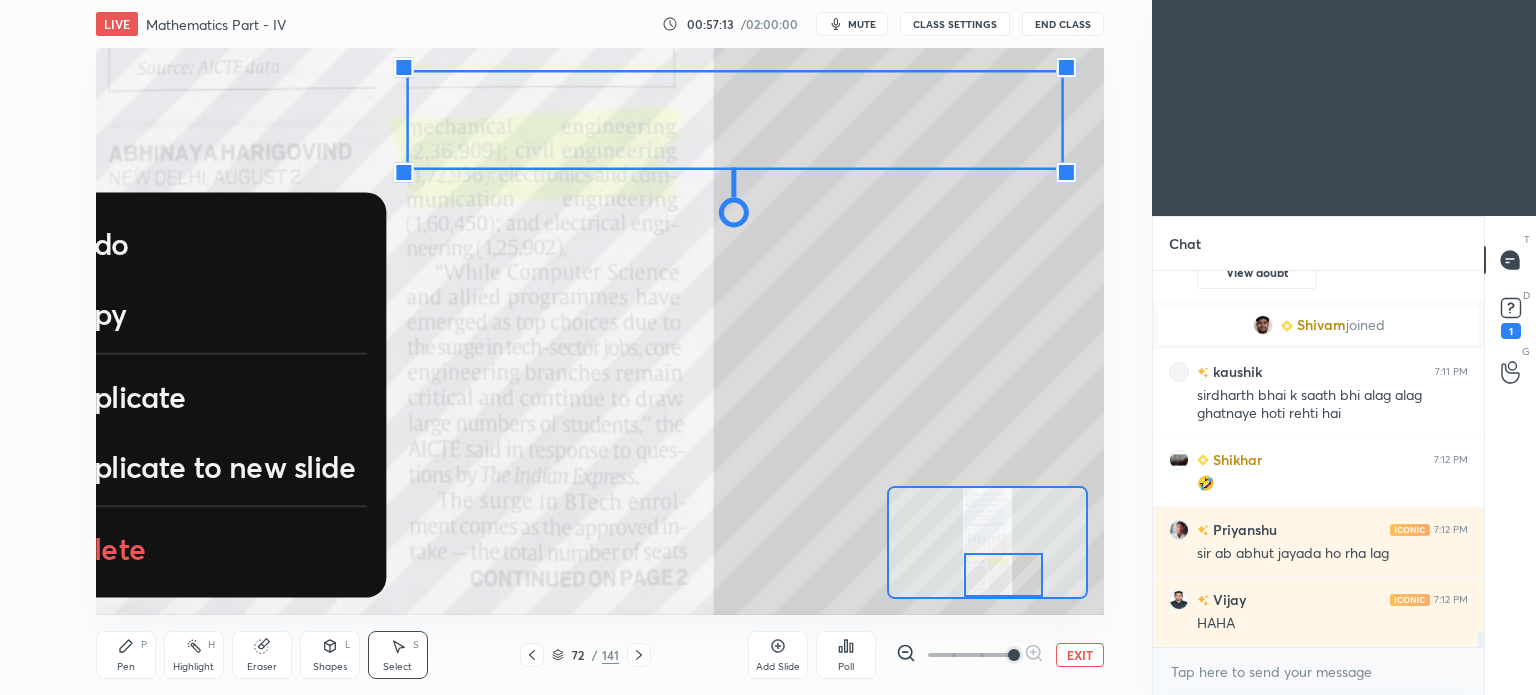 click on "0 ° Undo Copy Duplicate Duplicate to new slide Delete Setting up your live class Poll for   secs No correct answer Start poll" at bounding box center (600, 331) 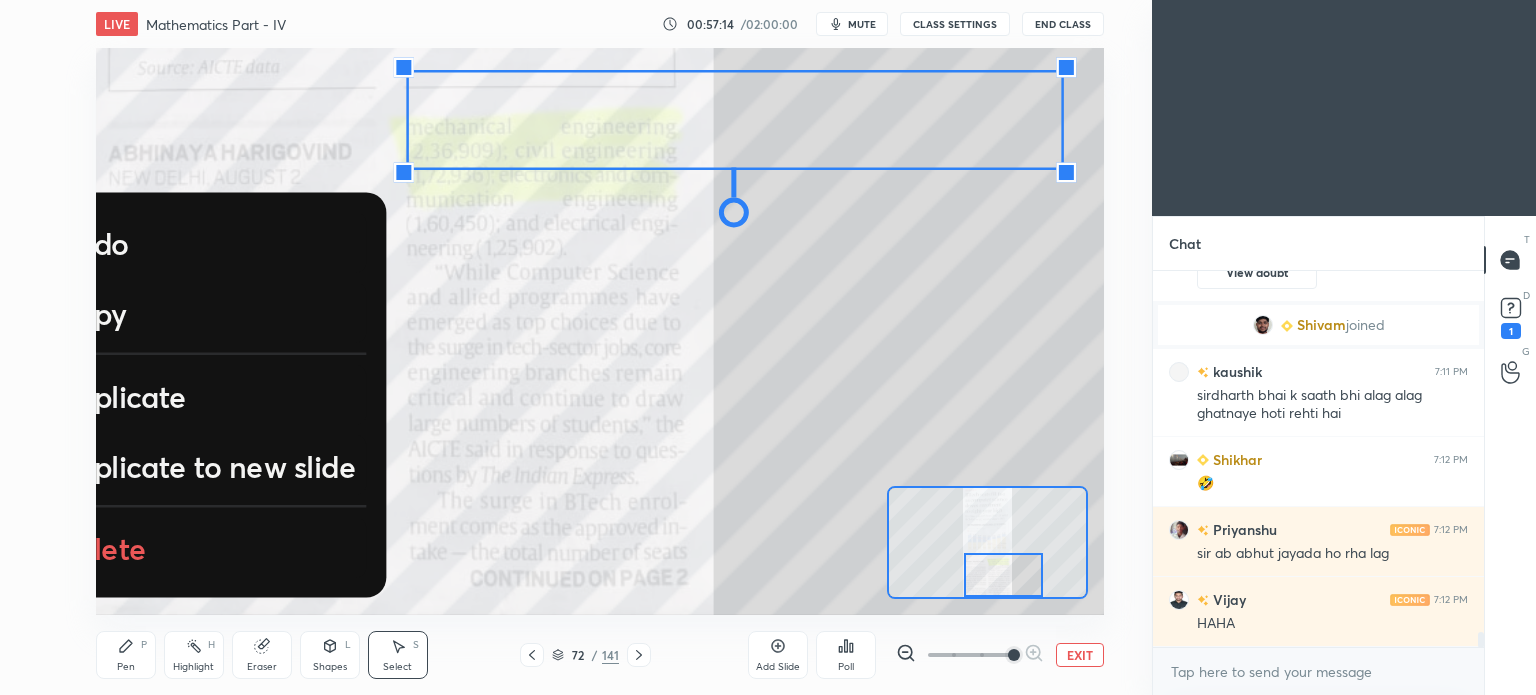 click on "Delete" at bounding box center (180, 549) 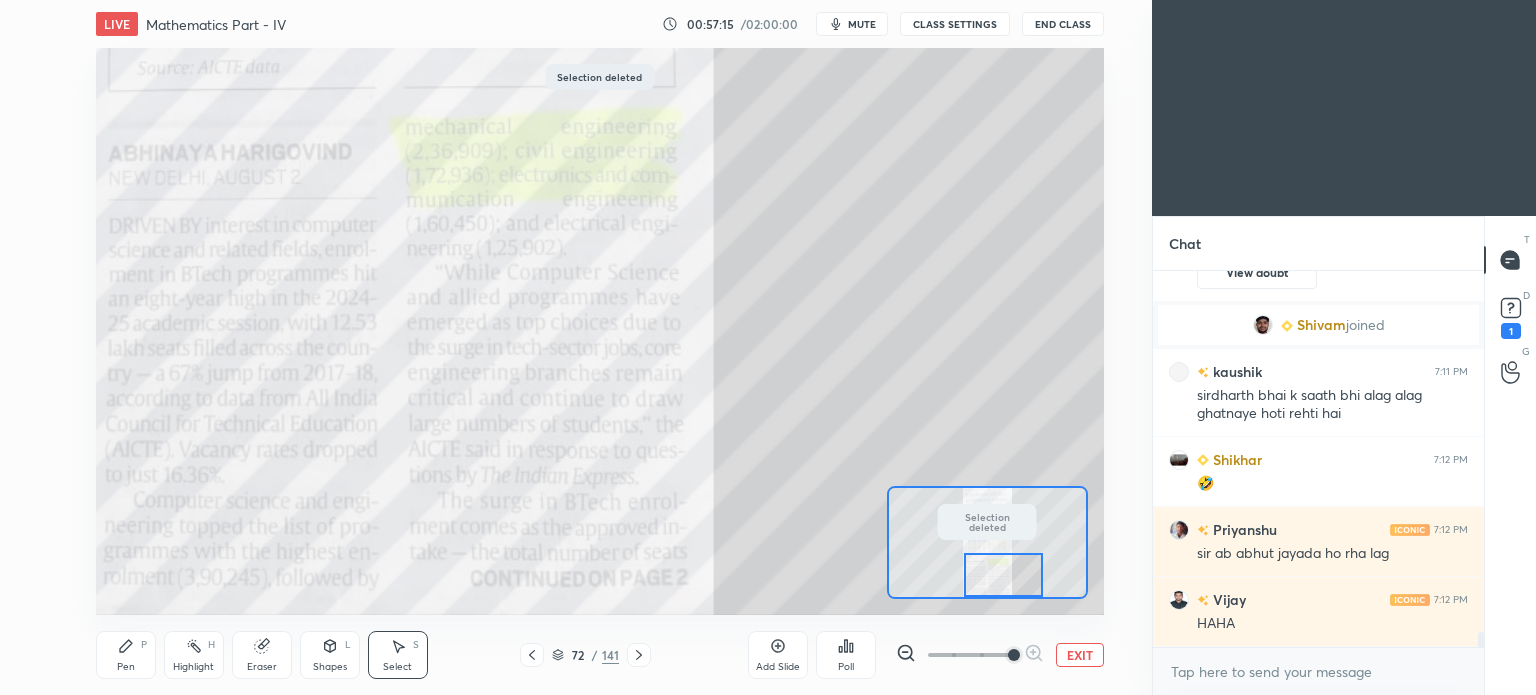 click on "EXIT" at bounding box center [1080, 655] 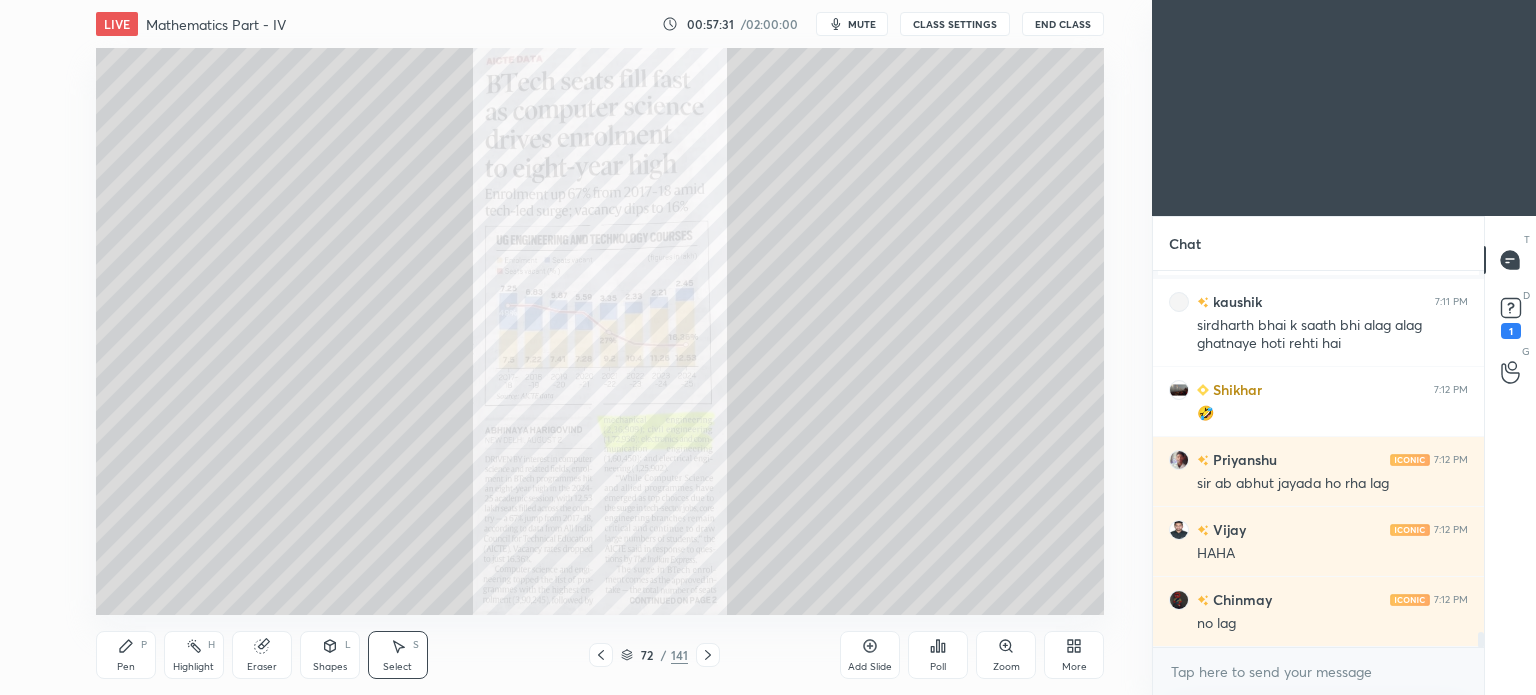 scroll, scrollTop: 9180, scrollLeft: 0, axis: vertical 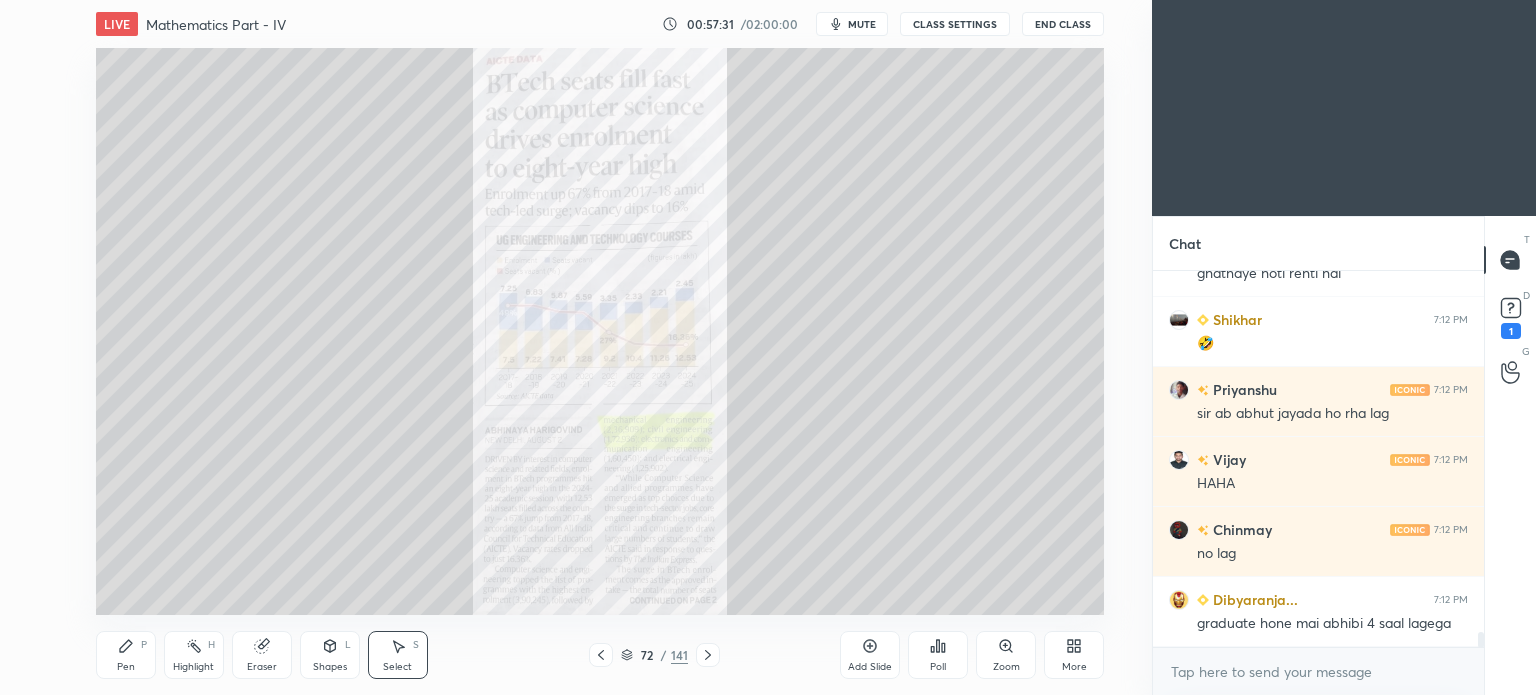 click on "Zoom" at bounding box center (1006, 667) 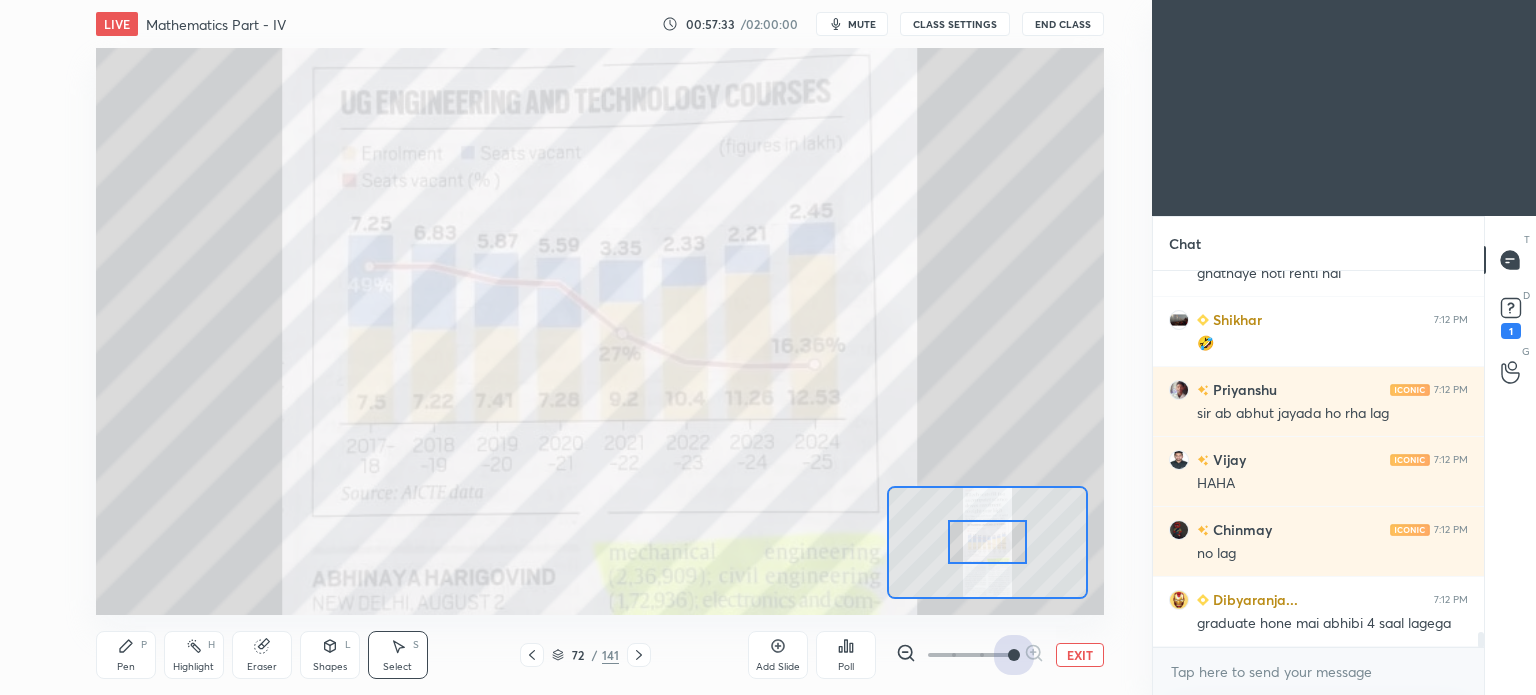 drag, startPoint x: 956, startPoint y: 656, endPoint x: 1084, endPoint y: 683, distance: 130.81667 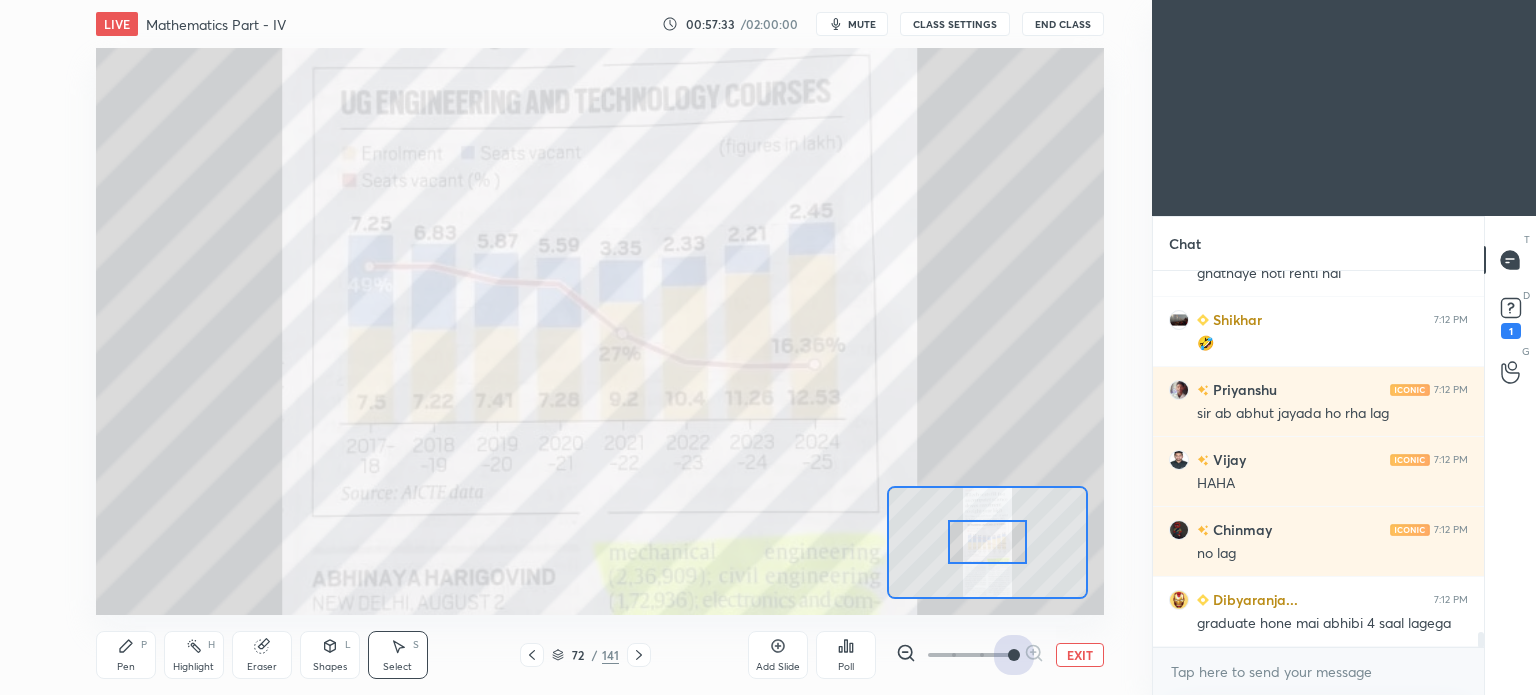 click on "Add Slide Poll EXIT" at bounding box center [926, 655] 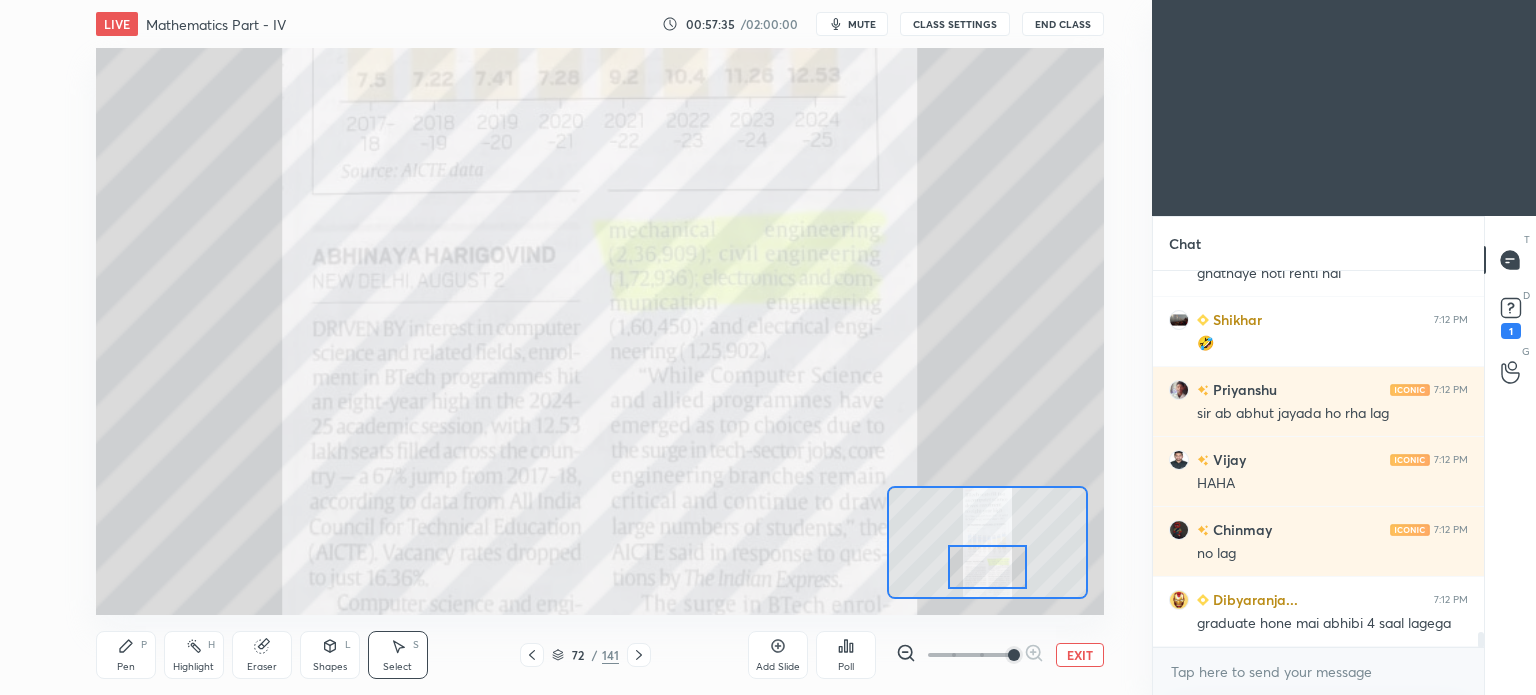 drag, startPoint x: 984, startPoint y: 548, endPoint x: 984, endPoint y: 573, distance: 25 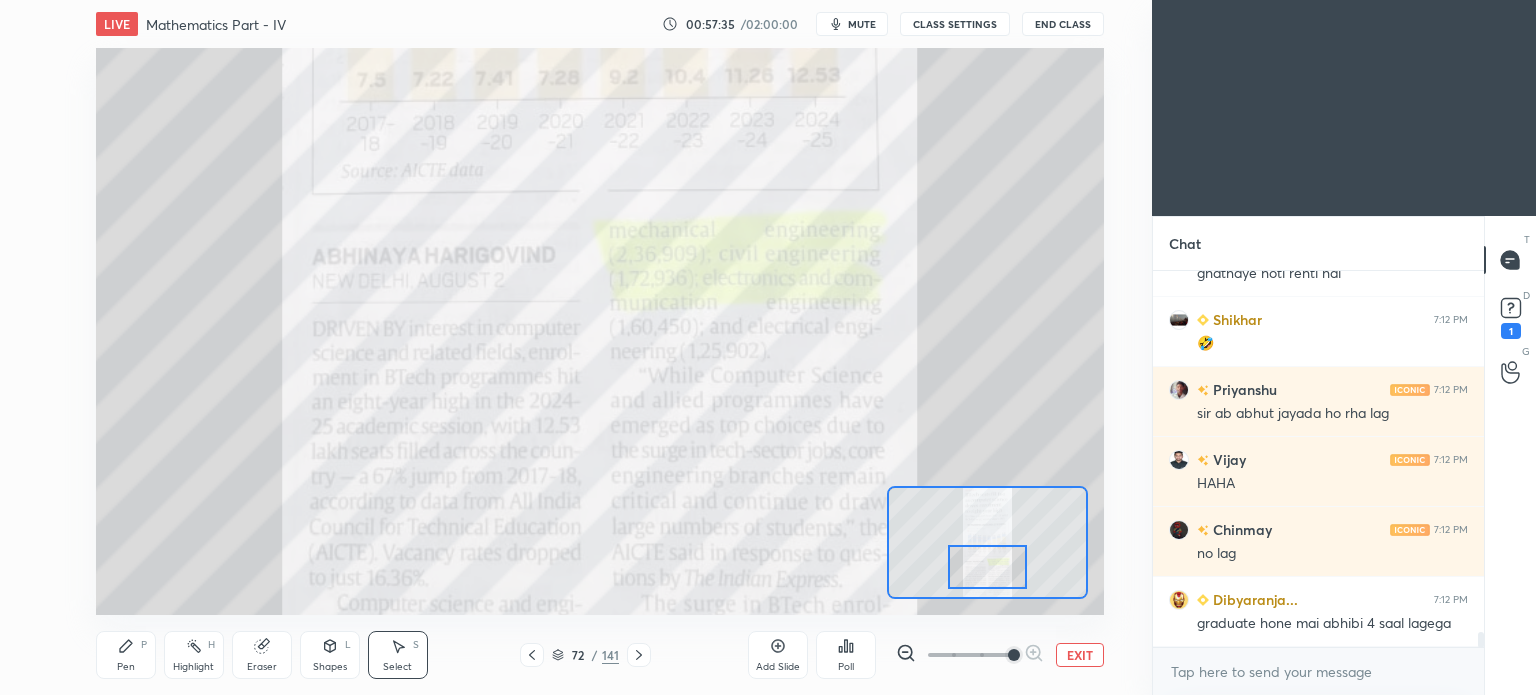 click at bounding box center (987, 567) 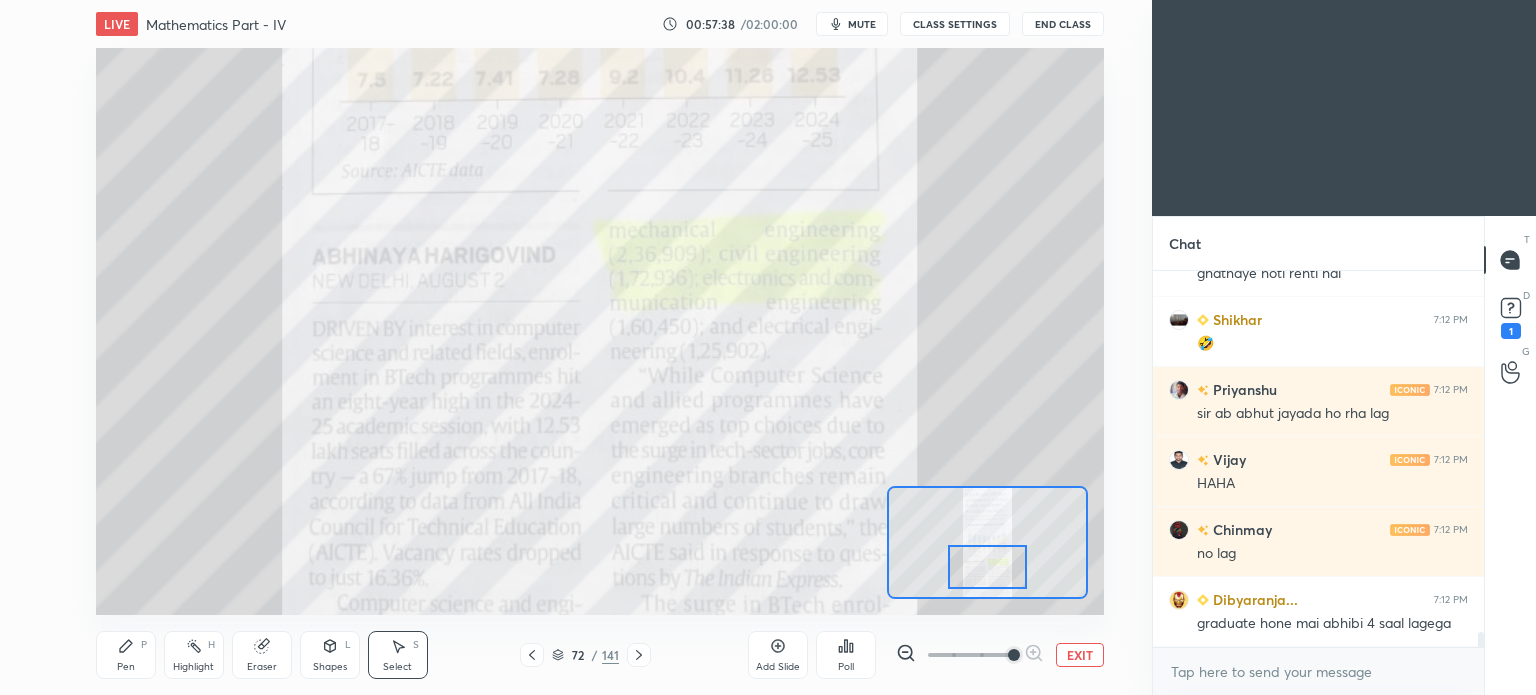 scroll, scrollTop: 9228, scrollLeft: 0, axis: vertical 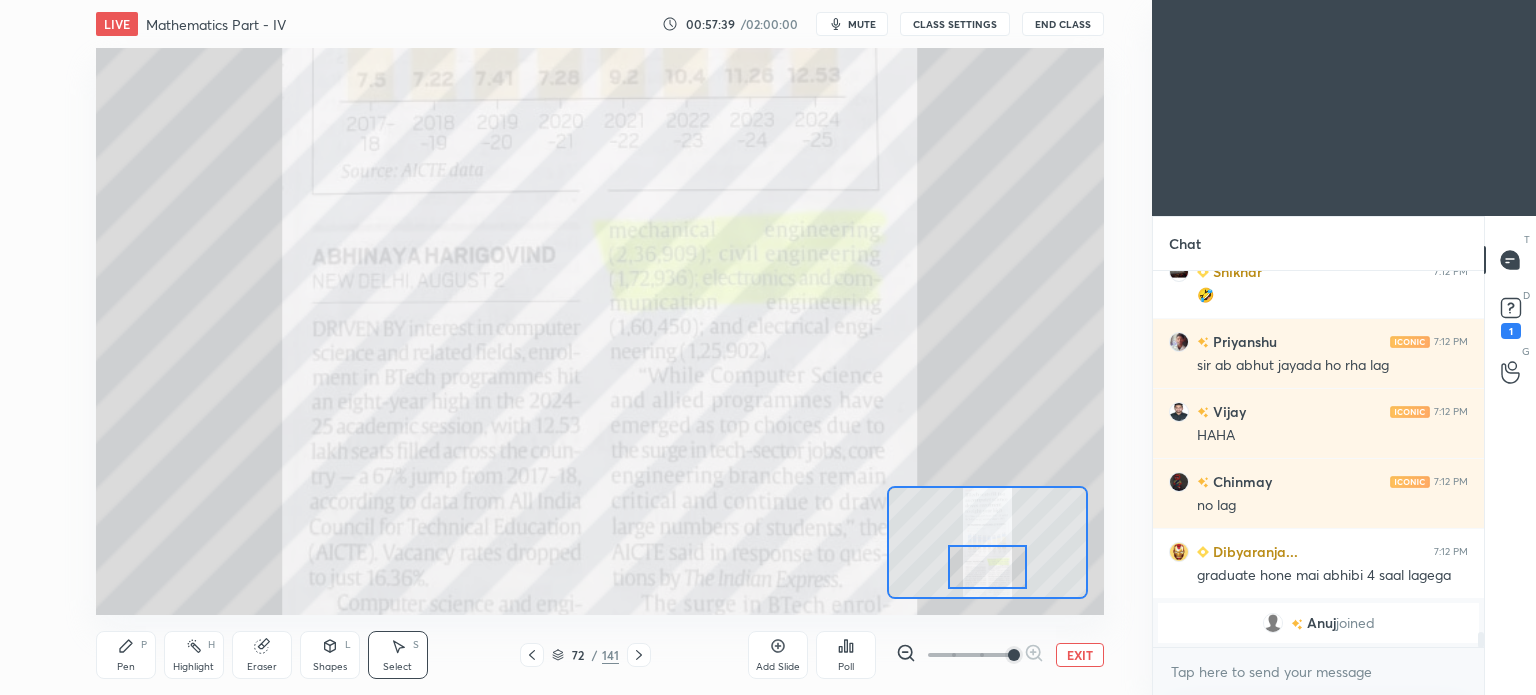 click on "EXIT" at bounding box center [1080, 655] 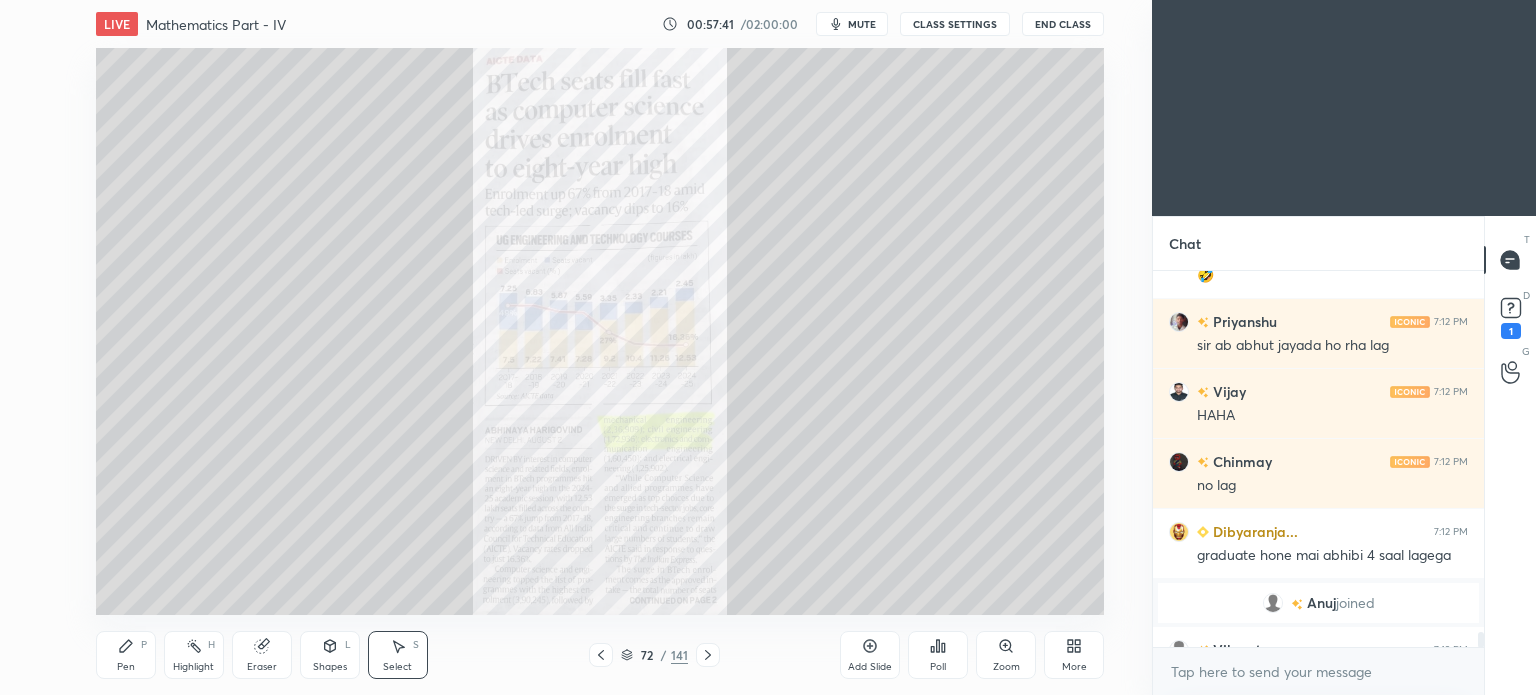 scroll, scrollTop: 9296, scrollLeft: 0, axis: vertical 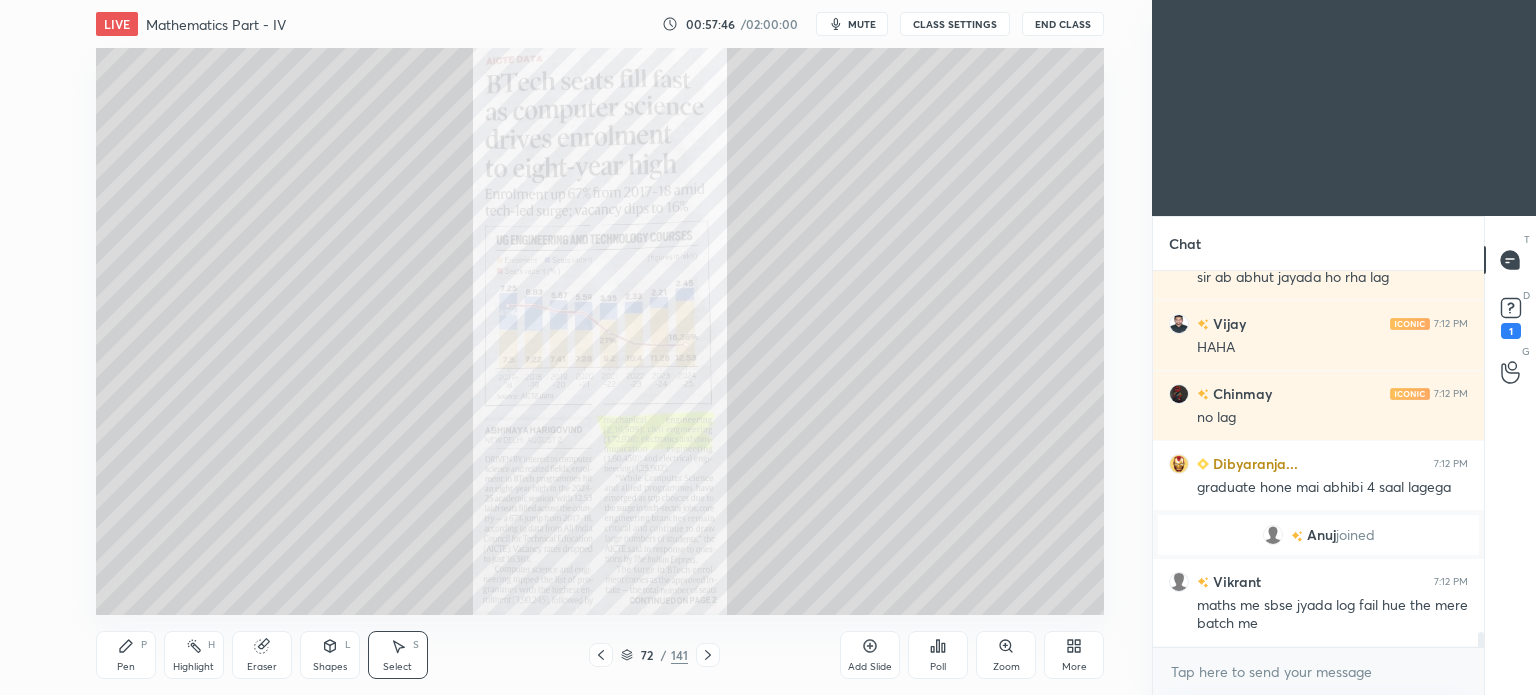 click on "More" at bounding box center [1074, 655] 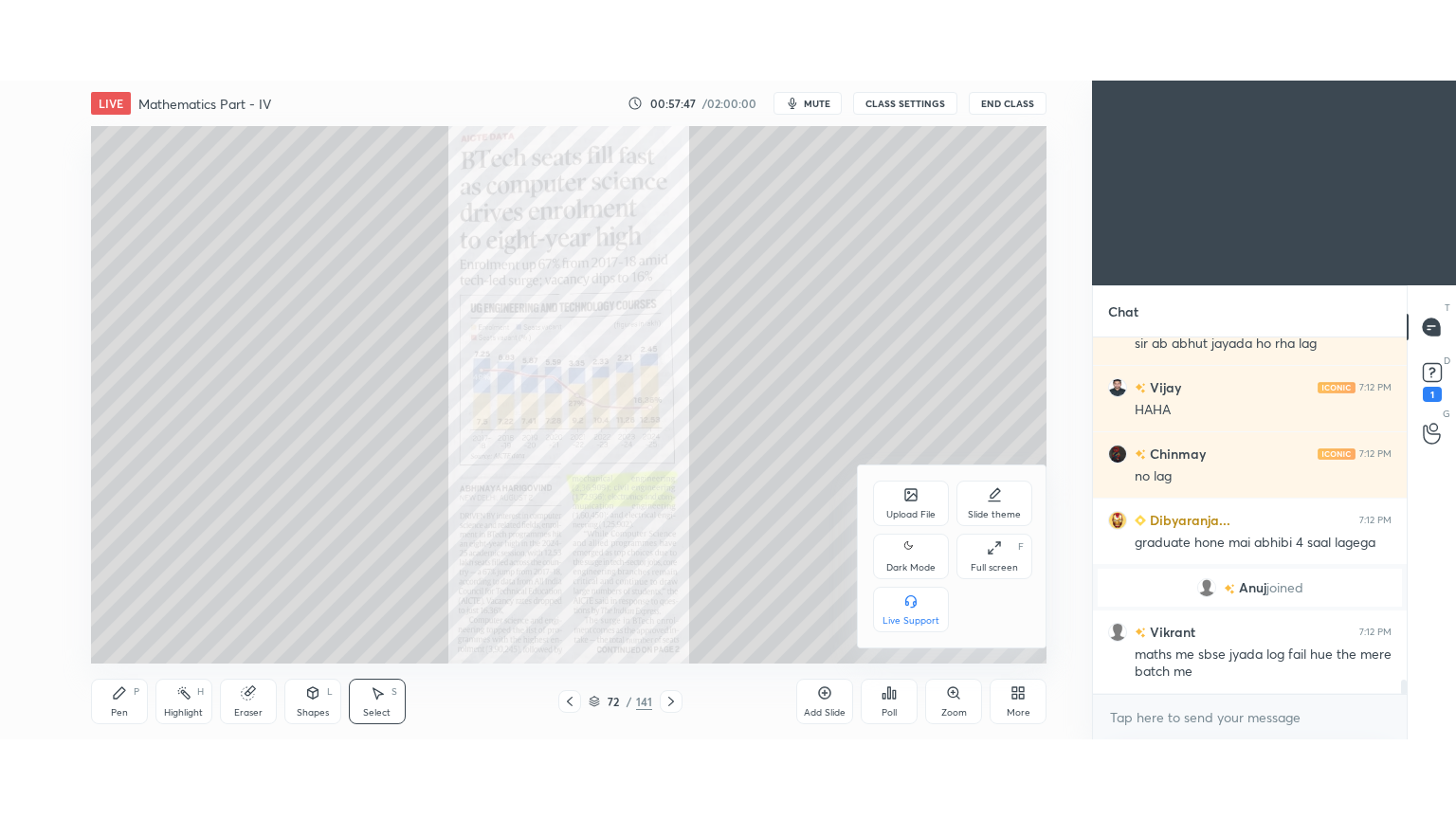 scroll, scrollTop: 8895, scrollLeft: 0, axis: vertical 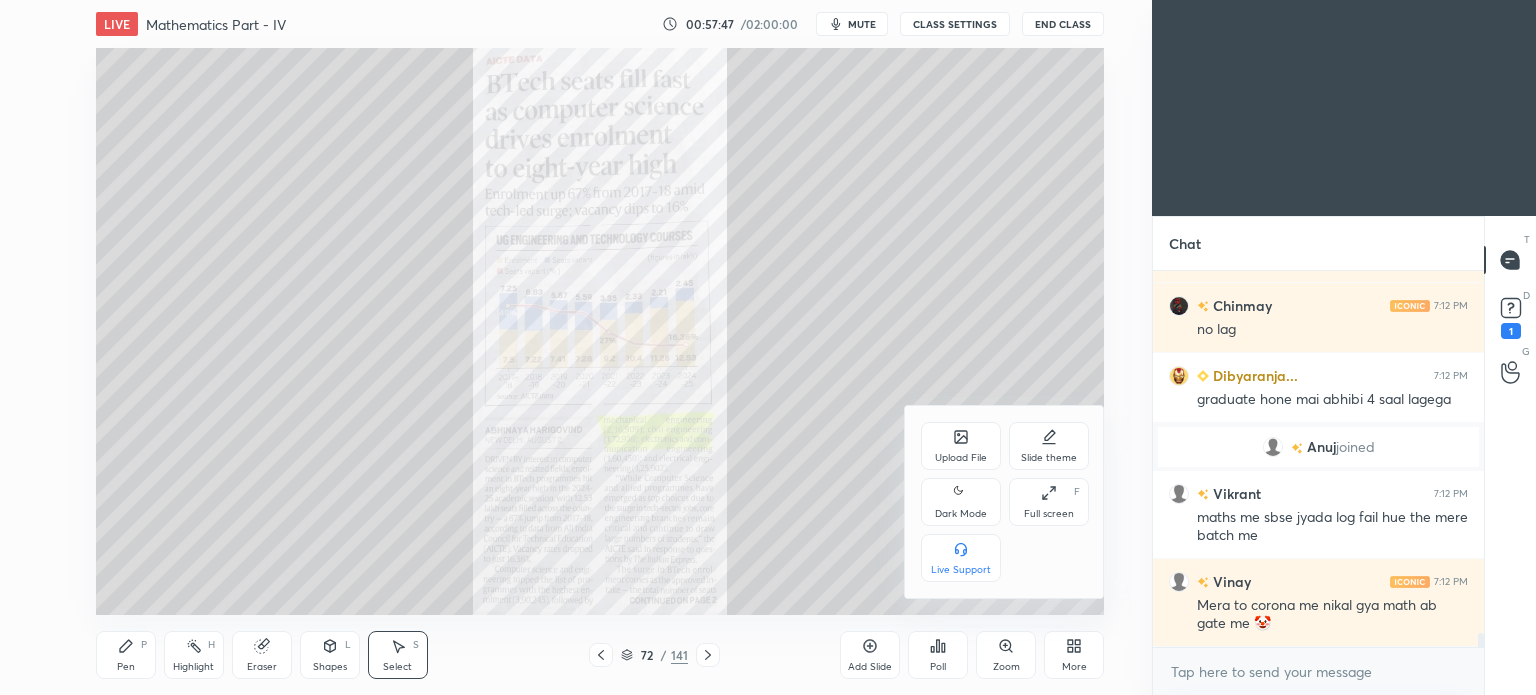 click on "Full screen F" at bounding box center (1049, 502) 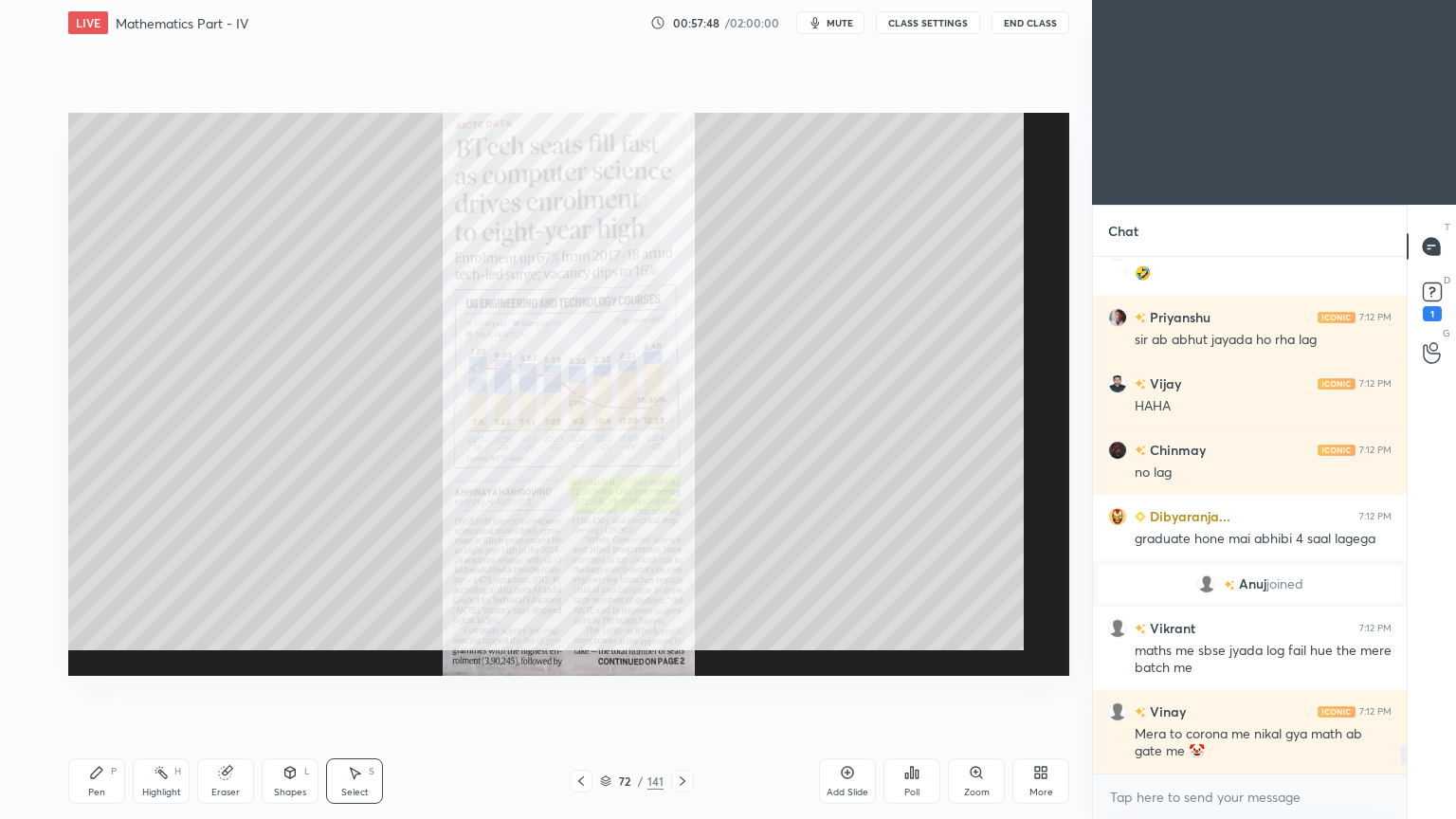 scroll, scrollTop: 94094, scrollLeft: 93776, axis: both 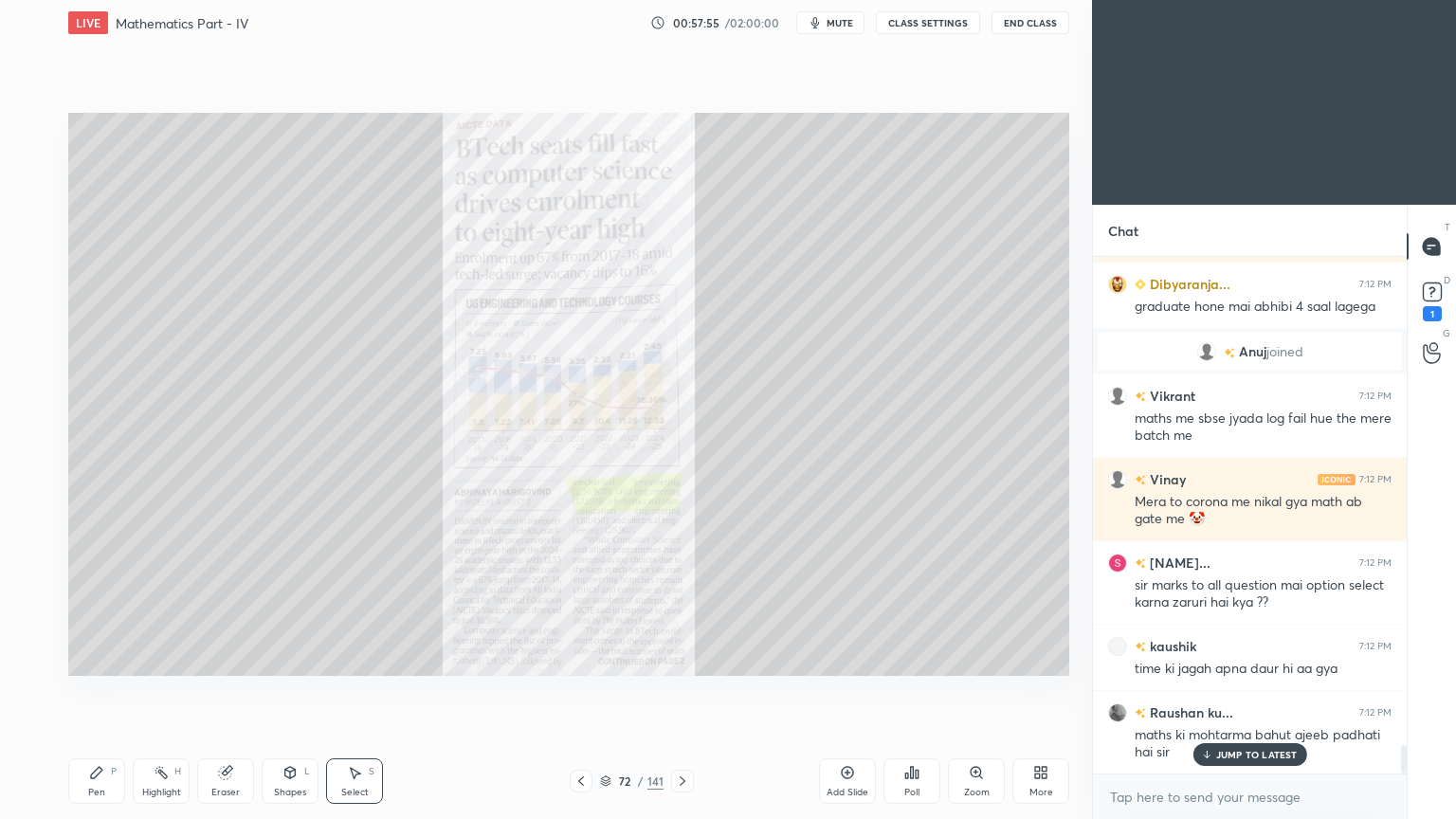 drag, startPoint x: 1235, startPoint y: 755, endPoint x: 1053, endPoint y: 714, distance: 186.56098 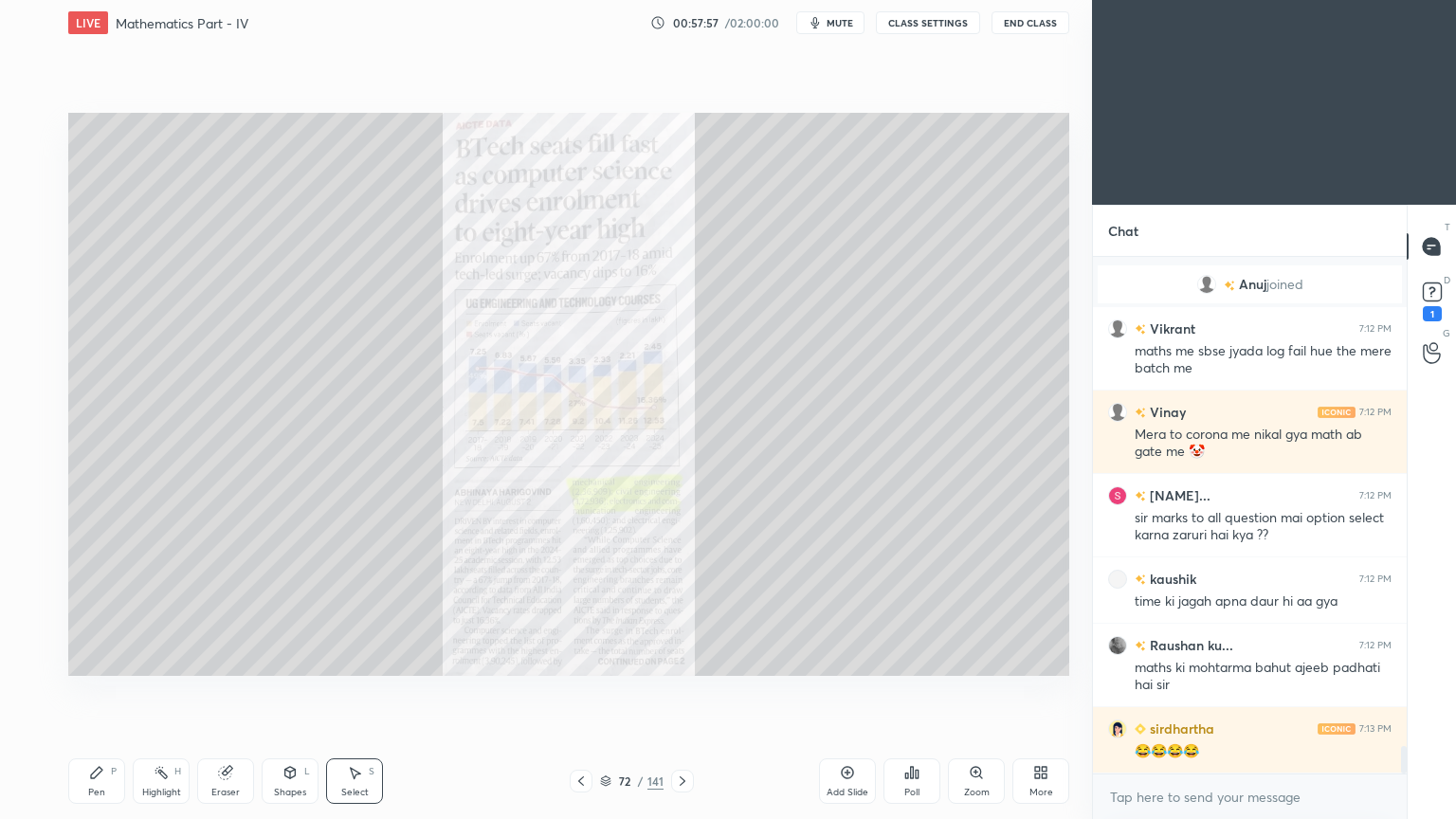 scroll, scrollTop: 9100, scrollLeft: 0, axis: vertical 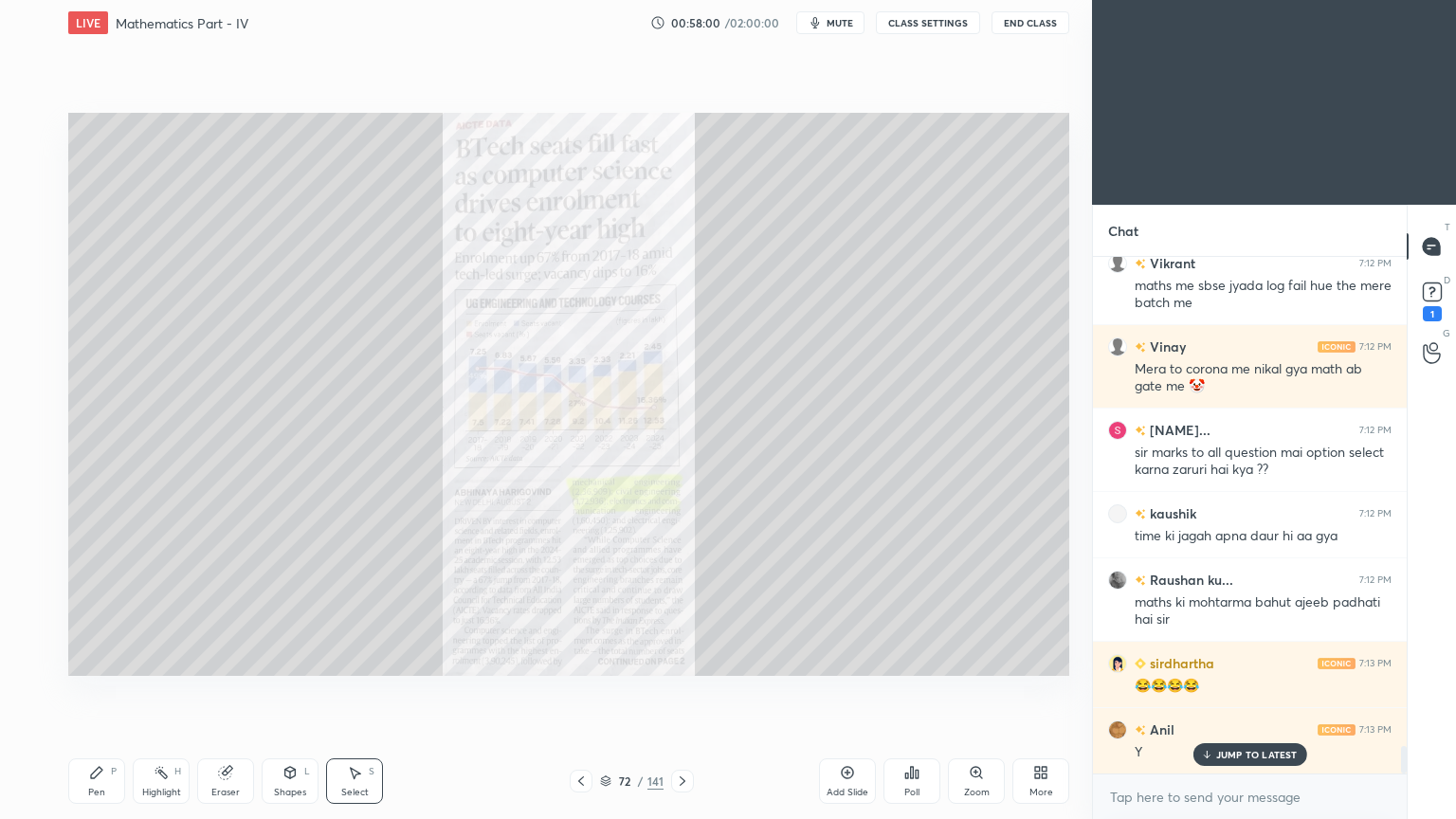 click on "JUMP TO LATEST" at bounding box center [1257, 755] 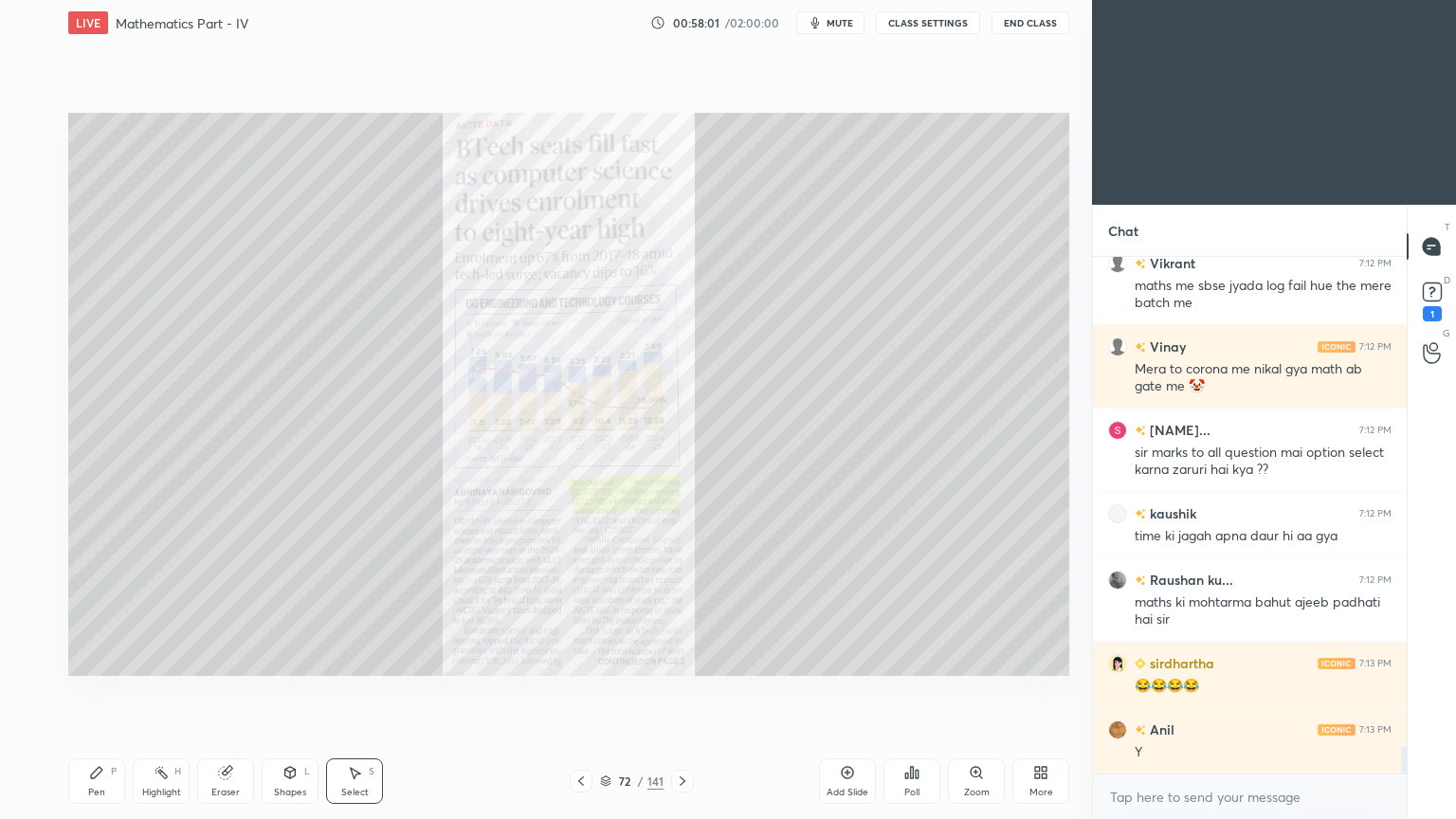 click at bounding box center [682, 781] 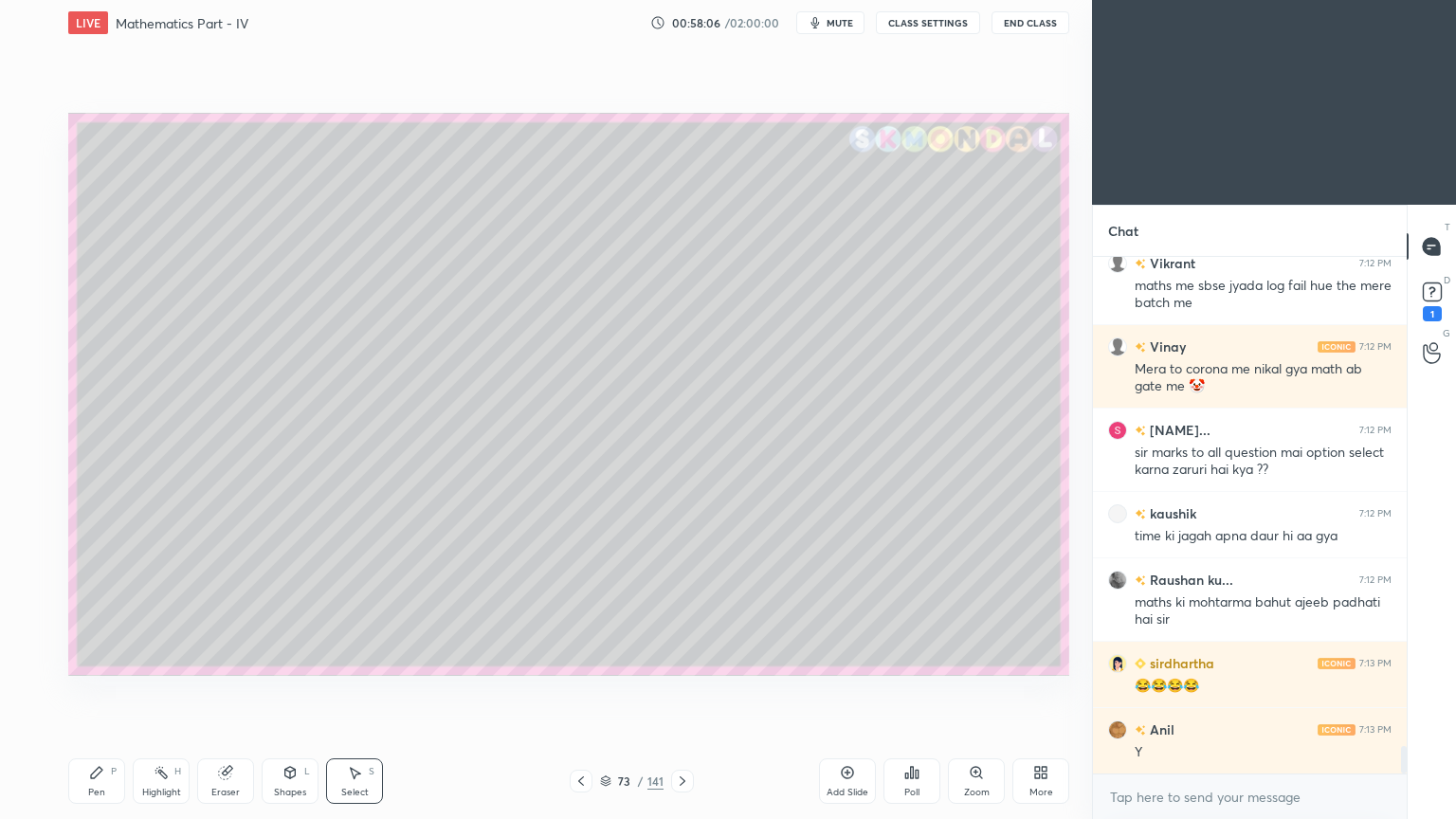 click on "Shapes L" at bounding box center (290, 781) 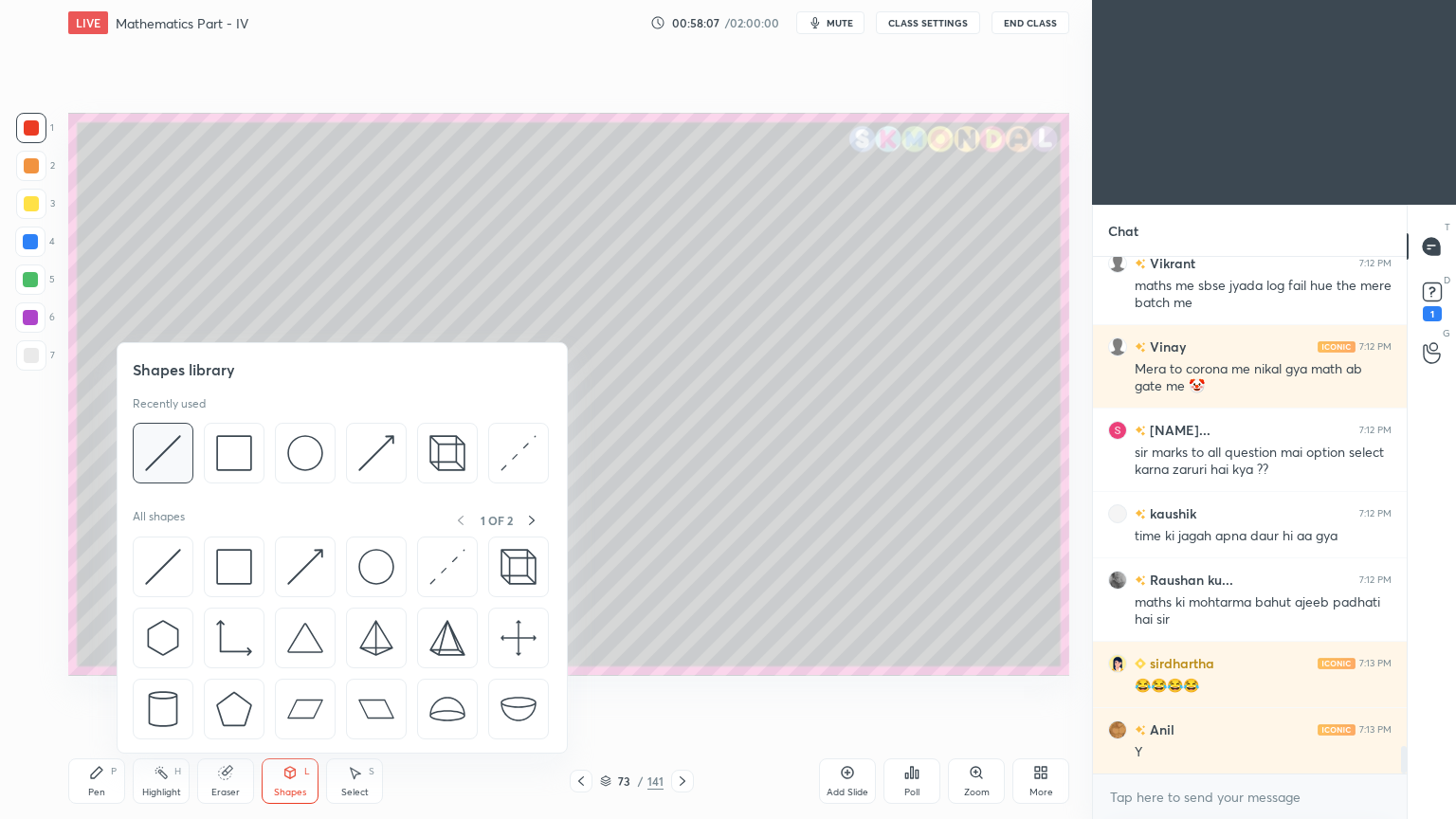 click at bounding box center (163, 453) 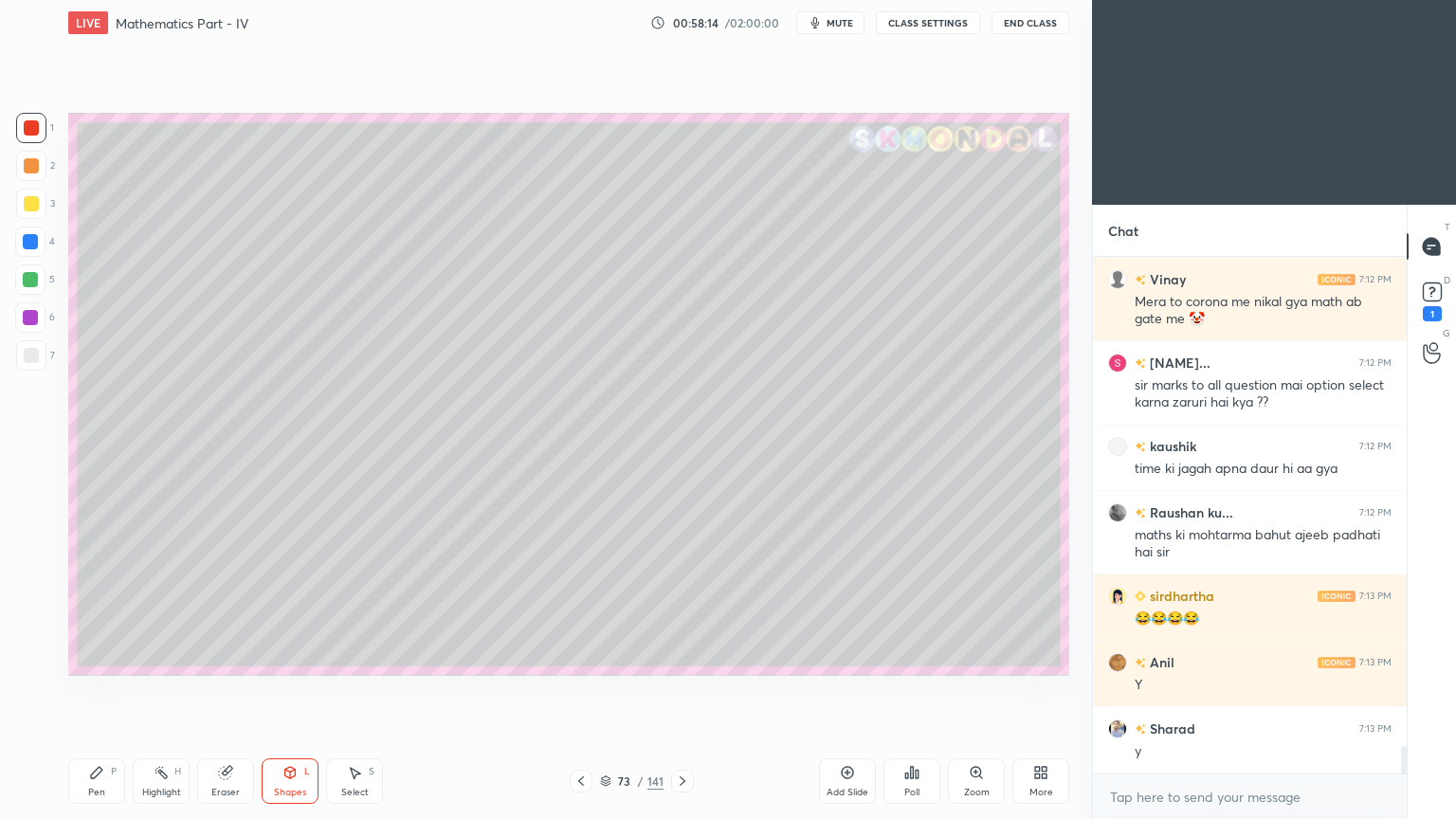 scroll, scrollTop: 9233, scrollLeft: 0, axis: vertical 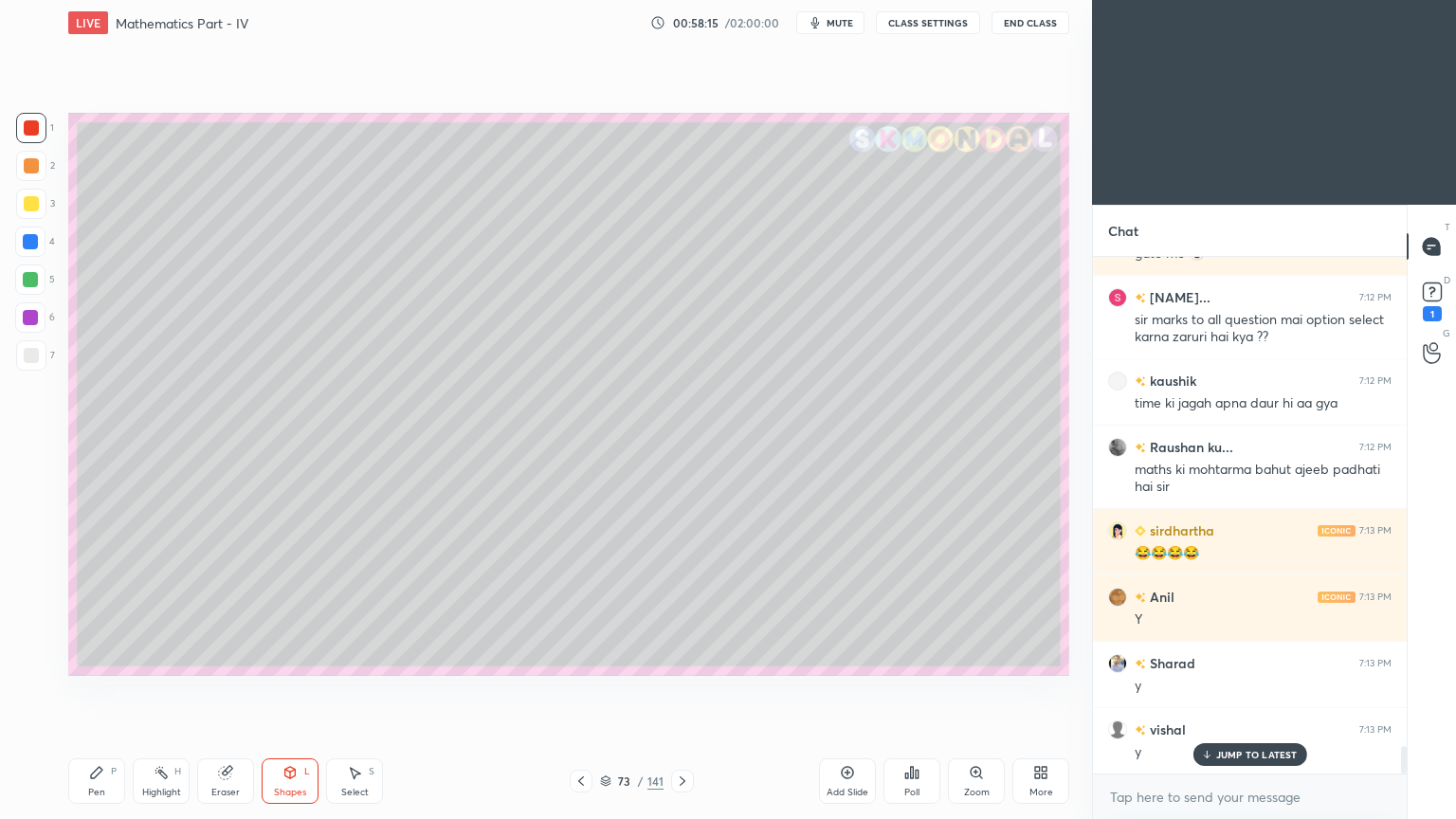 click on "Shapes L" at bounding box center [290, 781] 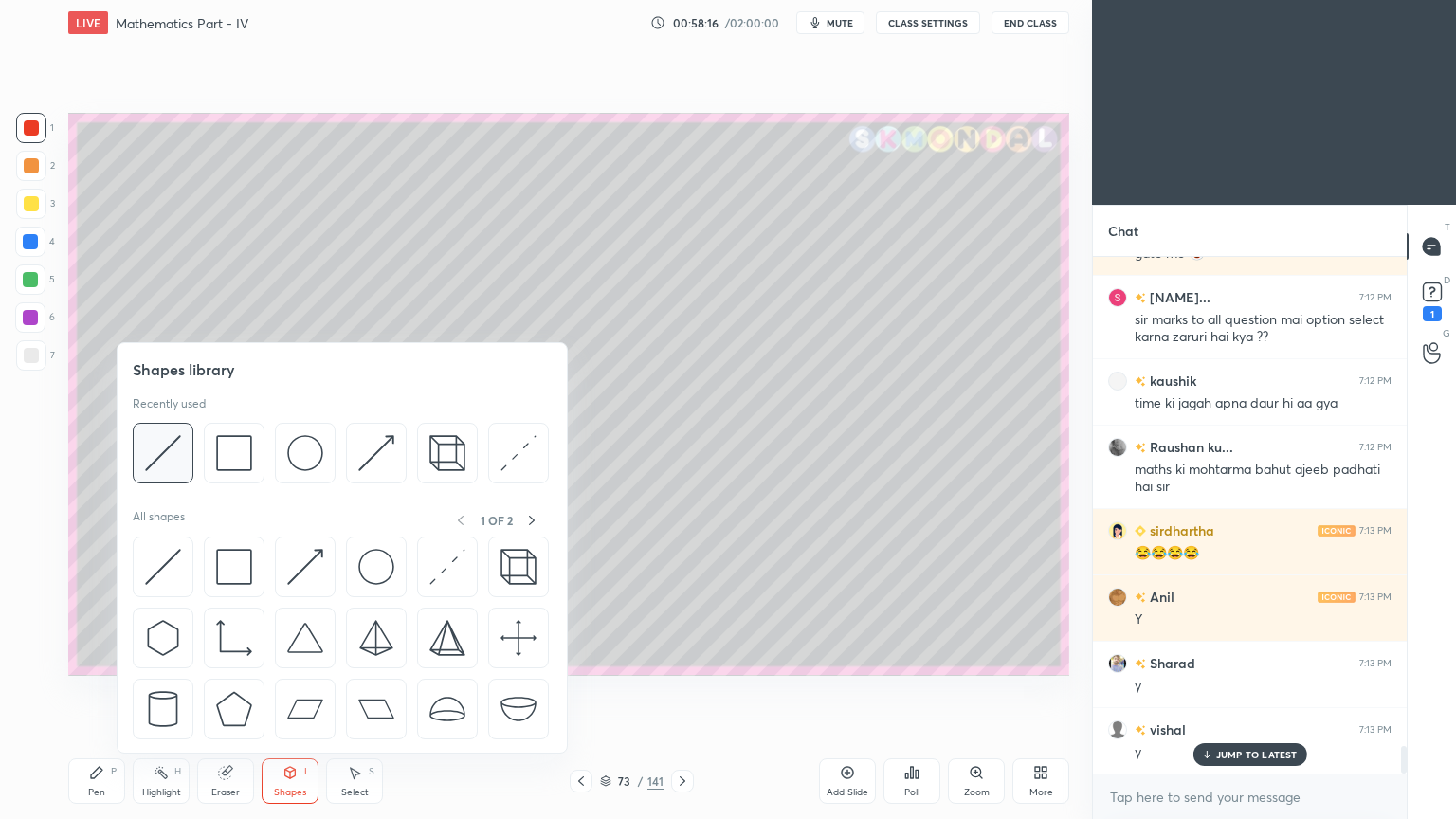 click at bounding box center (163, 453) 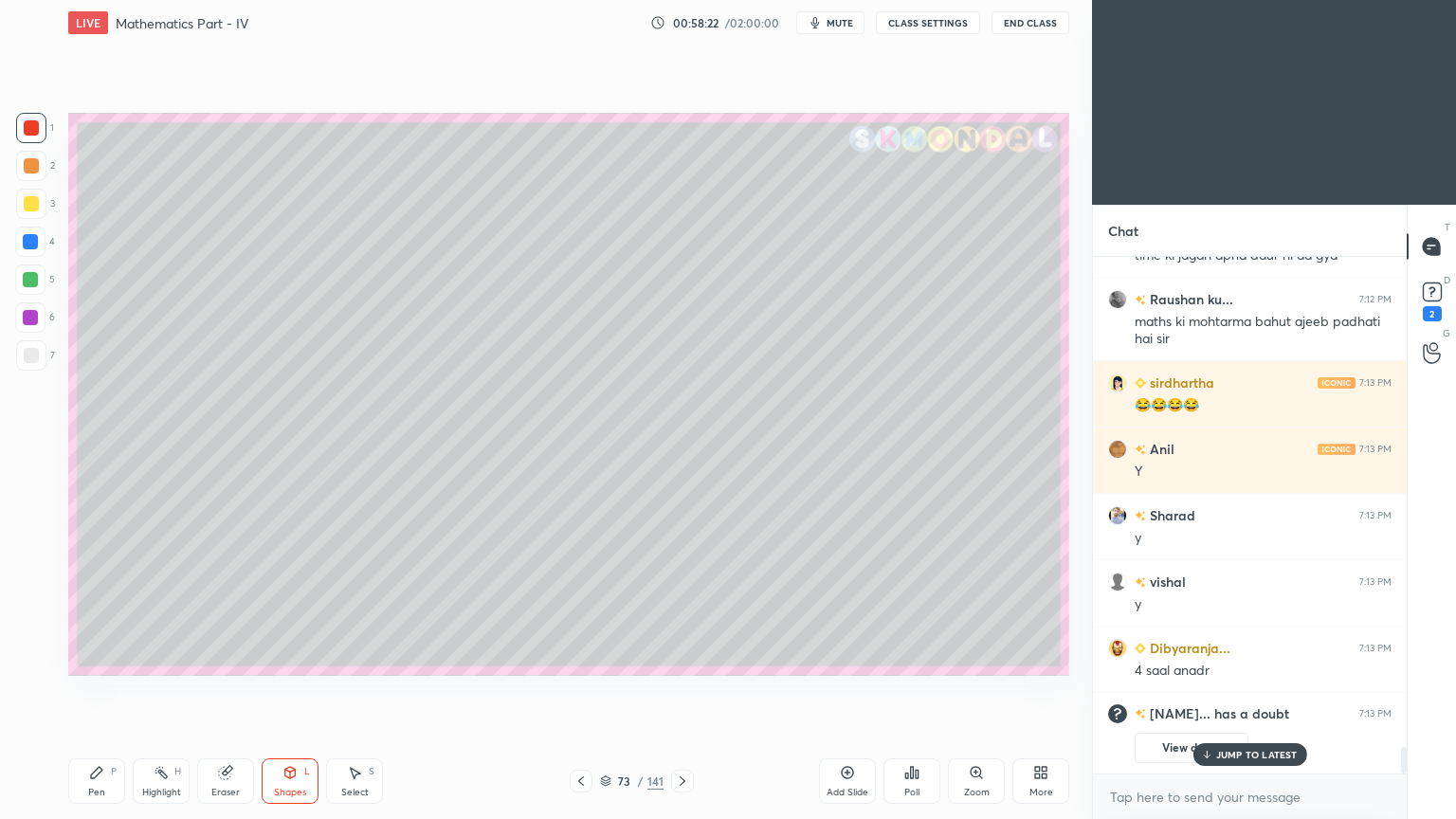 scroll, scrollTop: 9070, scrollLeft: 0, axis: vertical 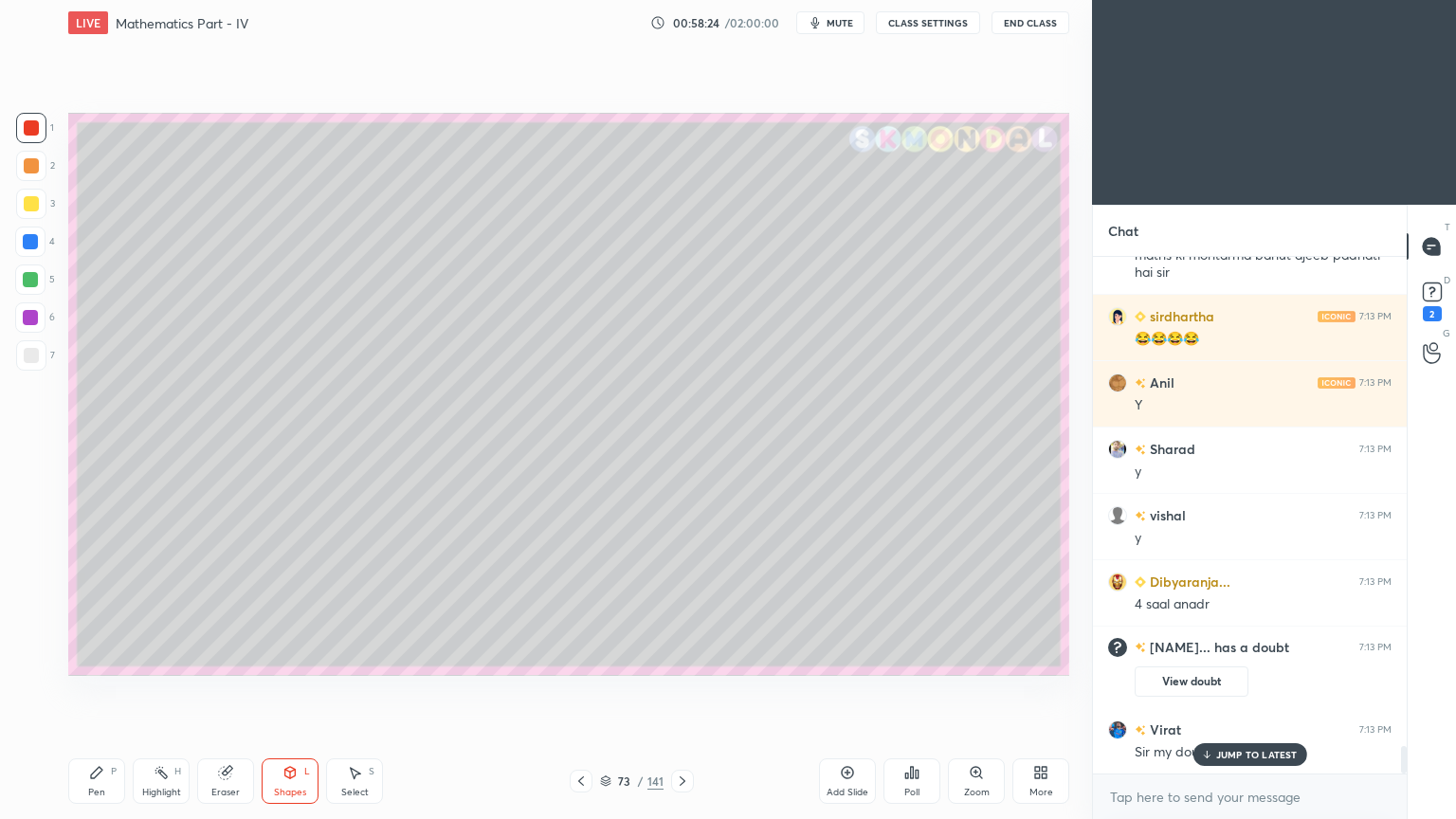 click on "Shikhar 7:12 PM 🤣 Priyanshu 7:12 PM sir ab abhut jayada ho rha lag Vijay 7:12 PM HAHA Chinmay 7:12 PM no lag Dibyaranja... 7:12 PM graduate hone mai abhibi 4 saal lagega Anuj joined Vikrant 7:12 PM maths me sbse jyada log fail hue the mere batch me Vinay 7:12 PM Mera to corona me nikal gya math ab gate me 🤡 Satyanaray... 7:12 PM sir marks to all question mai option select karna zaruri hai kya ?? kaushik 7:12 PM time ki jagah apna daur hi aa gya Raushan ku... 7:12 PM maths ki mohtarma bahut ajeeb padhati hai sir sirdhartha 7:13 PM 😂😂😂😂 Anil 7:13 PM Y Sharad 7:13 PM y vishal 7:13 PM y Dibyaranja... 7:13 PM 4 saal anadr Satyanaray... has a doubt 7:13 PM View doubt Virat 7:13 PM Sir my doubt" at bounding box center [1249, 515] 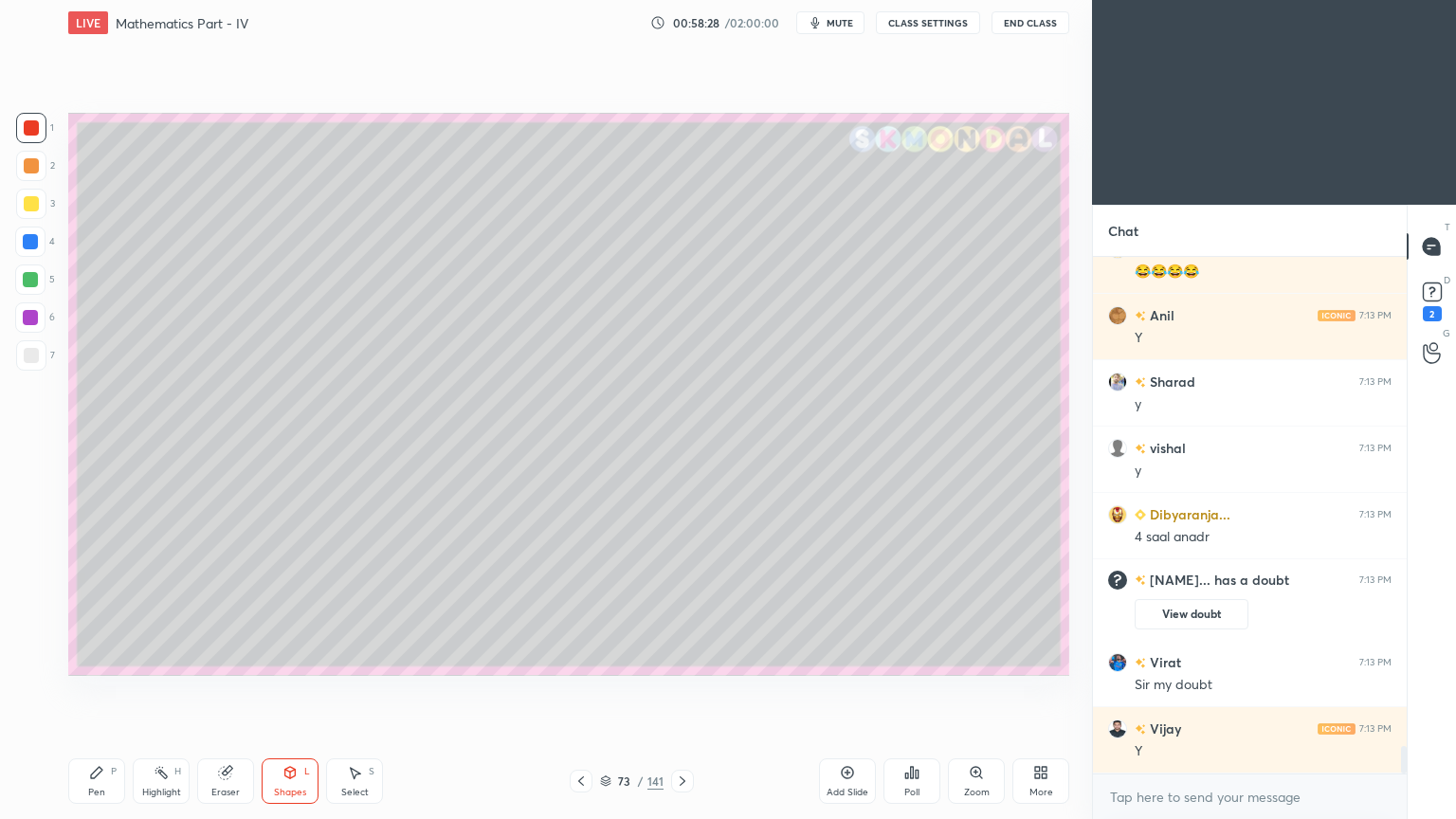 scroll, scrollTop: 9202, scrollLeft: 0, axis: vertical 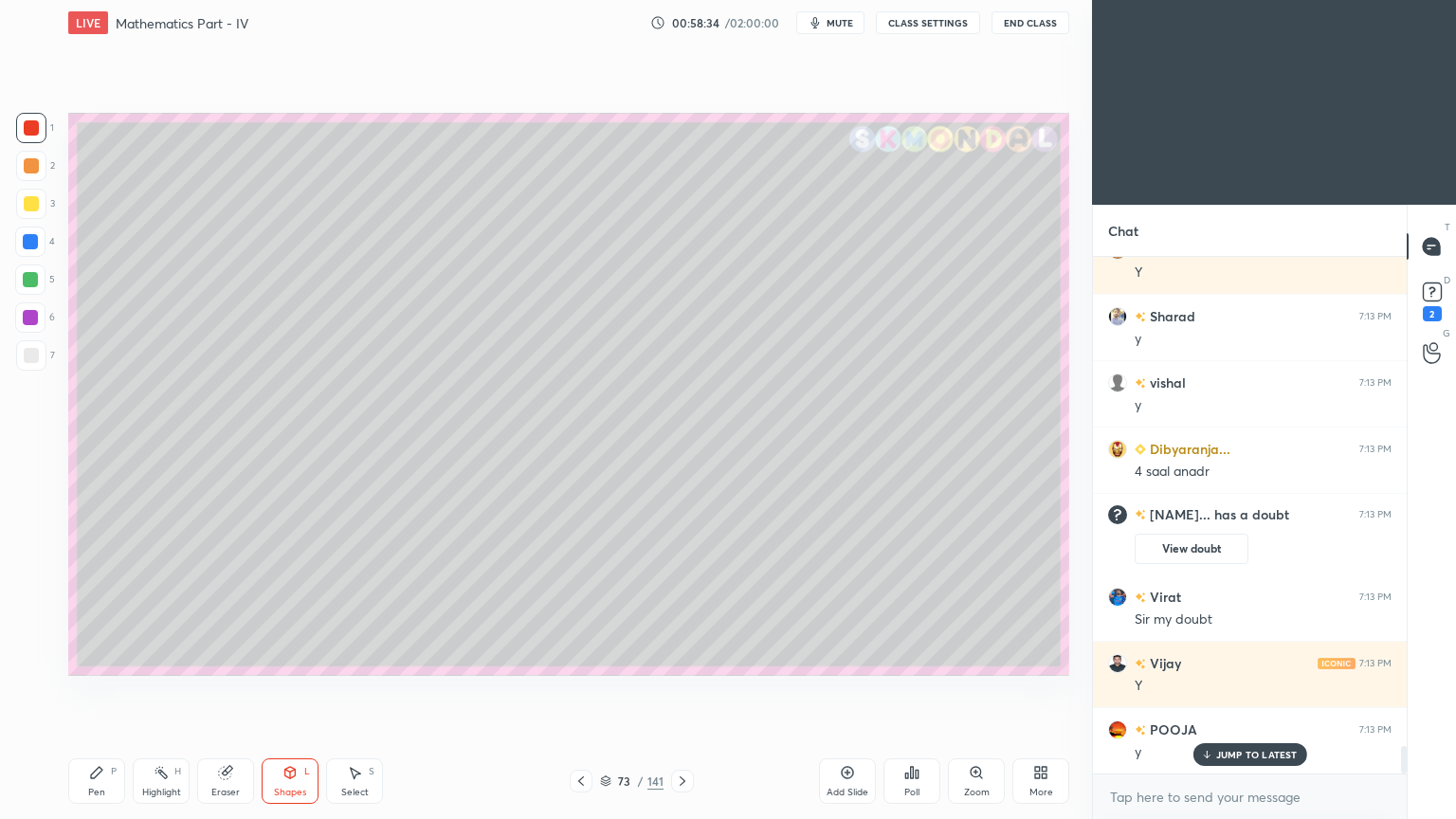 click on "JUMP TO LATEST" at bounding box center [1257, 755] 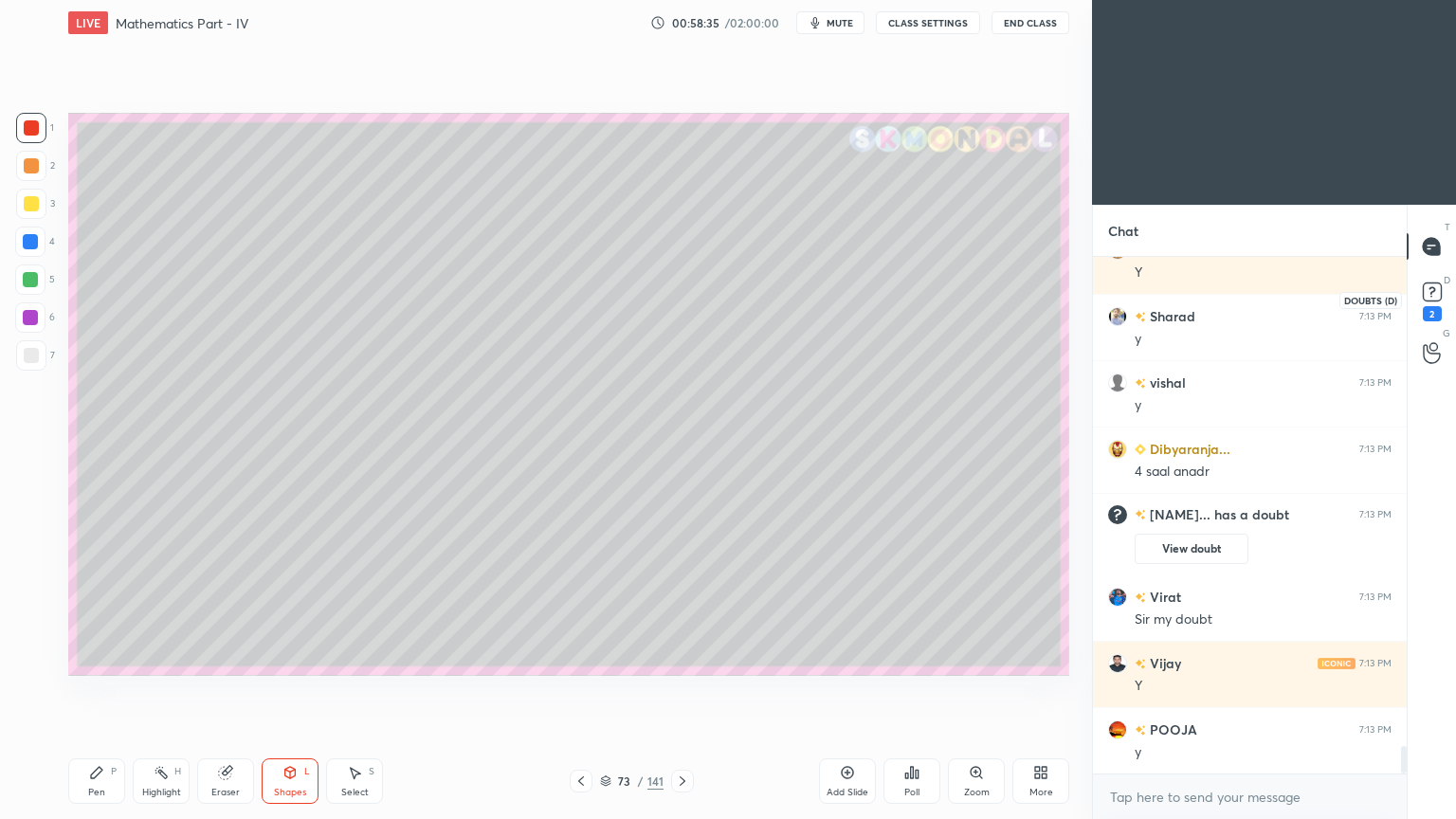 click 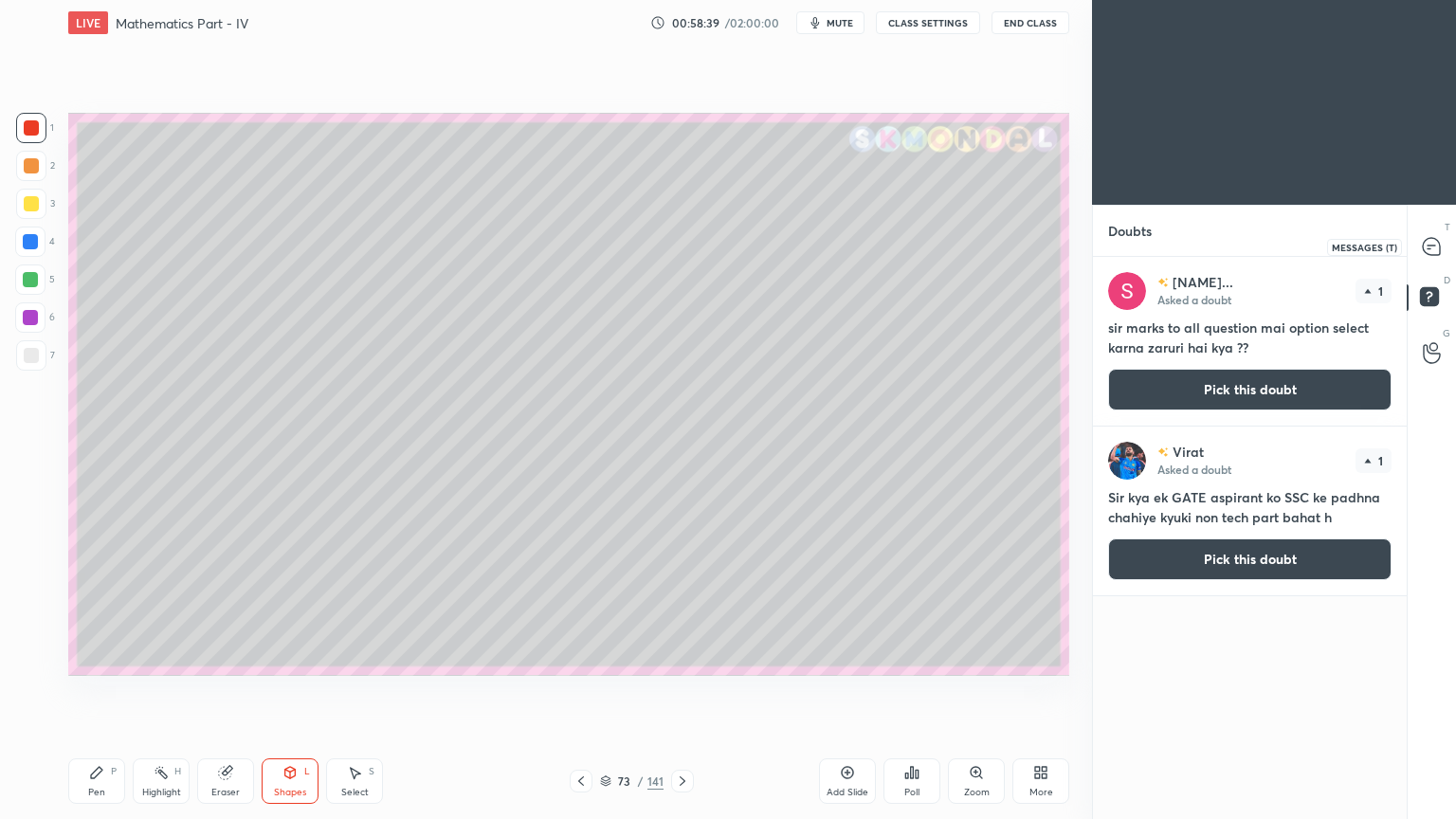 click 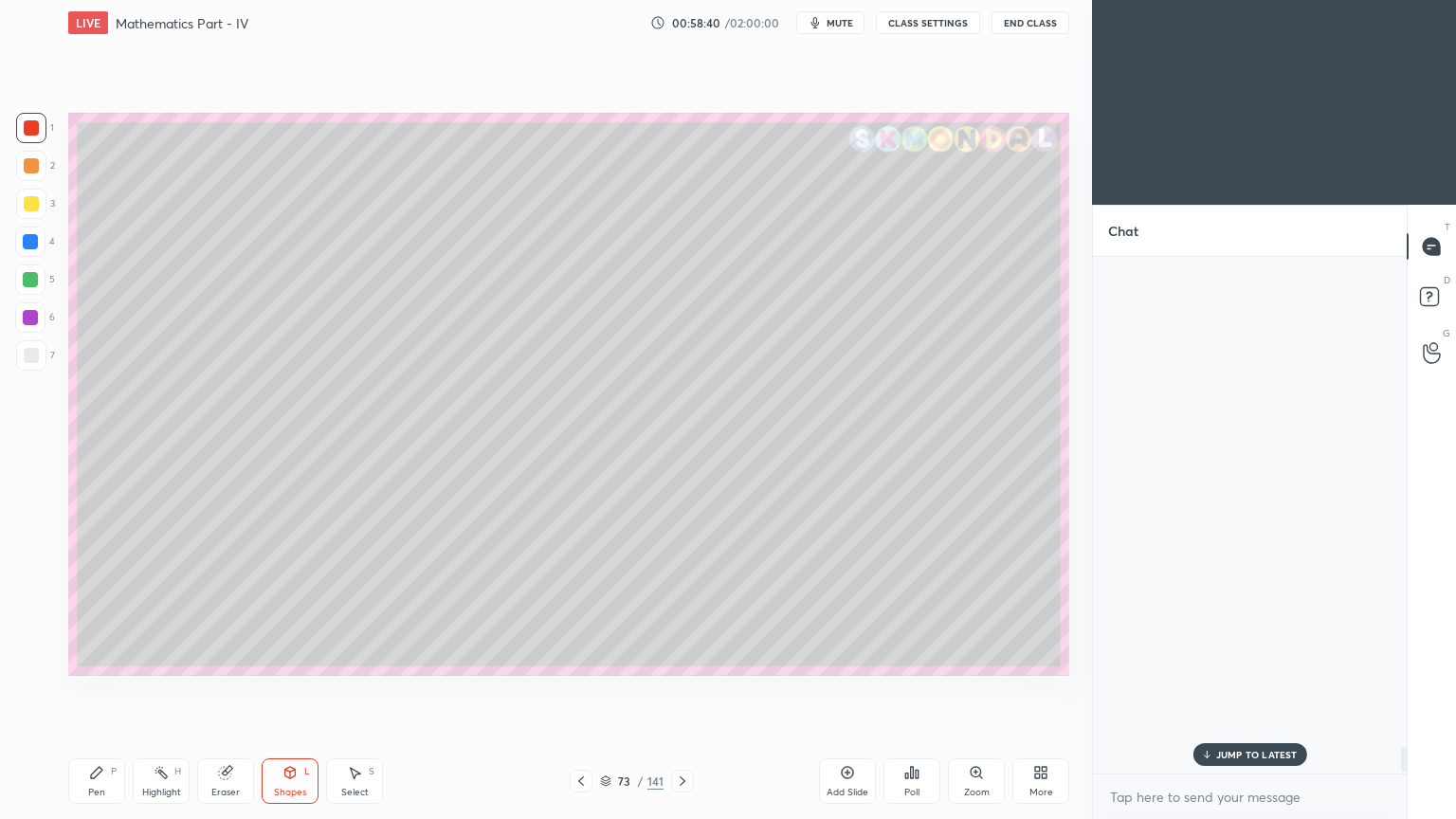 scroll, scrollTop: 9683, scrollLeft: 0, axis: vertical 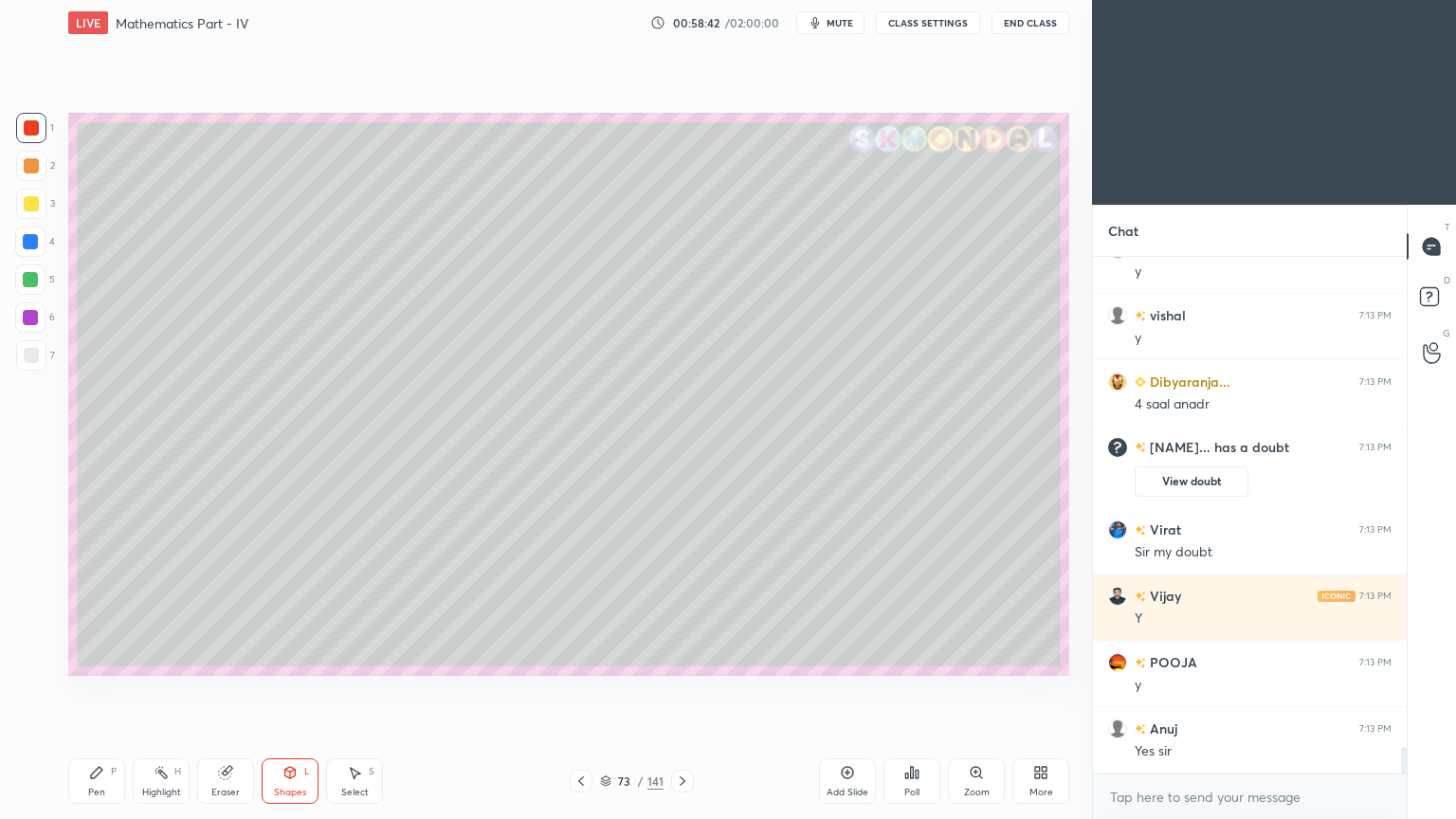 click at bounding box center (31, 355) 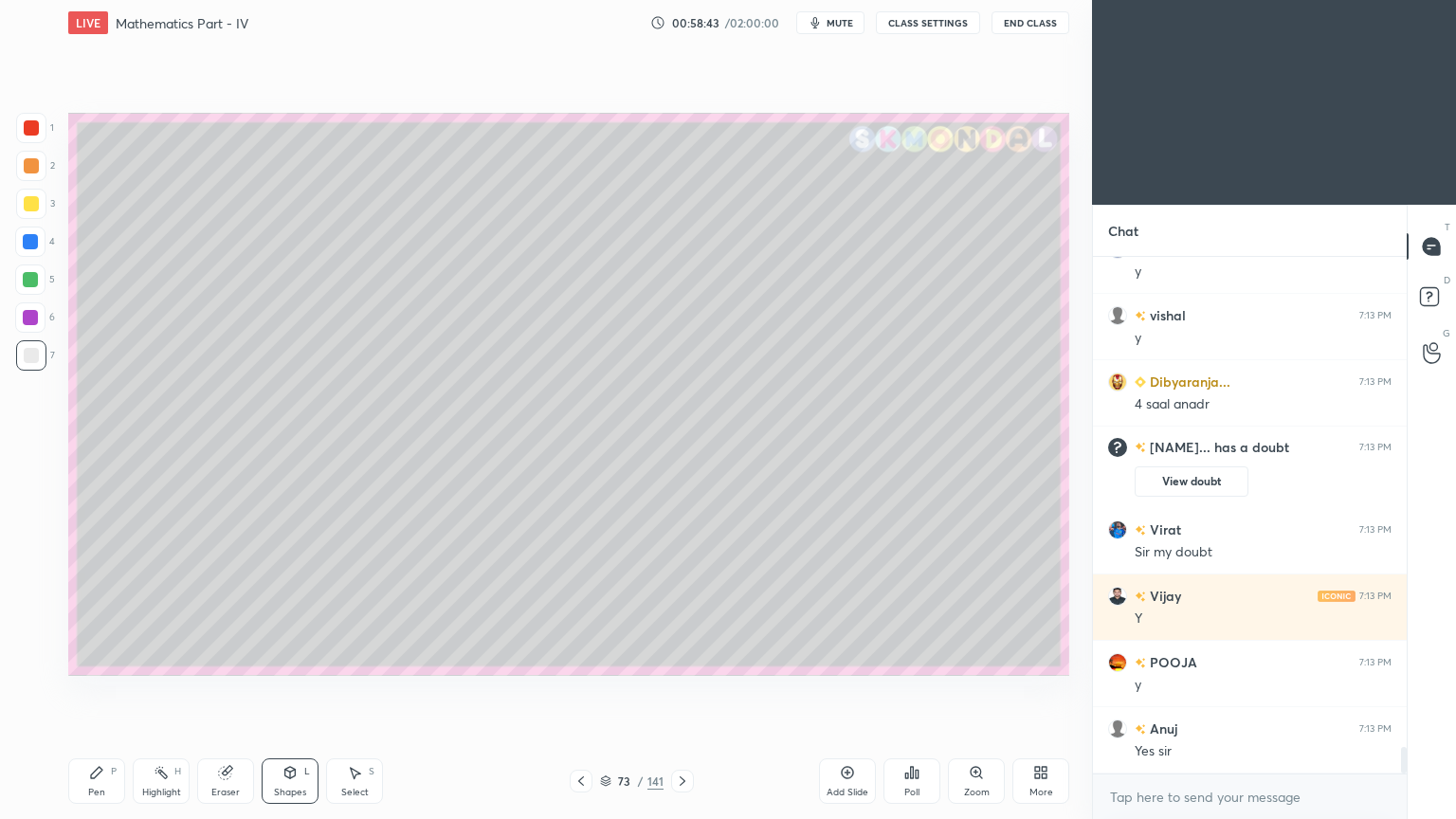 click at bounding box center (31, 355) 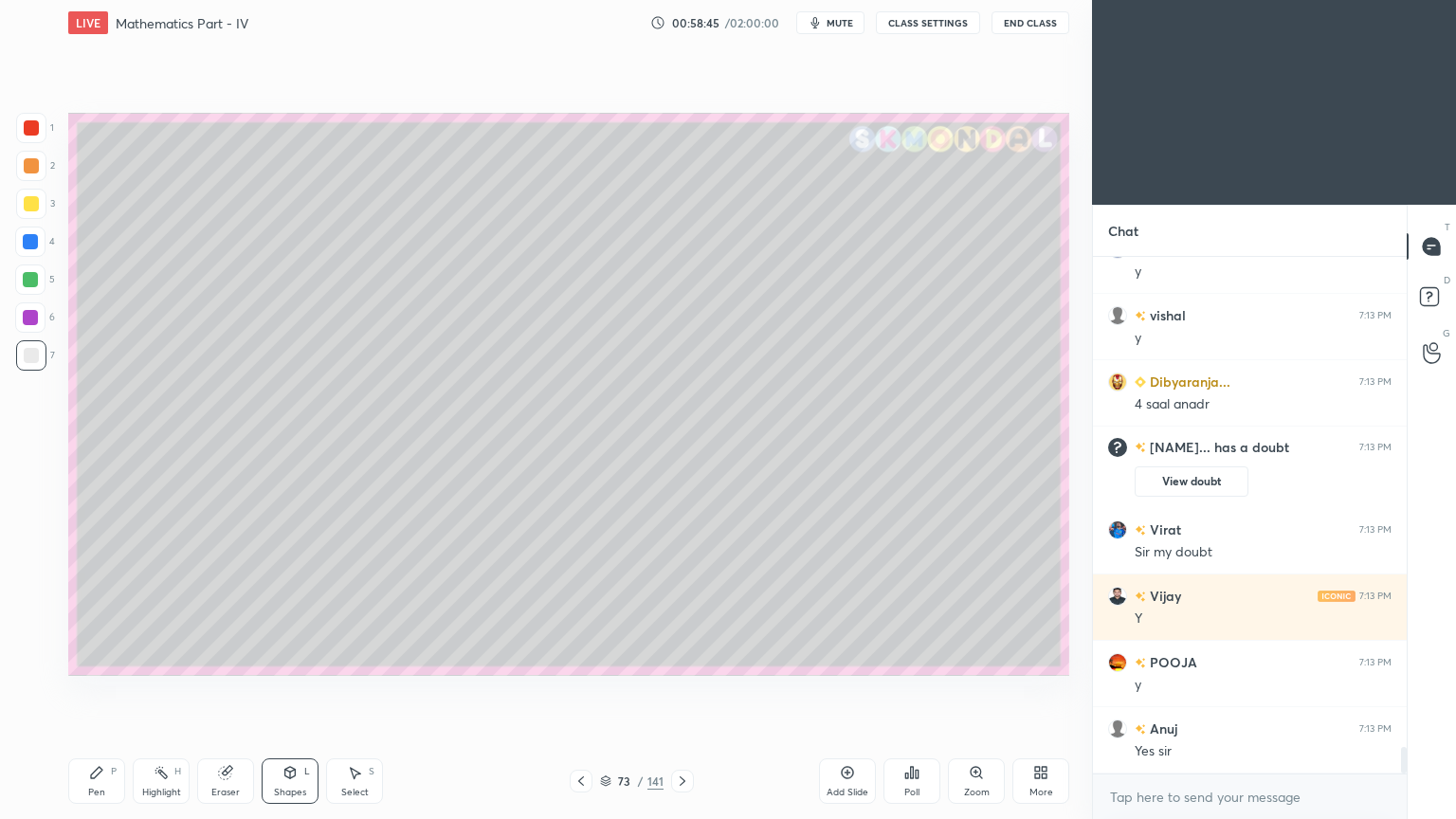 click on "Pen P" at bounding box center [97, 781] 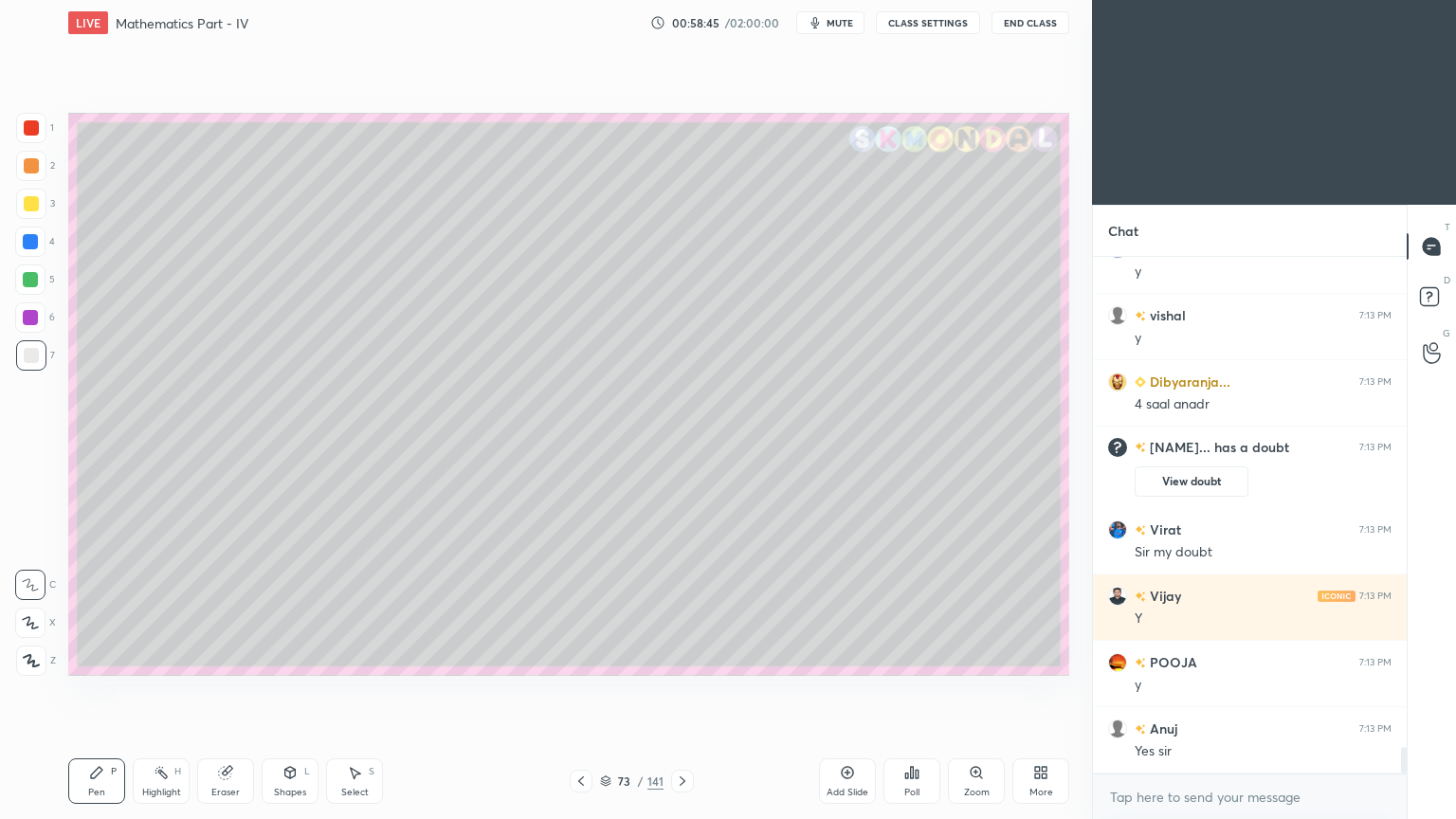click 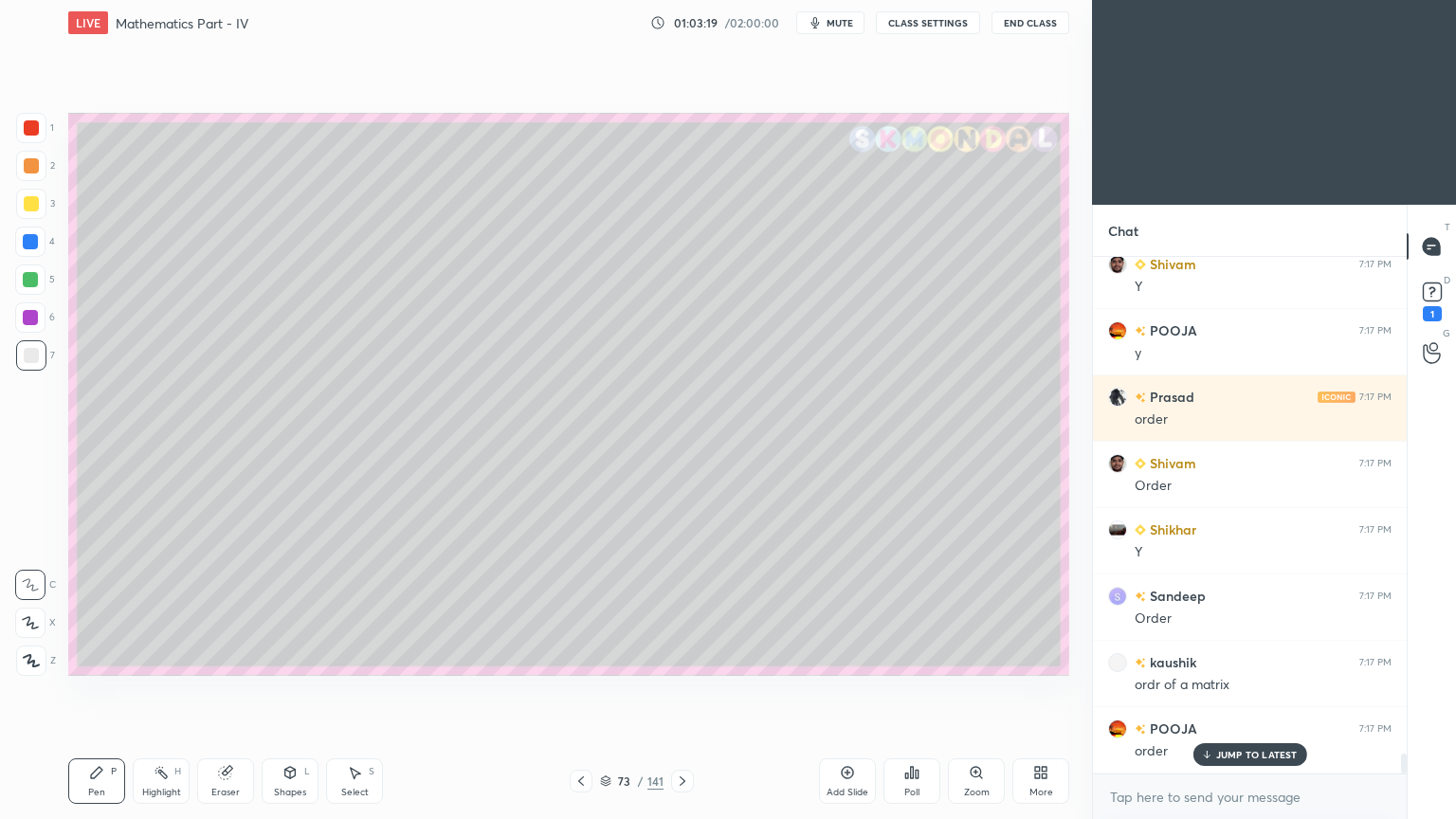scroll, scrollTop: 13123, scrollLeft: 0, axis: vertical 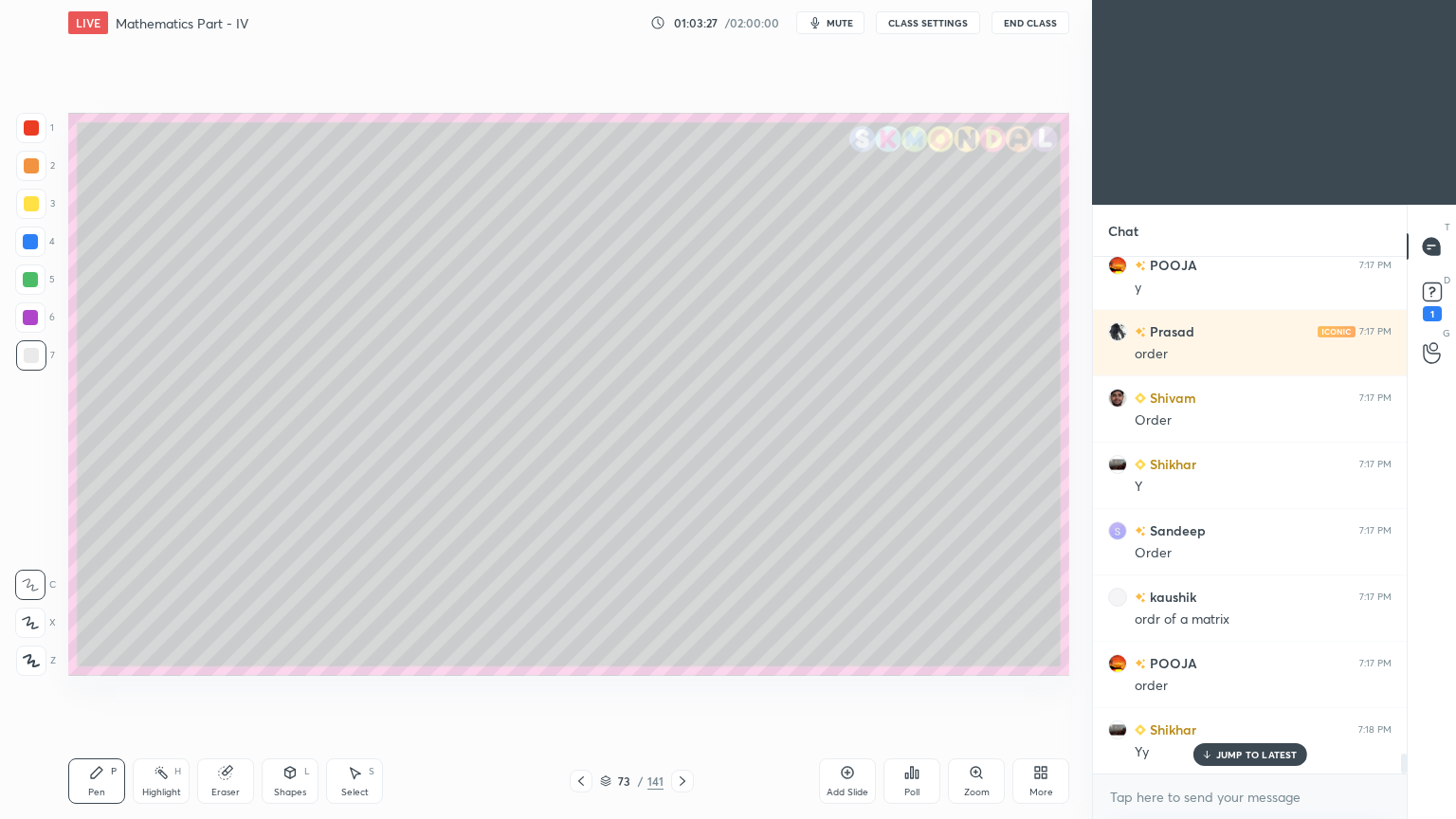 drag, startPoint x: 1236, startPoint y: 755, endPoint x: 935, endPoint y: 678, distance: 310.6928 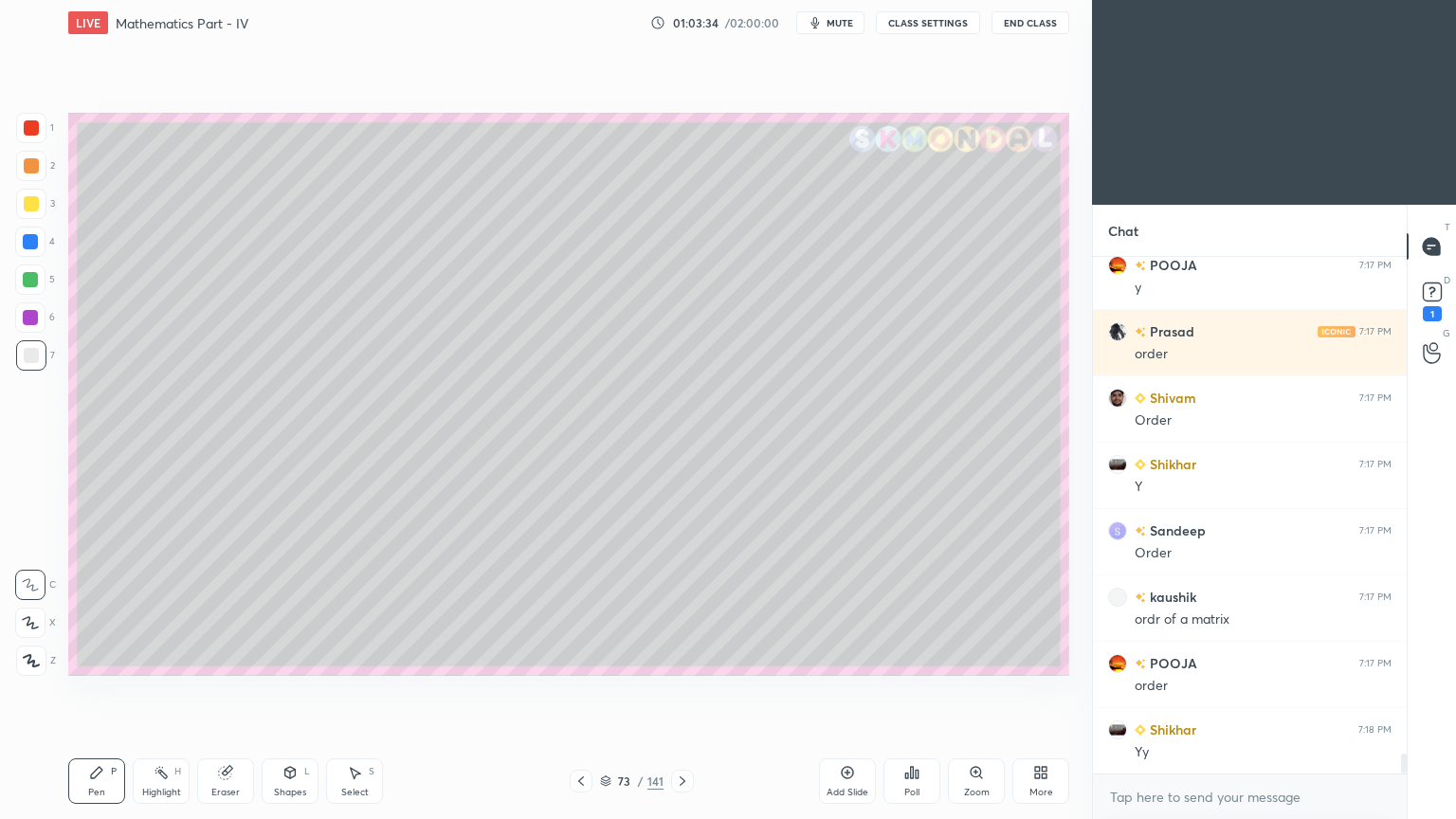 scroll, scrollTop: 13190, scrollLeft: 0, axis: vertical 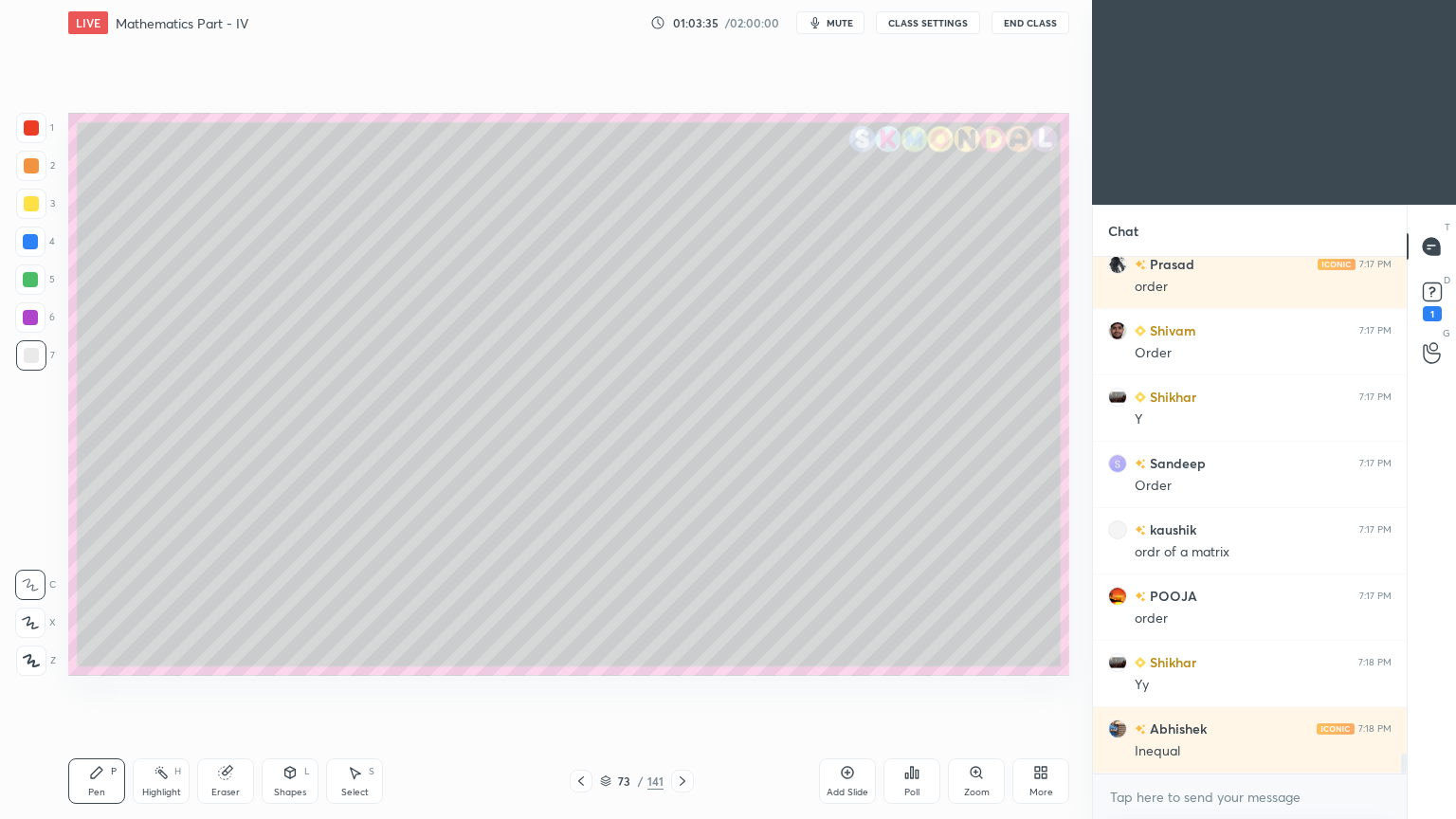 click at bounding box center [31, 355] 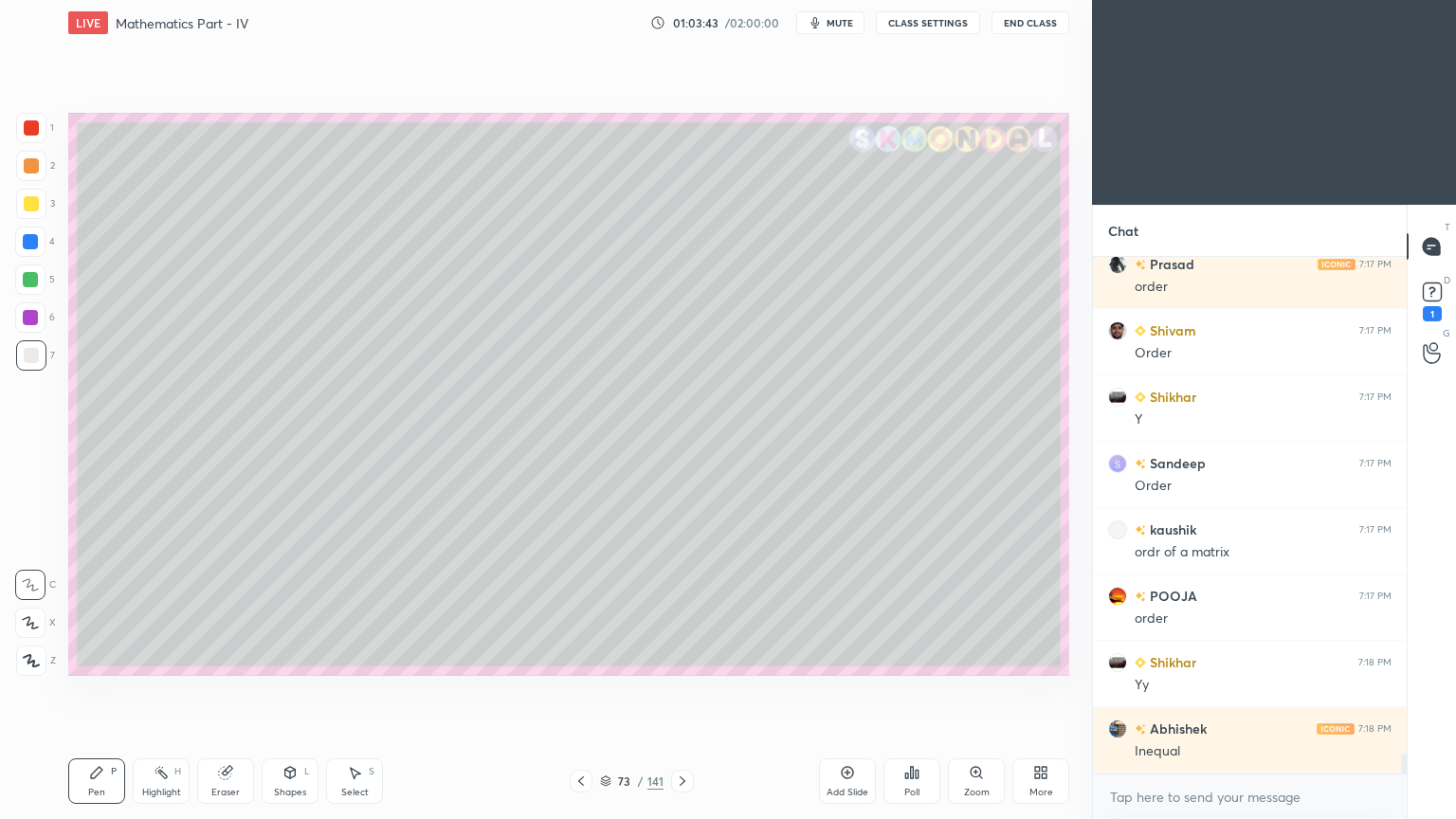 click at bounding box center (31, 166) 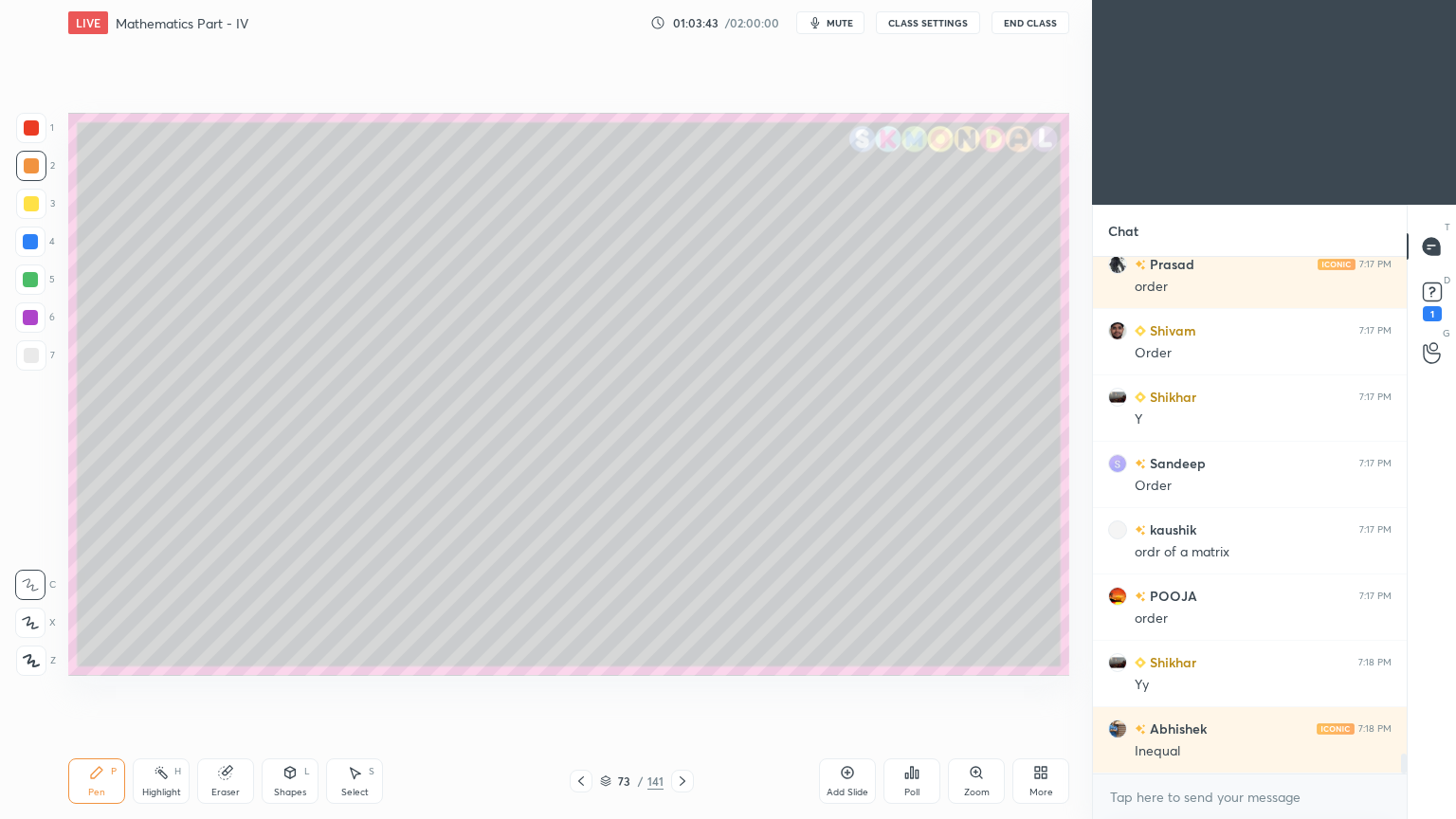 click at bounding box center [31, 166] 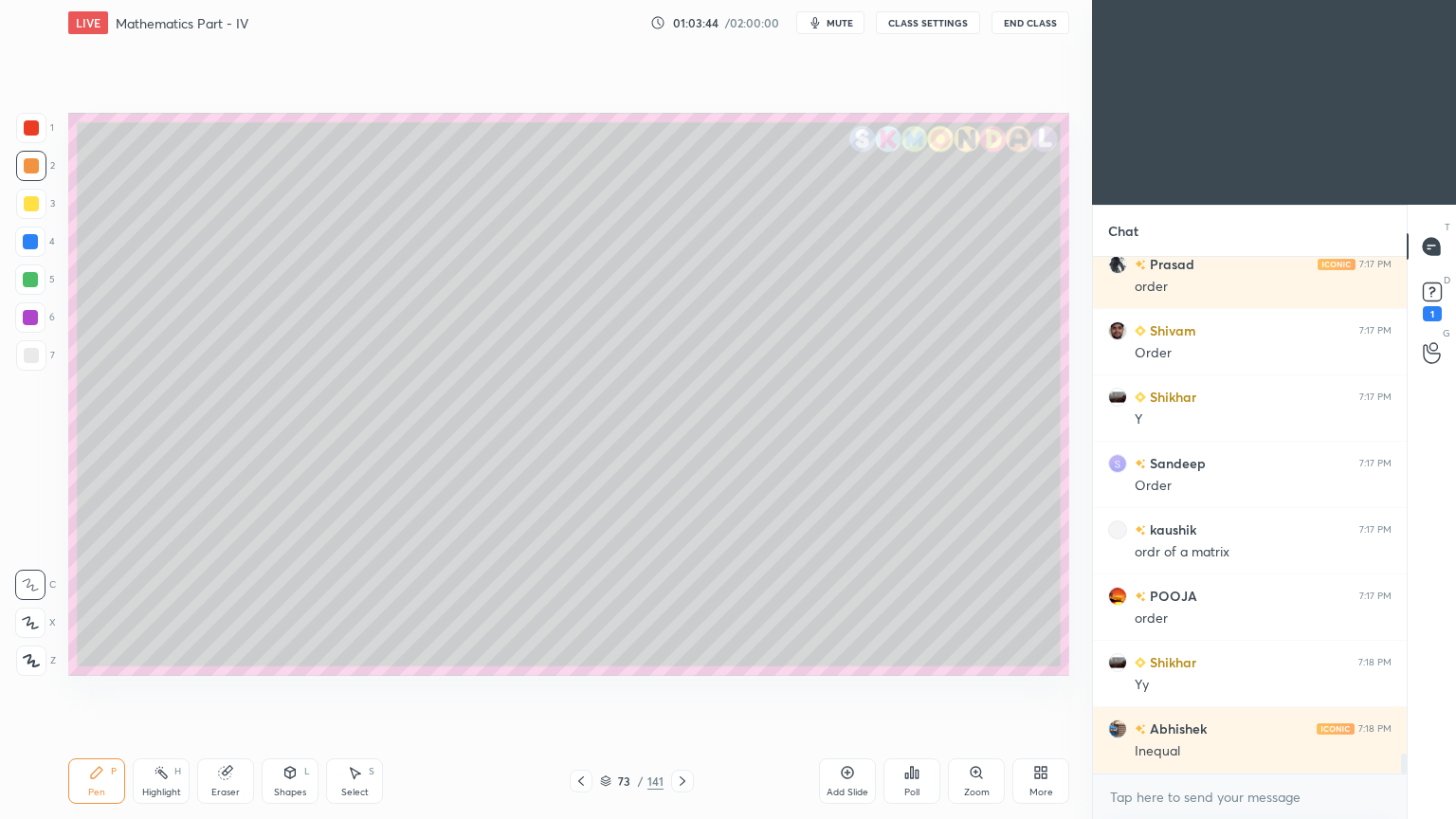 click 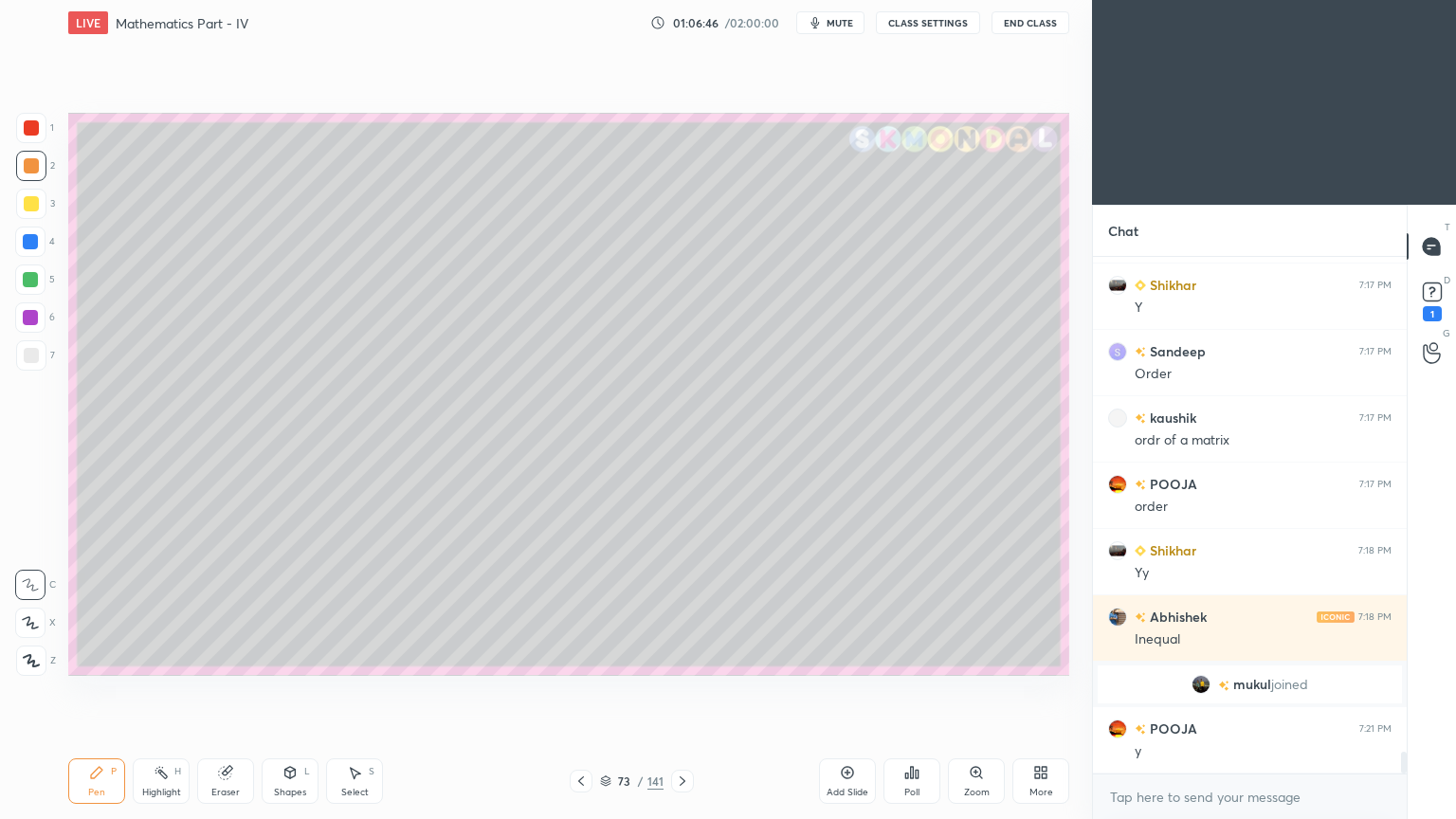 scroll, scrollTop: 11860, scrollLeft: 0, axis: vertical 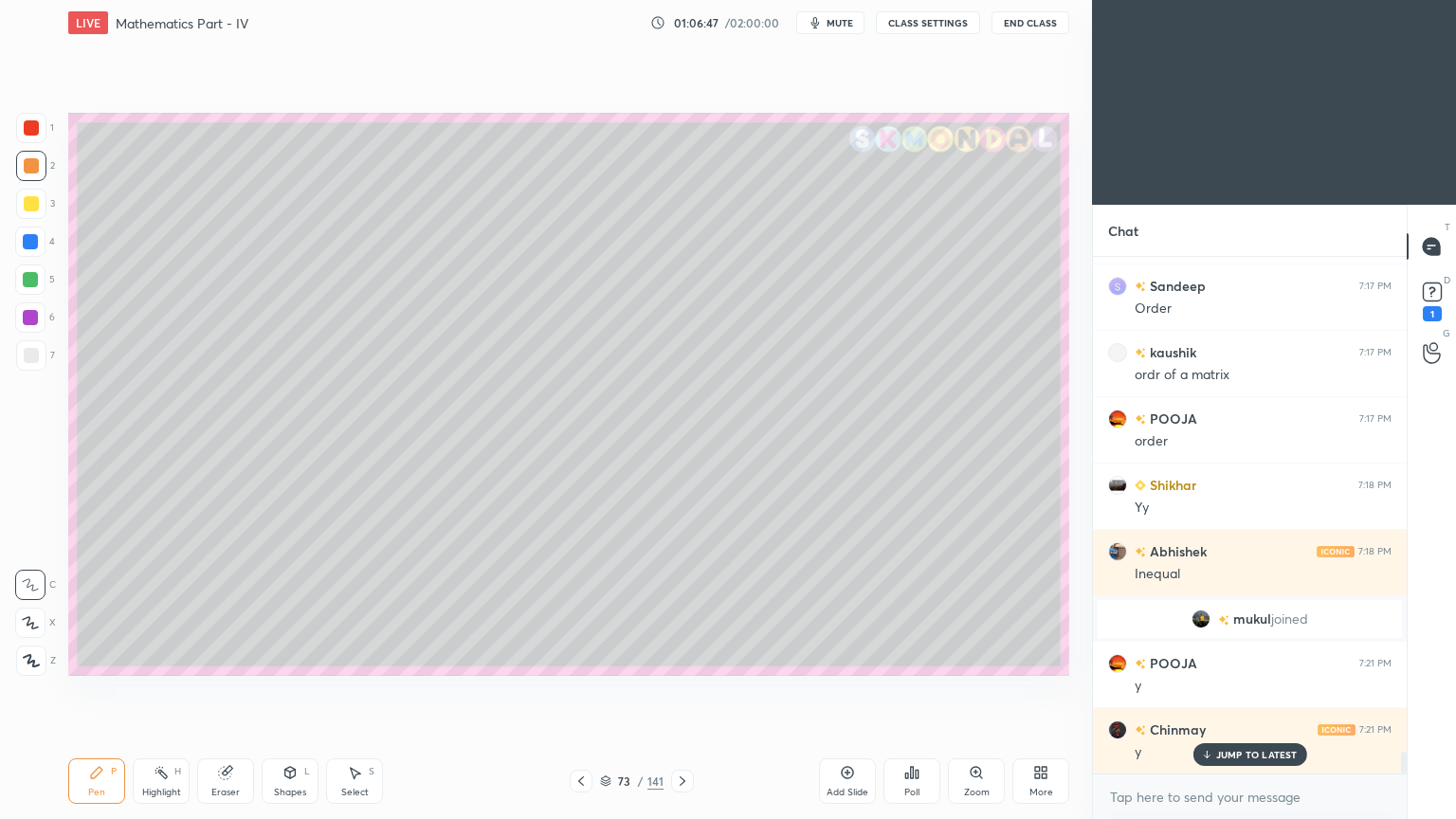 click 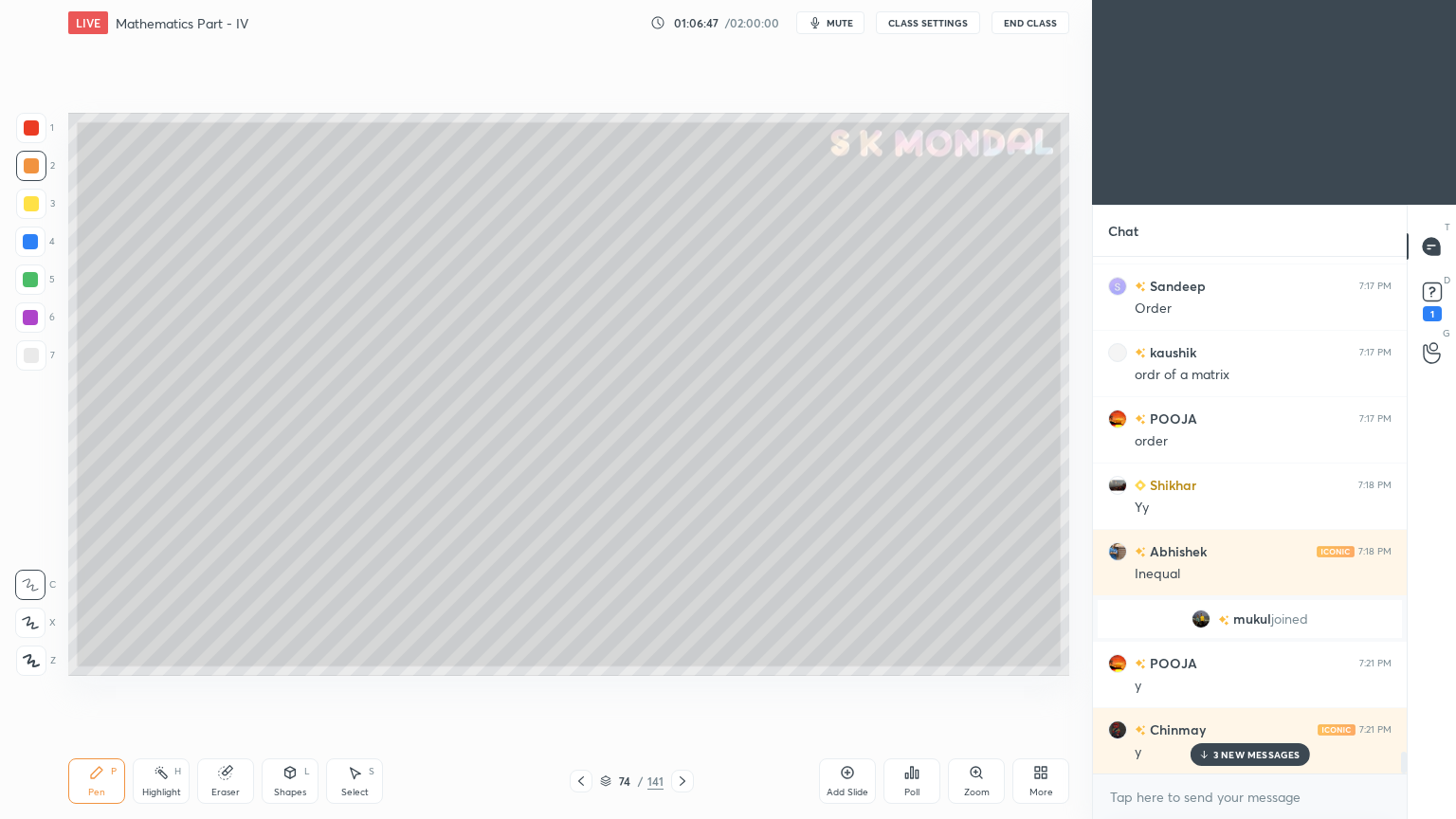 scroll, scrollTop: 12060, scrollLeft: 0, axis: vertical 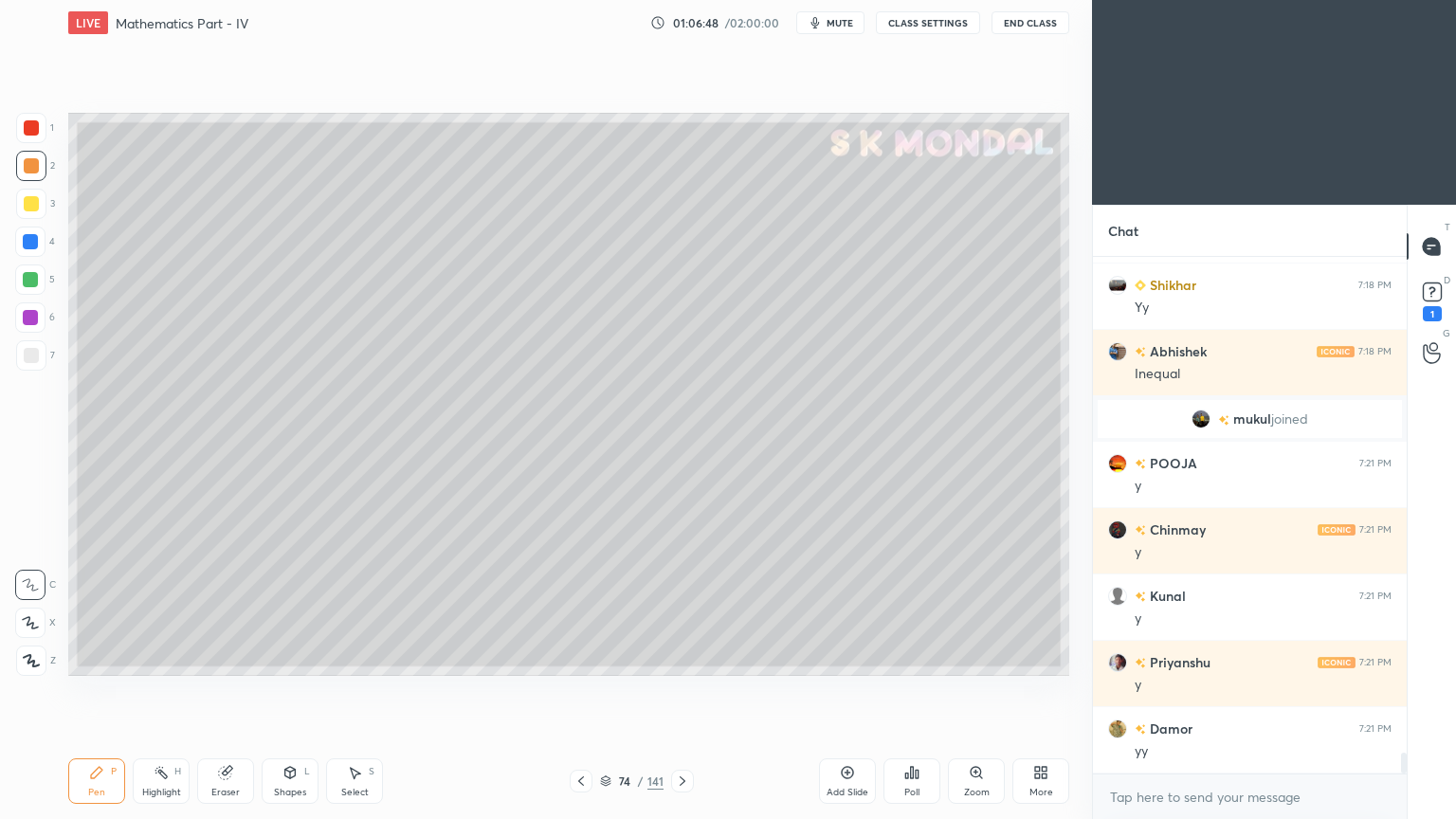 click at bounding box center (31, 355) 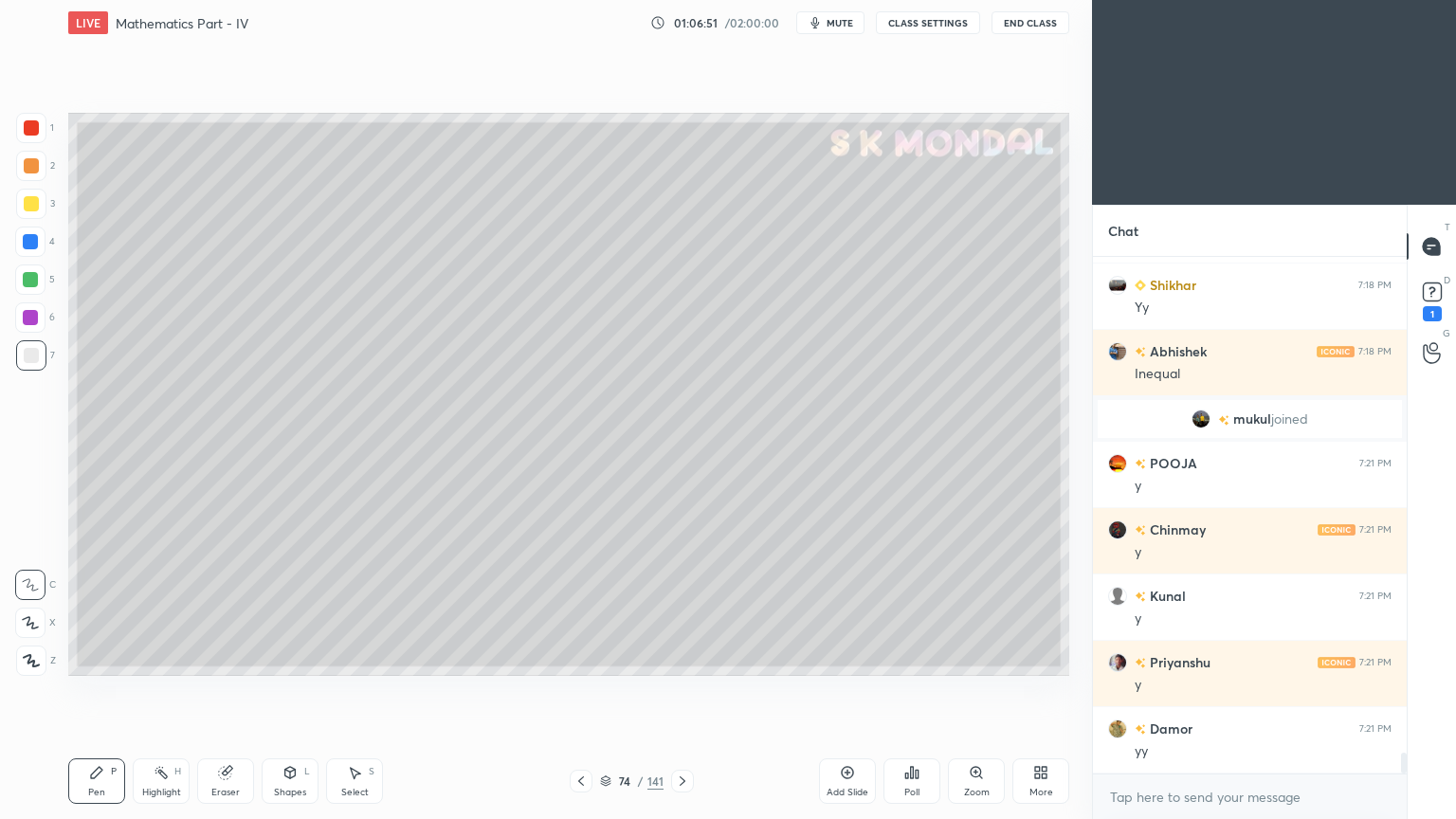 scroll, scrollTop: 12126, scrollLeft: 0, axis: vertical 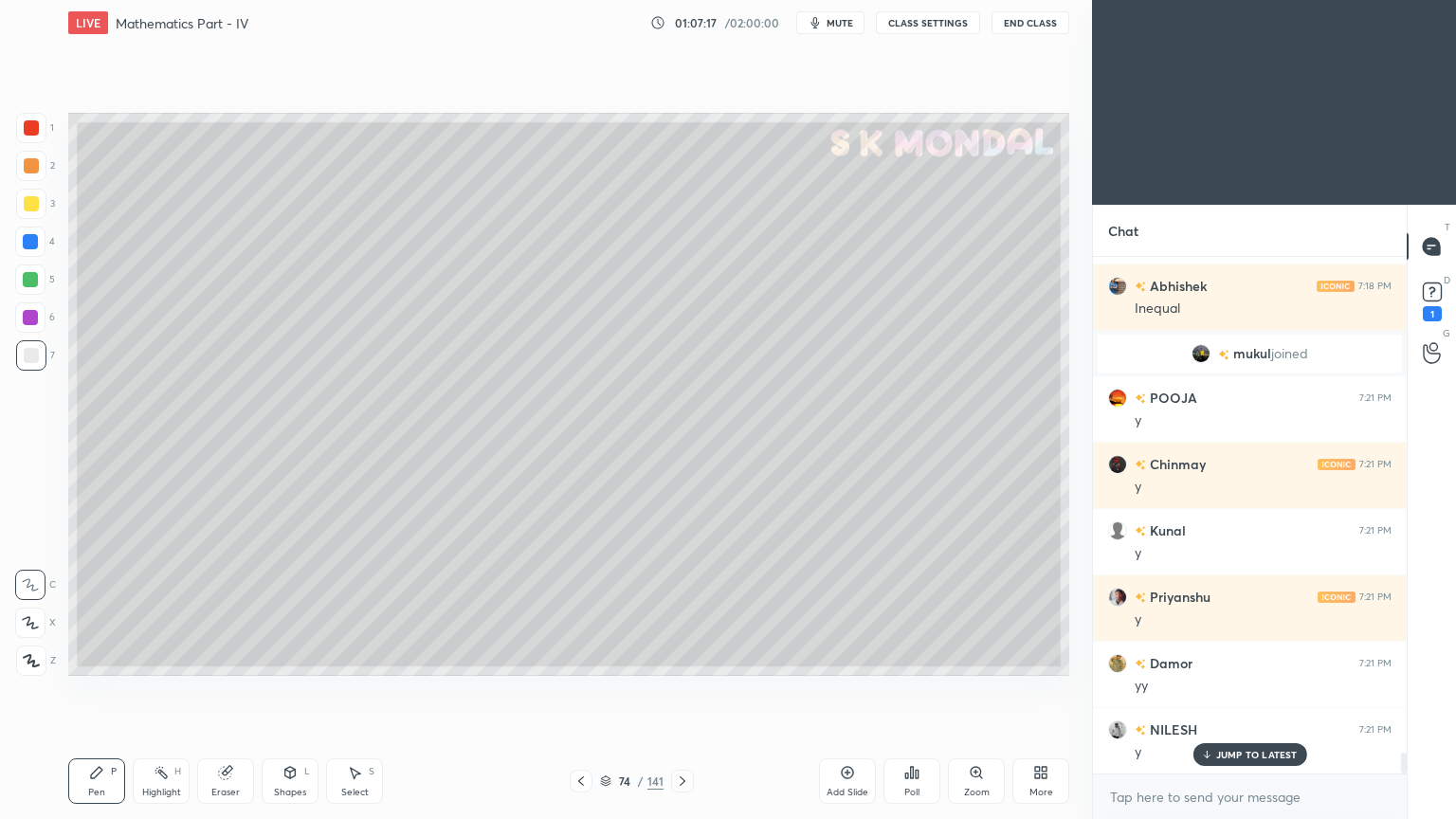 click at bounding box center [31, 204] 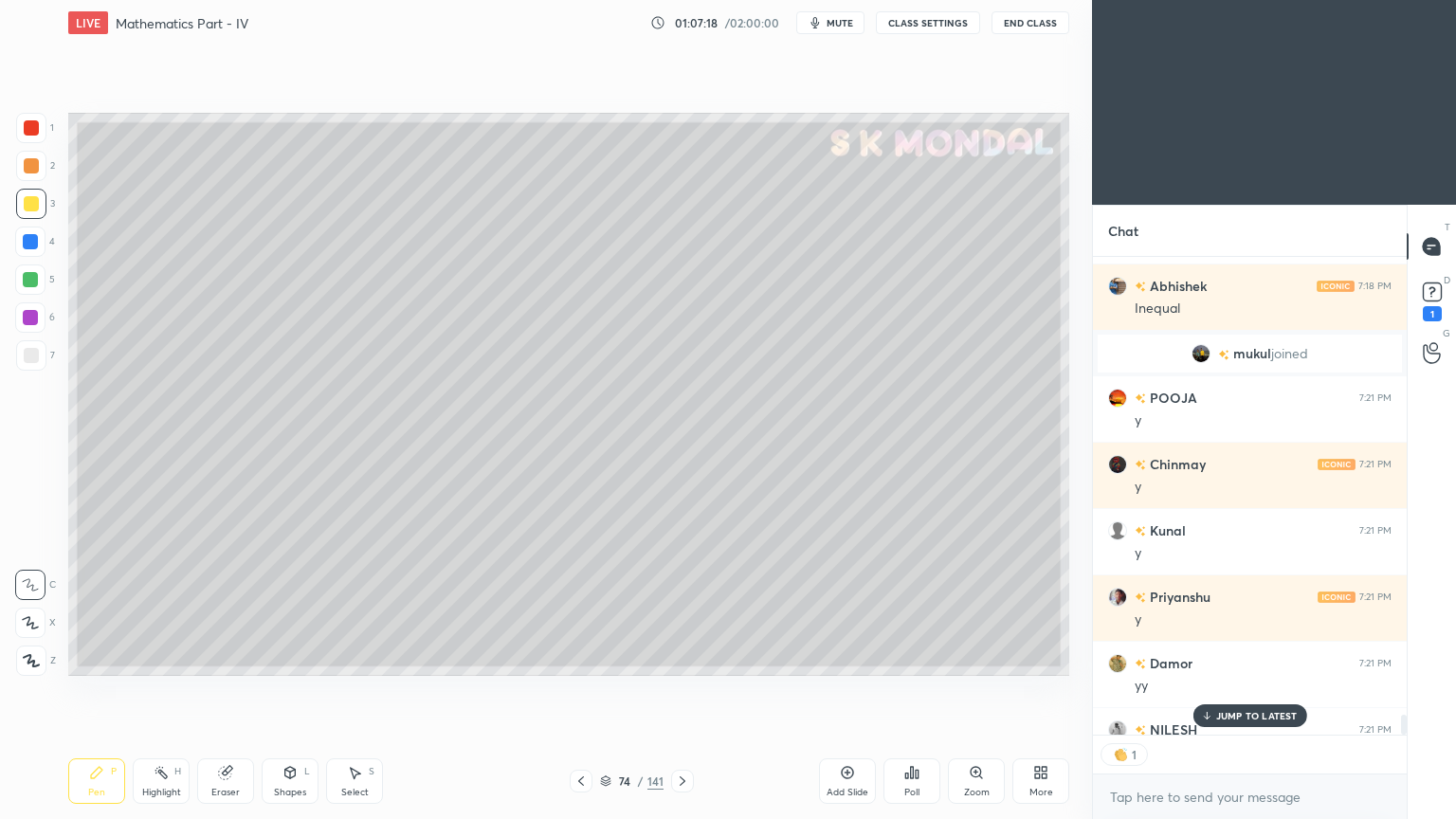 scroll, scrollTop: 473, scrollLeft: 308, axis: both 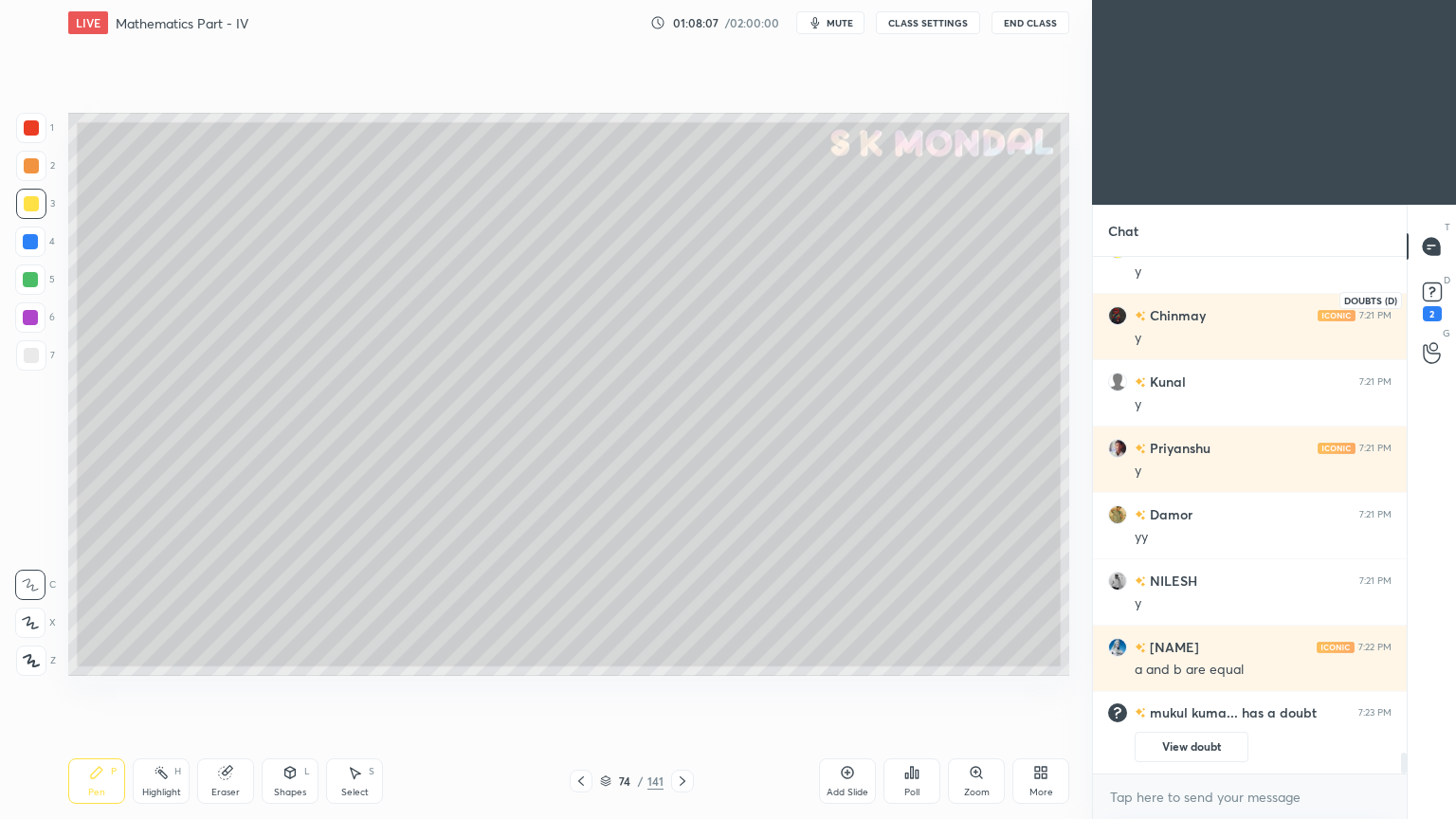 drag, startPoint x: 1433, startPoint y: 297, endPoint x: 1410, endPoint y: 307, distance: 25.08 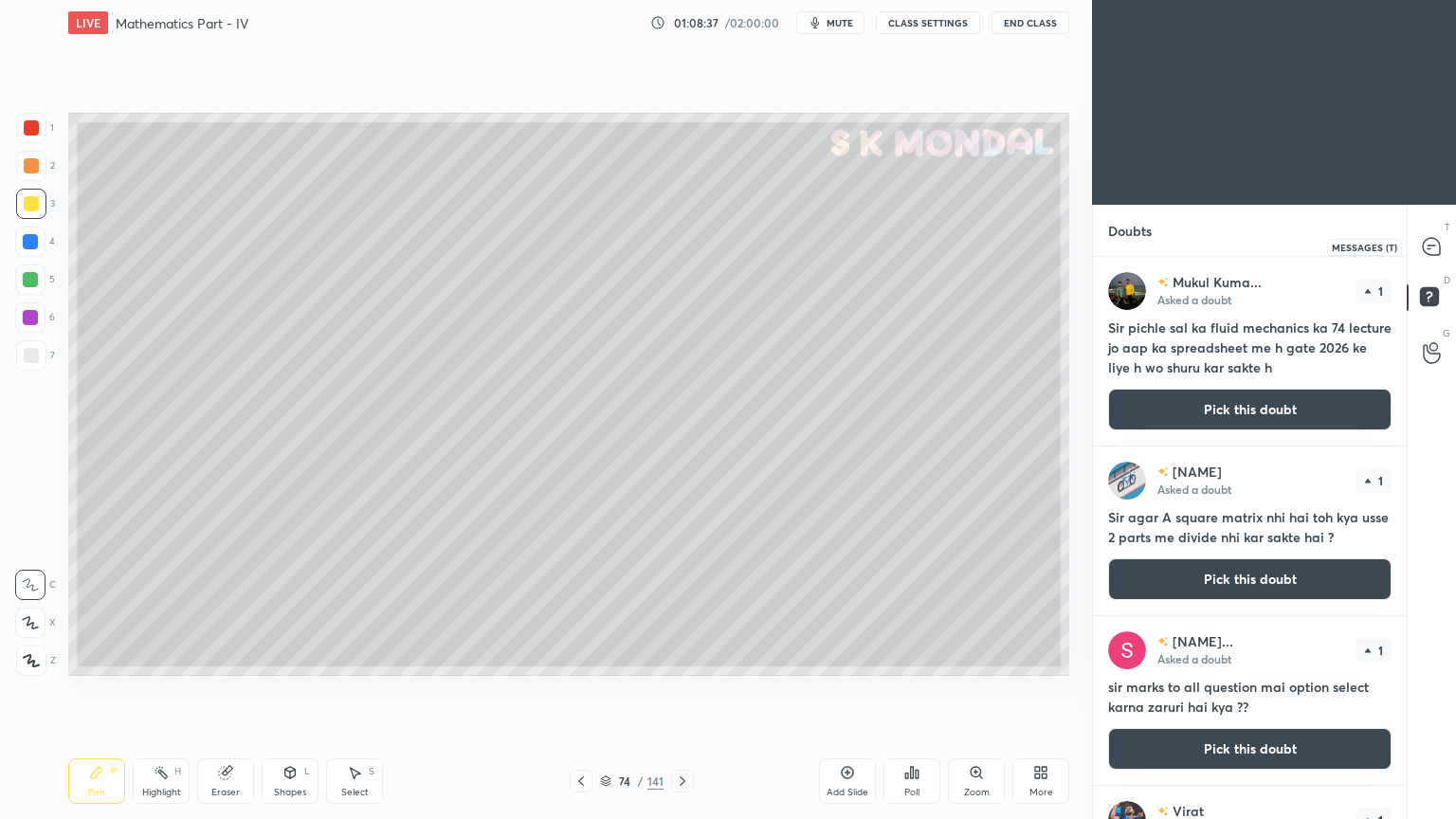 click 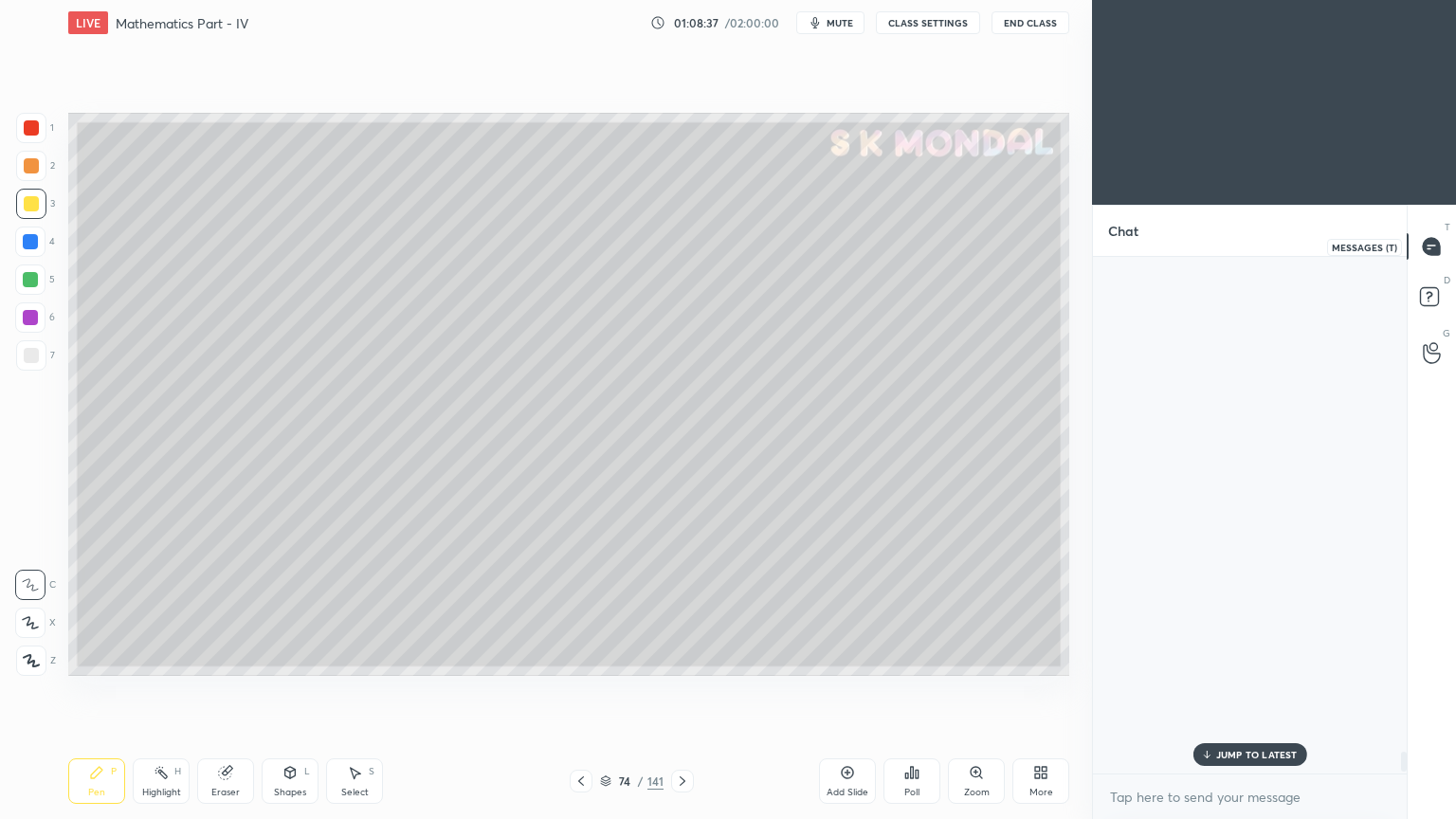scroll, scrollTop: 12573, scrollLeft: 0, axis: vertical 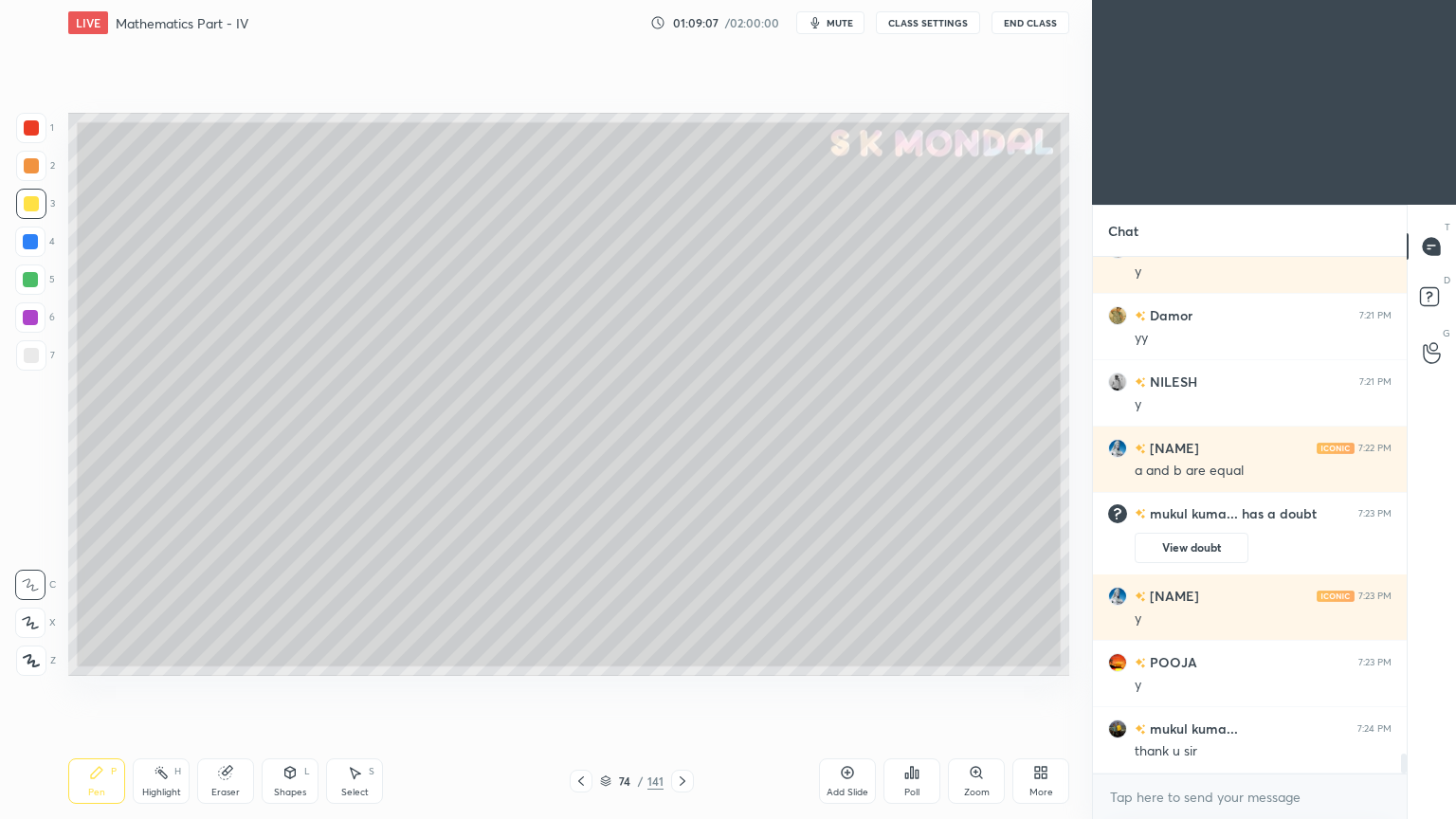 click 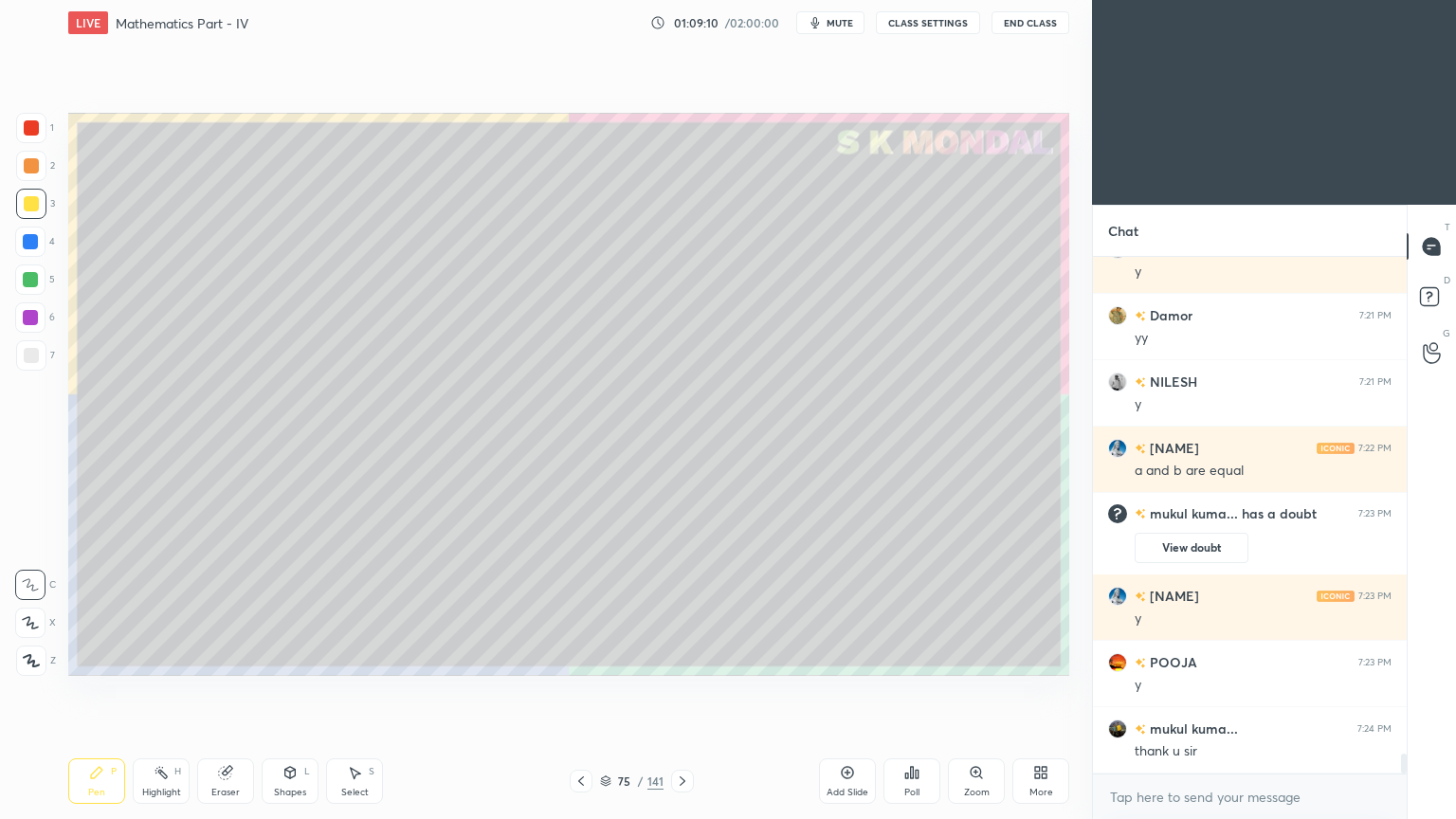 click at bounding box center [31, 204] 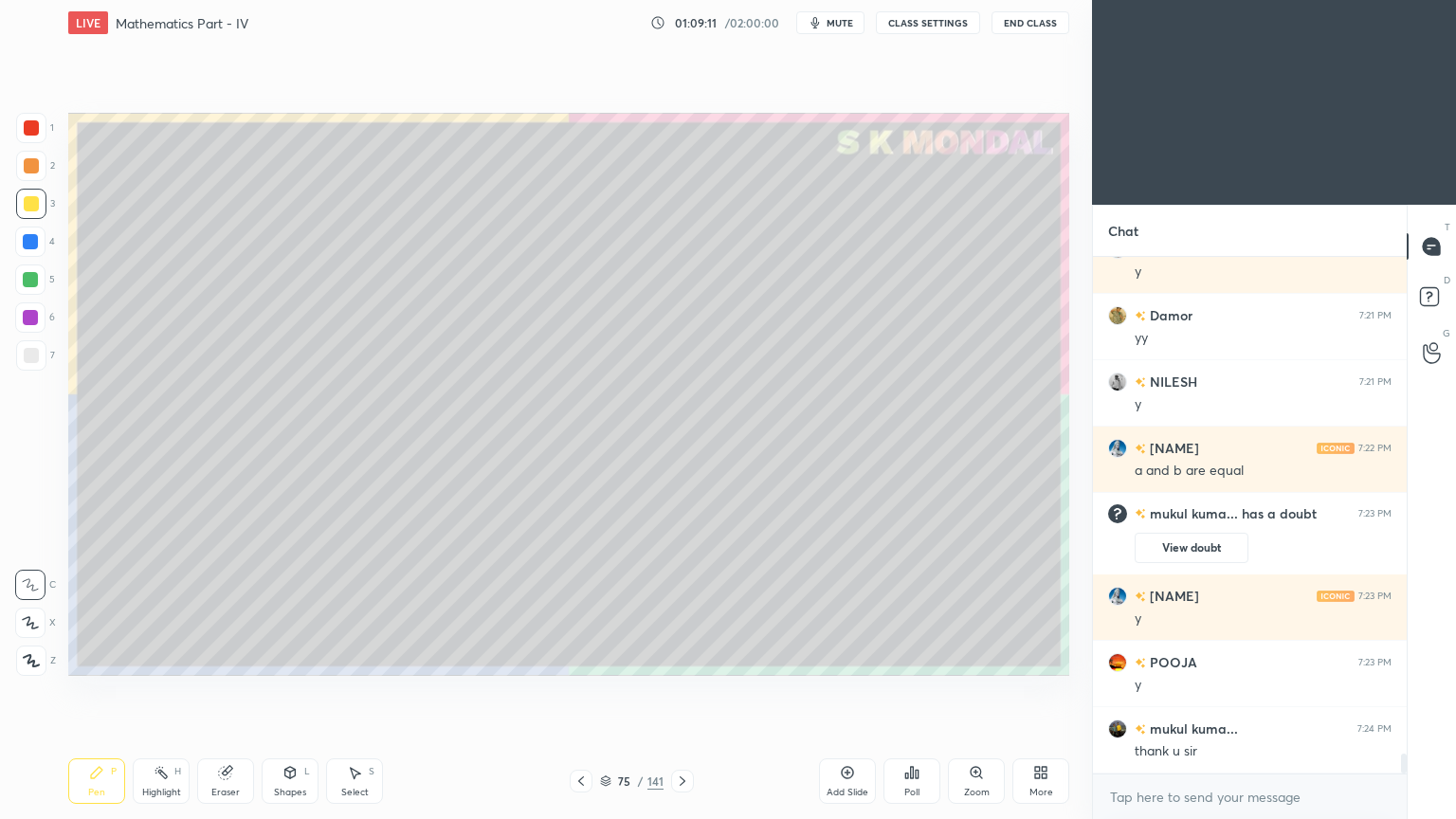 click 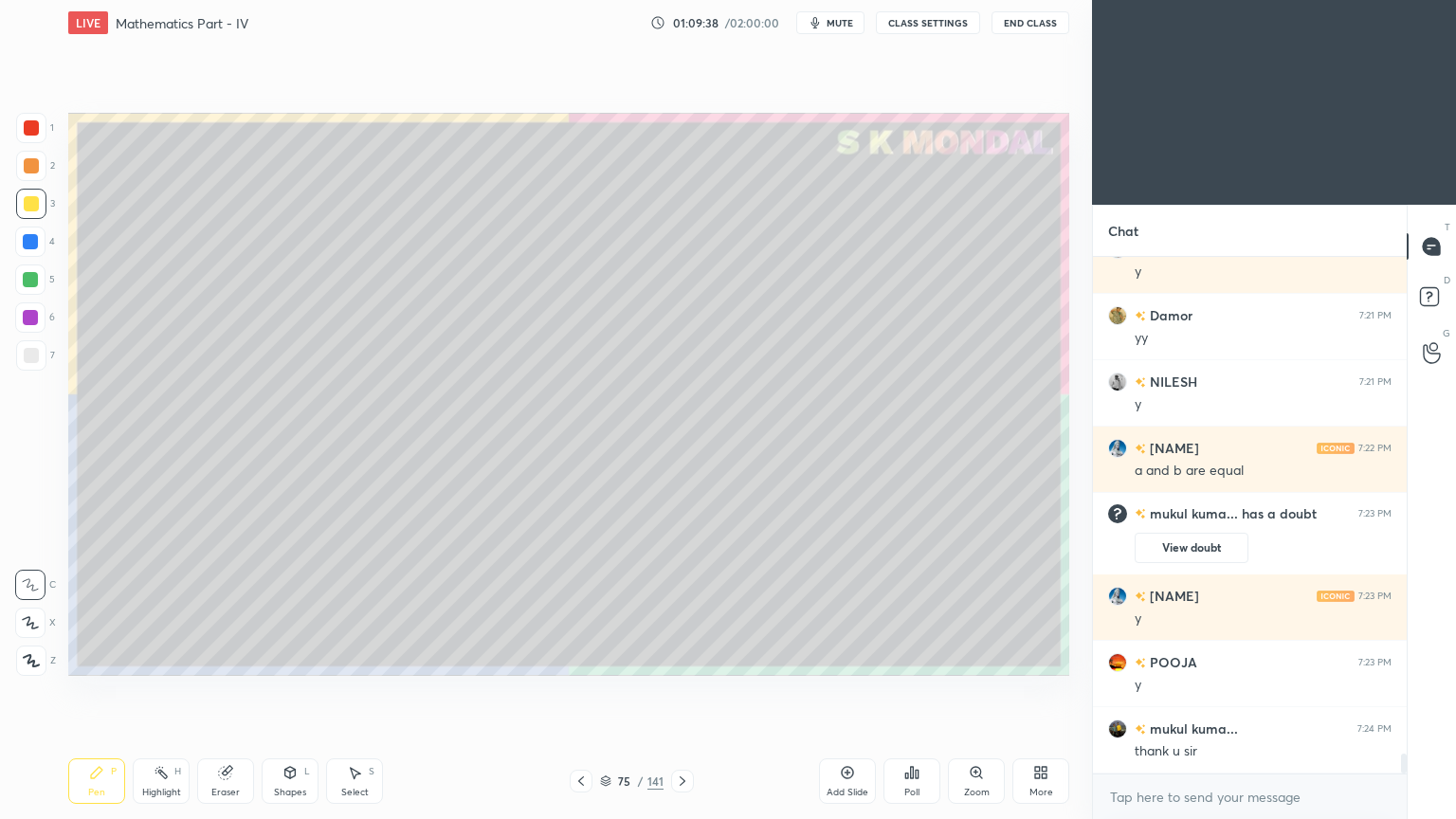 click at bounding box center (31, 204) 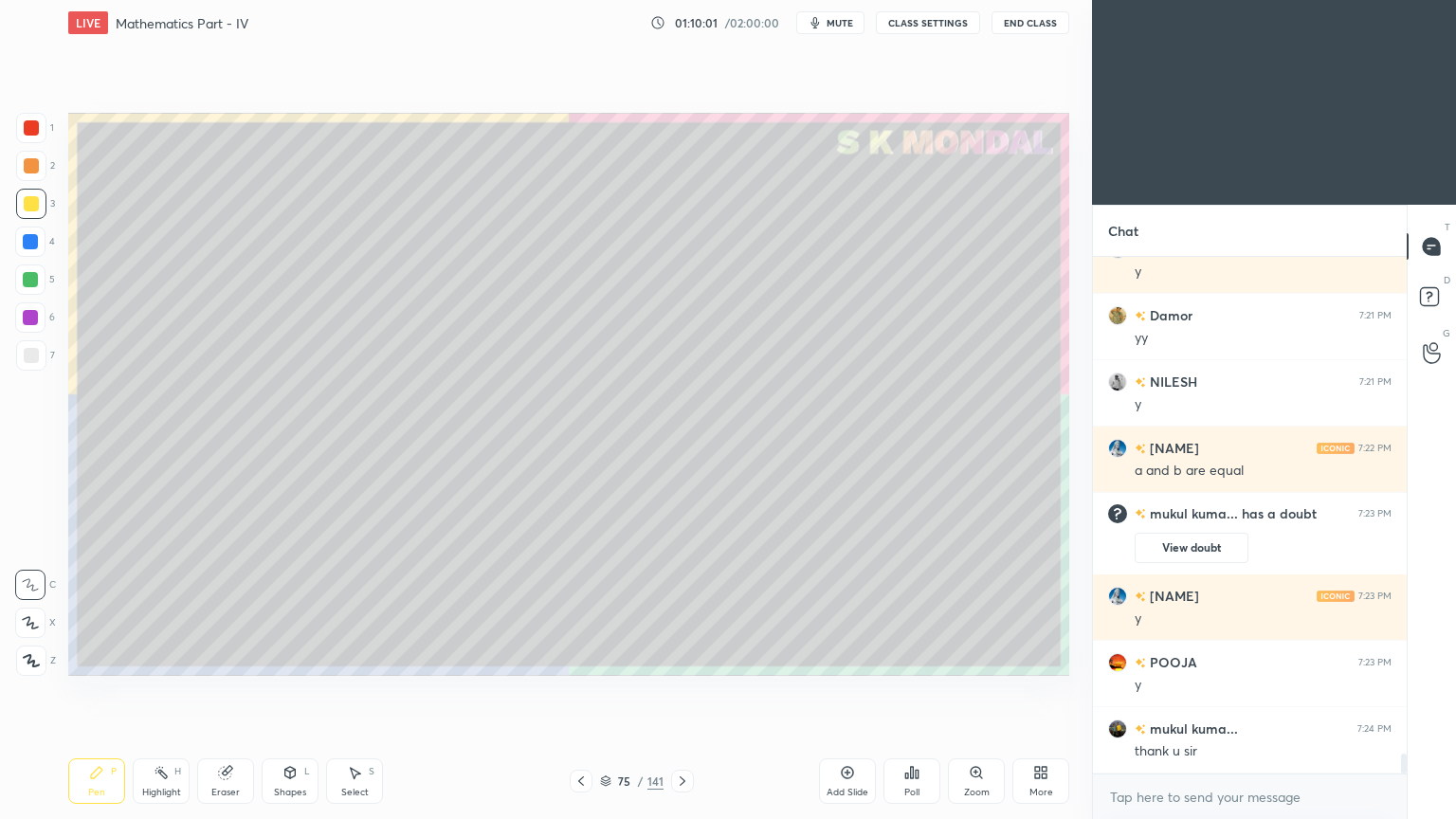 click at bounding box center [31, 355] 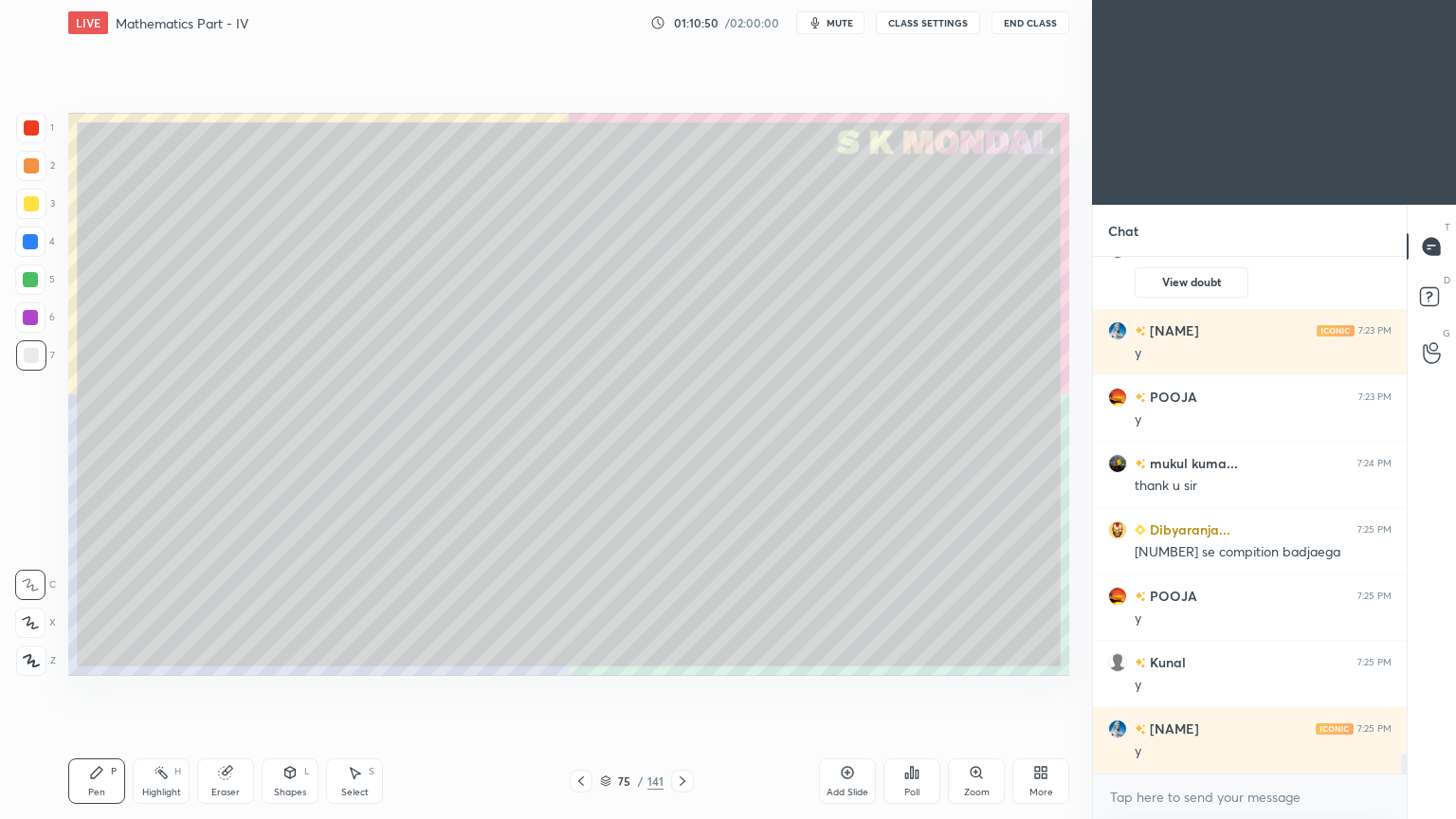 scroll, scrollTop: 13009, scrollLeft: 0, axis: vertical 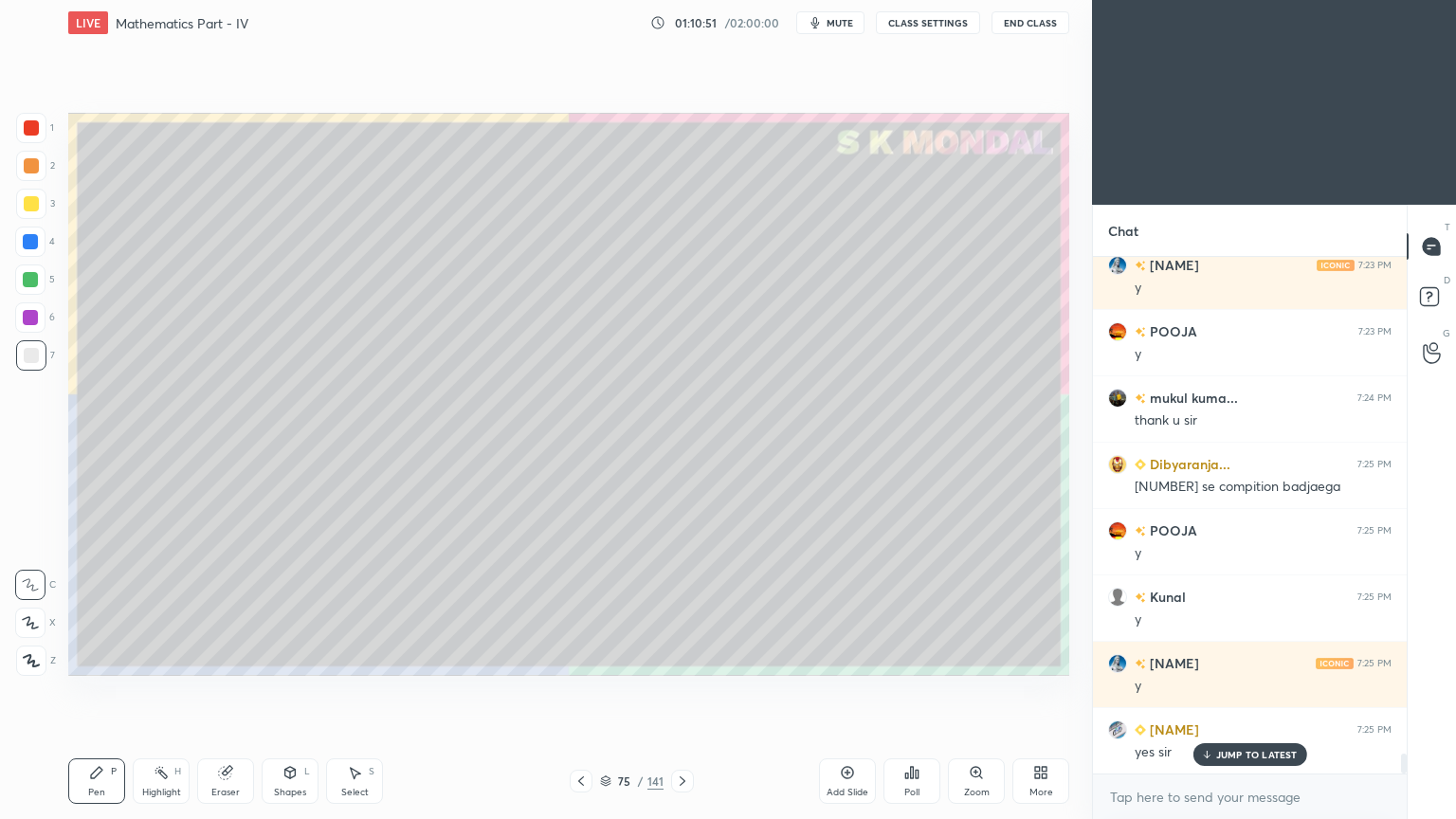 click on "mute" at bounding box center [840, 23] 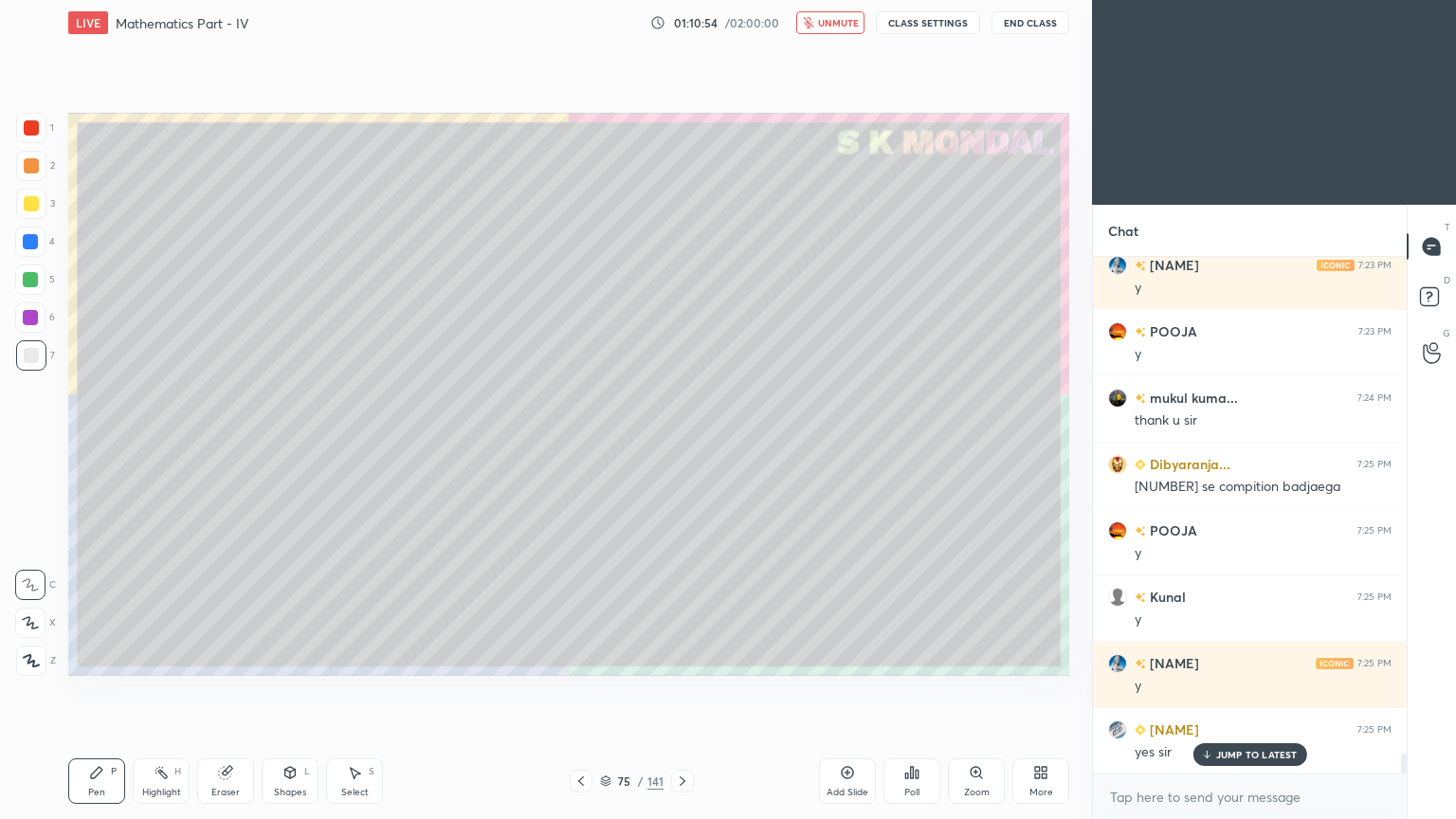 click on "unmute" at bounding box center [838, 23] 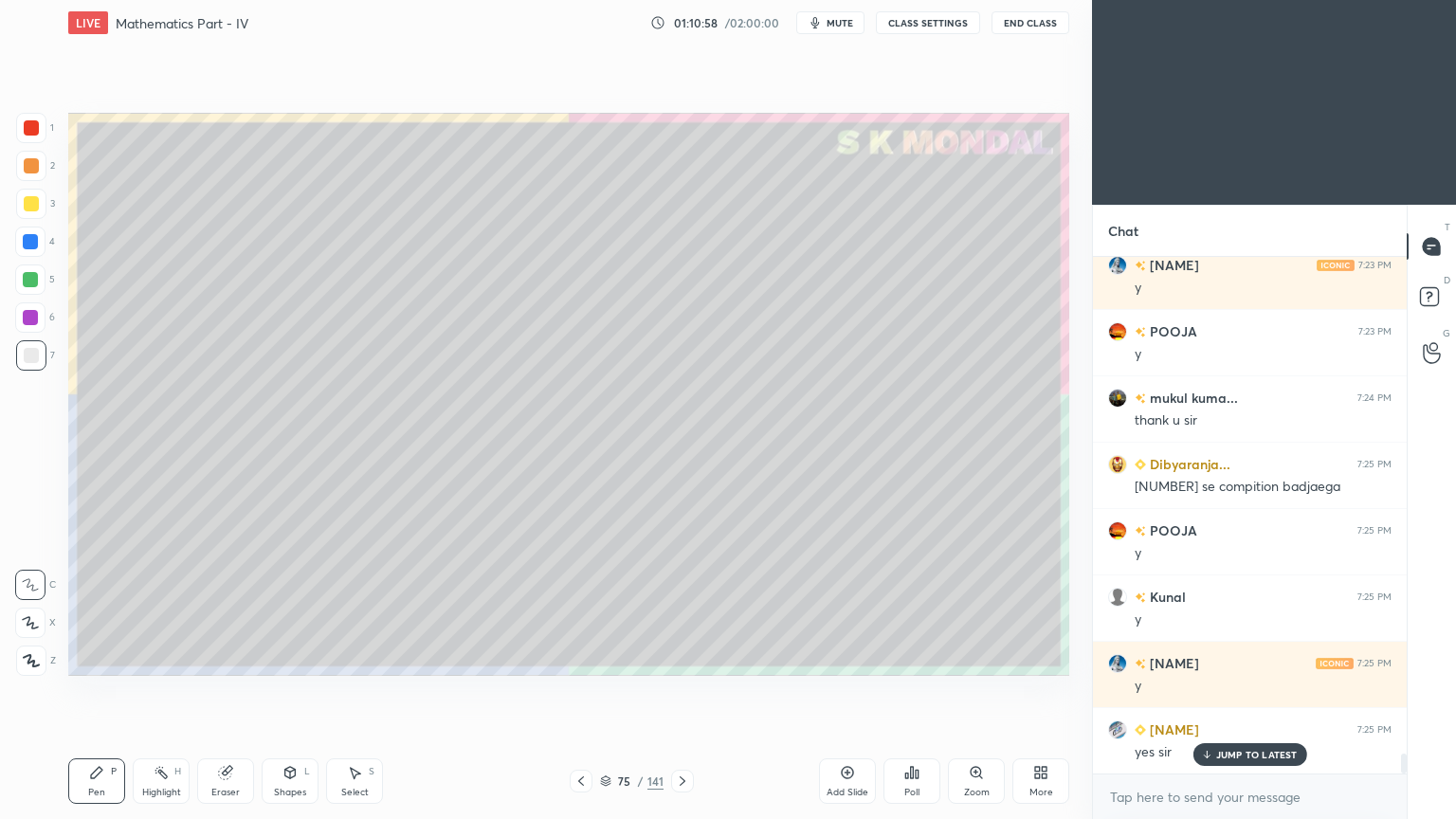 click on "JUMP TO LATEST" at bounding box center (1257, 755) 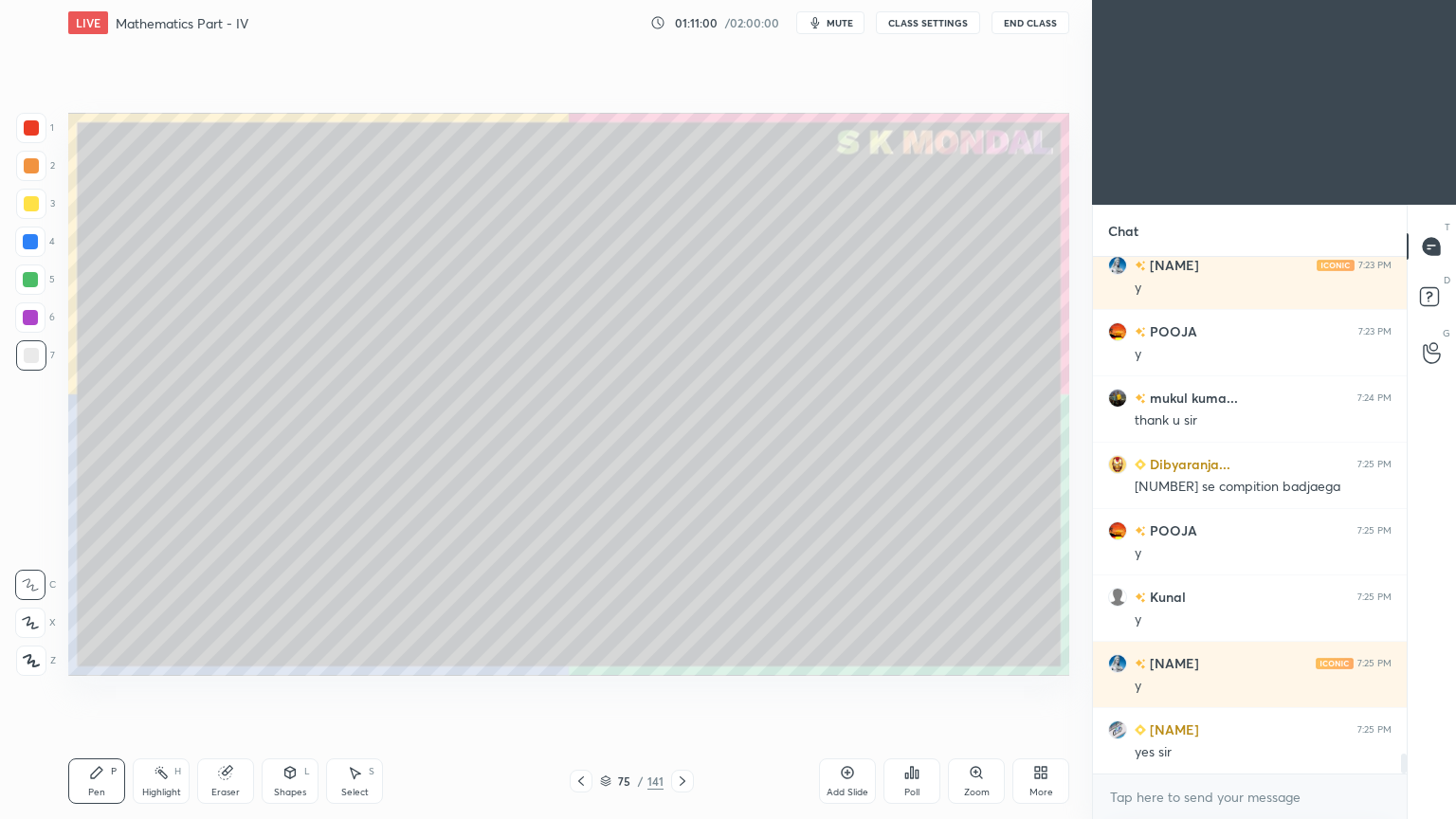 click on "mute" at bounding box center (840, 23) 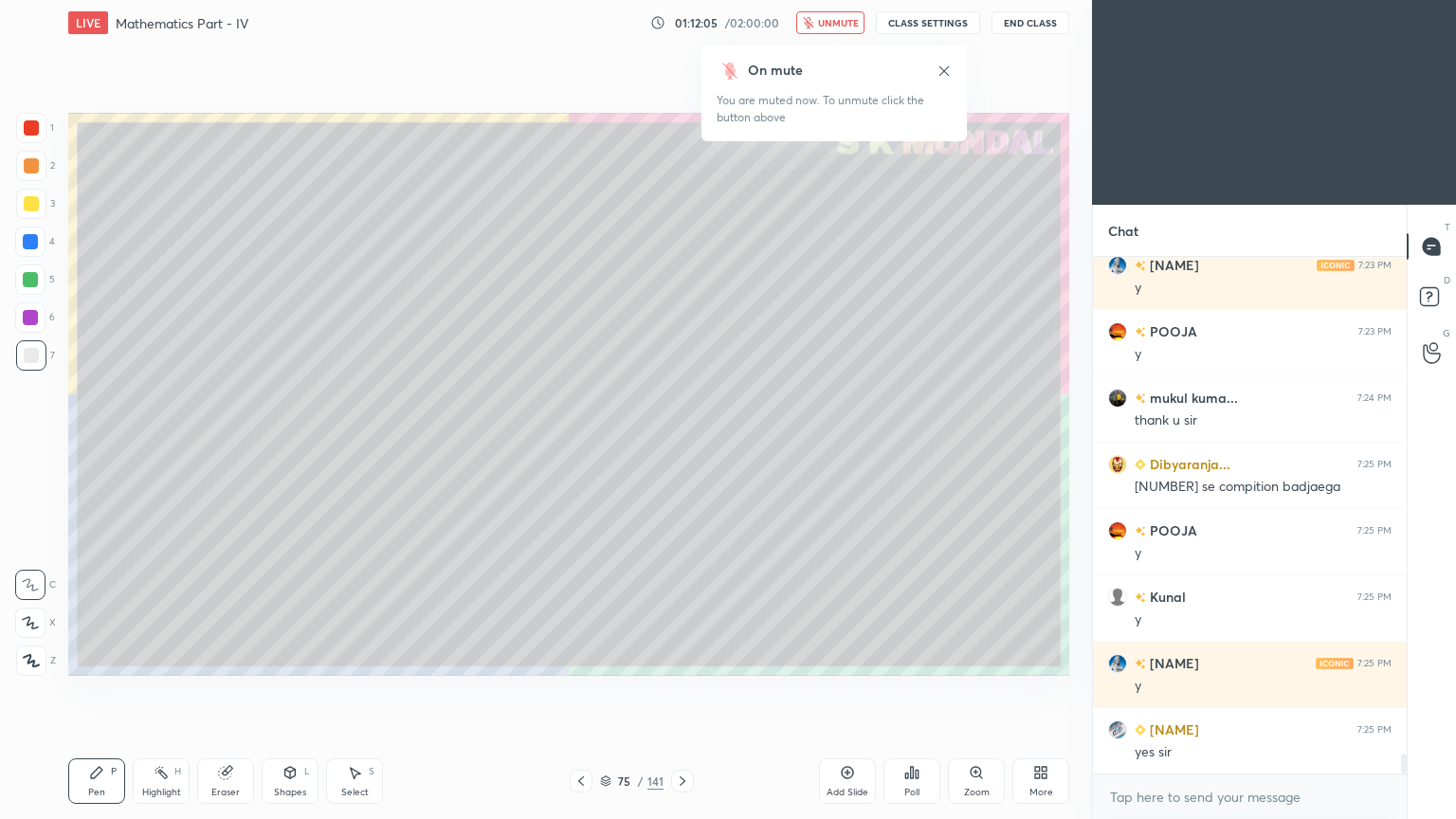 click on "unmute" at bounding box center [838, 23] 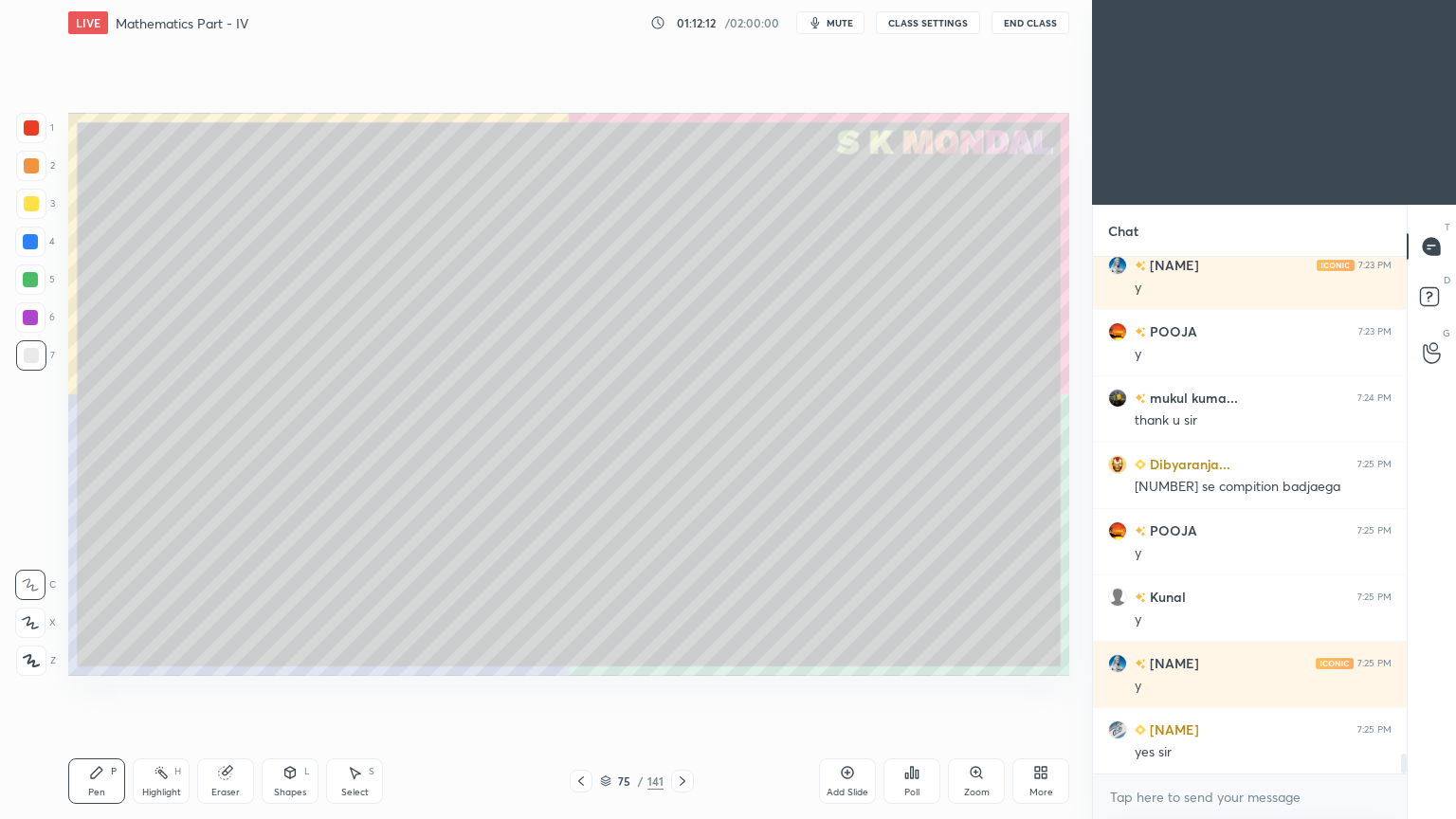 click at bounding box center [30, 242] 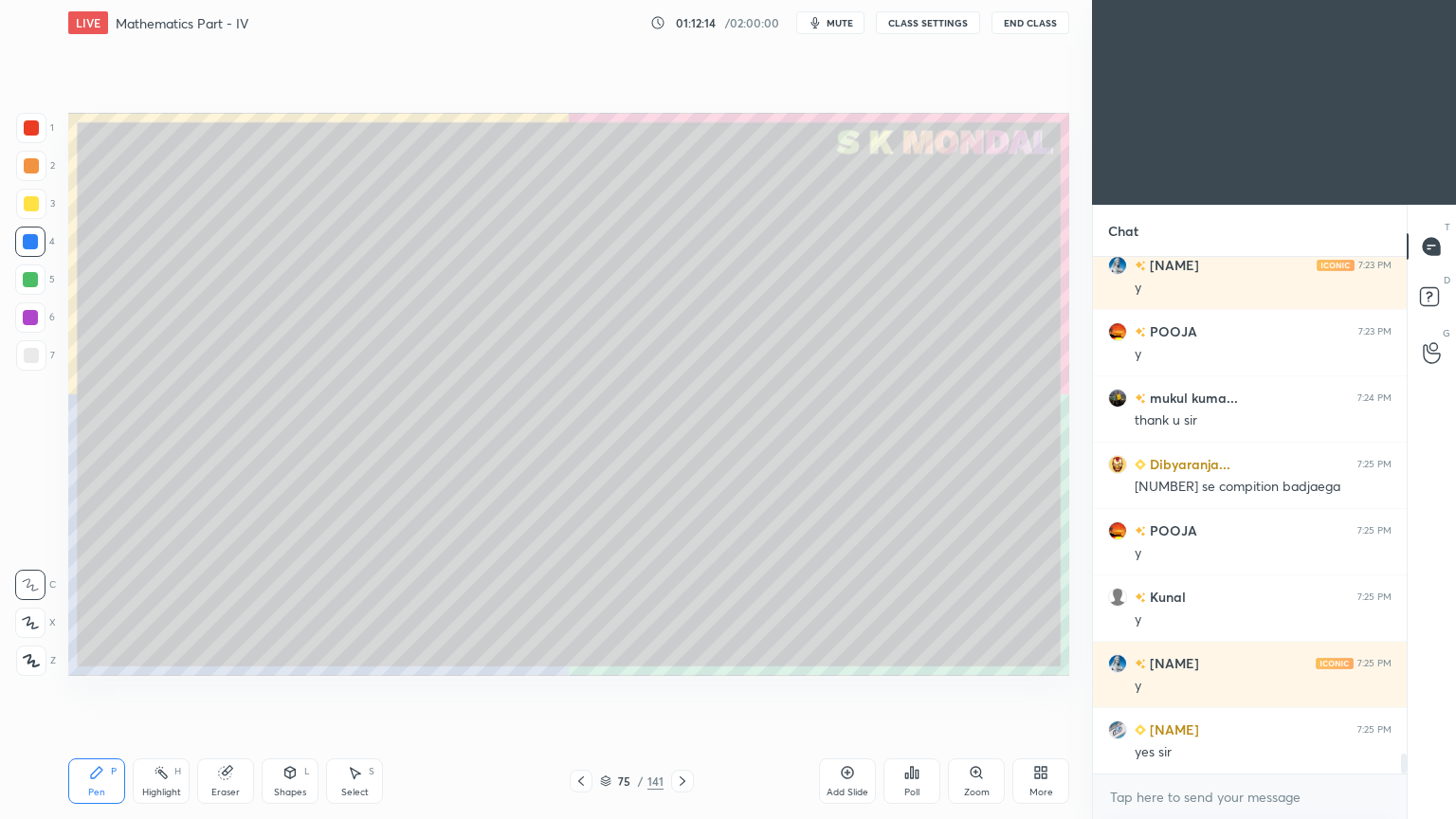 click at bounding box center [31, 204] 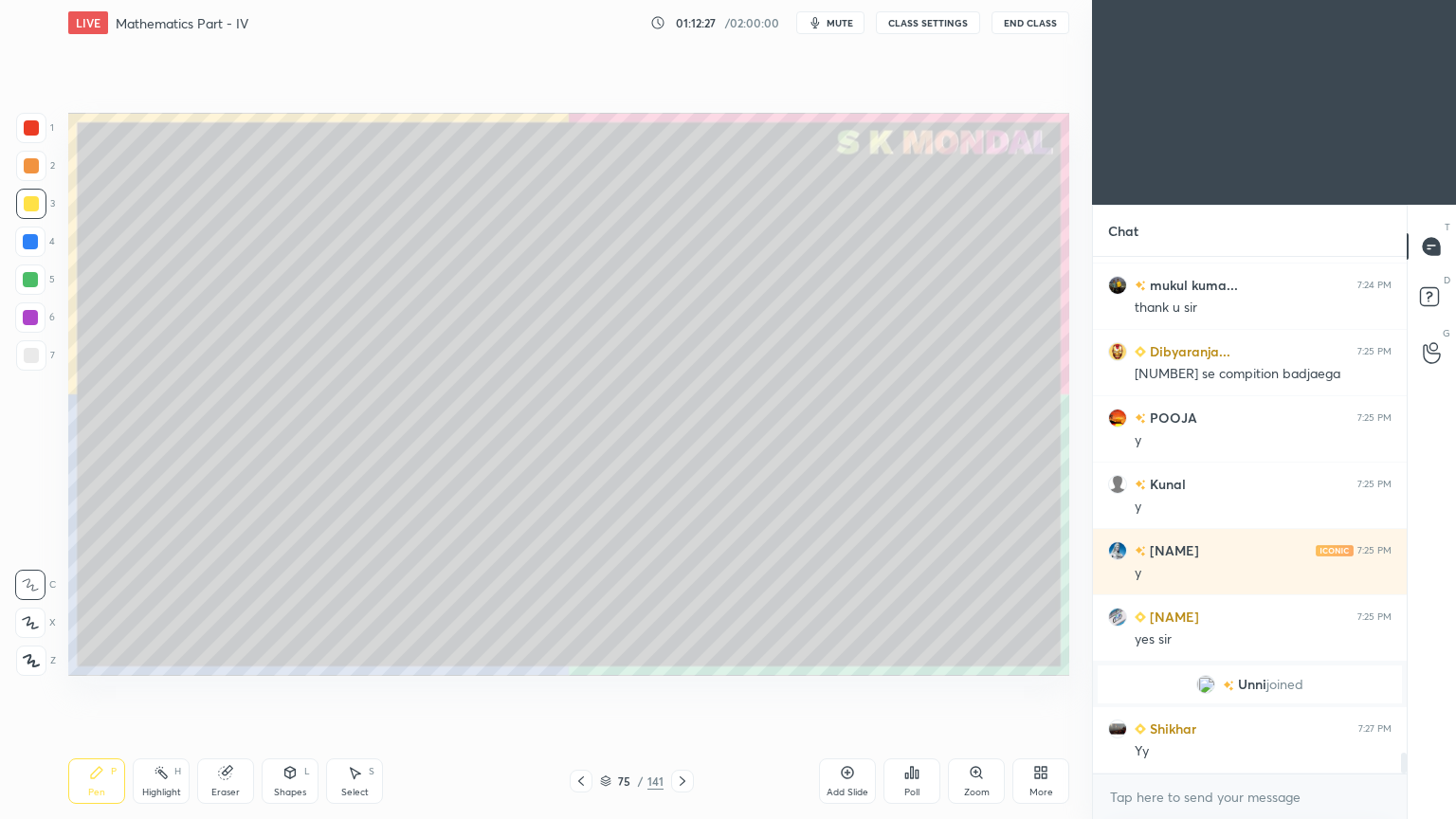 scroll, scrollTop: 12538, scrollLeft: 0, axis: vertical 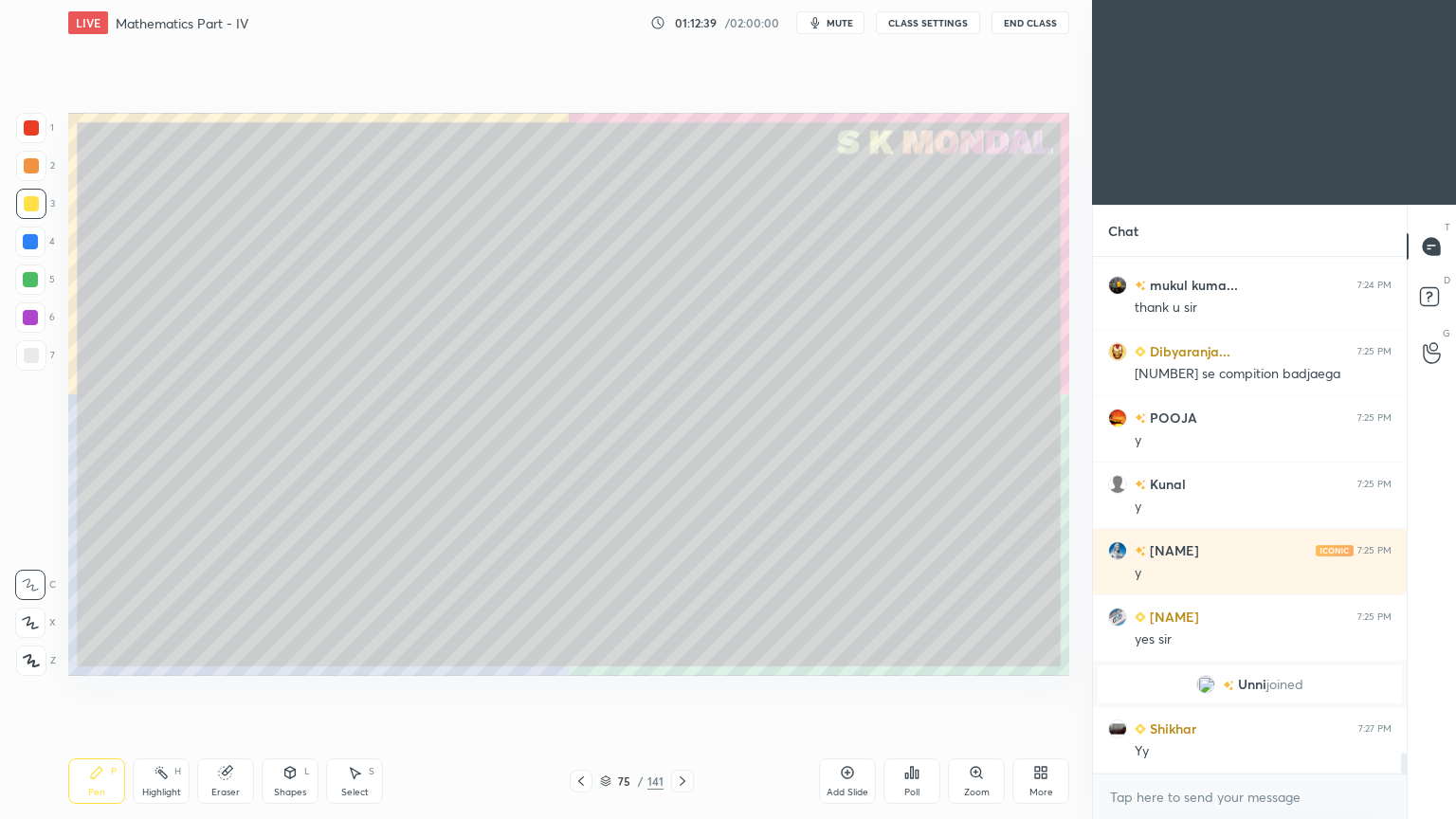 click at bounding box center [31, 355] 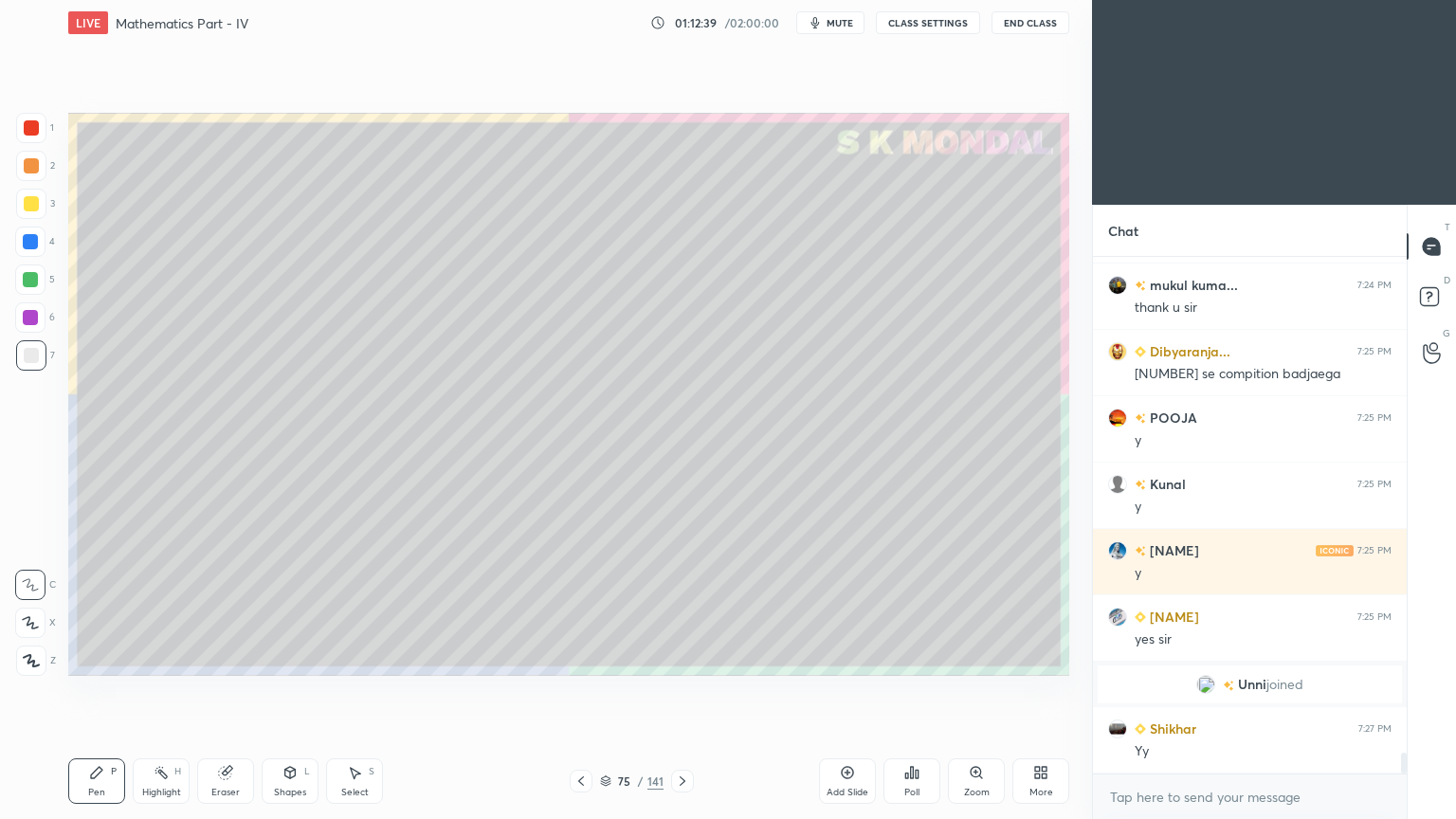 click at bounding box center (31, 355) 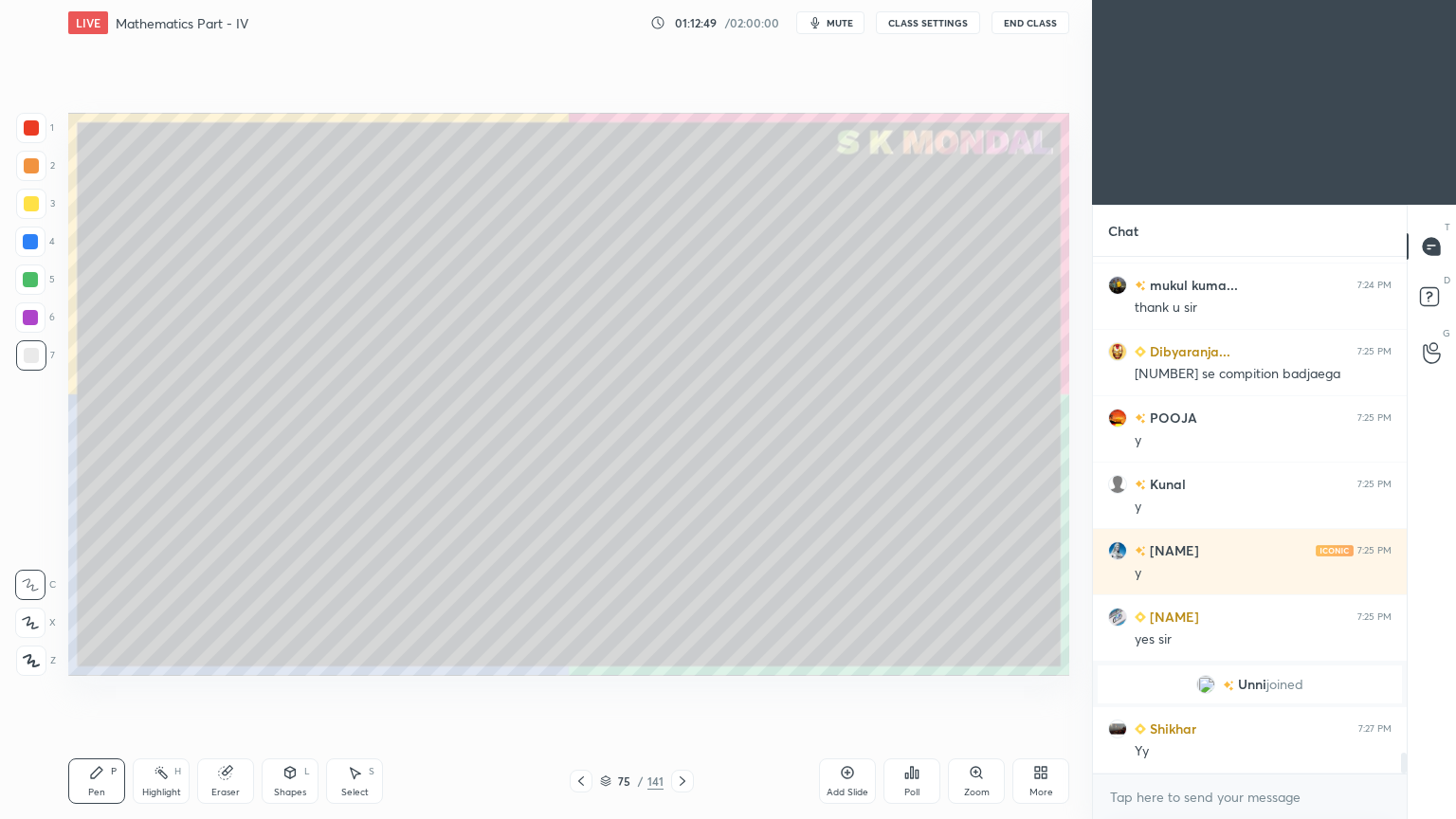 click at bounding box center [31, 204] 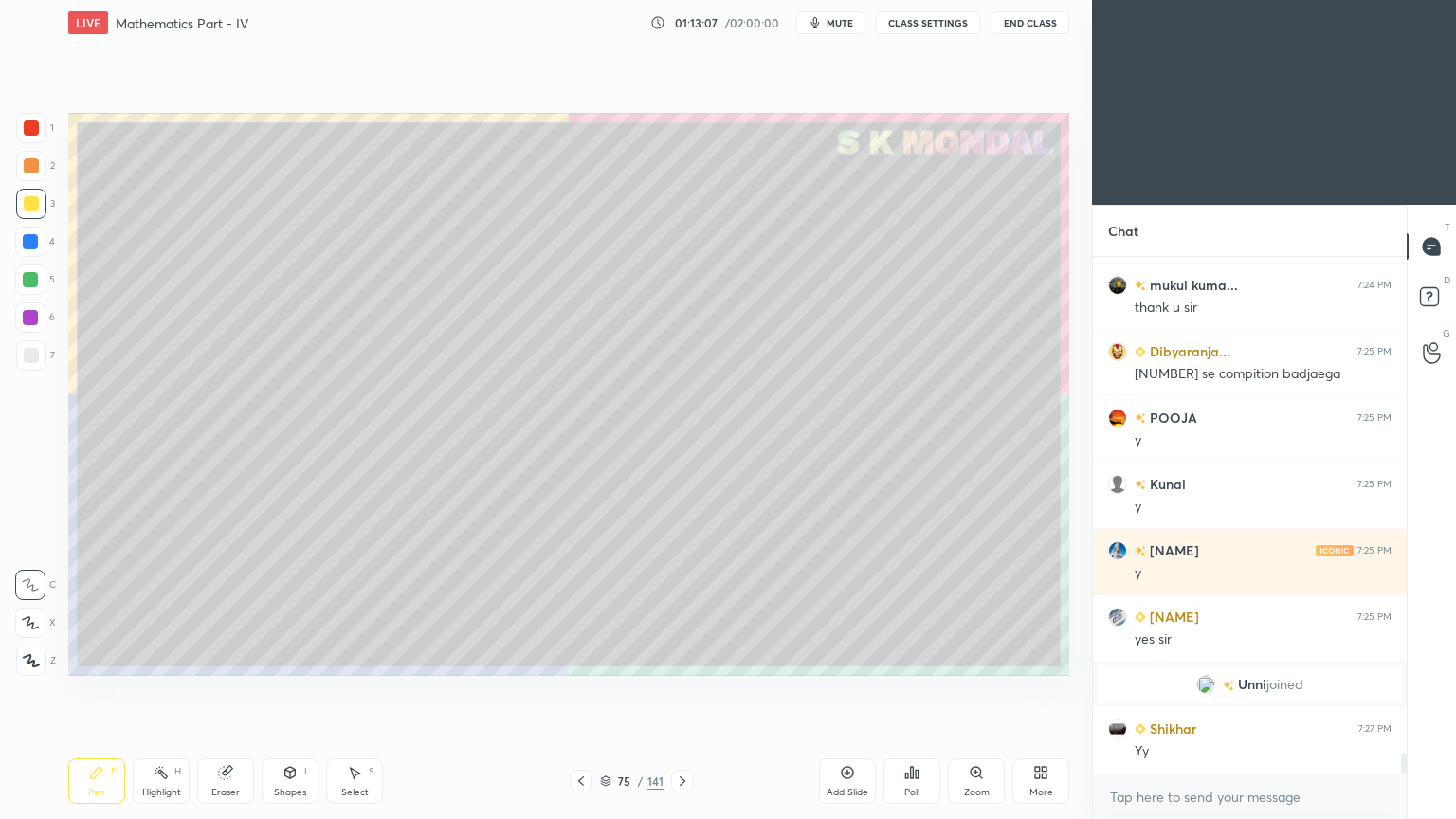 click at bounding box center (31, 355) 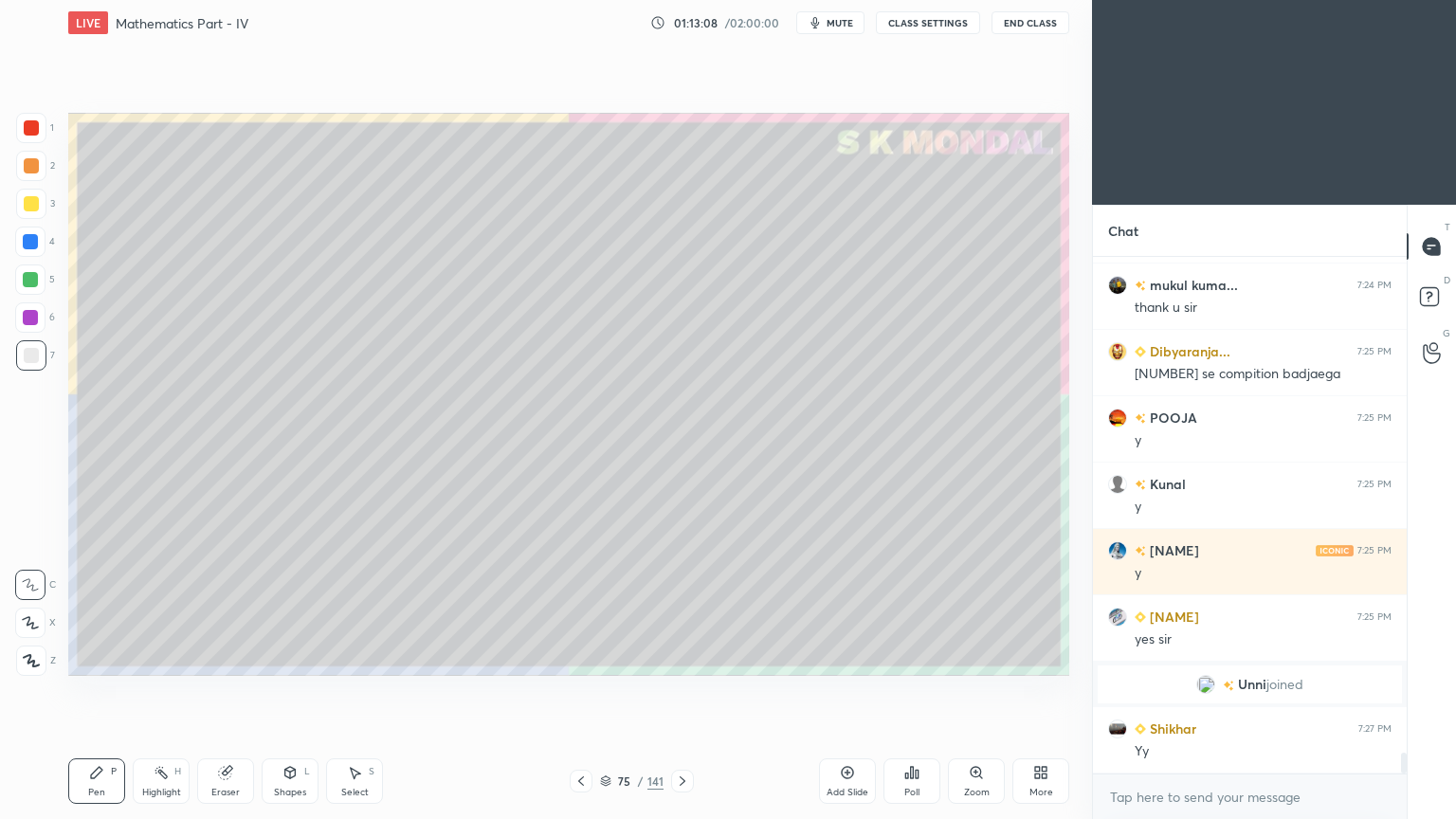 scroll, scrollTop: 12604, scrollLeft: 0, axis: vertical 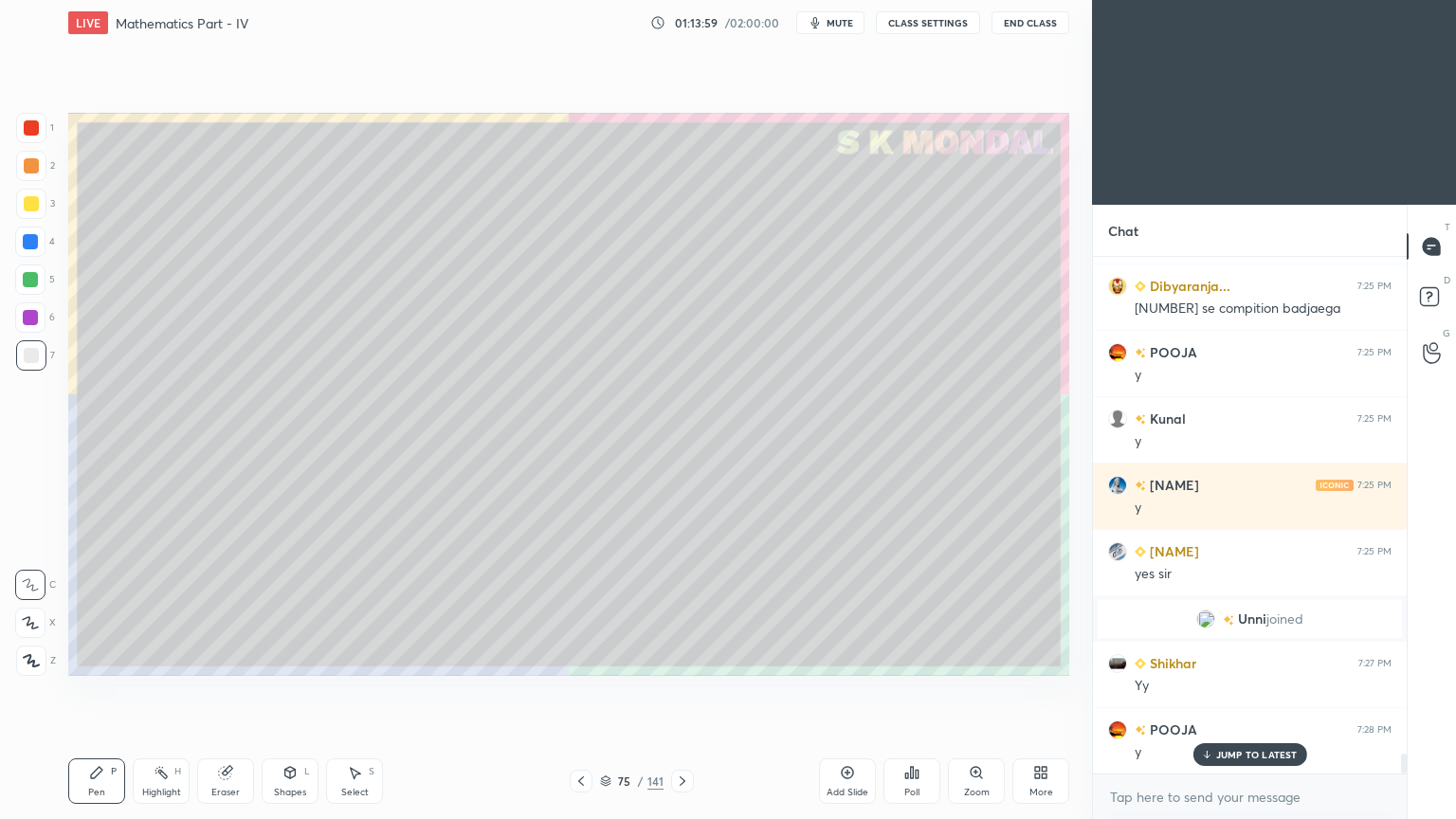 click on "Highlight H" at bounding box center [161, 781] 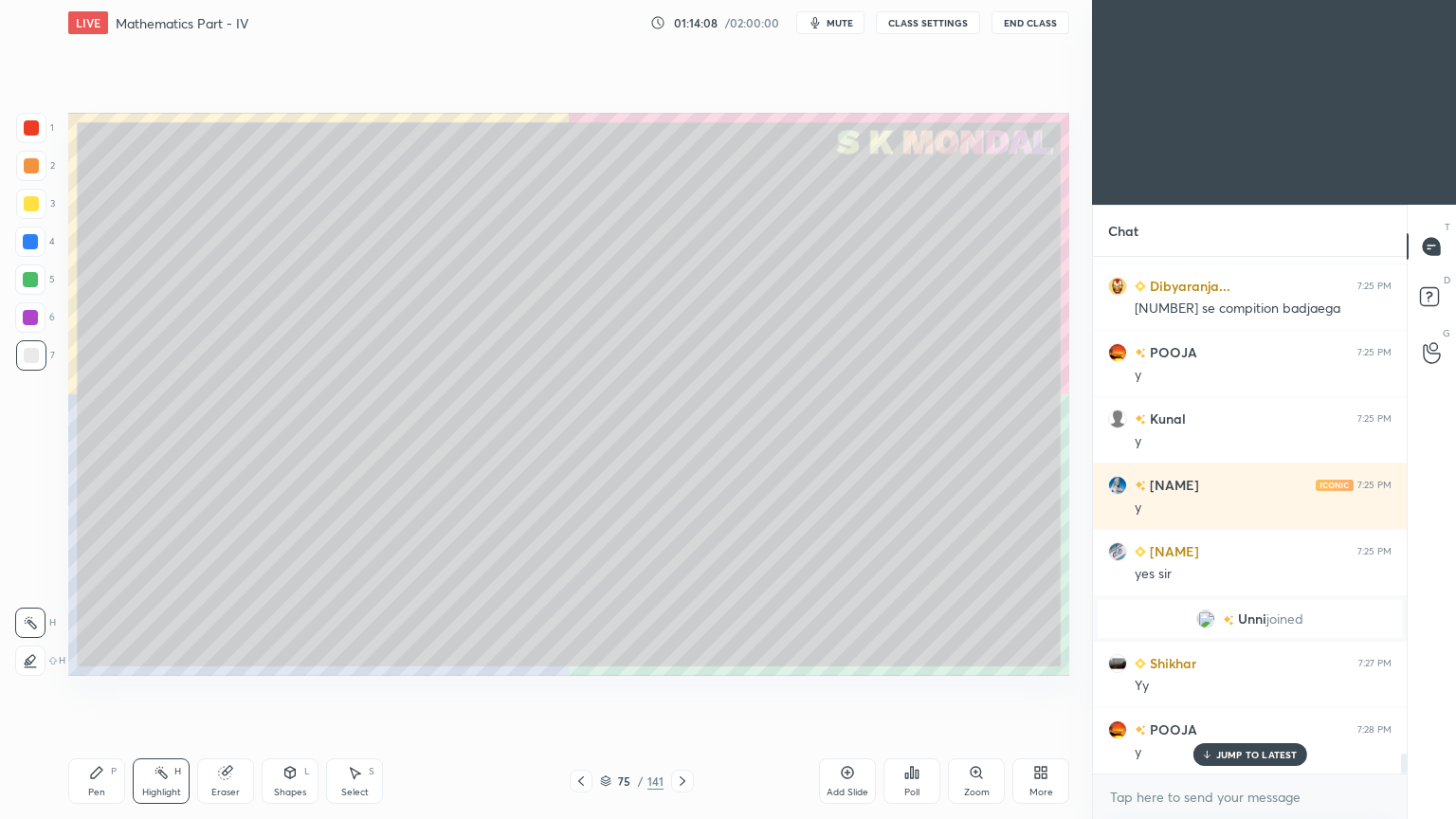scroll, scrollTop: 12671, scrollLeft: 0, axis: vertical 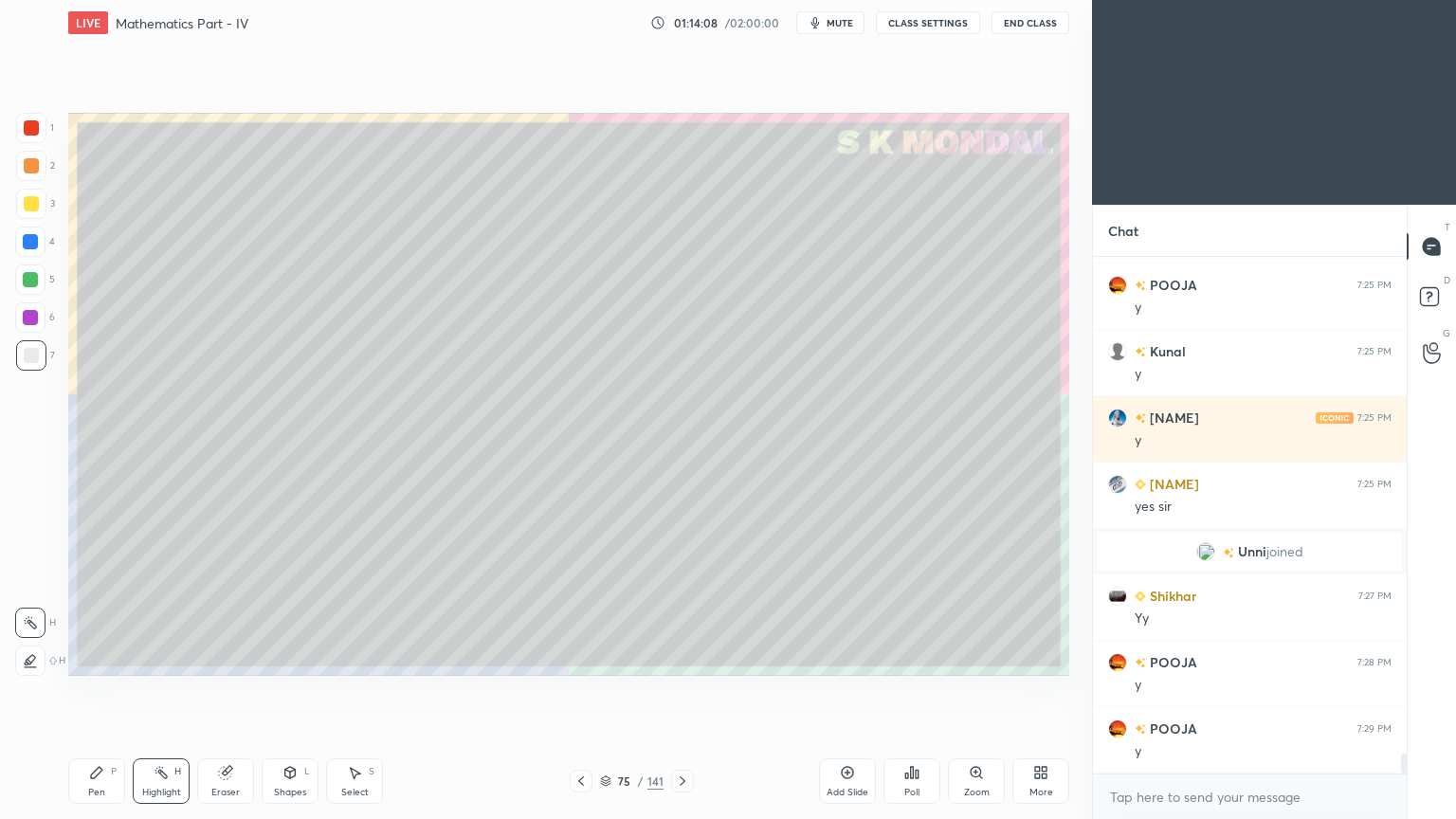 click on "Highlight" at bounding box center [161, 792] 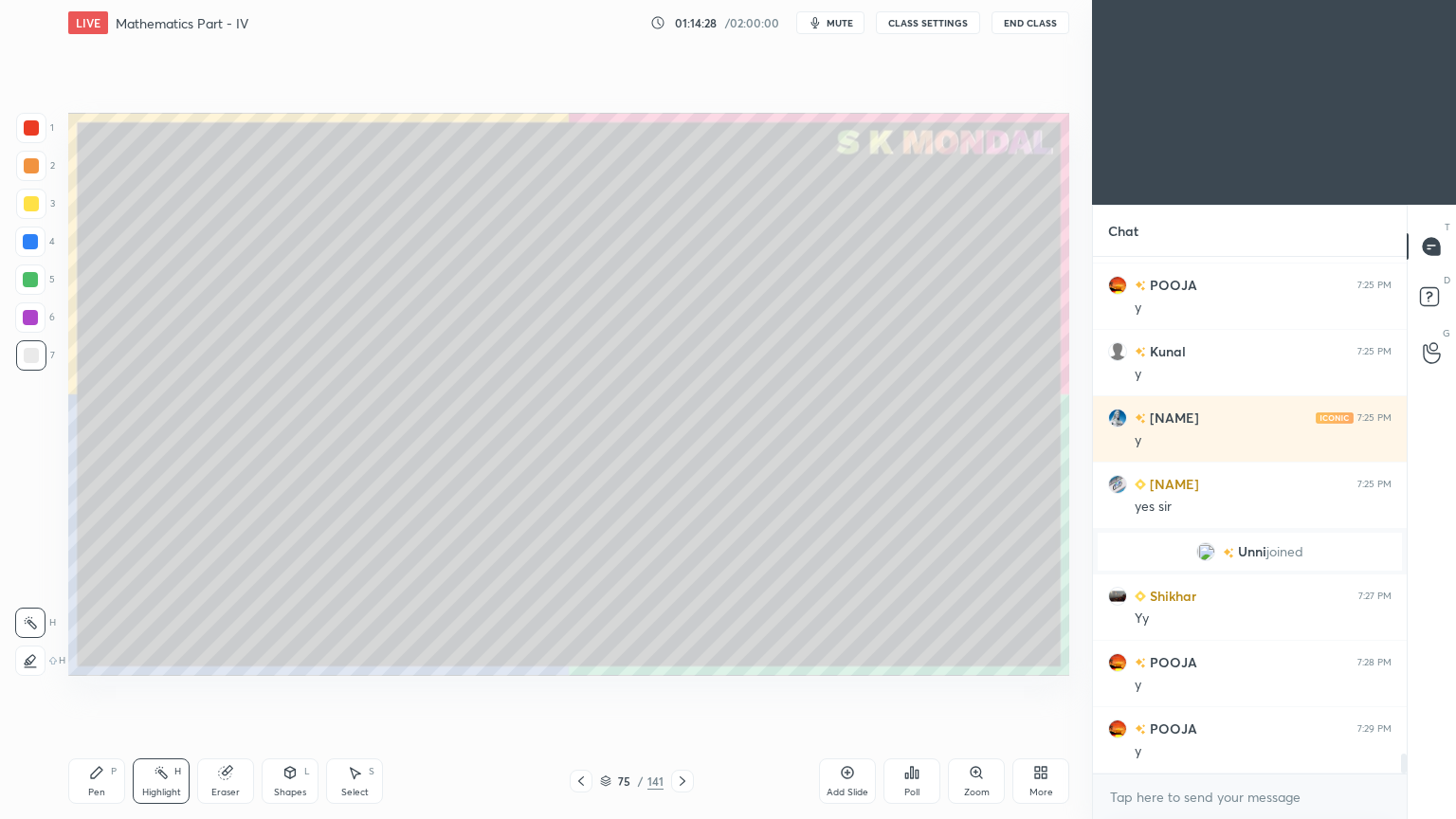 click on "Pen P" at bounding box center [97, 781] 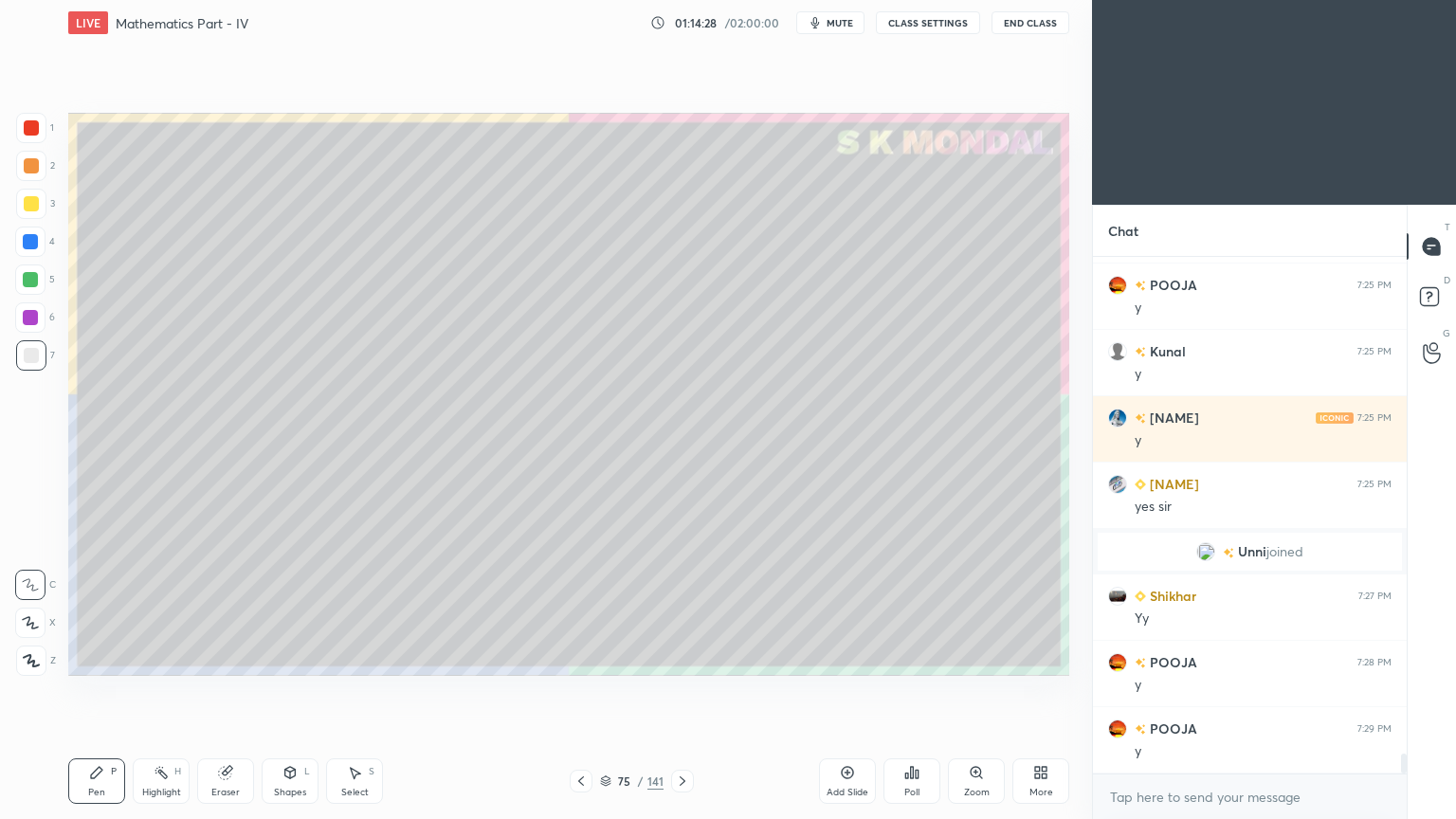click on "Pen" at bounding box center [97, 792] 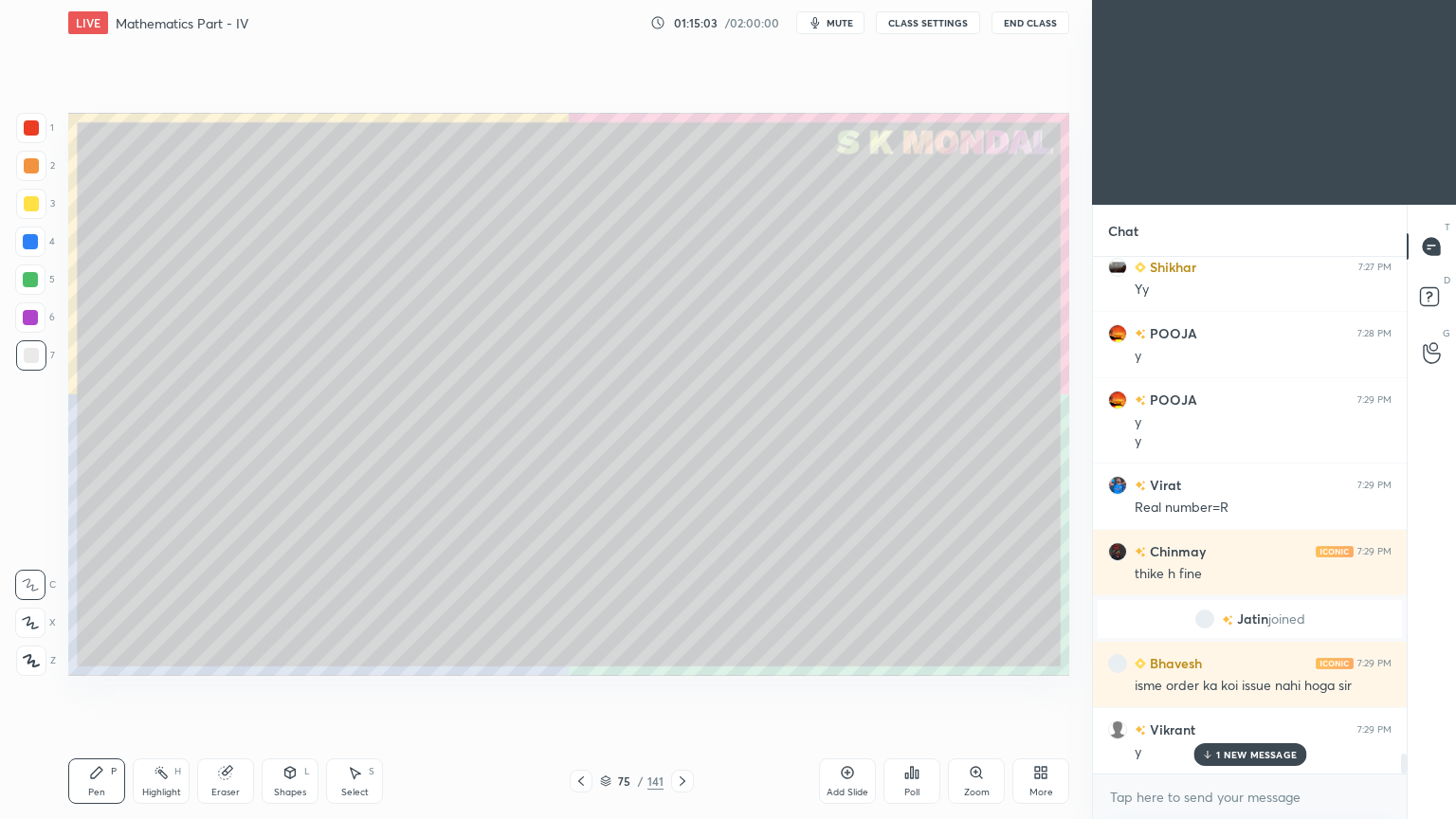 scroll, scrollTop: 13012, scrollLeft: 0, axis: vertical 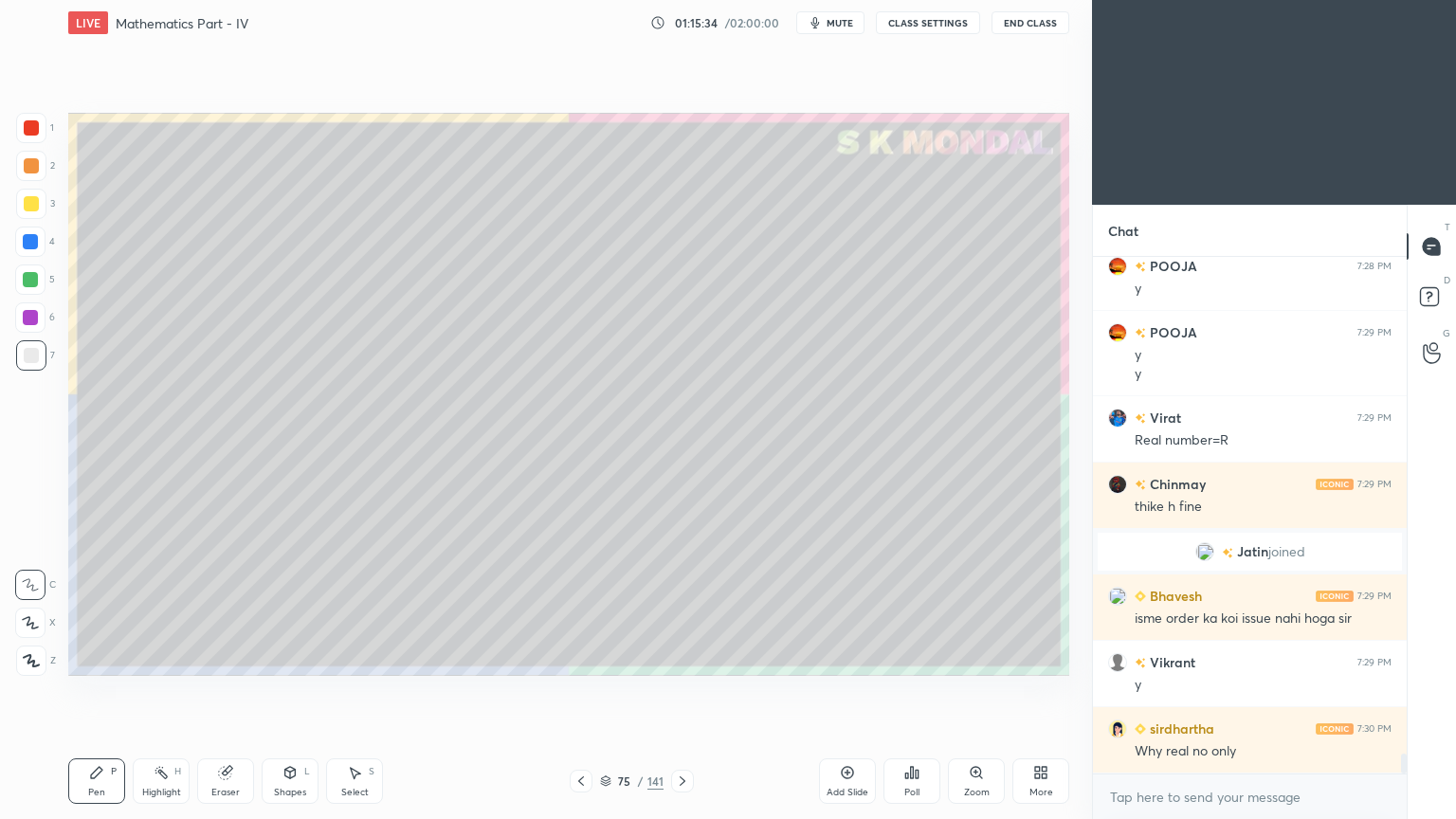 click on "Eraser" at bounding box center [226, 792] 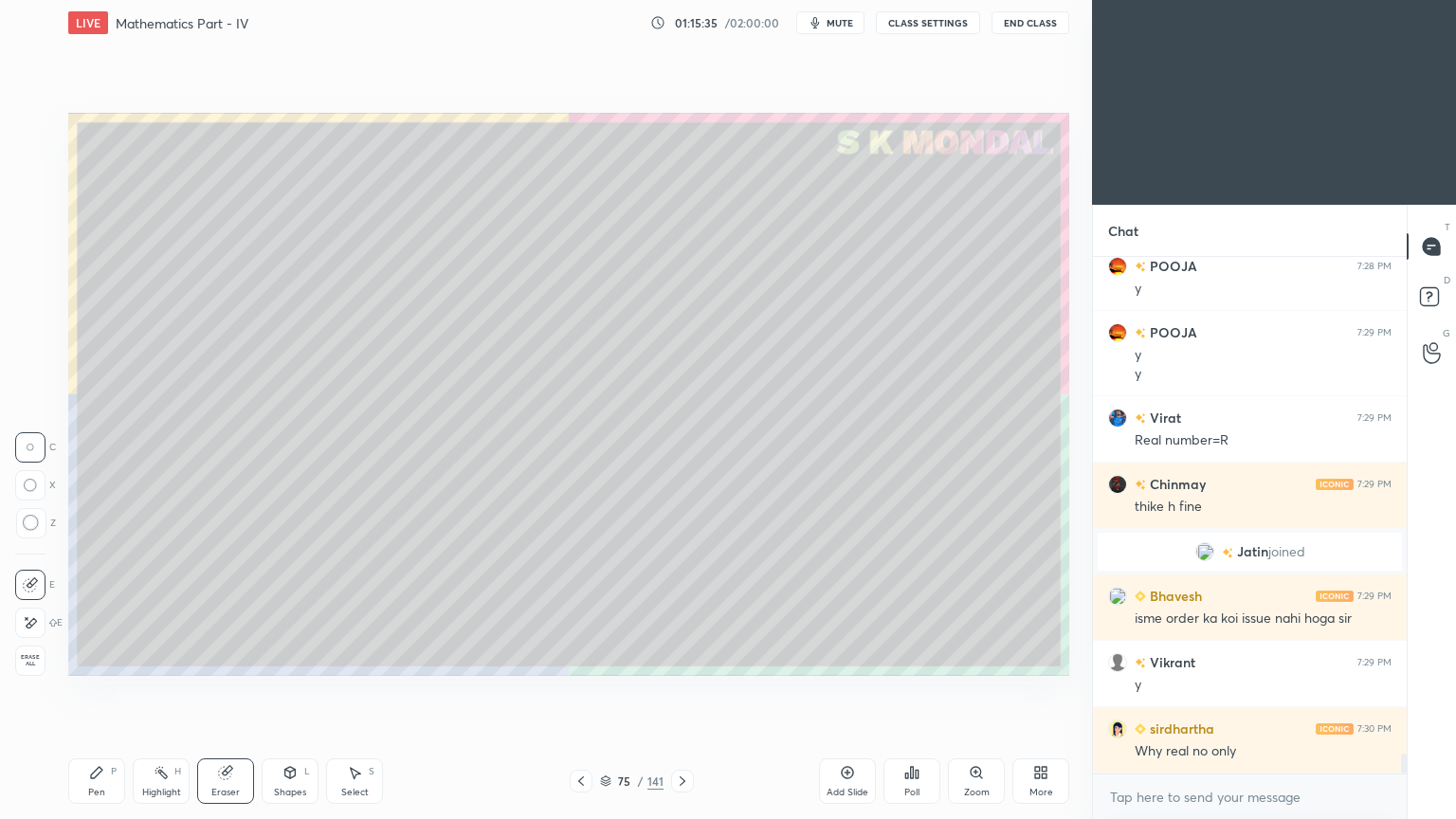 click 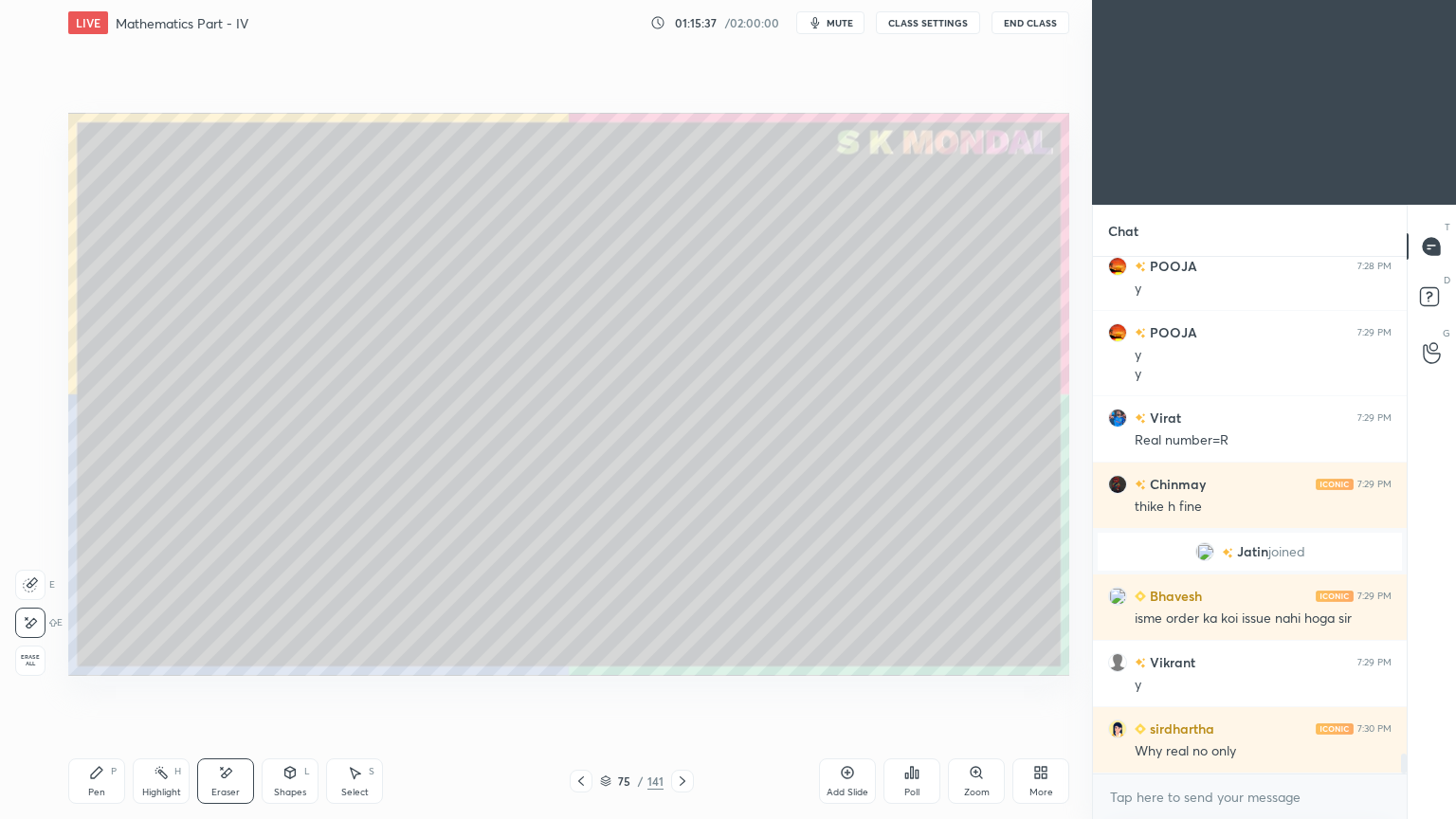 click on "Pen P" at bounding box center (97, 781) 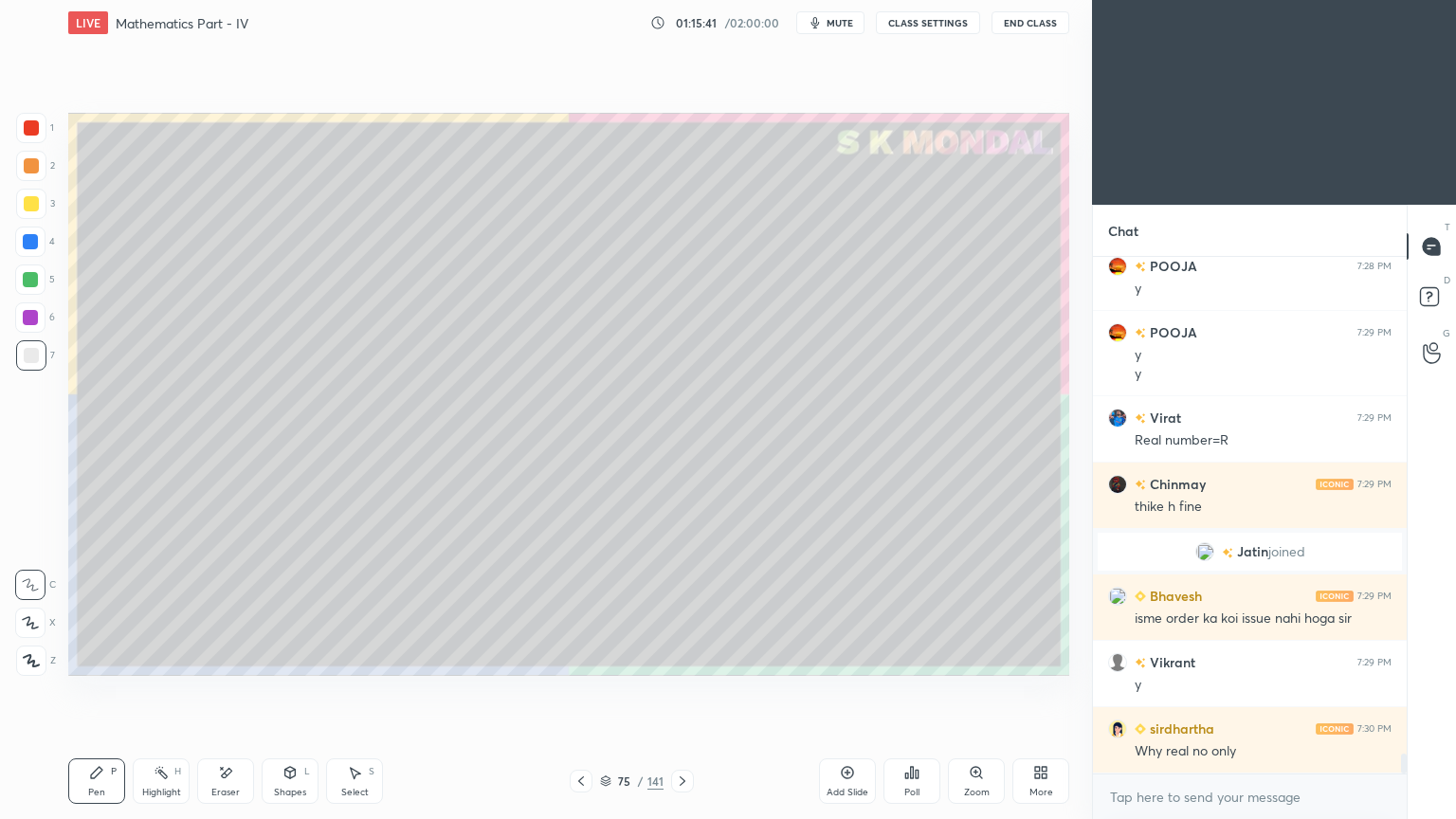 click on "Eraser" at bounding box center [226, 781] 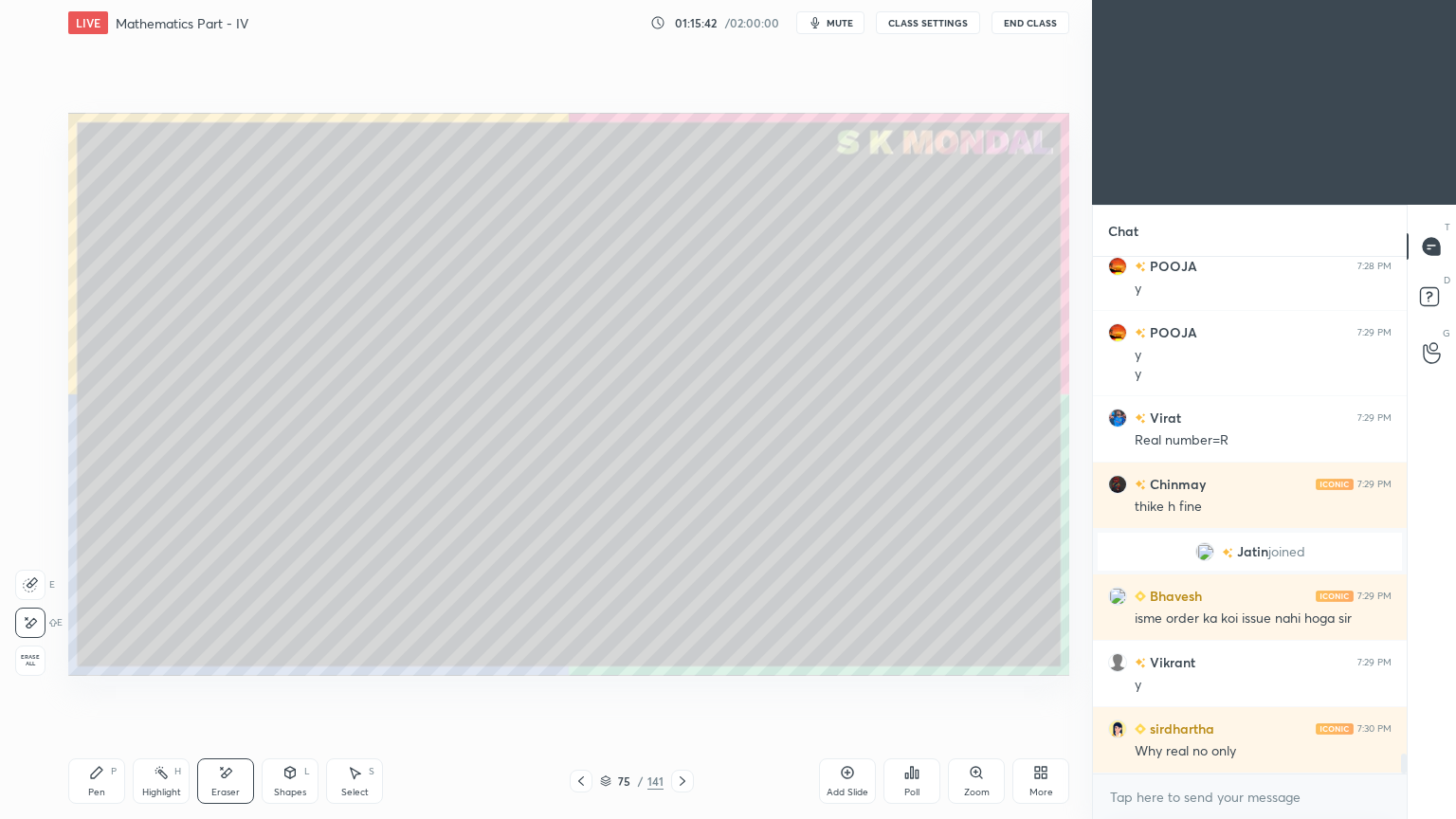 click on "Pen P" at bounding box center [97, 781] 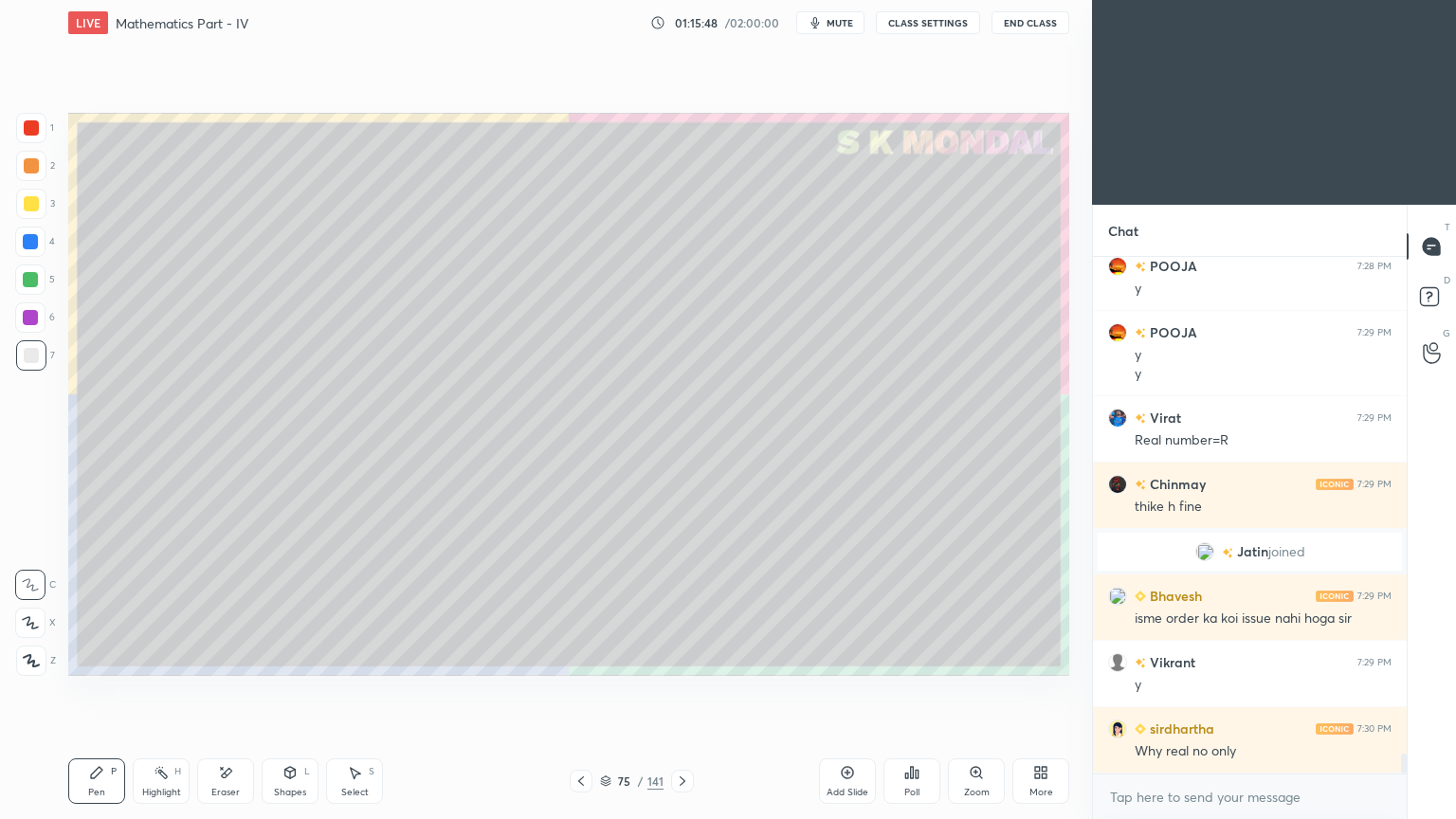 scroll, scrollTop: 13077, scrollLeft: 0, axis: vertical 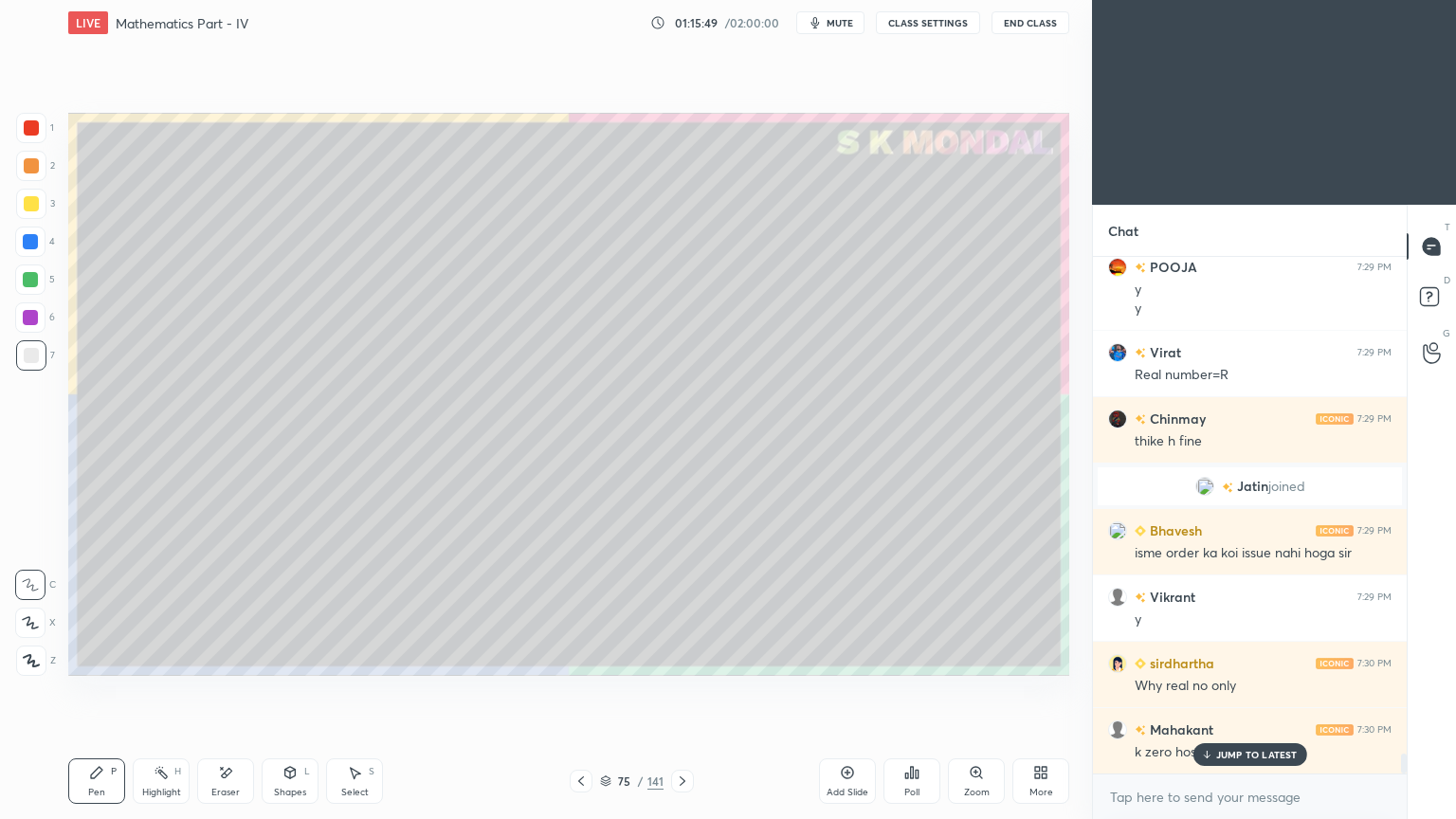 click on "JUMP TO LATEST" at bounding box center [1257, 755] 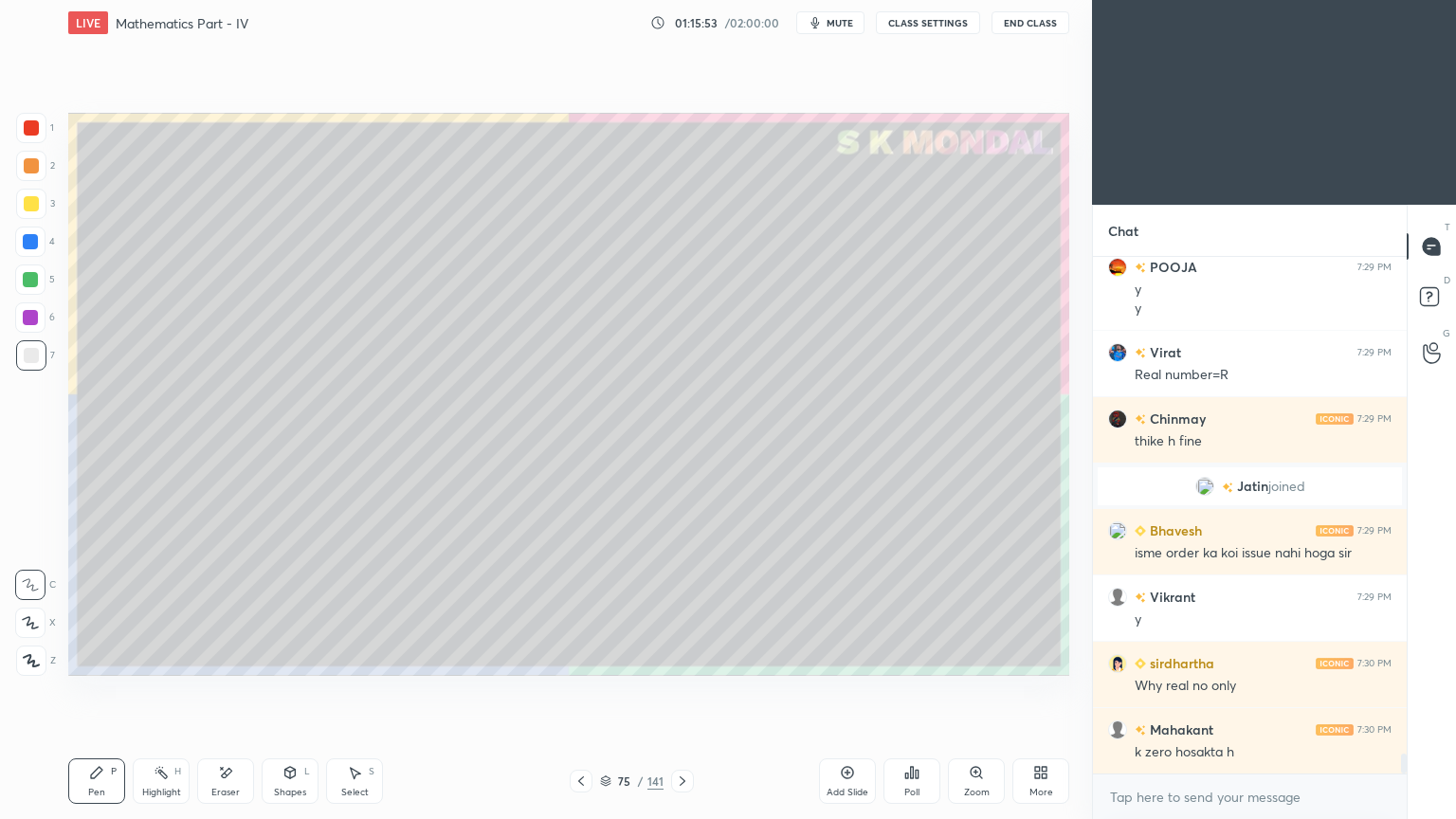 scroll, scrollTop: 13145, scrollLeft: 0, axis: vertical 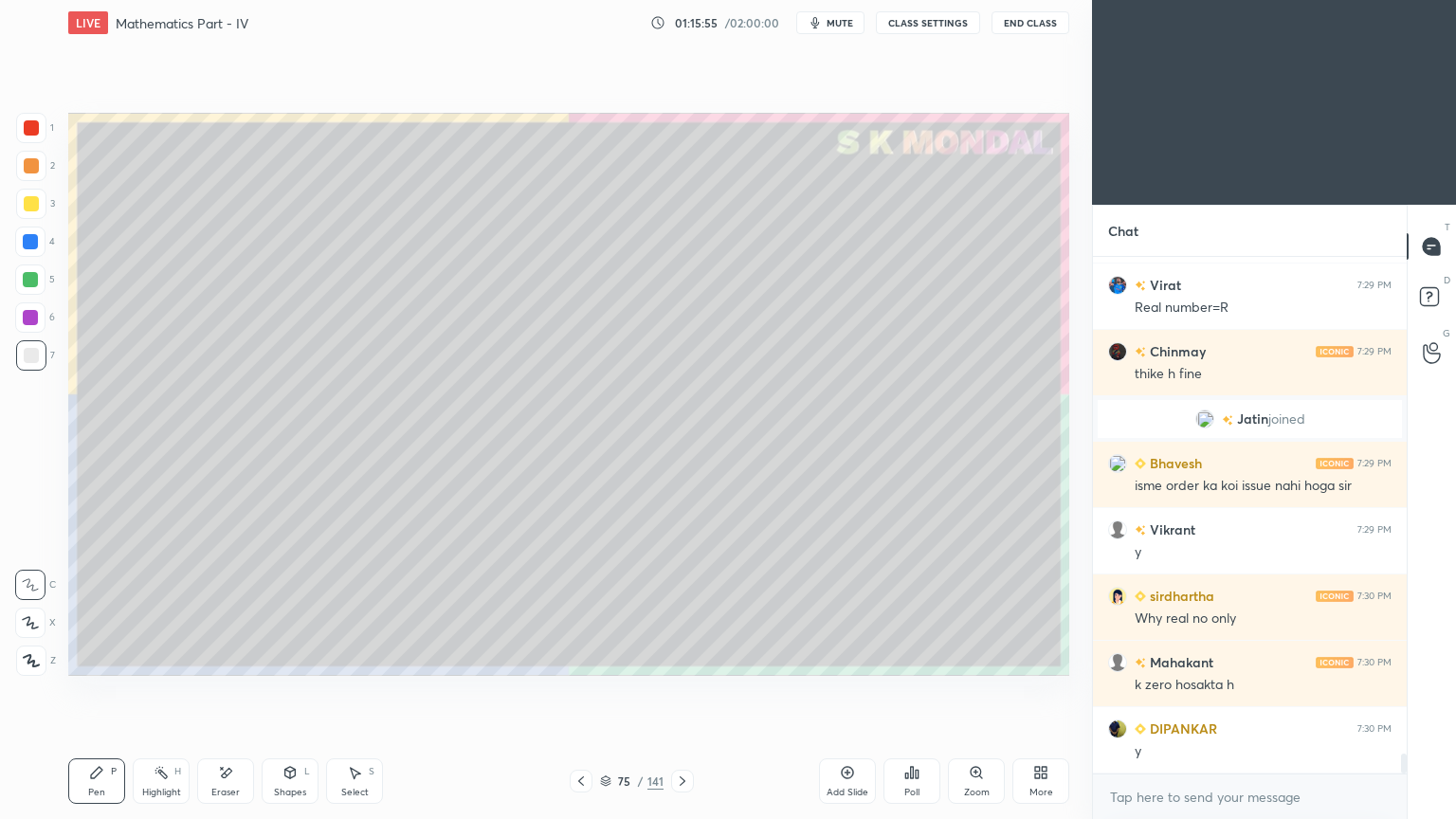 click 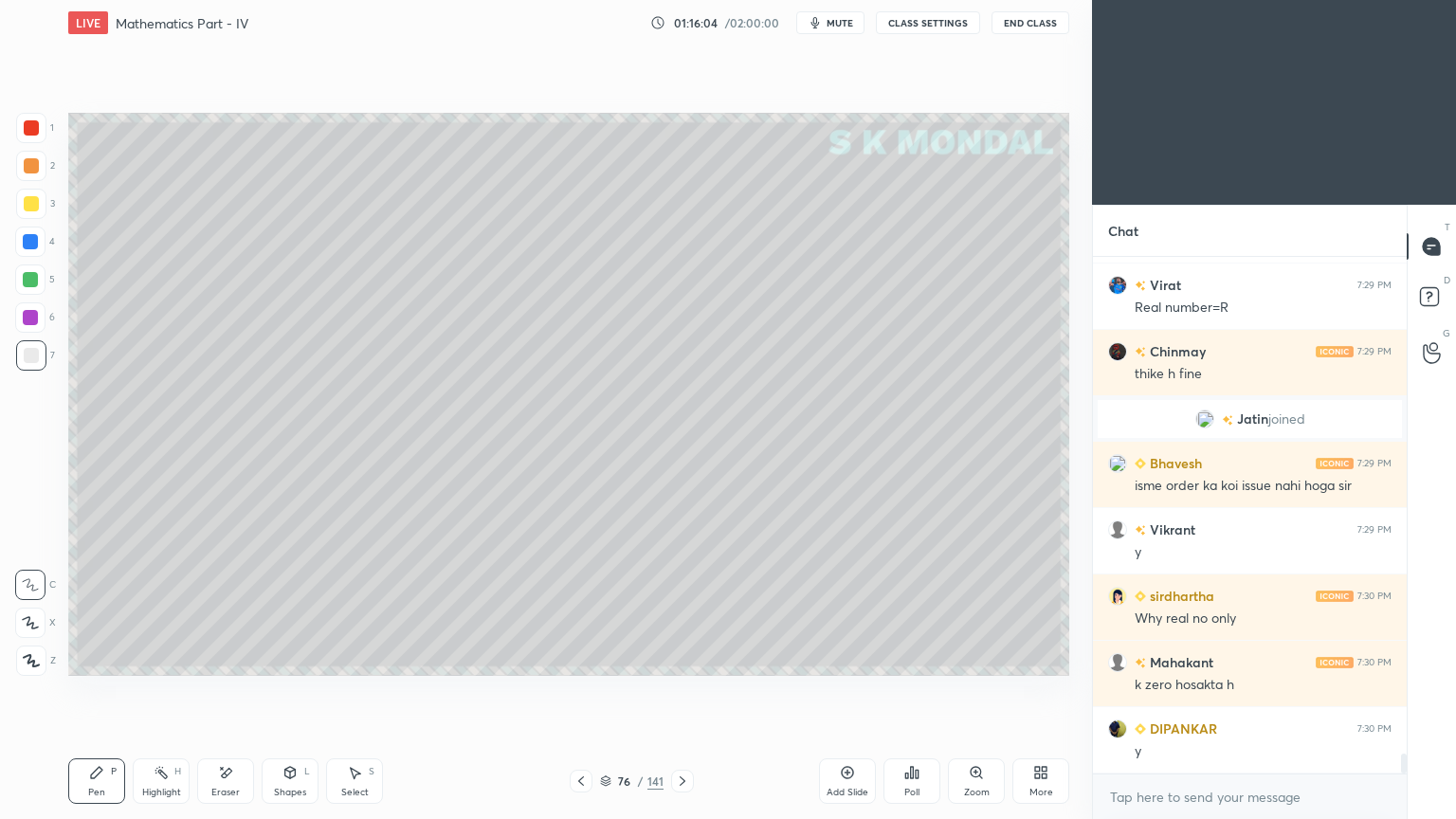 click at bounding box center [31, 204] 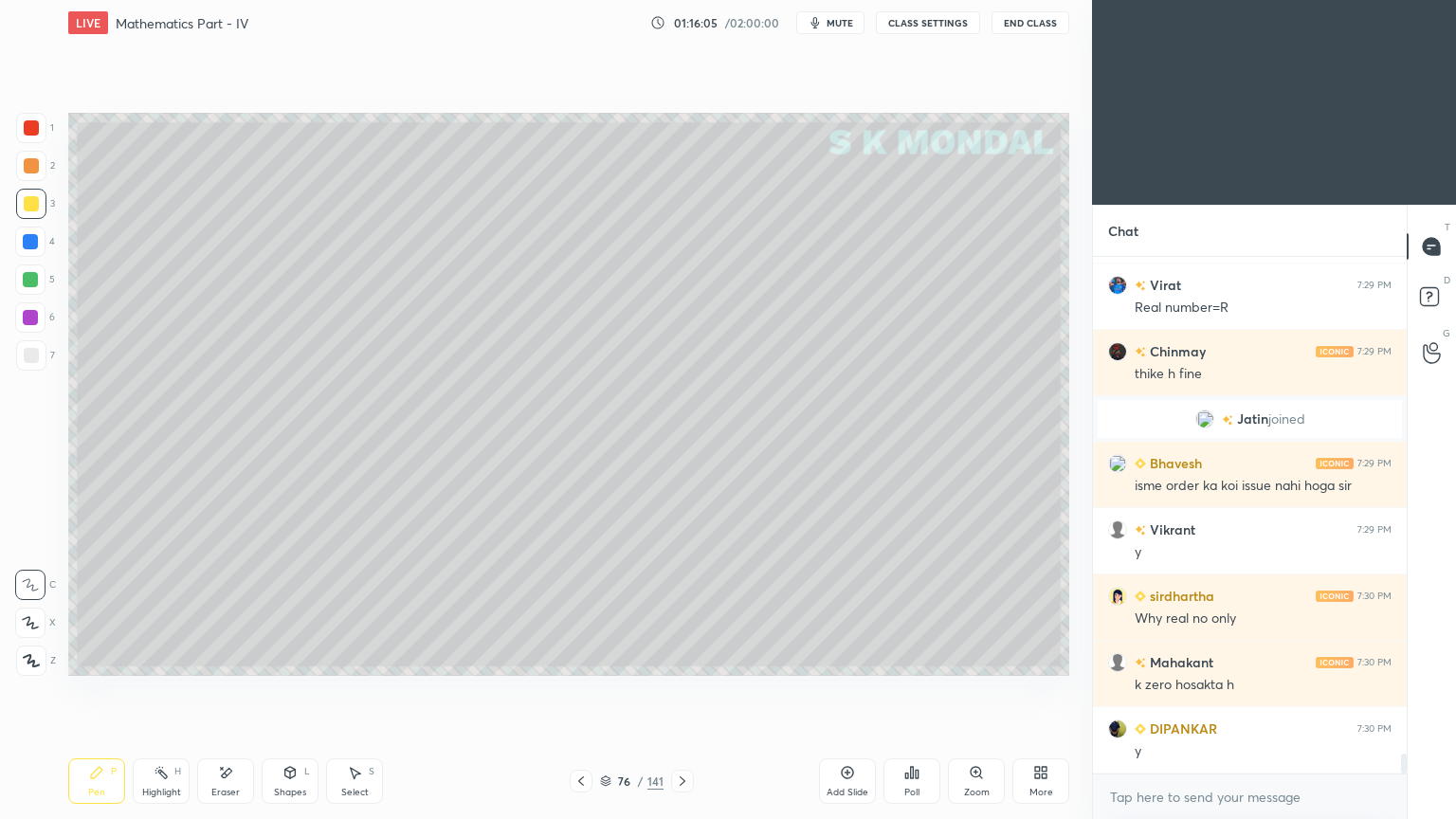 click on "Pen P" at bounding box center [97, 781] 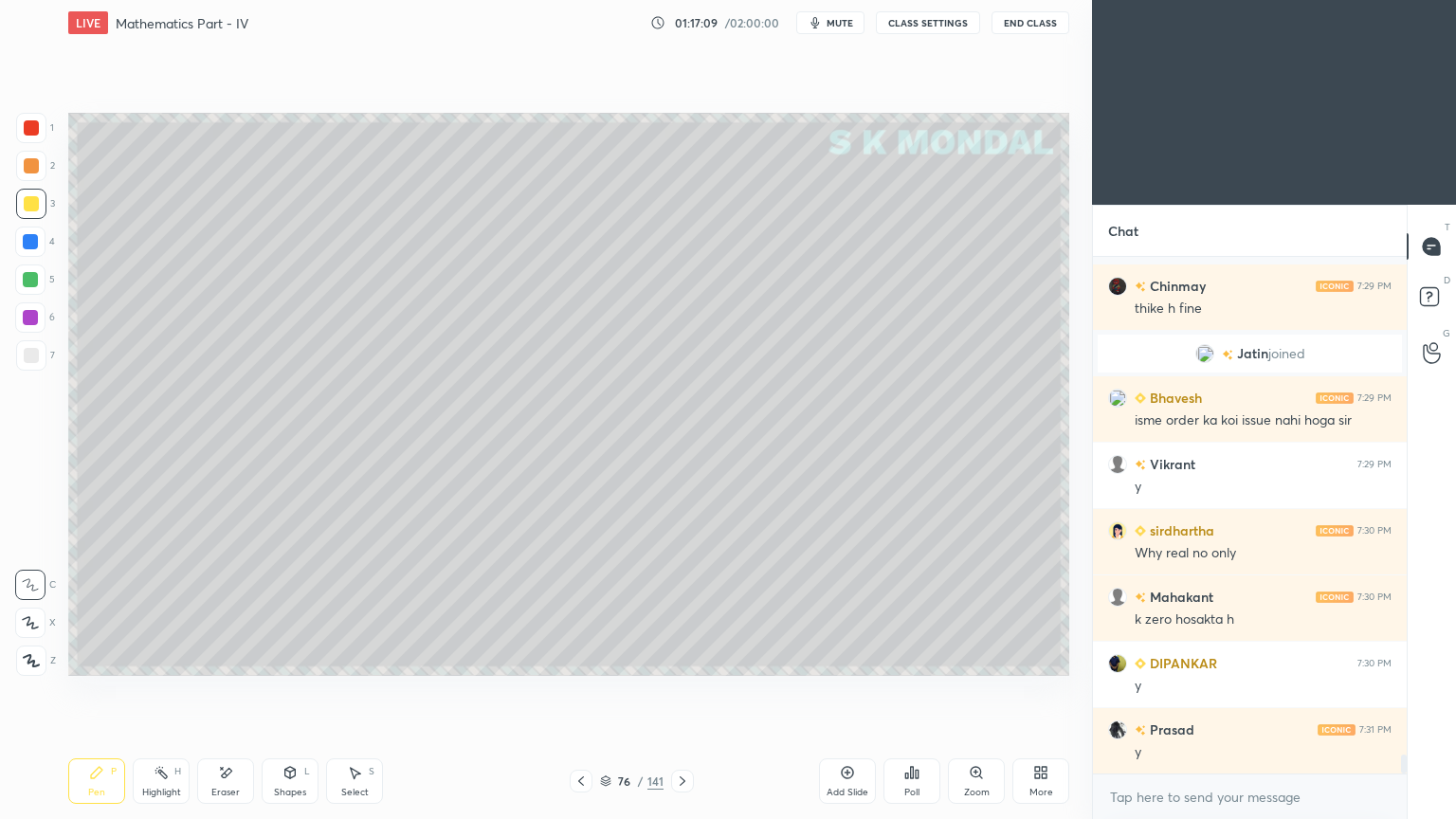 scroll, scrollTop: 13312, scrollLeft: 0, axis: vertical 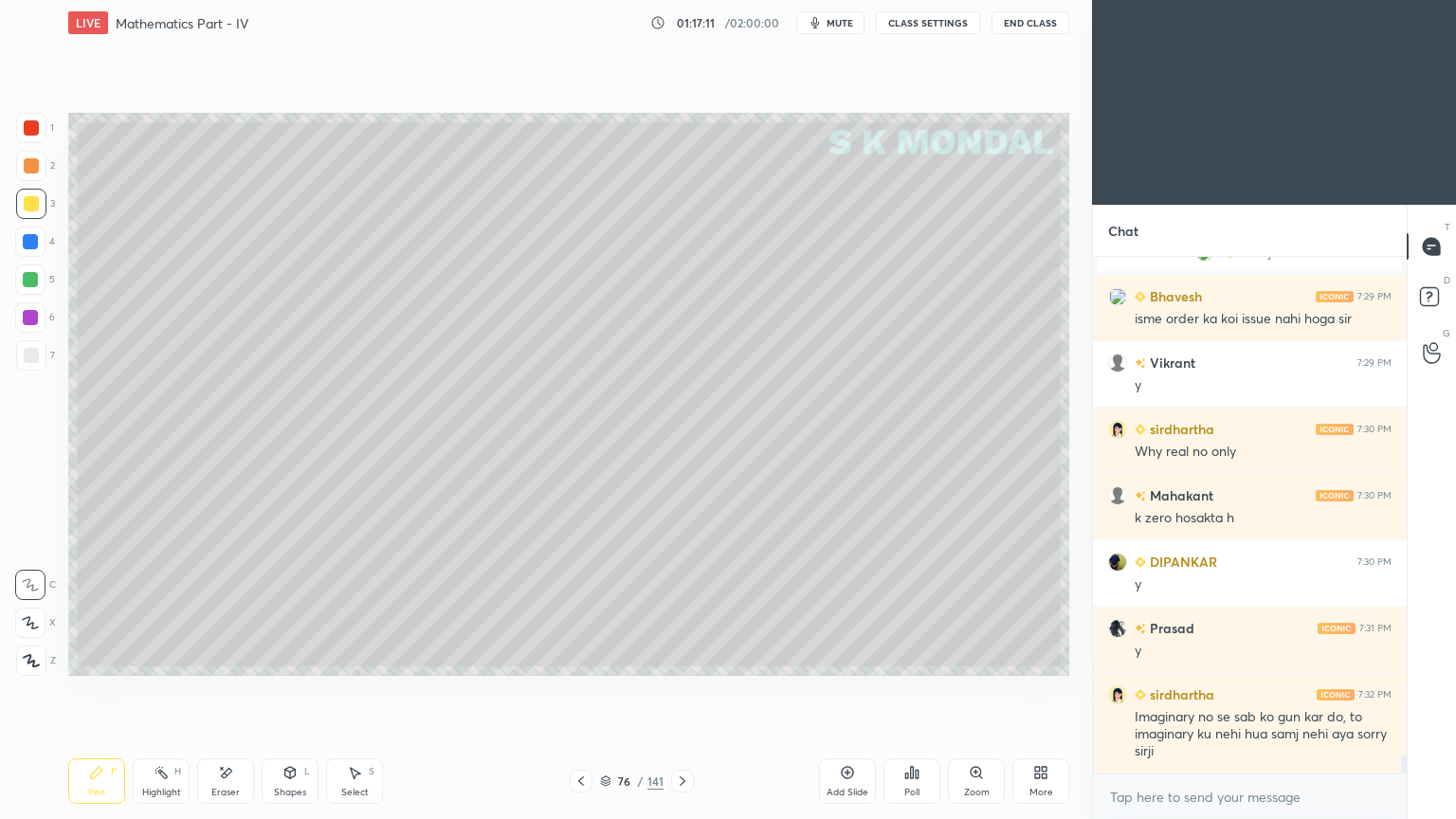 click on "mute" at bounding box center (830, 23) 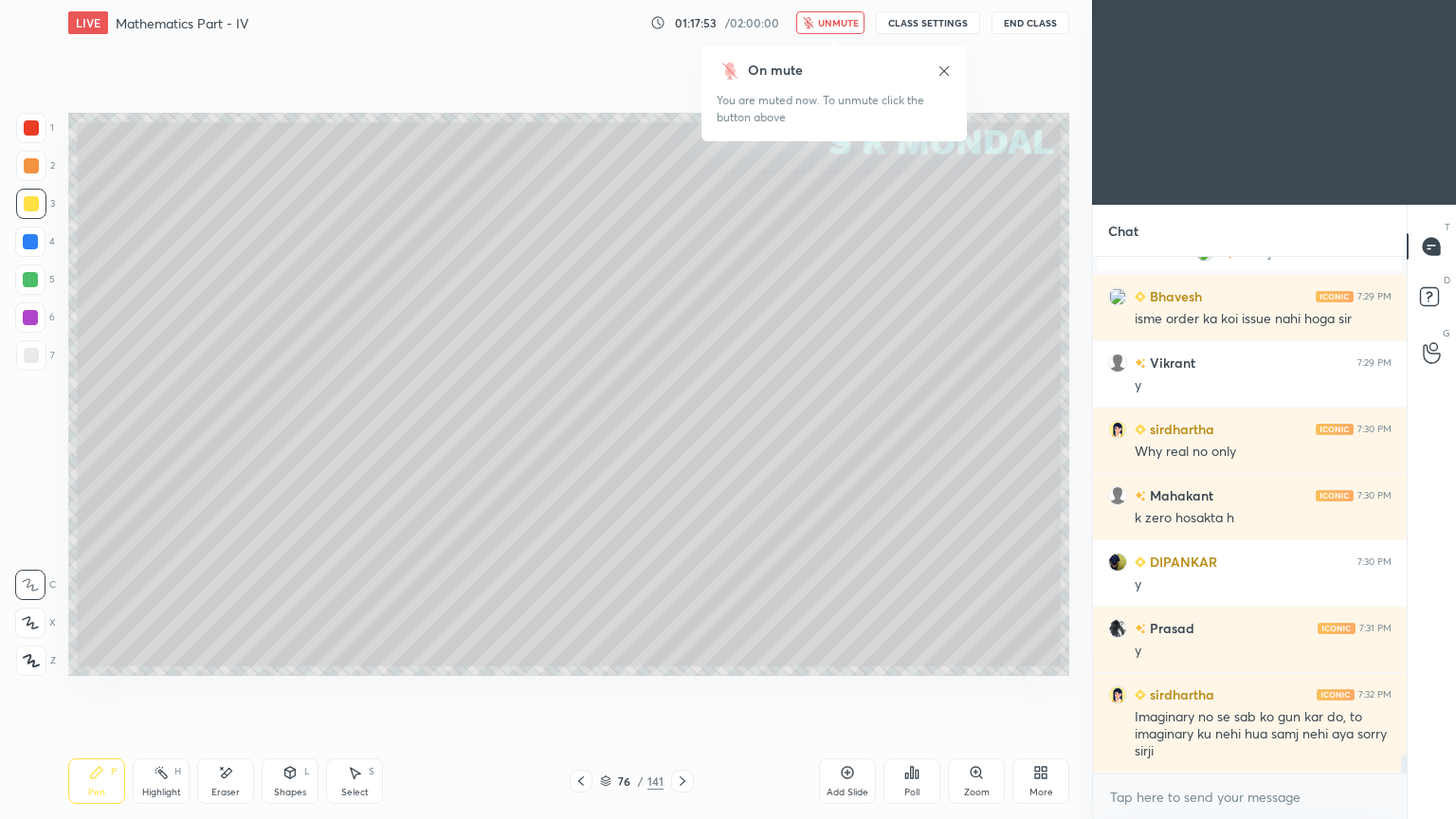 click on "unmute" at bounding box center [830, 23] 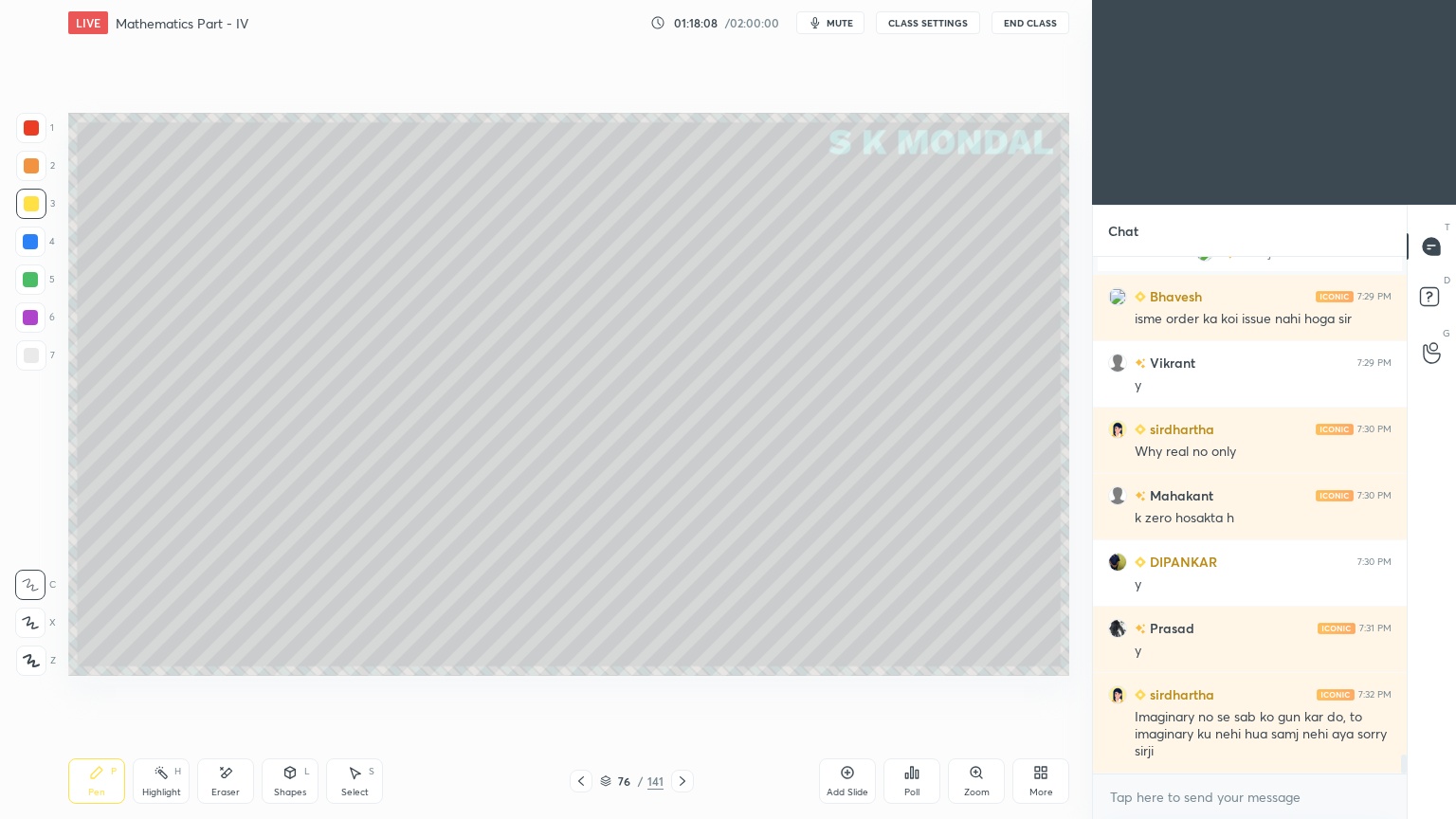 click 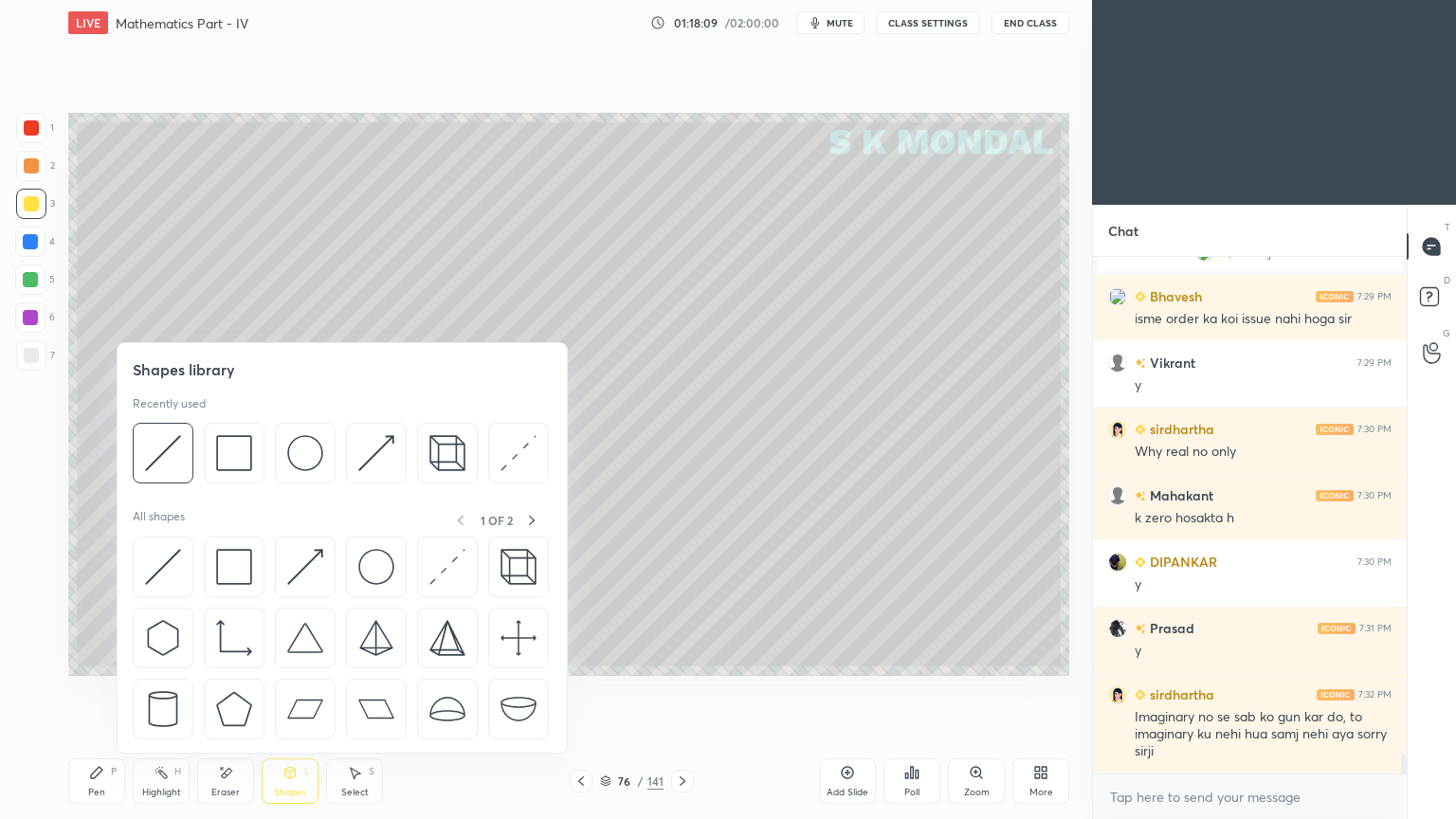click 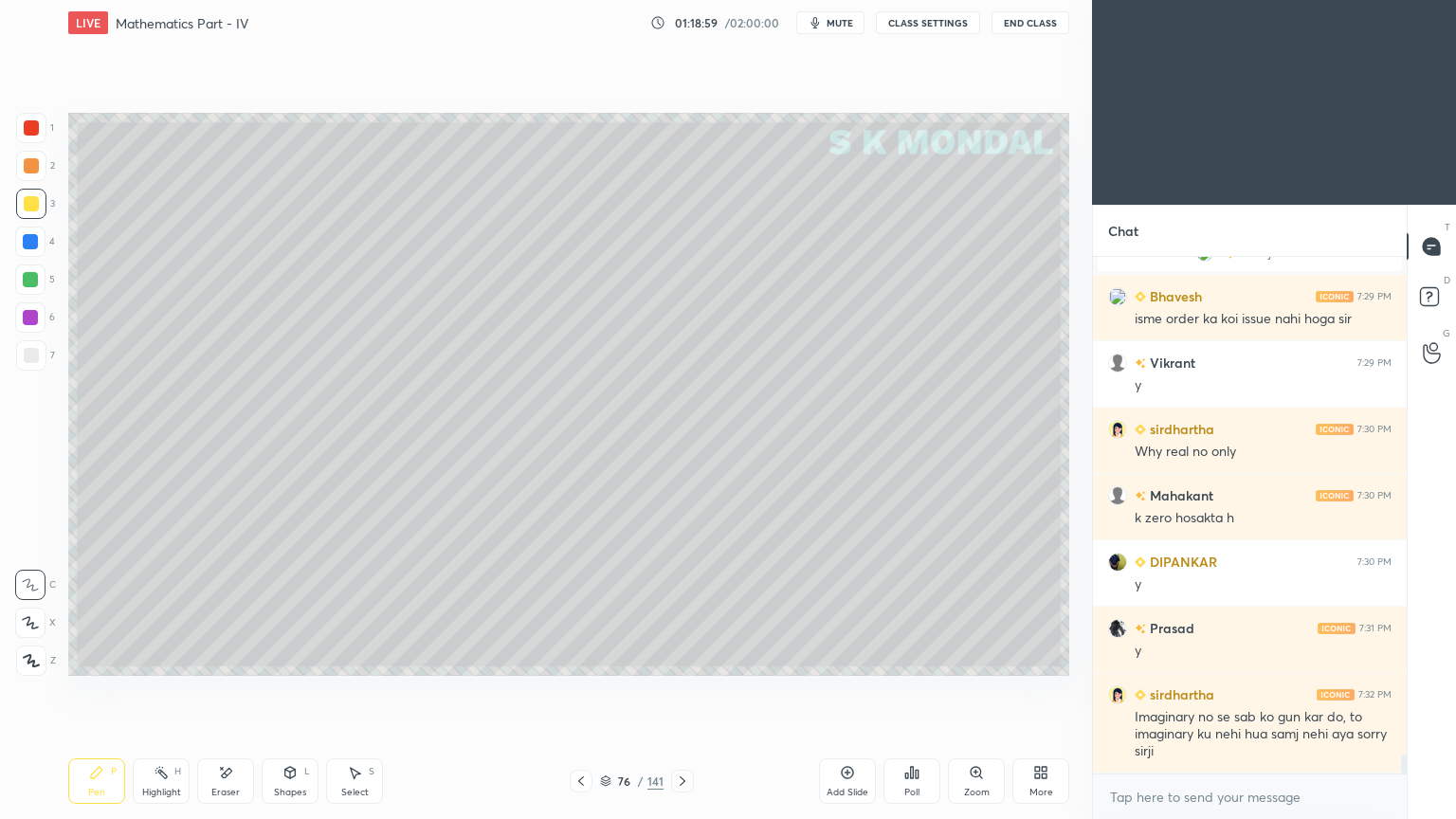 scroll, scrollTop: 13377, scrollLeft: 0, axis: vertical 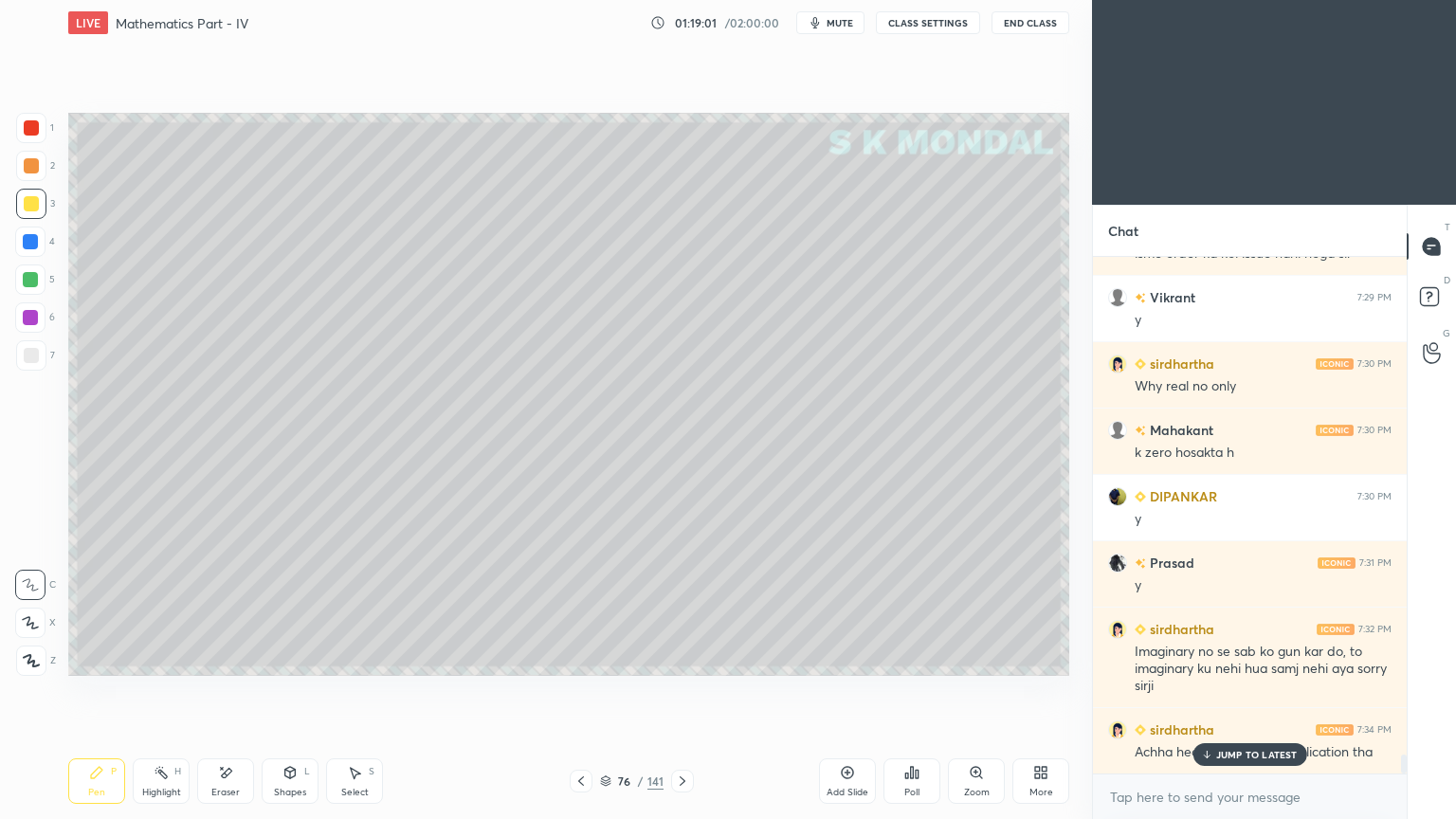 drag, startPoint x: 1210, startPoint y: 756, endPoint x: 968, endPoint y: 681, distance: 253.35548 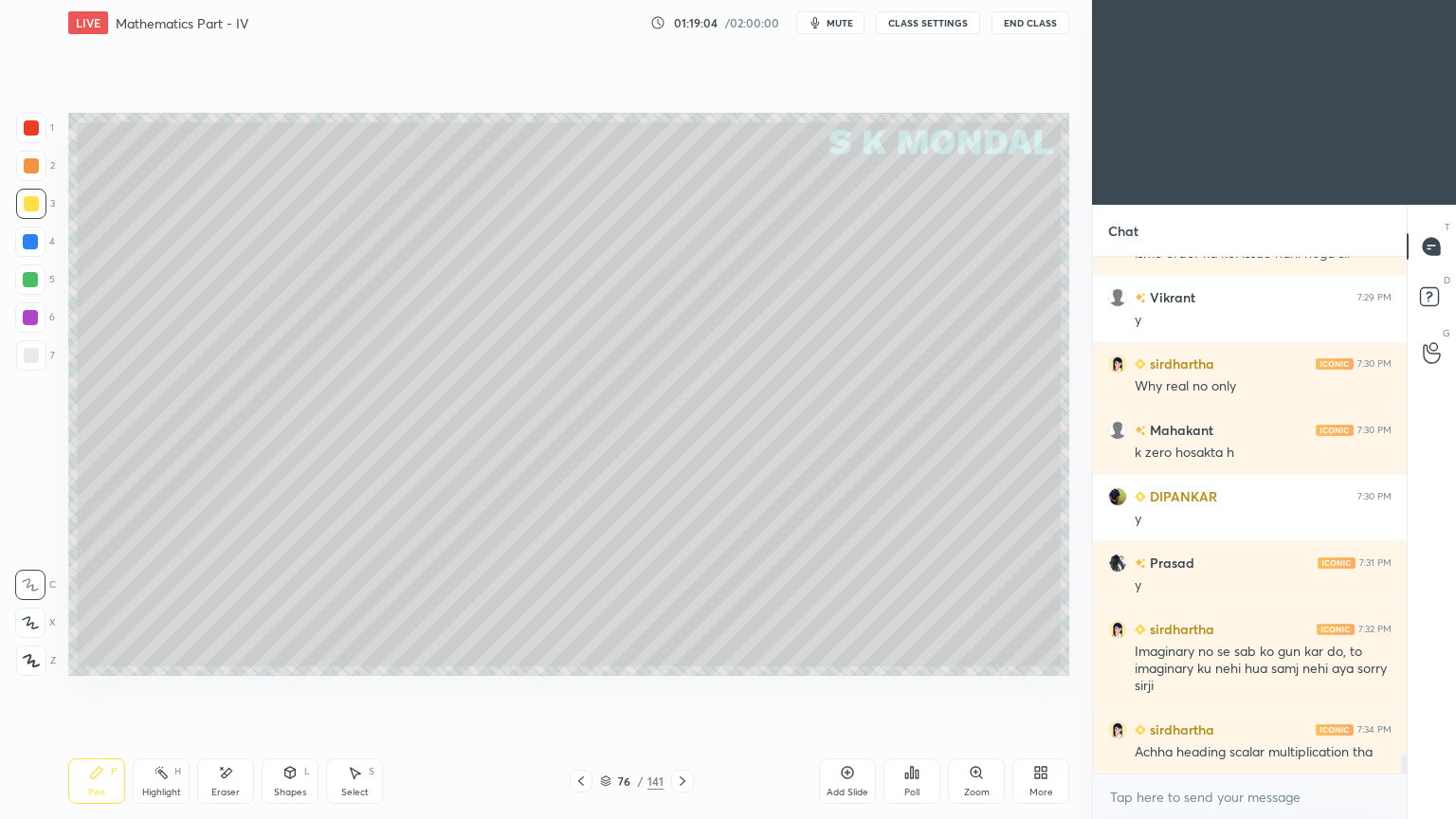 click 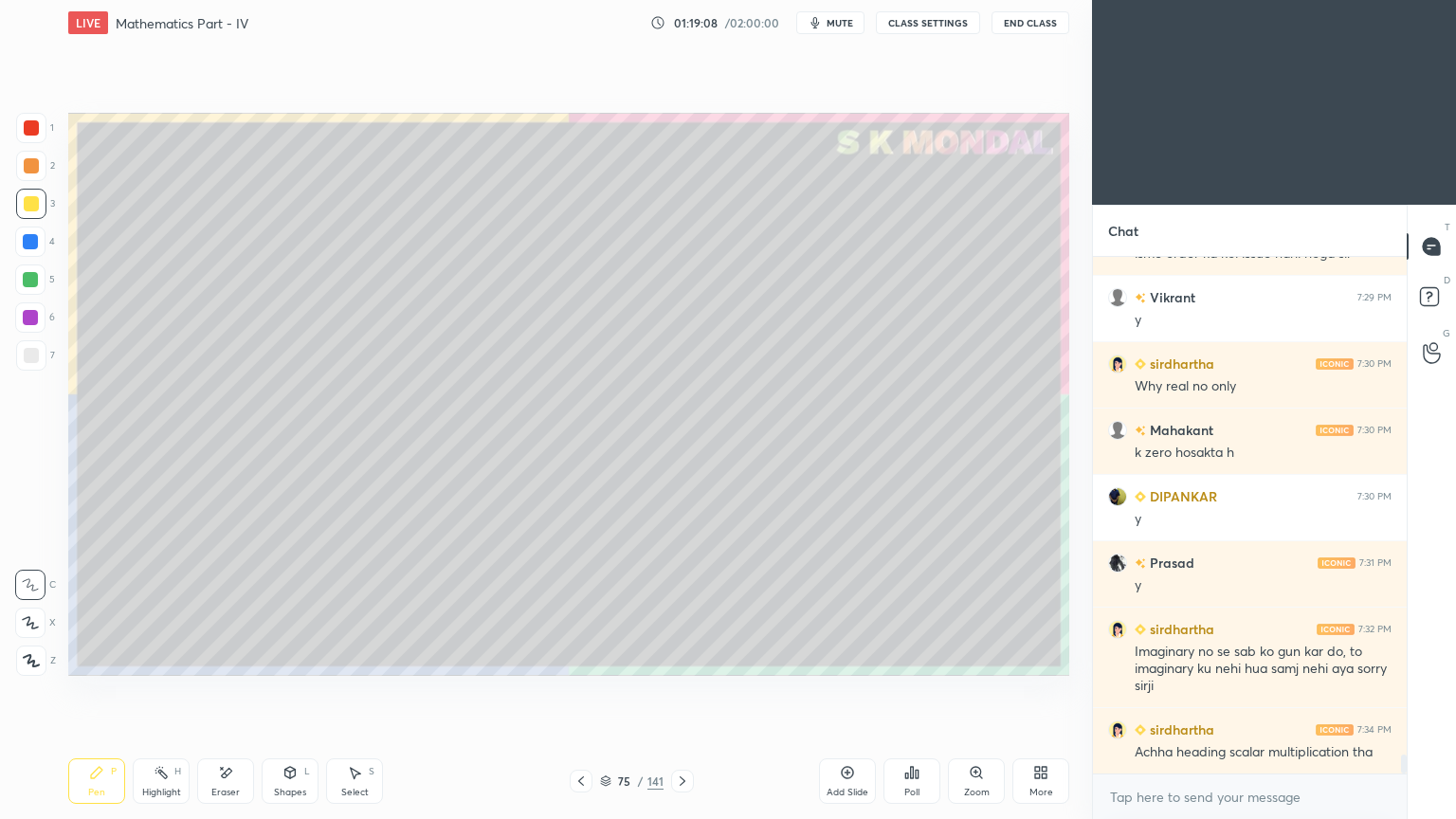 click at bounding box center [682, 781] 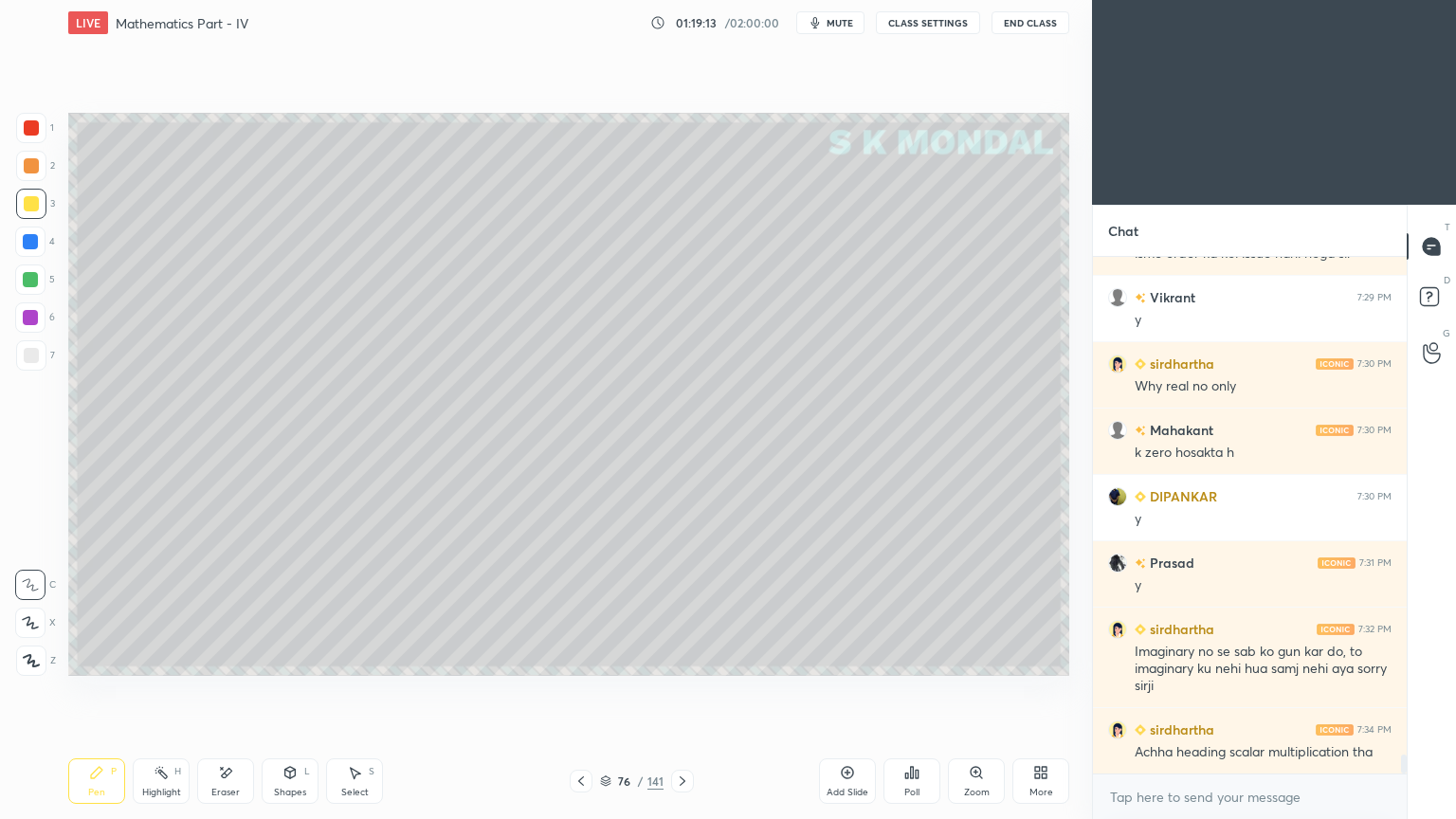 scroll, scrollTop: 13444, scrollLeft: 0, axis: vertical 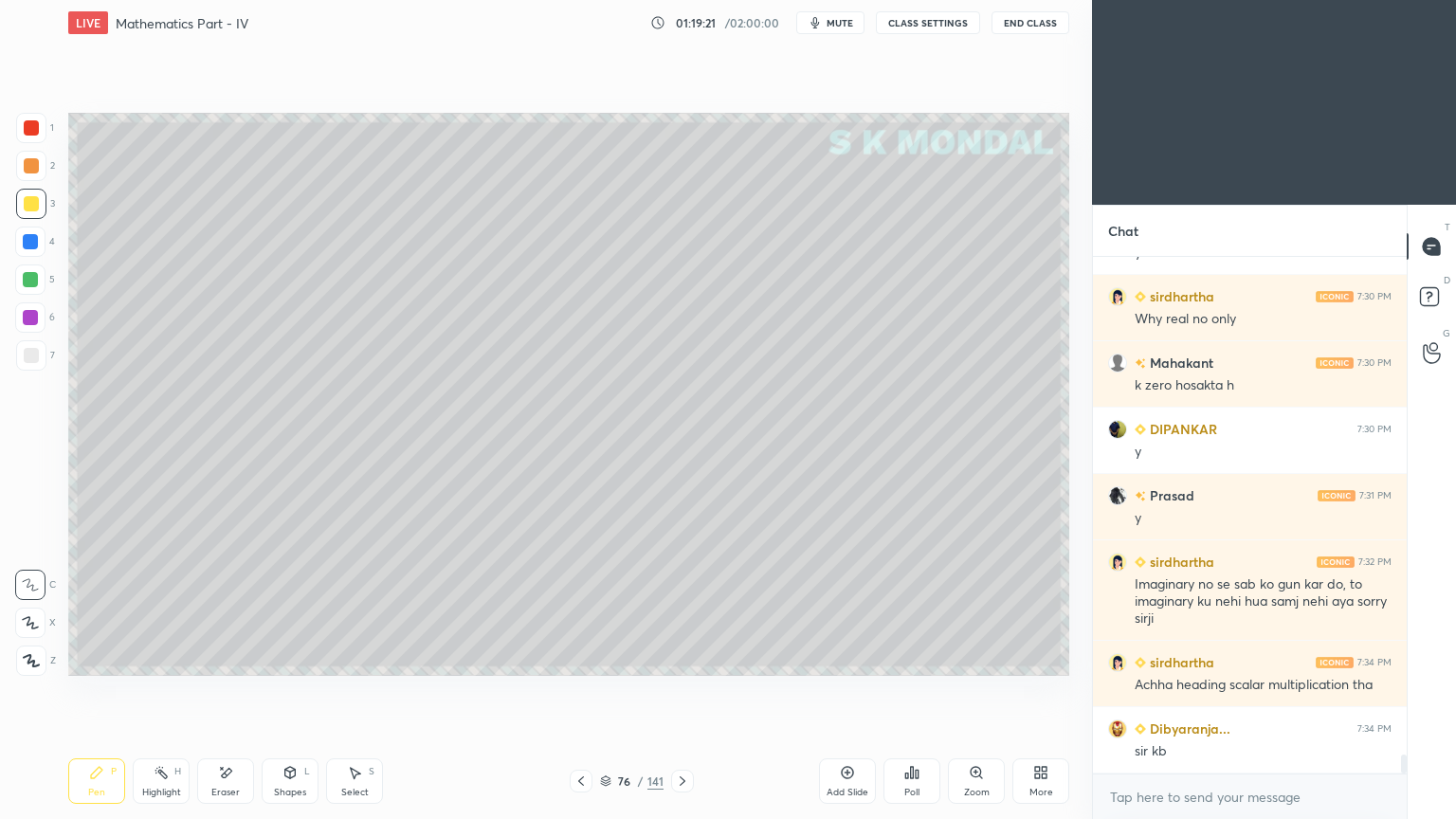 click on "Eraser" at bounding box center [226, 781] 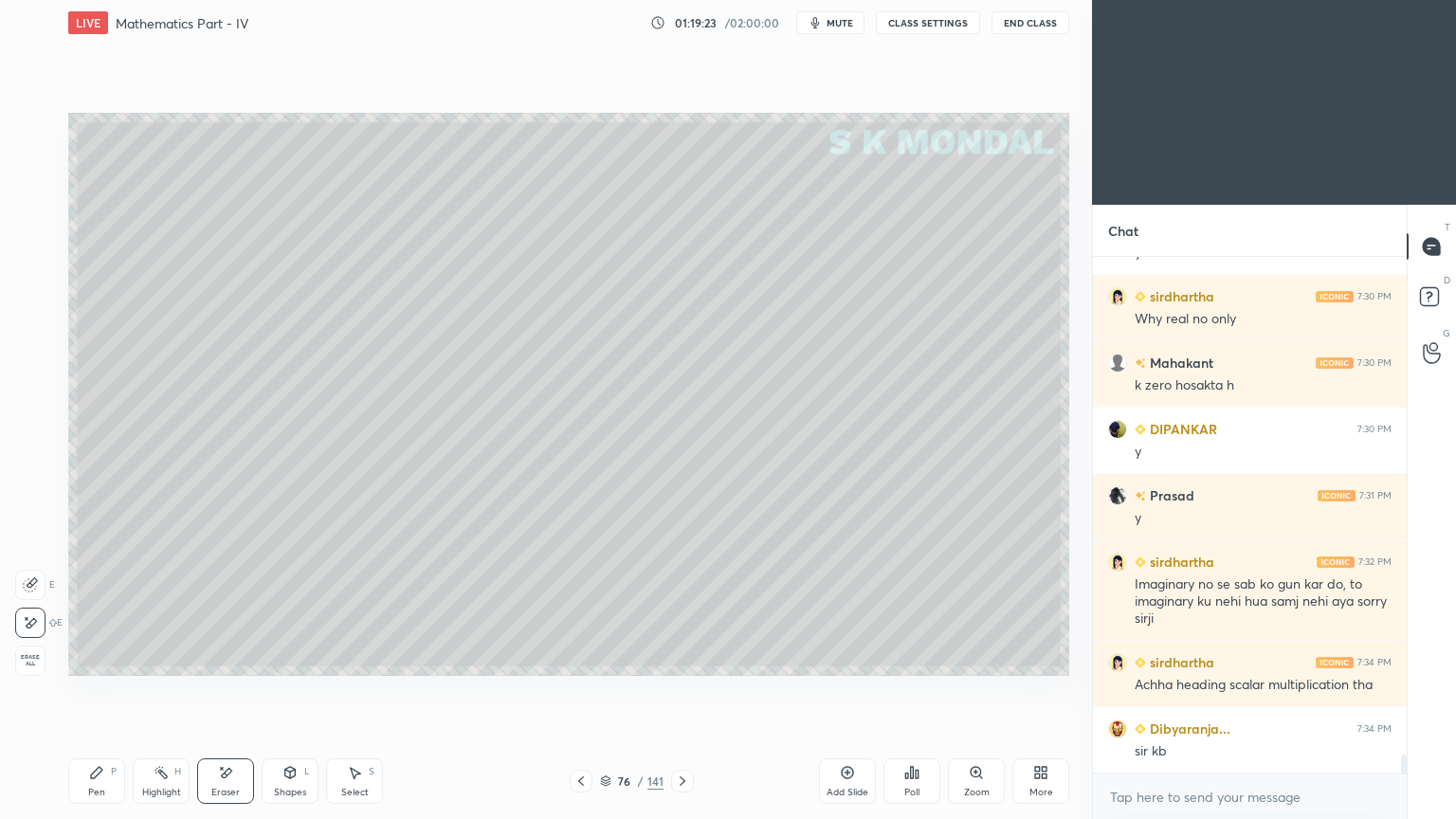 click on "Pen" at bounding box center (97, 792) 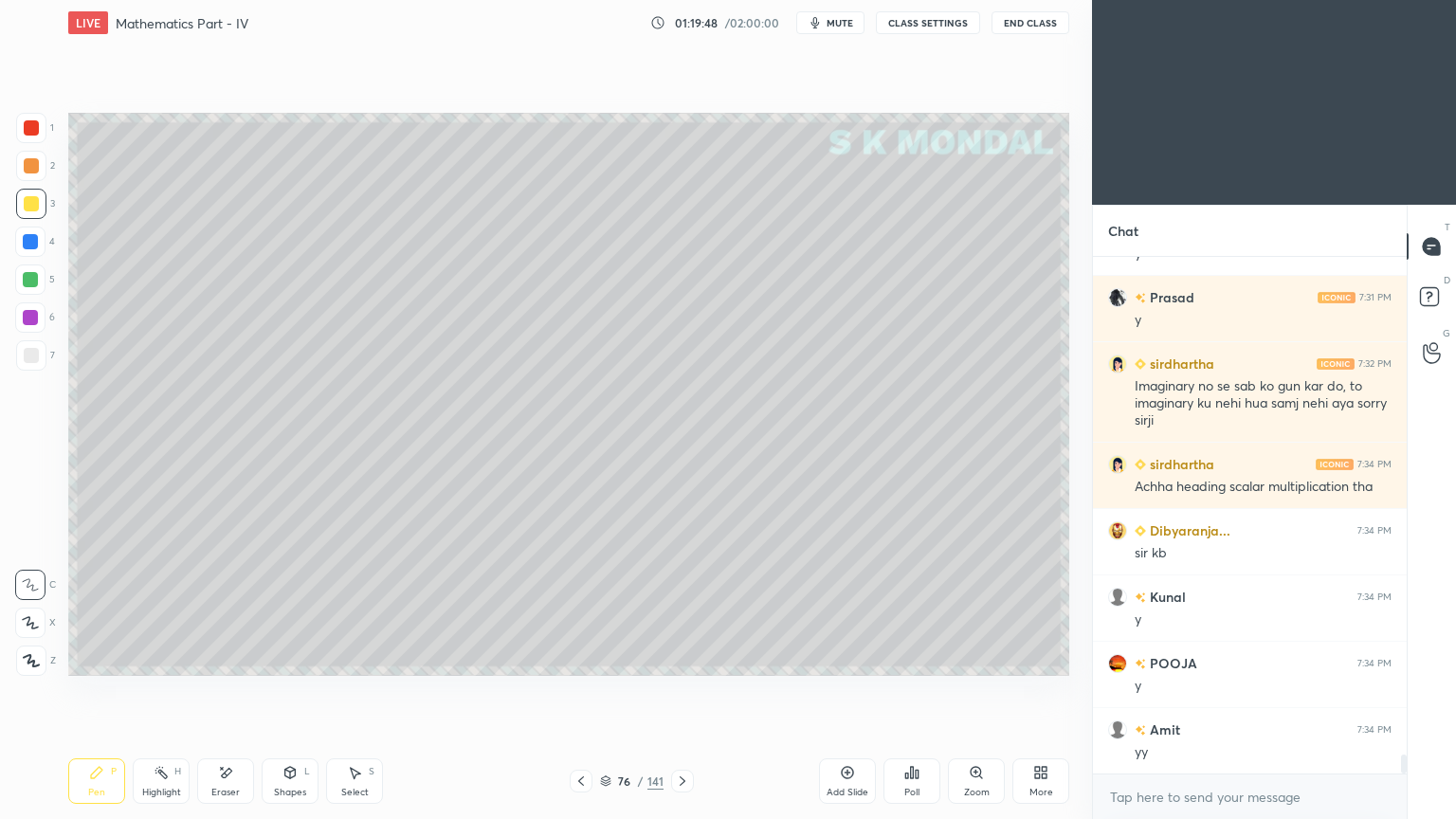 scroll, scrollTop: 13710, scrollLeft: 0, axis: vertical 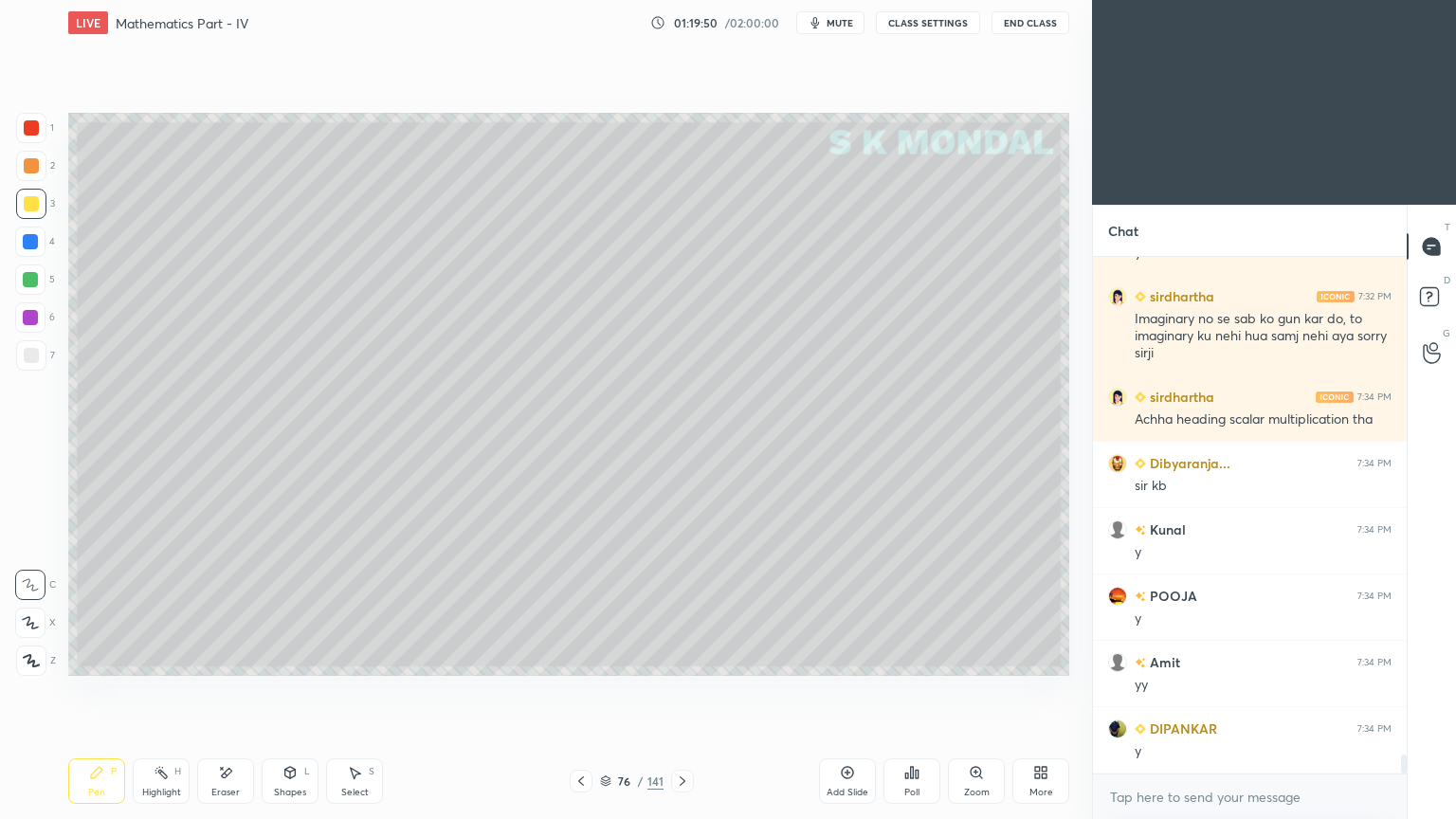 click 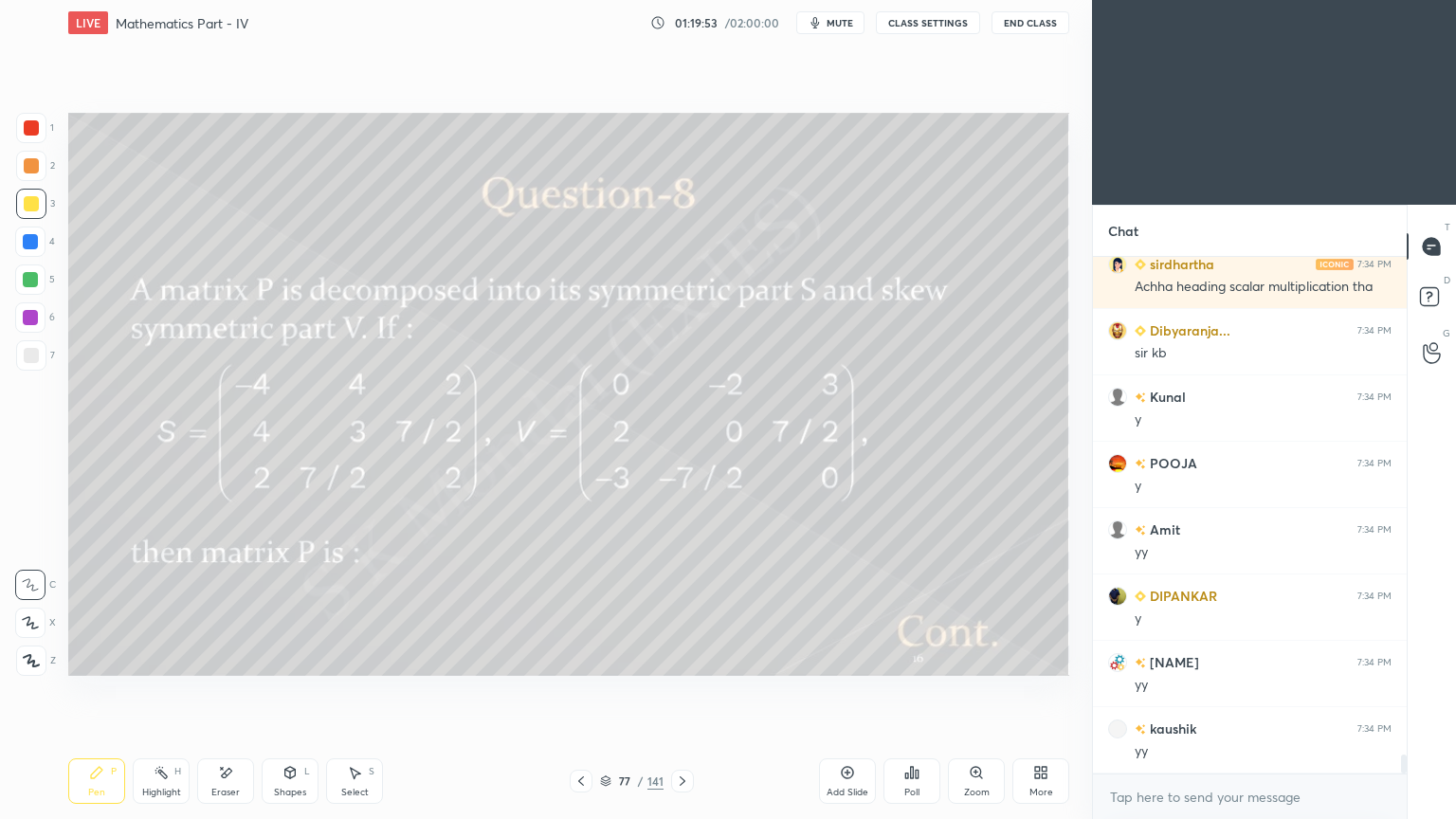 scroll, scrollTop: 13908, scrollLeft: 0, axis: vertical 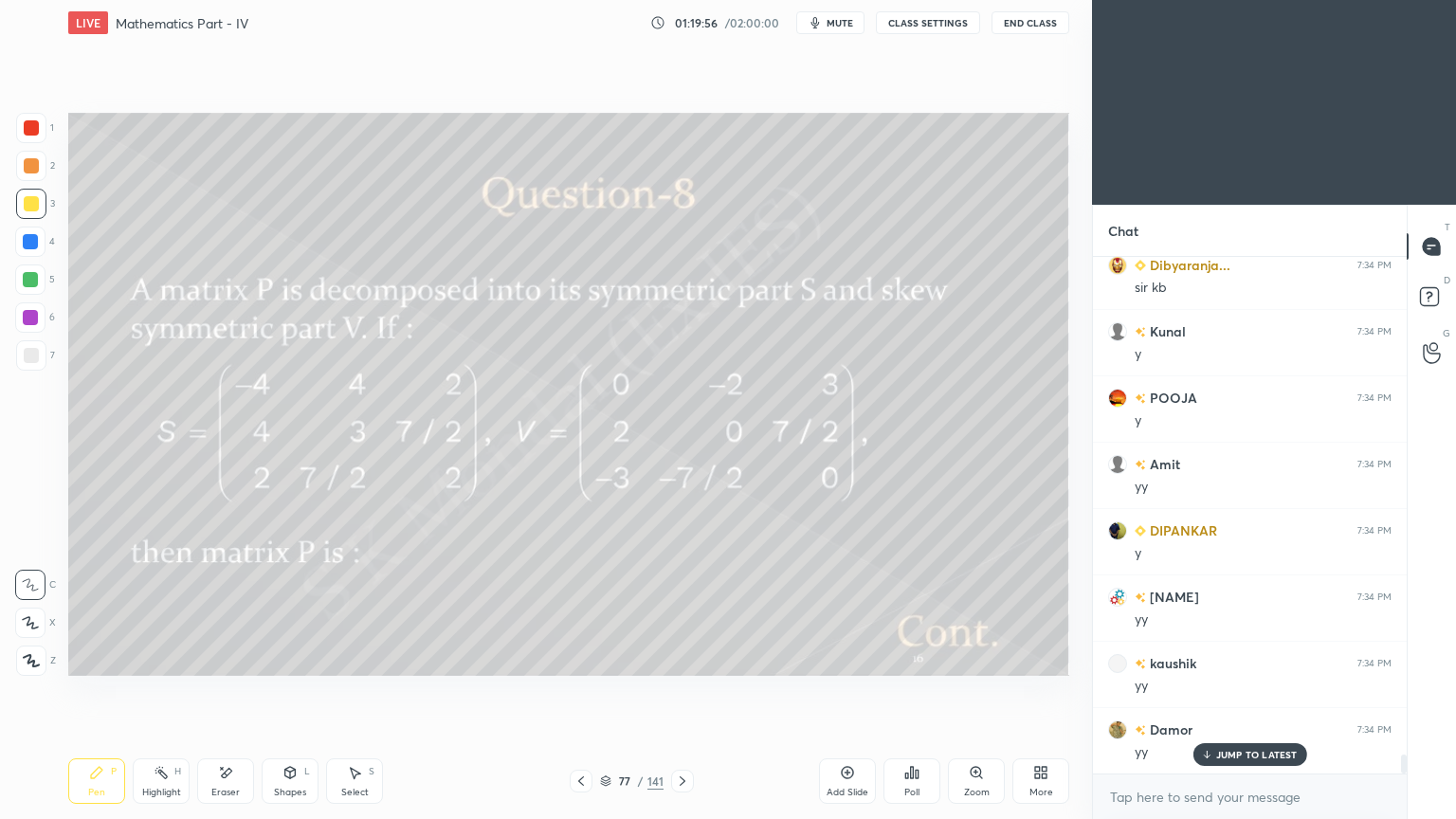 click 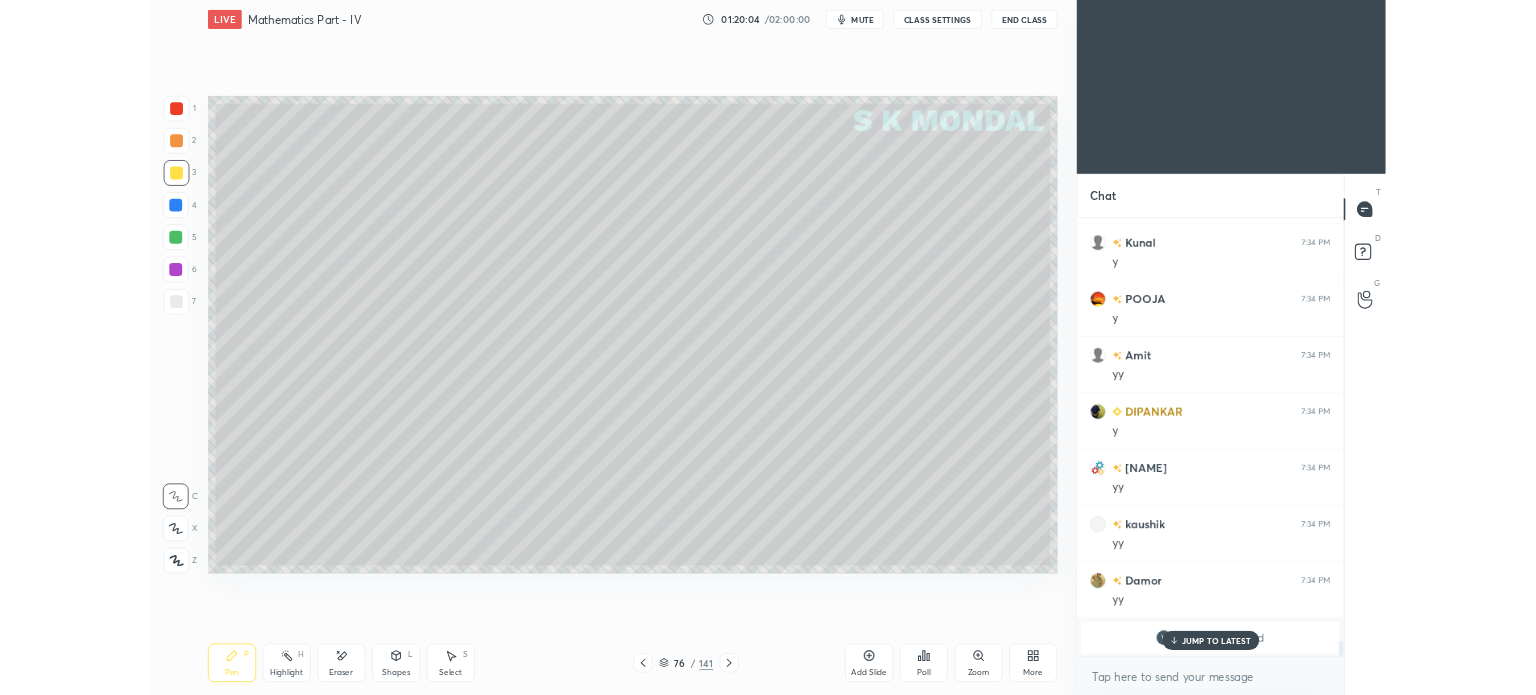 scroll, scrollTop: 14791, scrollLeft: 0, axis: vertical 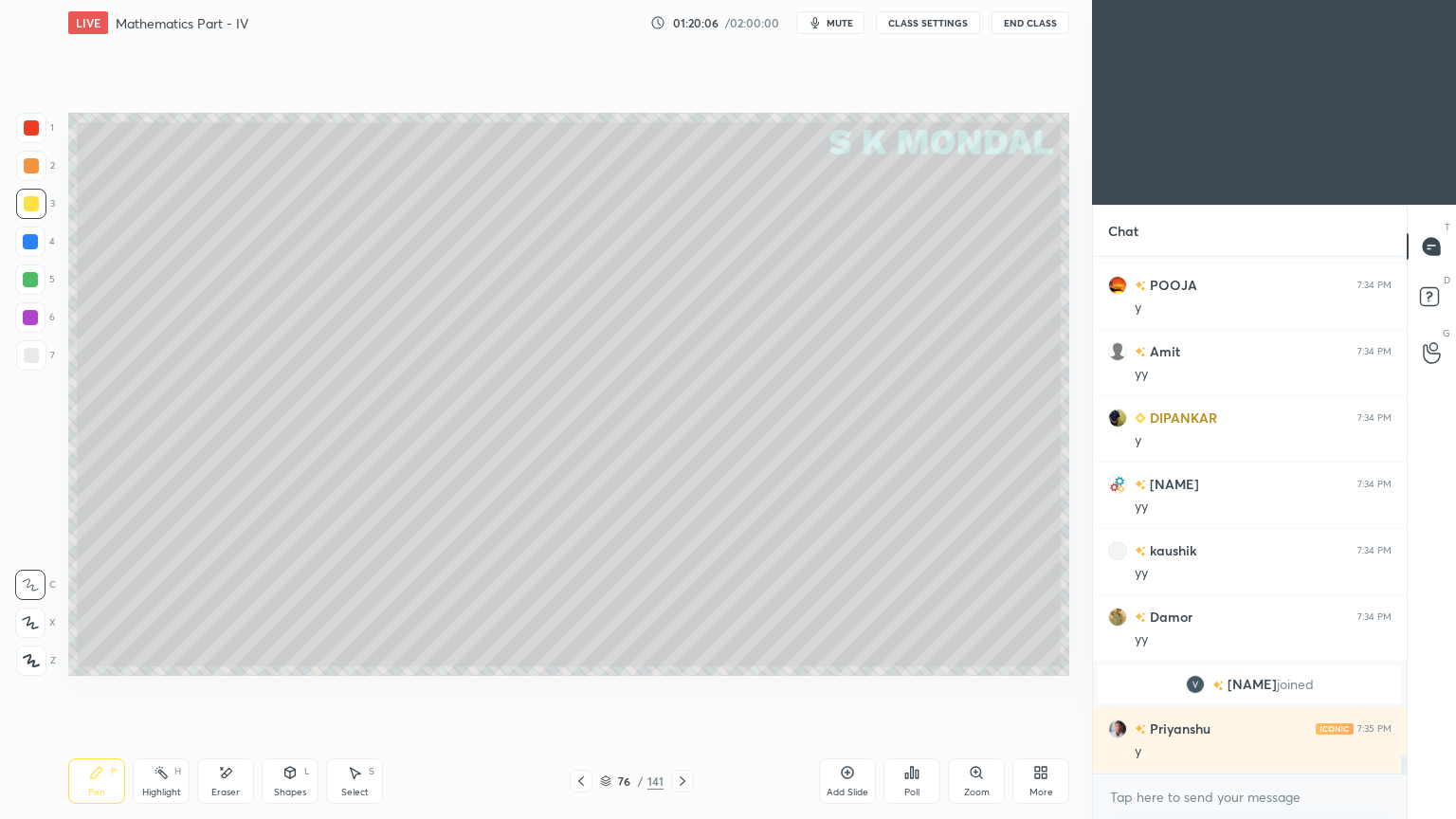click 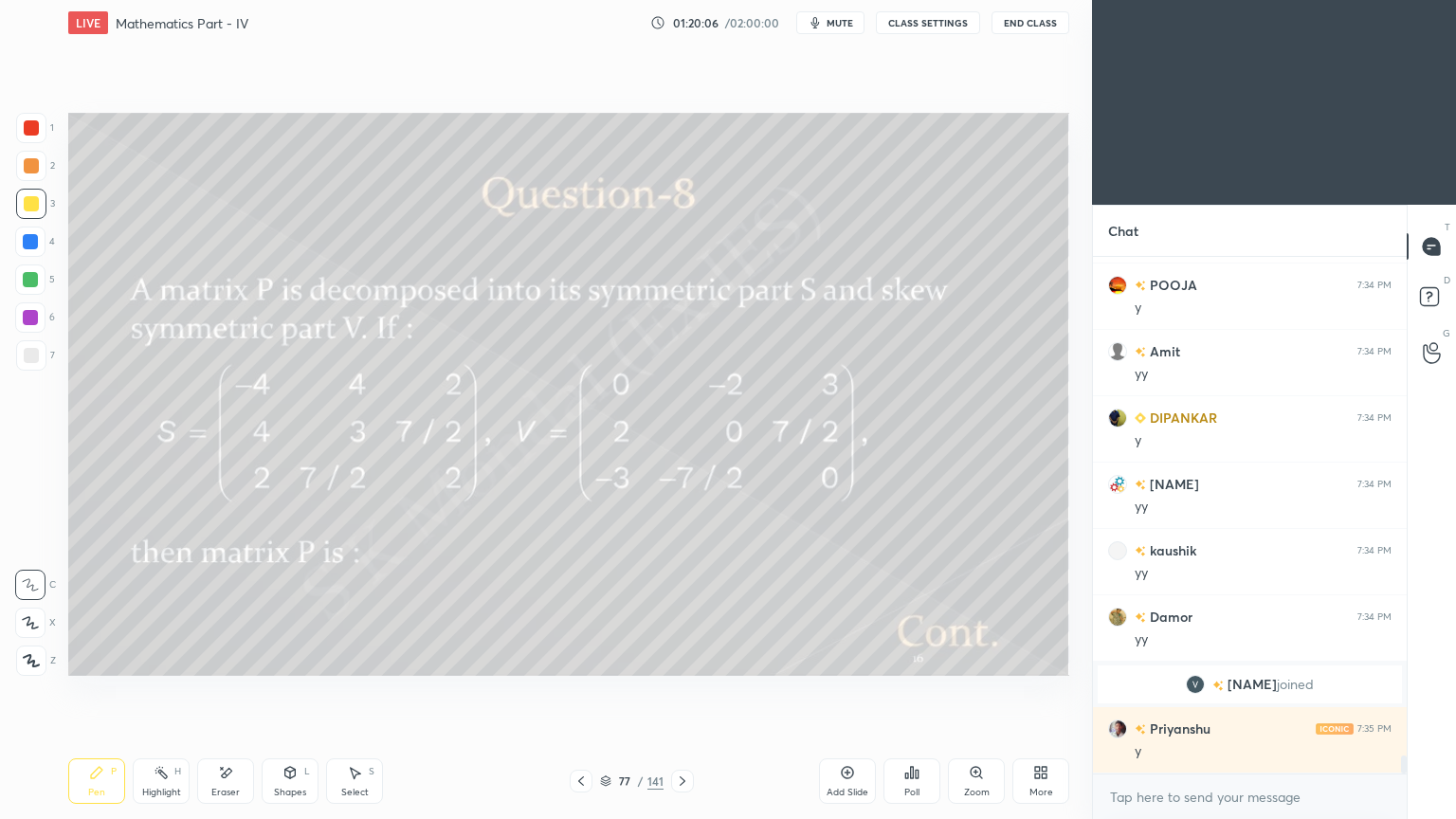 click at bounding box center [581, 781] 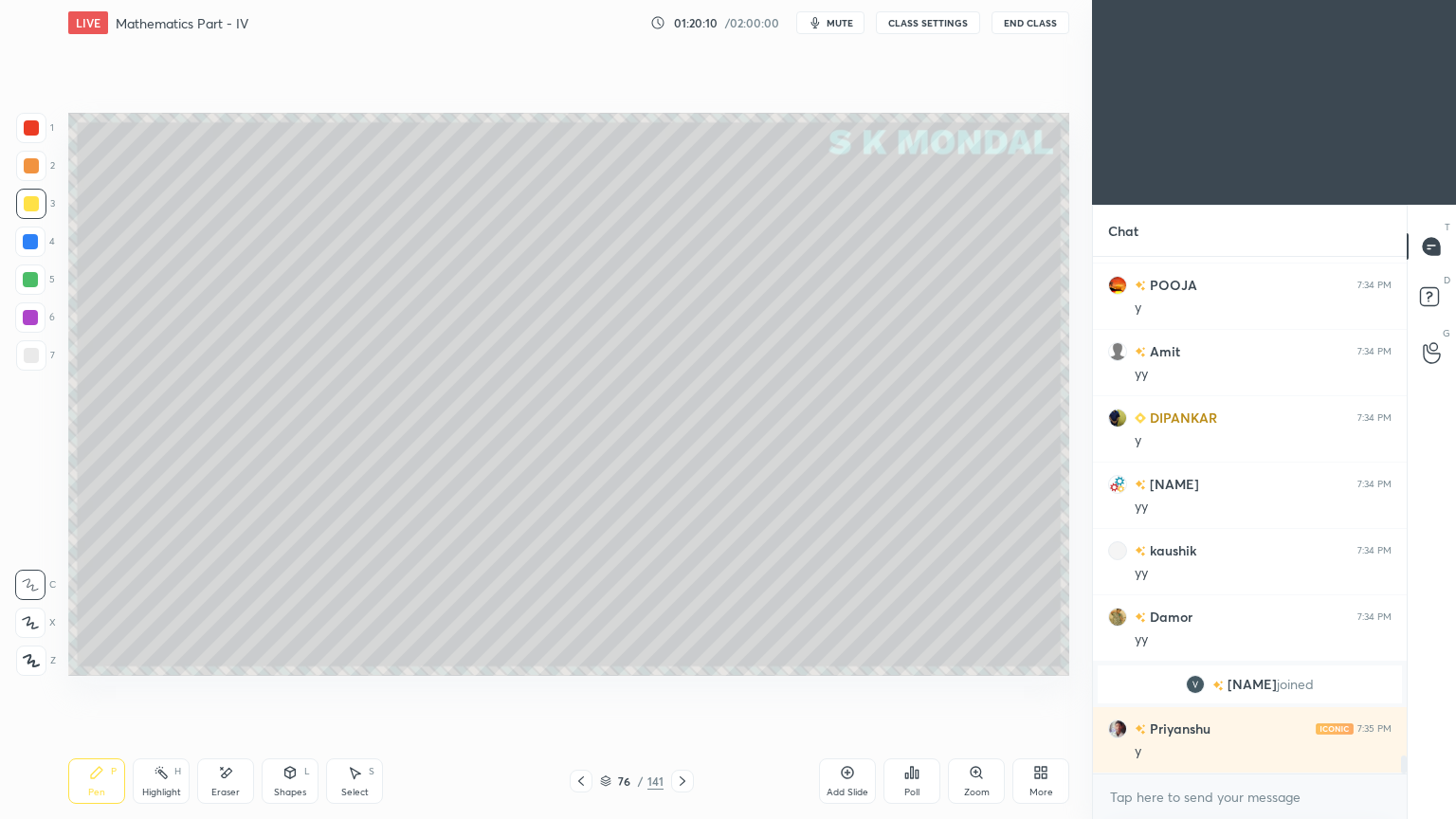 click on "More" at bounding box center [1041, 781] 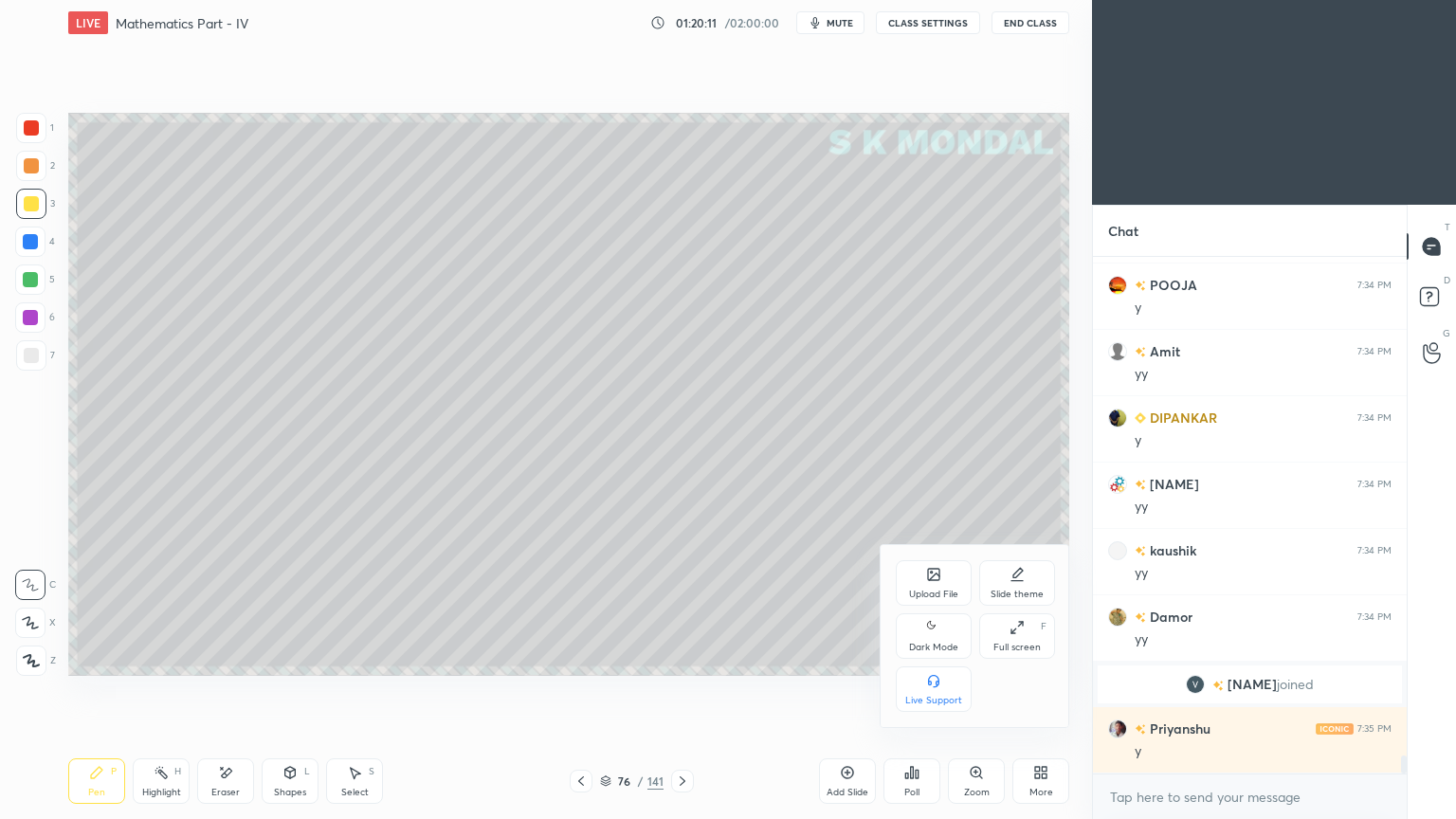 click 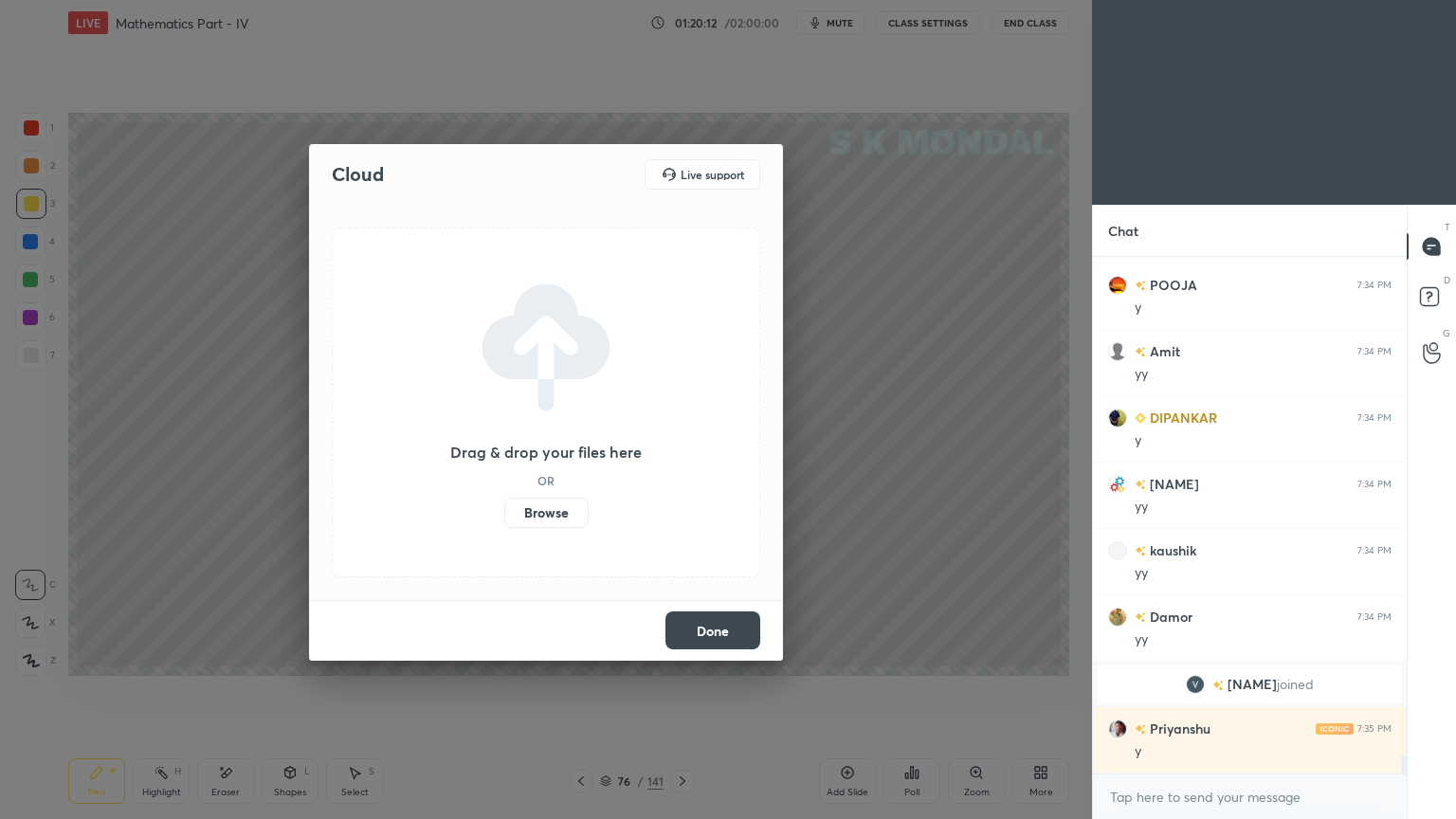 click on "Browse" at bounding box center (546, 513) 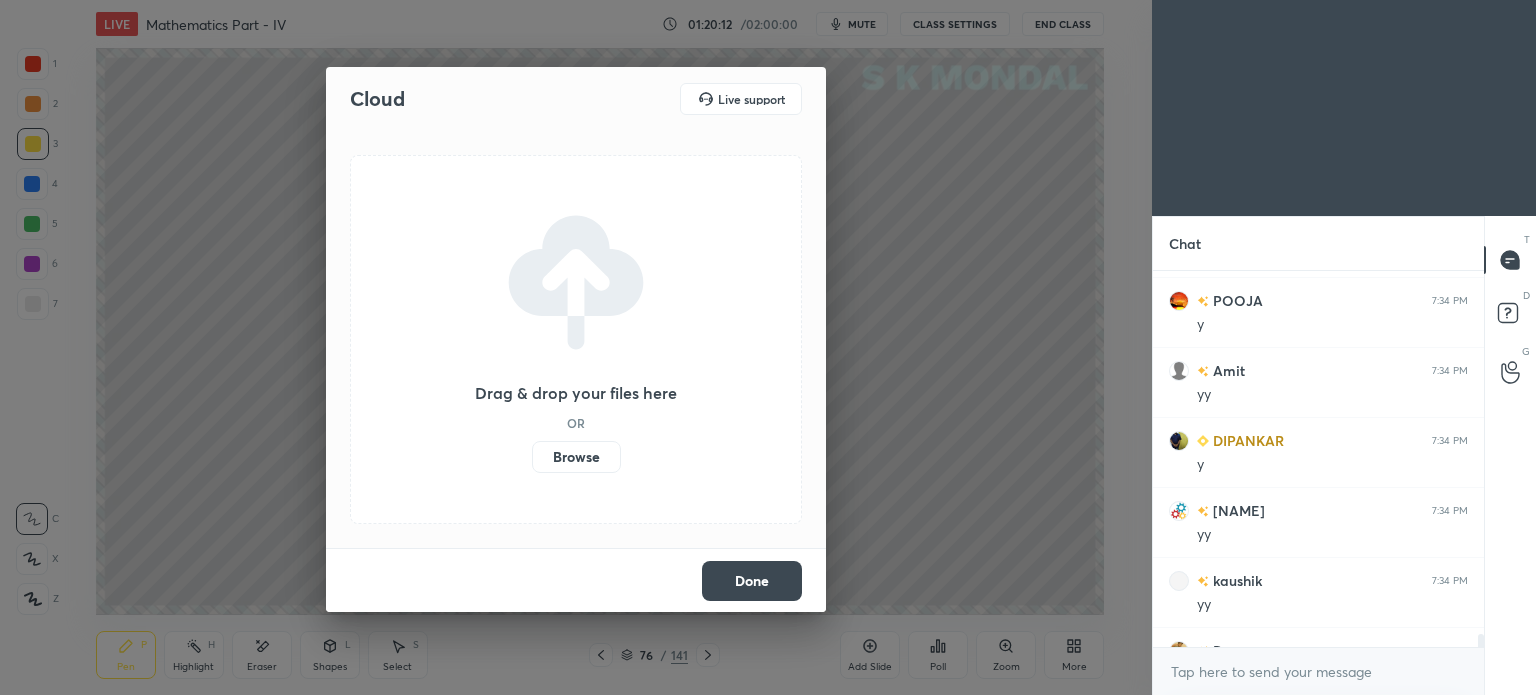 scroll, scrollTop: 567, scrollLeft: 1072, axis: both 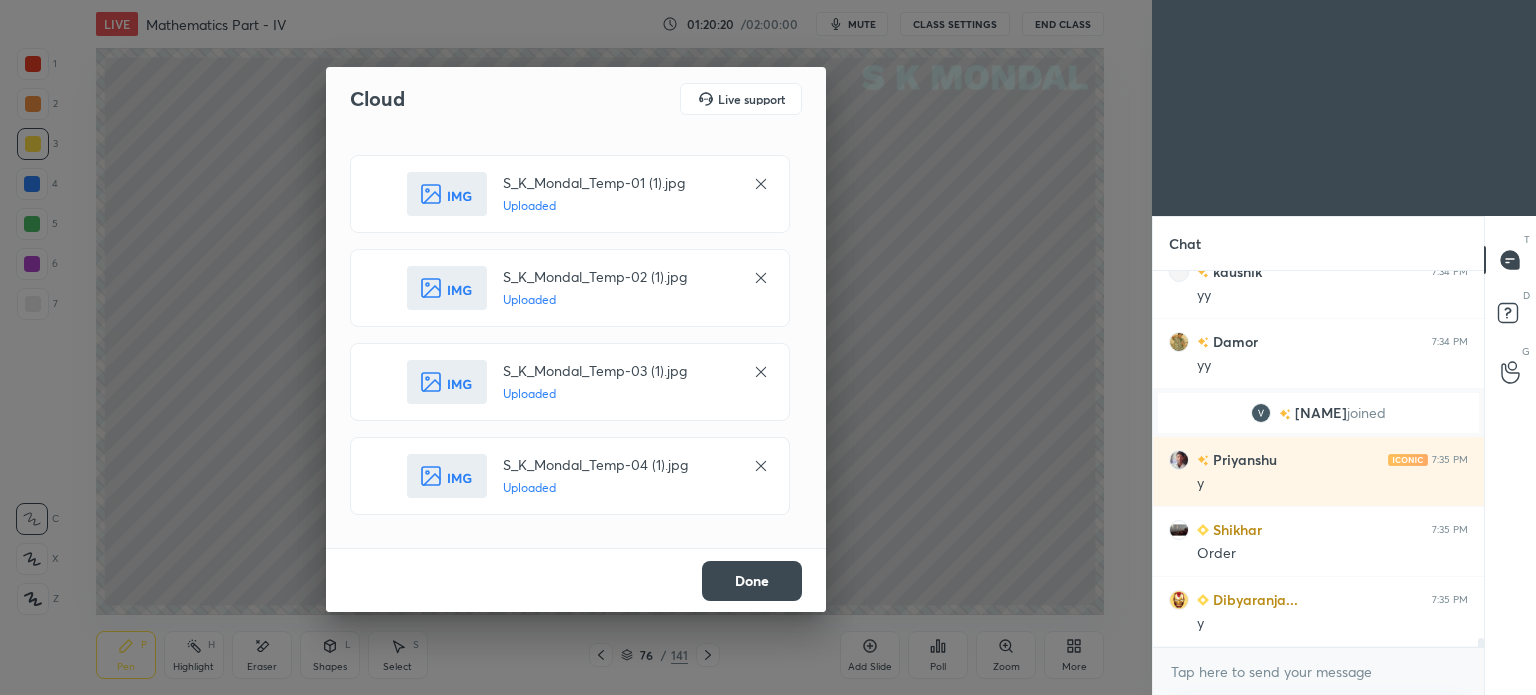 click on "Done" at bounding box center [752, 581] 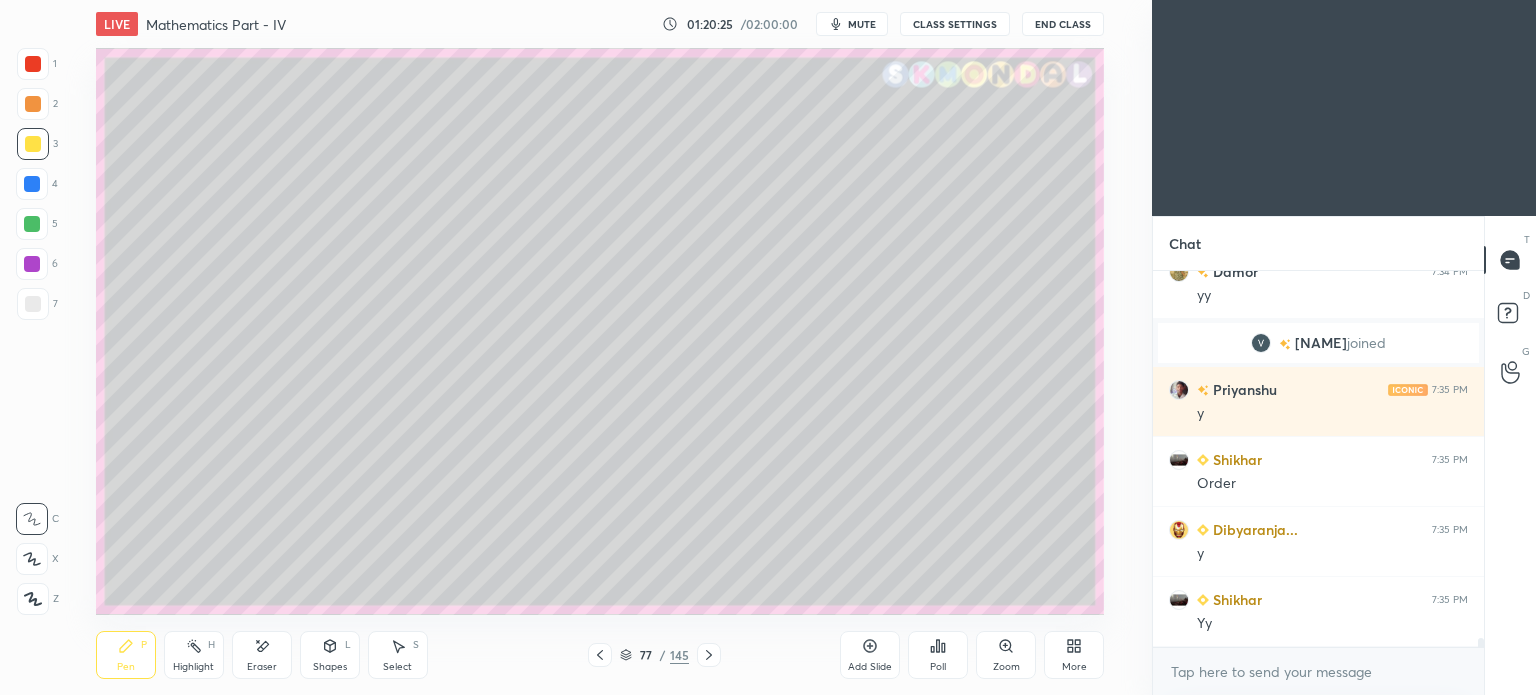 scroll, scrollTop: 15240, scrollLeft: 0, axis: vertical 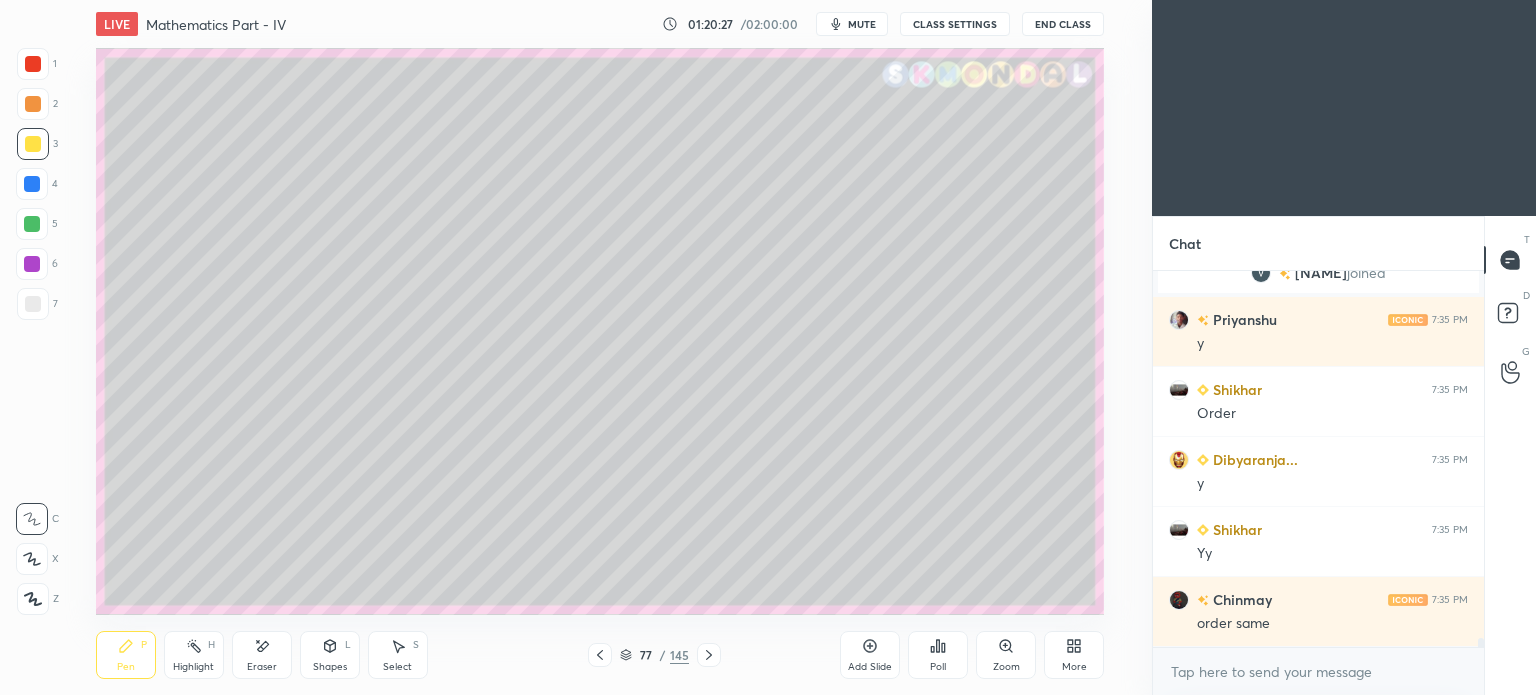click 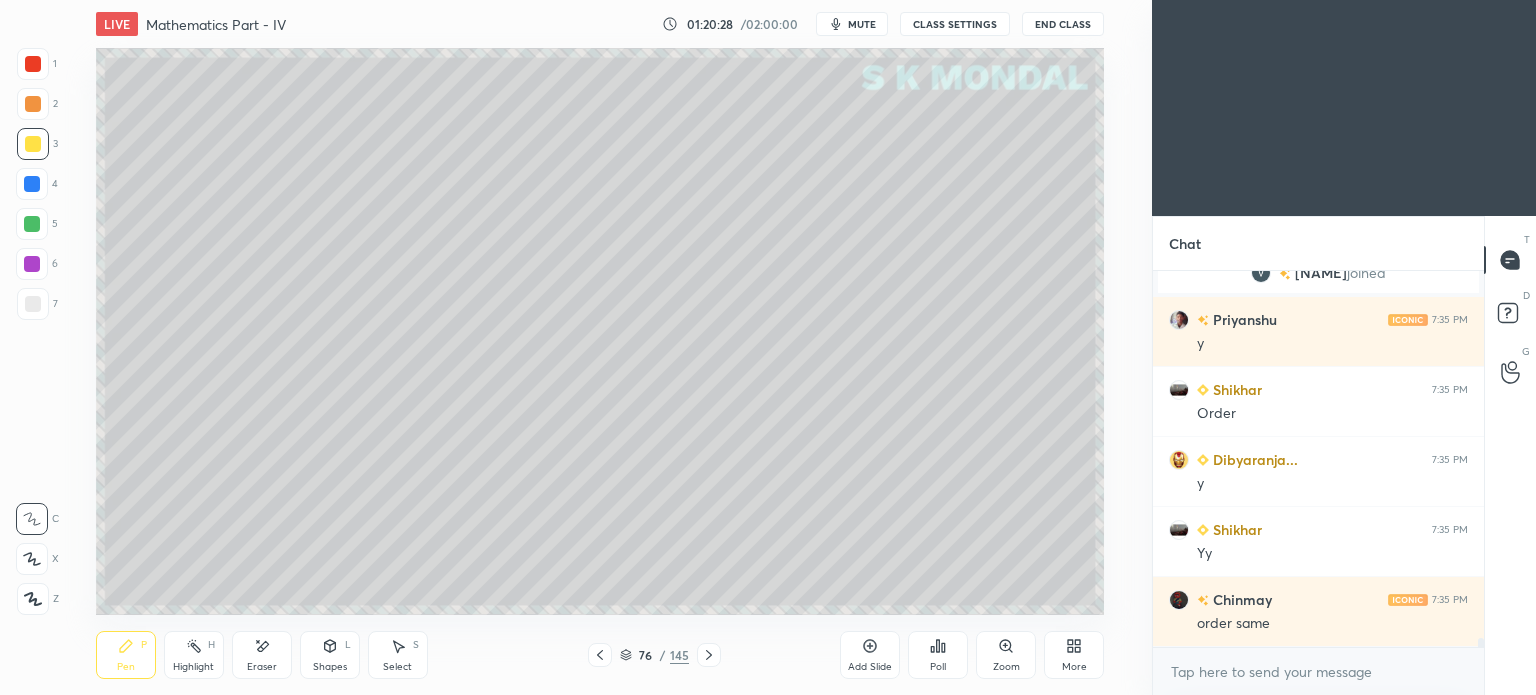 scroll, scrollTop: 15310, scrollLeft: 0, axis: vertical 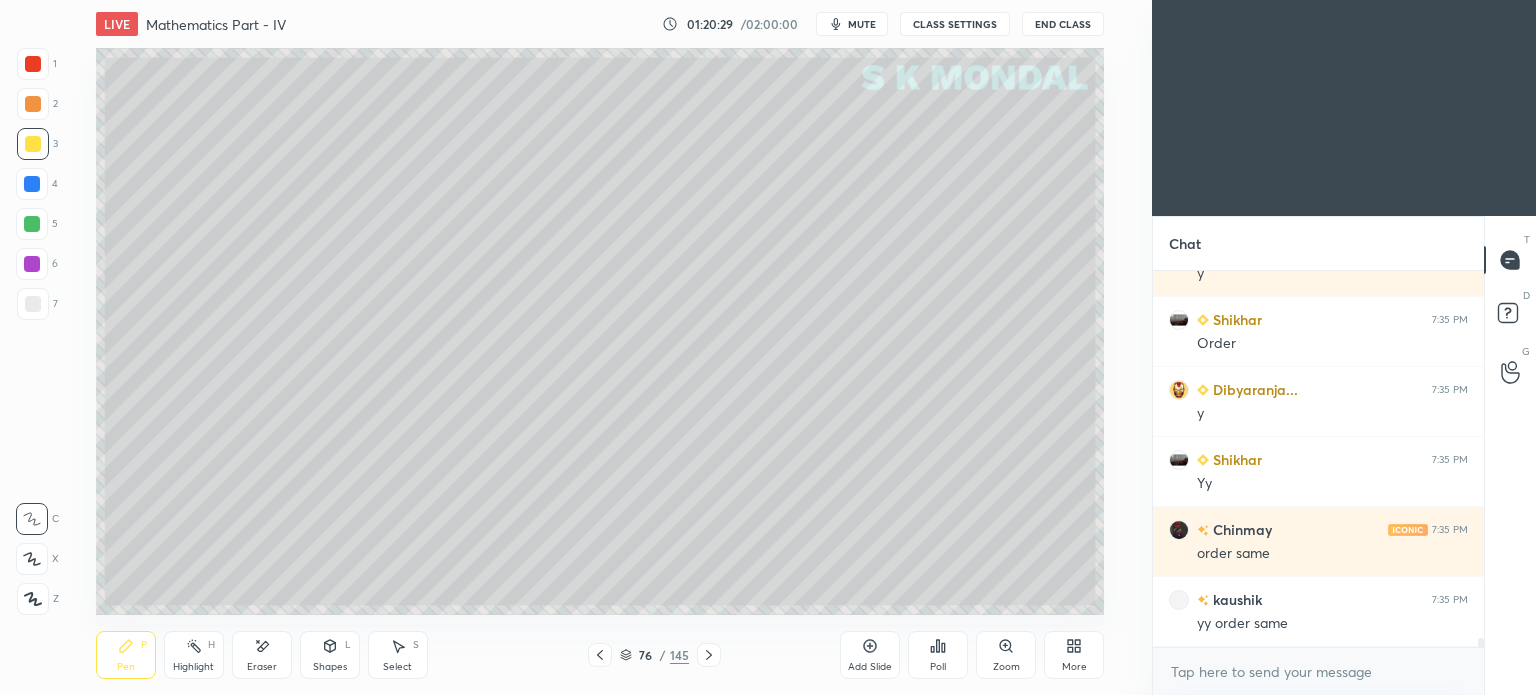 click 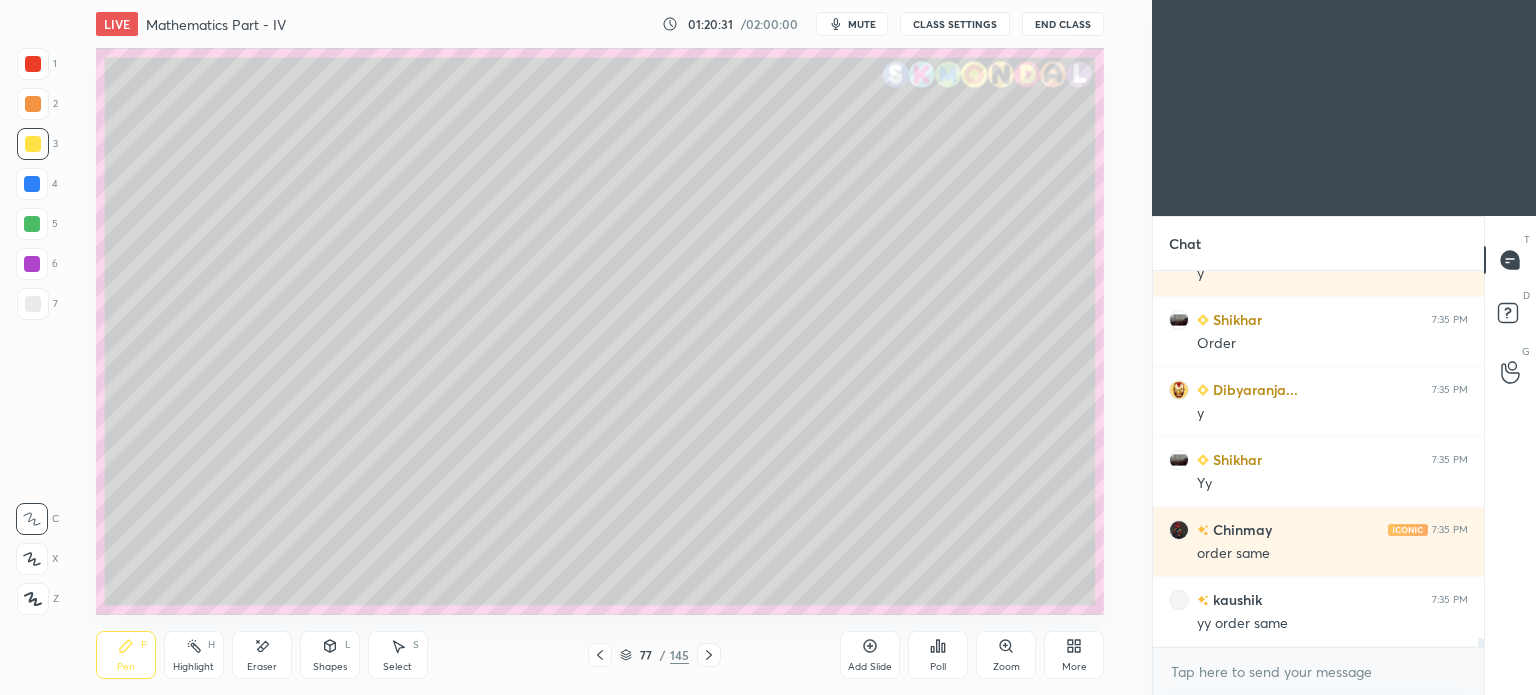click at bounding box center [33, 144] 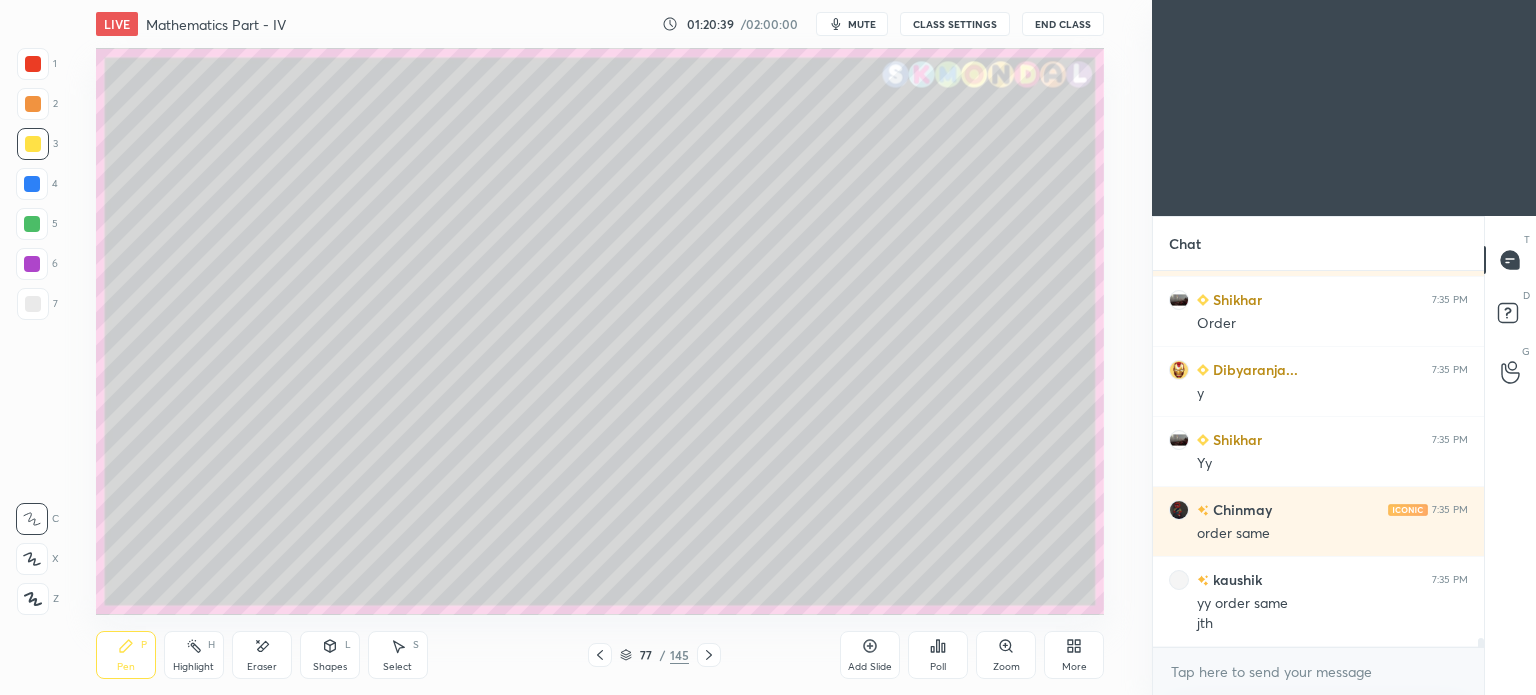 scroll, scrollTop: 15400, scrollLeft: 0, axis: vertical 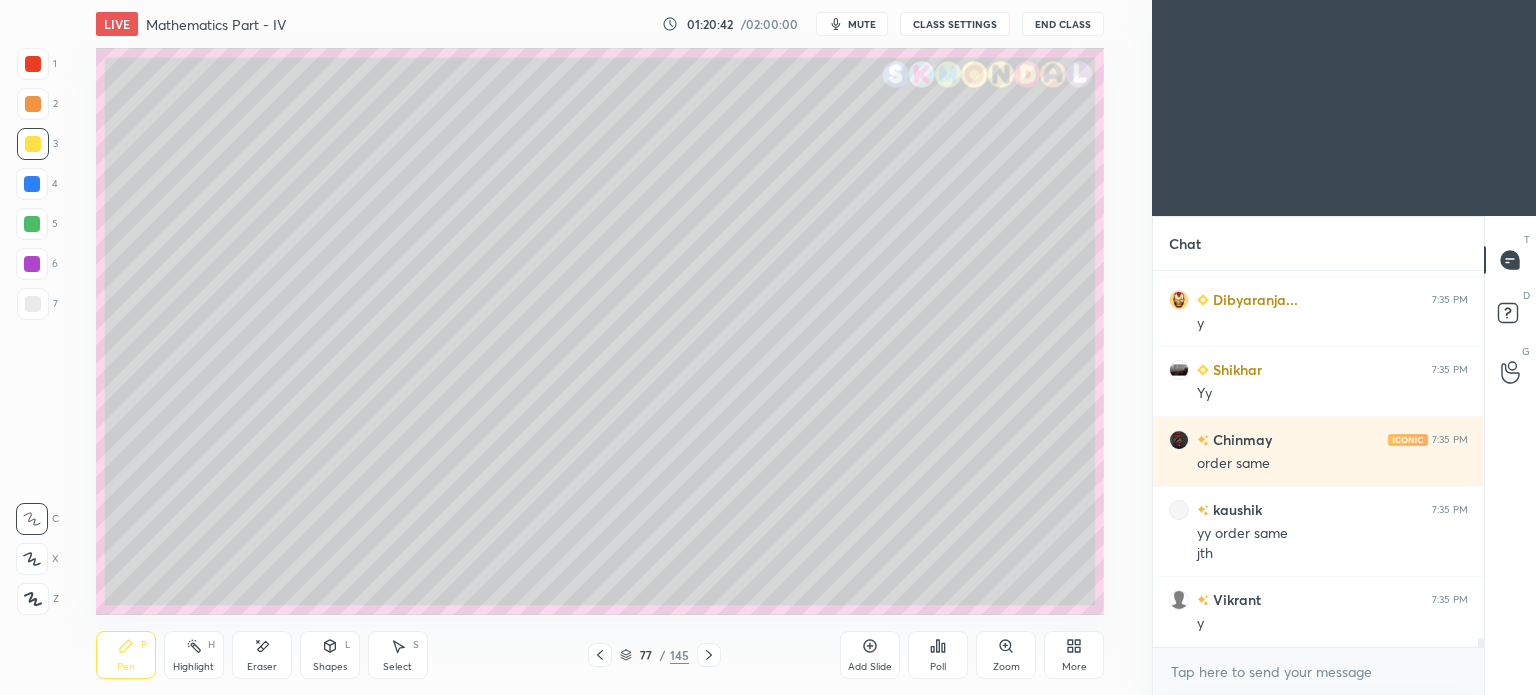 click at bounding box center [33, 304] 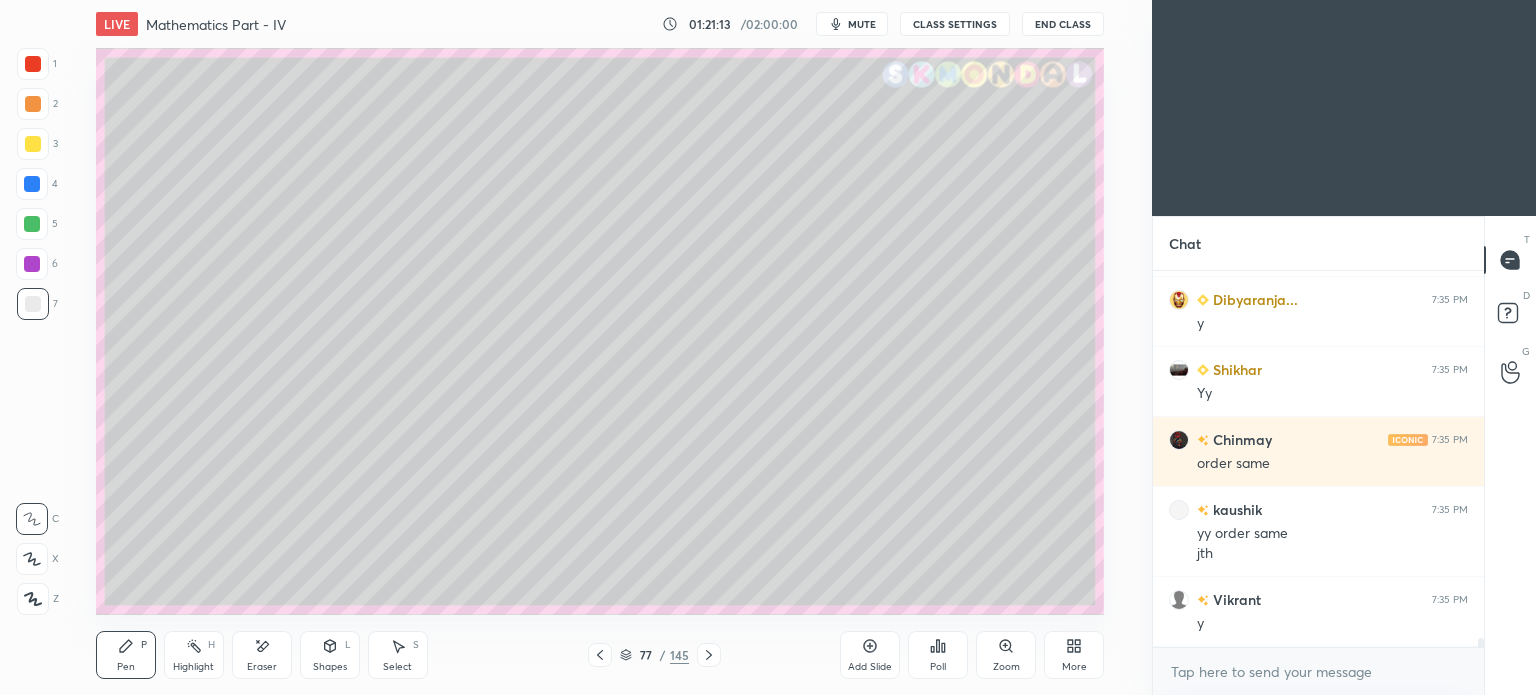 click on "Eraser" at bounding box center [262, 655] 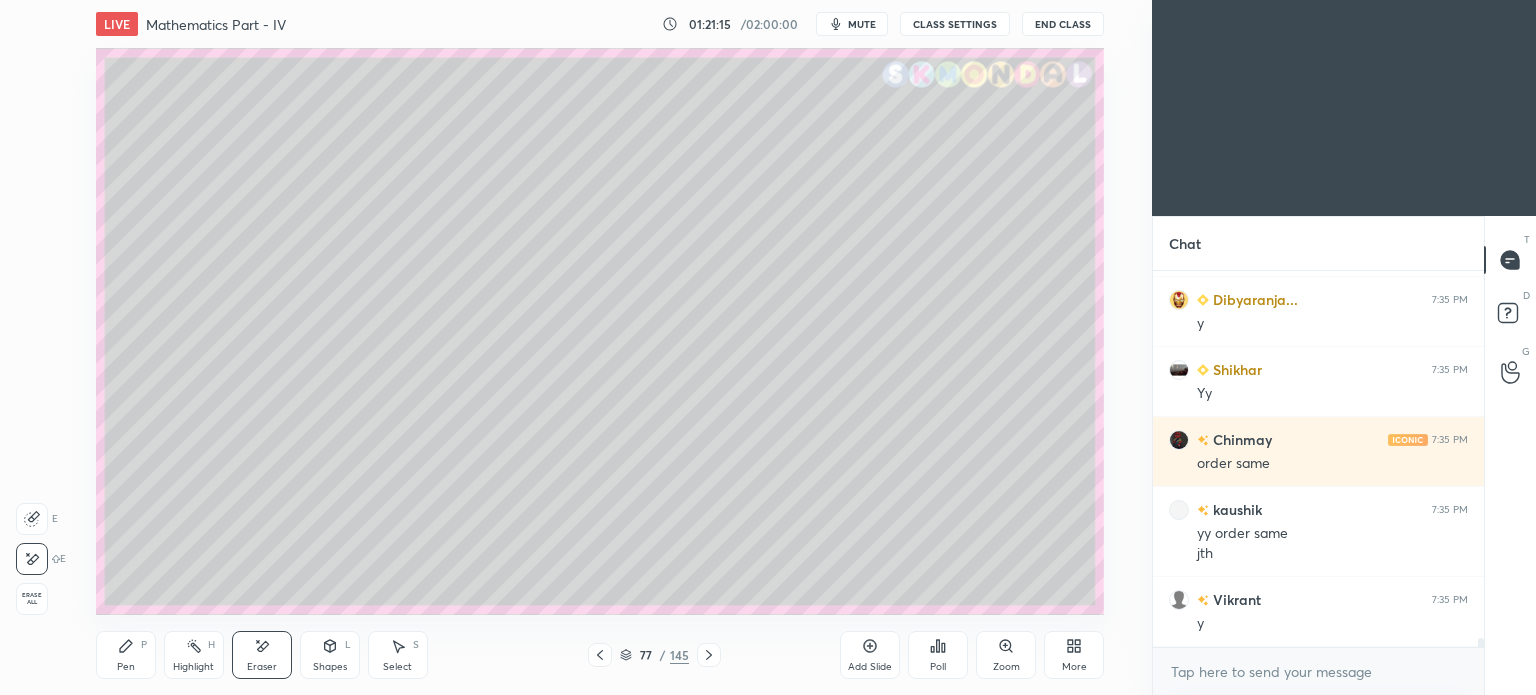 click on "LIVE Mathematics Part - IV 01:21:15 / 02:00:00 mute CLASS SETTINGS End Class Setting up your live class Poll for secs No correct answer Start poll Back Mathematics Part - IV • L4 of Course on Mathematics for all Branches S K Mondal Pen P Highlight H Eraser Shapes L Select S 77 / 145 Add Slide Poll Zoom More" at bounding box center (600, 347) 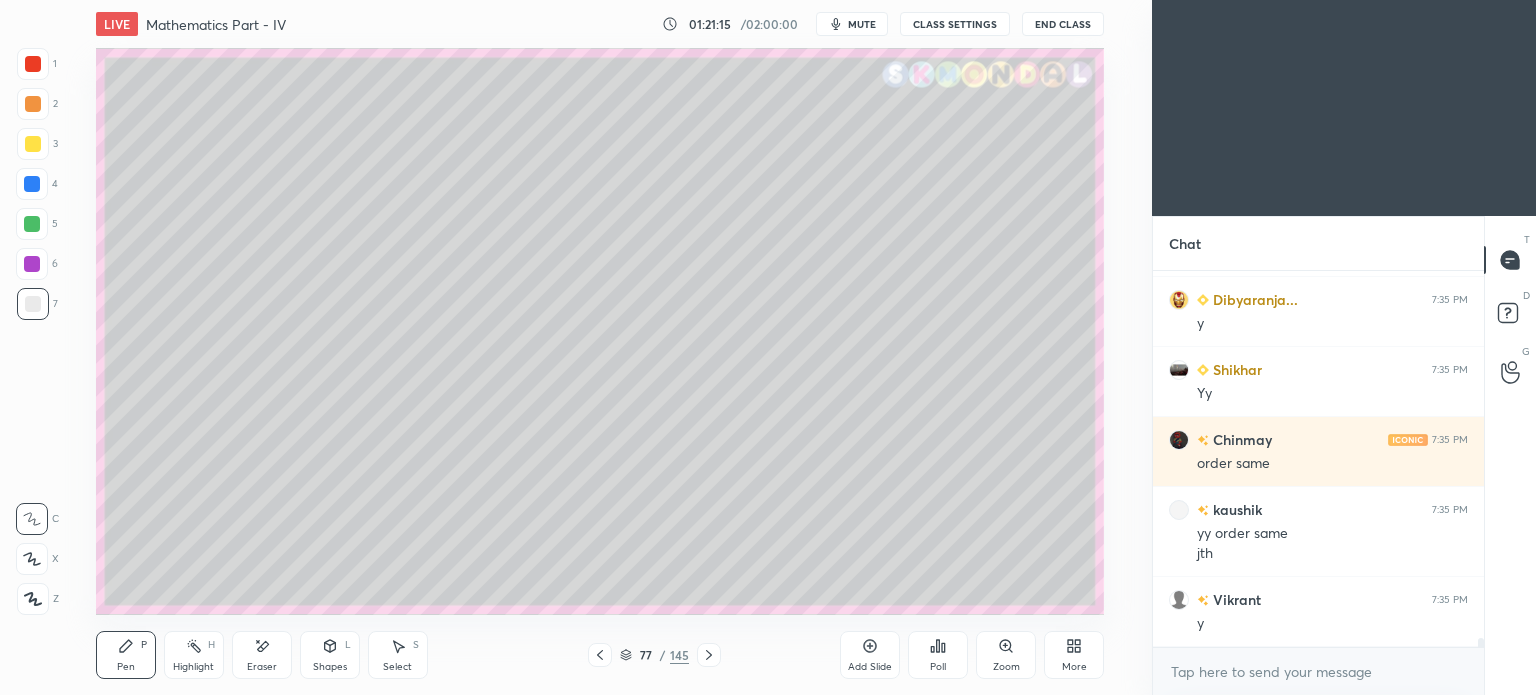 click on "Pen P" at bounding box center [126, 655] 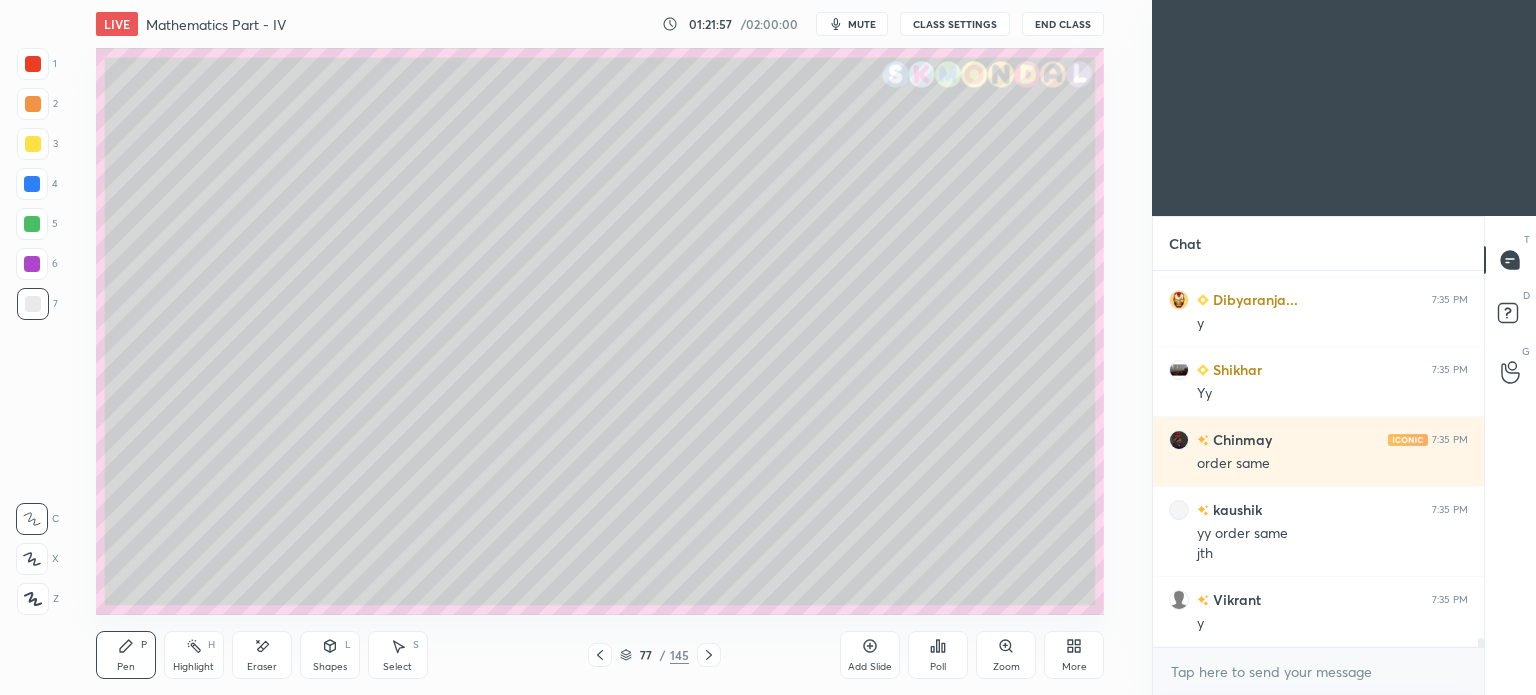 scroll, scrollTop: 15470, scrollLeft: 0, axis: vertical 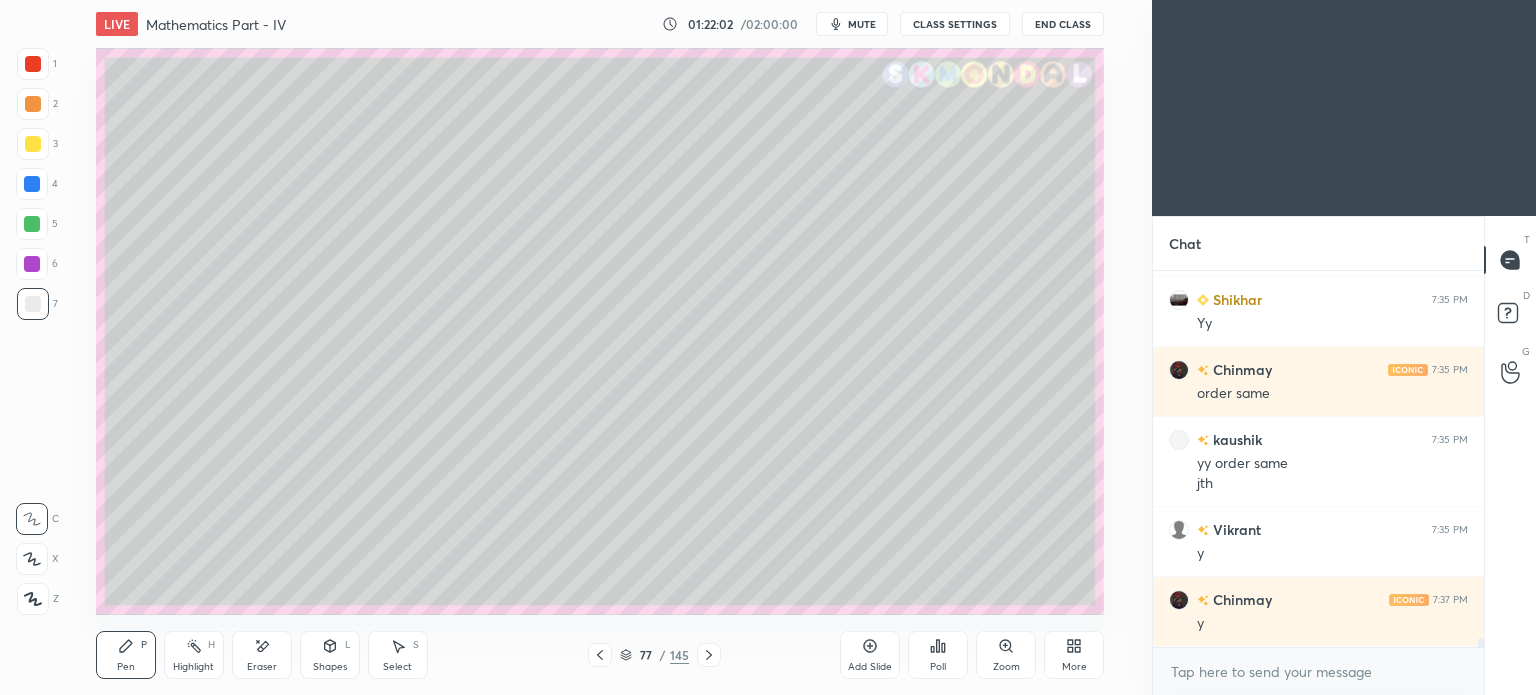 click 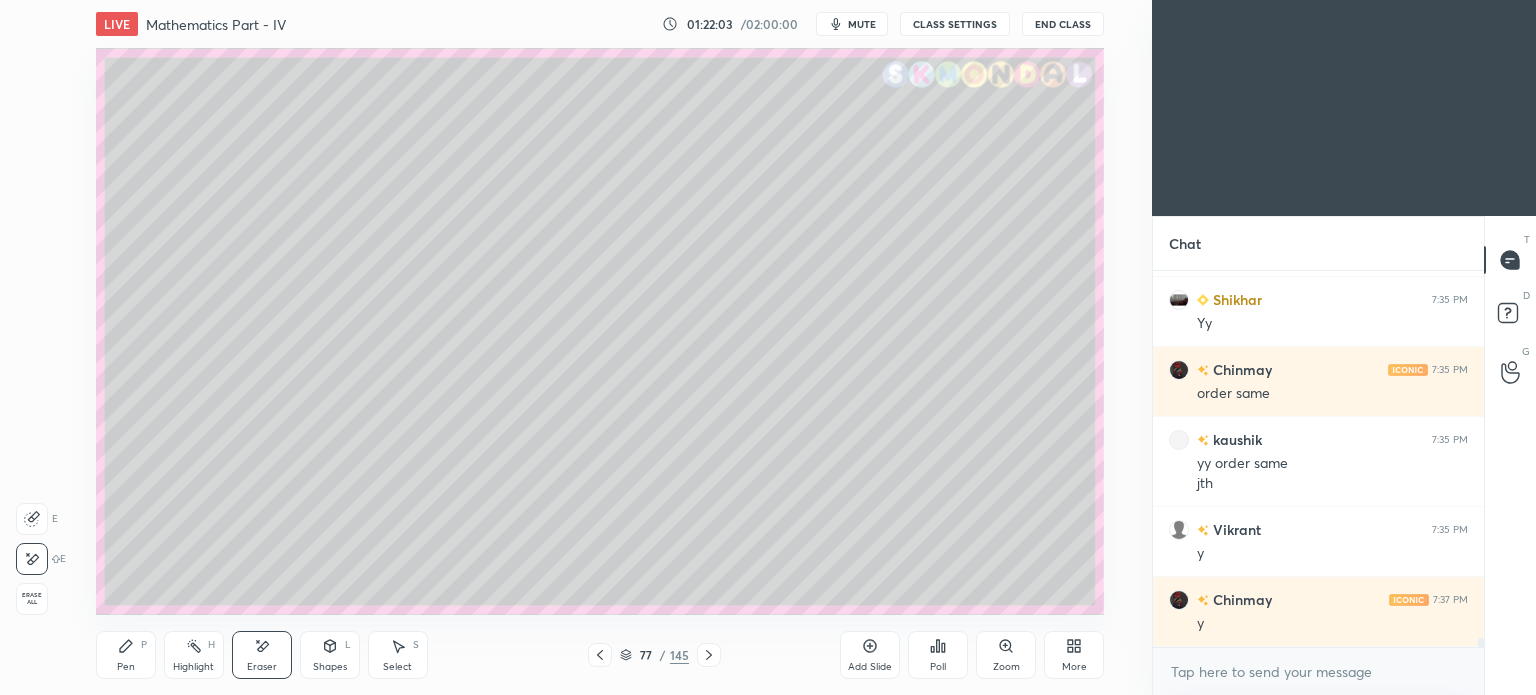 click on "Pen P" at bounding box center (126, 655) 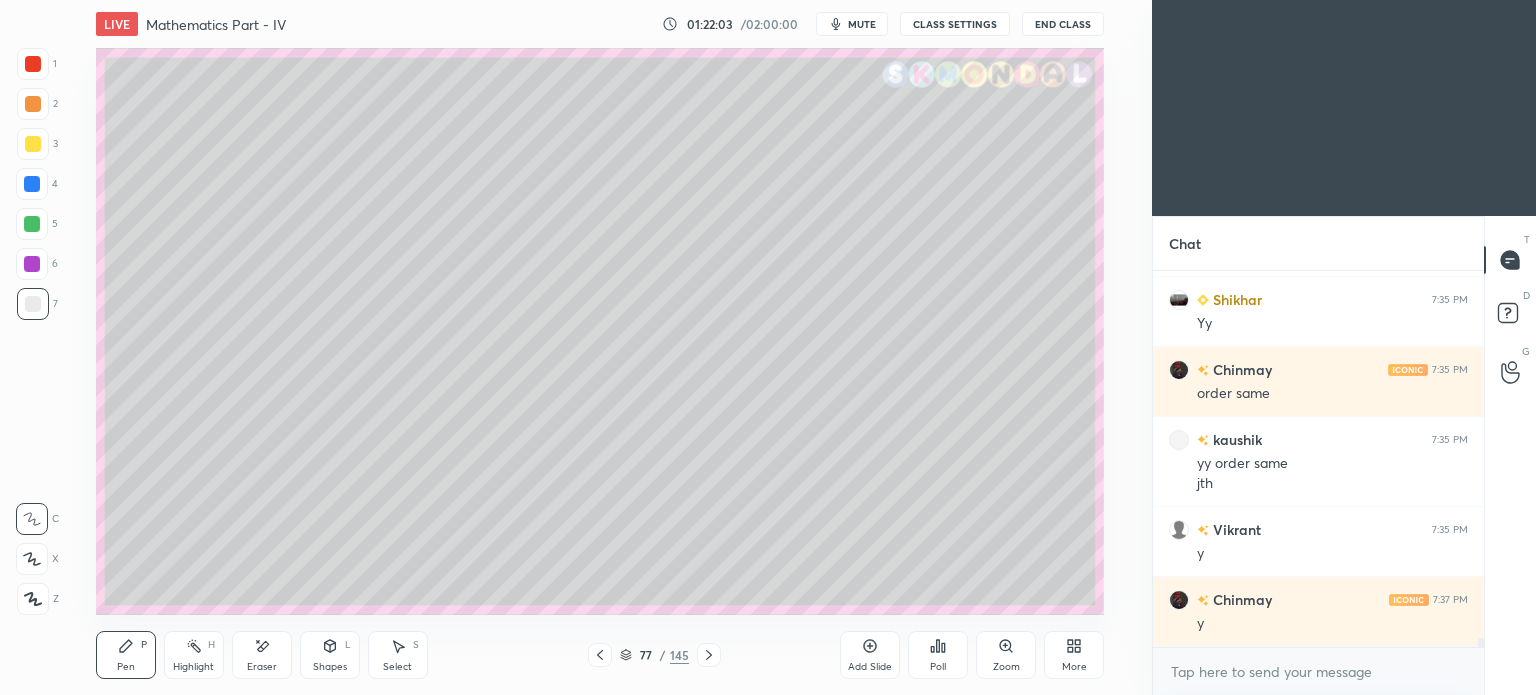 click on "Pen P" at bounding box center [126, 655] 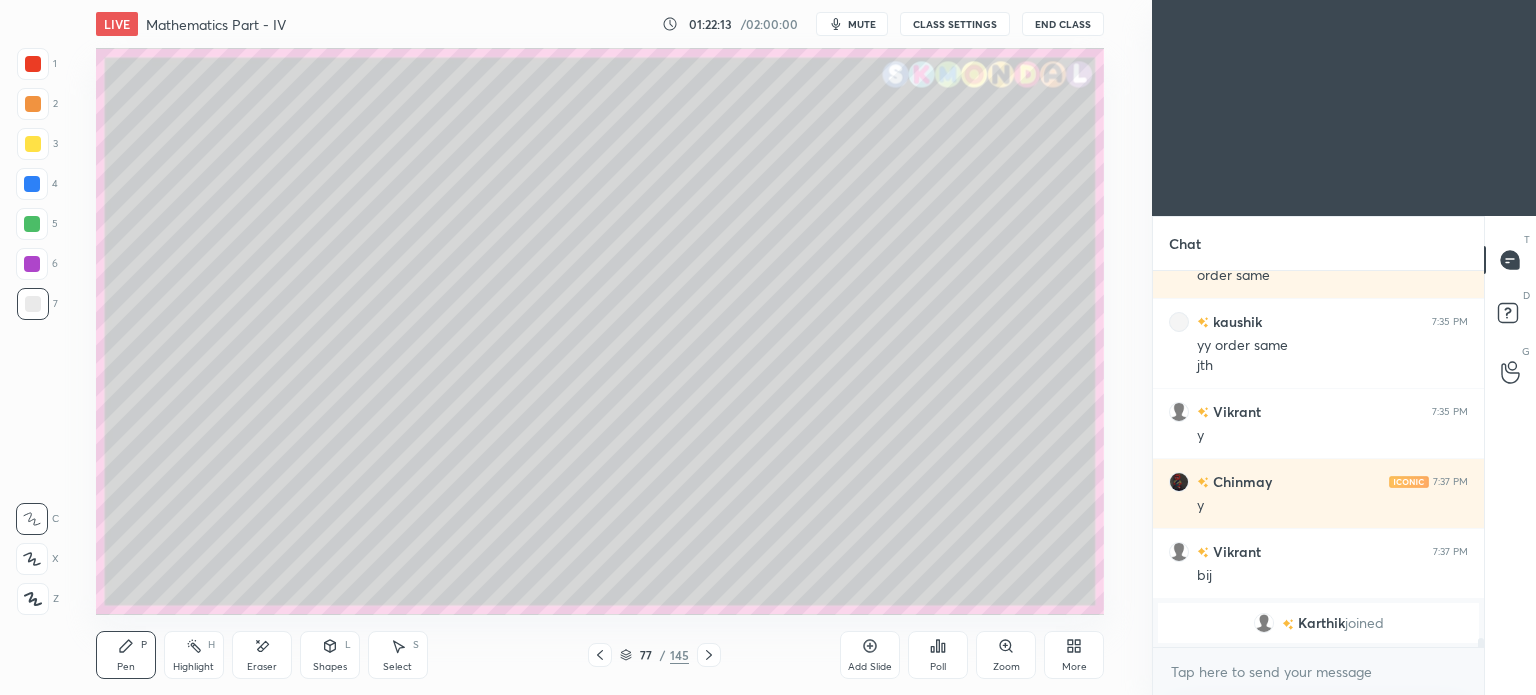 scroll, scrollTop: 15010, scrollLeft: 0, axis: vertical 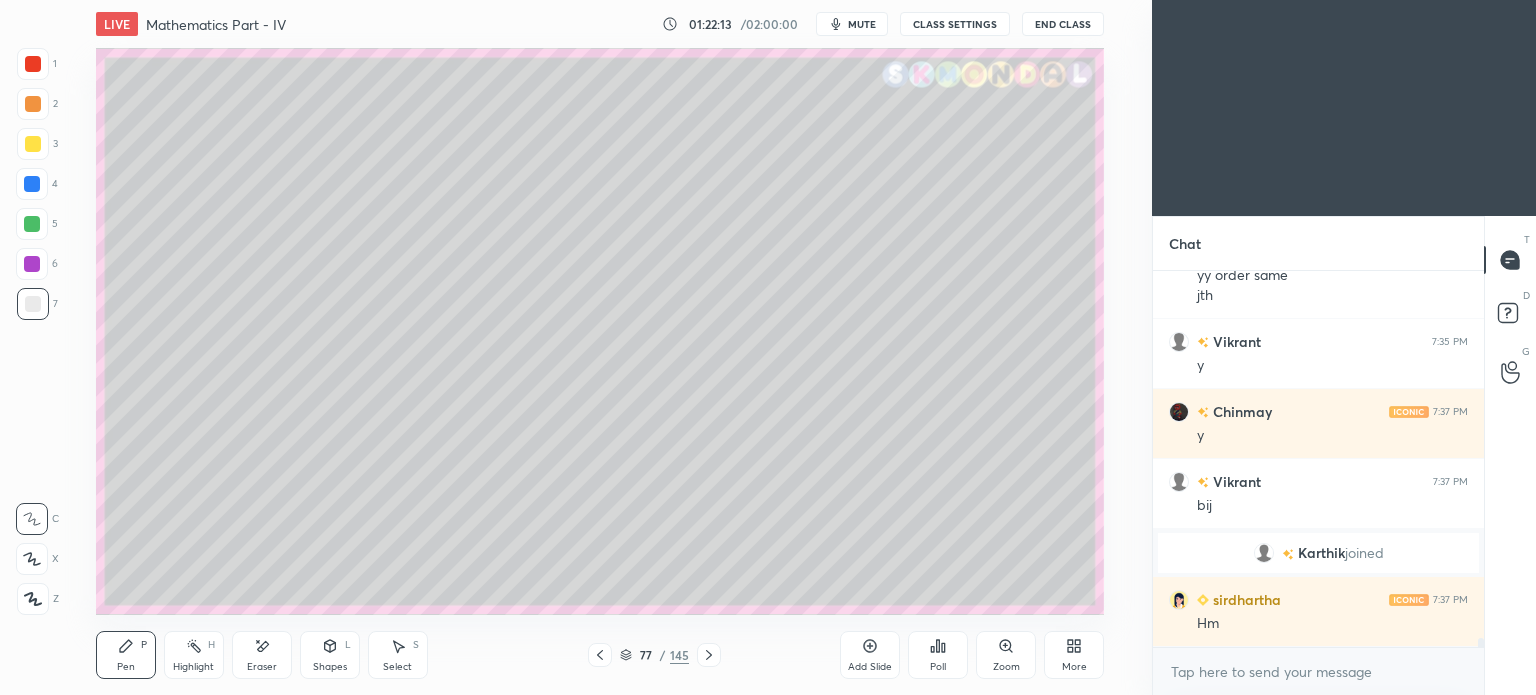 click on "Eraser" at bounding box center (262, 655) 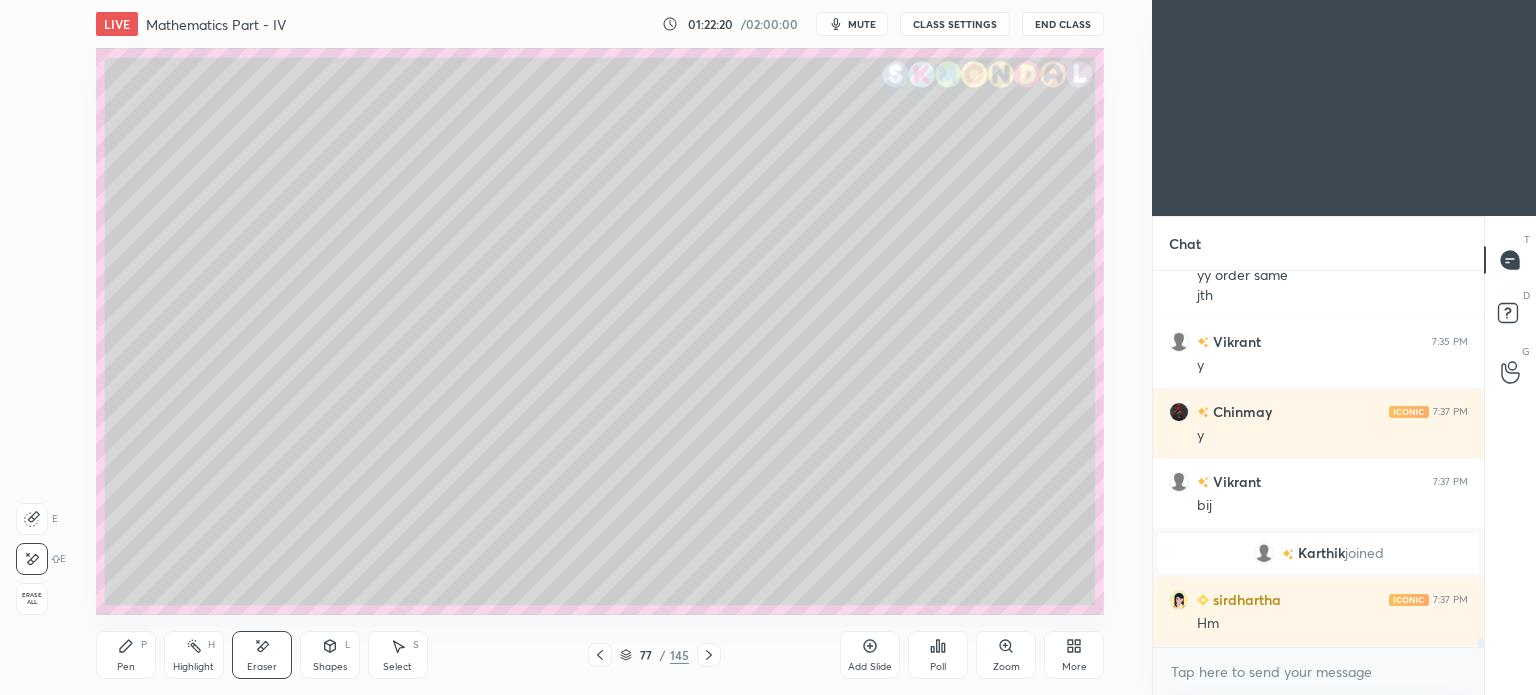 click on "Pen P" at bounding box center (126, 655) 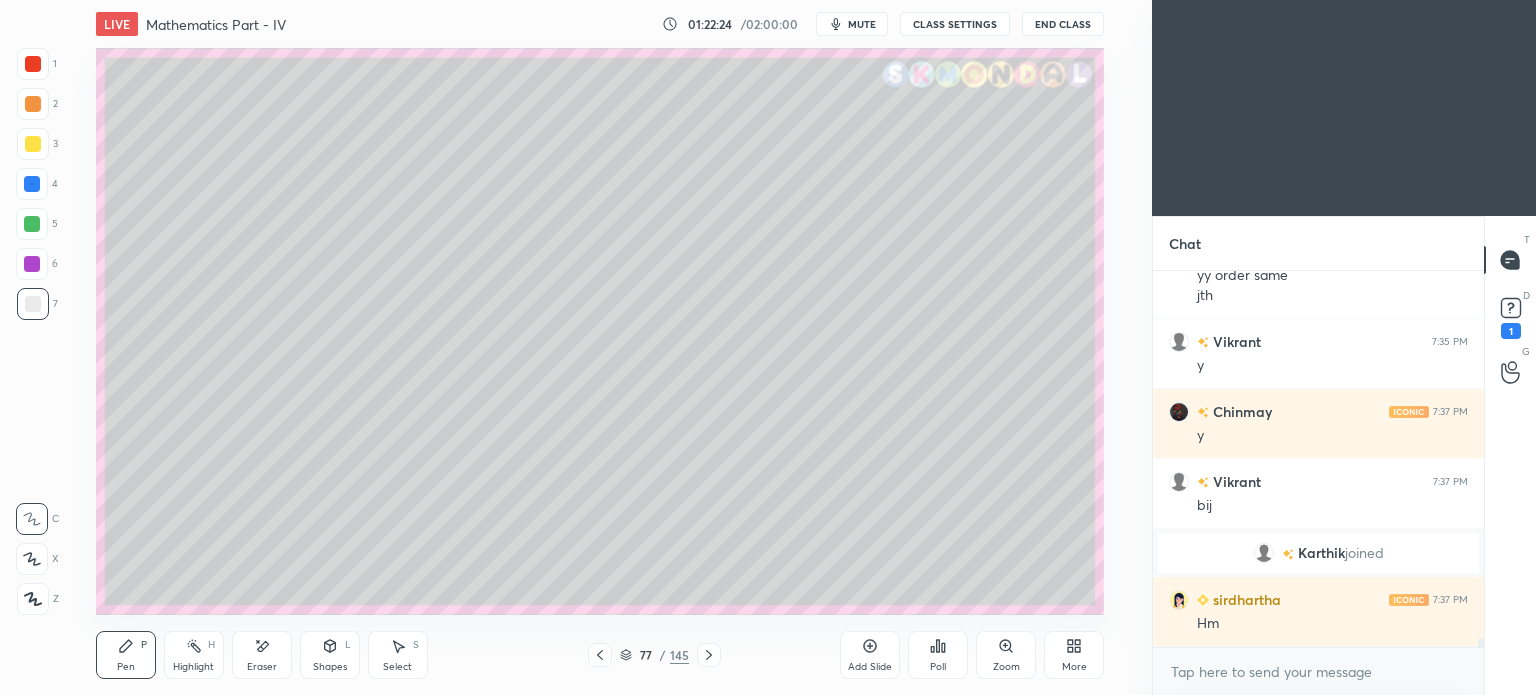 scroll, scrollTop: 15096, scrollLeft: 0, axis: vertical 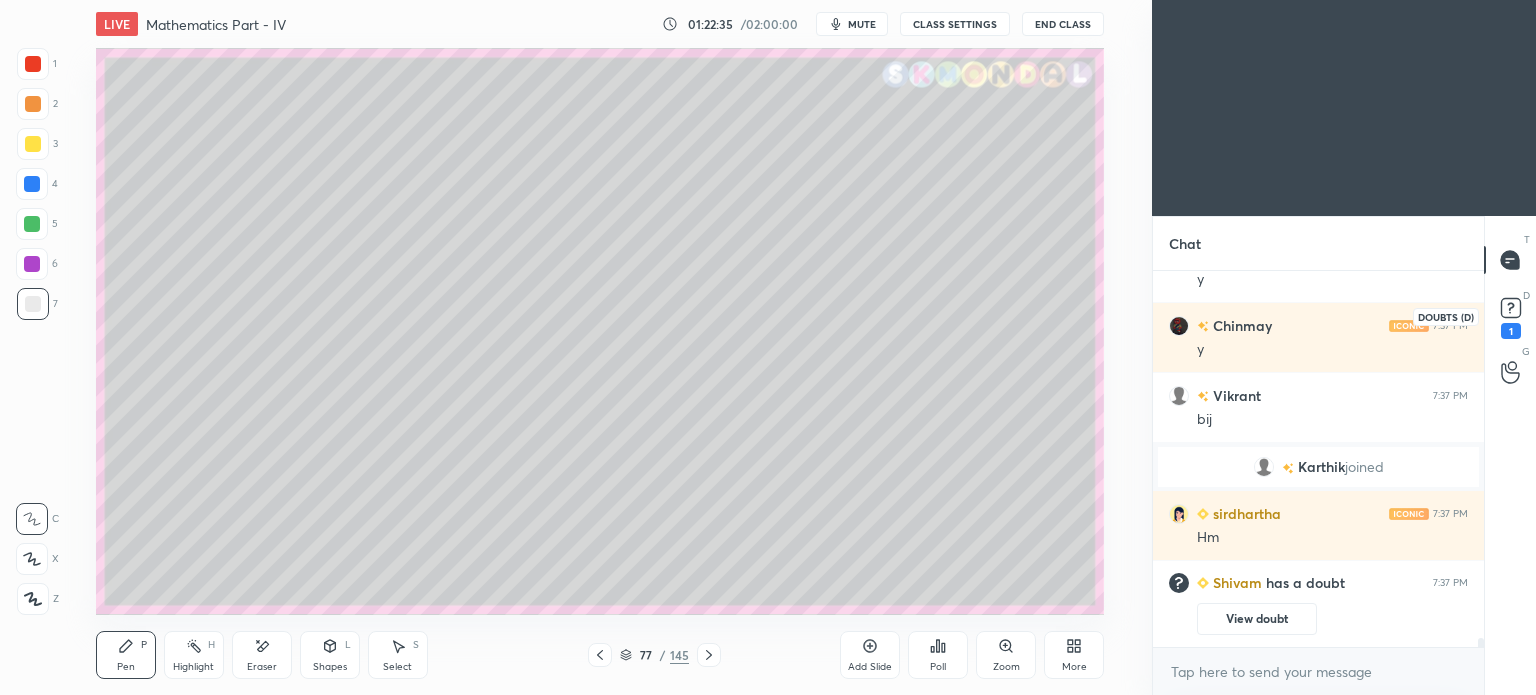 drag, startPoint x: 1512, startPoint y: 318, endPoint x: 1435, endPoint y: 327, distance: 77.52419 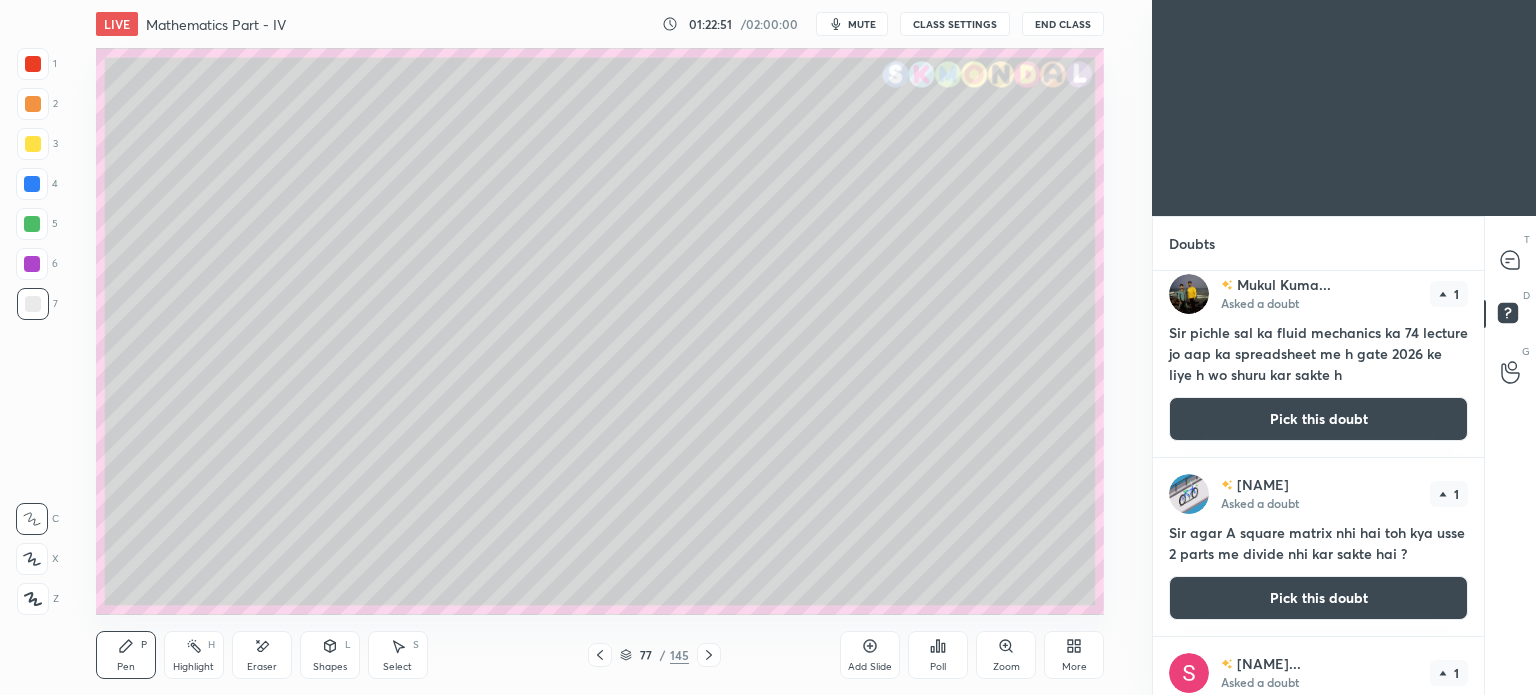 scroll, scrollTop: 0, scrollLeft: 0, axis: both 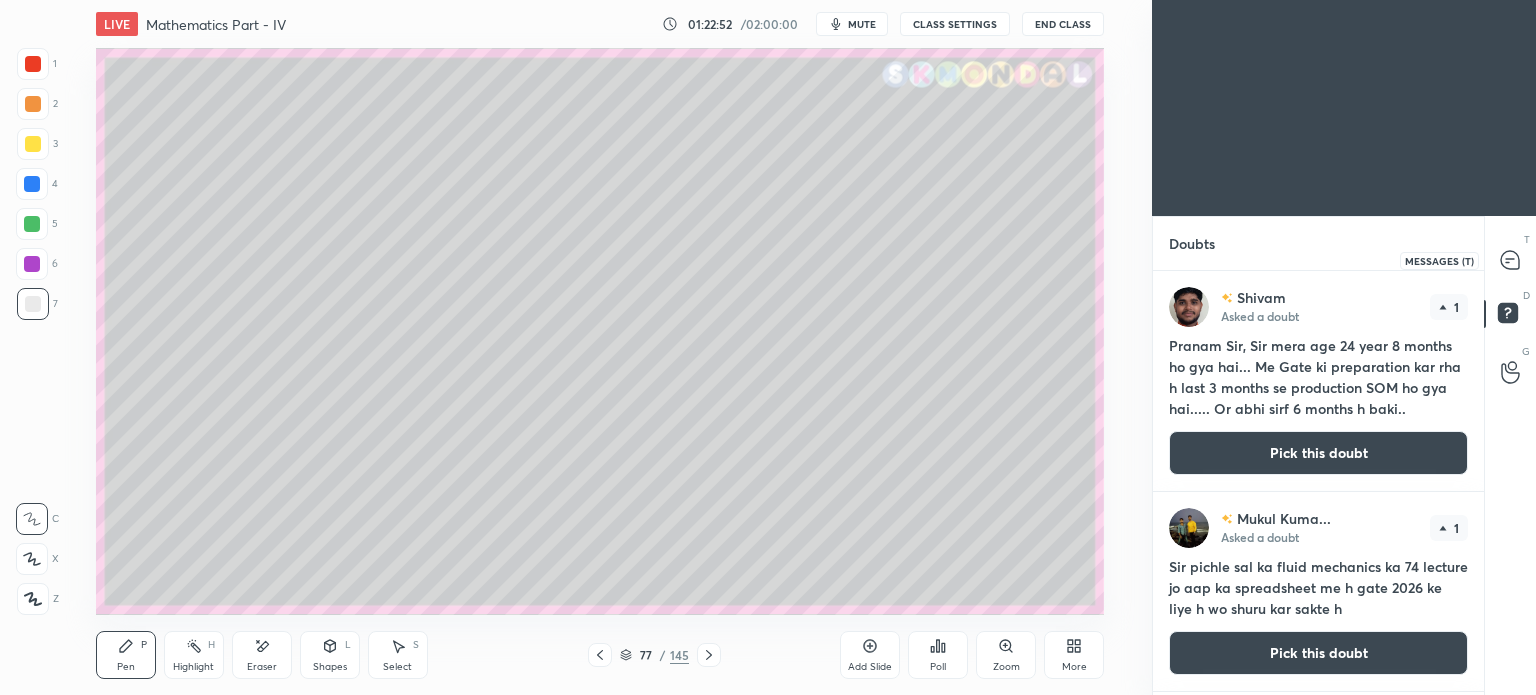 click 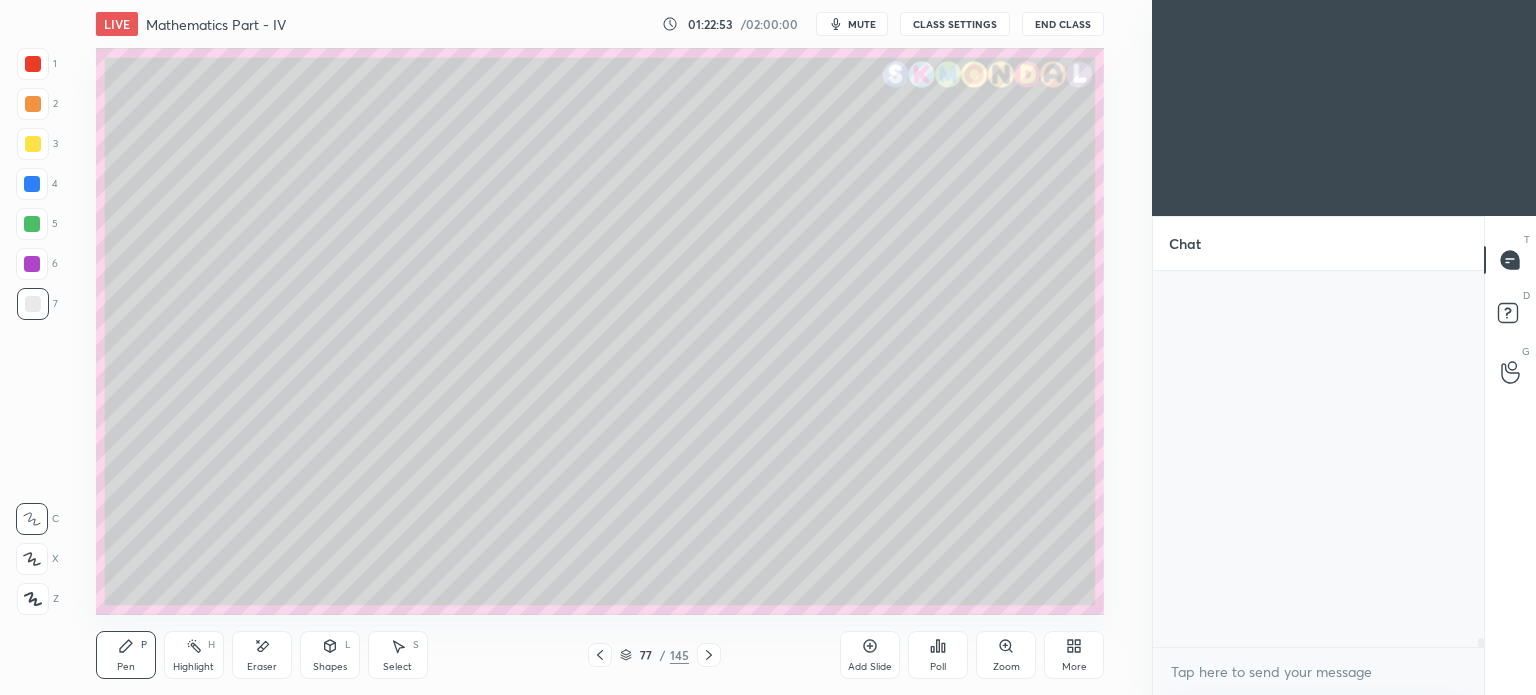 scroll, scrollTop: 15276, scrollLeft: 0, axis: vertical 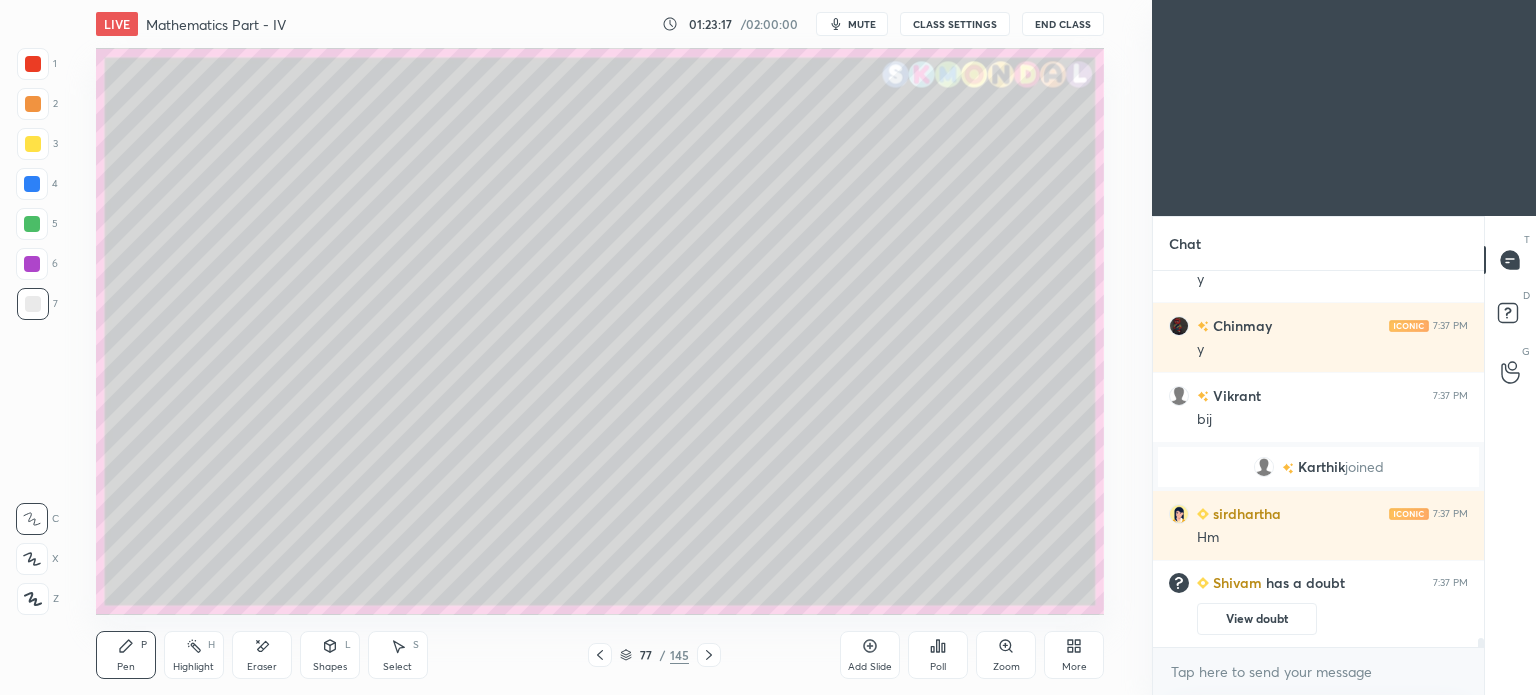 click on "Highlight" at bounding box center [193, 667] 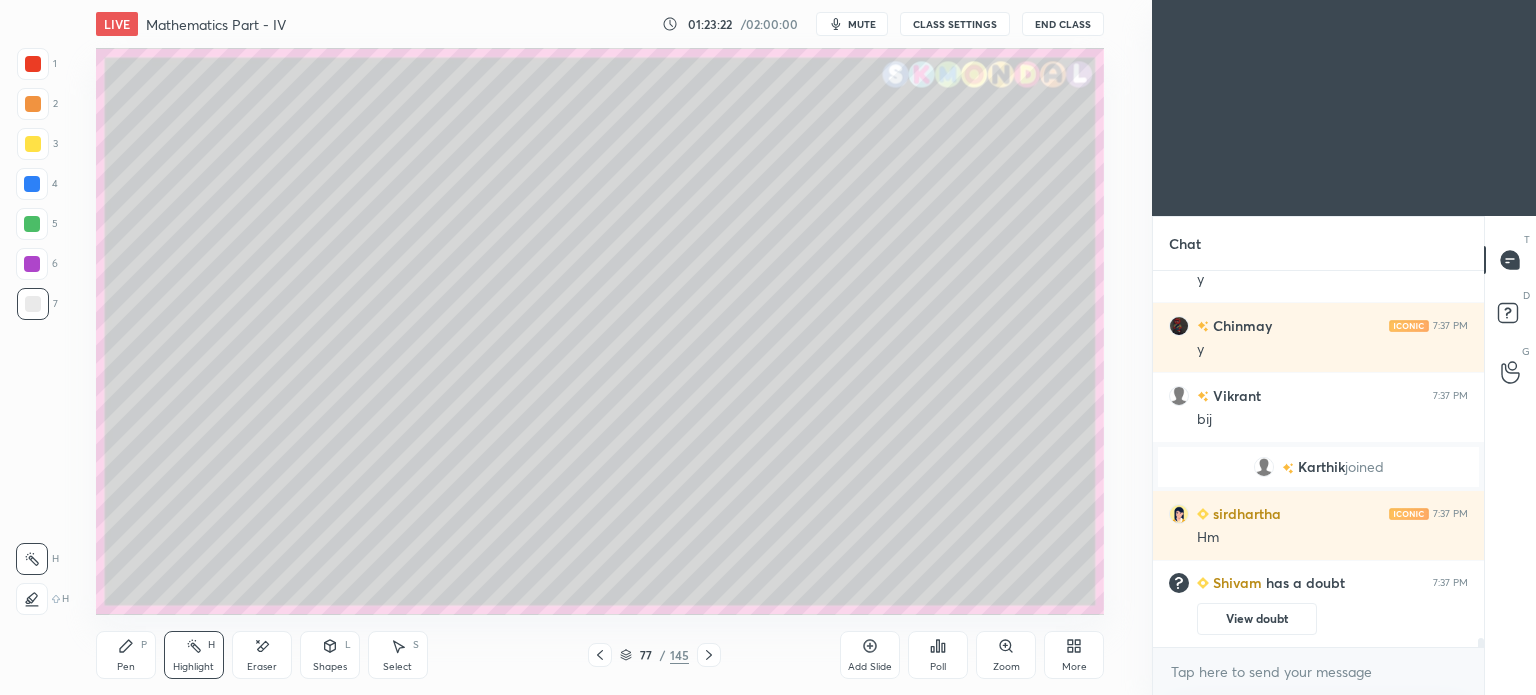 scroll, scrollTop: 15126, scrollLeft: 0, axis: vertical 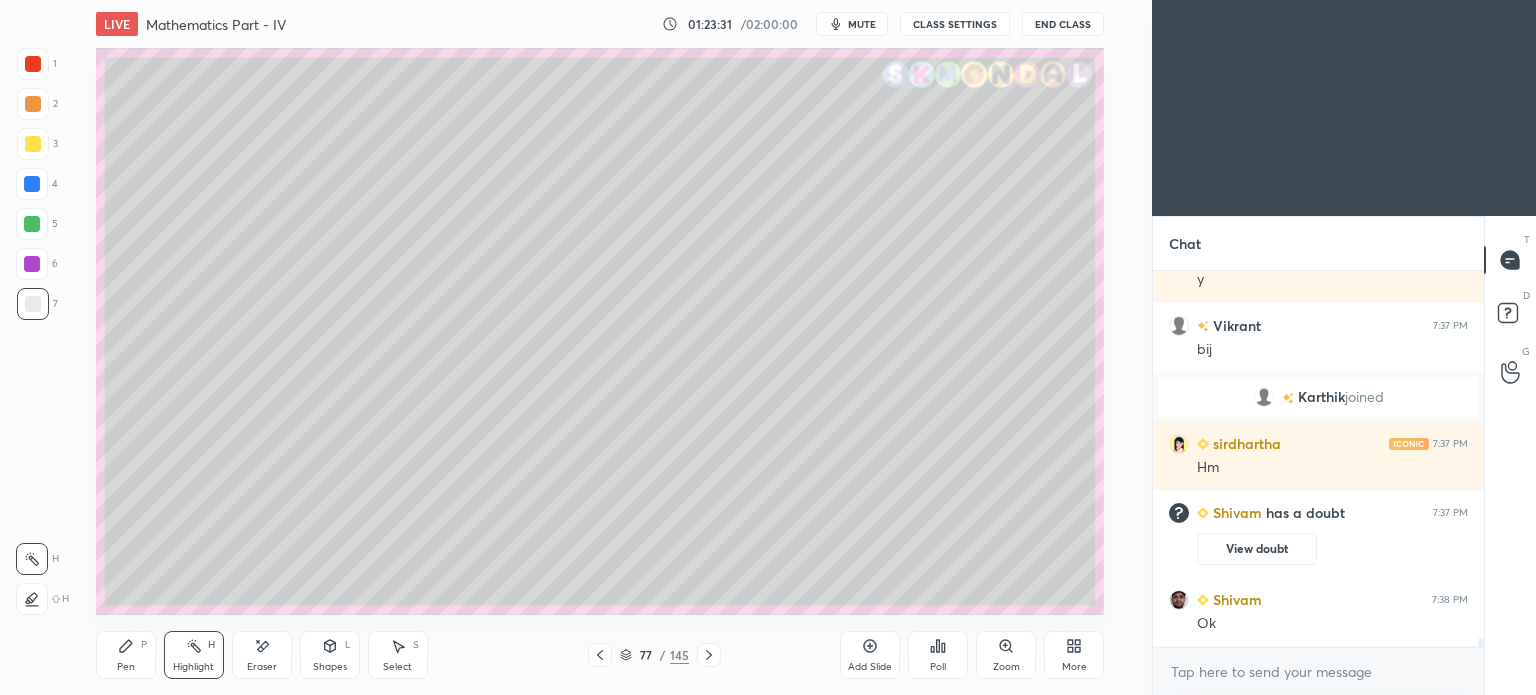 click 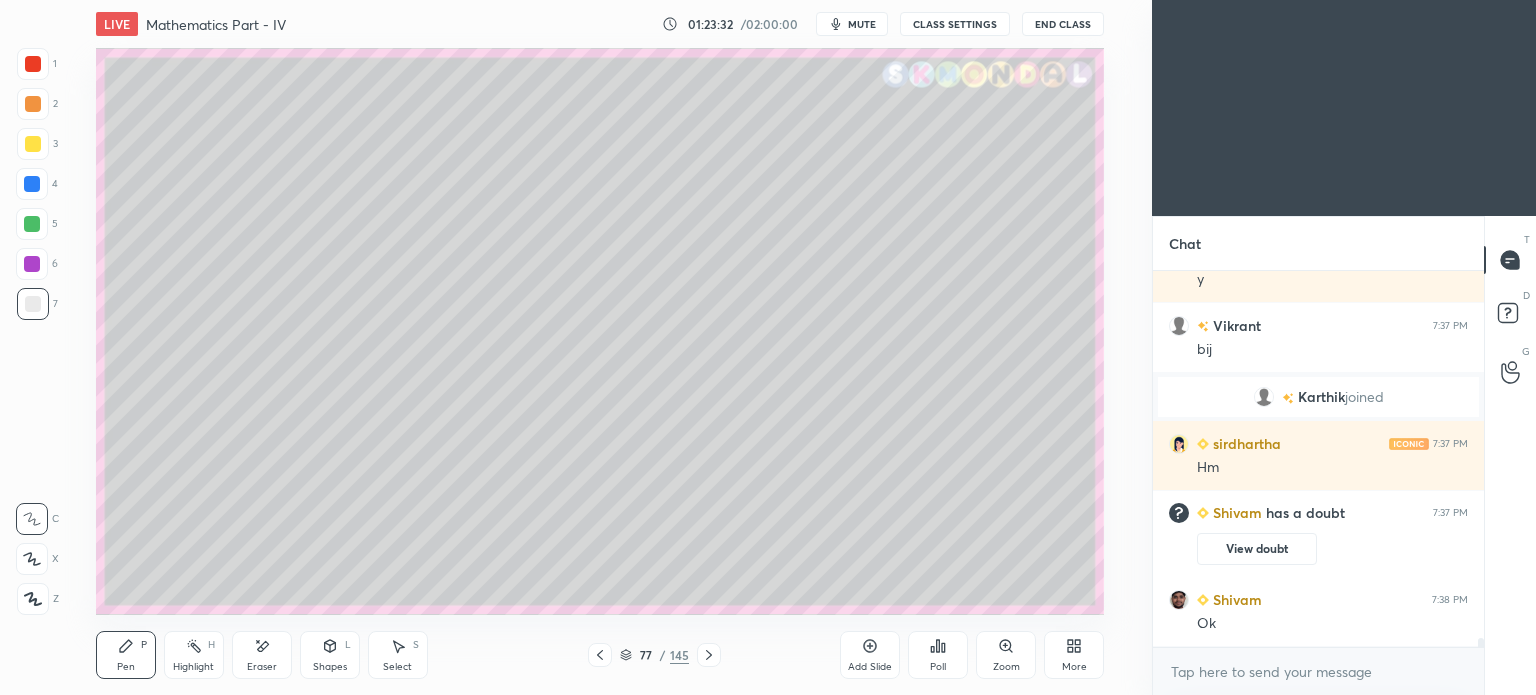 click at bounding box center [33, 144] 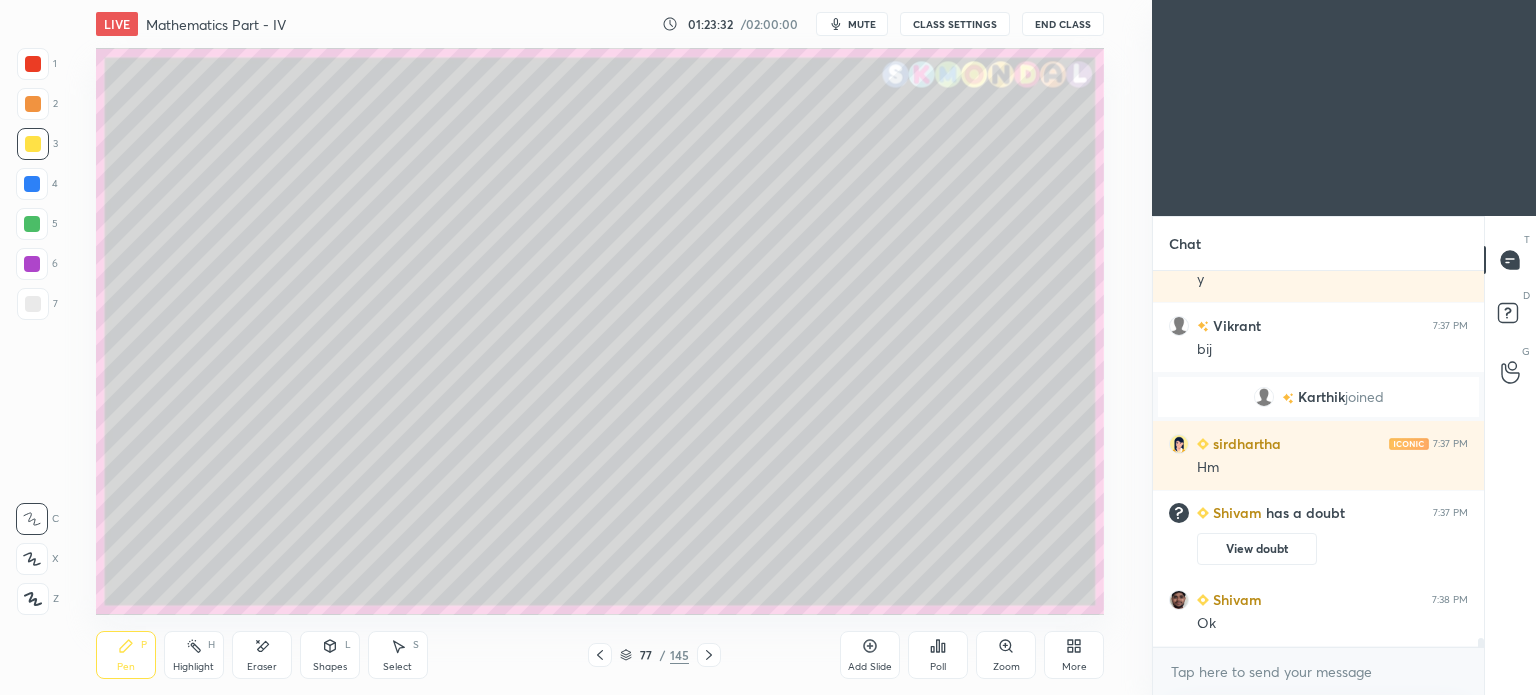 click on "Pen P" at bounding box center (126, 655) 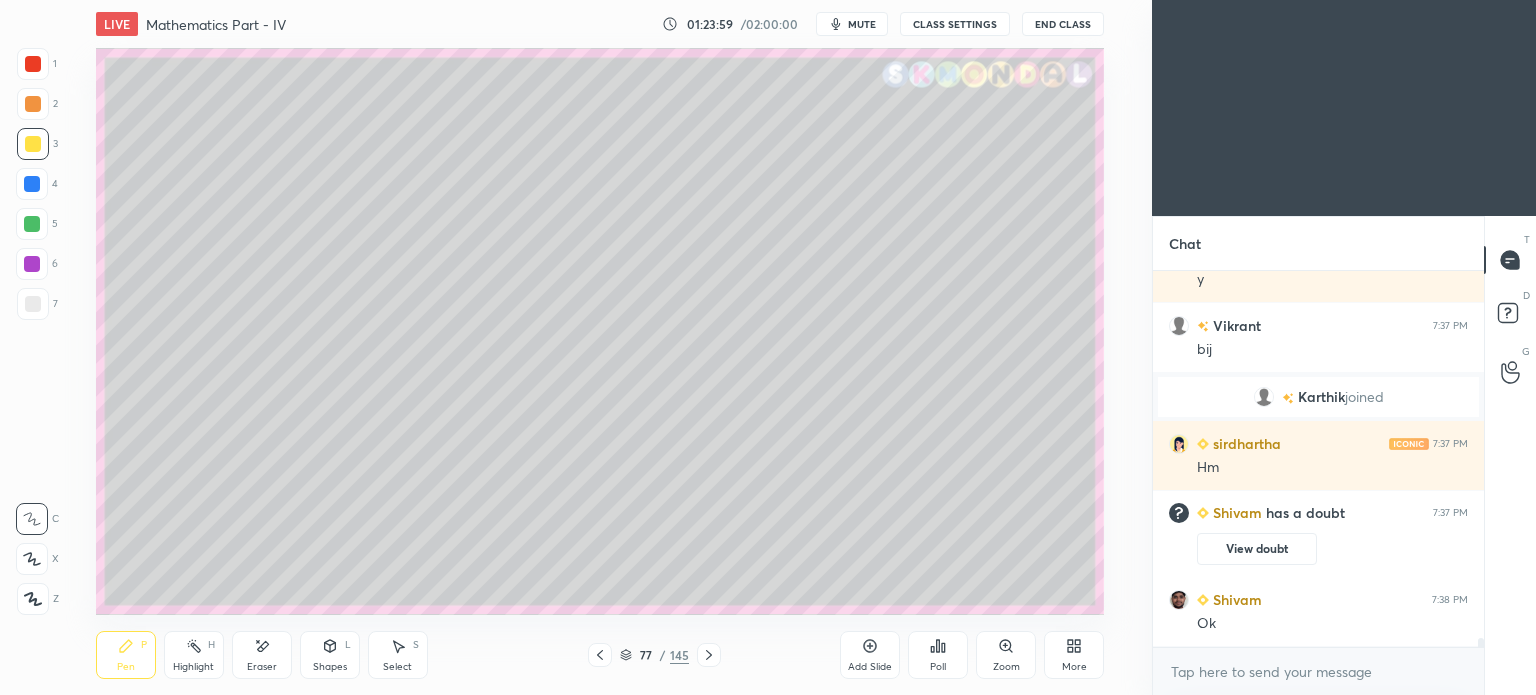 click 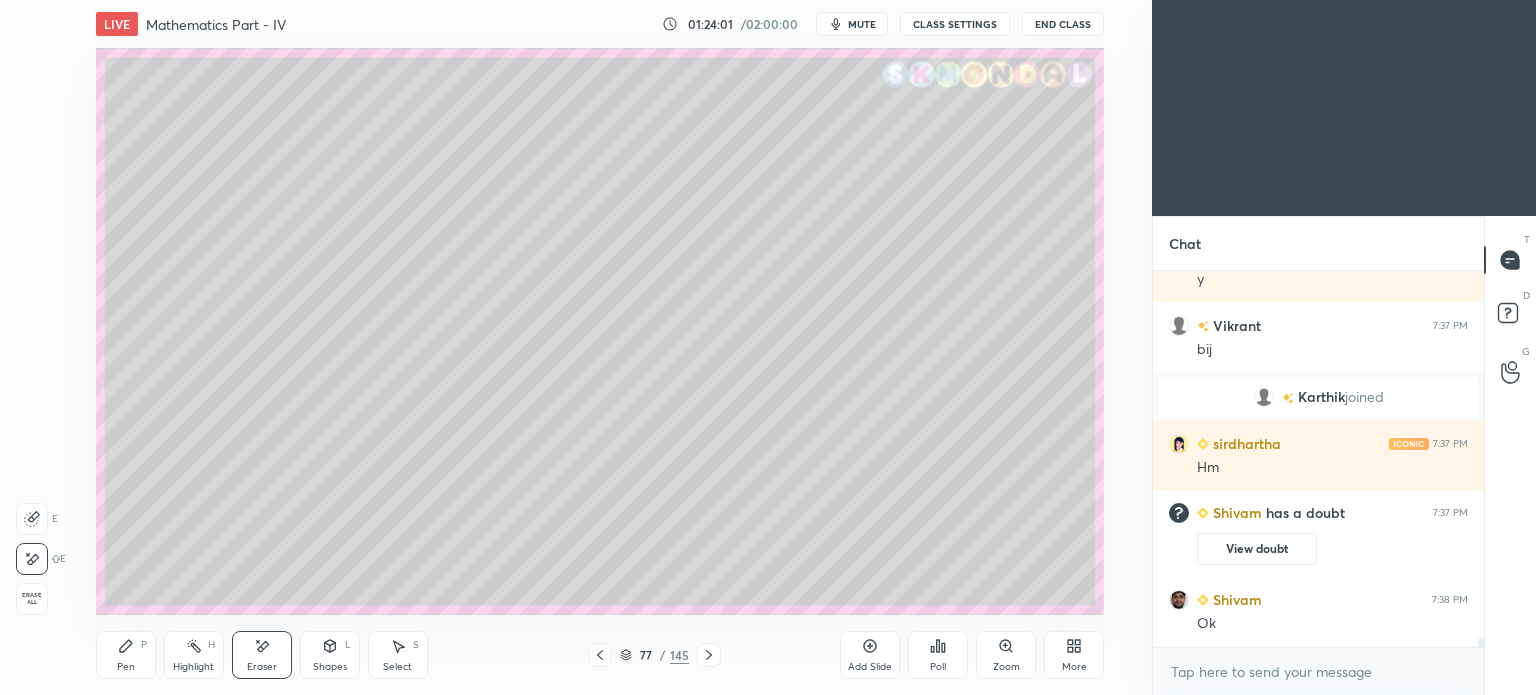 click on "Pen P" at bounding box center (126, 655) 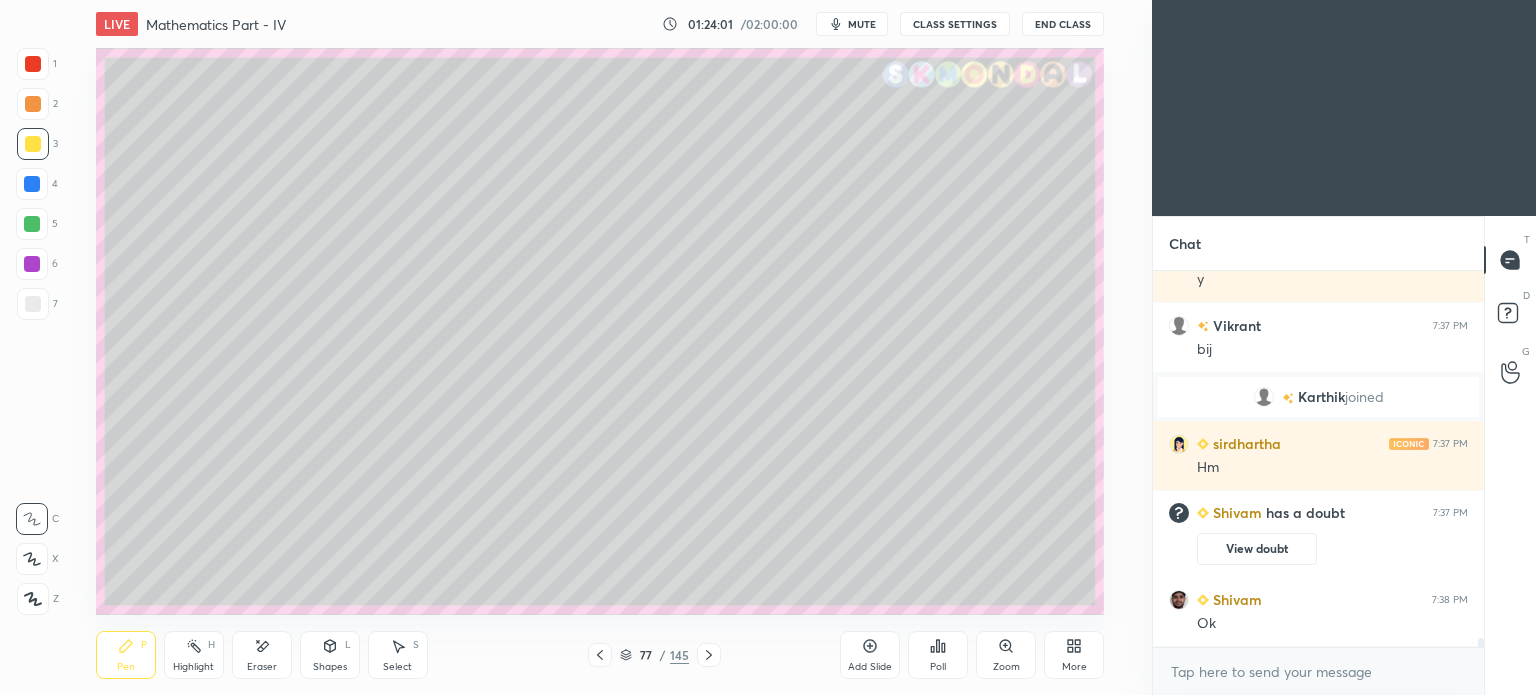 click on "Pen" at bounding box center [126, 667] 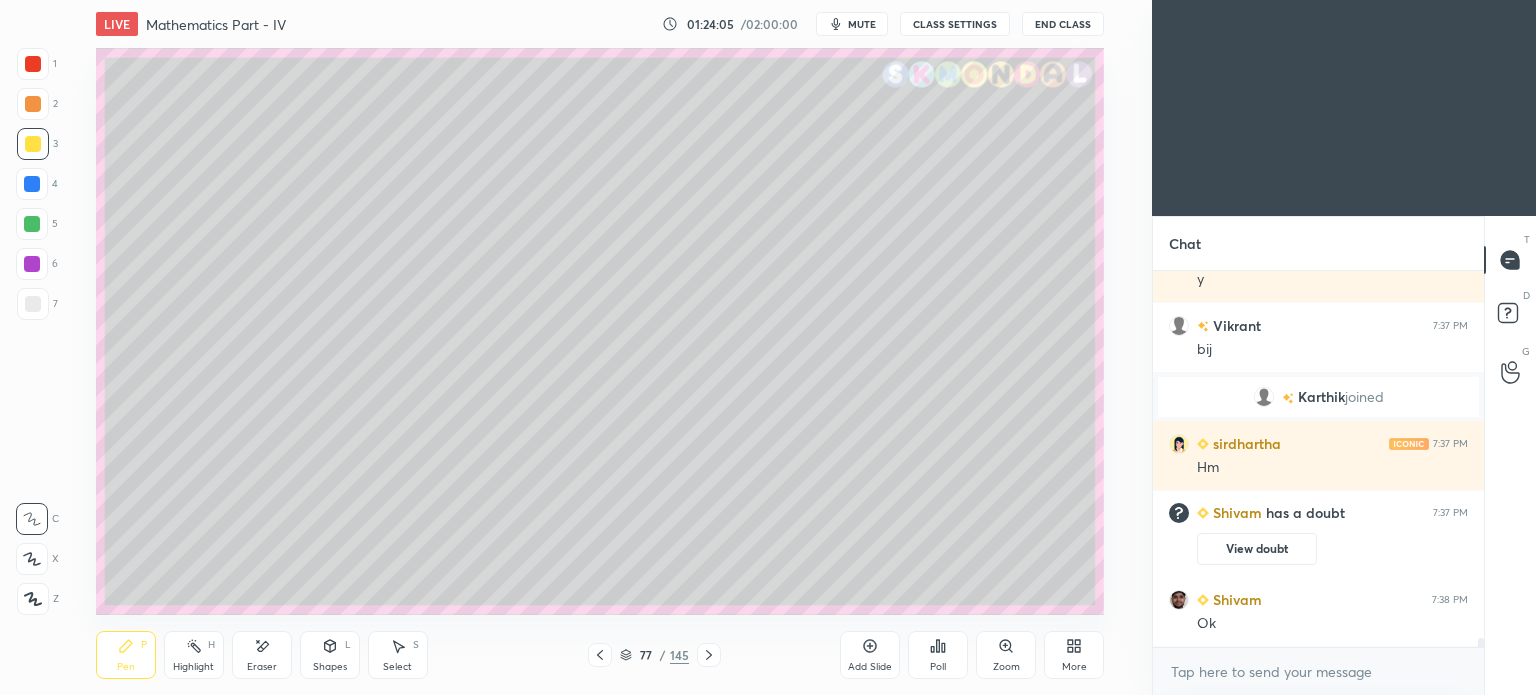 click at bounding box center [33, 304] 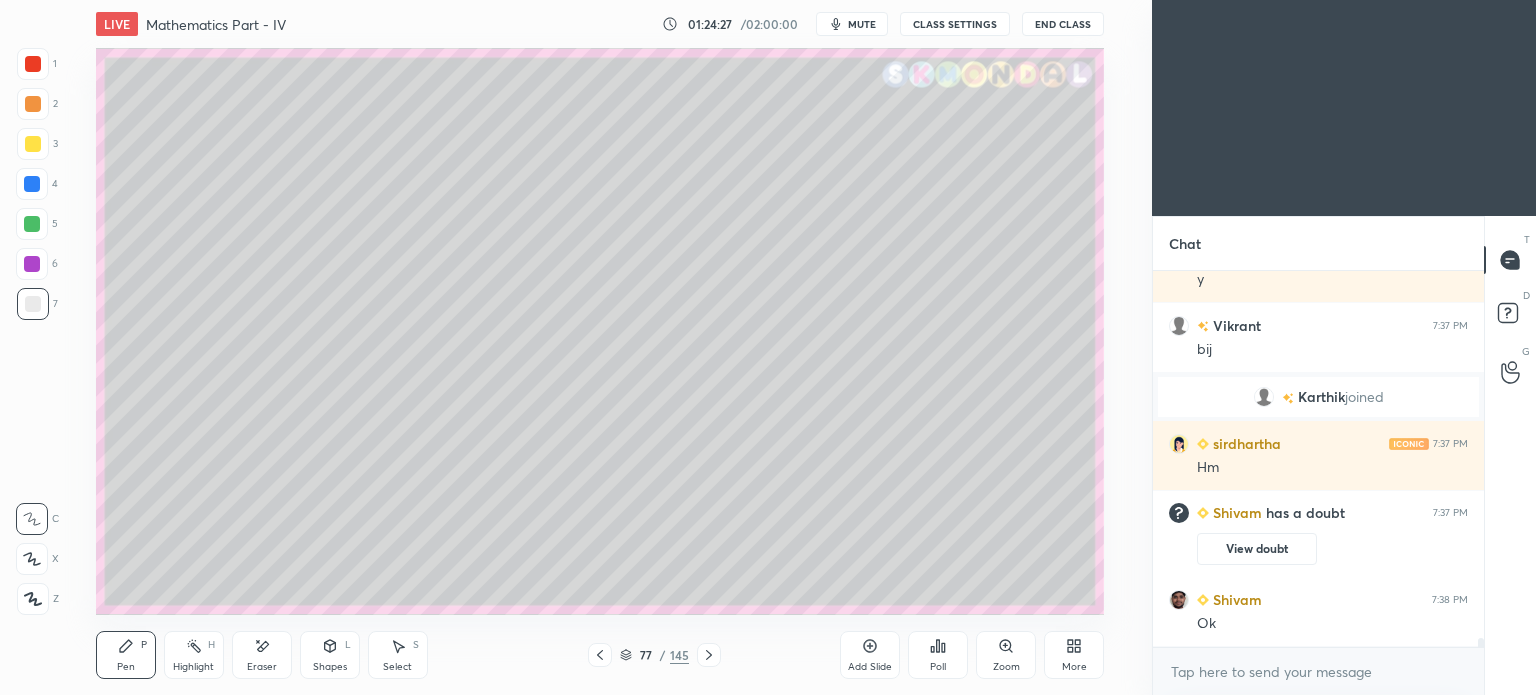 click on "Highlight" at bounding box center [193, 667] 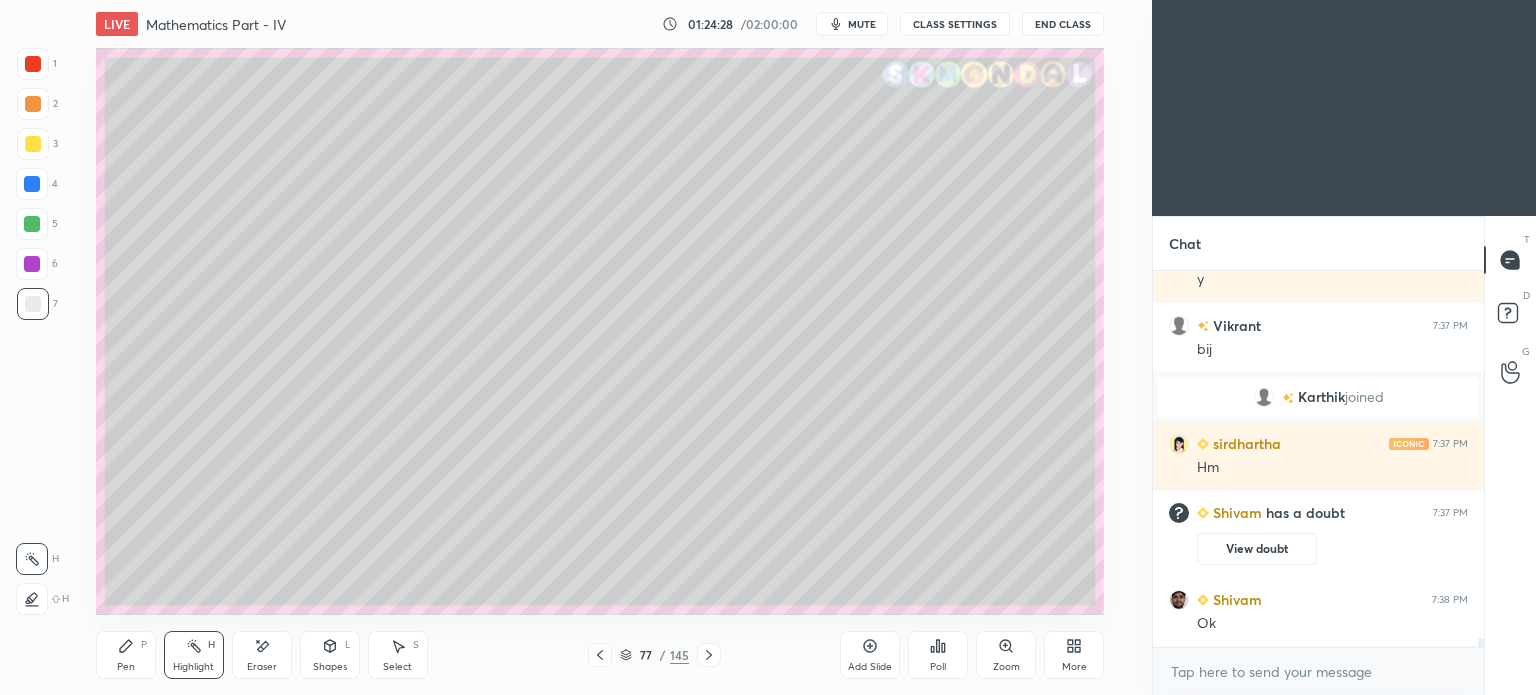 click on "Pen" at bounding box center [126, 667] 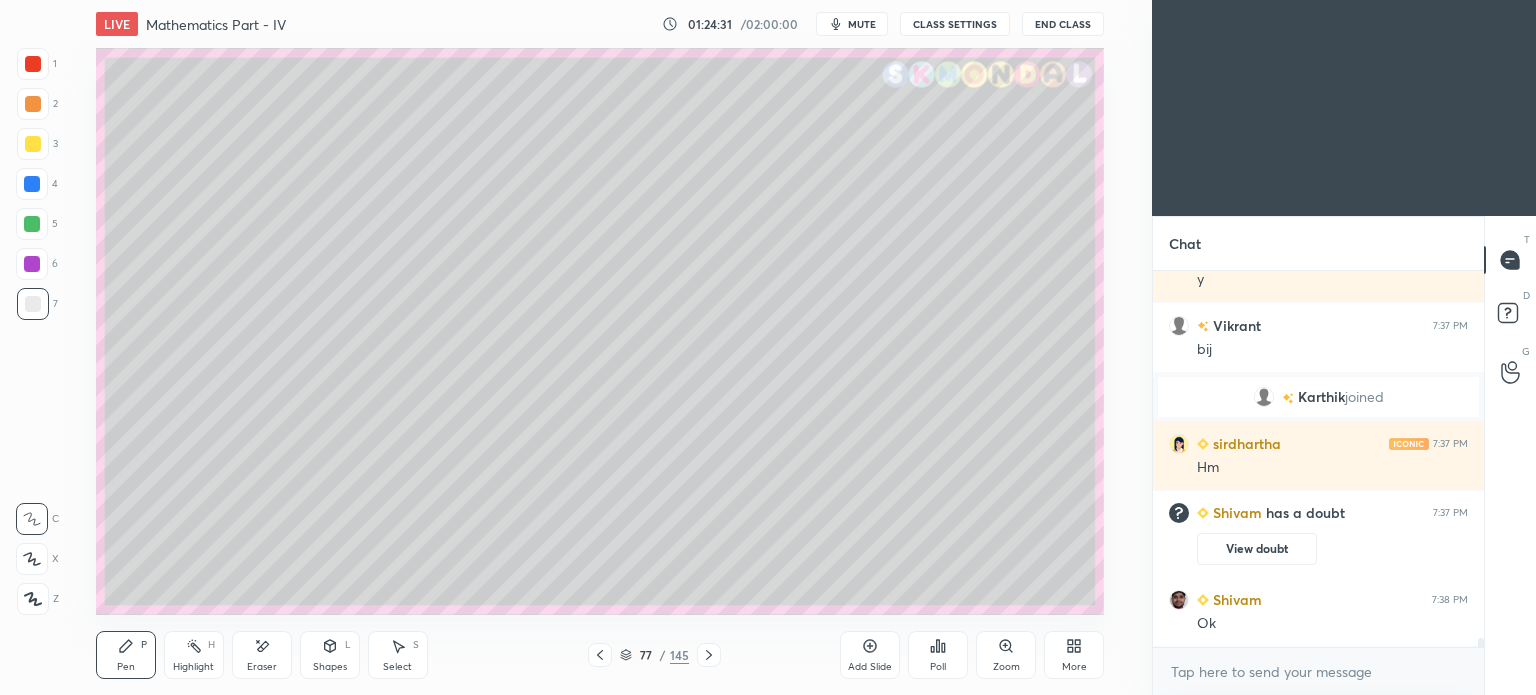 click on "Highlight H" at bounding box center [194, 655] 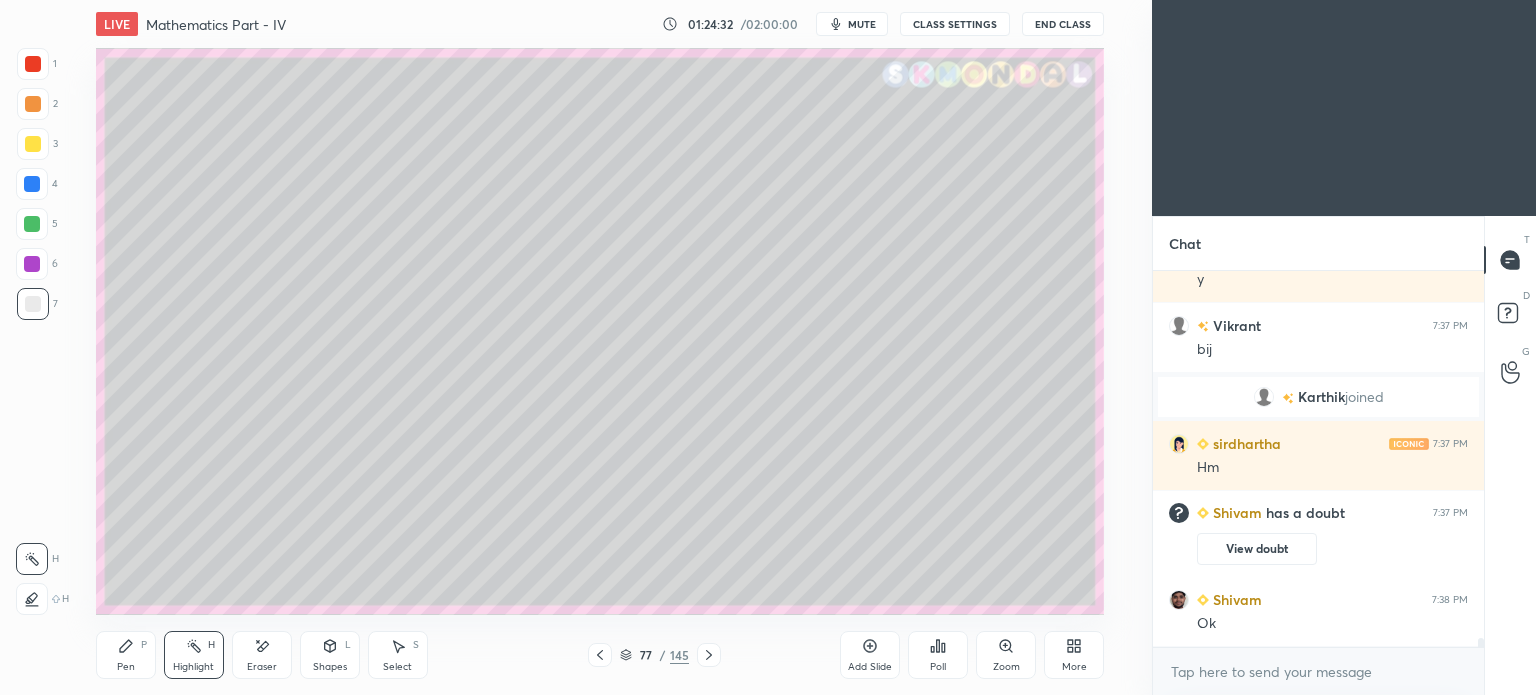 click on "Pen" at bounding box center [126, 667] 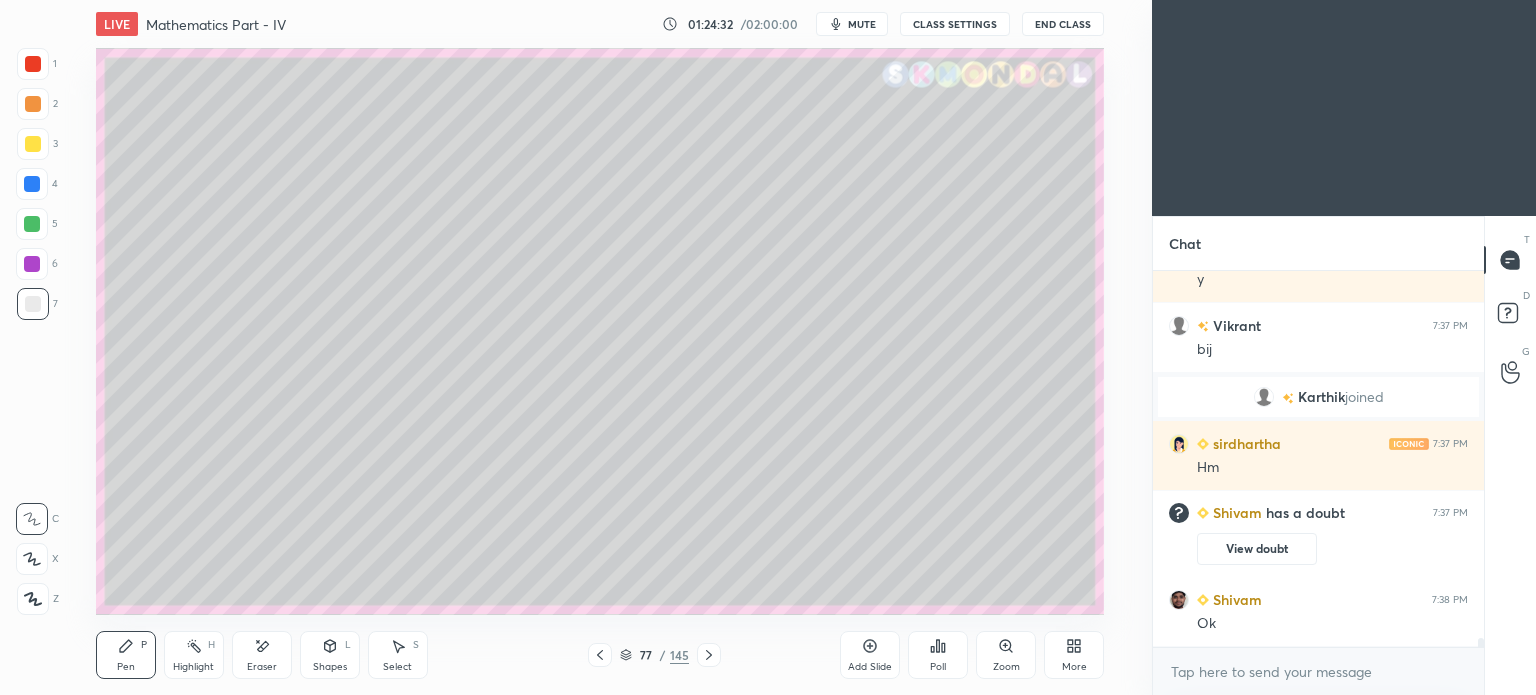 click on "Pen" at bounding box center (126, 667) 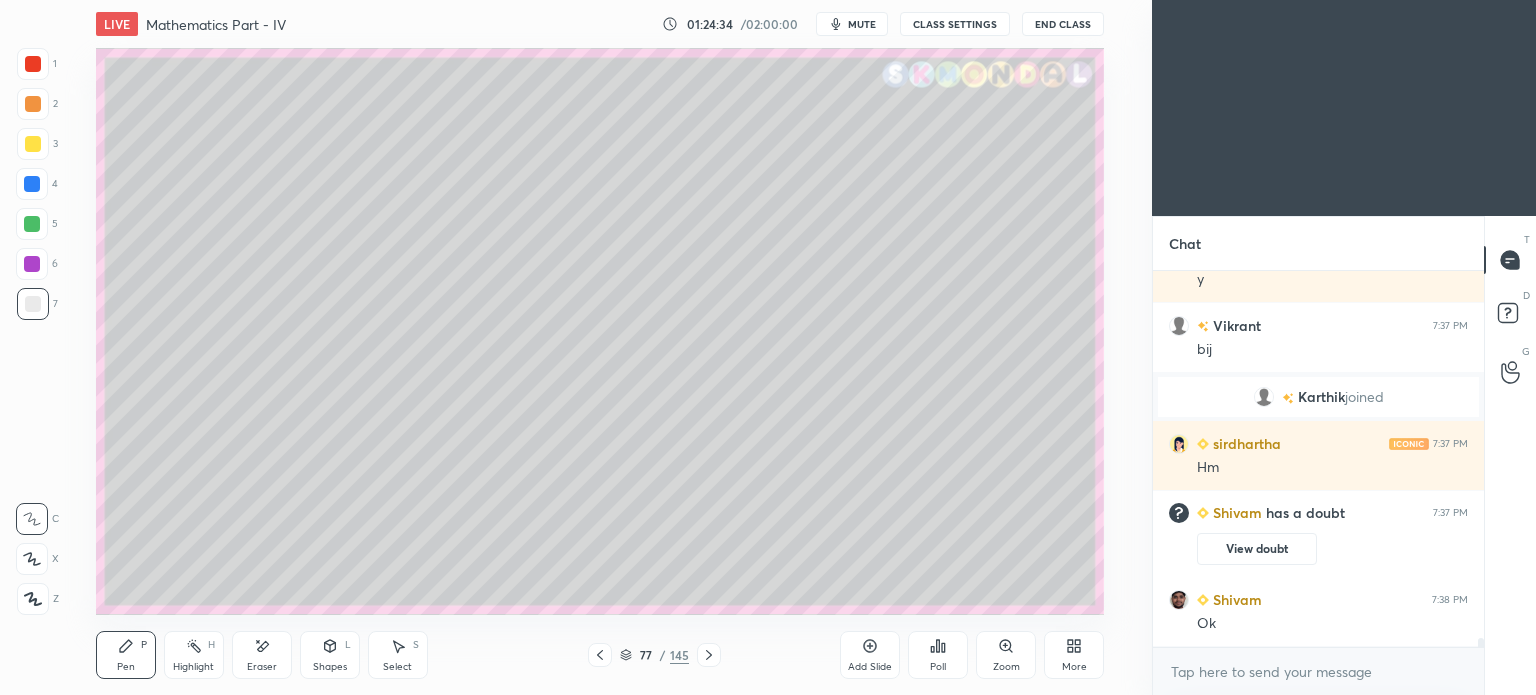 click on "Highlight" at bounding box center [193, 667] 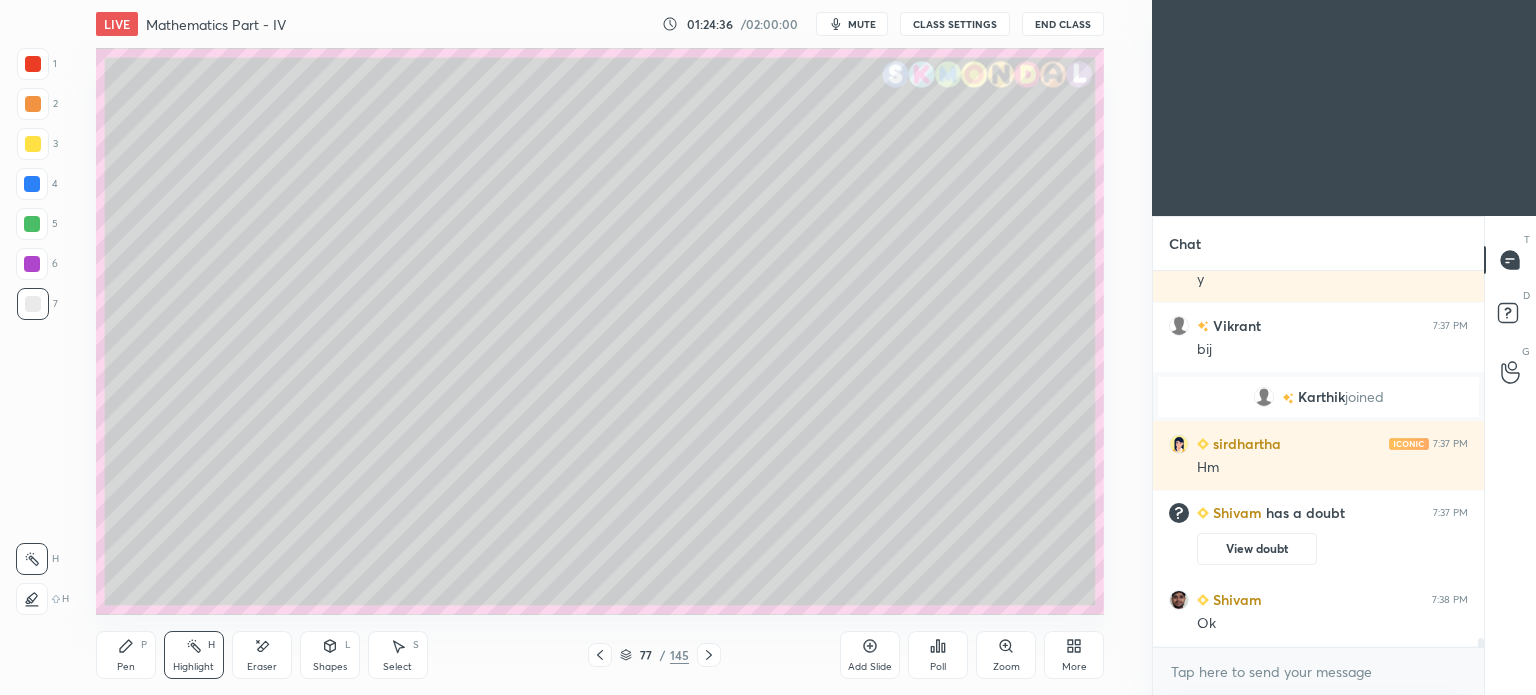 click on "Pen" at bounding box center [126, 667] 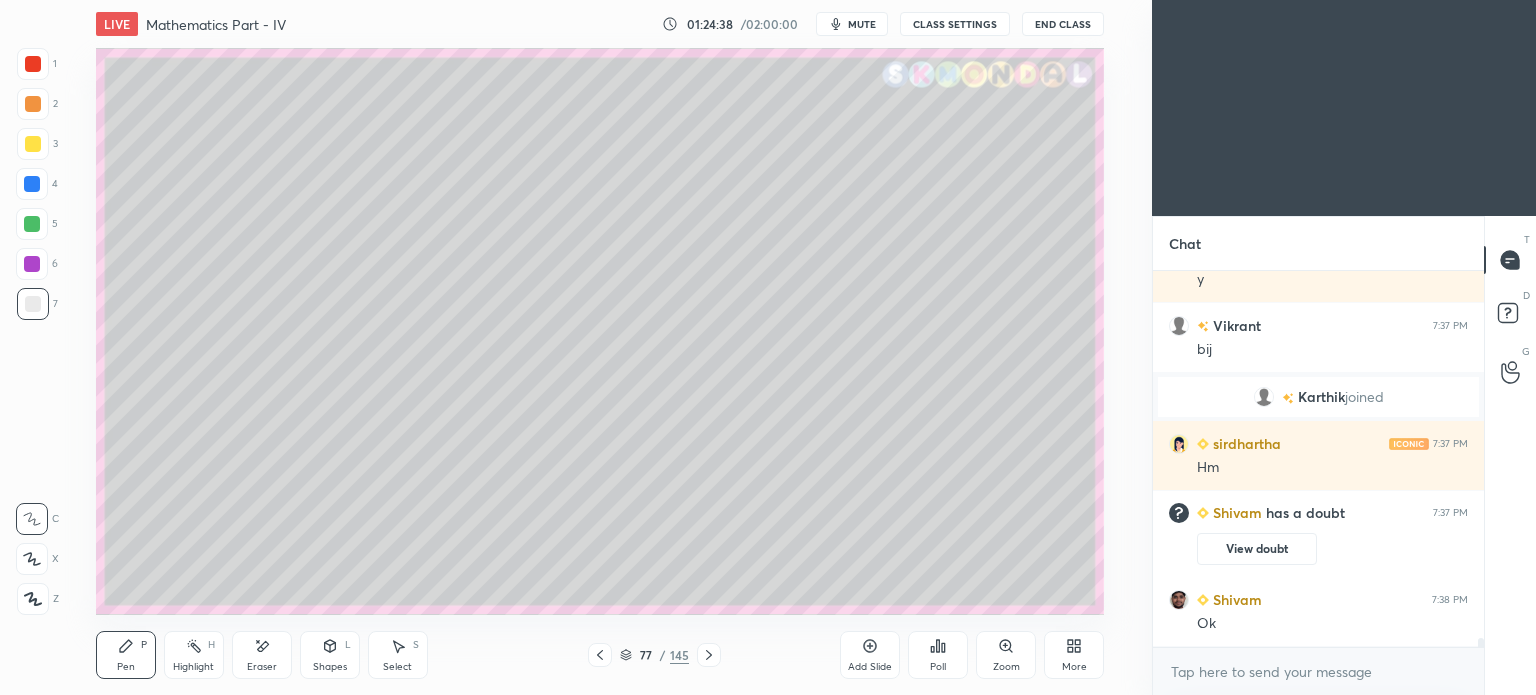 click on "Highlight" at bounding box center (193, 667) 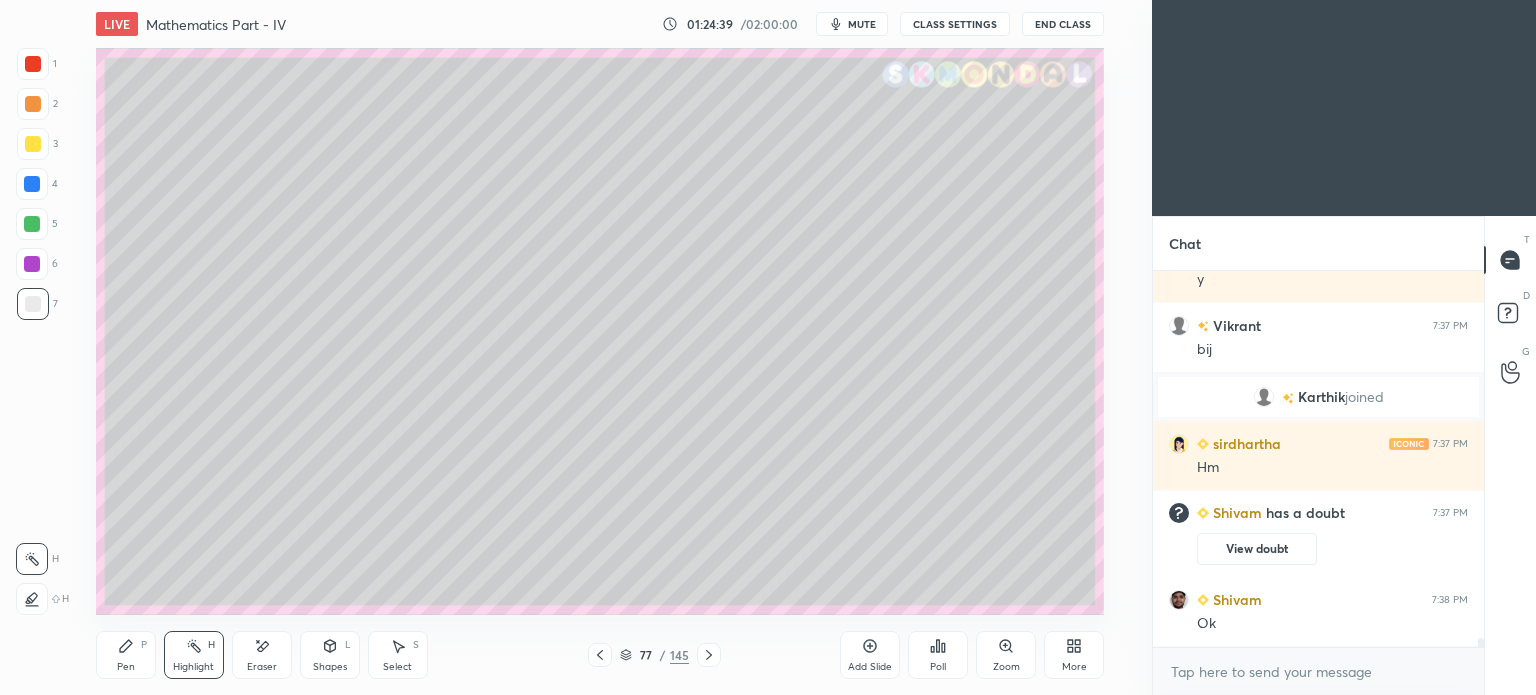 click on "Pen" at bounding box center [126, 667] 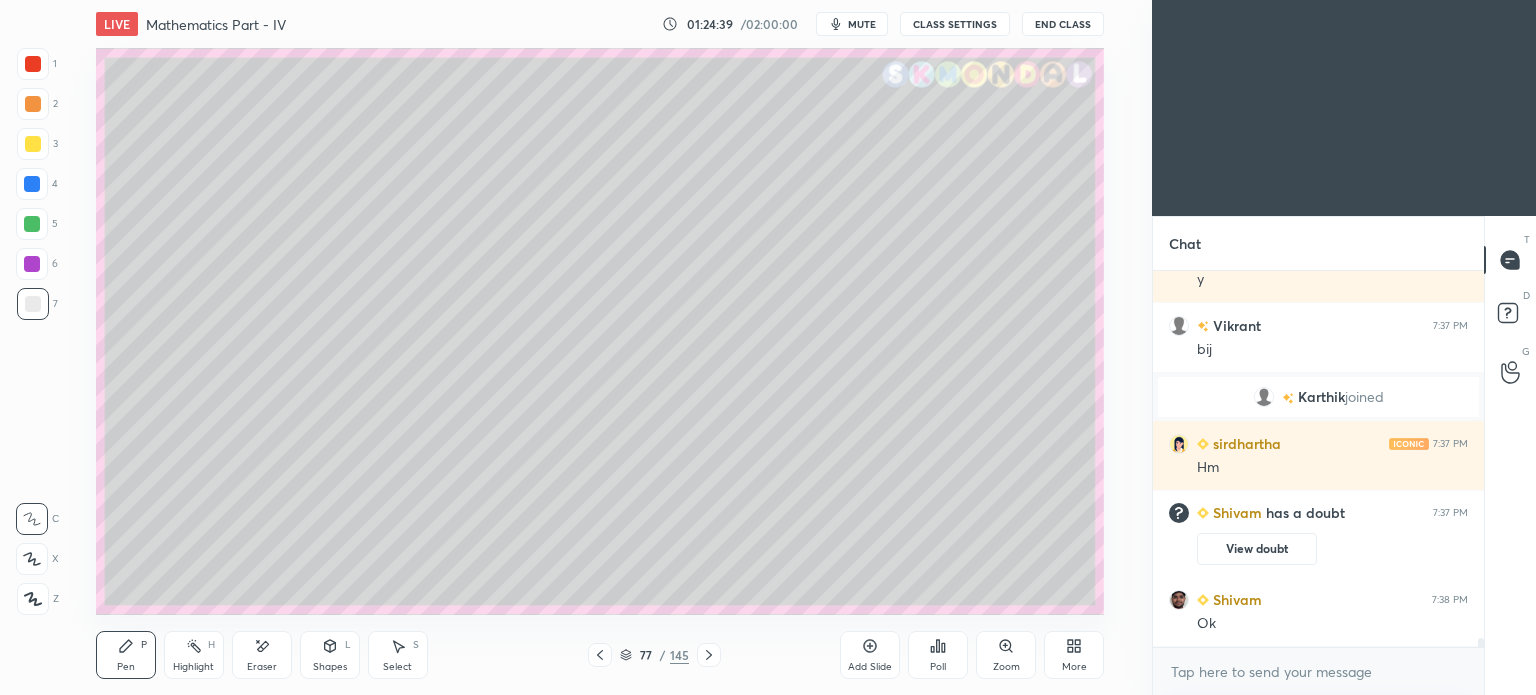 click on "Pen" at bounding box center (126, 667) 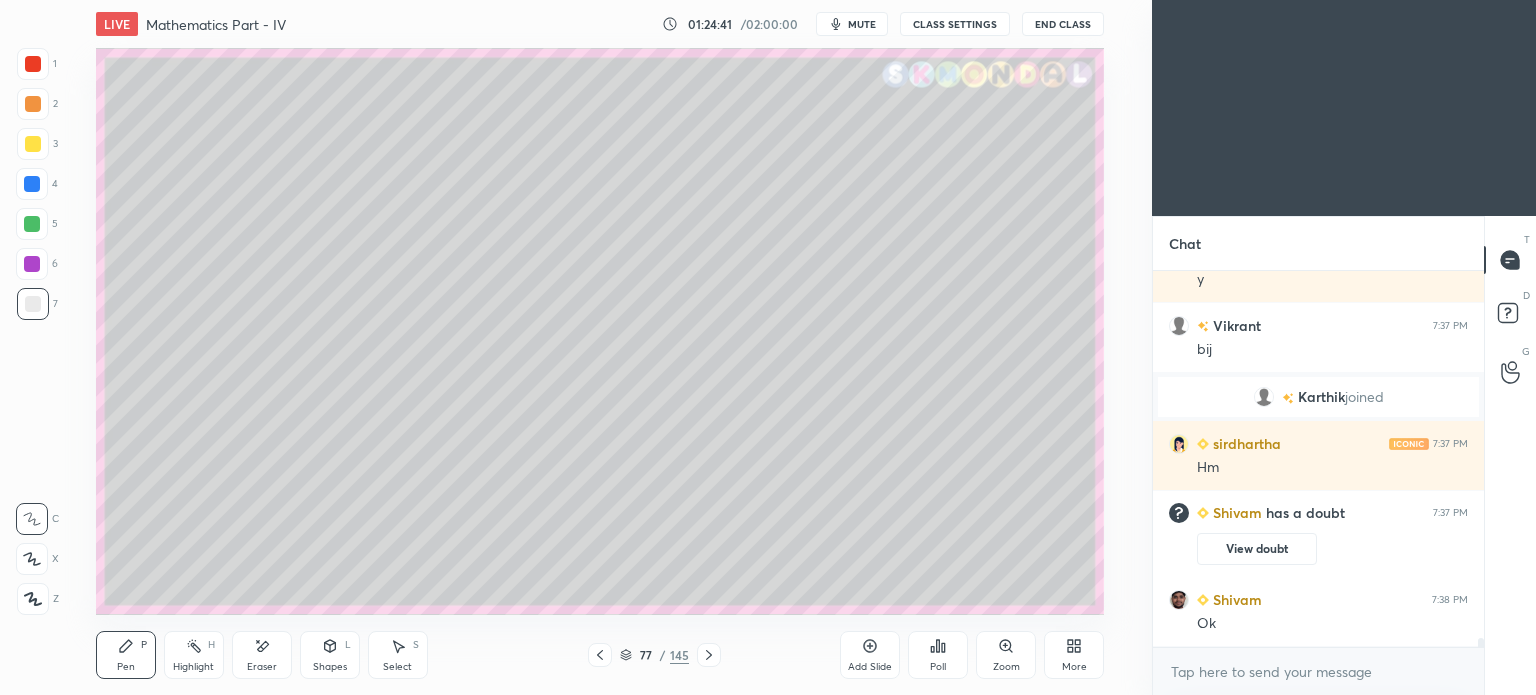 click on "Highlight H" at bounding box center [194, 655] 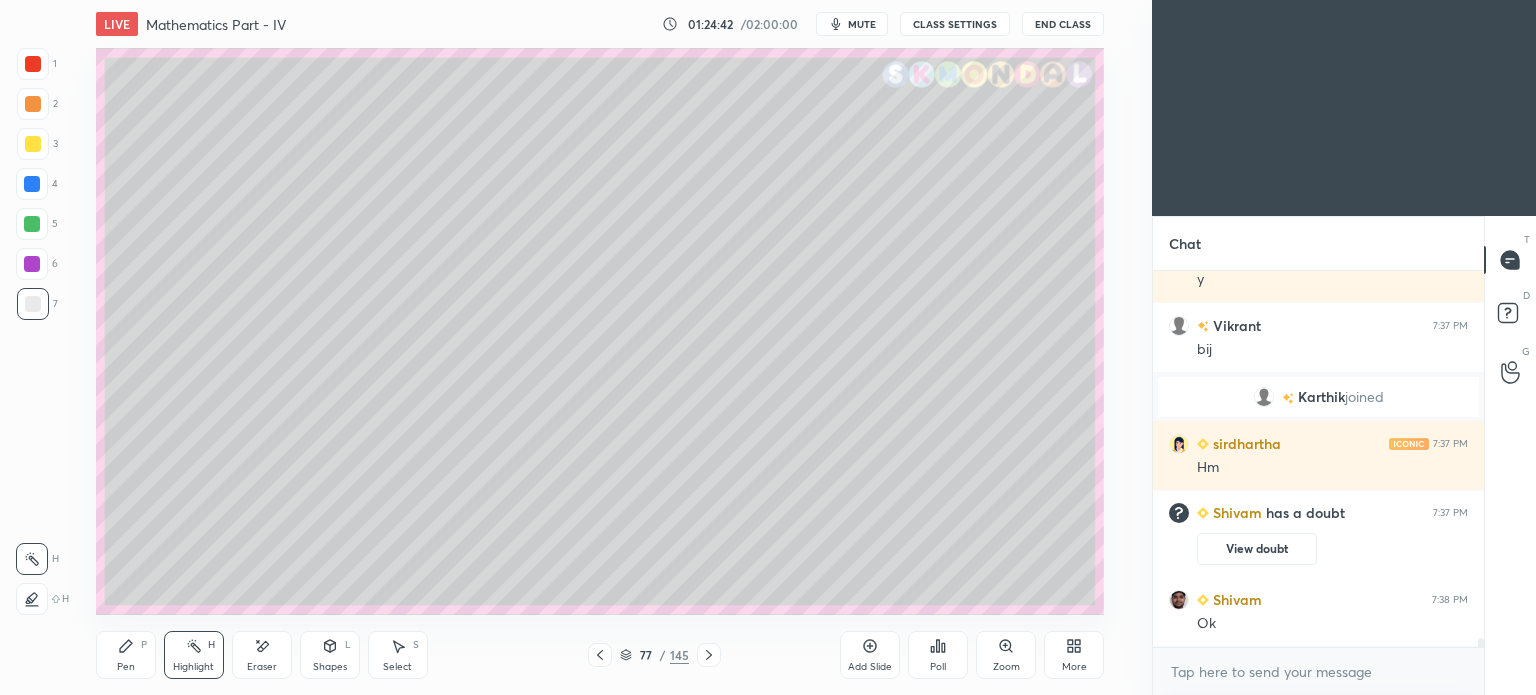 click on "Pen" at bounding box center (126, 667) 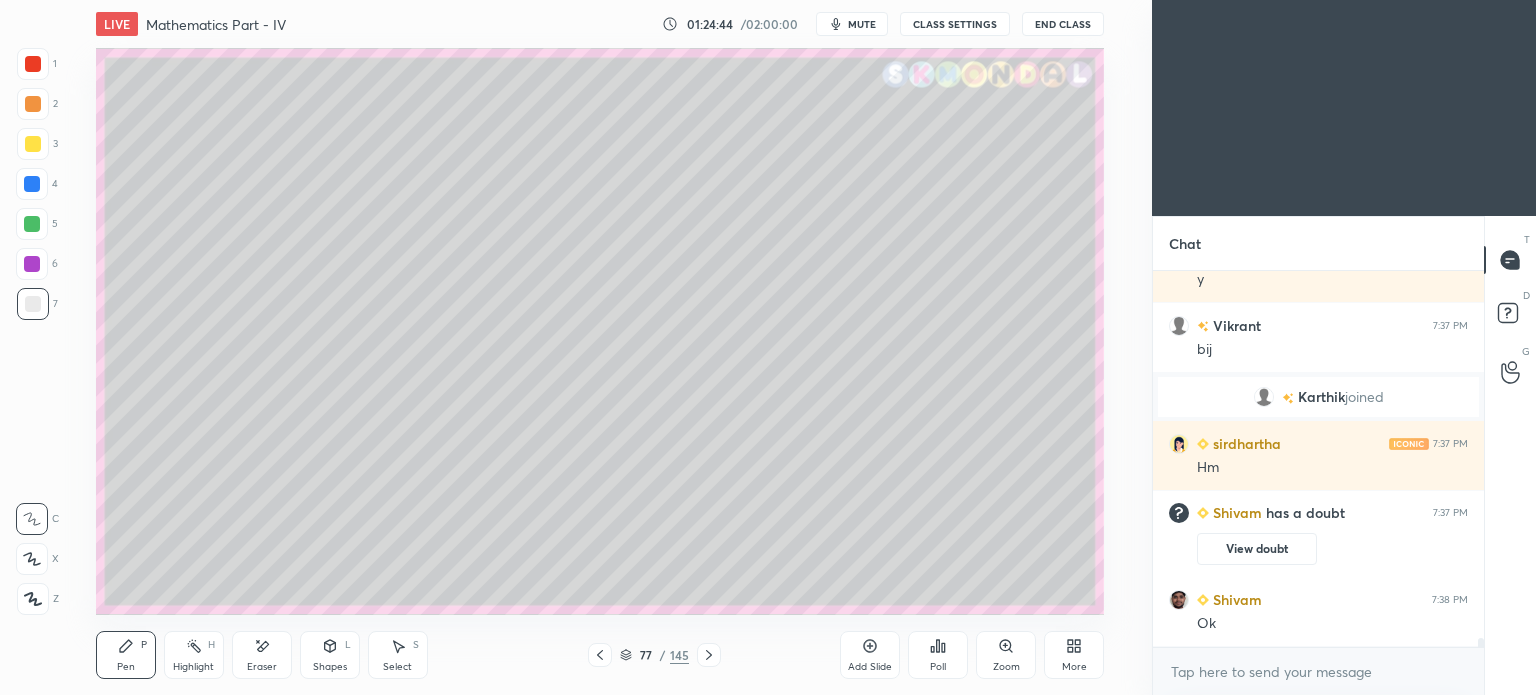 click on "Highlight" at bounding box center [193, 667] 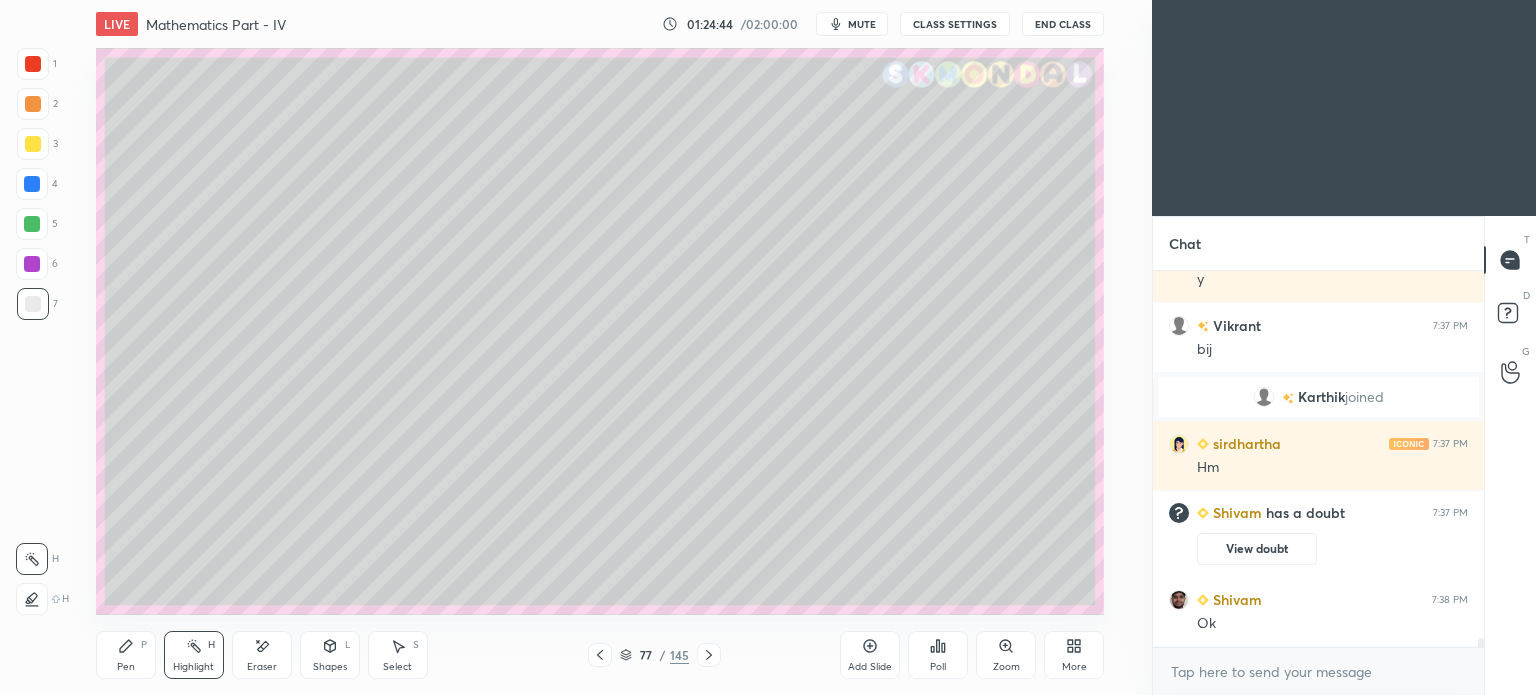 click on "Highlight" at bounding box center (193, 667) 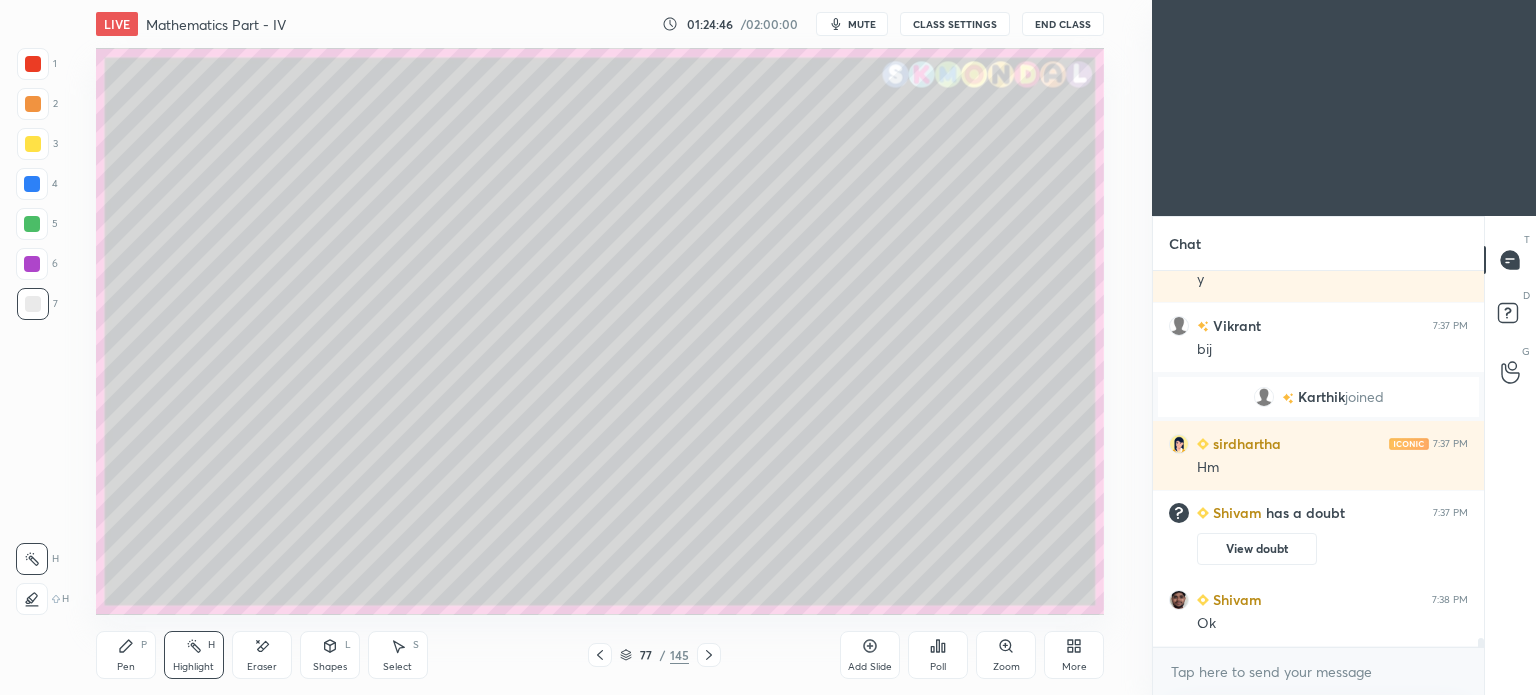 click on "Pen" at bounding box center (126, 667) 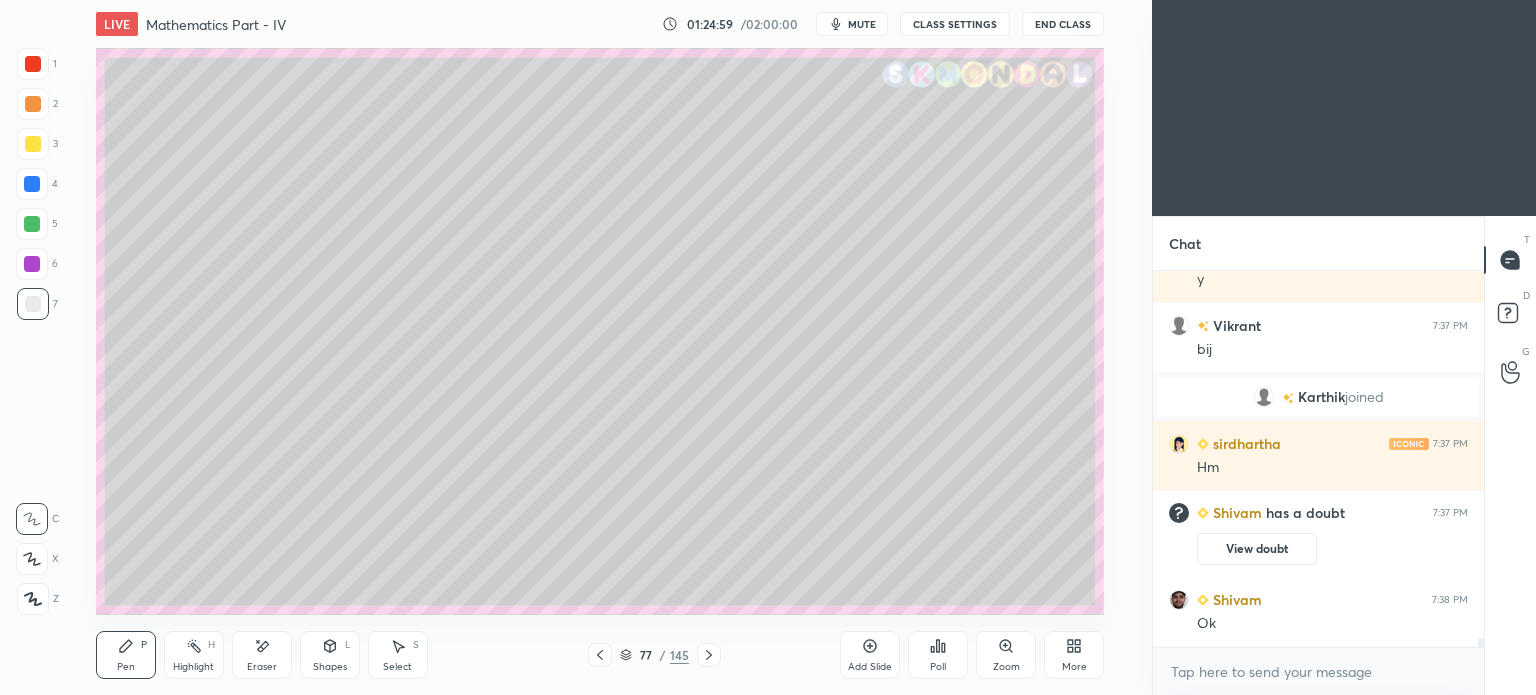 scroll, scrollTop: 15196, scrollLeft: 0, axis: vertical 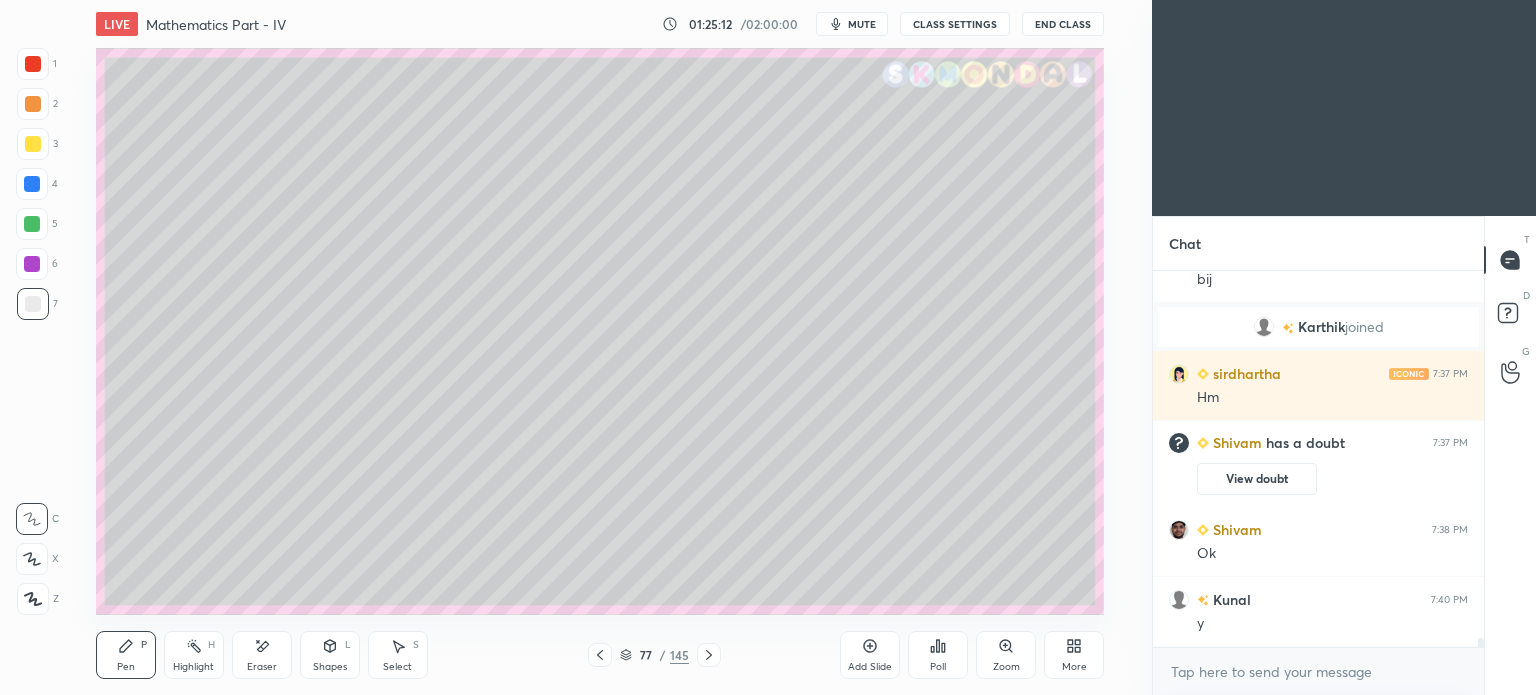 click on "Select S" at bounding box center (398, 655) 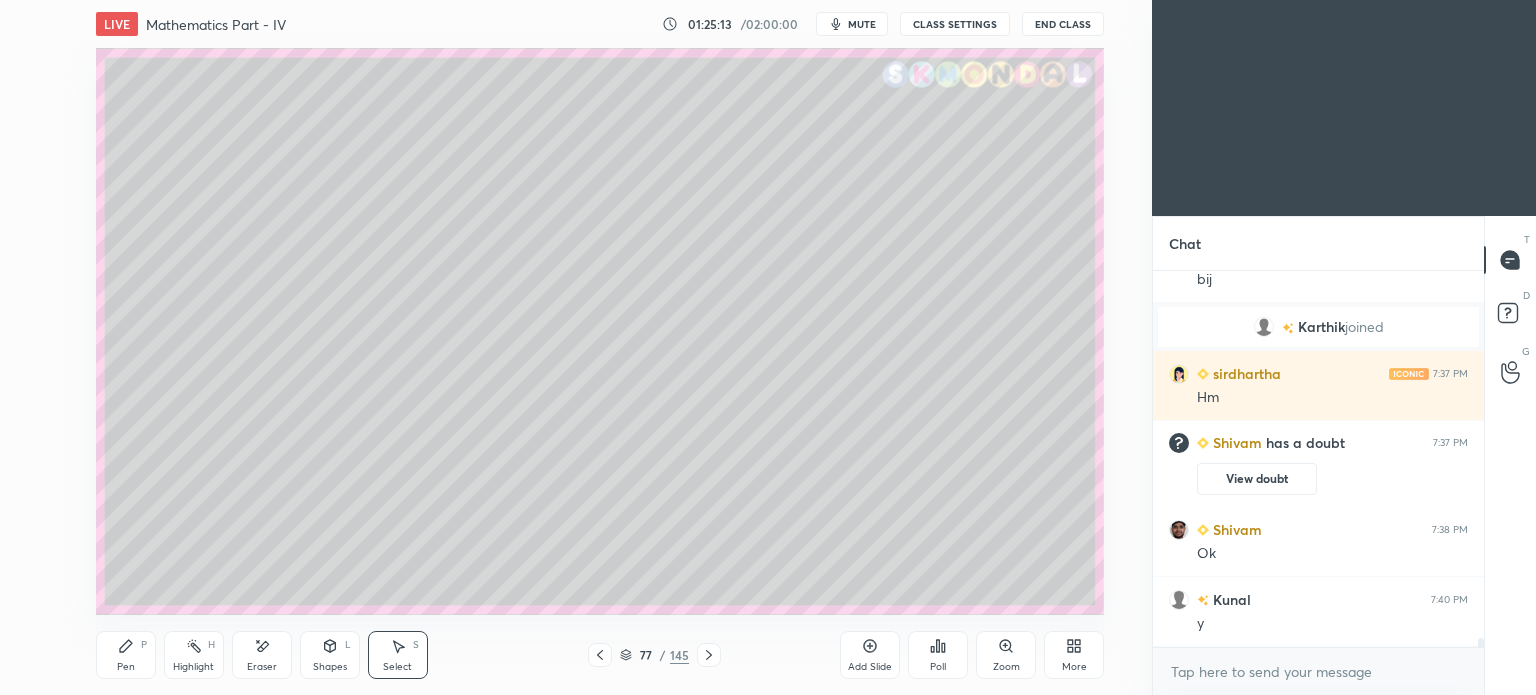 scroll, scrollTop: 15266, scrollLeft: 0, axis: vertical 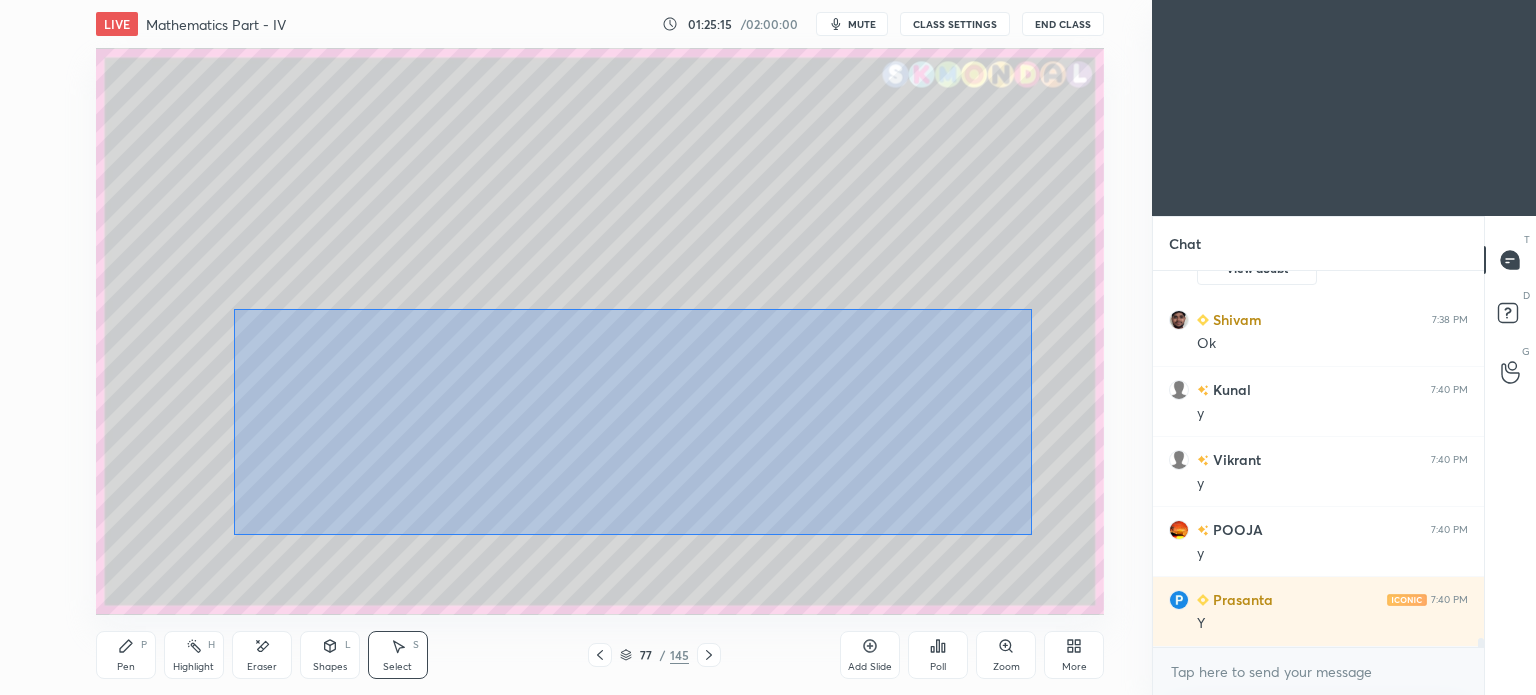 drag, startPoint x: 234, startPoint y: 309, endPoint x: 1032, endPoint y: 535, distance: 829.3853 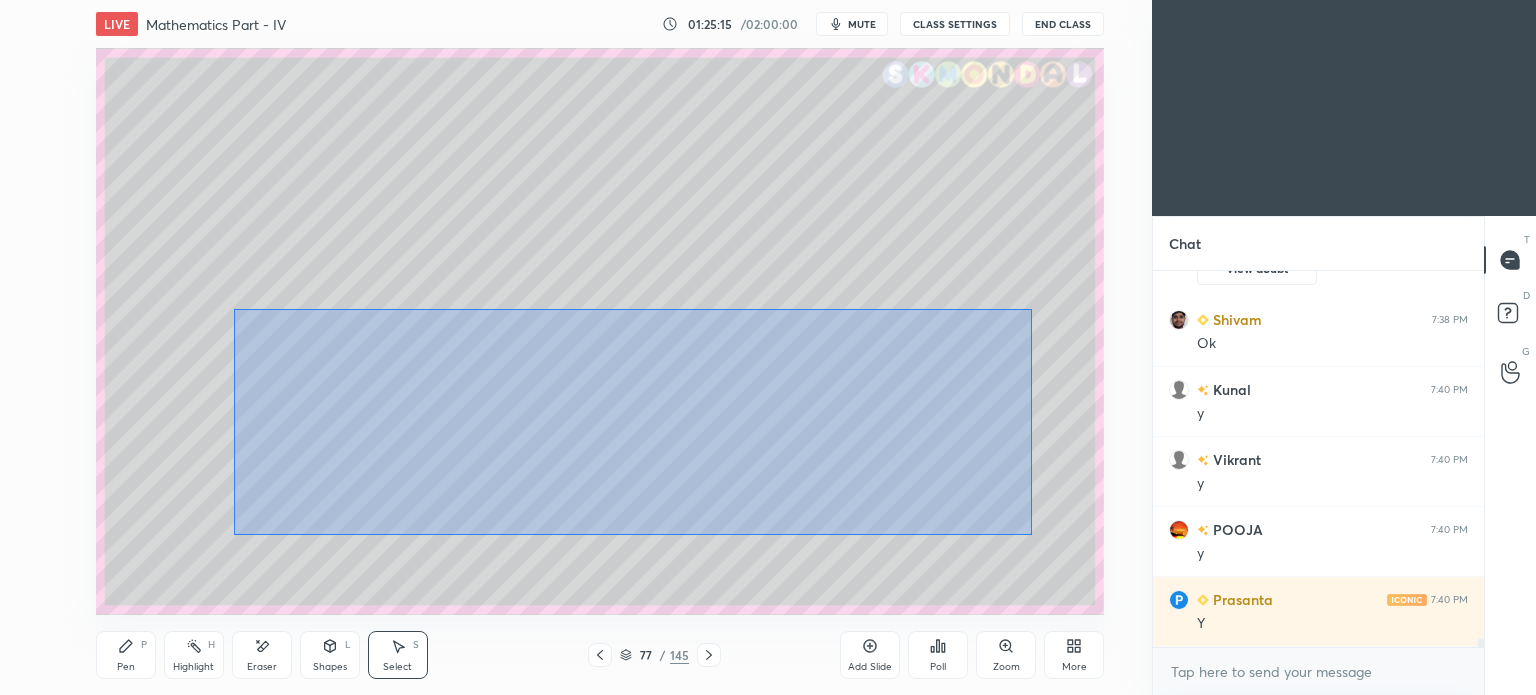 click on "0 ° Undo Copy Duplicate Duplicate to new slide Delete" at bounding box center (600, 331) 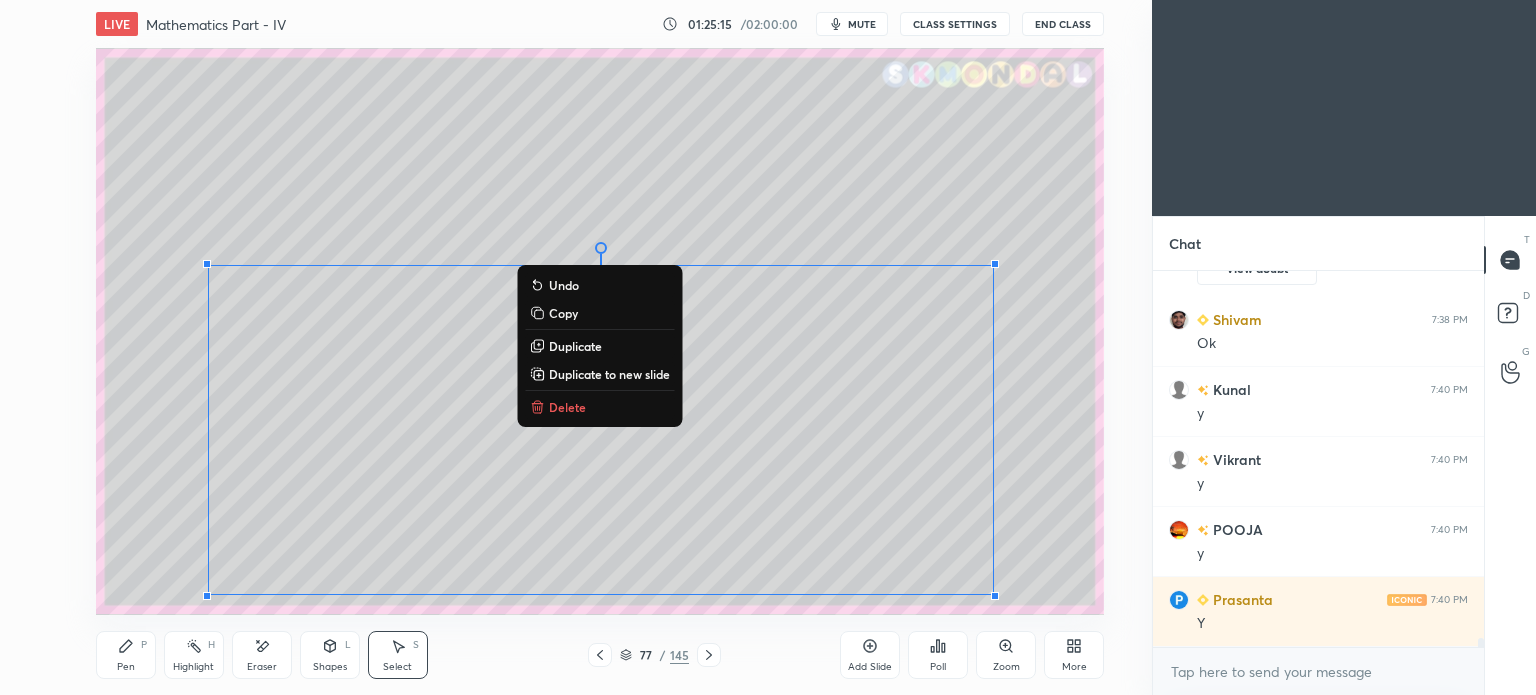 scroll, scrollTop: 15546, scrollLeft: 0, axis: vertical 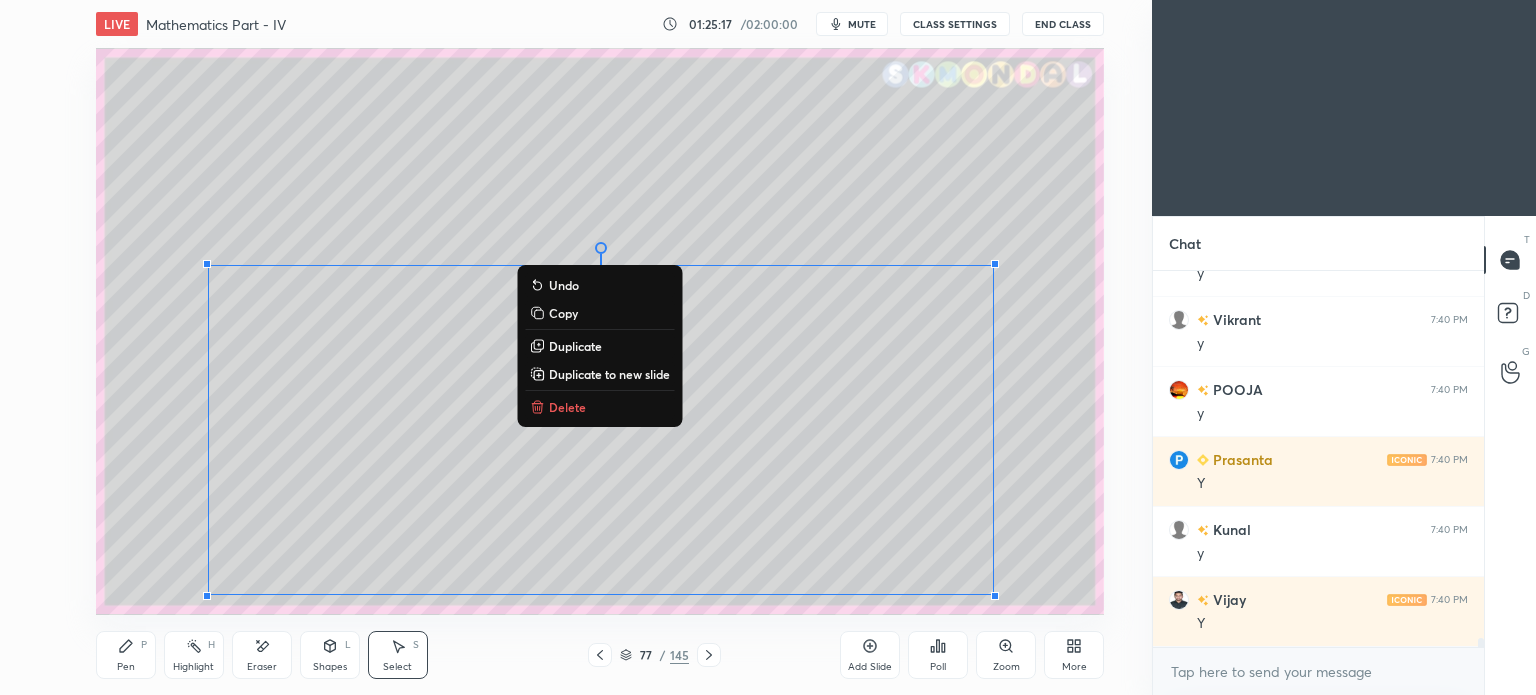 click on "Copy" at bounding box center (563, 313) 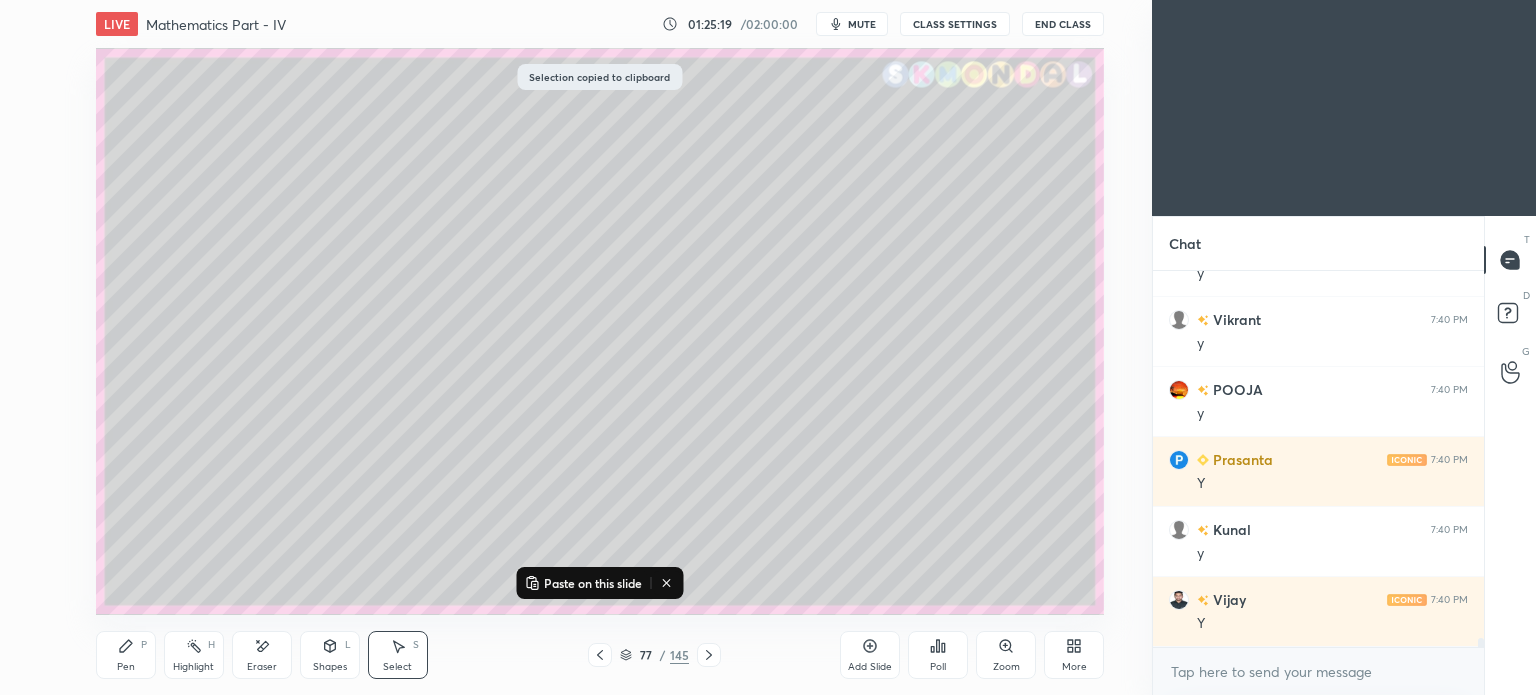 click 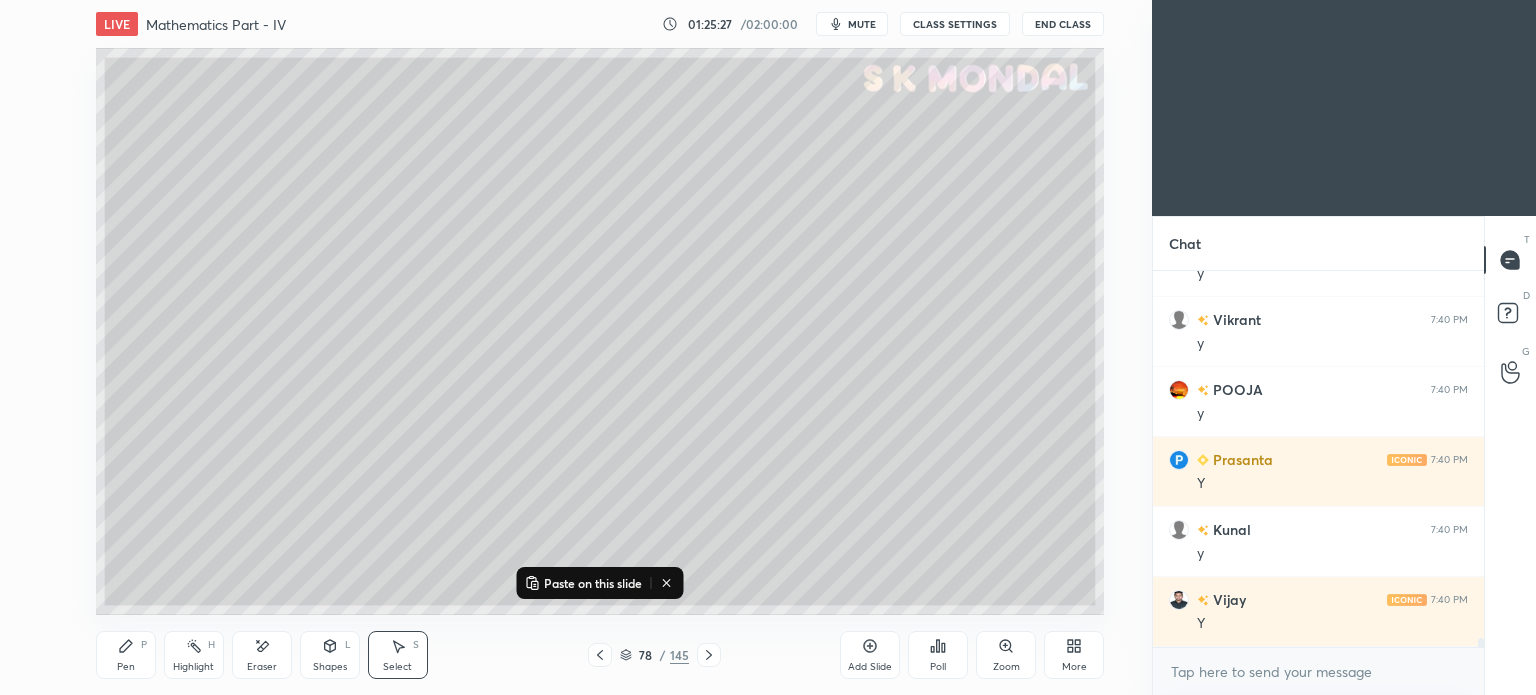 click 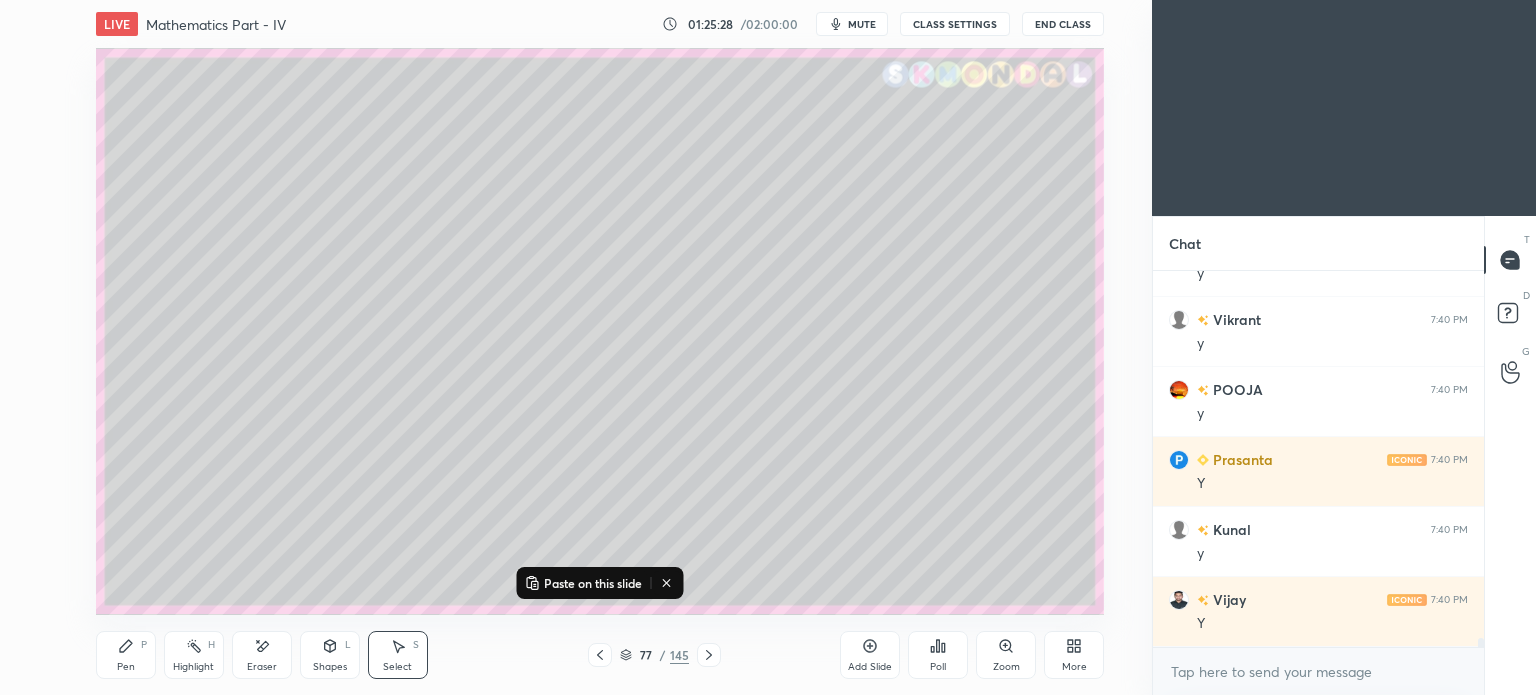 click 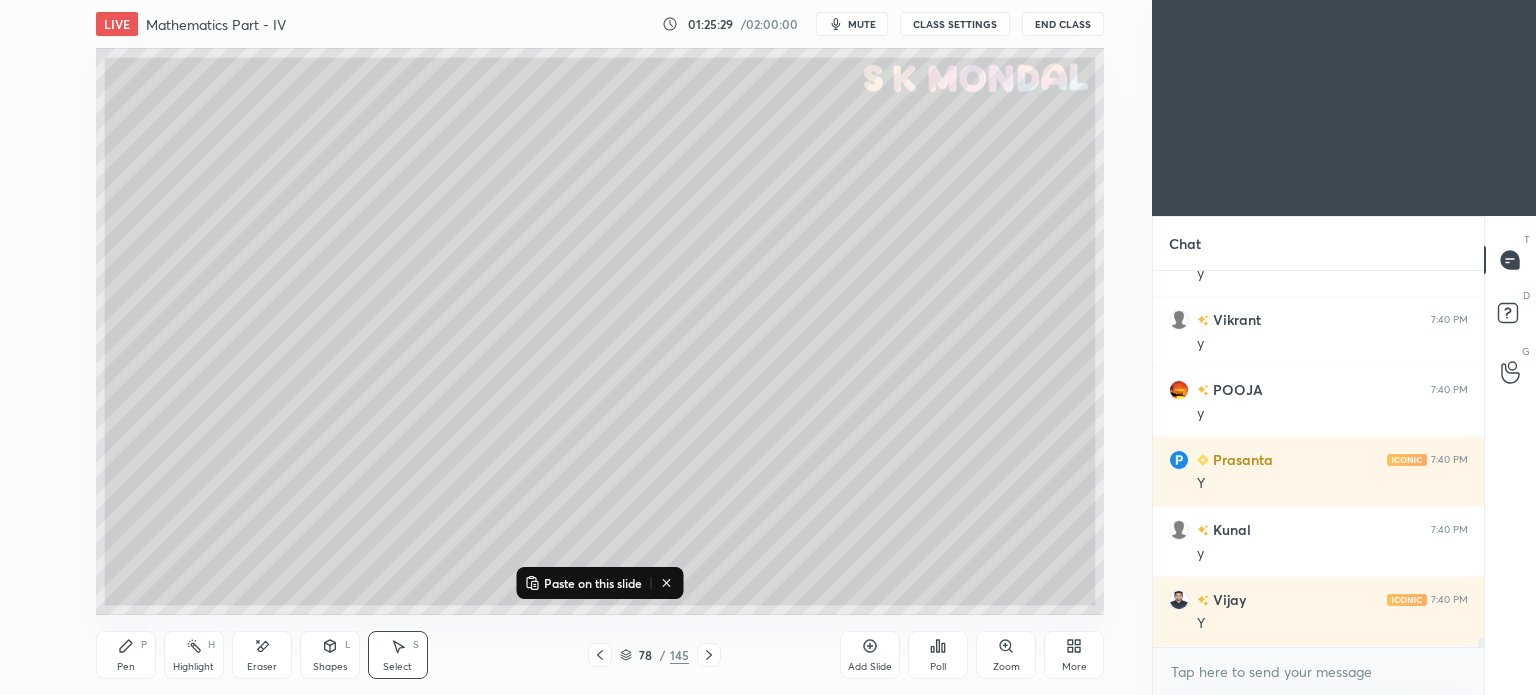scroll, scrollTop: 15616, scrollLeft: 0, axis: vertical 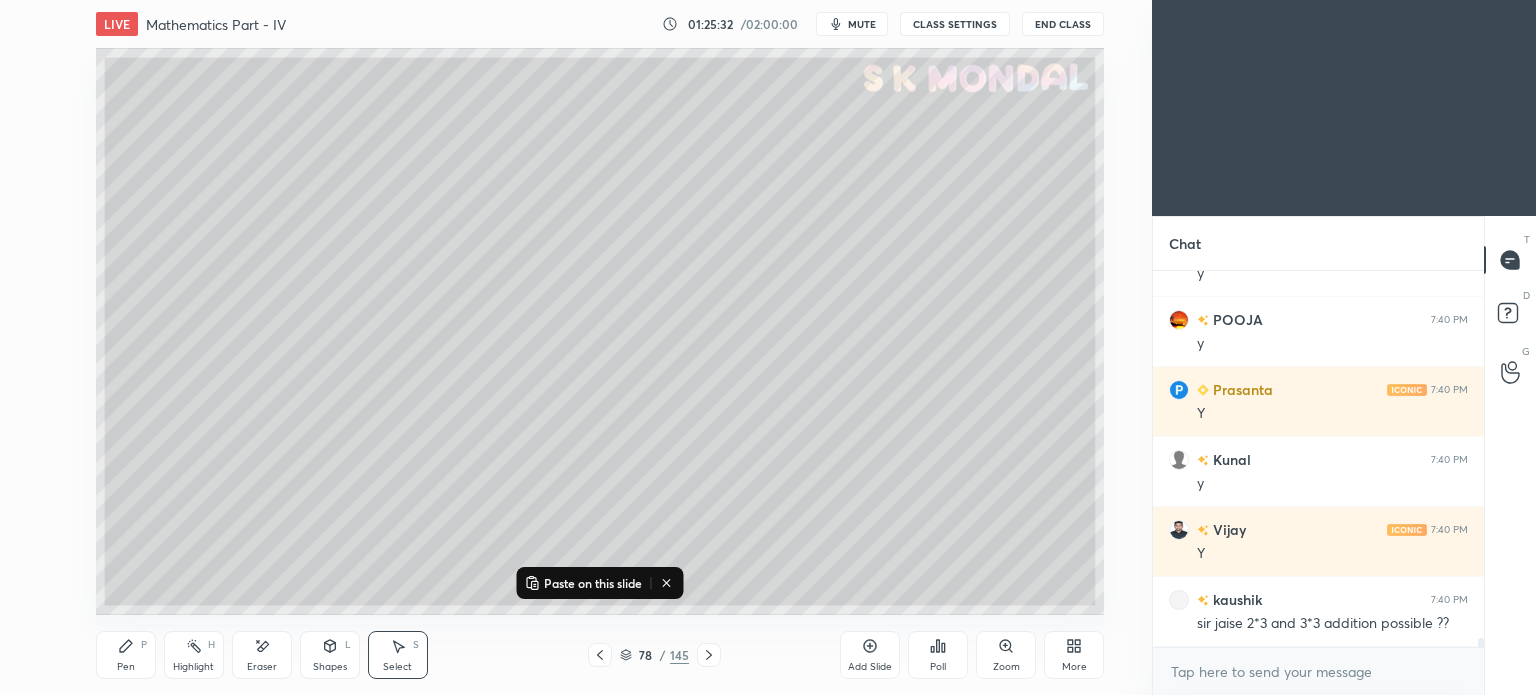 click on "Pen P" at bounding box center [126, 655] 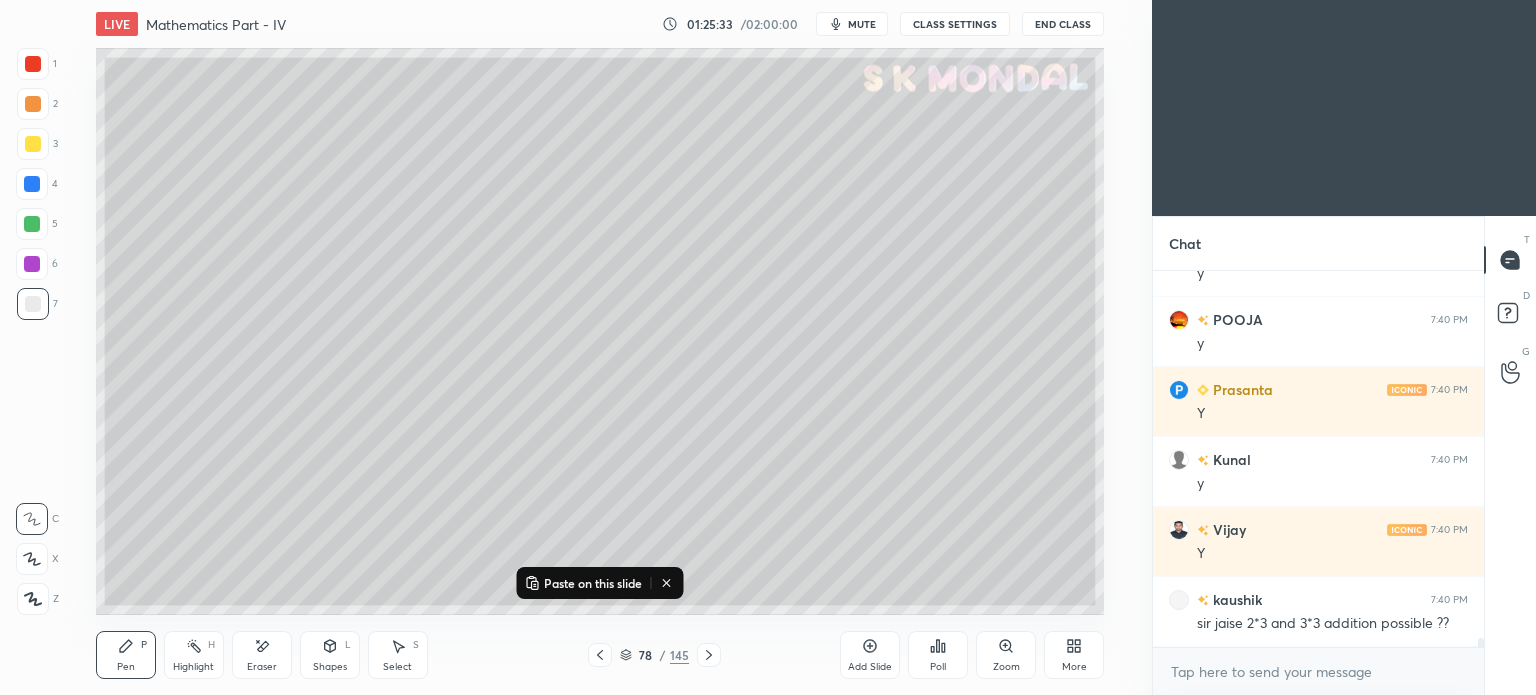 click at bounding box center [33, 144] 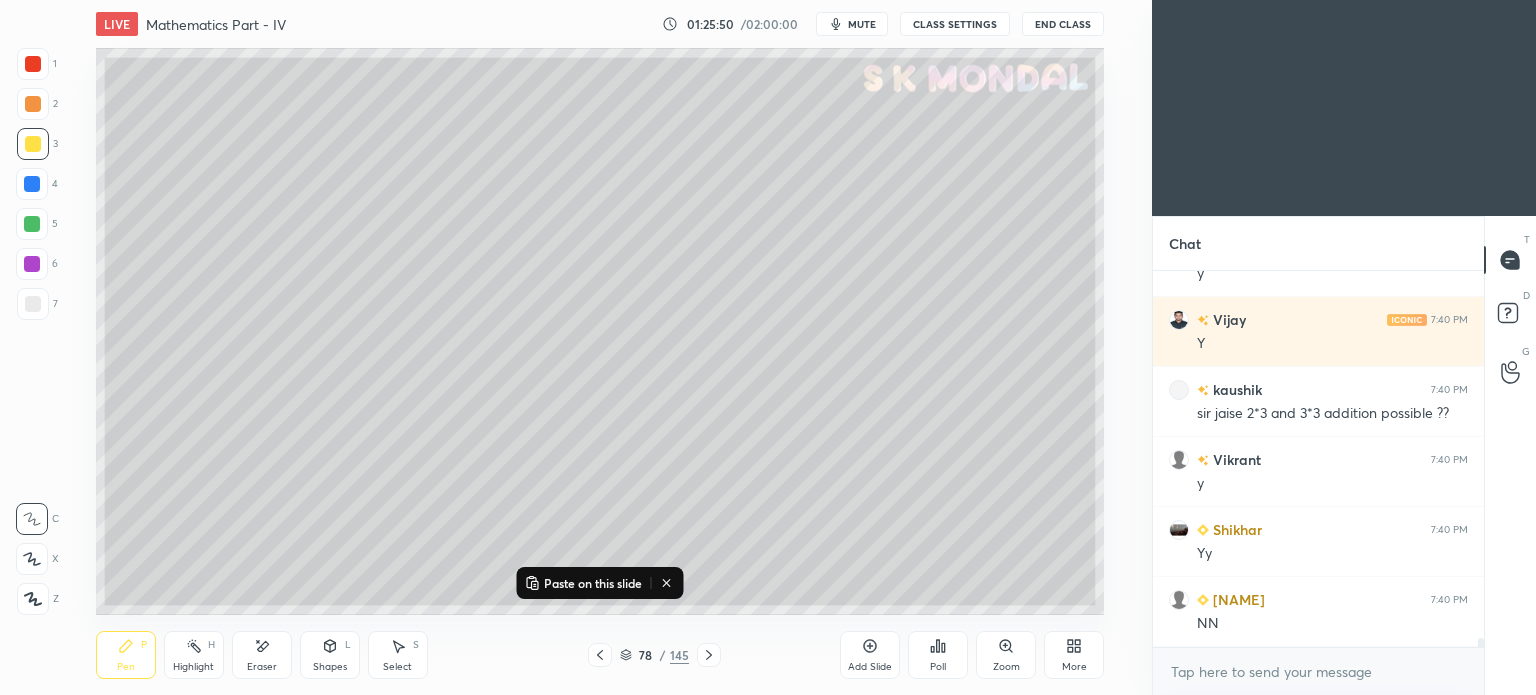 scroll, scrollTop: 15896, scrollLeft: 0, axis: vertical 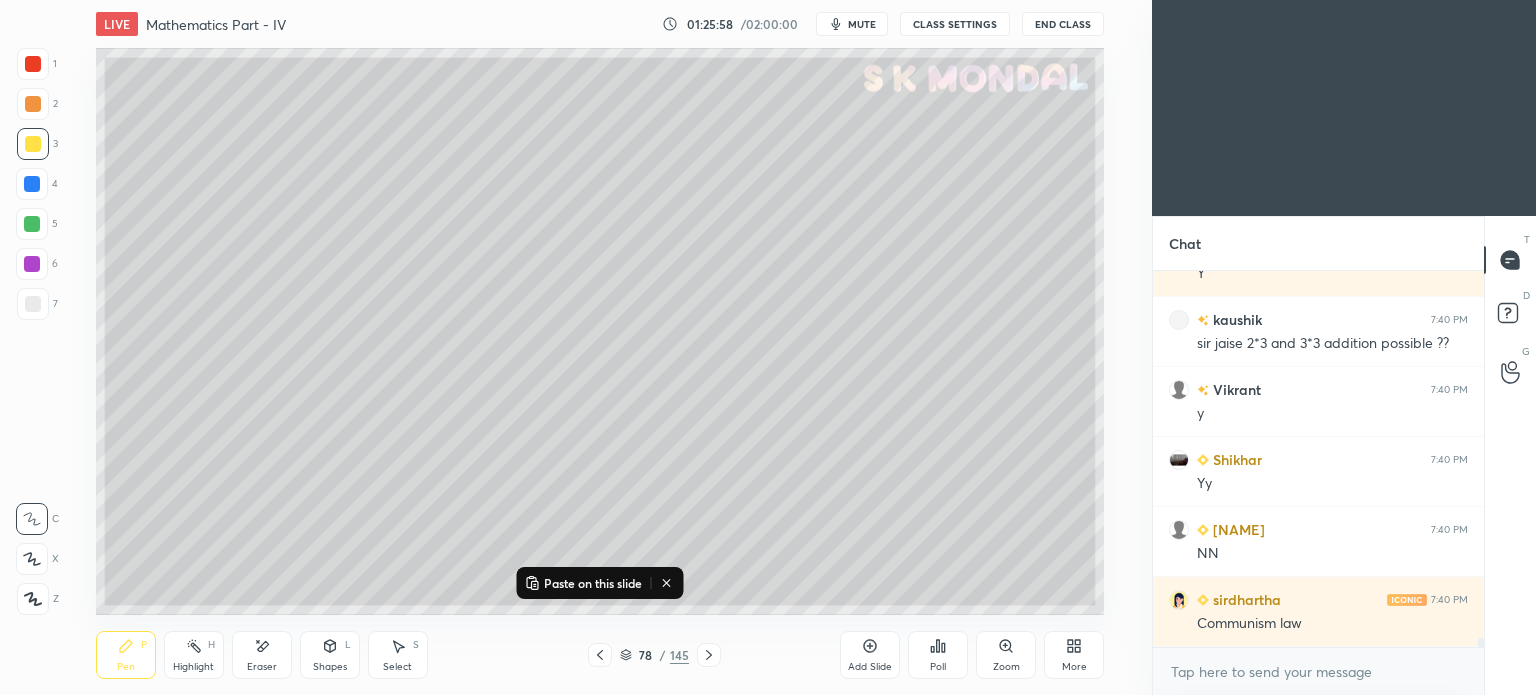 click on "Paste on this slide" at bounding box center [593, 583] 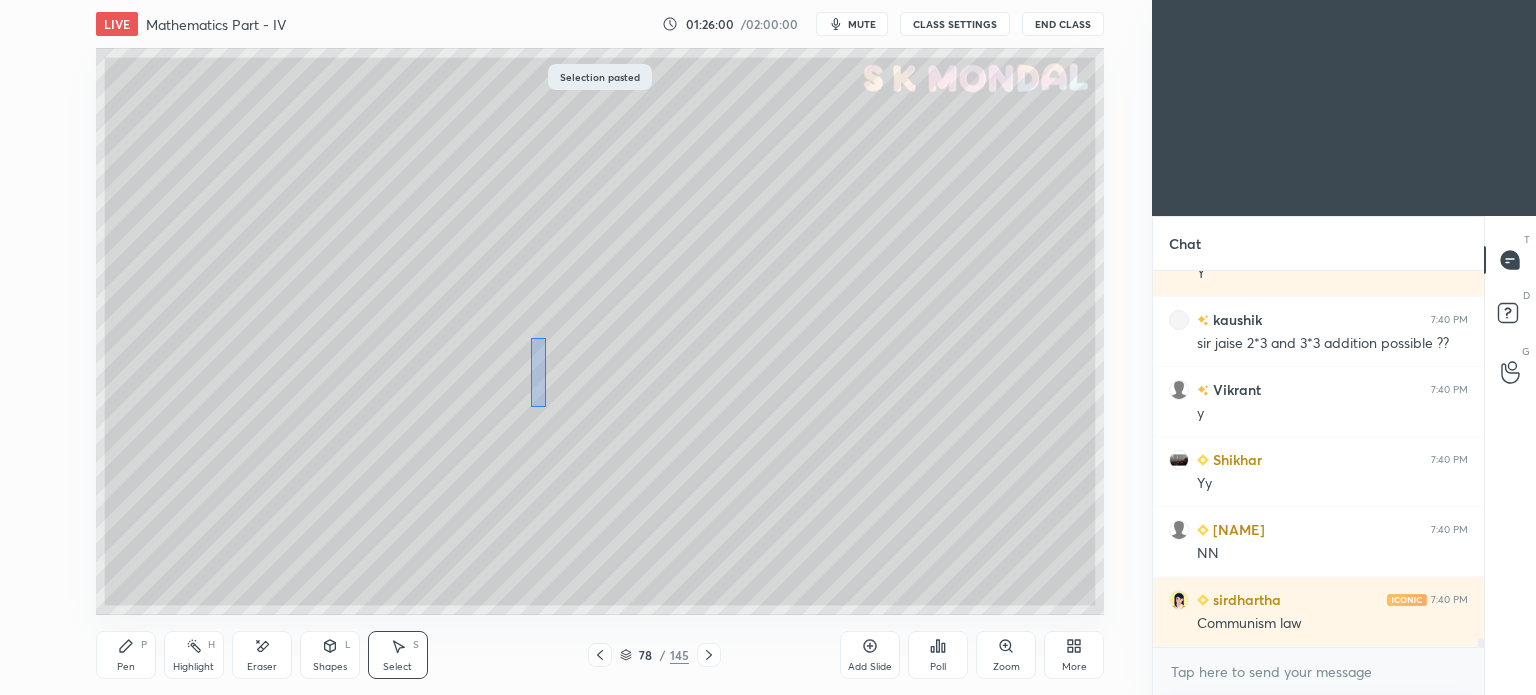 drag, startPoint x: 532, startPoint y: 406, endPoint x: 545, endPoint y: 339, distance: 68.24954 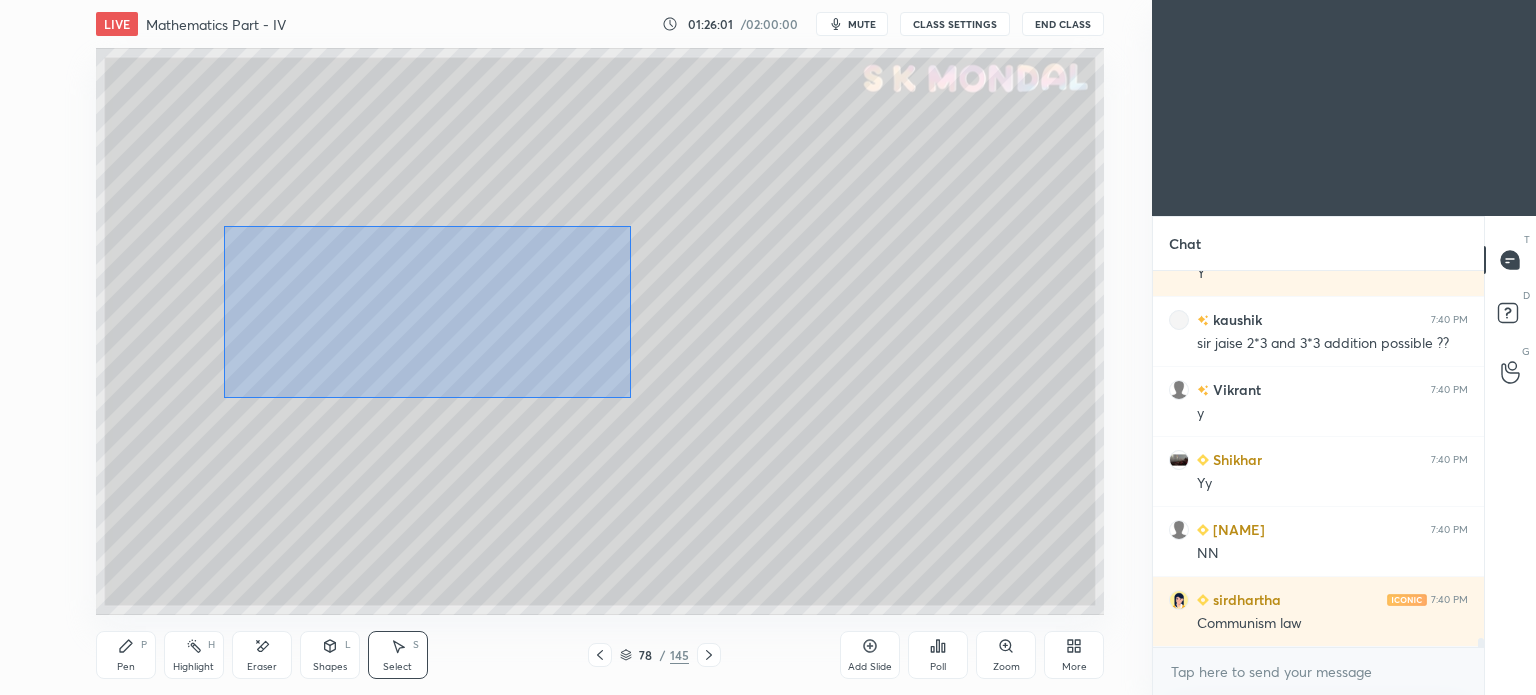 drag, startPoint x: 224, startPoint y: 226, endPoint x: 630, endPoint y: 397, distance: 440.54172 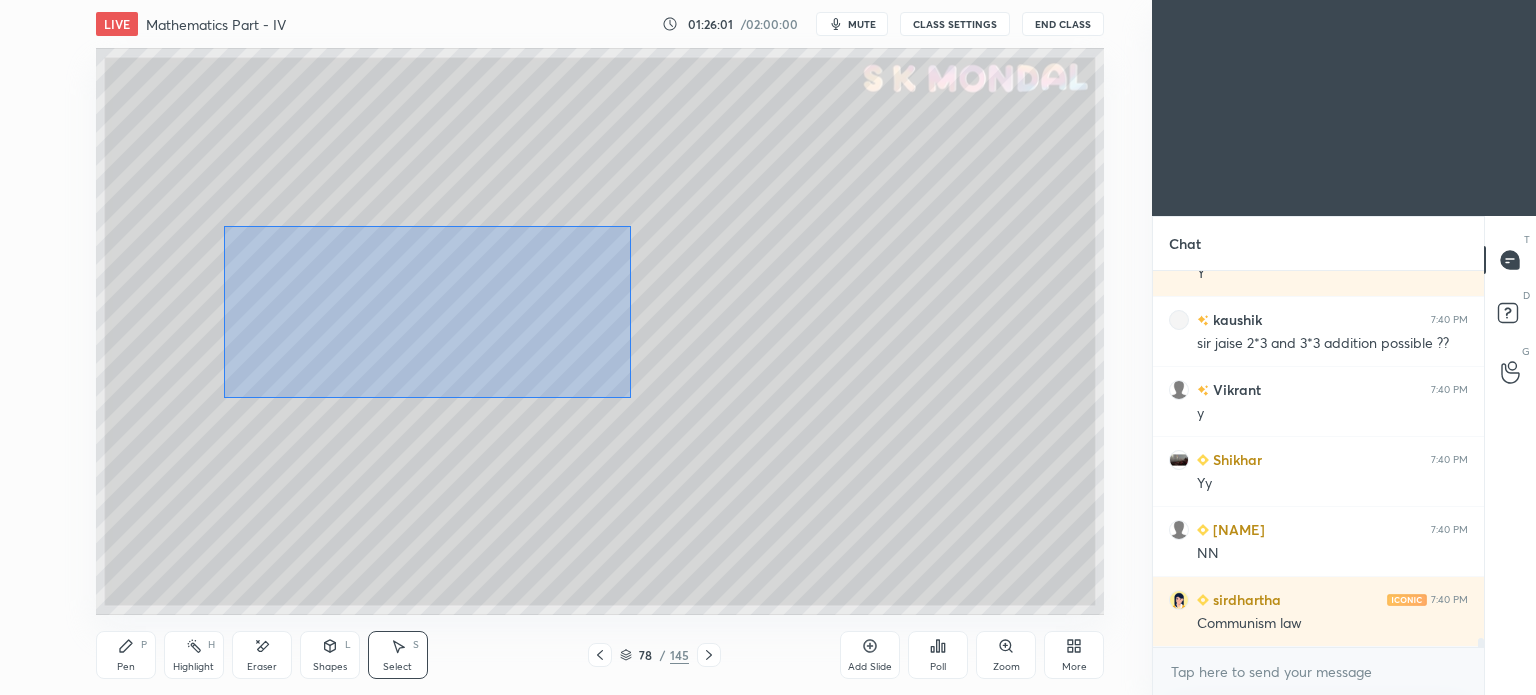click on "0 ° Undo Copy Paste here Duplicate Duplicate to new slide Delete" at bounding box center [600, 331] 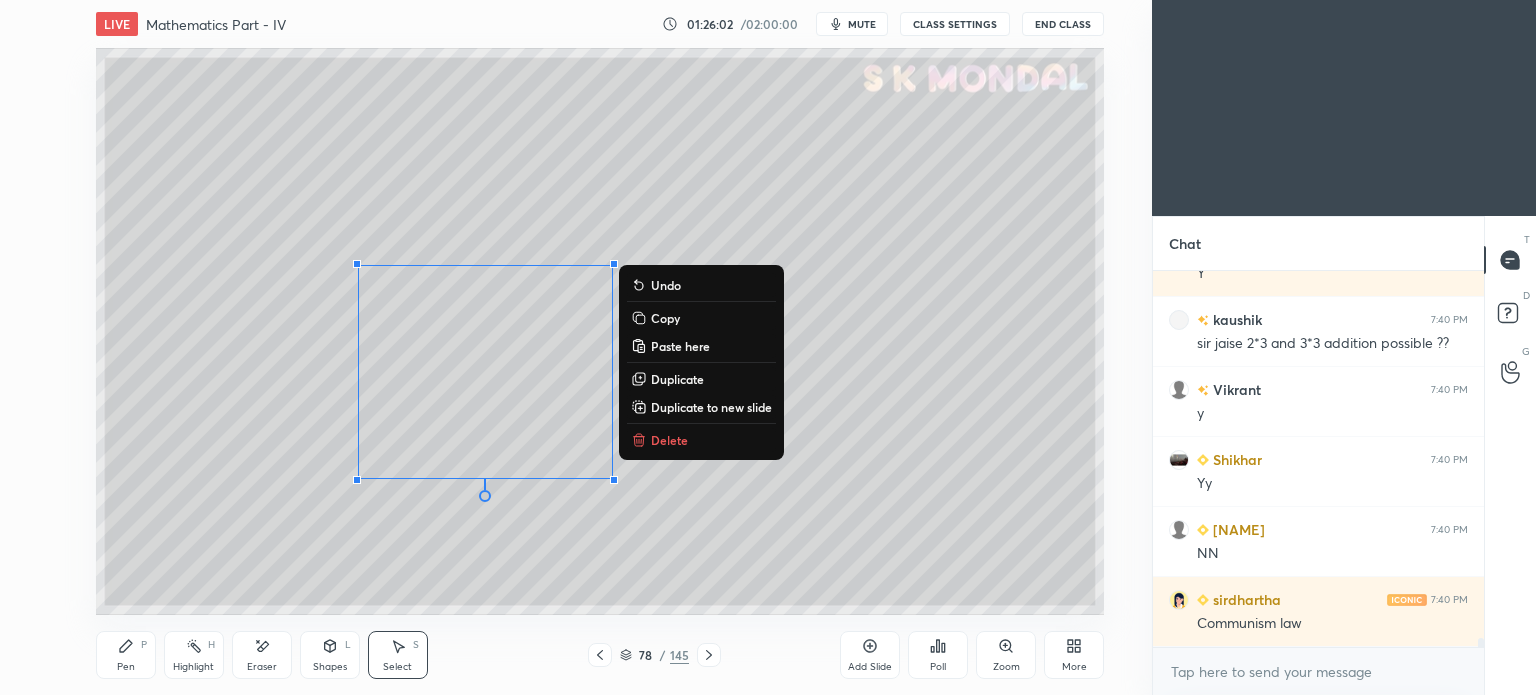 click on "0 ° Undo Copy Paste here Duplicate Duplicate to new slide Delete" at bounding box center (600, 331) 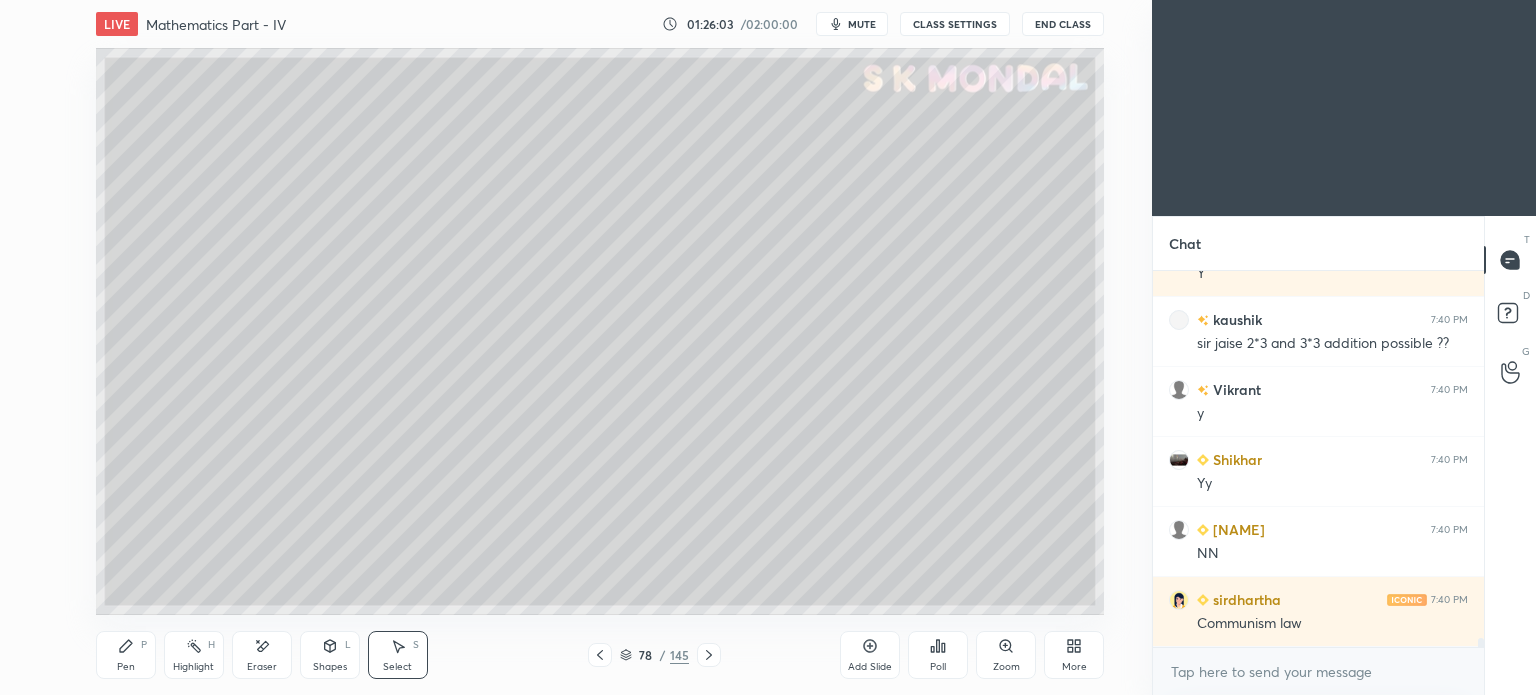 click on "Eraser" at bounding box center [262, 667] 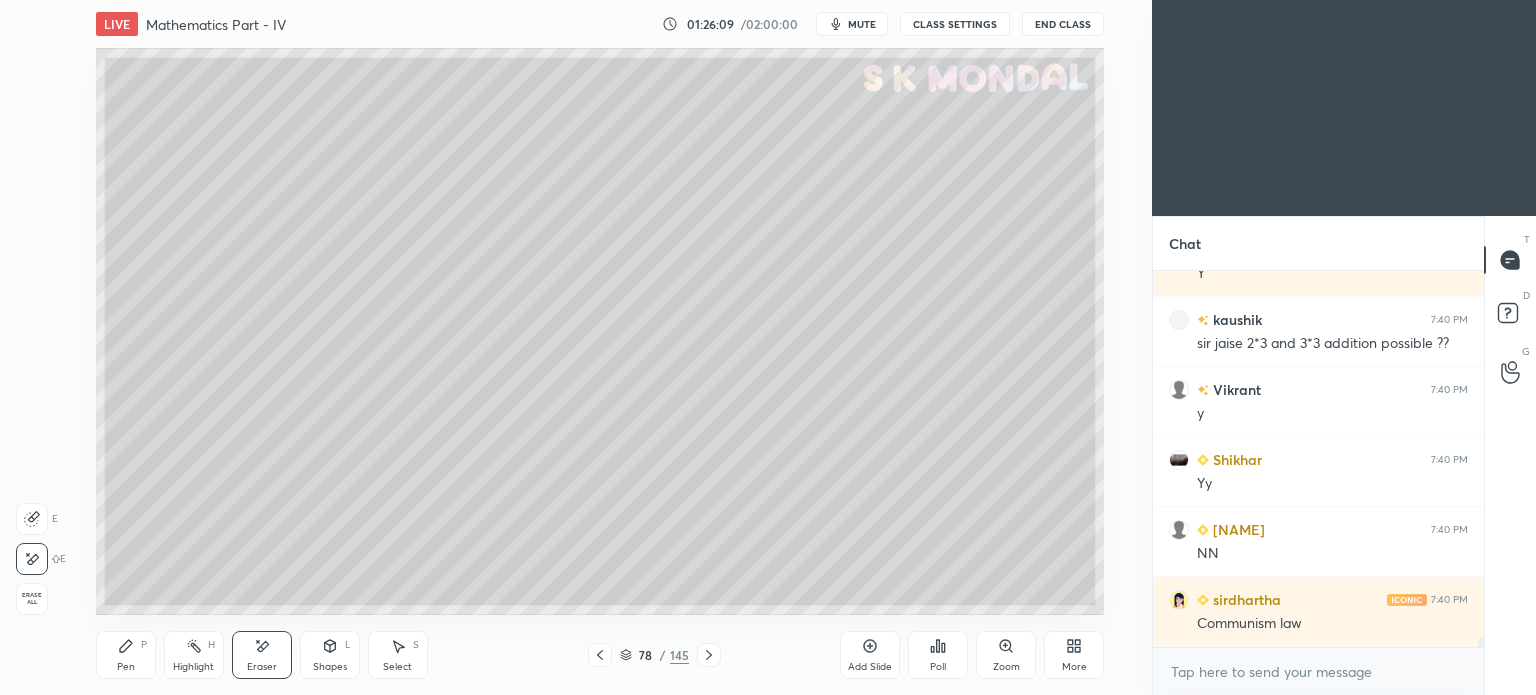 click 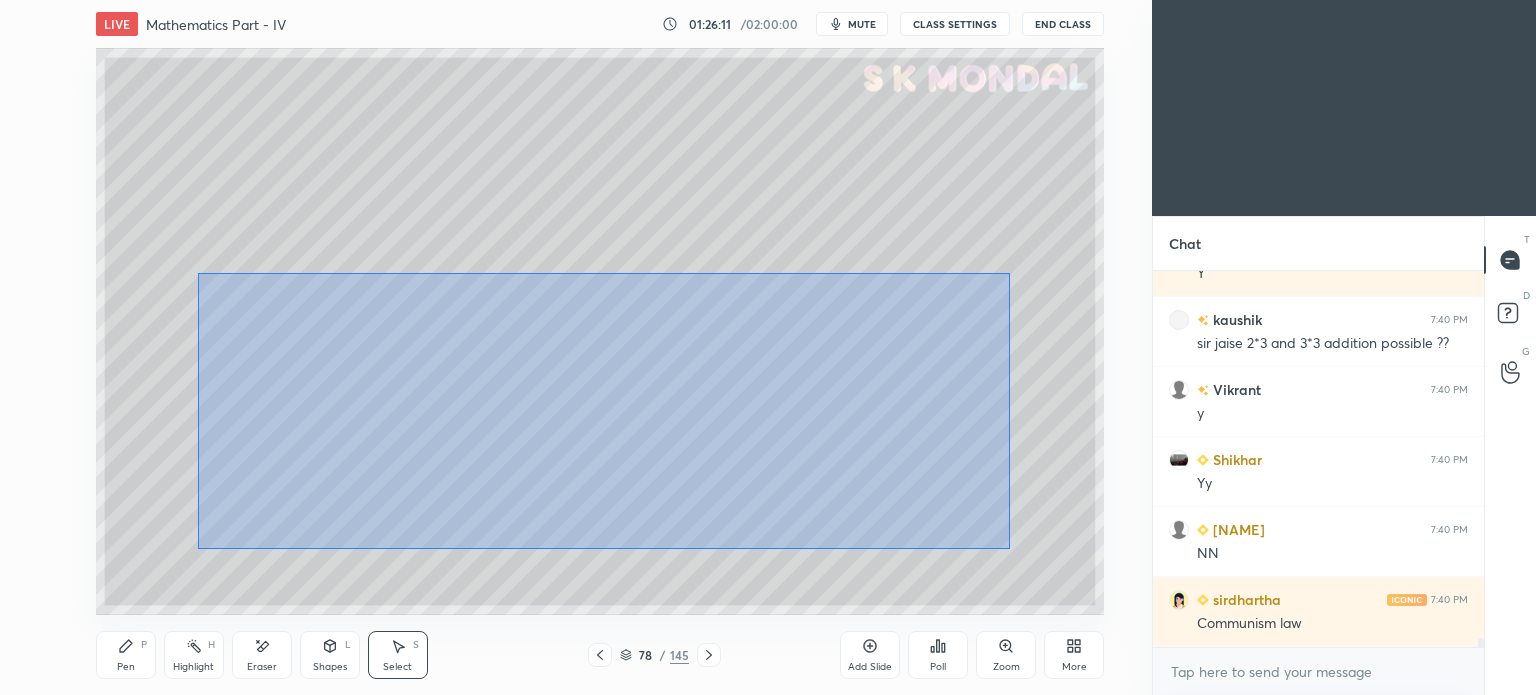 drag, startPoint x: 322, startPoint y: 312, endPoint x: 1002, endPoint y: 546, distance: 719.1356 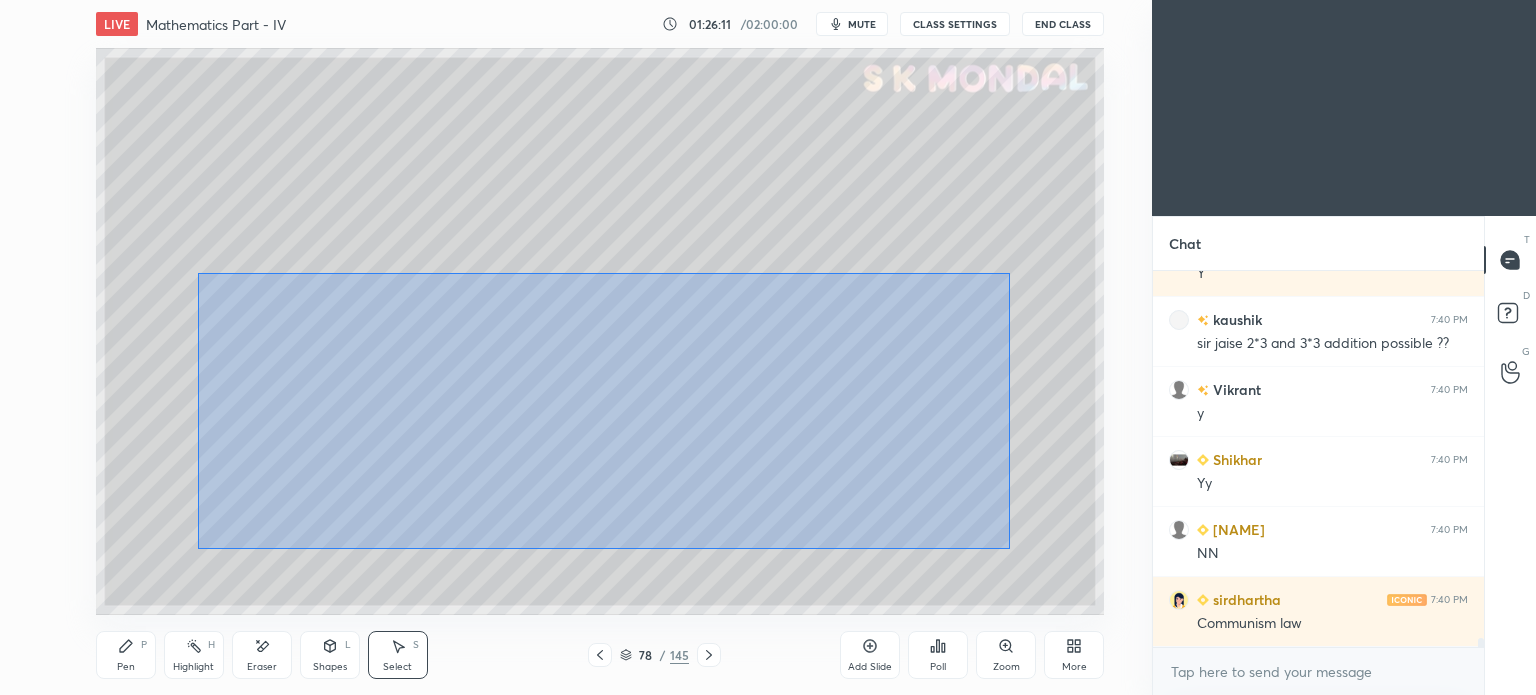 click on "0 ° Undo Copy Paste here Duplicate Duplicate to new slide Delete" at bounding box center (600, 331) 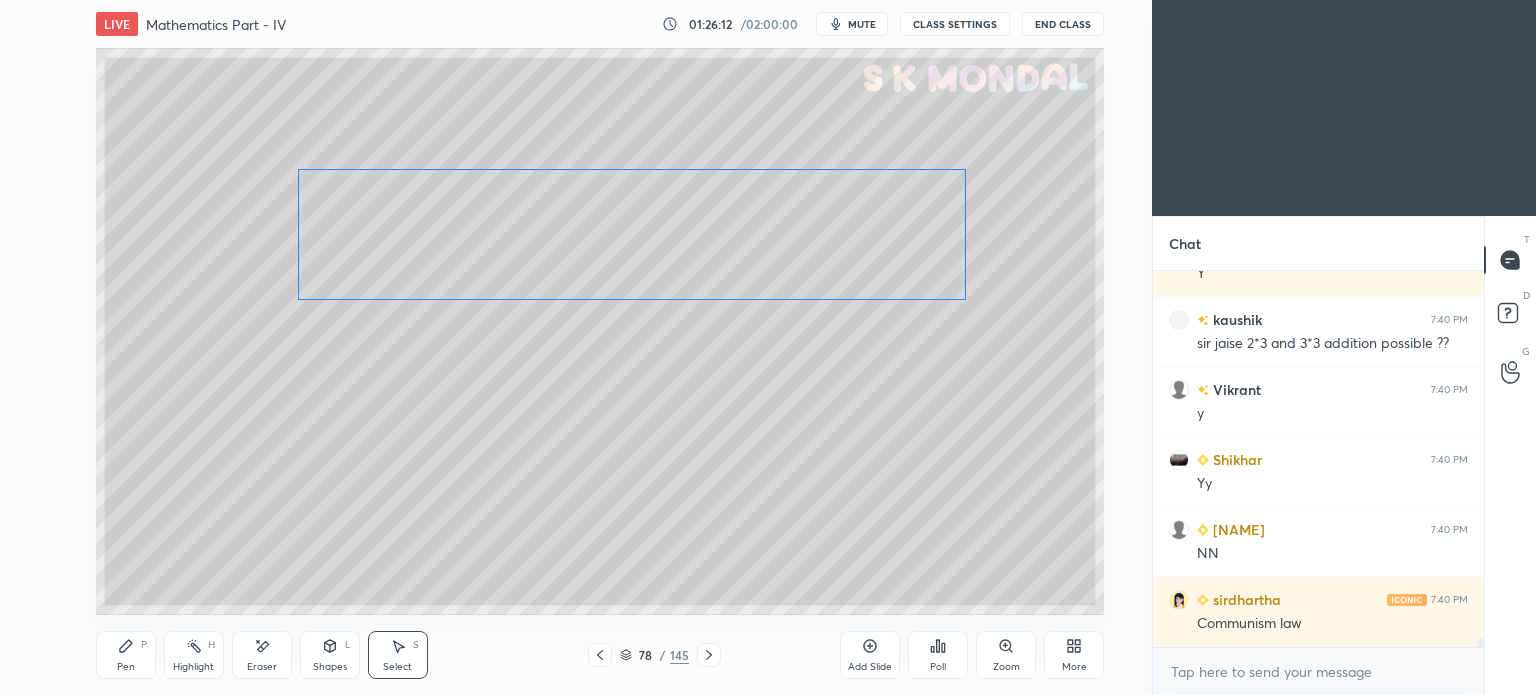 drag, startPoint x: 754, startPoint y: 417, endPoint x: 726, endPoint y: 227, distance: 192.05208 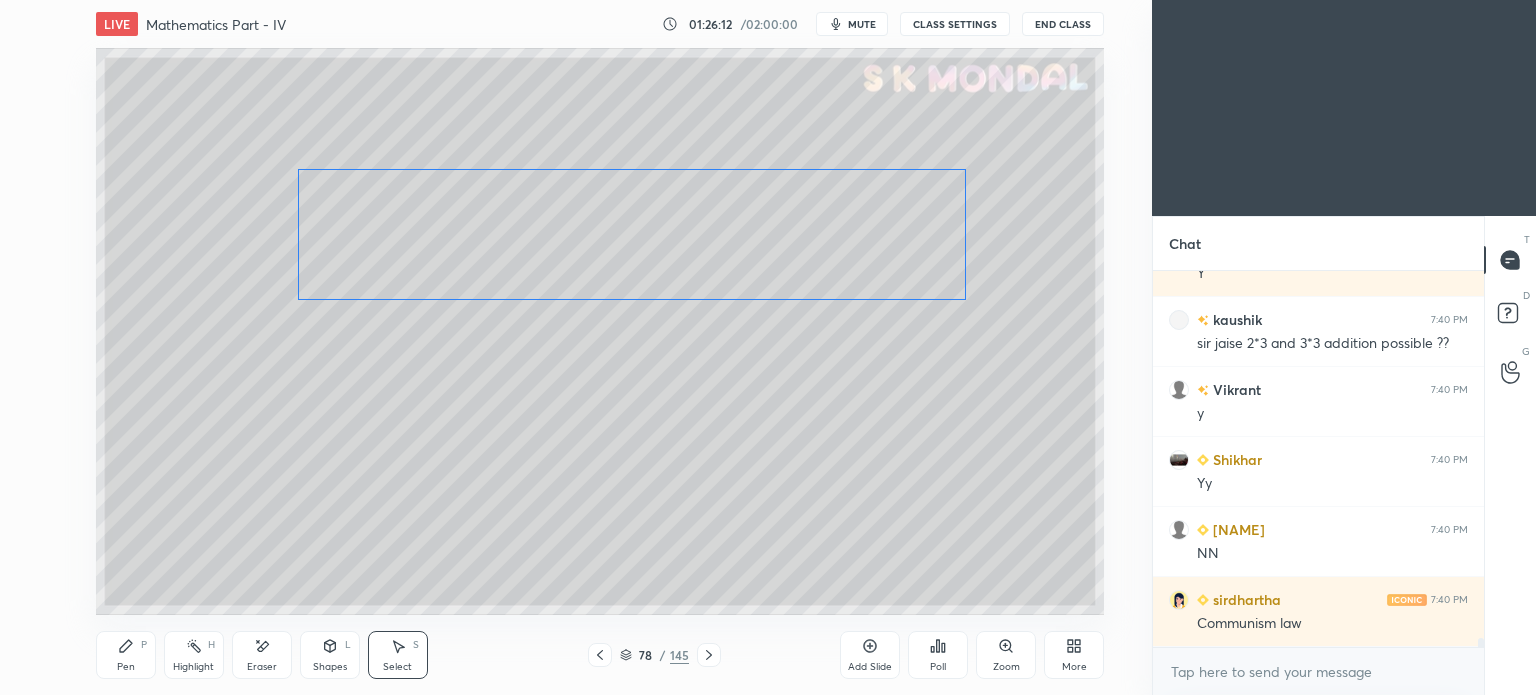click on "0 ° Undo Copy Paste here Duplicate Duplicate to new slide Delete" at bounding box center [600, 331] 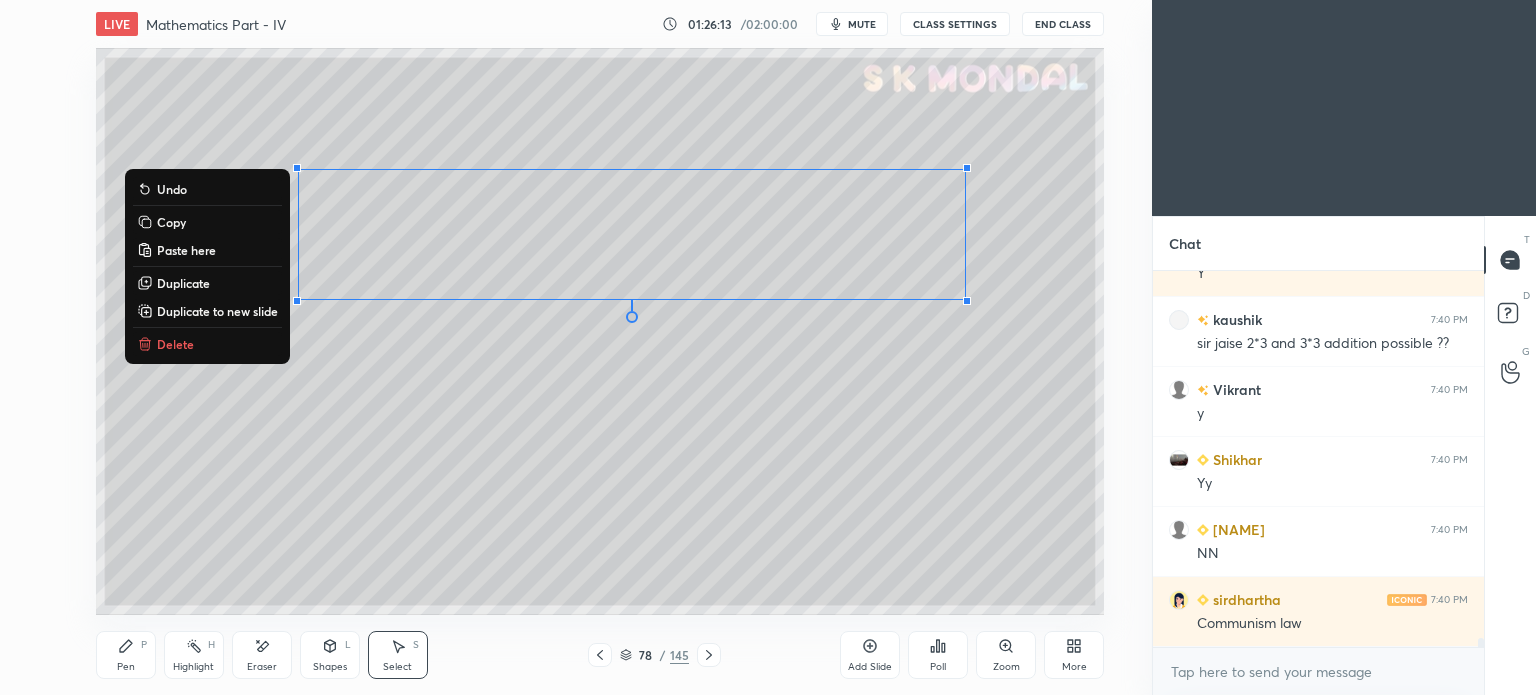 click on "0 ° Undo Copy Paste here Duplicate Duplicate to new slide Delete" at bounding box center [600, 331] 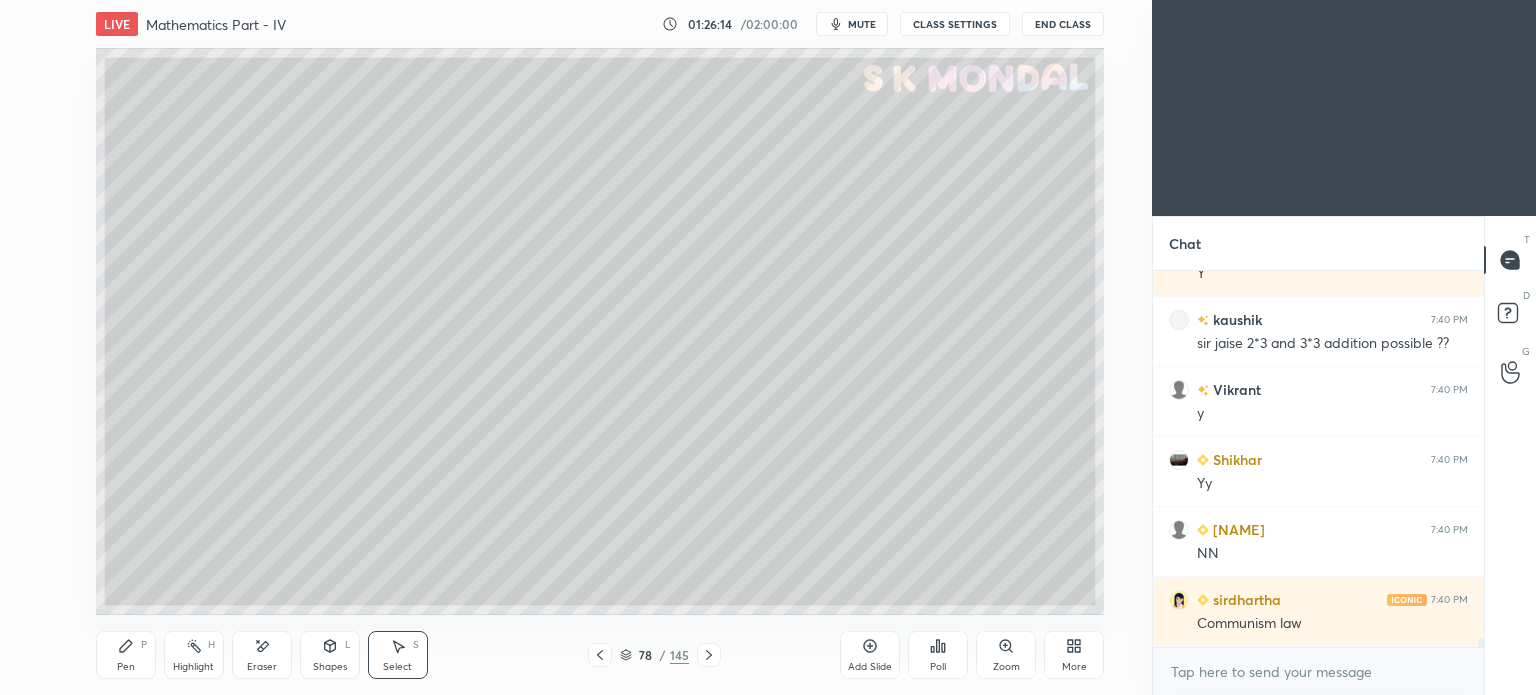 click on "Pen P" at bounding box center [126, 655] 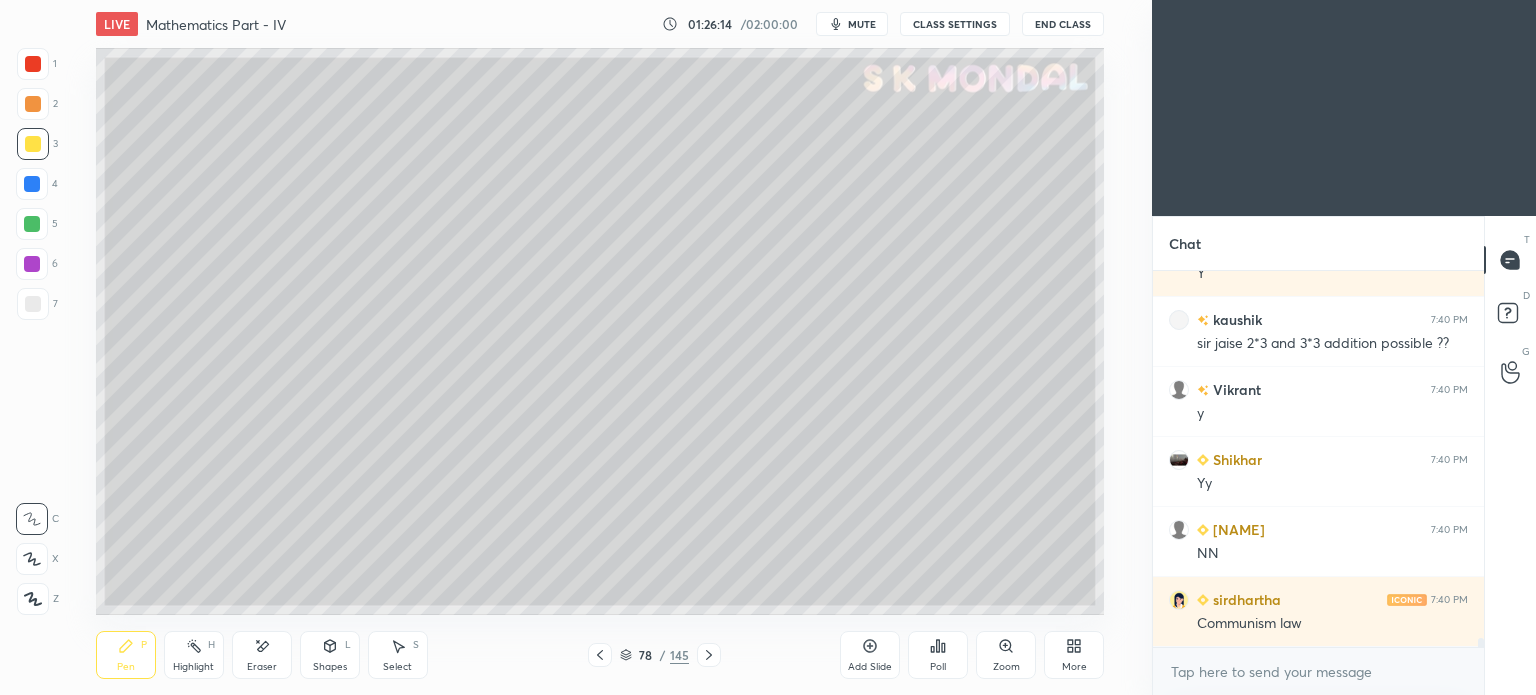 click on "Pen" at bounding box center (126, 667) 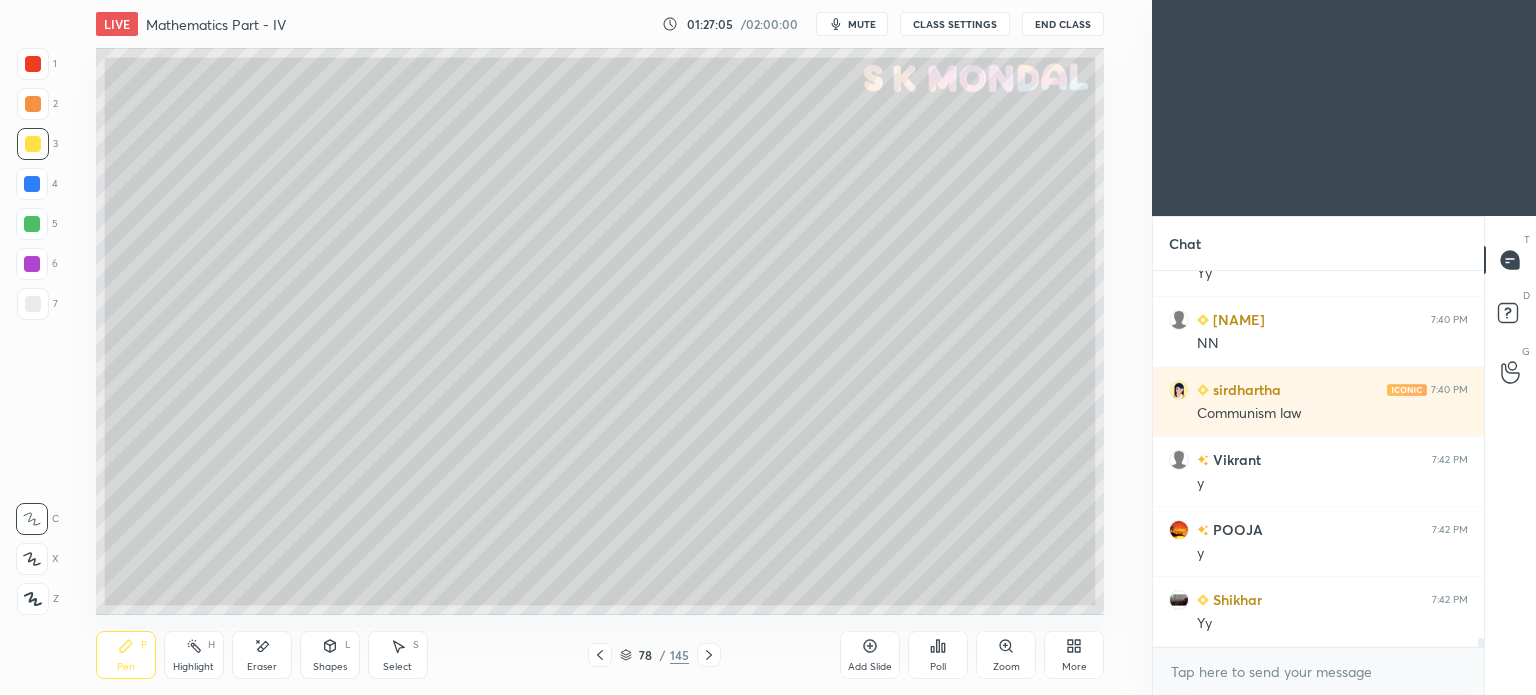 scroll, scrollTop: 16176, scrollLeft: 0, axis: vertical 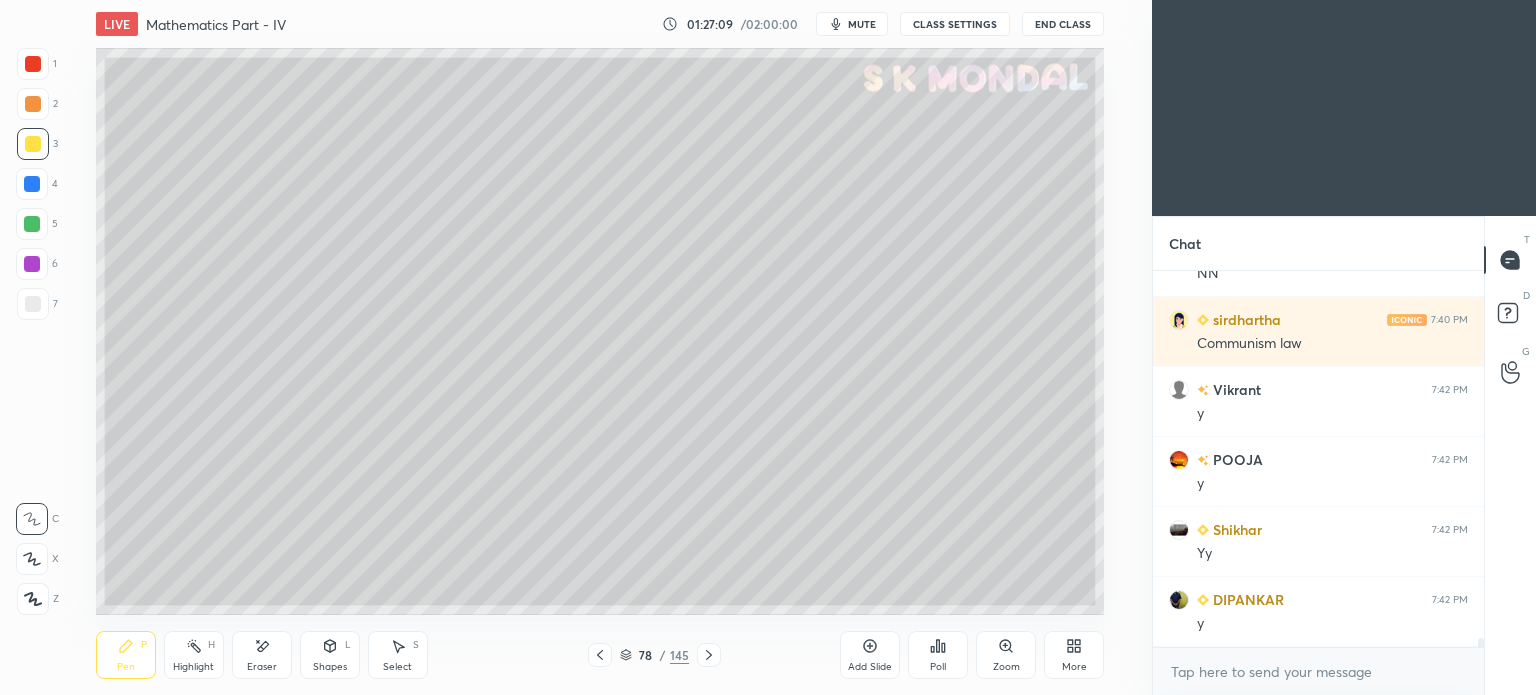 click on "Highlight" at bounding box center [193, 667] 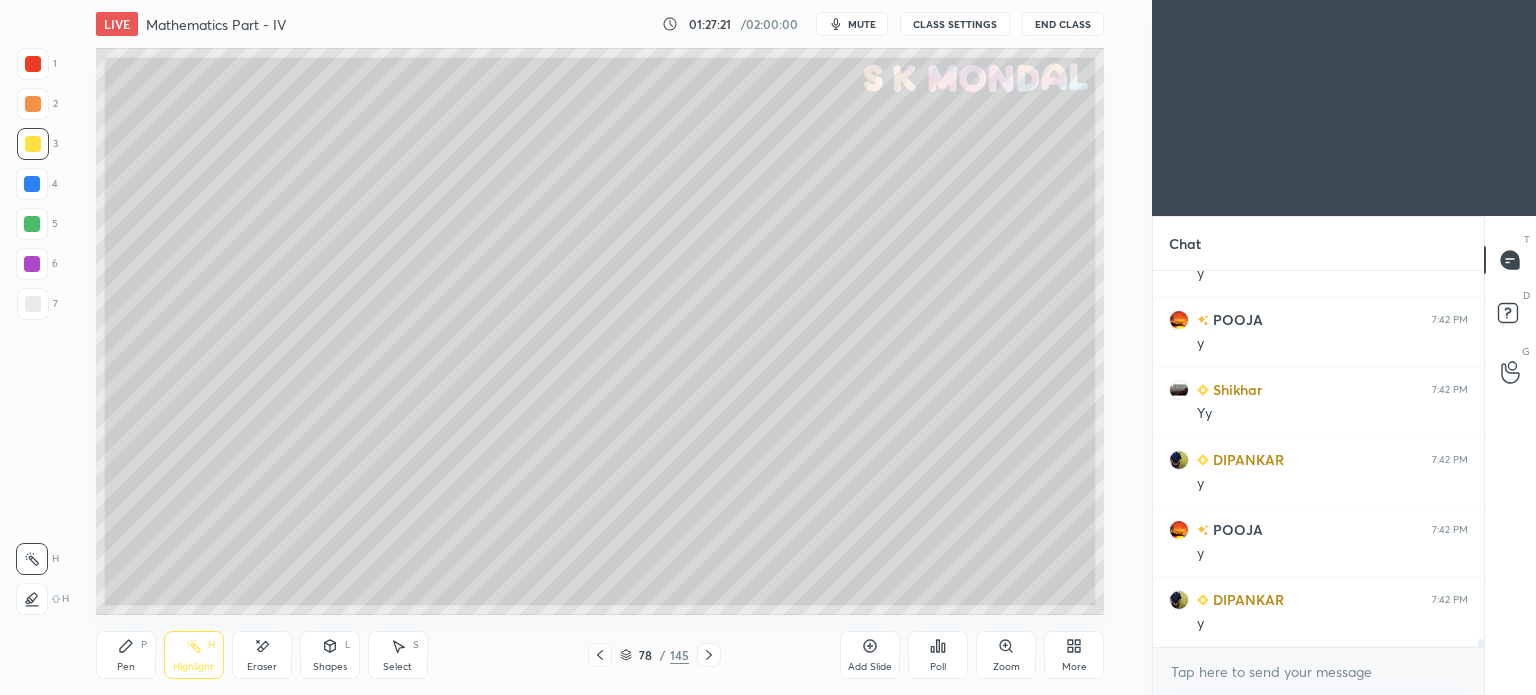 scroll, scrollTop: 16386, scrollLeft: 0, axis: vertical 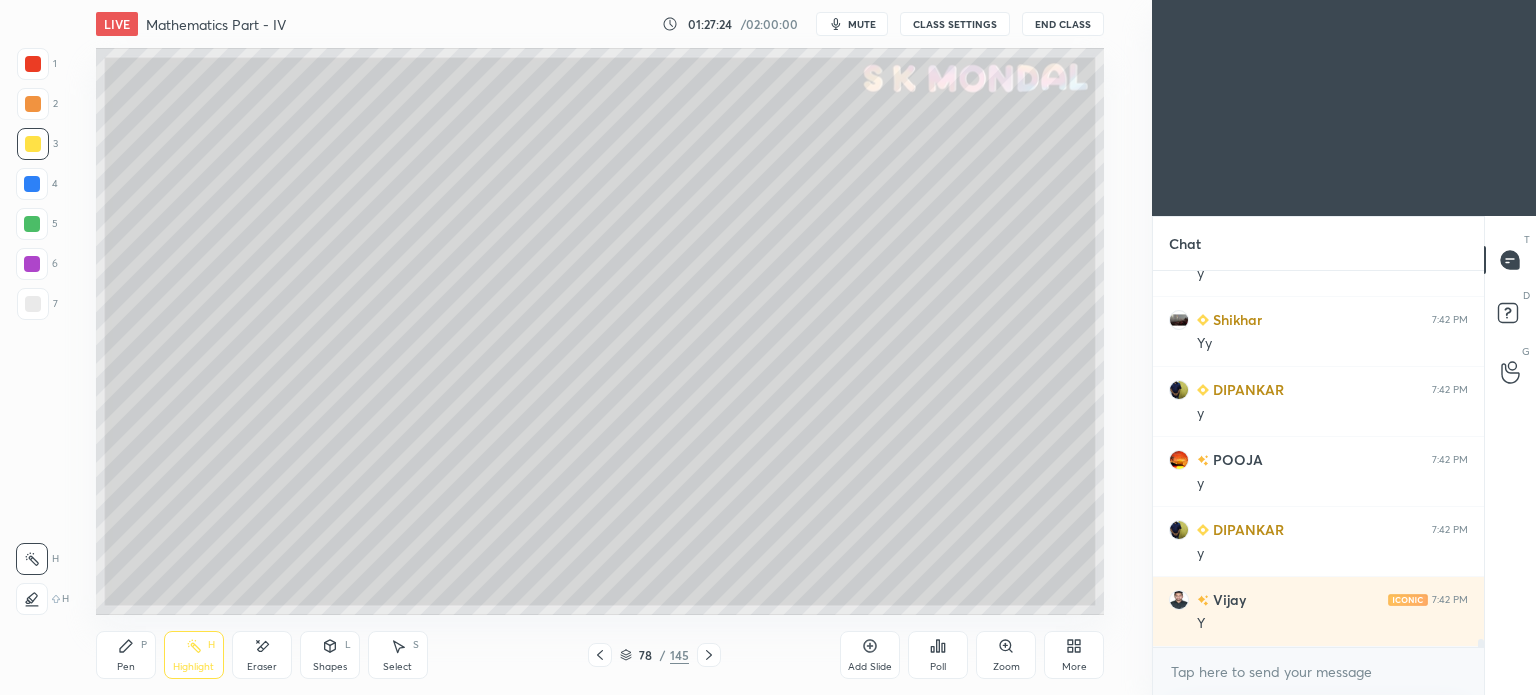 click on "Pen" at bounding box center [126, 667] 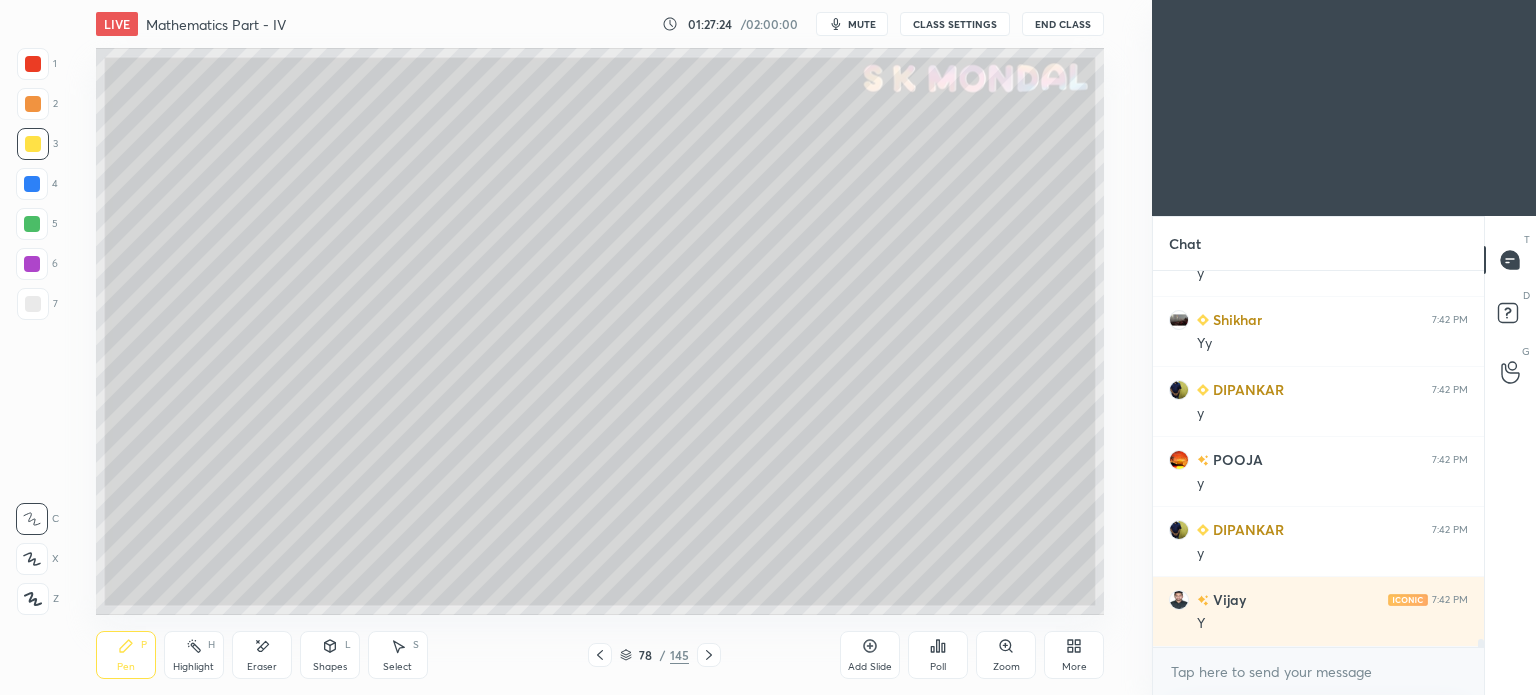 click on "Pen" at bounding box center (126, 667) 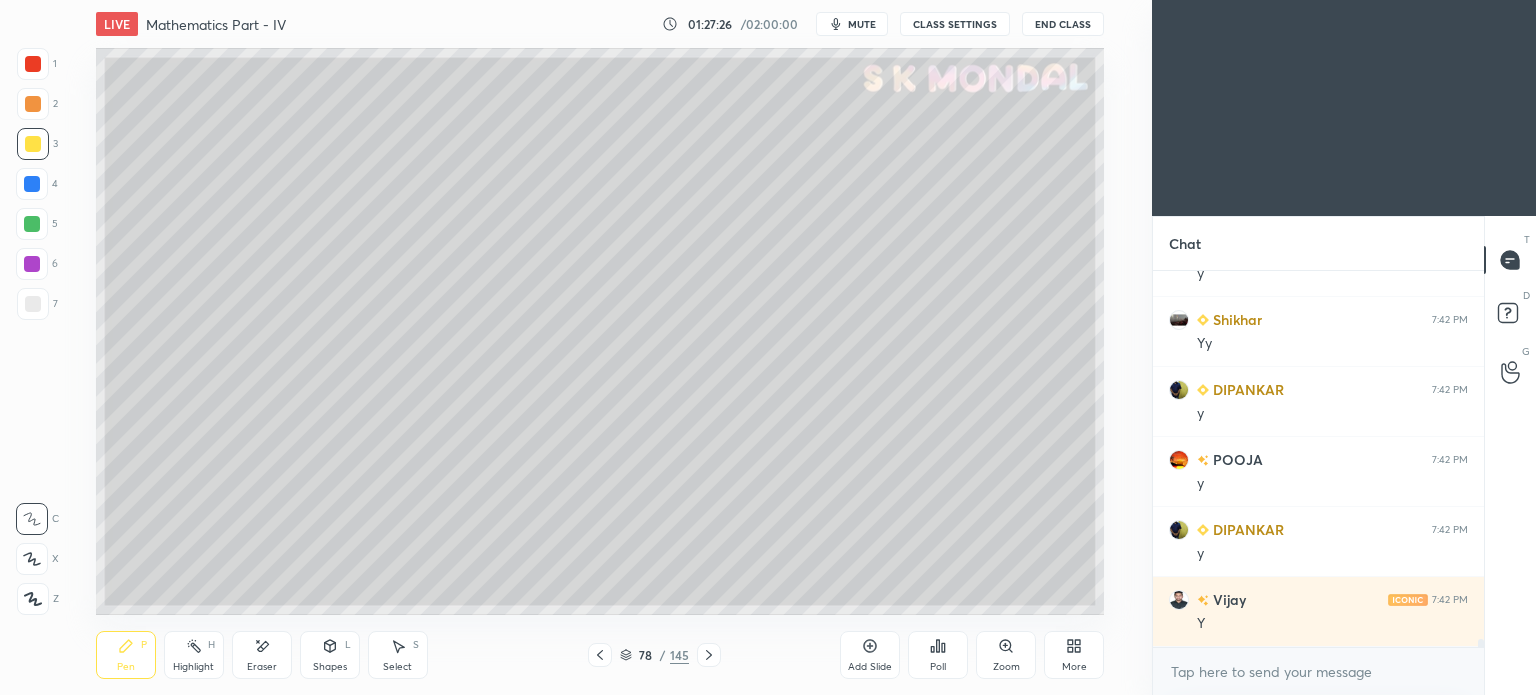 scroll, scrollTop: 16456, scrollLeft: 0, axis: vertical 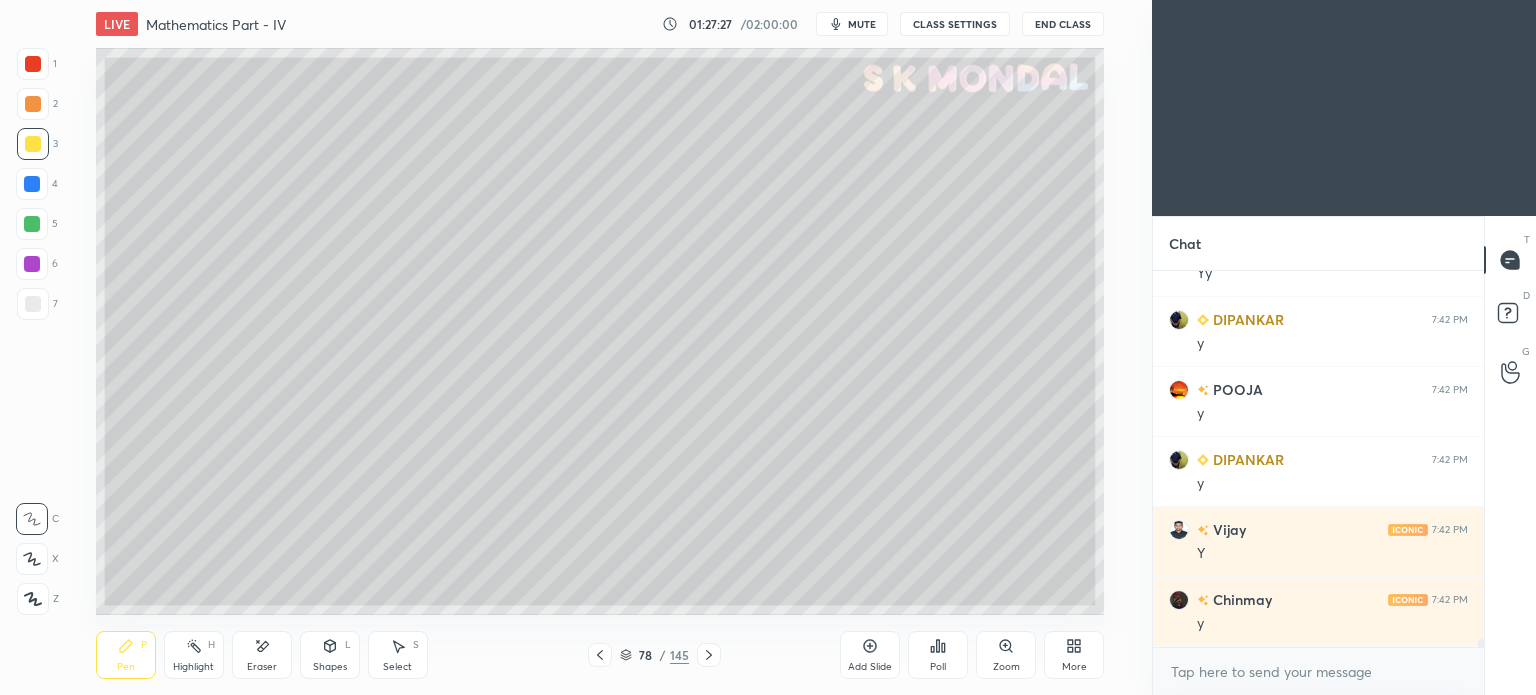 click at bounding box center (32, 184) 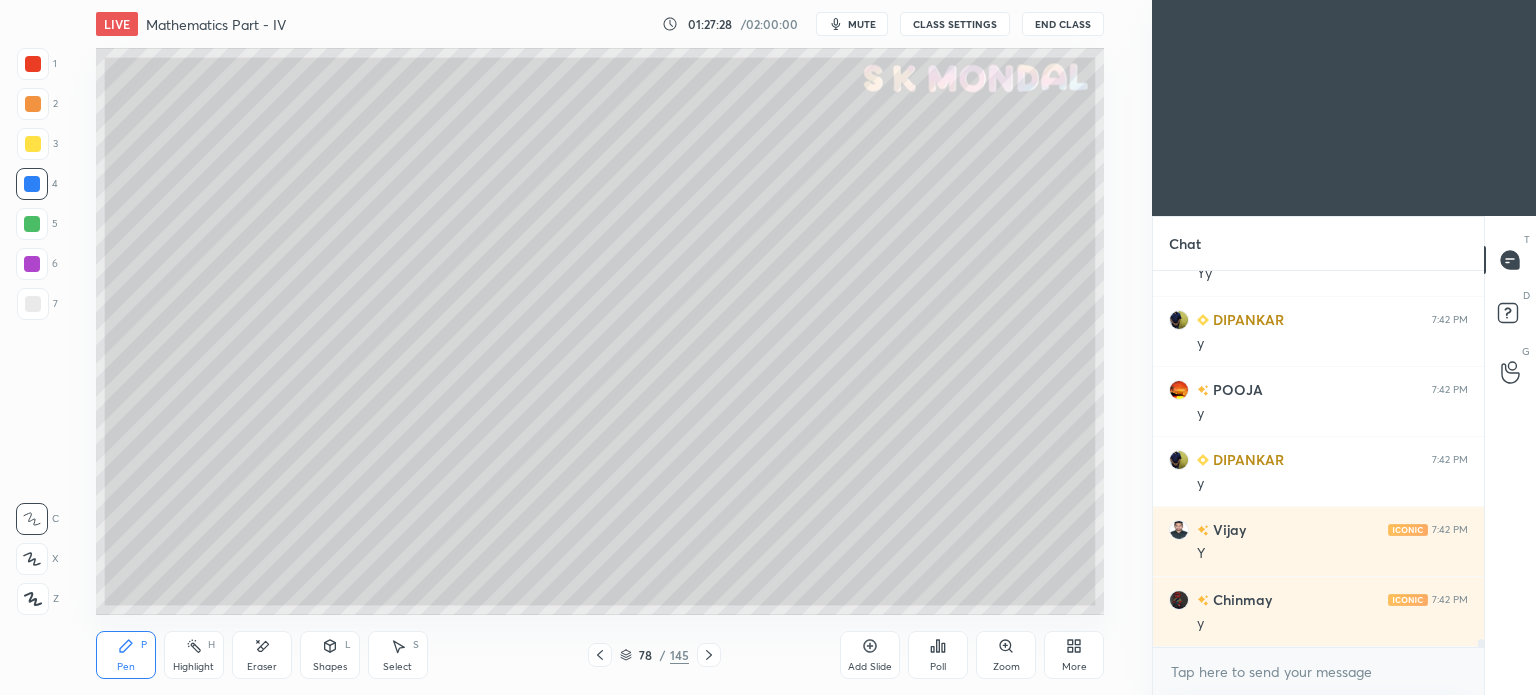 click at bounding box center (33, 304) 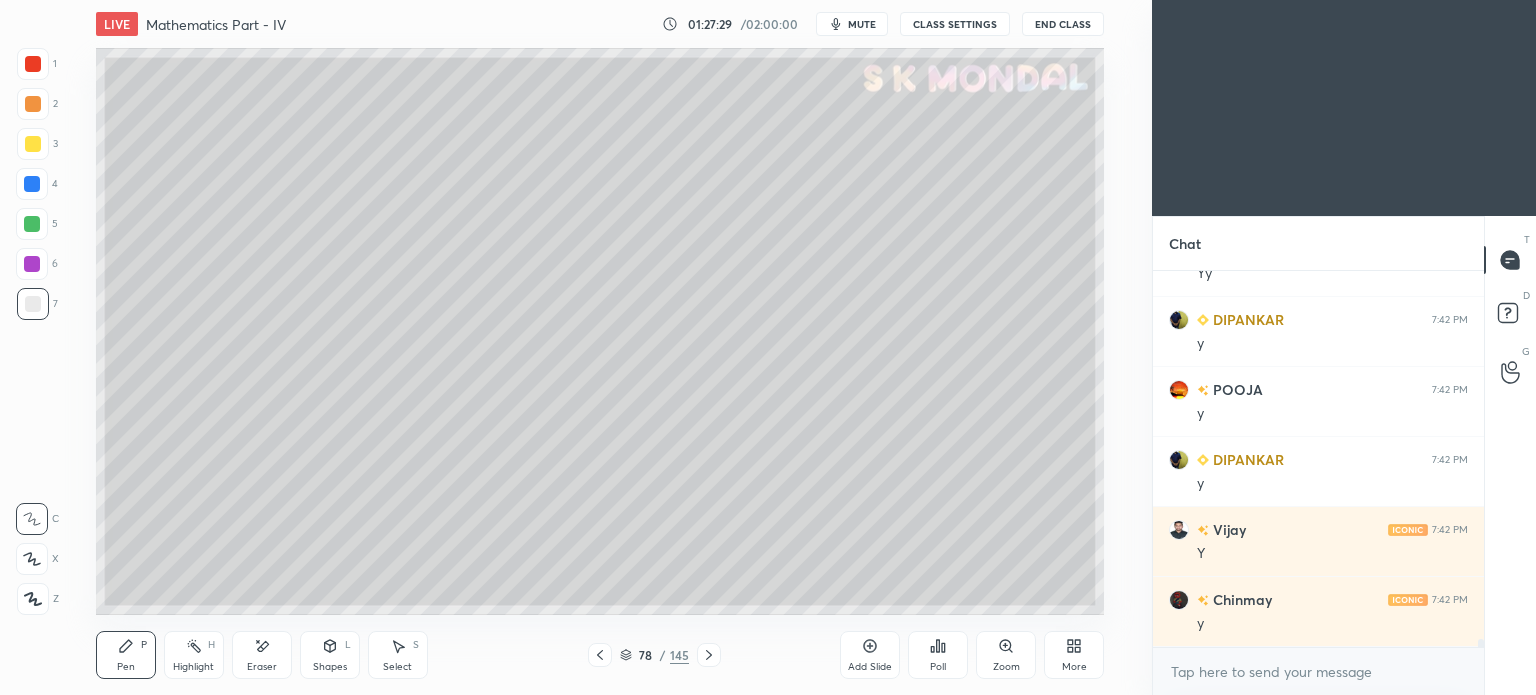 click on "Shapes L" at bounding box center [330, 655] 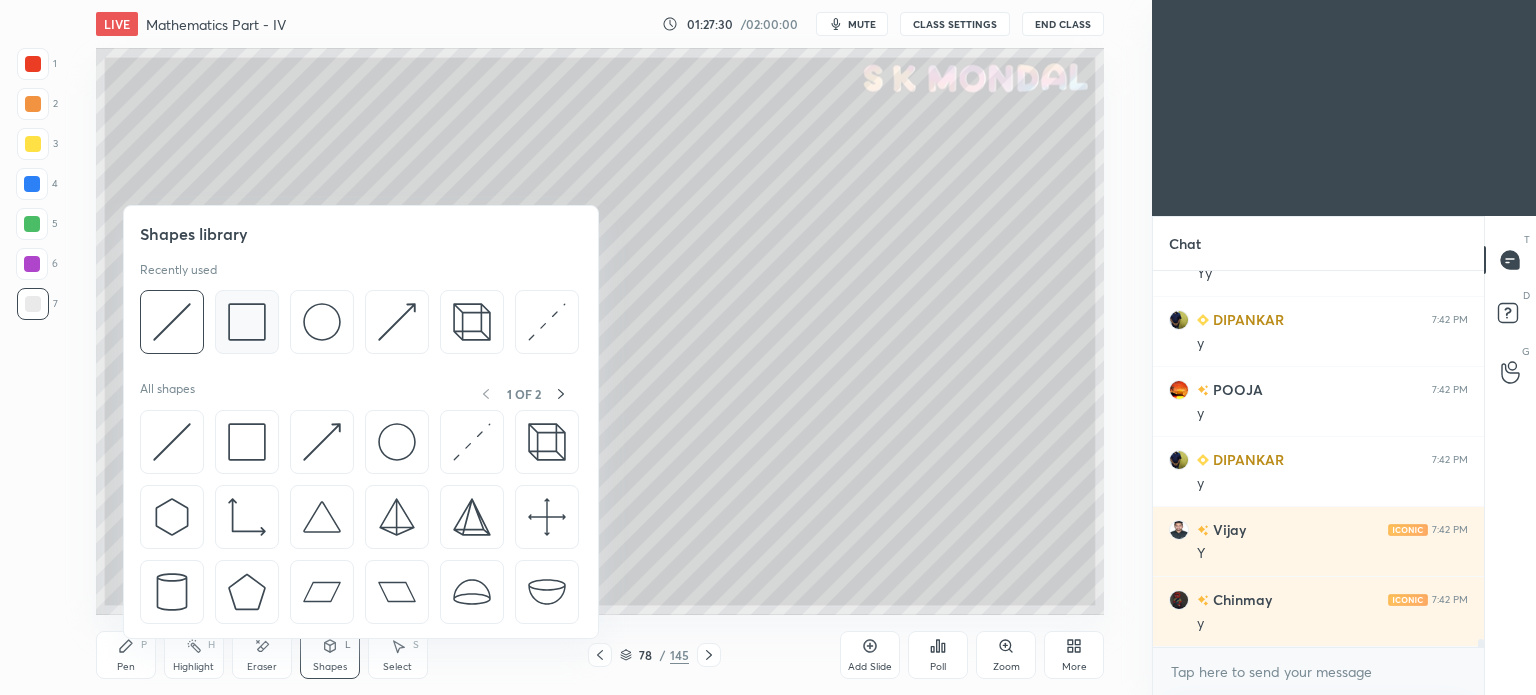 click at bounding box center (247, 322) 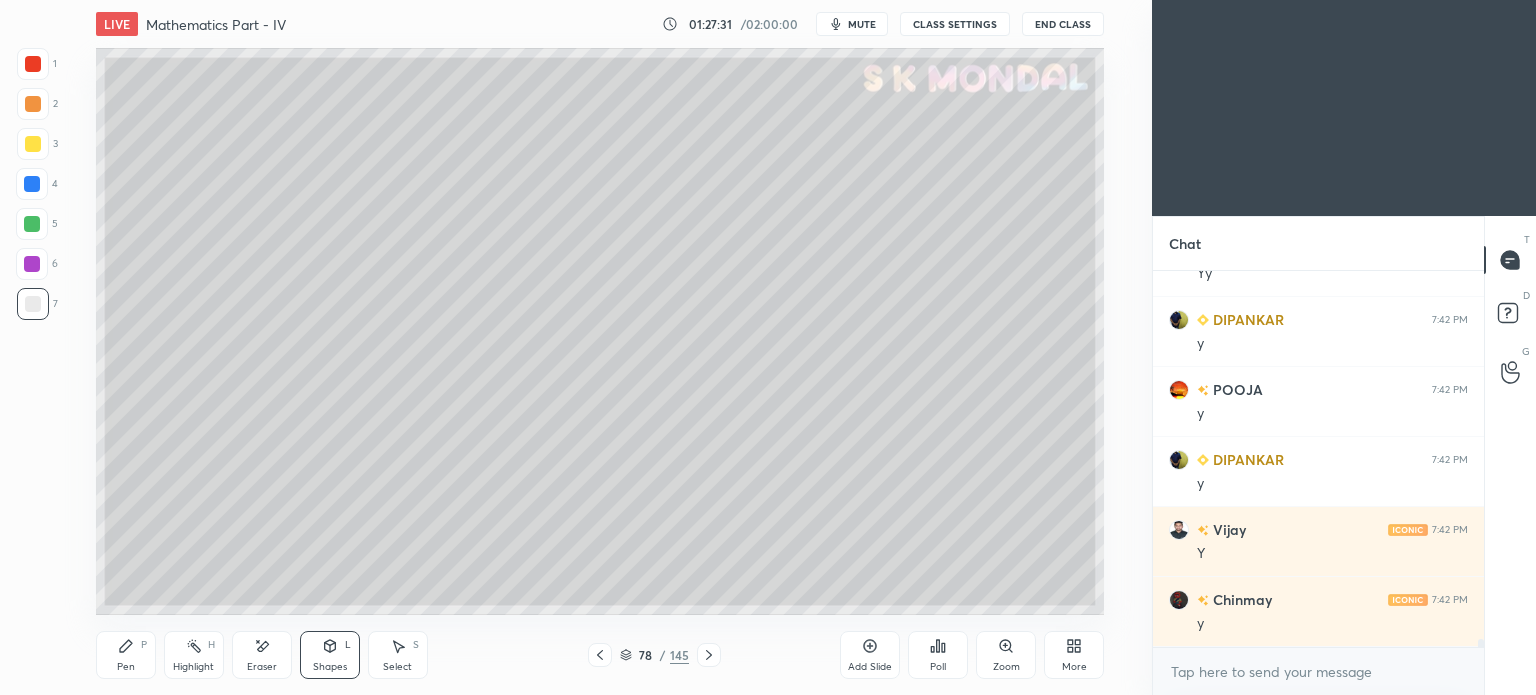scroll, scrollTop: 16526, scrollLeft: 0, axis: vertical 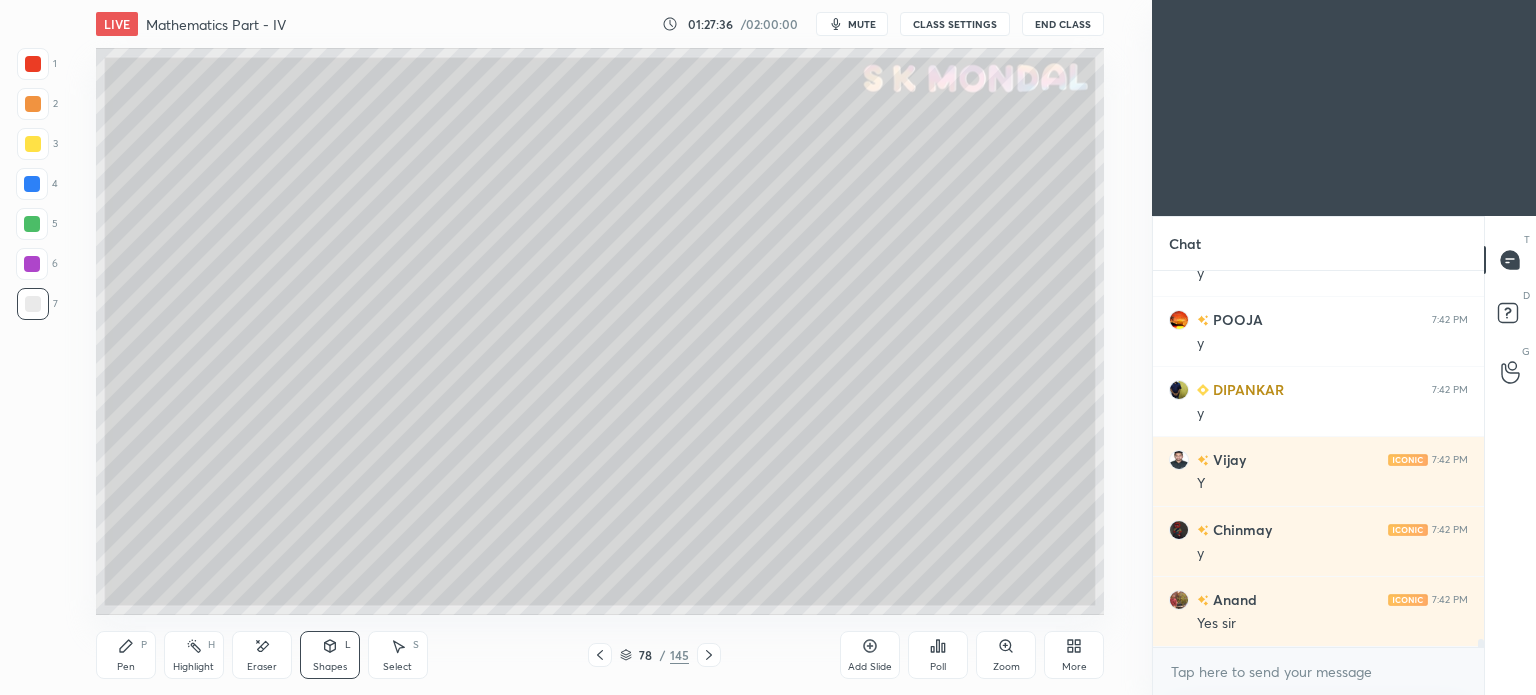 click 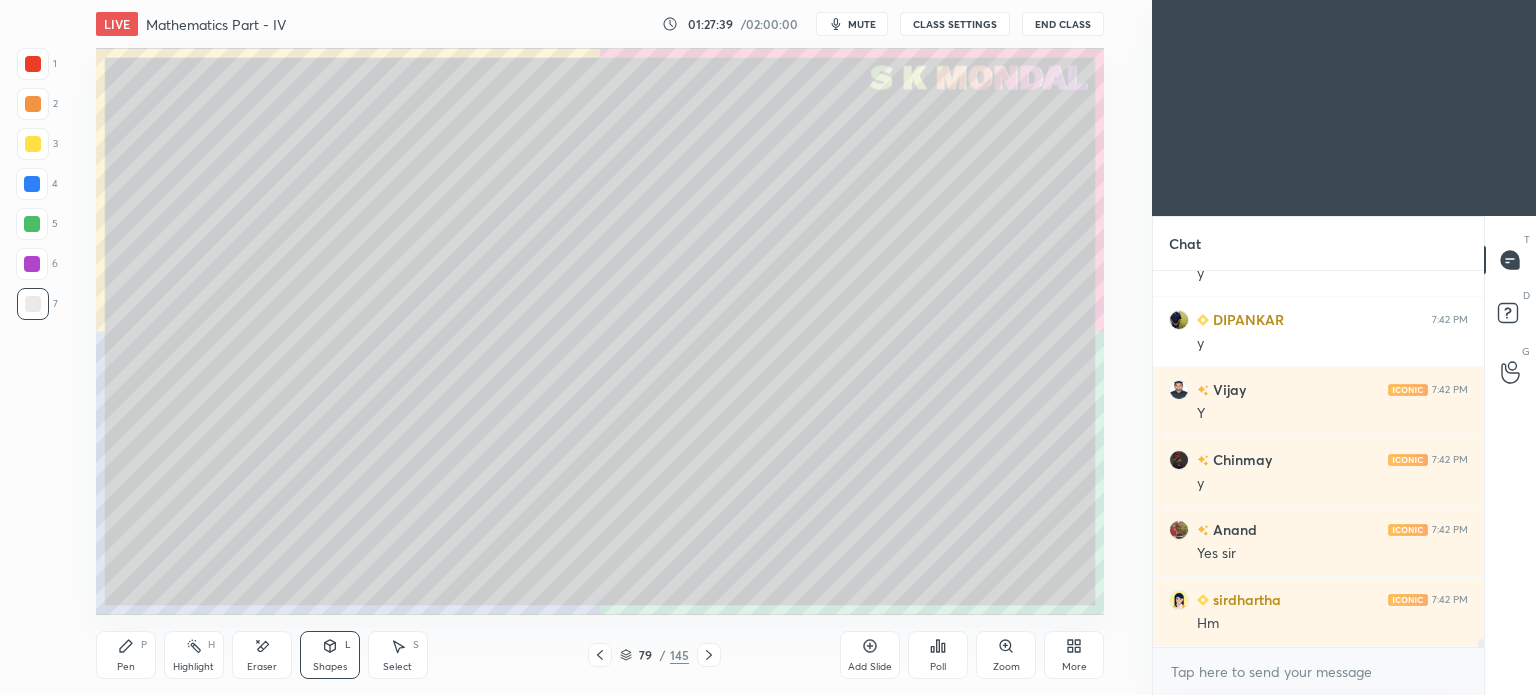 scroll, scrollTop: 16666, scrollLeft: 0, axis: vertical 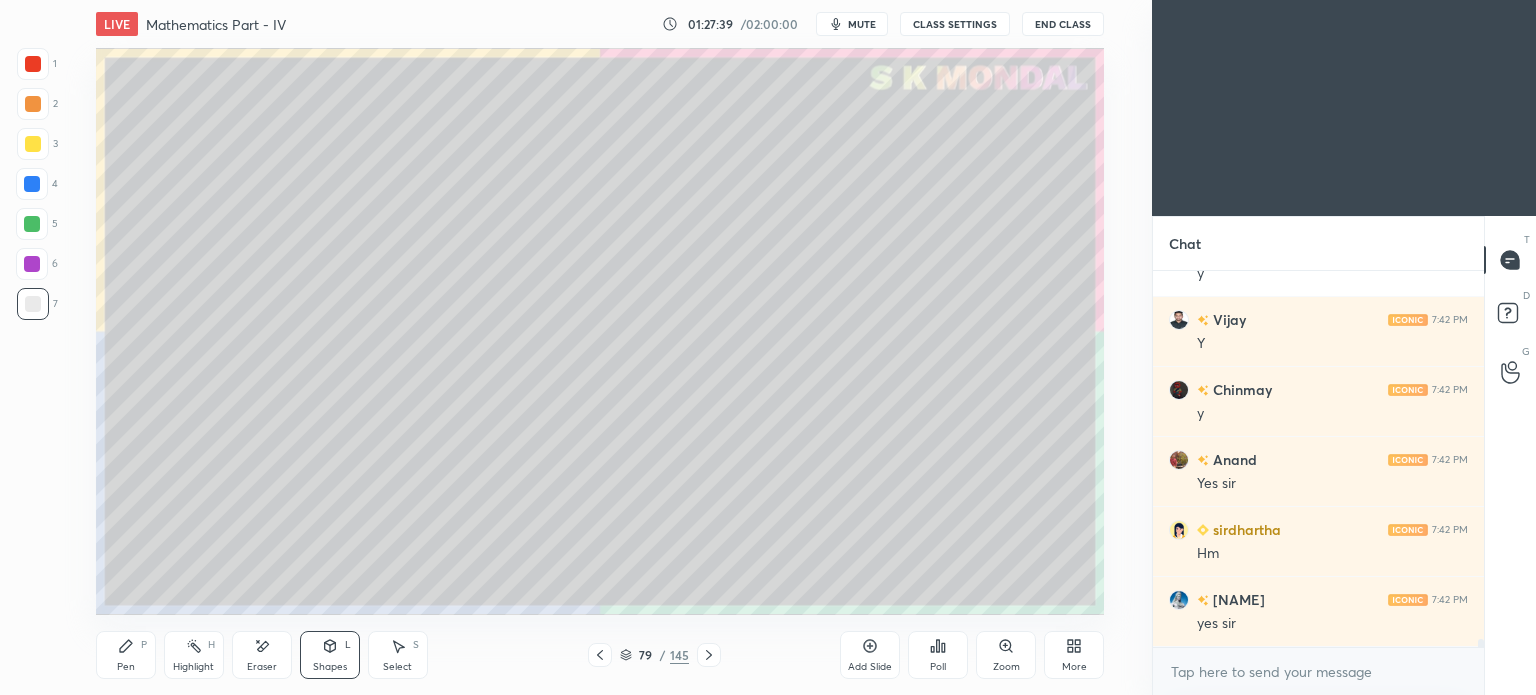 click on "Pen P" at bounding box center (126, 655) 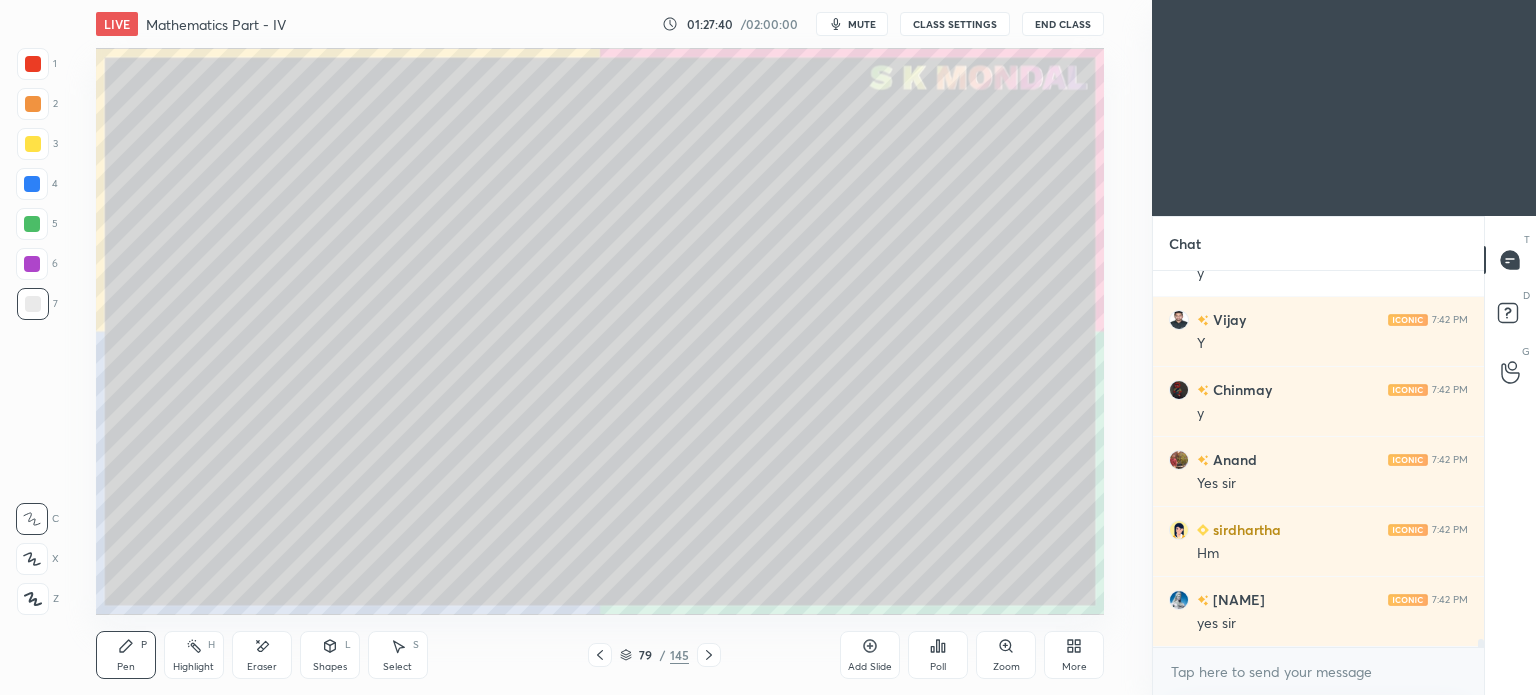 click at bounding box center [33, 304] 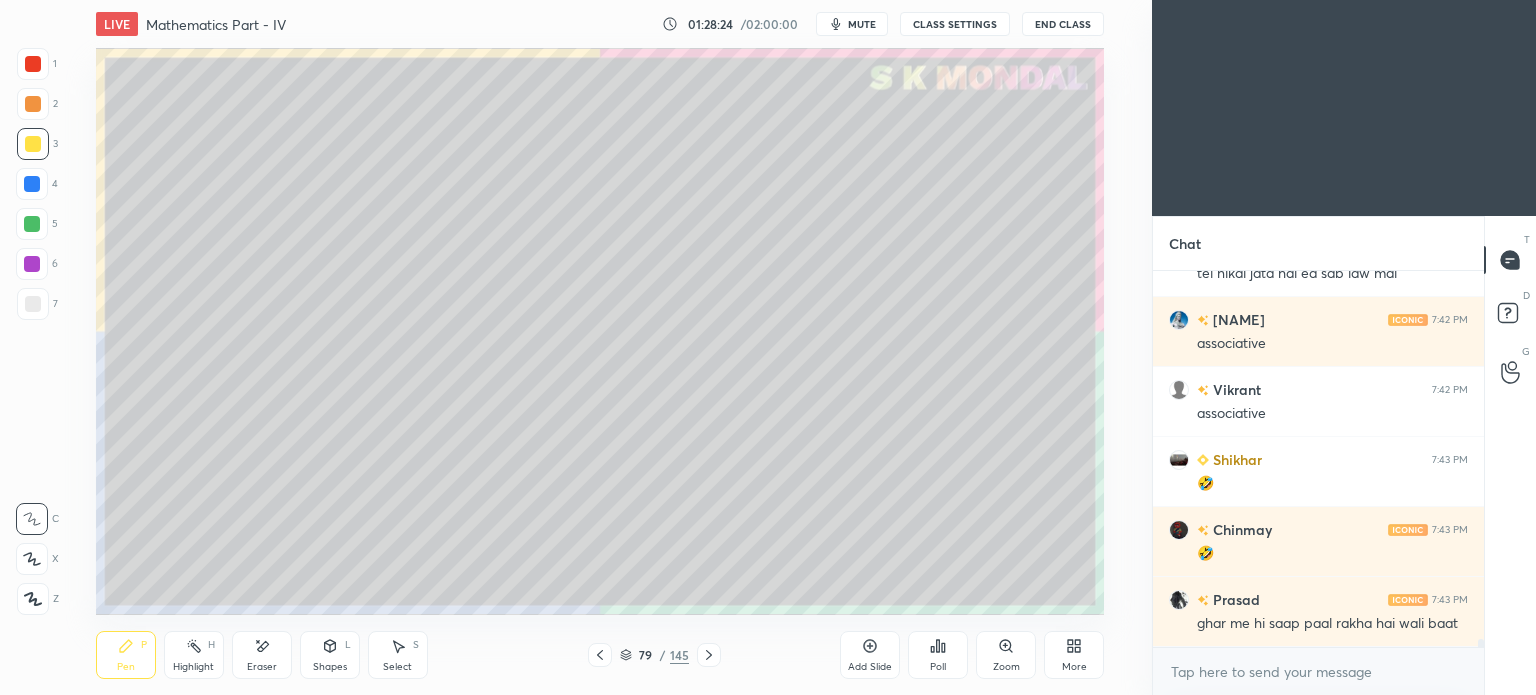 scroll, scrollTop: 17226, scrollLeft: 0, axis: vertical 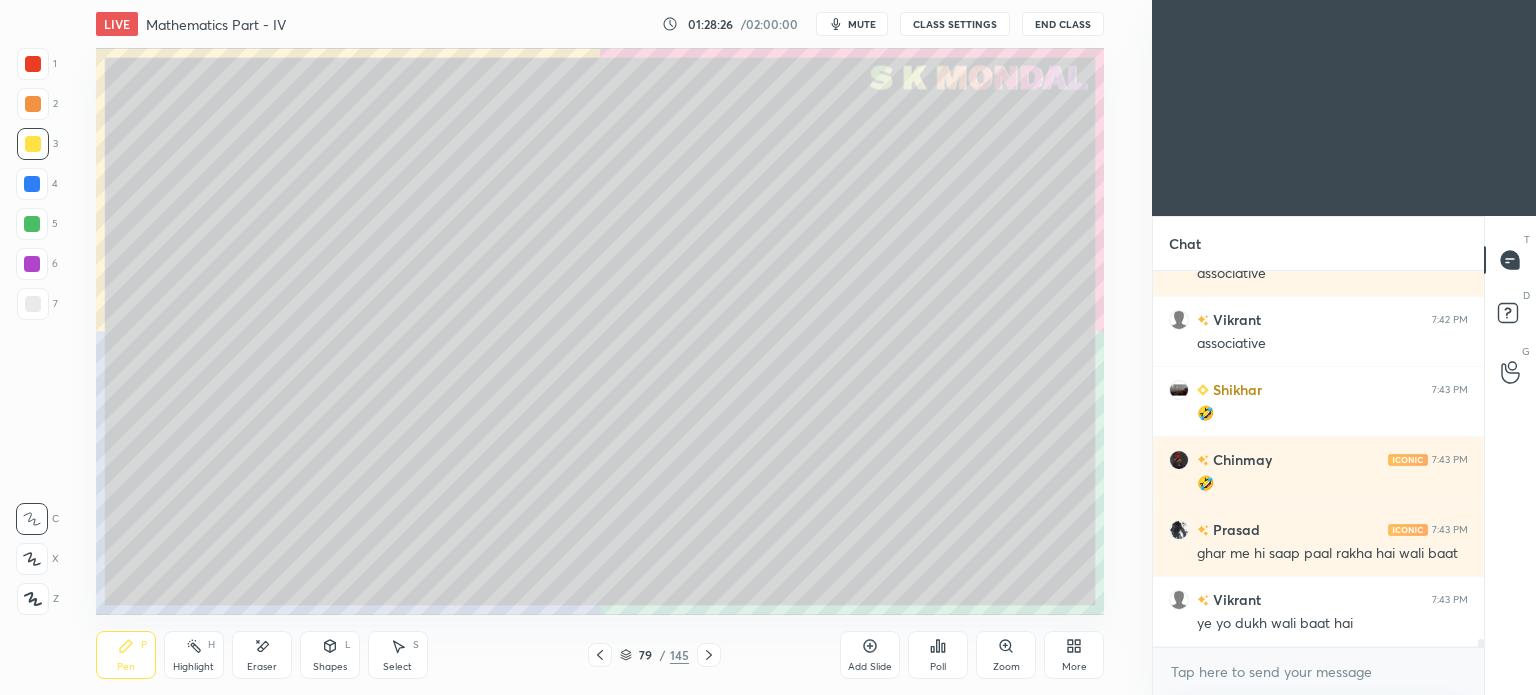 click at bounding box center [33, 144] 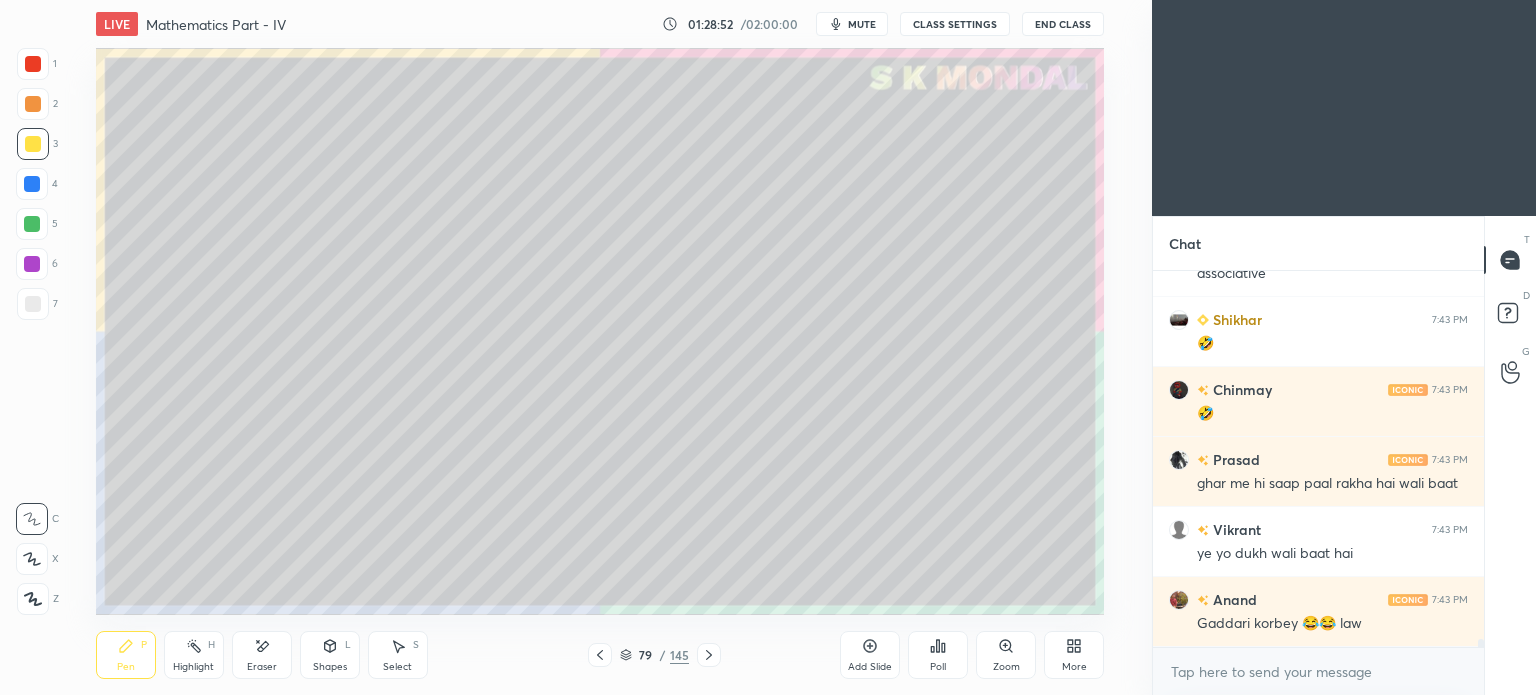 scroll, scrollTop: 17366, scrollLeft: 0, axis: vertical 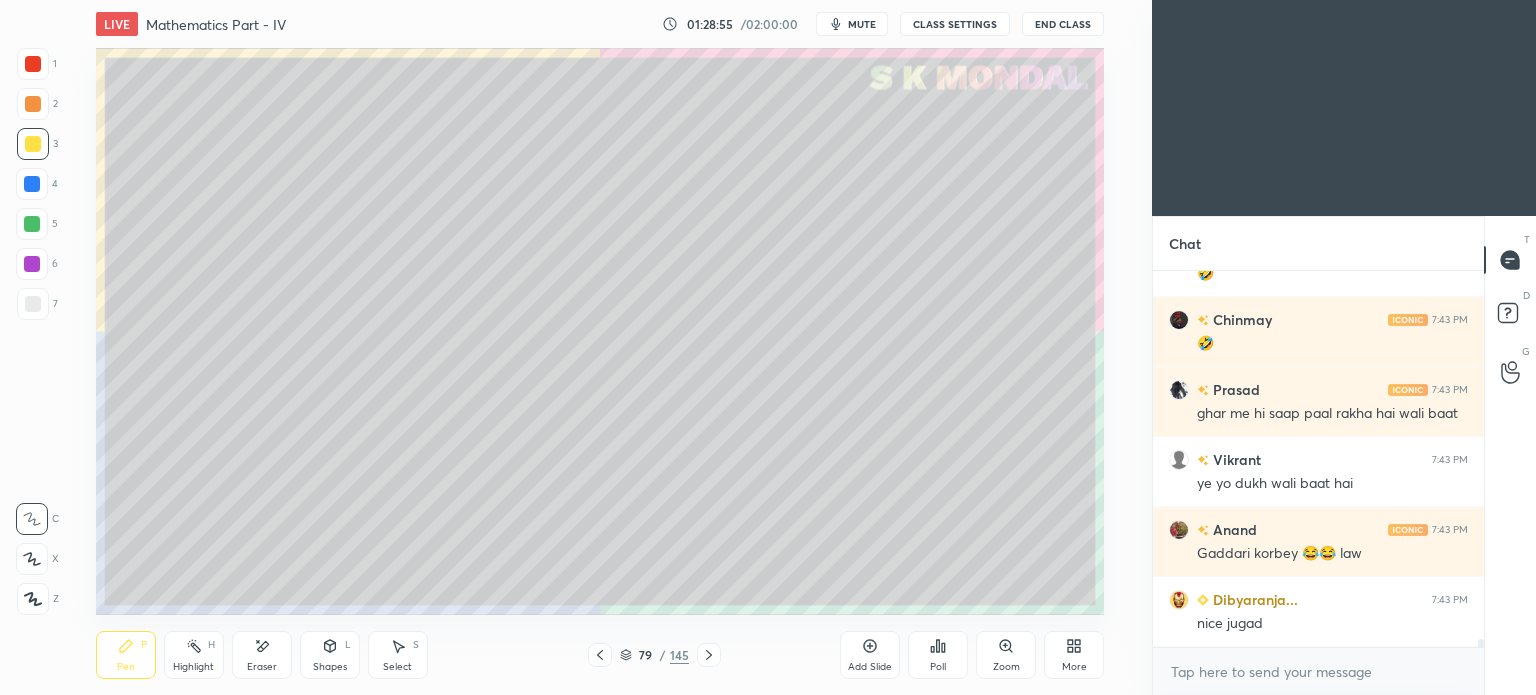 click on "Highlight H" at bounding box center (194, 655) 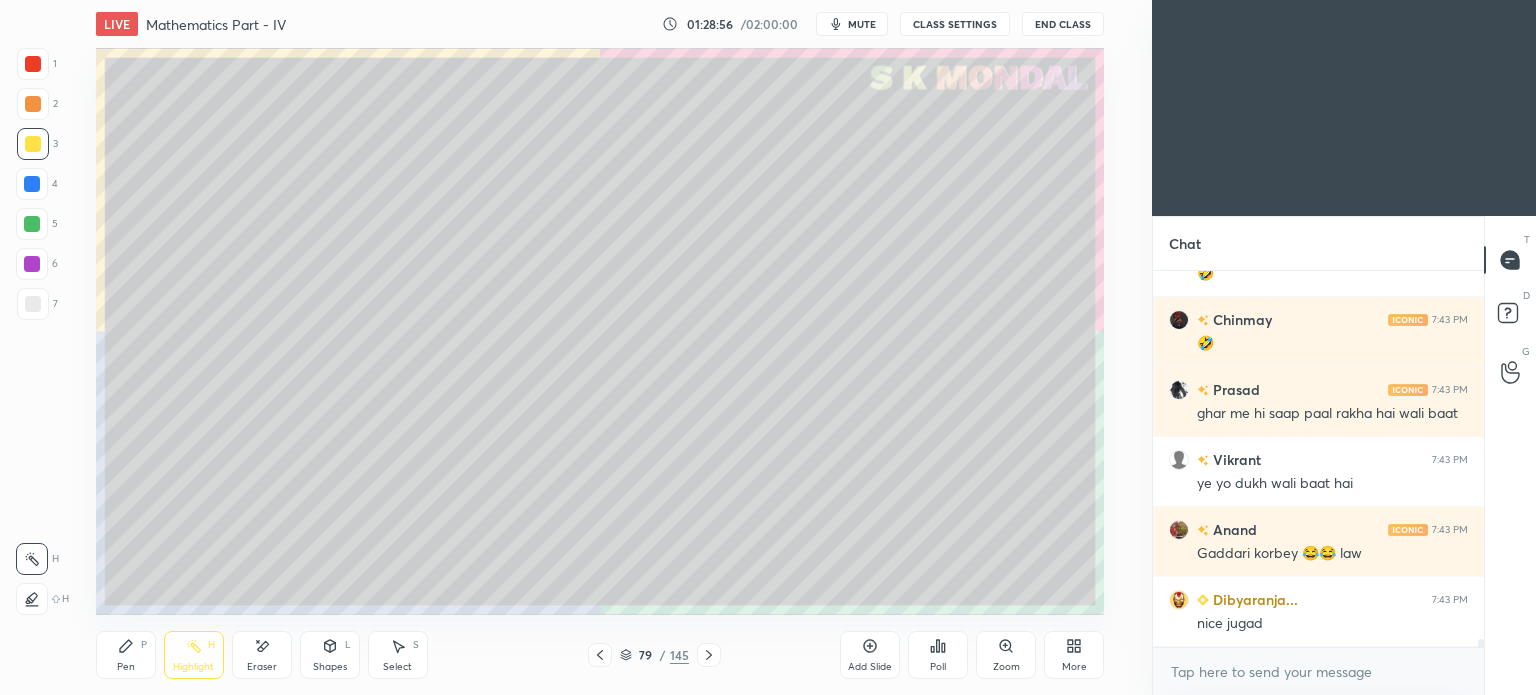 click at bounding box center (600, 655) 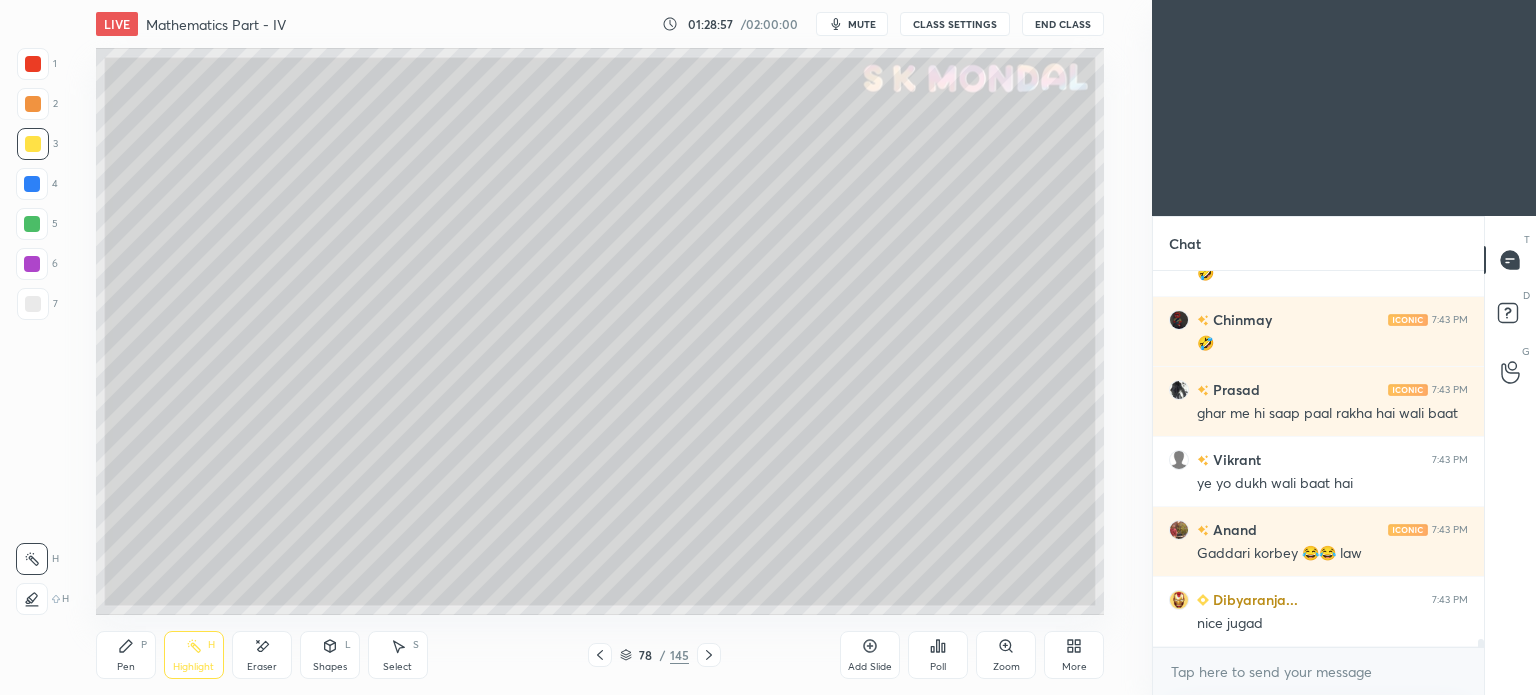 click on "Highlight H" at bounding box center [194, 655] 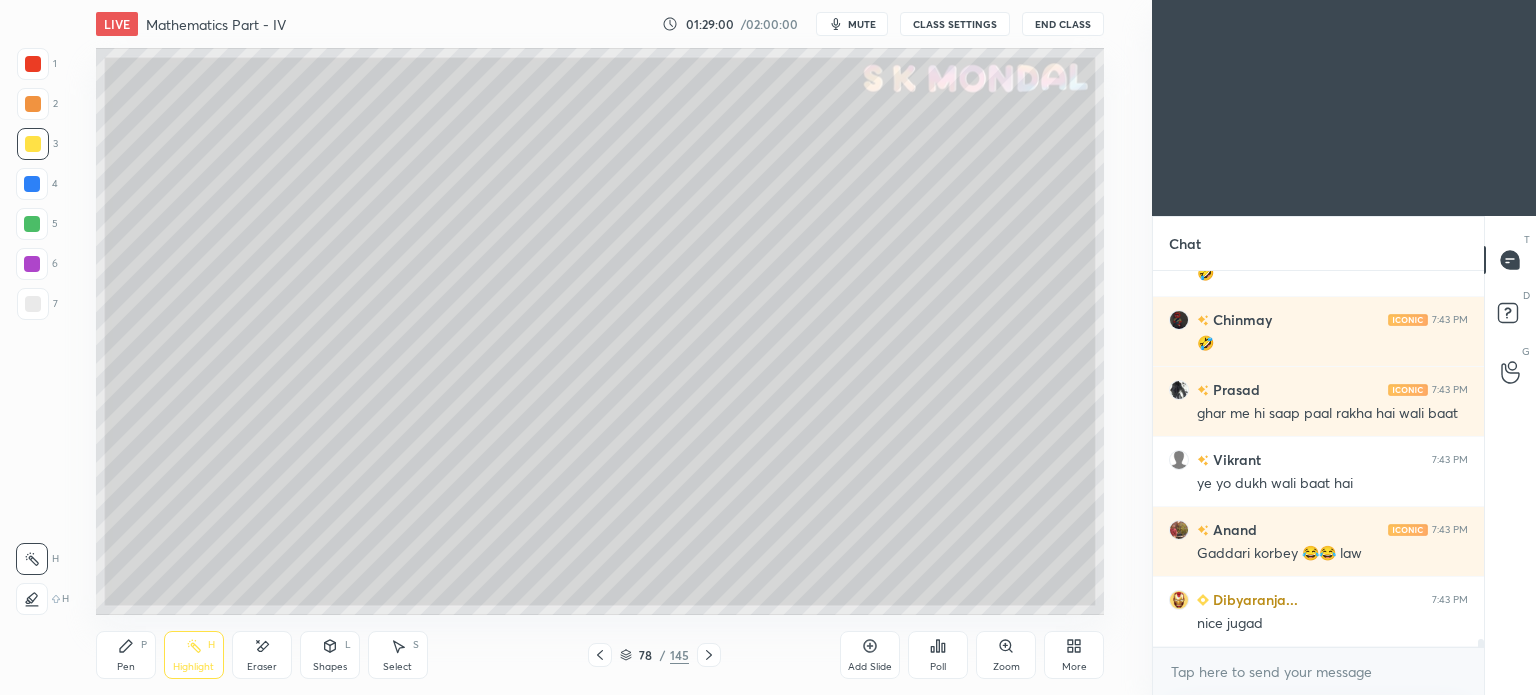 scroll, scrollTop: 17436, scrollLeft: 0, axis: vertical 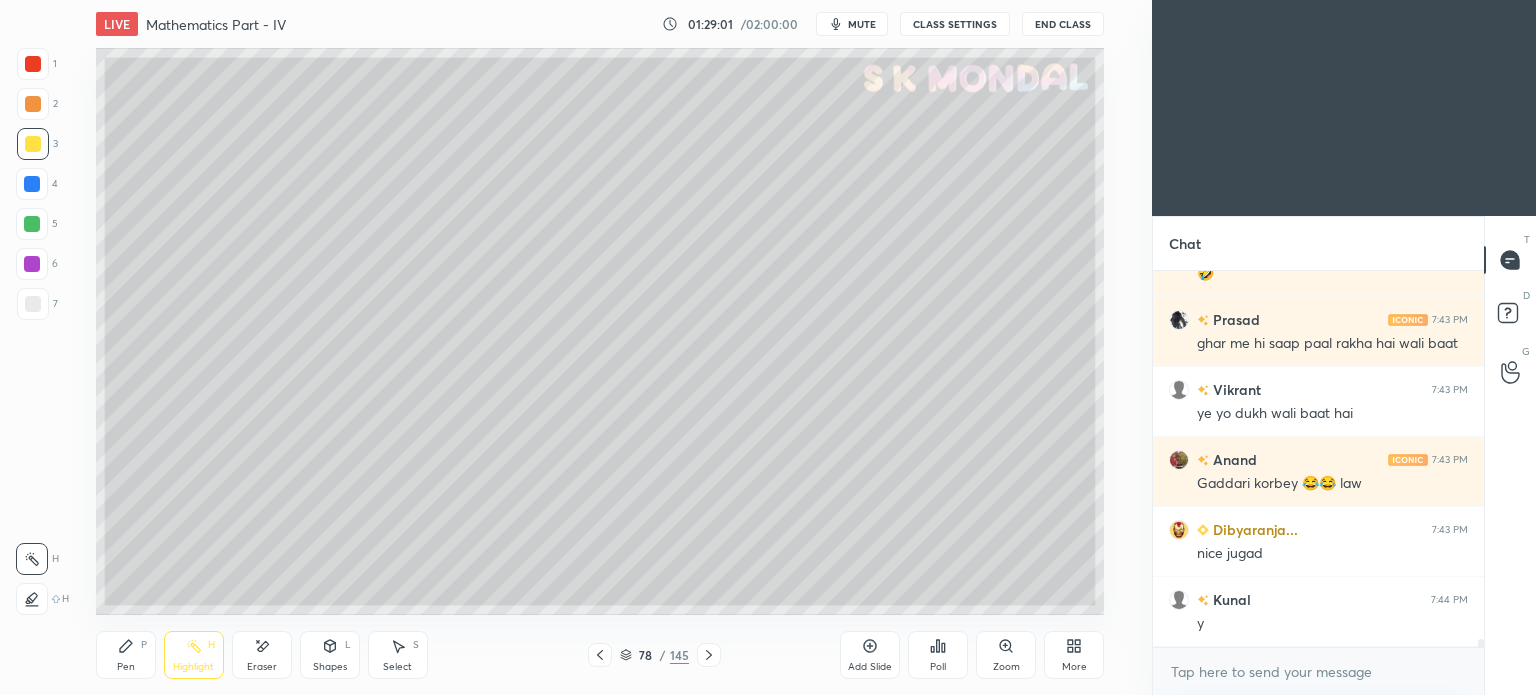 click 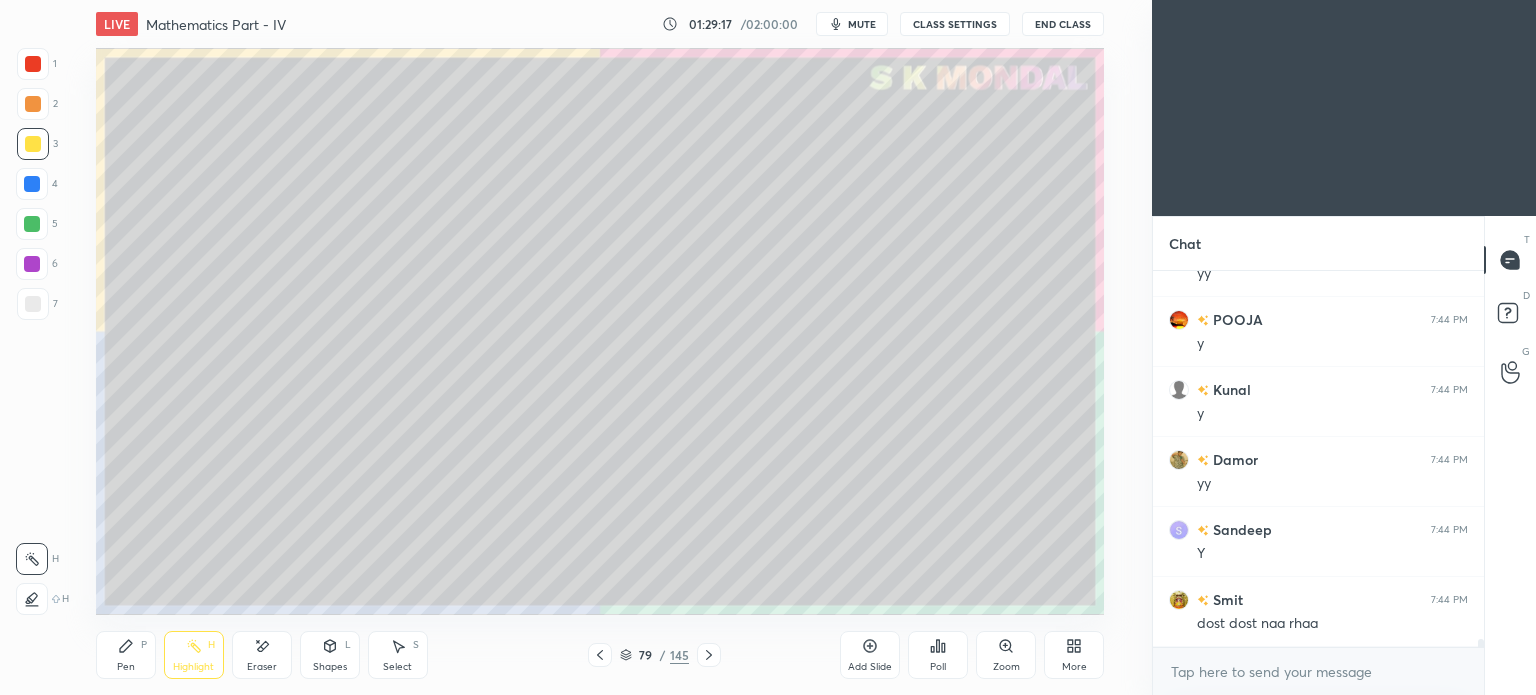 scroll, scrollTop: 18066, scrollLeft: 0, axis: vertical 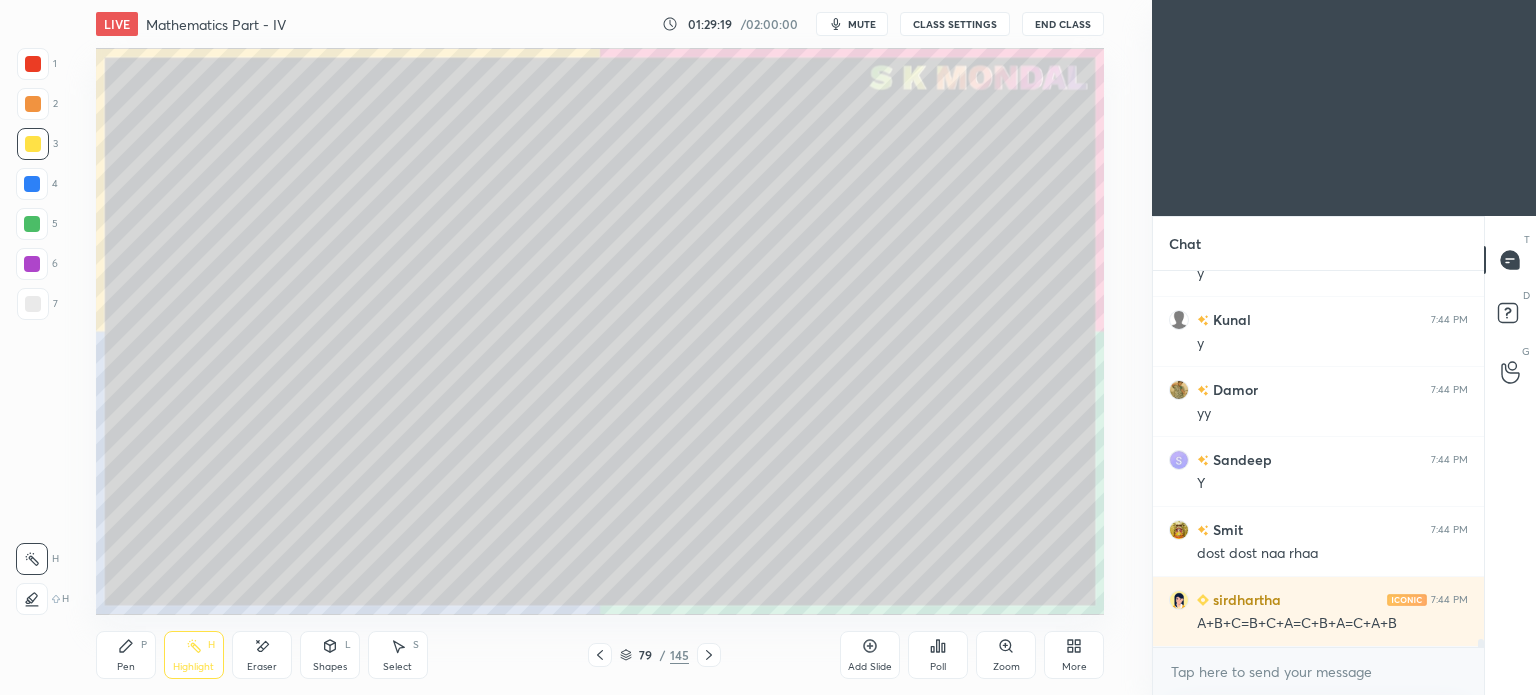 click on "Pen P" at bounding box center (126, 655) 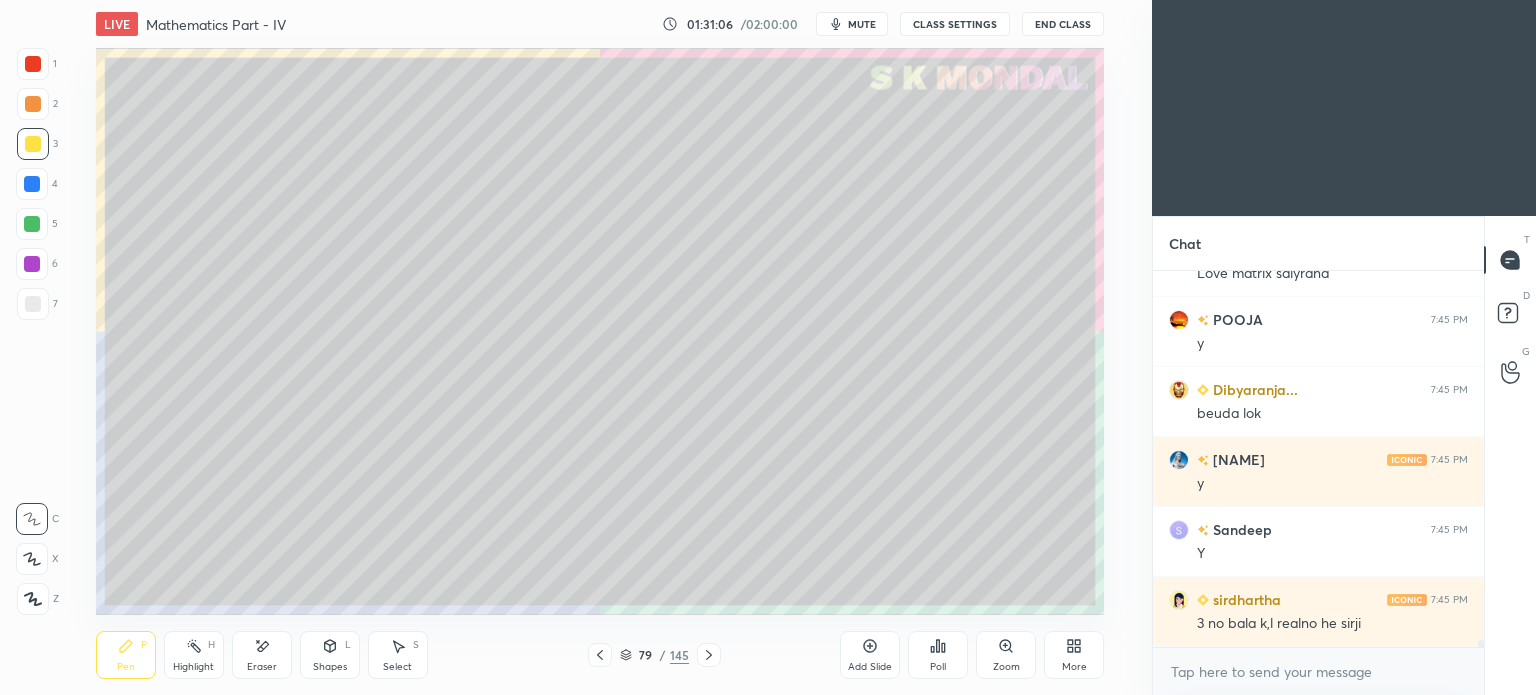 scroll, scrollTop: 19466, scrollLeft: 0, axis: vertical 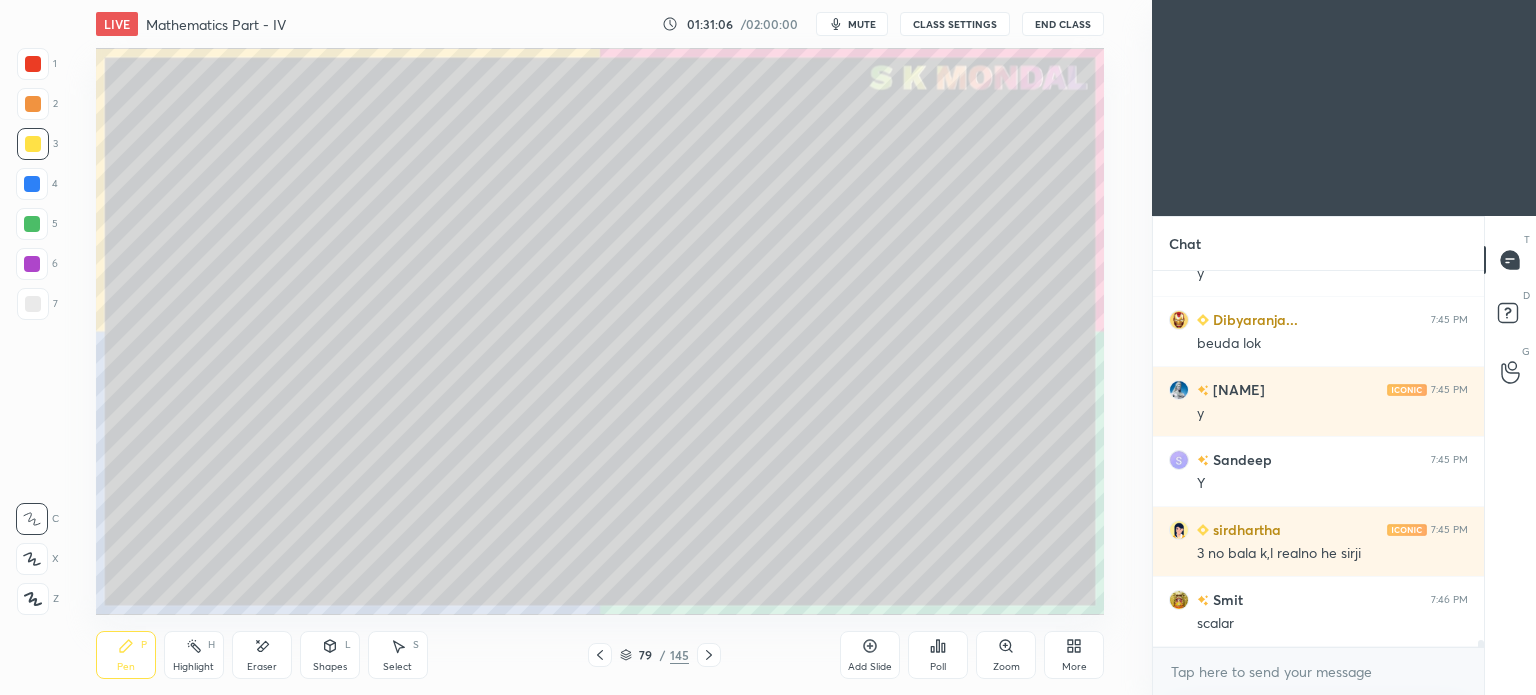 click at bounding box center (709, 655) 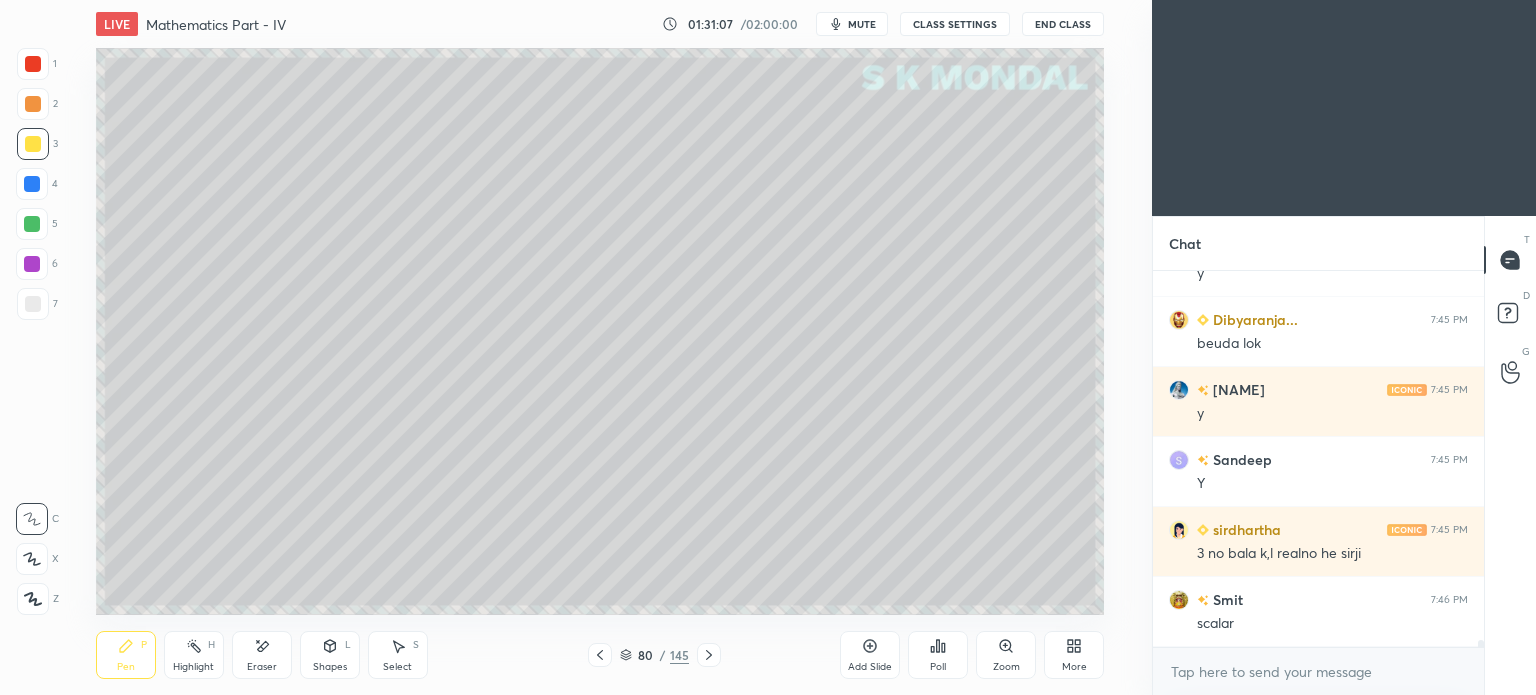 scroll, scrollTop: 19536, scrollLeft: 0, axis: vertical 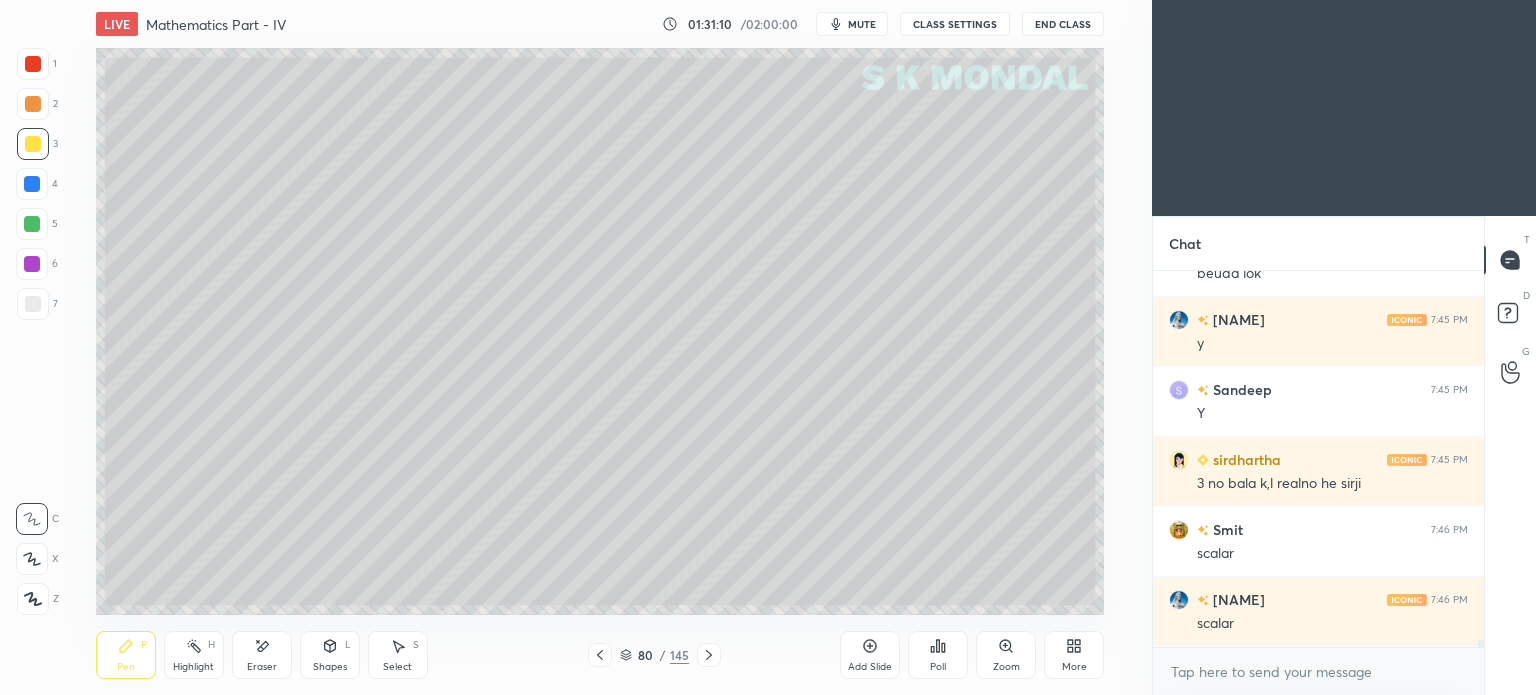click 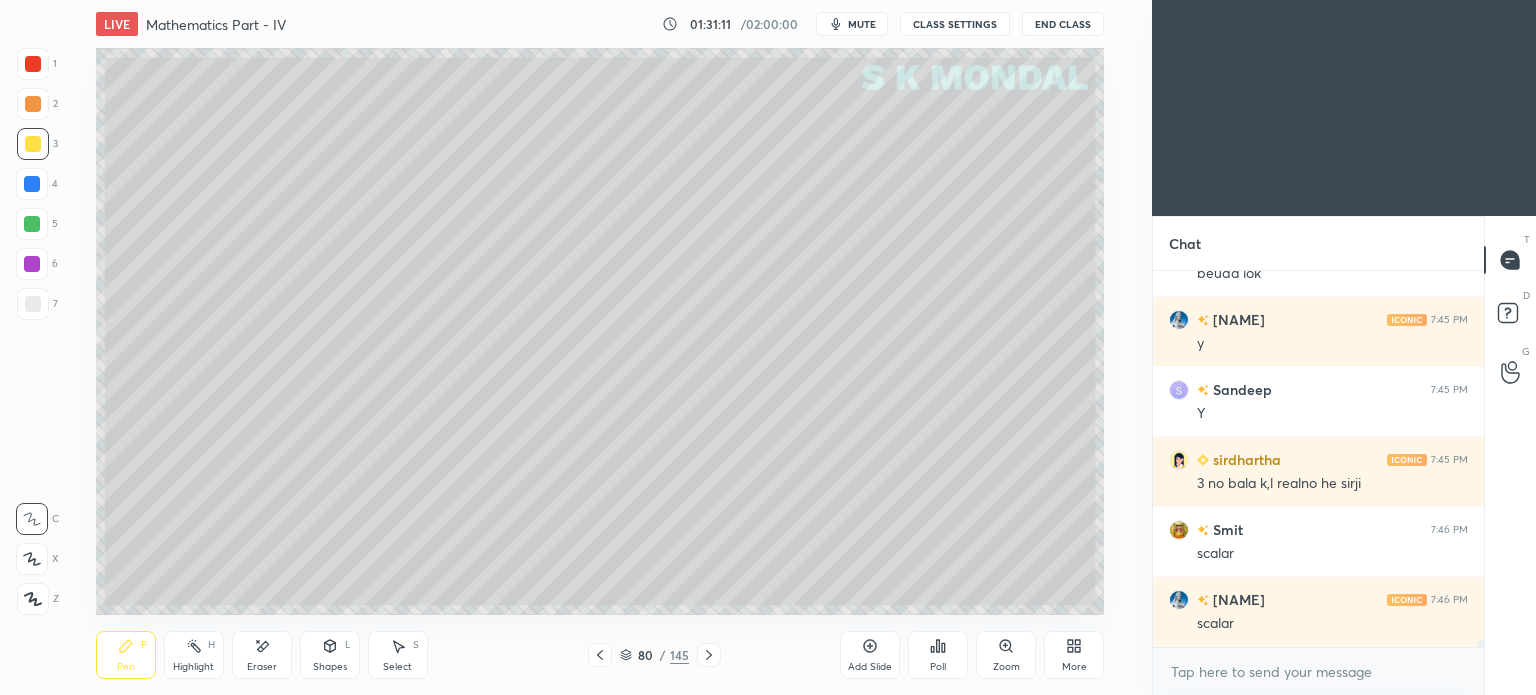 click on "Pen P" at bounding box center (126, 655) 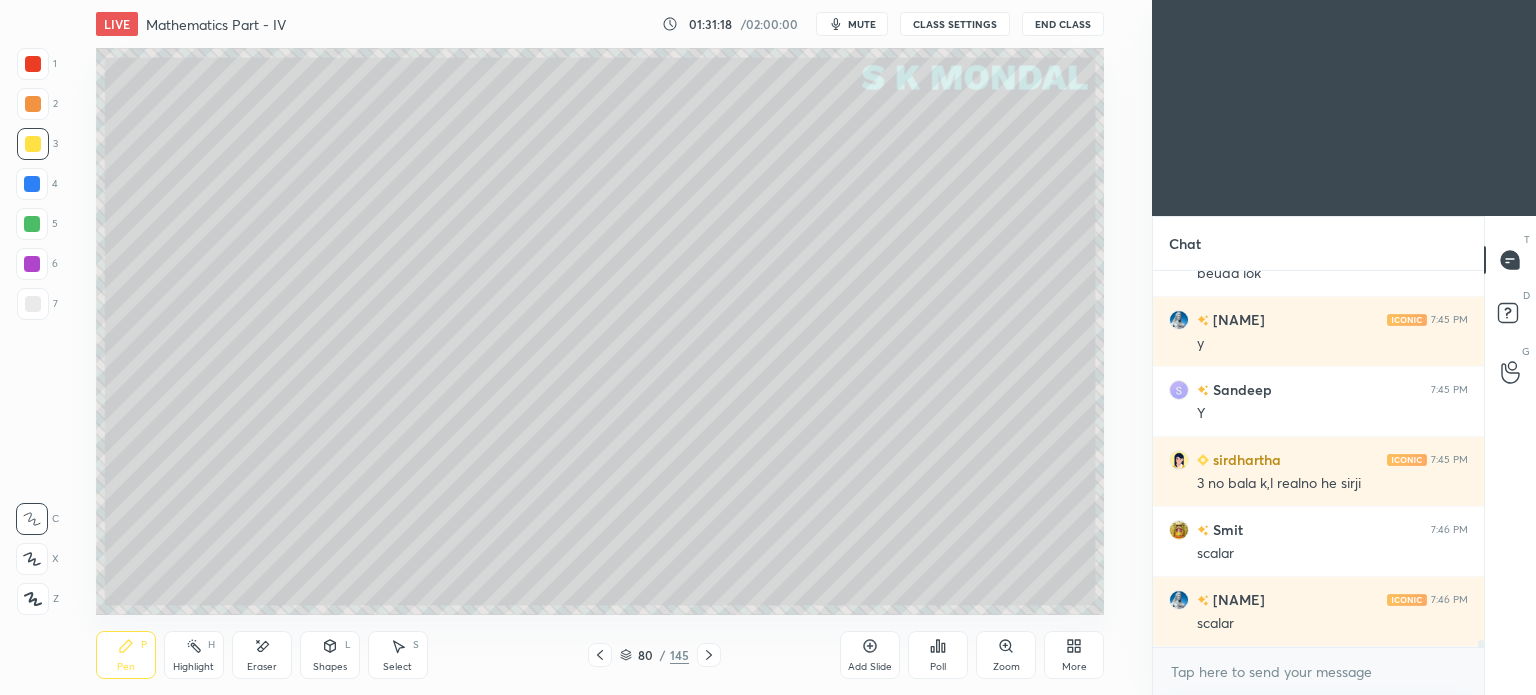 click at bounding box center (33, 144) 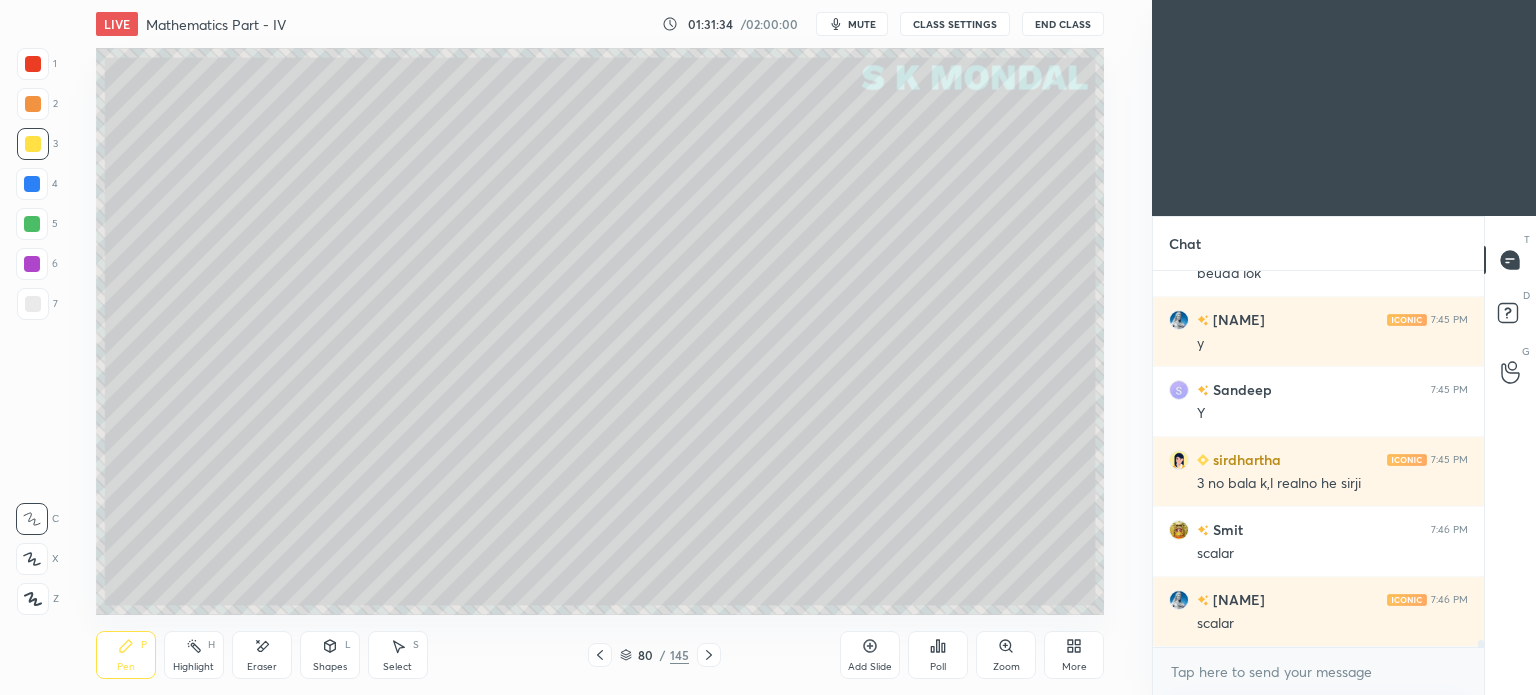 scroll, scrollTop: 19606, scrollLeft: 0, axis: vertical 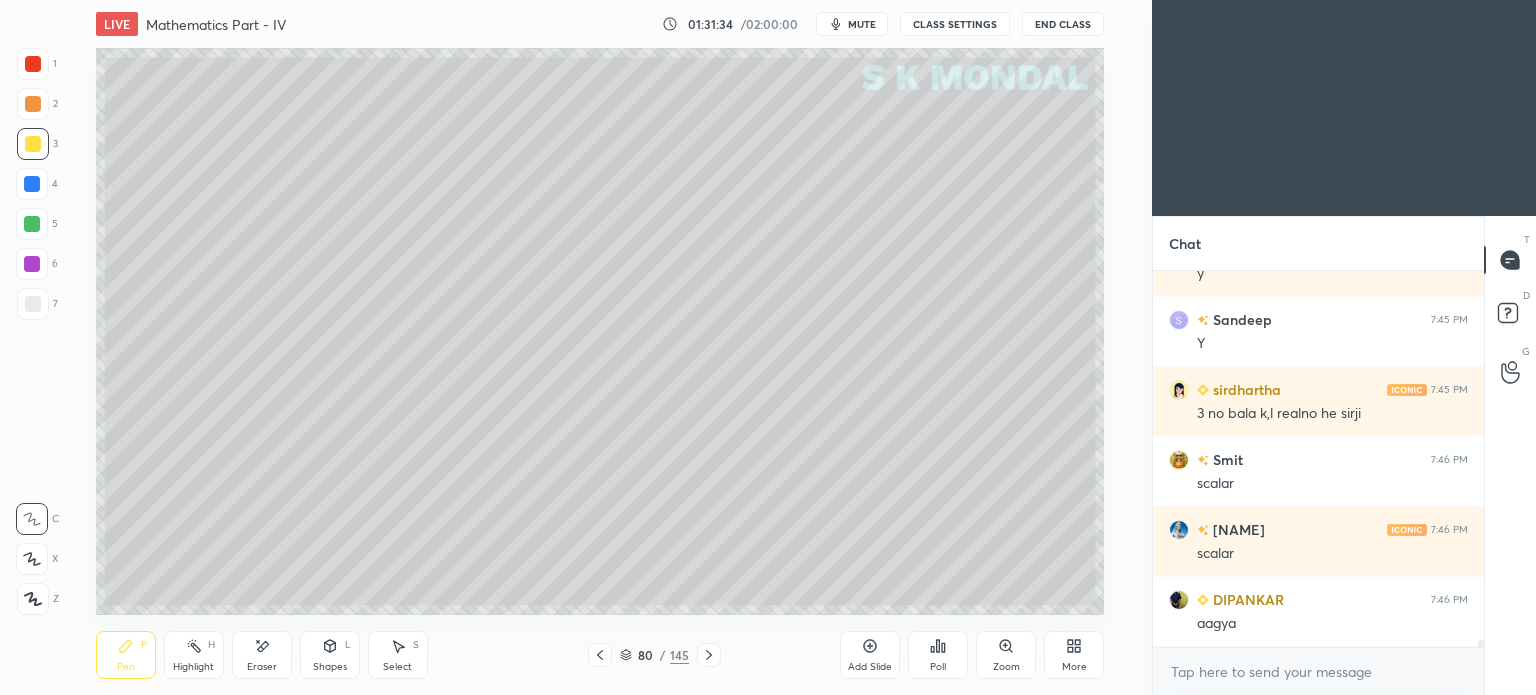 click at bounding box center (33, 304) 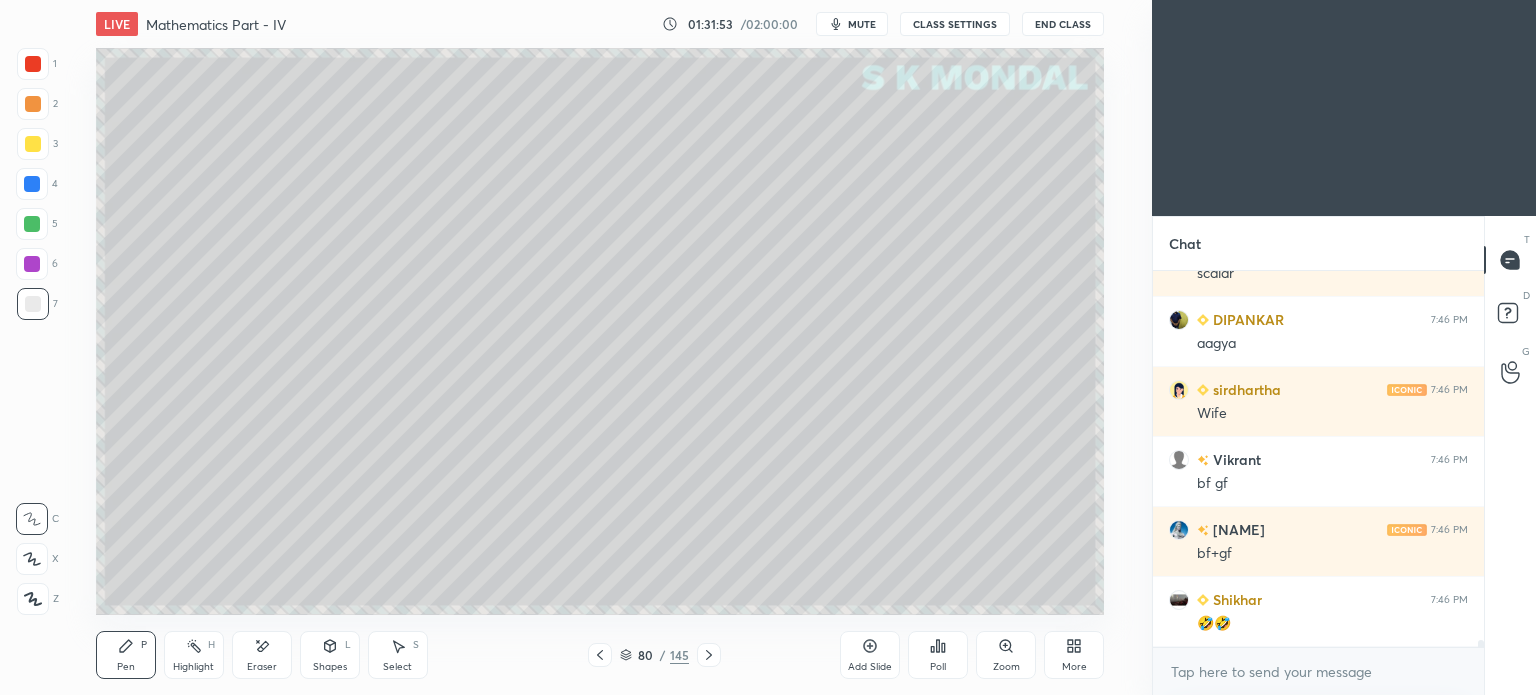 scroll, scrollTop: 19956, scrollLeft: 0, axis: vertical 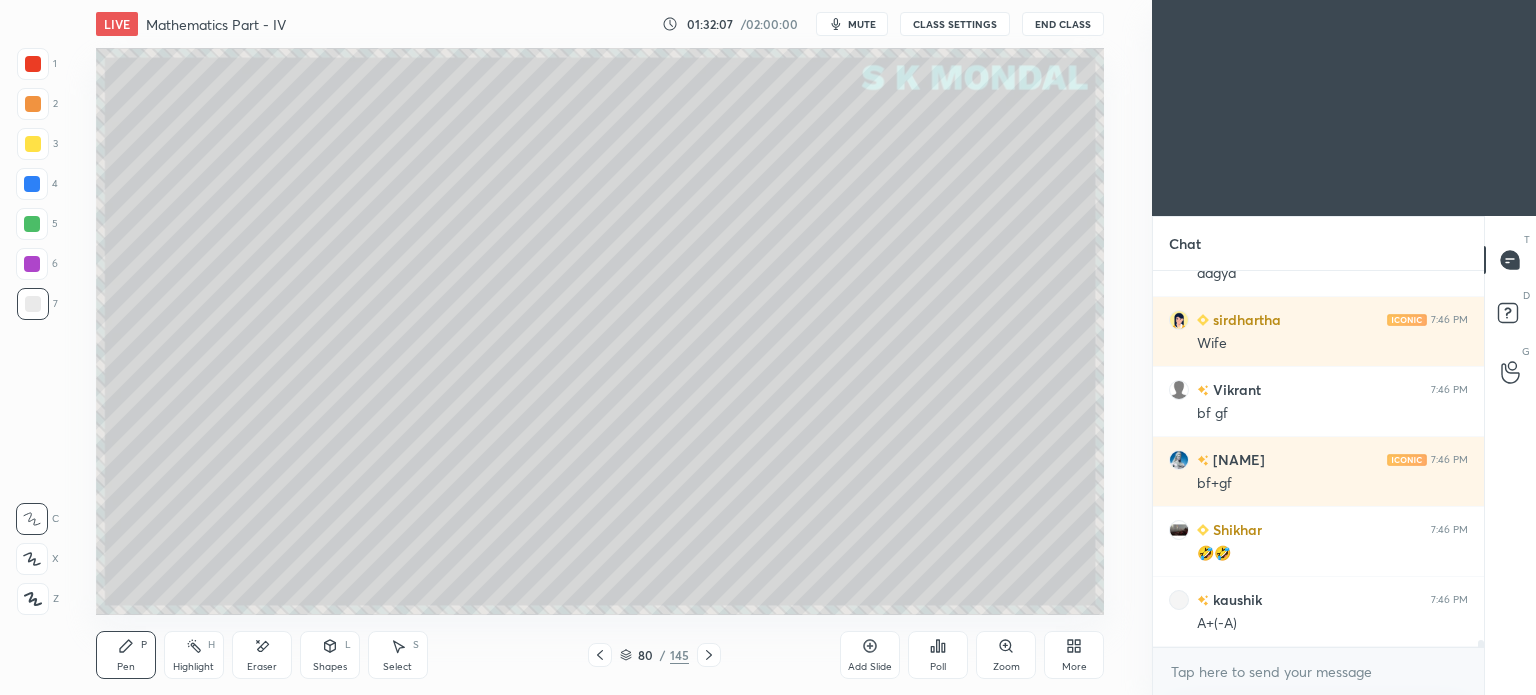 click at bounding box center (33, 304) 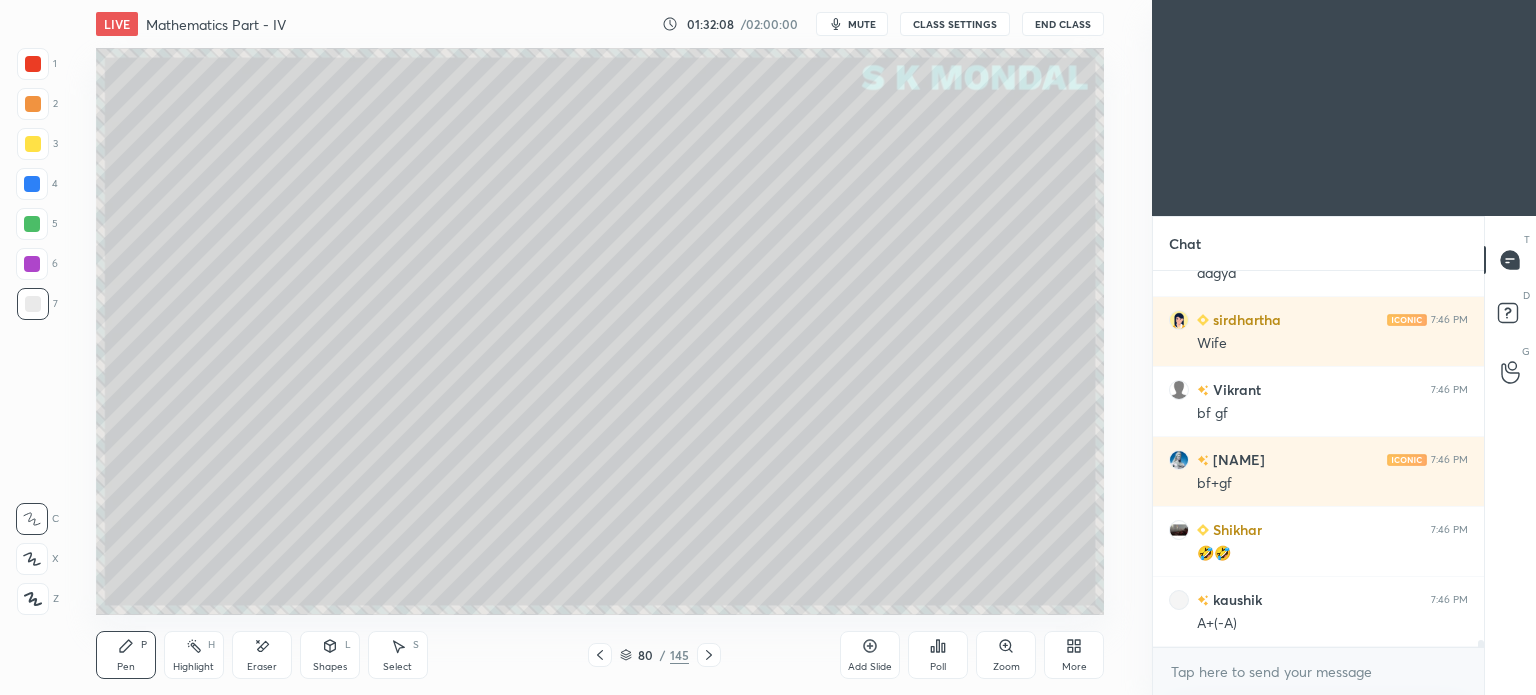 click at bounding box center [32, 224] 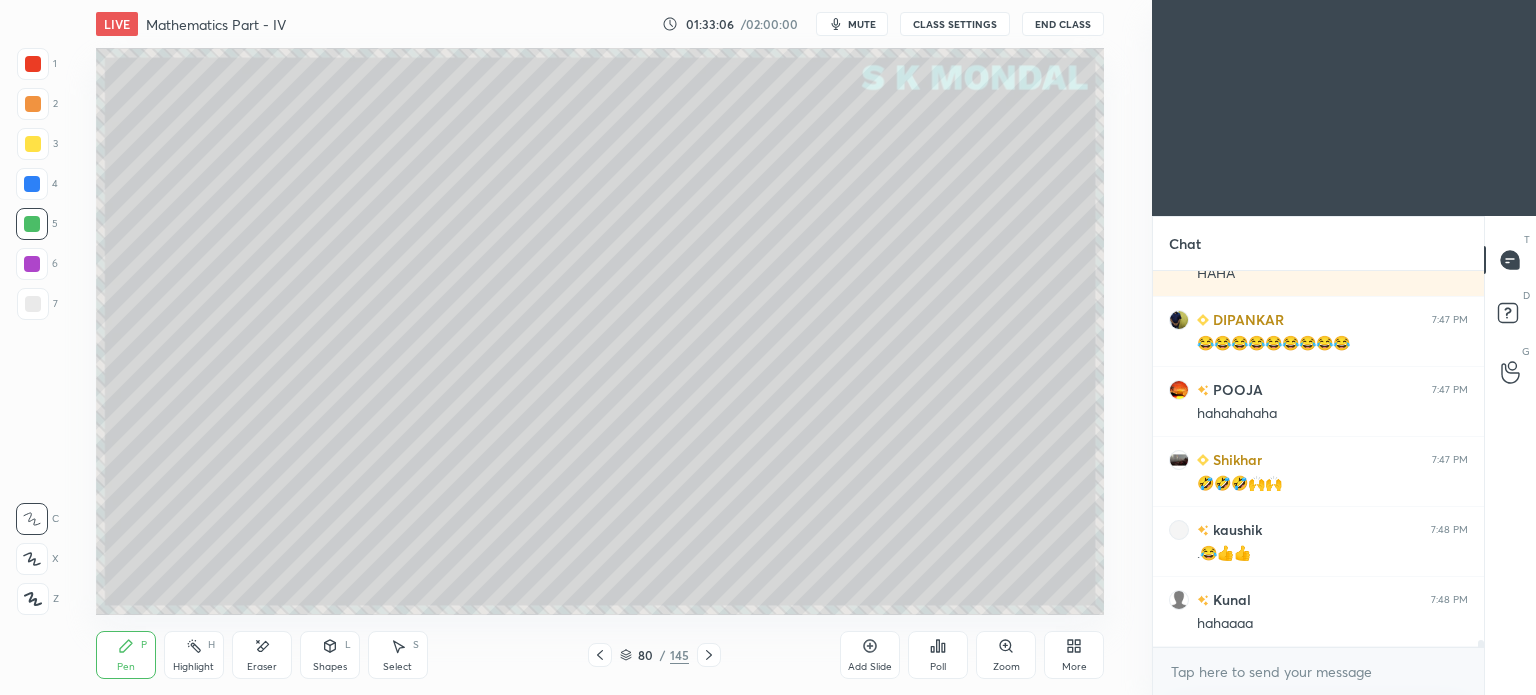 scroll, scrollTop: 20954, scrollLeft: 0, axis: vertical 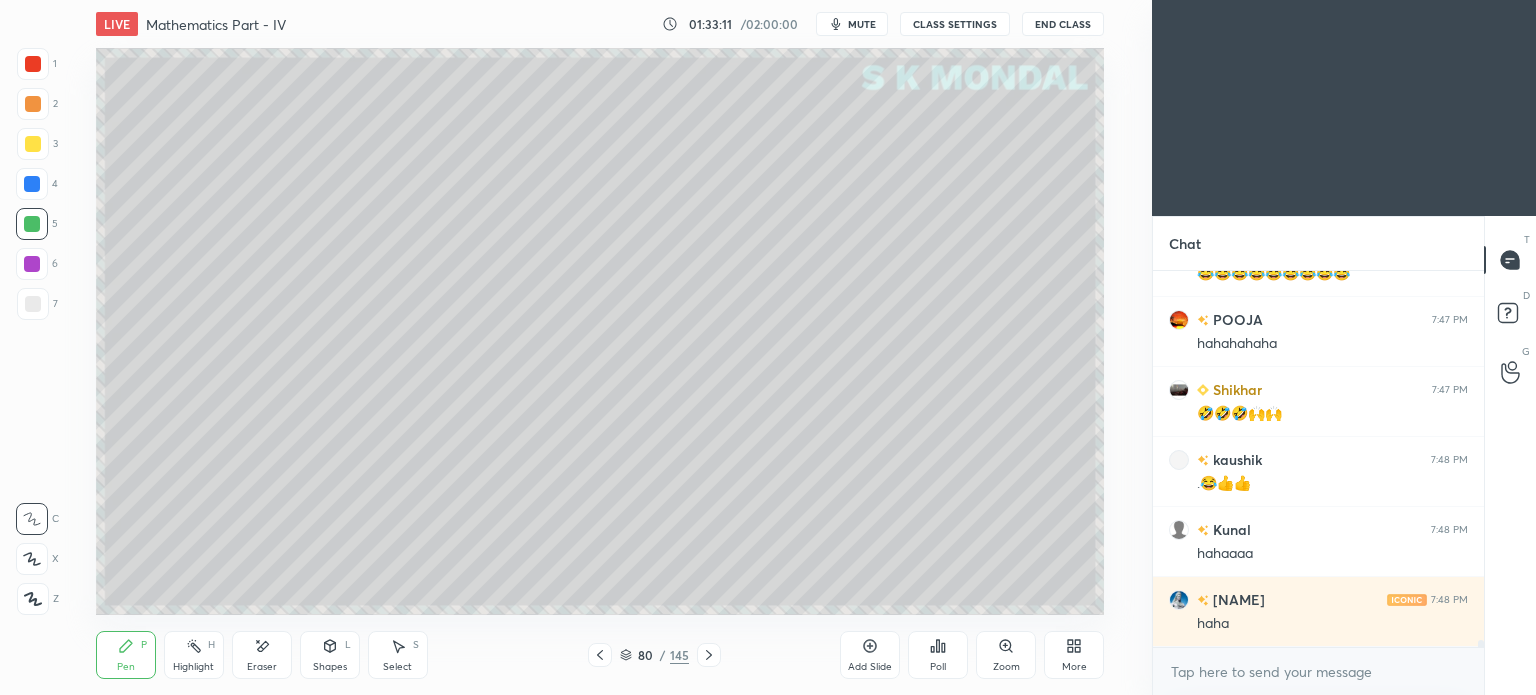 click at bounding box center (33, 304) 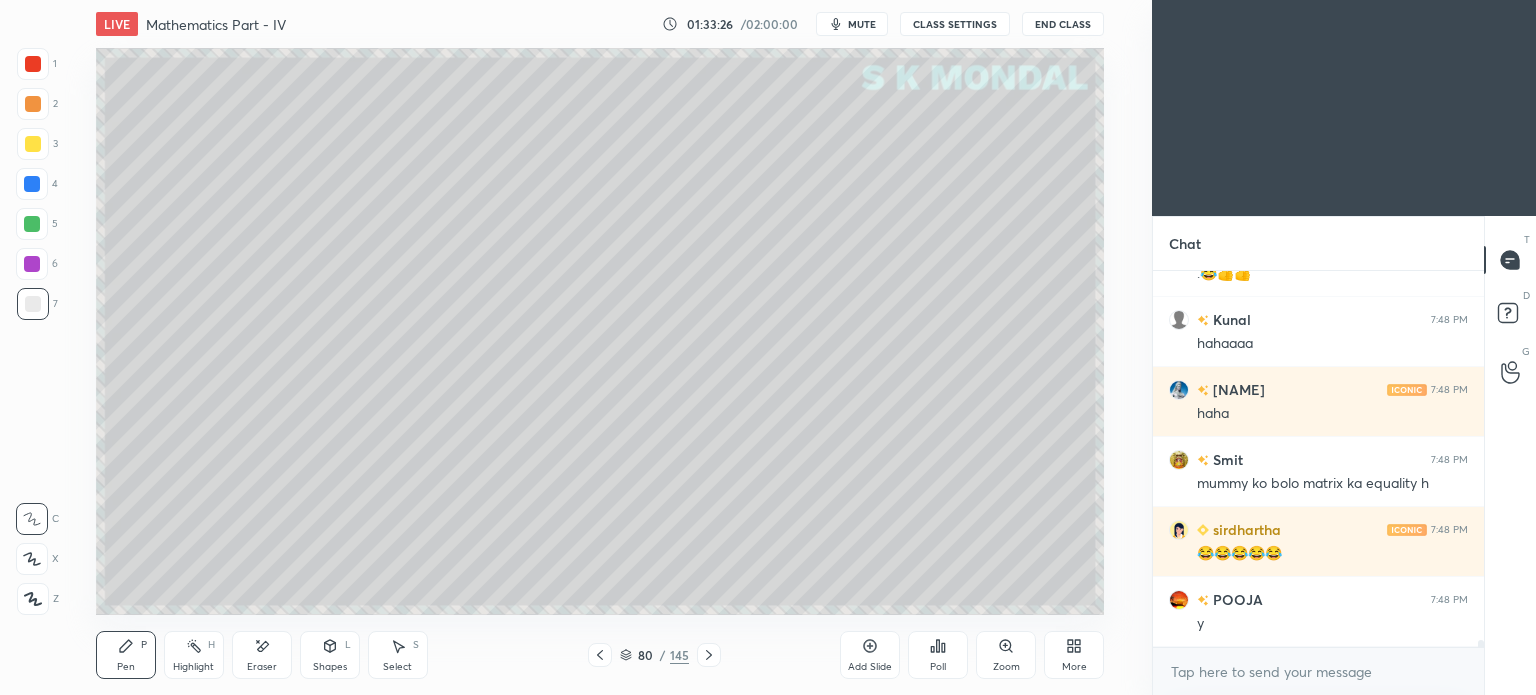 scroll, scrollTop: 21234, scrollLeft: 0, axis: vertical 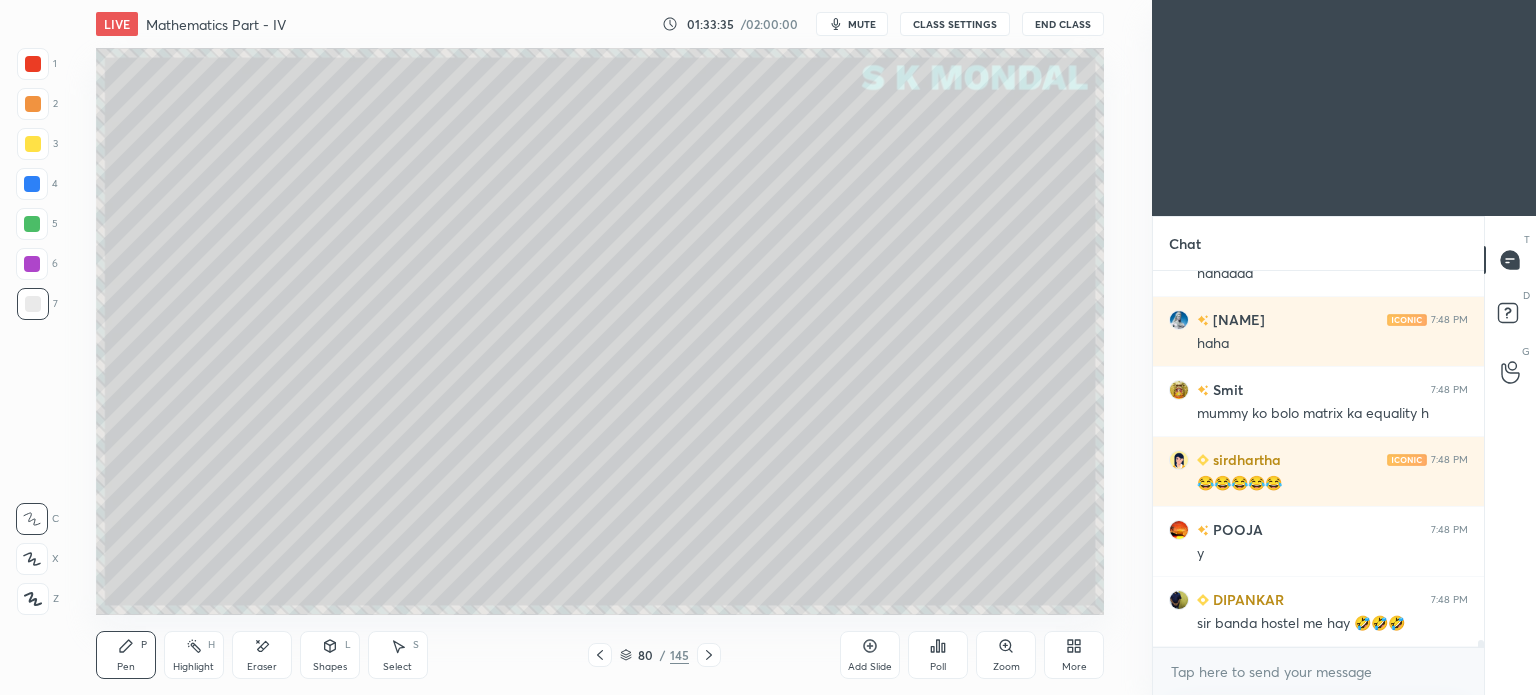 click at bounding box center [33, 104] 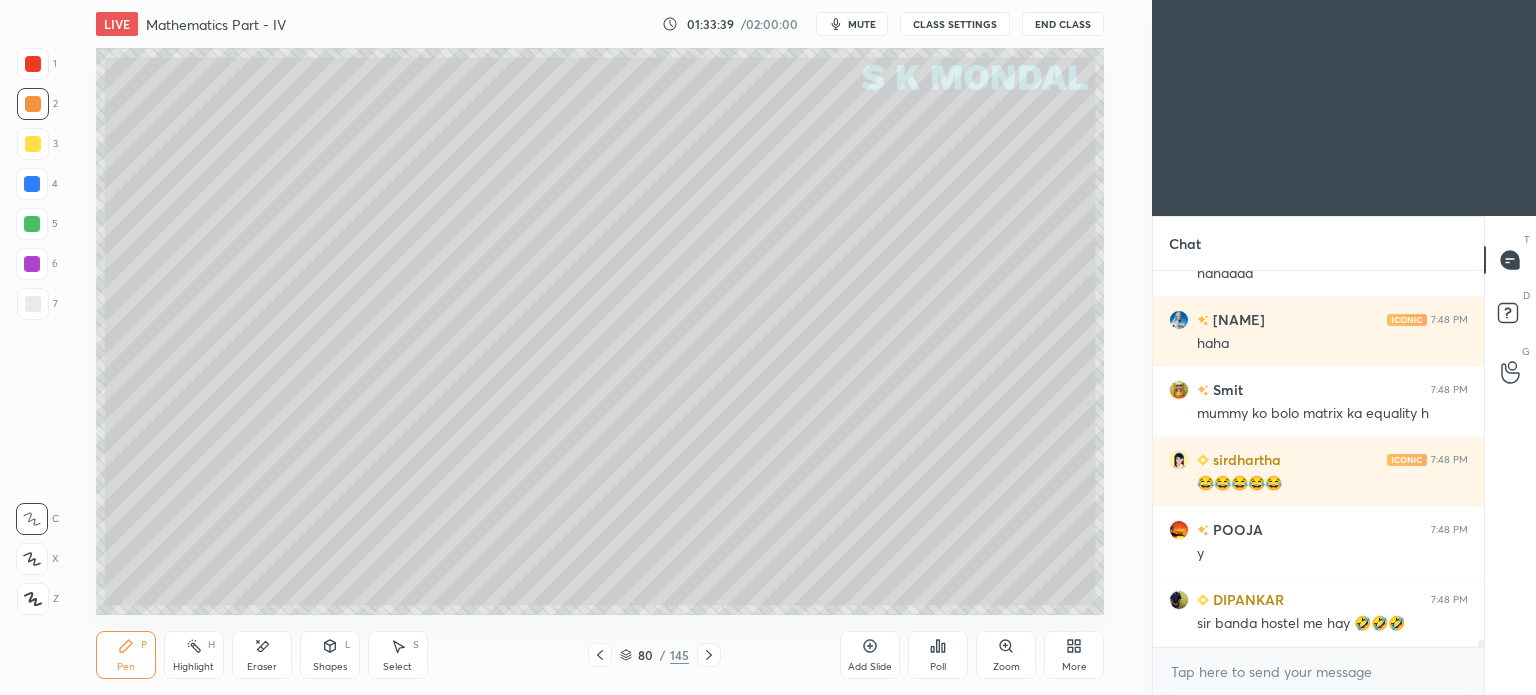 scroll, scrollTop: 330, scrollLeft: 325, axis: both 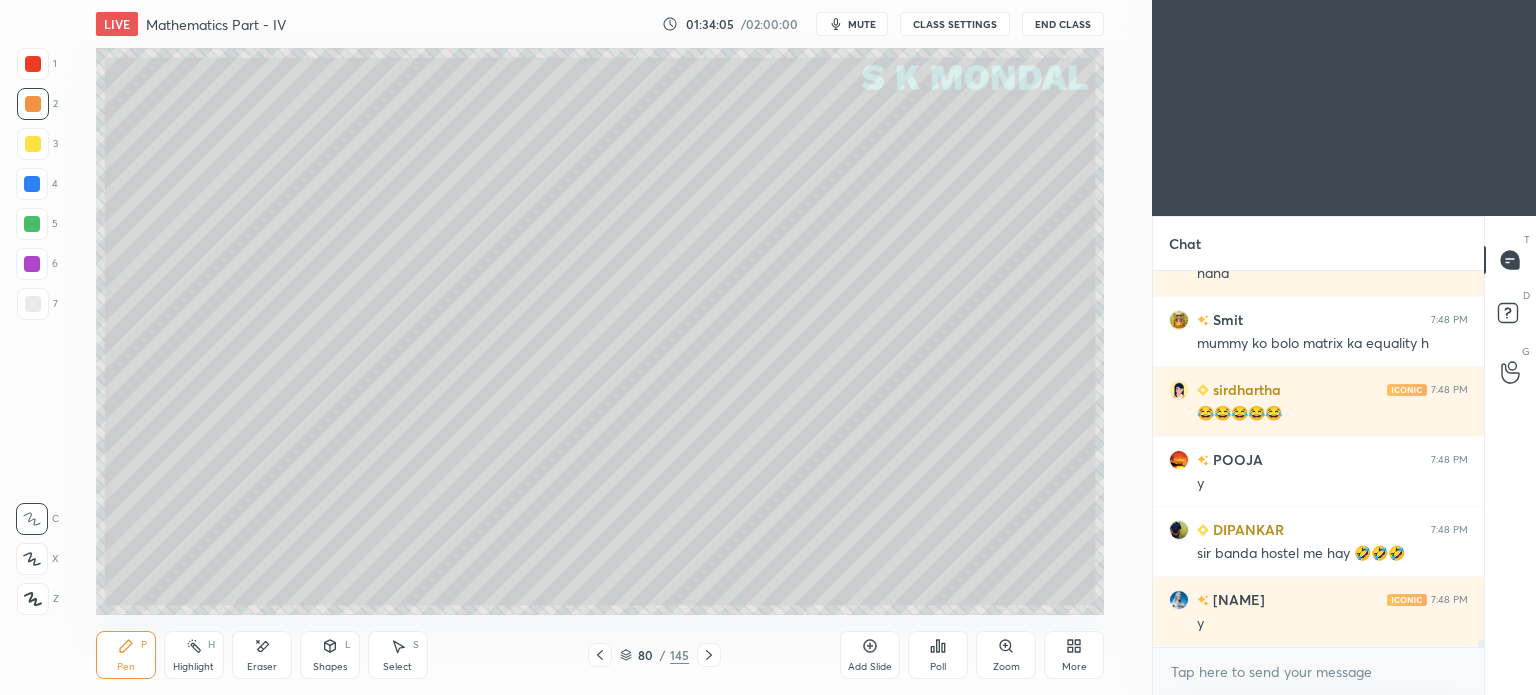 click 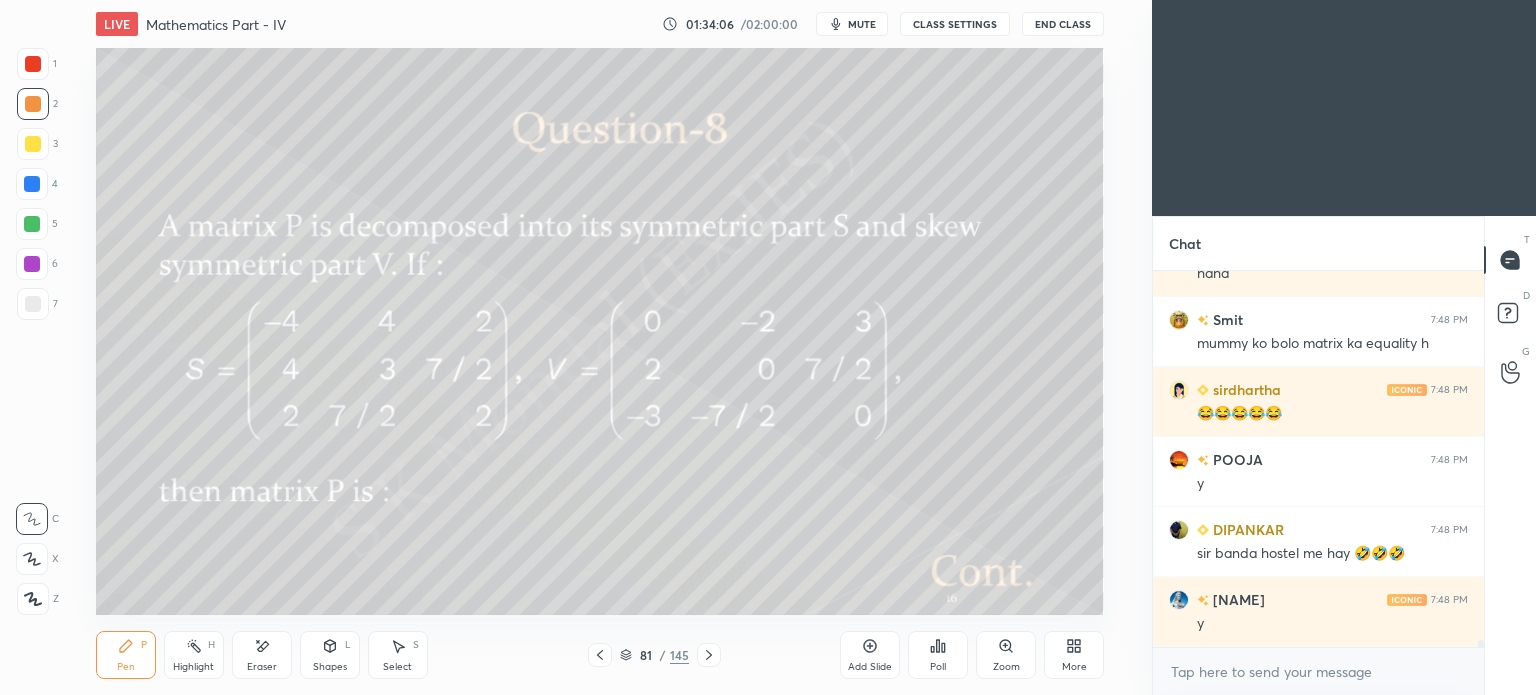 click 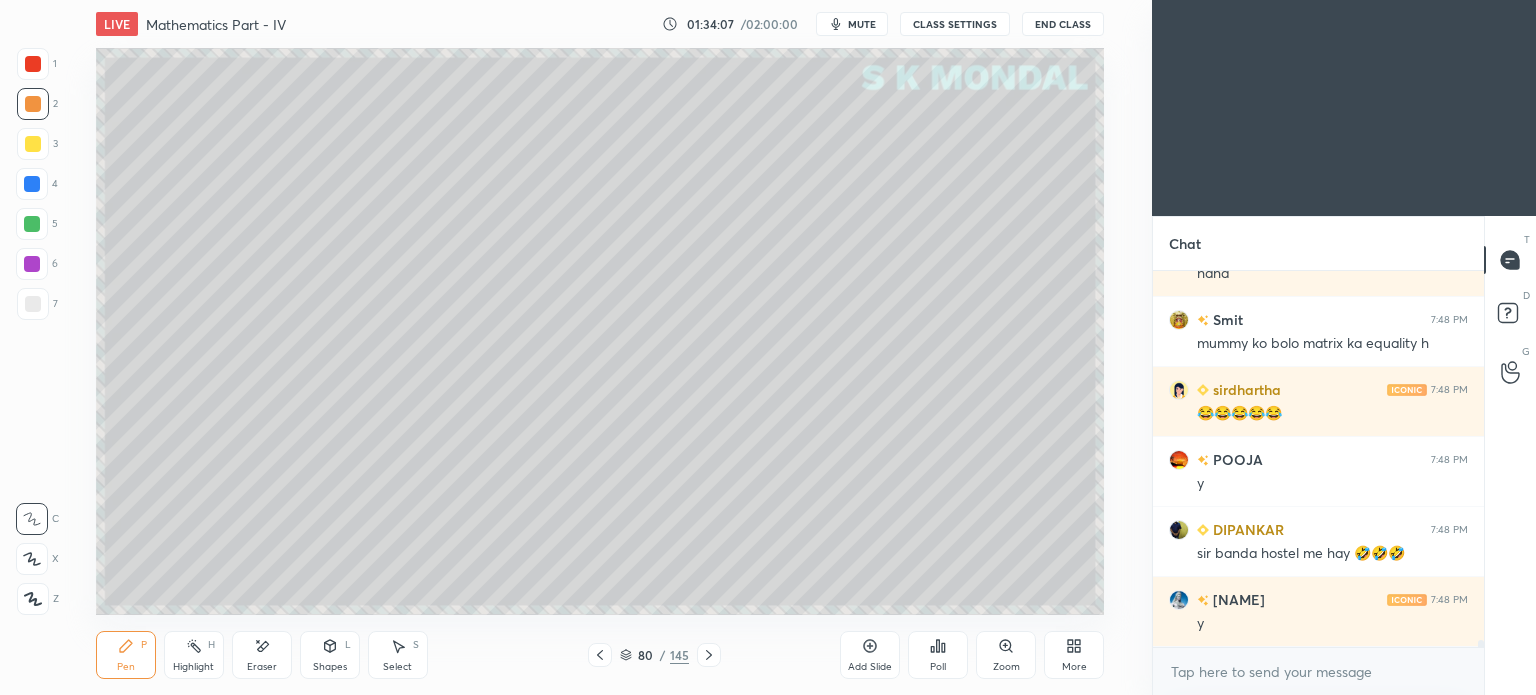 click 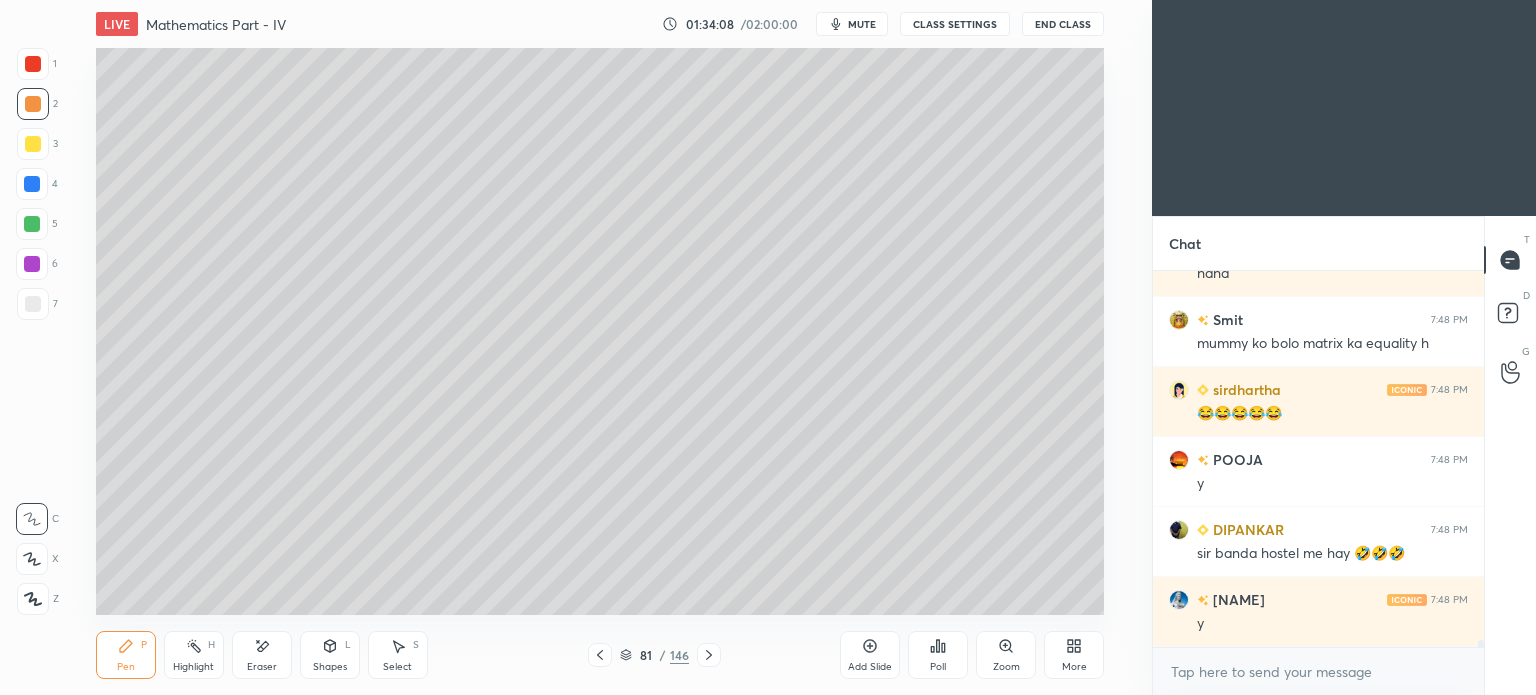 click at bounding box center [33, 144] 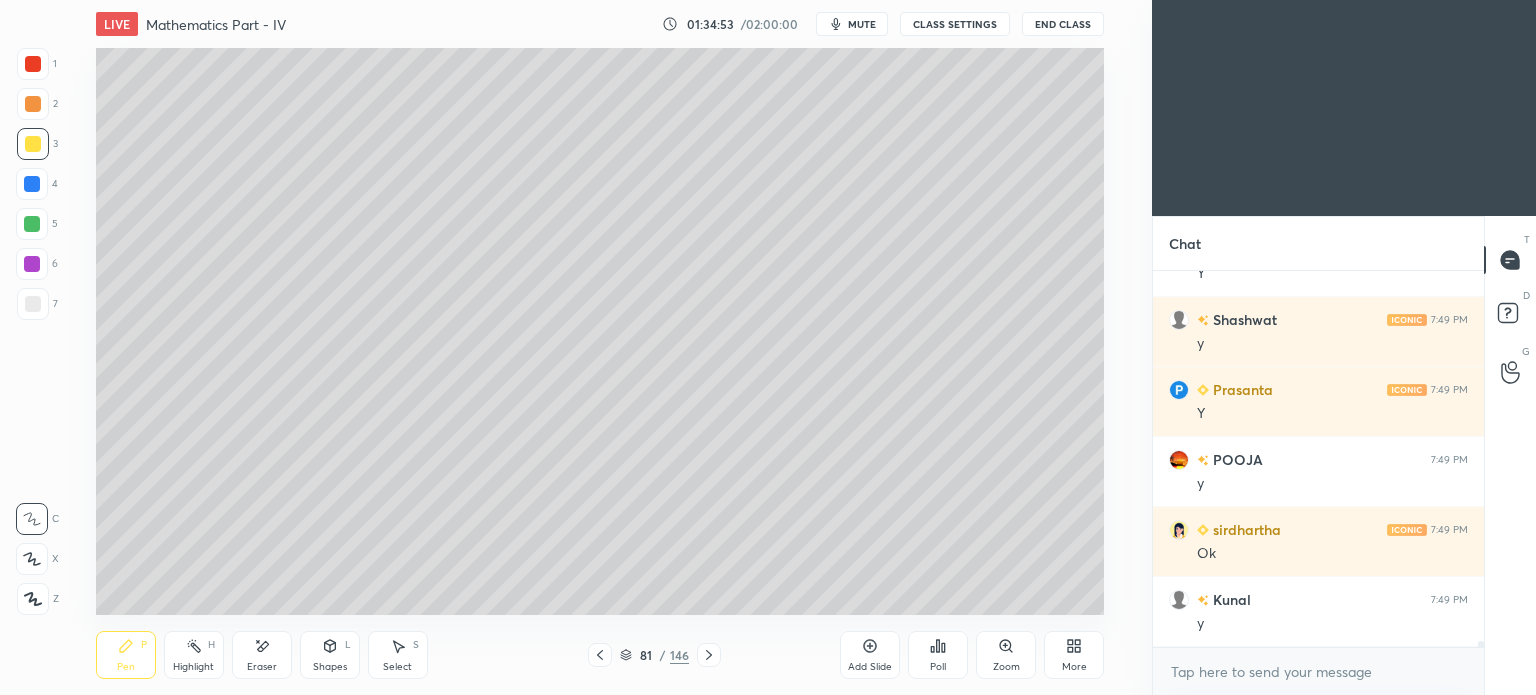 scroll, scrollTop: 21934, scrollLeft: 0, axis: vertical 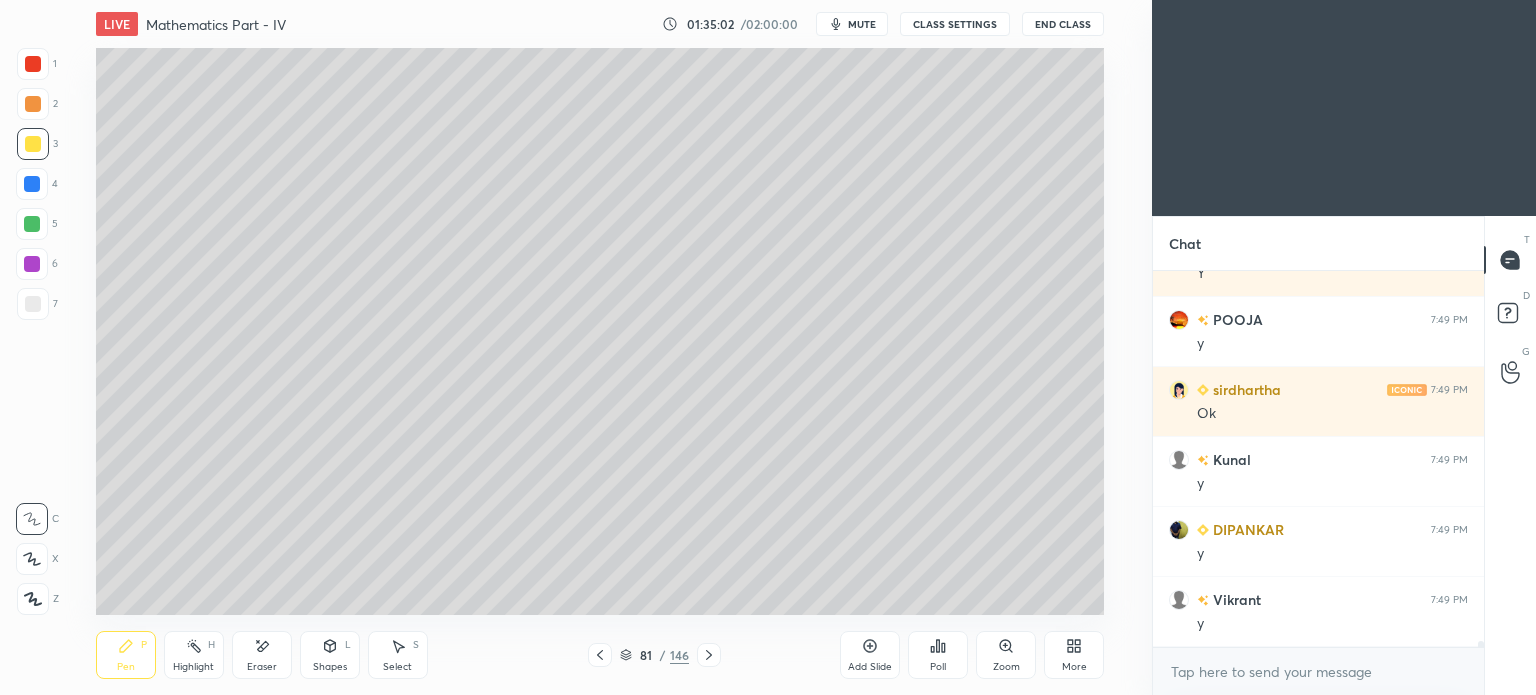 click 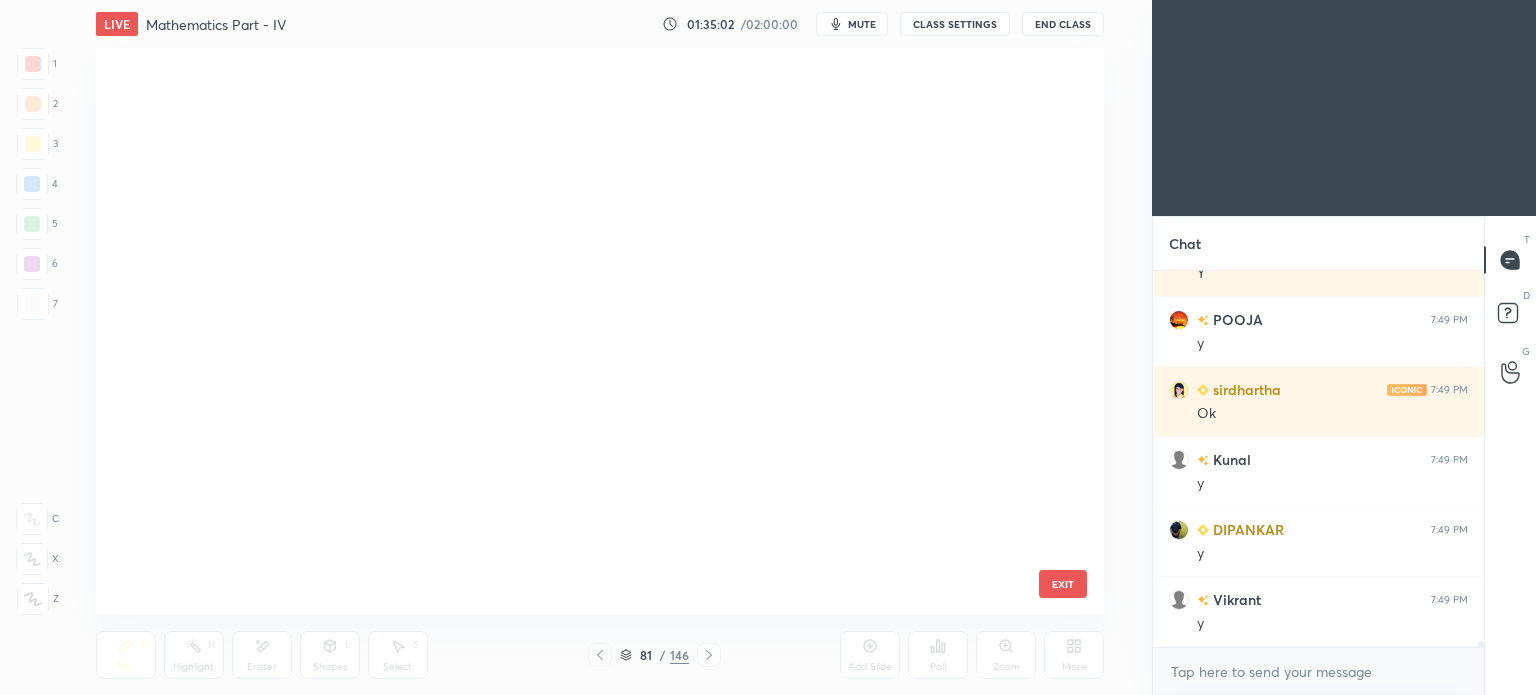 scroll, scrollTop: 4131, scrollLeft: 0, axis: vertical 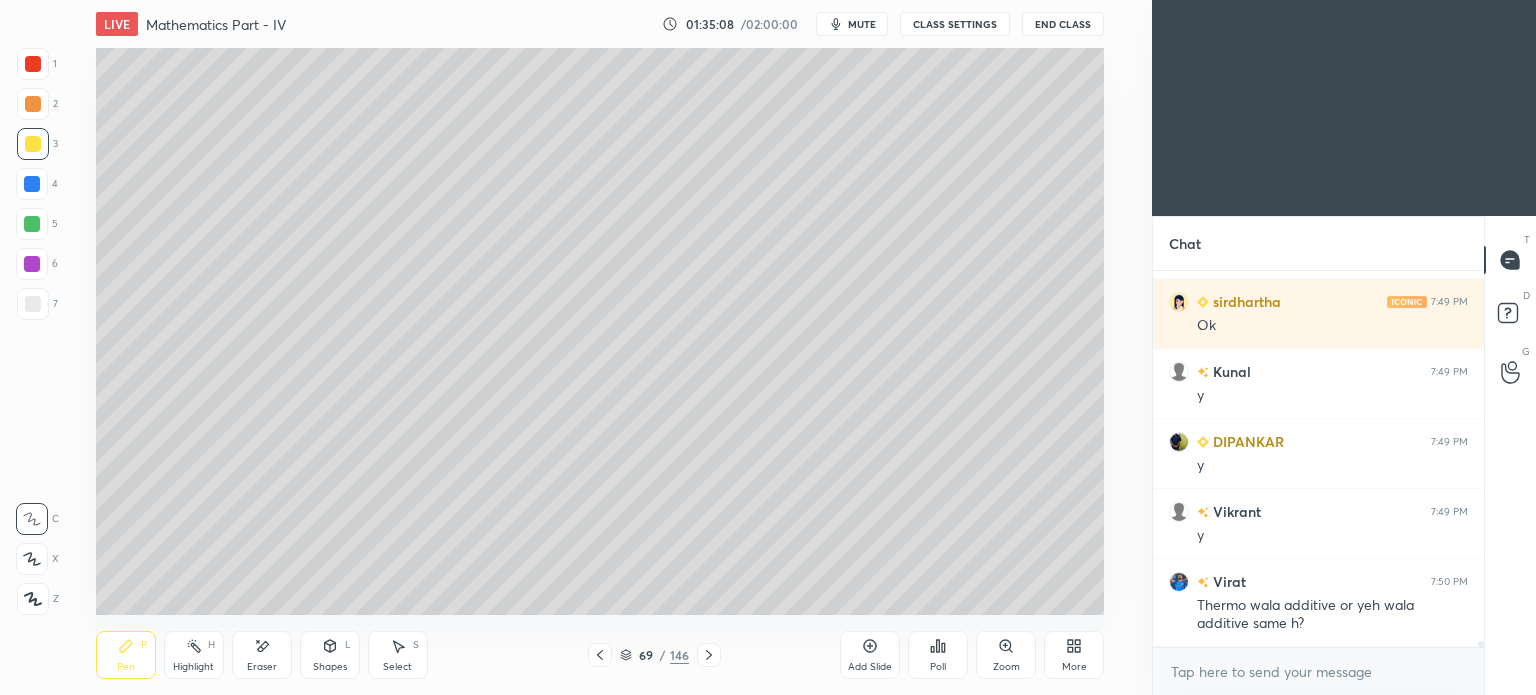 click 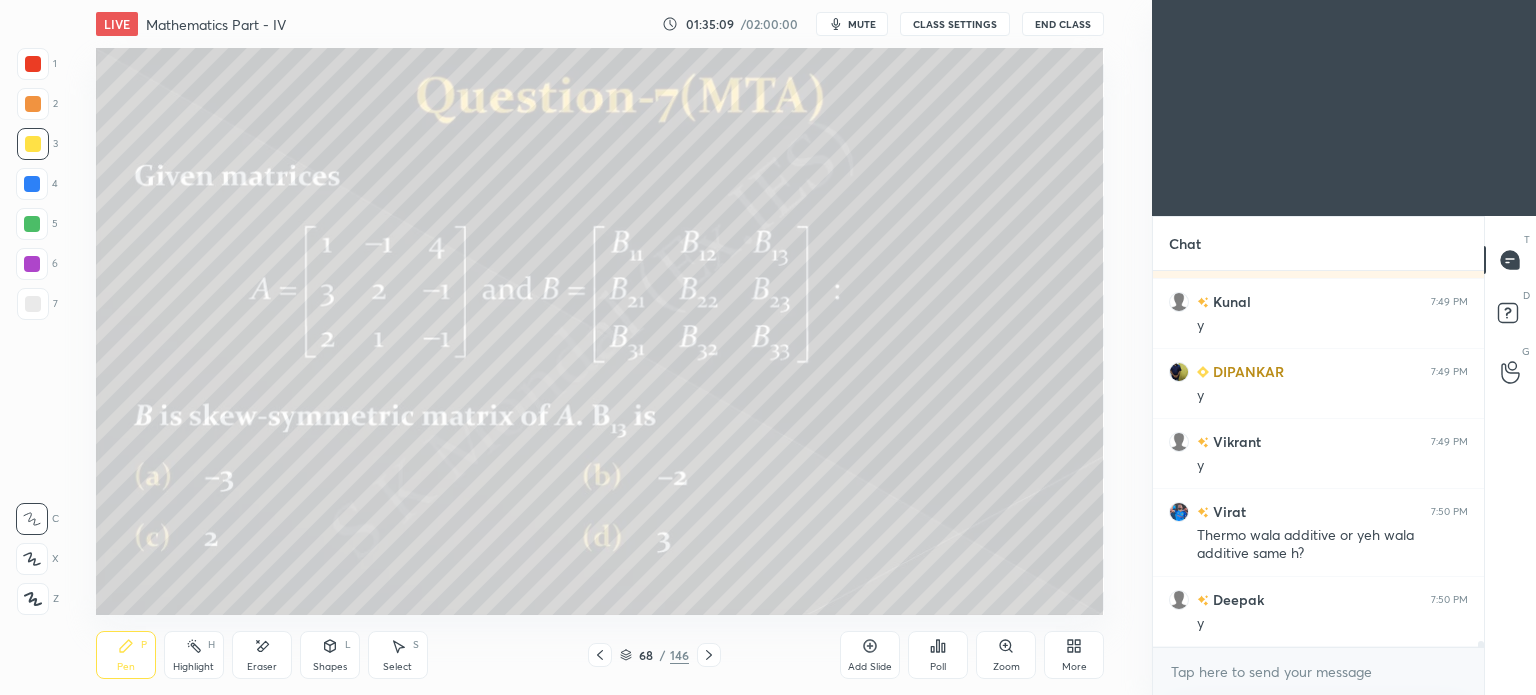 click 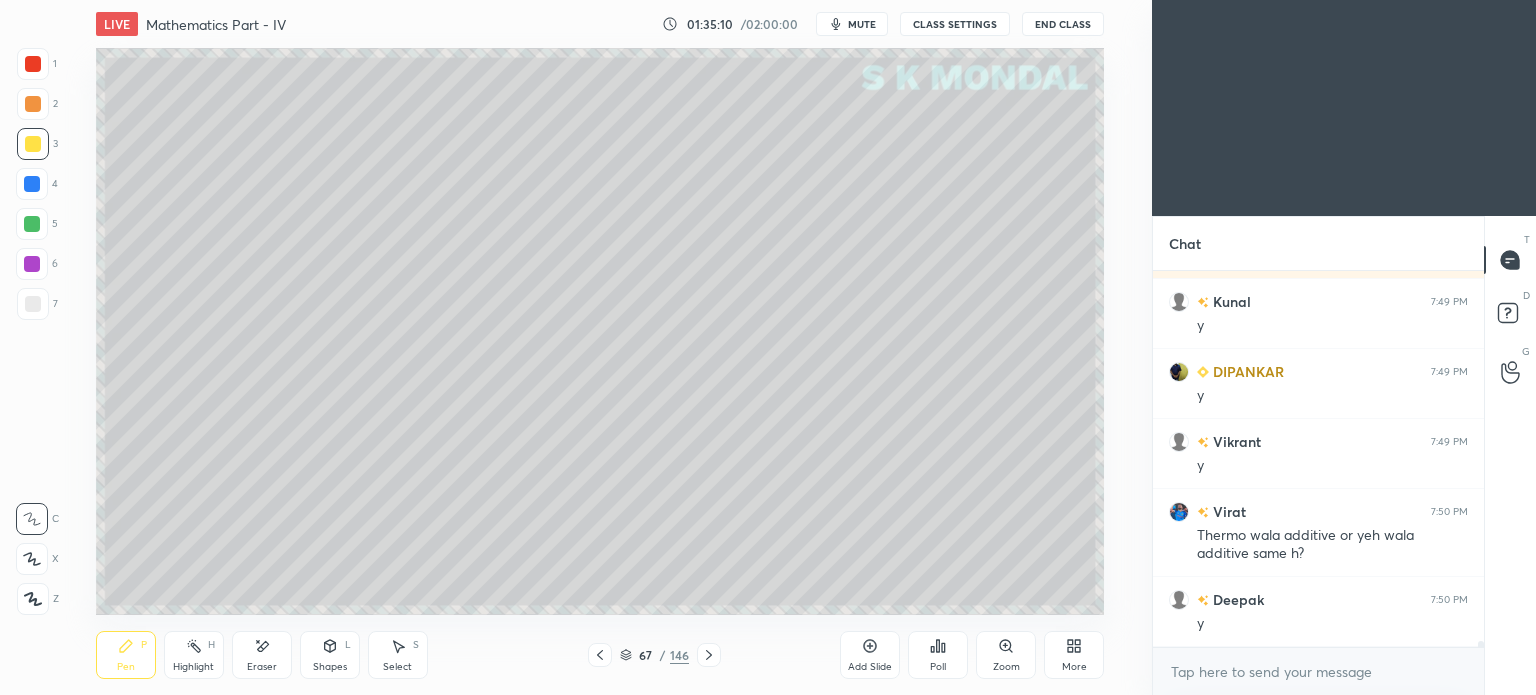 click 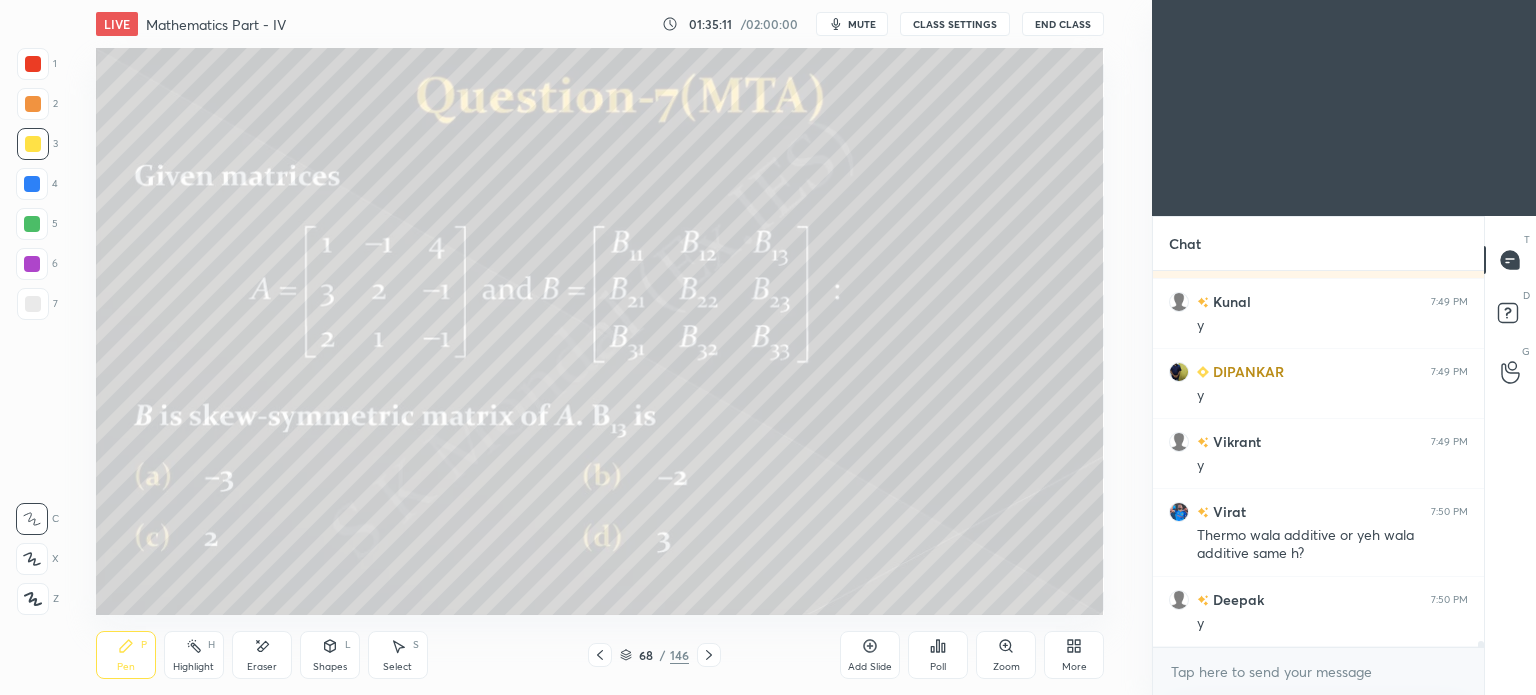 click 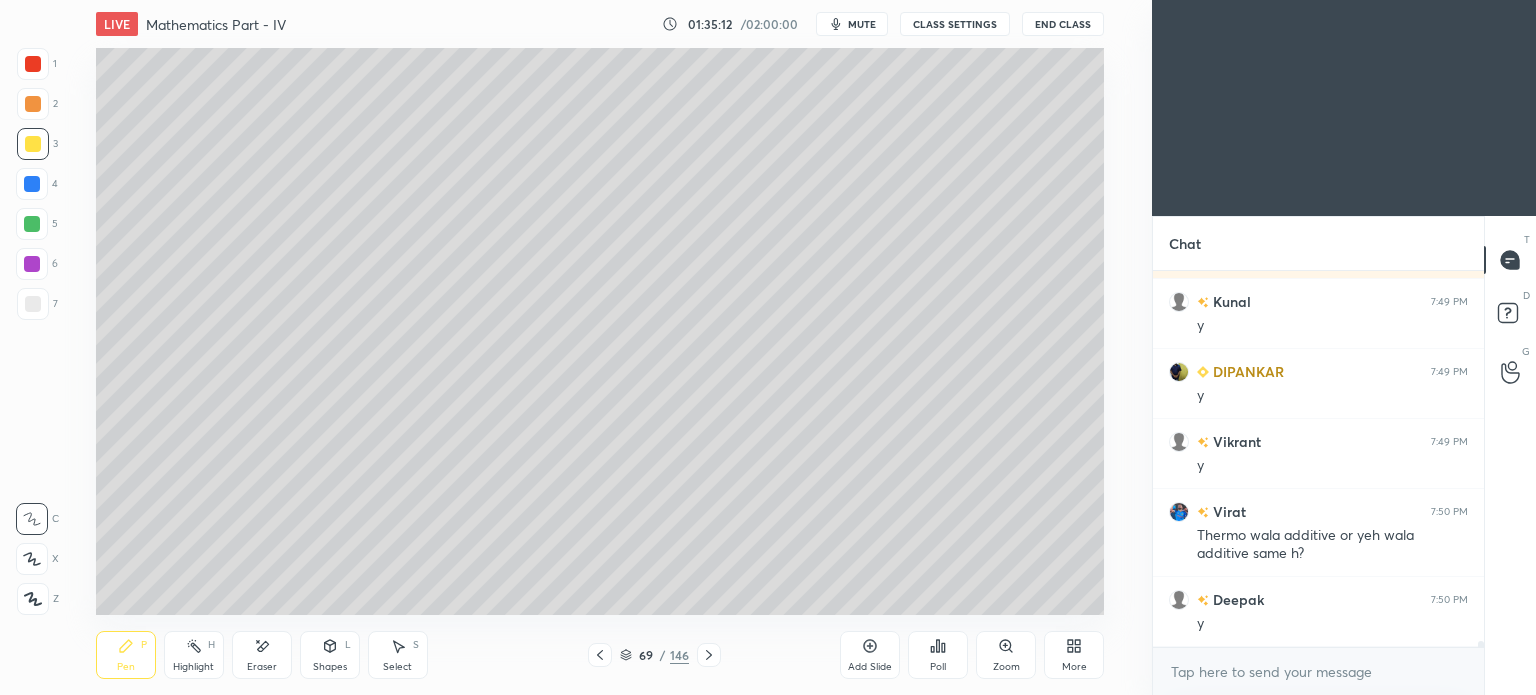 scroll, scrollTop: 22162, scrollLeft: 0, axis: vertical 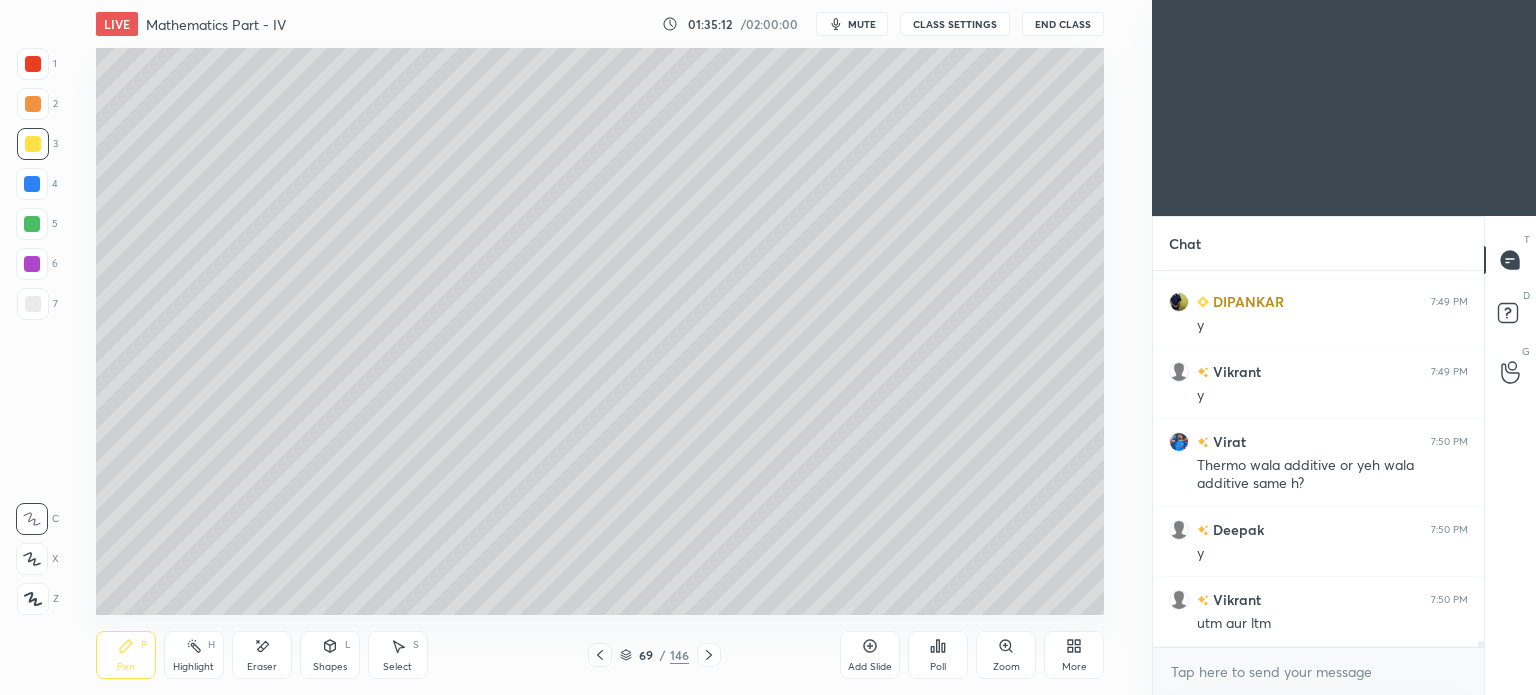 click 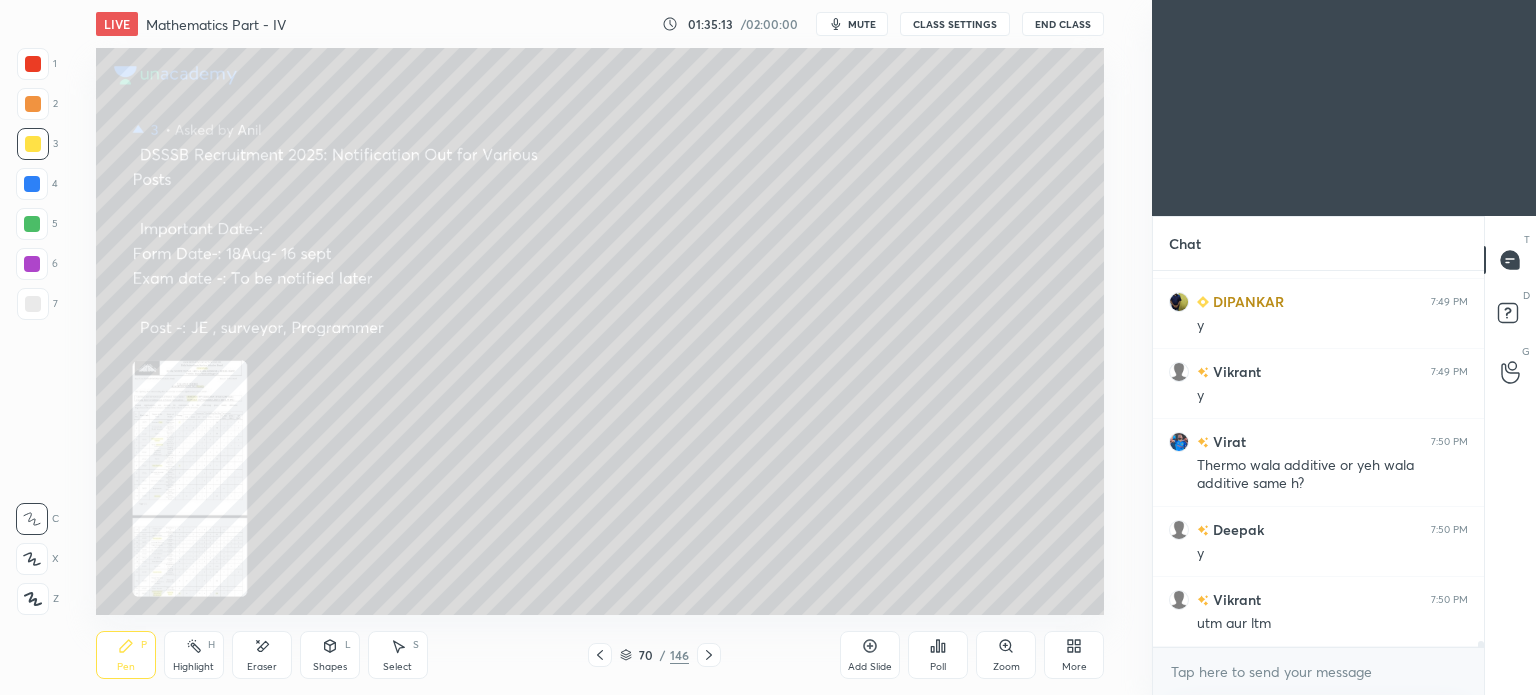 click 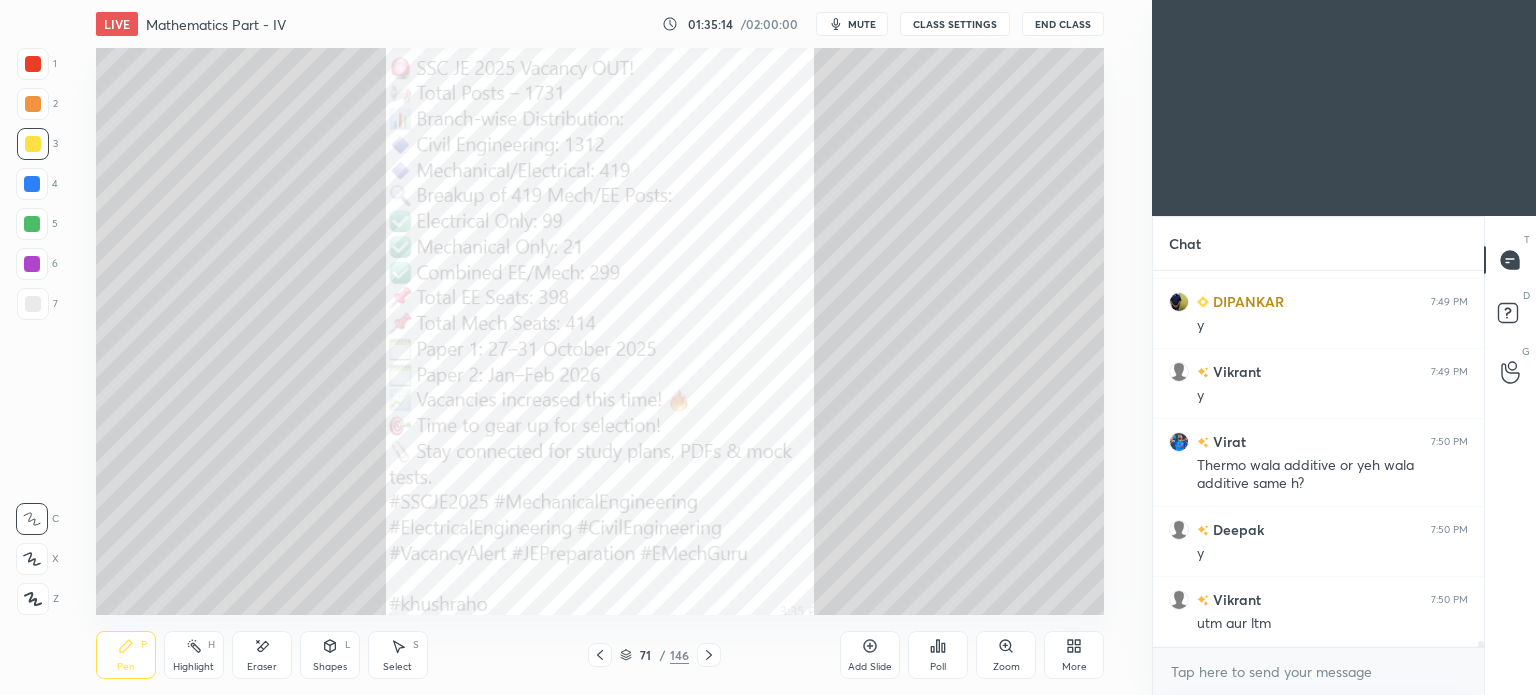 click 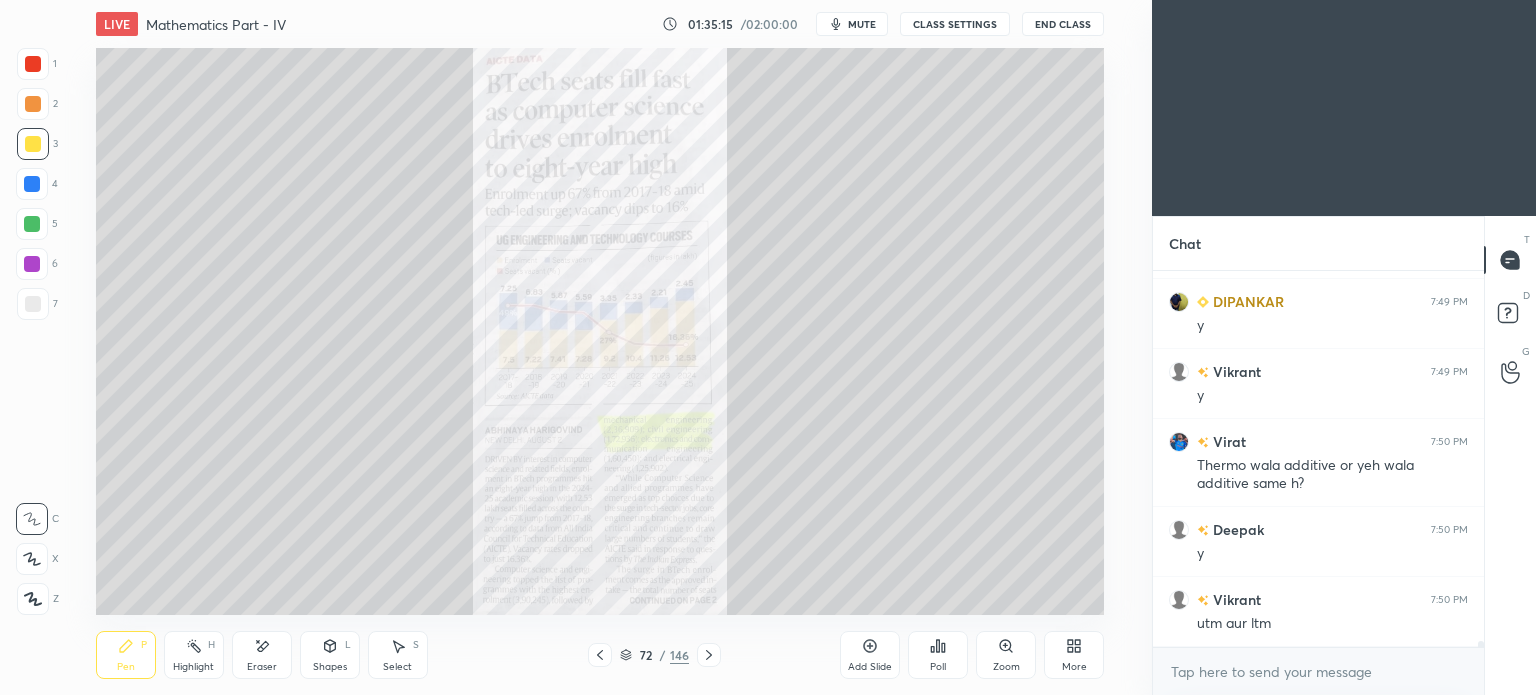 click 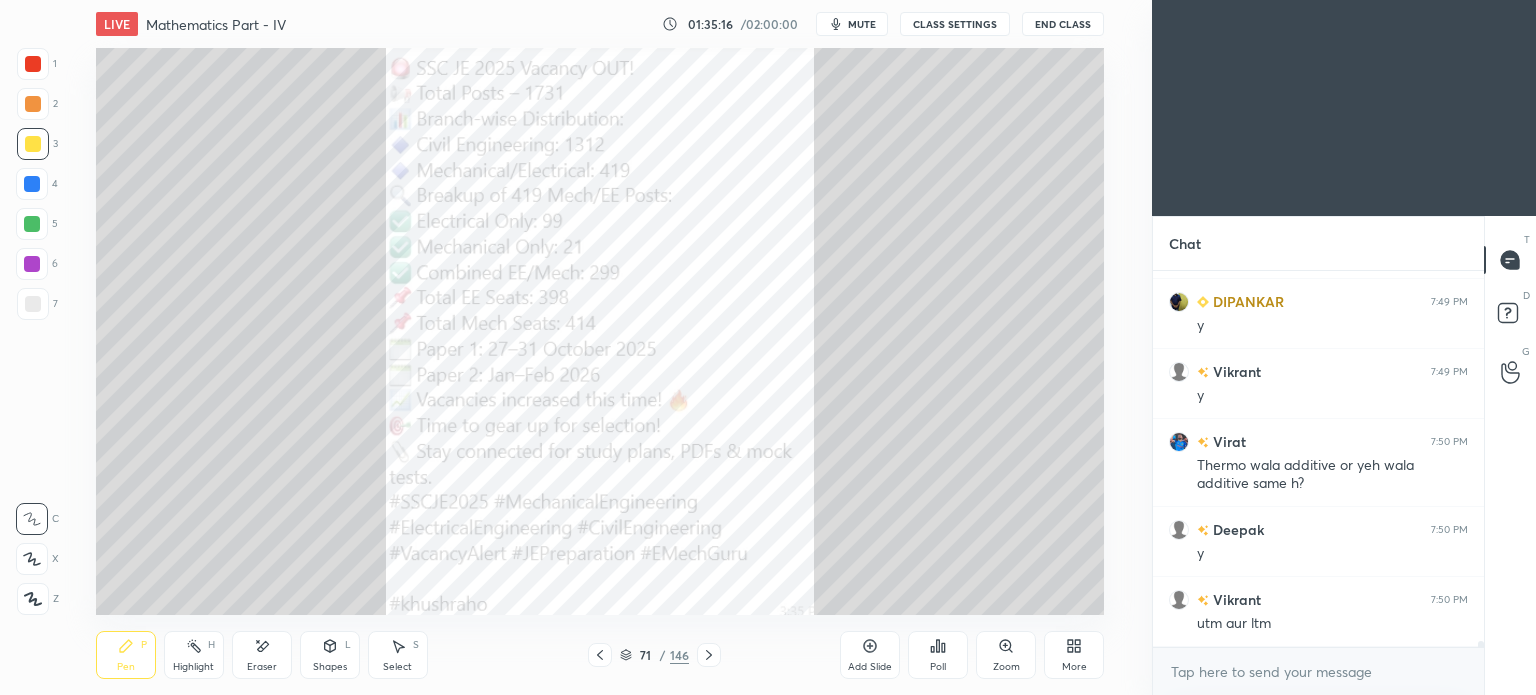 click 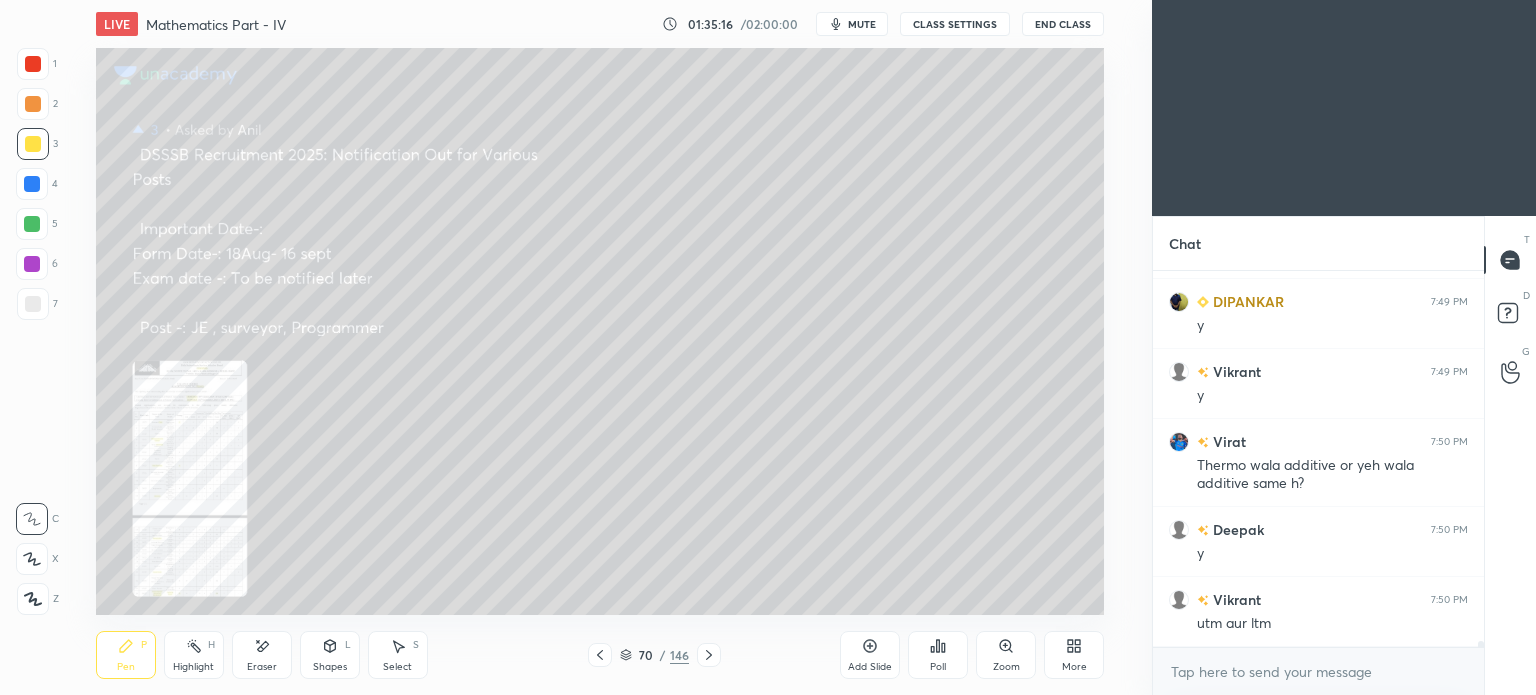 click 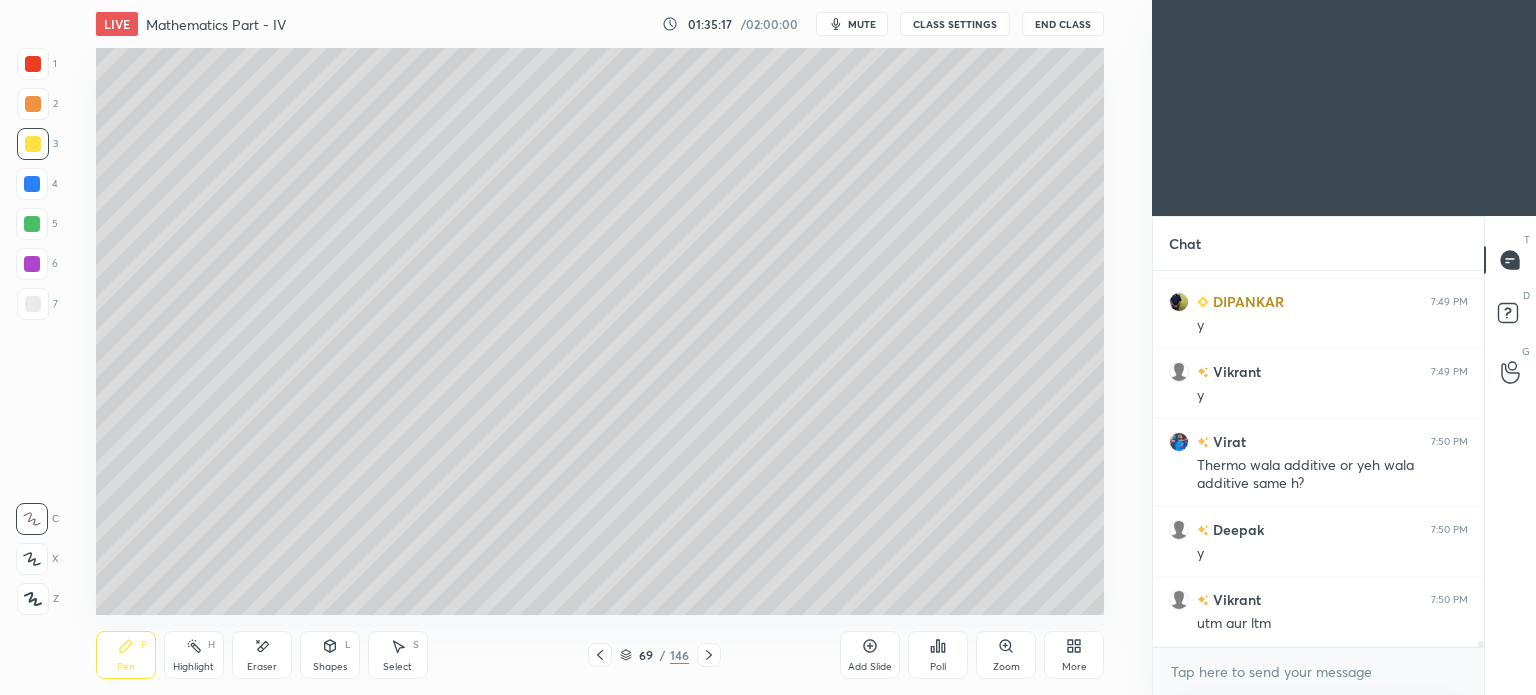 scroll, scrollTop: 22232, scrollLeft: 0, axis: vertical 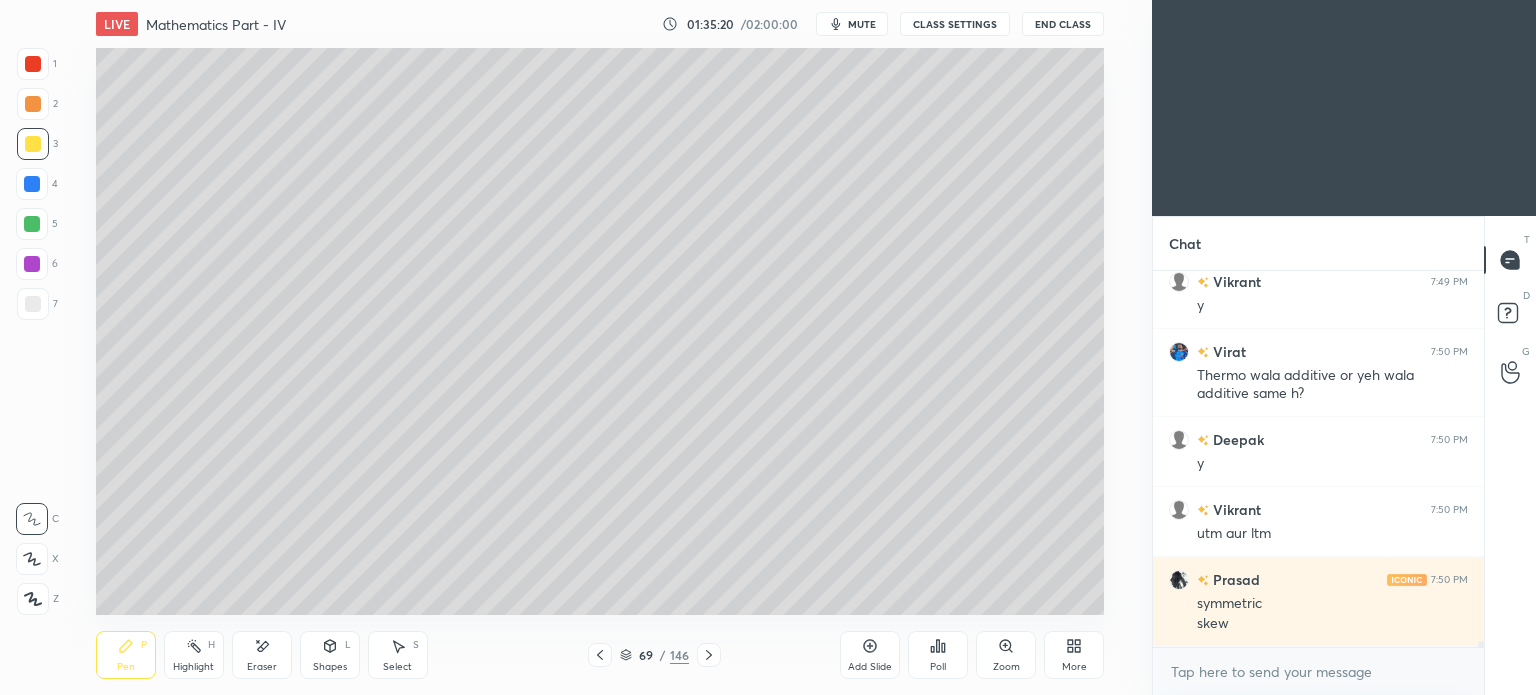 click 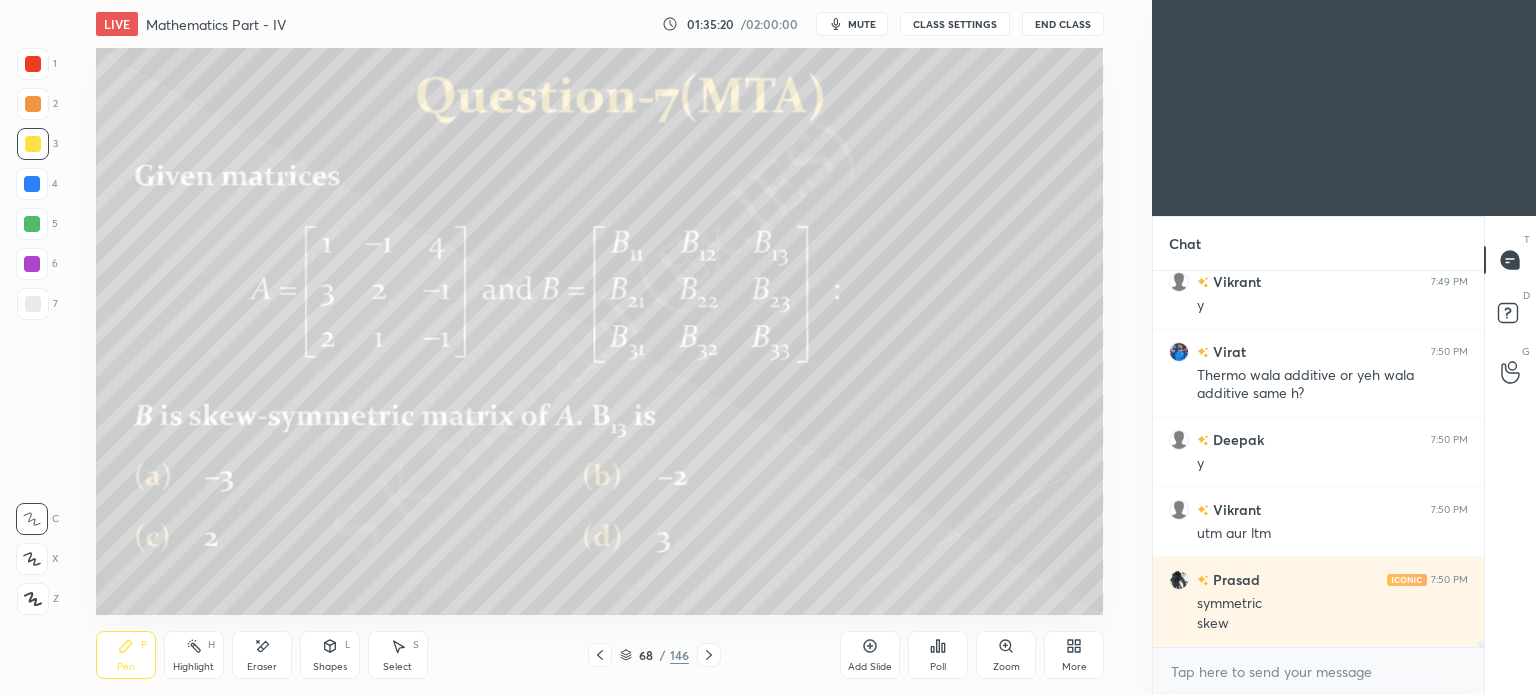 click 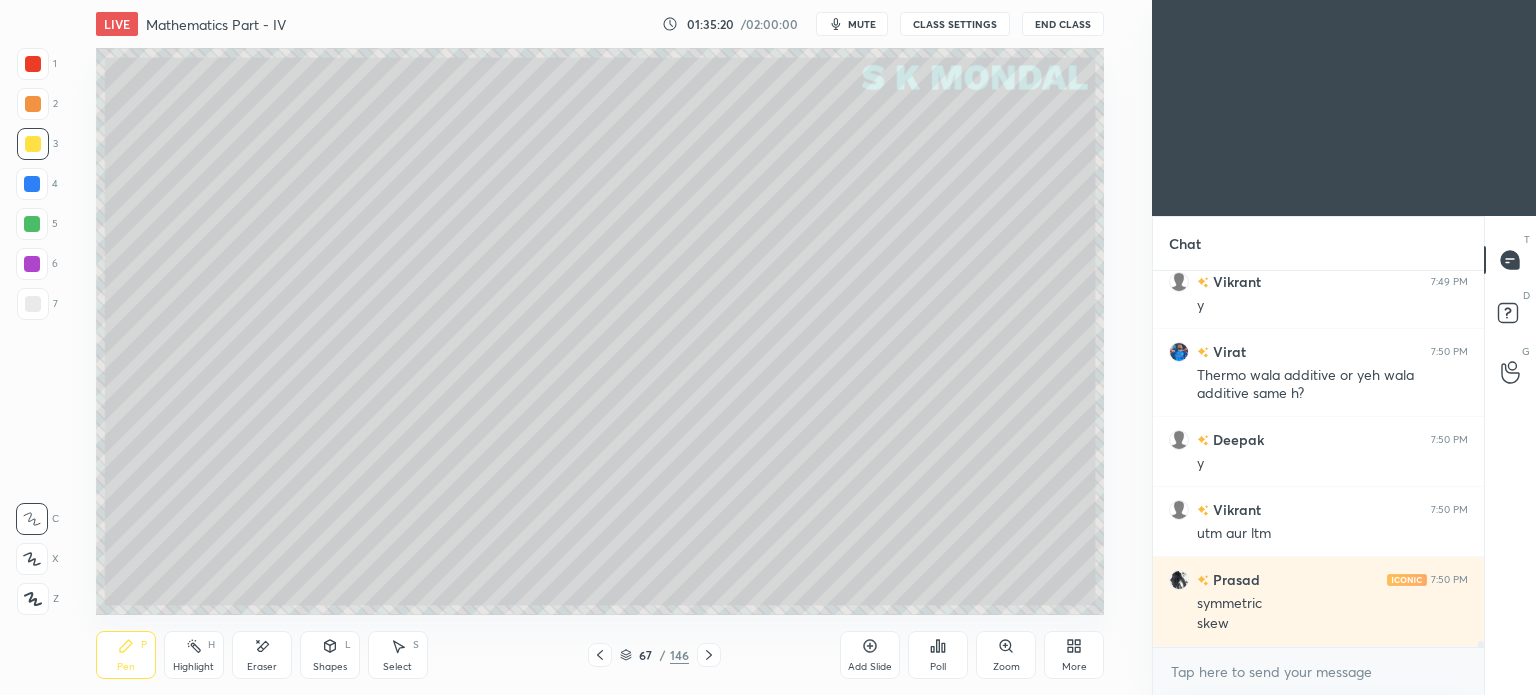 click 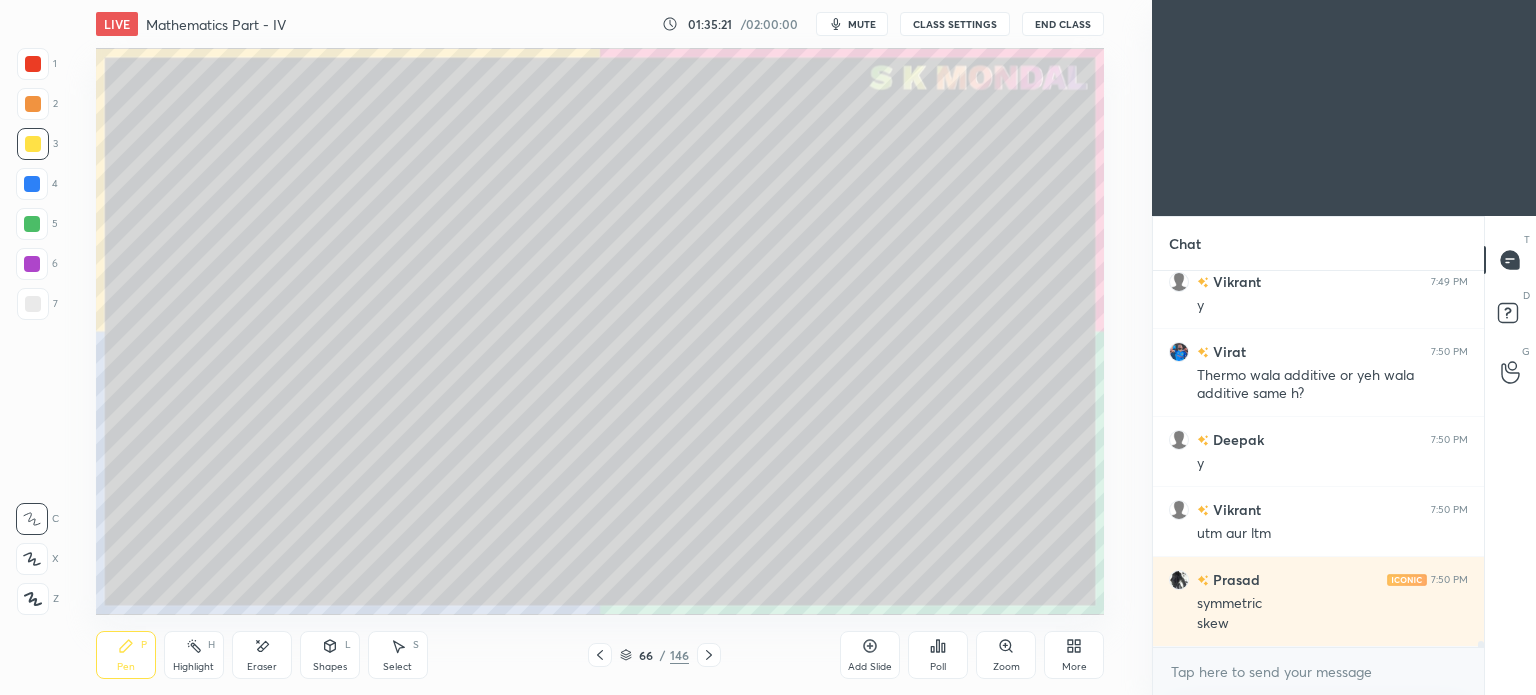 click 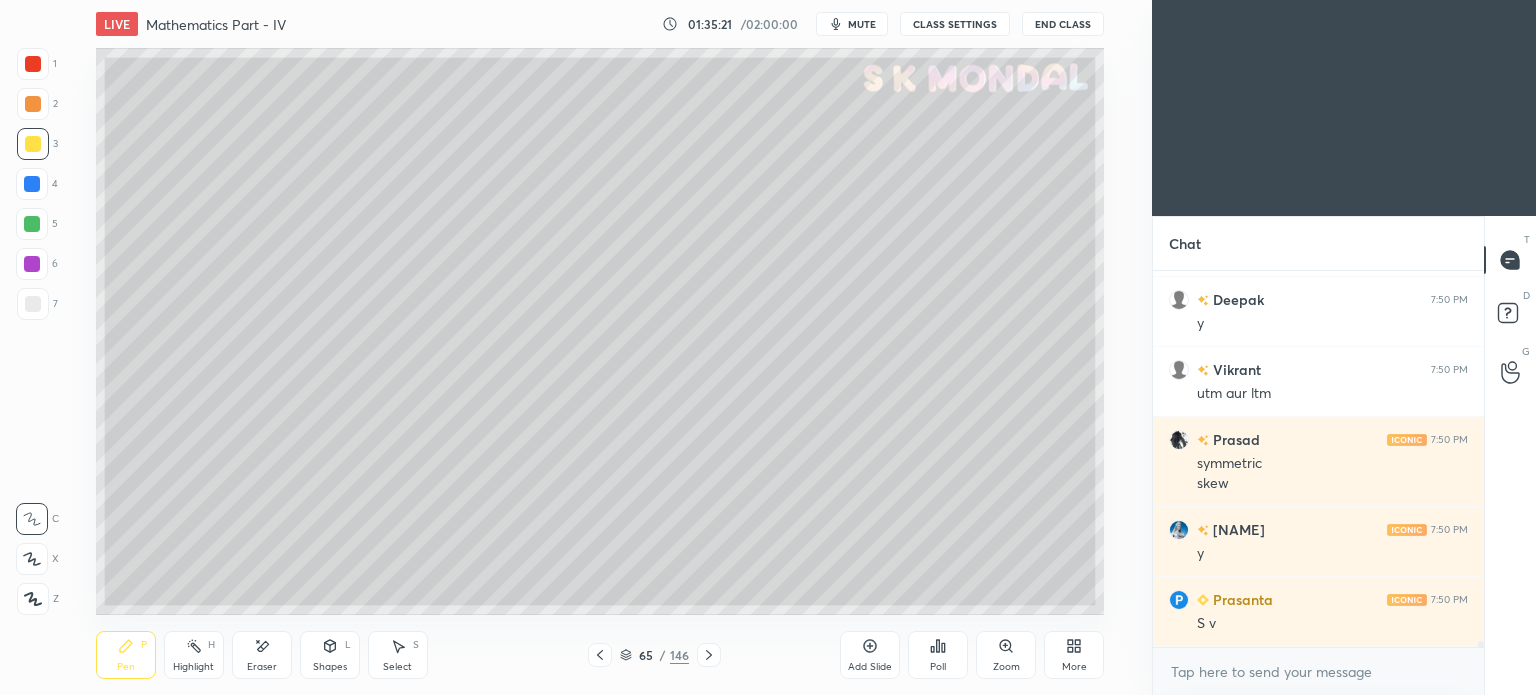 scroll, scrollTop: 22462, scrollLeft: 0, axis: vertical 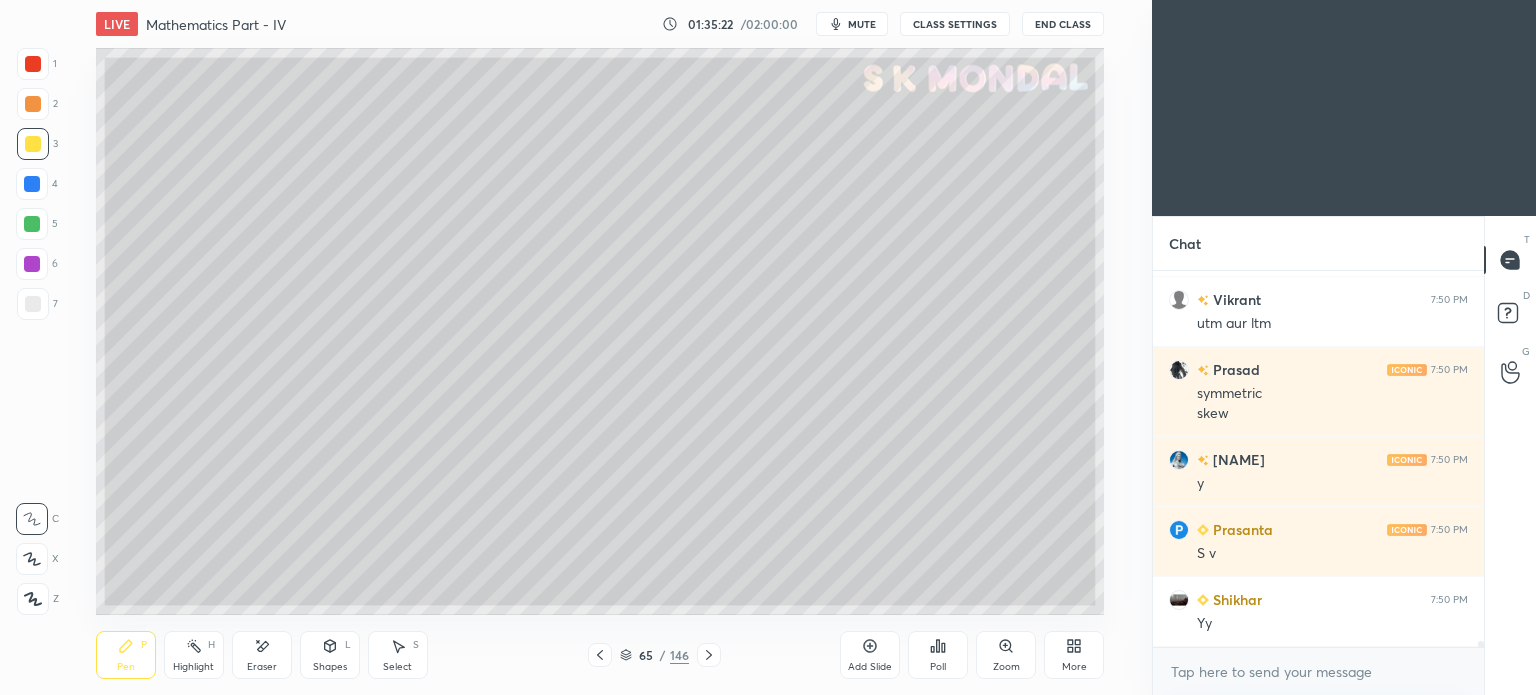 click 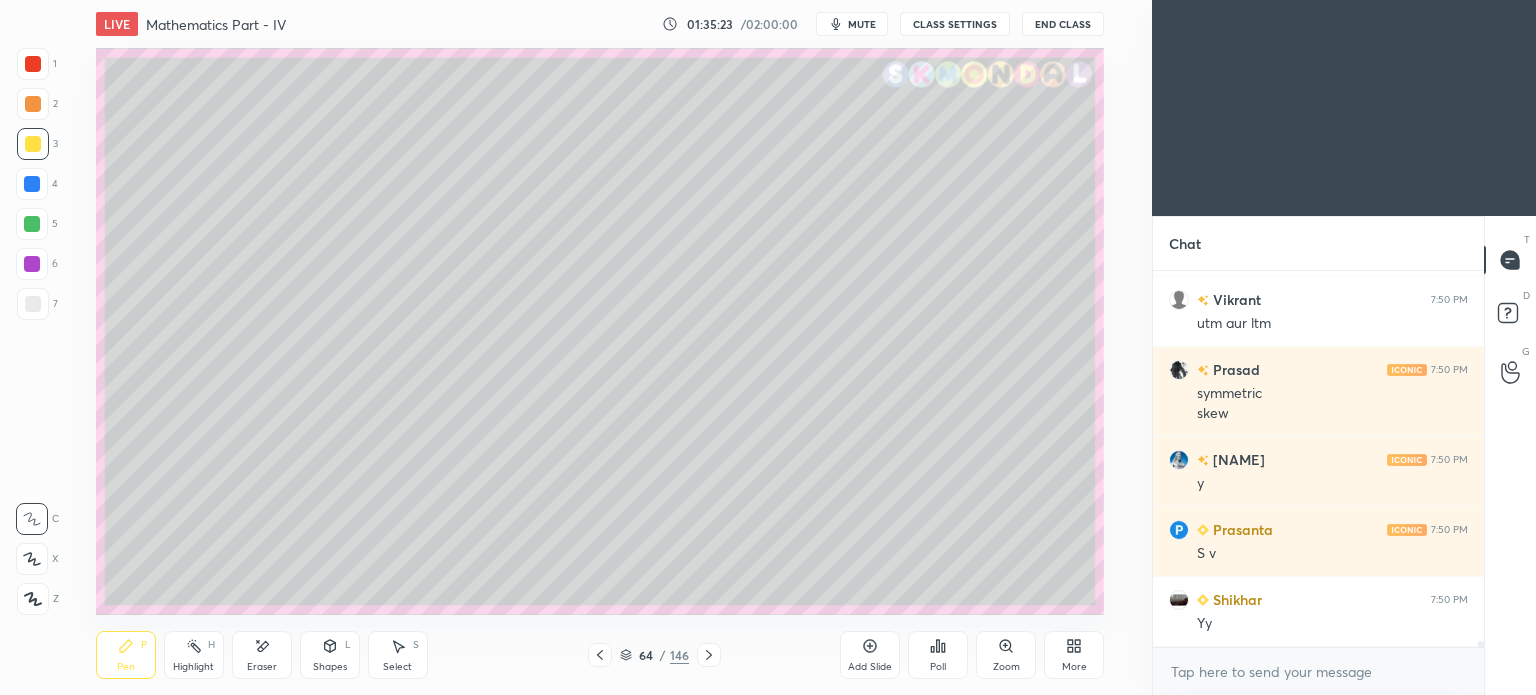 scroll, scrollTop: 22532, scrollLeft: 0, axis: vertical 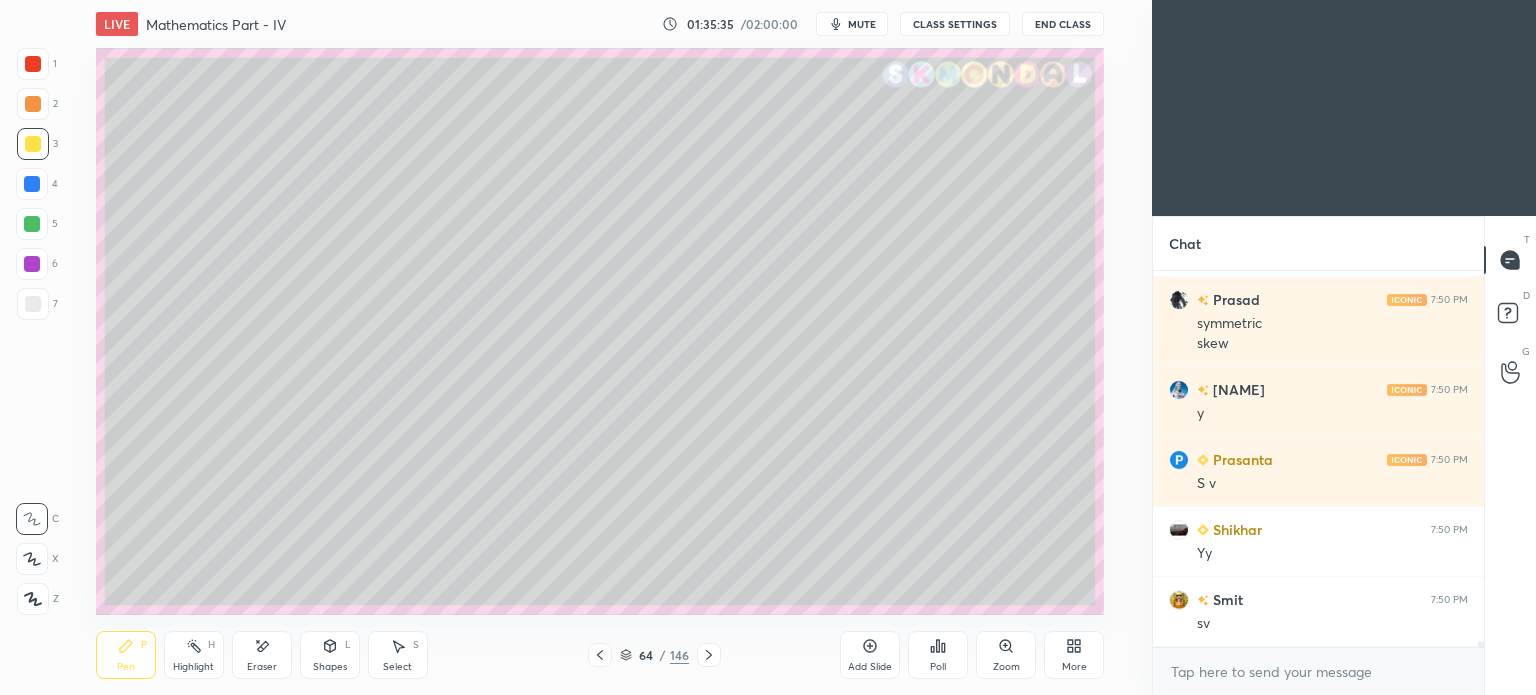 click 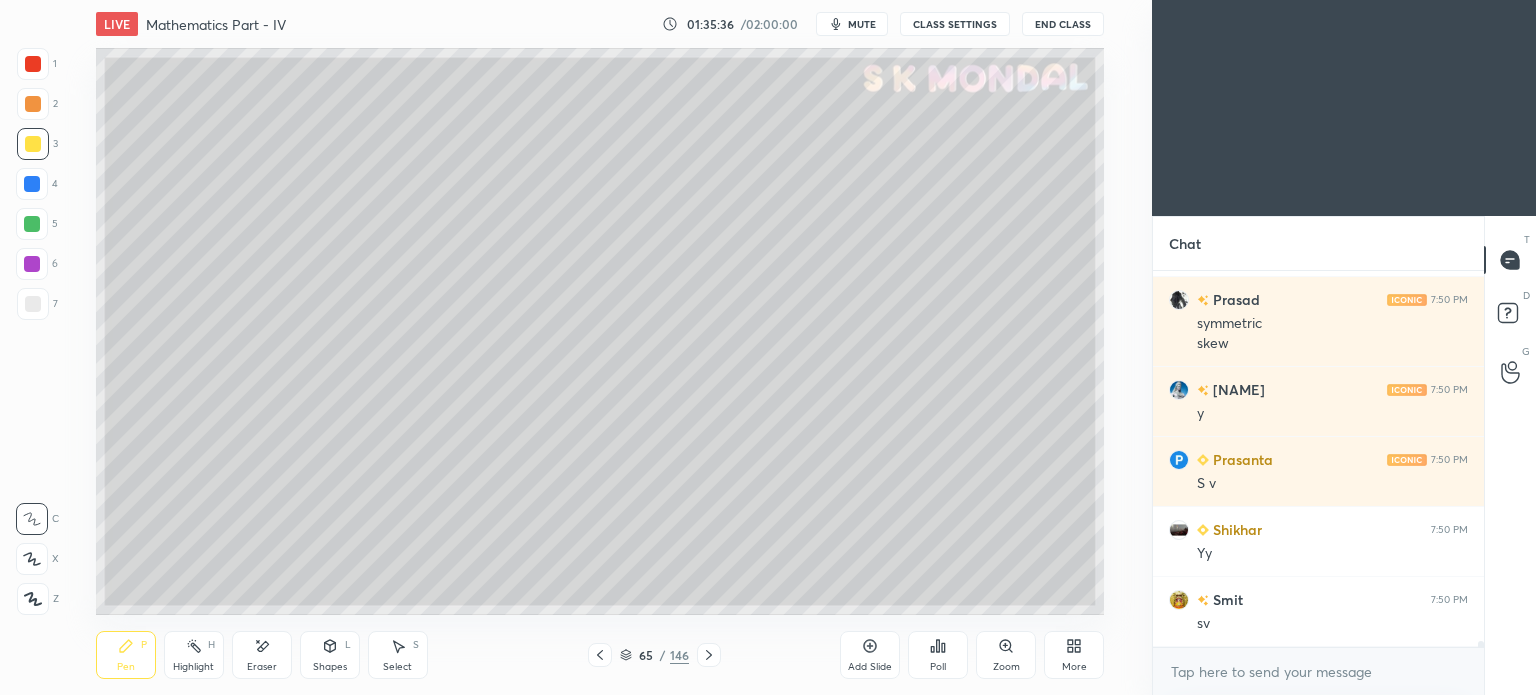 click 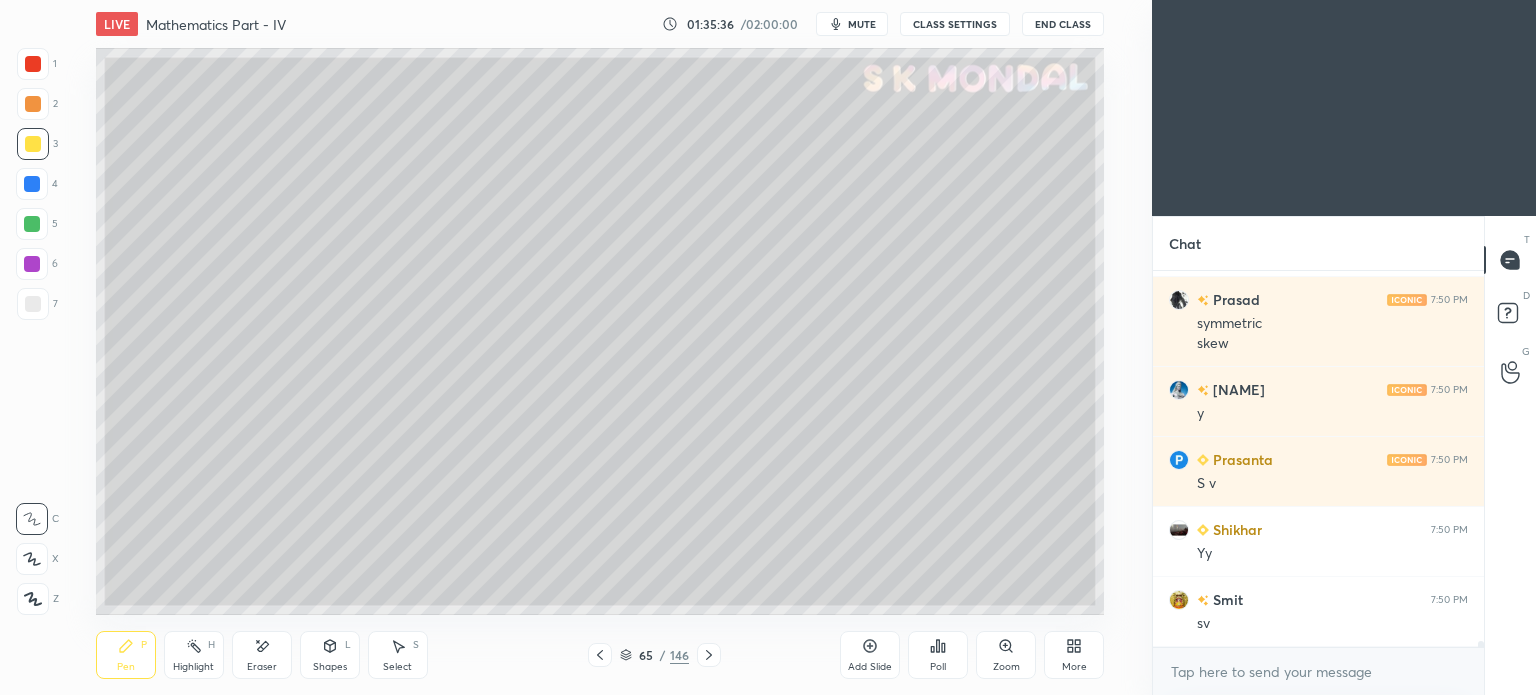 click 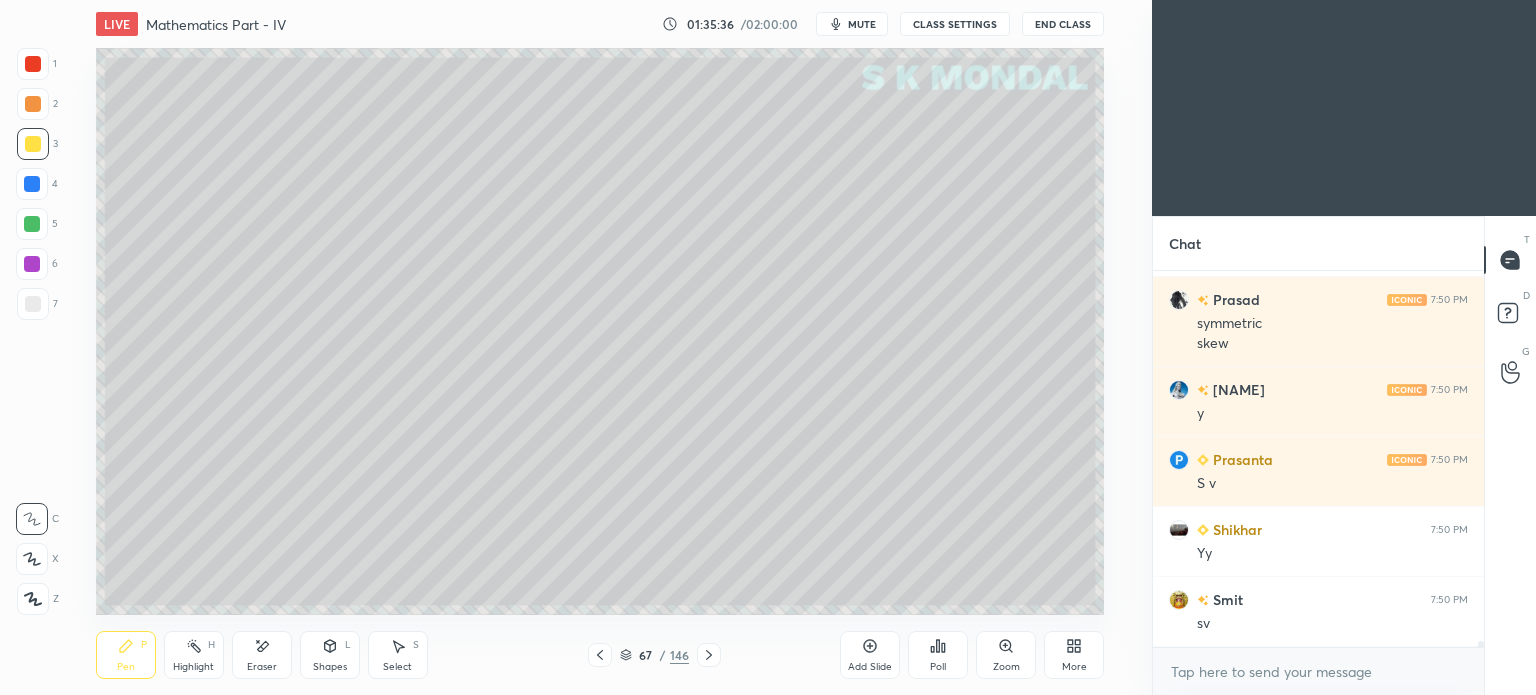 click 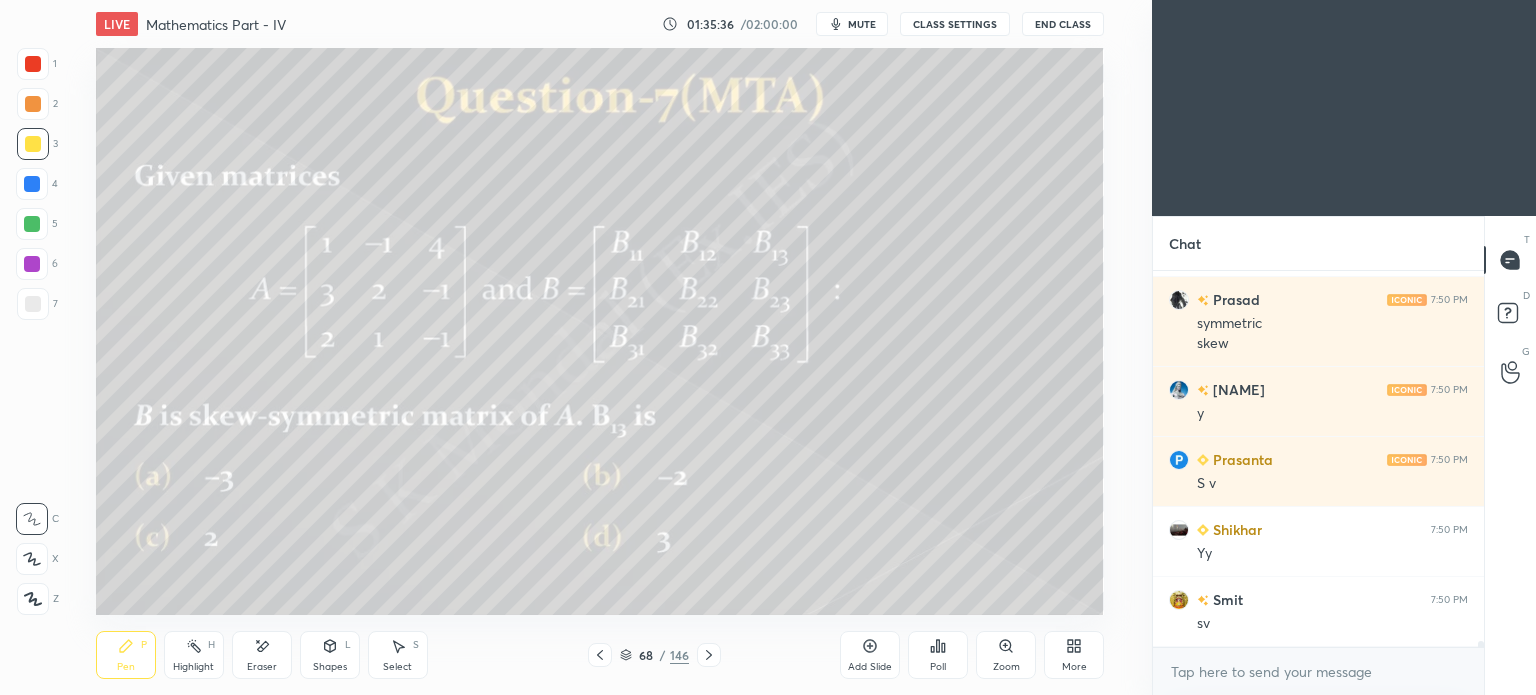 click 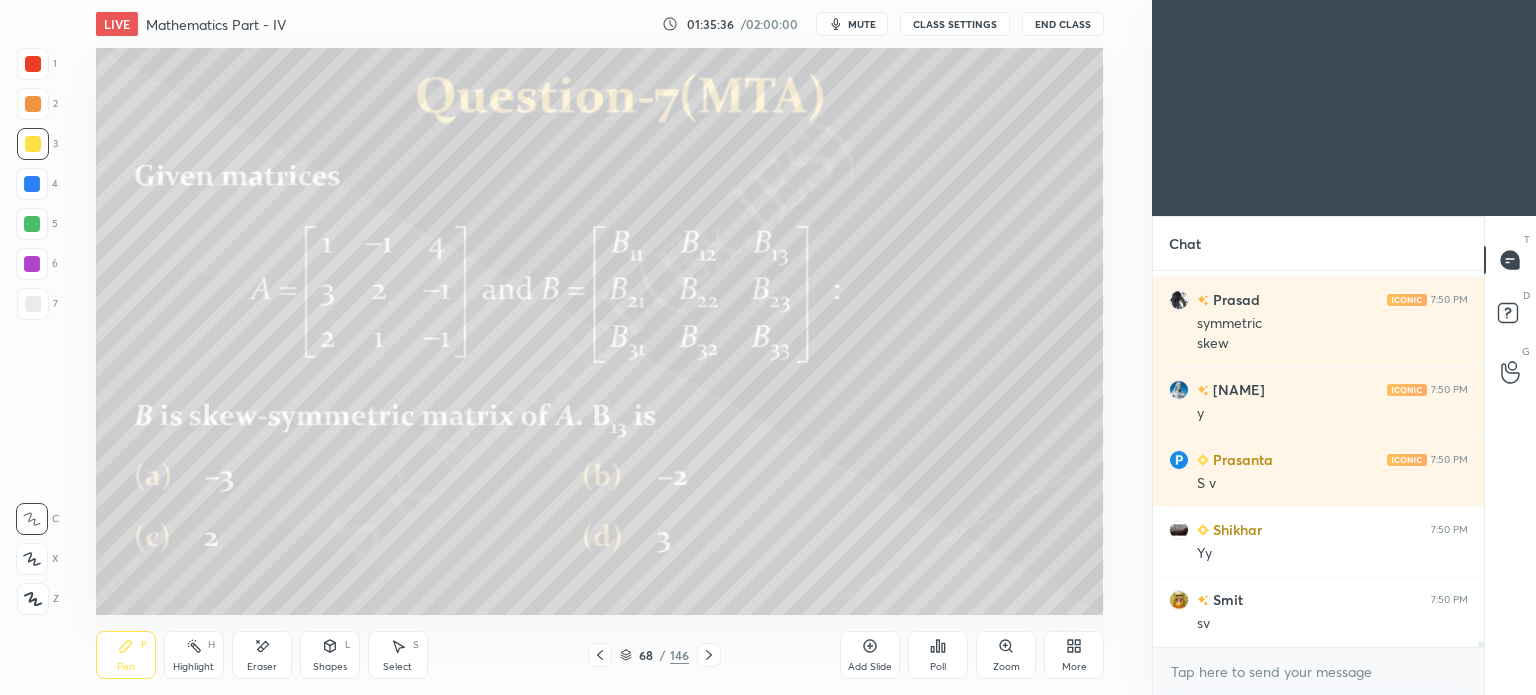 click 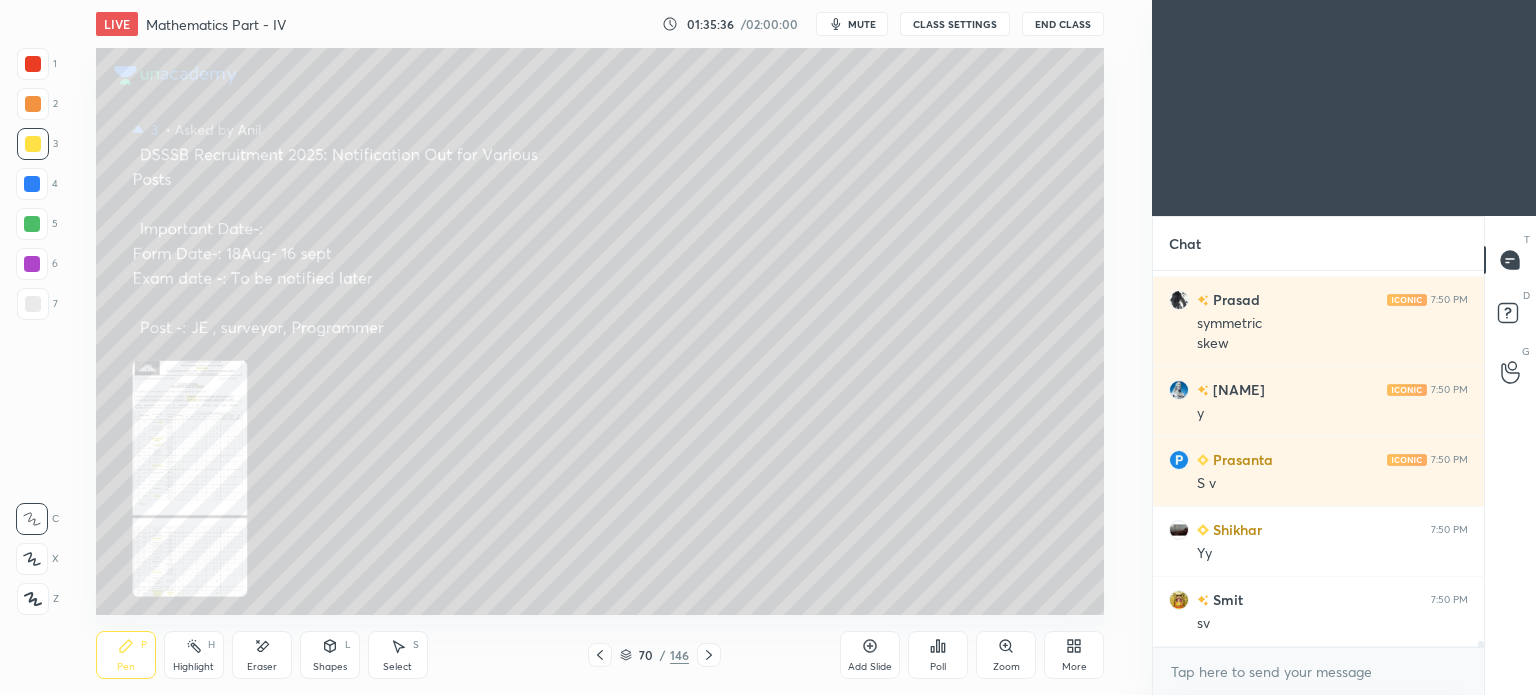 click 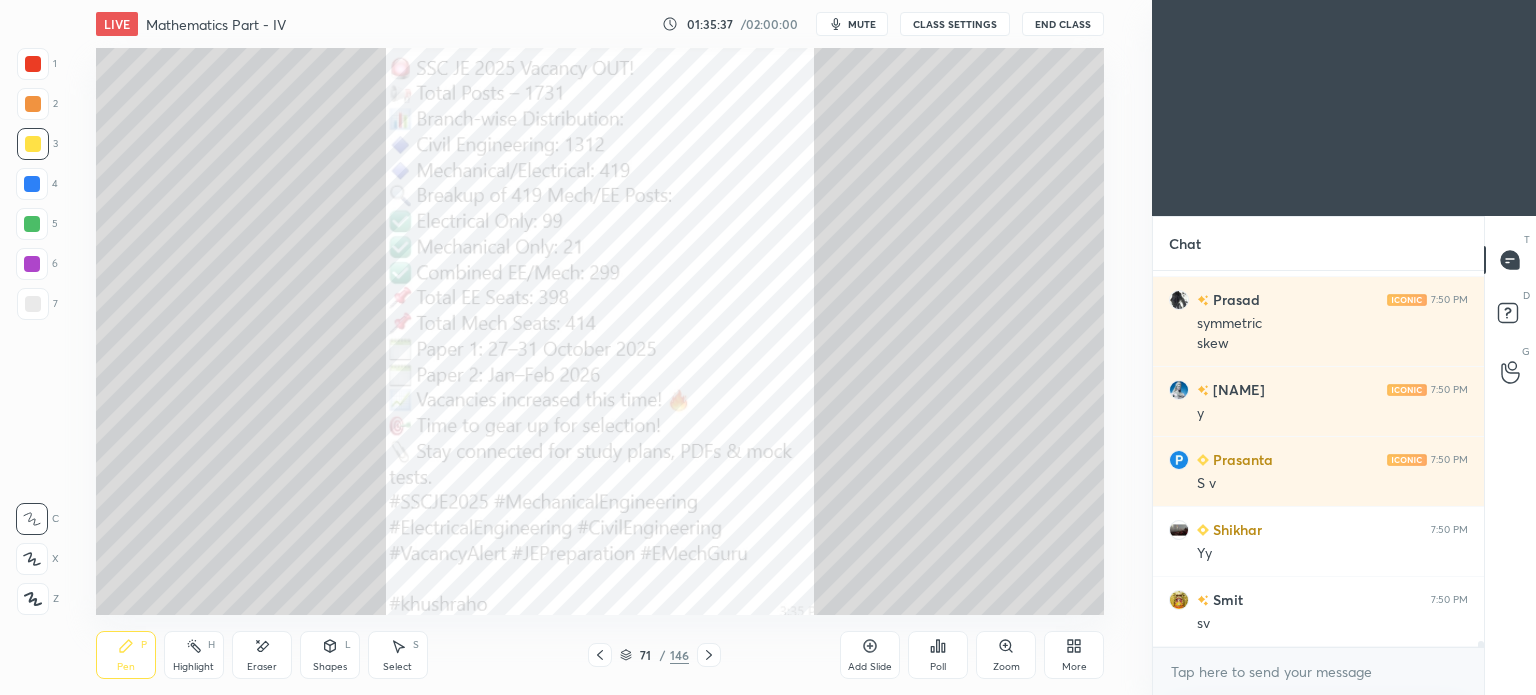 click 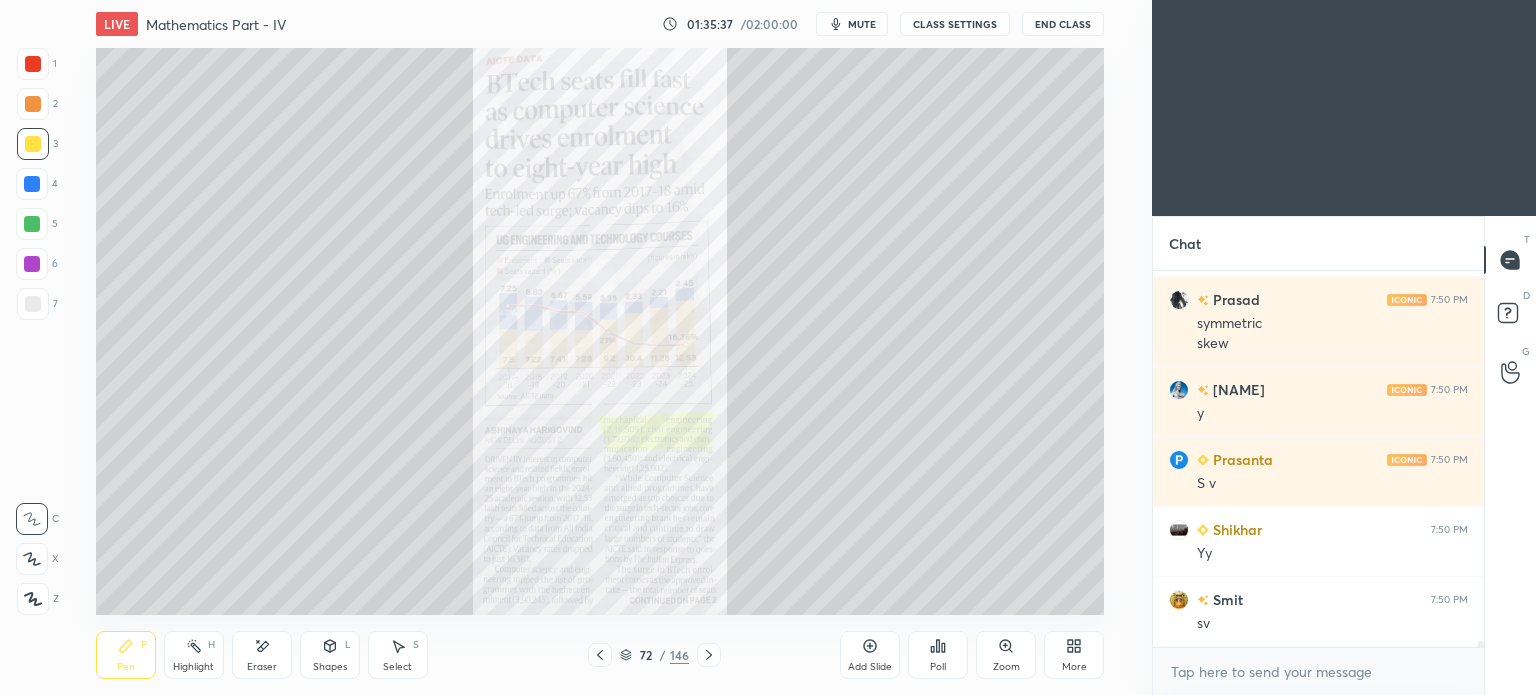 click 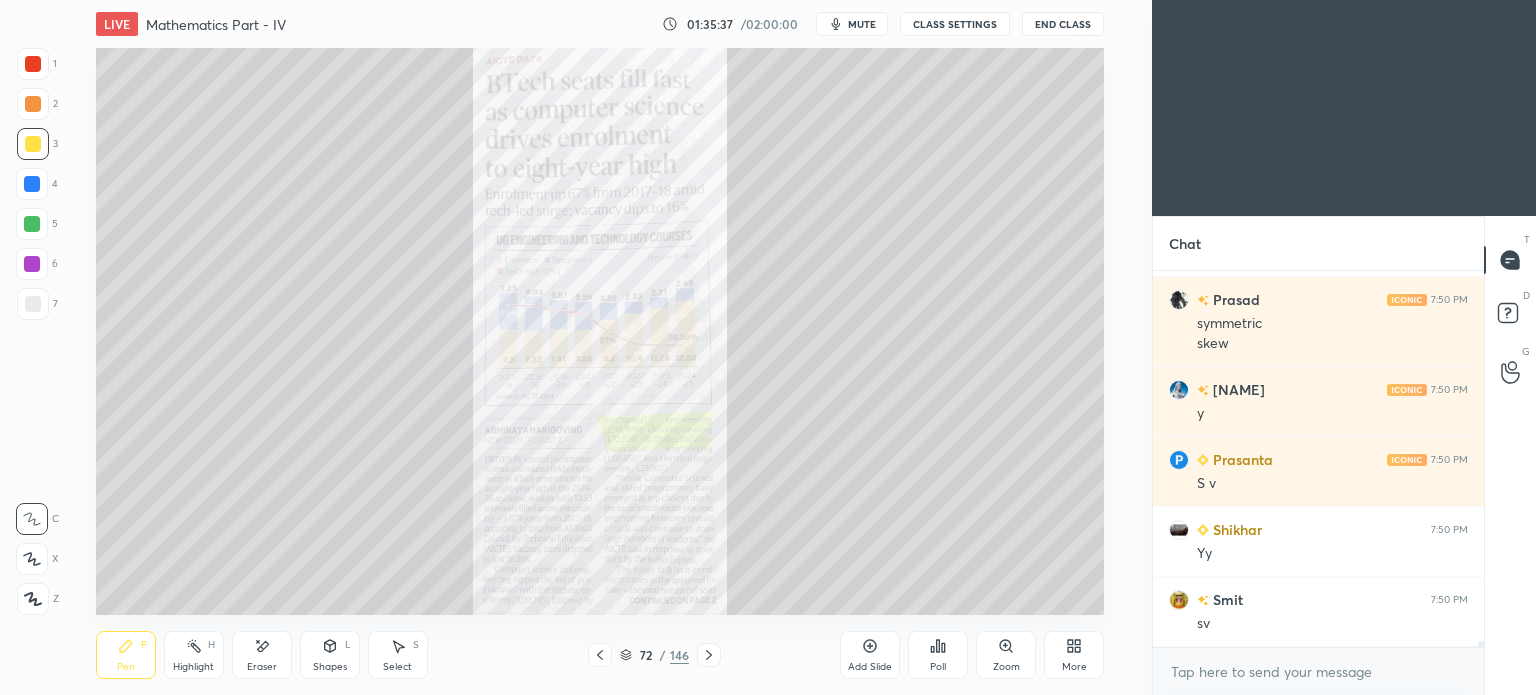 click 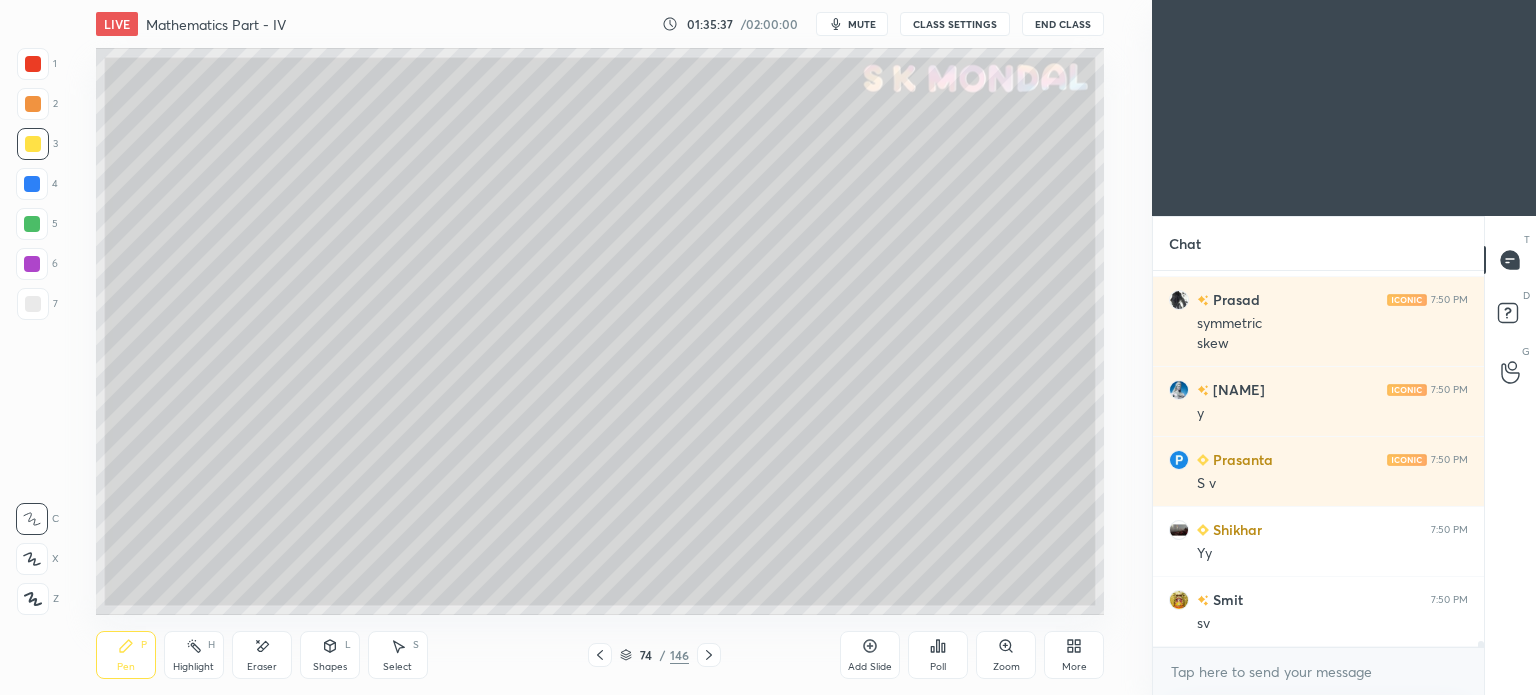 click 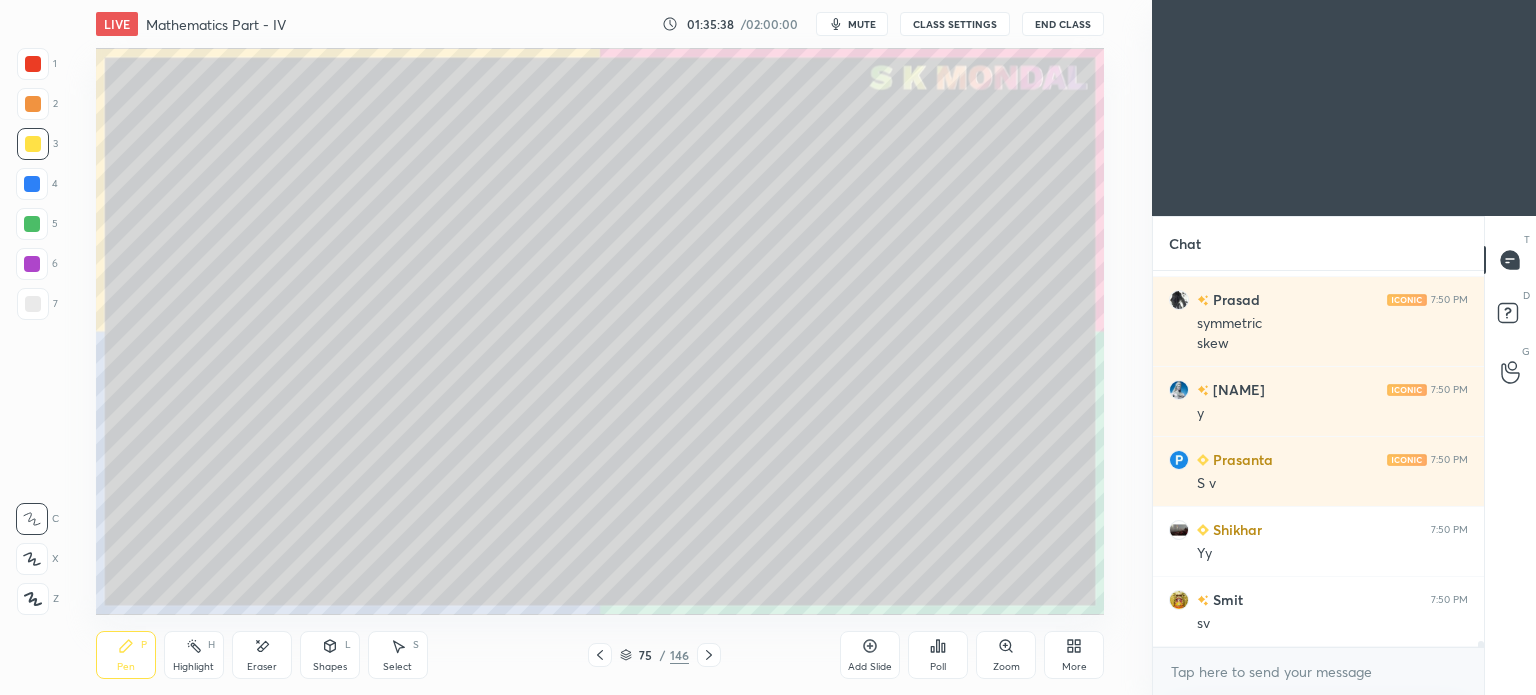 click 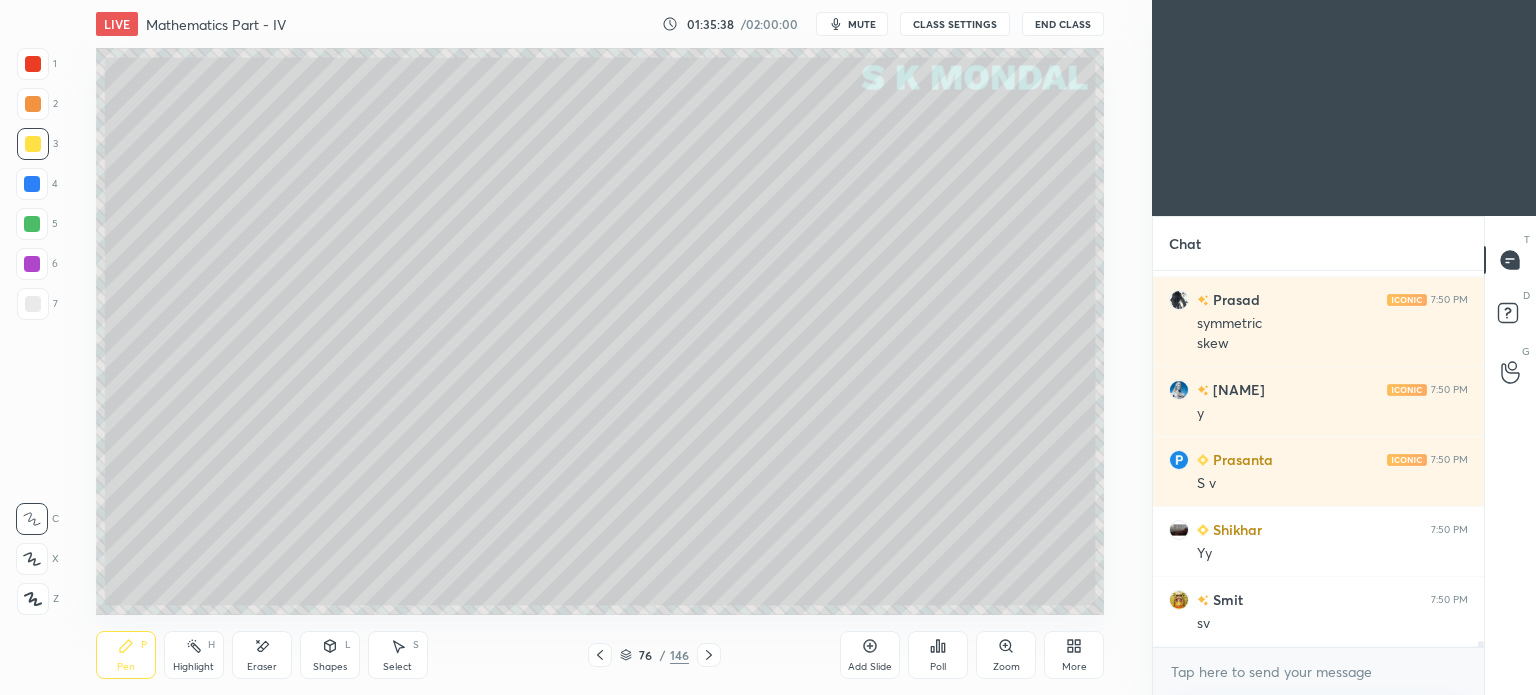 scroll, scrollTop: 22602, scrollLeft: 0, axis: vertical 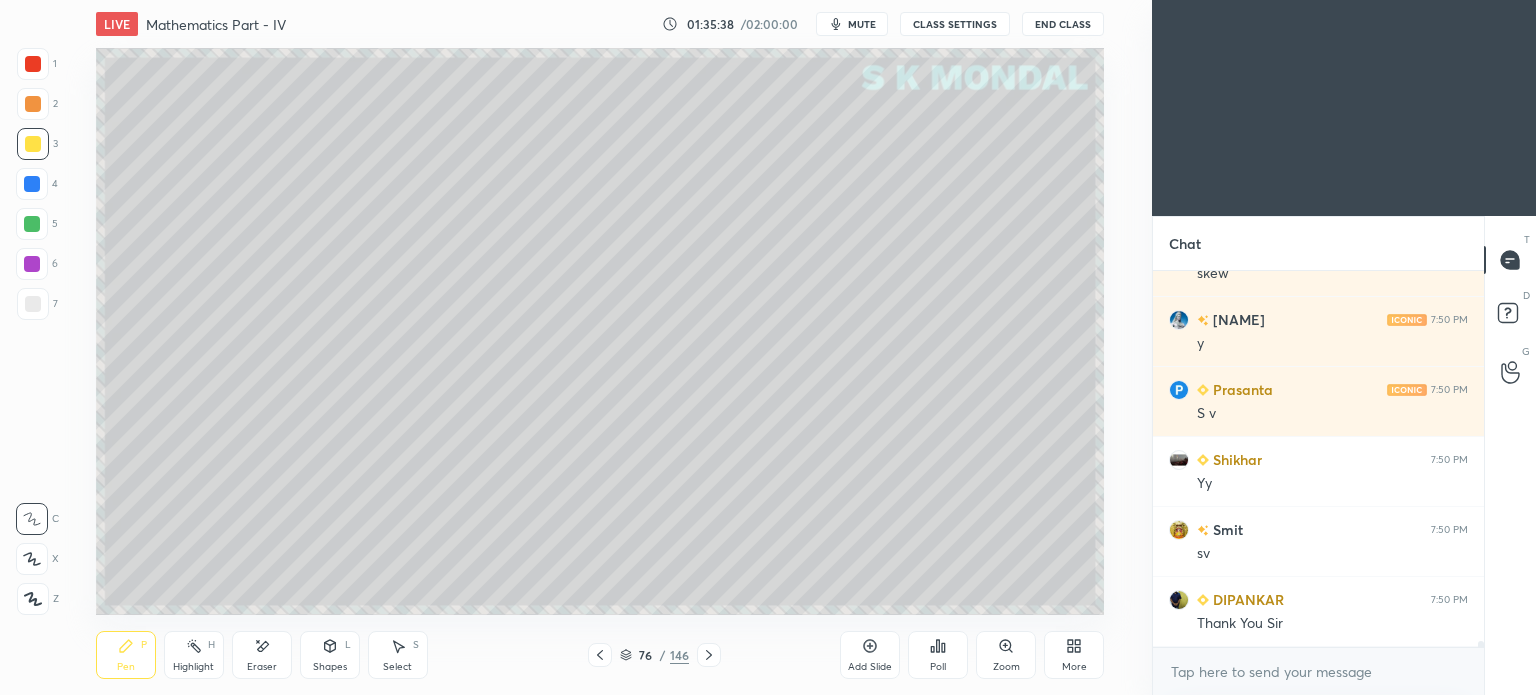 click at bounding box center (709, 655) 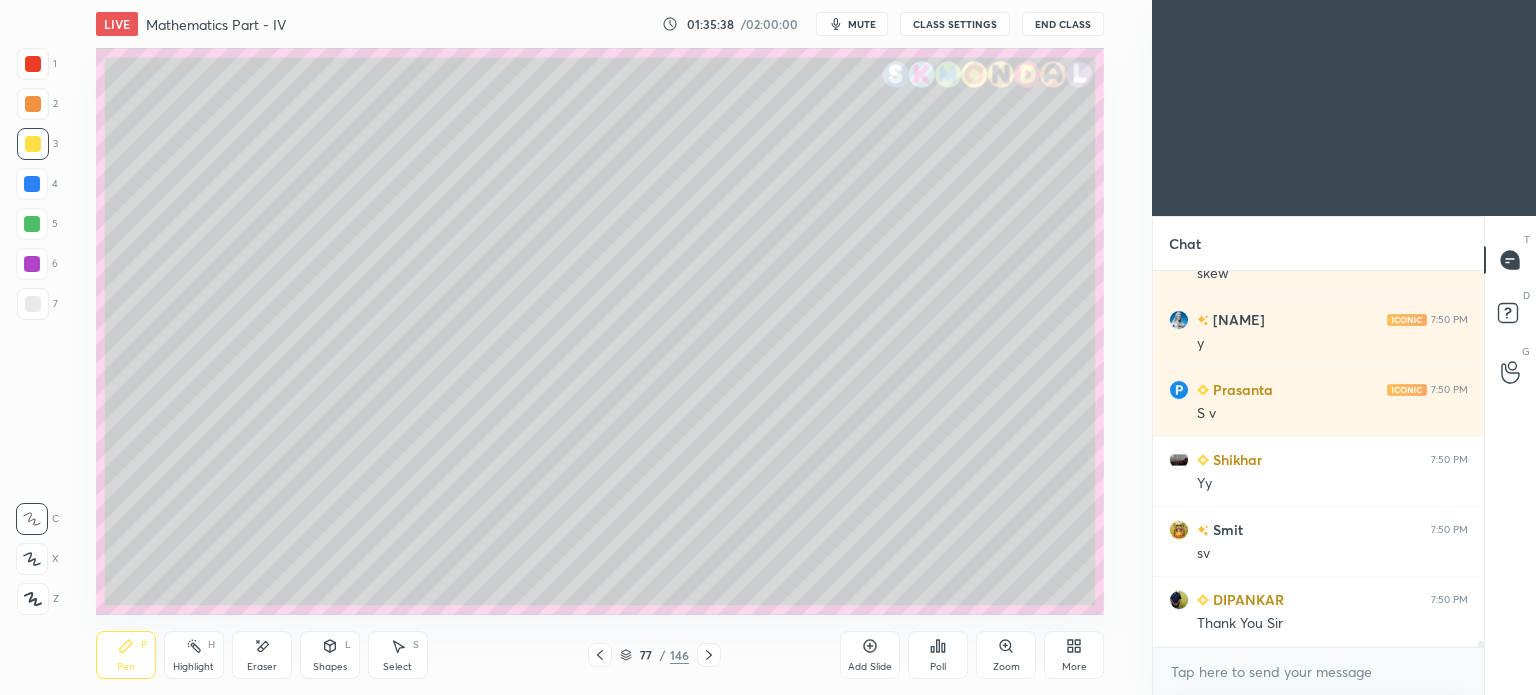 click at bounding box center (709, 655) 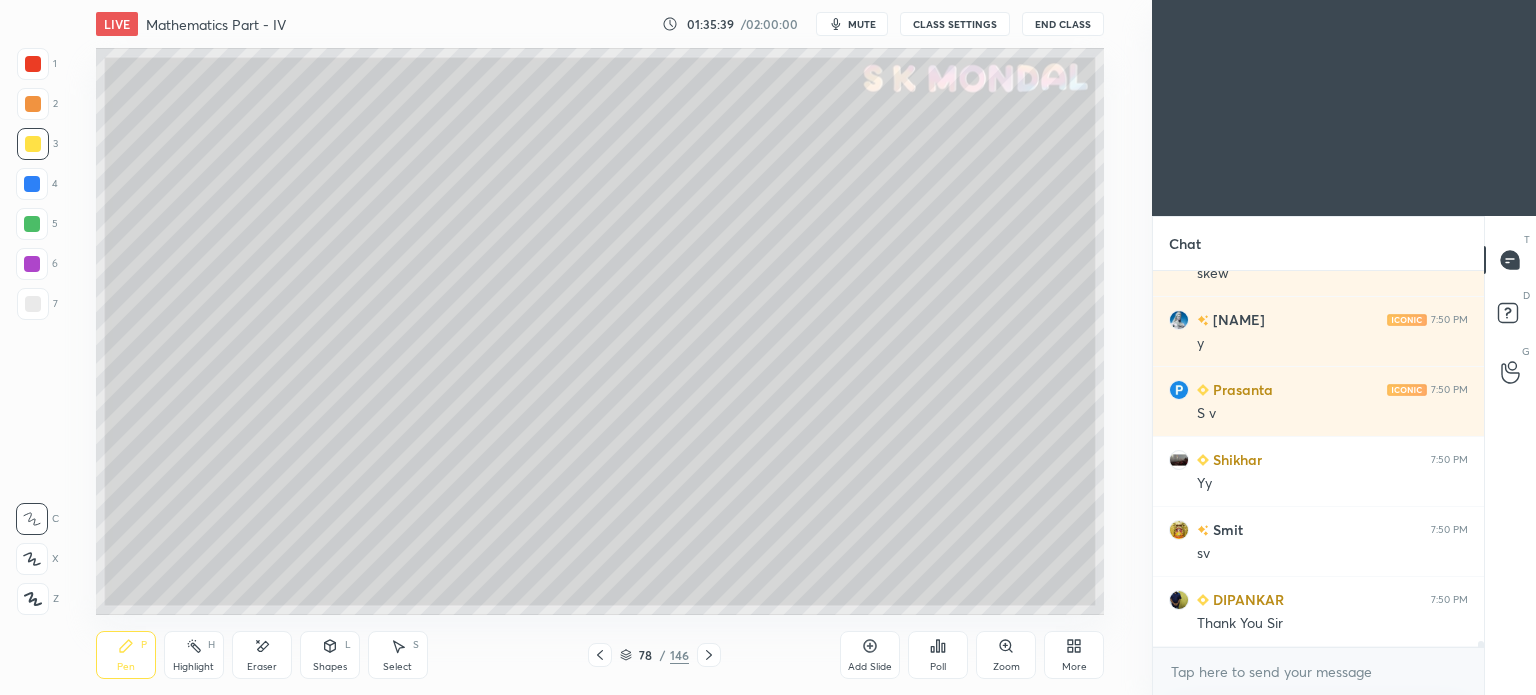 click at bounding box center (709, 655) 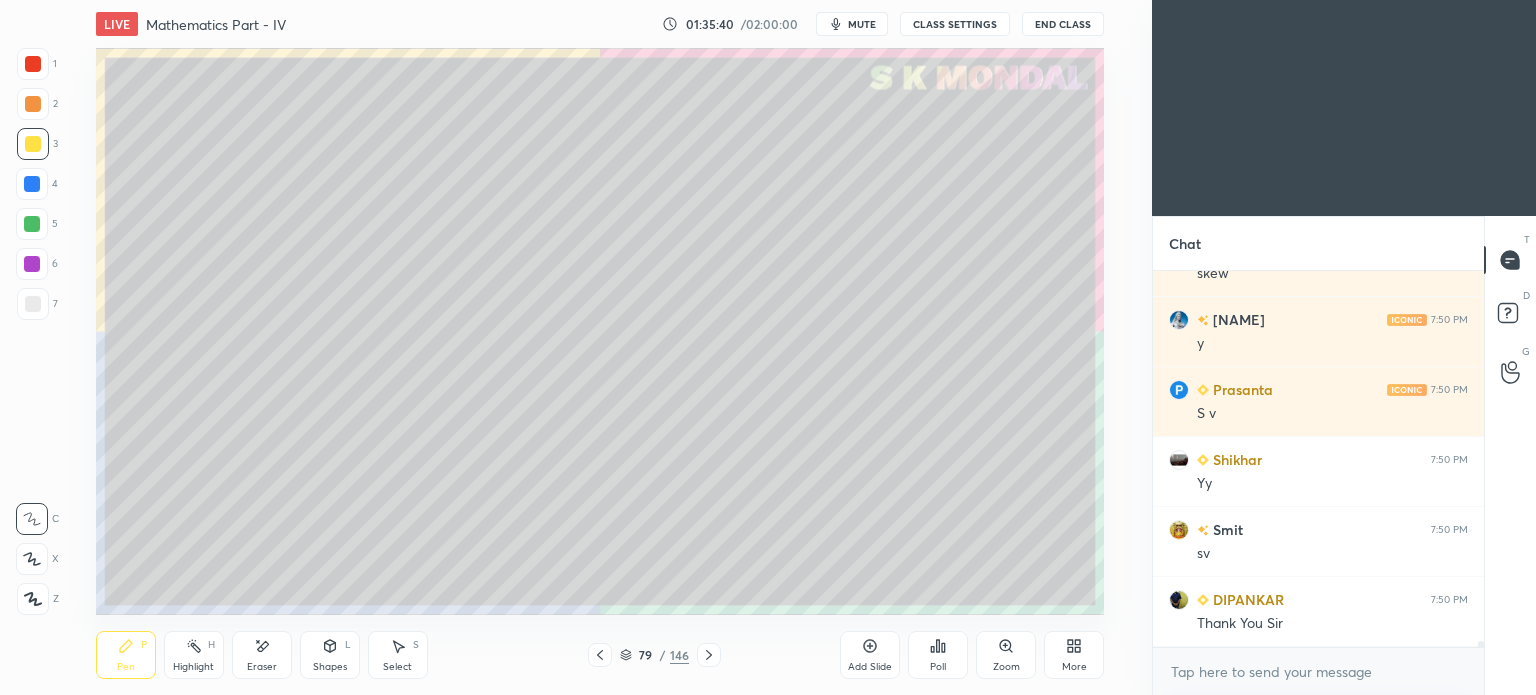 click at bounding box center [709, 655] 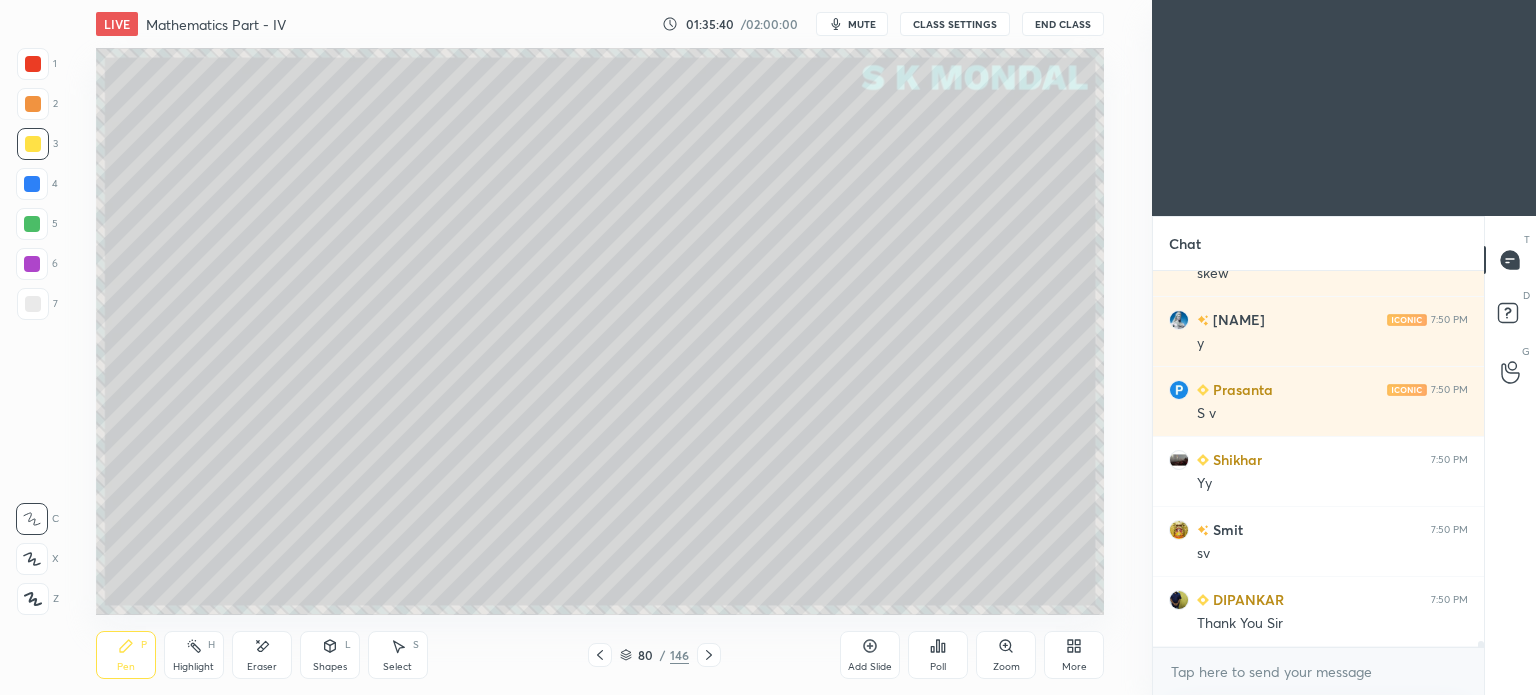 click at bounding box center [709, 655] 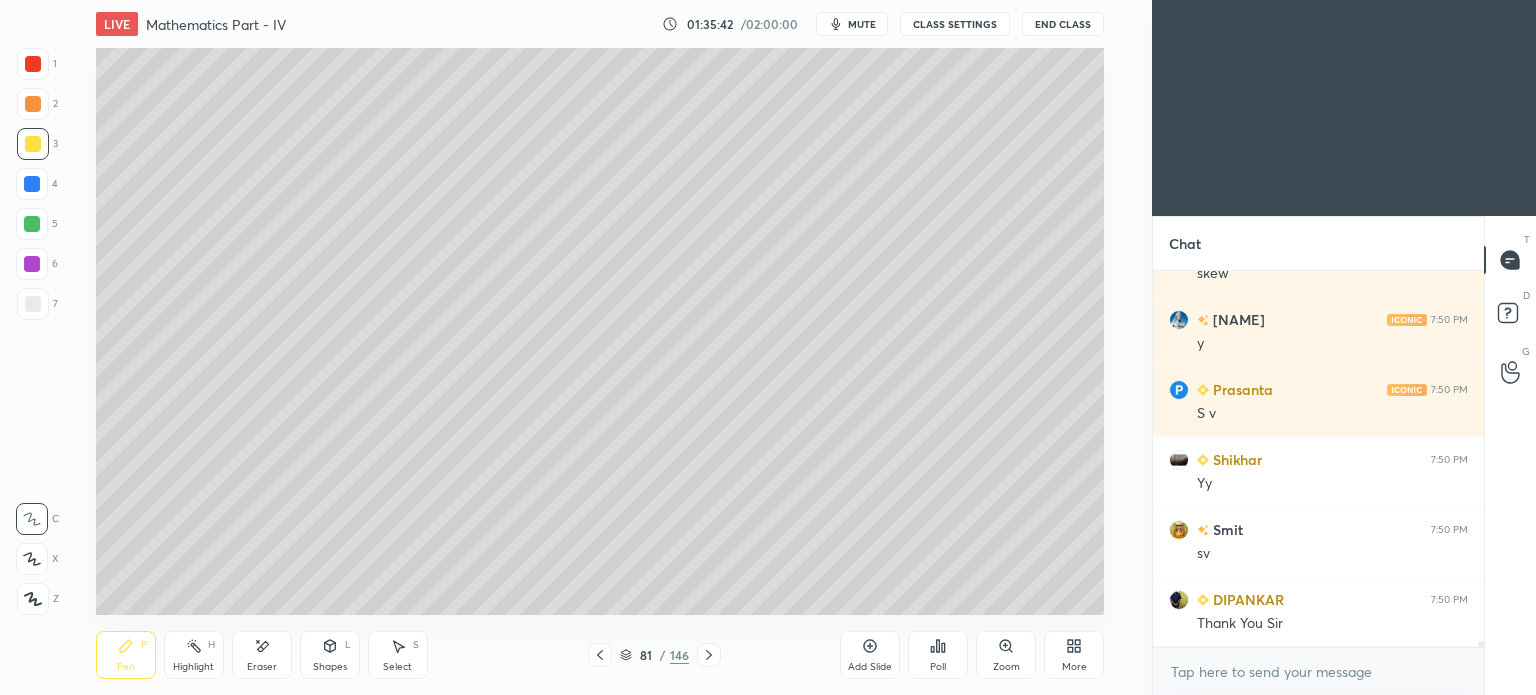 click 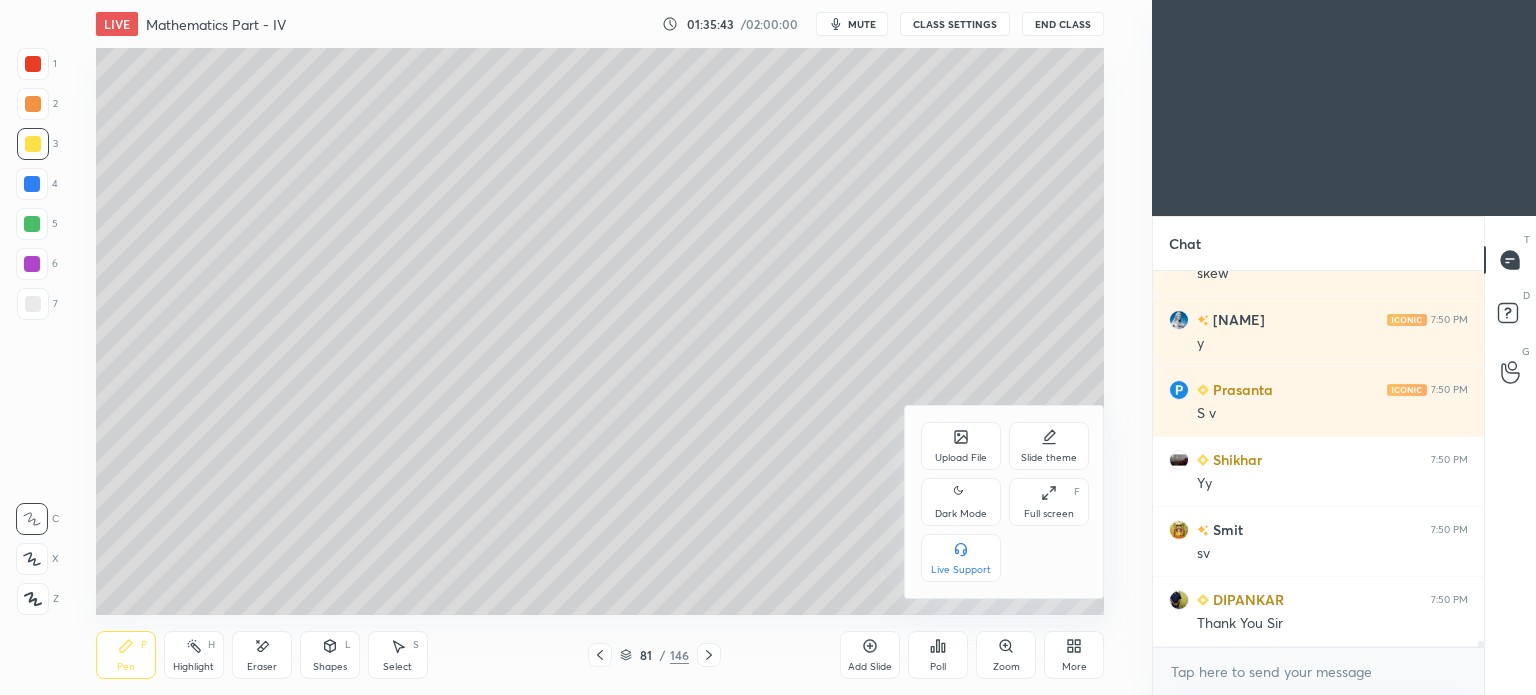click on "Upload File" at bounding box center (961, 458) 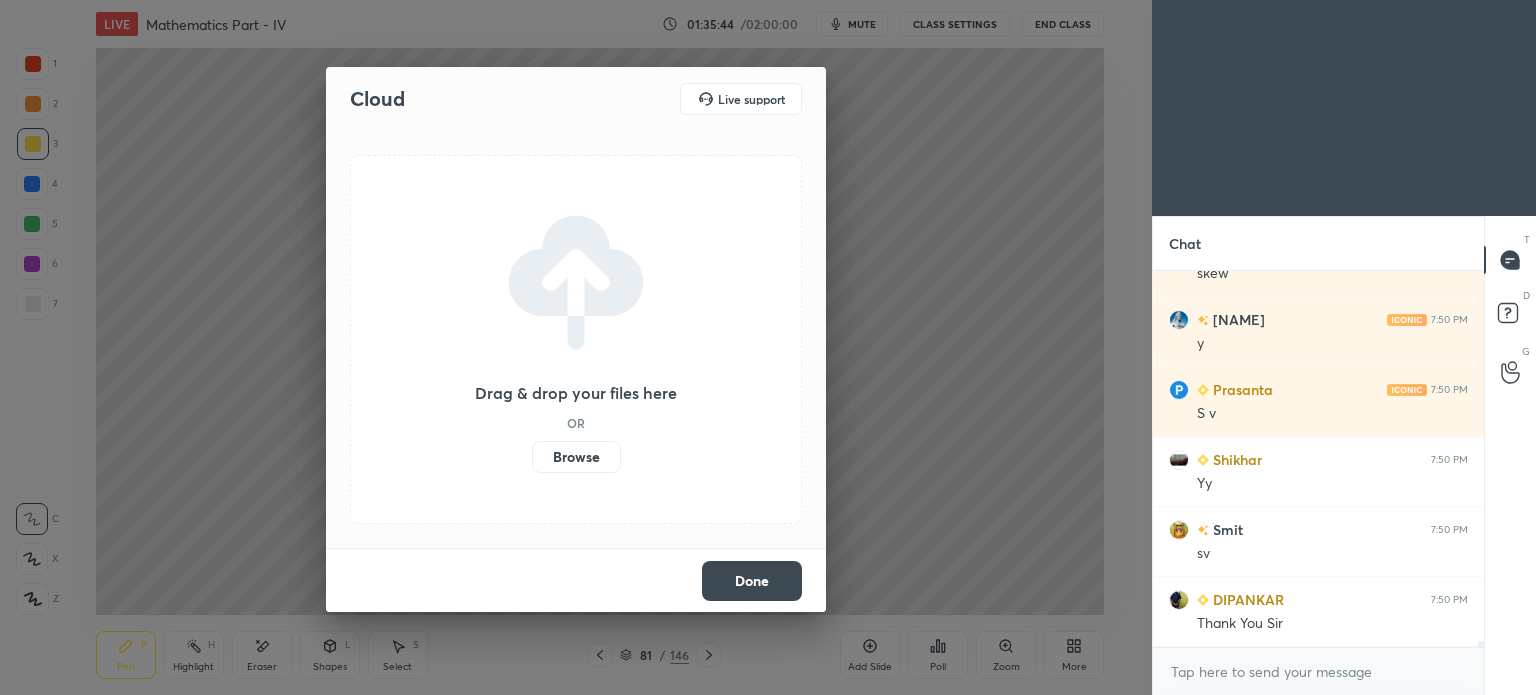 click on "Browse" at bounding box center [576, 457] 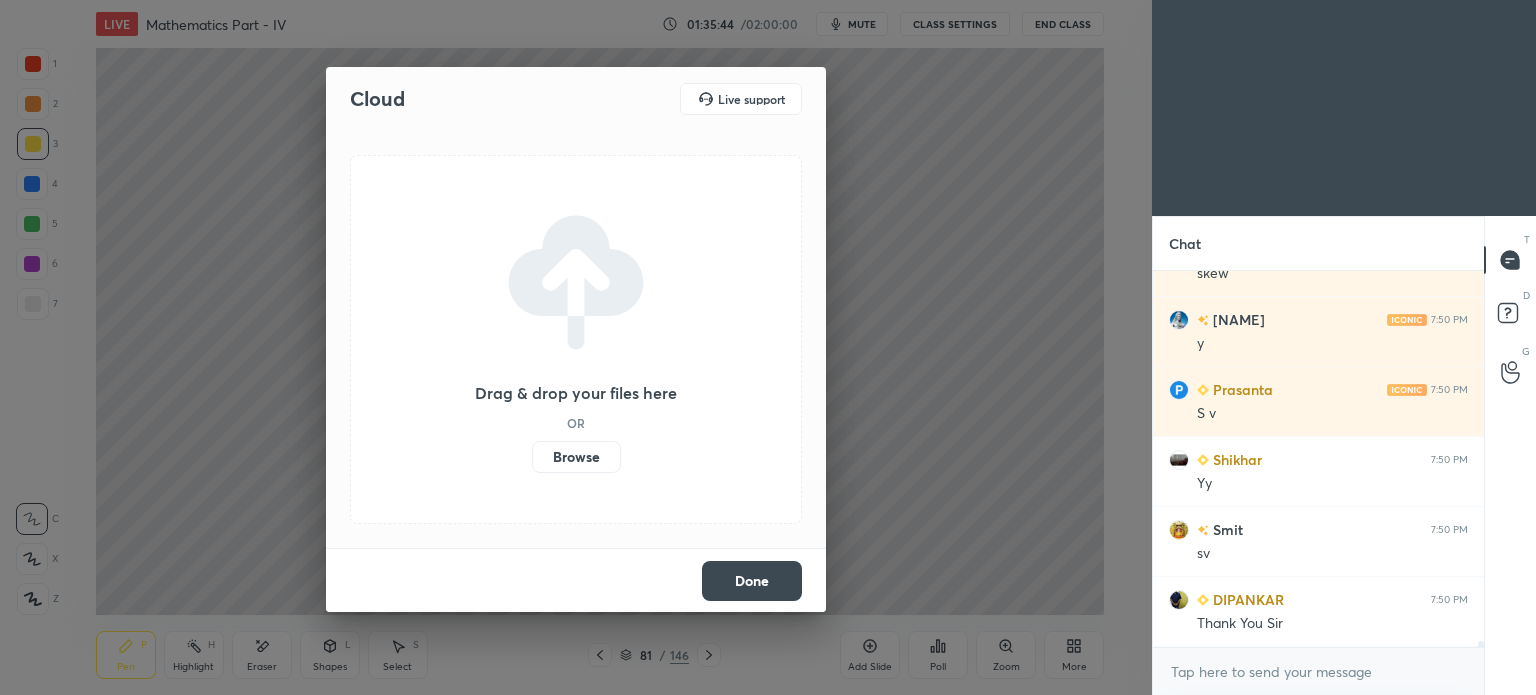 click on "Browse" at bounding box center (532, 457) 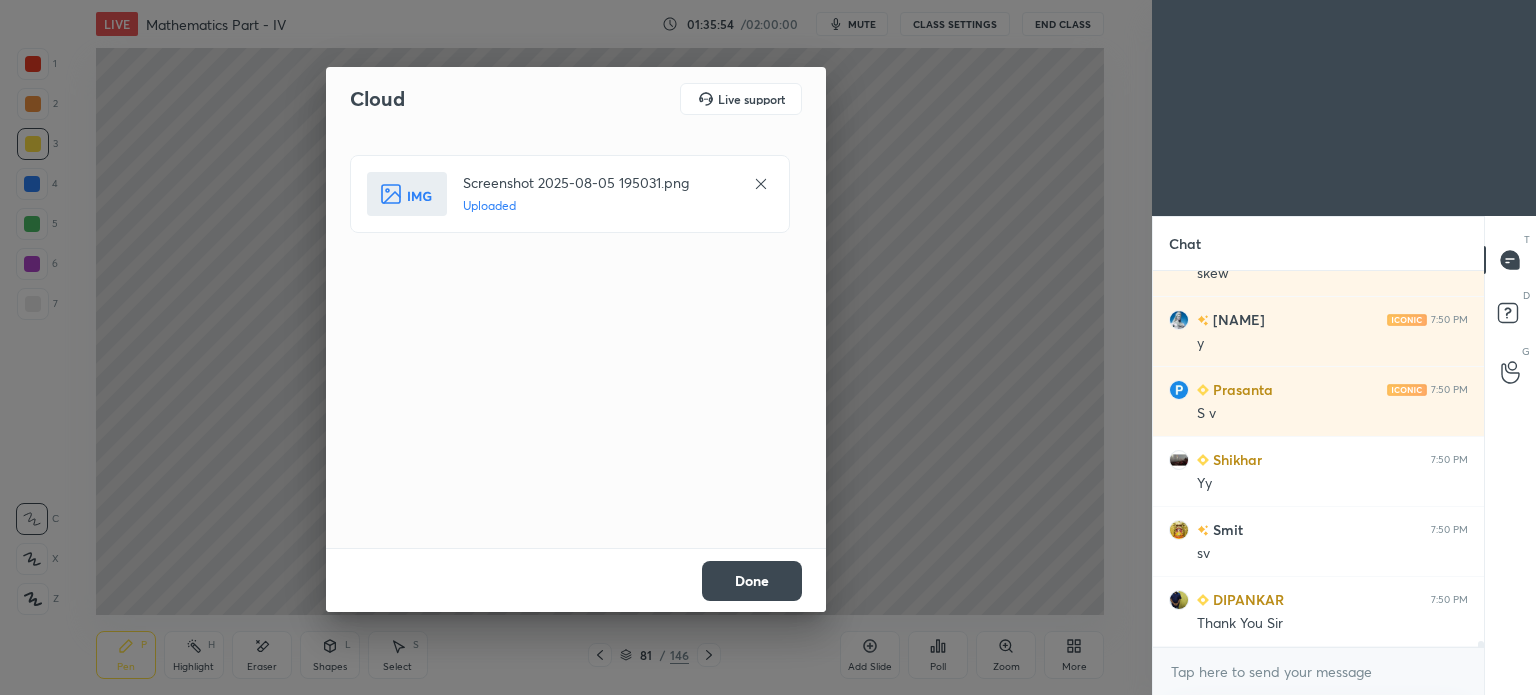 click on "Done" at bounding box center [752, 581] 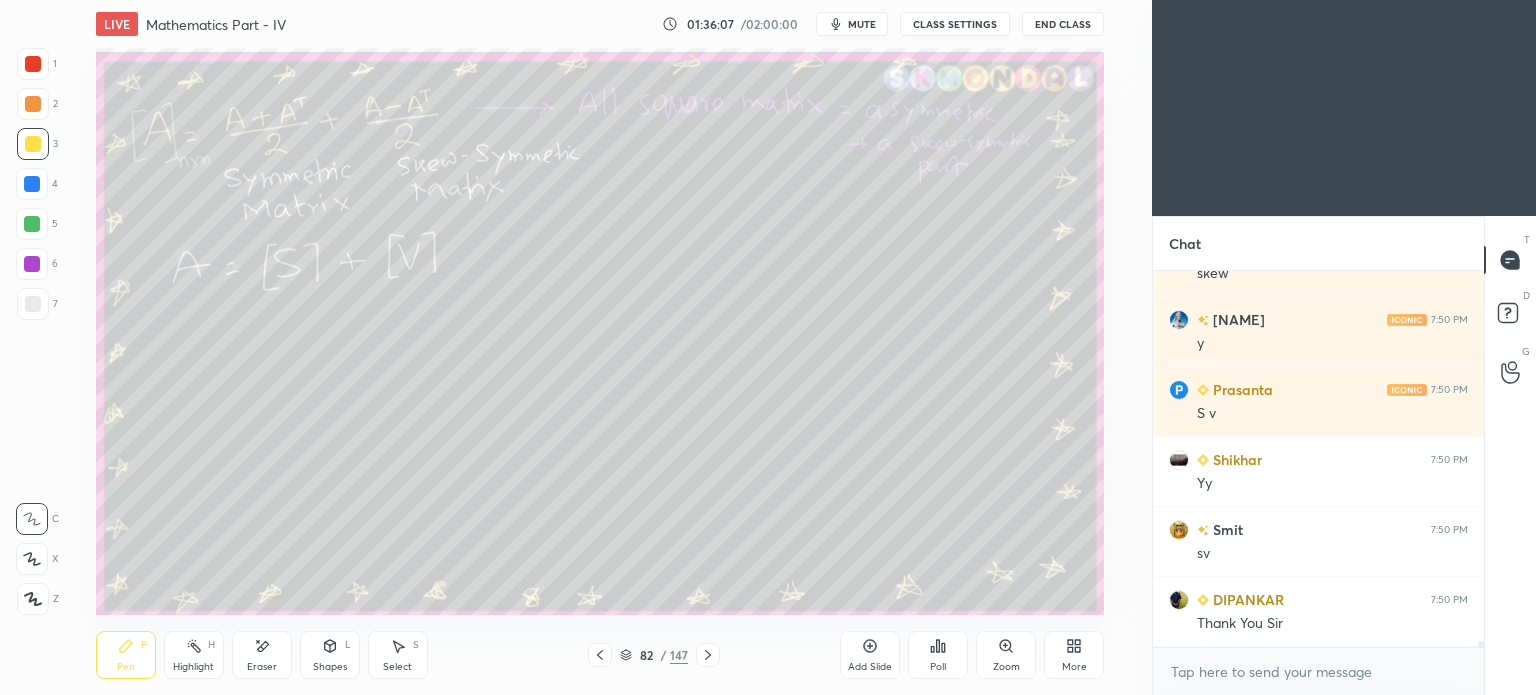 scroll, scrollTop: 22672, scrollLeft: 0, axis: vertical 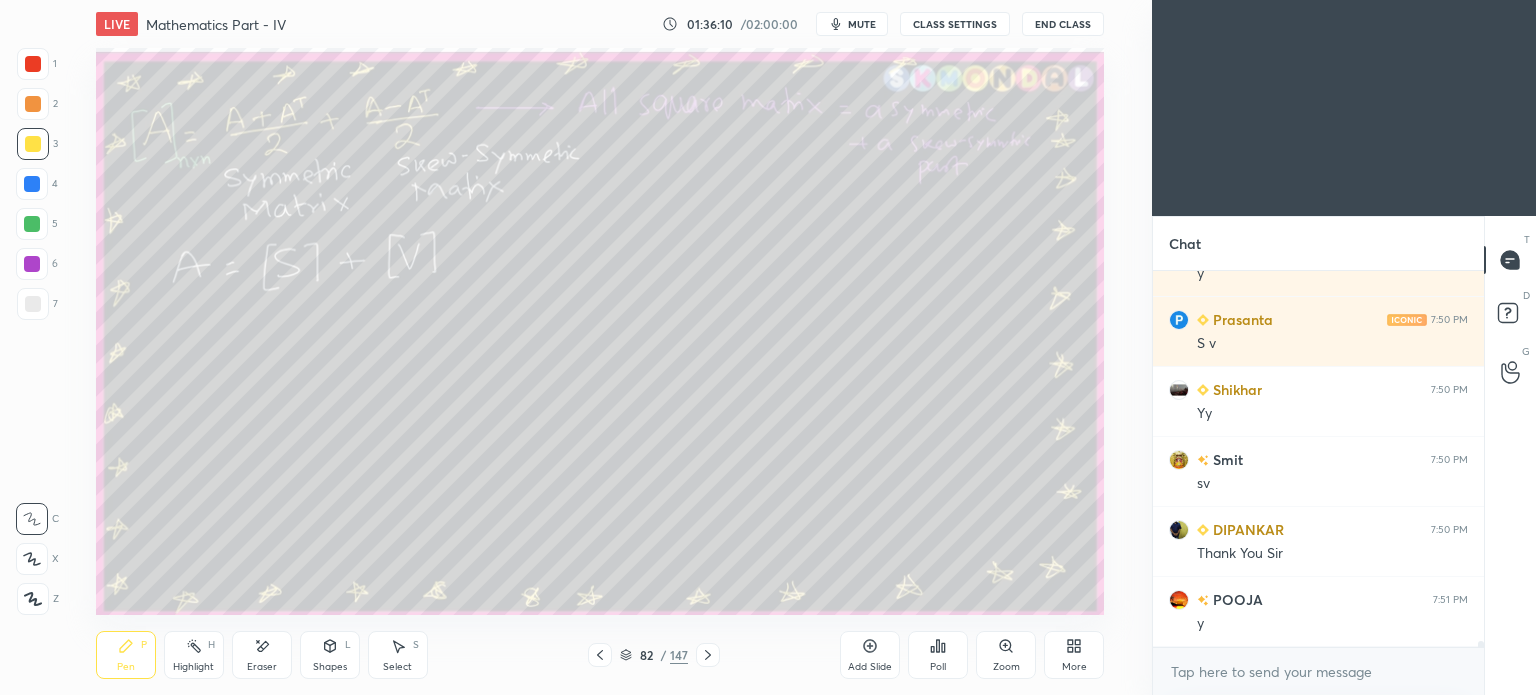click 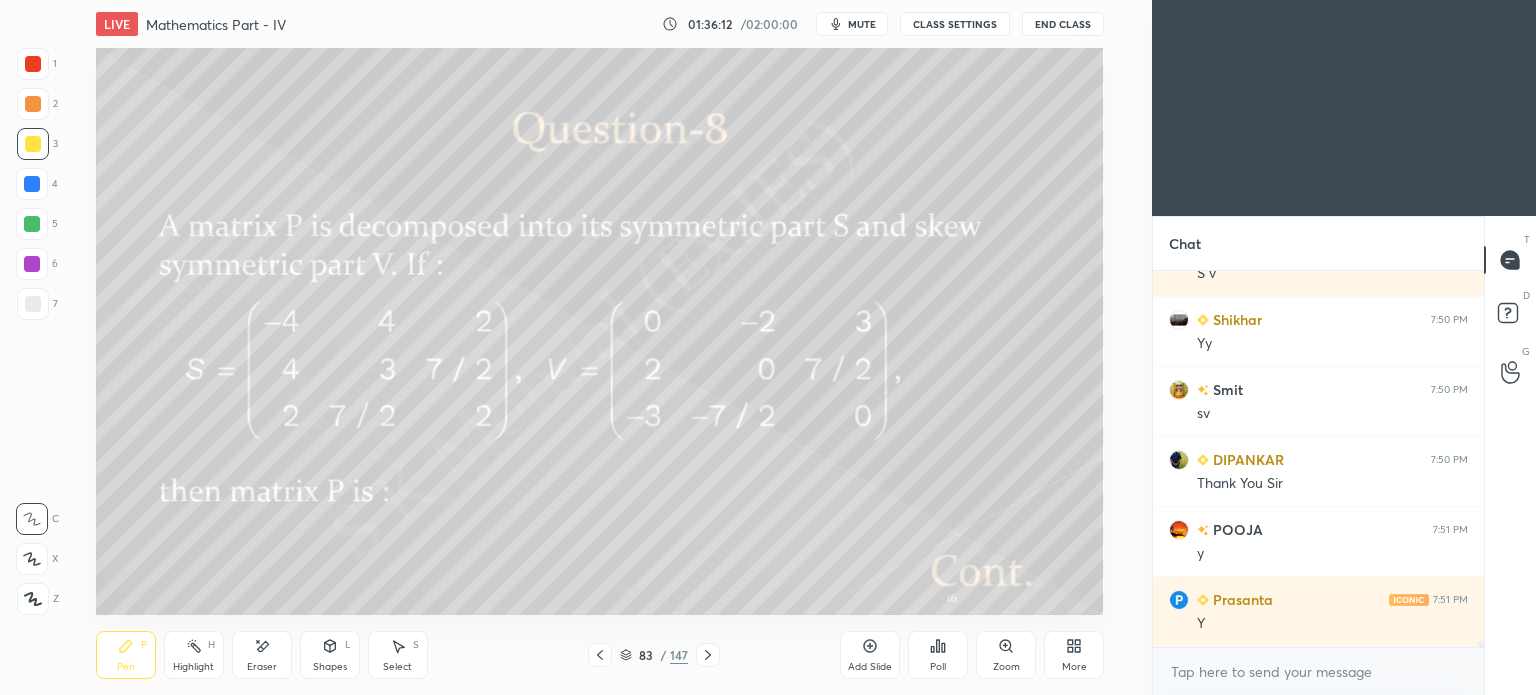 scroll, scrollTop: 22812, scrollLeft: 0, axis: vertical 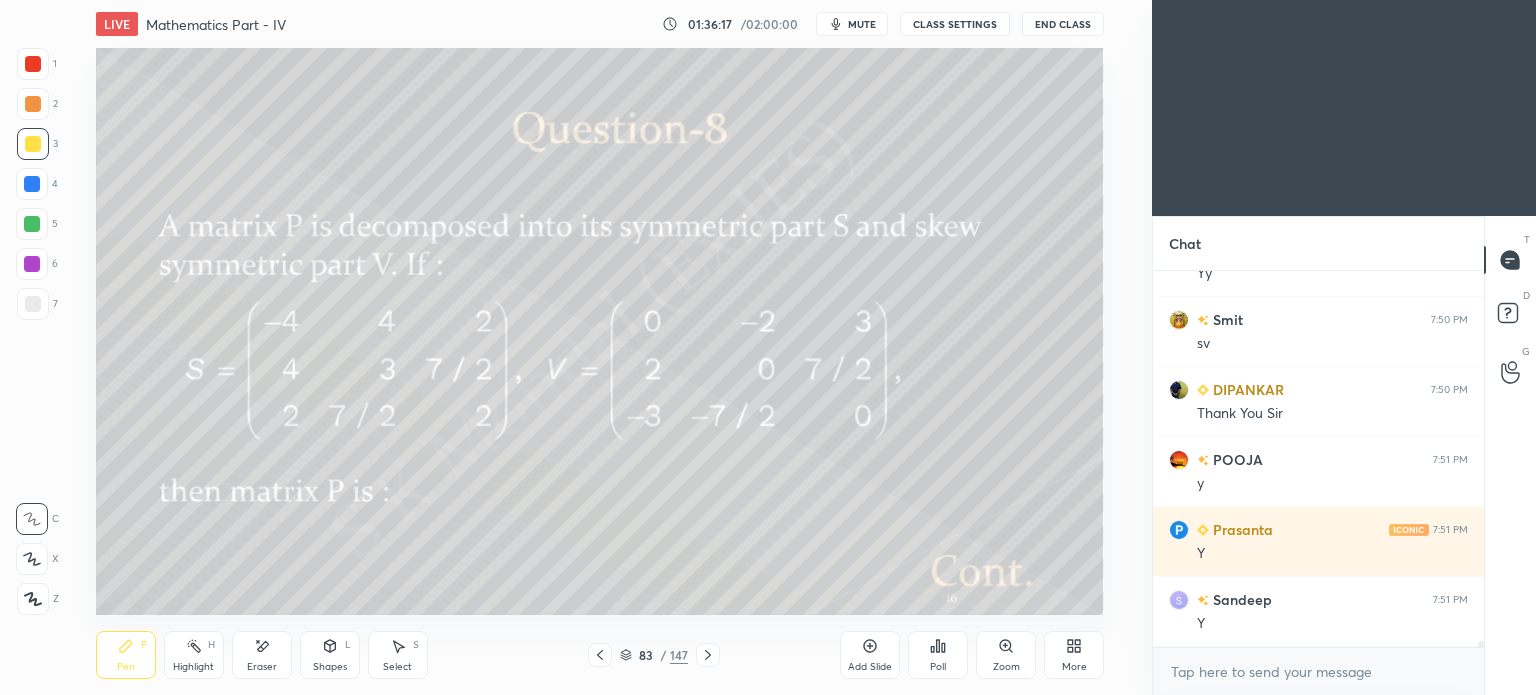 click 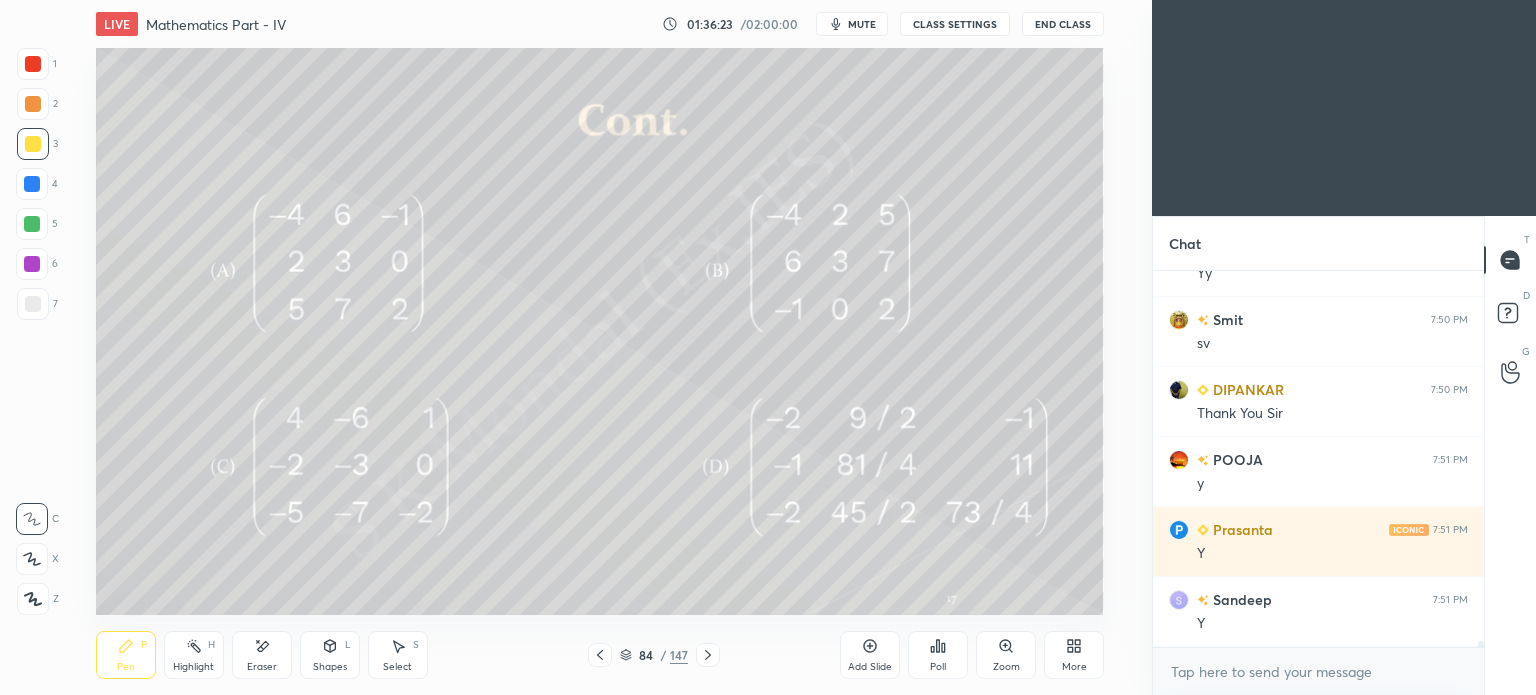 scroll, scrollTop: 22882, scrollLeft: 0, axis: vertical 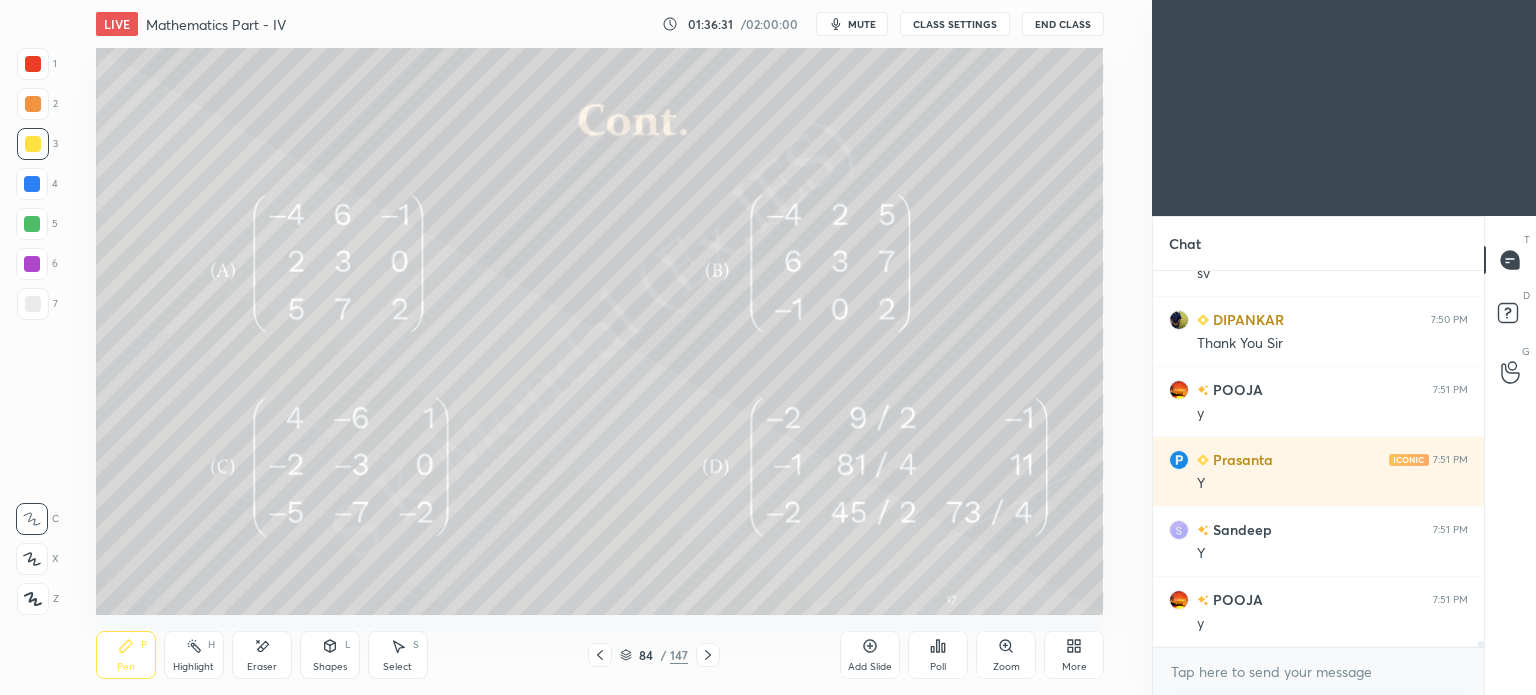 click 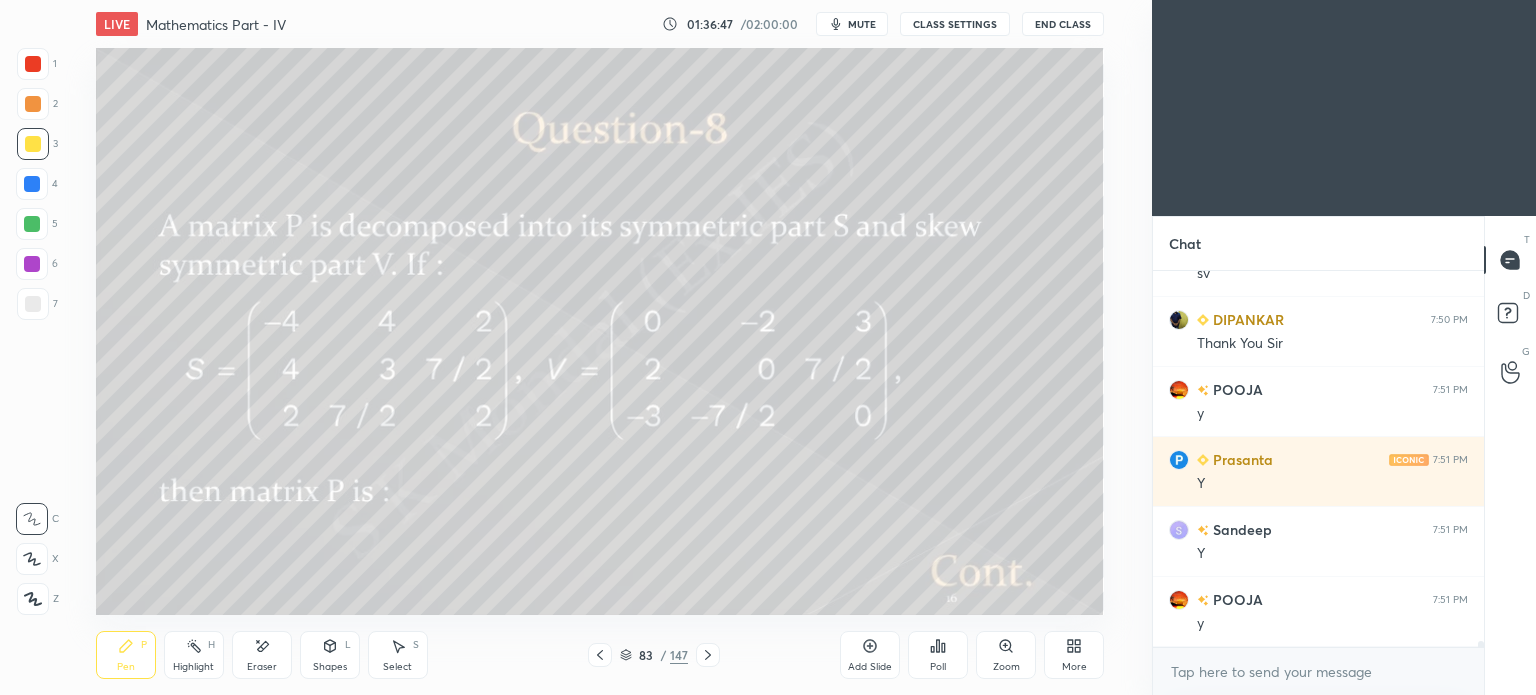 scroll, scrollTop: 22952, scrollLeft: 0, axis: vertical 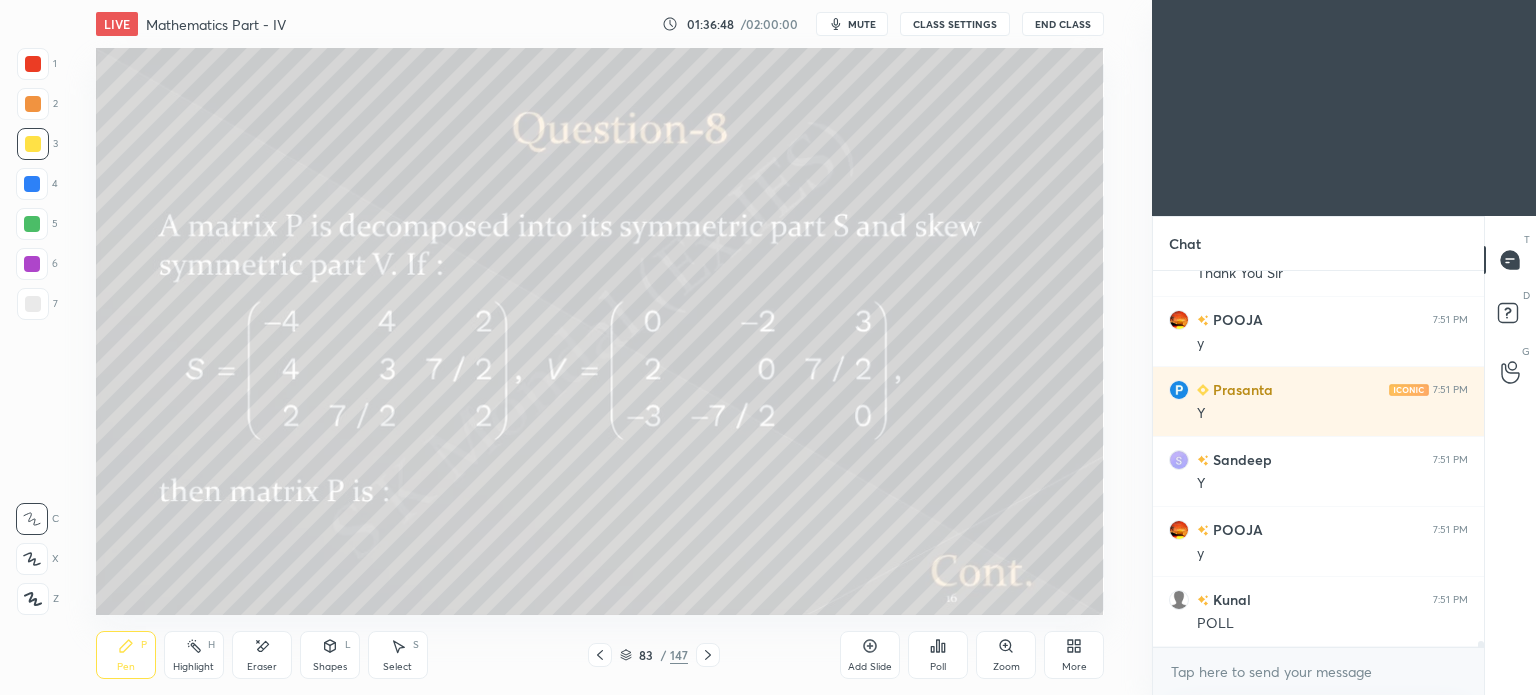 click on "Poll" at bounding box center (938, 655) 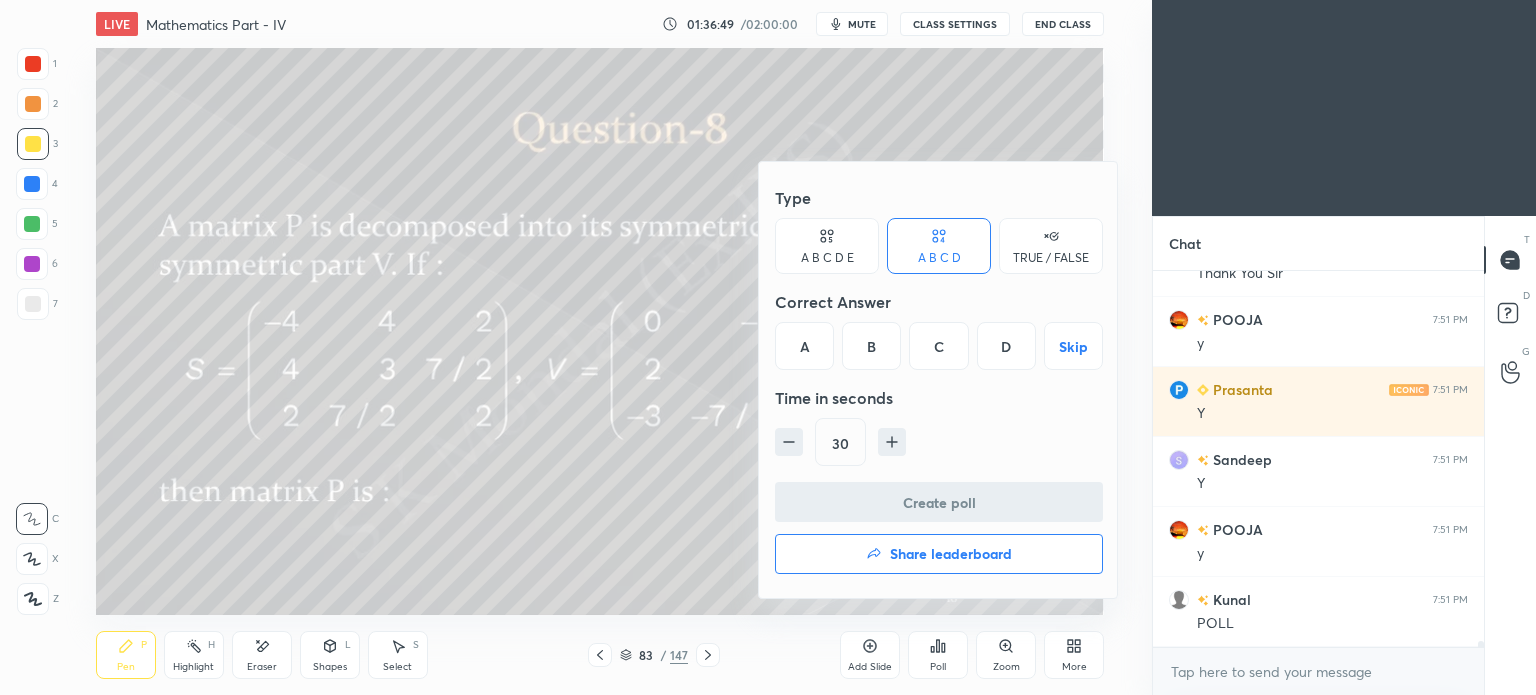 click on "B" at bounding box center [871, 346] 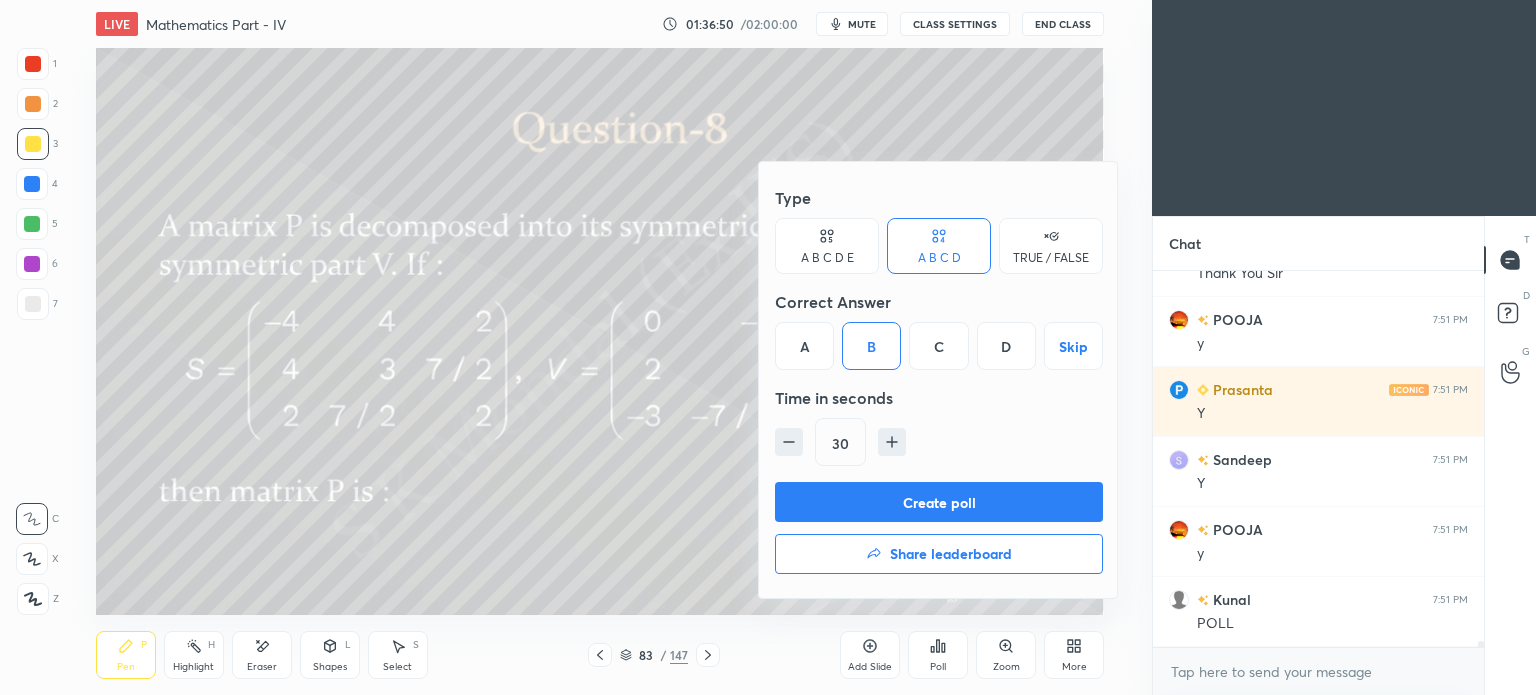 click on "Create poll" at bounding box center [939, 502] 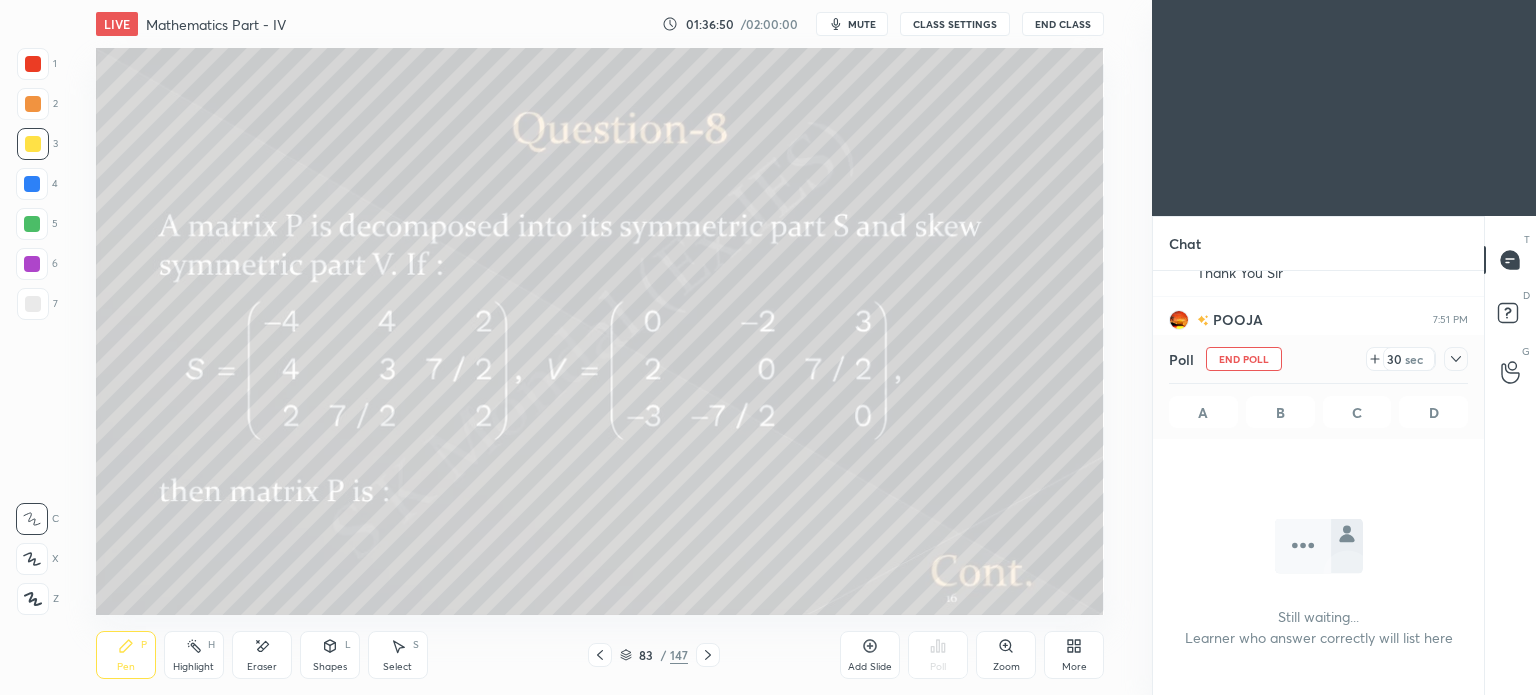 scroll, scrollTop: 290, scrollLeft: 325, axis: both 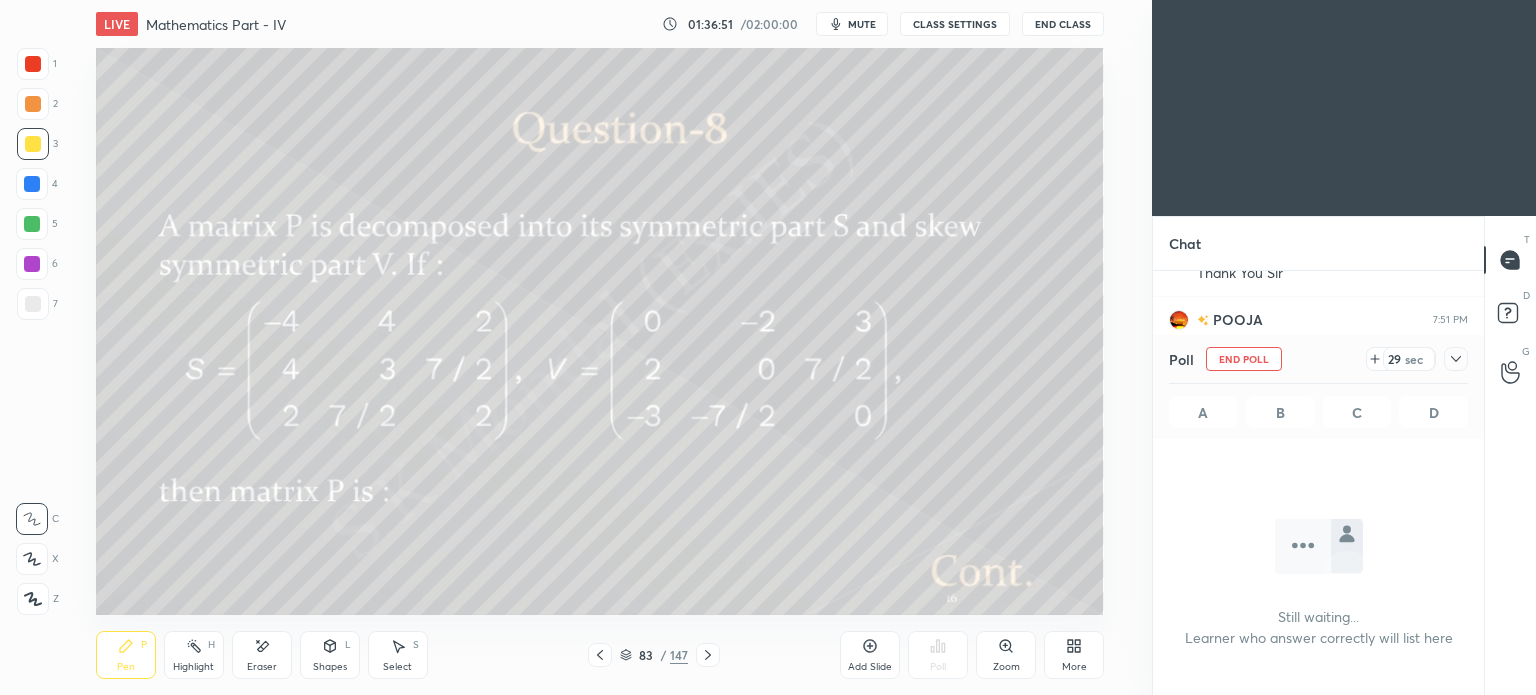 click 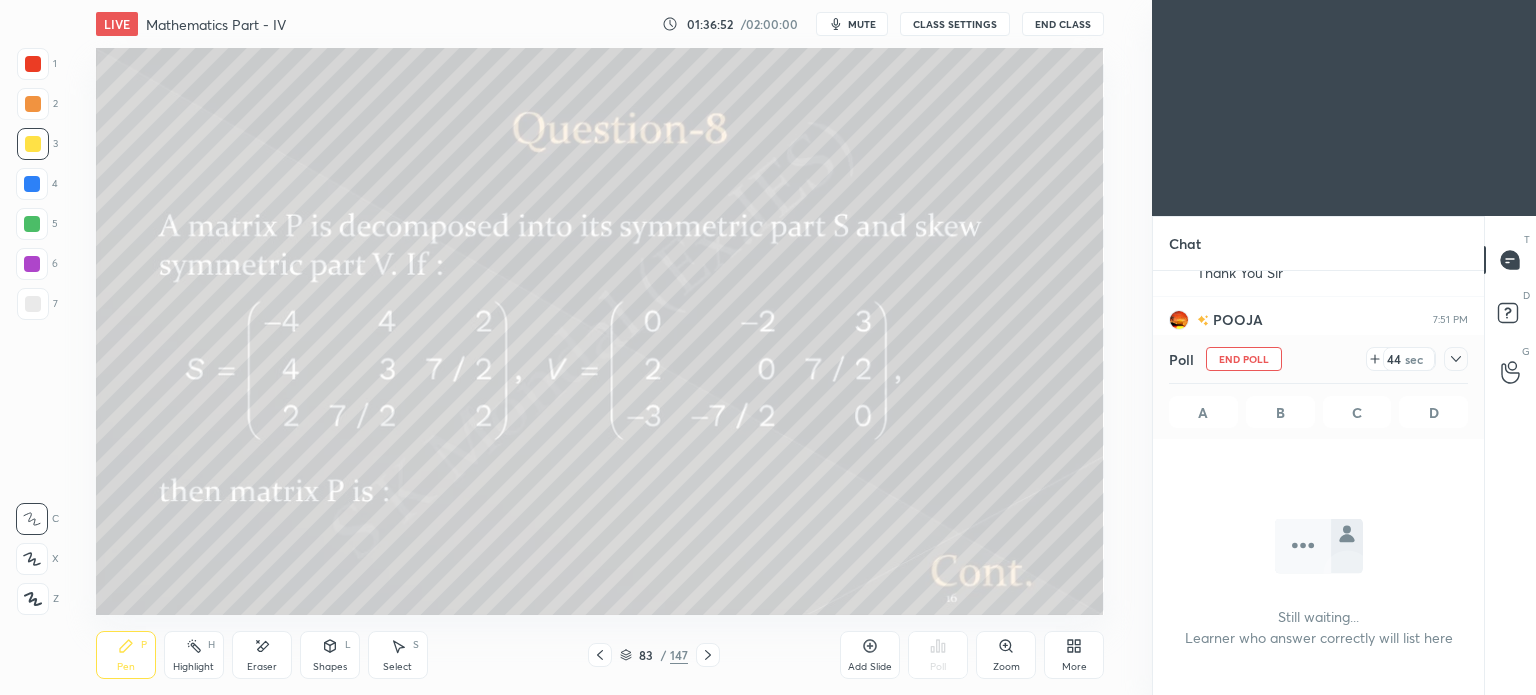 click 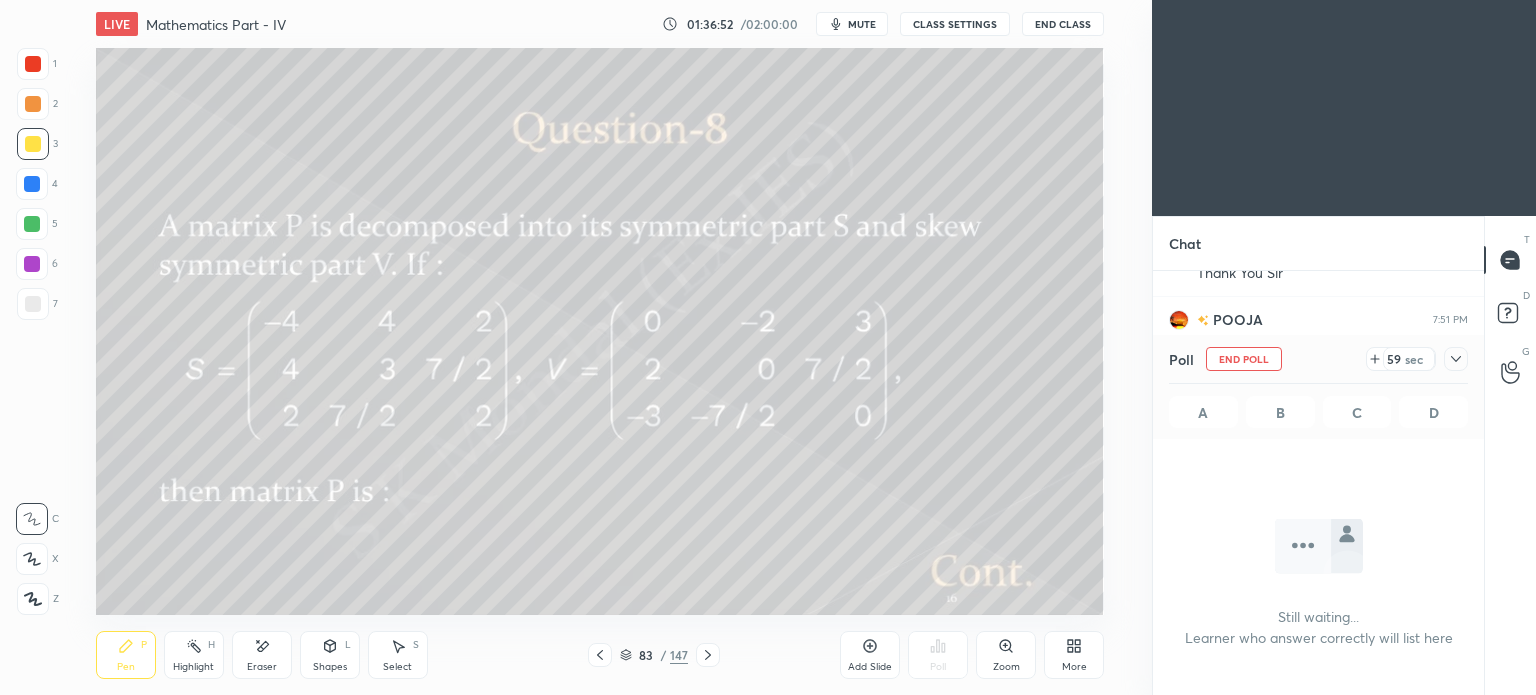 click 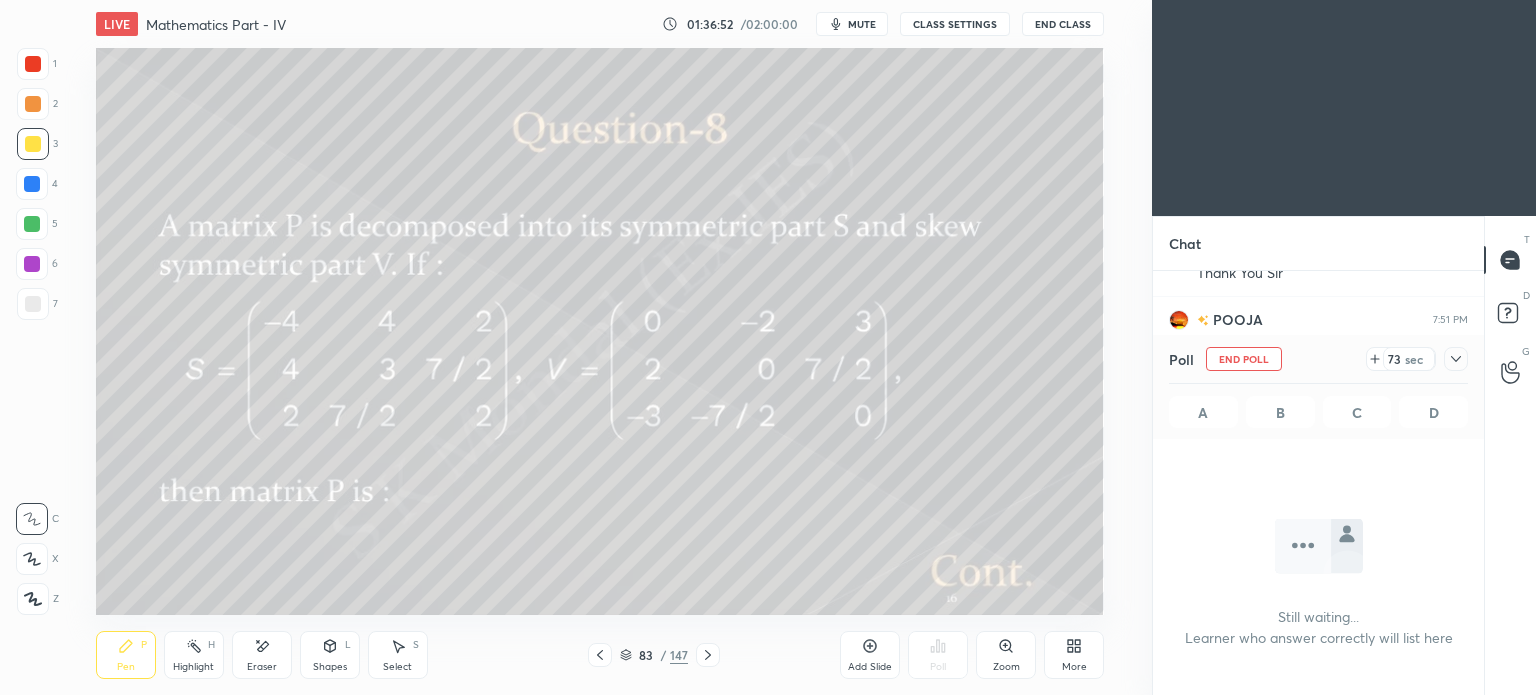 click 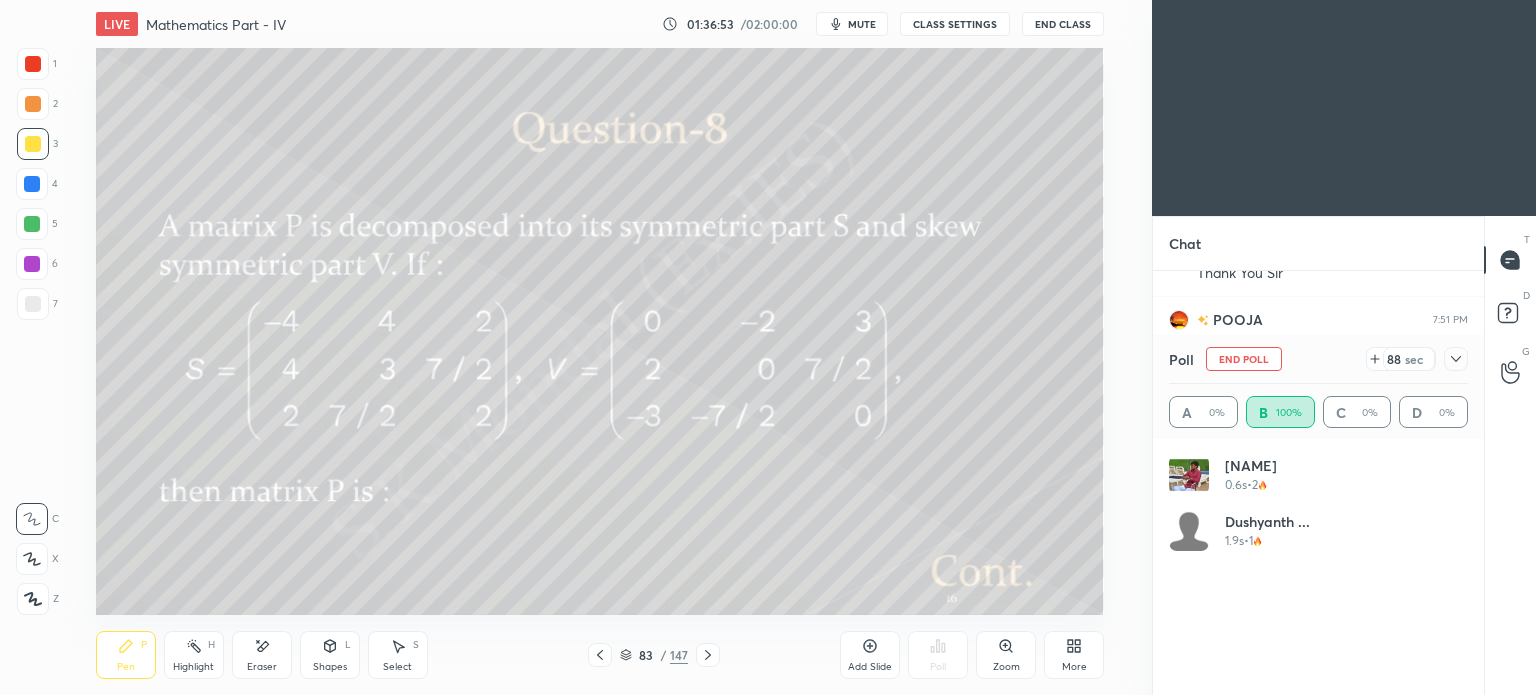 scroll, scrollTop: 6, scrollLeft: 6, axis: both 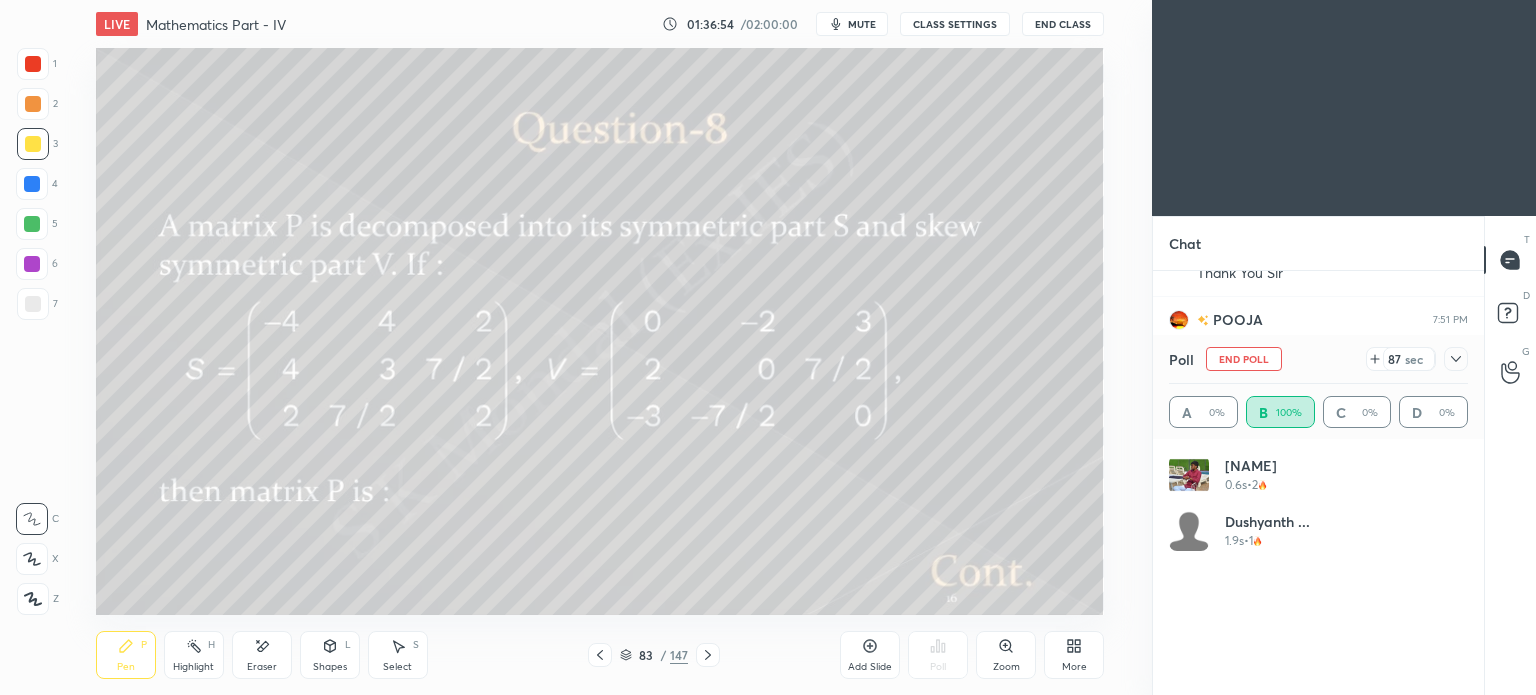 click at bounding box center [33, 144] 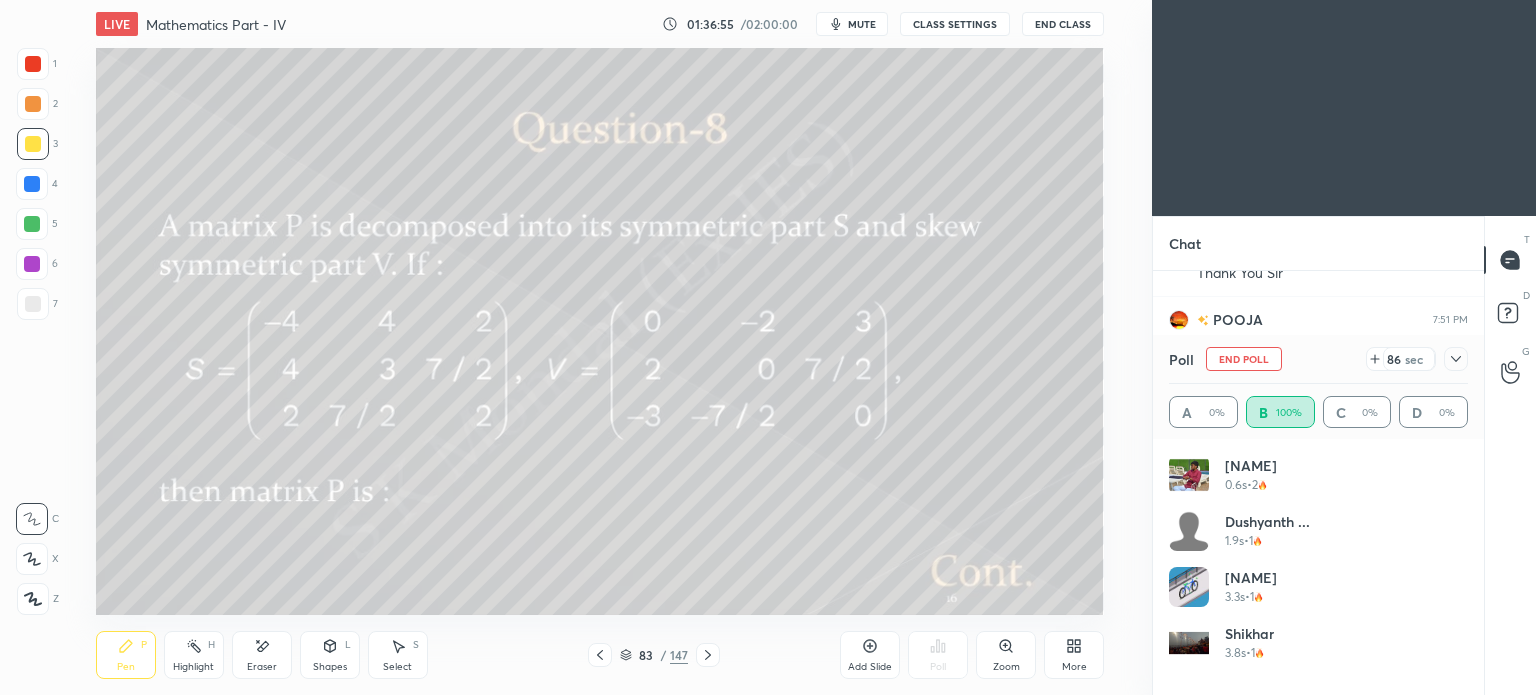click 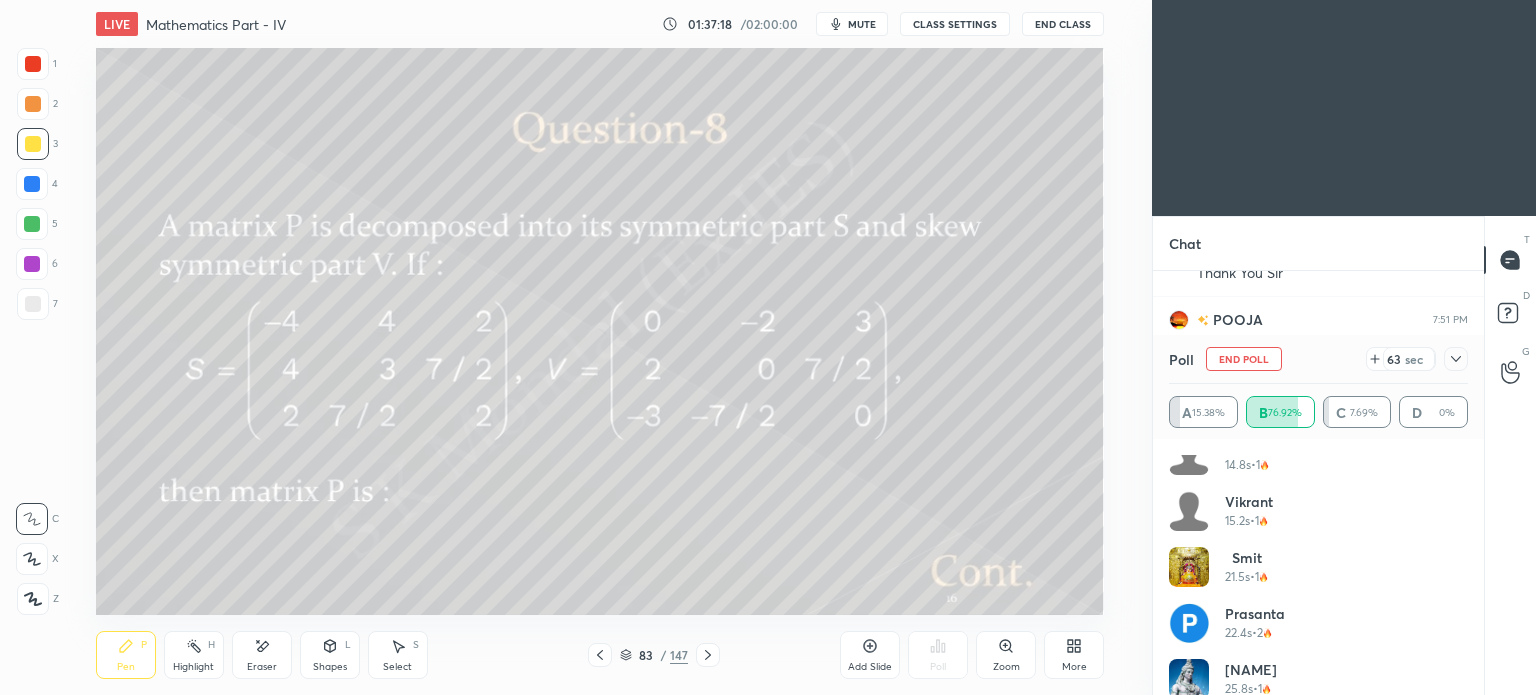 scroll, scrollTop: 376, scrollLeft: 0, axis: vertical 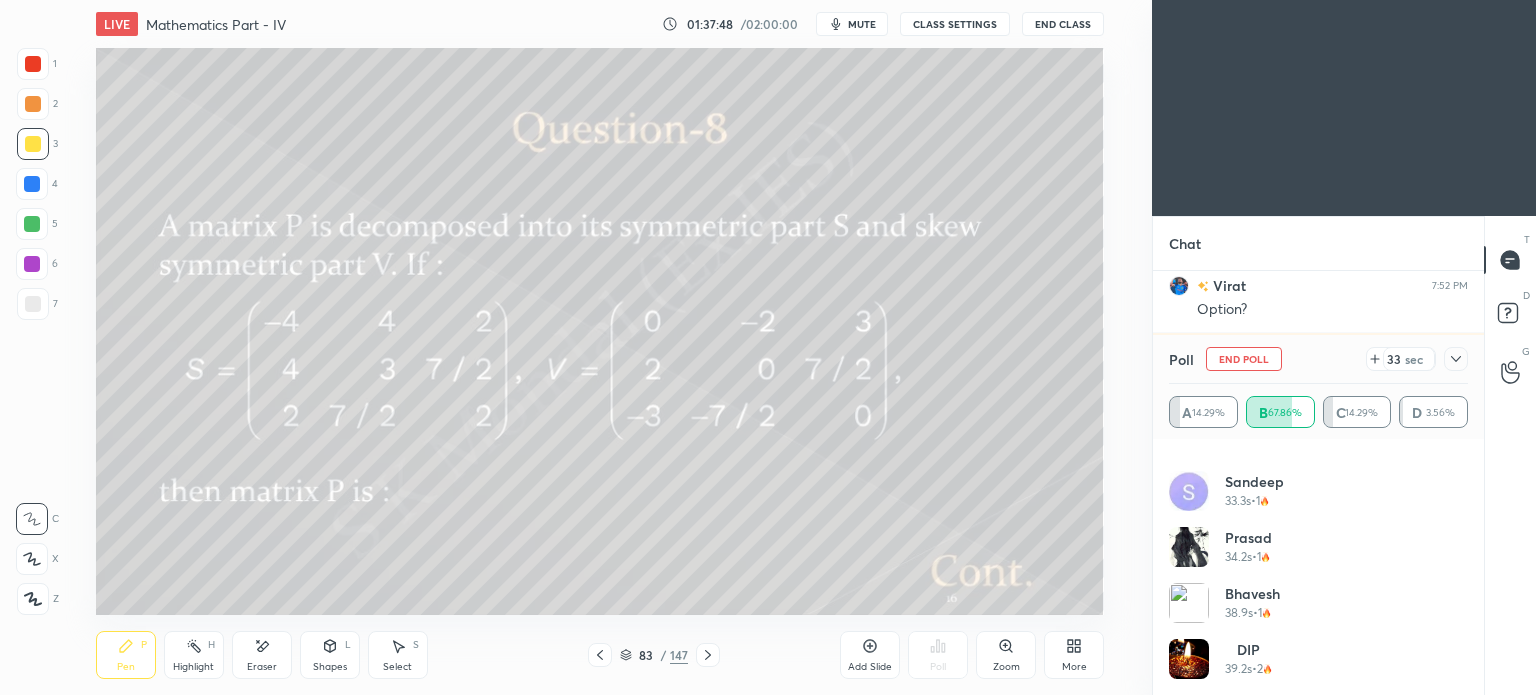 click on "Pen P" at bounding box center (126, 655) 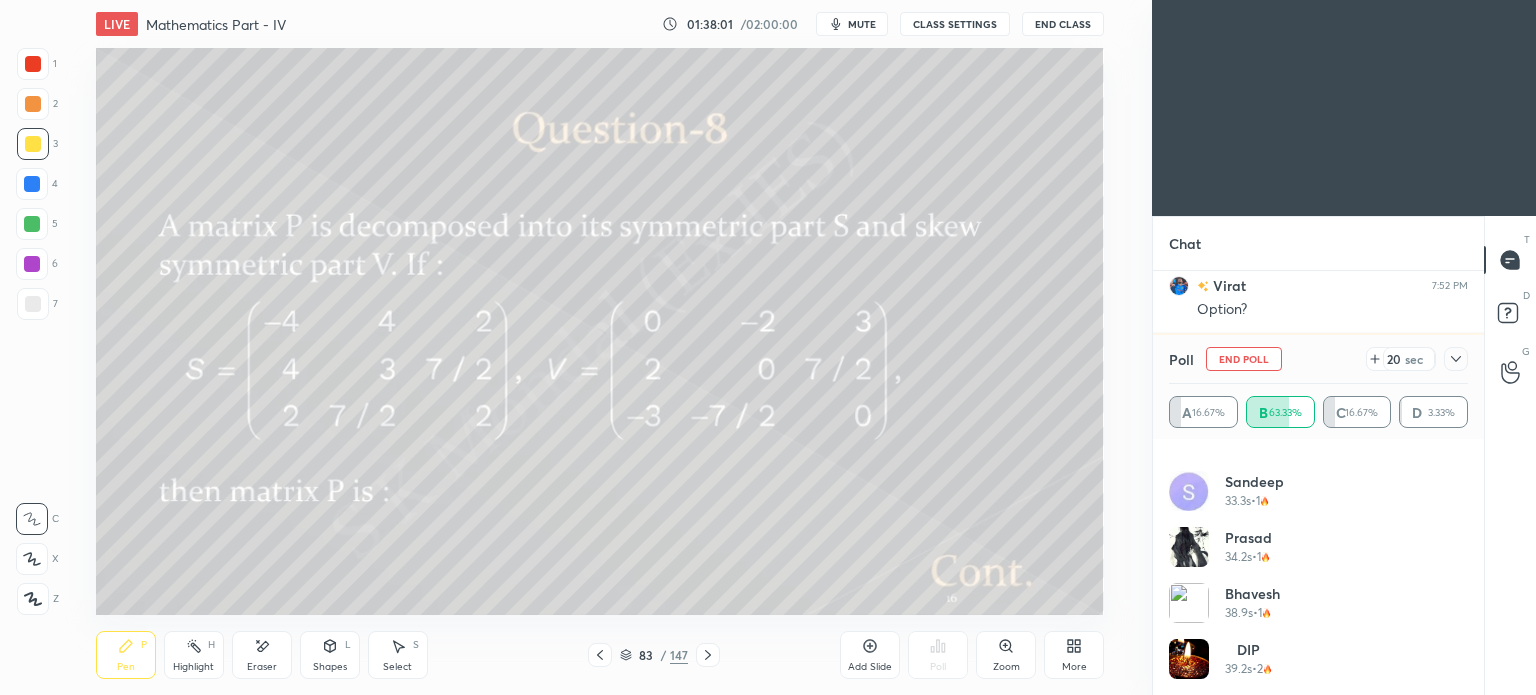 scroll, scrollTop: 21324, scrollLeft: 0, axis: vertical 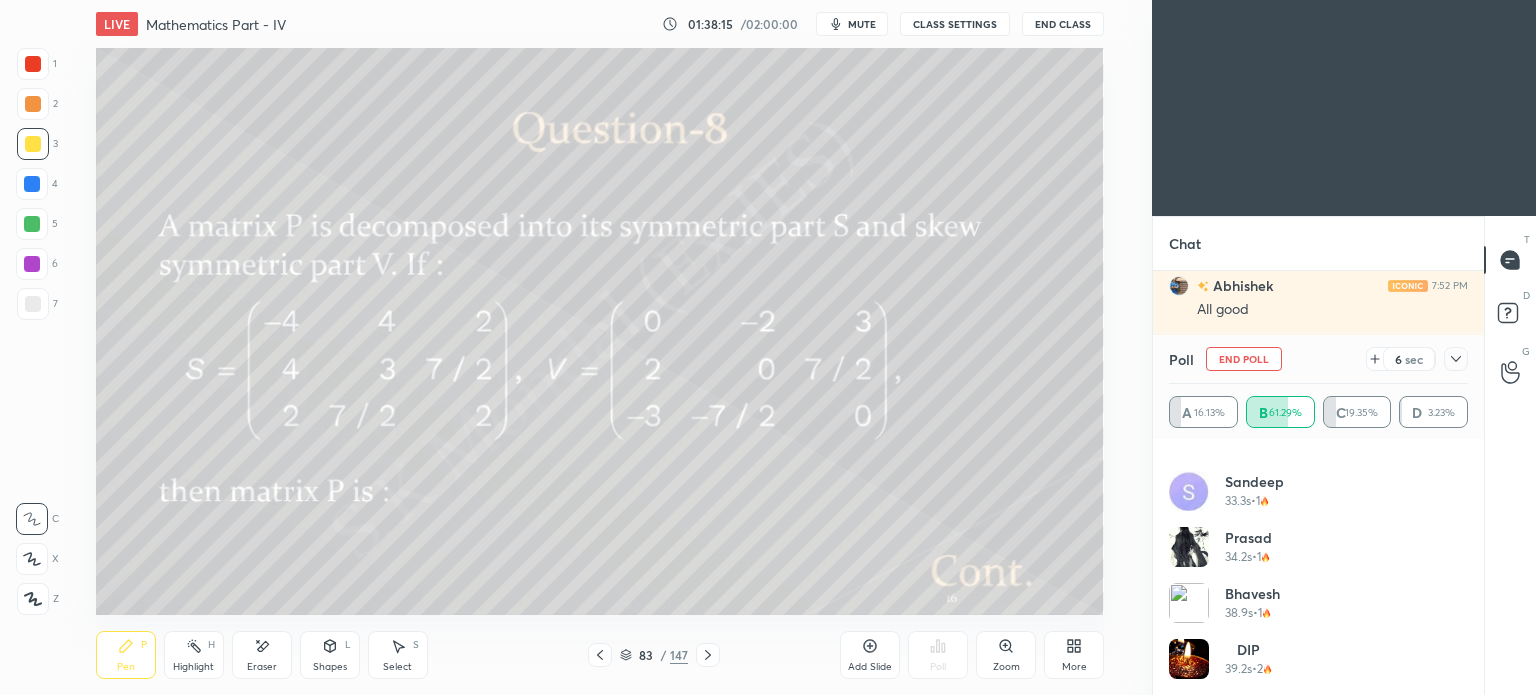 click at bounding box center [32, 264] 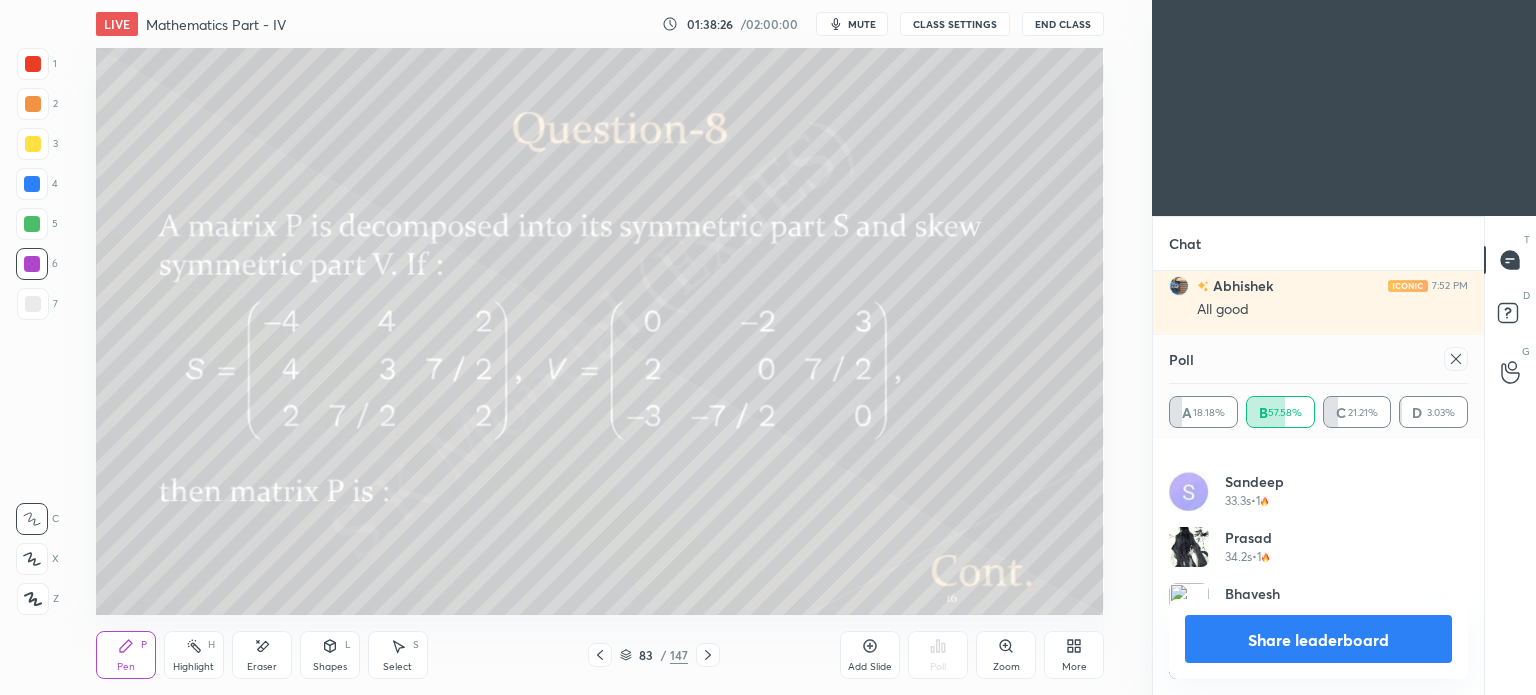 click at bounding box center (32, 224) 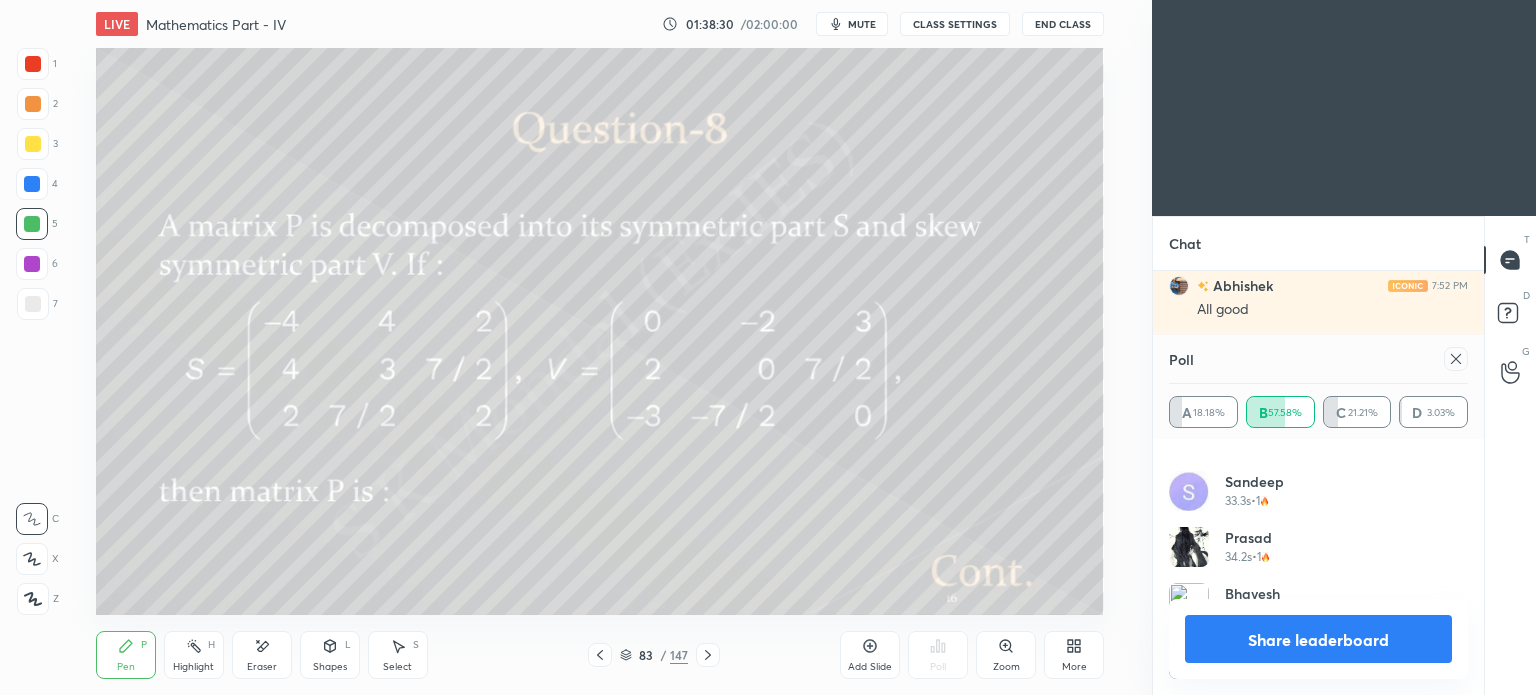 scroll, scrollTop: 21394, scrollLeft: 0, axis: vertical 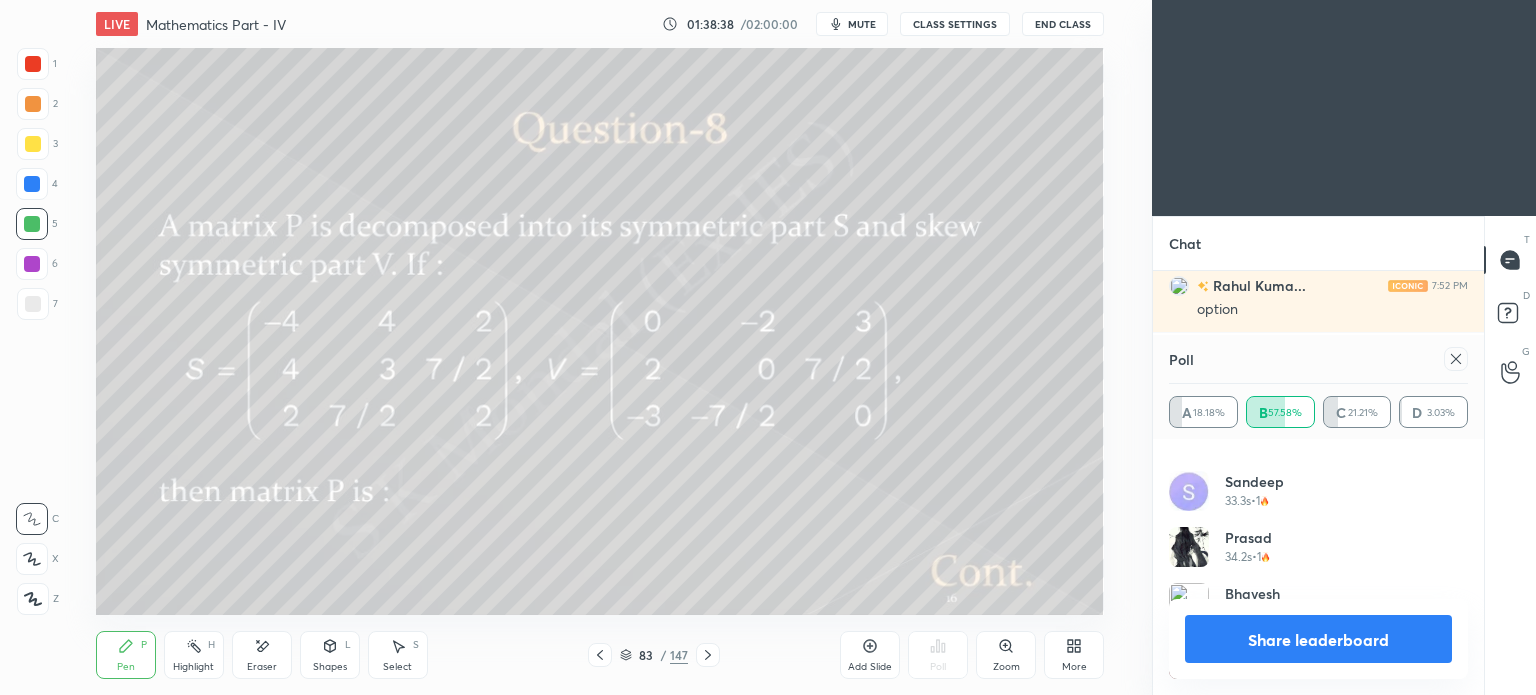 click on "Share leaderboard" at bounding box center (1318, 639) 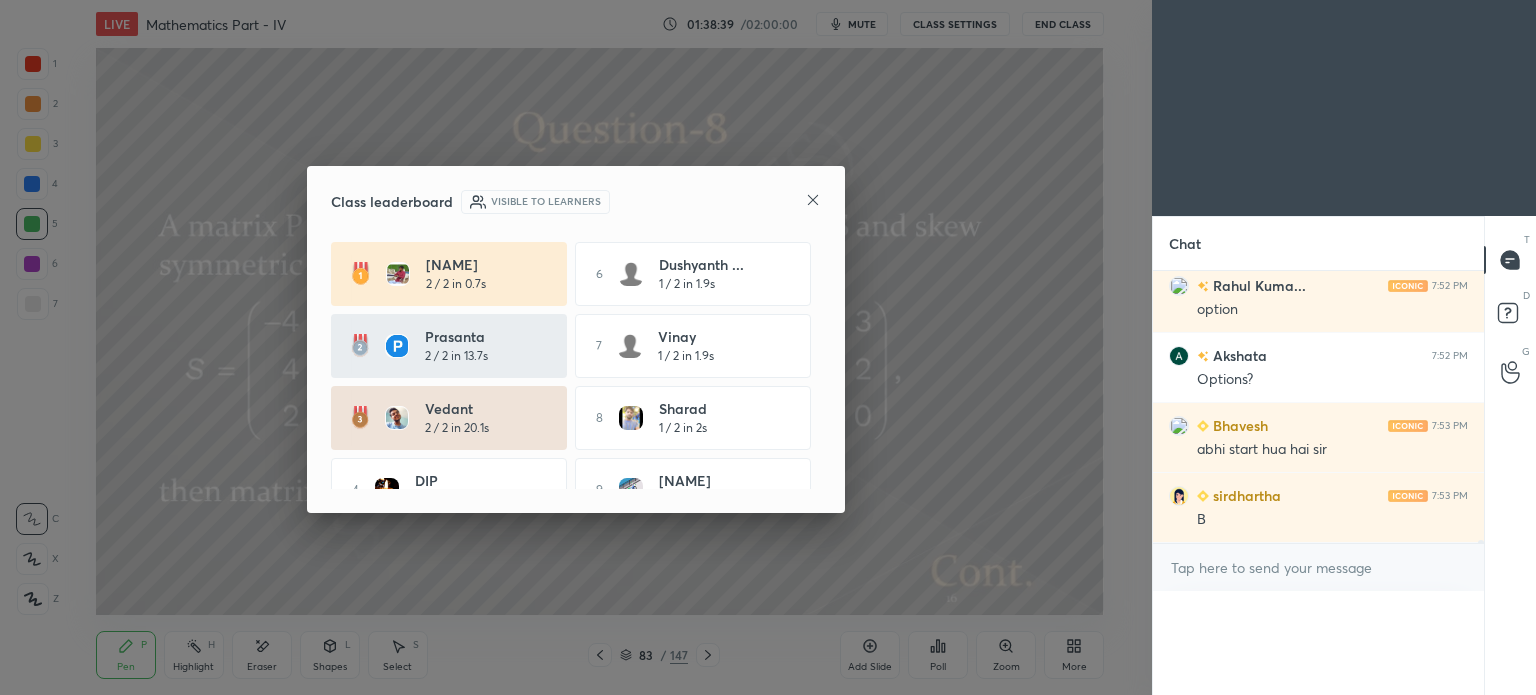 scroll, scrollTop: 0, scrollLeft: 6, axis: horizontal 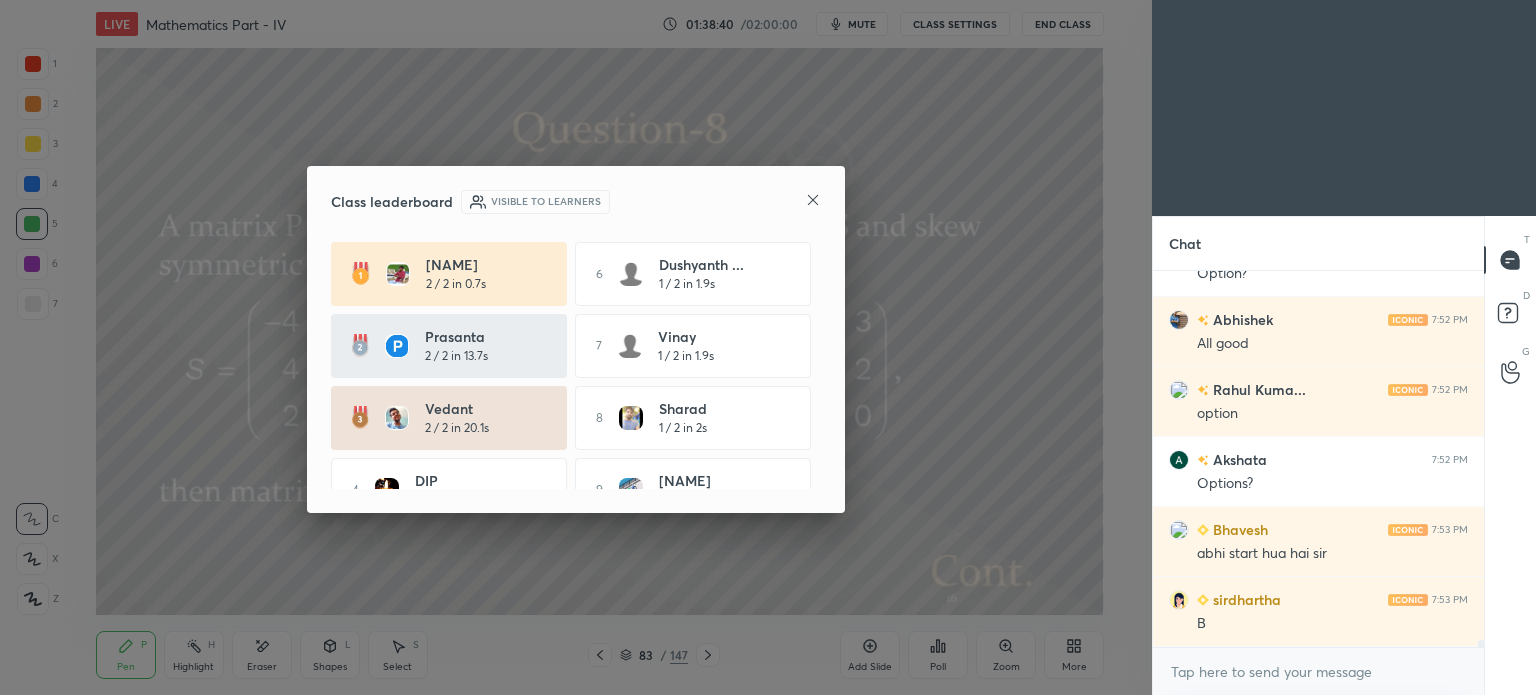 click 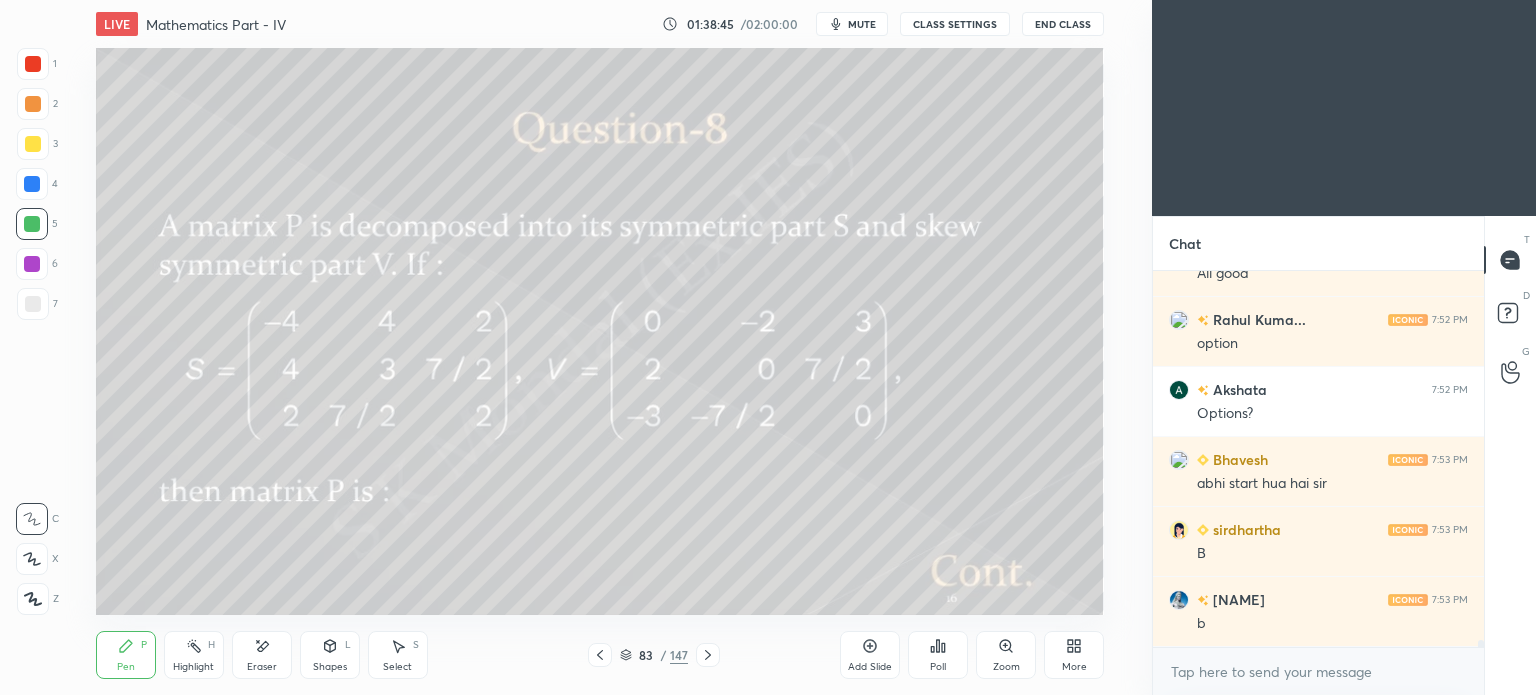 click 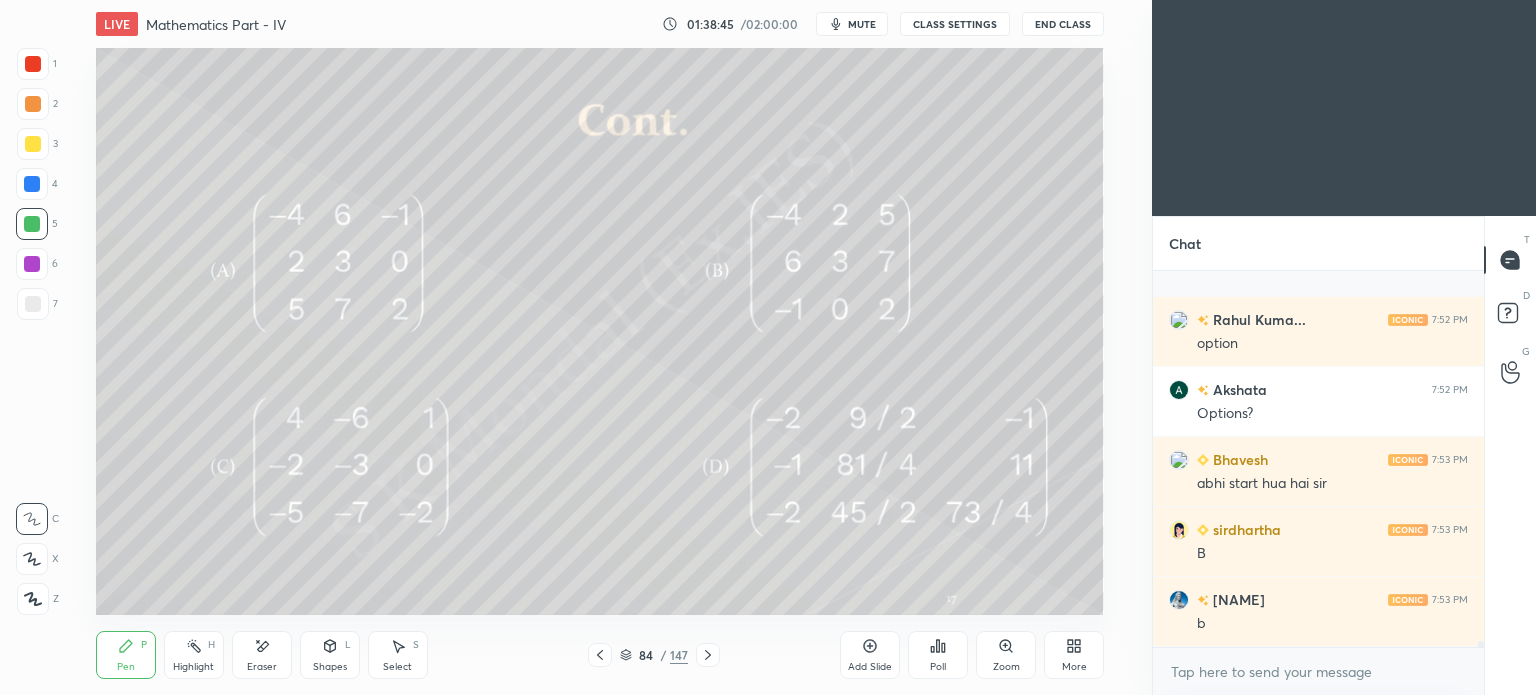 scroll, scrollTop: 21518, scrollLeft: 0, axis: vertical 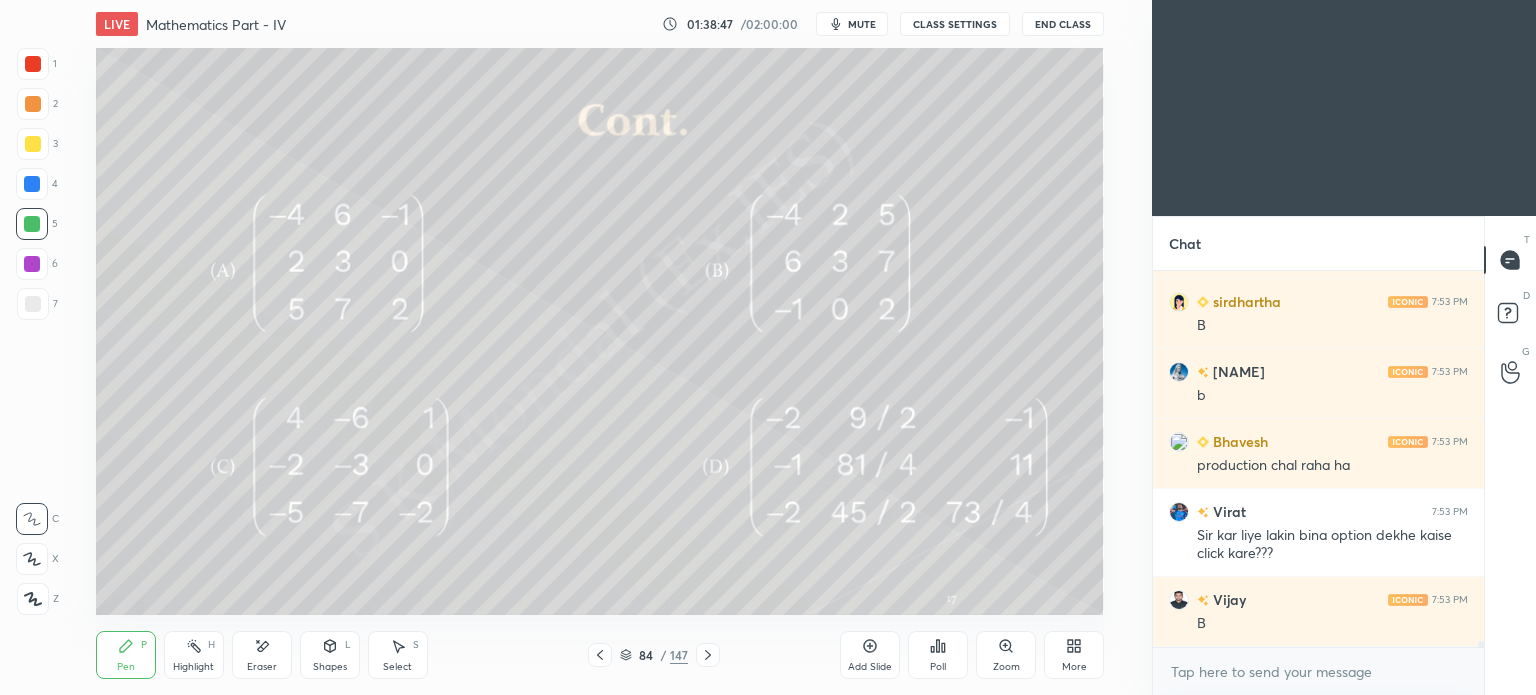 click on "Pen P" at bounding box center (126, 655) 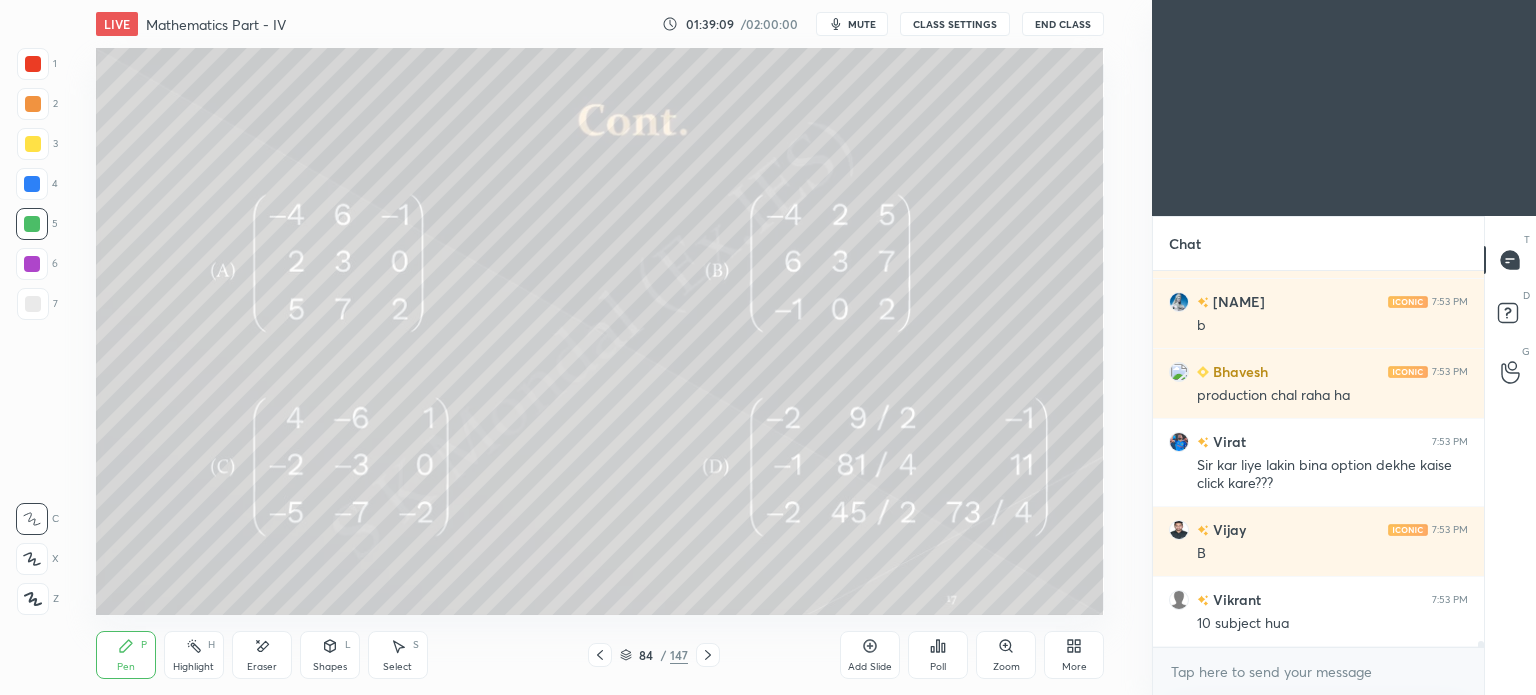 click at bounding box center (600, 655) 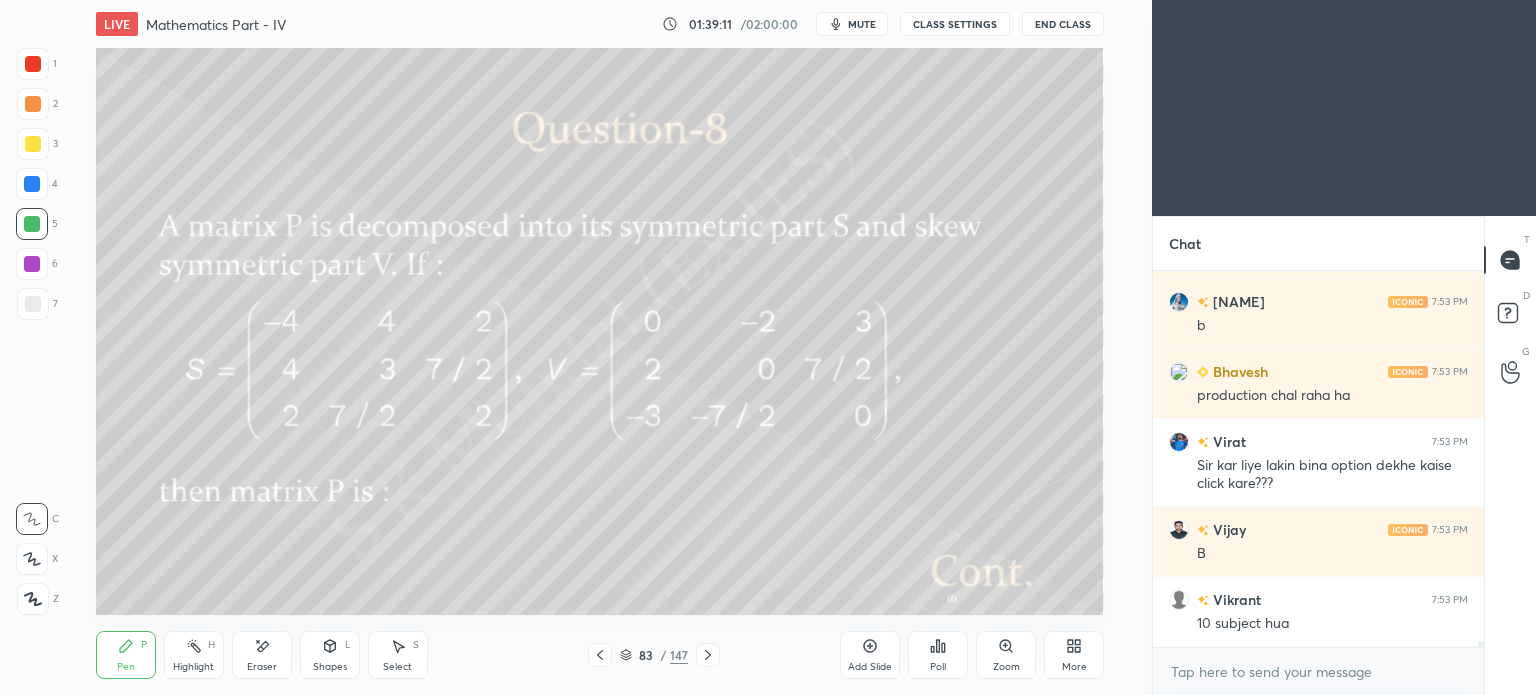 click at bounding box center (33, 144) 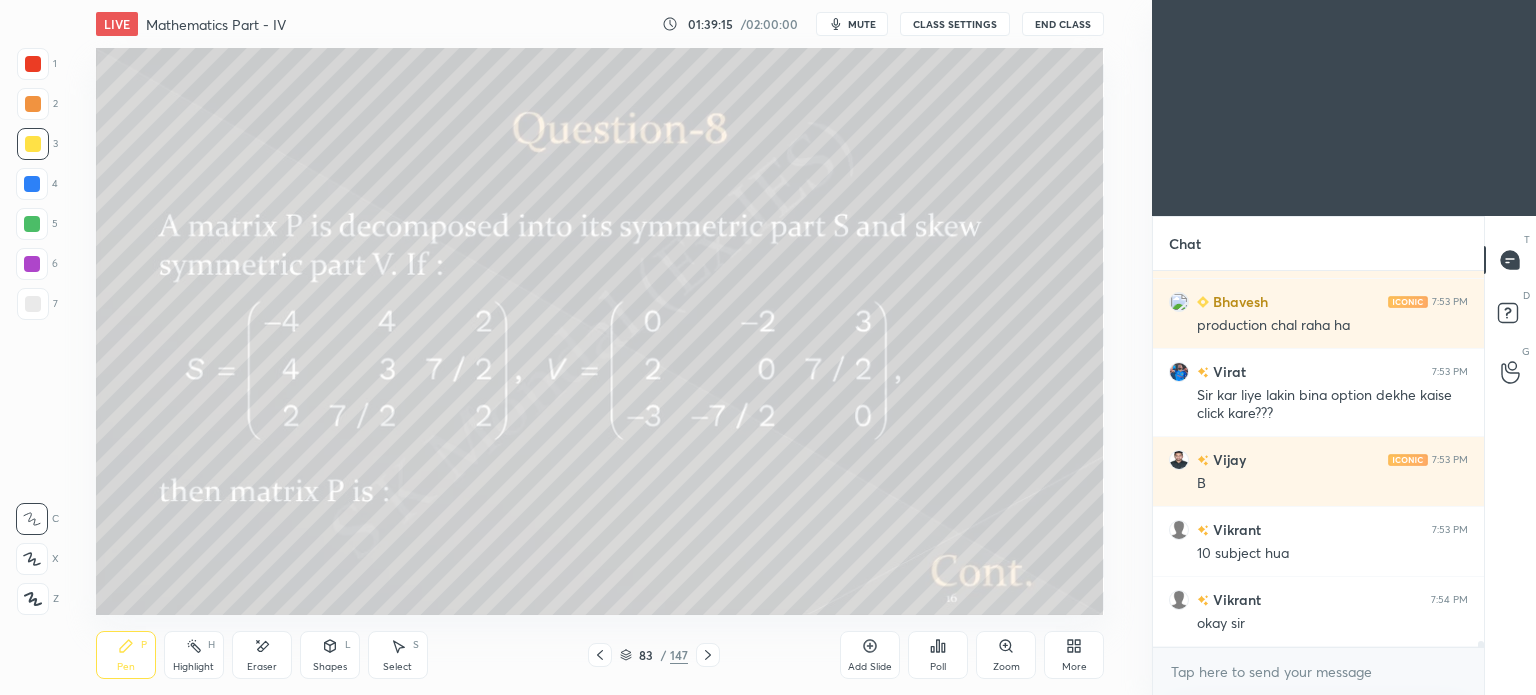 scroll, scrollTop: 21798, scrollLeft: 0, axis: vertical 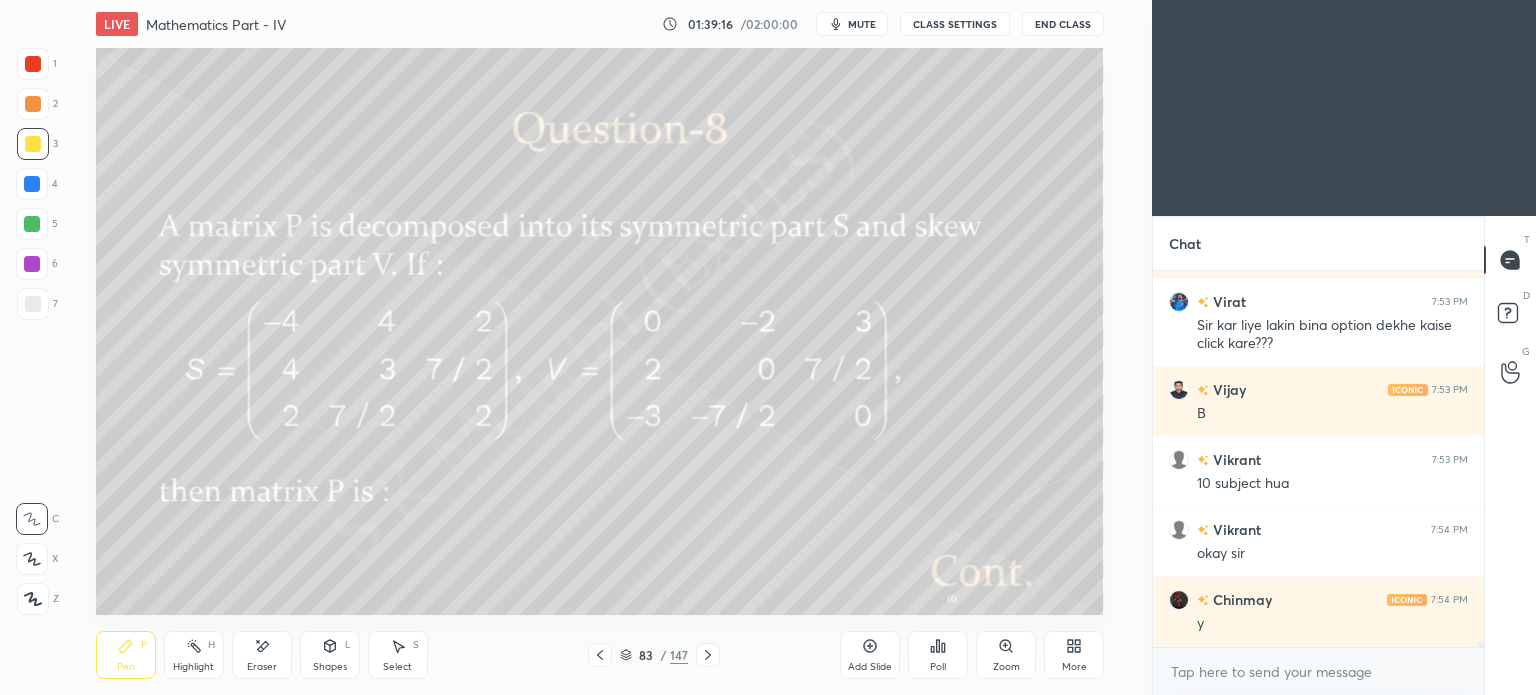 click on "83" at bounding box center [646, 655] 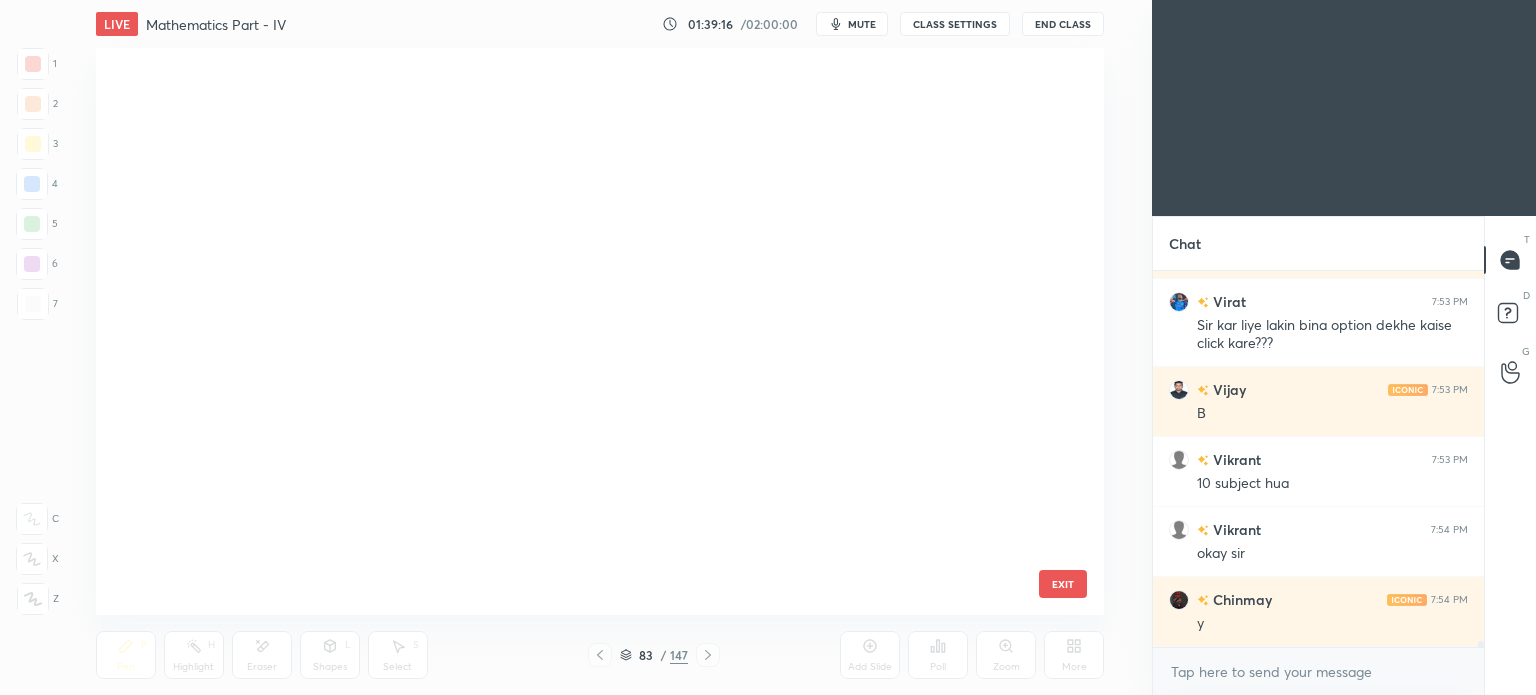 scroll, scrollTop: 4304, scrollLeft: 0, axis: vertical 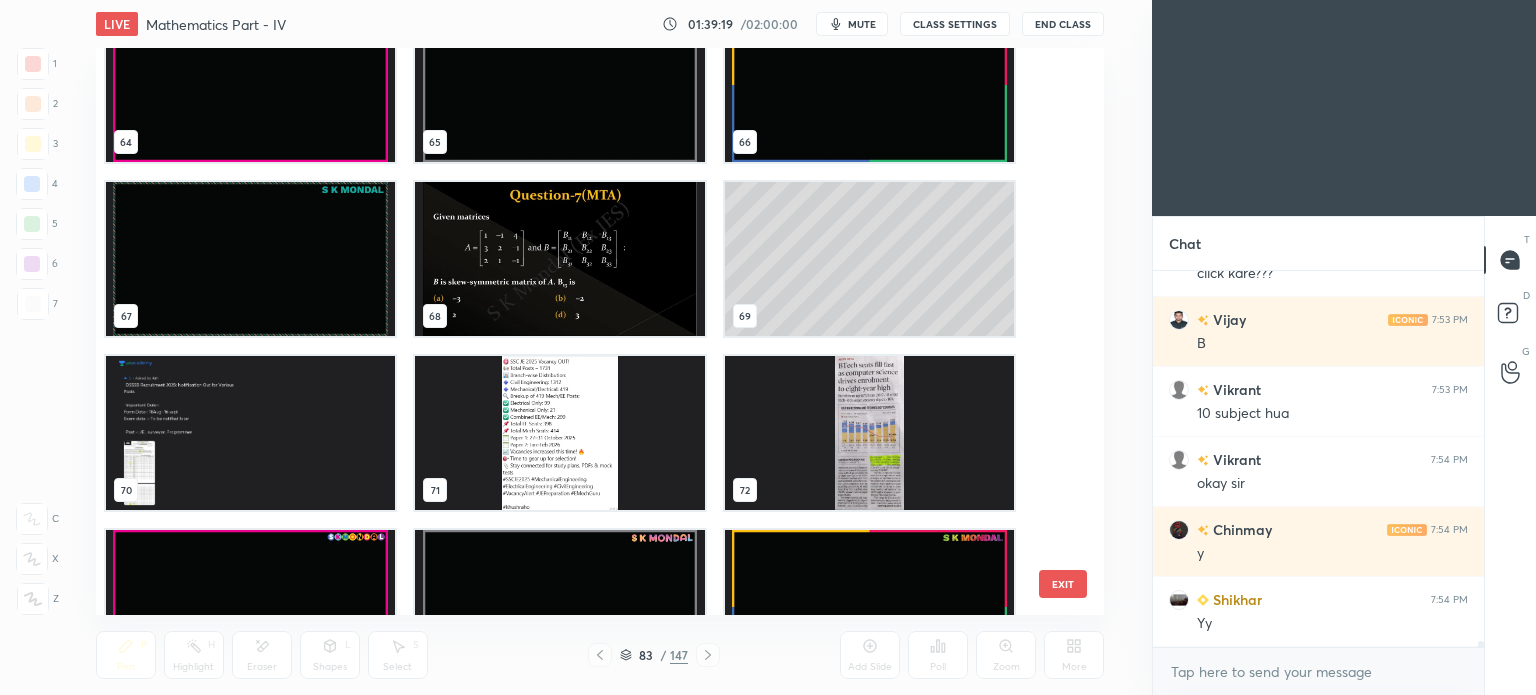 click at bounding box center (559, 259) 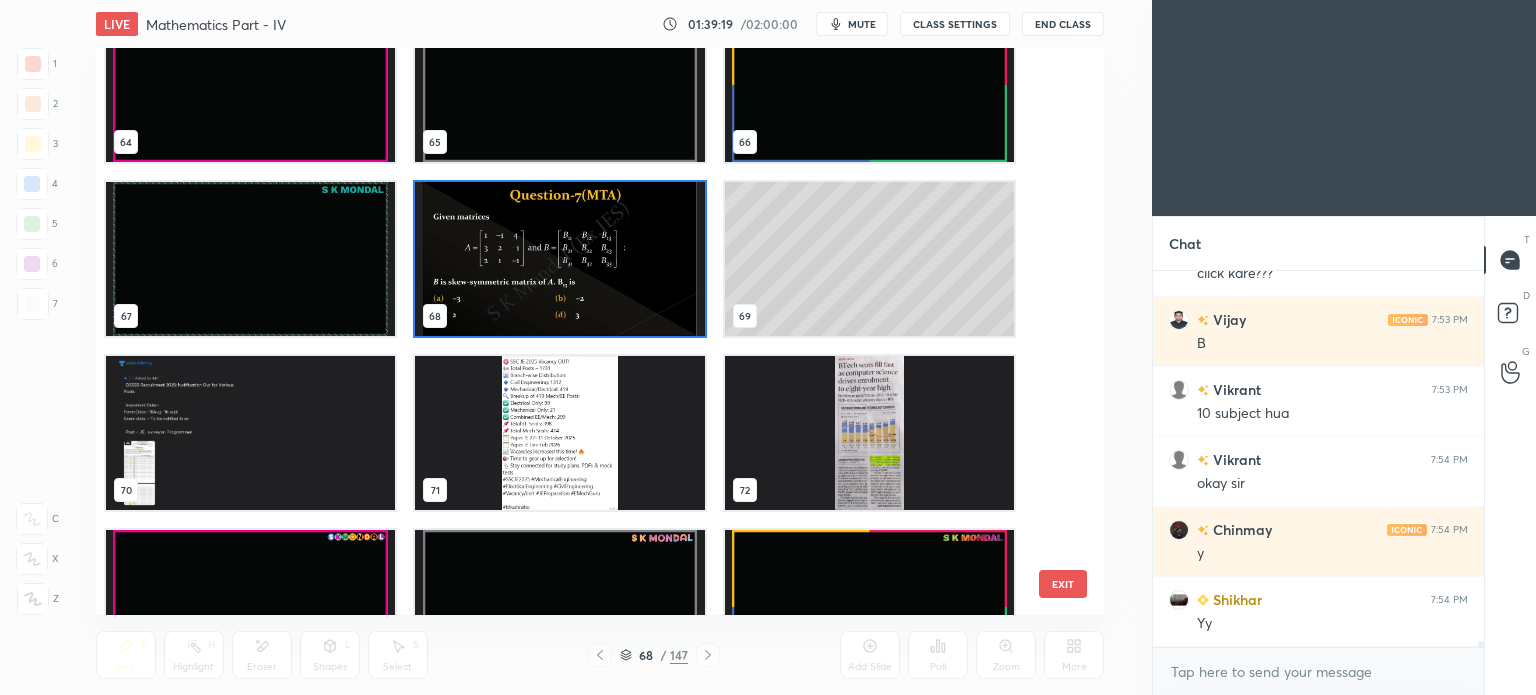 click at bounding box center [559, 259] 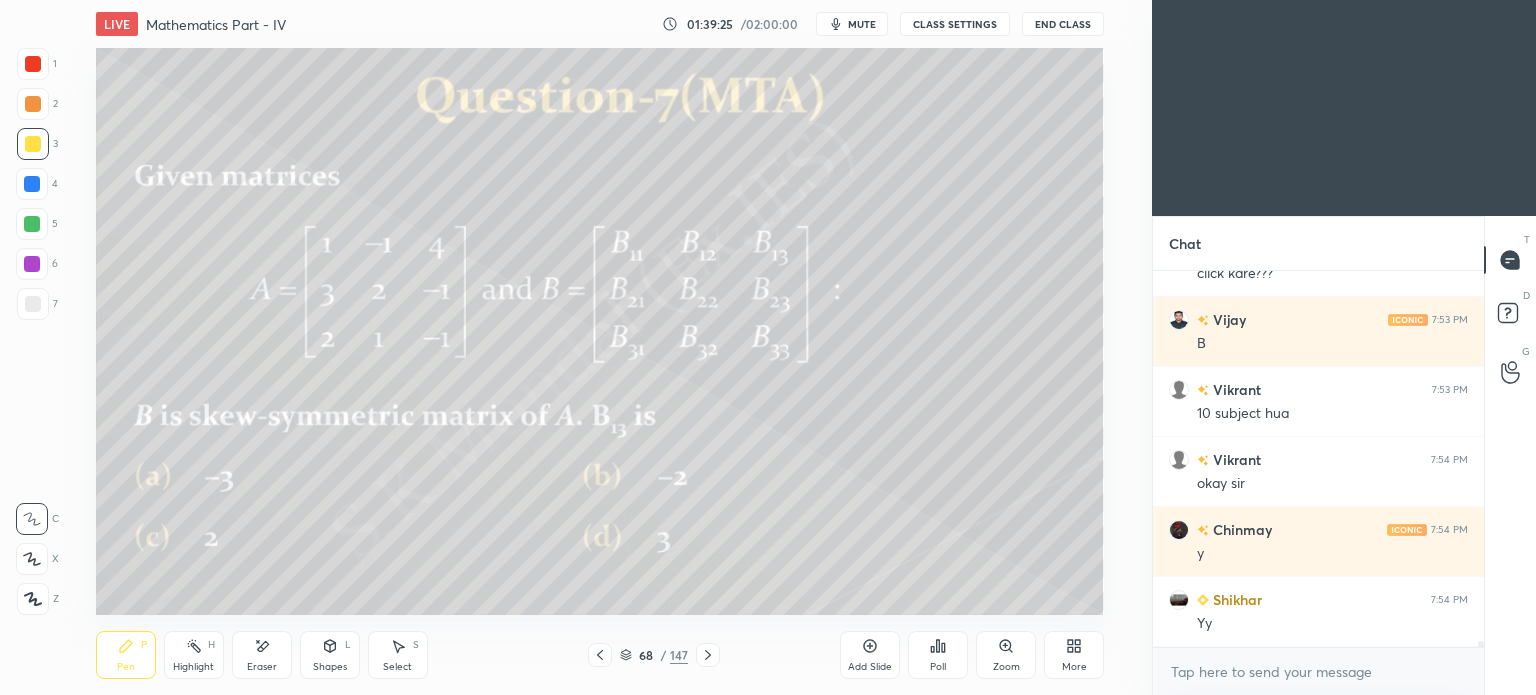 click at bounding box center [600, 655] 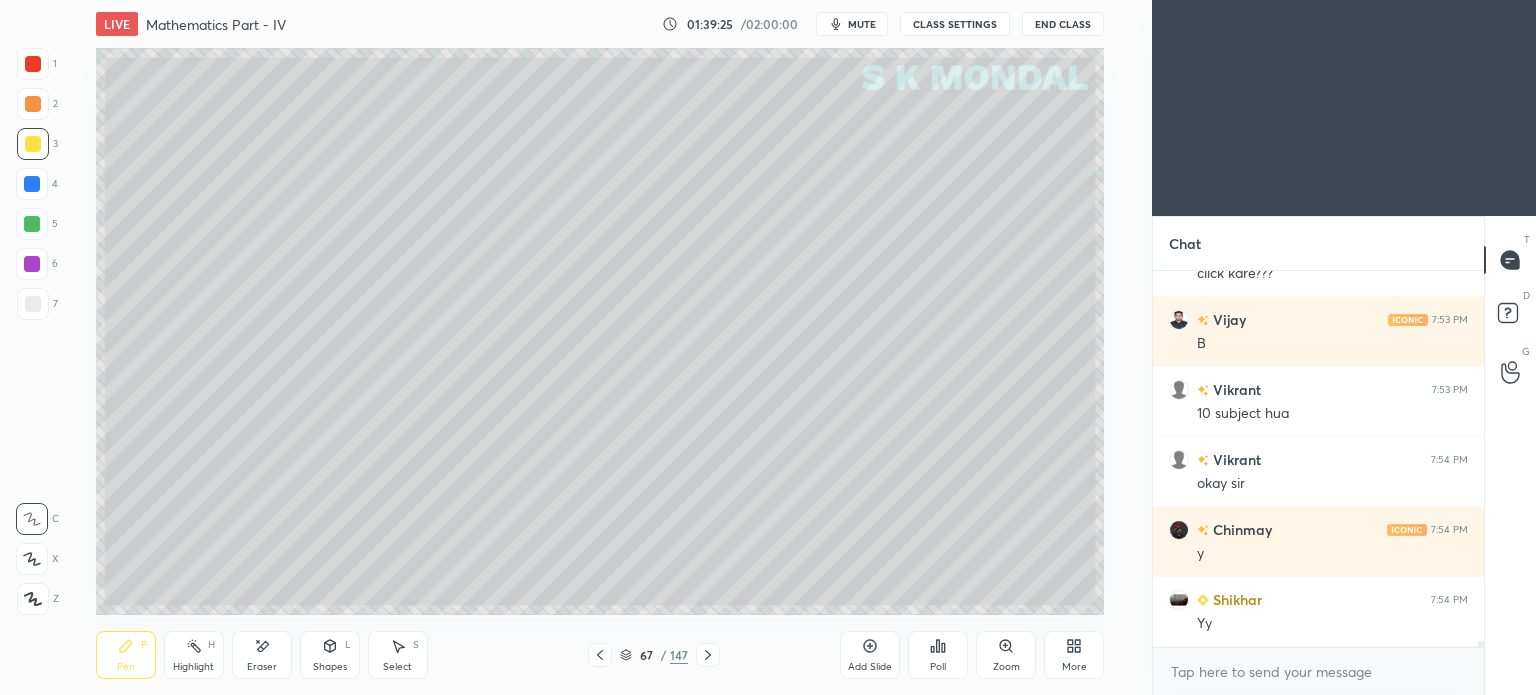 click at bounding box center [600, 655] 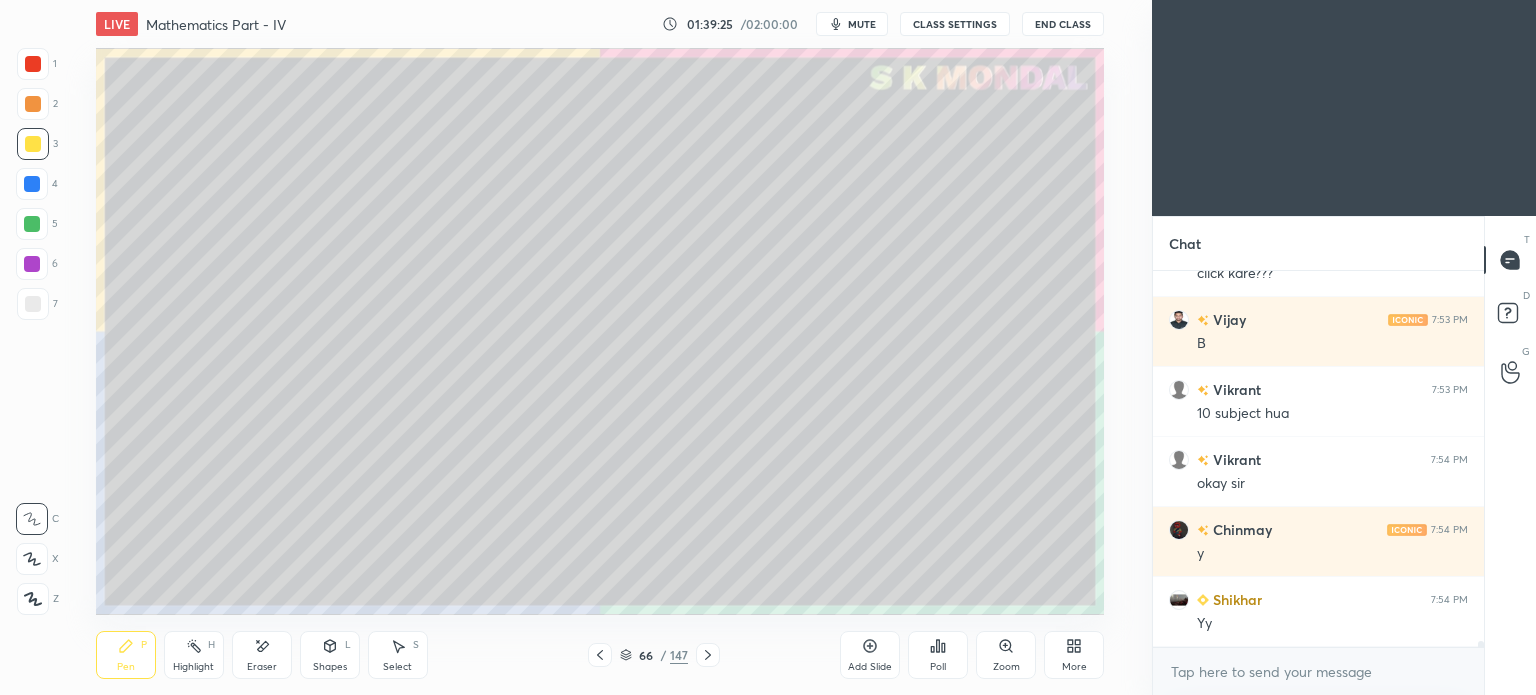 click at bounding box center [600, 655] 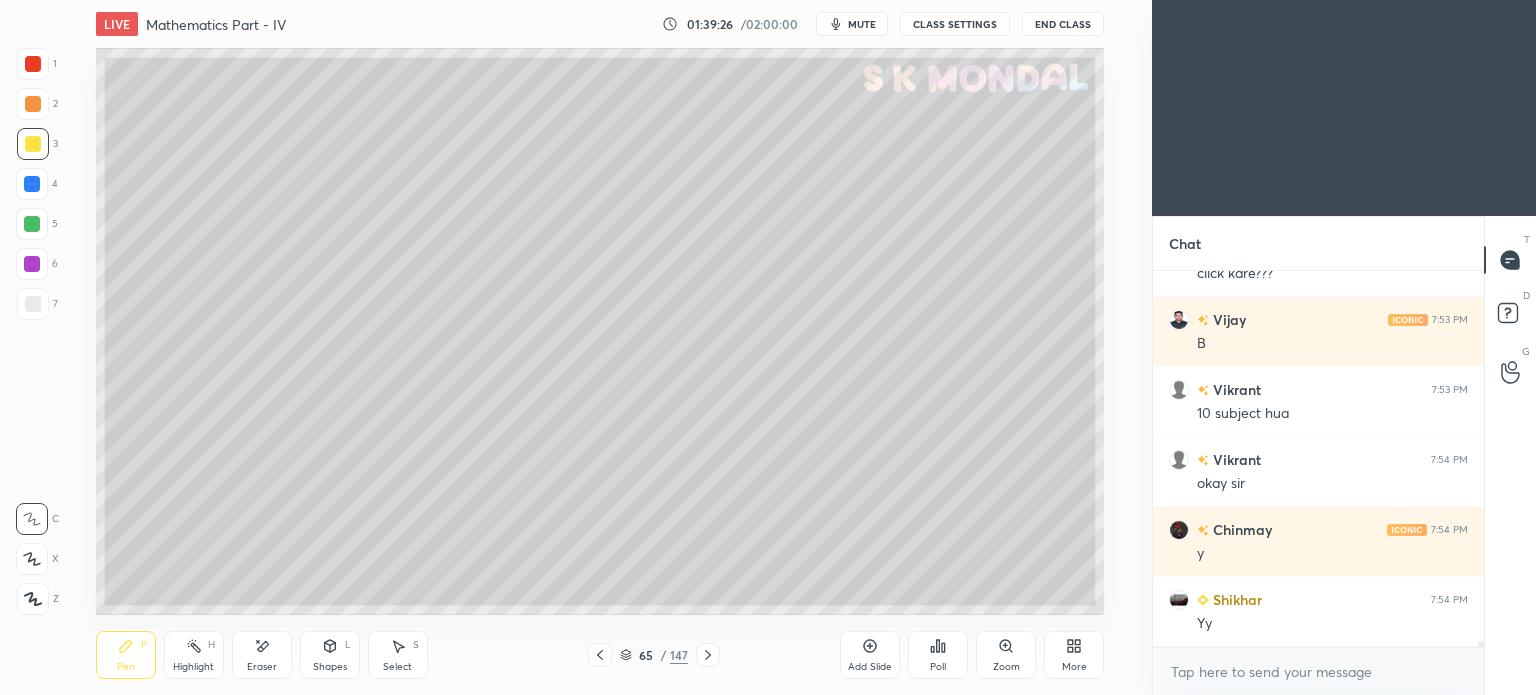 click 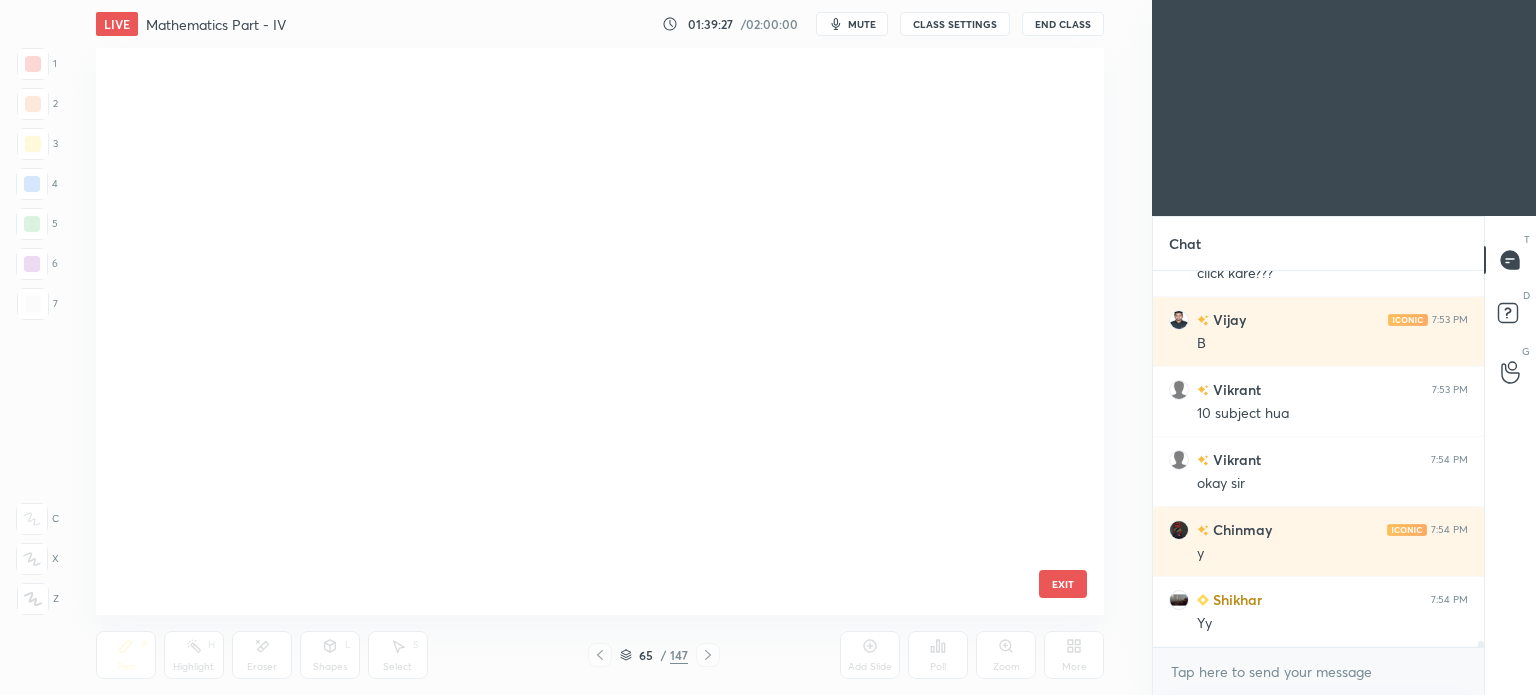 scroll, scrollTop: 3260, scrollLeft: 0, axis: vertical 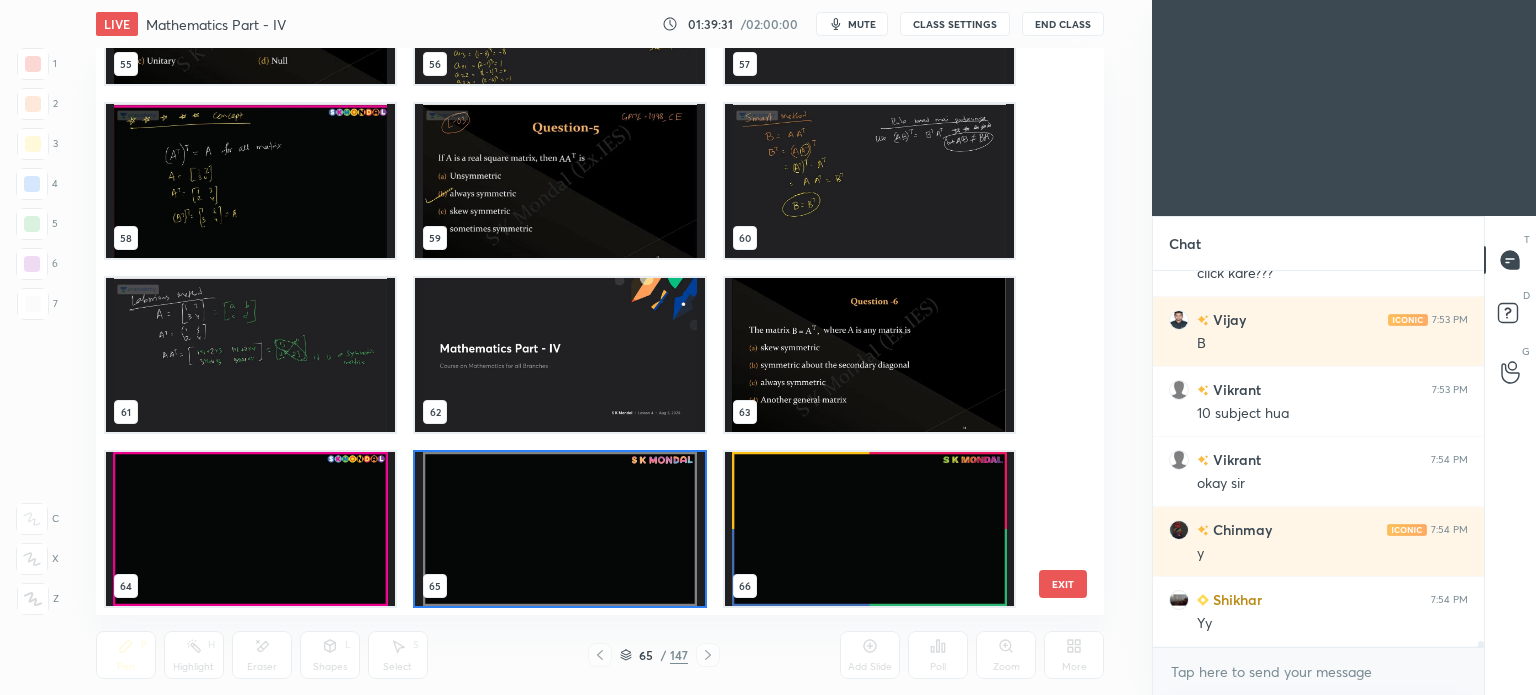 click at bounding box center [868, 355] 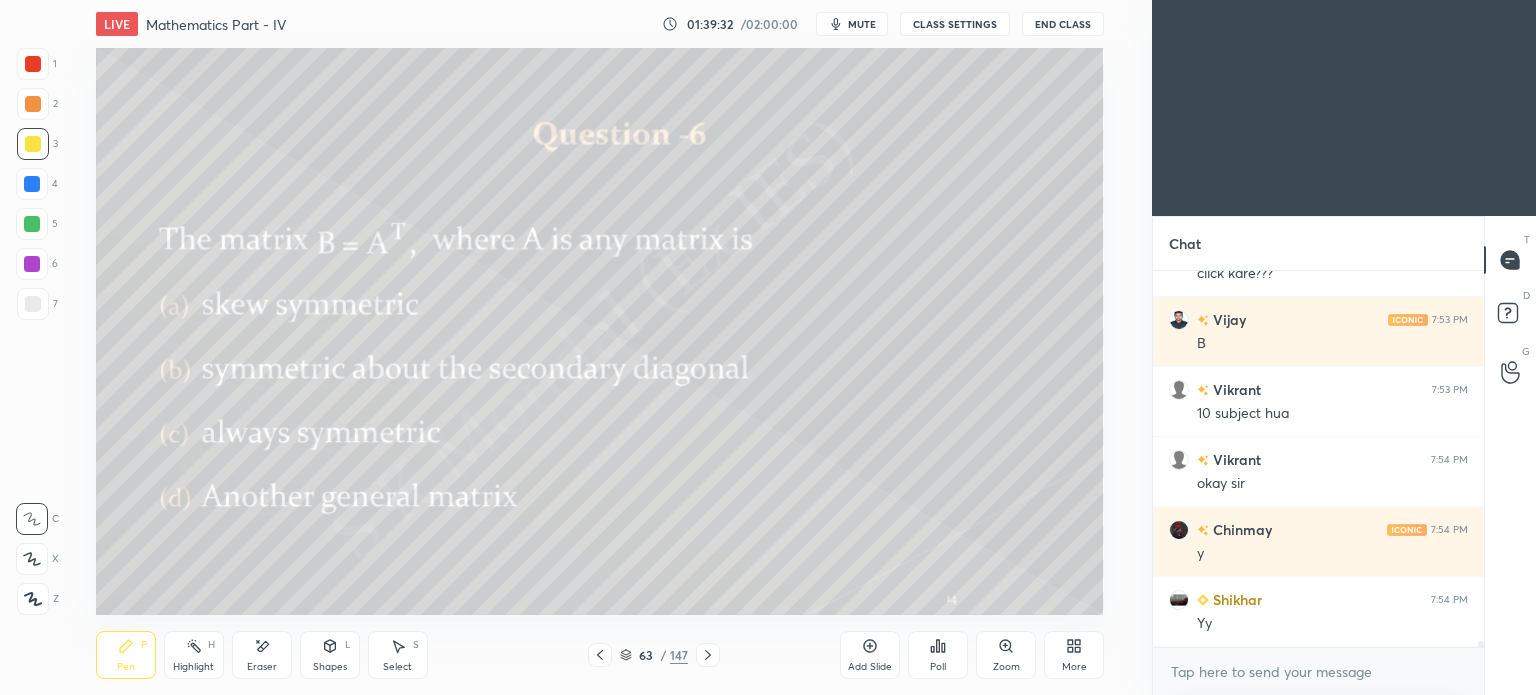 click 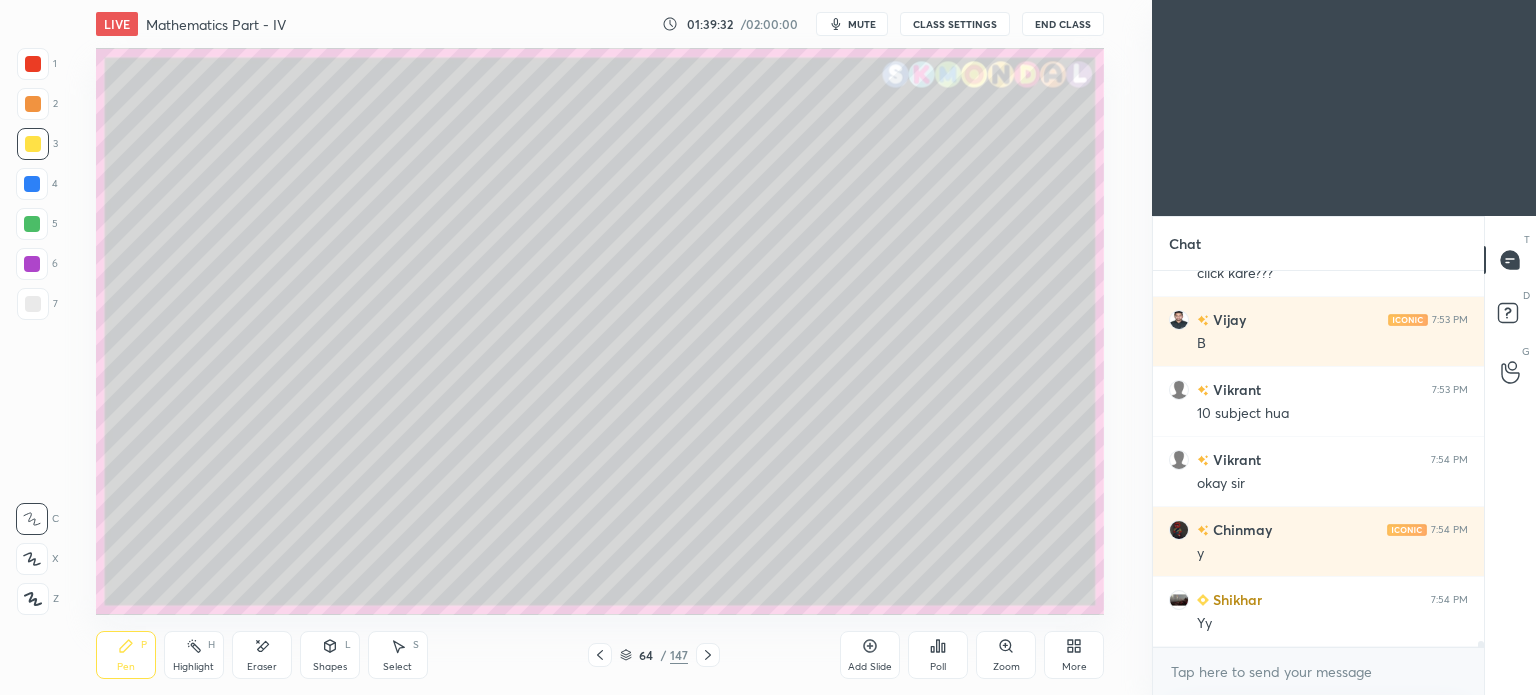 click 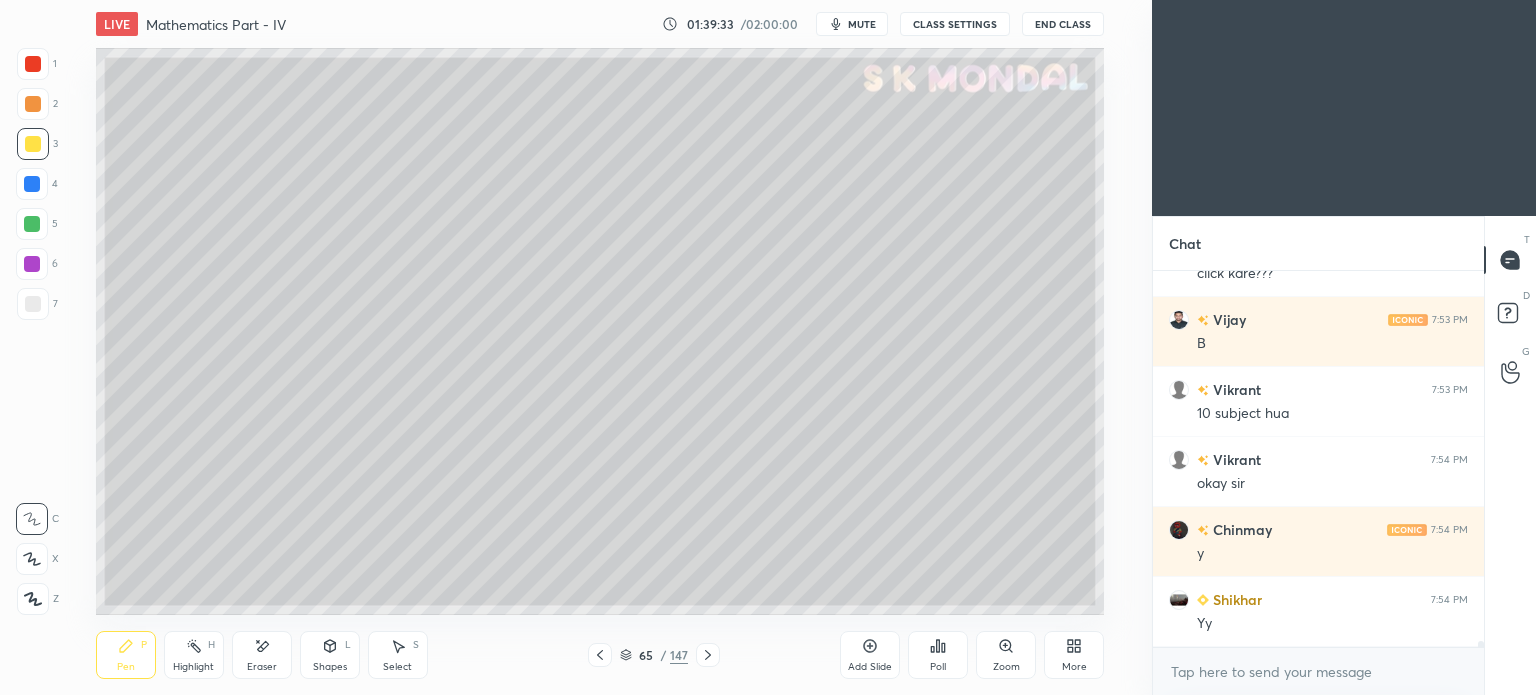 click 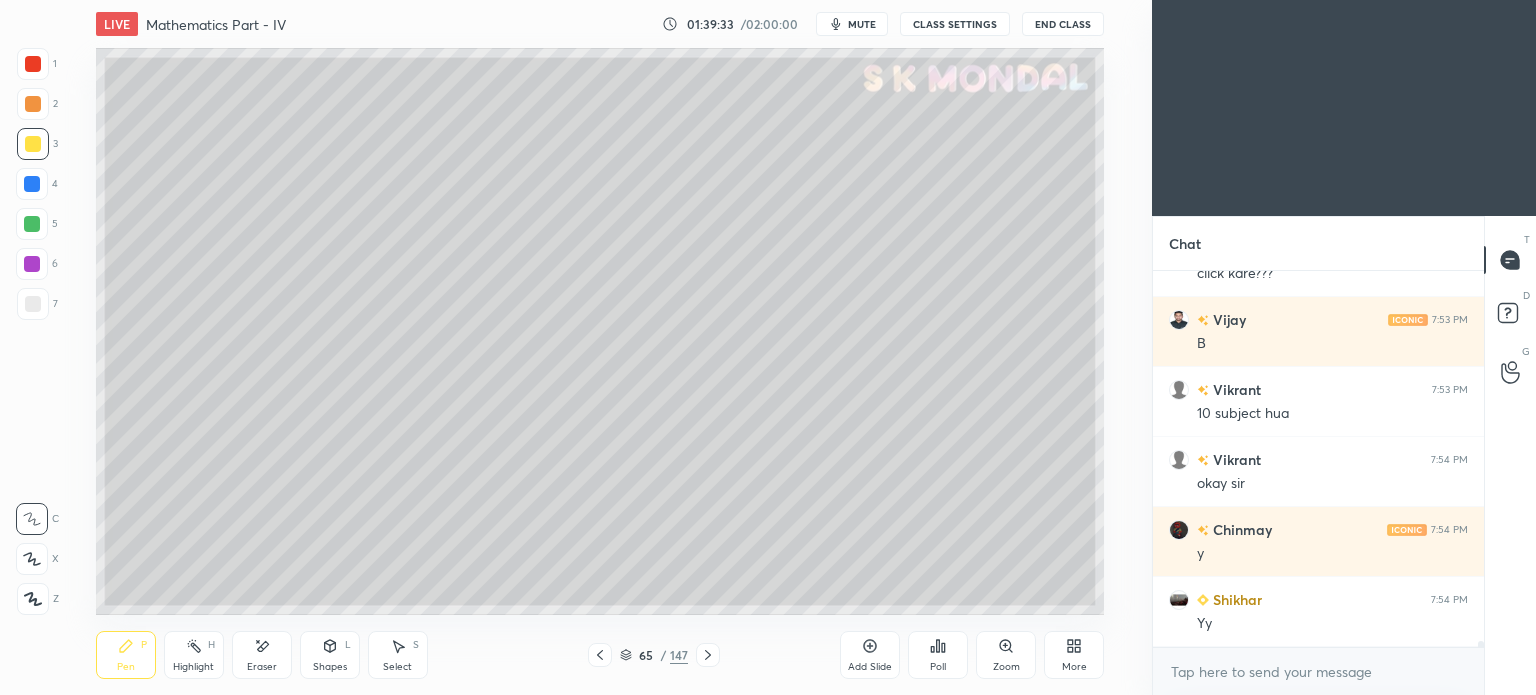 click 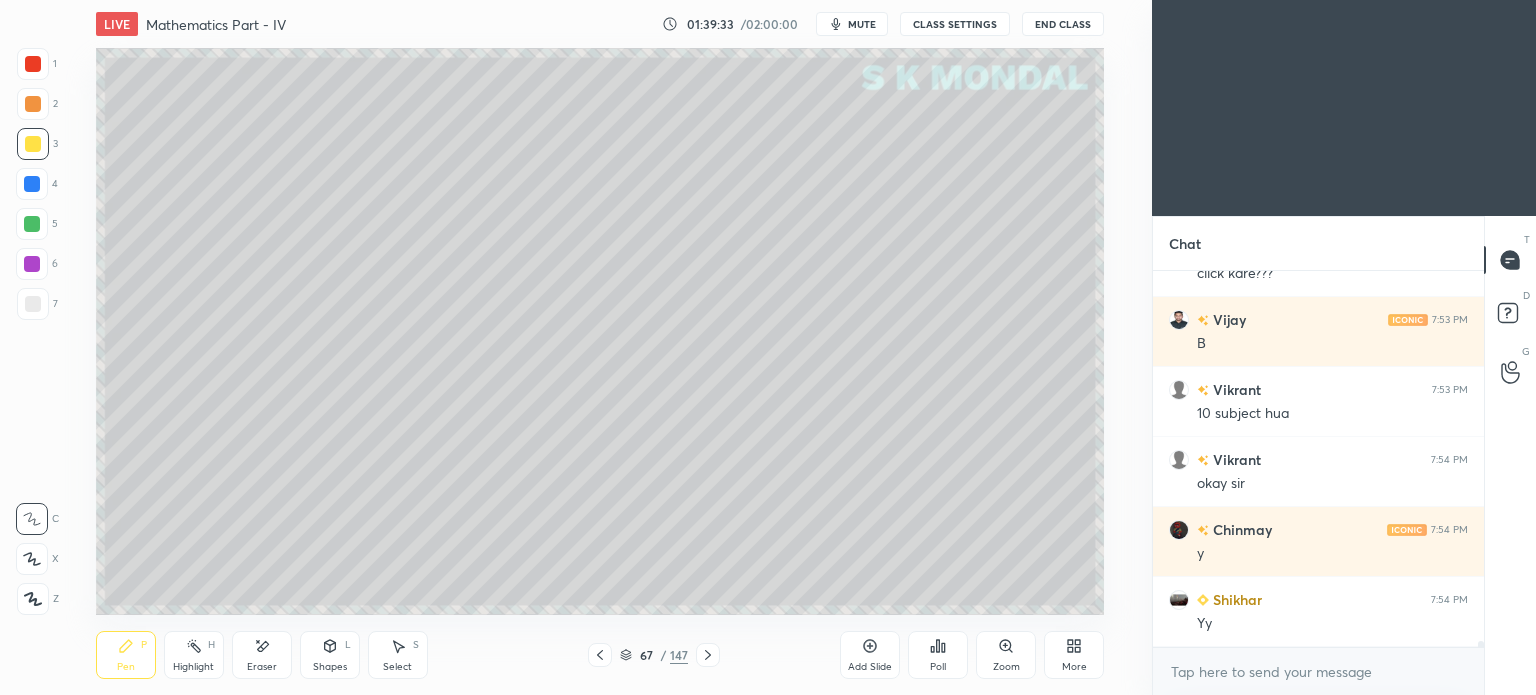 click 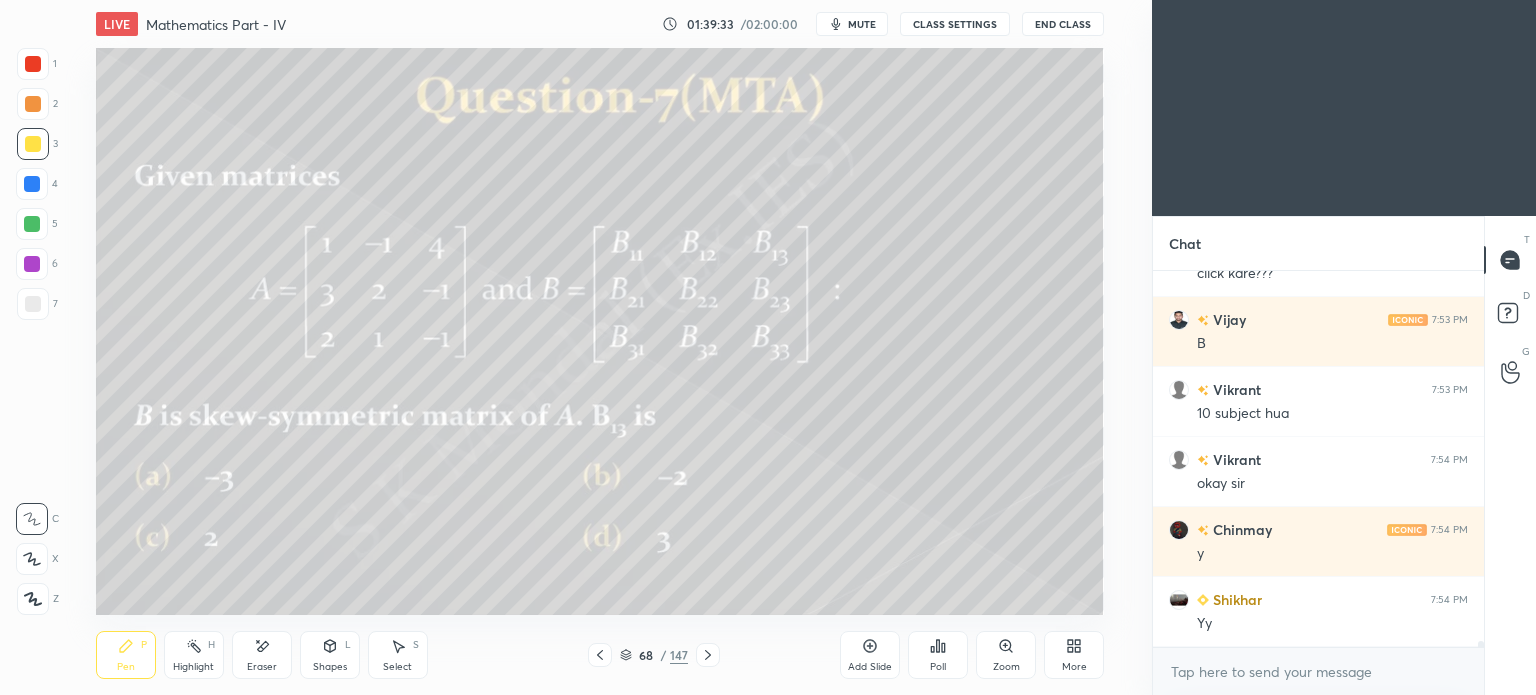 click 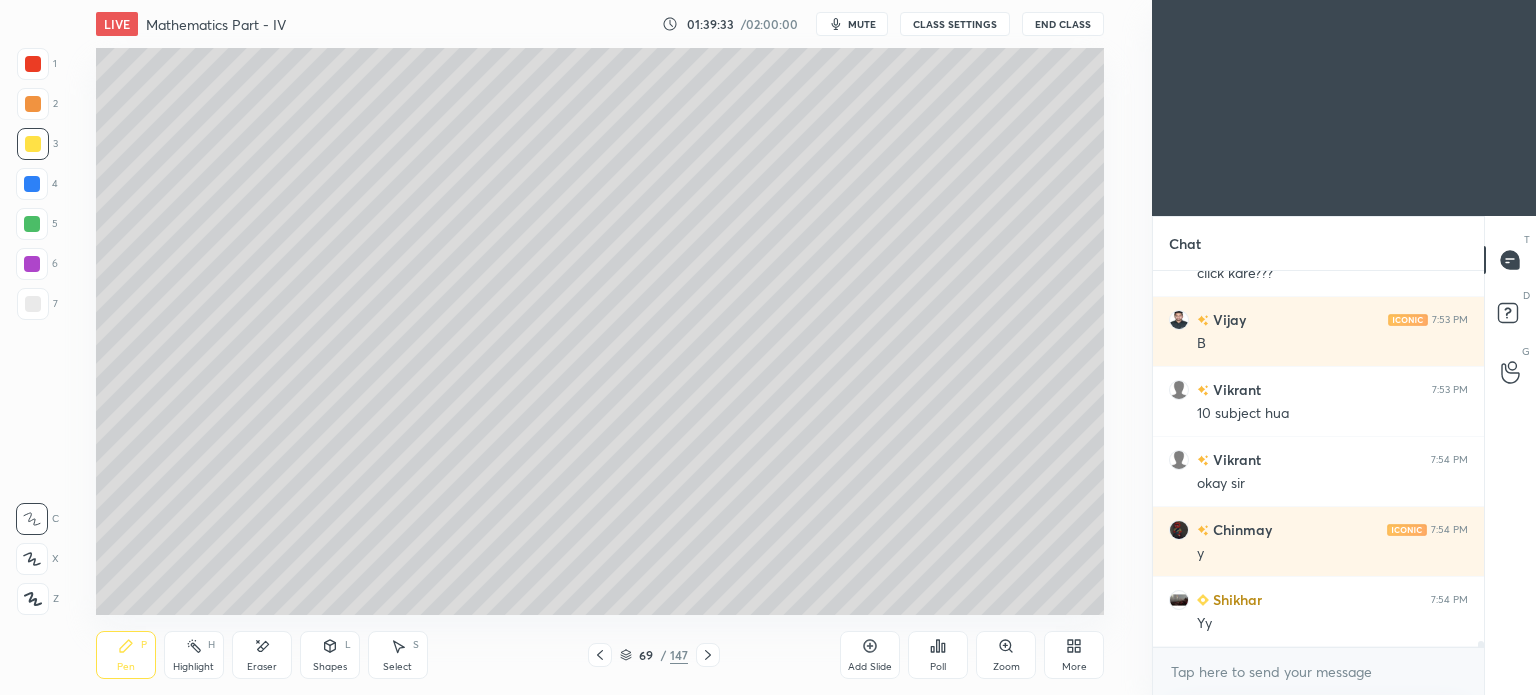 click 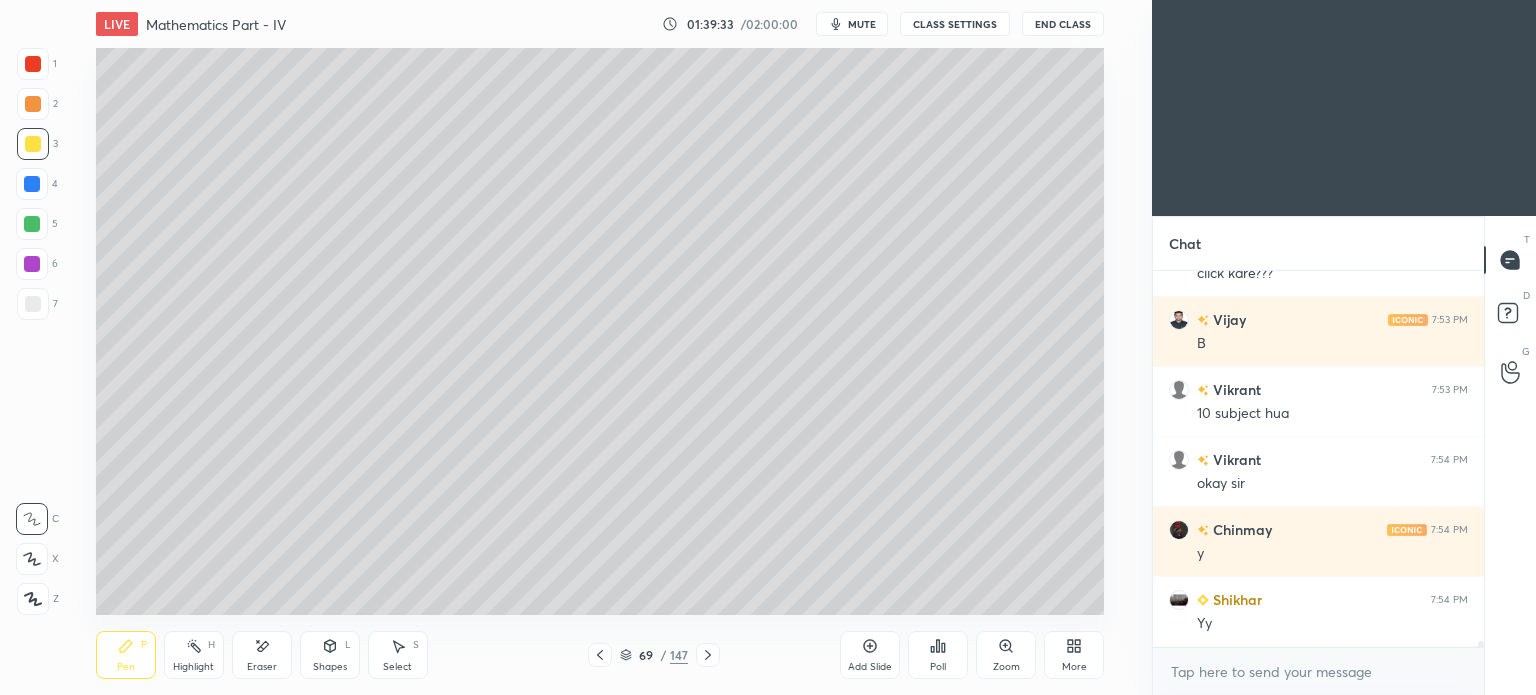 click 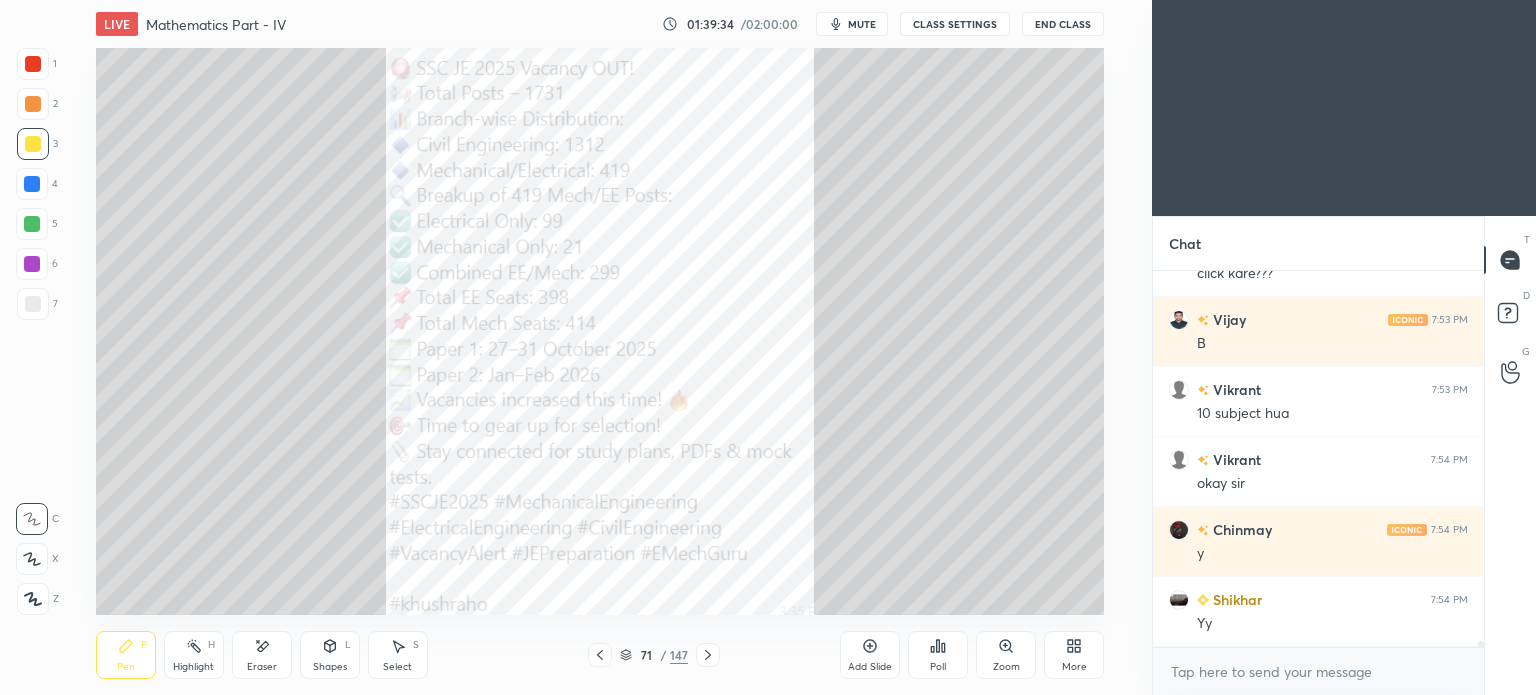 click 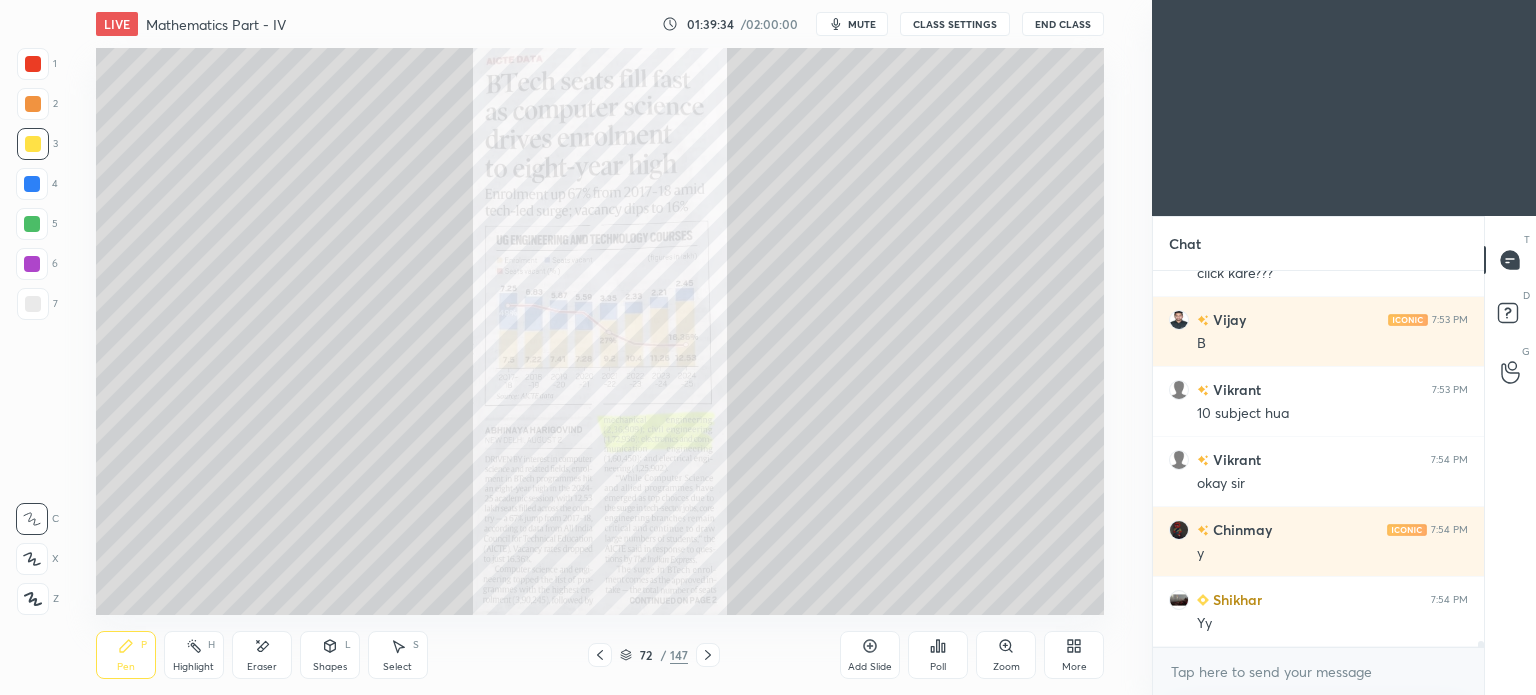 click 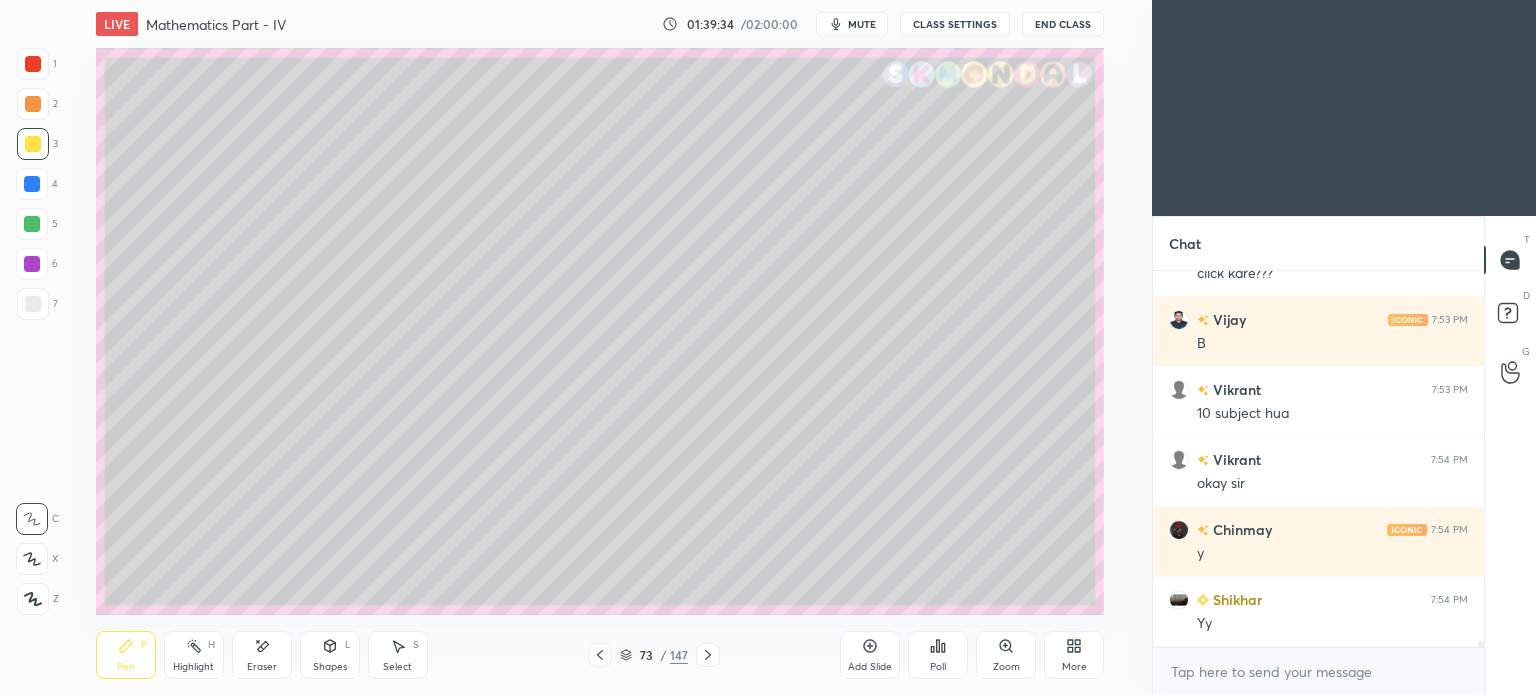 click 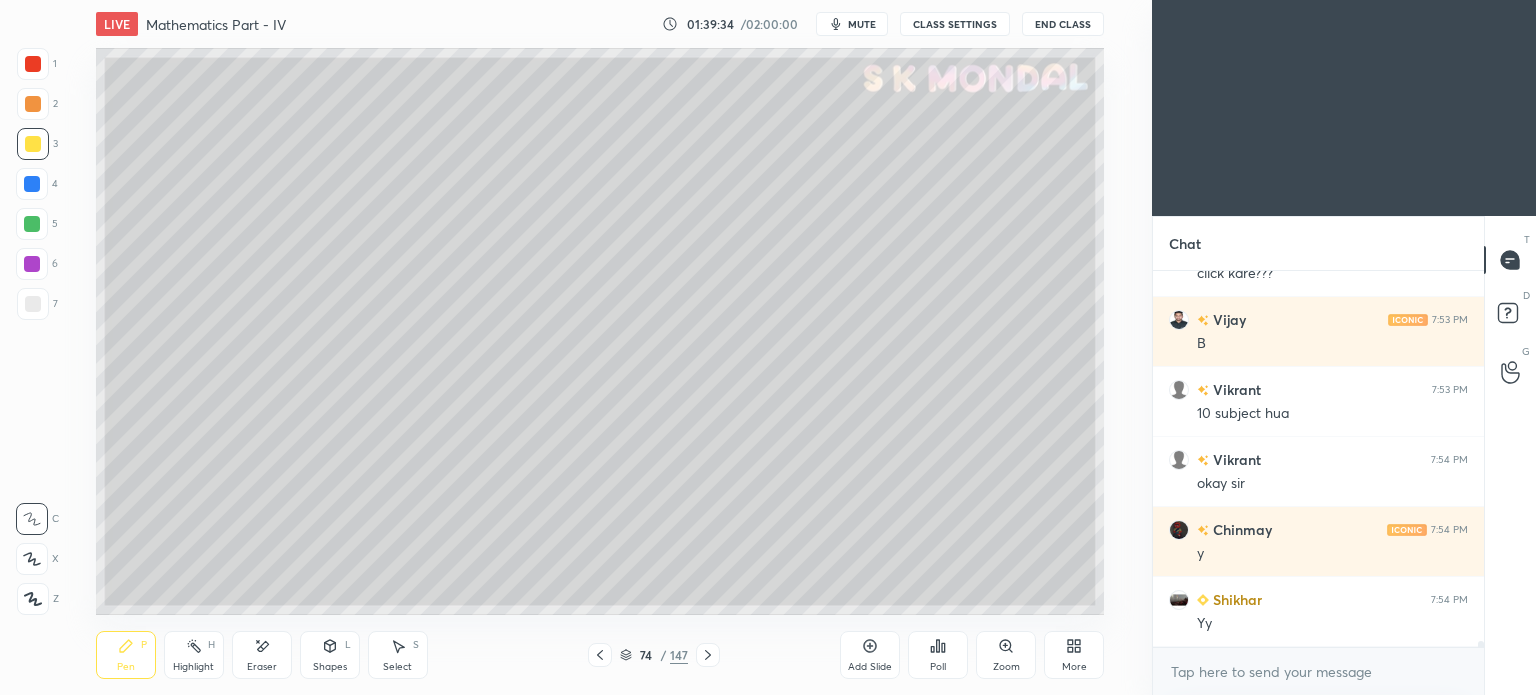 click 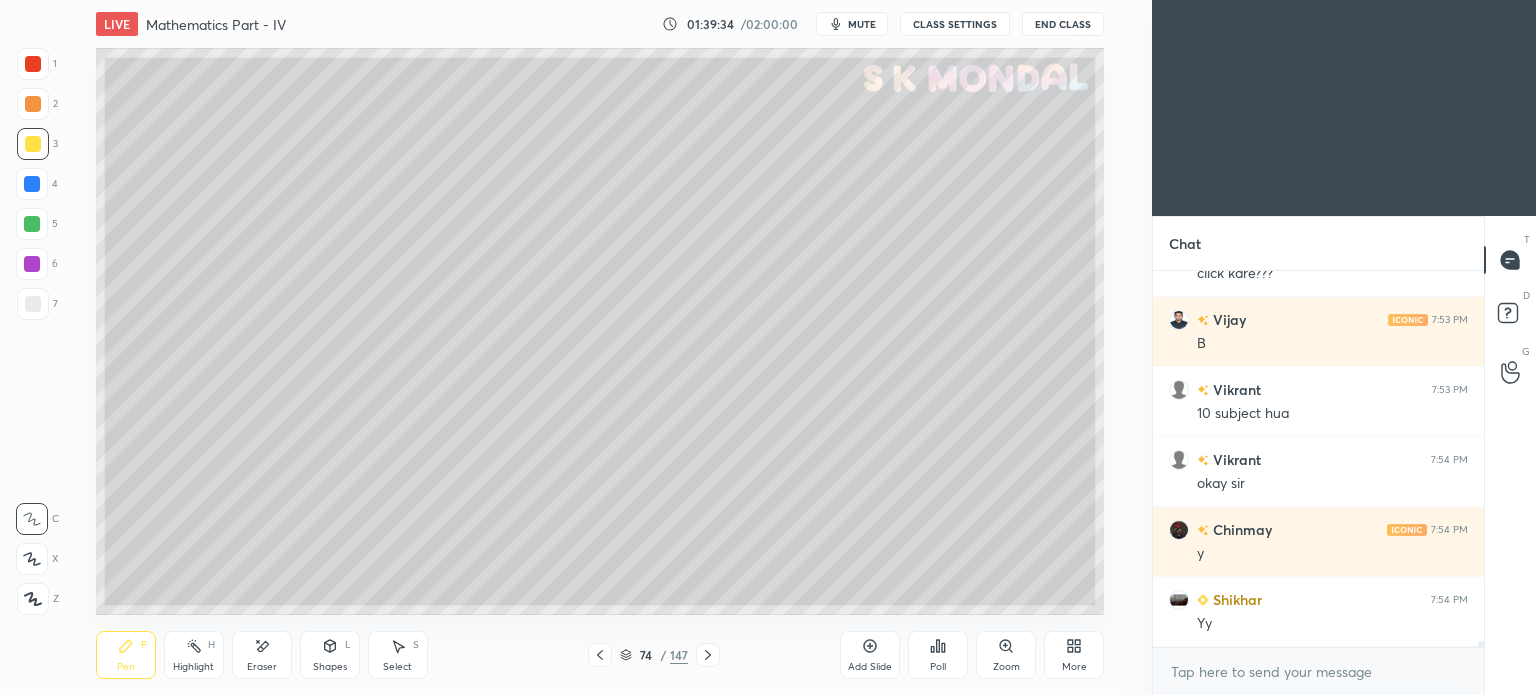 click 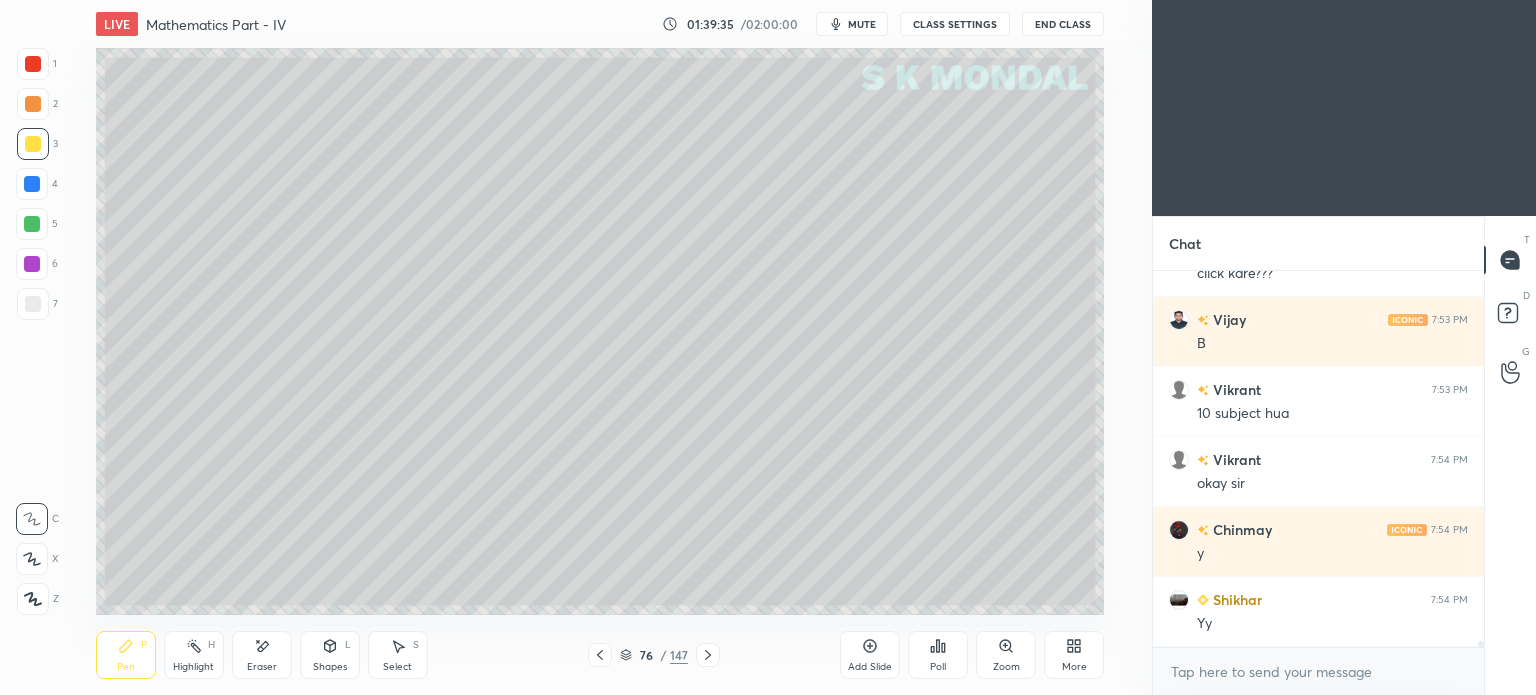 click 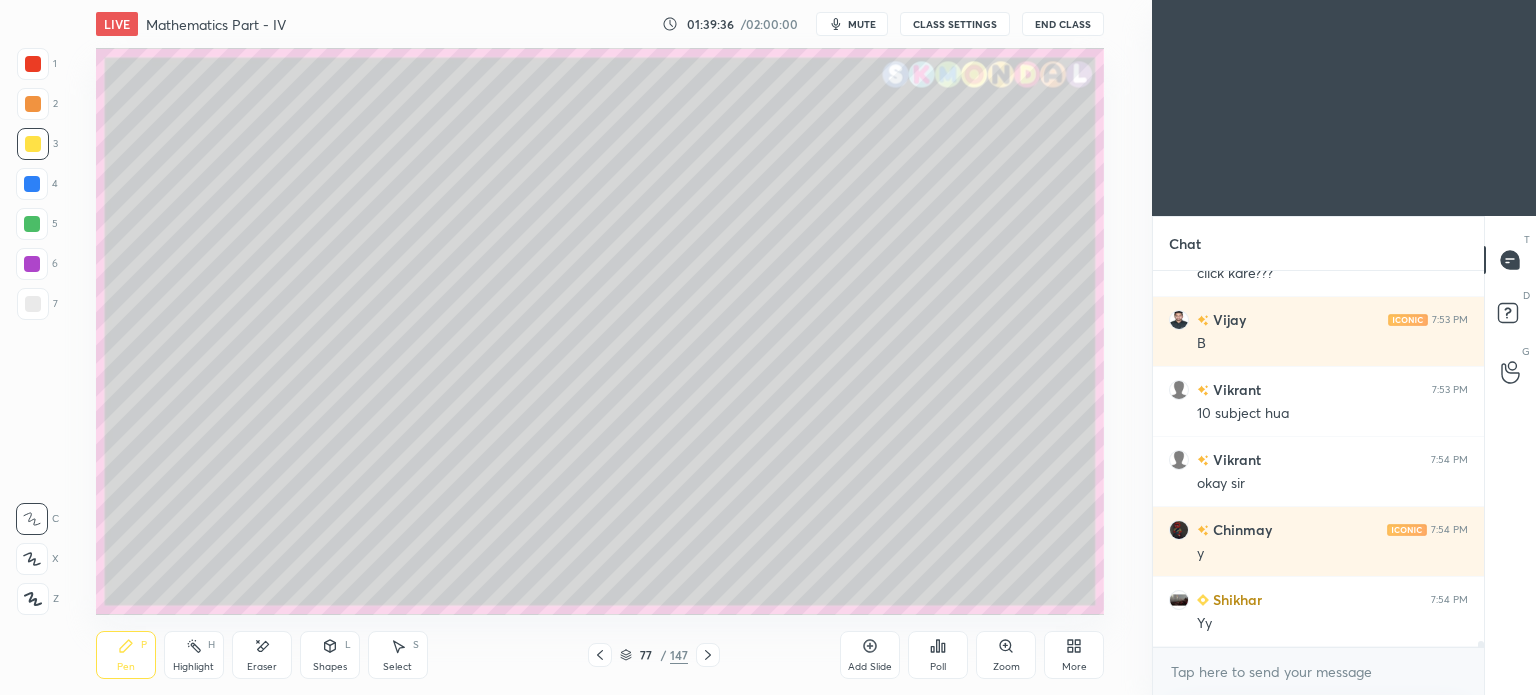 click 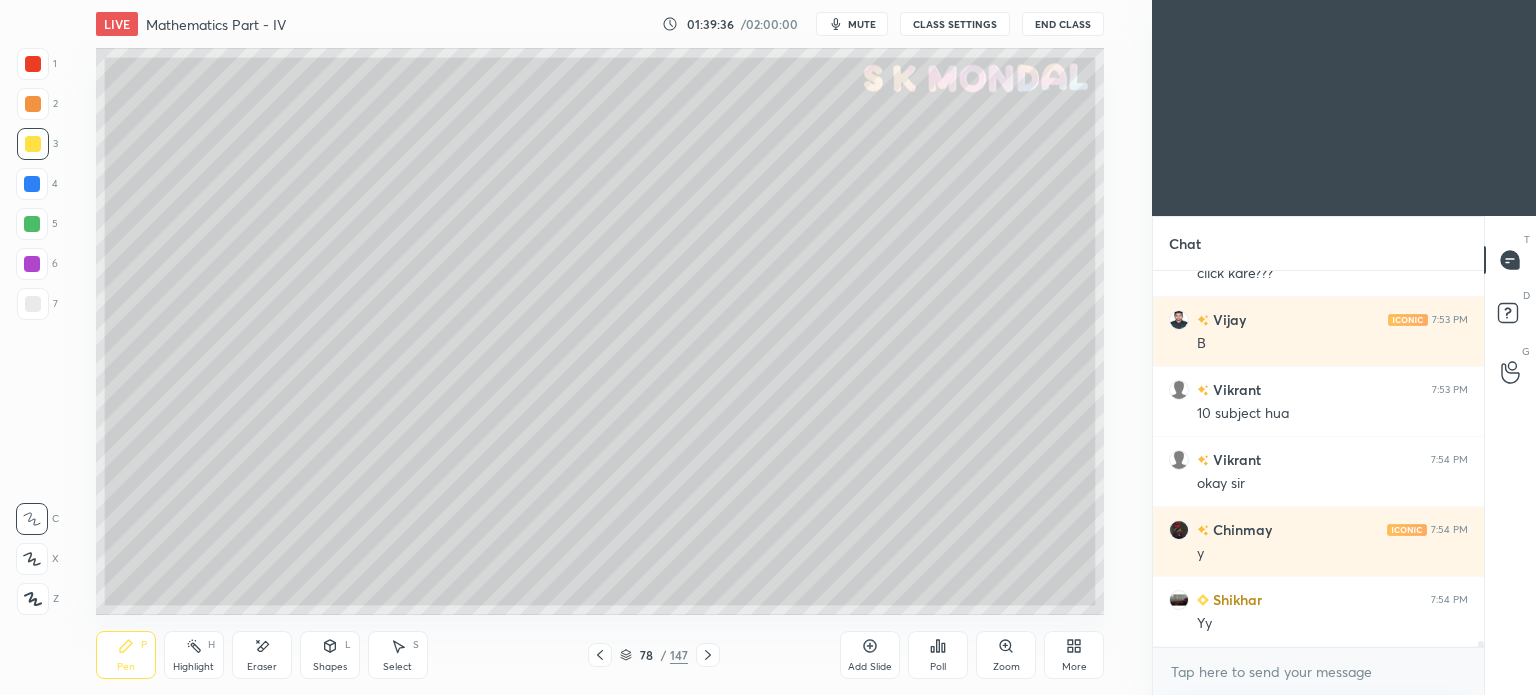 click 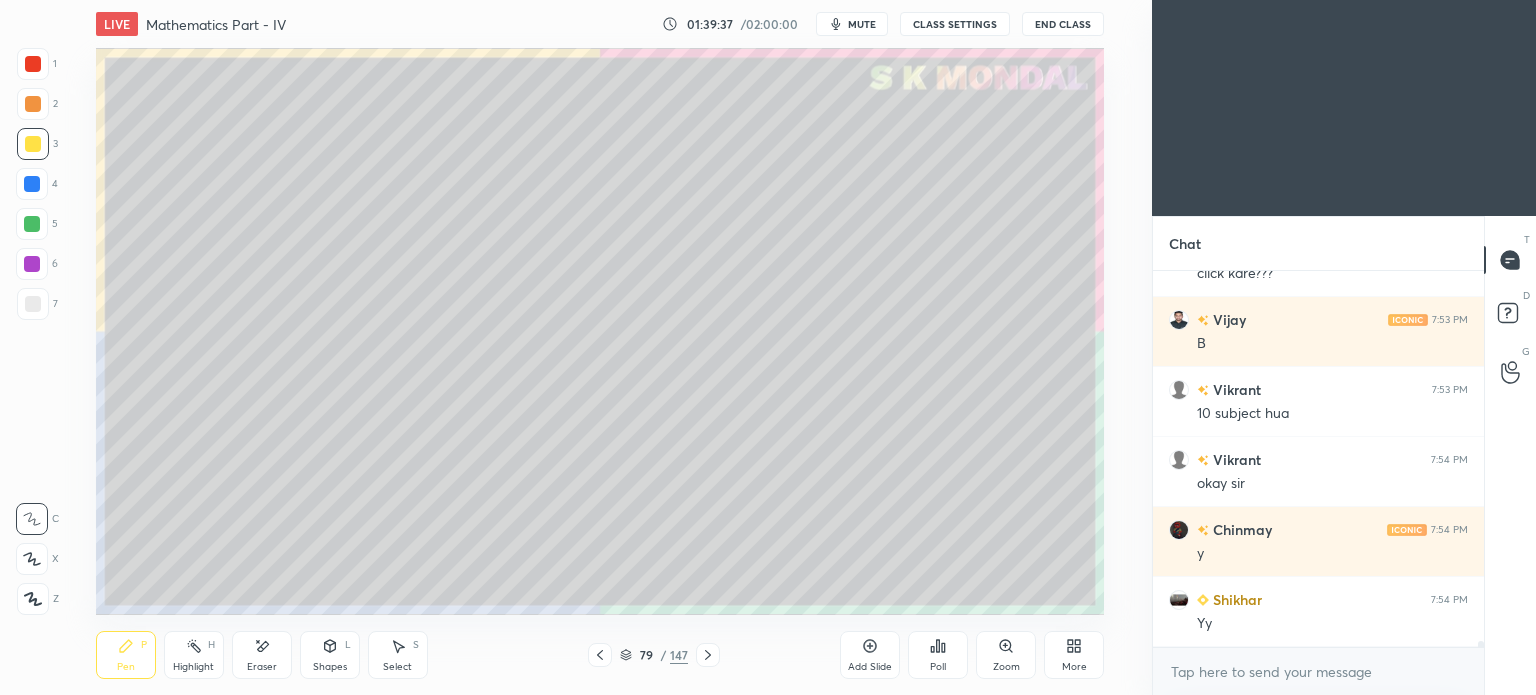 click 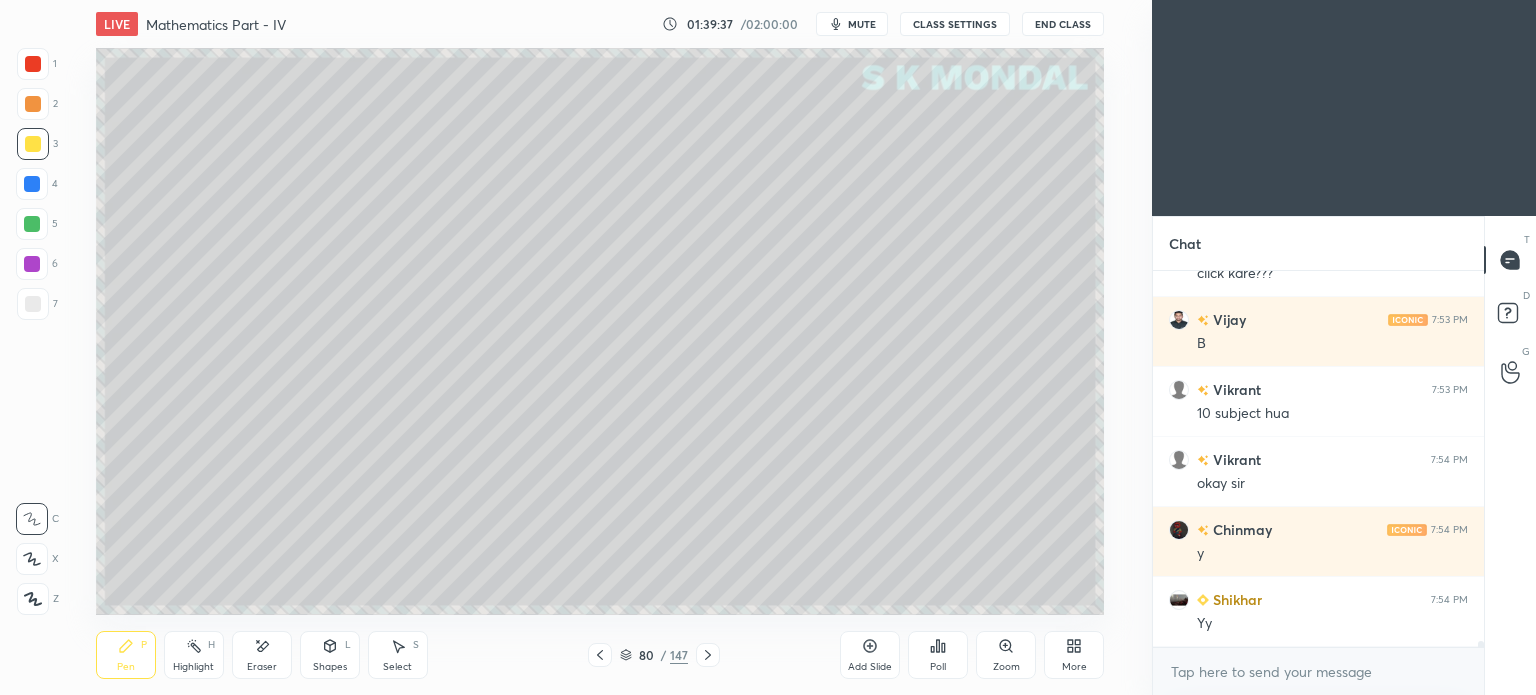 click 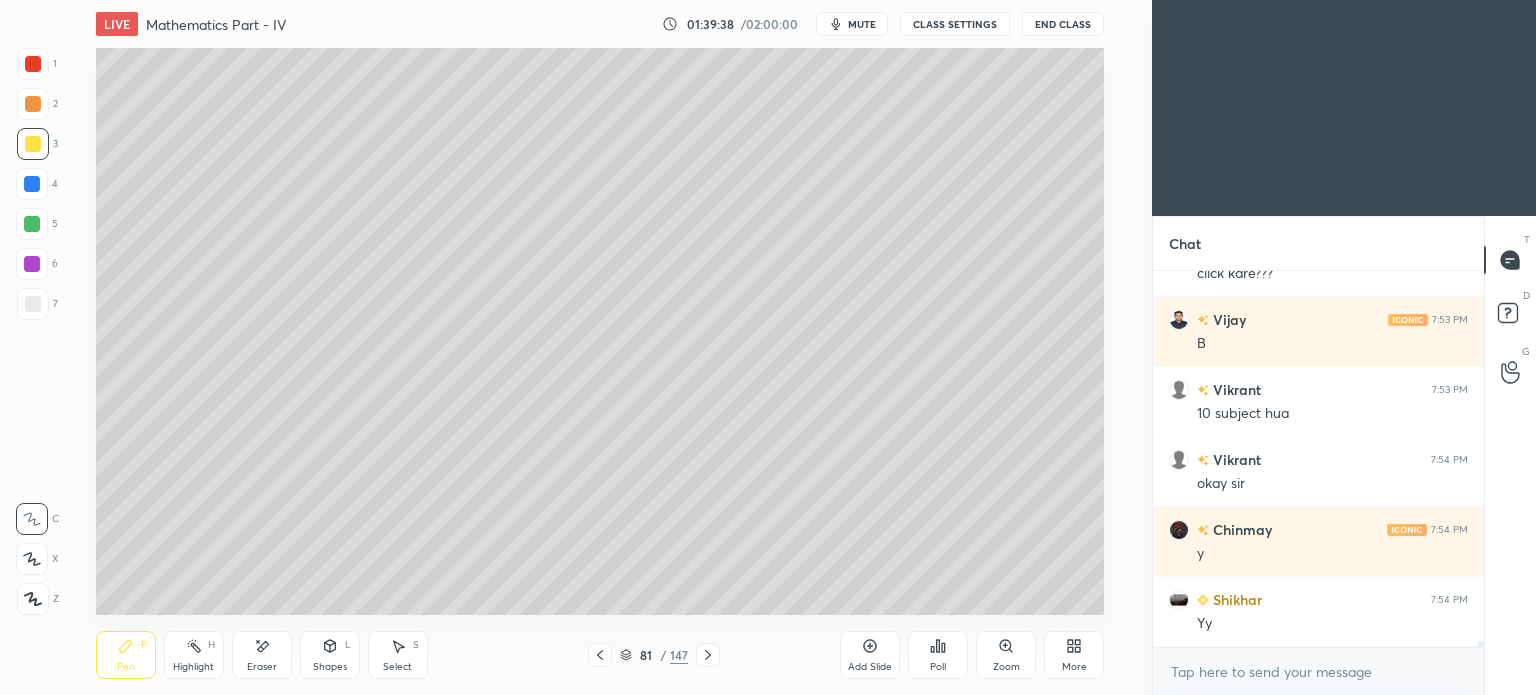 click 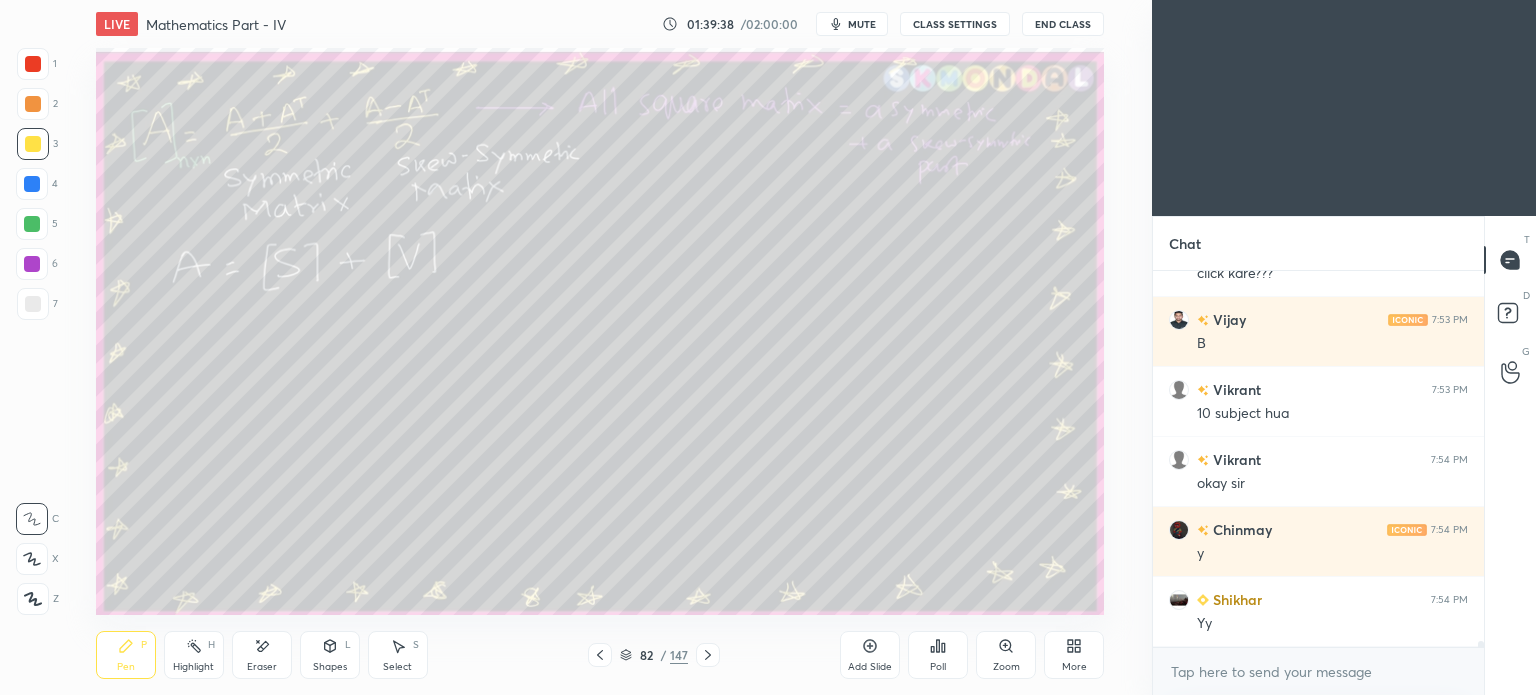 click 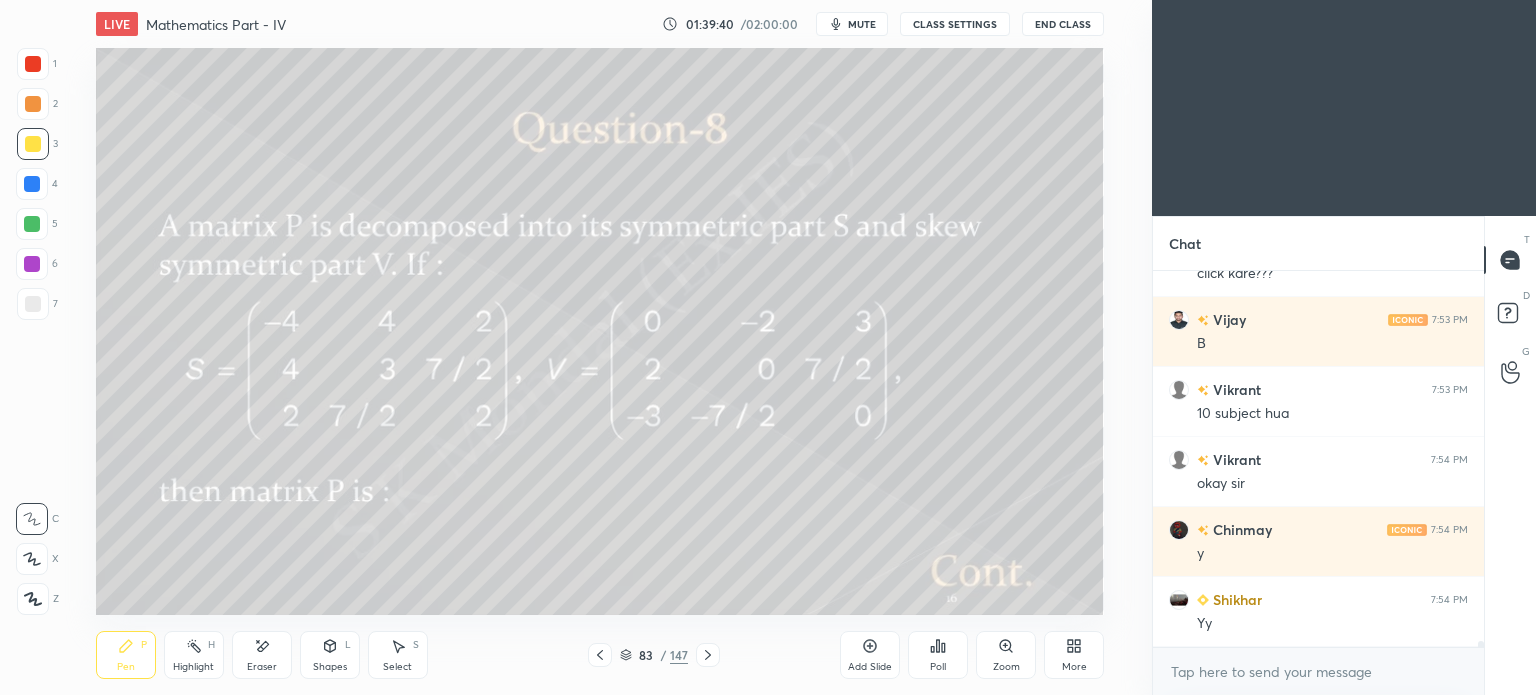 click 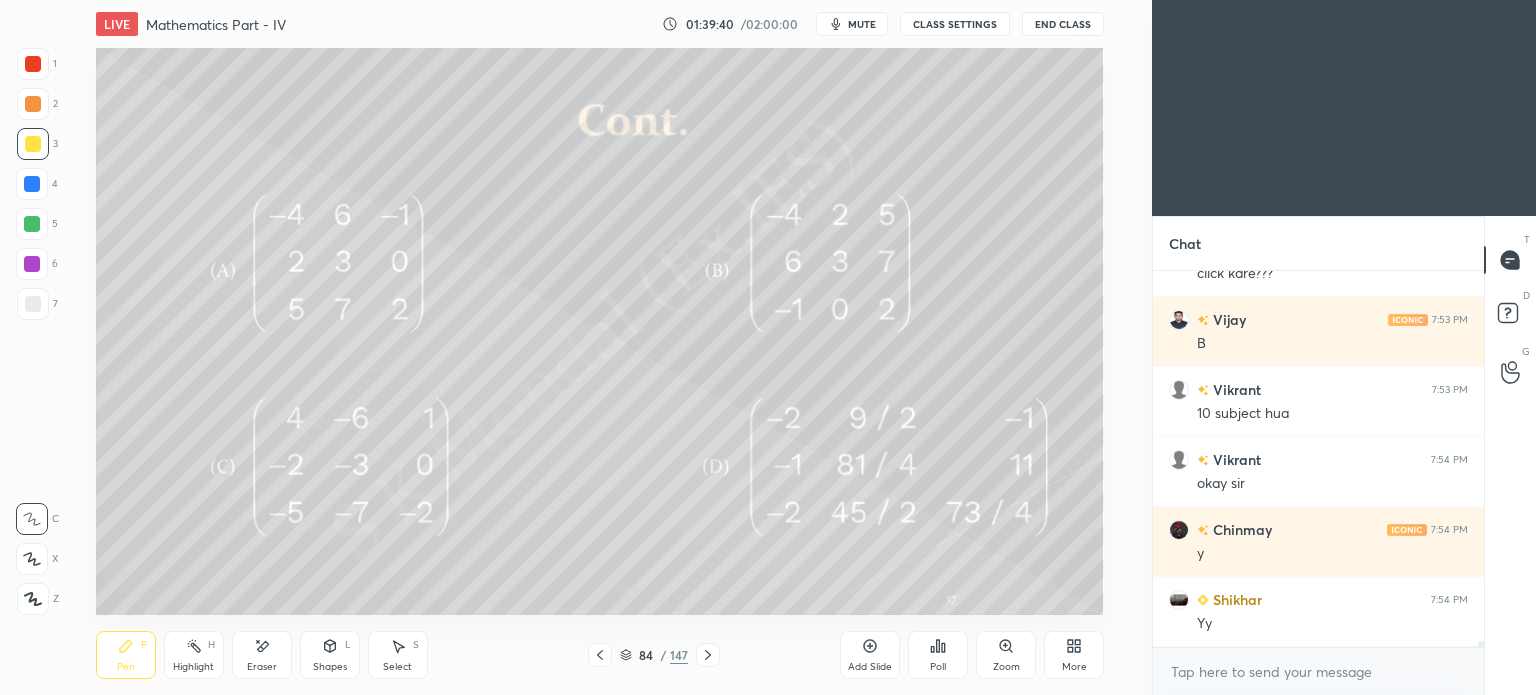 click 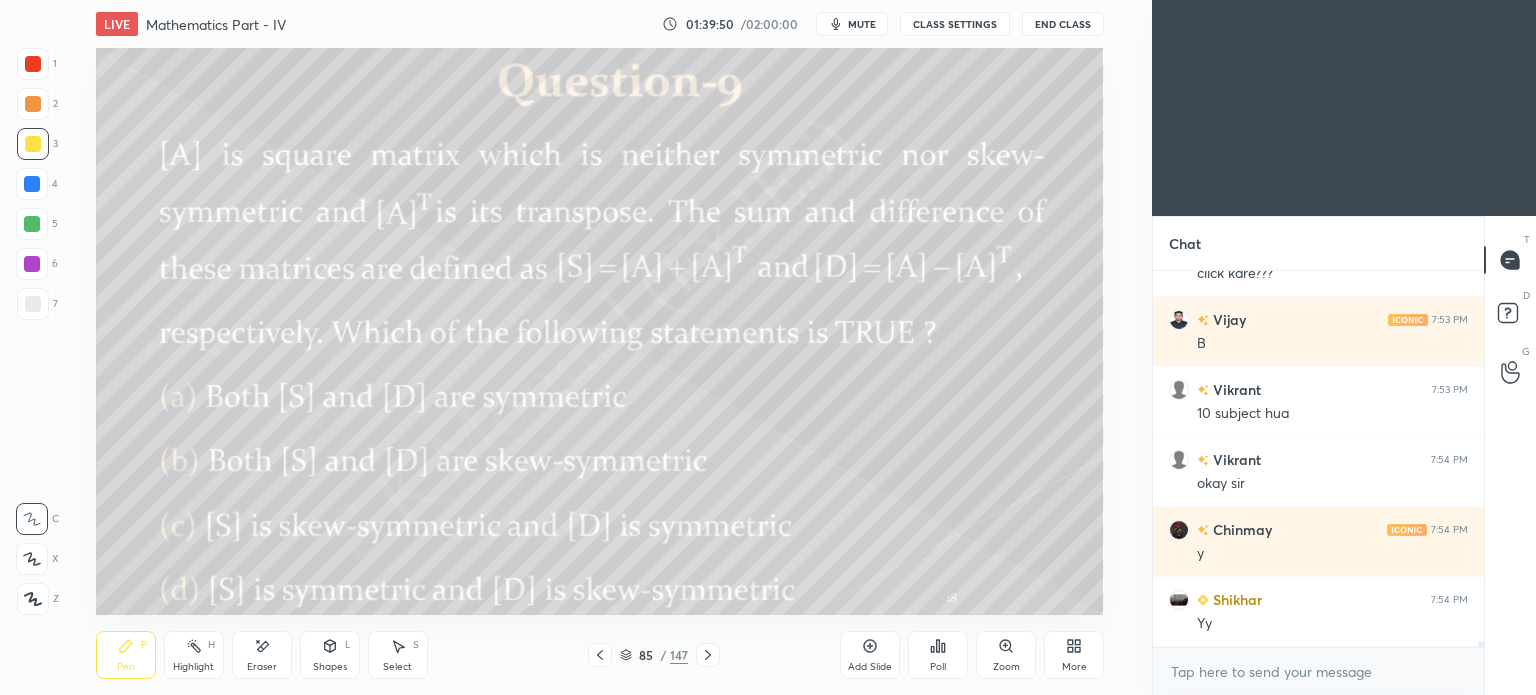 click on "Poll" at bounding box center (938, 655) 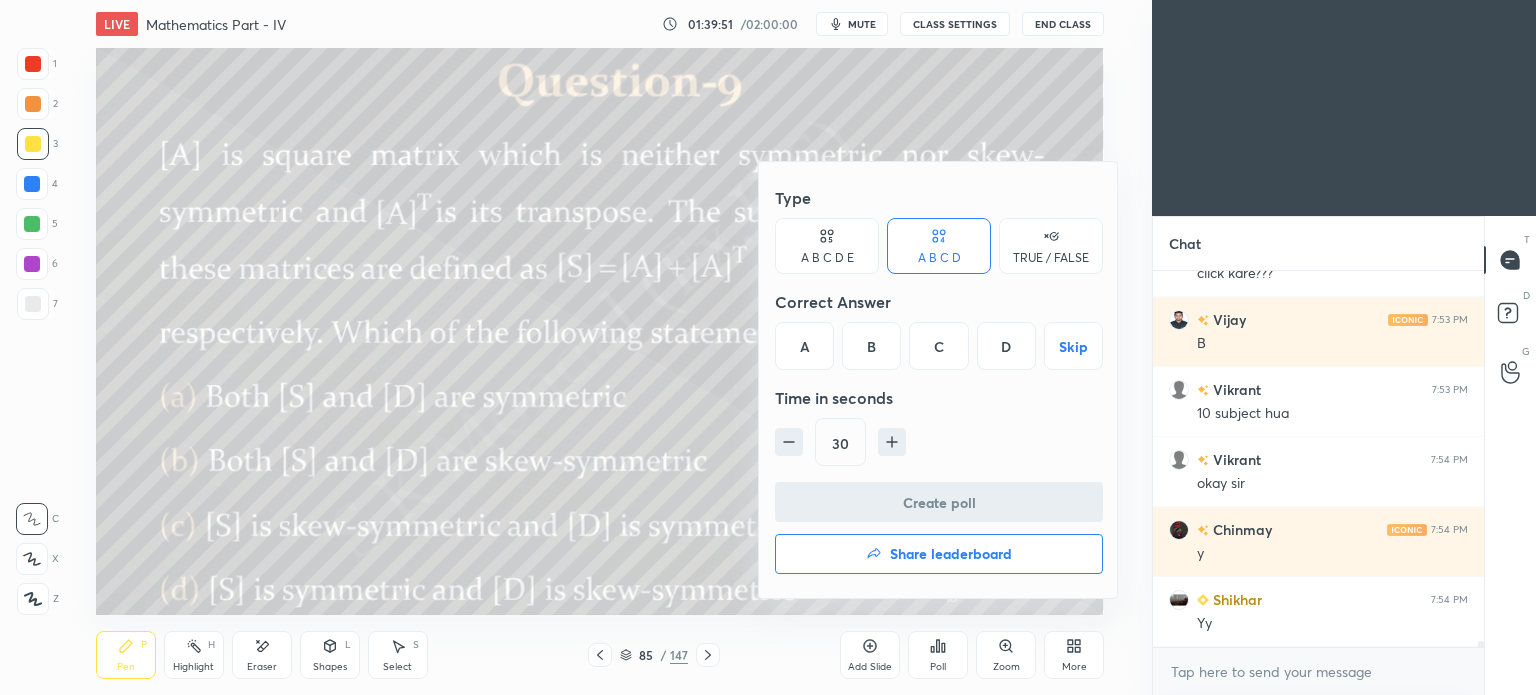 click on "D" at bounding box center (1006, 346) 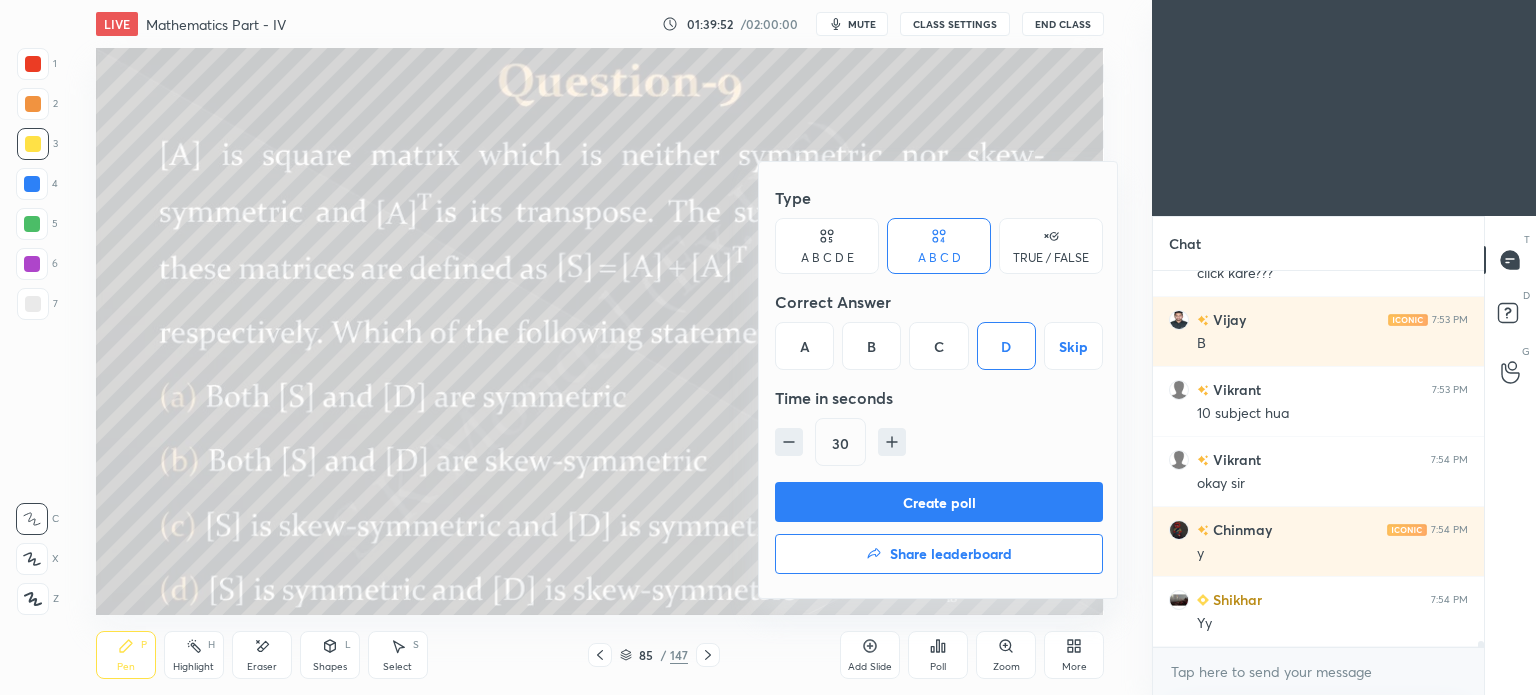 click on "Create poll" at bounding box center (939, 502) 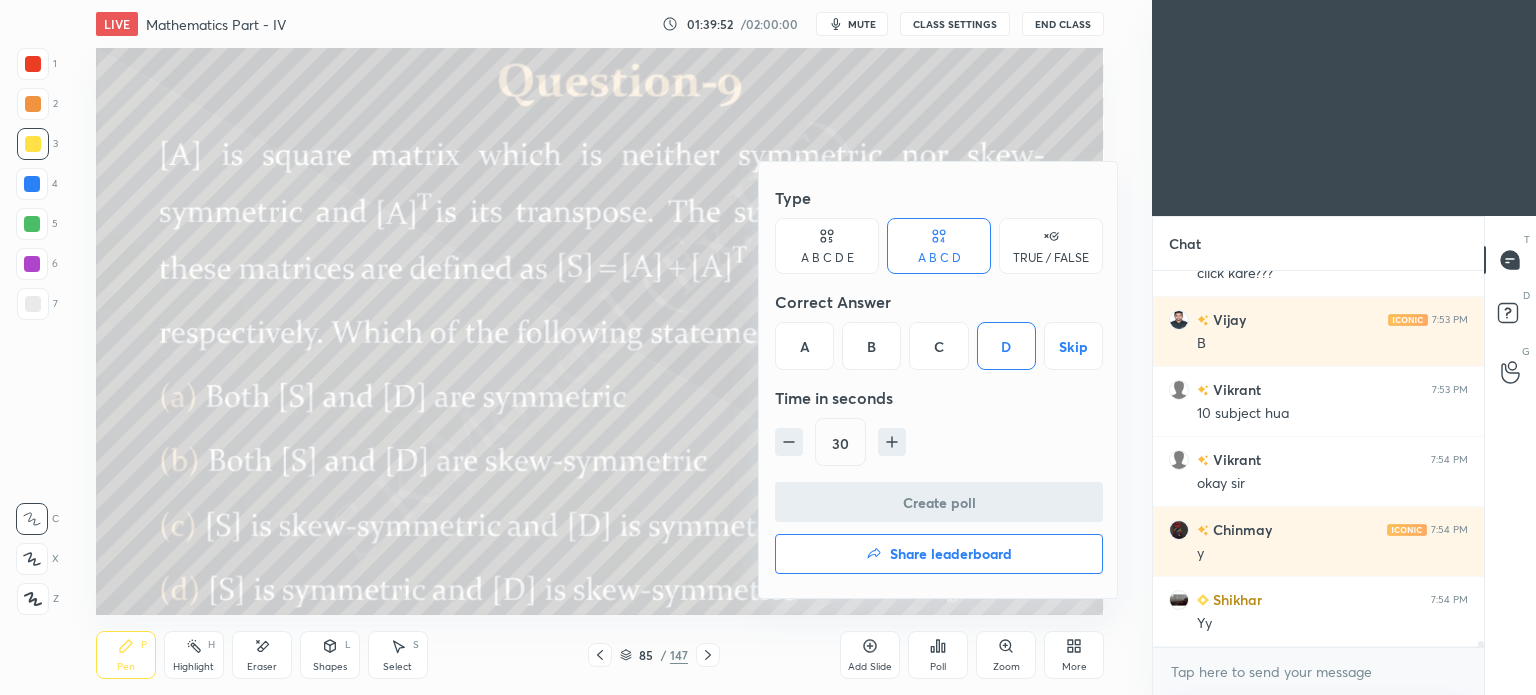 scroll, scrollTop: 337, scrollLeft: 325, axis: both 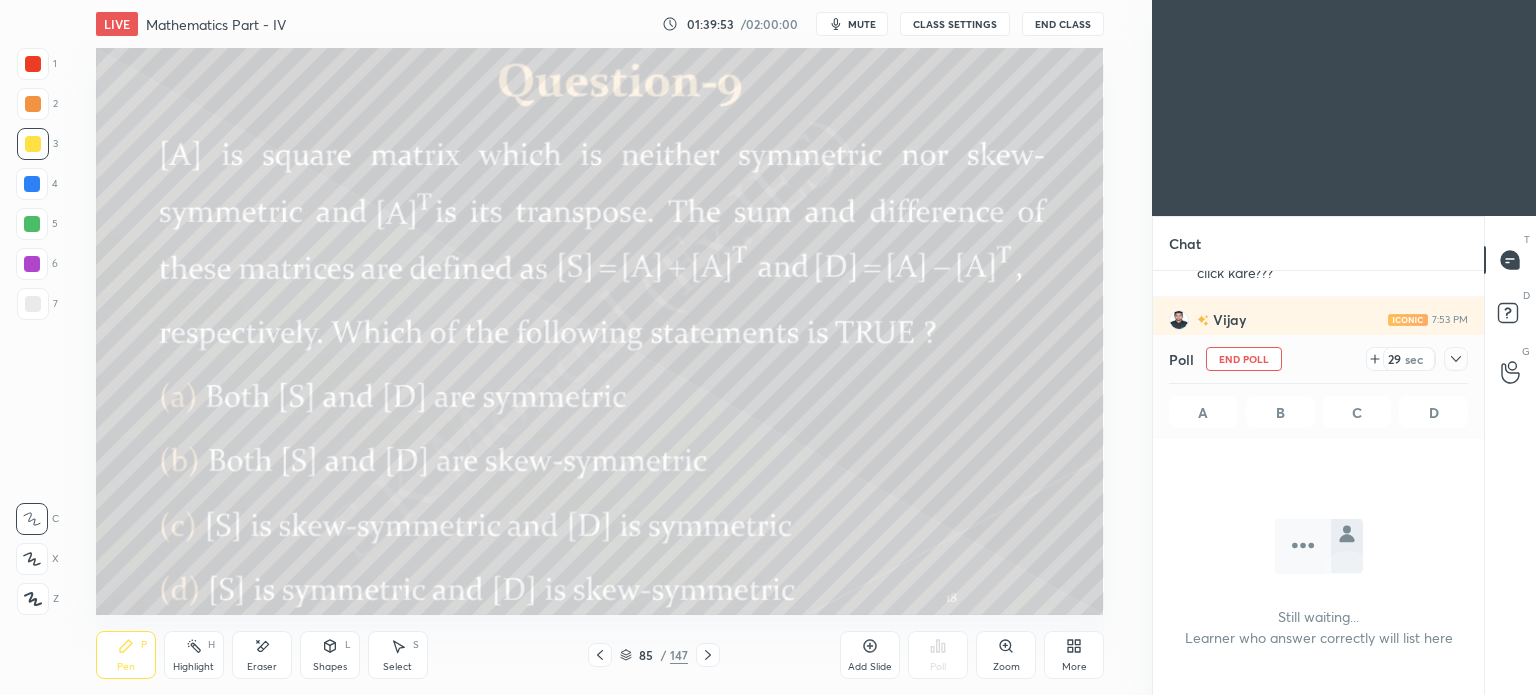 click 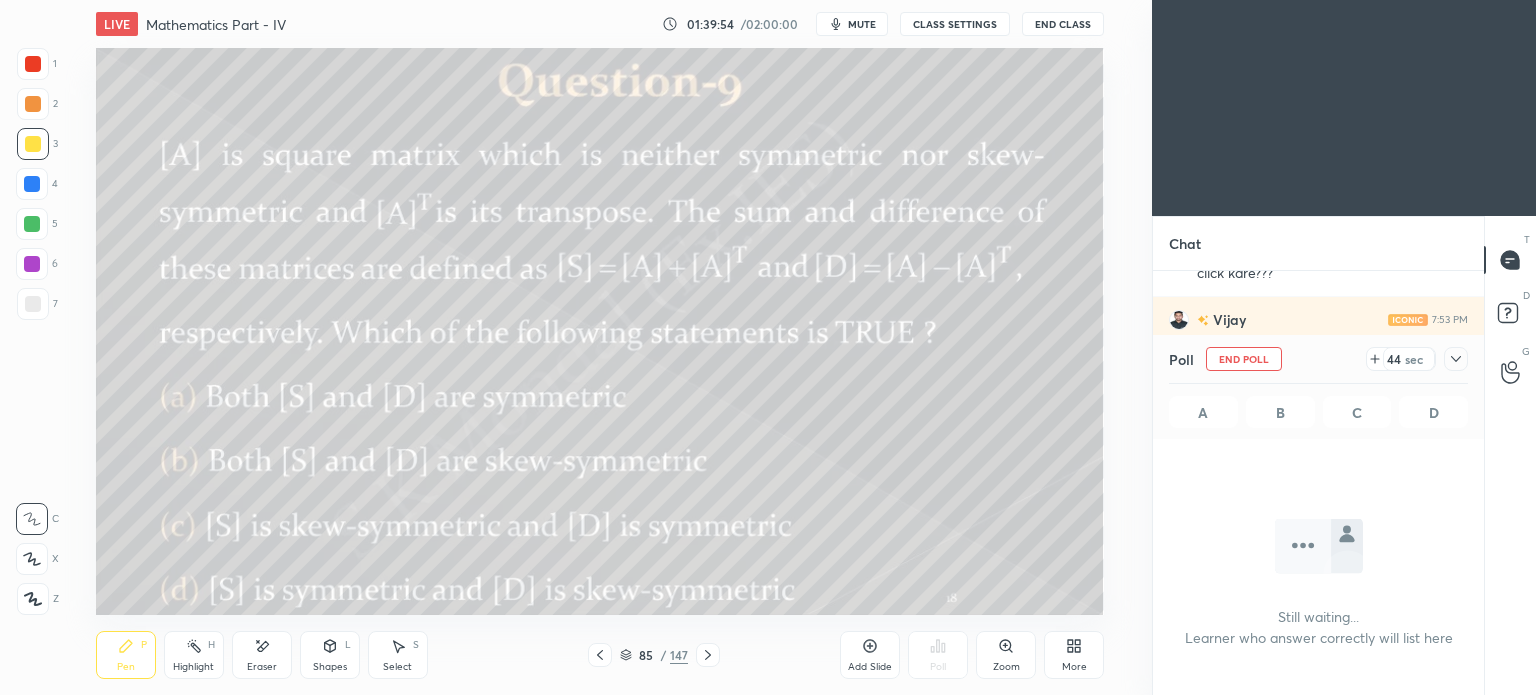 click 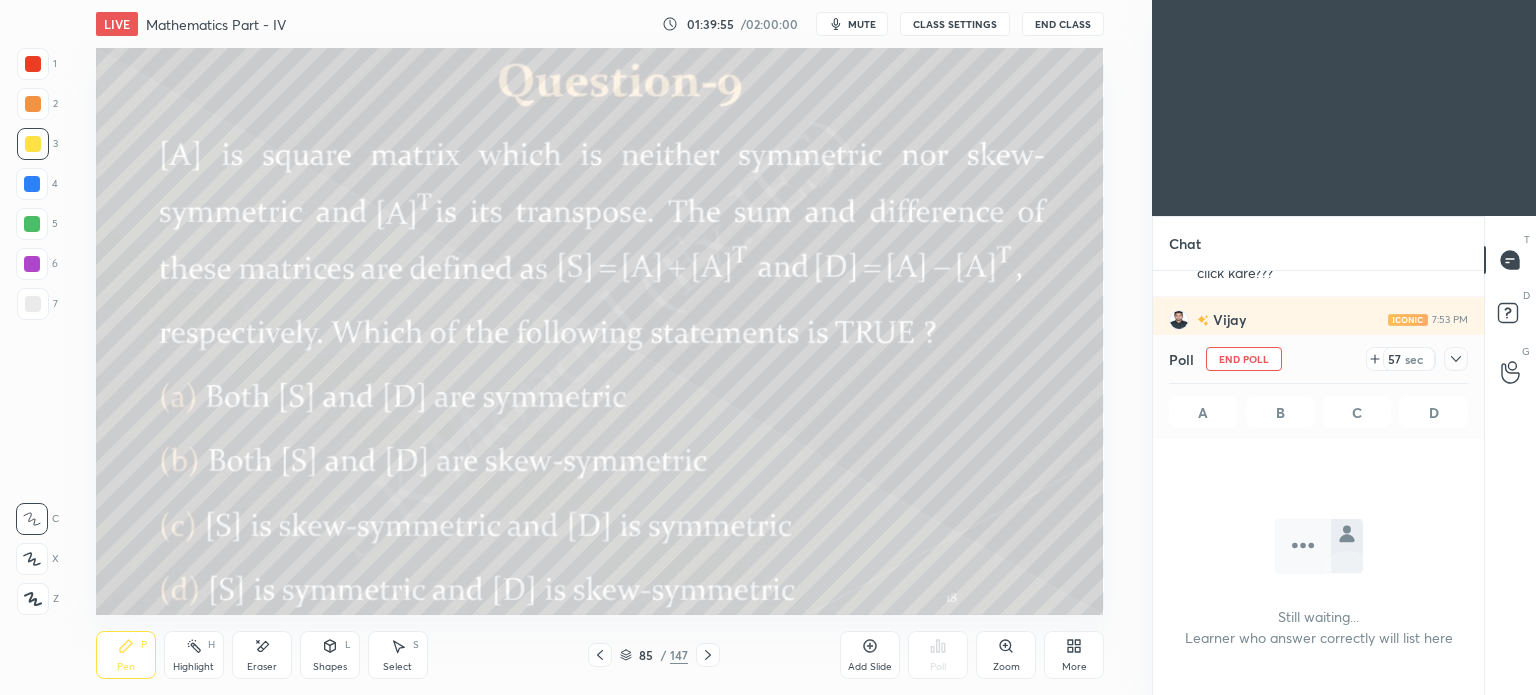 click on "Pen" at bounding box center (126, 667) 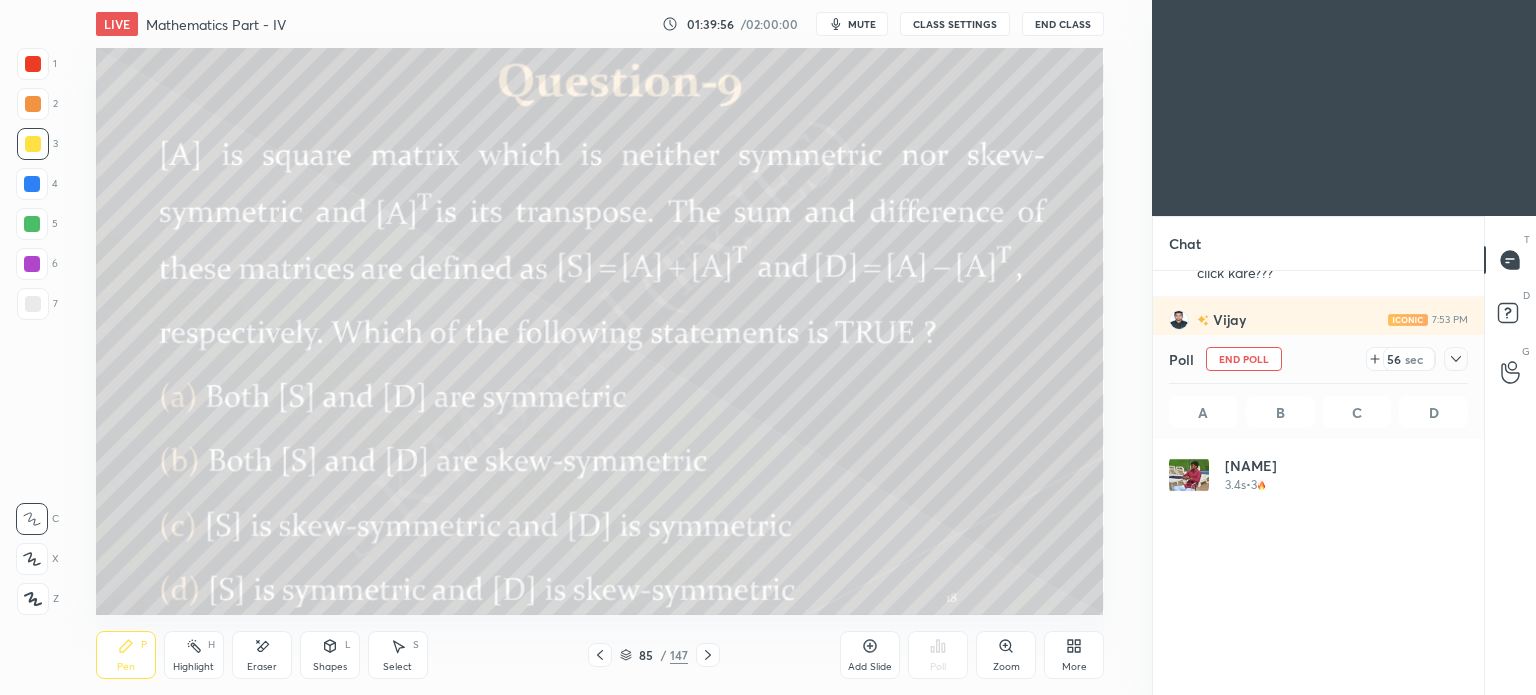 scroll, scrollTop: 6, scrollLeft: 6, axis: both 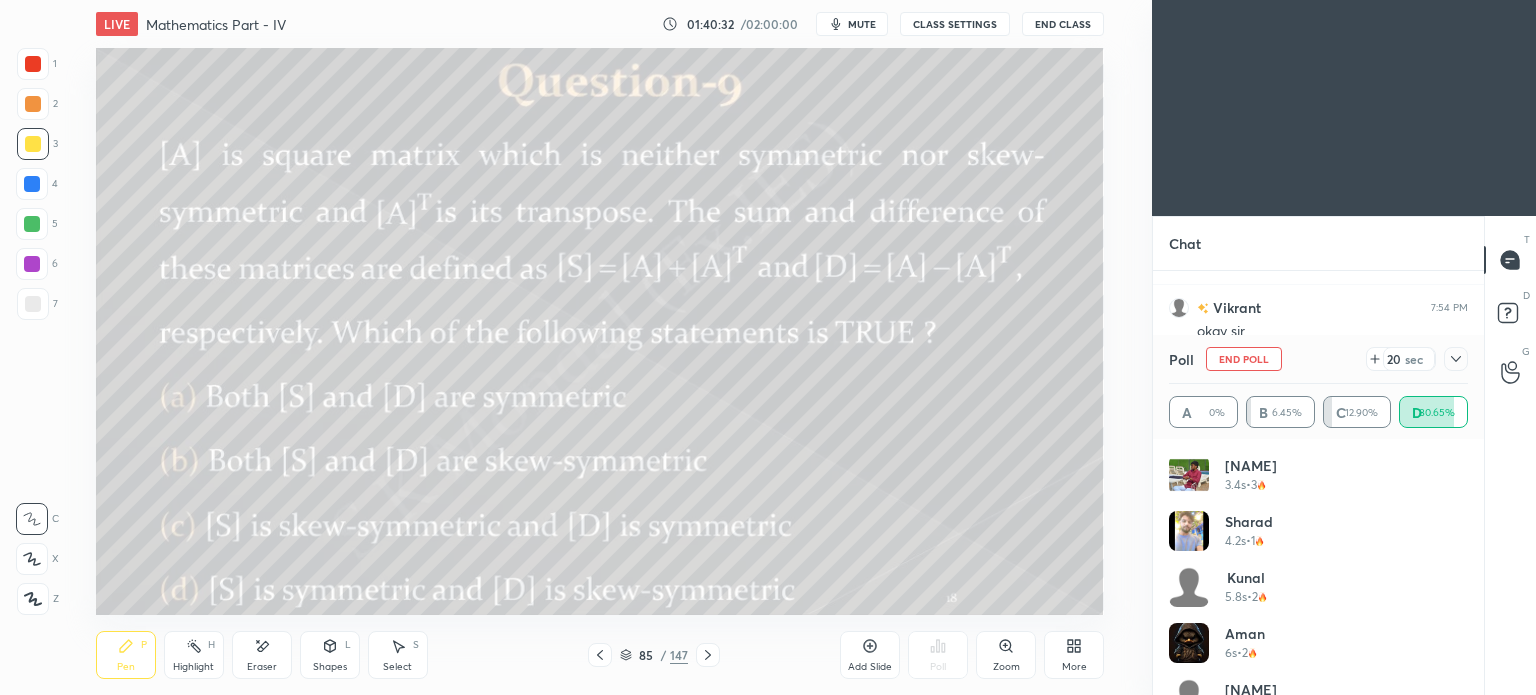 click on "Select" at bounding box center (397, 667) 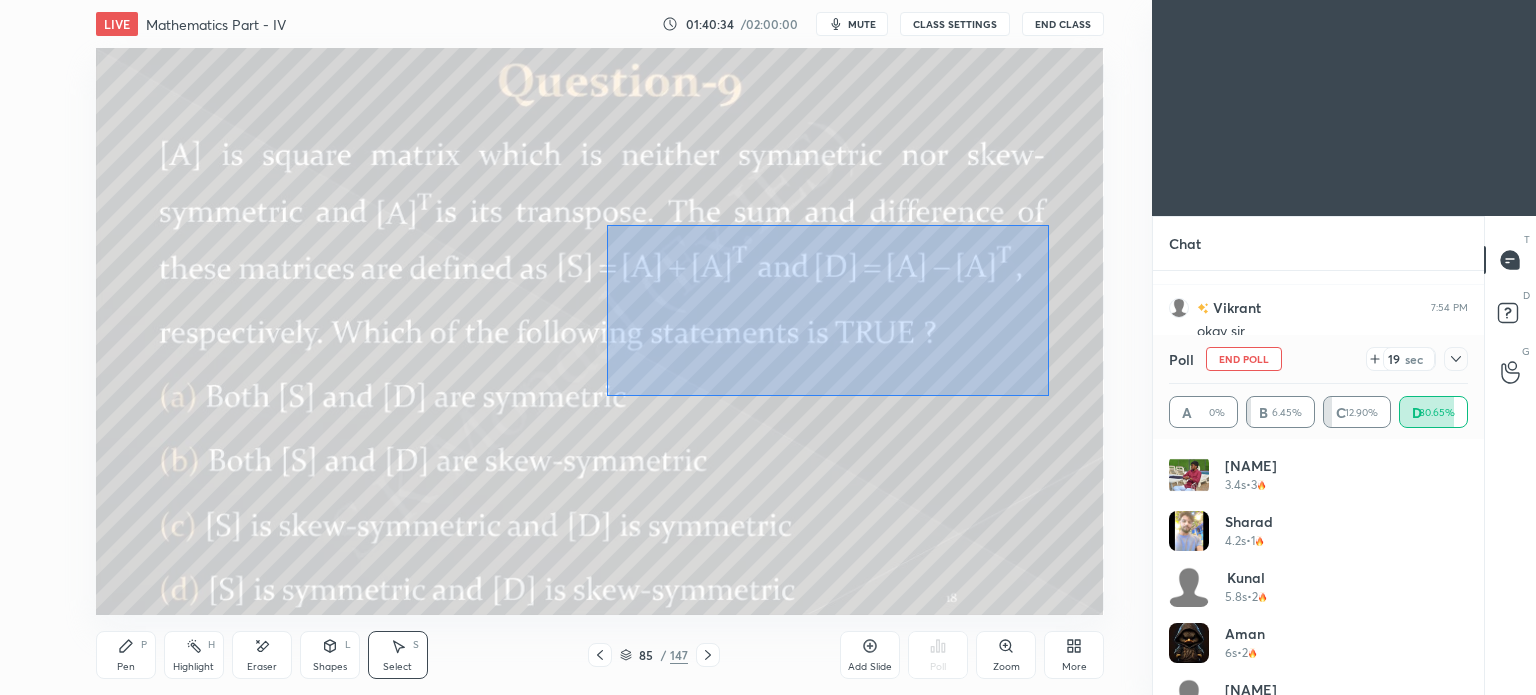 drag, startPoint x: 607, startPoint y: 225, endPoint x: 1048, endPoint y: 396, distance: 472.9926 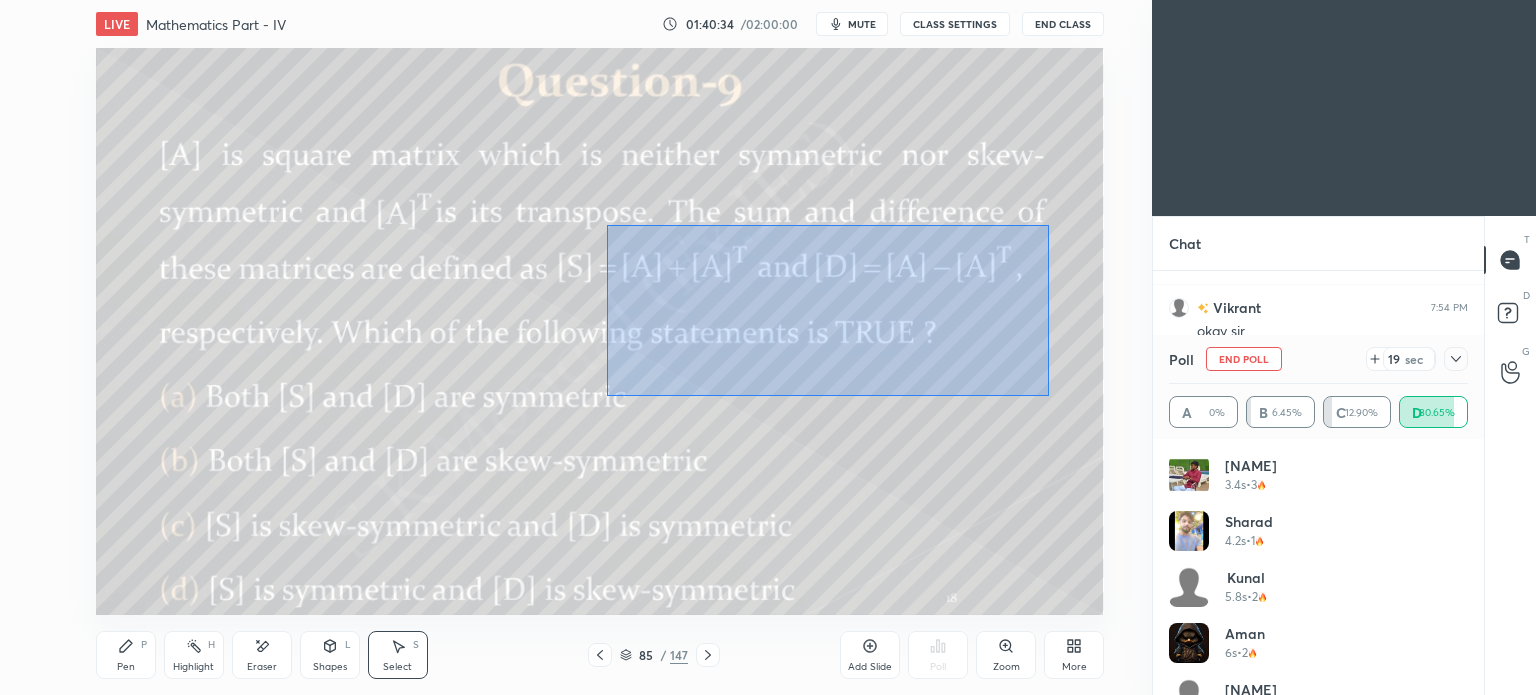 click on "0 ° Undo Copy Paste here Duplicate Duplicate to new slide Delete" at bounding box center [600, 331] 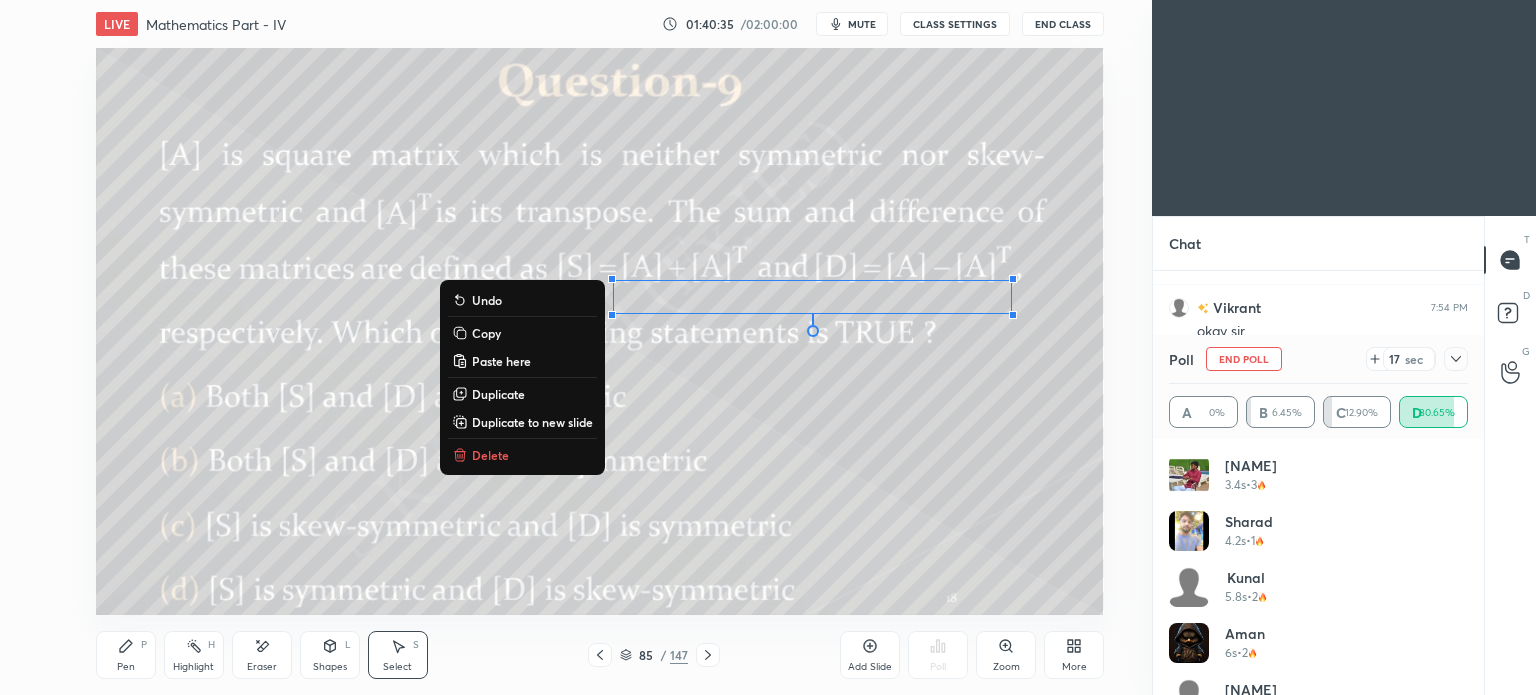 click on "Delete" at bounding box center [490, 455] 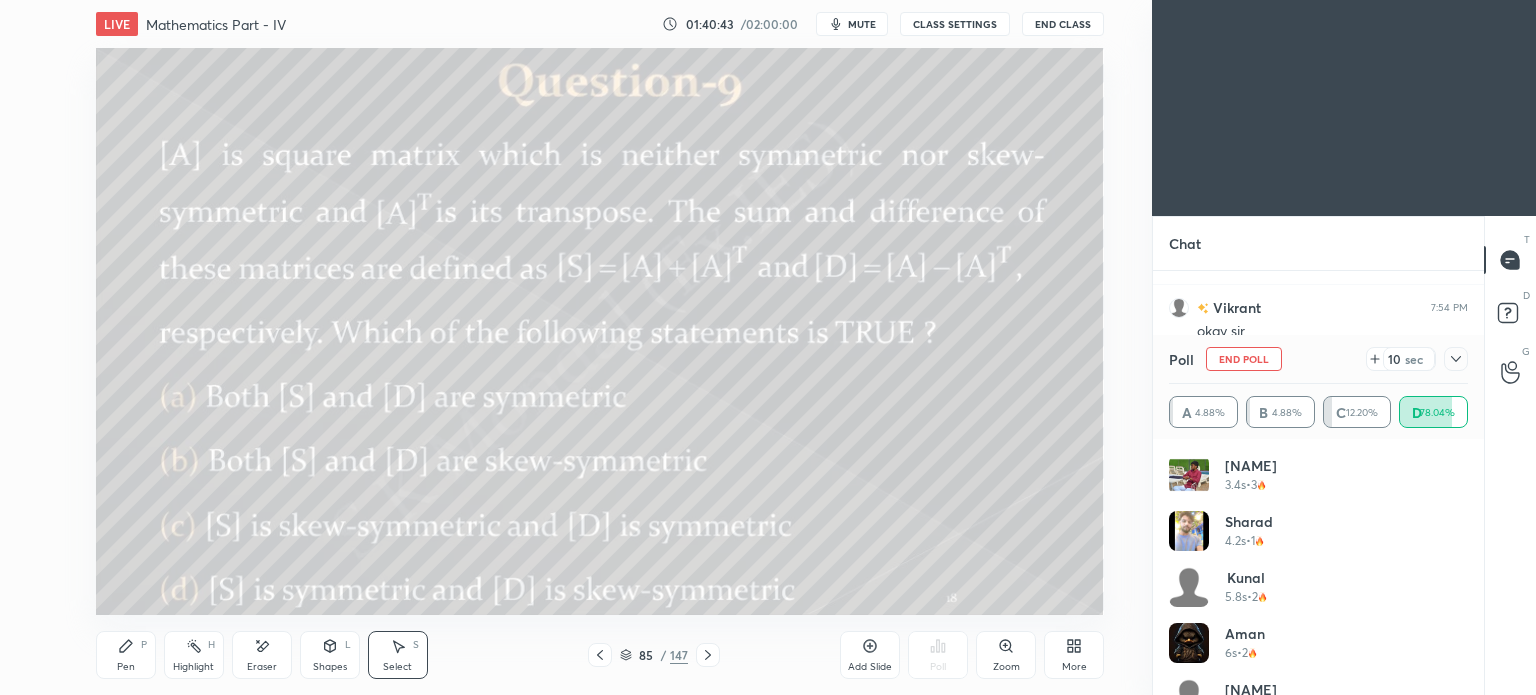 click on "Pen" at bounding box center [126, 667] 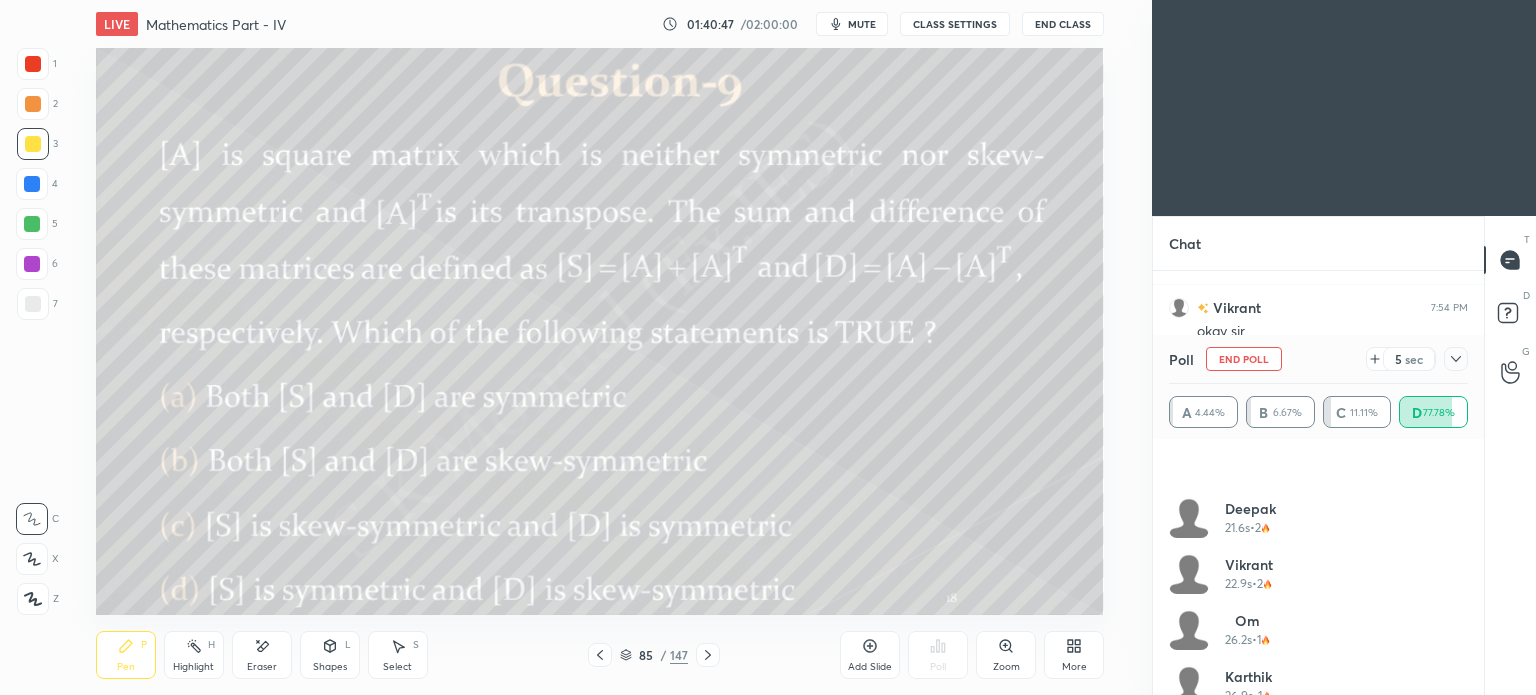 scroll, scrollTop: 900, scrollLeft: 0, axis: vertical 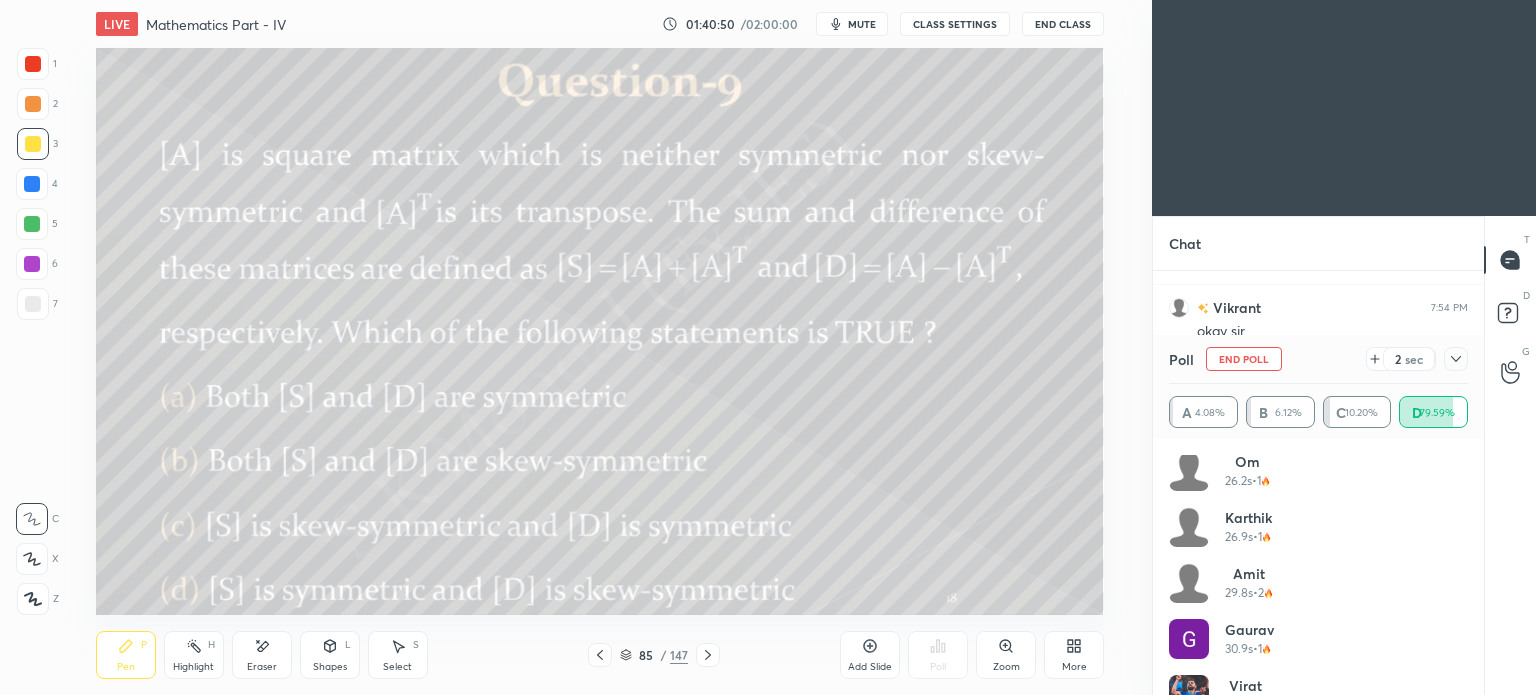 click 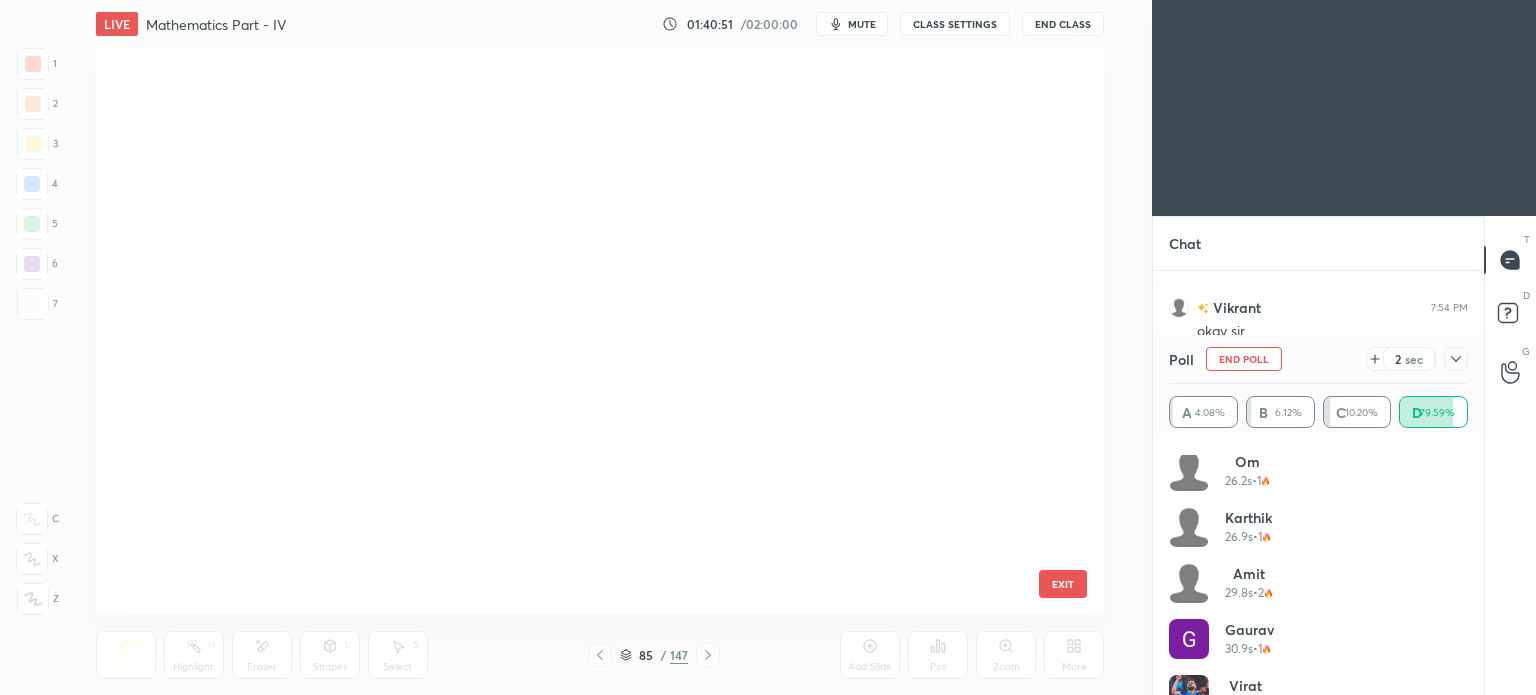 scroll, scrollTop: 4479, scrollLeft: 0, axis: vertical 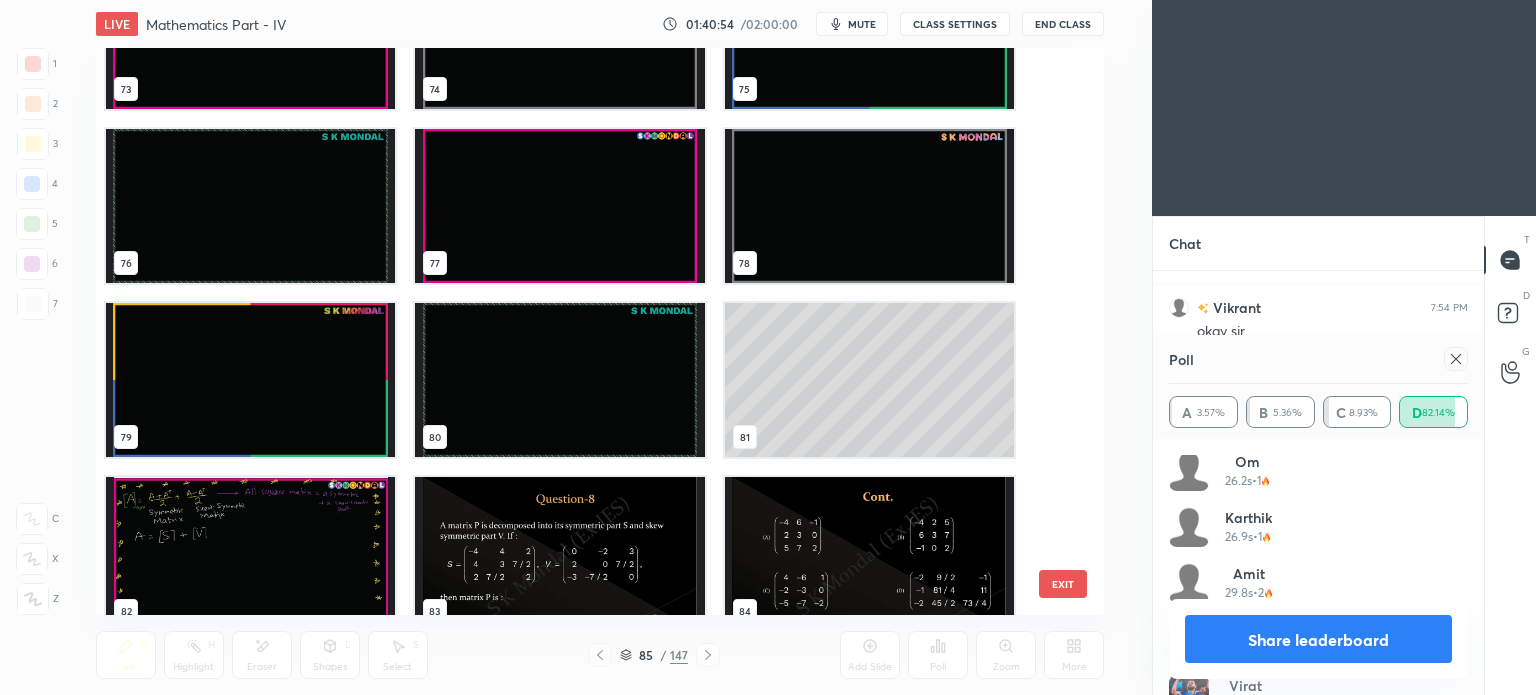 click at bounding box center [868, 206] 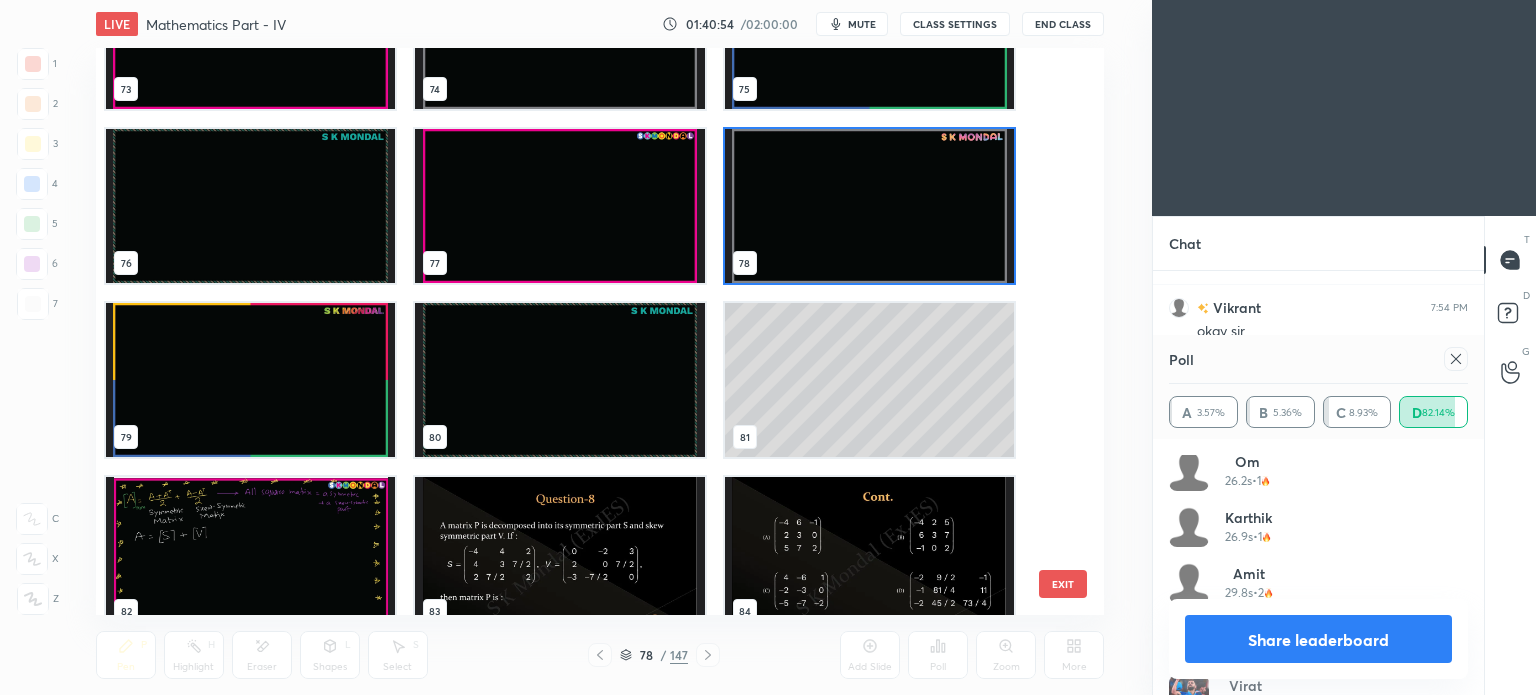 click at bounding box center (868, 206) 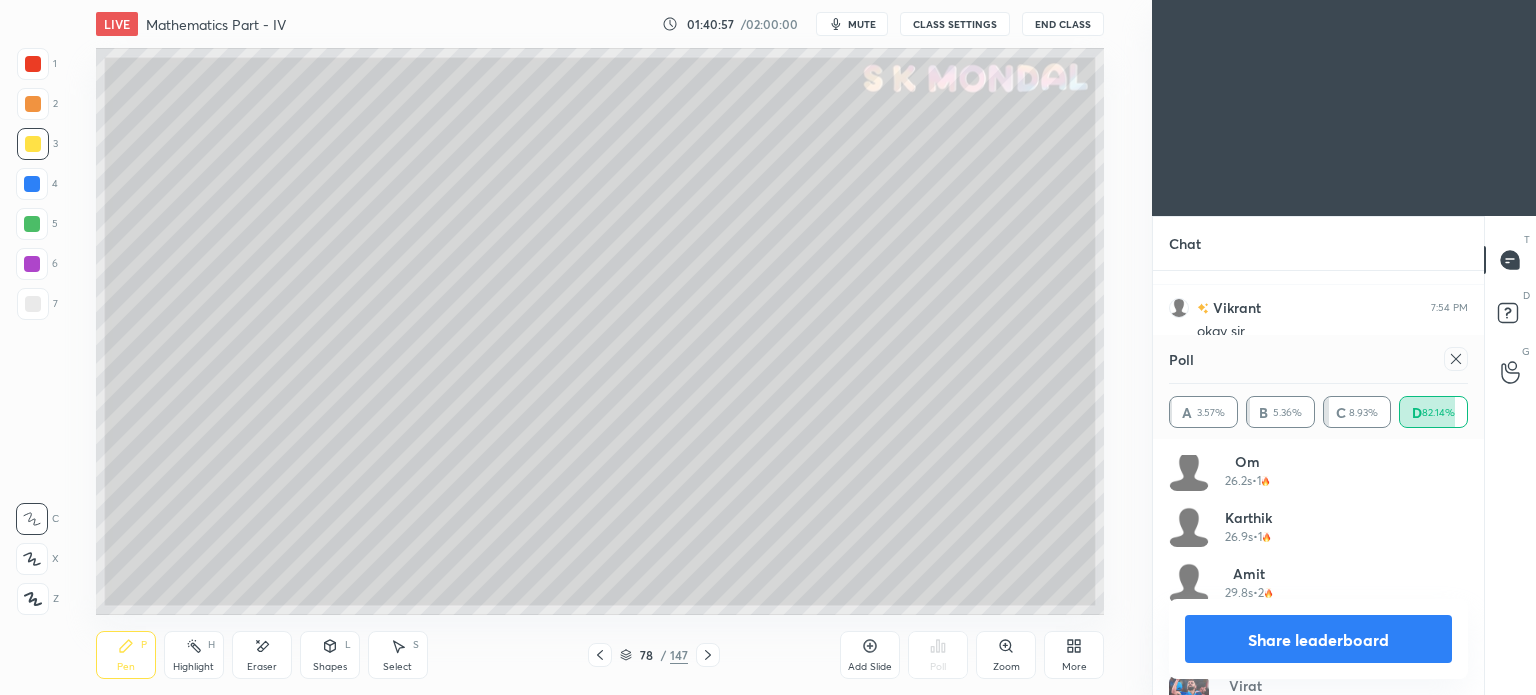 click at bounding box center (600, 655) 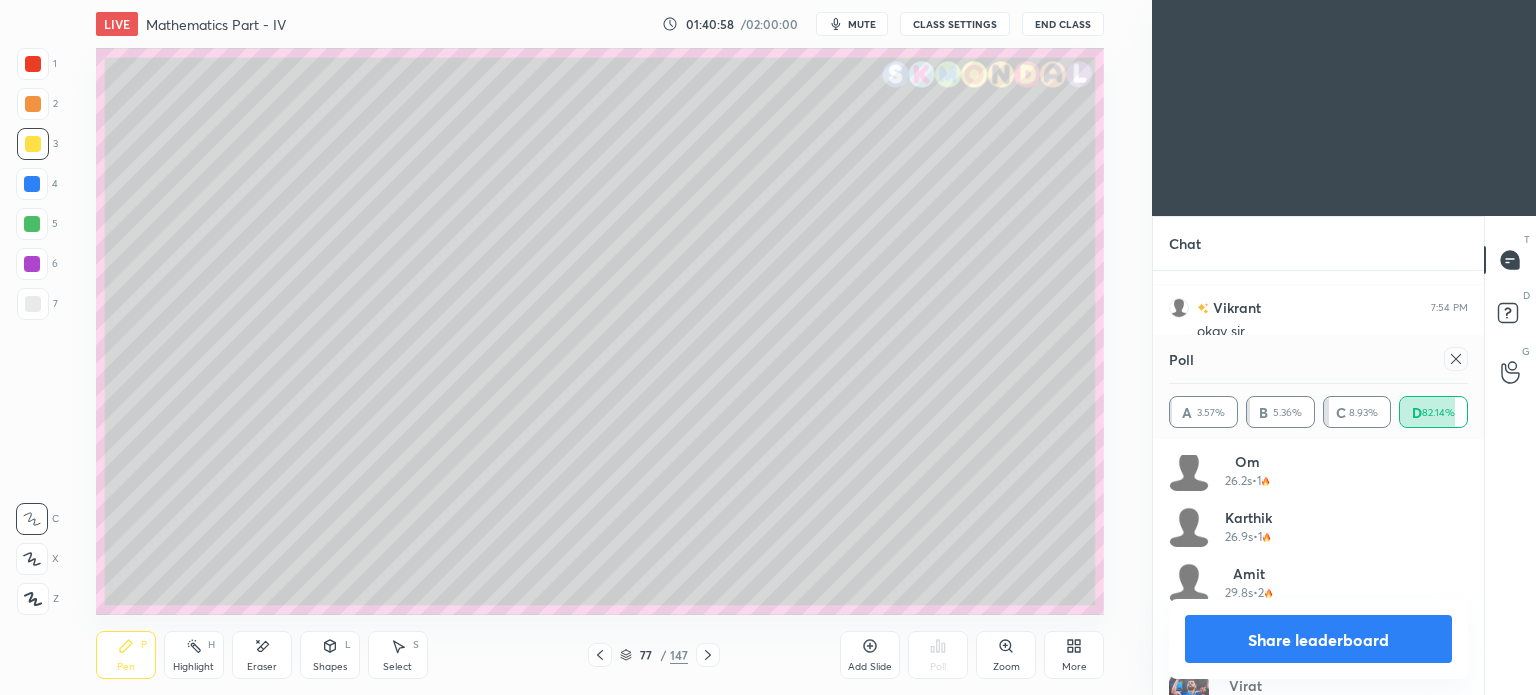click at bounding box center (600, 655) 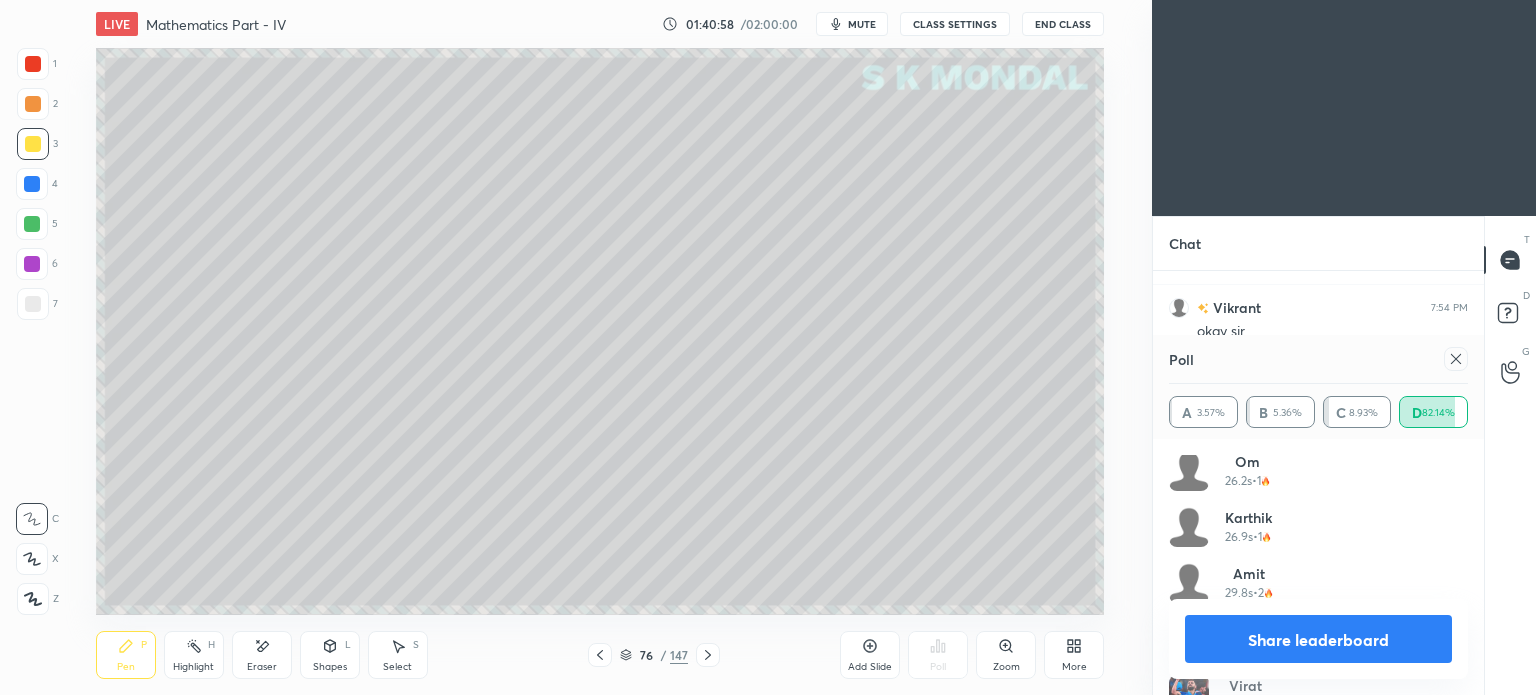 click at bounding box center (600, 655) 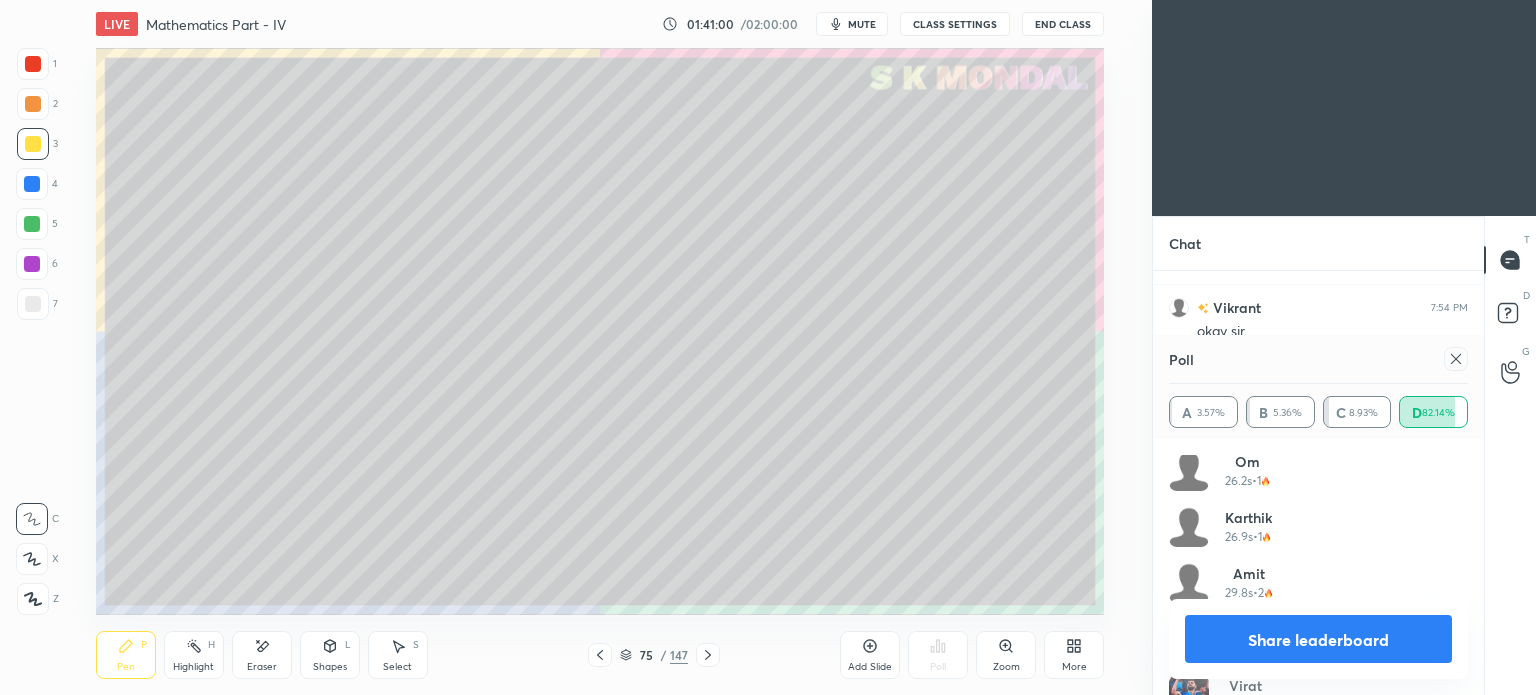 click 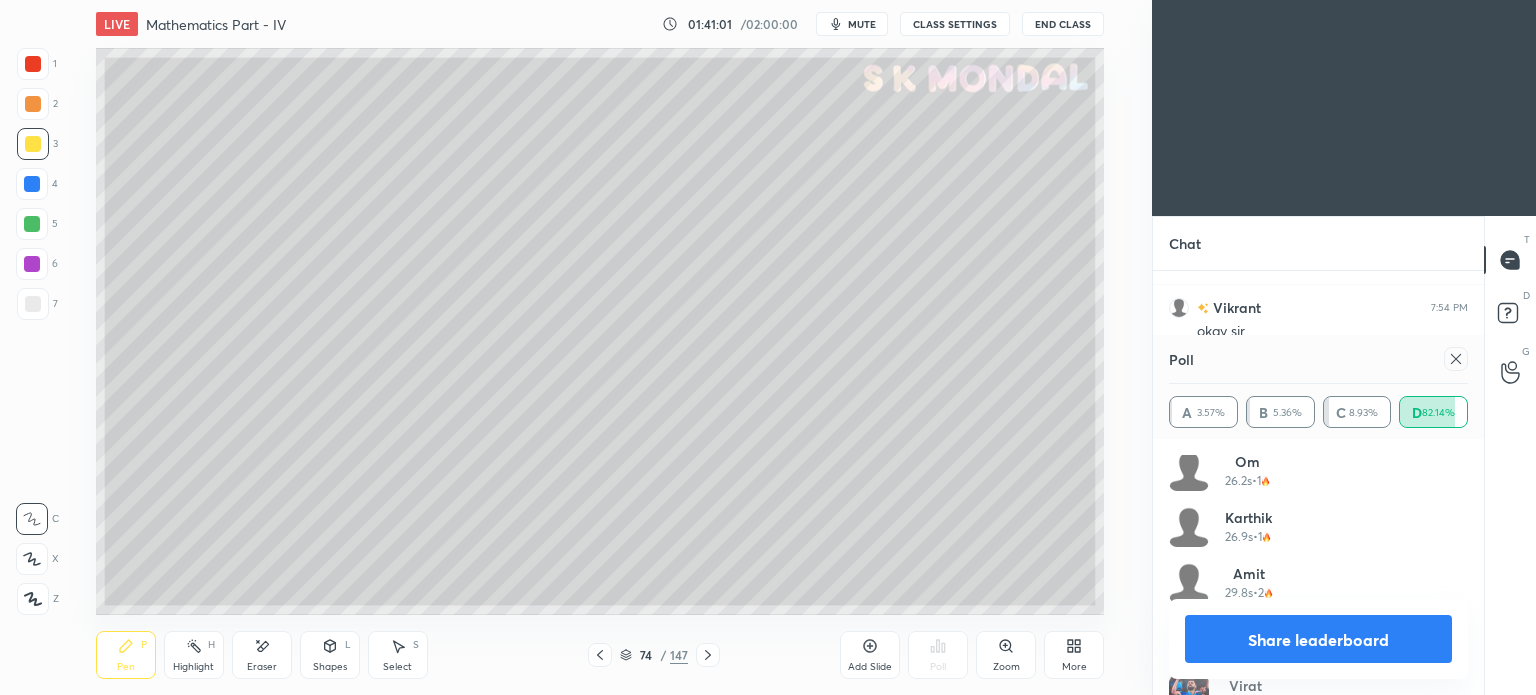 click 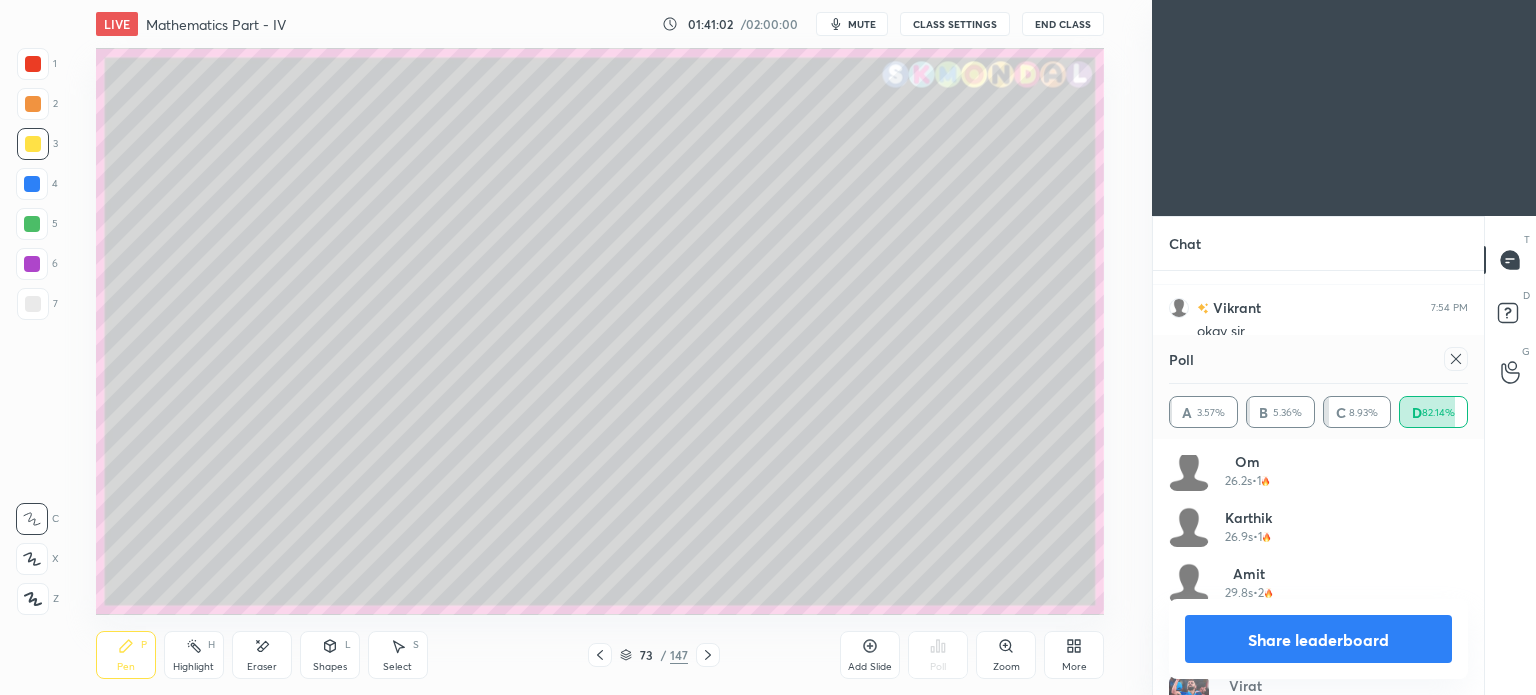 click 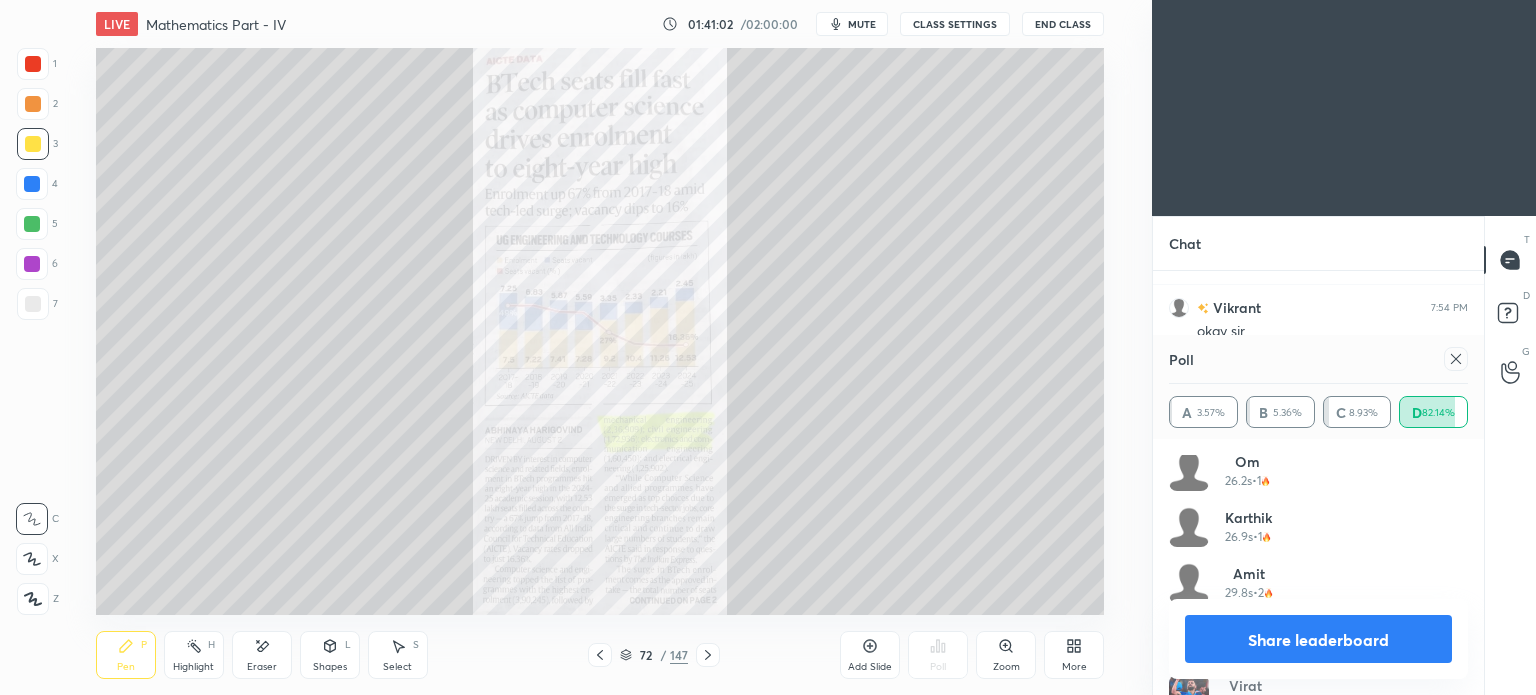 click 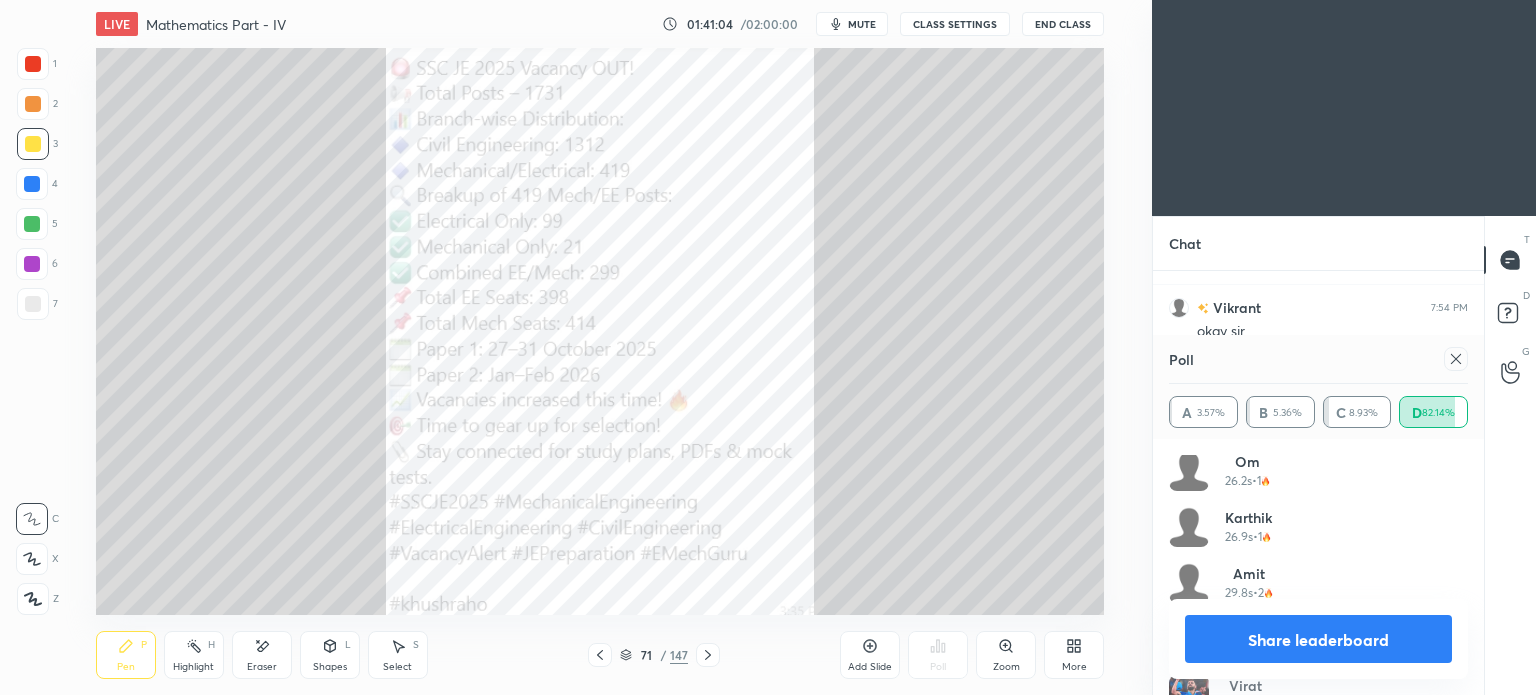 click 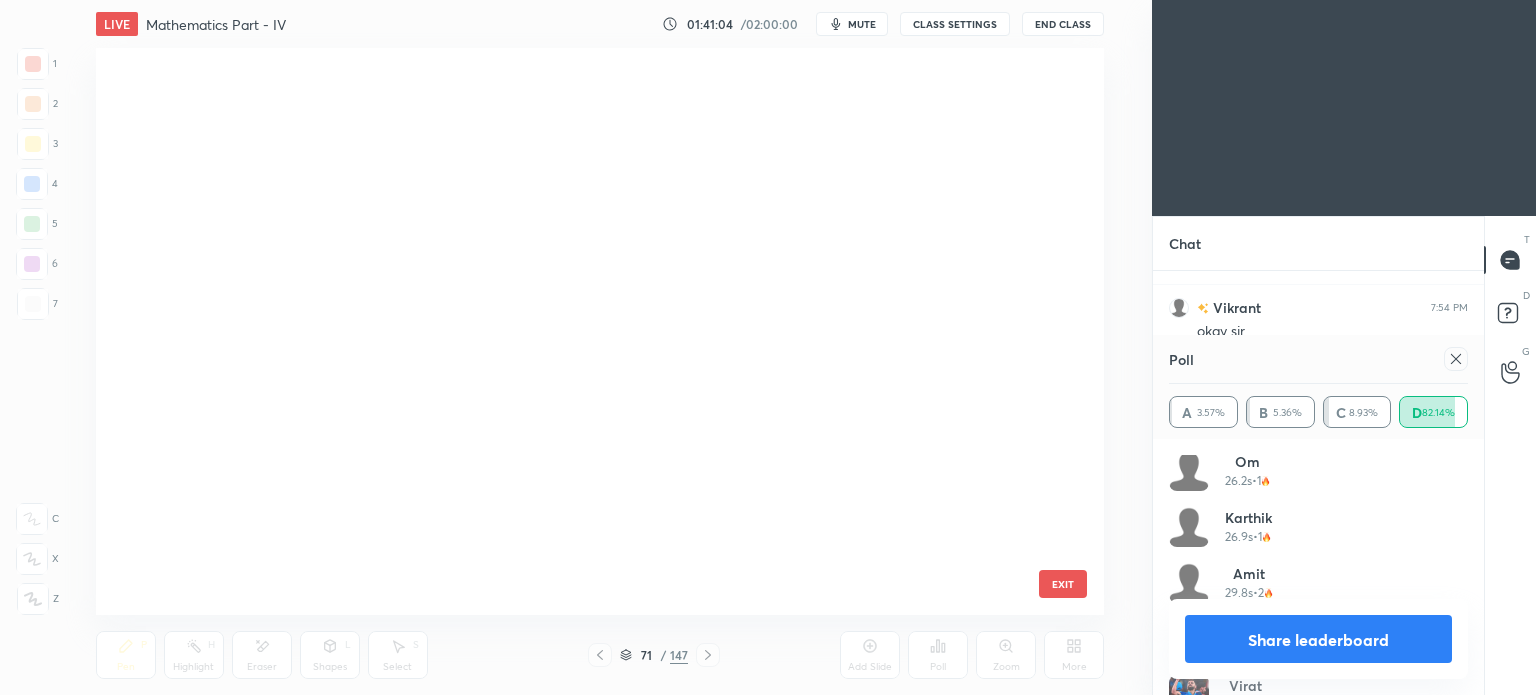 scroll, scrollTop: 3608, scrollLeft: 0, axis: vertical 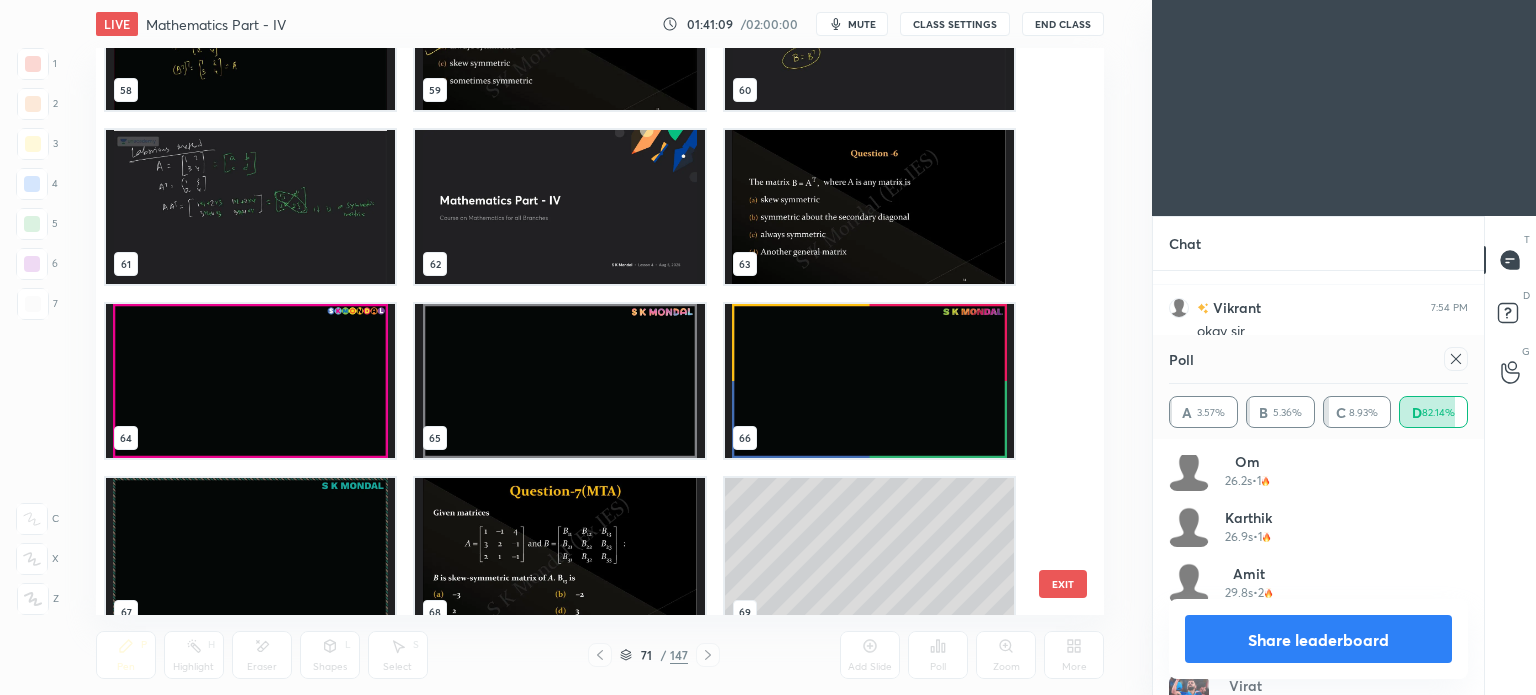 click at bounding box center [250, 381] 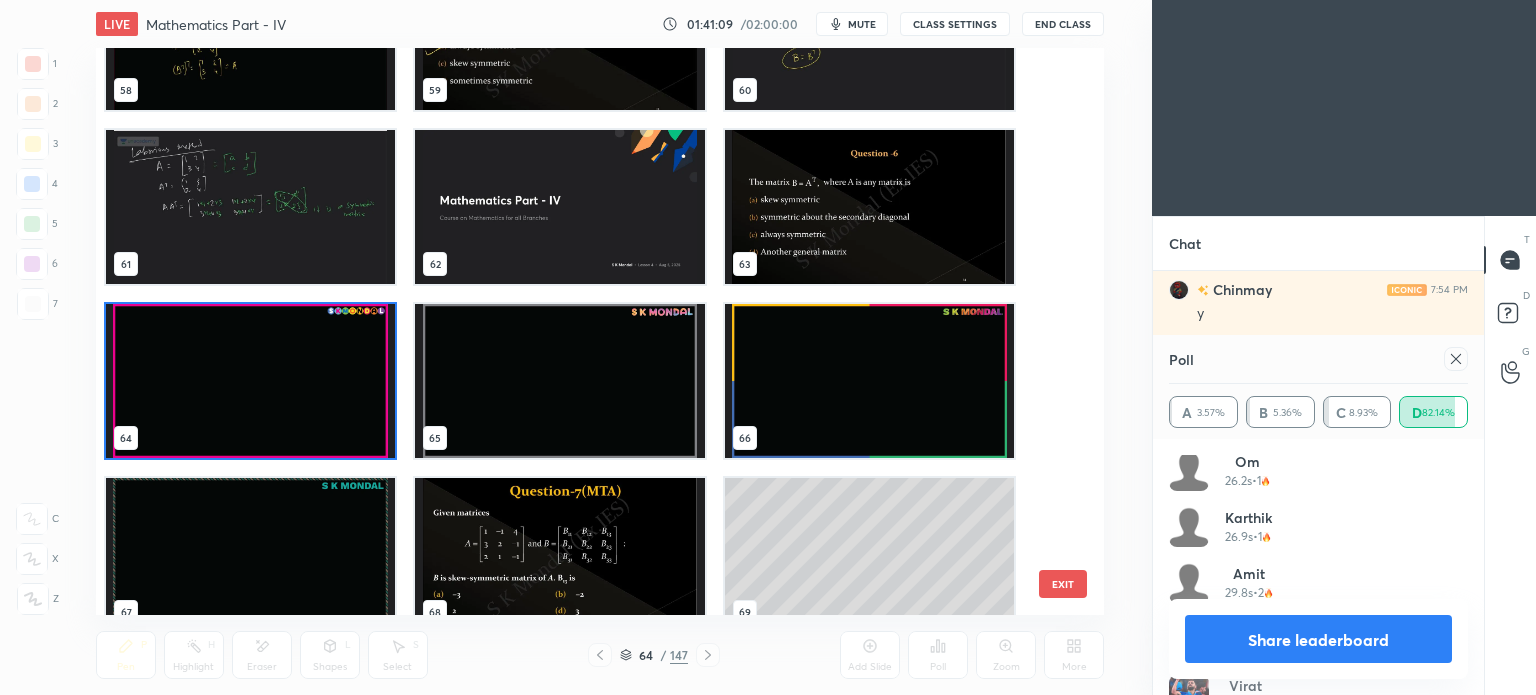click at bounding box center (250, 381) 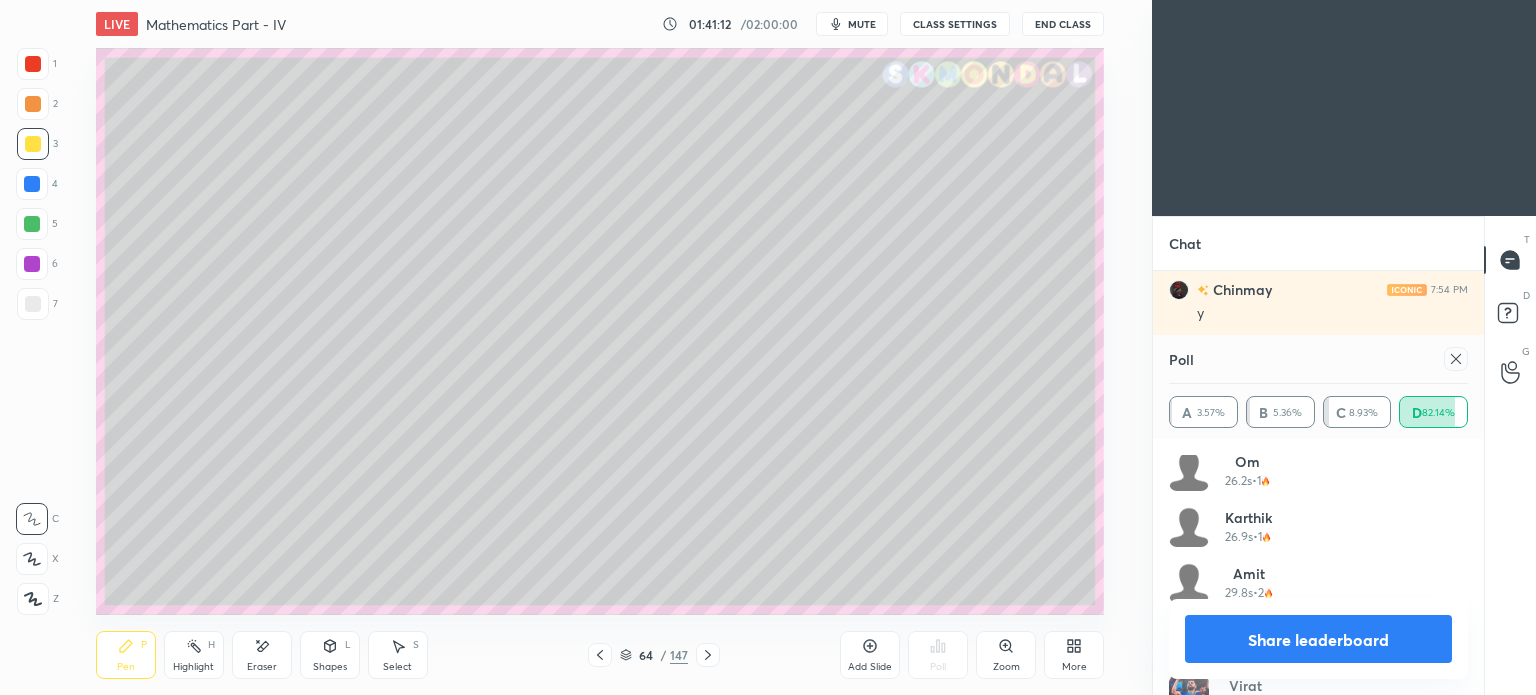 click on "Share leaderboard" at bounding box center (1318, 639) 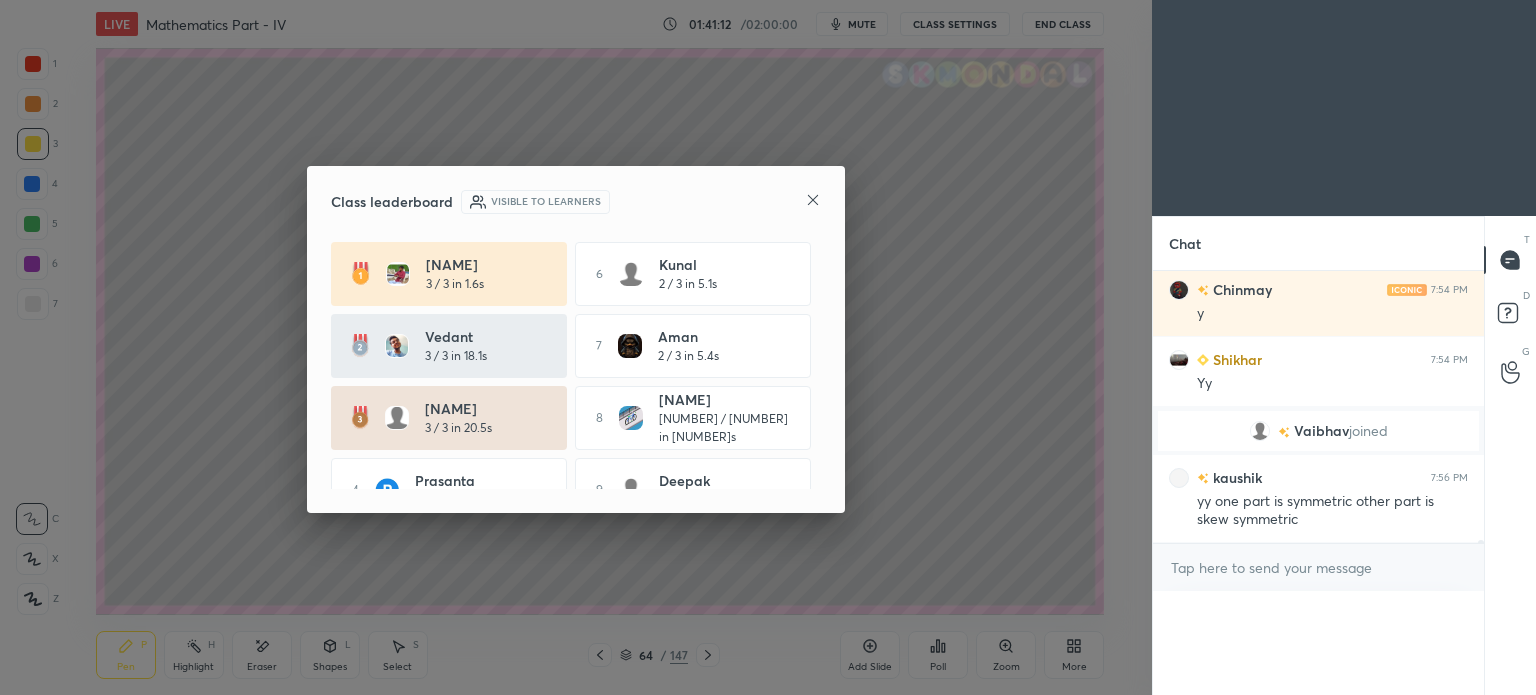 scroll, scrollTop: 0, scrollLeft: 0, axis: both 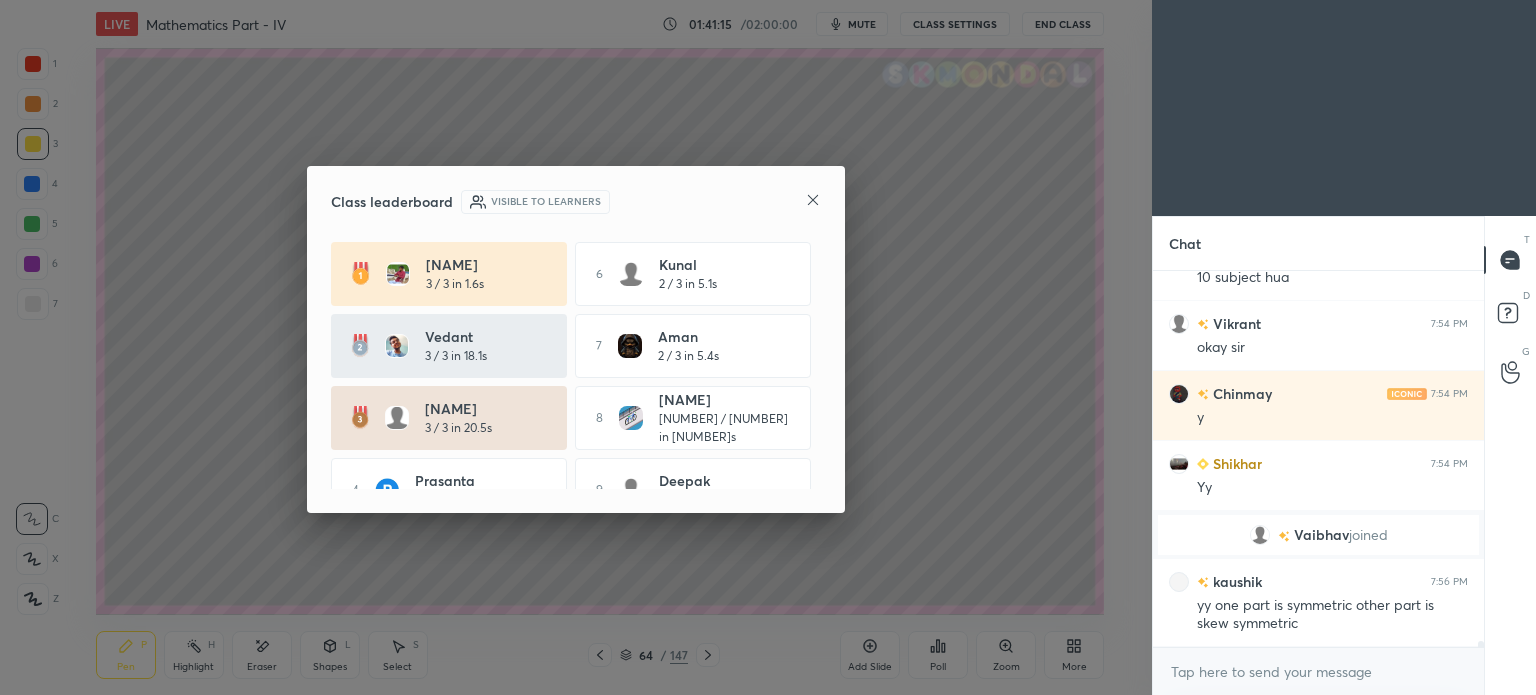 click 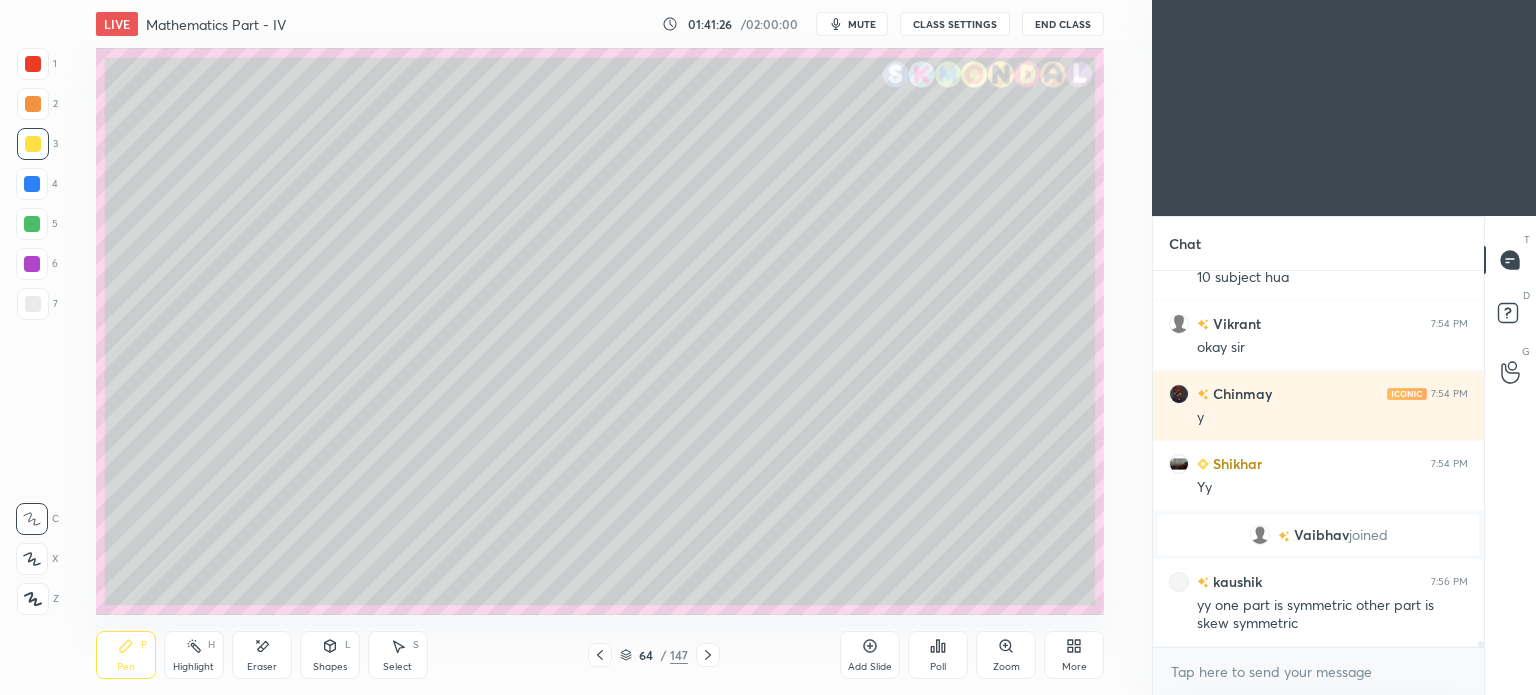 click 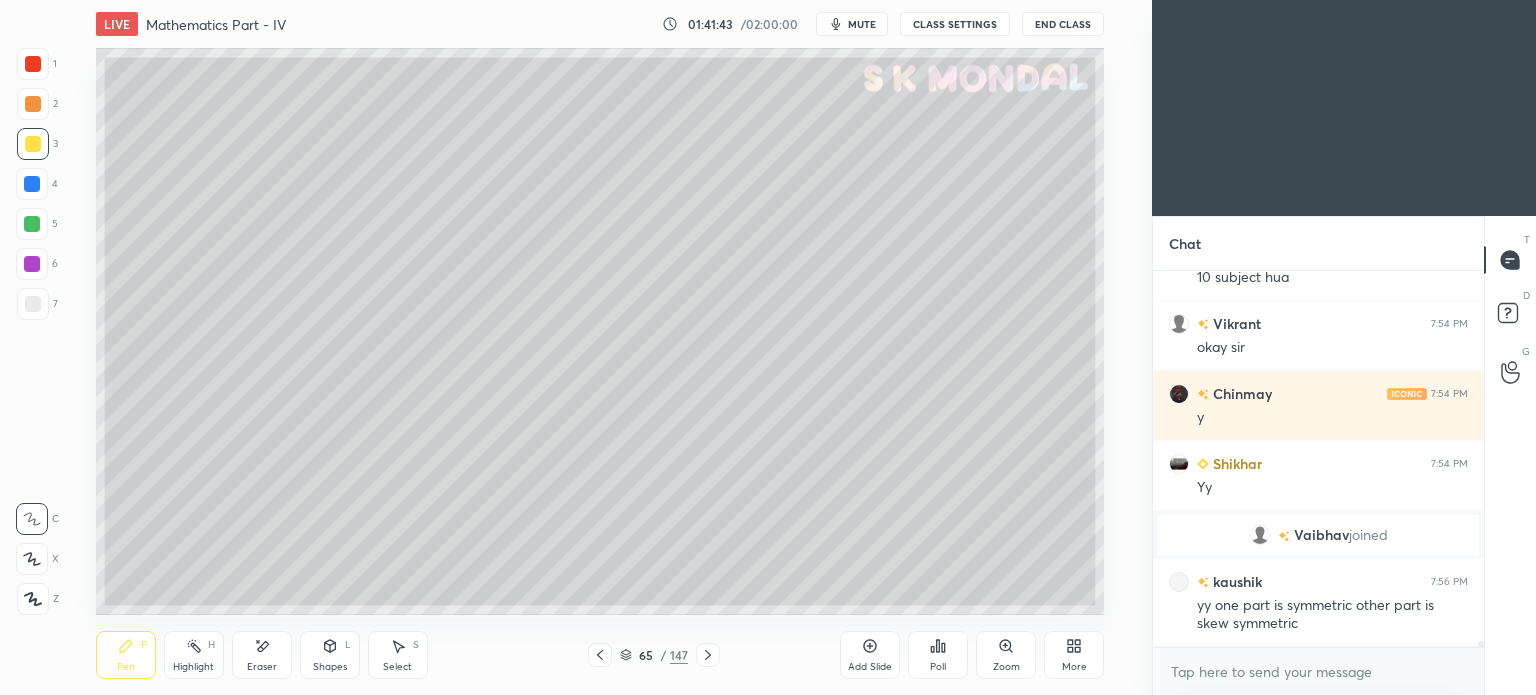 click 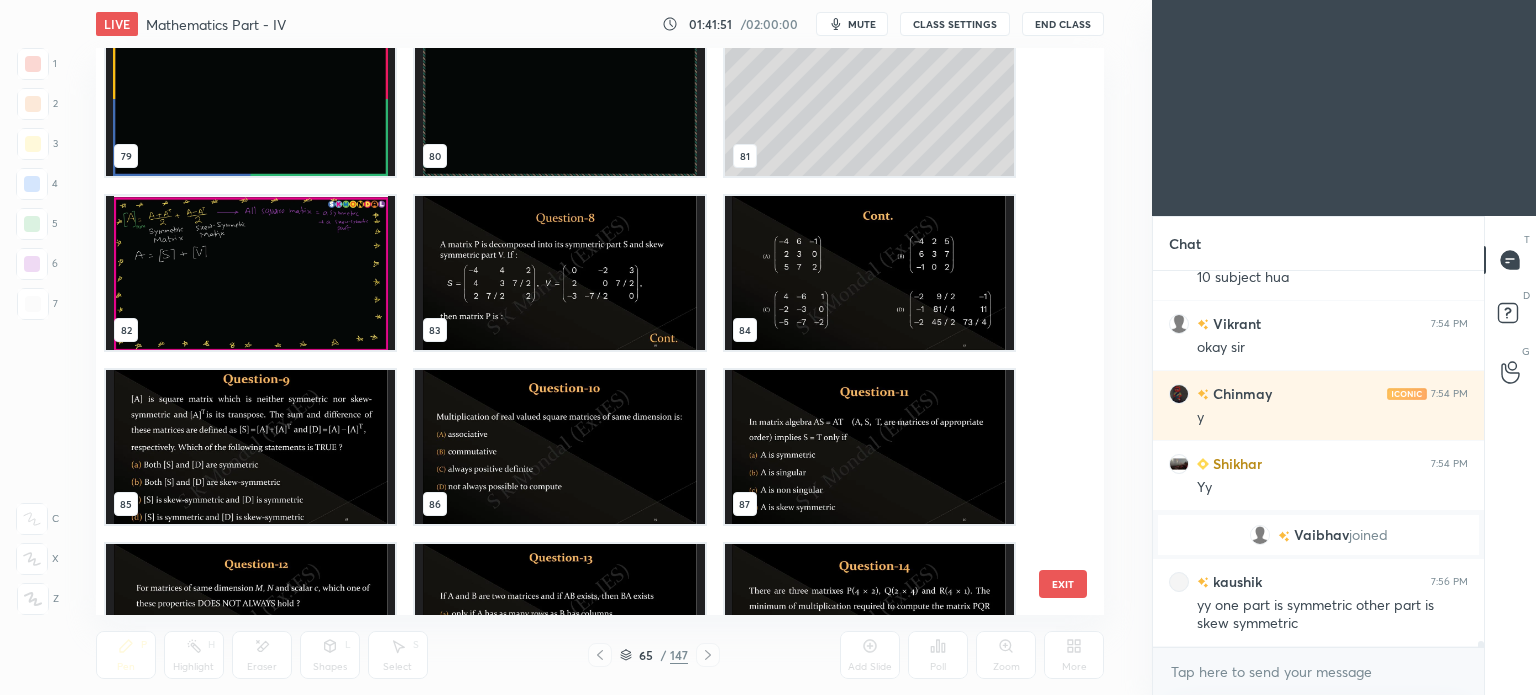click at bounding box center (250, 447) 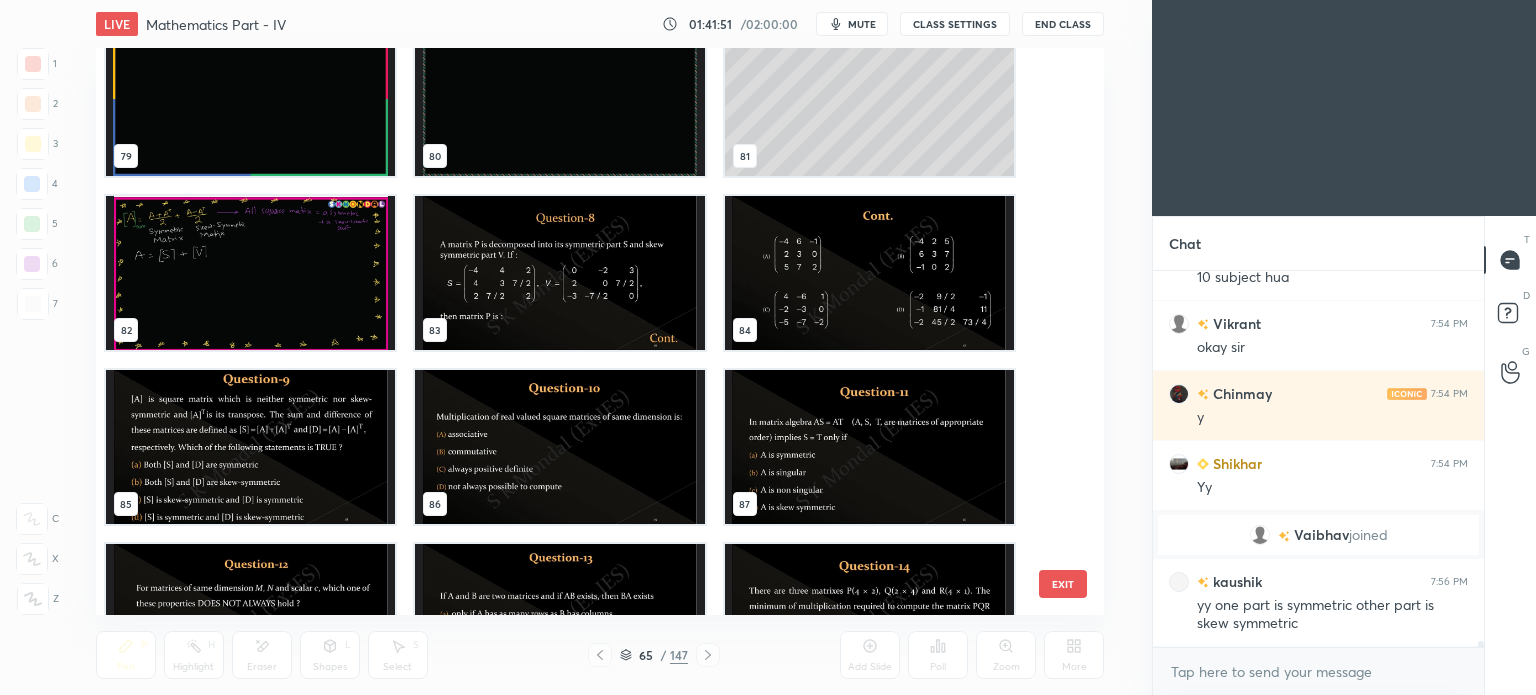 click at bounding box center (250, 447) 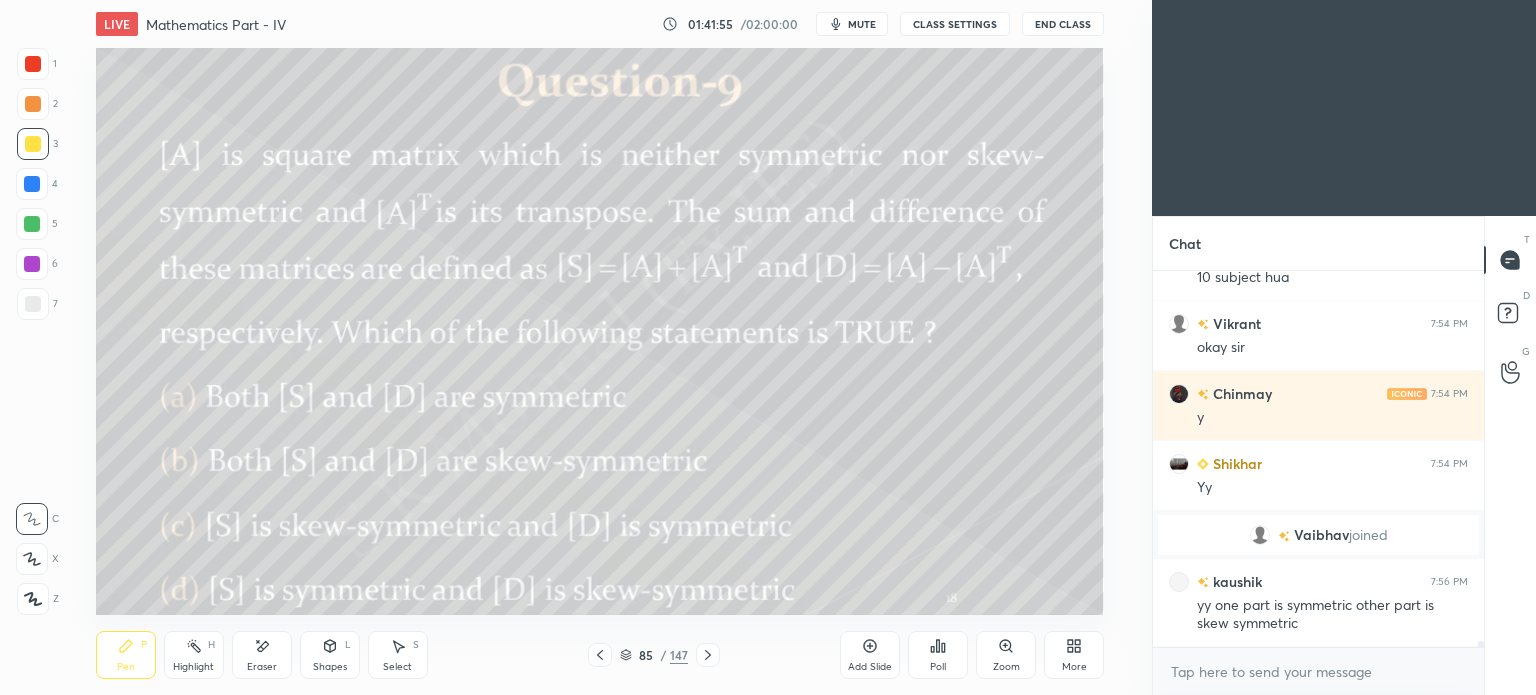 scroll, scrollTop: 21678, scrollLeft: 0, axis: vertical 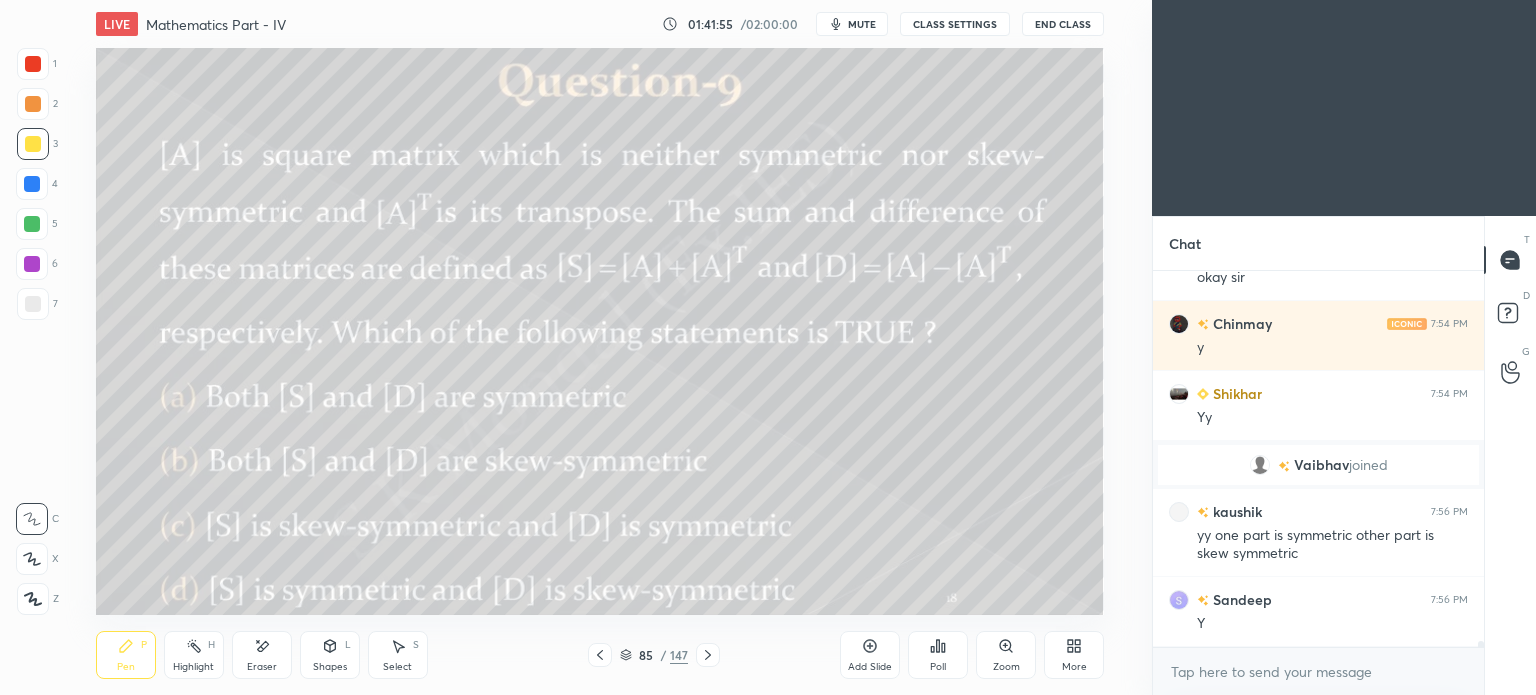 click 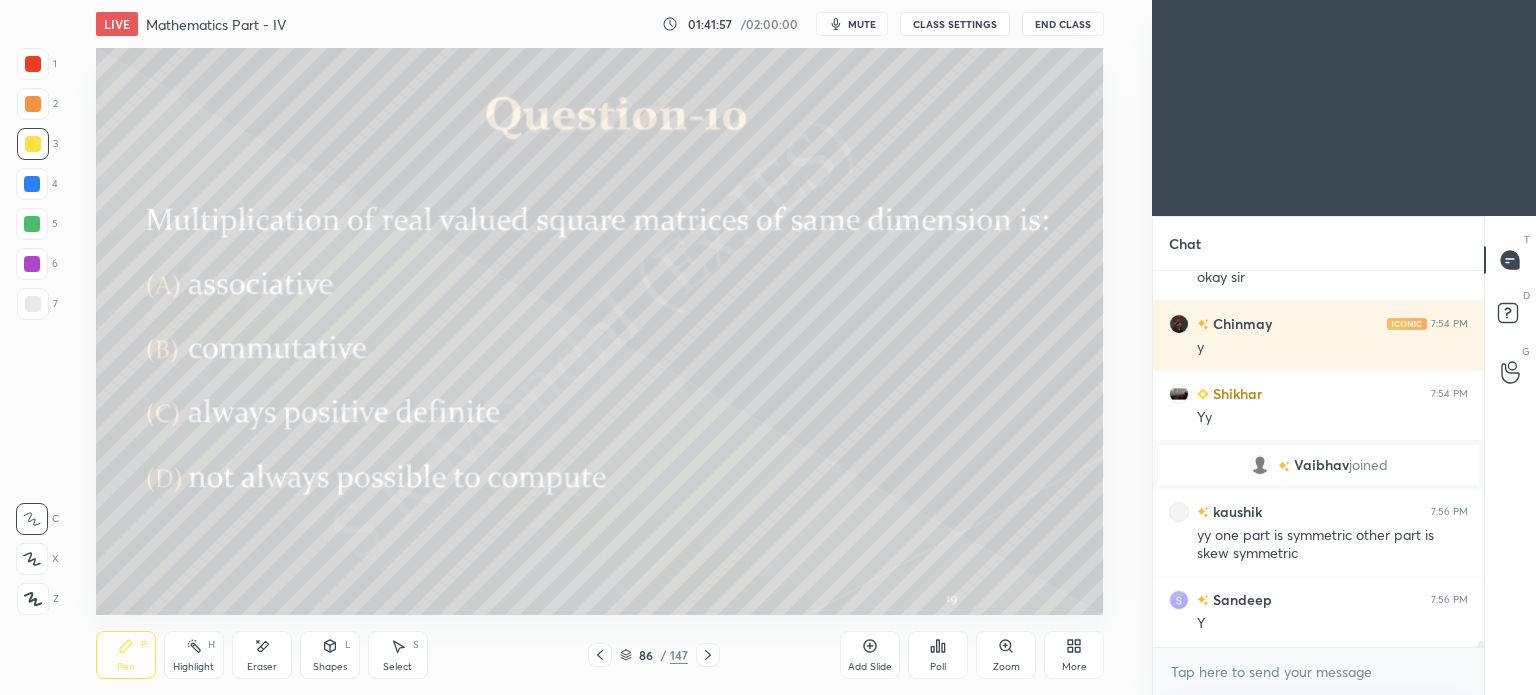 click 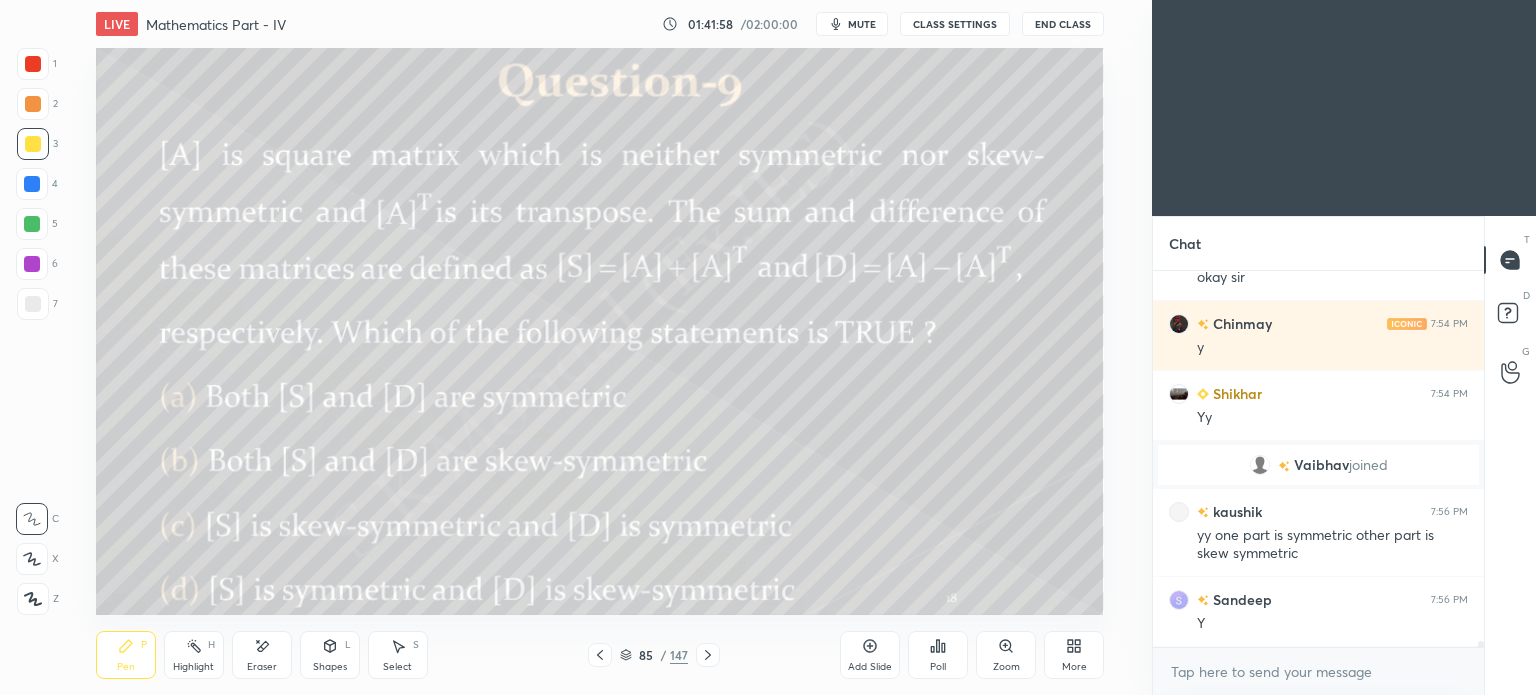 click at bounding box center [708, 655] 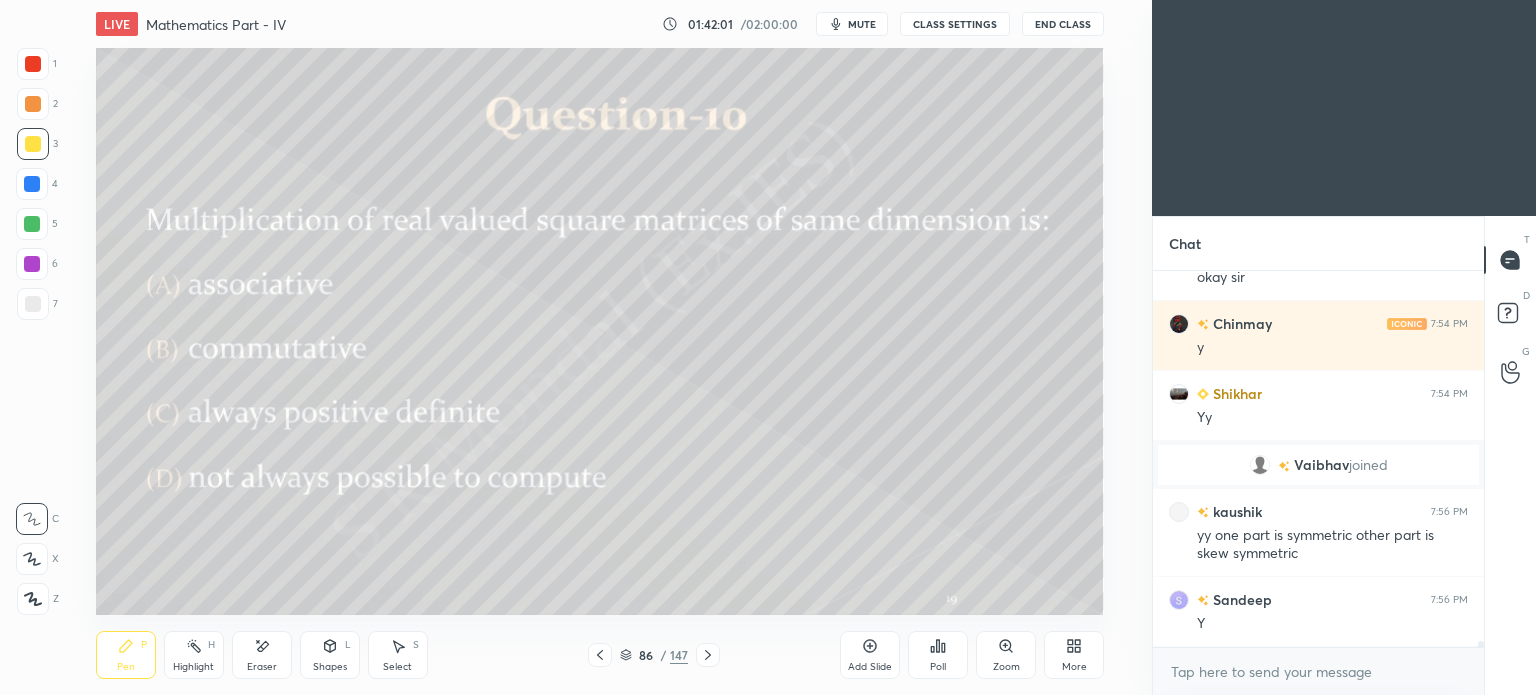 click 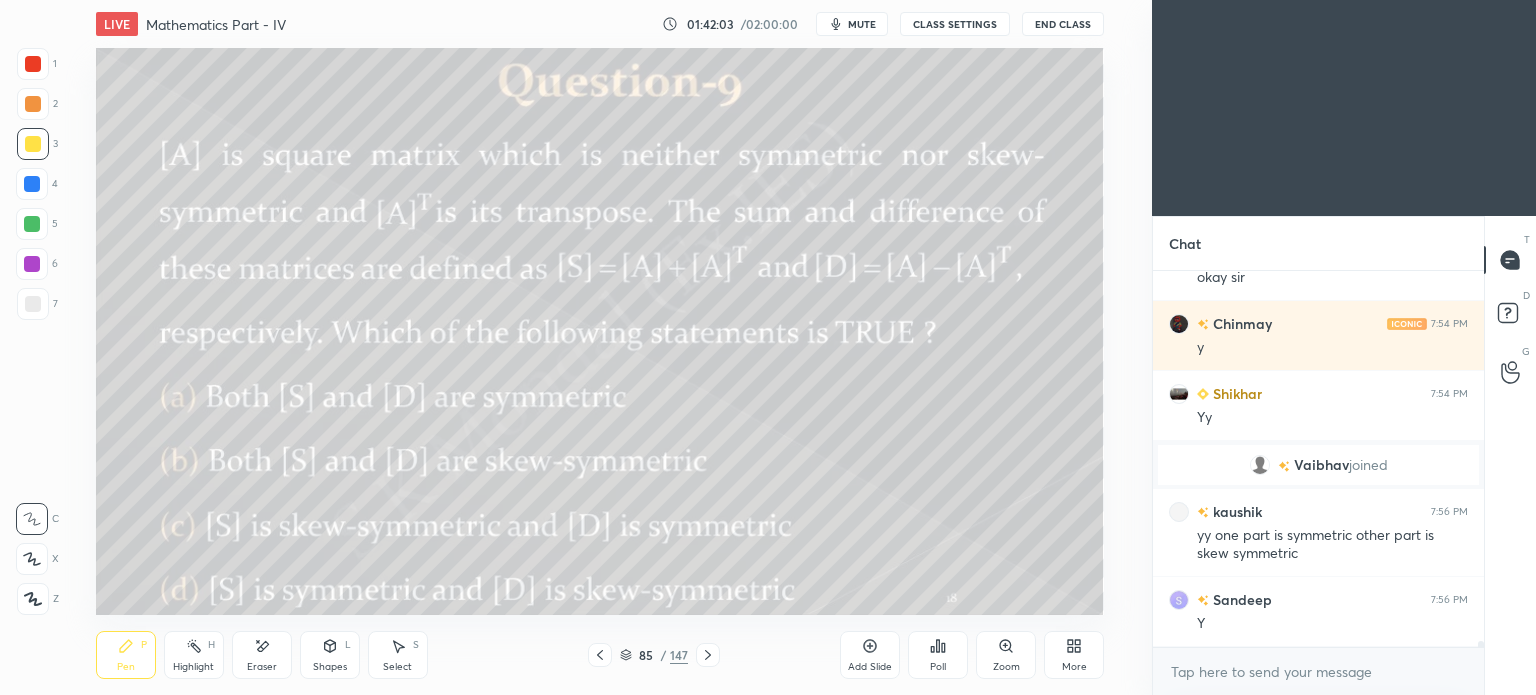 click 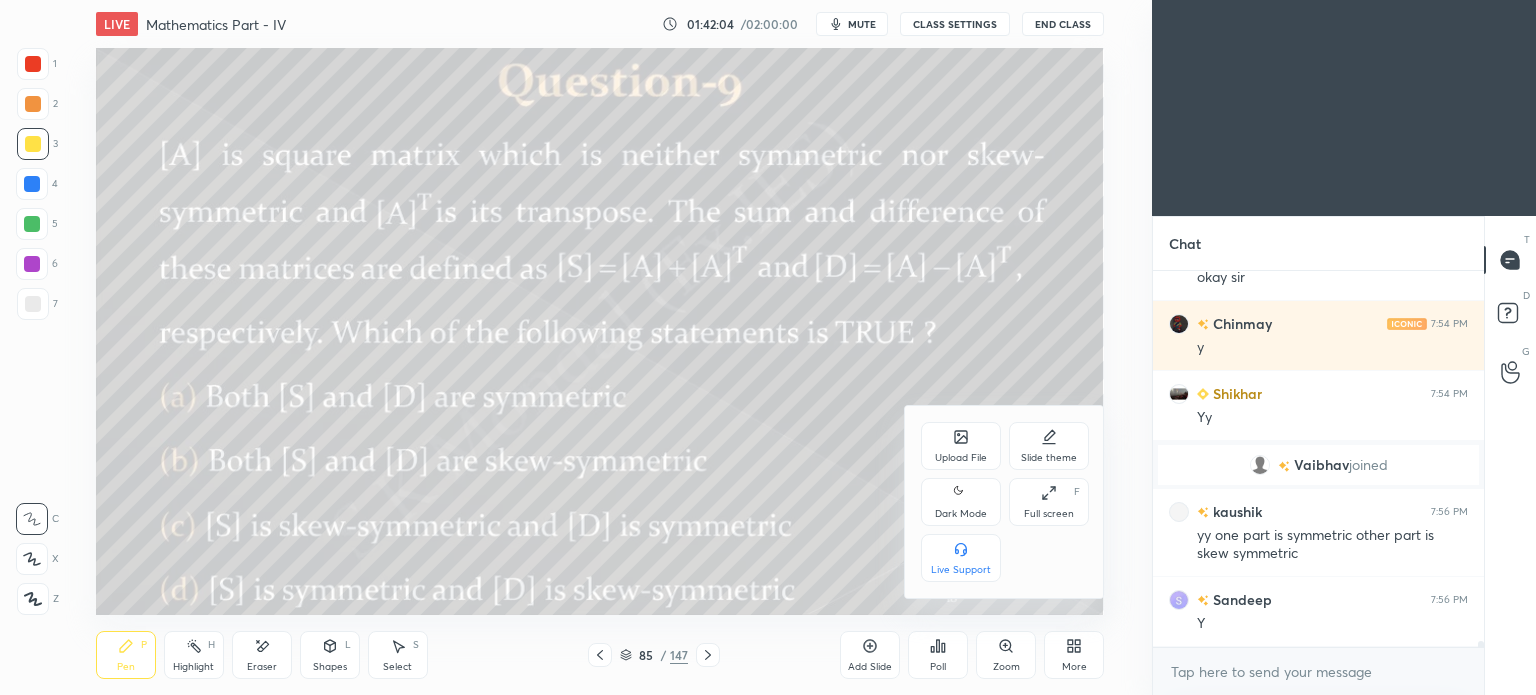click on "Upload File" at bounding box center [961, 458] 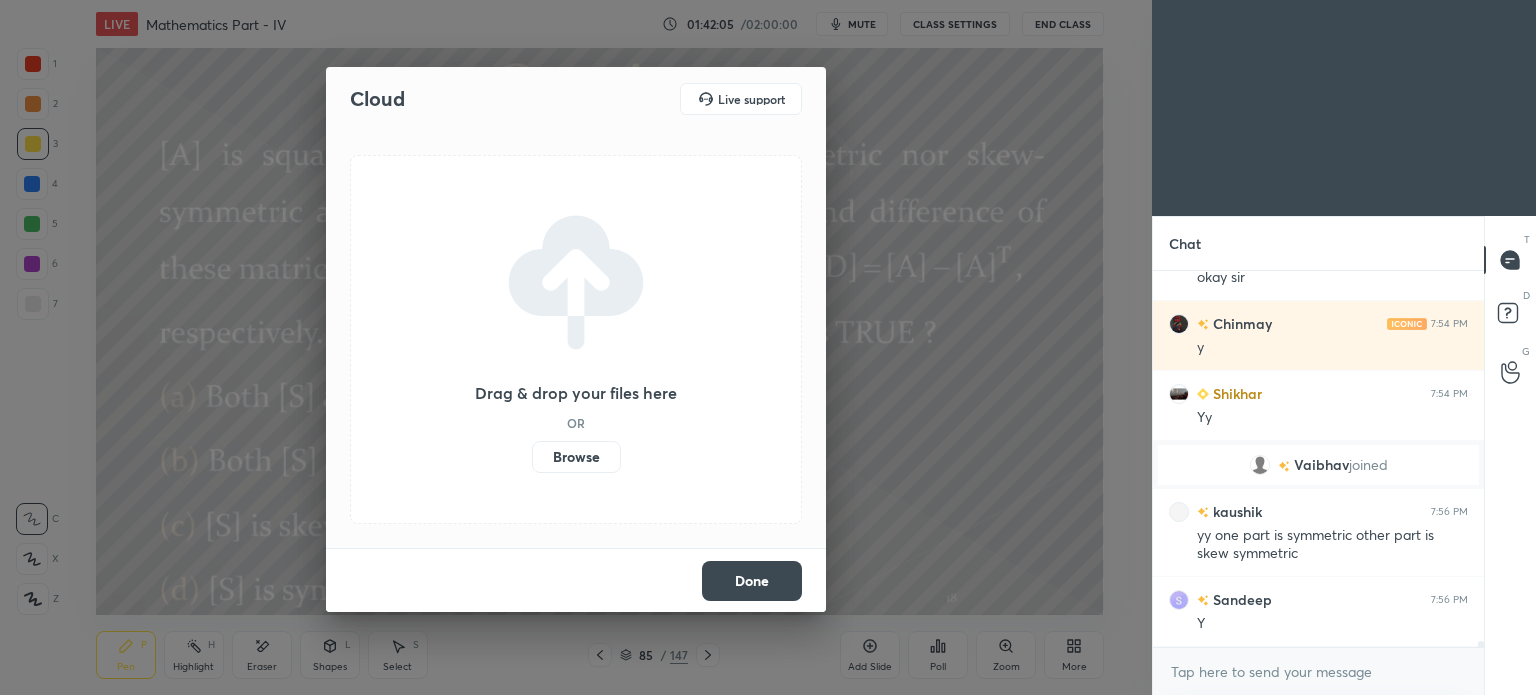 click on "Browse" at bounding box center (576, 457) 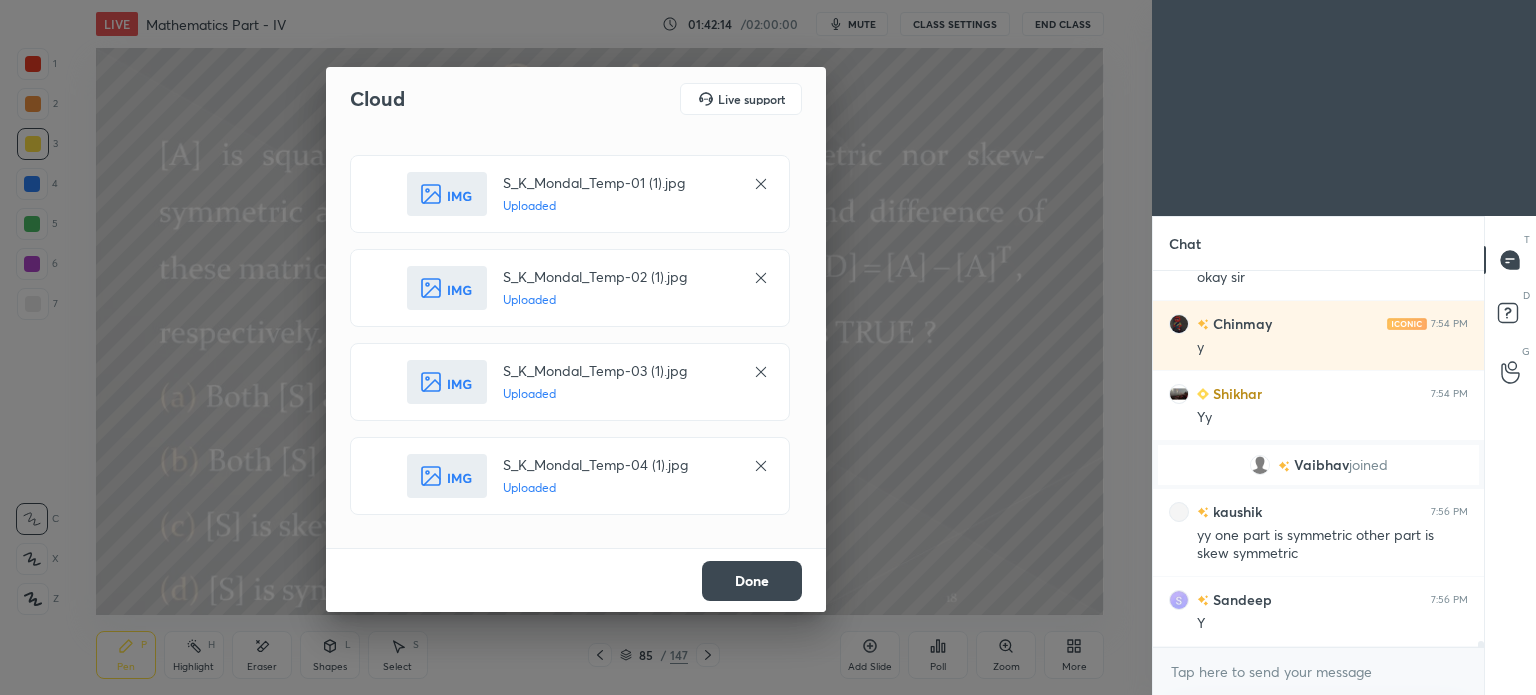 click on "Done" at bounding box center (752, 581) 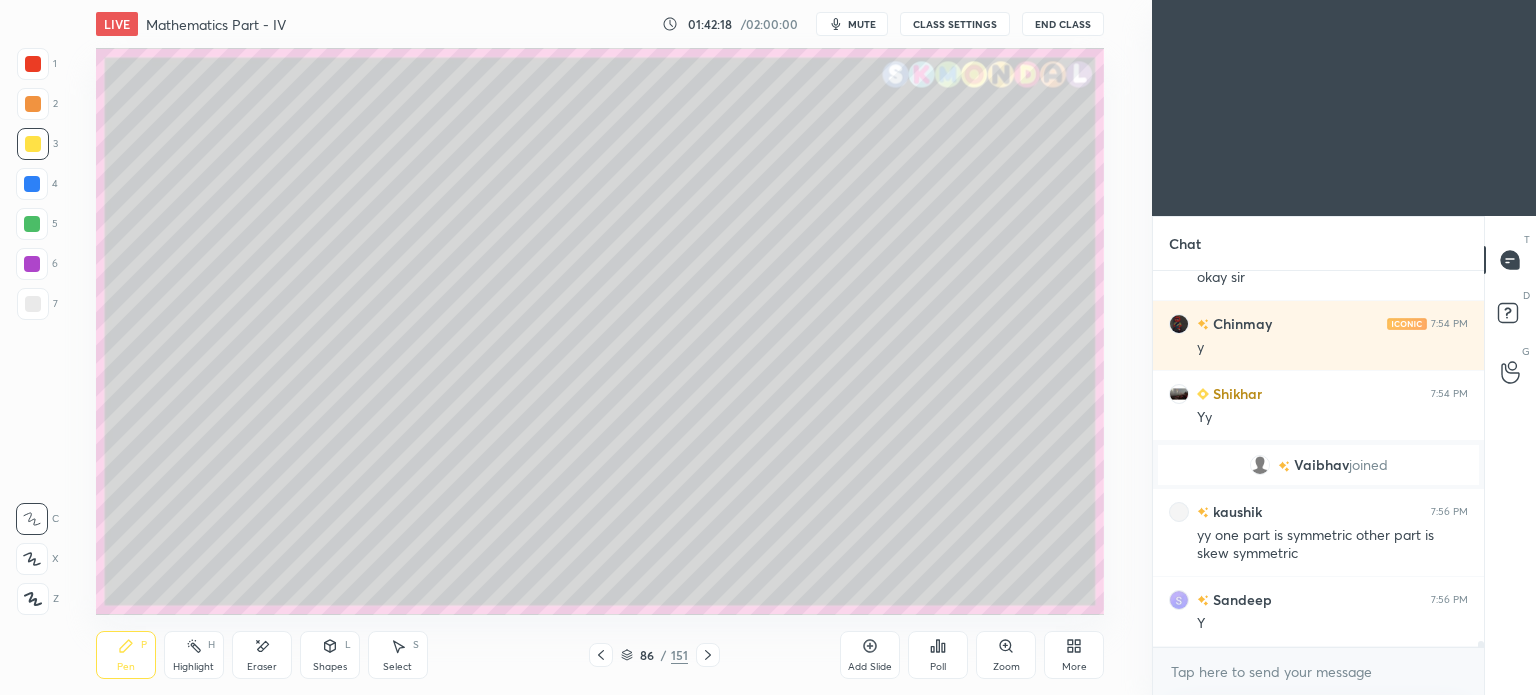 click 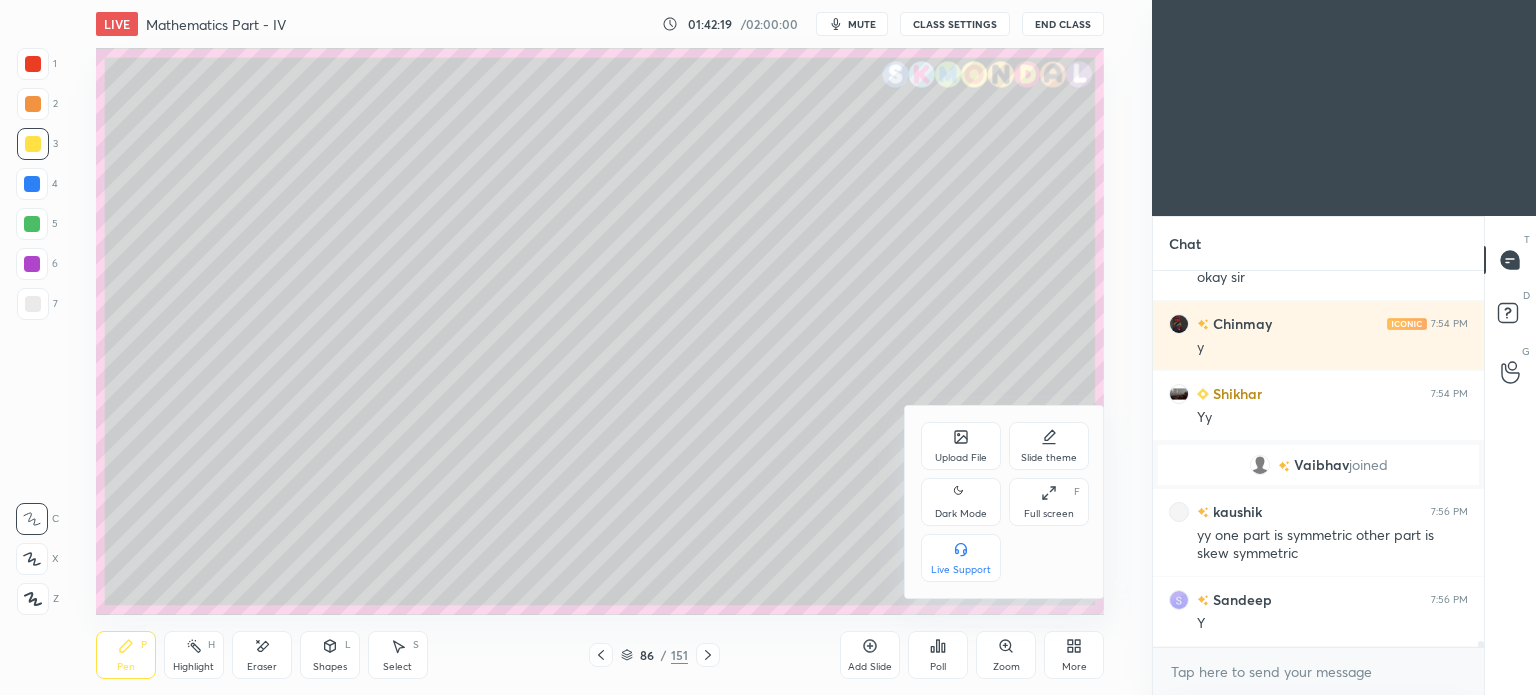 click on "Upload File" at bounding box center [961, 458] 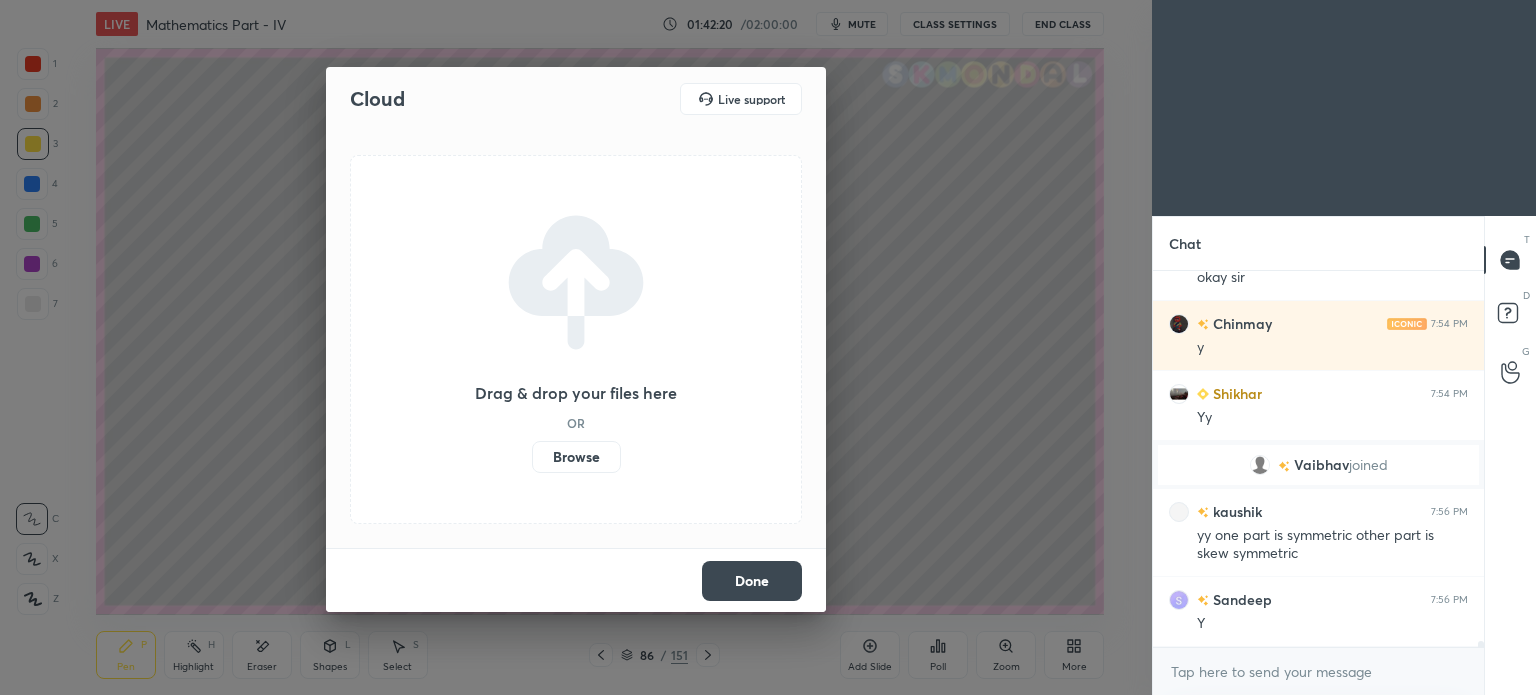 click on "Browse" at bounding box center (576, 457) 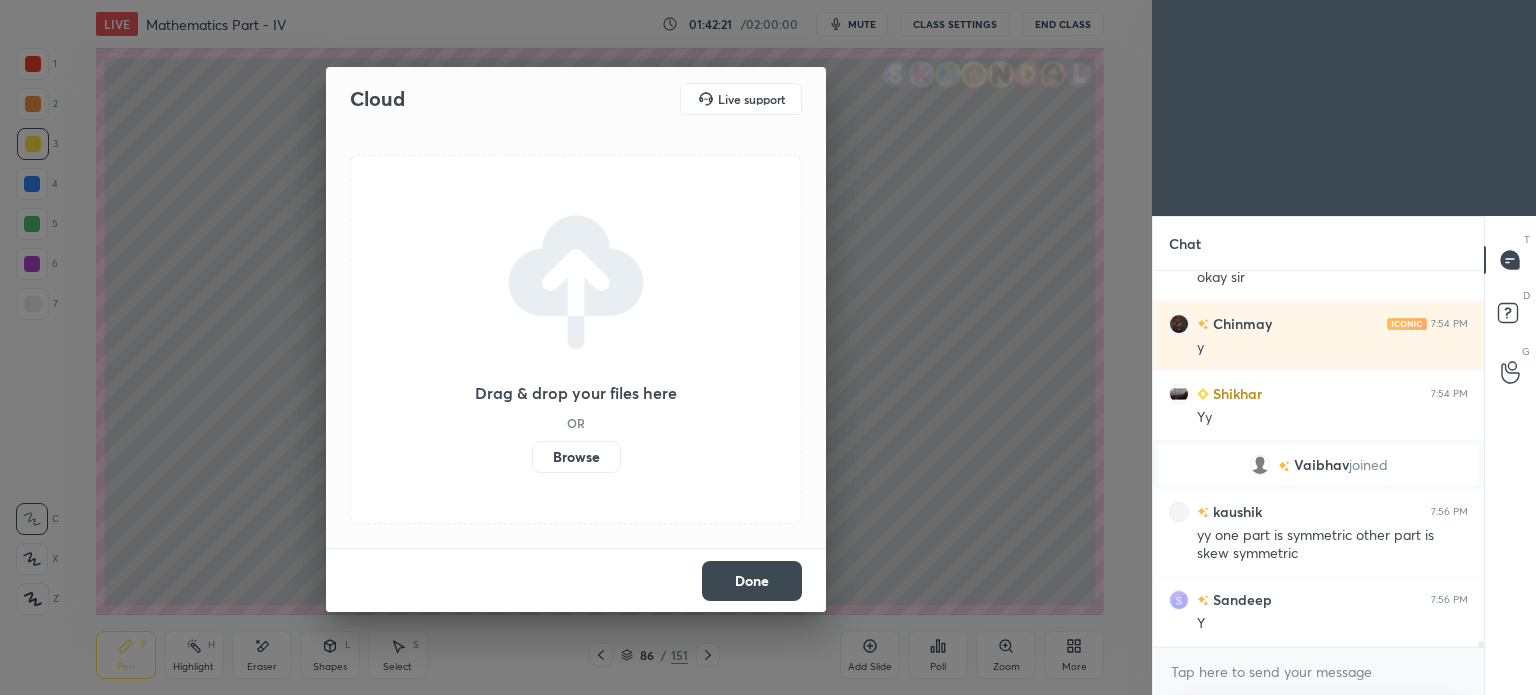 scroll, scrollTop: 21748, scrollLeft: 0, axis: vertical 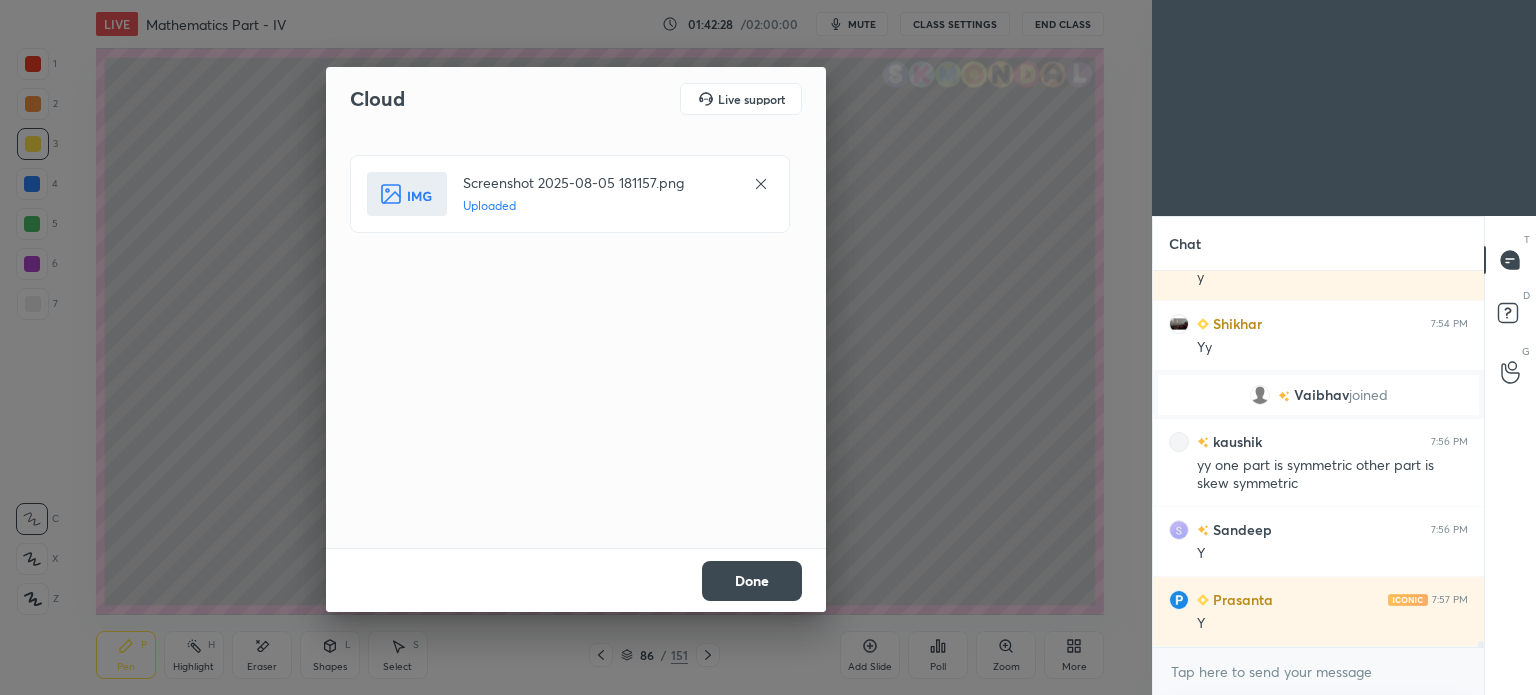 click on "Done" at bounding box center (752, 581) 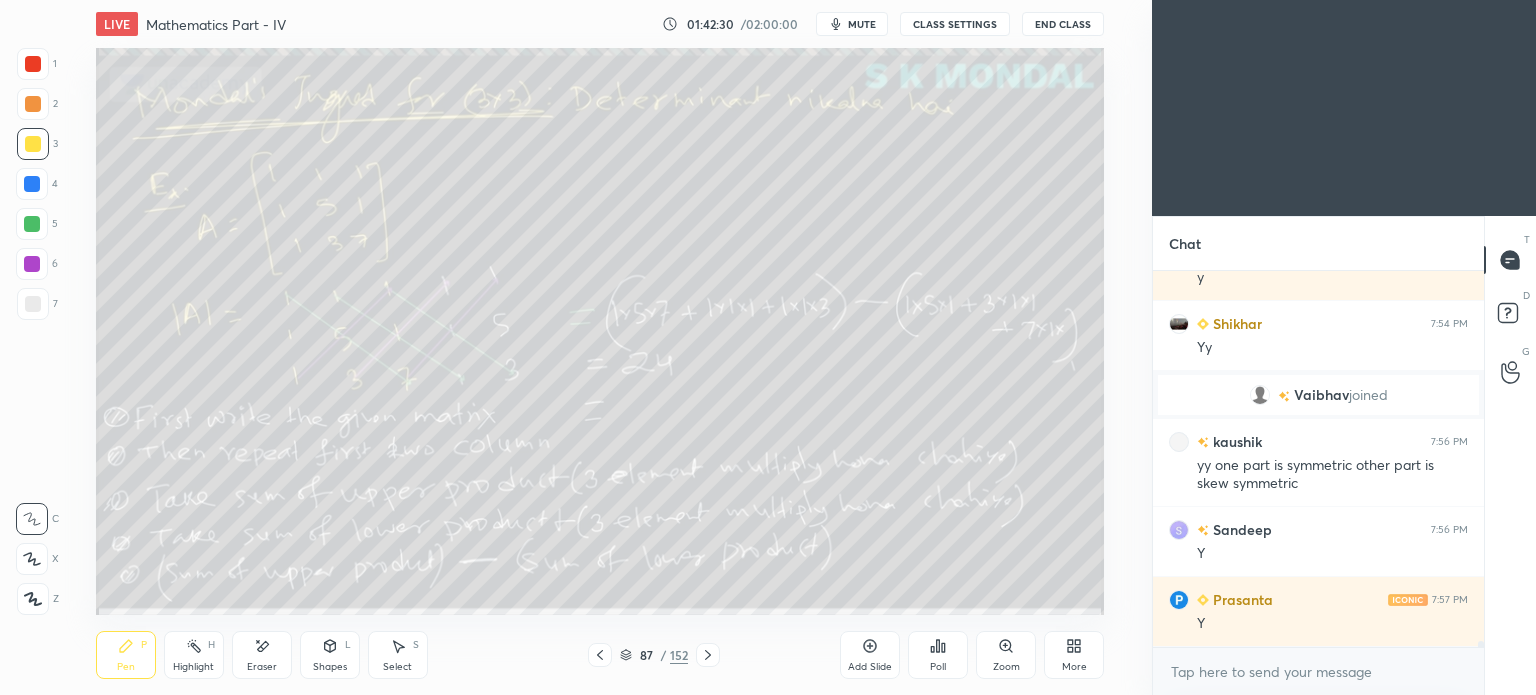 click on "mute" at bounding box center [862, 24] 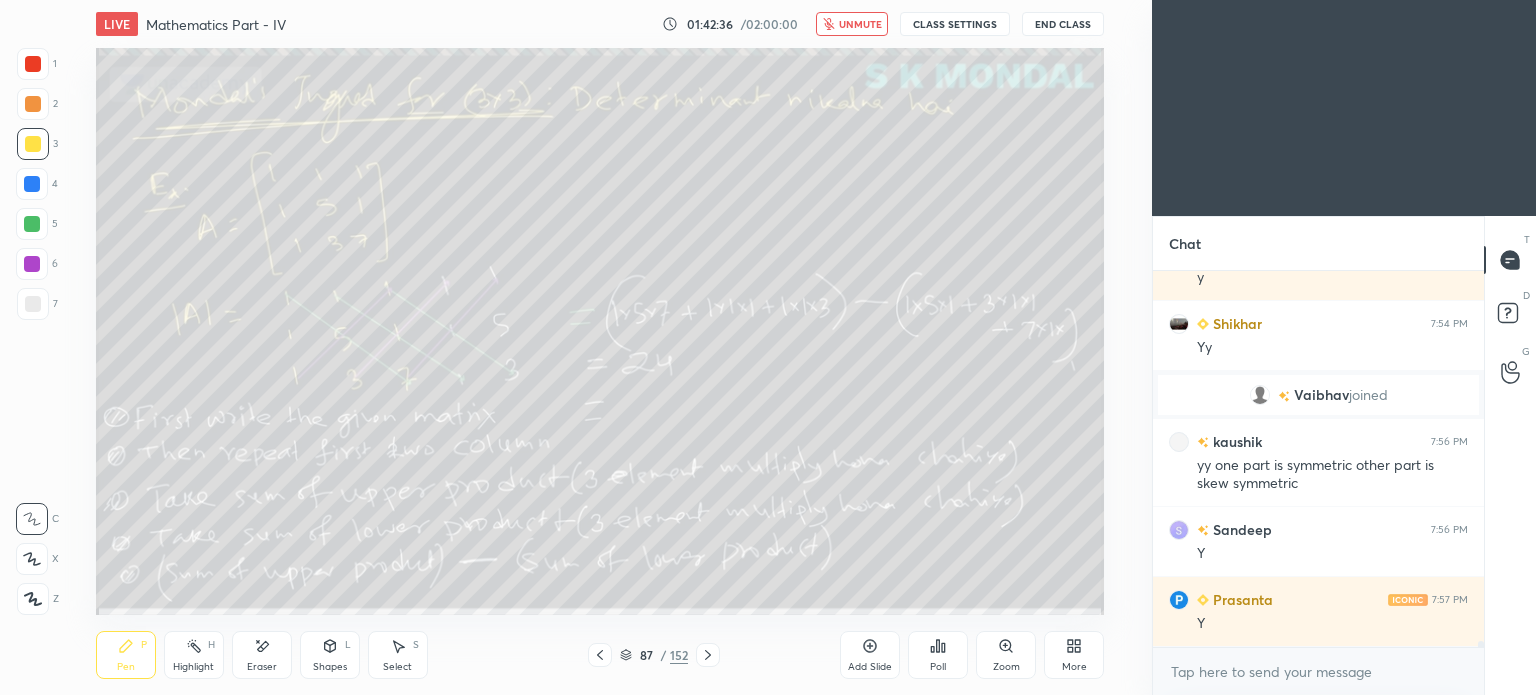 click on "unmute" at bounding box center [860, 24] 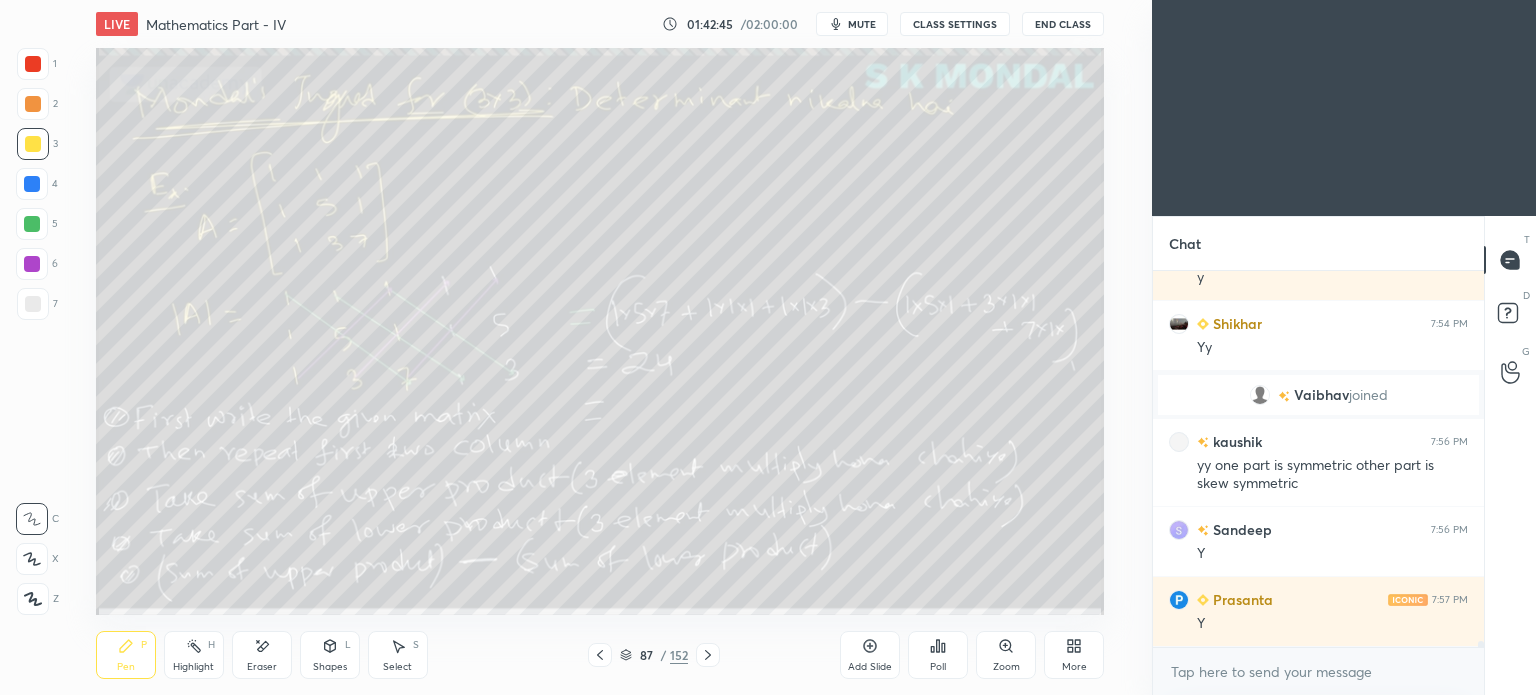 click 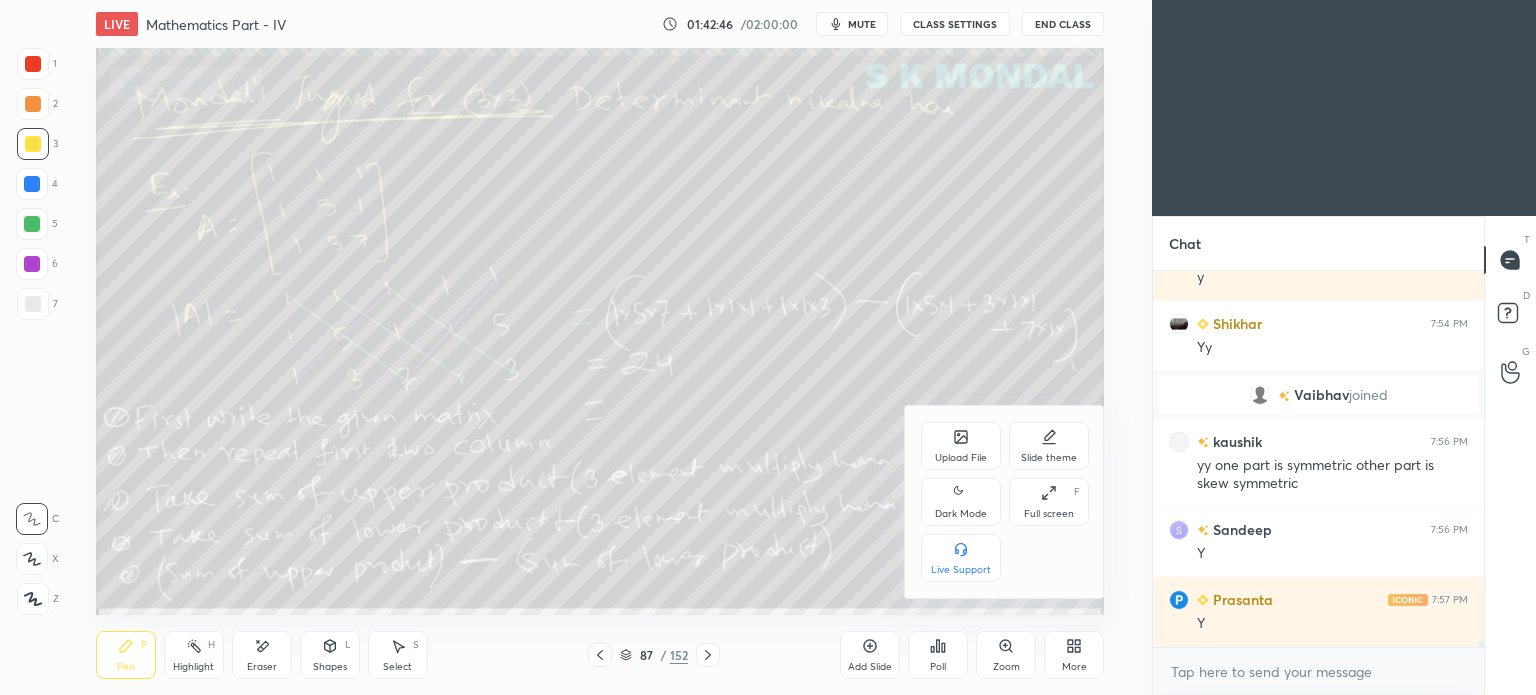 click on "Upload File" at bounding box center (961, 446) 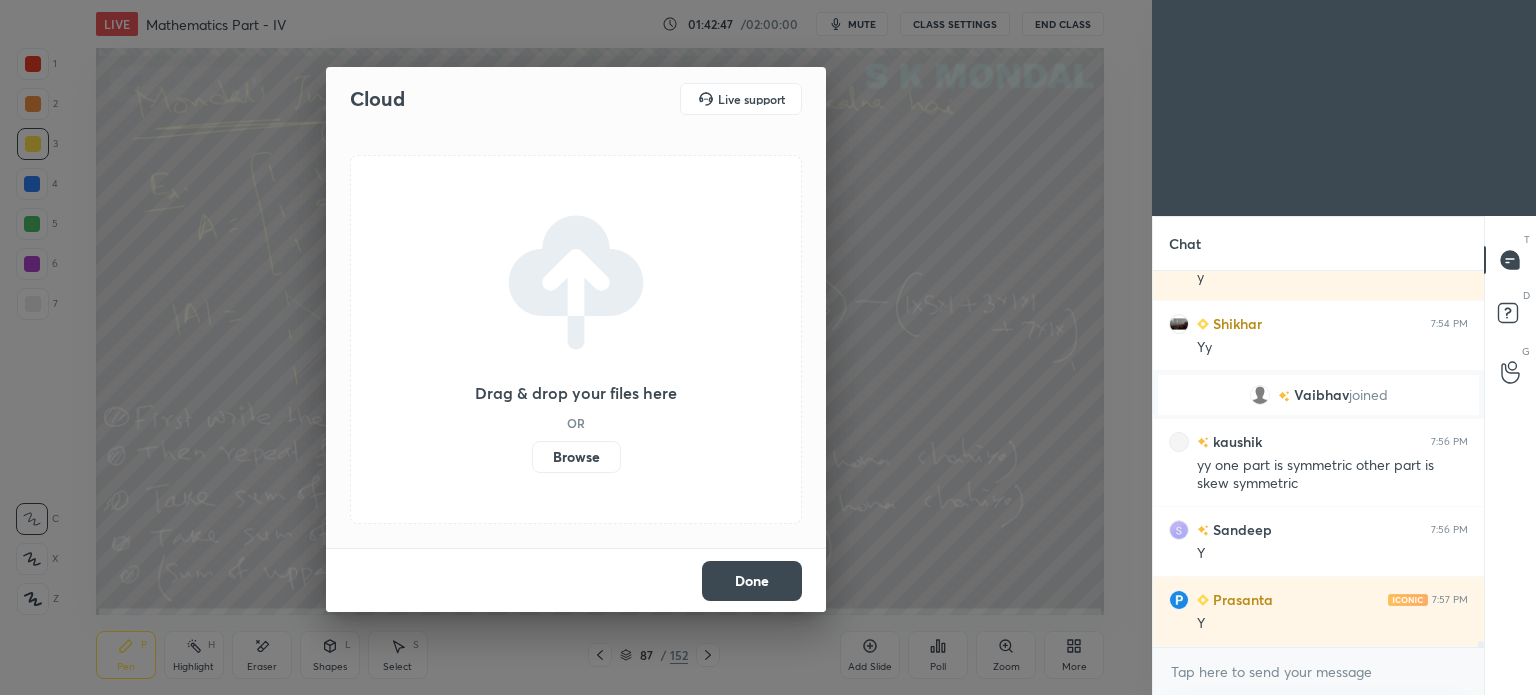 click on "Browse" at bounding box center [576, 457] 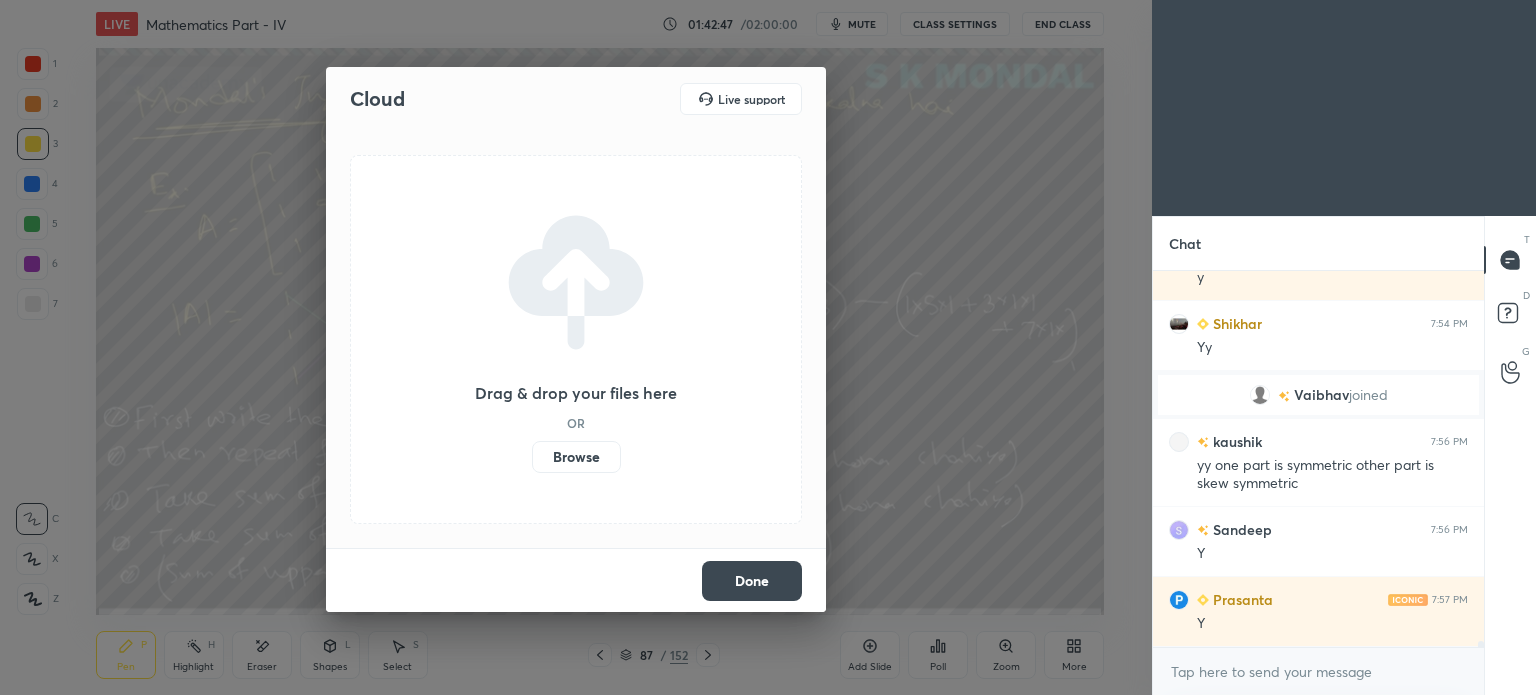 click on "Browse" at bounding box center [532, 457] 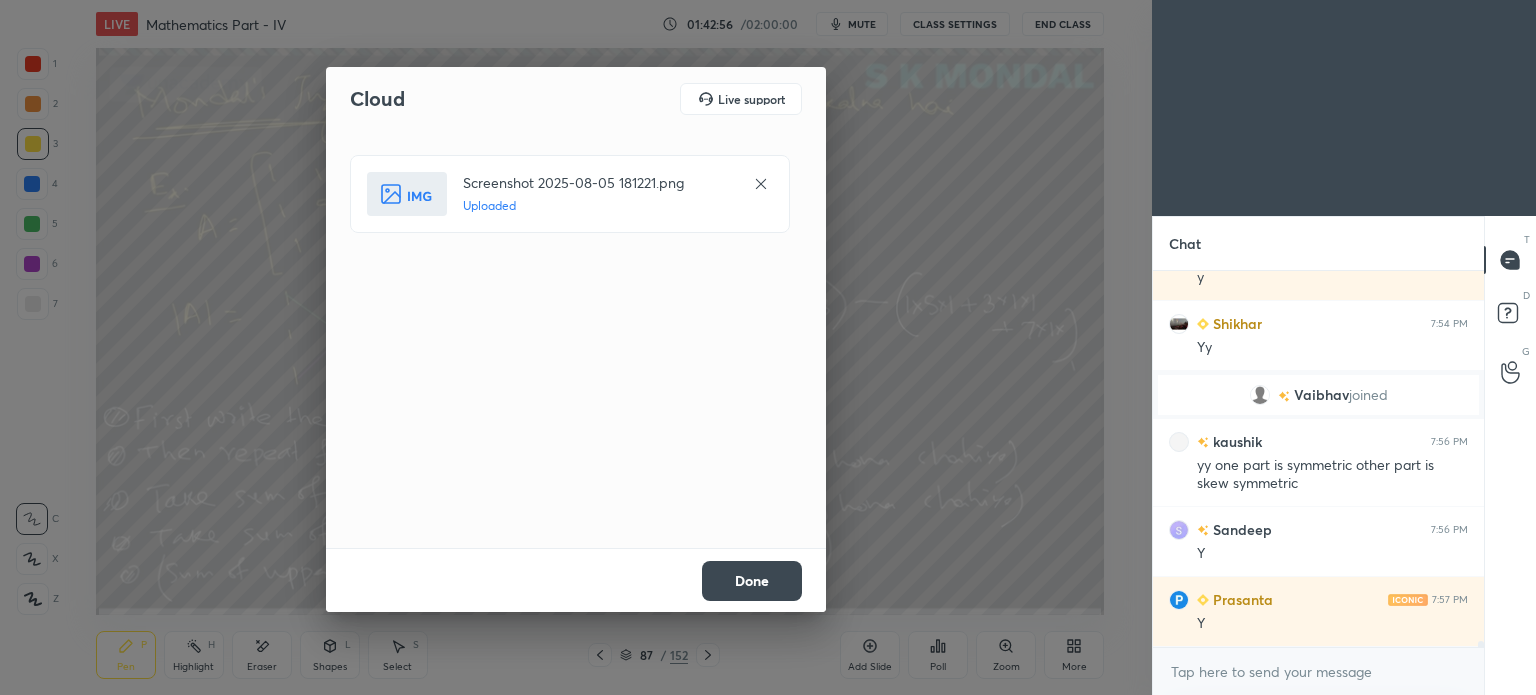 click on "Done" at bounding box center (752, 581) 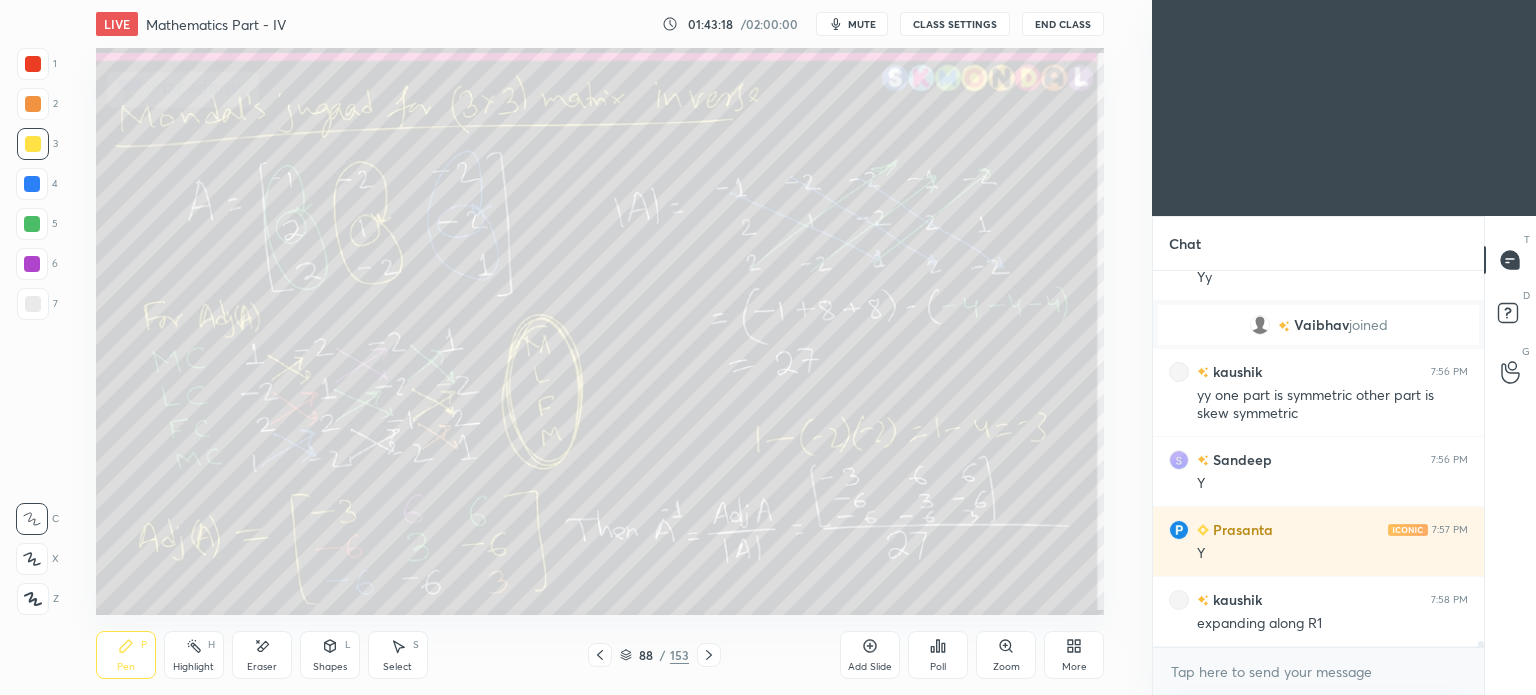 scroll, scrollTop: 21888, scrollLeft: 0, axis: vertical 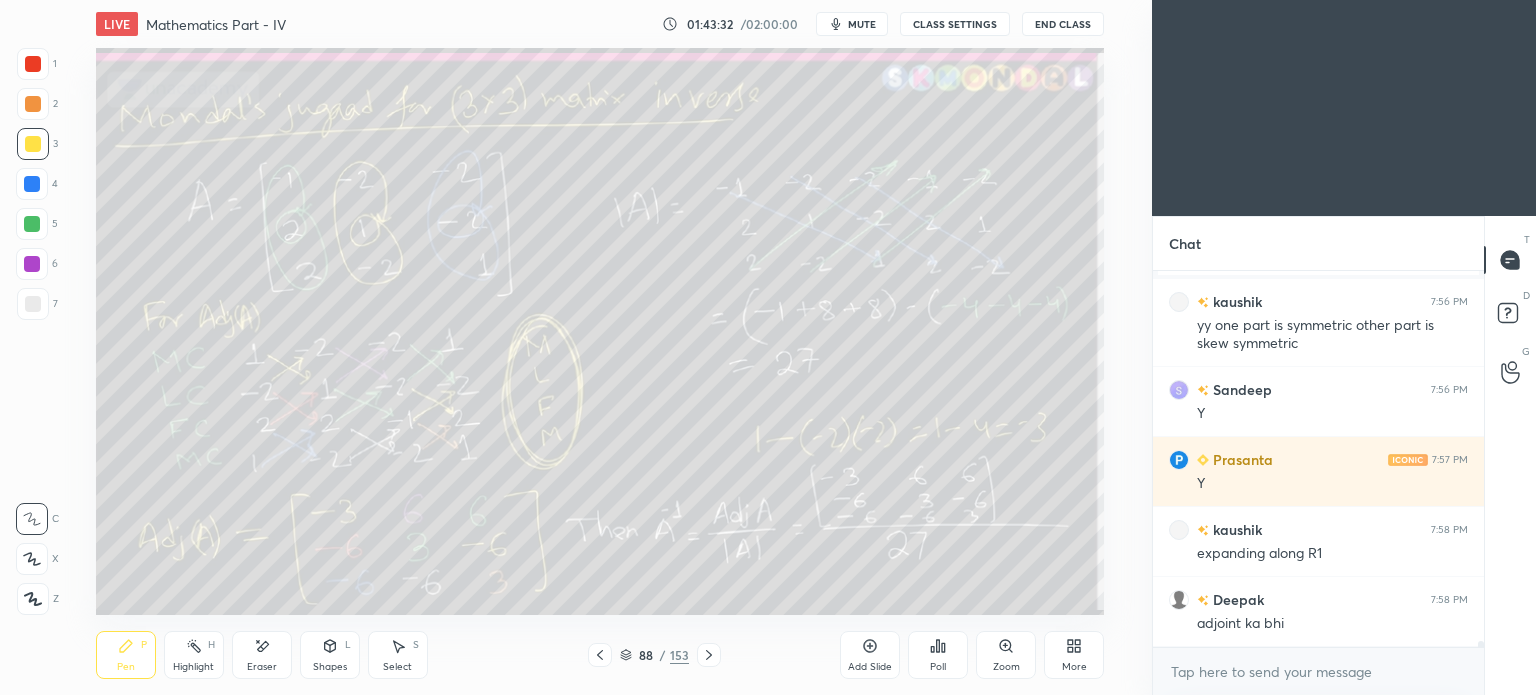 click 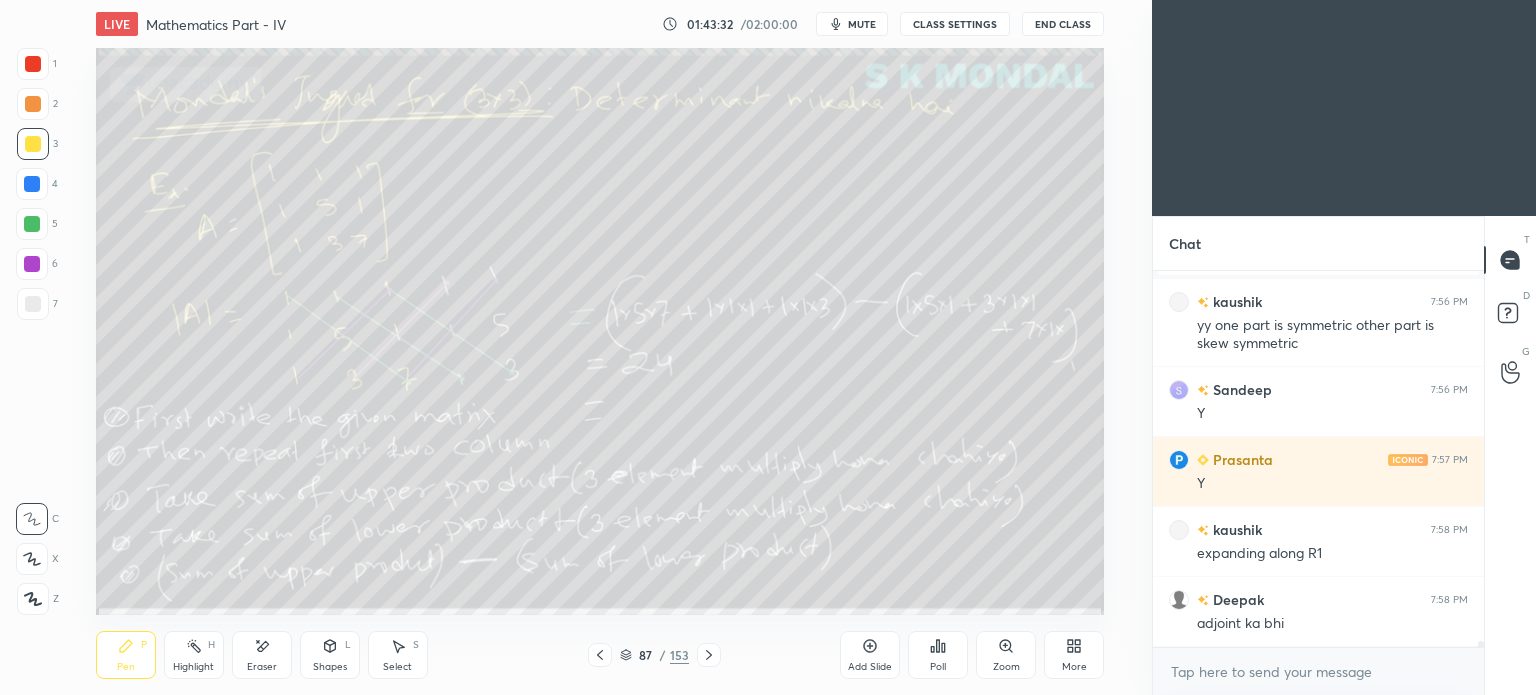 click 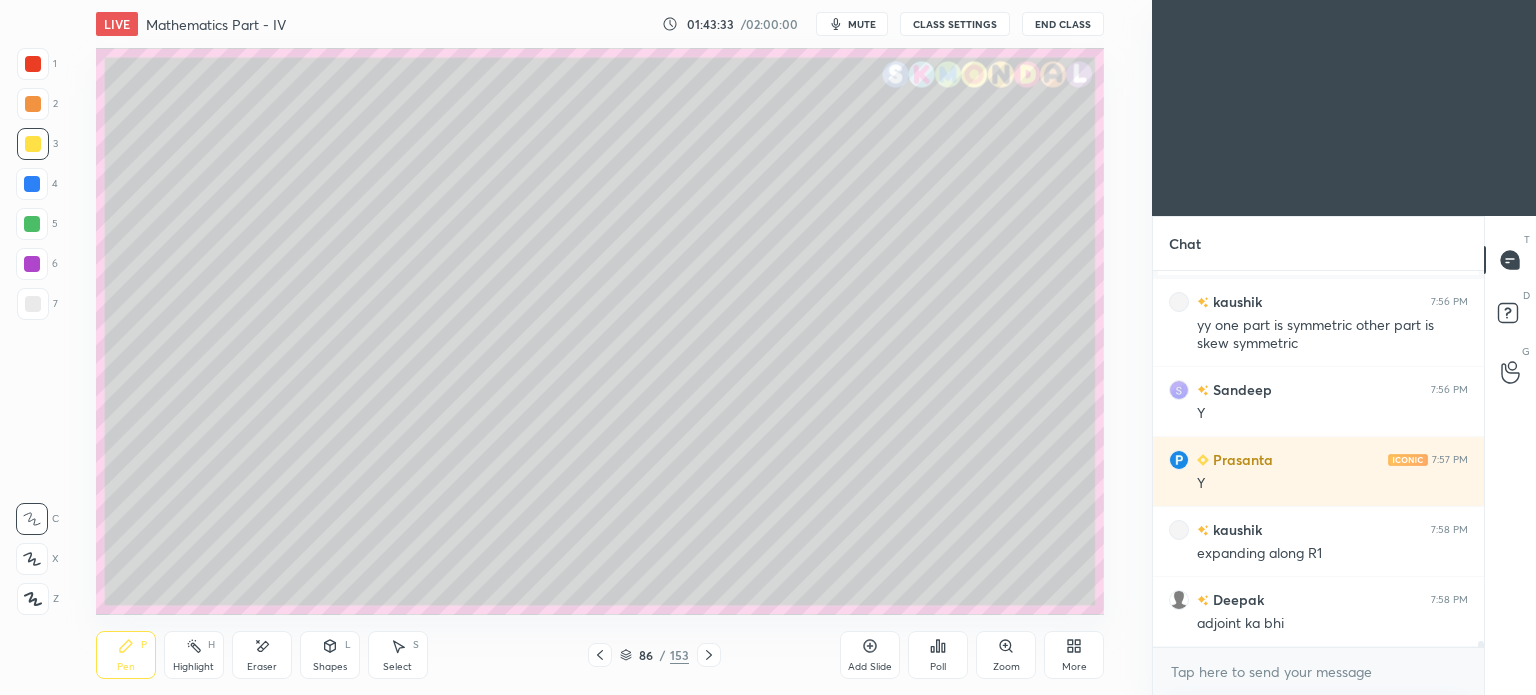 click 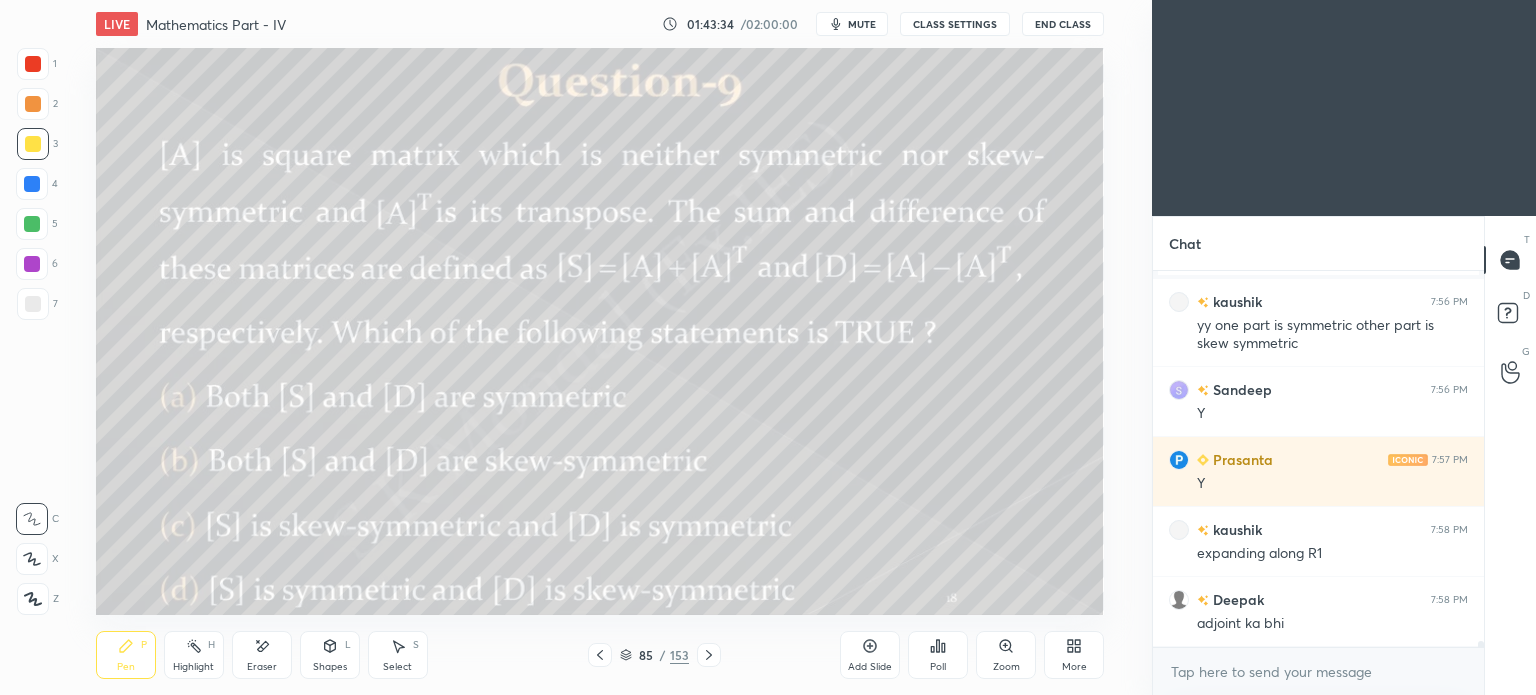 click 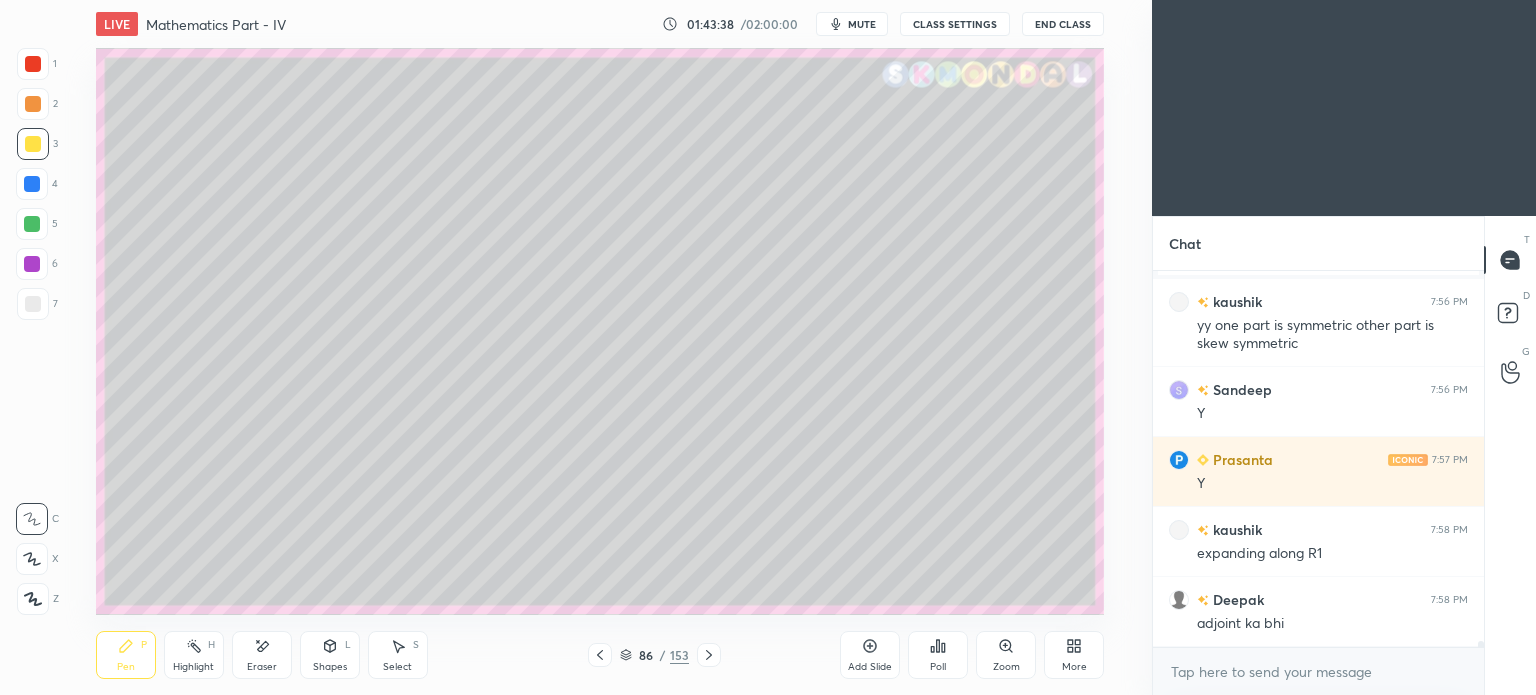 click at bounding box center (33, 144) 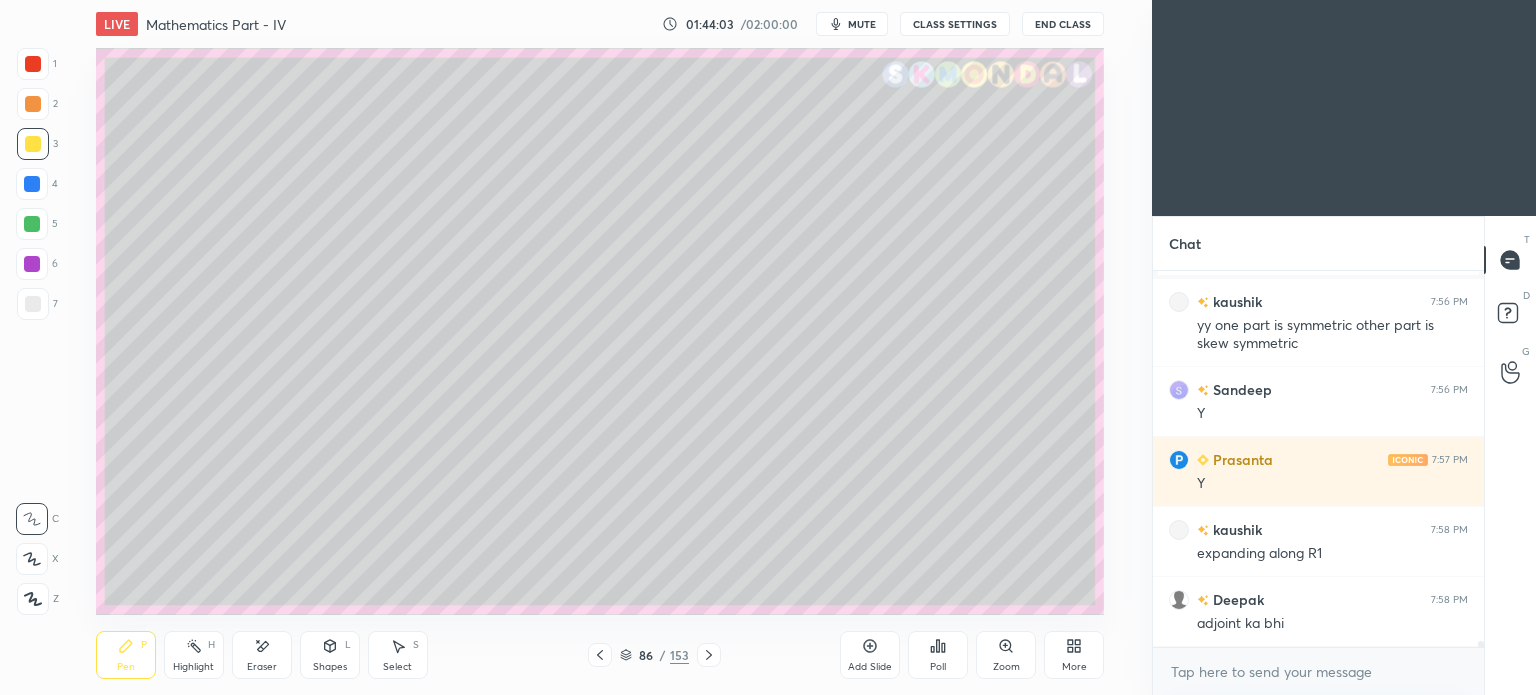 click 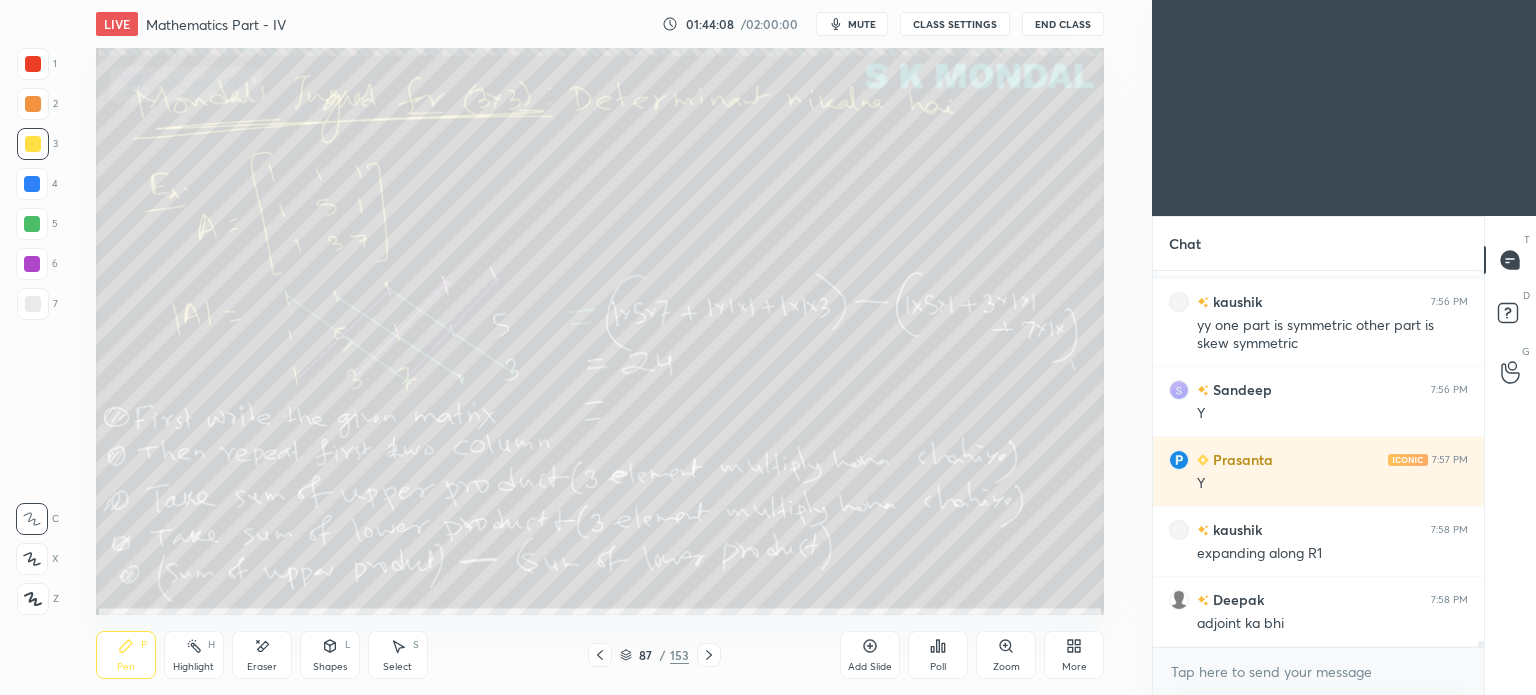 click 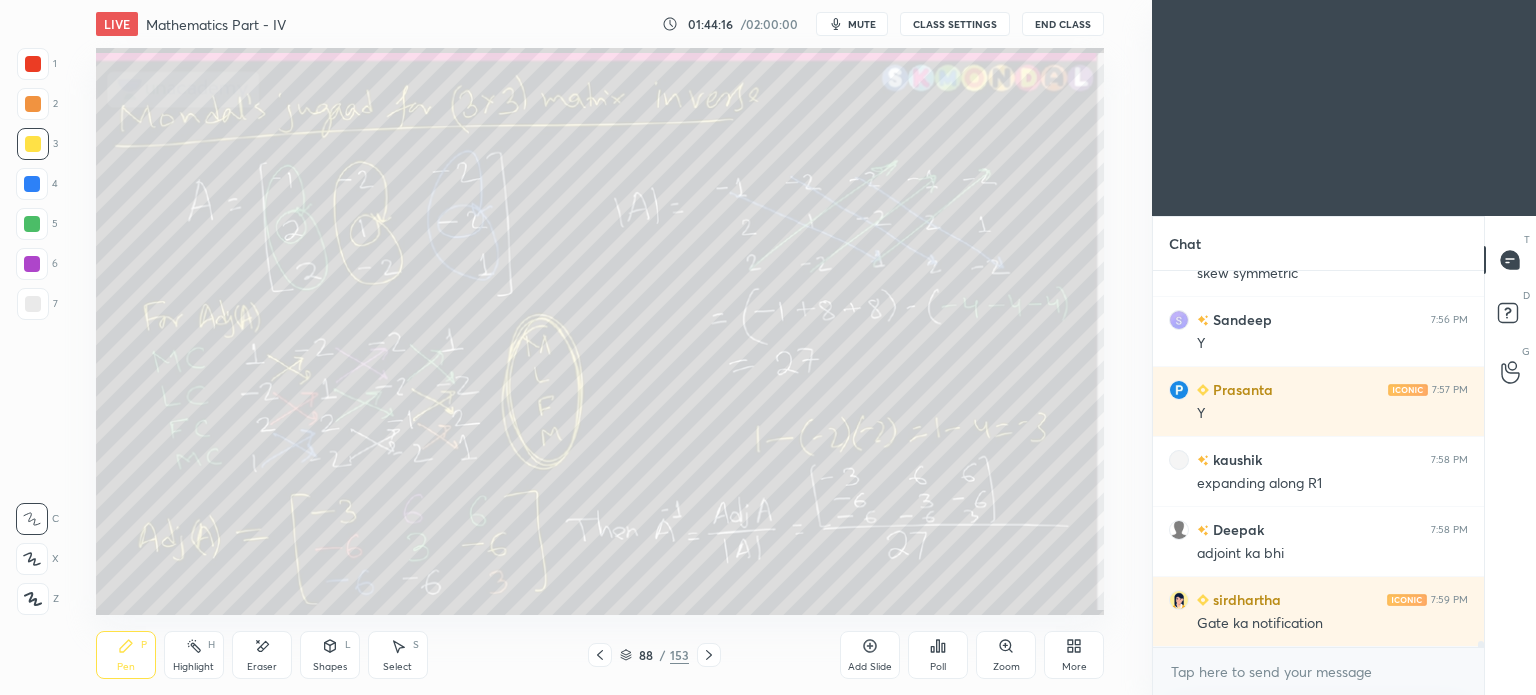 scroll, scrollTop: 22028, scrollLeft: 0, axis: vertical 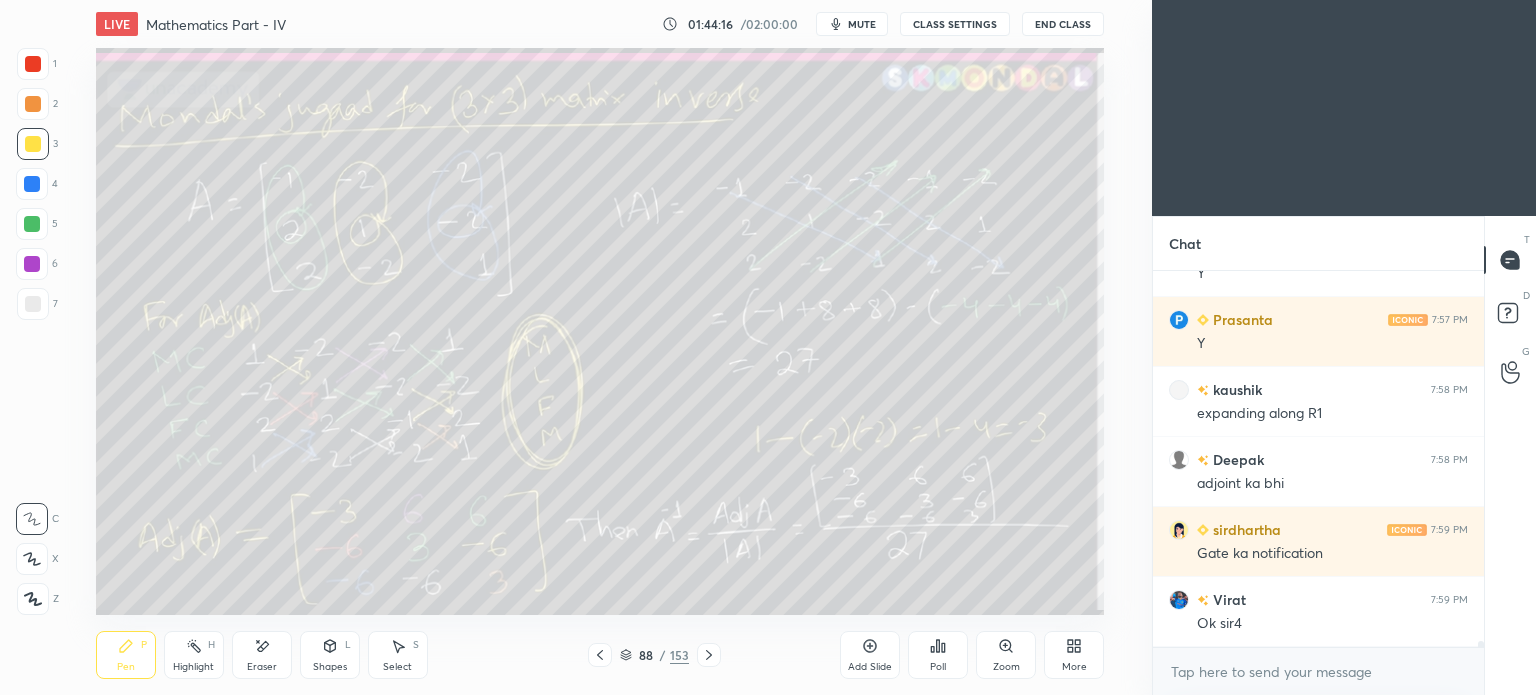 click at bounding box center (600, 655) 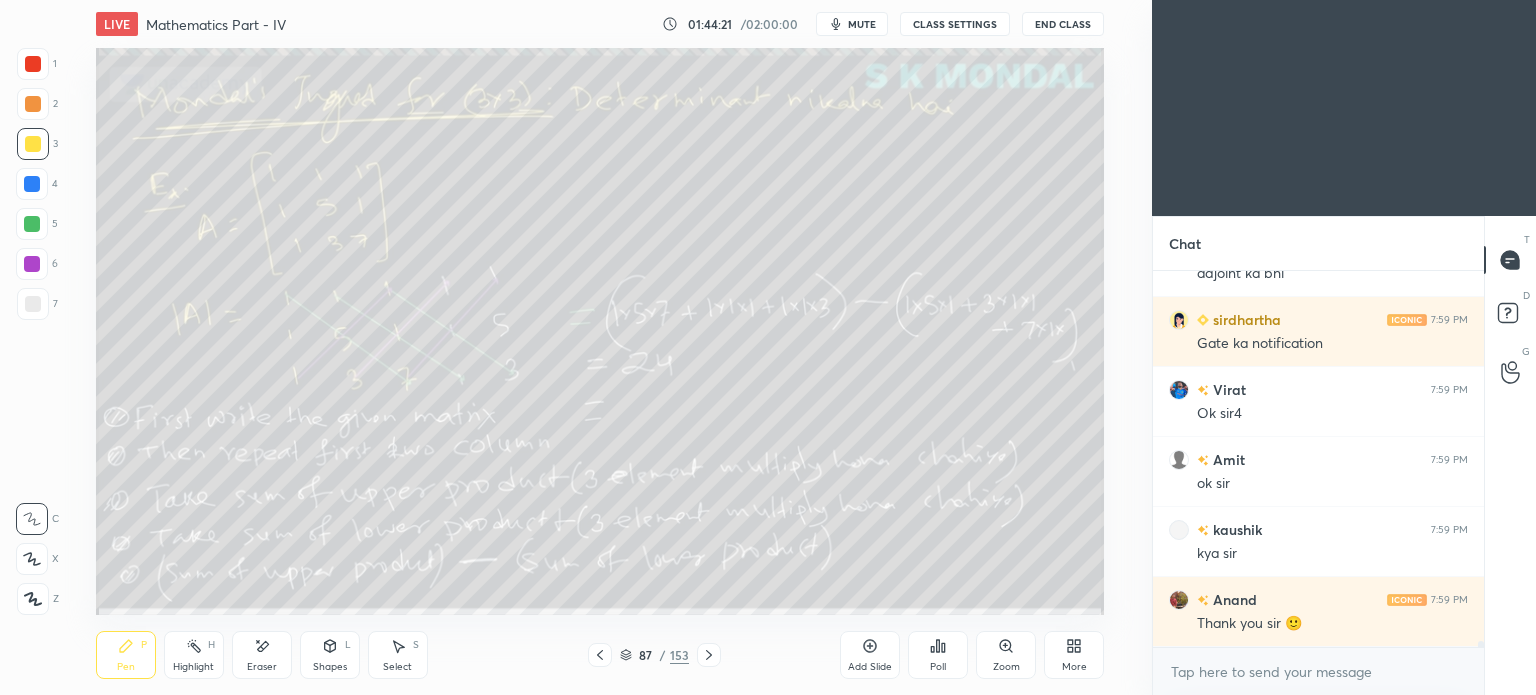 scroll, scrollTop: 22378, scrollLeft: 0, axis: vertical 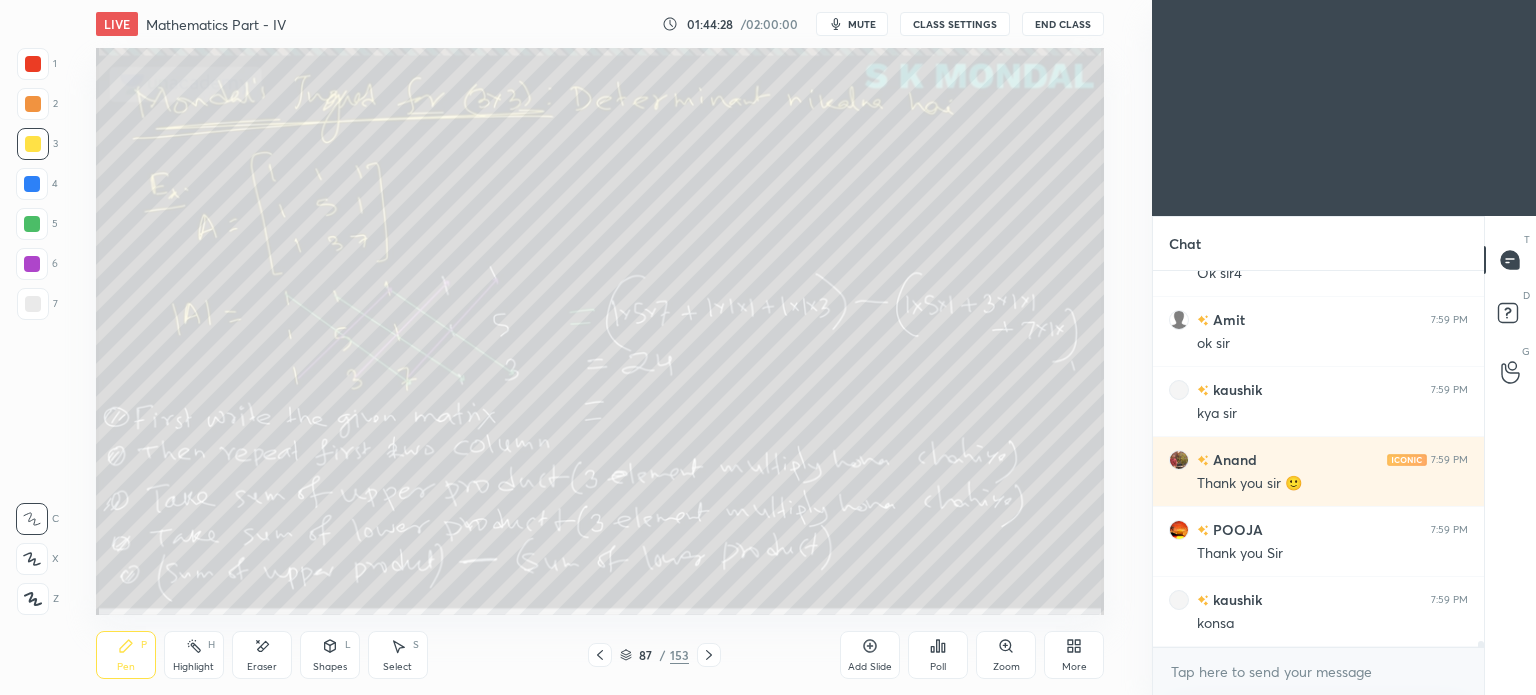 click on "End Class" at bounding box center (1063, 24) 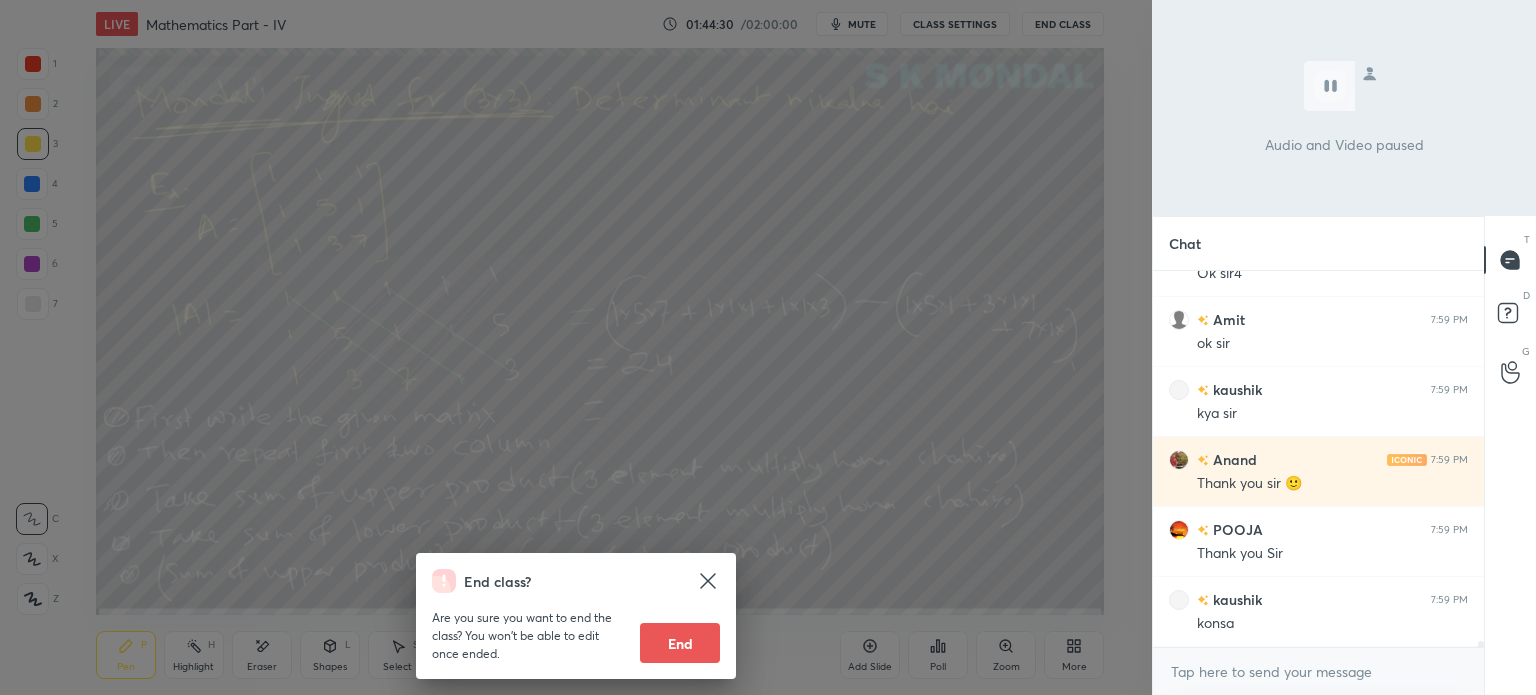 click on "End" at bounding box center (680, 643) 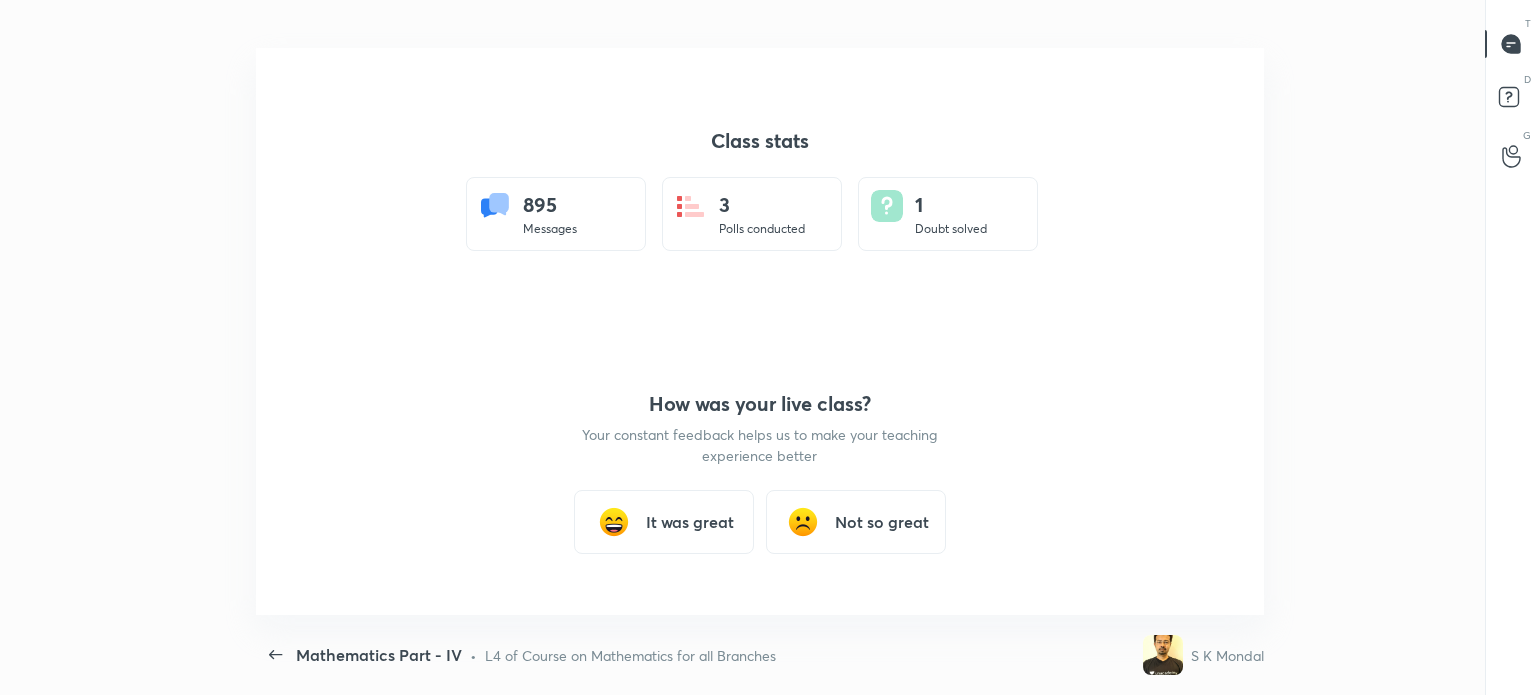 scroll, scrollTop: 99432, scrollLeft: 98568, axis: both 